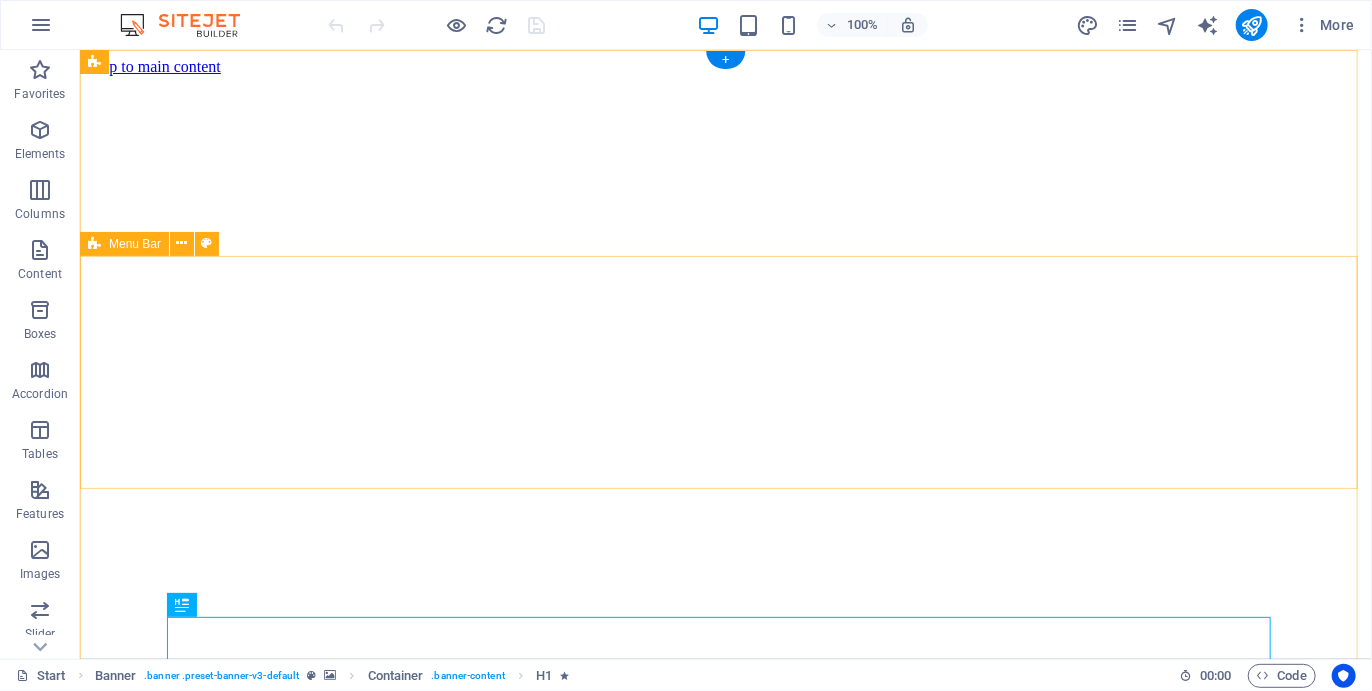 scroll, scrollTop: 0, scrollLeft: 0, axis: both 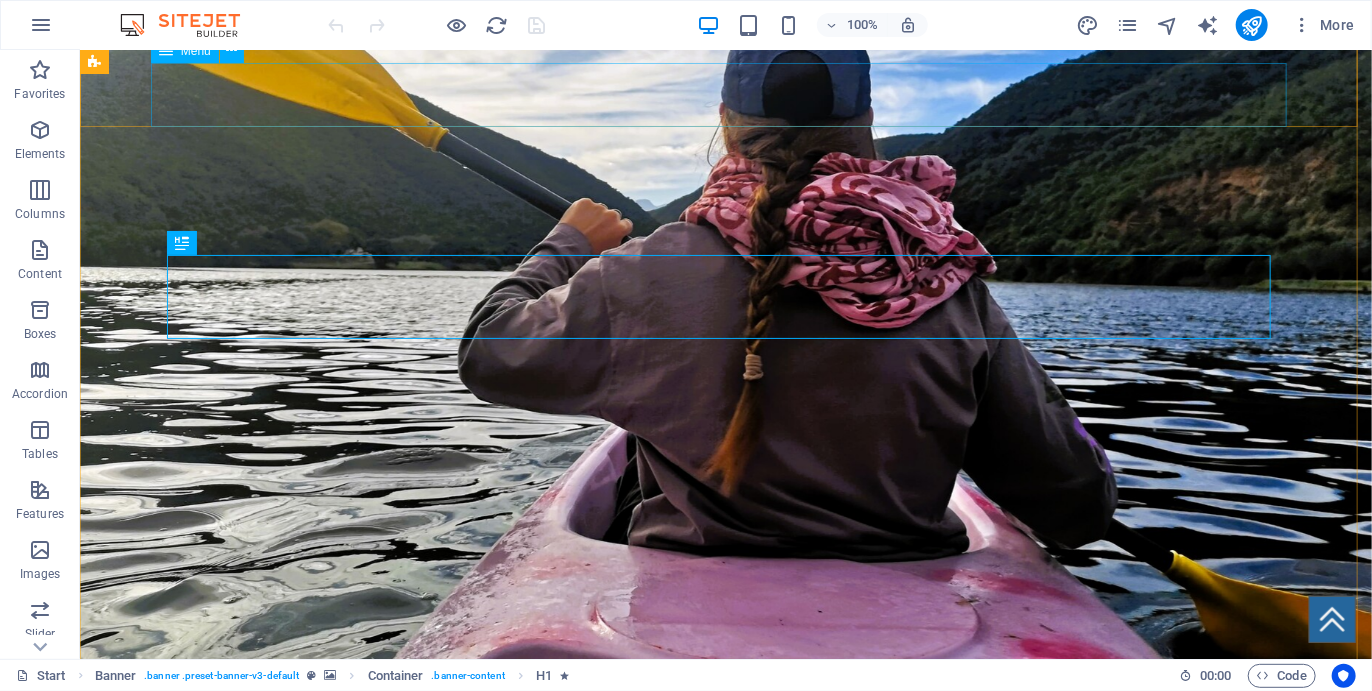 click on "Home Services About Itinerary The Route Gallery Book now Contact" at bounding box center (725, 1230) 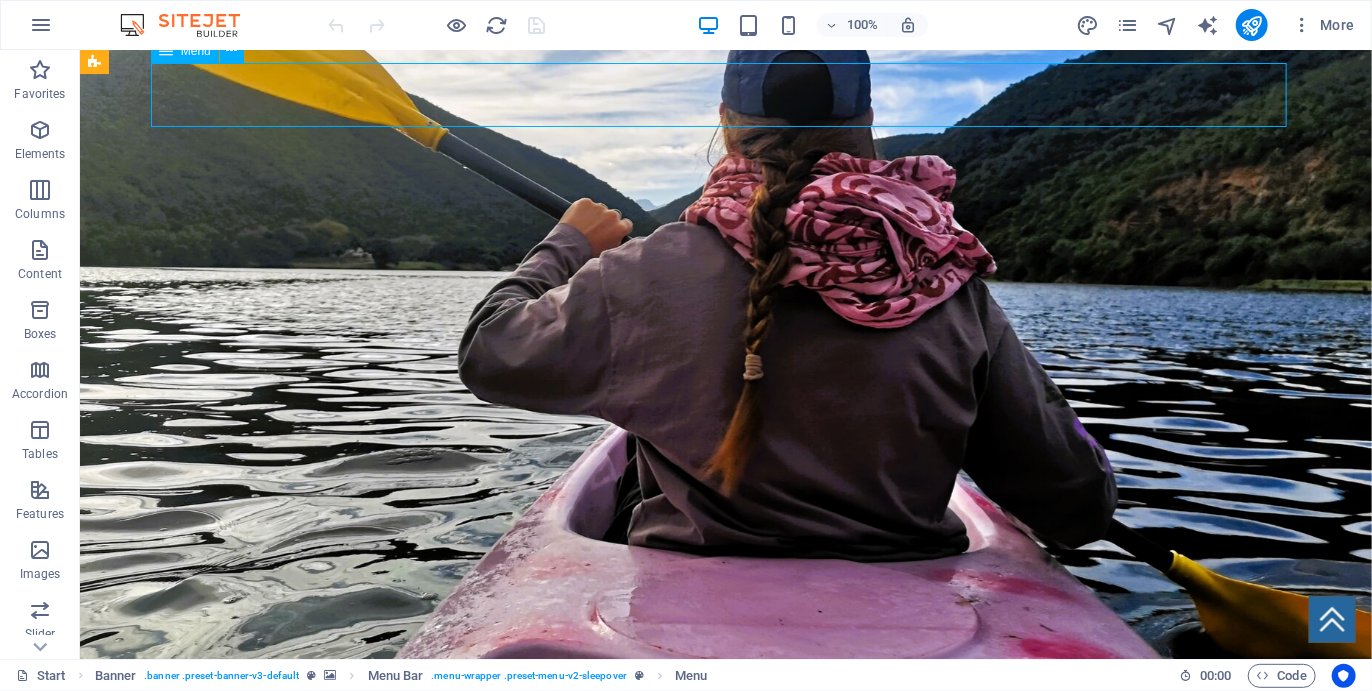 click on "Home Services About Itinerary The Route Gallery Book now Contact" at bounding box center (725, 1230) 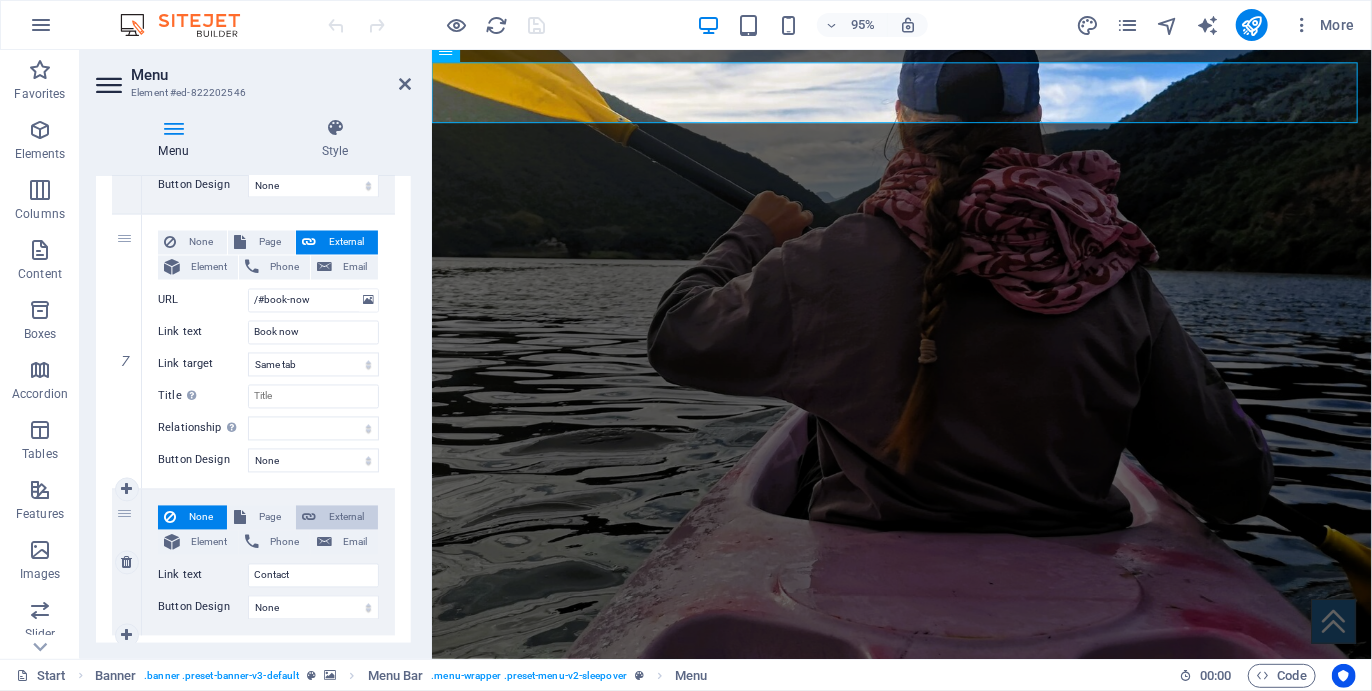 scroll, scrollTop: 1808, scrollLeft: 0, axis: vertical 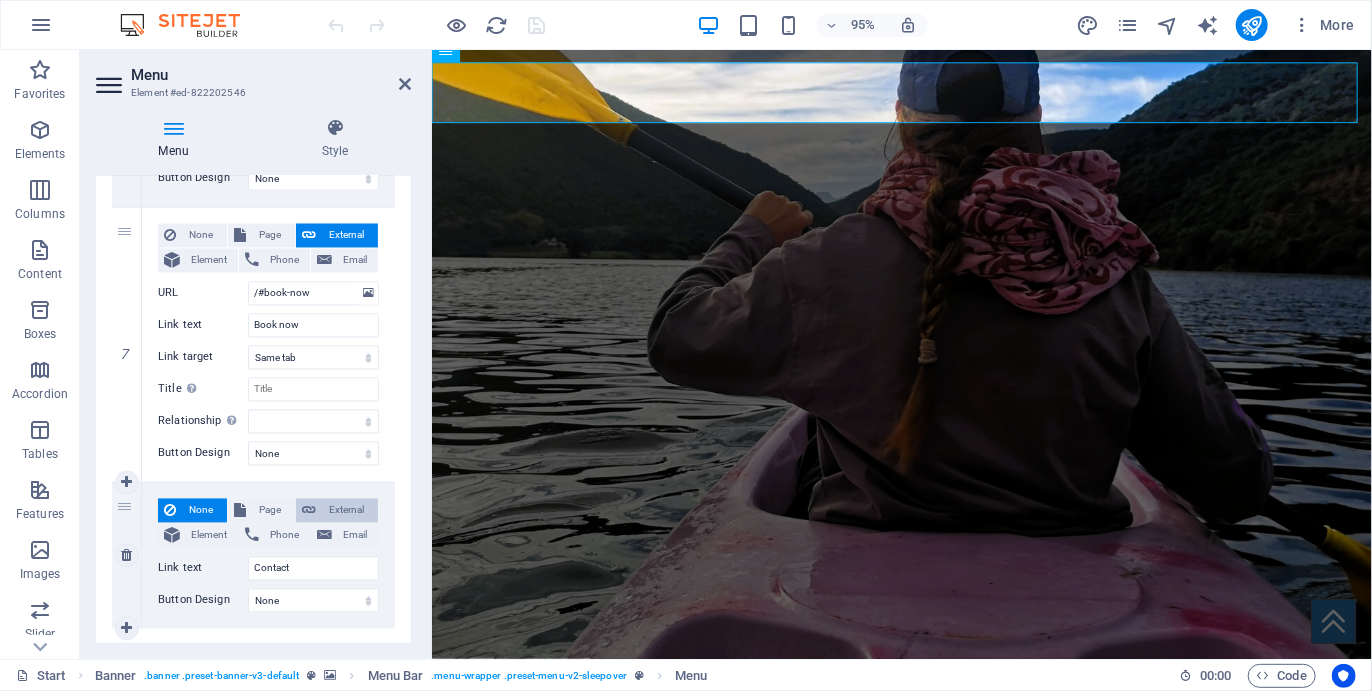 click on "External" at bounding box center [347, 511] 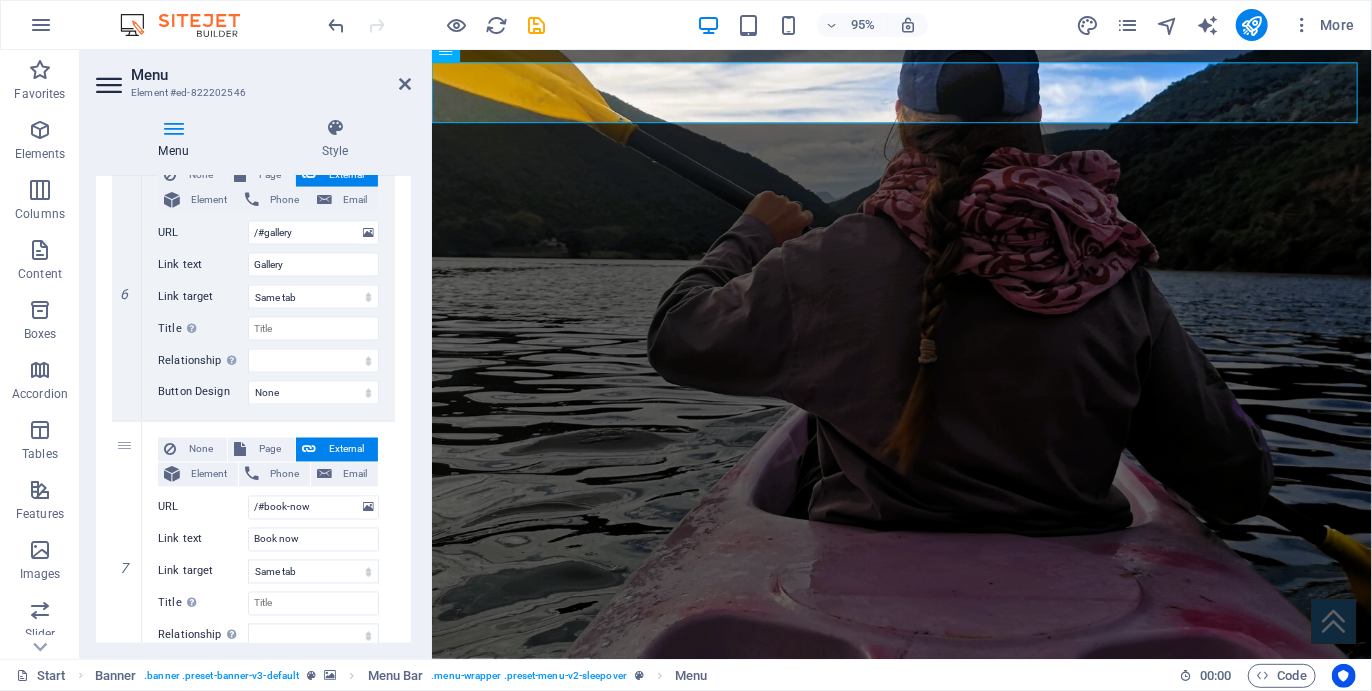 scroll, scrollTop: 1977, scrollLeft: 0, axis: vertical 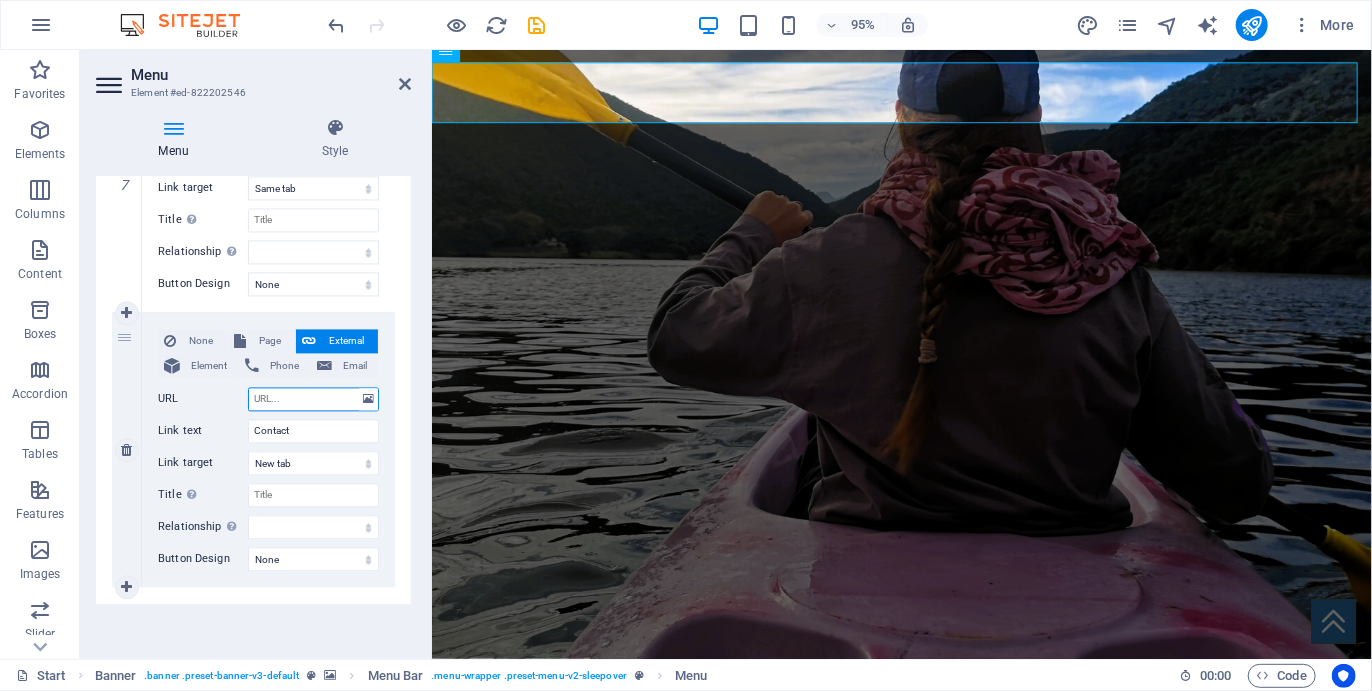 type on "/" 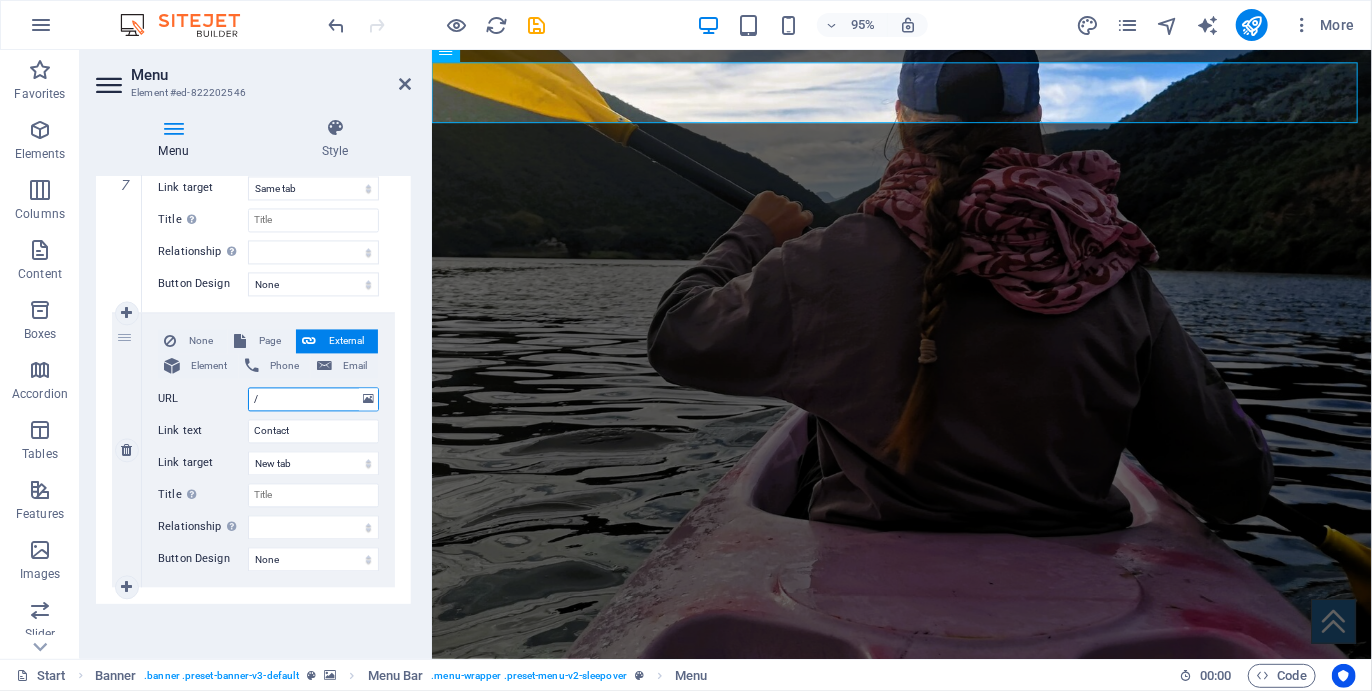 select 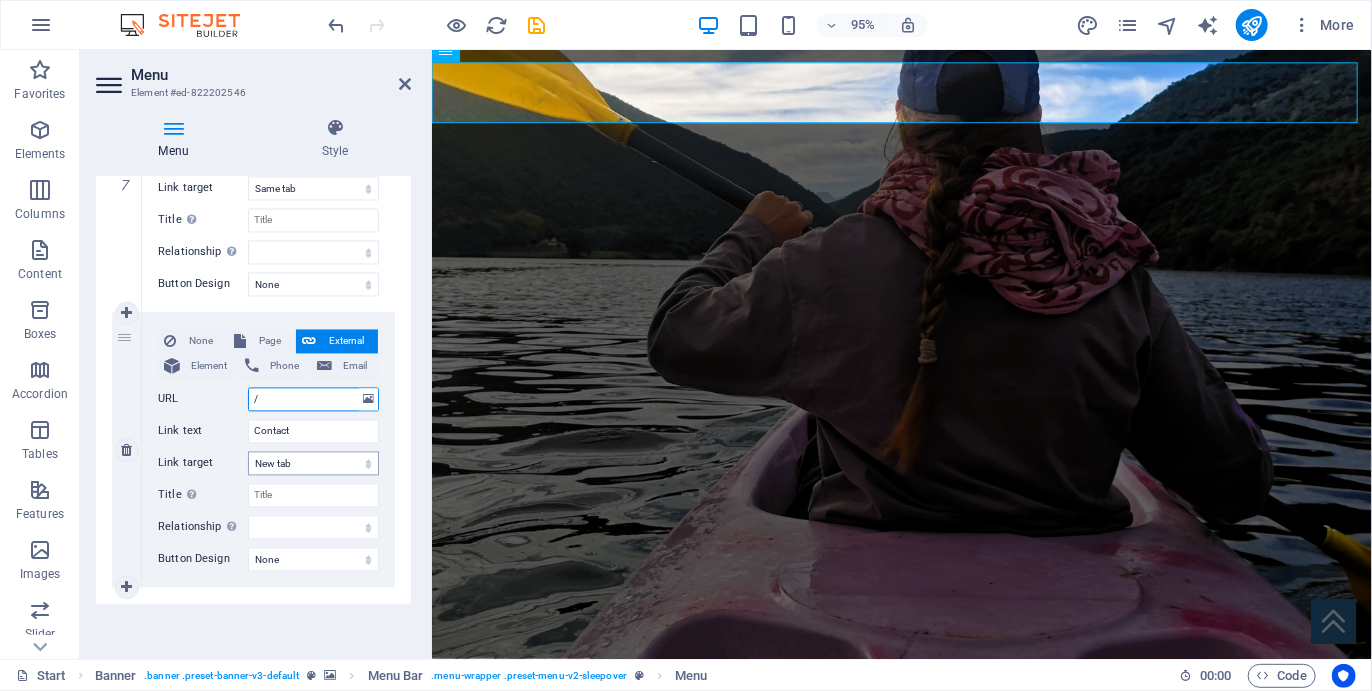type on "/#contact" 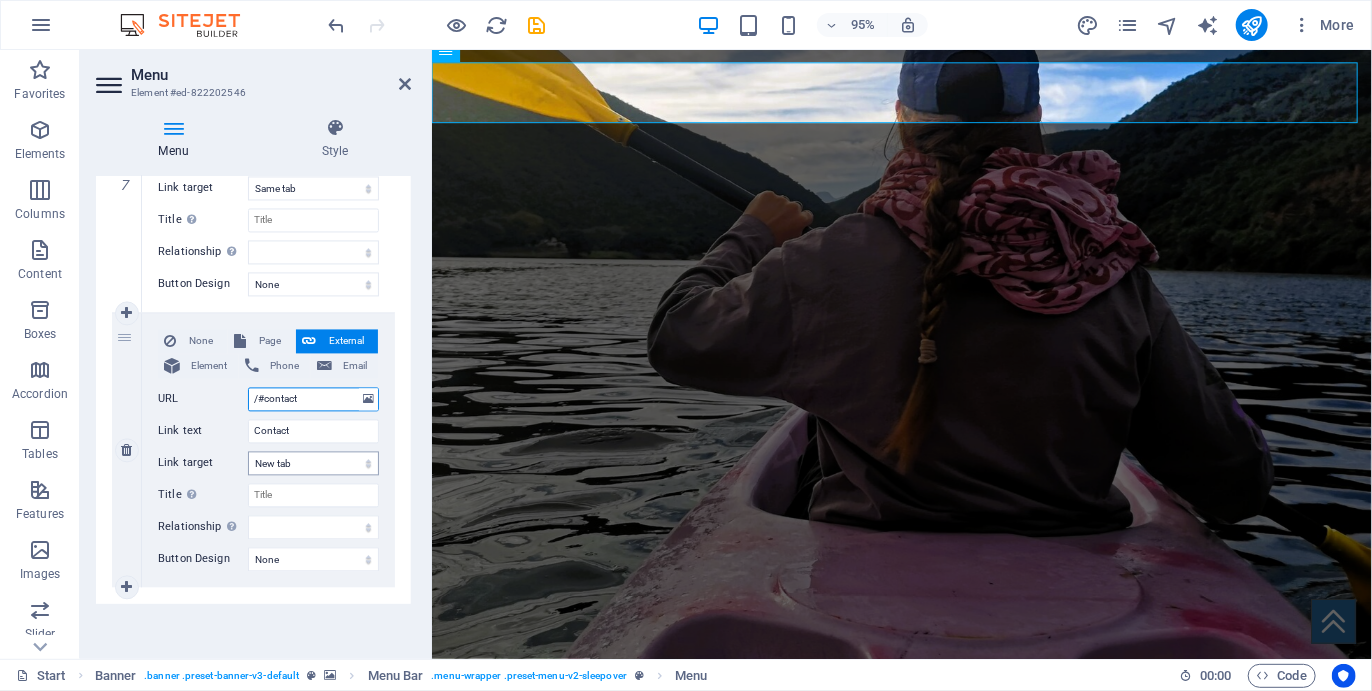 select 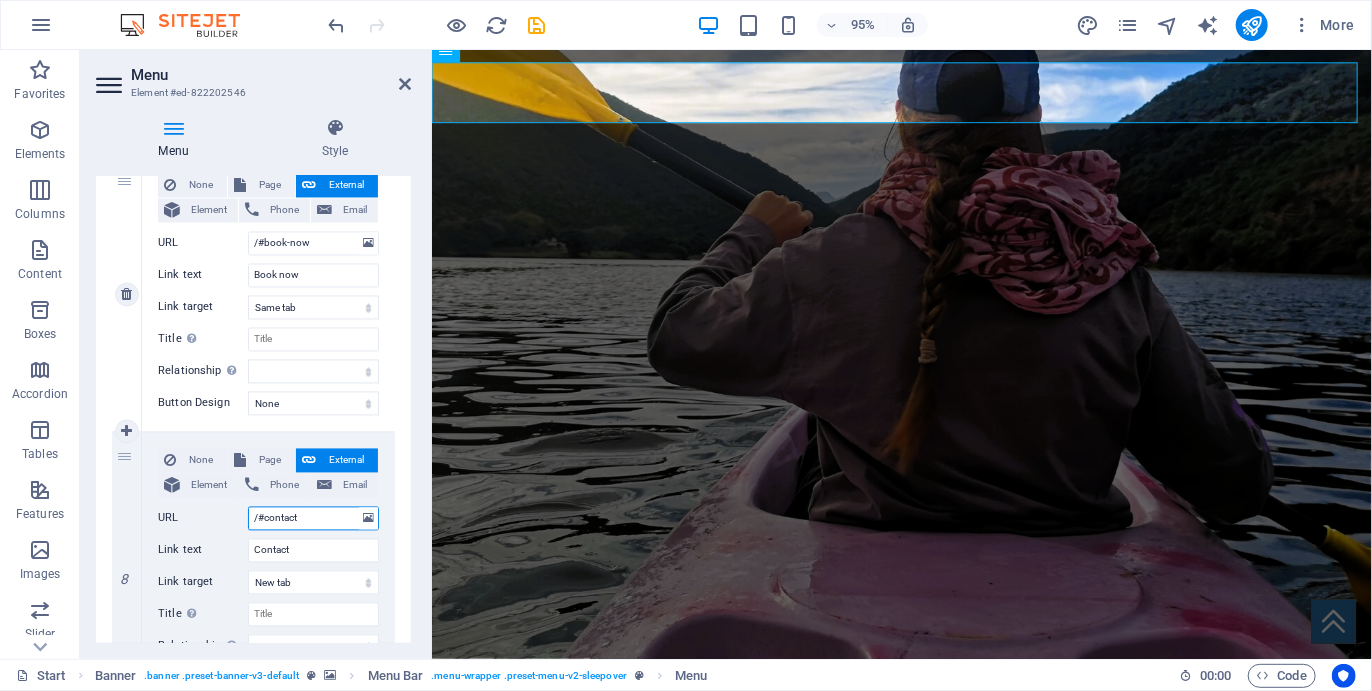 scroll, scrollTop: 1855, scrollLeft: 0, axis: vertical 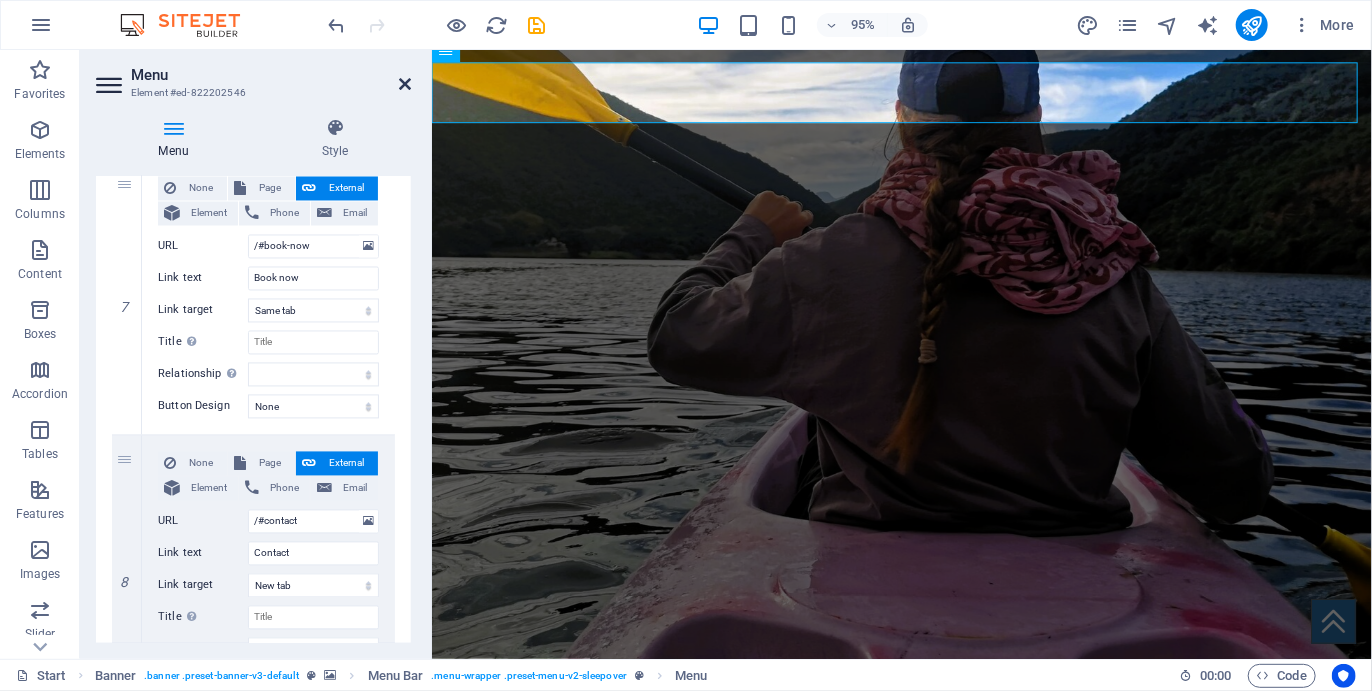 click at bounding box center (405, 84) 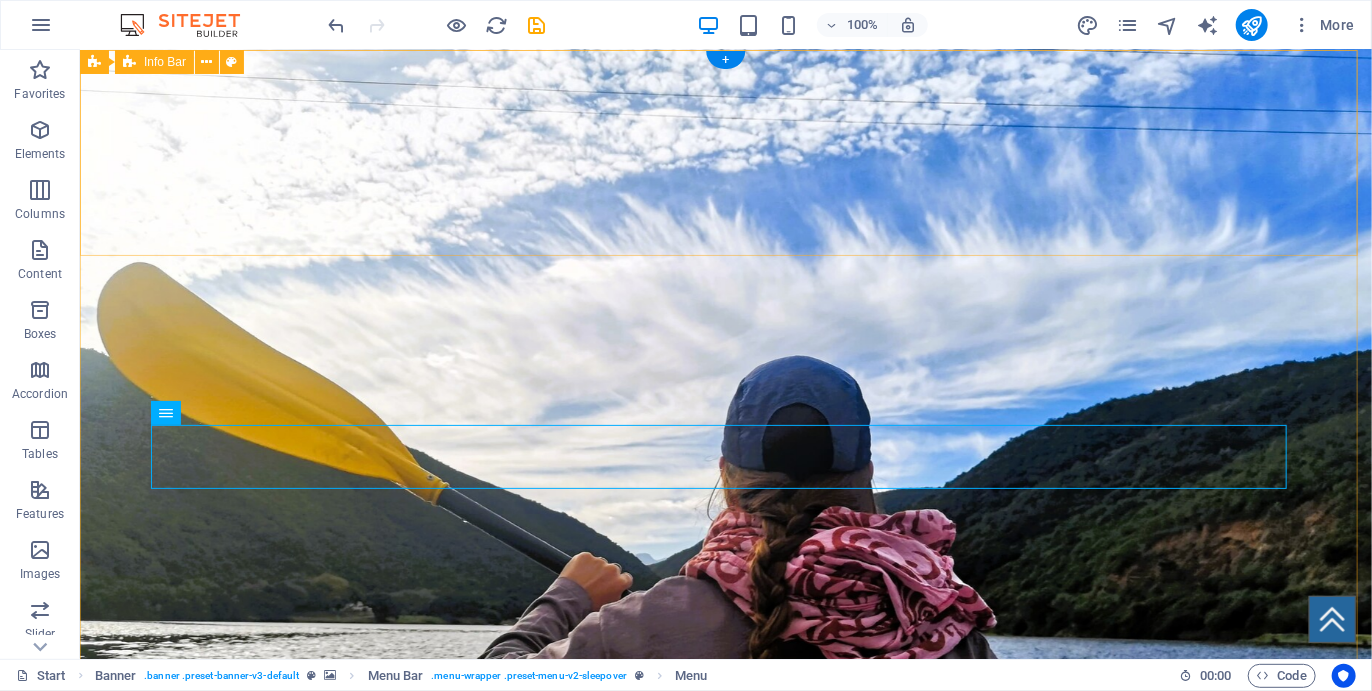 scroll, scrollTop: 0, scrollLeft: 0, axis: both 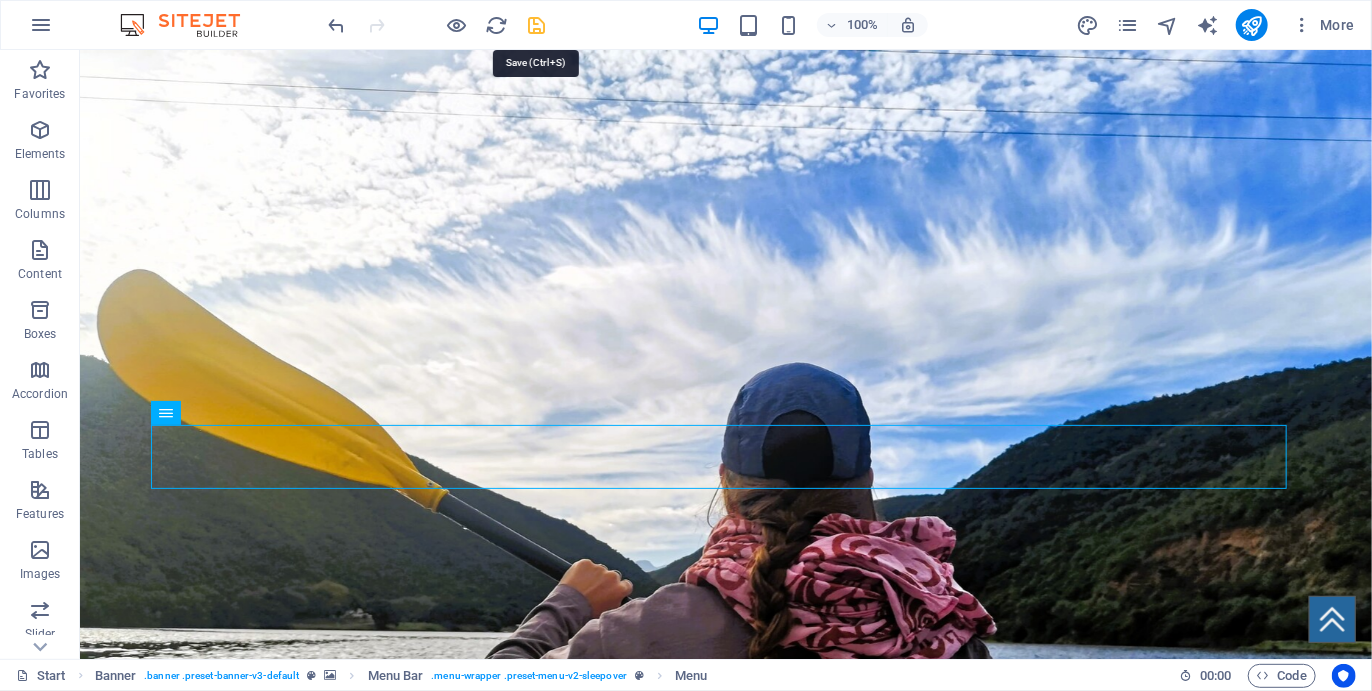 click at bounding box center (537, 25) 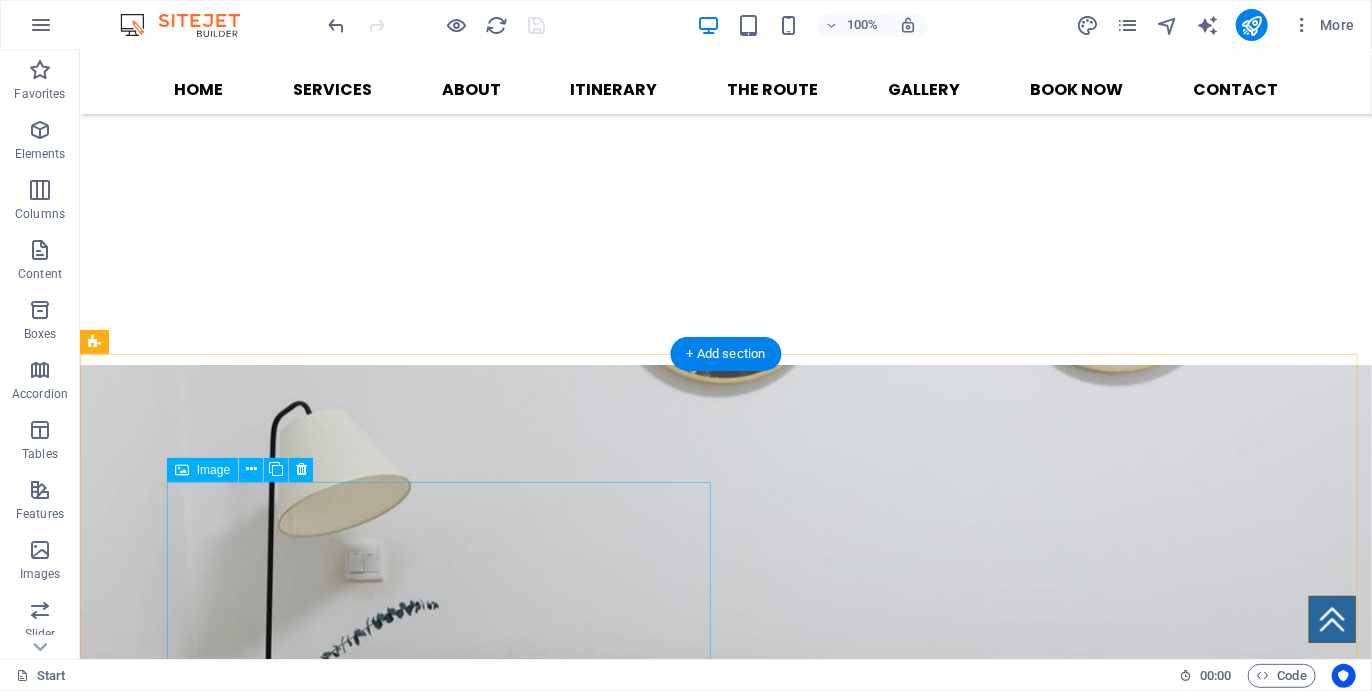 scroll, scrollTop: 2163, scrollLeft: 0, axis: vertical 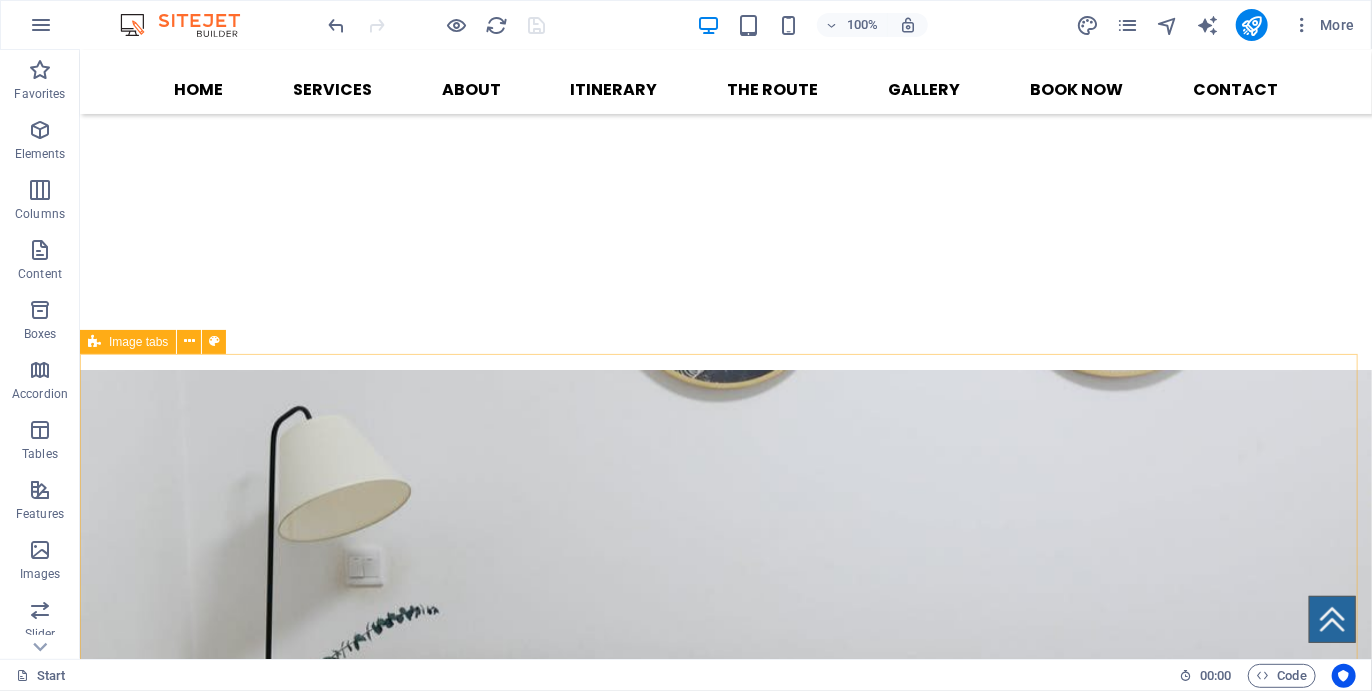 click on "Image tabs" at bounding box center (138, 342) 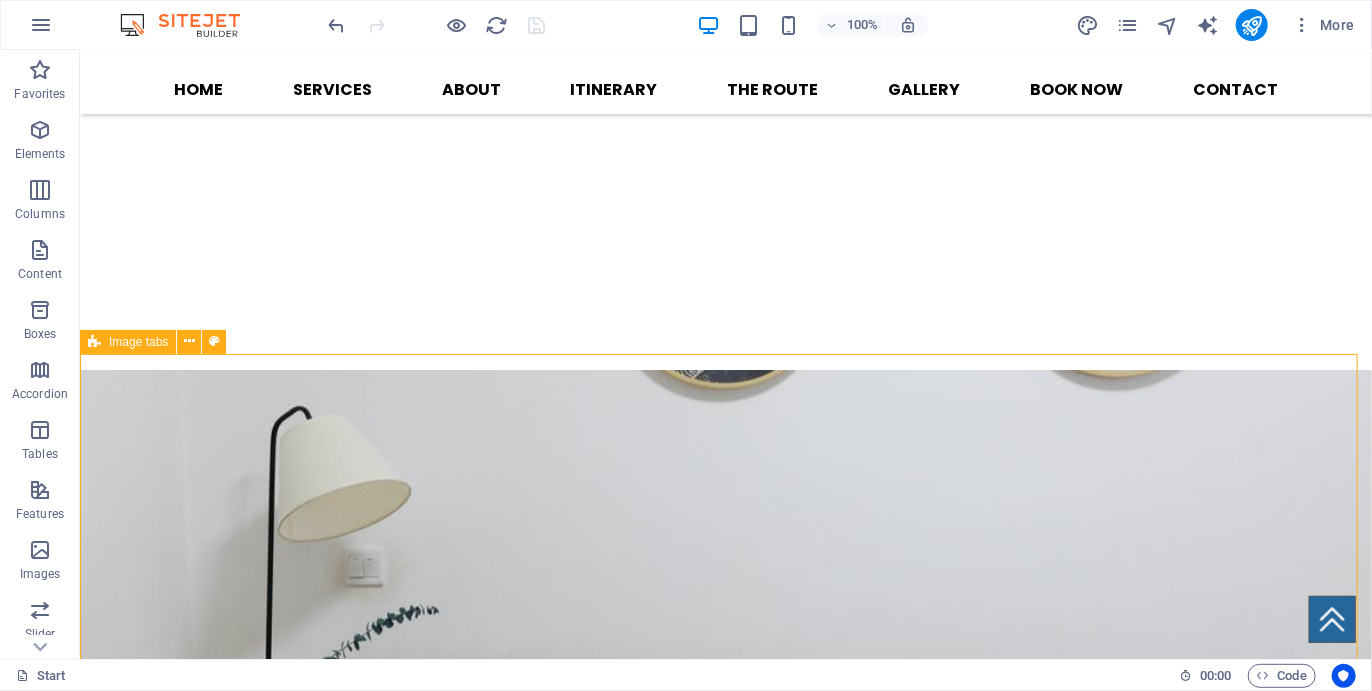 click on "Image tabs" at bounding box center (138, 342) 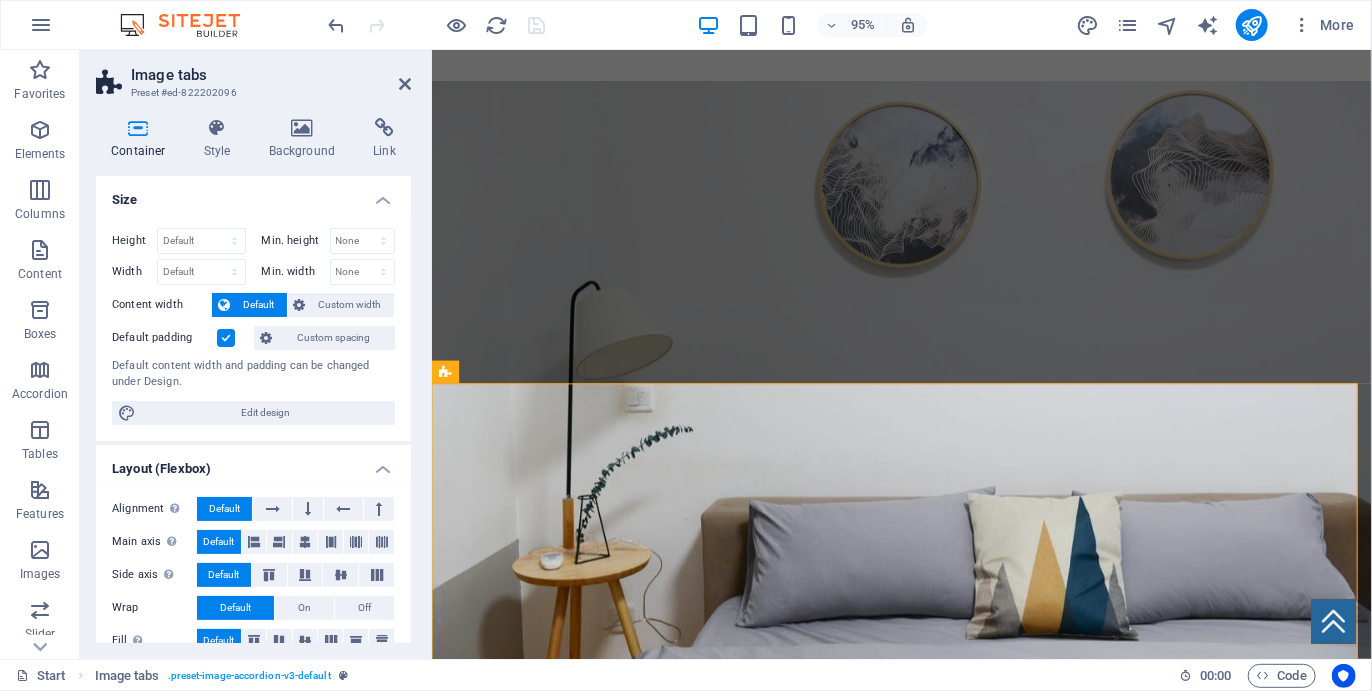 scroll, scrollTop: 2278, scrollLeft: 0, axis: vertical 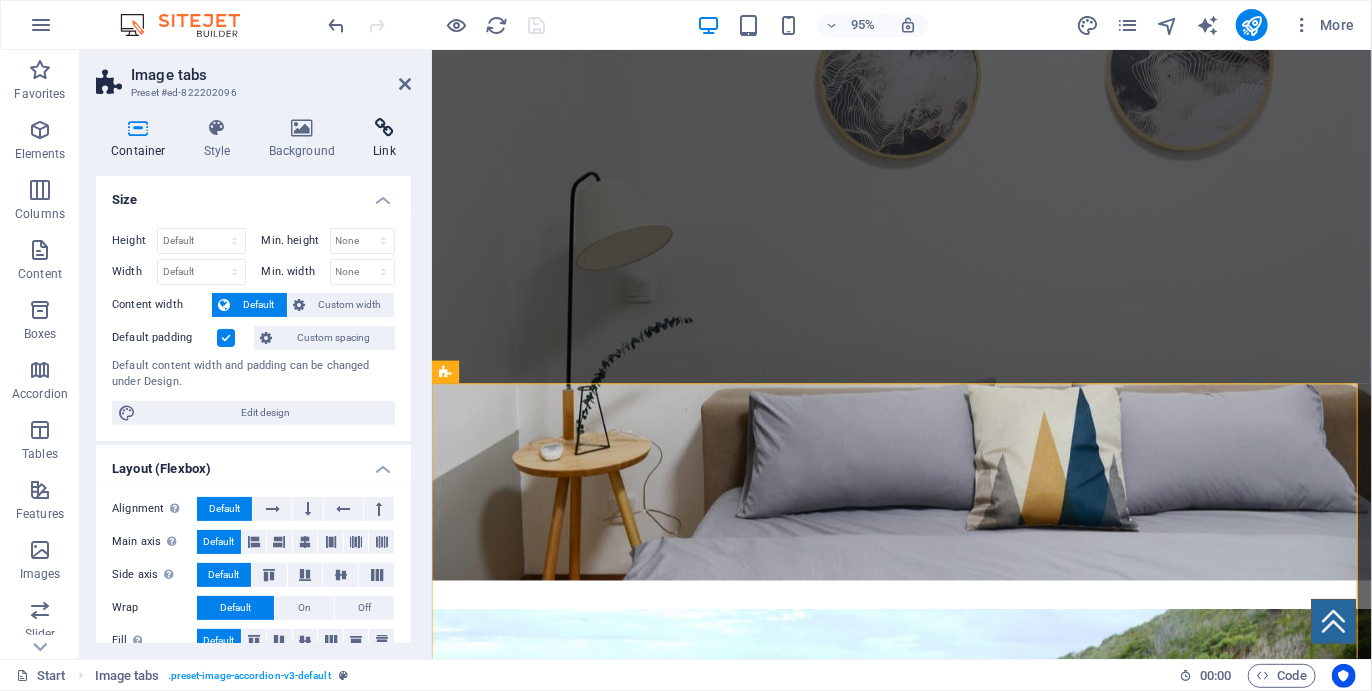 click at bounding box center (384, 128) 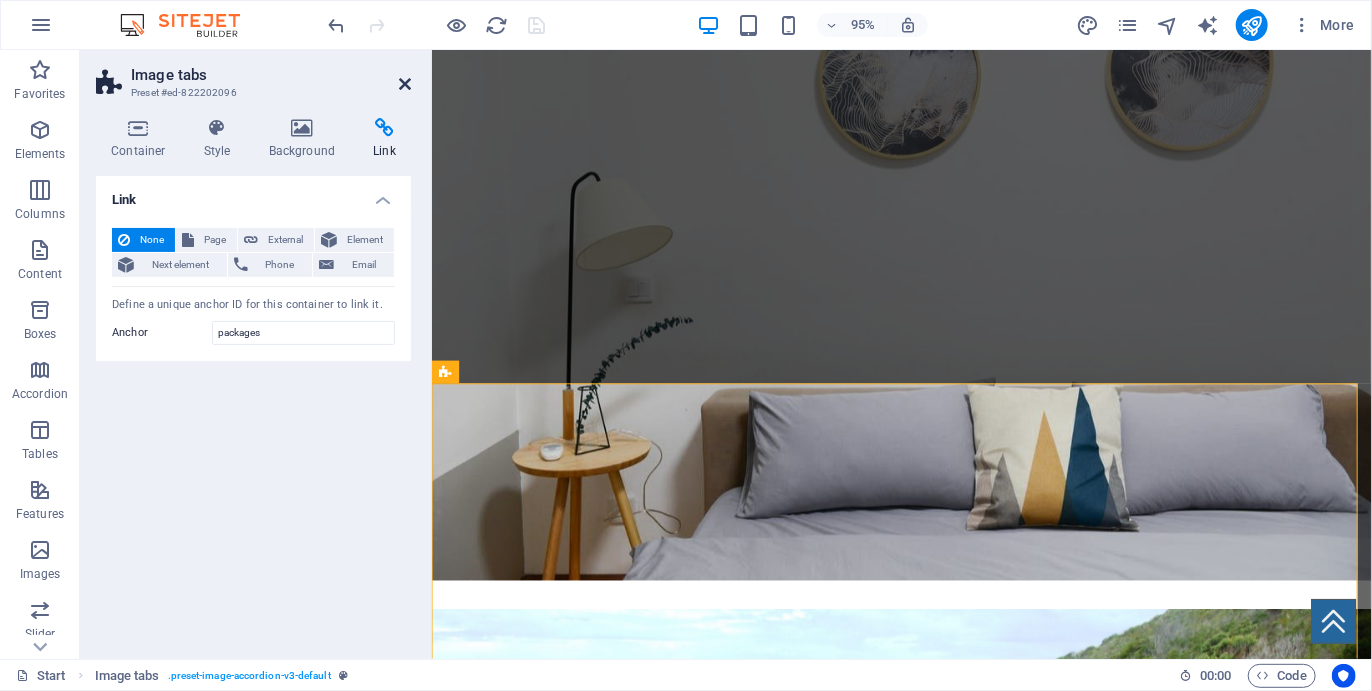 click at bounding box center [405, 84] 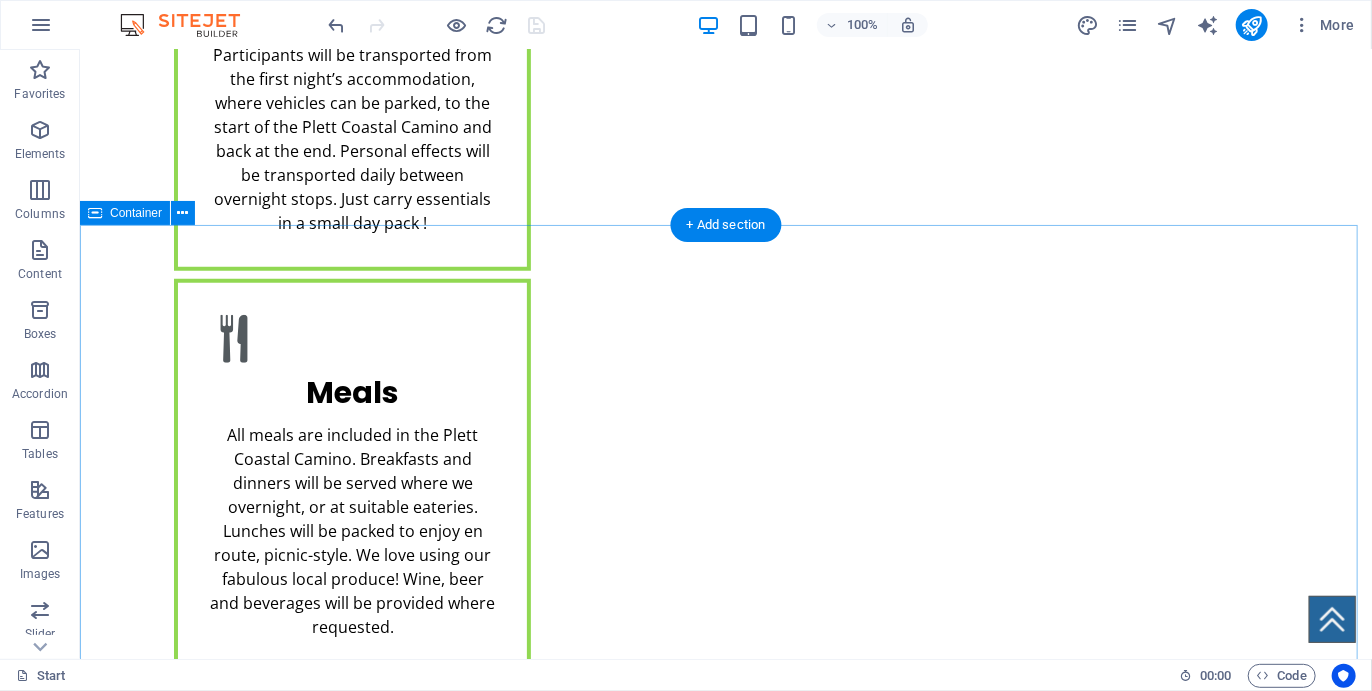 scroll, scrollTop: 4288, scrollLeft: 0, axis: vertical 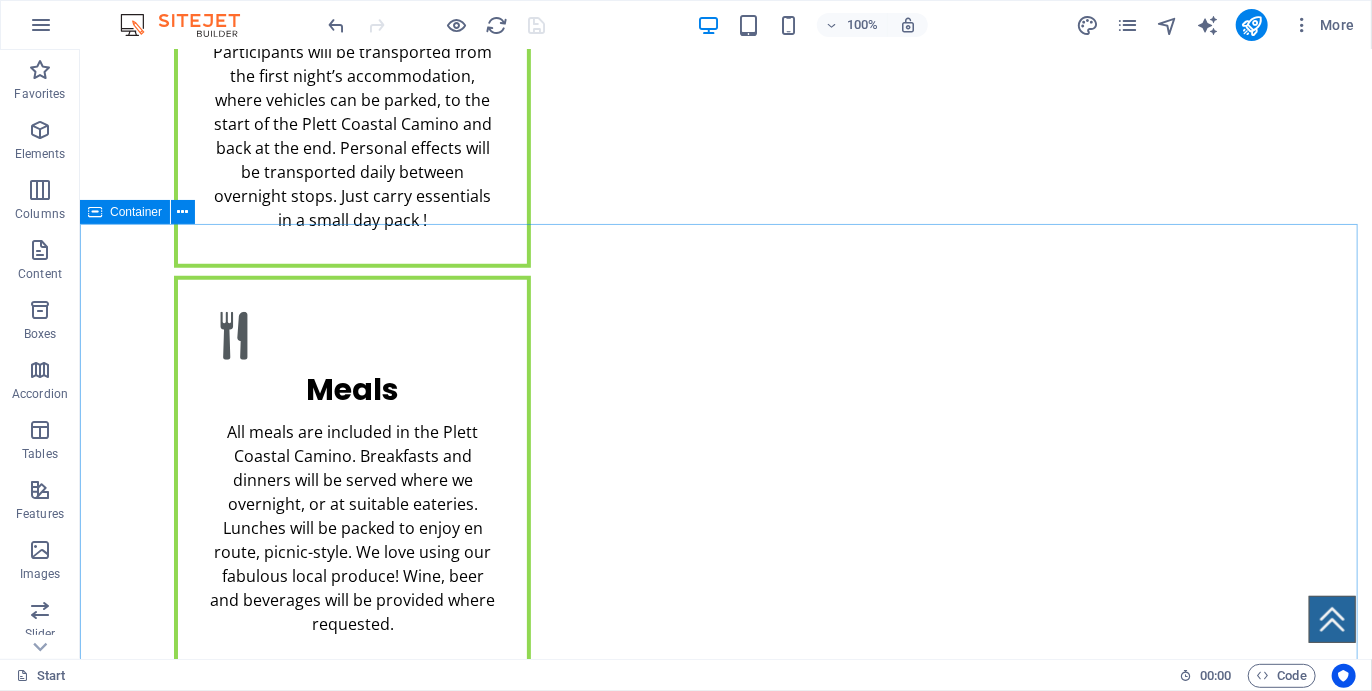 click on "Container" at bounding box center (136, 212) 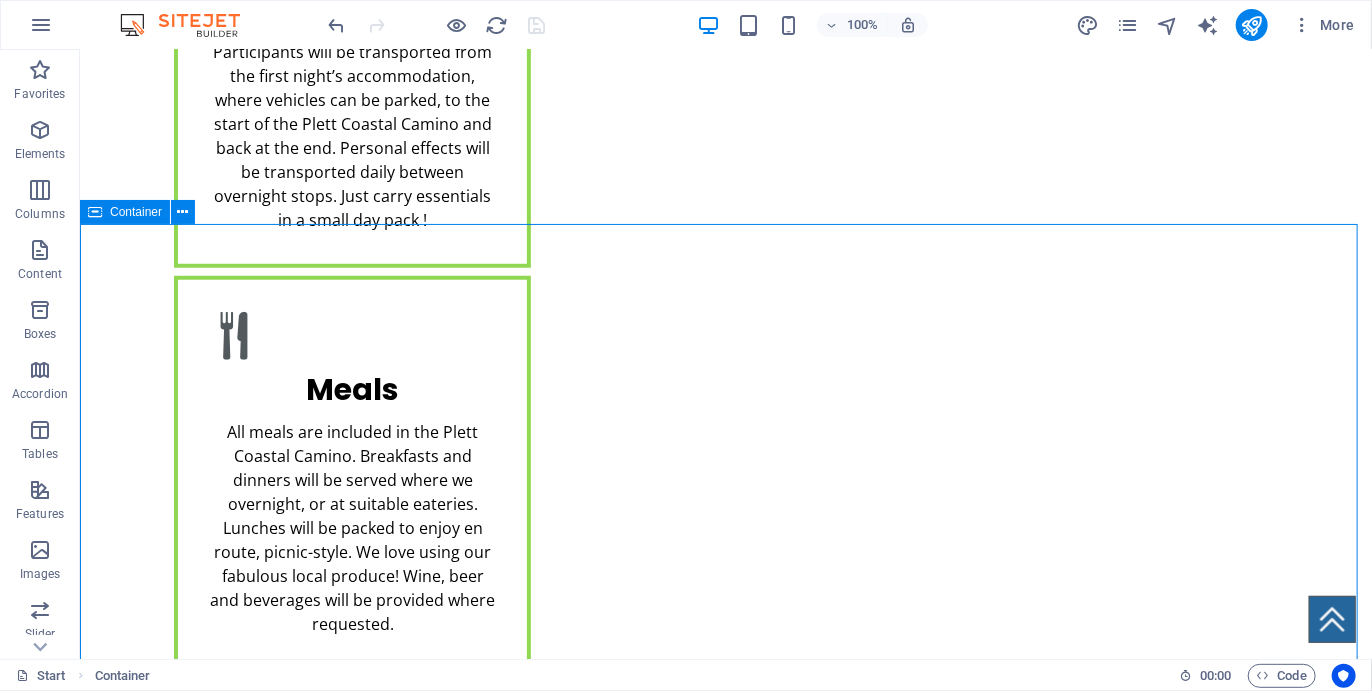 click on "Container" at bounding box center [136, 212] 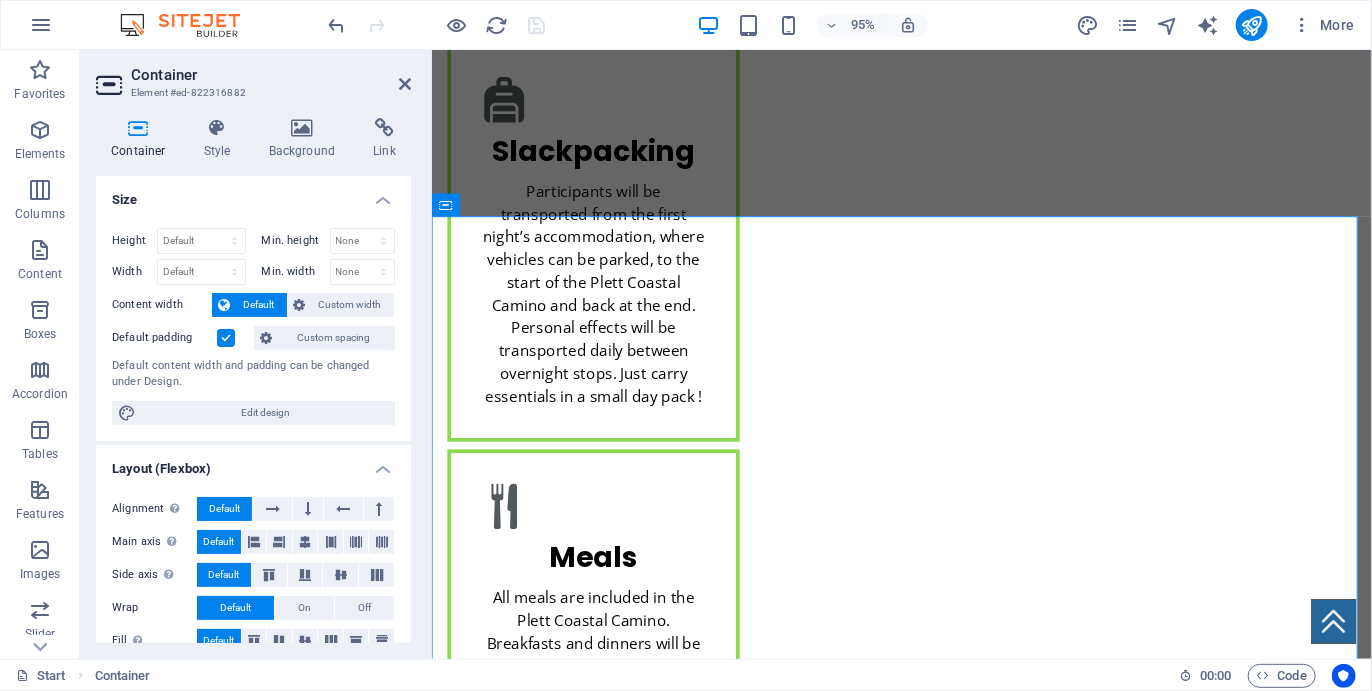 scroll, scrollTop: 4356, scrollLeft: 0, axis: vertical 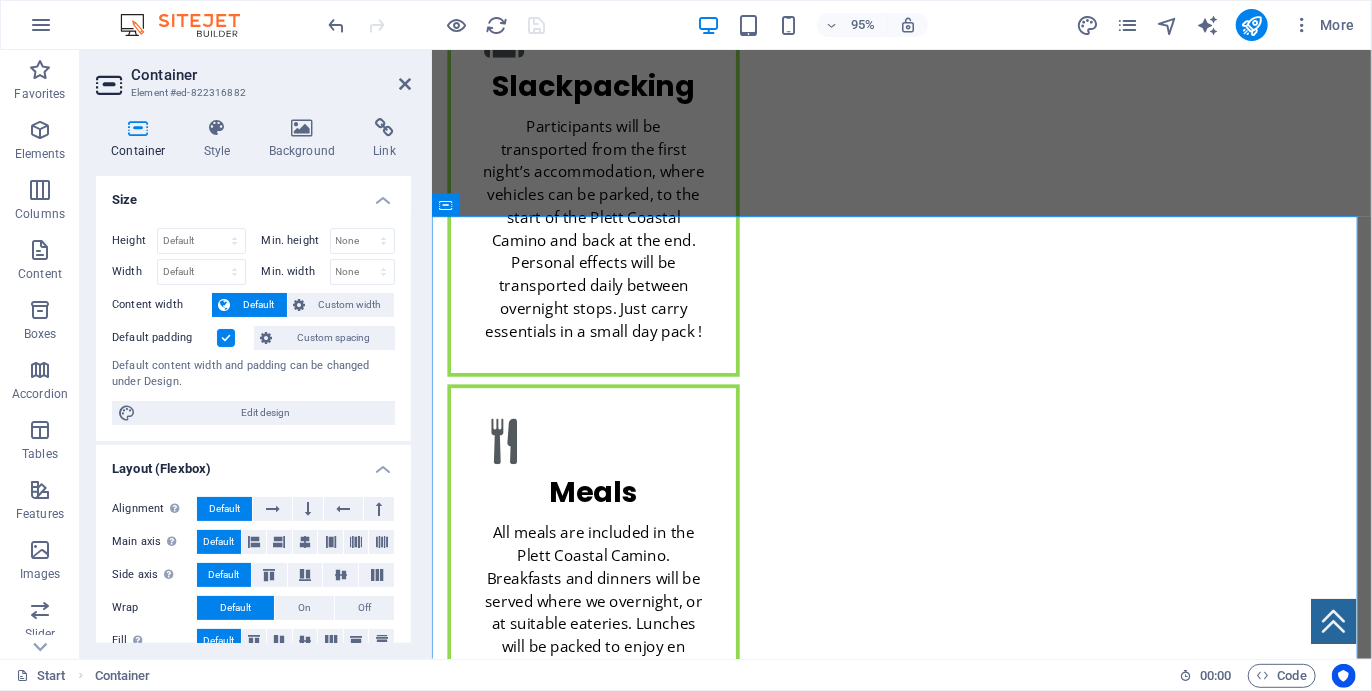 click on "Container Style Background Link Size Height Default px rem % vh vw Min. height None px rem % vh vw Width Default px rem % em vh vw Min. width None px rem % vh vw Content width Default Custom width Width Default px rem % em vh vw Min. width None px rem % vh vw Default padding Custom spacing Default content width and padding can be changed under Design. Edit design Layout (Flexbox) Alignment Determines the flex direction. Default Main axis Determine how elements should behave along the main axis inside this container (justify content). Default Side axis Control the vertical direction of the element inside of the container (align items). Default Wrap Default On Off Fill Controls the distances and direction of elements on the y-axis across several lines (align content). Default Accessibility ARIA helps assistive technologies (like screen readers) to understand the role, state, and behavior of web elements Role The ARIA role defines the purpose of an element.  None Alert Article Banner Comment Fan" at bounding box center (253, 380) 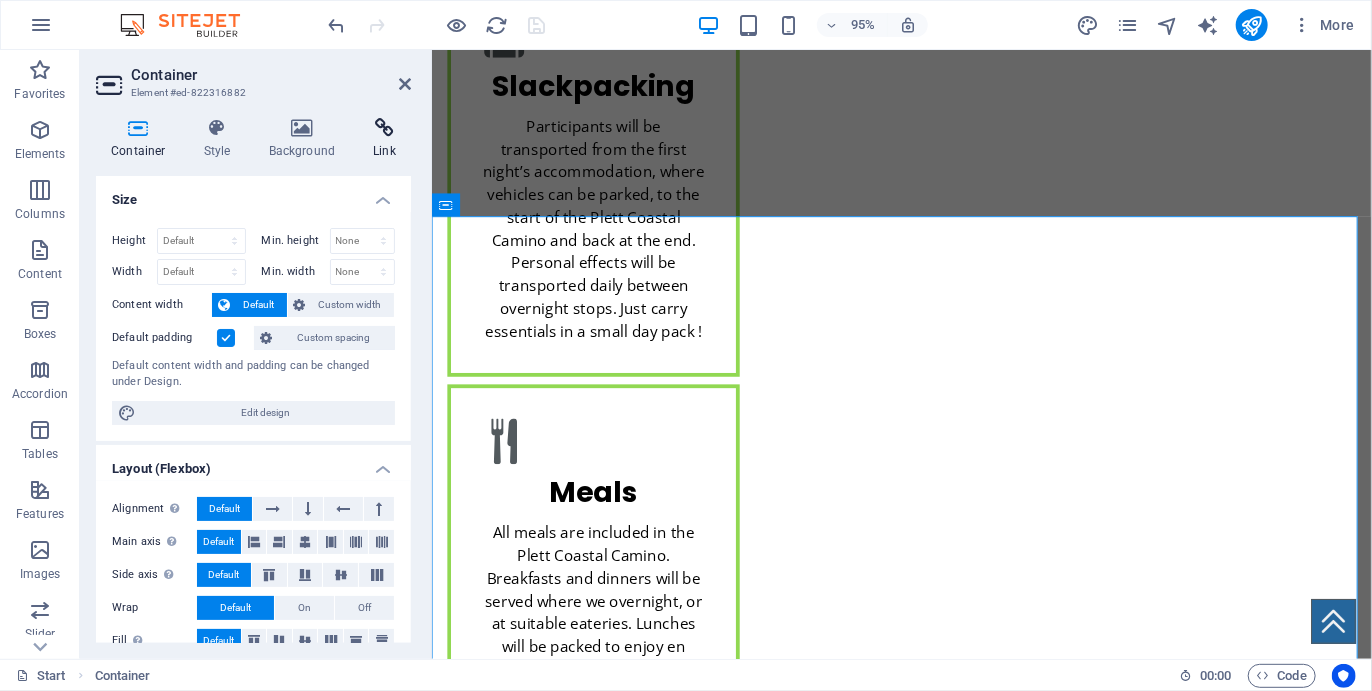 click at bounding box center [384, 128] 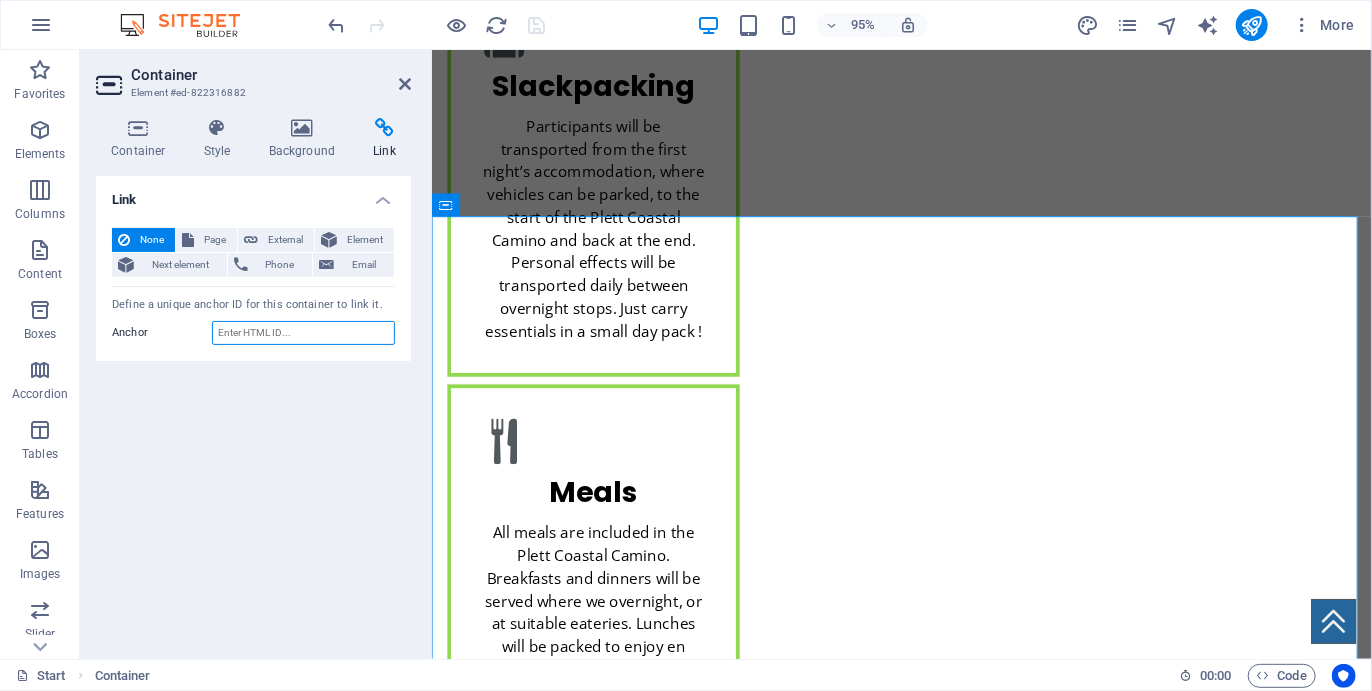 click on "Anchor" at bounding box center (303, 333) 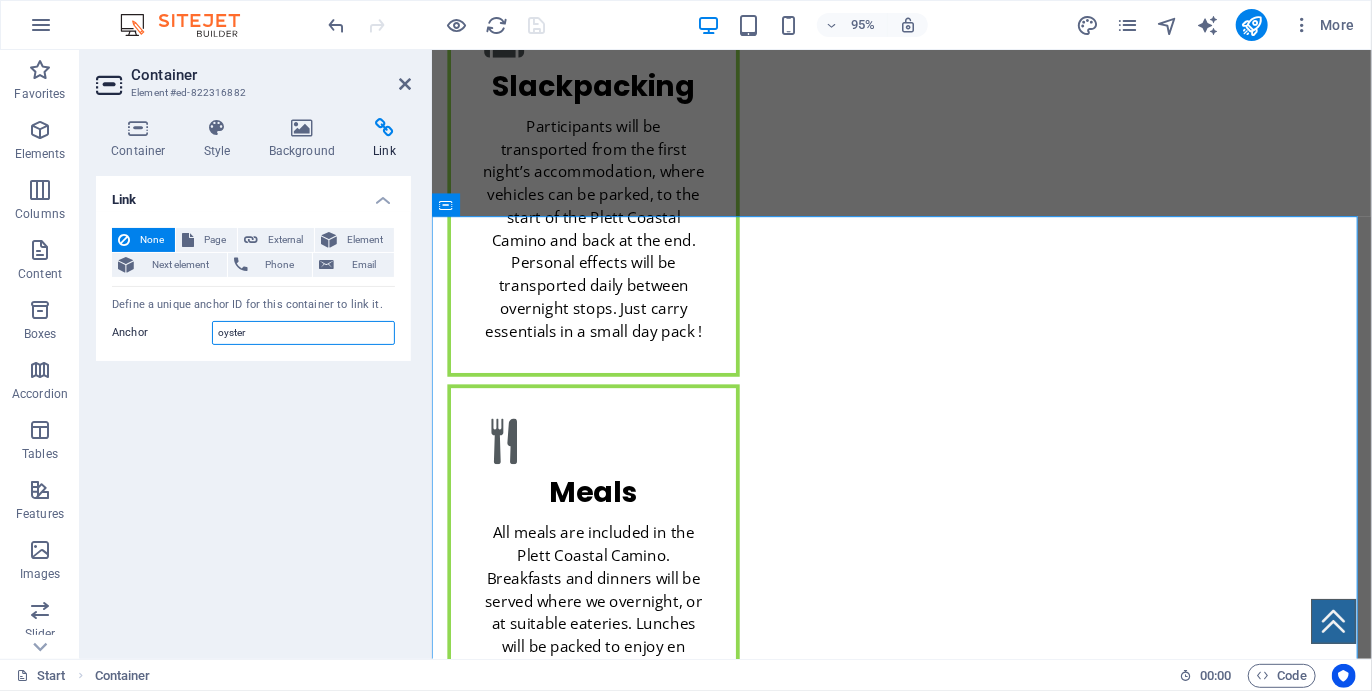 type on "oyster" 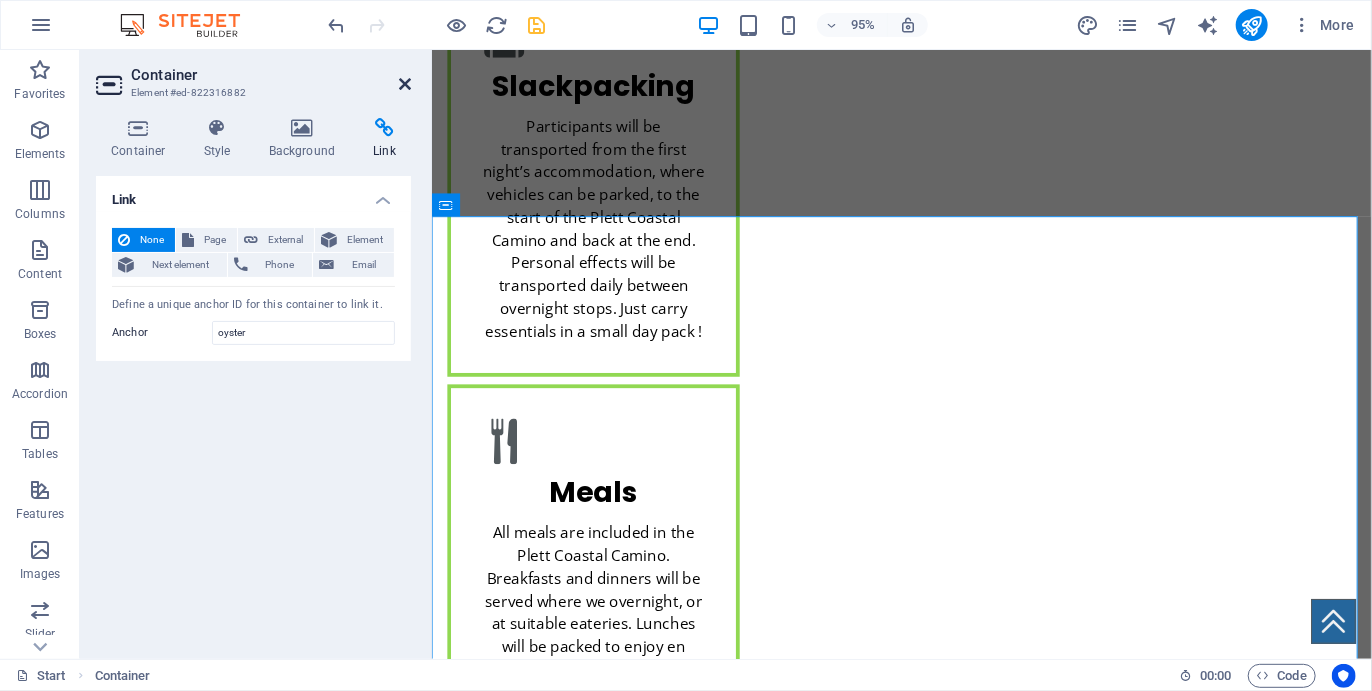click at bounding box center (405, 84) 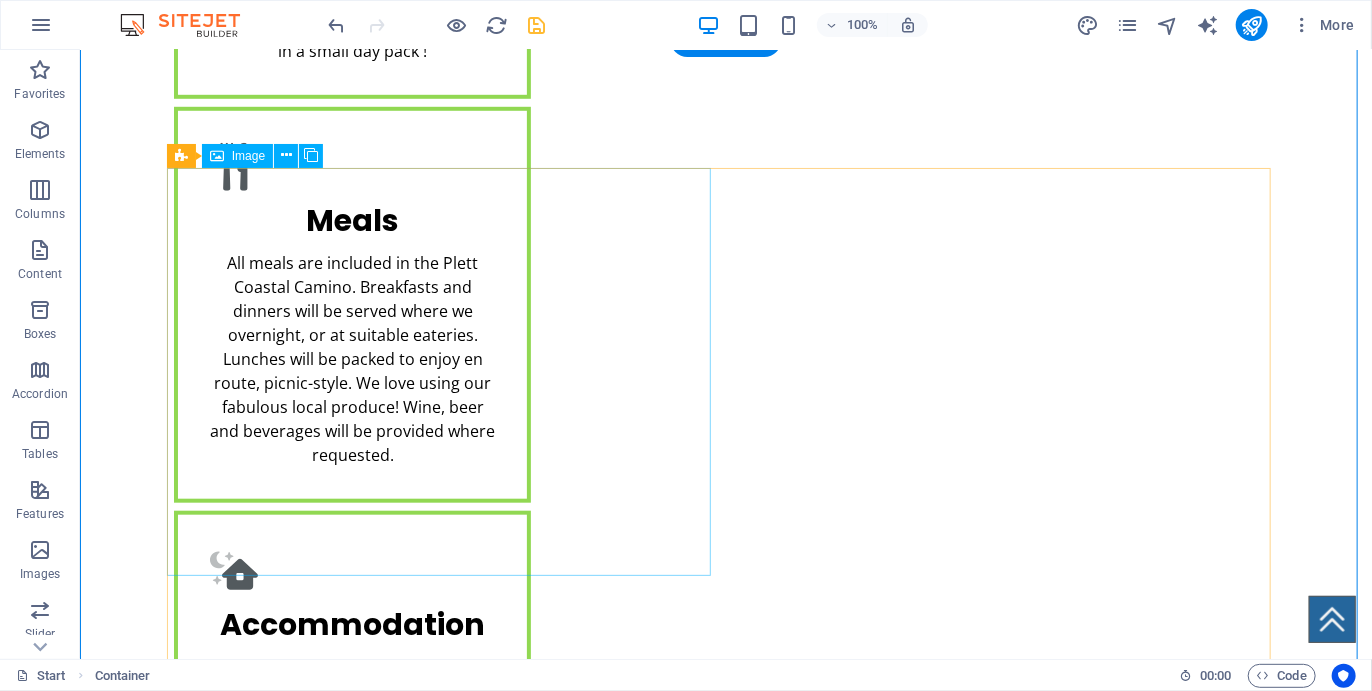 scroll, scrollTop: 4472, scrollLeft: 0, axis: vertical 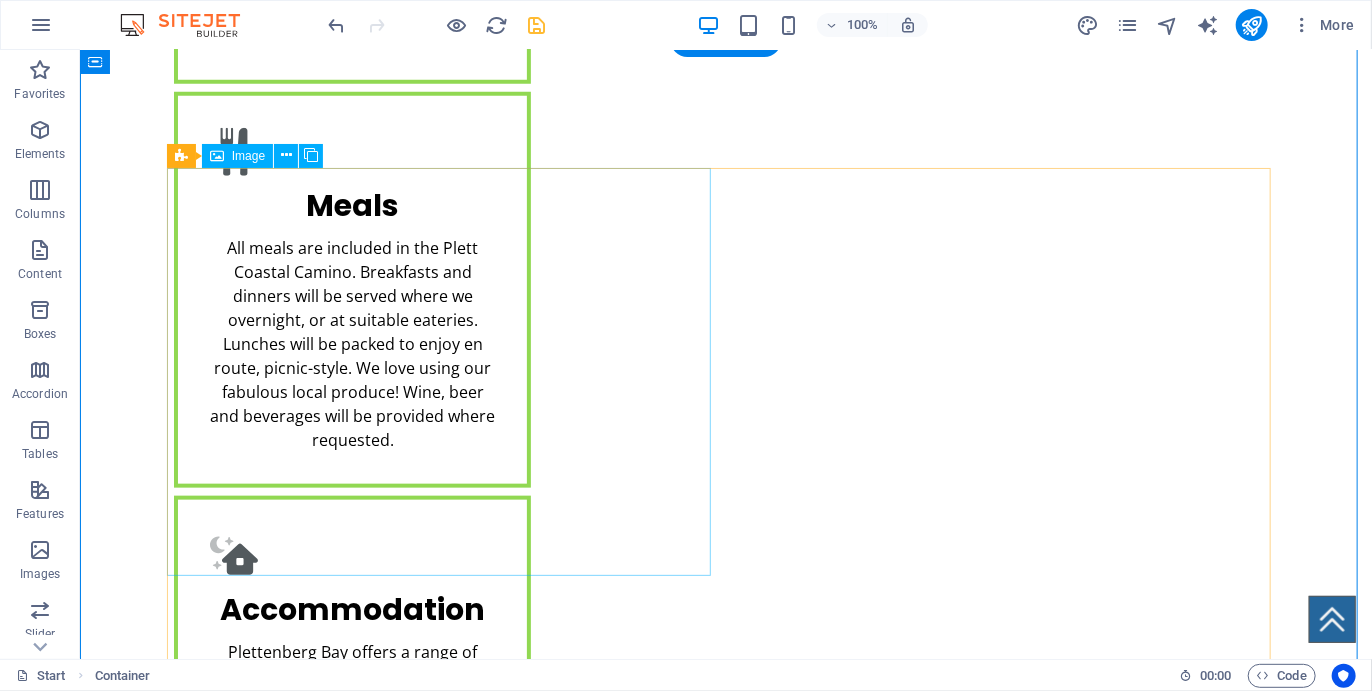 click on "OYSTER 4 DAYS/ 3 NIGHTS" at bounding box center (686, 3590) 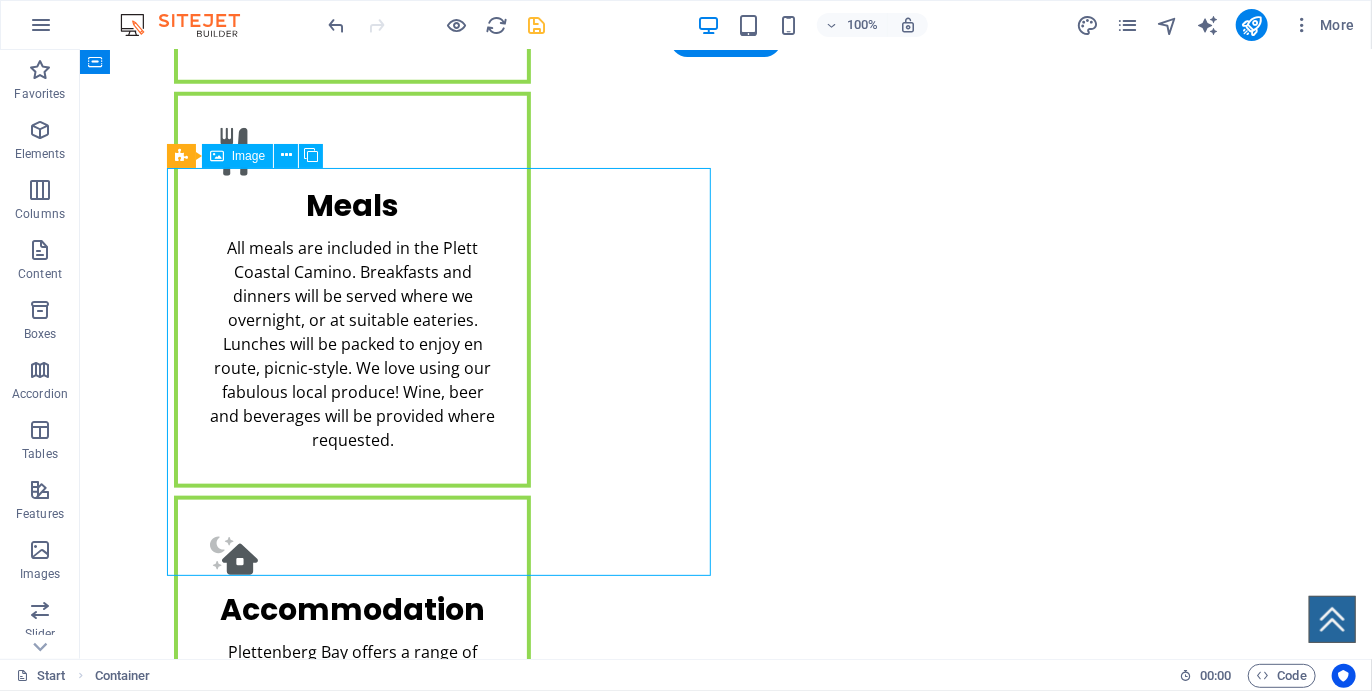 click on "OYSTER 4 DAYS/ 3 NIGHTS" at bounding box center (686, 3590) 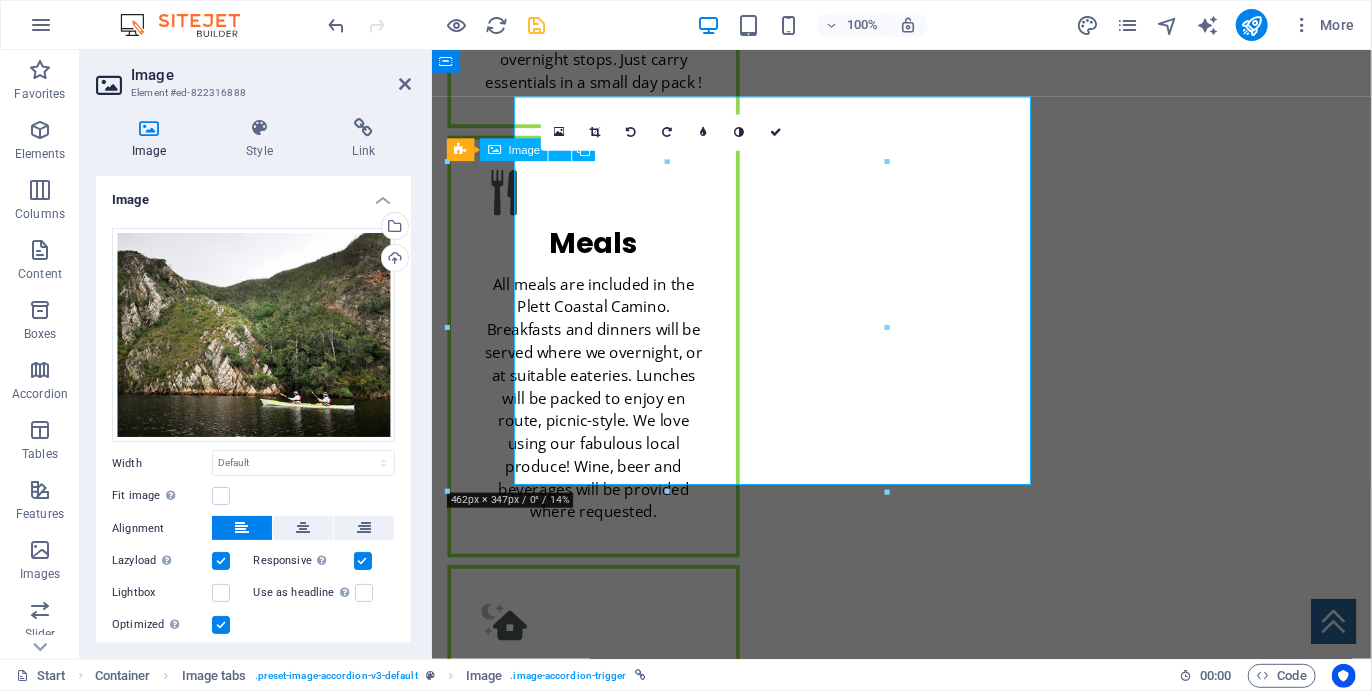 scroll, scrollTop: 4541, scrollLeft: 0, axis: vertical 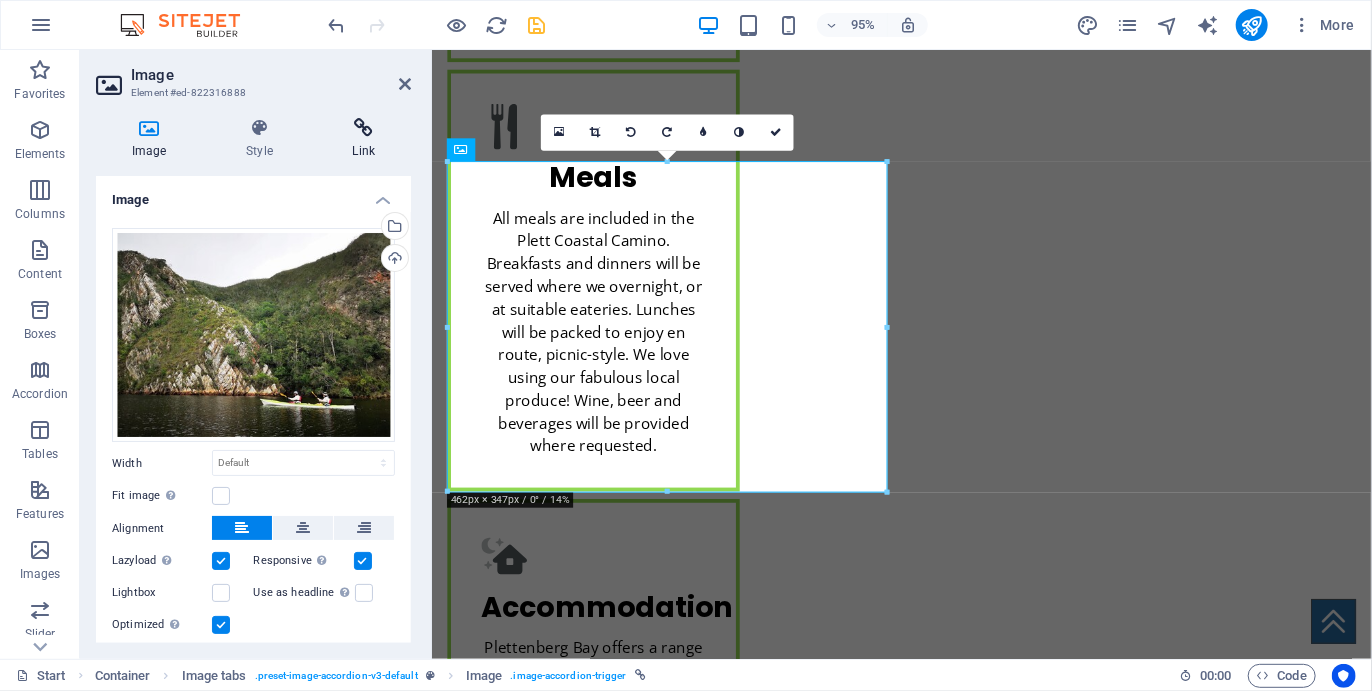 click at bounding box center [364, 128] 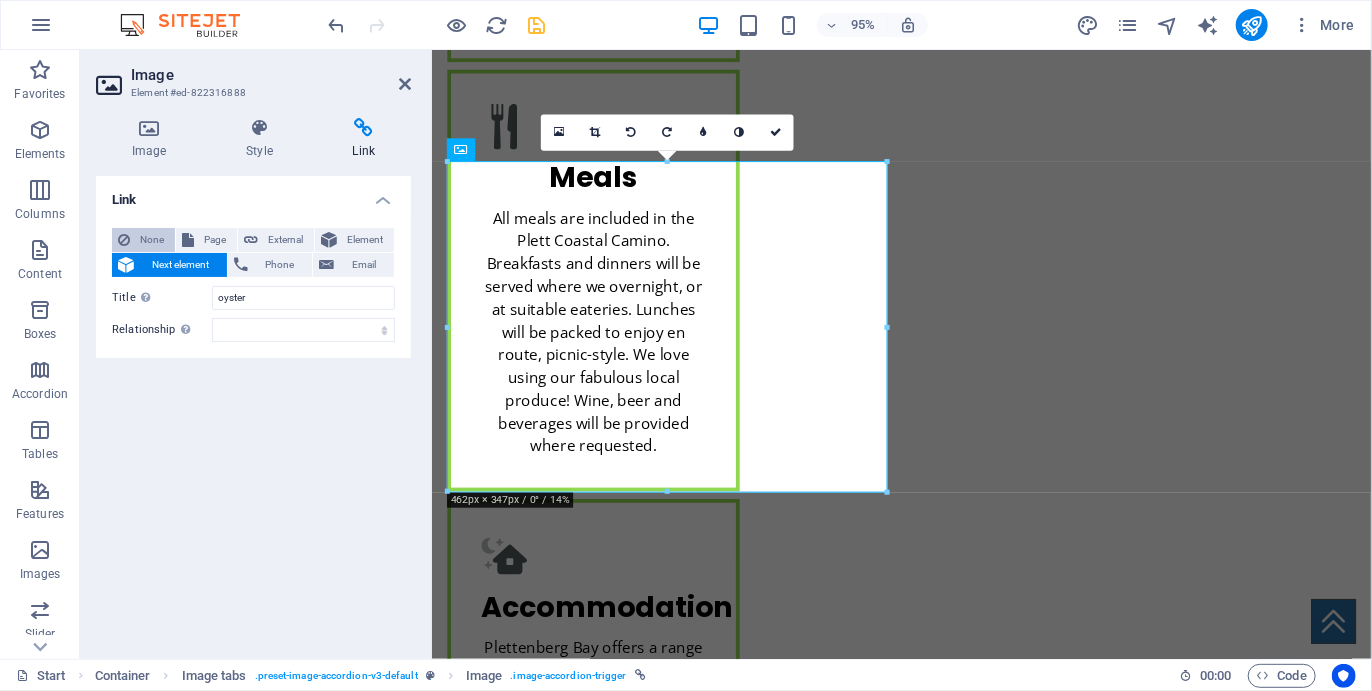 click on "None" at bounding box center (152, 240) 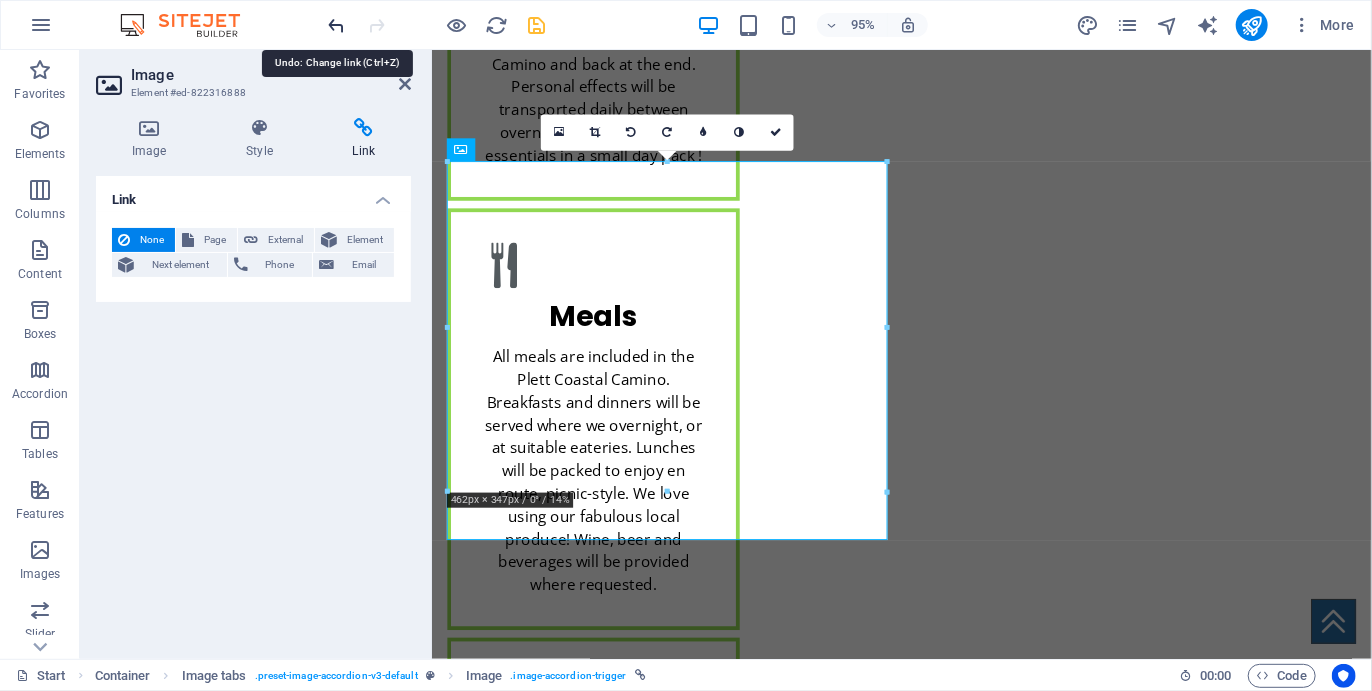 click at bounding box center [337, 25] 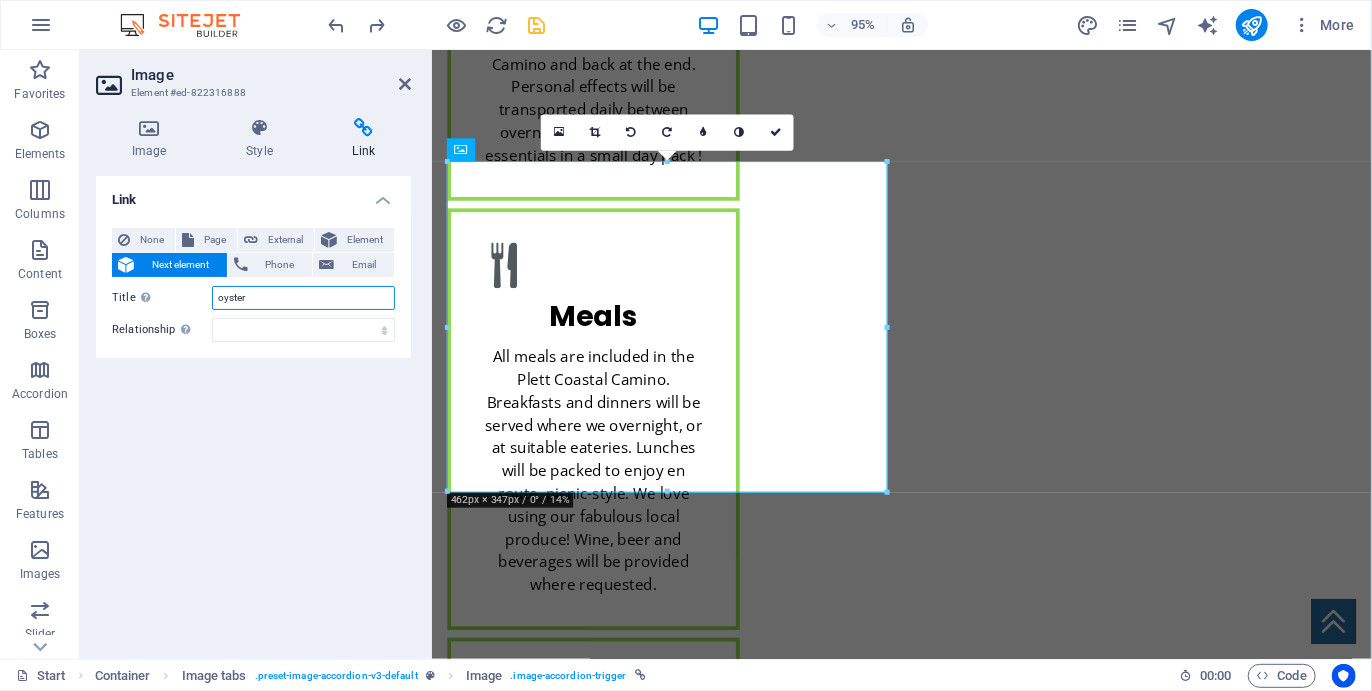 click on "oyster" at bounding box center [303, 298] 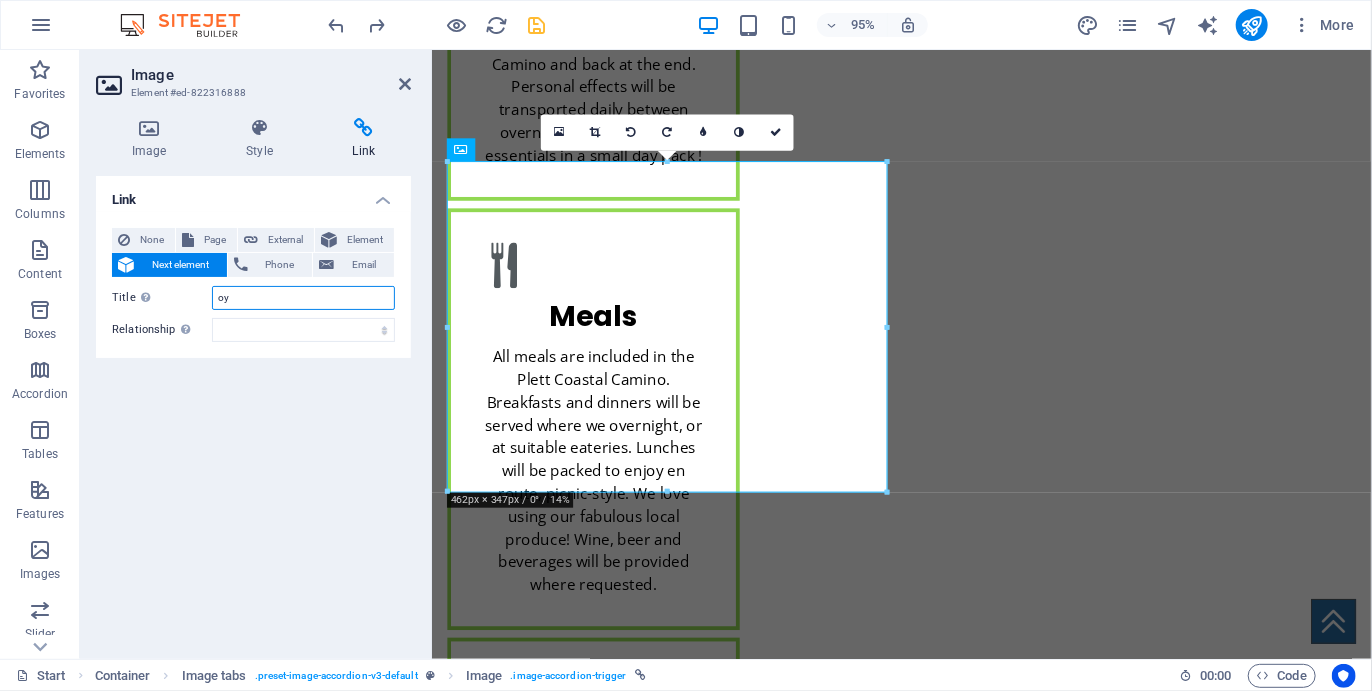 type on "o" 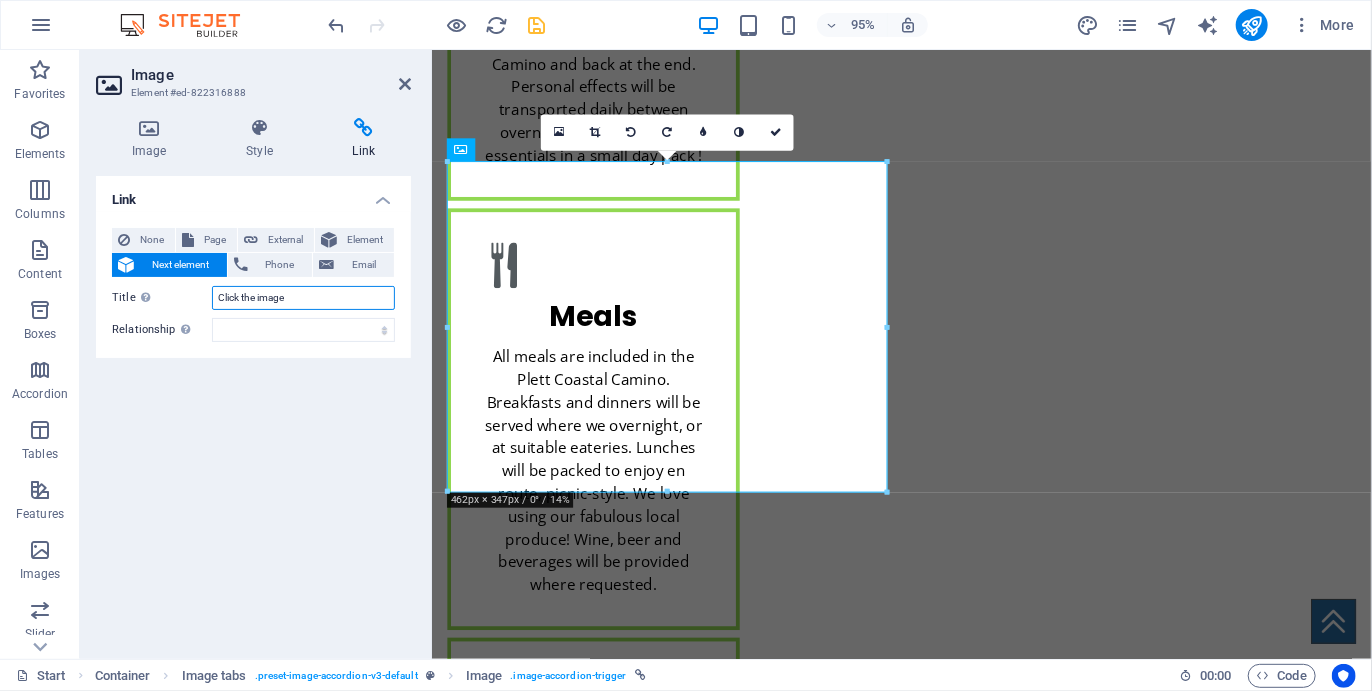 type on "Click the image" 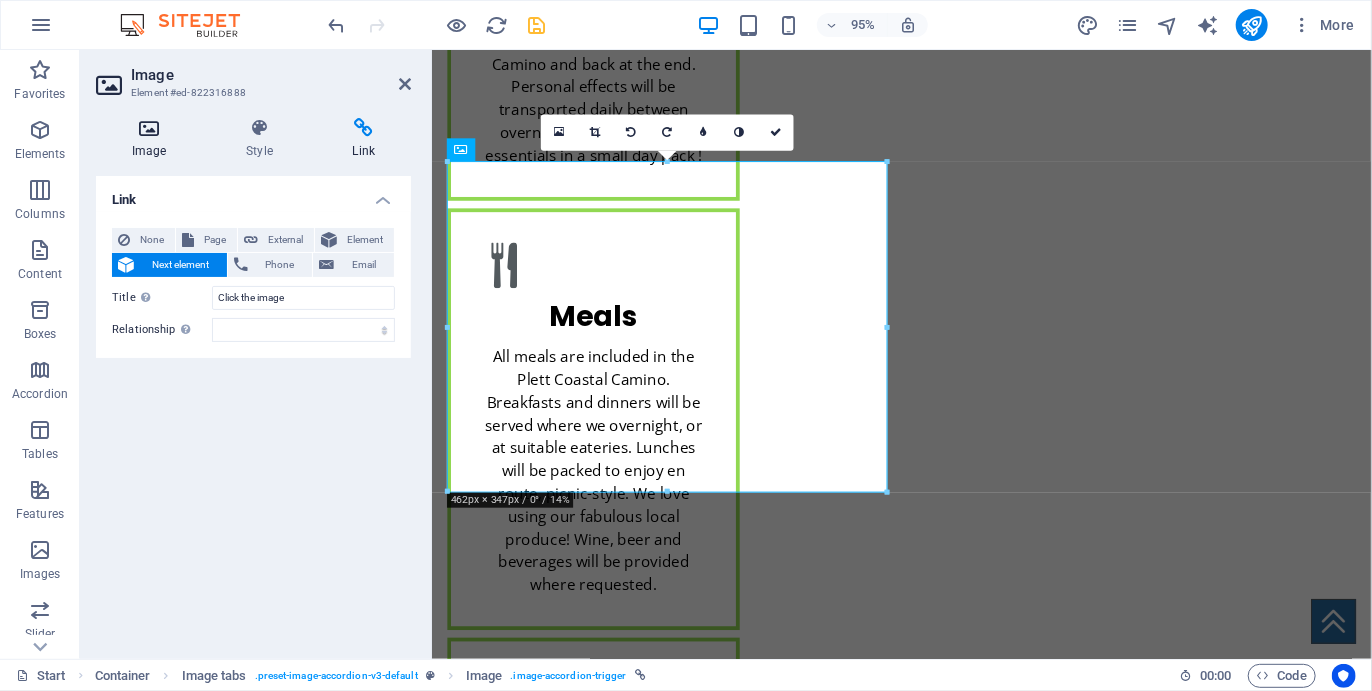 click on "Image" at bounding box center (153, 139) 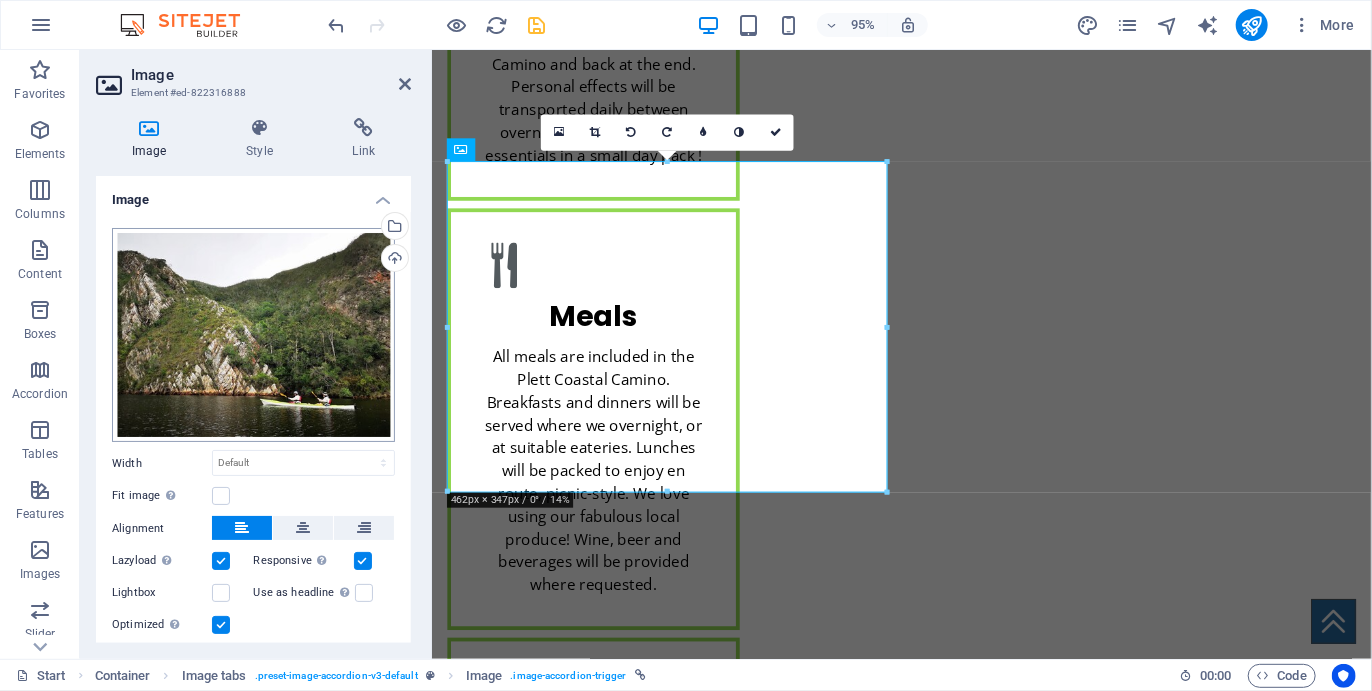 scroll, scrollTop: 54, scrollLeft: 0, axis: vertical 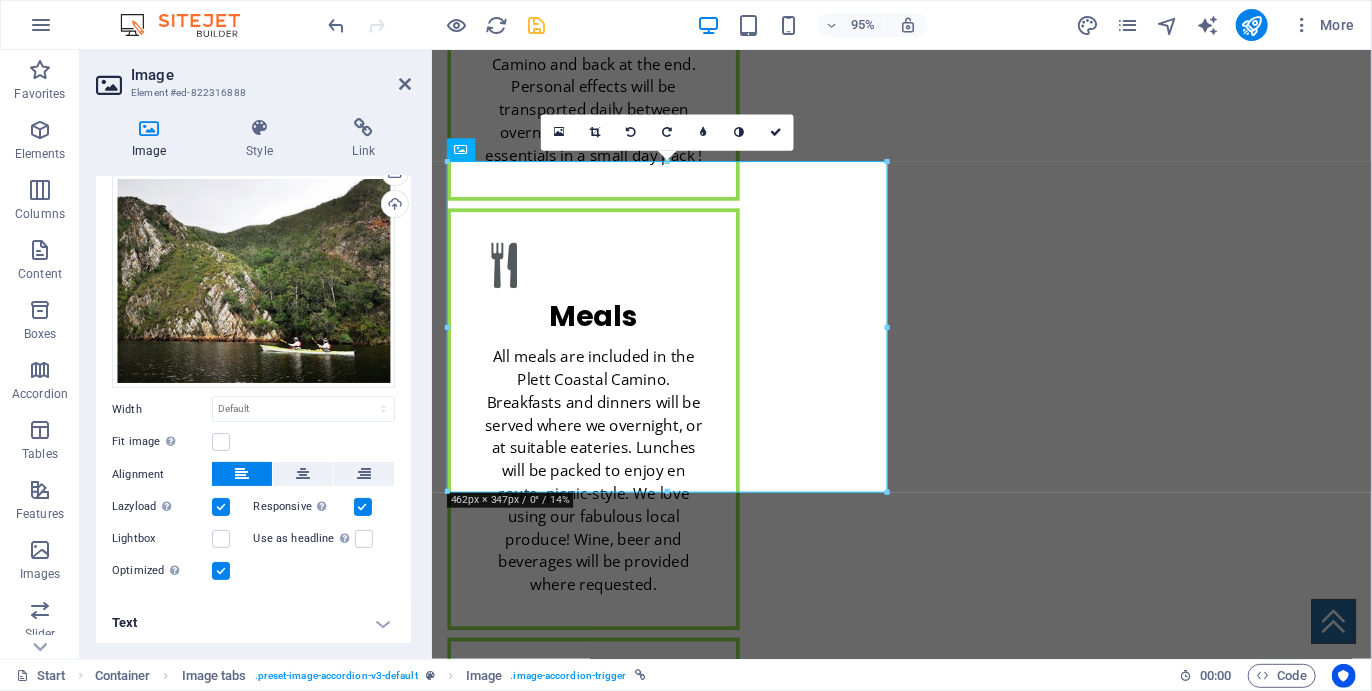 click on "Text" at bounding box center (253, 623) 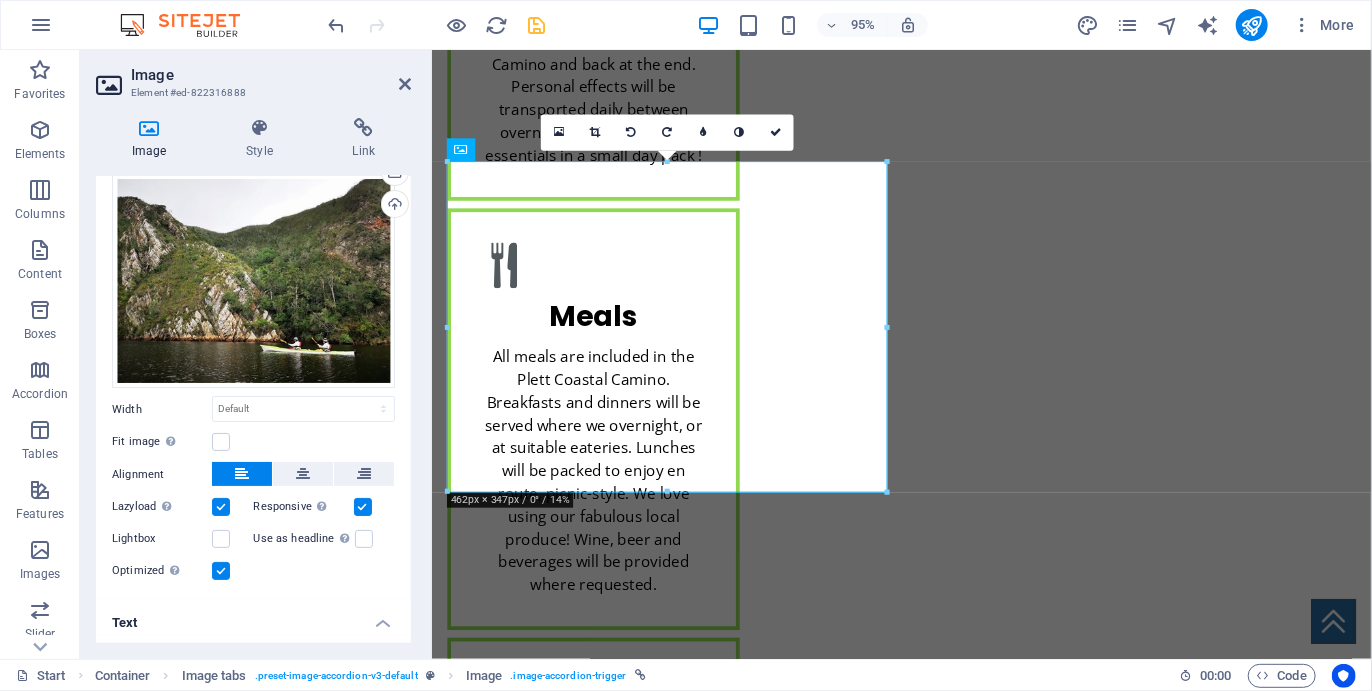 scroll, scrollTop: 242, scrollLeft: 0, axis: vertical 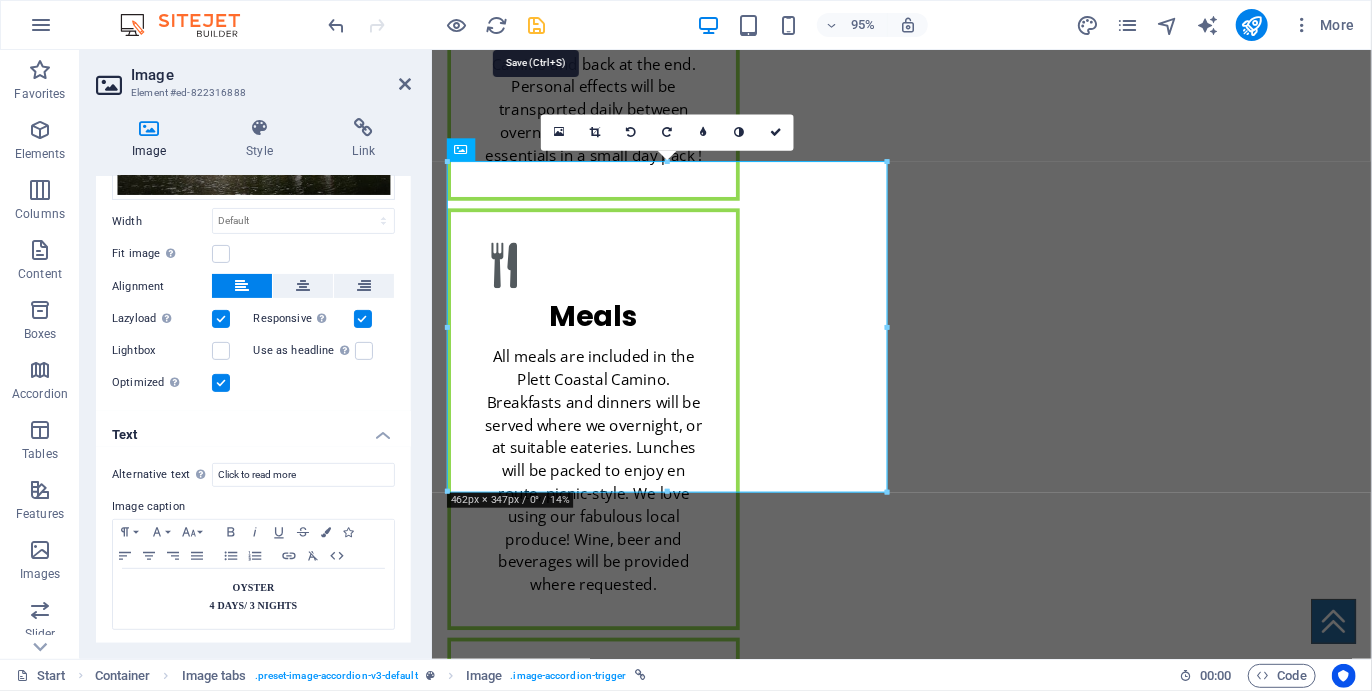 click at bounding box center (537, 25) 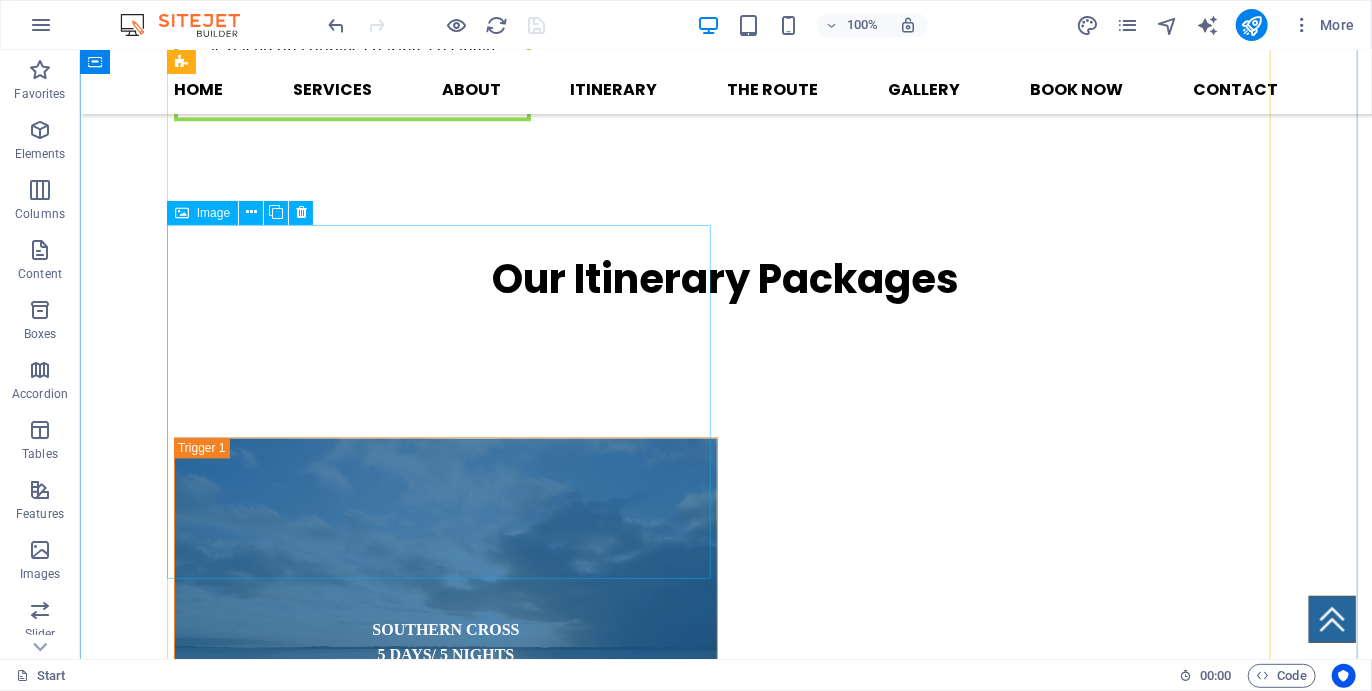 scroll, scrollTop: 5240, scrollLeft: 0, axis: vertical 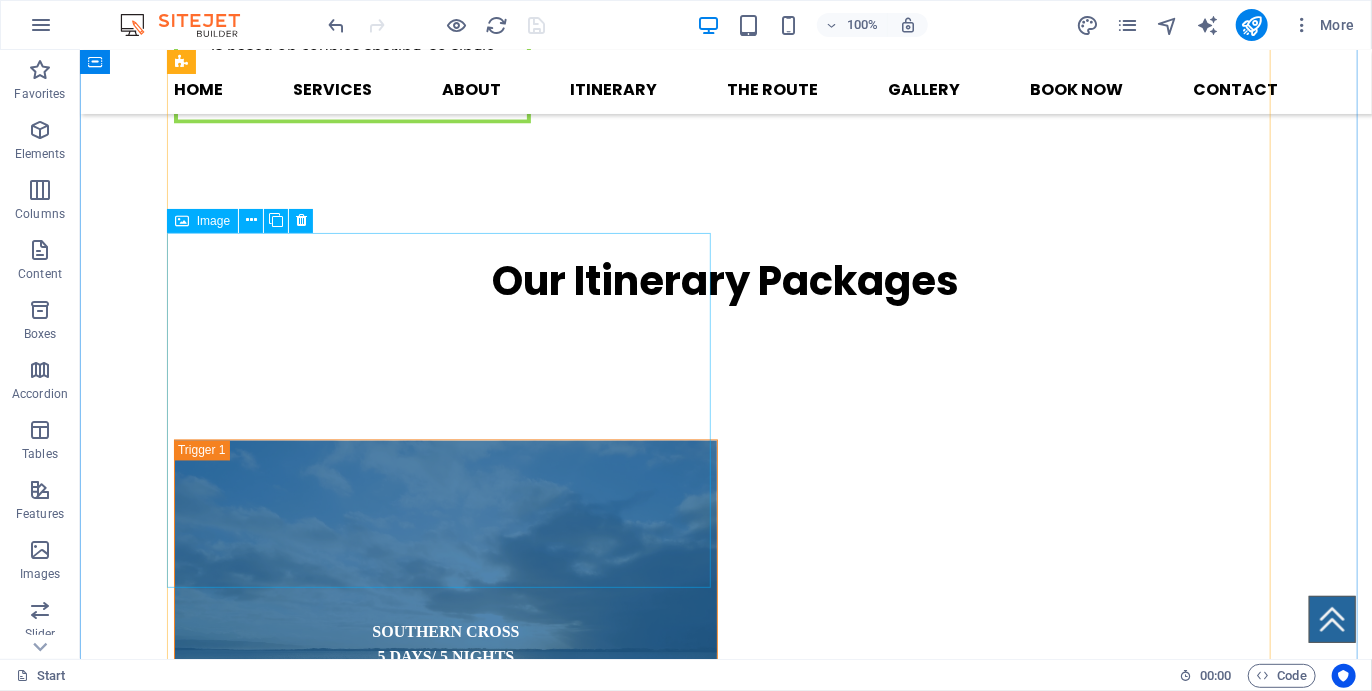 click on "PERIWINKLE 2 DAYS/ 2 DAYS" at bounding box center [686, 3967] 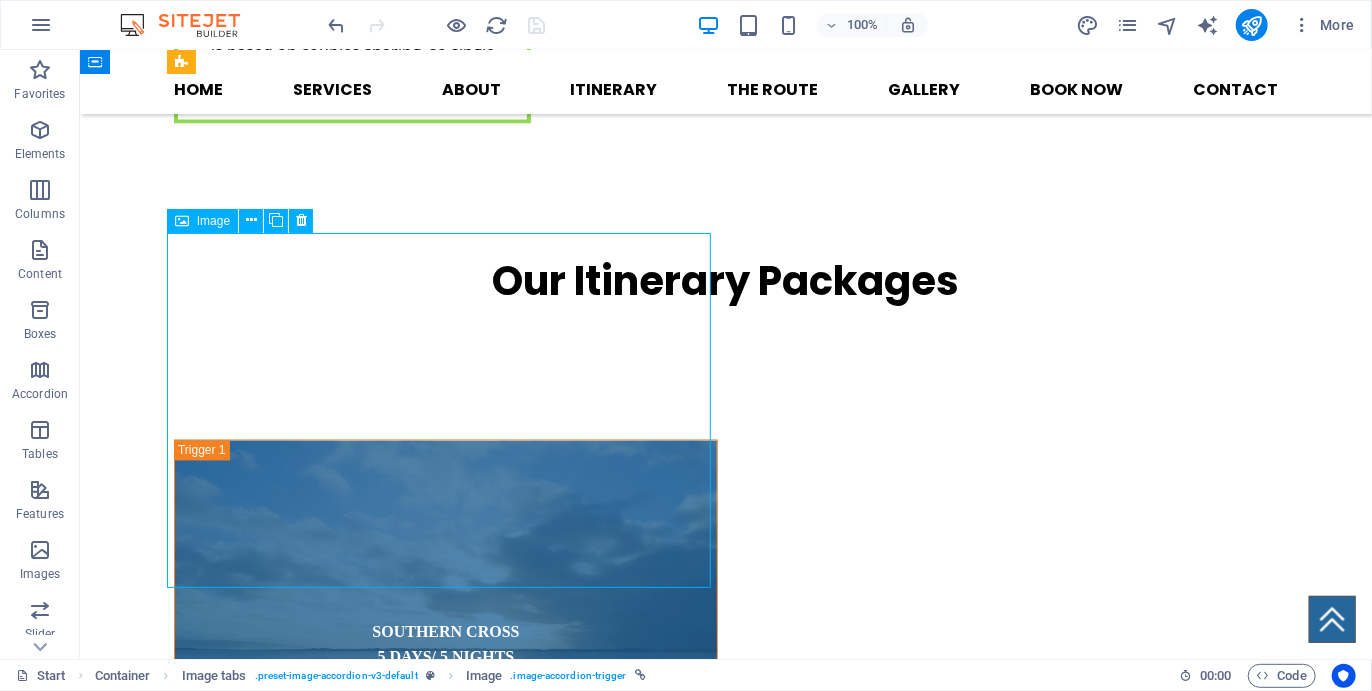 click on "PERIWINKLE 2 DAYS/ 2 DAYS" at bounding box center [686, 3967] 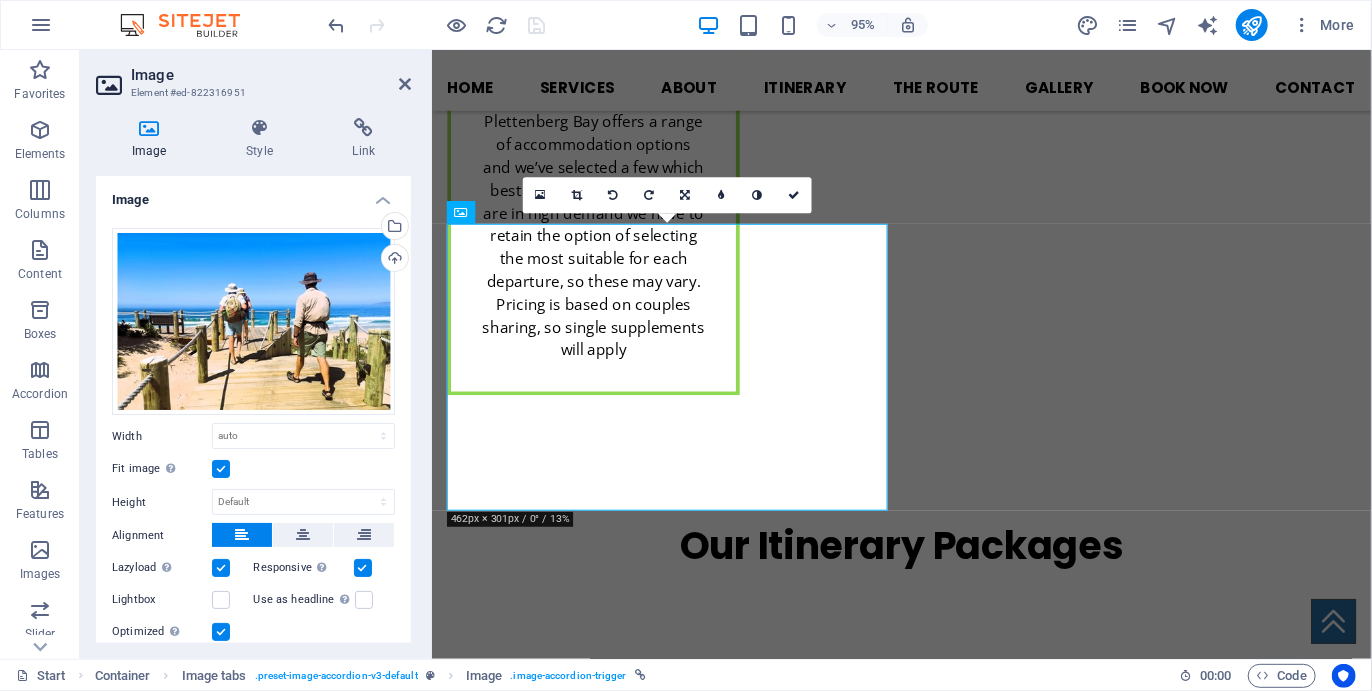 scroll, scrollTop: 5248, scrollLeft: 0, axis: vertical 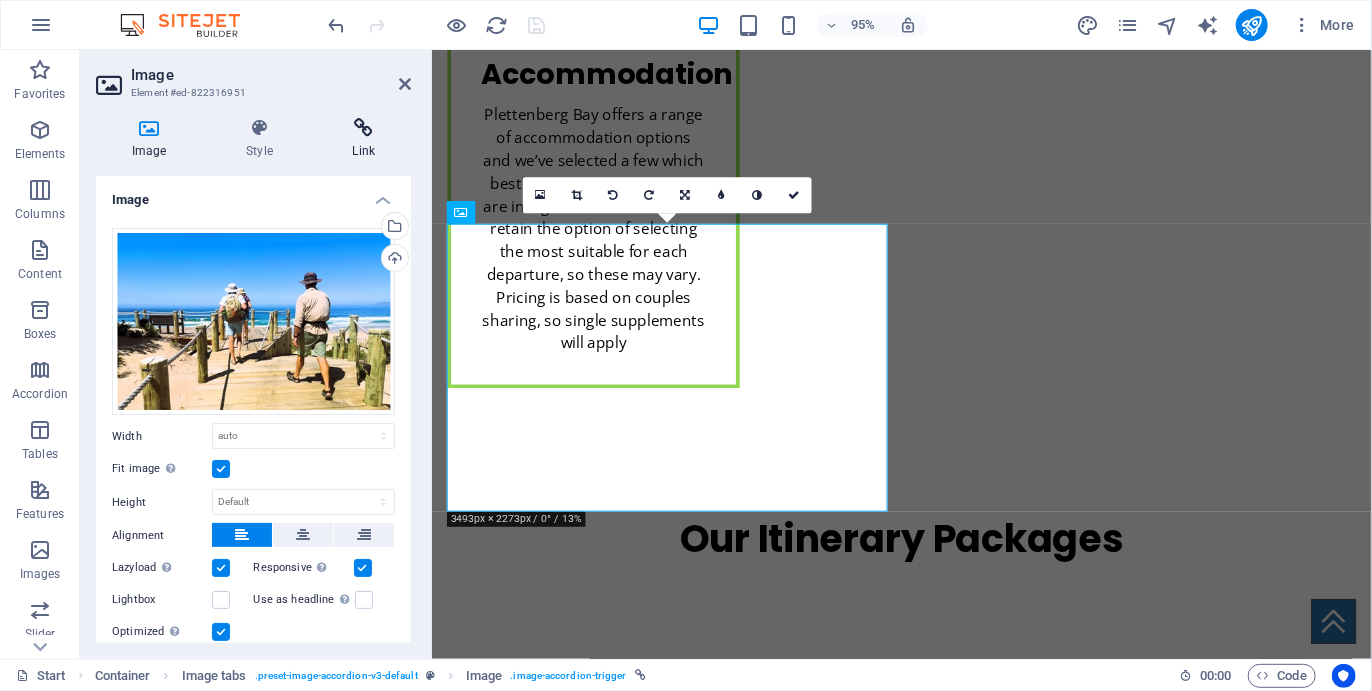 click at bounding box center (364, 128) 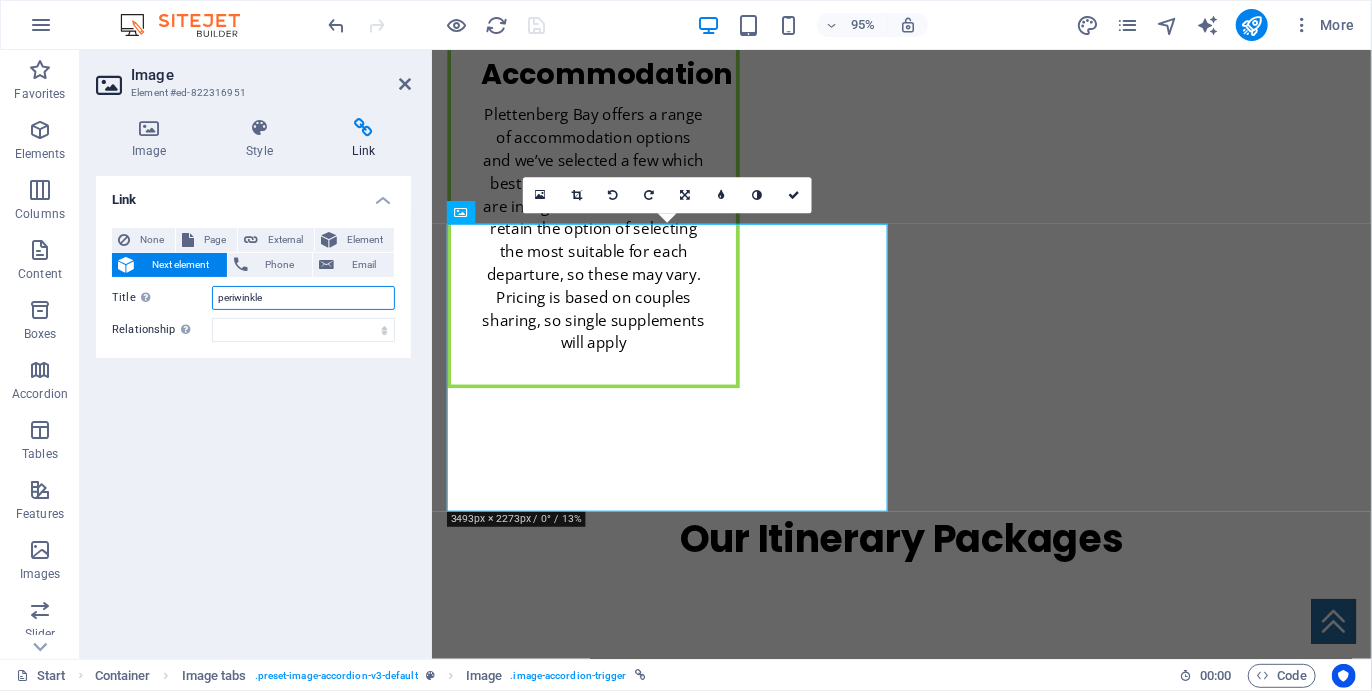 click on "periwinkle" at bounding box center (303, 298) 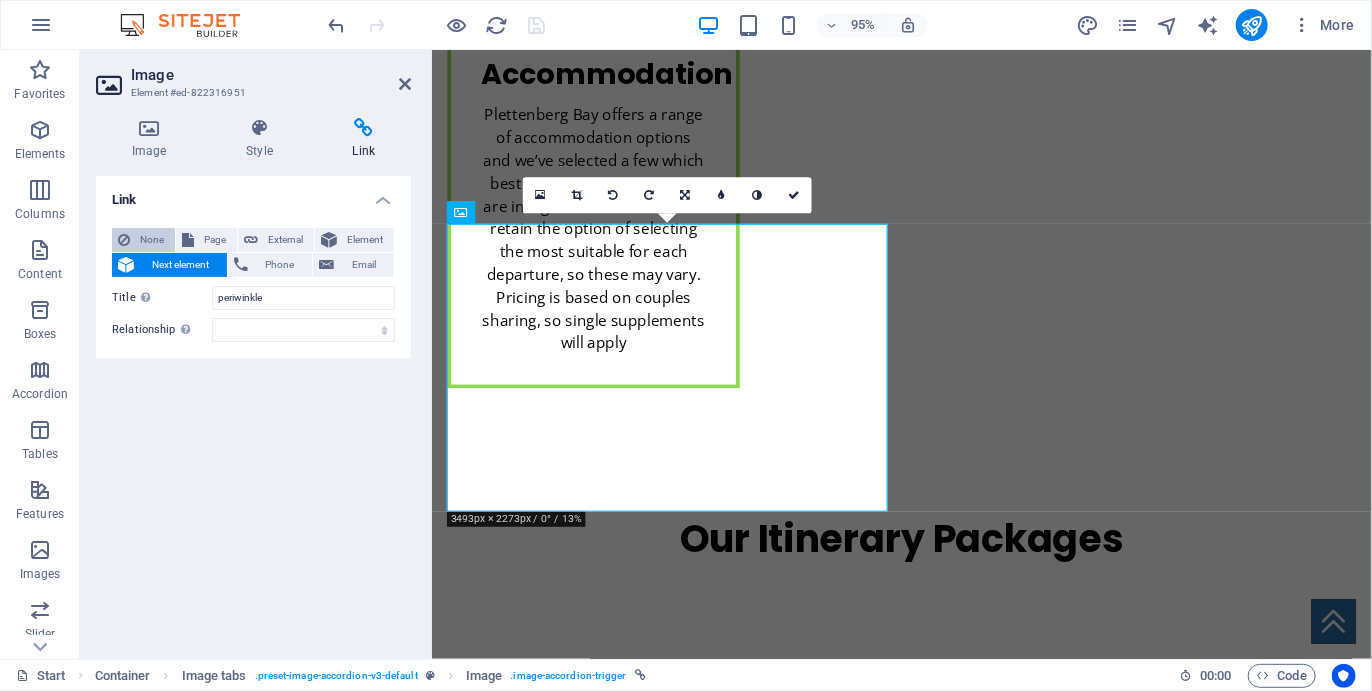 click on "None" at bounding box center [152, 240] 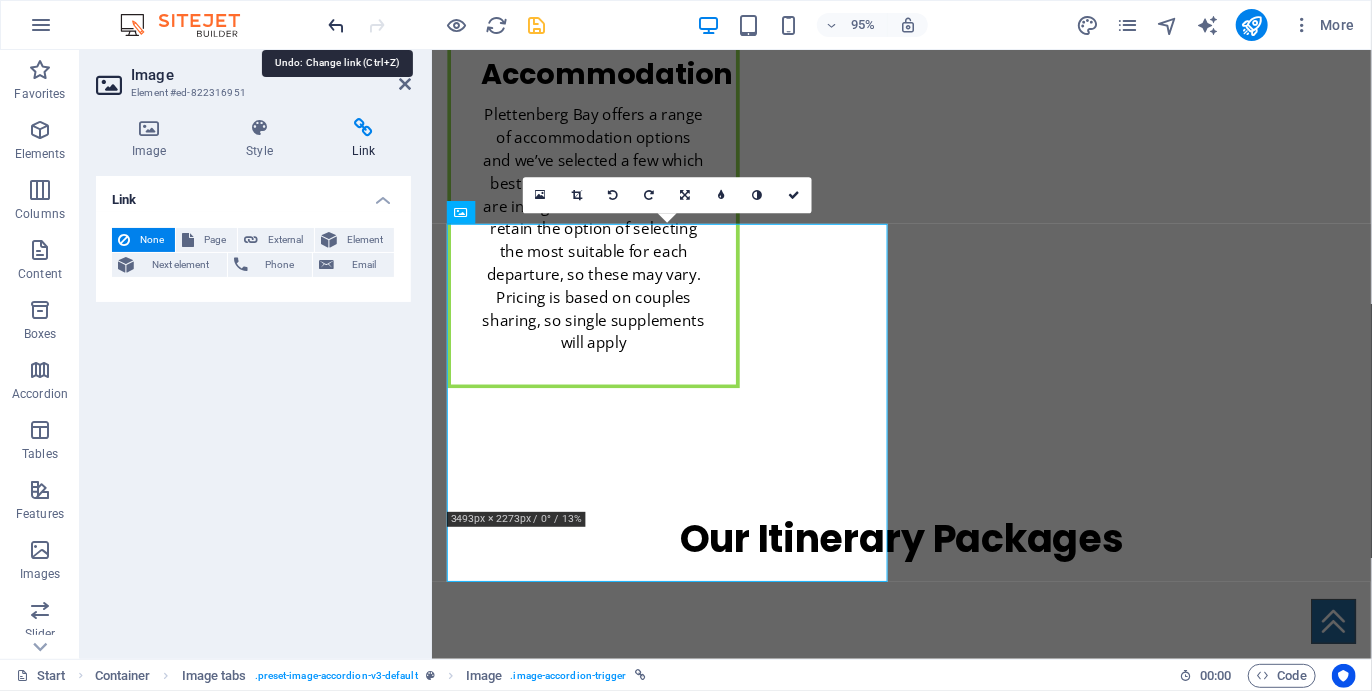 click at bounding box center [337, 25] 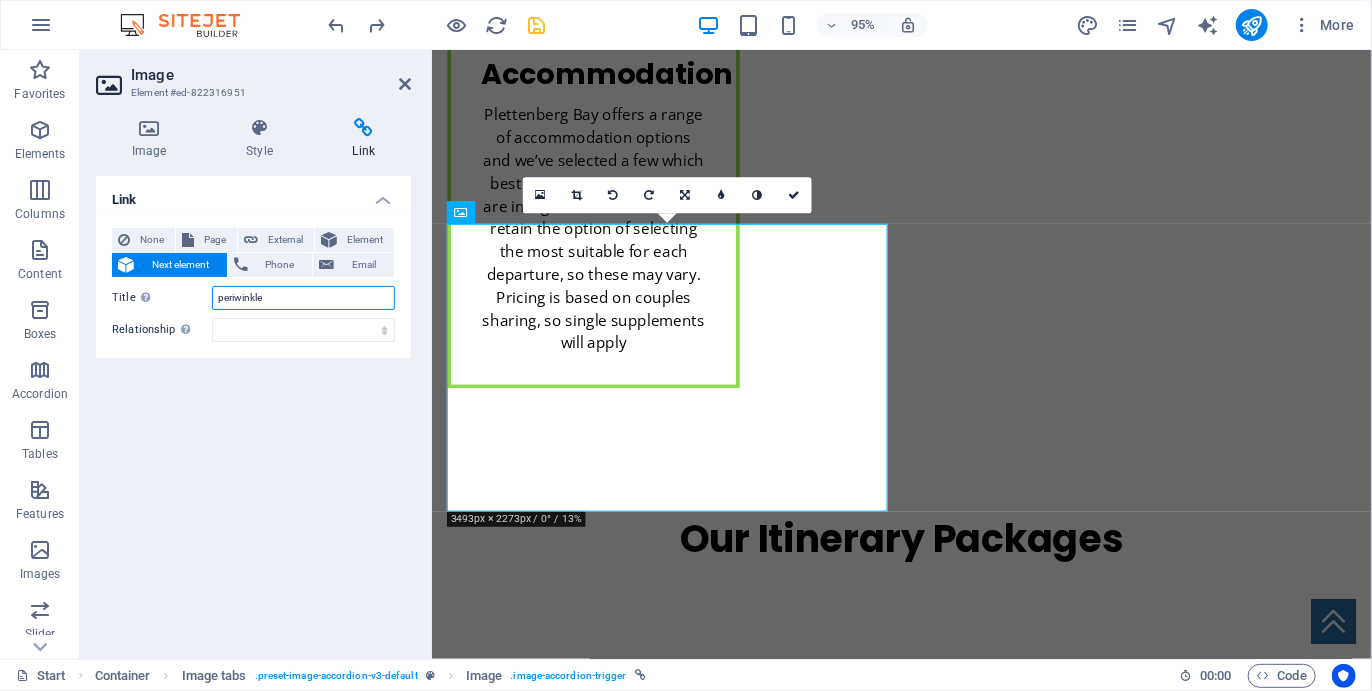 click on "periwinkle" at bounding box center [303, 298] 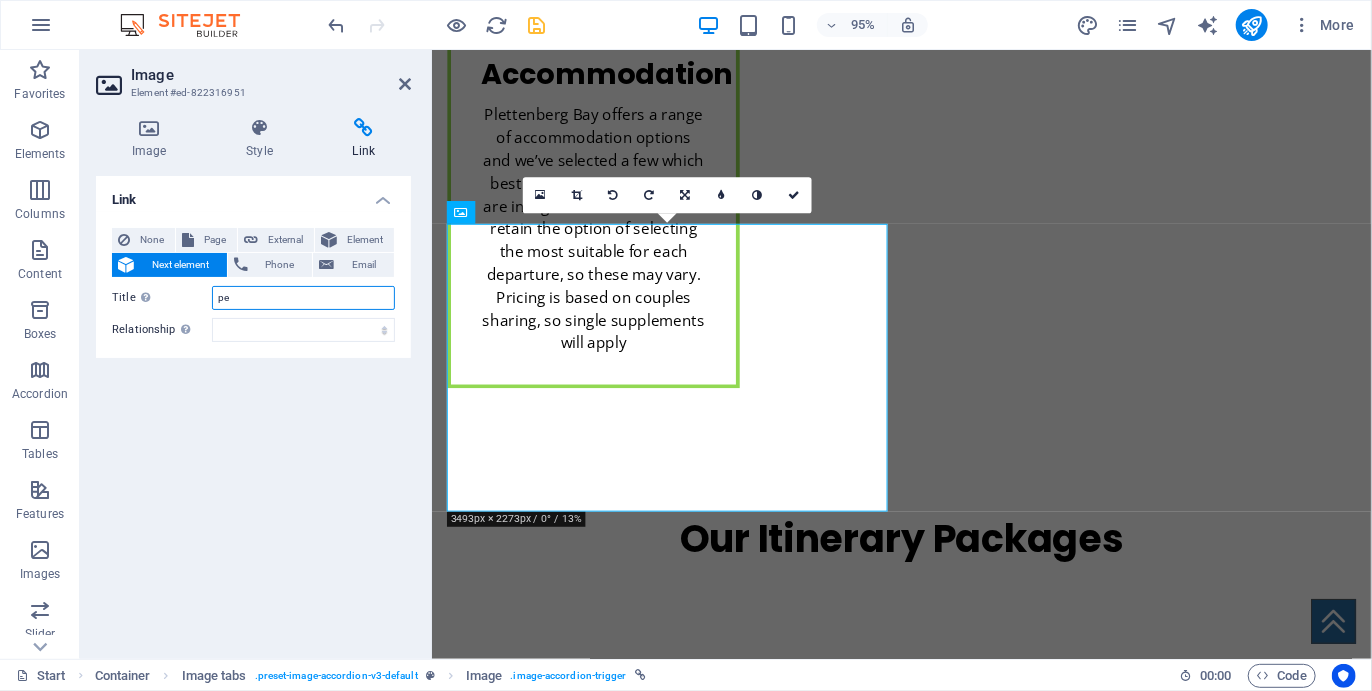 type on "p" 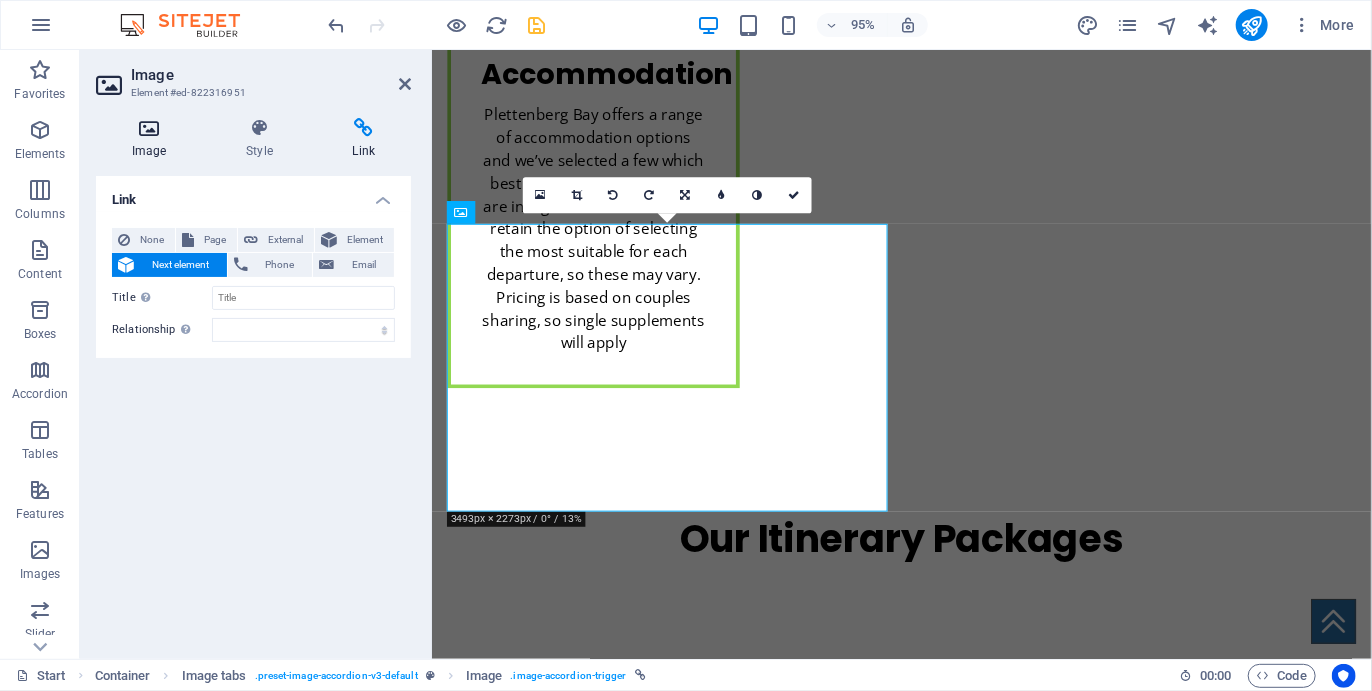 click at bounding box center (149, 128) 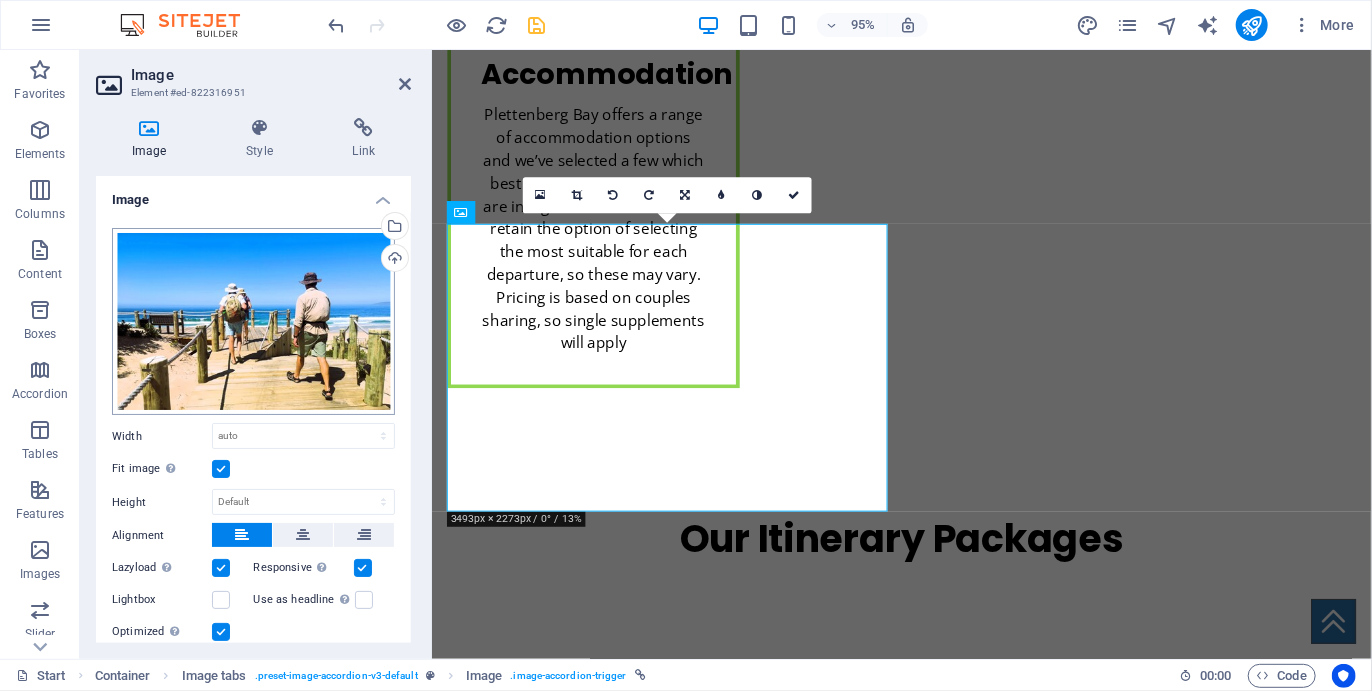 scroll, scrollTop: 162, scrollLeft: 0, axis: vertical 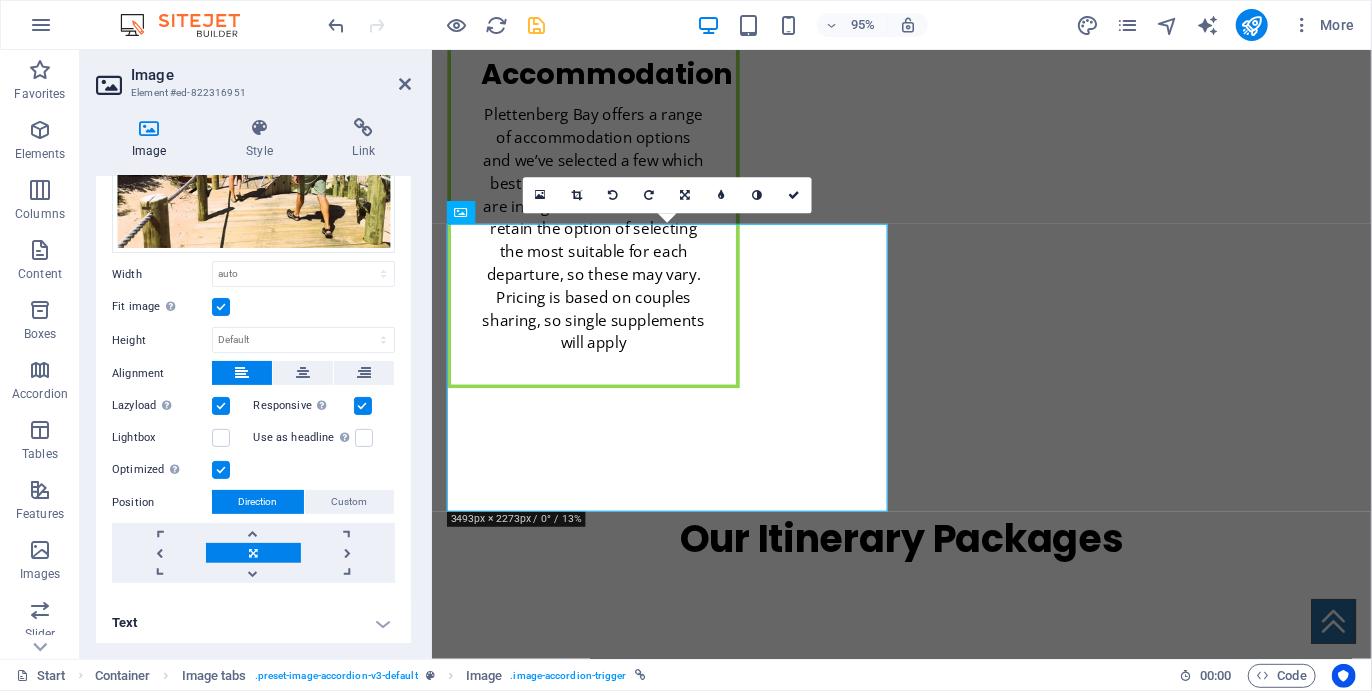click on "Text" at bounding box center [253, 623] 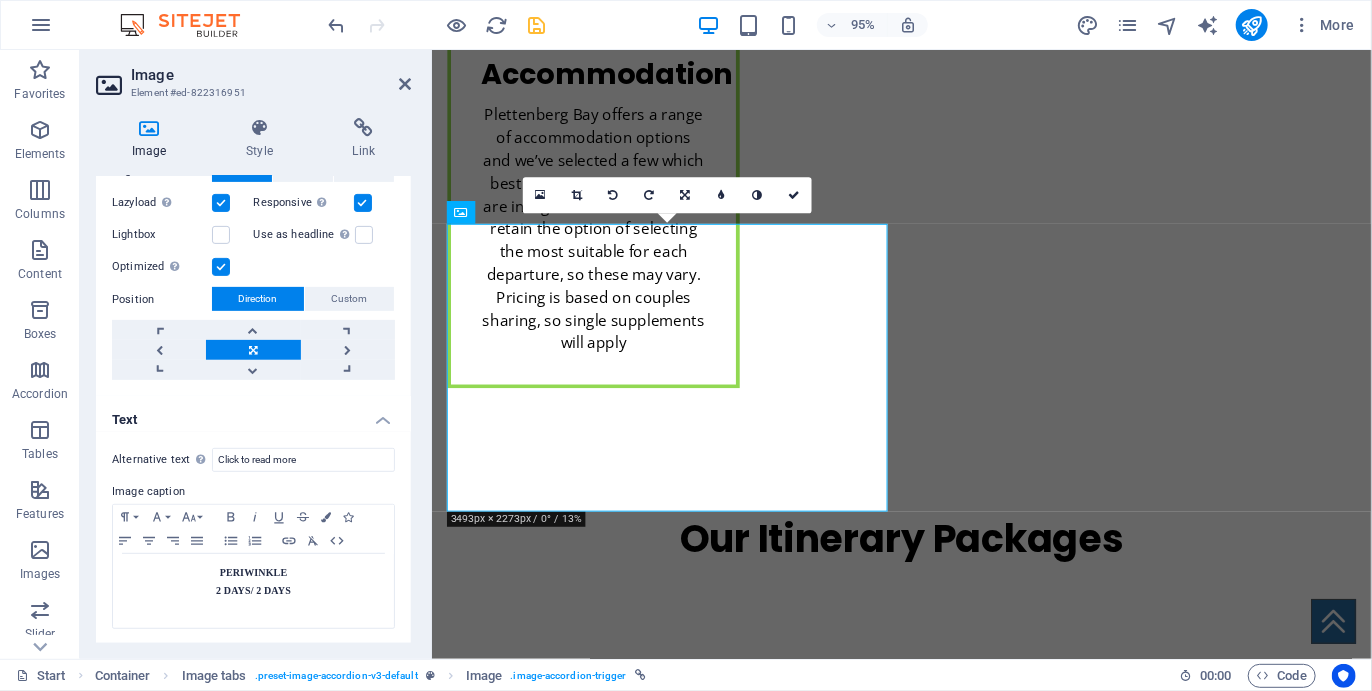 scroll, scrollTop: 0, scrollLeft: 0, axis: both 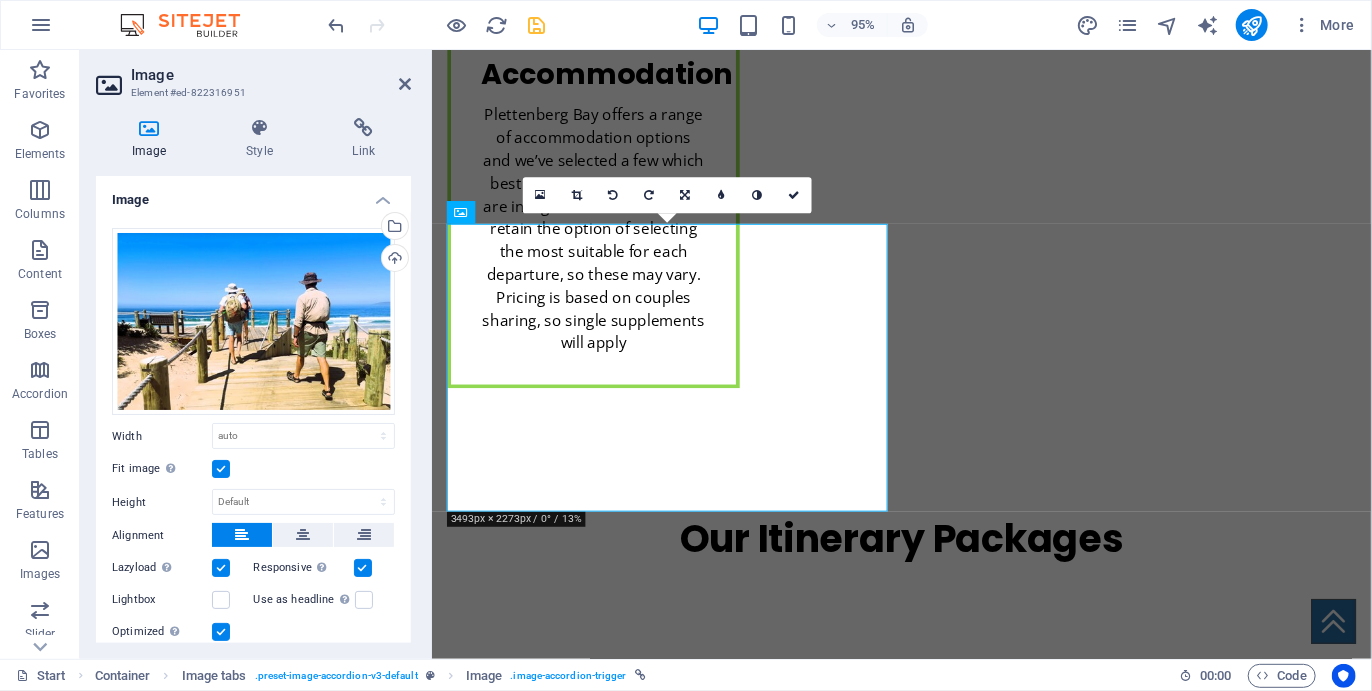click on "Image Style Link Image Drag files here, click to choose files or select files from Files or our free stock photos & videos Select files from the file manager, stock photos, or upload file(s) Upload Width Default auto px rem % em vh vw Fit image Automatically fit image to a fixed width and height Height Default auto px Alignment Lazyload Loading images after the page loads improves page speed. Responsive Automatically load retina image and smartphone optimized sizes. Lightbox Use as headline The image will be wrapped in an H1 headline tag. Useful for giving alternative text the weight of an H1 headline, e.g. for the logo. Leave unchecked if uncertain. Optimized Images are compressed to improve page speed. Position Direction Custom X offset 50 px rem % vh vw Y offset 50 px rem % vh vw Text Float No float Image left Image right Determine how text should behave around the image. Text Alternative text Click to read more Image caption Paragraph Format Normal Heading 1 Heading 2 Heading 3 Heading 4 Heading 5 Code 8" at bounding box center [253, 380] 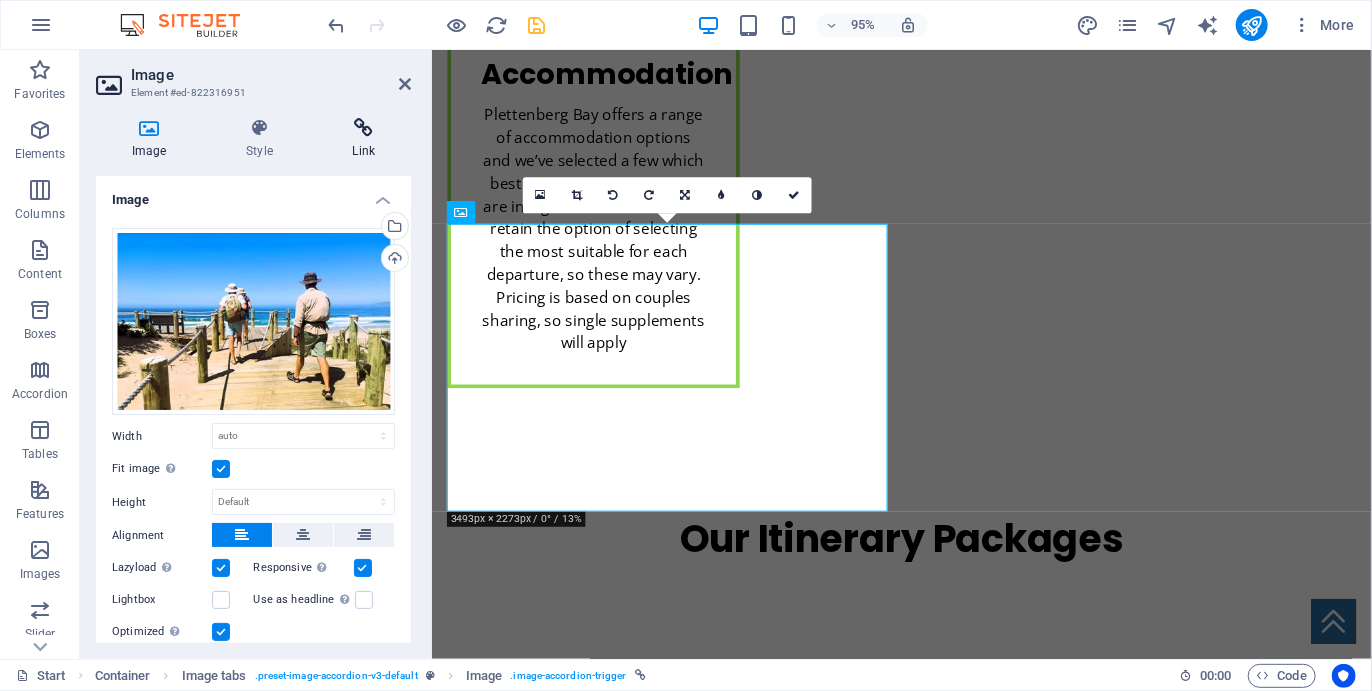 click at bounding box center (364, 128) 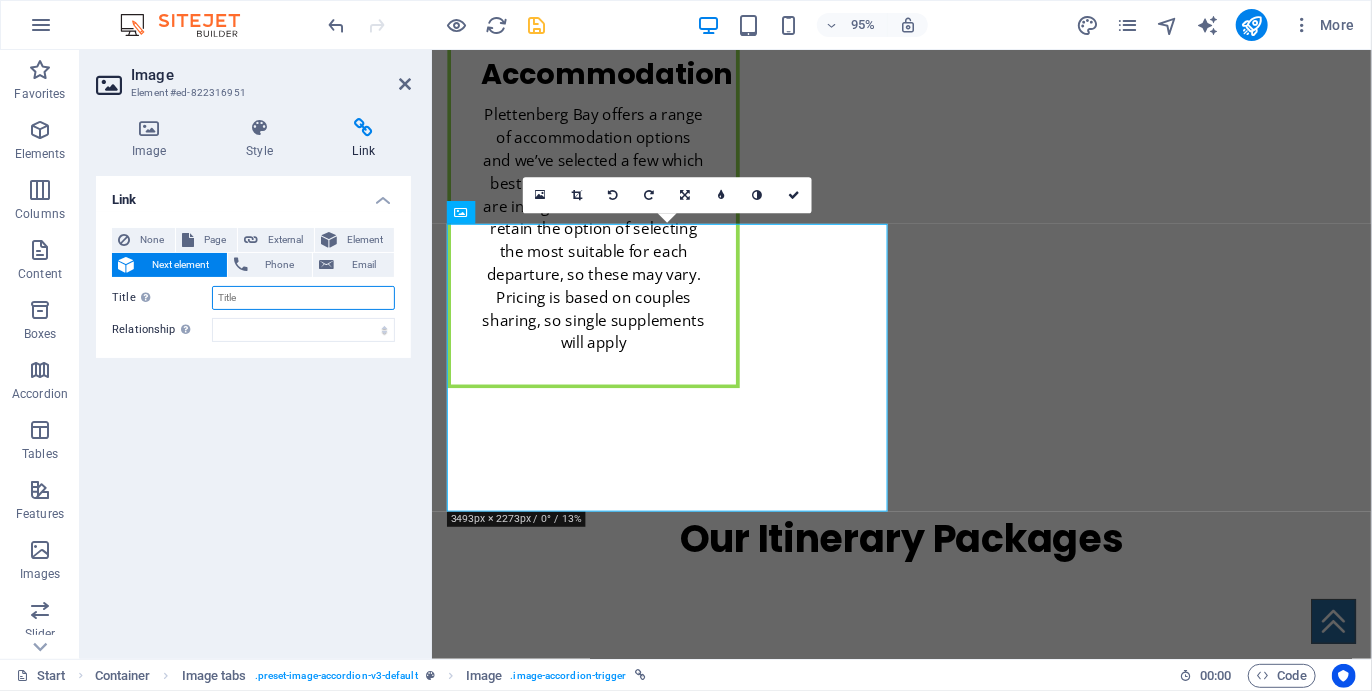 click on "Title Additional link description, should not be the same as the link text. The title is most often shown as a tooltip text when the mouse moves over the element. Leave empty if uncertain." at bounding box center [303, 298] 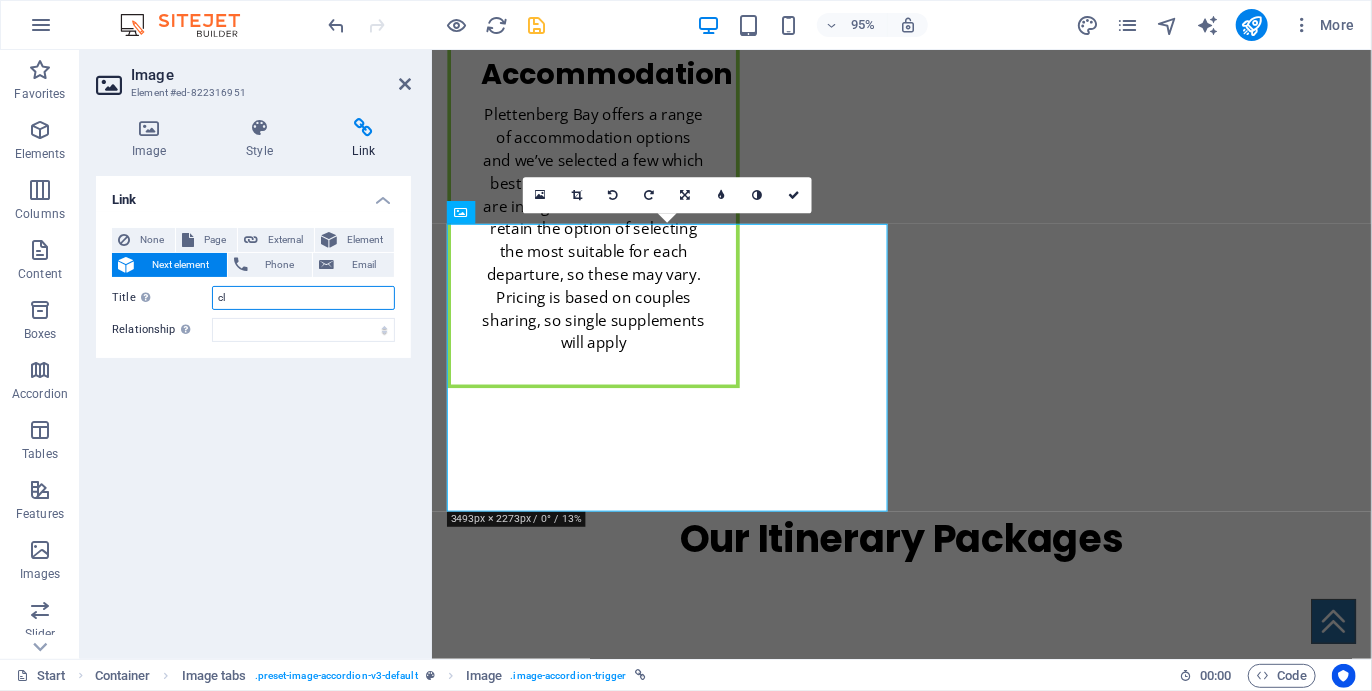 type on "c" 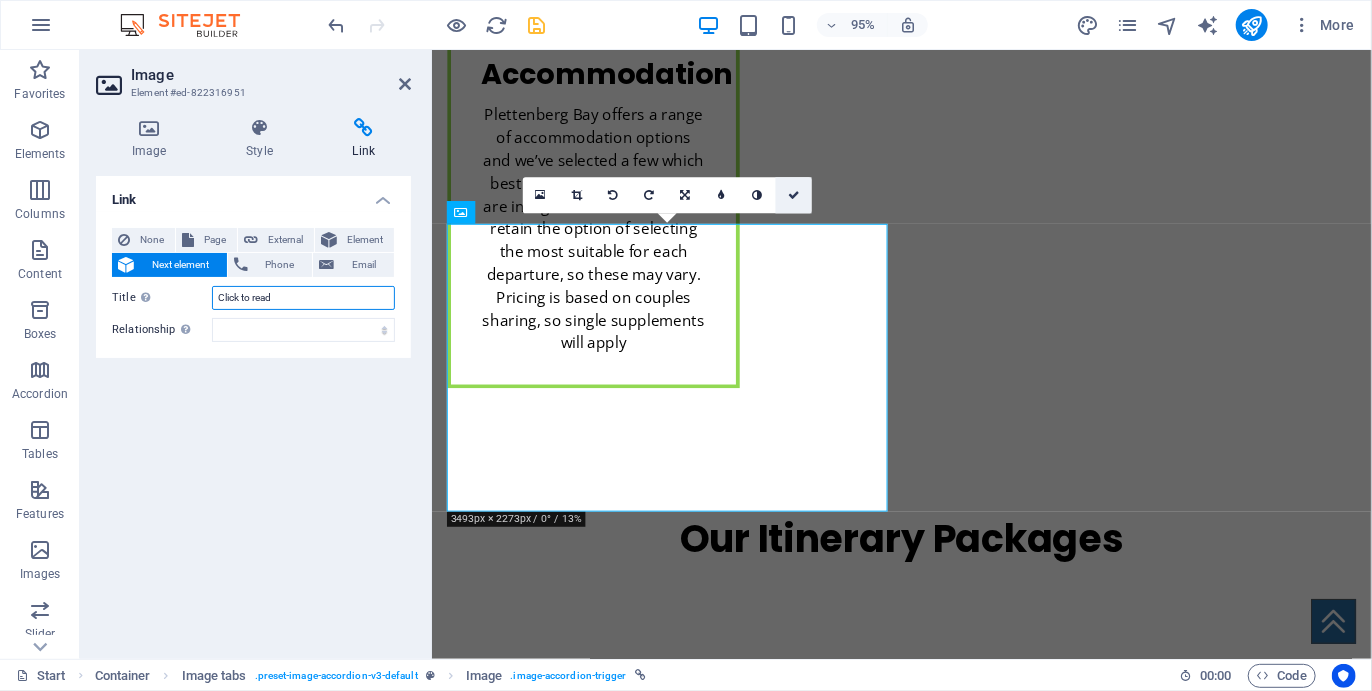 type on "Click to read" 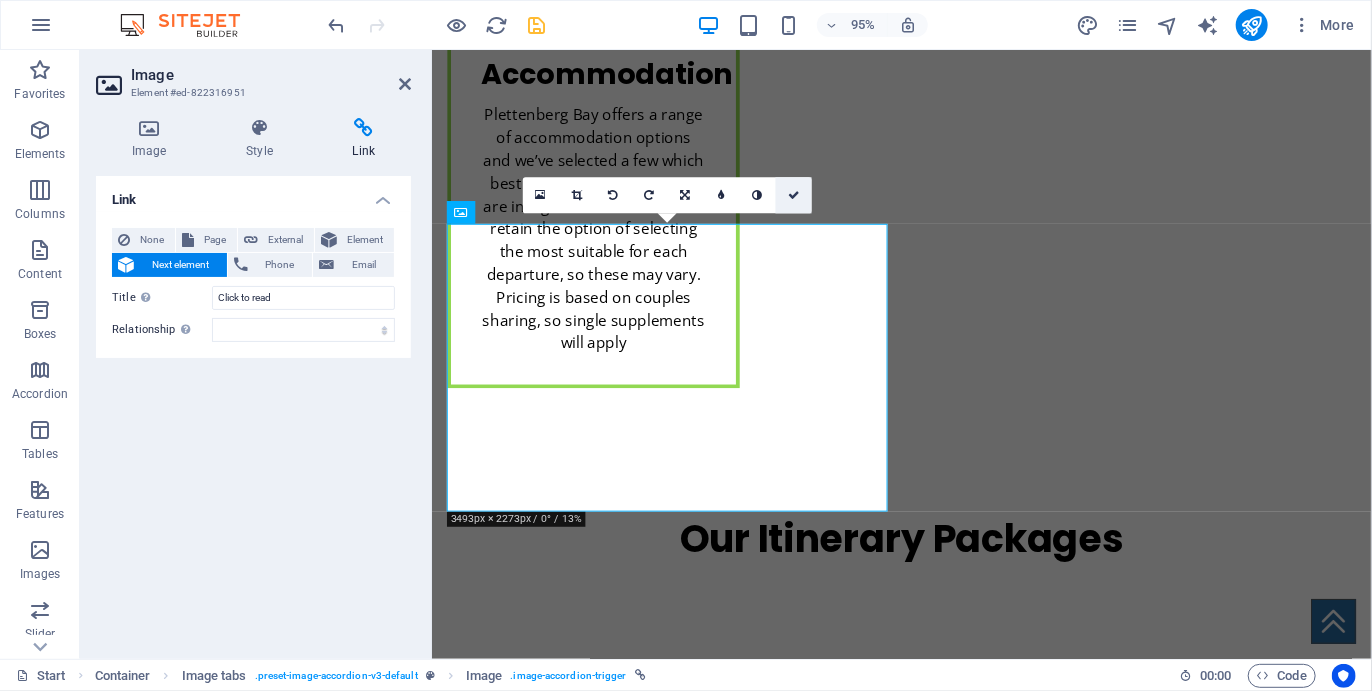 click at bounding box center [794, 195] 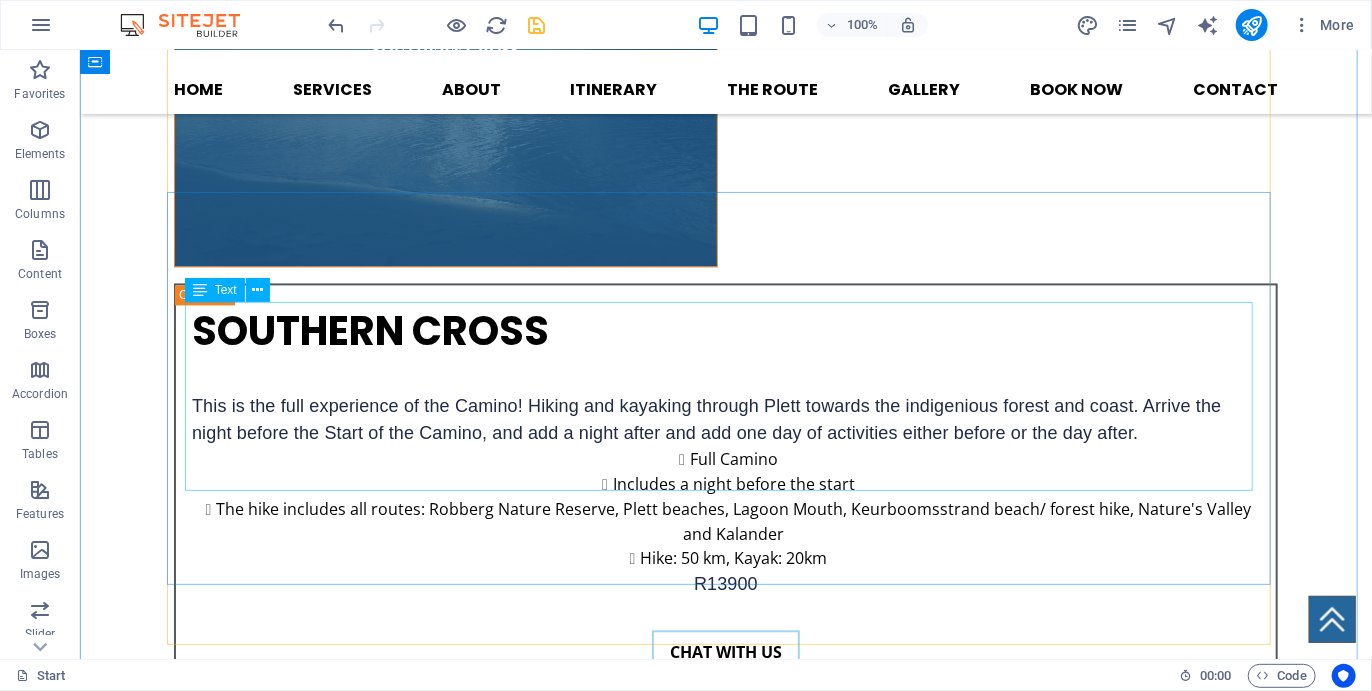 scroll, scrollTop: 5483, scrollLeft: 0, axis: vertical 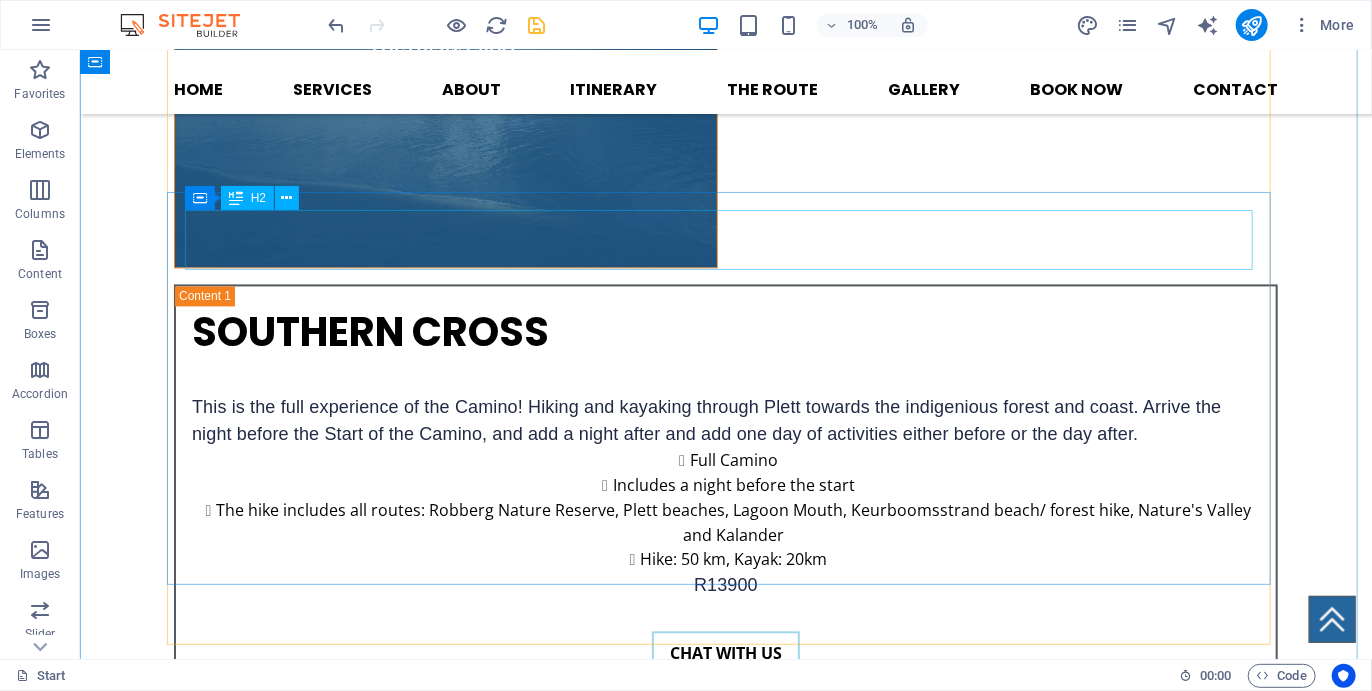 click on "PERIWINKLE" at bounding box center [725, 3784] 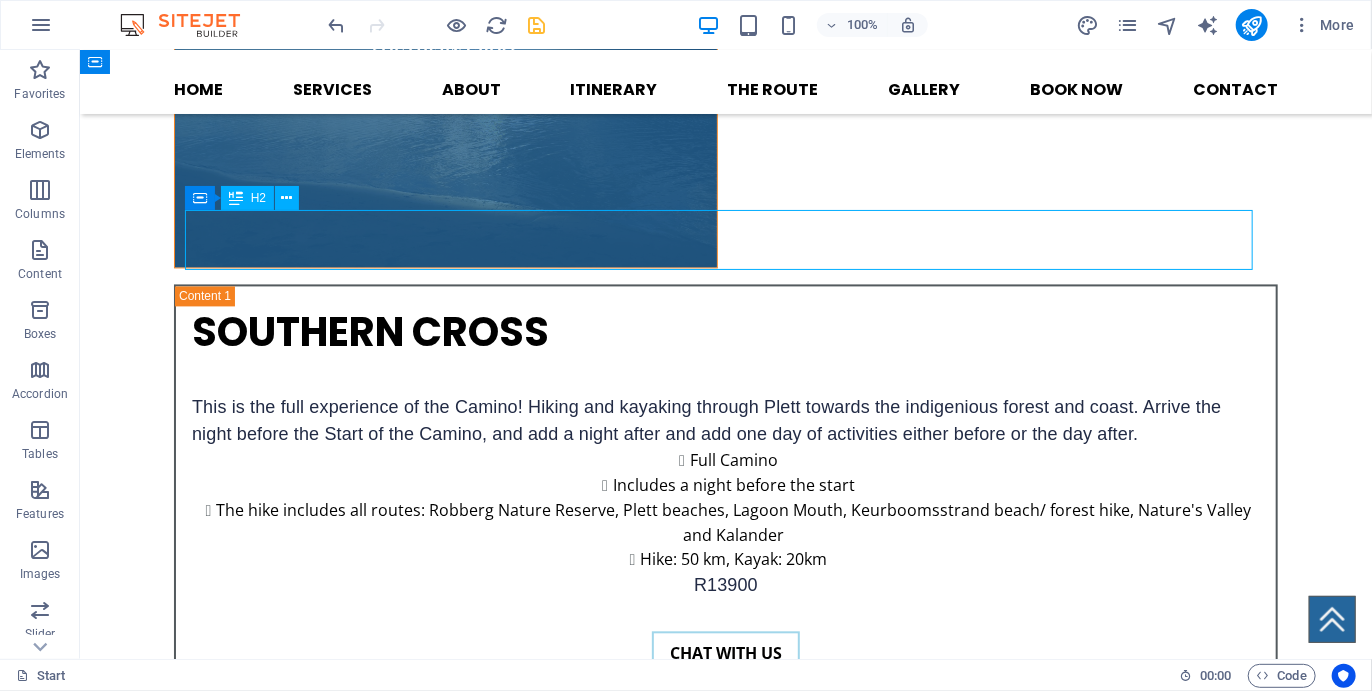click on "PERIWINKLE" at bounding box center [725, 3784] 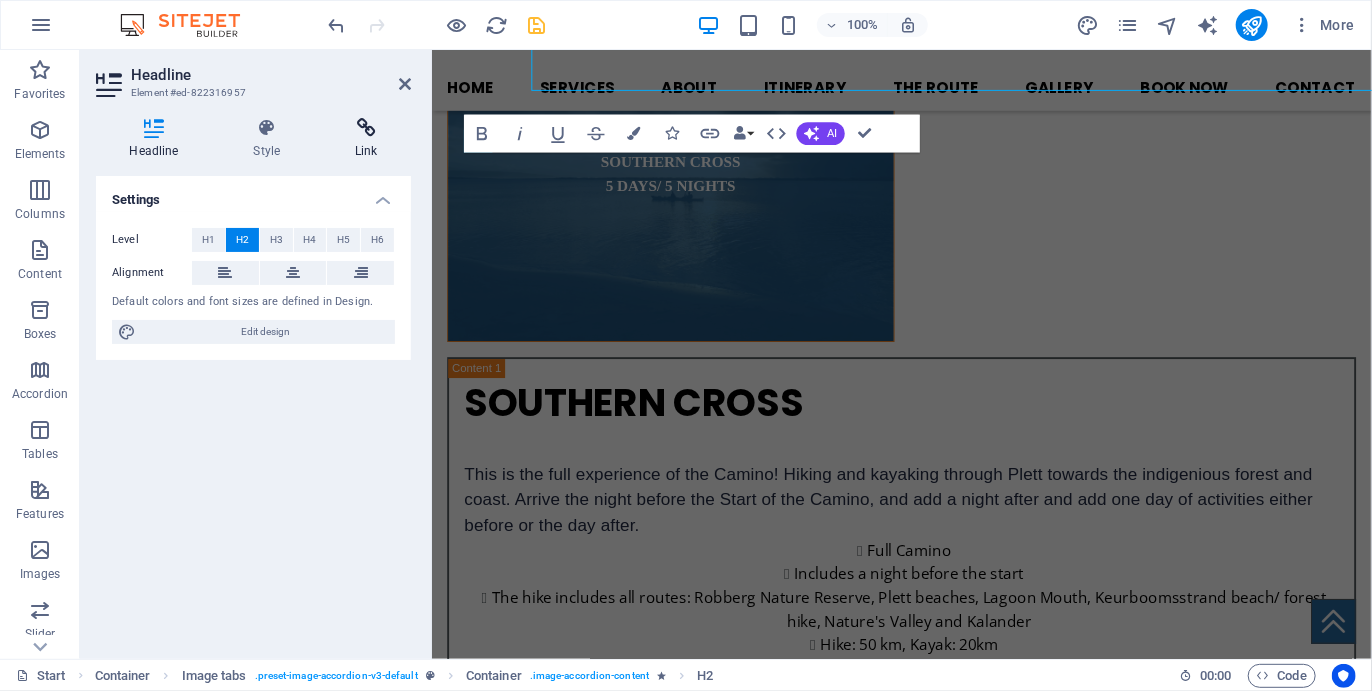 scroll, scrollTop: 5660, scrollLeft: 0, axis: vertical 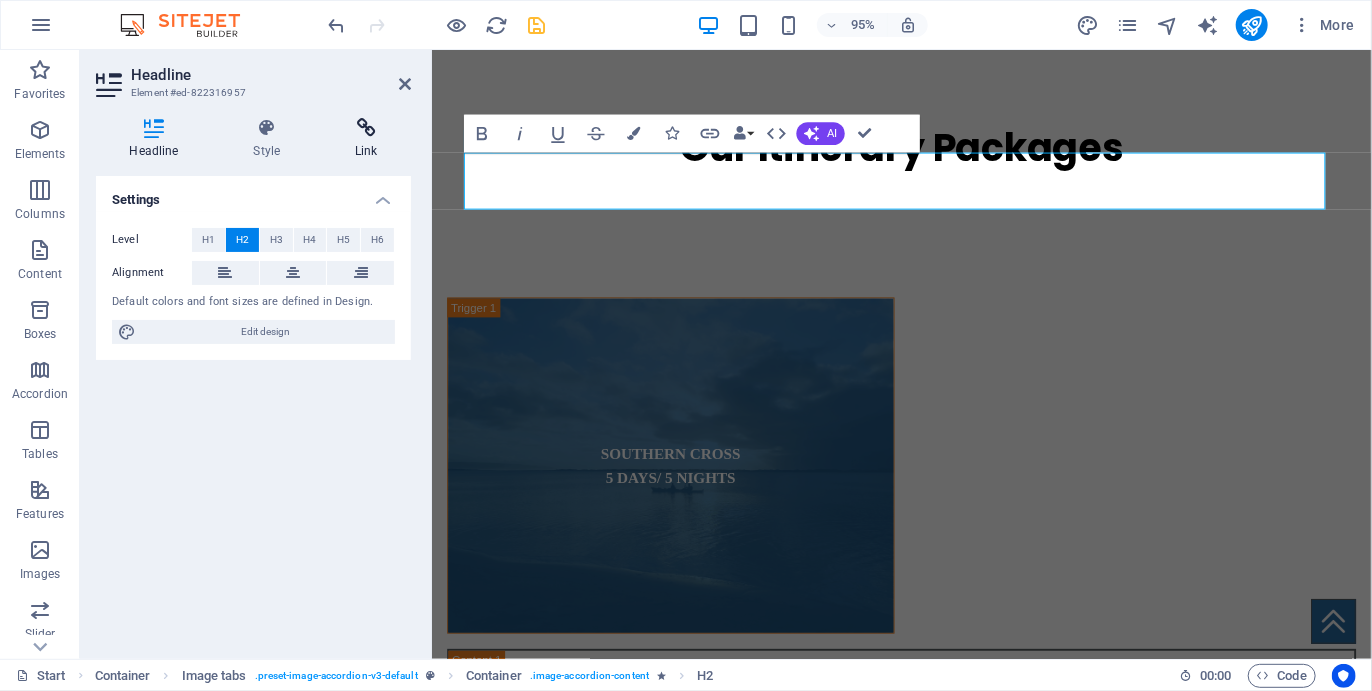 click on "Link" at bounding box center [366, 139] 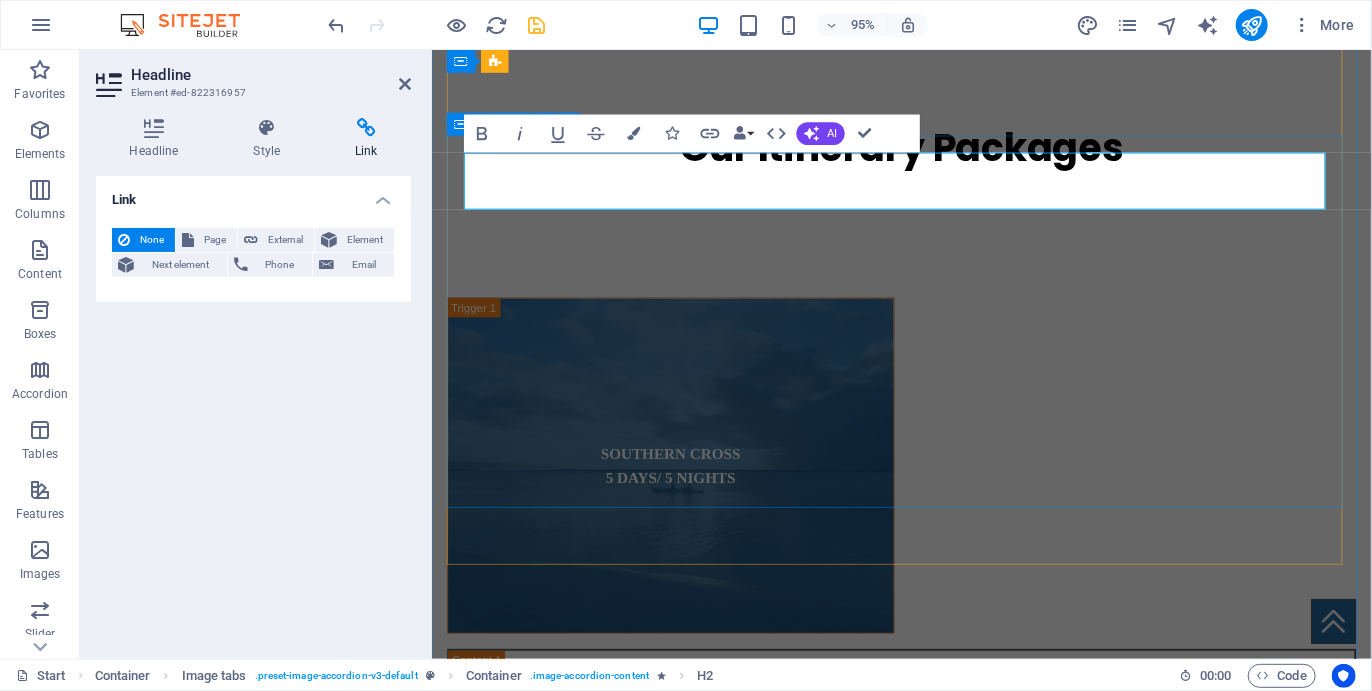 click on "PERIWINKLE If you are wanting to experience the Camino in a condensed version, the Periwinkle is One Day Hiking and One Day Kayaking; with one night in-between and one night at the End. Meals included — No night before the Start Hike includes Robberg Nature Reserve and Lagoon Mouth OR one of the other hike options Hike: 15 km, Kayak: 20km R4900 Chat with us" at bounding box center [968, 4301] 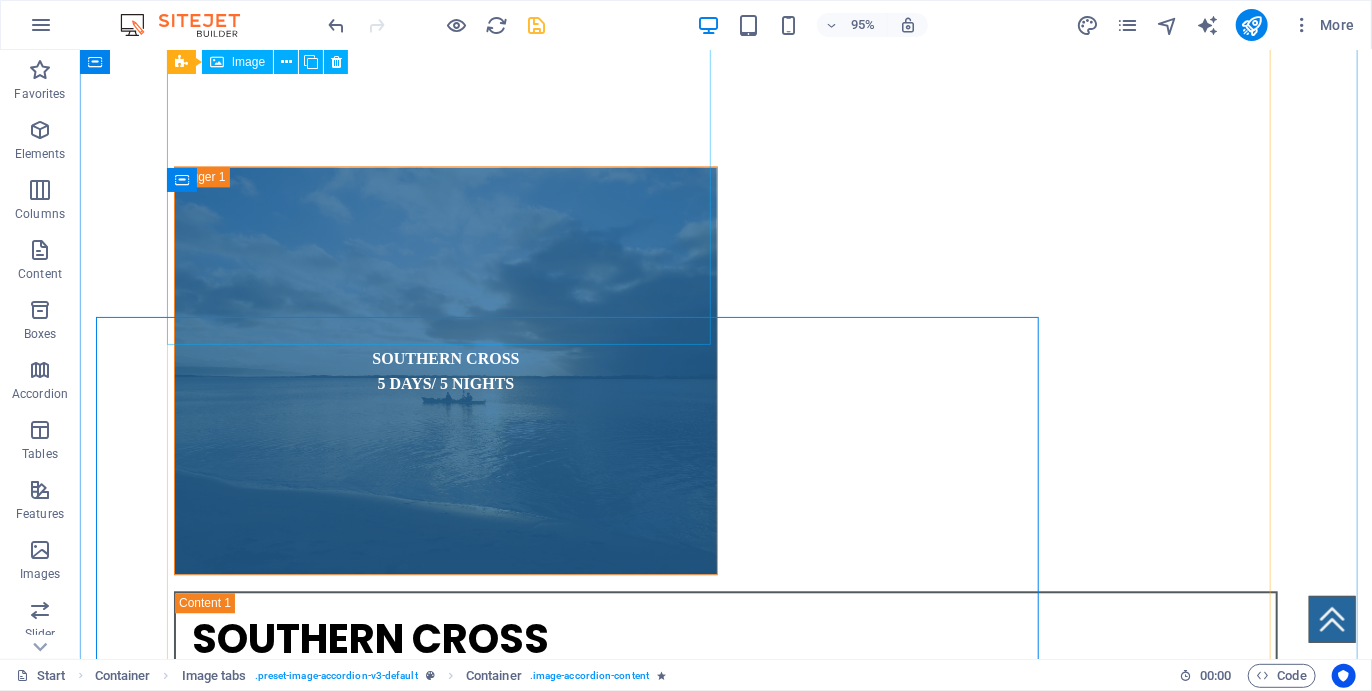 scroll, scrollTop: 5652, scrollLeft: 0, axis: vertical 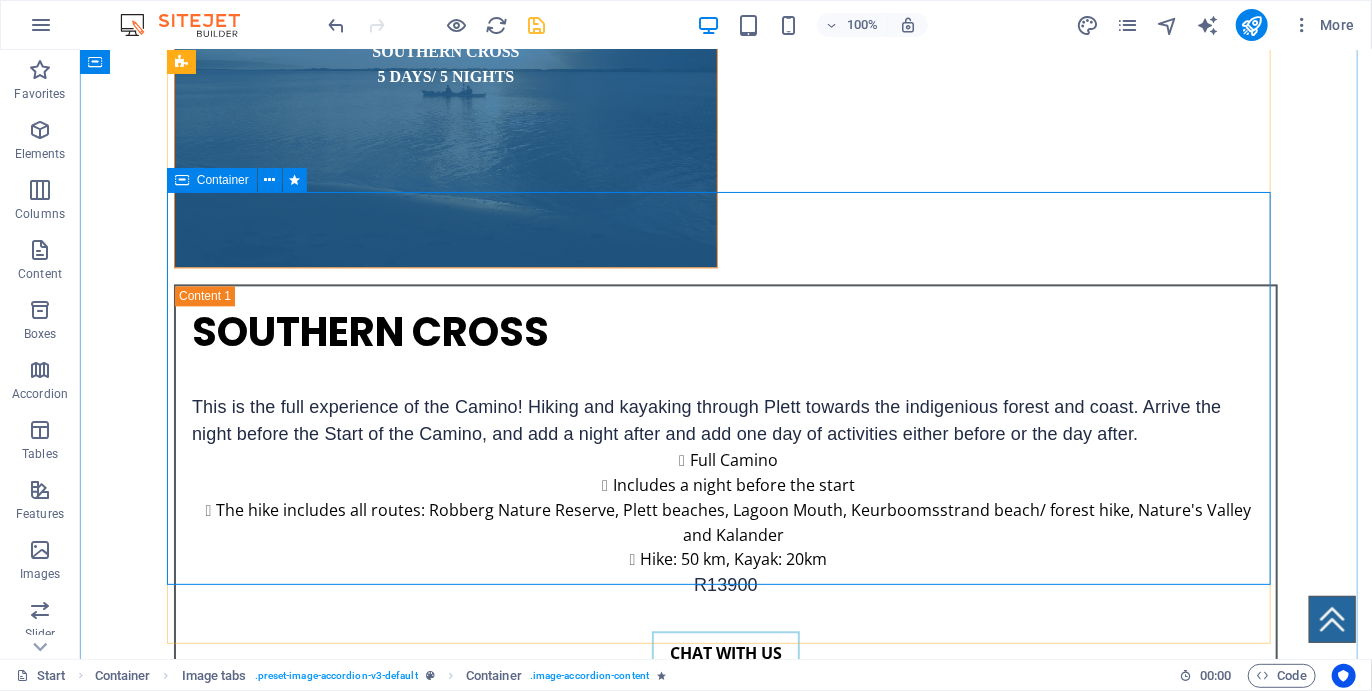 click on "Container" at bounding box center [223, 180] 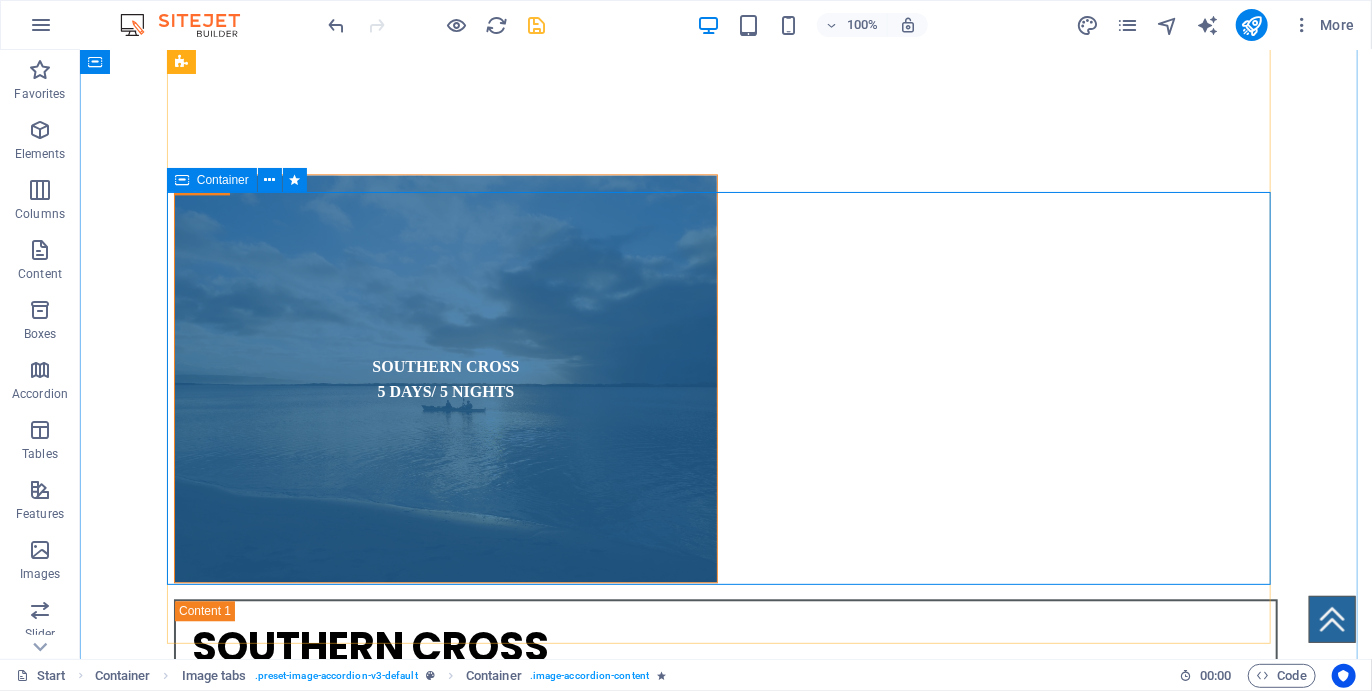 scroll, scrollTop: 5660, scrollLeft: 0, axis: vertical 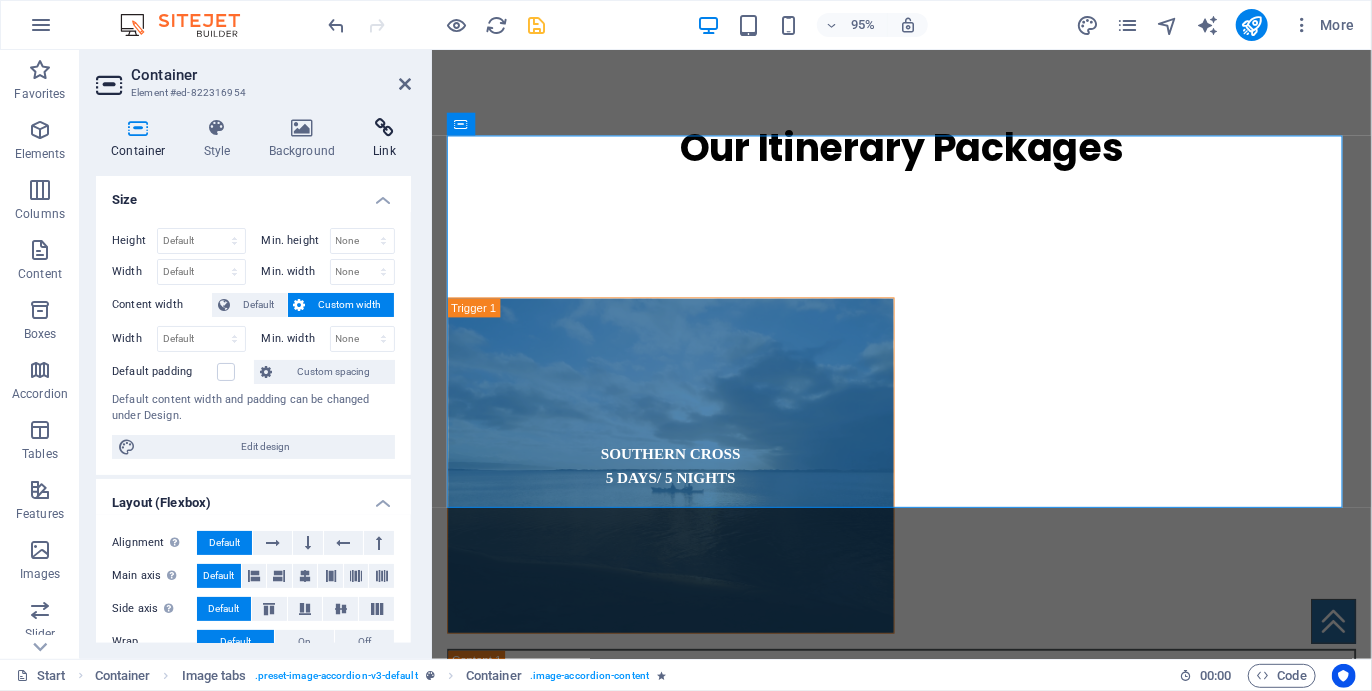 click at bounding box center (384, 128) 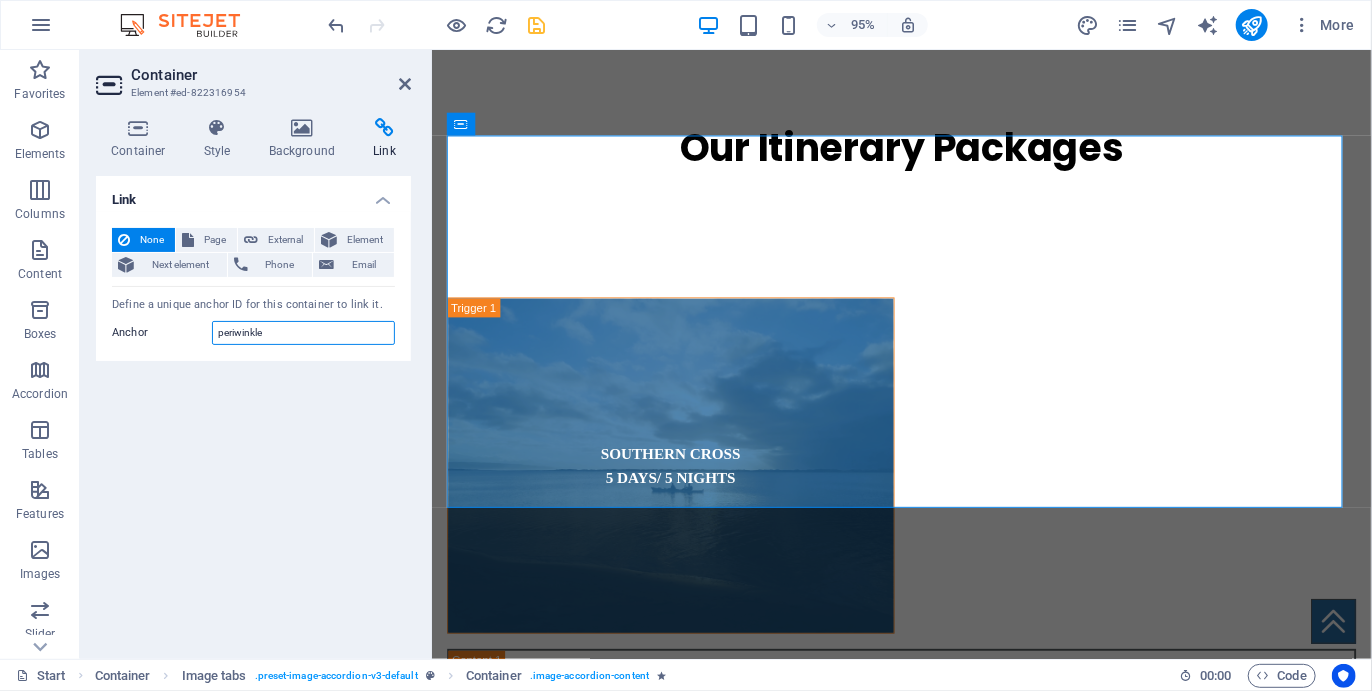 click on "periwinkle" at bounding box center (303, 333) 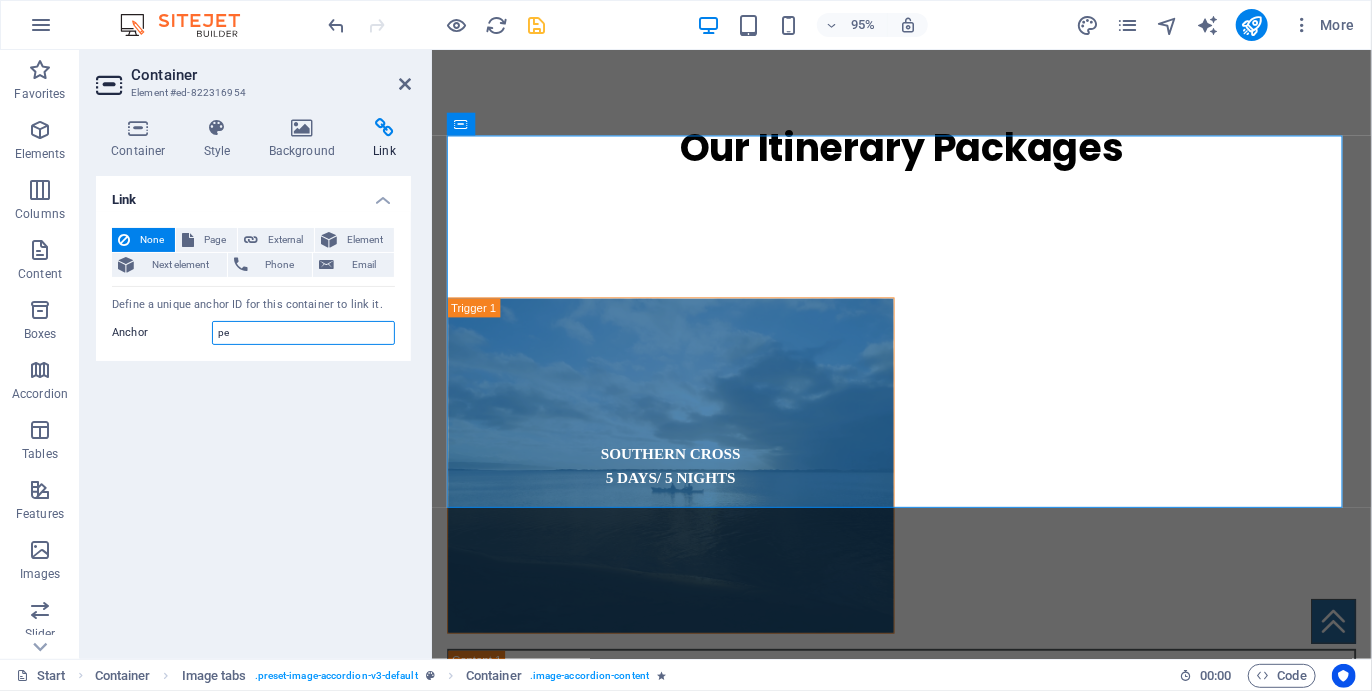 type on "p" 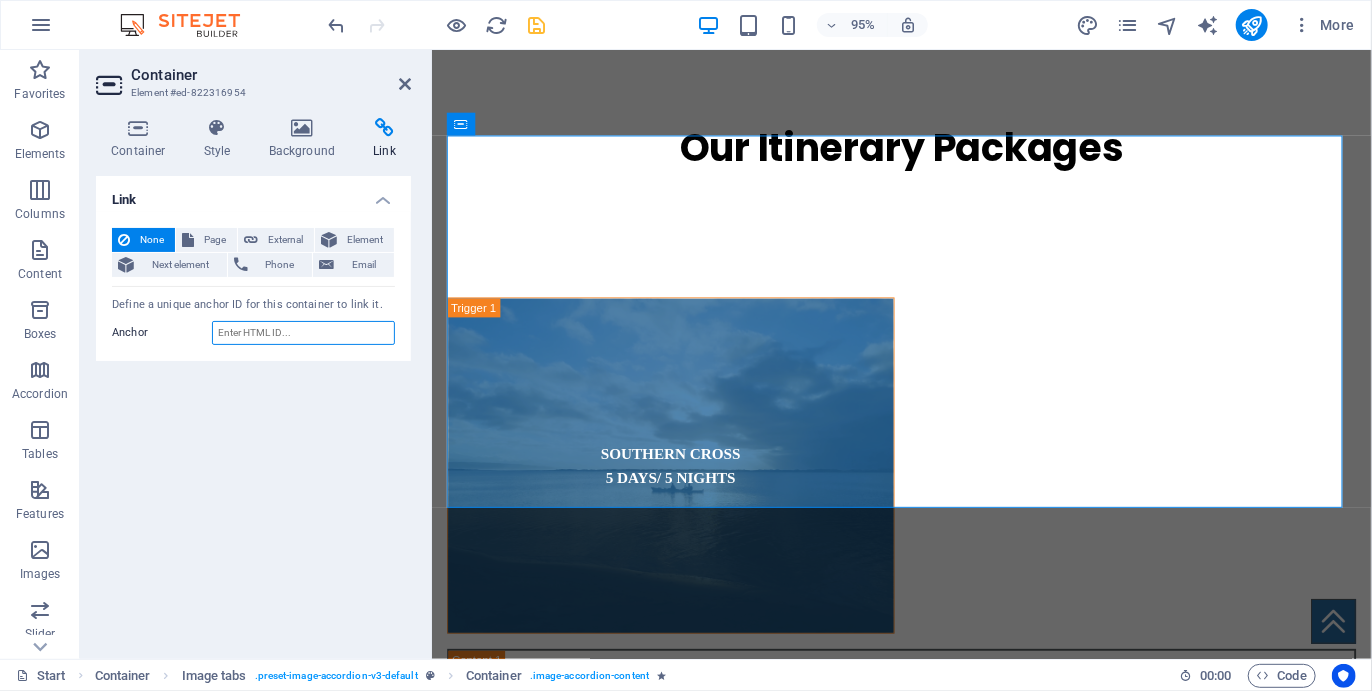 type 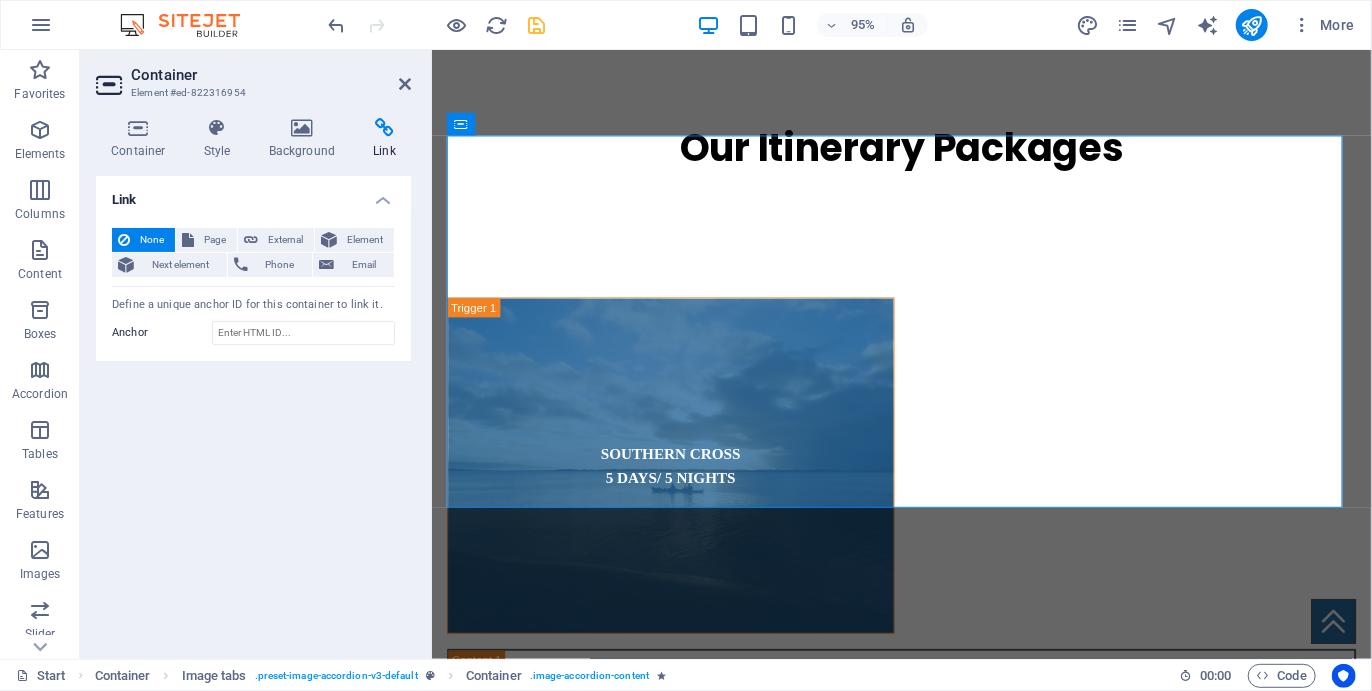 click on "Link None Page External Element Next element Phone Email Page Start About The Route  Legal Notice Privacy Element
URL Phone Email Link target New tab Same tab Overlay Title Additional link description, should not be the same as the link text. The title is most often shown as a tooltip text when the mouse moves over the element. Leave empty if uncertain. Relationship Sets the  relationship of this link to the link target . For example, the value "nofollow" instructs search engines not to follow the link. Can be left empty. alternate author bookmark external help license next nofollow noreferrer noopener prev search tag Define a unique anchor ID for this container to link it. Anchor" at bounding box center (253, 409) 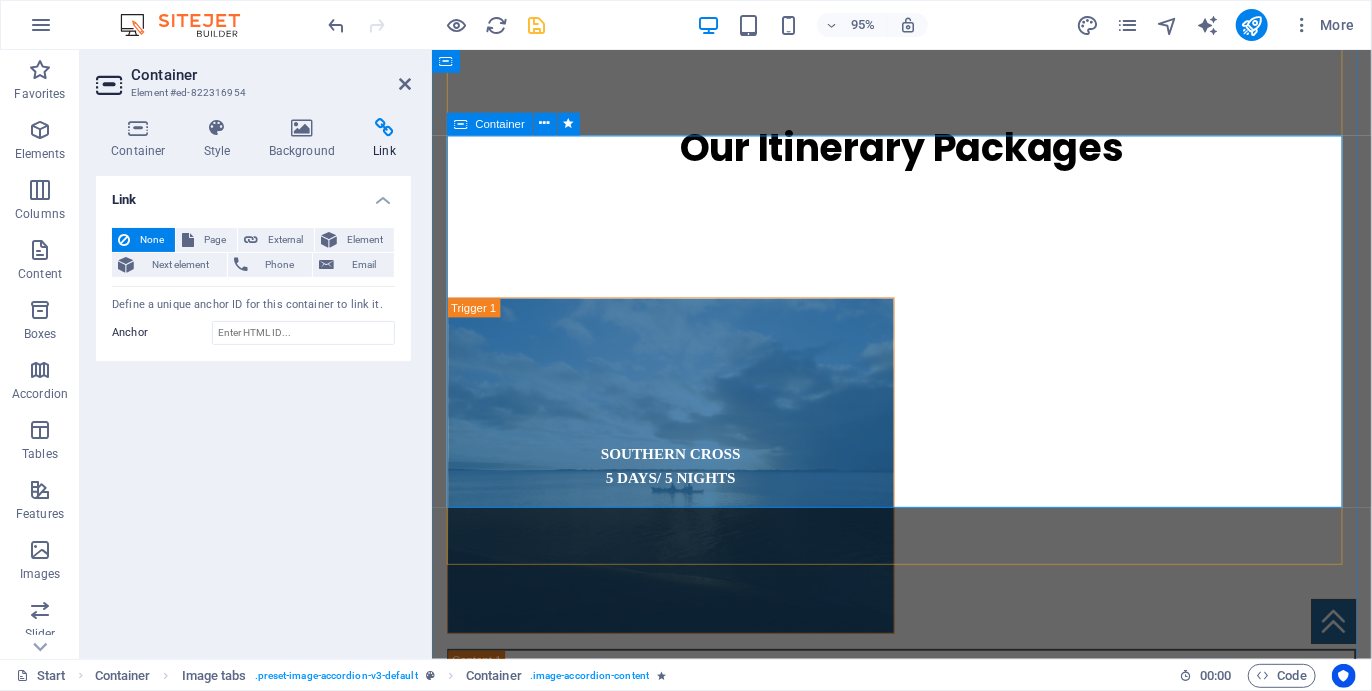 click at bounding box center (461, 124) 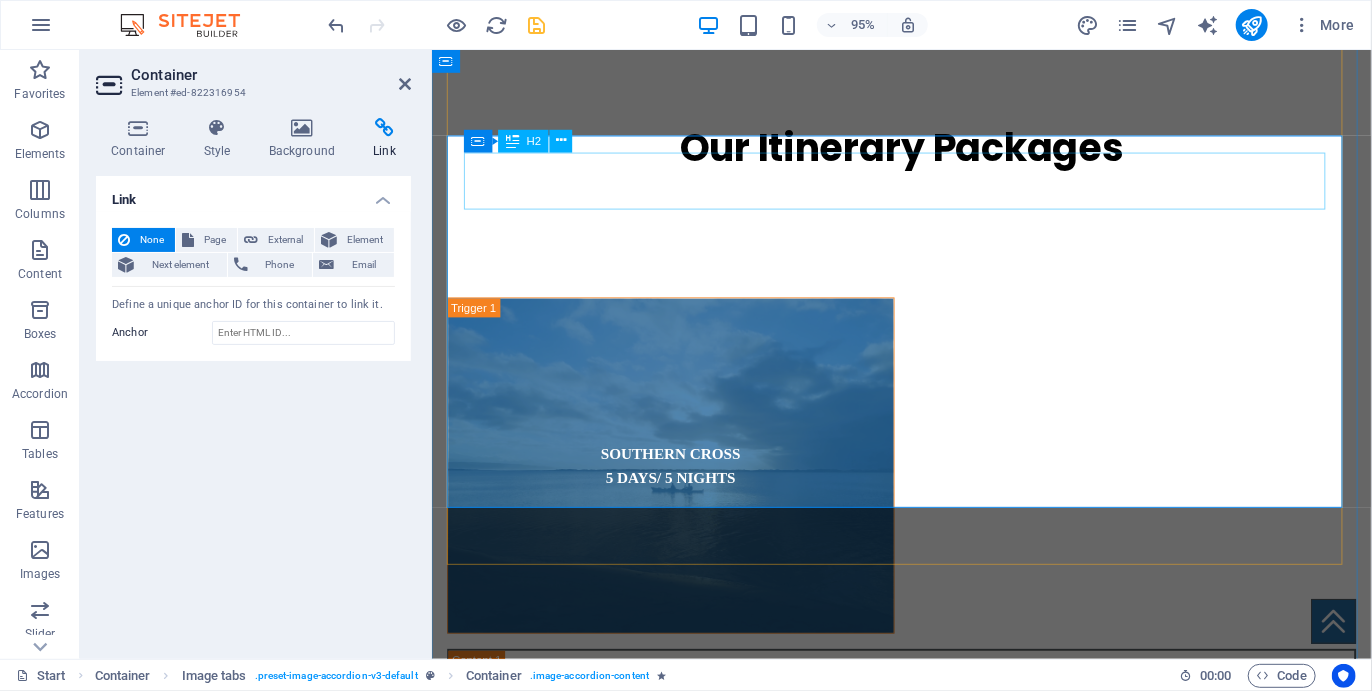 click on "PERIWINKLE" at bounding box center (968, 4153) 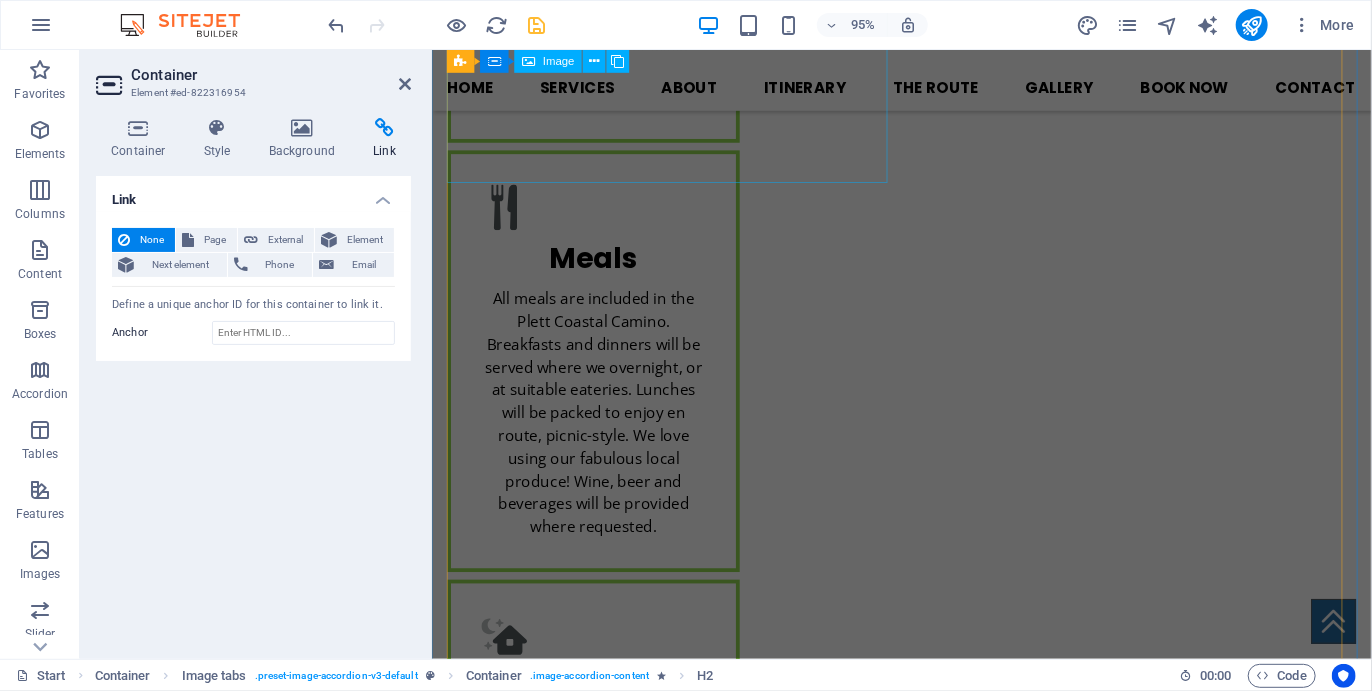 scroll, scrollTop: 4601, scrollLeft: 0, axis: vertical 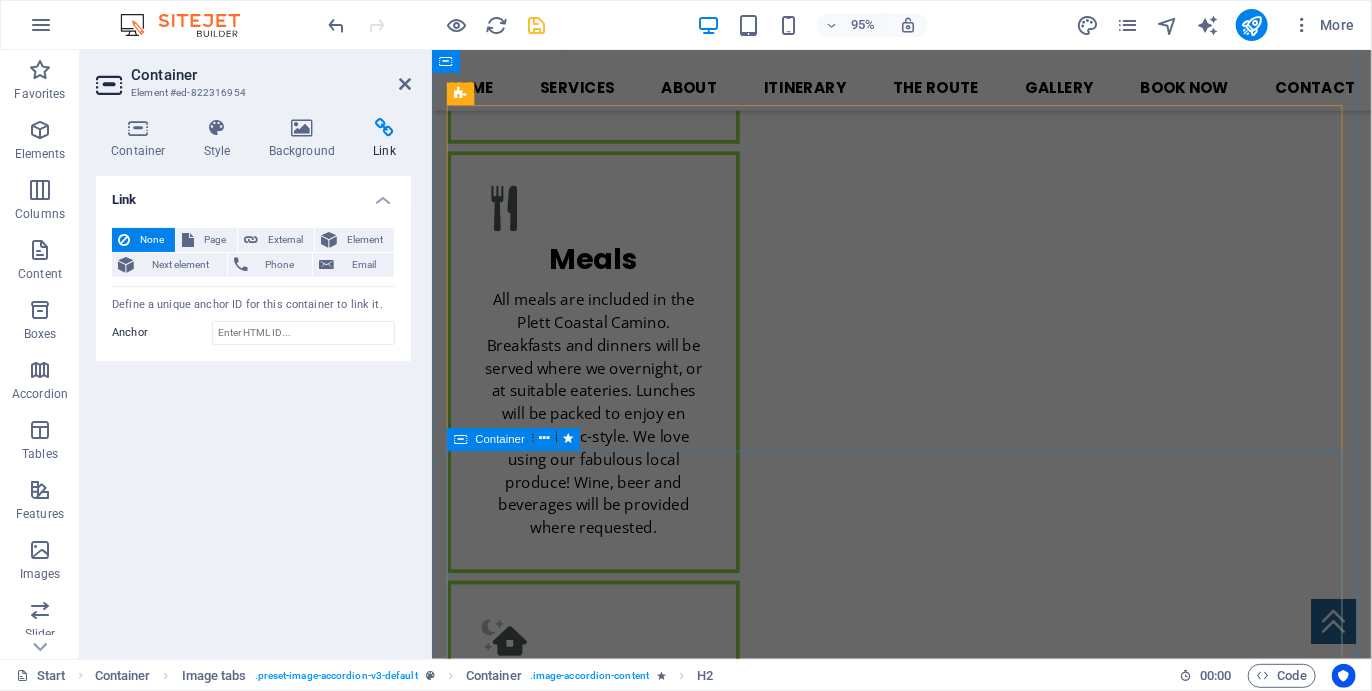 click on "Container" at bounding box center (500, 439) 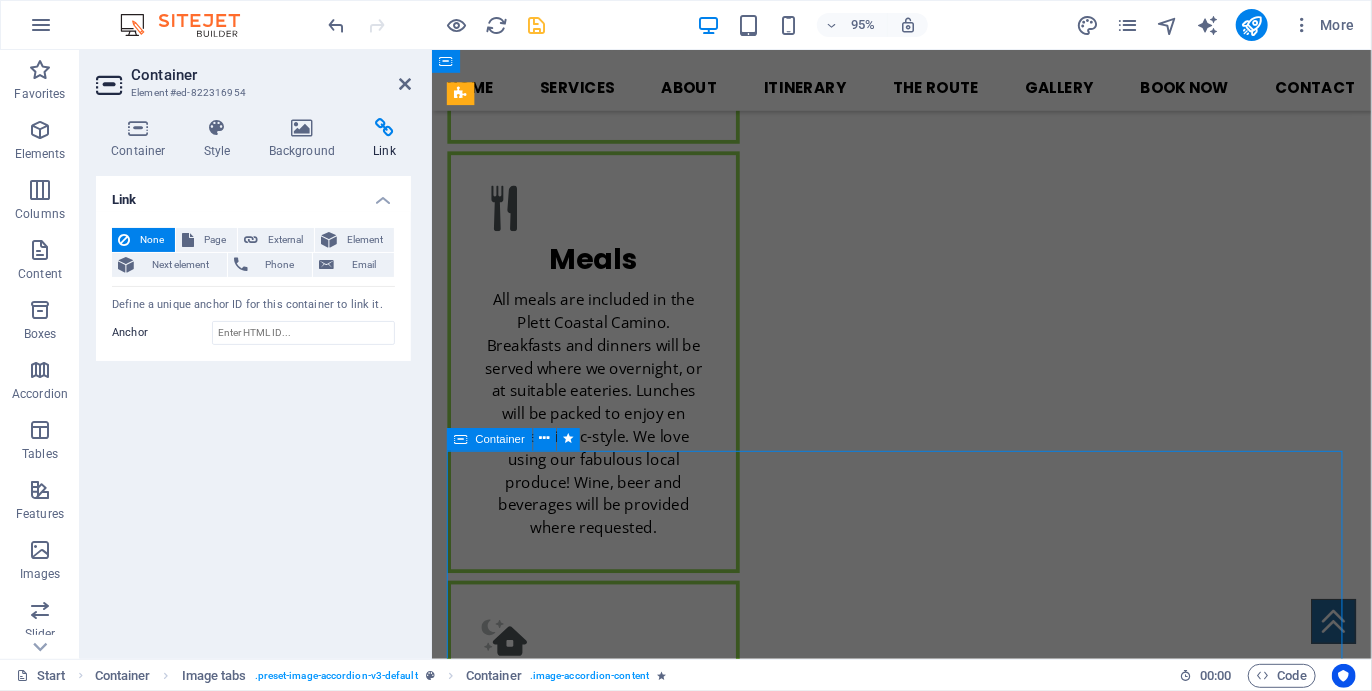 click on "Container" at bounding box center [500, 439] 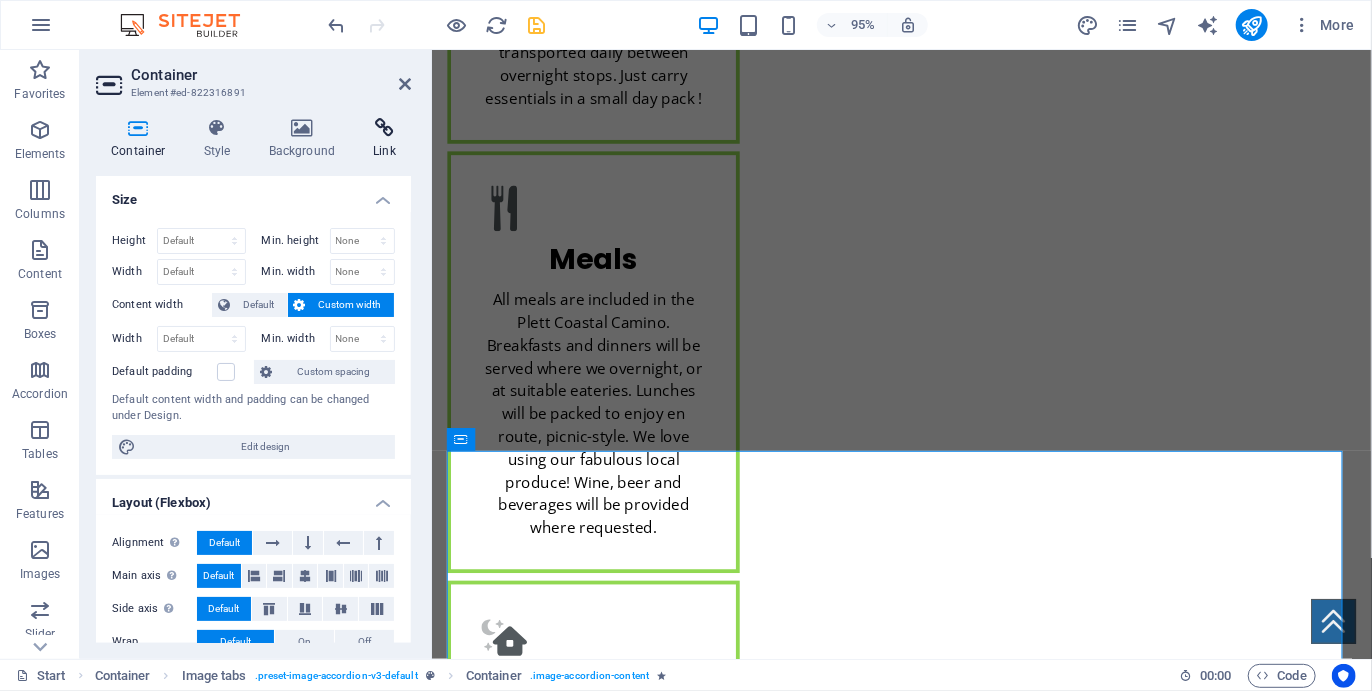 click at bounding box center [384, 128] 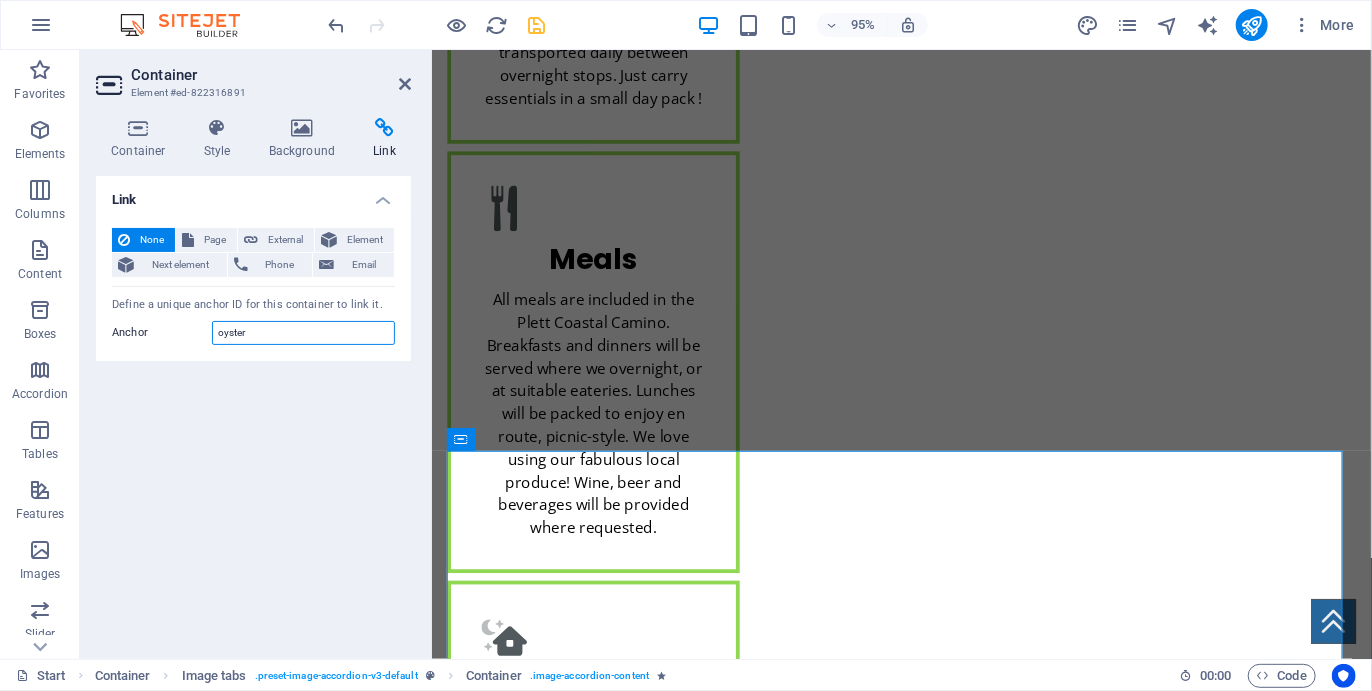 click on "oyster" at bounding box center [303, 333] 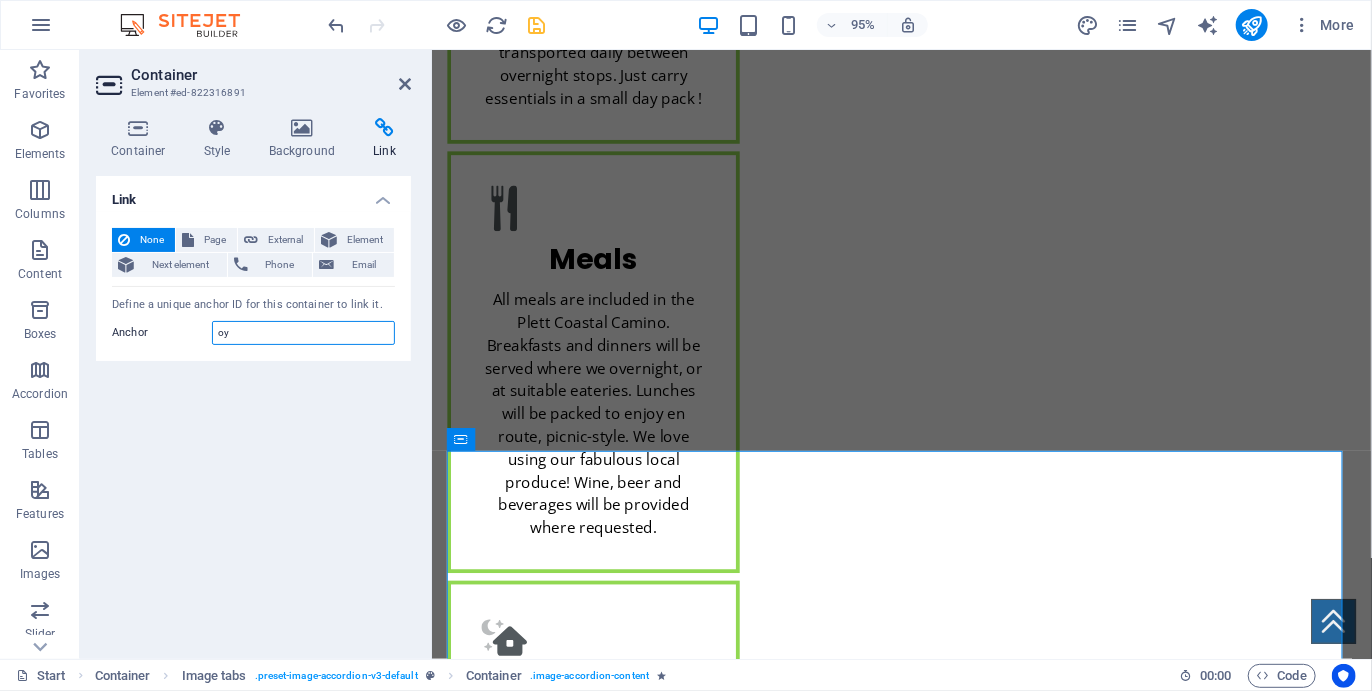 type on "o" 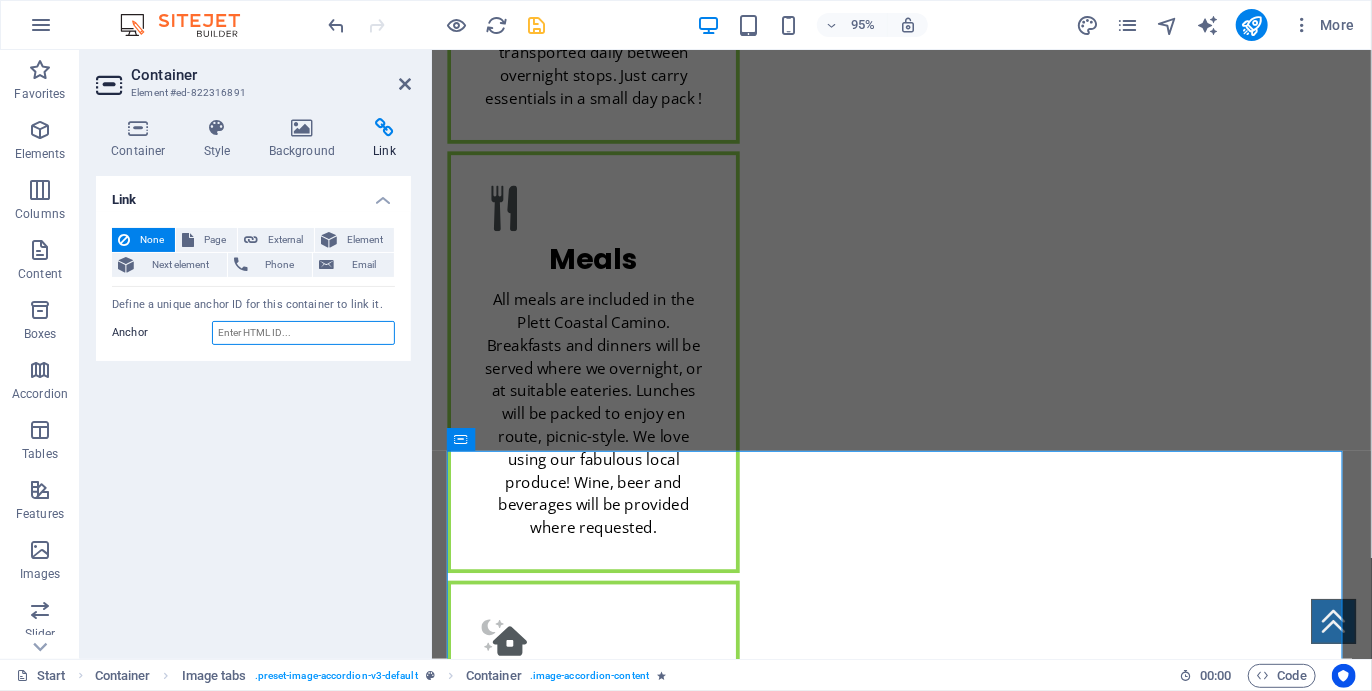 type 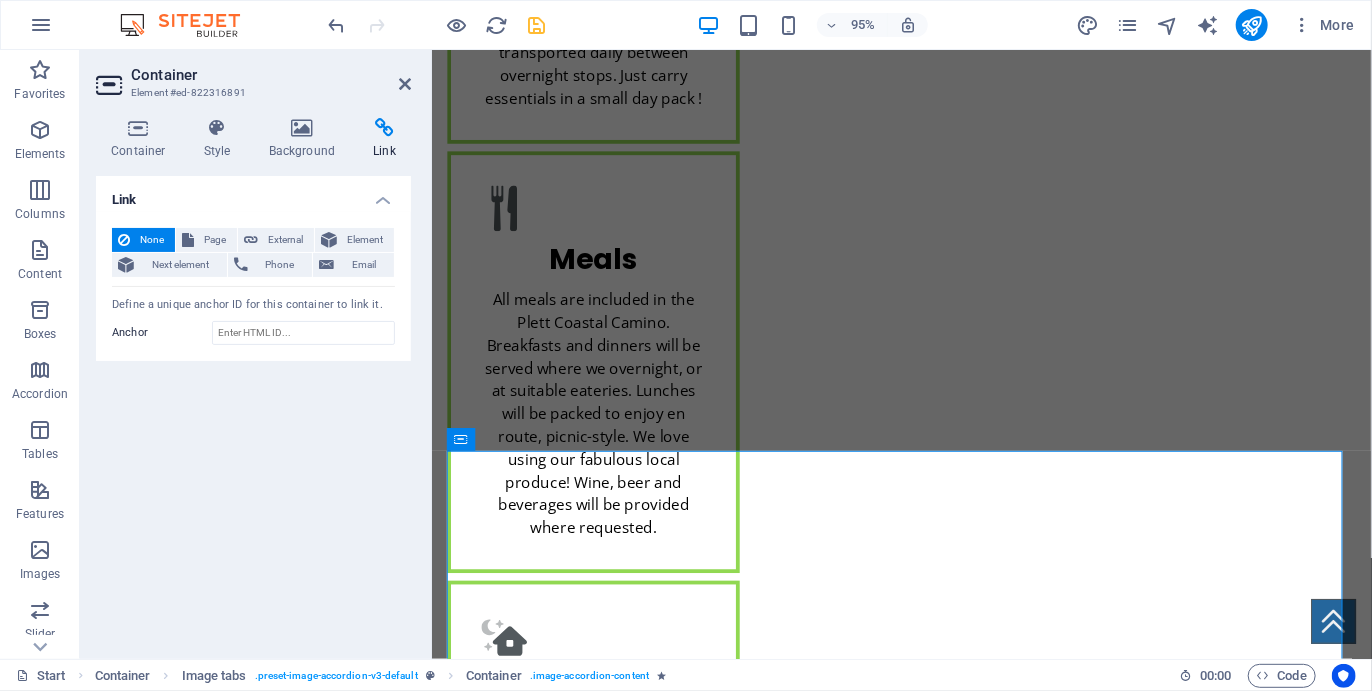 click on "Link None Page External Element Next element Phone Email Page Start About The Route  Legal Notice Privacy Element
URL Phone Email Link target New tab Same tab Overlay Title Additional link description, should not be the same as the link text. The title is most often shown as a tooltip text when the mouse moves over the element. Leave empty if uncertain. Relationship Sets the  relationship of this link to the link target . For example, the value "nofollow" instructs search engines not to follow the link. Can be left empty. alternate author bookmark external help license next nofollow noreferrer noopener prev search tag Define a unique anchor ID for this container to link it. Anchor" at bounding box center (253, 409) 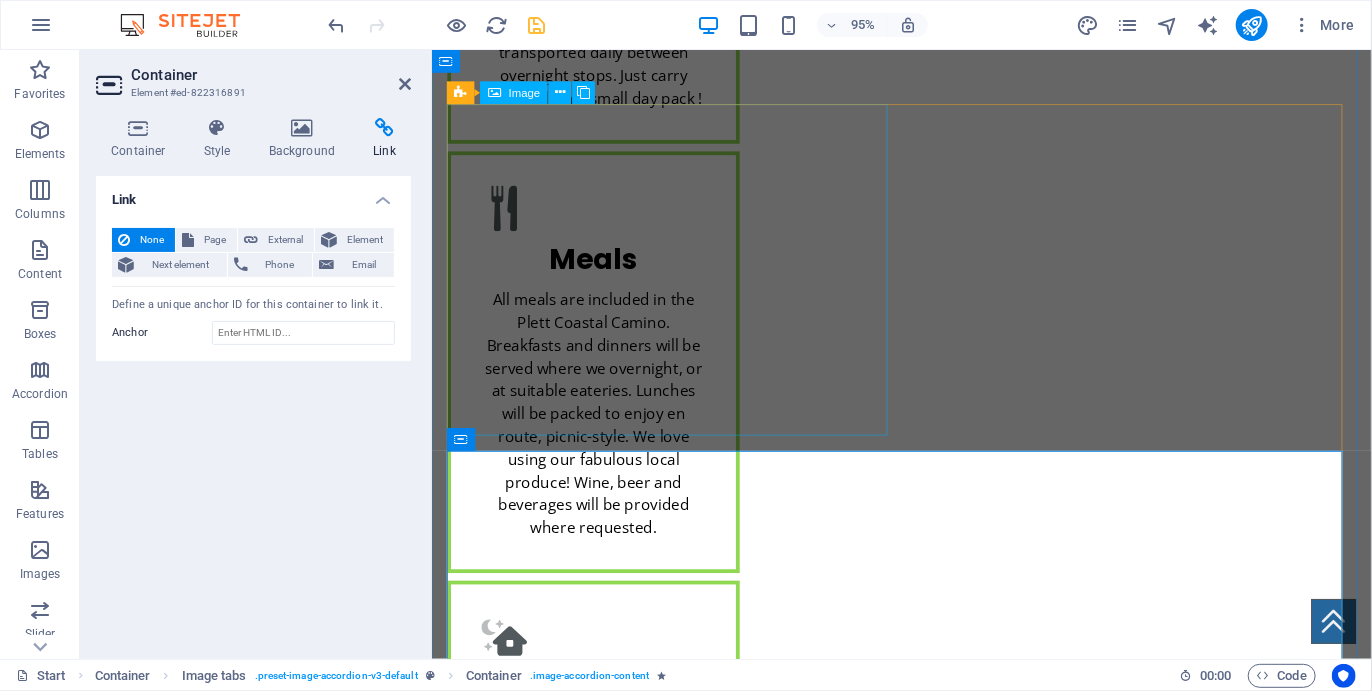 click on "OYSTER 4 DAYS/ 3 NIGHTS" at bounding box center (960, 3669) 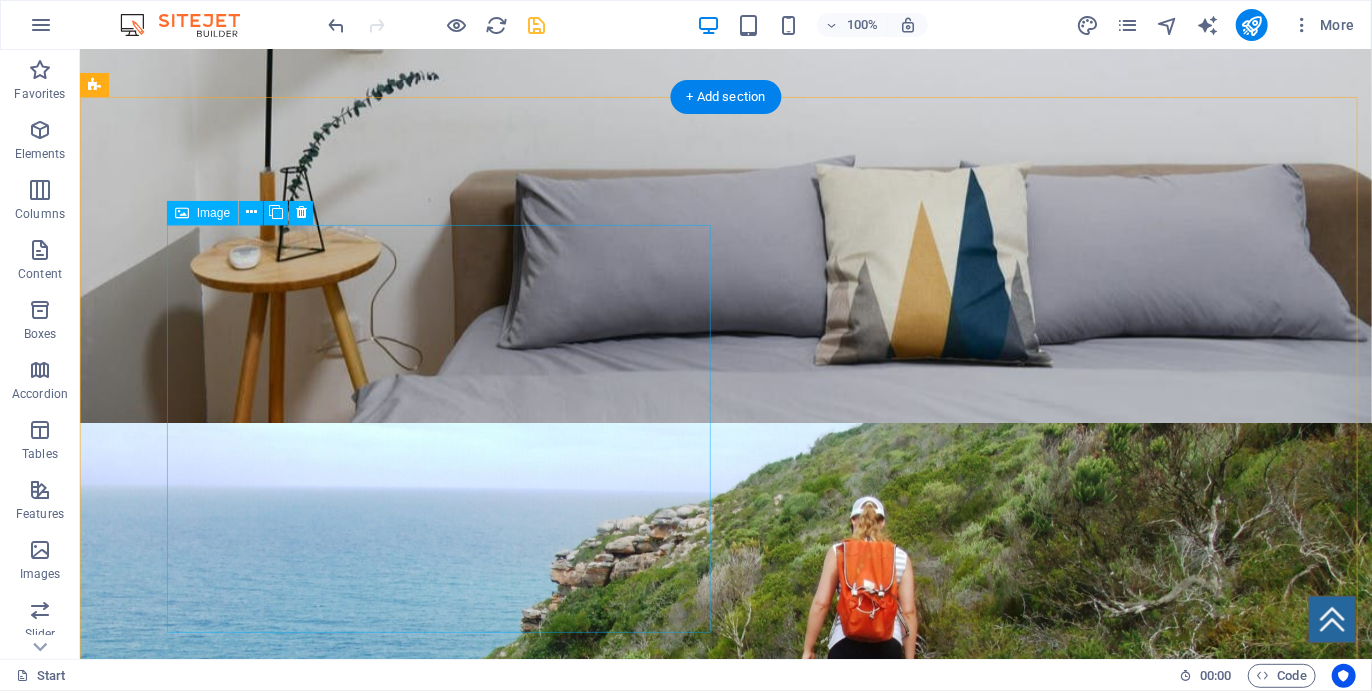 scroll, scrollTop: 2421, scrollLeft: 0, axis: vertical 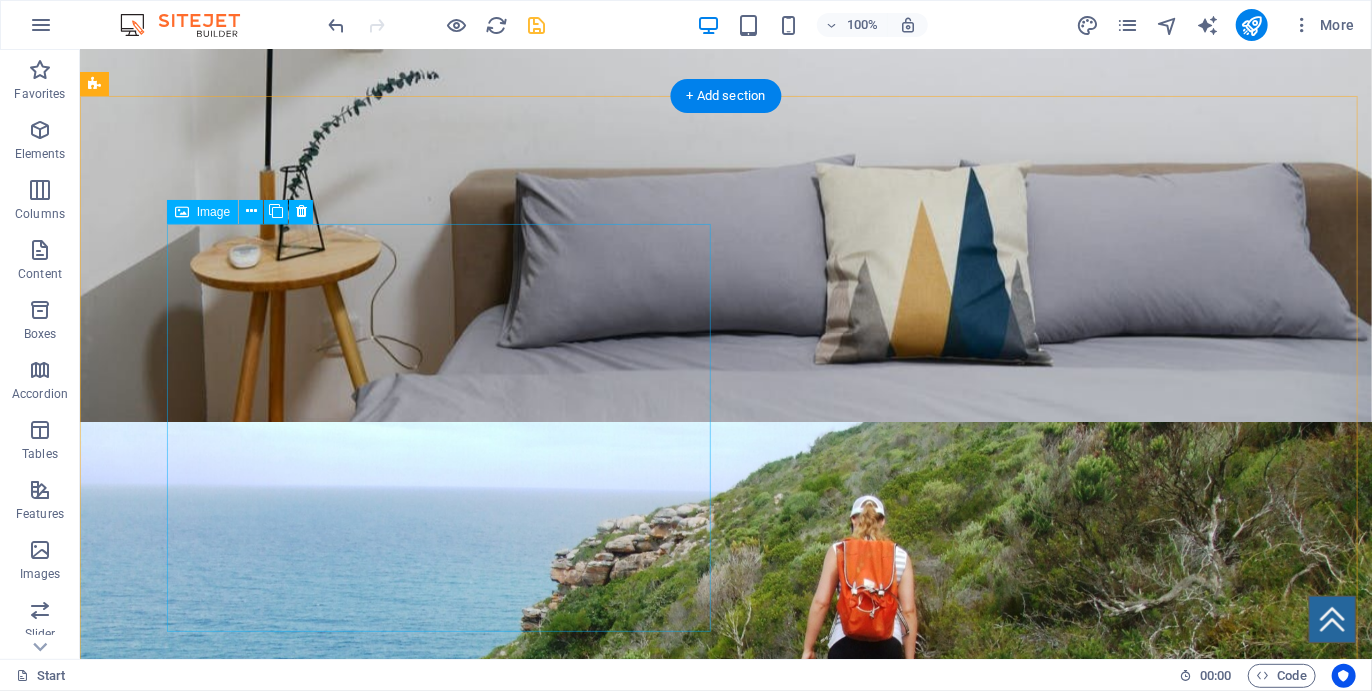 click on "SOUTHERN CROSS 5 DAYS/ 5 NIGHTS" at bounding box center [445, 3462] 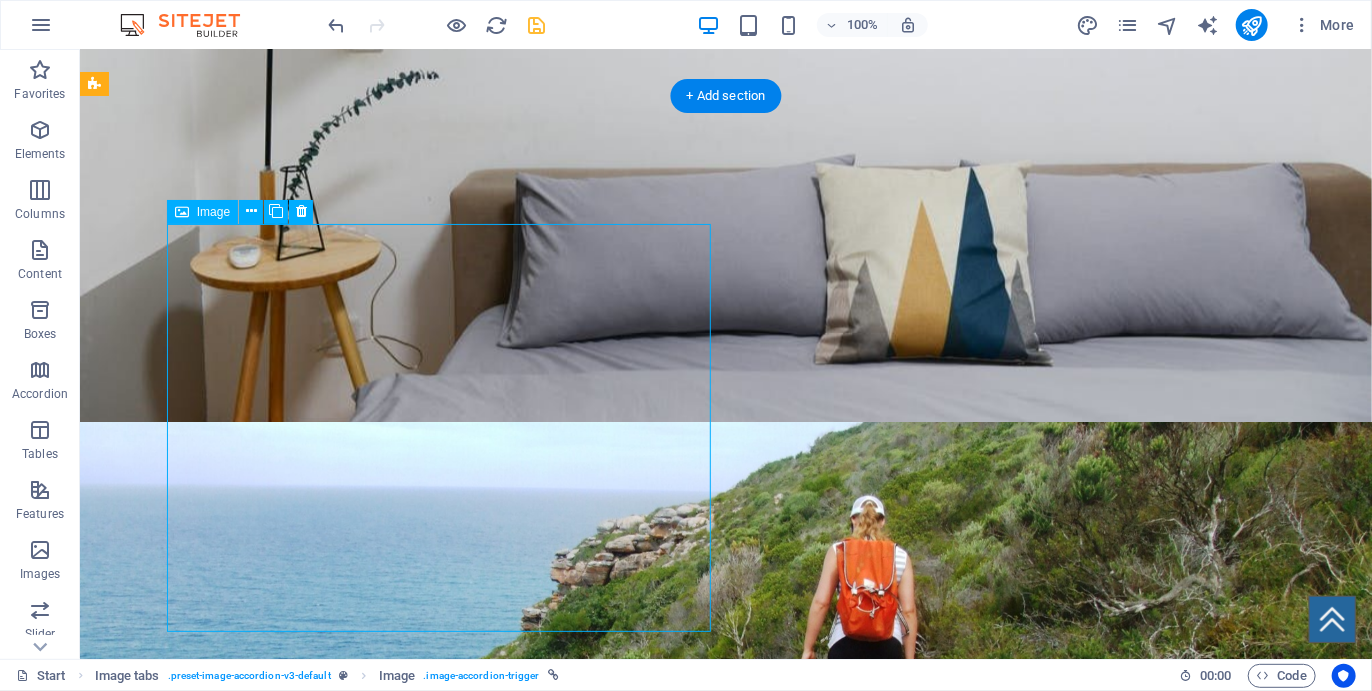 click on "SOUTHERN CROSS 5 DAYS/ 5 NIGHTS" at bounding box center [445, 3462] 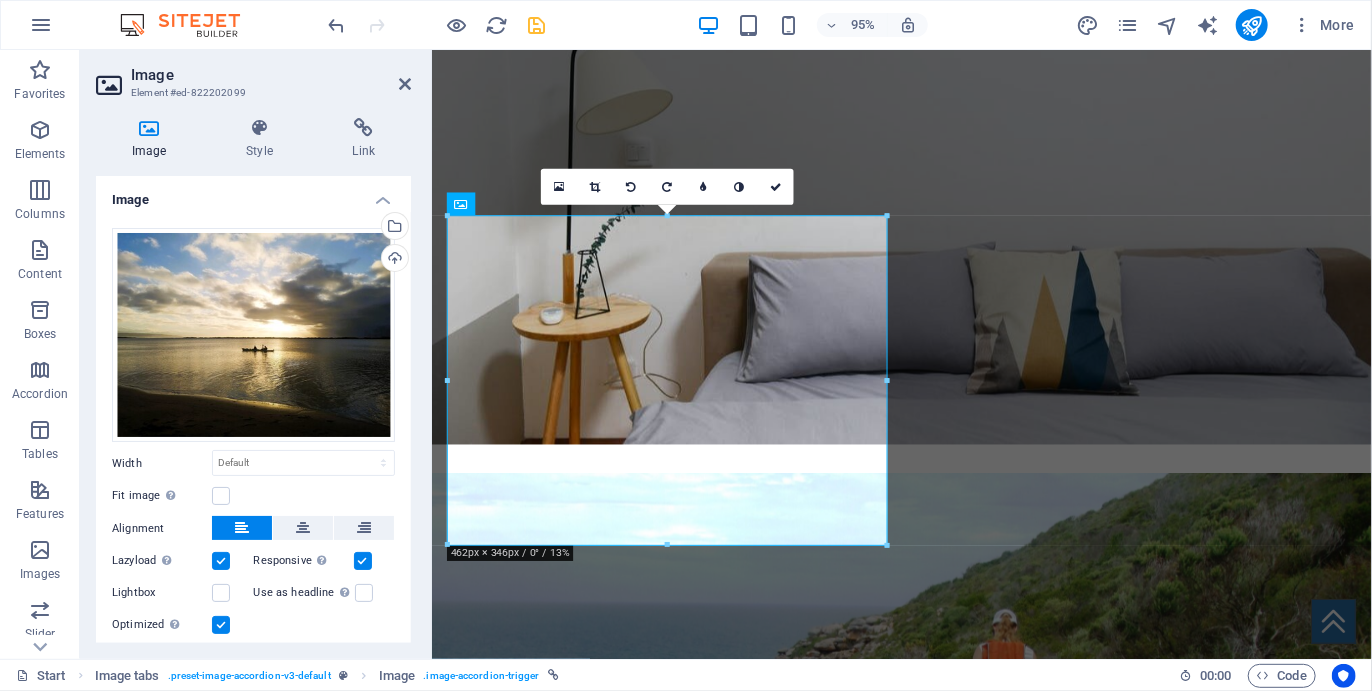 scroll, scrollTop: 2583, scrollLeft: 0, axis: vertical 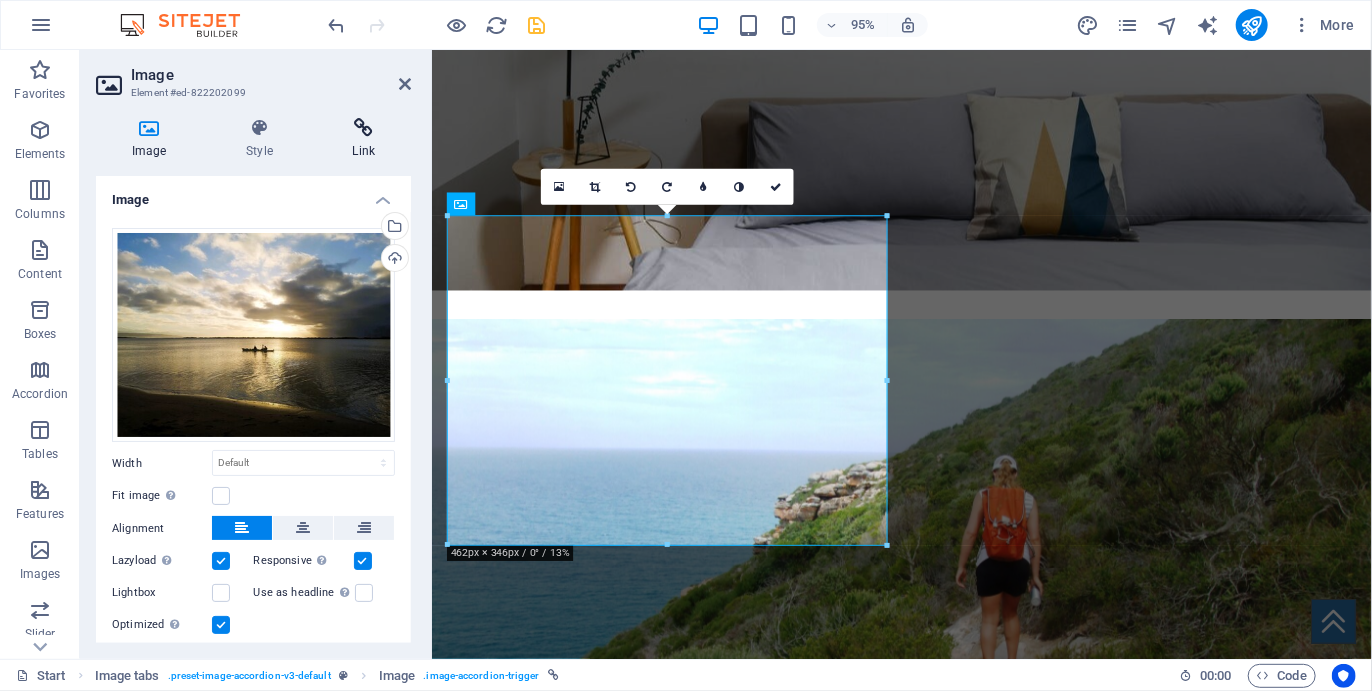 click on "Link" at bounding box center (364, 139) 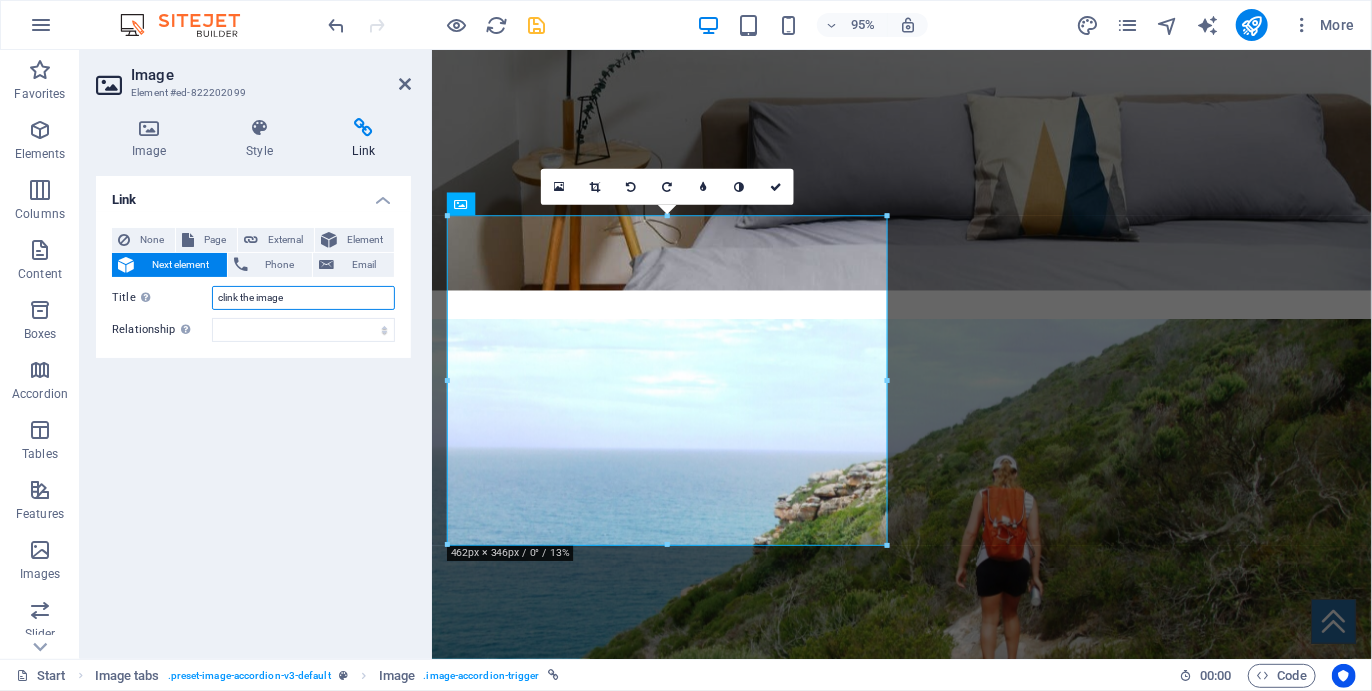 click on "clink the image" at bounding box center [303, 298] 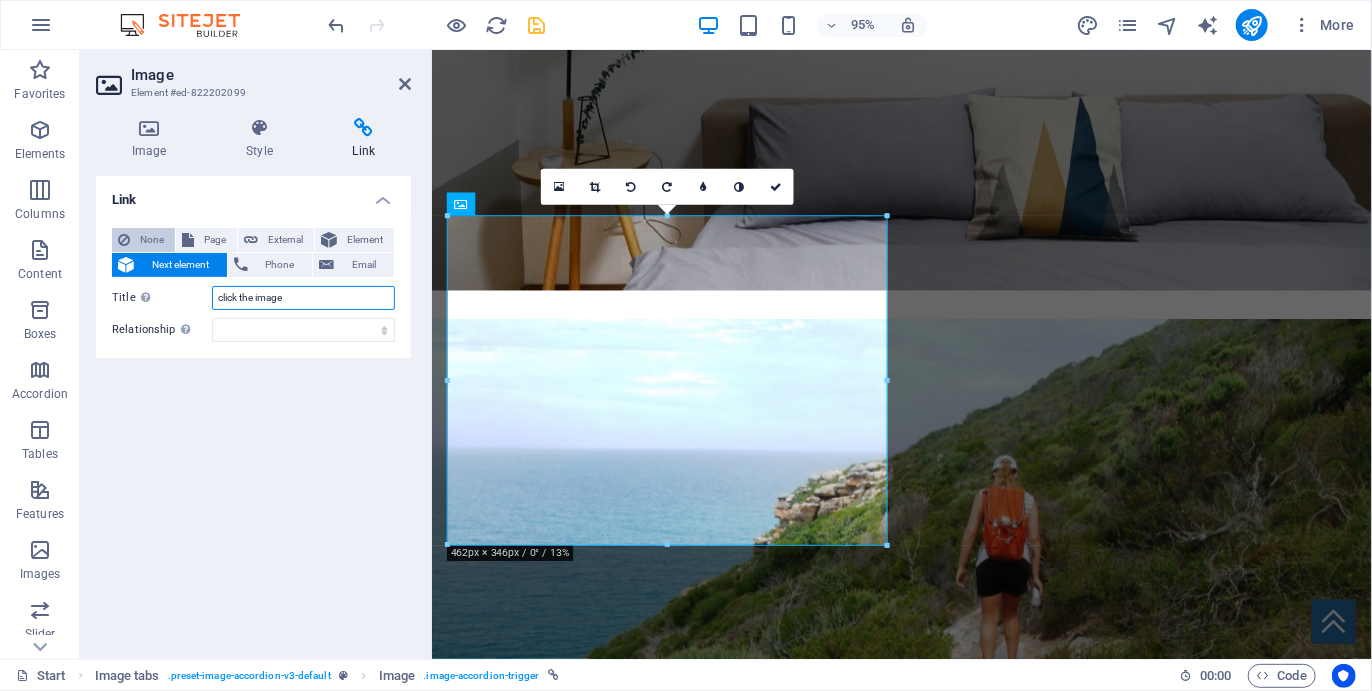 type on "click the image" 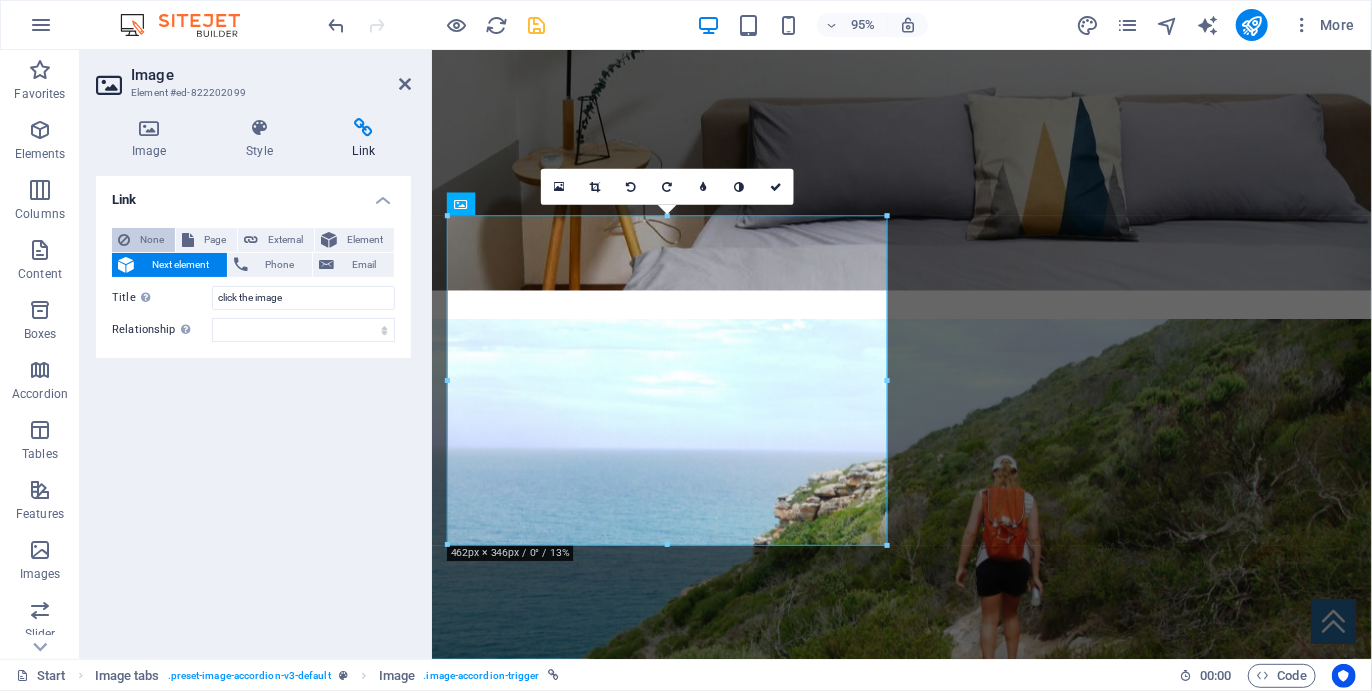 click on "None" at bounding box center (152, 240) 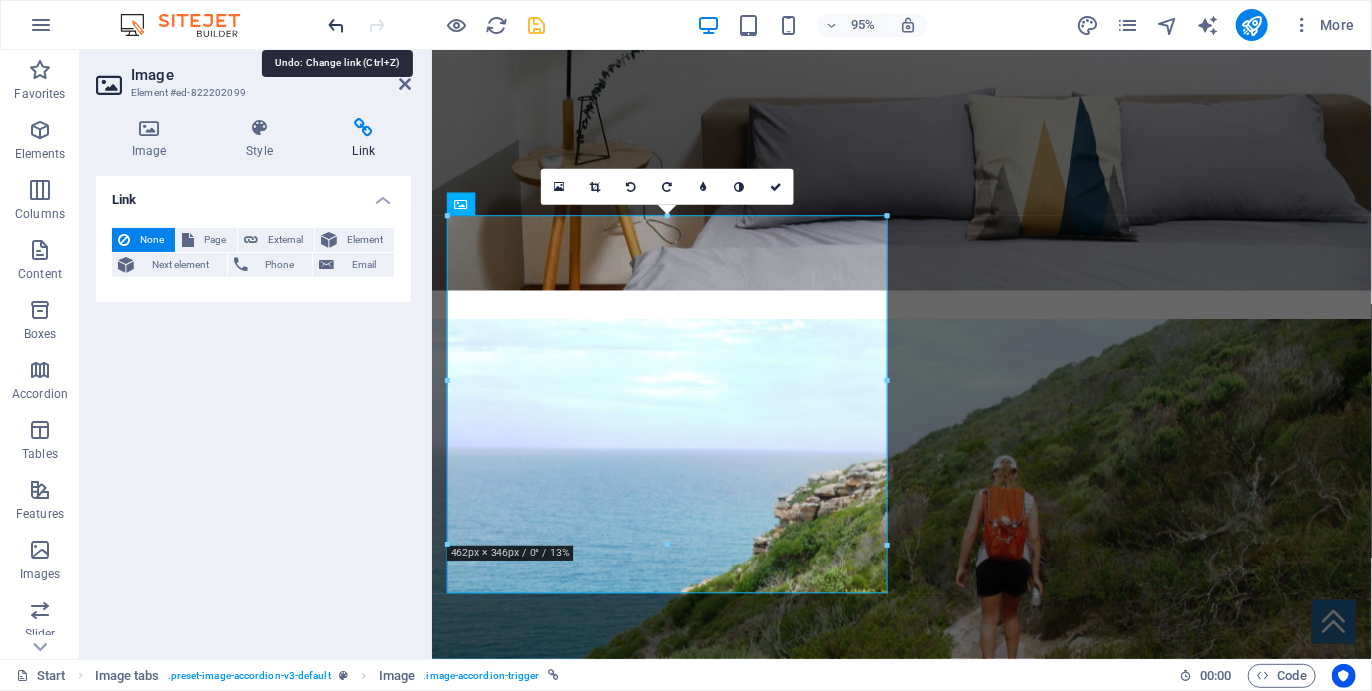 click at bounding box center [337, 25] 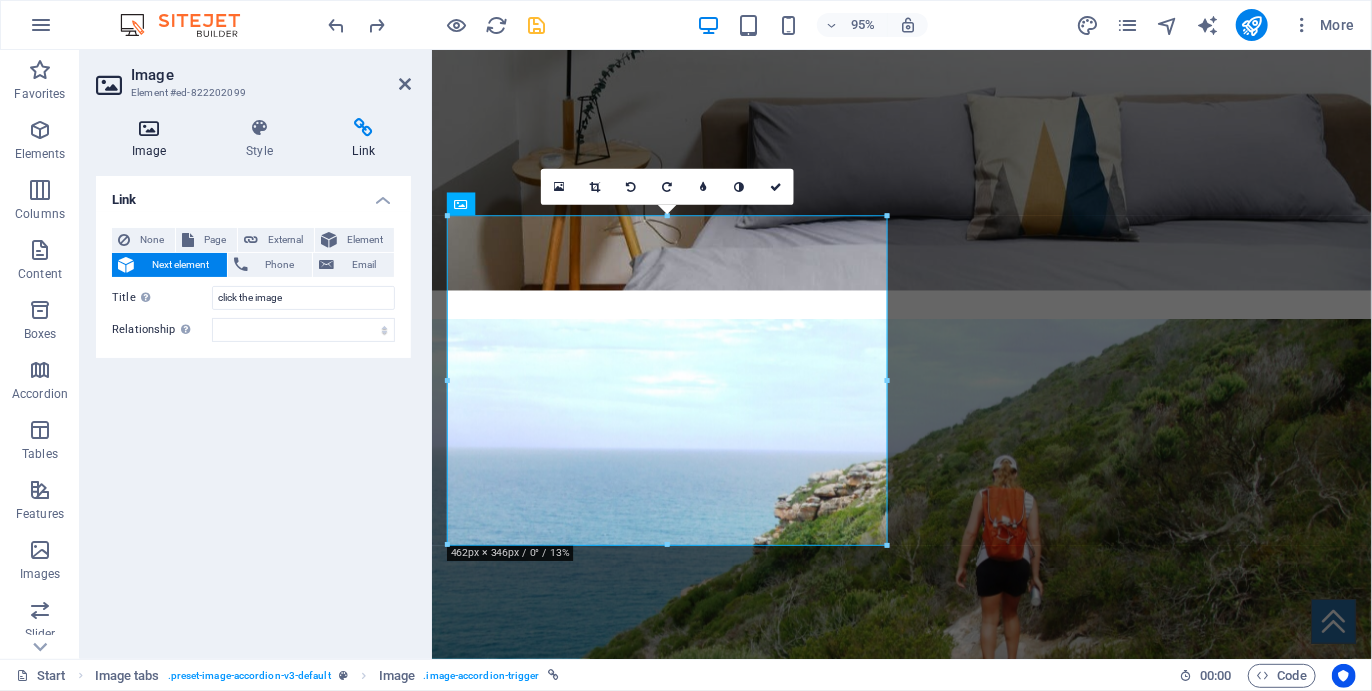 click on "Image" at bounding box center (153, 139) 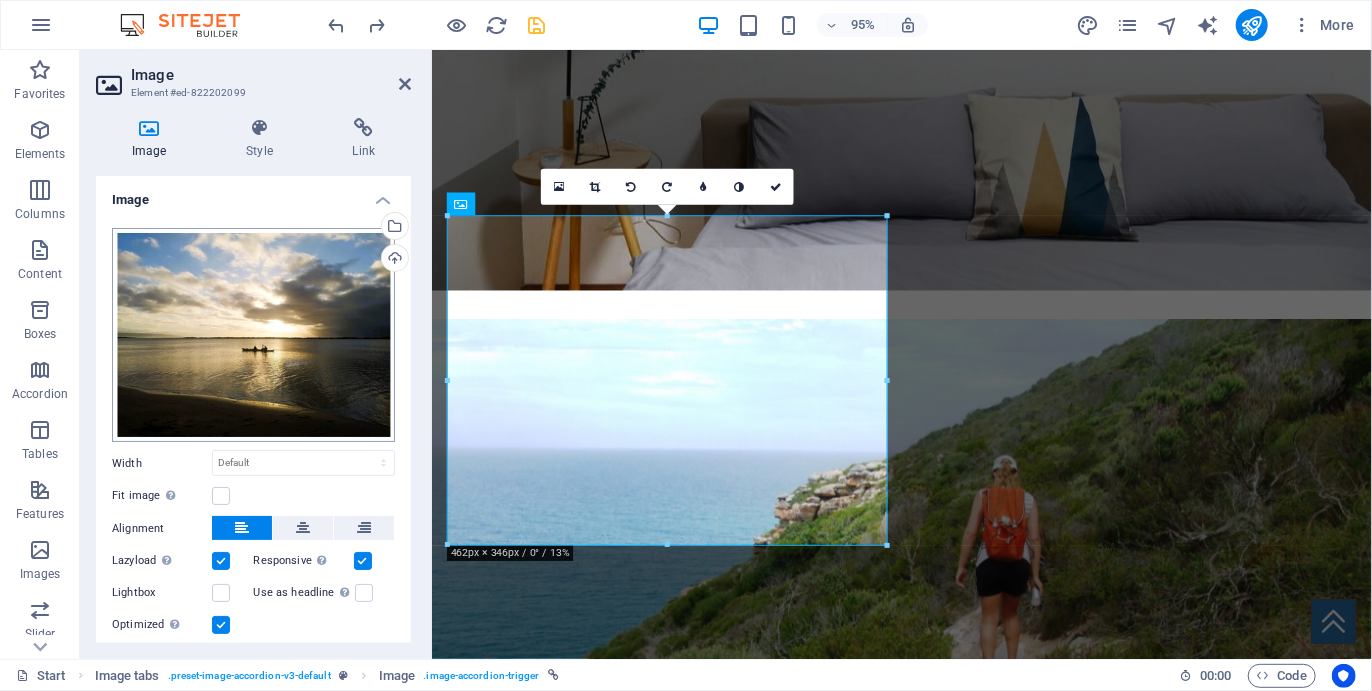 scroll, scrollTop: 54, scrollLeft: 0, axis: vertical 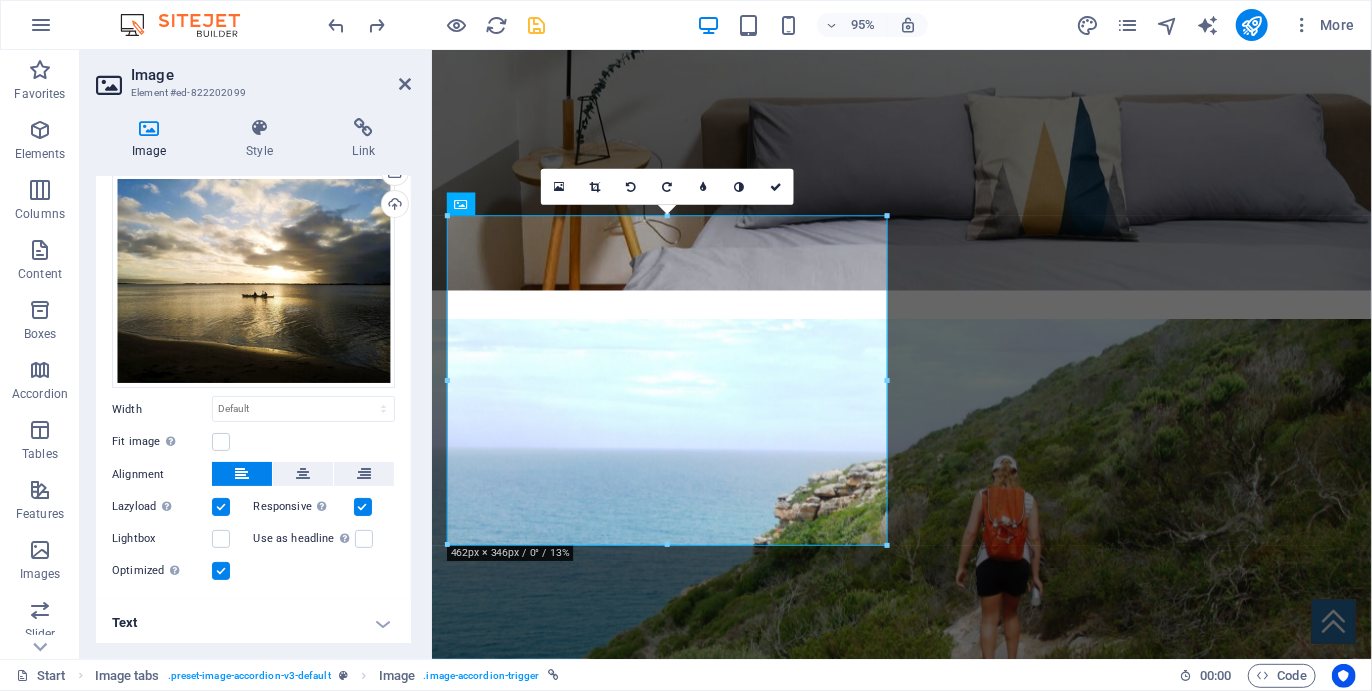 click on "Text" at bounding box center (253, 623) 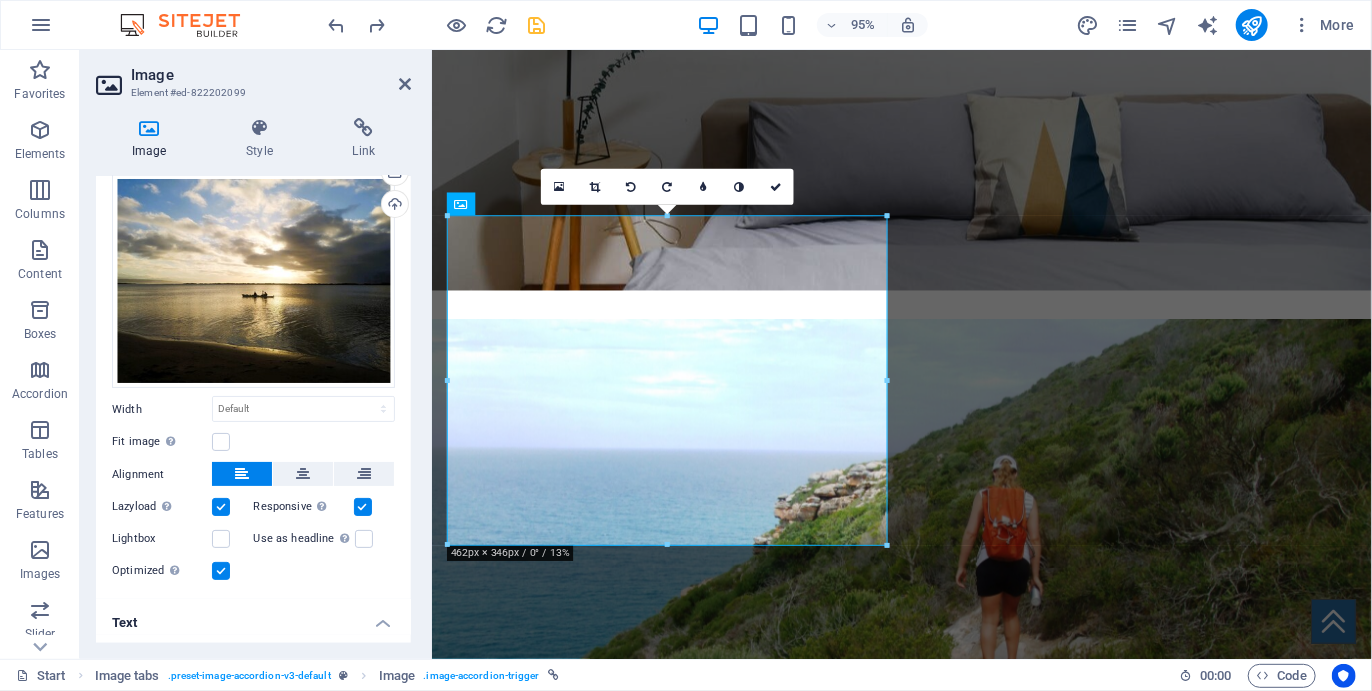 scroll, scrollTop: 242, scrollLeft: 0, axis: vertical 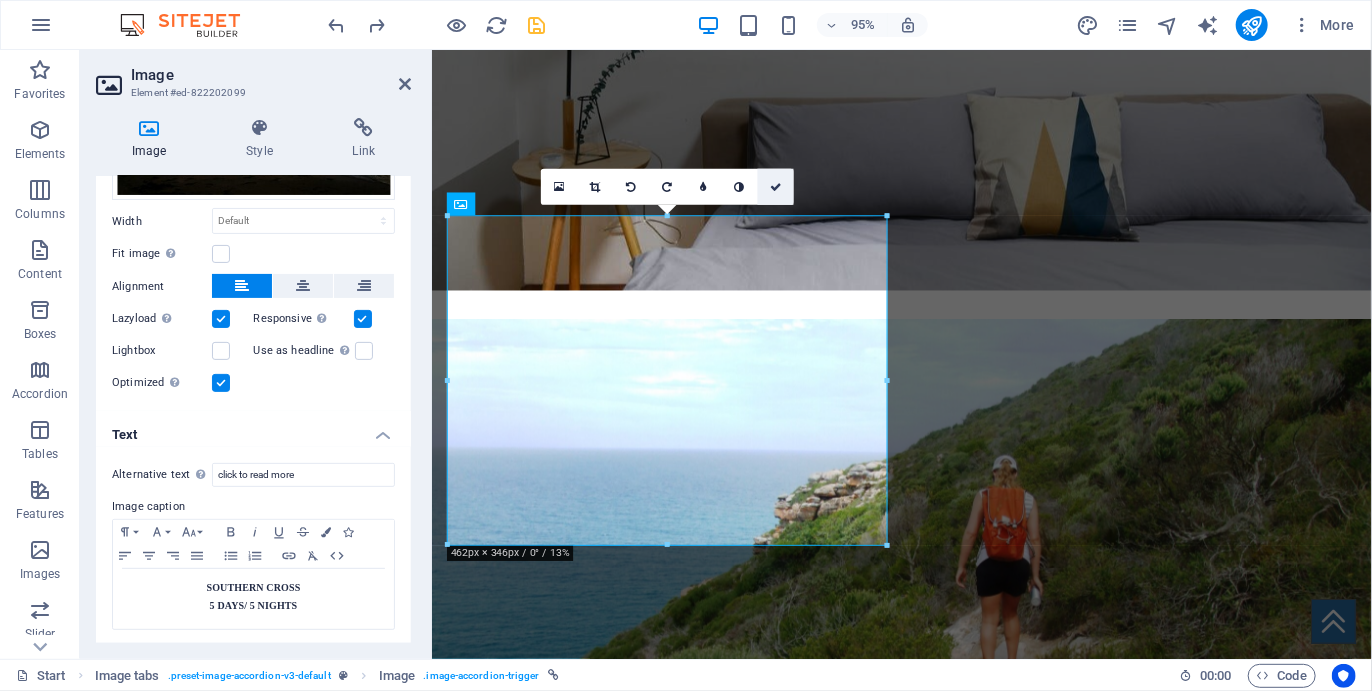 click at bounding box center [776, 186] 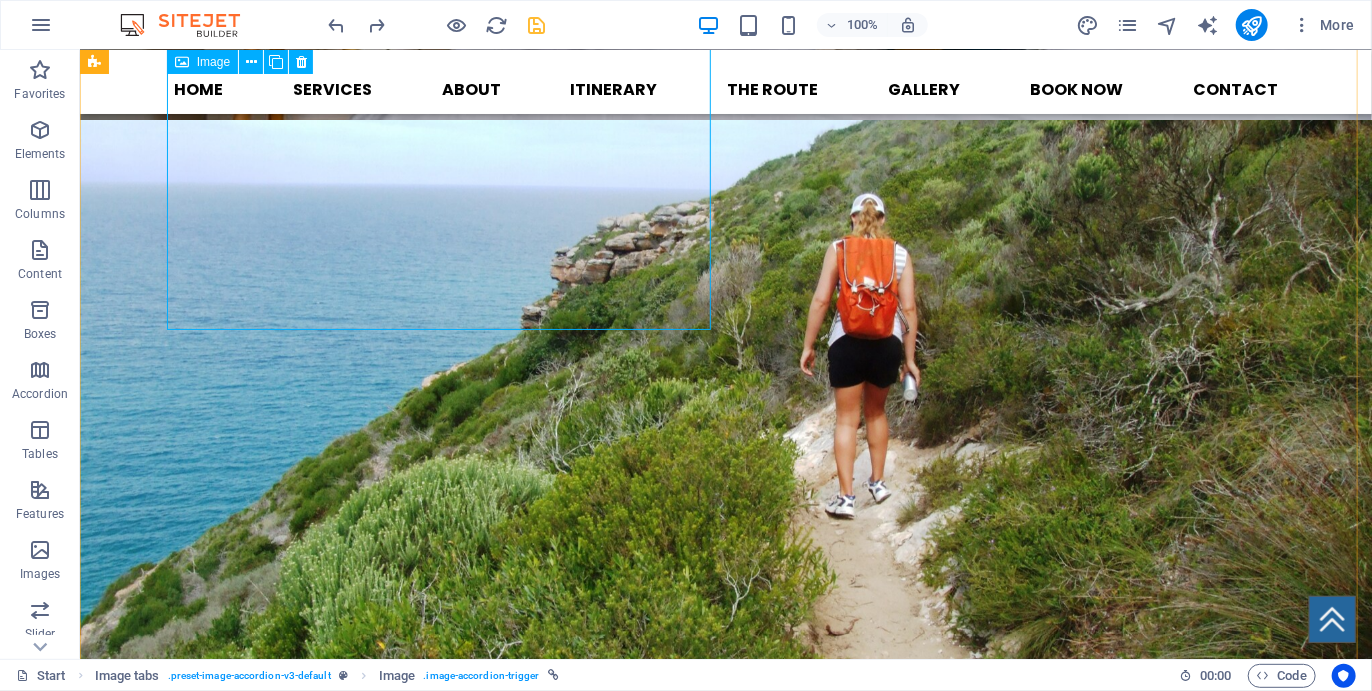 scroll, scrollTop: 2718, scrollLeft: 0, axis: vertical 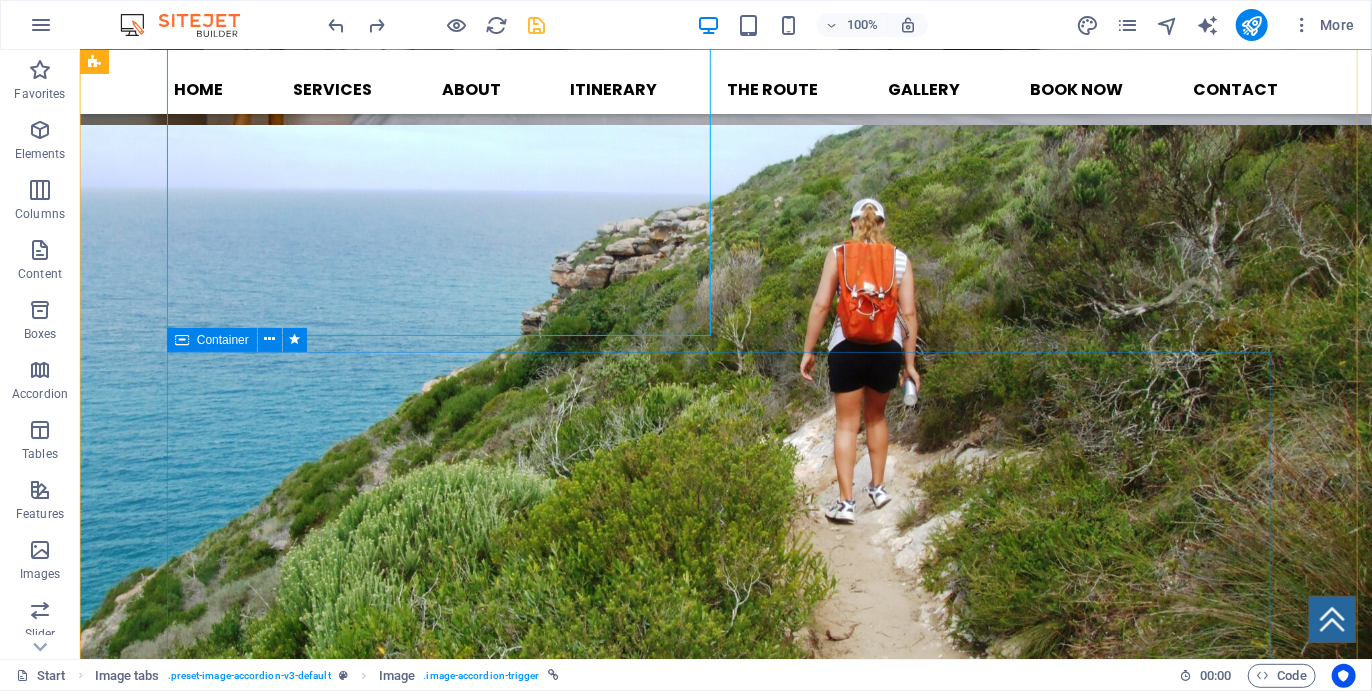 click on "Container" at bounding box center (212, 340) 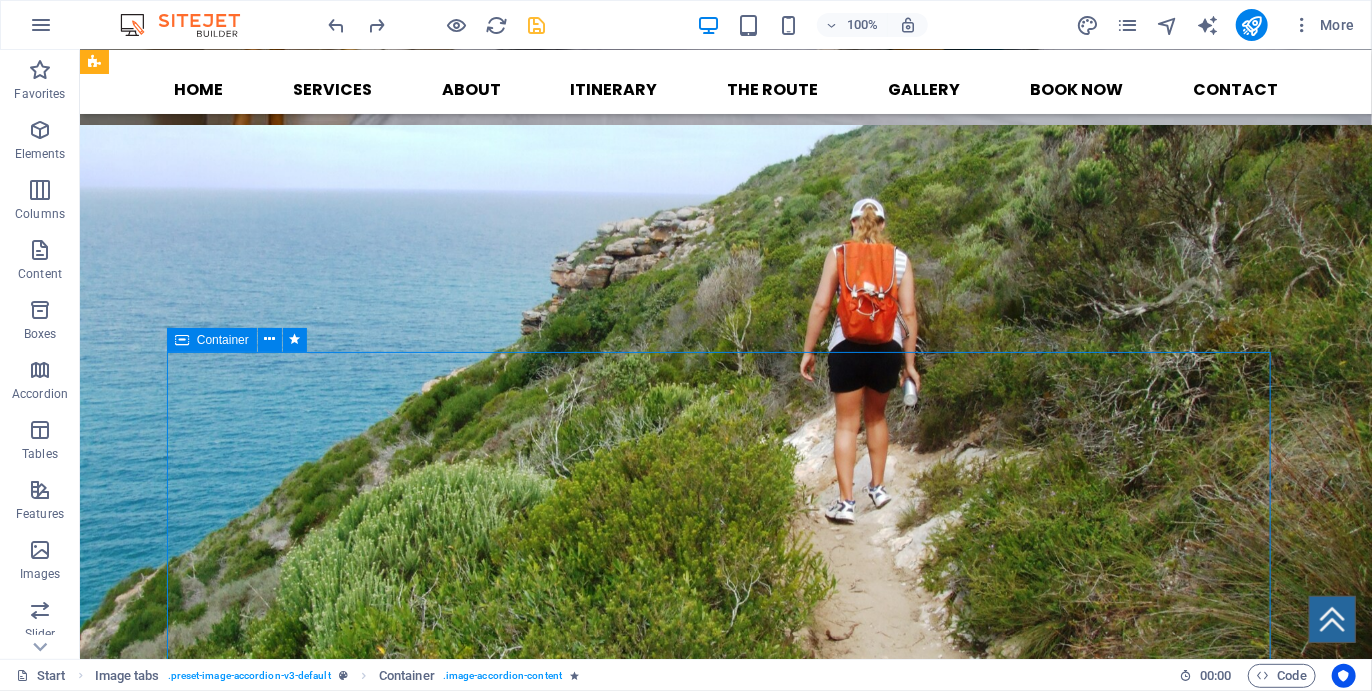 click on "Container" at bounding box center [212, 340] 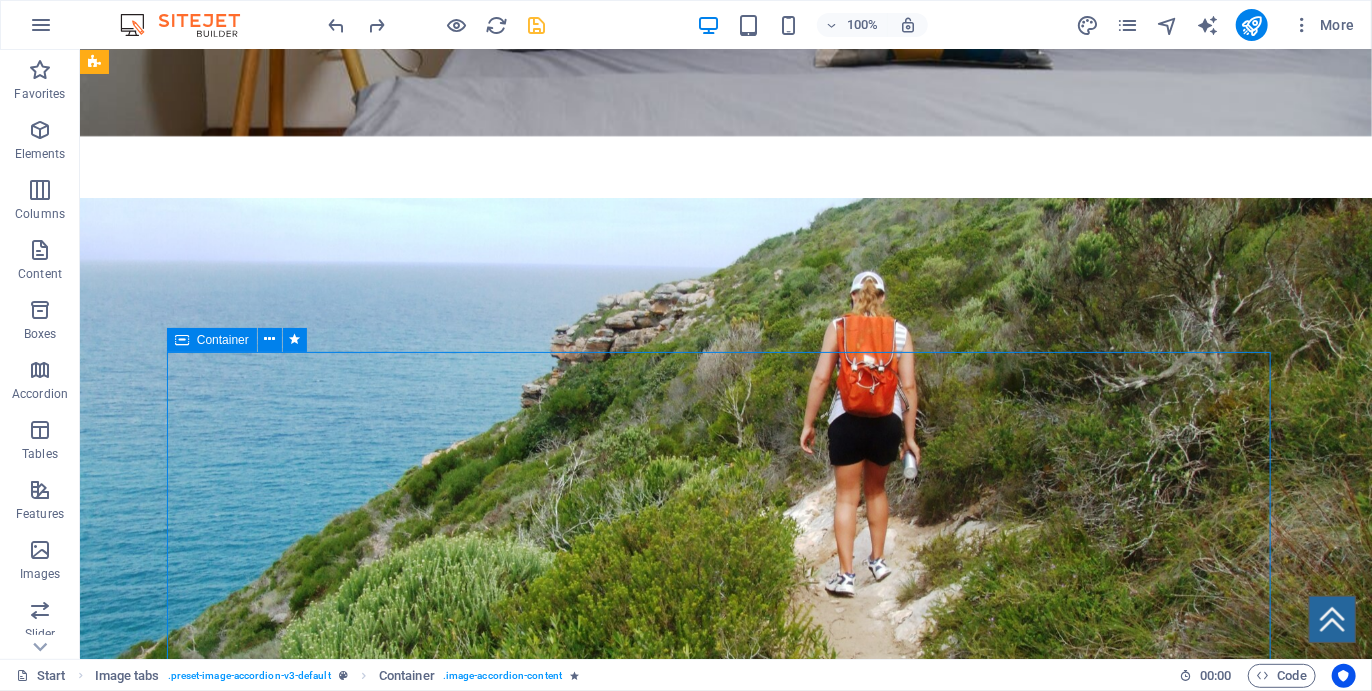 scroll, scrollTop: 2880, scrollLeft: 0, axis: vertical 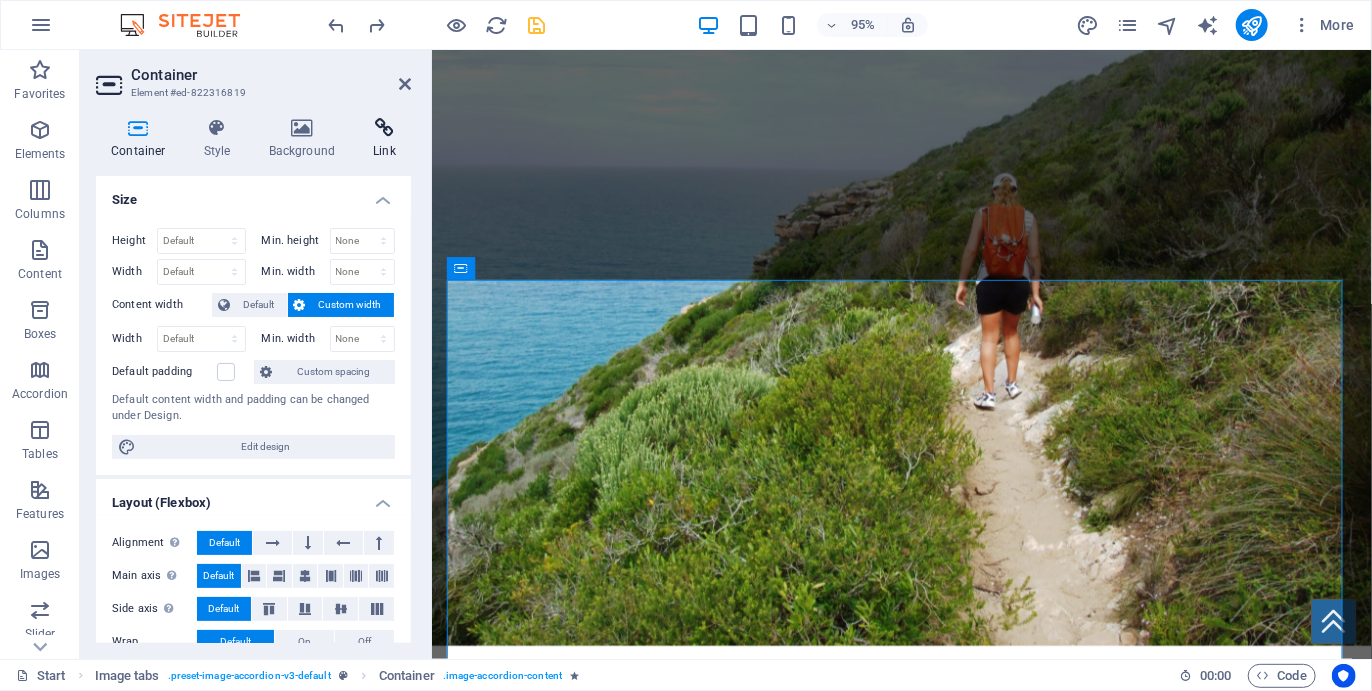 click at bounding box center [384, 128] 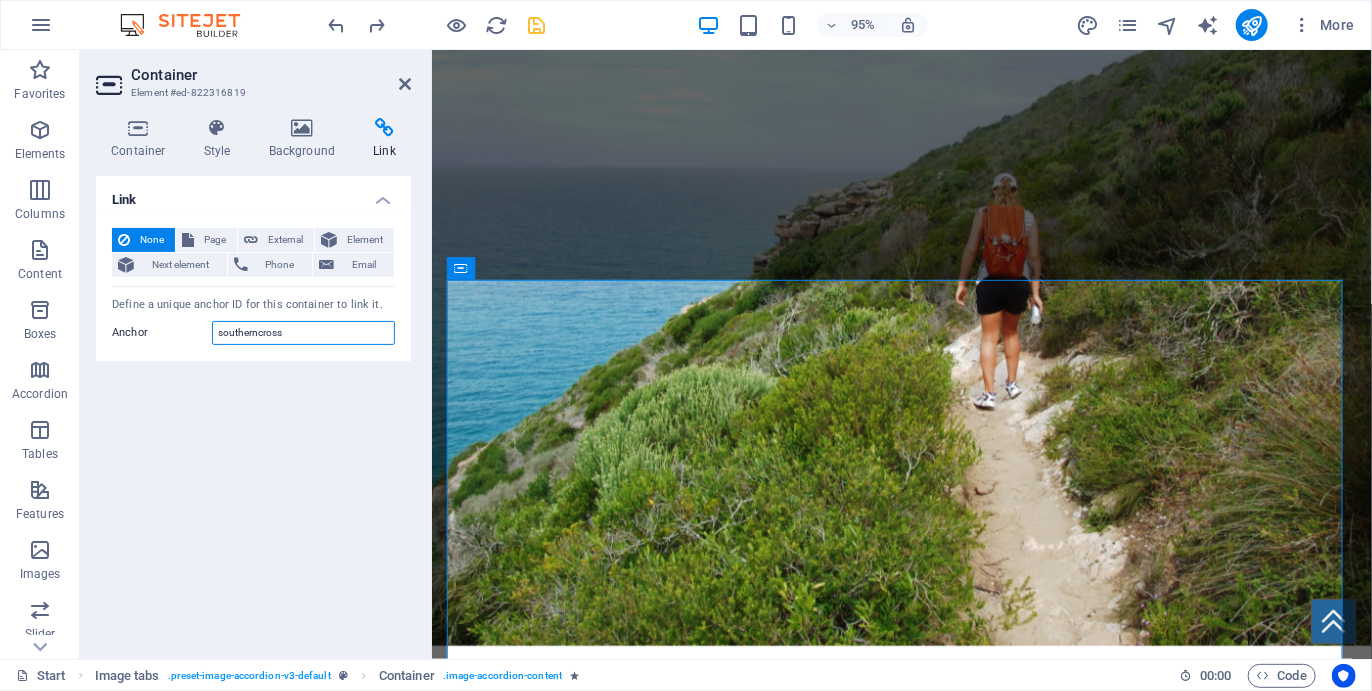 click on "southerncross" at bounding box center (303, 333) 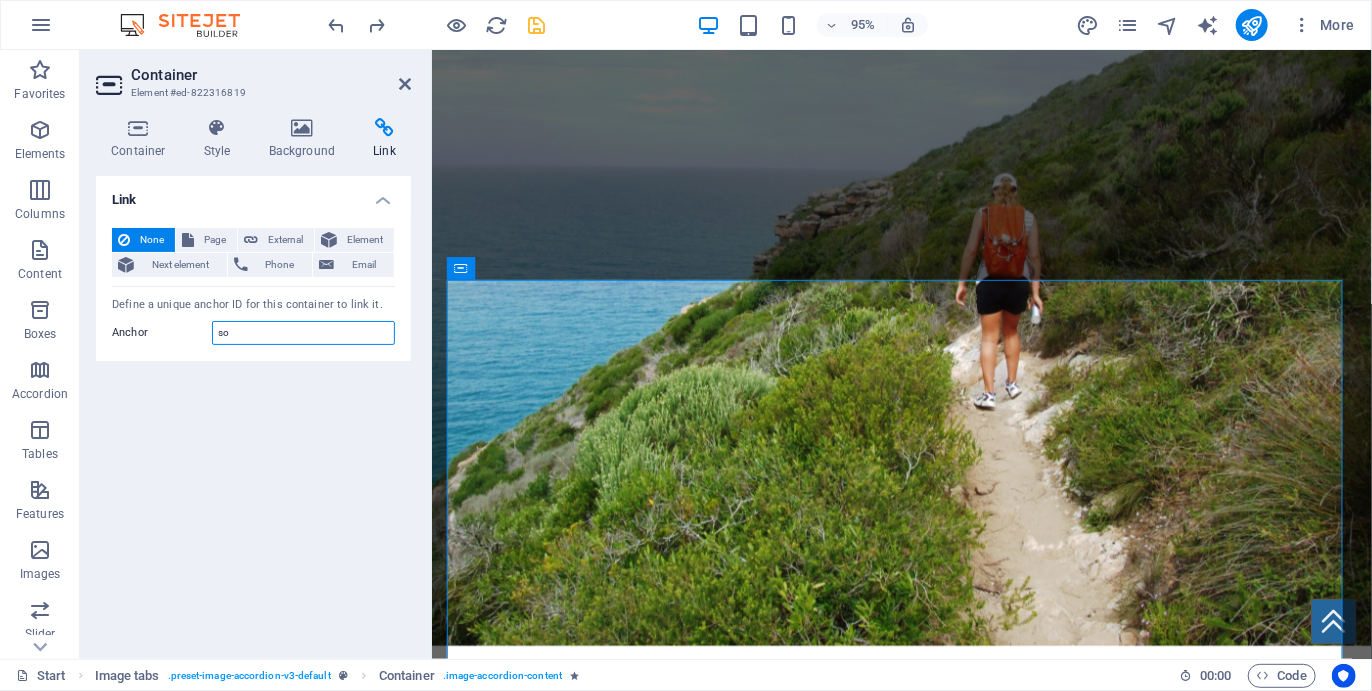 type on "s" 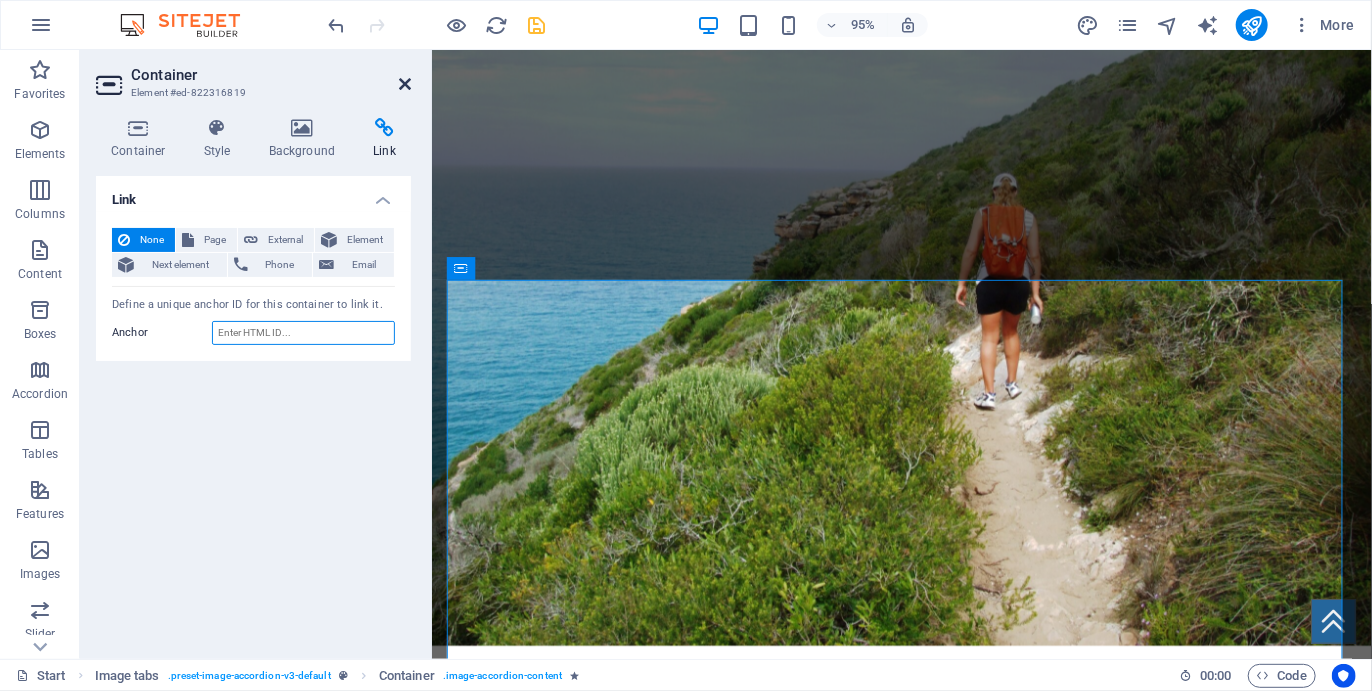 type 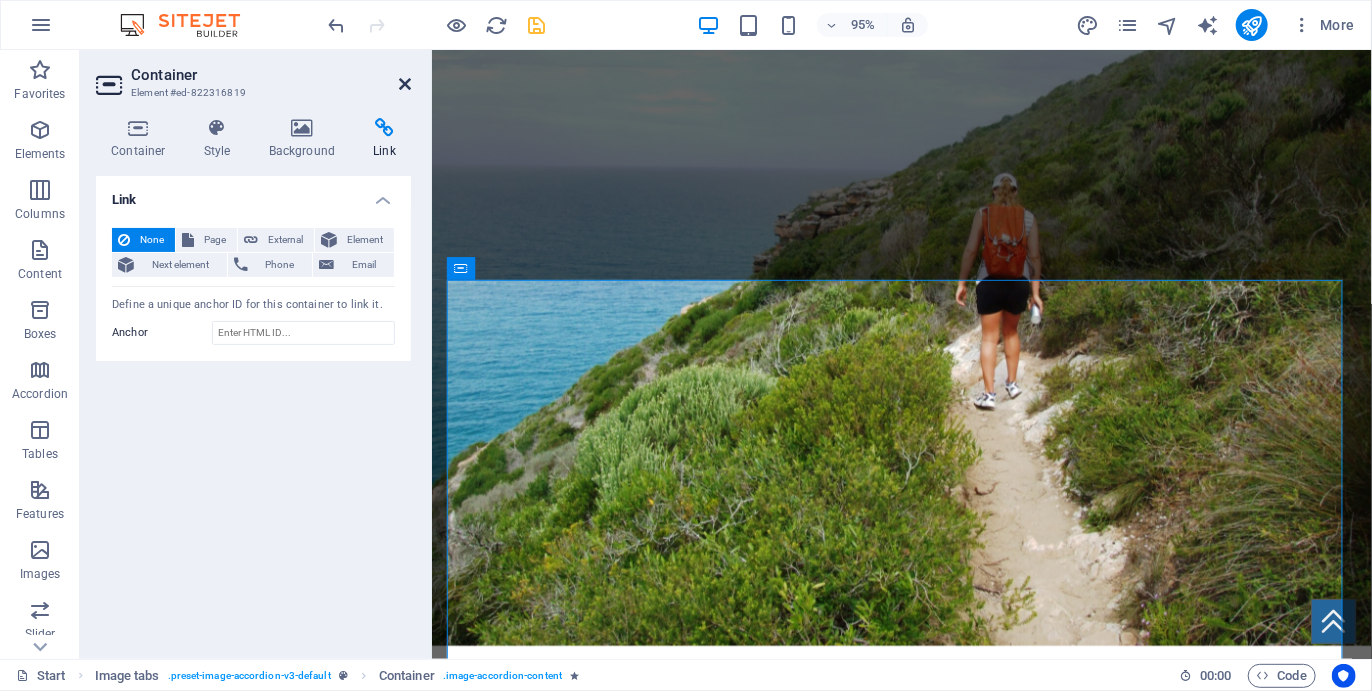 click at bounding box center [405, 84] 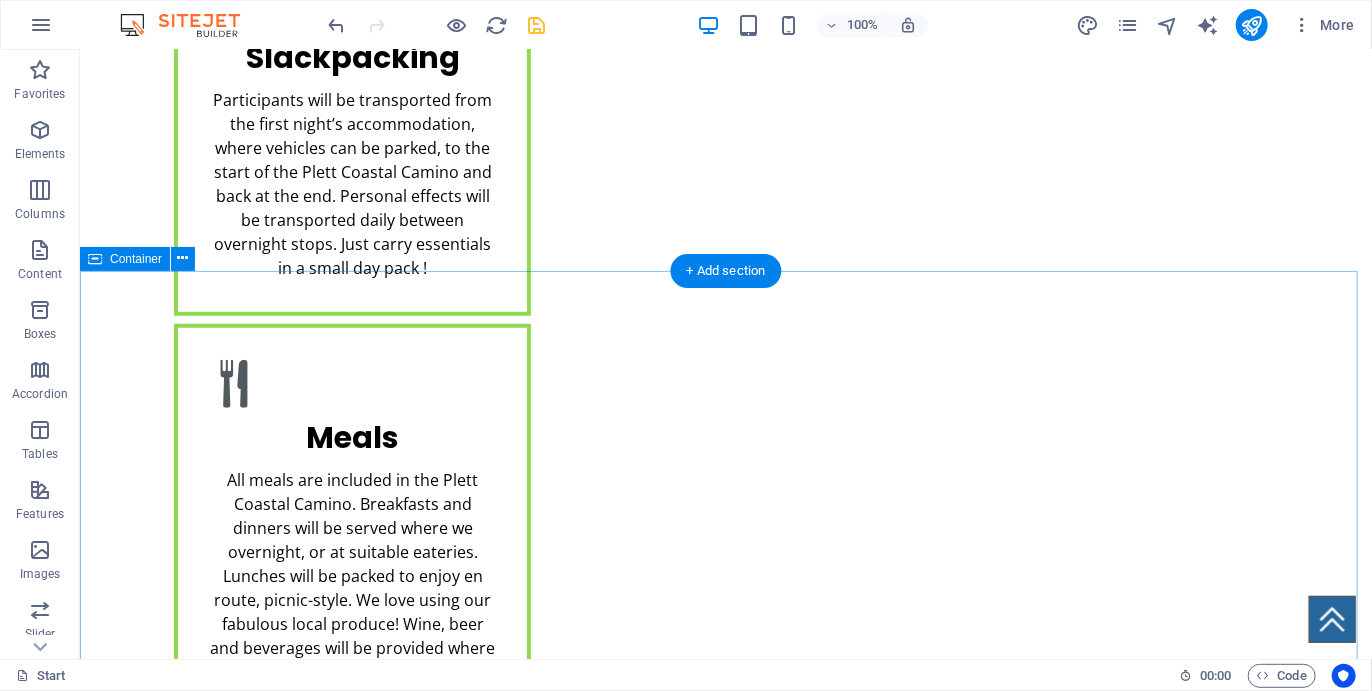 scroll, scrollTop: 4241, scrollLeft: 0, axis: vertical 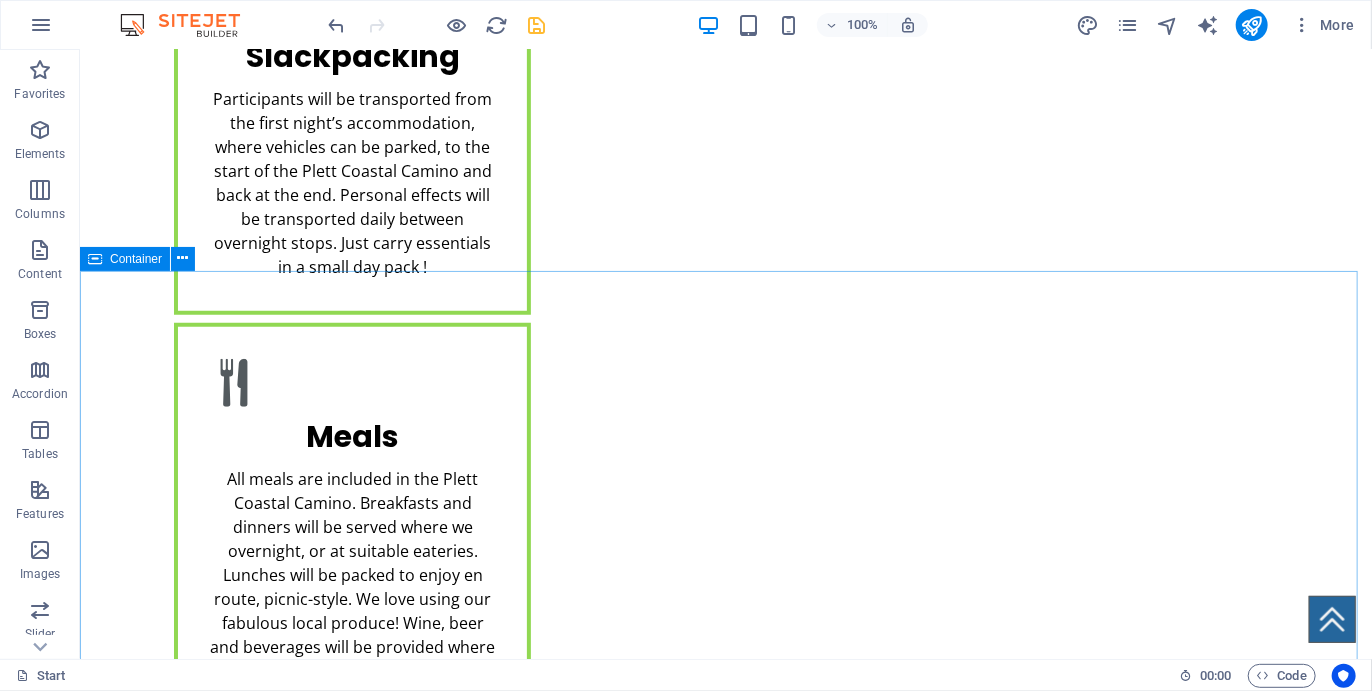click on "Container" at bounding box center [136, 259] 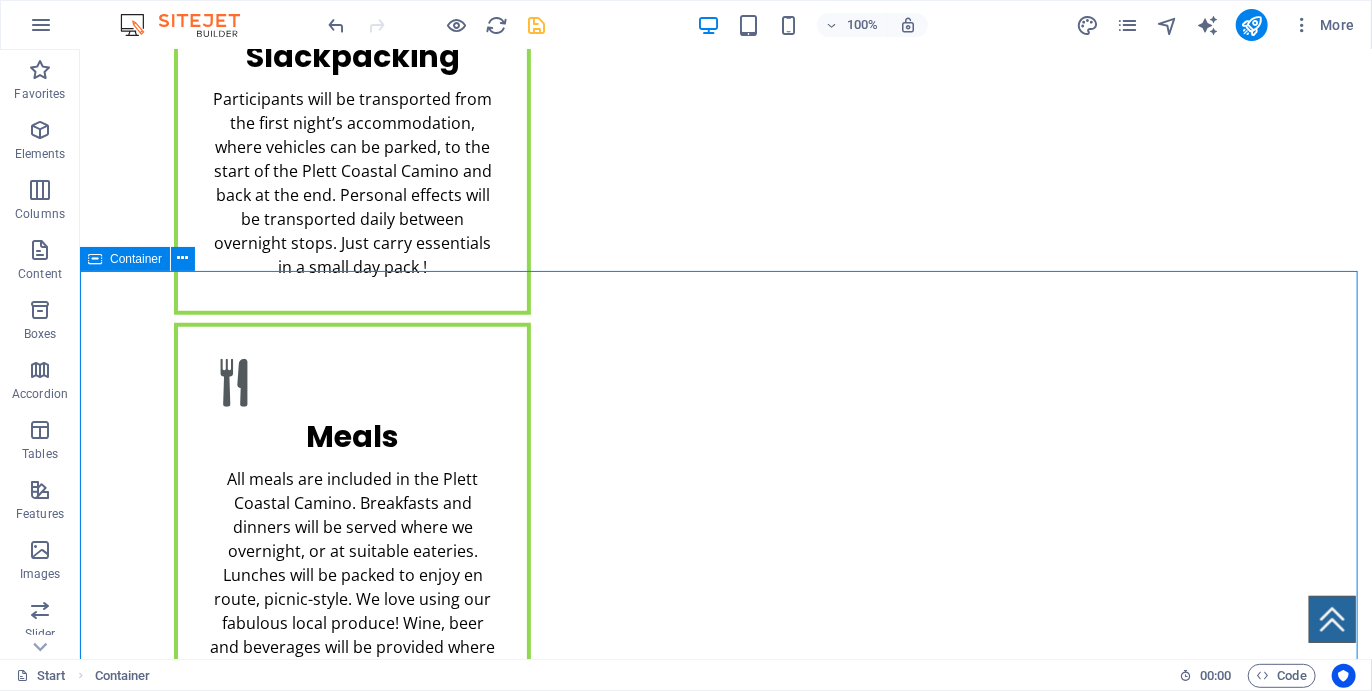 click on "Container" at bounding box center [136, 259] 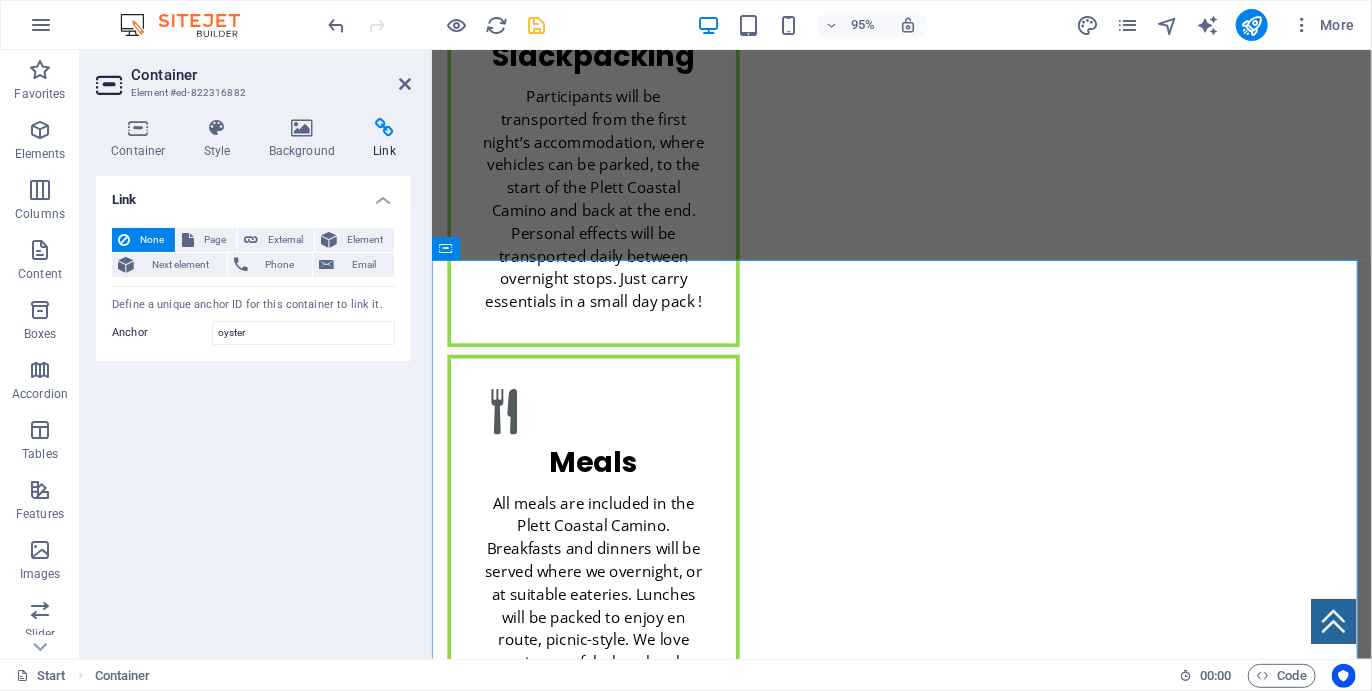 scroll, scrollTop: 4310, scrollLeft: 0, axis: vertical 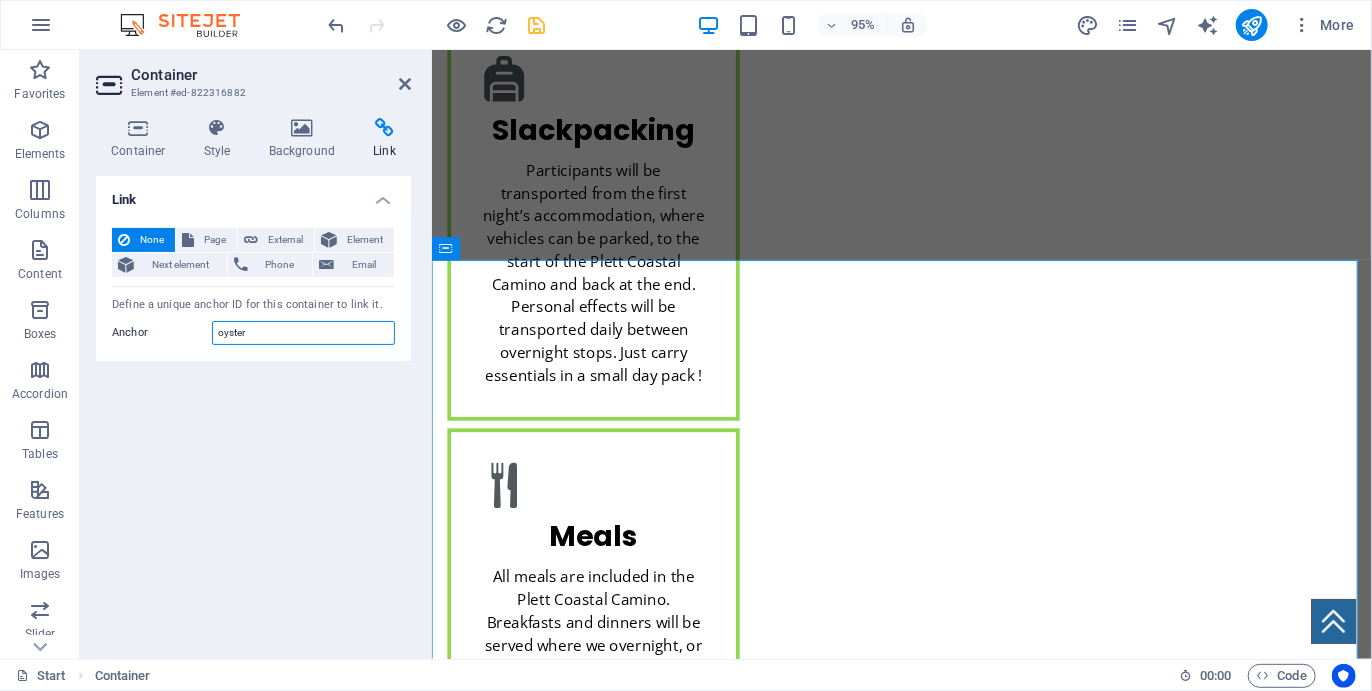 click on "oyster" at bounding box center (303, 333) 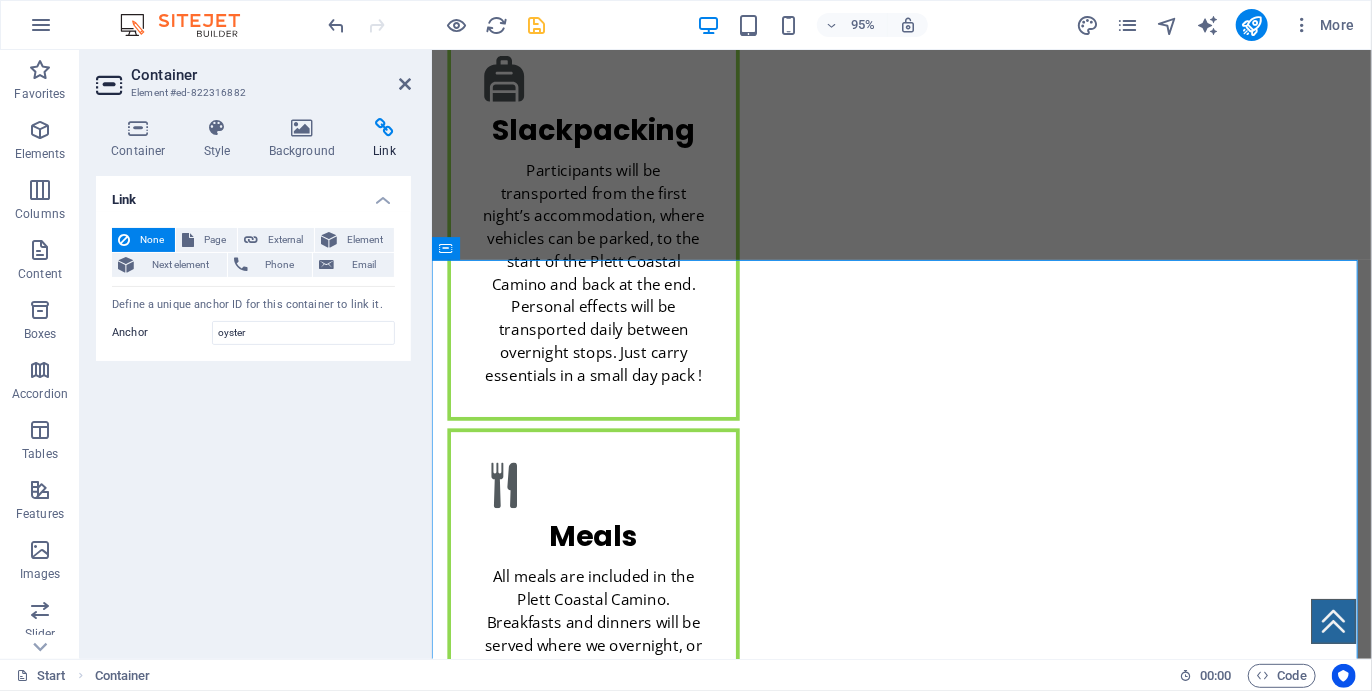 click on "Link None Page External Element Next element Phone Email Page Start About The Route  Legal Notice Privacy Element
URL Phone Email Link target New tab Same tab Overlay Title Additional link description, should not be the same as the link text. The title is most often shown as a tooltip text when the mouse moves over the element. Leave empty if uncertain. Relationship Sets the  relationship of this link to the link target . For example, the value "nofollow" instructs search engines not to follow the link. Can be left empty. alternate author bookmark external help license next nofollow noreferrer noopener prev search tag Define a unique anchor ID for this container to link it. Anchor oyster" at bounding box center (253, 409) 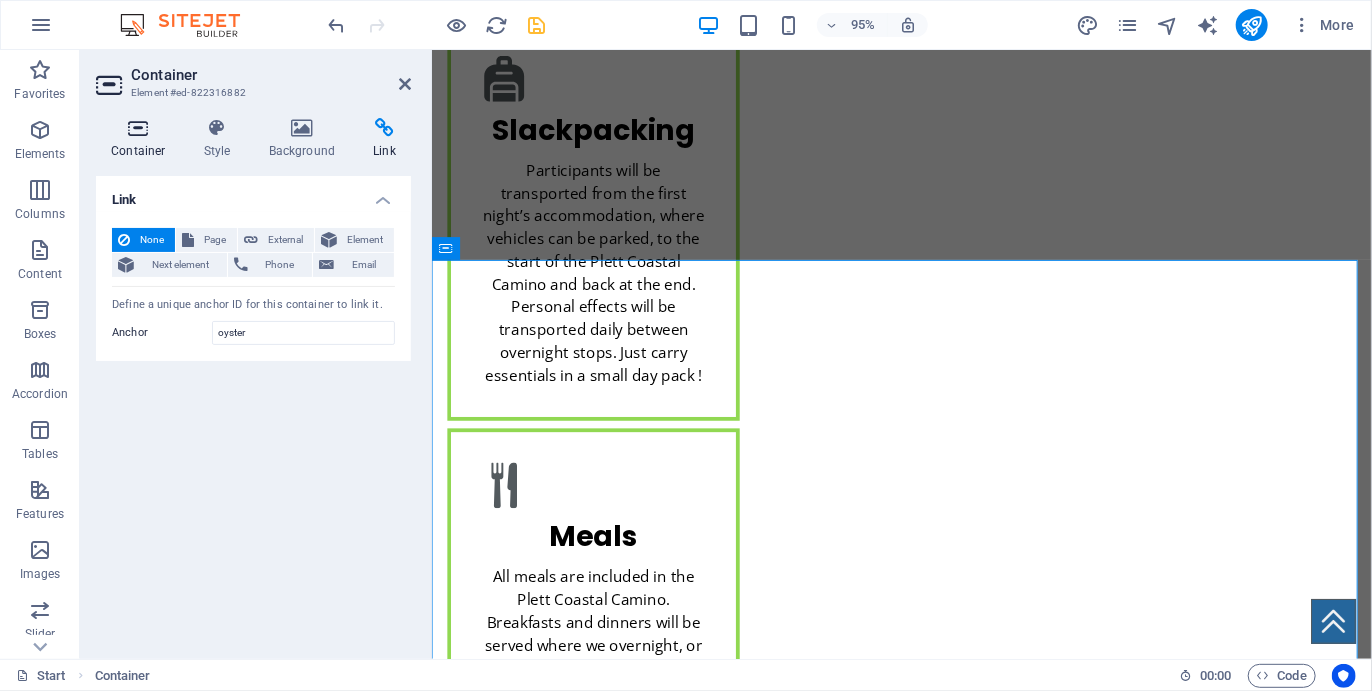 click at bounding box center [138, 128] 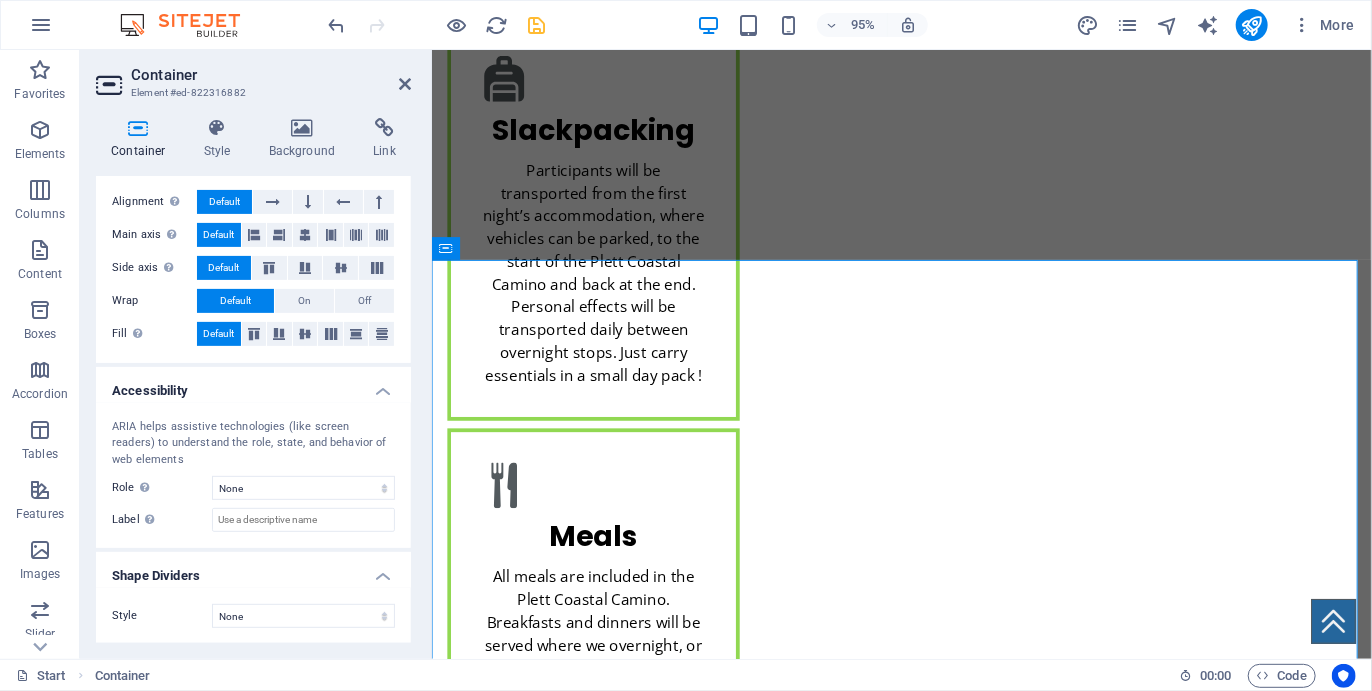 scroll, scrollTop: 0, scrollLeft: 0, axis: both 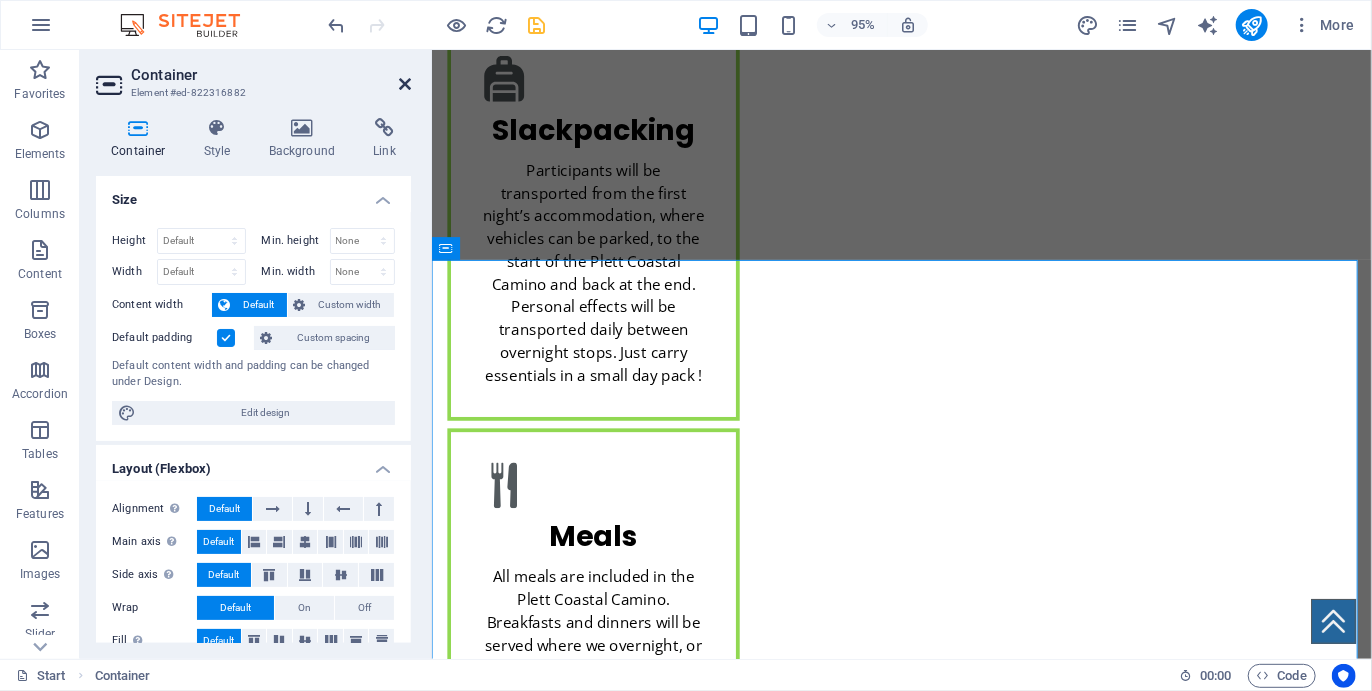 click at bounding box center [405, 84] 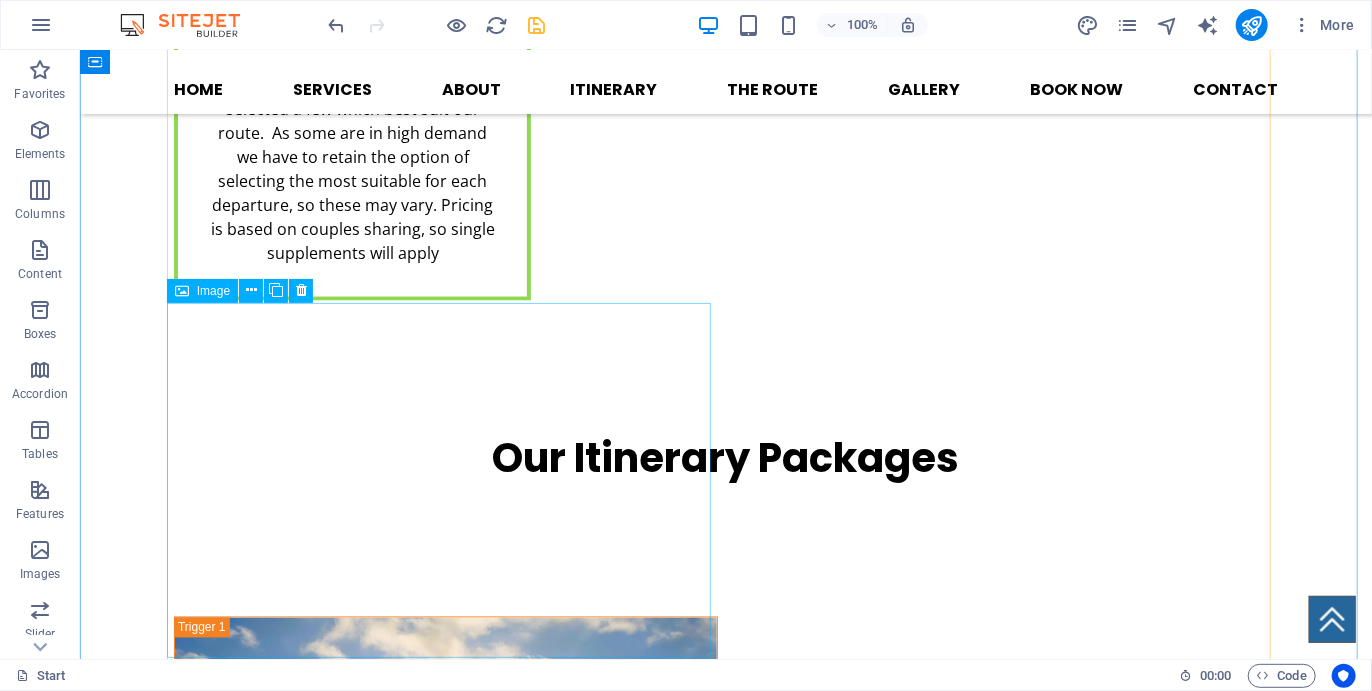 scroll, scrollTop: 4969, scrollLeft: 0, axis: vertical 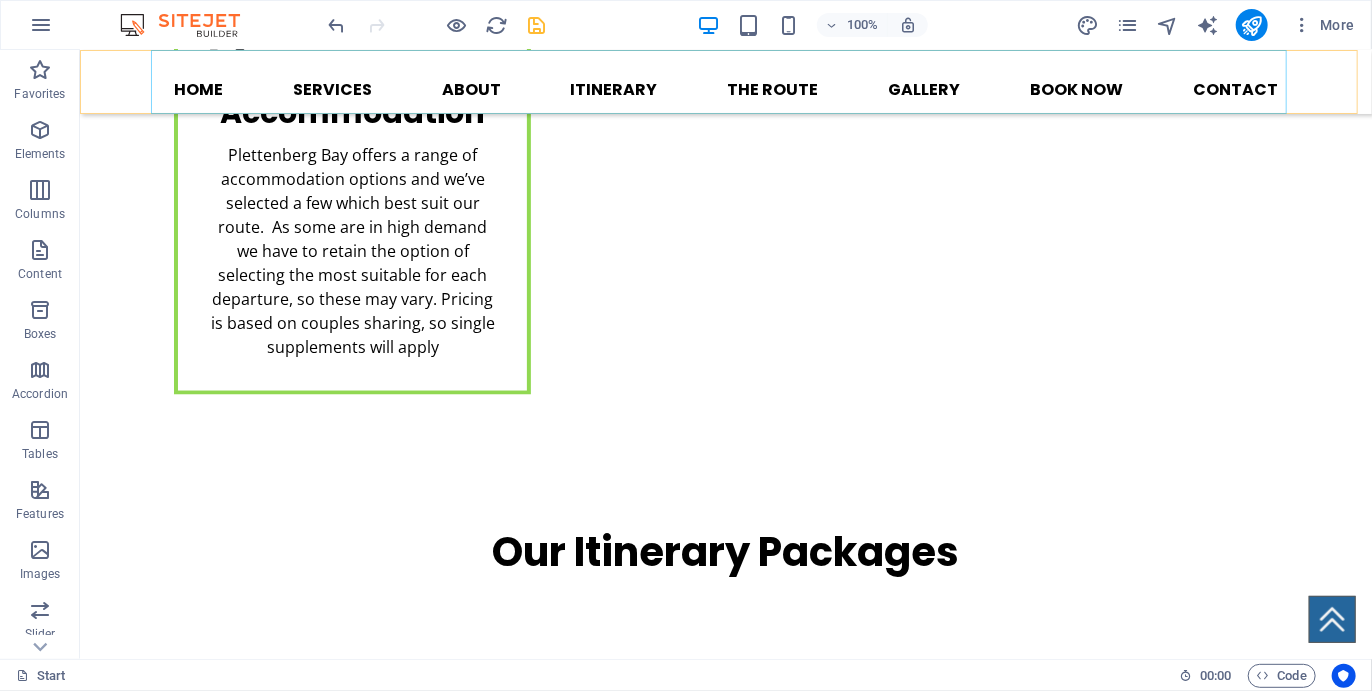 click on "Home Services About Itinerary The Route Gallery Book now Contact" at bounding box center (725, 81) 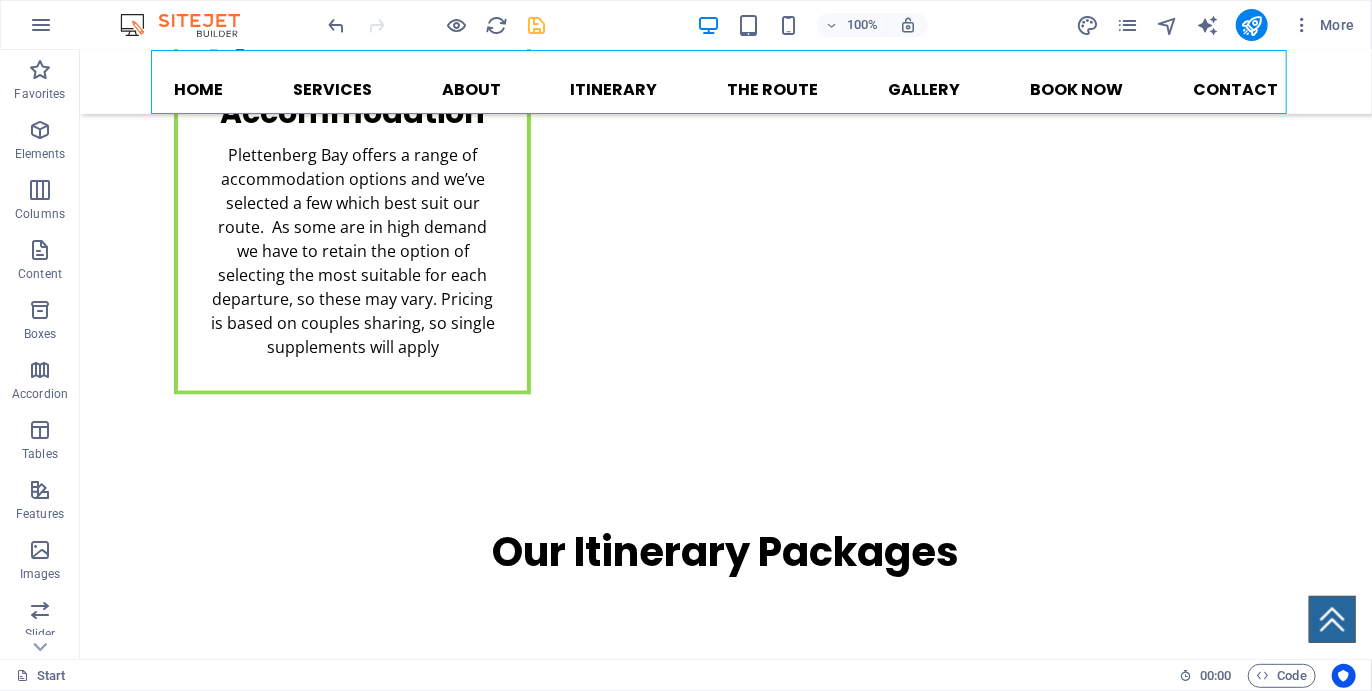 click on "Home Services About Itinerary The Route Gallery Book now Contact" at bounding box center [725, 81] 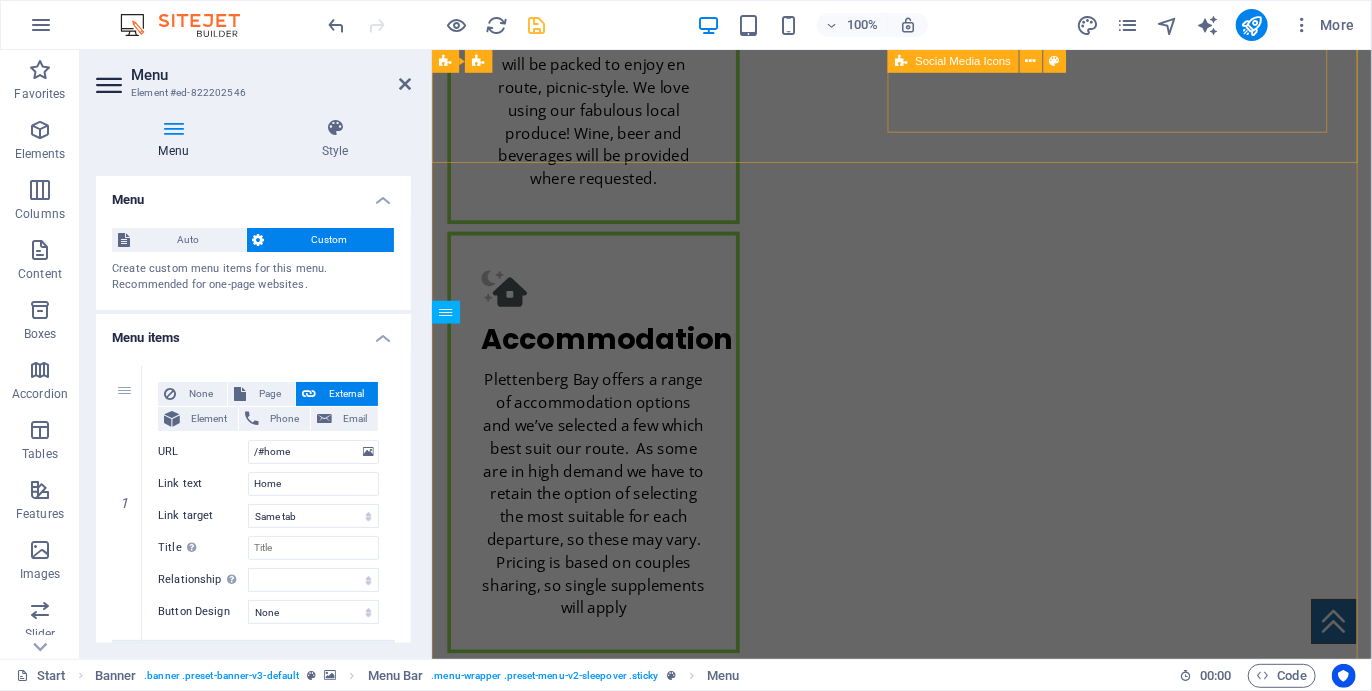 scroll, scrollTop: 86, scrollLeft: 0, axis: vertical 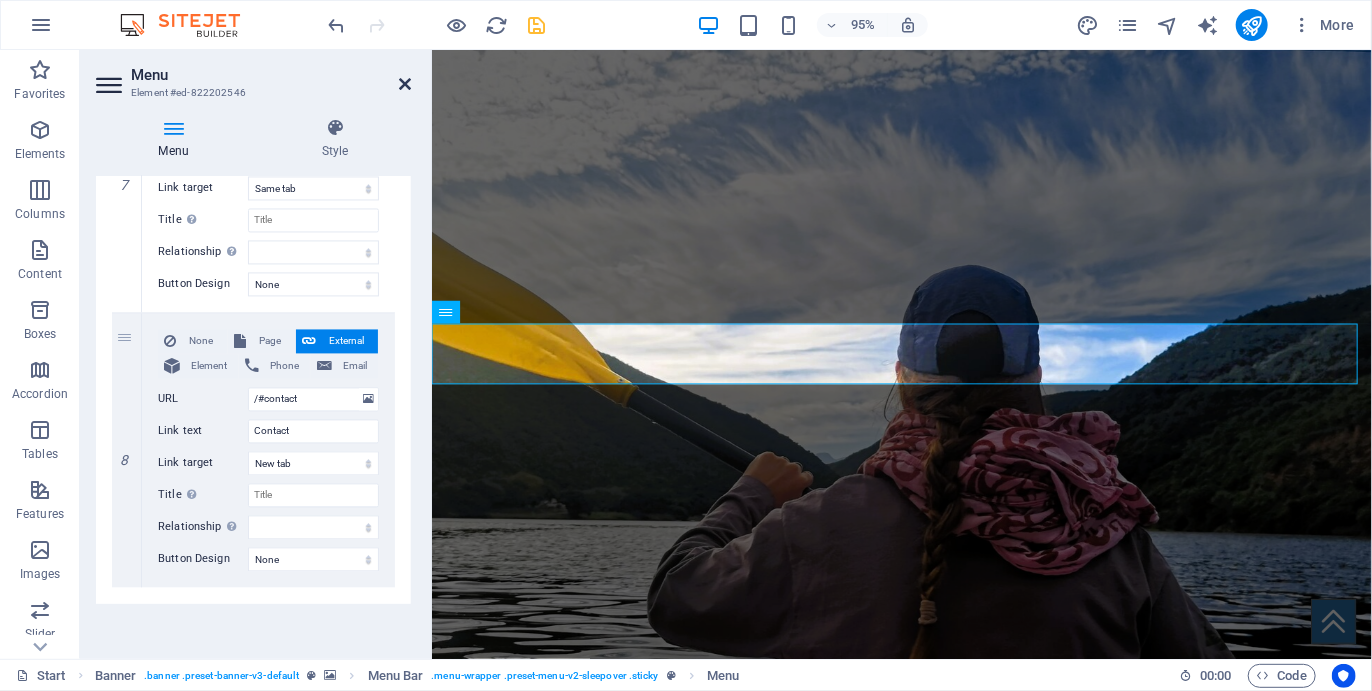 click at bounding box center [405, 84] 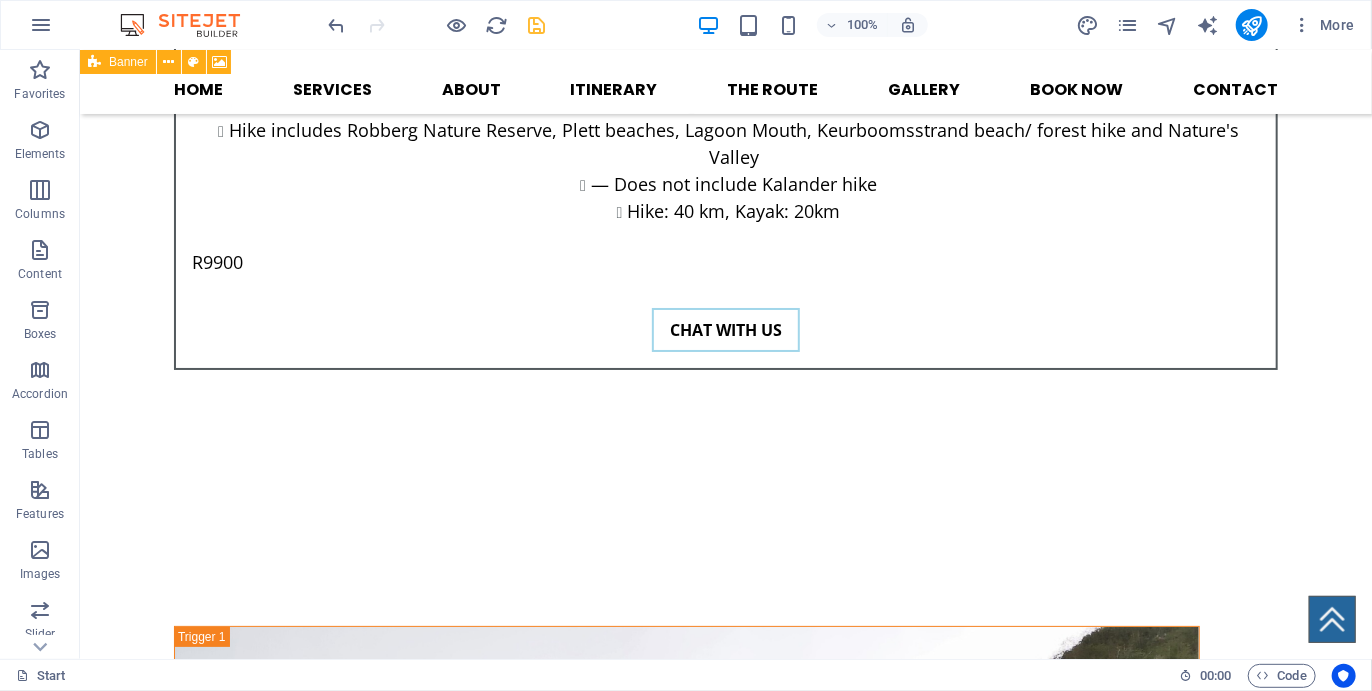 scroll, scrollTop: 7046, scrollLeft: 0, axis: vertical 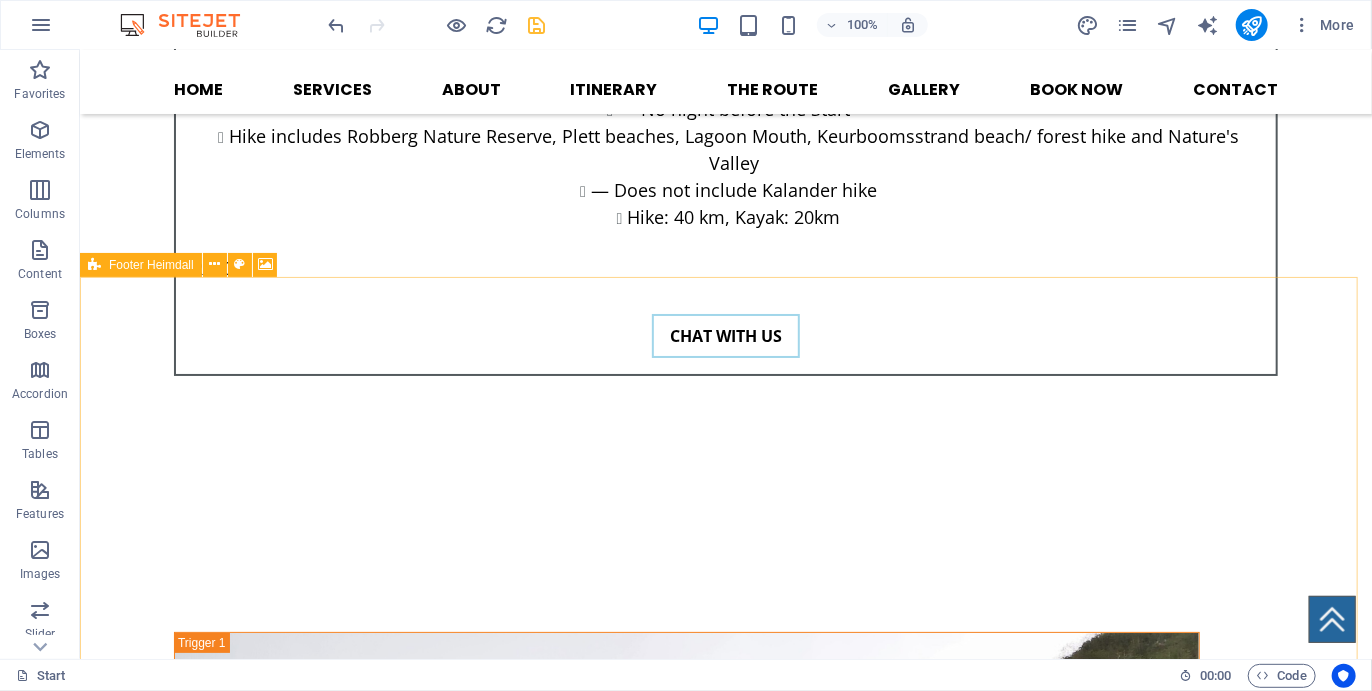 click on "Footer Heimdall" at bounding box center [141, 265] 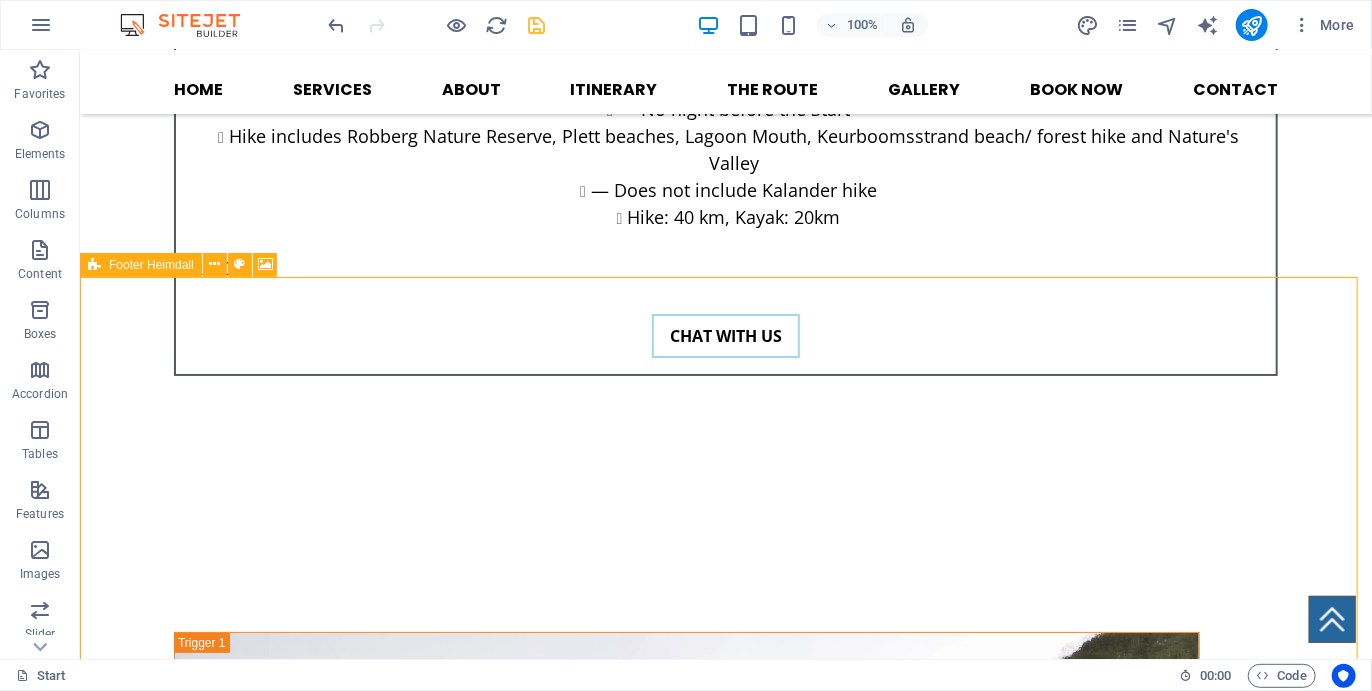 click on "Footer Heimdall" at bounding box center [141, 265] 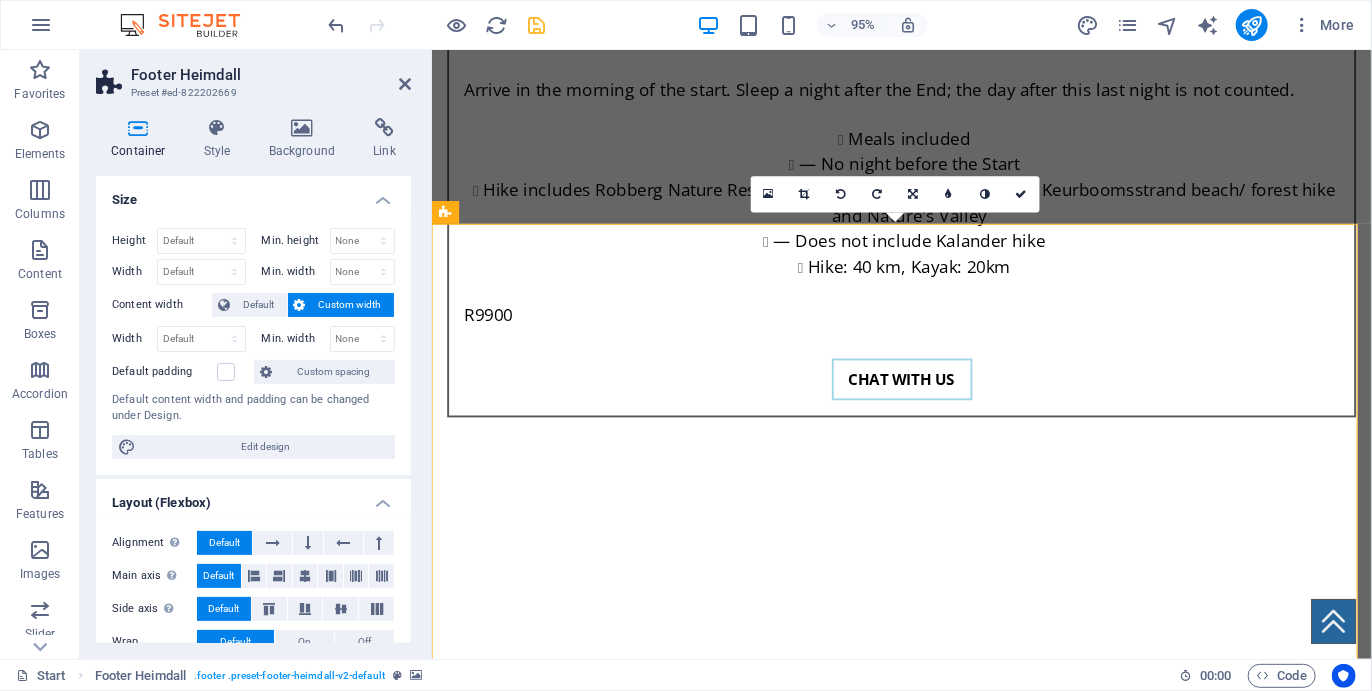 click on "Container Style Background Link Size Height Default px rem % vh vw Min. height None px rem % vh vw Width Default px rem % em vh vw Min. width None px rem % vh vw Content width Default Custom width Width Default px rem % em vh vw Min. width None px rem % vh vw Default padding Custom spacing Default content width and padding can be changed under Design. Edit design Layout (Flexbox) Alignment Determines the flex direction. Default Main axis Determine how elements should behave along the main axis inside this container (justify content). Default Side axis Control the vertical direction of the element inside of the container (align items). Default Wrap Default On Off Fill Controls the distances and direction of elements on the y-axis across several lines (align content). Default Accessibility ARIA helps assistive technologies (like screen readers) to understand the role, state, and behavior of web elements Role The ARIA role defines the purpose of an element.  None Alert Article Banner Comment Fan" at bounding box center [253, 380] 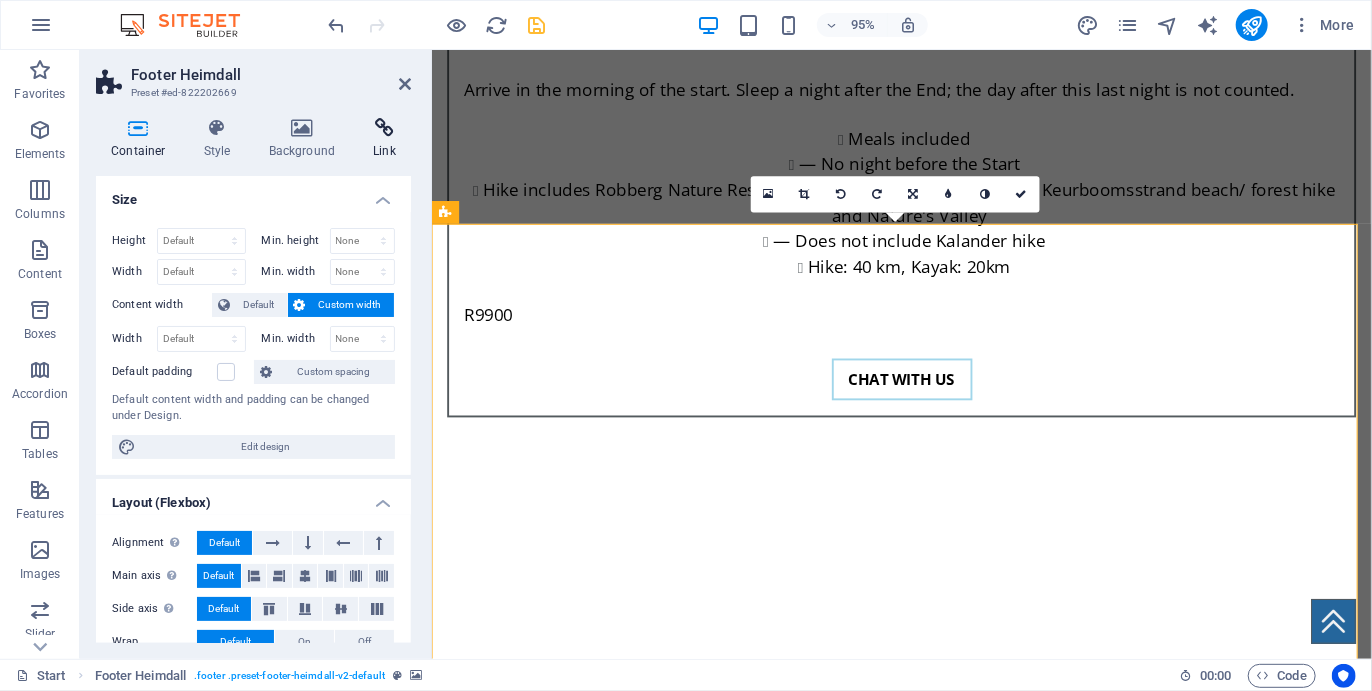 click at bounding box center [384, 128] 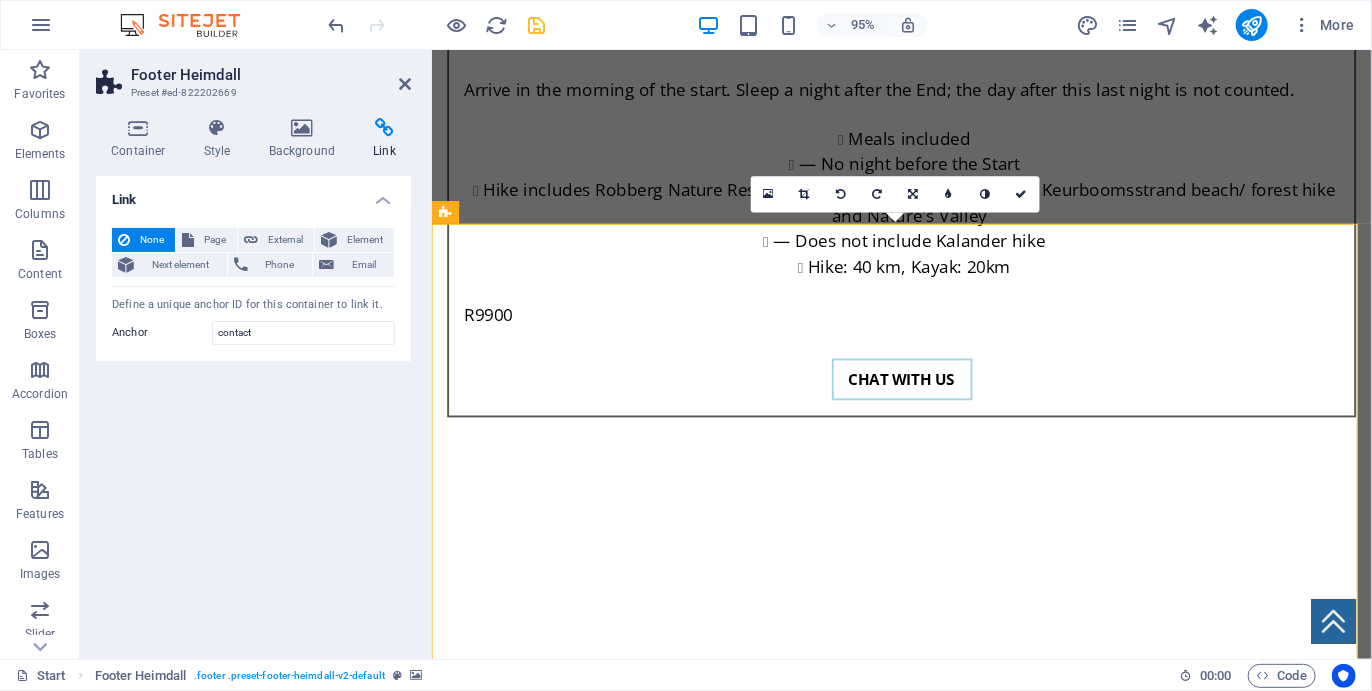 click on "Link None Page External Element Next element Phone Email Page Start About The Route  Legal Notice Privacy Element
URL Phone Email Link target New tab Same tab Overlay Title Additional link description, should not be the same as the link text. The title is most often shown as a tooltip text when the mouse moves over the element. Leave empty if uncertain. Relationship Sets the  relationship of this link to the link target . For example, the value "nofollow" instructs search engines not to follow the link. Can be left empty. alternate author bookmark external help license next nofollow noreferrer noopener prev search tag Define a unique anchor ID for this container to link it. Anchor contact" at bounding box center [253, 409] 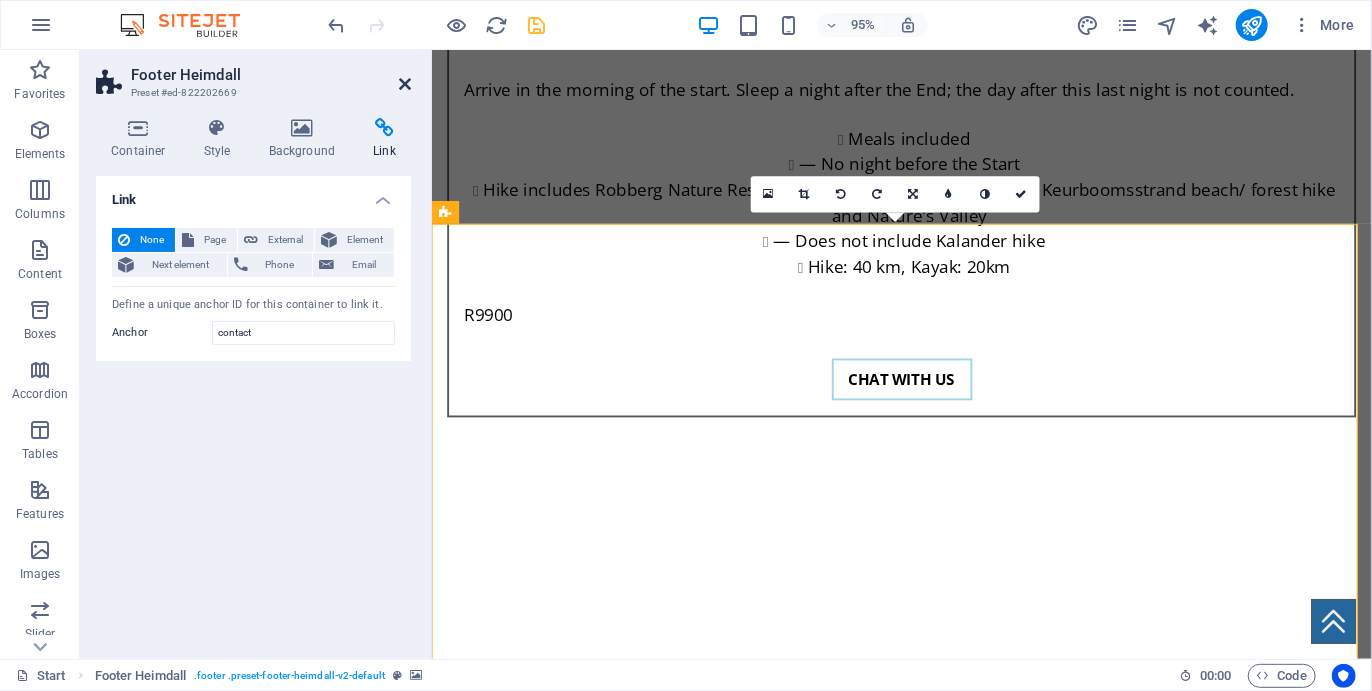 click at bounding box center (405, 84) 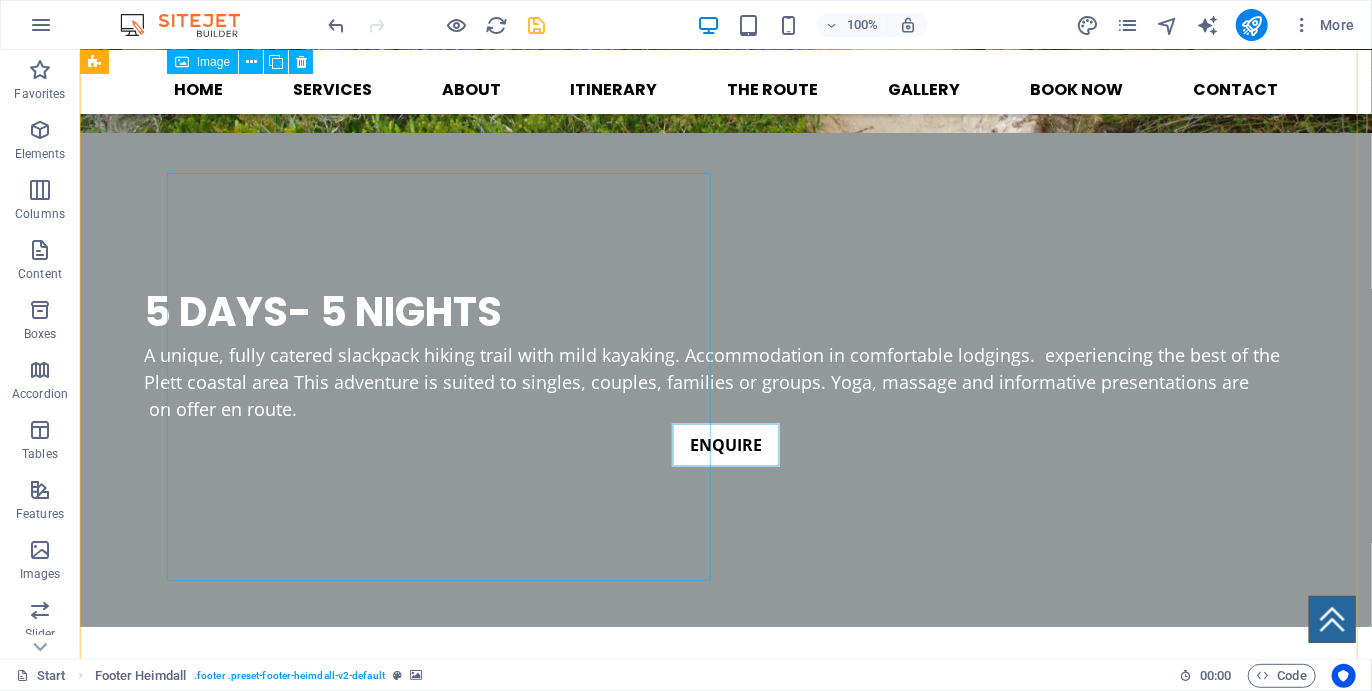 scroll, scrollTop: 3308, scrollLeft: 0, axis: vertical 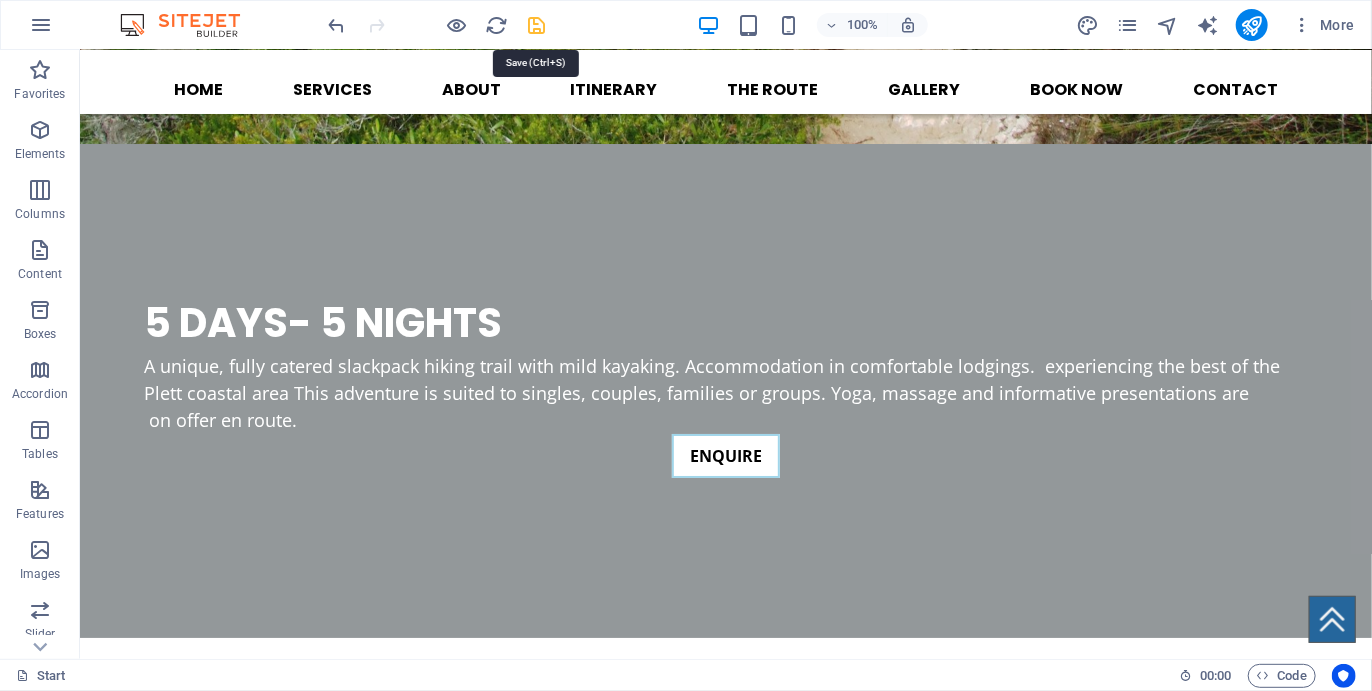 click at bounding box center (537, 25) 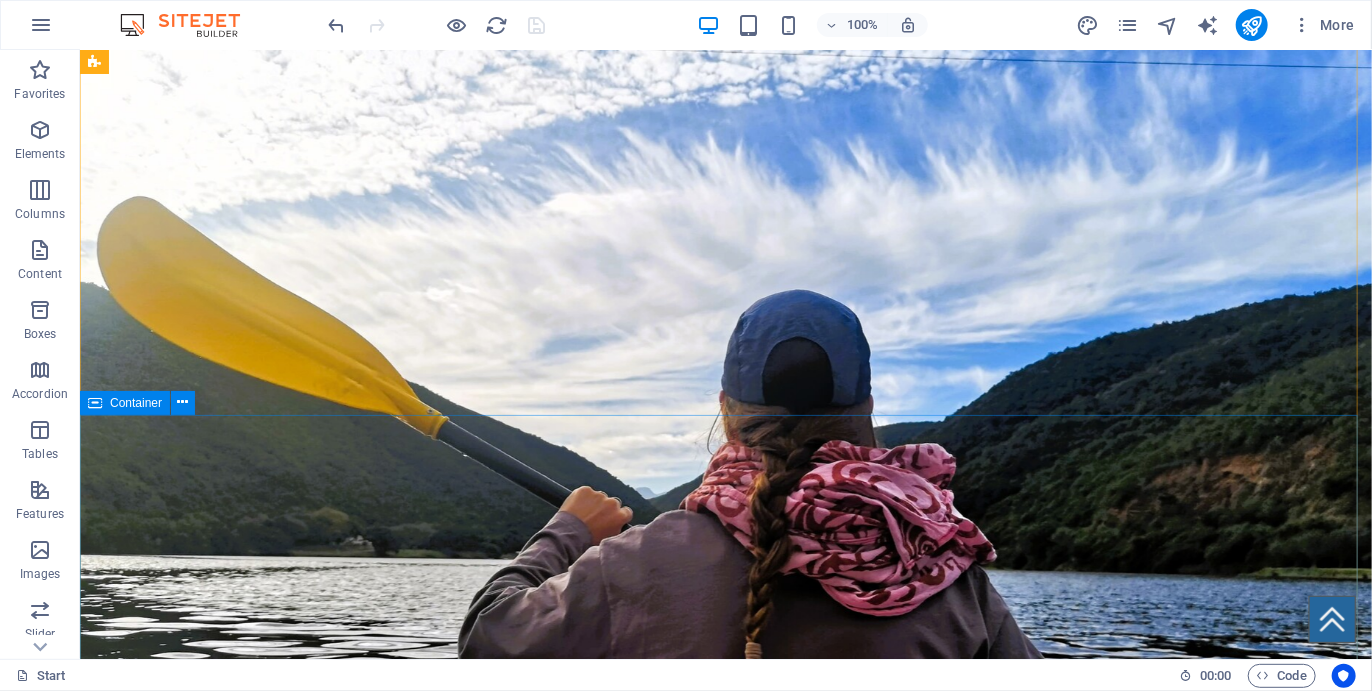 scroll, scrollTop: 0, scrollLeft: 0, axis: both 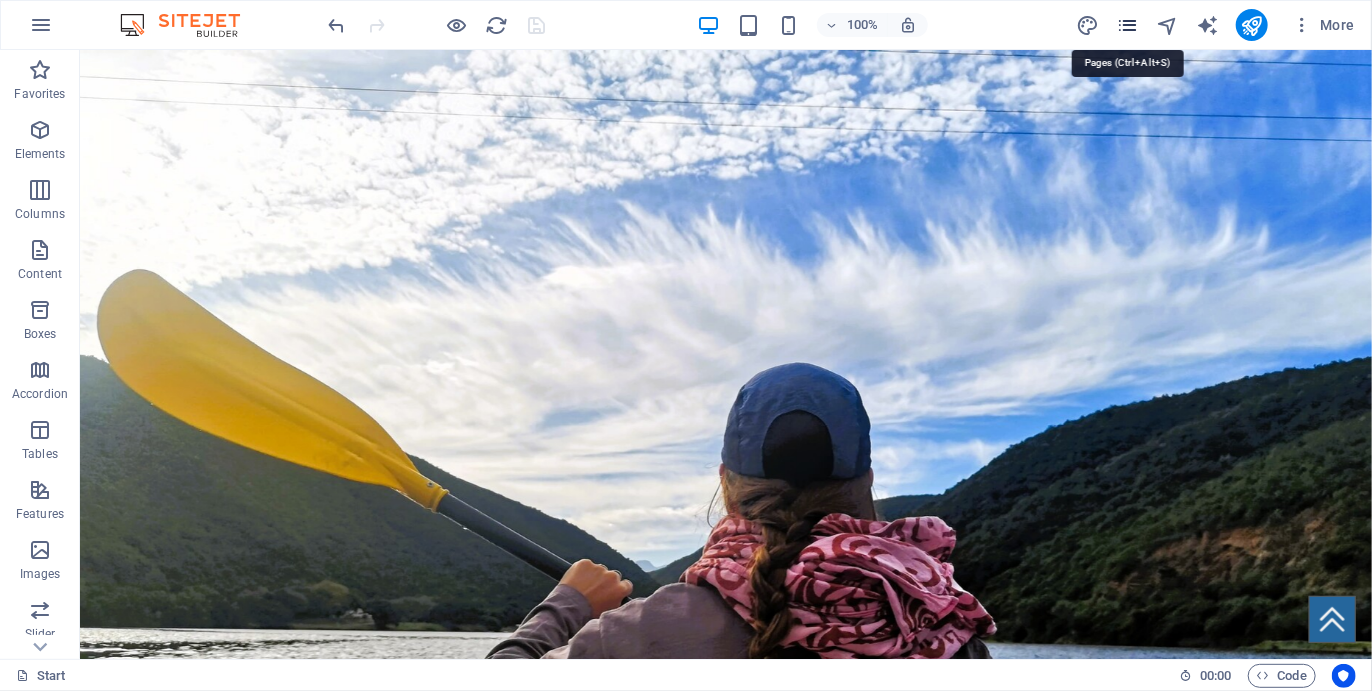 click at bounding box center (1127, 25) 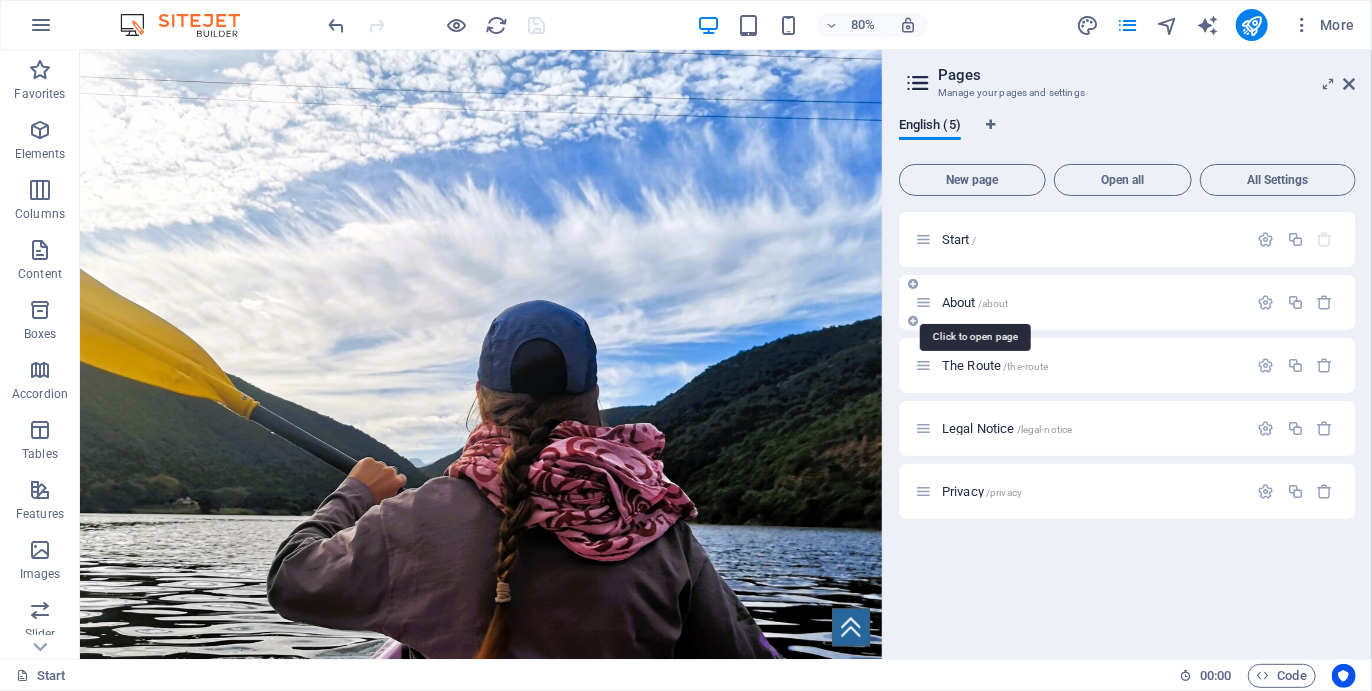 click on "About /about" at bounding box center [975, 302] 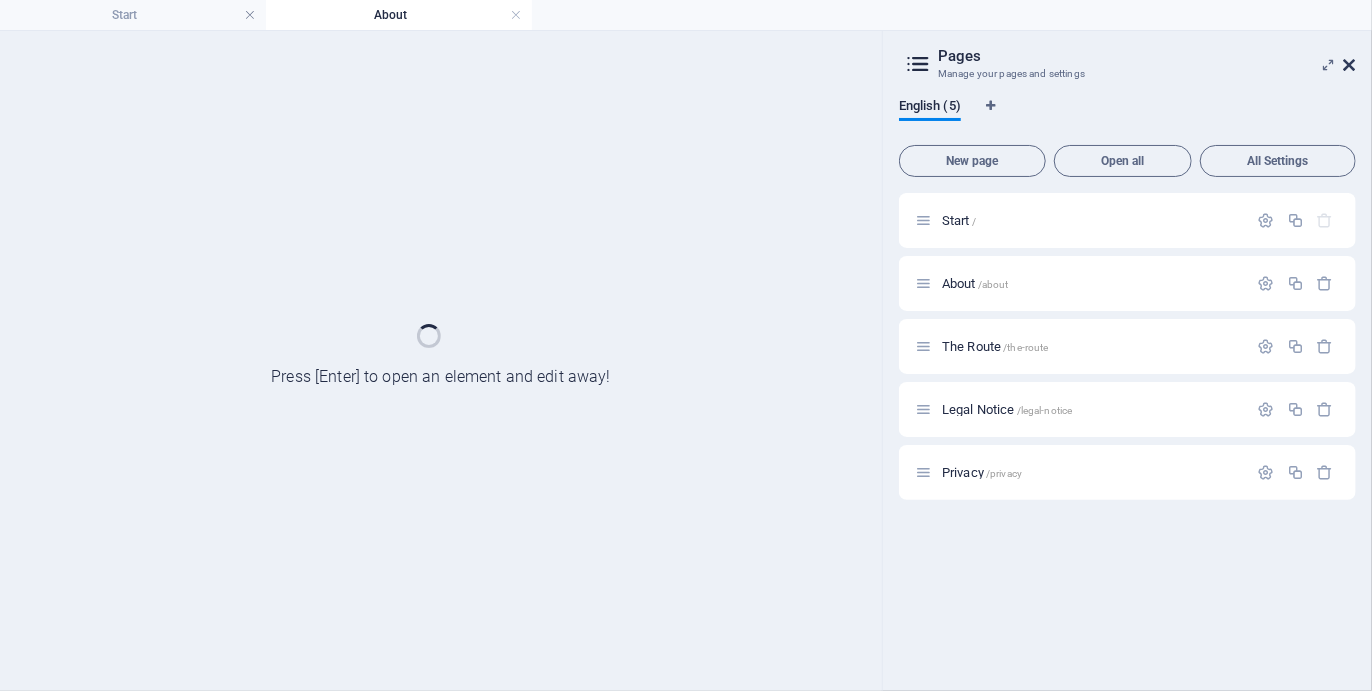 click at bounding box center [1350, 65] 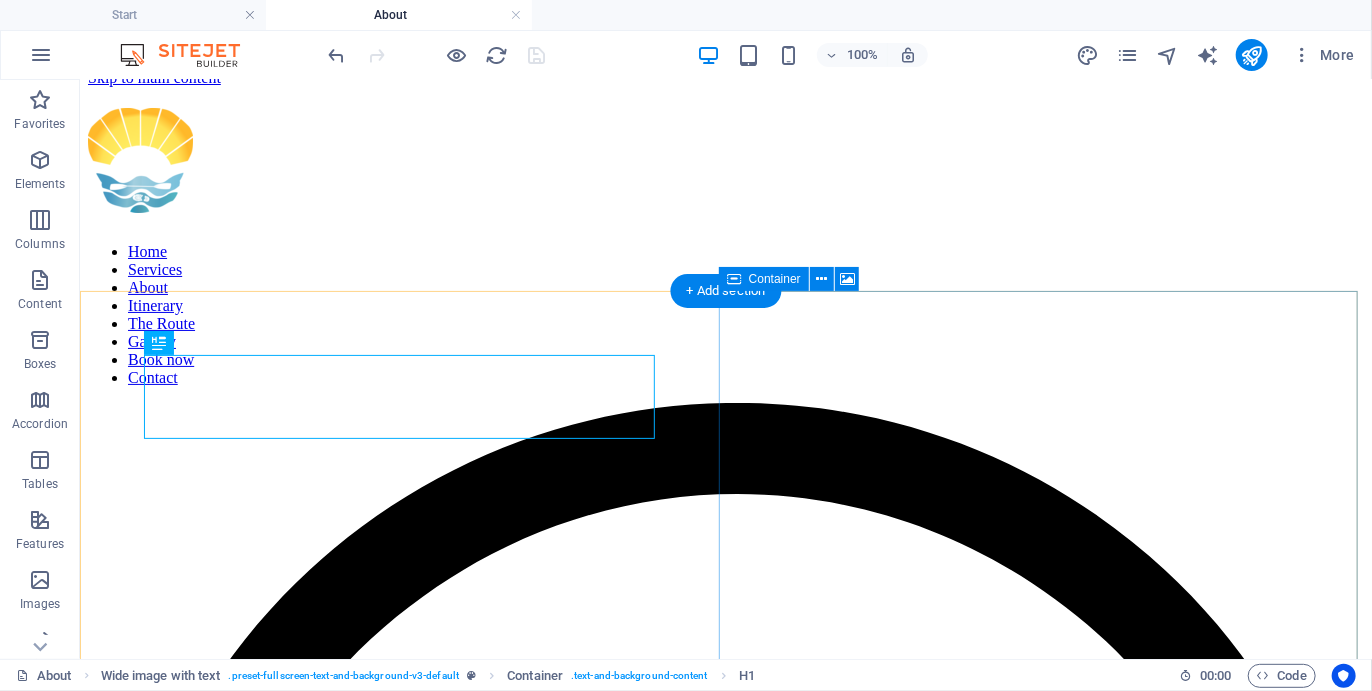 scroll, scrollTop: 0, scrollLeft: 0, axis: both 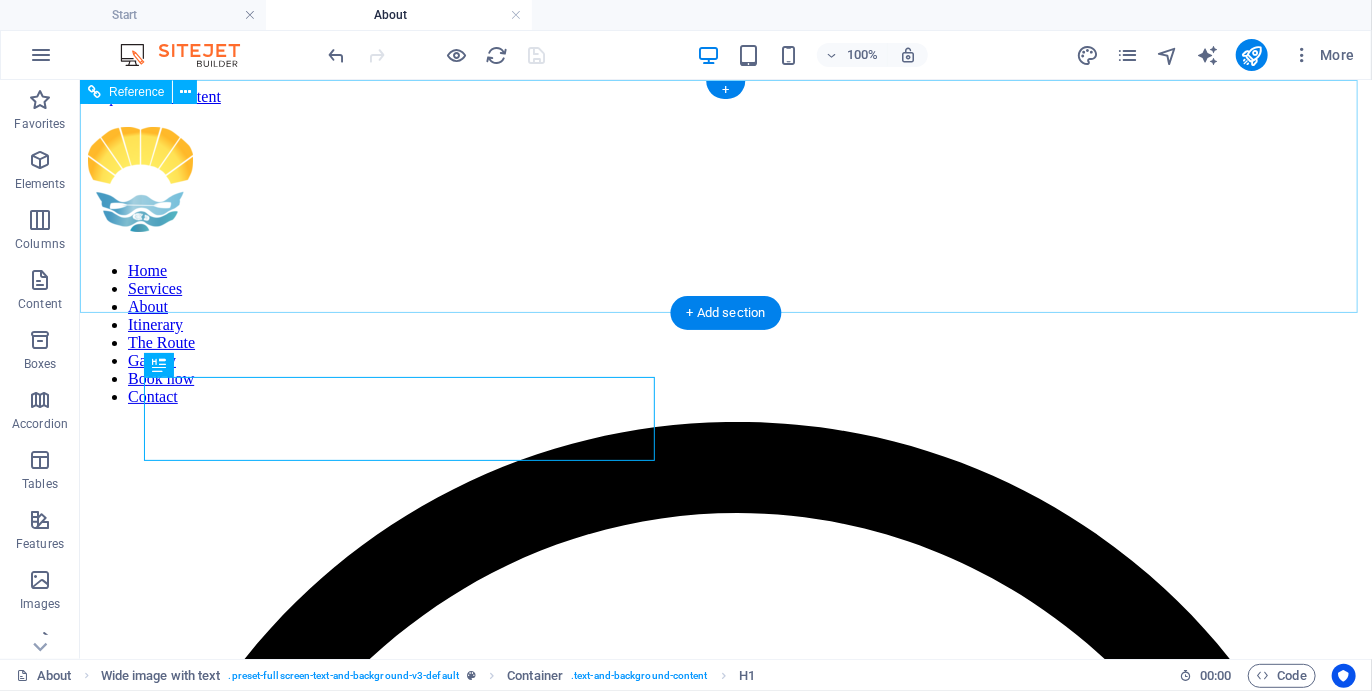 click at bounding box center [725, 182] 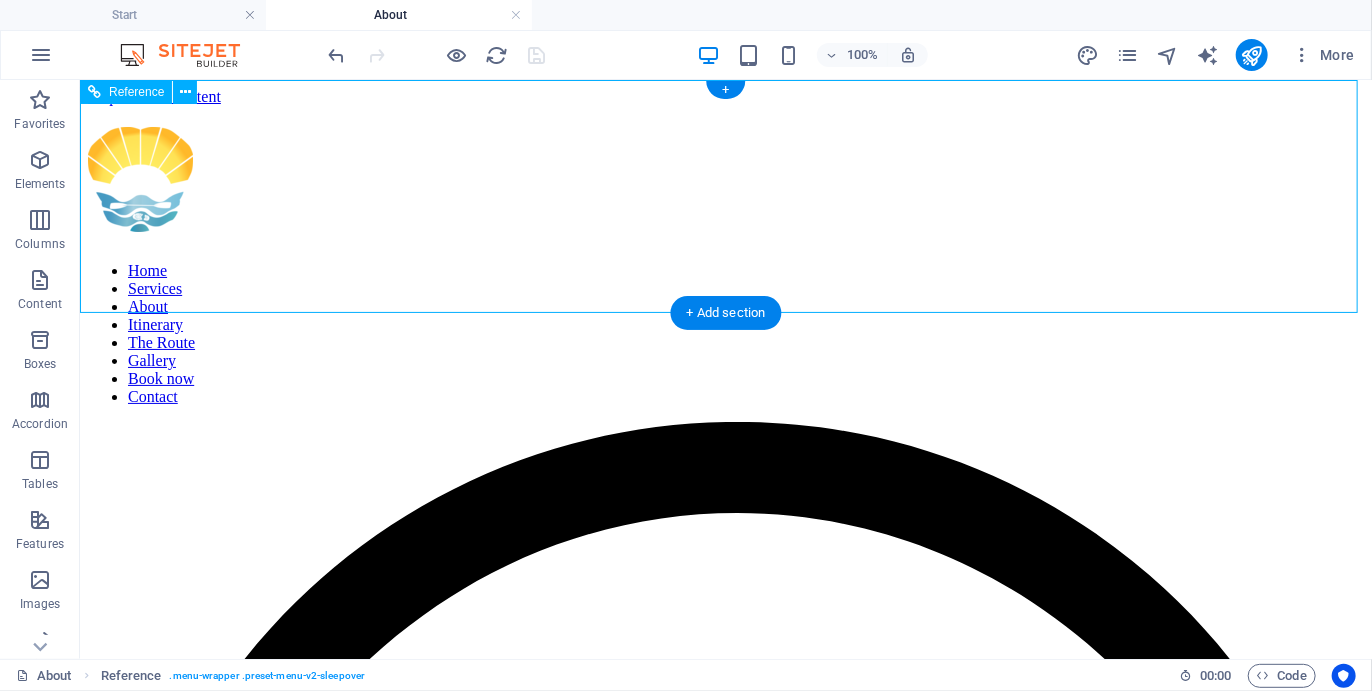 click at bounding box center (725, 182) 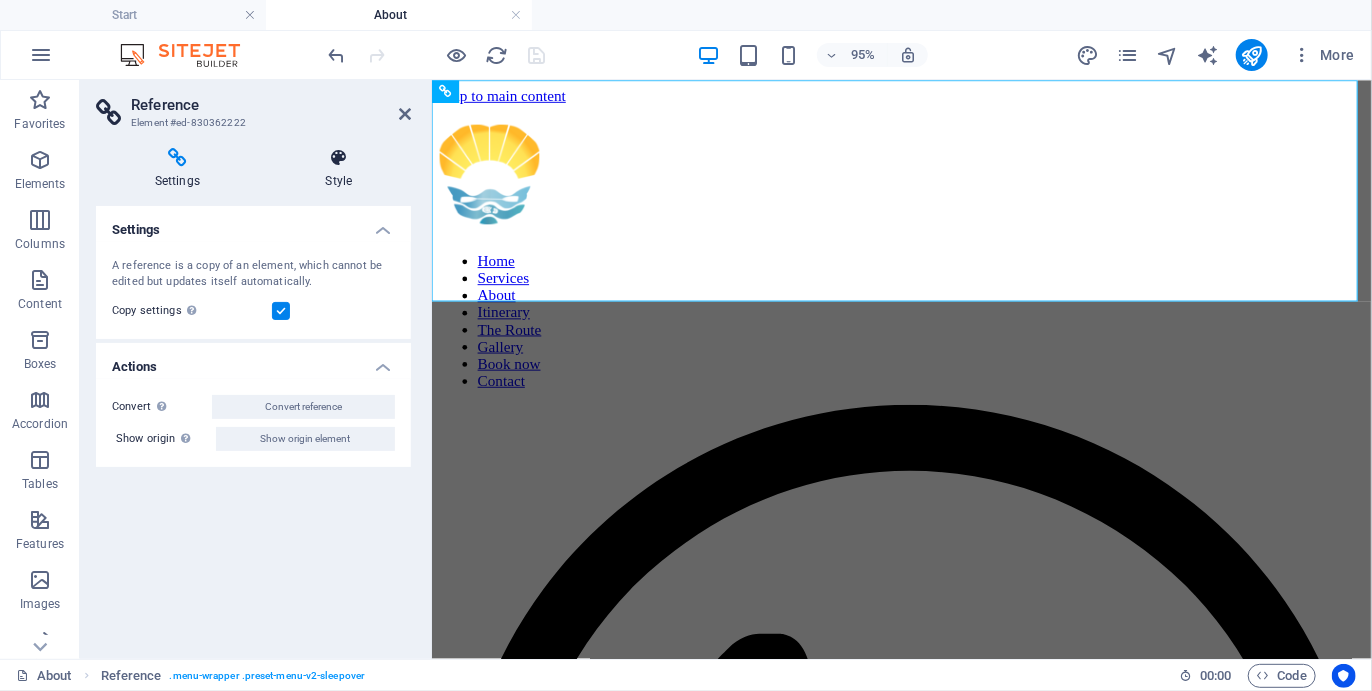 click on "Style" at bounding box center [339, 169] 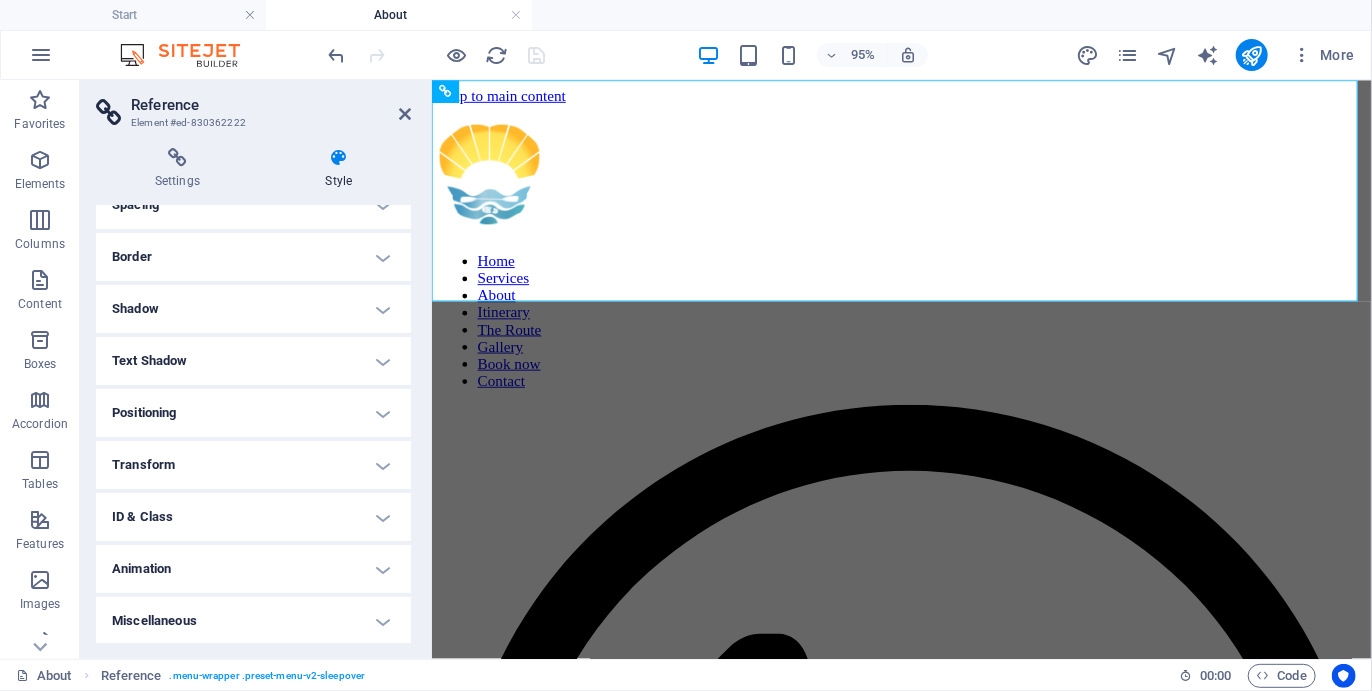scroll, scrollTop: 0, scrollLeft: 0, axis: both 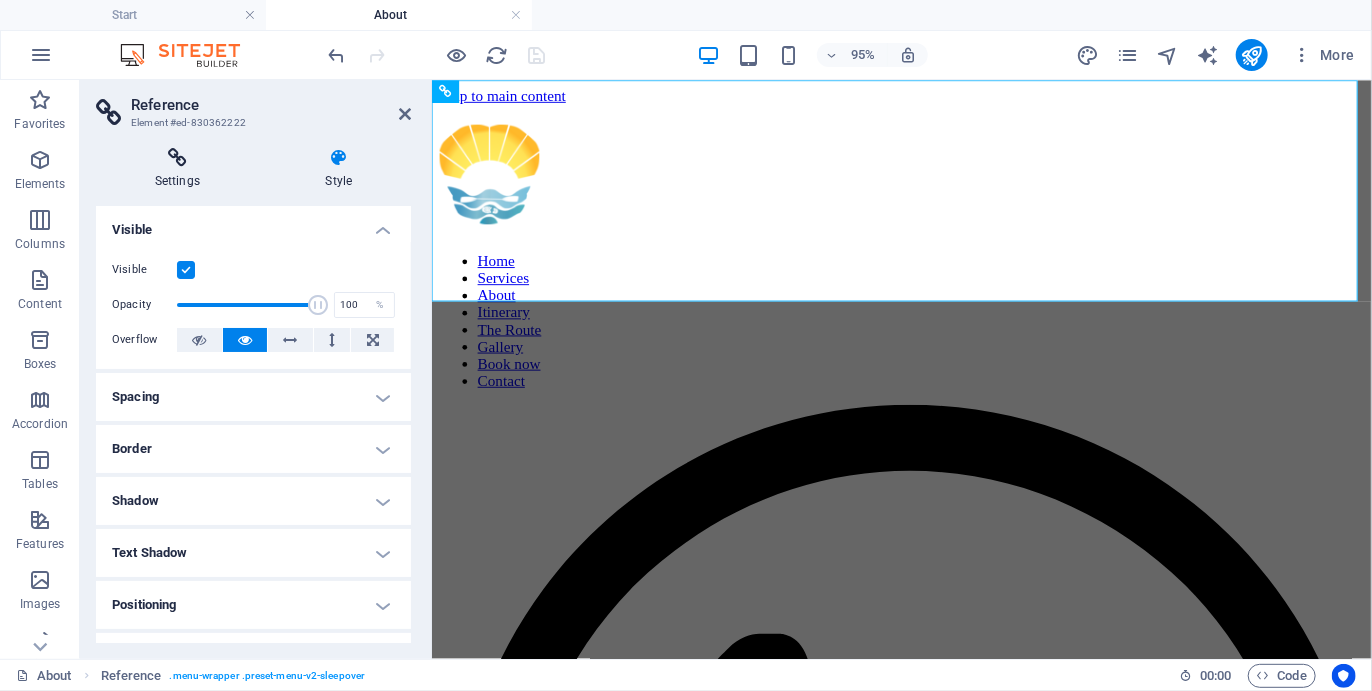 click at bounding box center [177, 158] 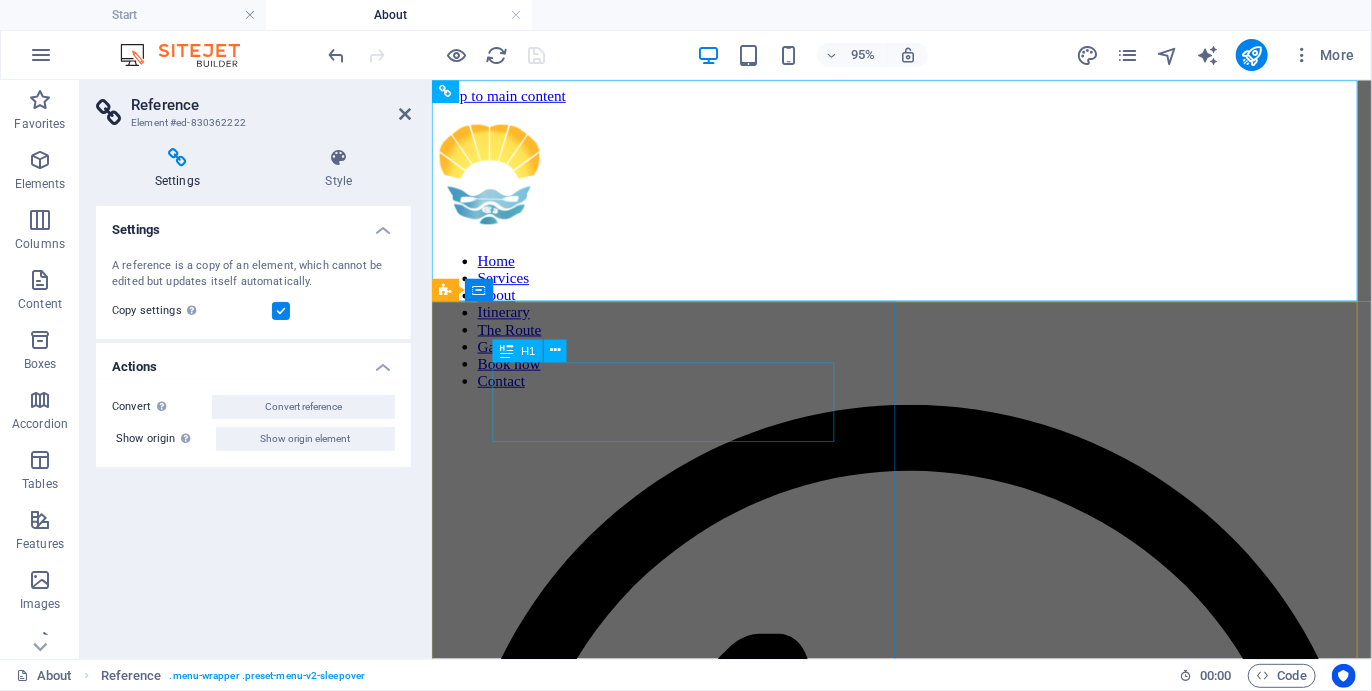 scroll, scrollTop: 100, scrollLeft: 0, axis: vertical 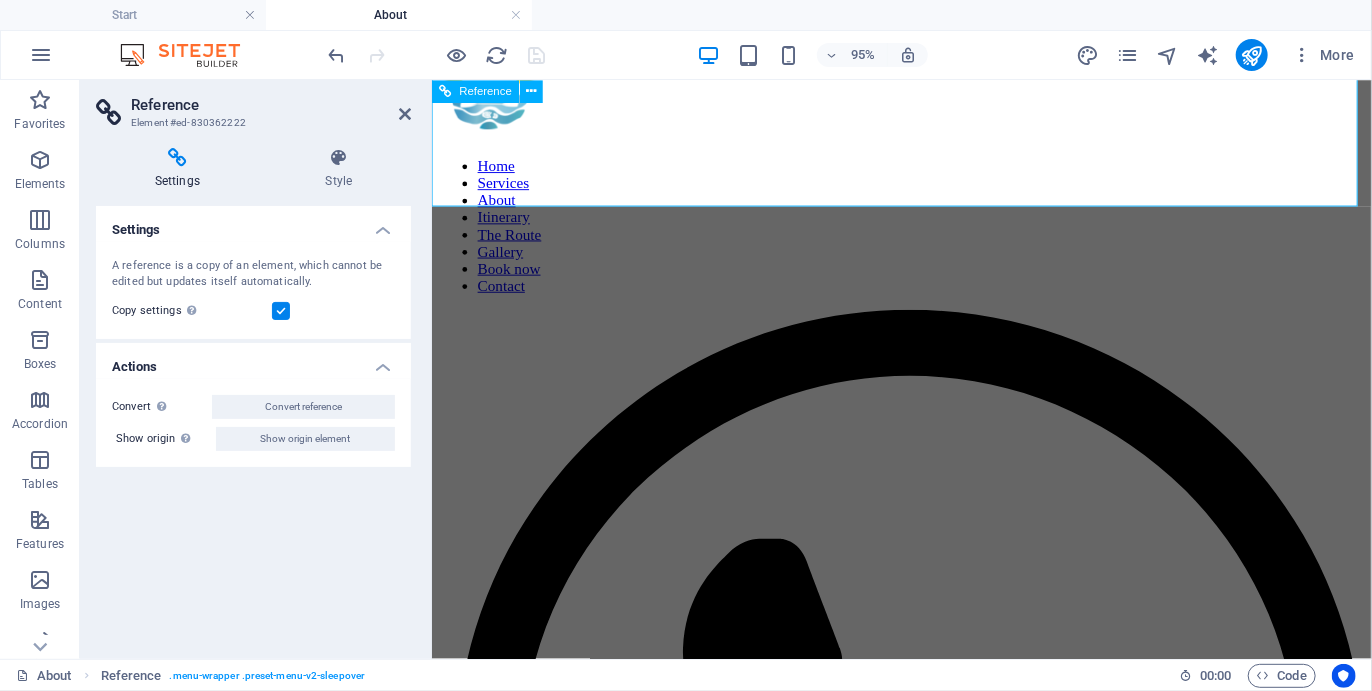 click at bounding box center (925, 82) 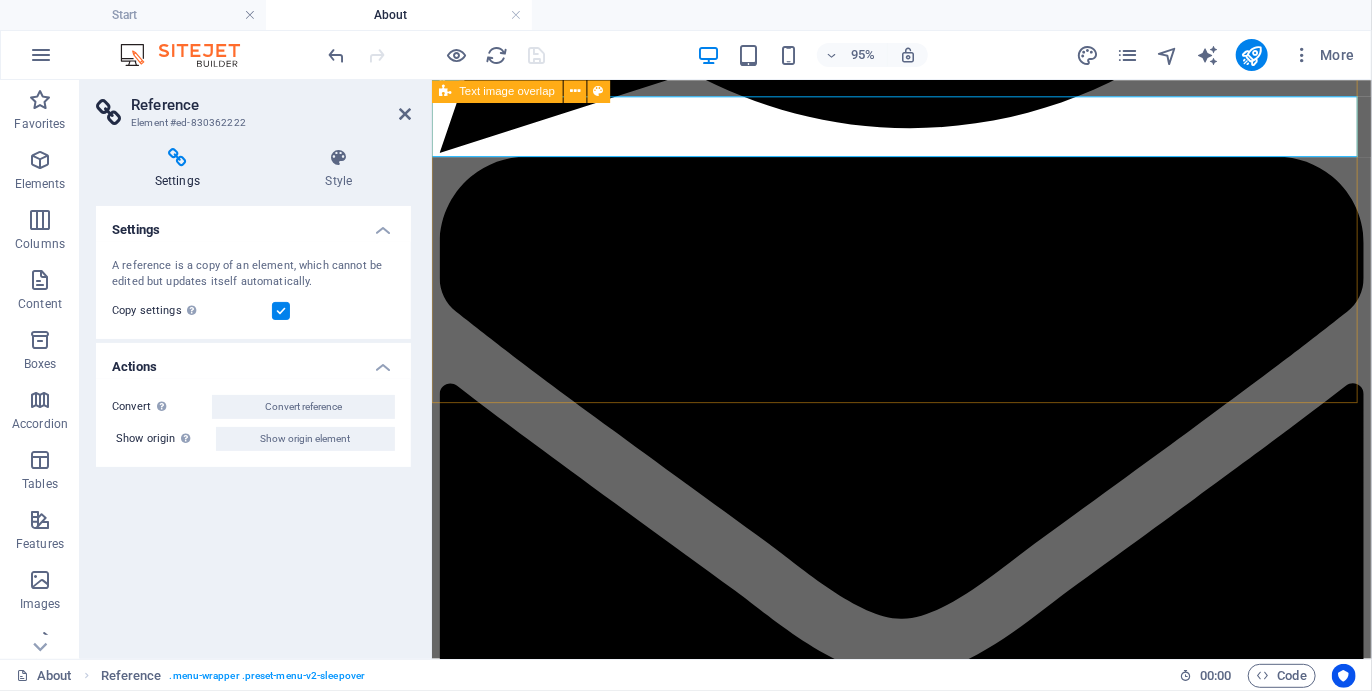 scroll, scrollTop: 1235, scrollLeft: 0, axis: vertical 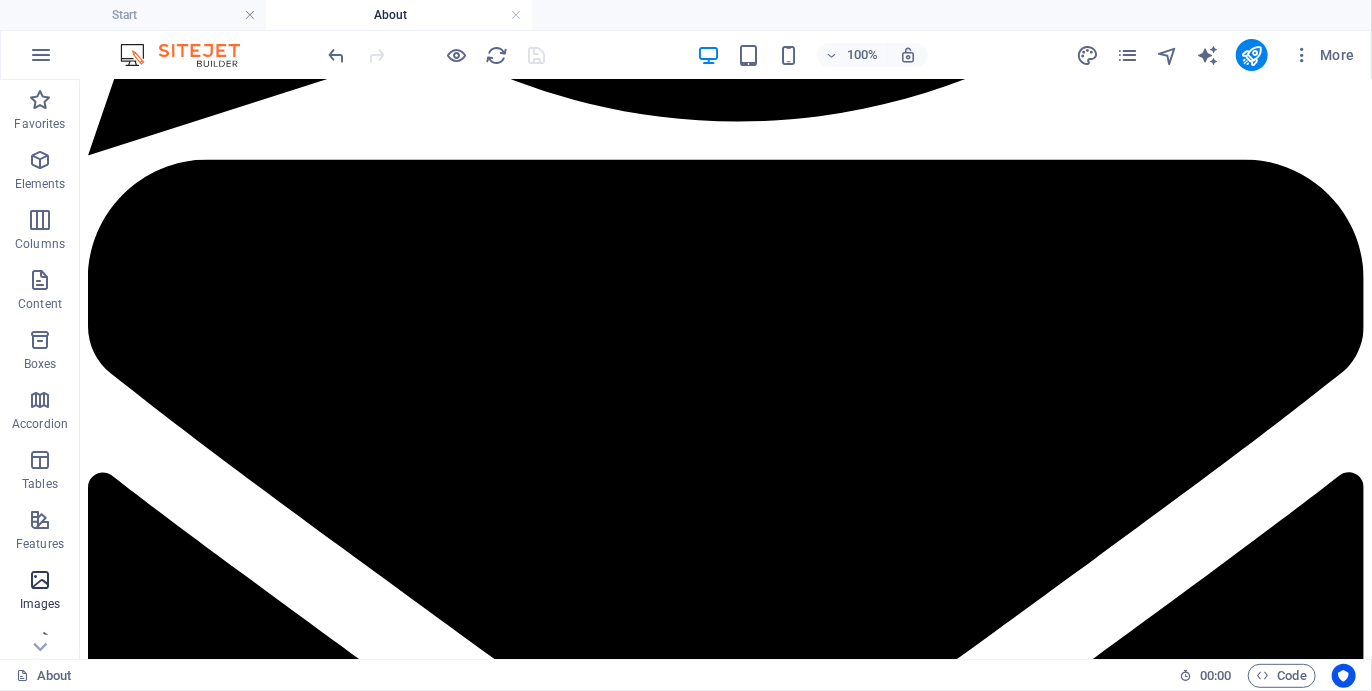 click at bounding box center [40, 580] 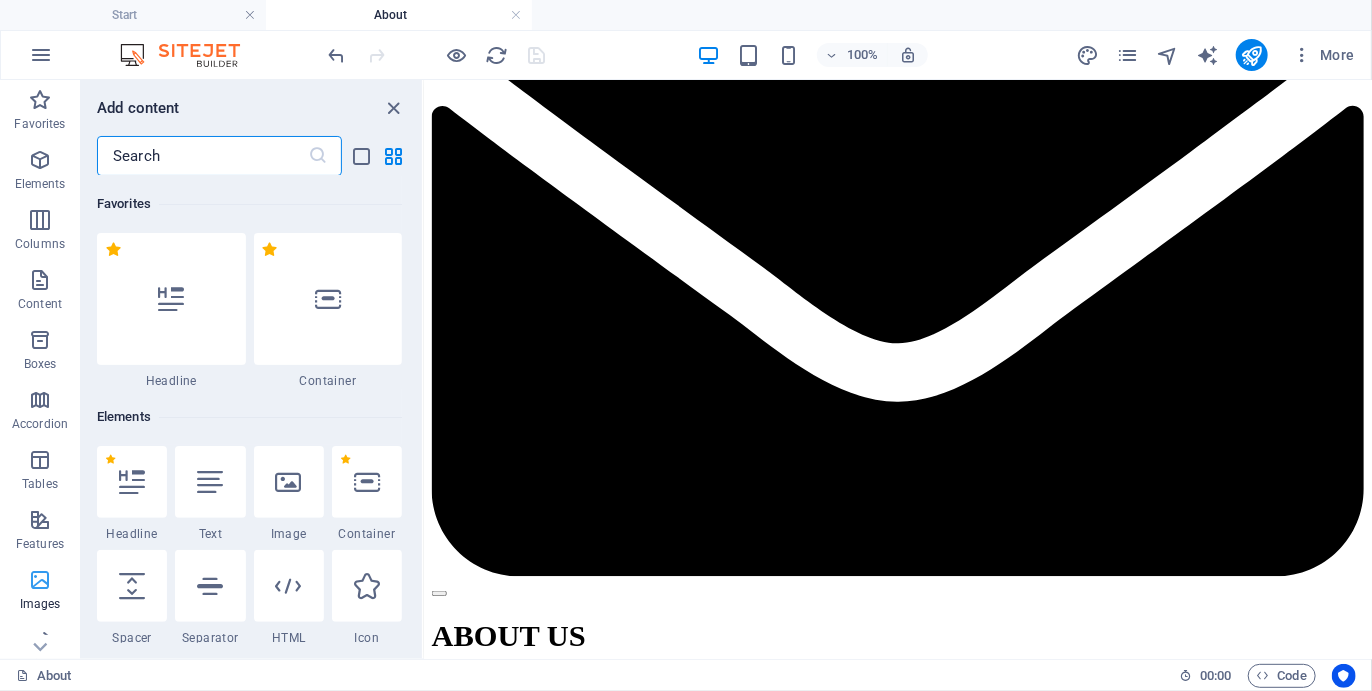 scroll, scrollTop: 1689, scrollLeft: 0, axis: vertical 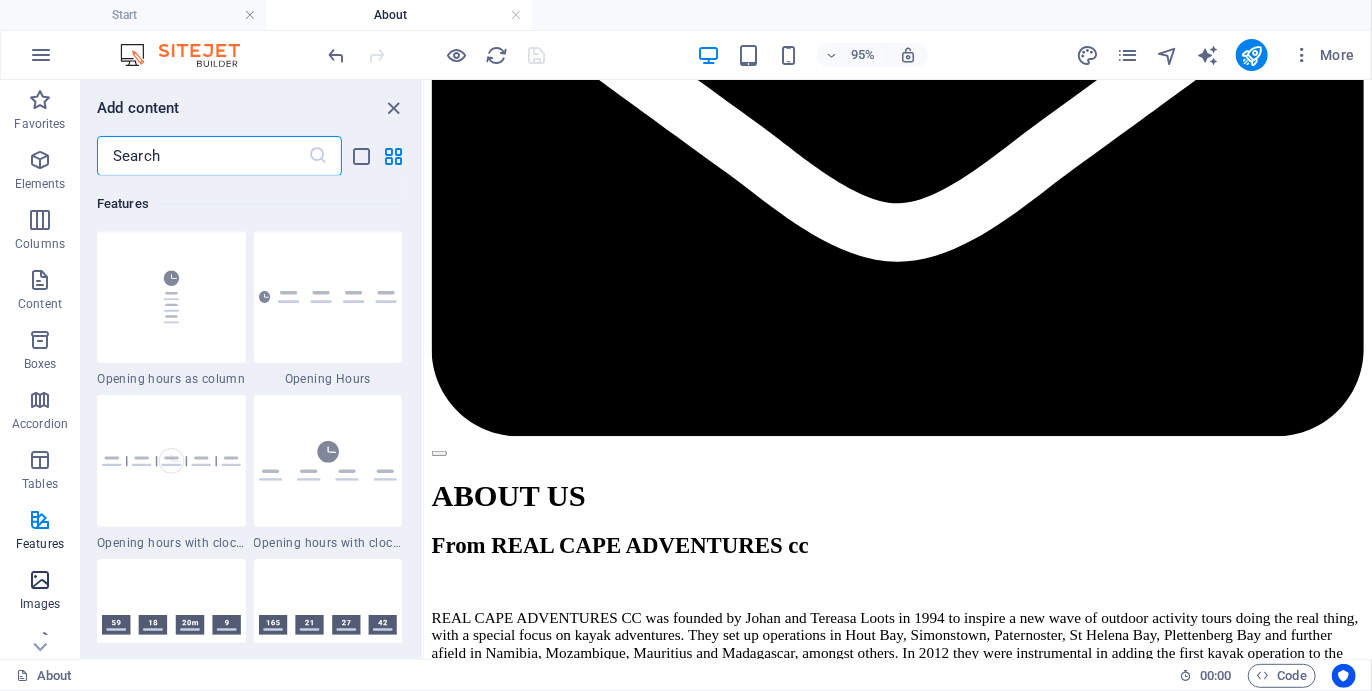 click at bounding box center [40, 580] 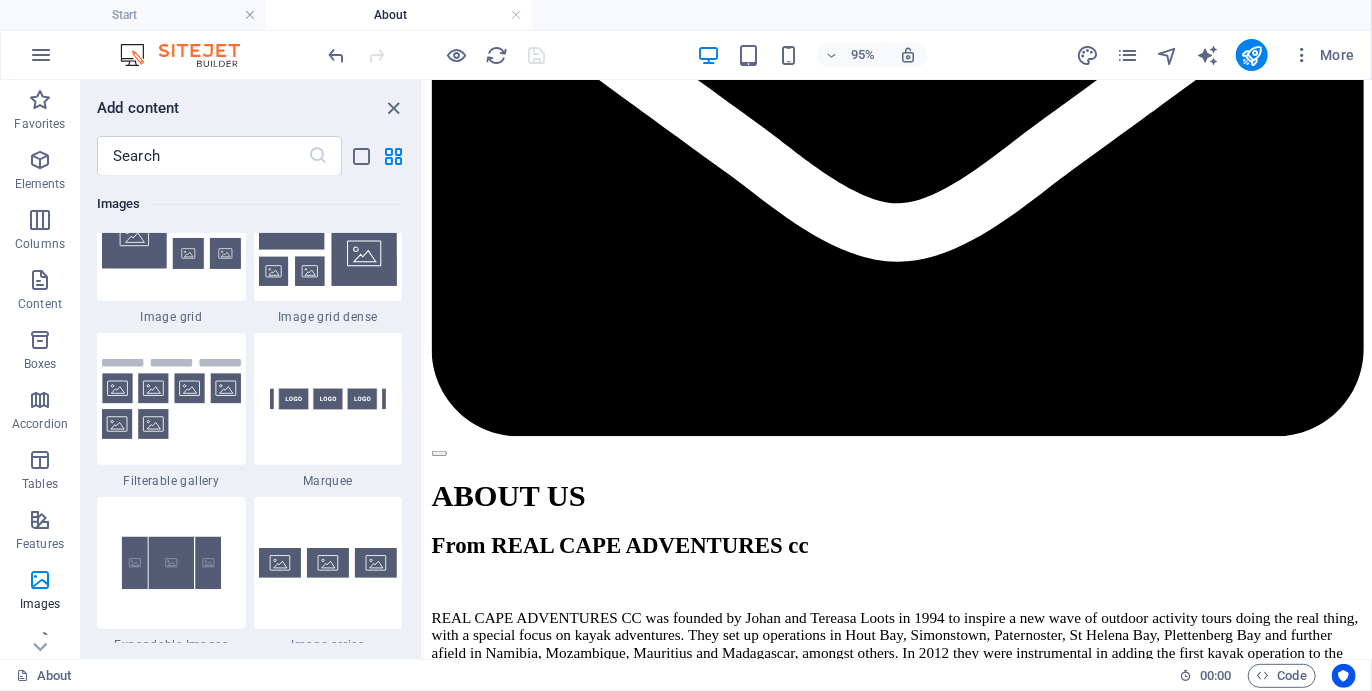 scroll, scrollTop: 10742, scrollLeft: 0, axis: vertical 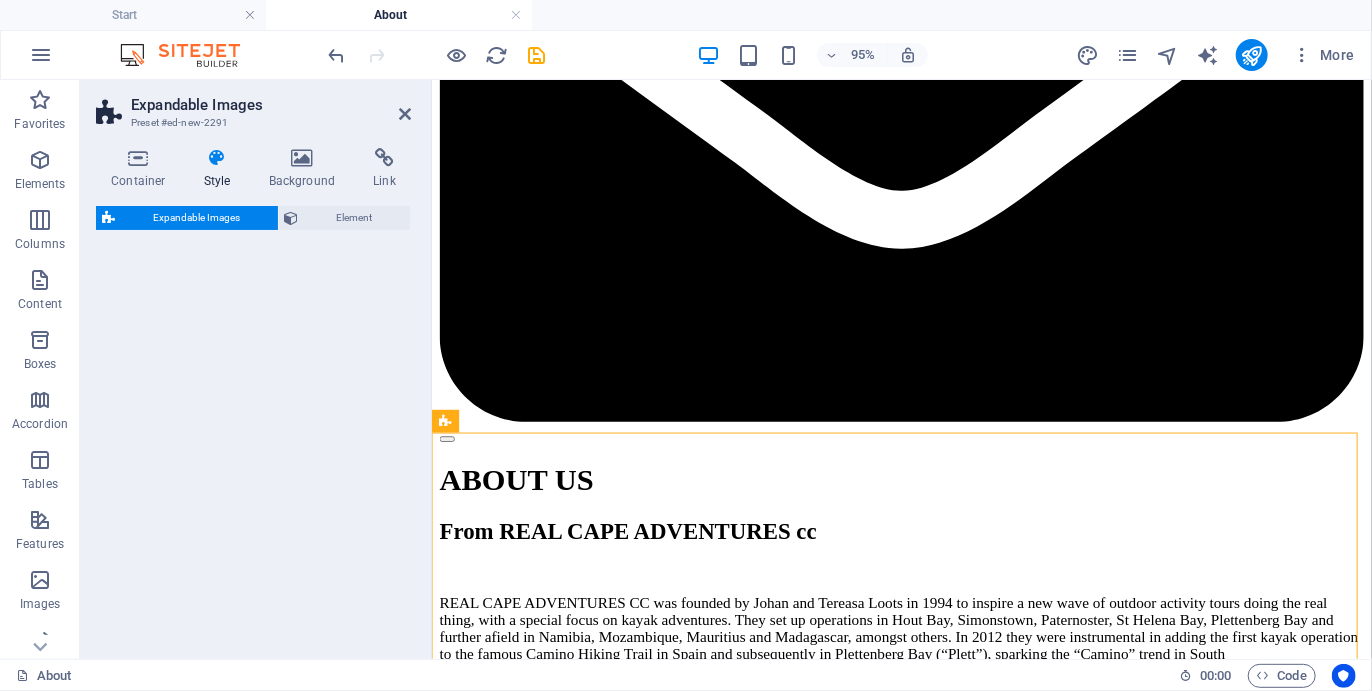 select on "rem" 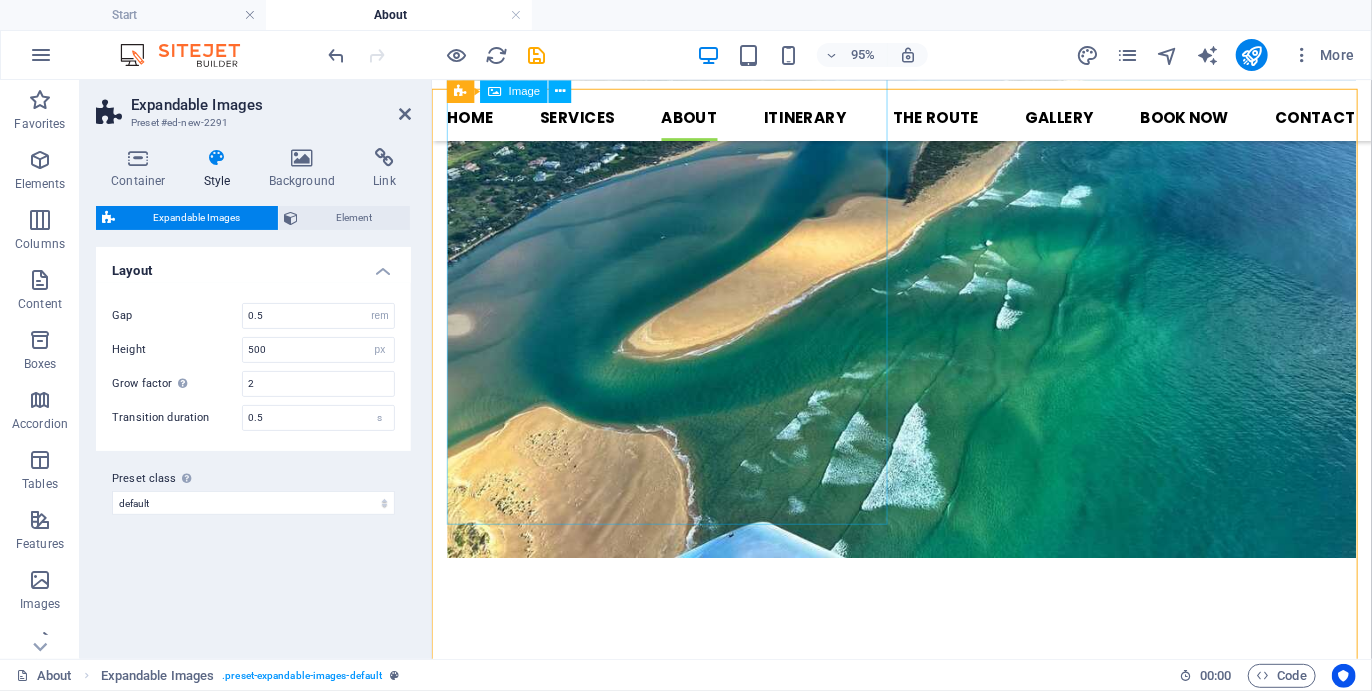 scroll, scrollTop: 2110, scrollLeft: 0, axis: vertical 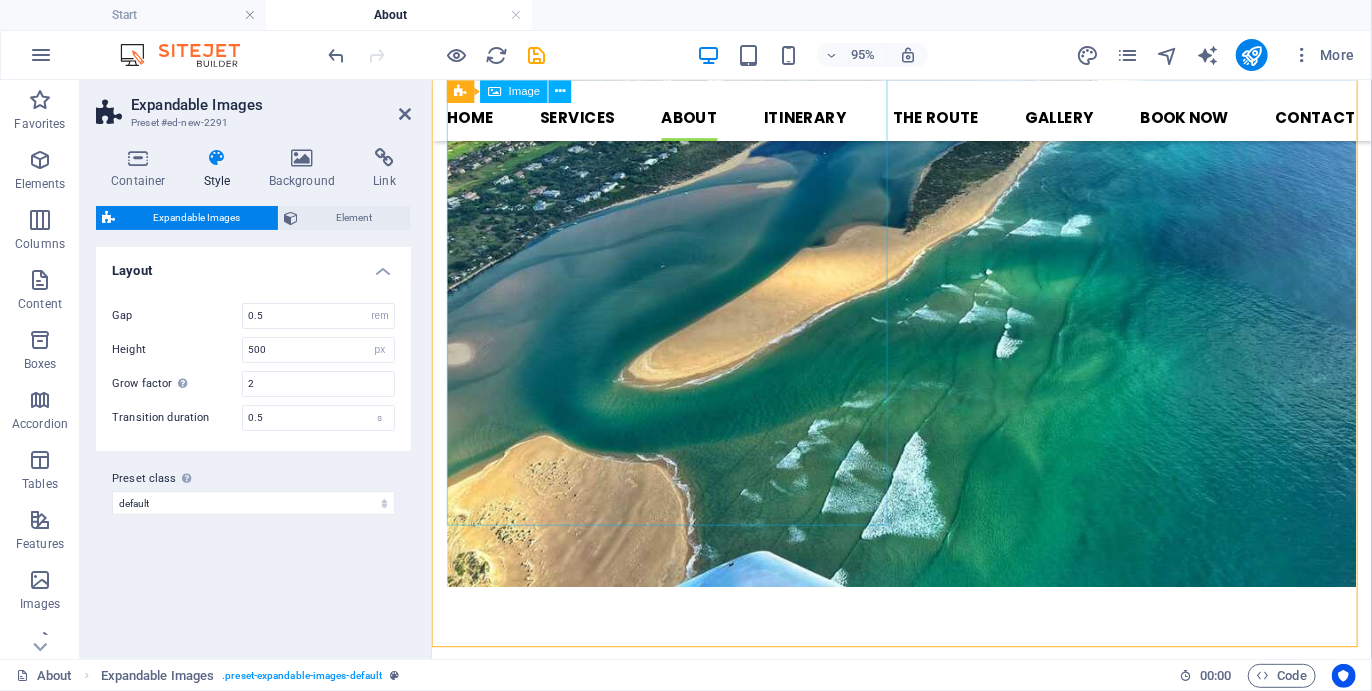 click at bounding box center (925, 1495) 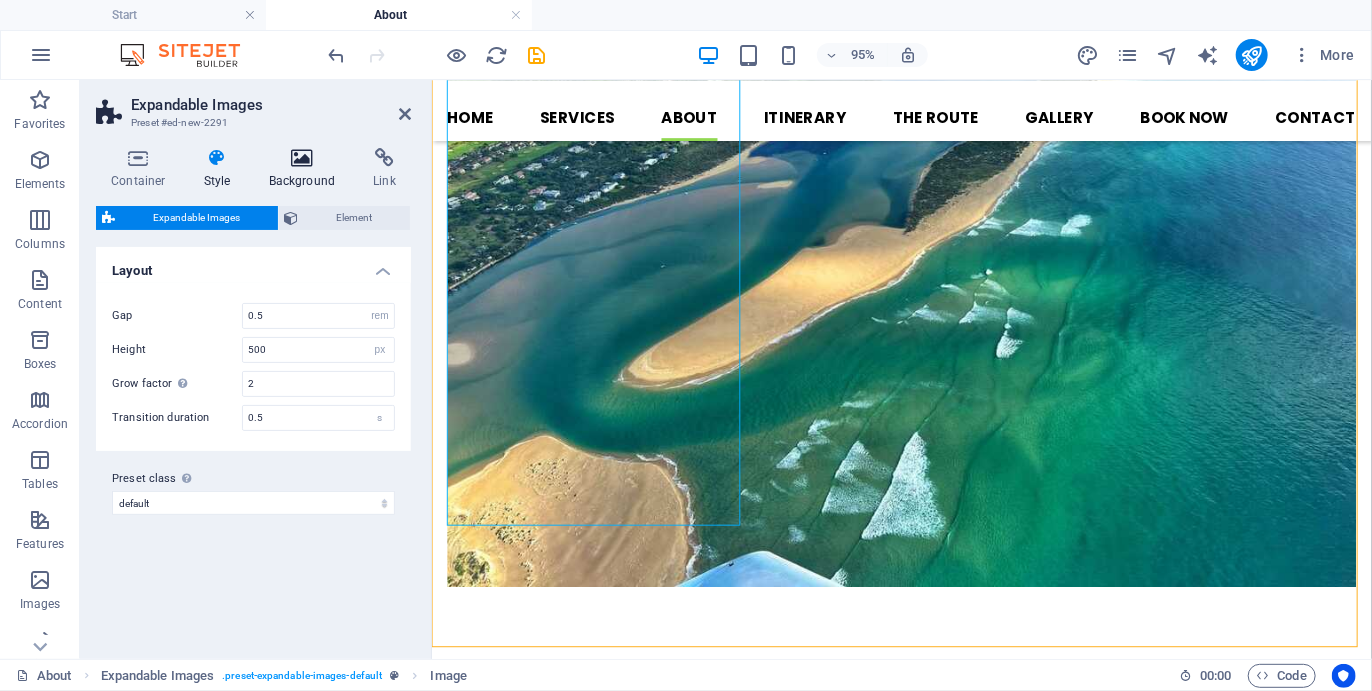 click at bounding box center [302, 158] 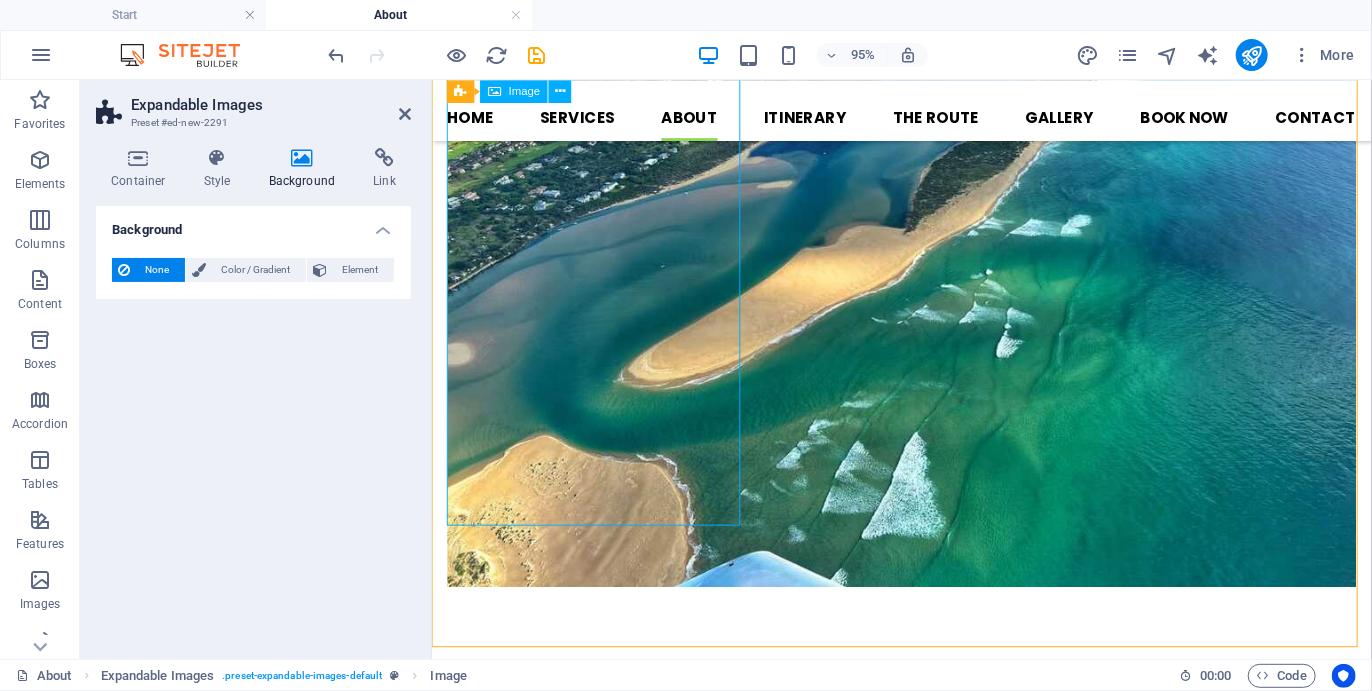click at bounding box center [925, 1495] 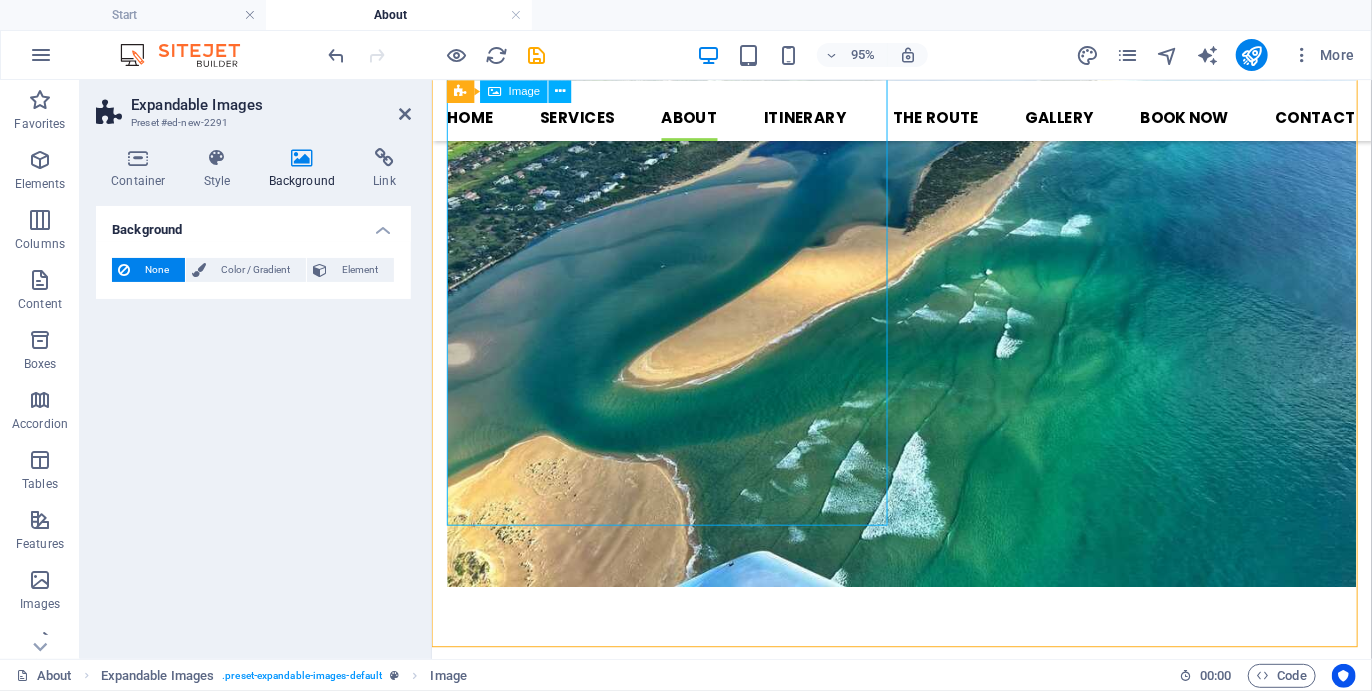 click at bounding box center (925, 1495) 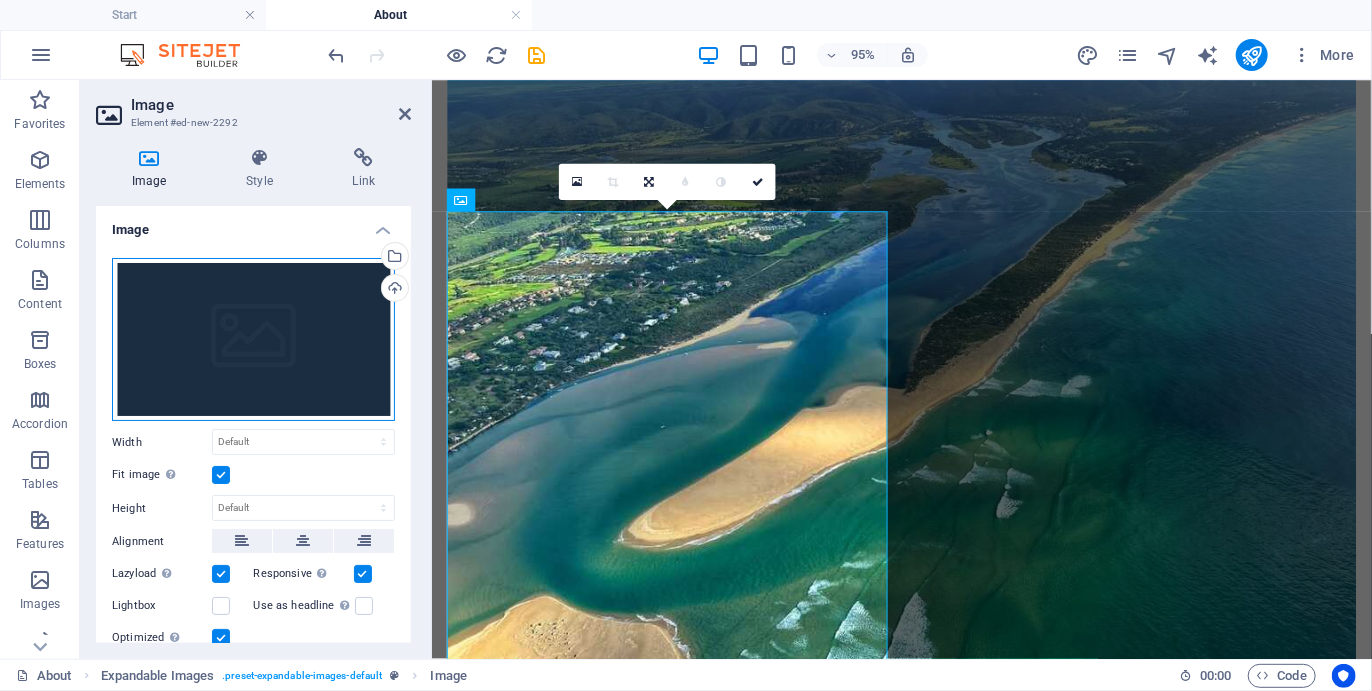 click on "Drag files here, click to choose files or select files from Files or our free stock photos & videos" at bounding box center [253, 340] 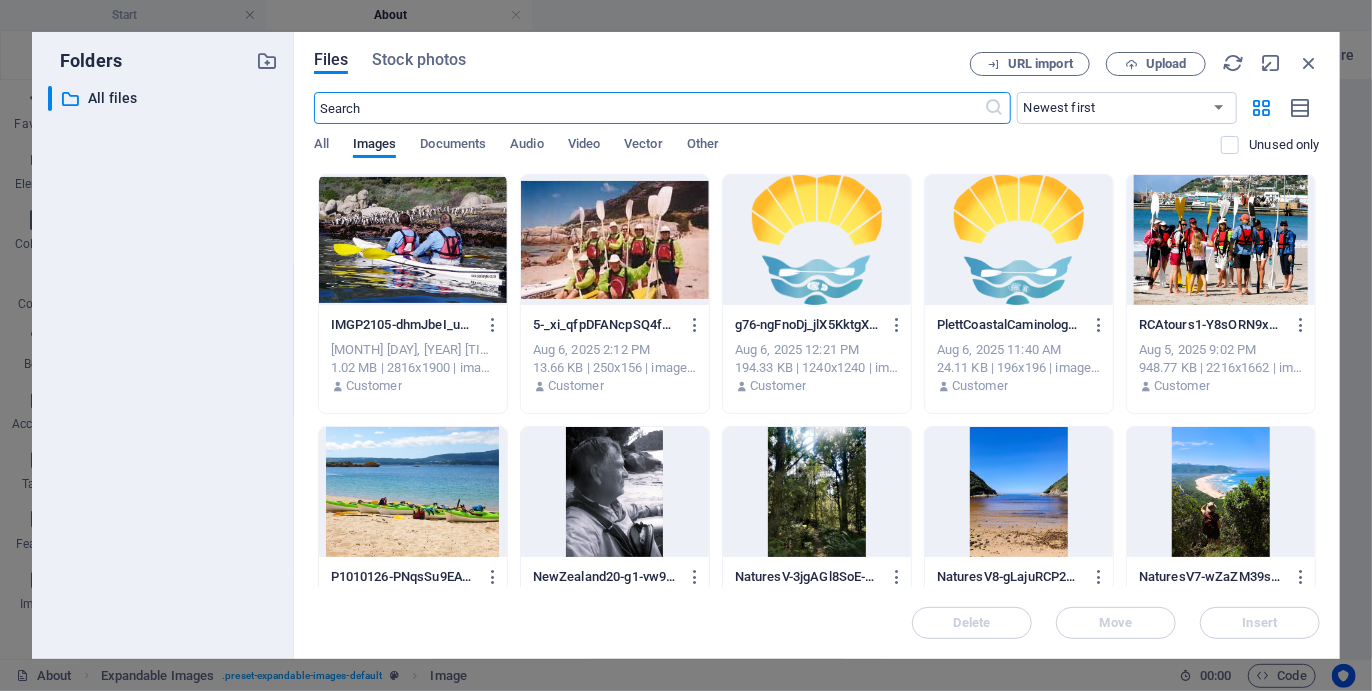 scroll, scrollTop: 2051, scrollLeft: 0, axis: vertical 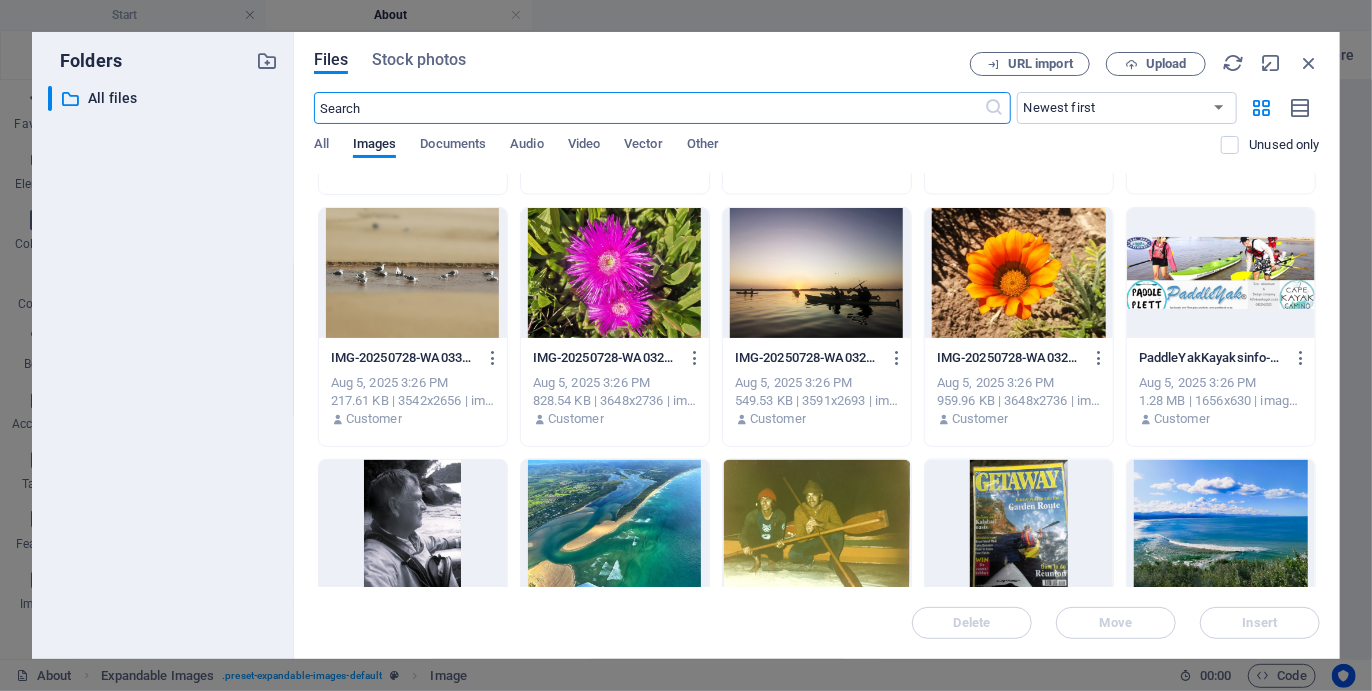 click at bounding box center [1221, 273] 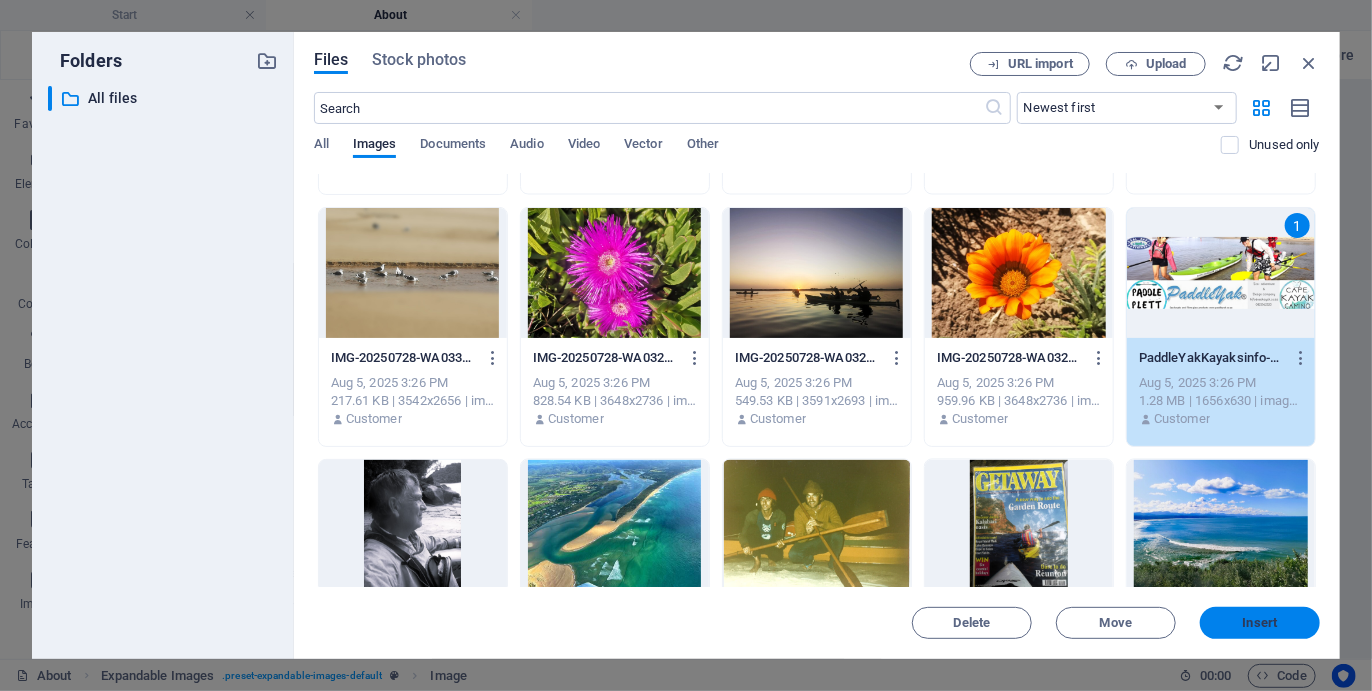 click on "Insert" at bounding box center (1260, 623) 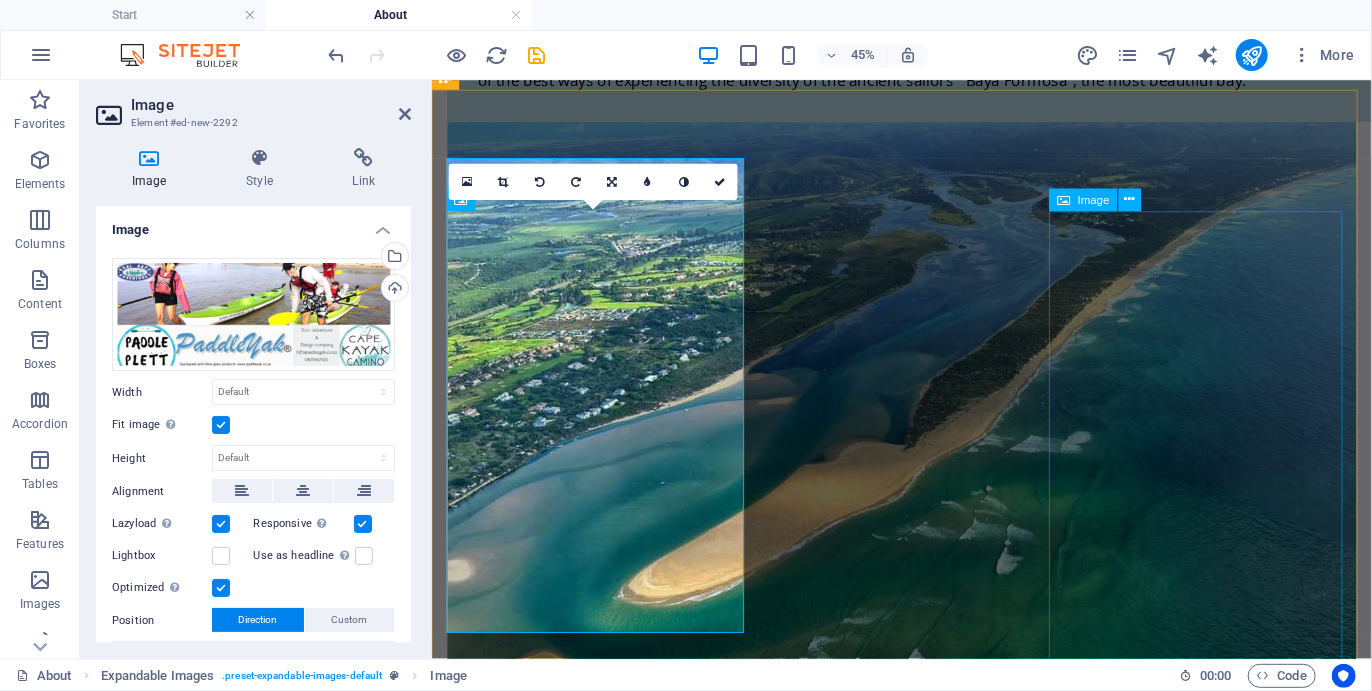 scroll, scrollTop: 2110, scrollLeft: 0, axis: vertical 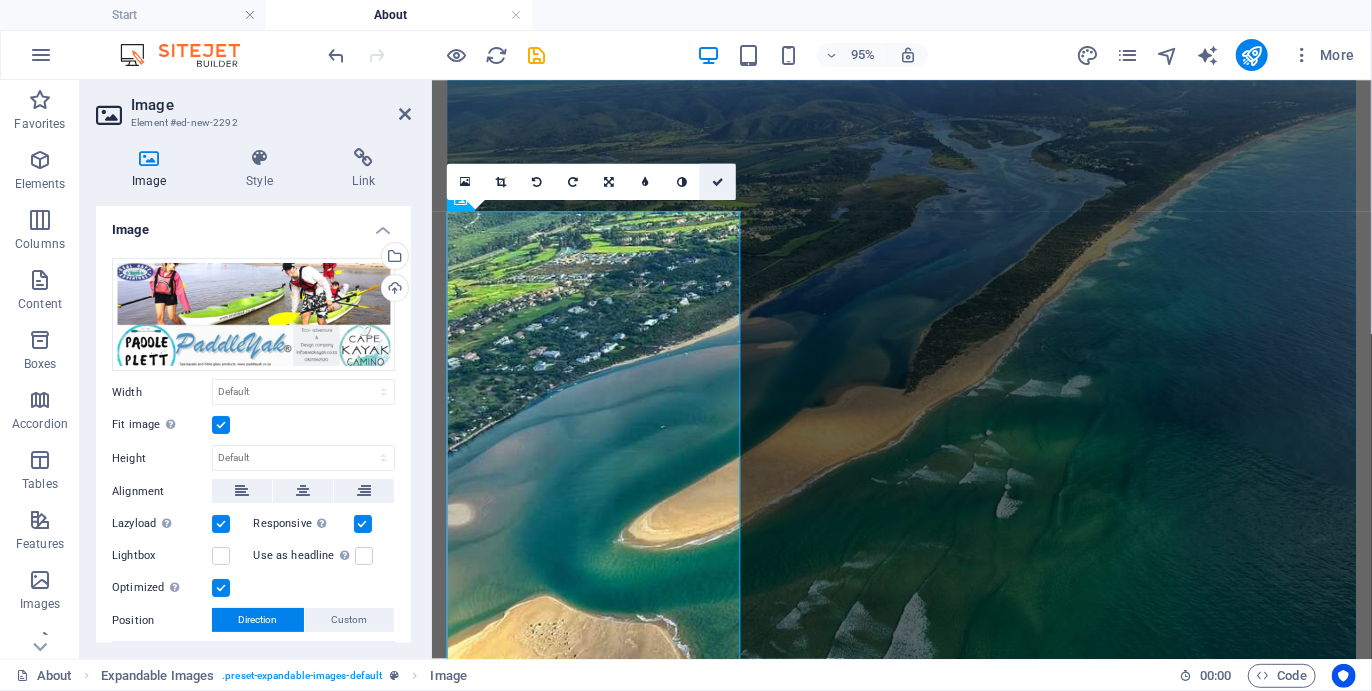 click at bounding box center (718, 181) 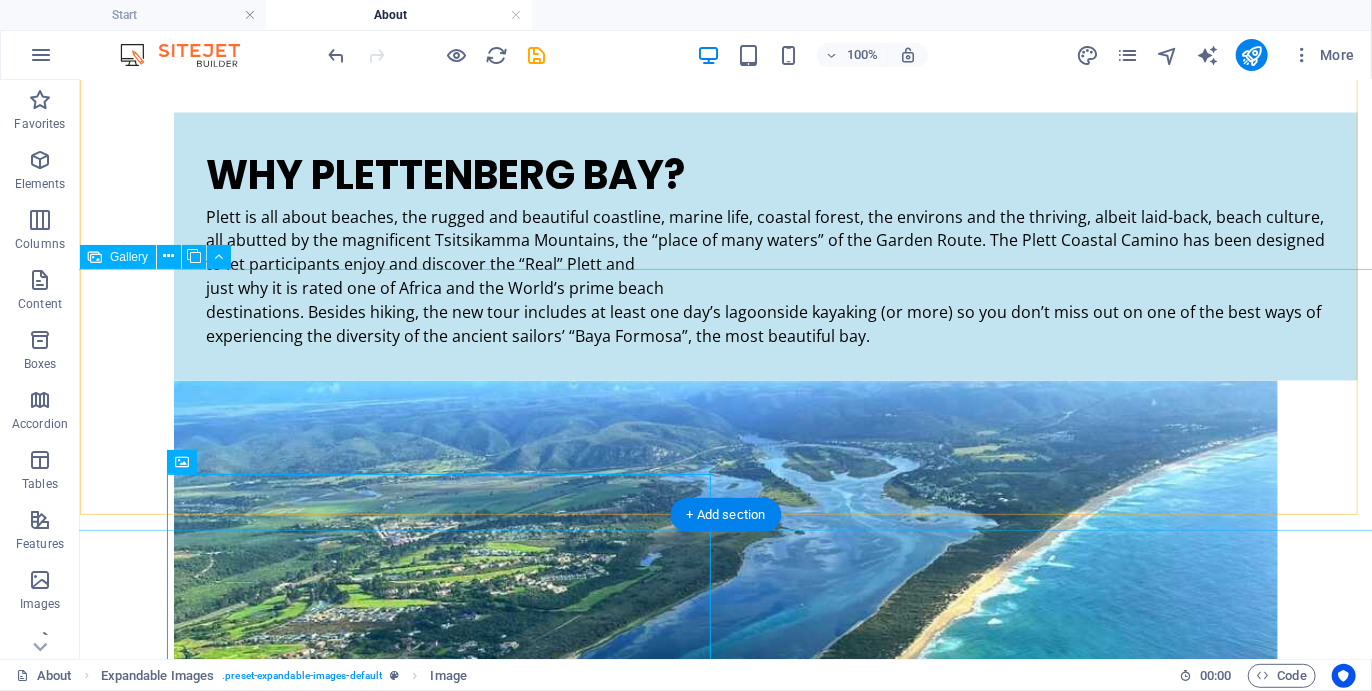 scroll, scrollTop: 1652, scrollLeft: 0, axis: vertical 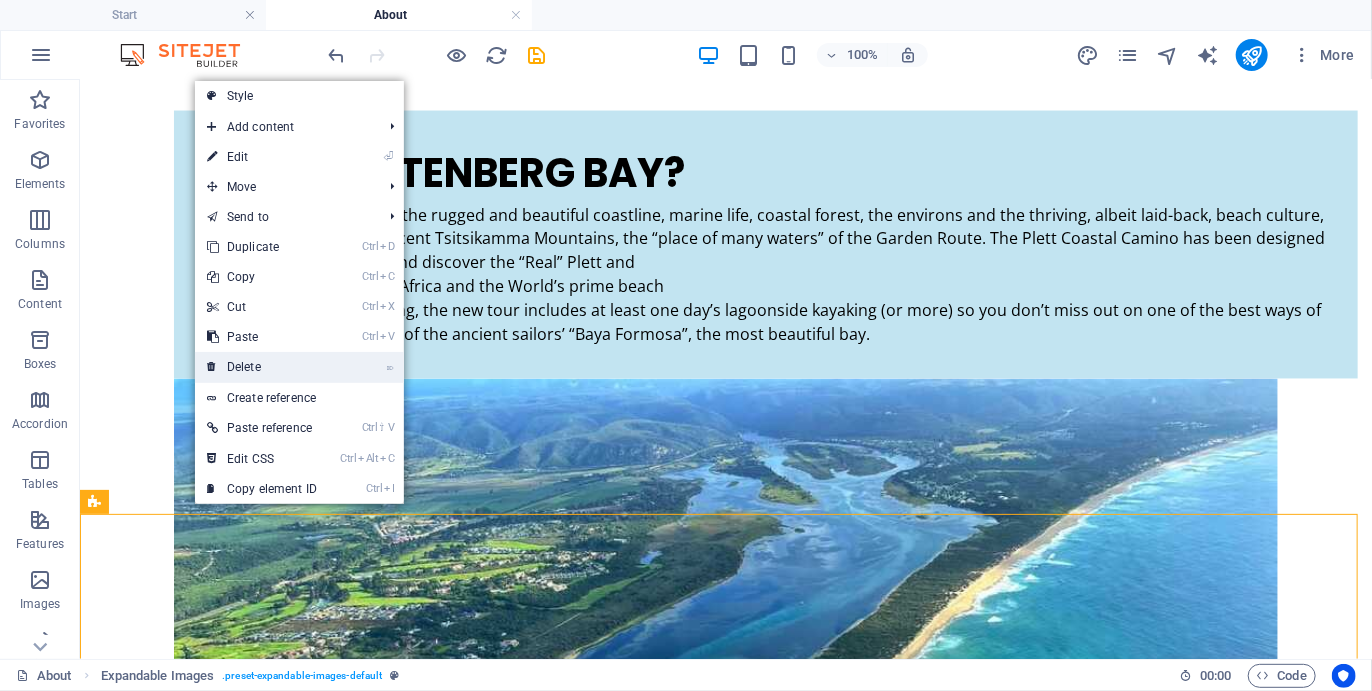 click on "⌦  Delete" at bounding box center (262, 367) 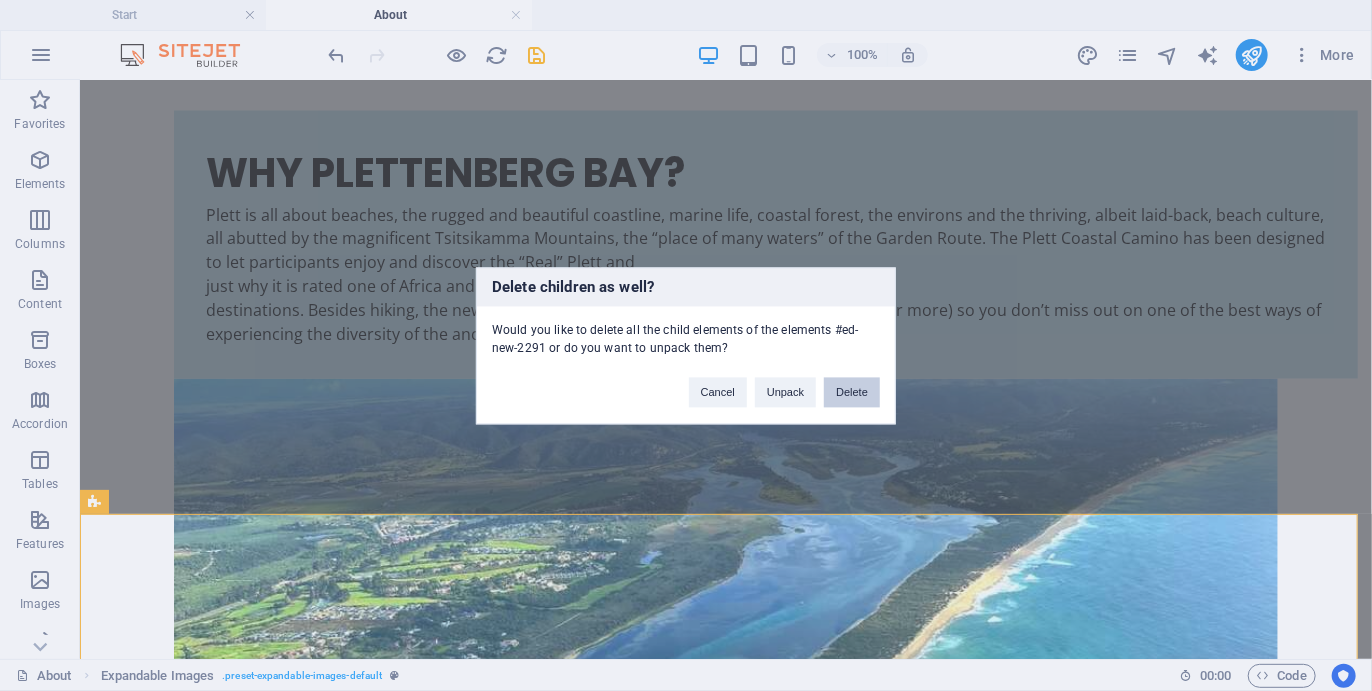 click on "Delete" at bounding box center (852, 392) 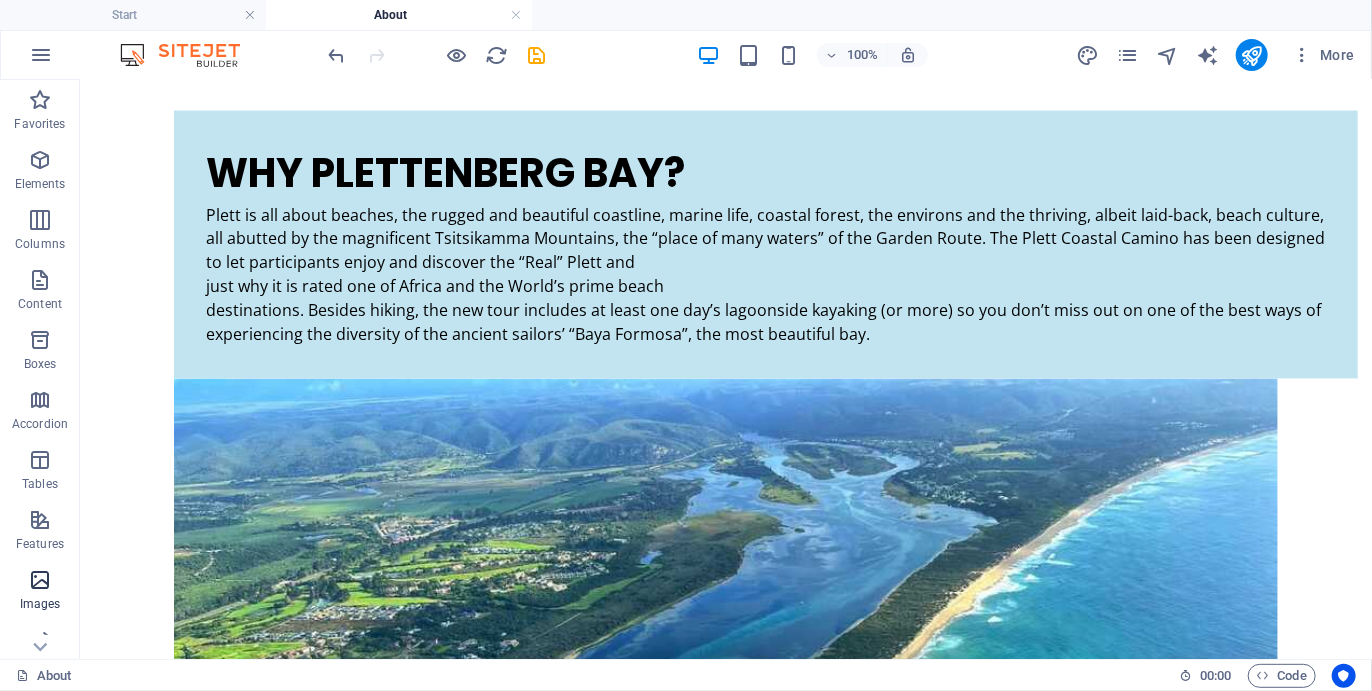 click at bounding box center [40, 580] 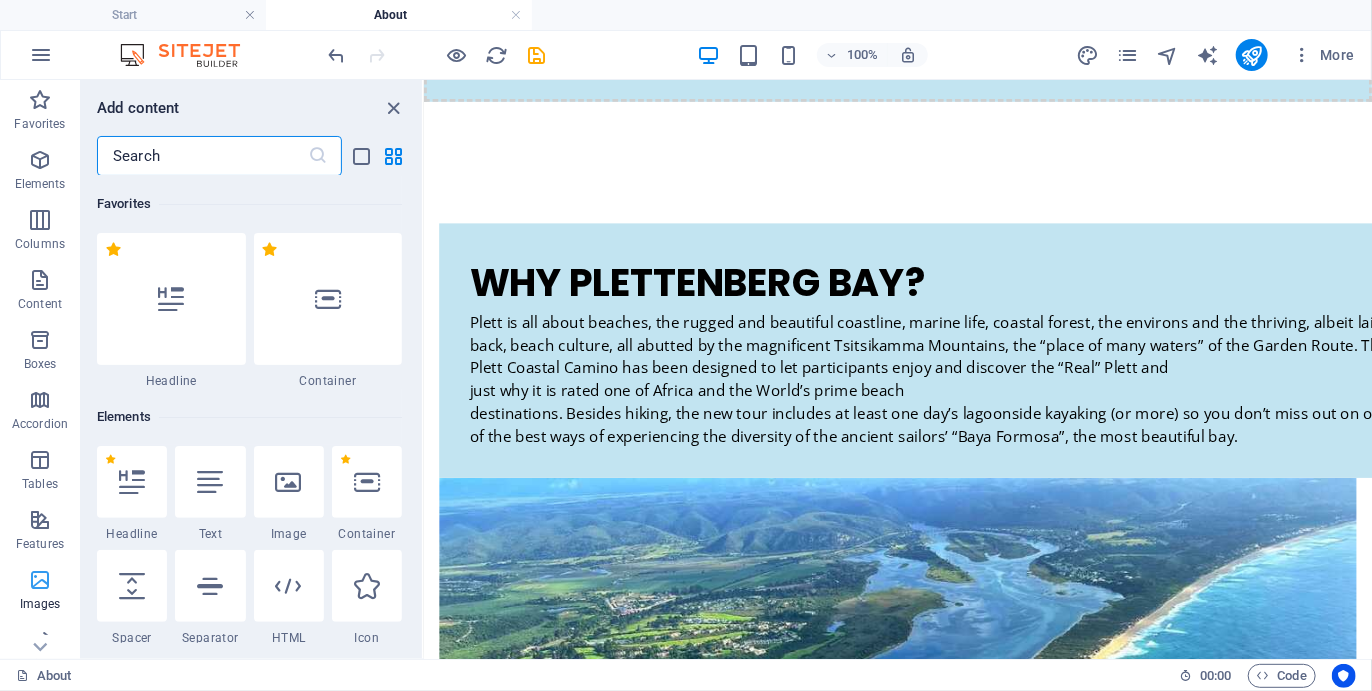 scroll, scrollTop: 1746, scrollLeft: 0, axis: vertical 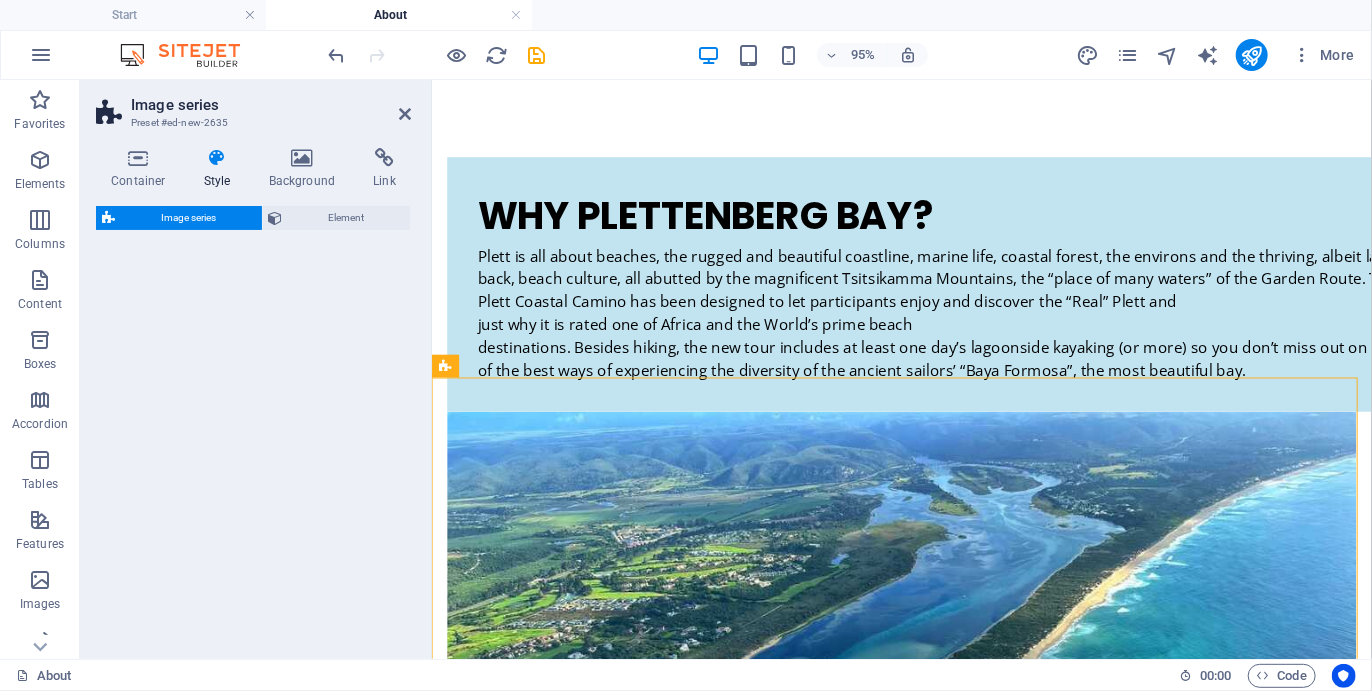 select on "rem" 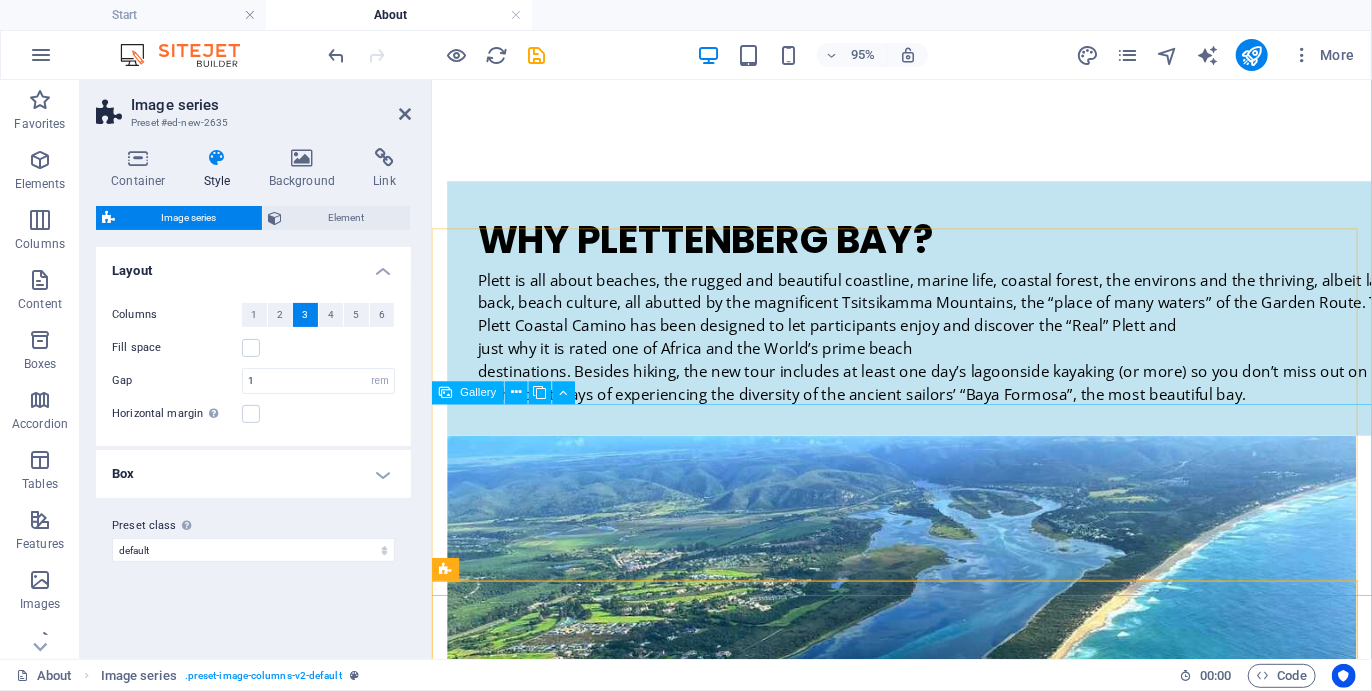 scroll, scrollTop: 1728, scrollLeft: 0, axis: vertical 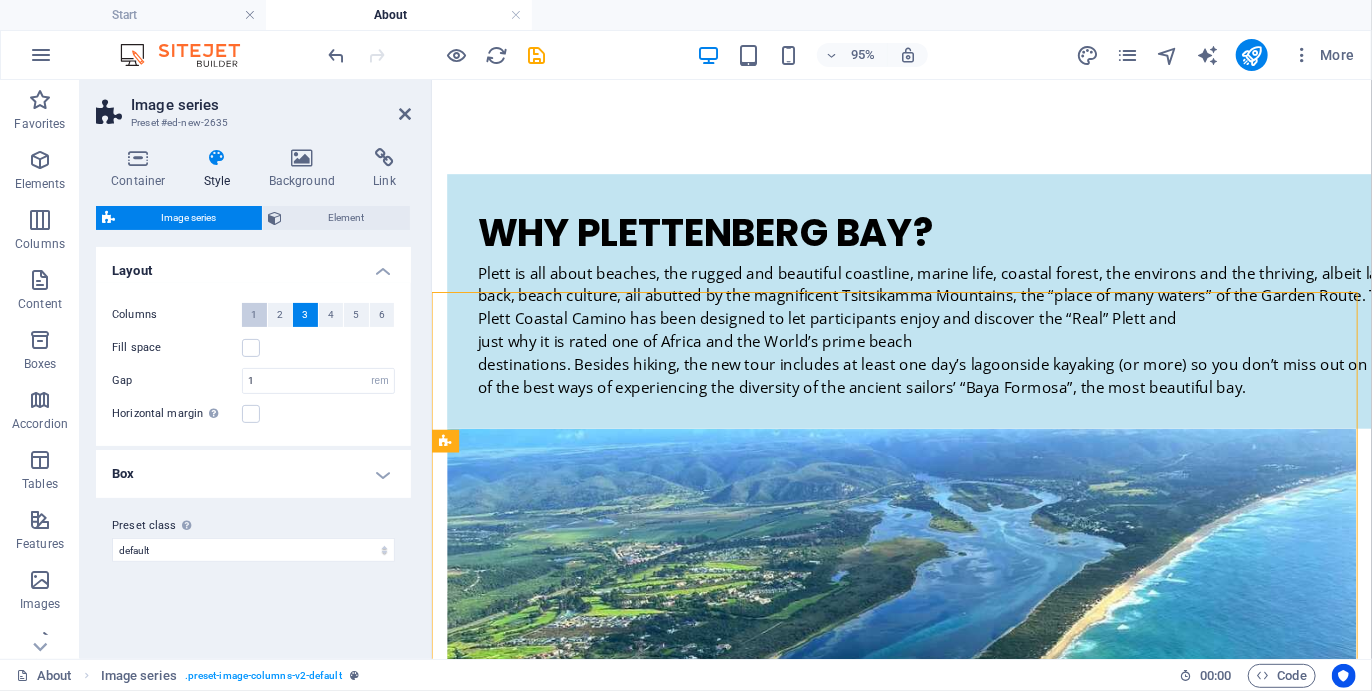 click on "1" at bounding box center [254, 315] 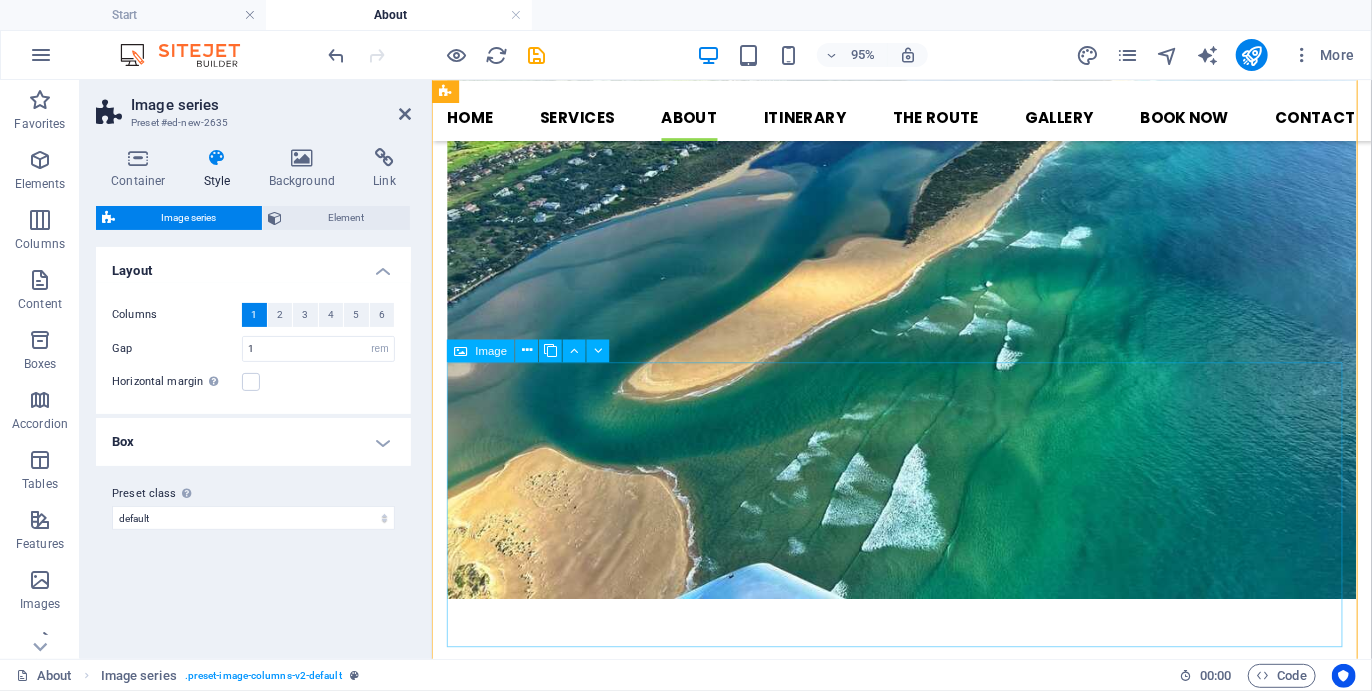 scroll, scrollTop: 1910, scrollLeft: 0, axis: vertical 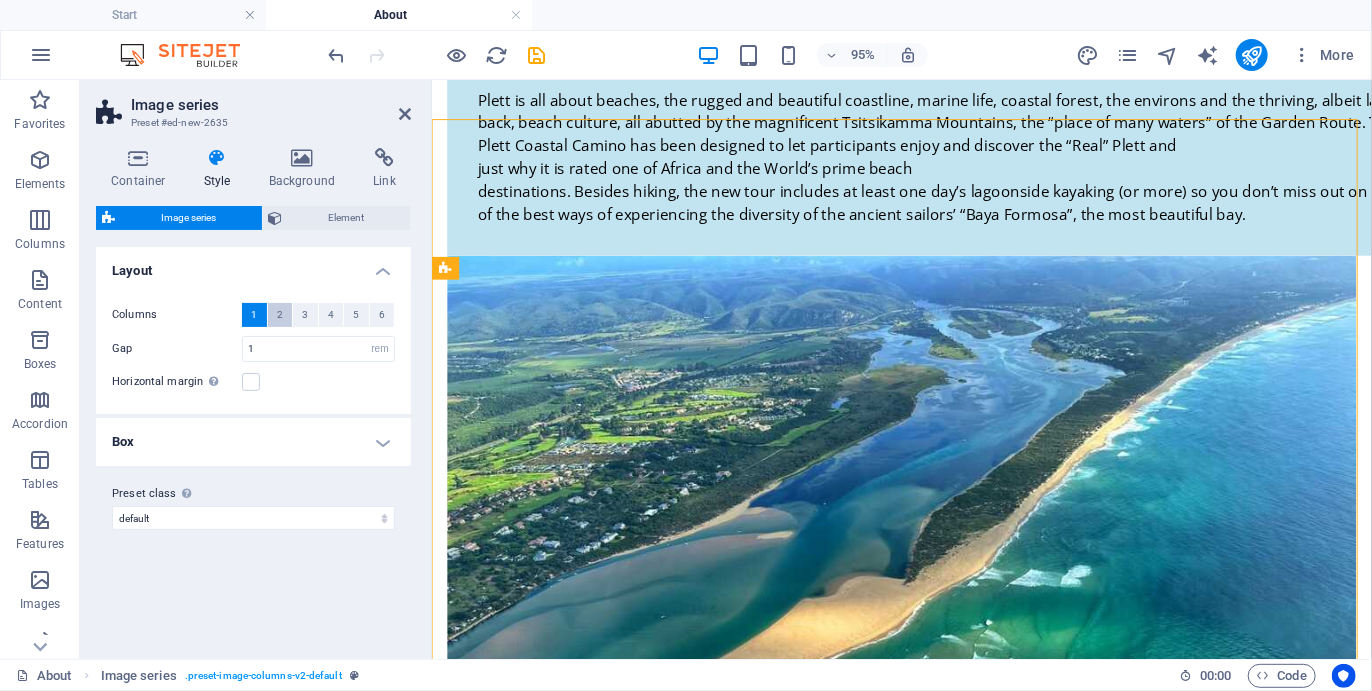 click on "2" at bounding box center [280, 315] 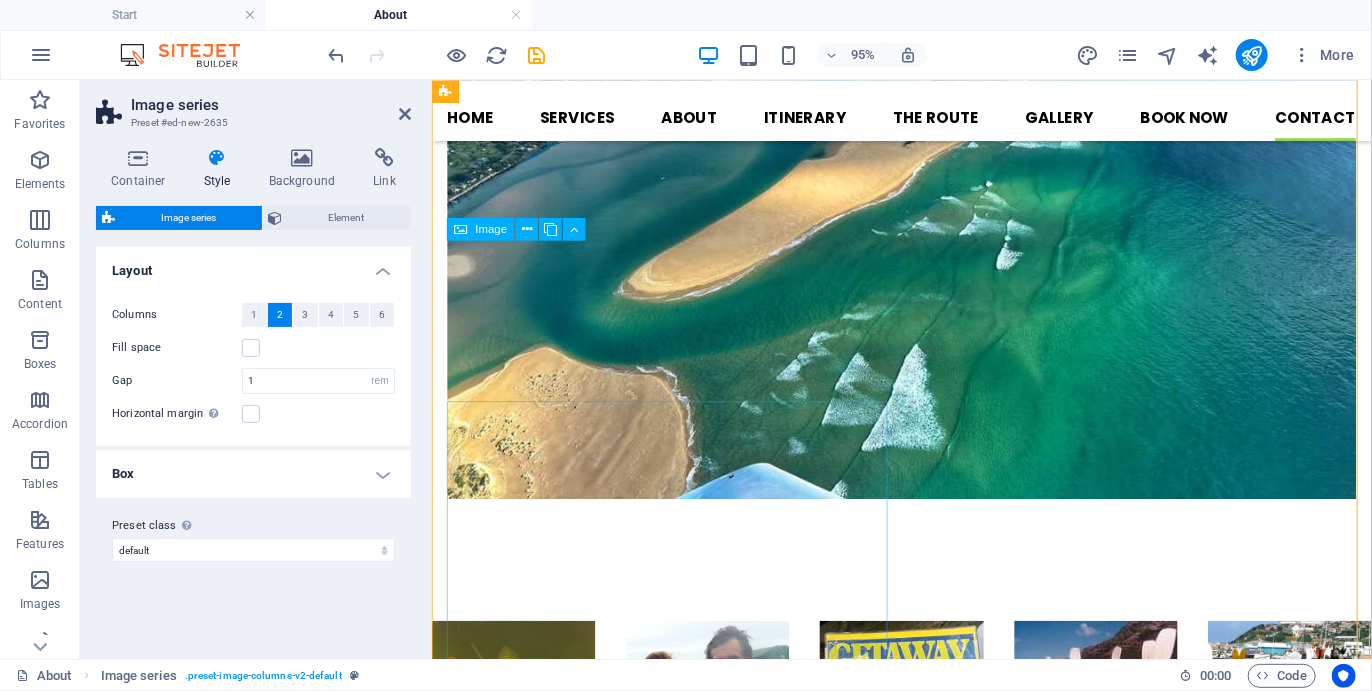 scroll, scrollTop: 2202, scrollLeft: 0, axis: vertical 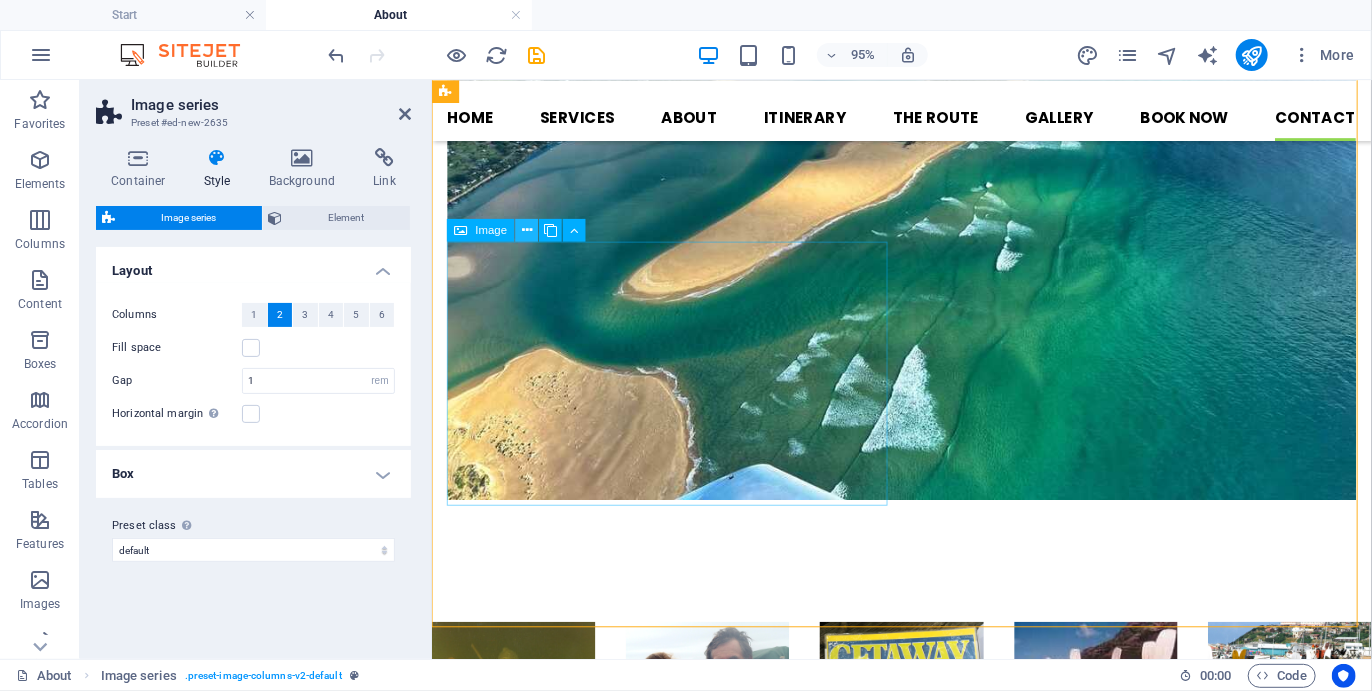 click at bounding box center [527, 230] 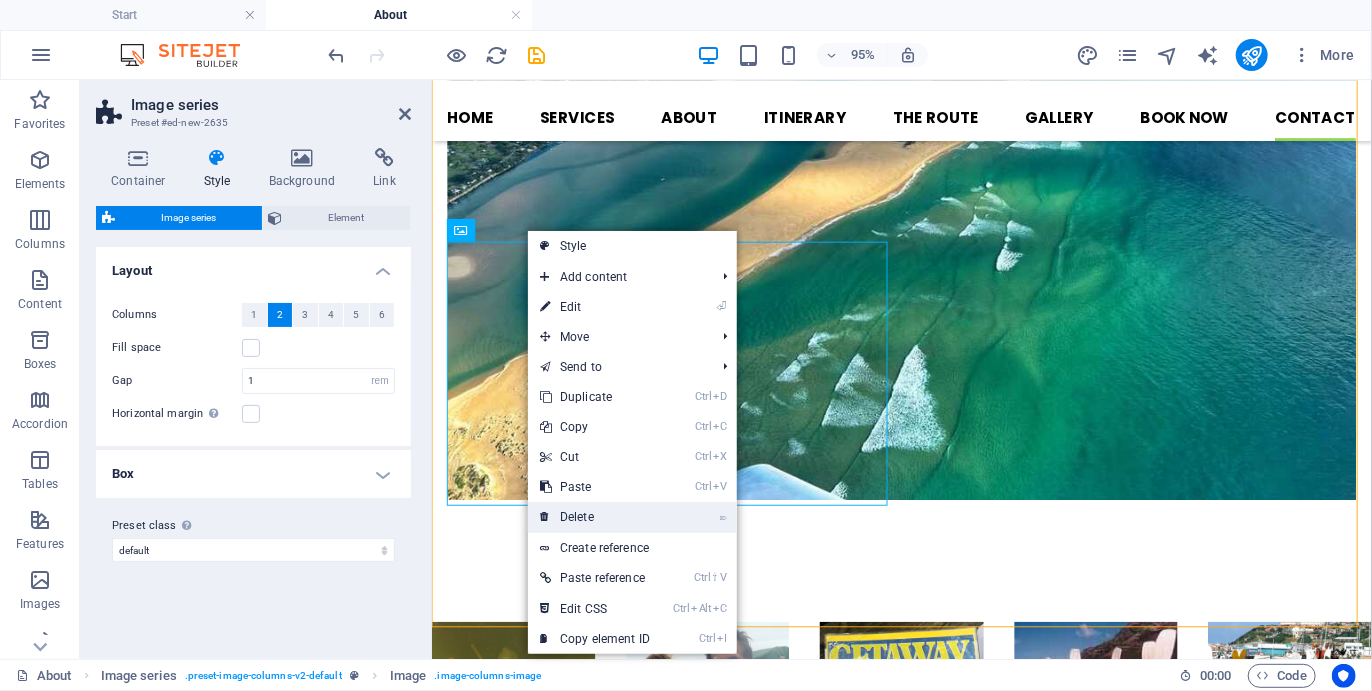 click on "⌦  Delete" at bounding box center (595, 517) 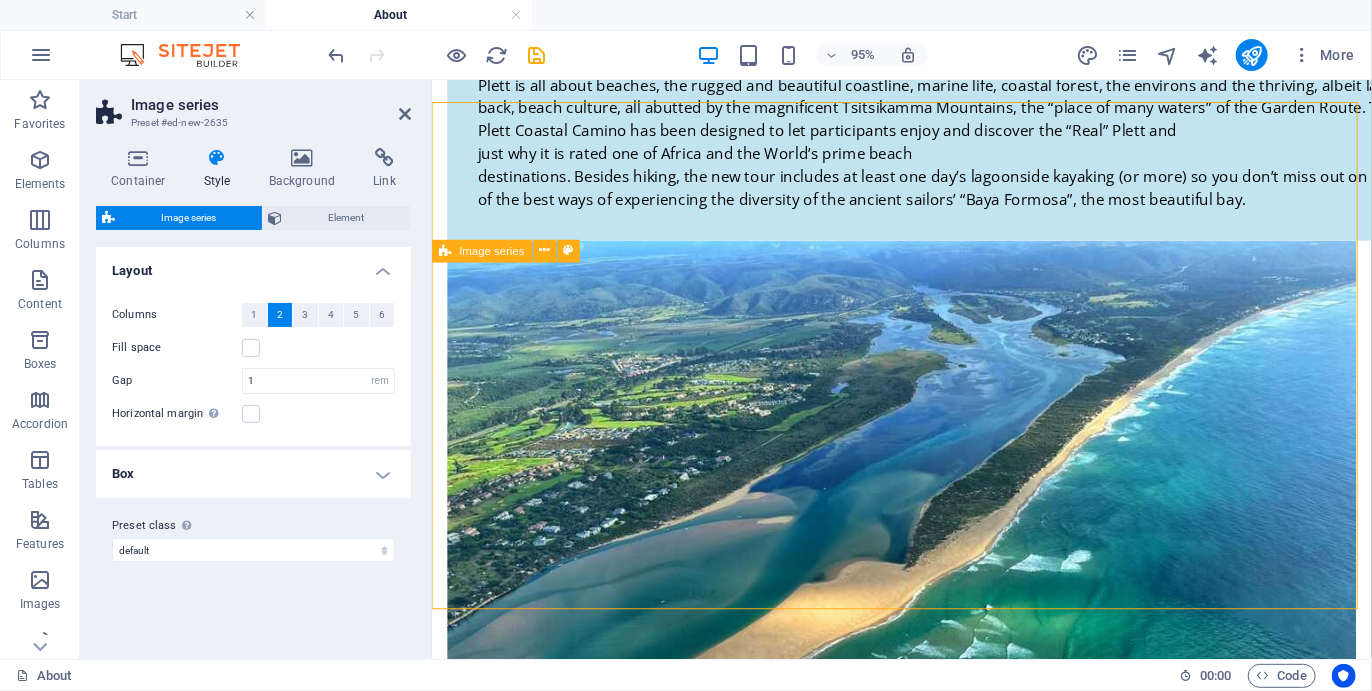 scroll, scrollTop: 1928, scrollLeft: 0, axis: vertical 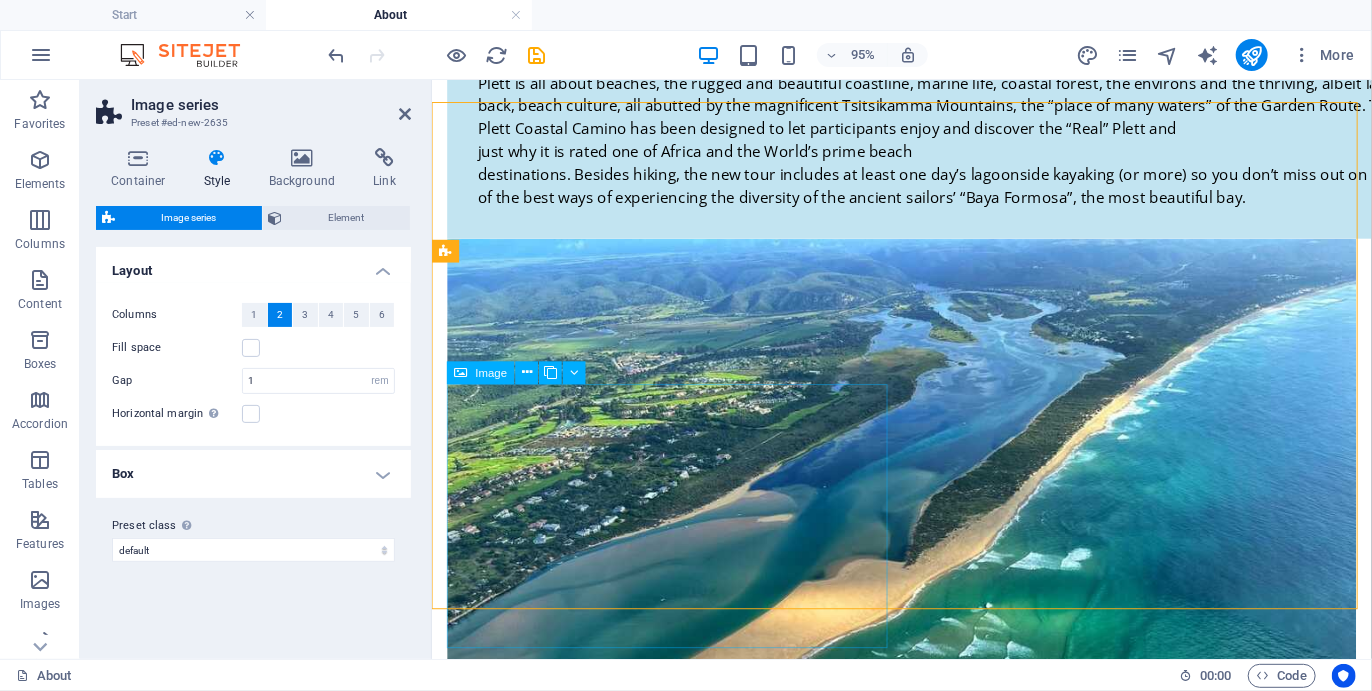 click at bounding box center [682, 1737] 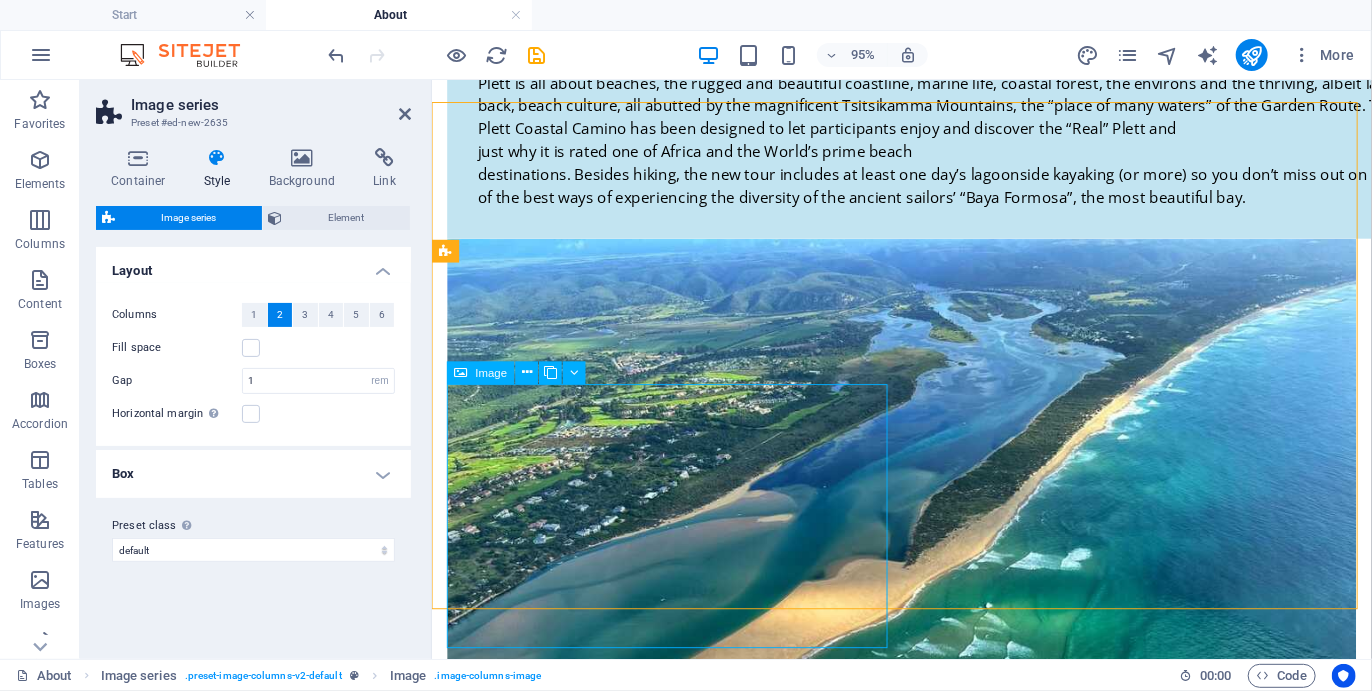 click at bounding box center [682, 1737] 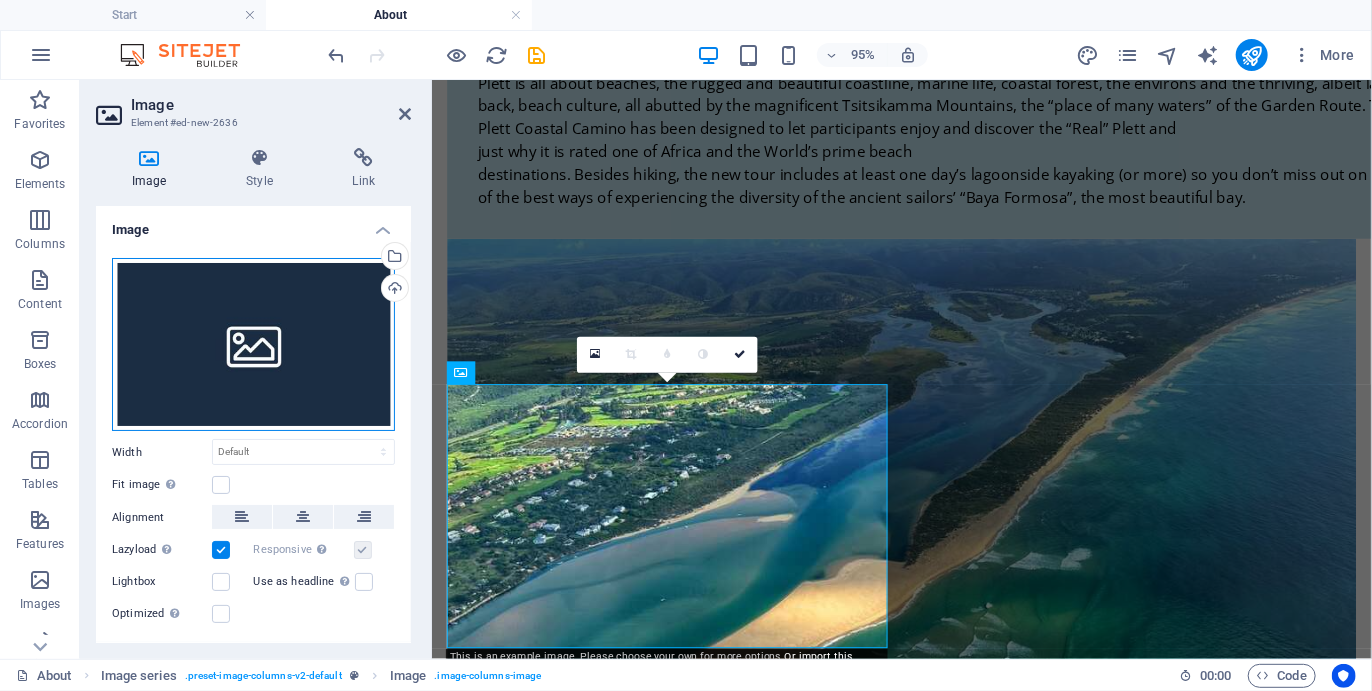 click on "Drag files here, click to choose files or select files from Files or our free stock photos & videos" at bounding box center (253, 345) 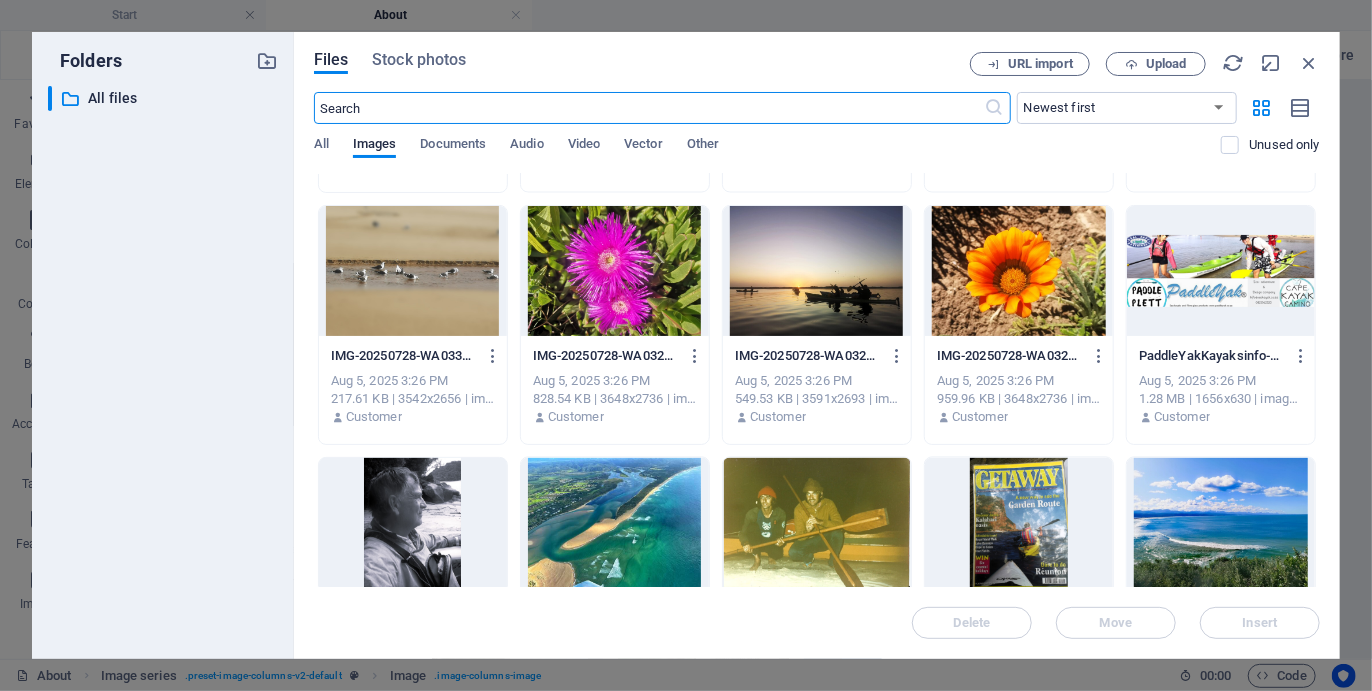 scroll, scrollTop: 5532, scrollLeft: 0, axis: vertical 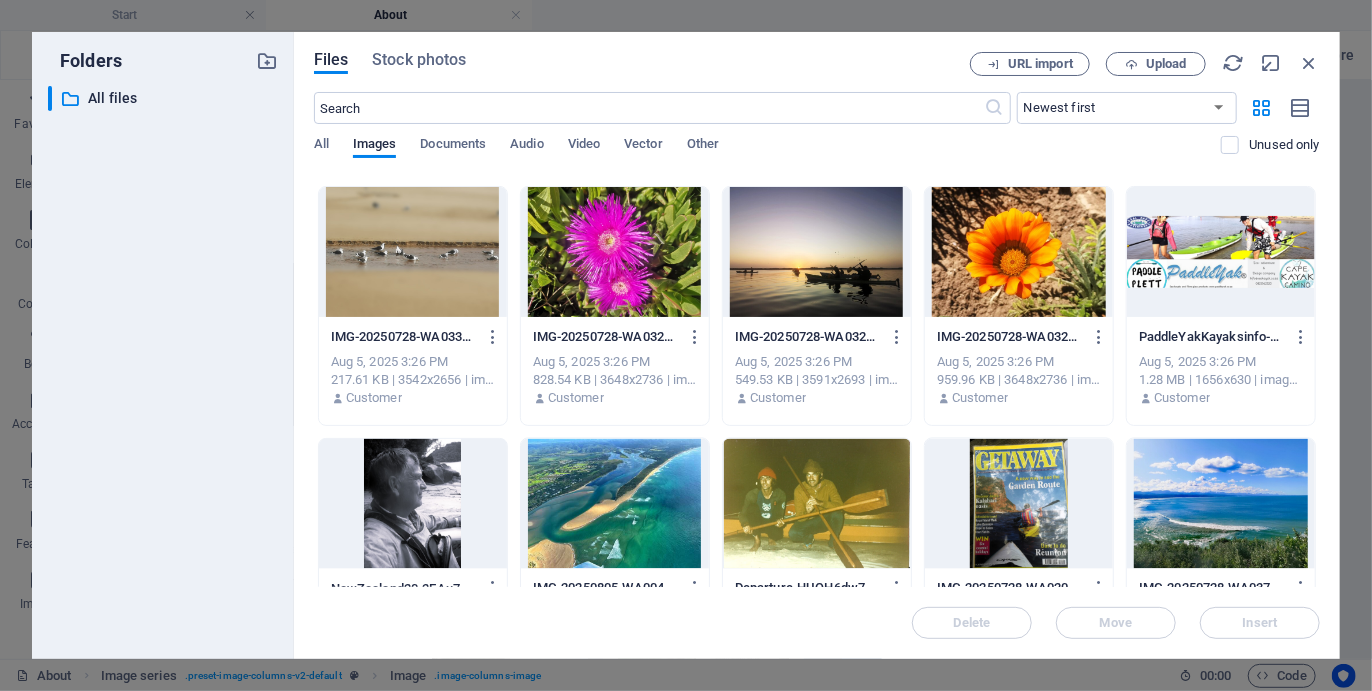 click at bounding box center (1221, 252) 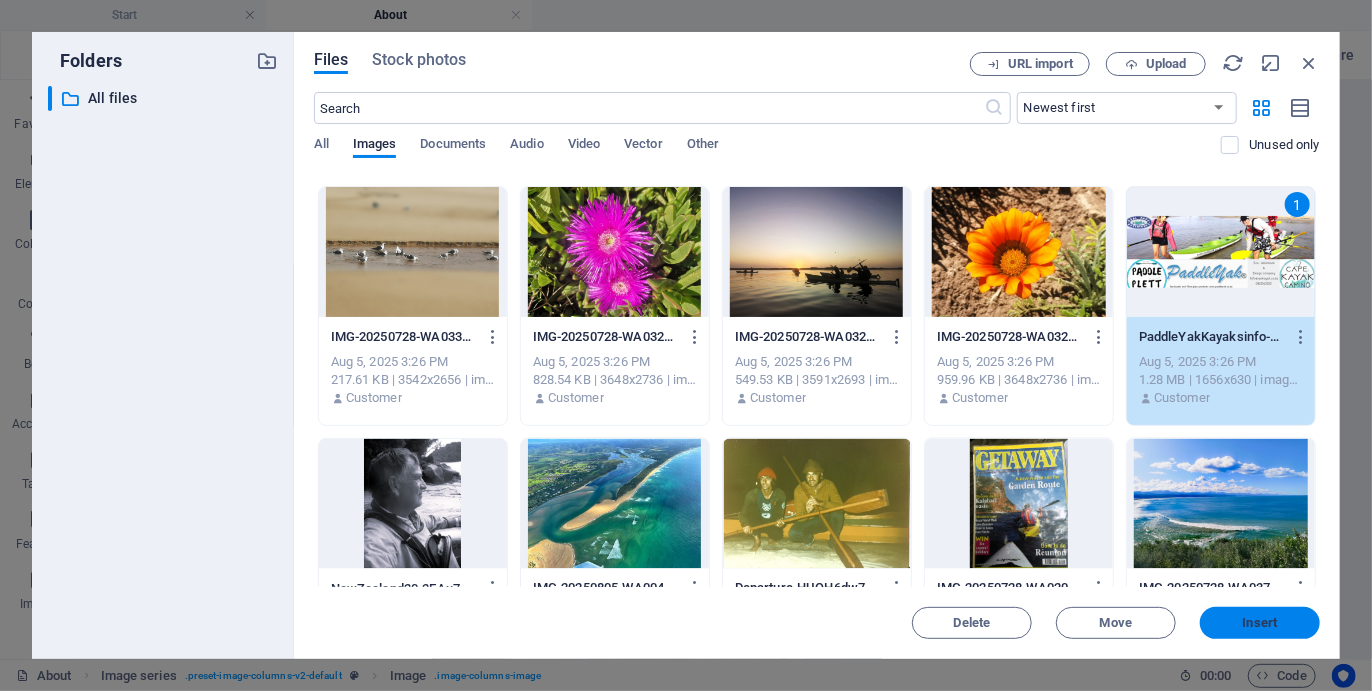 click on "Insert" at bounding box center [1260, 623] 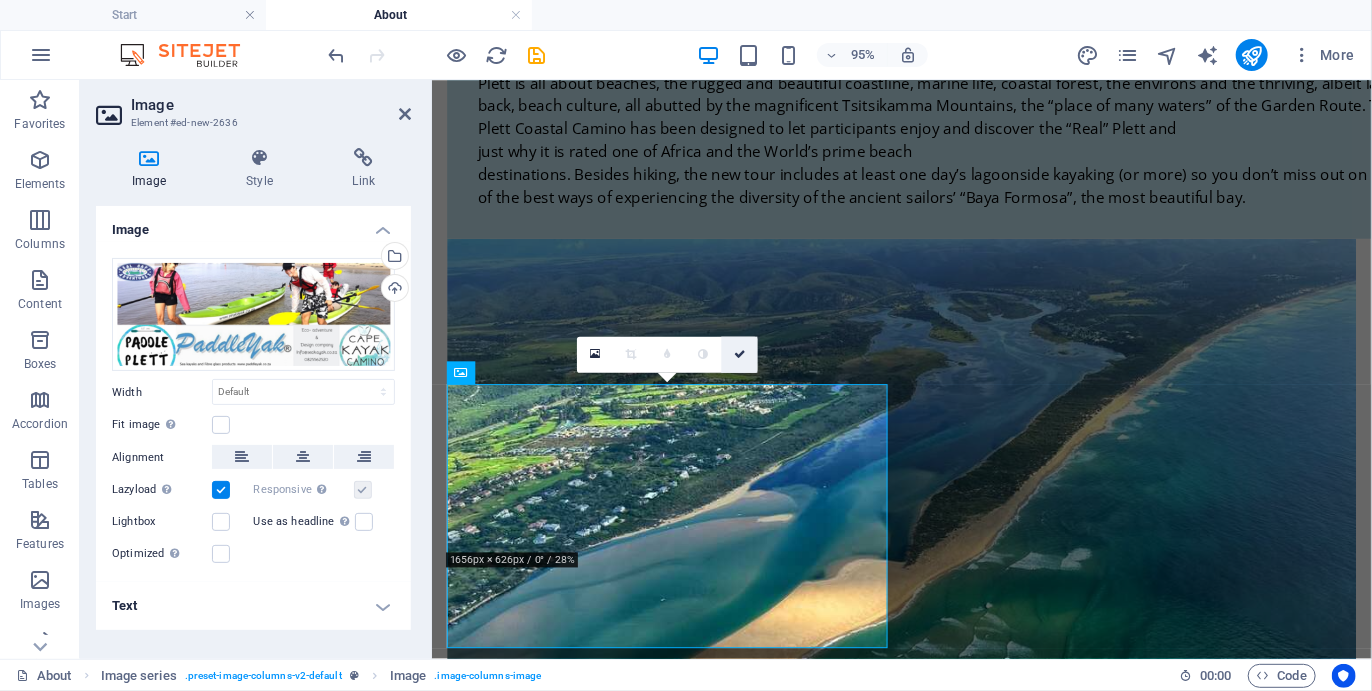 click at bounding box center [740, 354] 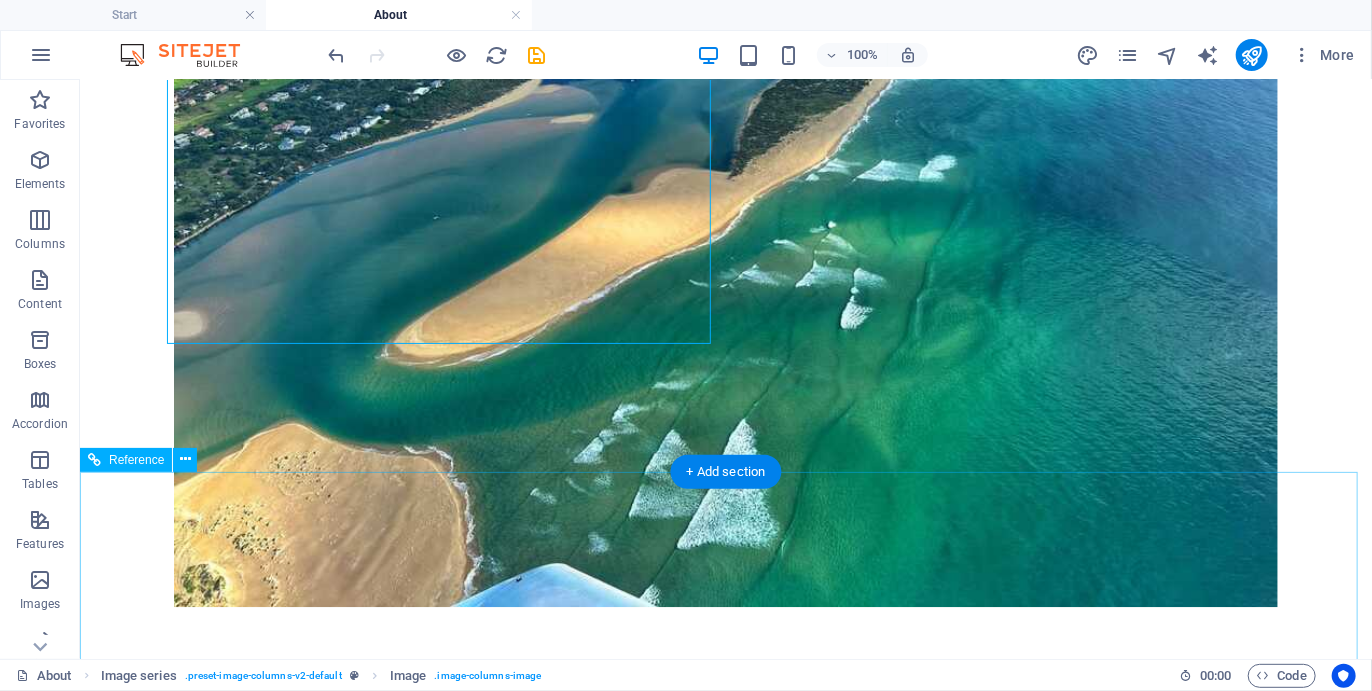 scroll, scrollTop: 2251, scrollLeft: 0, axis: vertical 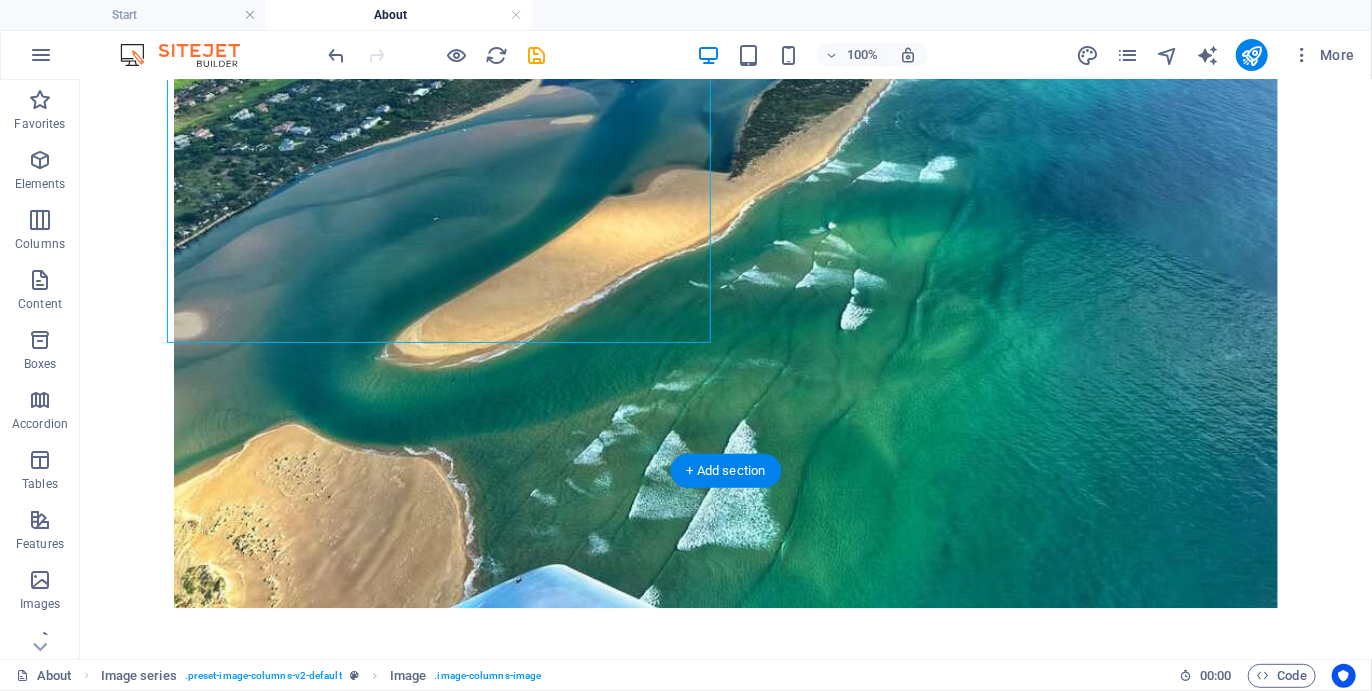 drag, startPoint x: 516, startPoint y: 204, endPoint x: 522, endPoint y: 509, distance: 305.05902 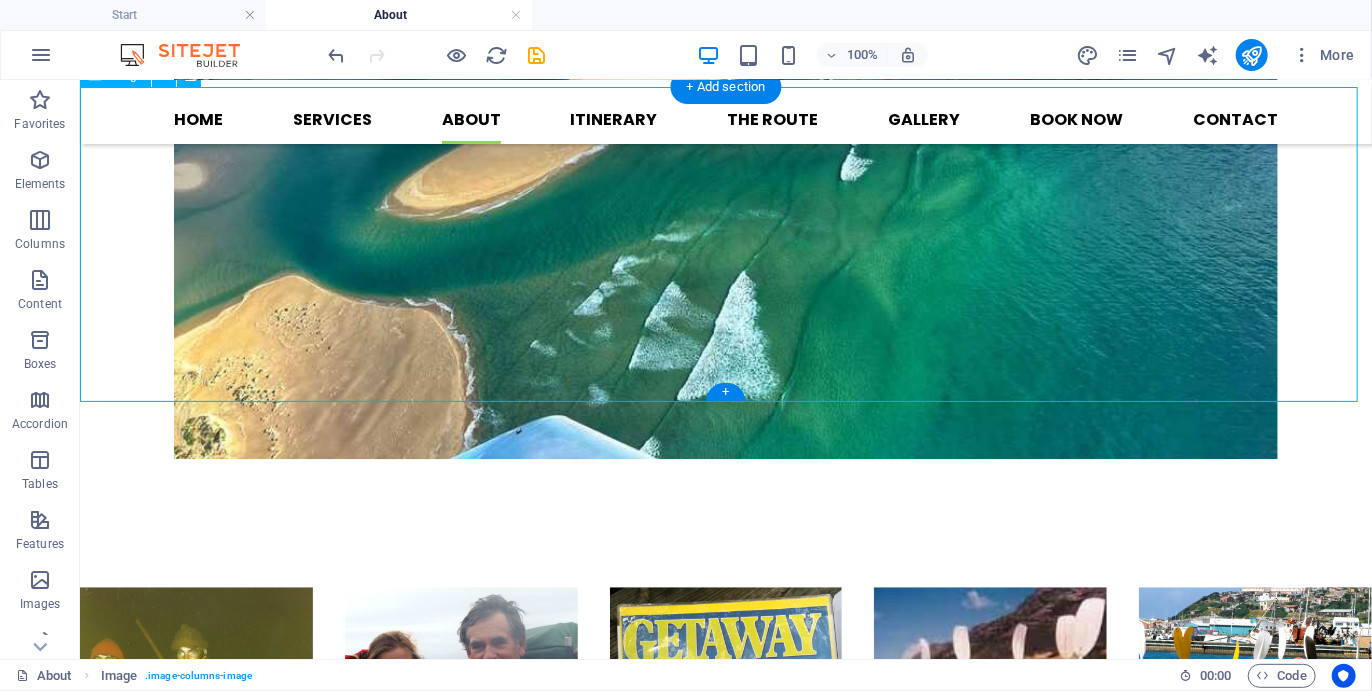 scroll, scrollTop: 2224, scrollLeft: 0, axis: vertical 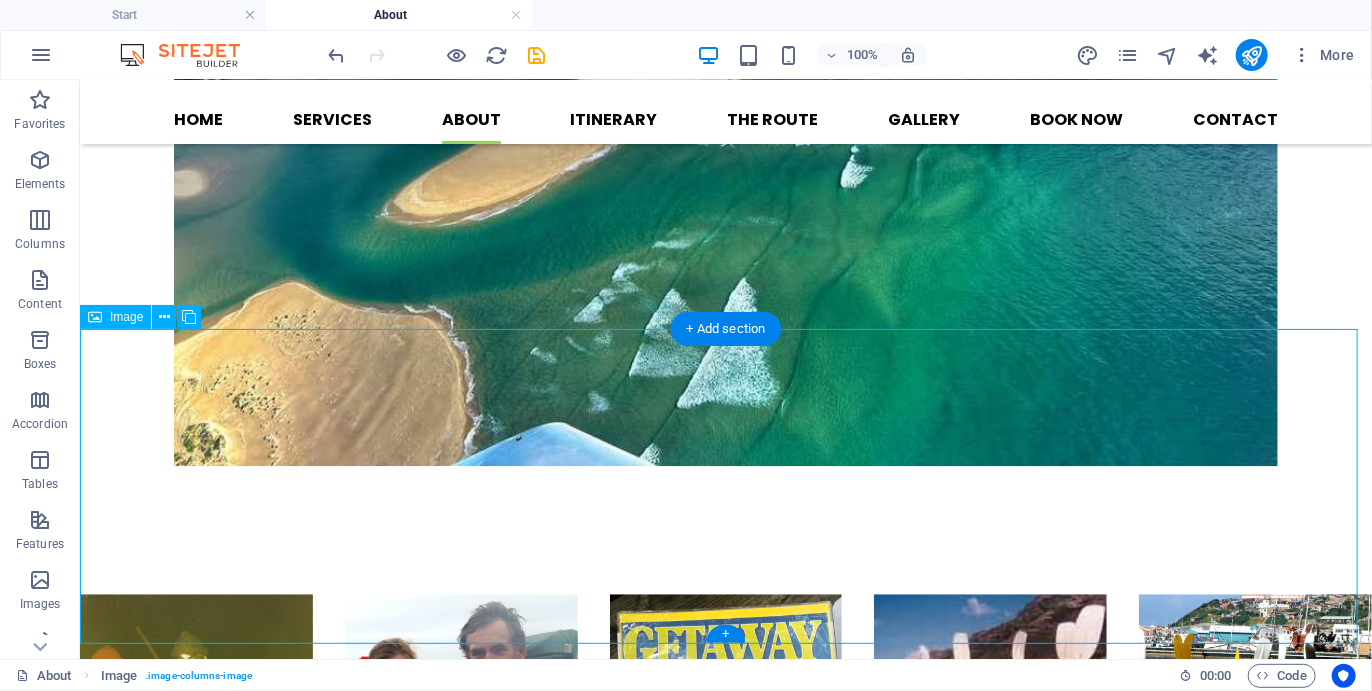 click at bounding box center [725, 1988] 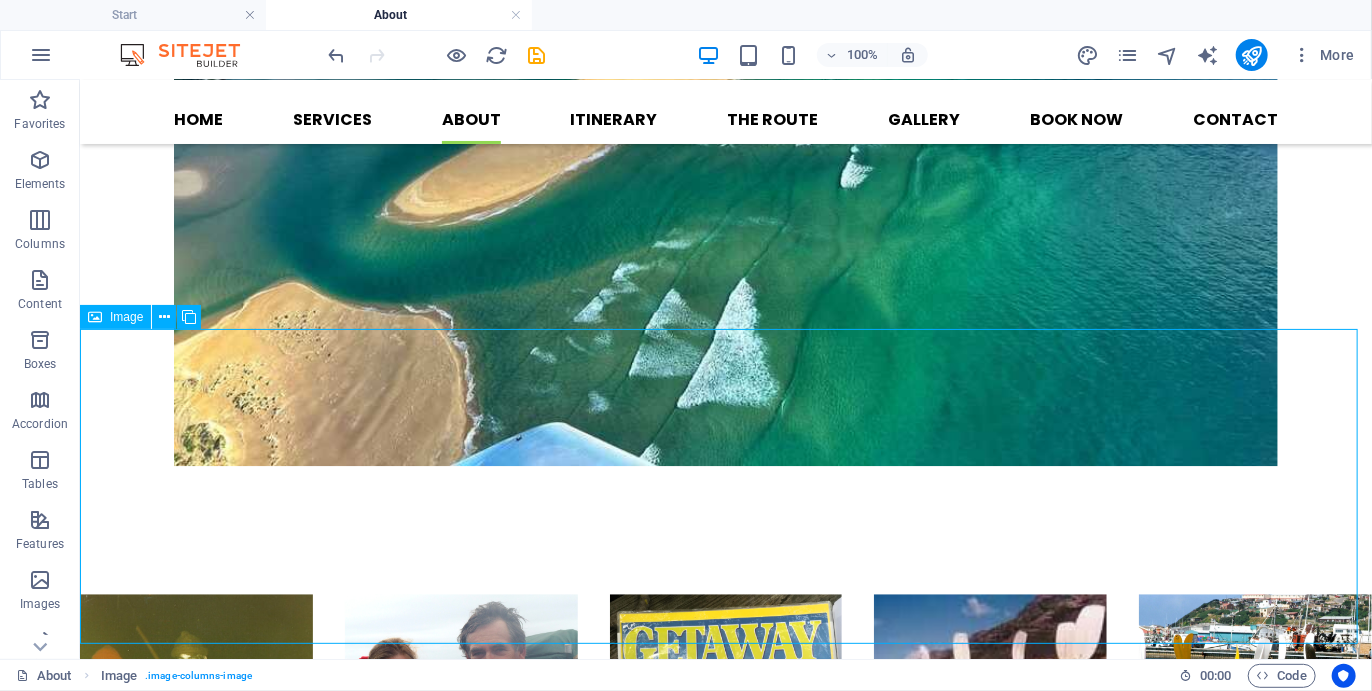 click on "Image" at bounding box center (126, 317) 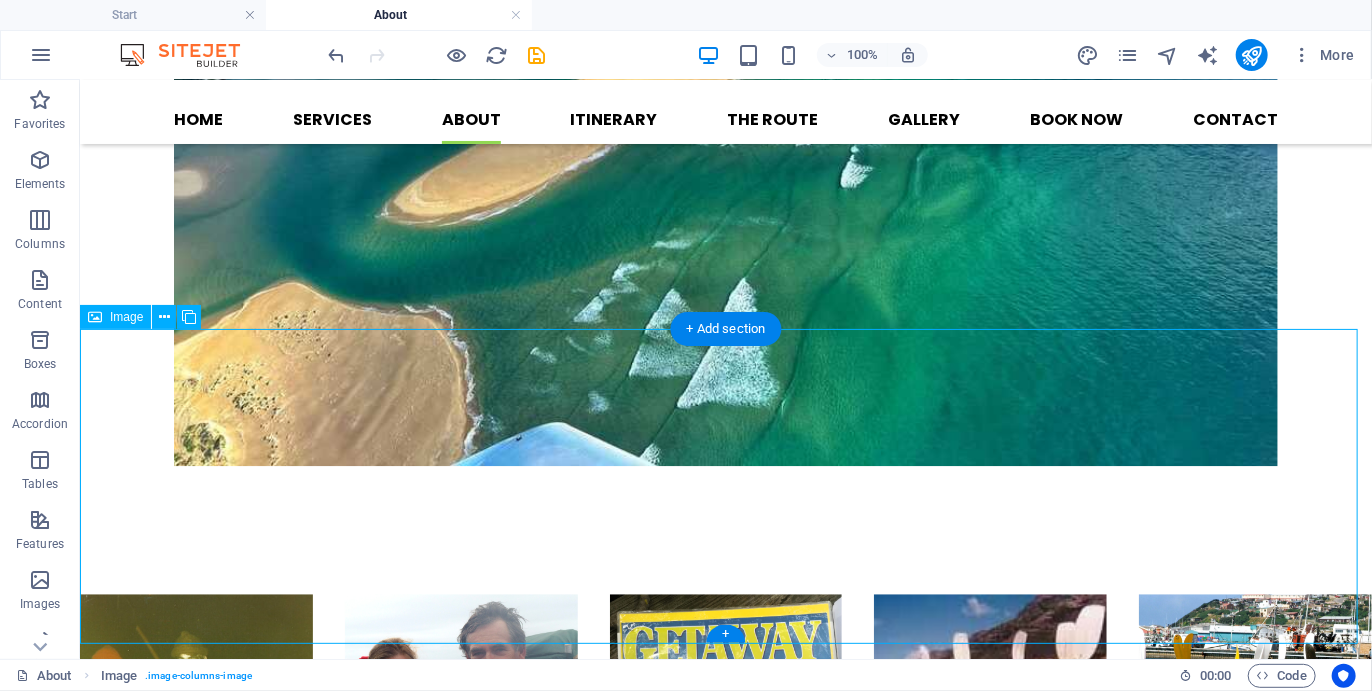 click at bounding box center [725, 1988] 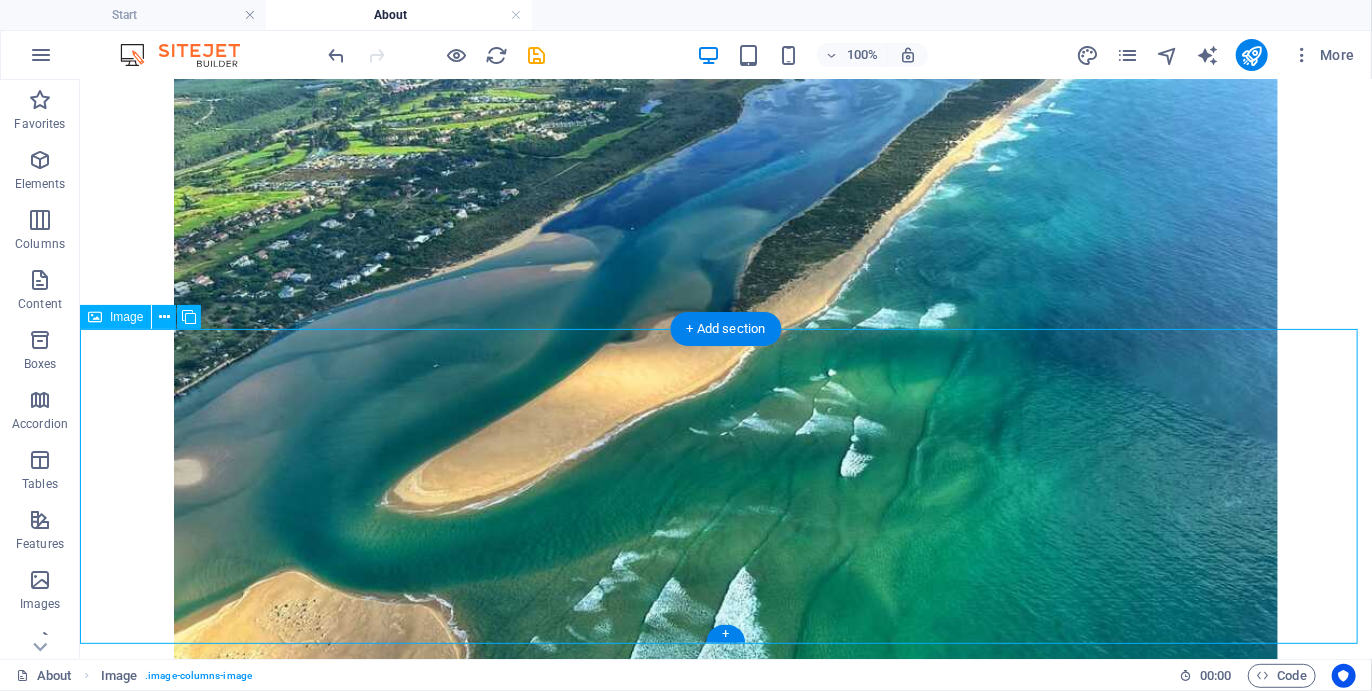 scroll, scrollTop: 2257, scrollLeft: 0, axis: vertical 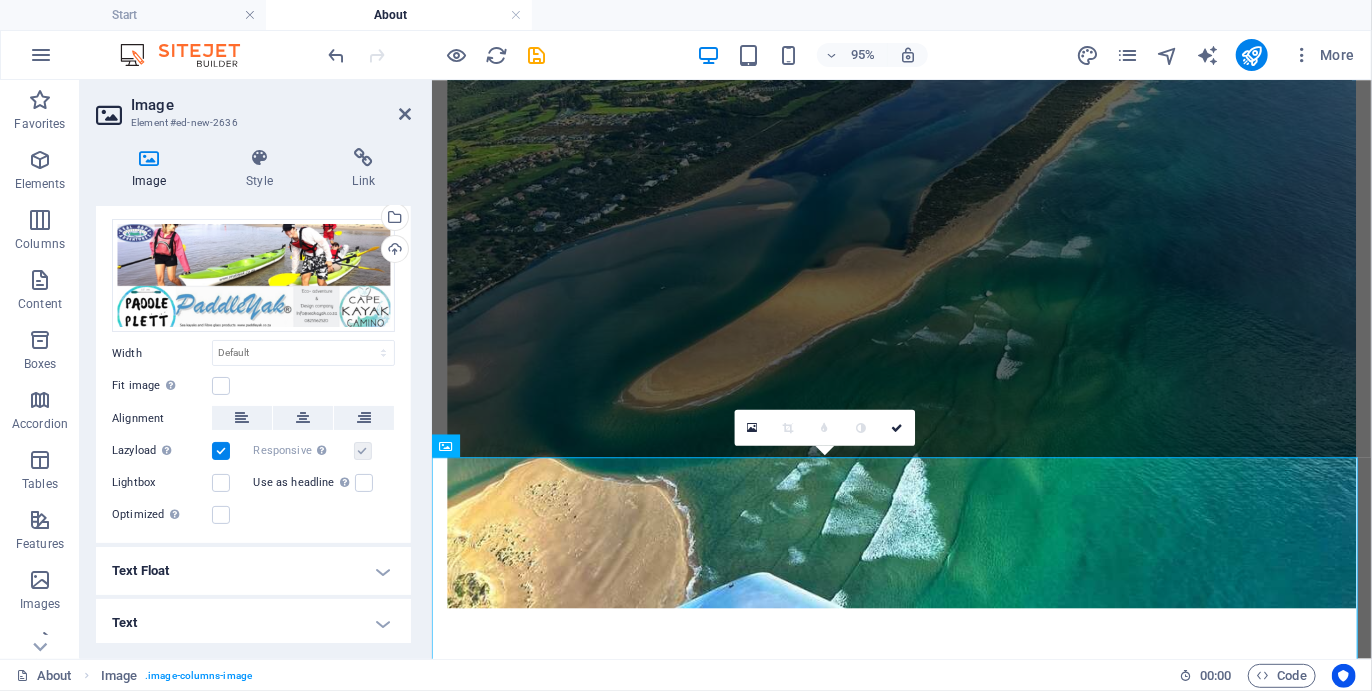 click at bounding box center [363, 451] 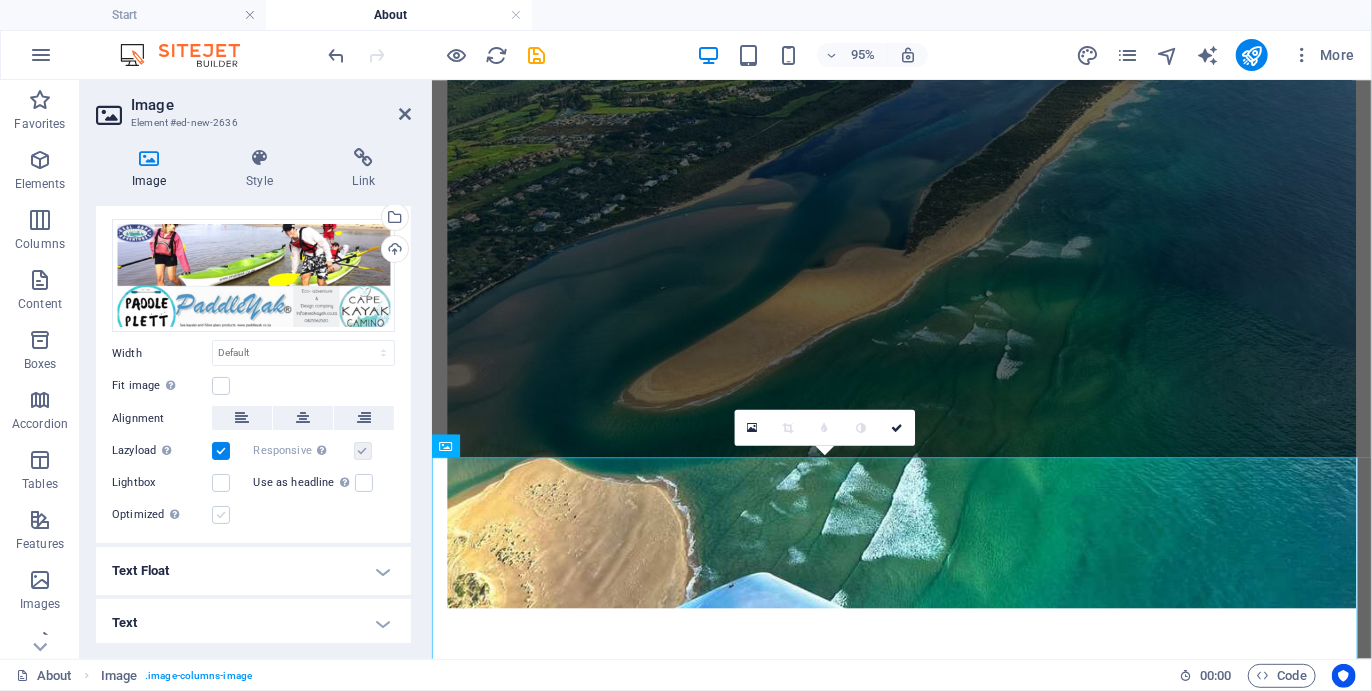 click at bounding box center (221, 515) 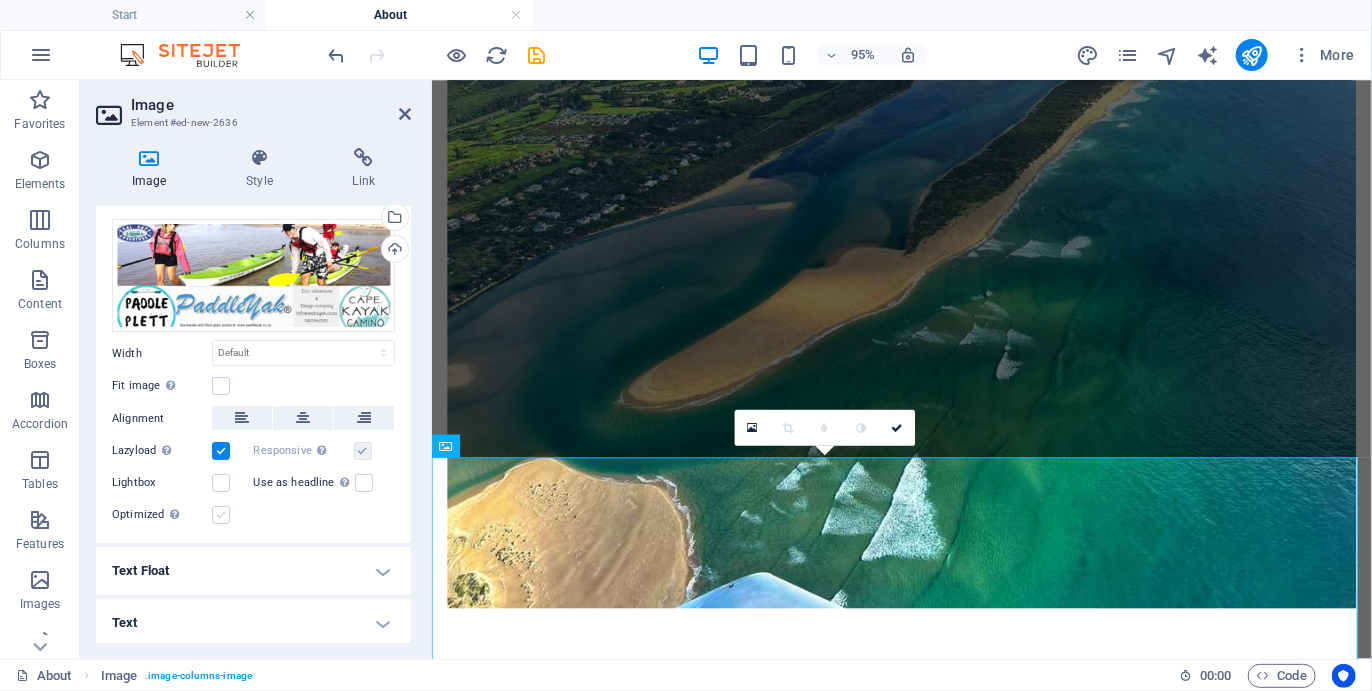 click on "Optimized Images are compressed to improve page speed." at bounding box center [0, 0] 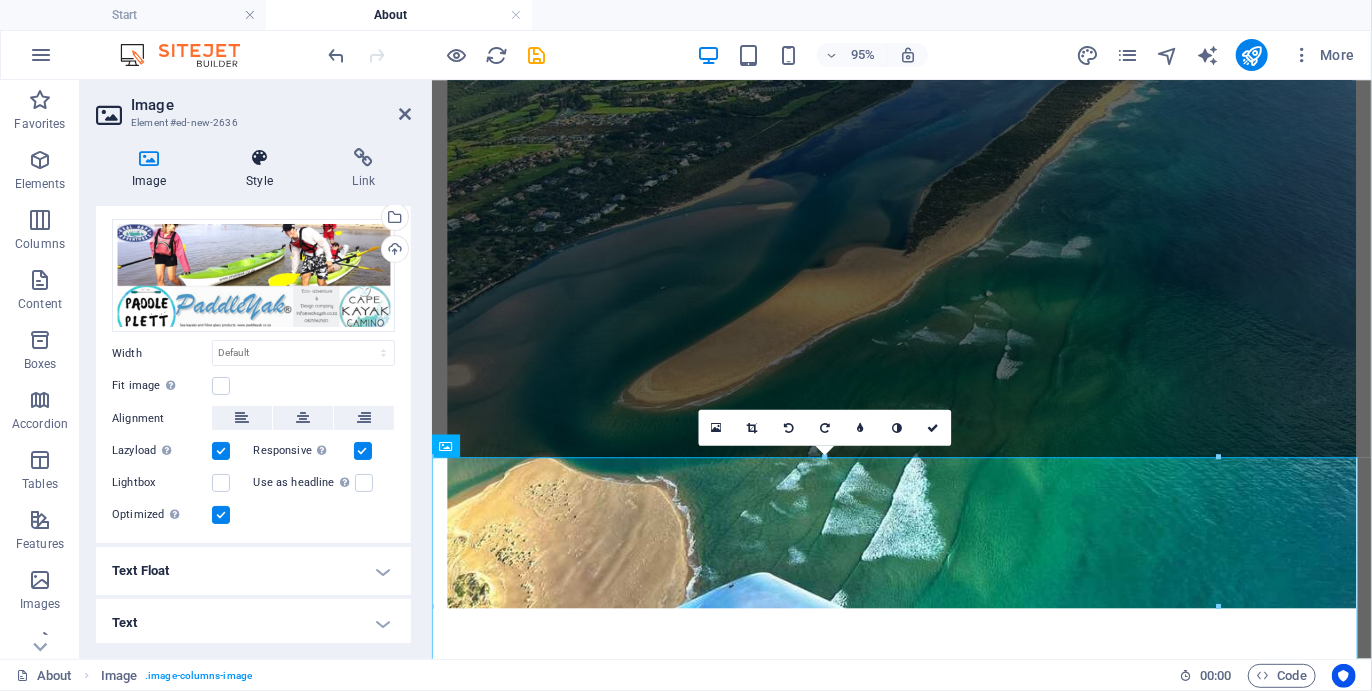 click on "Style" at bounding box center [263, 169] 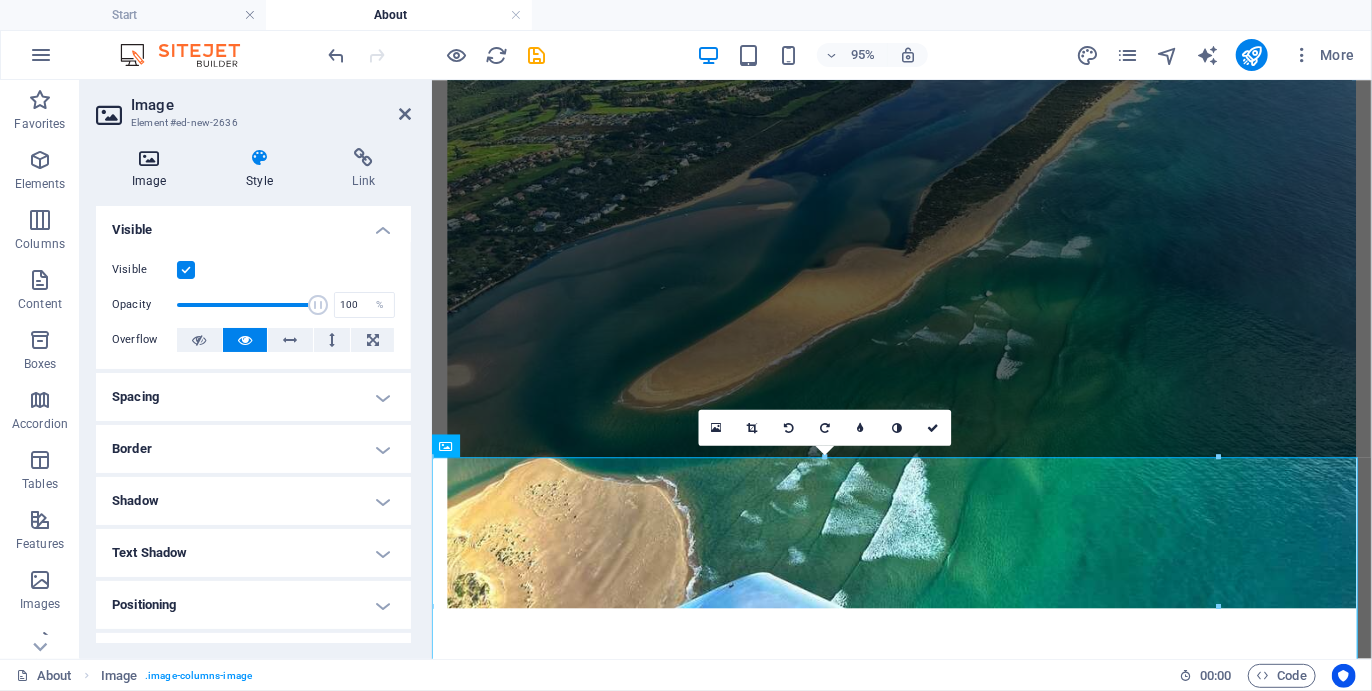 click on "Image" at bounding box center (153, 169) 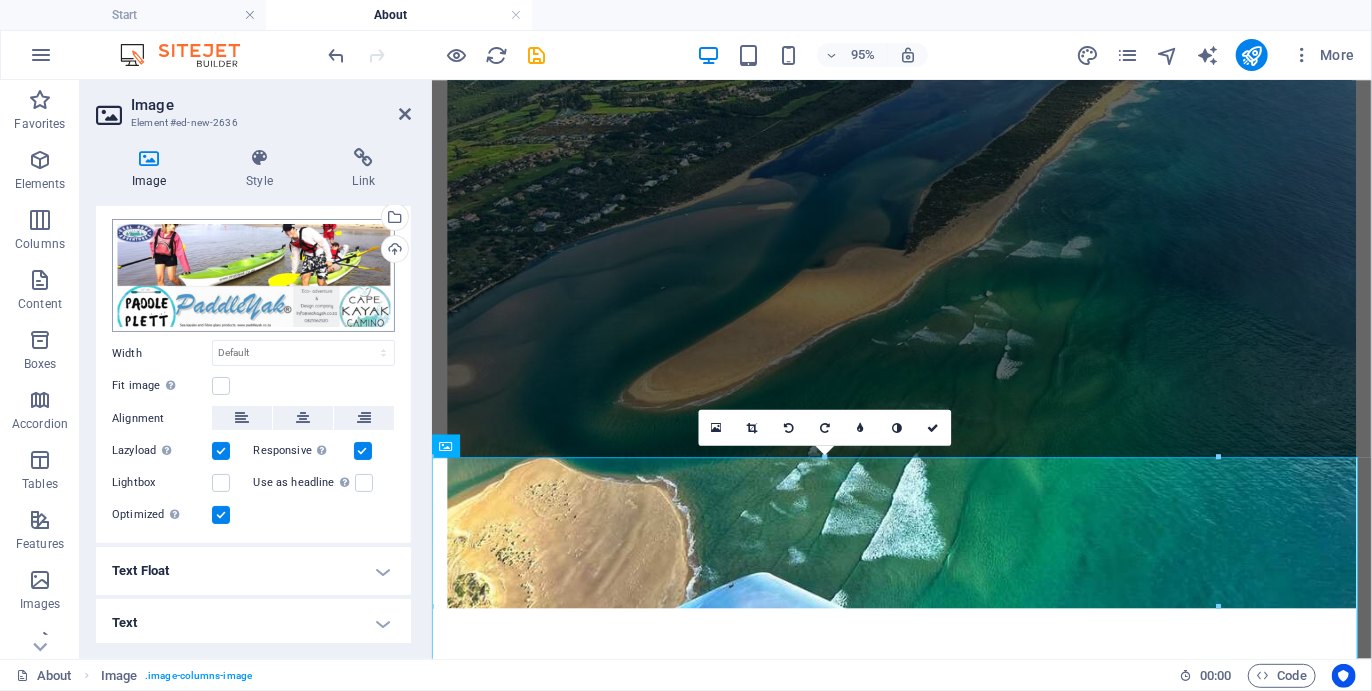 scroll, scrollTop: 40, scrollLeft: 0, axis: vertical 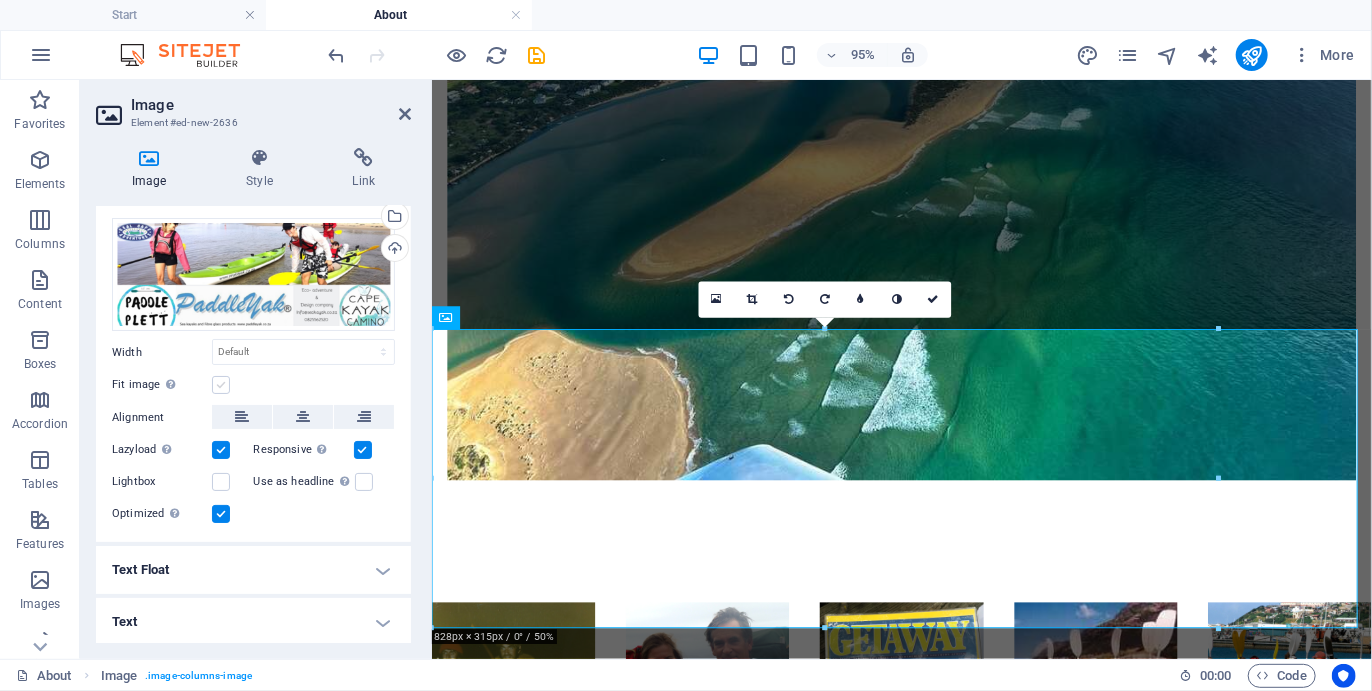 click at bounding box center [221, 385] 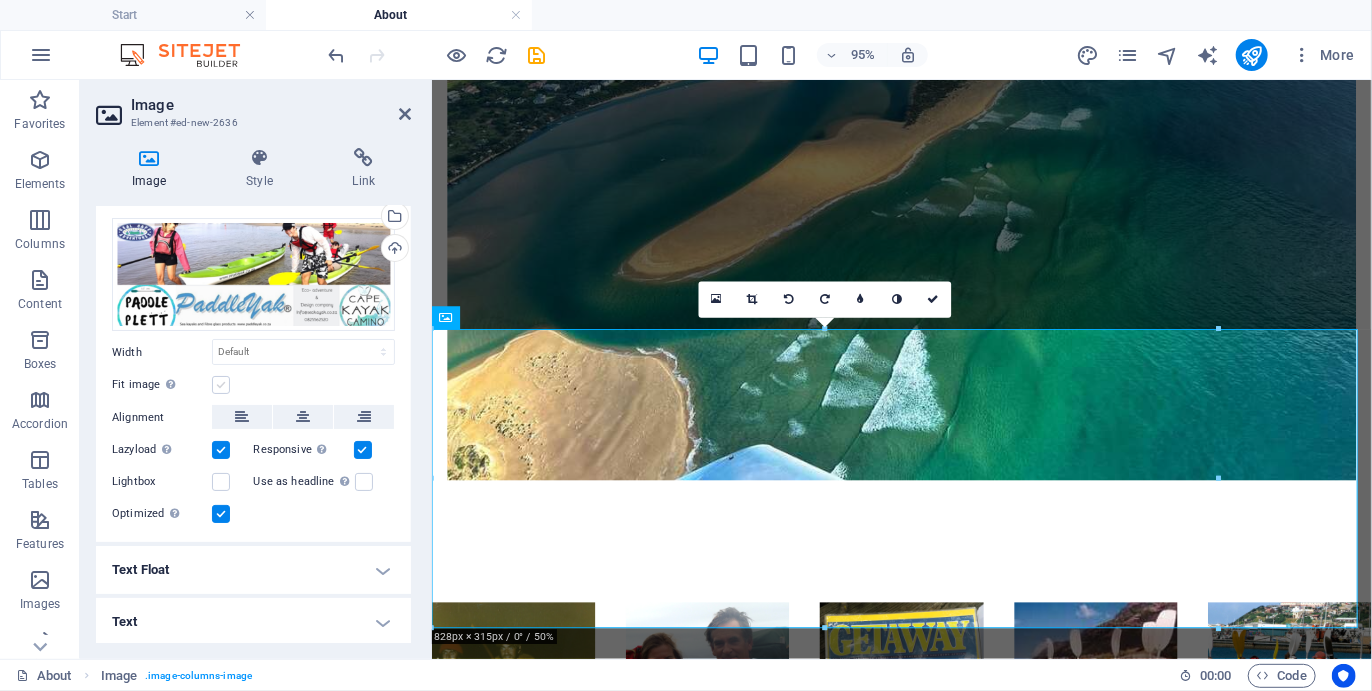 click on "Fit image Automatically fit image to a fixed width and height" at bounding box center (0, 0) 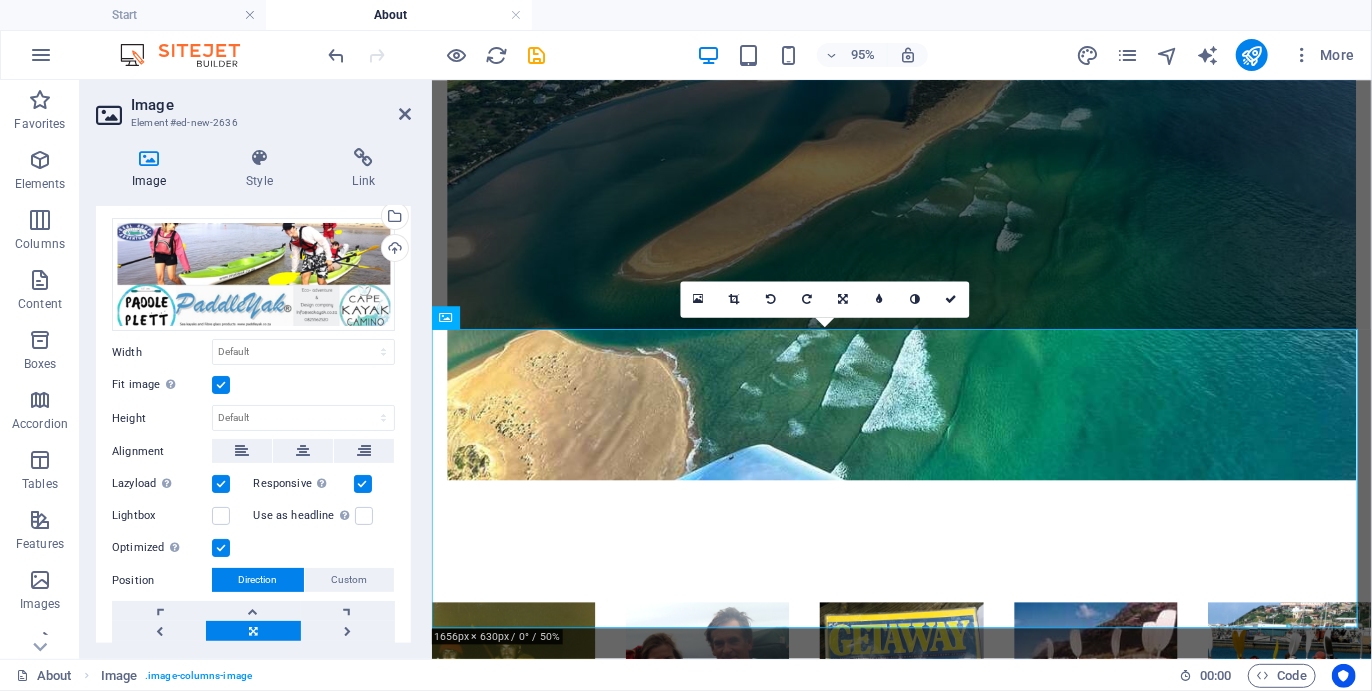 scroll, scrollTop: 176, scrollLeft: 0, axis: vertical 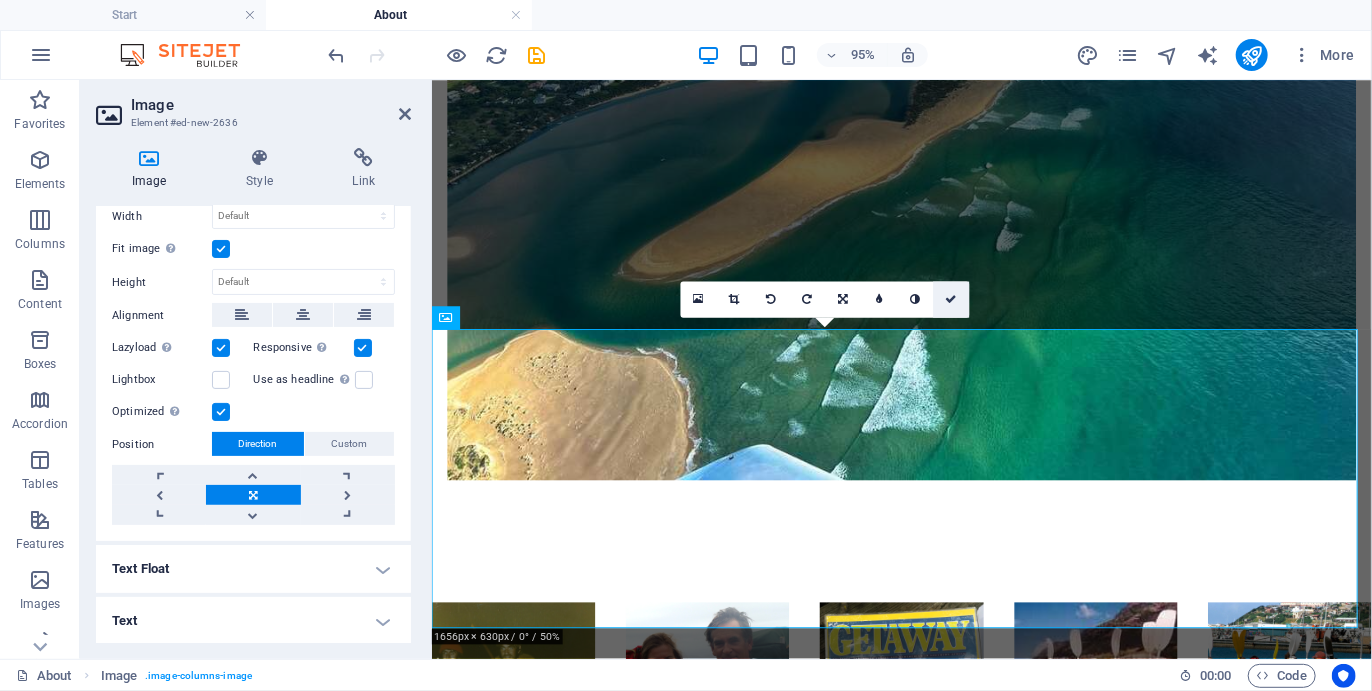 click at bounding box center (952, 299) 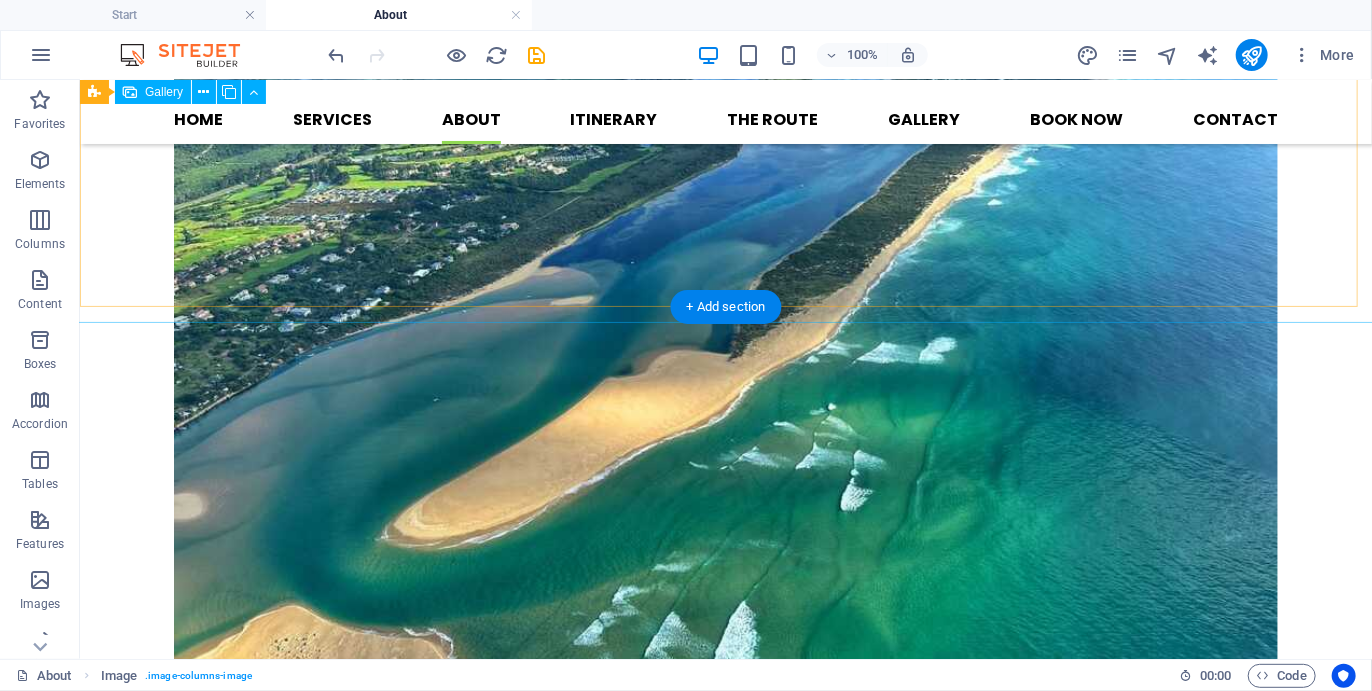 scroll, scrollTop: 1663, scrollLeft: 0, axis: vertical 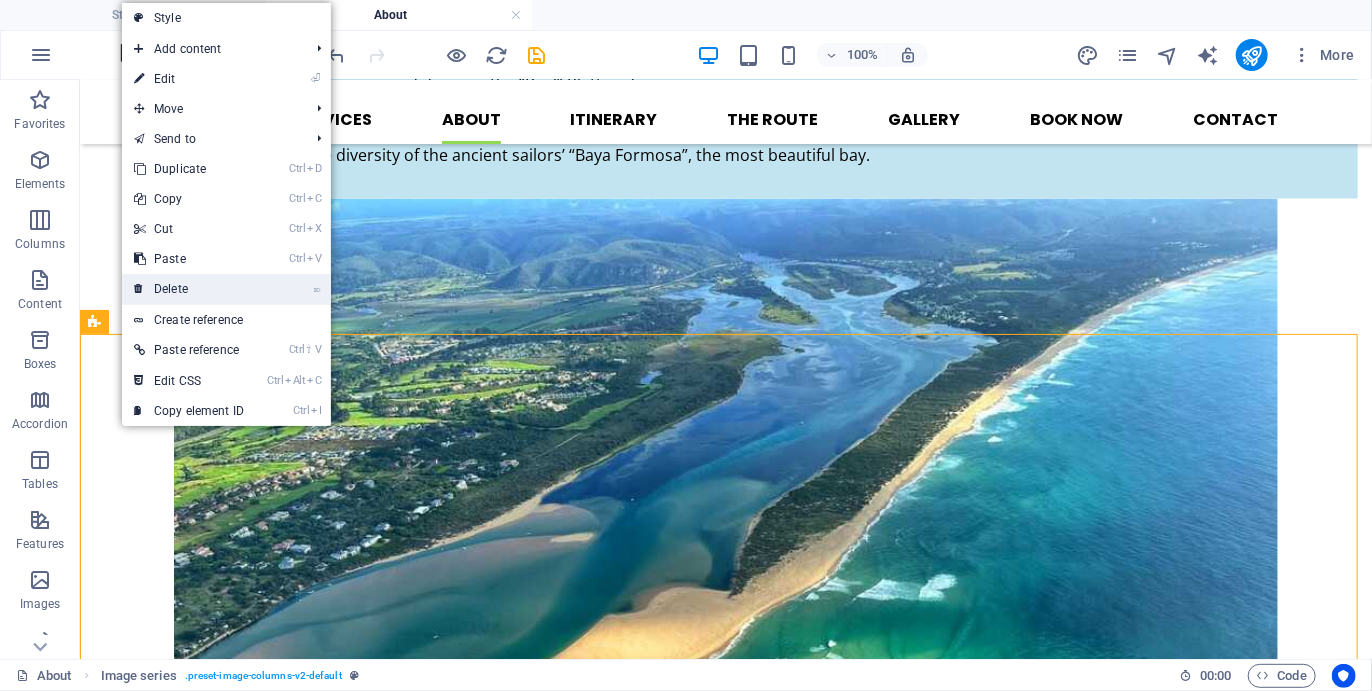 click on "⌦  Delete" at bounding box center (189, 289) 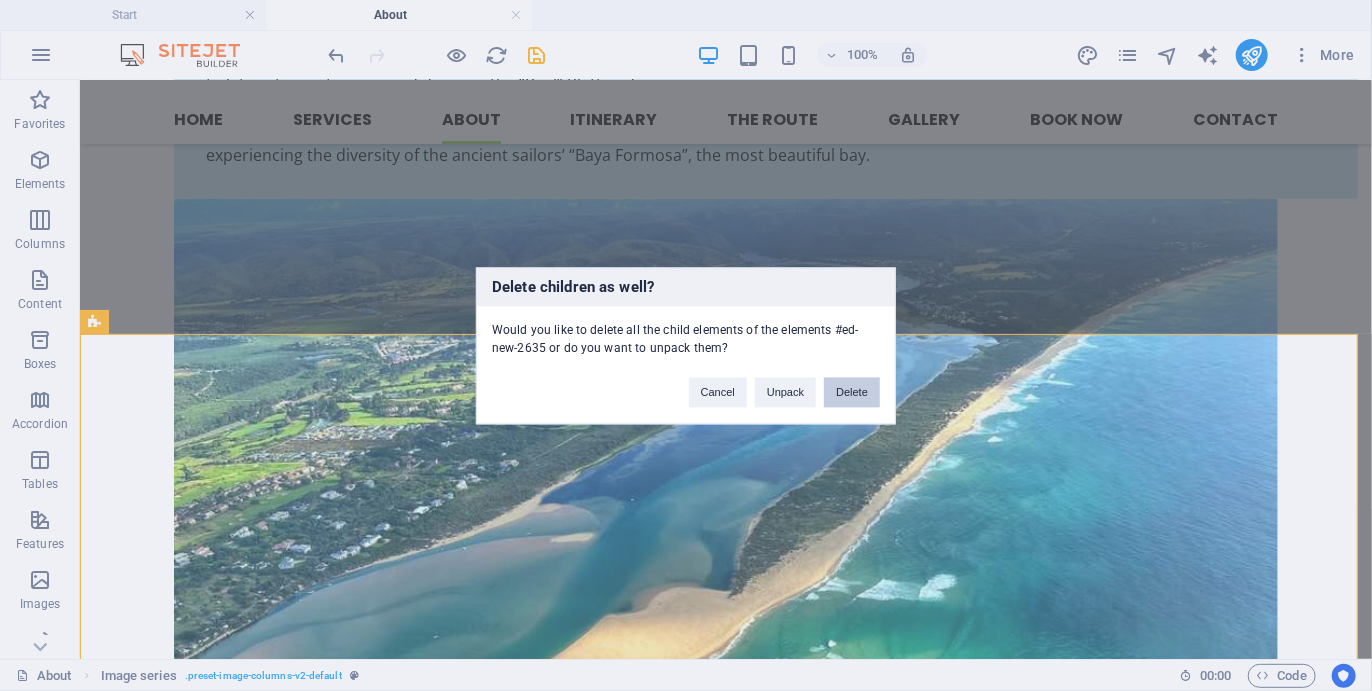 click on "Delete" at bounding box center (852, 392) 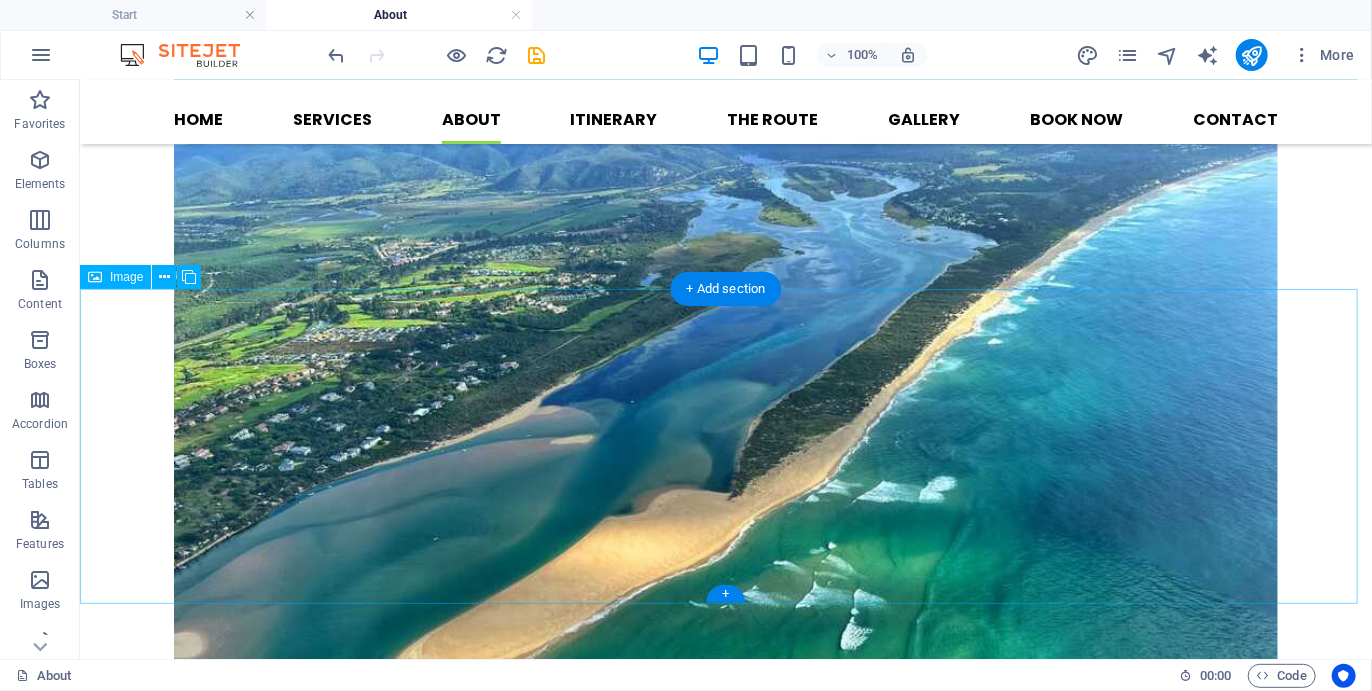 scroll, scrollTop: 1694, scrollLeft: 0, axis: vertical 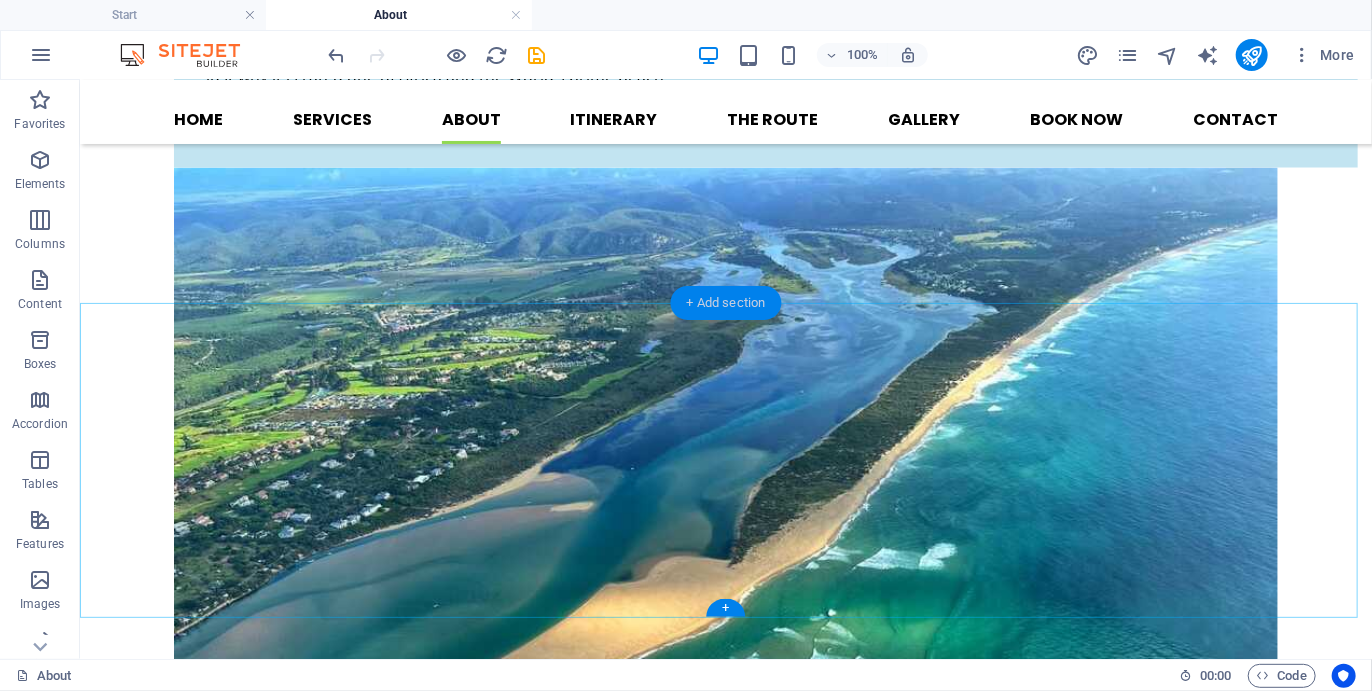 click on "+ Add section" at bounding box center (726, 303) 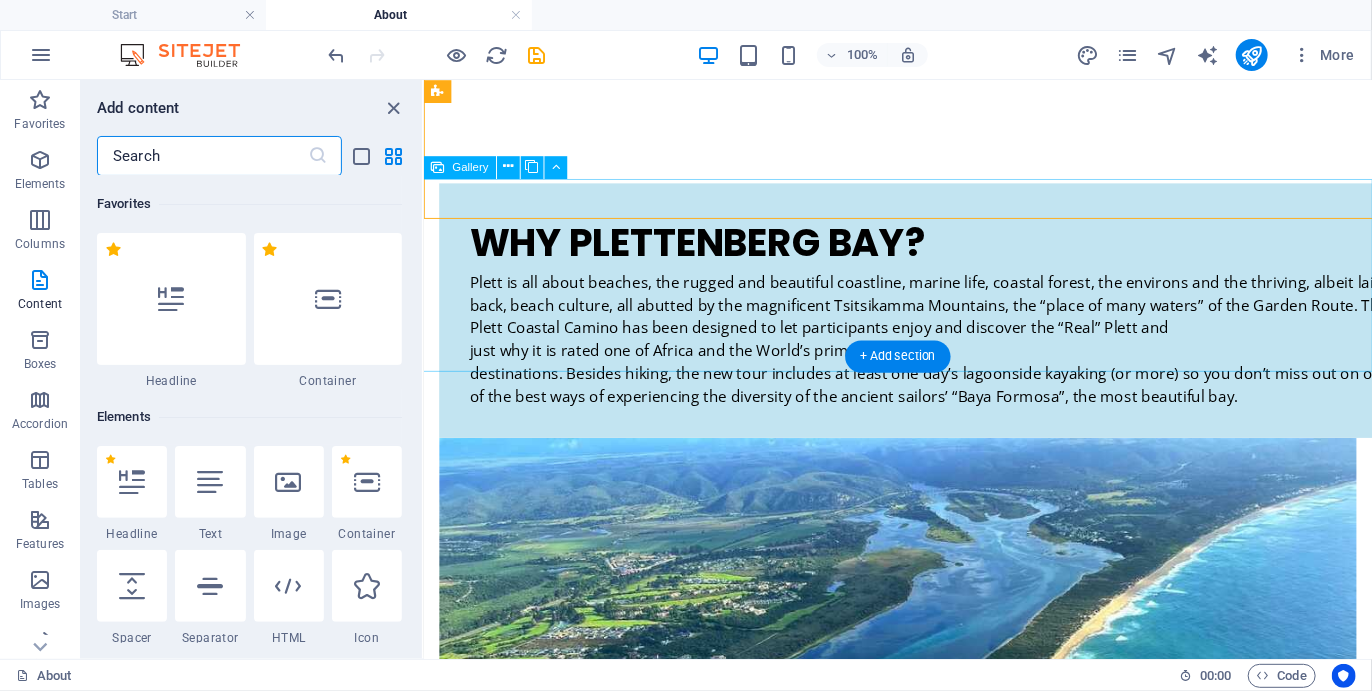 scroll, scrollTop: 1771, scrollLeft: 0, axis: vertical 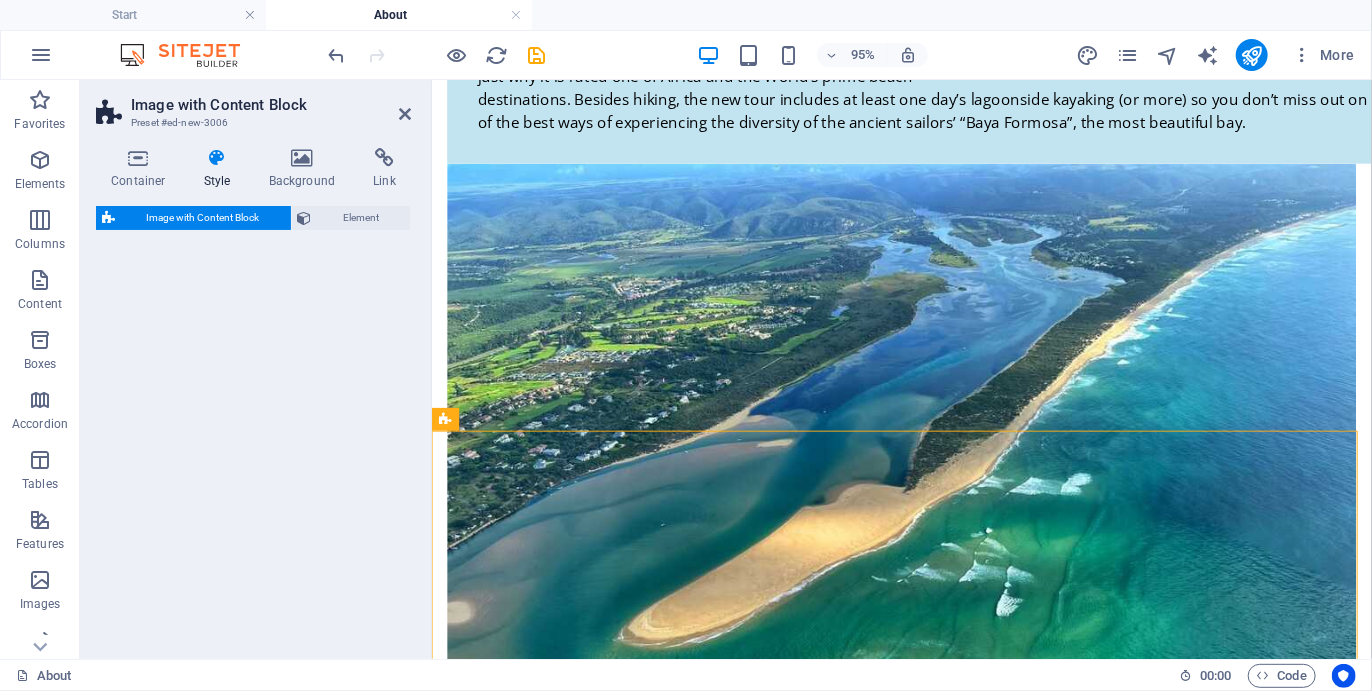 select on "rem" 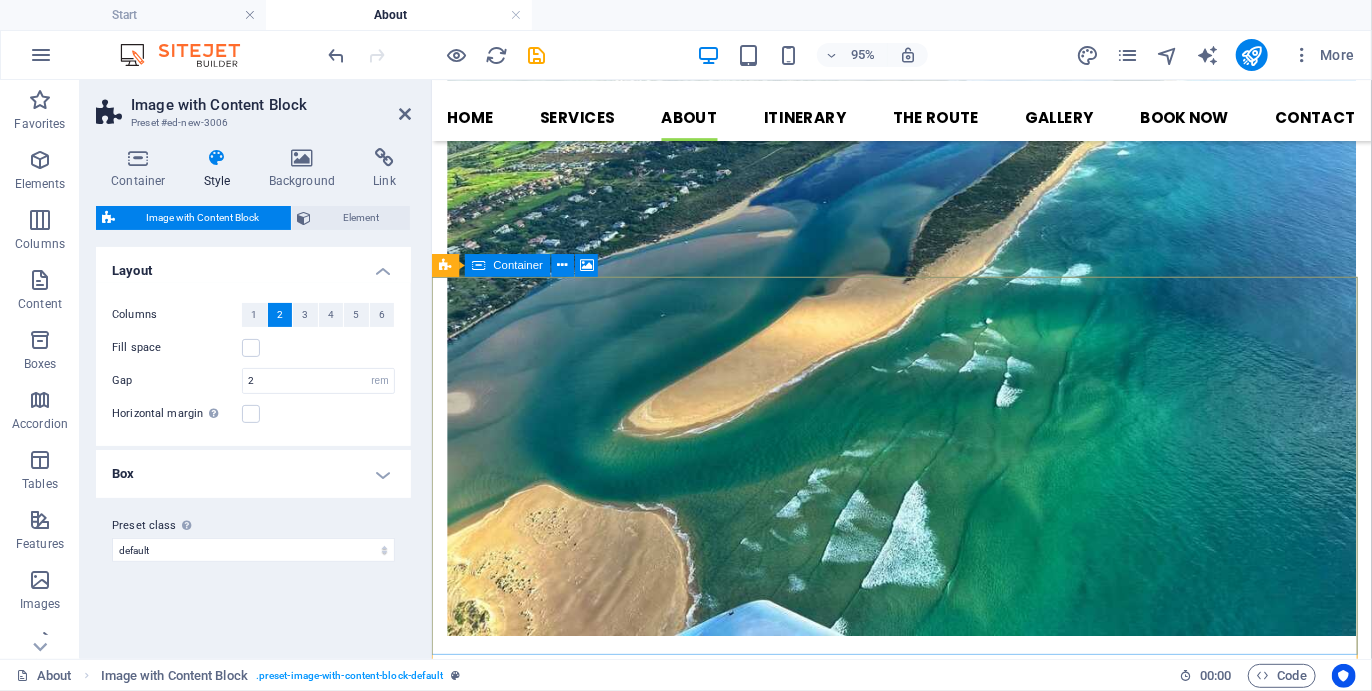 scroll, scrollTop: 2058, scrollLeft: 0, axis: vertical 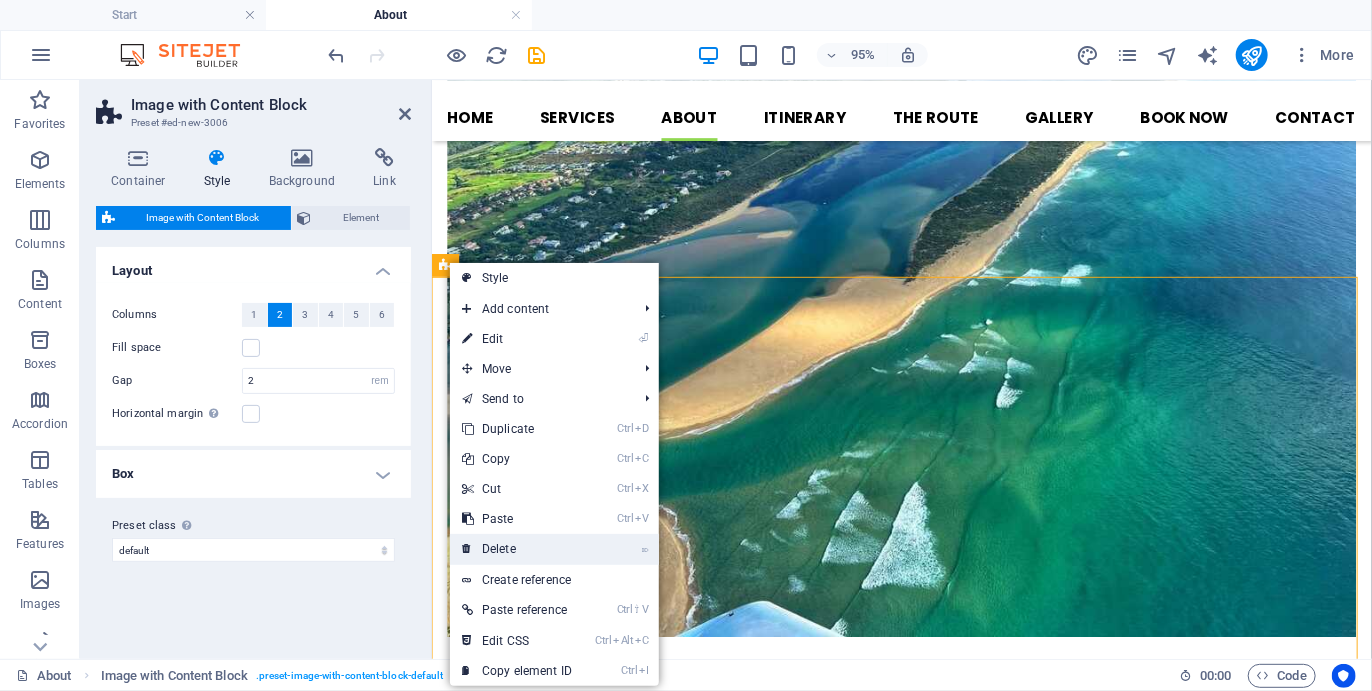 click on "⌦  Delete" at bounding box center [517, 549] 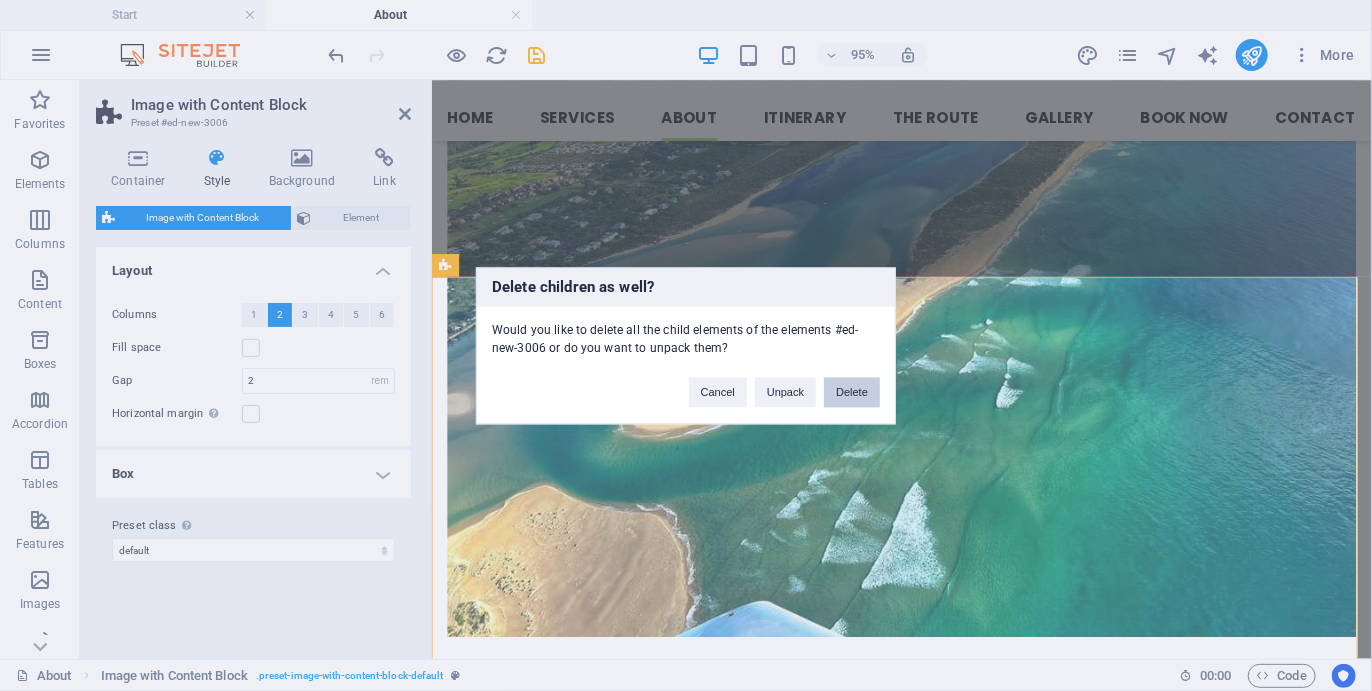 click on "Delete" at bounding box center (852, 392) 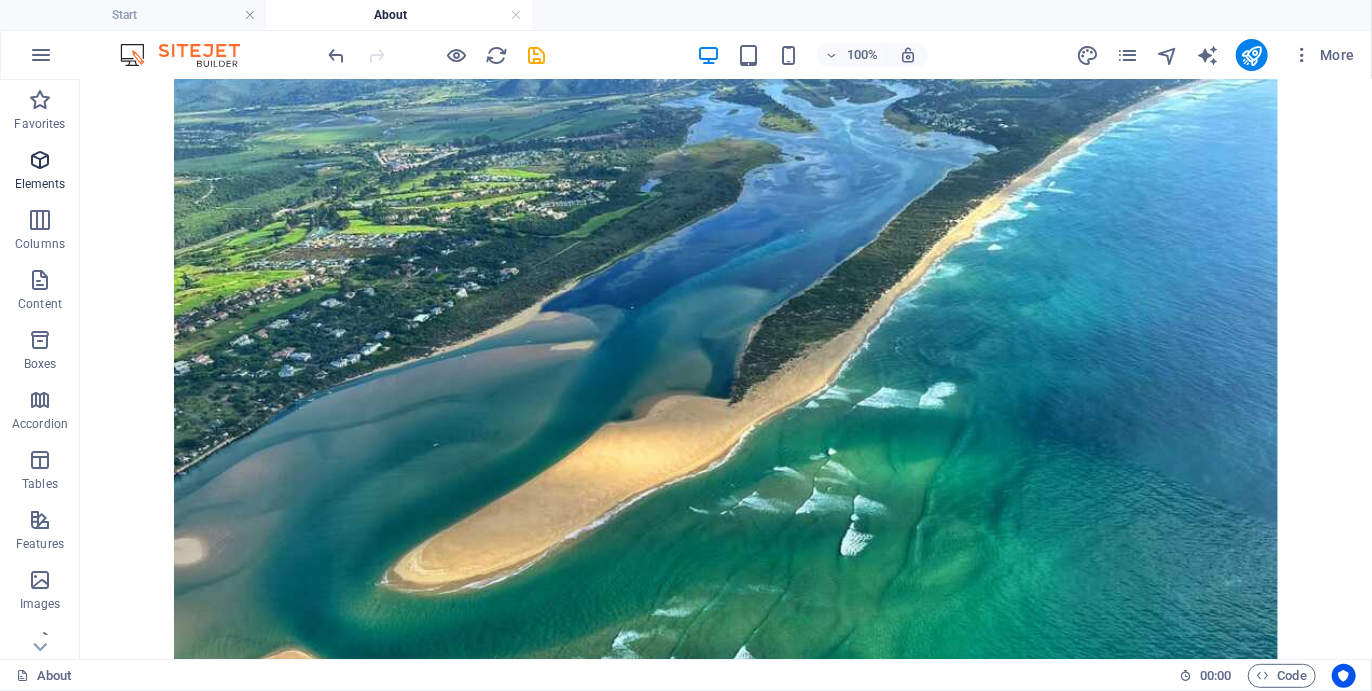 click on "Elements" at bounding box center [40, 172] 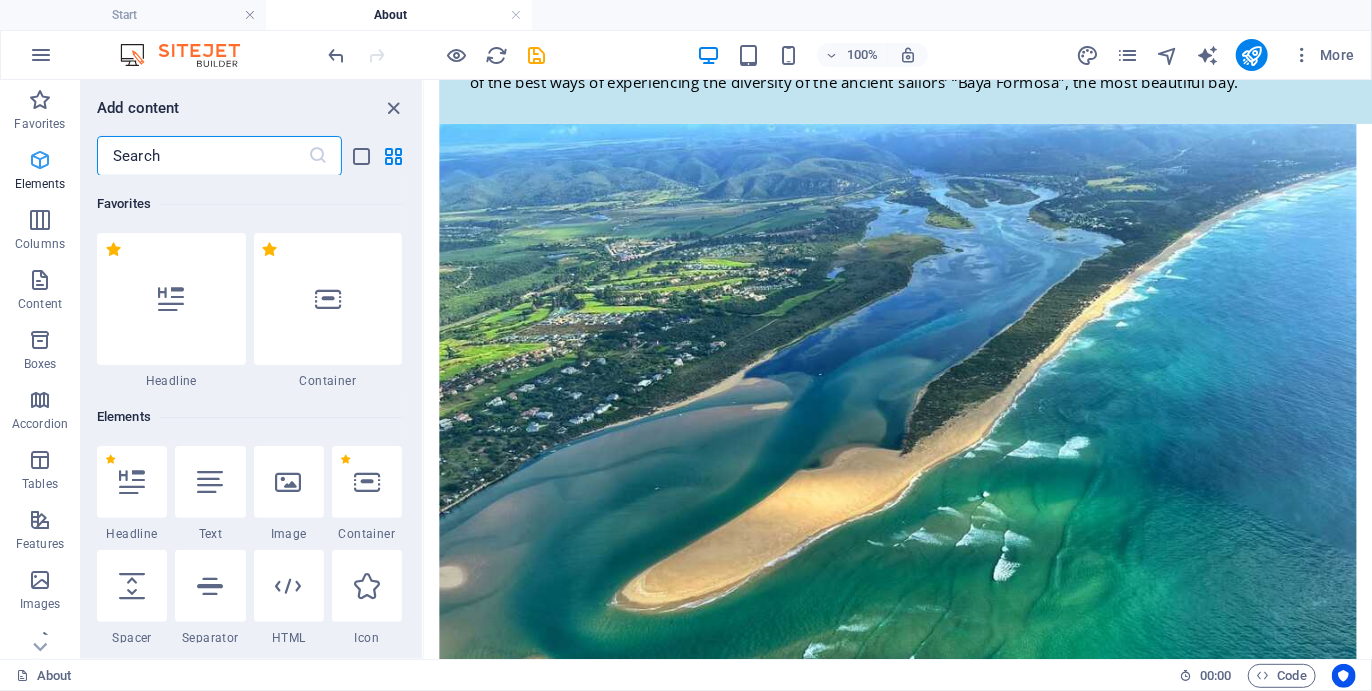 scroll, scrollTop: 2060, scrollLeft: 0, axis: vertical 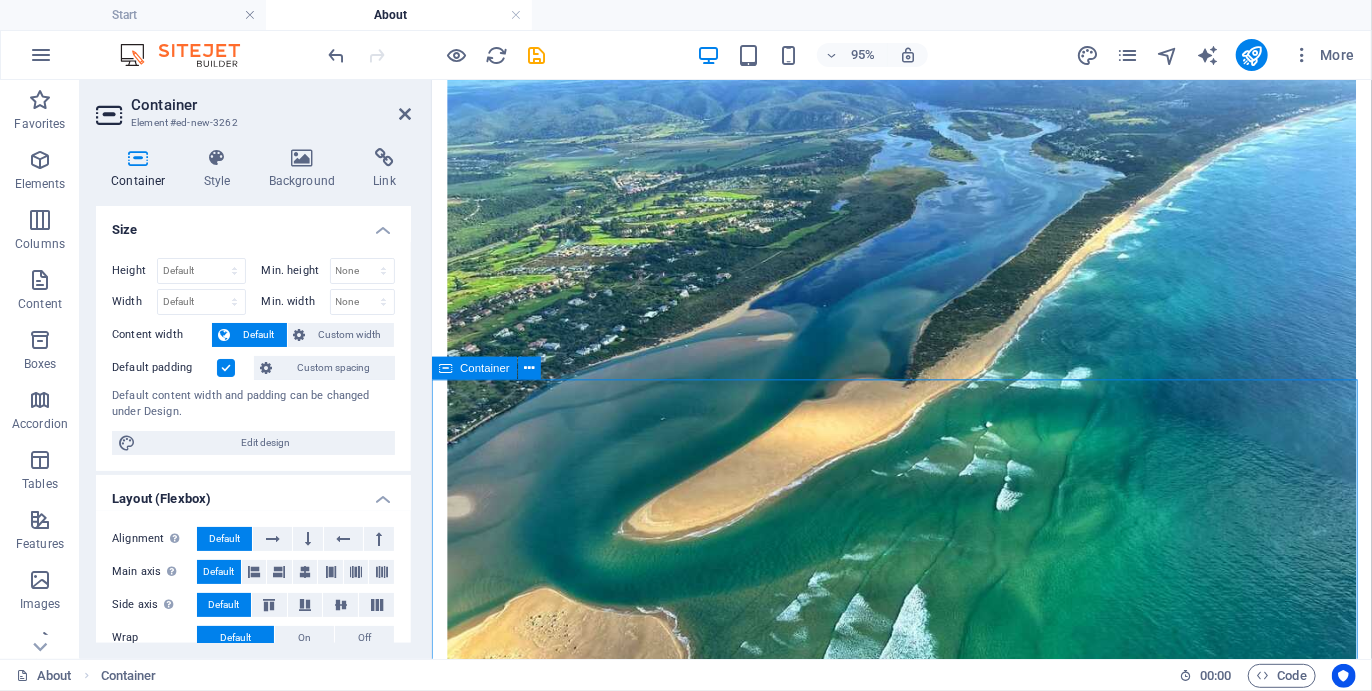 click on "Add elements" at bounding box center (866, 2136) 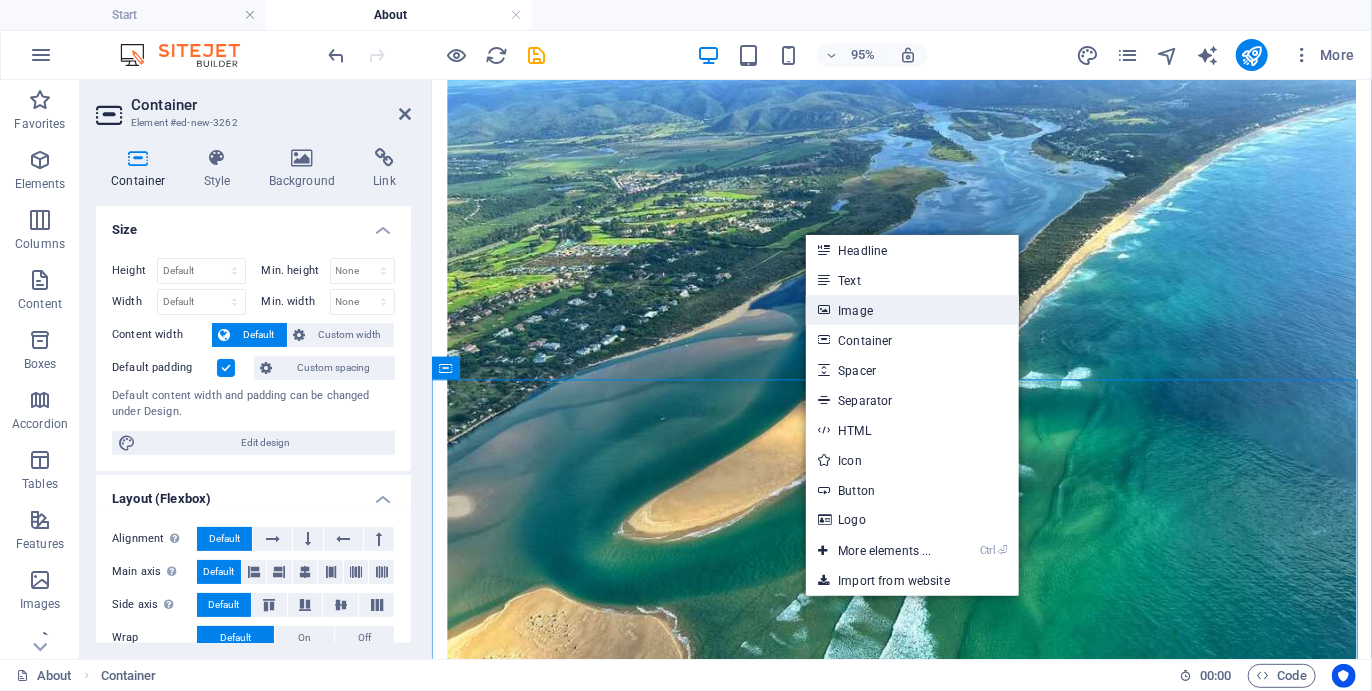 click on "Image" at bounding box center [912, 310] 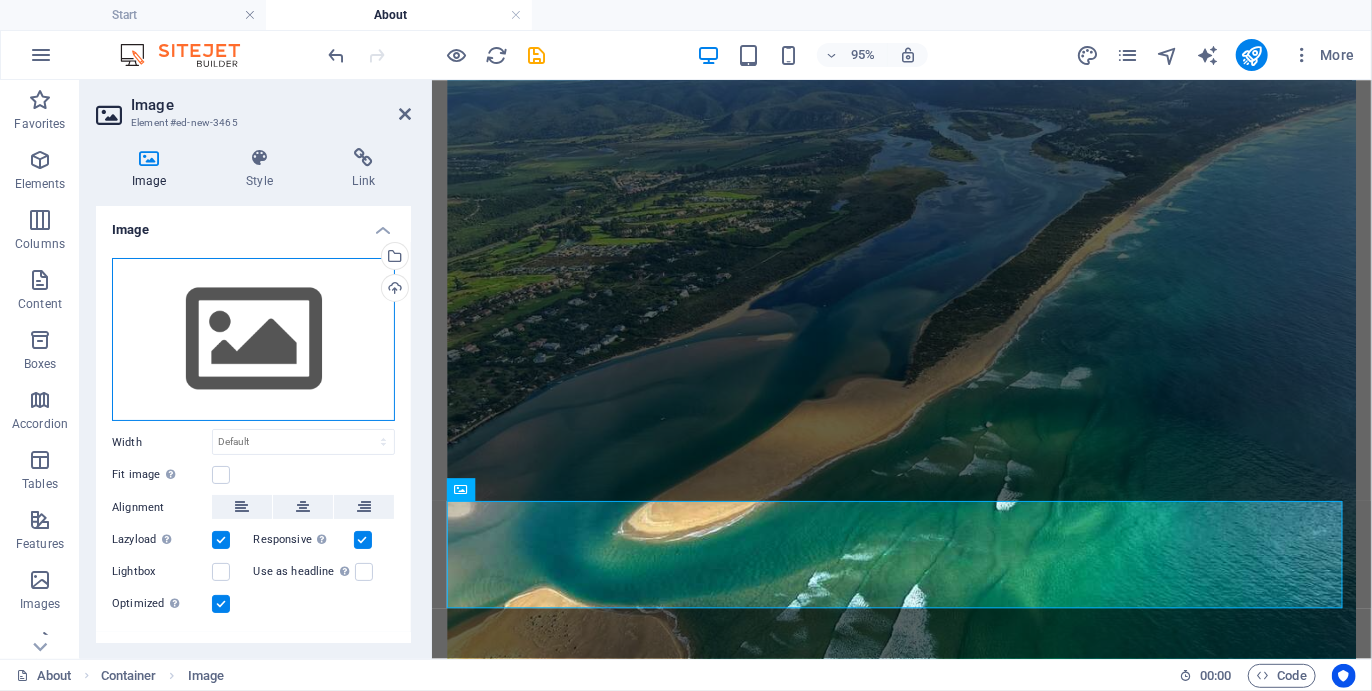 click on "Drag files here, click to choose files or select files from Files or our free stock photos & videos" at bounding box center (253, 340) 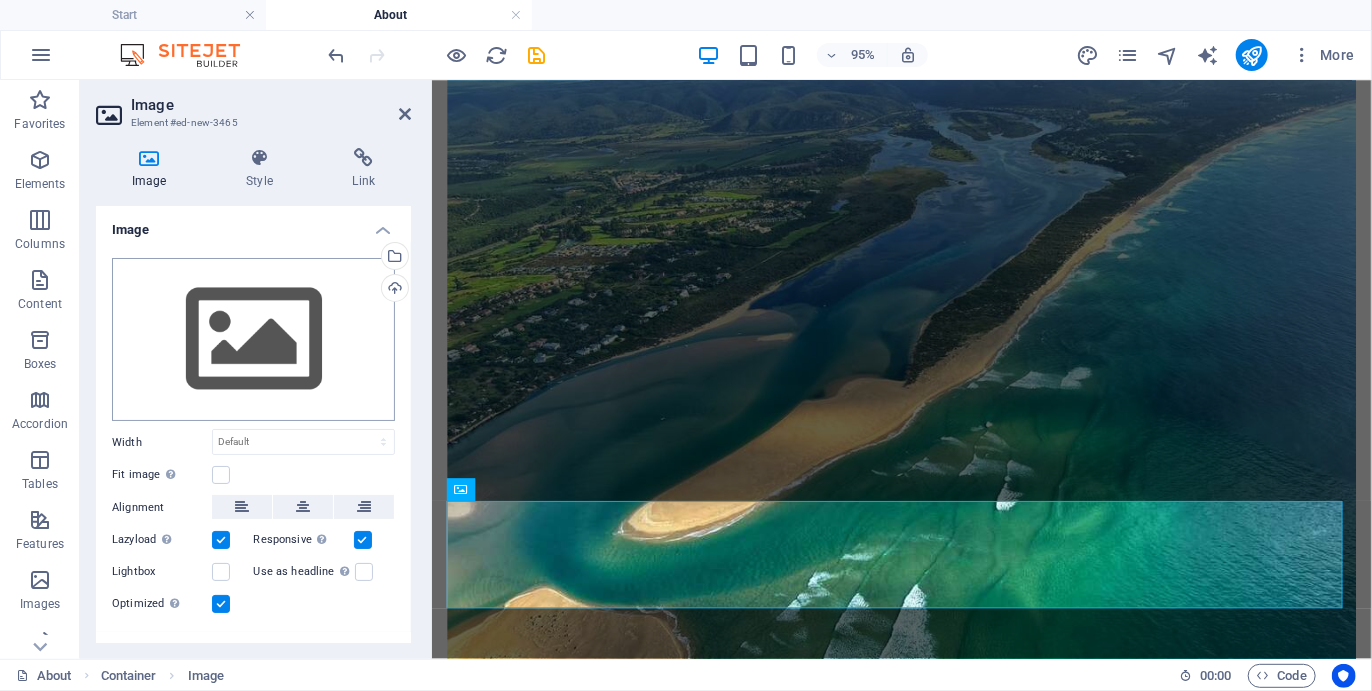 scroll, scrollTop: 2061, scrollLeft: 0, axis: vertical 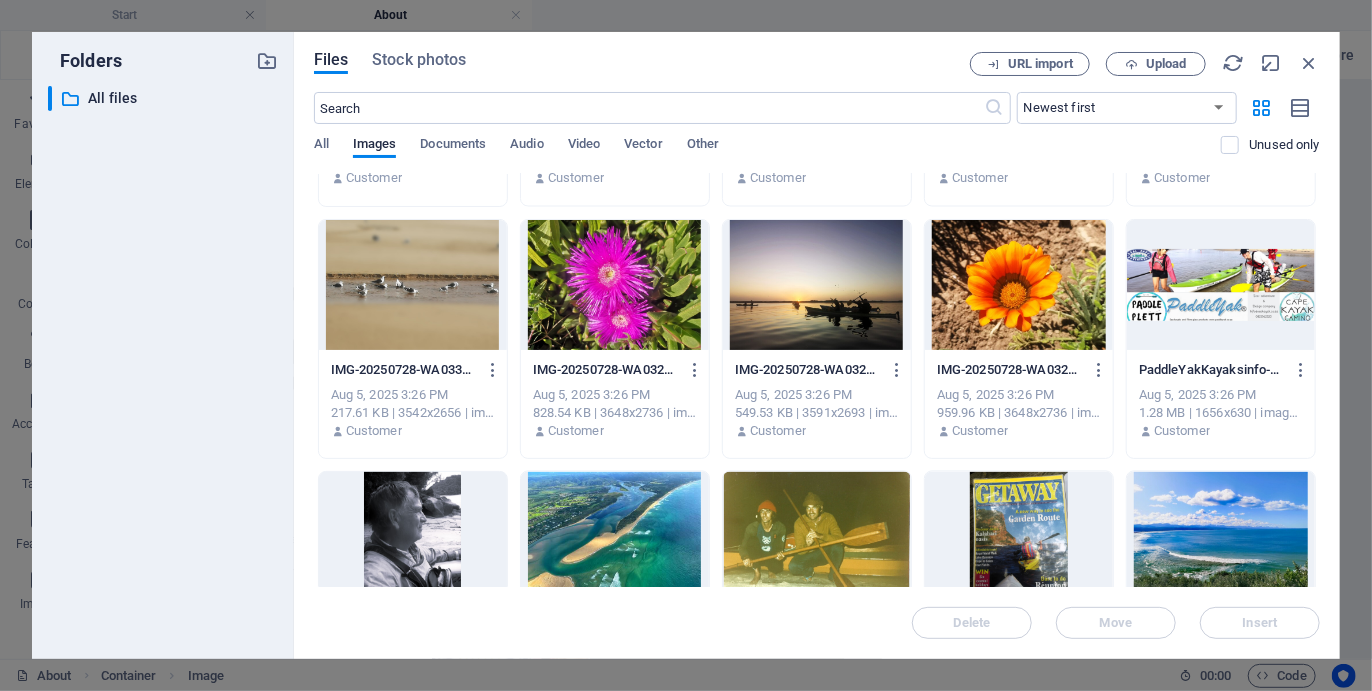 click at bounding box center [1221, 285] 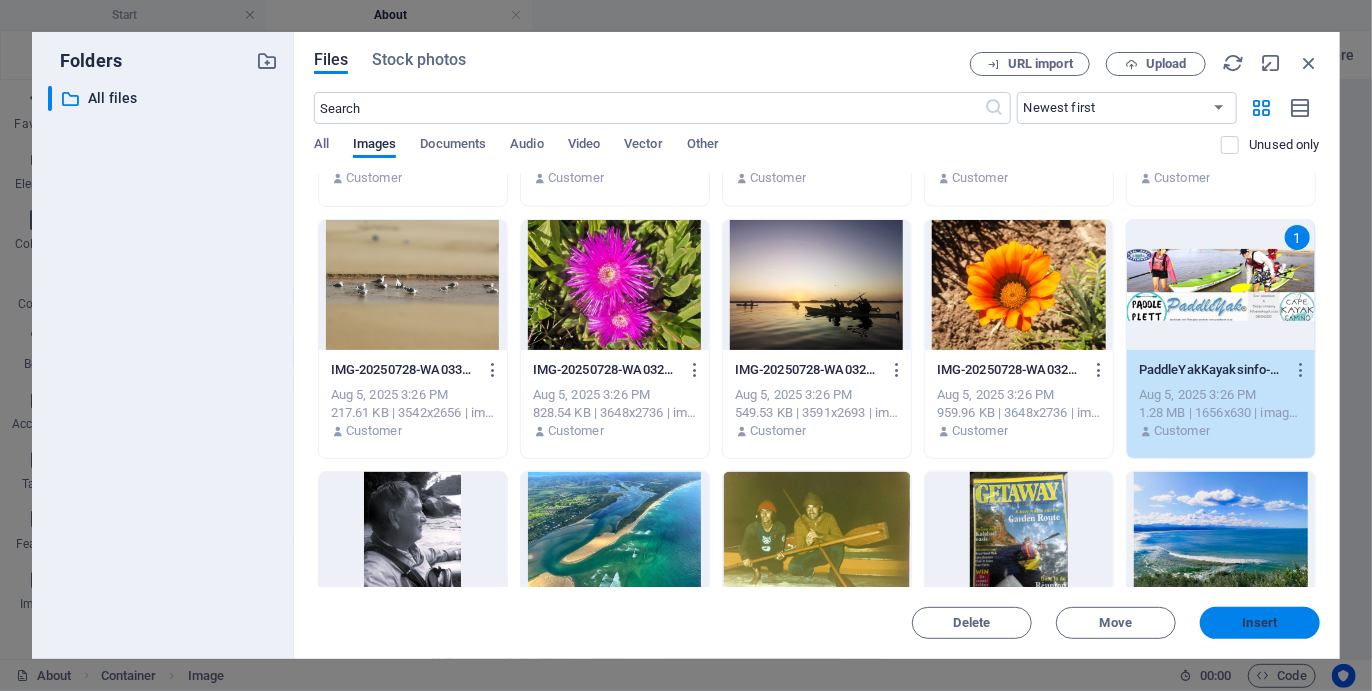 click on "Insert" at bounding box center [1260, 623] 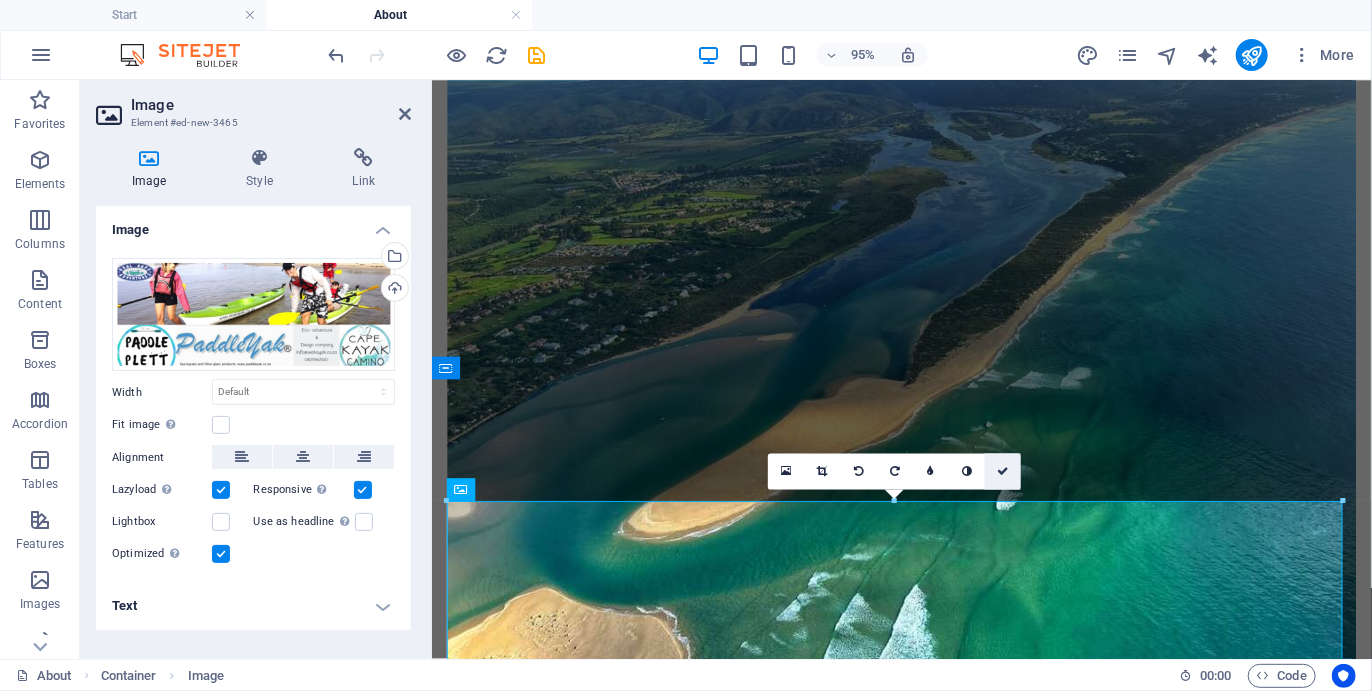 click at bounding box center [1004, 471] 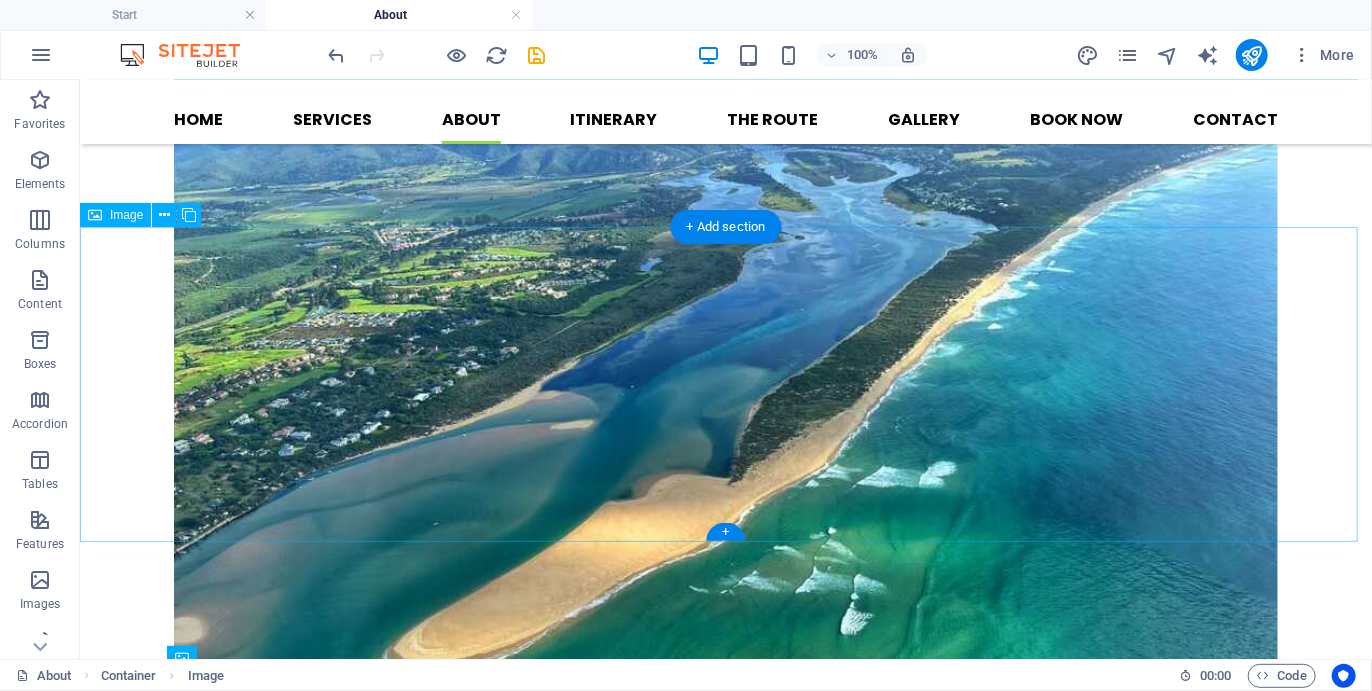 scroll, scrollTop: 1770, scrollLeft: 0, axis: vertical 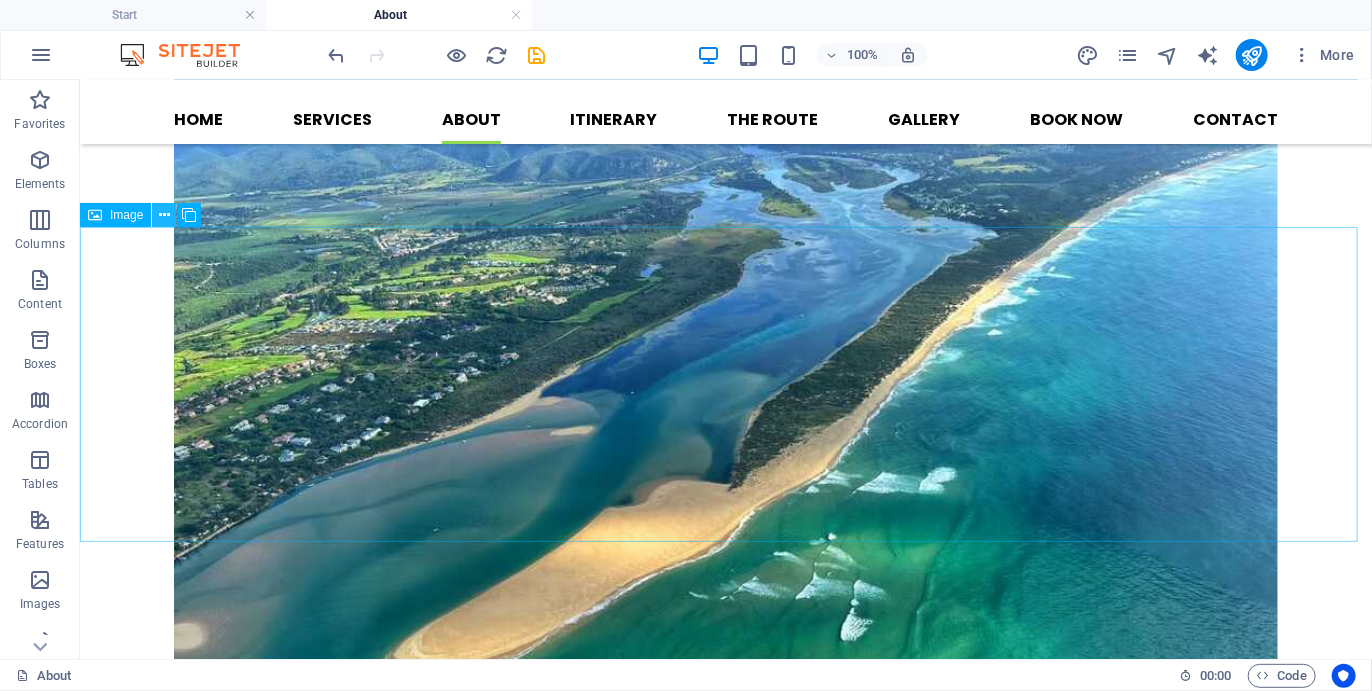 click at bounding box center [164, 215] 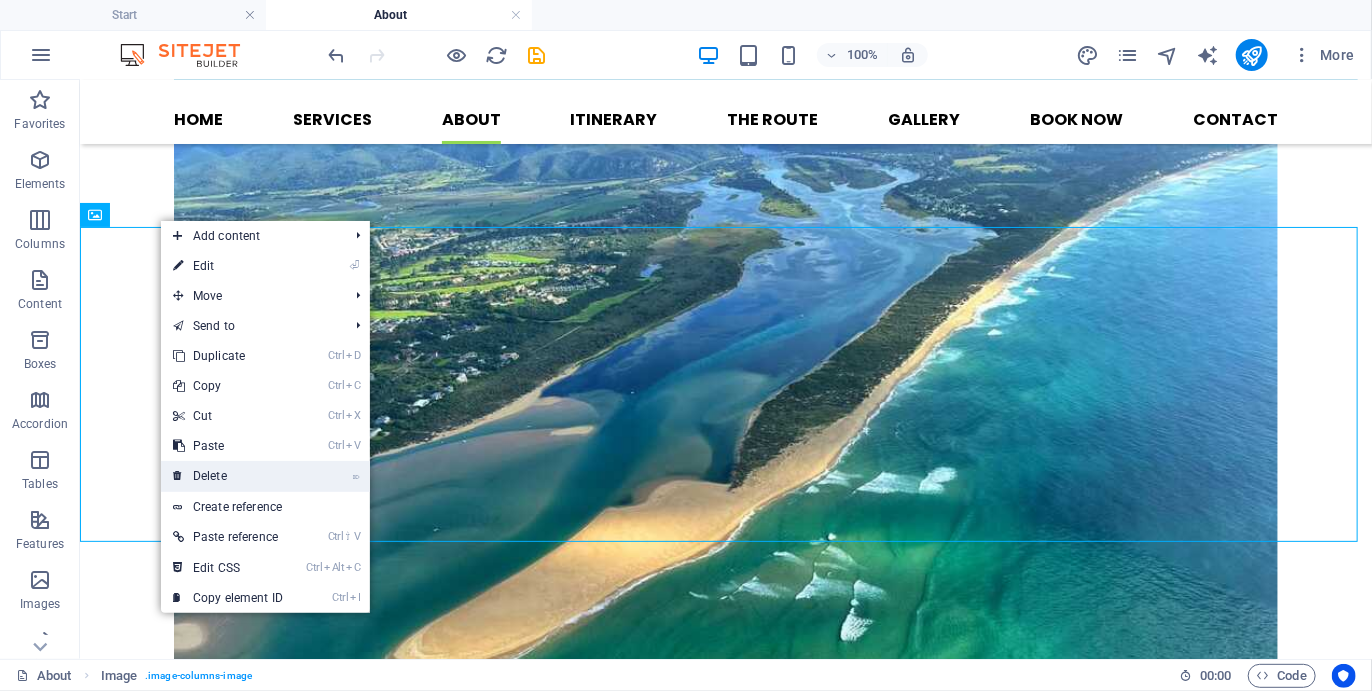 click on "⌦  Delete" at bounding box center (228, 476) 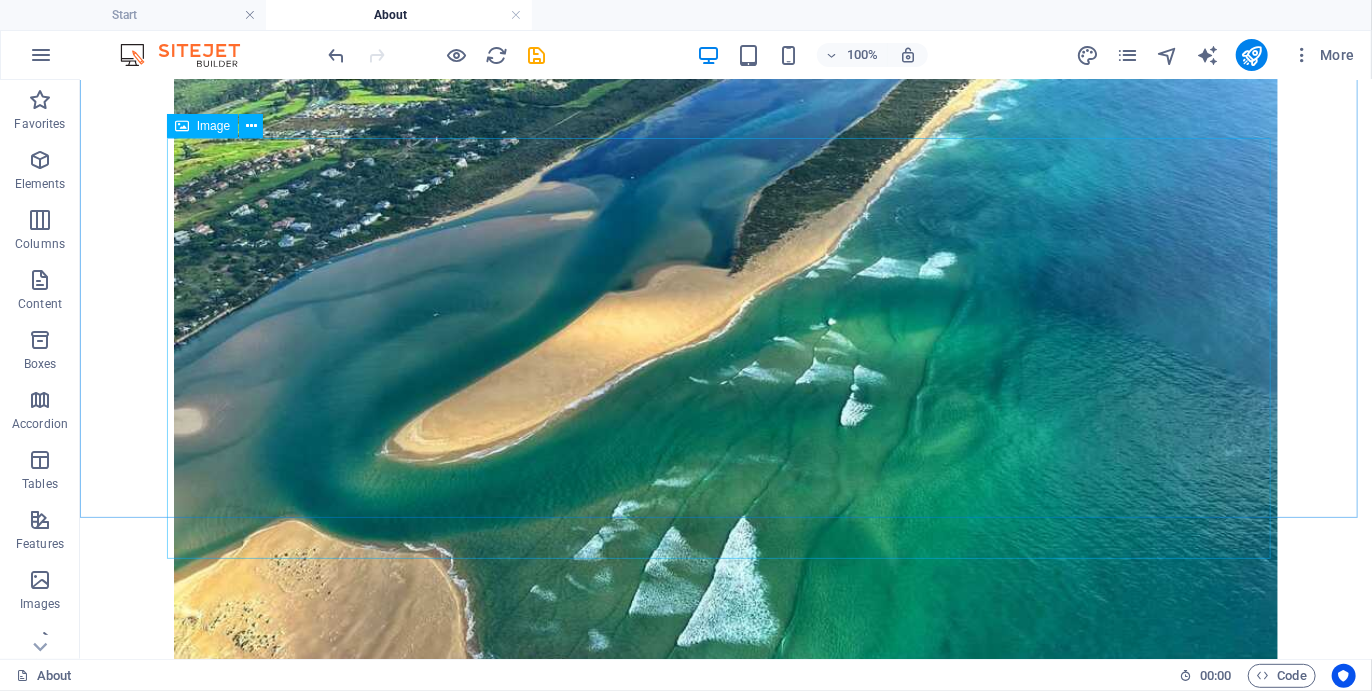scroll, scrollTop: 2156, scrollLeft: 0, axis: vertical 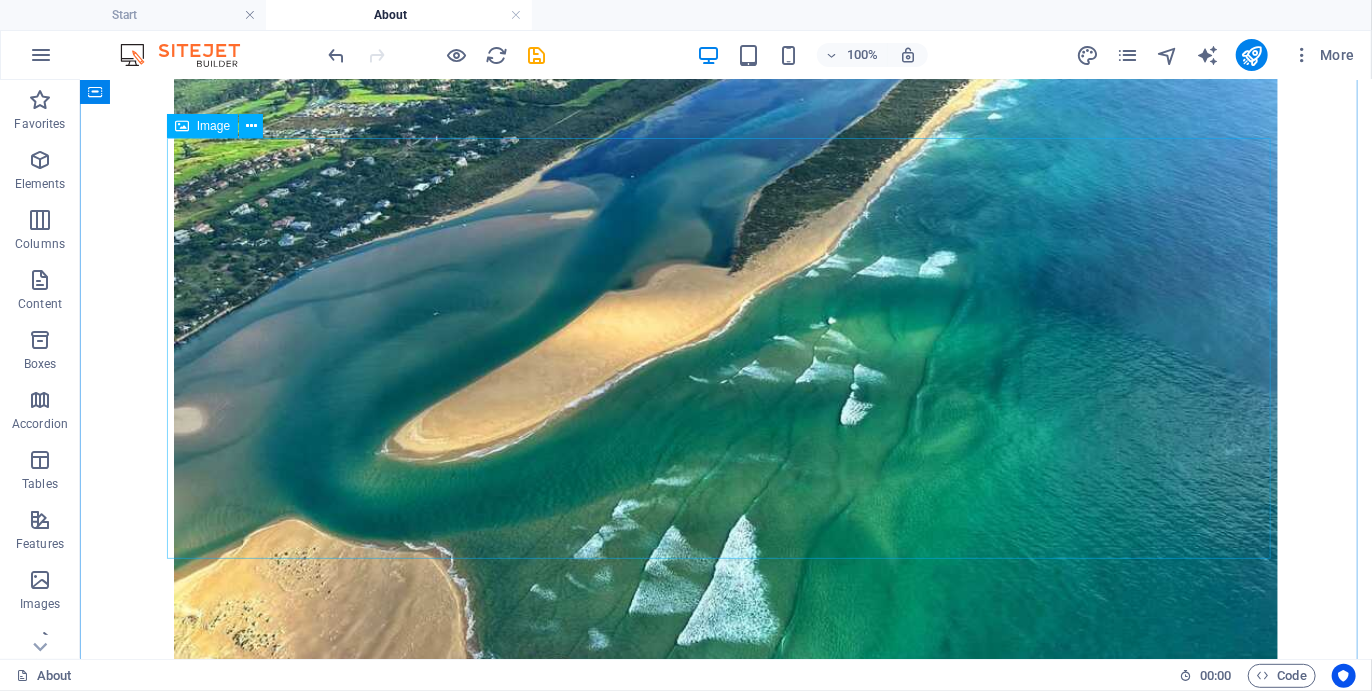 click at bounding box center [725, 1702] 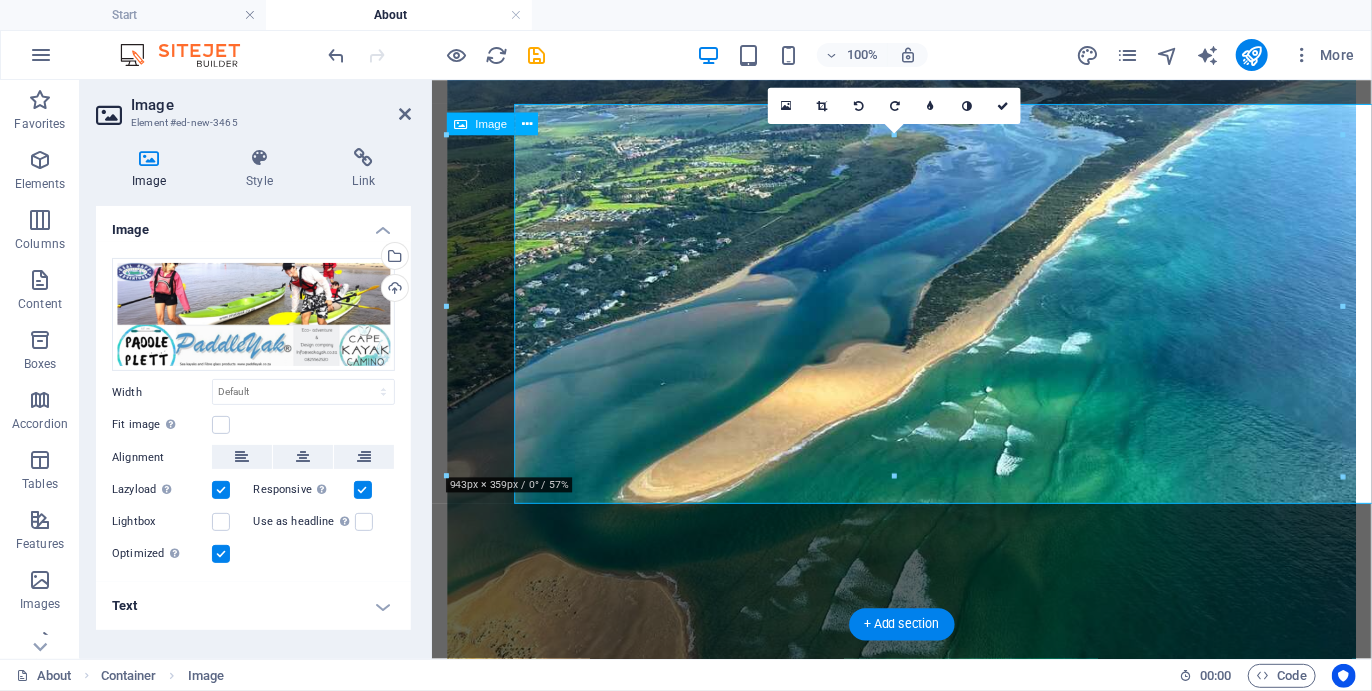 scroll, scrollTop: 2189, scrollLeft: 0, axis: vertical 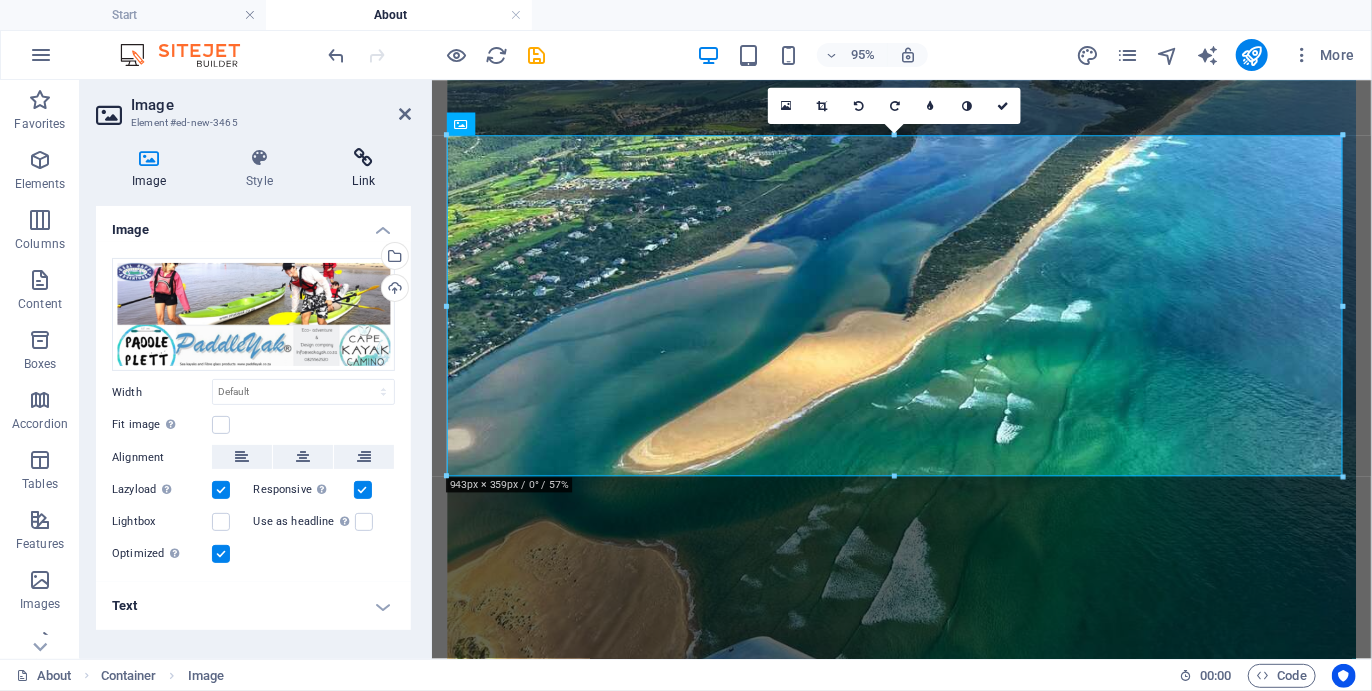 click on "Link" at bounding box center [364, 169] 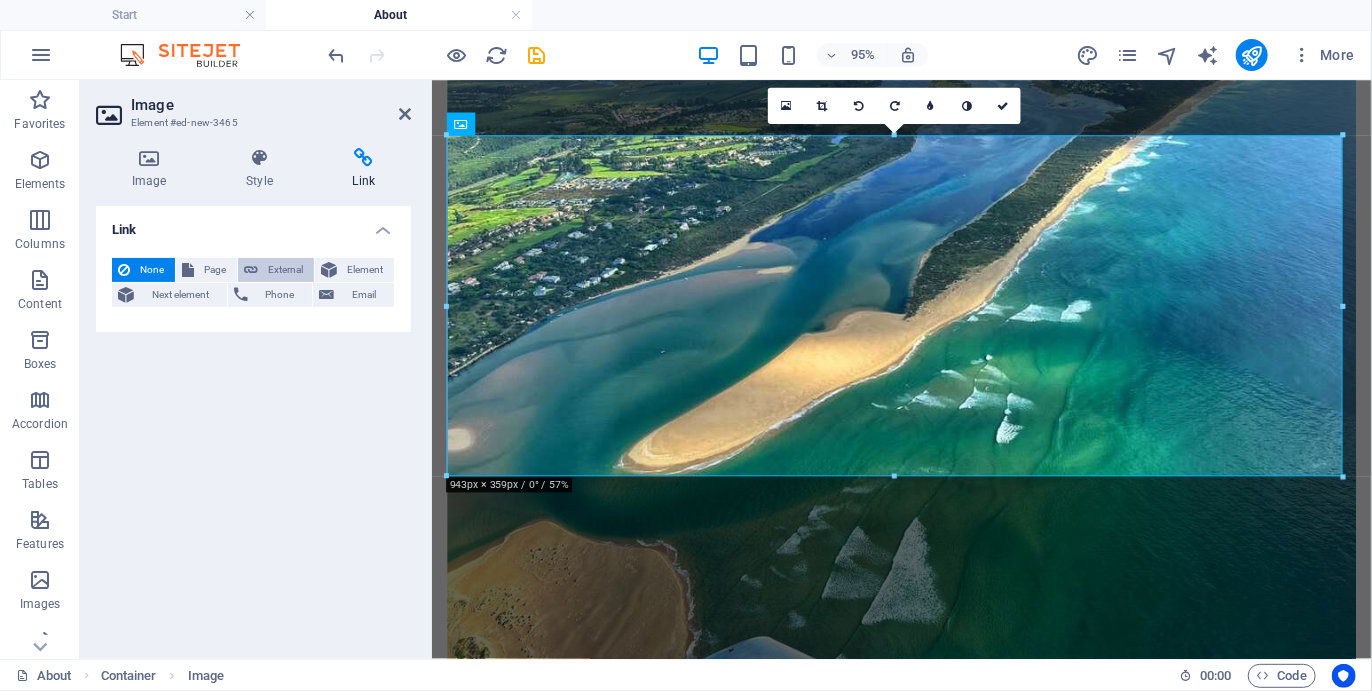 click on "External" at bounding box center [286, 270] 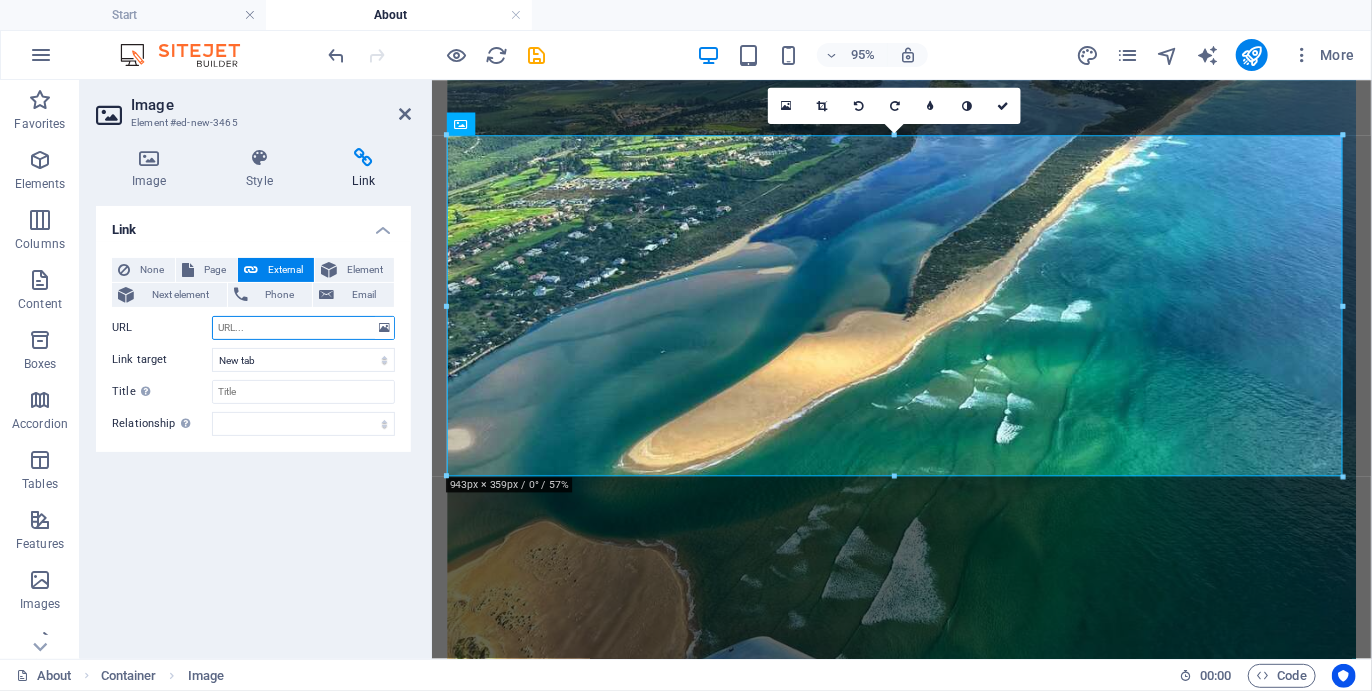 type on "h" 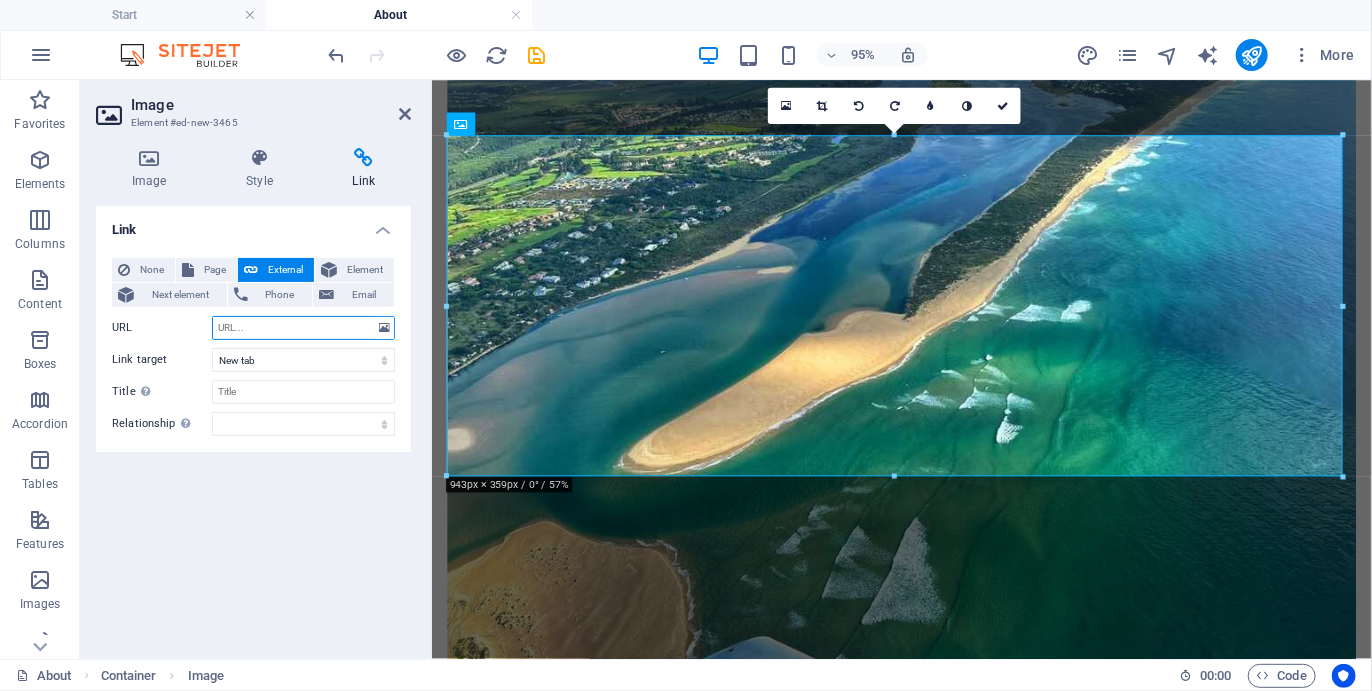 click on "URL" at bounding box center [303, 328] 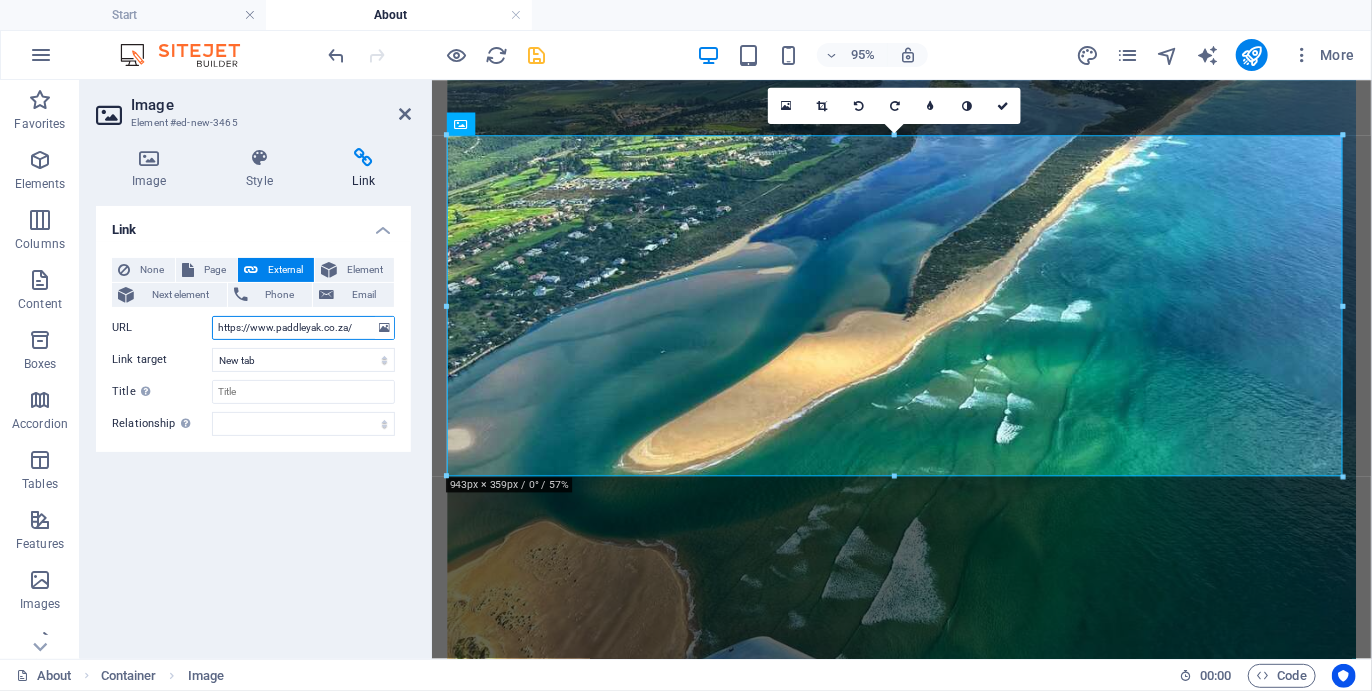 type on "https://www.paddleyak.co.za/" 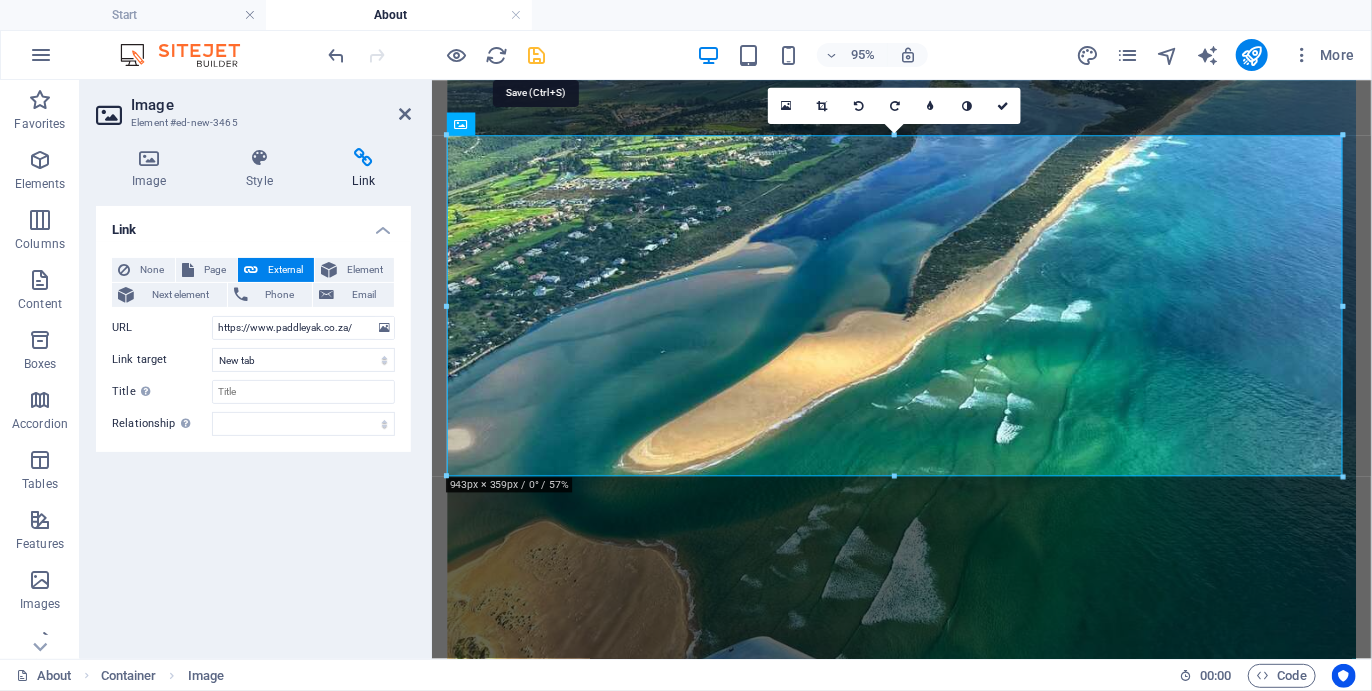 click at bounding box center (537, 55) 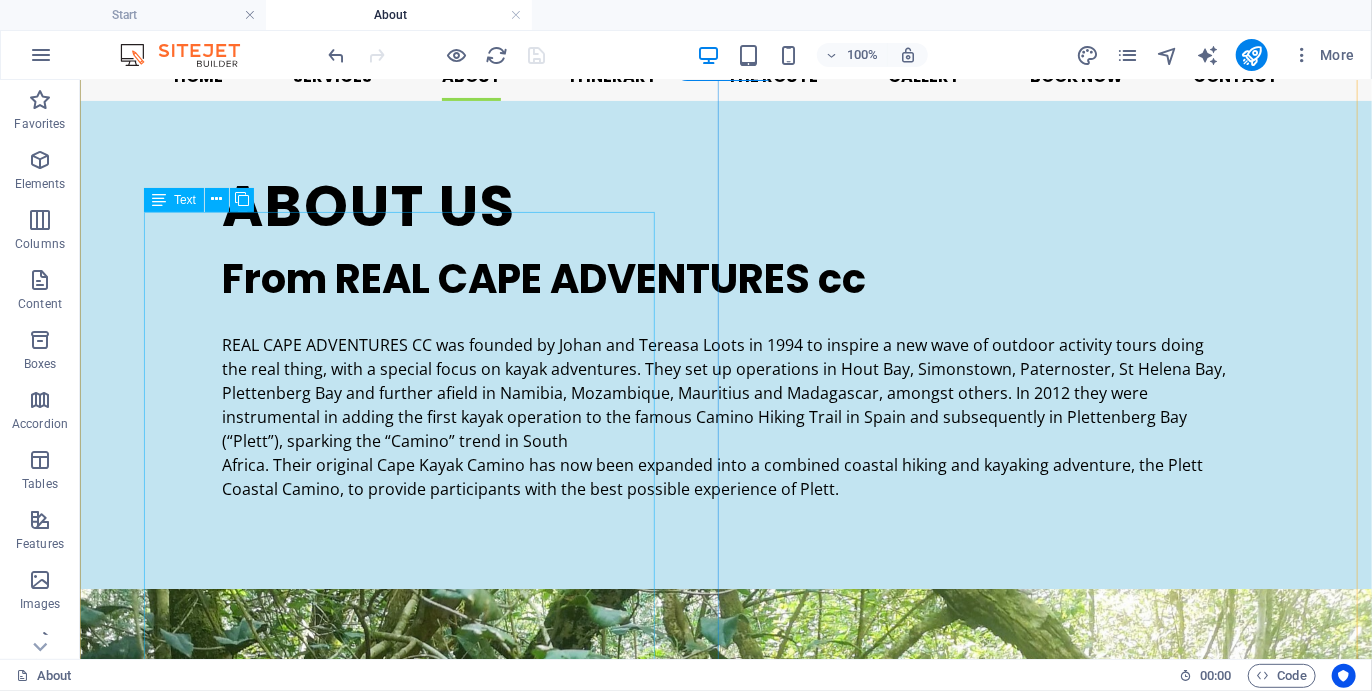 scroll, scrollTop: 249, scrollLeft: 0, axis: vertical 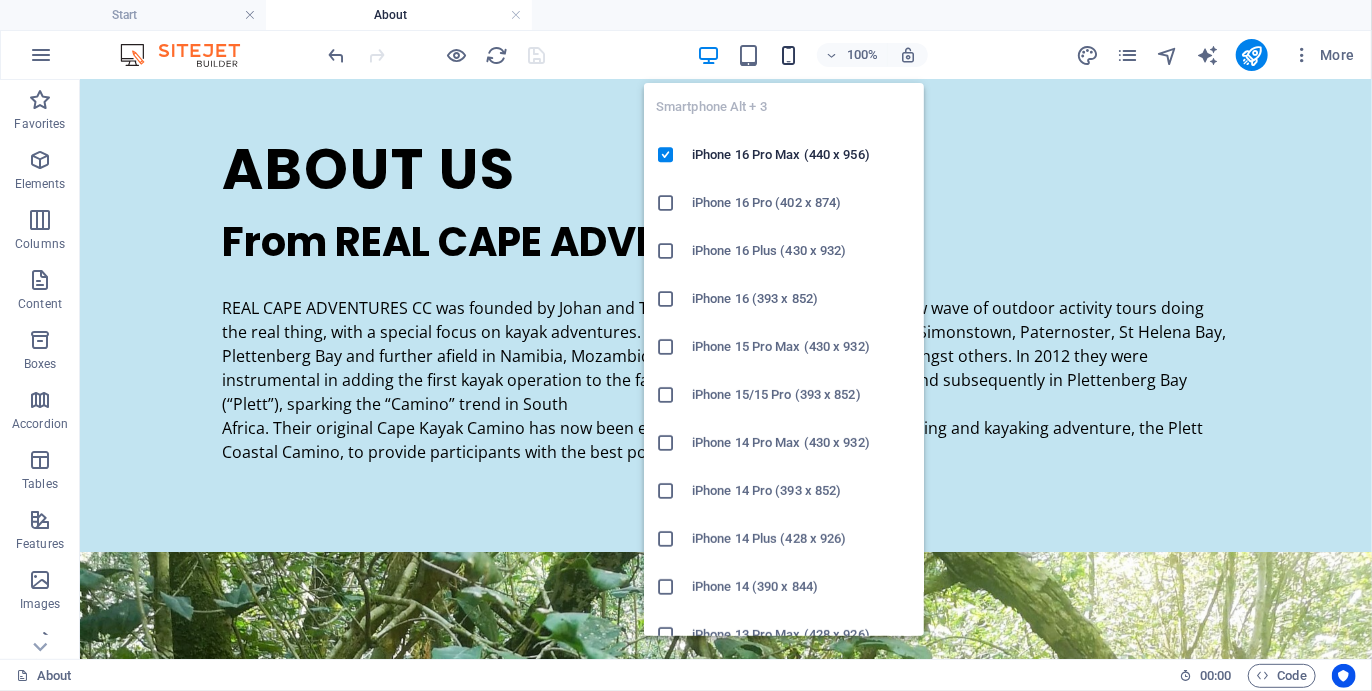 click at bounding box center (788, 55) 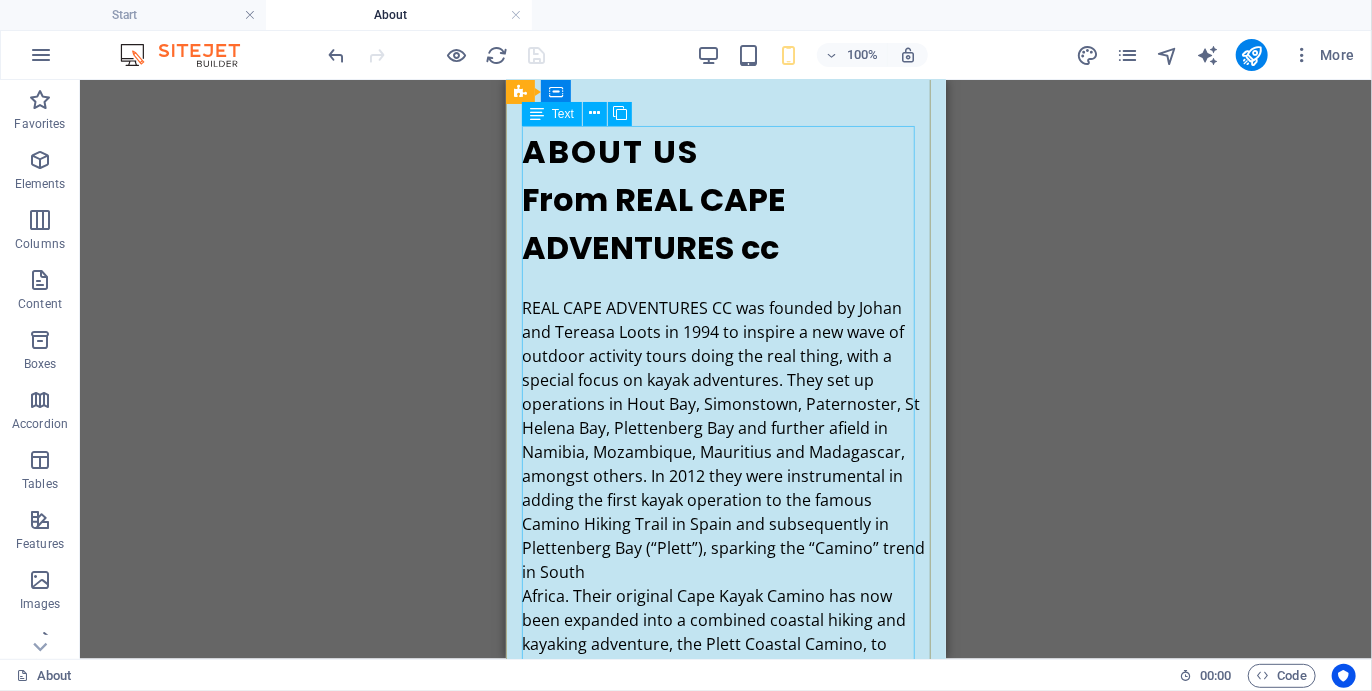 click on "From REAL CAPE ADVENTURES cc REAL CAPE ADVENTURES CC was founded by Johan and Tereasa Loots in 1994 to inspire a new wave of outdoor activity tours doing the real thing, with a special focus on kayak adventures. They set up operations in Hout Bay, Simonstown, Paternoster, St Helena Bay, Plettenberg Bay and further afield in Namibia, Mozambique, Mauritius and Madagascar, amongst others. In 2012 they were instrumental in adding the first kayak operation to the famous Camino Hiking Trail in Spain and subsequently in Plettenberg Bay (“Plett”), sparking the “Camino” trend in South Africa. Their original Cape Kayak Camino has now been expanded into a combined coastal hiking and kayaking adventure, the Plett Coastal Camino, to provide participants with the best possible experience of Plett." at bounding box center (725, 451) 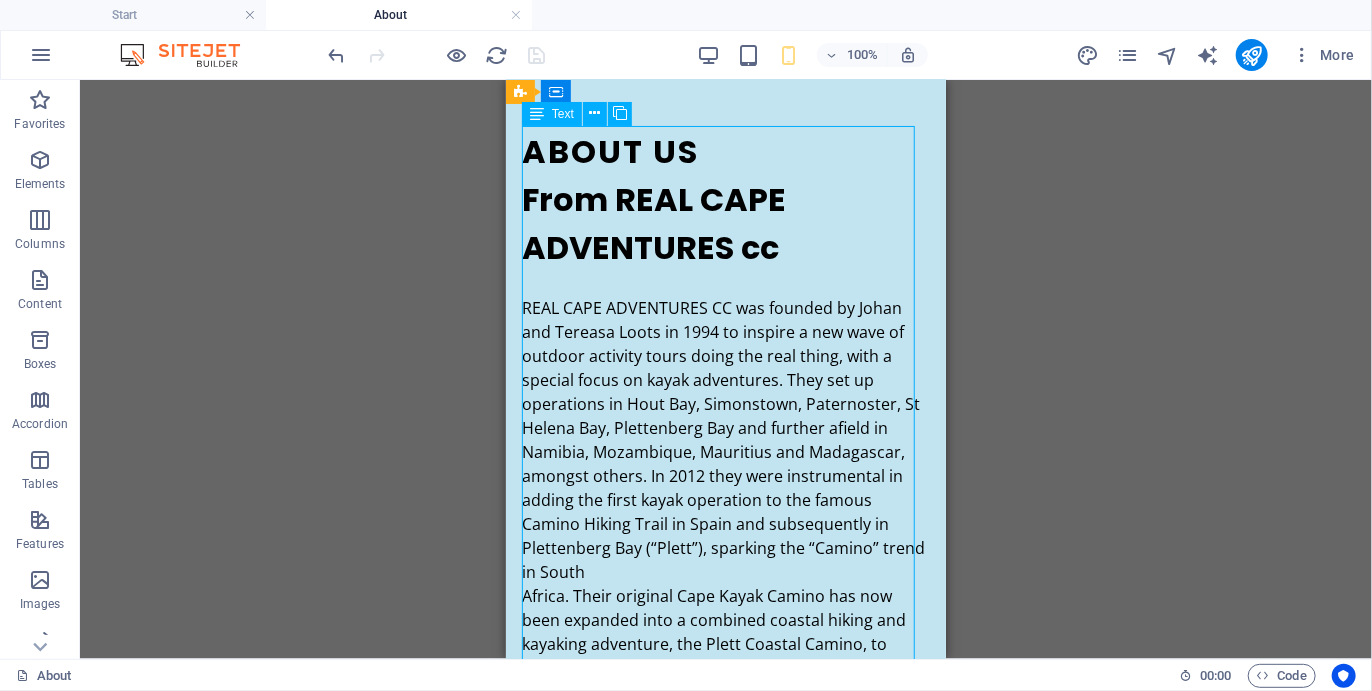 click on "From REAL CAPE ADVENTURES cc REAL CAPE ADVENTURES CC was founded by Johan and Tereasa Loots in 1994 to inspire a new wave of outdoor activity tours doing the real thing, with a special focus on kayak adventures. They set up operations in Hout Bay, Simonstown, Paternoster, St Helena Bay, Plettenberg Bay and further afield in Namibia, Mozambique, Mauritius and Madagascar, amongst others. In 2012 they were instrumental in adding the first kayak operation to the famous Camino Hiking Trail in Spain and subsequently in Plettenberg Bay (“Plett”), sparking the “Camino” trend in South Africa. Their original Cape Kayak Camino has now been expanded into a combined coastal hiking and kayaking adventure, the Plett Coastal Camino, to provide participants with the best possible experience of Plett." at bounding box center [725, 451] 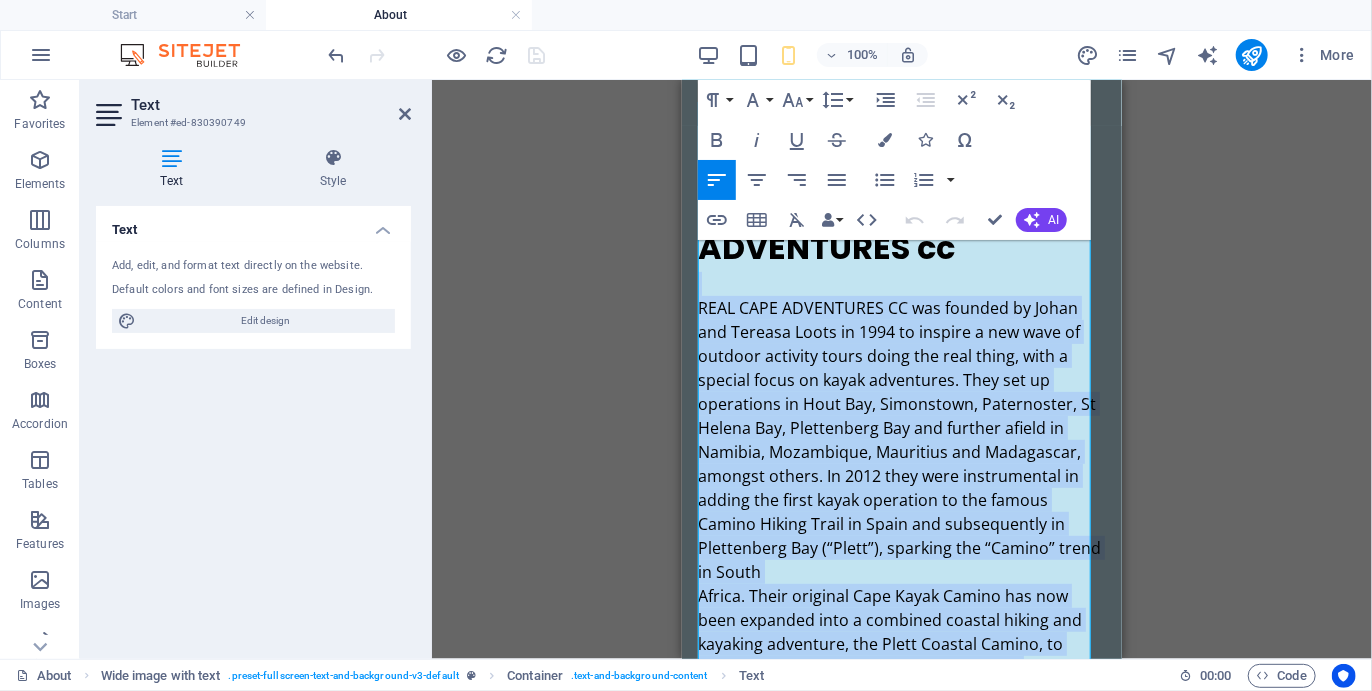 drag, startPoint x: 850, startPoint y: 651, endPoint x: 677, endPoint y: 246, distance: 440.4021 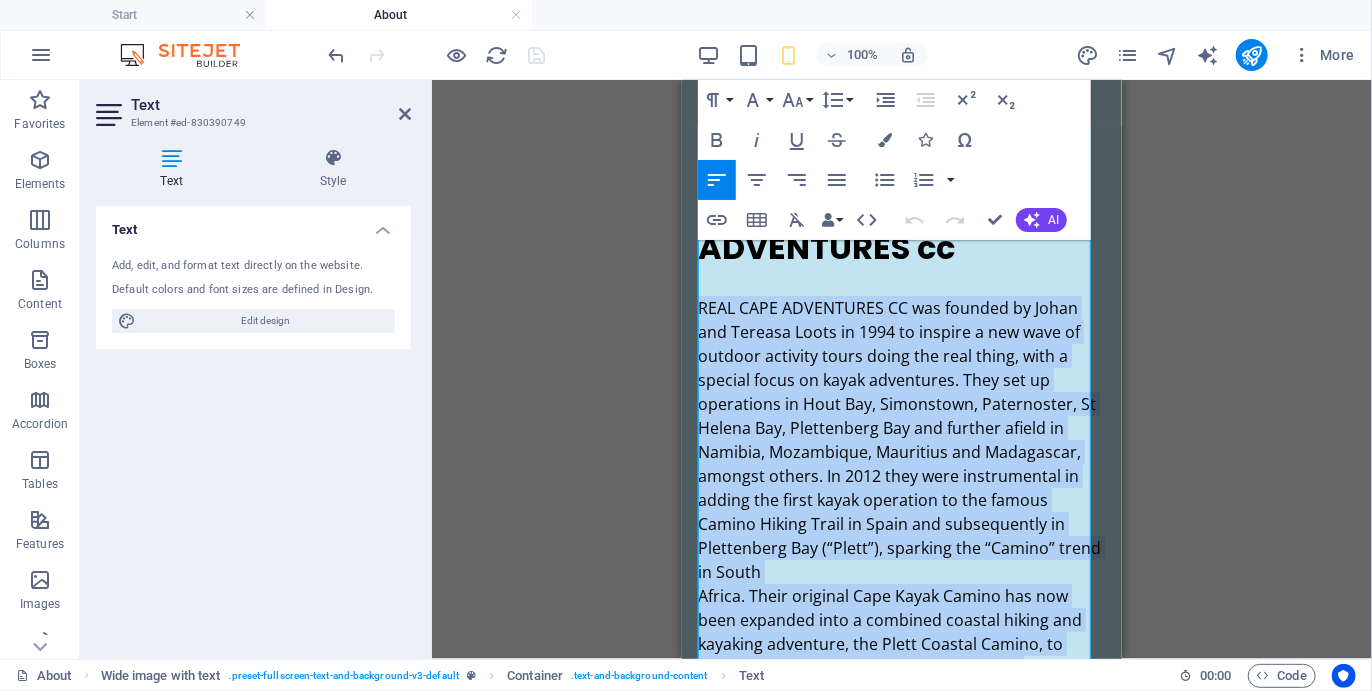 click on "Align Left" at bounding box center [717, 180] 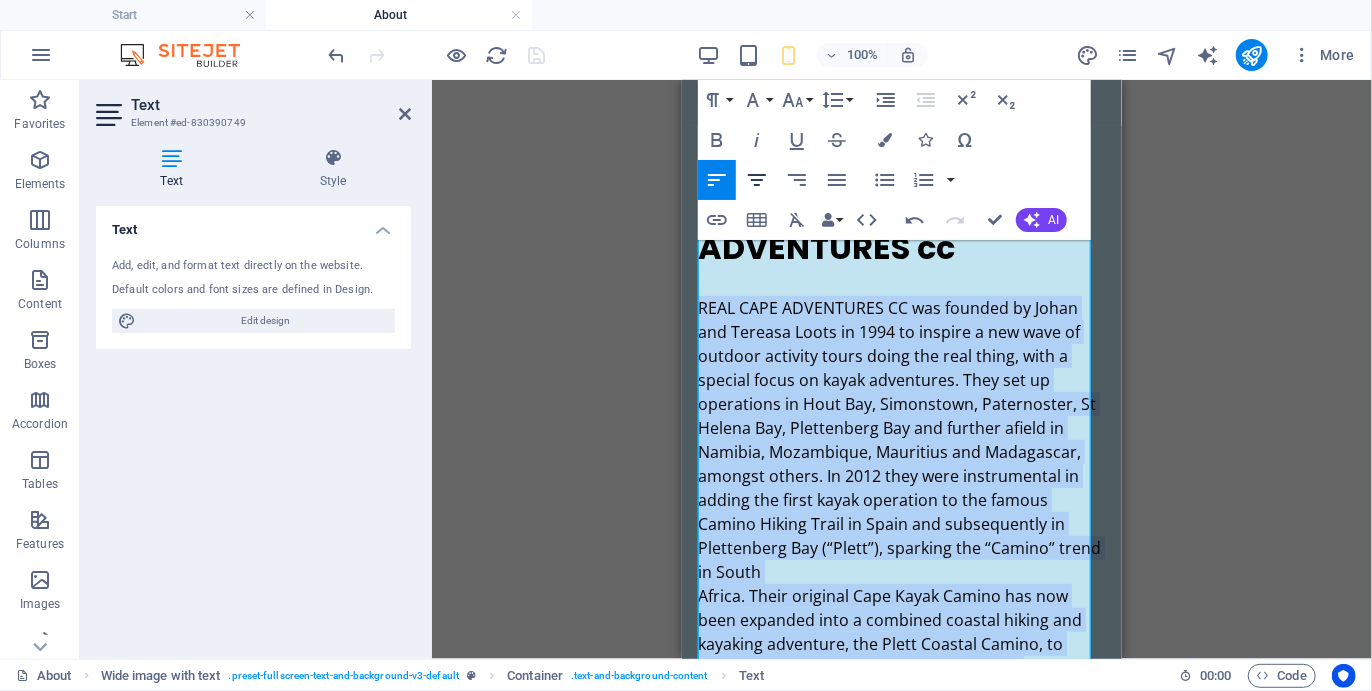 click 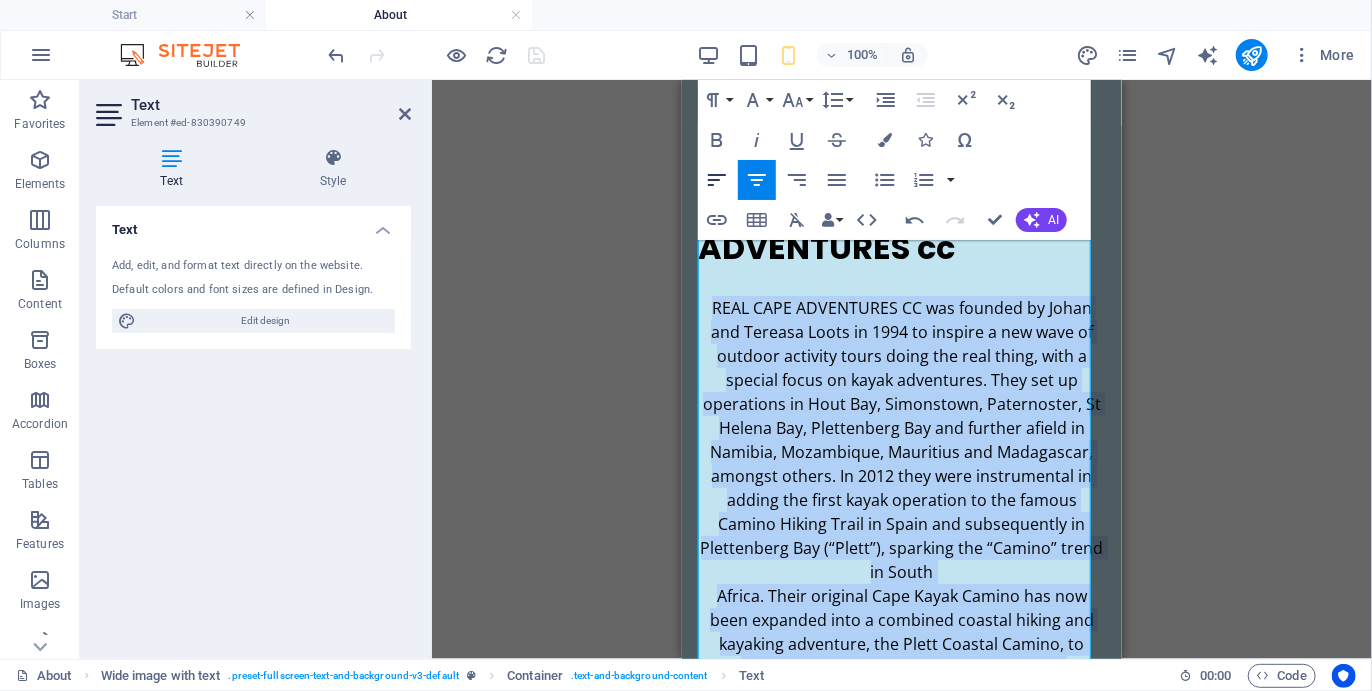 click 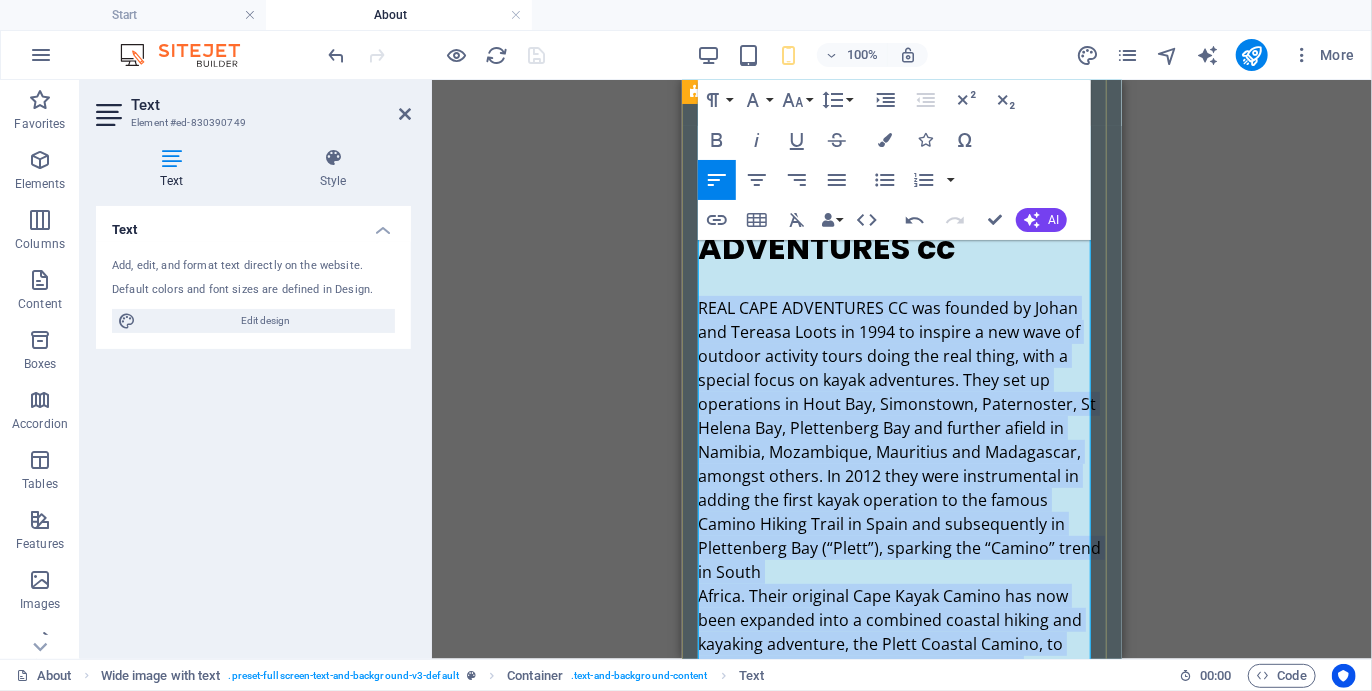 click on "REAL CAPE ADVENTURES CC was founded by Johan and Tereasa Loots in 1994 to inspire a new wave of outdoor activity tours doing the real thing, with a special focus on kayak adventures. They set up operations in Hout Bay, Simonstown, Paternoster, St Helena Bay, Plettenberg Bay and further afield in Namibia, Mozambique, Mauritius and Madagascar, amongst others. In 2012 they were instrumental in adding the first kayak operation to the famous Camino Hiking Trail in Spain and subsequently in Plettenberg Bay (“Plett”), sparking the “Camino” trend in South" at bounding box center [901, 439] 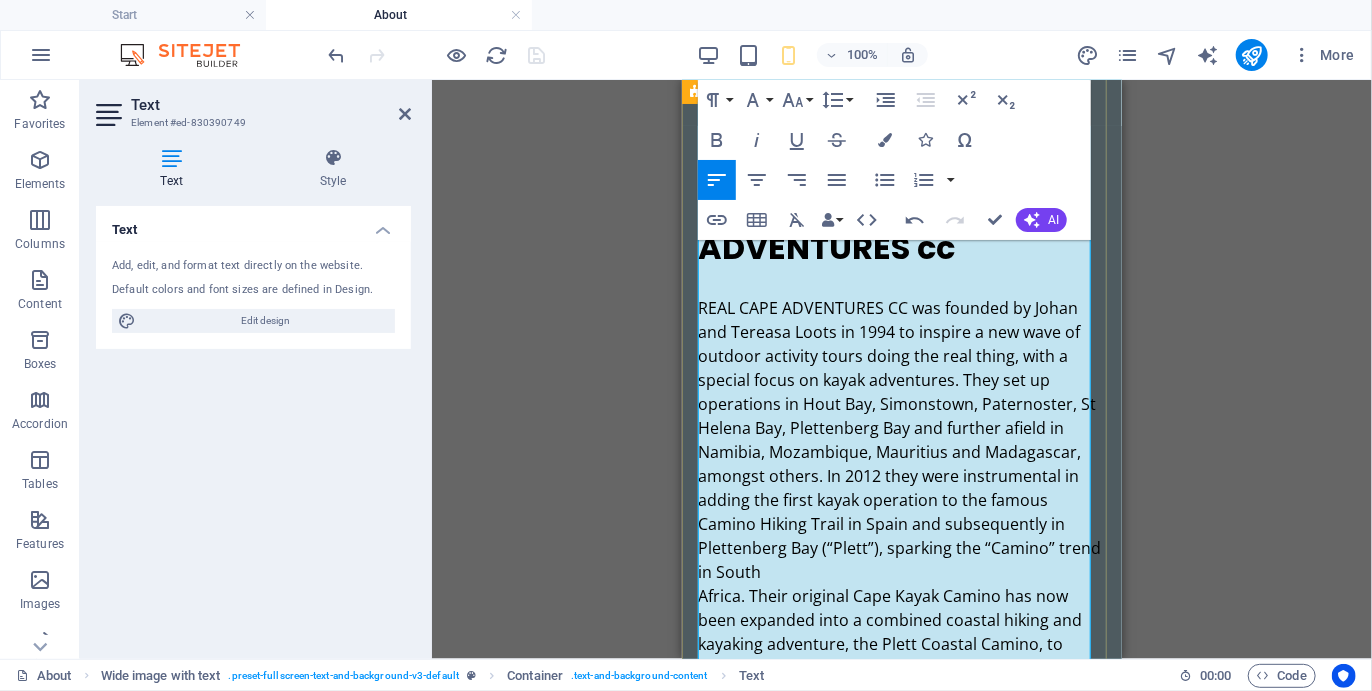 click on "Africa. Their original Cape Kayak Camino has now been expanded into a combined coastal hiking and kayaking adventure, the Plett Coastal Camino, to provide participants with the best possible experience of Plett." at bounding box center [901, 643] 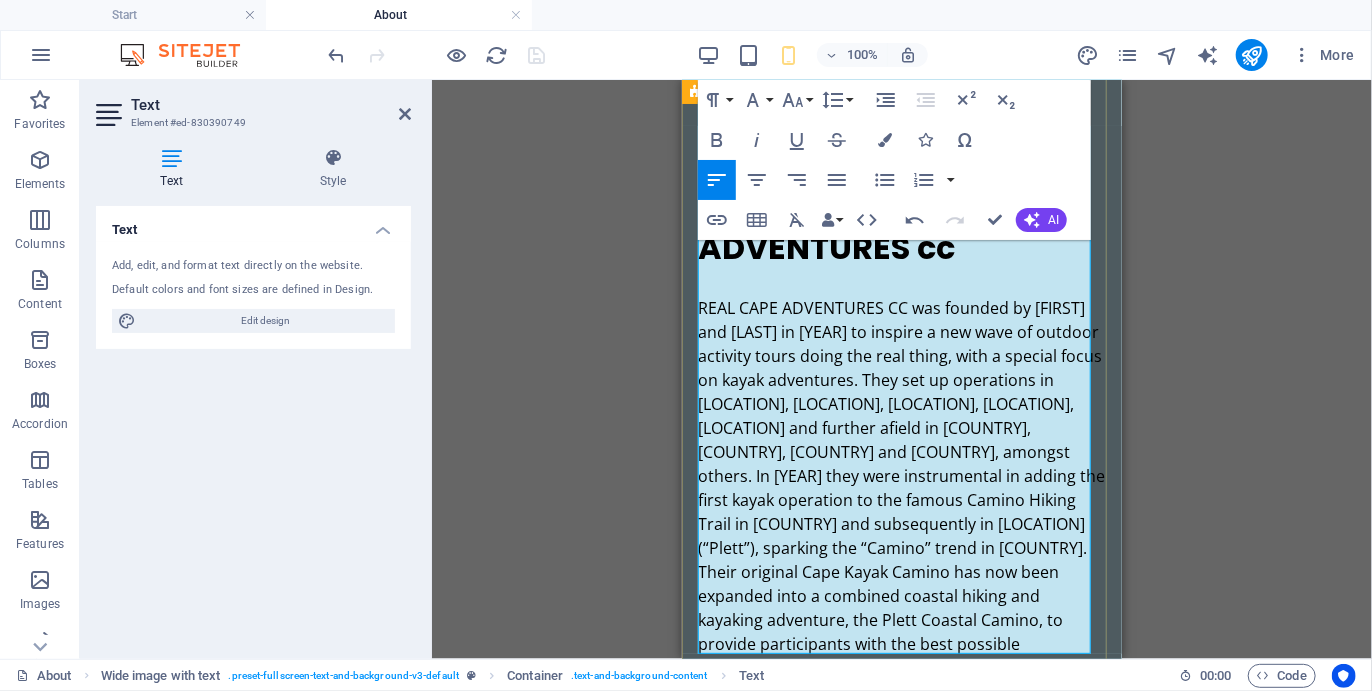 type 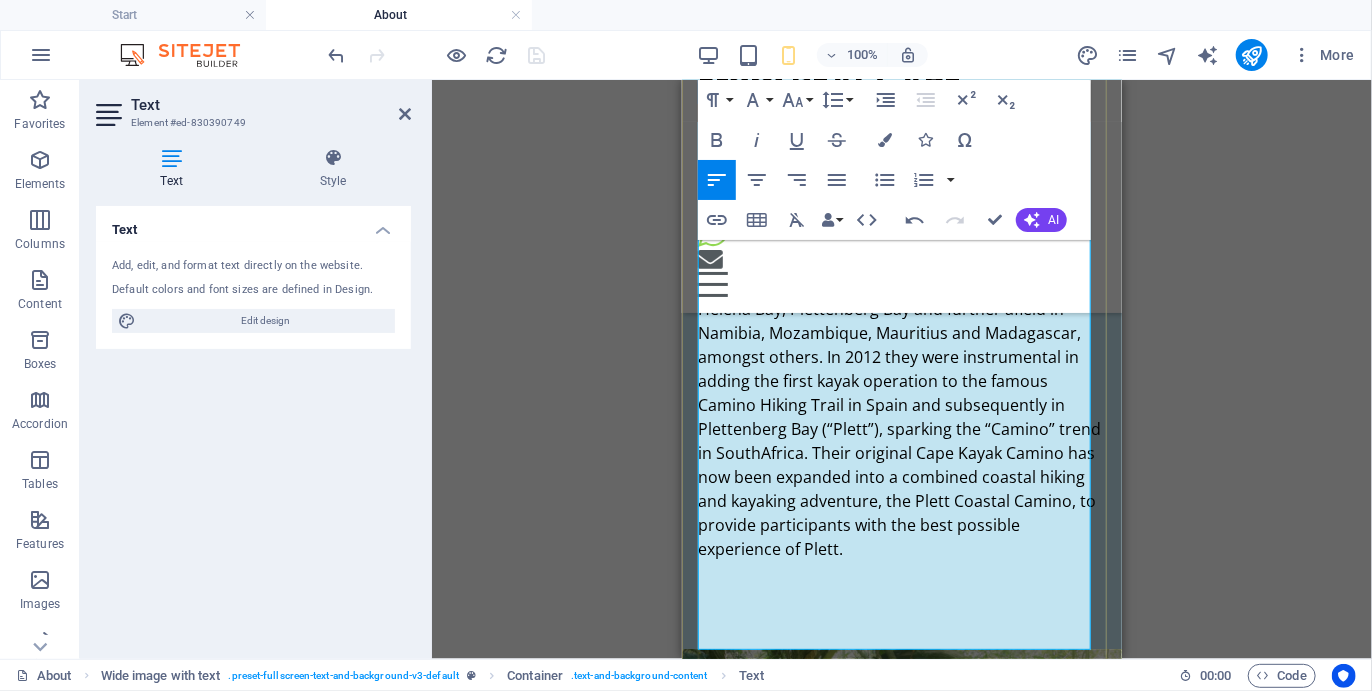 scroll, scrollTop: 251, scrollLeft: 0, axis: vertical 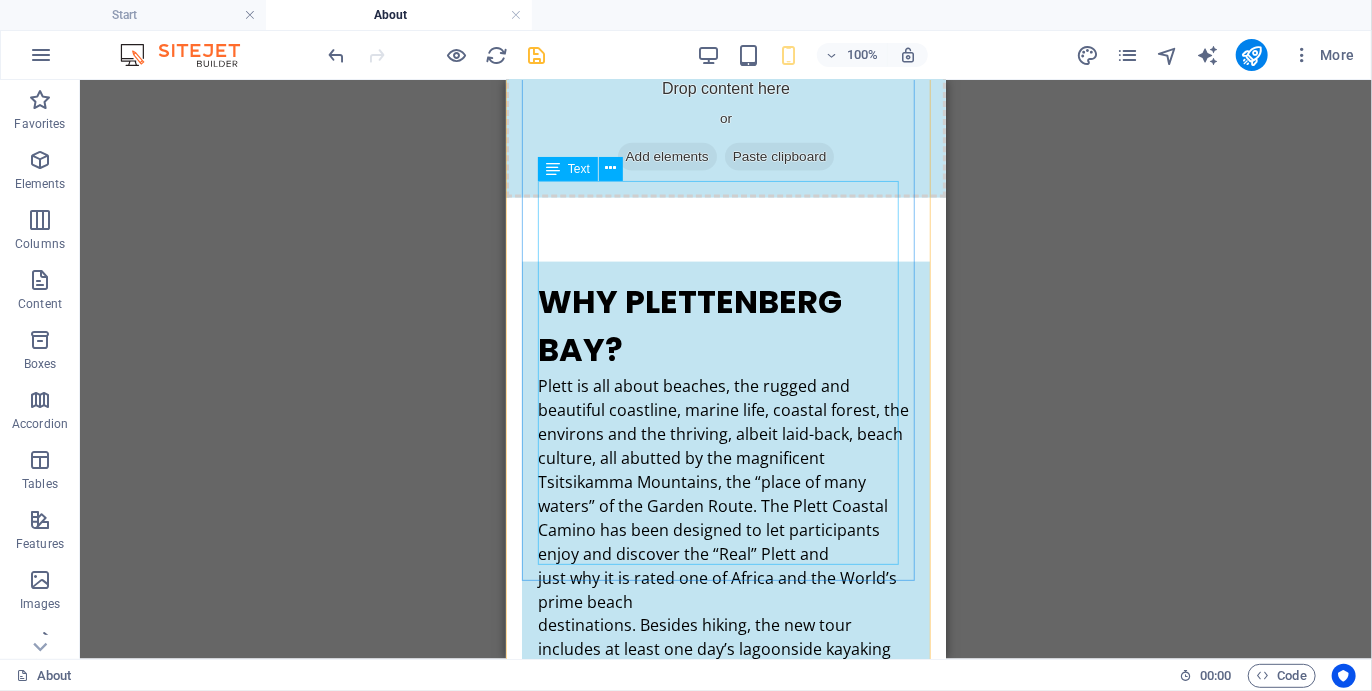 click on "Plett is all about beaches, the rugged and beautiful coastline, marine life, coastal forest, the environs and the thriving, albeit laid-back, beach culture, all abutted by the magnificent Tsitsikamma Mountains, the “place of many waters” of the Garden Route. The Plett Coastal Camino has been designed to let participants enjoy and discover the “Real” Plett and just why it is rated one of Africa and the World’s prime beach destinations. Besides hiking, the new tour includes at least one day’s lagoonside kayaking (or more) so you don’t miss out on one of the best ways of experiencing the diversity of the ancient sailors’ “Baya Formosa”, the most beautiful bay." at bounding box center (725, 565) 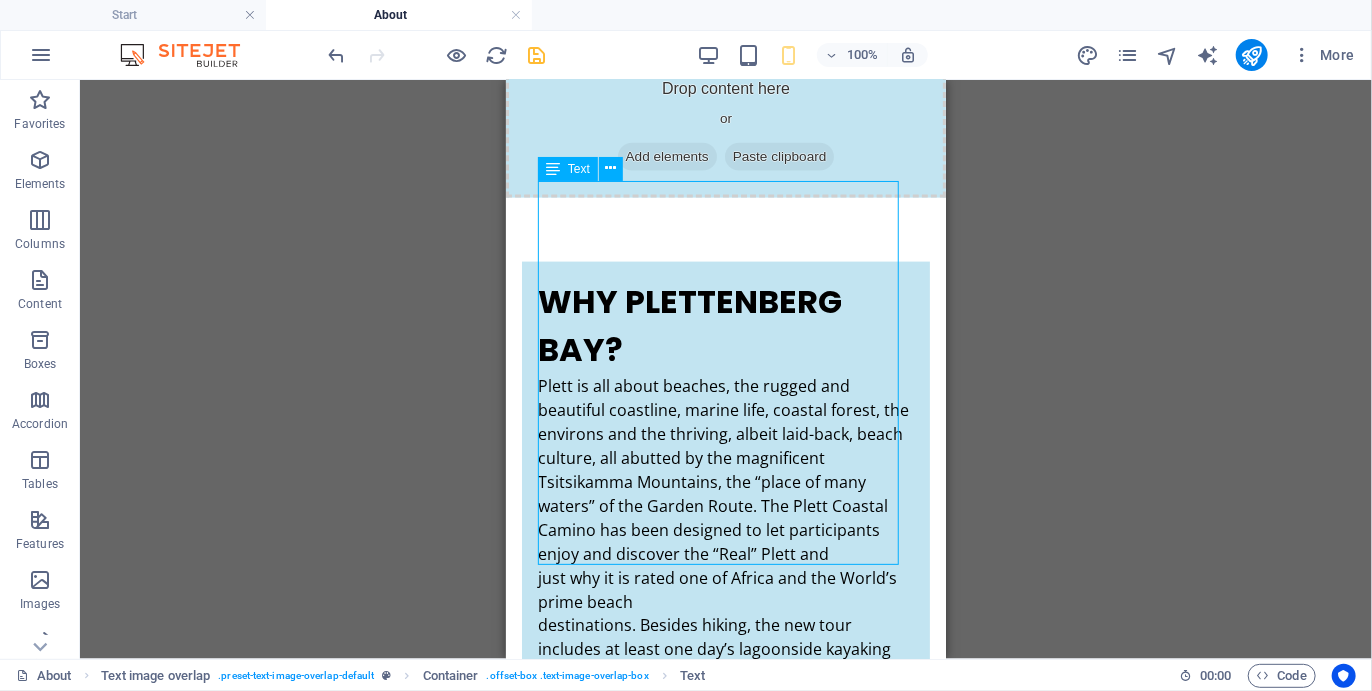 click on "Plett is all about beaches, the rugged and beautiful coastline, marine life, coastal forest, the environs and the thriving, albeit laid-back, beach culture, all abutted by the magnificent Tsitsikamma Mountains, the “place of many waters” of the Garden Route. The Plett Coastal Camino has been designed to let participants enjoy and discover the “Real” Plett and just why it is rated one of Africa and the World’s prime beach destinations. Besides hiking, the new tour includes at least one day’s lagoonside kayaking (or more) so you don’t miss out on one of the best ways of experiencing the diversity of the ancient sailors’ “Baya Formosa”, the most beautiful bay." at bounding box center (725, 565) 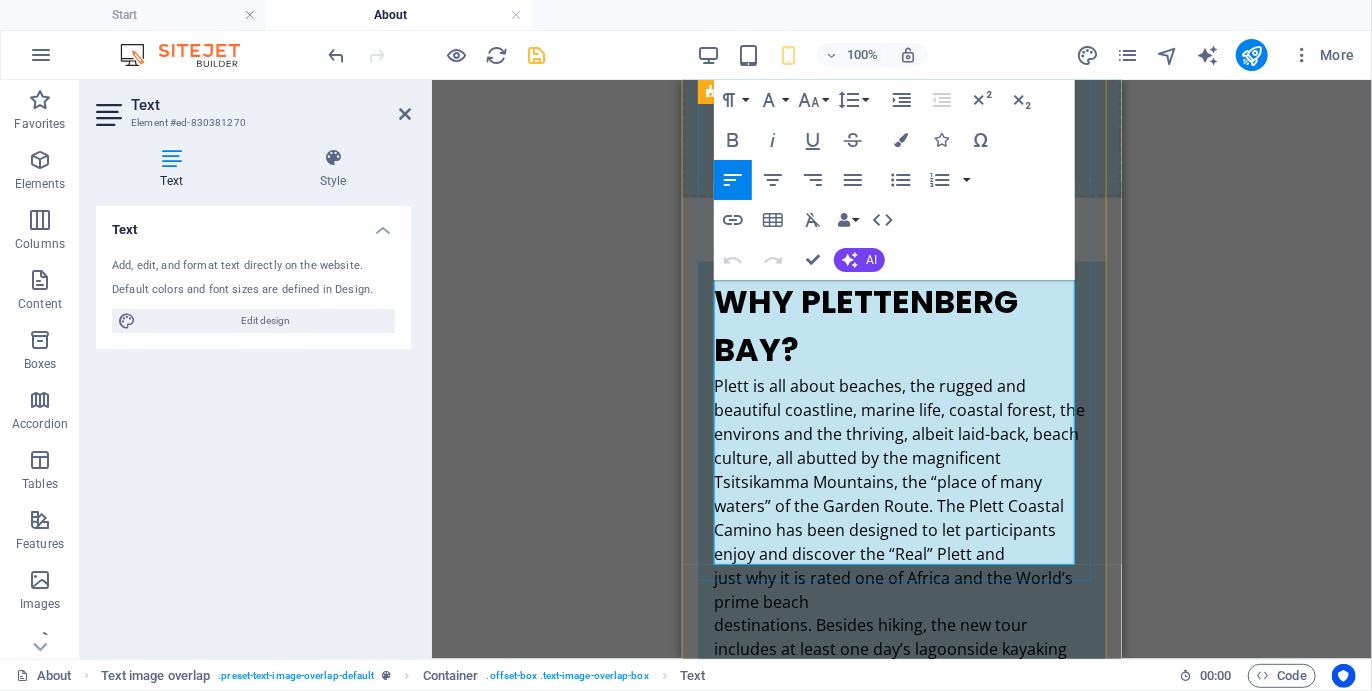 click on "destinations. Besides hiking, the new tour includes at least one day’s lagoonside kayaking (or more) so you don’t miss out on one of the best ways of experiencing the diversity of the ancient sailors’ “Baya Formosa”, the most beautiful bay." at bounding box center (901, 685) 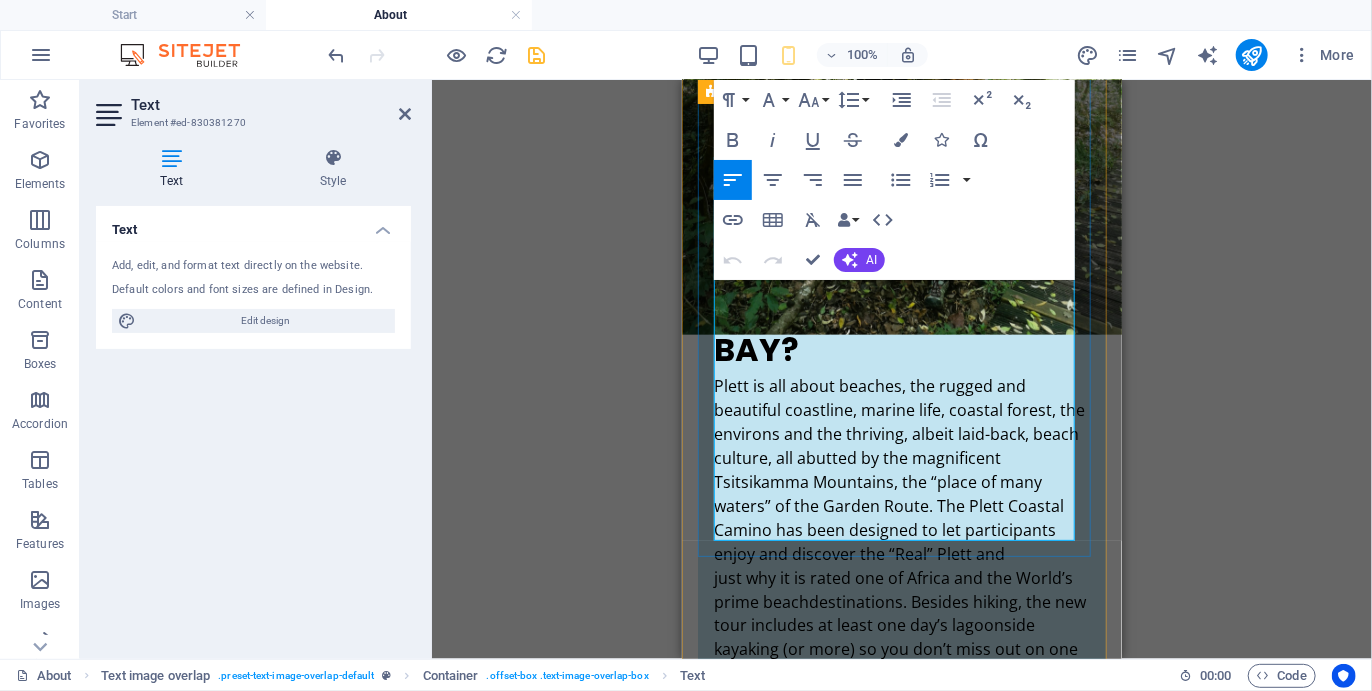type 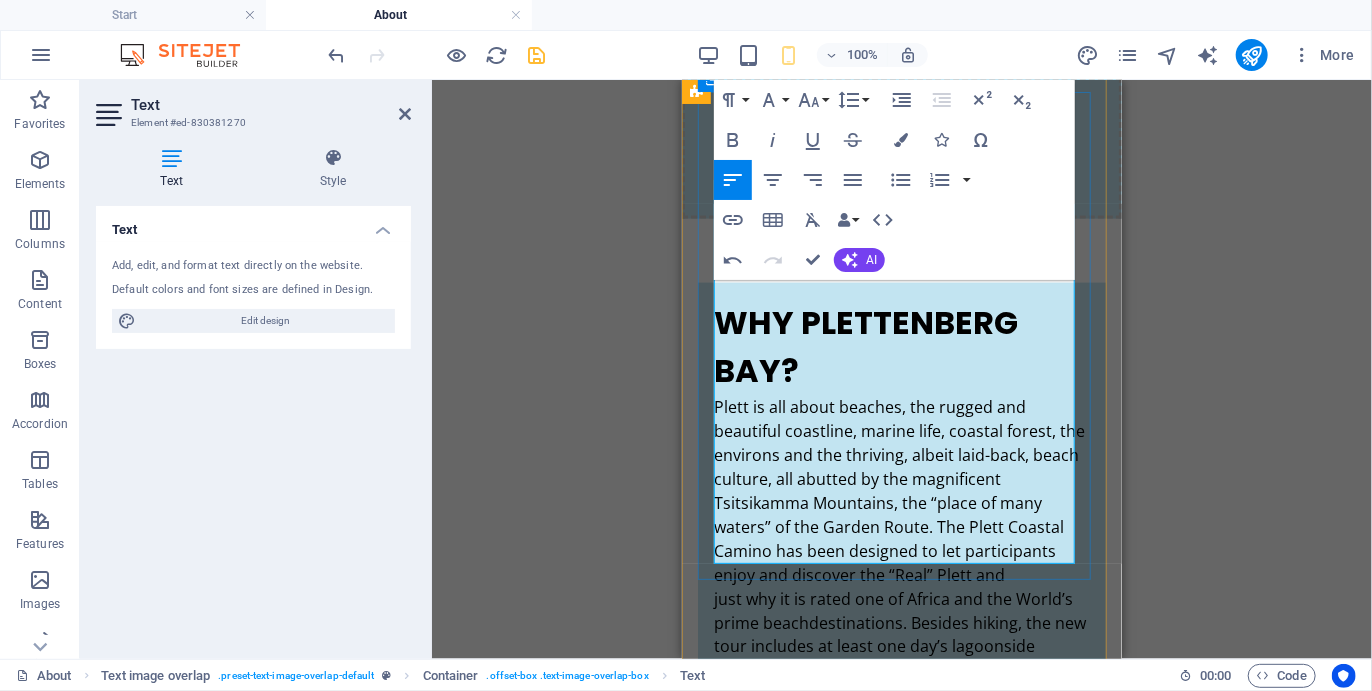 scroll, scrollTop: 1239, scrollLeft: 0, axis: vertical 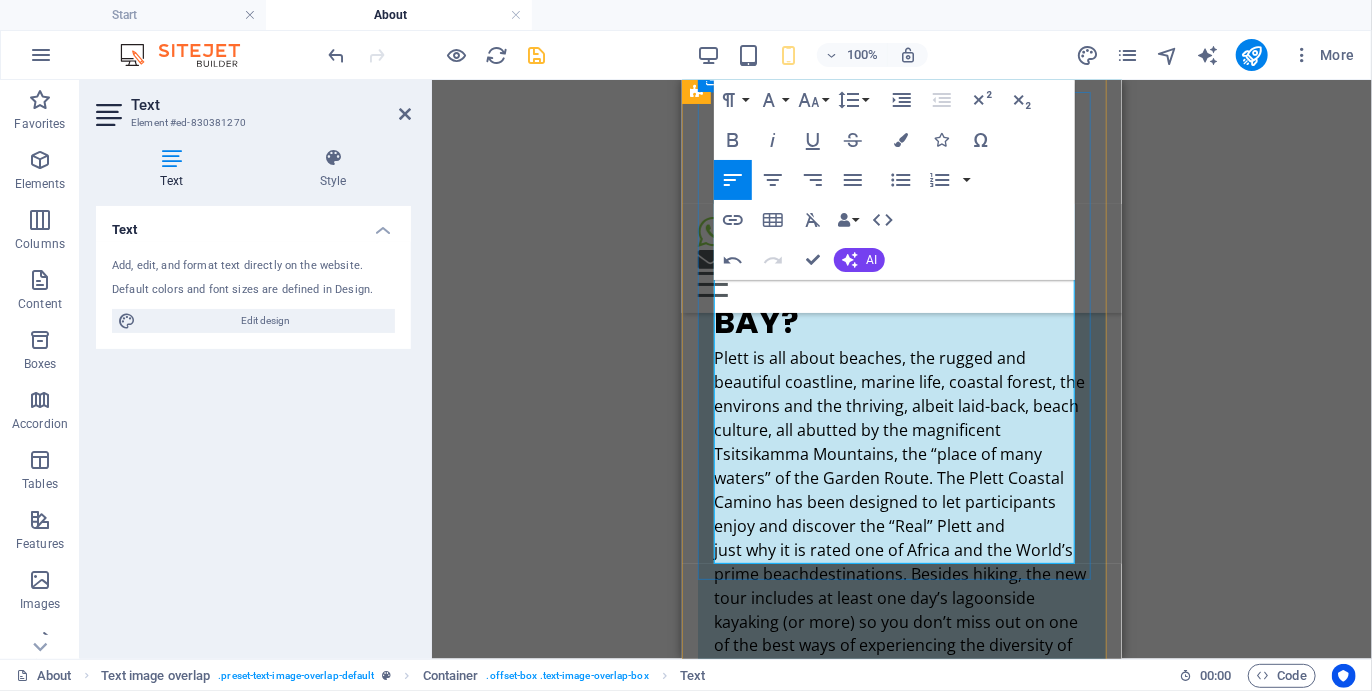 click on "just why it is rated one of Africa and the World’s prime beach  destinations. Besides hiking, the new tour includes at least one day’s lagoonside kayaking (or more) so you don’t miss out on one of the best ways of experiencing the diversity of the ancient sailors’ “Baya Formosa”, the most beautiful bay." at bounding box center [901, 621] 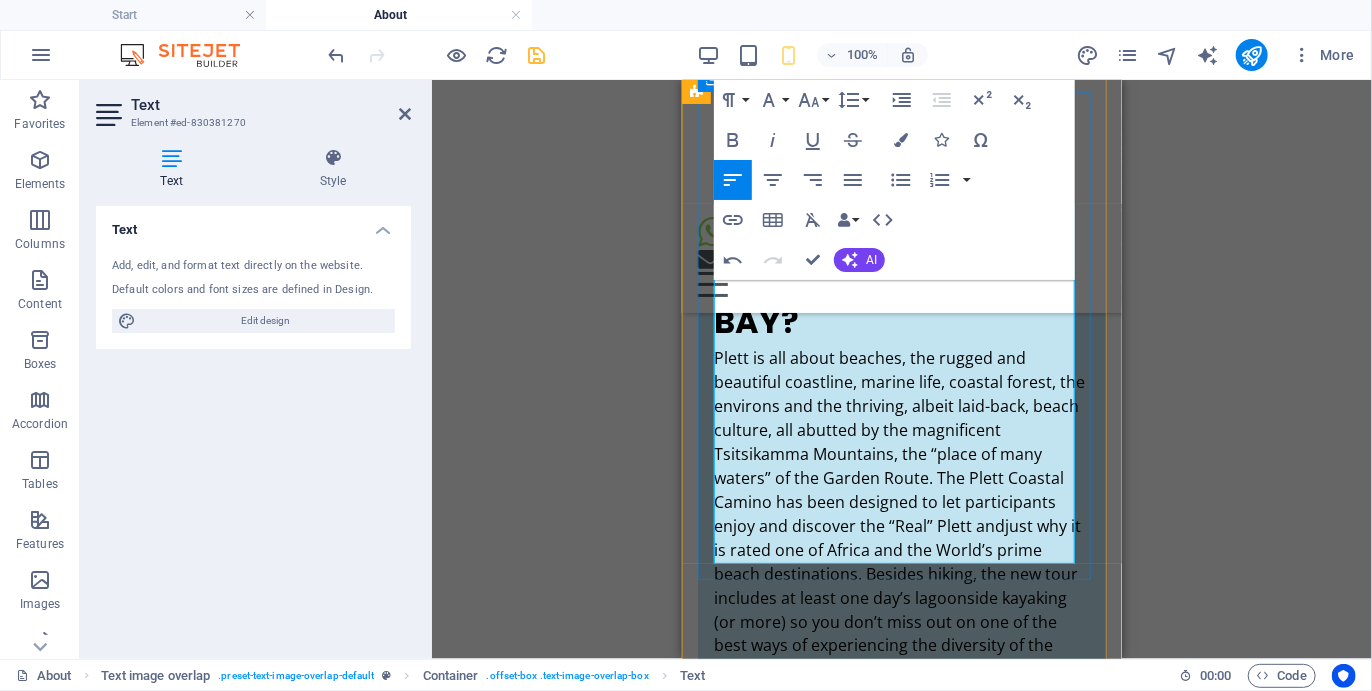 click on "Plett is all about beaches, the rugged and beautiful coastline, marine life, coastal forest, the environs and the thriving, albeit laid-back, beach culture, all abutted by the magnificent Tsitsikamma Mountains, the “place of many waters” of the Garden Route. The Plett Coastal Camino has been designed to let participants enjoy and discover the “Real” Plett and  just why it is rated one of Africa and the World’s prime beach destinations. Besides hiking, the new tour includes at least one day’s lagoonside kayaking (or more) so you don’t miss out on one of the best ways of experiencing the diversity of the ancient sailors’ “Baya Formosa”, the most beautiful bay." at bounding box center (901, 525) 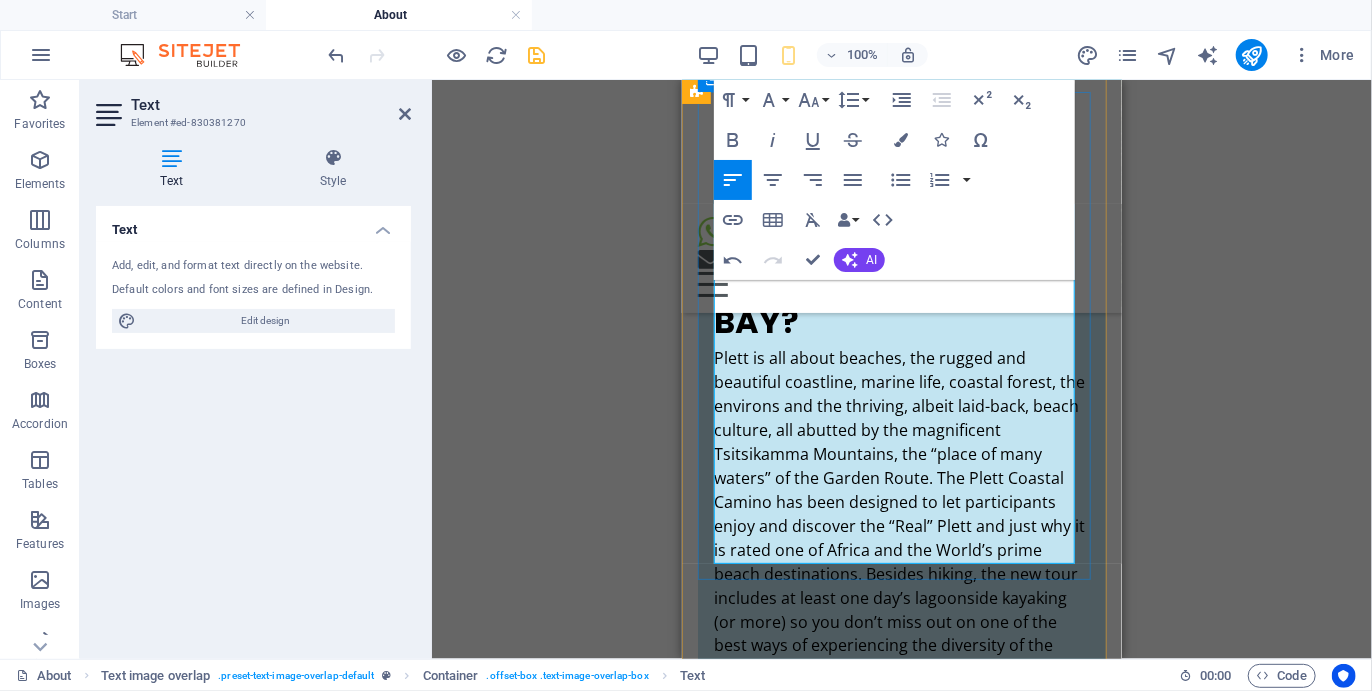 click on "Plett is all about beaches, the rugged and beautiful coastline, marine life, coastal forest, the environs and the thriving, albeit laid-back, beach culture, all abutted by the magnificent Tsitsikamma Mountains, the “place of many waters” of the Garden Route. The Plett Coastal Camino has been designed to let participants enjoy and discover the “Real” Plett and just why it is rated one of Africa and the World’s prime beach destinations. Besides hiking, the new tour includes at least one day’s lagoonside kayaking (or more) so you don’t miss out on one of the best ways of experiencing the diversity of the ancient sailors’ “Baya Formosa”, the most  beautiful bay." at bounding box center [901, 525] 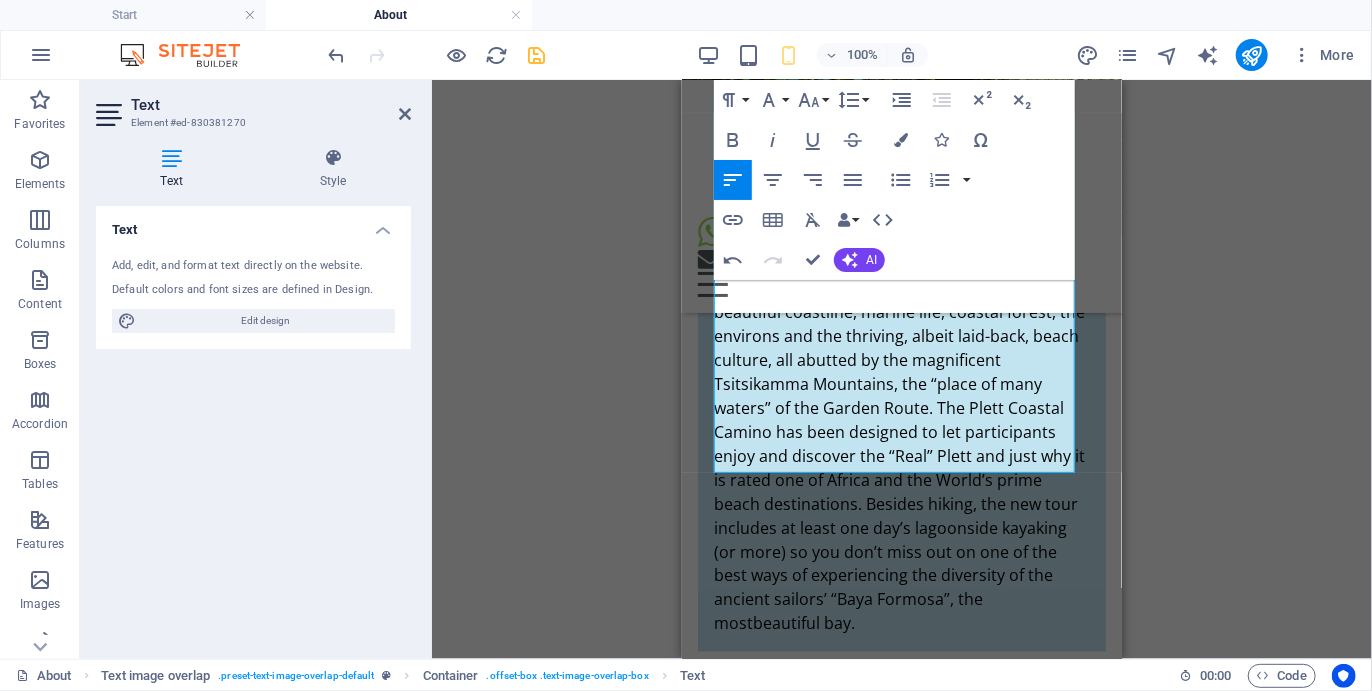 scroll, scrollTop: 1300, scrollLeft: 0, axis: vertical 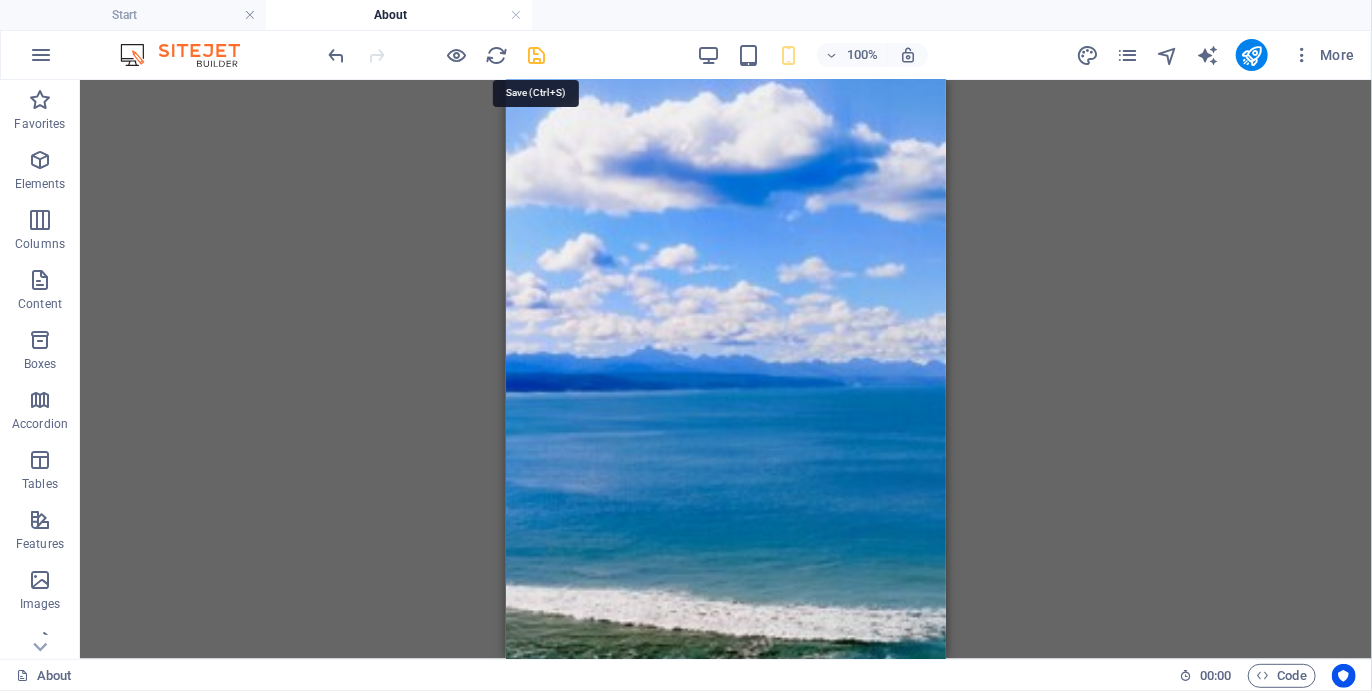 click at bounding box center [537, 55] 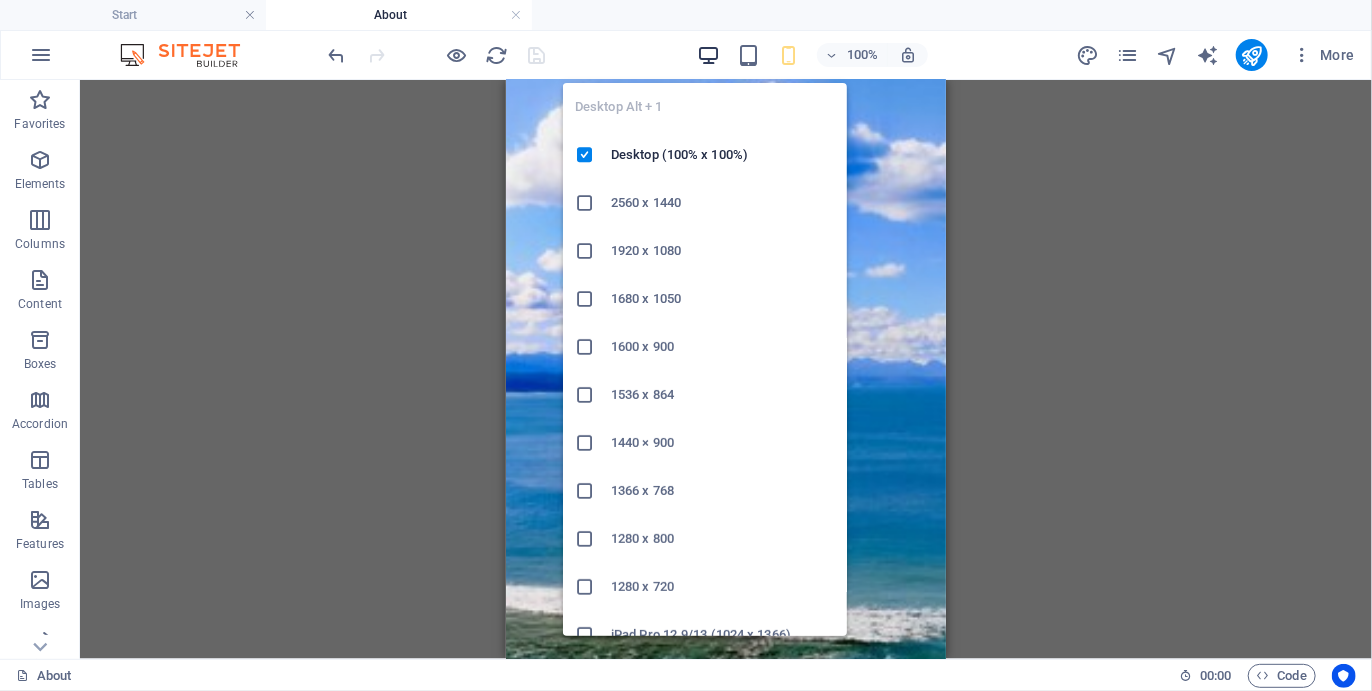 click at bounding box center (708, 55) 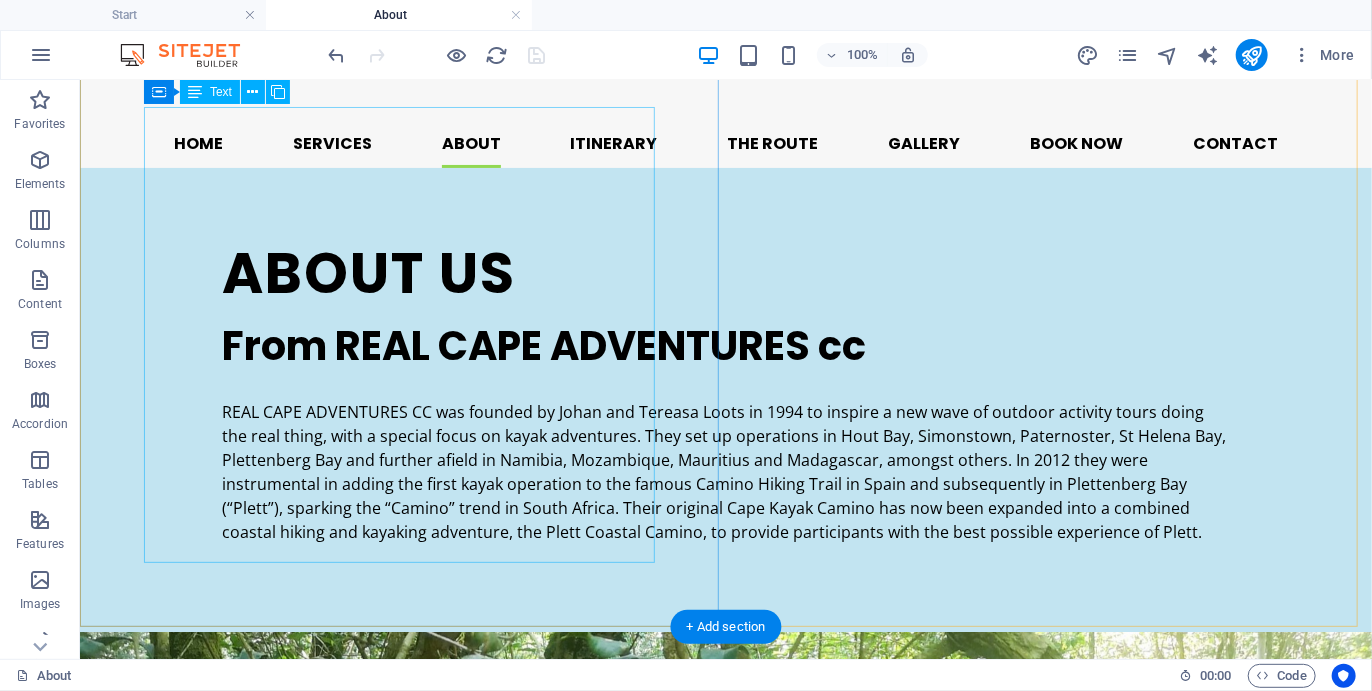 scroll, scrollTop: 0, scrollLeft: 0, axis: both 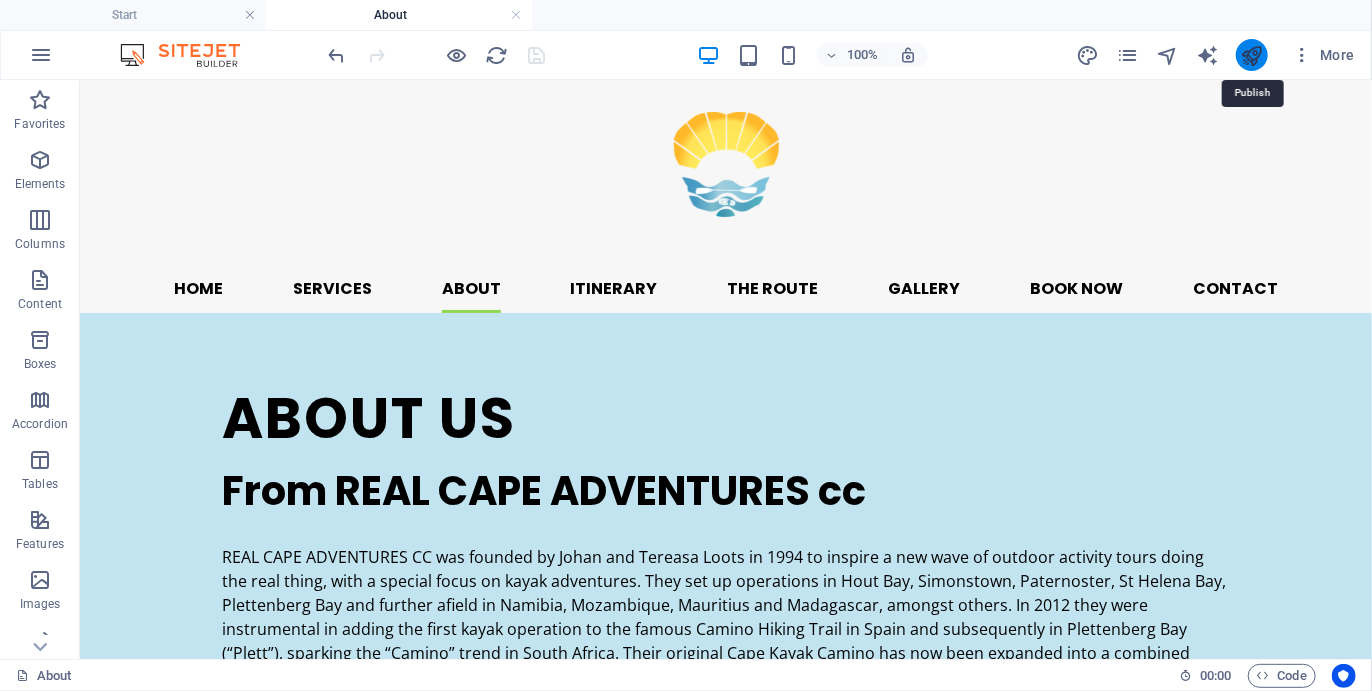 click at bounding box center [1251, 55] 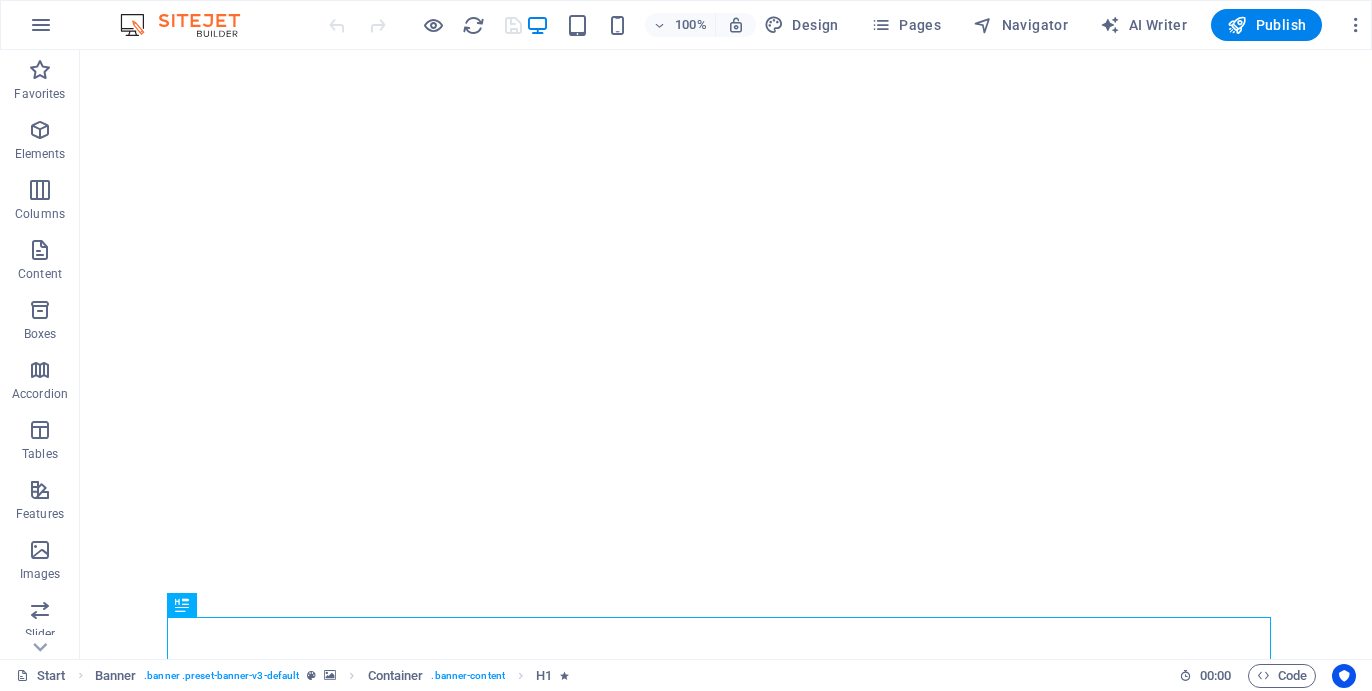 scroll, scrollTop: 0, scrollLeft: 0, axis: both 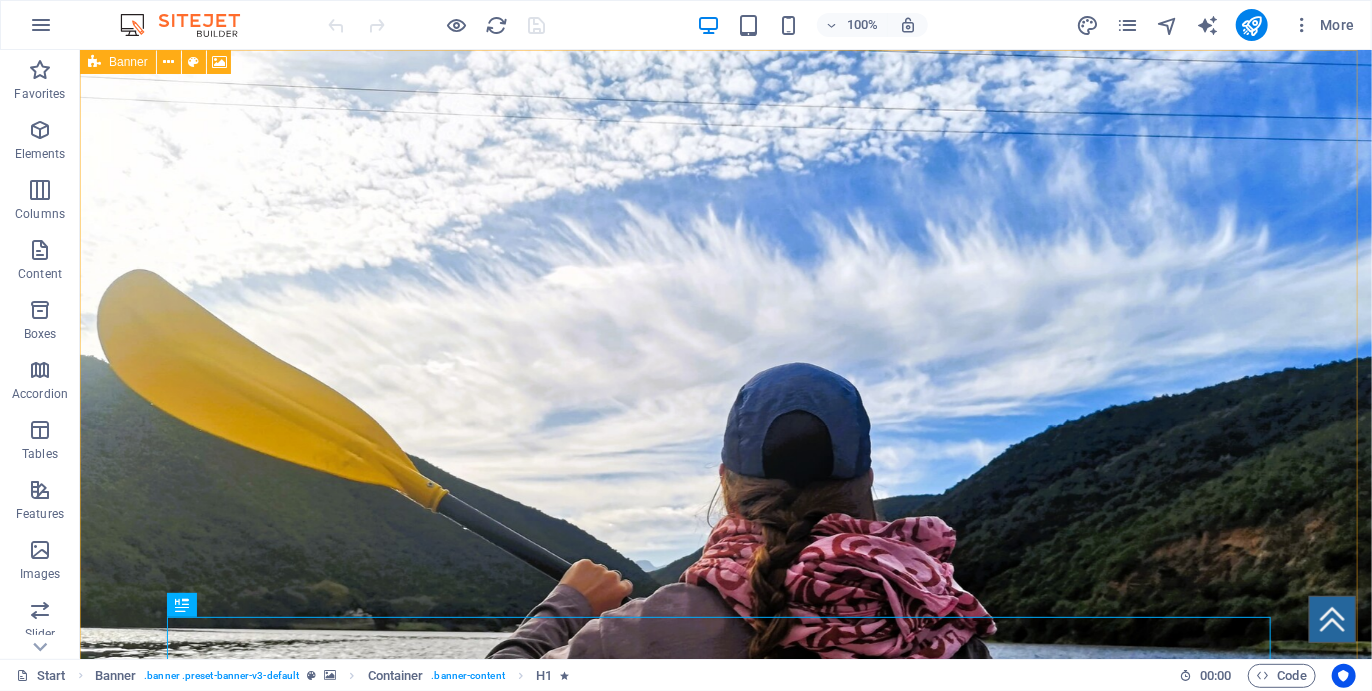 click at bounding box center (94, 62) 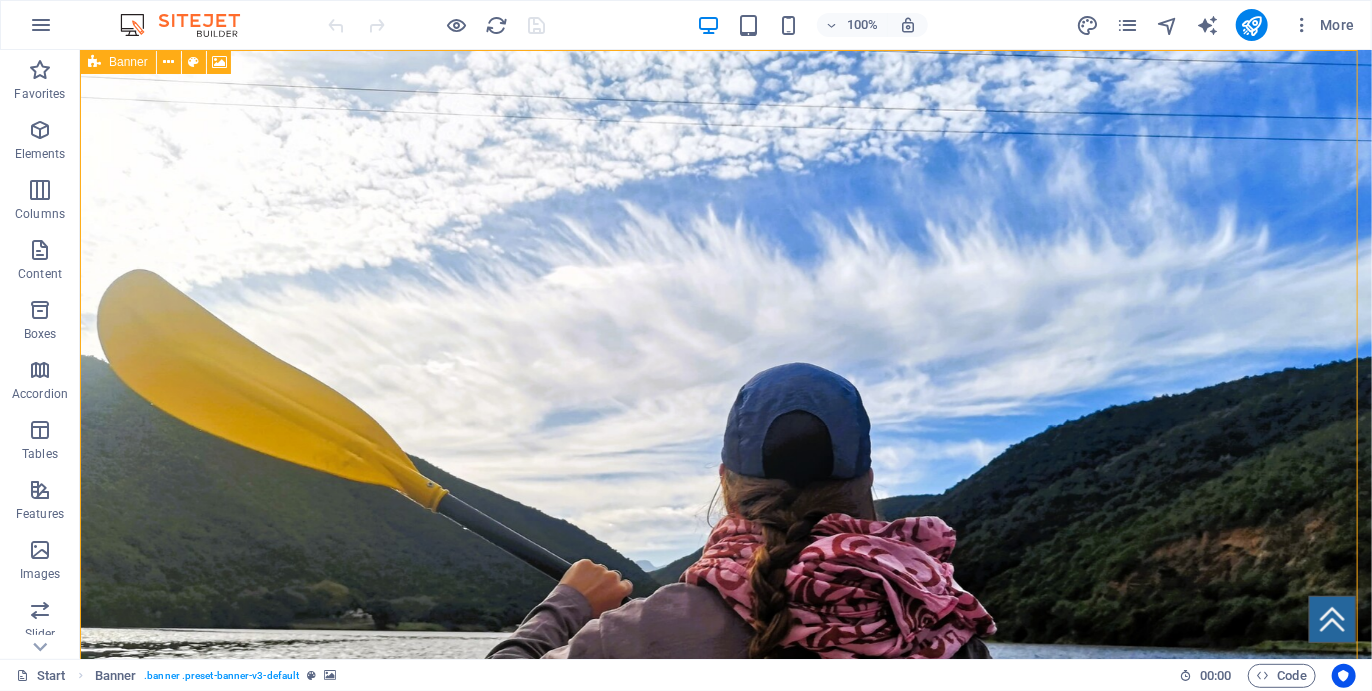 click on "Banner" at bounding box center (128, 62) 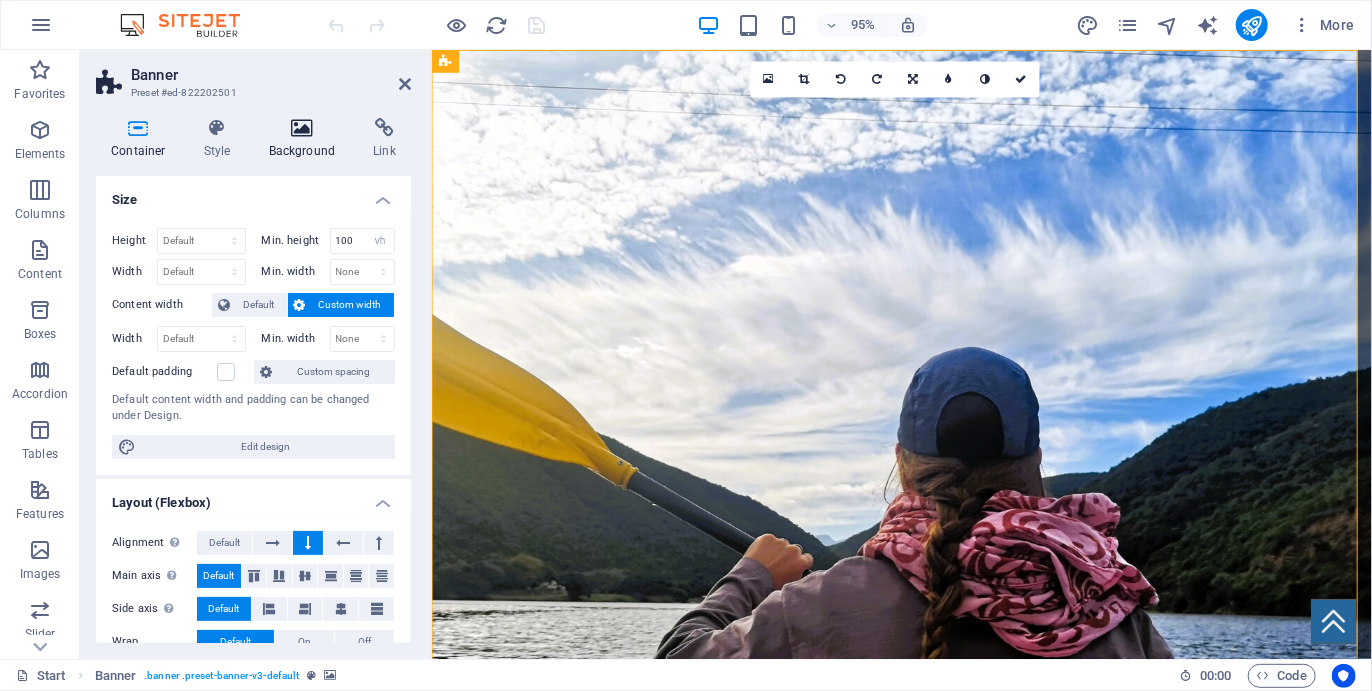 click at bounding box center (302, 128) 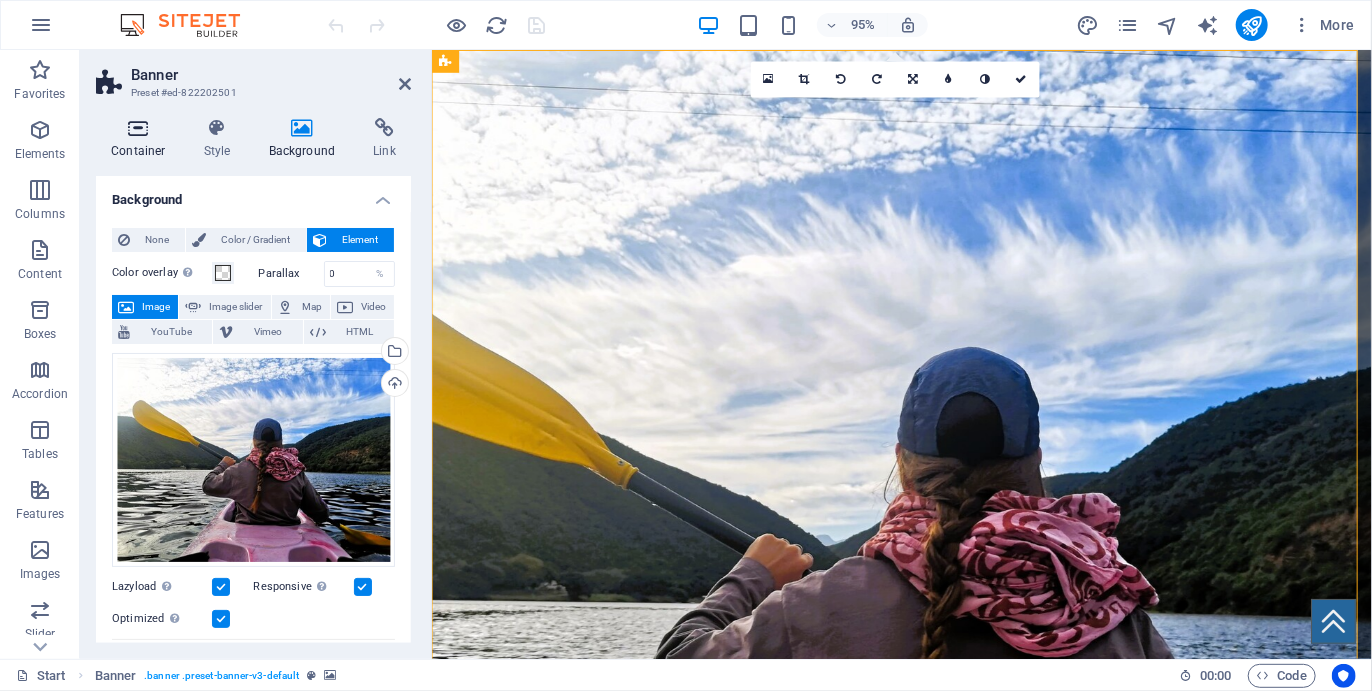 click on "Container" at bounding box center (142, 139) 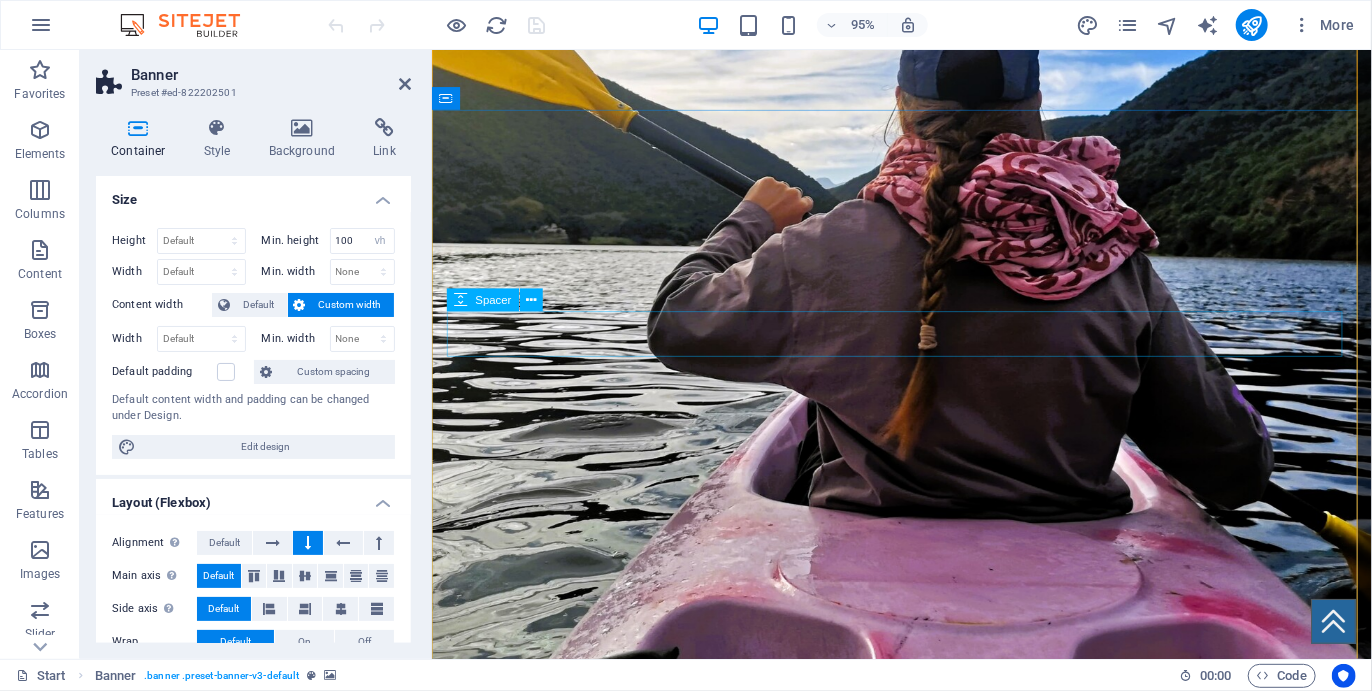 scroll, scrollTop: 377, scrollLeft: 0, axis: vertical 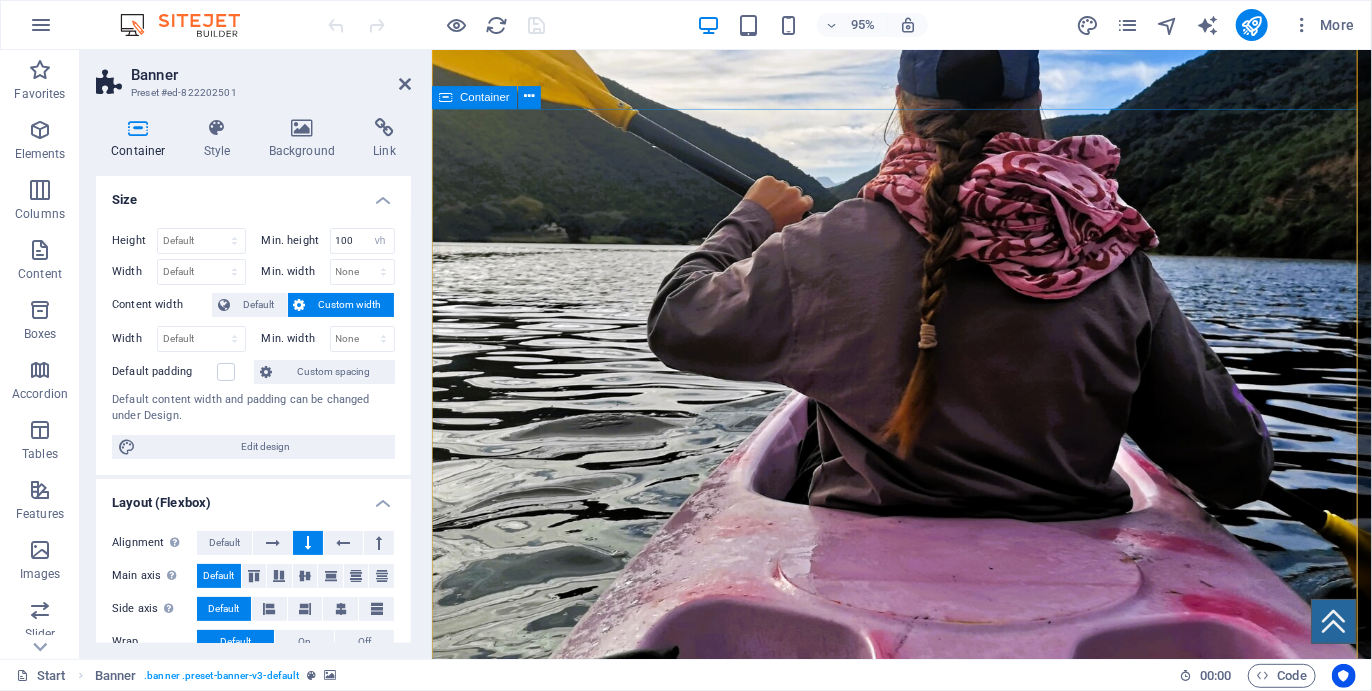 click on "Container" at bounding box center (485, 96) 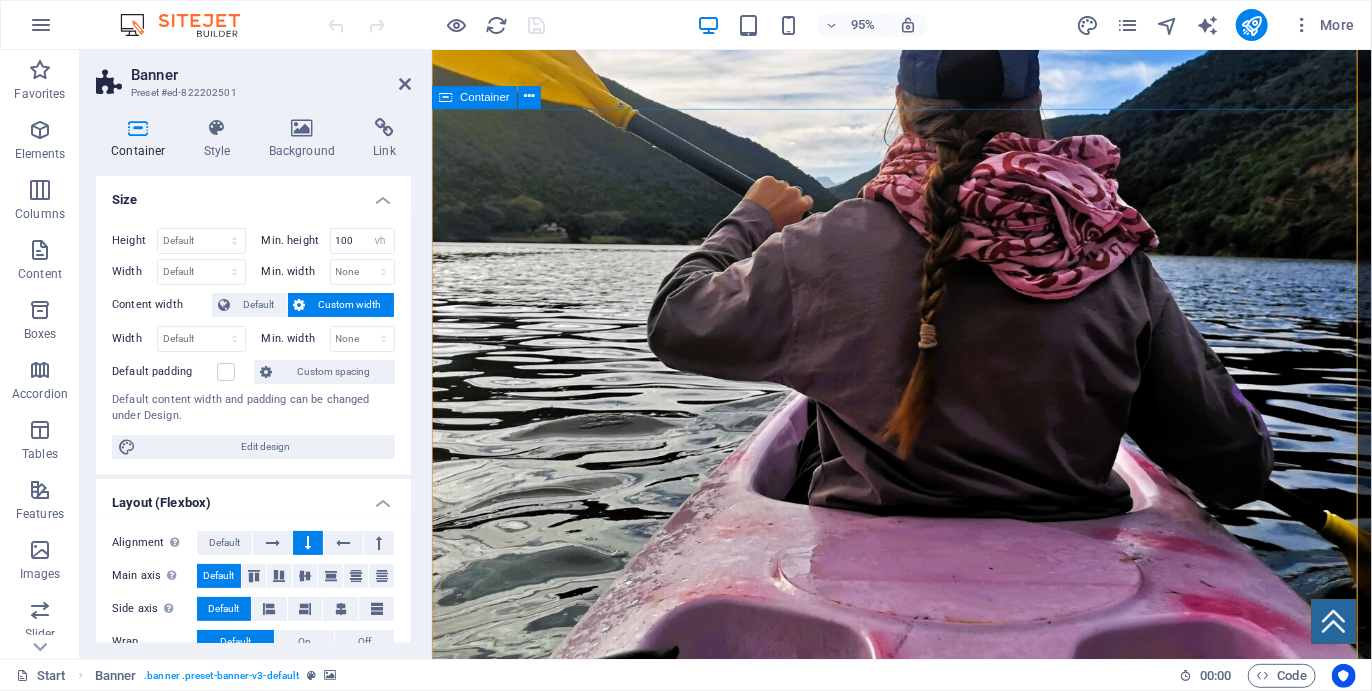 click on "Container" at bounding box center [485, 96] 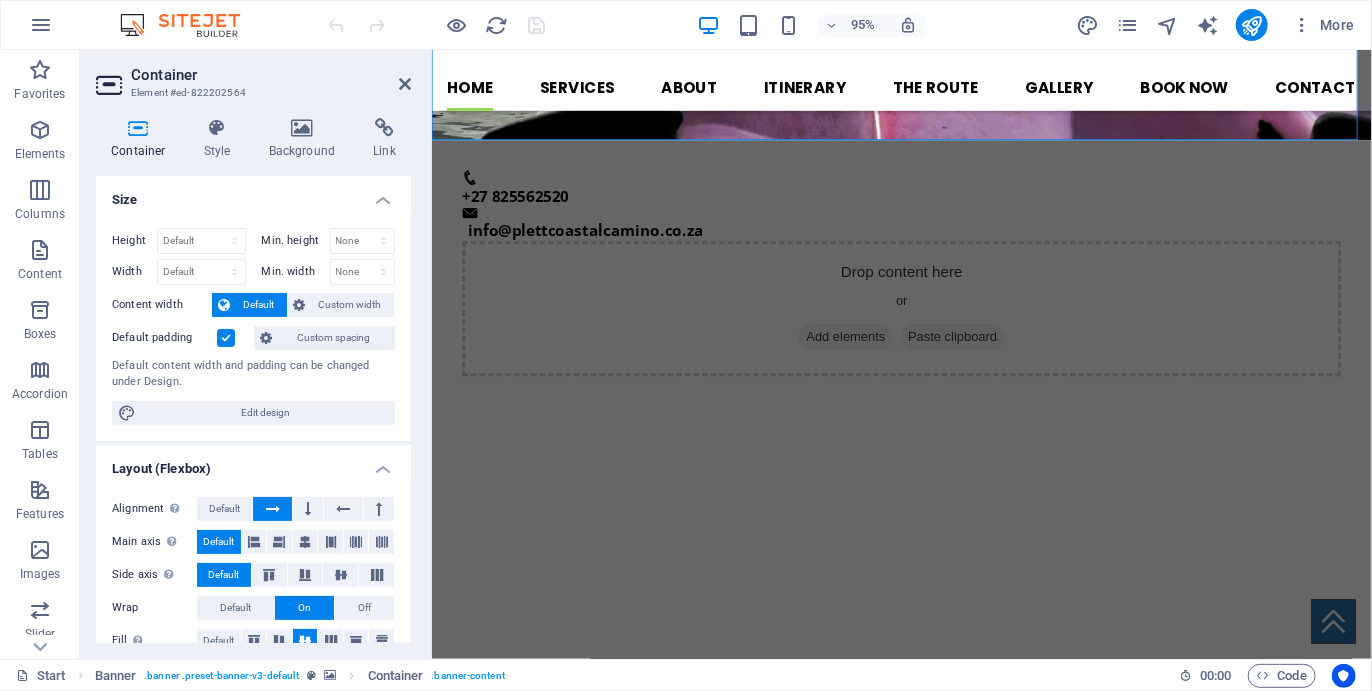 scroll, scrollTop: 965, scrollLeft: 0, axis: vertical 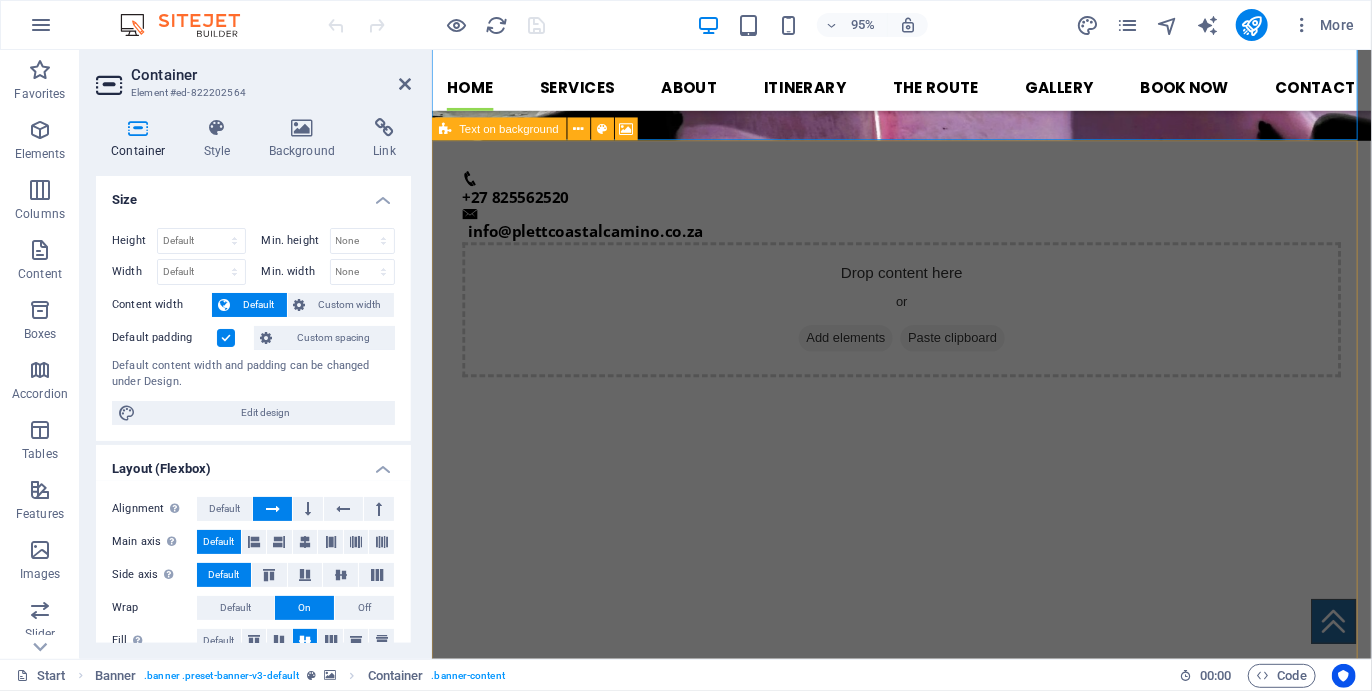 click on "Text on background" at bounding box center (510, 128) 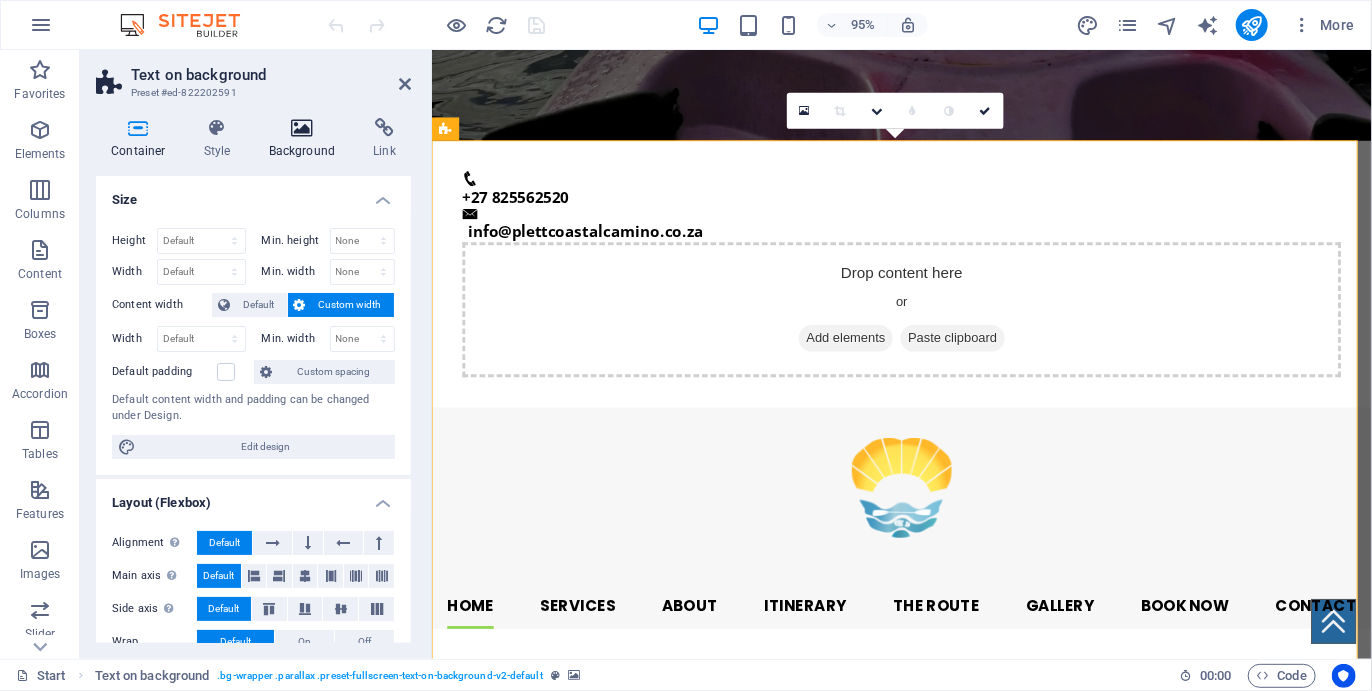click at bounding box center (302, 128) 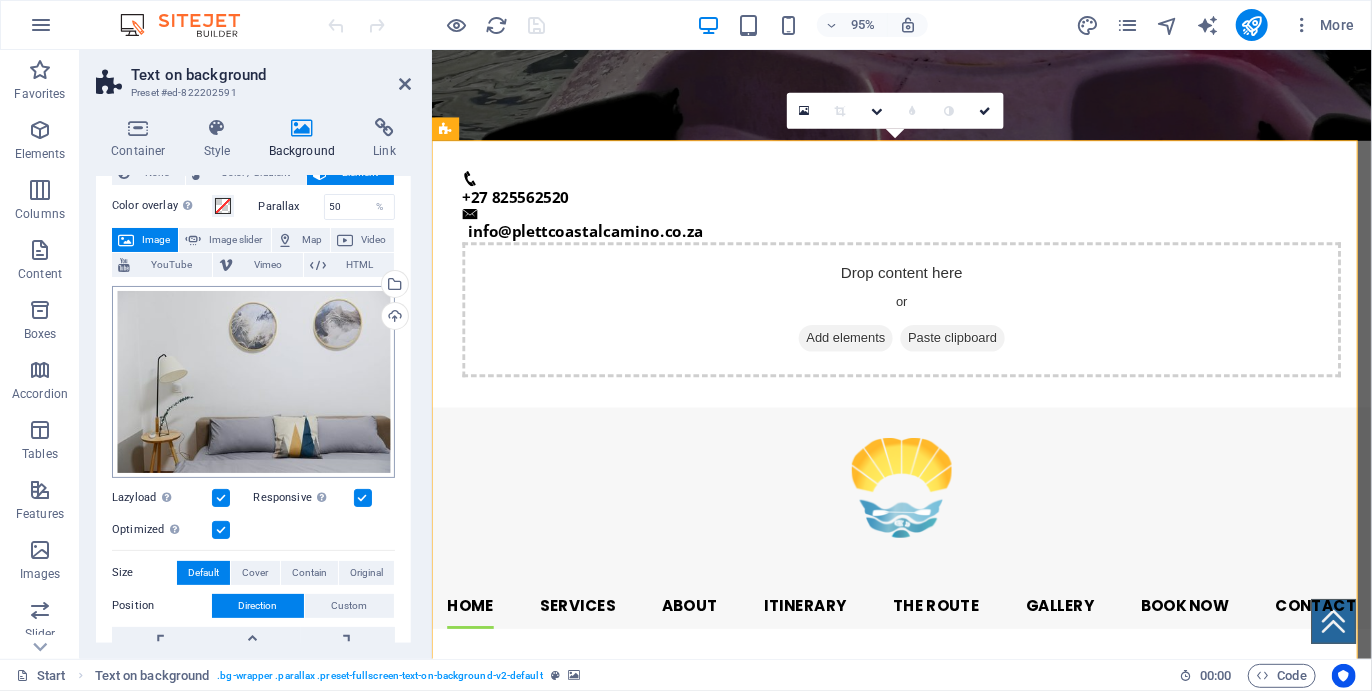 scroll, scrollTop: 68, scrollLeft: 0, axis: vertical 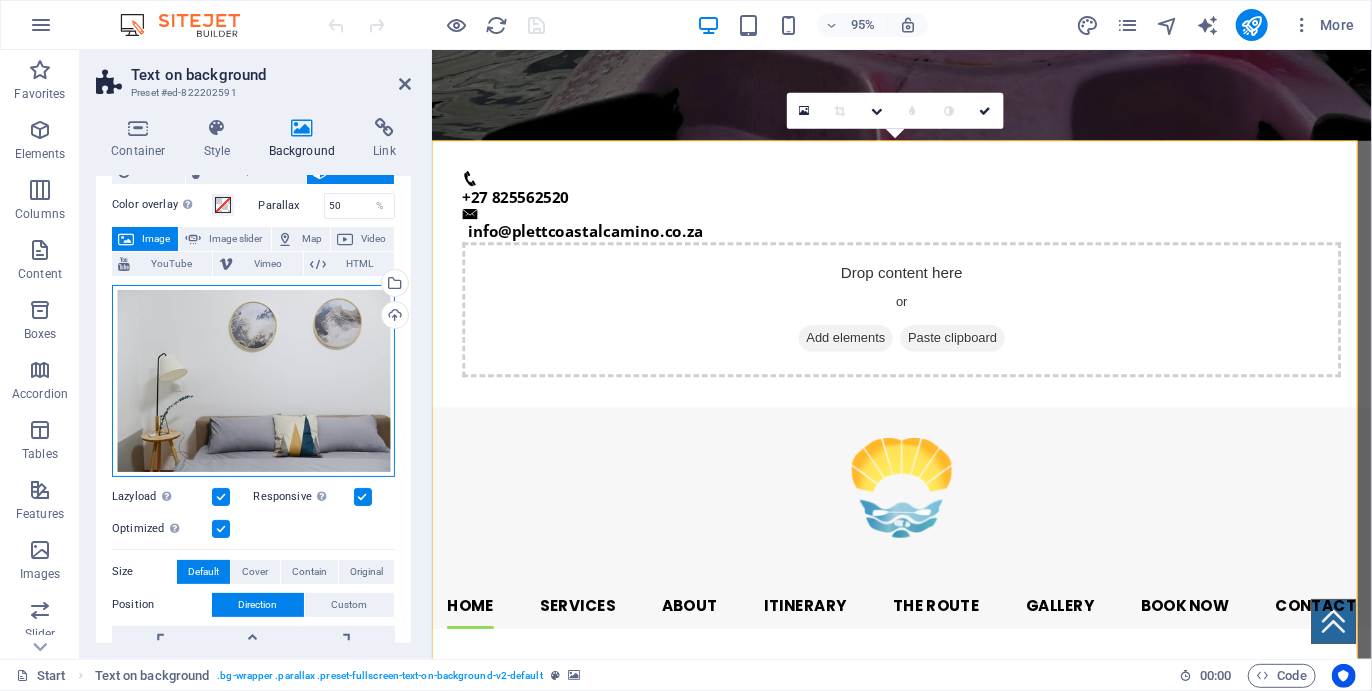 click on "Drag files here, click to choose files or select files from Files or our free stock photos & videos" at bounding box center (253, 381) 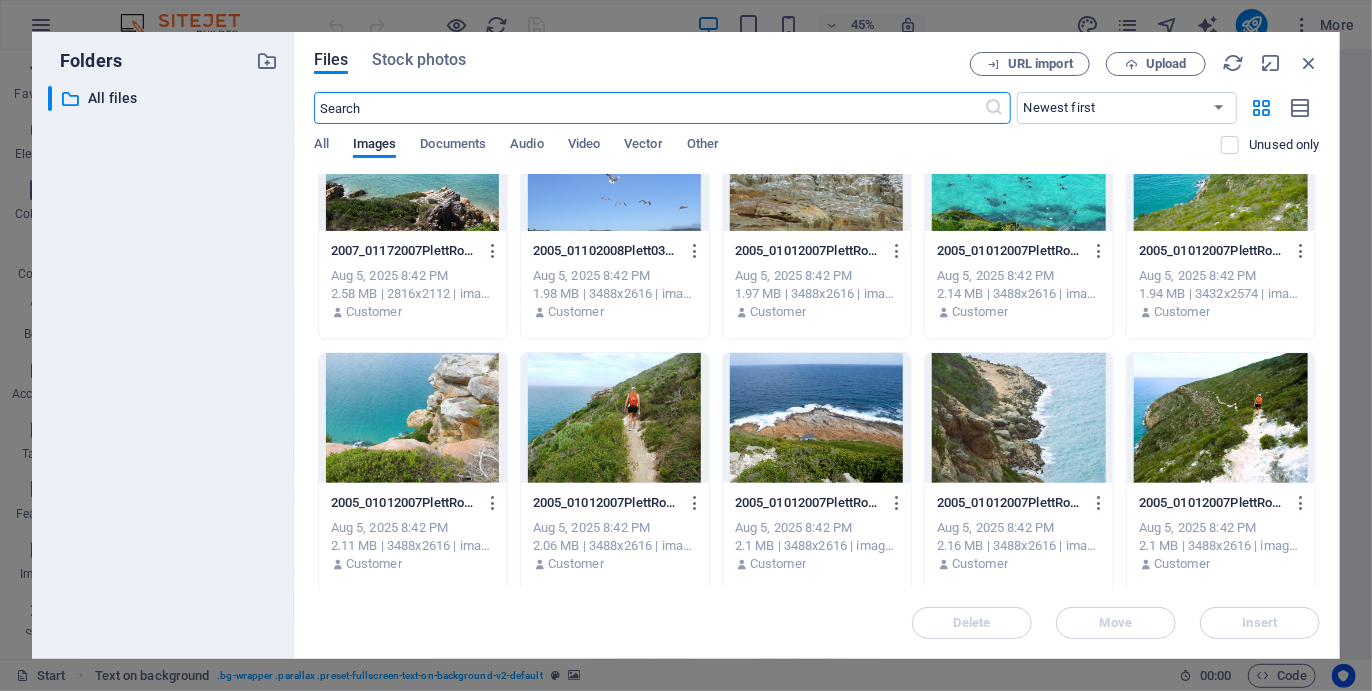 scroll, scrollTop: 4679, scrollLeft: 0, axis: vertical 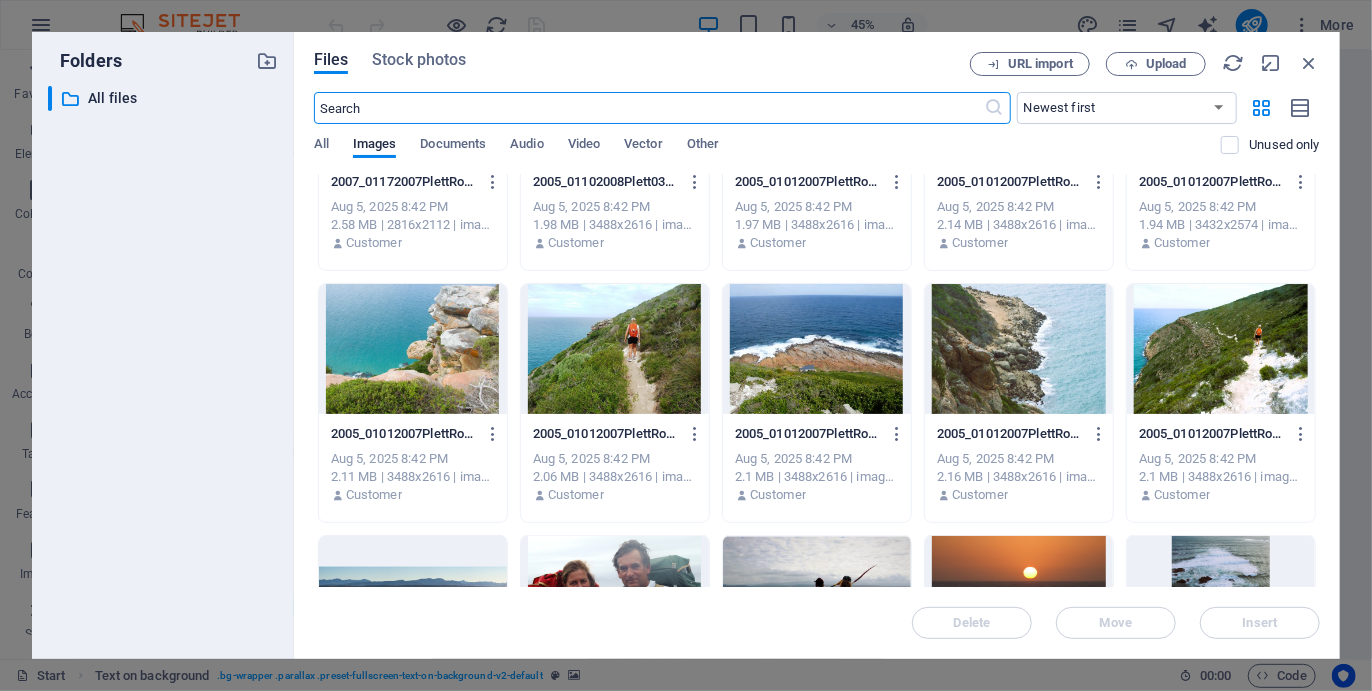 click at bounding box center (615, 349) 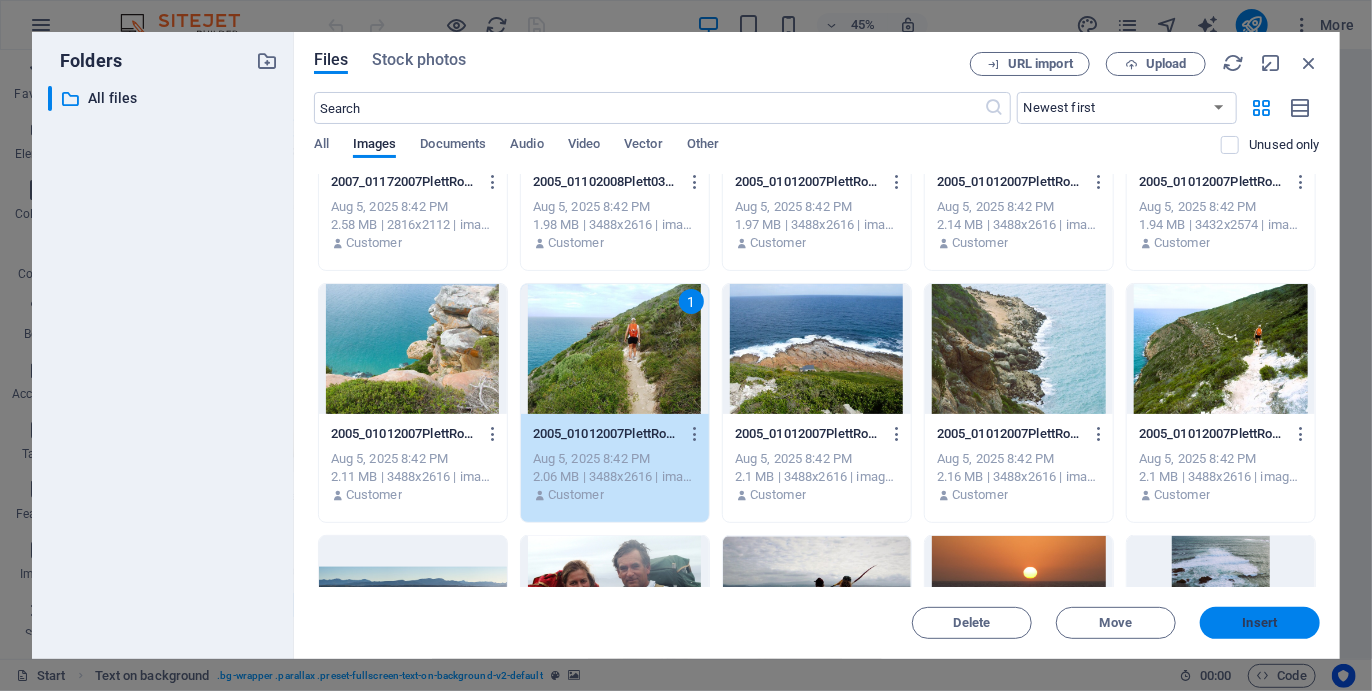 click on "Insert" at bounding box center (1260, 623) 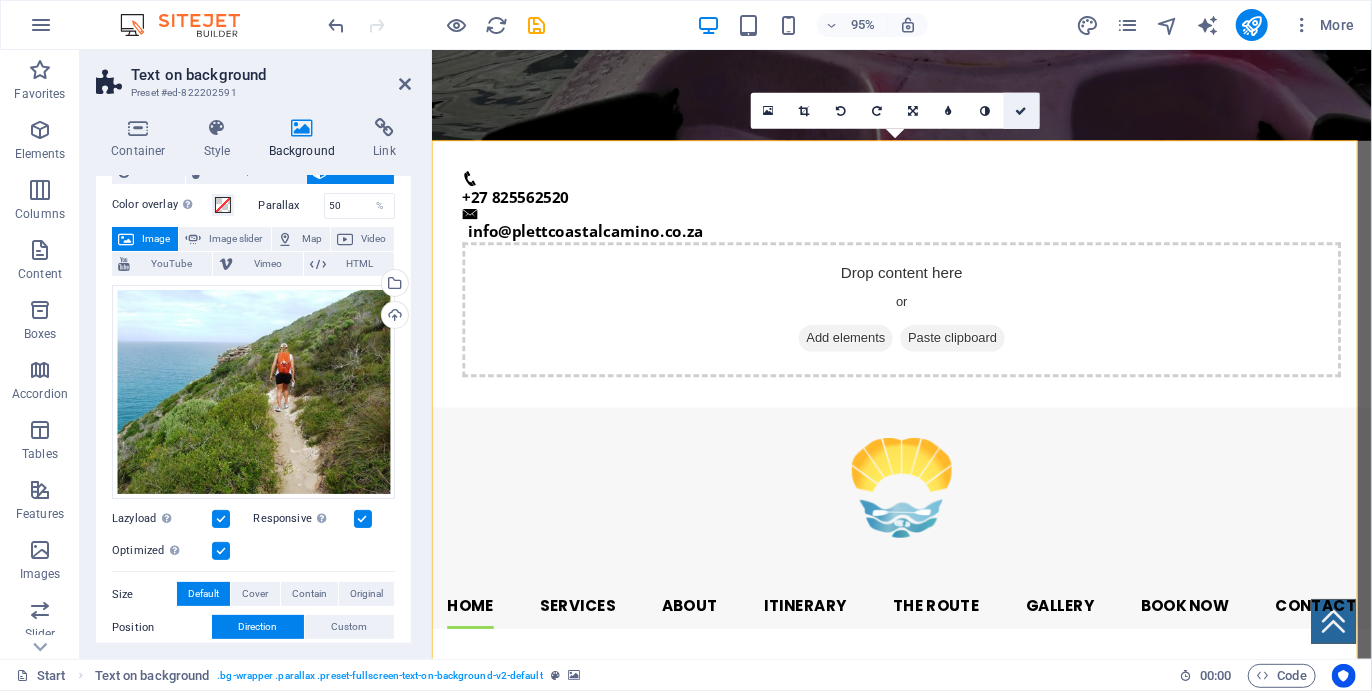 click at bounding box center [1022, 110] 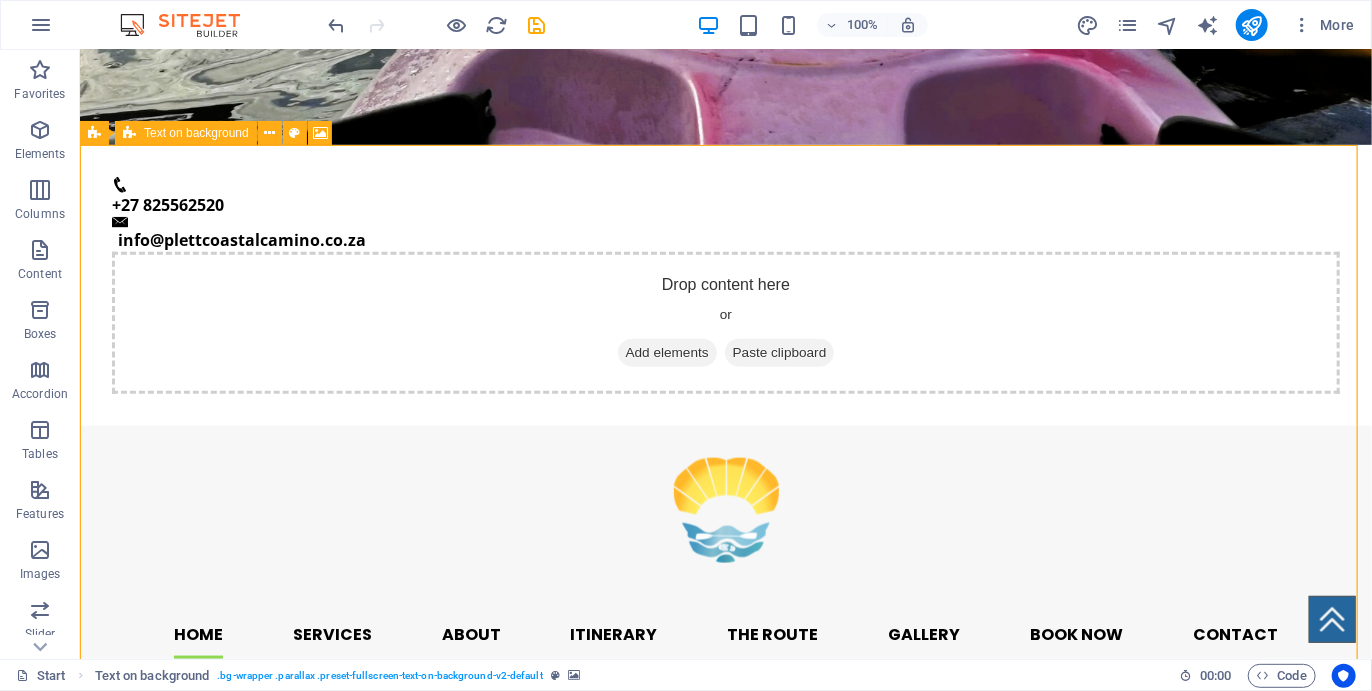click on "Text on background" at bounding box center (196, 133) 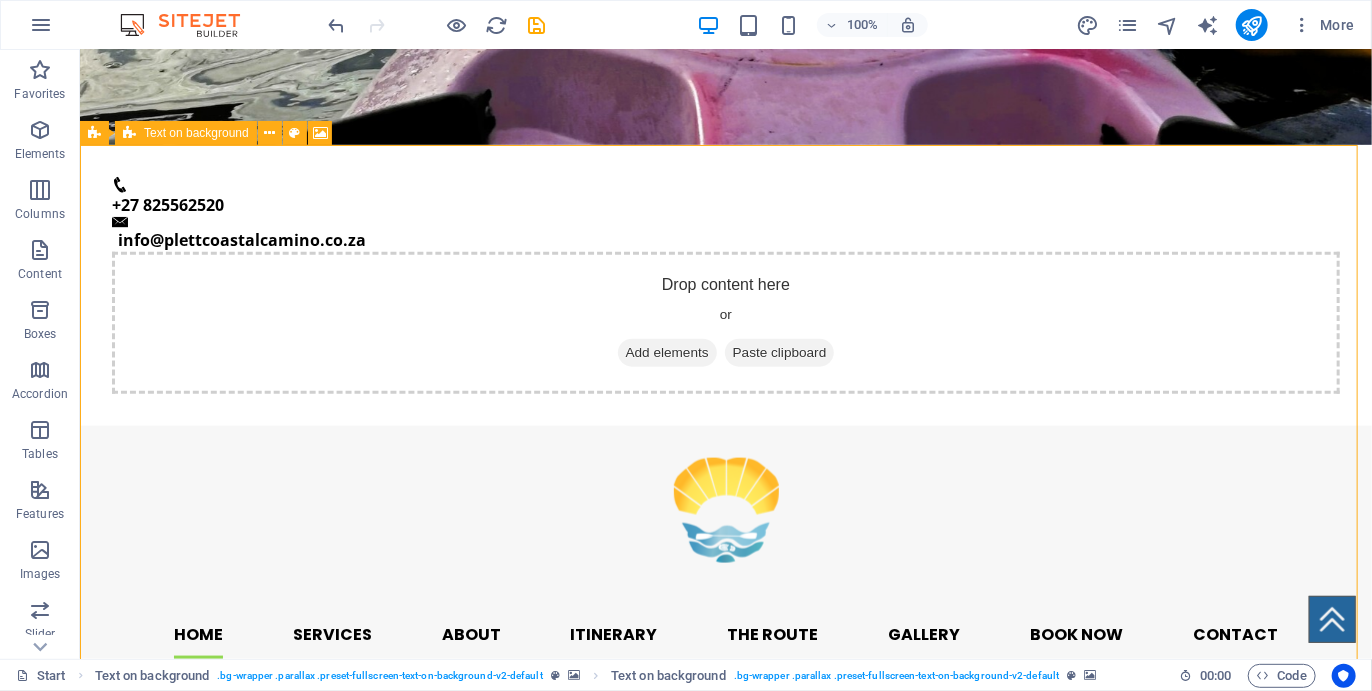 click on "Text on background" at bounding box center [196, 133] 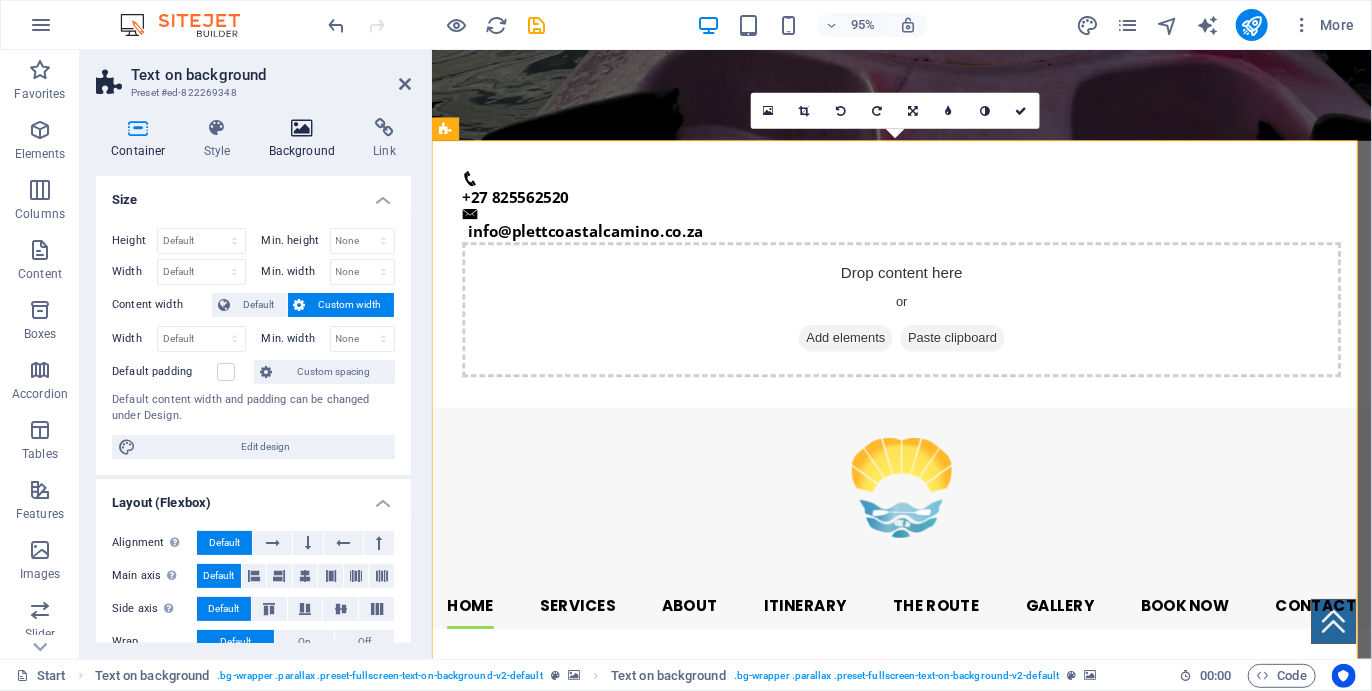 click at bounding box center [302, 128] 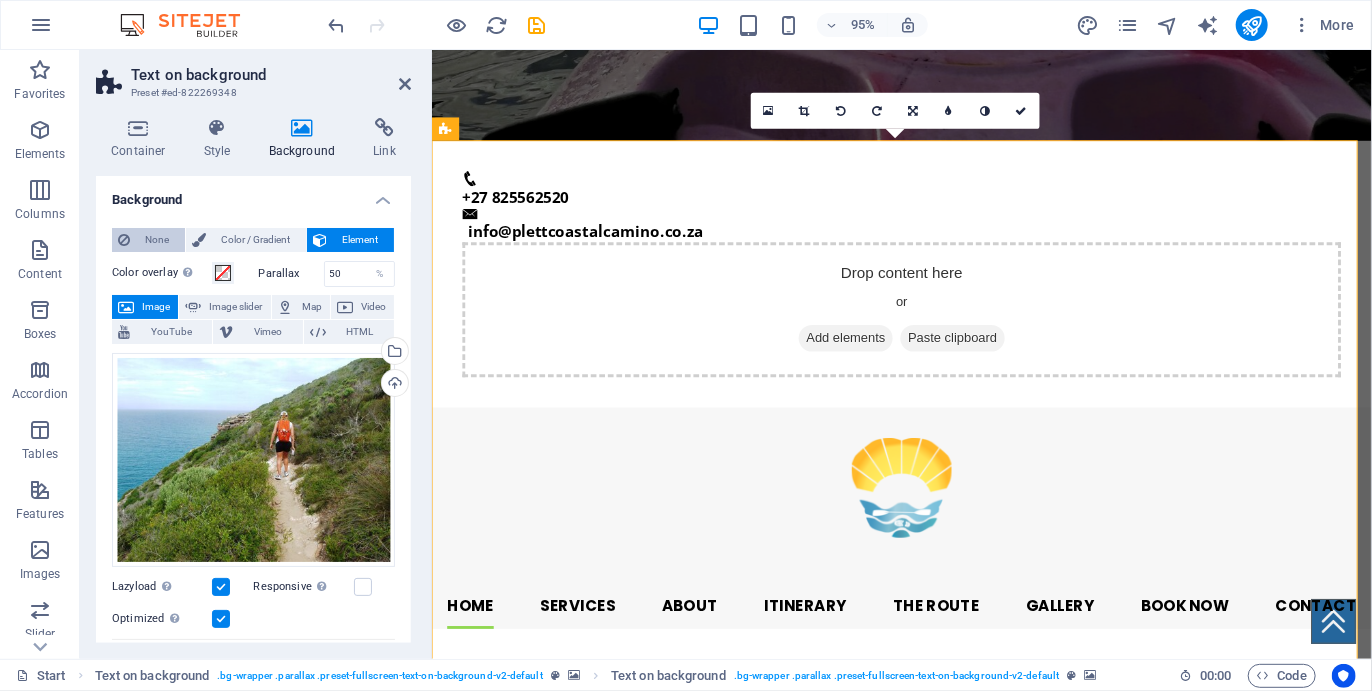 click on "None" at bounding box center [157, 240] 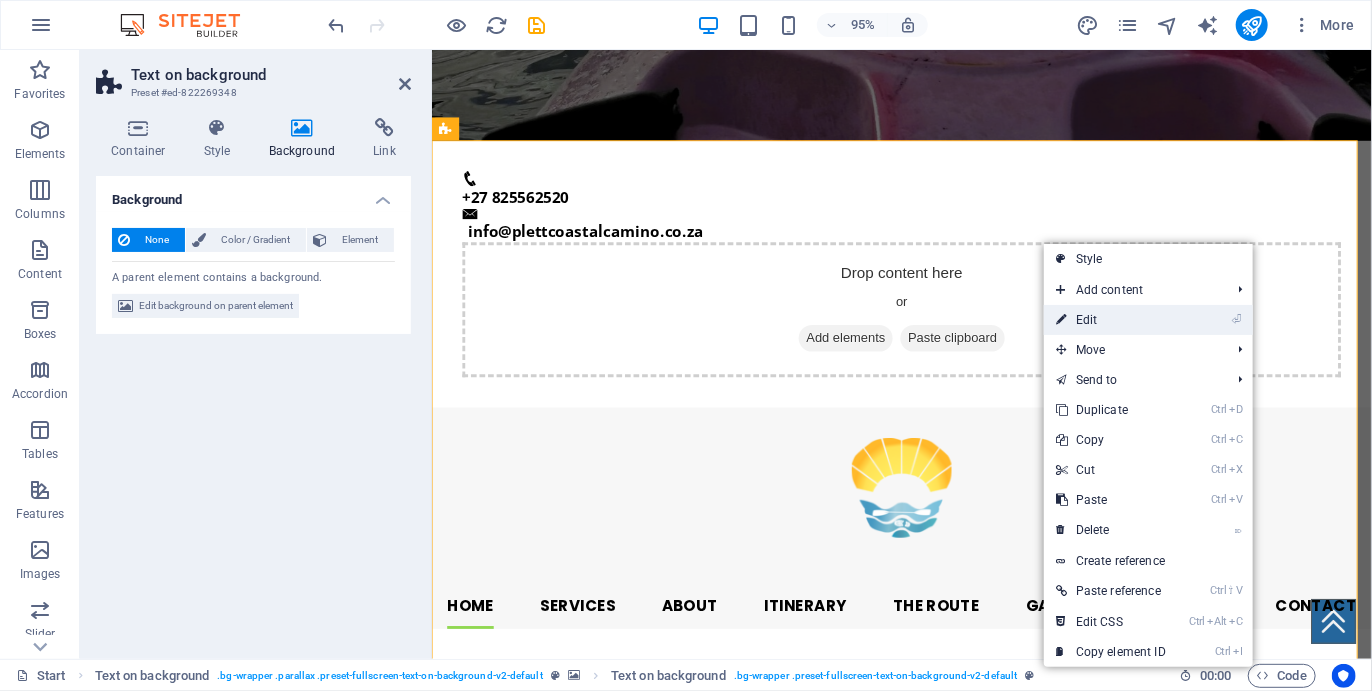 click on "⏎  Edit" at bounding box center [1111, 320] 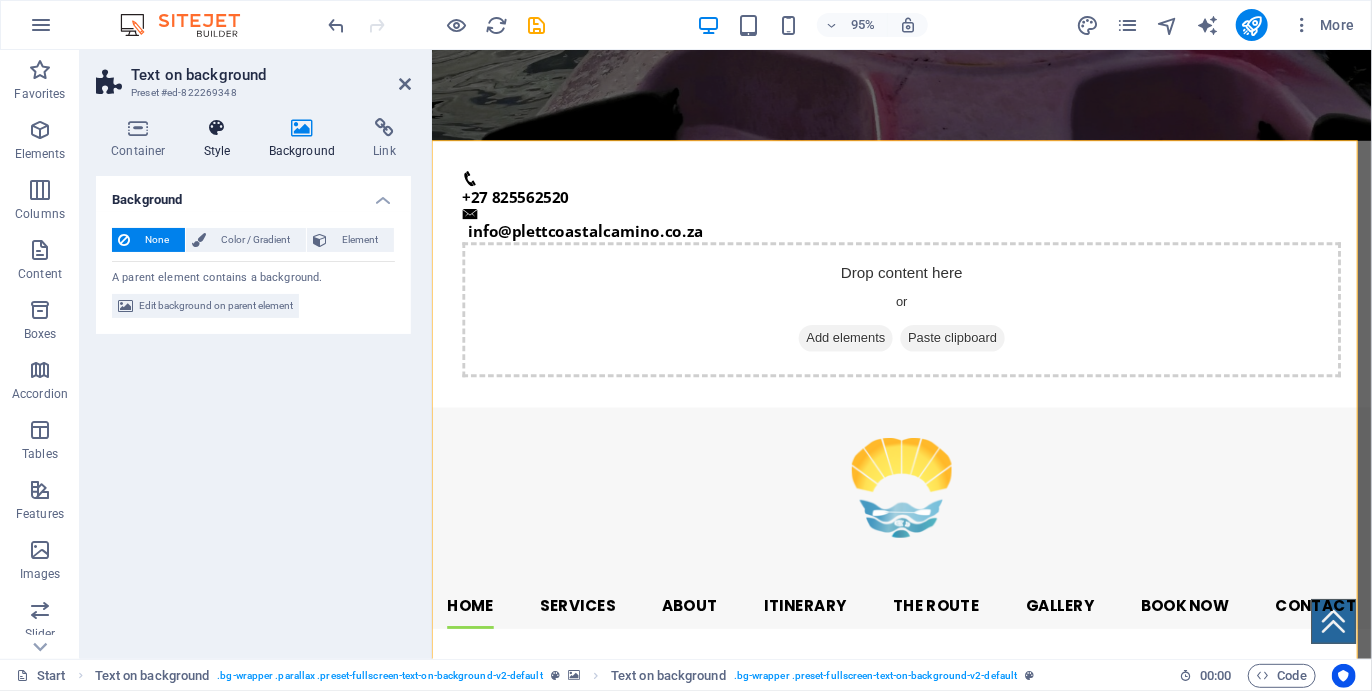 click on "Style" at bounding box center (221, 139) 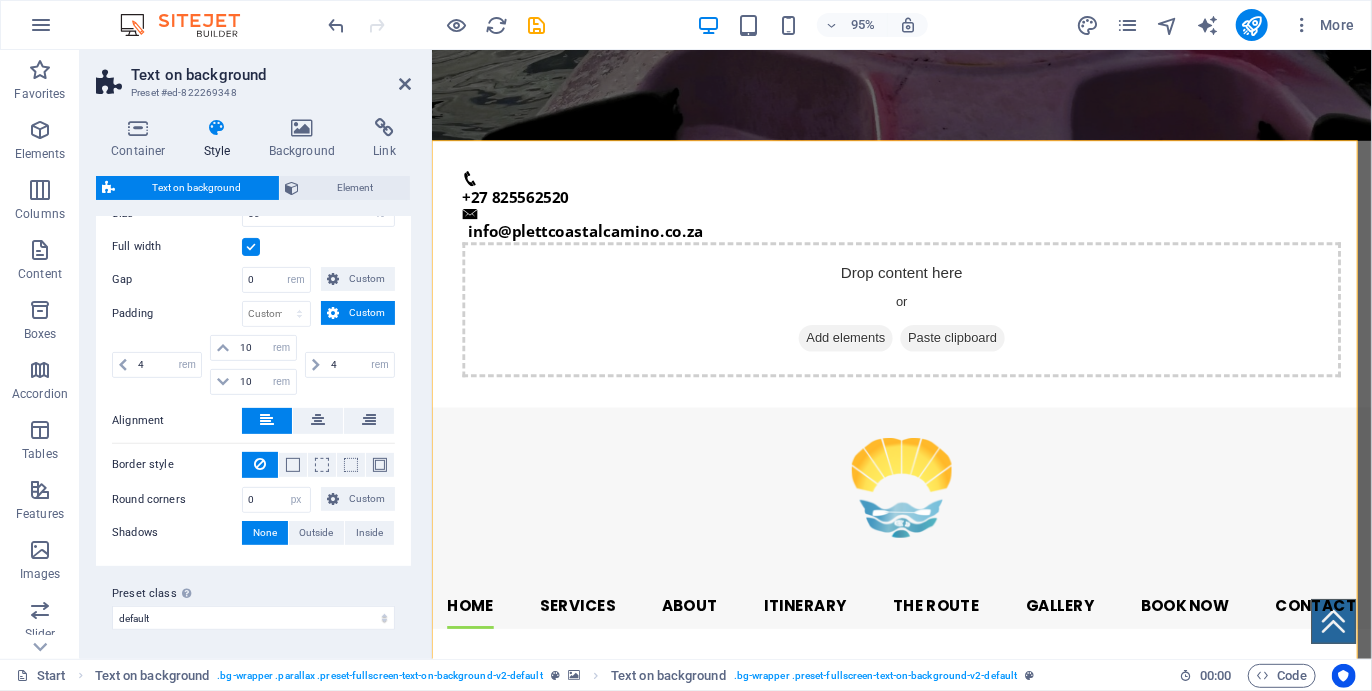 scroll, scrollTop: 0, scrollLeft: 0, axis: both 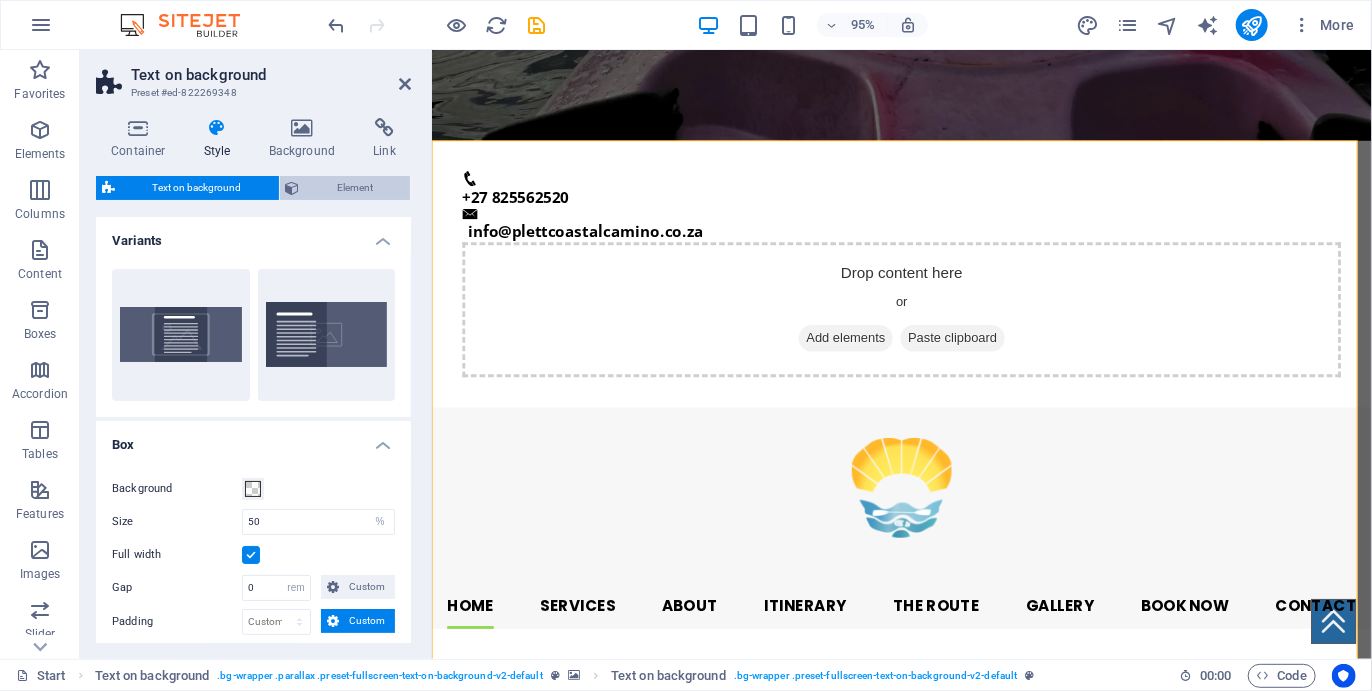 click on "Element" at bounding box center [355, 188] 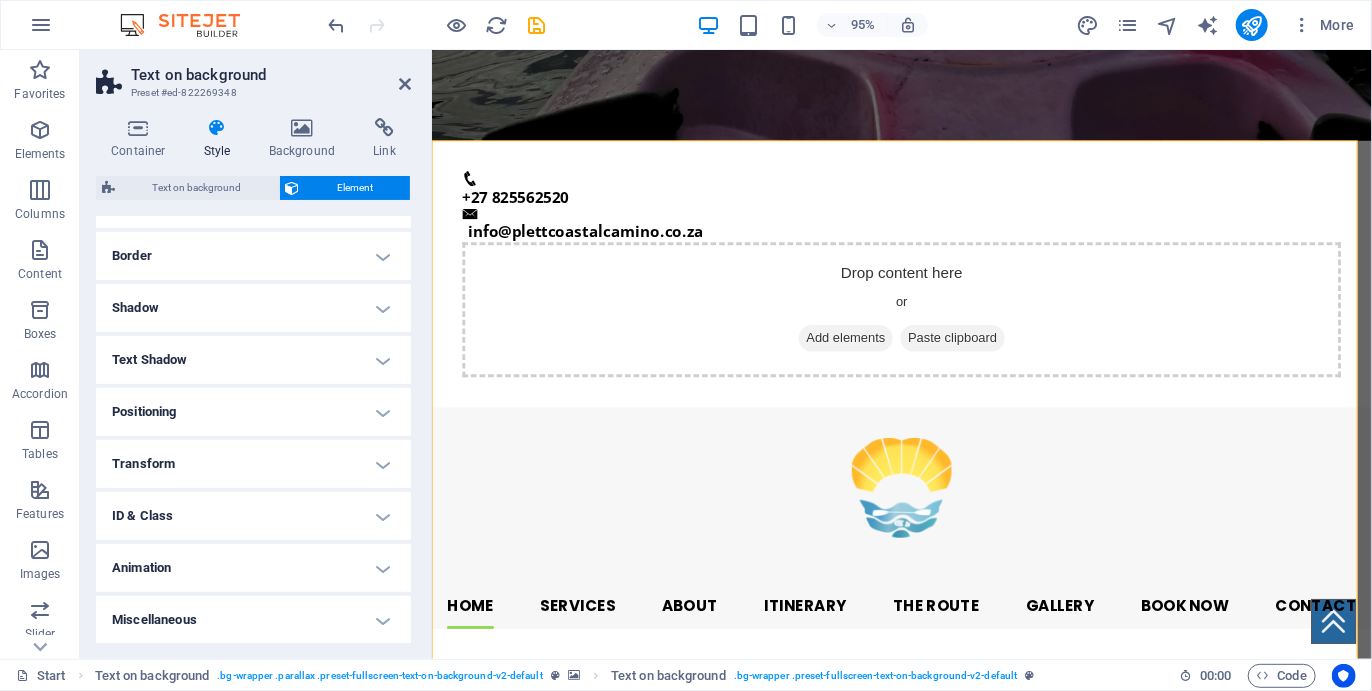 scroll, scrollTop: 0, scrollLeft: 0, axis: both 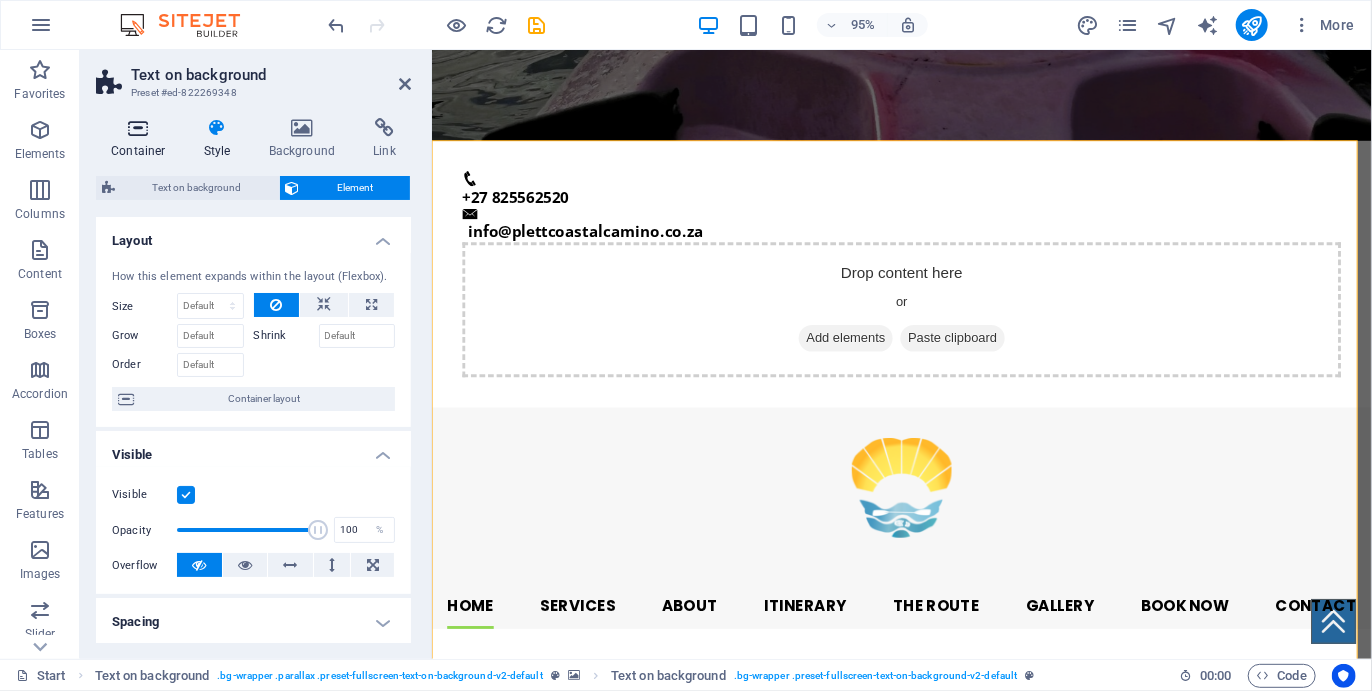 click at bounding box center [138, 128] 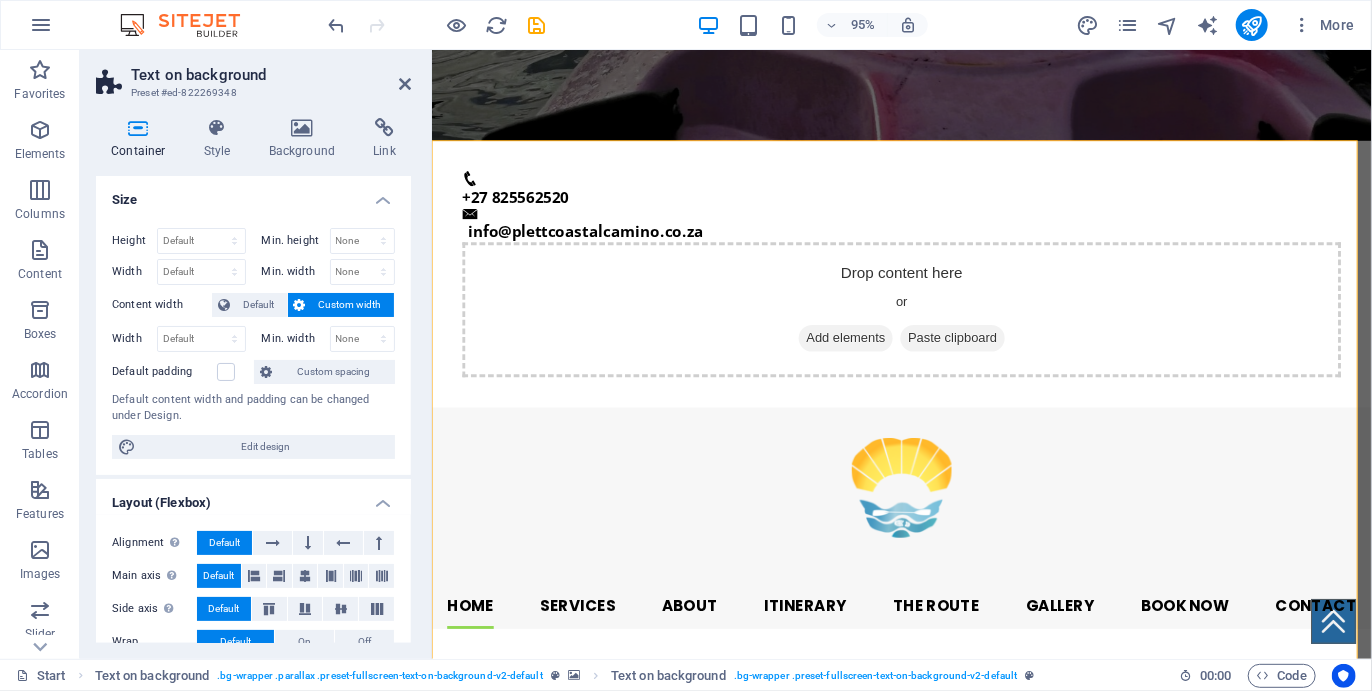 scroll, scrollTop: 340, scrollLeft: 0, axis: vertical 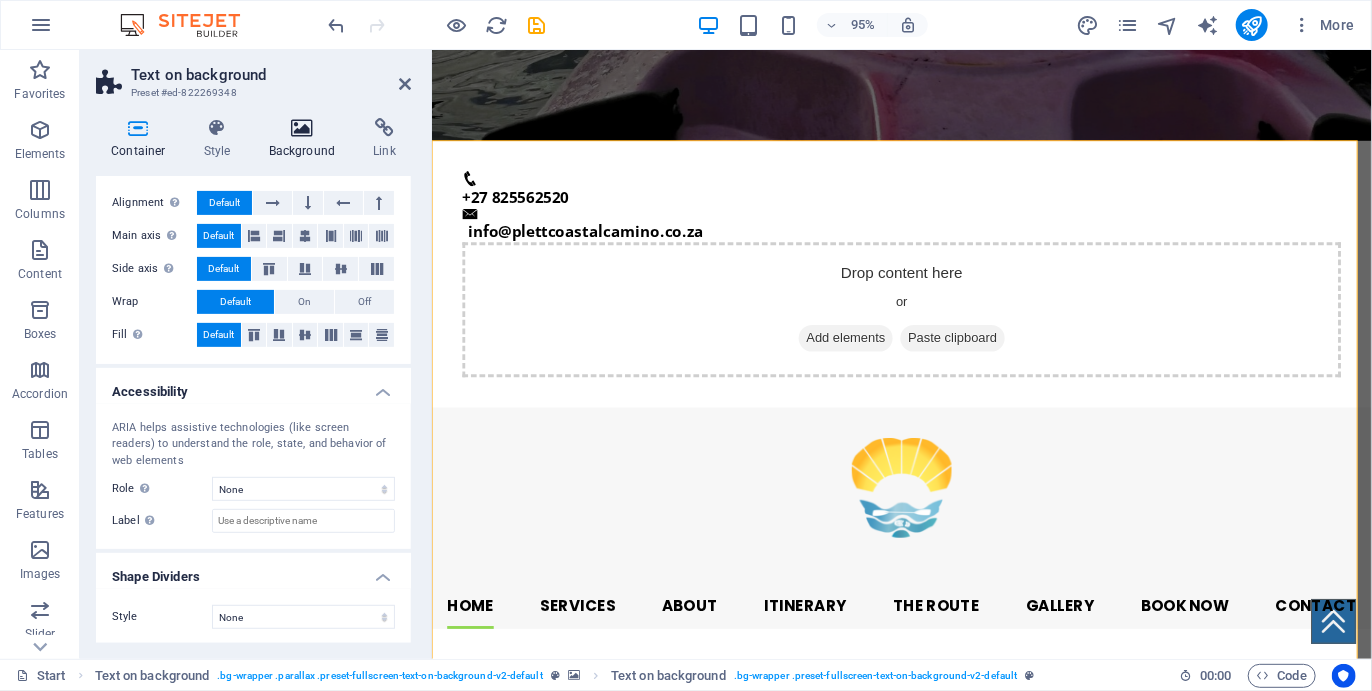 click at bounding box center (302, 128) 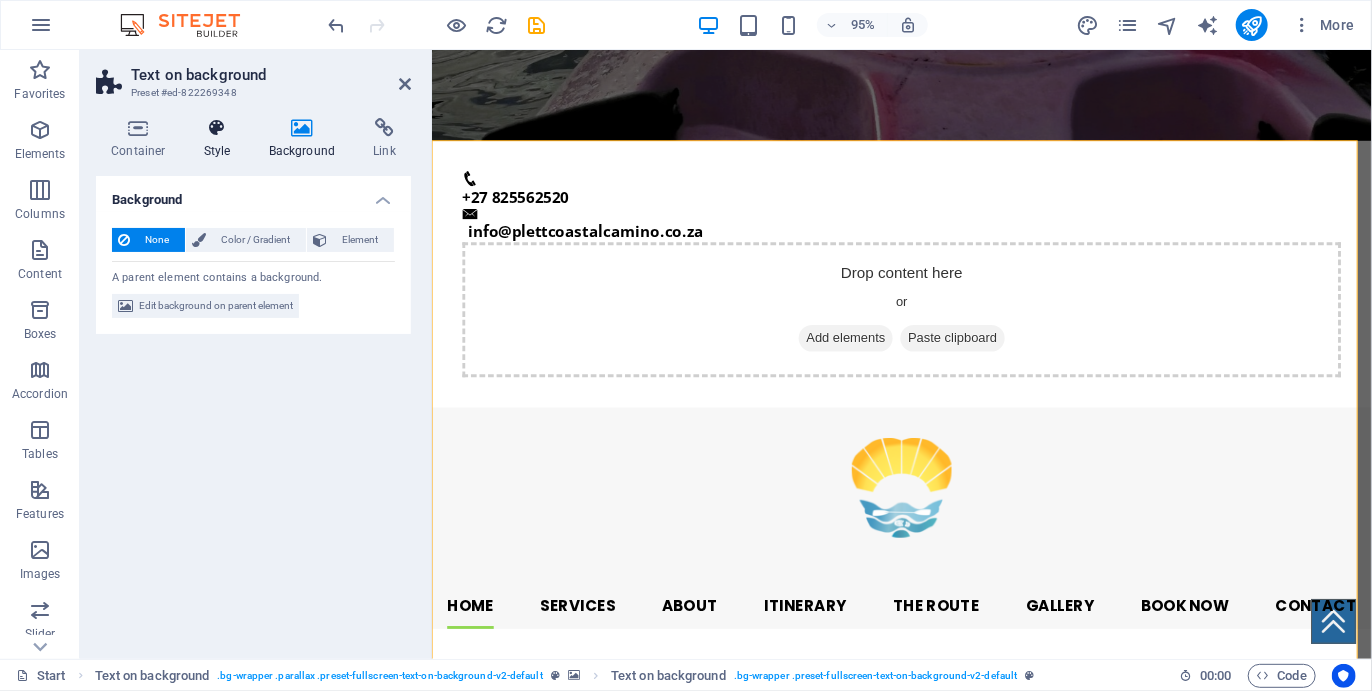 click on "Style" at bounding box center [221, 139] 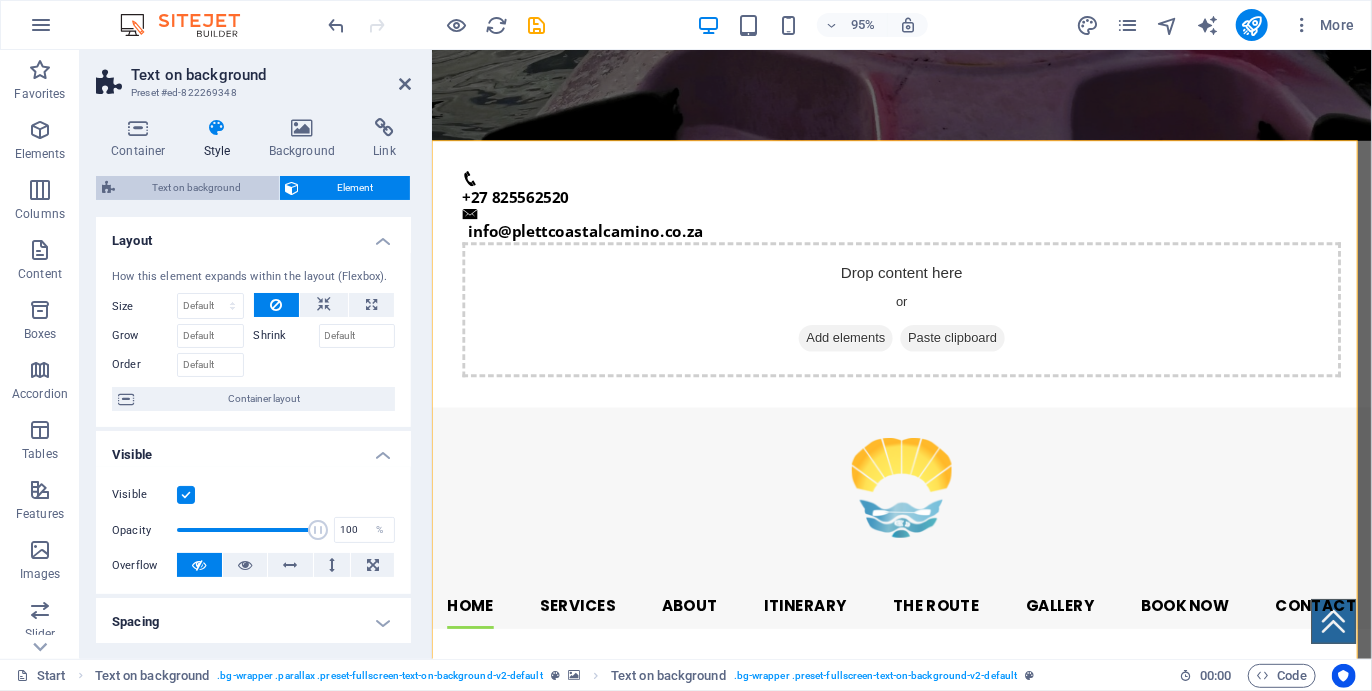 click on "Text on background" at bounding box center [197, 188] 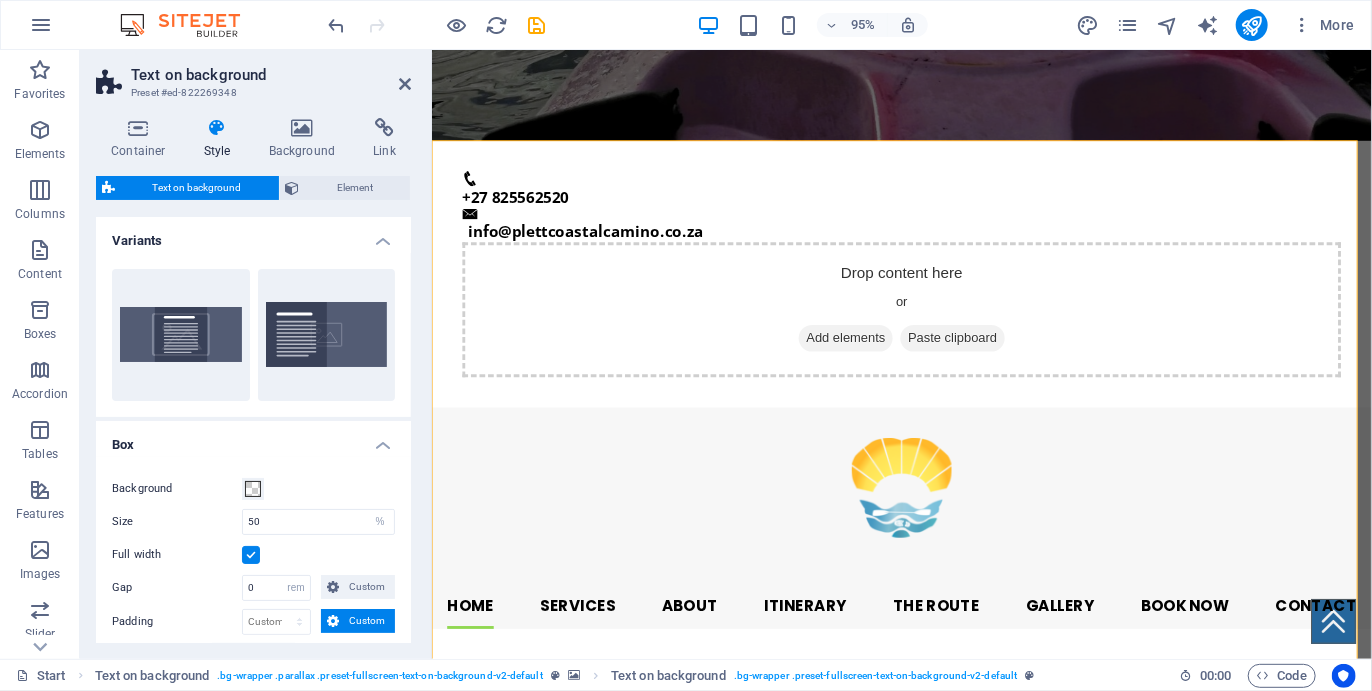 scroll, scrollTop: 308, scrollLeft: 0, axis: vertical 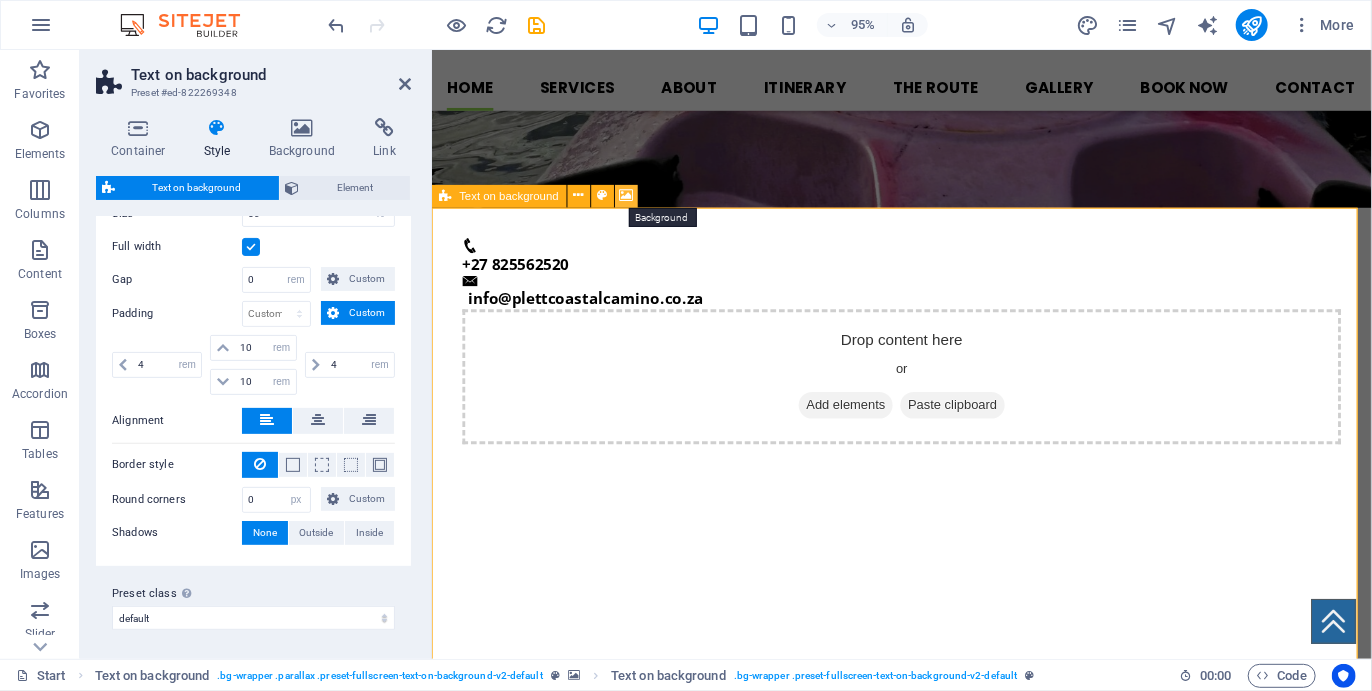 click at bounding box center (627, 196) 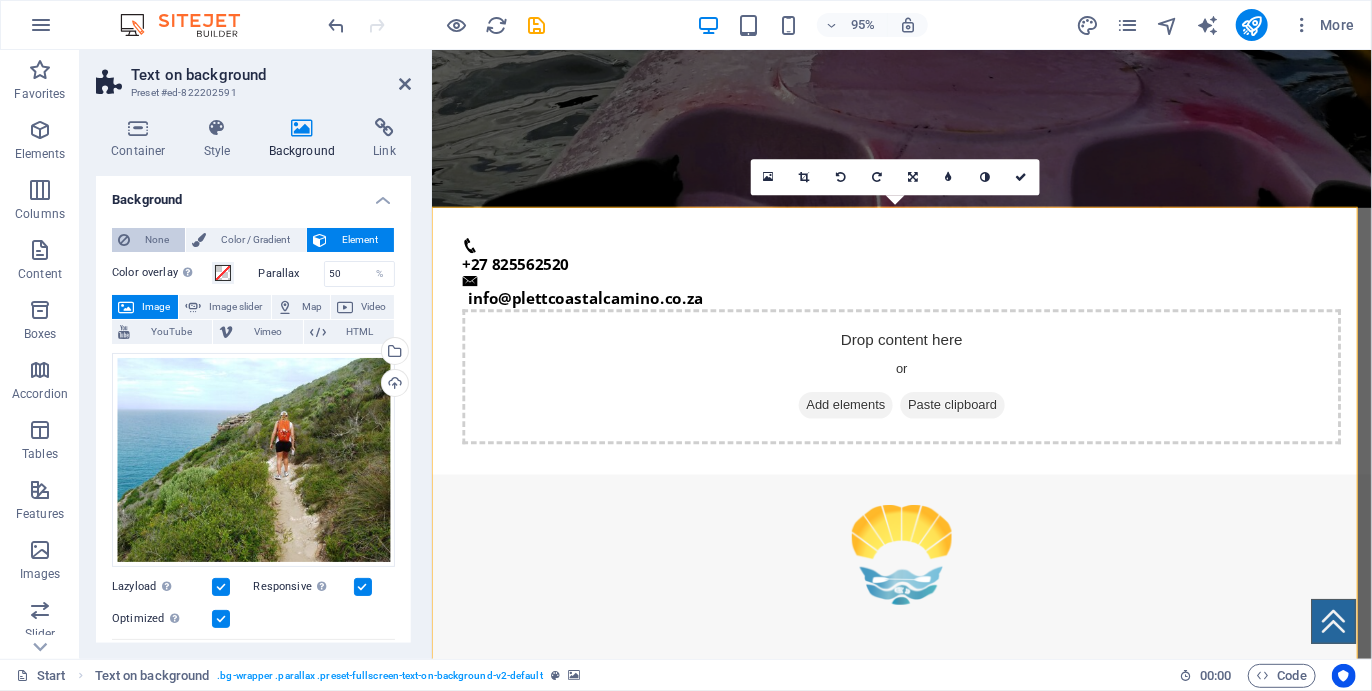 click on "None" at bounding box center [157, 240] 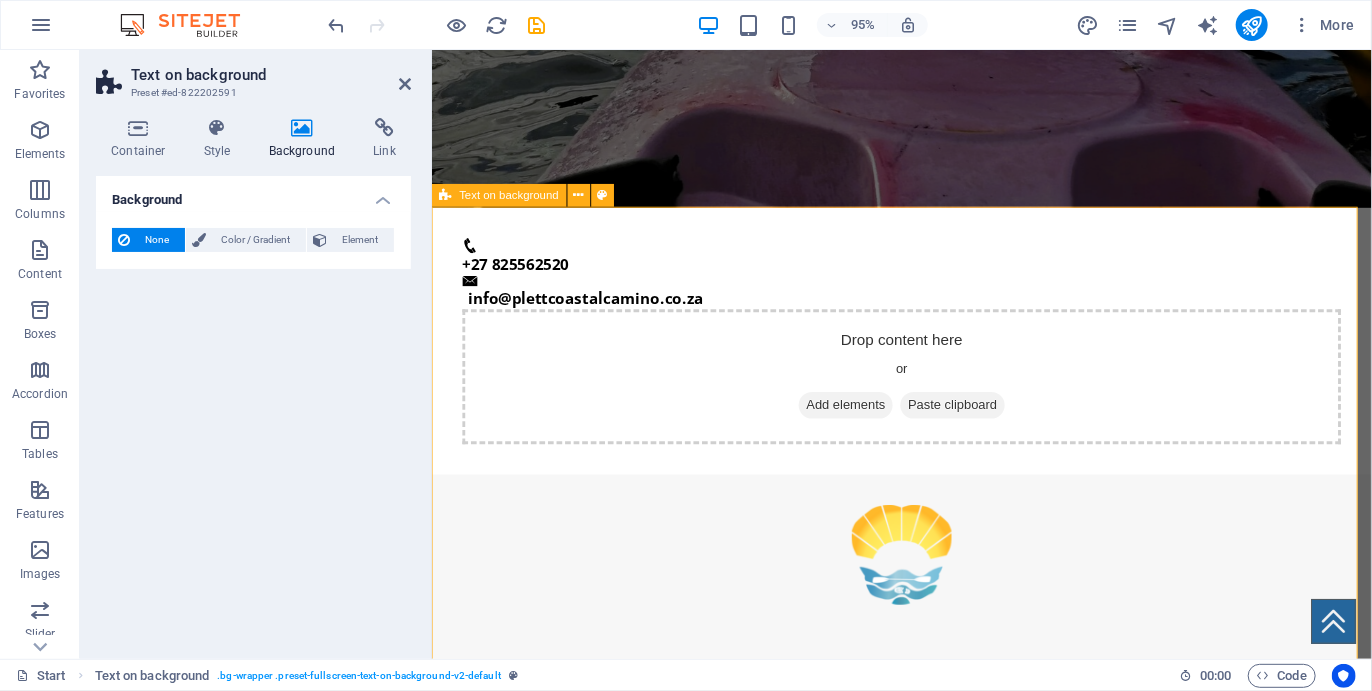 click on "Text on background" at bounding box center (510, 195) 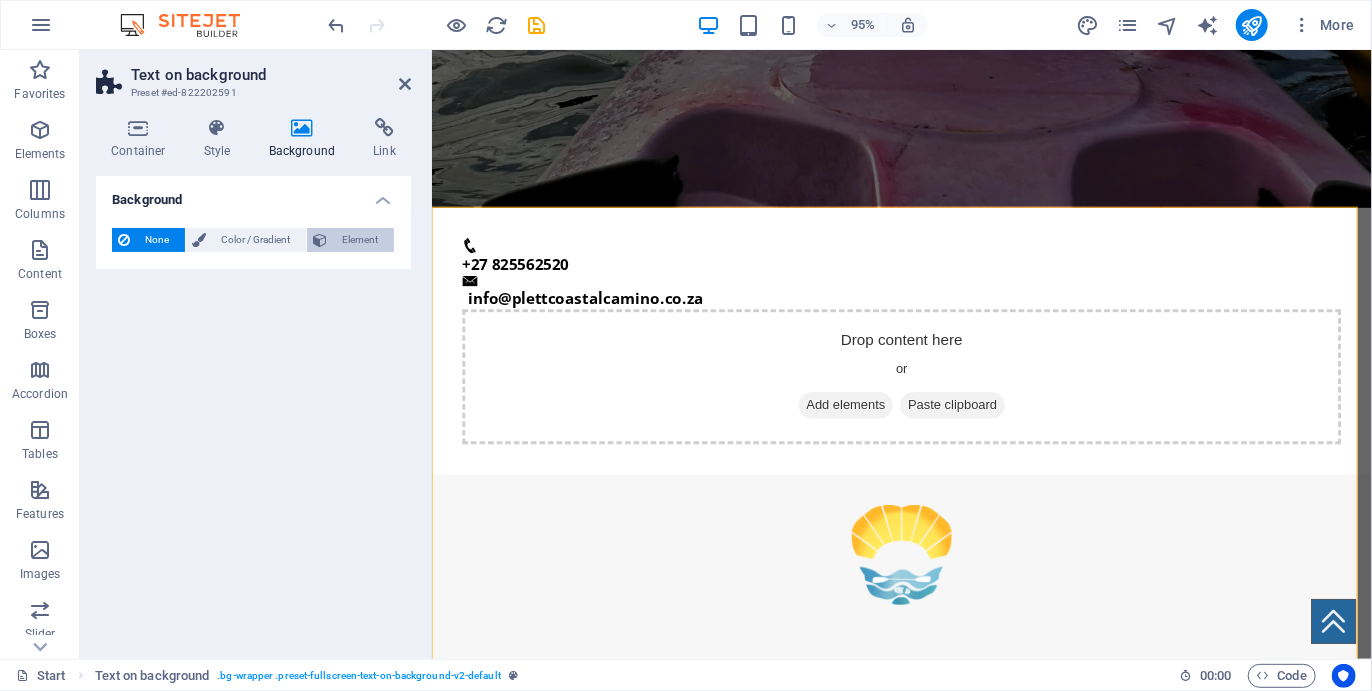 click on "Element" at bounding box center (360, 240) 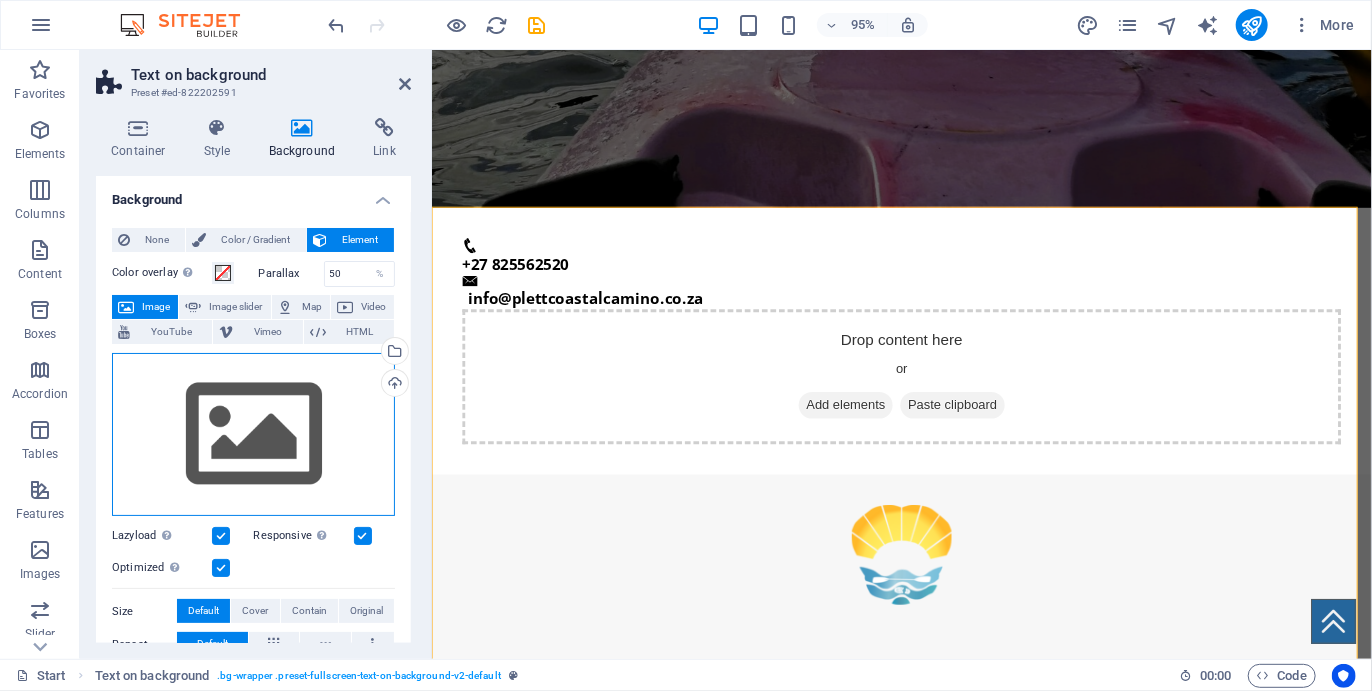 click on "Drag files here, click to choose files or select files from Files or our free stock photos & videos" at bounding box center (253, 435) 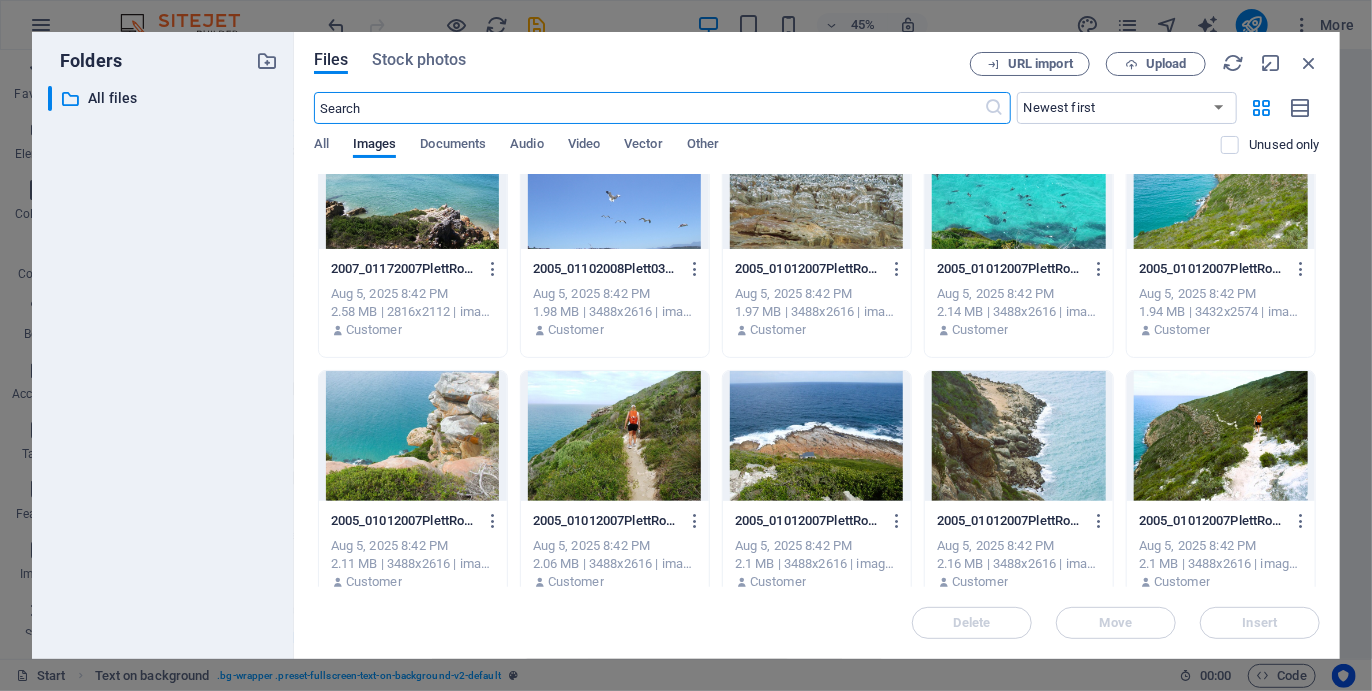 scroll, scrollTop: 4593, scrollLeft: 0, axis: vertical 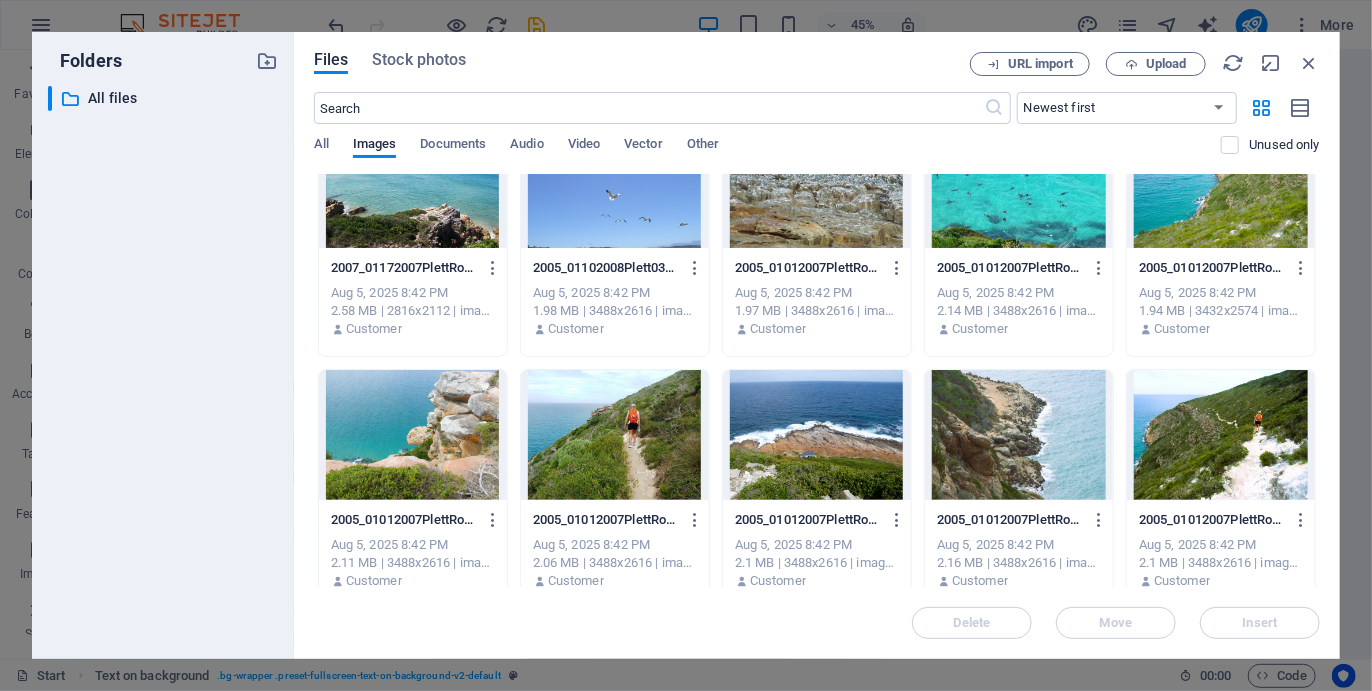 click at bounding box center [615, 435] 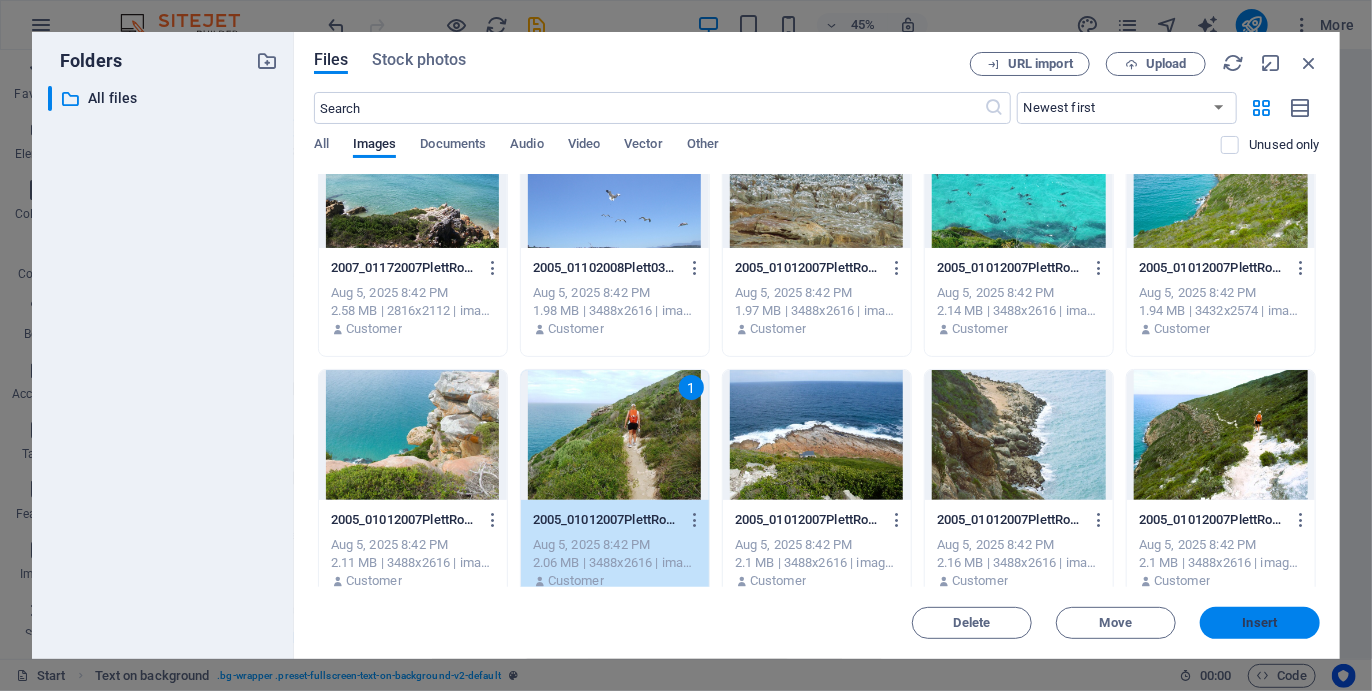 click on "Insert" at bounding box center [1260, 623] 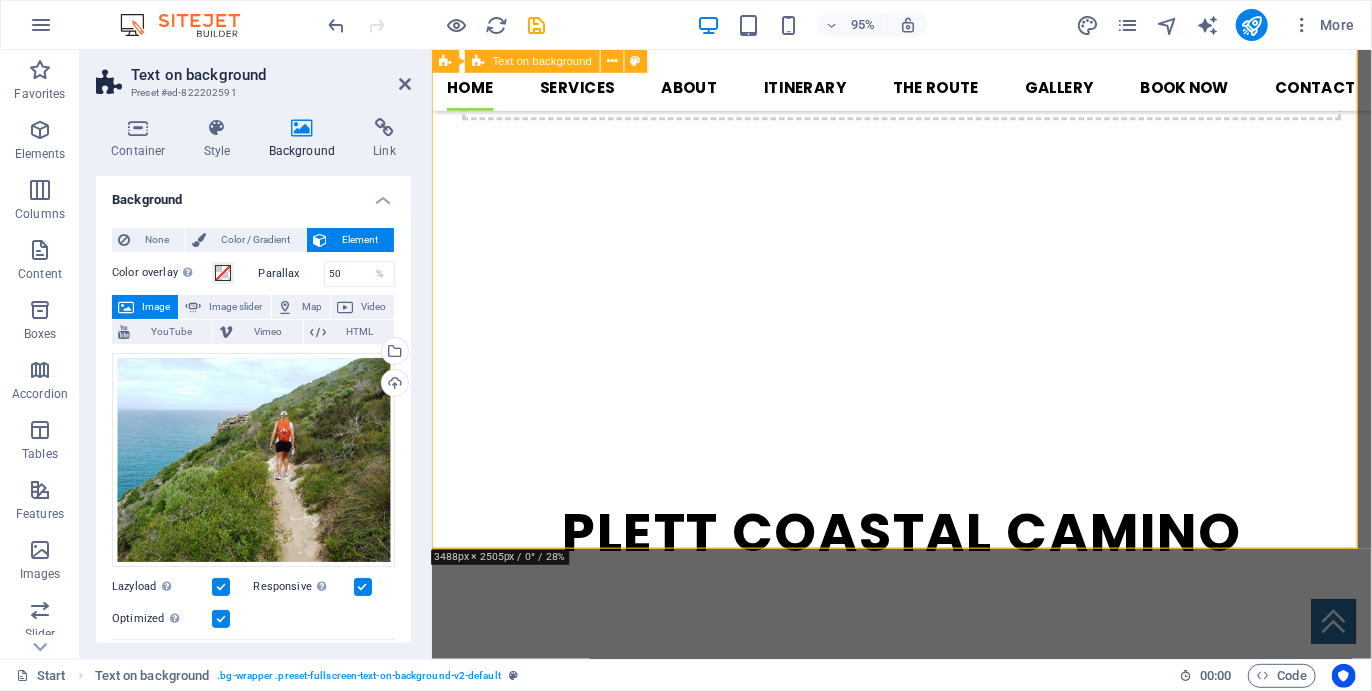 scroll, scrollTop: 841, scrollLeft: 0, axis: vertical 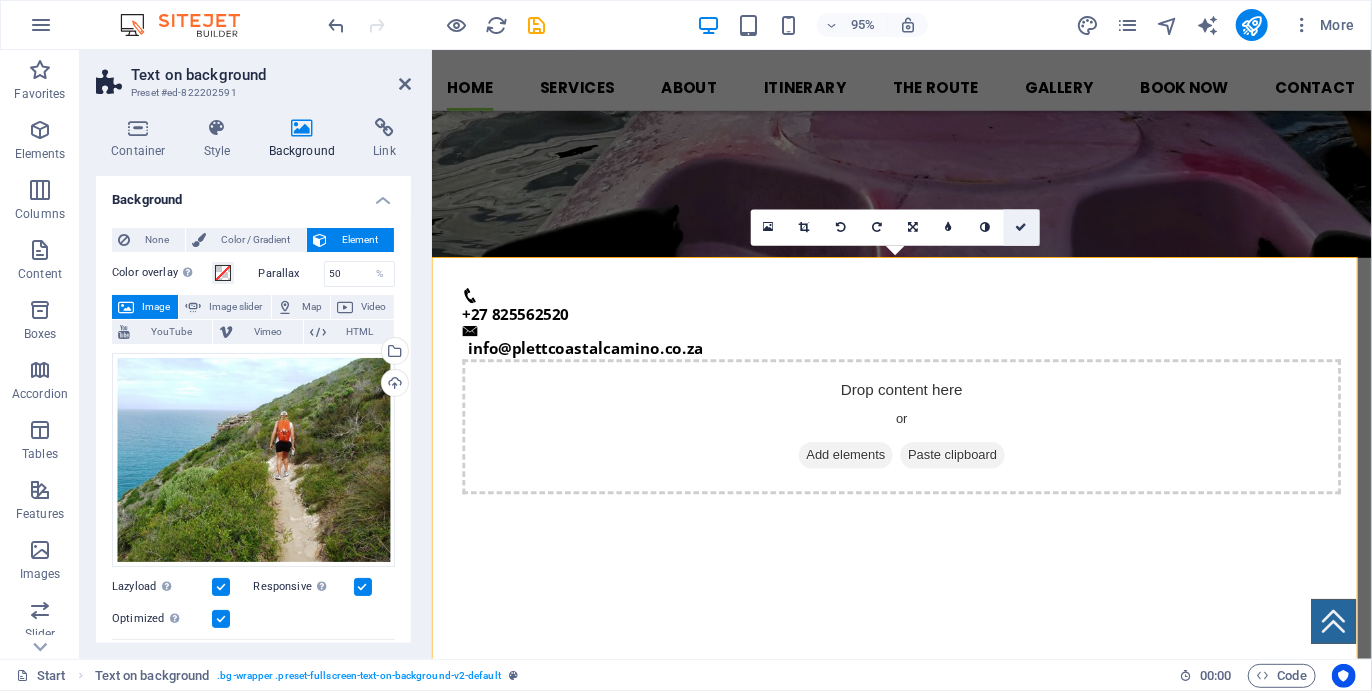 click at bounding box center (1022, 227) 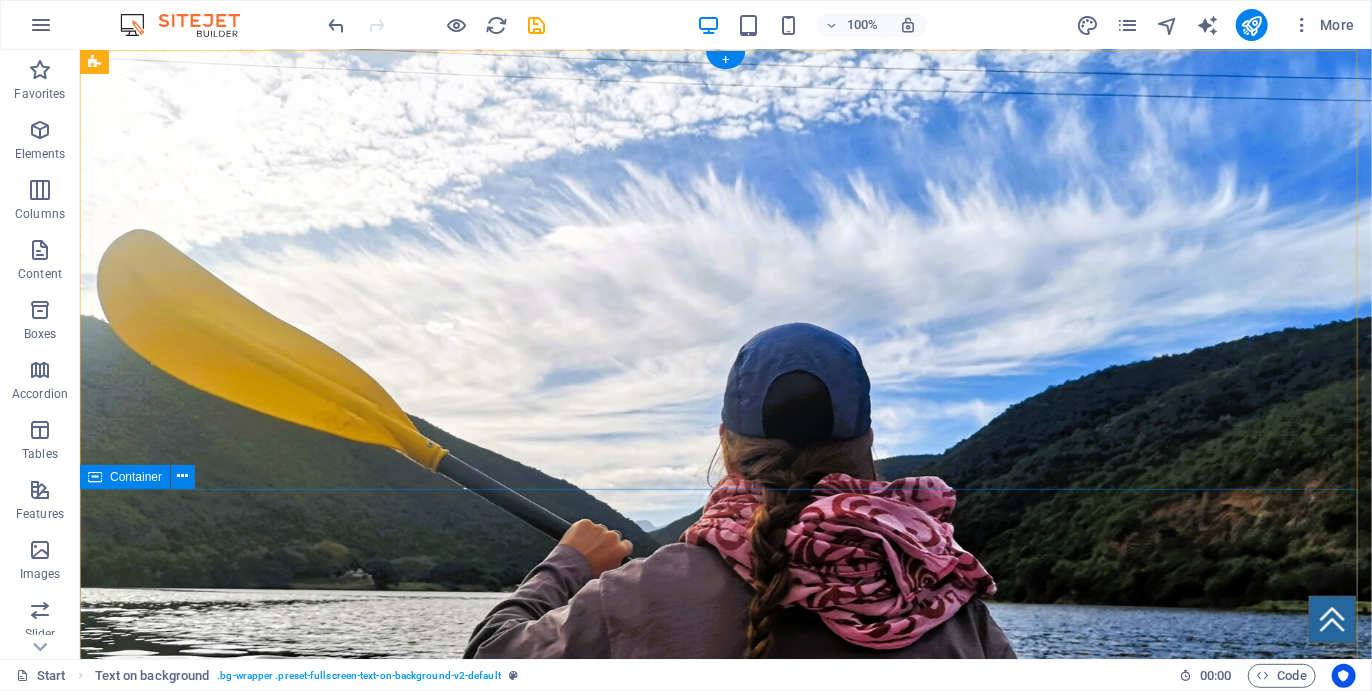 scroll, scrollTop: 0, scrollLeft: 0, axis: both 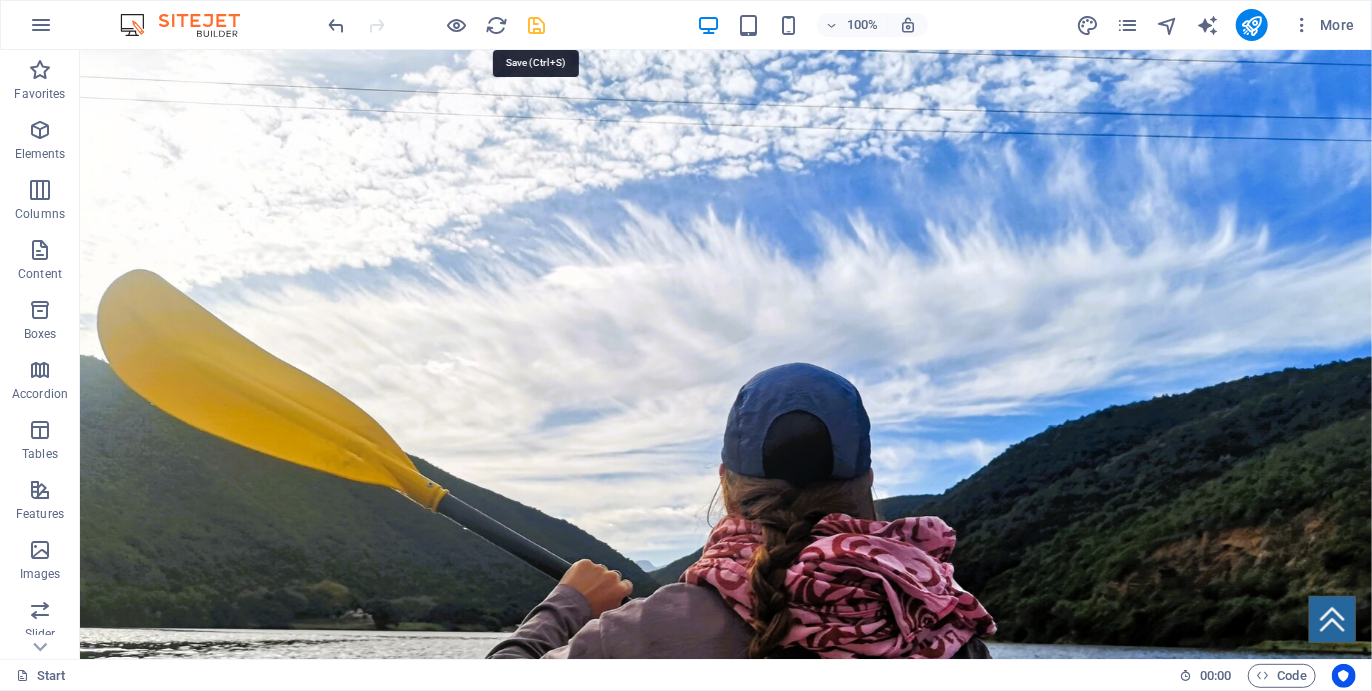 click at bounding box center (537, 25) 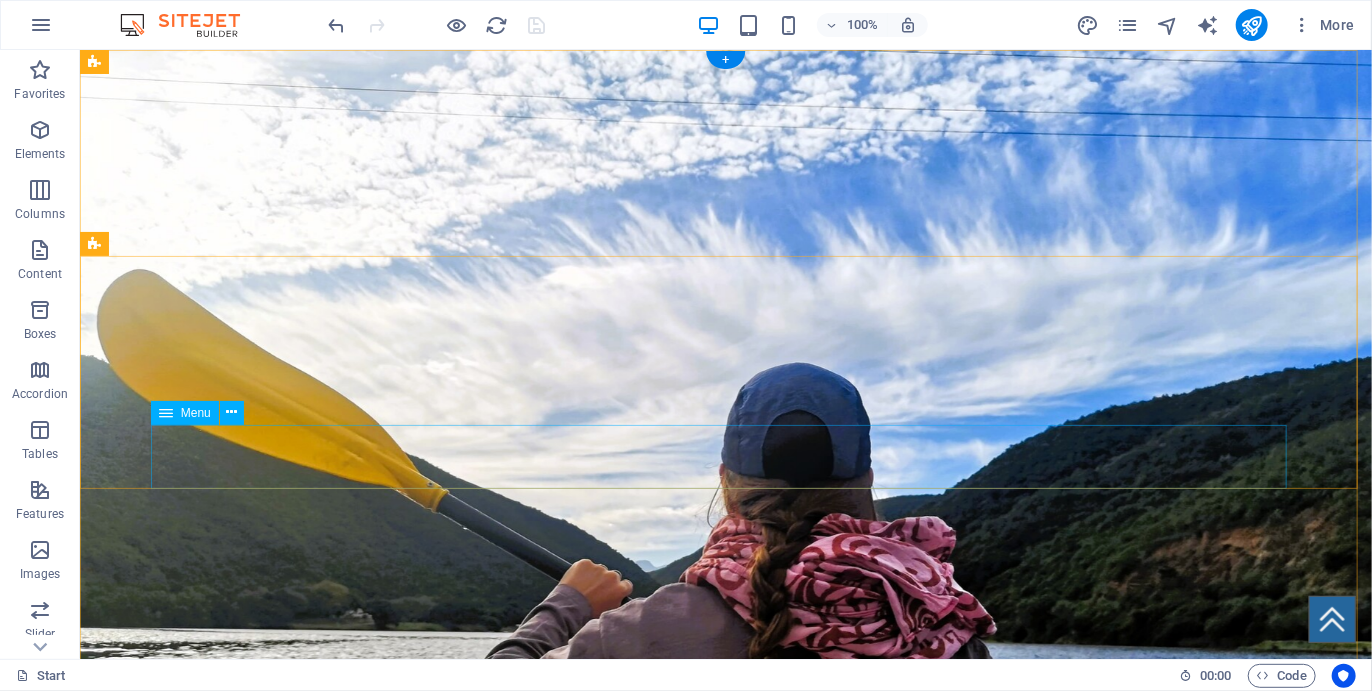 click on "Home Services About Itinerary The Route Gallery Book now Contact" at bounding box center (725, 1591) 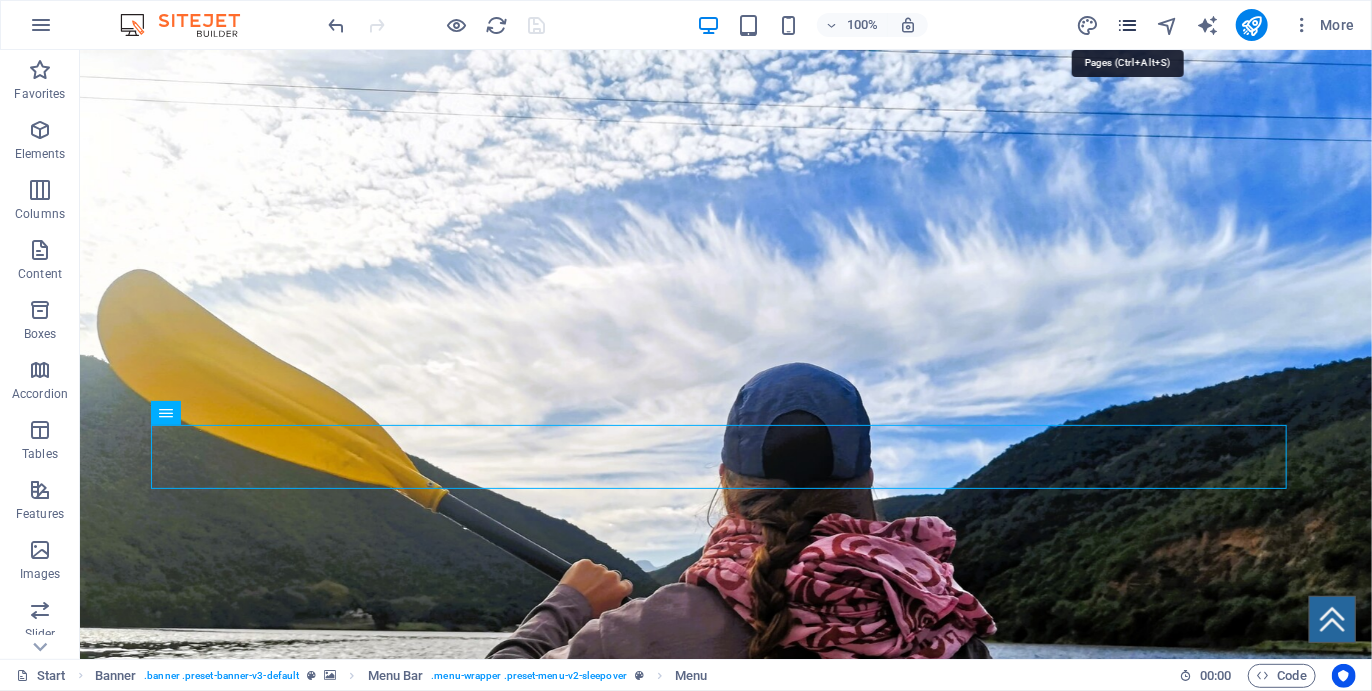 click at bounding box center [1127, 25] 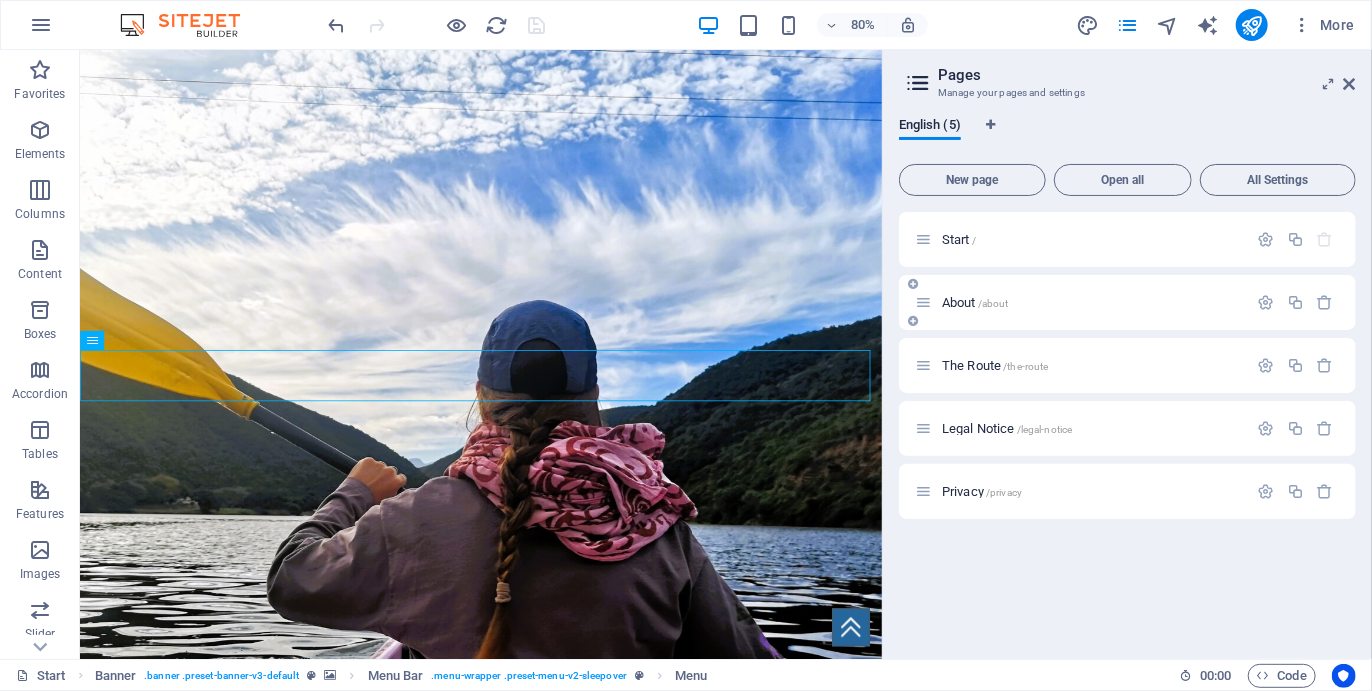 click on "About /about" at bounding box center (1081, 302) 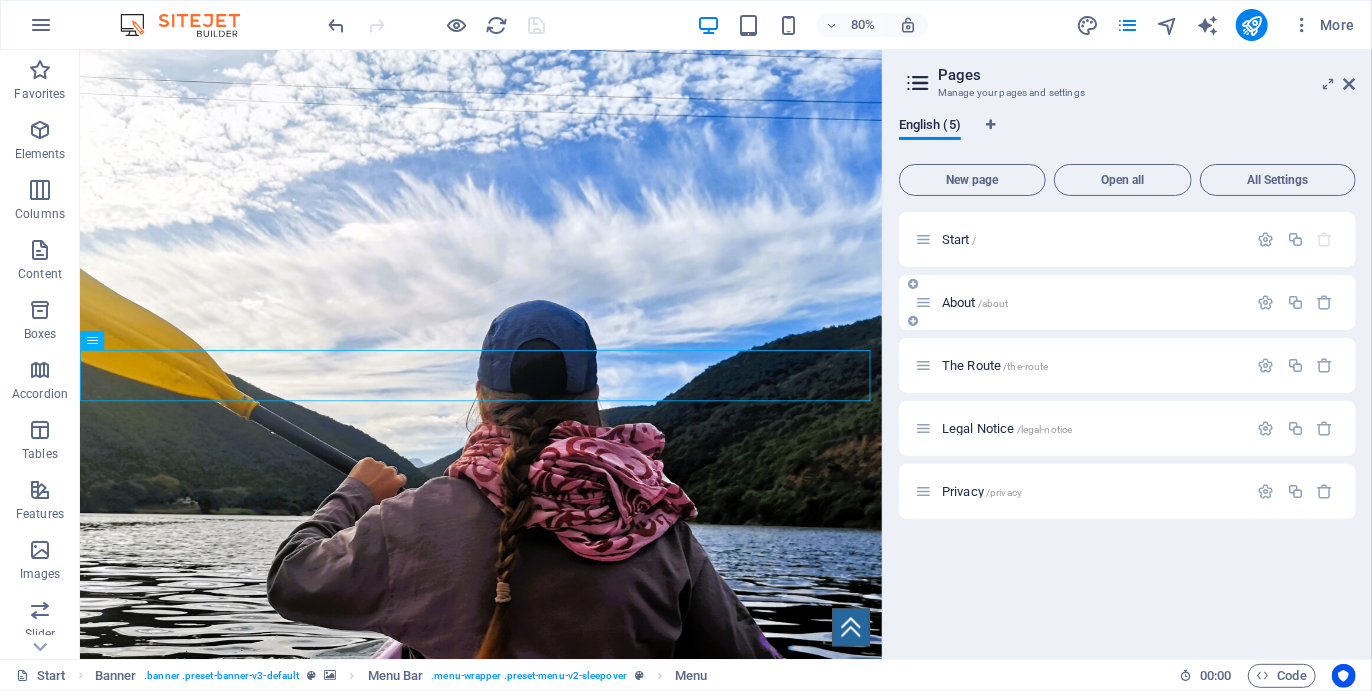 click on "About /about" at bounding box center (975, 302) 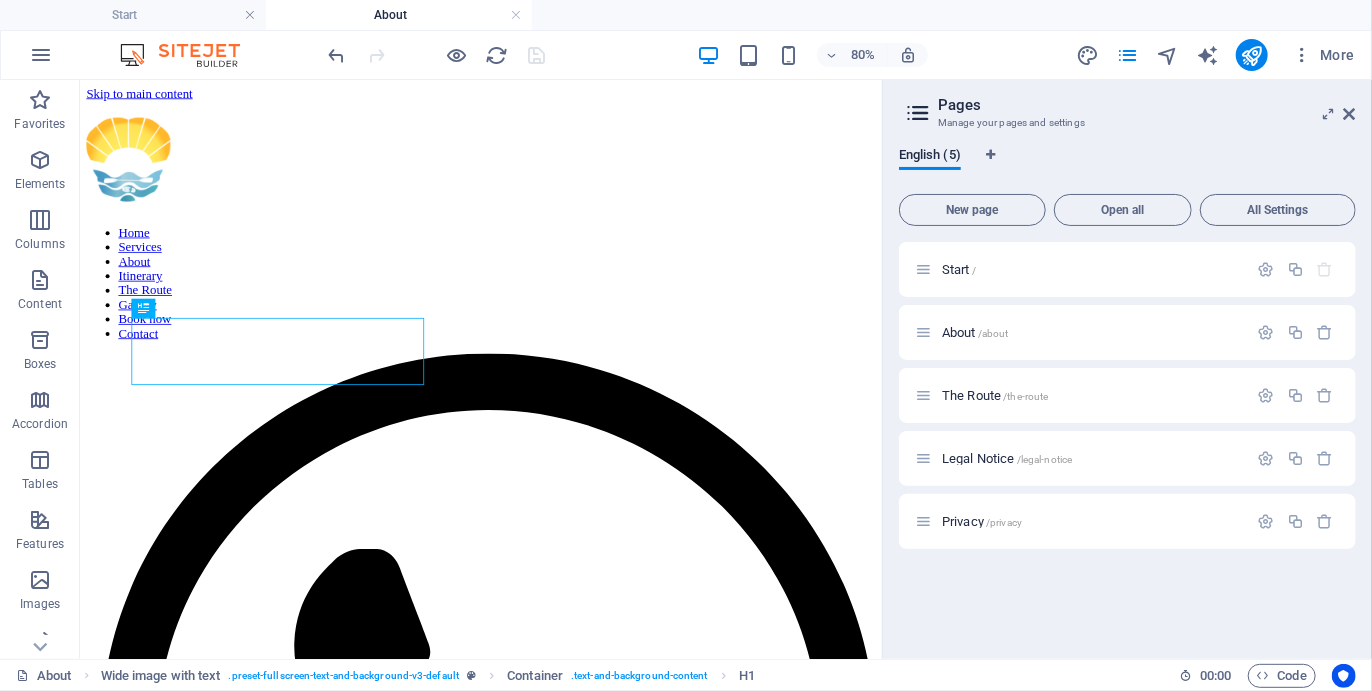 scroll, scrollTop: 0, scrollLeft: 0, axis: both 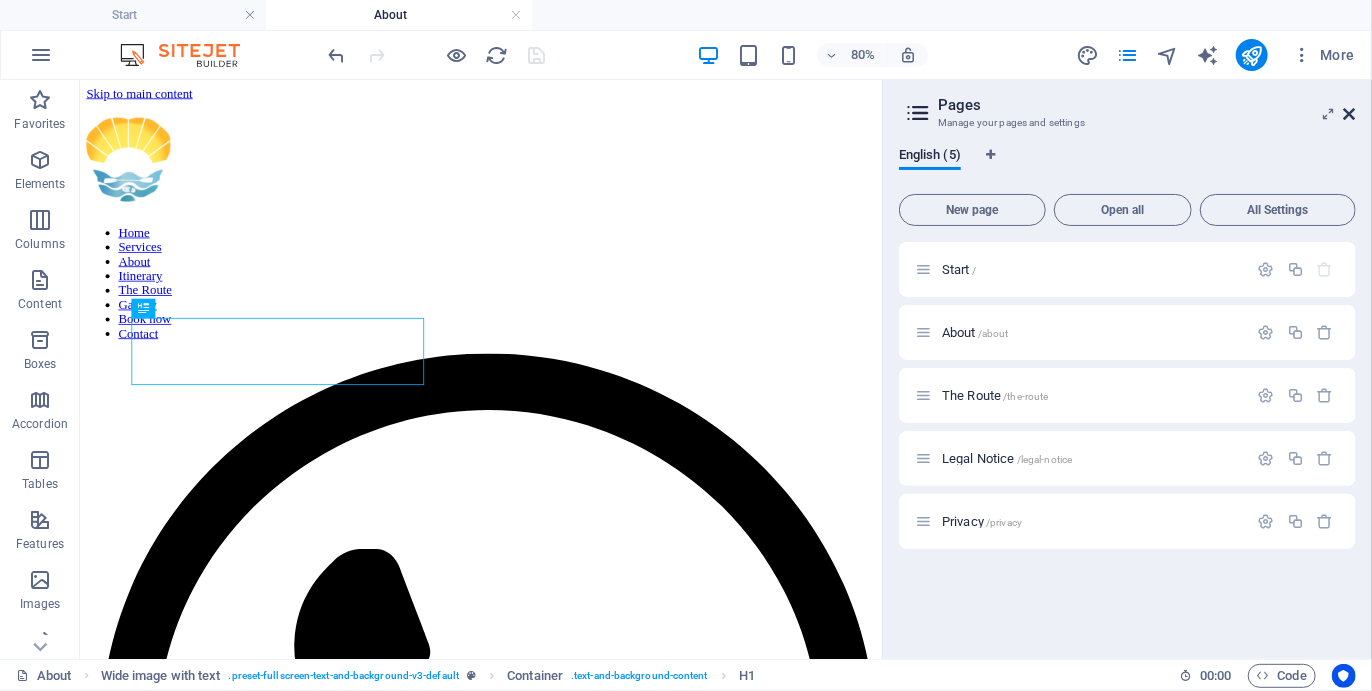 click at bounding box center [1350, 114] 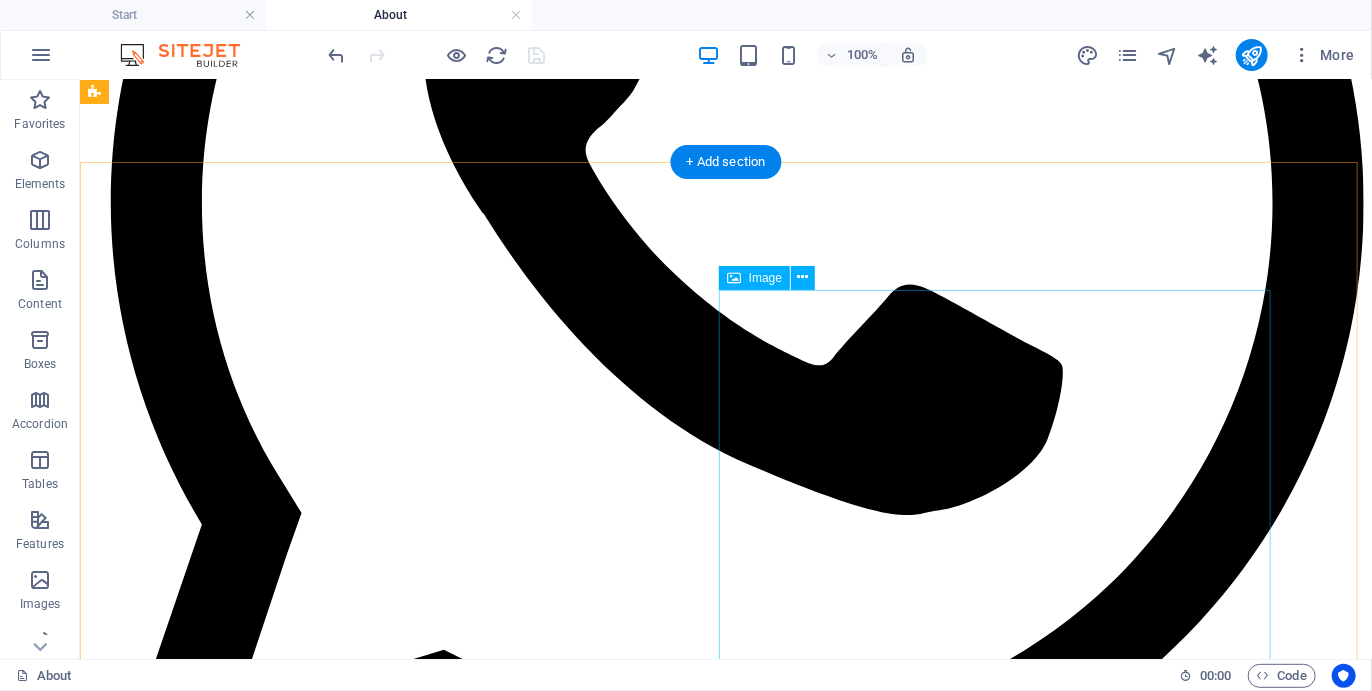 scroll, scrollTop: 0, scrollLeft: 0, axis: both 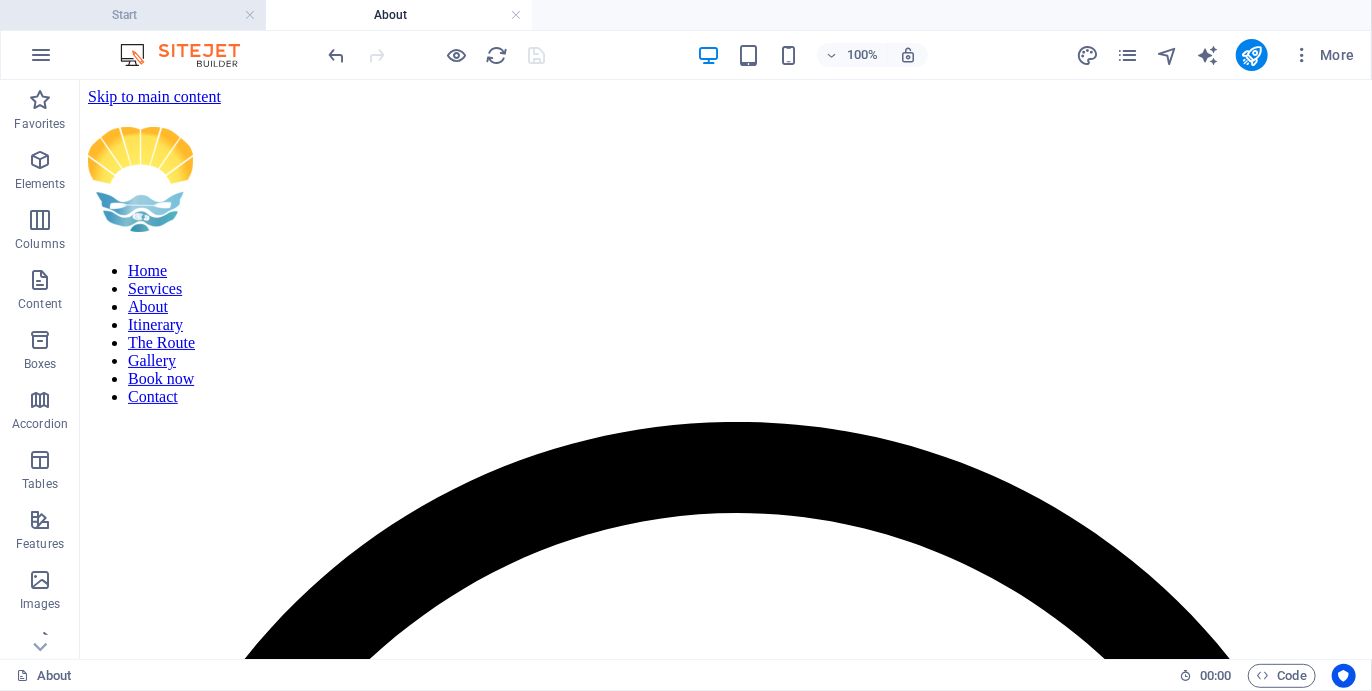 click on "Start" at bounding box center (133, 15) 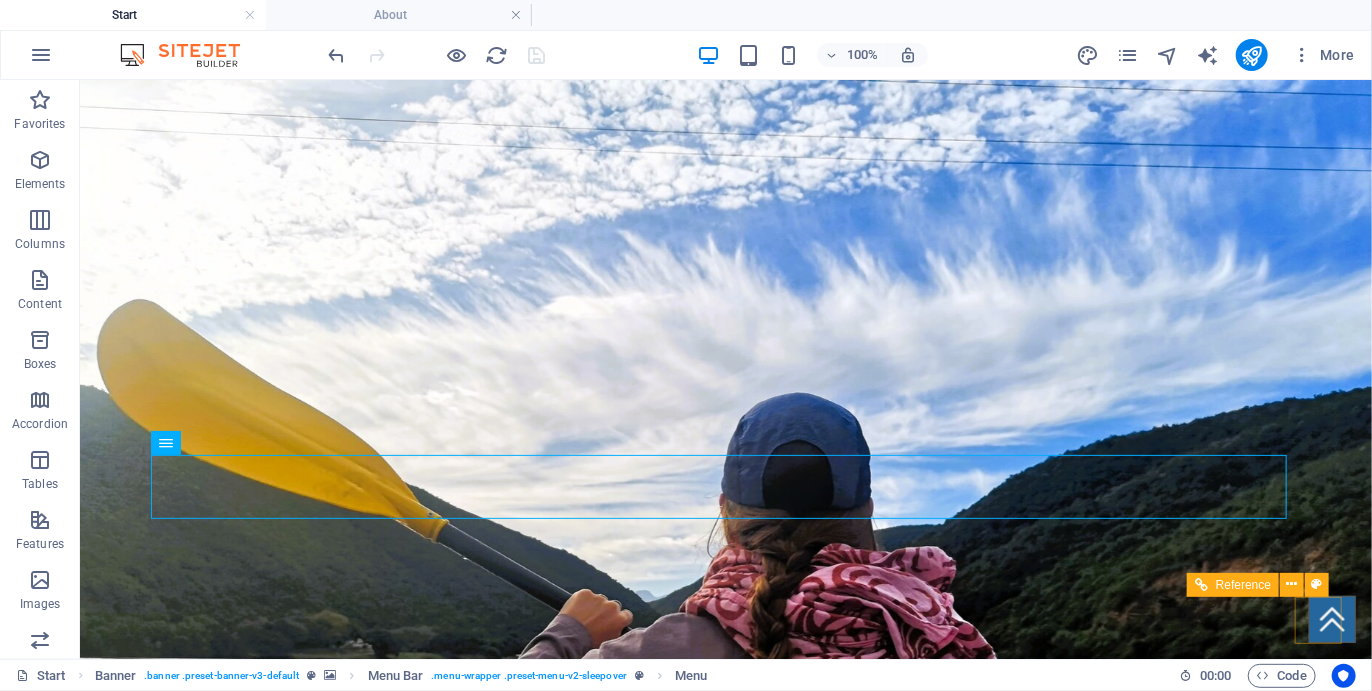 click at bounding box center (1331, 618) 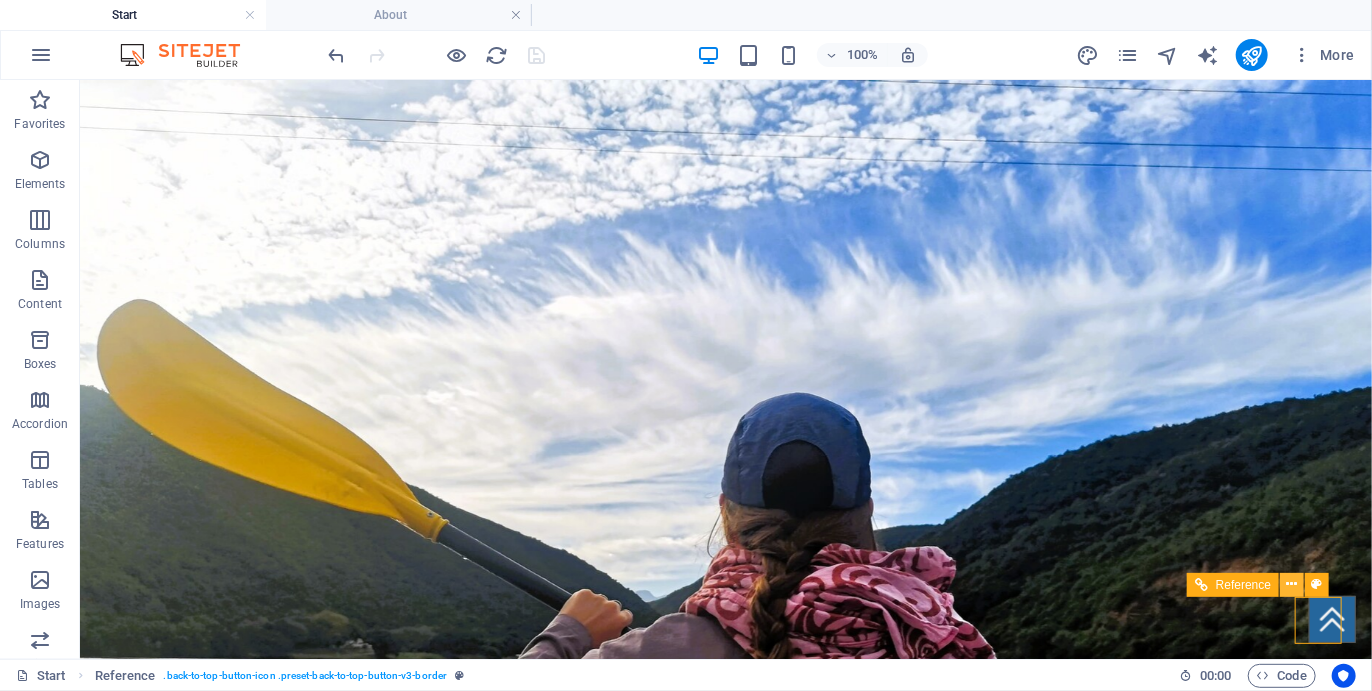 click at bounding box center [1292, 584] 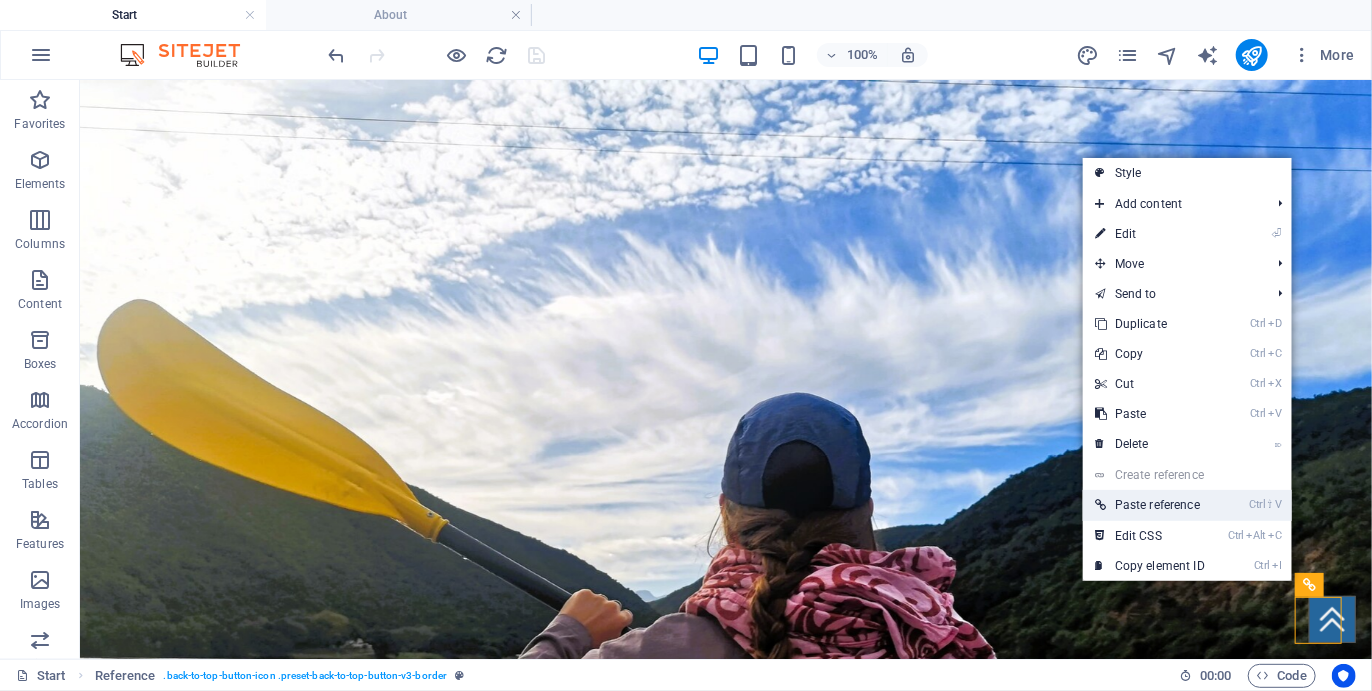 click on "Ctrl ⇧ V  Paste reference" at bounding box center [1150, 505] 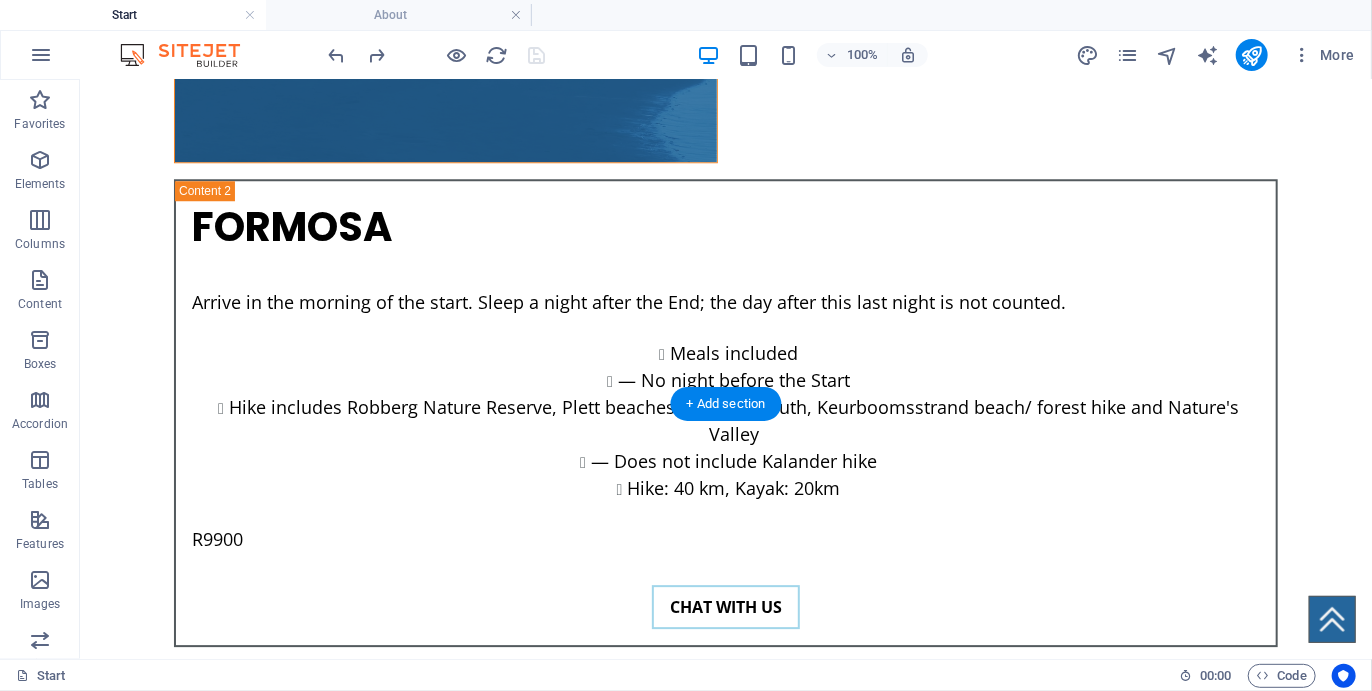 scroll, scrollTop: 6327, scrollLeft: 0, axis: vertical 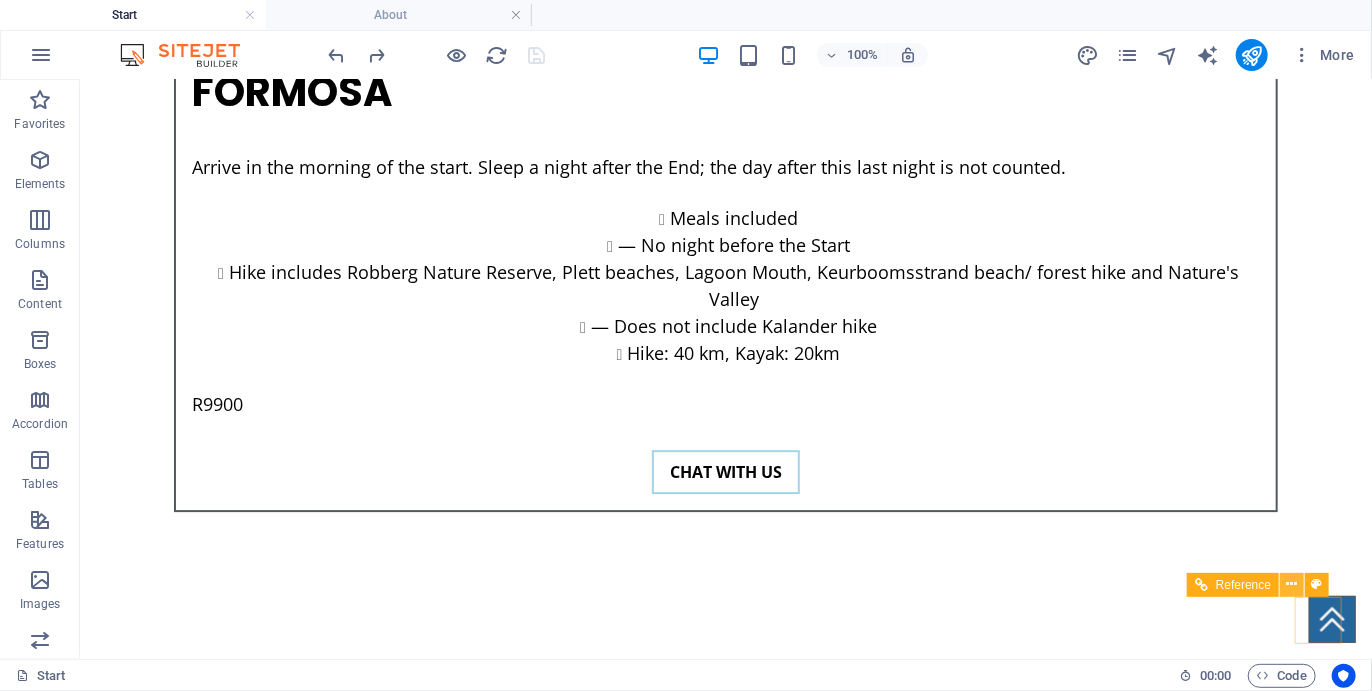 click at bounding box center [1292, 584] 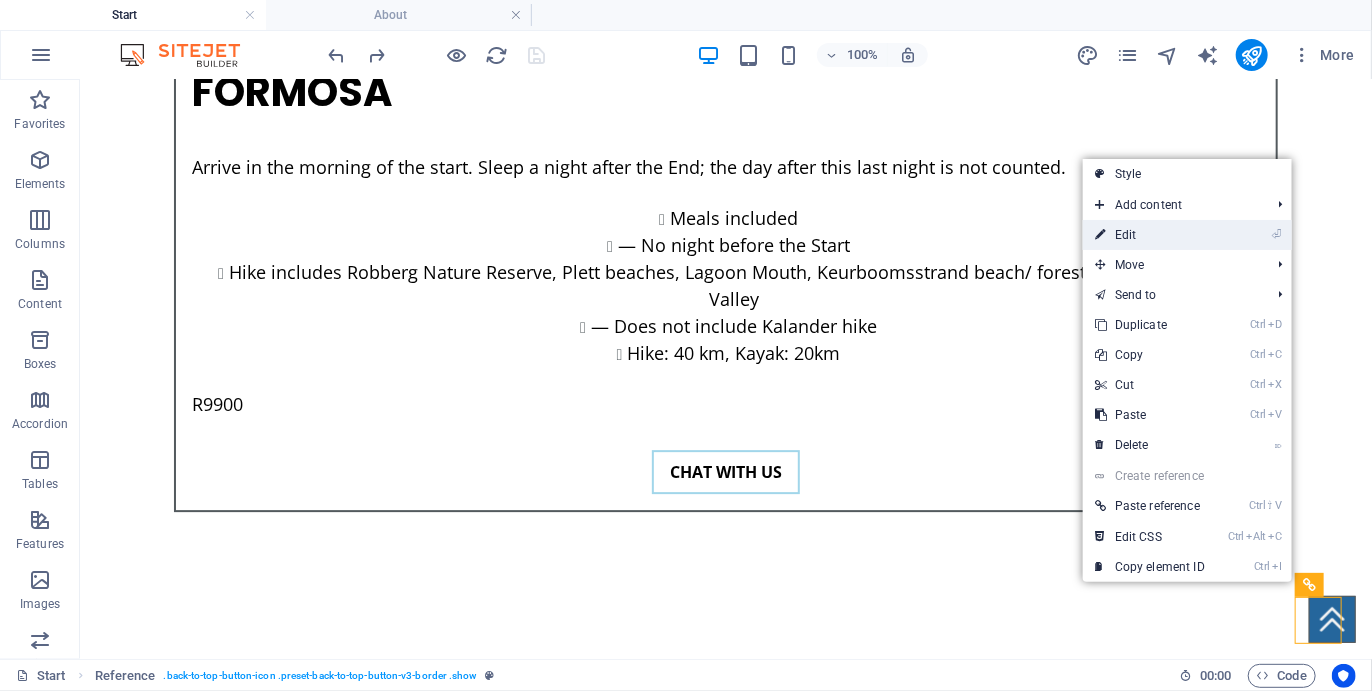 click on "⏎  Edit" at bounding box center (1150, 235) 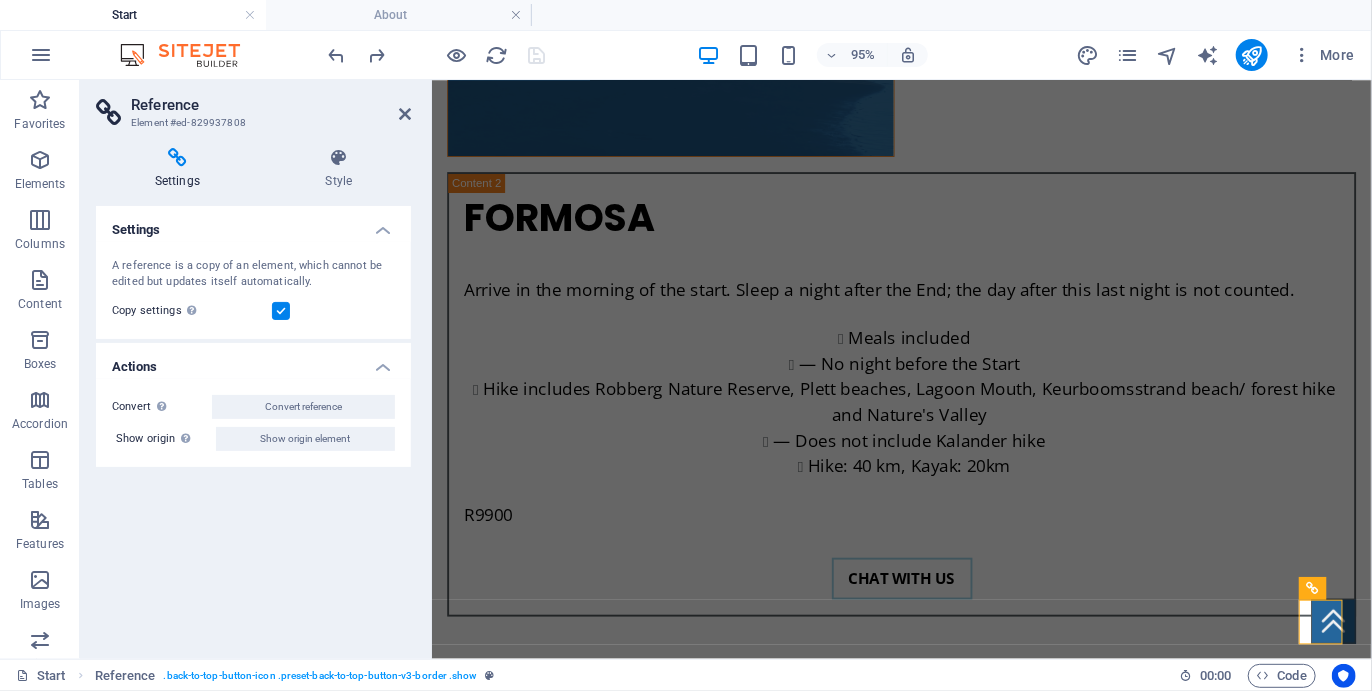scroll, scrollTop: 6396, scrollLeft: 0, axis: vertical 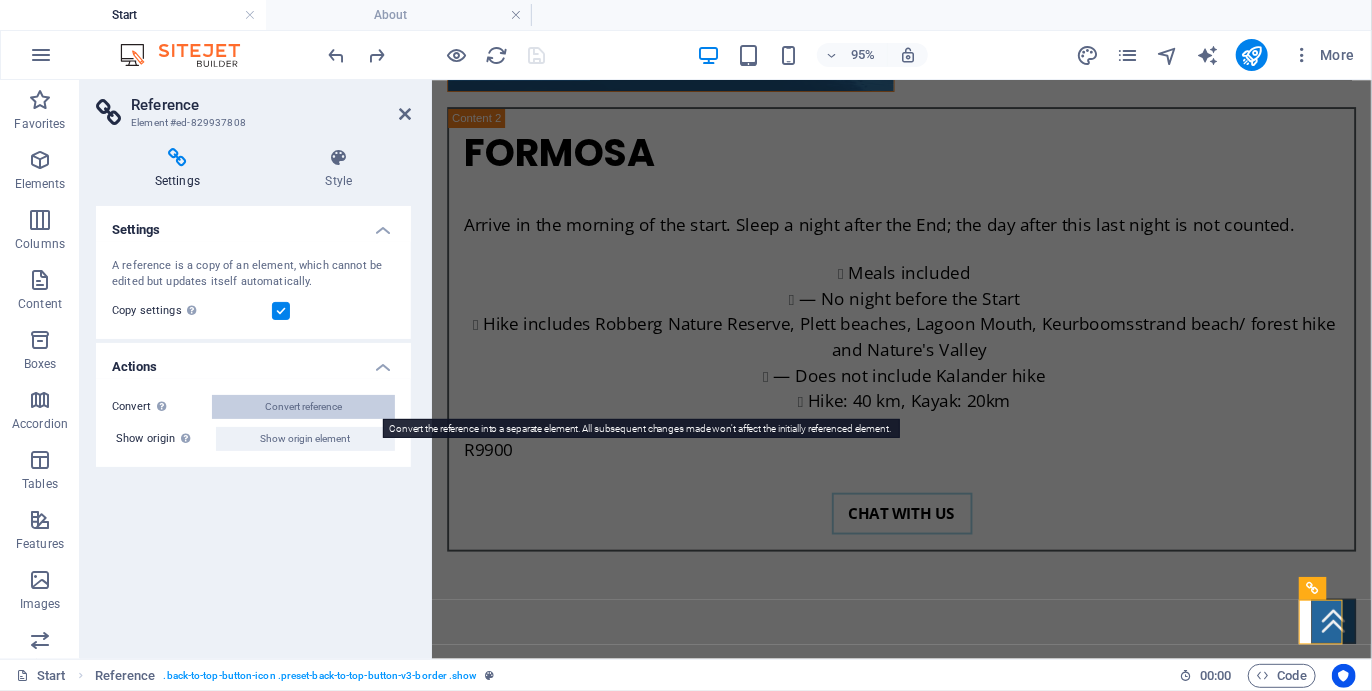 click on "Convert reference" at bounding box center [303, 407] 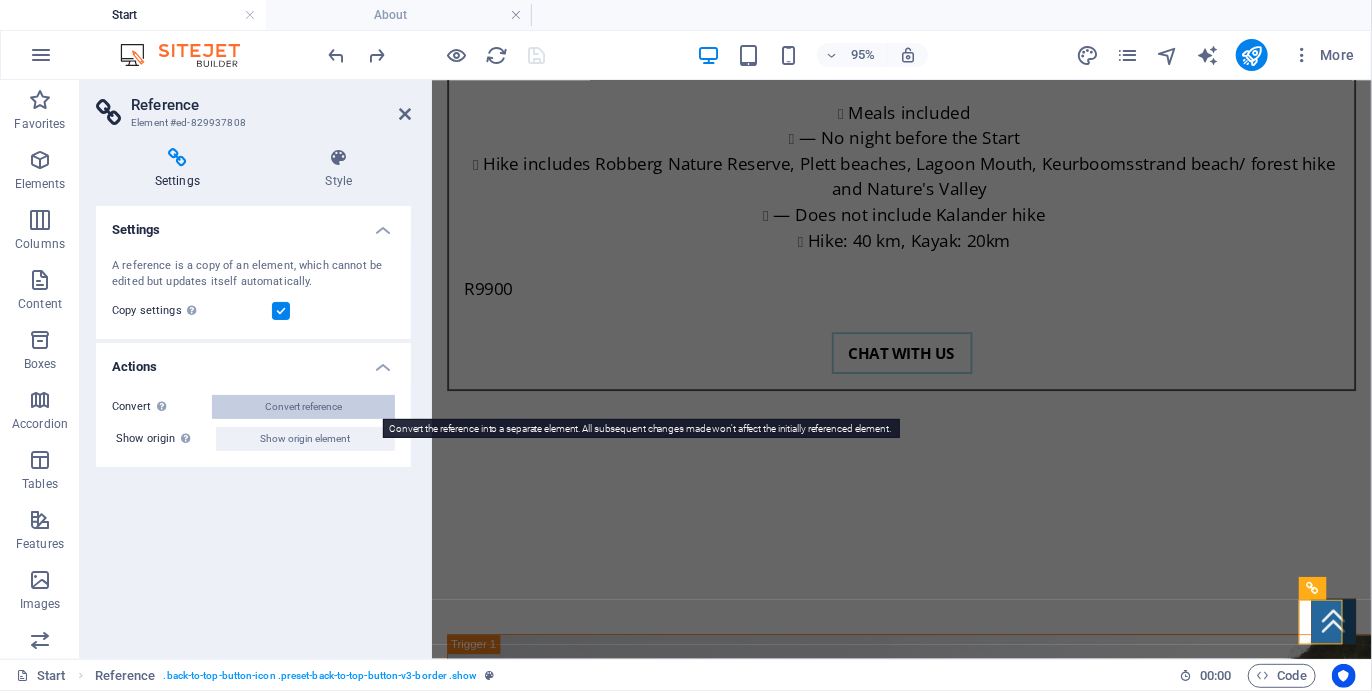 select on "xMidYMid" 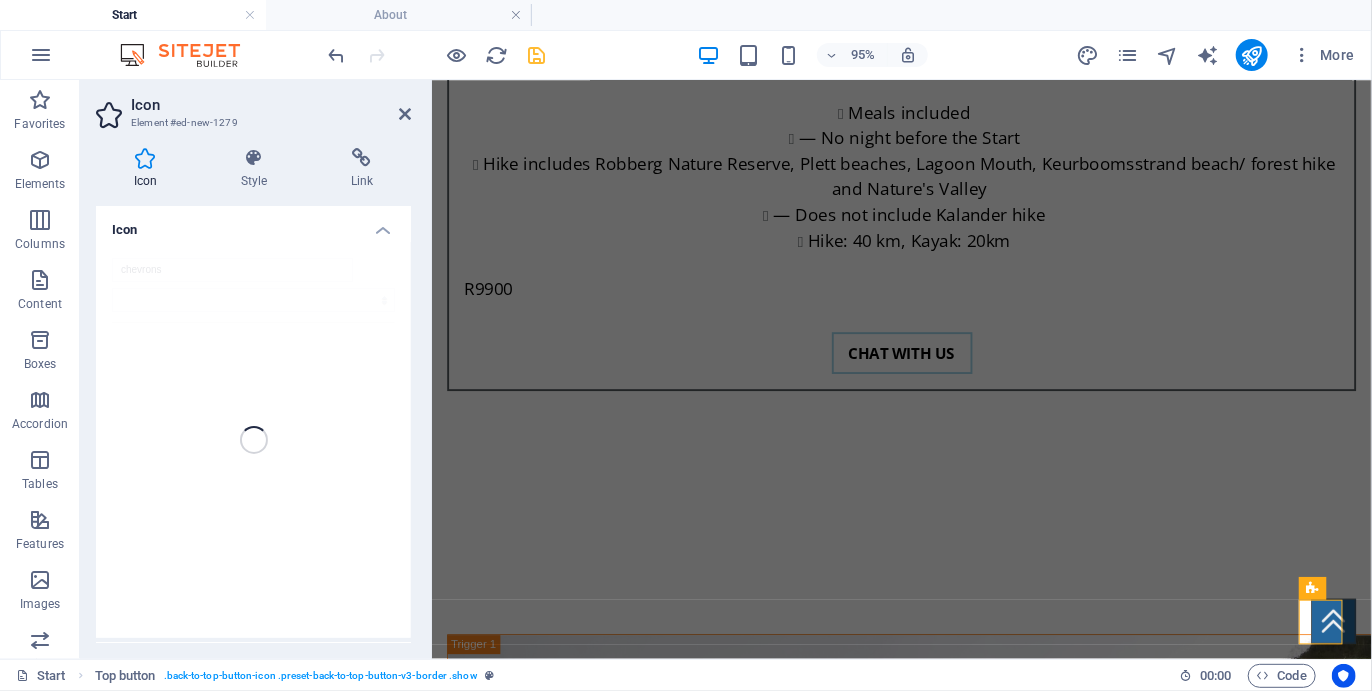 scroll, scrollTop: 6327, scrollLeft: 0, axis: vertical 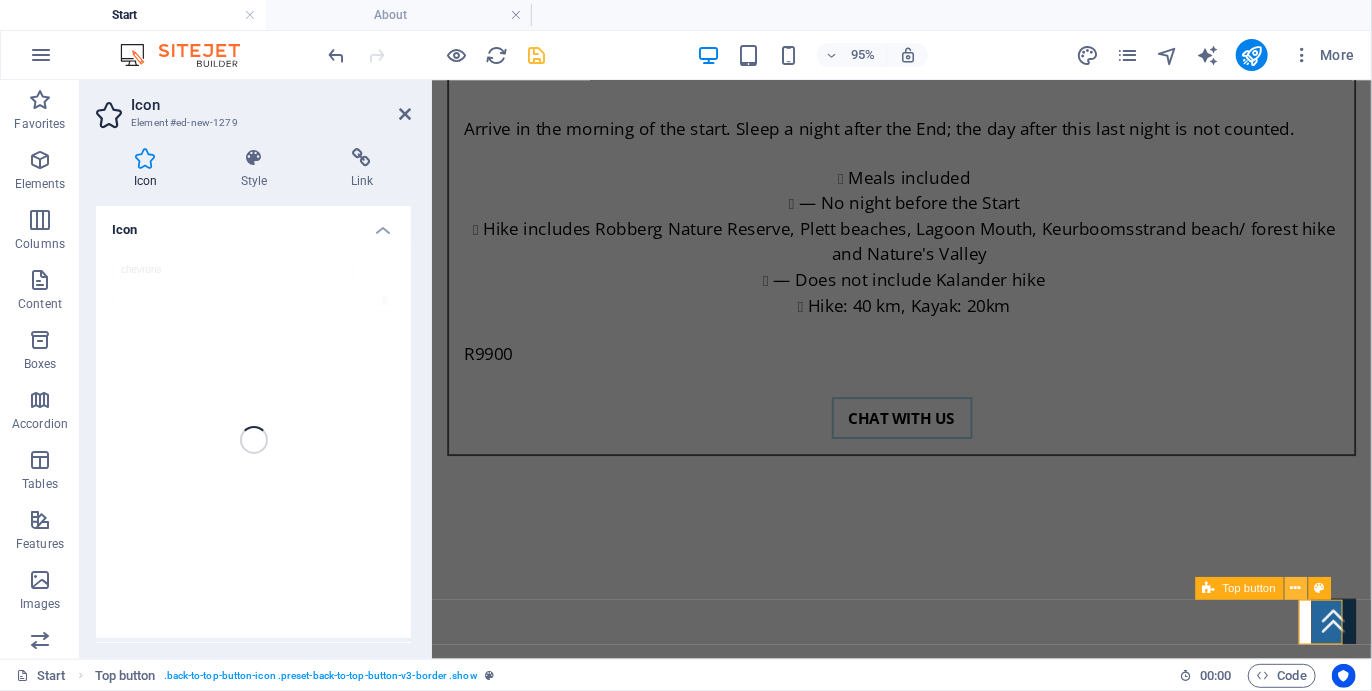 click at bounding box center [1296, 589] 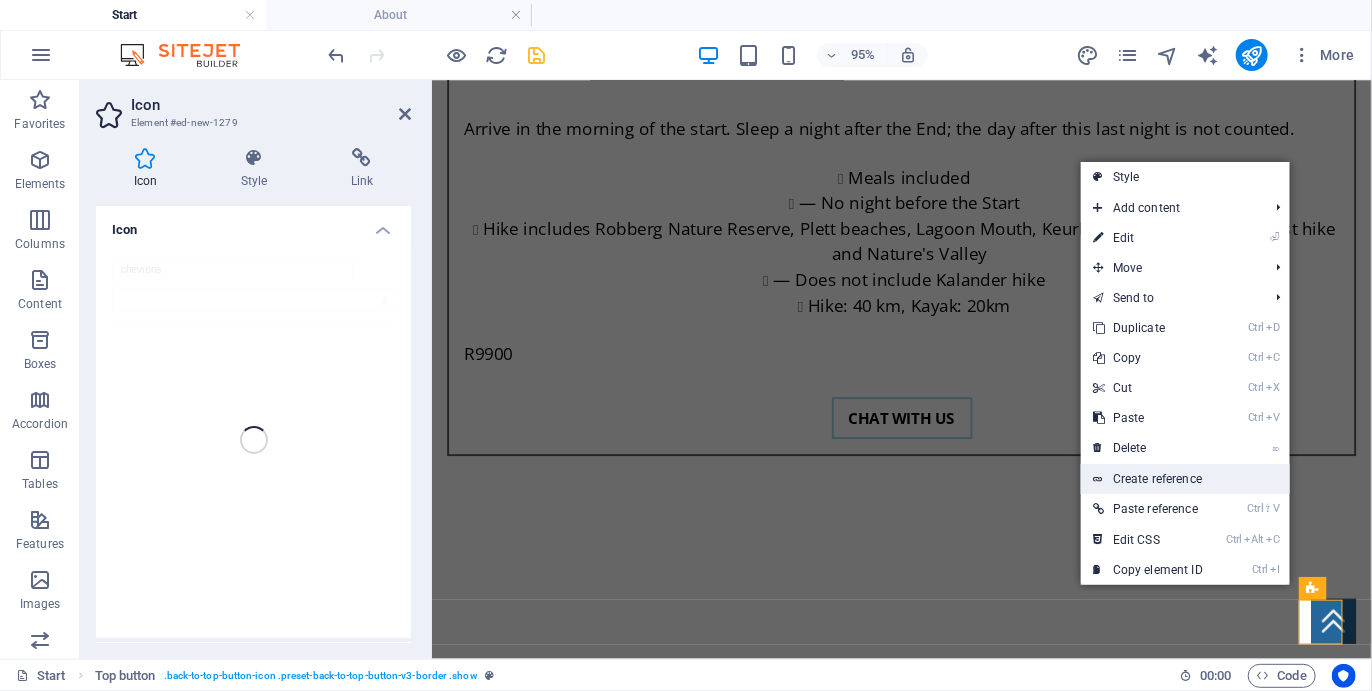 drag, startPoint x: 1218, startPoint y: 482, endPoint x: 827, endPoint y: 424, distance: 395.27838 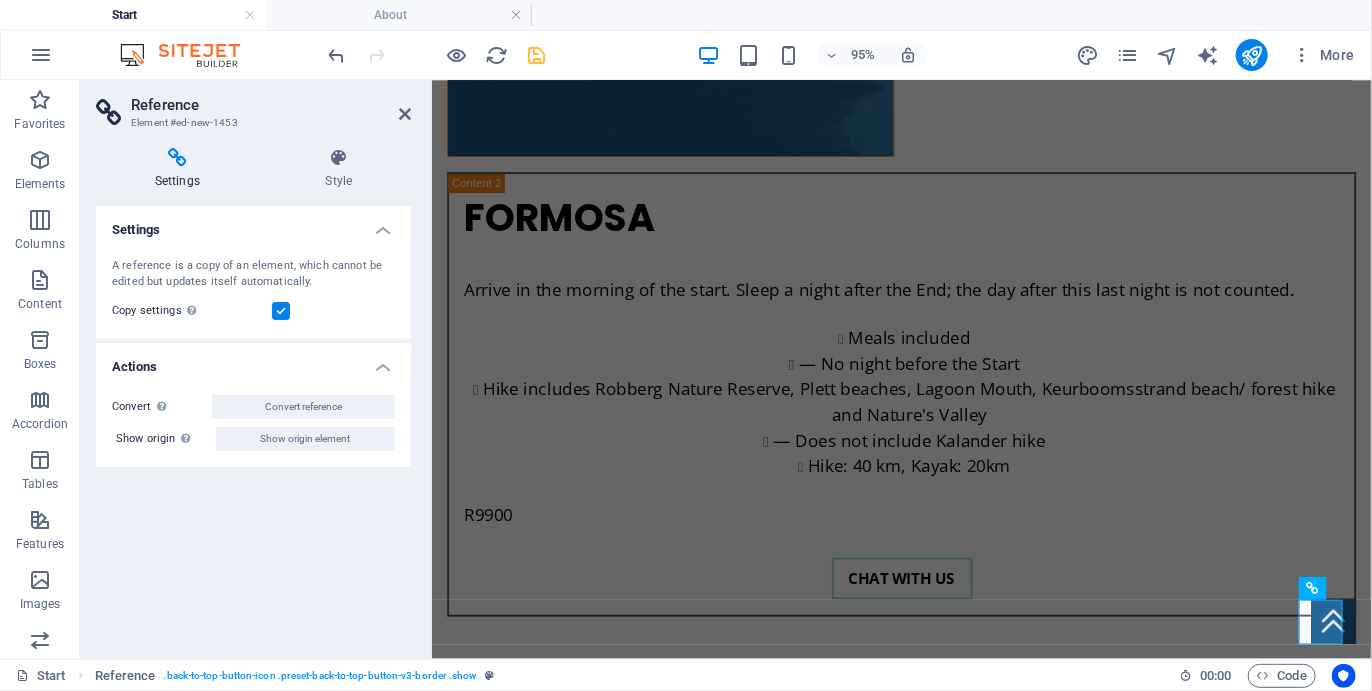 click on "Settings A reference is a copy of an element, which cannot be edited but updates itself automatically.  Copy settings Use the same settings (flex, animation, position, style) as for the reference target element Actions Convert Convert the reference into a separate element. All subsequent changes made won't affect the initially referenced element. Convert reference Show origin Jump to the referenced element. If the referenced element is on another page, it will be opened in a new tab. Show origin element" at bounding box center (253, 424) 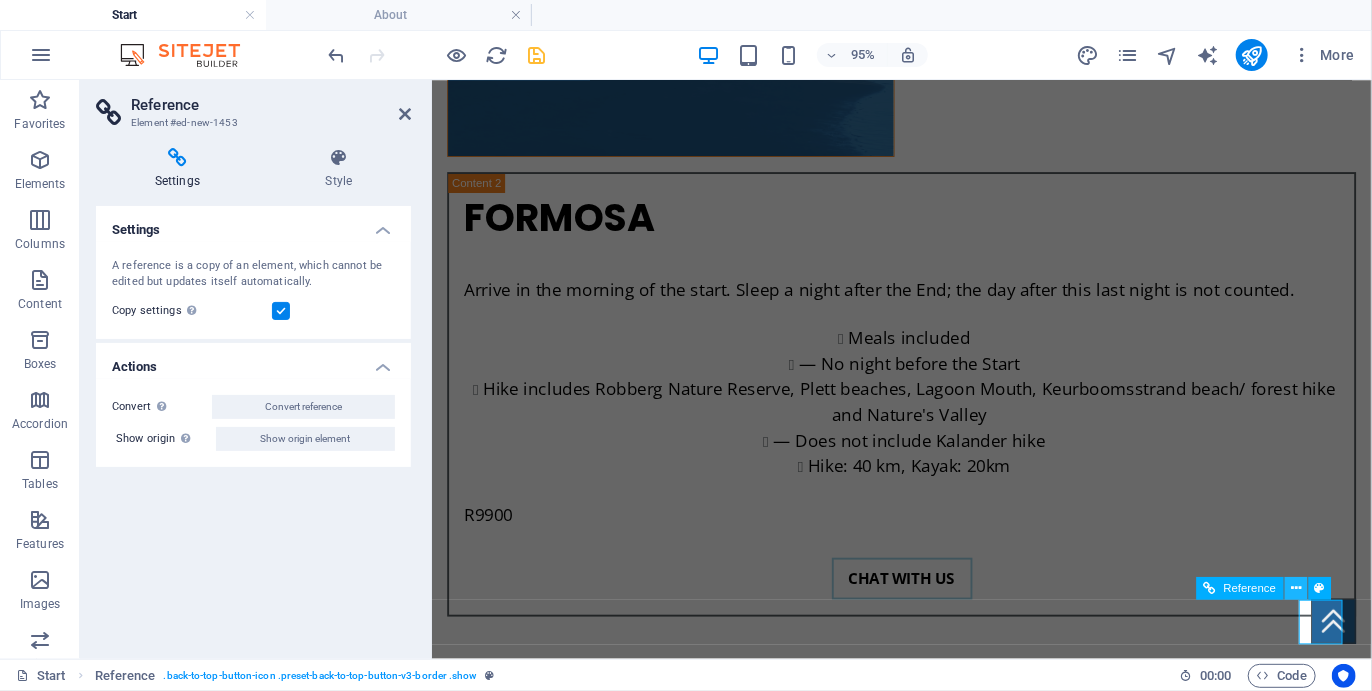 click at bounding box center (1296, 589) 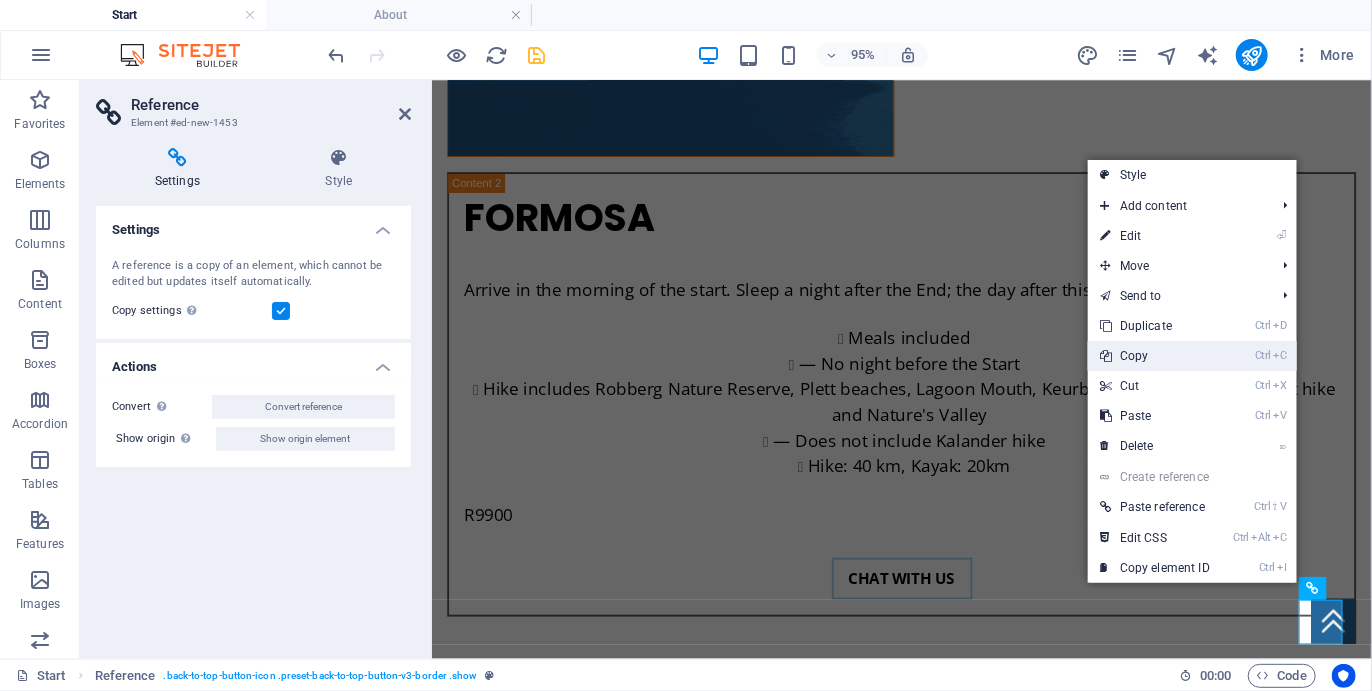 click on "Ctrl C  Copy" at bounding box center (1155, 356) 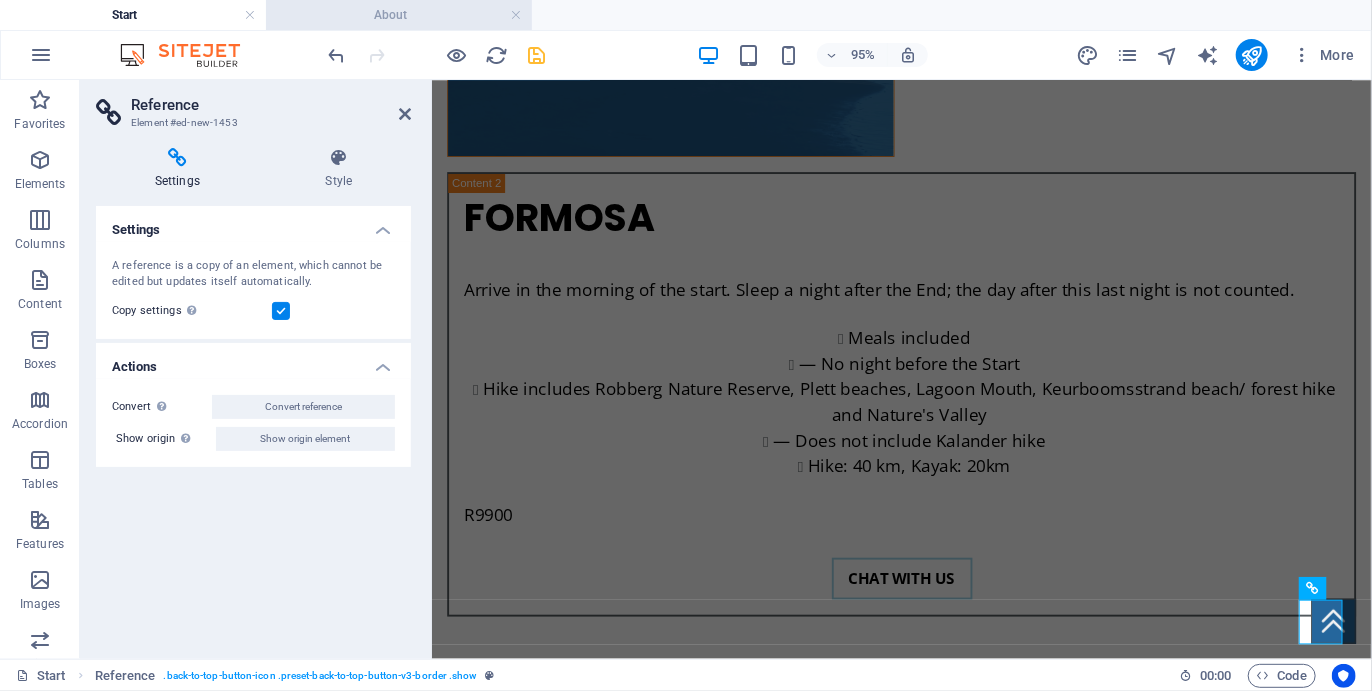 click on "About" at bounding box center [399, 15] 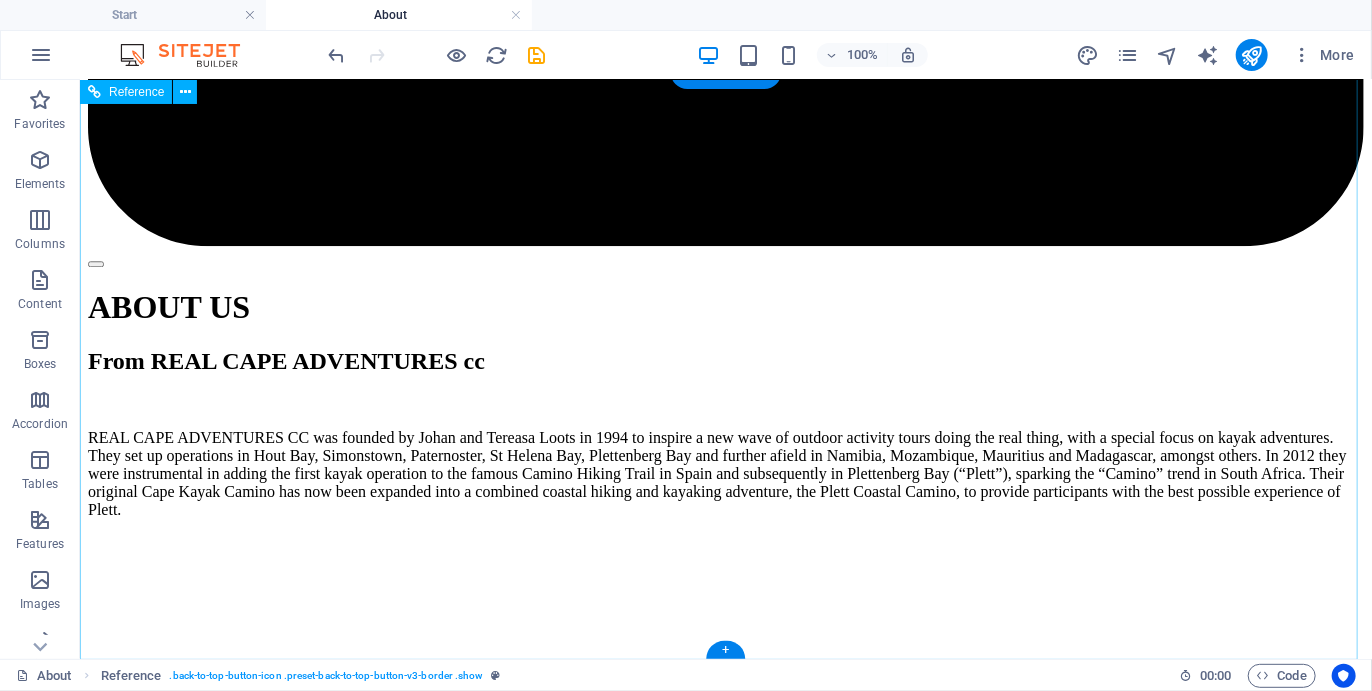 scroll, scrollTop: 2747, scrollLeft: 0, axis: vertical 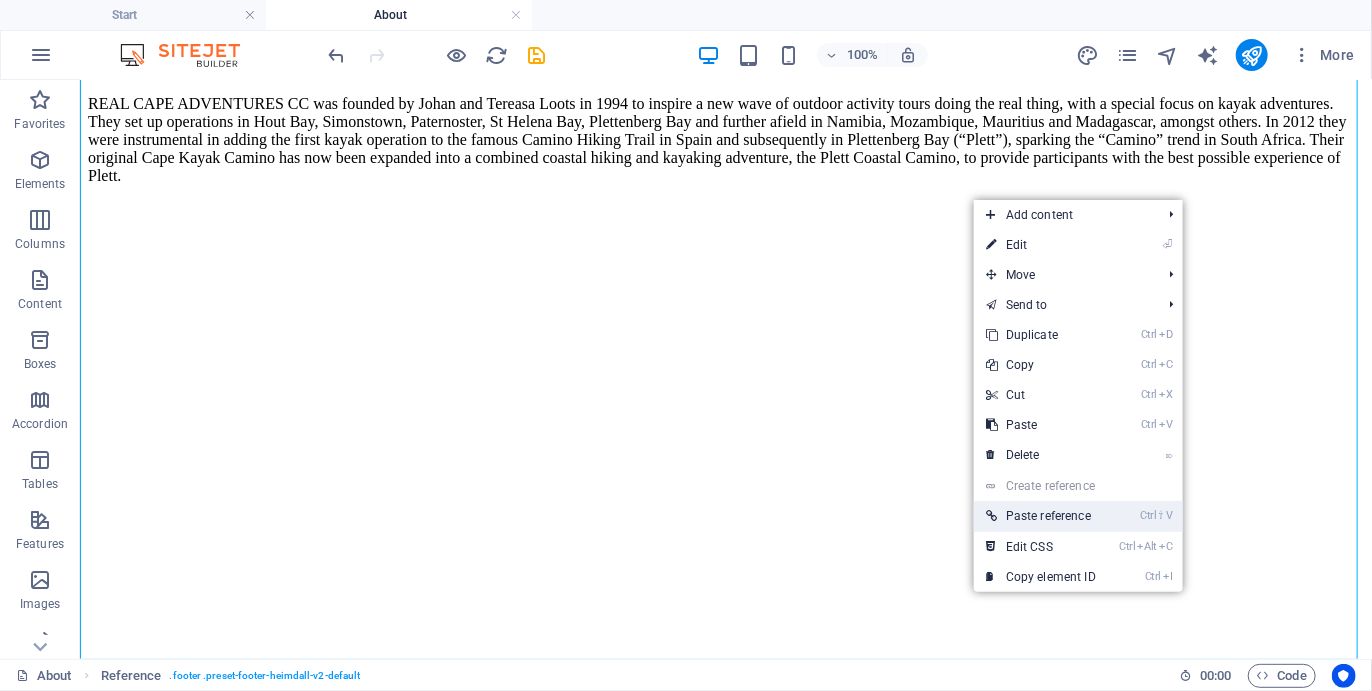 click on "Ctrl ⇧ V  Paste reference" at bounding box center (1041, 516) 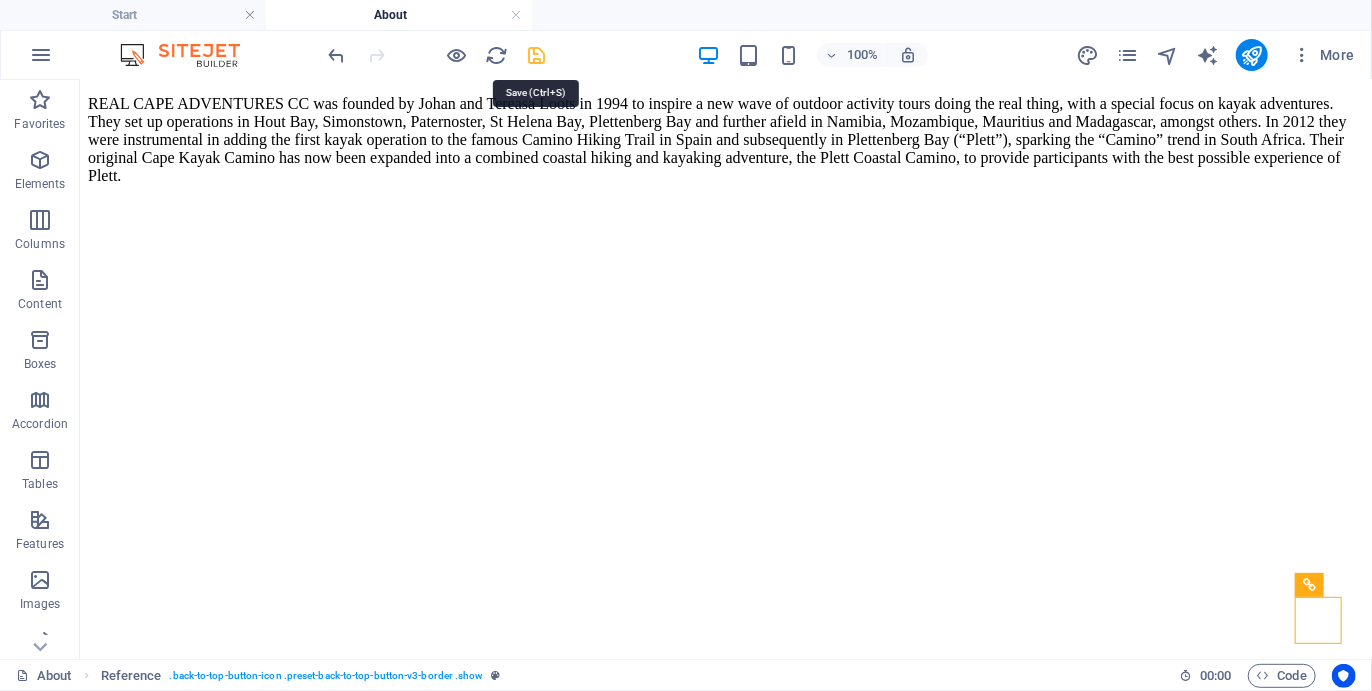 click at bounding box center [537, 55] 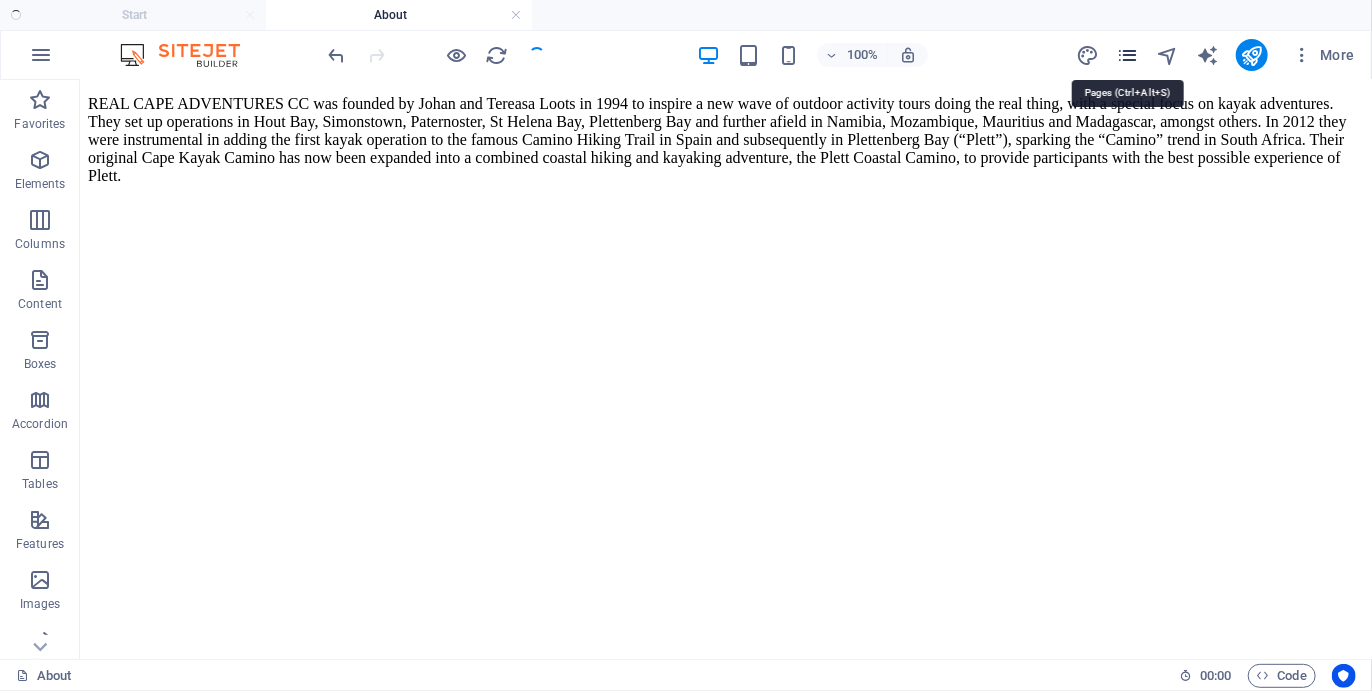 click at bounding box center (1127, 55) 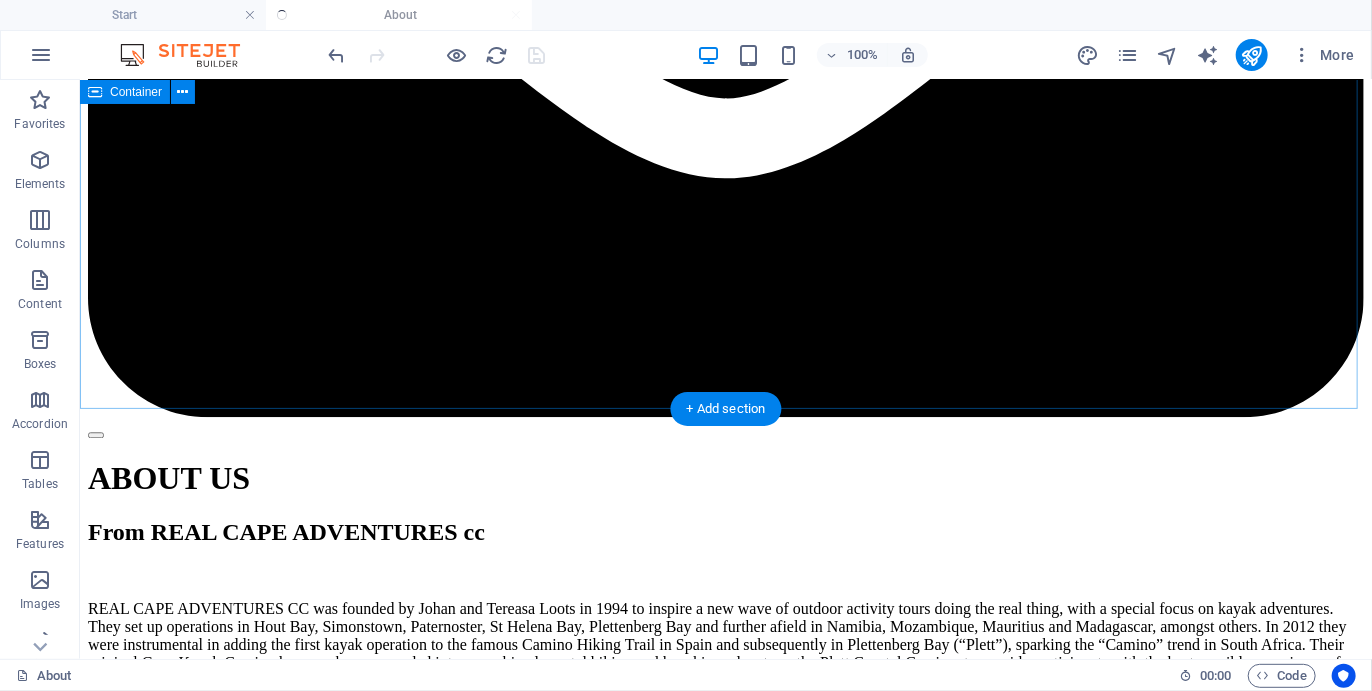 scroll, scrollTop: 2236, scrollLeft: 0, axis: vertical 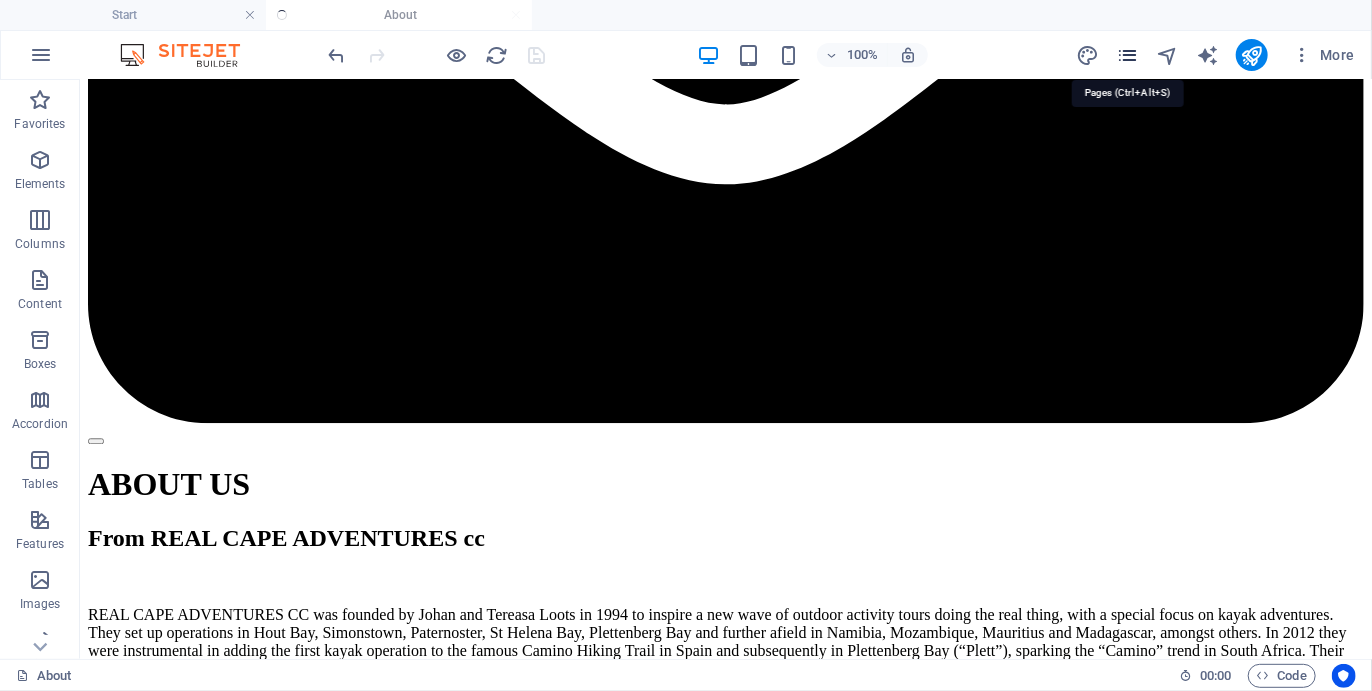 click at bounding box center [1127, 55] 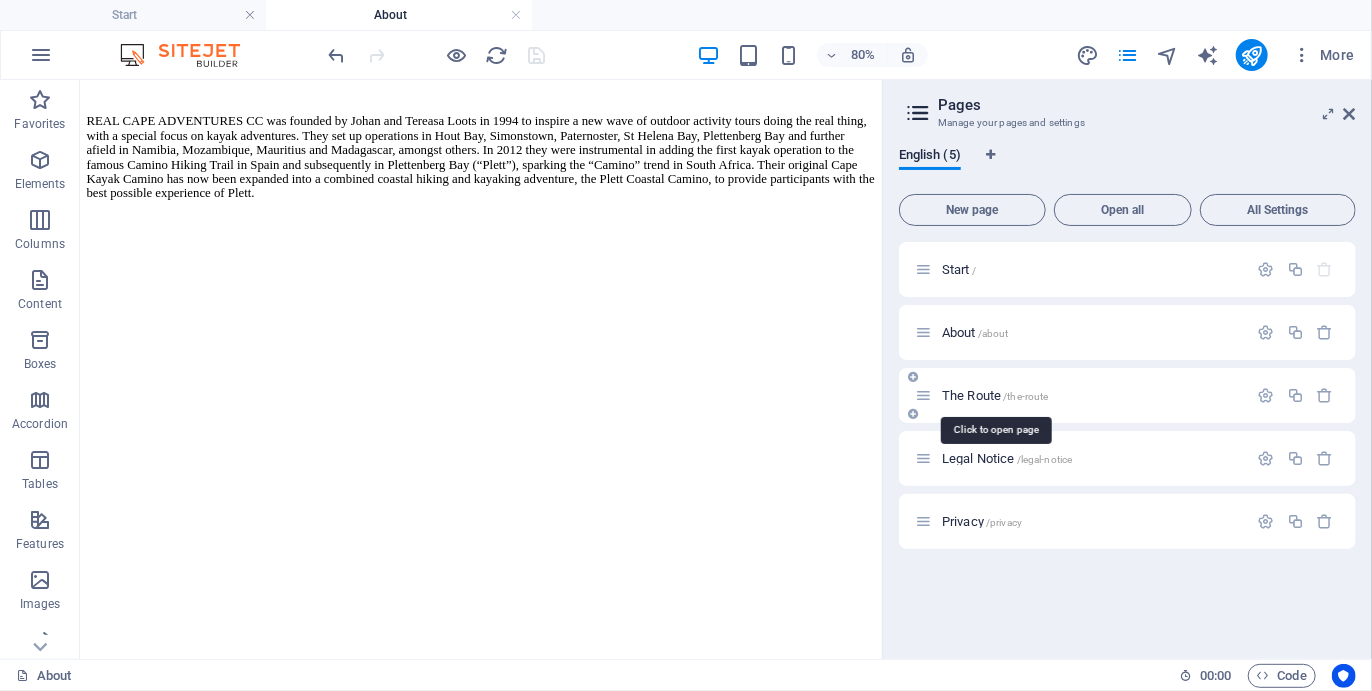 click on "The Route  /the-route" at bounding box center [995, 395] 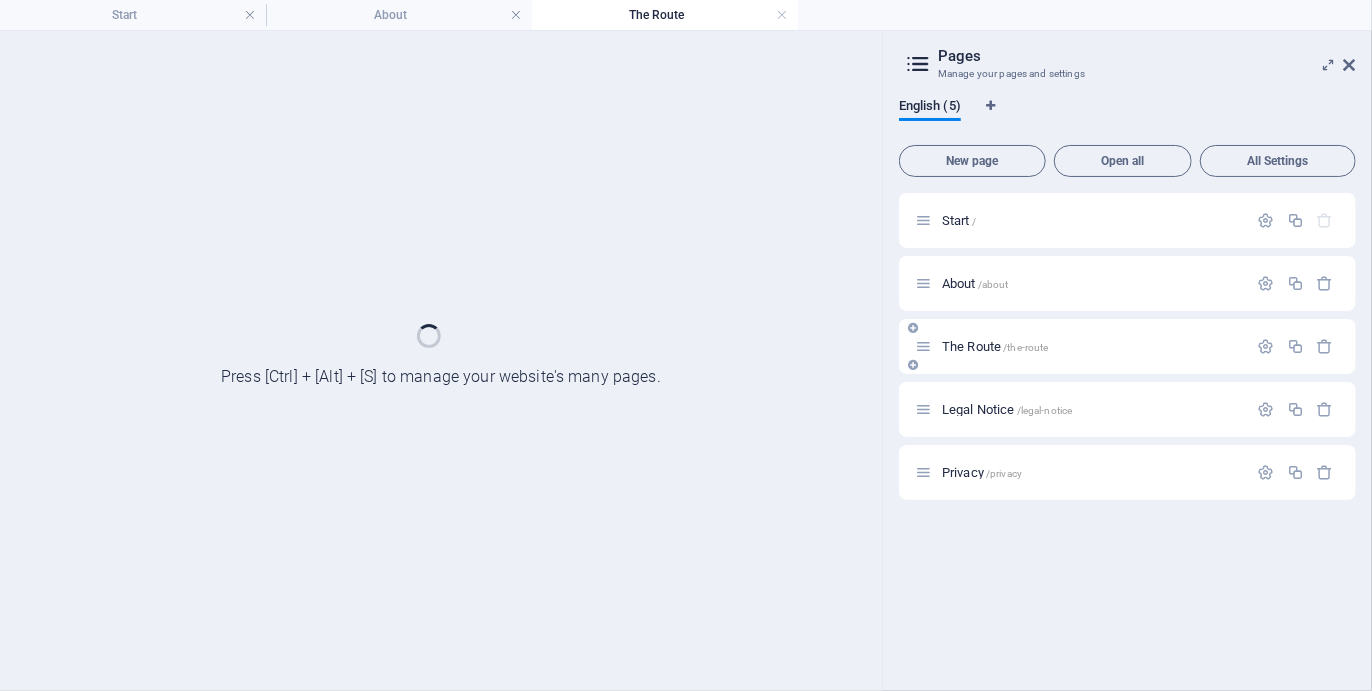 scroll, scrollTop: 0, scrollLeft: 0, axis: both 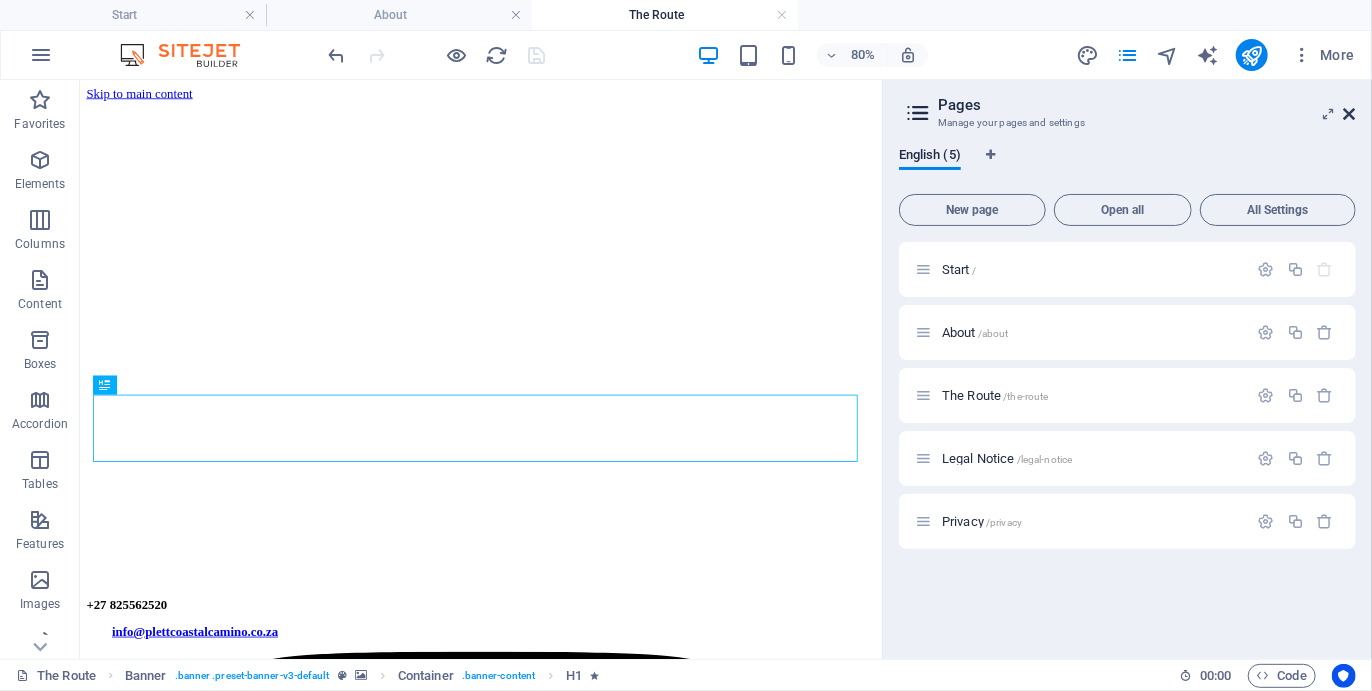 click at bounding box center (1350, 114) 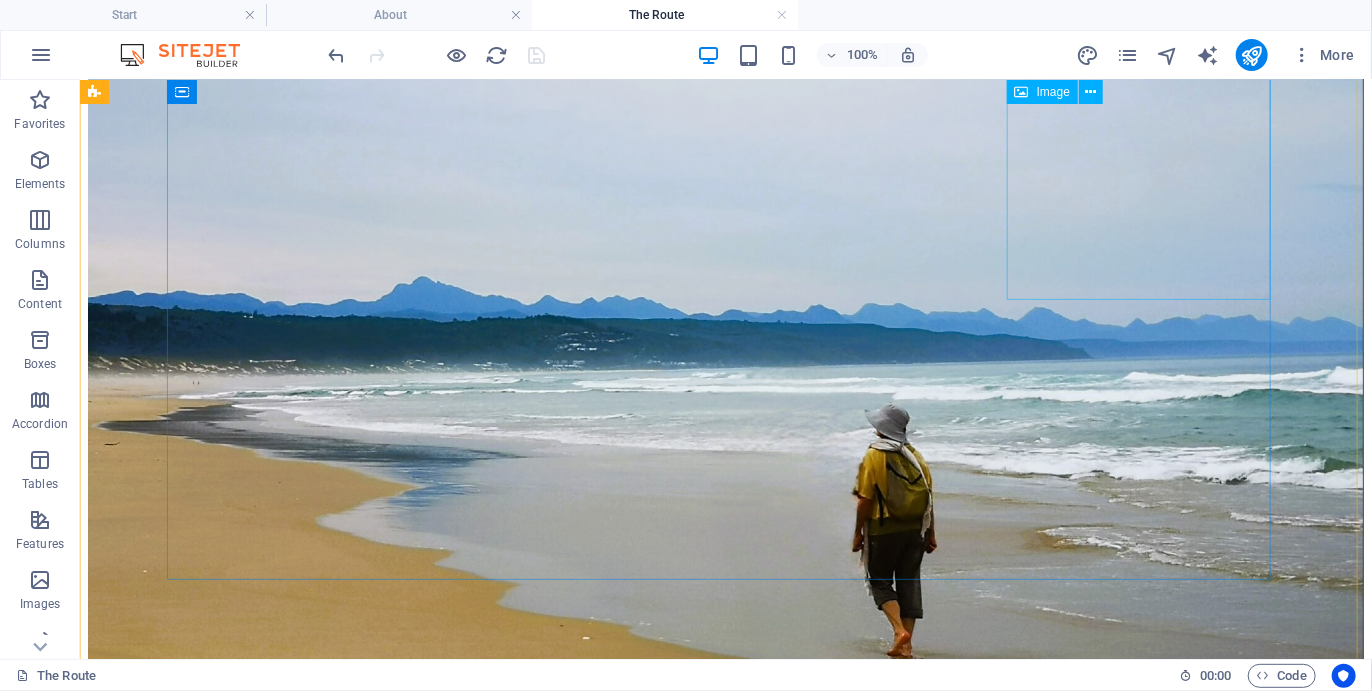 scroll, scrollTop: 6003, scrollLeft: 0, axis: vertical 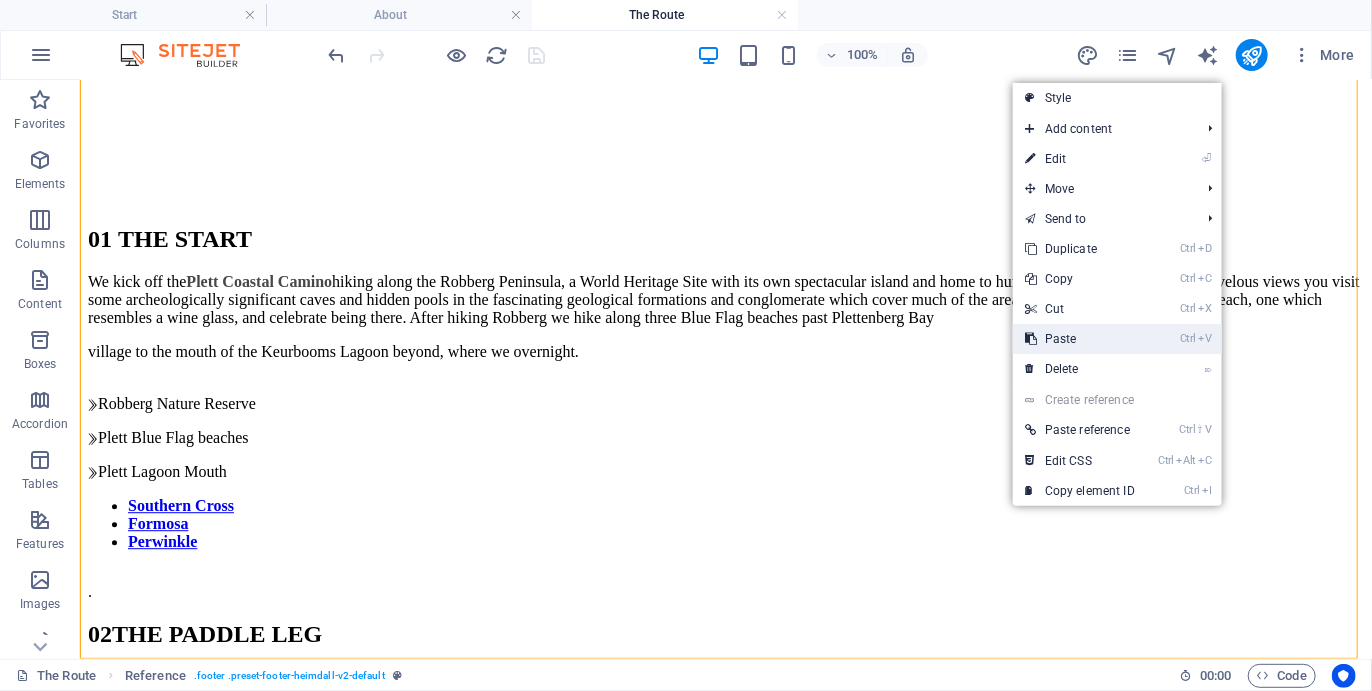 click on "Ctrl V  Paste" at bounding box center [1080, 339] 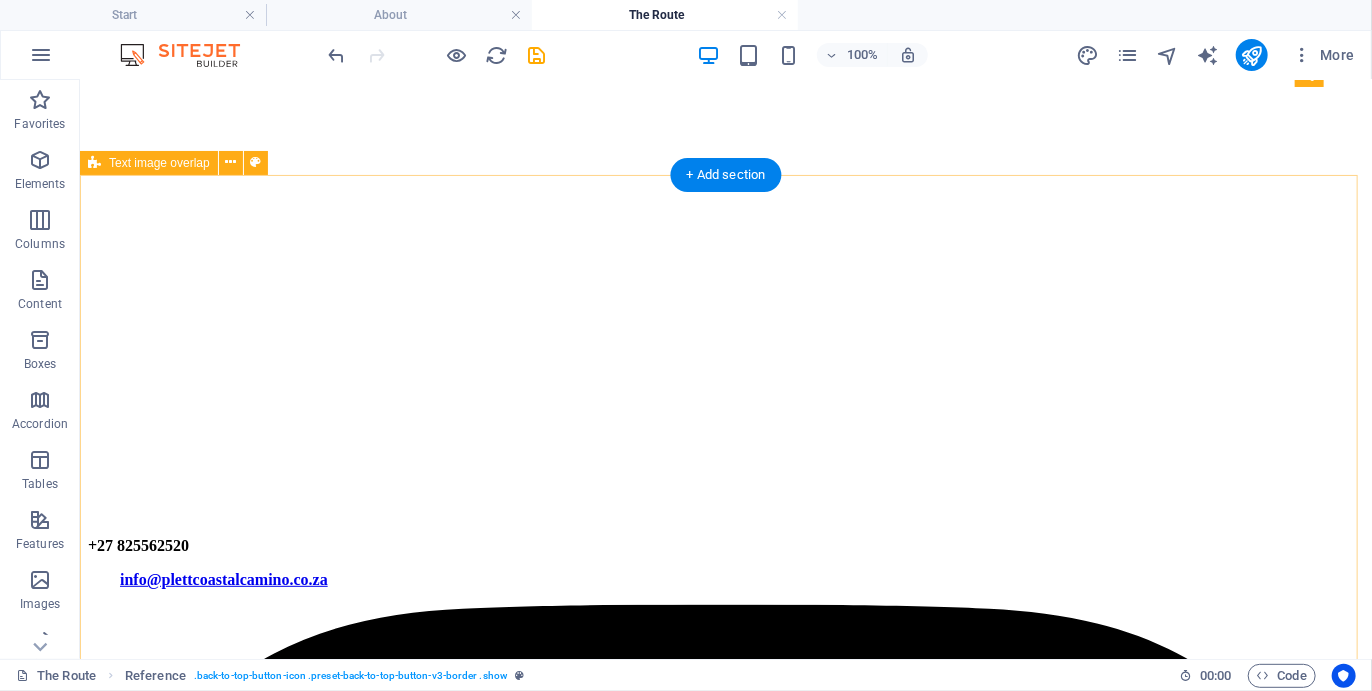 scroll, scrollTop: 0, scrollLeft: 0, axis: both 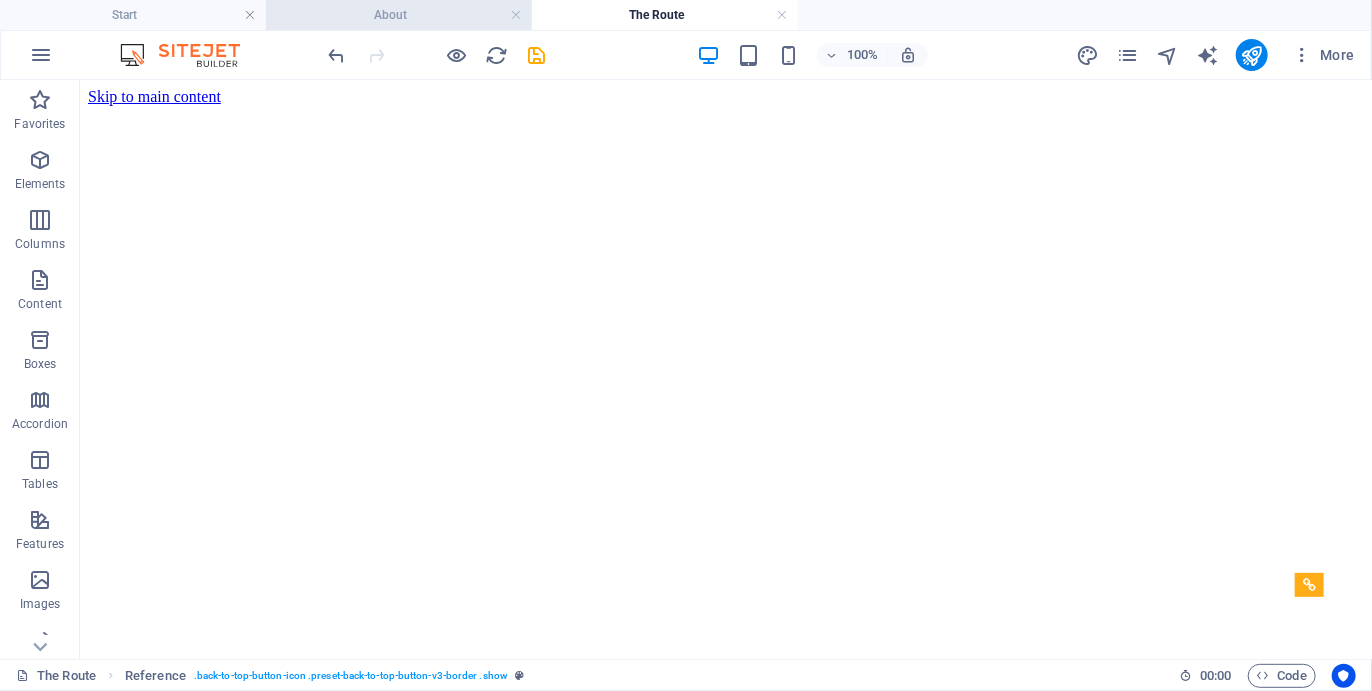 click on "About" at bounding box center [399, 15] 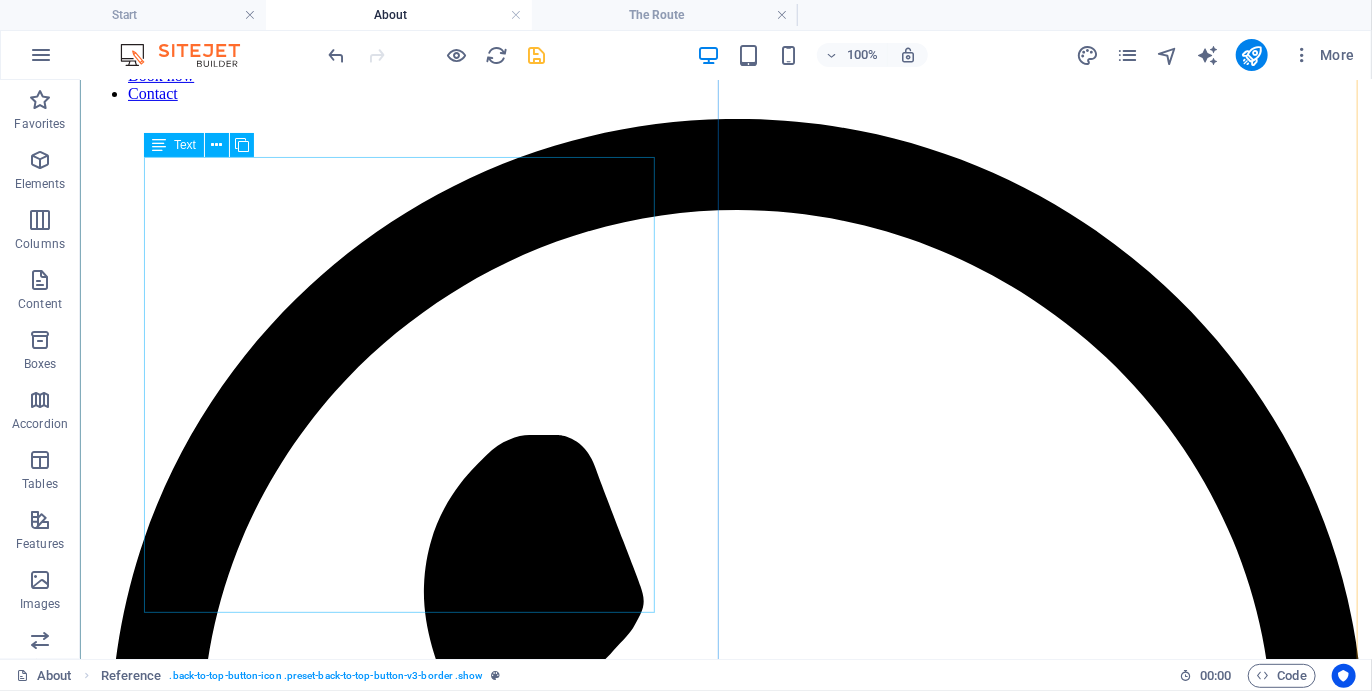 scroll, scrollTop: 0, scrollLeft: 0, axis: both 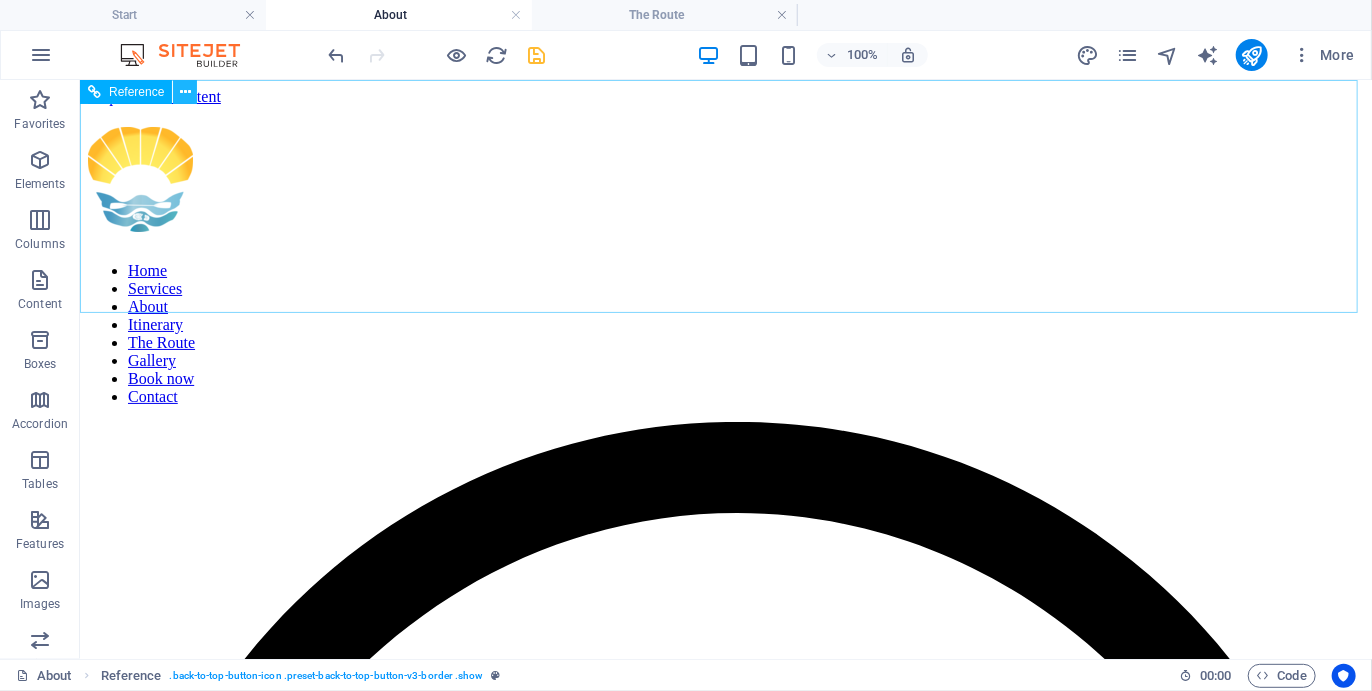 click at bounding box center [185, 92] 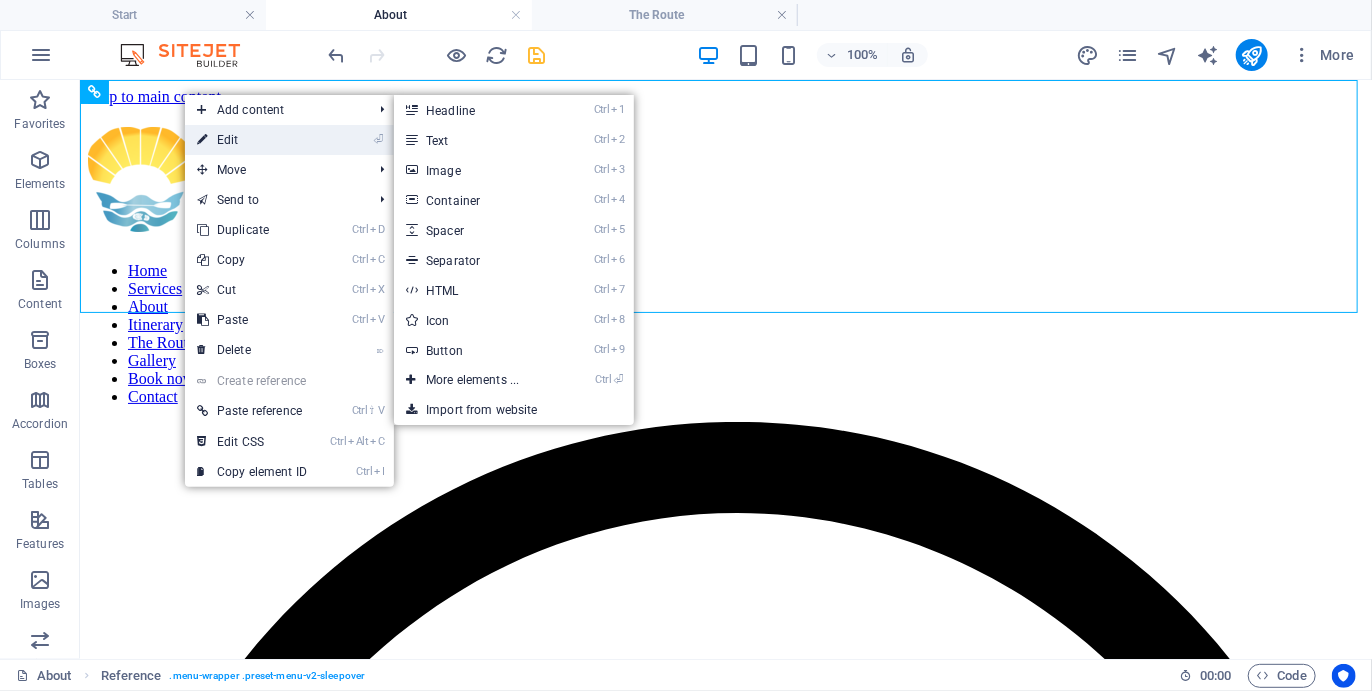 click on "⏎  Edit" at bounding box center (252, 140) 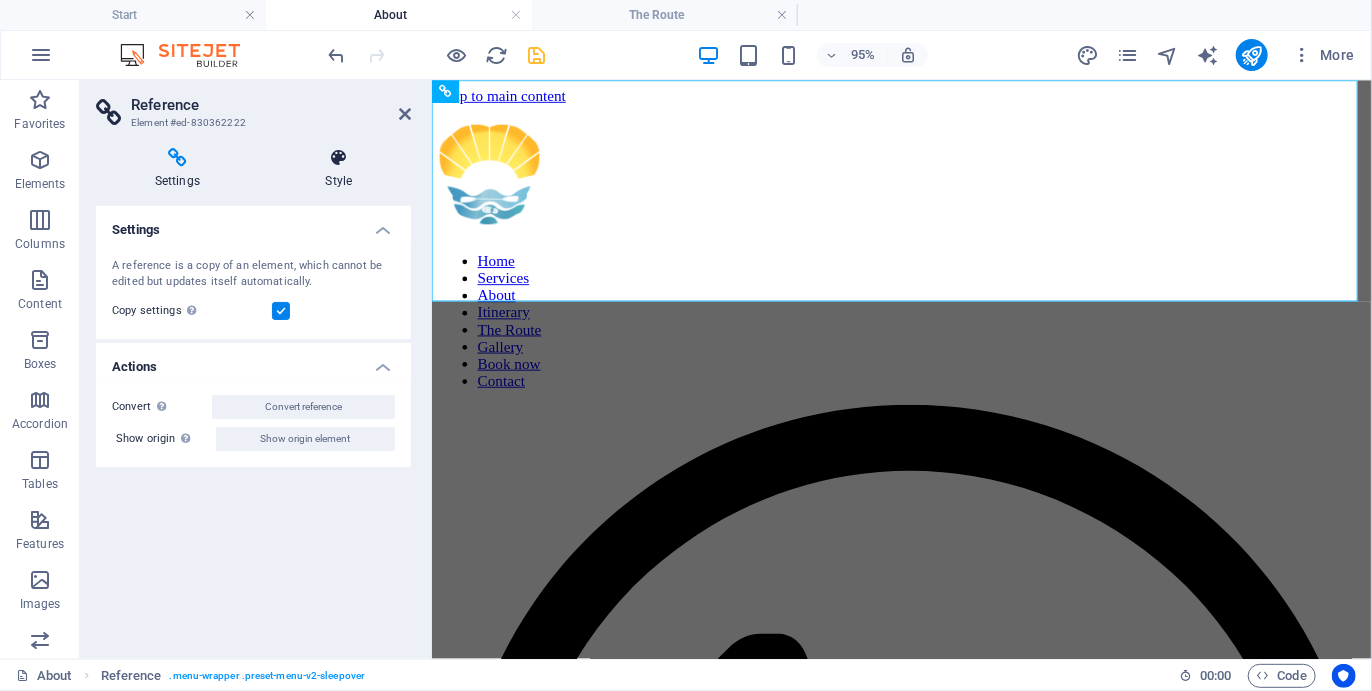 click at bounding box center (339, 158) 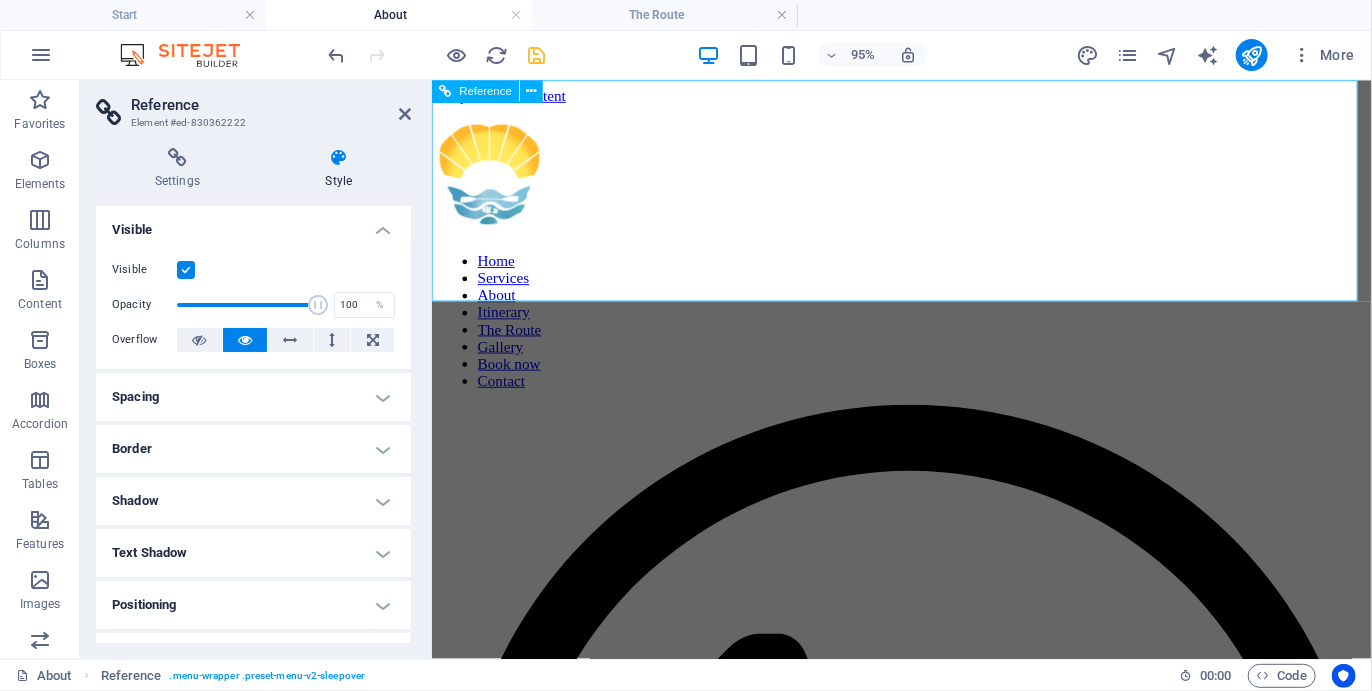 click at bounding box center (925, 182) 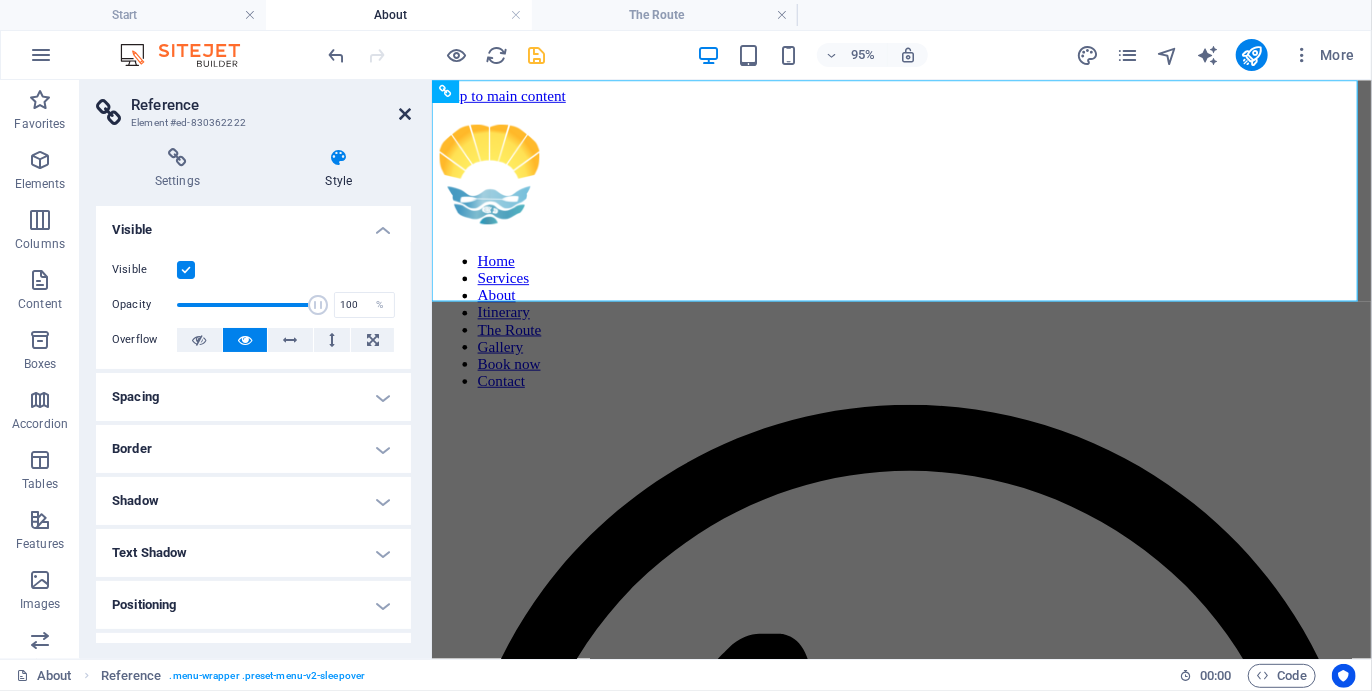 click at bounding box center (405, 114) 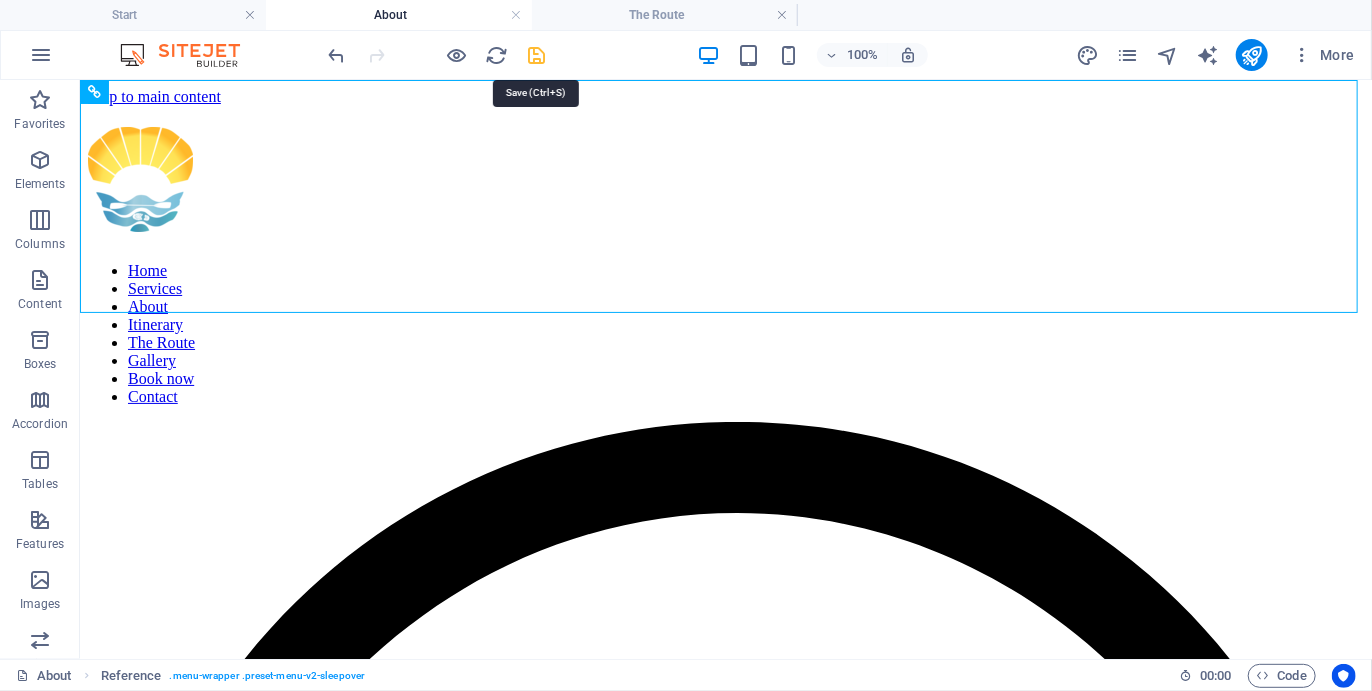 click at bounding box center [537, 55] 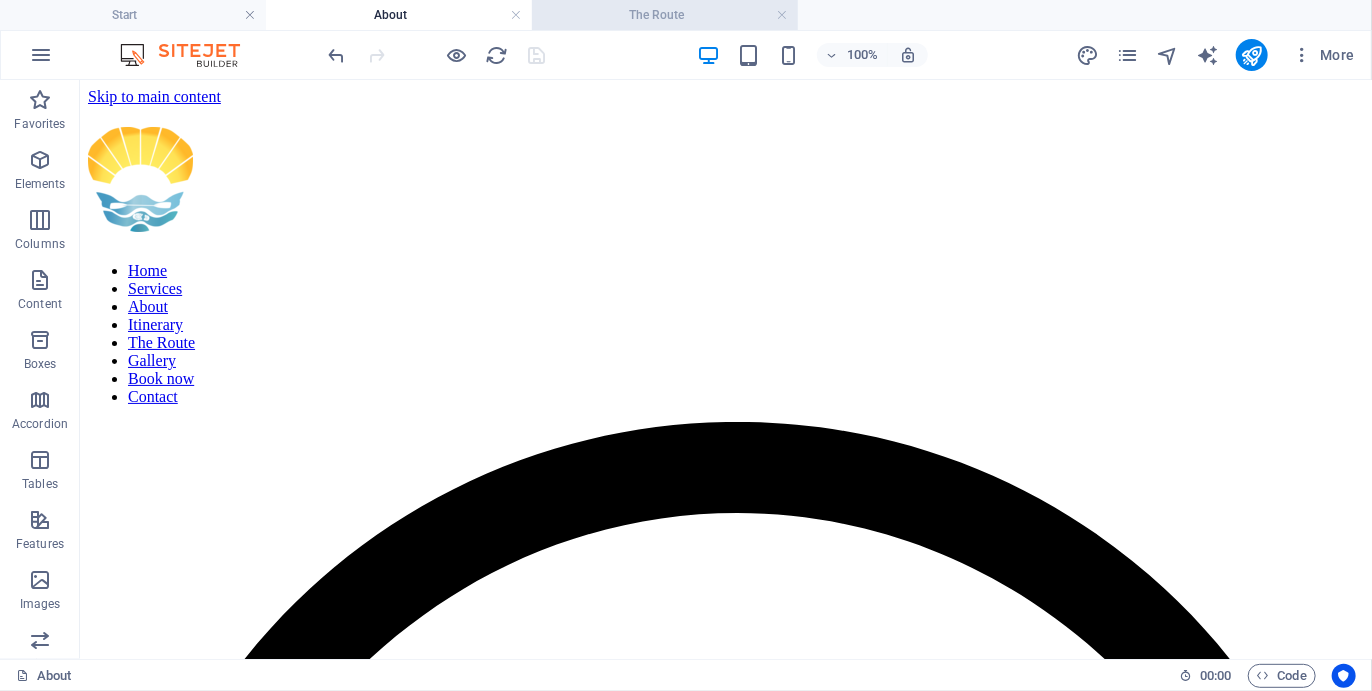 click on "The Route" at bounding box center (665, 15) 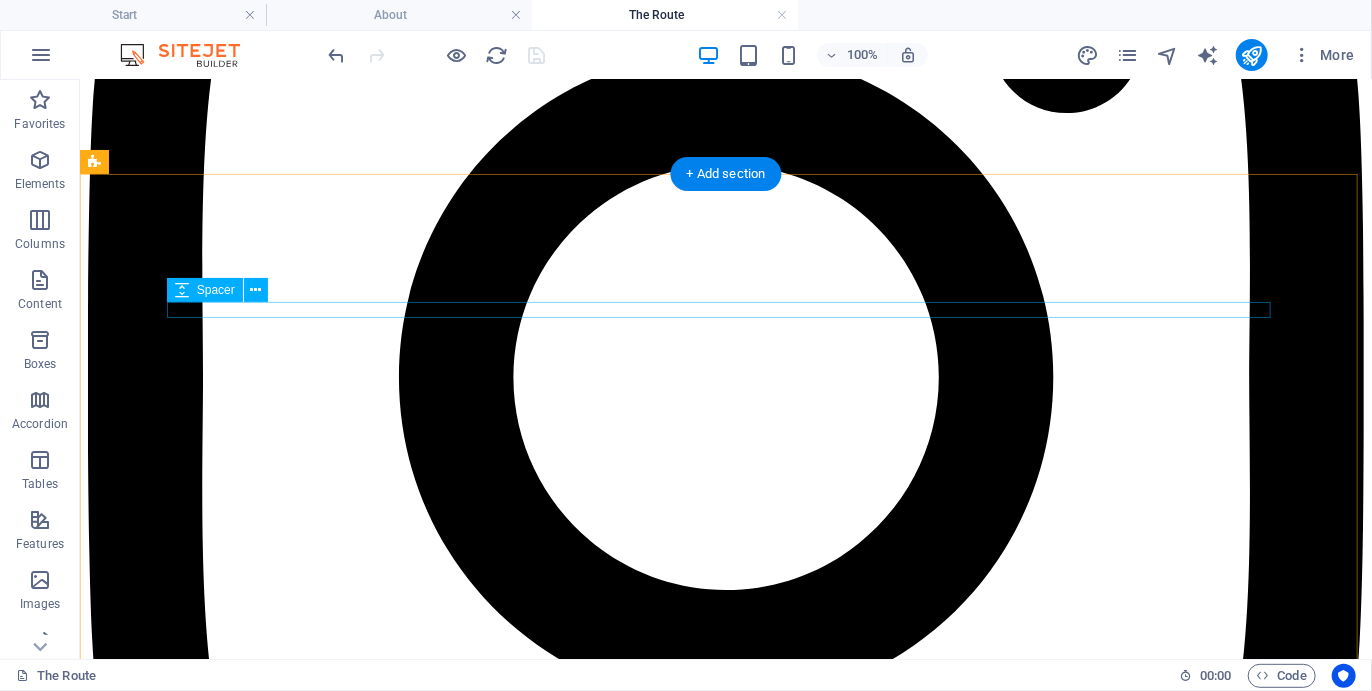 scroll, scrollTop: 930, scrollLeft: 0, axis: vertical 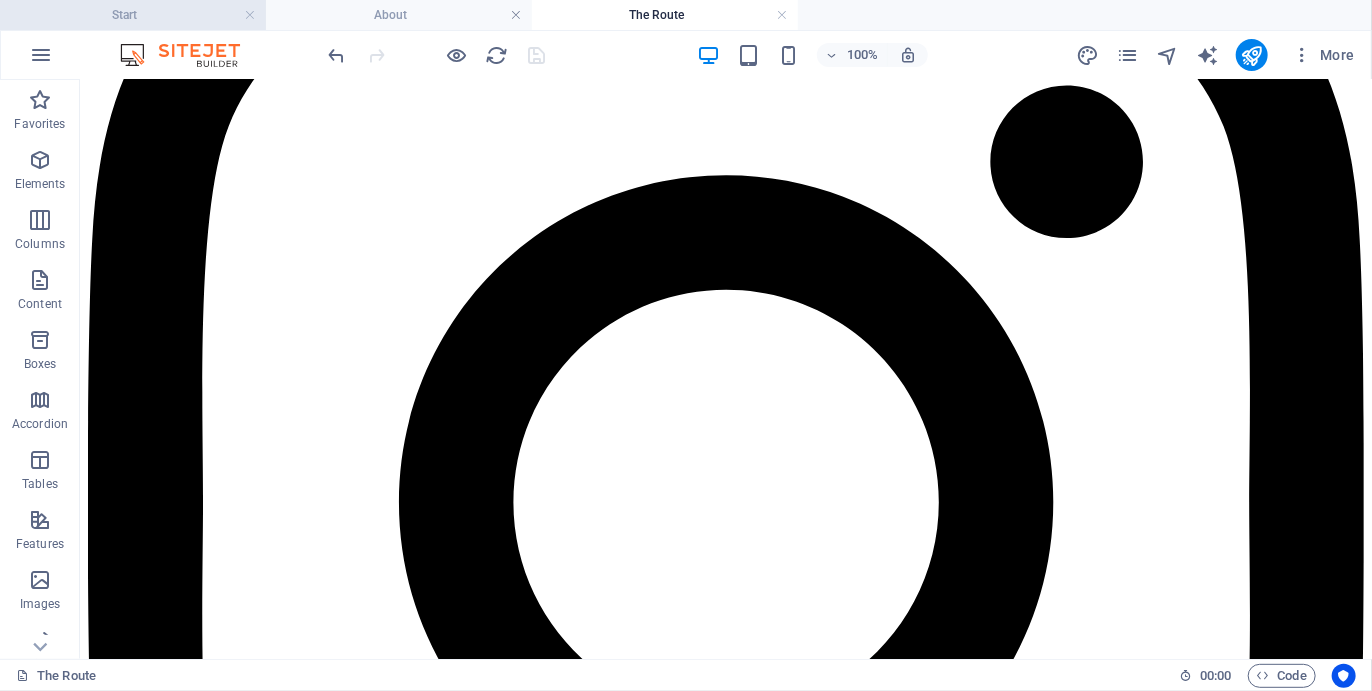 click on "Start" at bounding box center [133, 15] 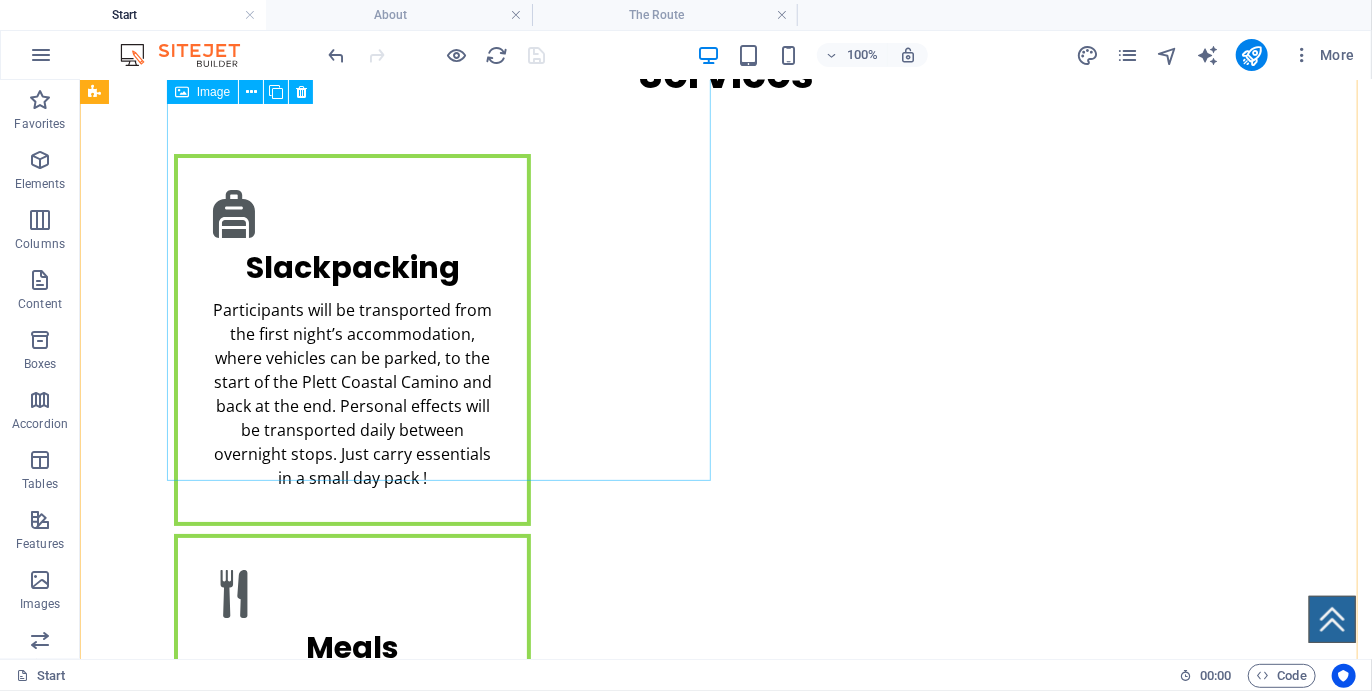 scroll, scrollTop: 3449, scrollLeft: 0, axis: vertical 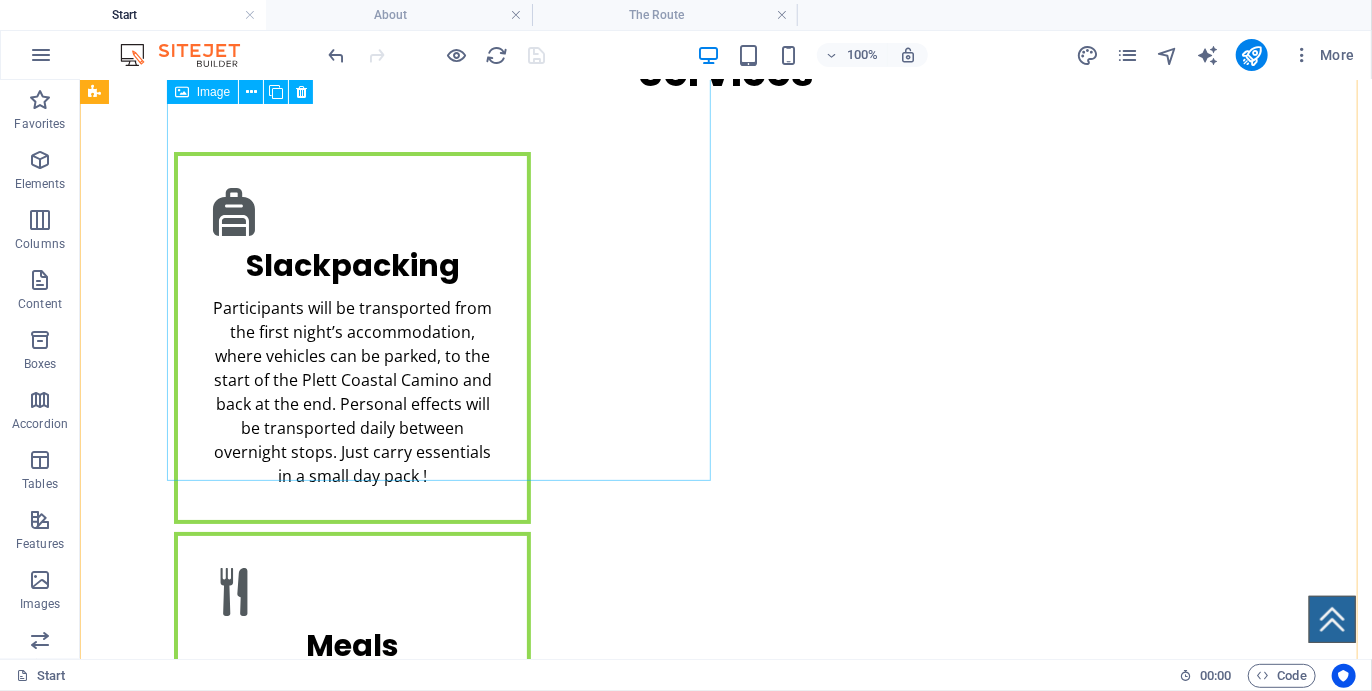 click on "FORMOSA 4 DAYS/ 4 NIGHTS" at bounding box center [445, 2701] 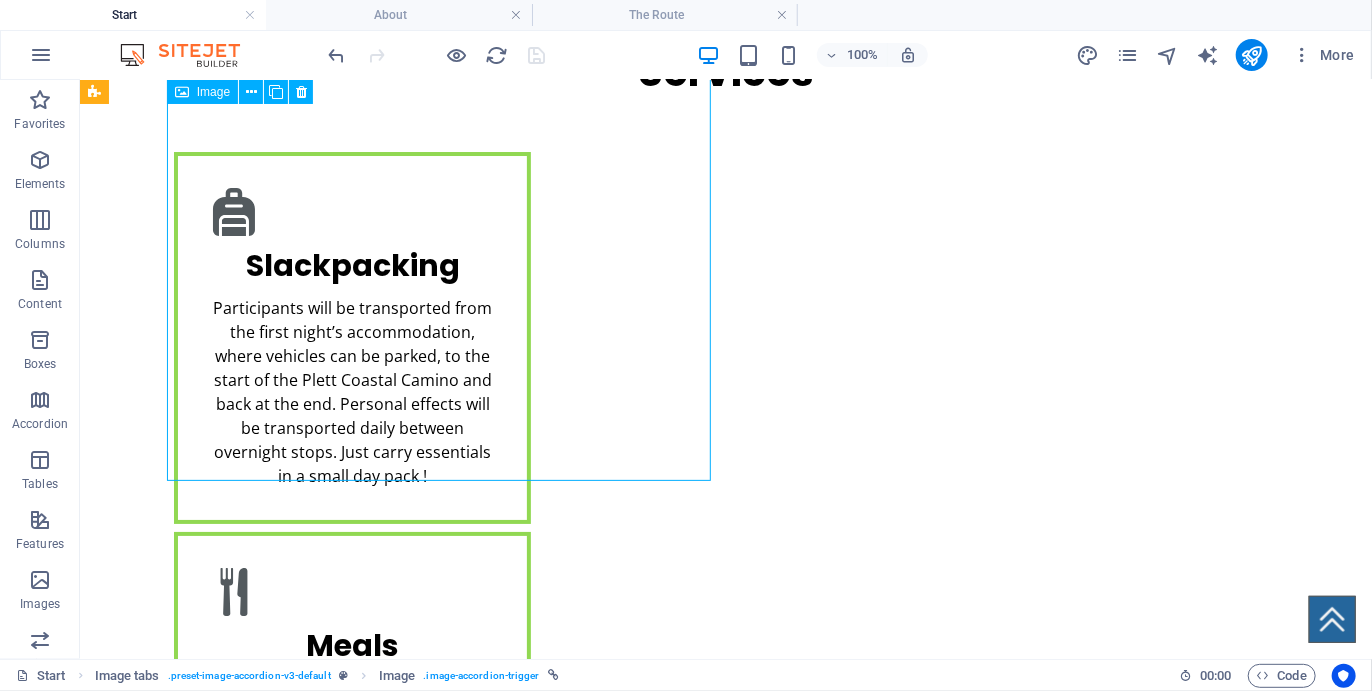 click on "FORMOSA 4 DAYS/ 4 NIGHTS" at bounding box center [445, 2701] 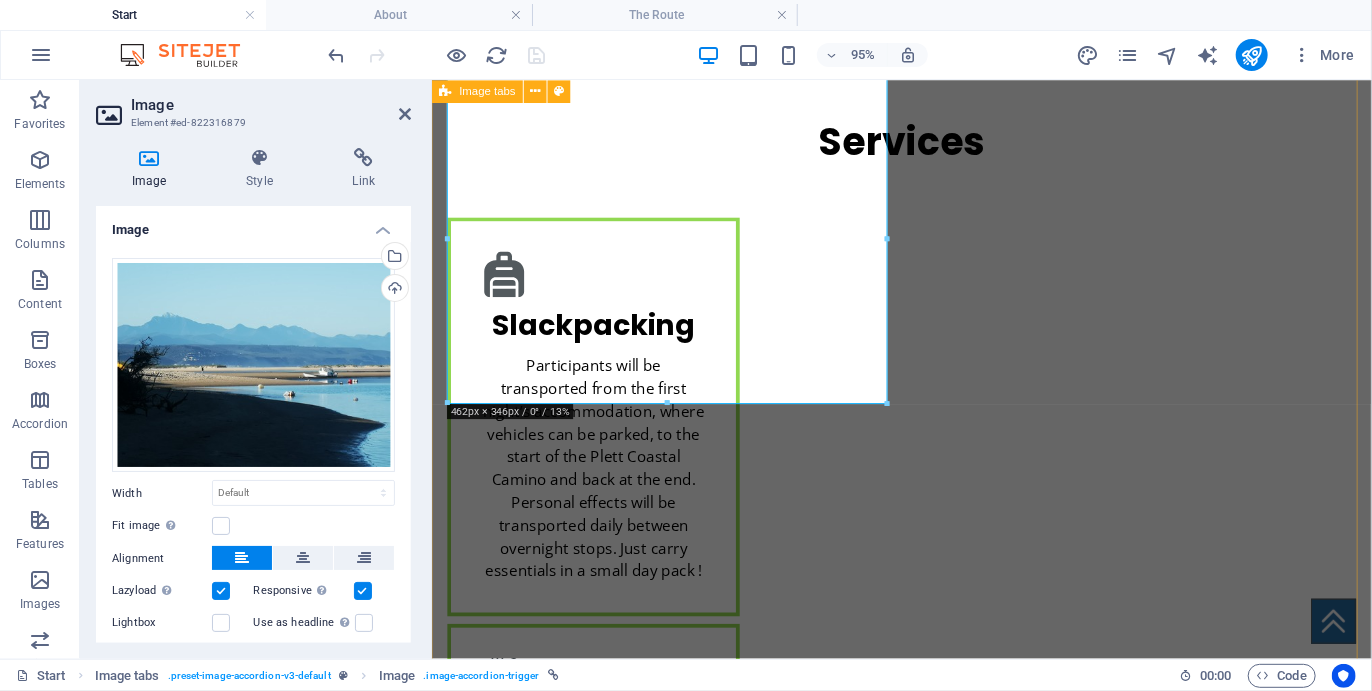 scroll, scrollTop: 3578, scrollLeft: 0, axis: vertical 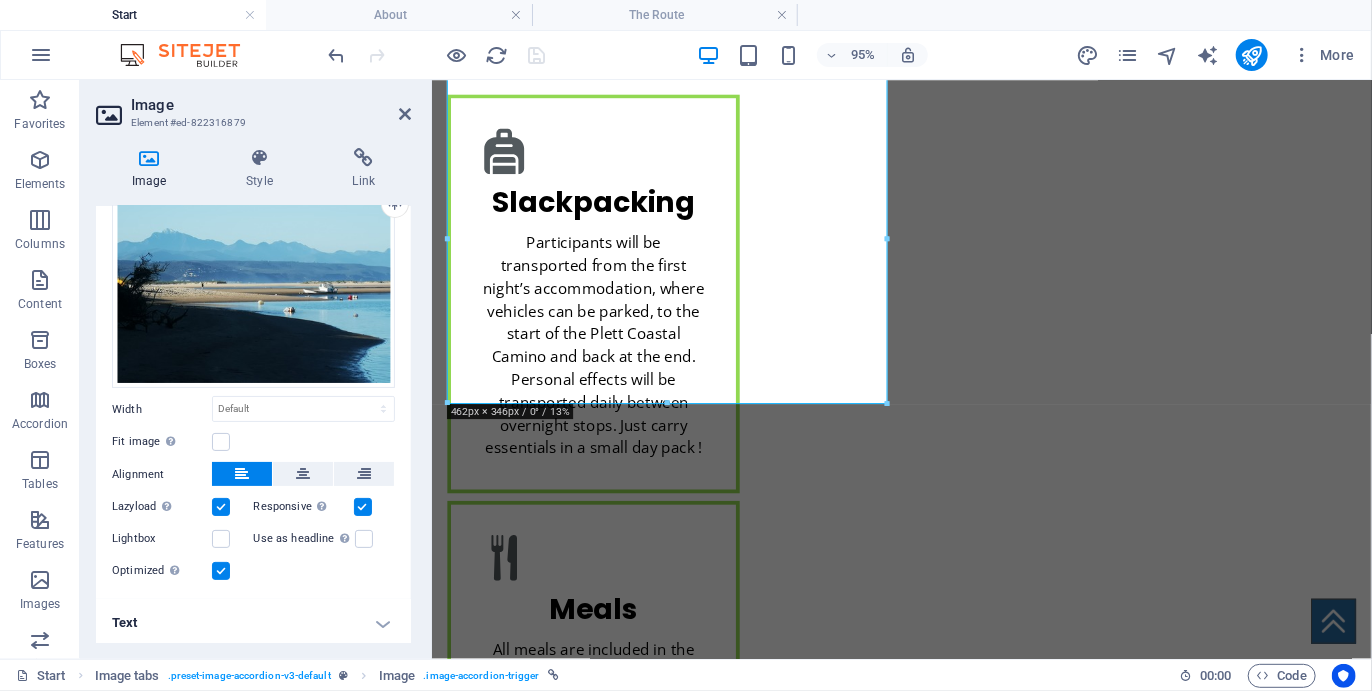 click on "Text" at bounding box center [253, 623] 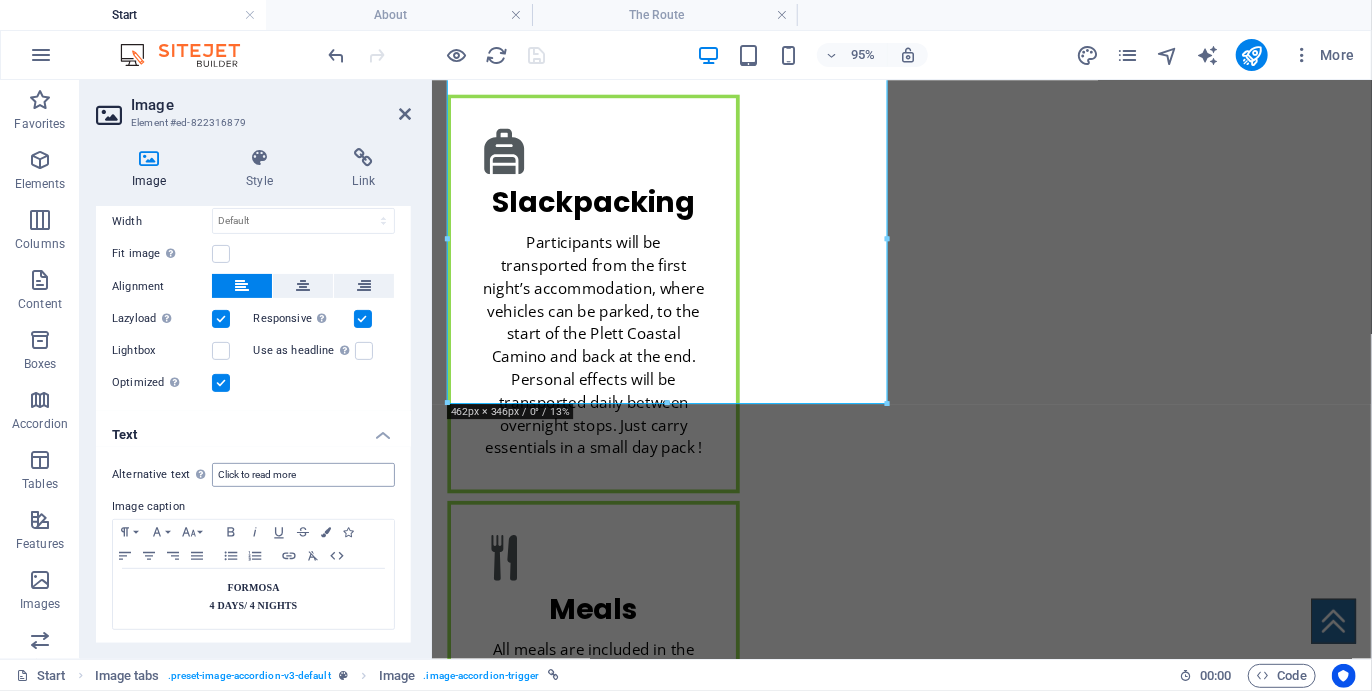 scroll, scrollTop: 0, scrollLeft: 0, axis: both 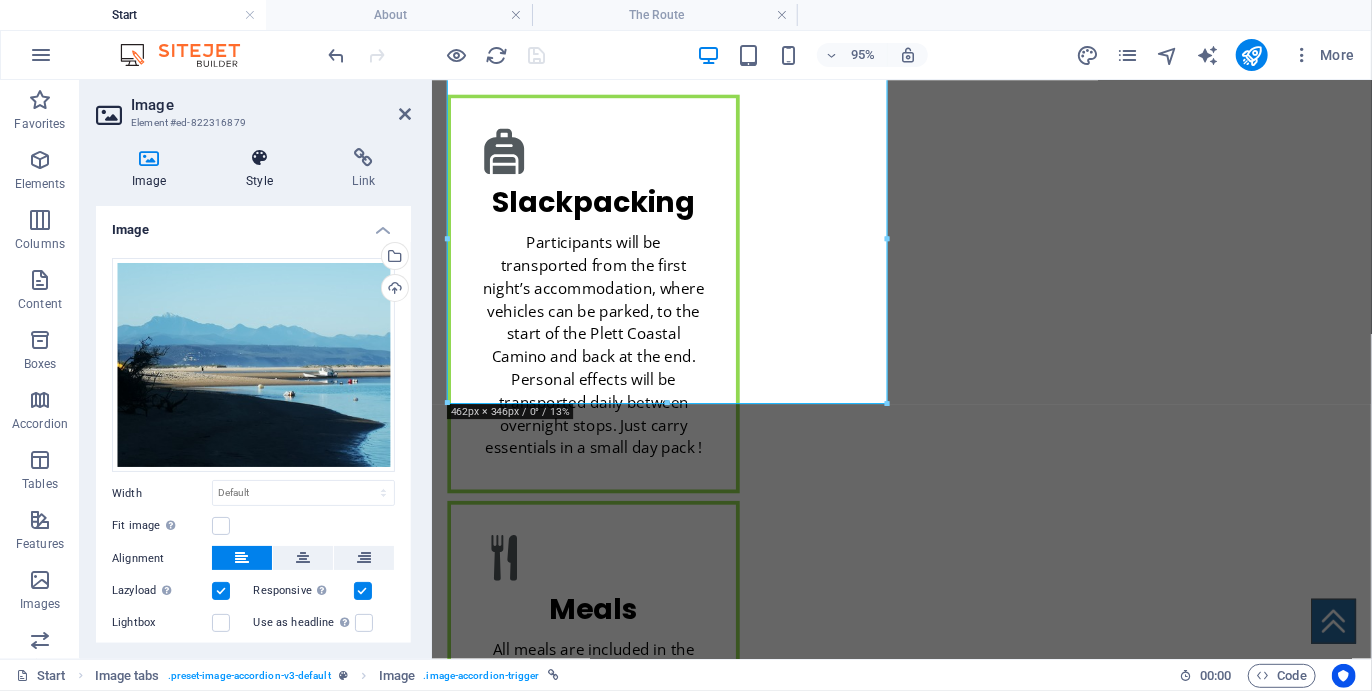 click on "Style" at bounding box center [263, 169] 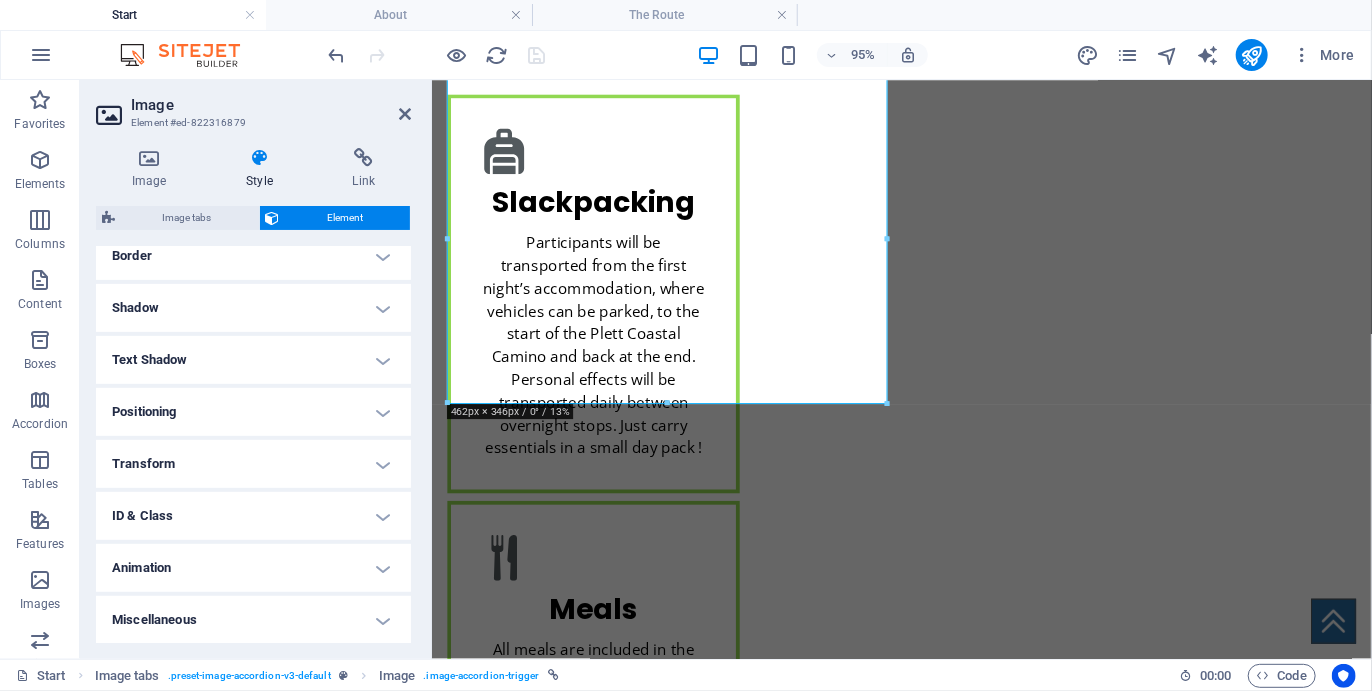 scroll, scrollTop: 0, scrollLeft: 0, axis: both 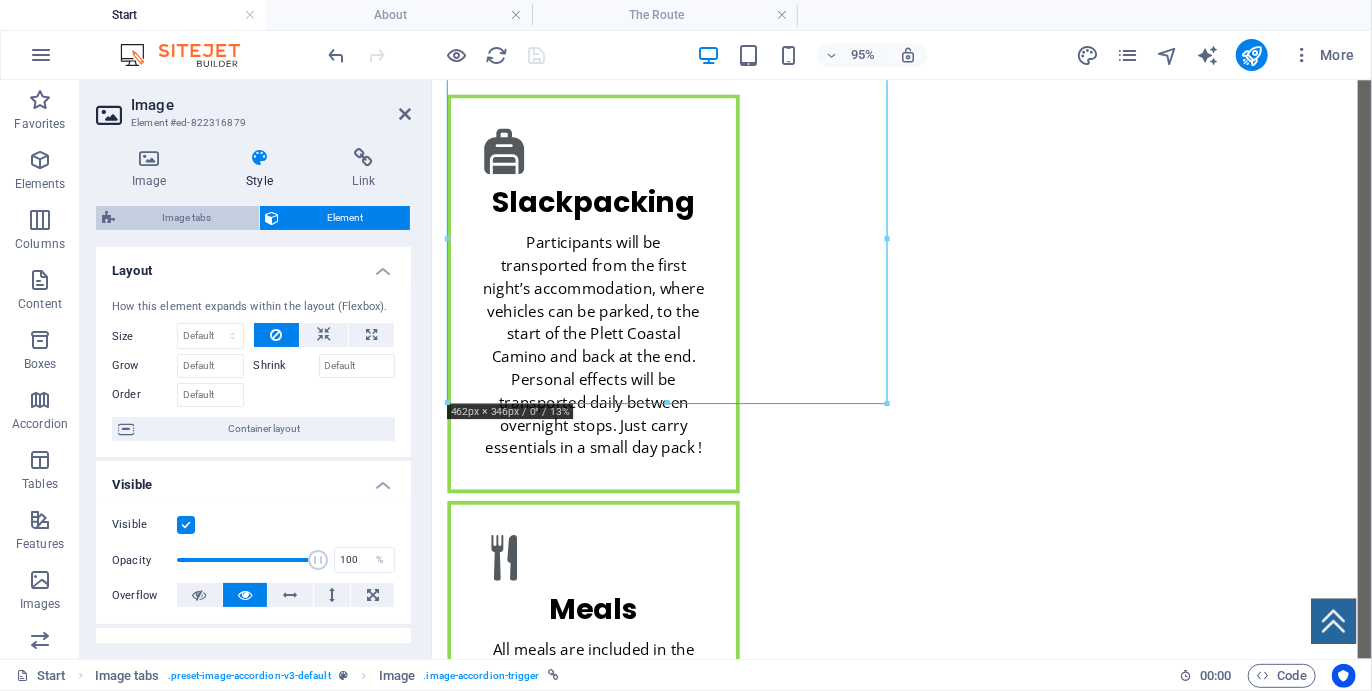 click on "Image tabs" at bounding box center [187, 218] 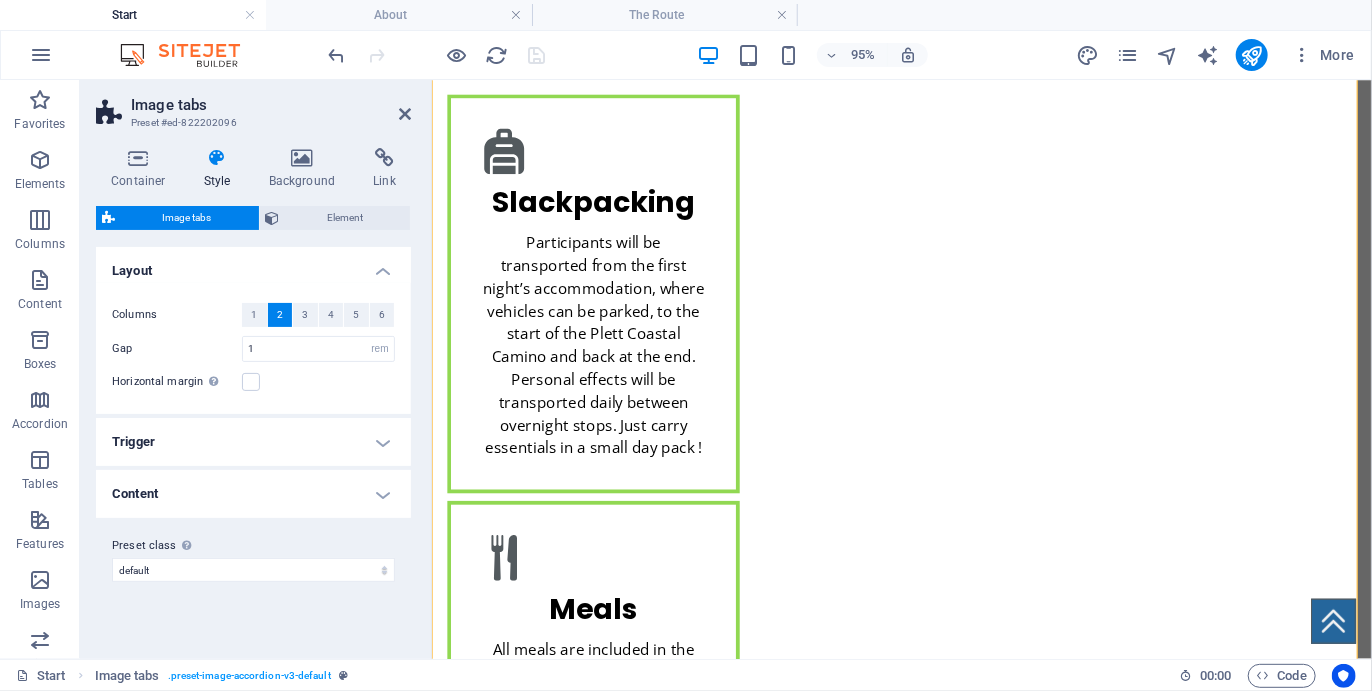 click on "Content" at bounding box center [253, 494] 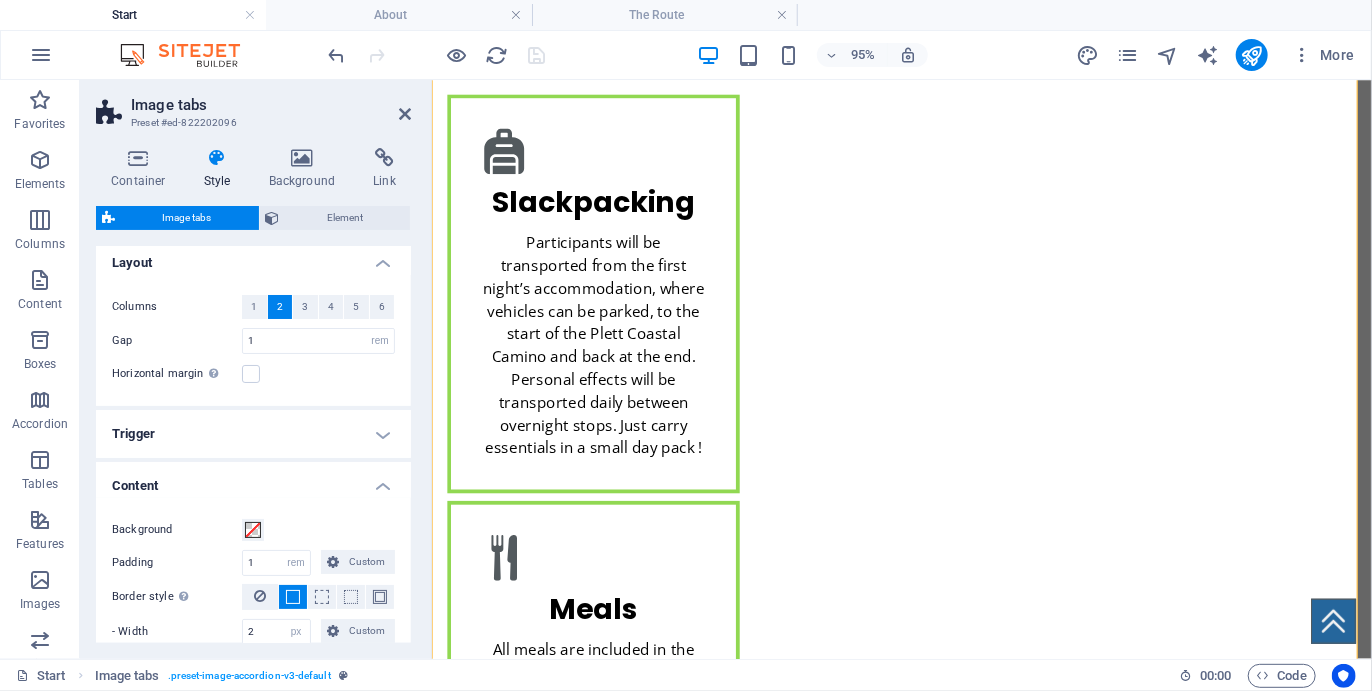 scroll, scrollTop: 0, scrollLeft: 0, axis: both 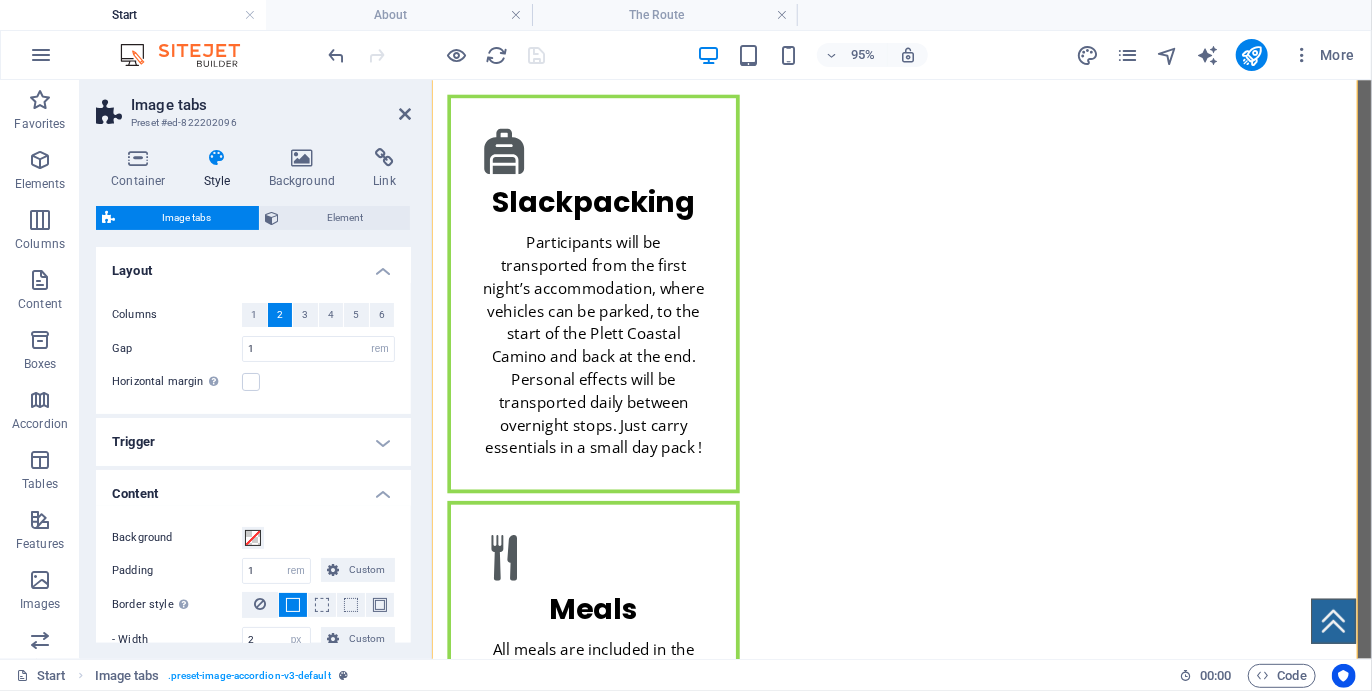 click on "Trigger" at bounding box center (253, 442) 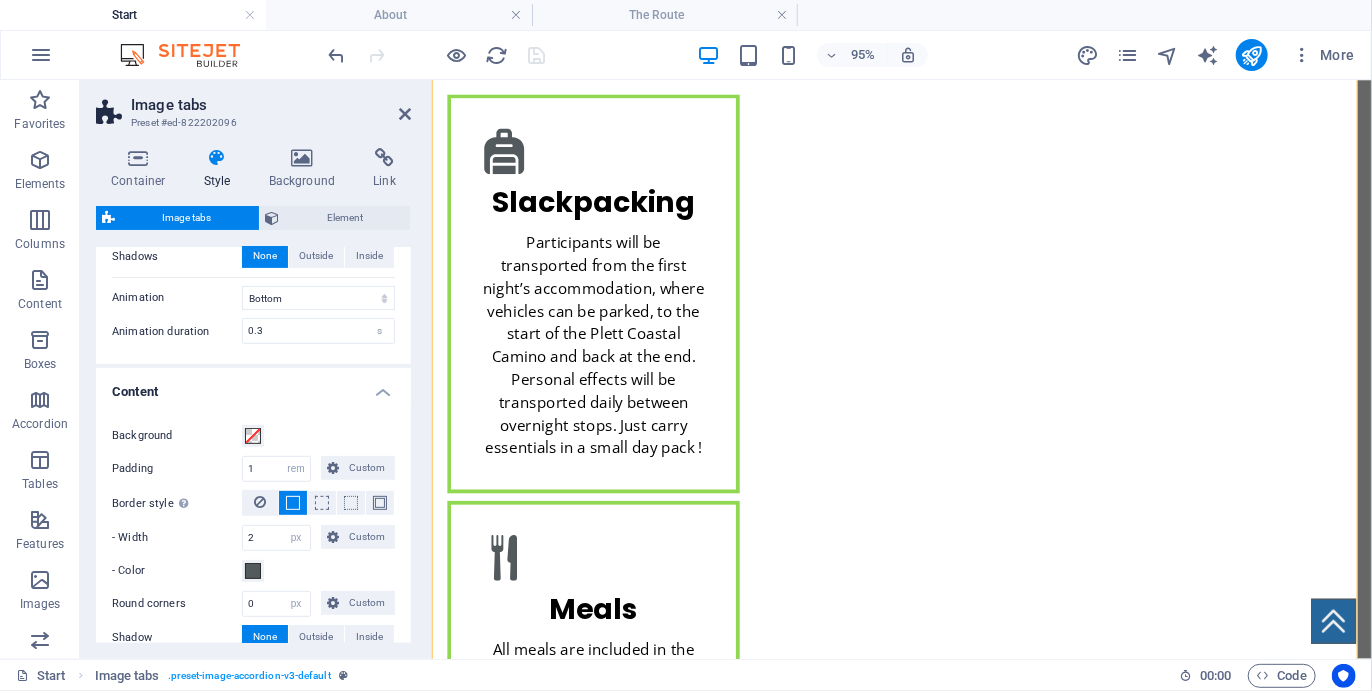 scroll, scrollTop: 0, scrollLeft: 0, axis: both 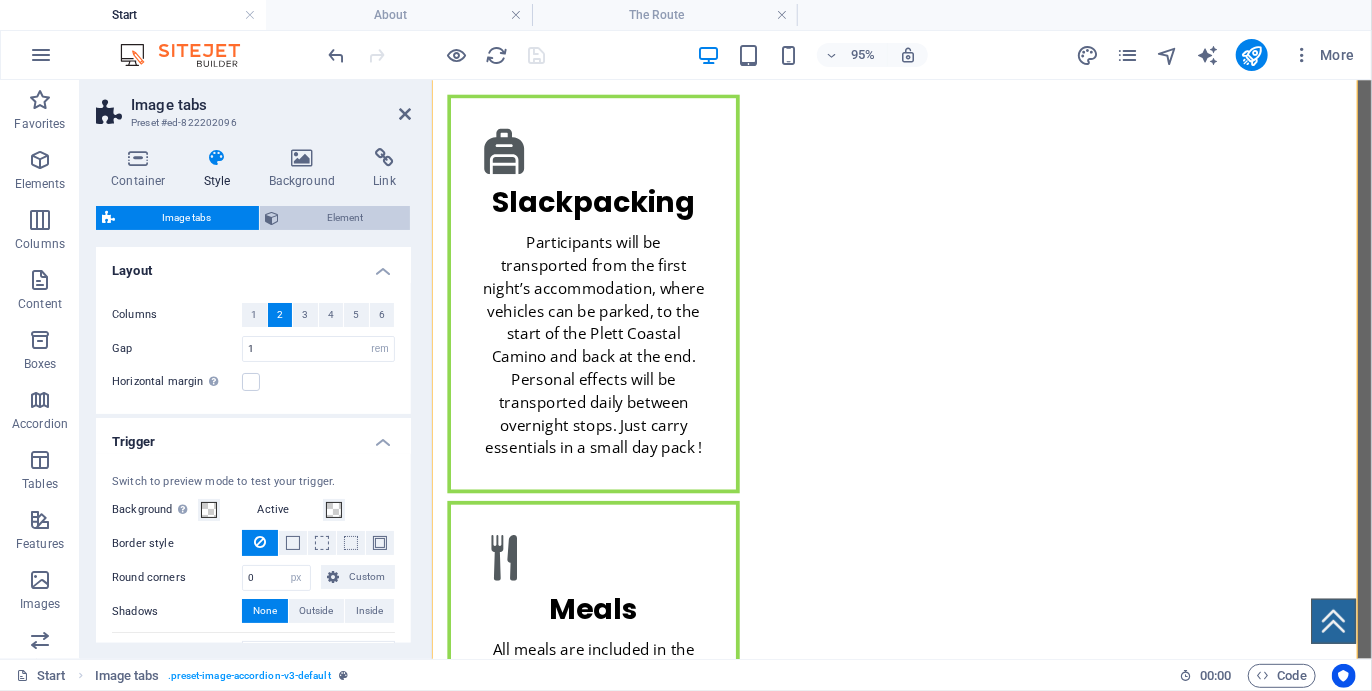 click on "Element" at bounding box center (345, 218) 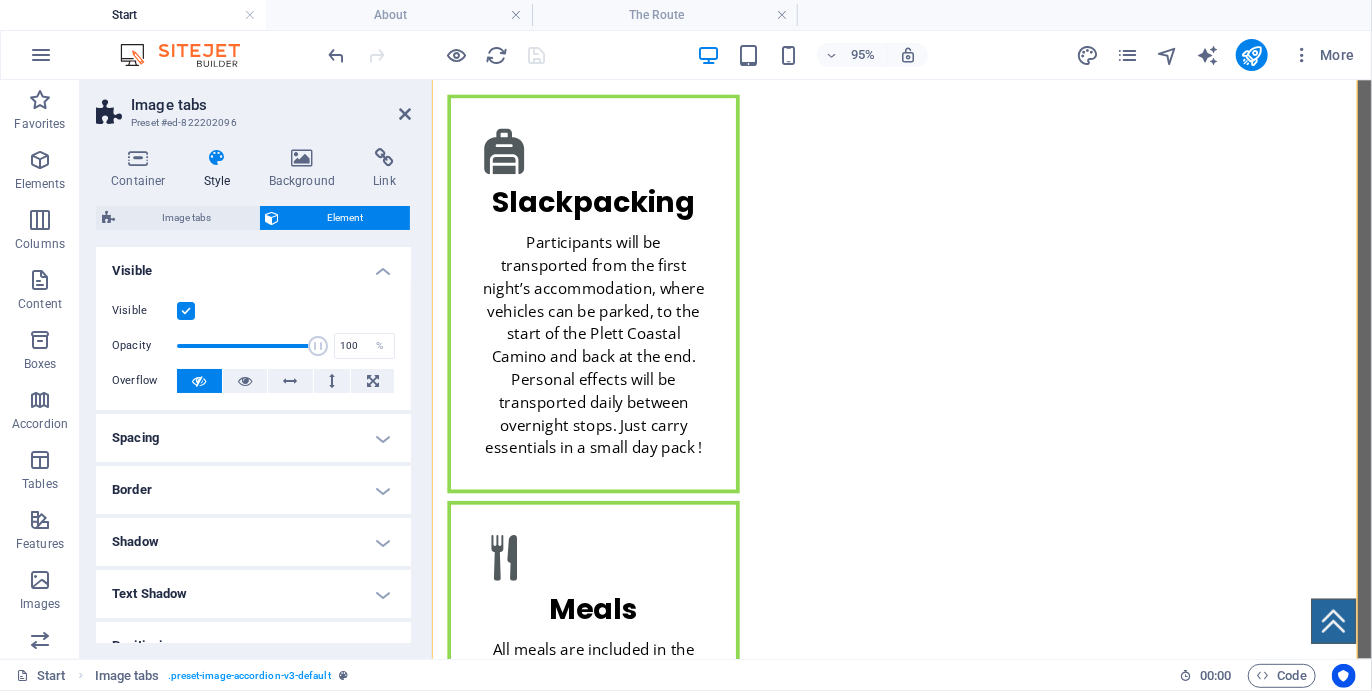 scroll, scrollTop: 234, scrollLeft: 0, axis: vertical 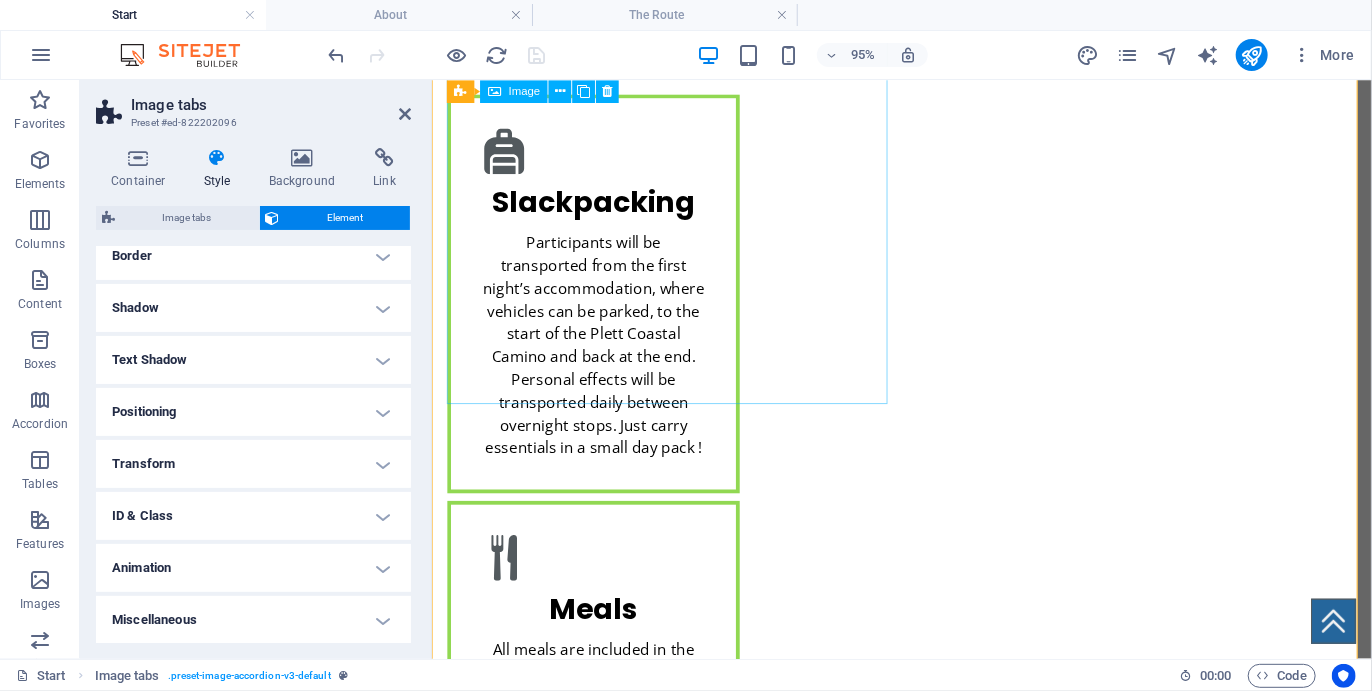 click on "FORMOSA 4 DAYS/ 4 NIGHTS" at bounding box center (682, 2732) 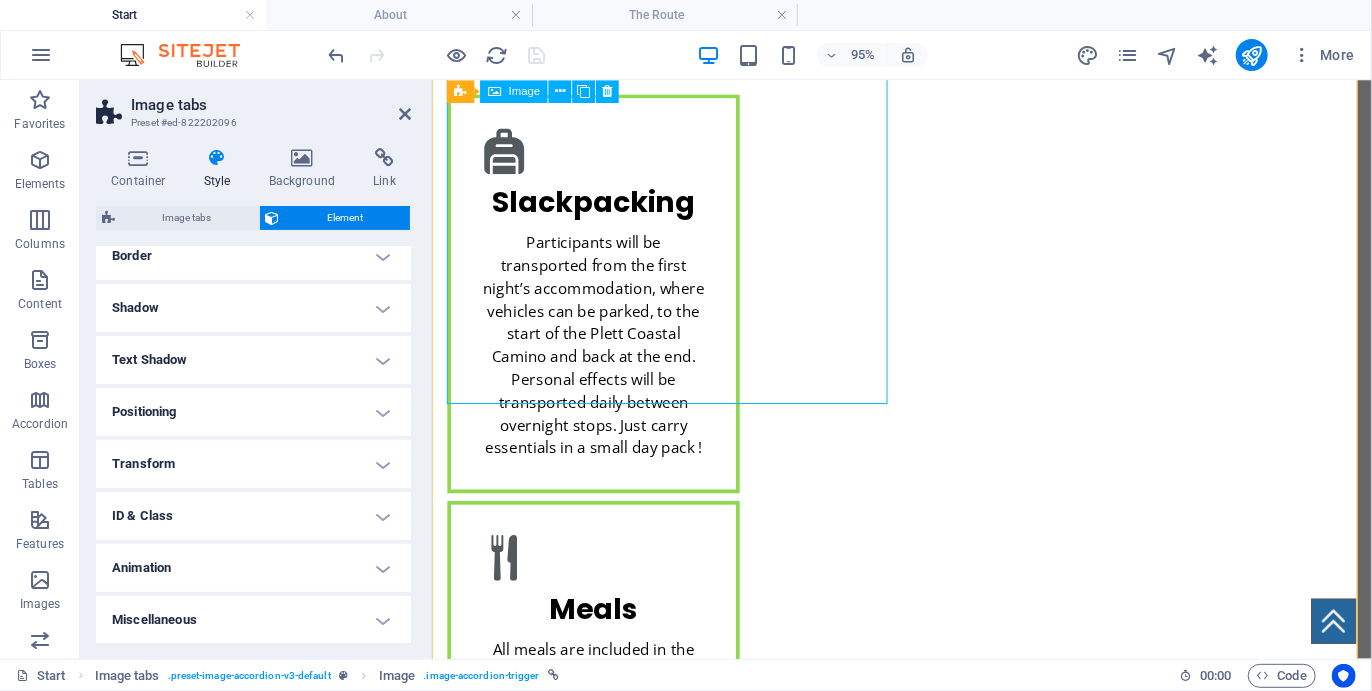 click on "FORMOSA 4 DAYS/ 4 NIGHTS" at bounding box center [682, 2732] 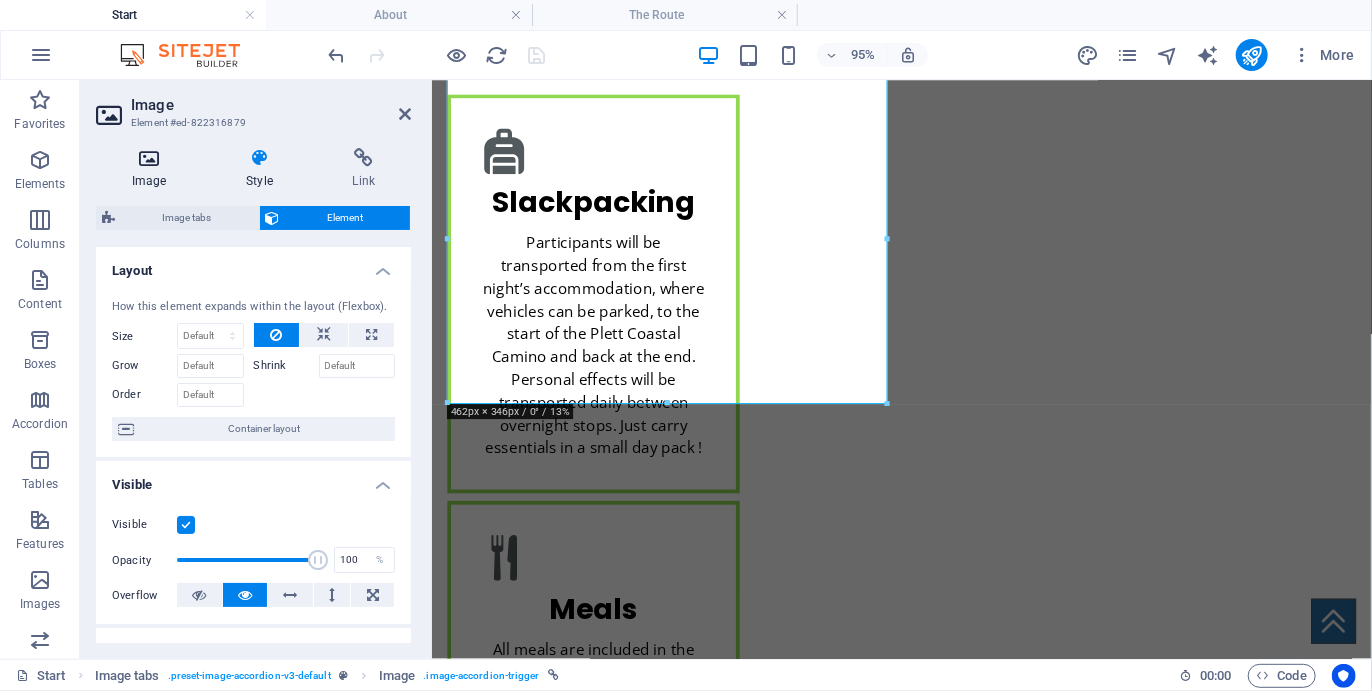 click on "Image" at bounding box center [153, 169] 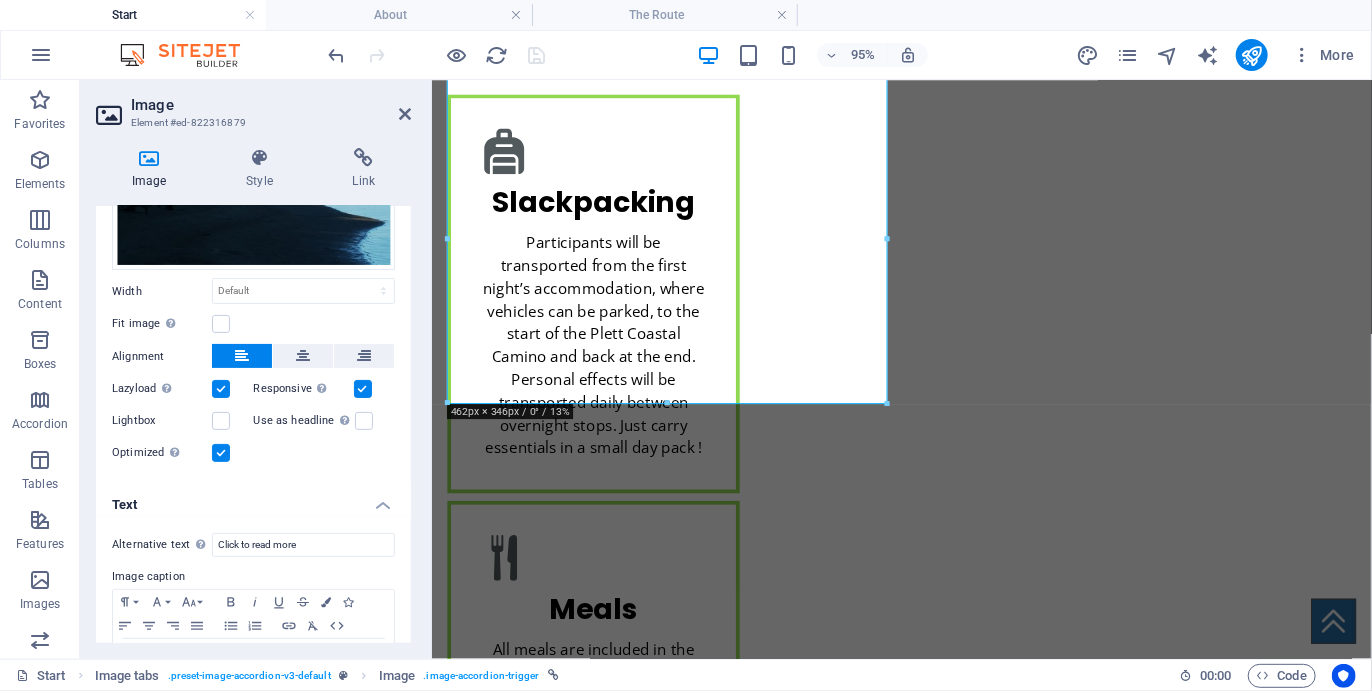 scroll, scrollTop: 0, scrollLeft: 0, axis: both 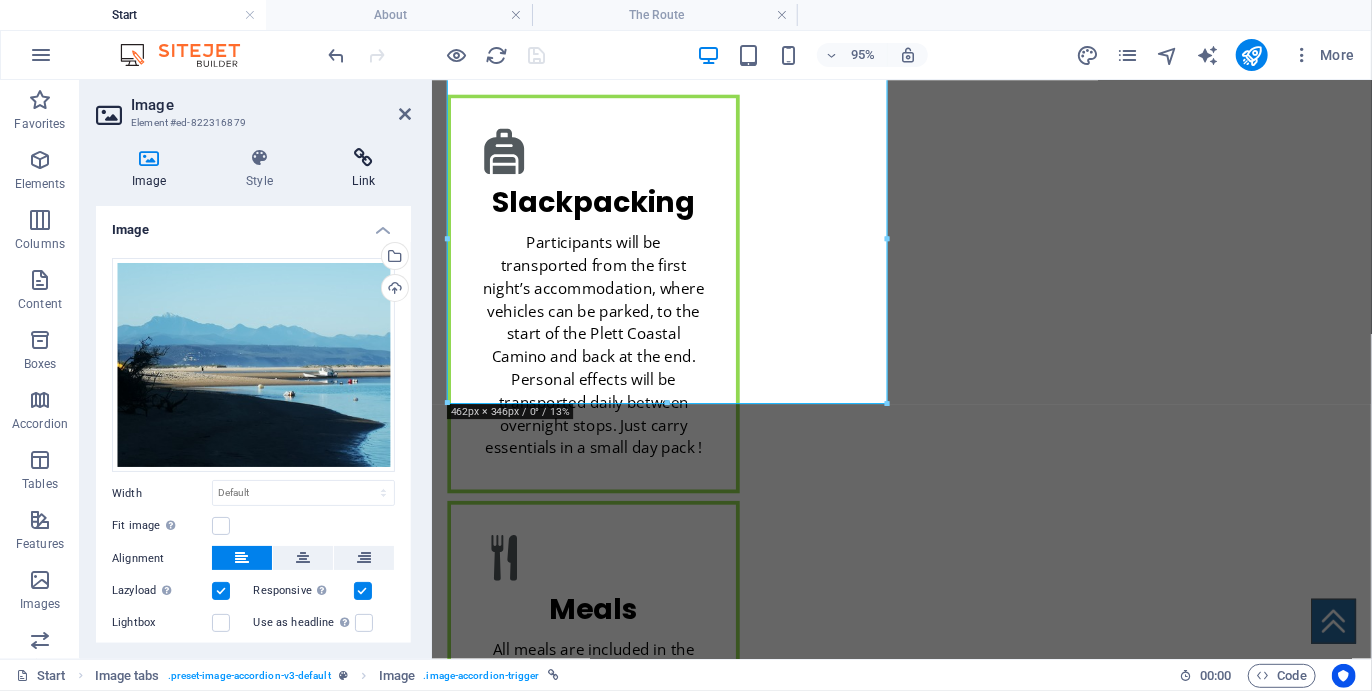 click on "Link" at bounding box center (364, 169) 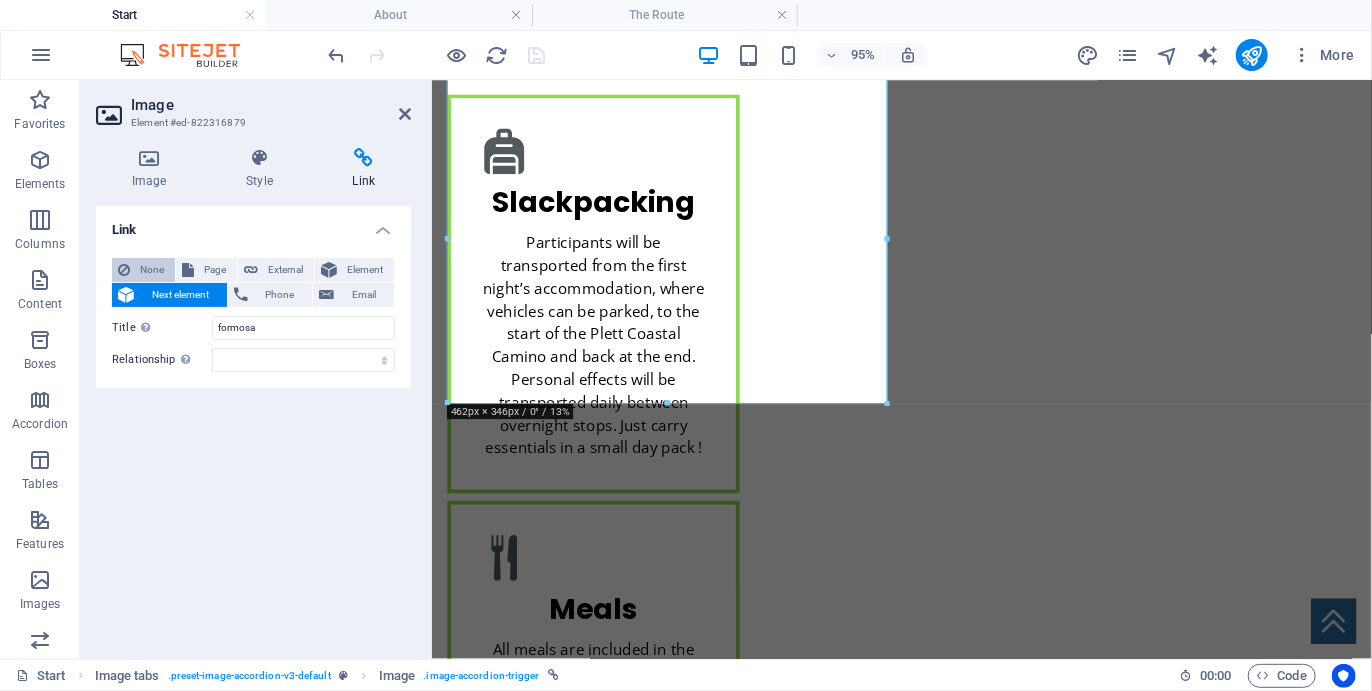 click on "None" at bounding box center [152, 270] 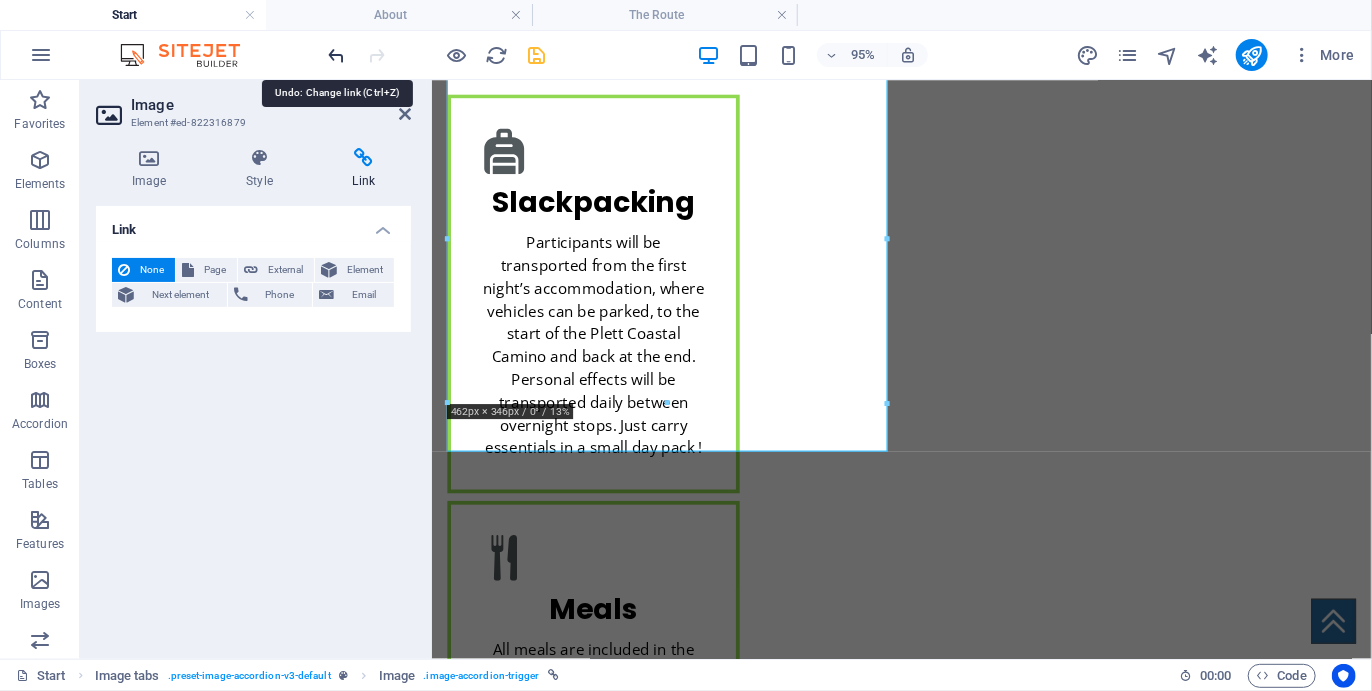 click at bounding box center [337, 55] 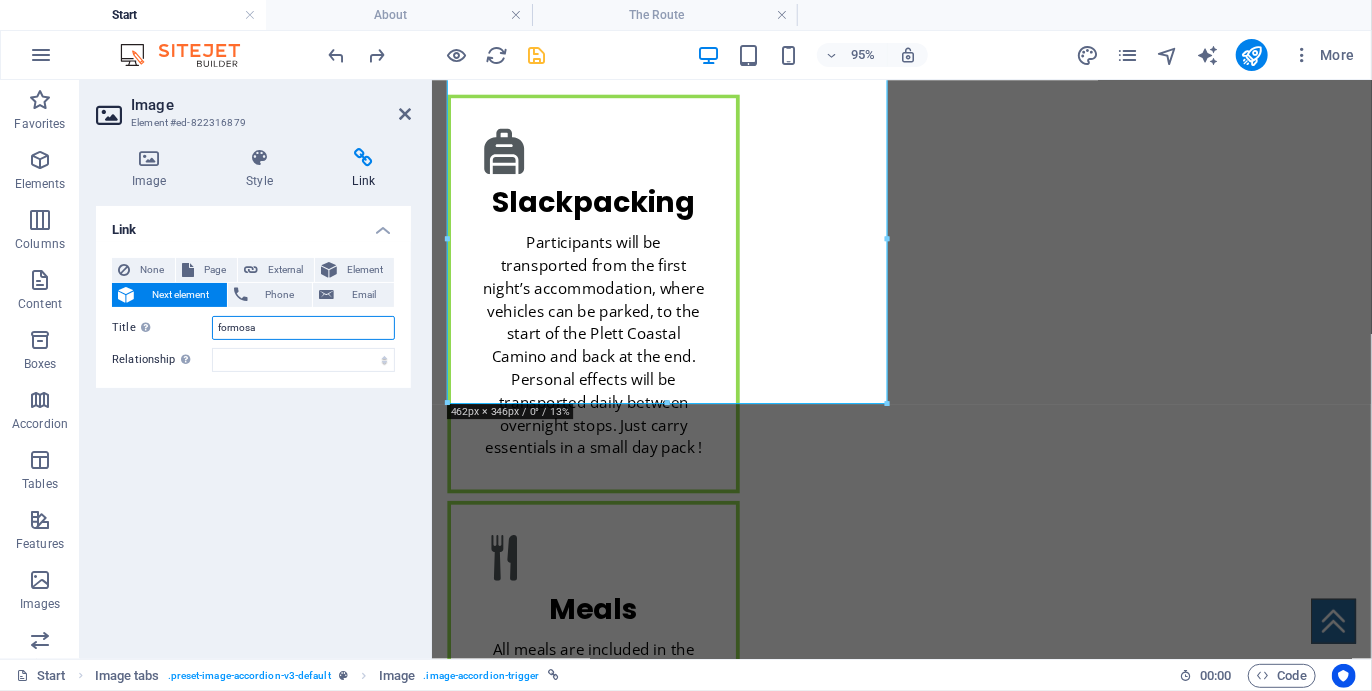click on "formosa" at bounding box center [303, 328] 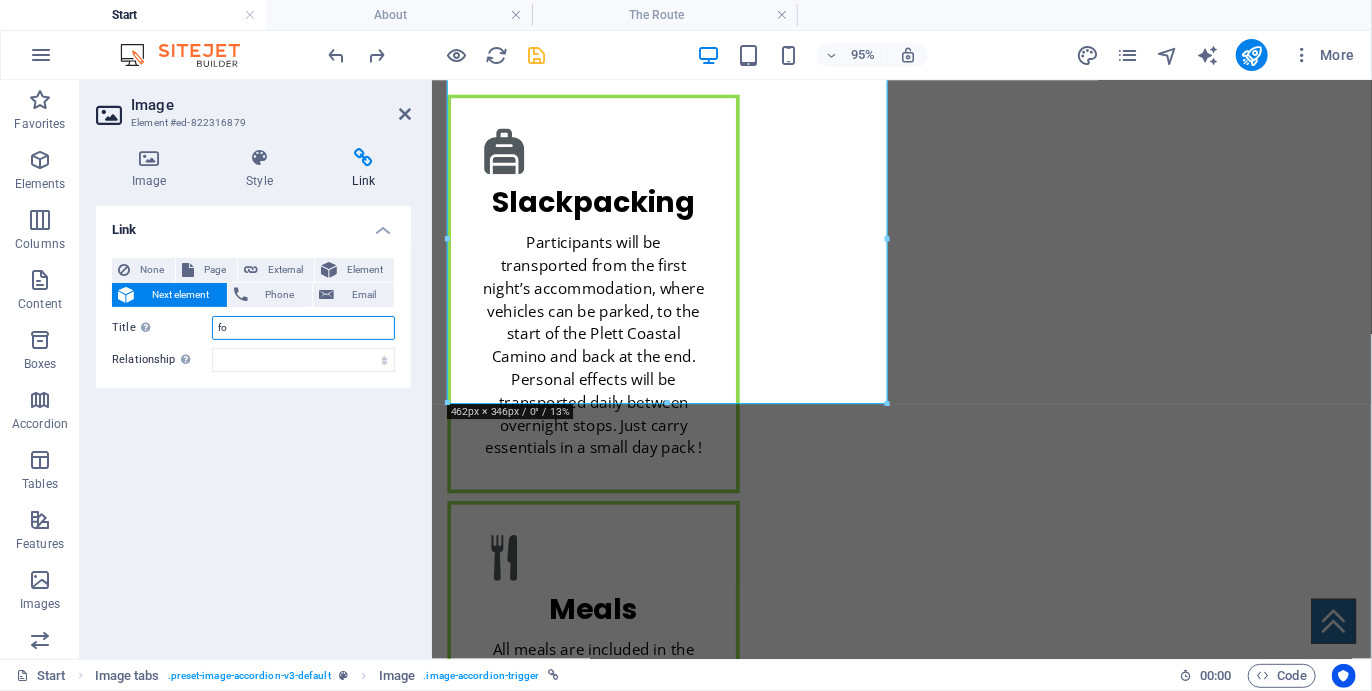 type on "f" 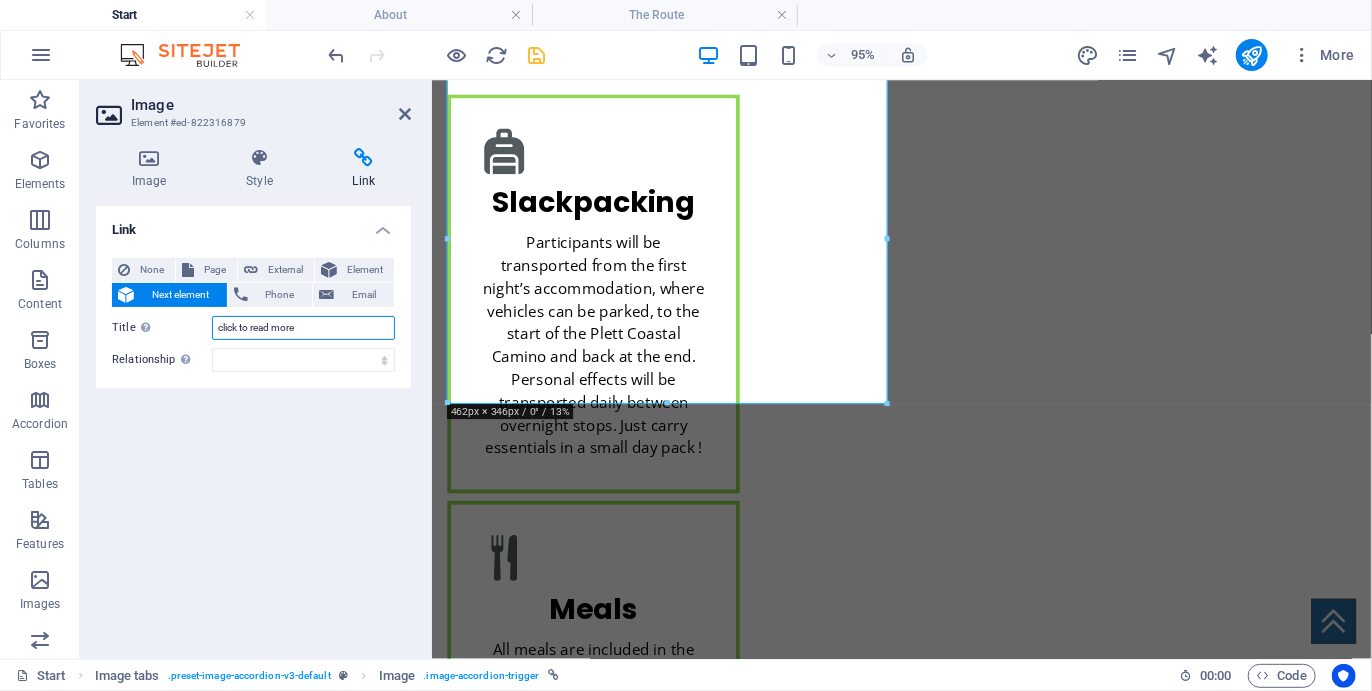 type on "click to read more" 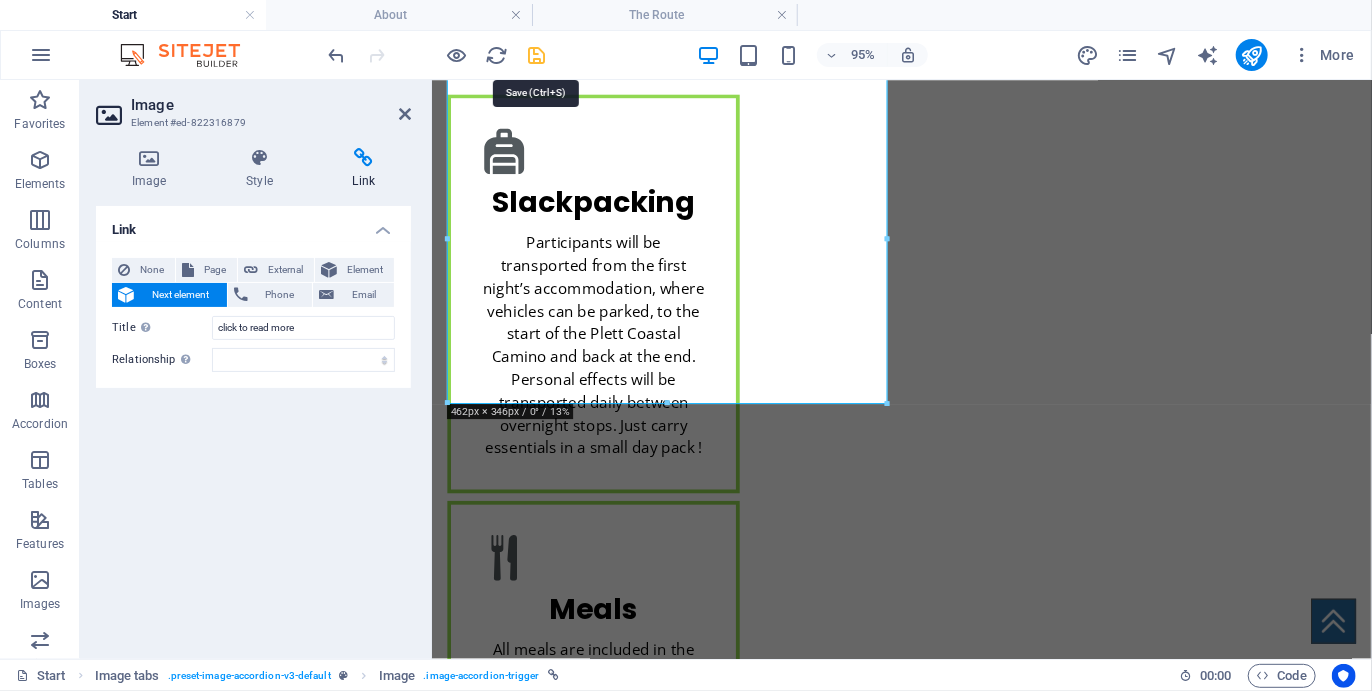 click at bounding box center (537, 55) 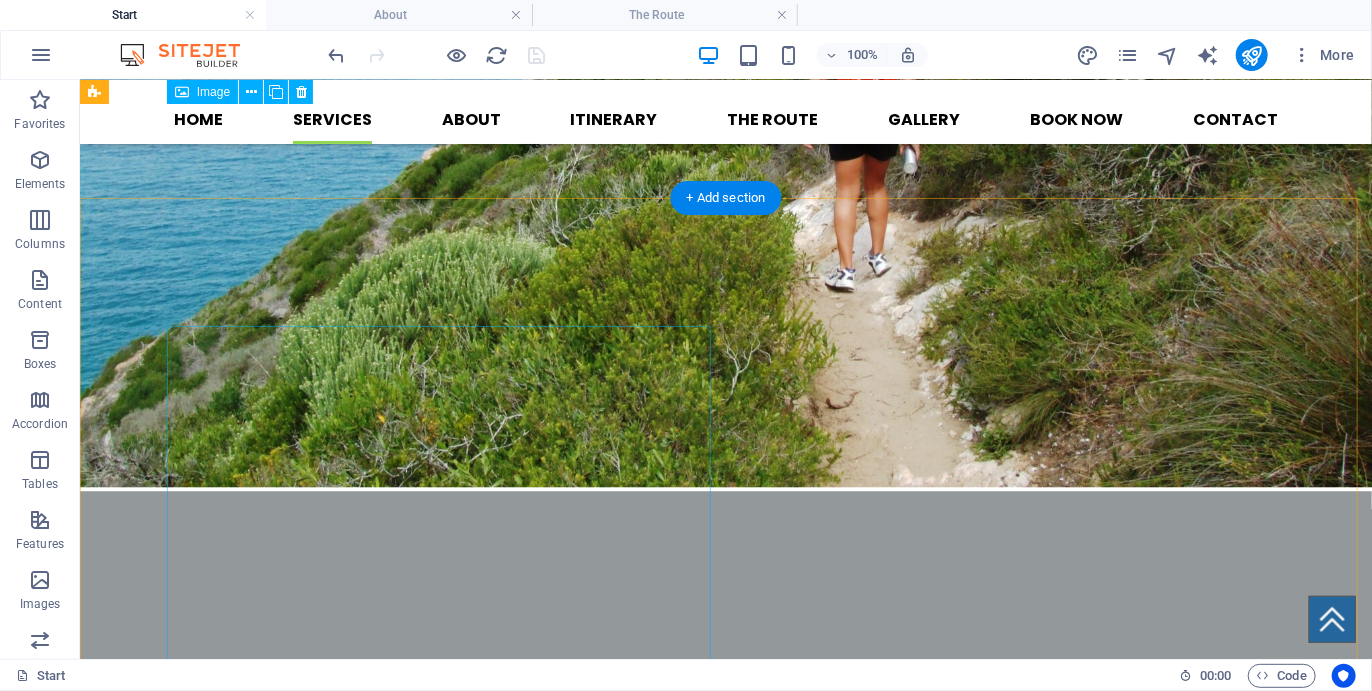 scroll, scrollTop: 2336, scrollLeft: 0, axis: vertical 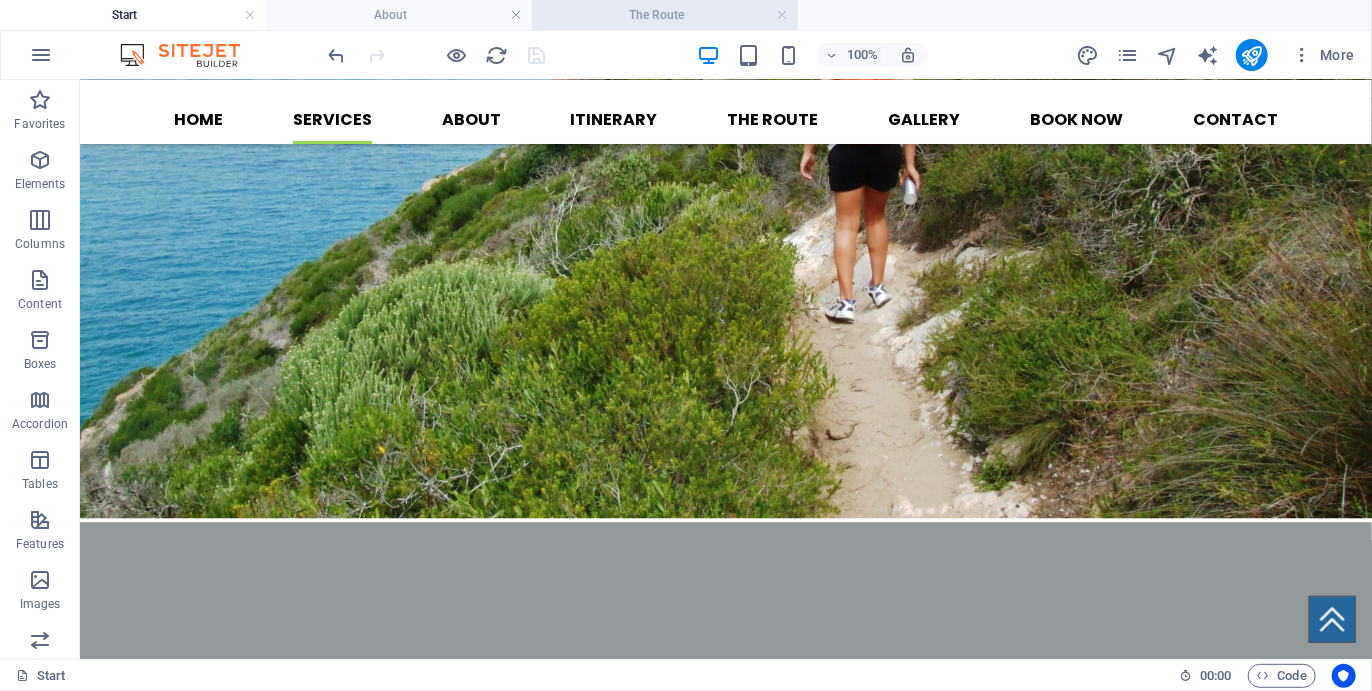 click on "The Route" at bounding box center (665, 15) 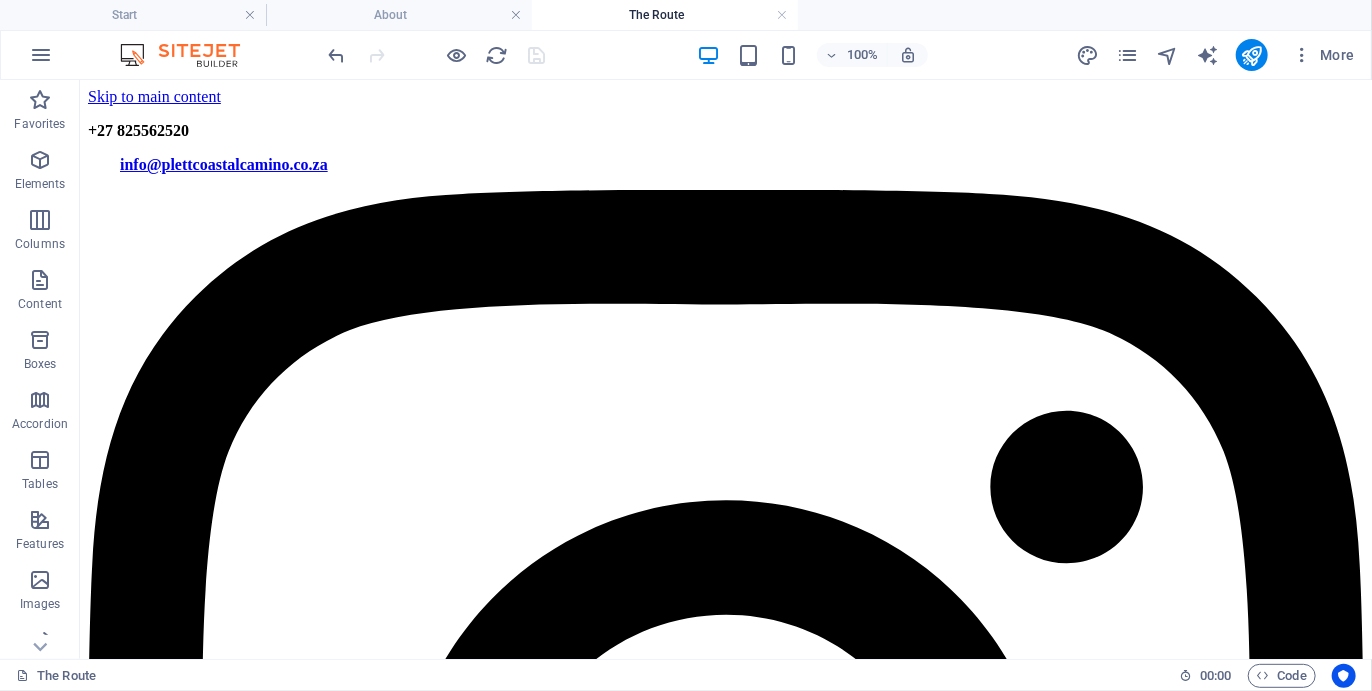 scroll, scrollTop: 930, scrollLeft: 0, axis: vertical 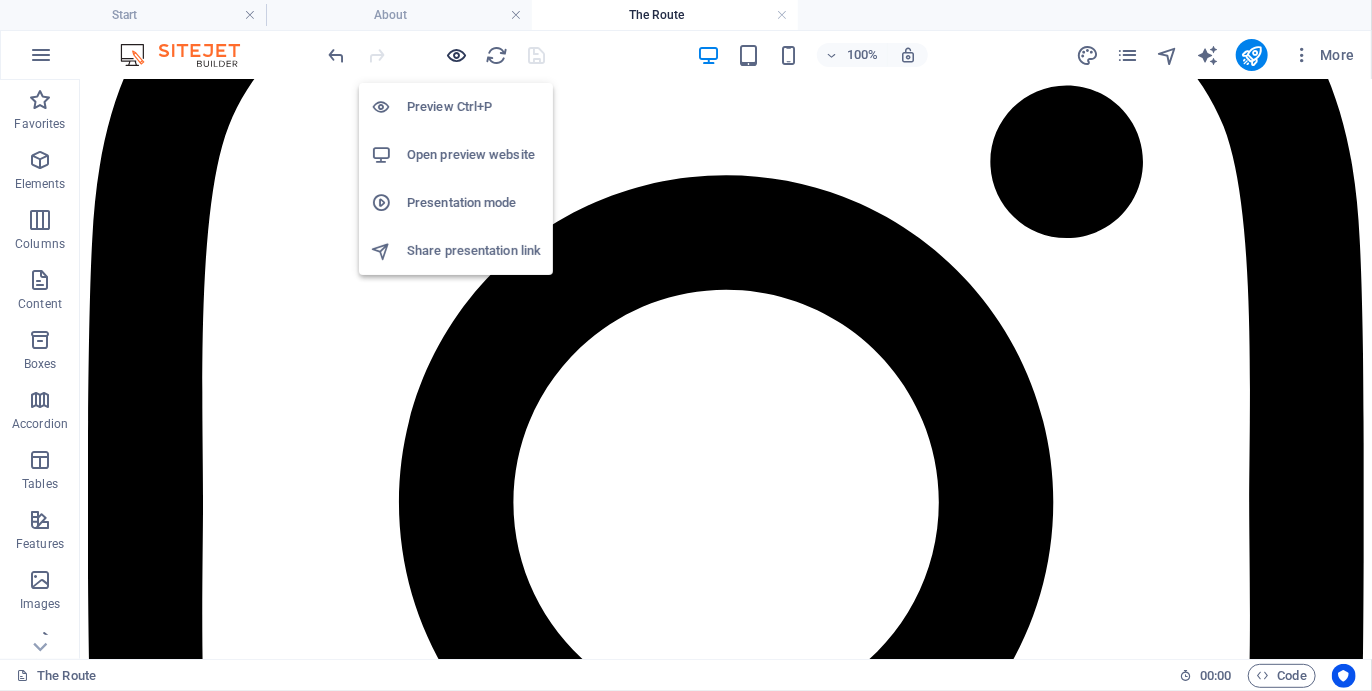 click at bounding box center (457, 55) 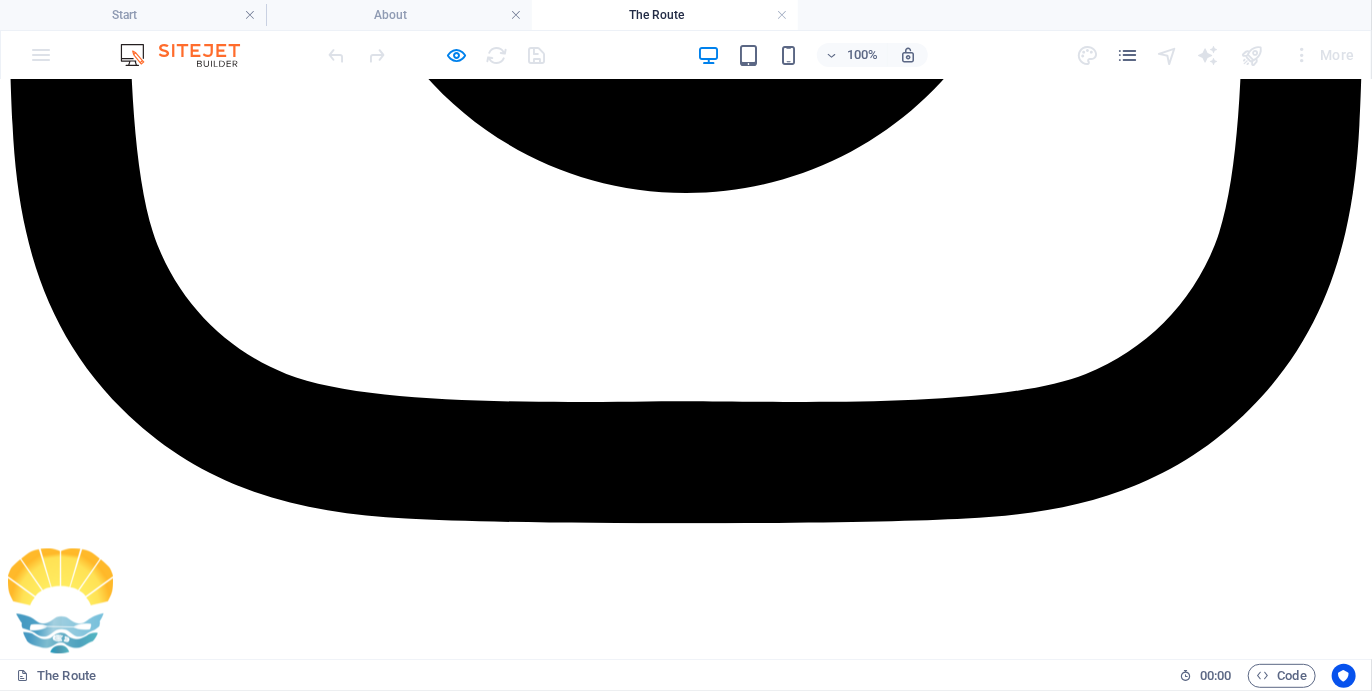 scroll, scrollTop: 1629, scrollLeft: 0, axis: vertical 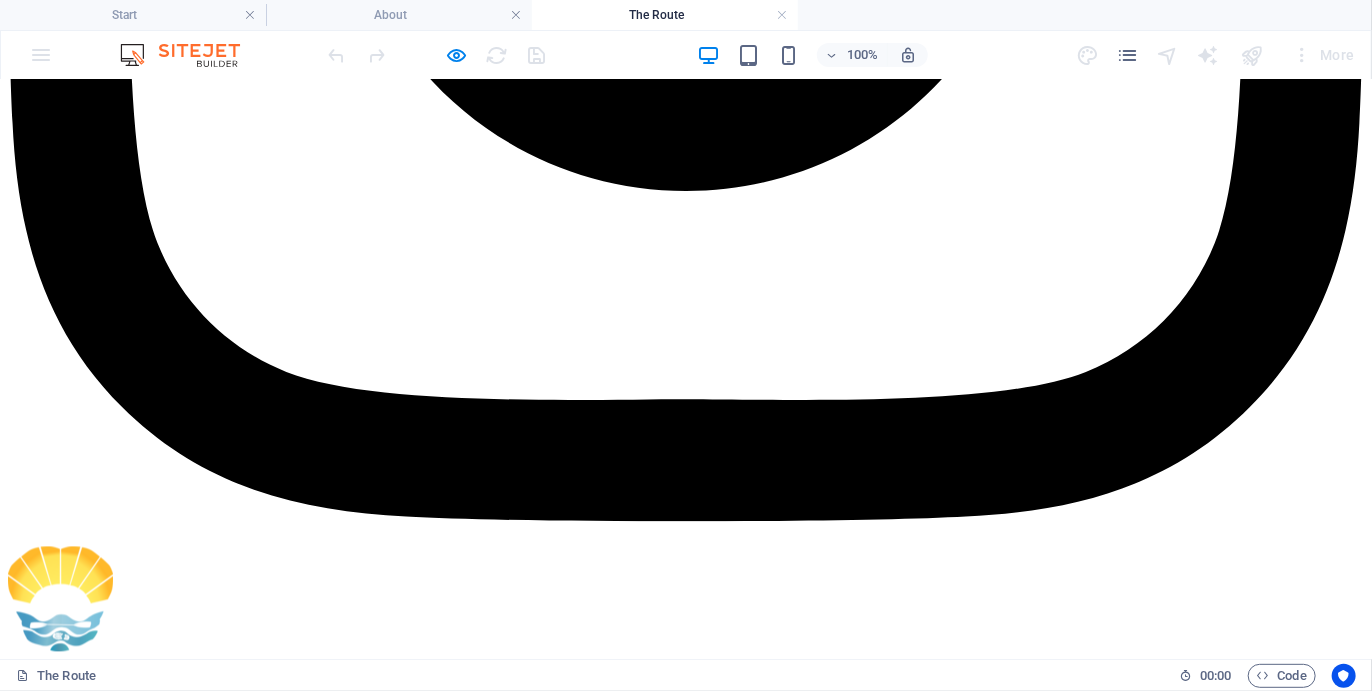 click on "Southern Cross" at bounding box center [101, 5128] 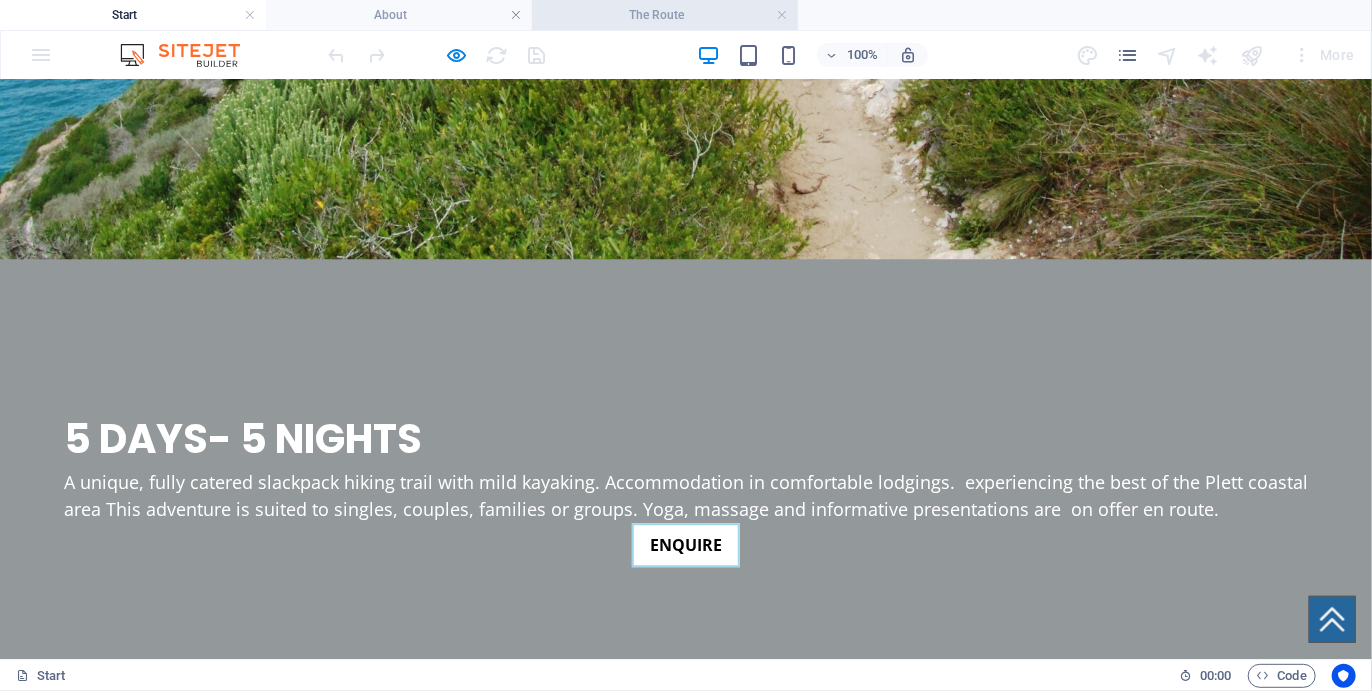 click on "The Route" at bounding box center [665, 15] 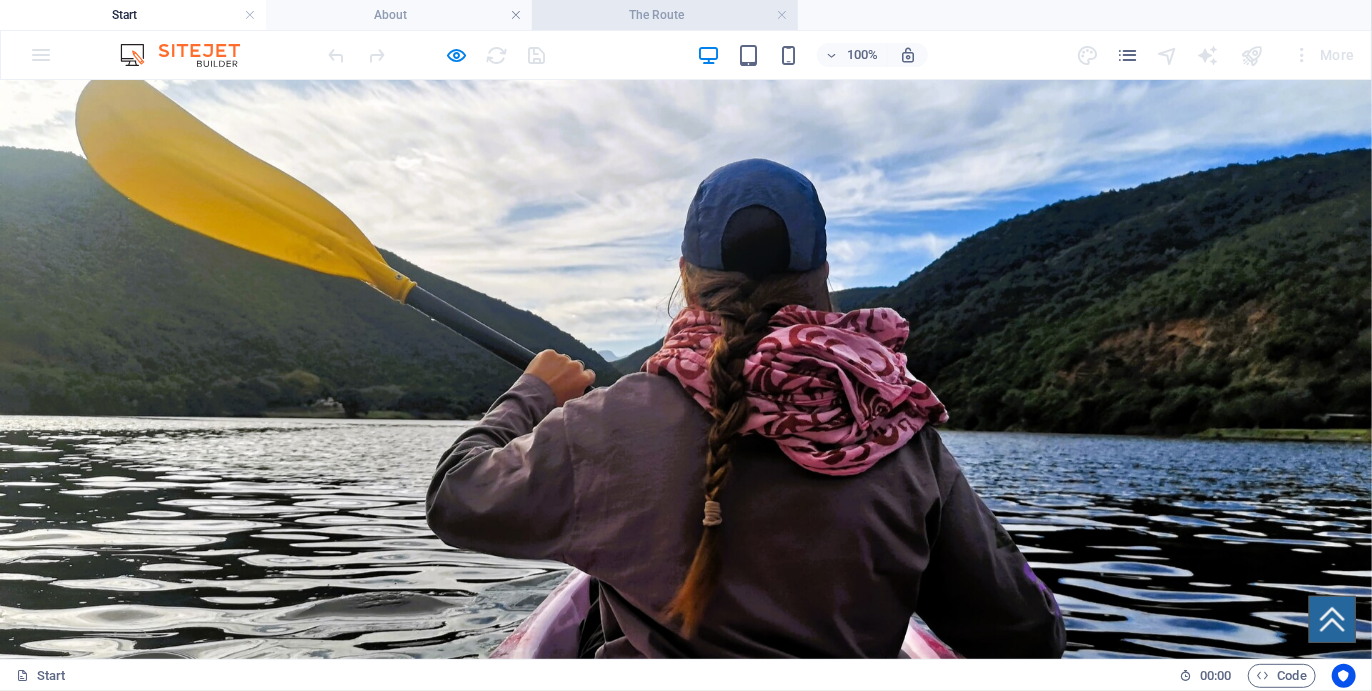 scroll, scrollTop: 1629, scrollLeft: 0, axis: vertical 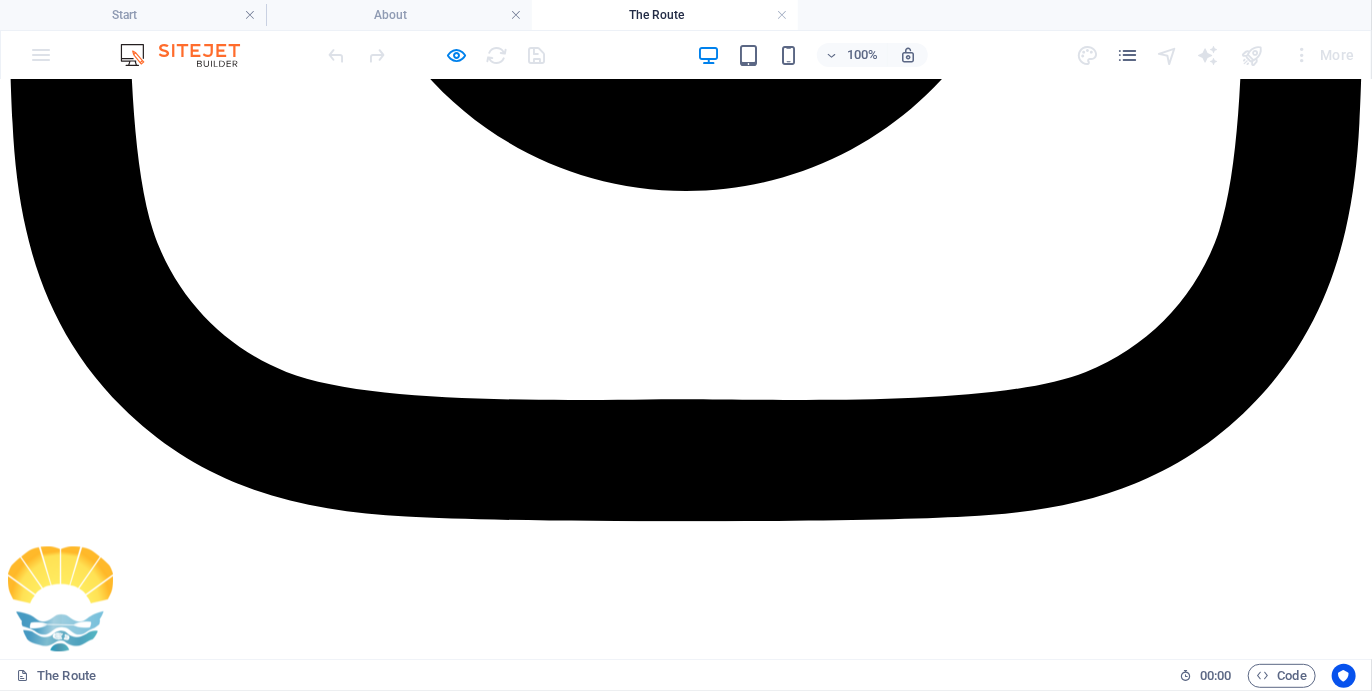 click on "Formosa" at bounding box center [78, 5146] 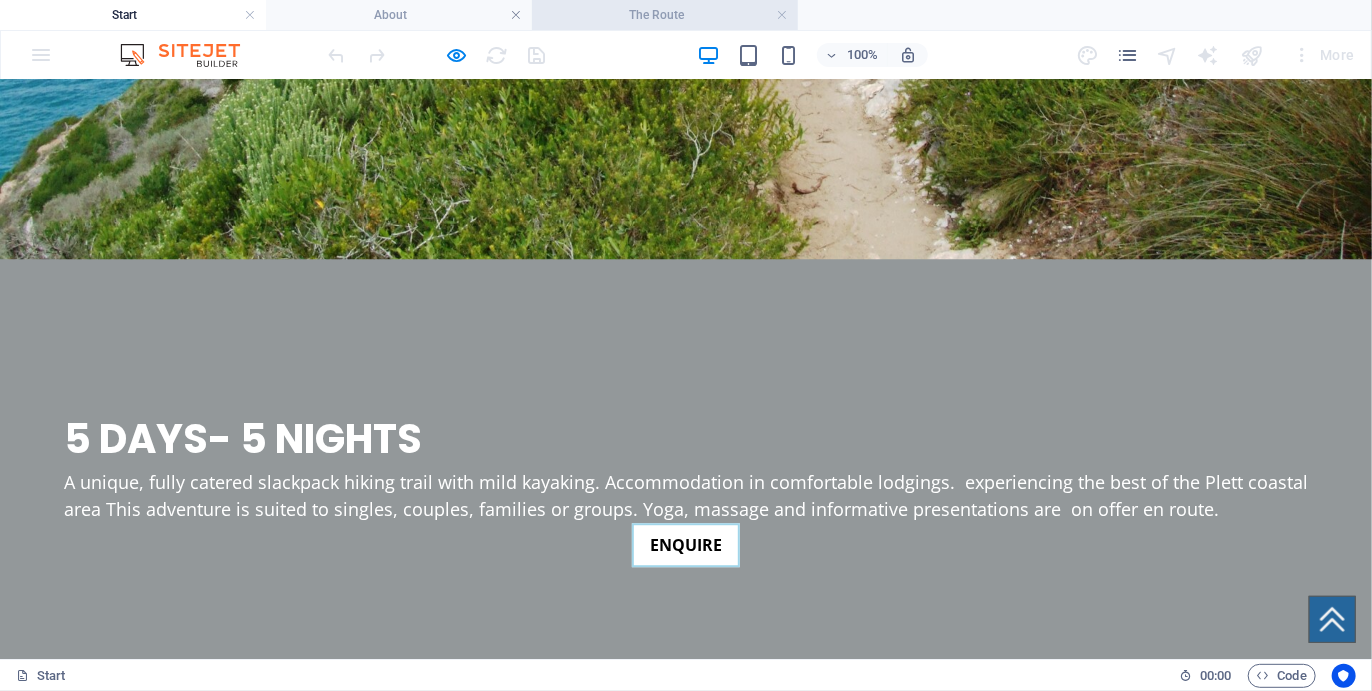 click on "The Route" at bounding box center (665, 15) 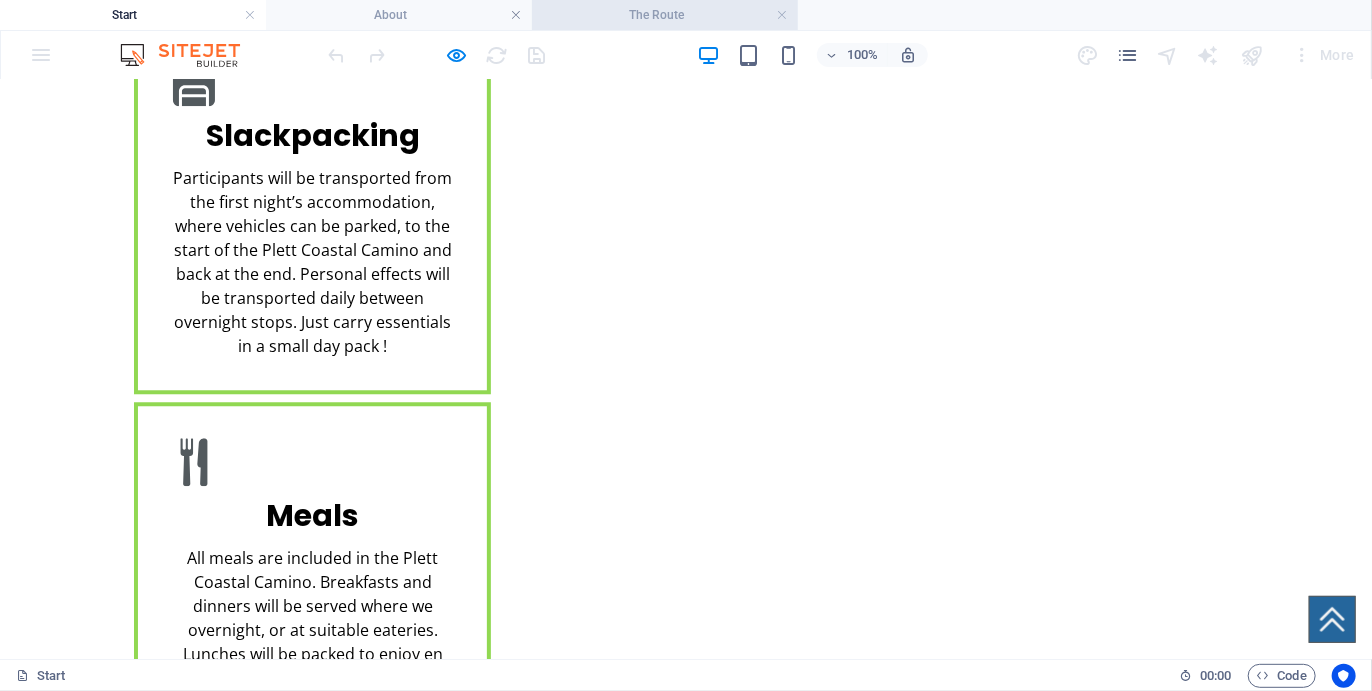 scroll, scrollTop: 1629, scrollLeft: 0, axis: vertical 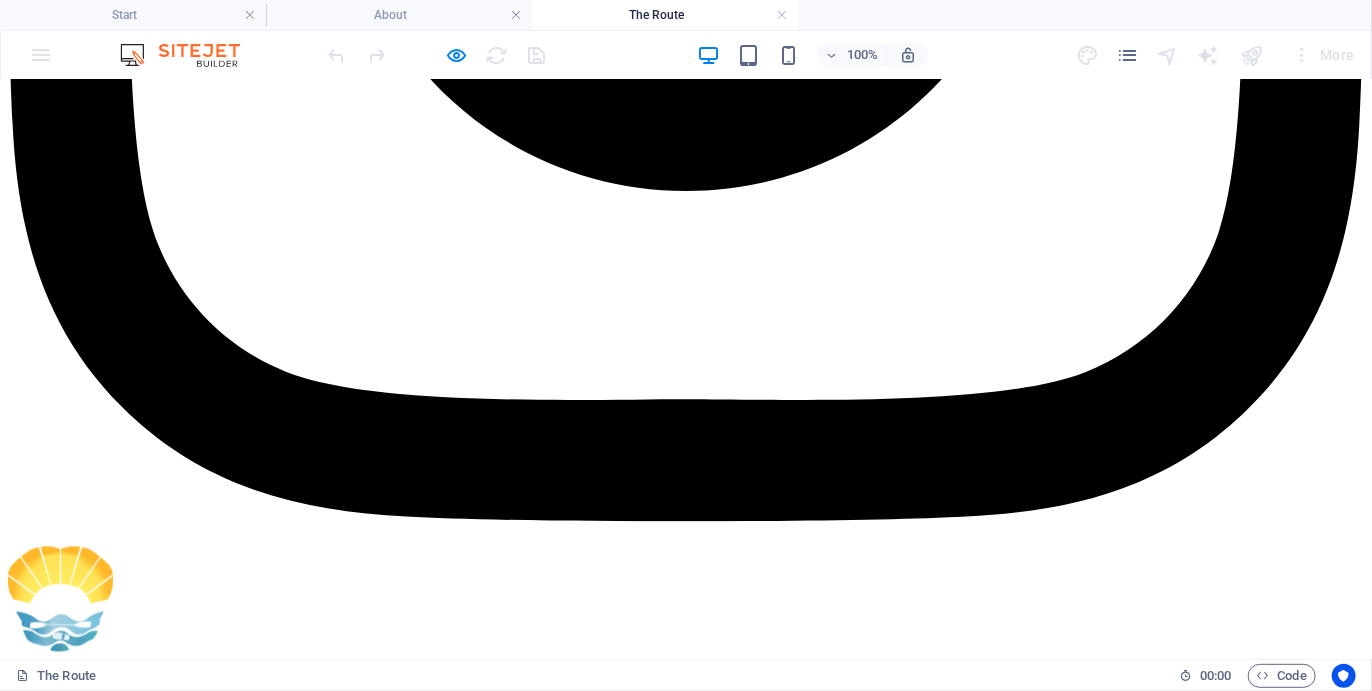 click on "Perwinkle" at bounding box center [82, 5164] 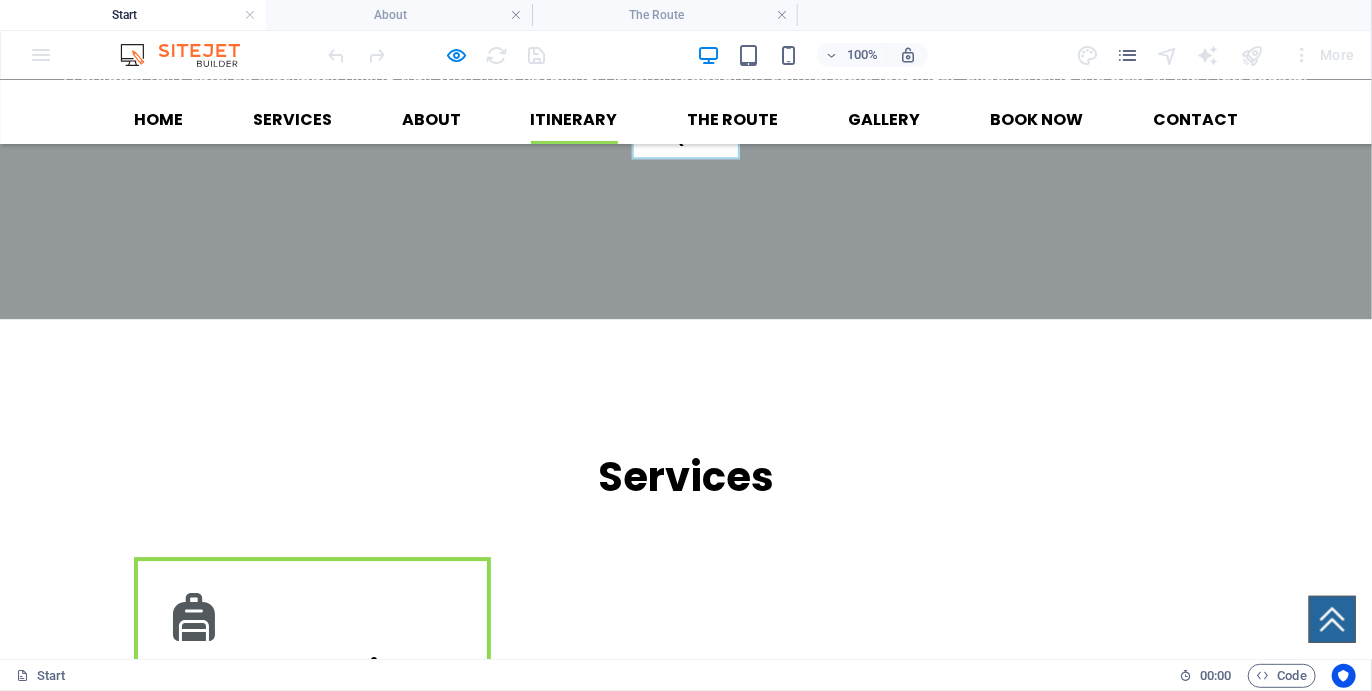 scroll, scrollTop: 2743, scrollLeft: 0, axis: vertical 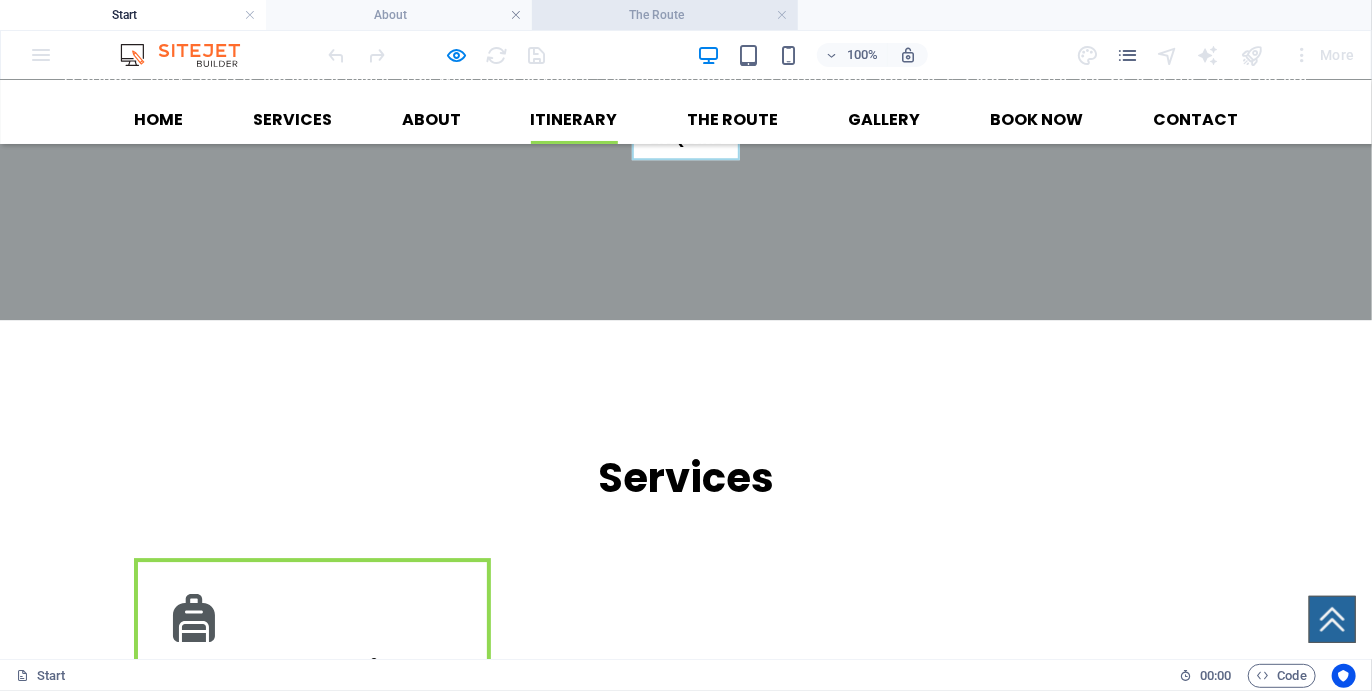 click on "The Route" at bounding box center (665, 15) 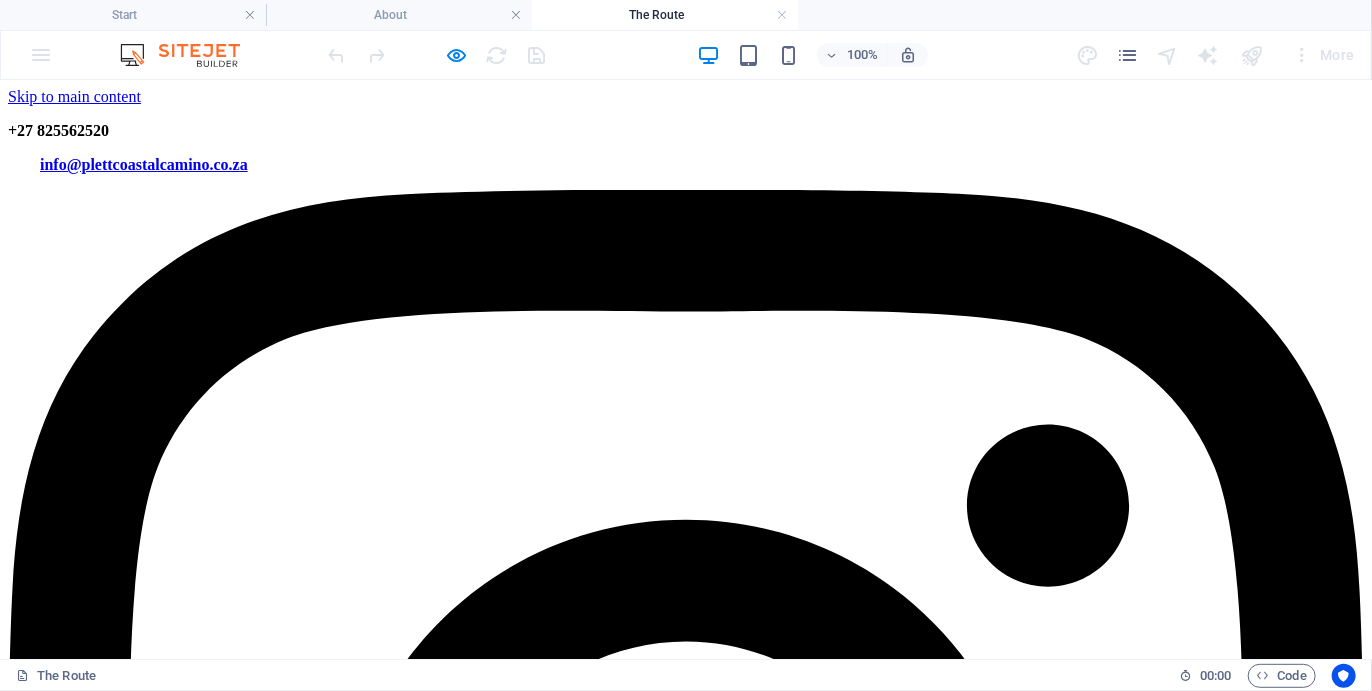 scroll, scrollTop: 1629, scrollLeft: 0, axis: vertical 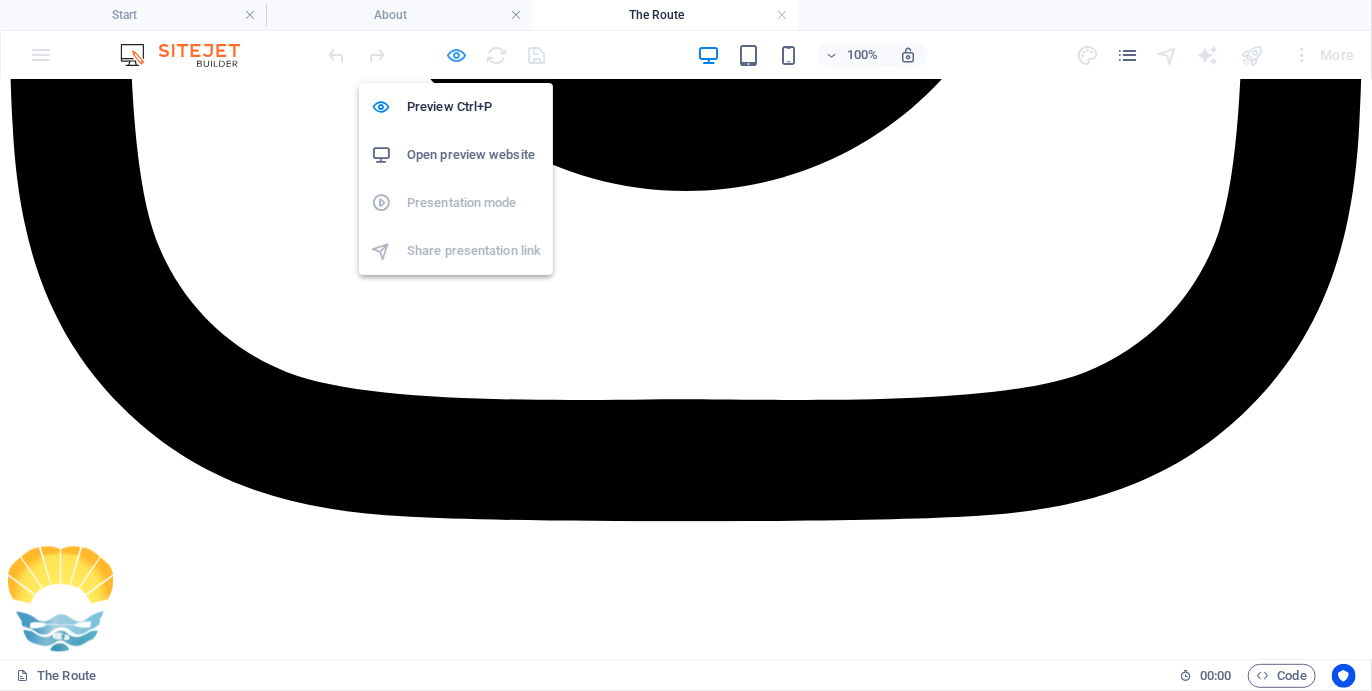 click at bounding box center [457, 55] 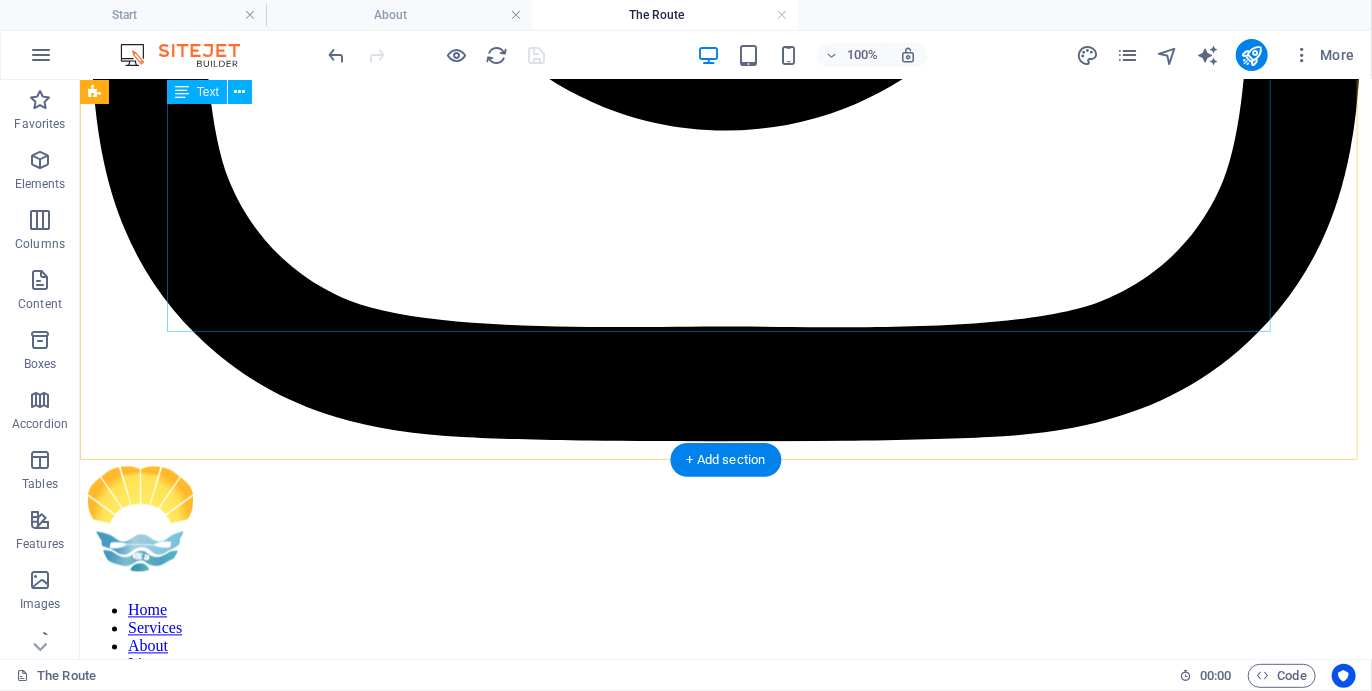 click on "ARRIVAL DAY Some participants may choose to arrive the day before the start of the Camino and book into our recommended accommodation. They may also choose to participate in some additional activities the day before the Camino commences, or the day after it ends (see Itineraries). Others may arrive on the morning of the start of the Plett Coastal Camino and start hiking straight away Southern Cross 01   THE START We kick off the  Plett Coastal Camino  hiking along the Robberg Peninsula, a World Heritage Site with its own spectacular island and home to hundreds of seals. Besides the marvelous views you visit some archeologically significant caves and hidden pools in the fascinating geological formations and conglomerate which cover much of the area. We picnic on a rare tombola beach, one which resembles a wine glass, and celebrate being there. After hiking Robberg we hike along three Blue Flag beaches past Plettenberg Bay village to the mouth of the Keurbooms Lagoon beyond, where we overnight. Southern Cross" at bounding box center (725, 4488) 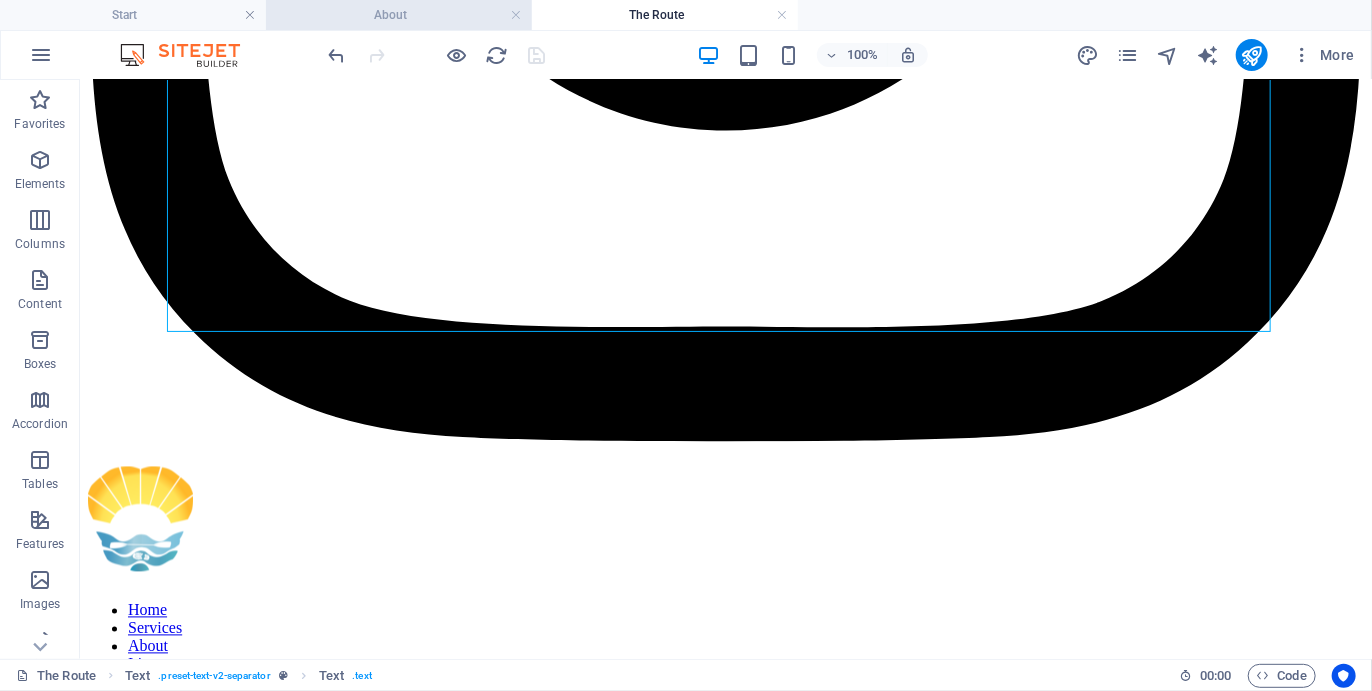 click on "About" at bounding box center [399, 15] 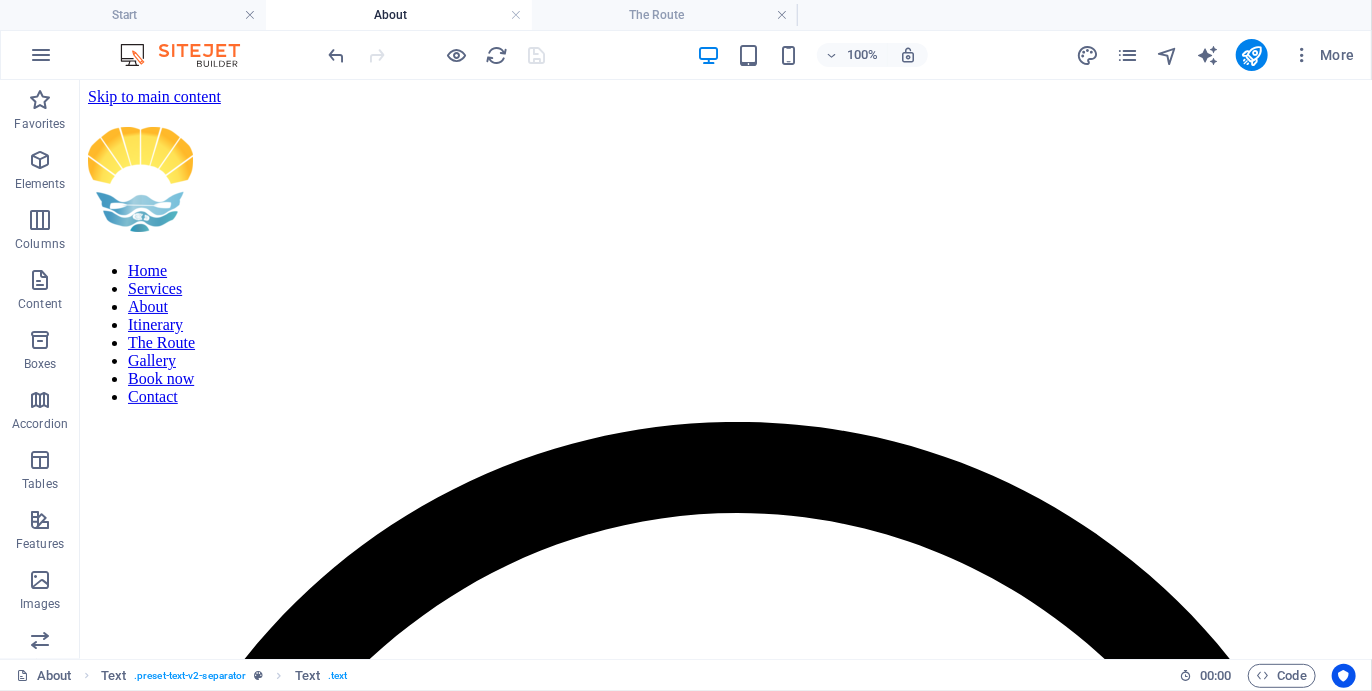 scroll, scrollTop: 0, scrollLeft: 0, axis: both 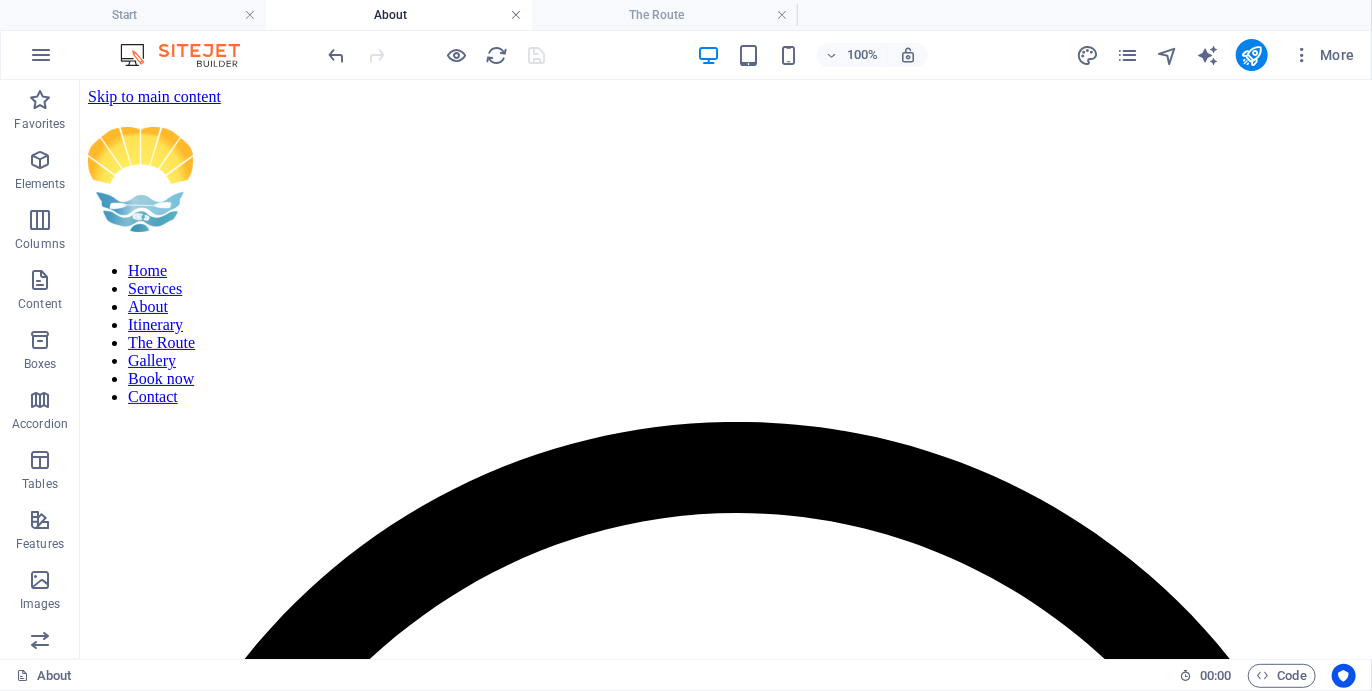 click at bounding box center (516, 15) 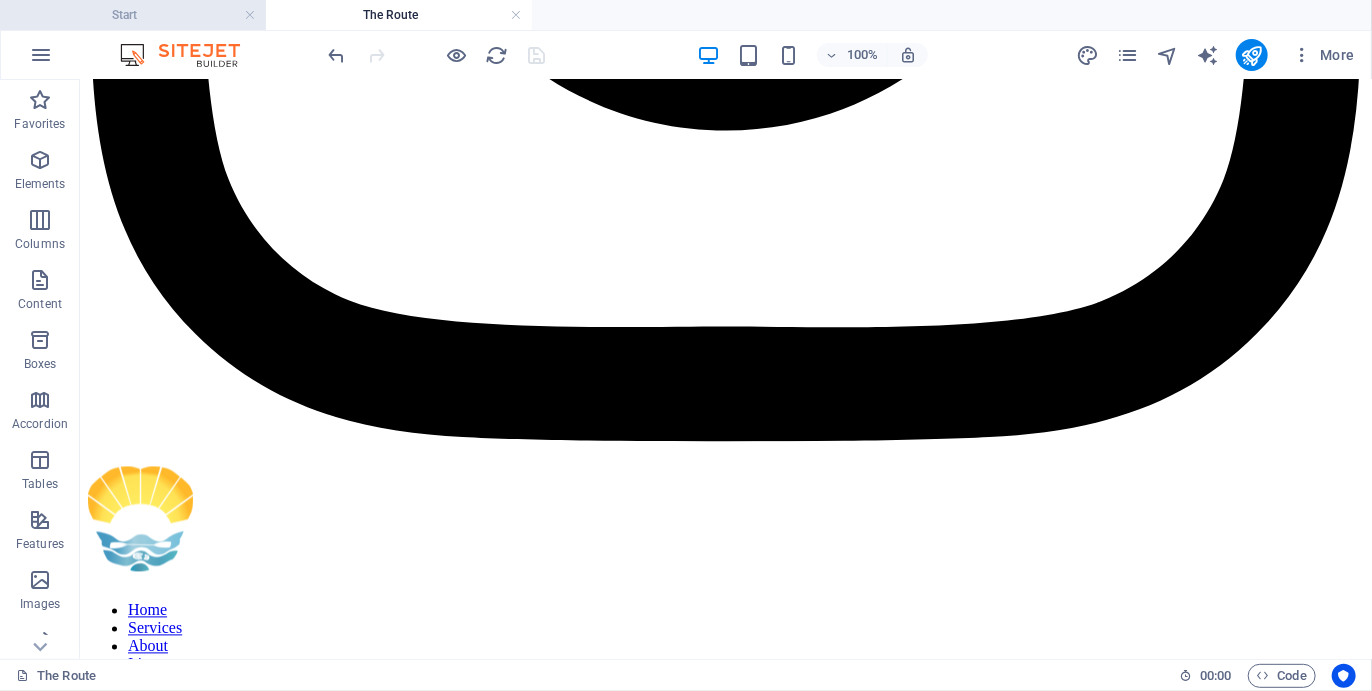 click on "Start" at bounding box center [133, 15] 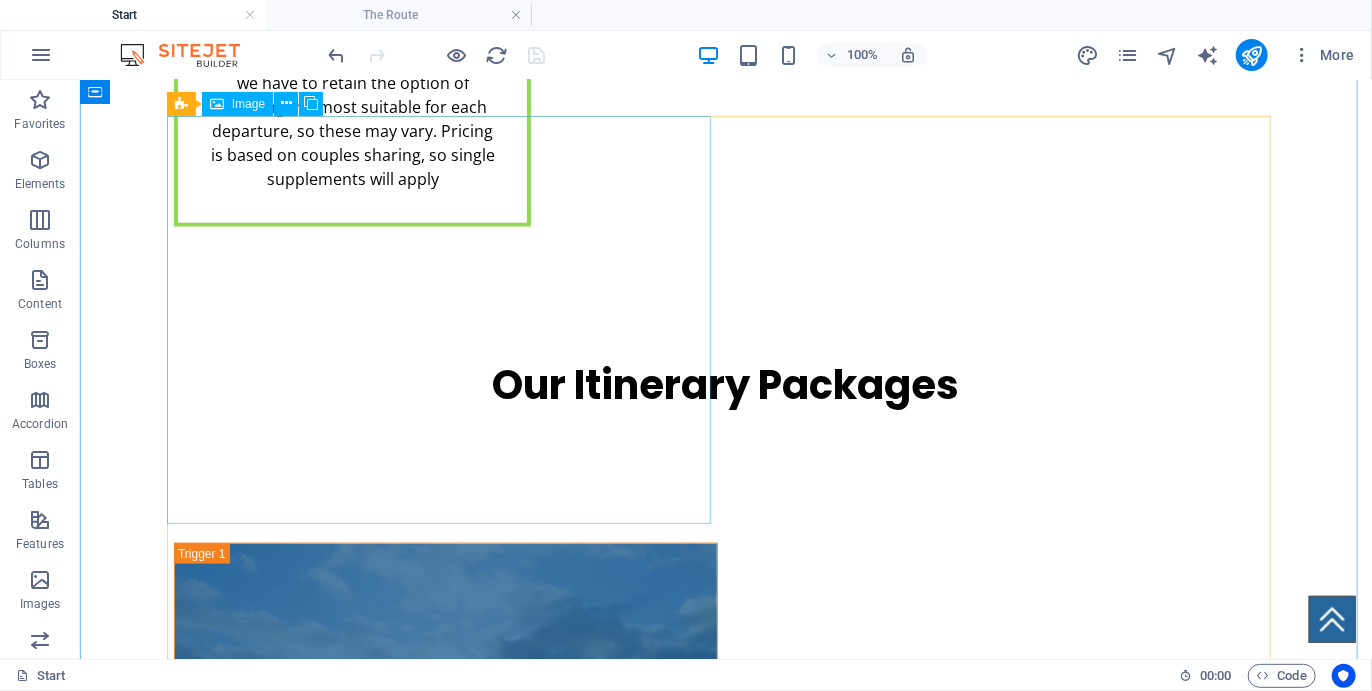 scroll, scrollTop: 4150, scrollLeft: 0, axis: vertical 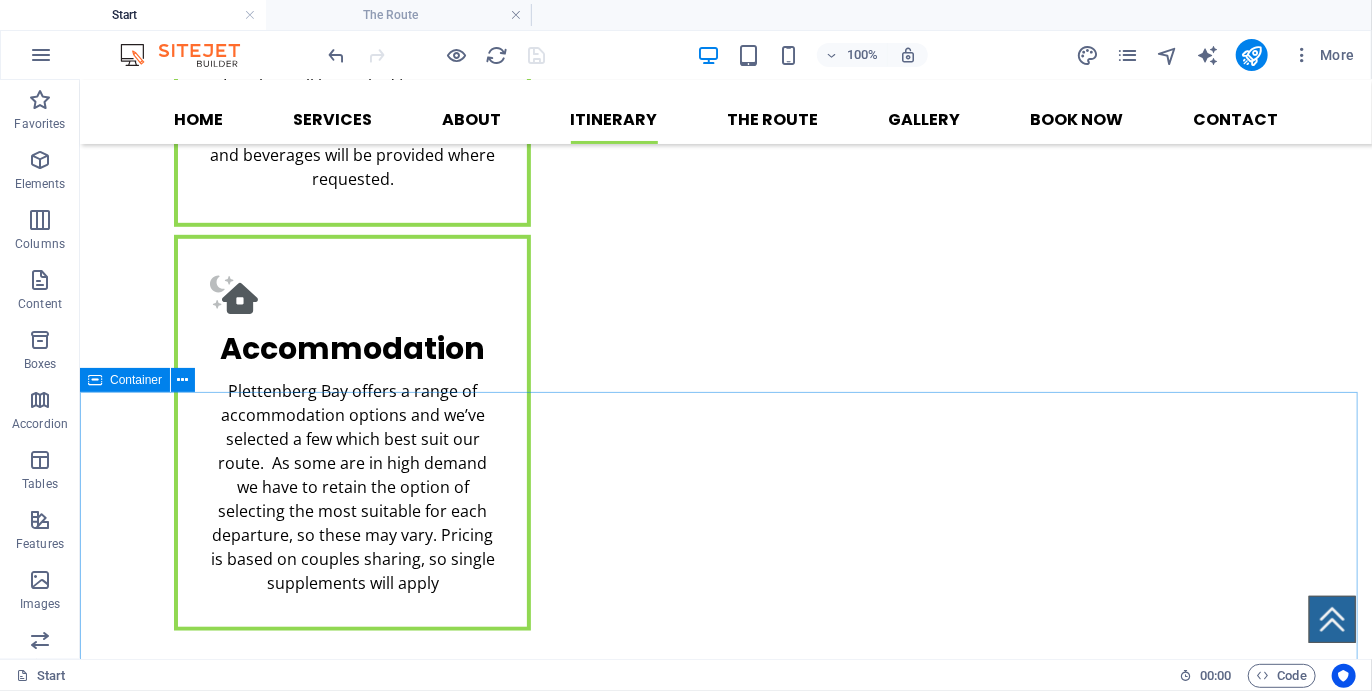 click on "Container" at bounding box center [125, 380] 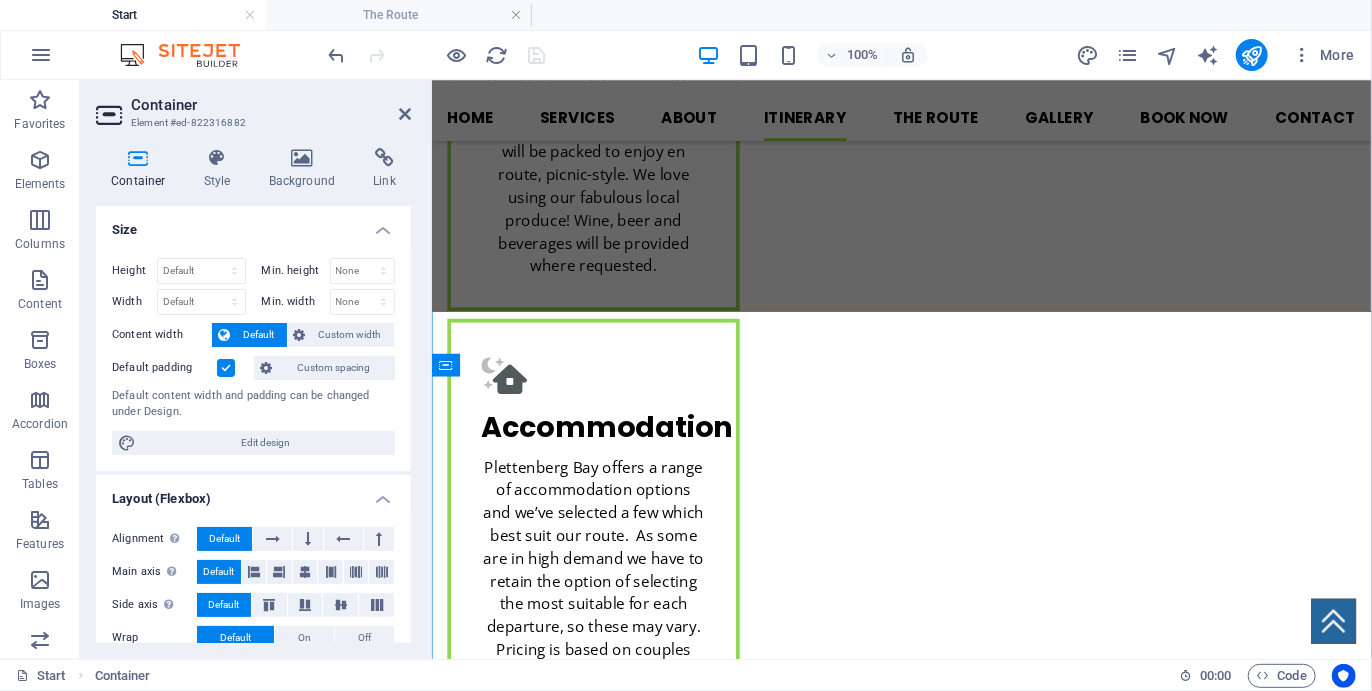 scroll, scrollTop: 4219, scrollLeft: 0, axis: vertical 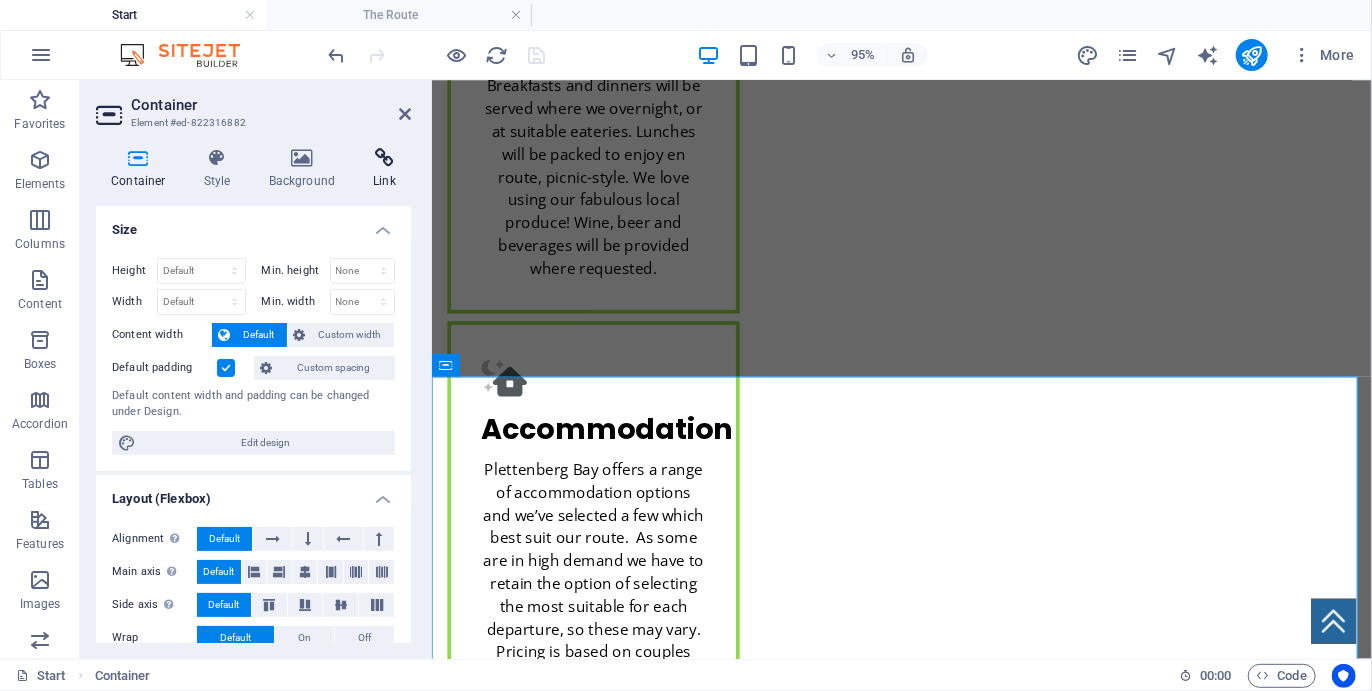 click at bounding box center (384, 158) 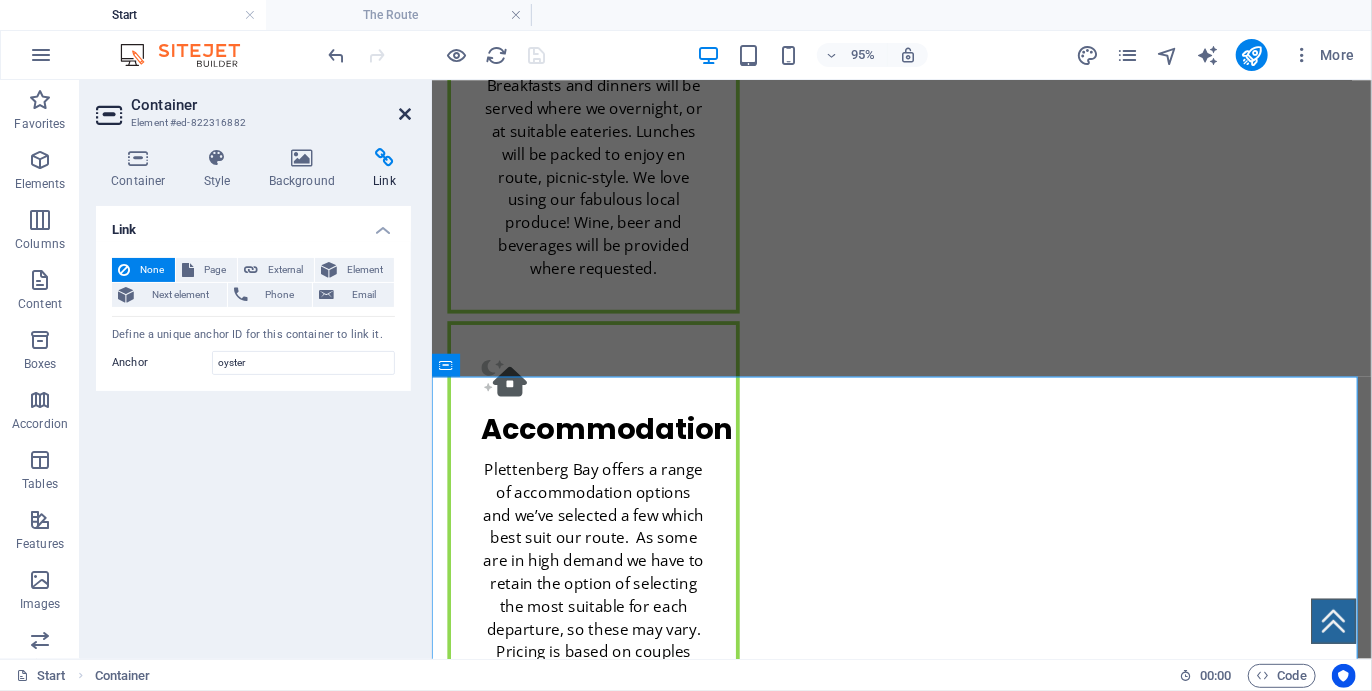 click at bounding box center [405, 114] 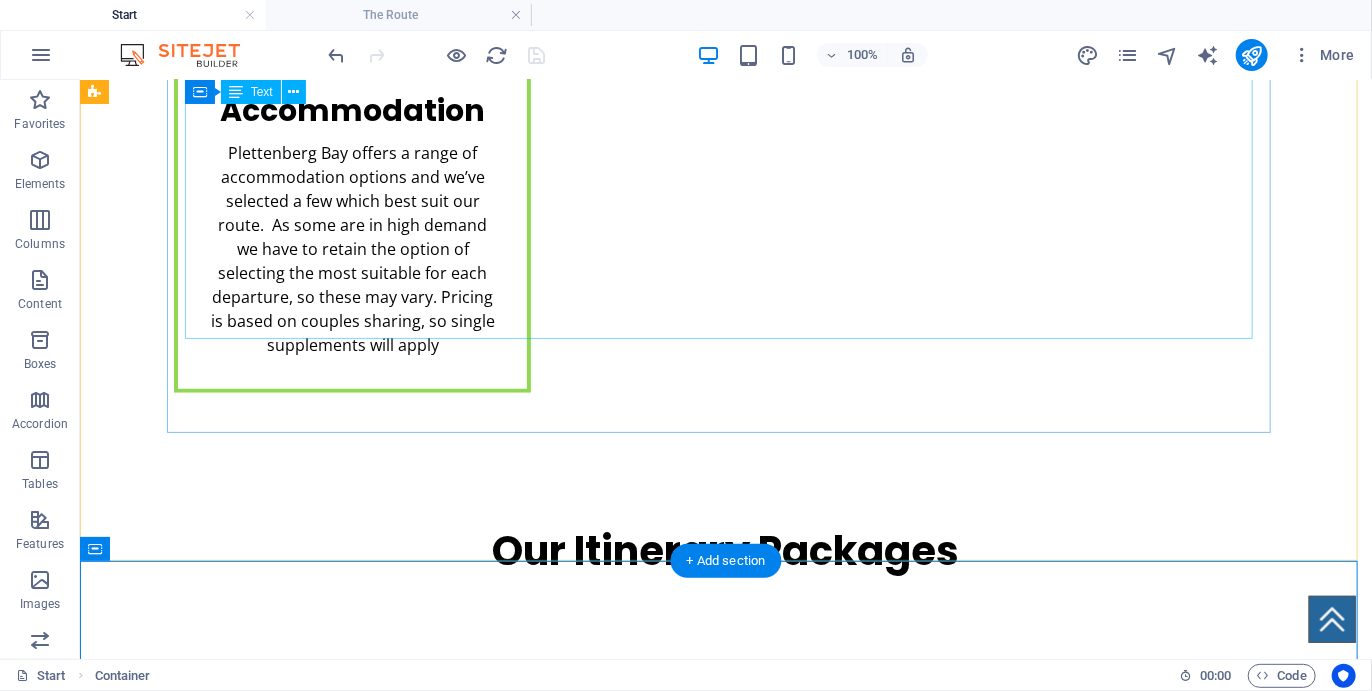 scroll, scrollTop: 4150, scrollLeft: 0, axis: vertical 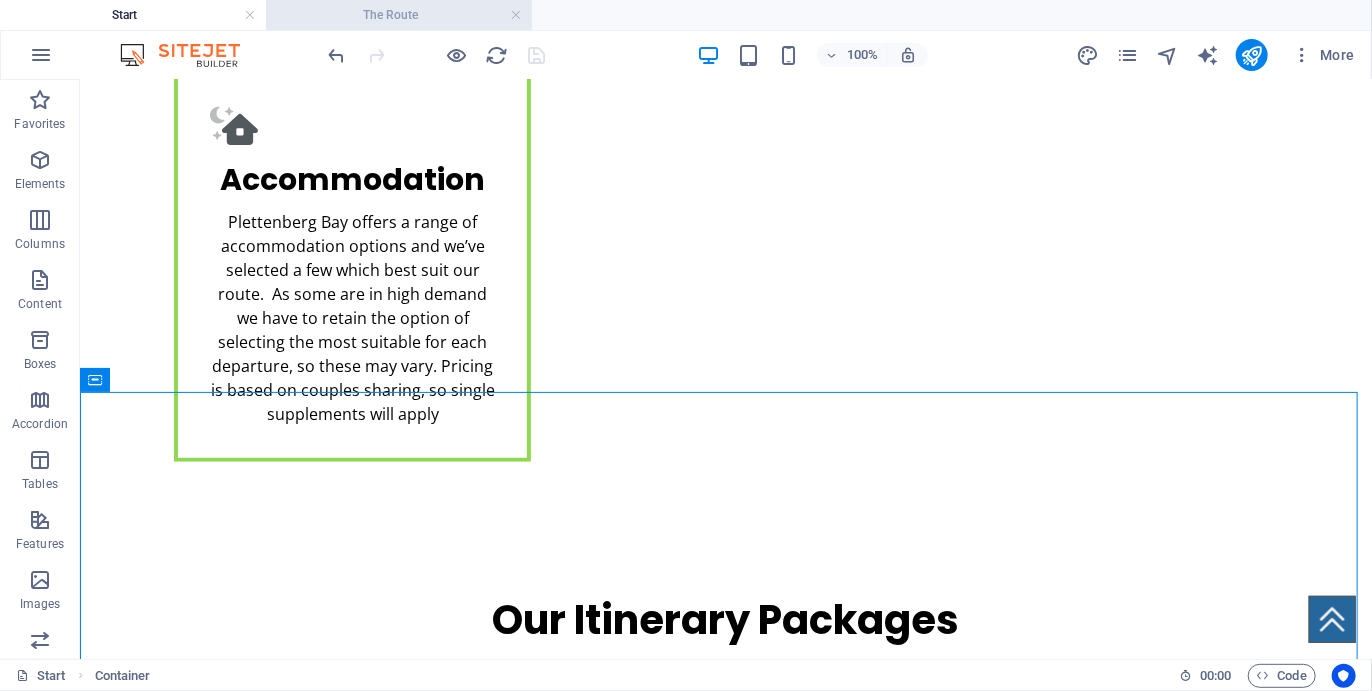 click on "The Route" at bounding box center [399, 15] 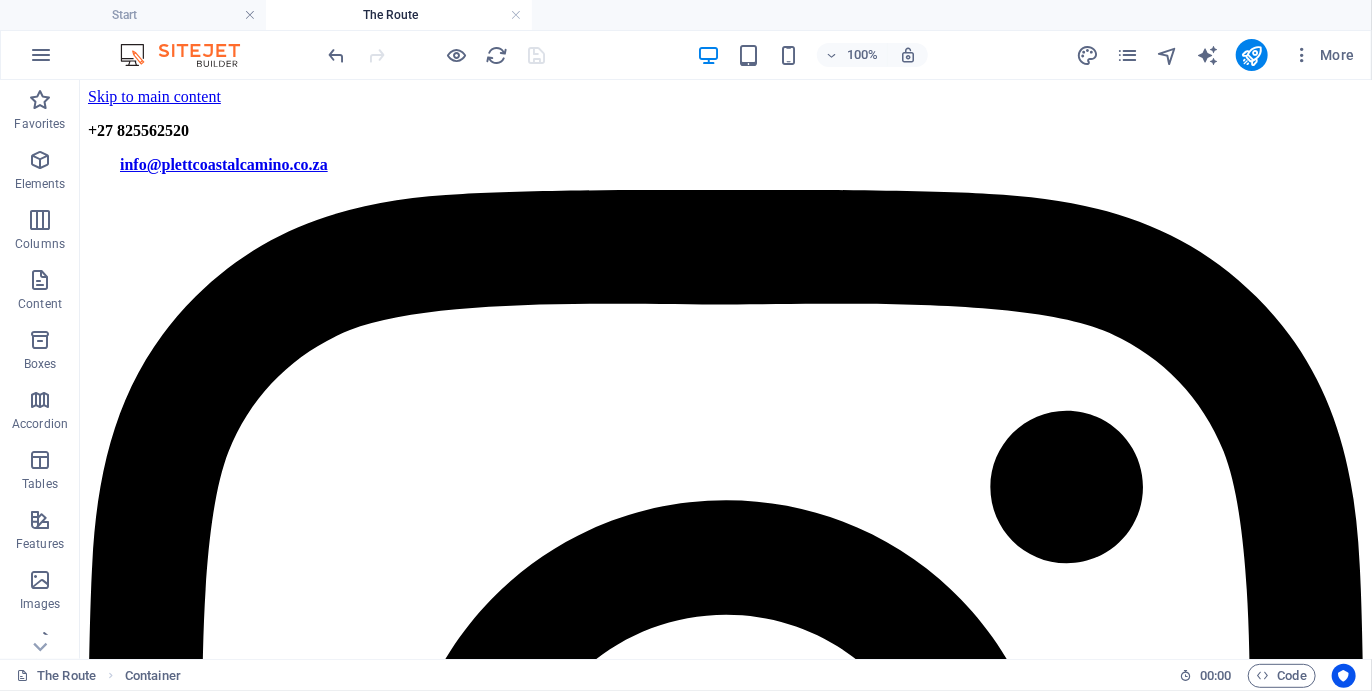 scroll, scrollTop: 1629, scrollLeft: 0, axis: vertical 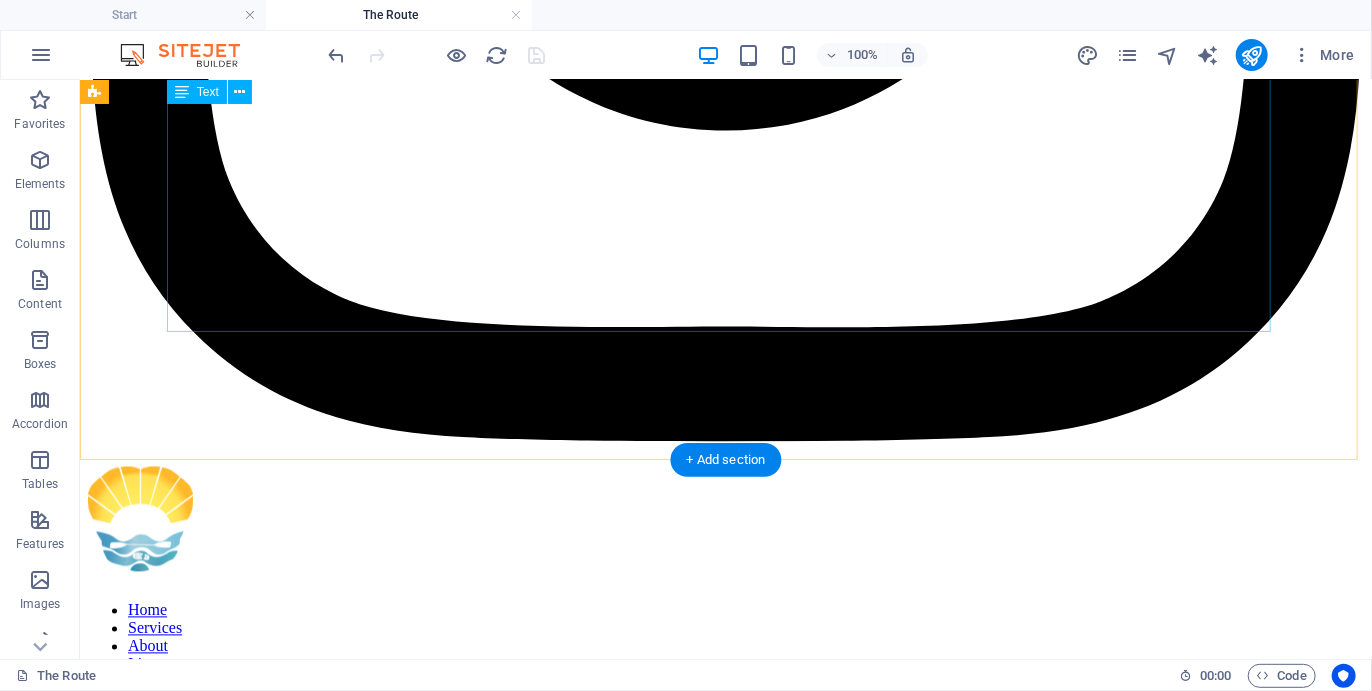 click on "ARRIVAL DAY Some participants may choose to arrive the day before the start of the Camino and book into our recommended accommodation. They may also choose to participate in some additional activities the day before the Camino commences, or the day after it ends (see Itineraries). Others may arrive on the morning of the start of the Plett Coastal Camino and start hiking straight away Southern Cross 01   THE START We kick off the  Plett Coastal Camino  hiking along the Robberg Peninsula, a World Heritage Site with its own spectacular island and home to hundreds of seals. Besides the marvelous views you visit some archeologically significant caves and hidden pools in the fascinating geological formations and conglomerate which cover much of the area. We picnic on a rare tombola beach, one which resembles a wine glass, and celebrate being there. After hiking Robberg we hike along three Blue Flag beaches past Plettenberg Bay village to the mouth of the Keurbooms Lagoon beyond, where we overnight. Southern Cross" at bounding box center [725, 4488] 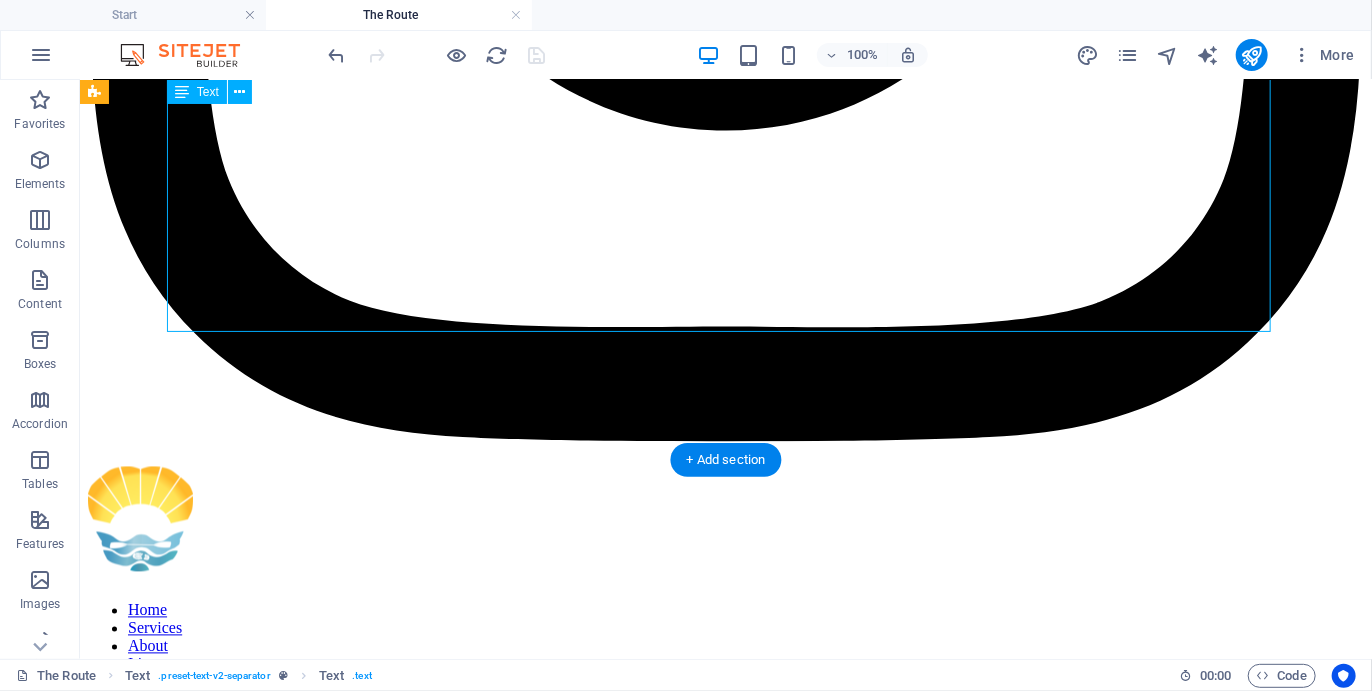 click on "ARRIVAL DAY Some participants may choose to arrive the day before the start of the Camino and book into our recommended accommodation. They may also choose to participate in some additional activities the day before the Camino commences, or the day after it ends (see Itineraries). Others may arrive on the morning of the start of the Plett Coastal Camino and start hiking straight away Southern Cross 01   THE START We kick off the  Plett Coastal Camino  hiking along the Robberg Peninsula, a World Heritage Site with its own spectacular island and home to hundreds of seals. Besides the marvelous views you visit some archeologically significant caves and hidden pools in the fascinating geological formations and conglomerate which cover much of the area. We picnic on a rare tombola beach, one which resembles a wine glass, and celebrate being there. After hiking Robberg we hike along three Blue Flag beaches past Plettenberg Bay village to the mouth of the Keurbooms Lagoon beyond, where we overnight. Southern Cross" at bounding box center (725, 4488) 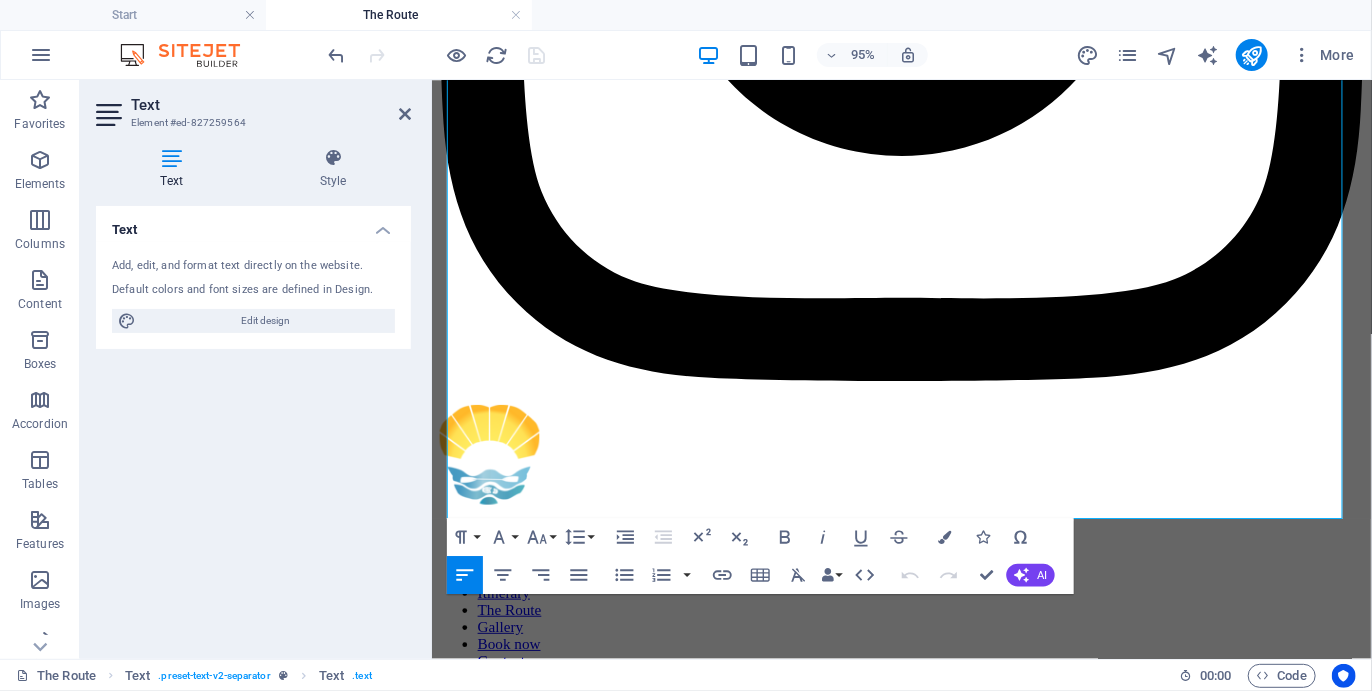 scroll, scrollTop: 1415, scrollLeft: 0, axis: vertical 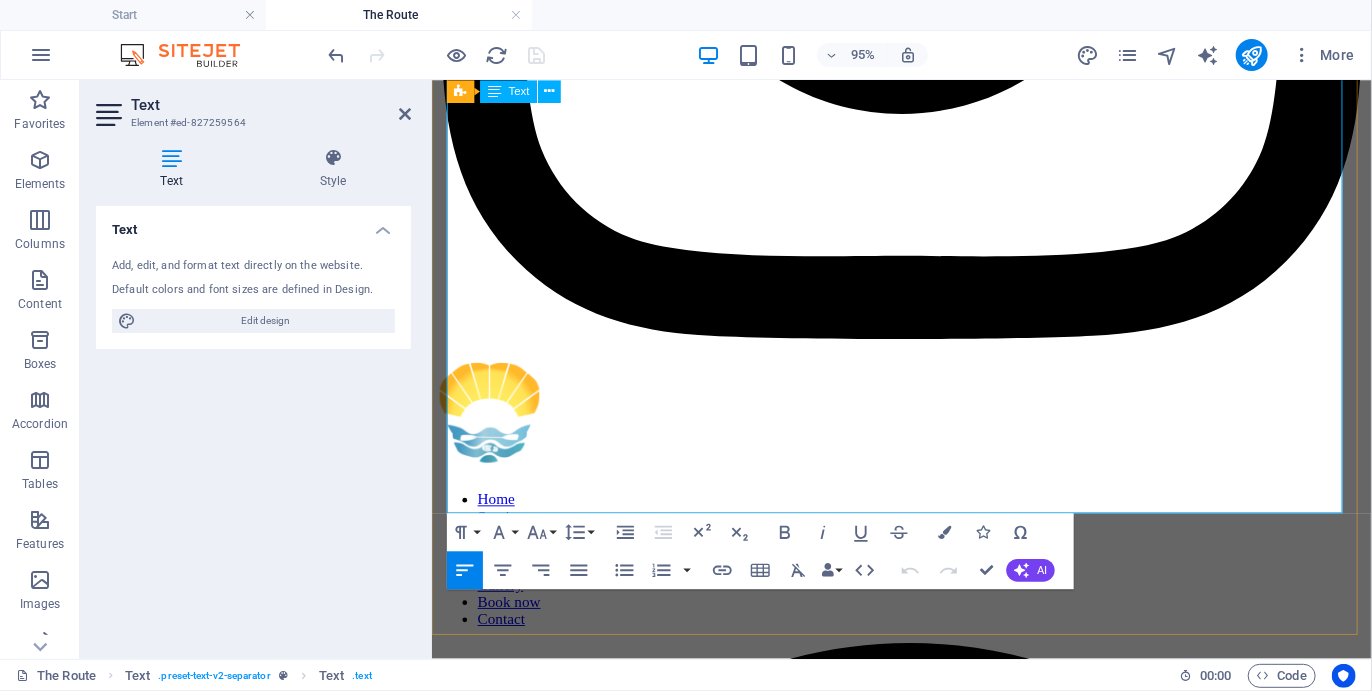 drag, startPoint x: 1054, startPoint y: 490, endPoint x: 962, endPoint y: 486, distance: 92.086914 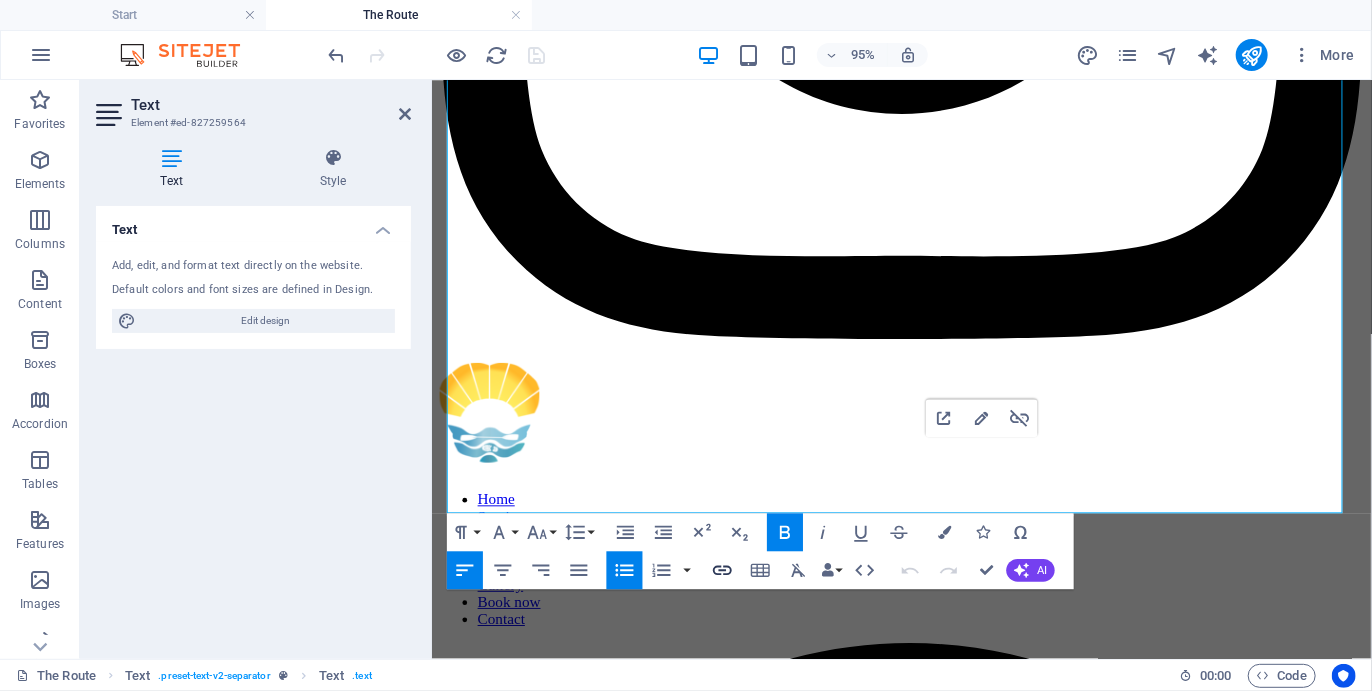 click 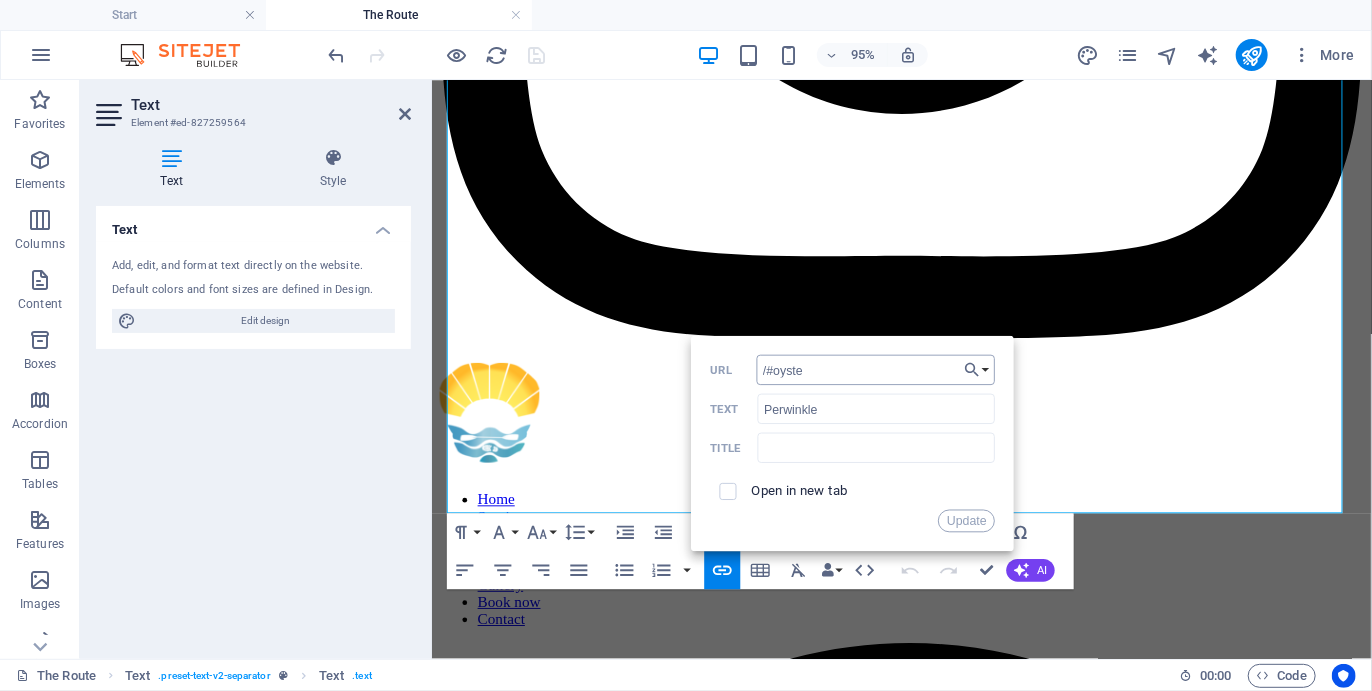 type on "/#oyster" 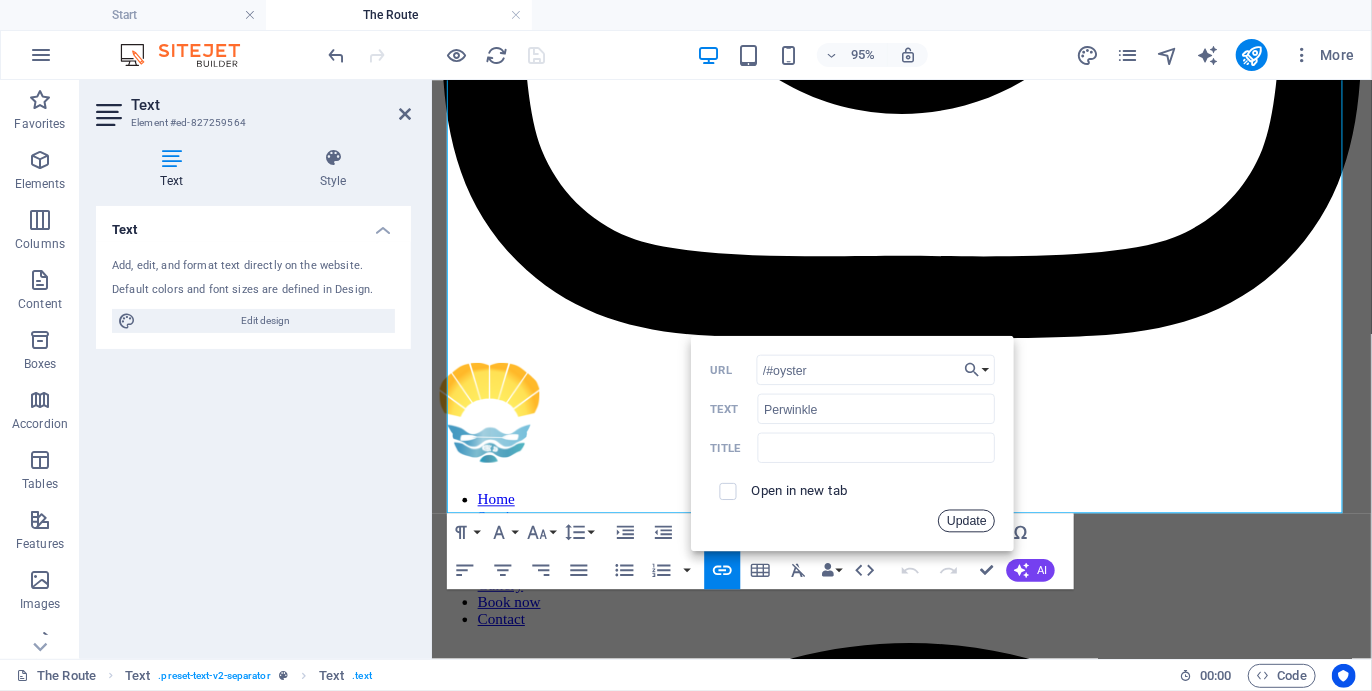 click on "Update" at bounding box center [967, 521] 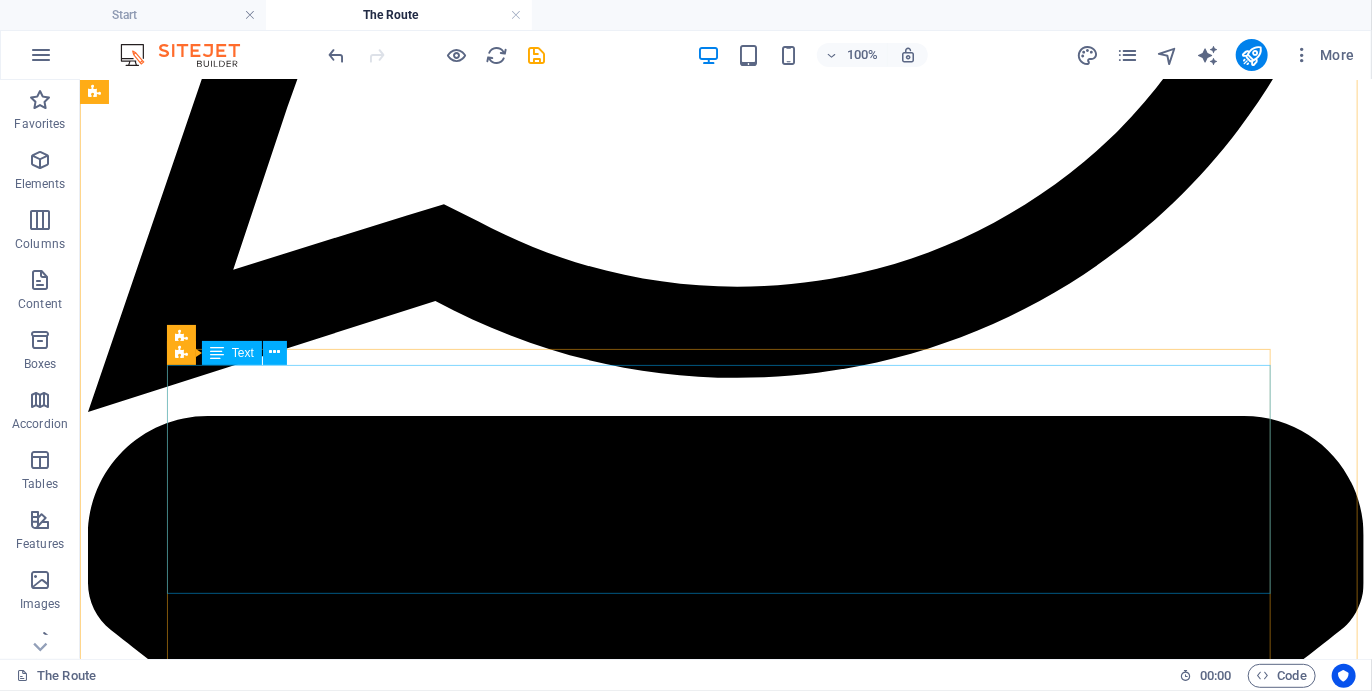 scroll, scrollTop: 3278, scrollLeft: 0, axis: vertical 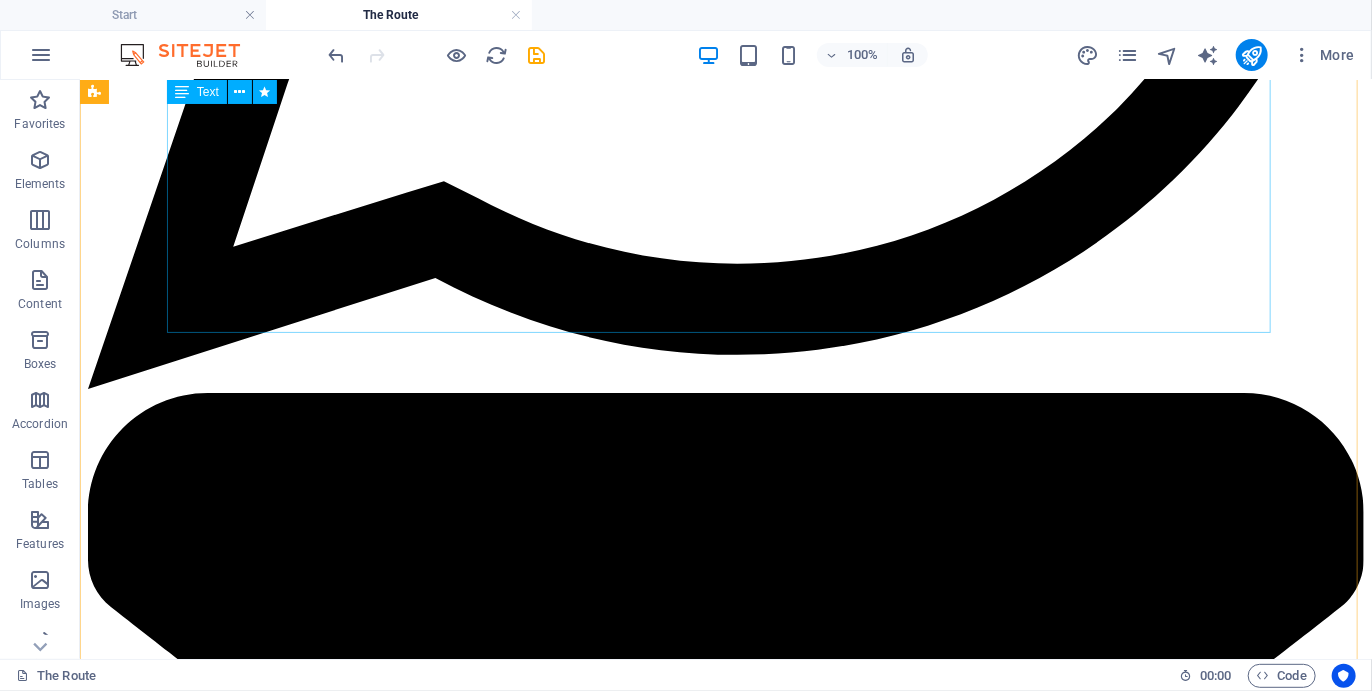 click on "03  THE BEACH HIKE  After paddling we swop our paddles for hiking boots again and trek along the remote beach curving around the bay to Keurboomsstrand, the small seaside village on the edge of the Tsitsikamma forest and coast. Dolphins, seals and whales might be spotted along the way and at certain times of the year the waves are thick with darting shoals of fish, shoaling for the famous “sardine run” up the Kwazulu-Natal coast. Dinner and overnighting is at a famous landmark lodge in the middle of the old forest. The lapping of the Indian Ocean on the cliffs below and the sea breeze in the treetops lull you to sleep. ⟫Keurboomsstrand Southern Cross Formosa Oyster *Periwinkle 04   ONTO NATURES OWN setting, worlds away from anywhere else. ⟫Nature's Valley Southern Cross Formosa Oyster * Periwinkle" at bounding box center (725, 4360) 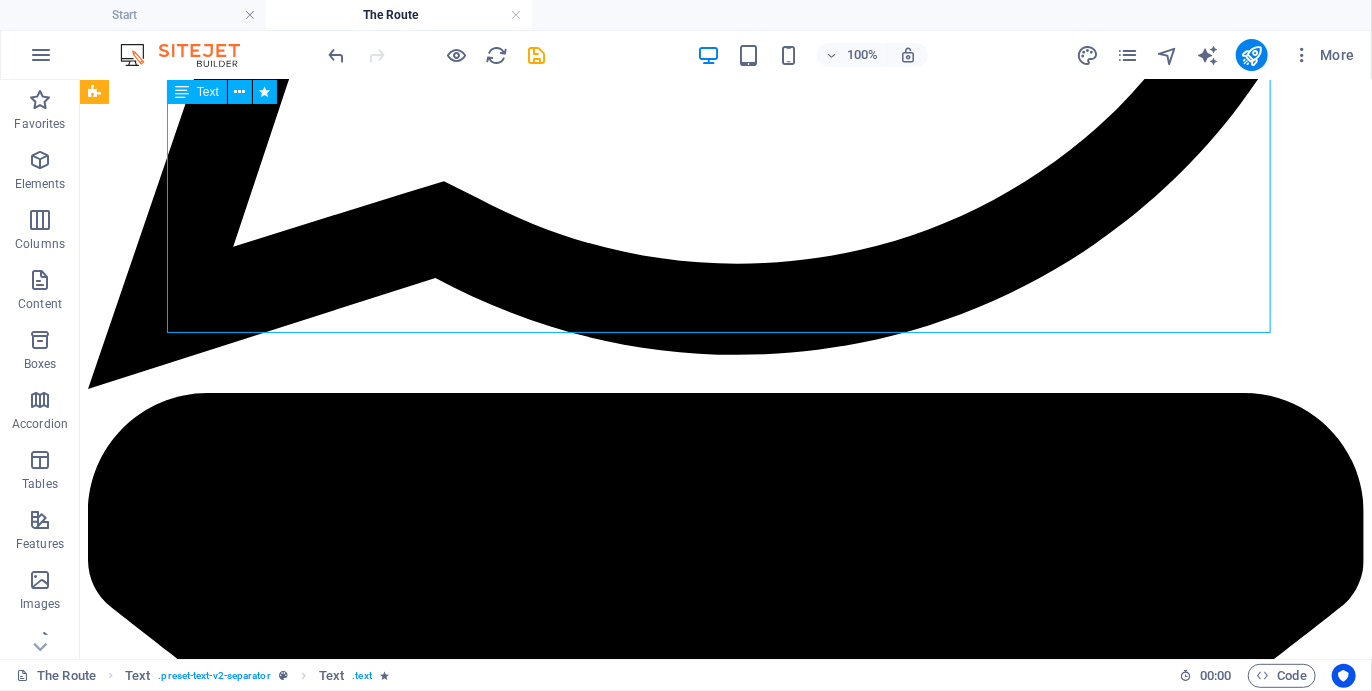 click on "03  THE BEACH HIKE  After paddling we swop our paddles for hiking boots again and trek along the remote beach curving around the bay to Keurboomsstrand, the small seaside village on the edge of the Tsitsikamma forest and coast. Dolphins, seals and whales might be spotted along the way and at certain times of the year the waves are thick with darting shoals of fish, shoaling for the famous “sardine run” up the Kwazulu-Natal coast. Dinner and overnighting is at a famous landmark lodge in the middle of the old forest. The lapping of the Indian Ocean on the cliffs below and the sea breeze in the treetops lull you to sleep. ⟫Keurboomsstrand Southern Cross Formosa Oyster *Periwinkle 04   ONTO NATURES OWN setting, worlds away from anywhere else. ⟫Nature's Valley Southern Cross Formosa Oyster * Periwinkle" at bounding box center [725, 4360] 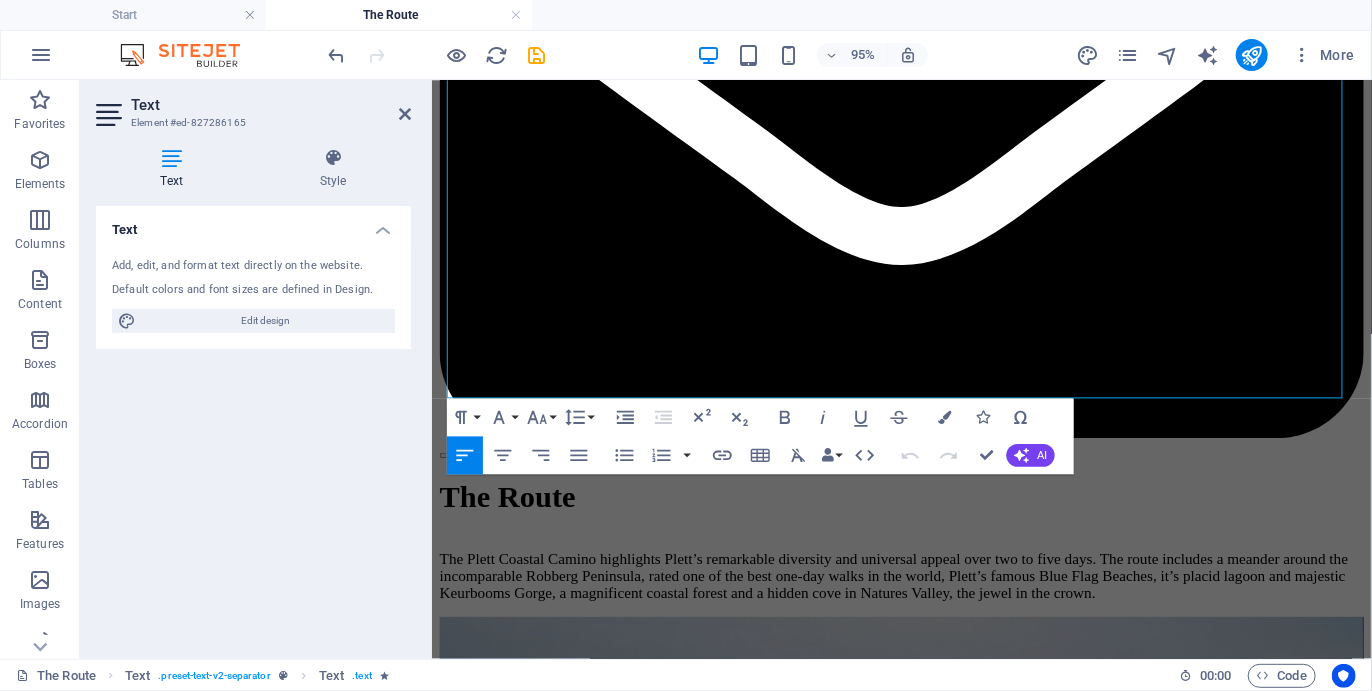 scroll, scrollTop: 3361, scrollLeft: 0, axis: vertical 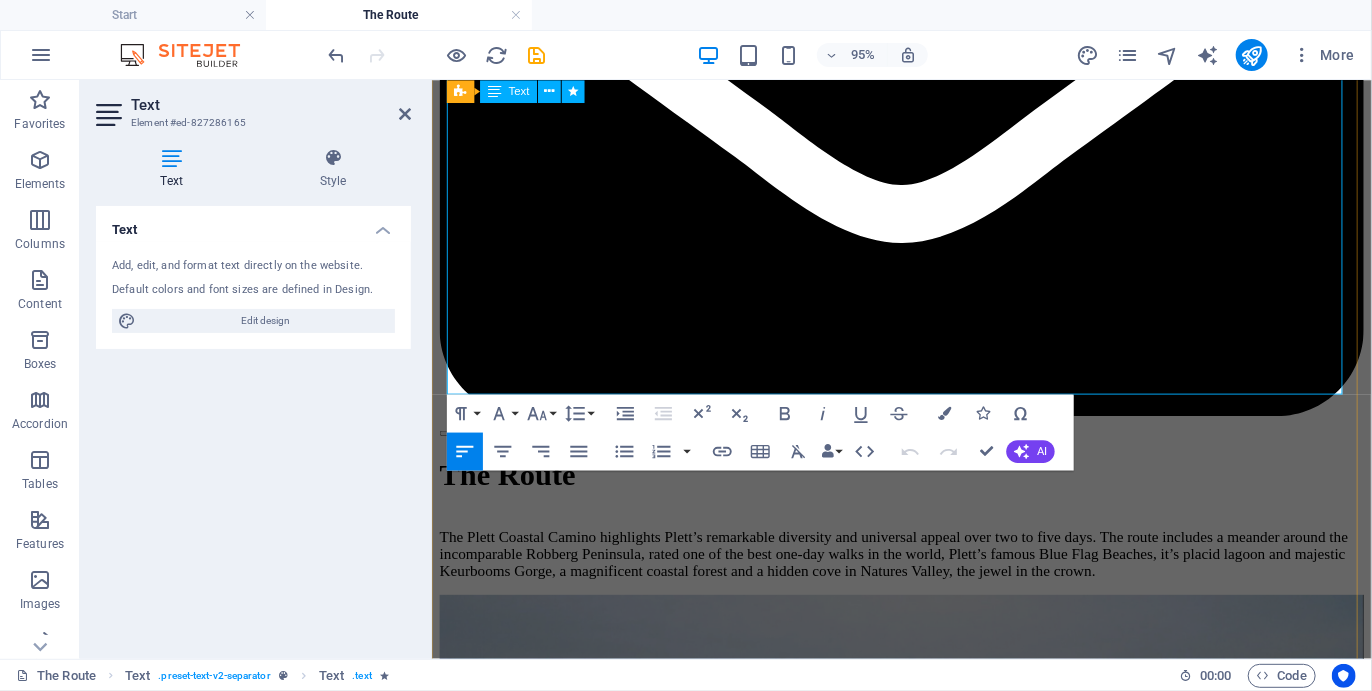 drag, startPoint x: 1022, startPoint y: 345, endPoint x: 965, endPoint y: 339, distance: 57.31492 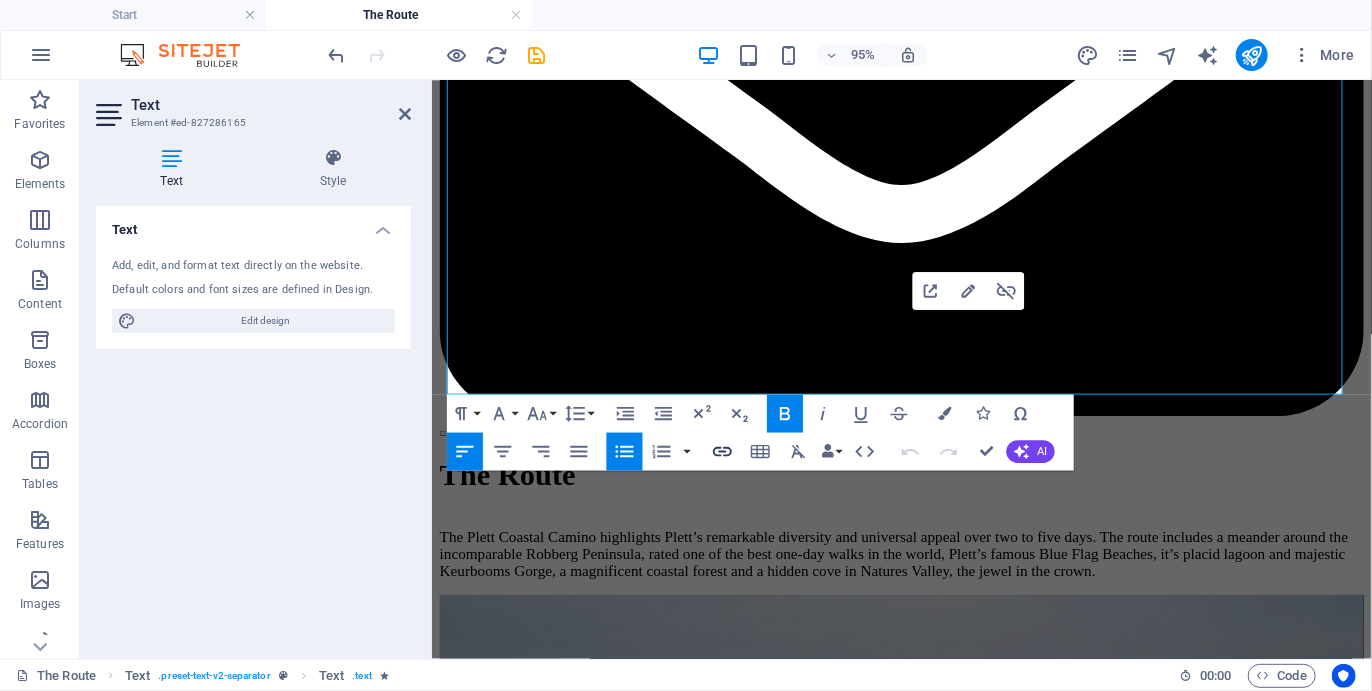 click 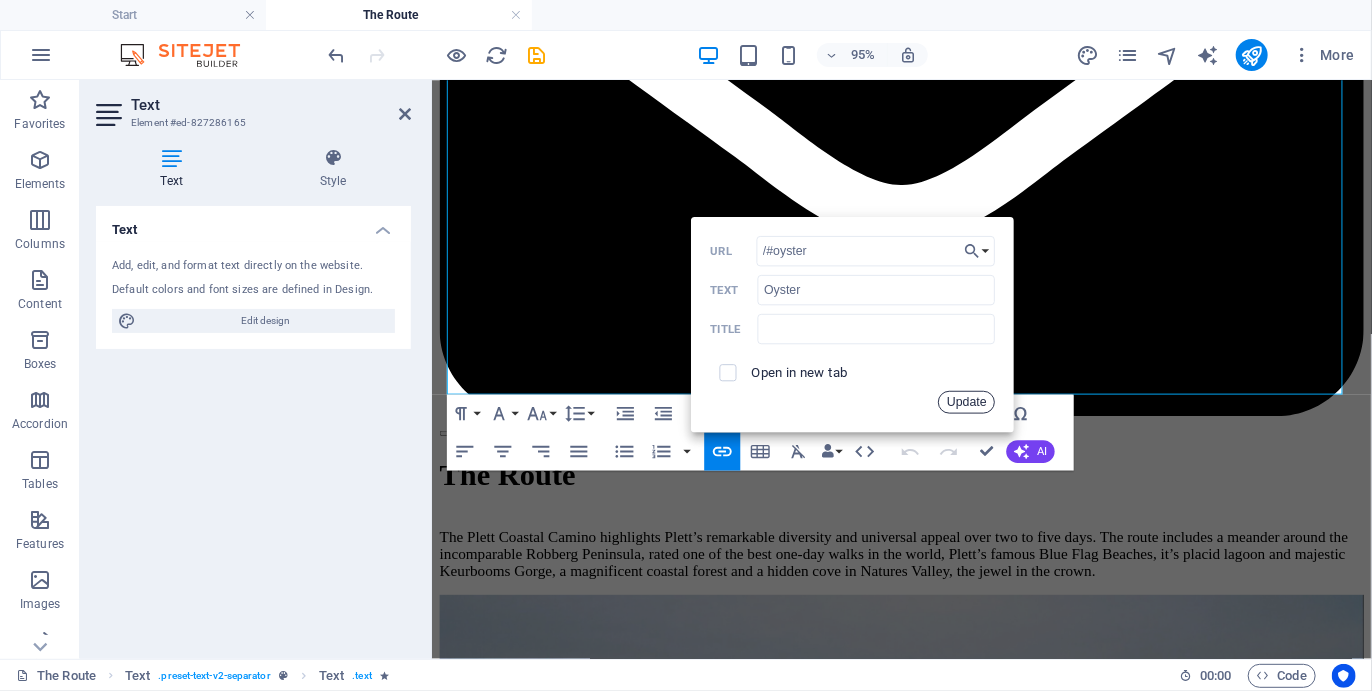 click on "Update" at bounding box center [967, 401] 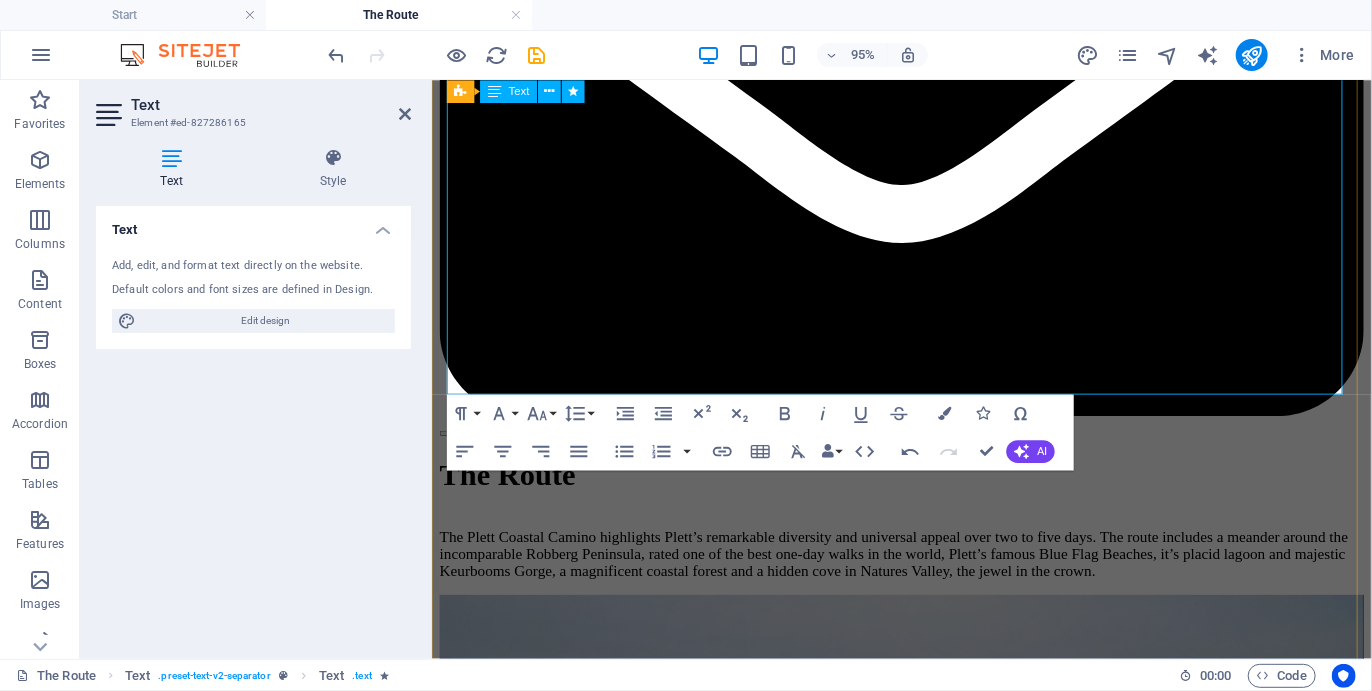 click on "Oyster" at bounding box center [945, 3340] 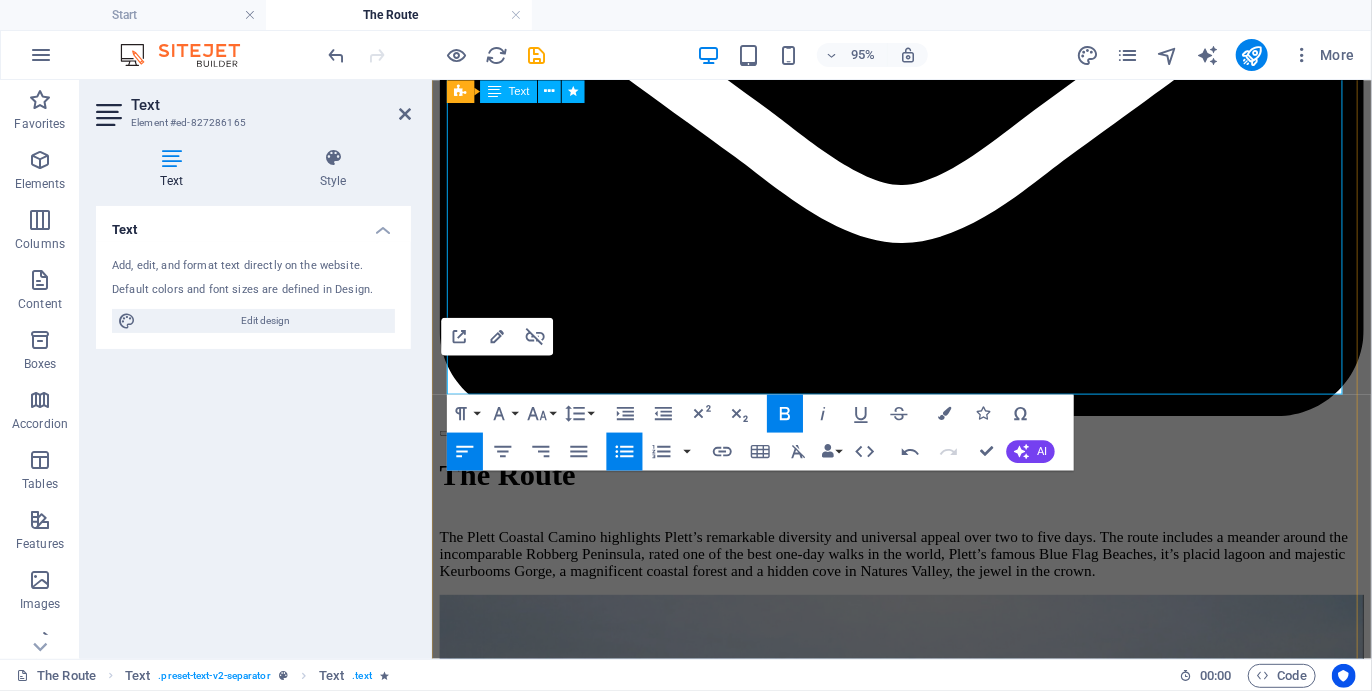 drag, startPoint x: 526, startPoint y: 398, endPoint x: 462, endPoint y: 392, distance: 64.28063 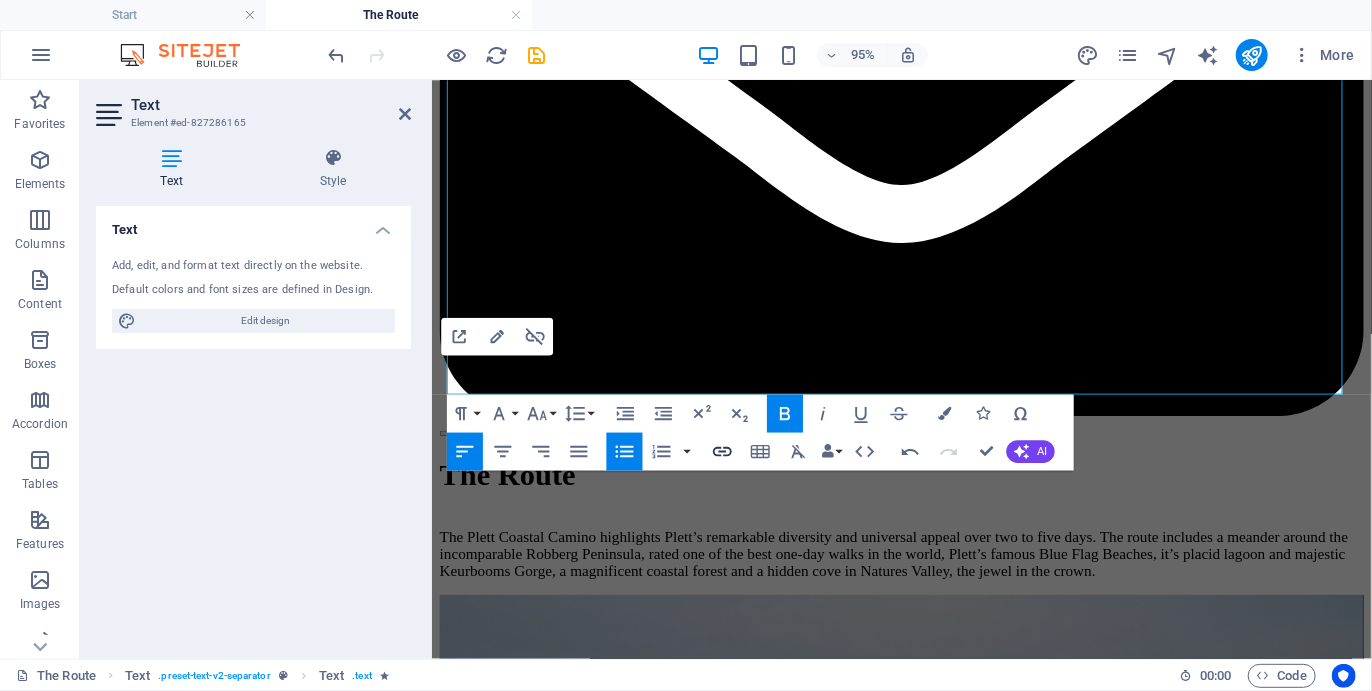 click 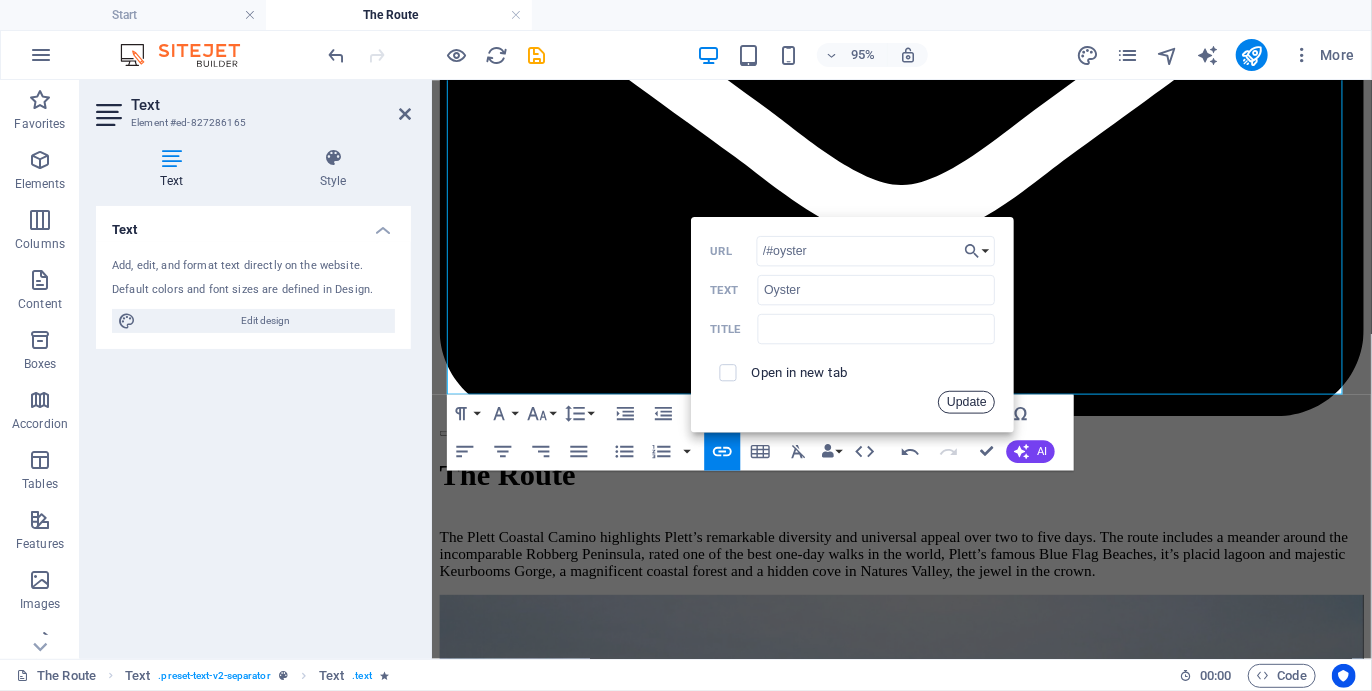 click on "Update" at bounding box center (967, 401) 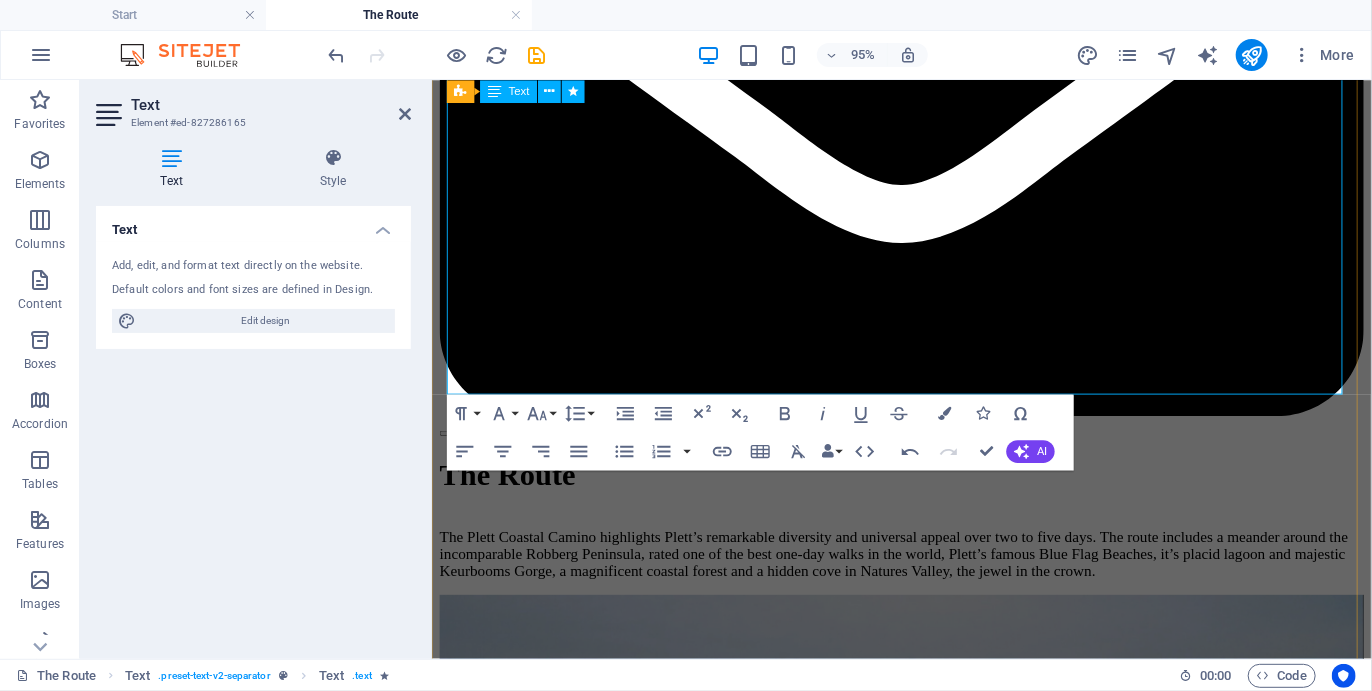 click on "* Periwinkle" at bounding box center (925, 3666) 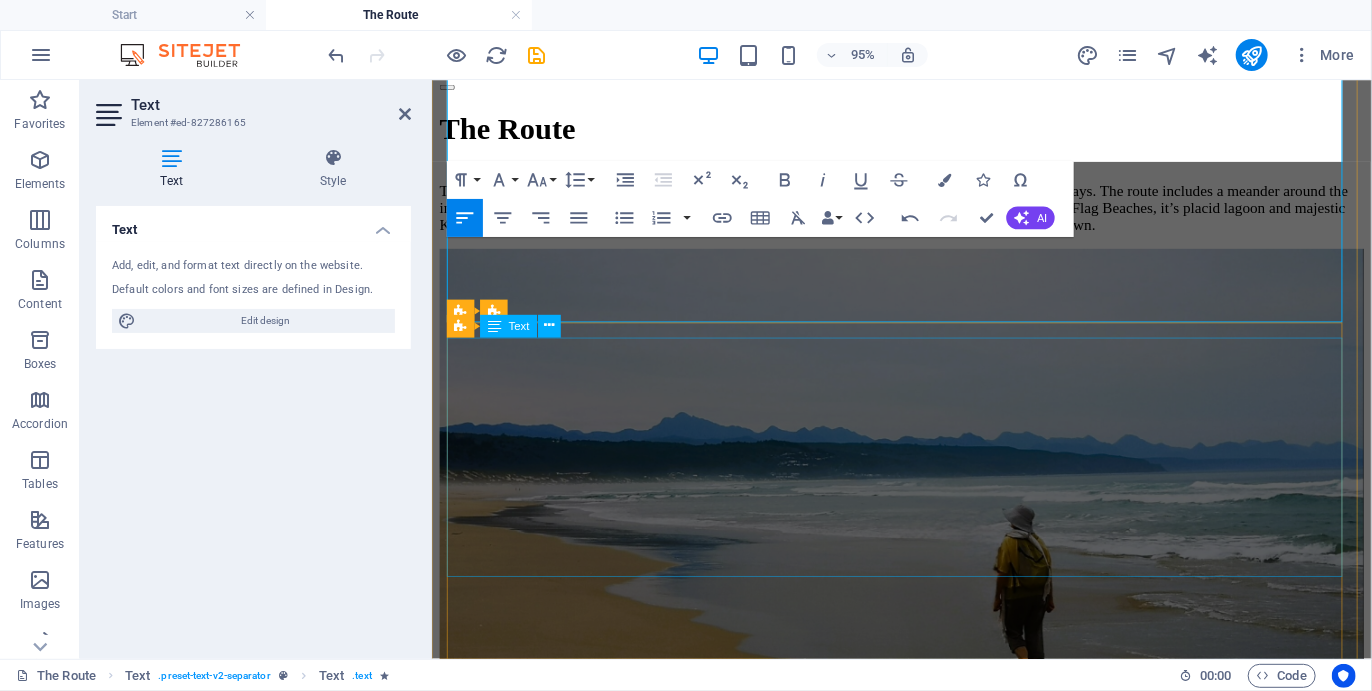 scroll, scrollTop: 3415, scrollLeft: 0, axis: vertical 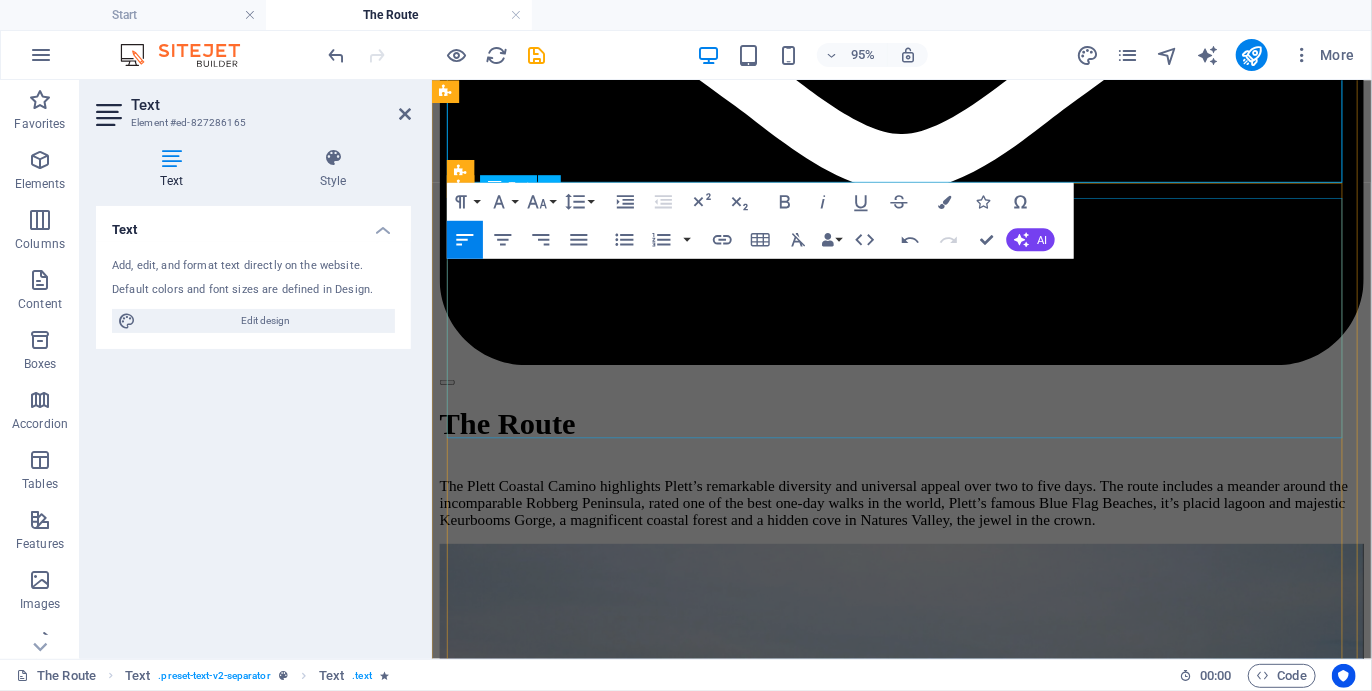click on "05   THE END Next day we walk an old forest route in the valley to a viewpoint showing the small lagoon as well as the cliffs where the Otter Trail ends. Afterwards we walk back to our accommodation and transfer back to Plett, enjoying lunch en route at one of the most elegant situated lodges in the Garden Route, with a view over the mountains, stretching into the distant future, an apt ending for the Plett Coastal Camino. ⟫ Kalander Southern Cross Oyster" at bounding box center (925, 3781) 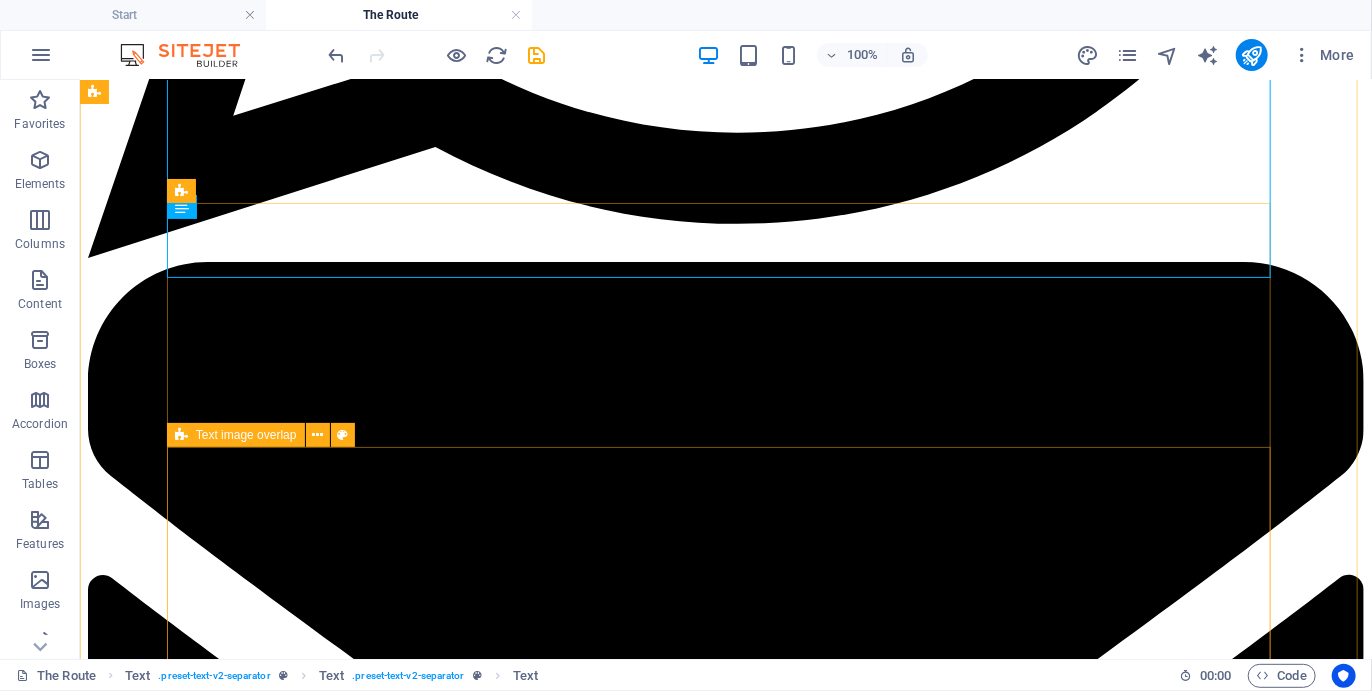 scroll, scrollTop: 3221, scrollLeft: 0, axis: vertical 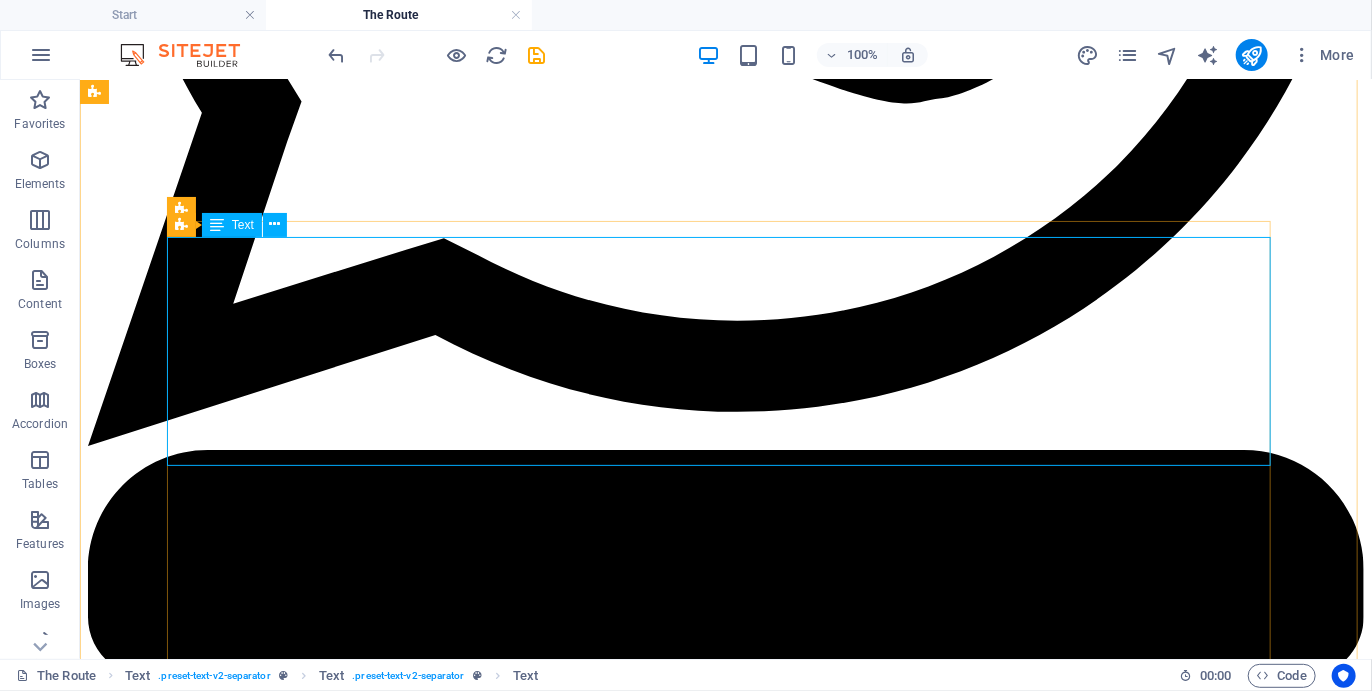 click on "05   THE END Next day we walk an old forest route in the valley to a viewpoint showing the small lagoon as well as the cliffs where the Otter Trail ends. Afterwards we walk back to our accommodation and transfer back to Plett, enjoying lunch en route at one of the most elegant situated lodges in the Garden Route, with a view over the mountains, stretching into the distant future, an apt ending for the Plett Coastal Camino. ⟫ Kalander Southern Cross Oyster" at bounding box center [725, 4843] 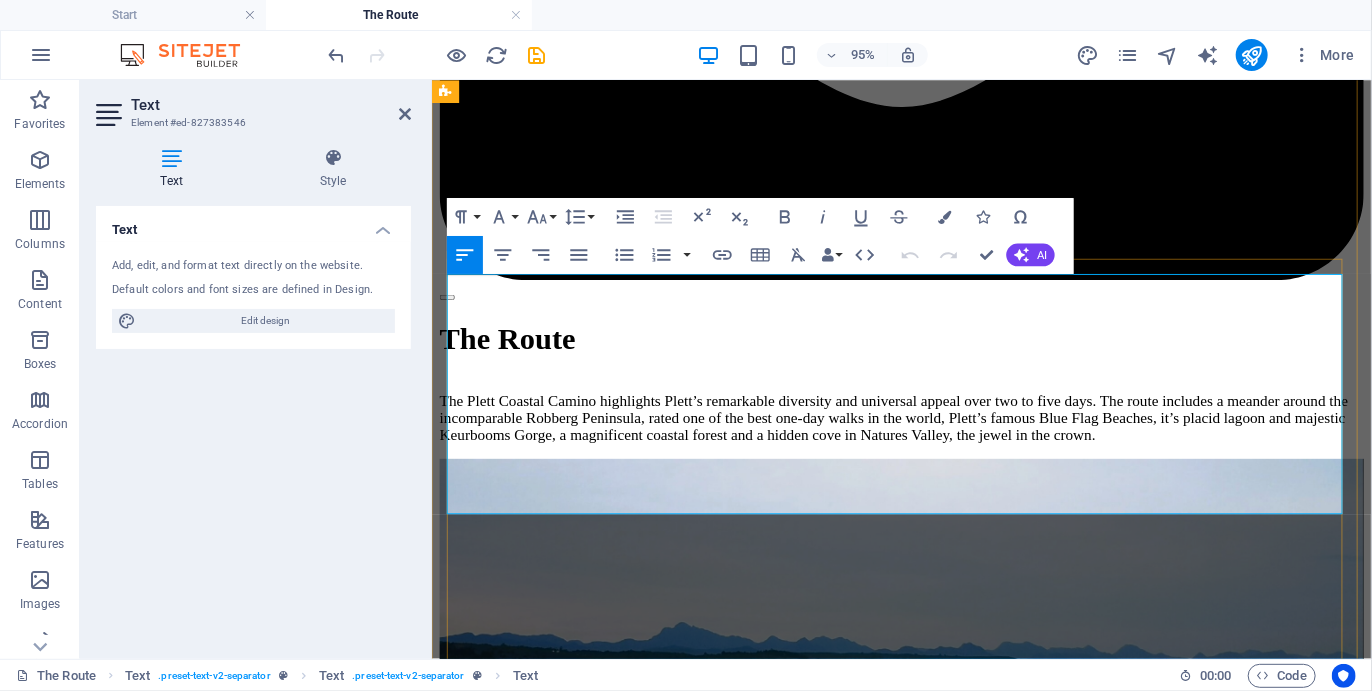 drag, startPoint x: 591, startPoint y: 497, endPoint x: 460, endPoint y: 488, distance: 131.30879 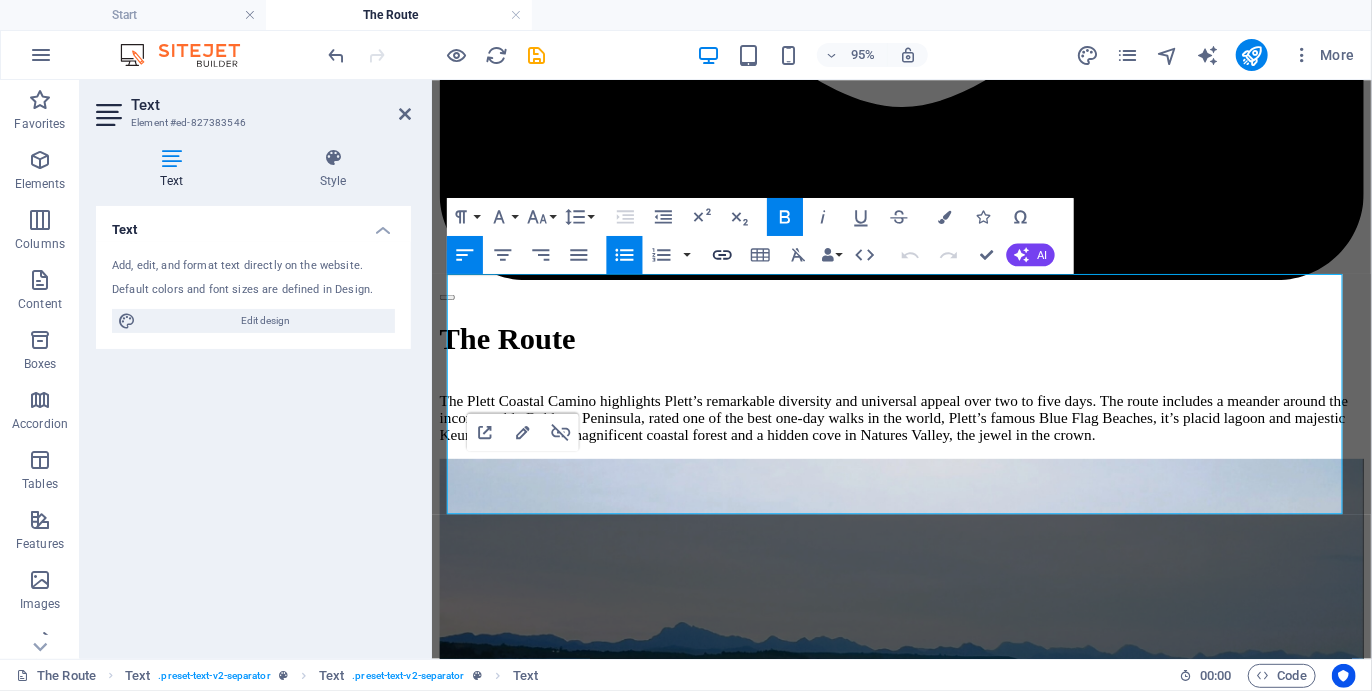 click 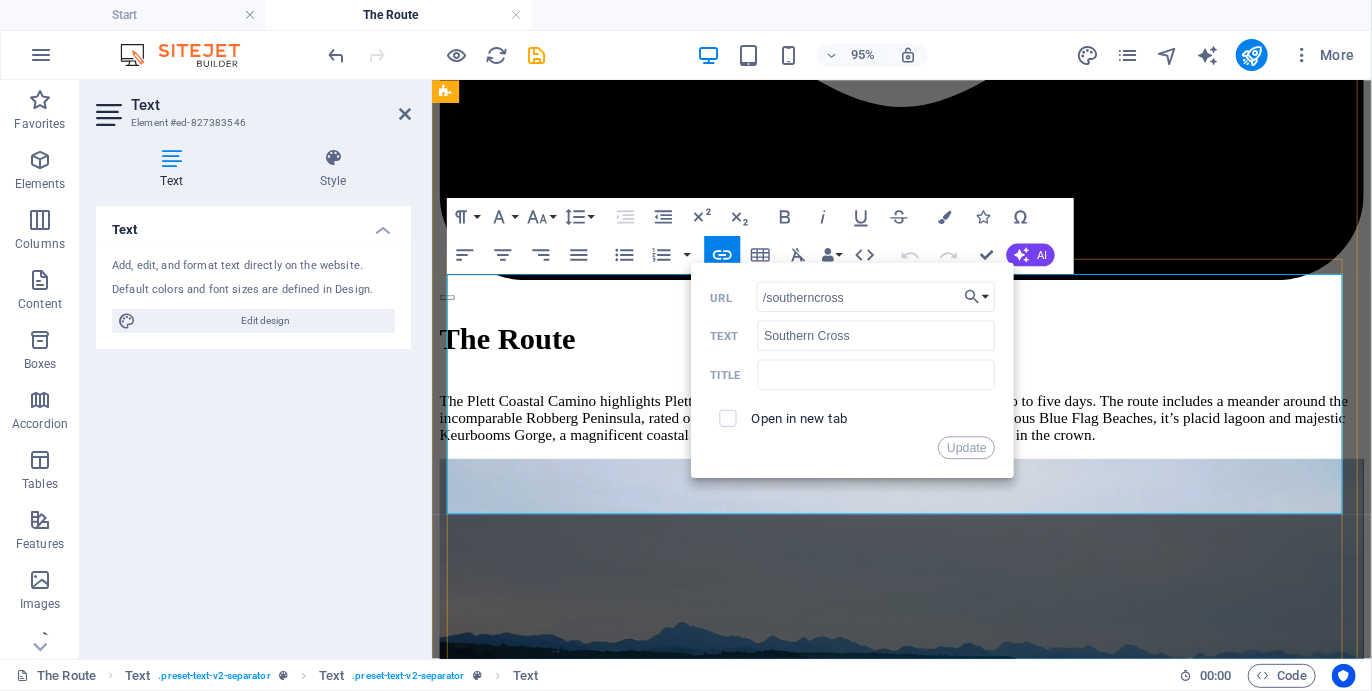 click on "Southern Cross" at bounding box center (945, 3778) 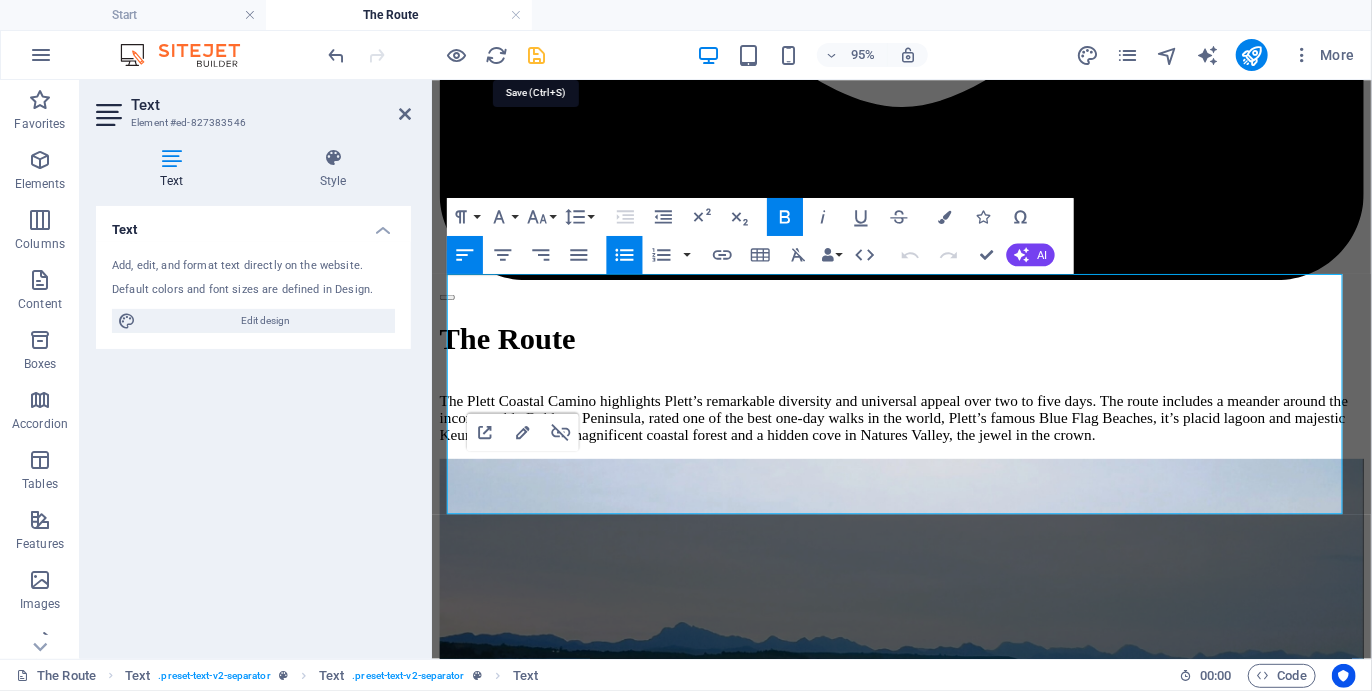 click at bounding box center (537, 55) 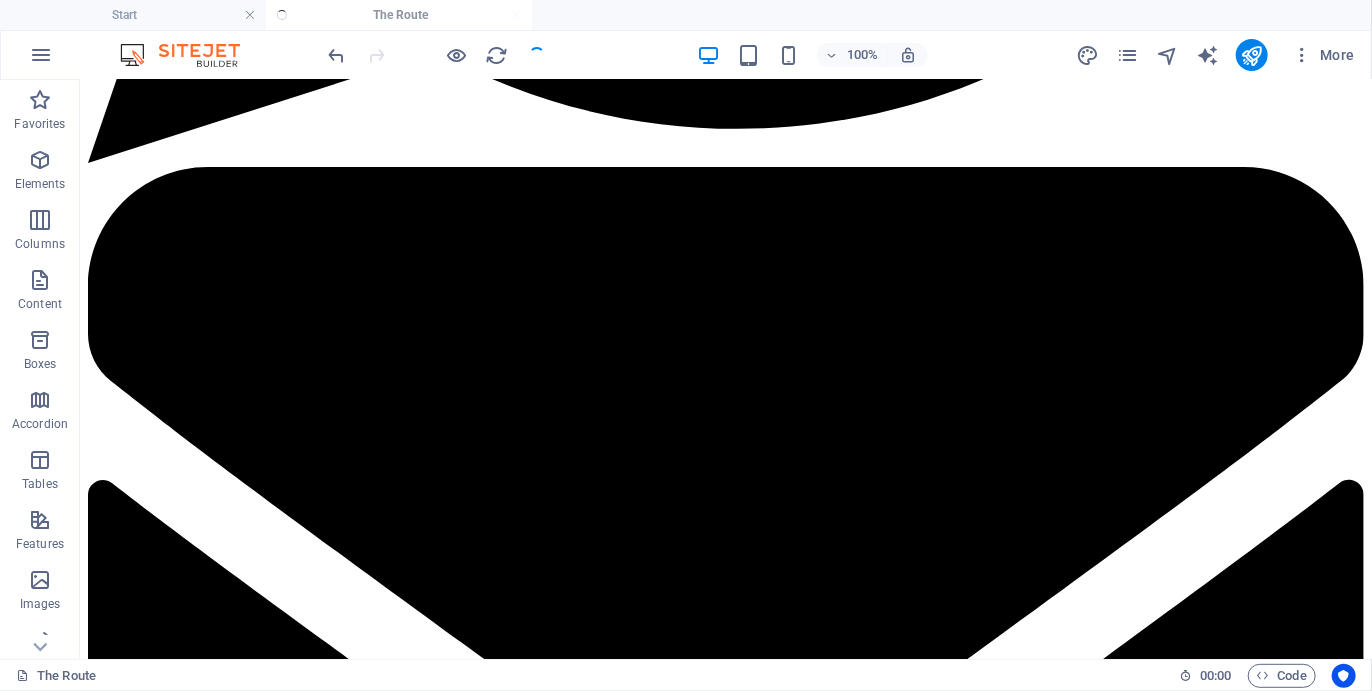 scroll, scrollTop: 3390, scrollLeft: 0, axis: vertical 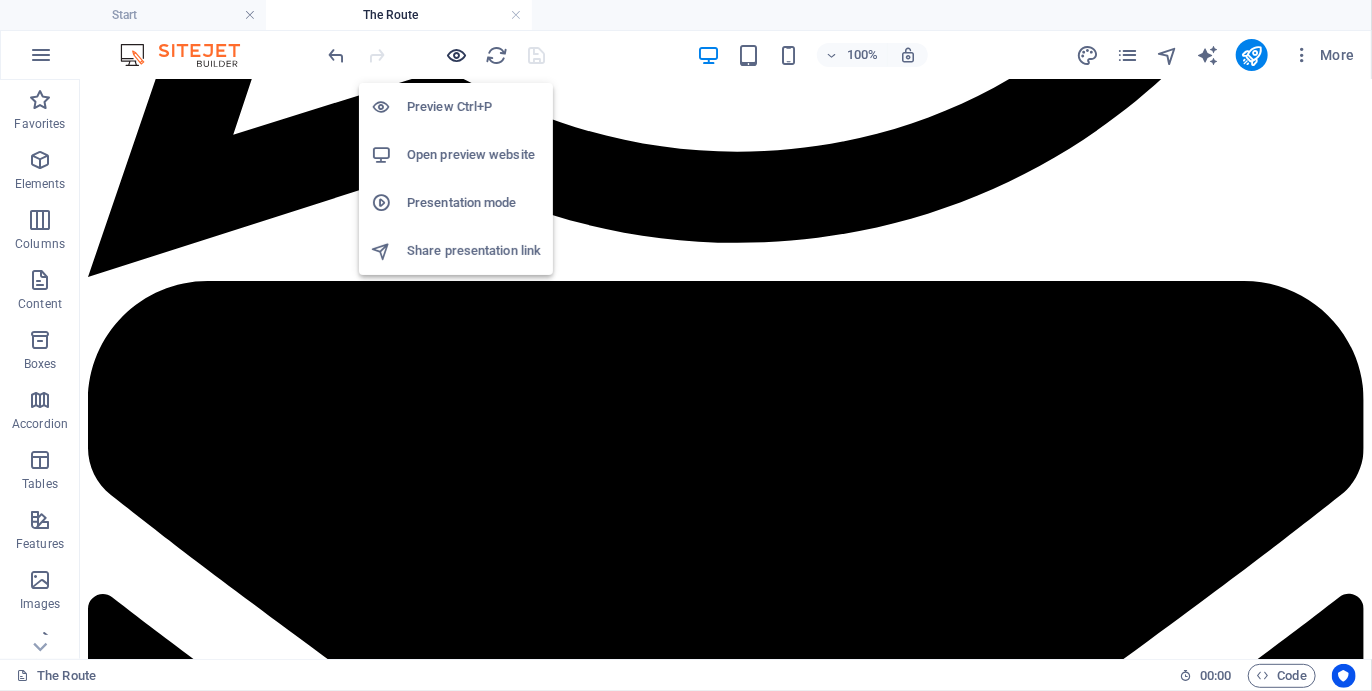 click at bounding box center (457, 55) 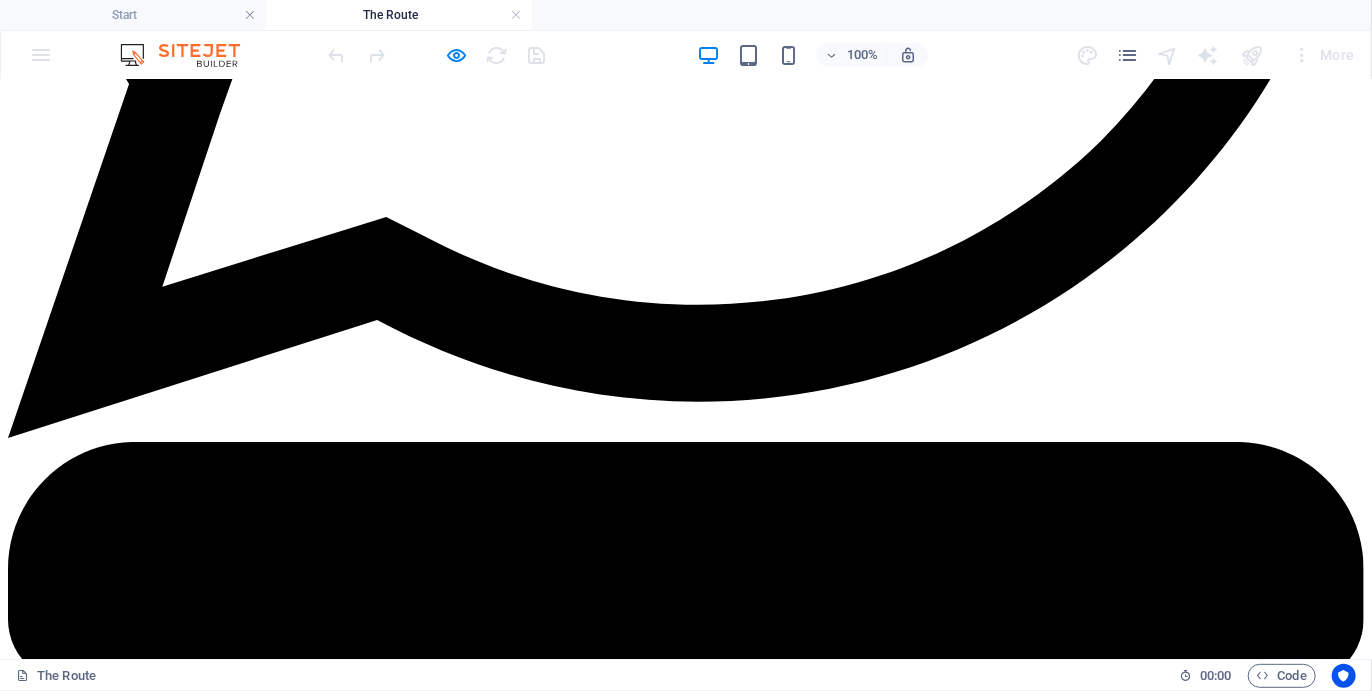 click on "Southern Cross" at bounding box center (101, 4956) 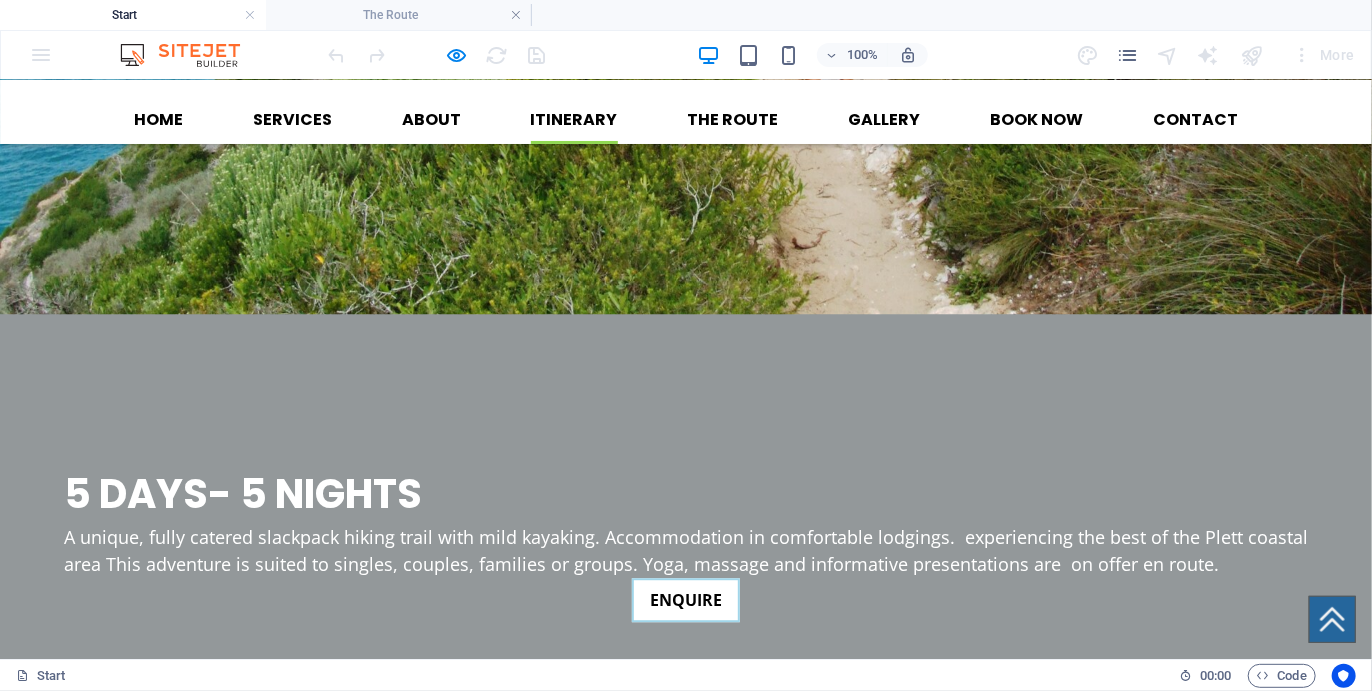 scroll, scrollTop: 2279, scrollLeft: 0, axis: vertical 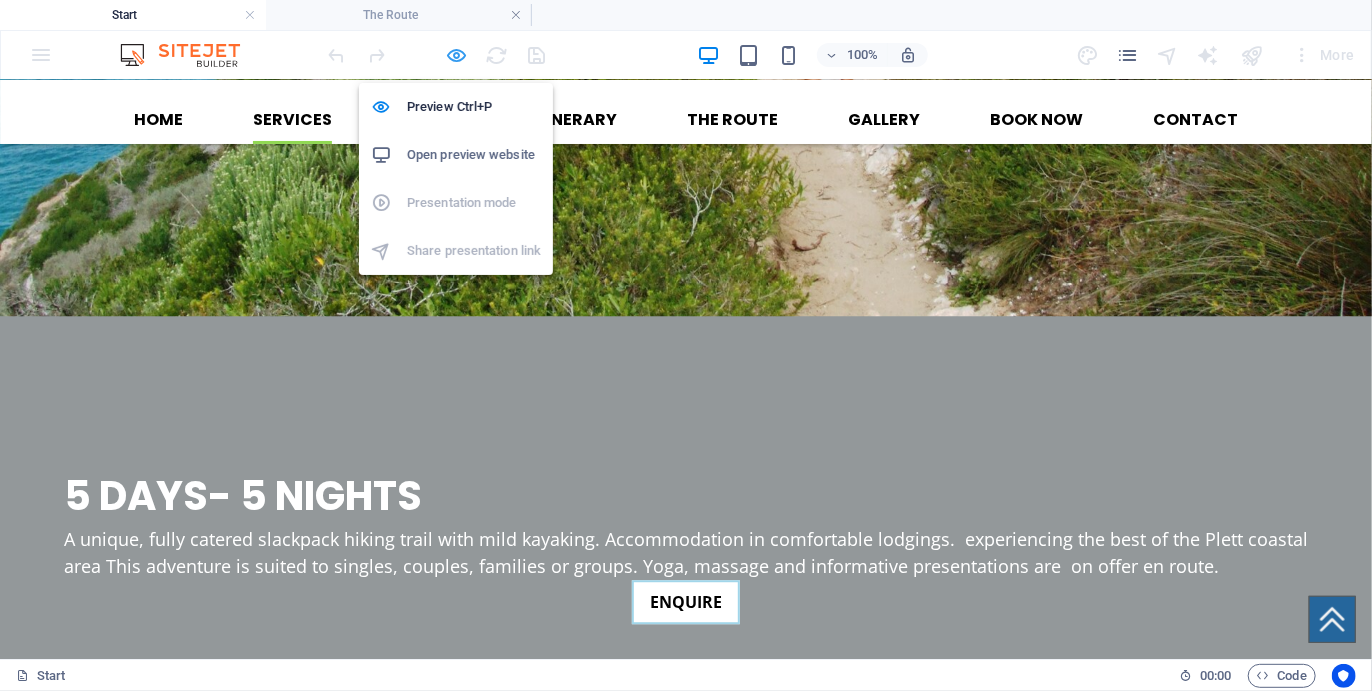 click at bounding box center [457, 55] 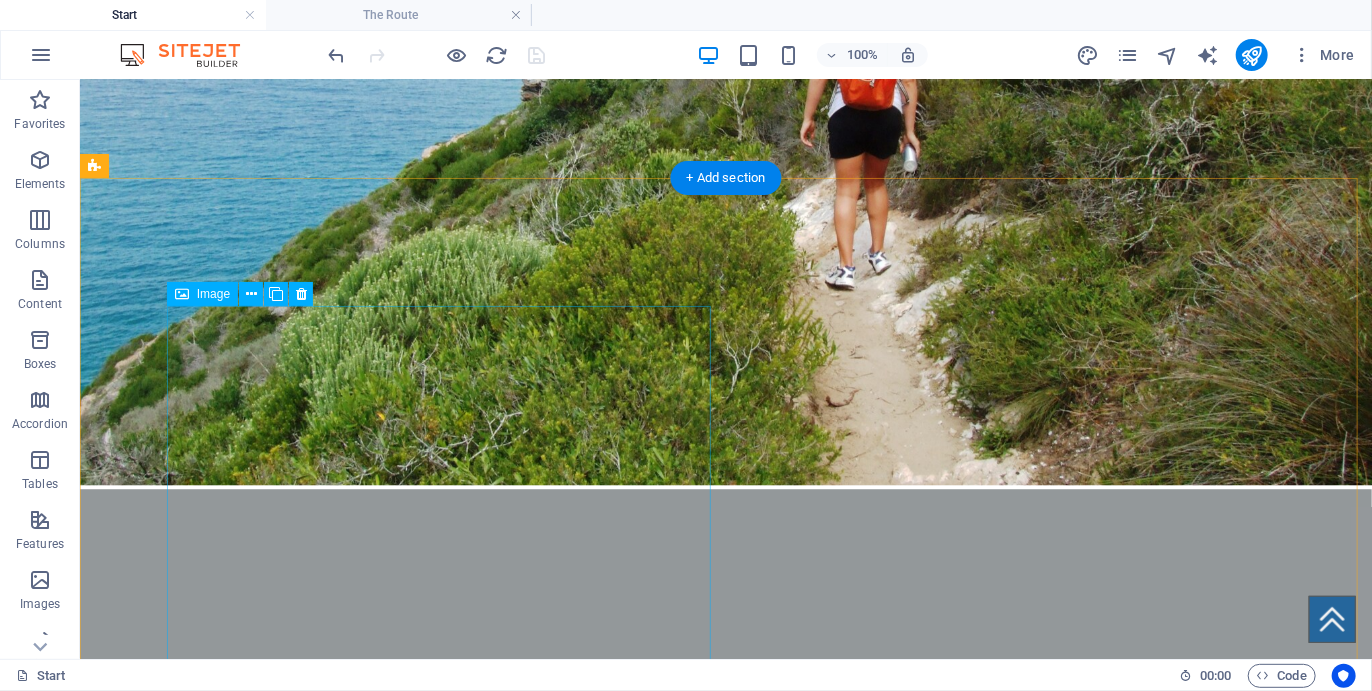 scroll, scrollTop: 2367, scrollLeft: 0, axis: vertical 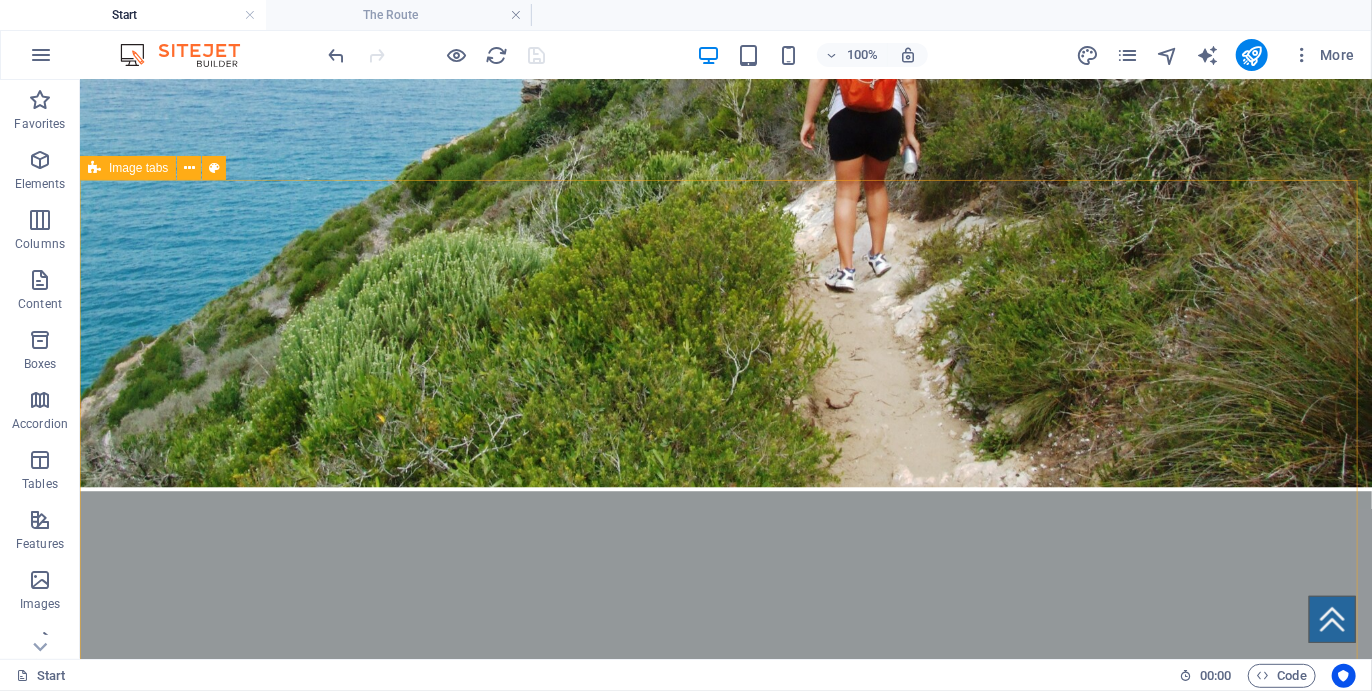 click on "Image tabs" at bounding box center [128, 168] 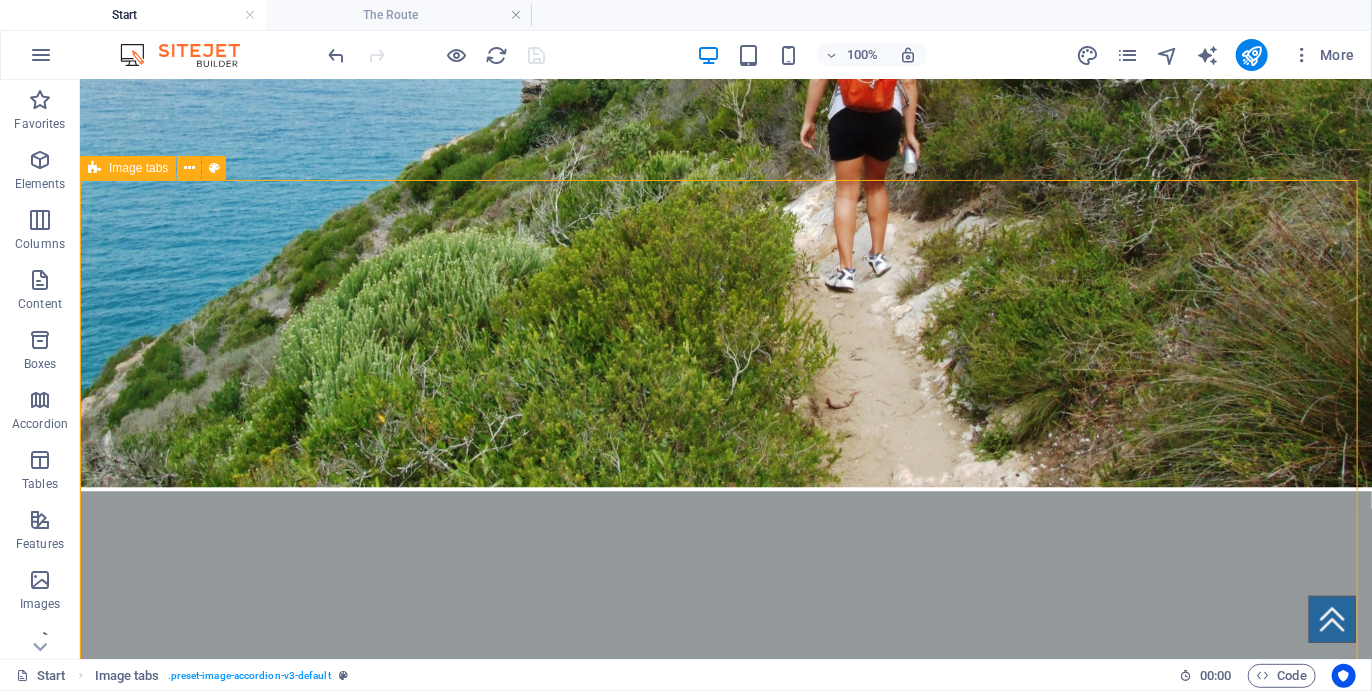 click on "Image tabs" at bounding box center (128, 168) 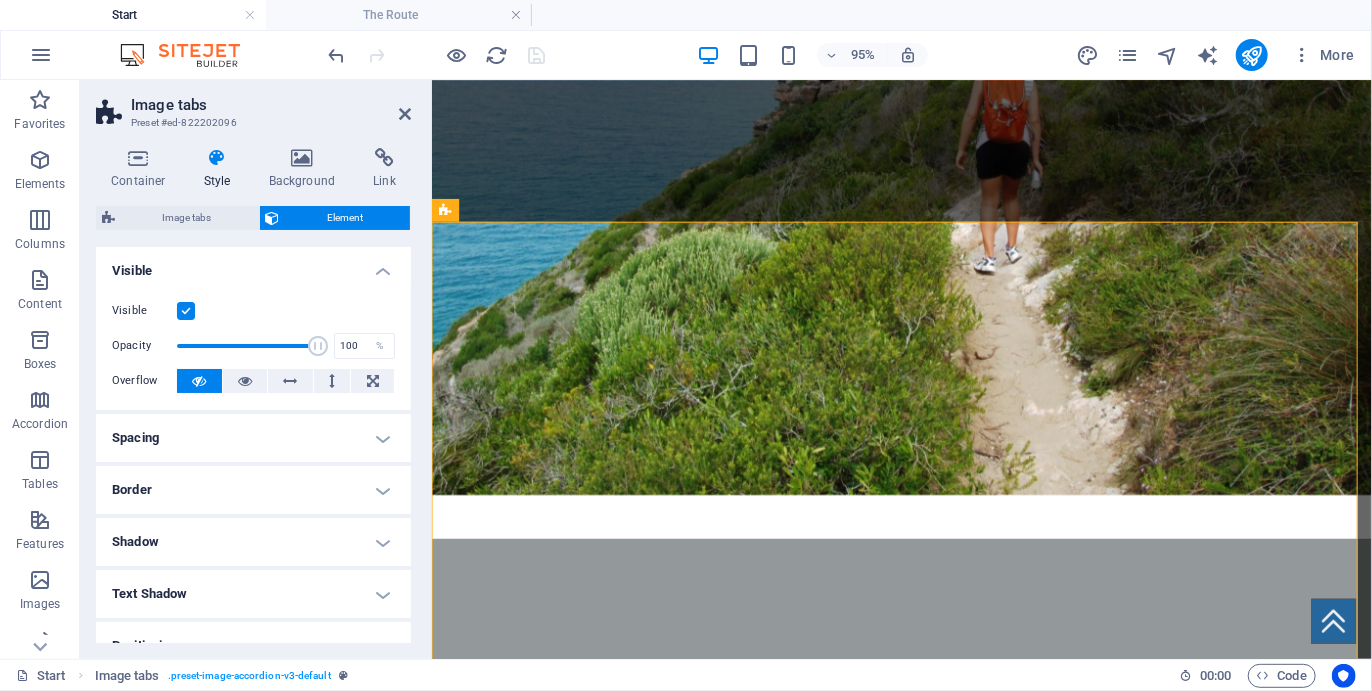 scroll, scrollTop: 2480, scrollLeft: 0, axis: vertical 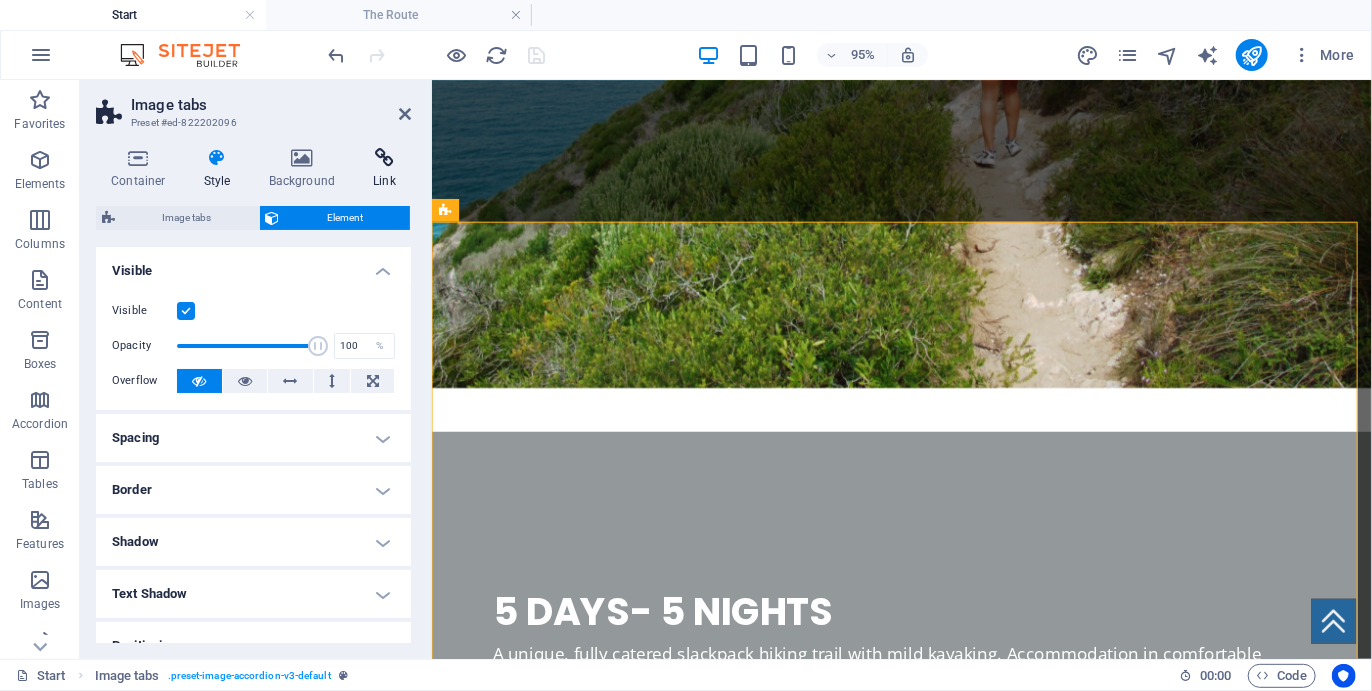click at bounding box center (384, 158) 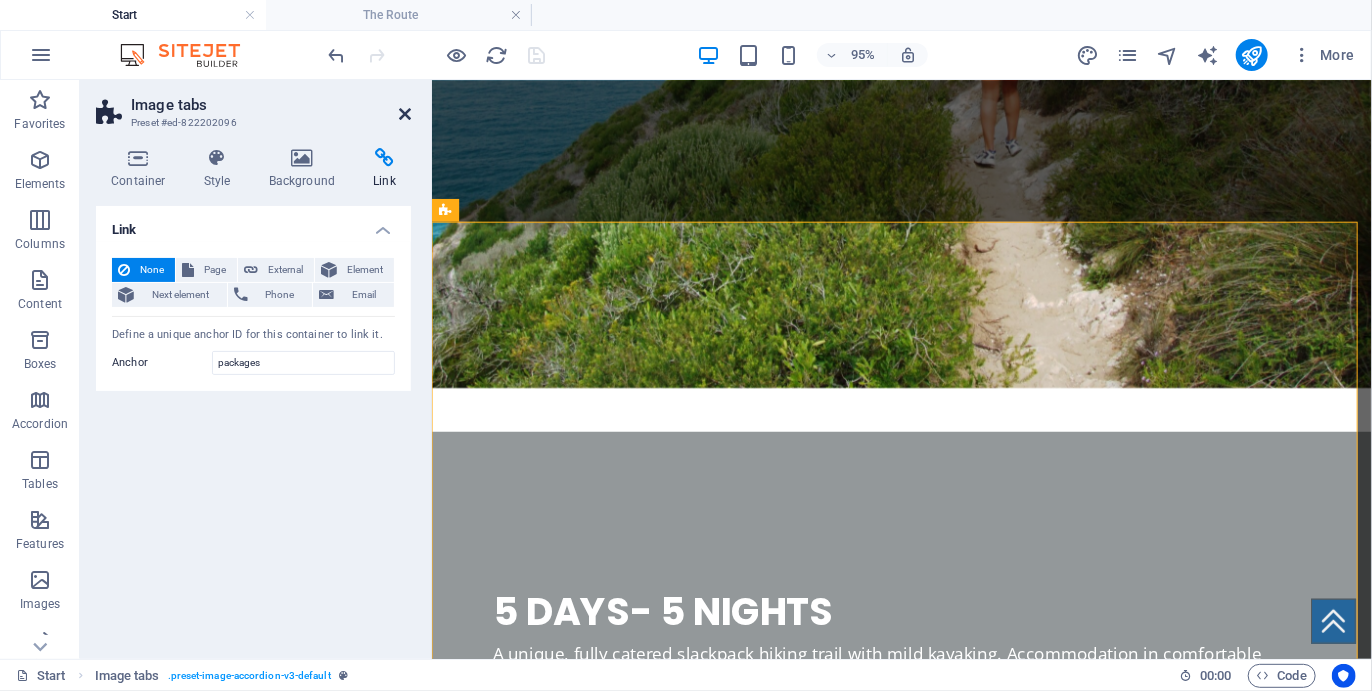 click at bounding box center [405, 114] 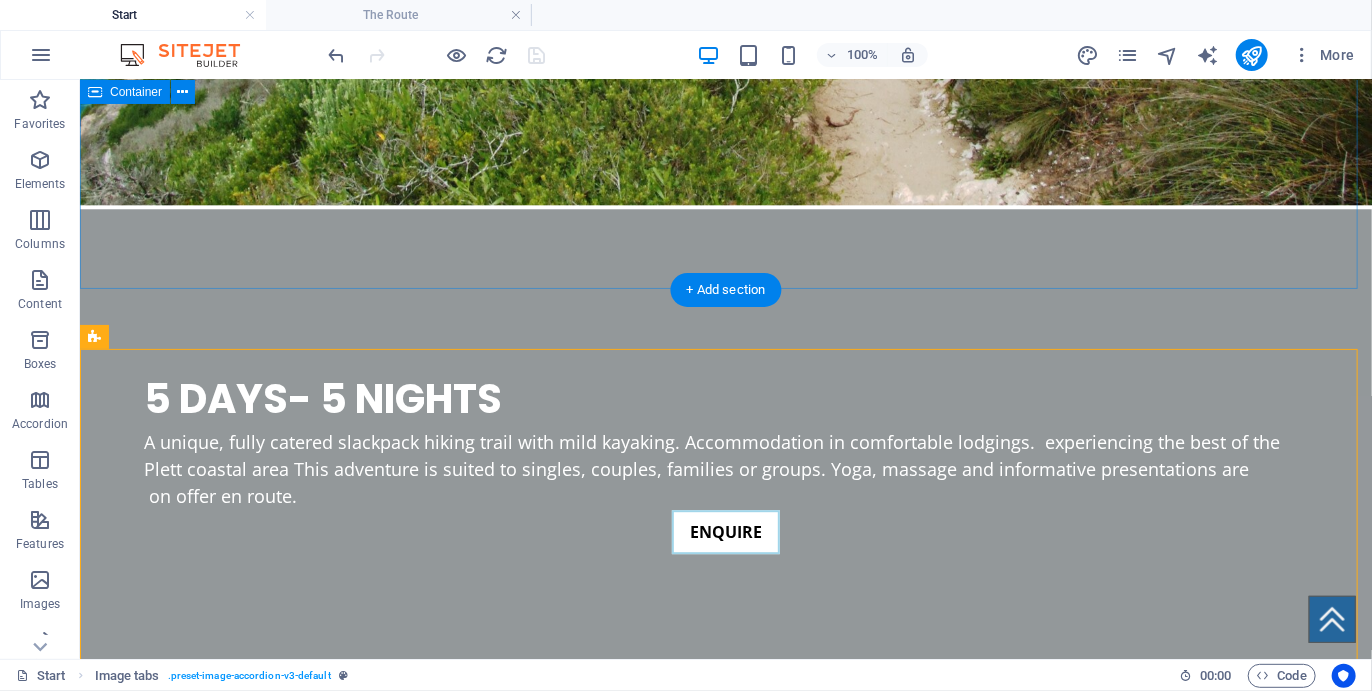 scroll, scrollTop: 2367, scrollLeft: 0, axis: vertical 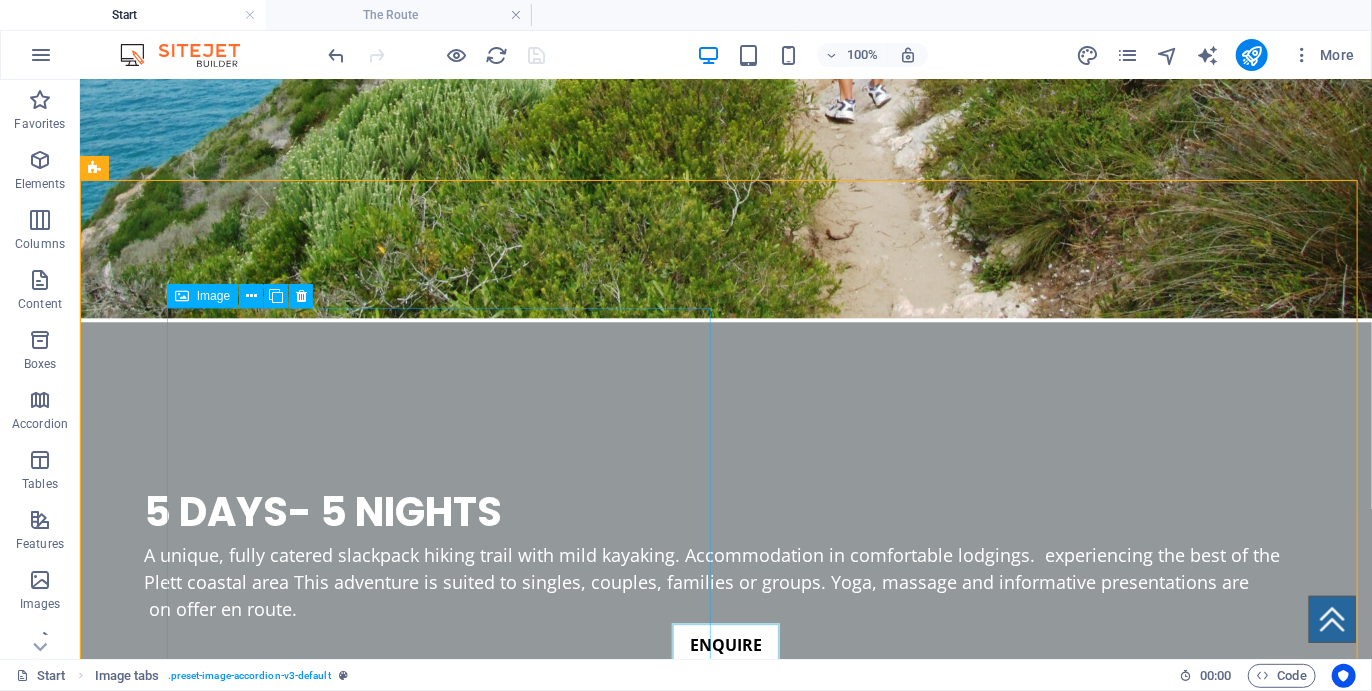 click on "Image" at bounding box center [213, 296] 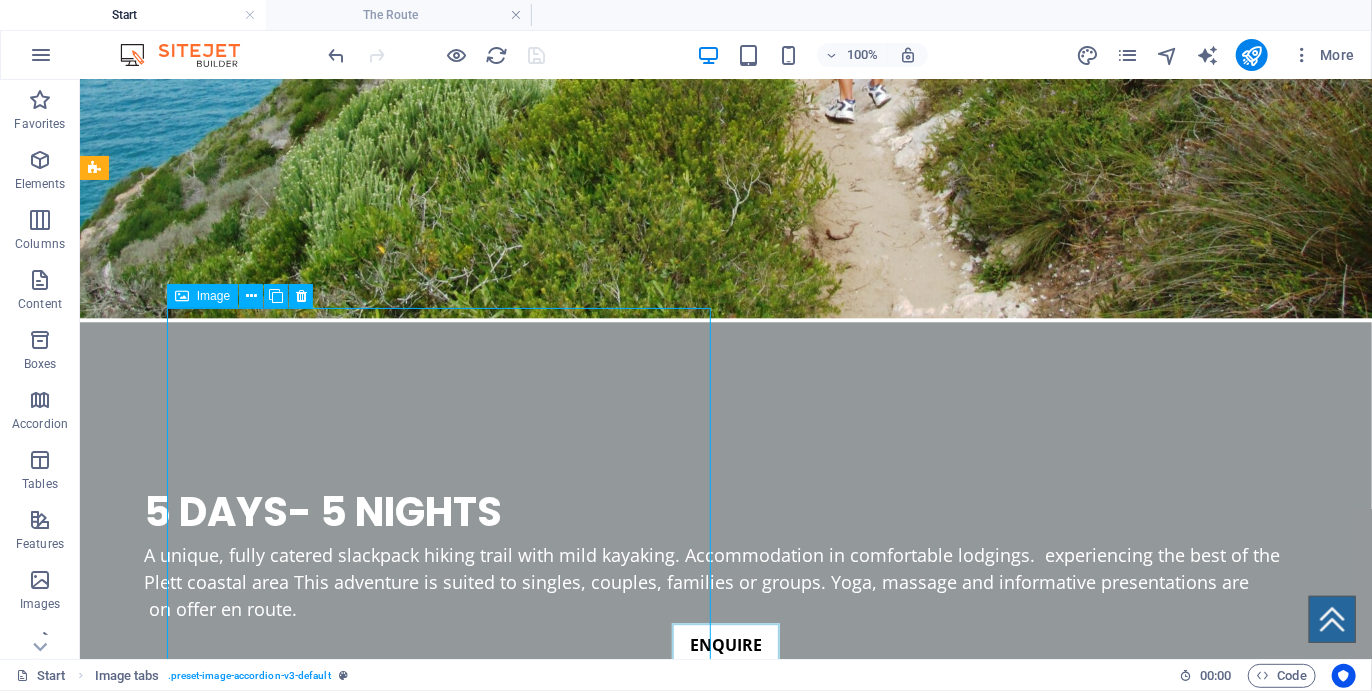 click on "Image" at bounding box center [213, 296] 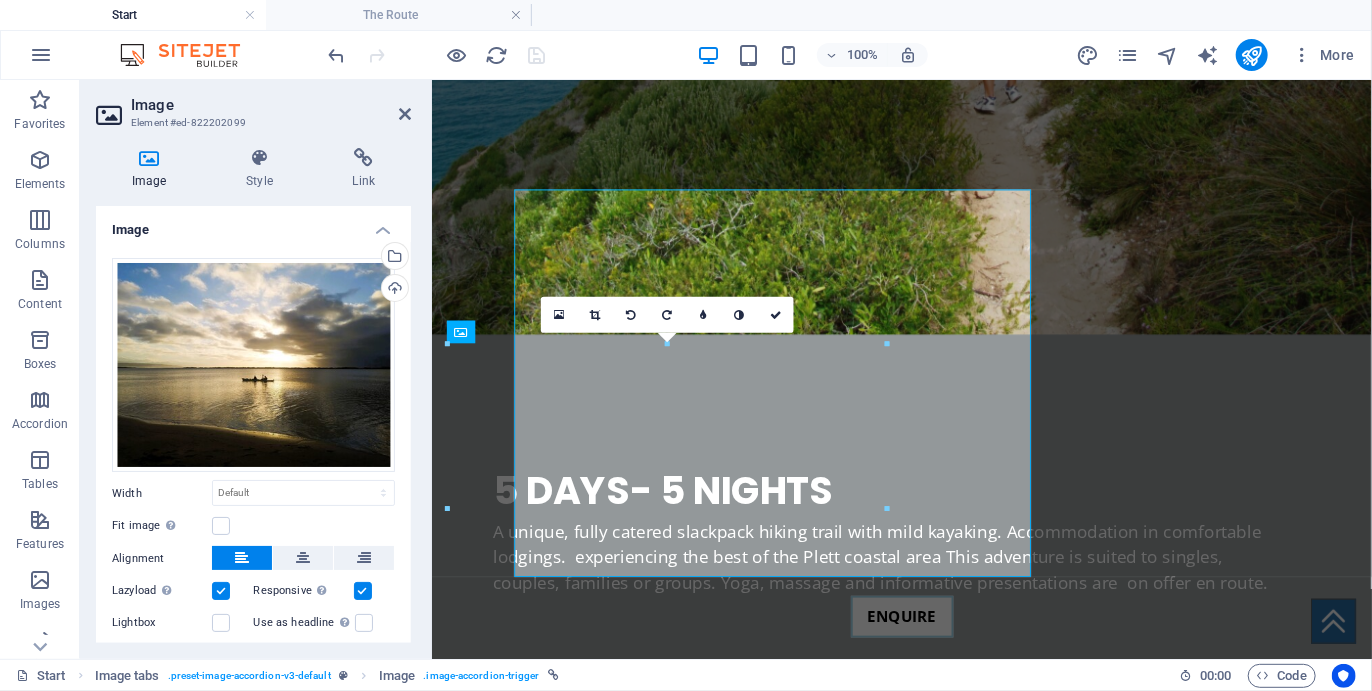 scroll, scrollTop: 2480, scrollLeft: 0, axis: vertical 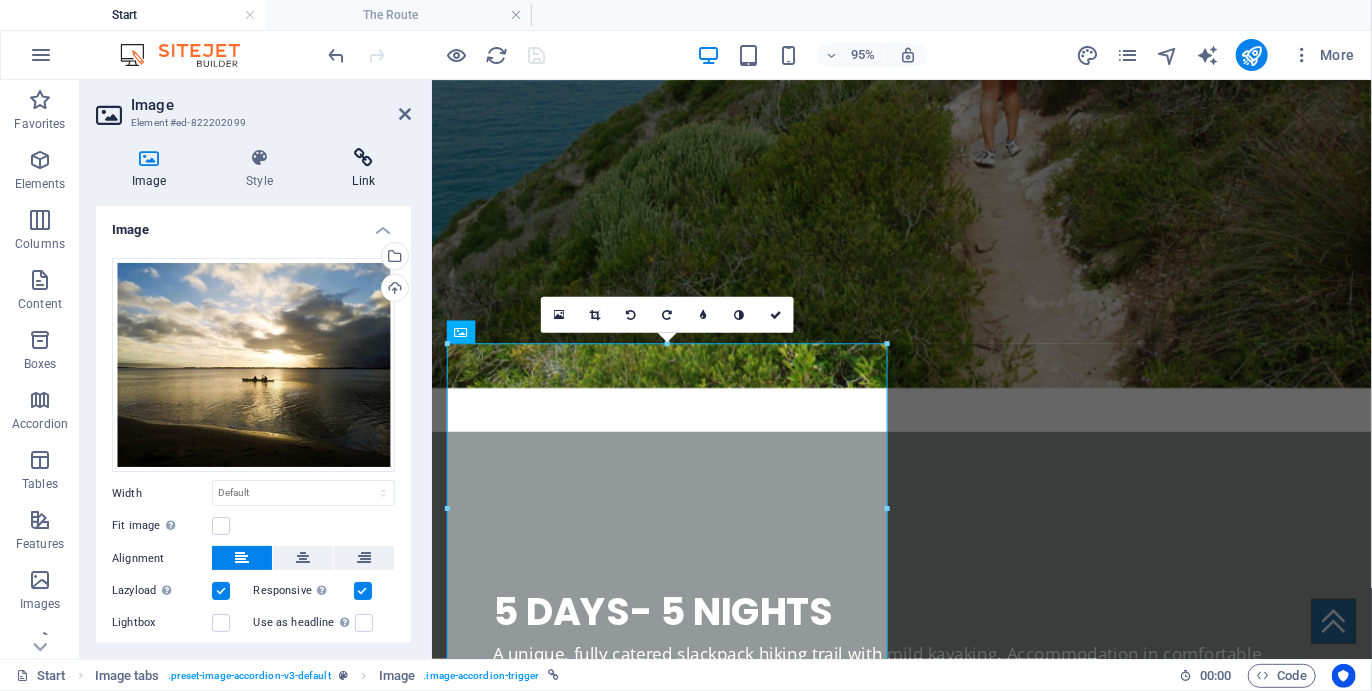 click on "Link" at bounding box center (364, 169) 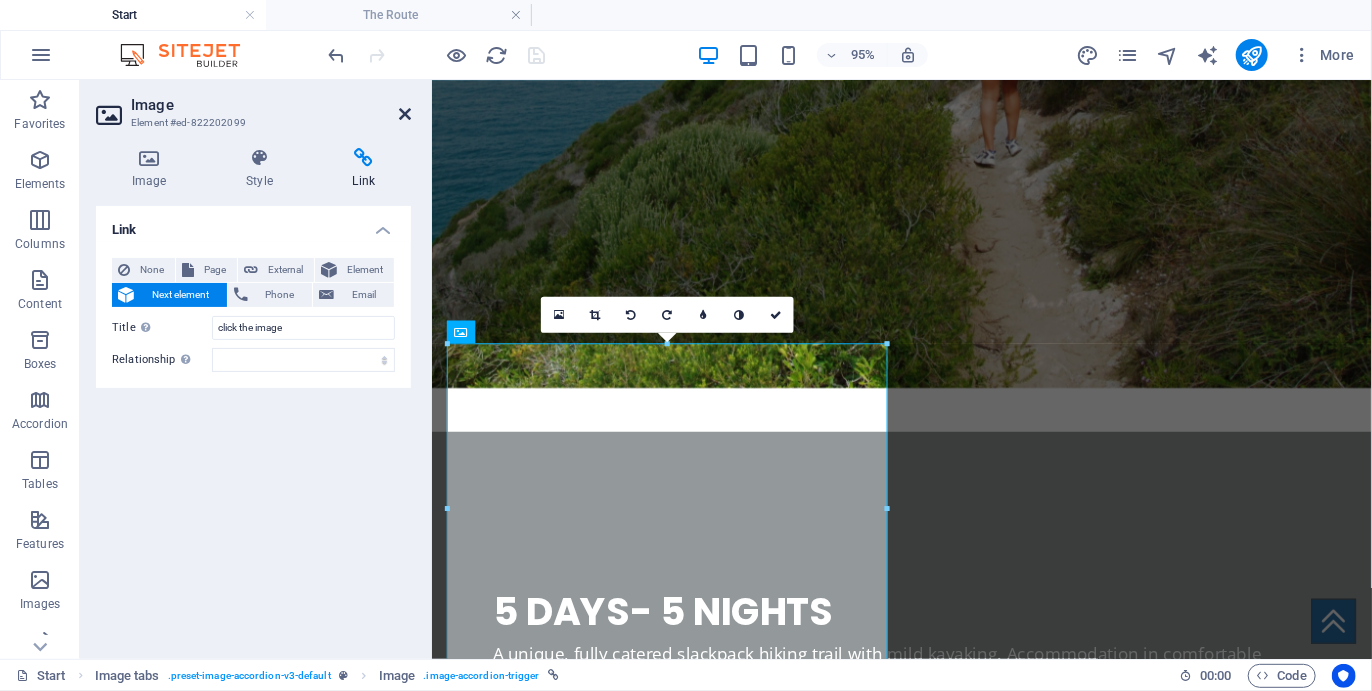 click at bounding box center (405, 114) 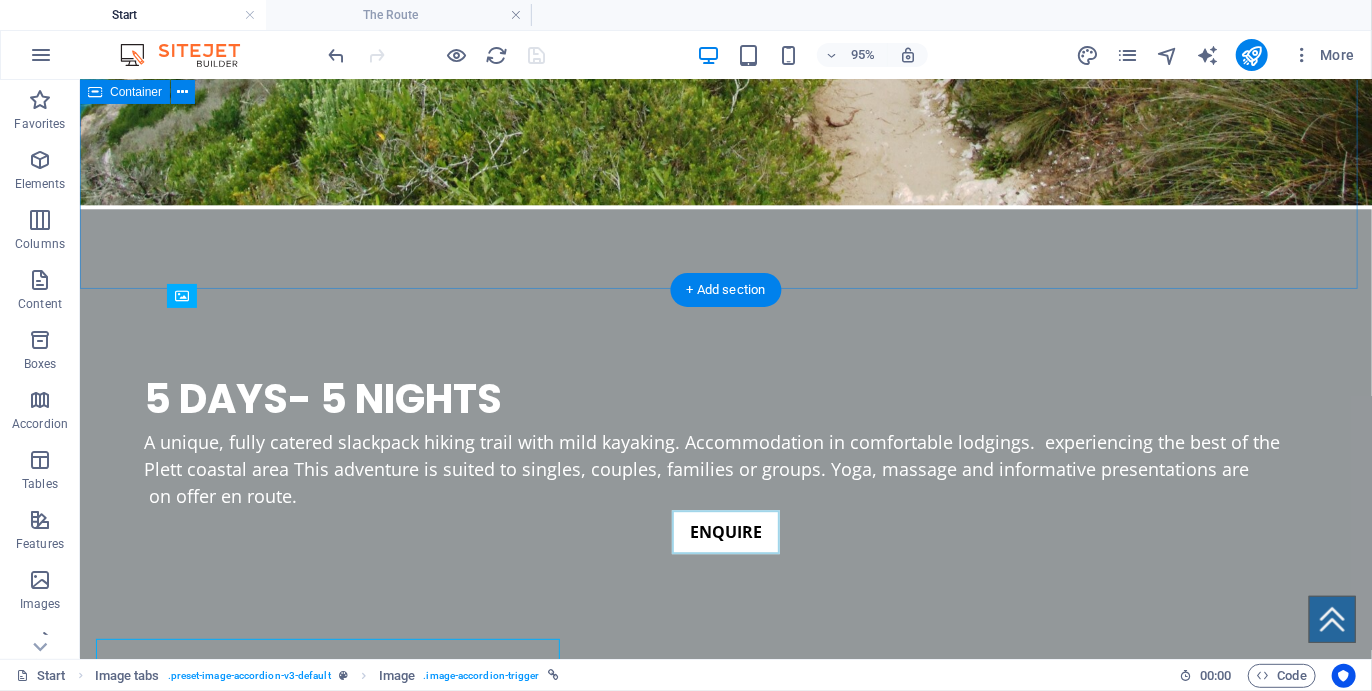scroll, scrollTop: 2367, scrollLeft: 0, axis: vertical 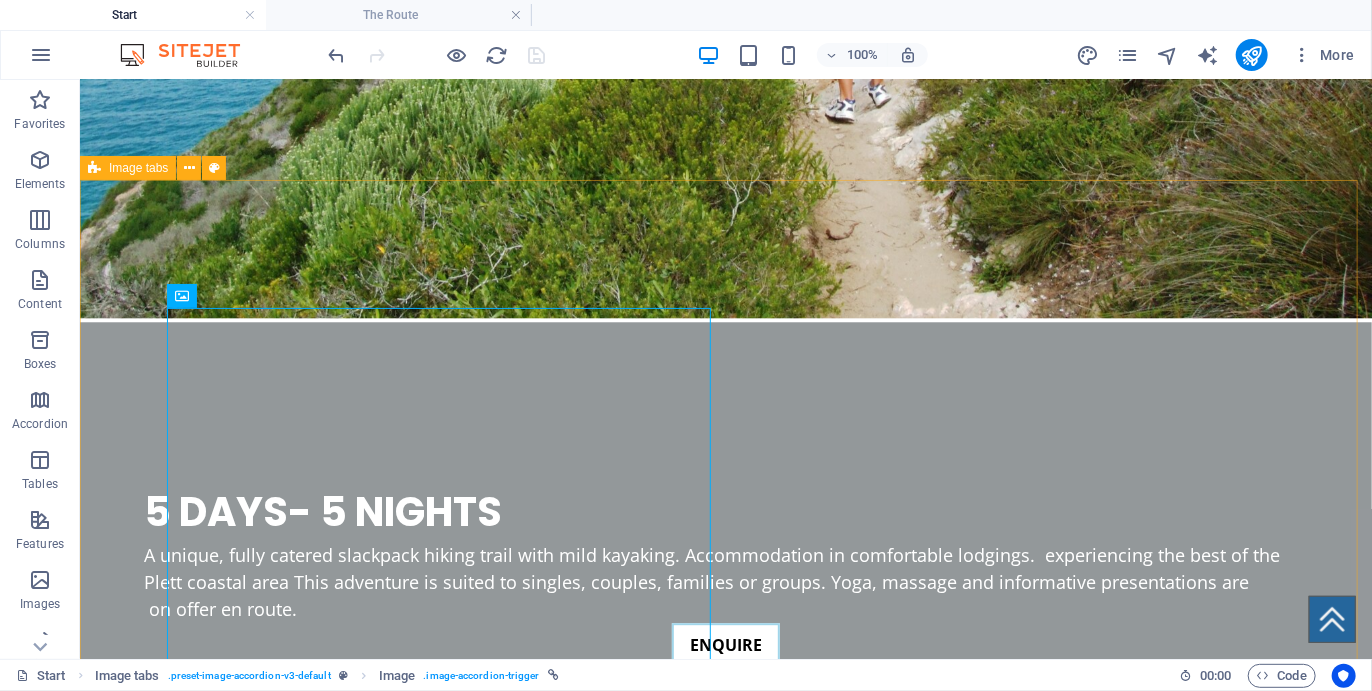 click on "Image tabs" at bounding box center (138, 168) 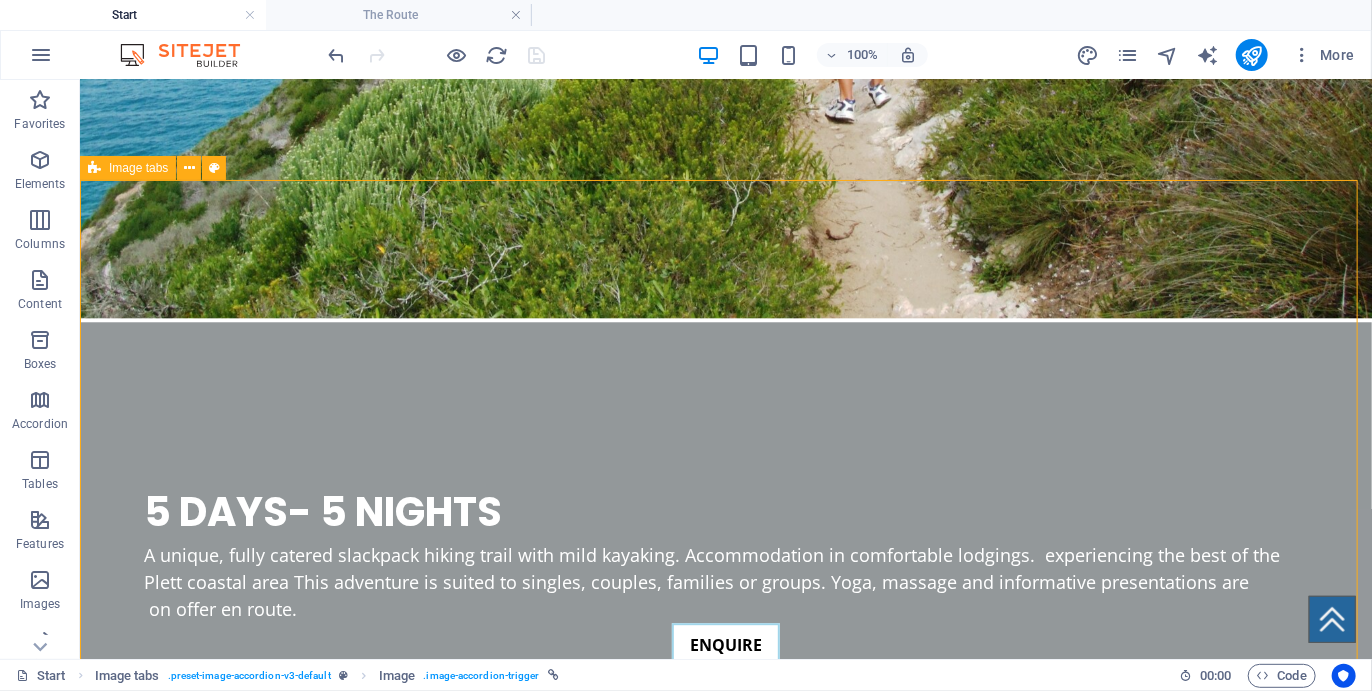 click on "Image tabs" at bounding box center (138, 168) 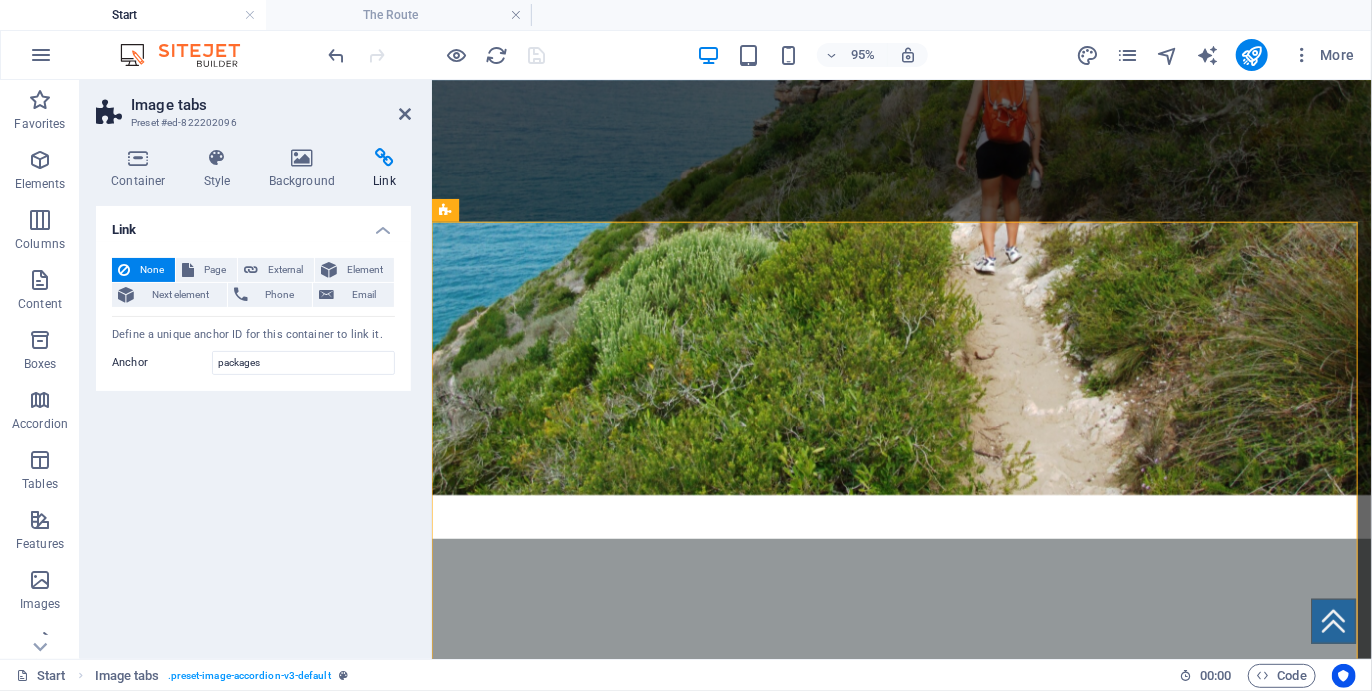 scroll, scrollTop: 2480, scrollLeft: 0, axis: vertical 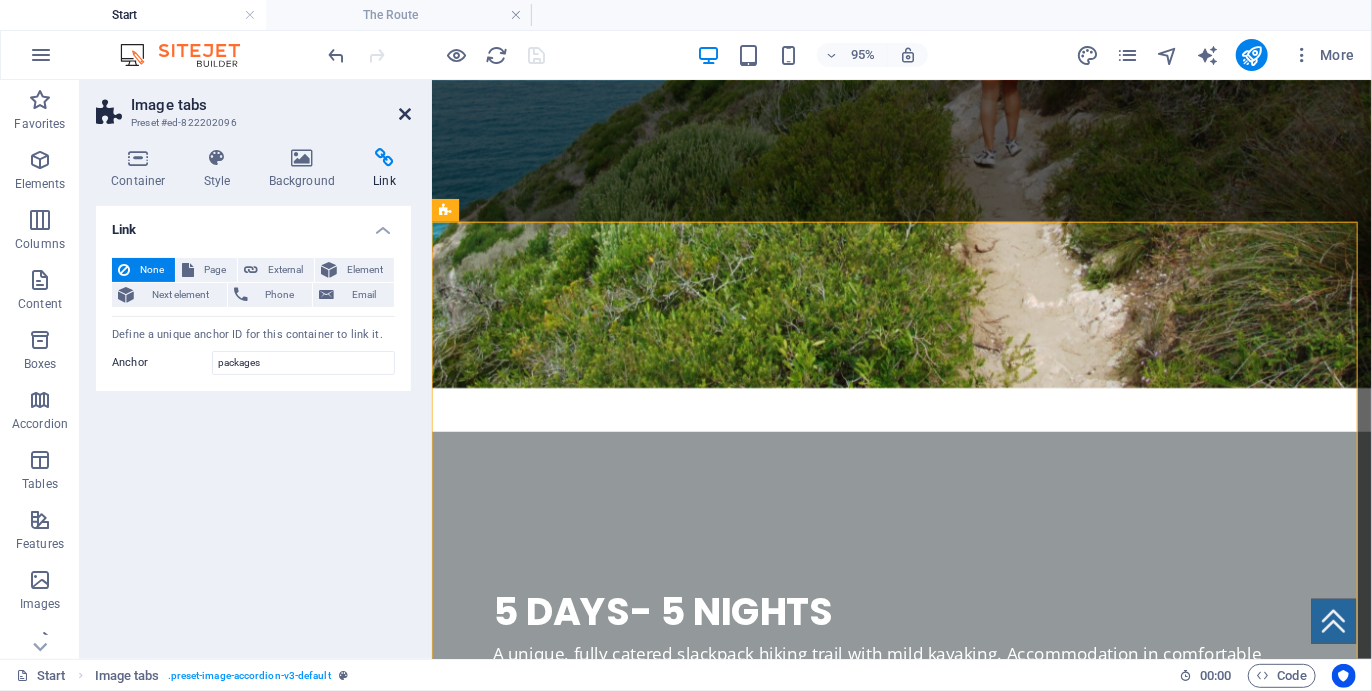 click at bounding box center [405, 114] 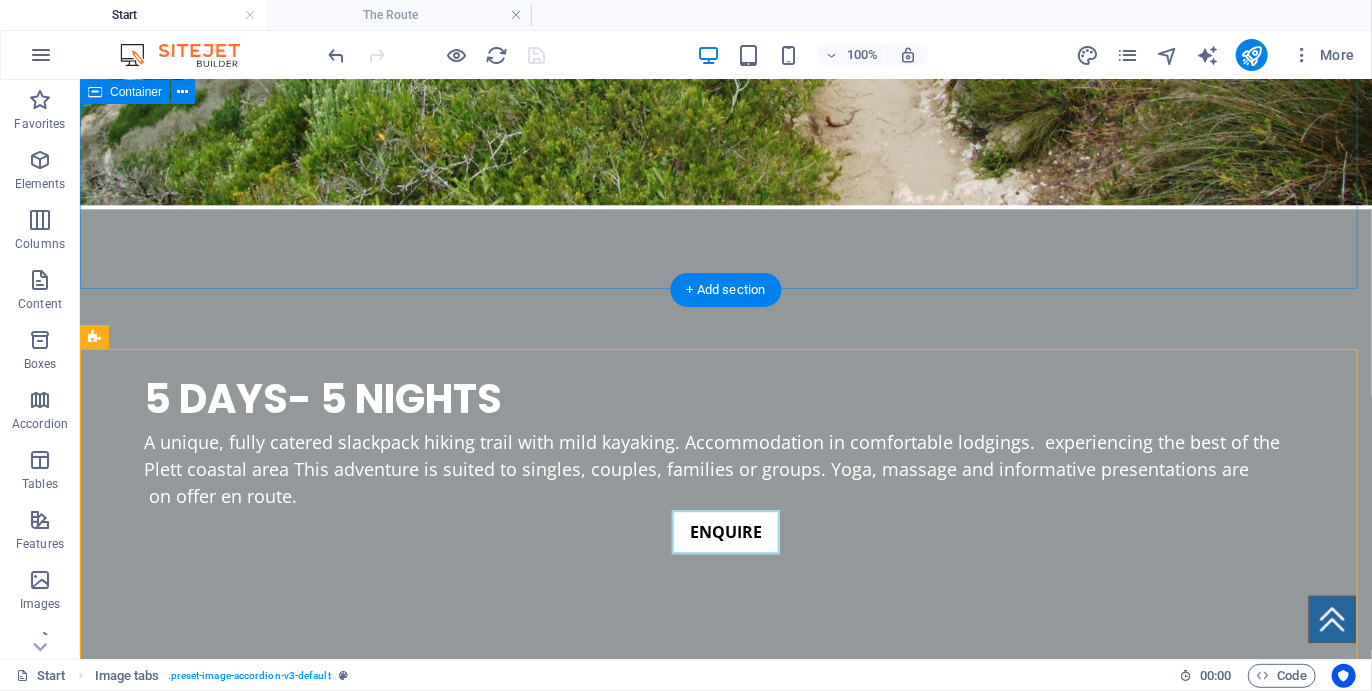 scroll, scrollTop: 2367, scrollLeft: 0, axis: vertical 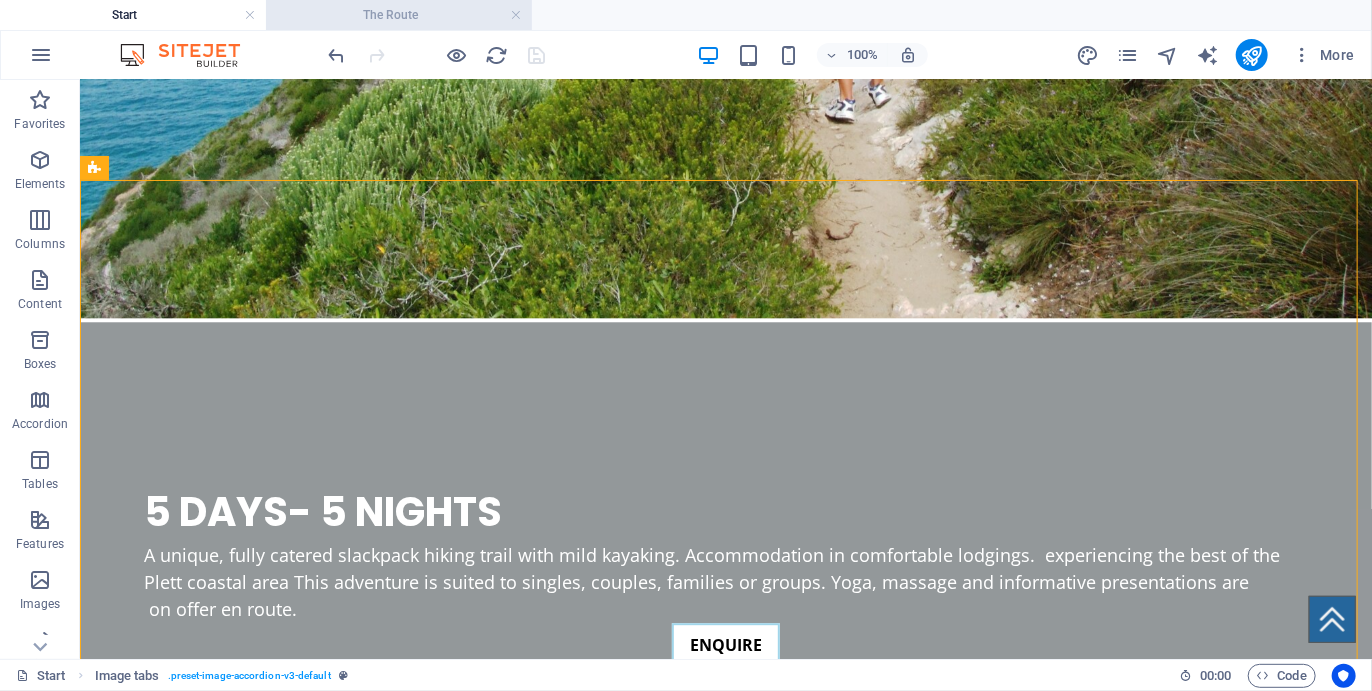 click on "The Route" at bounding box center (399, 15) 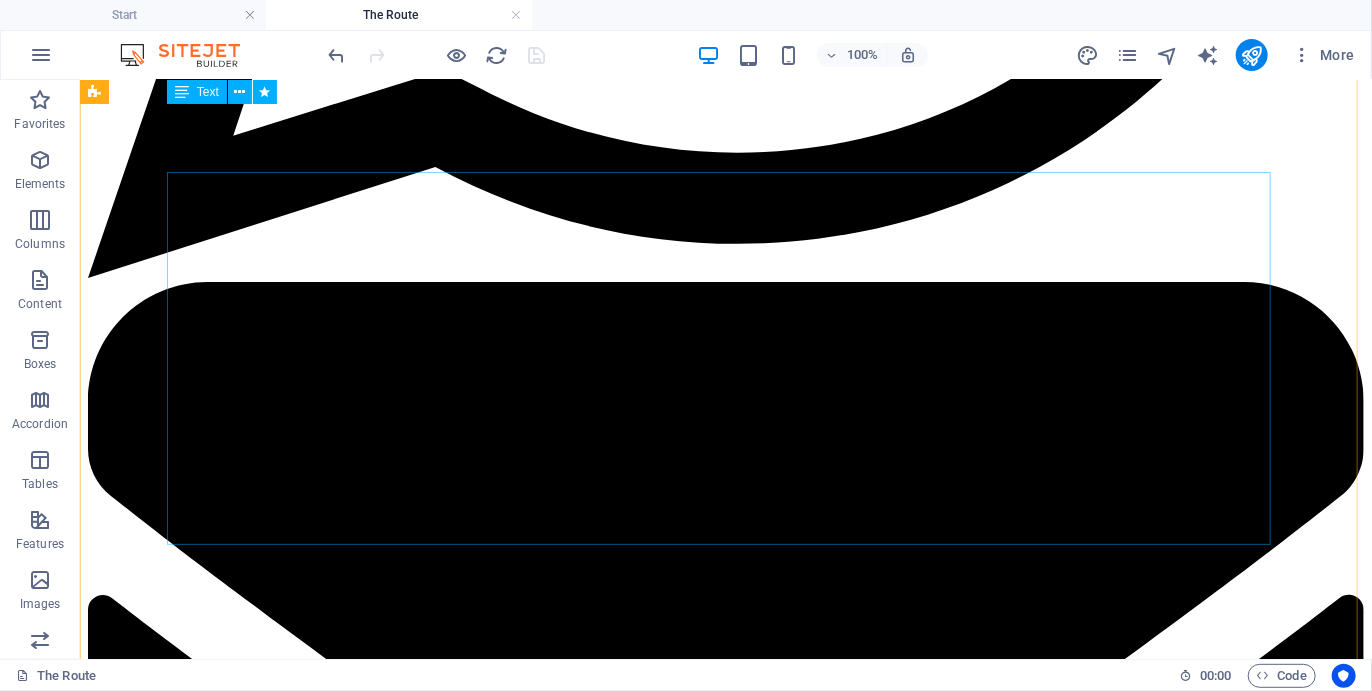 scroll, scrollTop: 3041, scrollLeft: 0, axis: vertical 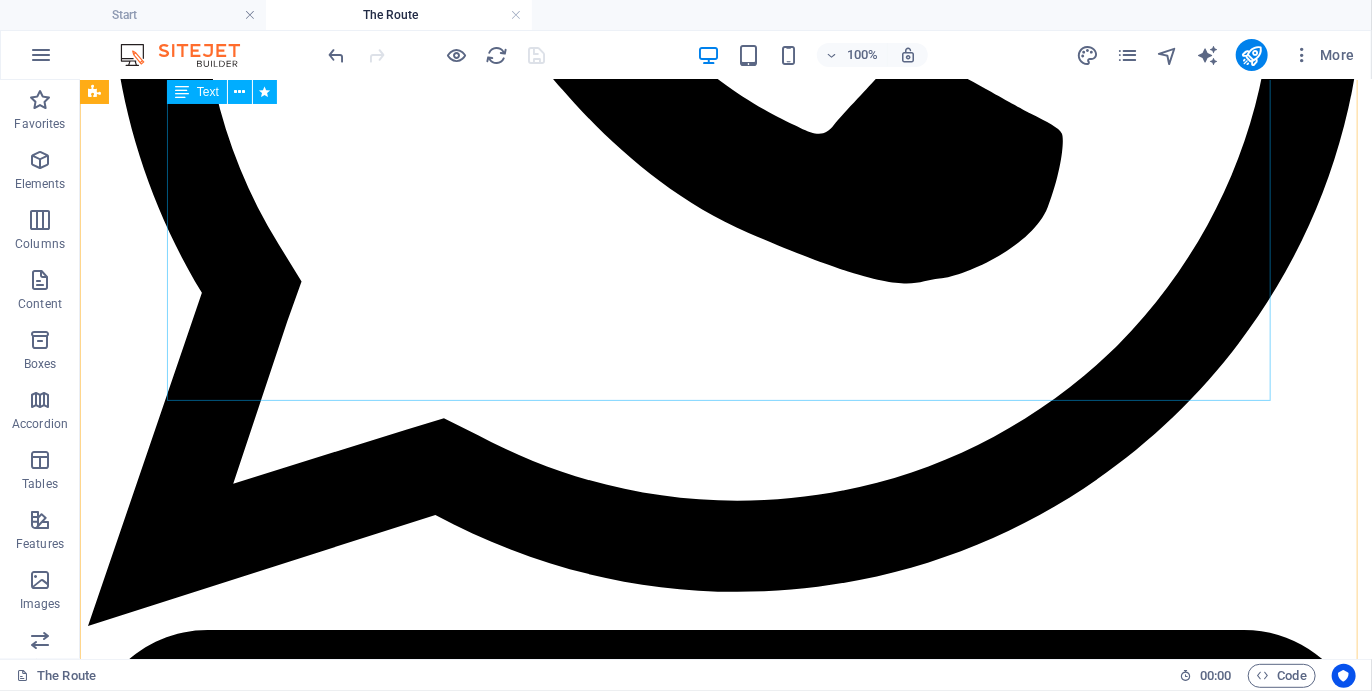 click on "03  THE BEACH HIKE  After paddling we swop our paddles for hiking boots again and trek along the remote beach curving around the bay to Keurboomsstrand, the small seaside village on the edge of the Tsitsikamma forest and coast. Dolphins, seals and whales might be spotted along the way and at certain times of the year the waves are thick with darting shoals of fish, shoaling for the famous “sardine run” up the Kwazulu-Natal coast. Dinner and overnighting is at a famous landmark lodge in the middle of the old forest. The lapping of the Indian Ocean on the cliffs below and the sea breeze in the treetops lull you to sleep. ⟫Keurboomsstrand Southern Cross Formosa Oyster *Periwinkle 04   ONTO NATURES OWN setting, worlds away from anywhere else. ⟫Nature's Valley Southern Cross Formosa Oyster * Periwinkle" at bounding box center (725, 4597) 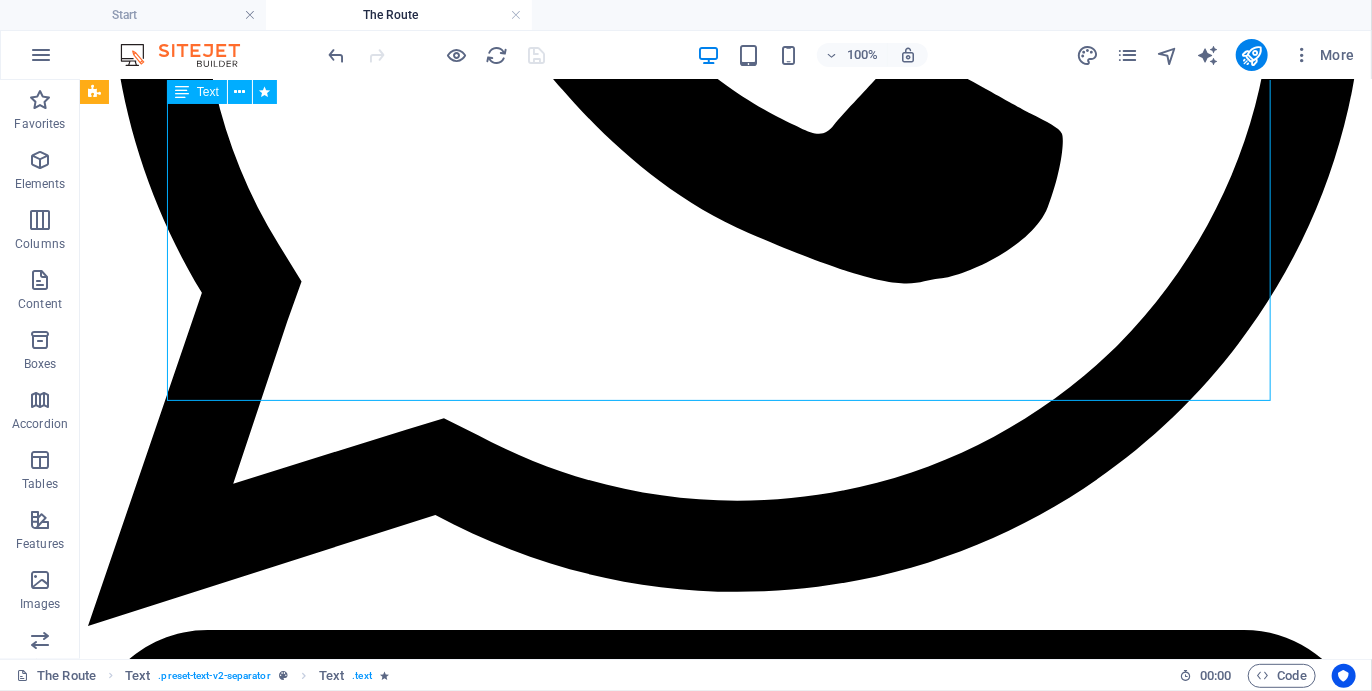 click on "03  THE BEACH HIKE  After paddling we swop our paddles for hiking boots again and trek along the remote beach curving around the bay to Keurboomsstrand, the small seaside village on the edge of the Tsitsikamma forest and coast. Dolphins, seals and whales might be spotted along the way and at certain times of the year the waves are thick with darting shoals of fish, shoaling for the famous “sardine run” up the Kwazulu-Natal coast. Dinner and overnighting is at a famous landmark lodge in the middle of the old forest. The lapping of the Indian Ocean on the cliffs below and the sea breeze in the treetops lull you to sleep. ⟫Keurboomsstrand Southern Cross Formosa Oyster *Periwinkle 04   ONTO NATURES OWN setting, worlds away from anywhere else. ⟫Nature's Valley Southern Cross Formosa Oyster * Periwinkle" at bounding box center (725, 4597) 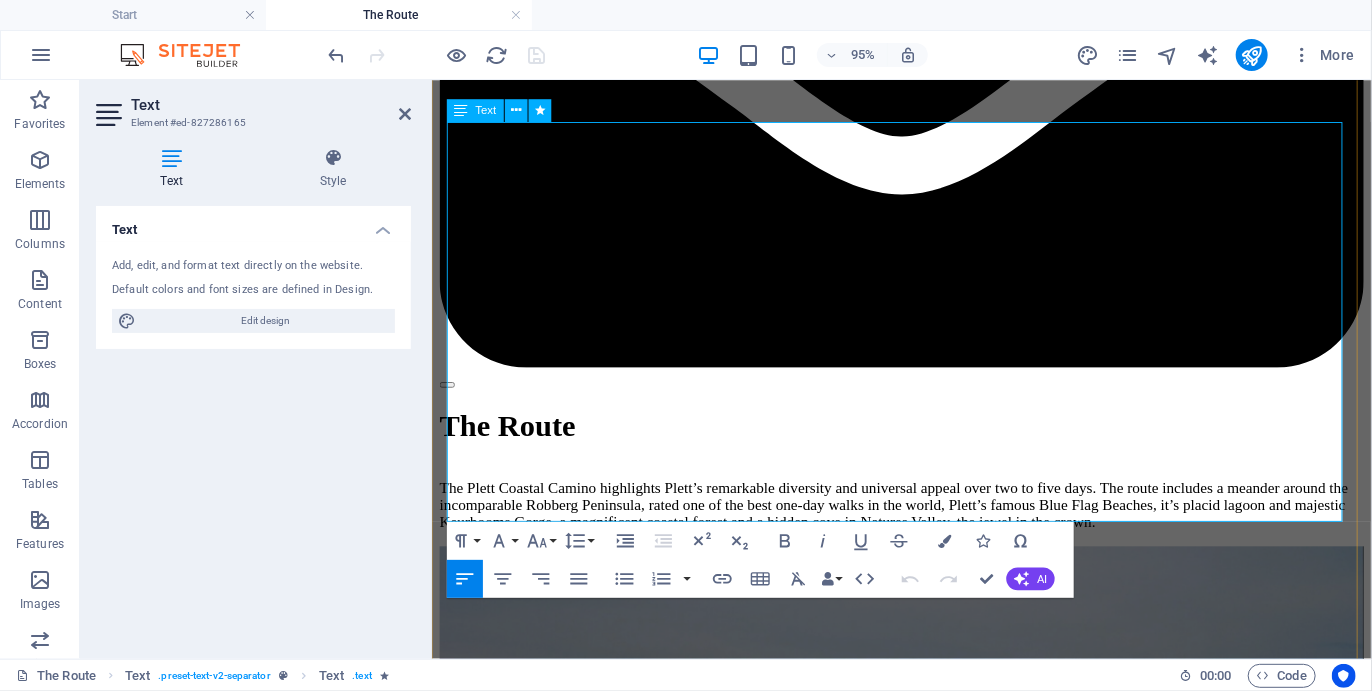 scroll, scrollTop: 3245, scrollLeft: 0, axis: vertical 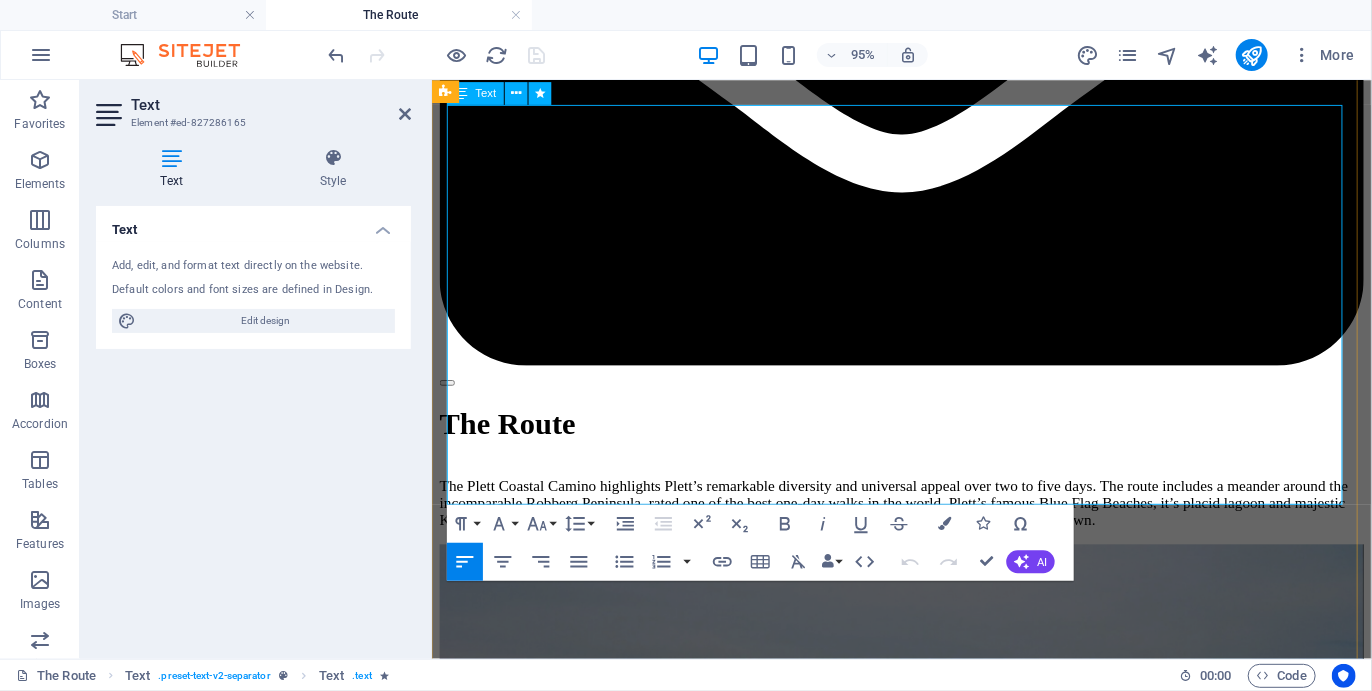 drag, startPoint x: 1093, startPoint y: 426, endPoint x: 961, endPoint y: 407, distance: 133.36041 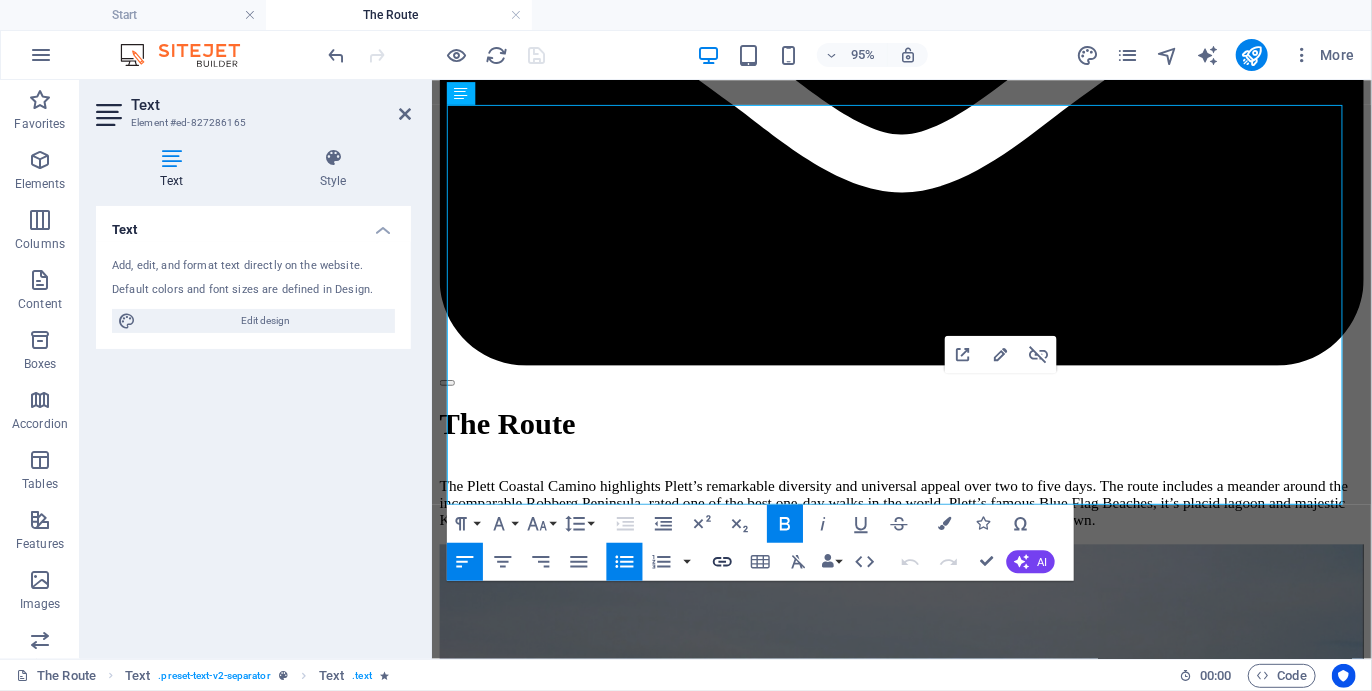 click 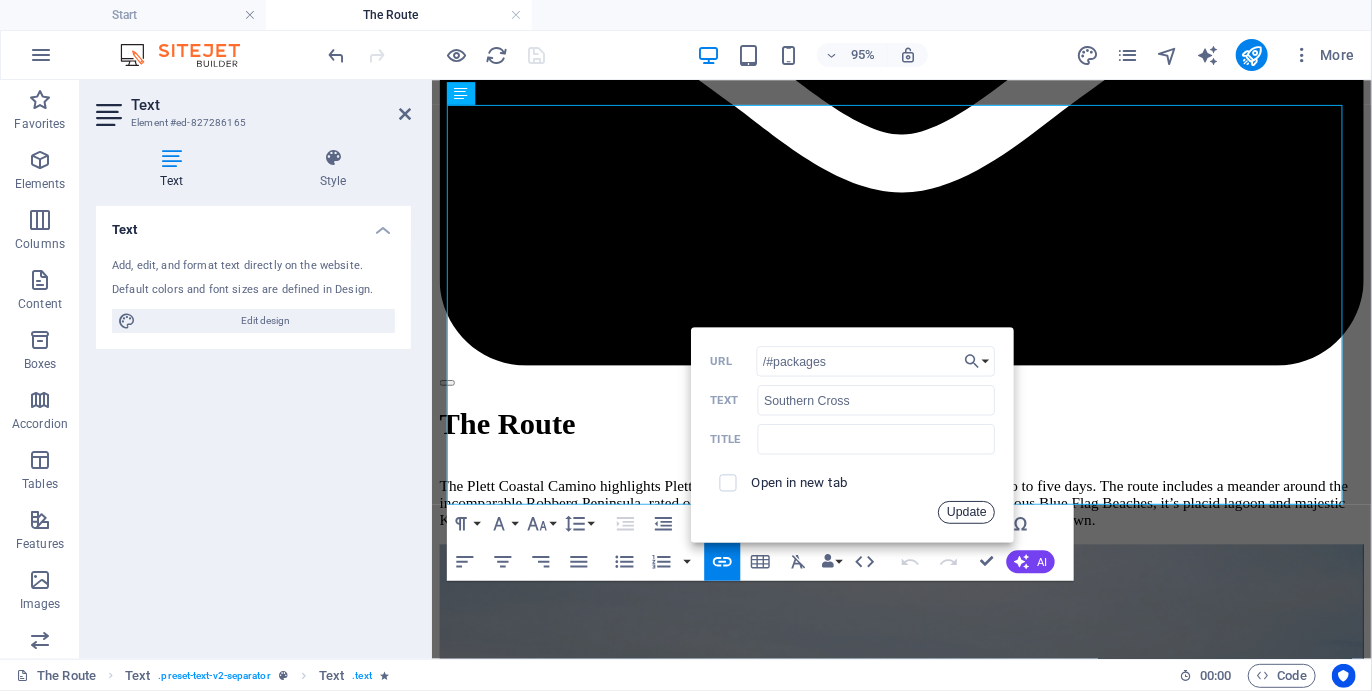 click on "Update" at bounding box center (967, 512) 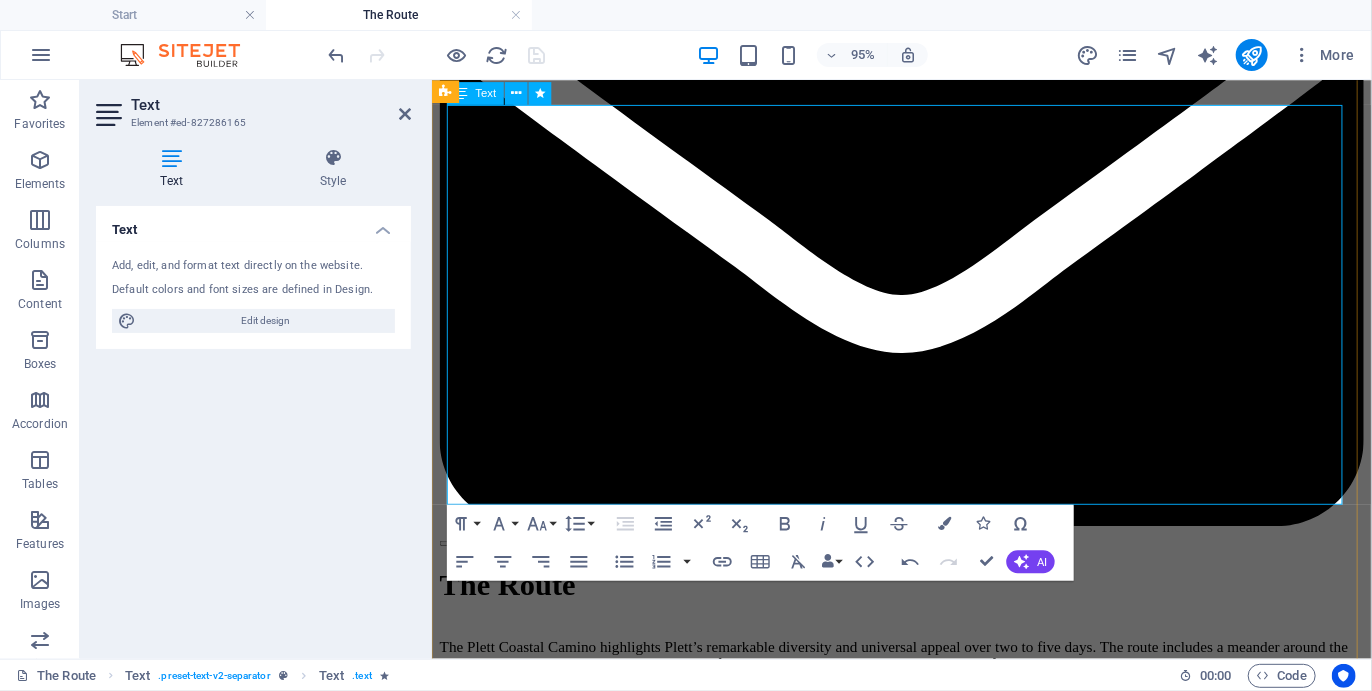 drag, startPoint x: 1041, startPoint y: 445, endPoint x: 955, endPoint y: 439, distance: 86.209045 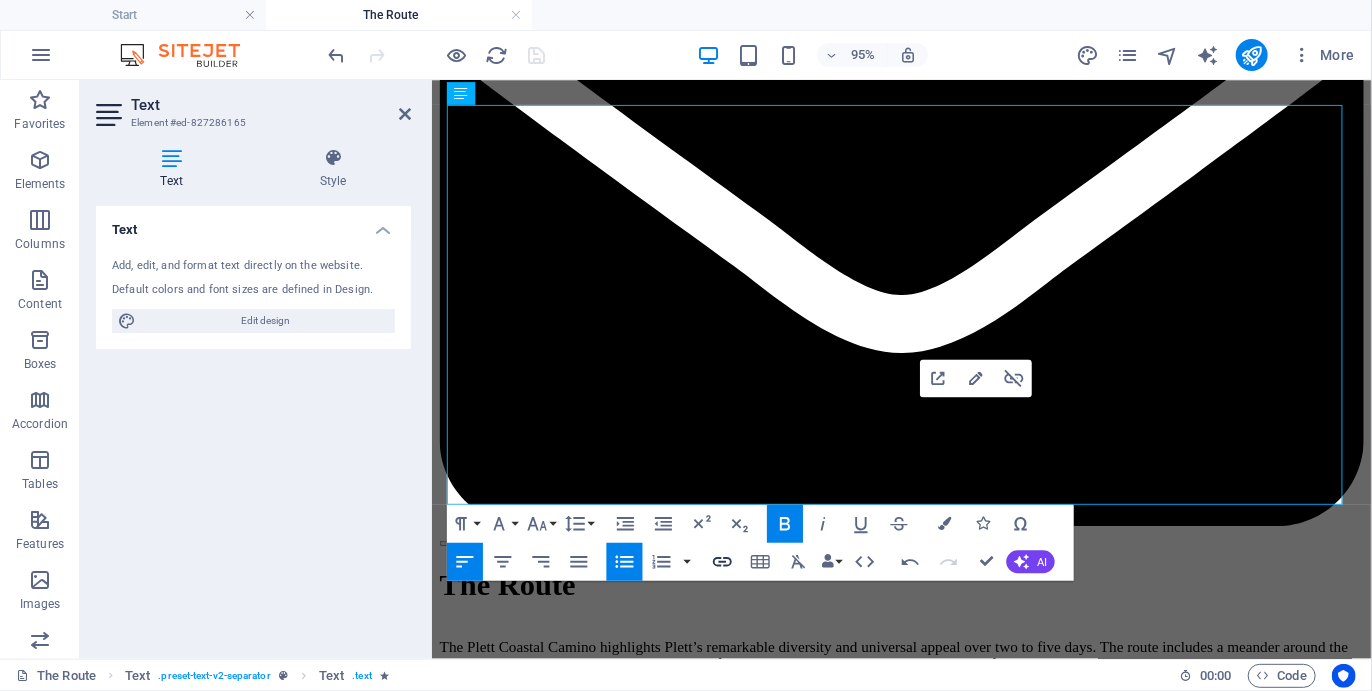 type on "/formosa" 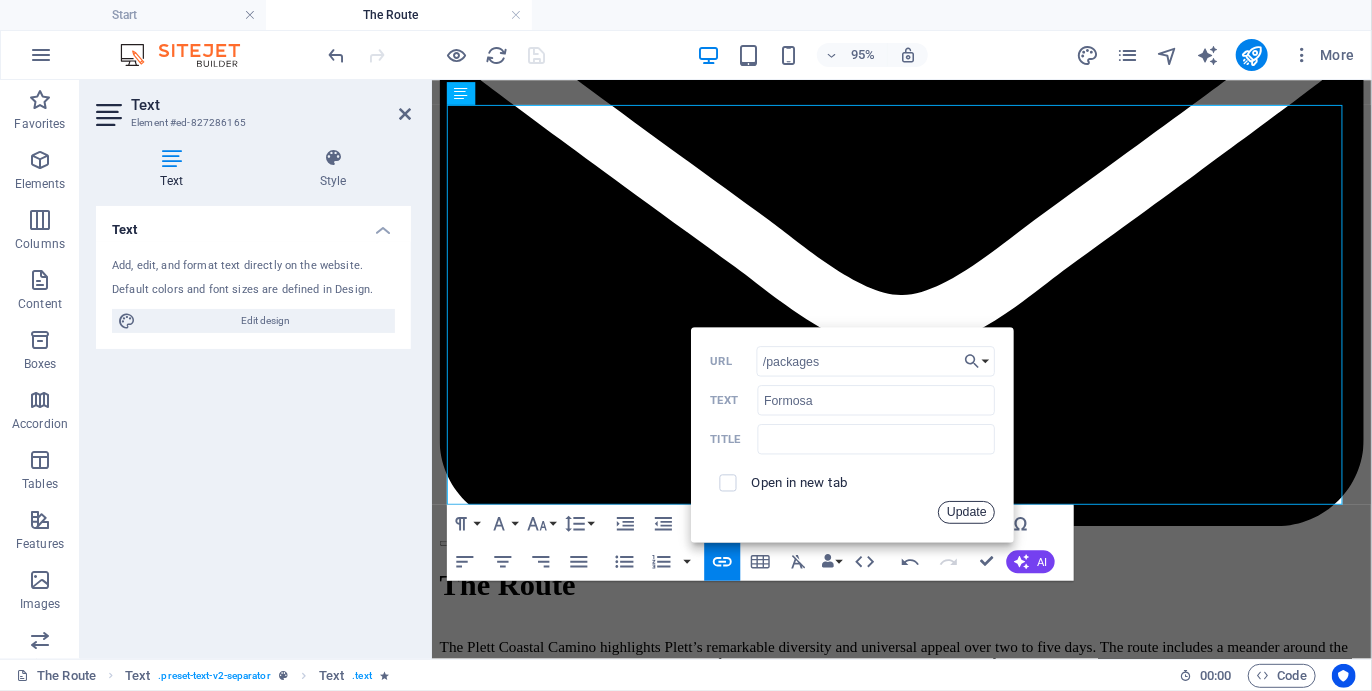 click on "Update" at bounding box center (967, 512) 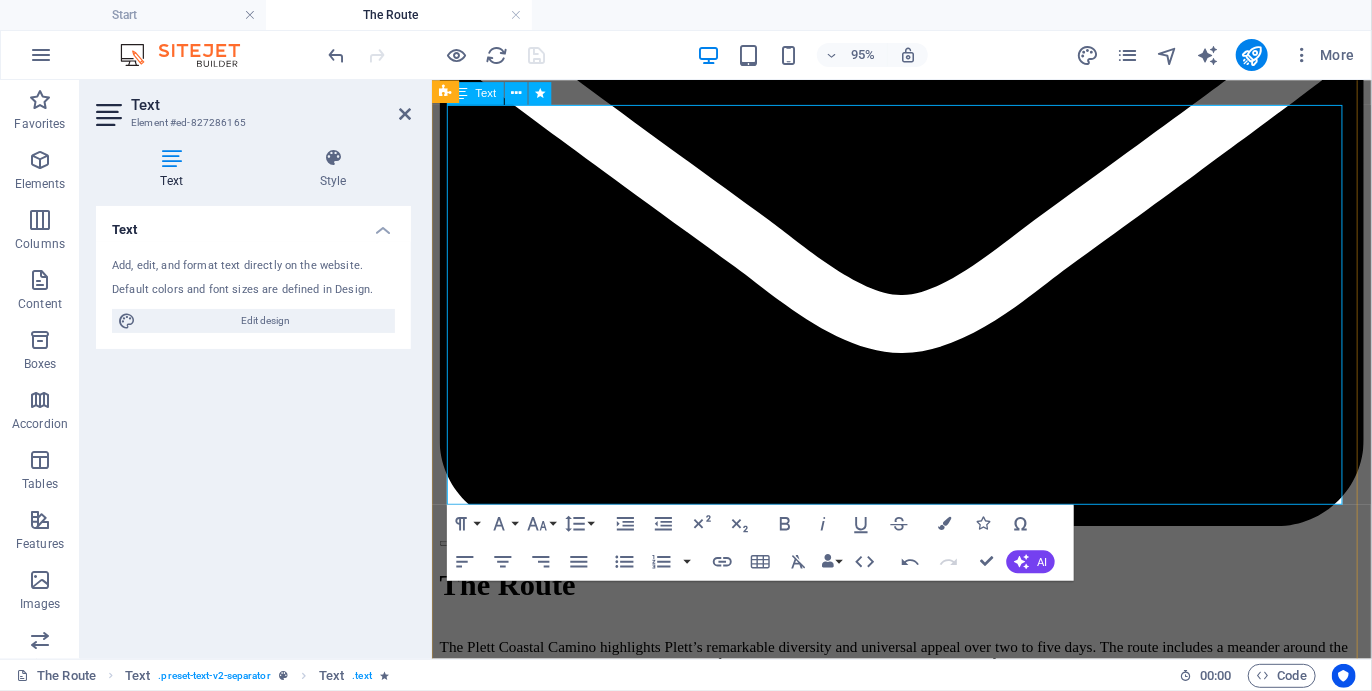 drag, startPoint x: 584, startPoint y: 471, endPoint x: 461, endPoint y: 462, distance: 123.32883 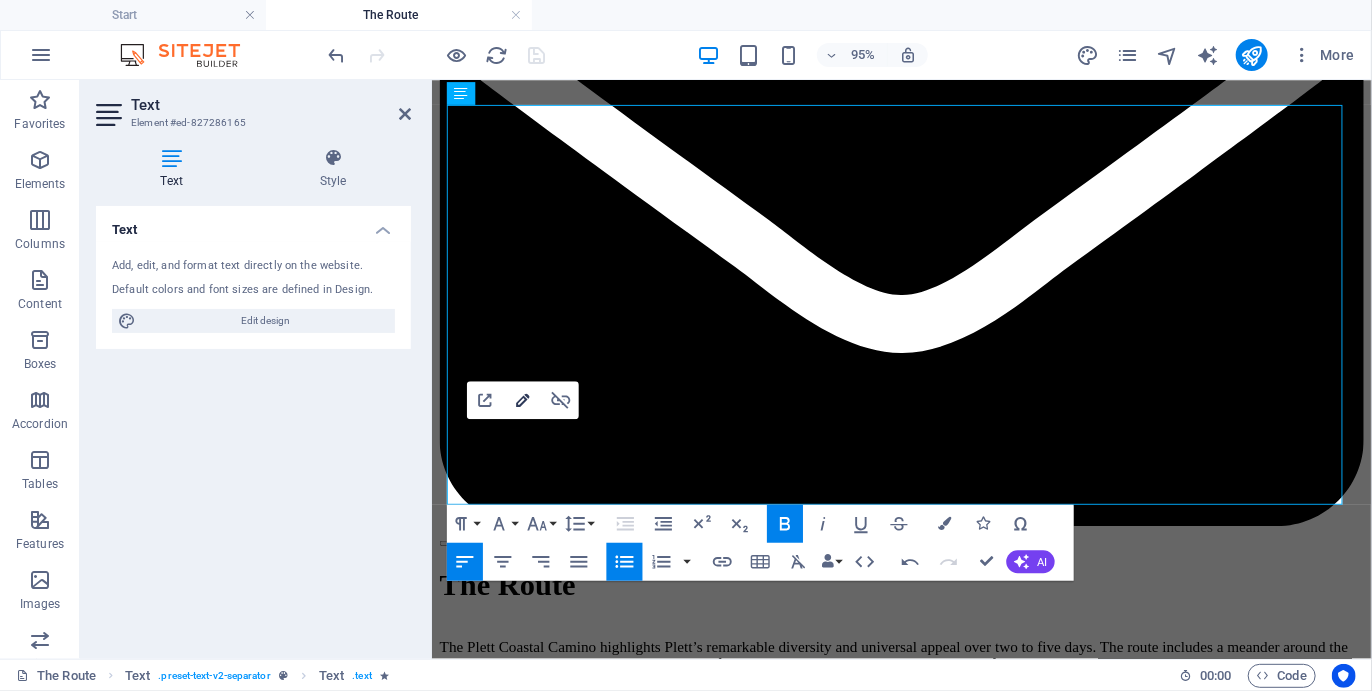 type on "/#southerncross" 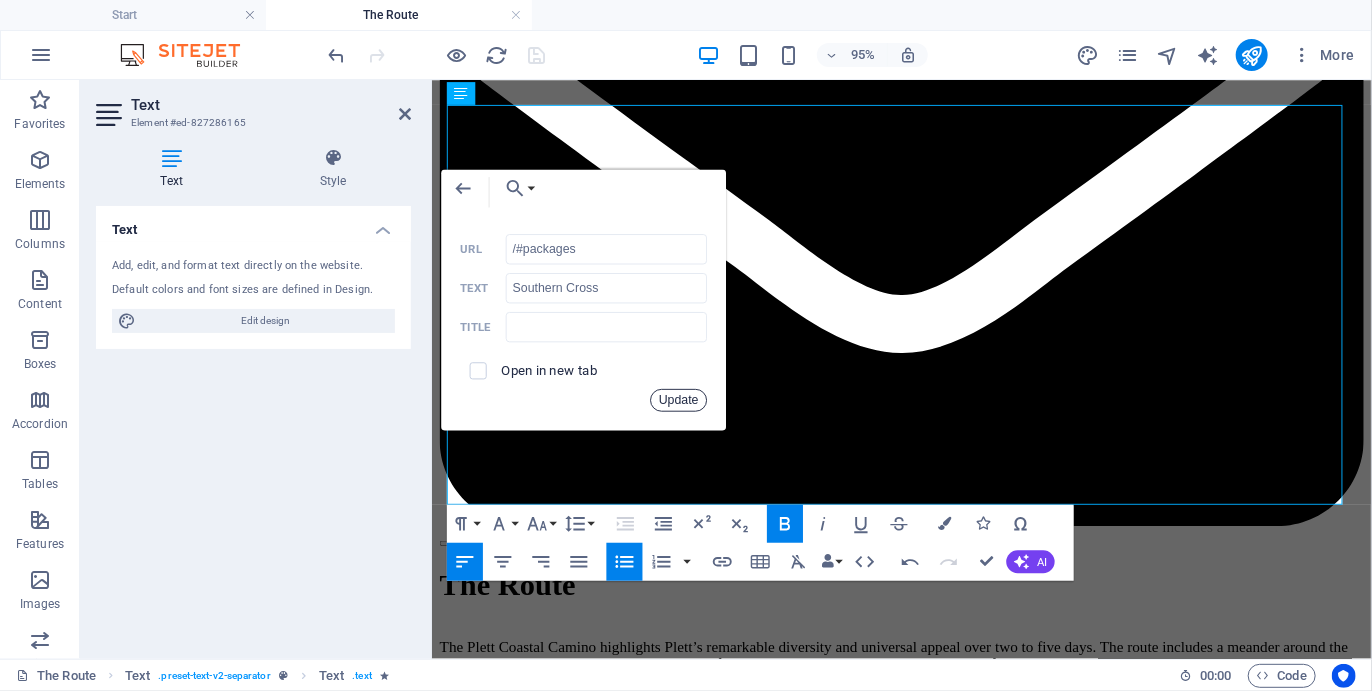 click on "Update" at bounding box center [679, 400] 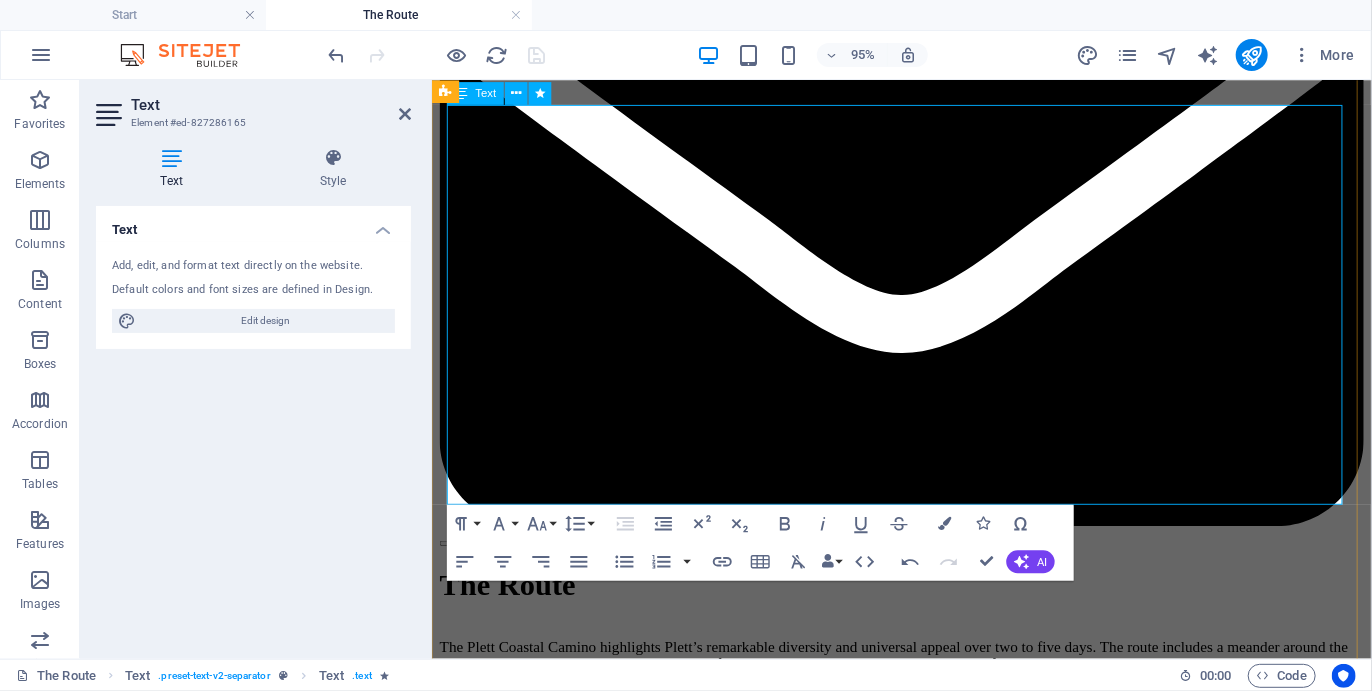 drag, startPoint x: 537, startPoint y: 492, endPoint x: 463, endPoint y: 486, distance: 74.24284 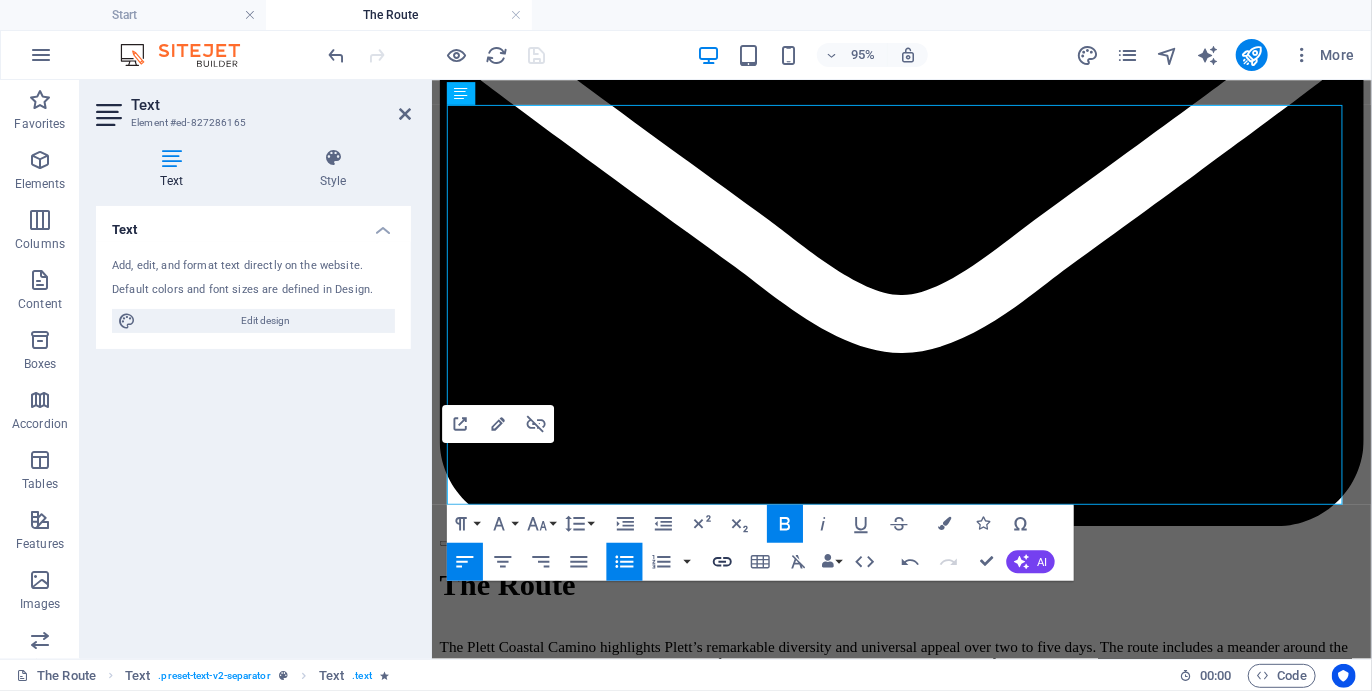 type on "/#formosa" 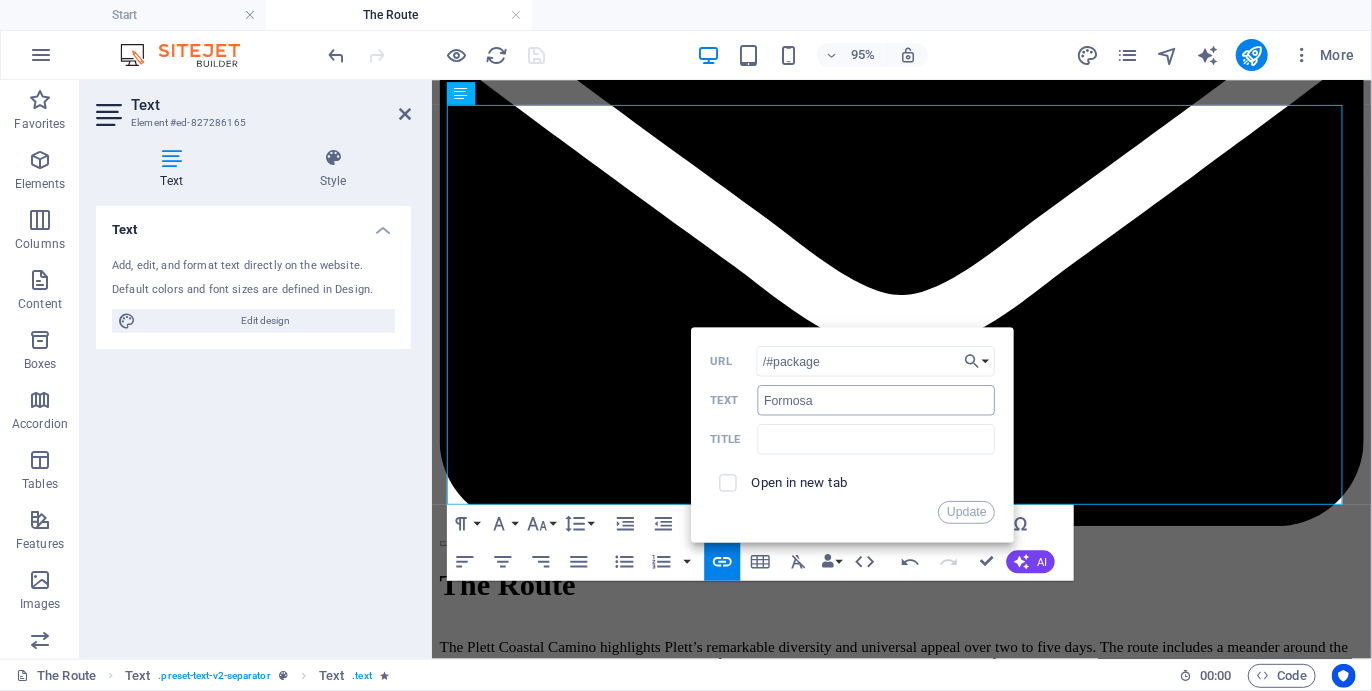 type on "/#packages" 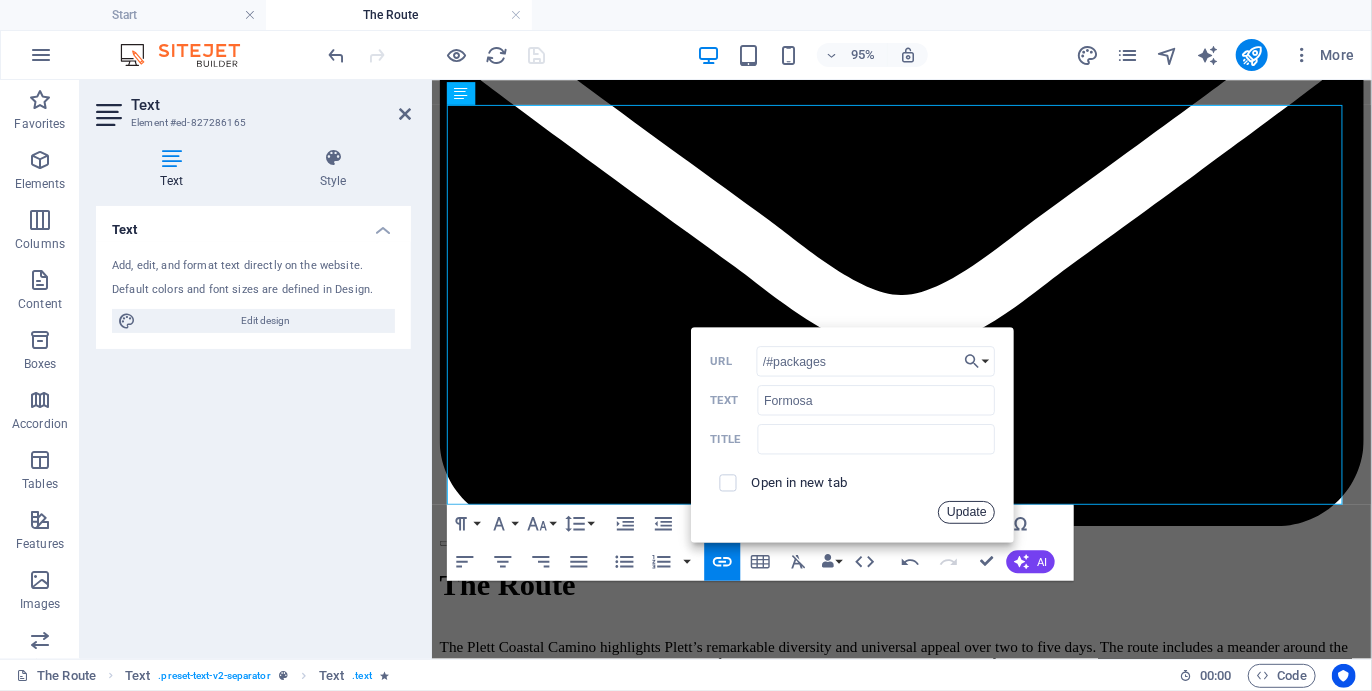 click on "Update" at bounding box center (967, 512) 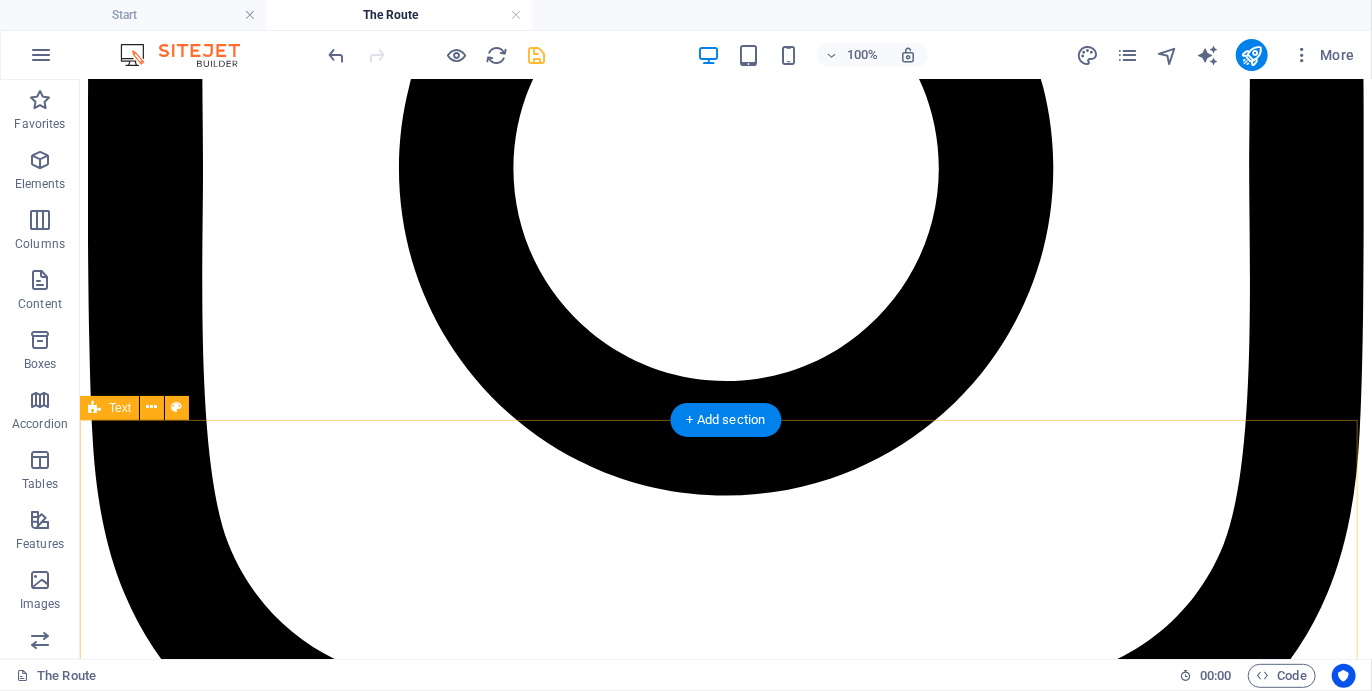 scroll, scrollTop: 1253, scrollLeft: 0, axis: vertical 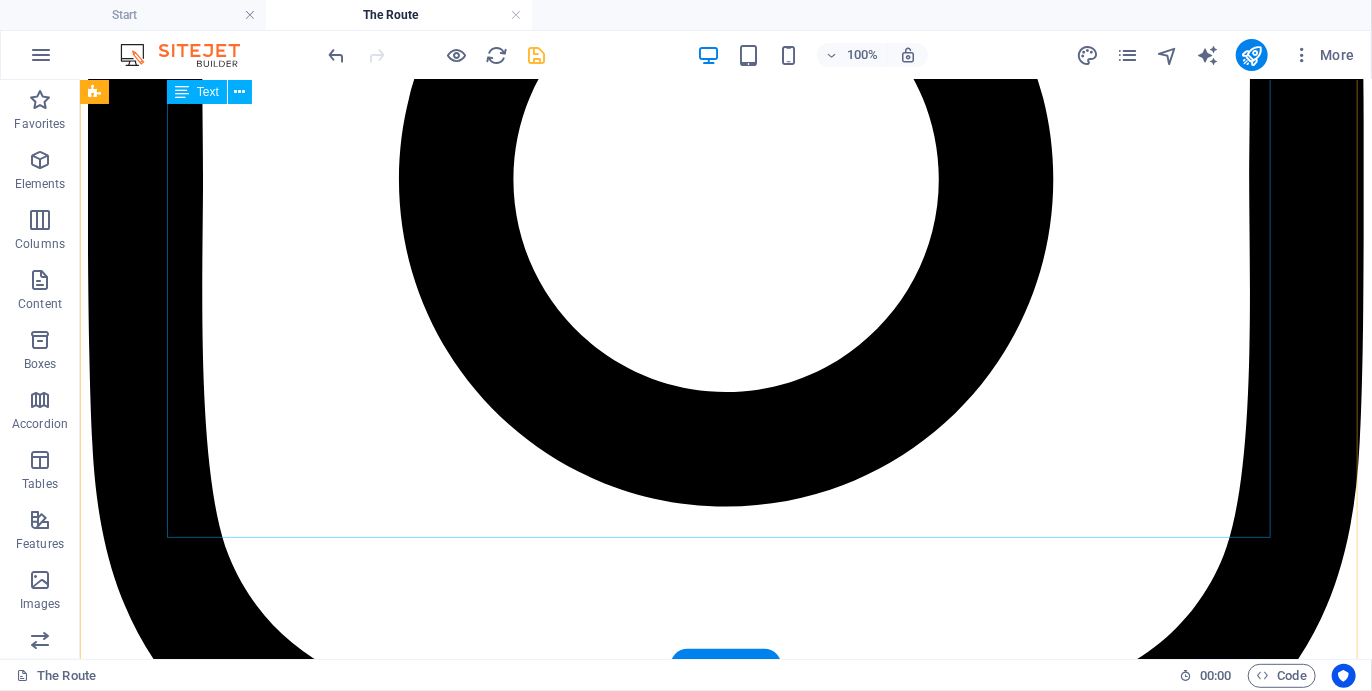 click on "ARRIVAL DAY Some participants may choose to arrive the day before the start of the Camino and book into our recommended accommodation. They may also choose to participate in some additional activities the day before the Camino commences, or the day after it ends (see Itineraries). Others may arrive on the morning of the start of the Plett Coastal Camino and start hiking straight away Southern Cross 01   THE START We kick off the  Plett Coastal Camino  hiking along the Robberg Peninsula, a World Heritage Site with its own spectacular island and home to hundreds of seals. Besides the marvelous views you visit some archeologically significant caves and hidden pools in the fascinating geological formations and conglomerate which cover much of the area. We picnic on a rare tombola beach, one which resembles a wine glass, and celebrate being there. After hiking Robberg we hike along three Blue Flag beaches past Plettenberg Bay village to the mouth of the Keurbooms Lagoon beyond, where we overnight. Southern Cross" at bounding box center [725, 4864] 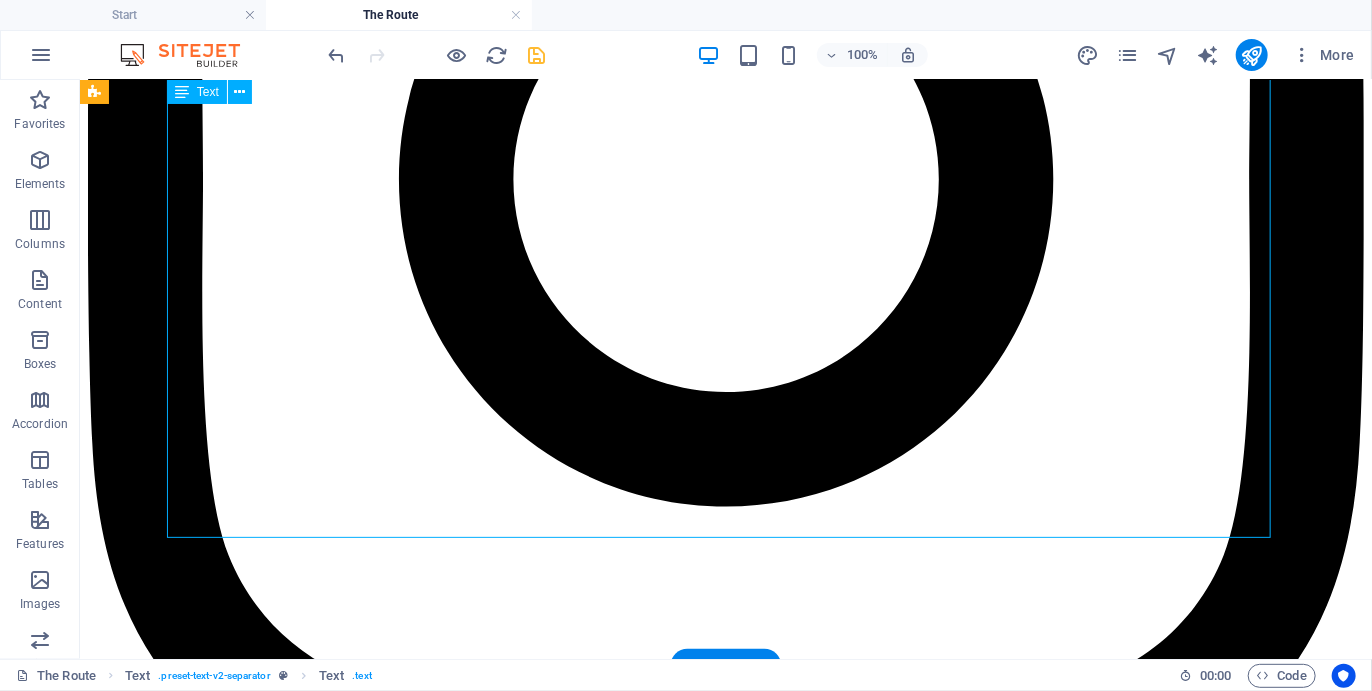 click on "ARRIVAL DAY Some participants may choose to arrive the day before the start of the Camino and book into our recommended accommodation. They may also choose to participate in some additional activities the day before the Camino commences, or the day after it ends (see Itineraries). Others may arrive on the morning of the start of the Plett Coastal Camino and start hiking straight away Southern Cross 01   THE START We kick off the  Plett Coastal Camino  hiking along the Robberg Peninsula, a World Heritage Site with its own spectacular island and home to hundreds of seals. Besides the marvelous views you visit some archeologically significant caves and hidden pools in the fascinating geological formations and conglomerate which cover much of the area. We picnic on a rare tombola beach, one which resembles a wine glass, and celebrate being there. After hiking Robberg we hike along three Blue Flag beaches past Plettenberg Bay village to the mouth of the Keurbooms Lagoon beyond, where we overnight. Southern Cross" at bounding box center (725, 4864) 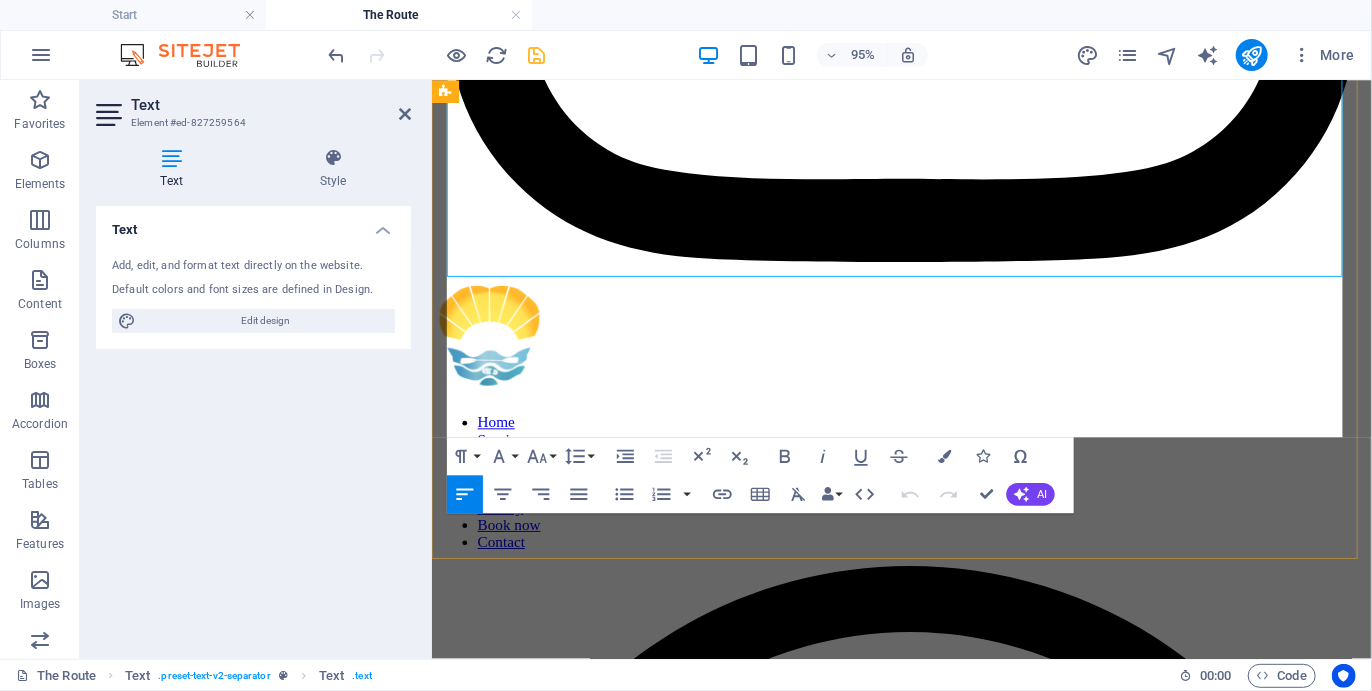 scroll, scrollTop: 1499, scrollLeft: 0, axis: vertical 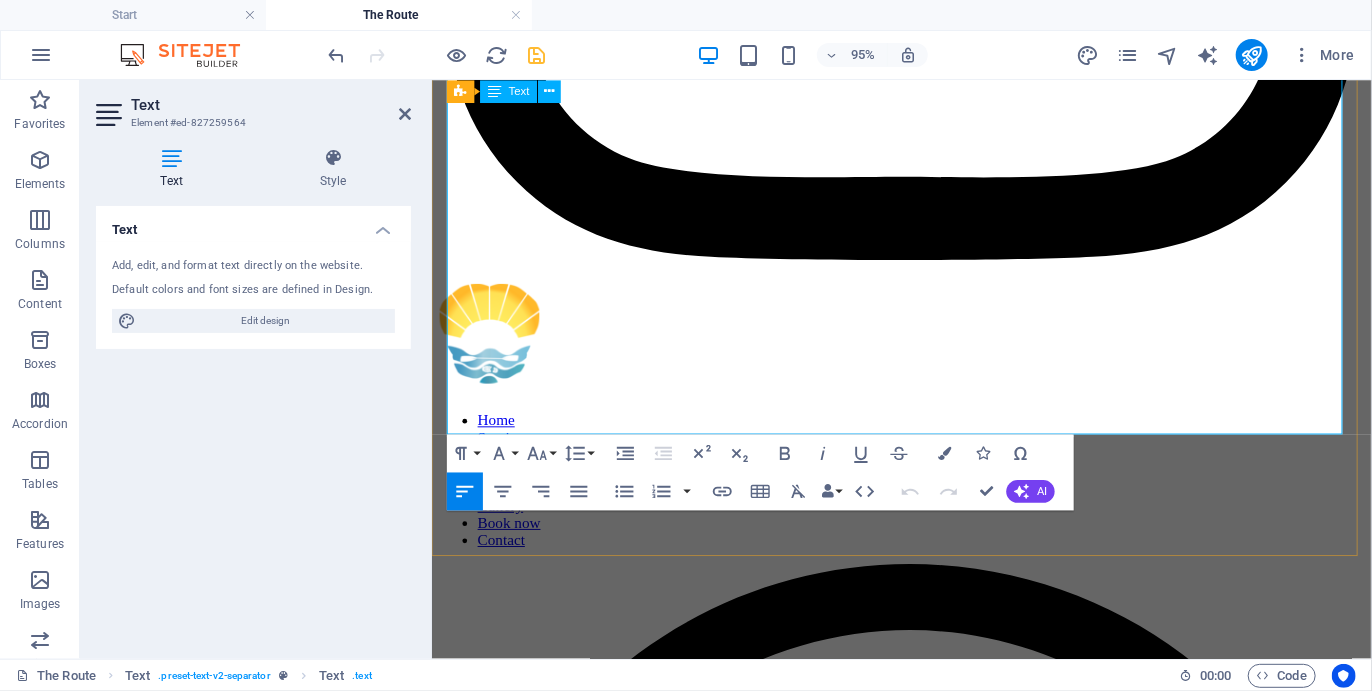 drag, startPoint x: 1094, startPoint y: 344, endPoint x: 962, endPoint y: 357, distance: 132.63861 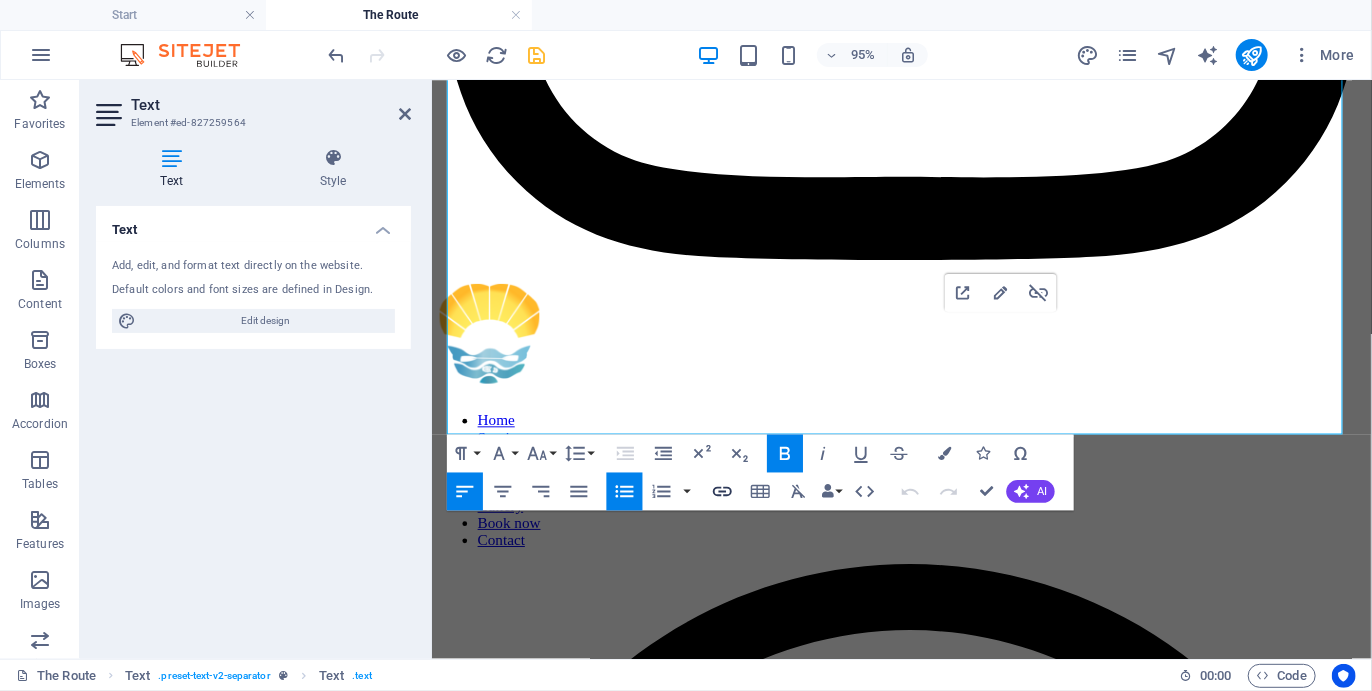 click 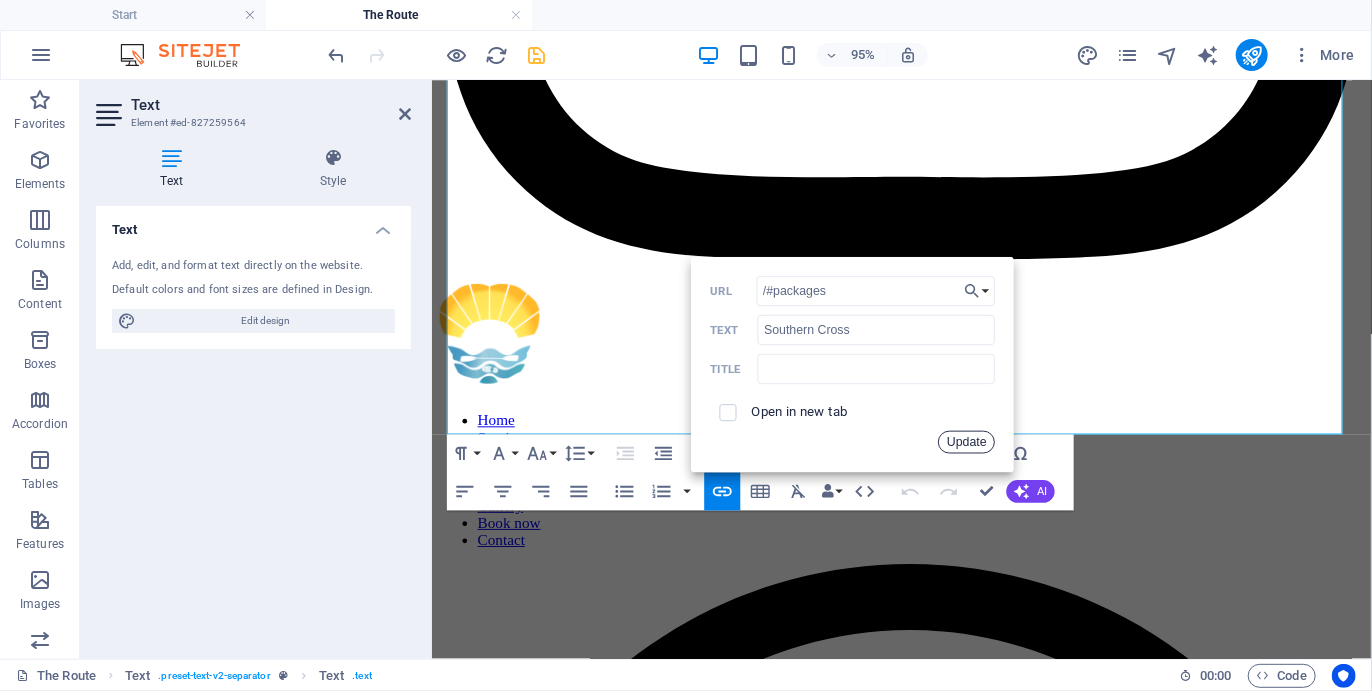 click on "Update" at bounding box center [967, 441] 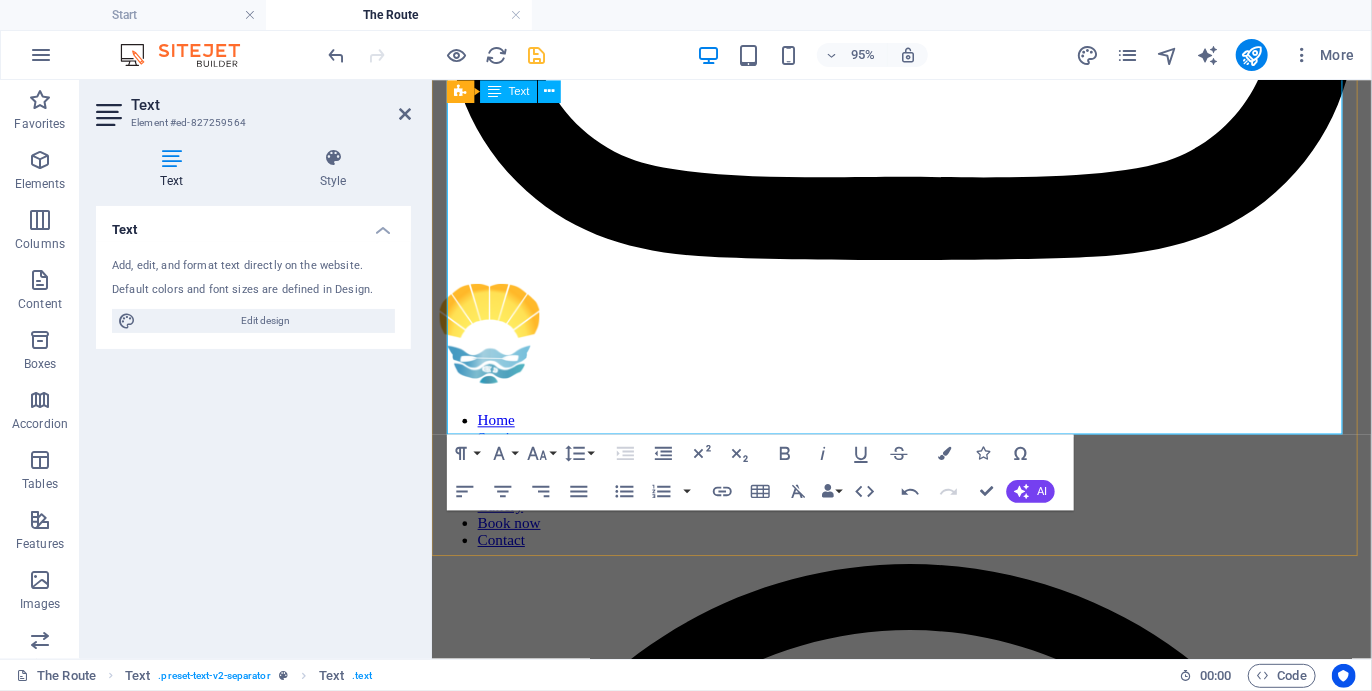 drag, startPoint x: 1050, startPoint y: 385, endPoint x: 965, endPoint y: 372, distance: 85.98837 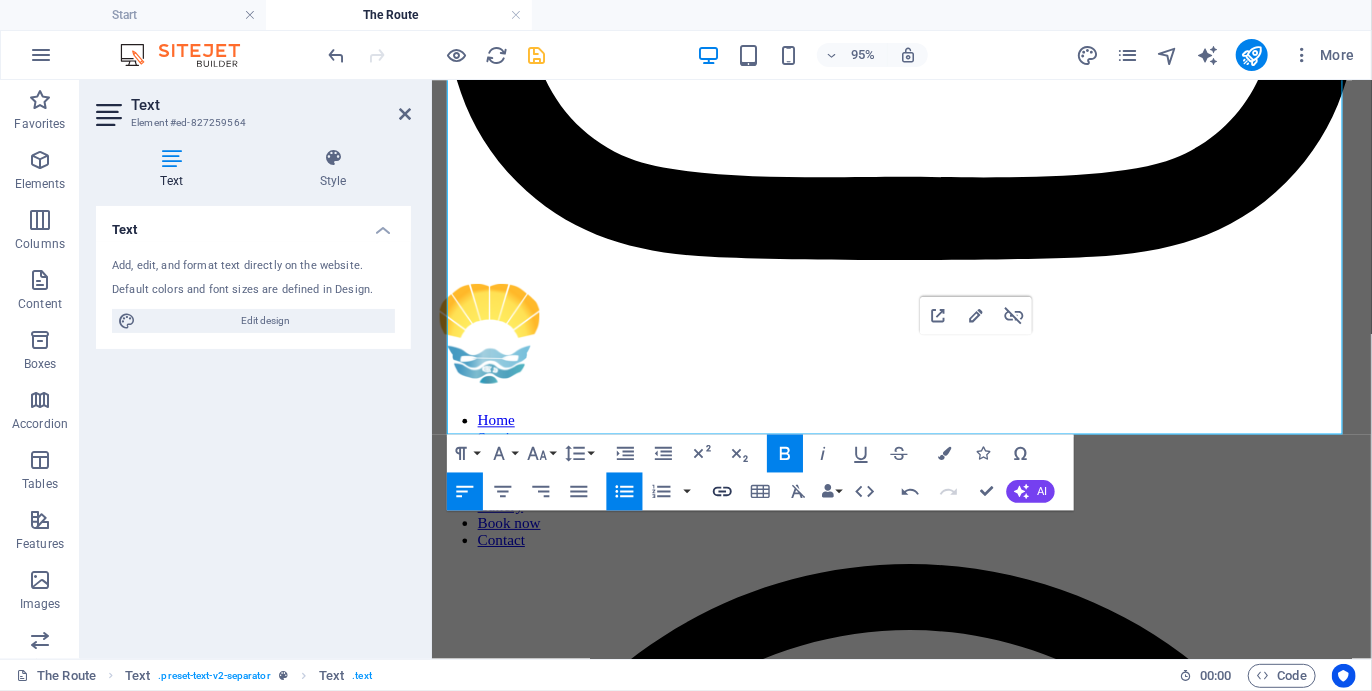 type on "/#formosa" 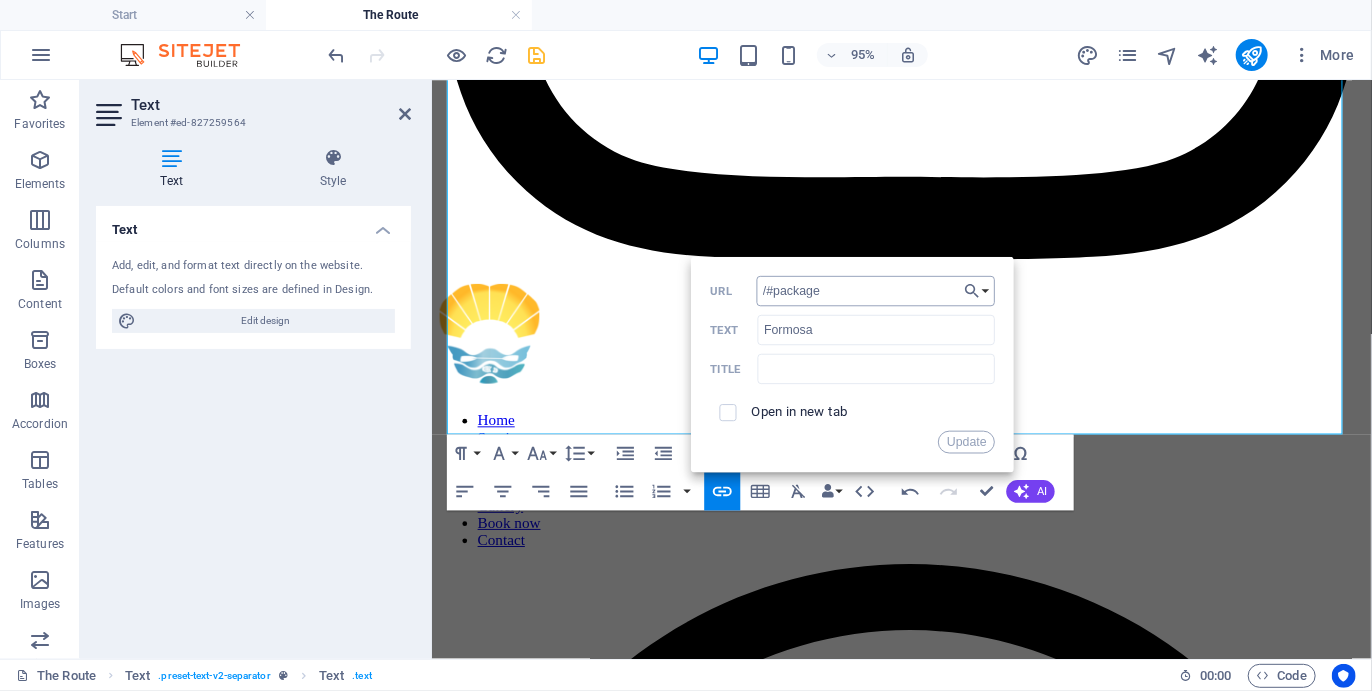 type on "/#packages" 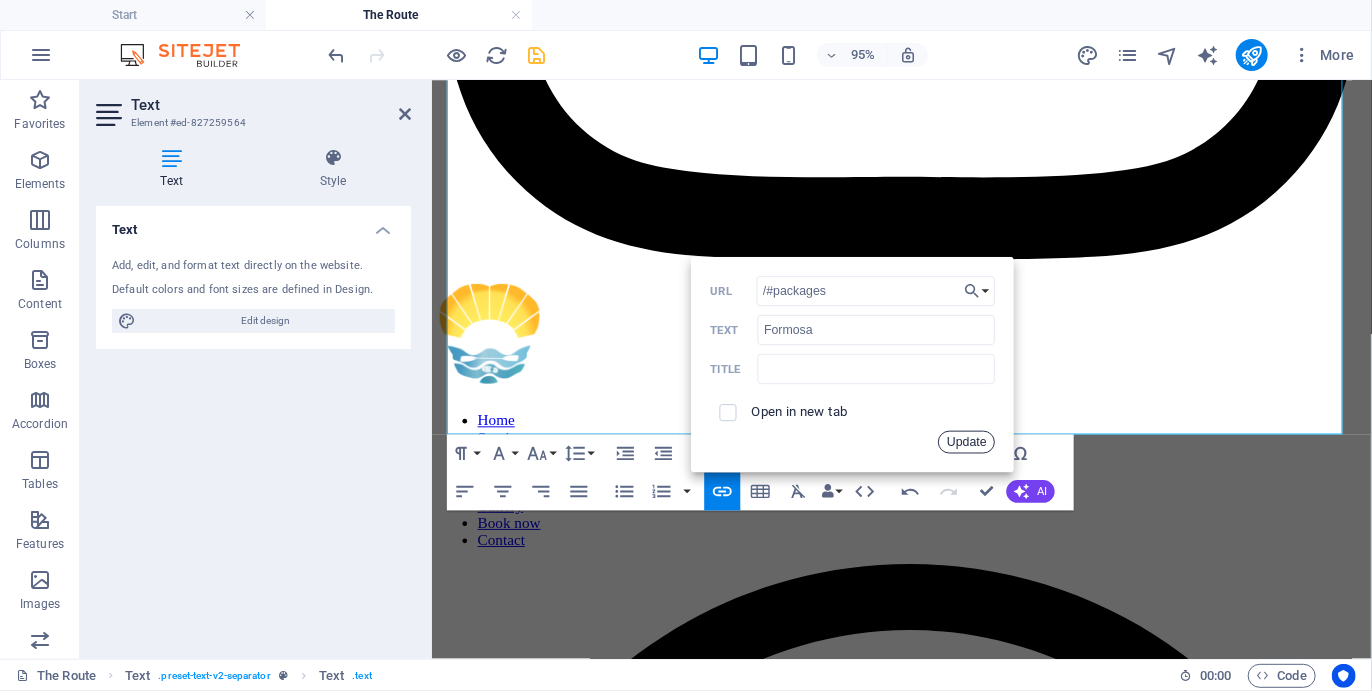 click on "Update" at bounding box center [967, 441] 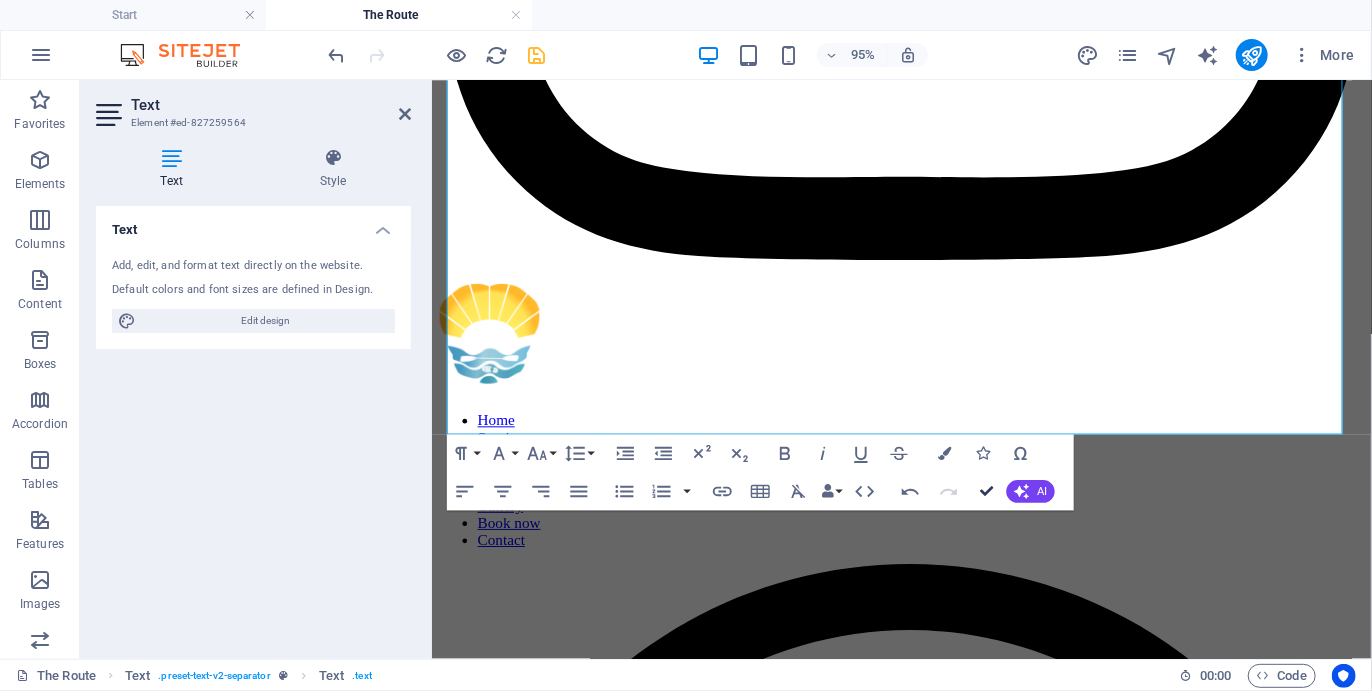 scroll, scrollTop: 1548, scrollLeft: 0, axis: vertical 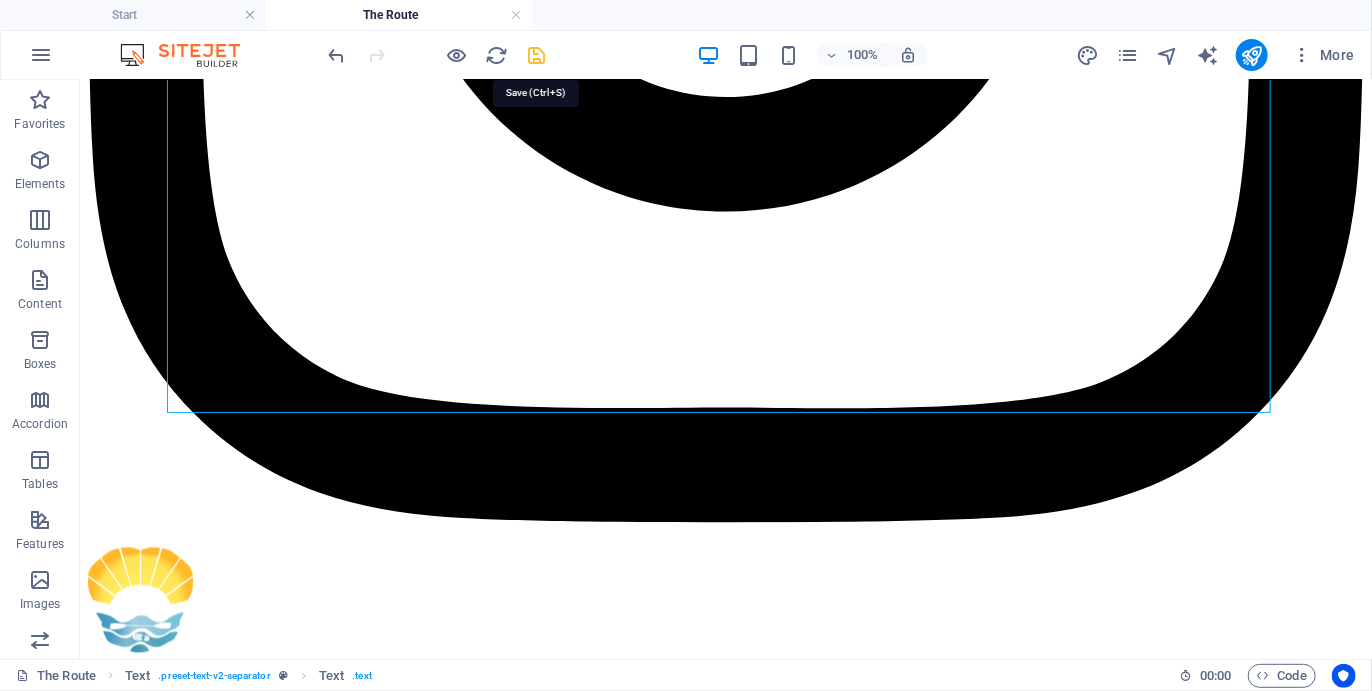click at bounding box center [537, 55] 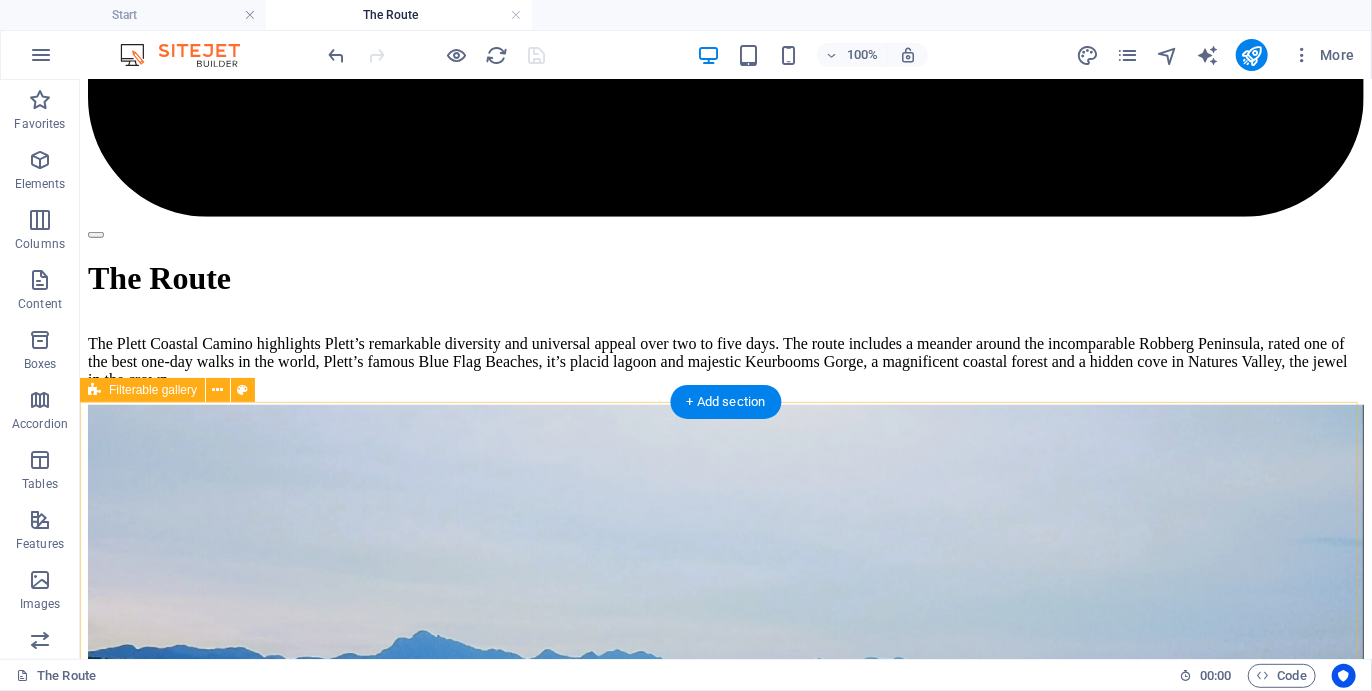 scroll, scrollTop: 4248, scrollLeft: 0, axis: vertical 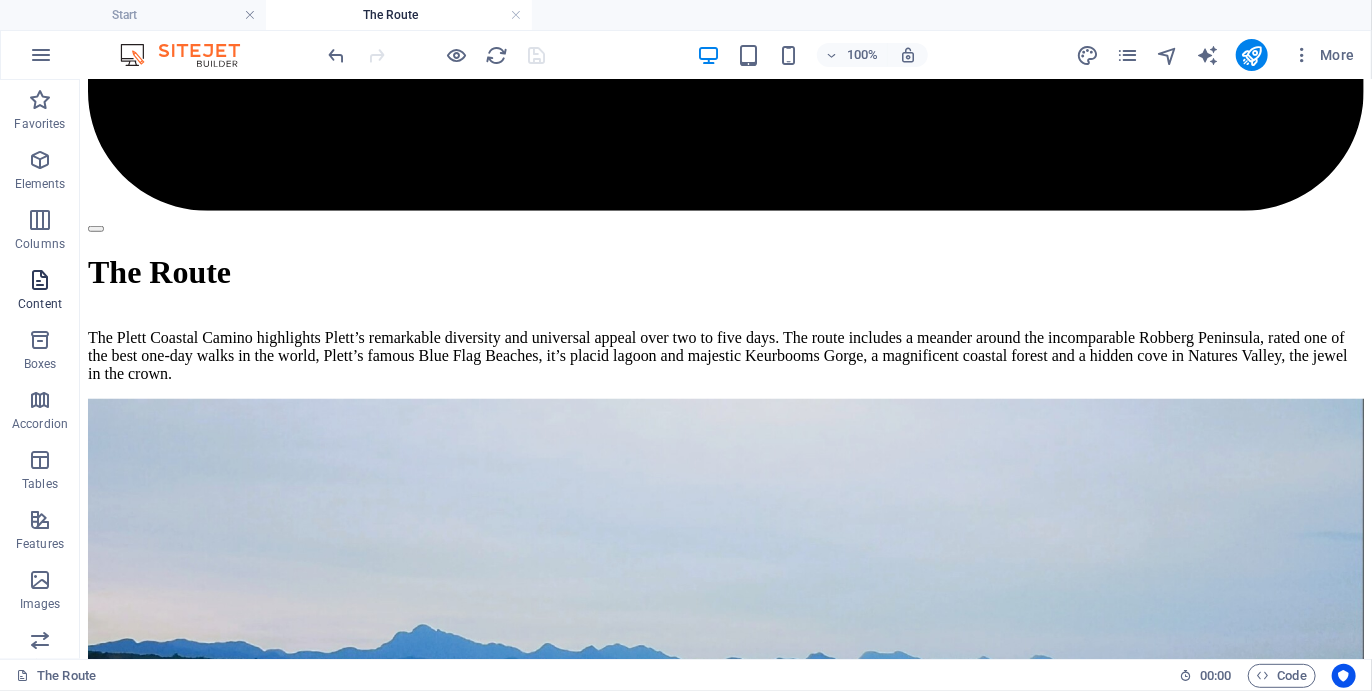 click at bounding box center (40, 280) 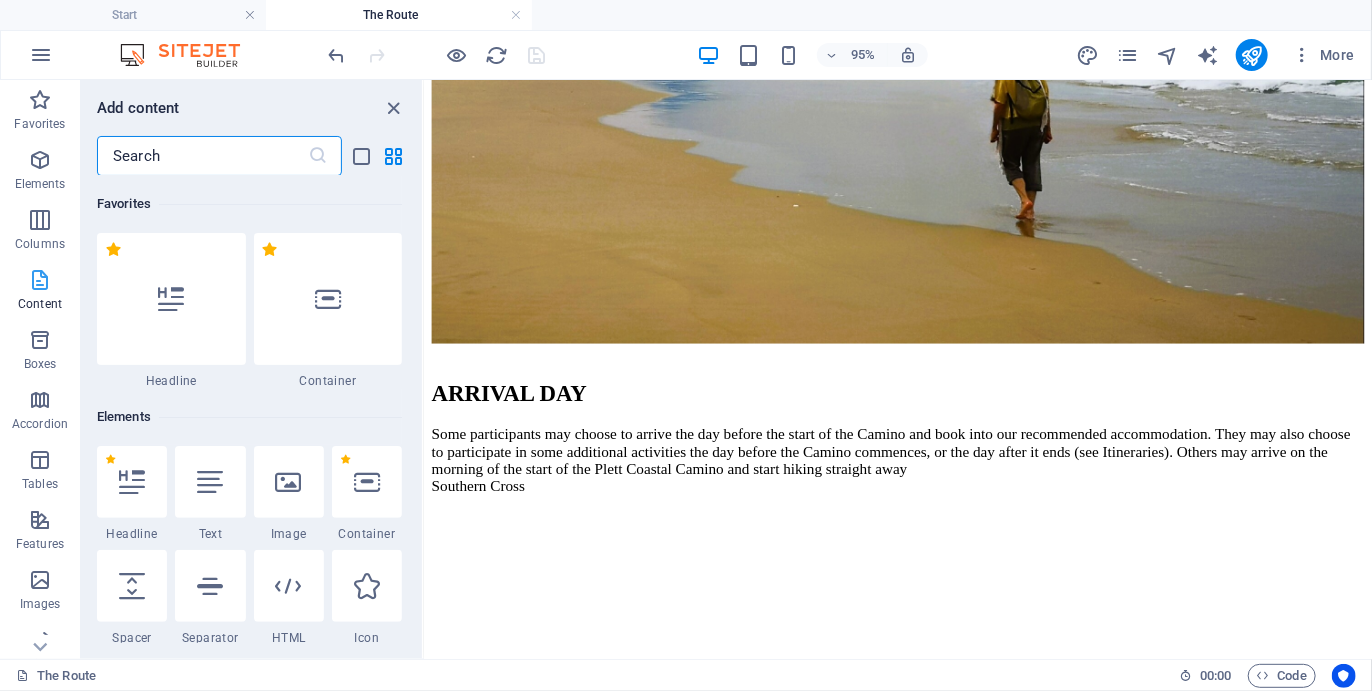 scroll, scrollTop: 4436, scrollLeft: 0, axis: vertical 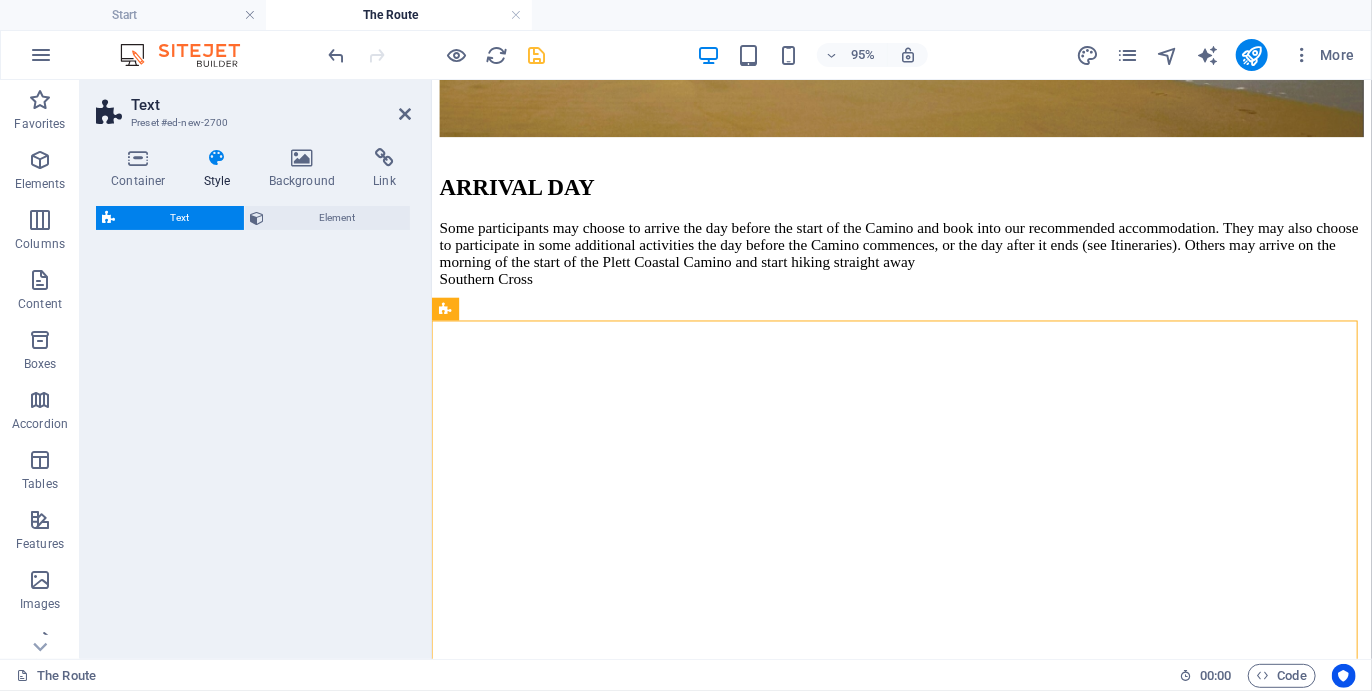select on "preset-text-v2-default" 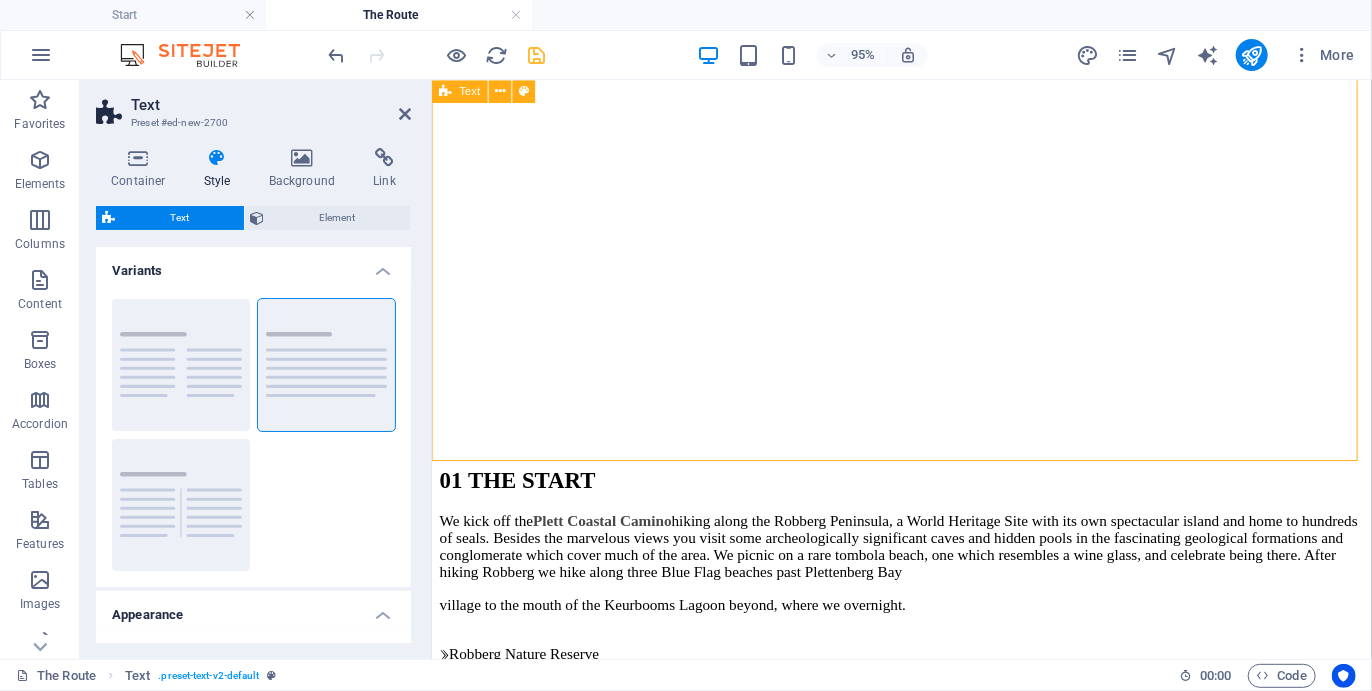 scroll, scrollTop: 4739, scrollLeft: 0, axis: vertical 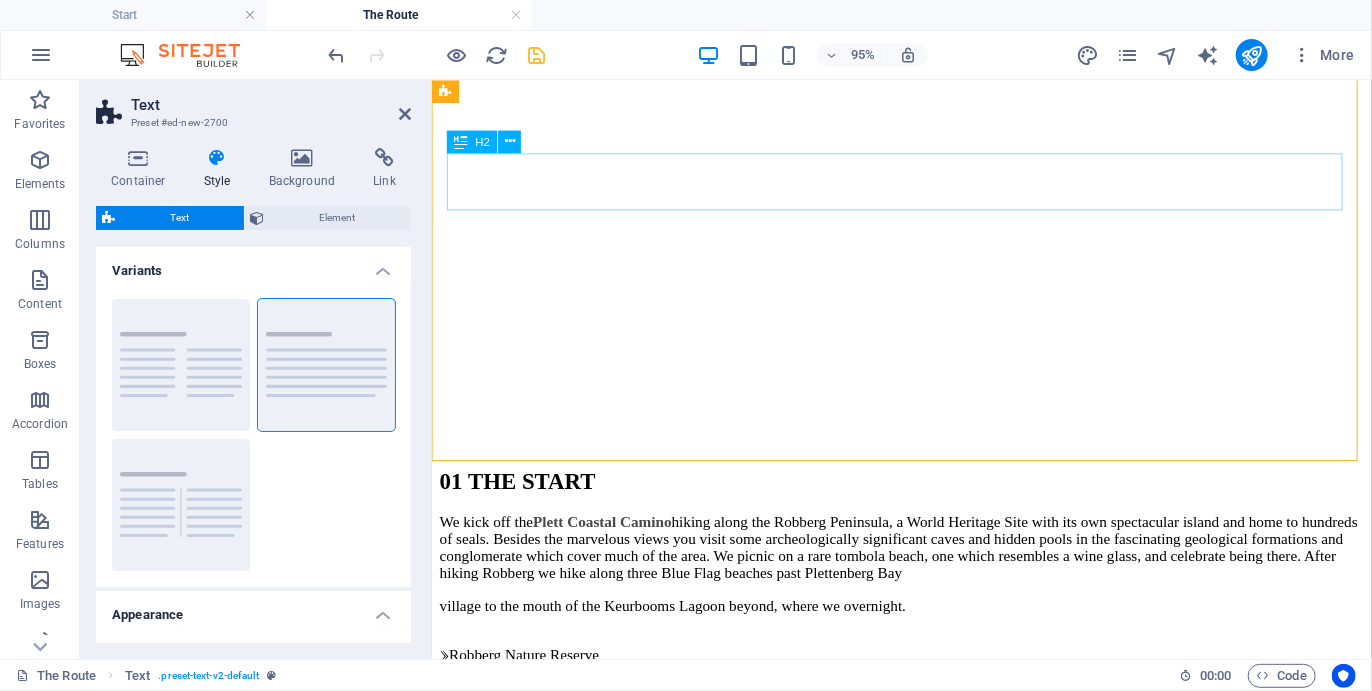 click on "Headline" at bounding box center [925, 3490] 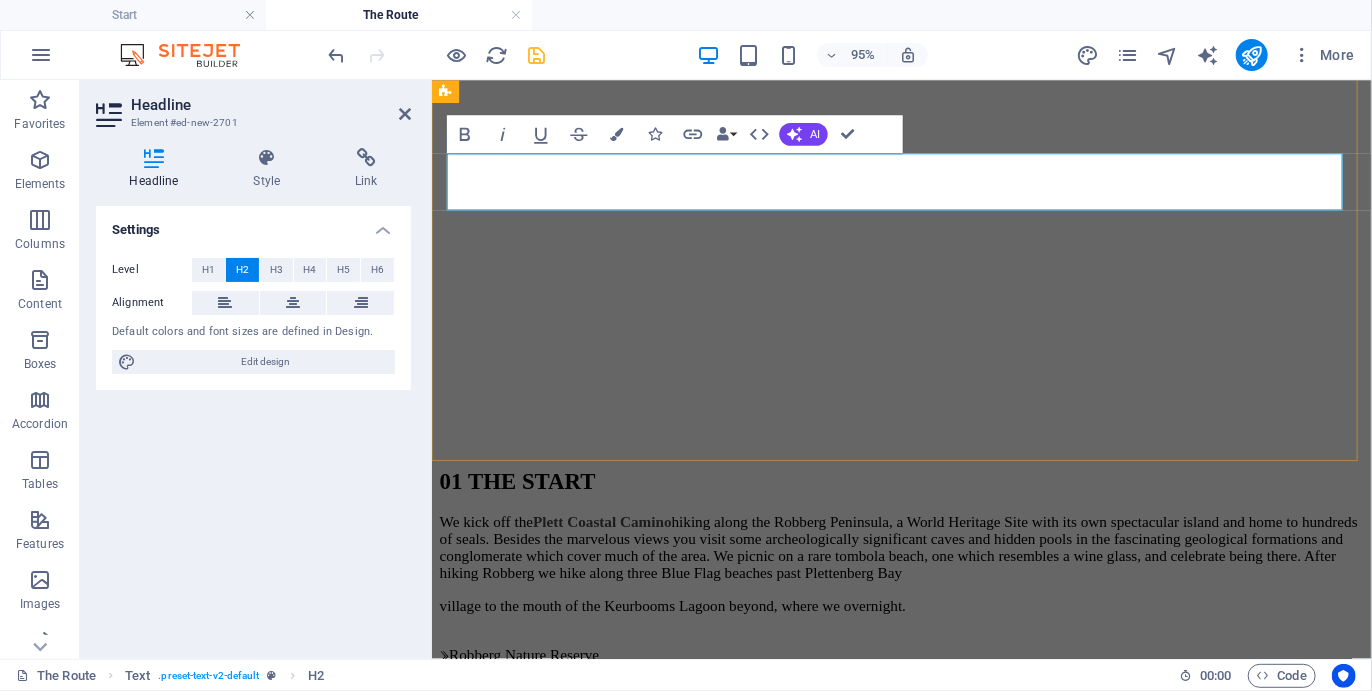 type 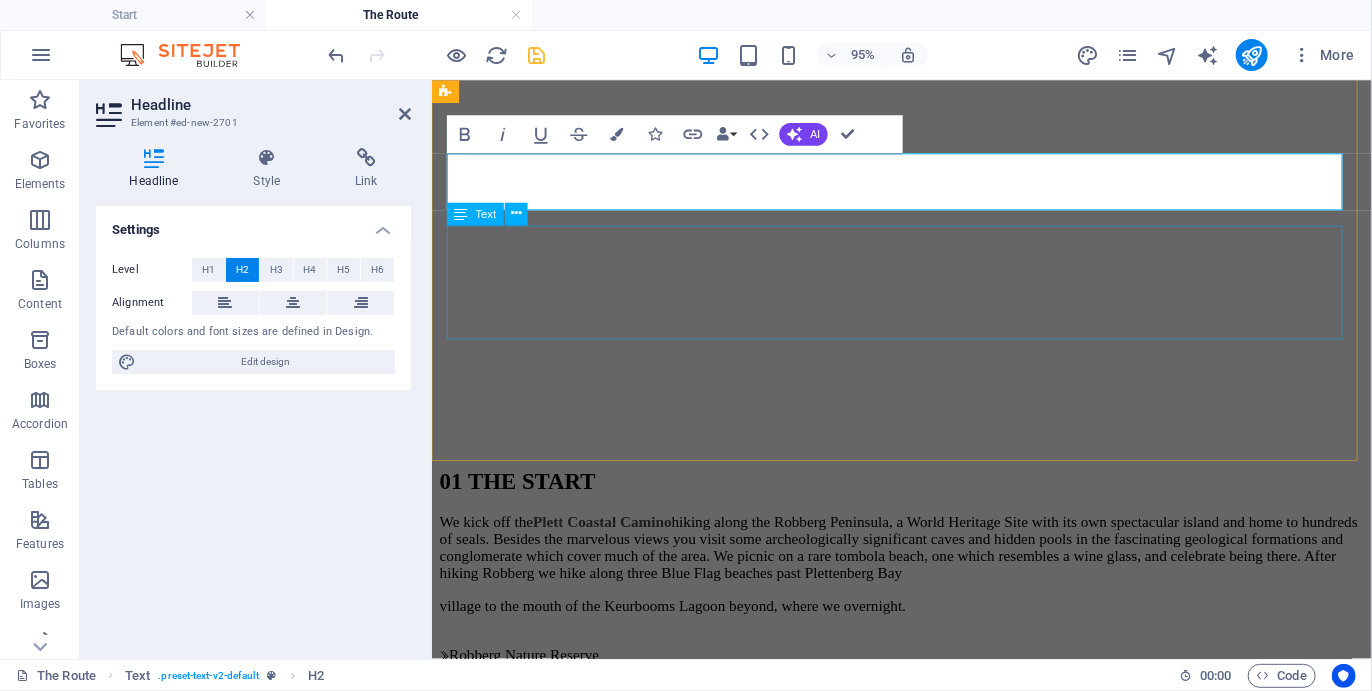 click on "Lorem ipsum dolor sitope amet, consectetur adipisicing elitip. Massumenda, dolore, cum vel modi asperiores consequatur suscipit quidem ducimus eveniet iure expedita consecteture odiogil voluptatum similique fugit voluptates atem accusamus quae quas dolorem tenetur facere tempora maiores adipisci reiciendis accusantium voluptatibus id voluptate tempore dolor harum nisi amet! Nobis, eaque. Aenean commodo ligula eget dolor. Lorem ipsum dolor sit amet, consectetuer adipiscing elit leget odiogil voluptatum similique fugit voluptates dolor. Libero assumenda, dolore, cum vel modi asperiores consequatur." at bounding box center [925, 3601] 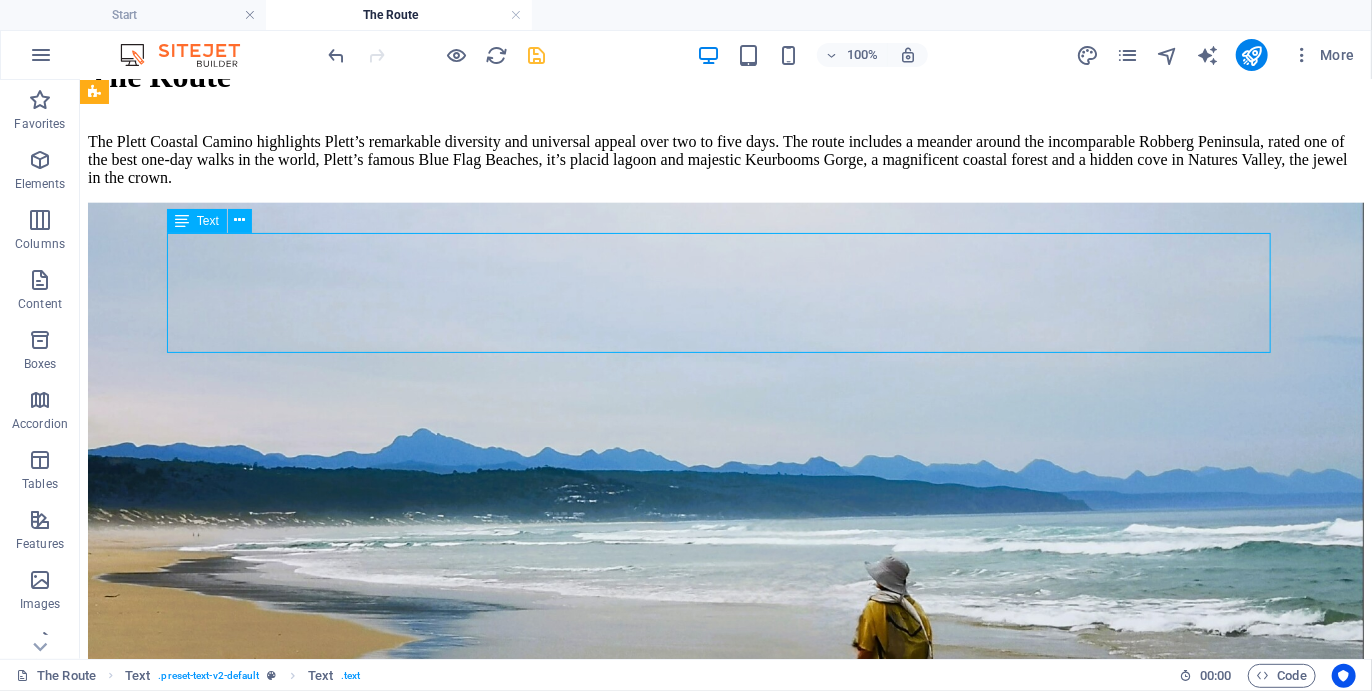 click on "Lorem ipsum dolor sitope amet, consectetur adipisicing elitip. Massumenda, dolore, cum vel modi asperiores consequatur suscipit quidem ducimus eveniet iure expedita consecteture odiogil voluptatum similique fugit voluptates atem accusamus quae quas dolorem tenetur facere tempora maiores adipisci reiciendis accusantium voluptatibus id voluptate tempore dolor harum nisi amet! Nobis, eaque. Aenean commodo ligula eget dolor. Lorem ipsum dolor sit amet, consectetuer adipiscing elit leget odiogil voluptatum similique fugit voluptates dolor. Libero assumenda, dolore, cum vel modi asperiores consequatur." at bounding box center [725, 4794] 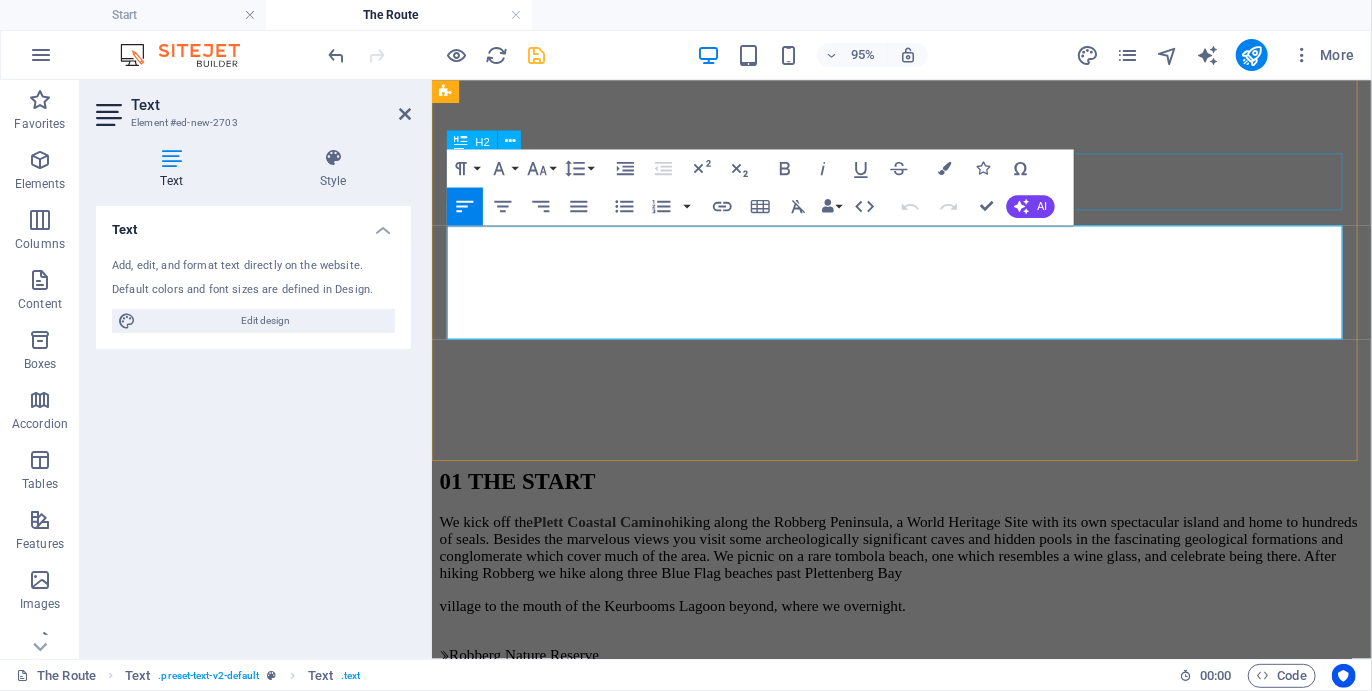 drag, startPoint x: 1365, startPoint y: 340, endPoint x: 461, endPoint y: 212, distance: 913.01697 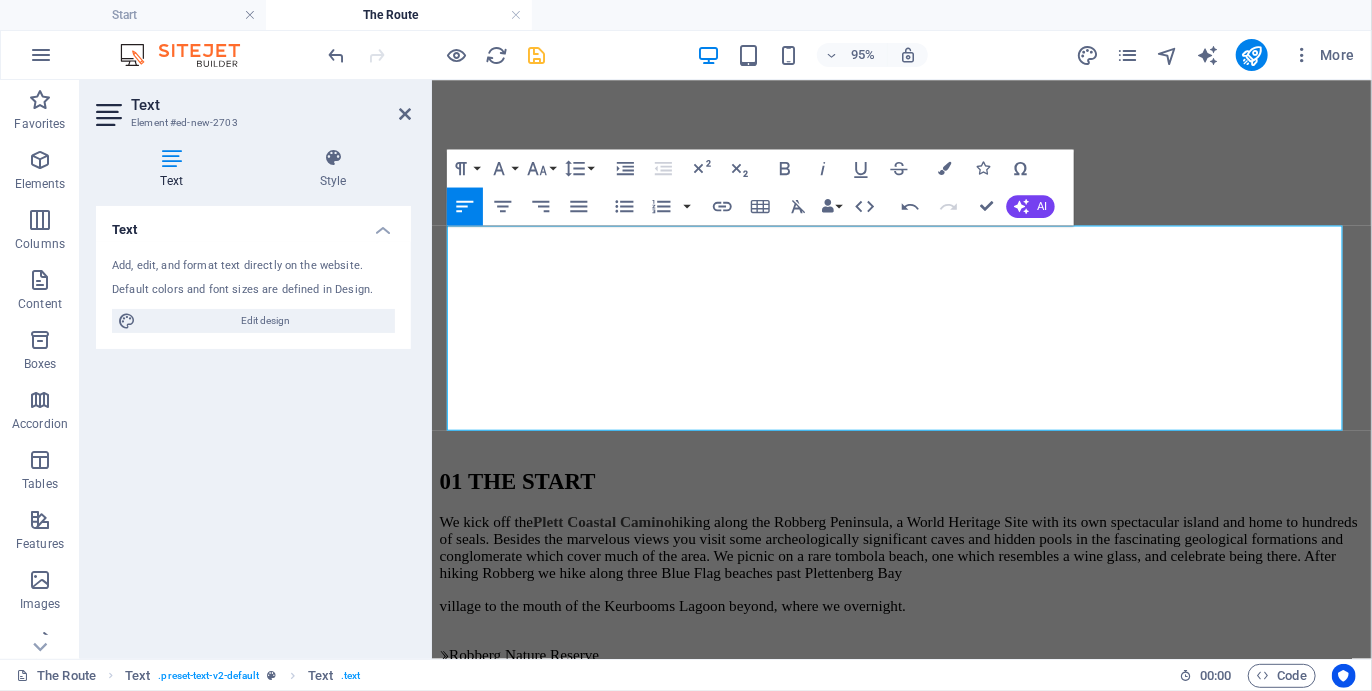 scroll, scrollTop: 9023, scrollLeft: 3, axis: both 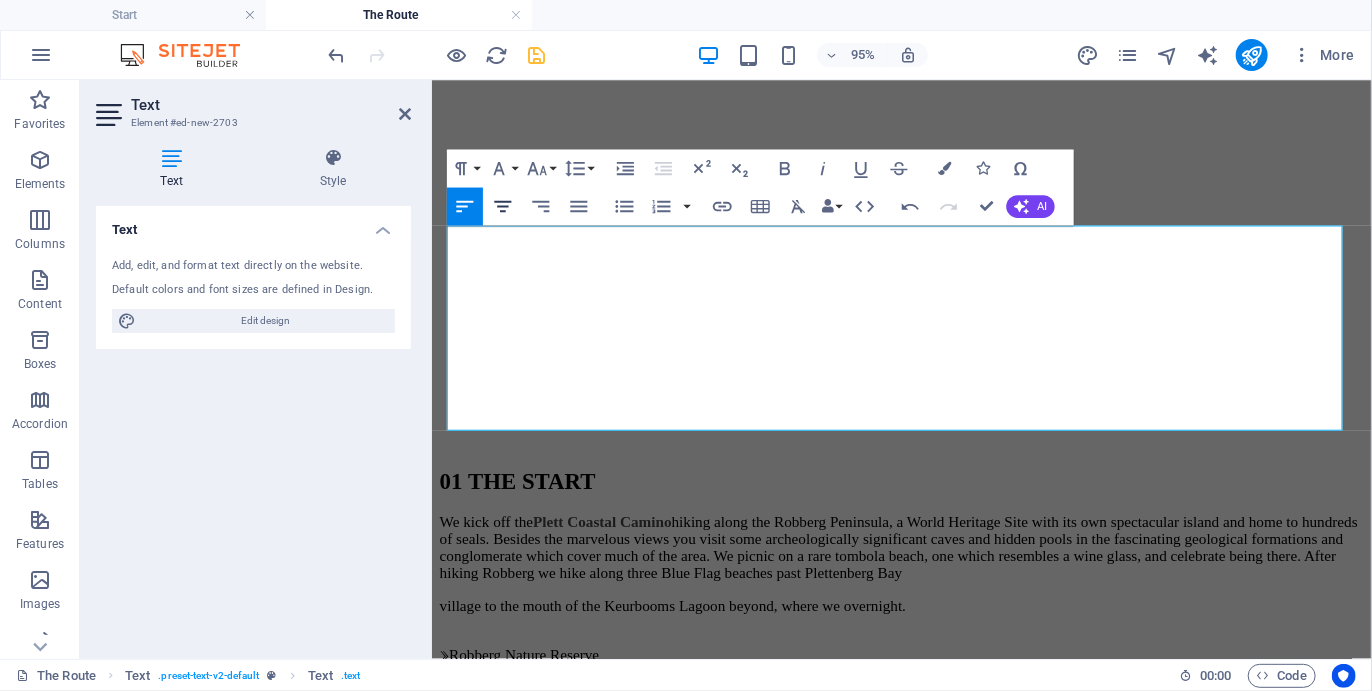 click 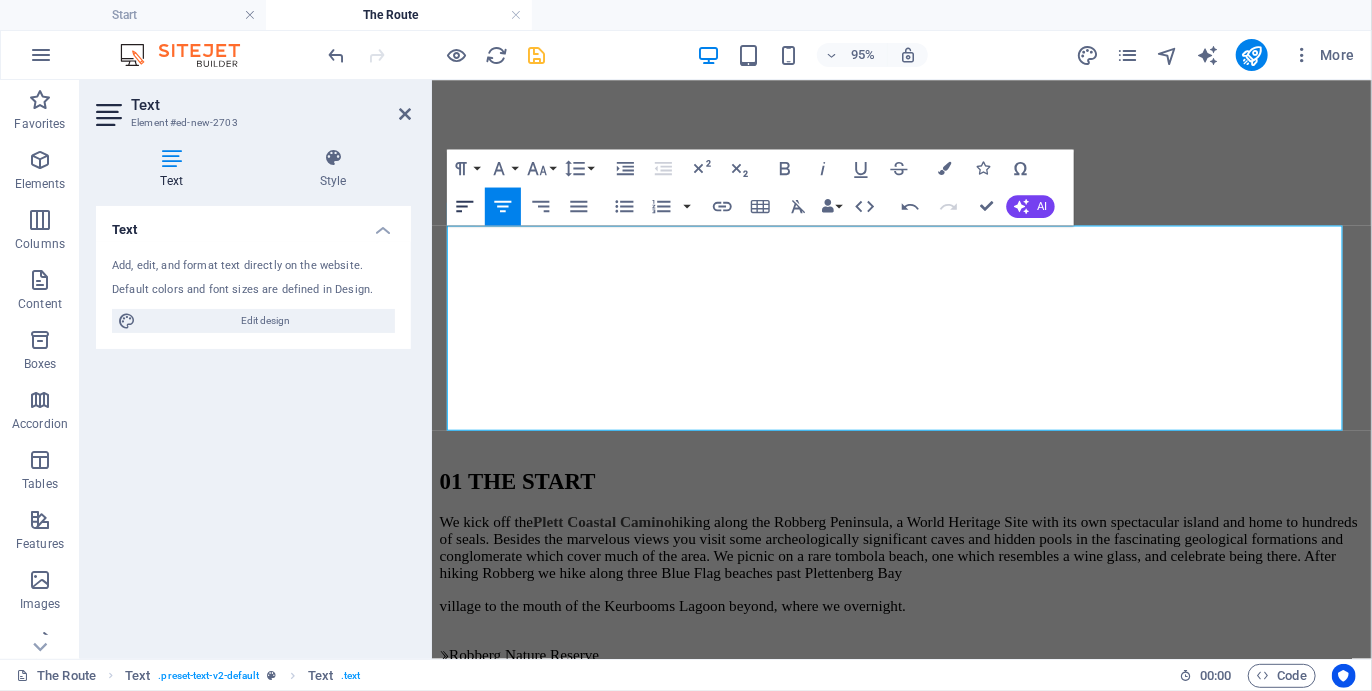 click 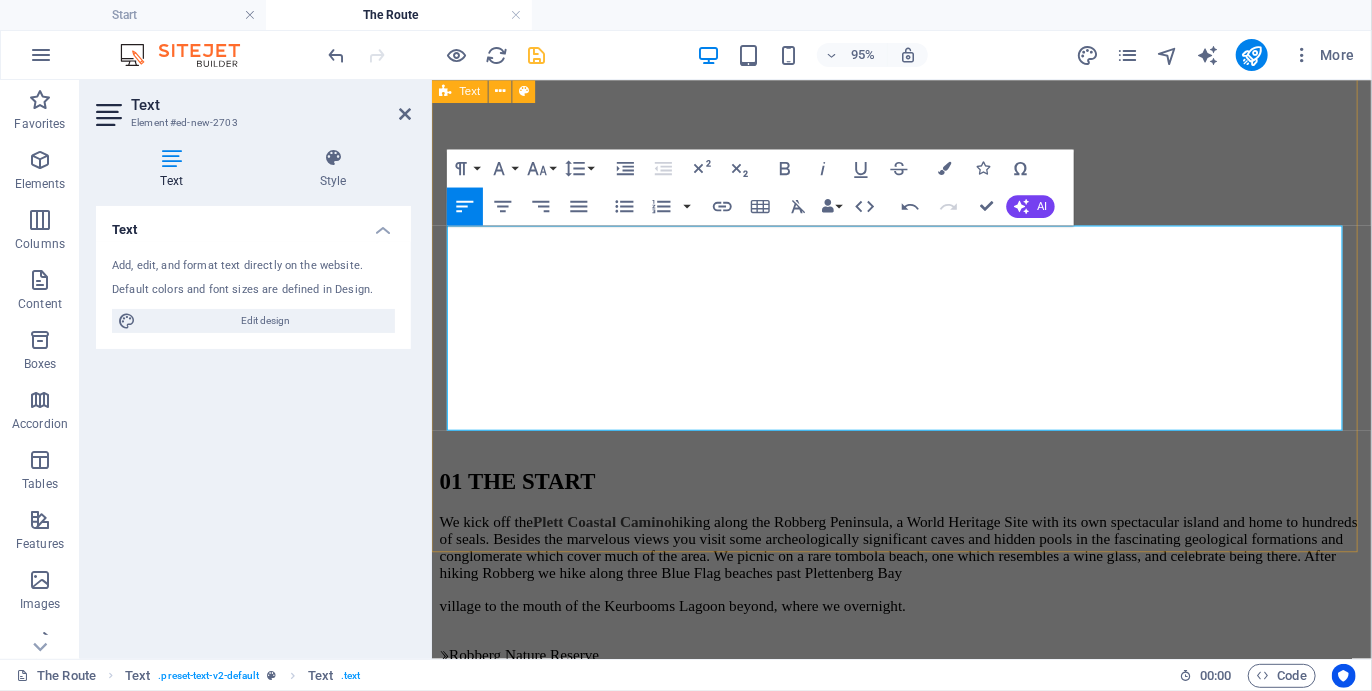 drag, startPoint x: 579, startPoint y: 434, endPoint x: 436, endPoint y: 211, distance: 264.91132 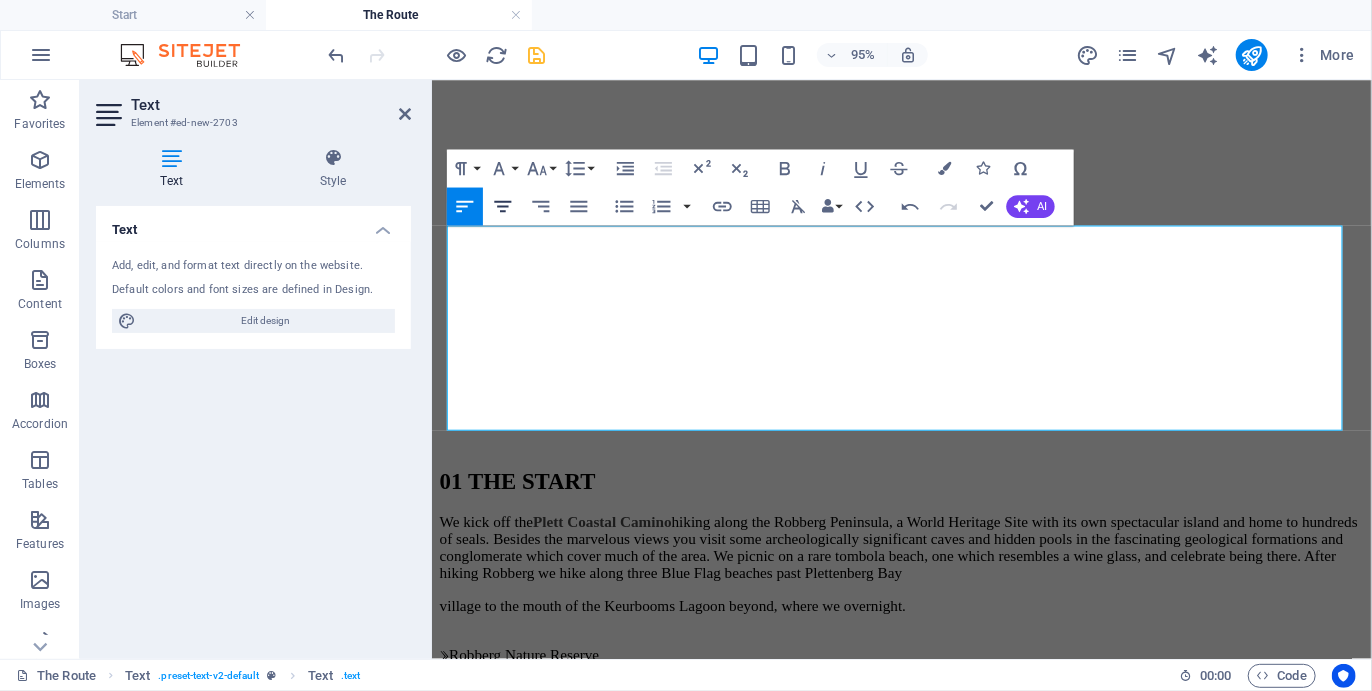 click 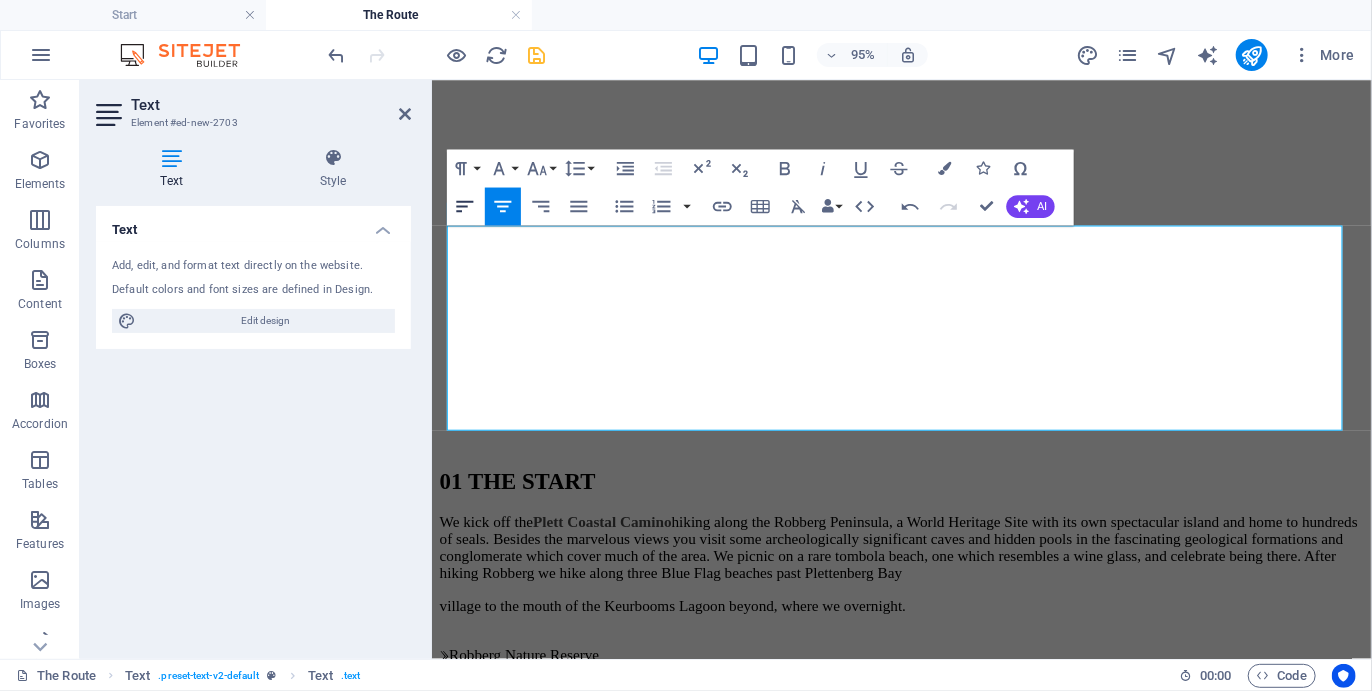 click 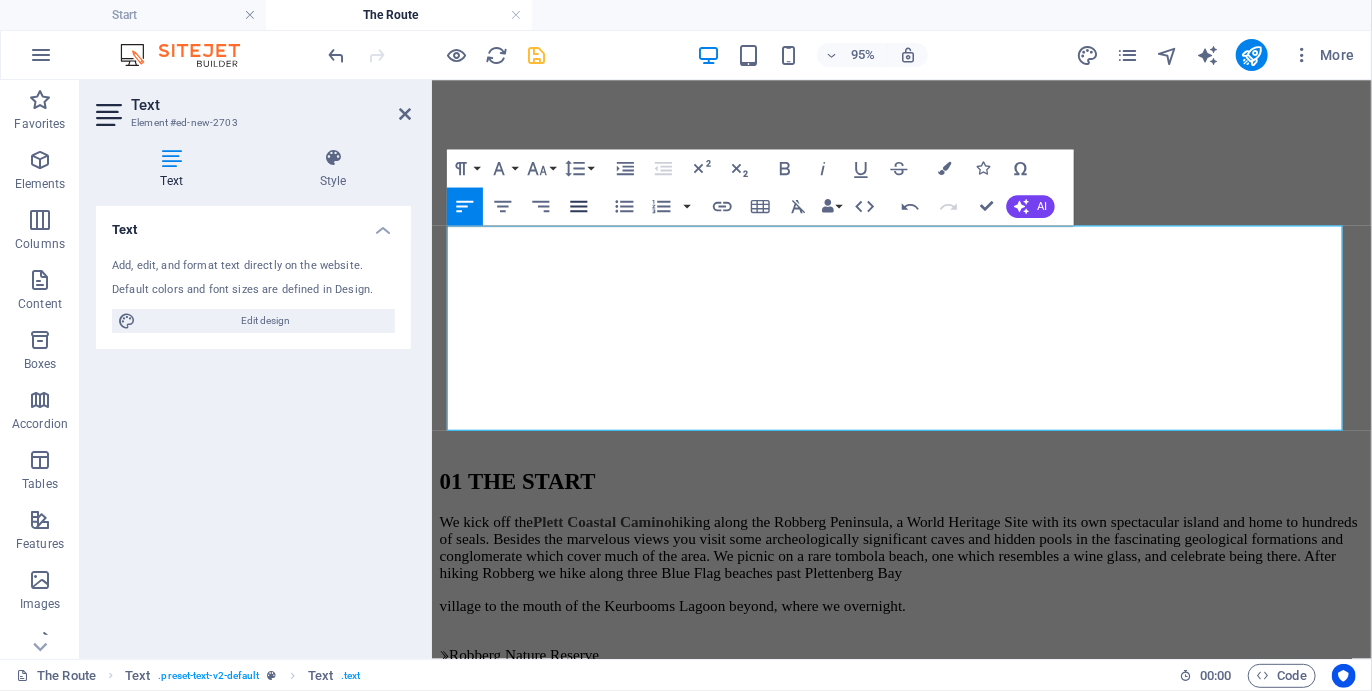 click 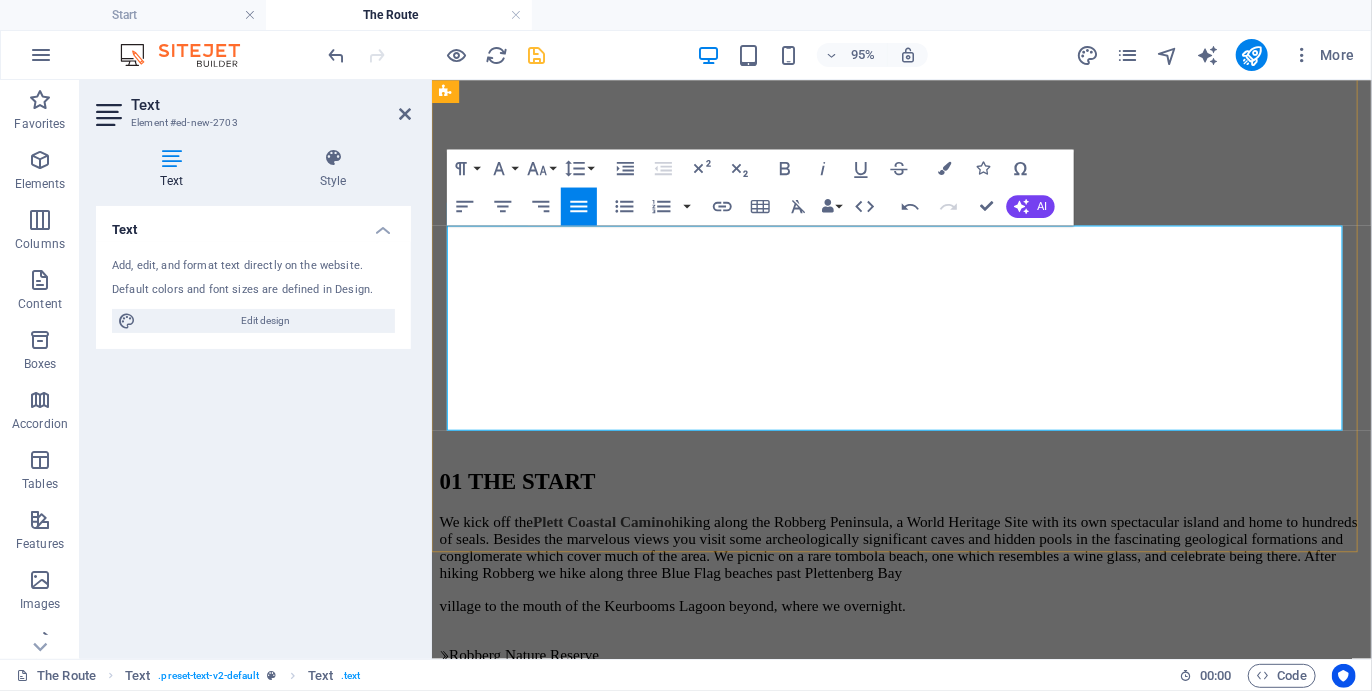 click on "booking, the most popular permutations have been named and are" at bounding box center [925, 3803] 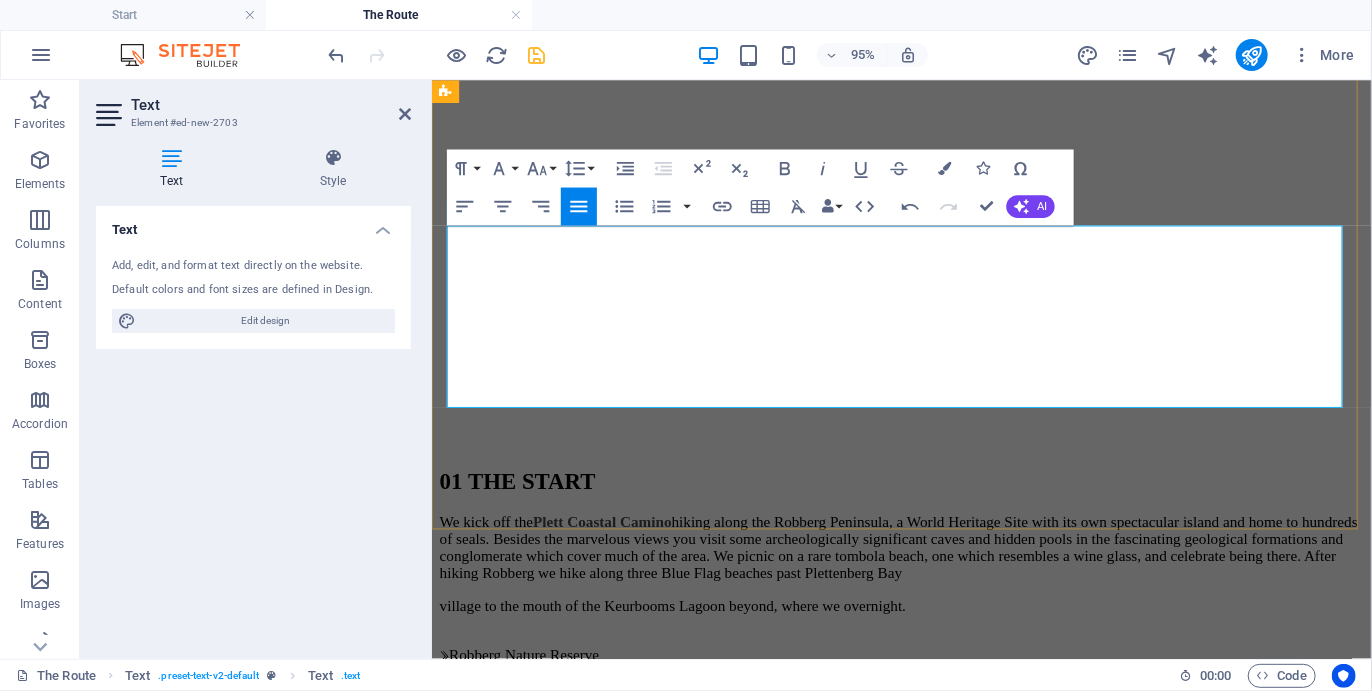 type 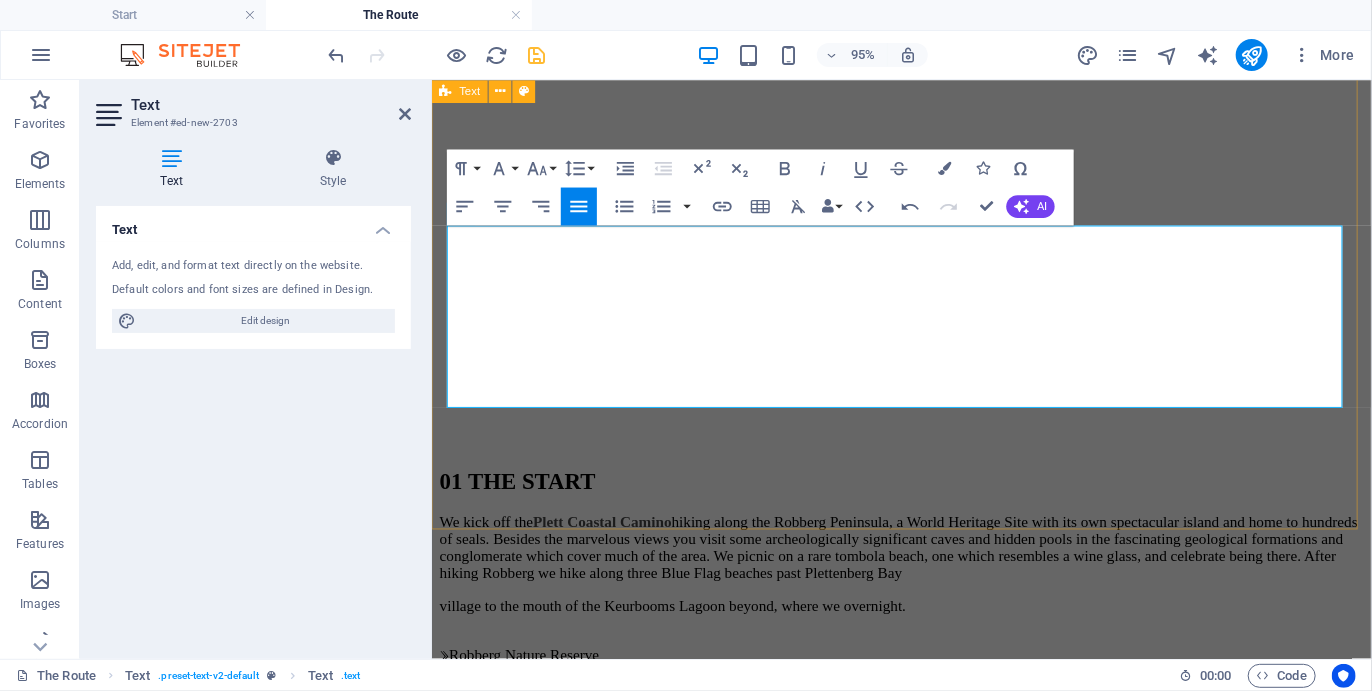 click on "Our itinerary packages Because of our experience at Real Cape Adventures and understanding of travel needs, the Plett Coastal Camino has  been designed to accommodate different travel itineraries, so the options vary in duration from two to six days. Departures are on Monday mornings, finishing on Fridayss. This bookends the Plett Coastal Camino with weekends, allowing time to travel and additional days and activities. For your convenience and ease of booking, the most popular permutations have been named and are shown below:- Because of our experience at Real Cape Adventures and understanding of travel needs, the Plett Coastal Camino has been designed to accommodate different travel itineraries, so the options vary in duration from two to six days. Departures are on Monday mornings, finishing on Fridayss. This bookends the Plett Coastal Camino with weekends, allowing time to travel and additional days and activities. For your convenience and ease of shown below:-" at bounding box center [925, 3636] 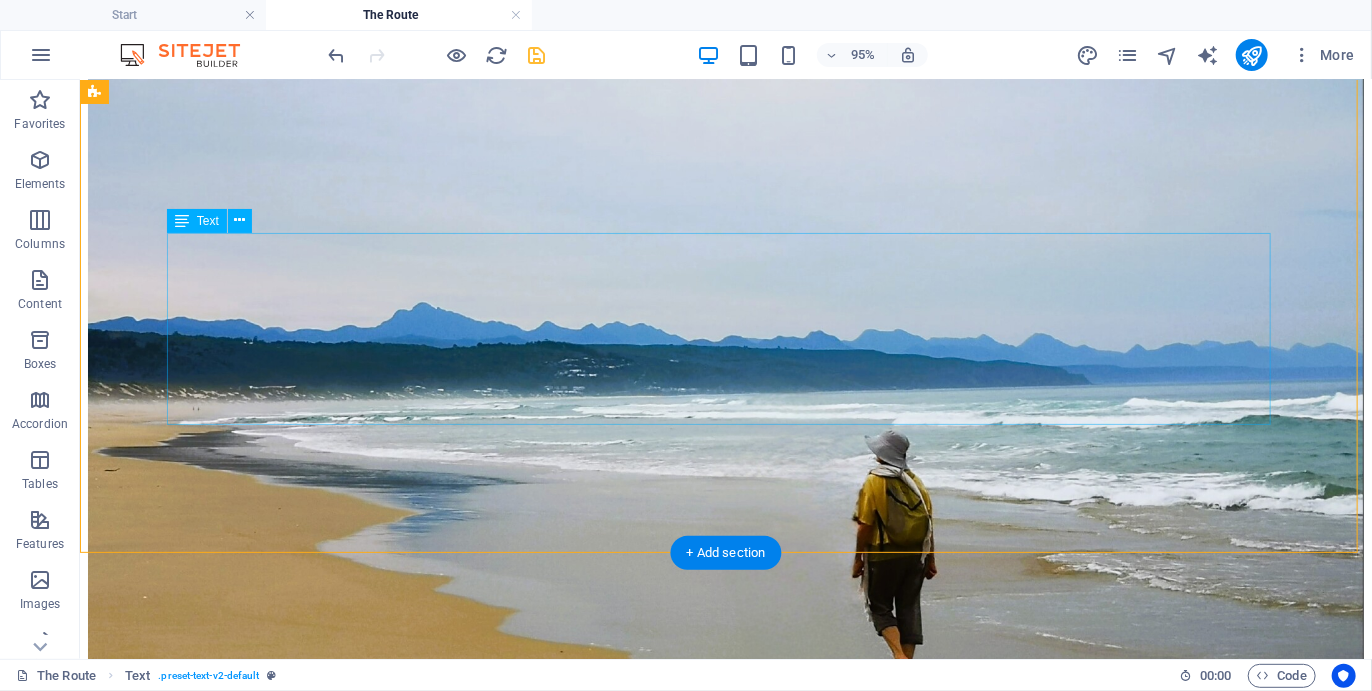 scroll, scrollTop: 4613, scrollLeft: 0, axis: vertical 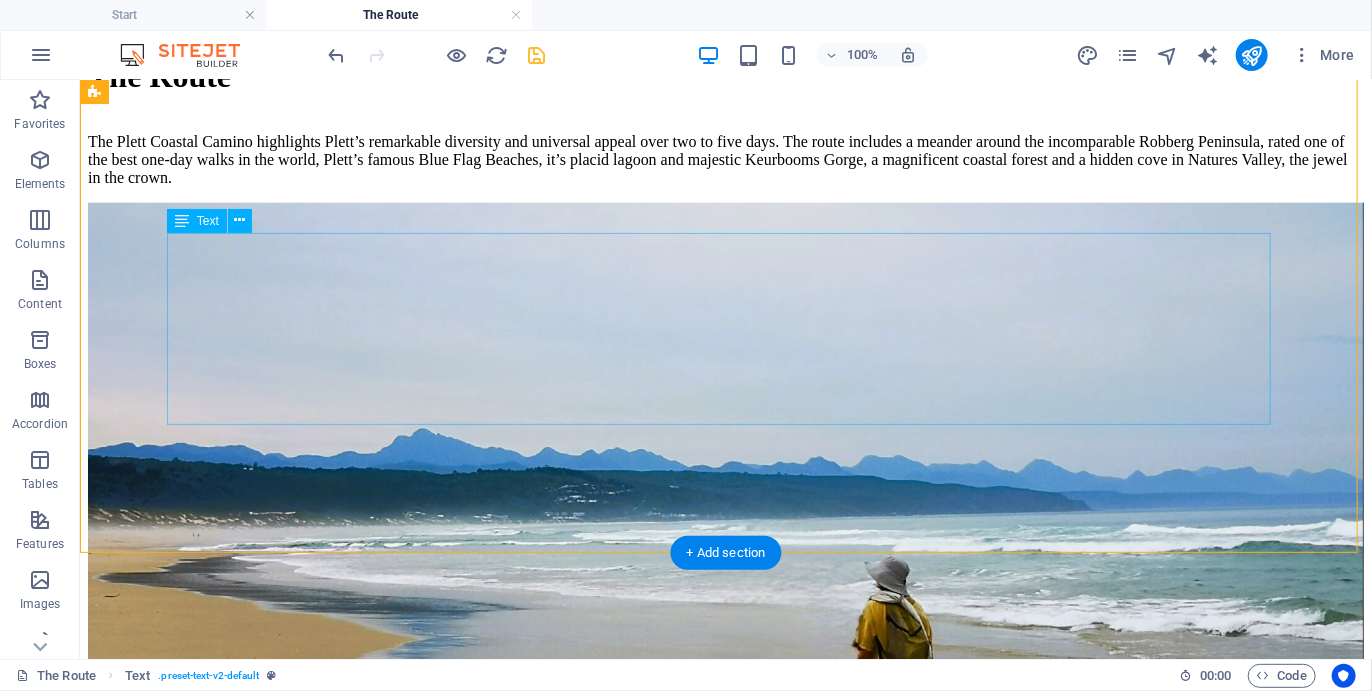 click on "Because of our experience at Real Cape Adventures and understanding of travel needs, the Plett Coastal Camino has been designed to accommodate different travel itineraries, so the options vary in duration from two to six days. Departures are on Monday mornings, finishing on Fridayss. This bookends the Plett Coastal Camino with weekends, allowing time to travel and additional days and activities. For your convenience and ease of booking, the most popular permutations have been named and are shown below:-" at bounding box center [725, 4869] 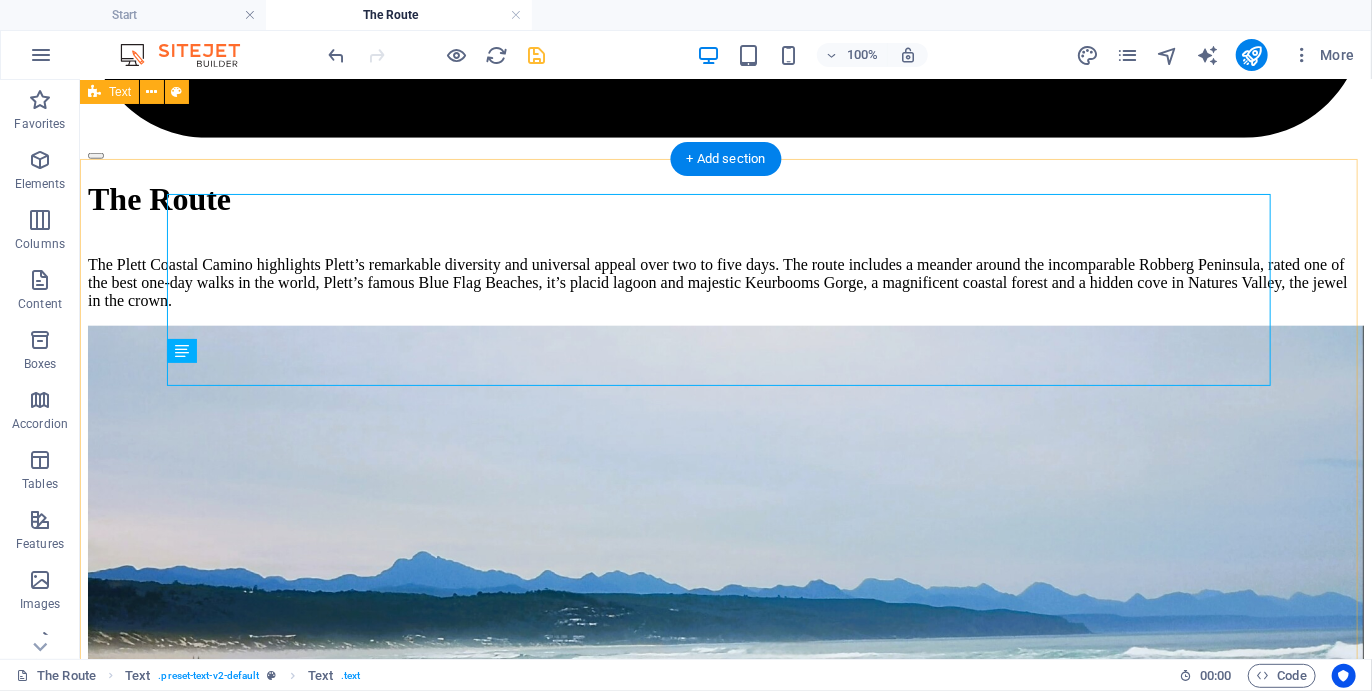 scroll, scrollTop: 4482, scrollLeft: 0, axis: vertical 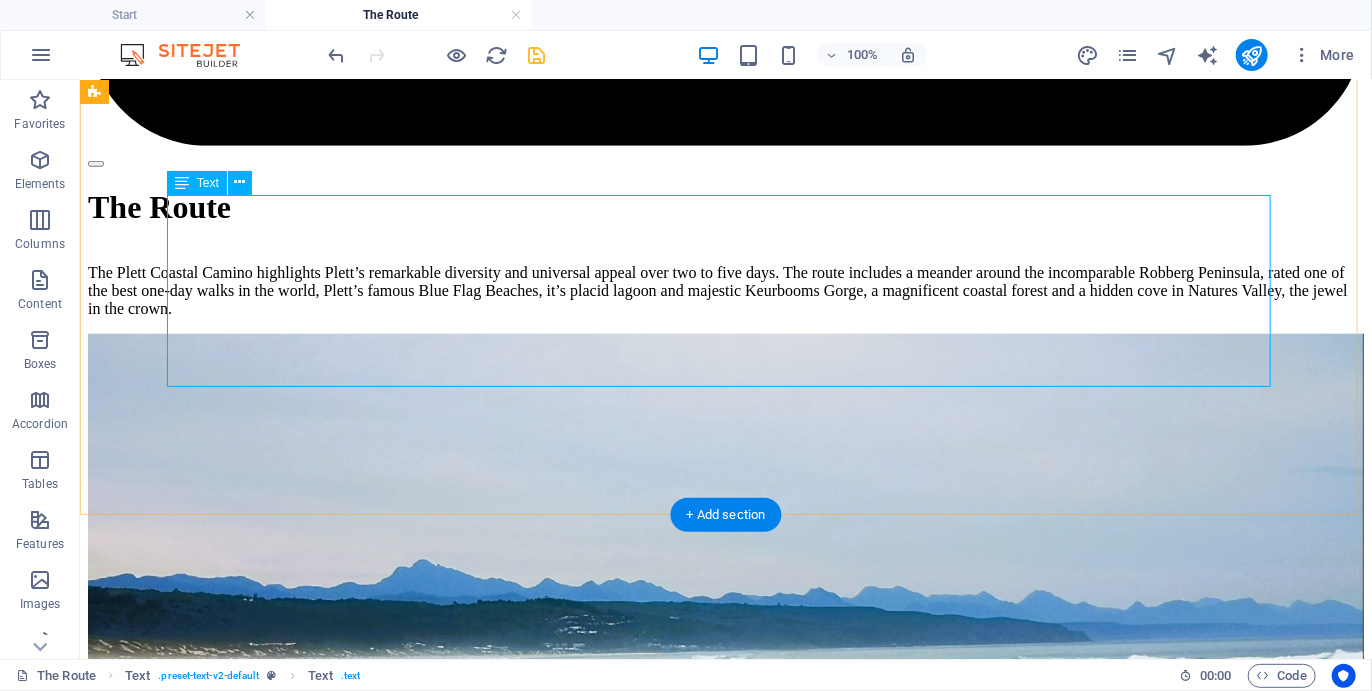 click on "Because of our experience at Real Cape Adventures and understanding of travel needs, the Plett Coastal Camino has been designed to accommodate different travel itineraries, so the options vary in duration from two to six days. Departures are on Monday mornings, finishing on Fridayss. This bookends the Plett Coastal Camino with weekends, allowing time to travel and additional days and activities. For your convenience and ease of booking, the most popular permutations have been named and are shown below:-" at bounding box center [725, 5000] 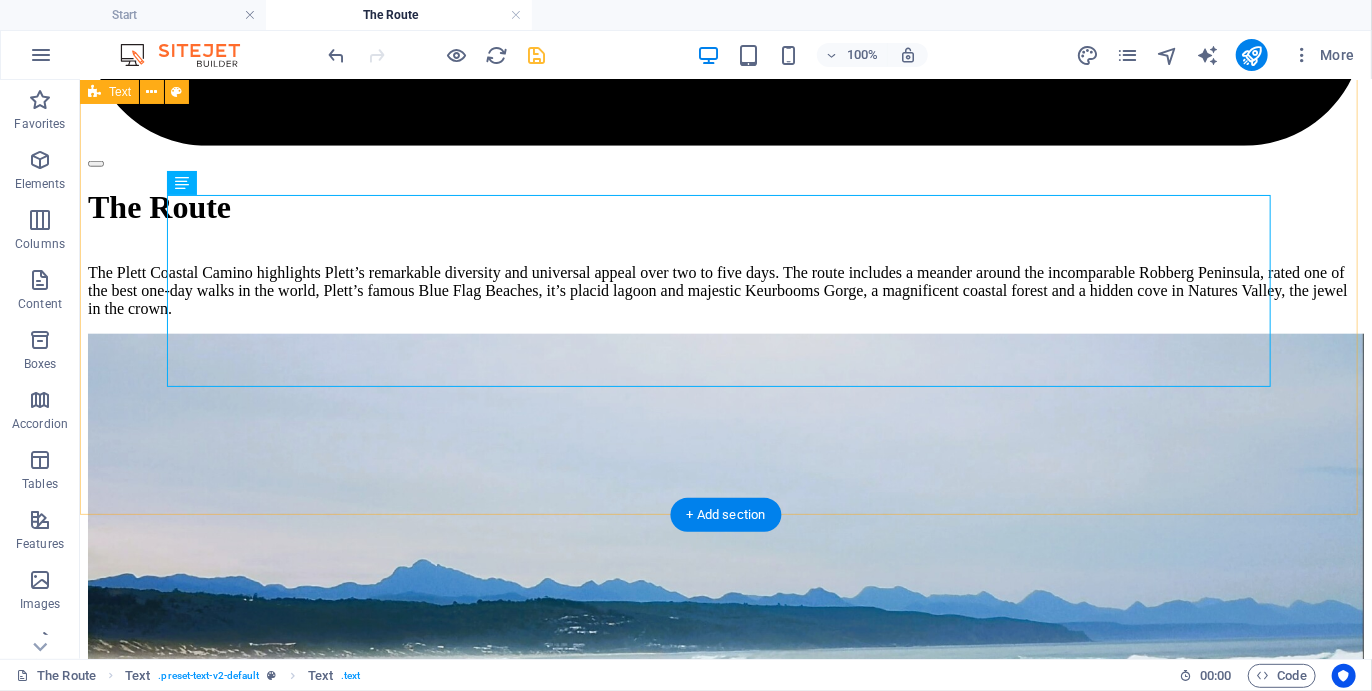 click on "Our itinerary packages Because of our experience at Real Cape Adventures and understanding of travel needs, the Plett Coastal Camino has been designed to accommodate different travel itineraries, so the options vary in duration from [NUMBER] to [NUMBER] days. Departures are on [DAY] mornings, finishing on Fridayss. This bookends the Plett Coastal Camino with weekends, allowing time to travel and additional days and activities. For your convenience and ease of booking, the most popular permutations have been named and are shown below:-" at bounding box center (725, 4960) 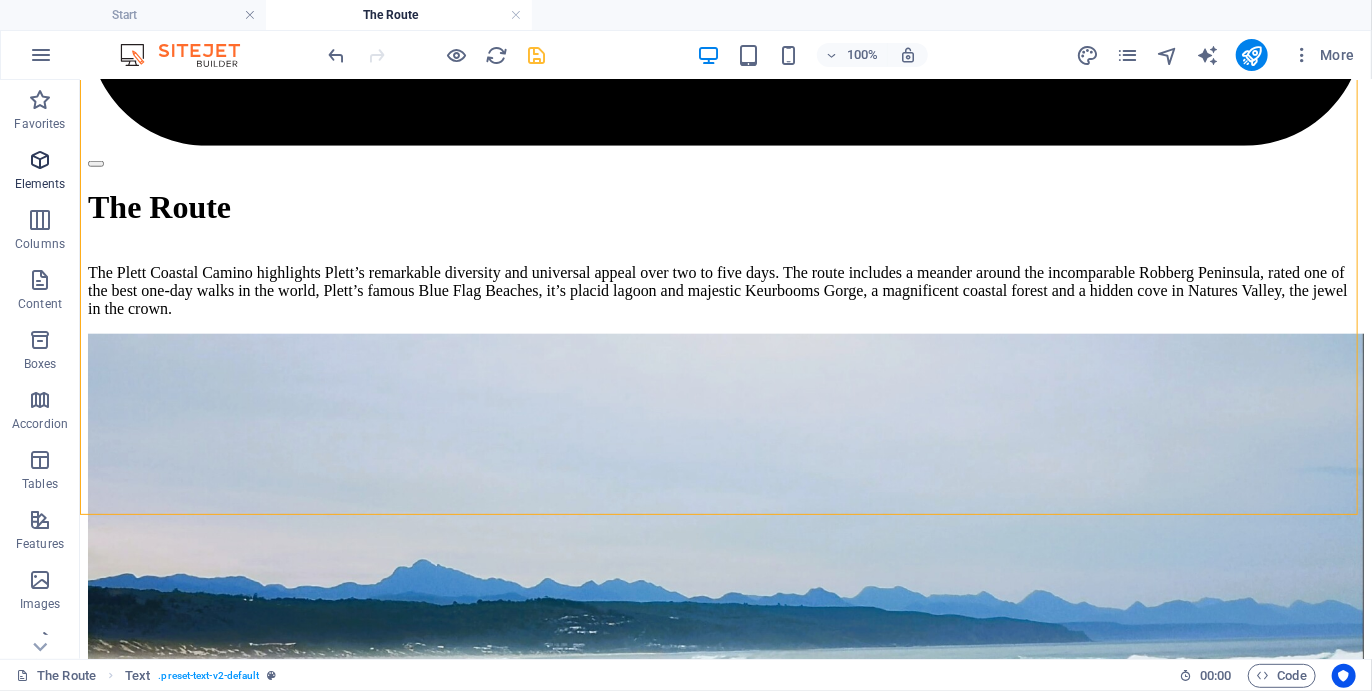 click on "Elements" at bounding box center (40, 172) 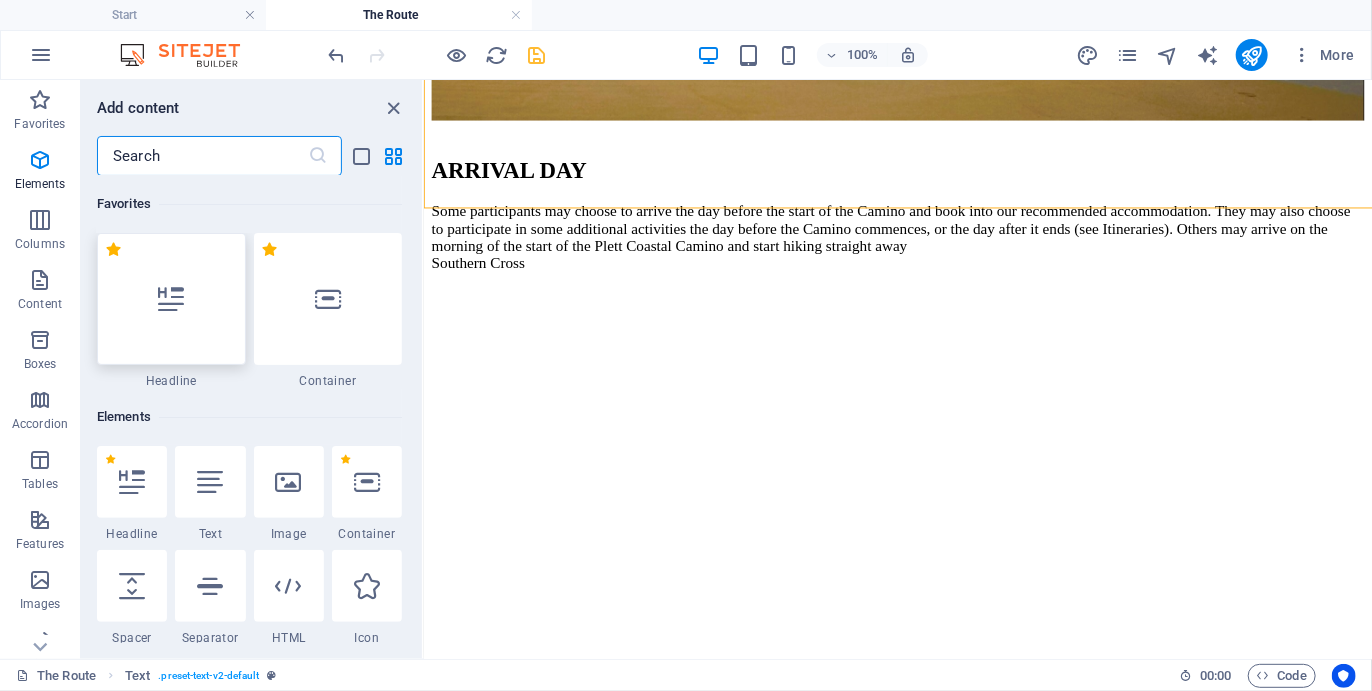 scroll, scrollTop: 4782, scrollLeft: 0, axis: vertical 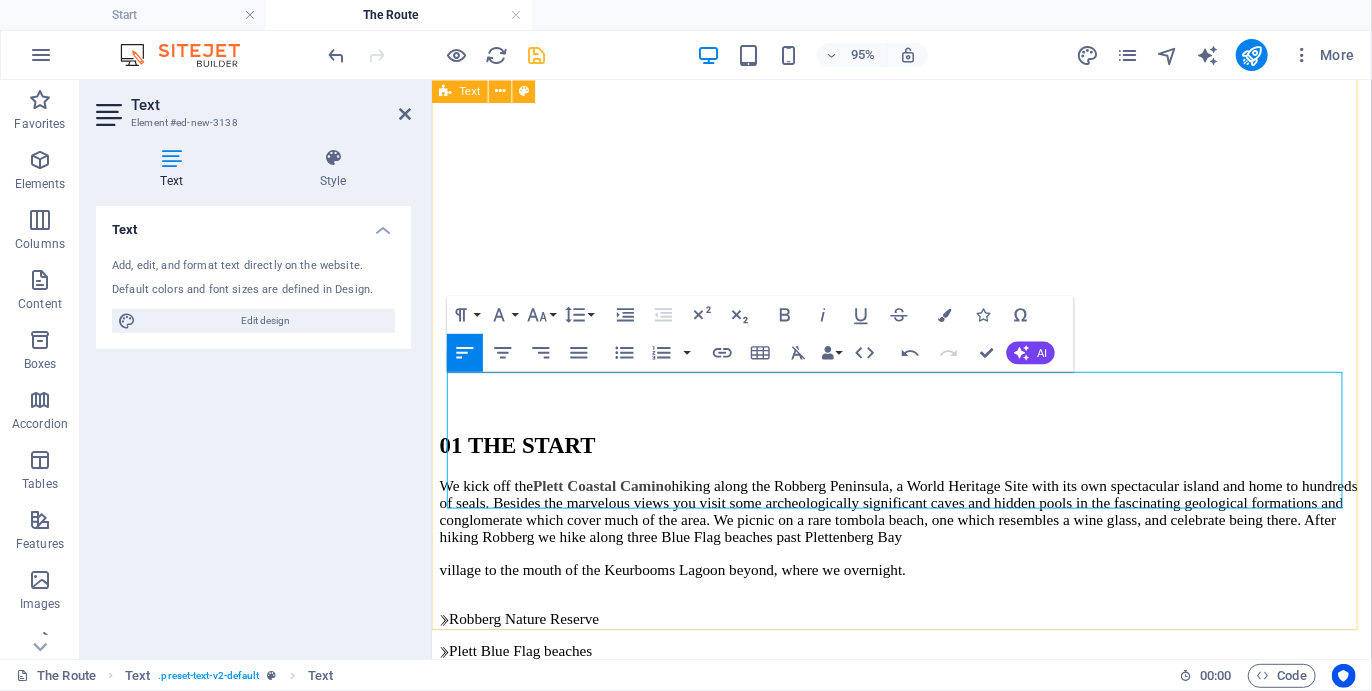 click on "Our itinerary packages Because of our experience at Real Cape Adventures and understanding of travel needs, the Plett Coastal Camino has been designed to accommodate different travel itineraries, so the options vary in duration from [NUMBER] to [NUMBER] days. Departures are on [DAY] mornings, finishing on Fridayss. This bookends the Plett Coastal Camino with weekends, allowing time to travel and additional days and activities. For your convenience and ease of booking, the most popular permutations have been named and are shown below:- Weekly departures are set for every [DAY] morning at [TIME] from [MONTH] to [MONTH]. This allows for weekend travel before and after the Camino, as well as arriving a night before the Camino. Where participants are doing less than the full [NUMBER] days, they will join and leave the regular departure groups on days coinciding with their itineraries. Weekly departures are set for every [DAY] morning at [TIME] from [MONTH] to [MONTH]. This allows for weekend travel before and" at bounding box center (925, 3700) 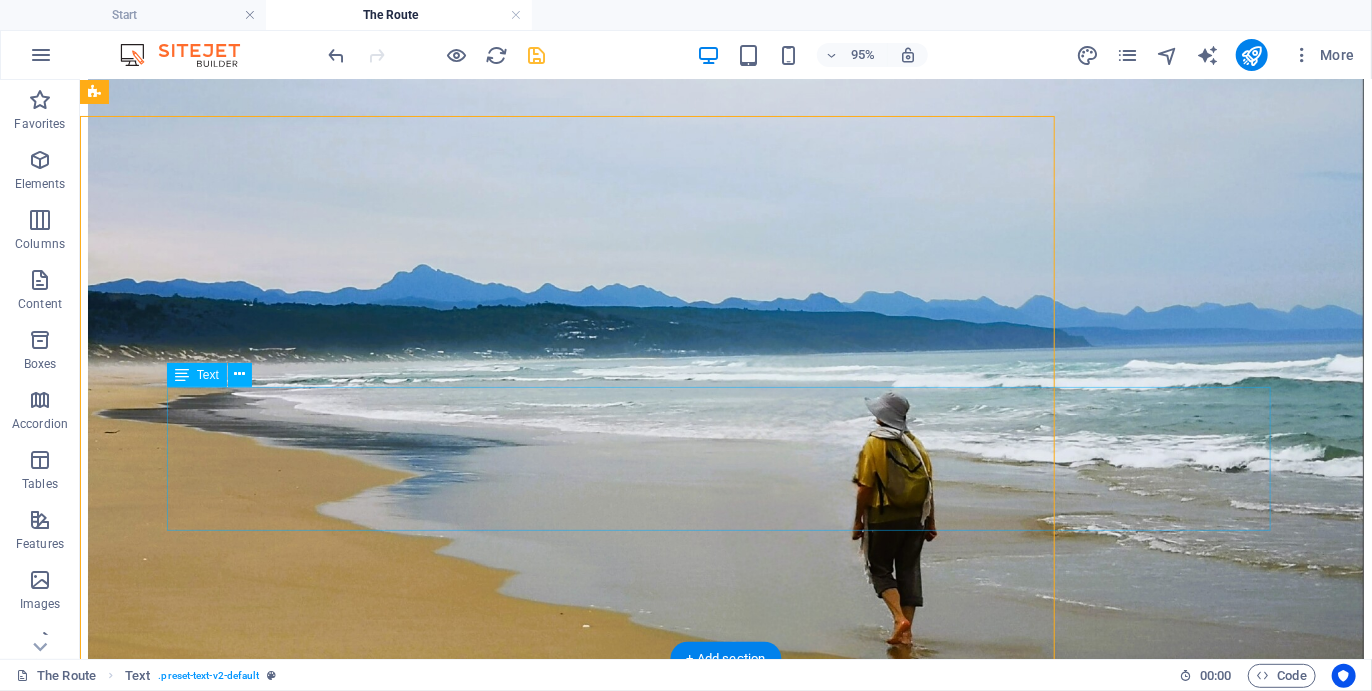 scroll, scrollTop: 4651, scrollLeft: 0, axis: vertical 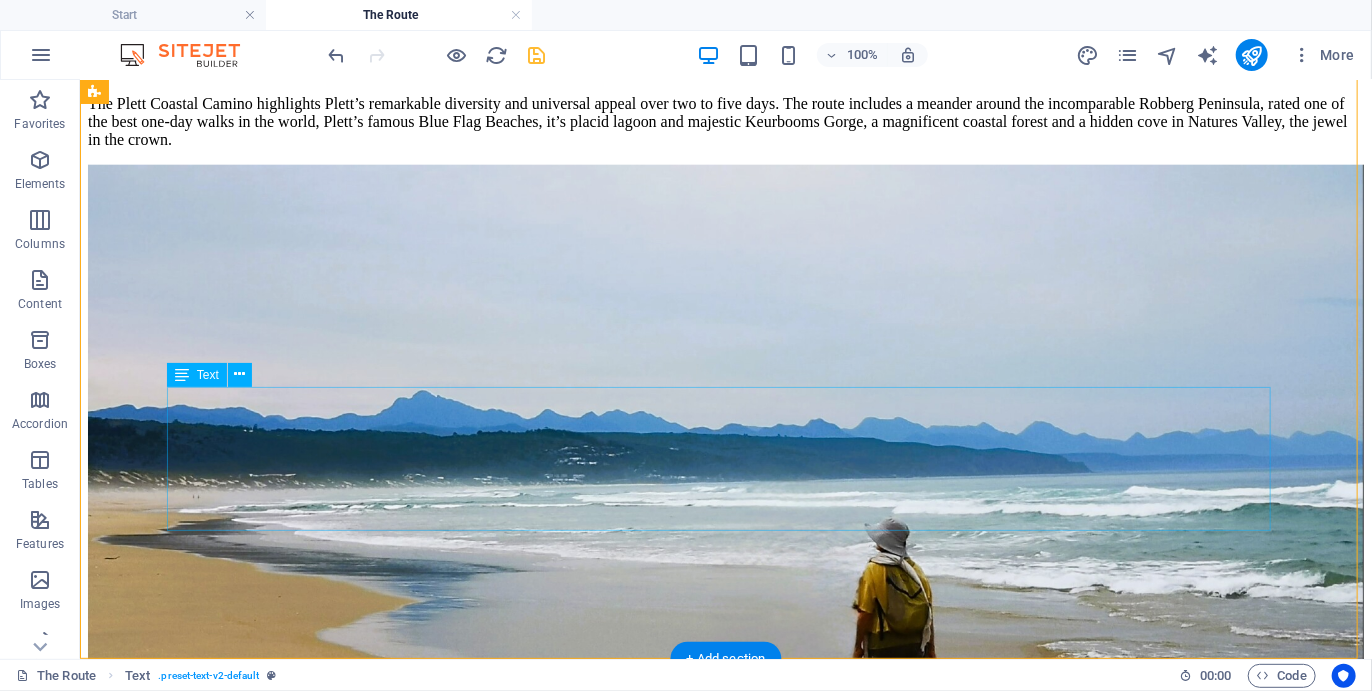 click on "Weekly departures are set for every Monday morning at 8h00 from February to November. This allows for weekend travel before and after the Camino, as well as arriving a night before the Camino. Where participants are doing less than the full five days, they will join and leave the regular departure groups on days coinciding with their itineraries." at bounding box center (725, 5052) 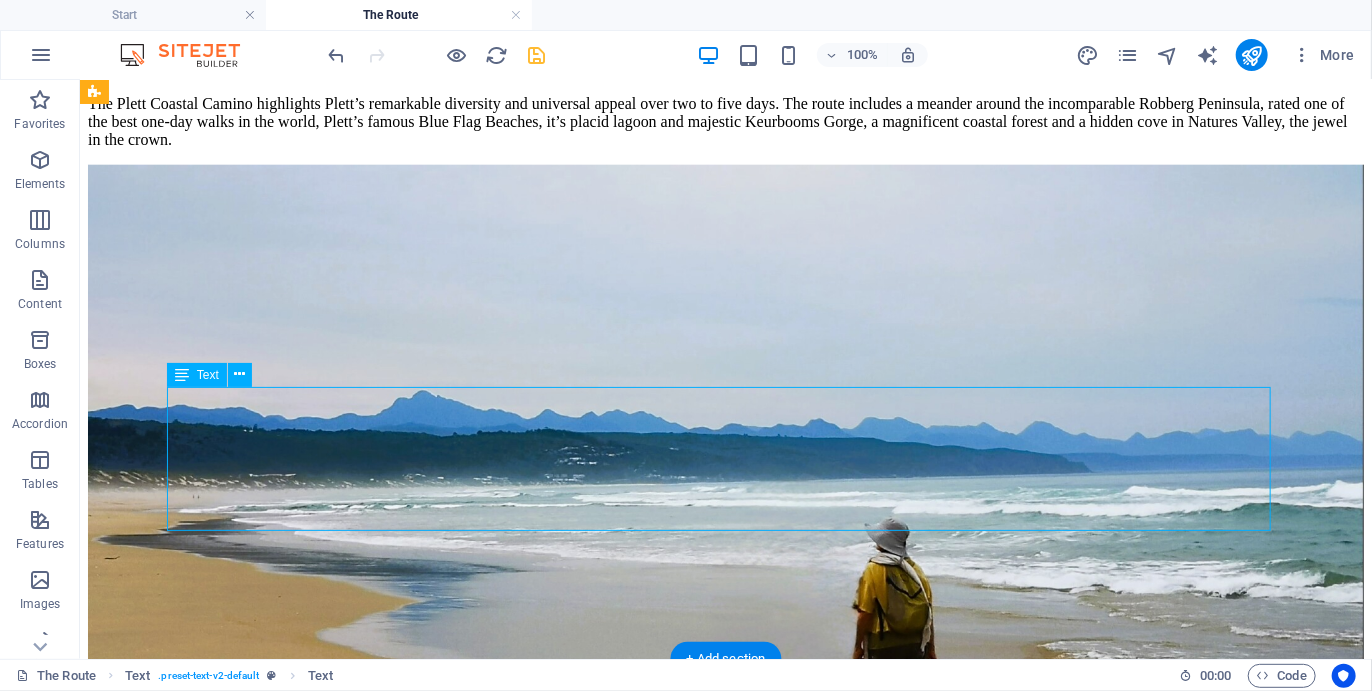 click on "Weekly departures are set for every Monday morning at 8h00 from February to November. This allows for weekend travel before and after the Camino, as well as arriving a night before the Camino. Where participants are doing less than the full five days, they will join and leave the regular departure groups on days coinciding with their itineraries." at bounding box center [725, 5052] 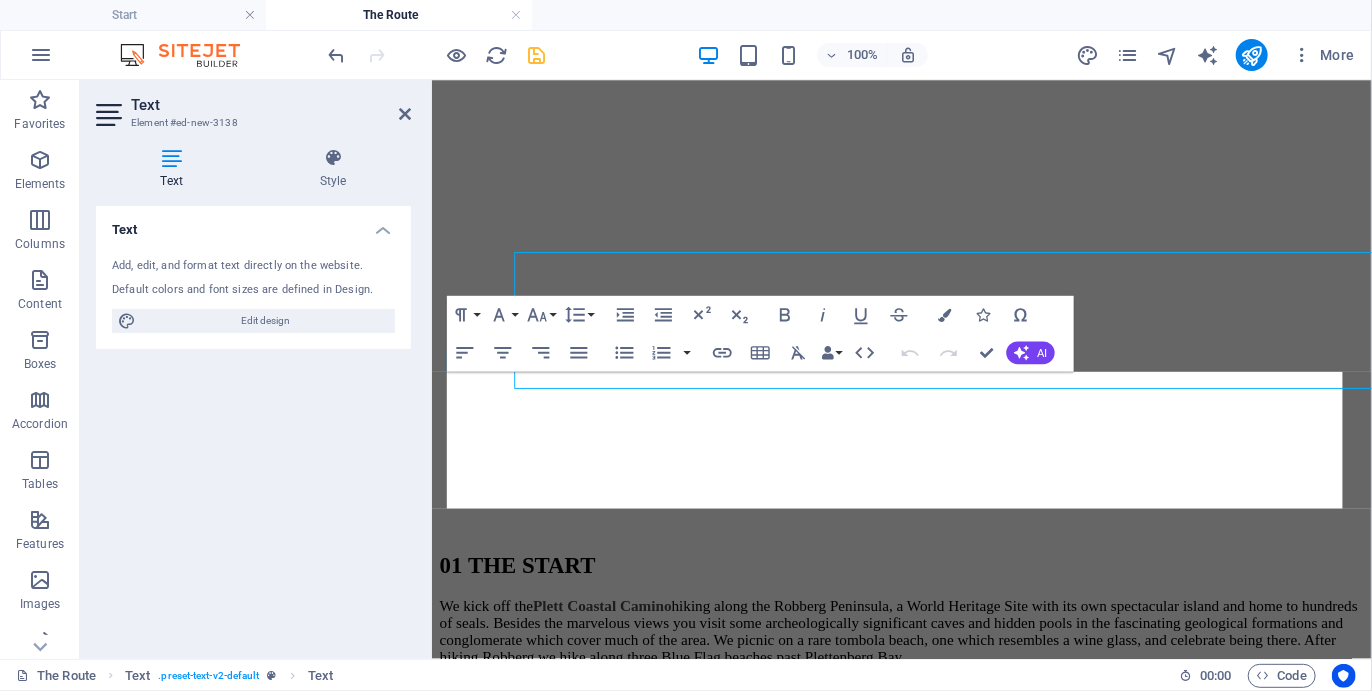 scroll, scrollTop: 4777, scrollLeft: 0, axis: vertical 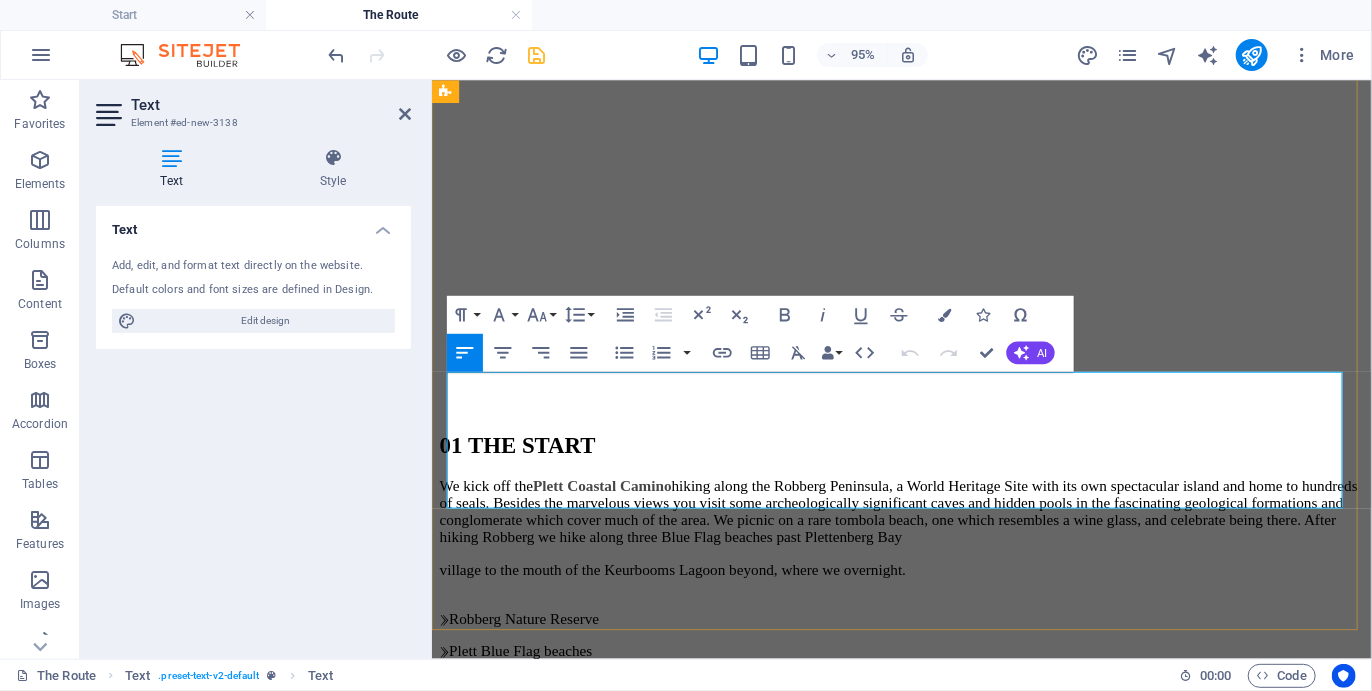 click on "with their itineraries." at bounding box center [925, 3953] 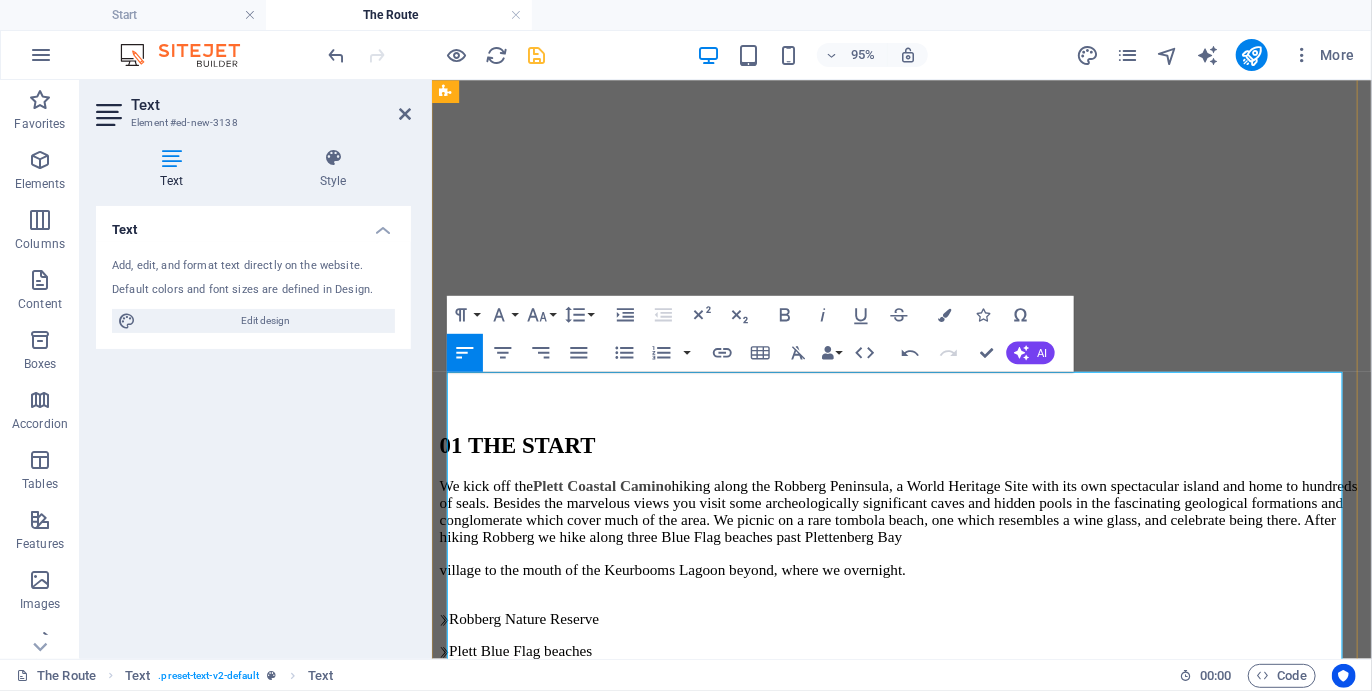 scroll, scrollTop: 9426, scrollLeft: 2, axis: both 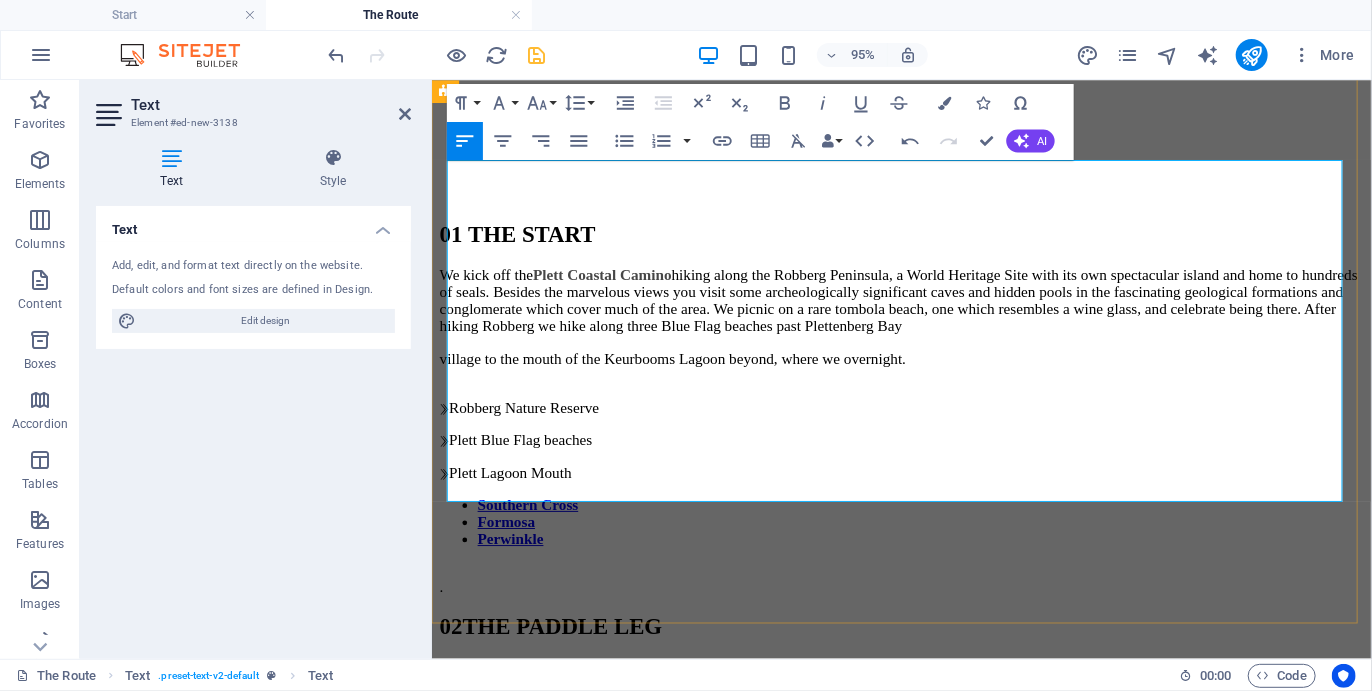 click on "Weekly departures are set for every [DAY] morning at [TIME] from" at bounding box center (925, 3560) 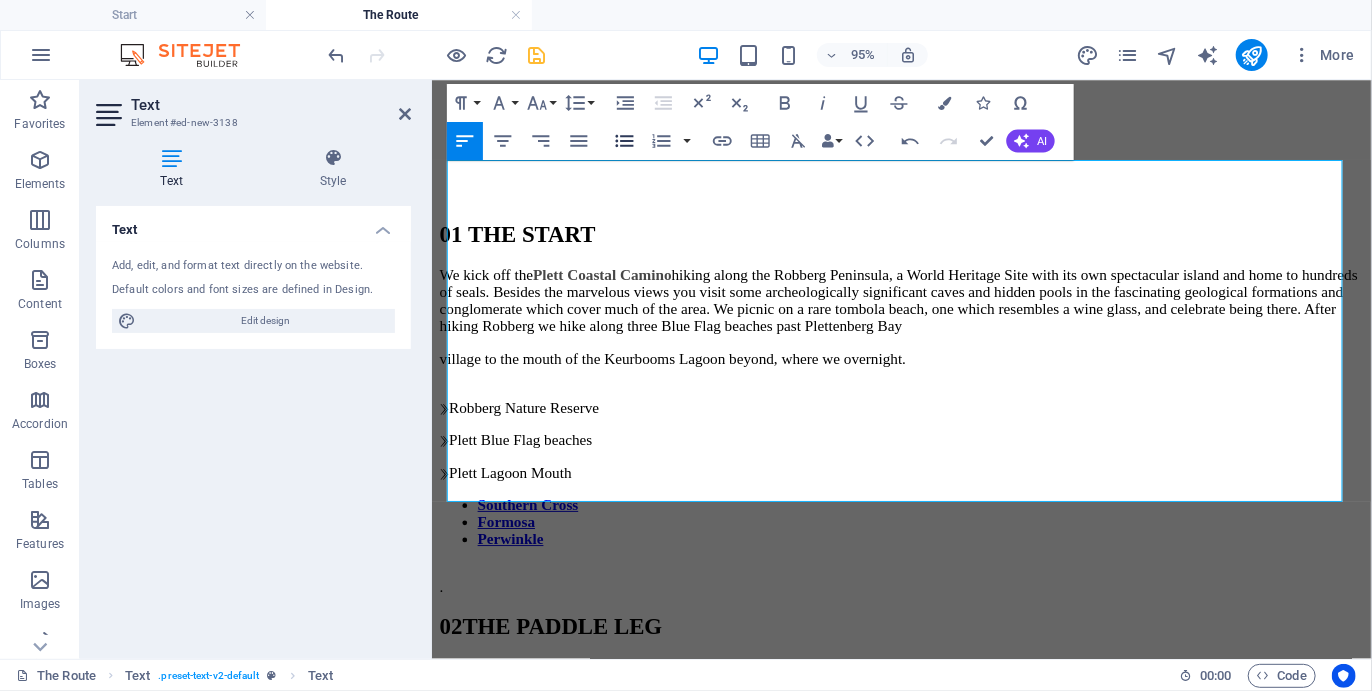 click 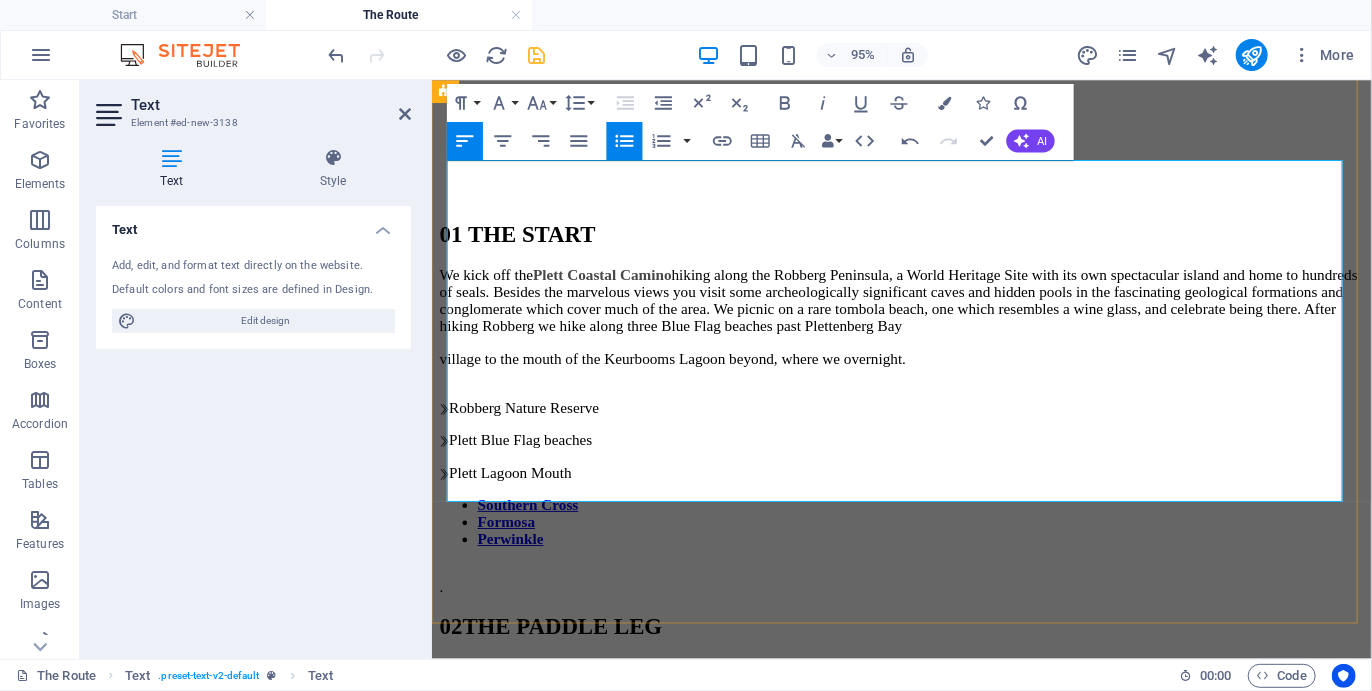 click on "Regular weekly departures are set for every [DAY] morning at" at bounding box center (925, 3764) 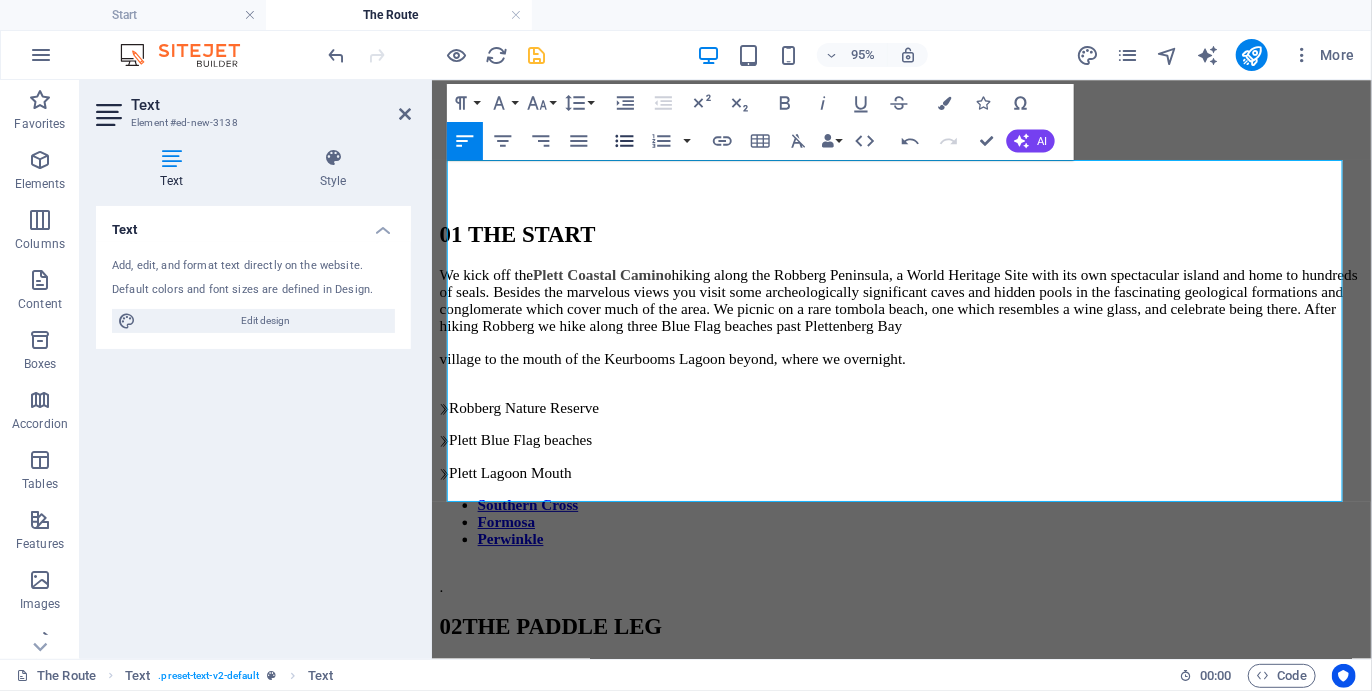 click 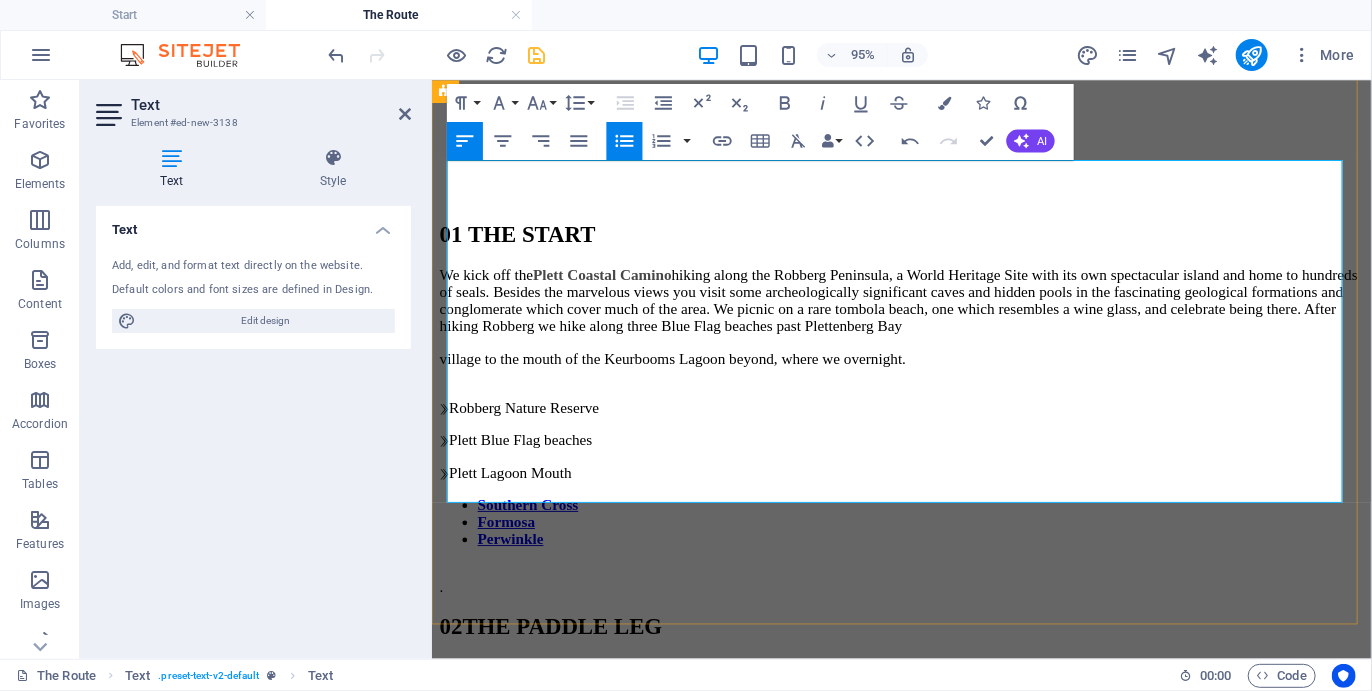 click on "with their itineraries." at bounding box center (925, 3730) 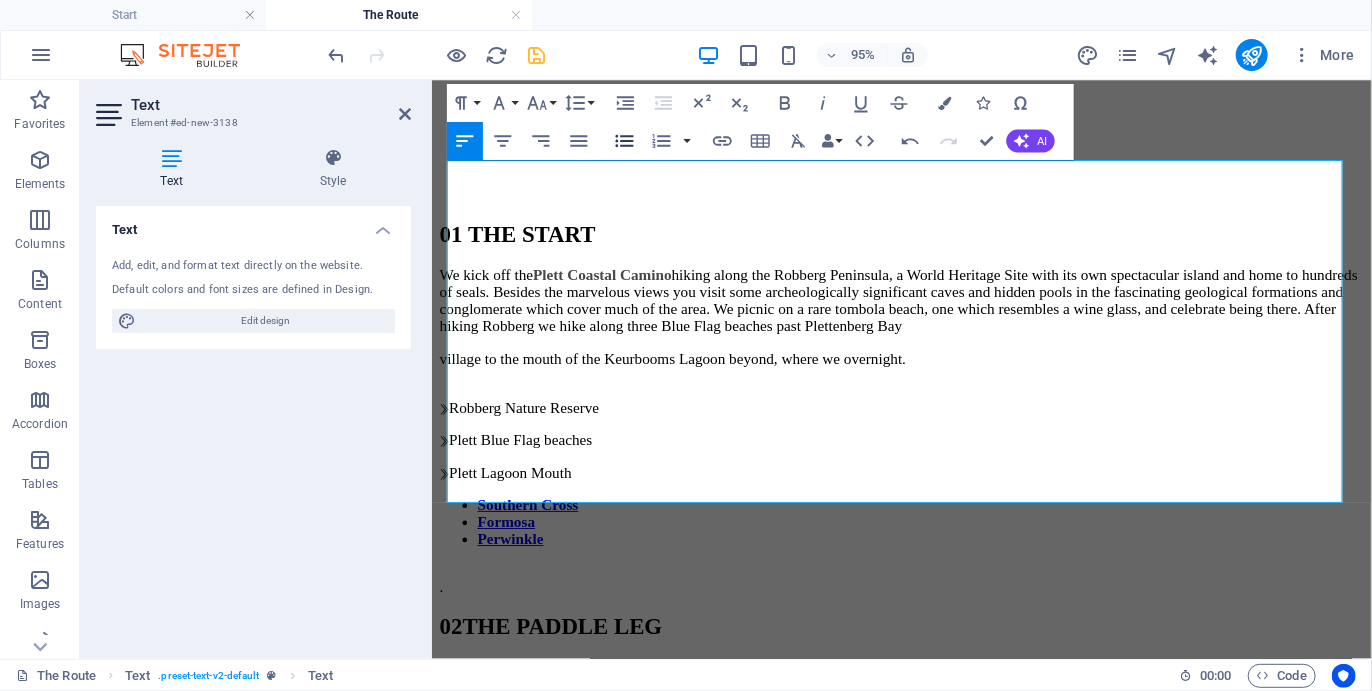click 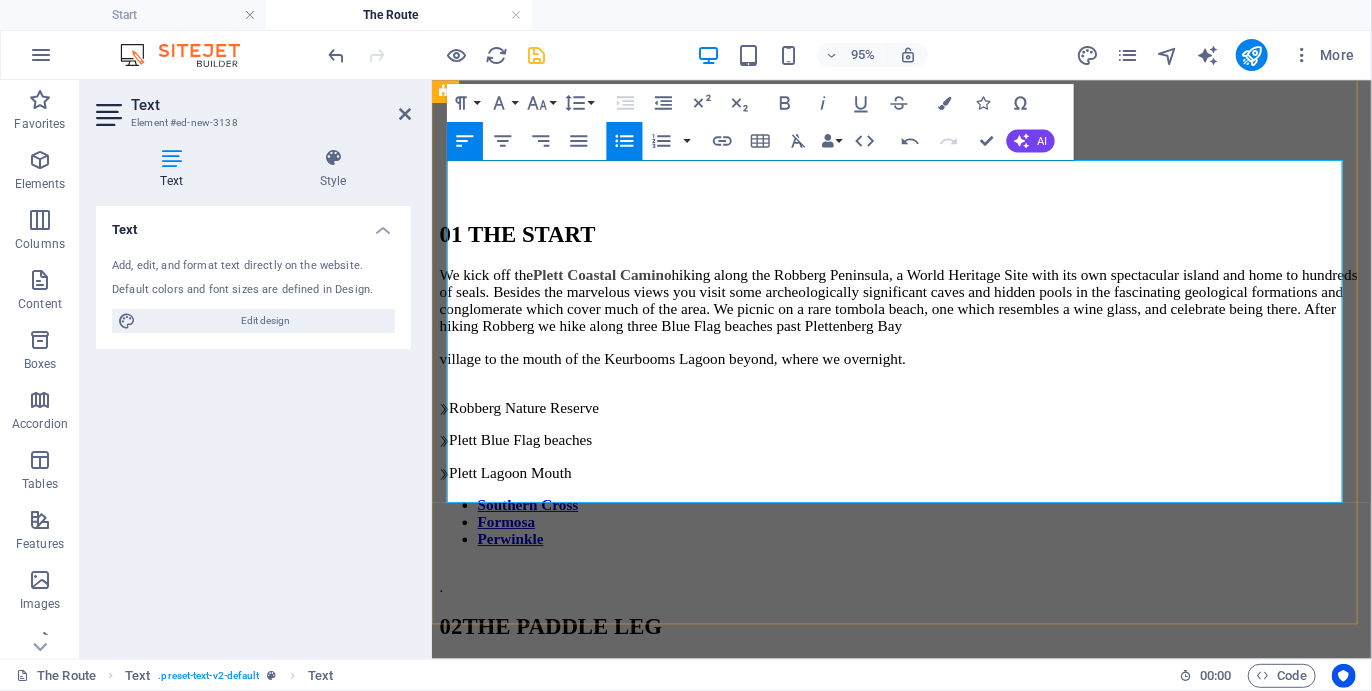 click on "with their itineraries." at bounding box center (945, 3730) 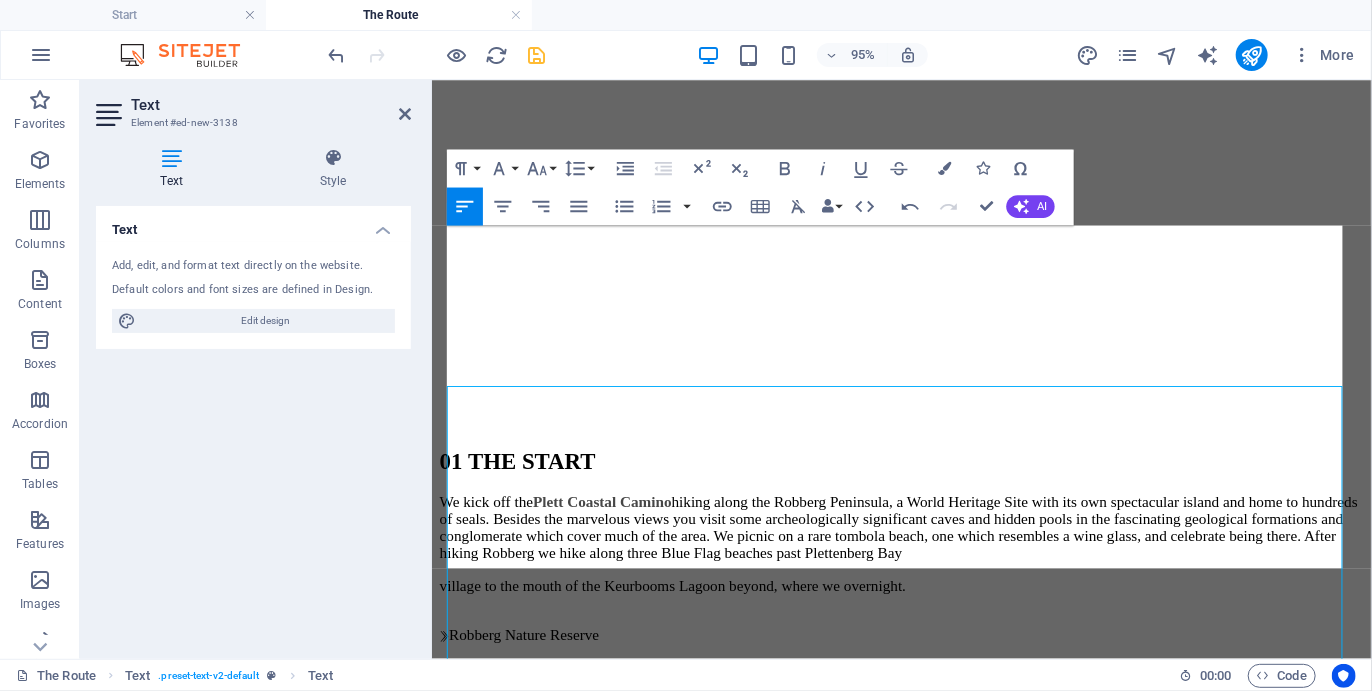 scroll, scrollTop: 4760, scrollLeft: 0, axis: vertical 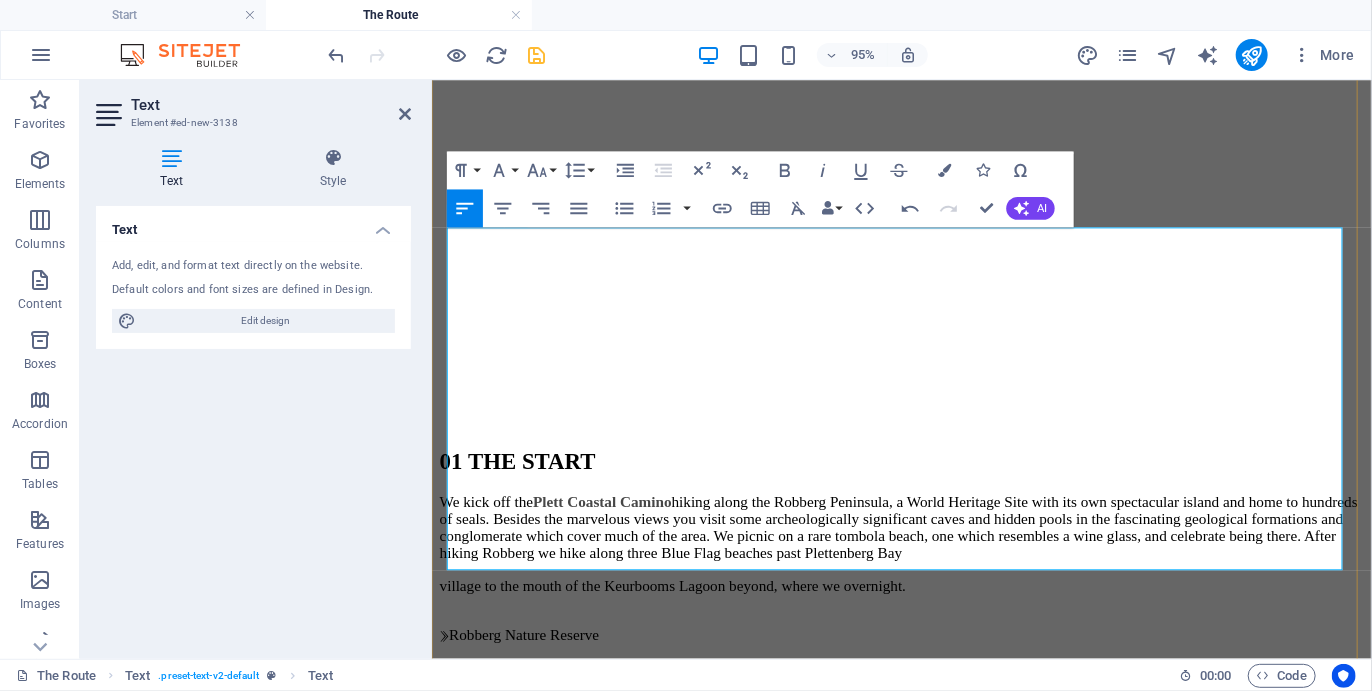 click on "February to November. This allows for weekend travel before and" at bounding box center (925, 3834) 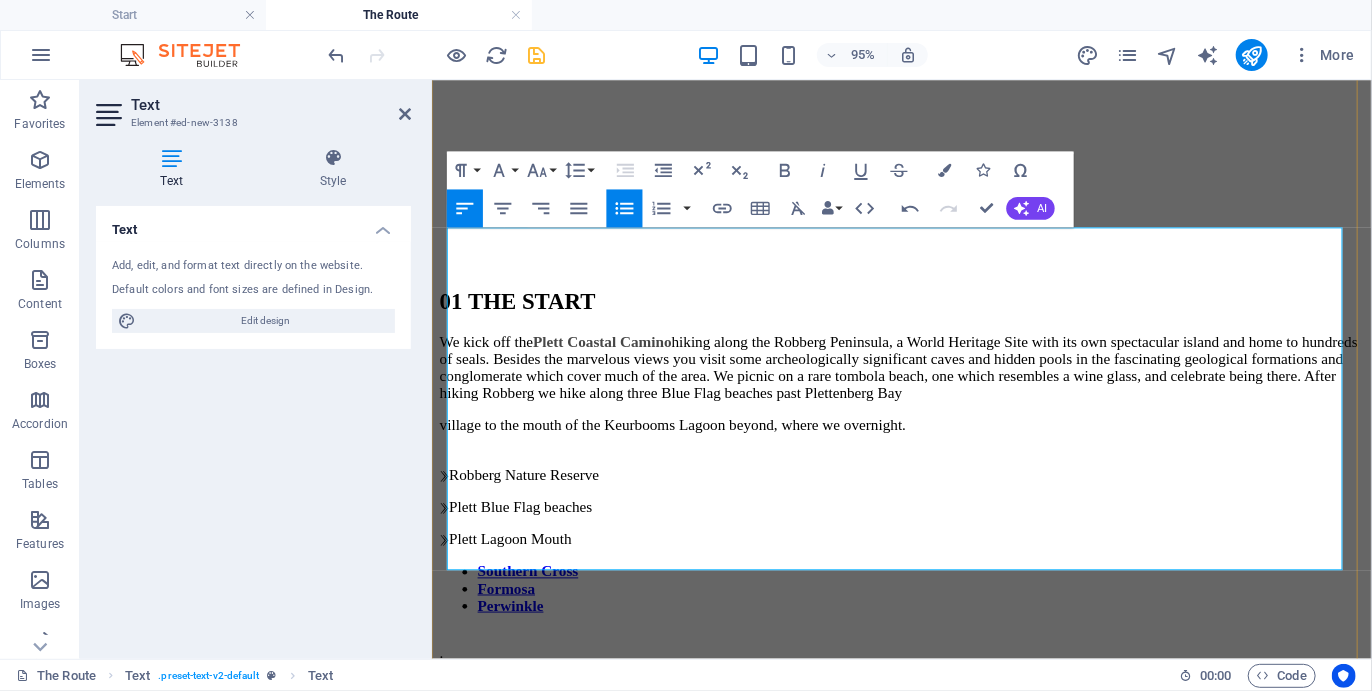 type 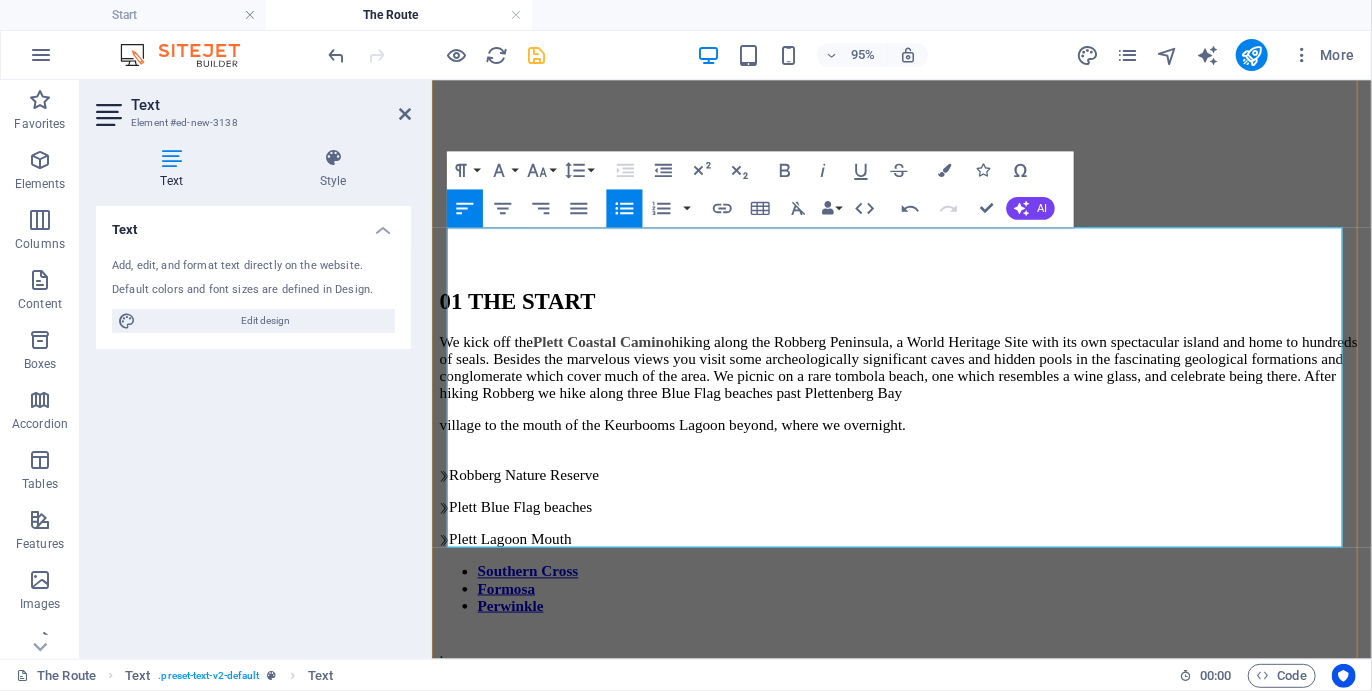 click on "Where participants are doing less than the full five days, they will" at bounding box center (925, 3683) 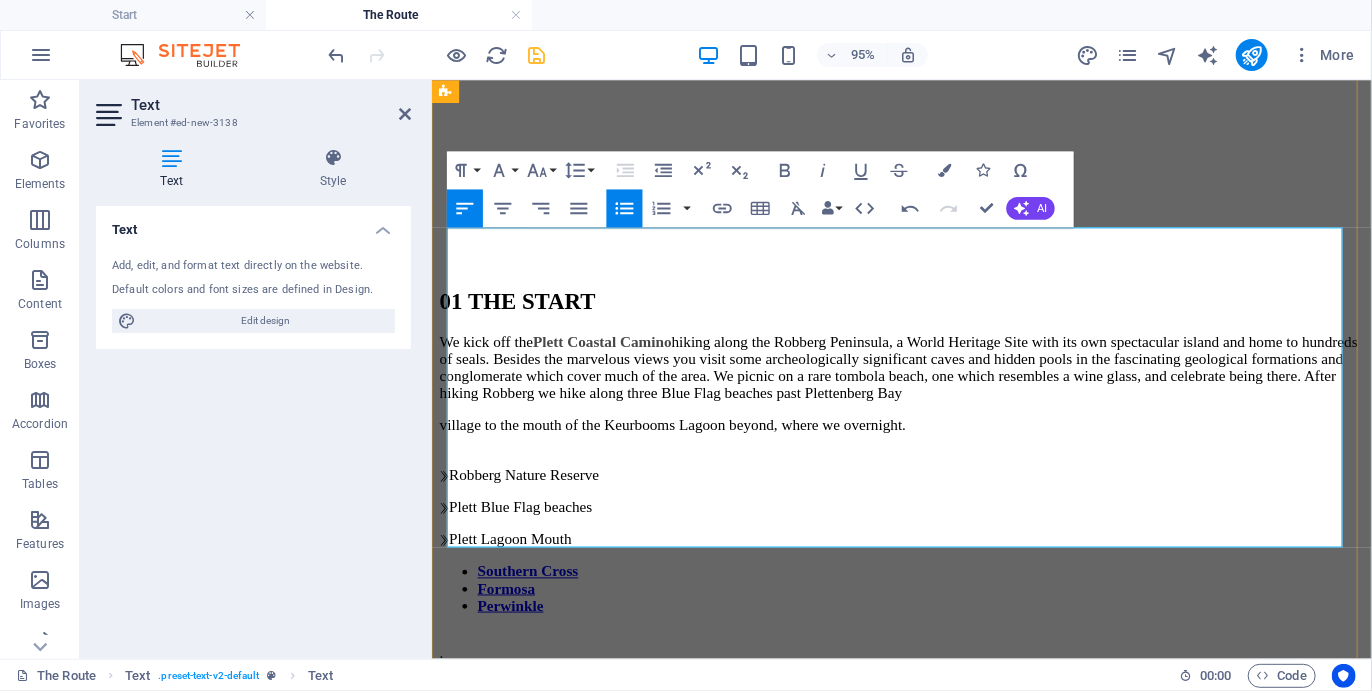 click on "join and leave the regular departure groups on days coinciding" at bounding box center [925, 3683] 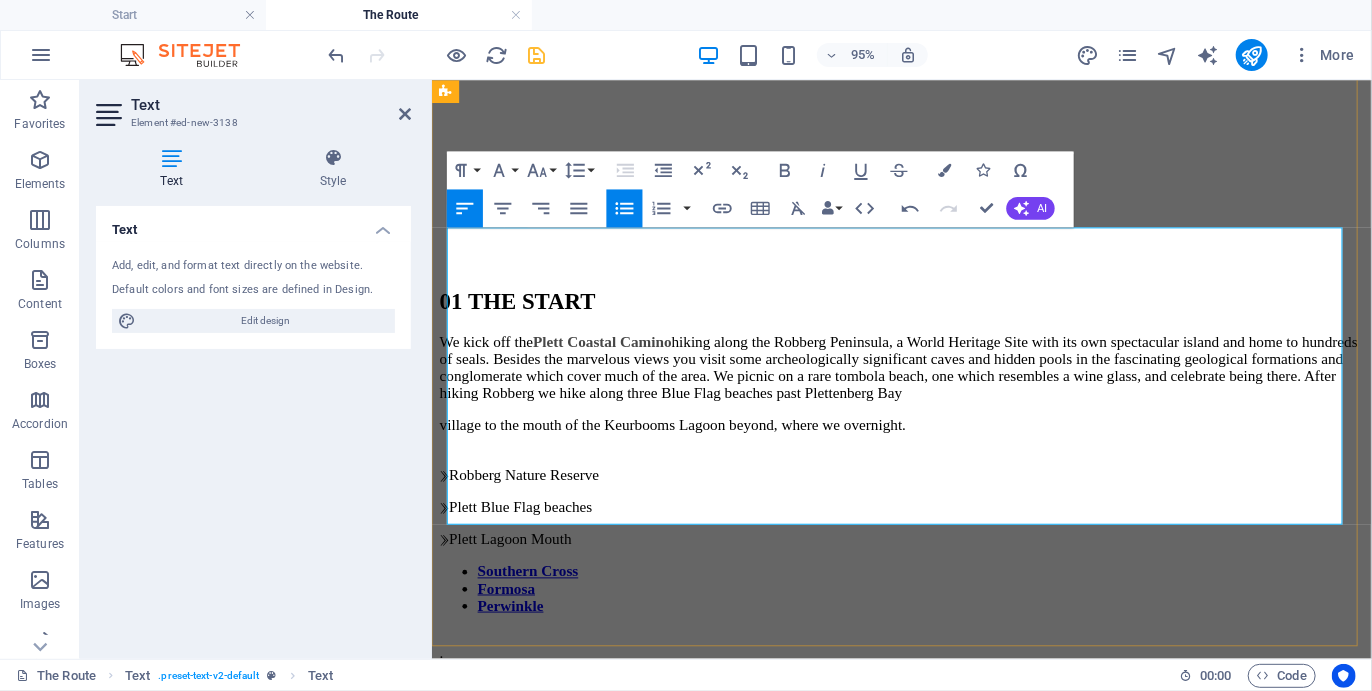 click on "with their itineraries." at bounding box center (925, 3701) 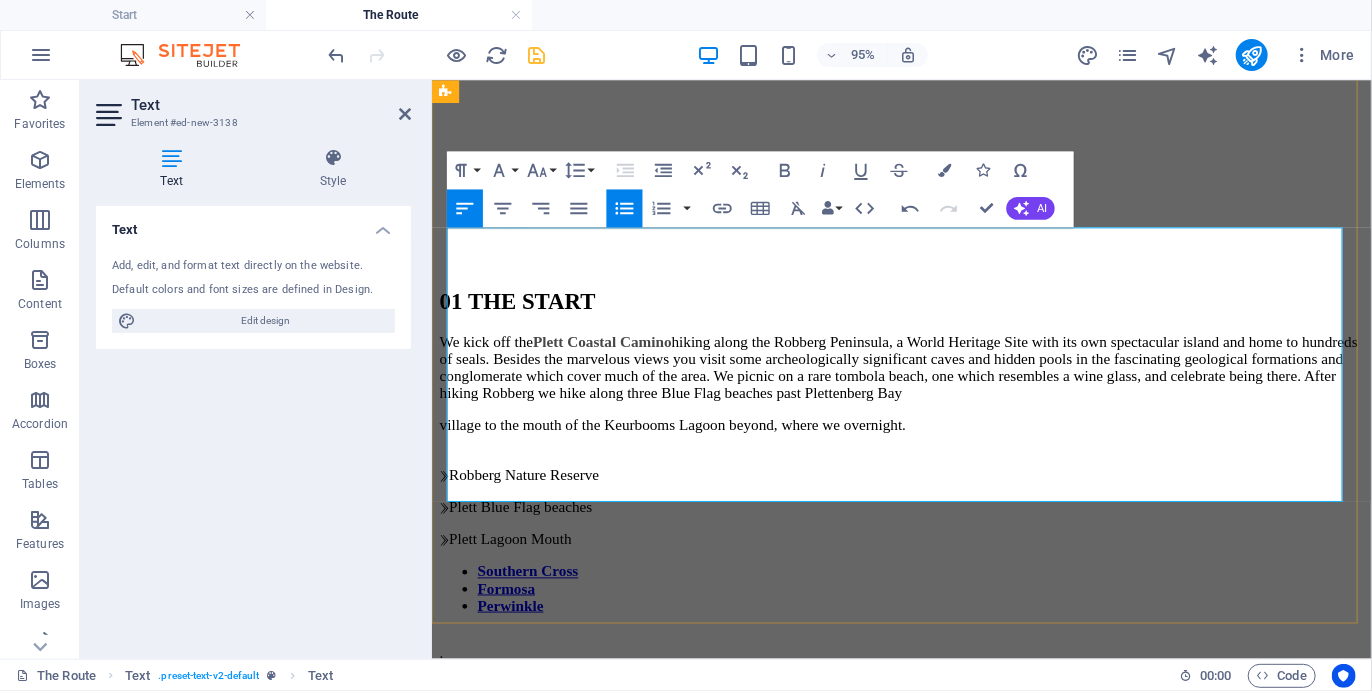 click on "8h00 for the basic Four Day/Three Night Camino Option (see the" at bounding box center (925, 3735) 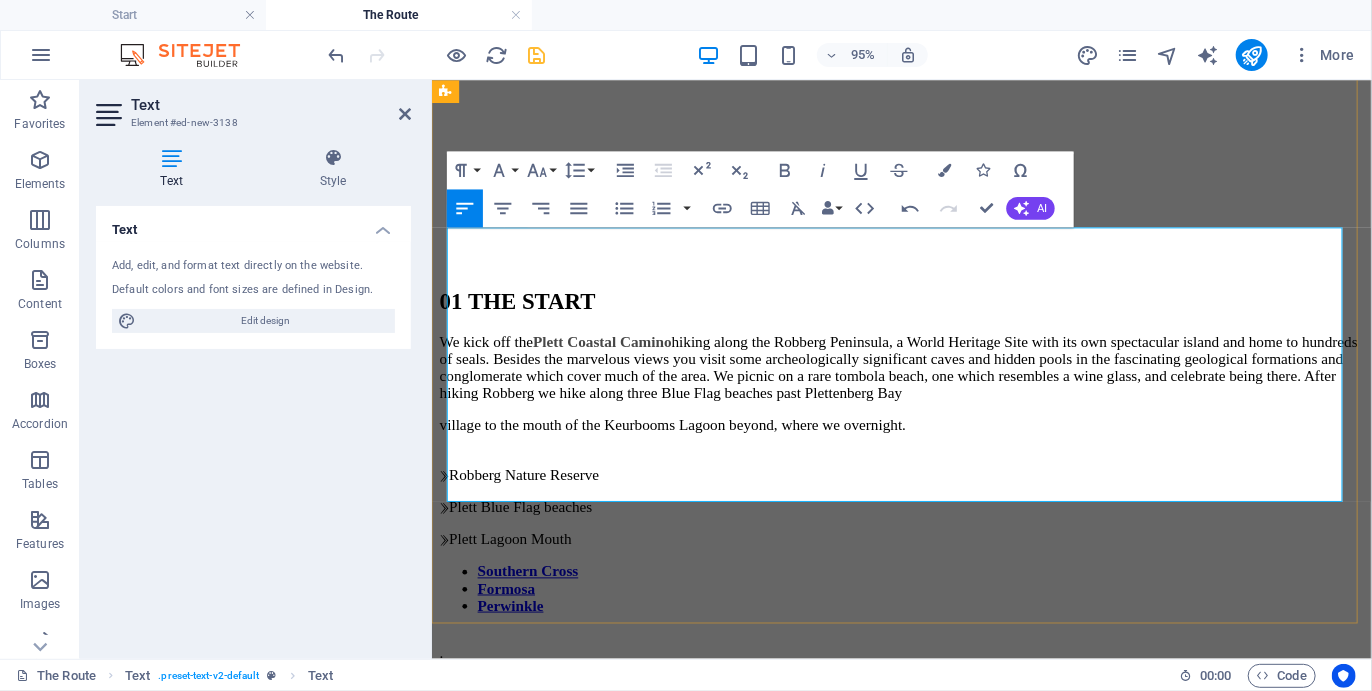 drag, startPoint x: 737, startPoint y: 367, endPoint x: 453, endPoint y: 347, distance: 284.70337 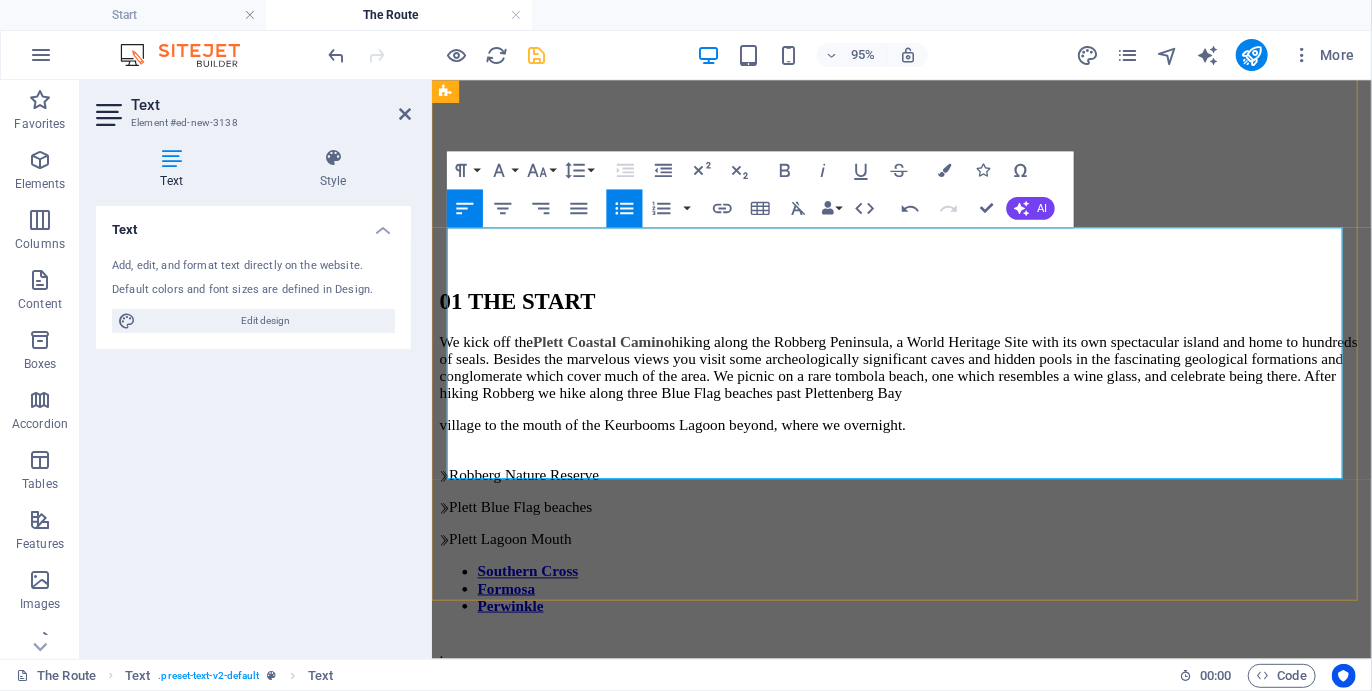 click on "additional activity days before and after, arriving a day before, or" at bounding box center (925, 3753) 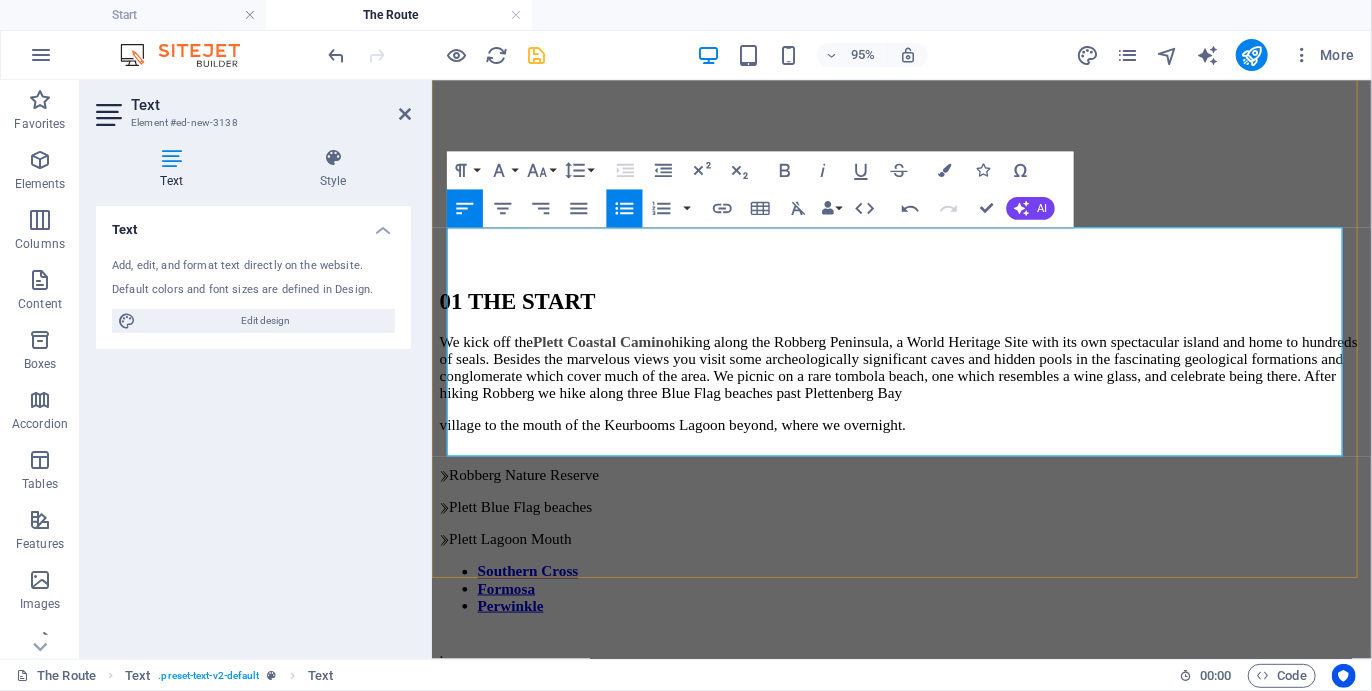 click on "staying an additional night. It also avoids weekend crowds and" at bounding box center (925, 3753) 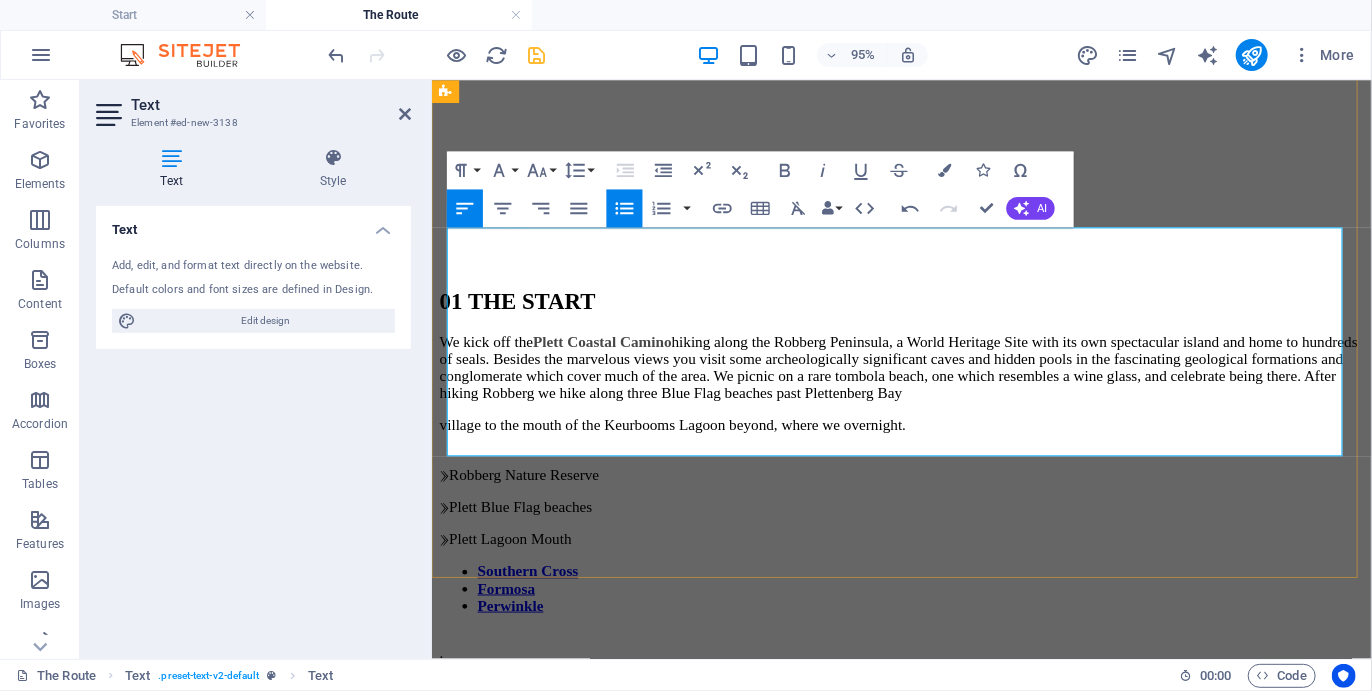 click on "facilitates traveling over weekends before the start and after." at bounding box center [925, 3771] 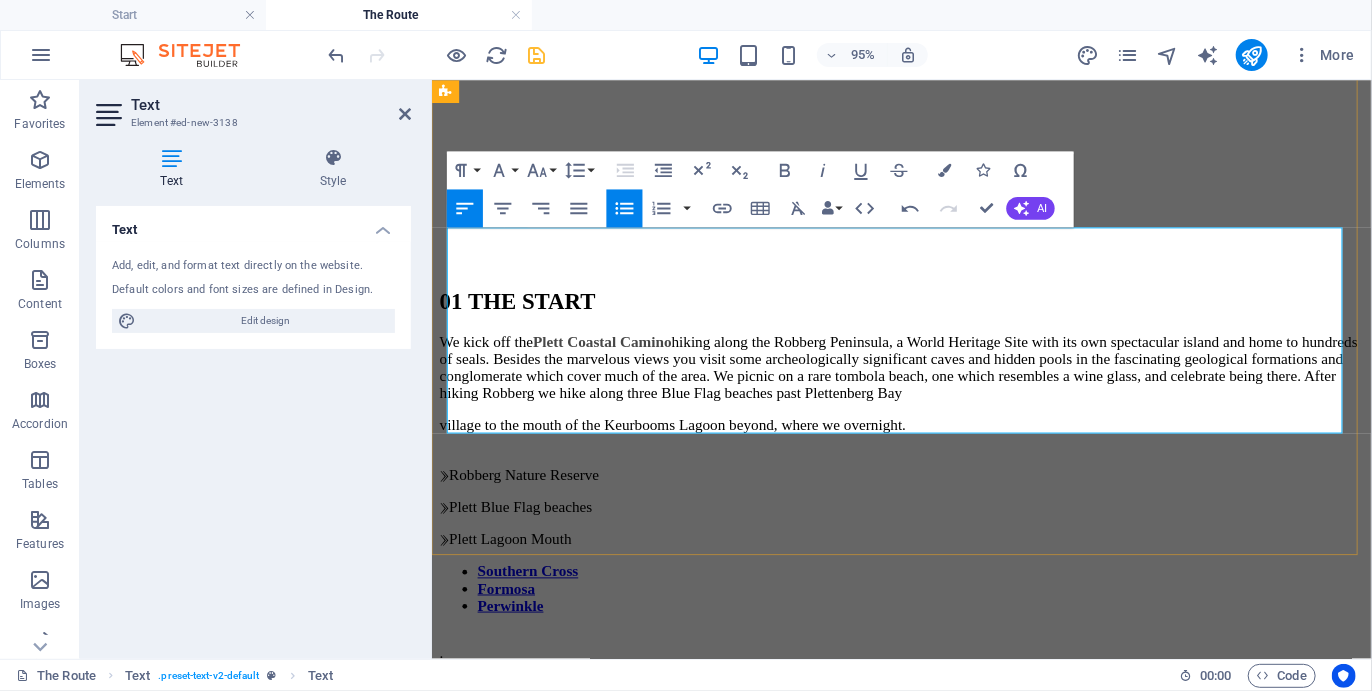 click on "Where groups are doing less than four days, they will join and" at bounding box center (925, 3771) 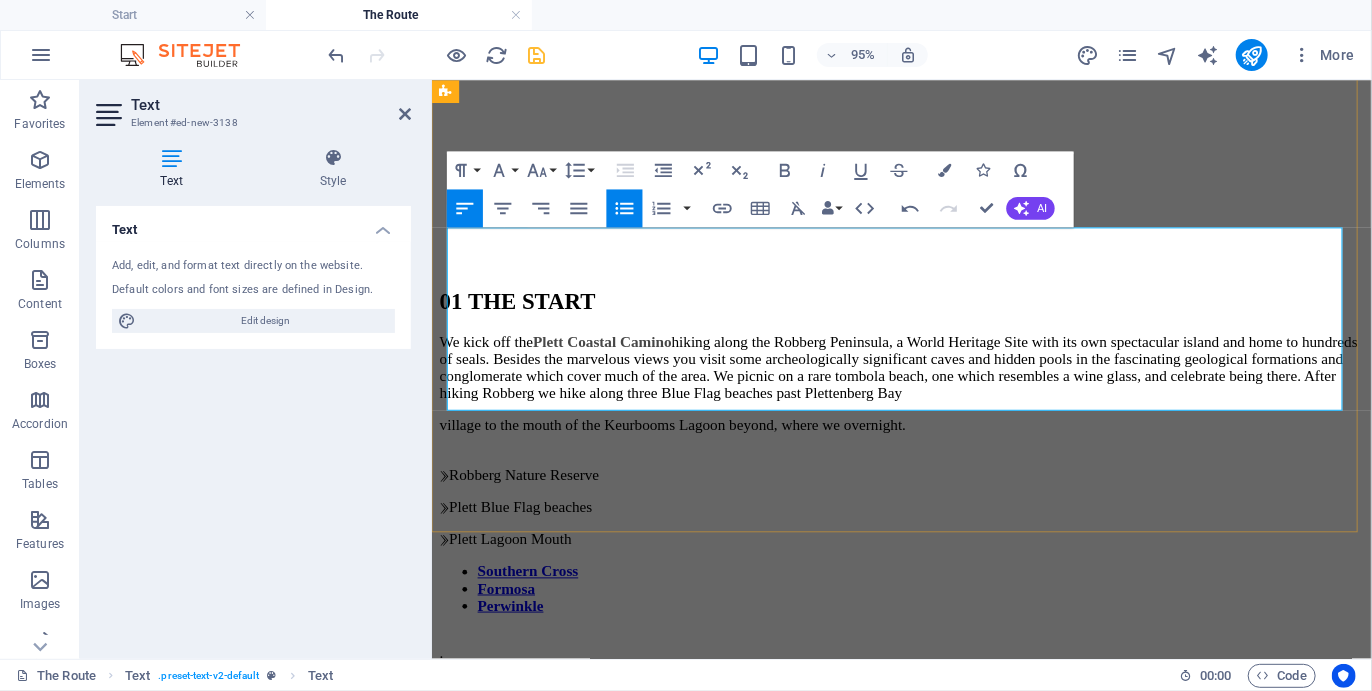 click on "itineraries." at bounding box center [925, 3789] 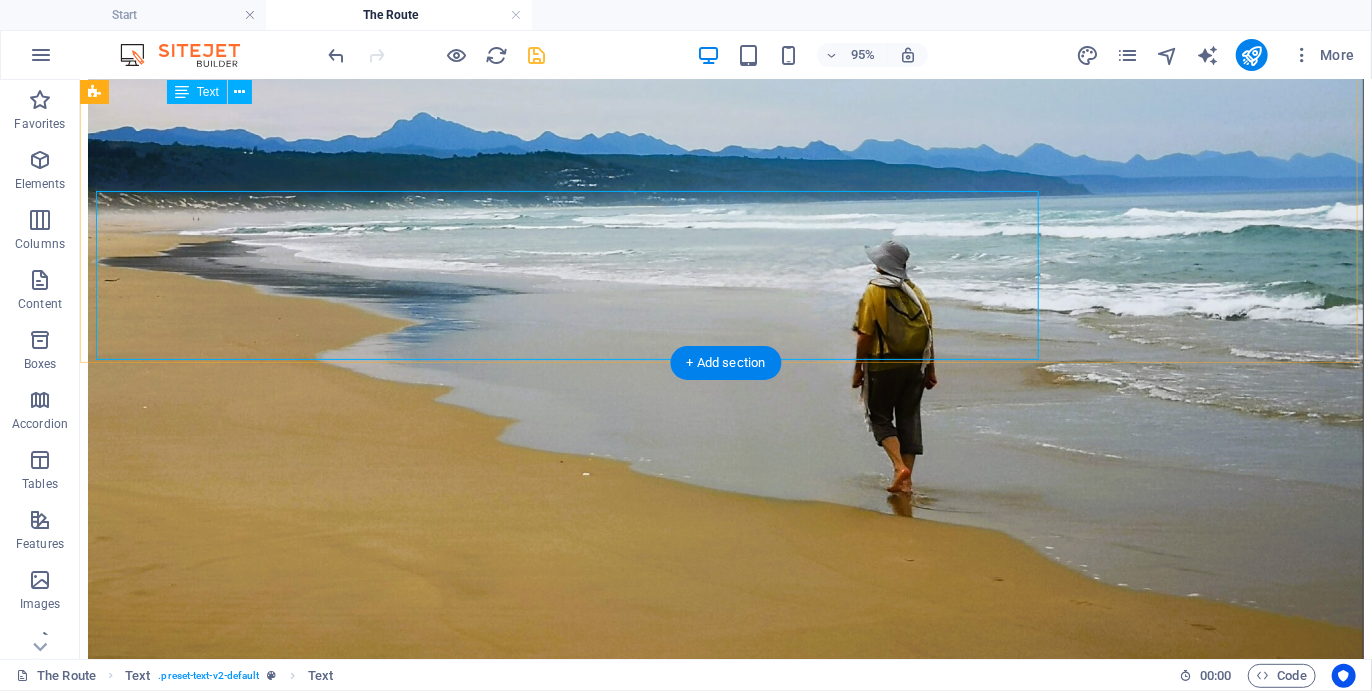 scroll, scrollTop: 4803, scrollLeft: 0, axis: vertical 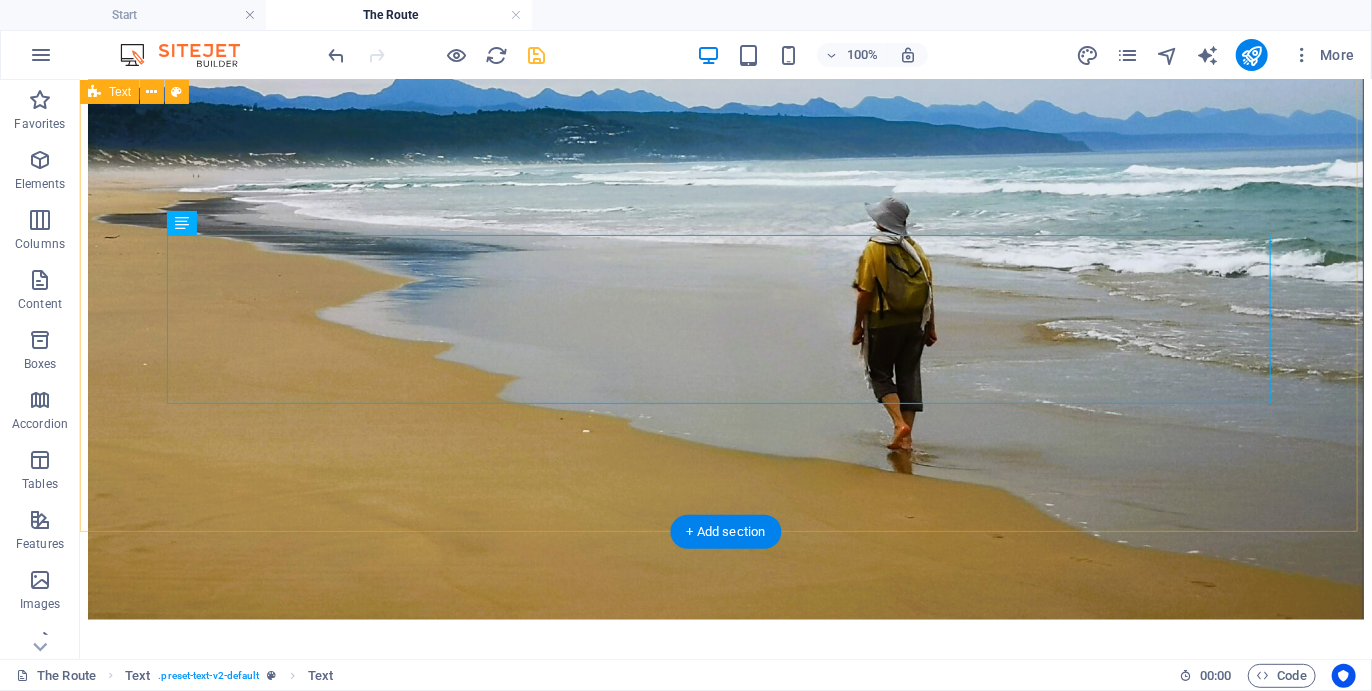 click on "Our itinerary packages Because of our experience at Real Cape Adventures and understanding of travel needs, the Plett Coastal Camino has been designed to accommodate different travel itineraries, so the options vary in duration from two to six days. Departures are on Monday mornings, finishing on Fridayss. This bookends the Plett Coastal Camino with weekends, allowing time to travel and additional days and activities. For your convenience and ease of booking, the most popular permutations have been named and are shown below:- Weekly departures are set for every Monday morning at 8h00 from February to November. This allows for weekend travel before and after the Camino, as well as arriving a night before the Camino. Where participants are doing less than the full five days, they will join and leave the regular departure groups on days coinciding with their itineraries." at bounding box center [725, 4531] 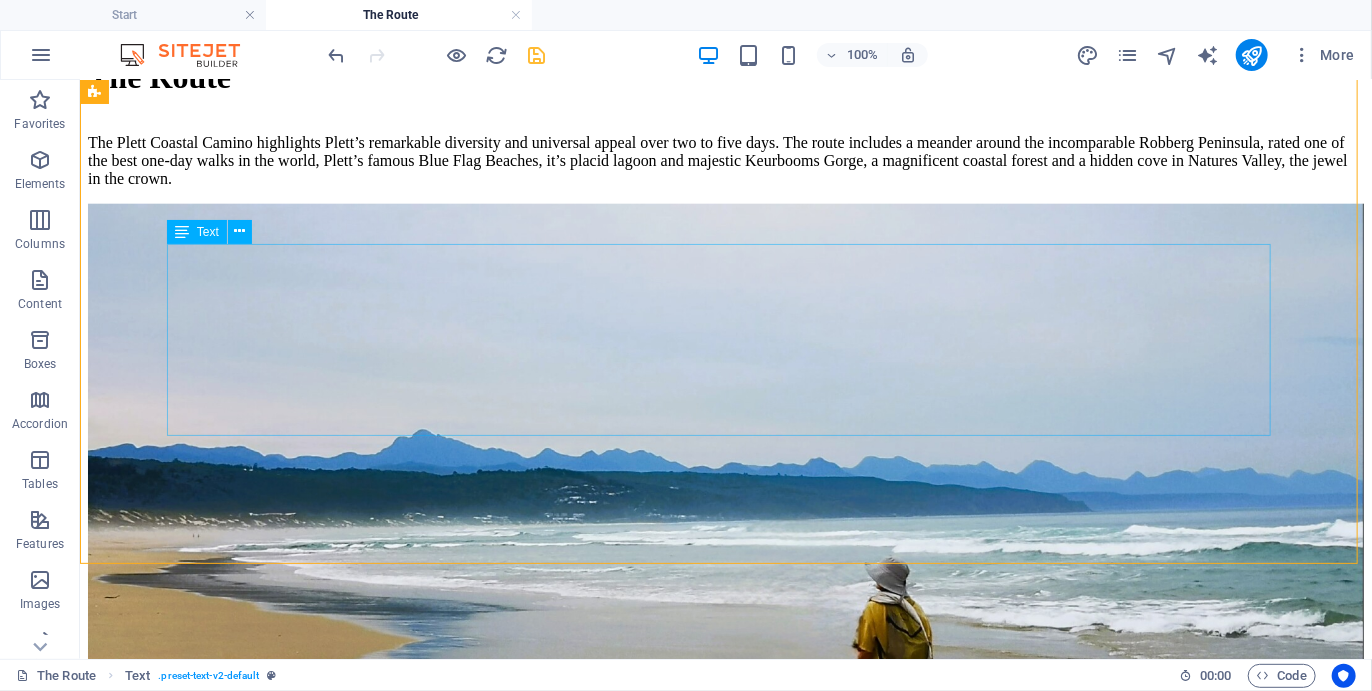 scroll, scrollTop: 4618, scrollLeft: 0, axis: vertical 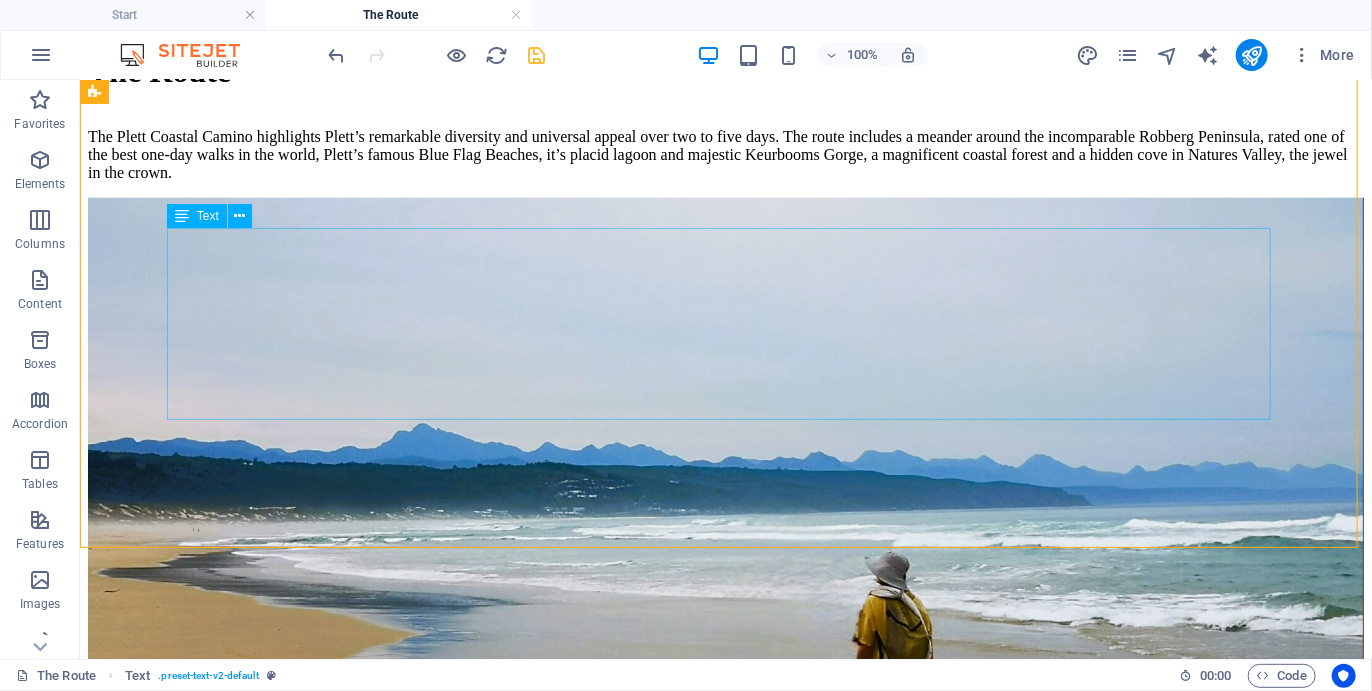 click on "Because of our experience at Real Cape Adventures and understanding of travel needs, the Plett Coastal Camino has been designed to accommodate different travel itineraries, so the options vary in duration from two to six days. Departures are on Monday mornings, finishing on Fridayss. This bookends the Plett Coastal Camino with weekends, allowing time to travel and additional days and activities. For your convenience and ease of booking, the most popular permutations have been named and are shown below:-" at bounding box center (725, 4864) 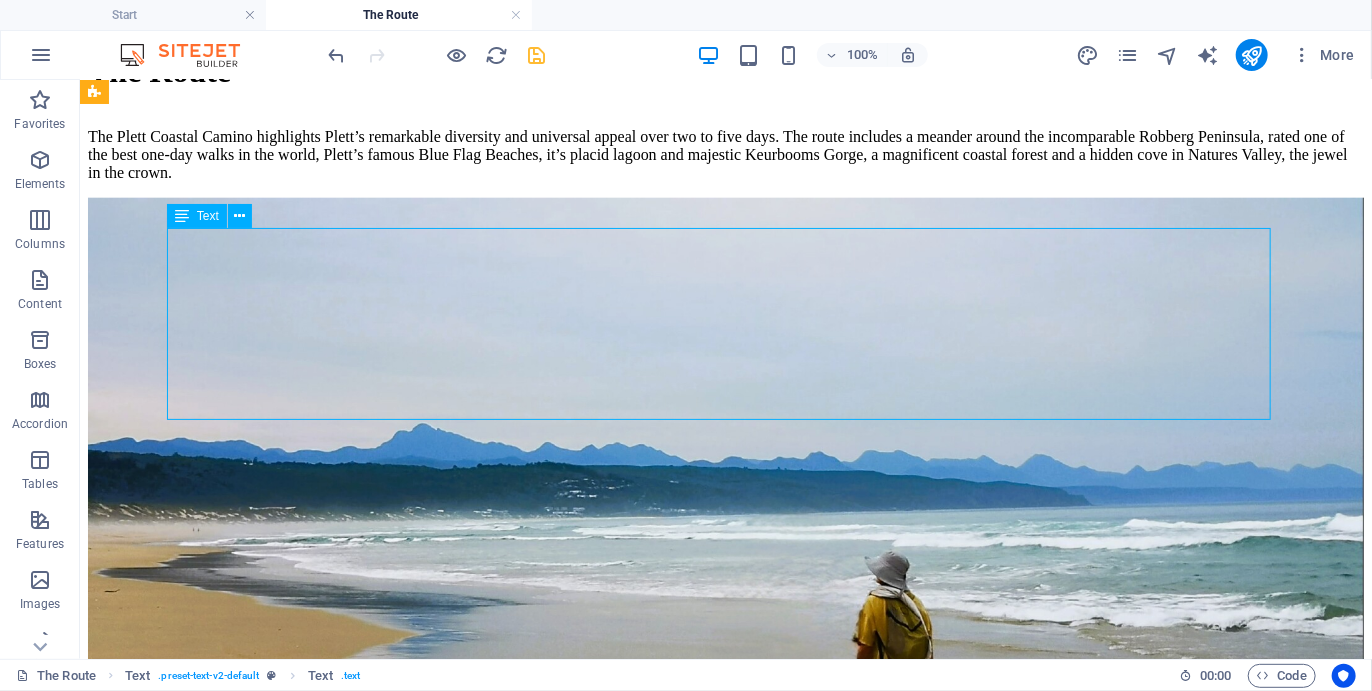 click on "Because of our experience at Real Cape Adventures and understanding of travel needs, the Plett Coastal Camino has been designed to accommodate different travel itineraries, so the options vary in duration from two to six days. Departures are on Monday mornings, finishing on Fridayss. This bookends the Plett Coastal Camino with weekends, allowing time to travel and additional days and activities. For your convenience and ease of booking, the most popular permutations have been named and are shown below:-" at bounding box center [725, 4864] 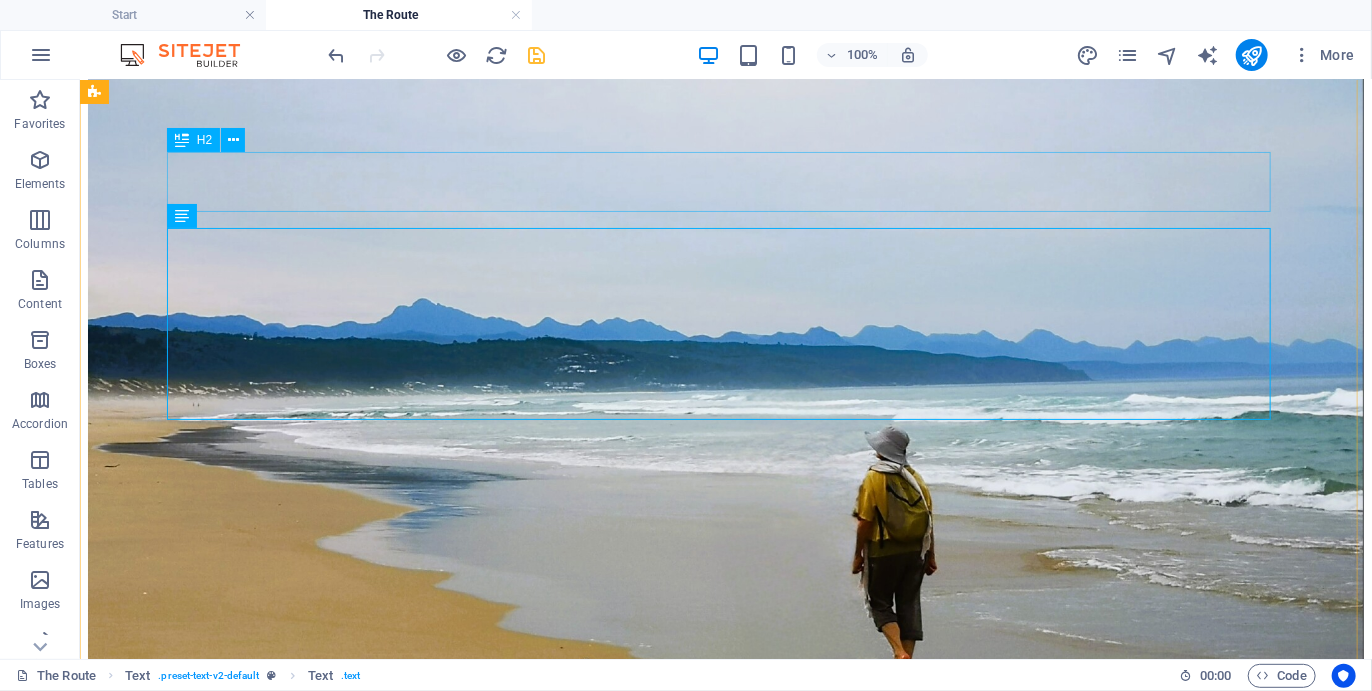 scroll, scrollTop: 4618, scrollLeft: 0, axis: vertical 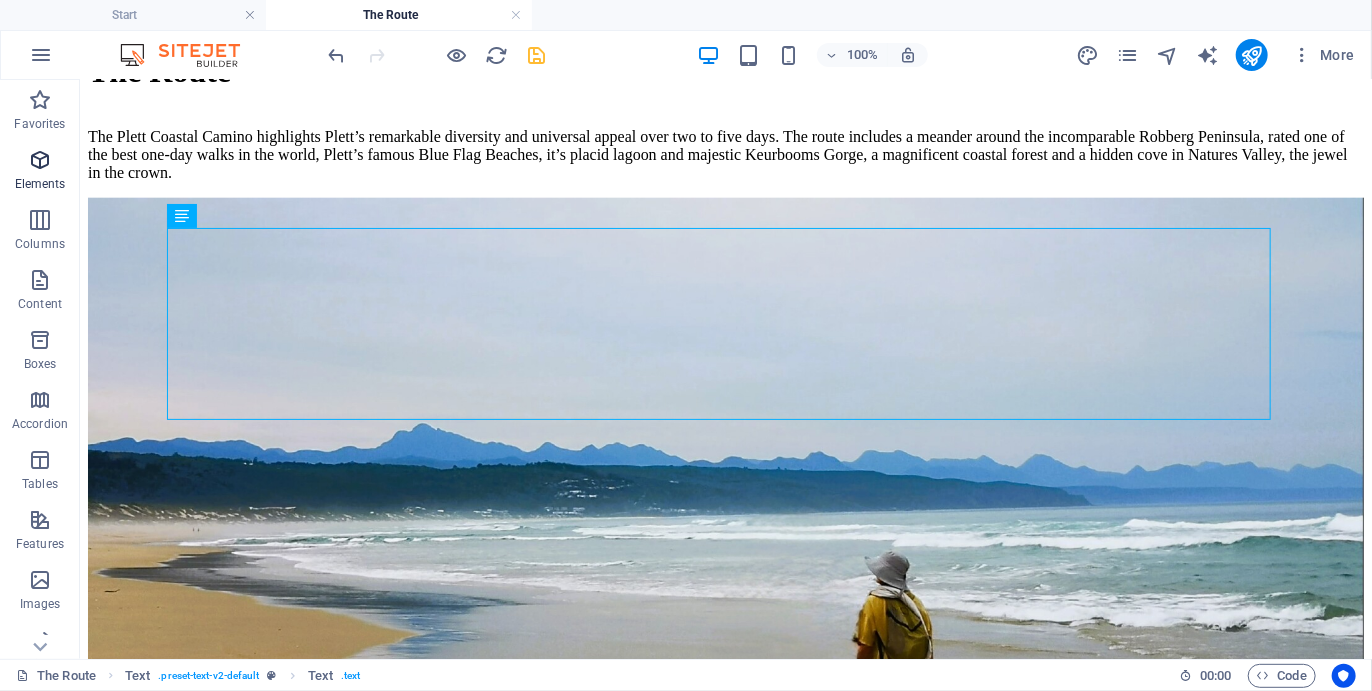 click on "Elements" at bounding box center (40, 184) 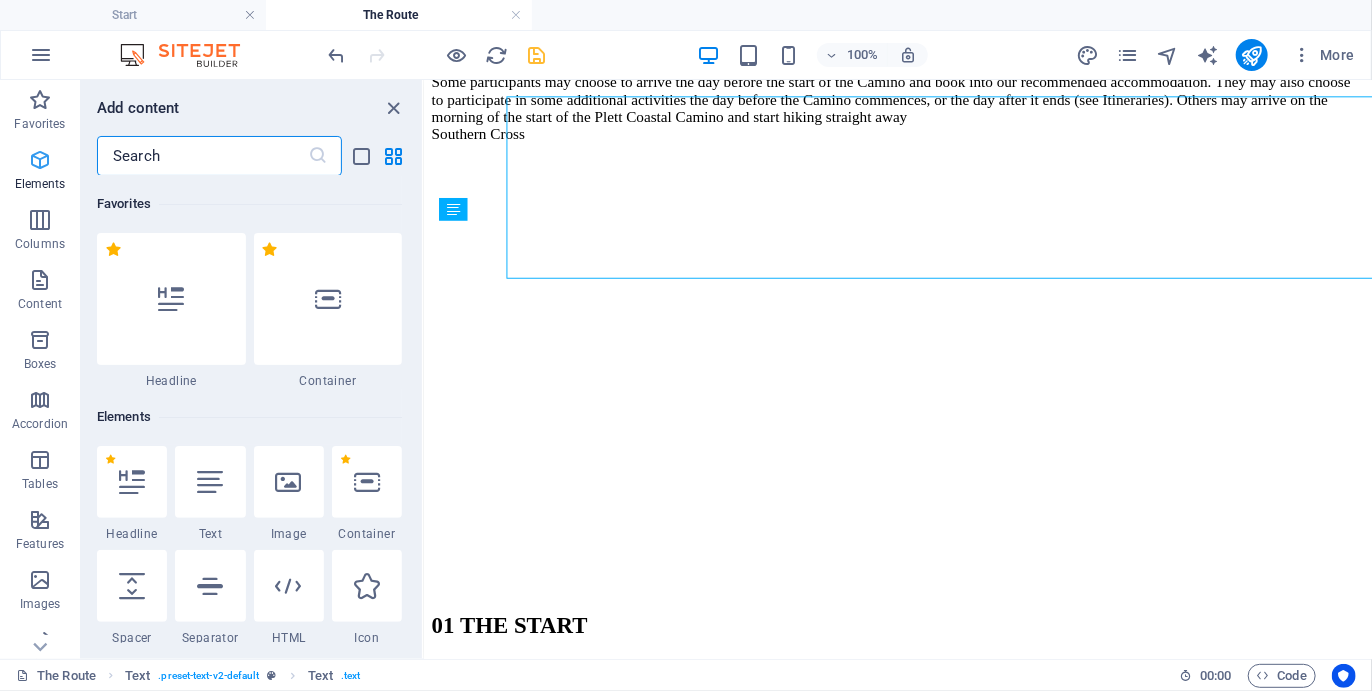 scroll, scrollTop: 4749, scrollLeft: 0, axis: vertical 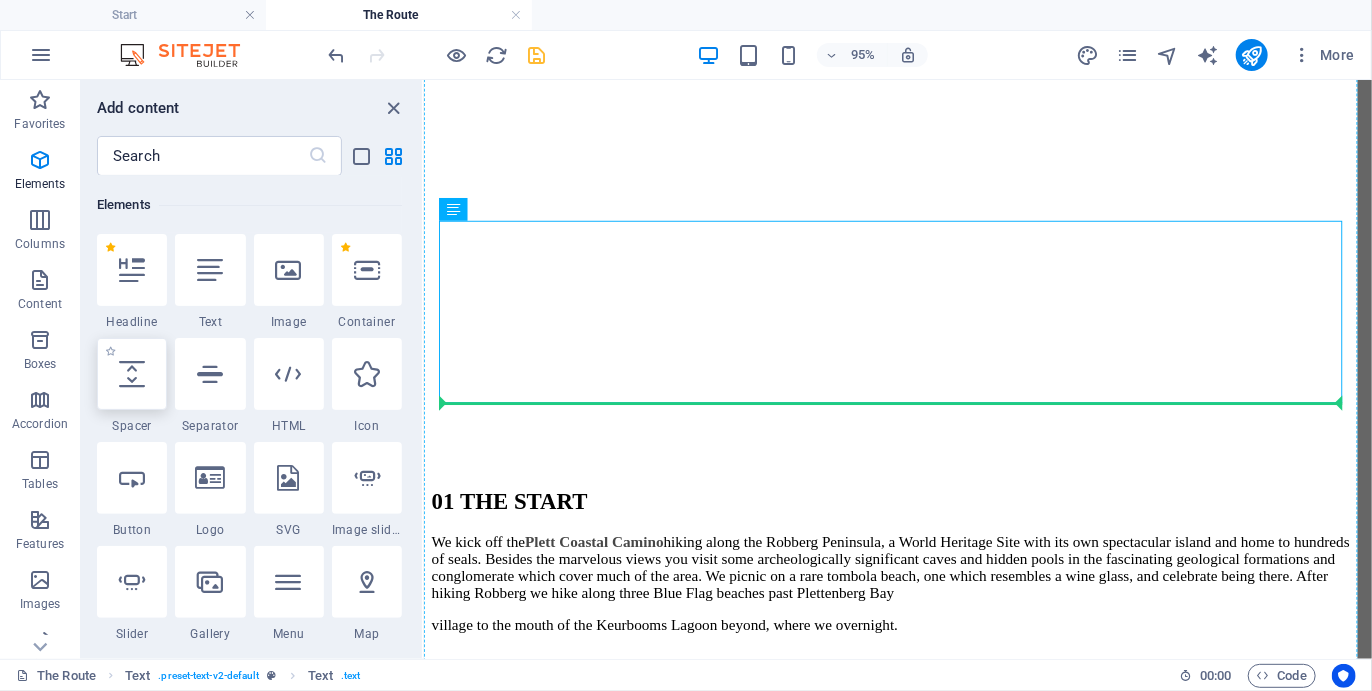 select on "px" 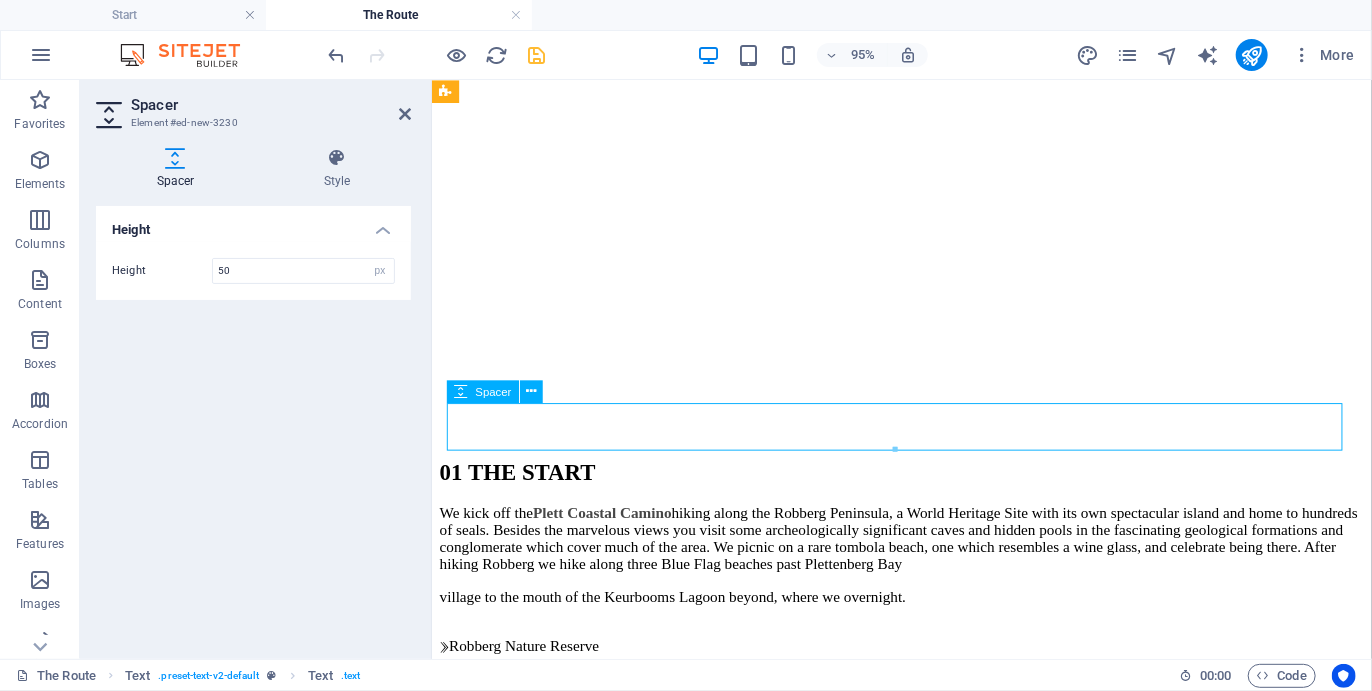 scroll, scrollTop: 4743, scrollLeft: 0, axis: vertical 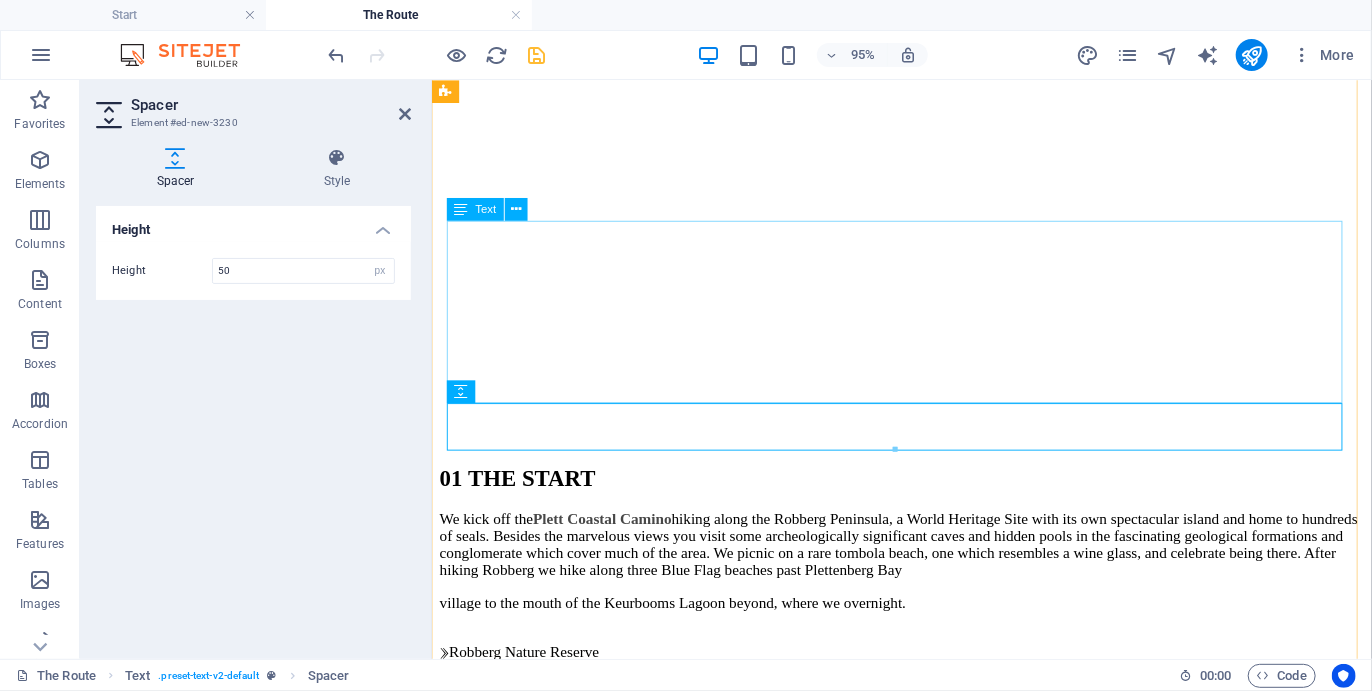 click on "Because of our experience at Real Cape Adventures and understanding of travel needs, the Plett Coastal Camino has been designed to accommodate different travel itineraries, so the options vary in duration from two to six days. Departures are on Monday mornings, finishing on Fridayss. This bookends the Plett Coastal Camino with weekends, allowing time to travel and additional days and activities. For your convenience and ease of booking, the most popular permutations have been named and are shown below:-" at bounding box center [925, 3672] 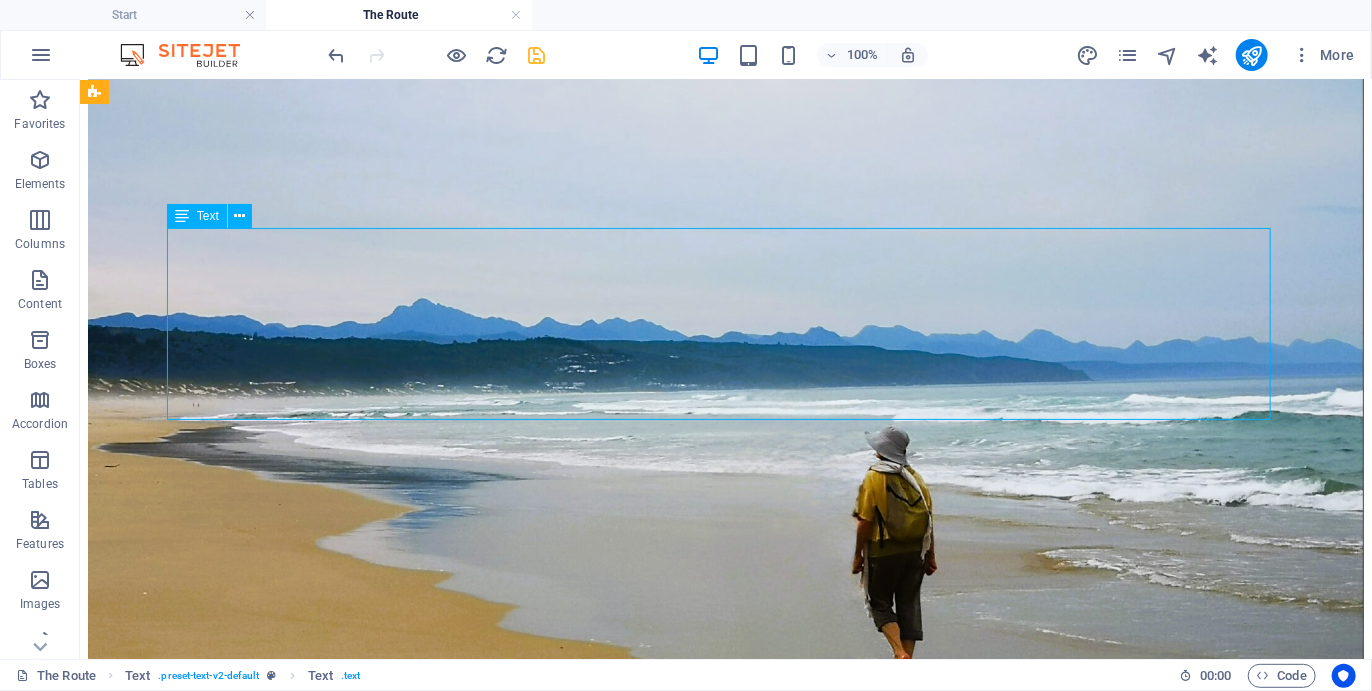 scroll, scrollTop: 4618, scrollLeft: 0, axis: vertical 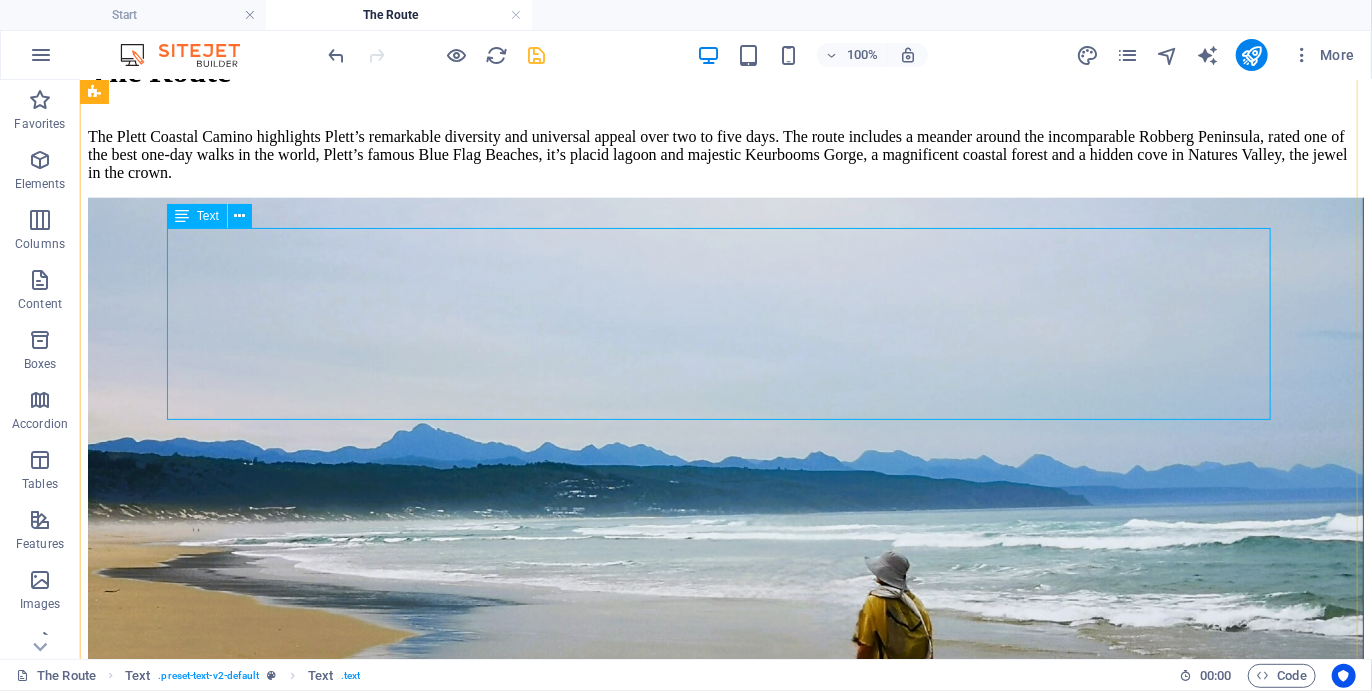 click on "Because of our experience at Real Cape Adventures and understanding of travel needs, the Plett Coastal Camino has been designed to accommodate different travel itineraries, so the options vary in duration from two to six days. Departures are on Monday mornings, finishing on Fridayss. This bookends the Plett Coastal Camino with weekends, allowing time to travel and additional days and activities. For your convenience and ease of booking, the most popular permutations have been named and are shown below:-" at bounding box center [725, 4864] 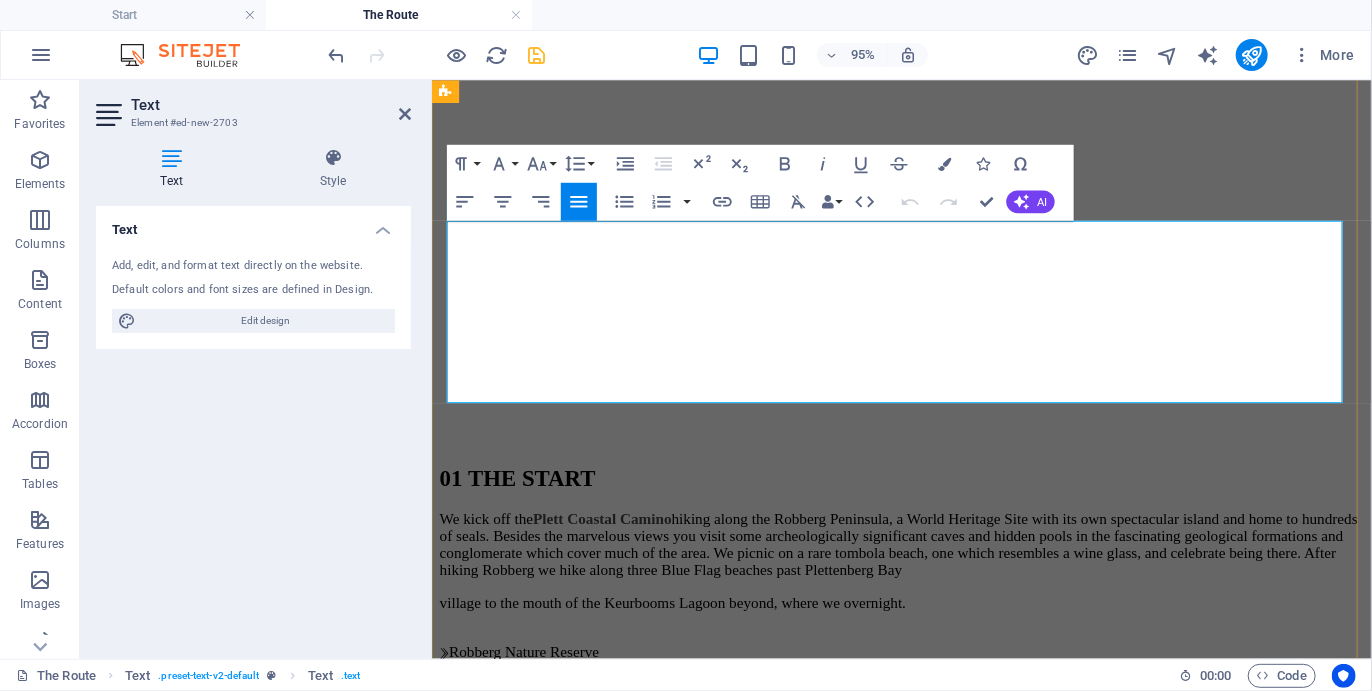 click on "options vary in duration from two to six days. Departures are on" at bounding box center (925, 3613) 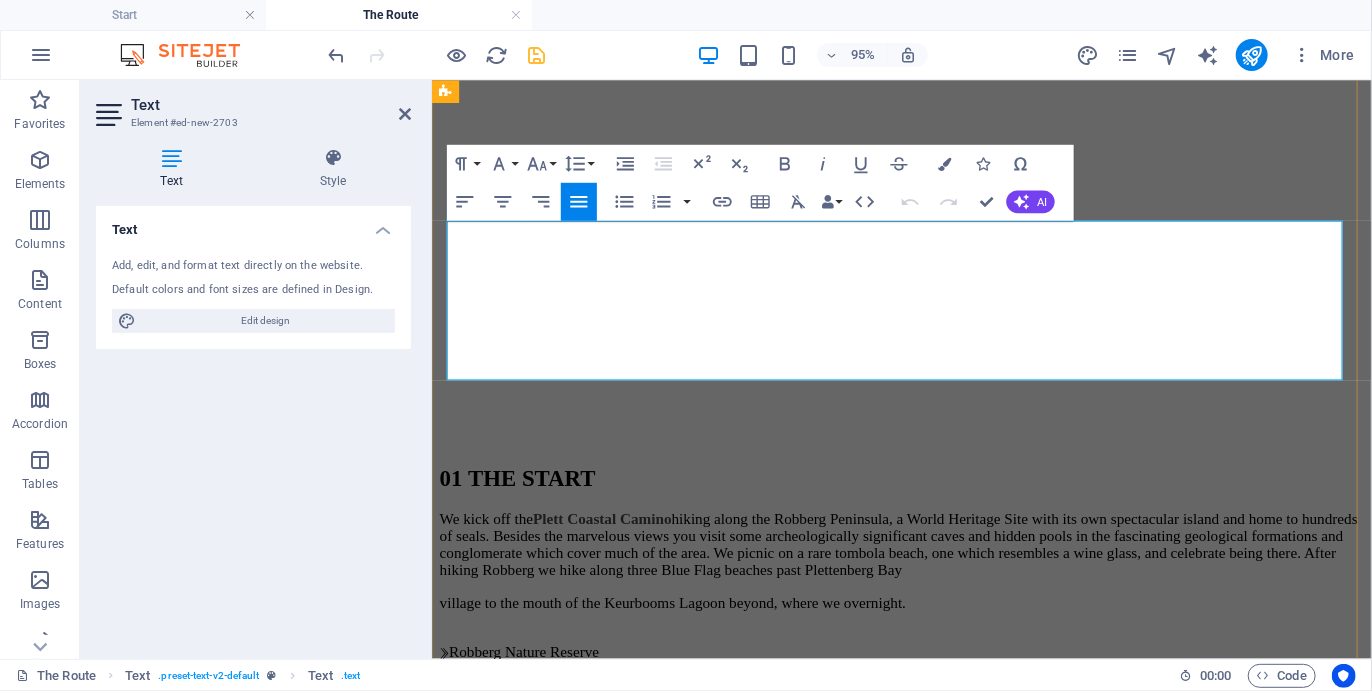 type 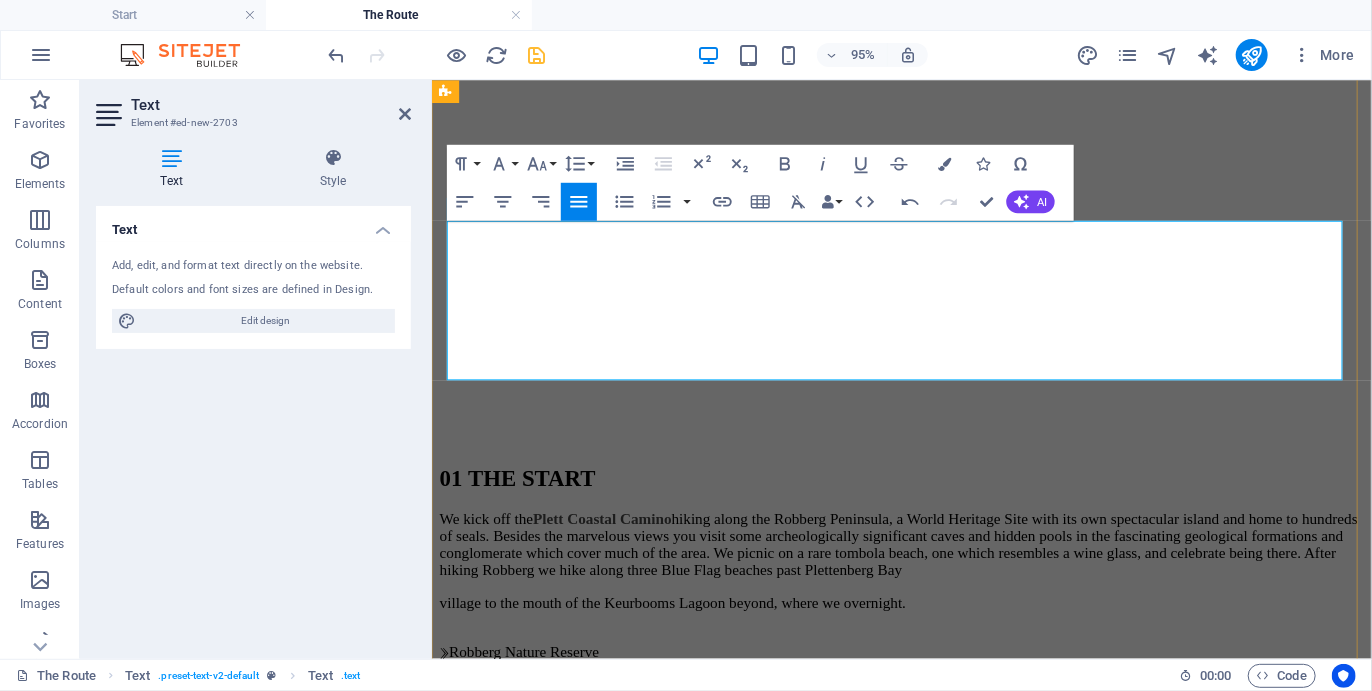 click on "Coastal Camino with weekends, allowing time to travel and" at bounding box center (925, 3647) 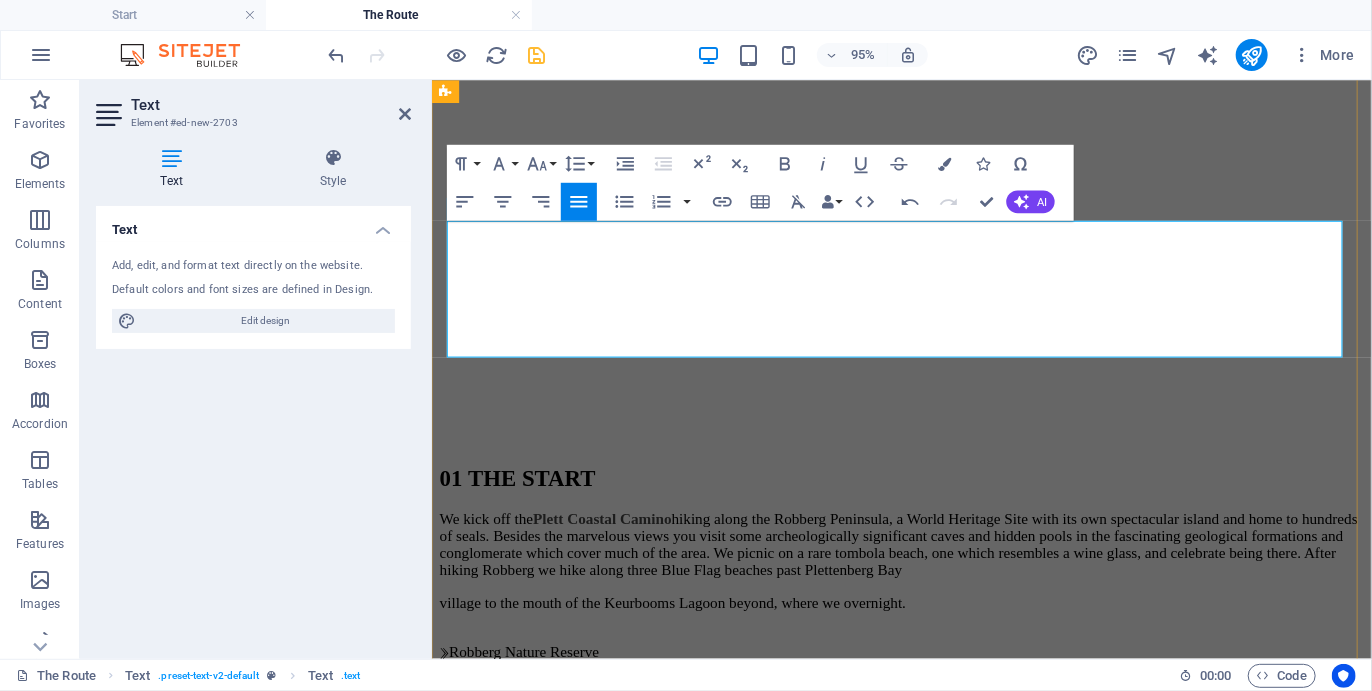 click on "additional days and activities. For your convenience and ease of" at bounding box center [925, 3647] 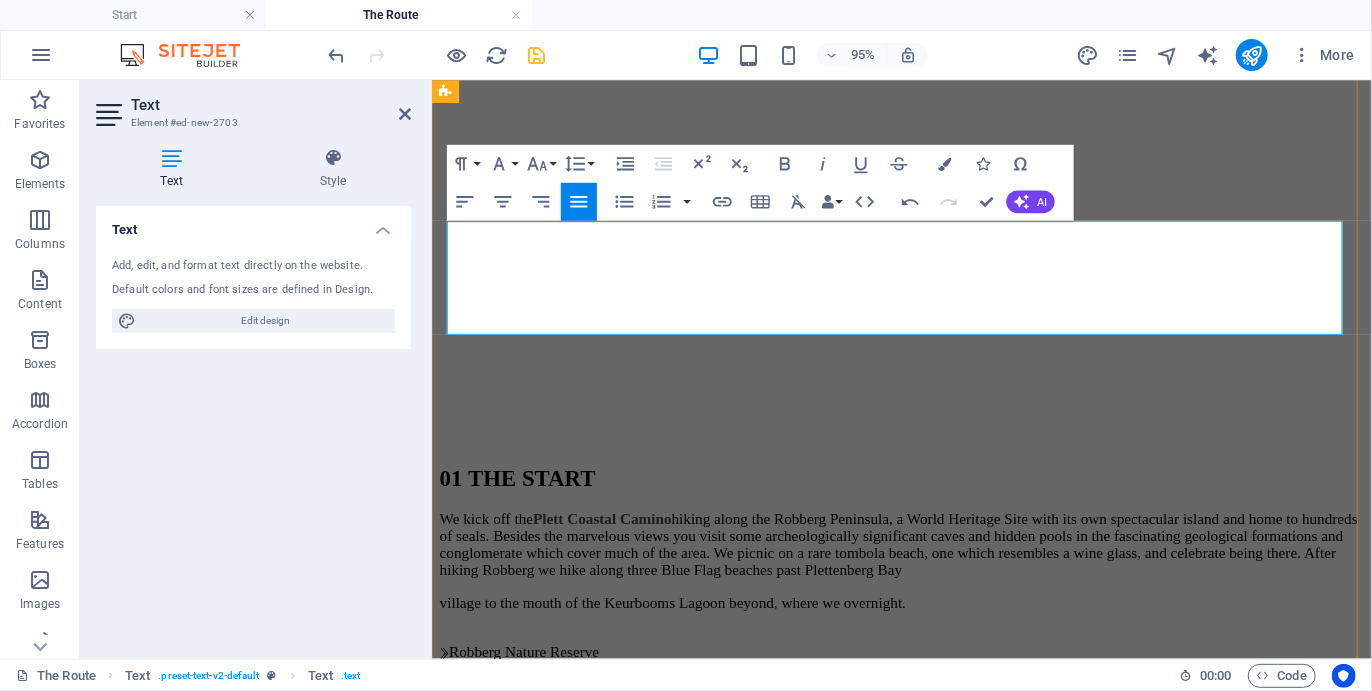 click on "[DAY] mornings, finishing on Fridayss. This bookends the Plett Coastal Camino with weekends, allowing time to travel and additional days and activities. For your convenience and ease of booking, the most popular permutations have been name  and are  shown below:-" at bounding box center [925, 3622] 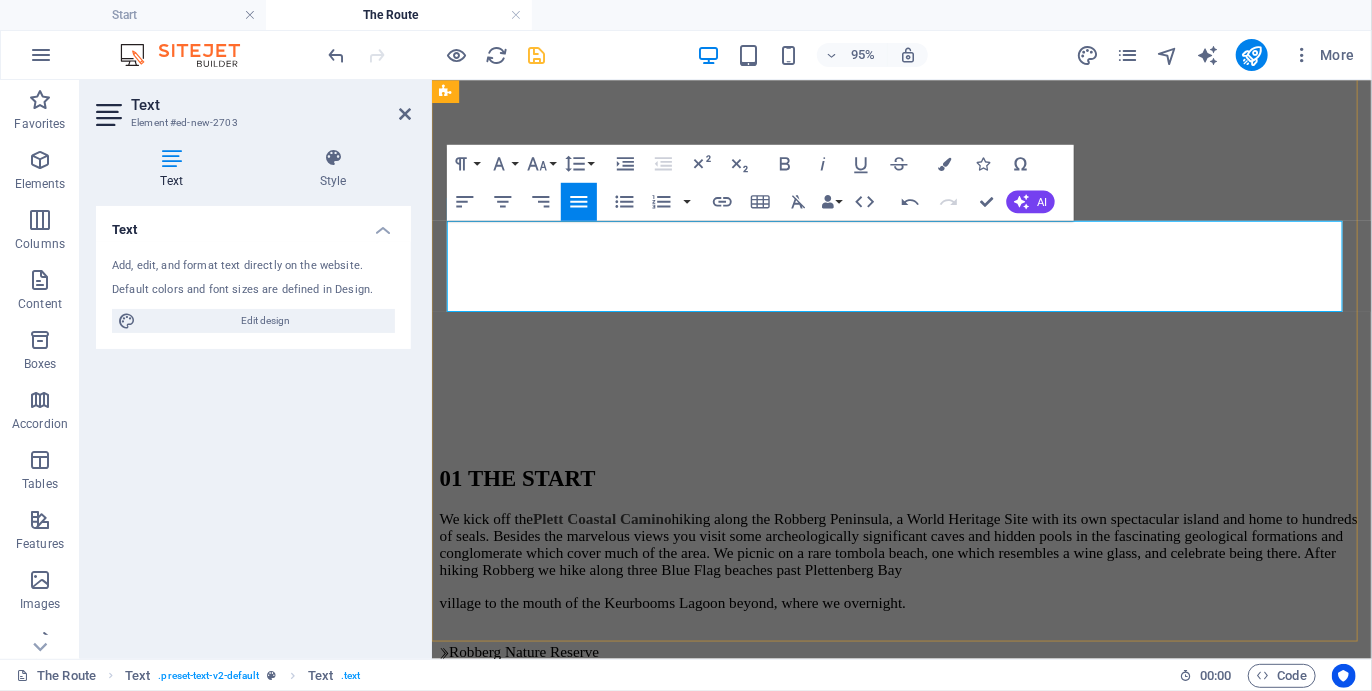 click on "[DAY] mornings, finishing on Fridayss. This bookends the Plett Coastal Camino with weekends, allowing time to travel and additional days and activities. For your convenience and ease of booking, the most popular permutations are Southern Cross" at bounding box center [925, 3622] 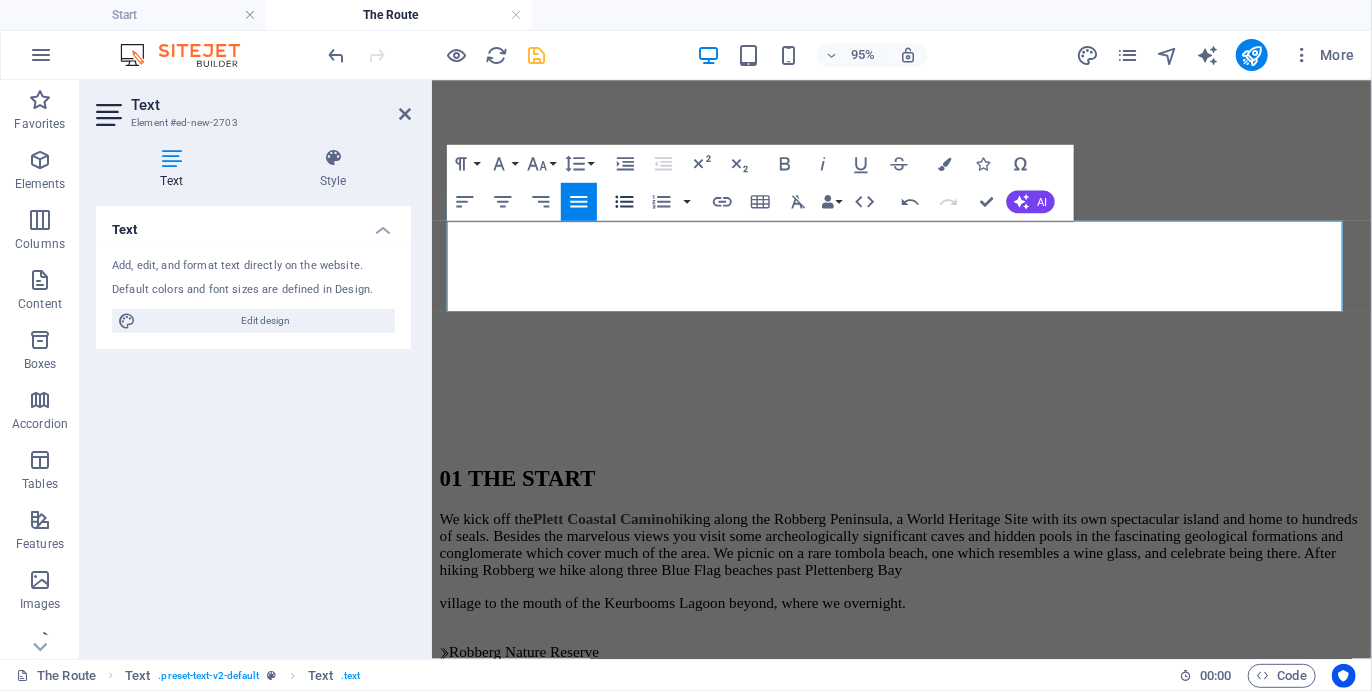 click 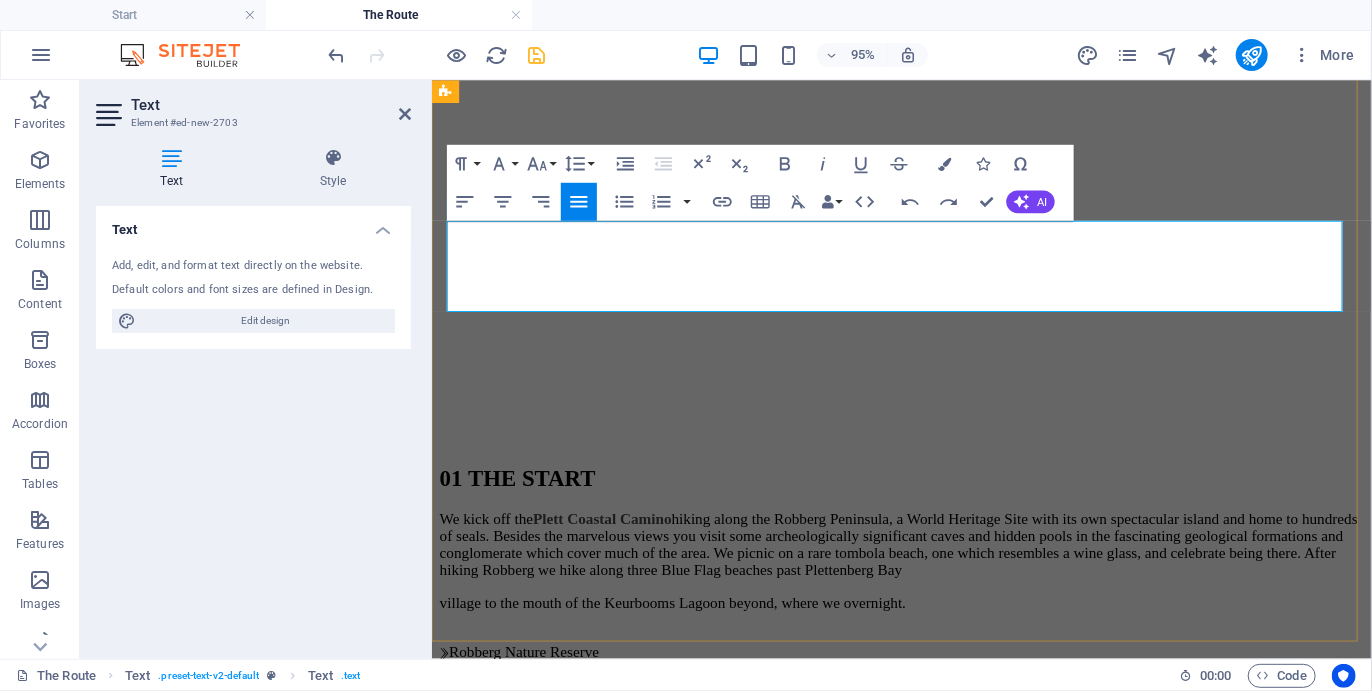 click on "[DAY] mornings, finishing on Fridayss. This bookends the Plett Coastal Camino with weekends, allowing time to travel and additional days and activities. For your convenience and ease of booking, the most popular permutations are Southern Cross" at bounding box center (925, 3622) 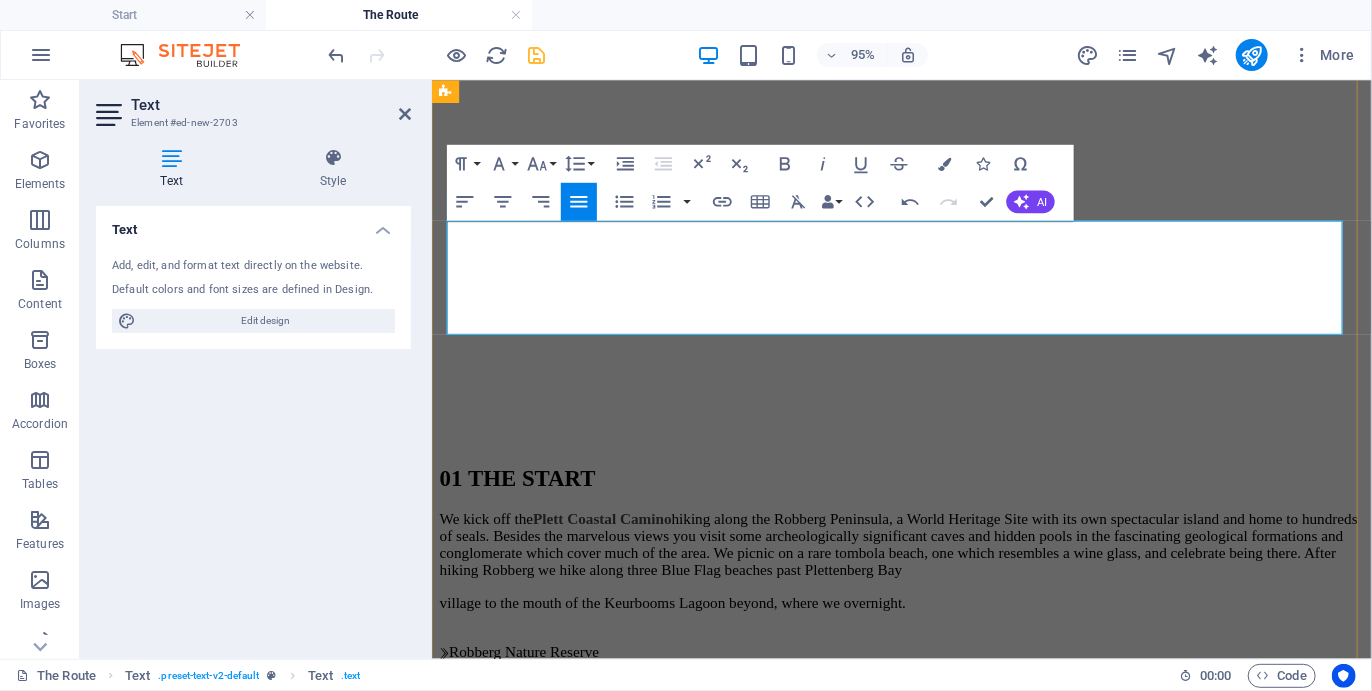 click on "Southern Cross" at bounding box center [925, 3665] 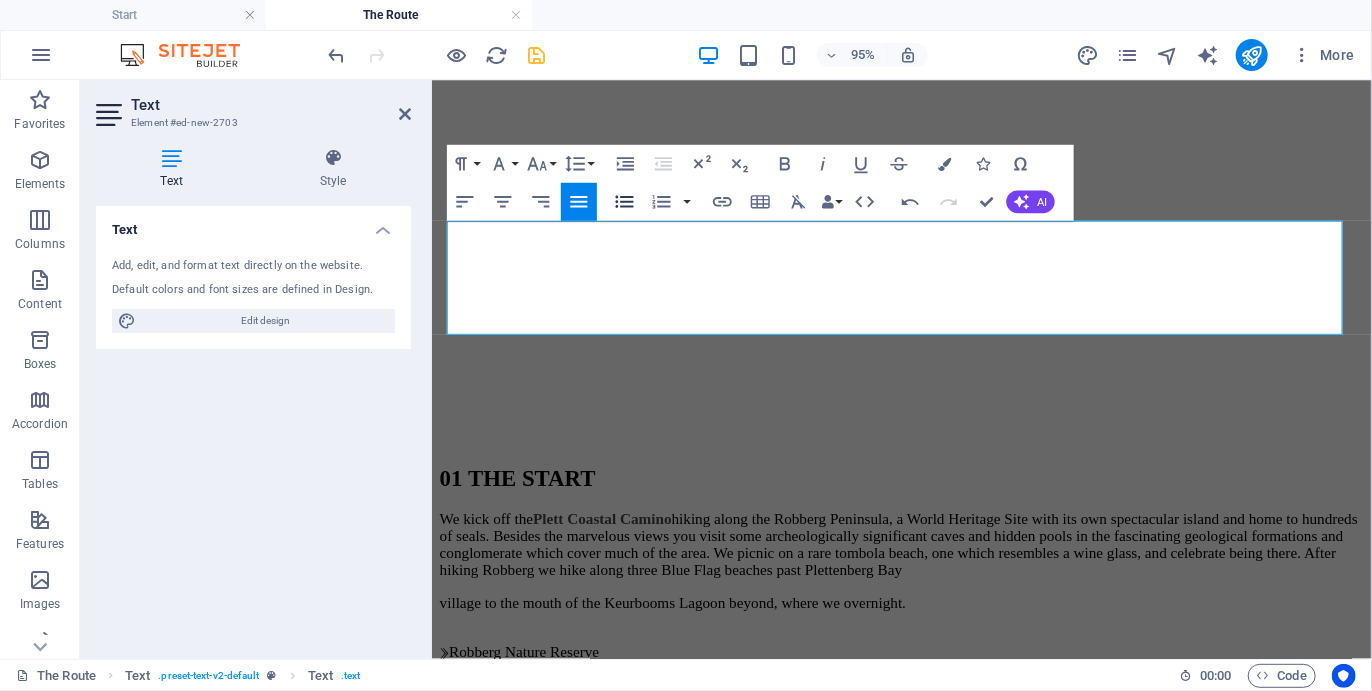 click 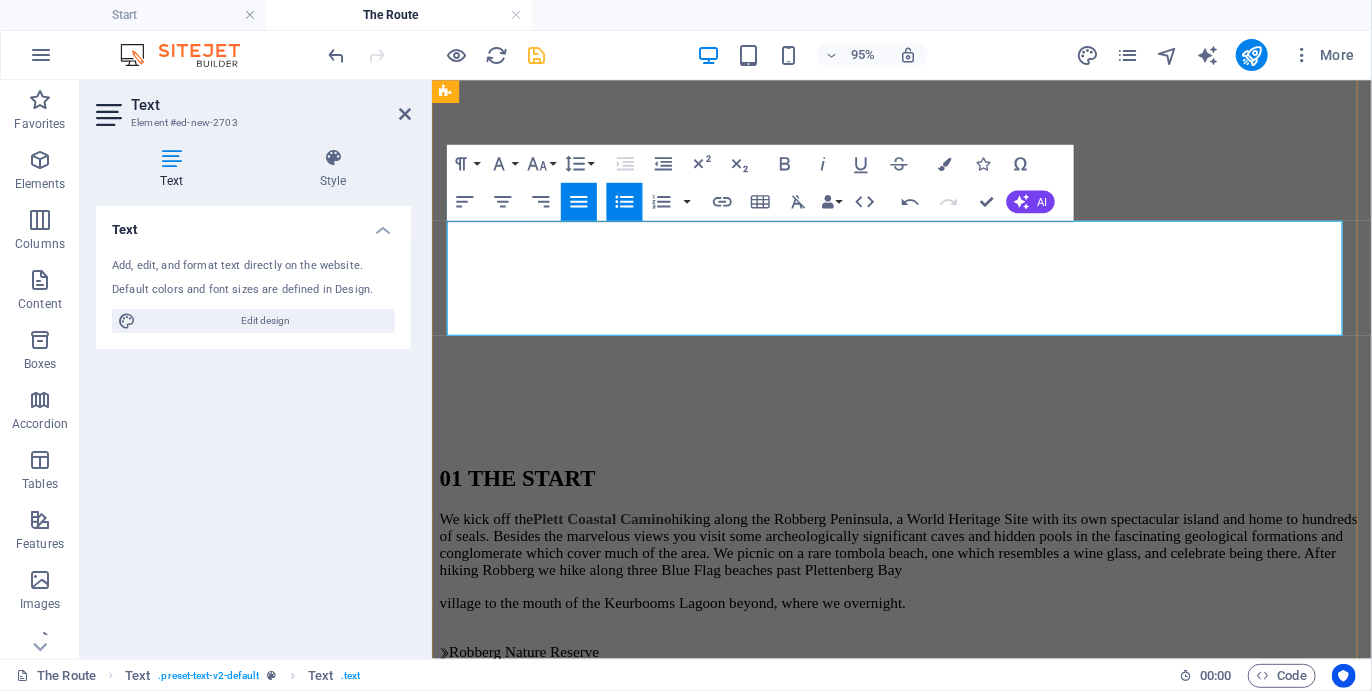 click on "Southern Cross" at bounding box center [945, 3665] 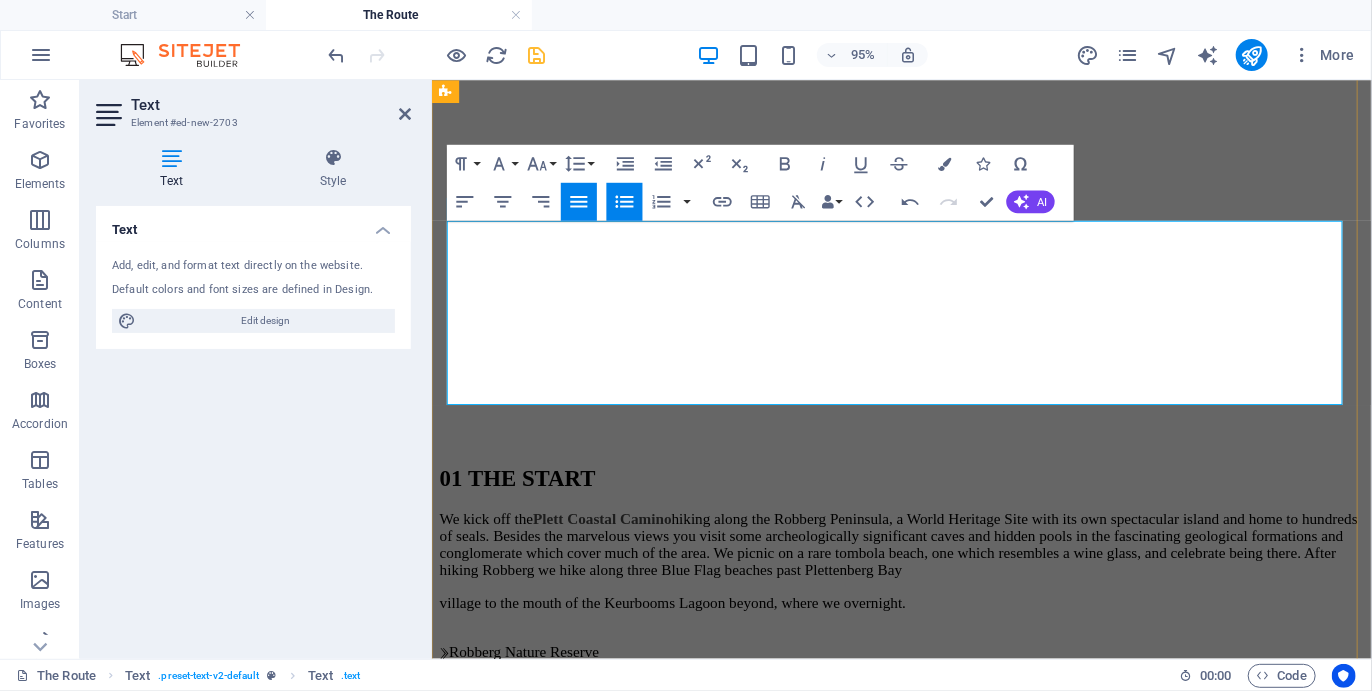 click on "Southern Cross" at bounding box center [945, 3665] 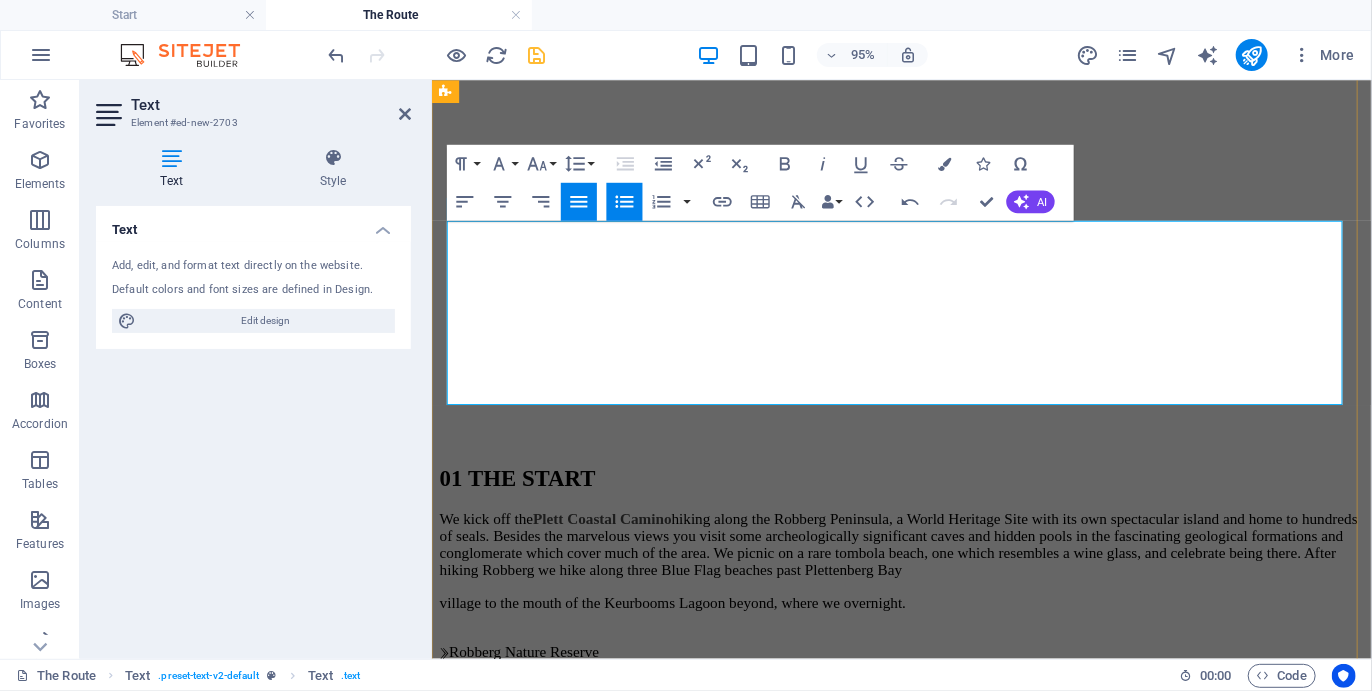 click on "Formosa" at bounding box center (945, 3683) 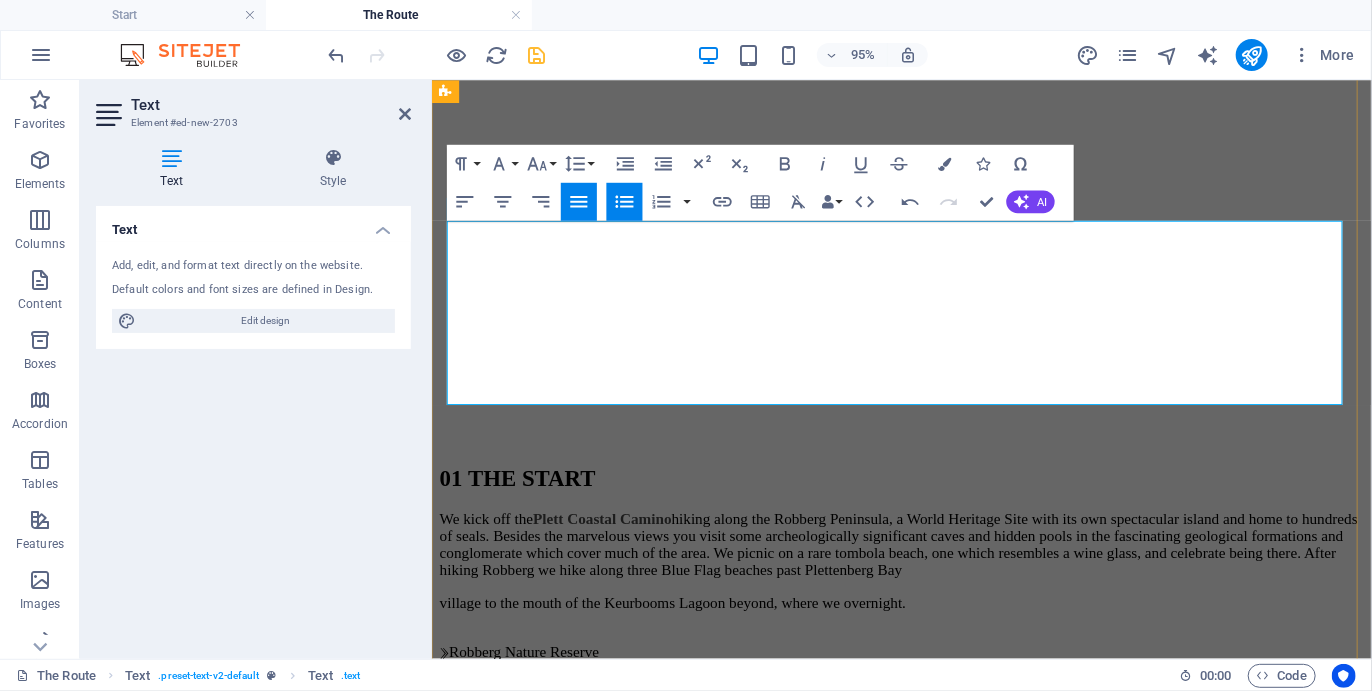 drag, startPoint x: 464, startPoint y: 335, endPoint x: 583, endPoint y: 344, distance: 119.33985 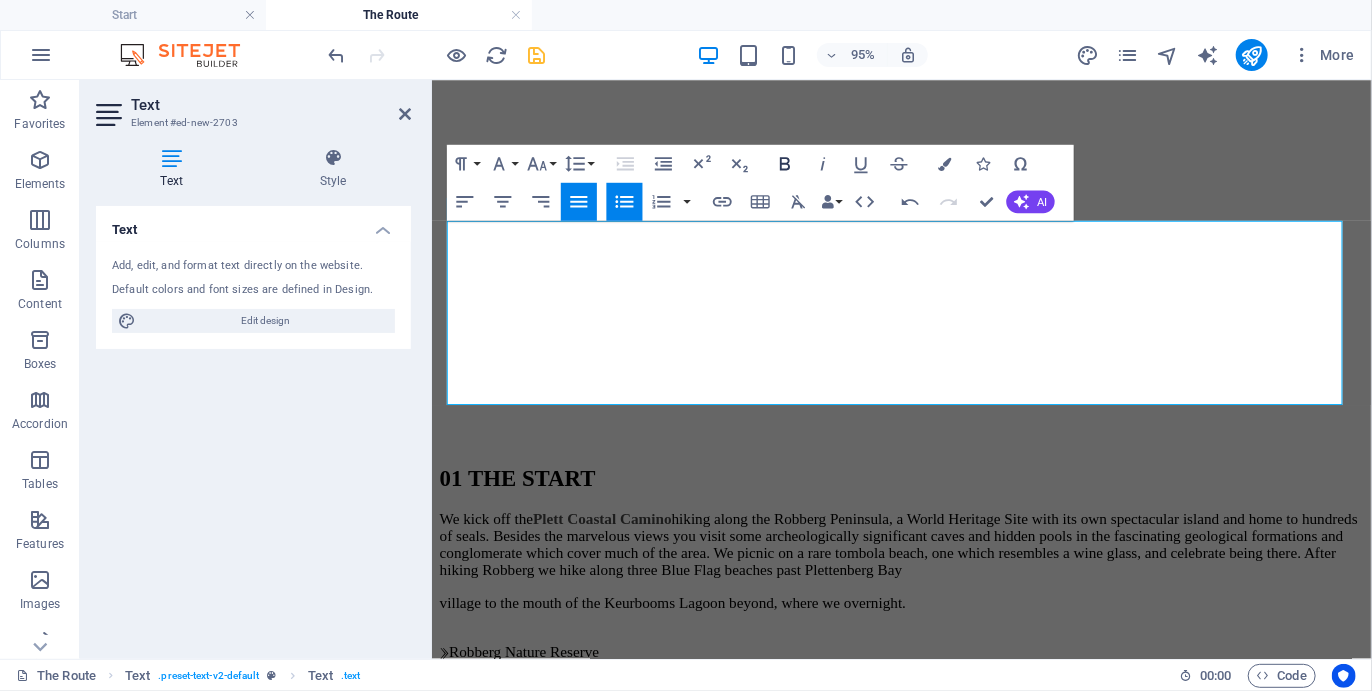 click 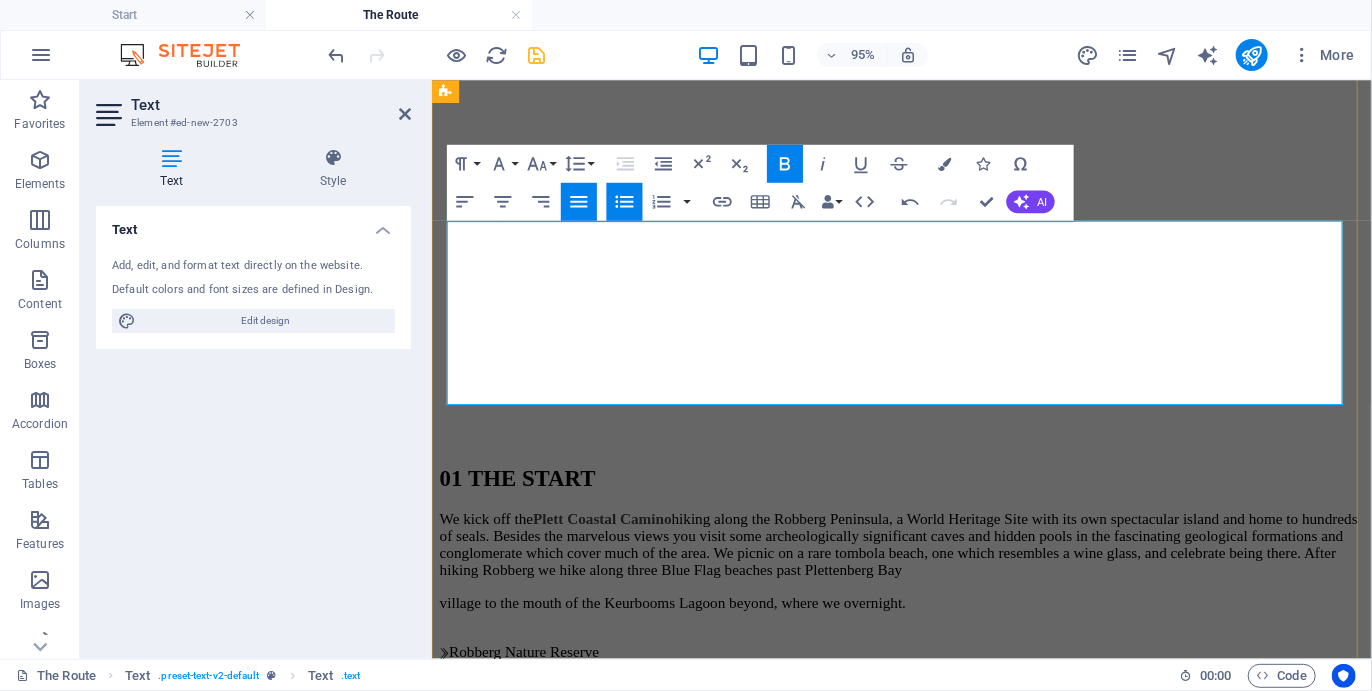 drag, startPoint x: 461, startPoint y: 360, endPoint x: 527, endPoint y: 358, distance: 66.0303 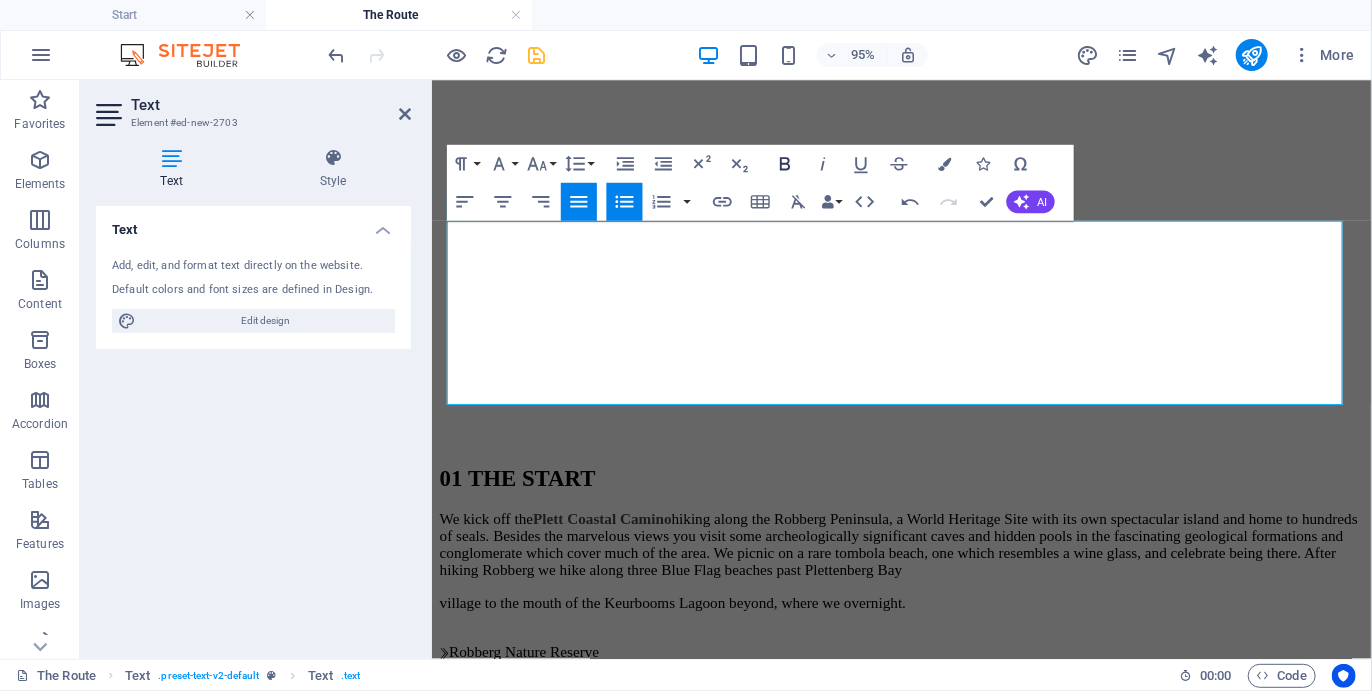 click 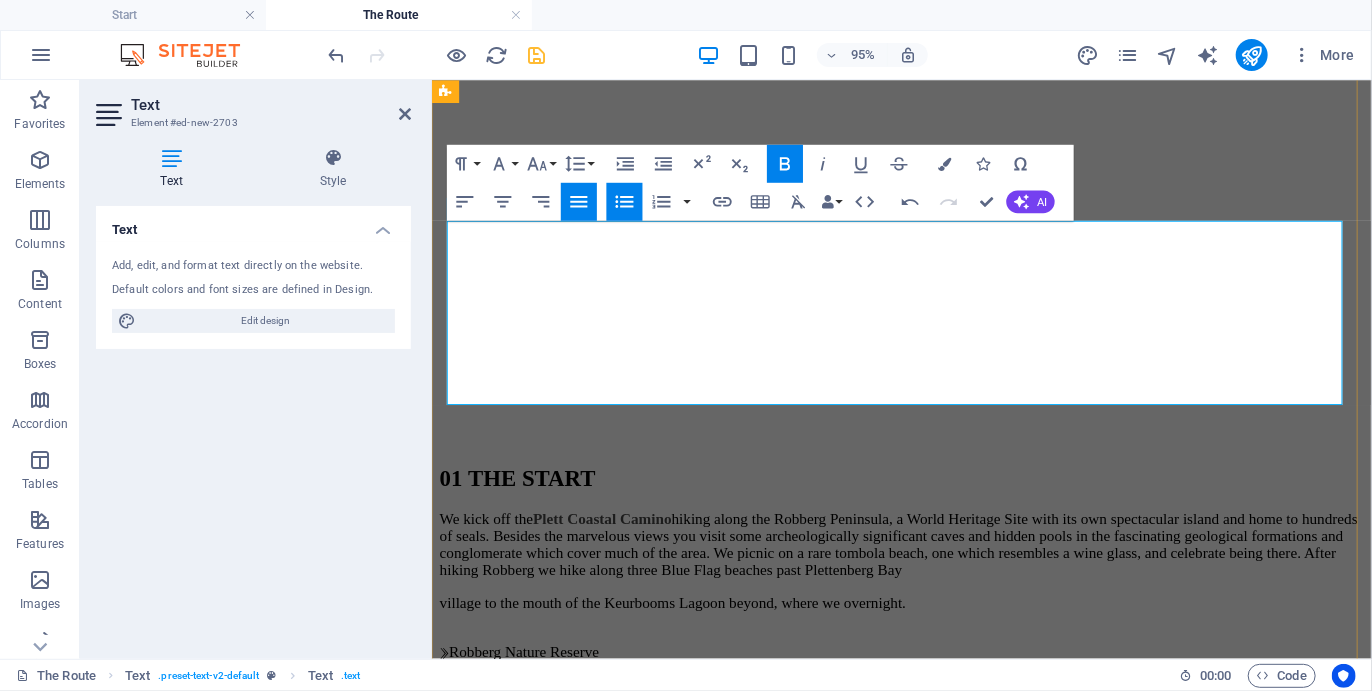 drag, startPoint x: 463, startPoint y: 389, endPoint x: 512, endPoint y: 393, distance: 49.162994 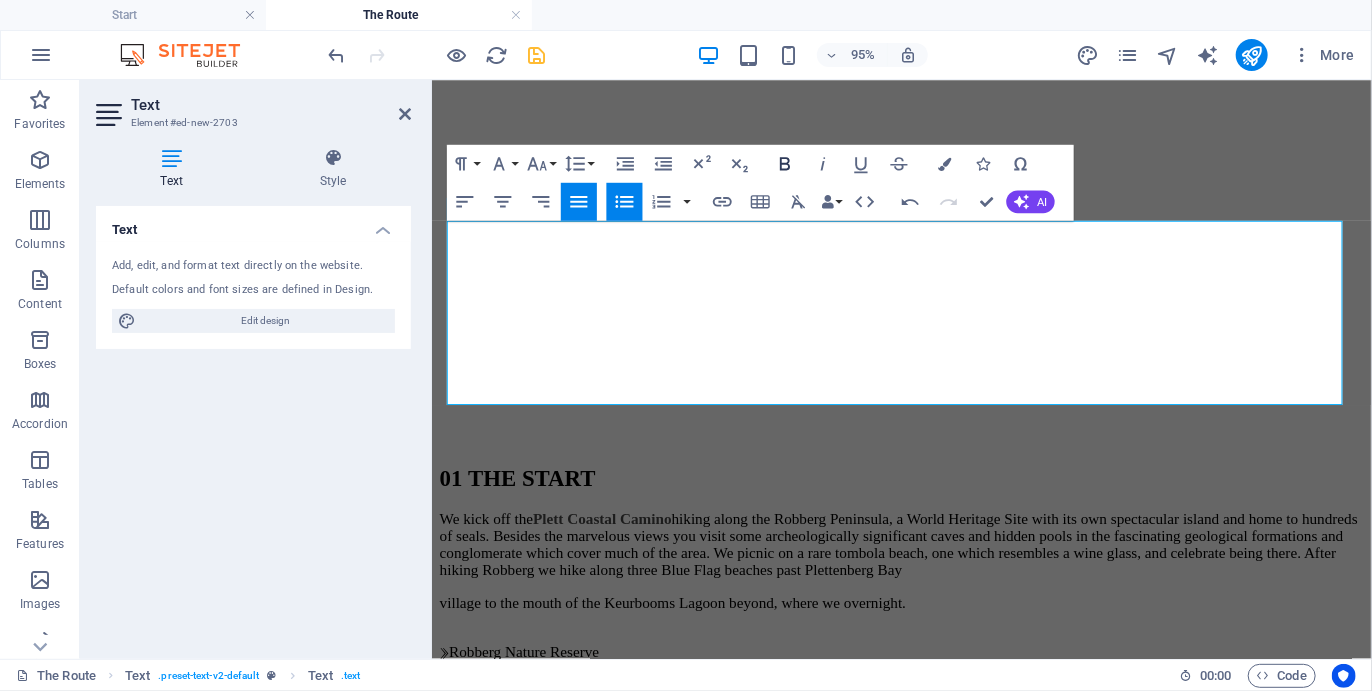 click 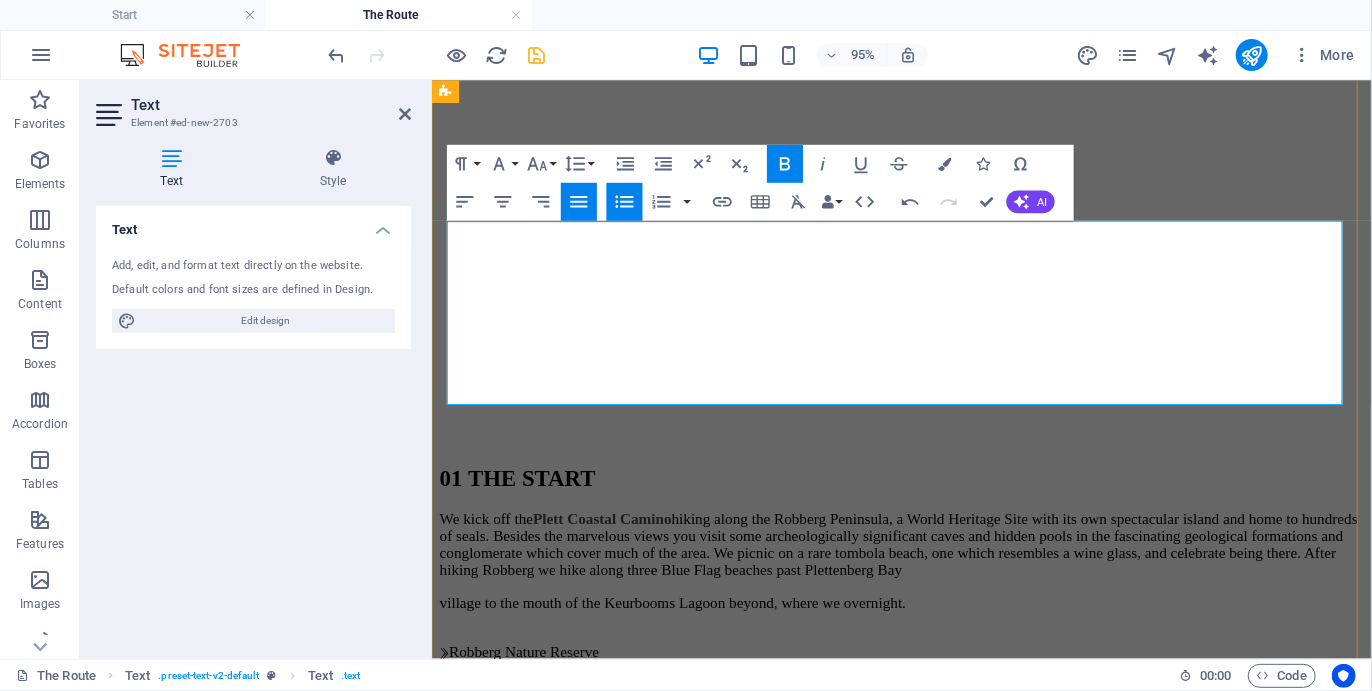 drag, startPoint x: 463, startPoint y: 404, endPoint x: 539, endPoint y: 411, distance: 76.321686 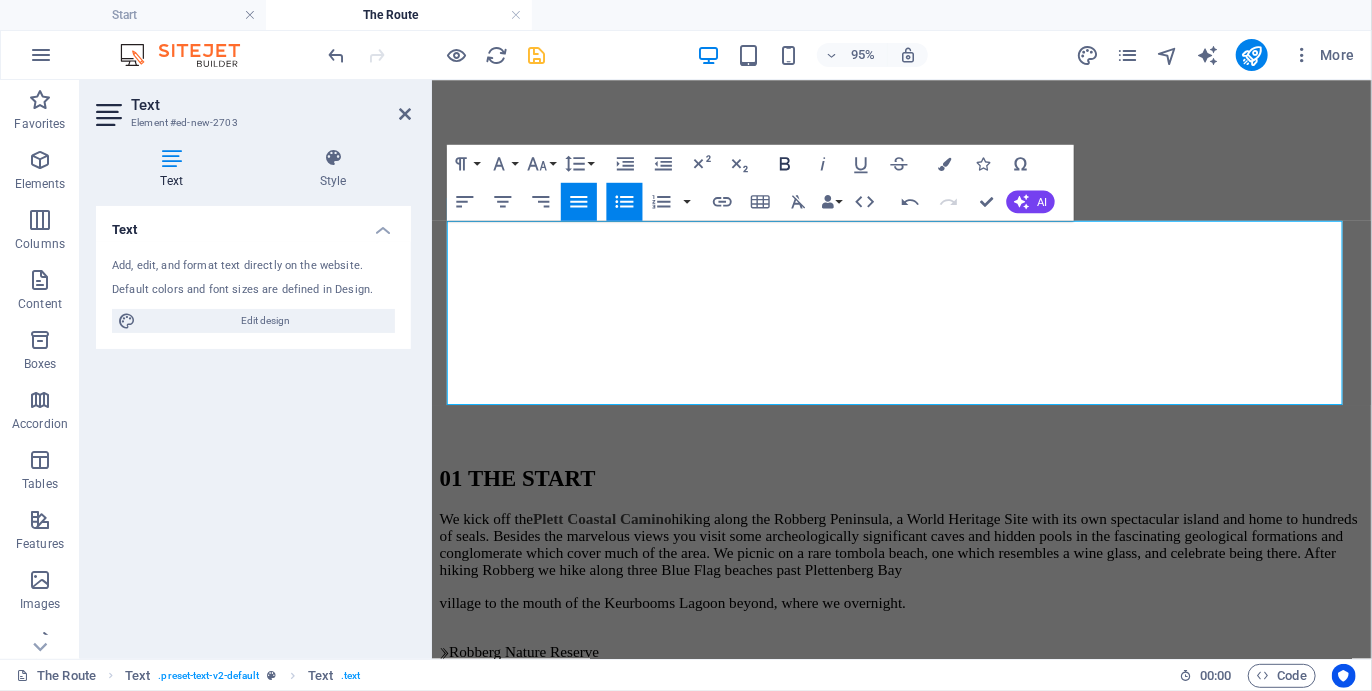 click 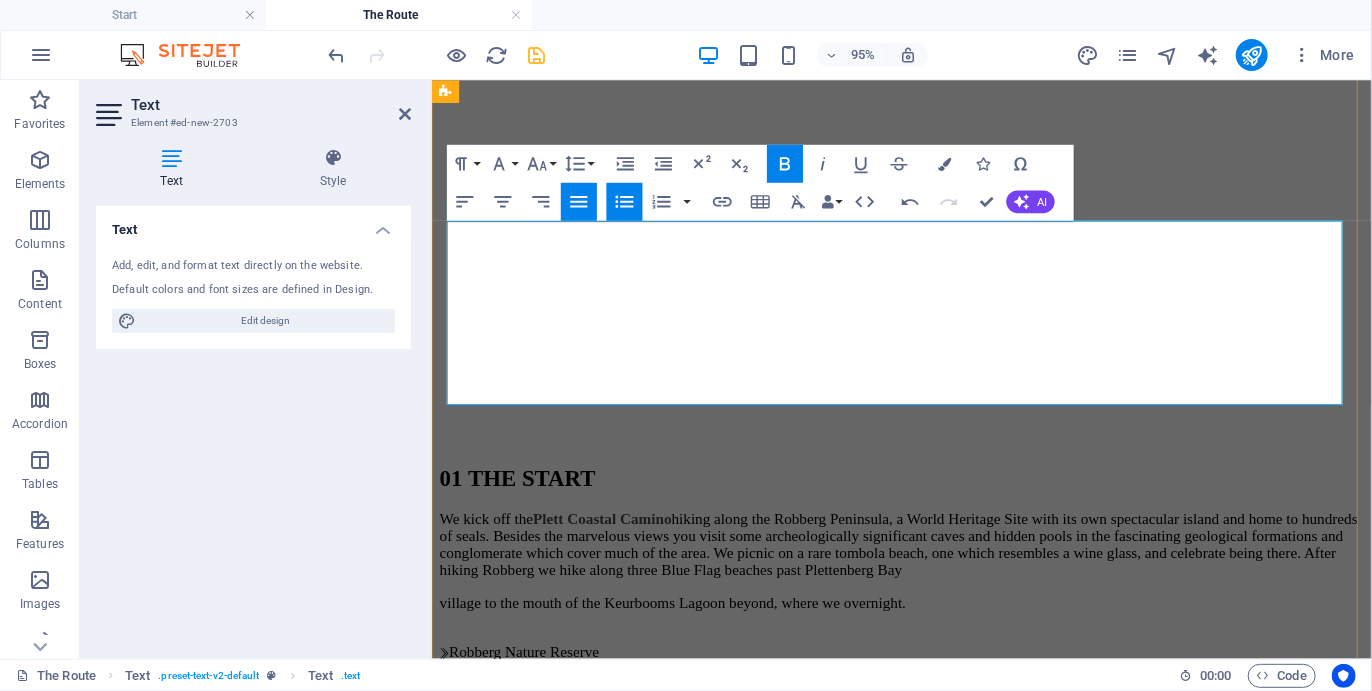 drag, startPoint x: 533, startPoint y: 363, endPoint x: 464, endPoint y: 367, distance: 69.115845 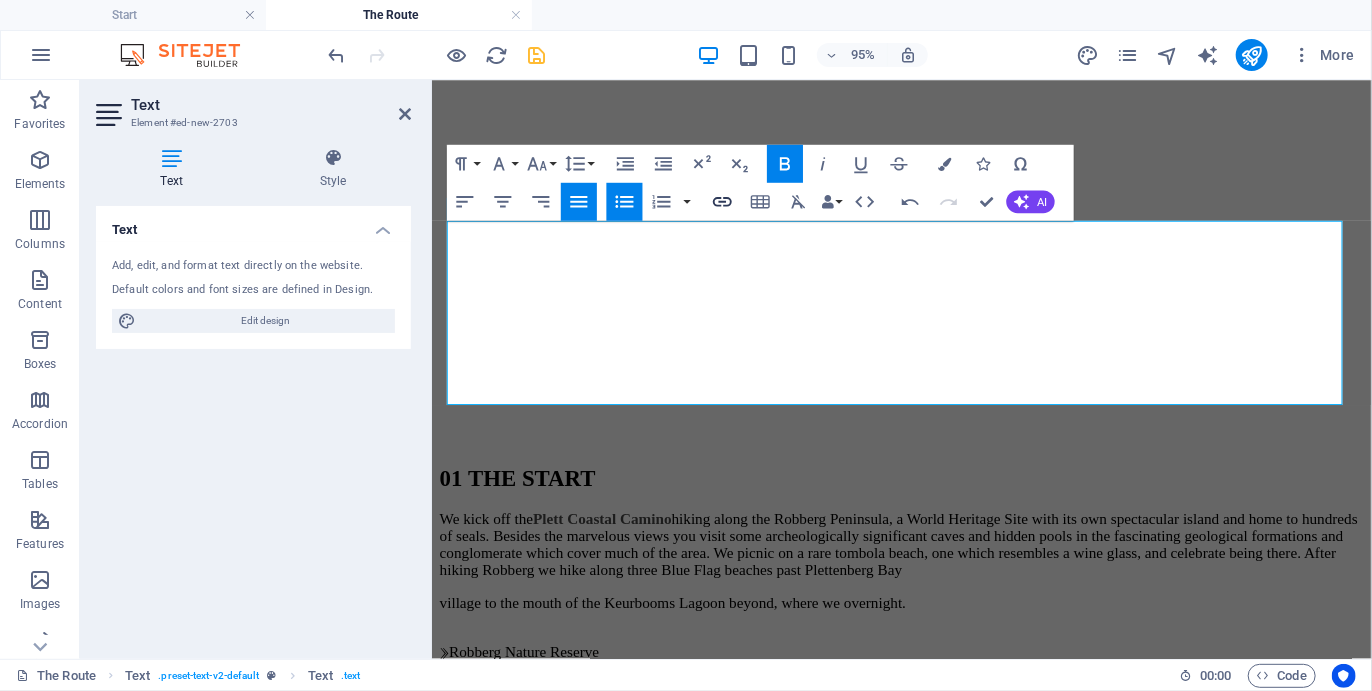 click 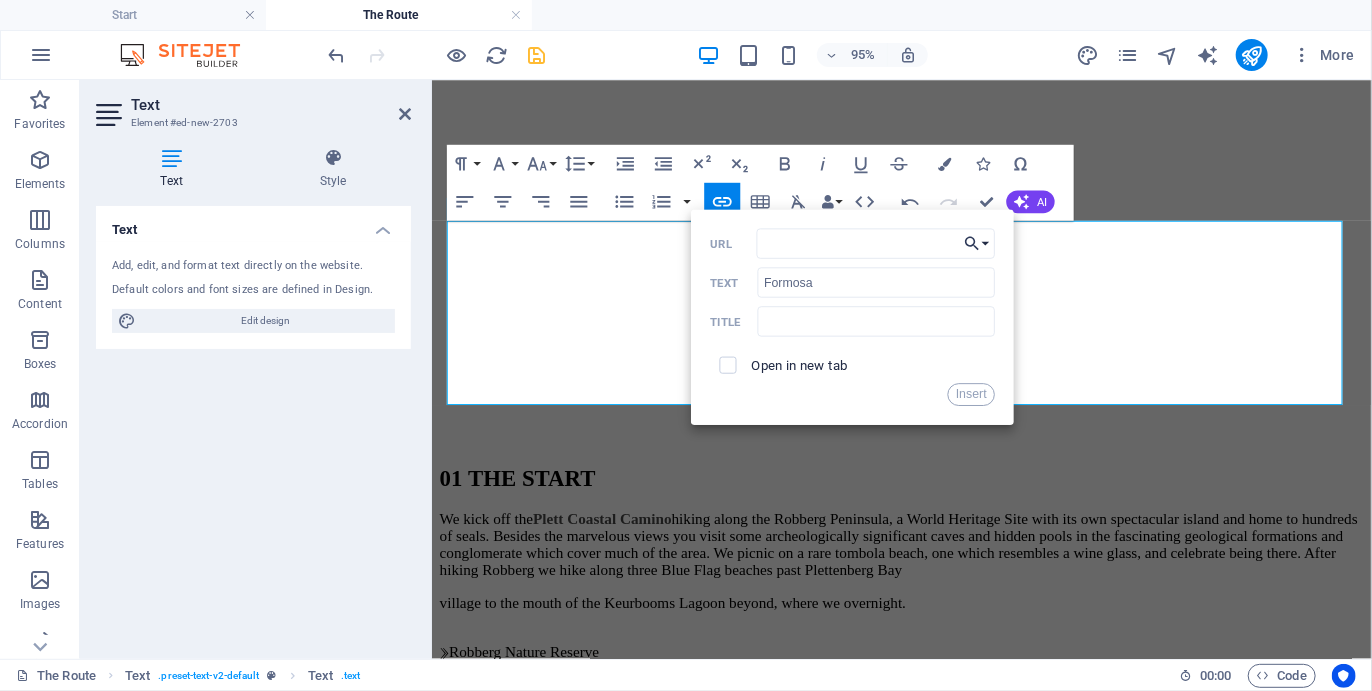 click on "Choose Link" at bounding box center (978, 244) 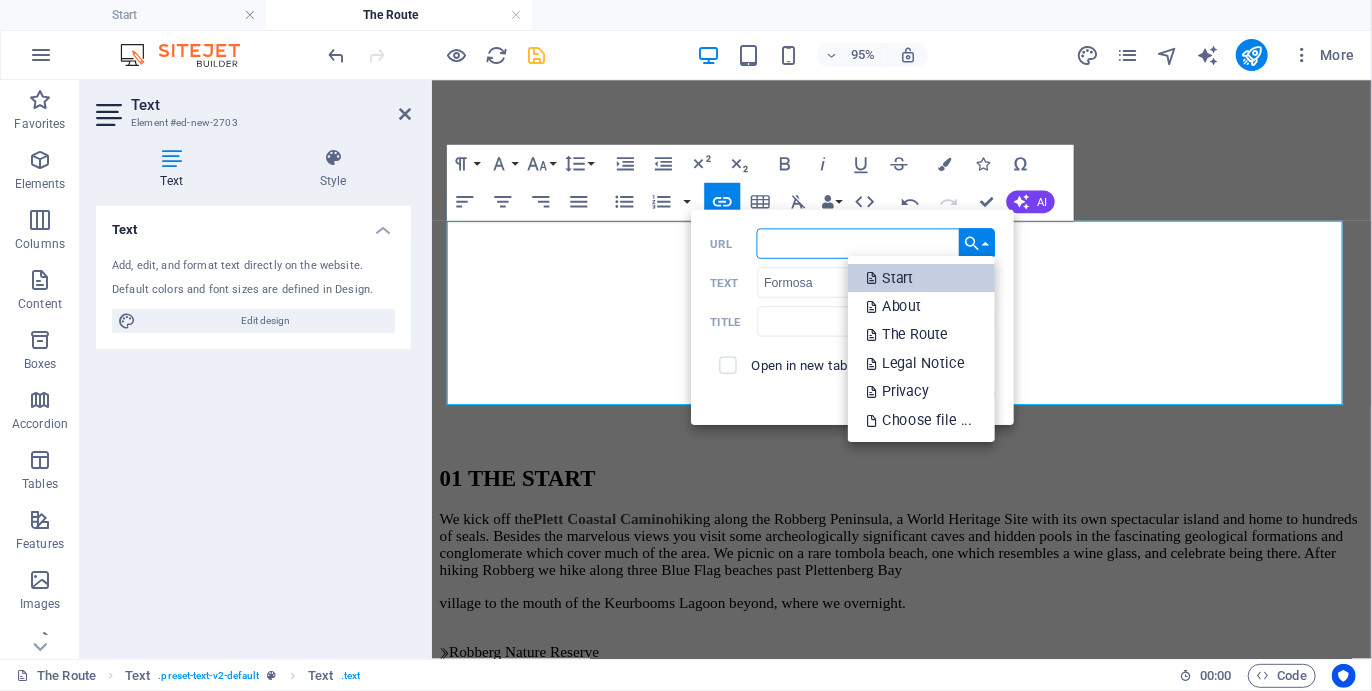 click on "Start" at bounding box center (921, 278) 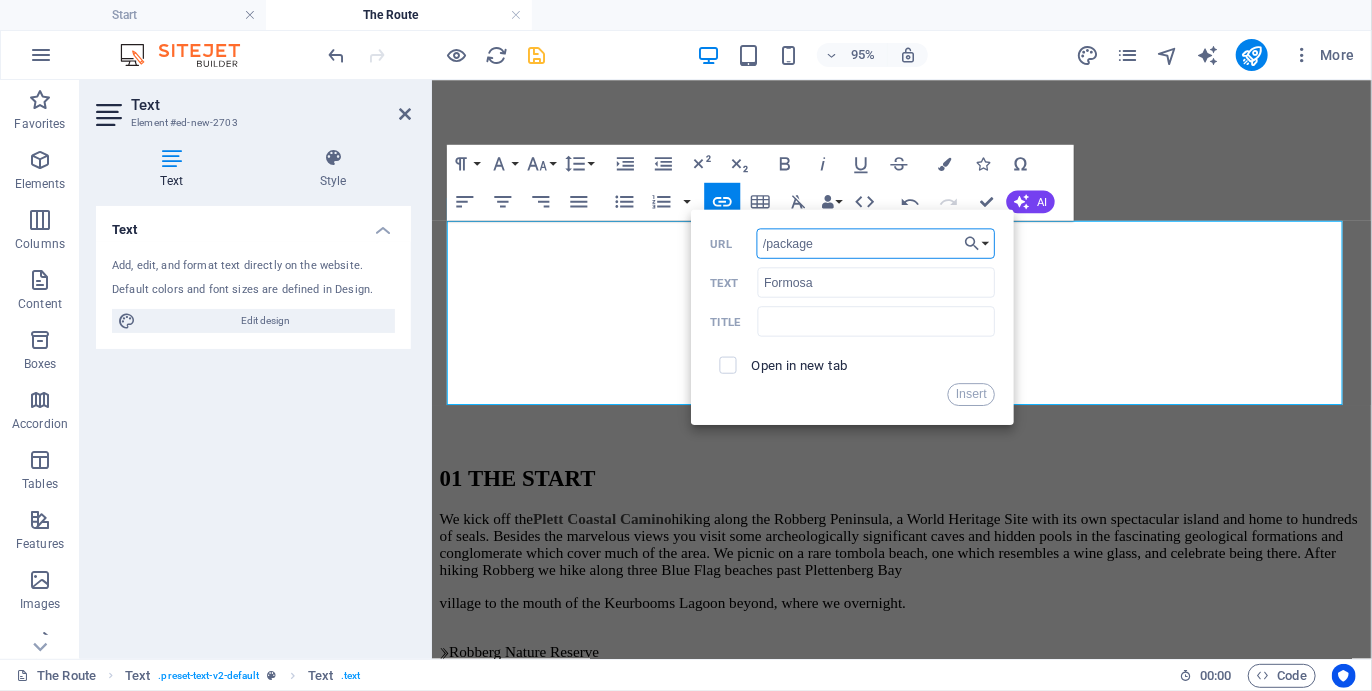type on "/packages" 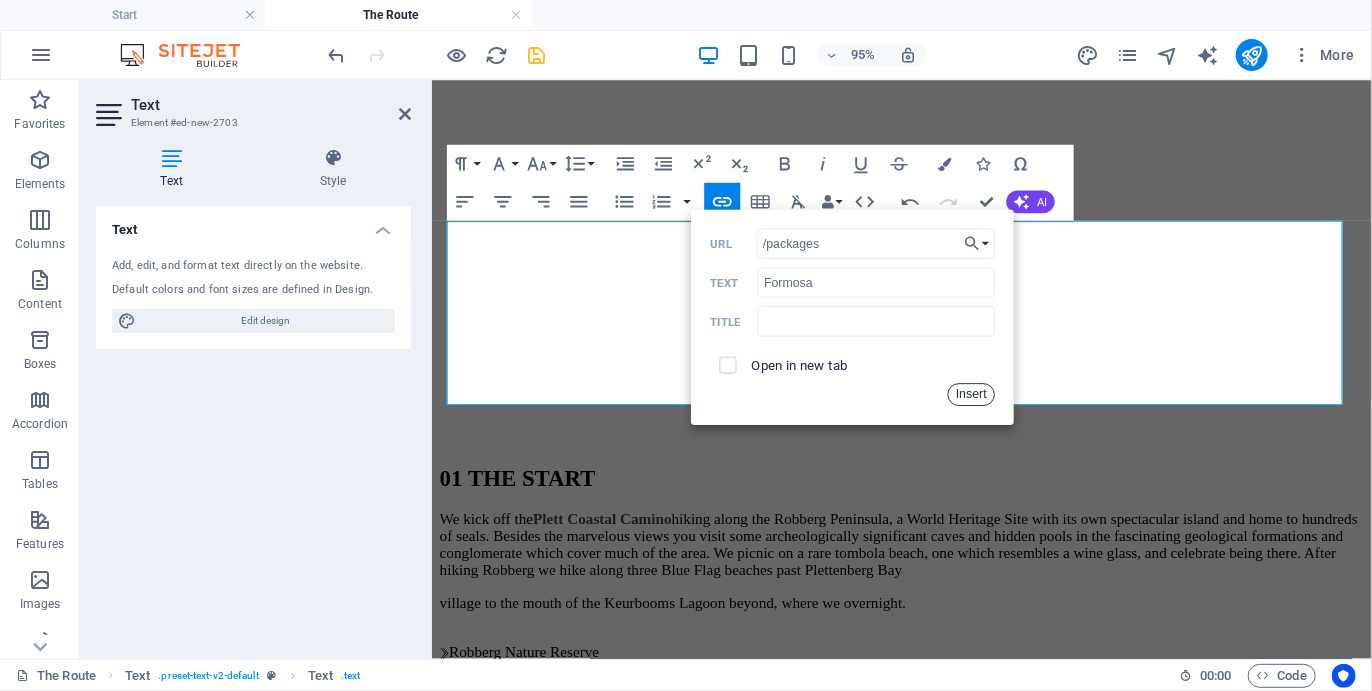 click on "Insert" at bounding box center (972, 394) 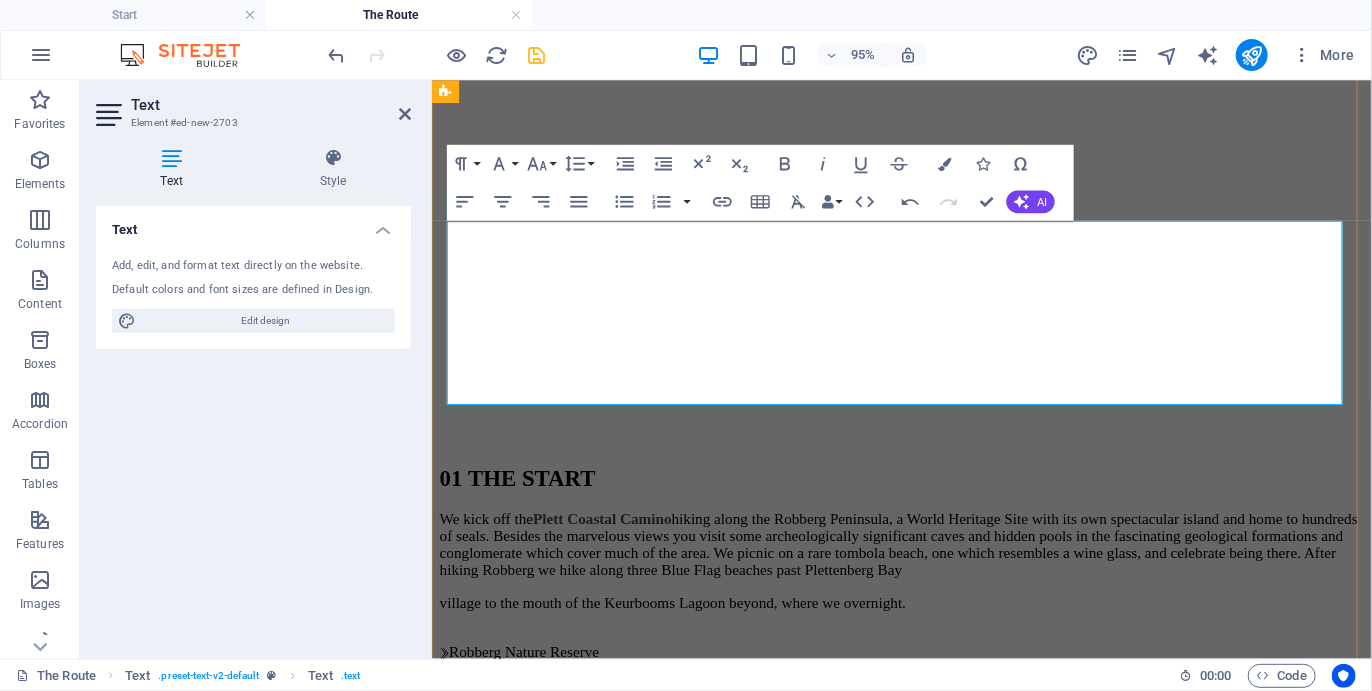 drag, startPoint x: 587, startPoint y: 341, endPoint x: 460, endPoint y: 334, distance: 127.192764 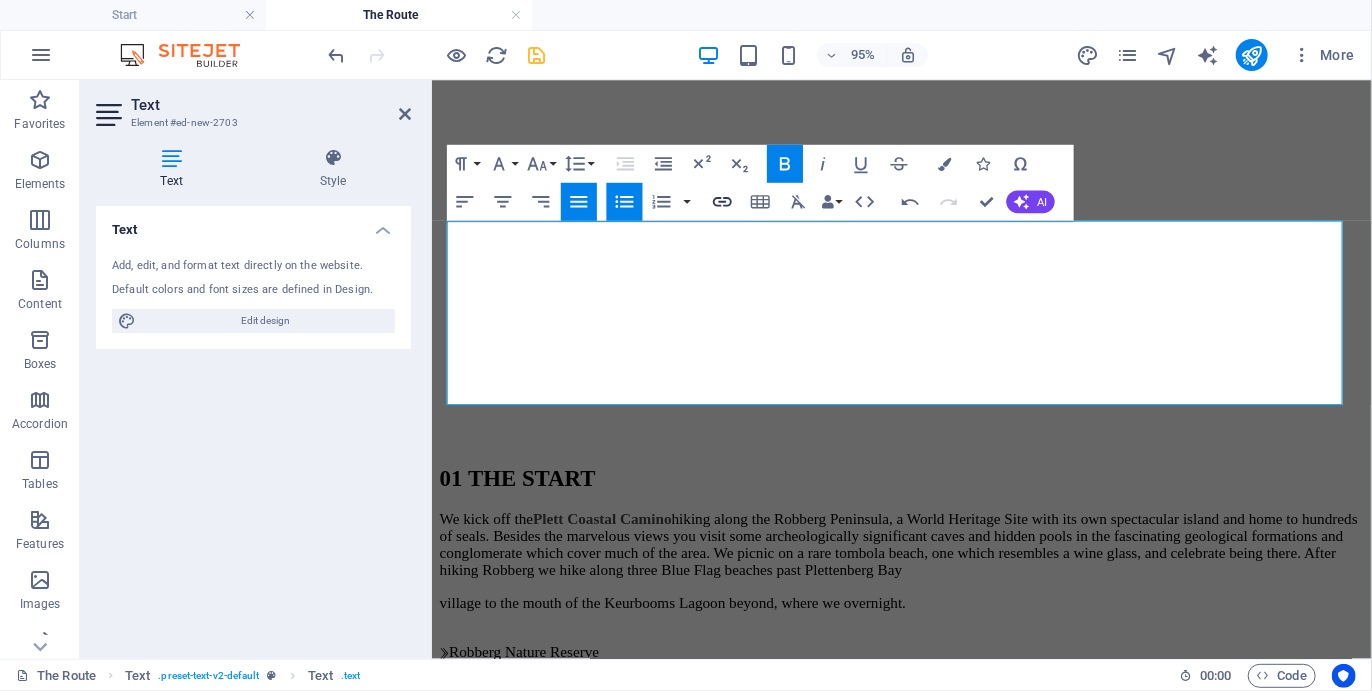 type 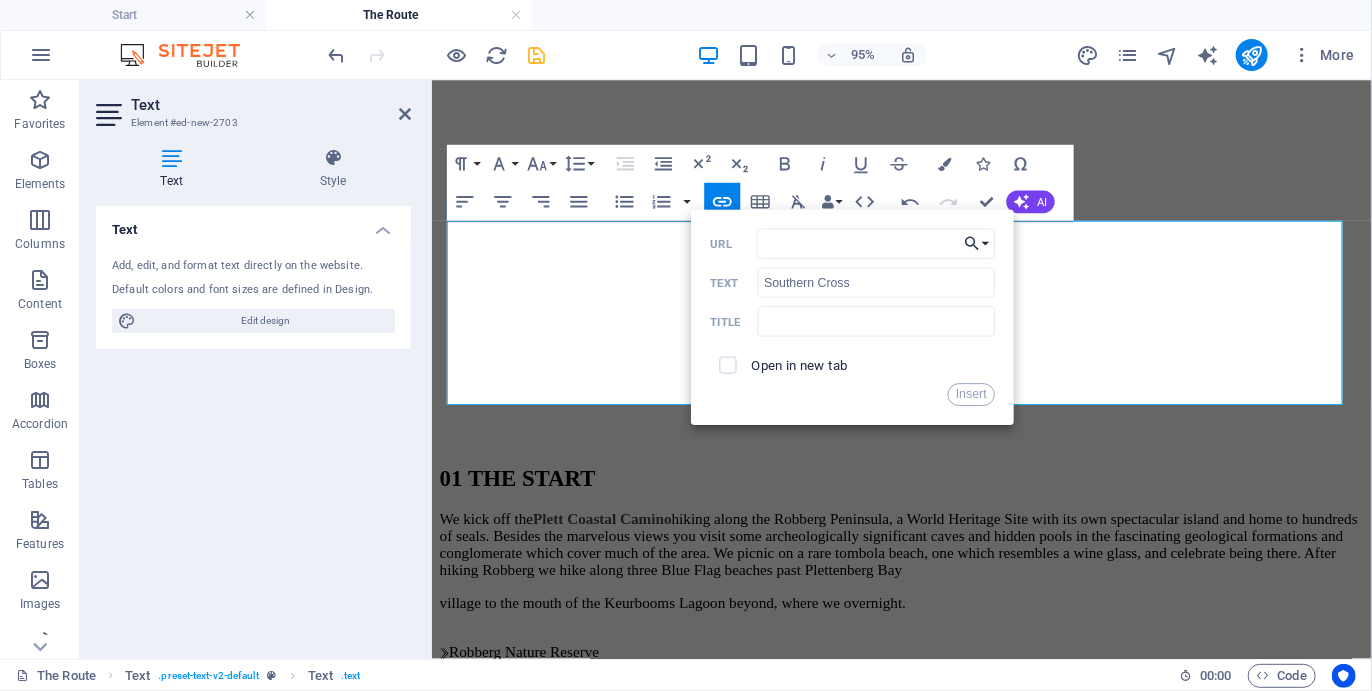 click 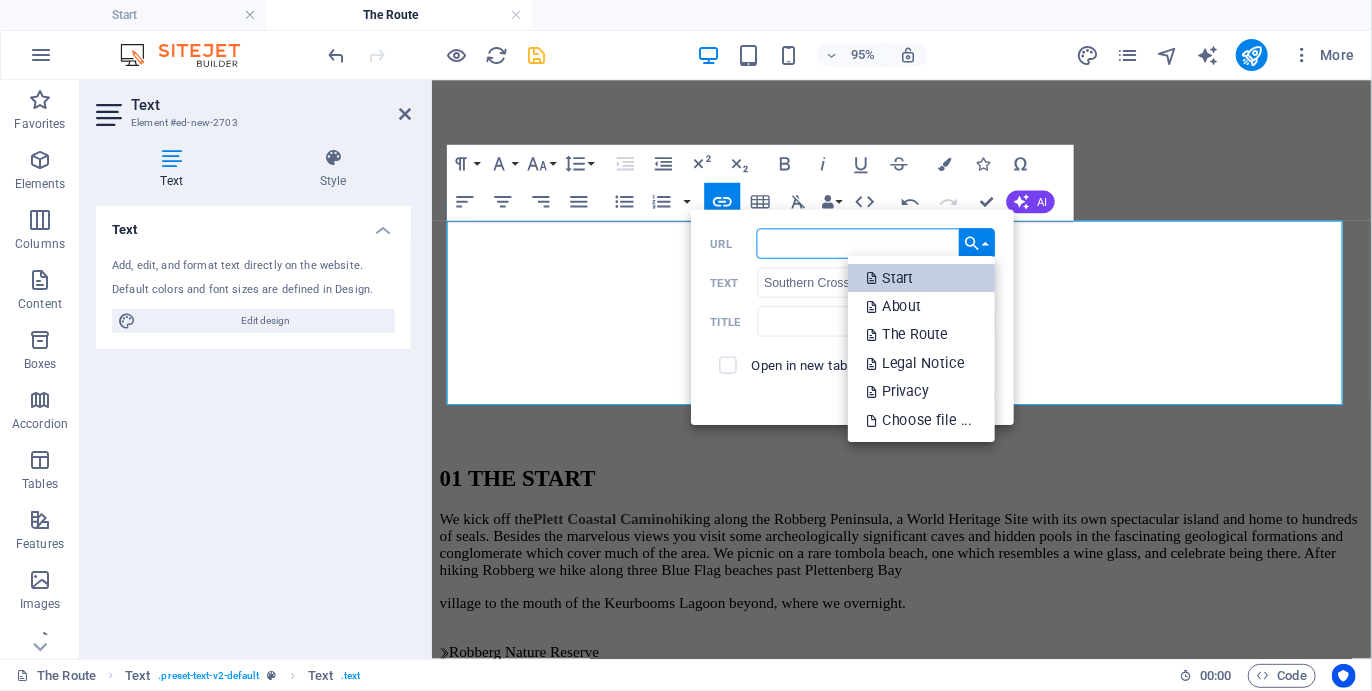 click on "Start" at bounding box center (892, 278) 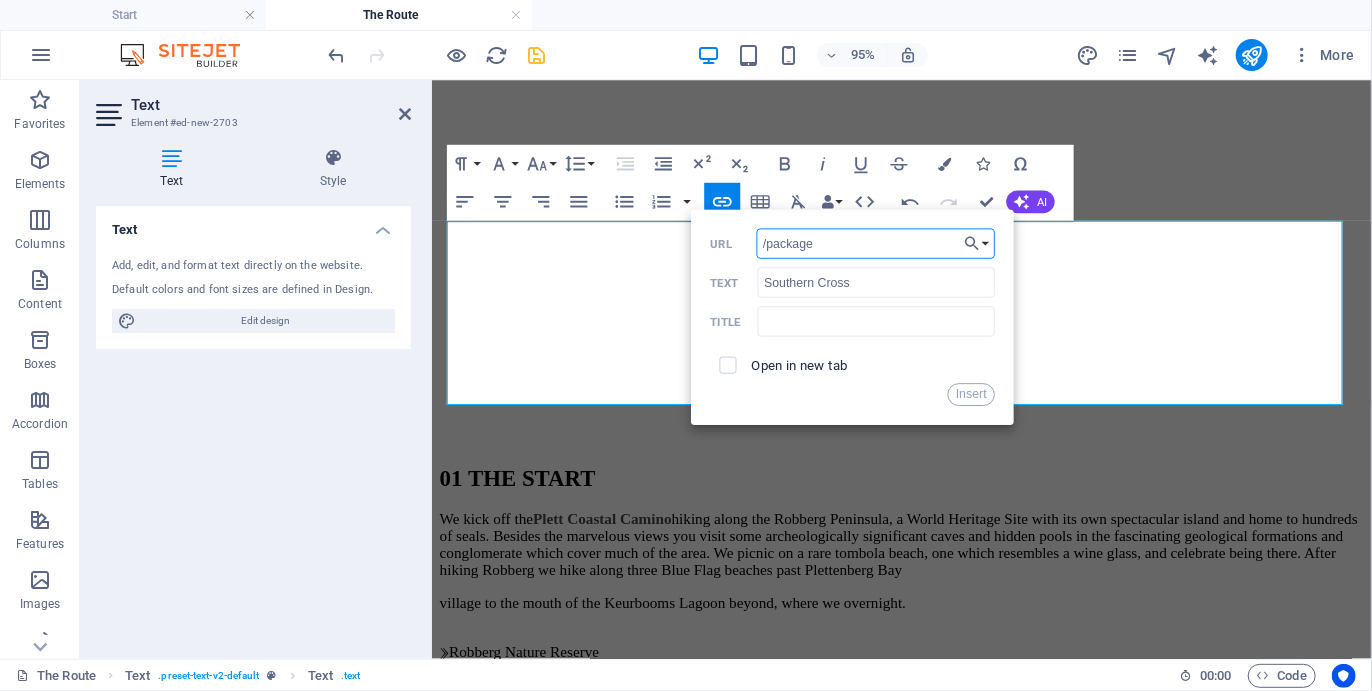 type on "/packages" 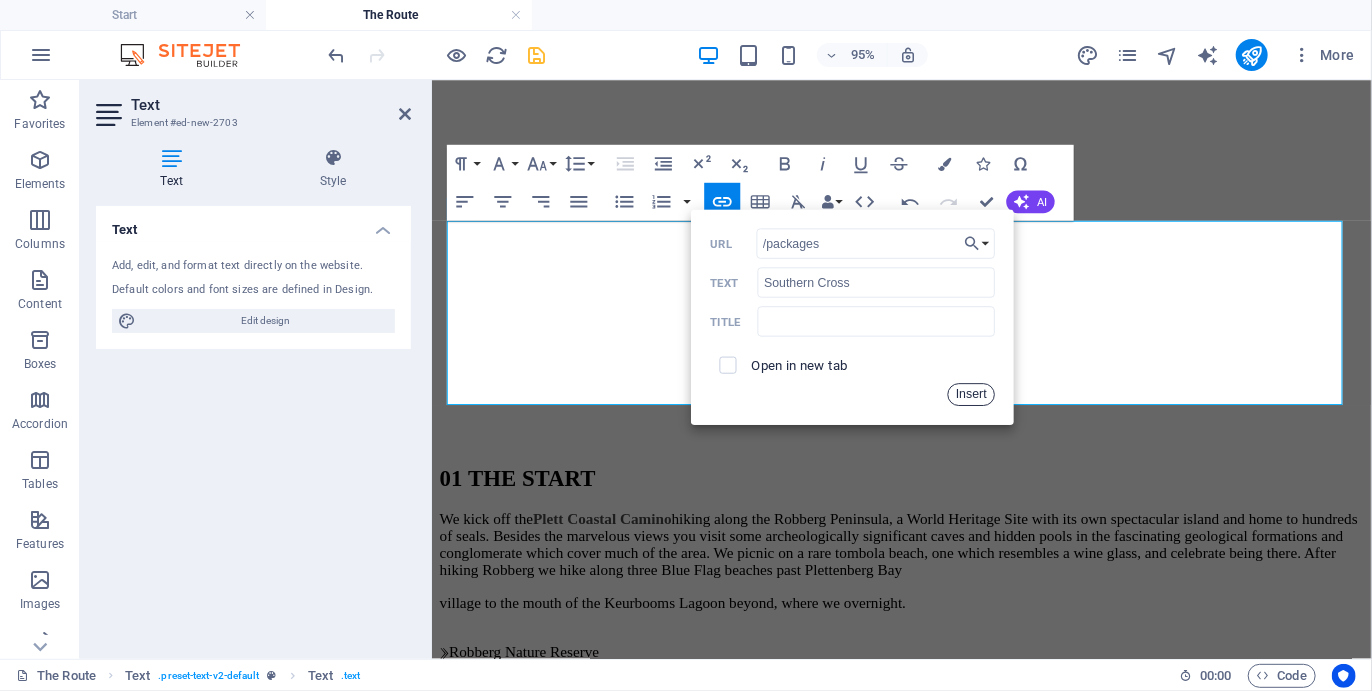 click on "Insert" at bounding box center (972, 394) 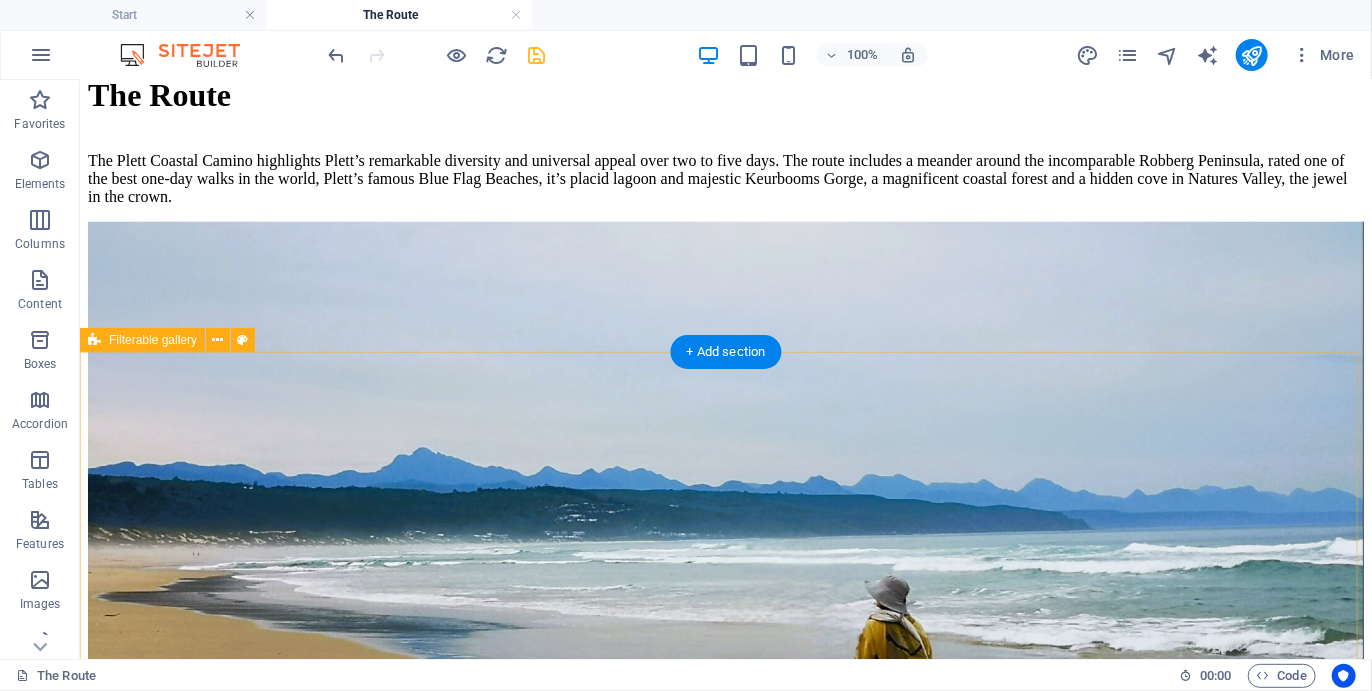scroll, scrollTop: 4386, scrollLeft: 0, axis: vertical 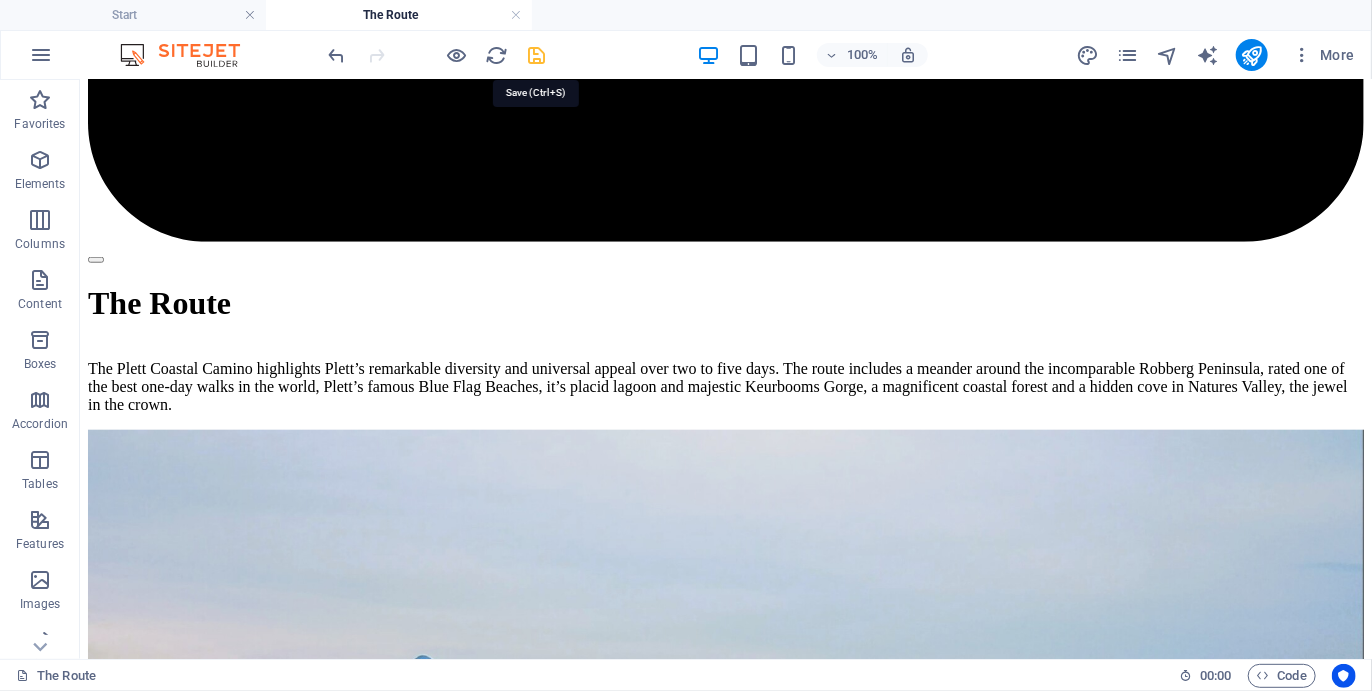 click at bounding box center [537, 55] 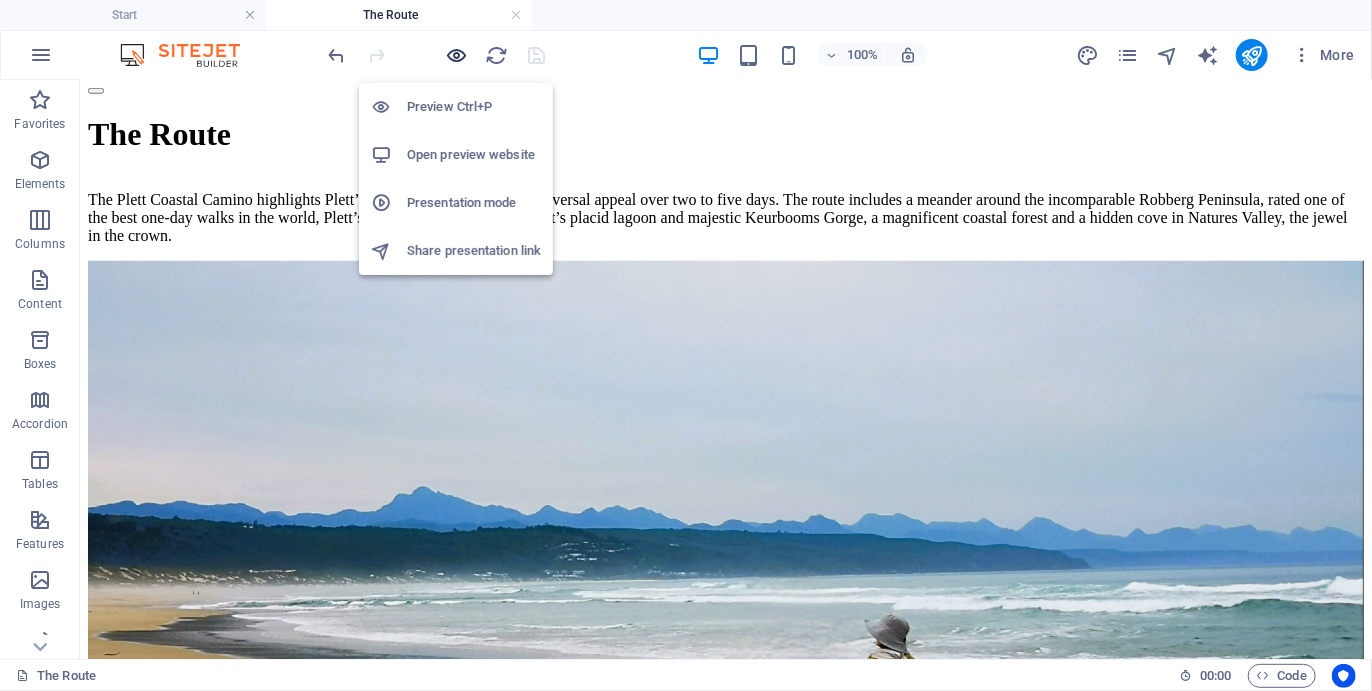 click at bounding box center [457, 55] 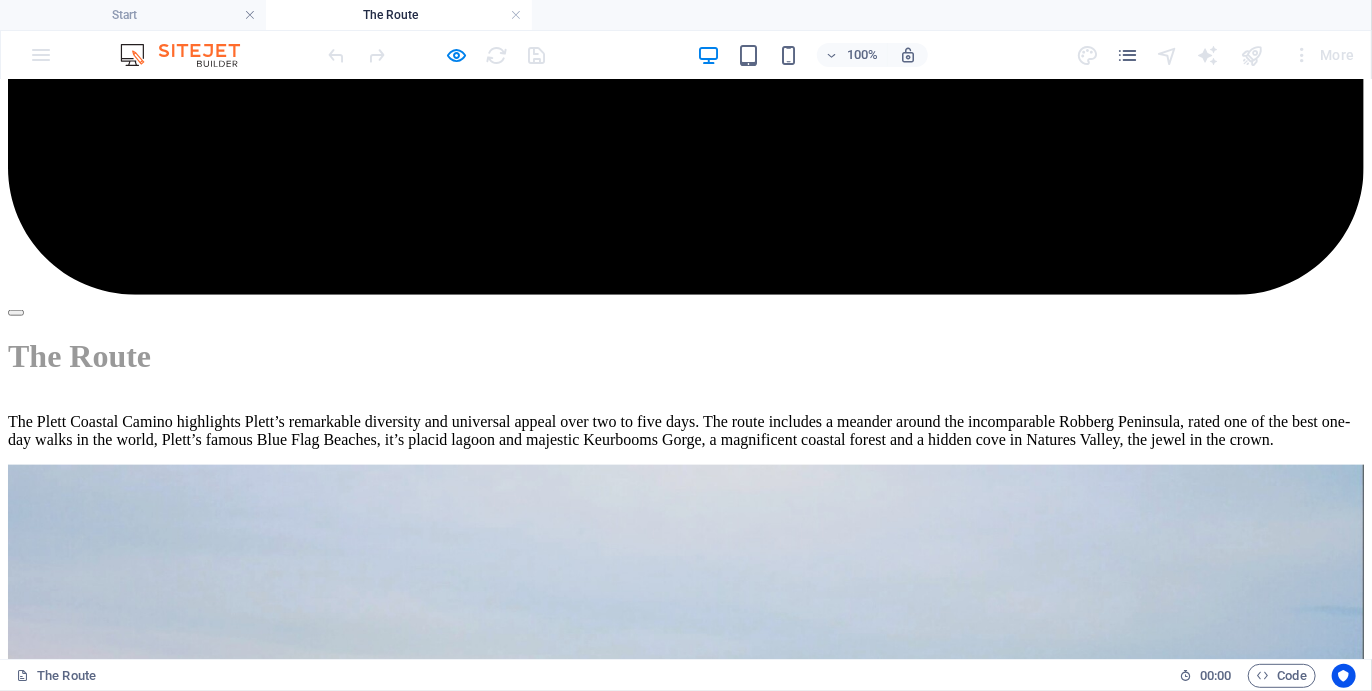 click on "Southern Cross" at bounding box center (101, 5187) 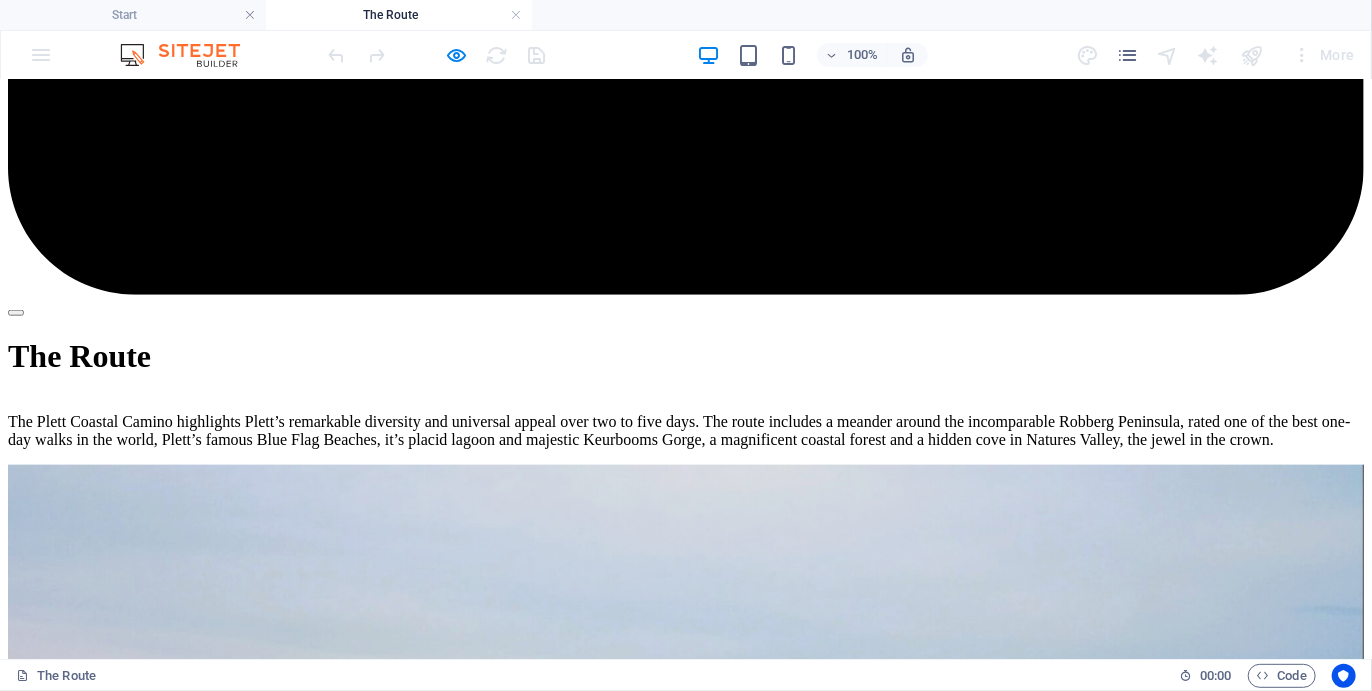 click on "Formosa" at bounding box center (78, 5205) 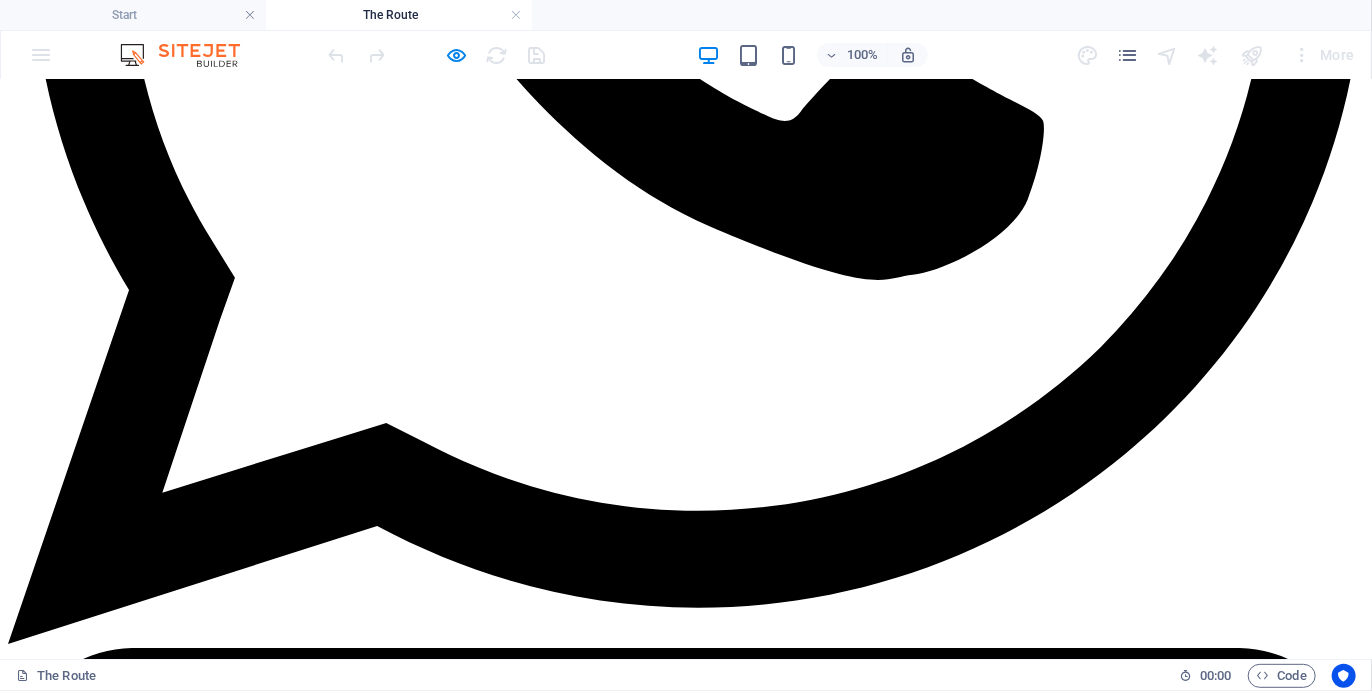 scroll, scrollTop: 3122, scrollLeft: 0, axis: vertical 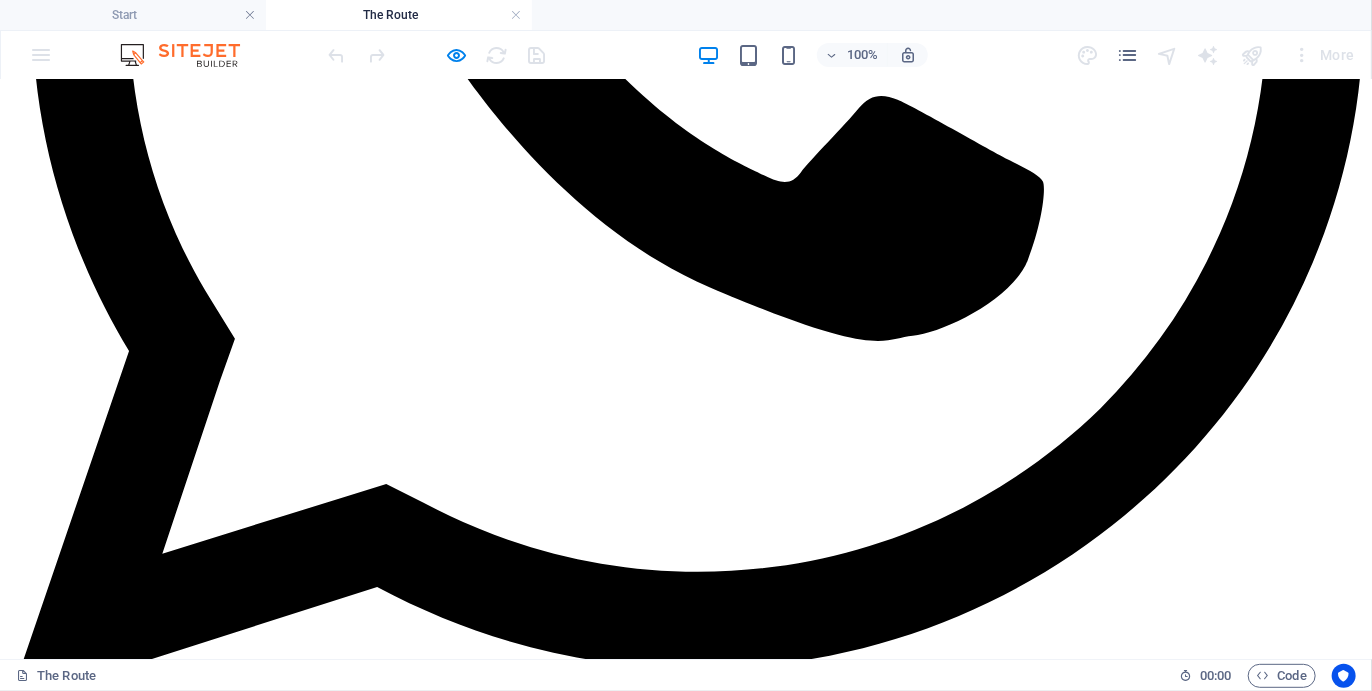 click on "Southern Cross" at bounding box center (101, 4917) 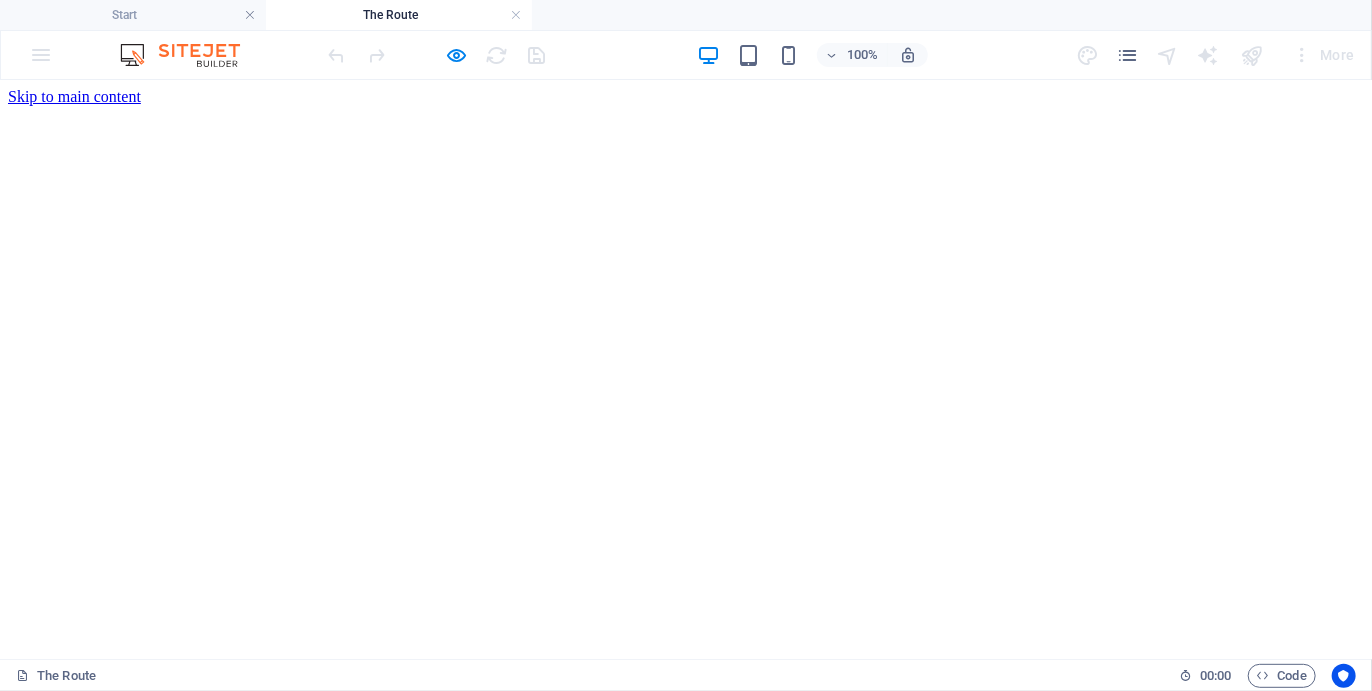 scroll, scrollTop: 2367, scrollLeft: 0, axis: vertical 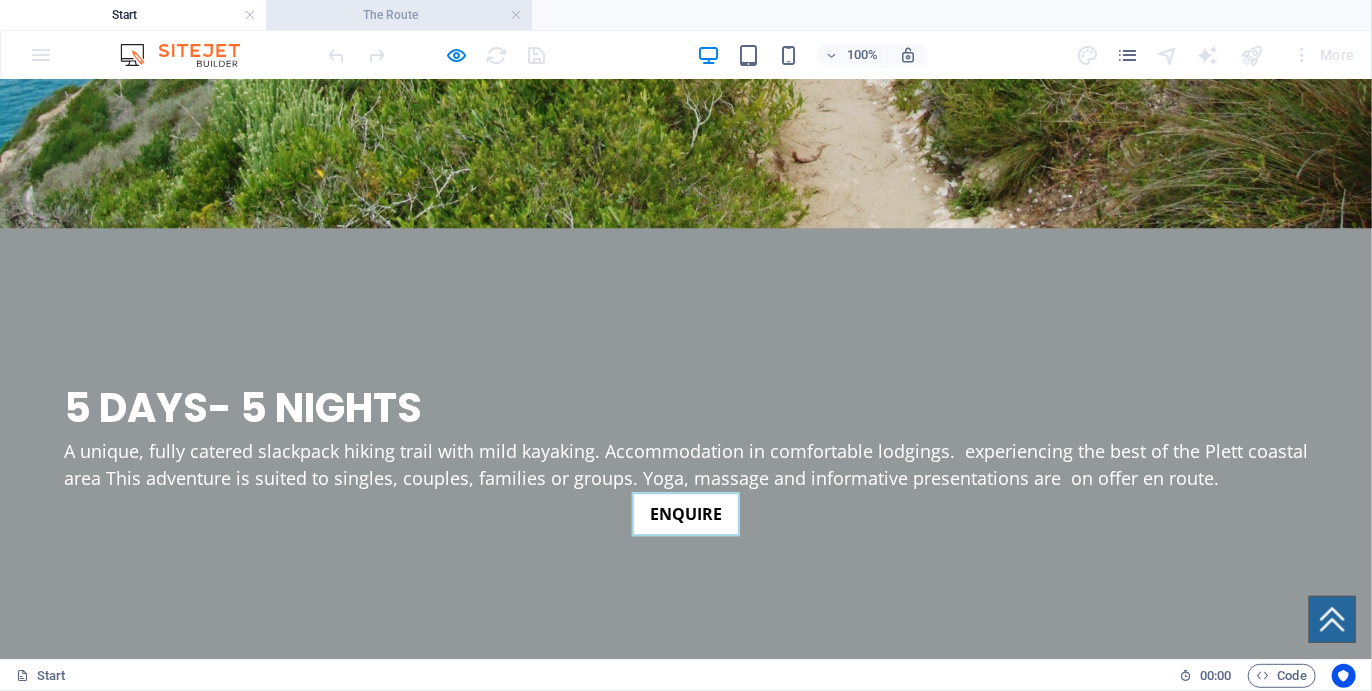 click on "The Route" at bounding box center (399, 15) 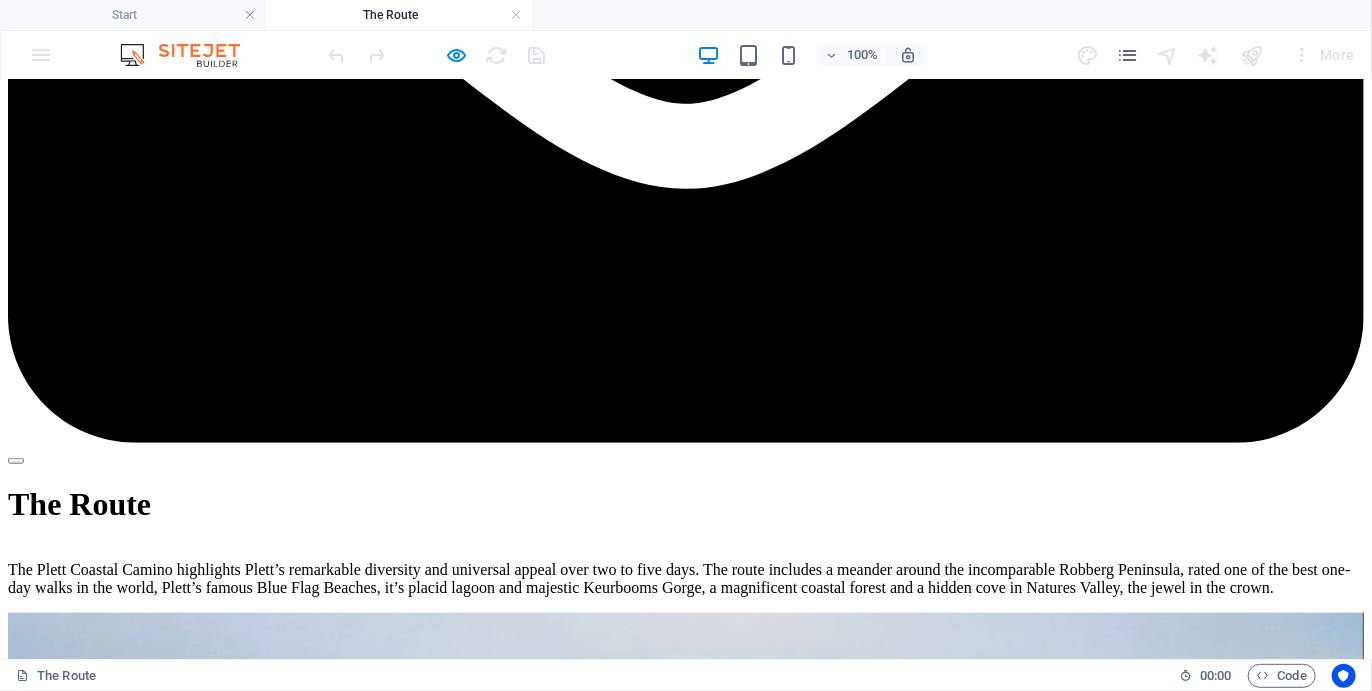 scroll, scrollTop: 4738, scrollLeft: 0, axis: vertical 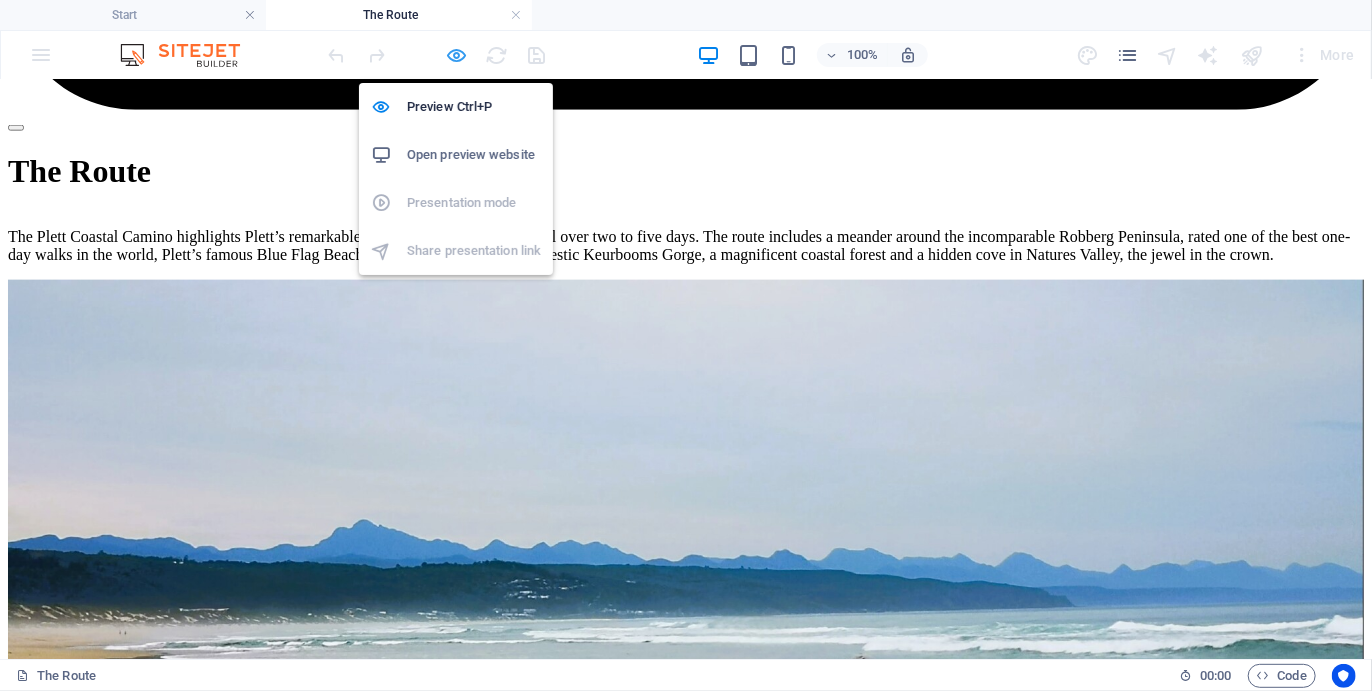 click at bounding box center (457, 55) 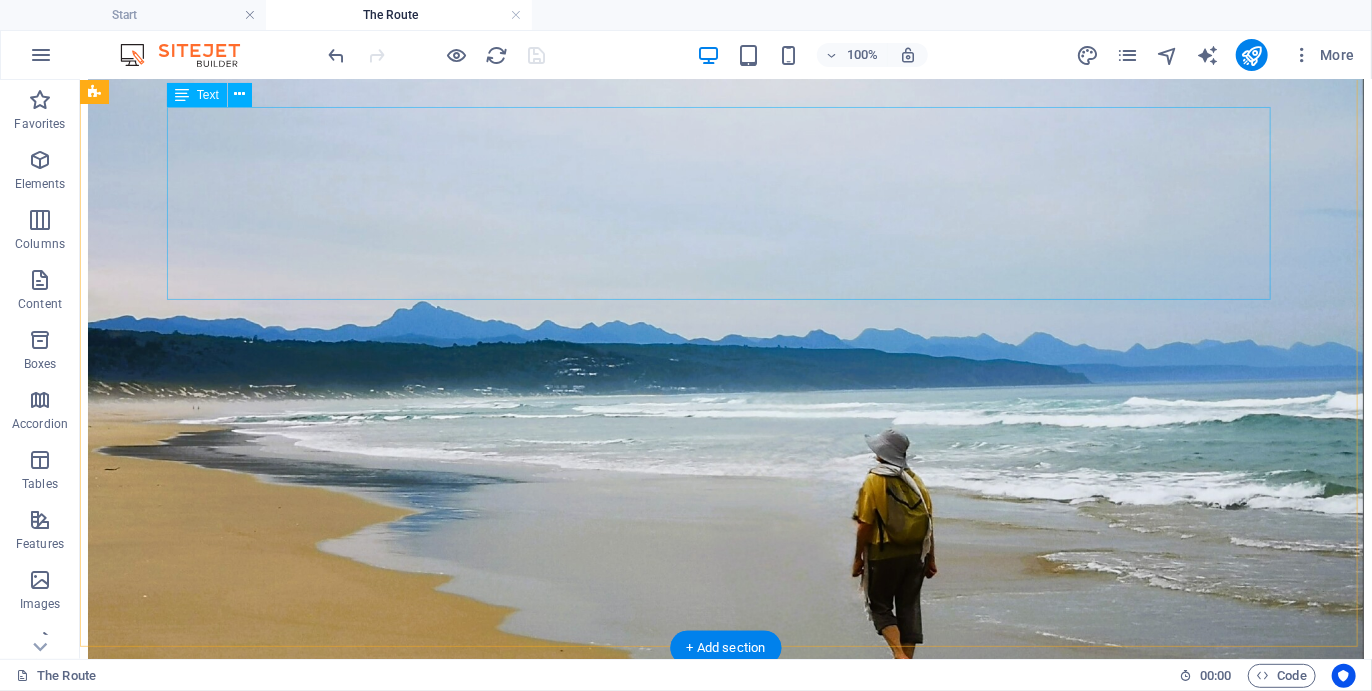 click on "Because of our experience at Real Cape Adventures and understanding of travel needs, the Plett Coastal Camino has been designed to accommodate different travel itineraries, so the options vary in duration from [NUMBER] to [NUMBER] days. Departures are on [DAY] mornings, finishing on Fridayss. This bookends the Plett Coastal Camino with weekends, allowing time to travel and additional days and activities. For your convenience and ease of booking, the most popular permutations are  Southern Cross  ([NUMBER] days/[NUMBER]nights) Formosa  ([NUMBER] days/ [NUMBER] nights) Oyster Periwinkle" at bounding box center (725, 4719) 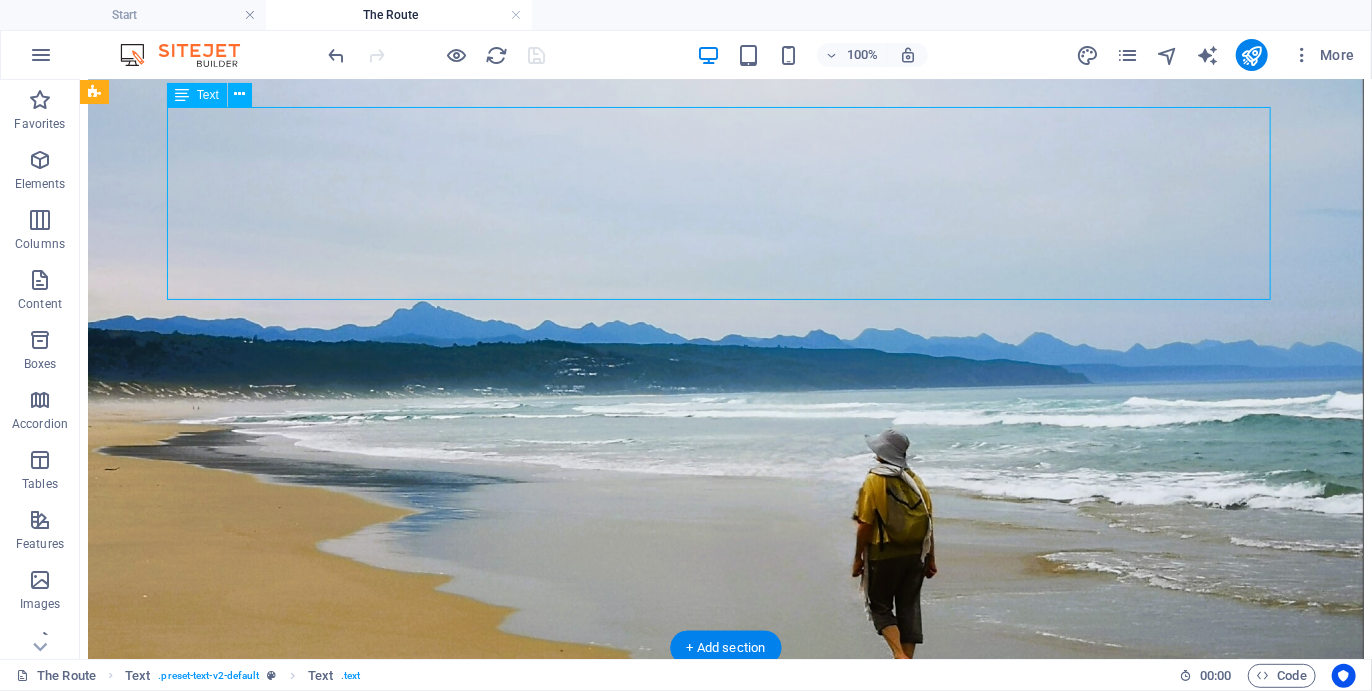 click on "Because of our experience at Real Cape Adventures and understanding of travel needs, the Plett Coastal Camino has been designed to accommodate different travel itineraries, so the options vary in duration from [NUMBER] to [NUMBER] days. Departures are on [DAY] mornings, finishing on Fridayss. This bookends the Plett Coastal Camino with weekends, allowing time to travel and additional days and activities. For your convenience and ease of booking, the most popular permutations are  Southern Cross  ([NUMBER] days/[NUMBER]nights) Formosa  ([NUMBER] days/ [NUMBER] nights) Oyster Periwinkle" at bounding box center [725, 4719] 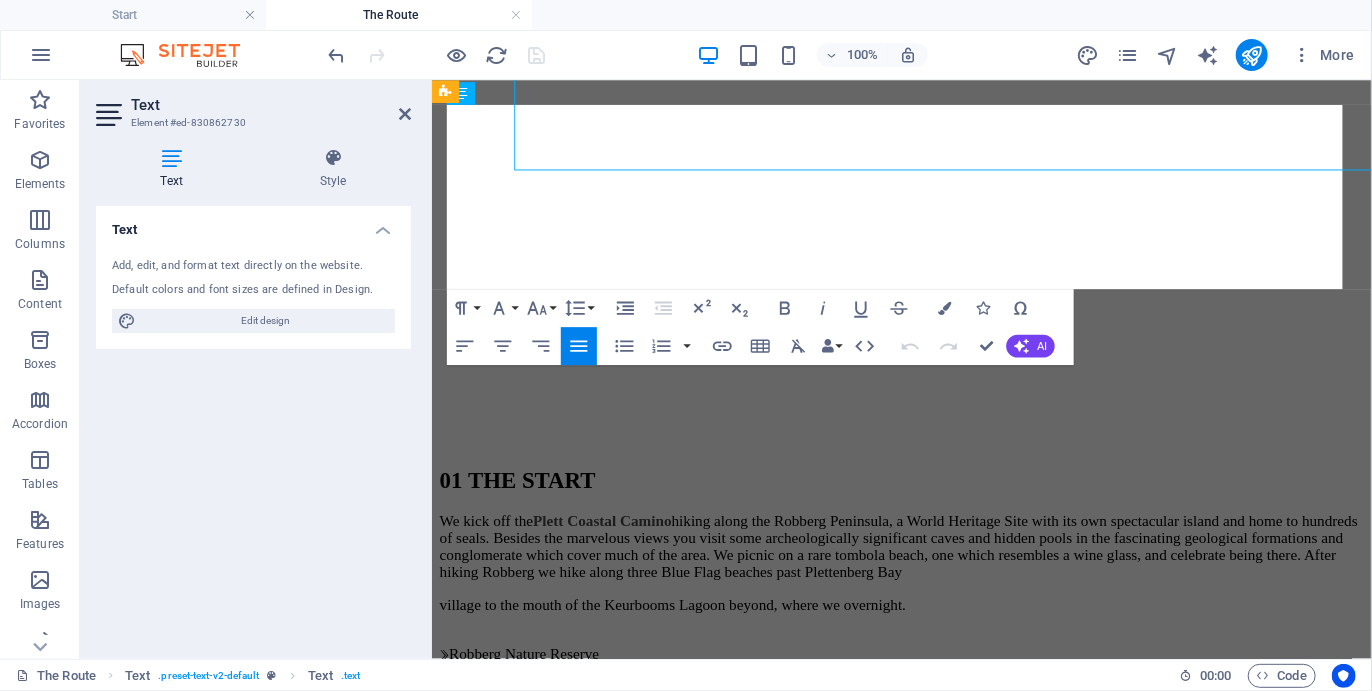 scroll, scrollTop: 4865, scrollLeft: 0, axis: vertical 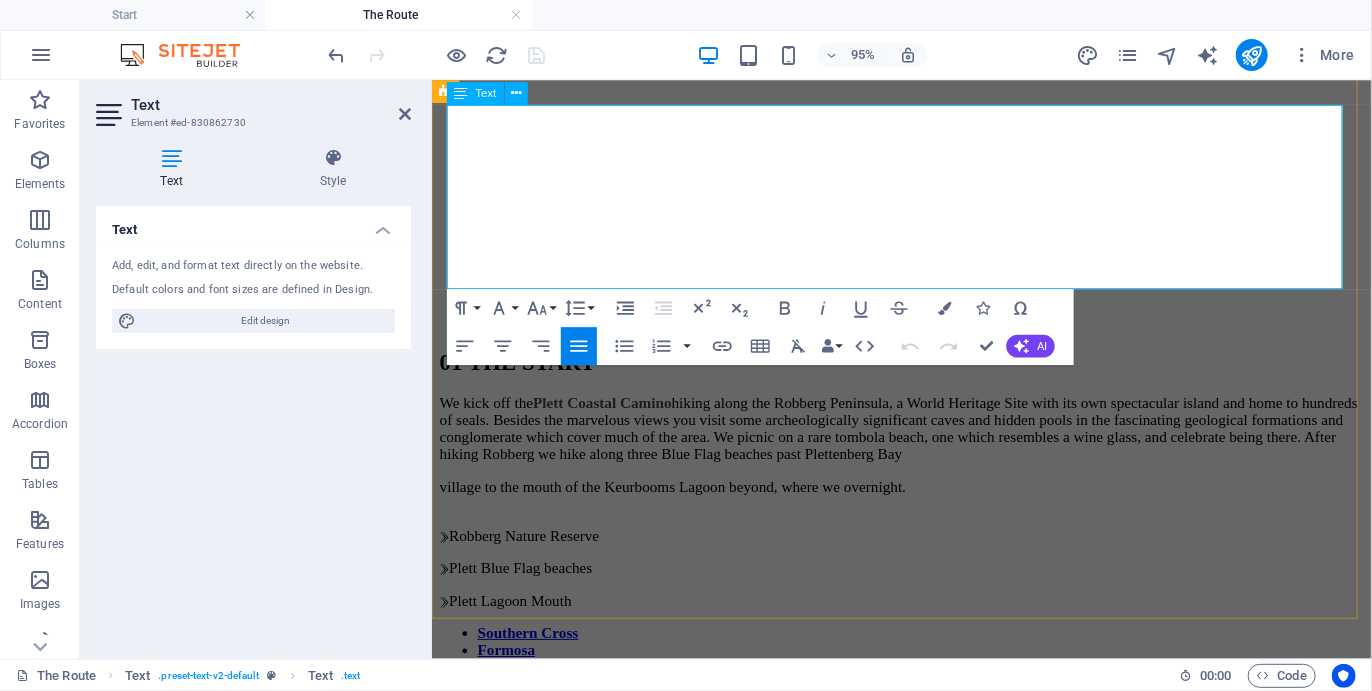 drag, startPoint x: 582, startPoint y: 218, endPoint x: 464, endPoint y: 212, distance: 118.15244 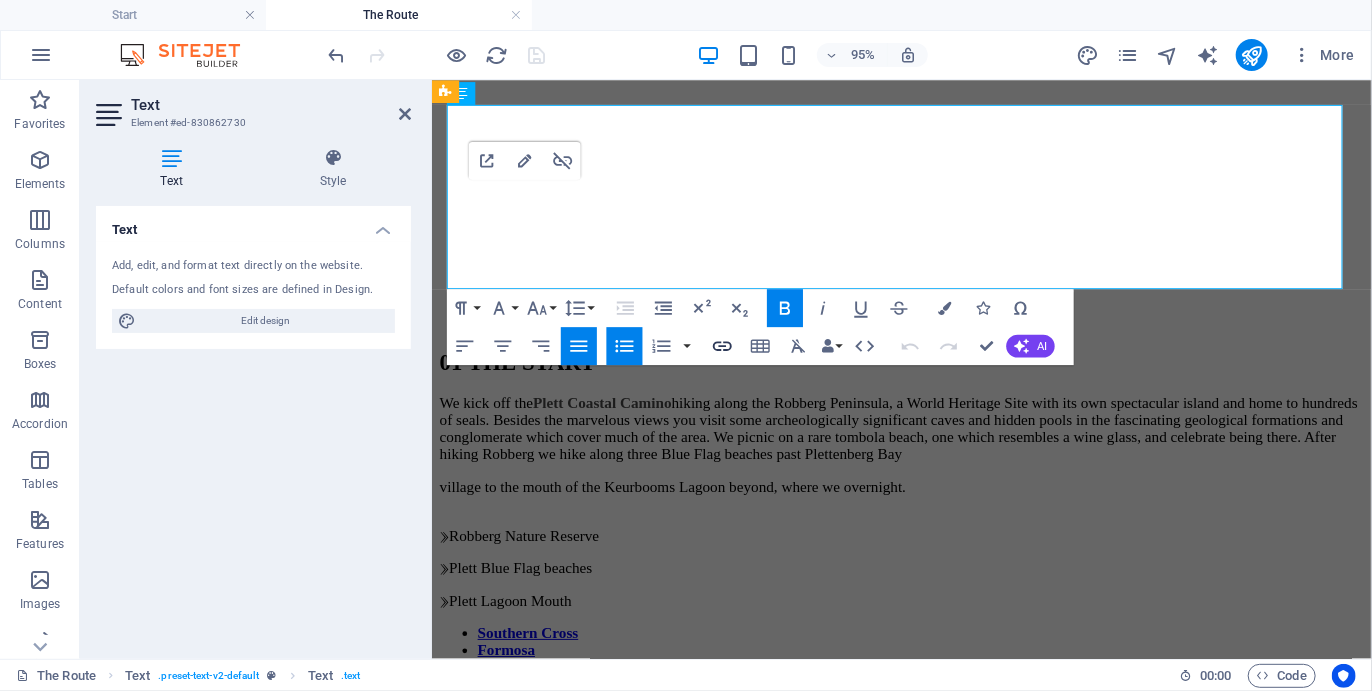 click 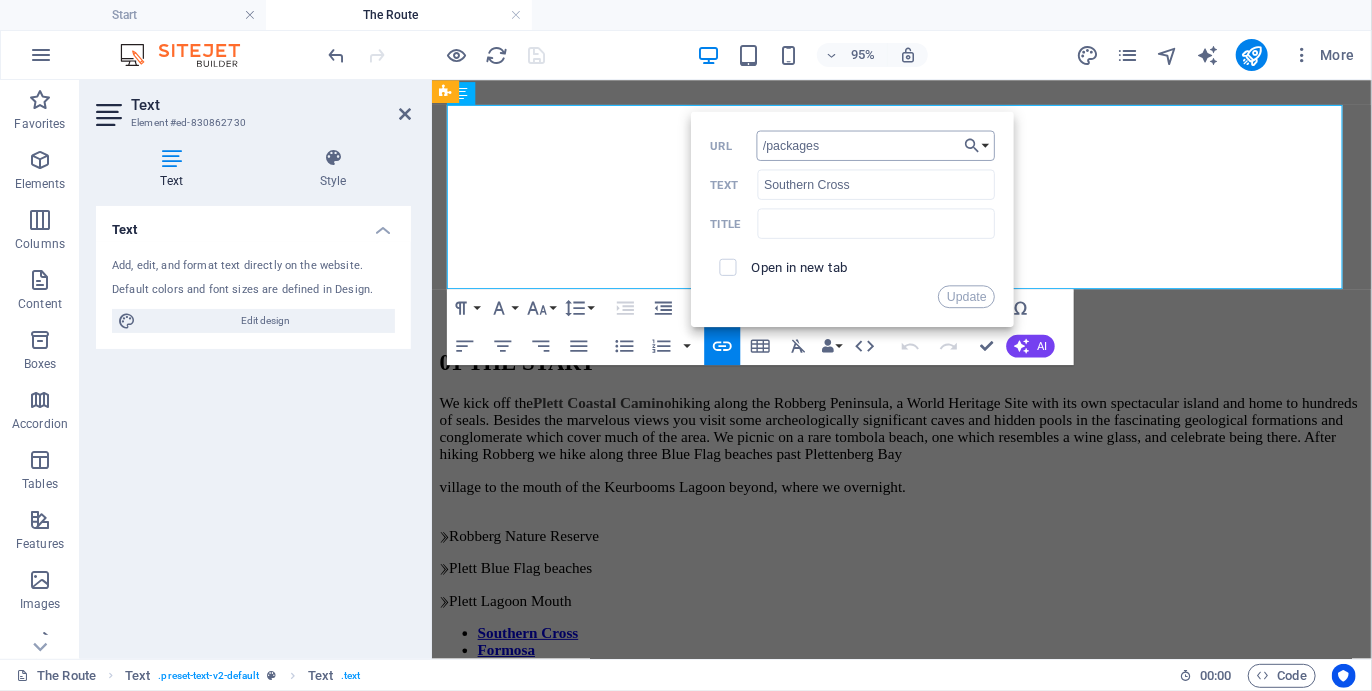 click on "/packages" at bounding box center (876, 146) 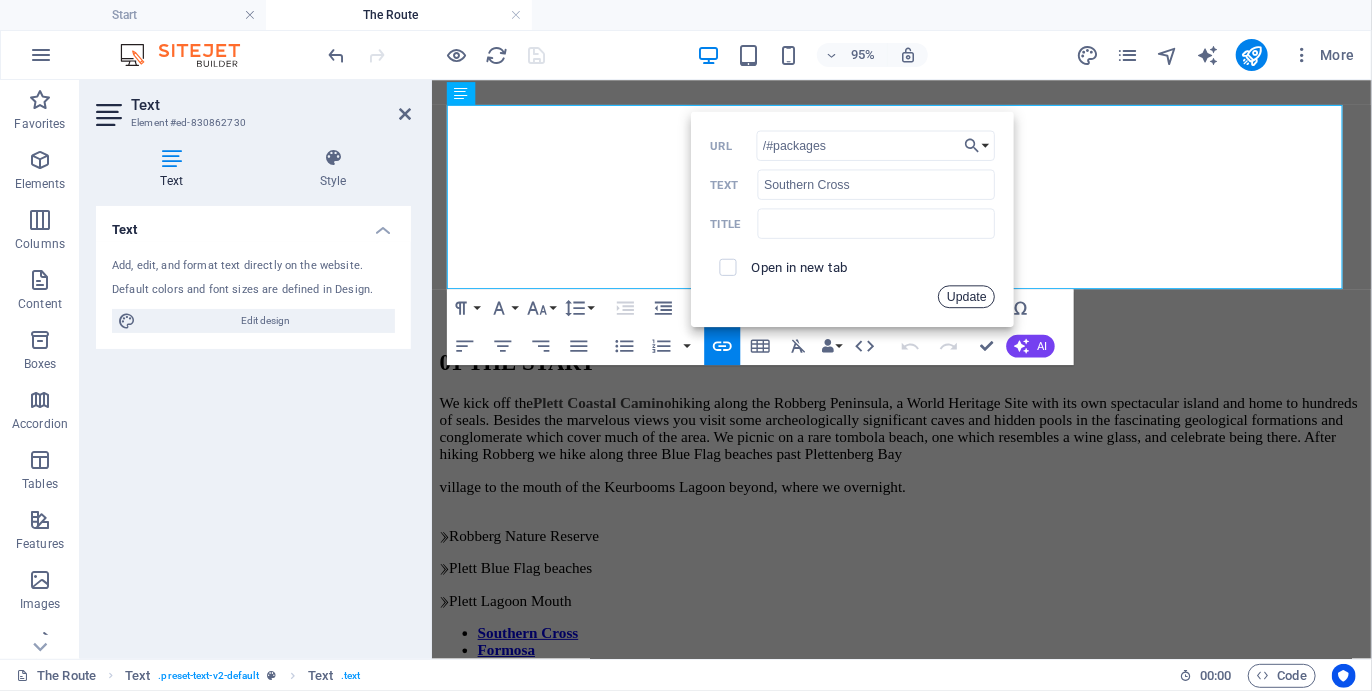 click on "Update" at bounding box center [967, 297] 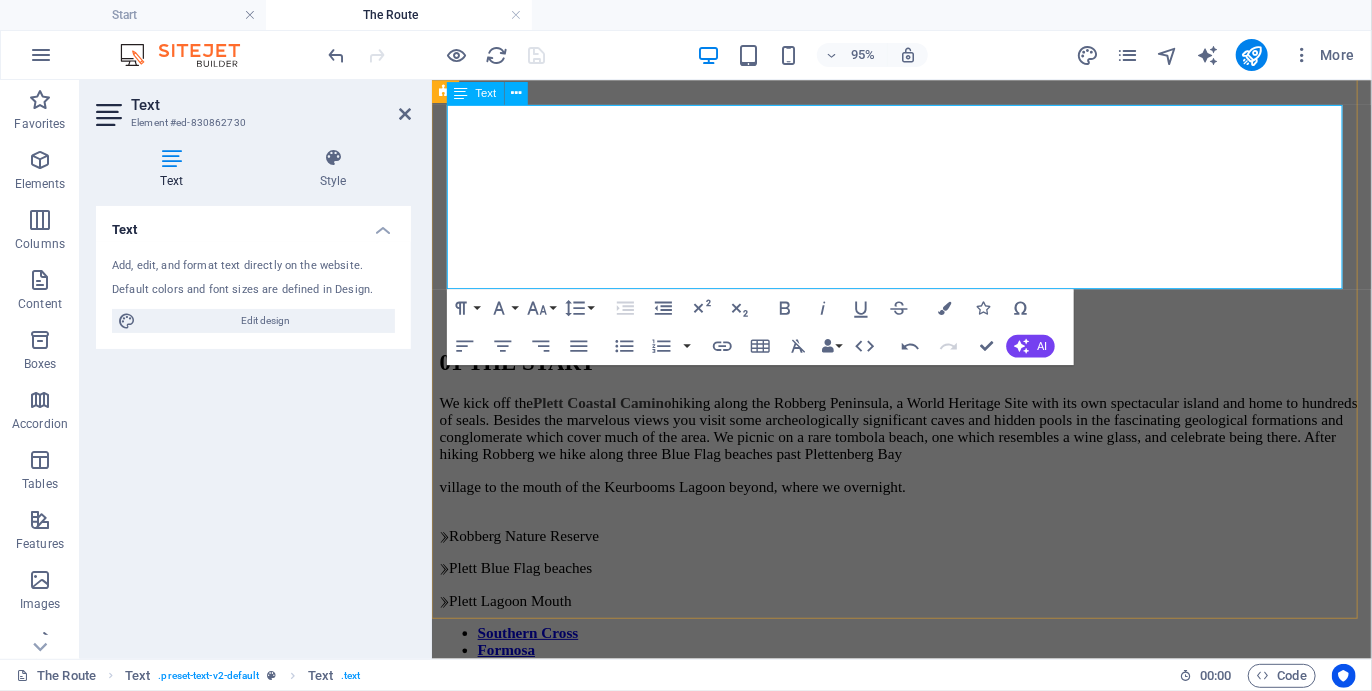 click on "Formosa" at bounding box center [509, 3560] 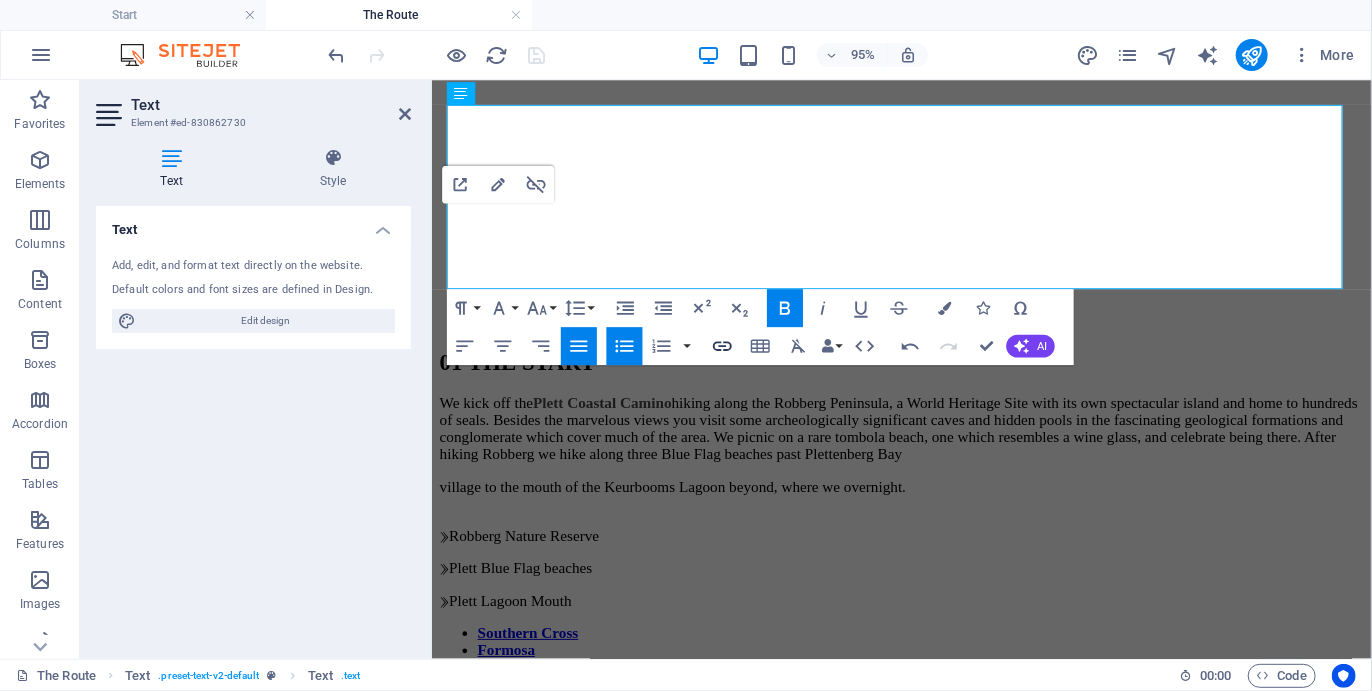 type on "/packages" 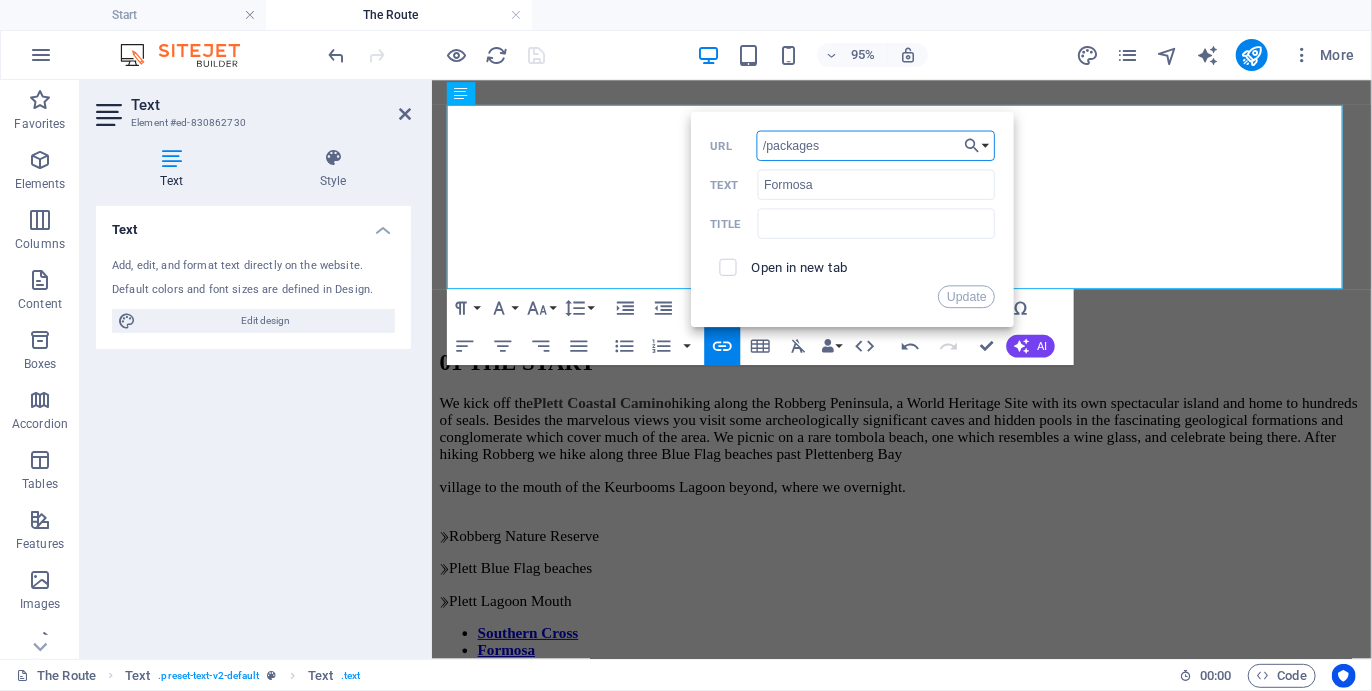 drag, startPoint x: 768, startPoint y: 144, endPoint x: 628, endPoint y: 97, distance: 147.67871 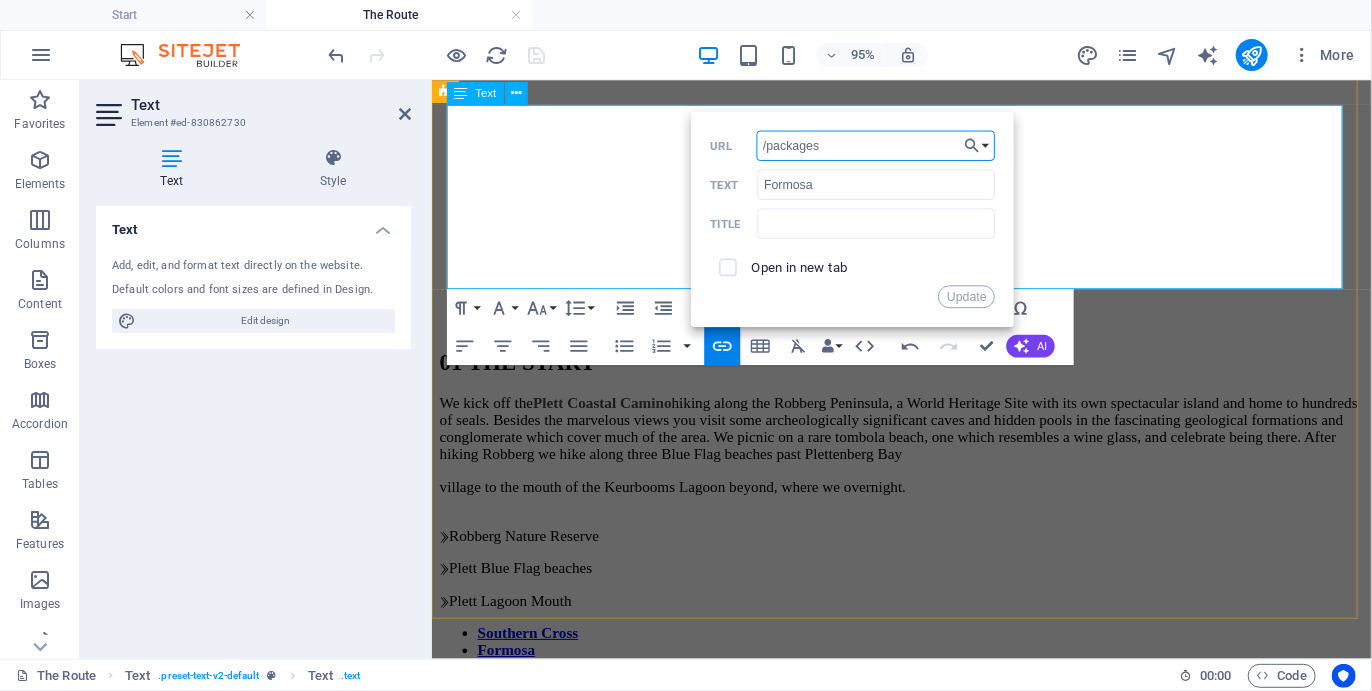 type on "/#packages" 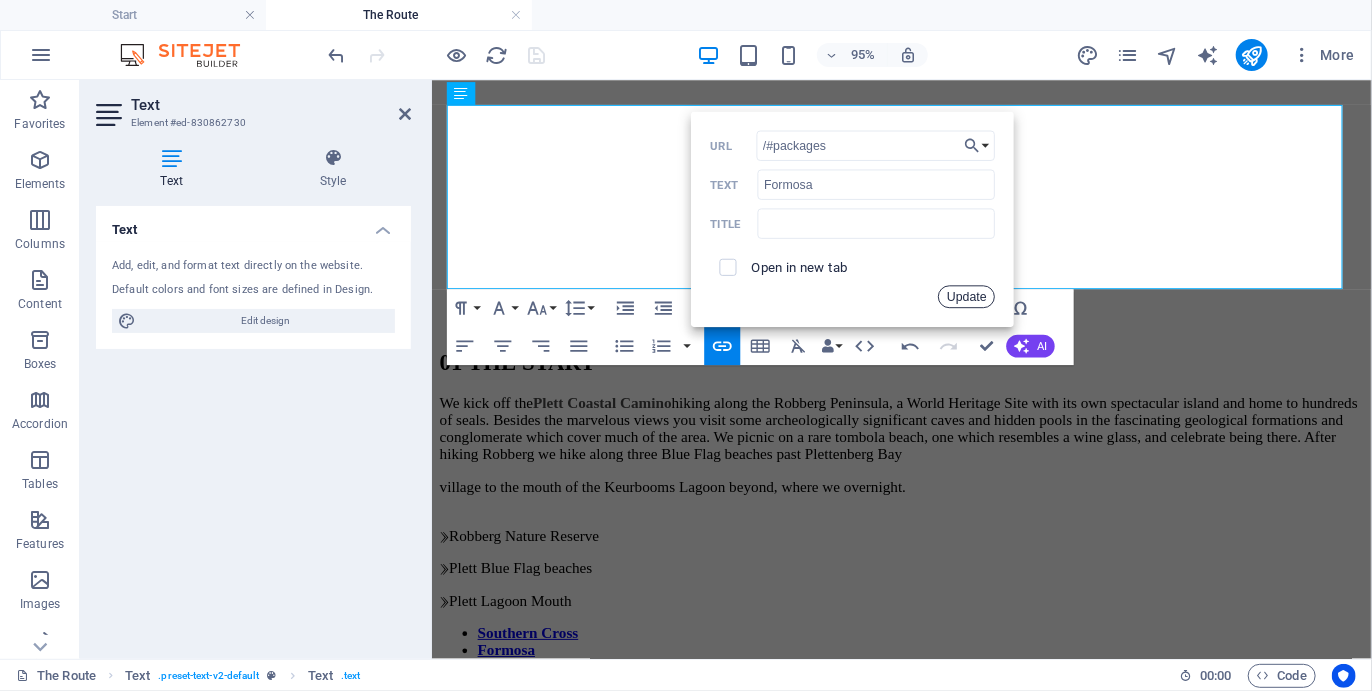 click on "Update" at bounding box center [967, 297] 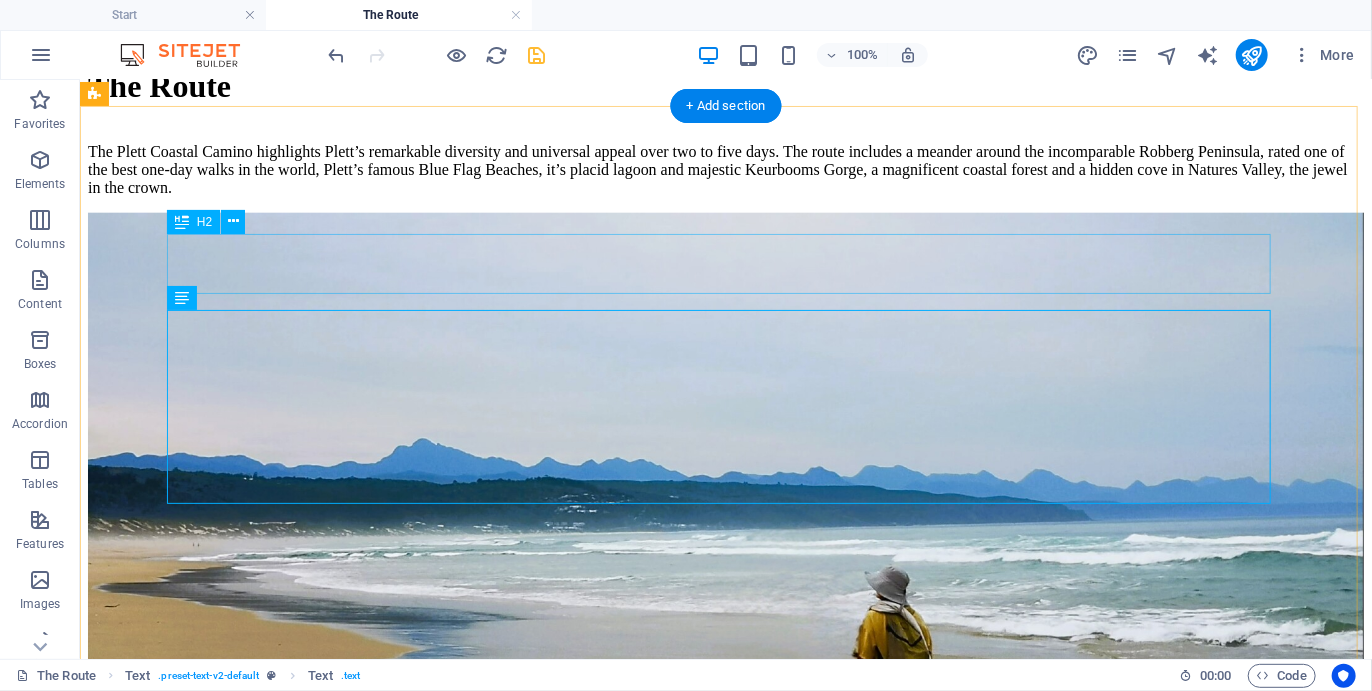 scroll, scrollTop: 4604, scrollLeft: 0, axis: vertical 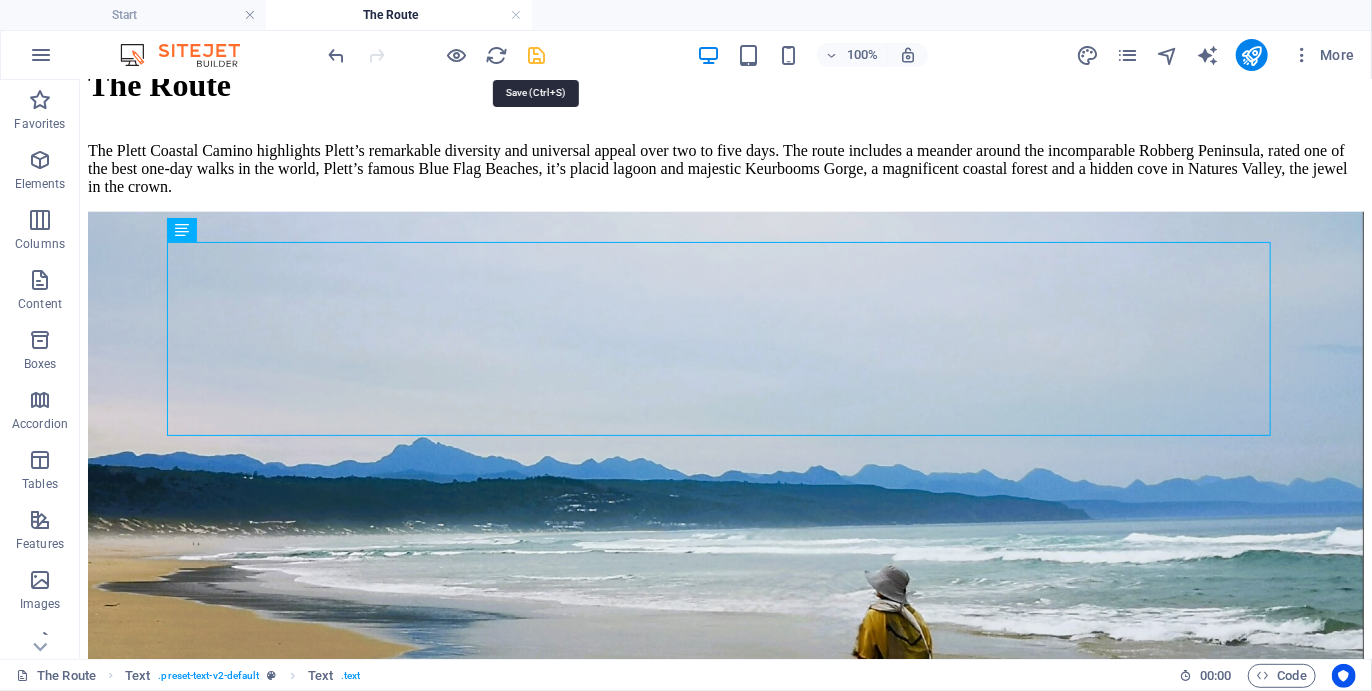 click at bounding box center (537, 55) 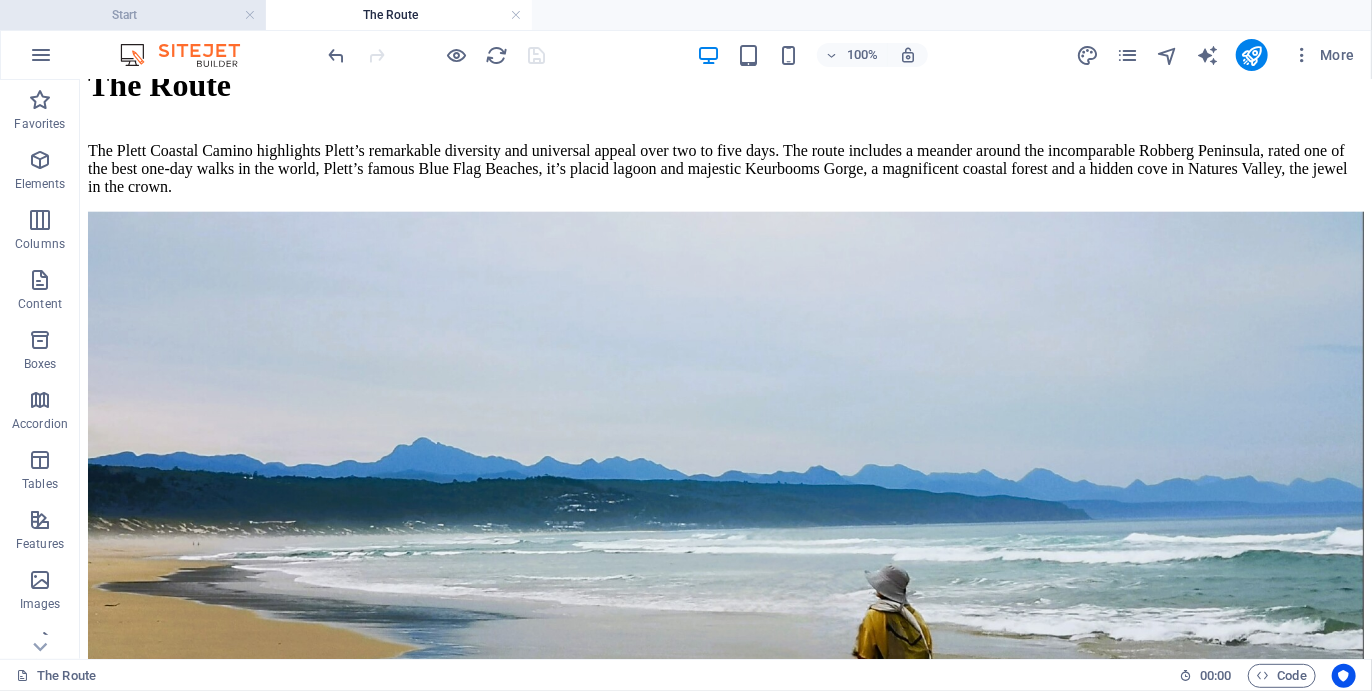 click on "Start" at bounding box center [133, 15] 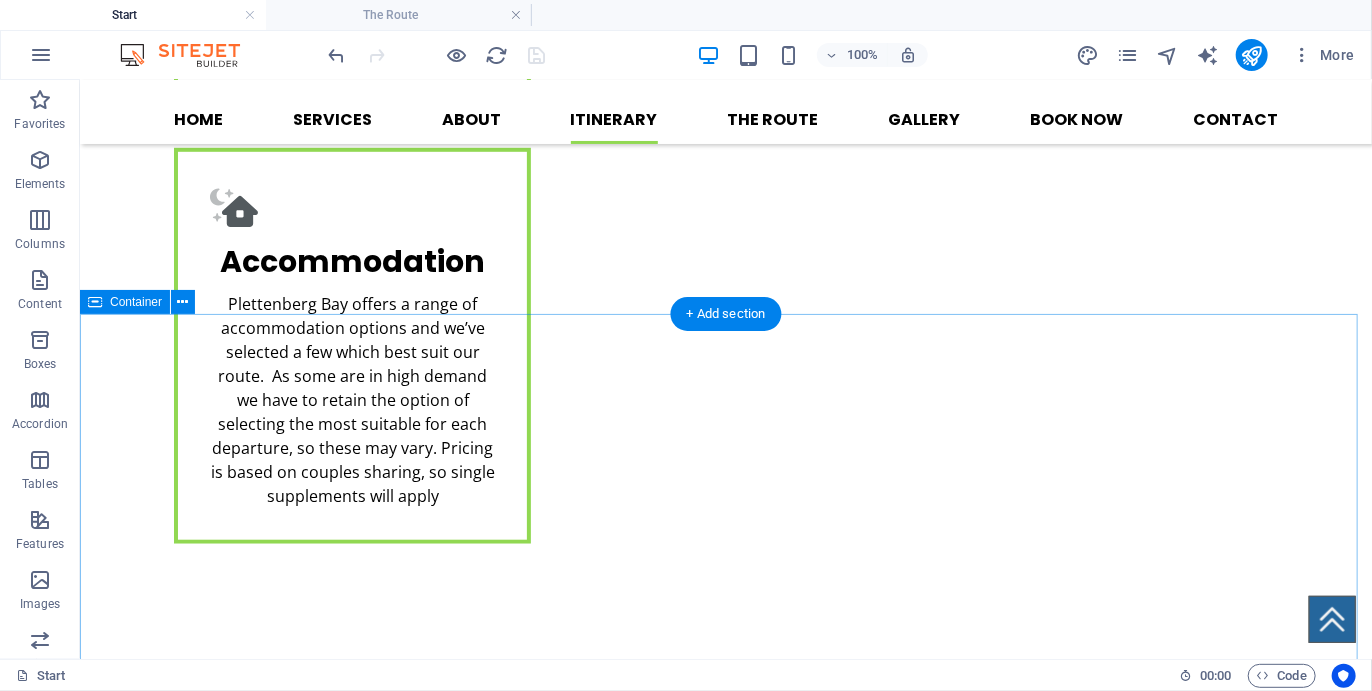 scroll, scrollTop: 4227, scrollLeft: 0, axis: vertical 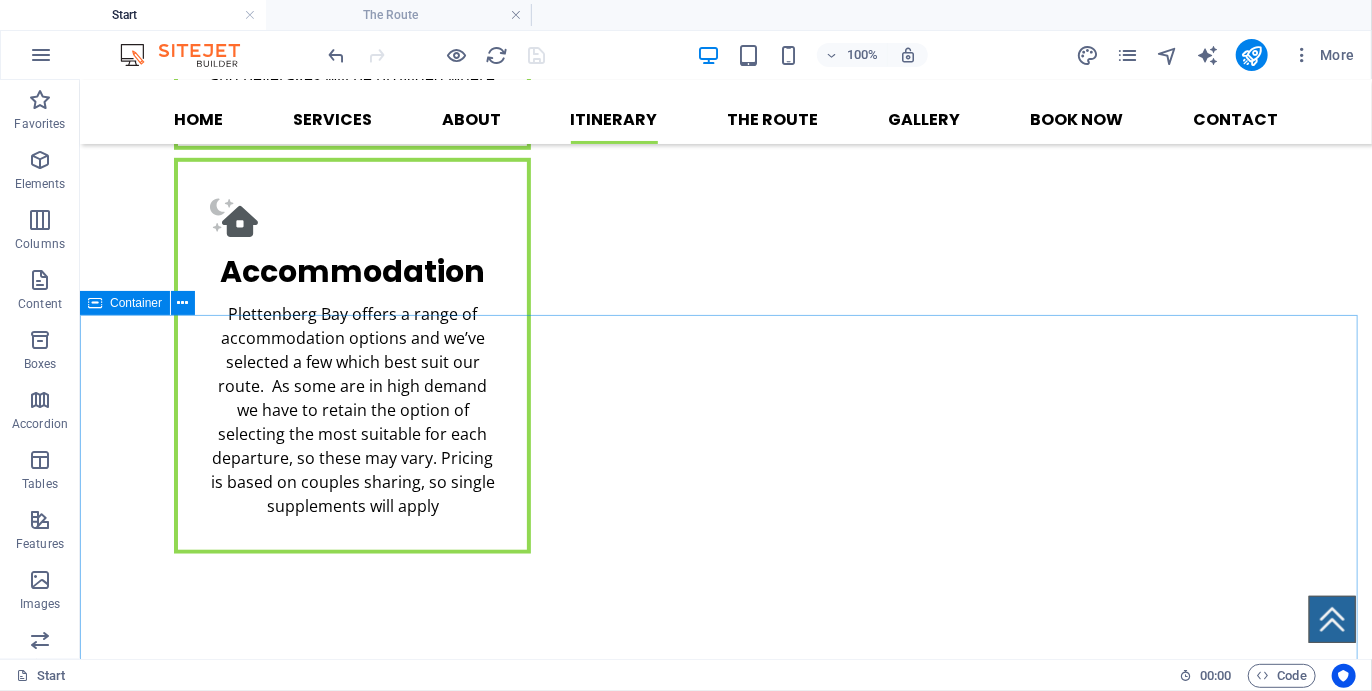 click on "Container" at bounding box center [136, 303] 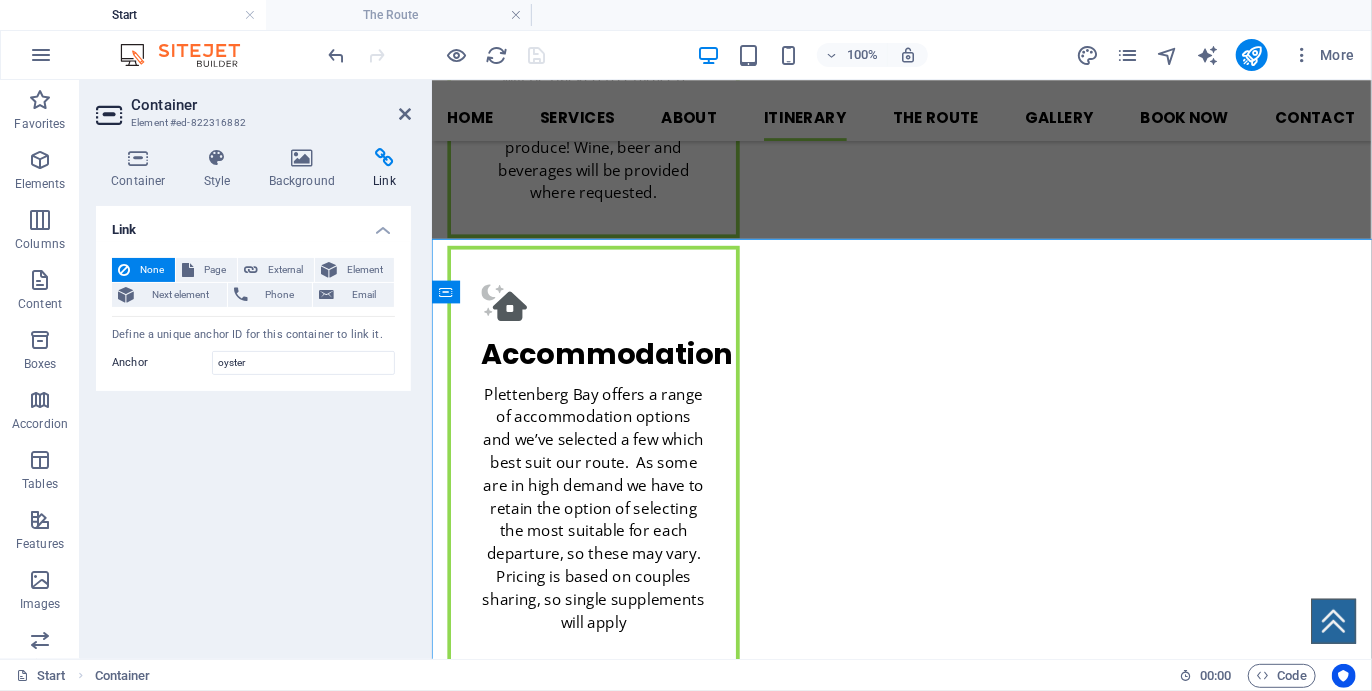 scroll, scrollTop: 4295, scrollLeft: 0, axis: vertical 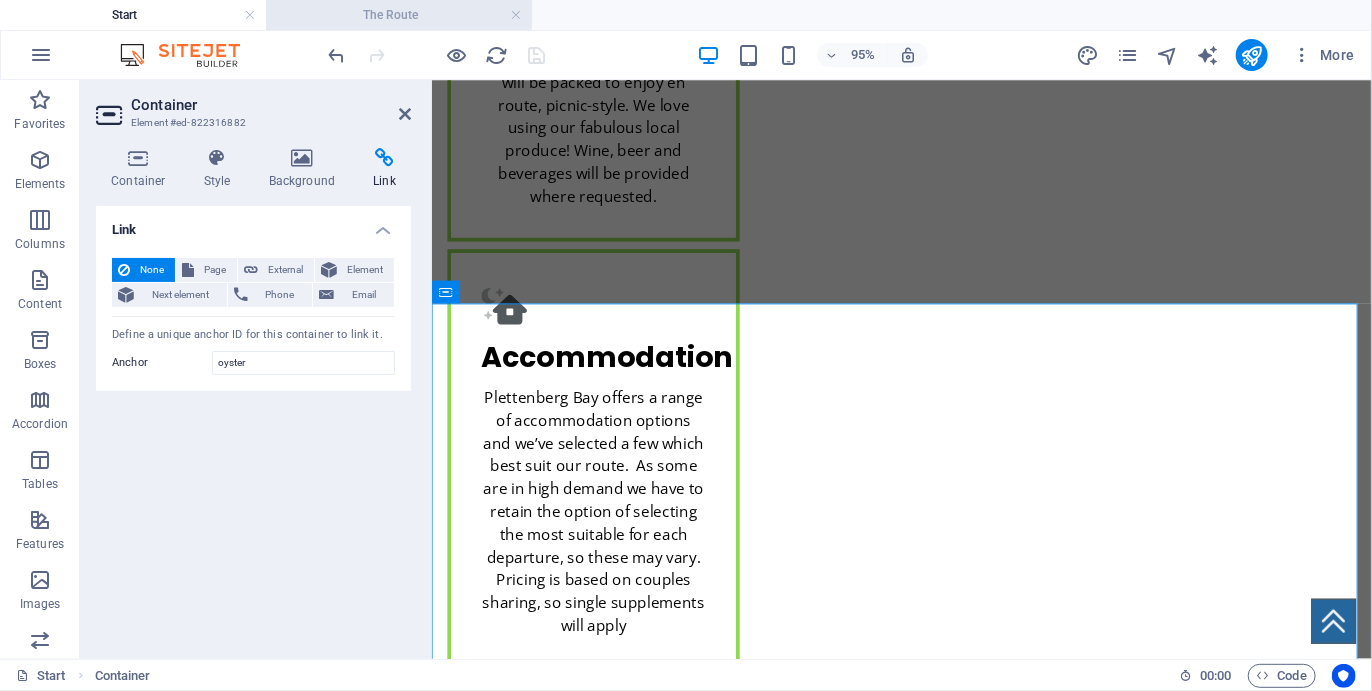 click on "The Route" at bounding box center [399, 15] 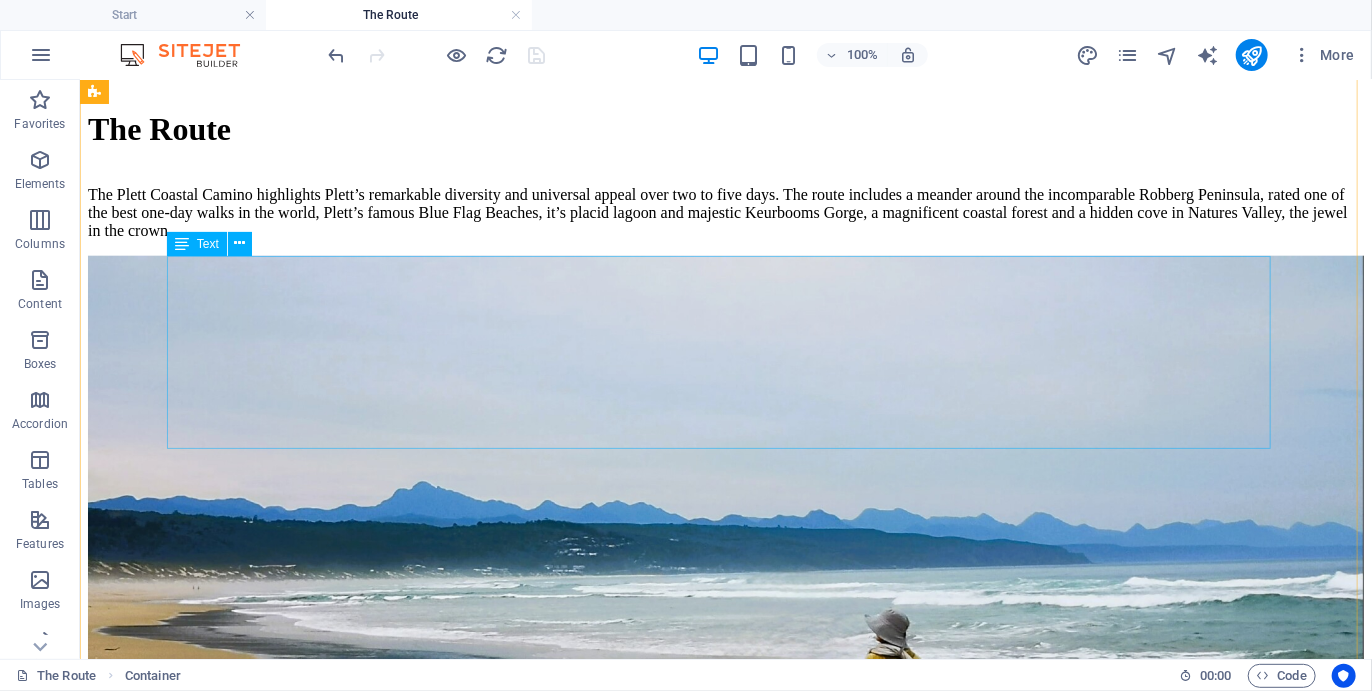 scroll, scrollTop: 4421, scrollLeft: 0, axis: vertical 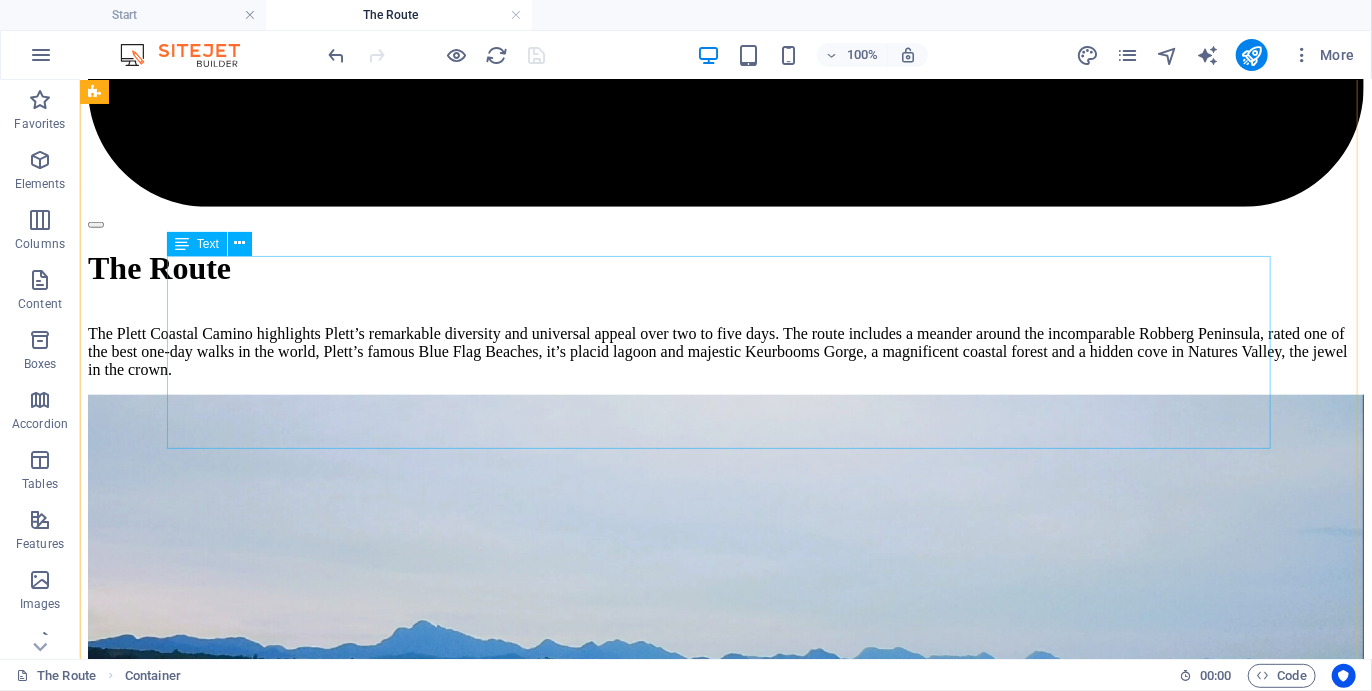 click on "Because of our experience at Real Cape Adventures and understanding of travel needs, the Plett Coastal Camino has been designed to accommodate different travel itineraries, so the options vary in duration from [NUMBER] to [NUMBER] days. Departures are on [DAY] mornings, finishing on Fridayss. This bookends the Plett Coastal Camino with weekends, allowing time to travel and additional days and activities. For your convenience and ease of booking, the most popular permutations are  Southern Cross  ([NUMBER] days/[NUMBER]nights) Formosa  ([NUMBER] days/ [NUMBER] nights) Oyster Periwinkle" at bounding box center [725, 5038] 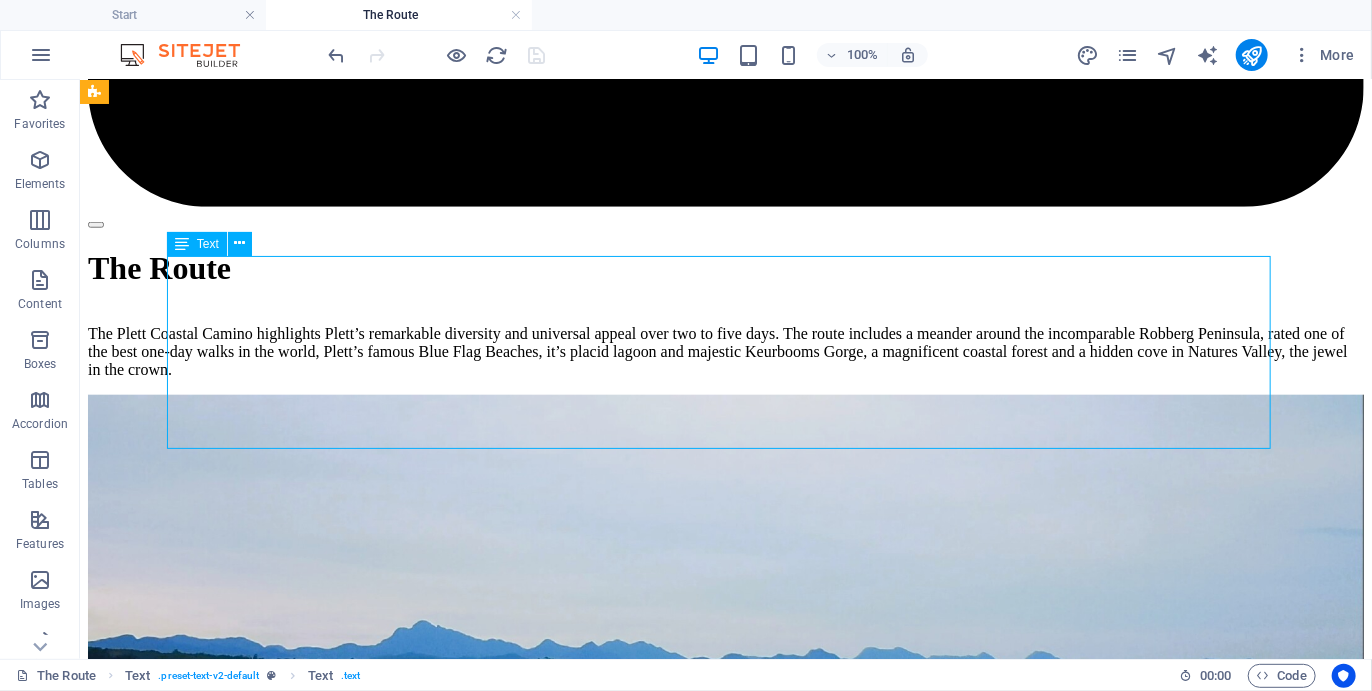click on "Because of our experience at Real Cape Adventures and understanding of travel needs, the Plett Coastal Camino has been designed to accommodate different travel itineraries, so the options vary in duration from [NUMBER] to [NUMBER] days. Departures are on [DAY] mornings, finishing on Fridayss. This bookends the Plett Coastal Camino with weekends, allowing time to travel and additional days and activities. For your convenience and ease of booking, the most popular permutations are  Southern Cross  ([NUMBER] days/[NUMBER]nights) Formosa  ([NUMBER] days/ [NUMBER] nights) Oyster Periwinkle" at bounding box center [725, 5038] 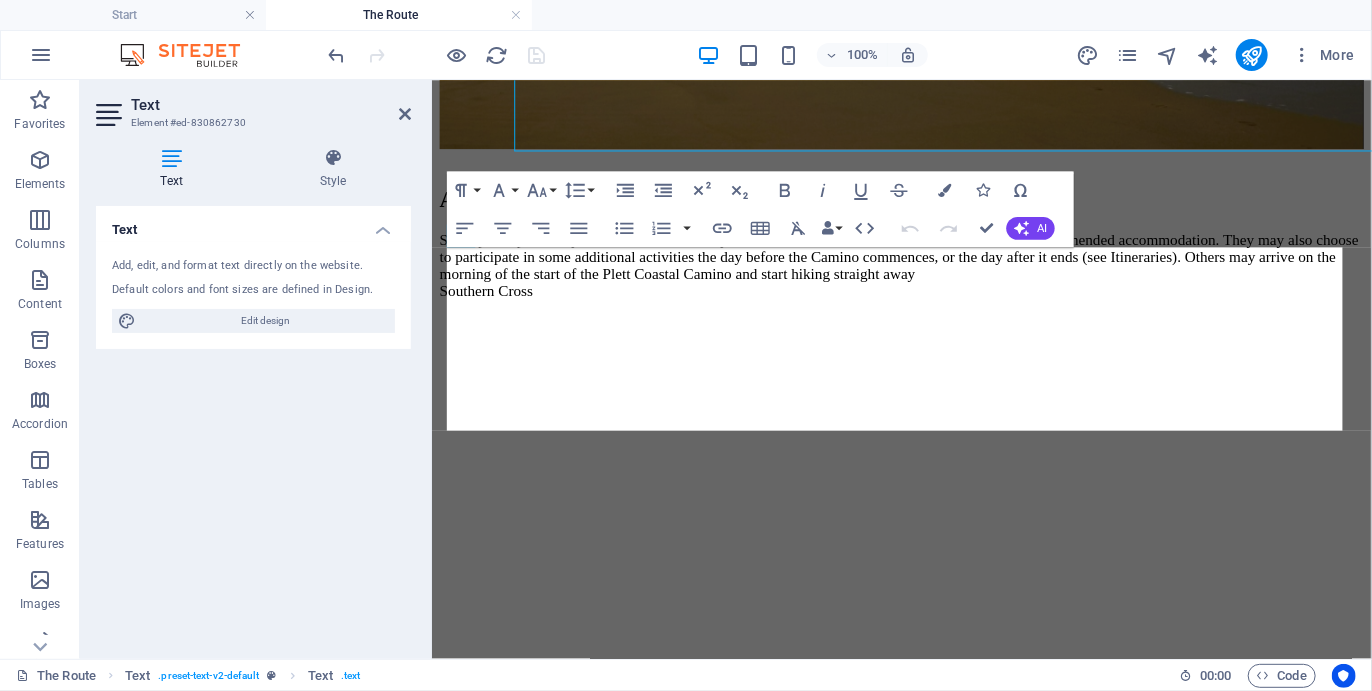 scroll, scrollTop: 4716, scrollLeft: 0, axis: vertical 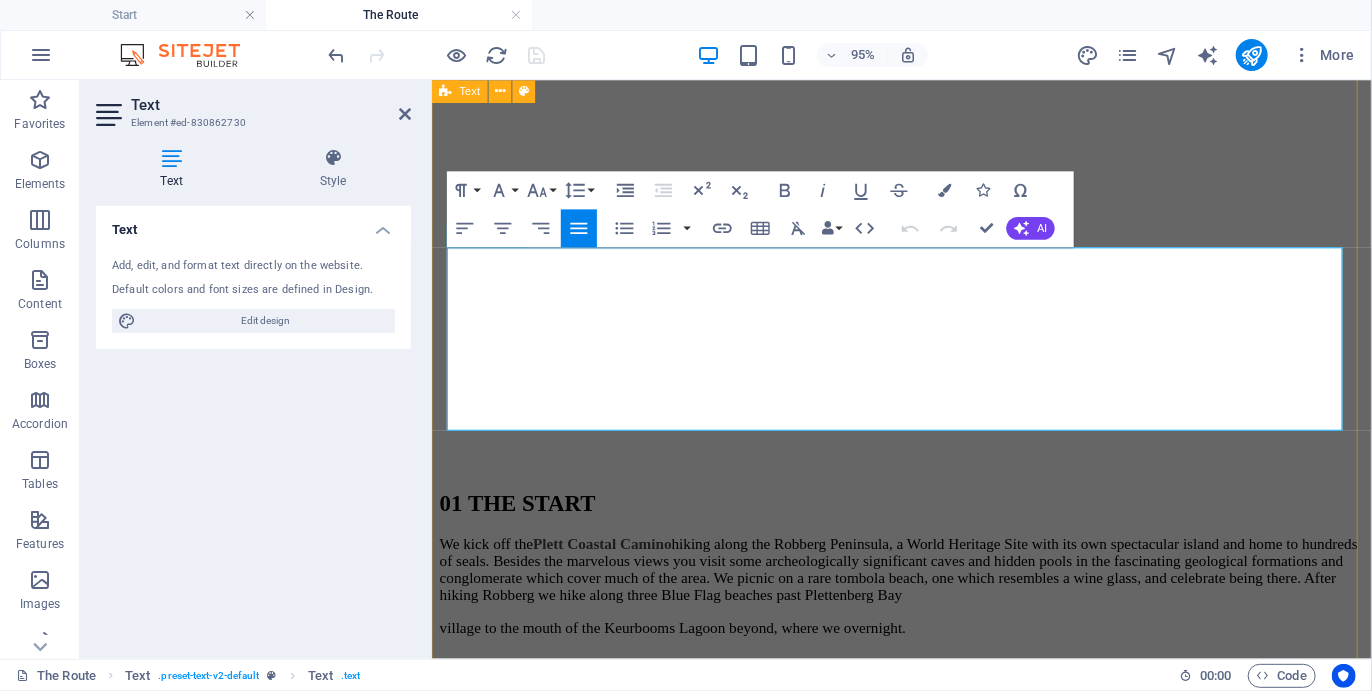 drag, startPoint x: 549, startPoint y: 406, endPoint x: 461, endPoint y: 408, distance: 88.02273 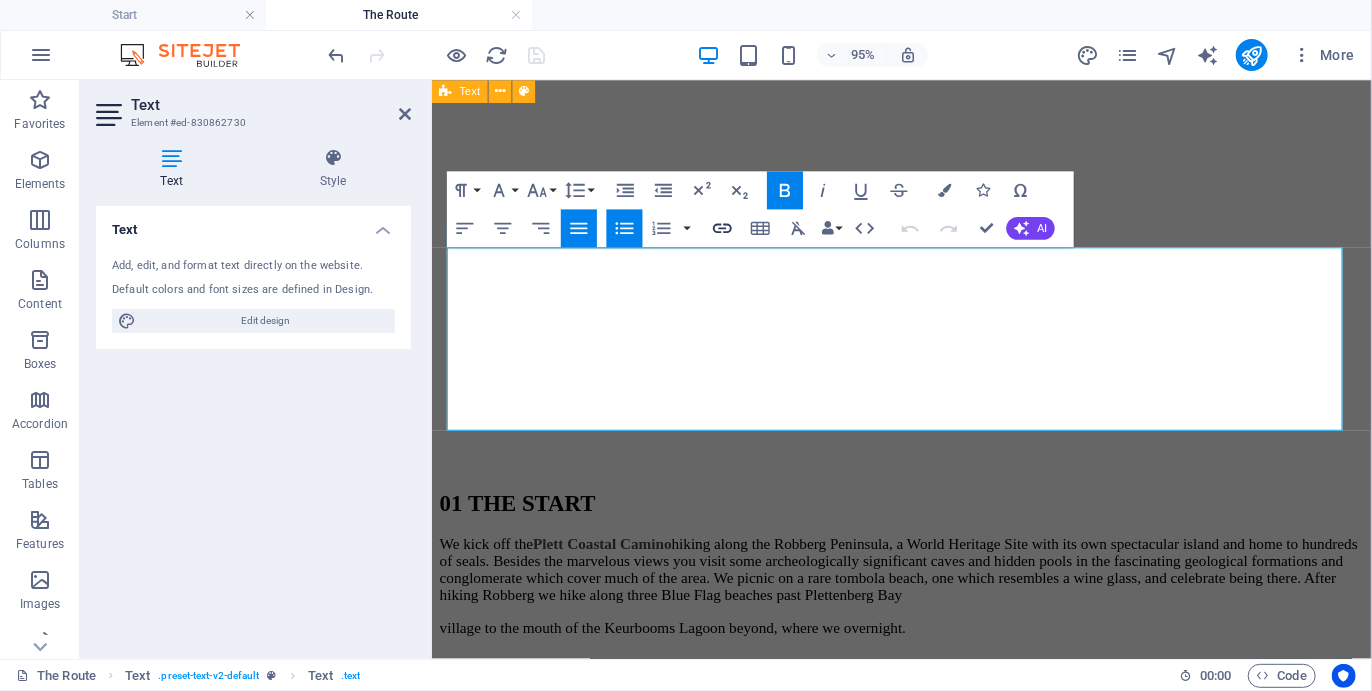 click 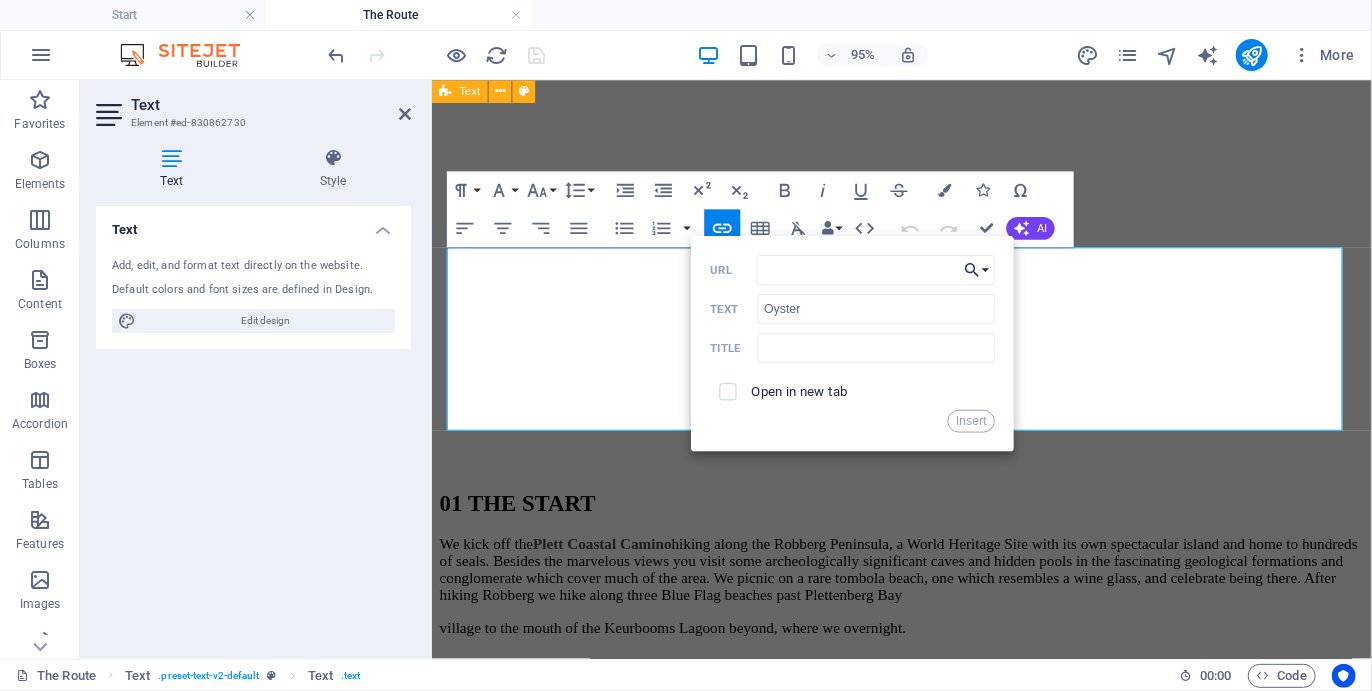 click on "Choose Link" at bounding box center (978, 269) 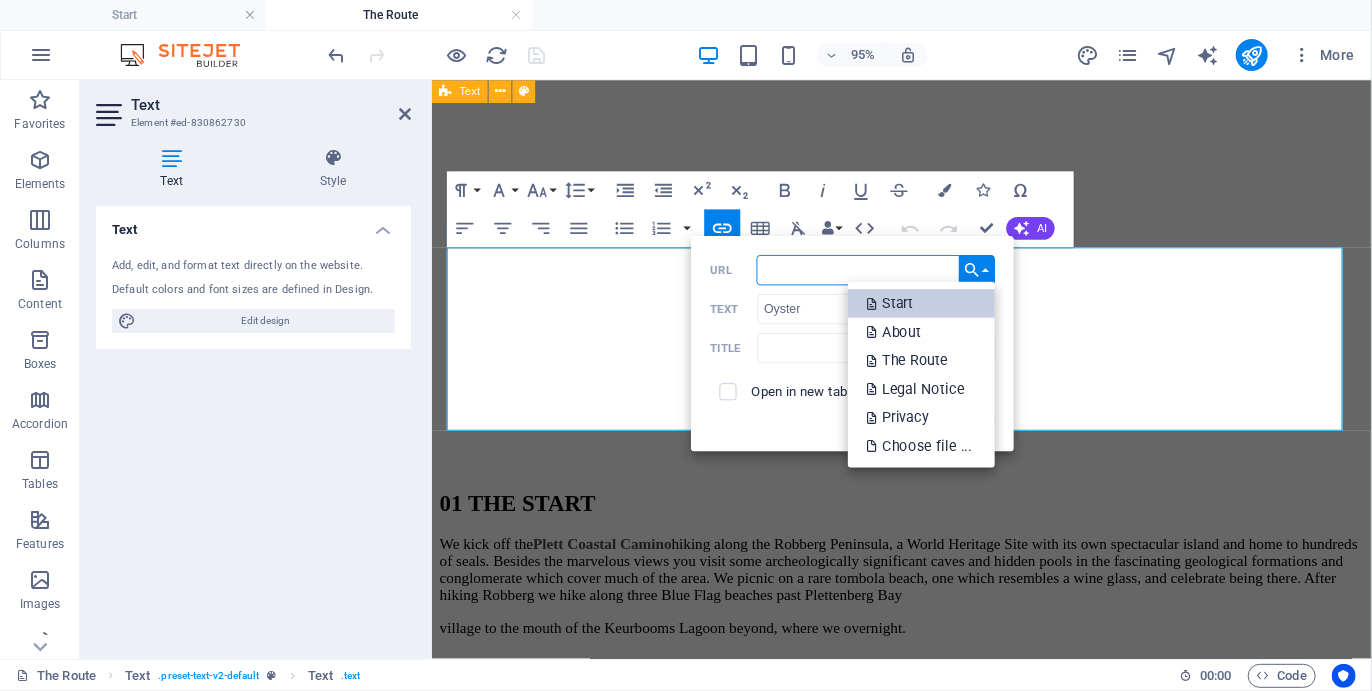 click on "Start" at bounding box center [921, 303] 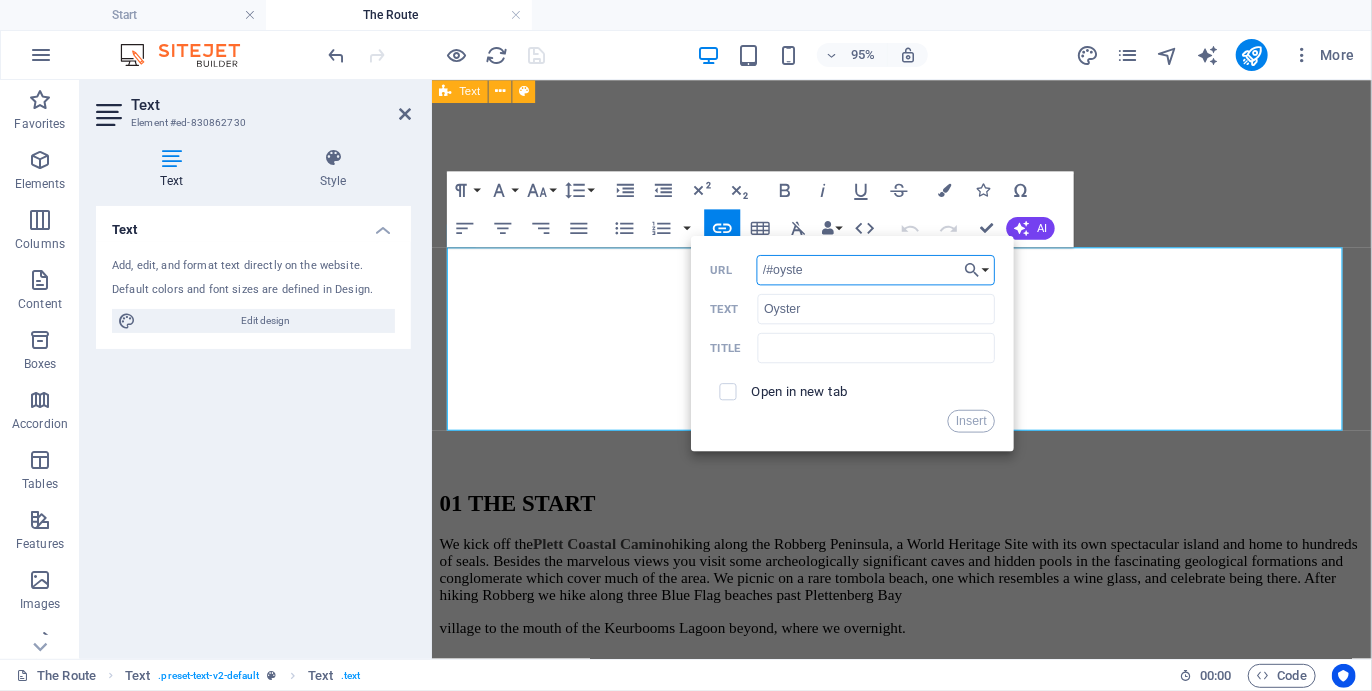 type on "/#oyster" 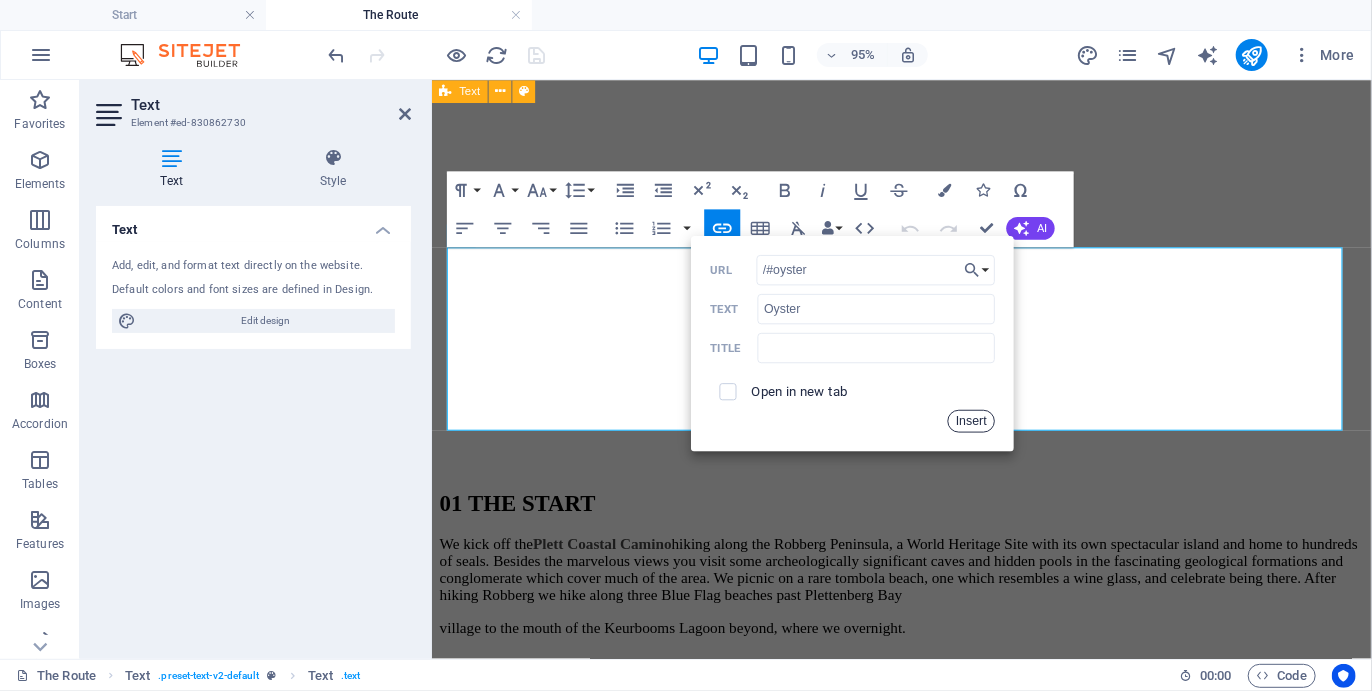 click on "Insert" at bounding box center [972, 420] 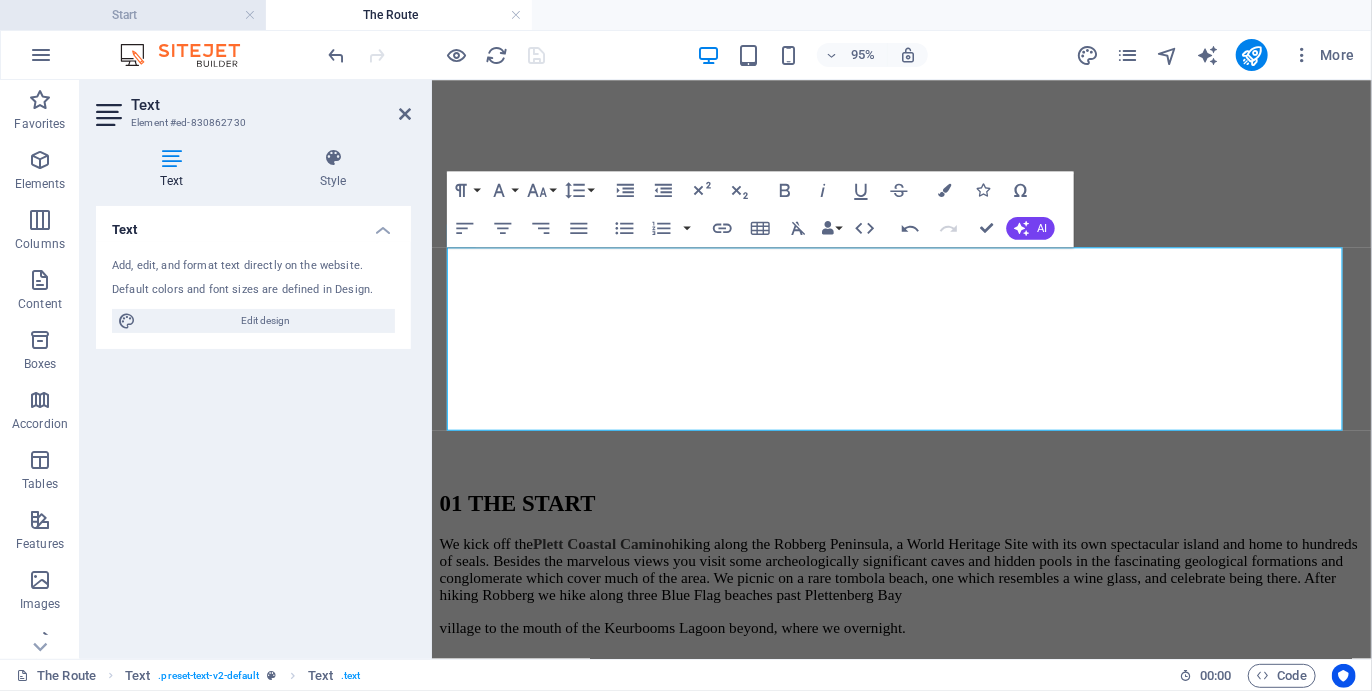click on "Start" at bounding box center [133, 15] 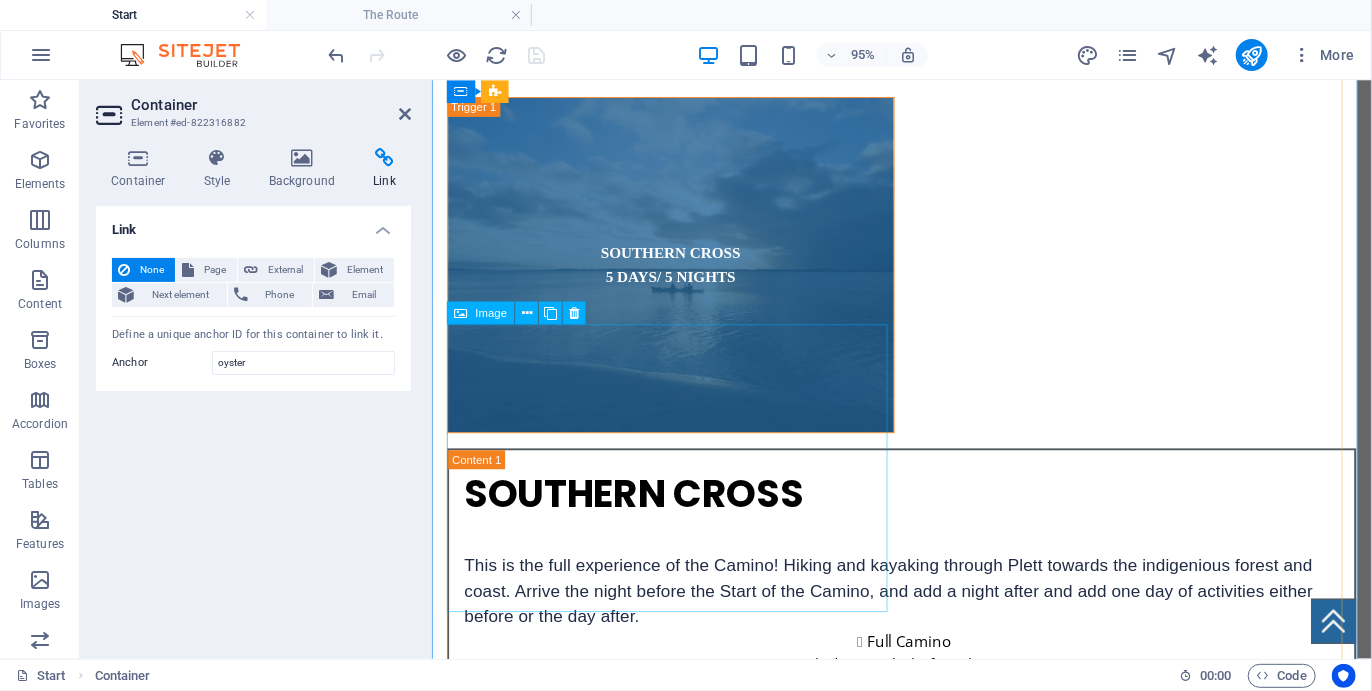 scroll, scrollTop: 5235, scrollLeft: 0, axis: vertical 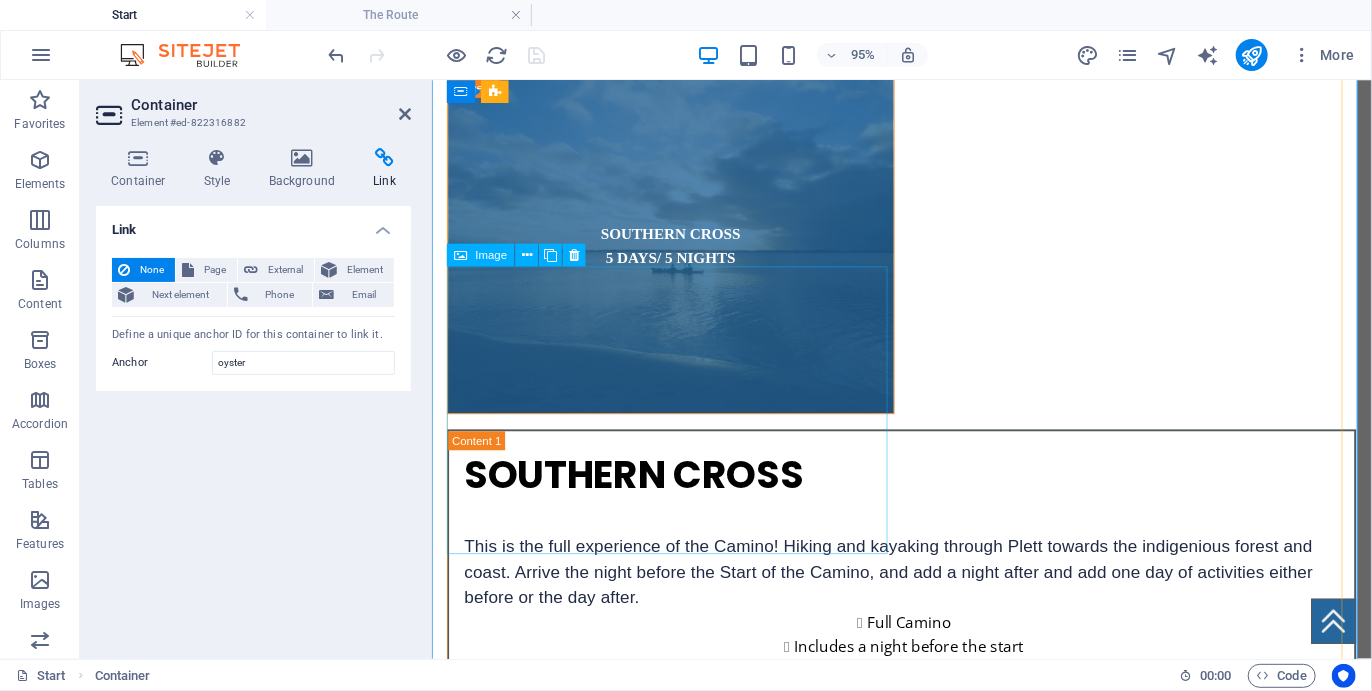 click on "Image" at bounding box center (492, 254) 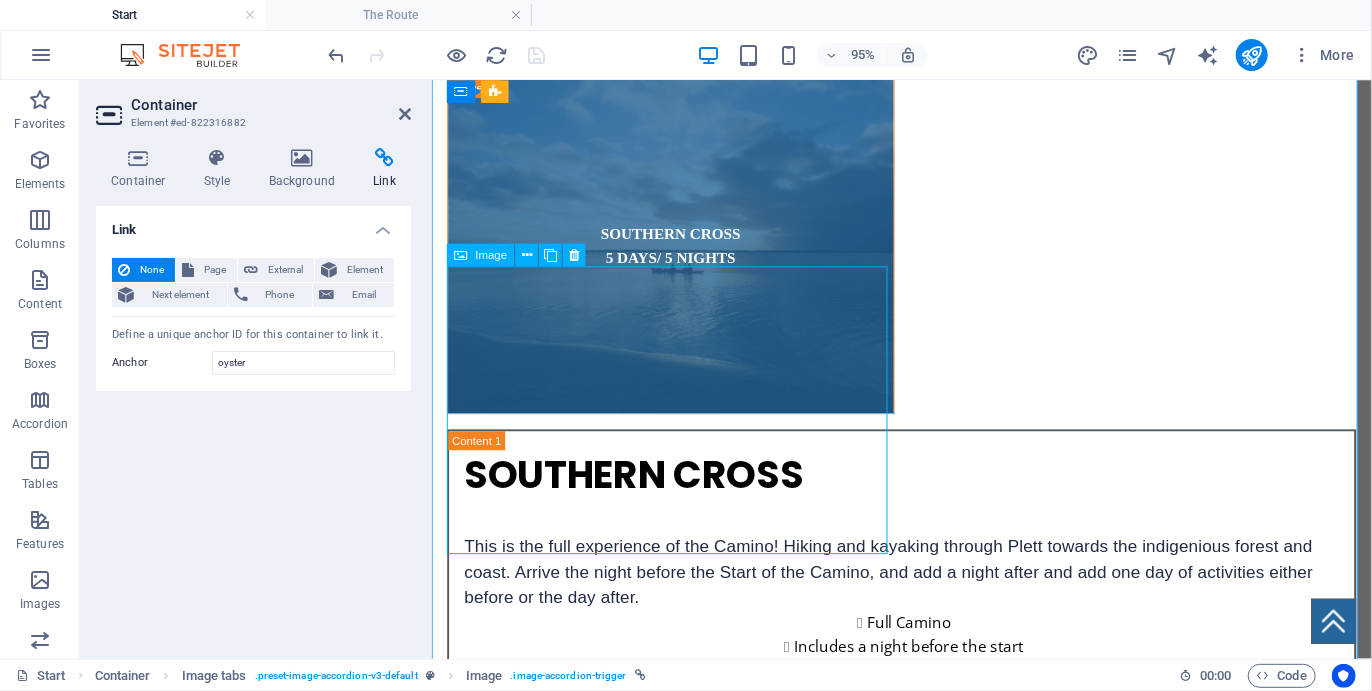 click on "Image" at bounding box center [492, 254] 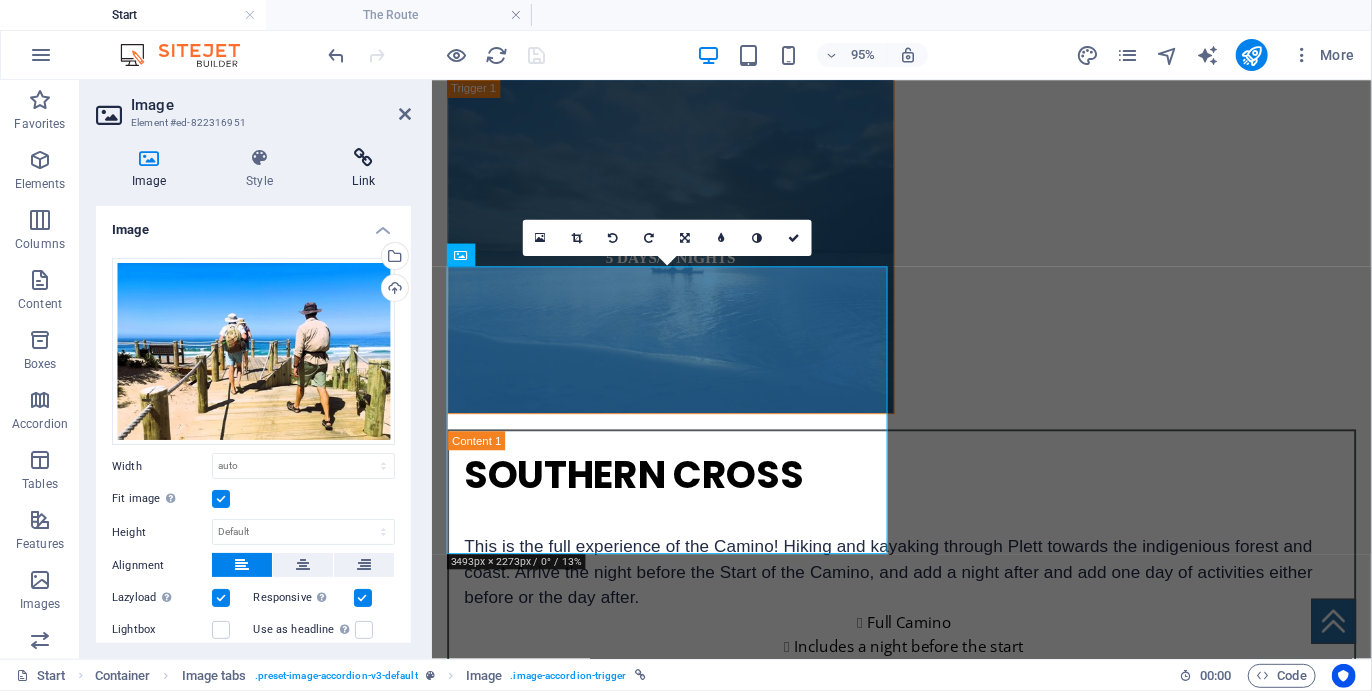 click on "Link" at bounding box center [364, 169] 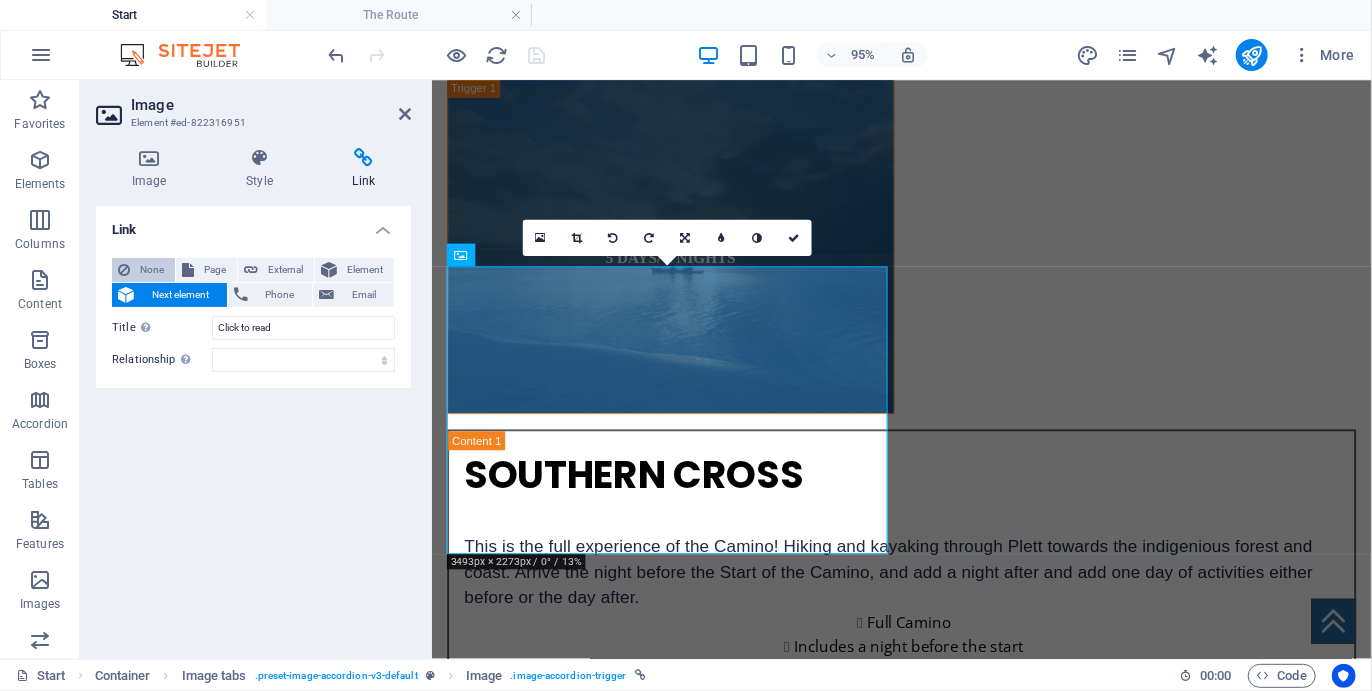 click on "None" at bounding box center [152, 270] 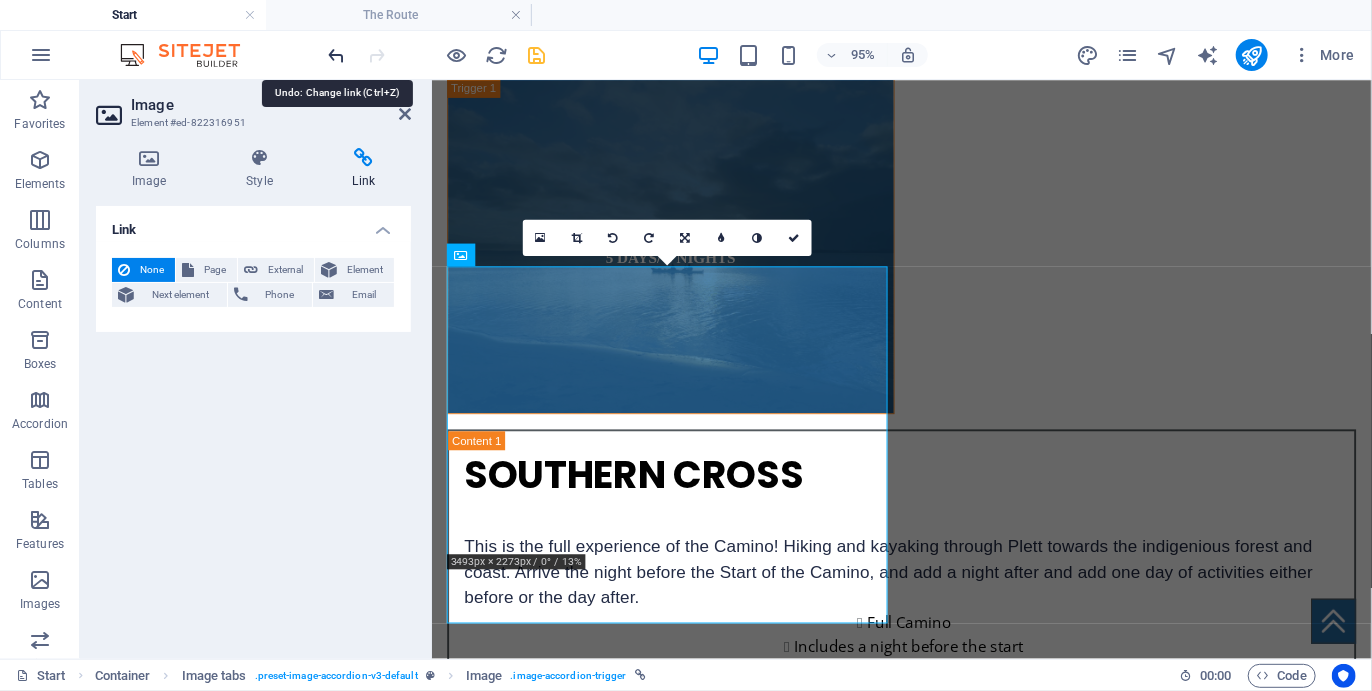 click at bounding box center [337, 55] 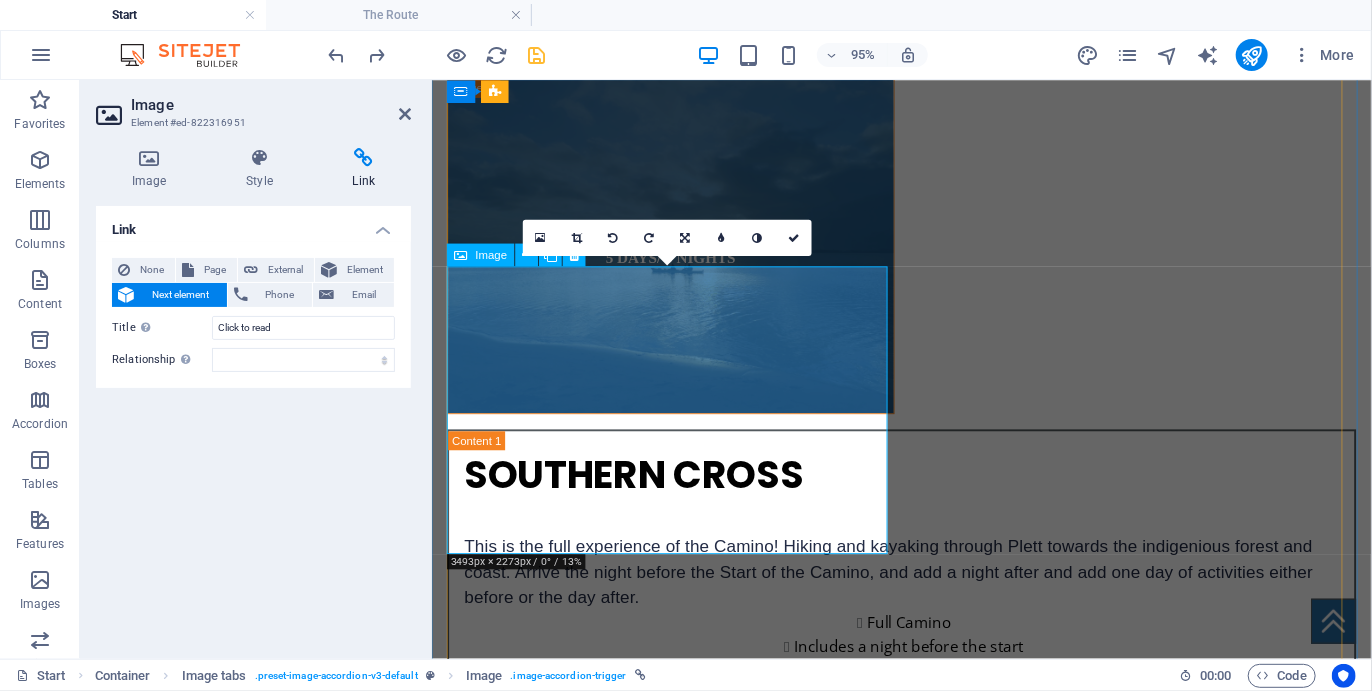 click on "PERIWINKLE 2 DAYS/ 2 DAYS" at bounding box center [960, 3522] 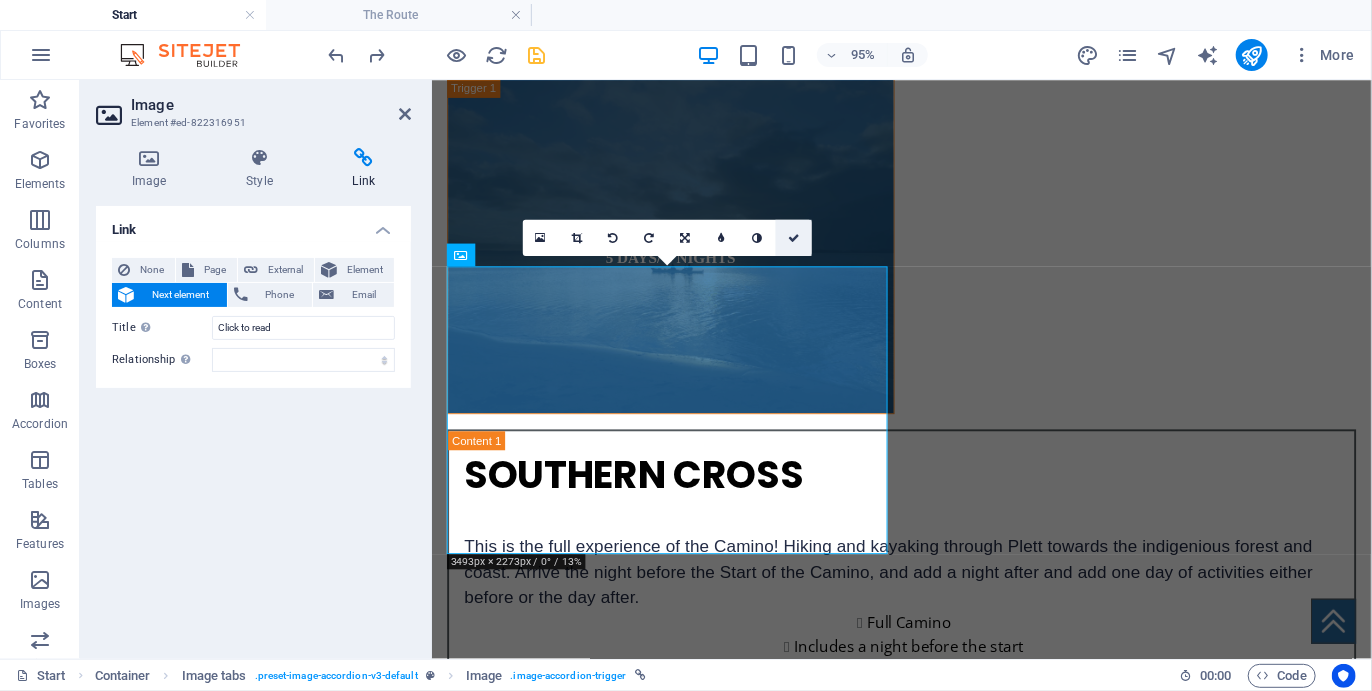 click at bounding box center (794, 237) 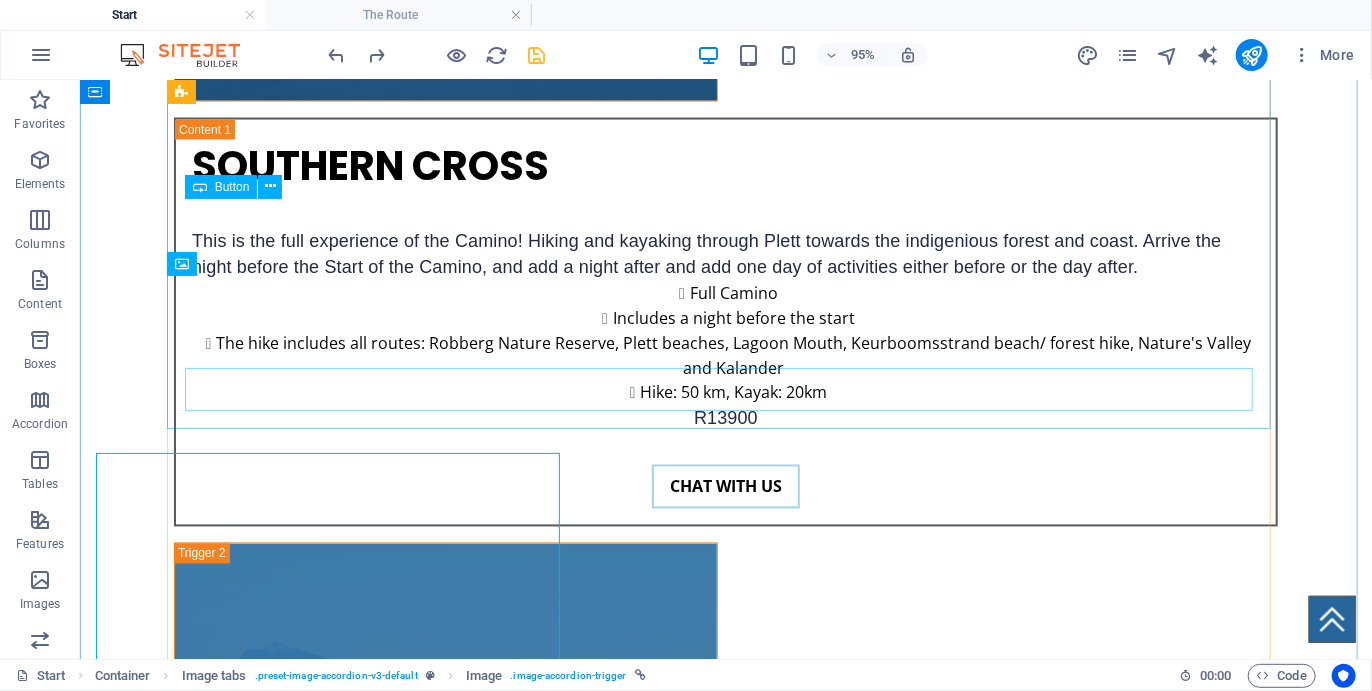 scroll, scrollTop: 5227, scrollLeft: 0, axis: vertical 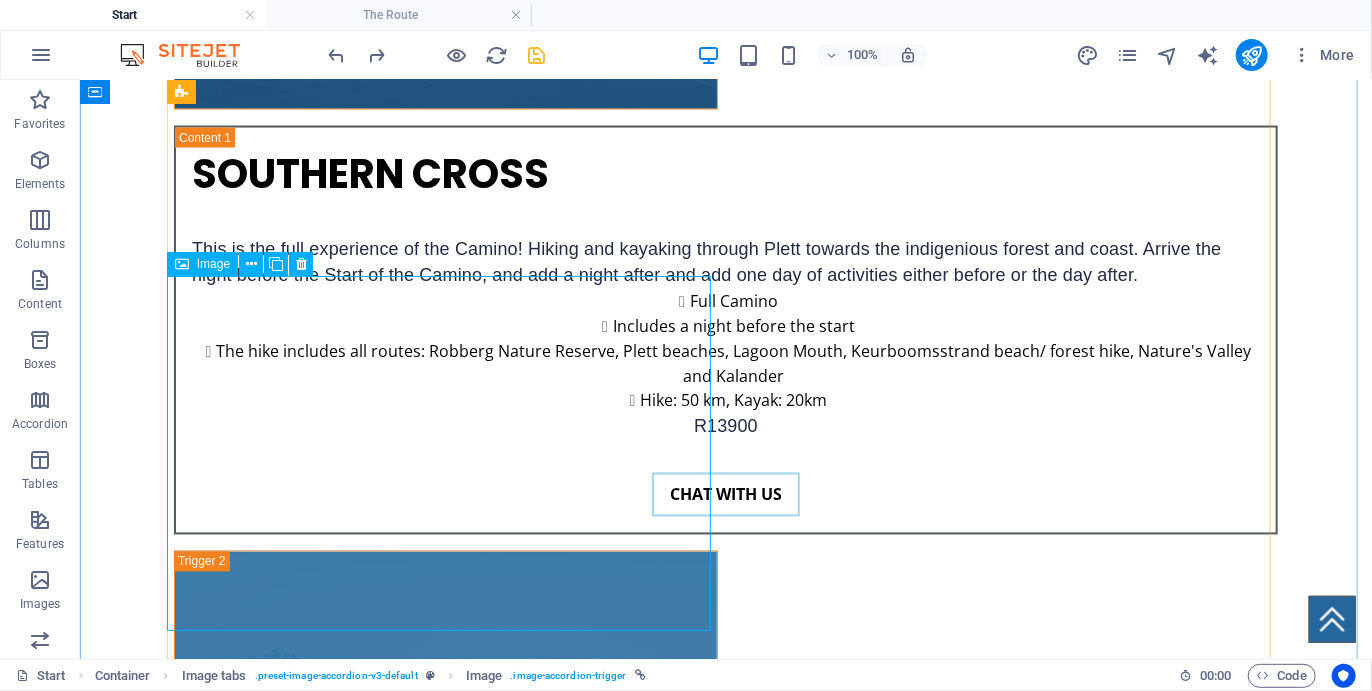 click on "PERIWINKLE 2 DAYS/ 2 DAYS" at bounding box center [686, 3228] 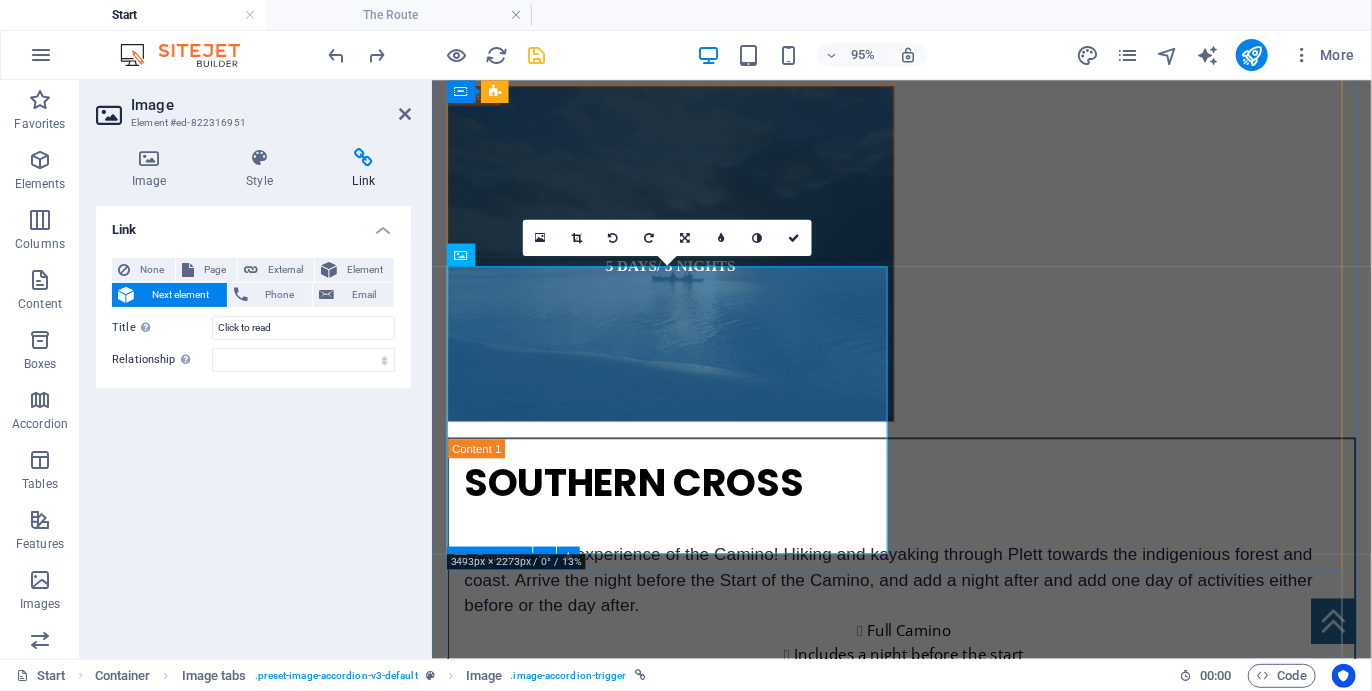 scroll, scrollTop: 5235, scrollLeft: 0, axis: vertical 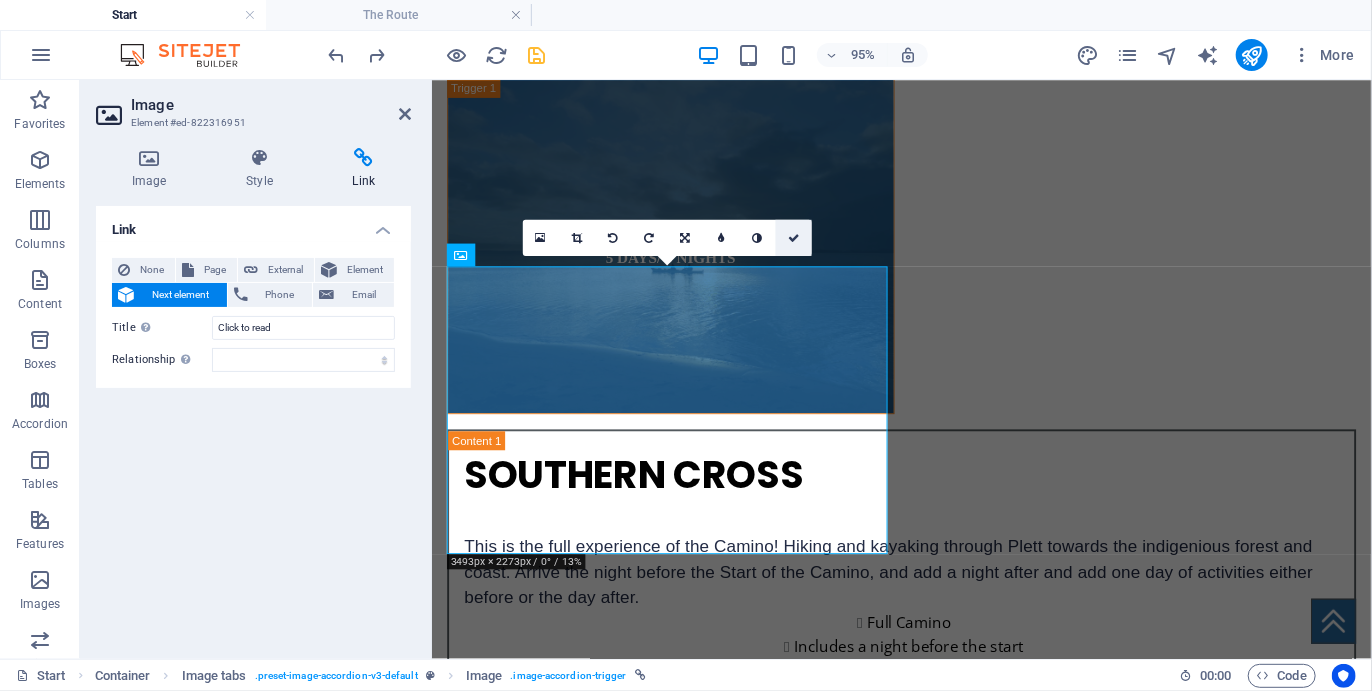 click at bounding box center [794, 237] 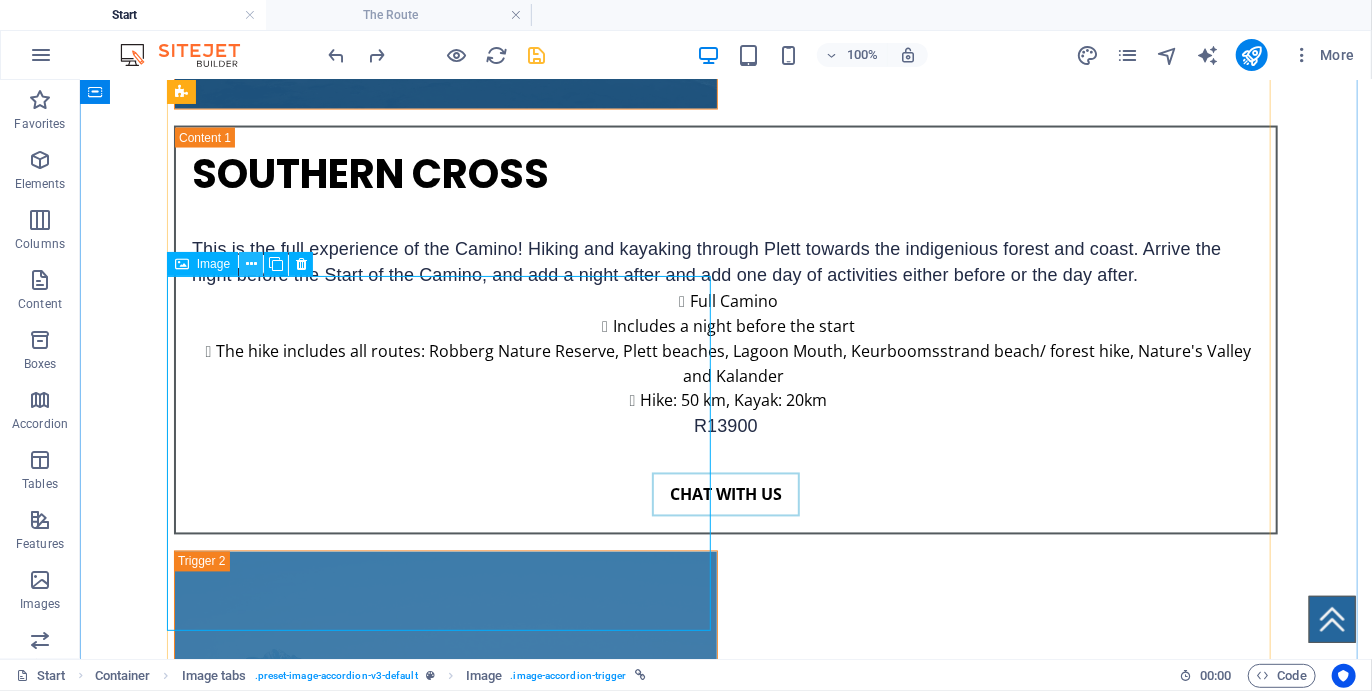 click at bounding box center [251, 264] 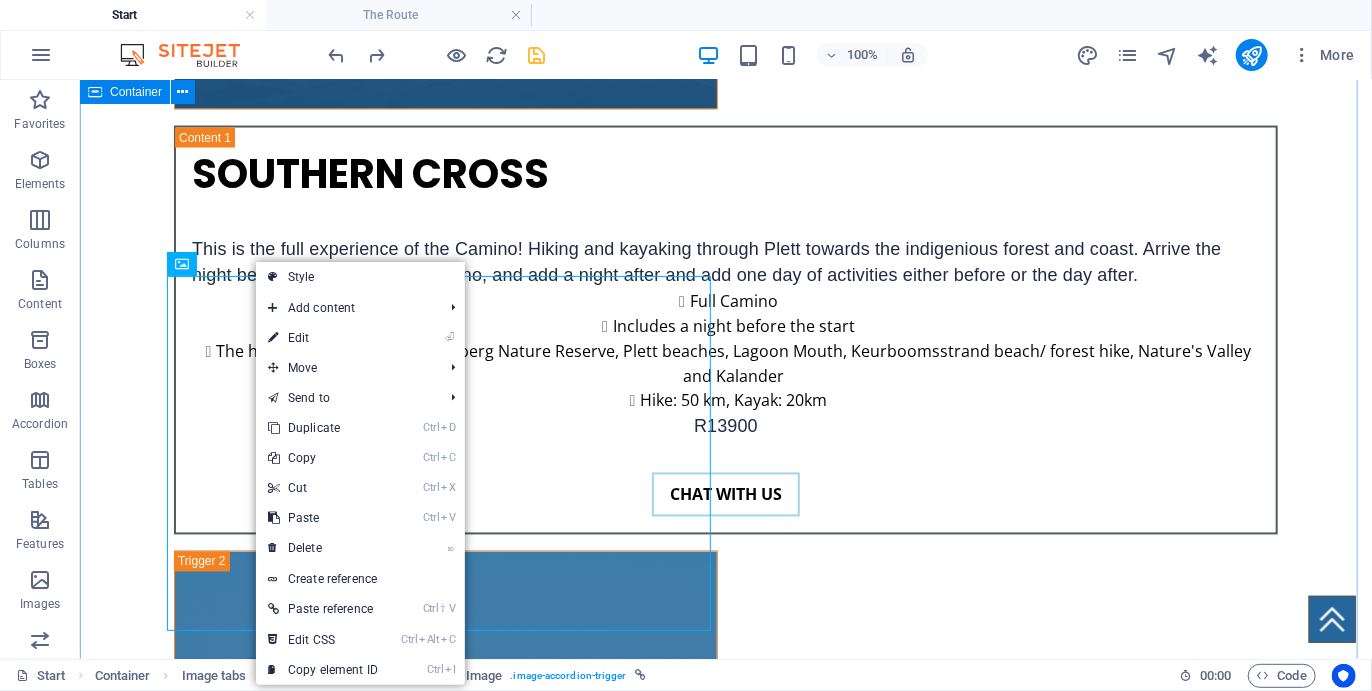 click on "OYSTER 4 DAYS/ 3 NIGHTS OYSTER The Oyster takes you towards the lush forest and wild beaches of Keurboomsstrand and further. Meals included — No night before the Start Hike includes Keurboomsstrand beach/ forest hike, Nature's Valley and Kalander  — Does not include Robberg Nature Reserve, Plett beaches and Lagoon Mouth Hike: 35 km, Kayak: 20km R7900  Chat with us PERIWINKLE 2 DAYS/ 2 DAYS PERIWINKLE If you are wanting to experience the Camino in a condensed version, the Periwinkle is One Day Hiking and One Day Kayaking; with one night in-between and one night at the End. Meals included — No night before the Start Hike includes Robberg Nature Reserve and Lagoon Mouth OR one of the other hike options Hike: 15 km, Kayak: 20km R4900 Chat with us read More" at bounding box center (725, 2864) 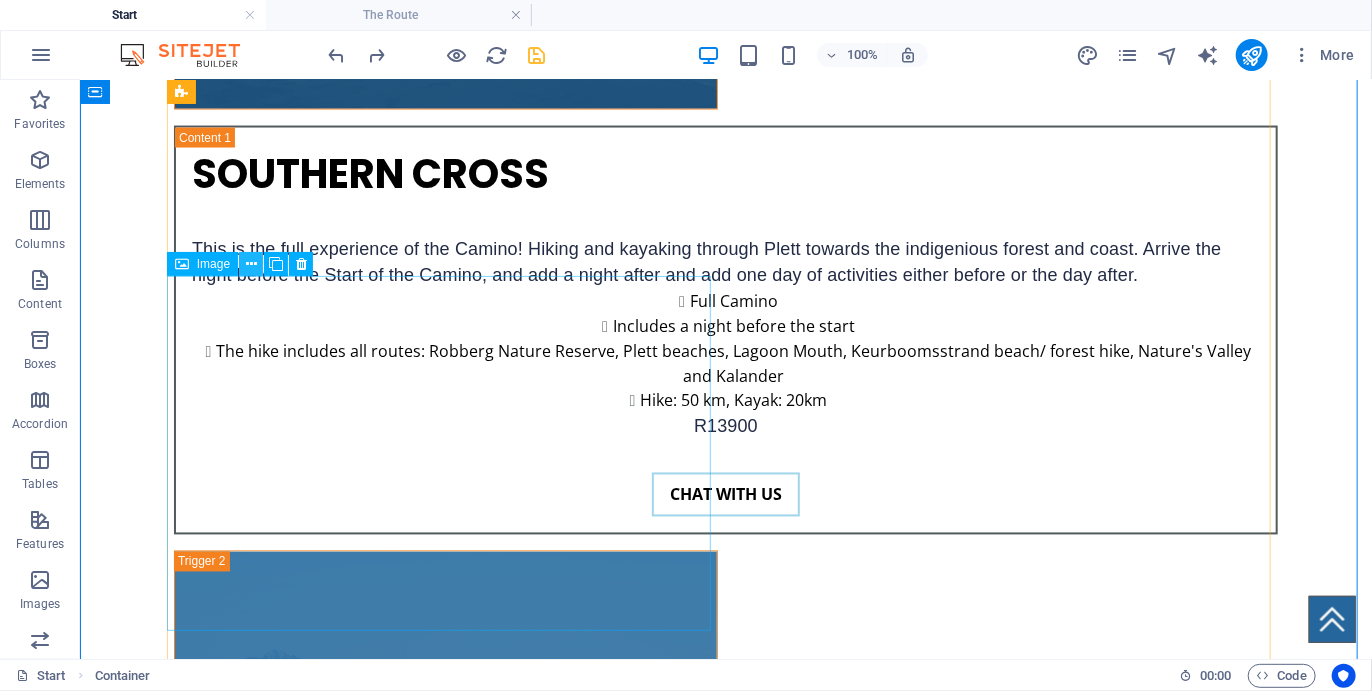 click at bounding box center (251, 264) 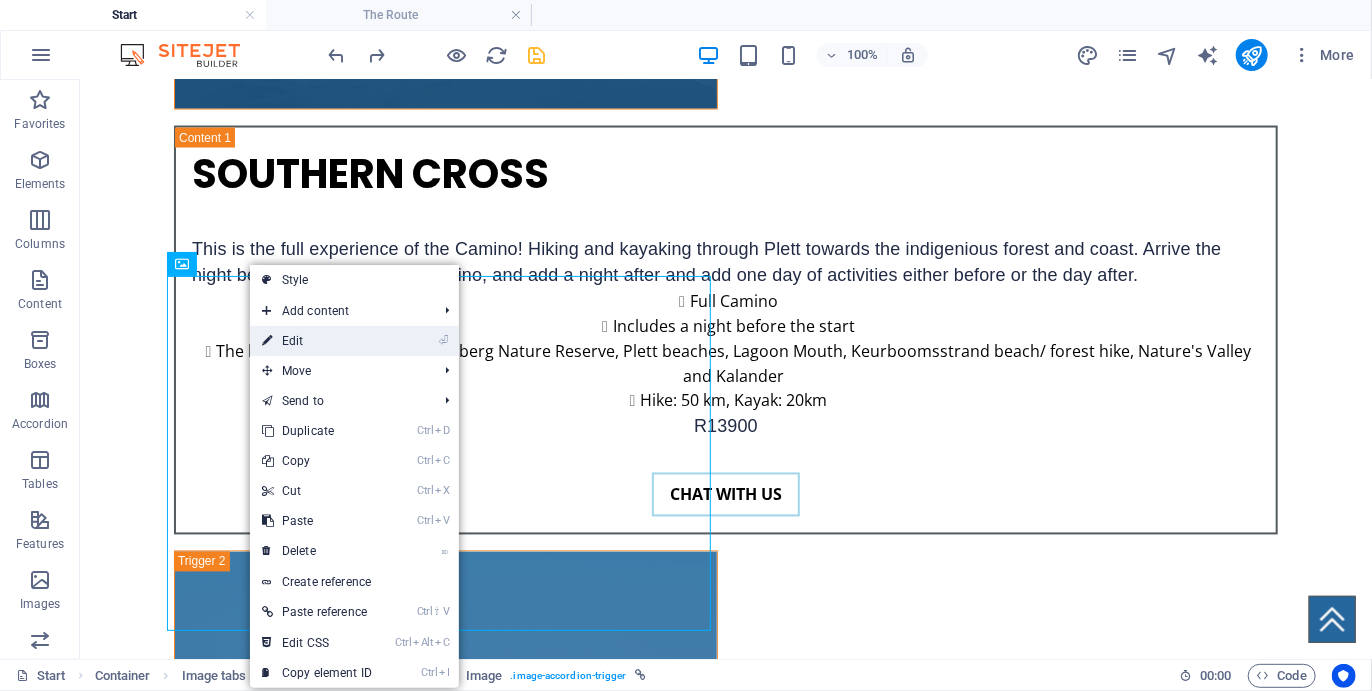 click on "⏎  Edit" at bounding box center (317, 341) 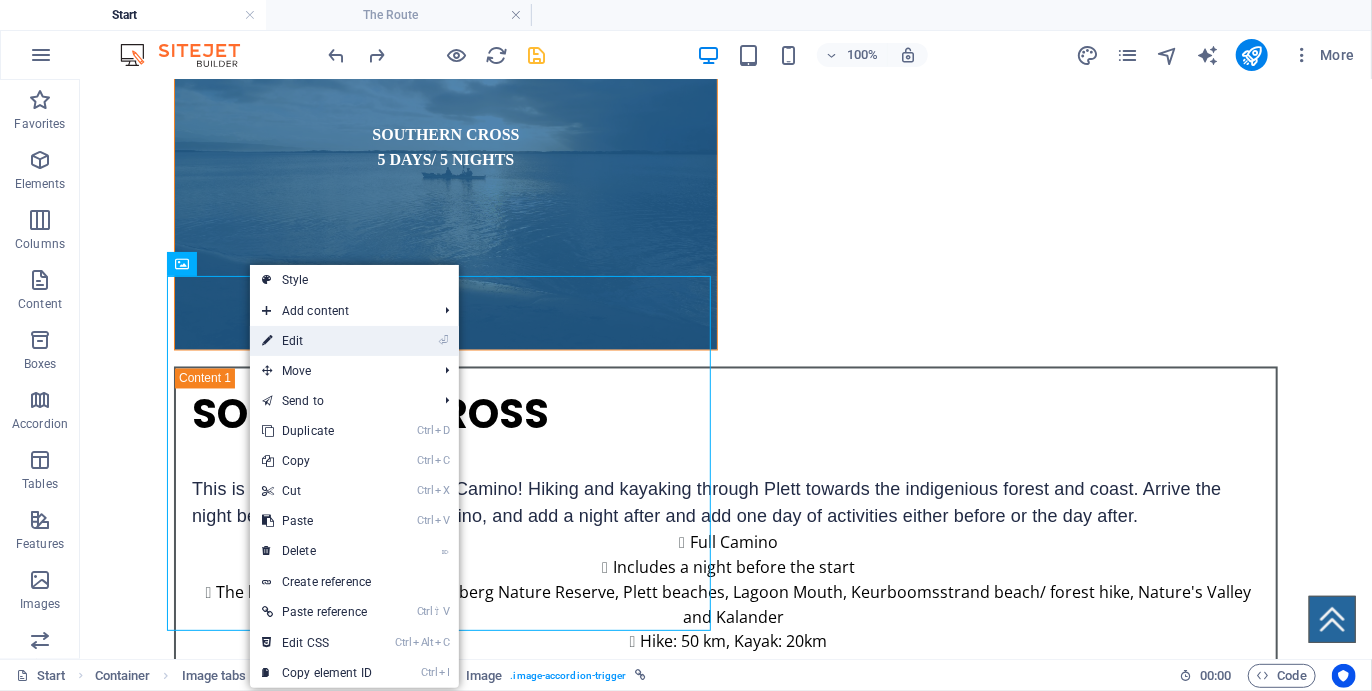 scroll, scrollTop: 5235, scrollLeft: 0, axis: vertical 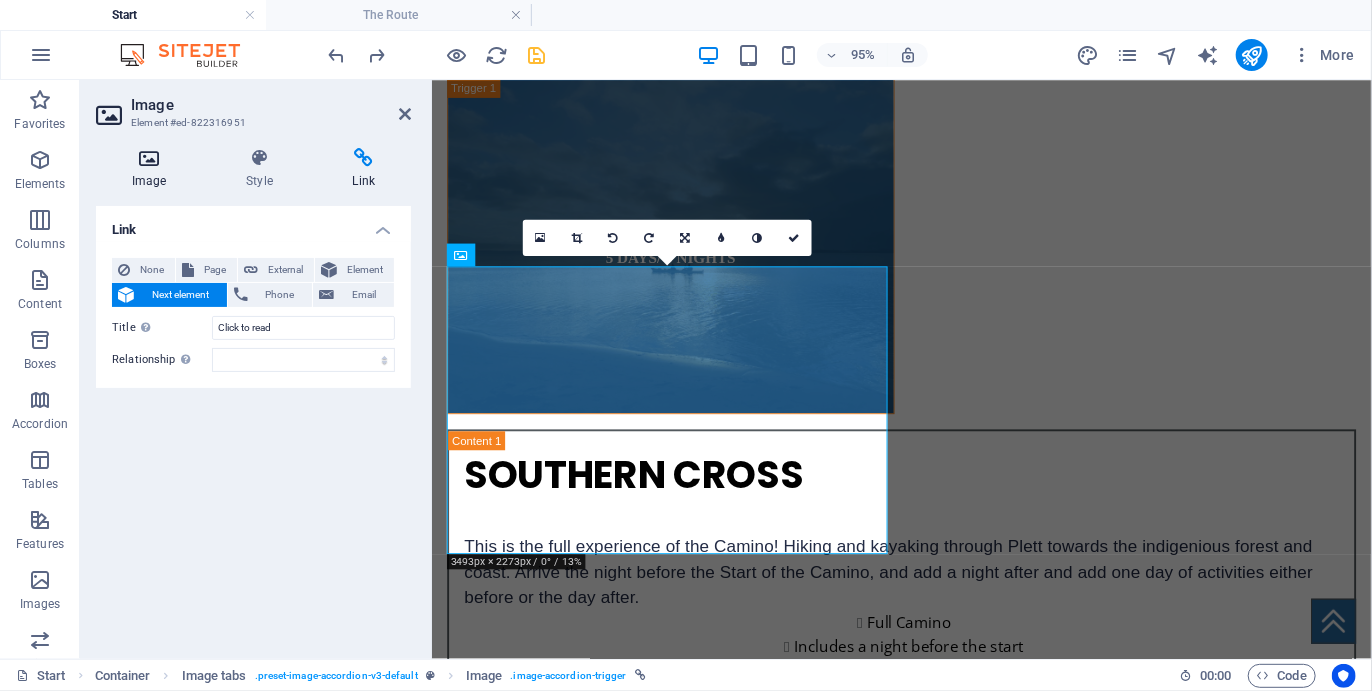 click at bounding box center [149, 158] 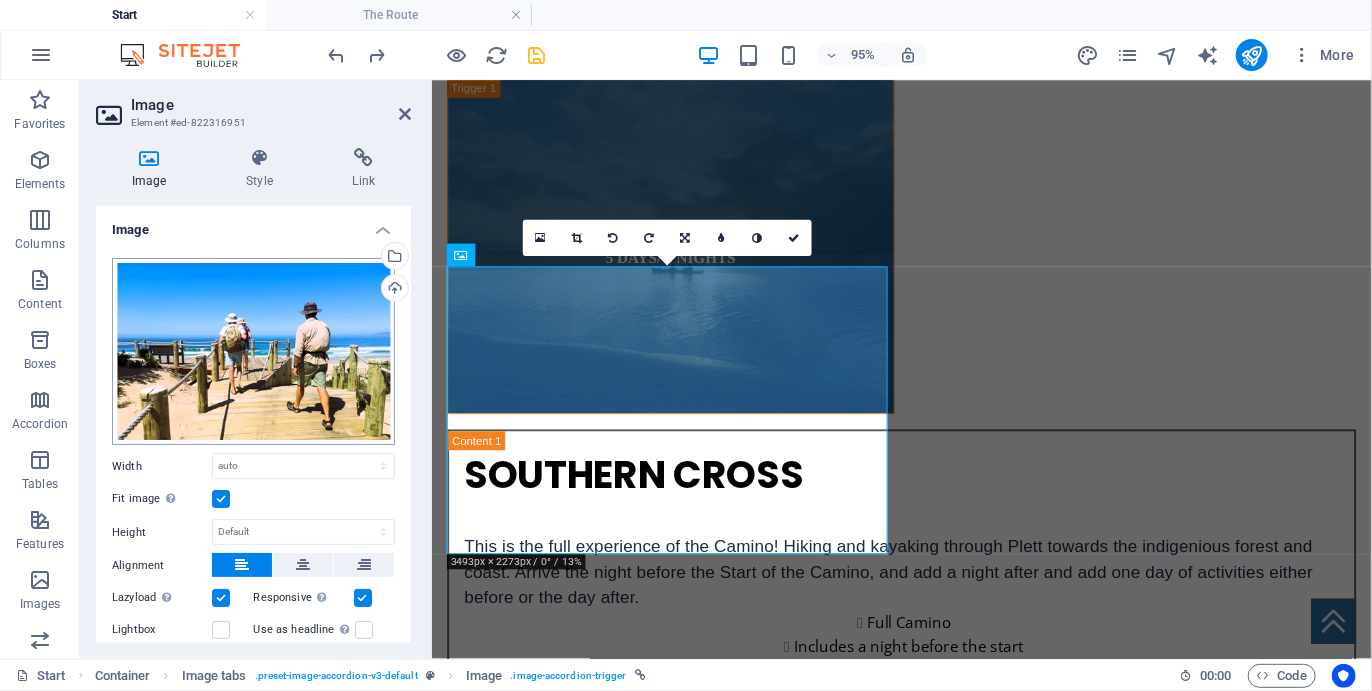scroll, scrollTop: 192, scrollLeft: 0, axis: vertical 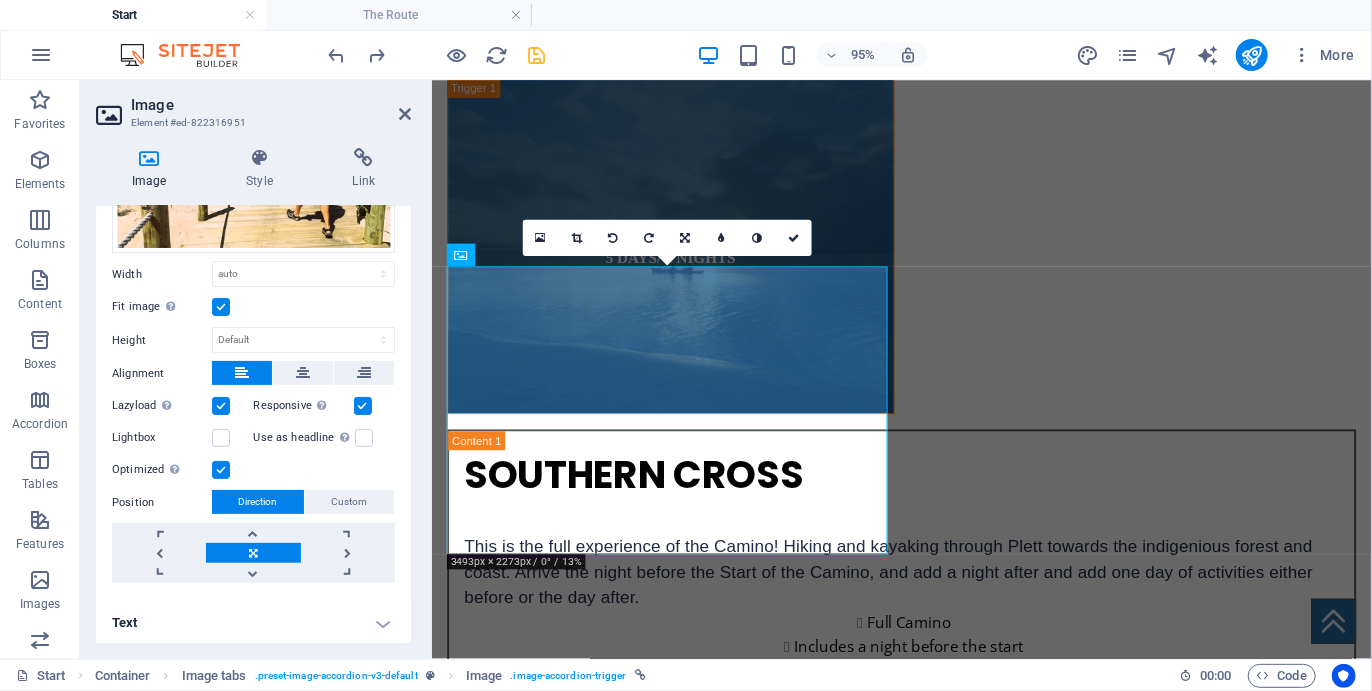 click on "Text" at bounding box center [253, 623] 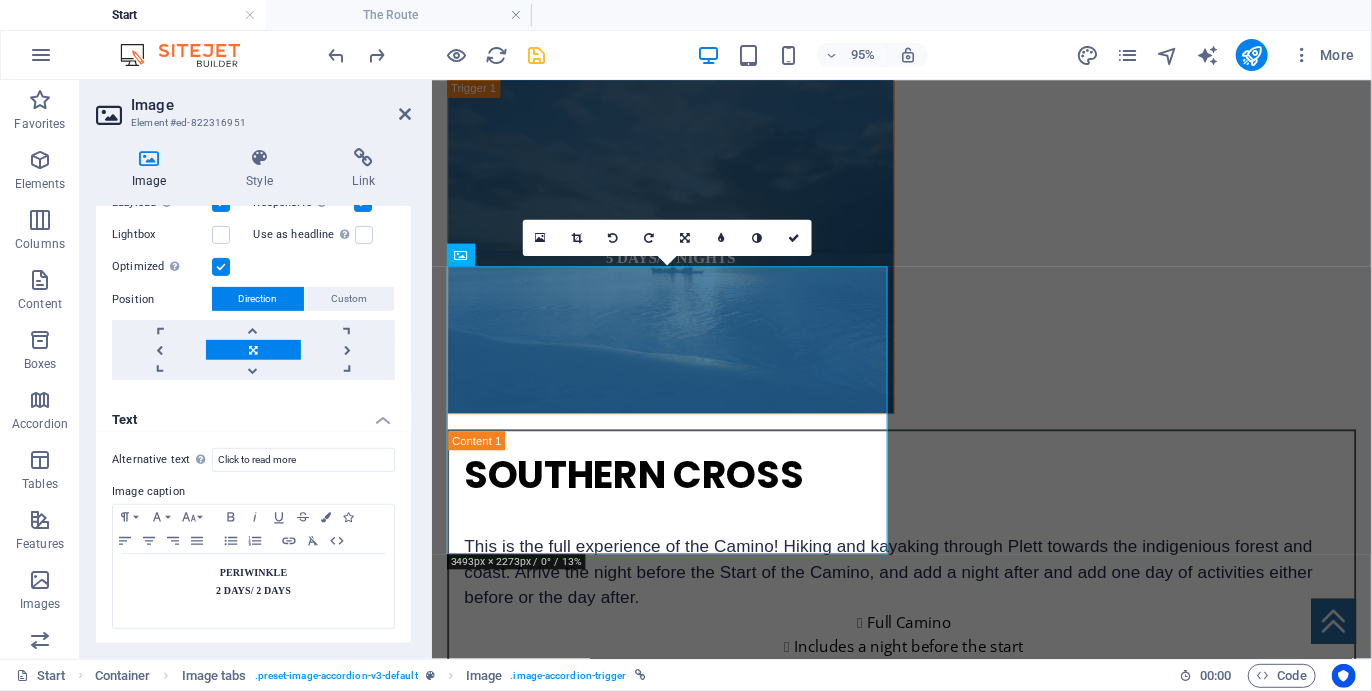 scroll, scrollTop: 0, scrollLeft: 0, axis: both 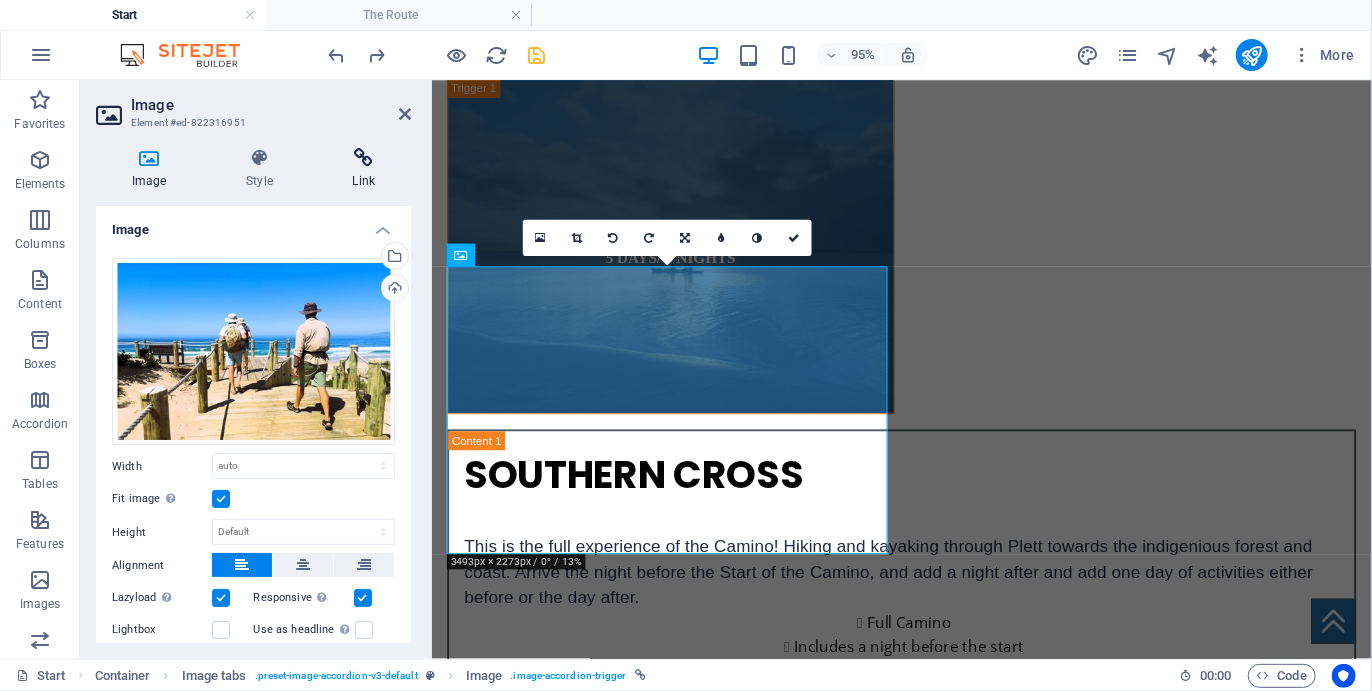 click on "Link" at bounding box center (364, 169) 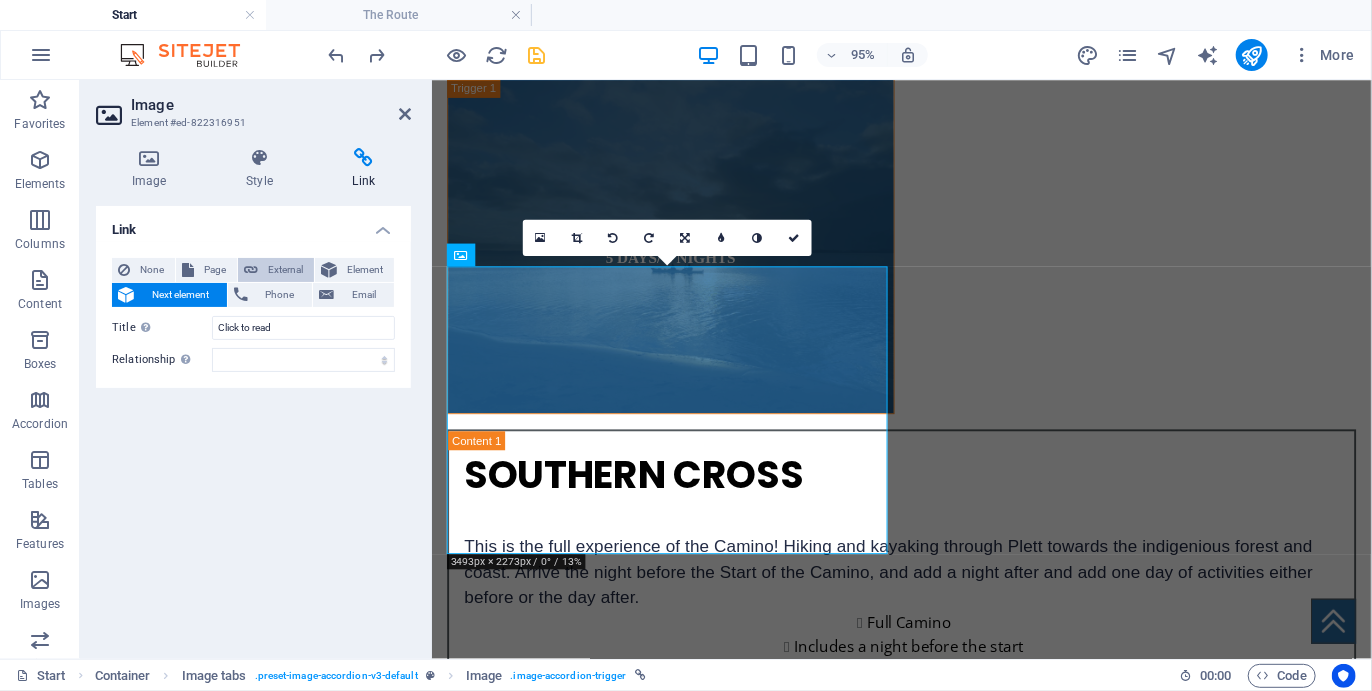 click on "External" at bounding box center (286, 270) 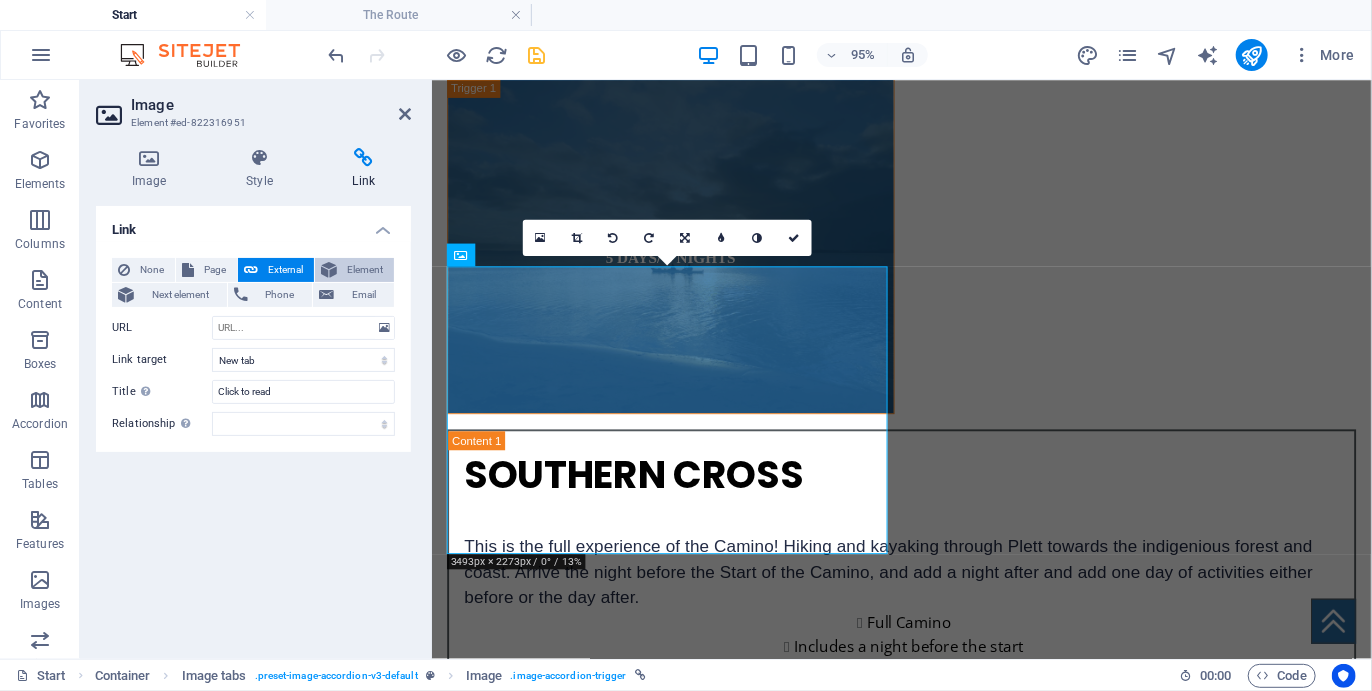 click at bounding box center [329, 270] 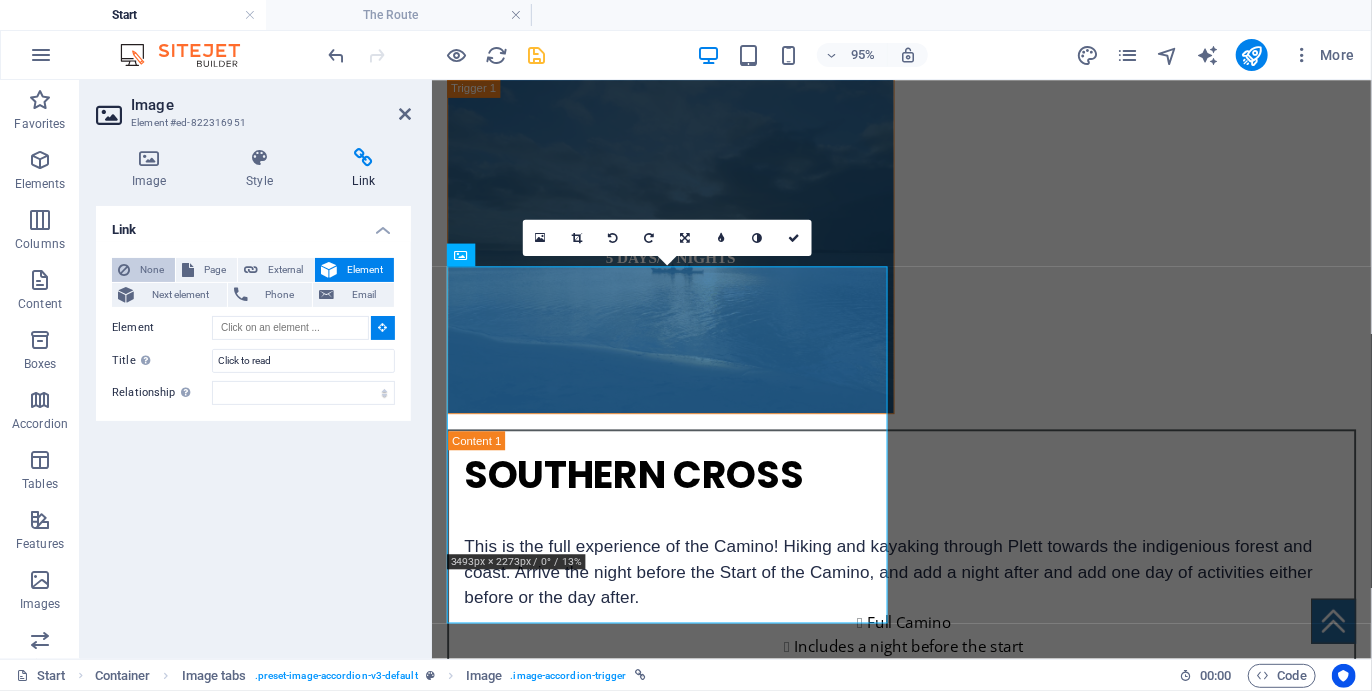 click on "None" at bounding box center [152, 270] 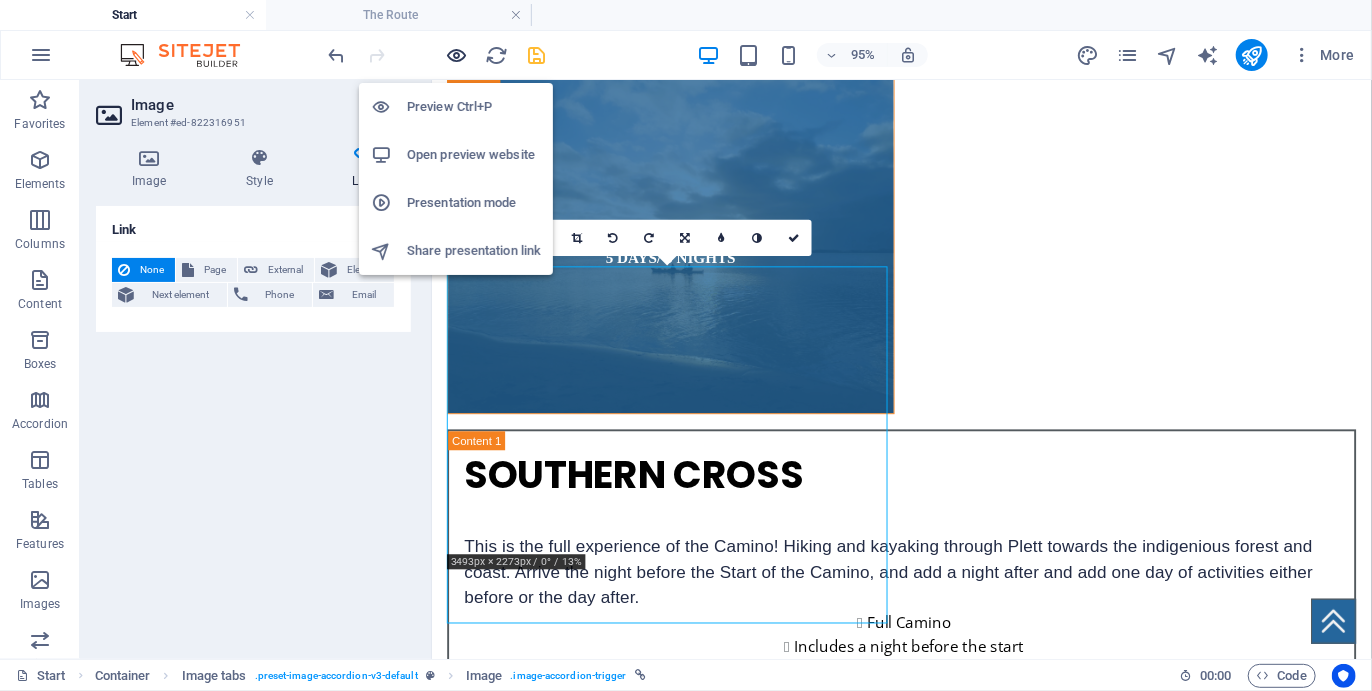 click at bounding box center (457, 55) 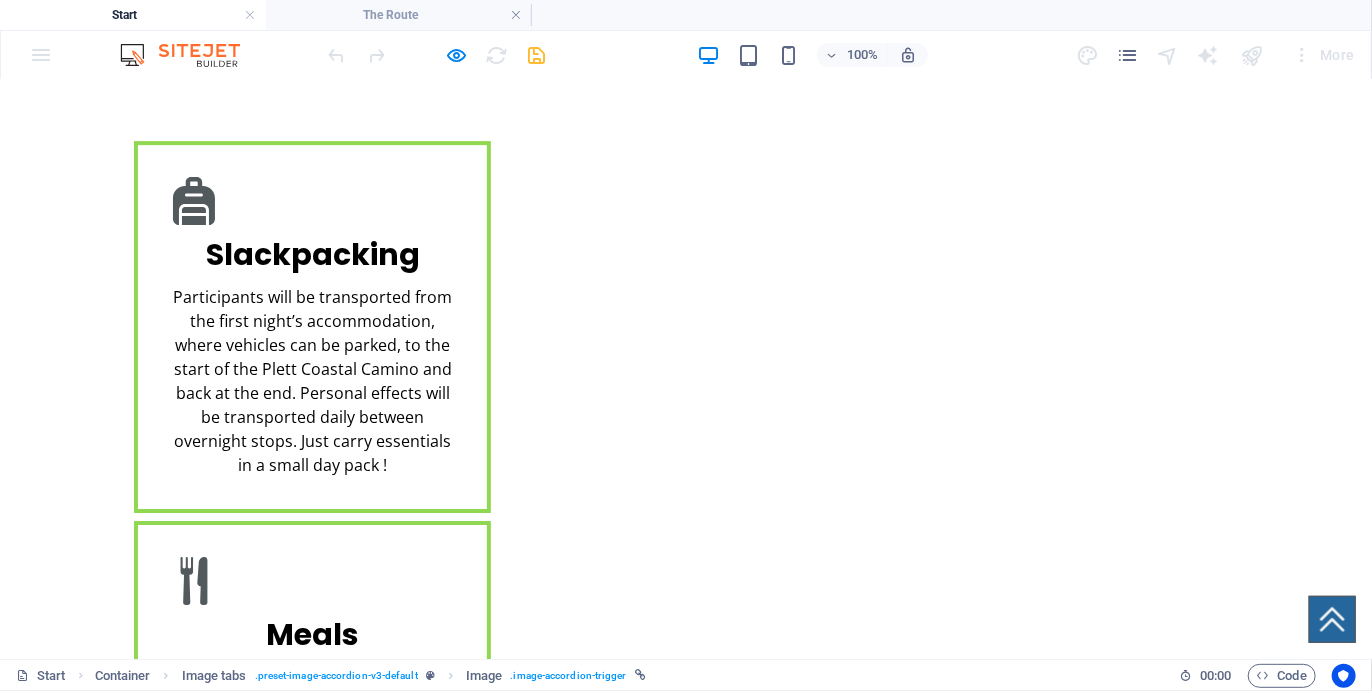 scroll, scrollTop: 3172, scrollLeft: 0, axis: vertical 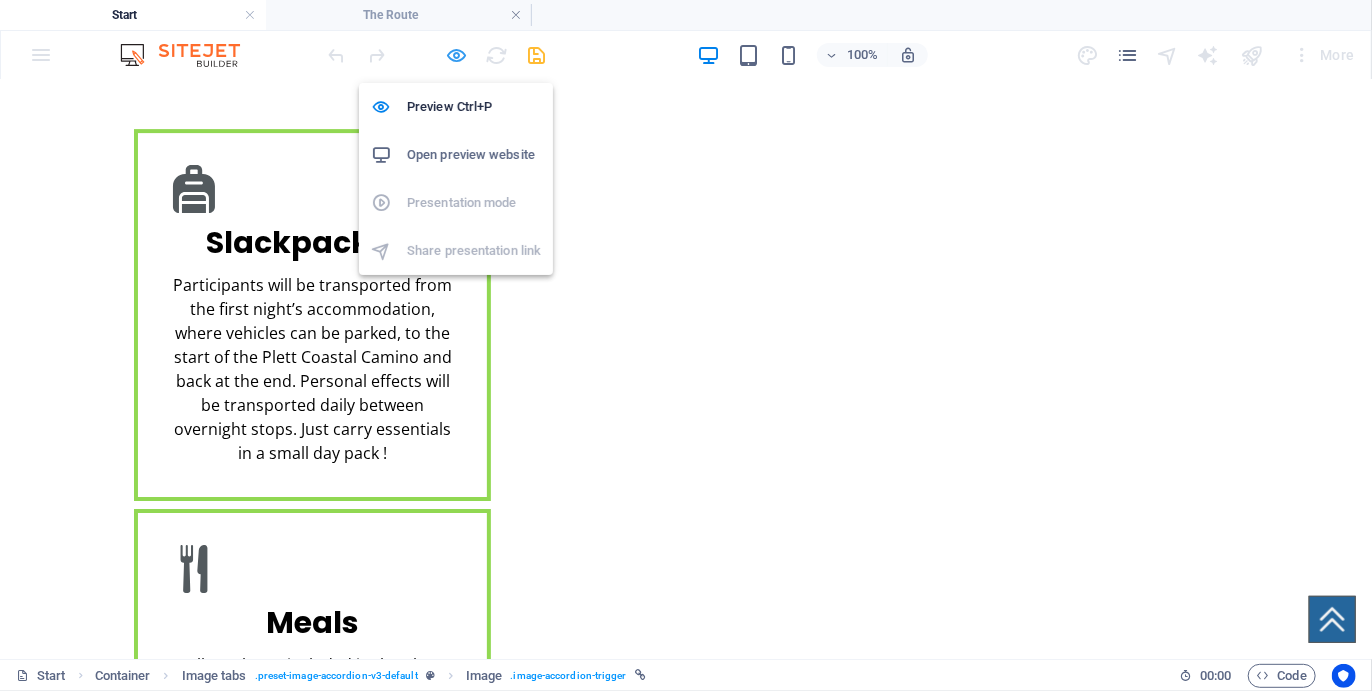 click at bounding box center (457, 55) 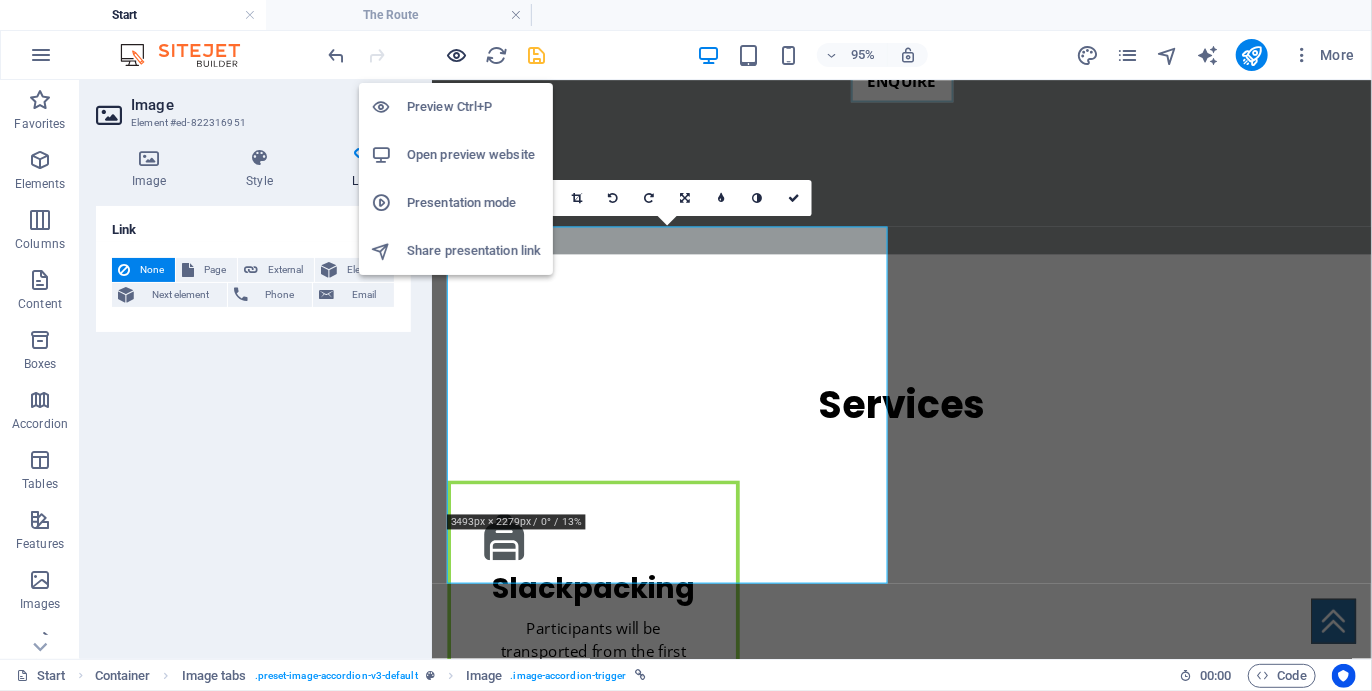 scroll, scrollTop: 5278, scrollLeft: 0, axis: vertical 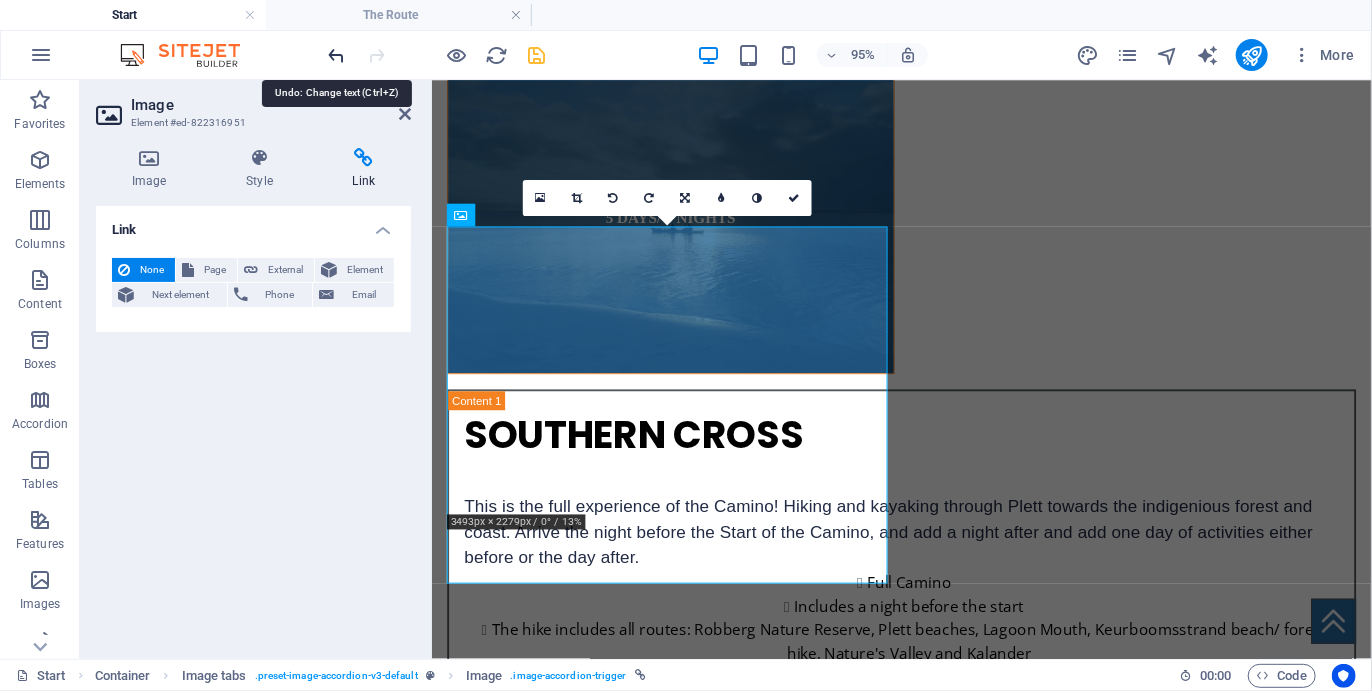 click at bounding box center [337, 55] 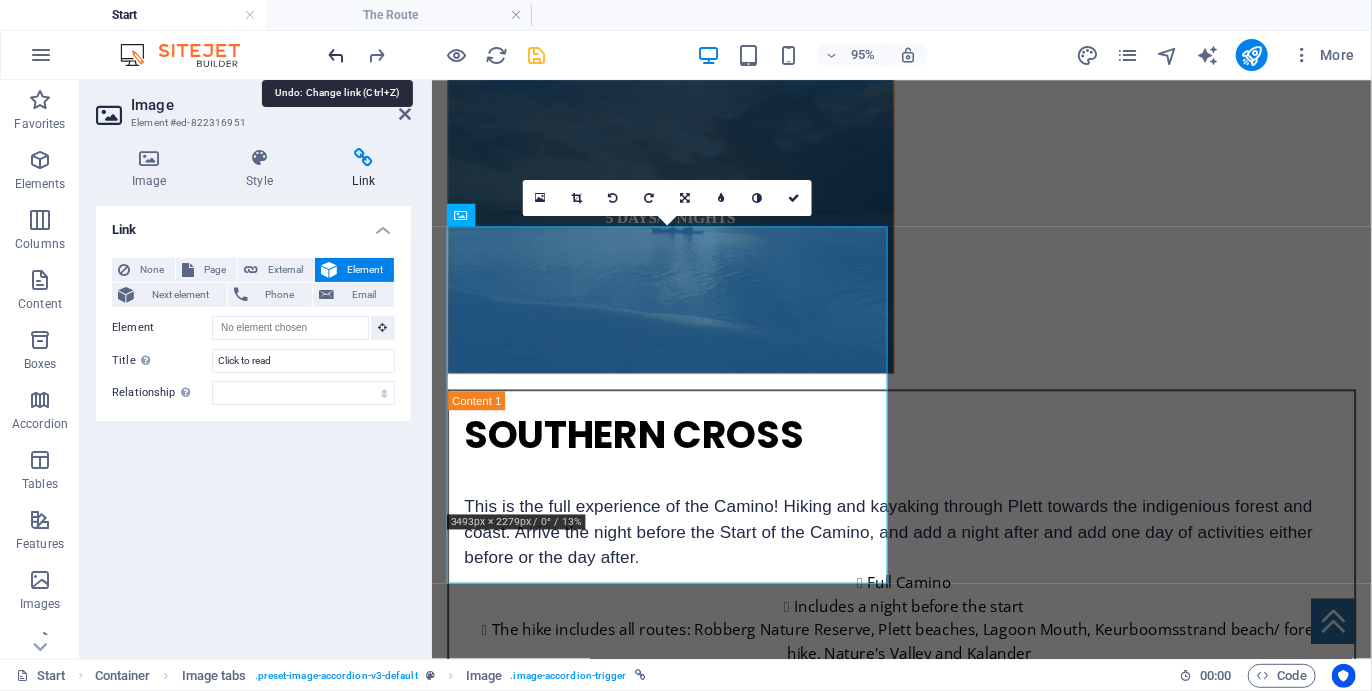 click at bounding box center [337, 55] 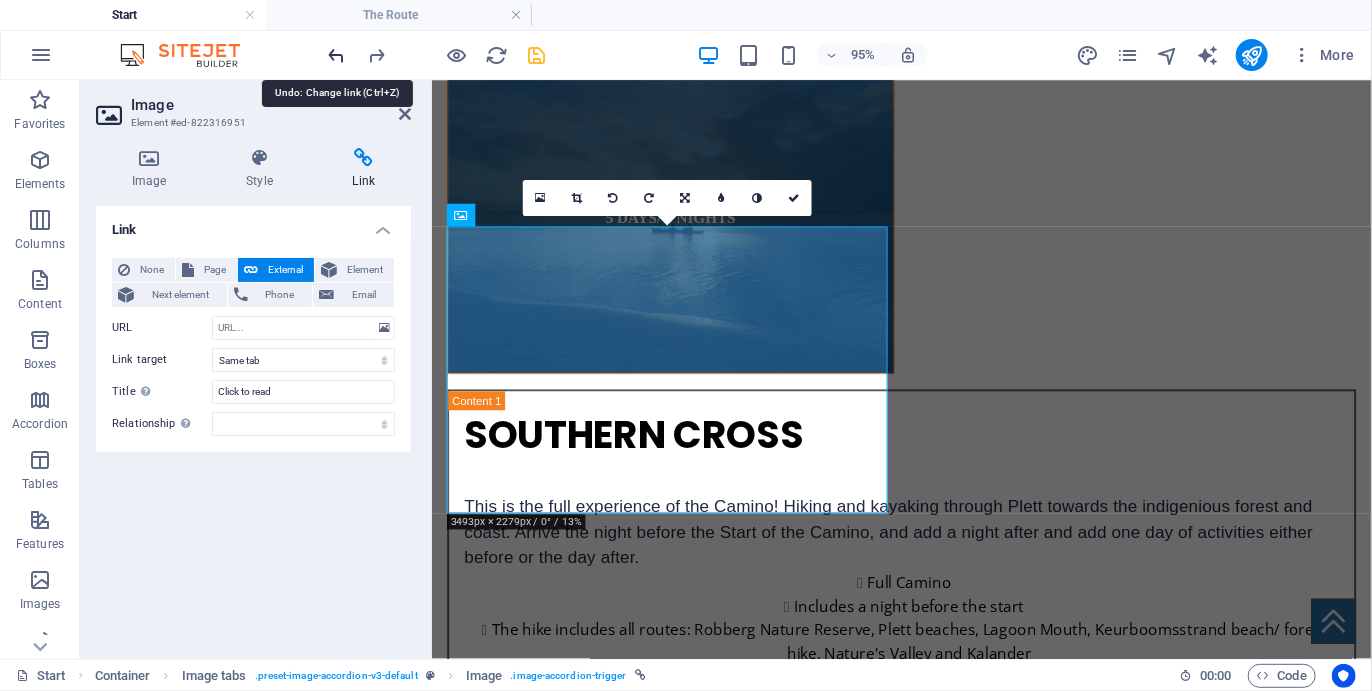 click at bounding box center (337, 55) 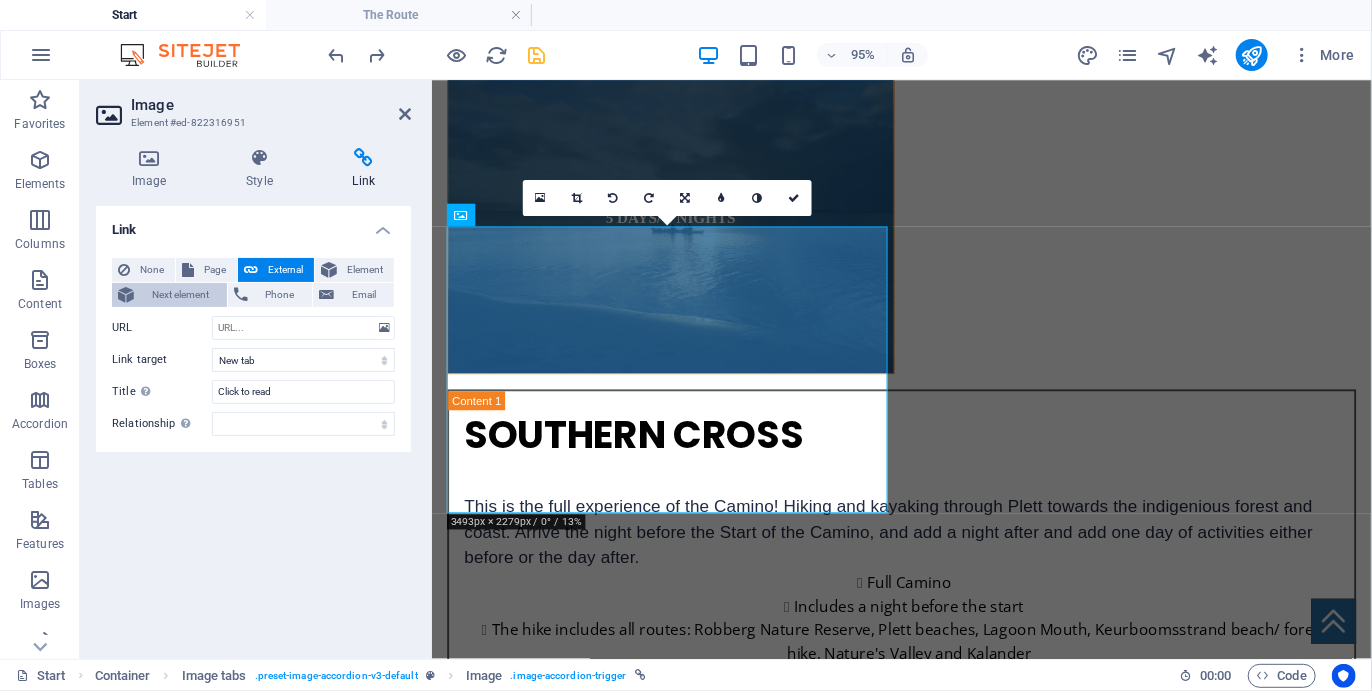 click on "Next element" at bounding box center (180, 295) 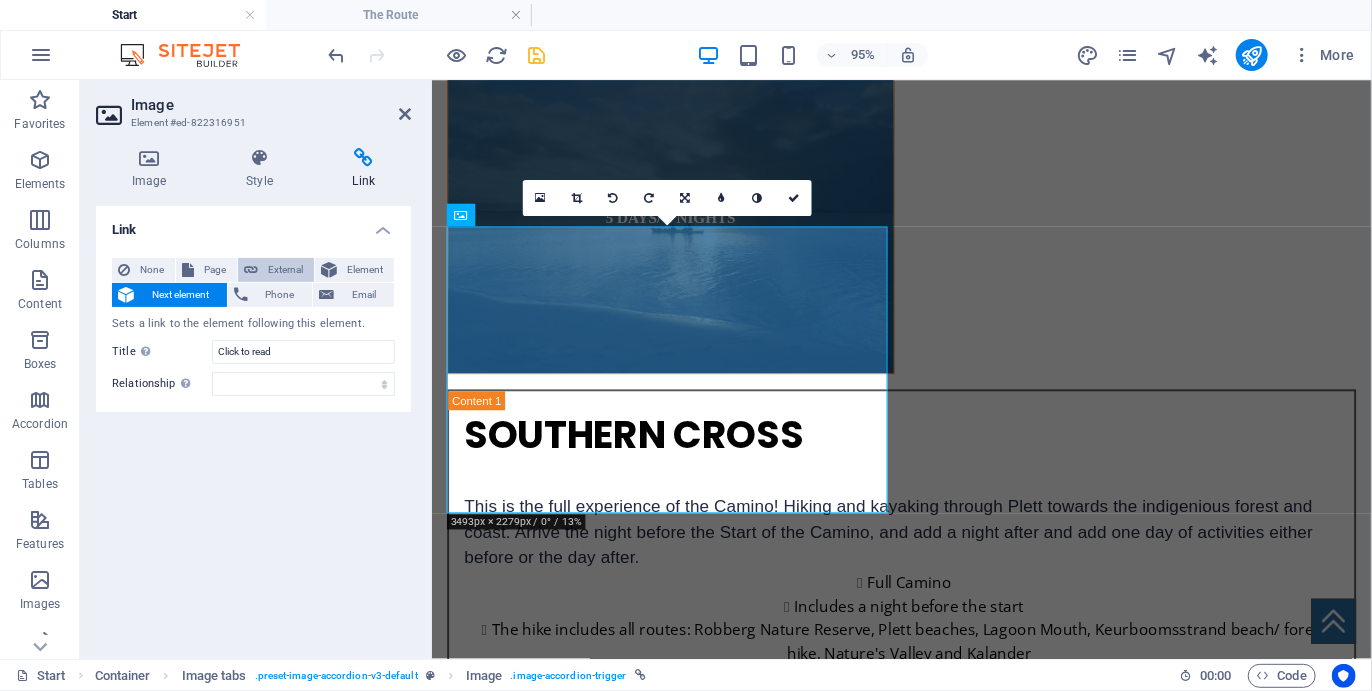 click at bounding box center (251, 270) 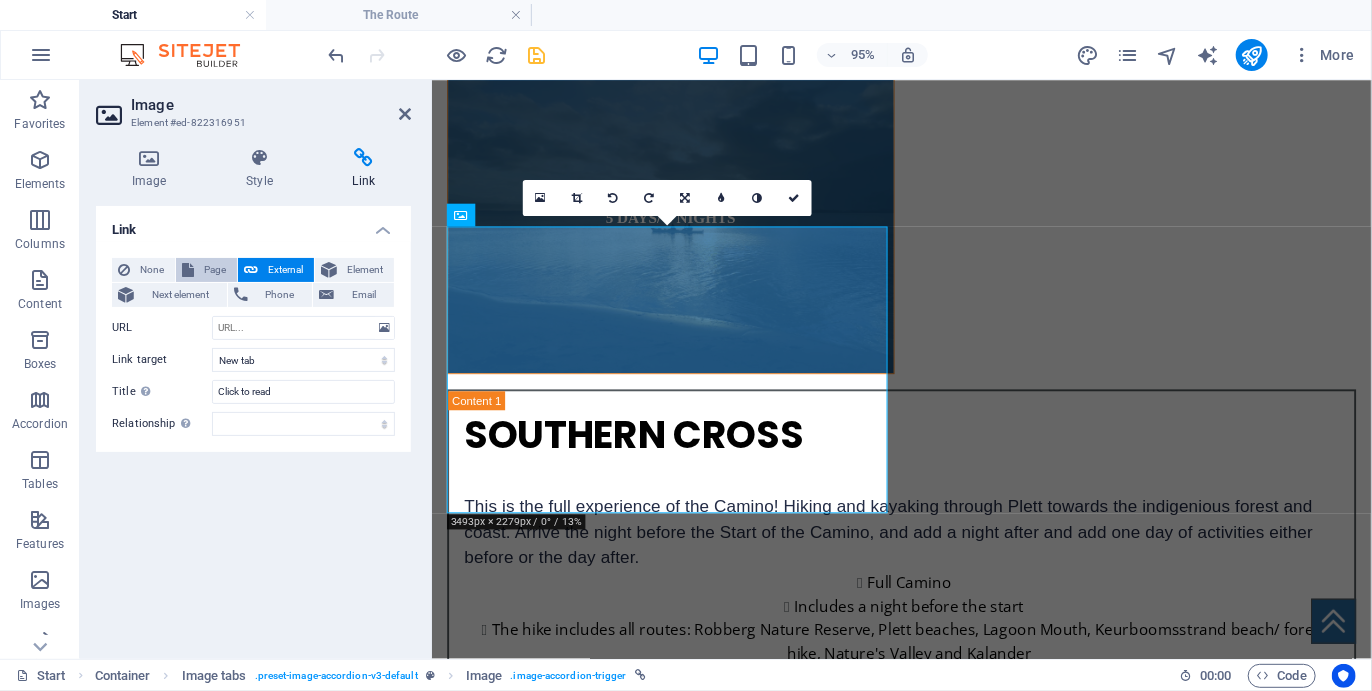 click at bounding box center (188, 270) 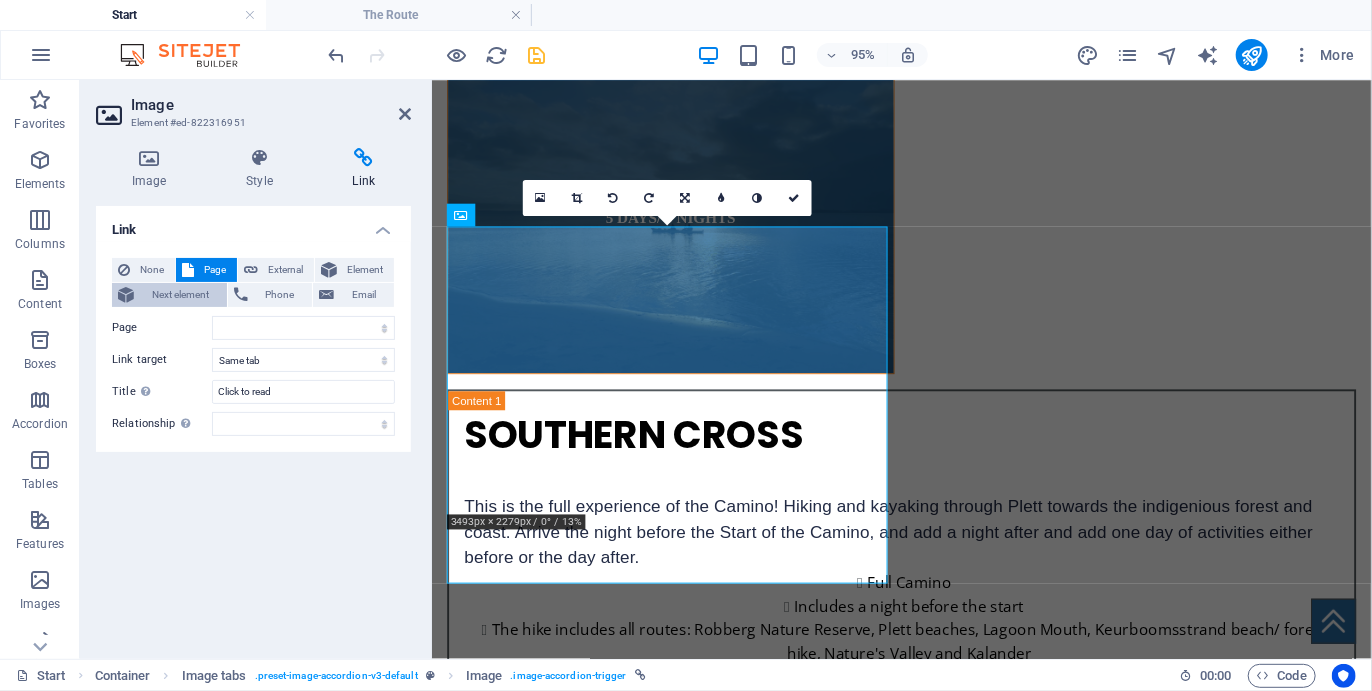 click on "Next element" at bounding box center (180, 295) 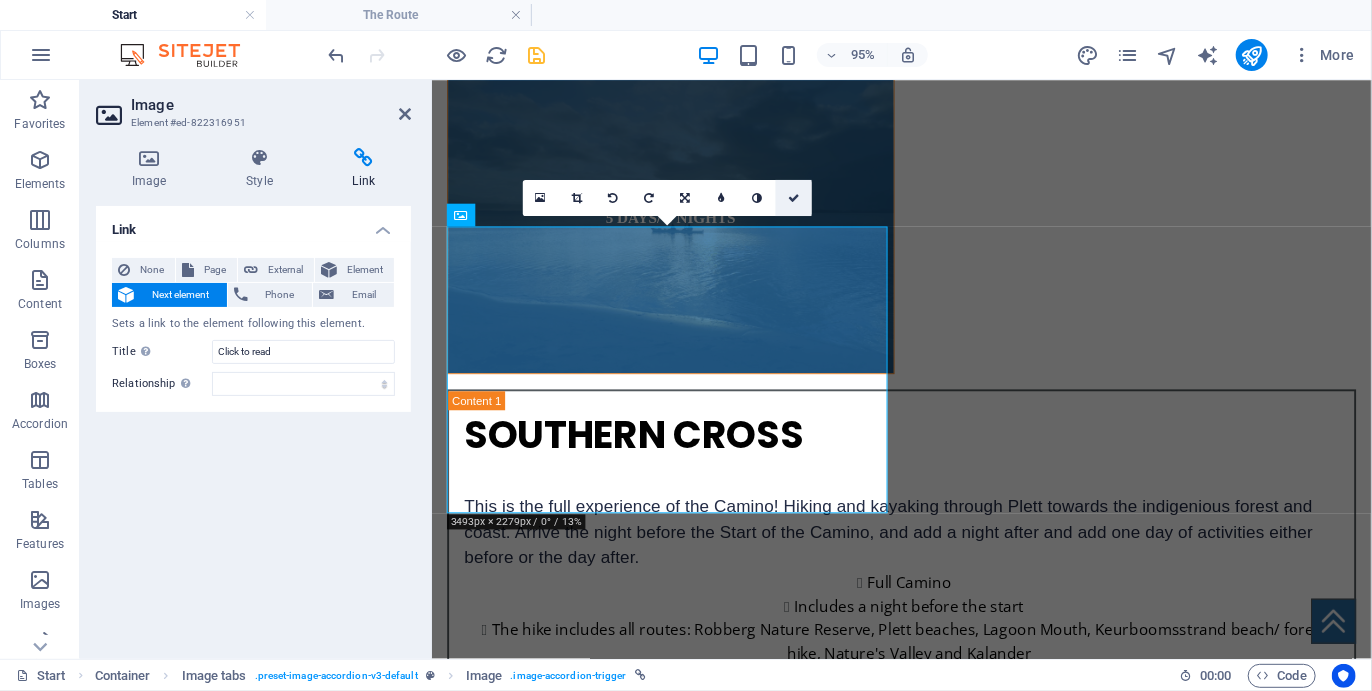 click at bounding box center [794, 197] 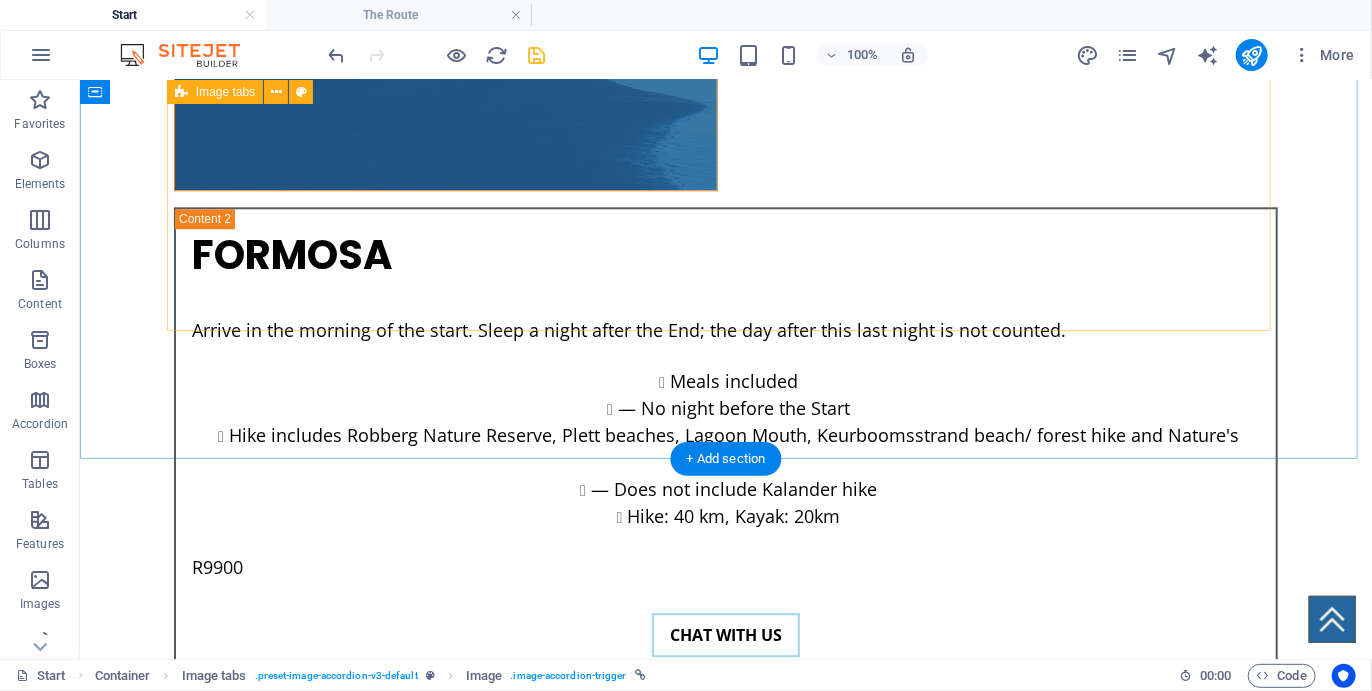 scroll, scrollTop: 5997, scrollLeft: 0, axis: vertical 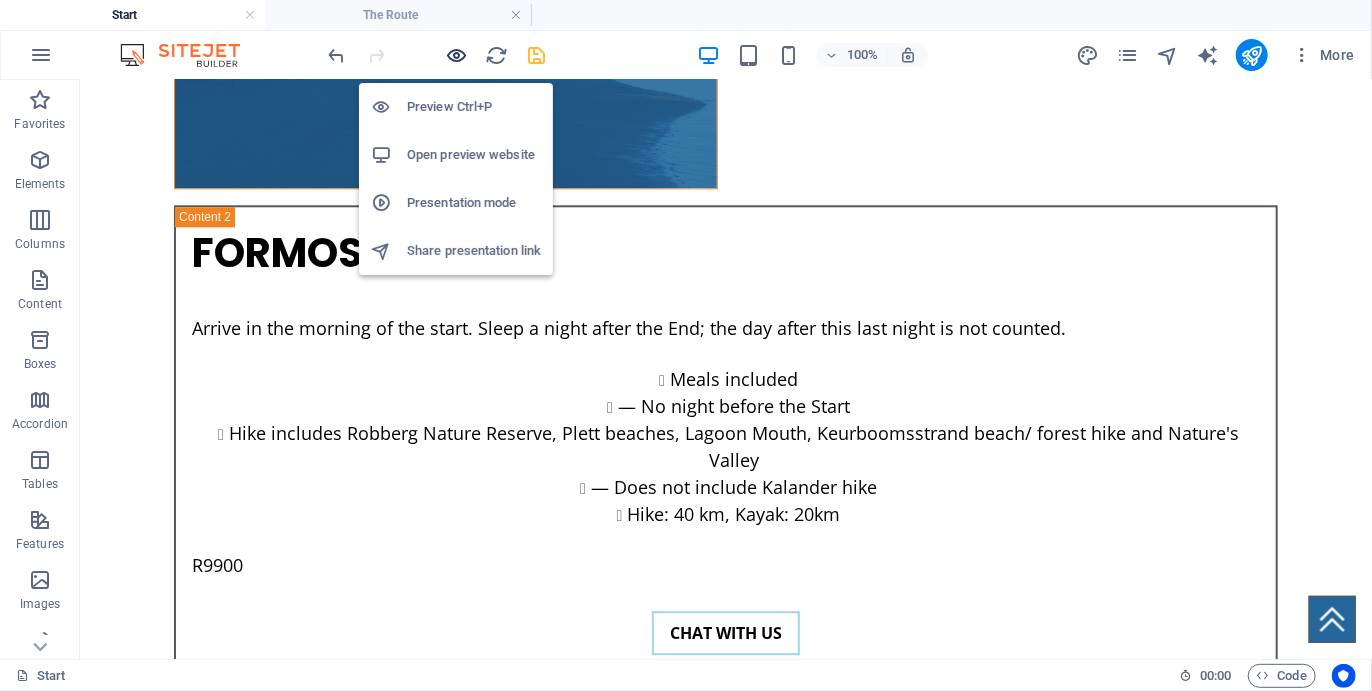 click at bounding box center (457, 55) 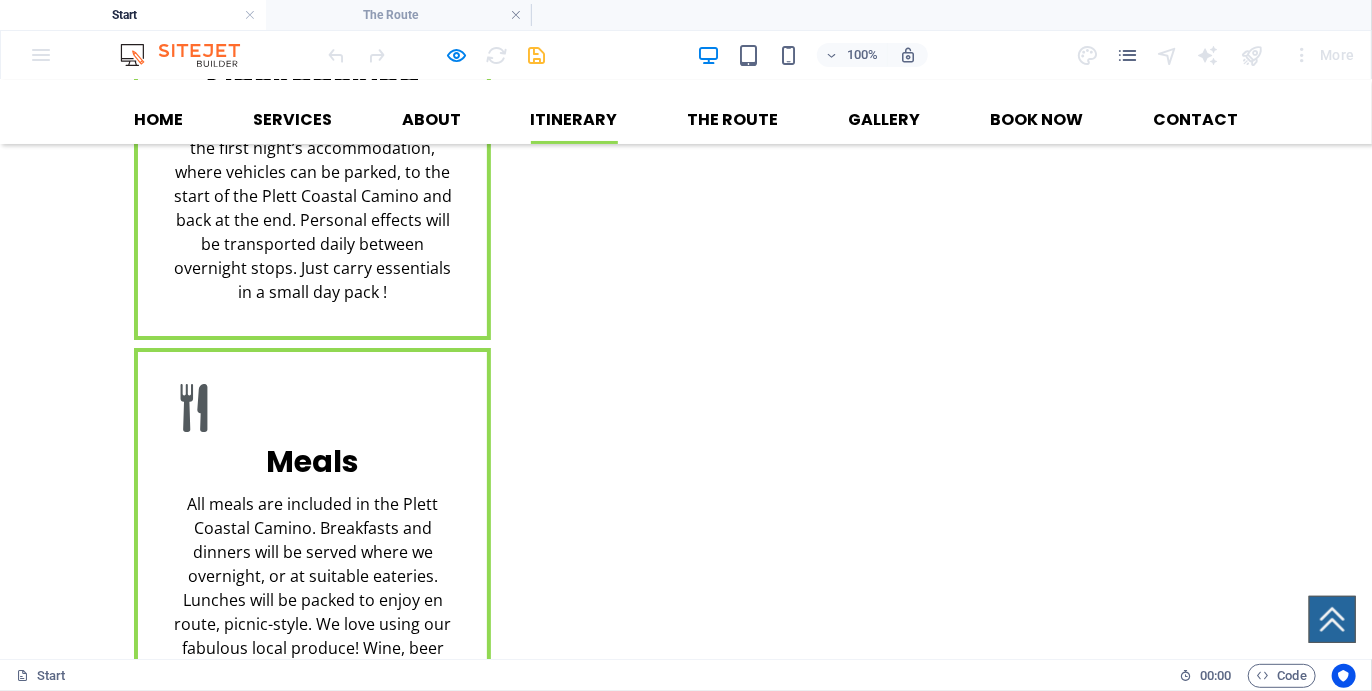 scroll, scrollTop: 3089, scrollLeft: 0, axis: vertical 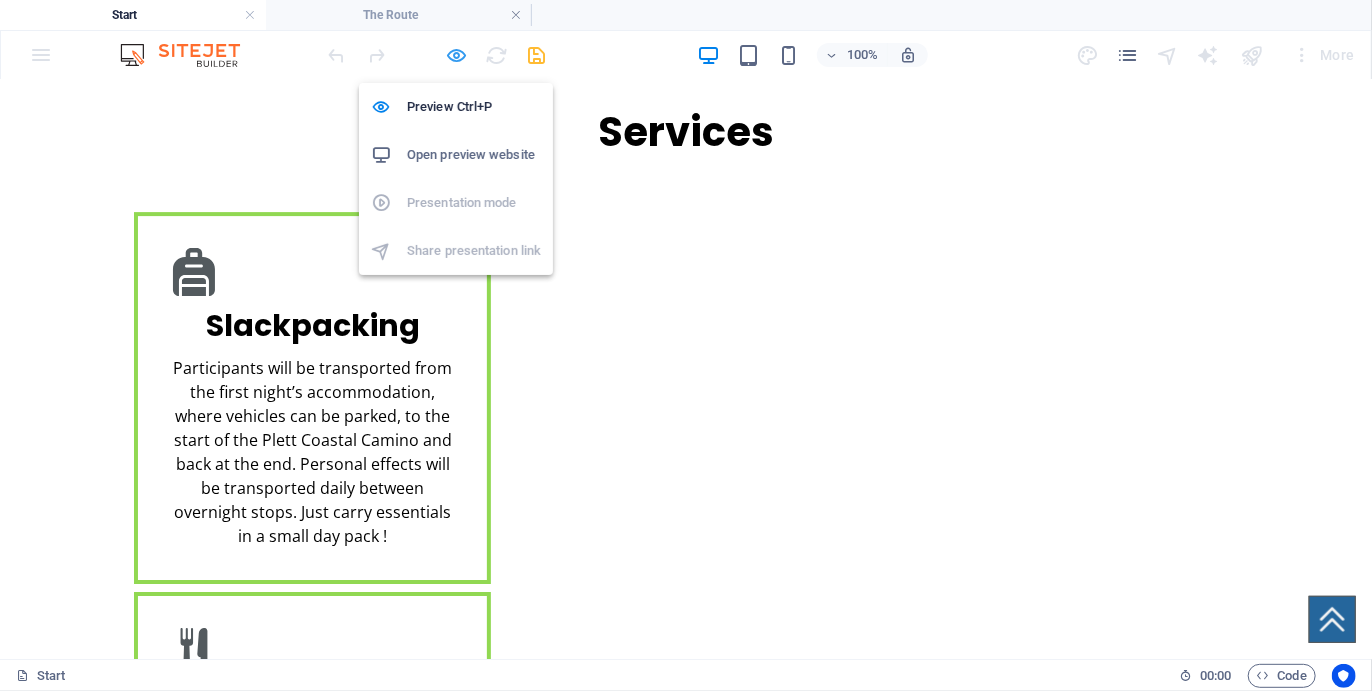 click at bounding box center (457, 55) 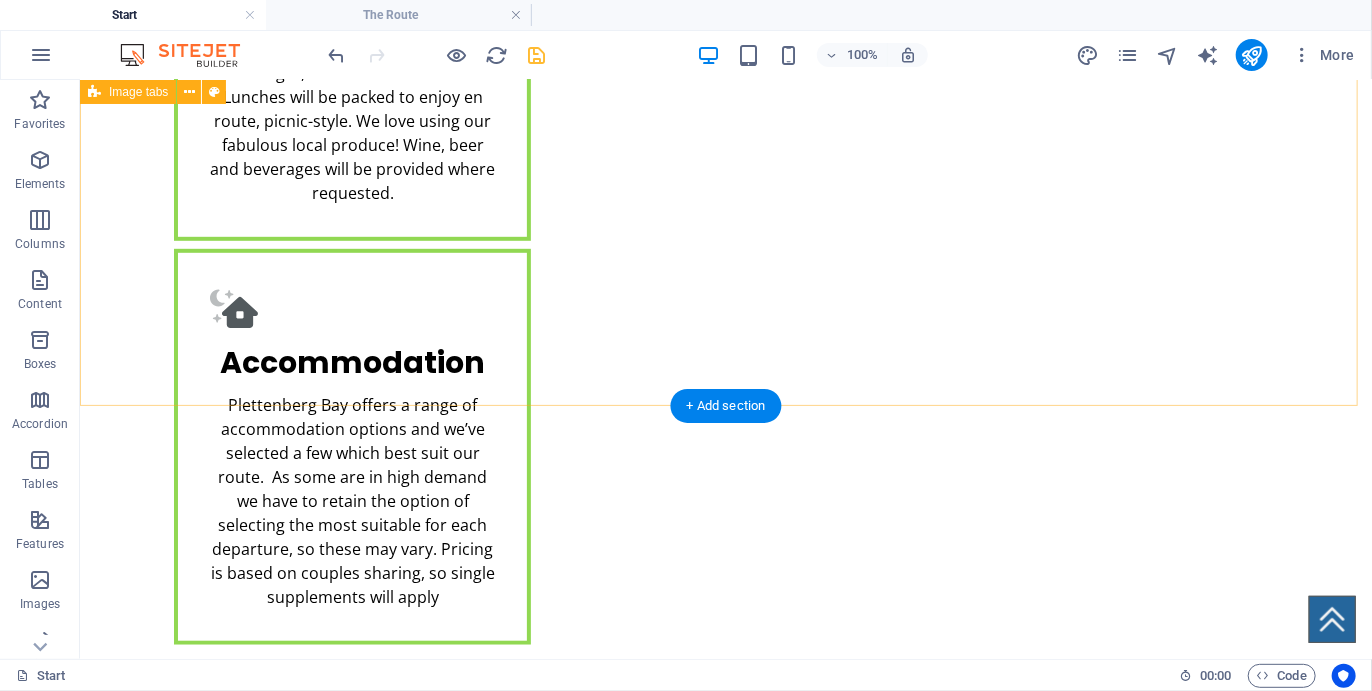 scroll, scrollTop: 4315, scrollLeft: 0, axis: vertical 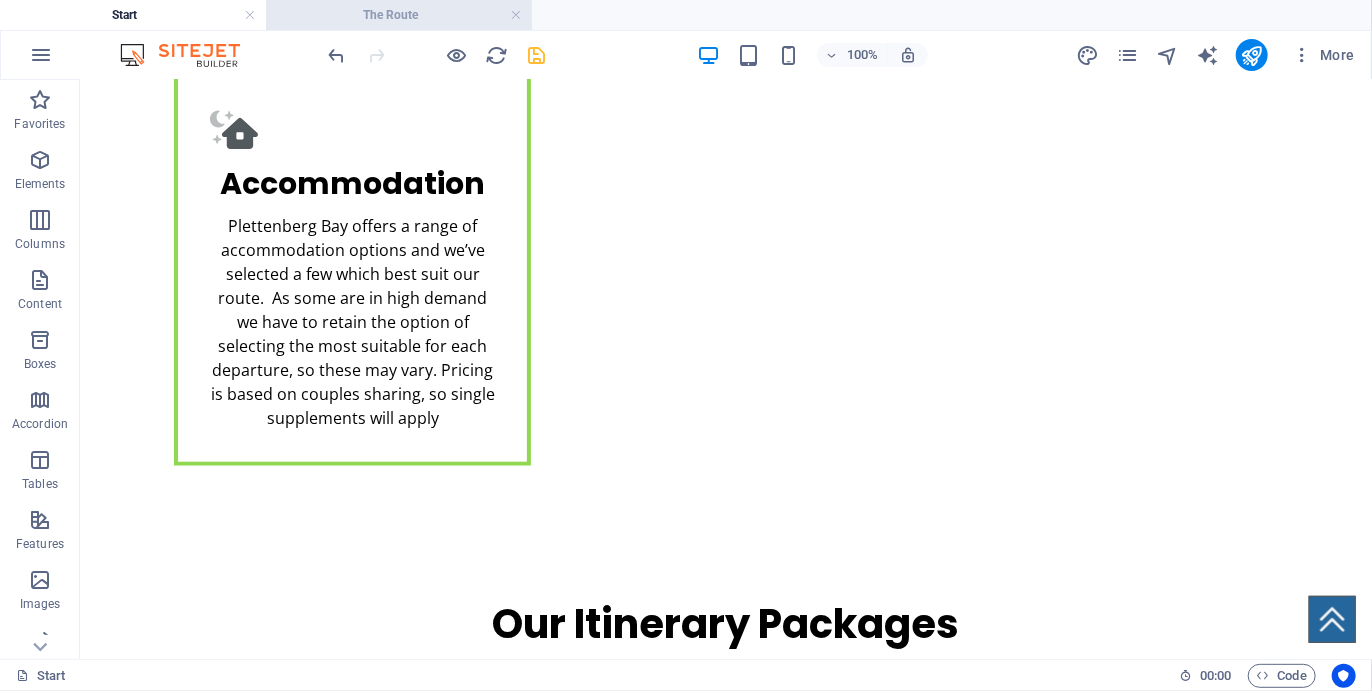 click on "The Route" at bounding box center [399, 15] 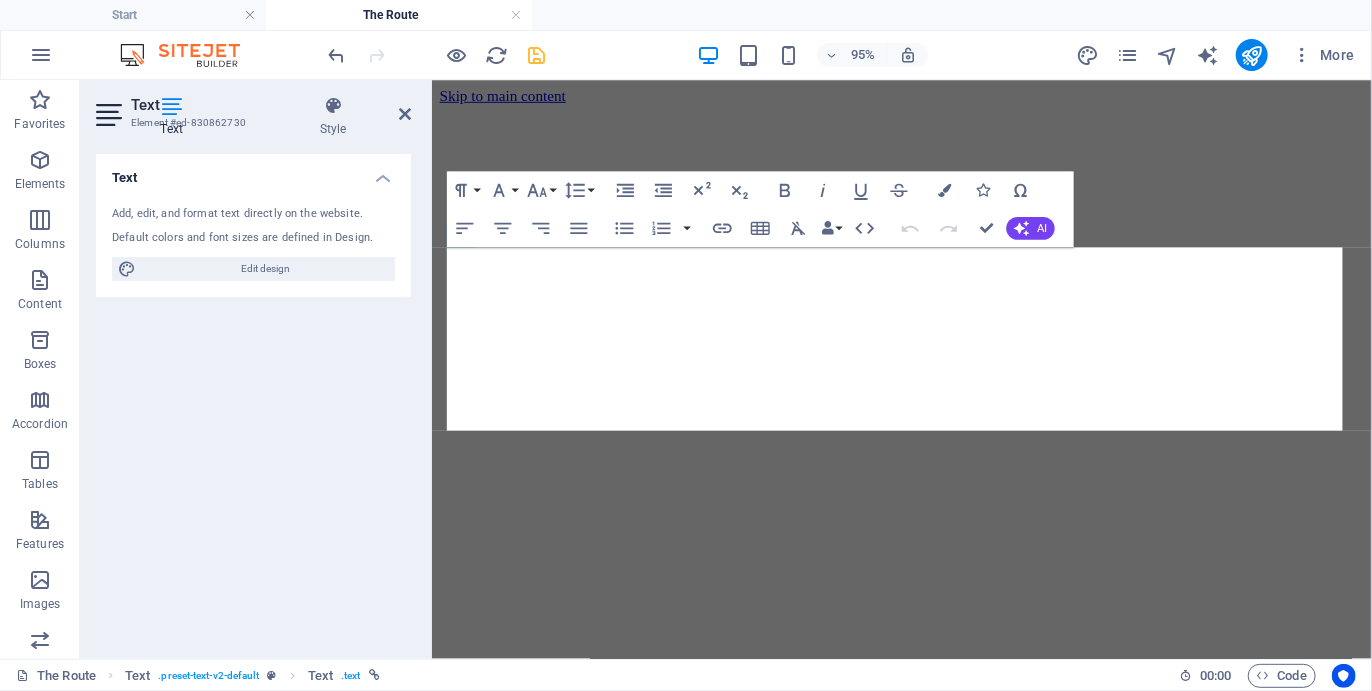 scroll, scrollTop: 4716, scrollLeft: 0, axis: vertical 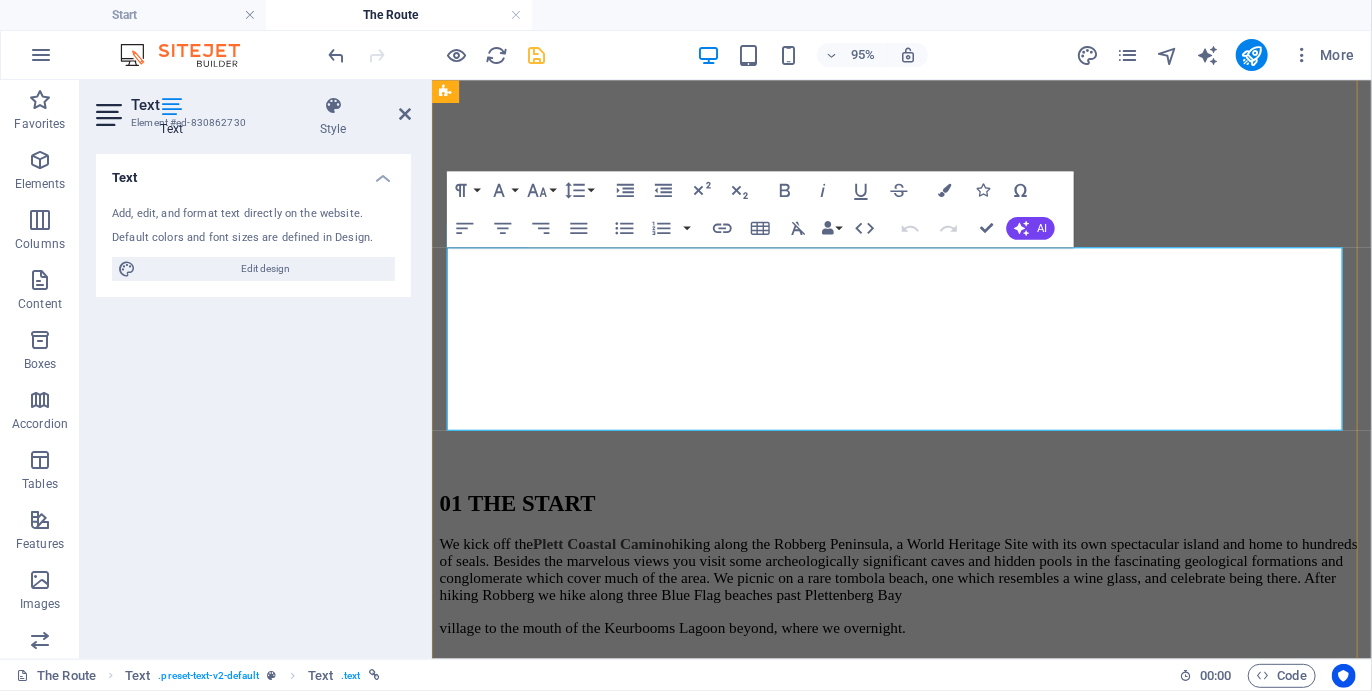 drag, startPoint x: 562, startPoint y: 442, endPoint x: 454, endPoint y: 444, distance: 108.01852 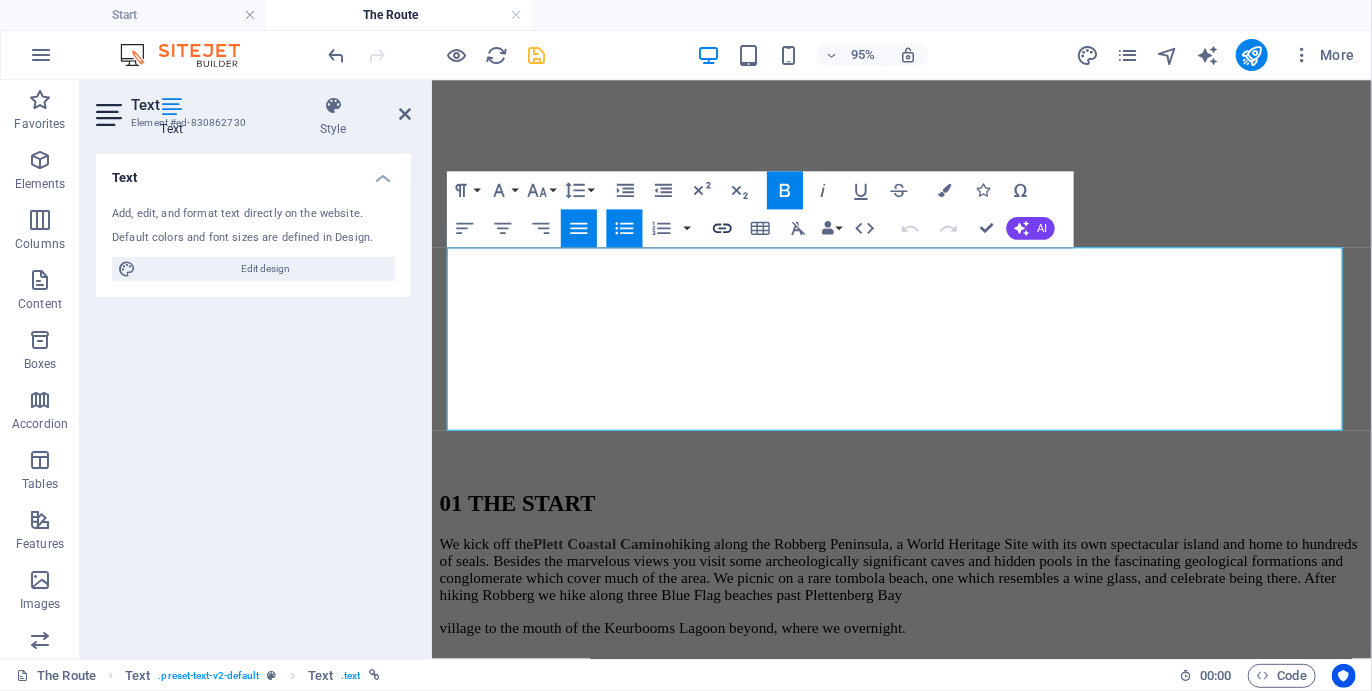 click 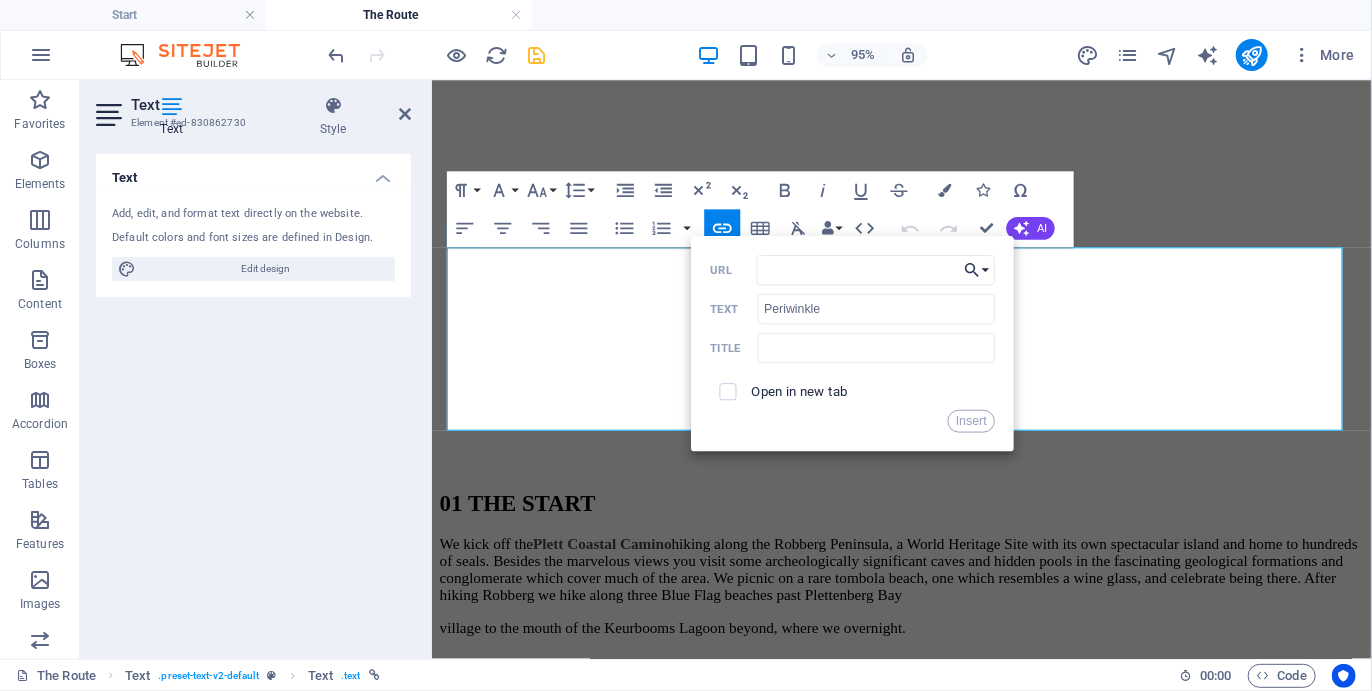 click on "Choose Link" at bounding box center (978, 269) 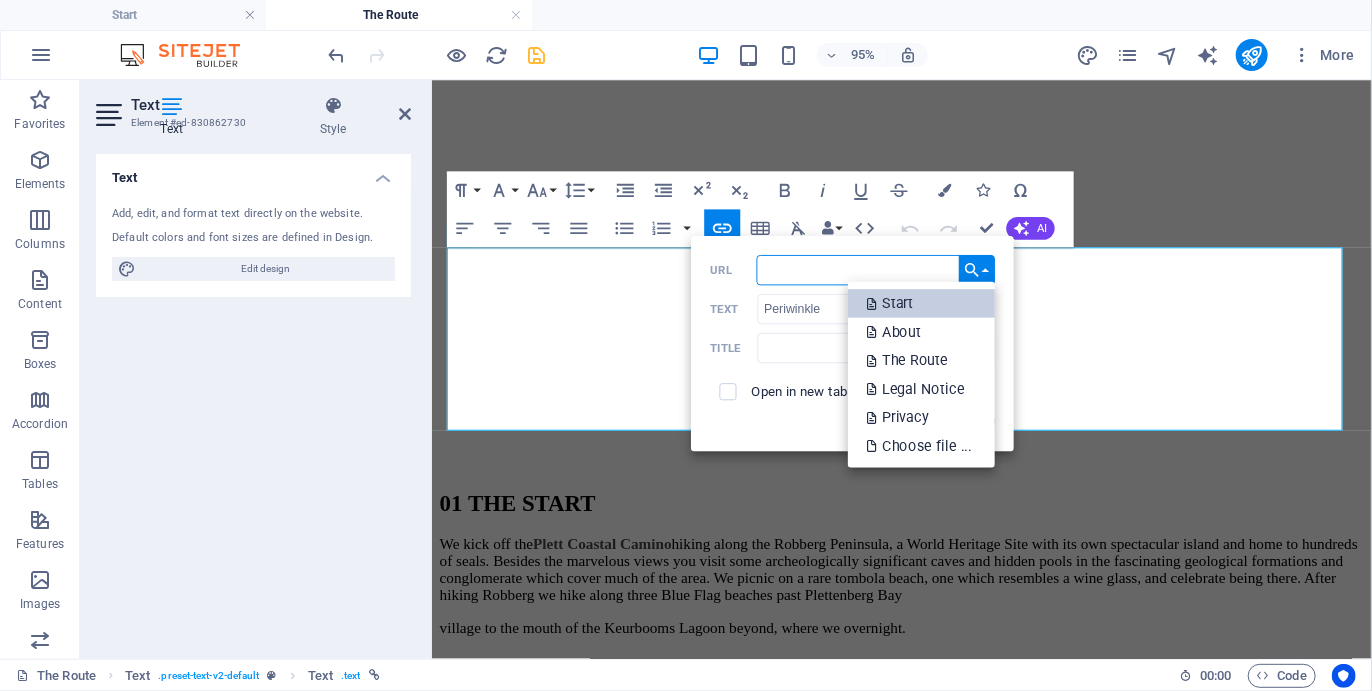 click on "Start" at bounding box center (921, 303) 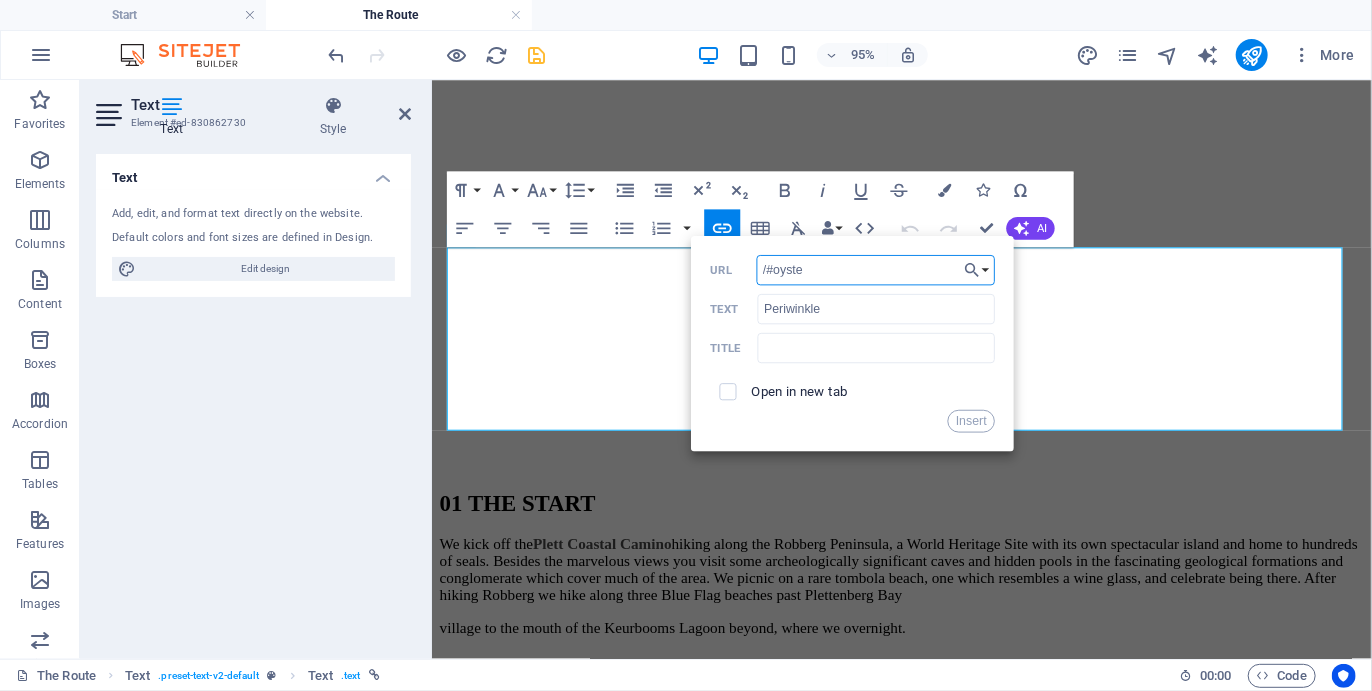 type on "/#oyster" 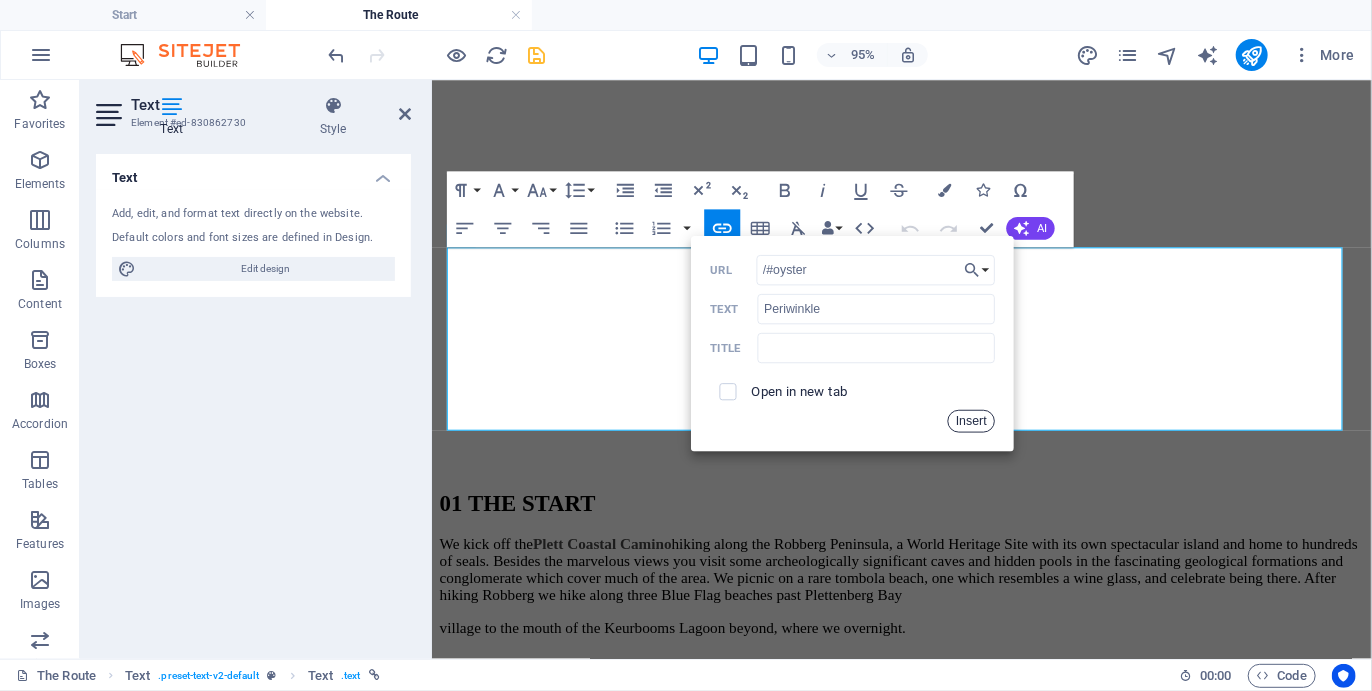 click on "Insert" at bounding box center (972, 420) 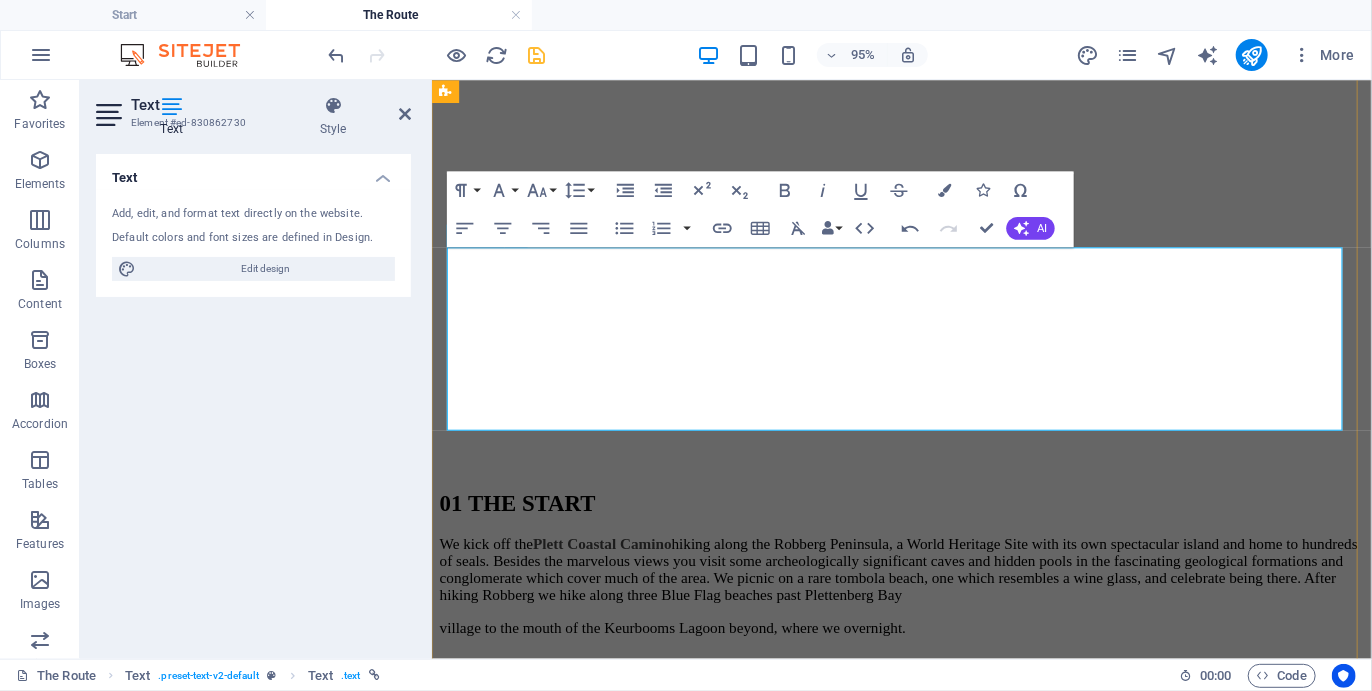 click on "Monday mornings, finishing on Fridayss. This bookends the Plett Coastal Camino with weekends, allowing time to travel and additional days and activities. For your convenience and ease of booking, the most popular permutations are" at bounding box center (925, 3649) 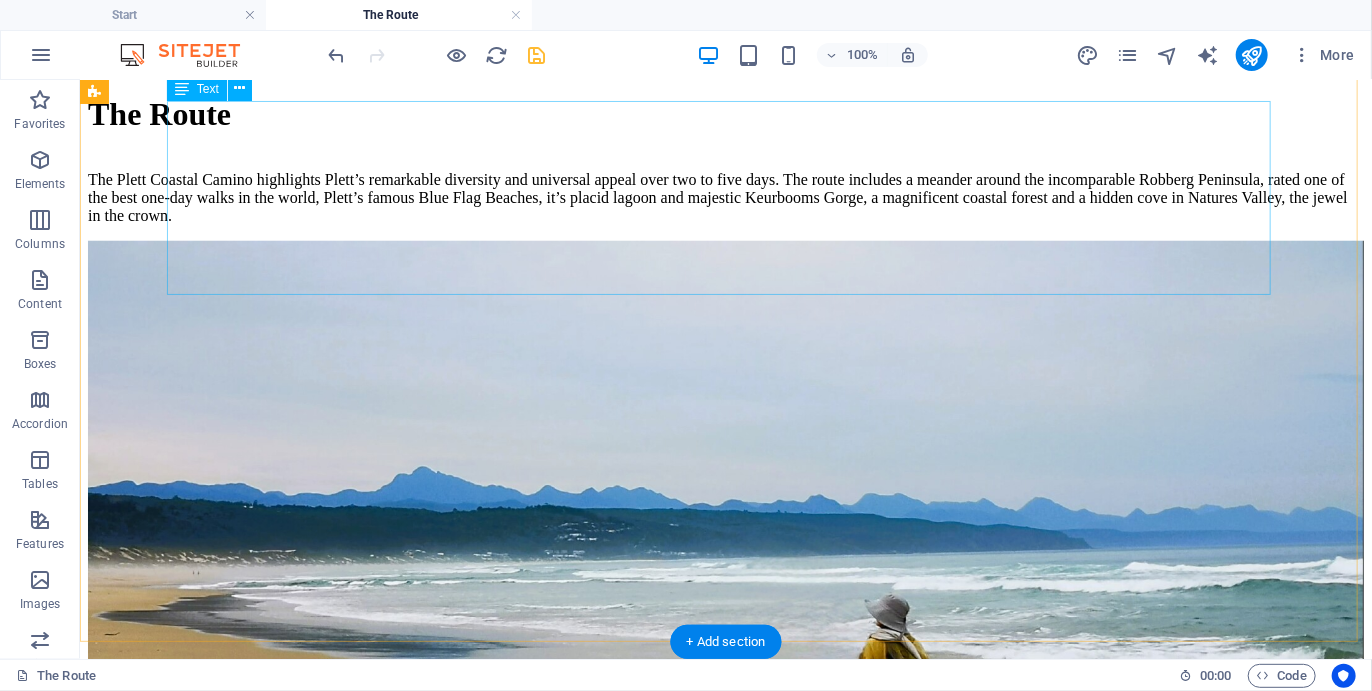 scroll, scrollTop: 4576, scrollLeft: 0, axis: vertical 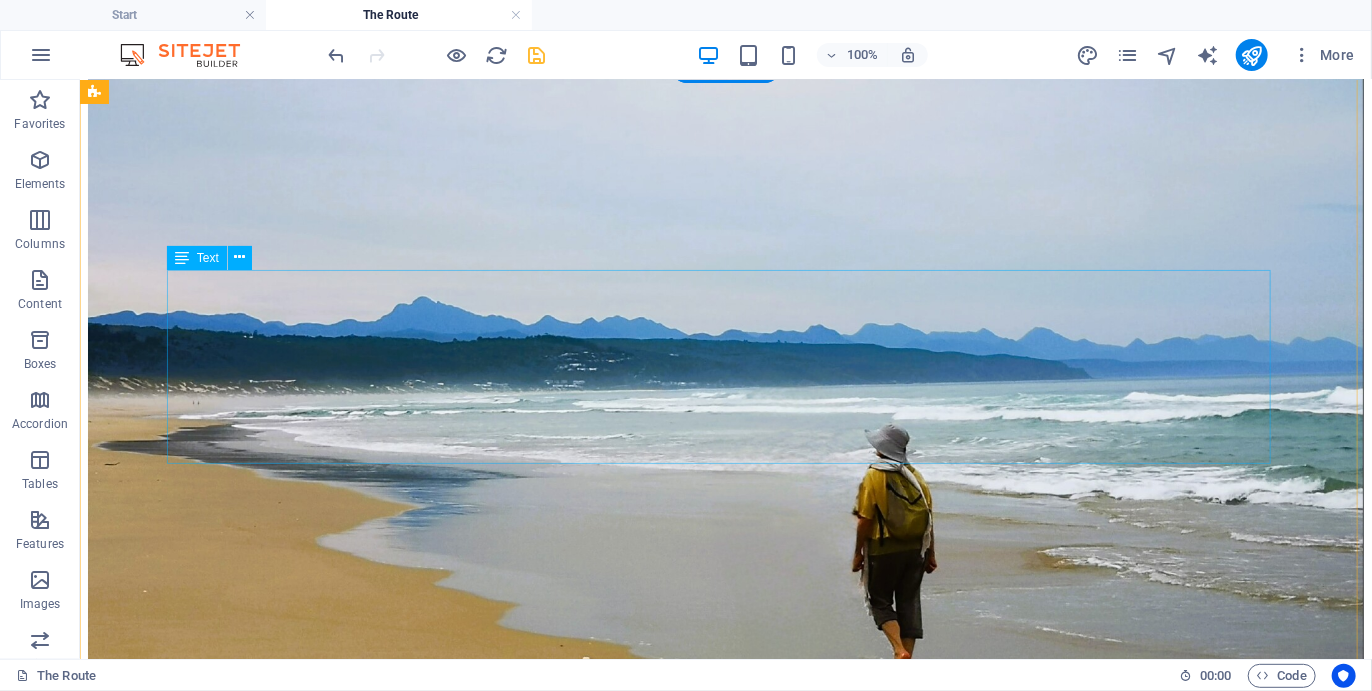 click on "Because of our experience at Real Cape Adventures and understanding of travel needs, the Plett Coastal Camino has been designed to accommodate different travel itineraries, so the options vary in duration from [NUMBER] to [NUMBER] days. Departures are on [DAY] mornings, finishing on Fridays. This bookends the Plett Coastal Camino with weekends, allowing time to travel and additional days and activities. For your convenience and ease of booking, the most popular permutations are  Southern Cross  ([NUMBER] days/[NUMBER]nights) Formosa  ([NUMBER] days/ [NUMBER] nights) Oyster Periwinkle" at bounding box center (725, 4714) 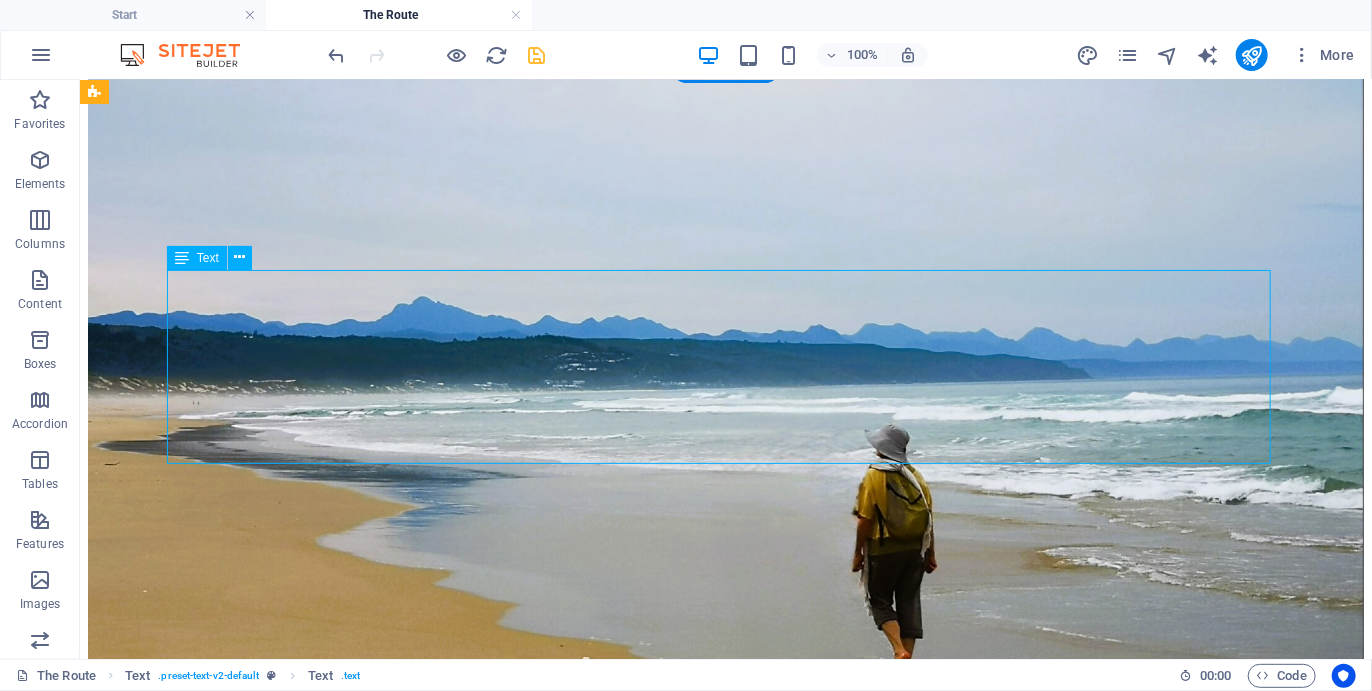 click on "Because of our experience at Real Cape Adventures and understanding of travel needs, the Plett Coastal Camino has been designed to accommodate different travel itineraries, so the options vary in duration from [NUMBER] to [NUMBER] days. Departures are on [DAY] mornings, finishing on Fridays. This bookends the Plett Coastal Camino with weekends, allowing time to travel and additional days and activities. For your convenience and ease of booking, the most popular permutations are  Southern Cross  ([NUMBER] days/[NUMBER]nights) Formosa  ([NUMBER] days/ [NUMBER] nights) Oyster Periwinkle" at bounding box center [725, 4714] 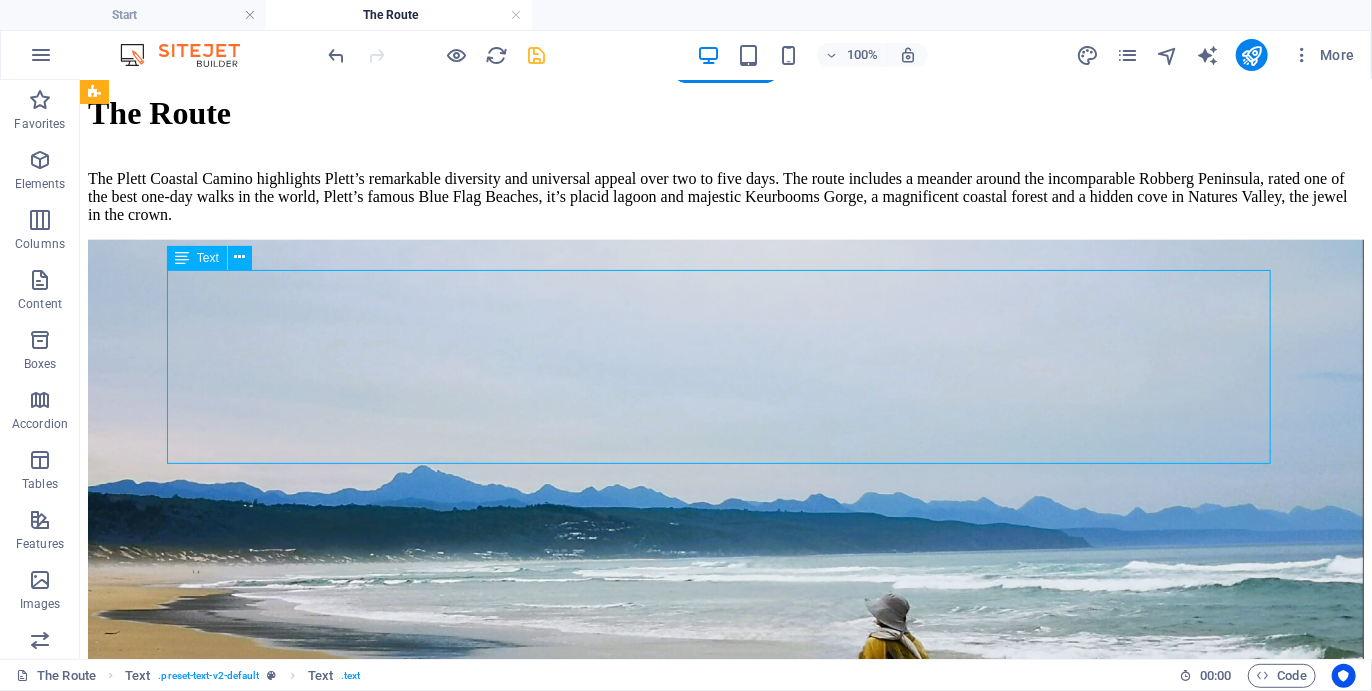 scroll, scrollTop: 4701, scrollLeft: 0, axis: vertical 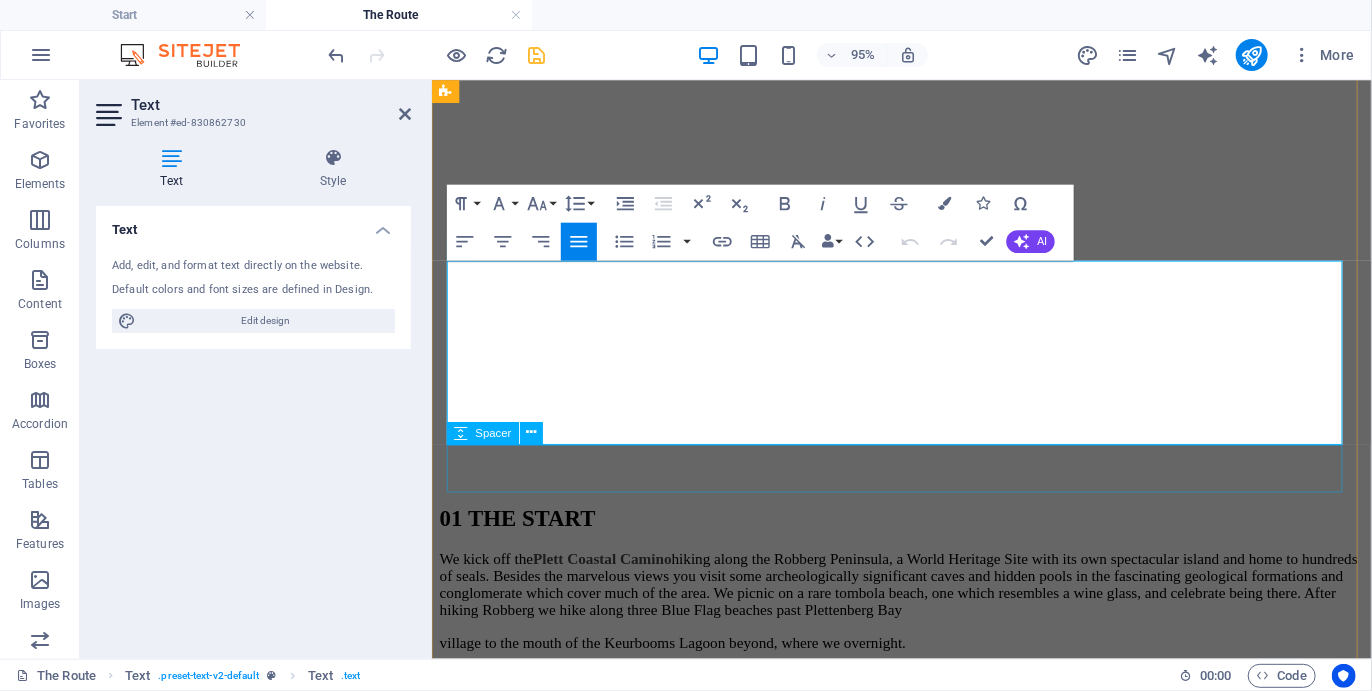 drag, startPoint x: 747, startPoint y: 388, endPoint x: 455, endPoint y: 463, distance: 301.47803 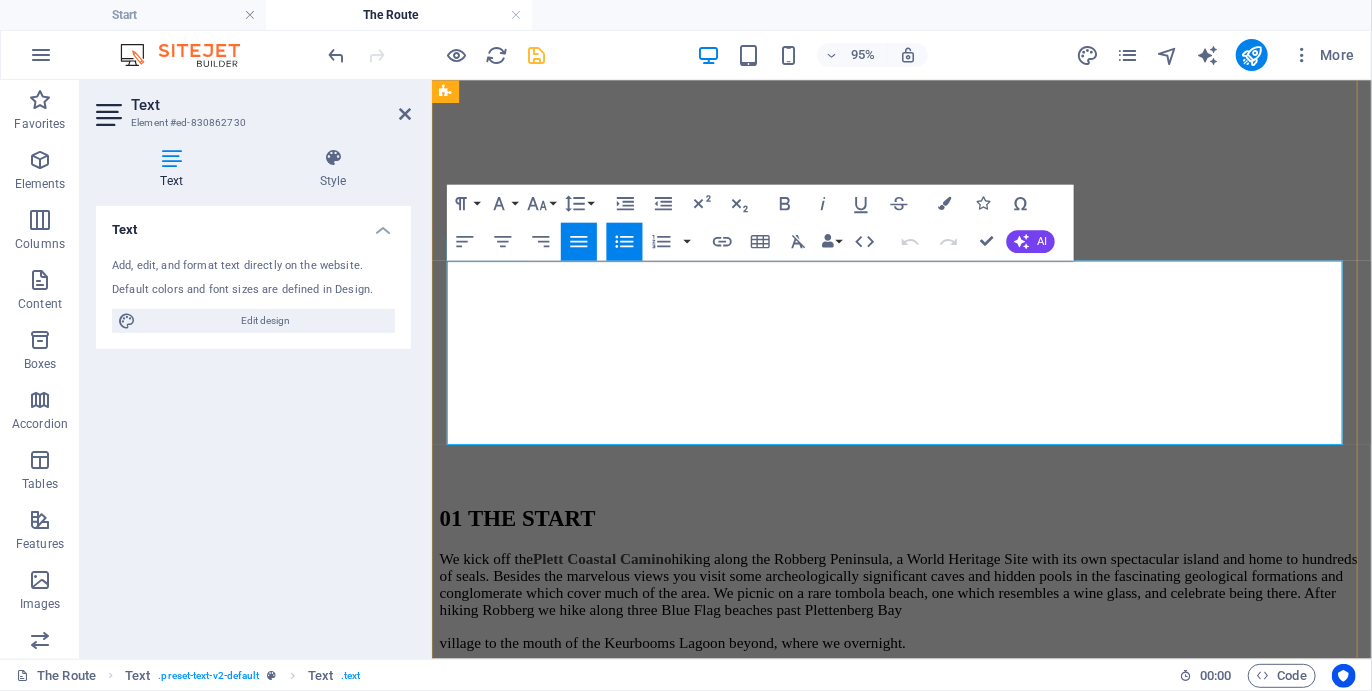 click on "Oyster" at bounding box center [945, 3743] 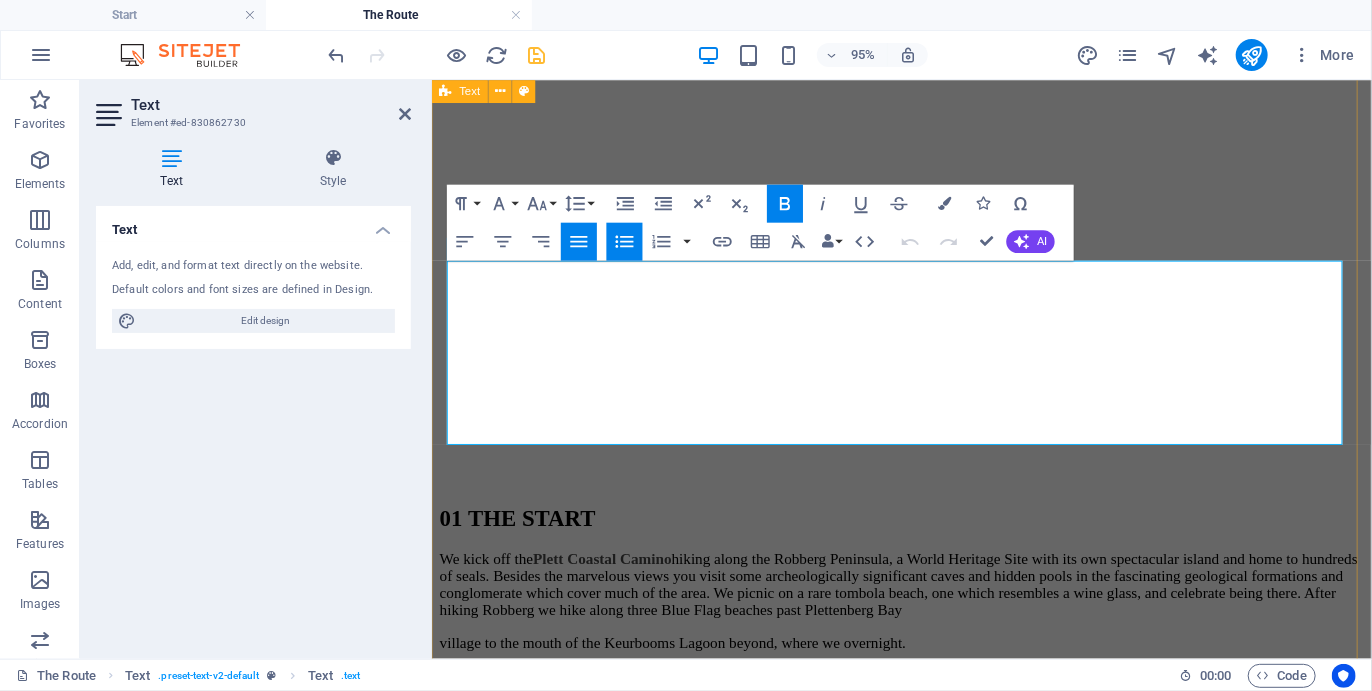drag, startPoint x: 584, startPoint y: 452, endPoint x: 439, endPoint y: 371, distance: 166.09033 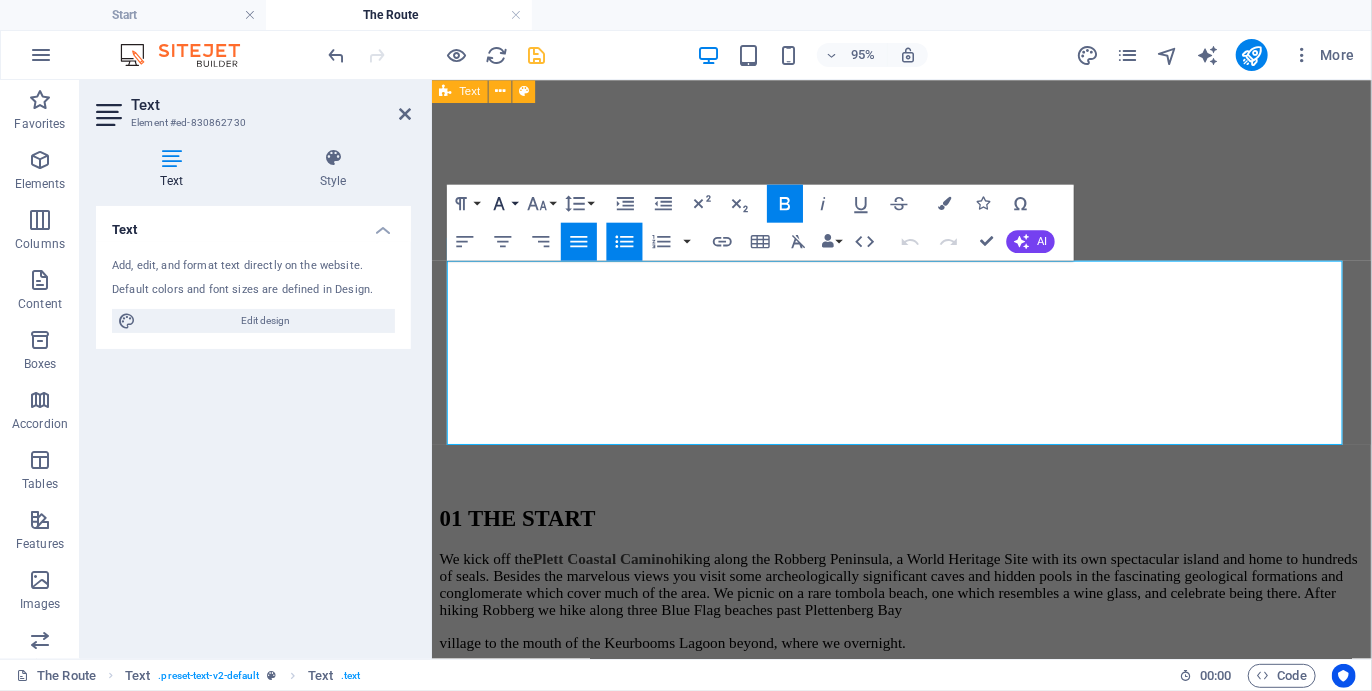 click 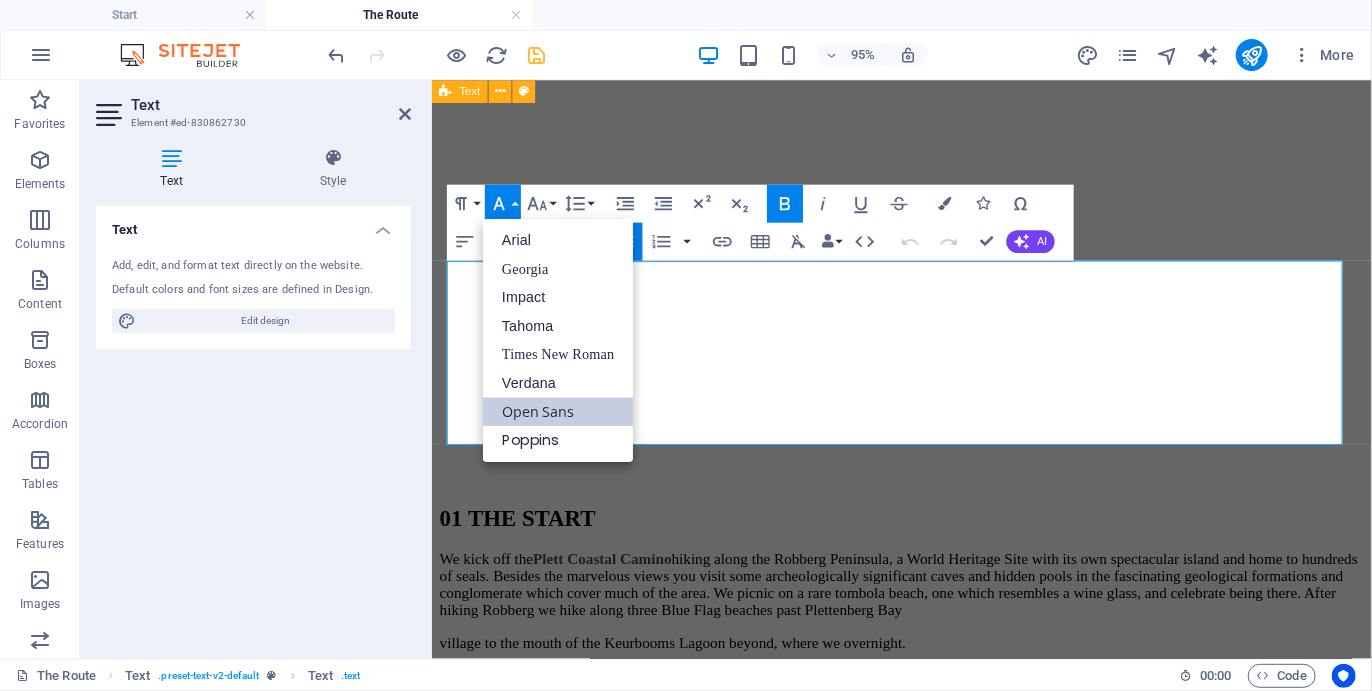 scroll, scrollTop: 0, scrollLeft: 0, axis: both 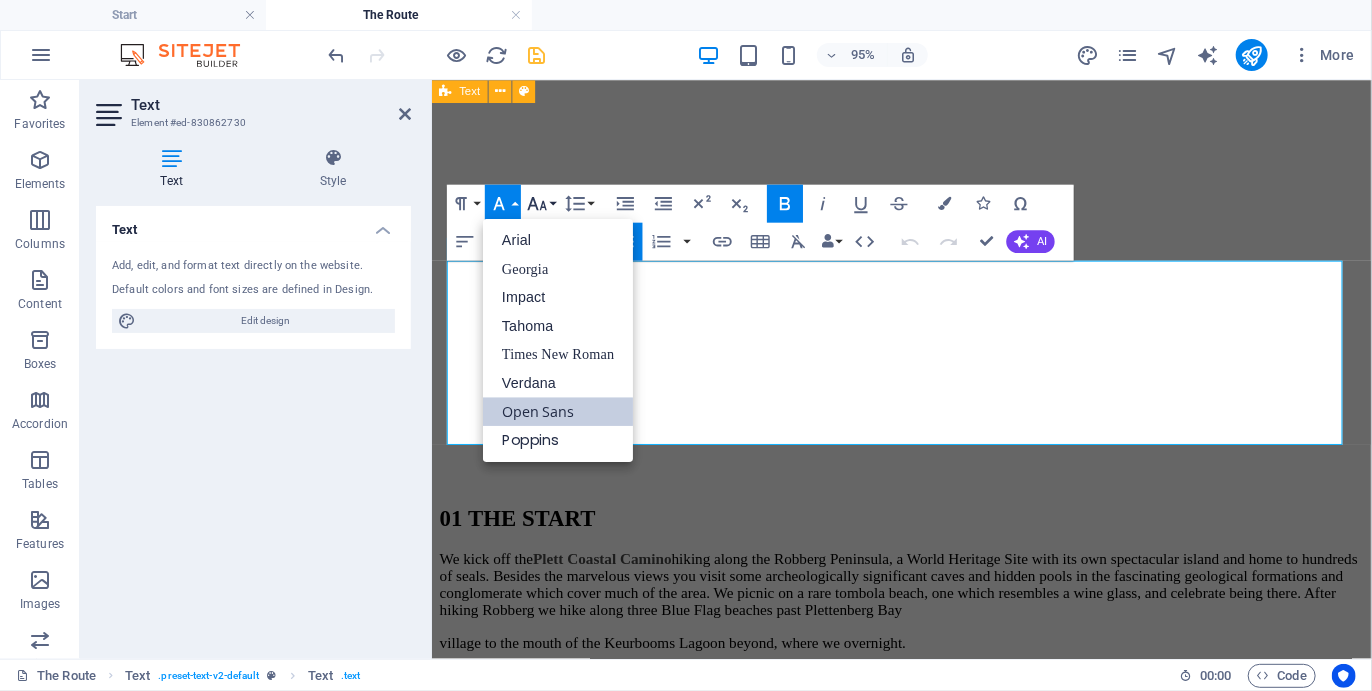 click 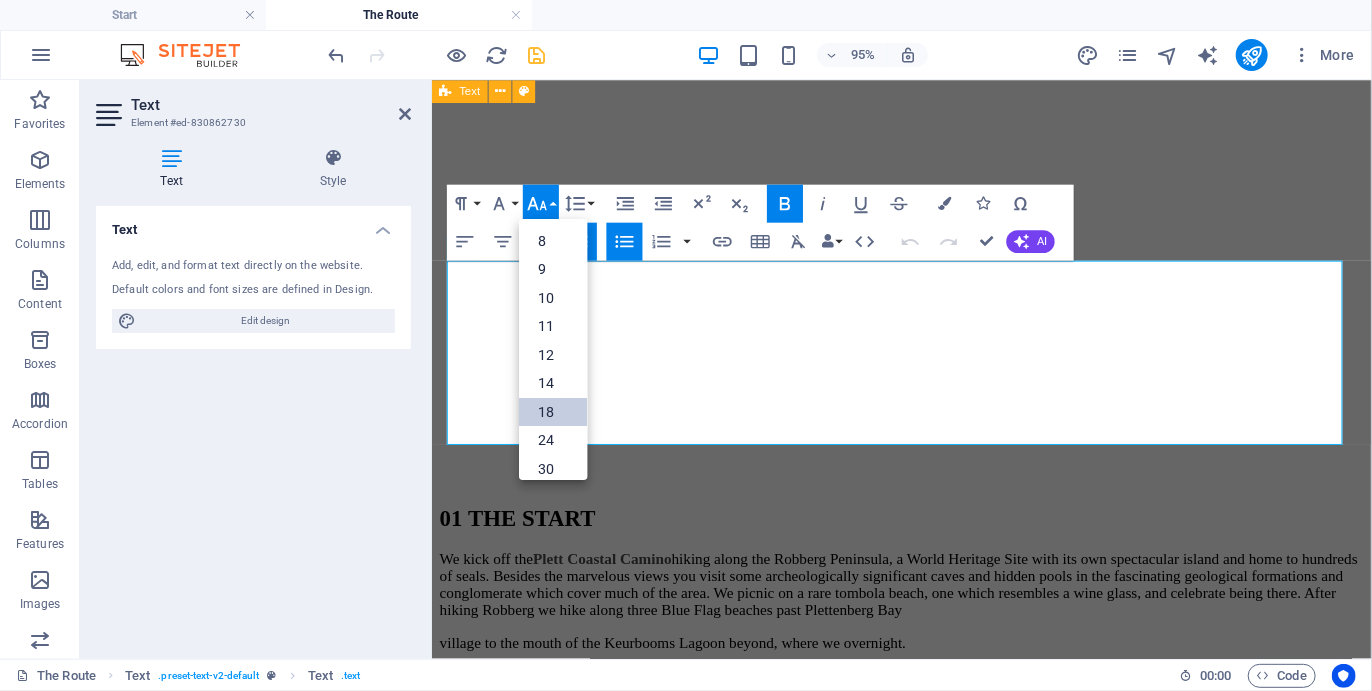 click on "18" at bounding box center (553, 411) 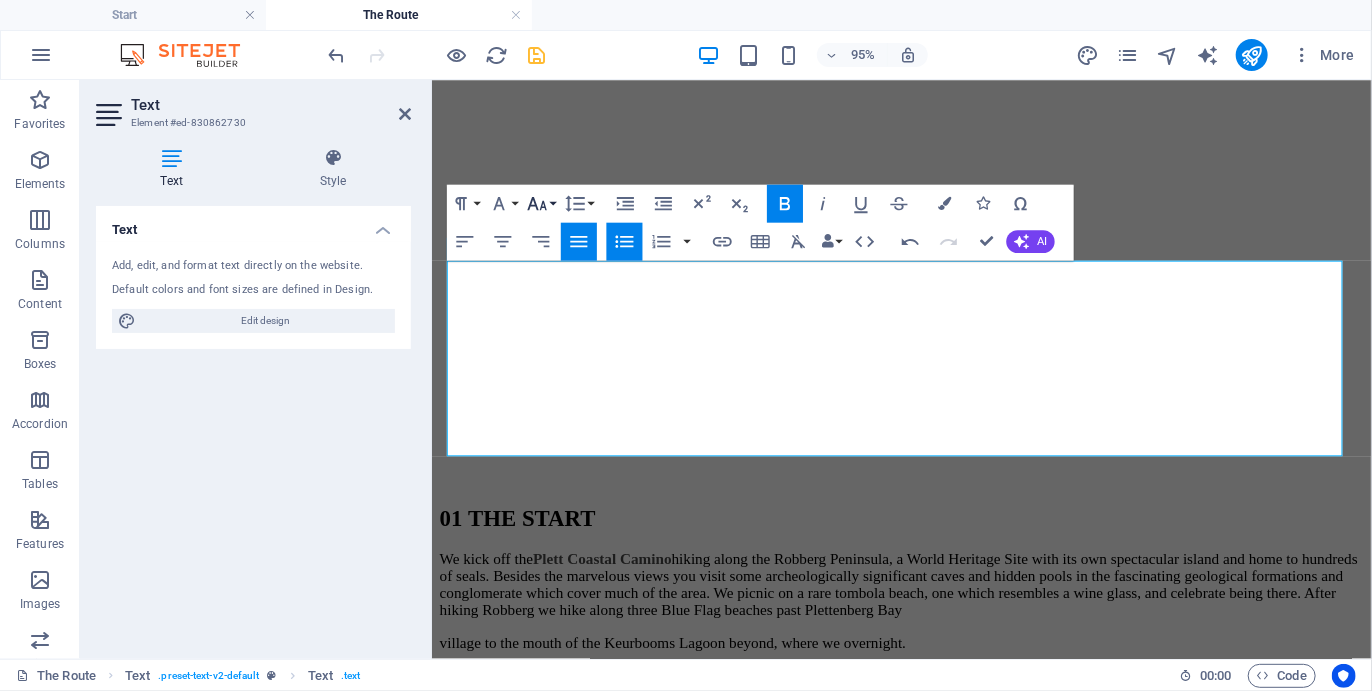 click 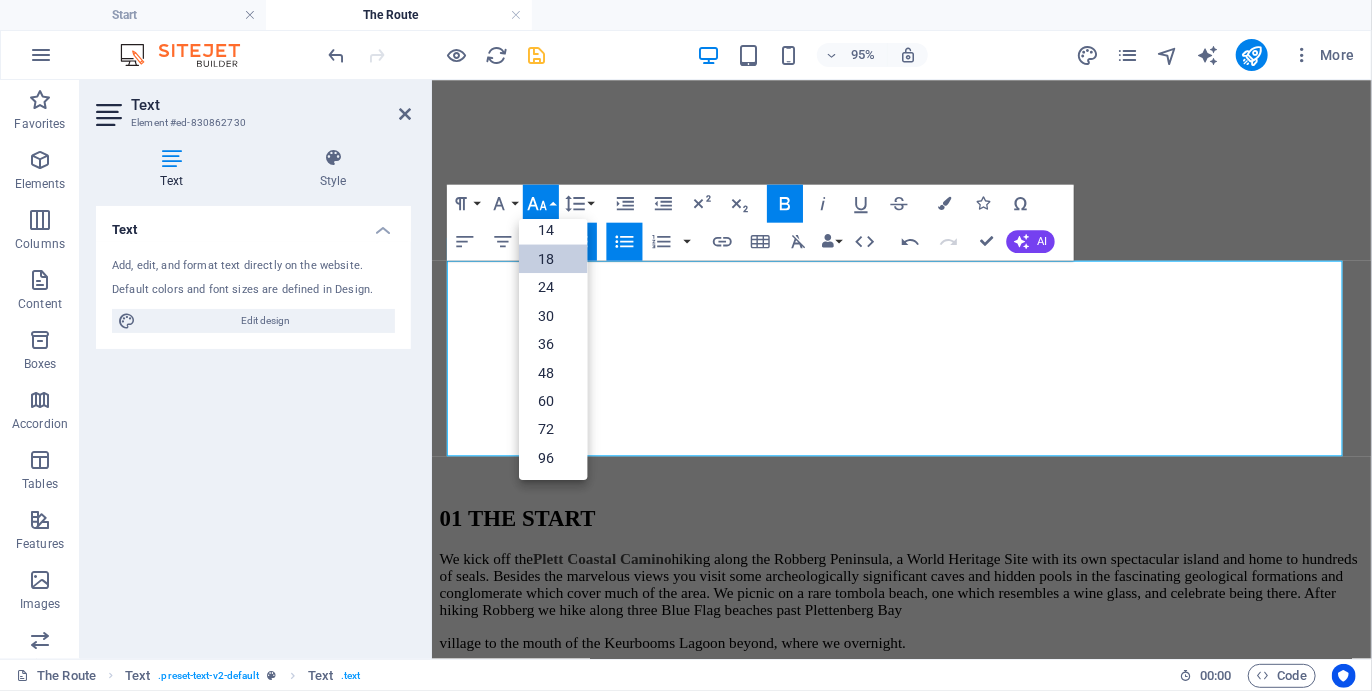 scroll, scrollTop: 160, scrollLeft: 0, axis: vertical 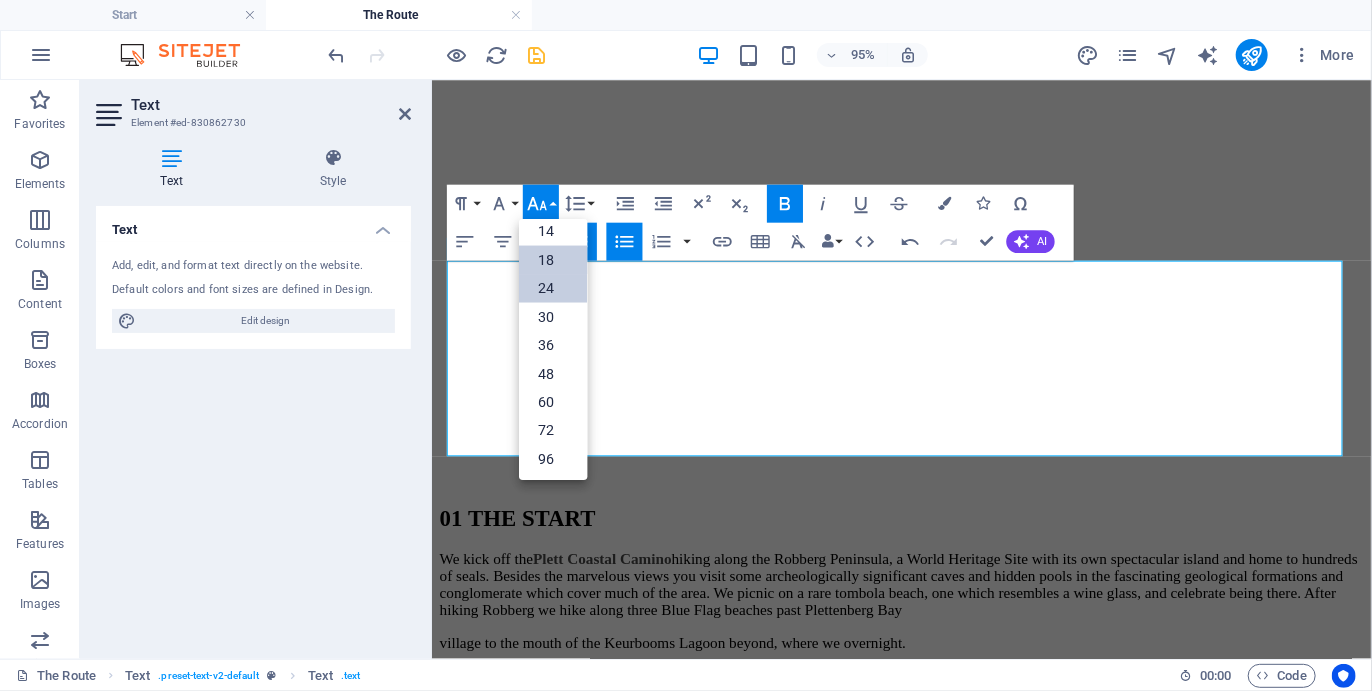 click on "24" at bounding box center (553, 288) 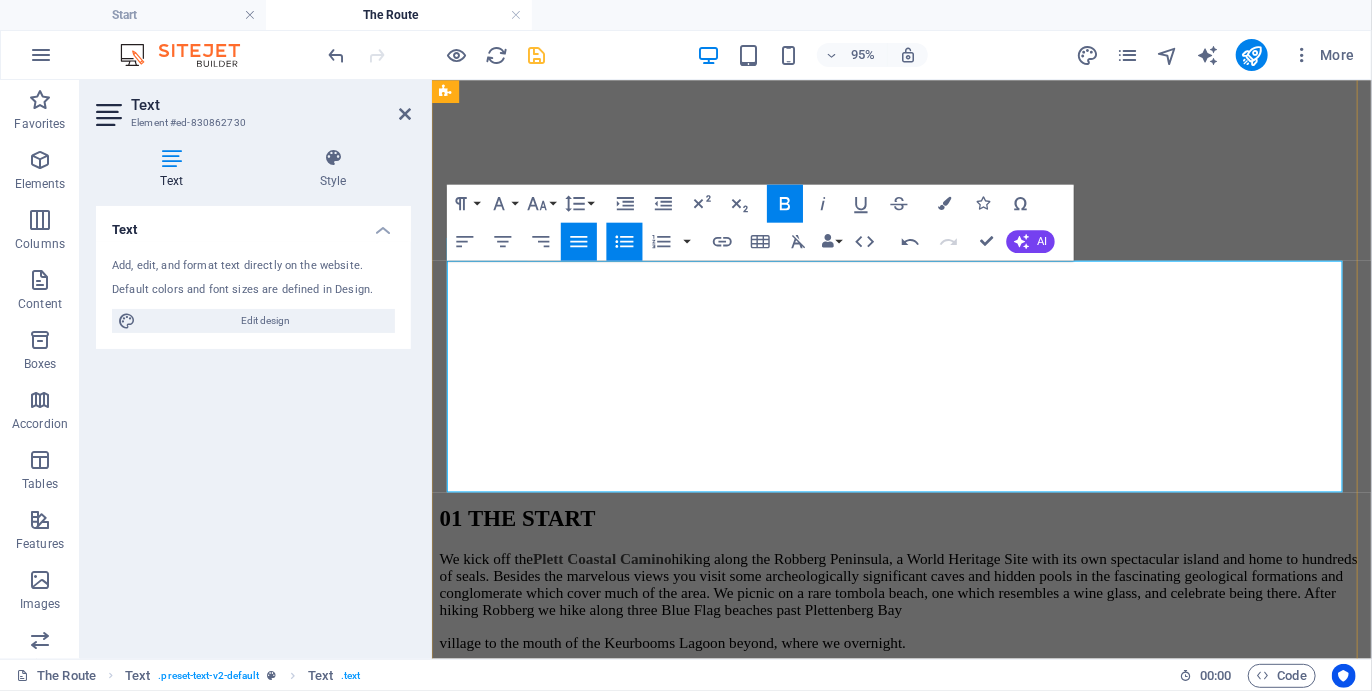 click on "Periwinkle" at bounding box center (945, 3792) 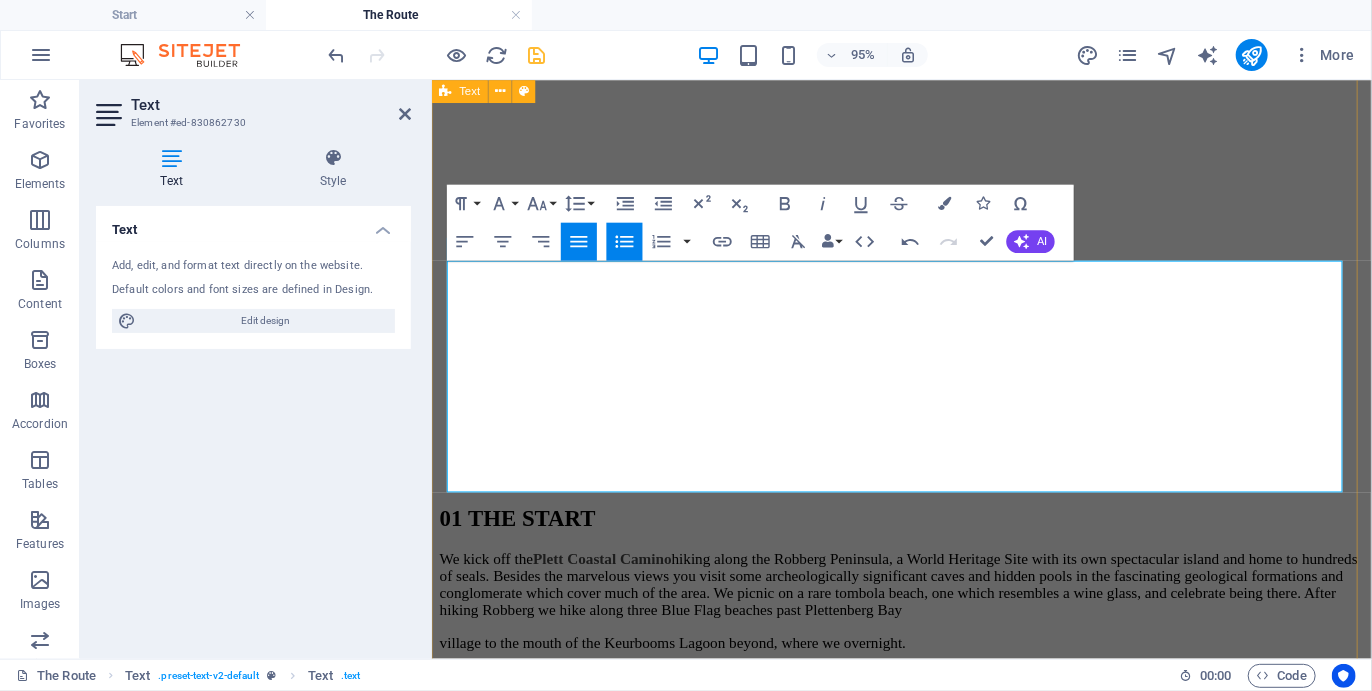 drag, startPoint x: 615, startPoint y: 502, endPoint x: 440, endPoint y: 378, distance: 214.47844 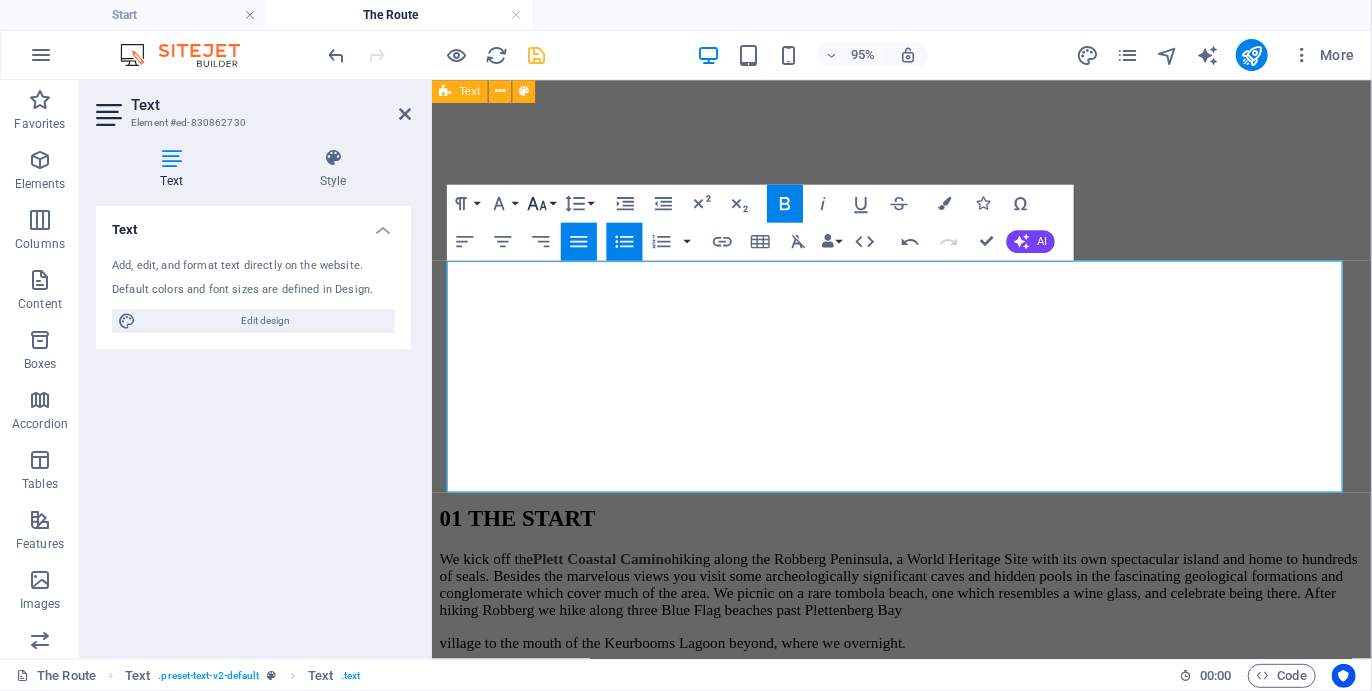 click 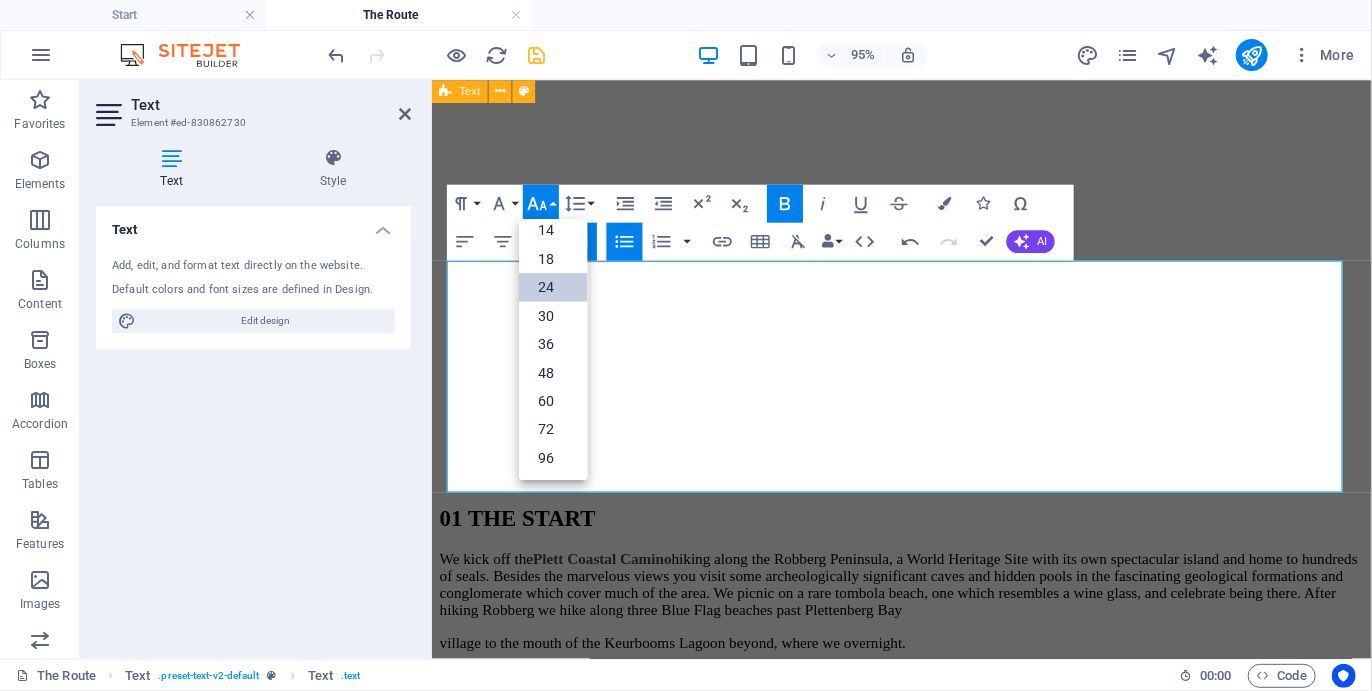 scroll, scrollTop: 160, scrollLeft: 0, axis: vertical 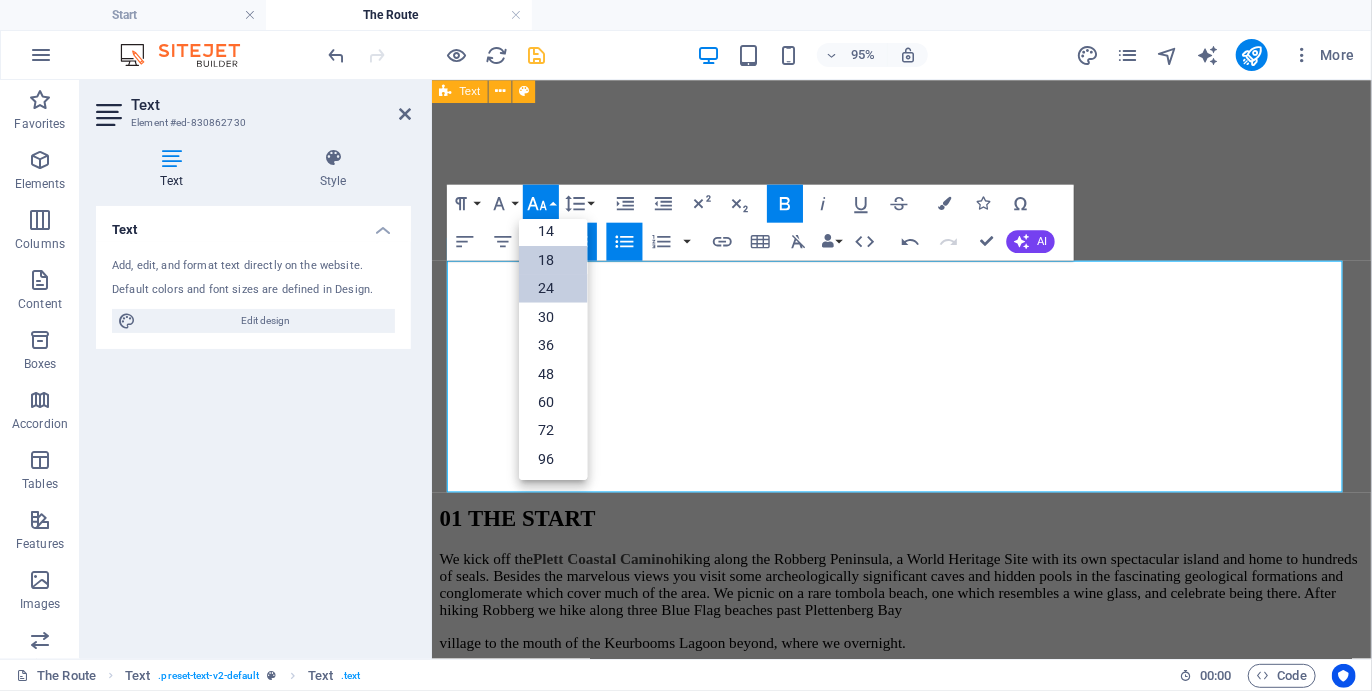 click on "18" at bounding box center [553, 259] 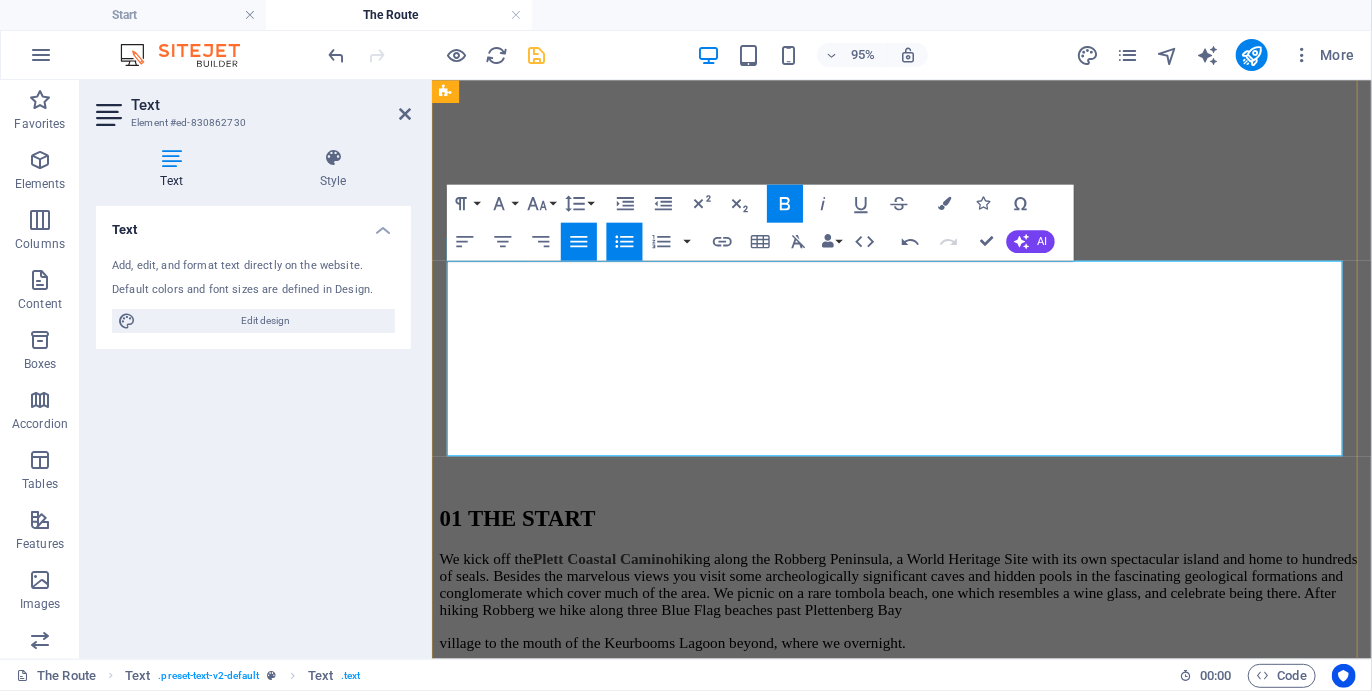click on "Formosa  (4 days/ 4 nights)" at bounding box center [945, 3729] 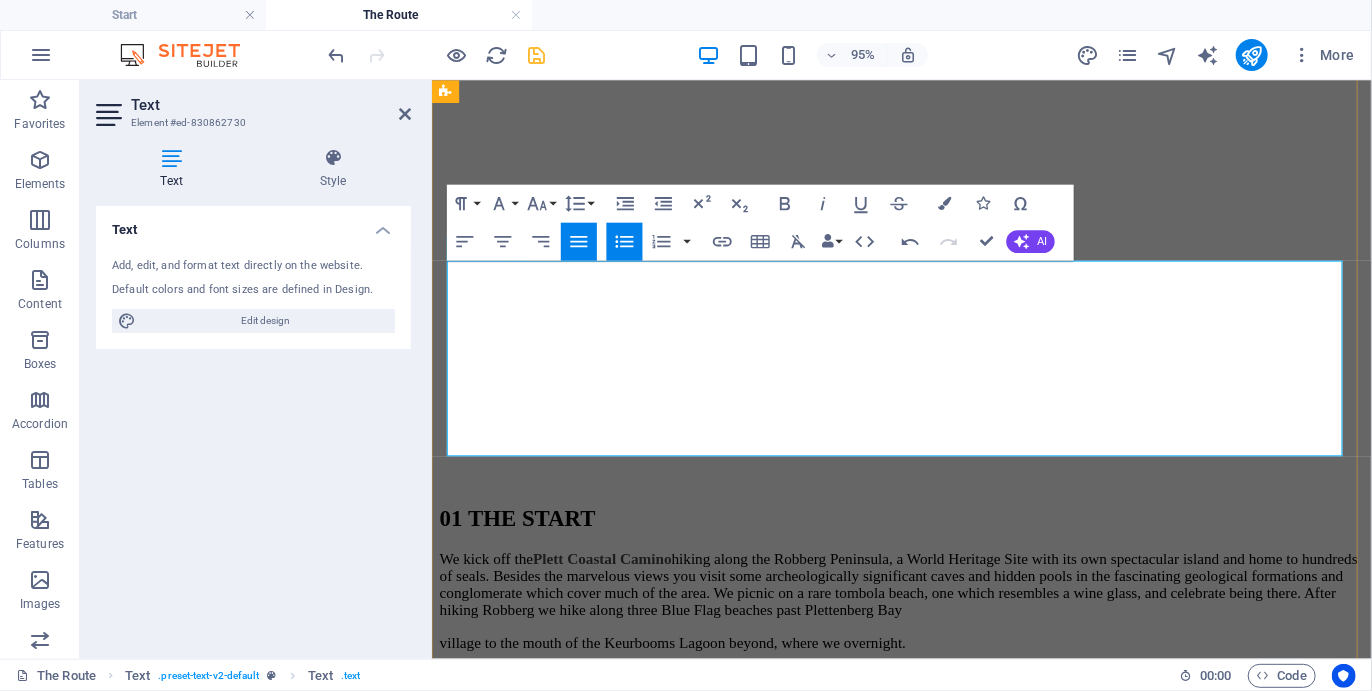 click on "Oyster" at bounding box center (945, 3750) 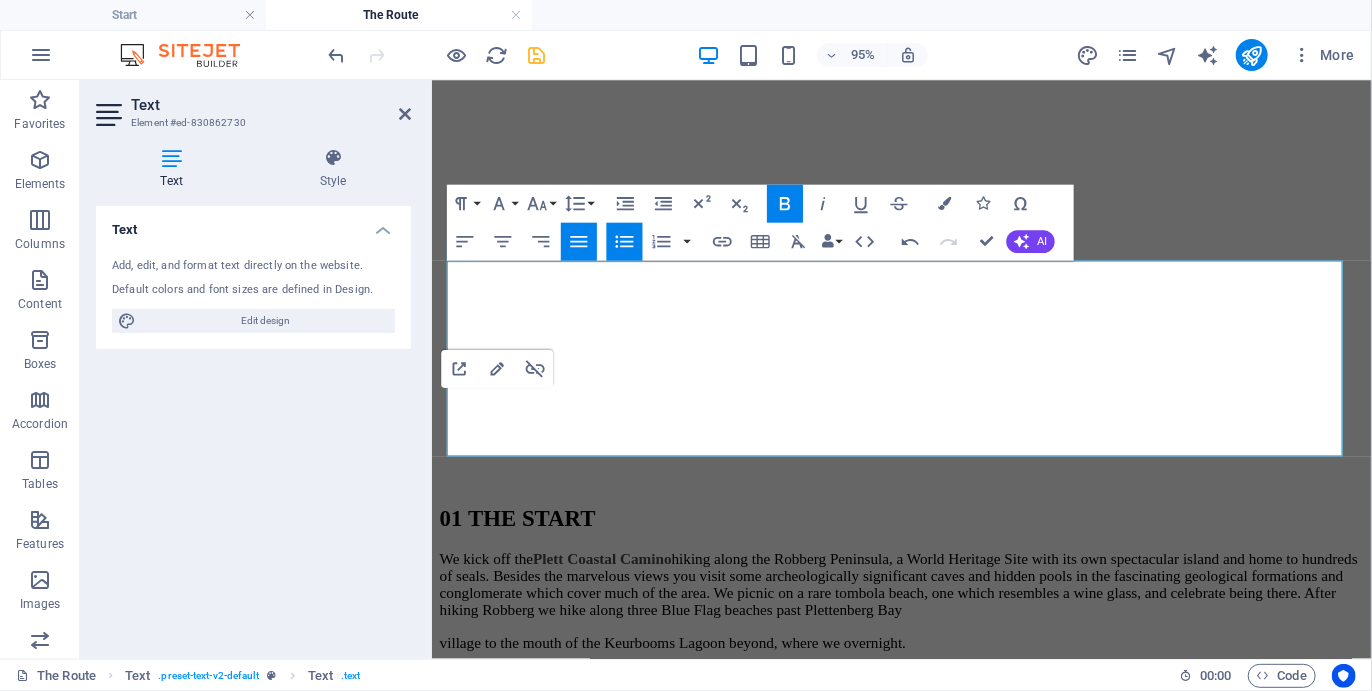 type 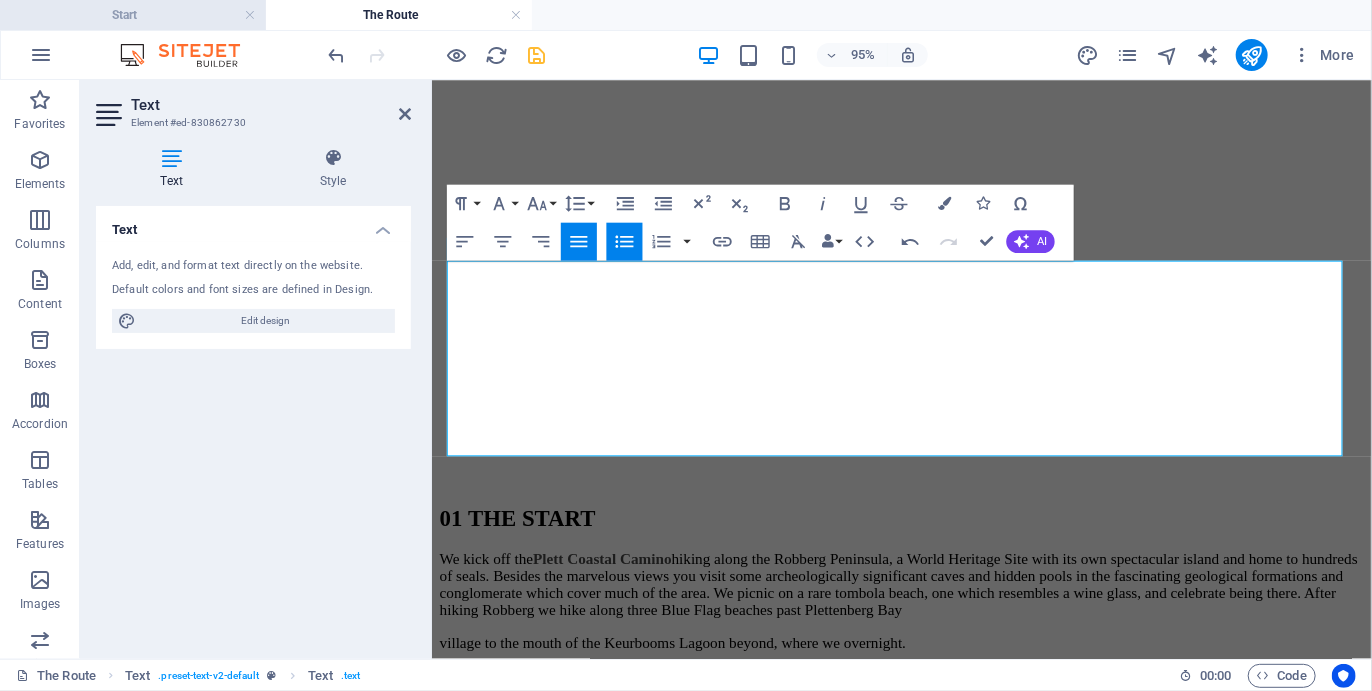 click on "Start" at bounding box center [133, 15] 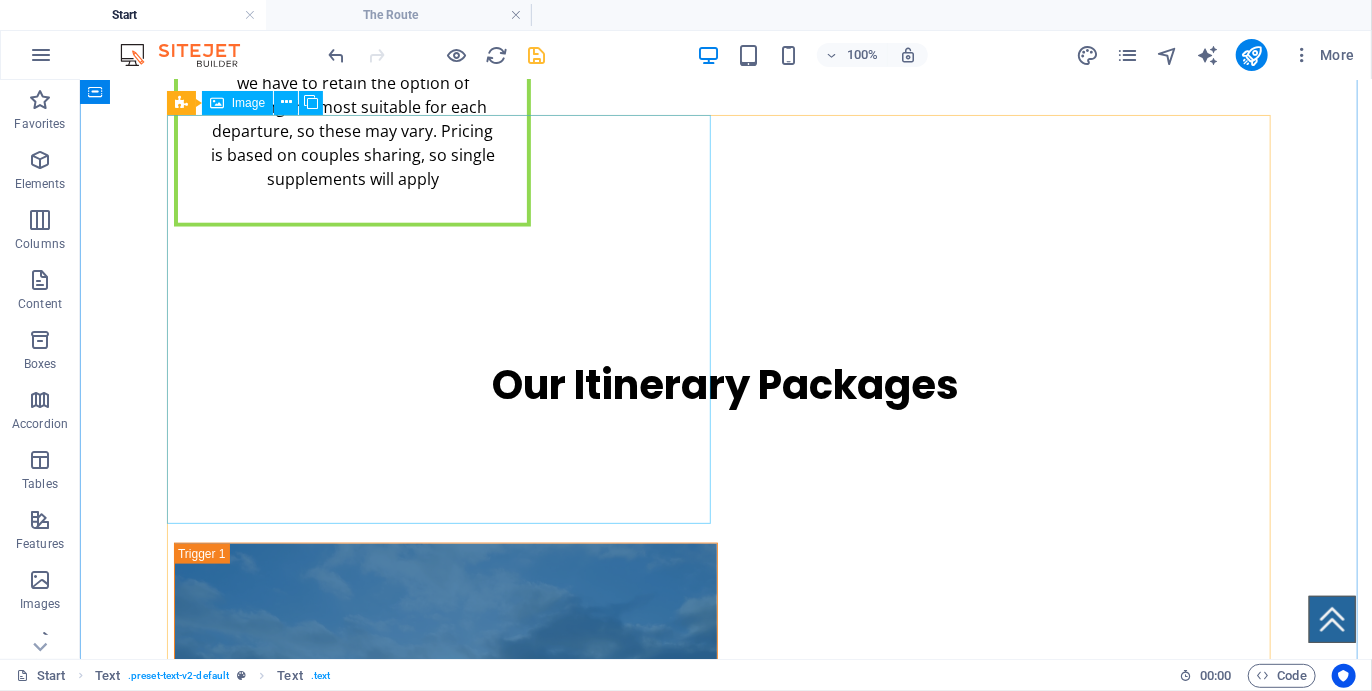 scroll, scrollTop: 4555, scrollLeft: 0, axis: vertical 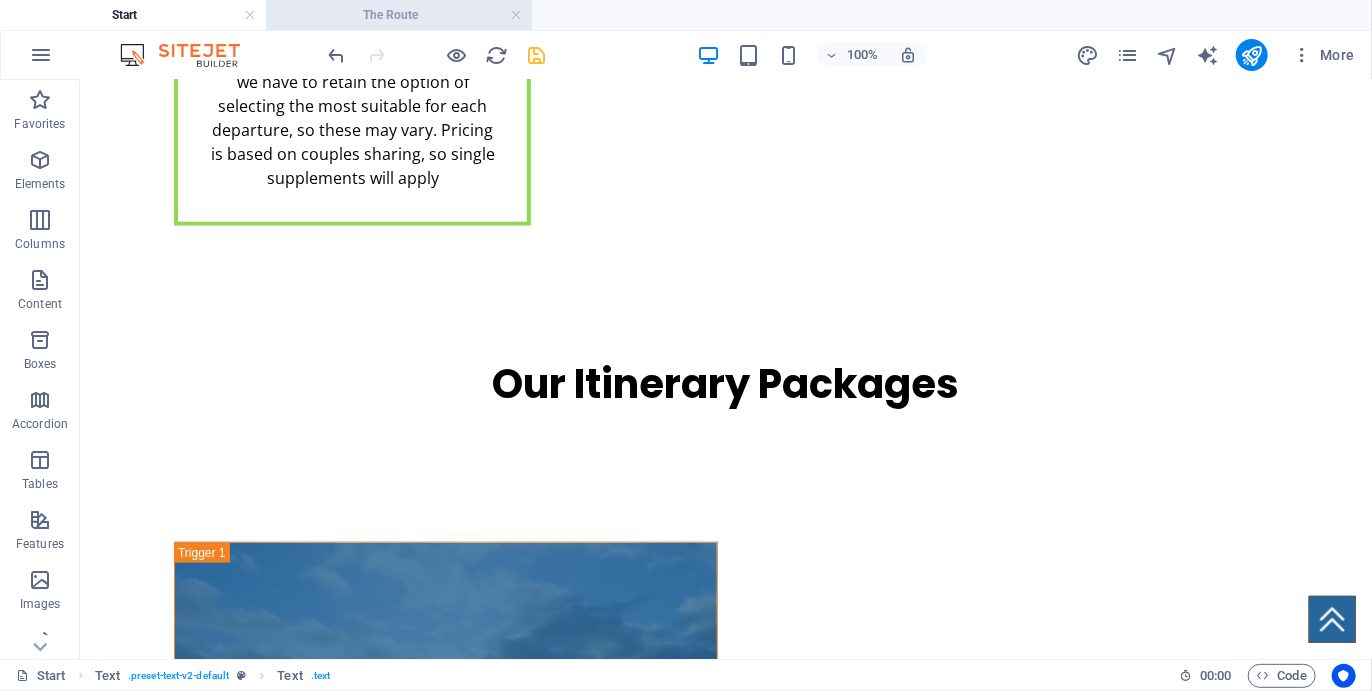 click on "The Route" at bounding box center (399, 15) 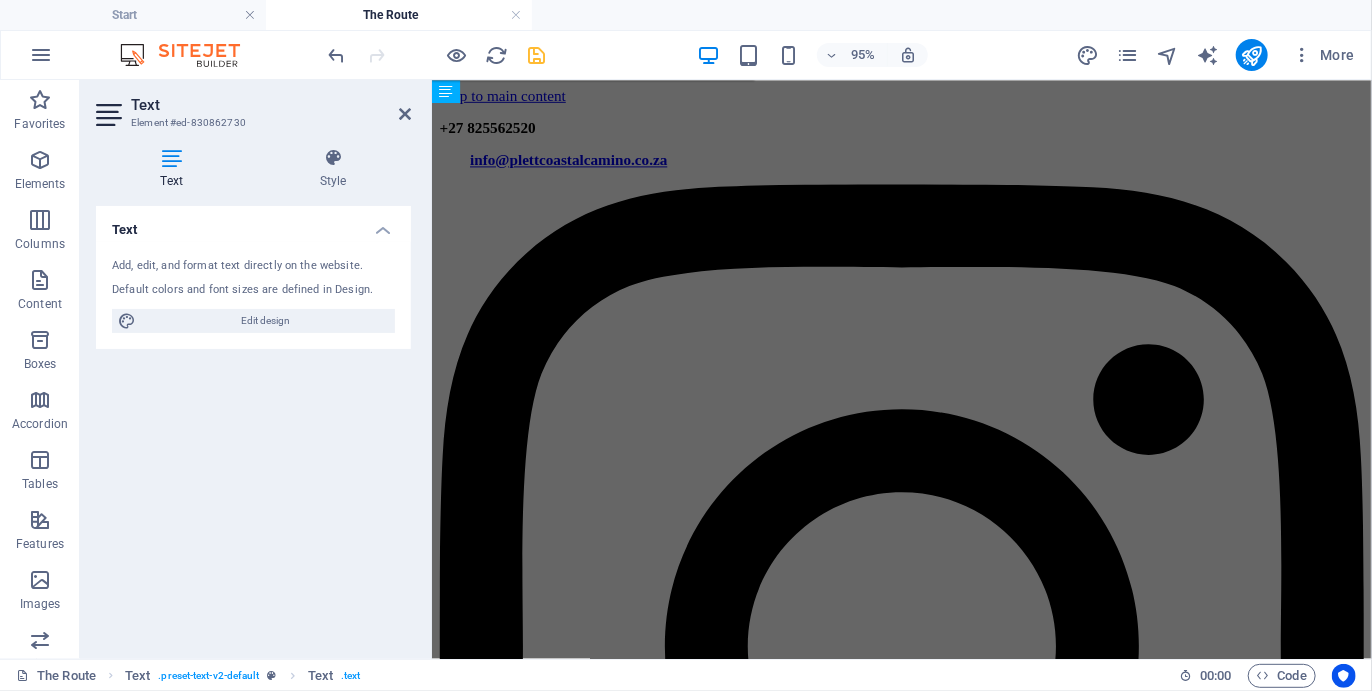 scroll, scrollTop: 4701, scrollLeft: 0, axis: vertical 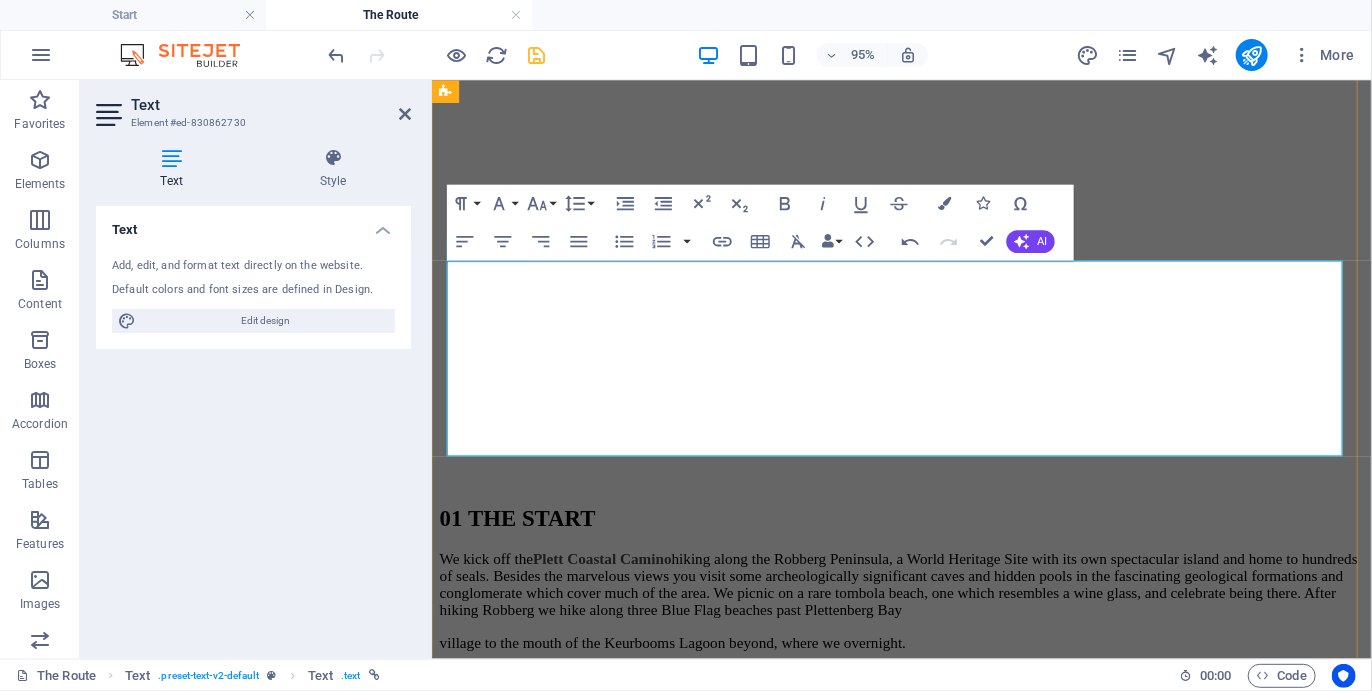 click on "Oyster  (3 days/" at bounding box center [945, 3750] 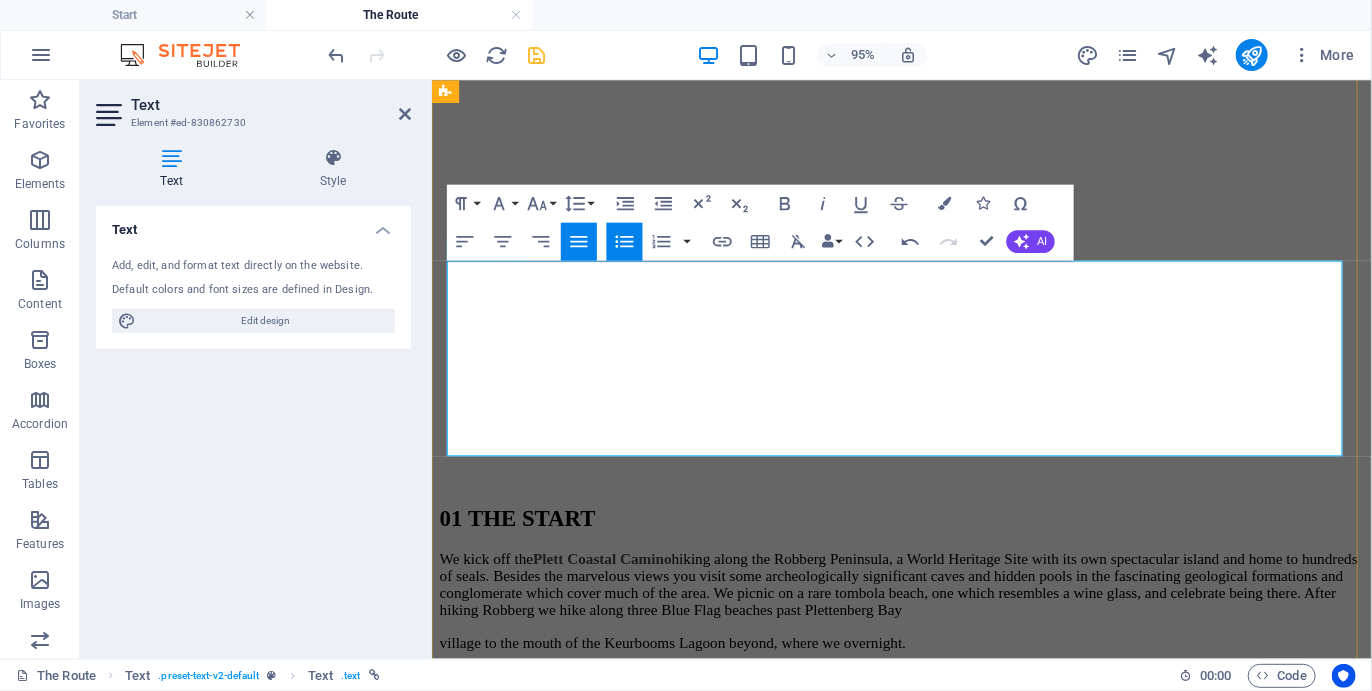 click on "Oyster  (4  days/" at bounding box center [945, 3750] 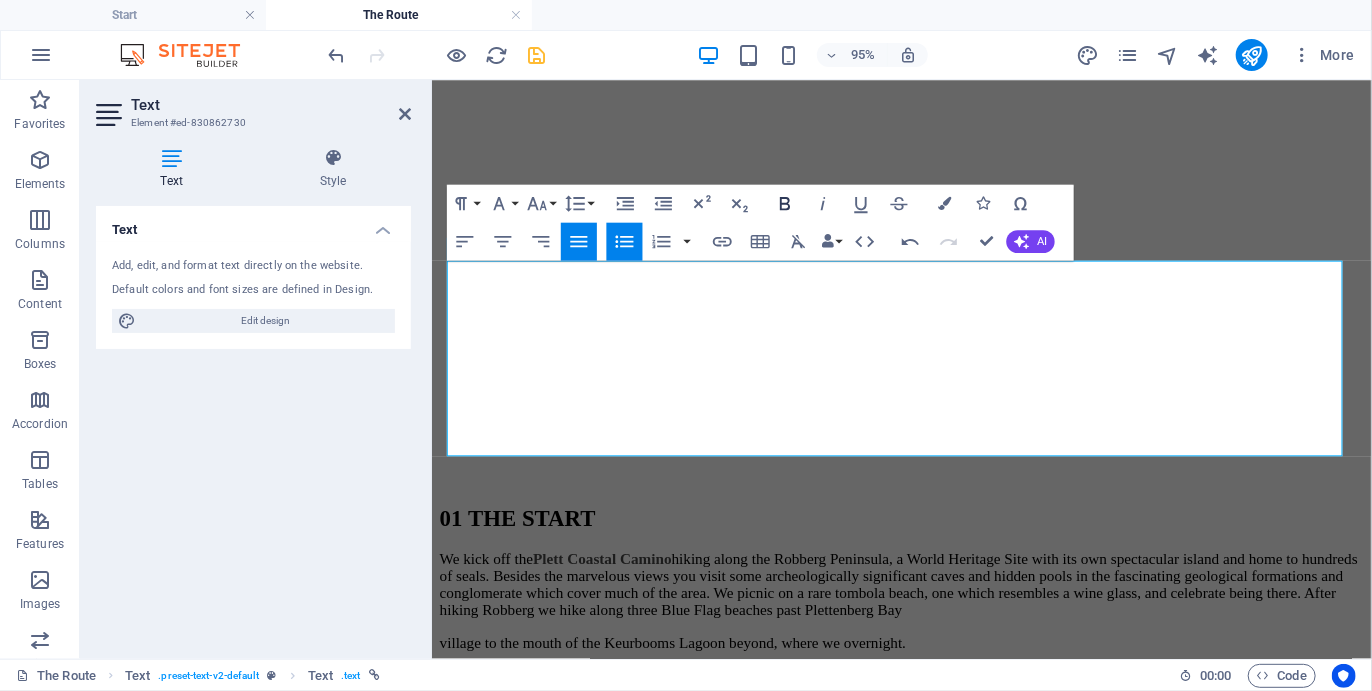 click 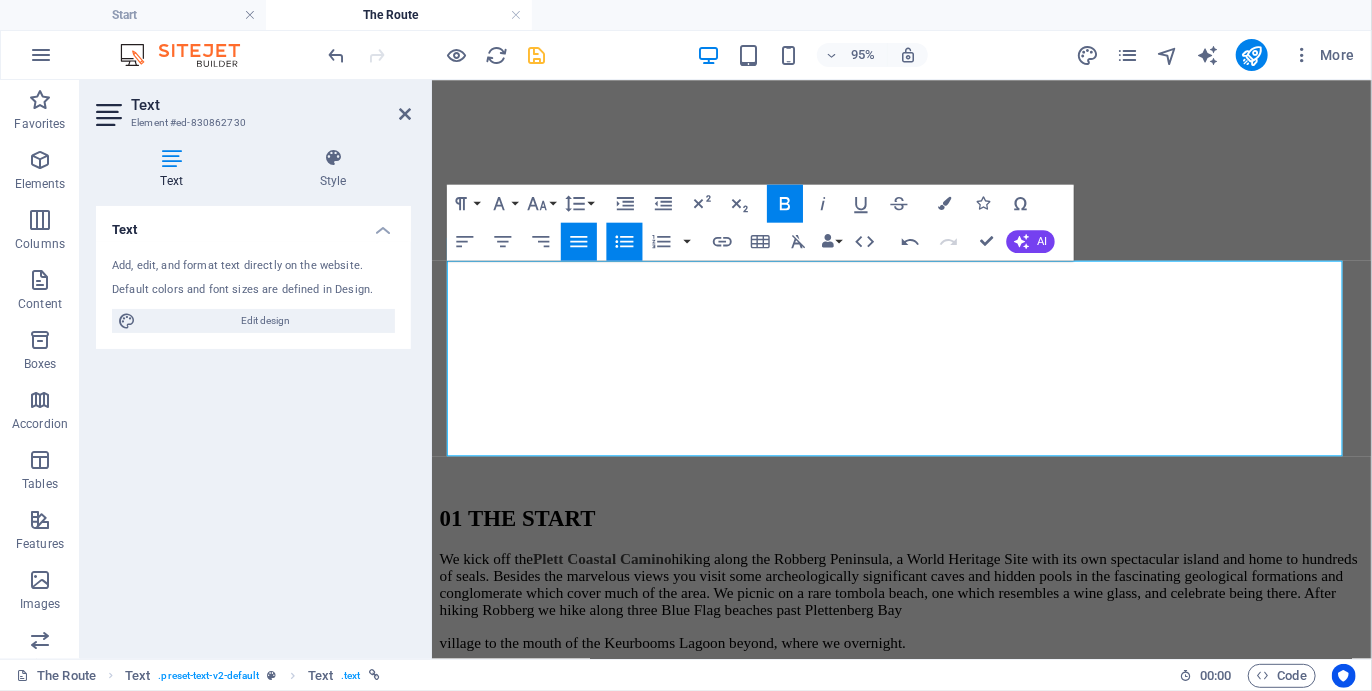 click 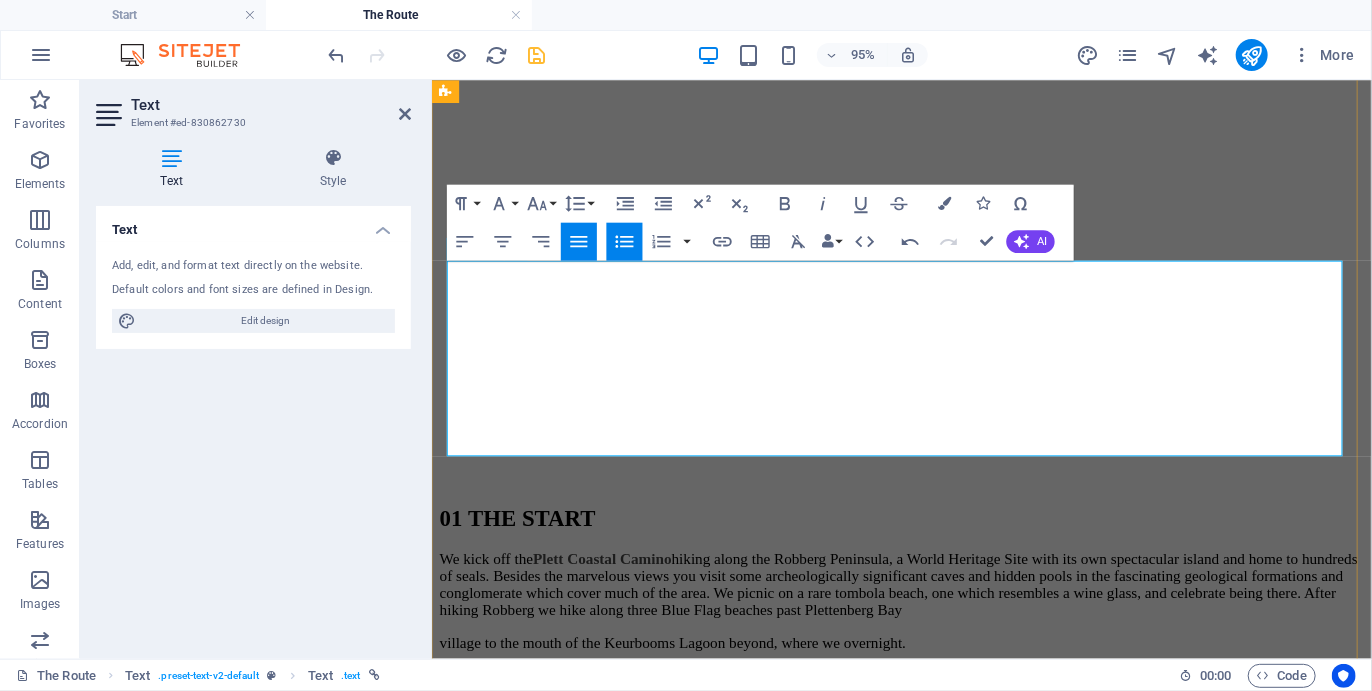 click on "Oyster  (4 days/ 3 nights)" at bounding box center [945, 3750] 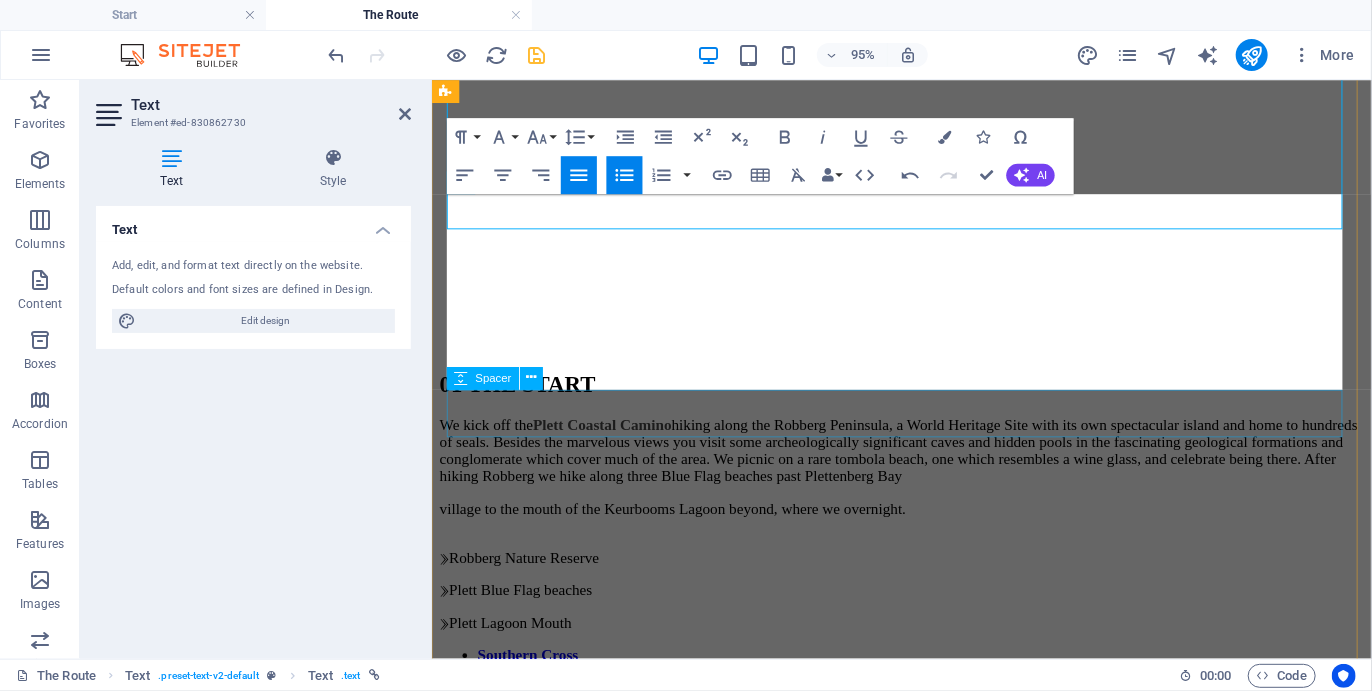 scroll, scrollTop: 4876, scrollLeft: 0, axis: vertical 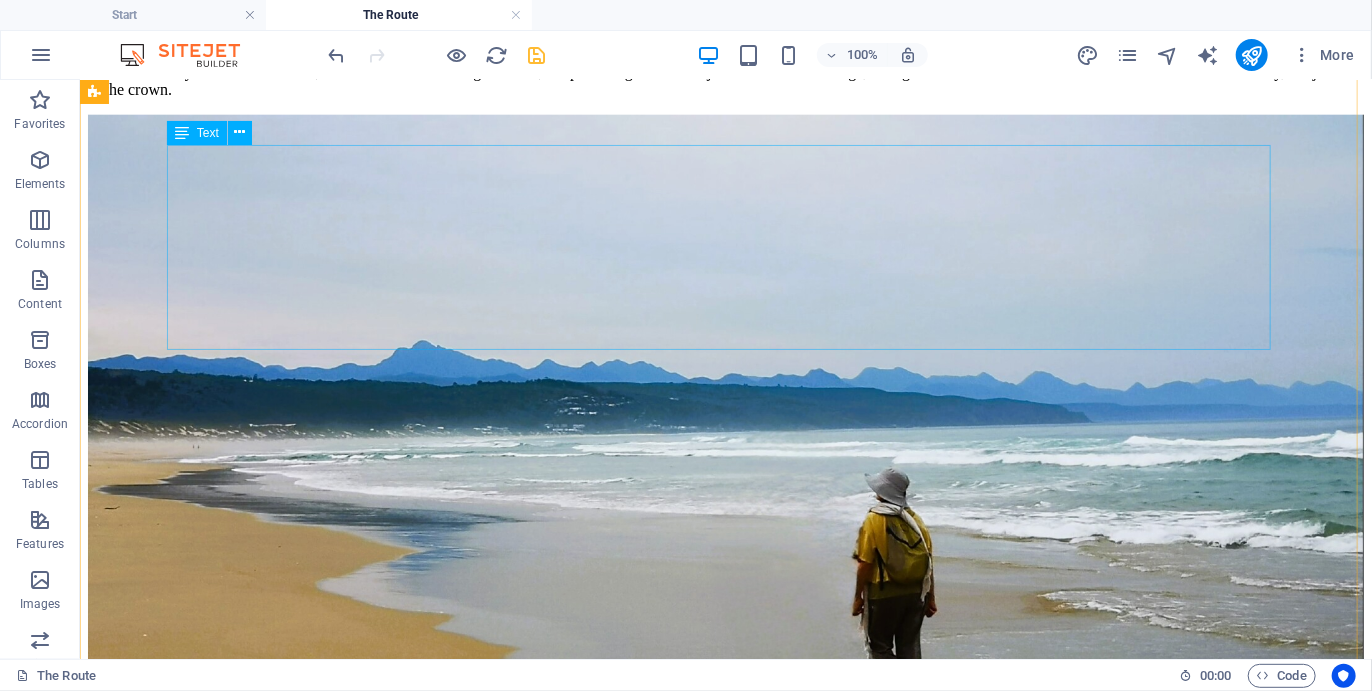 click on "Because of our experience at Real Cape Adventures and understanding of travel needs, the Plett Coastal Camino has been designed to accommodate different travel itineraries, so the options vary in duration from two to six days. Departures are on Monday mornings, finishing on Fridays. This bookends the Plett Coastal Camino with weekends, allowing time to travel and additional days and activities. For your convenience and ease of booking, the most popular permutations are  Southern Cross  (5 days/5 nights) Formosa  (4 days/ 4 nights) Oyster  (4 days/ 3 nights) Periwinkle   (2 days/ 2 nights)" at bounding box center [725, 4764] 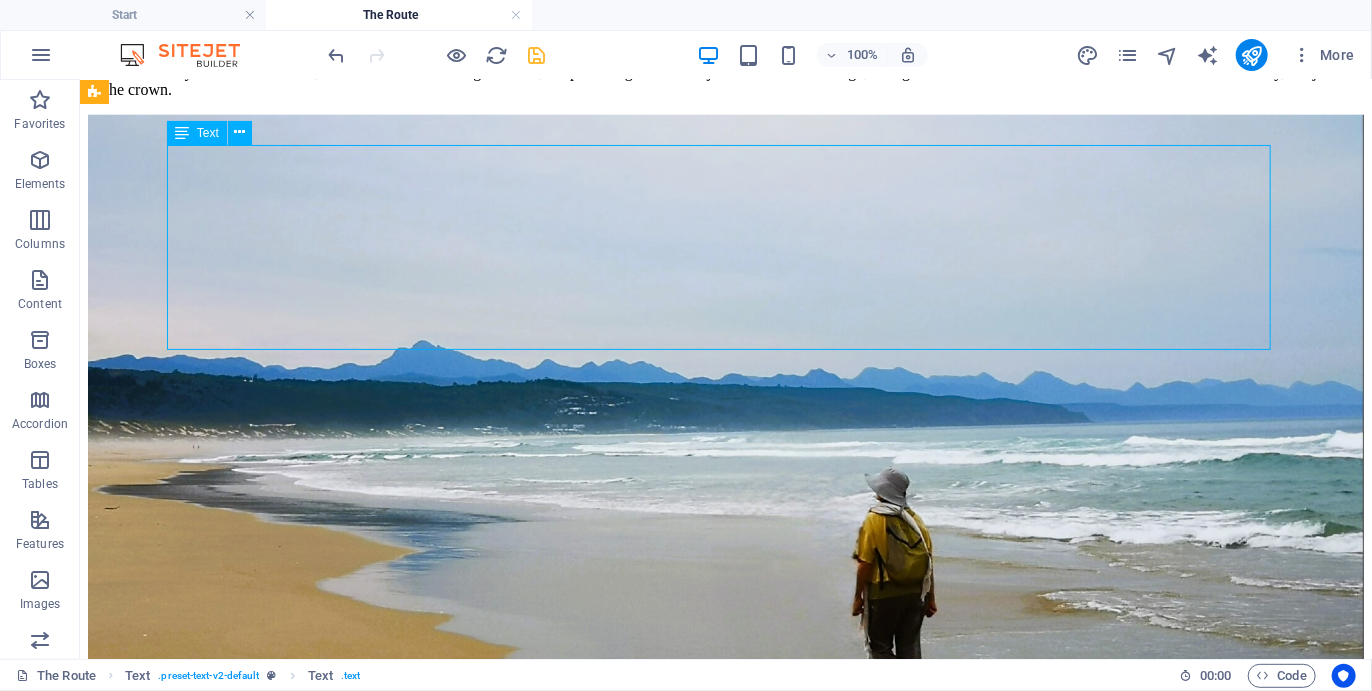 click on "Because of our experience at Real Cape Adventures and understanding of travel needs, the Plett Coastal Camino has been designed to accommodate different travel itineraries, so the options vary in duration from two to six days. Departures are on Monday mornings, finishing on Fridays. This bookends the Plett Coastal Camino with weekends, allowing time to travel and additional days and activities. For your convenience and ease of booking, the most popular permutations are  Southern Cross  (5 days/5 nights) Formosa  (4 days/ 4 nights) Oyster  (4 days/ 3 nights) Periwinkle   (2 days/ 2 nights)" at bounding box center (725, 4764) 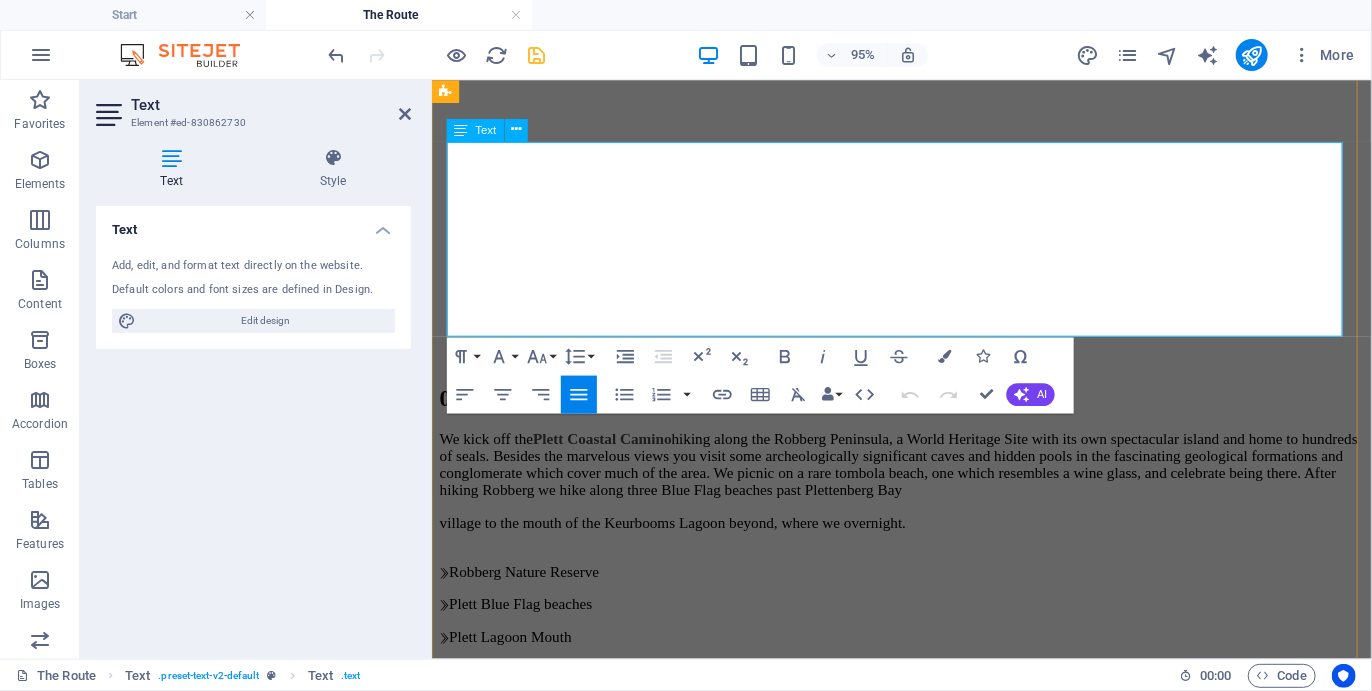 drag, startPoint x: 848, startPoint y: 155, endPoint x: 677, endPoint y: 150, distance: 171.07309 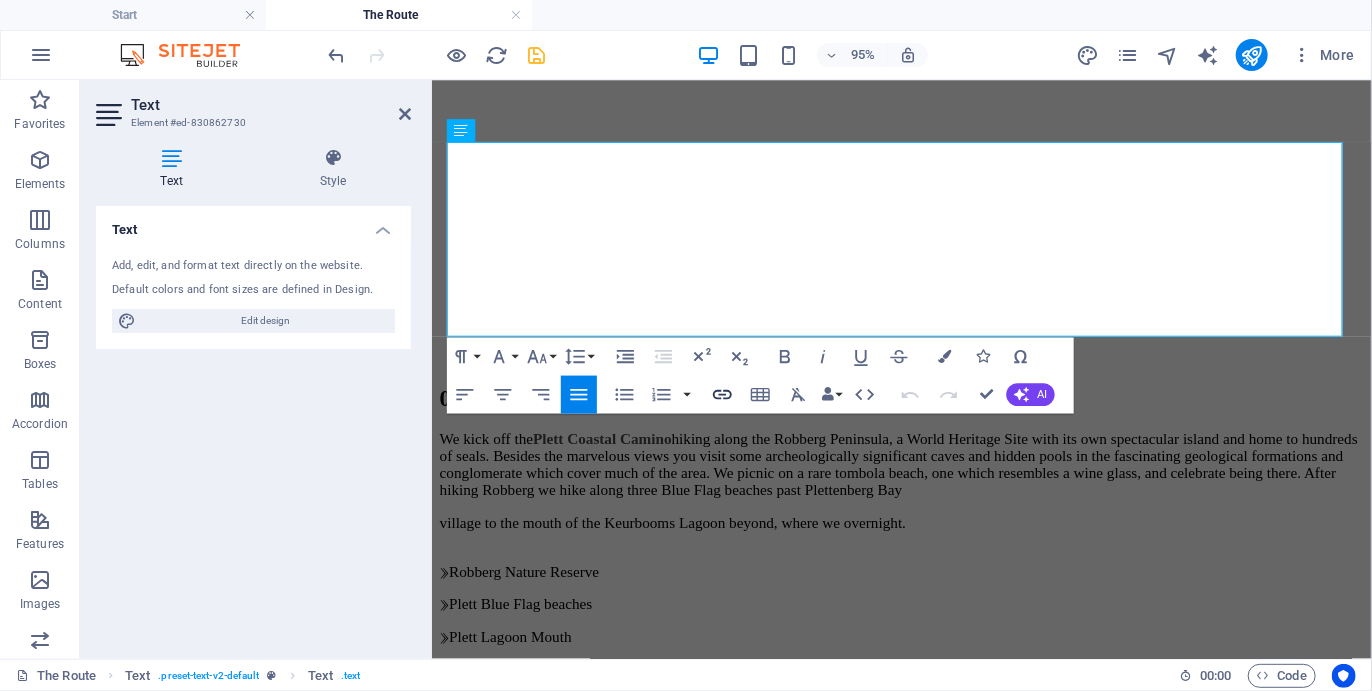 click 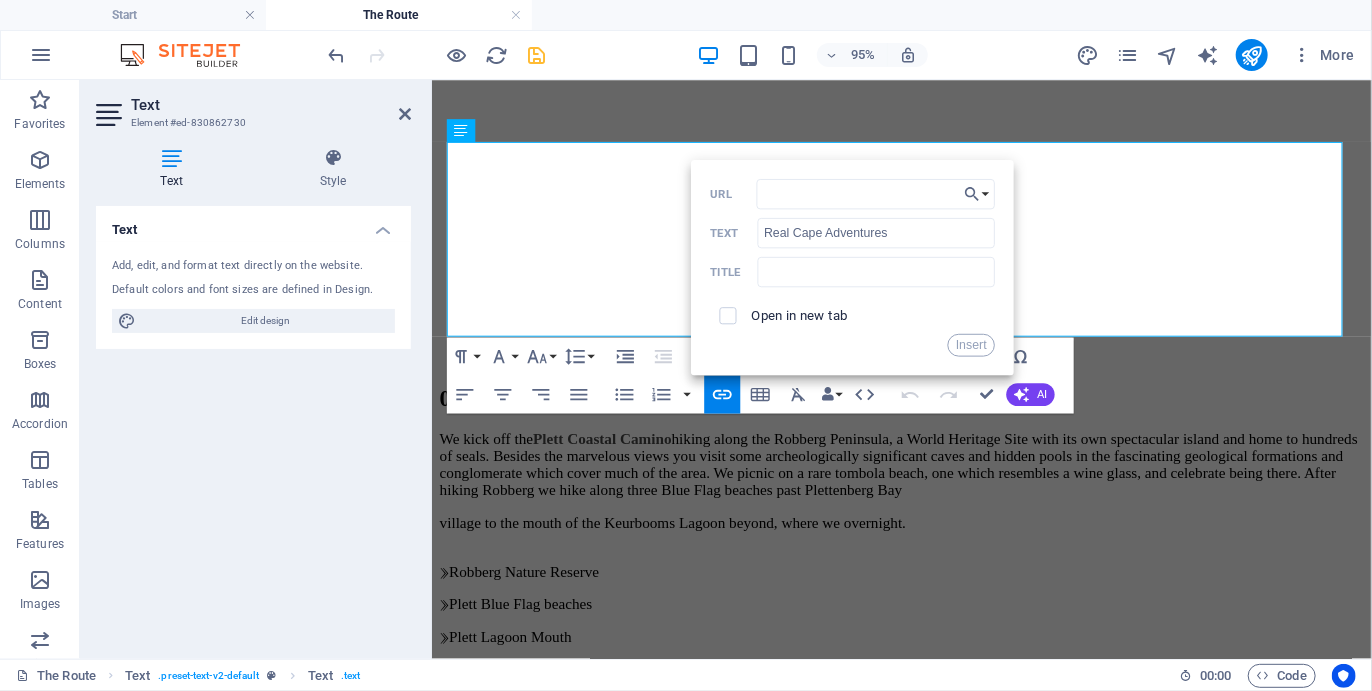 click on "Text Add, edit, and format text directly on the website. Default colors and font sizes are defined in Design. Edit design Alignment Left aligned Centered Right aligned" at bounding box center (253, 424) 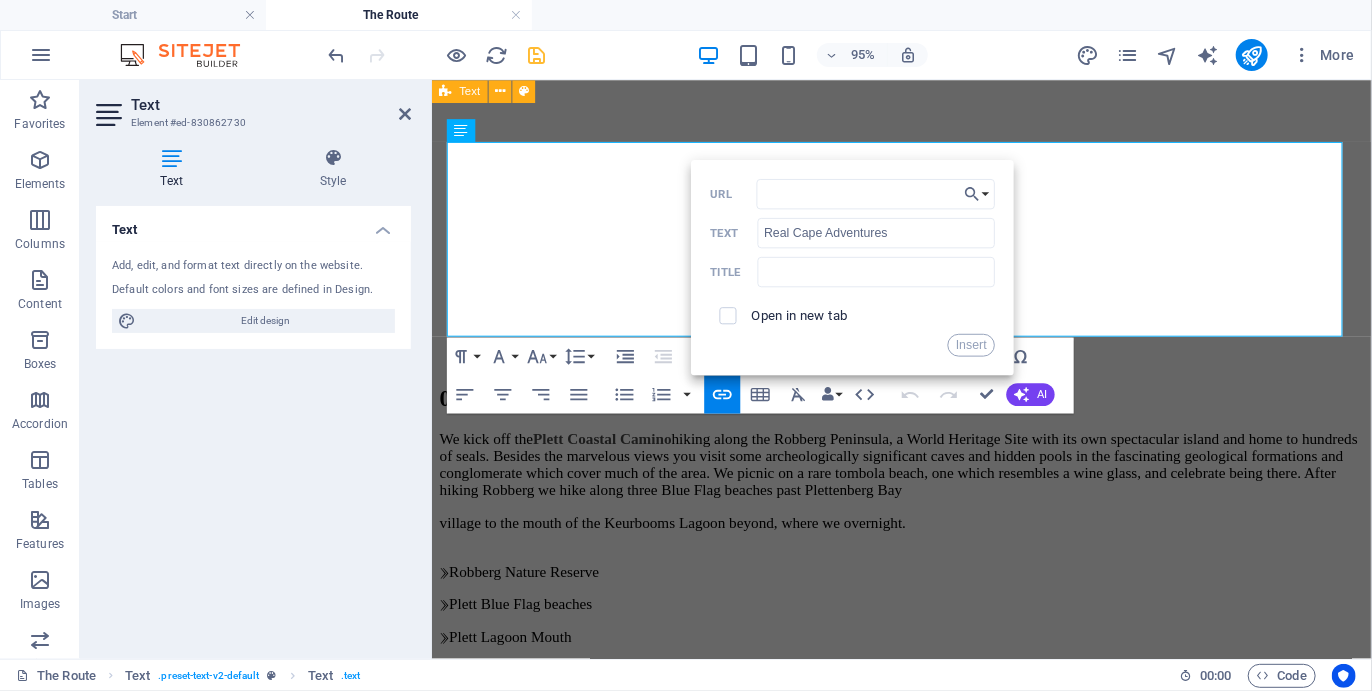 click on "Text Add, edit, and format text directly on the website. Default colors and font sizes are defined in Design. Edit design Alignment Left aligned Centered Right aligned" at bounding box center (253, 424) 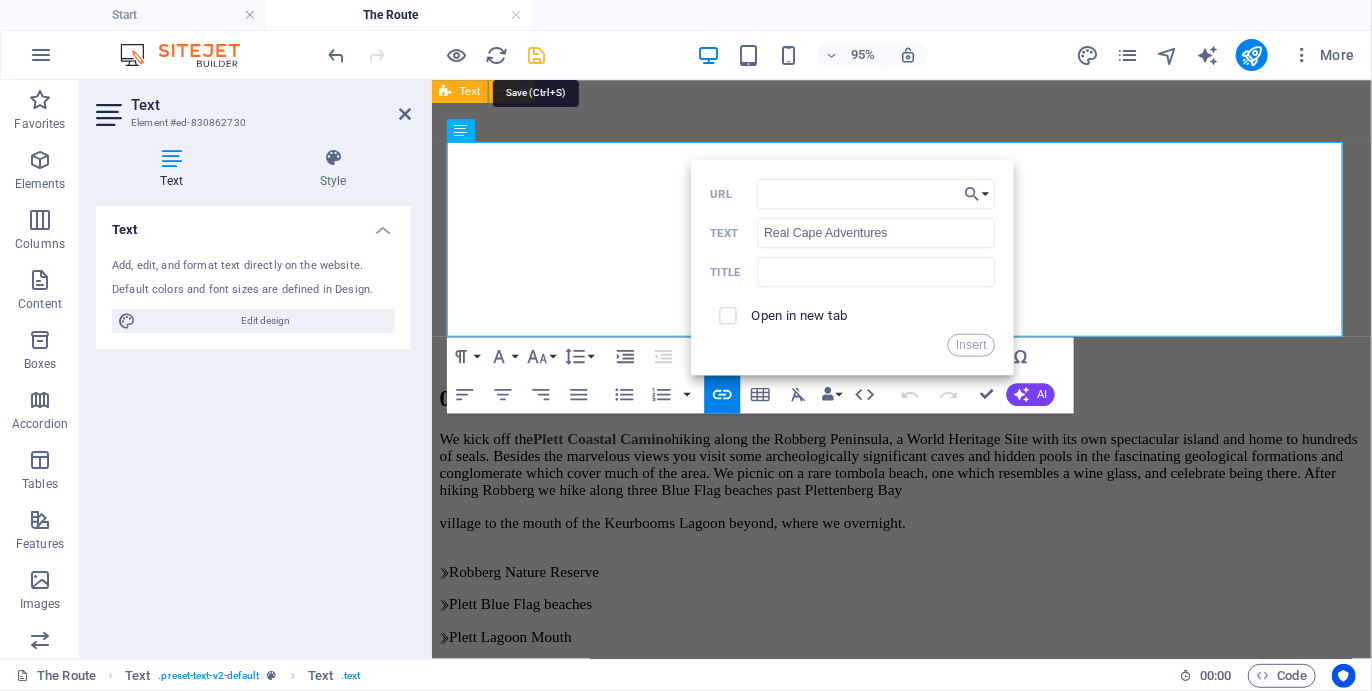click at bounding box center (537, 55) 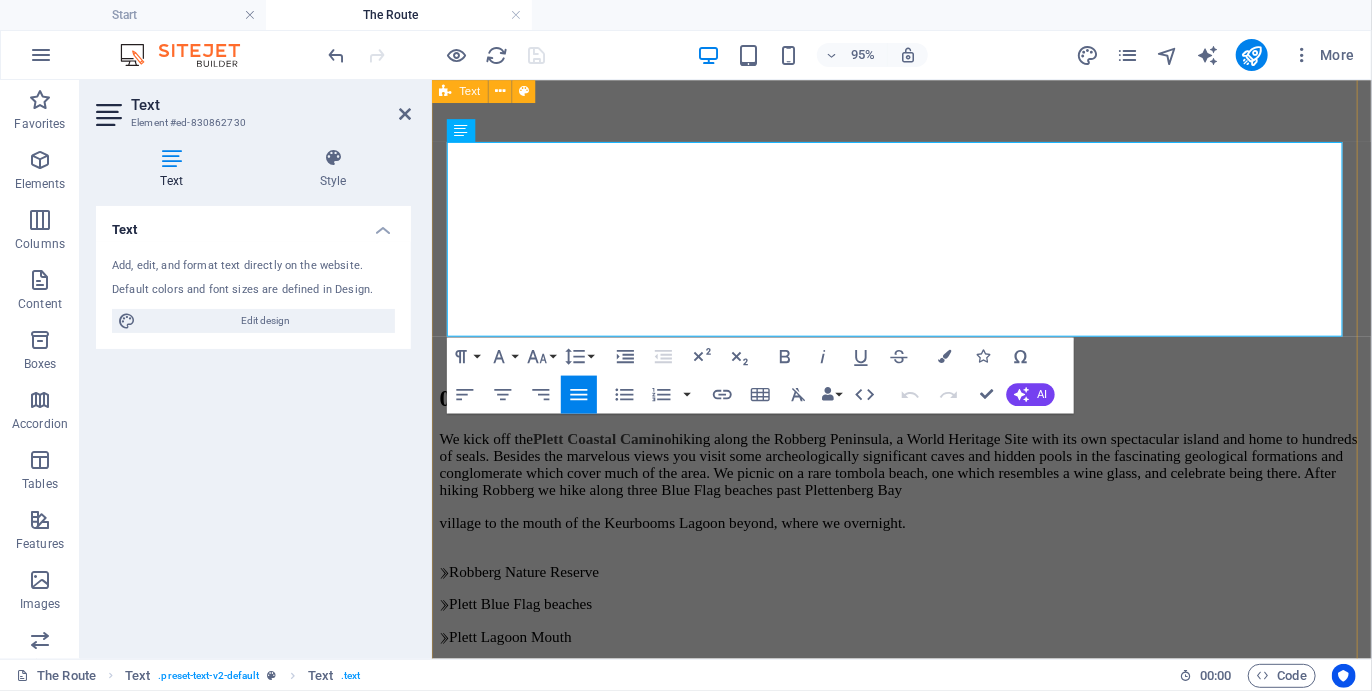 click on "Our itinerary packages Because of our experience at Real Cape Adventures and understanding of travel needs, the Plett Coastal Camino has been designed to accommodate different travel itineraries, so the options vary in duration from [NUMBER] to [NUMBER] days. Departures are on [DAY] mornings, finishing on Fridays. This bookends the Plett Coastal Camino with weekends, allowing time to travel and additional days and activities. For your convenience and ease of booking, the most popular permutations are  Southern Cross  ([NUMBER] days/[NUMBER]nights) Formosa  ([NUMBER] days/ [NUMBER] nights) Oyster  ([NUMBER] days/ [NUMBER] nights) Periwinkle   ([NUMBER] days/ [NUMBER] nights) Weekly departures are set for every [DAY] morning at [TIME] from [MONTH] to [MONTH]. This allows for weekend travel before and after the Camino, as well as arriving a night before the Camino. Where participants are doing less than the full [NUMBER] days, they will join and leave the regular departure groups on days coinciding with their itineraries." at bounding box center [925, 3634] 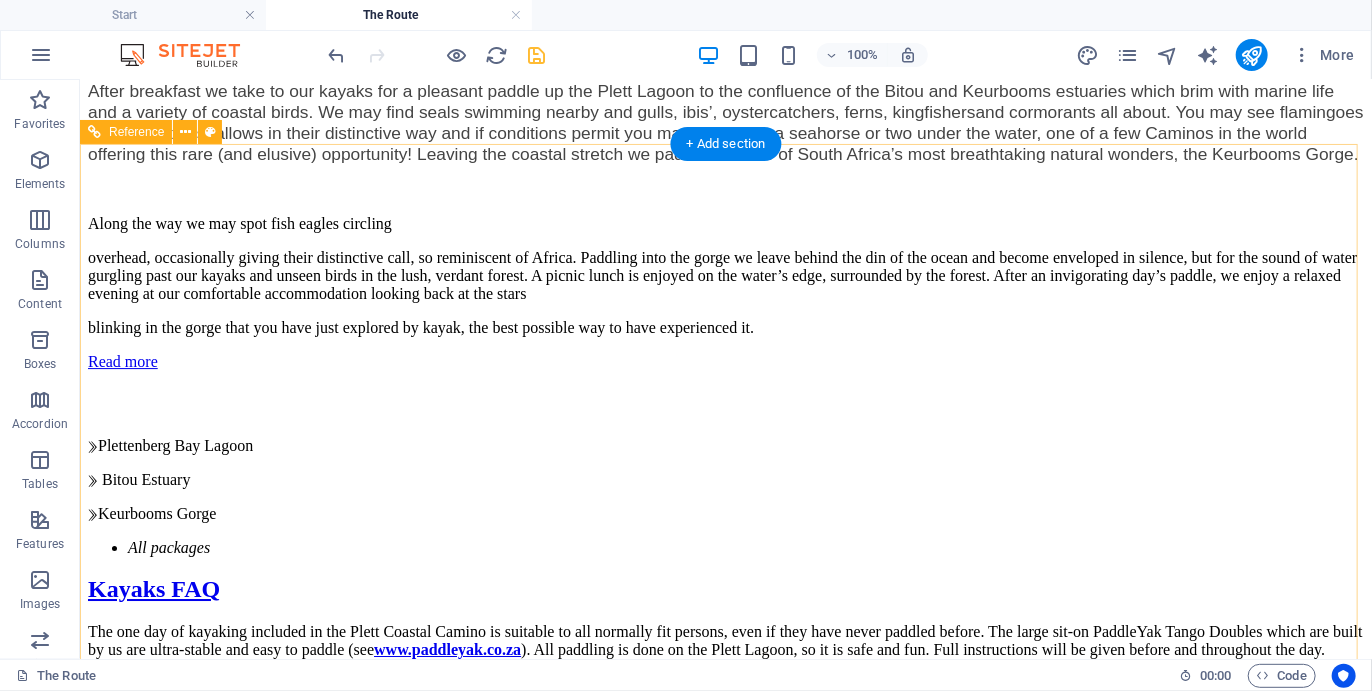 scroll, scrollTop: 6760, scrollLeft: 0, axis: vertical 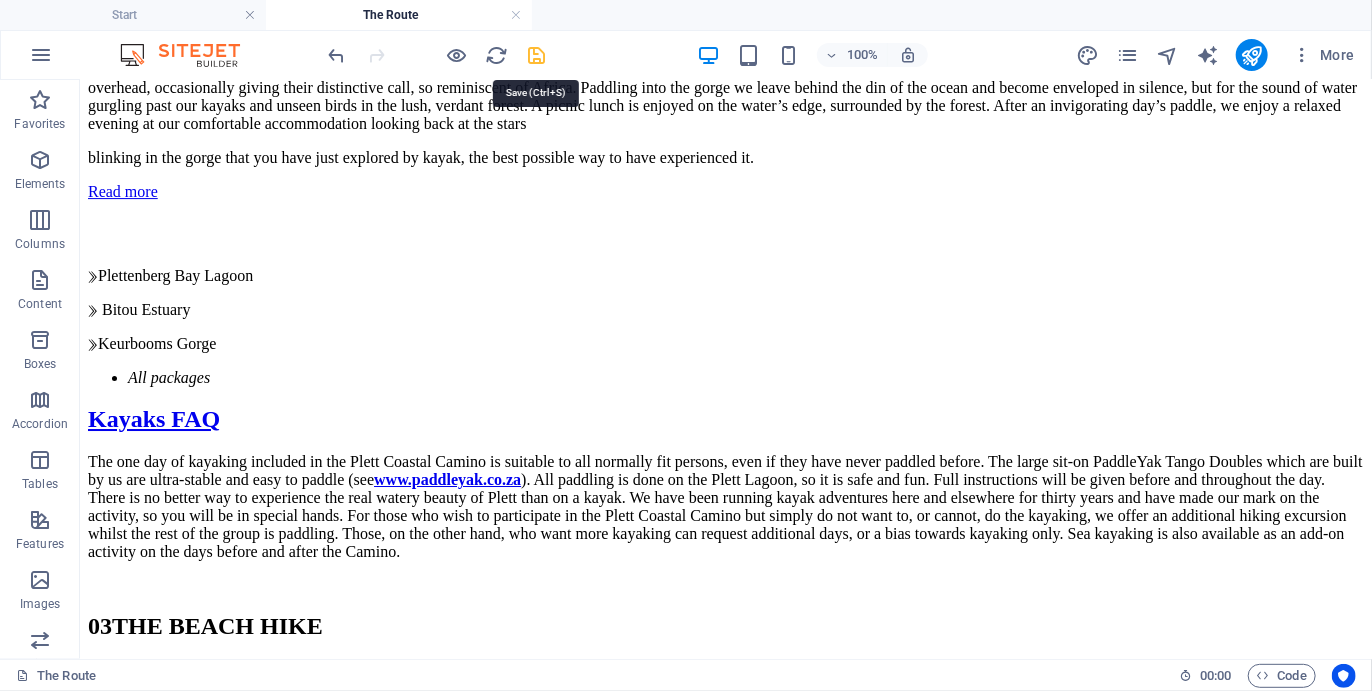 click at bounding box center (537, 55) 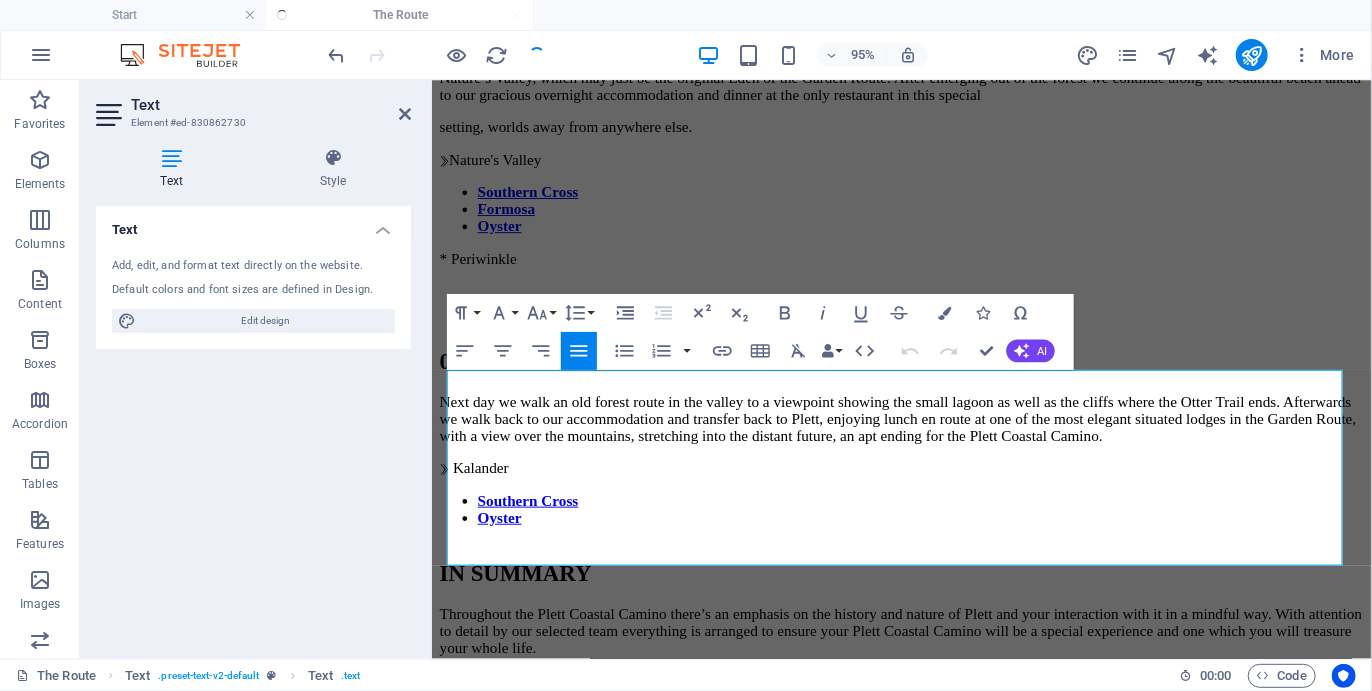 scroll, scrollTop: 4586, scrollLeft: 0, axis: vertical 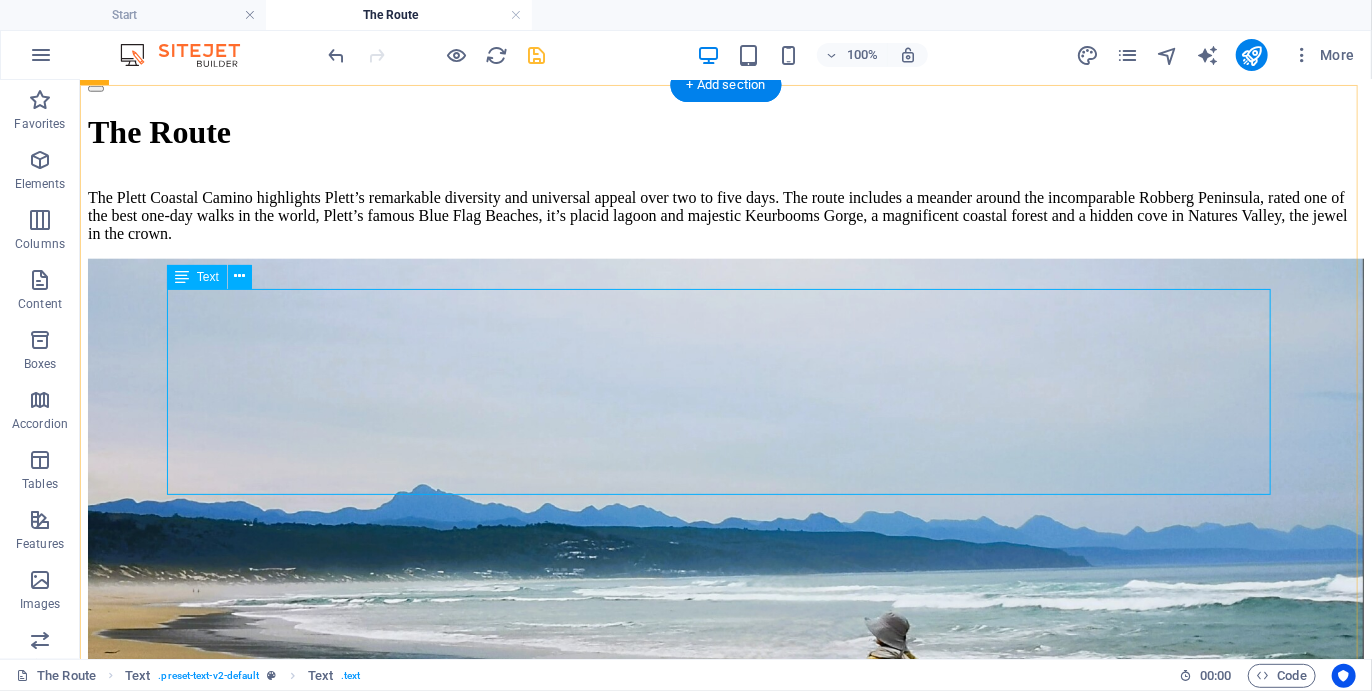 click on "Because of our experience at Real Cape Adventures and understanding of travel needs, the Plett Coastal Camino has been designed to accommodate different travel itineraries, so the options vary in duration from two to six days. Departures are on Monday mornings, finishing on Fridays. This bookends the Plett Coastal Camino with weekends, allowing time to travel and additional days and activities. For your convenience and ease of booking, the most popular permutations are  Southern Cross  (5 days/5 nights) Formosa  (4 days/ 4 nights) Oyster  (4 days/ 3 nights) Periwinkle   (2 days/ 2 nights)" at bounding box center [725, 4908] 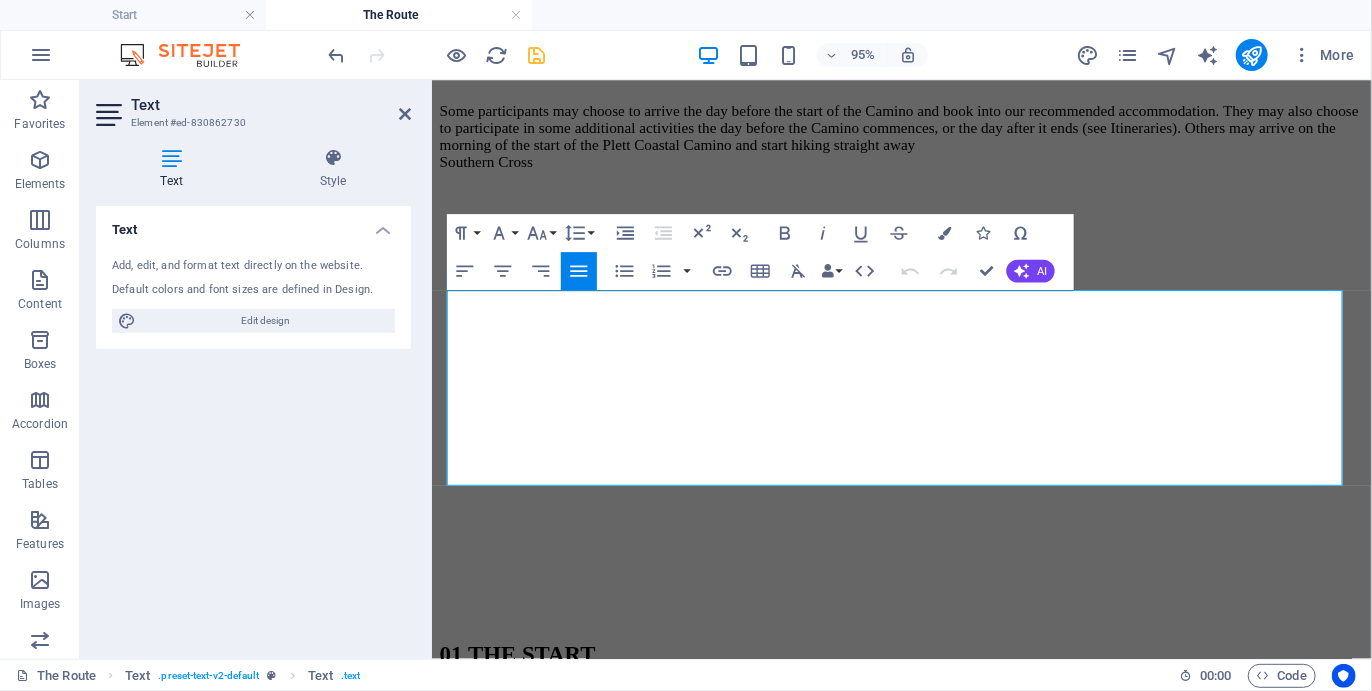 scroll, scrollTop: 4670, scrollLeft: 0, axis: vertical 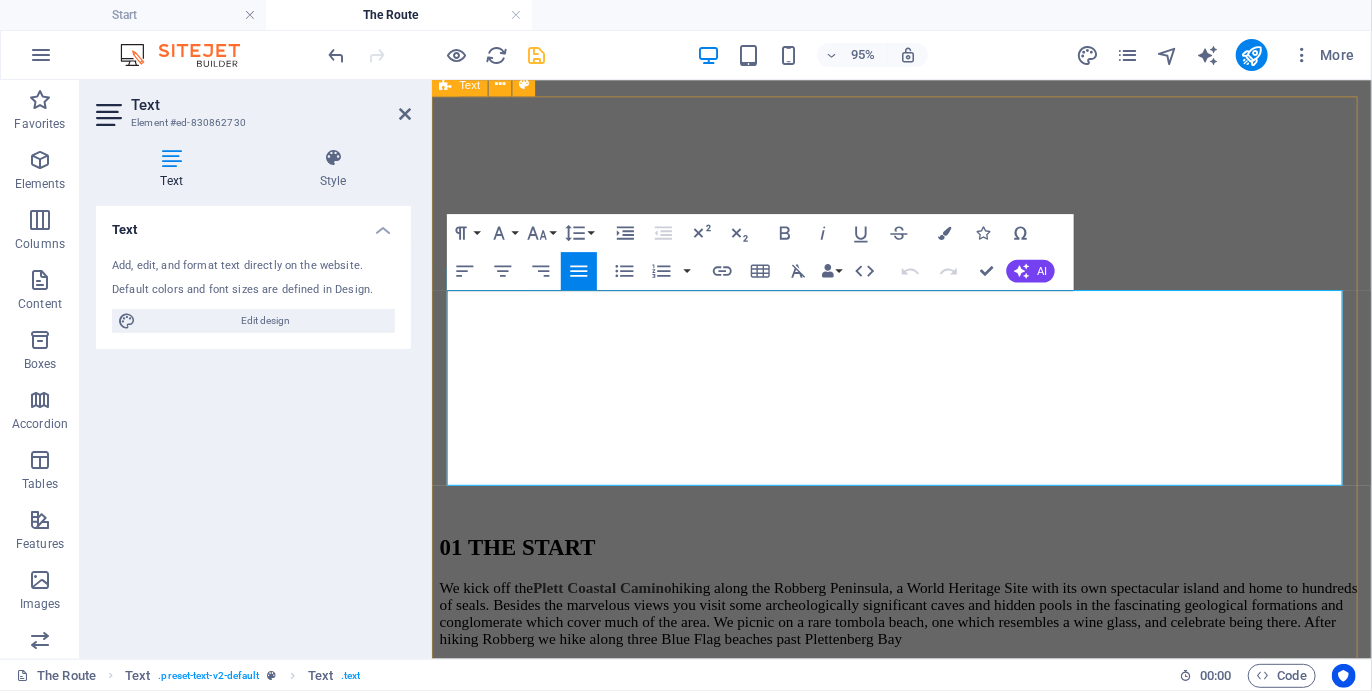 click on "Monday mornings, finishing on Fridays. This bookends the Plett Coastal Camino with weekends, allowing time to travel and additional days and activities. For your convenience and ease of booking, the most popular permutations are" at bounding box center [925, 3695] 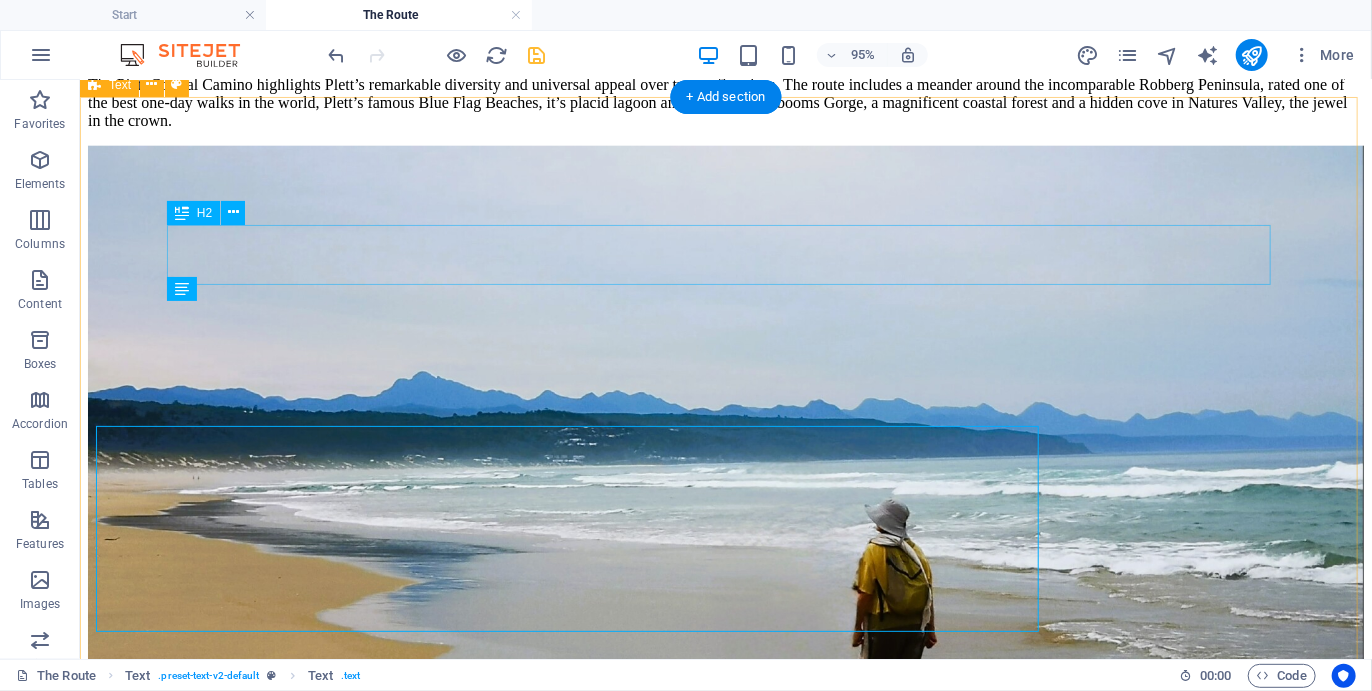 scroll, scrollTop: 4545, scrollLeft: 0, axis: vertical 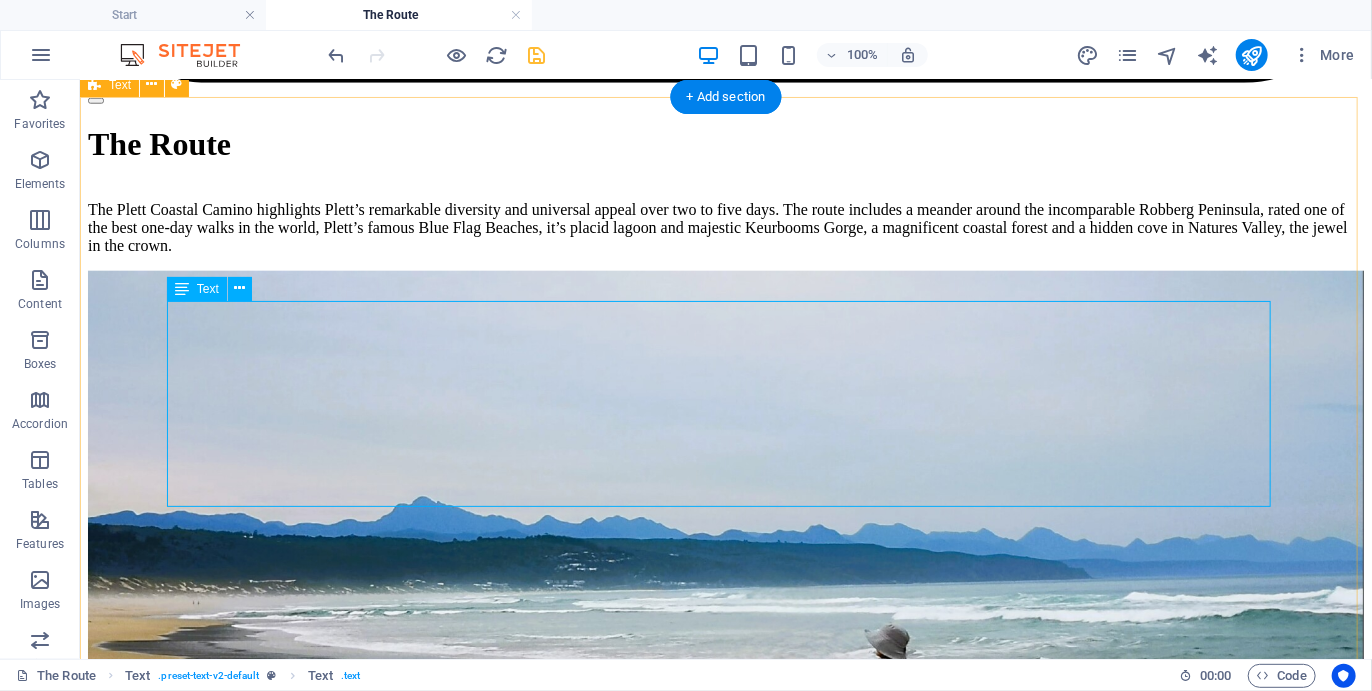 click on "Because of our experience at Real Cape Adventures and understanding of travel needs, the Plett Coastal Camino has been designed to accommodate different travel itineraries, so the options vary in duration from two to six days. Departures are on Monday mornings, finishing on Fridays. This bookends the Plett Coastal Camino with weekends, allowing time to travel and additional days and activities. For your convenience and ease of booking, the most popular permutations are  Southern Cross  (5 days/5 nights) Formosa  (4 days/ 4 nights) Oyster  (4 days/ 3 nights) Periwinkle   (2 days/ 2 nights)" at bounding box center (725, 4903) 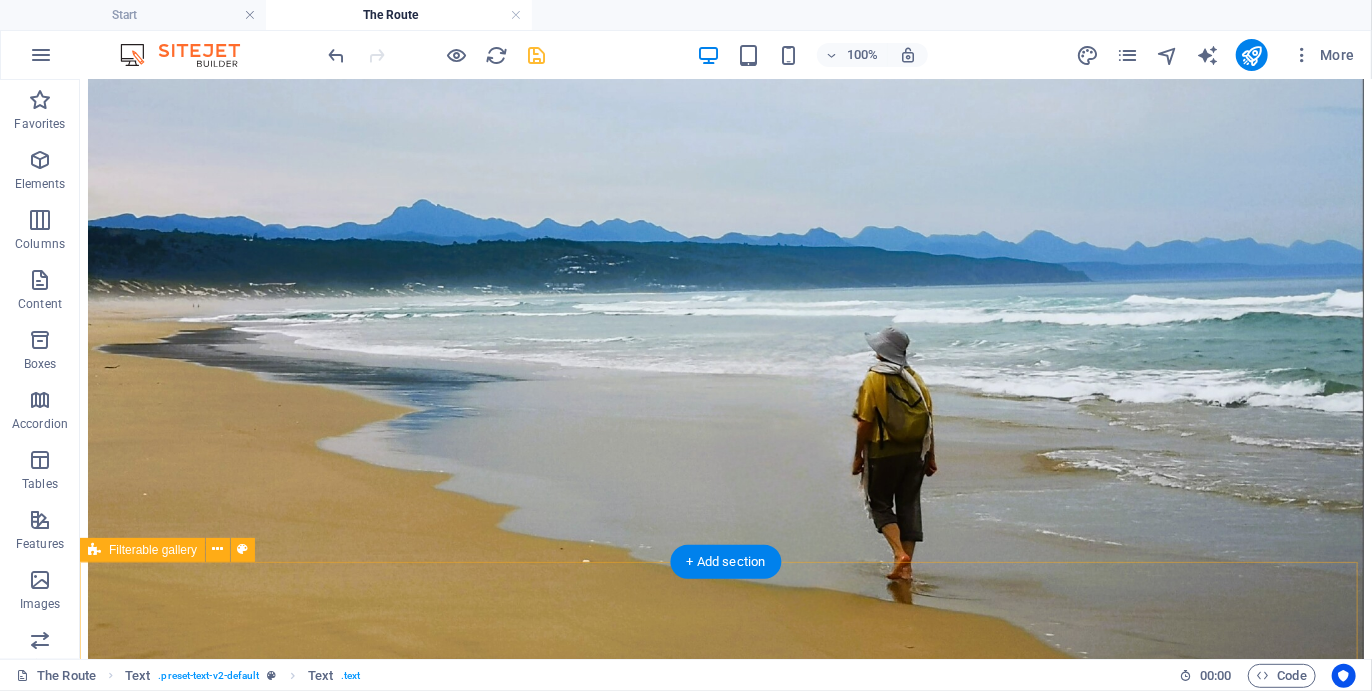 scroll, scrollTop: 4668, scrollLeft: 0, axis: vertical 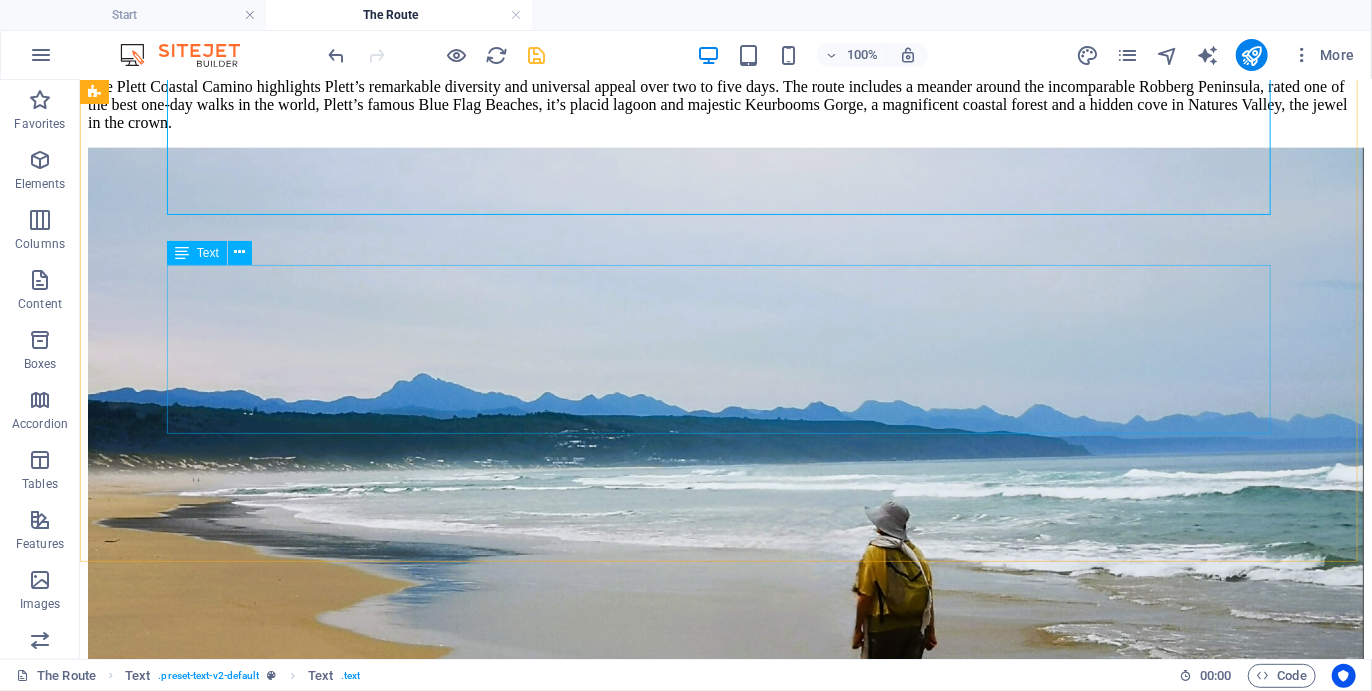 click on "Text" at bounding box center (208, 253) 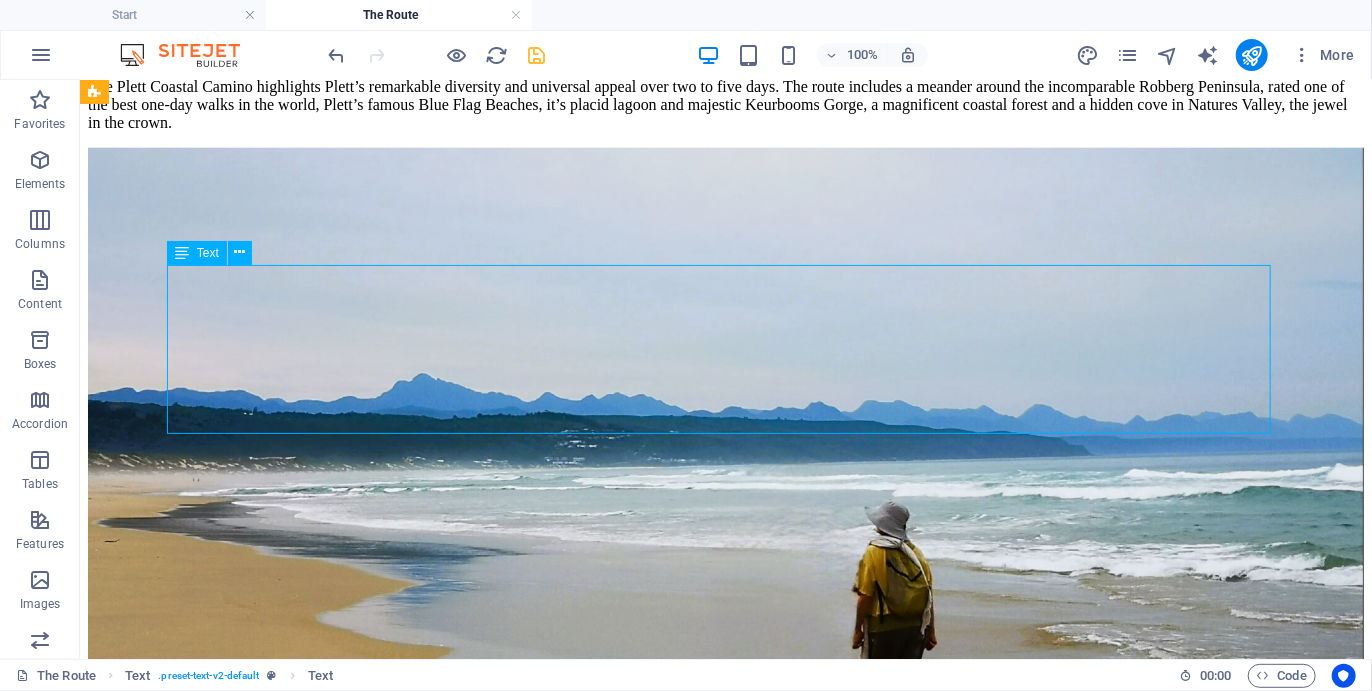 click on "Text" at bounding box center [208, 253] 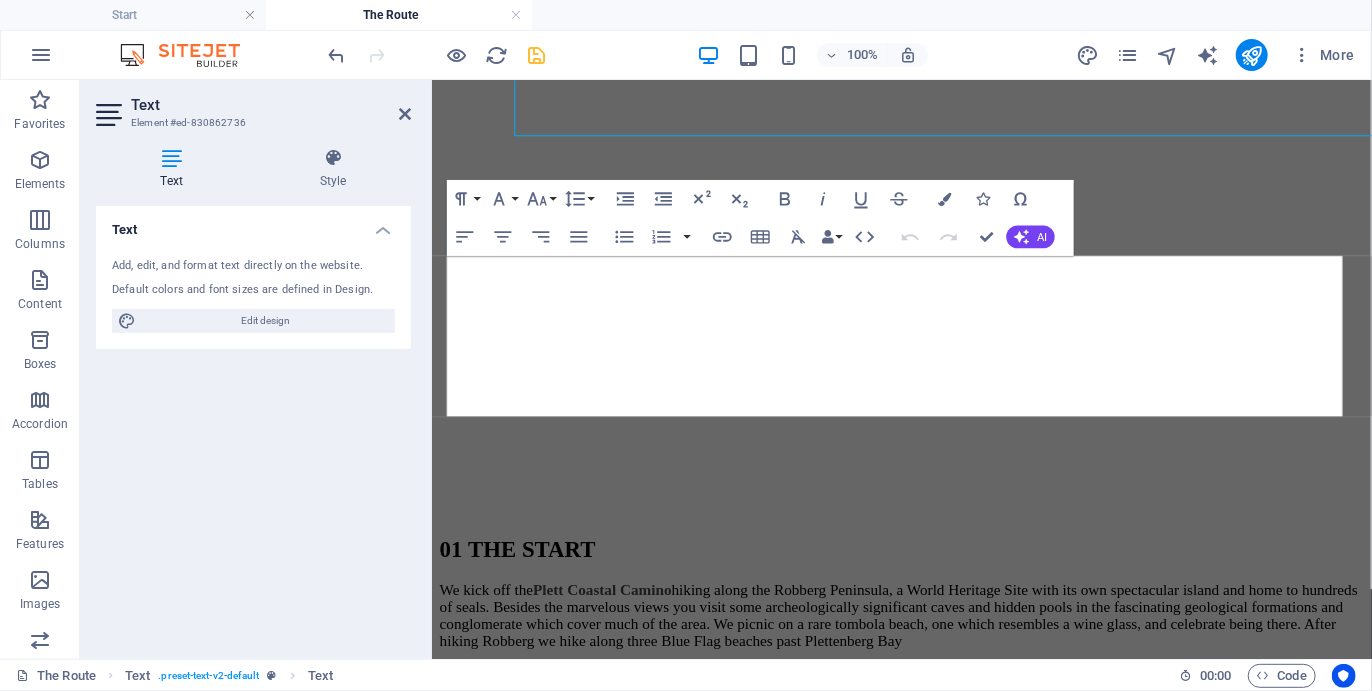 scroll, scrollTop: 4962, scrollLeft: 0, axis: vertical 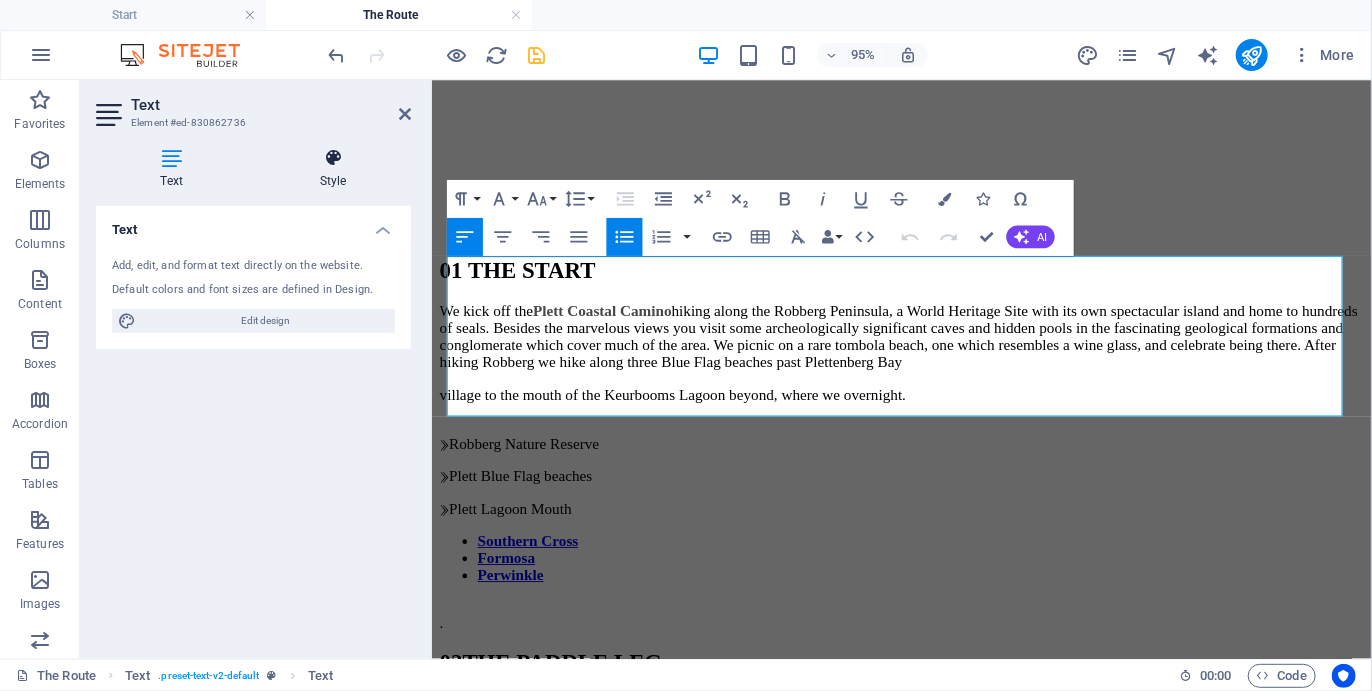 click at bounding box center [333, 158] 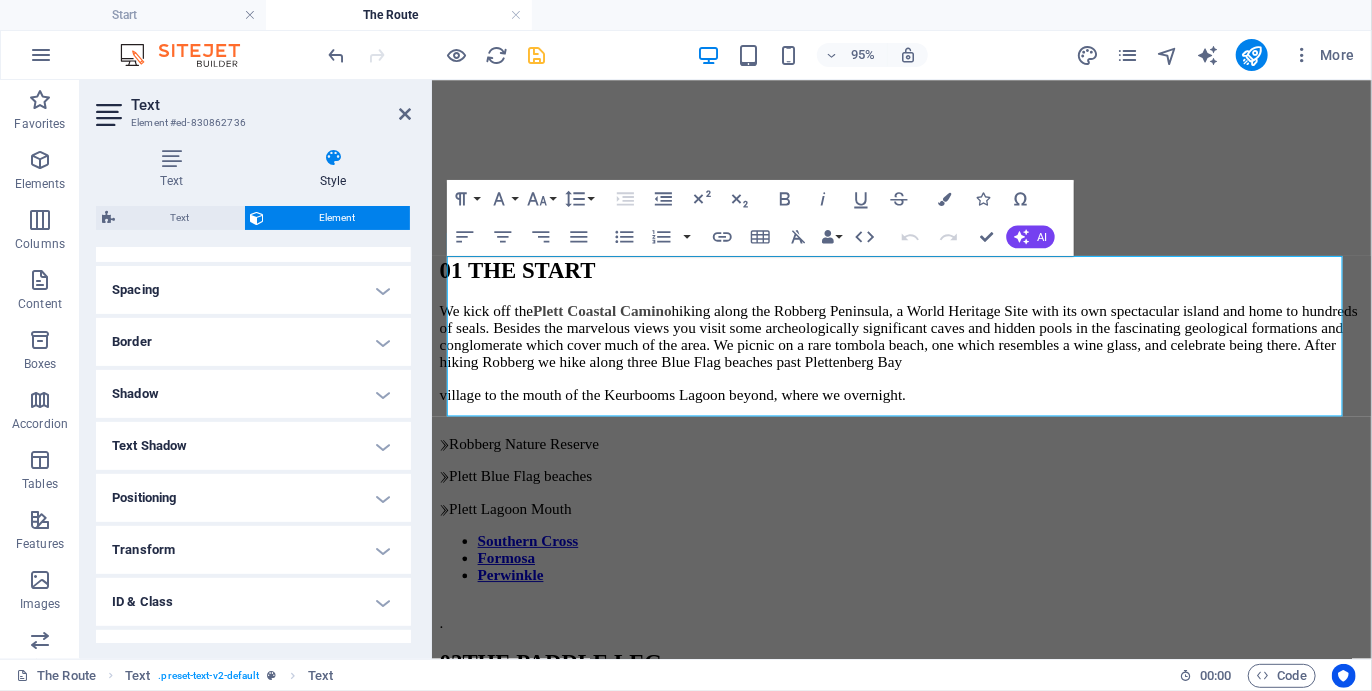 scroll, scrollTop: 361, scrollLeft: 0, axis: vertical 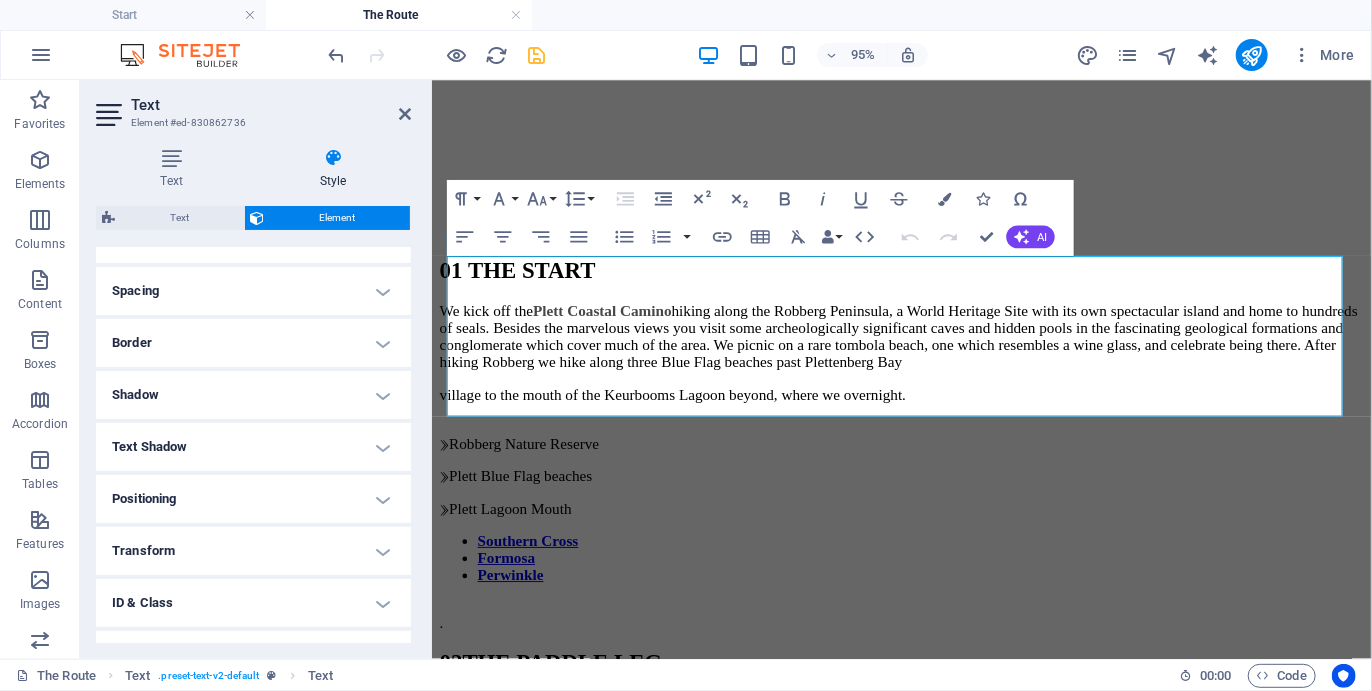 click on "Border" at bounding box center [253, 343] 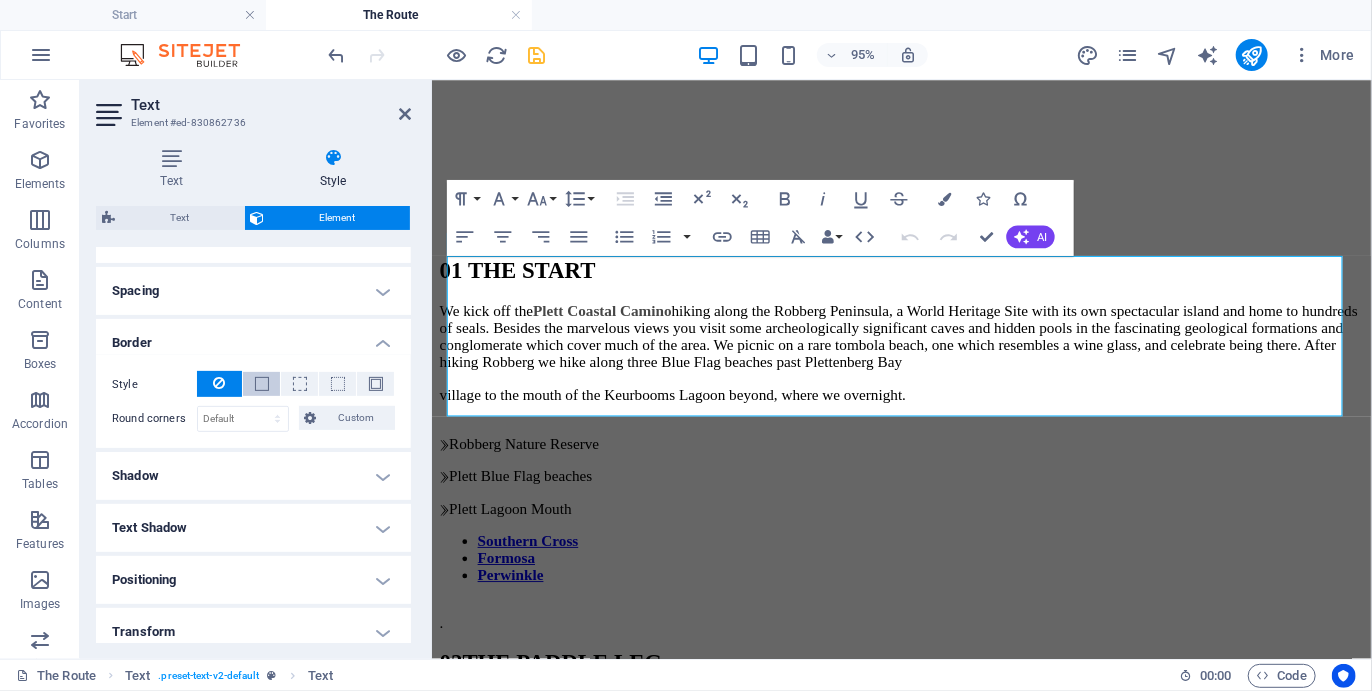 click at bounding box center (262, 384) 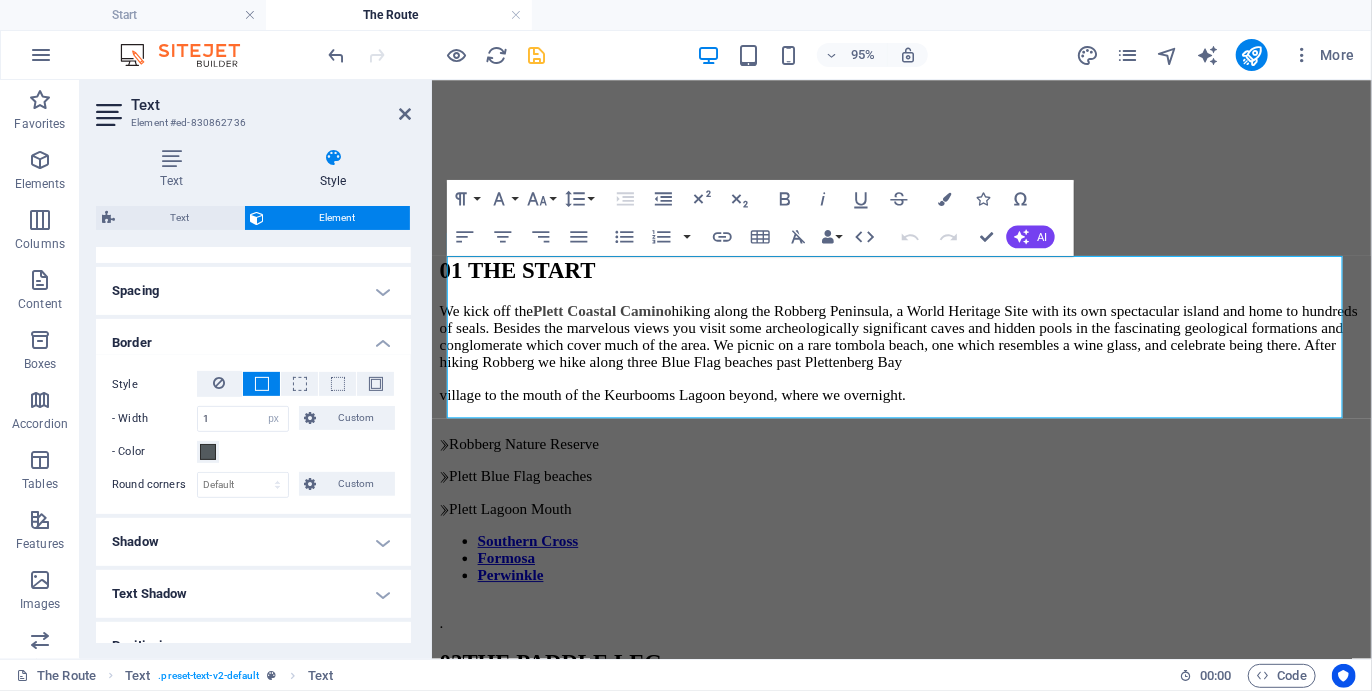 scroll, scrollTop: 467, scrollLeft: 0, axis: vertical 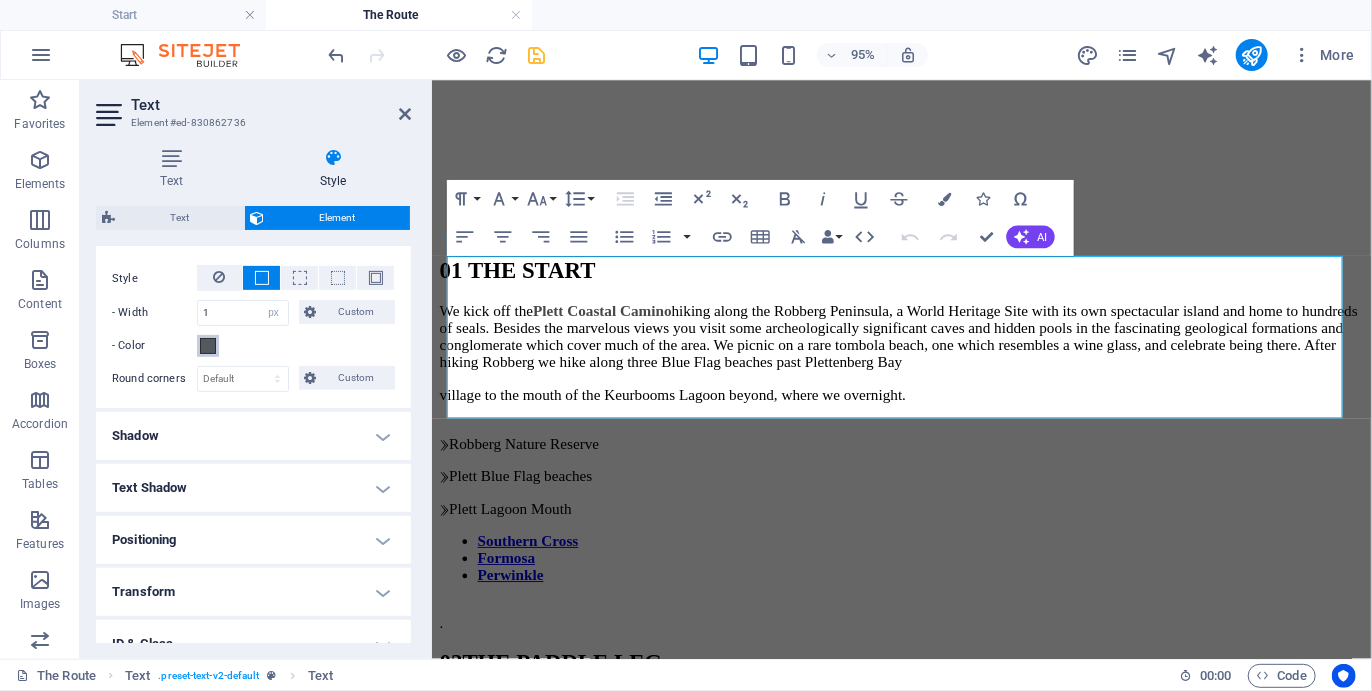 click at bounding box center (208, 346) 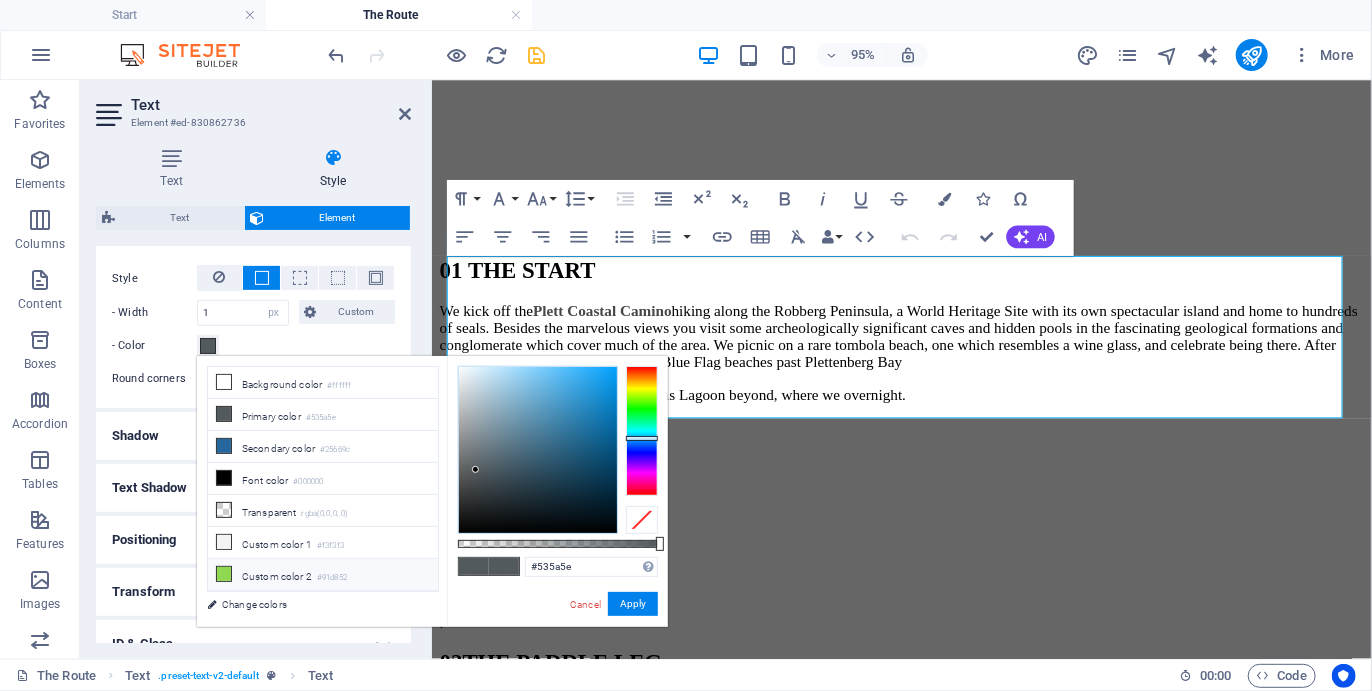 click on "Custom color 2
#91d852" at bounding box center (323, 575) 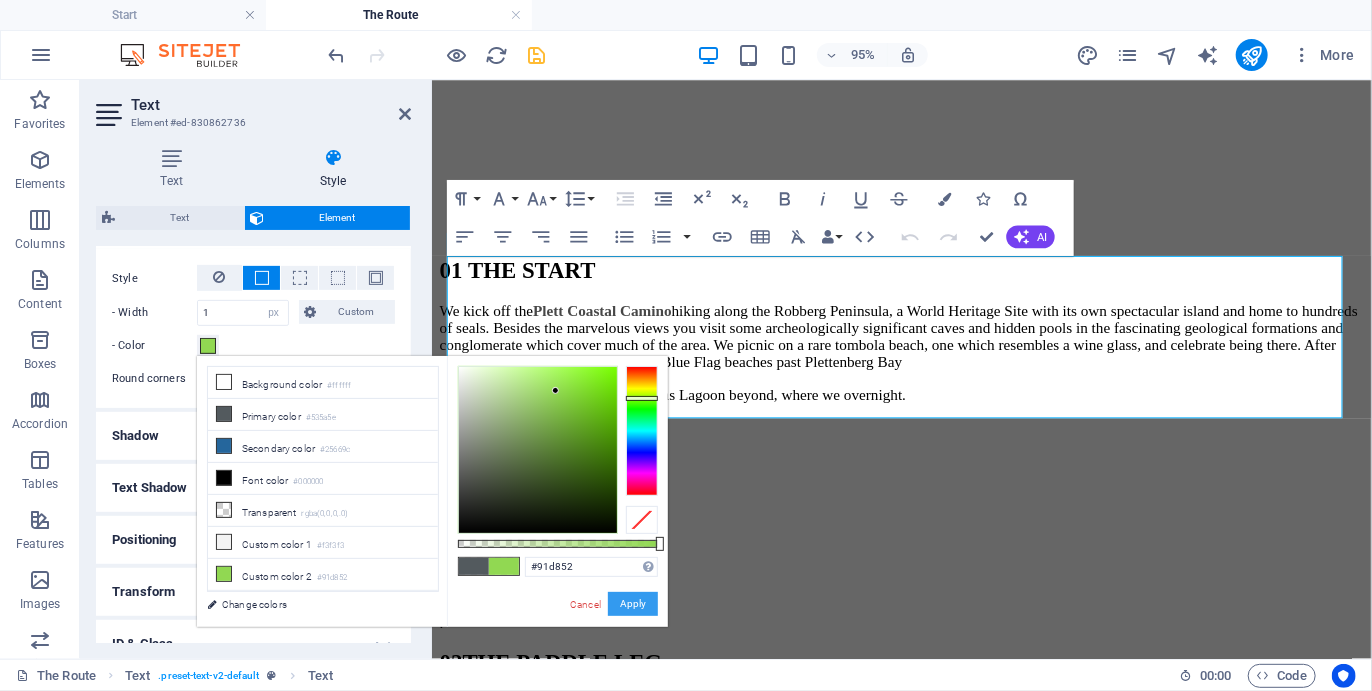 click on "Apply" at bounding box center (633, 604) 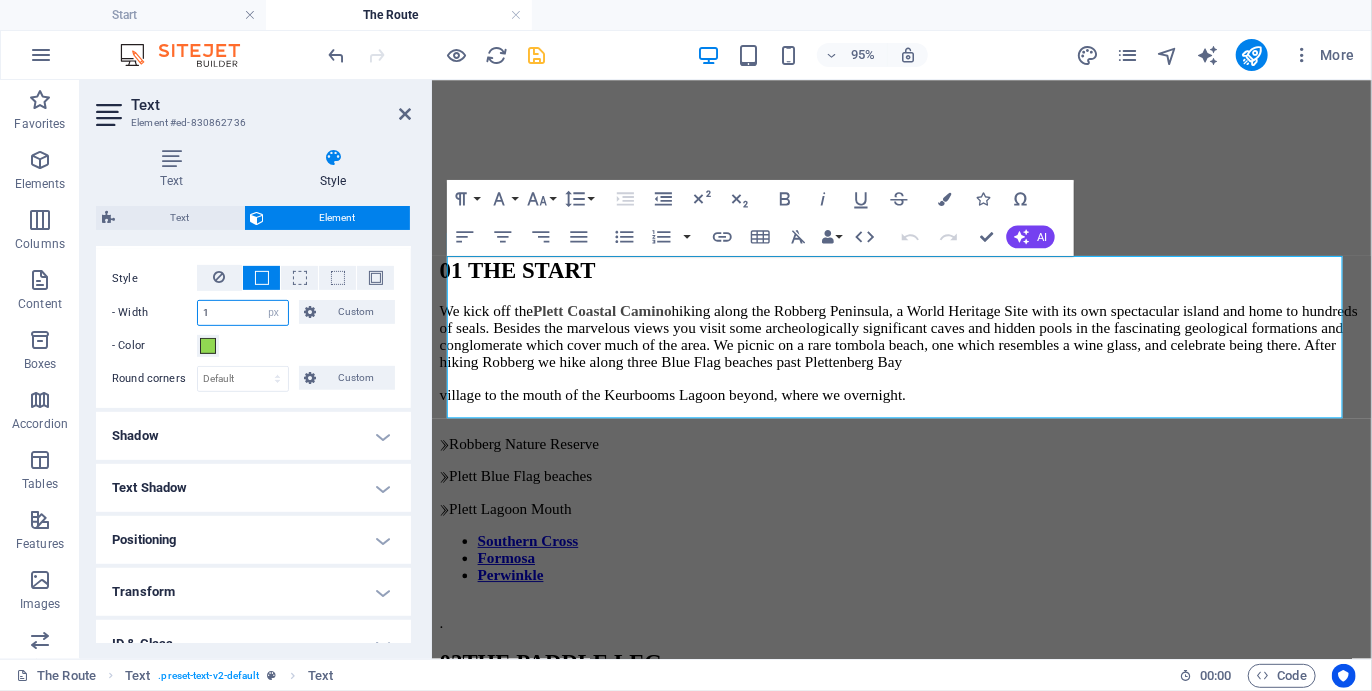 click on "1" at bounding box center (243, 313) 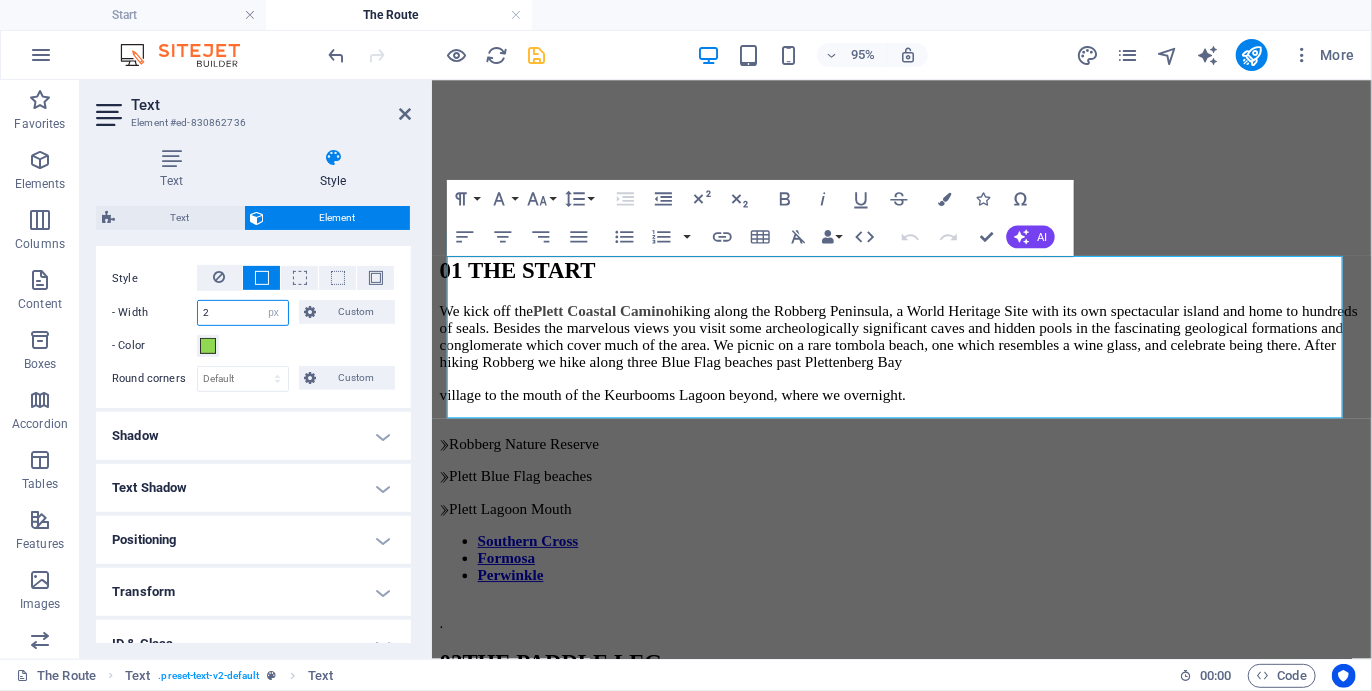 type on "2" 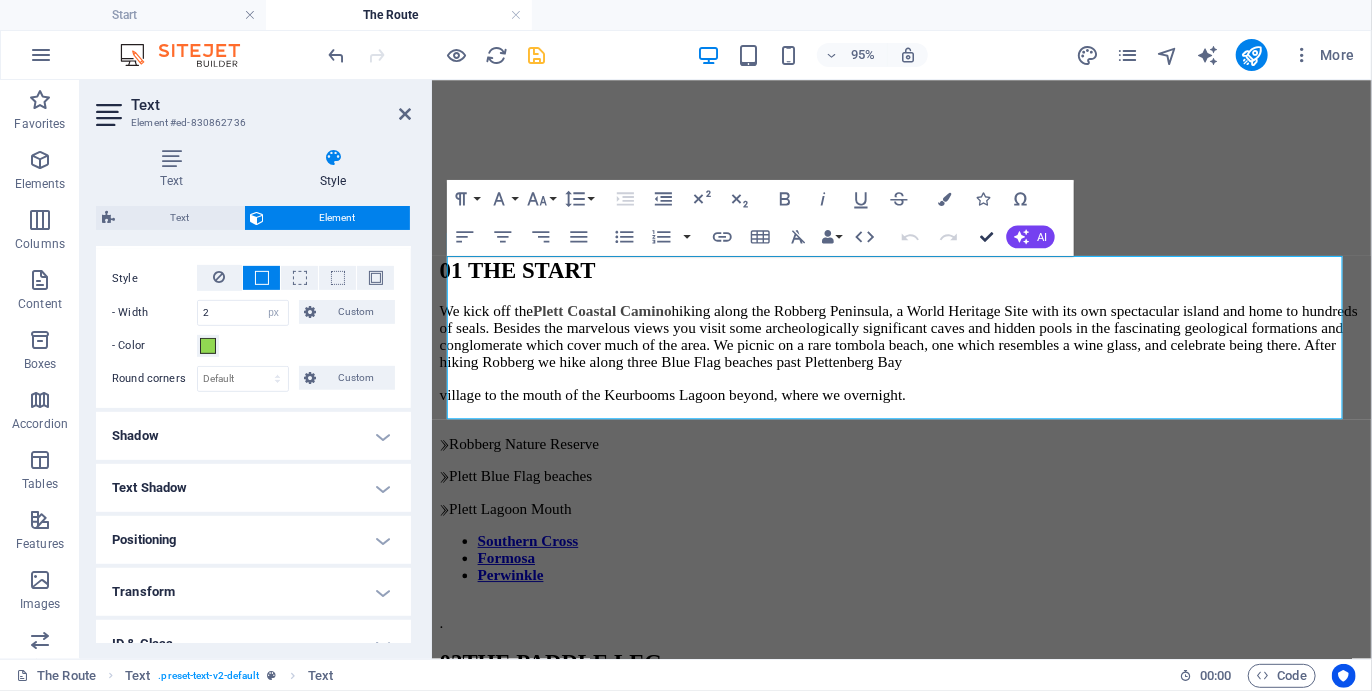 scroll, scrollTop: 4837, scrollLeft: 0, axis: vertical 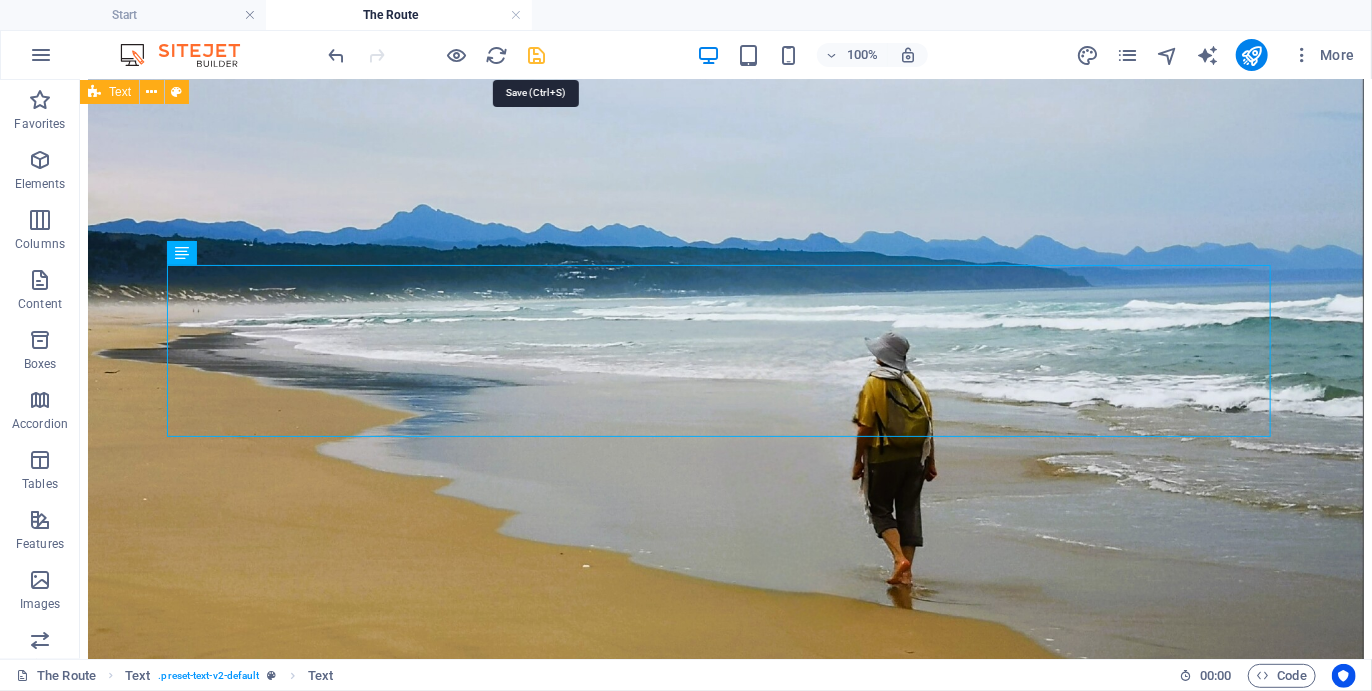 click at bounding box center (537, 55) 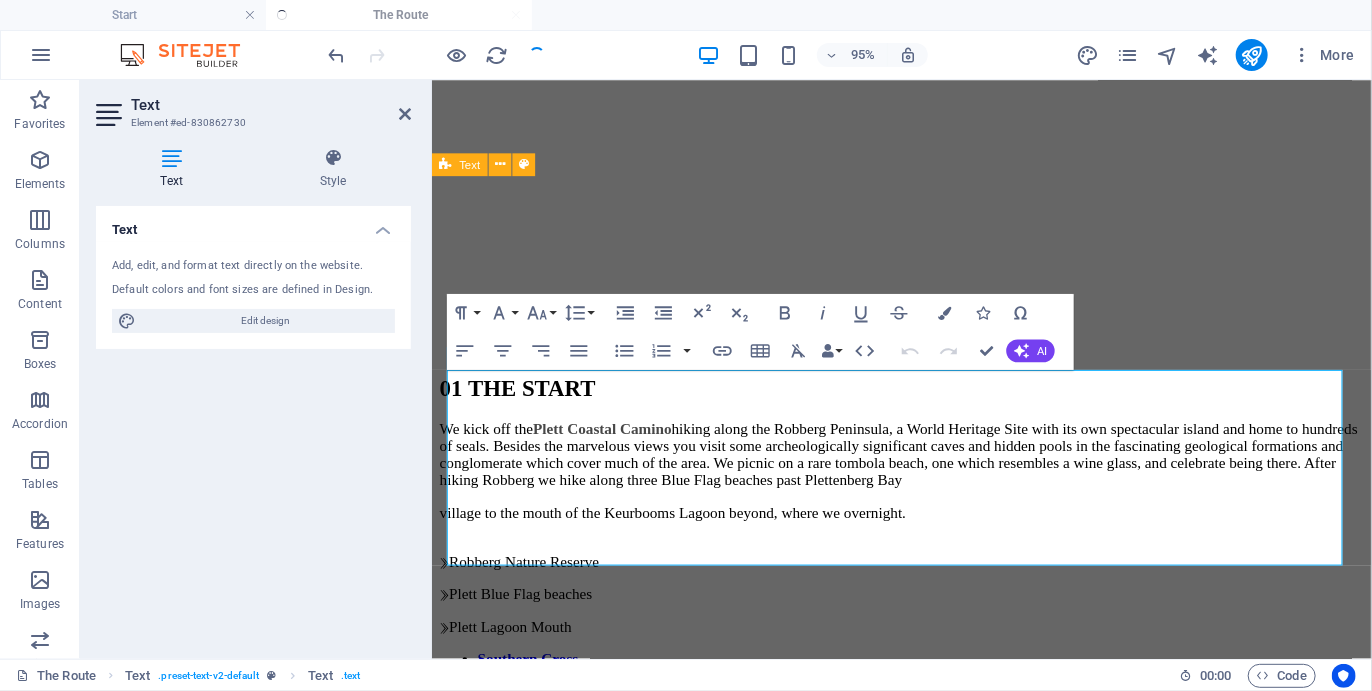 scroll, scrollTop: 4586, scrollLeft: 0, axis: vertical 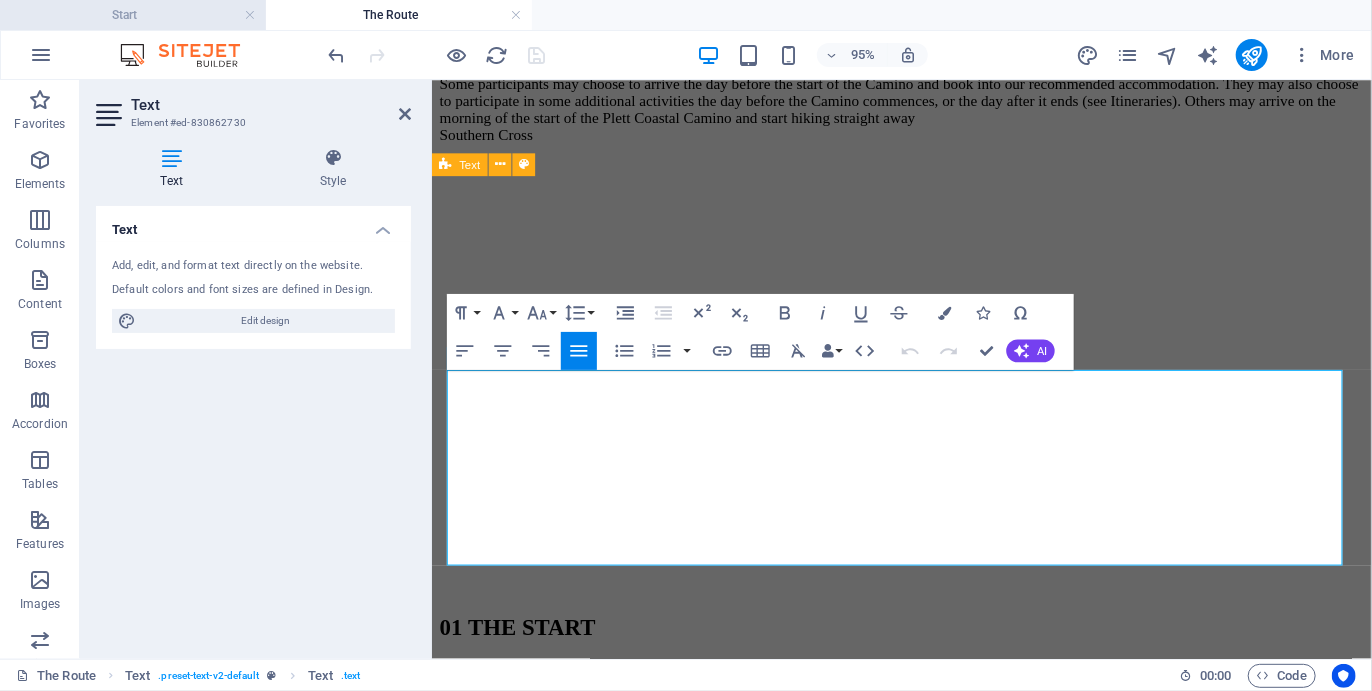 click on "Start" at bounding box center [133, 15] 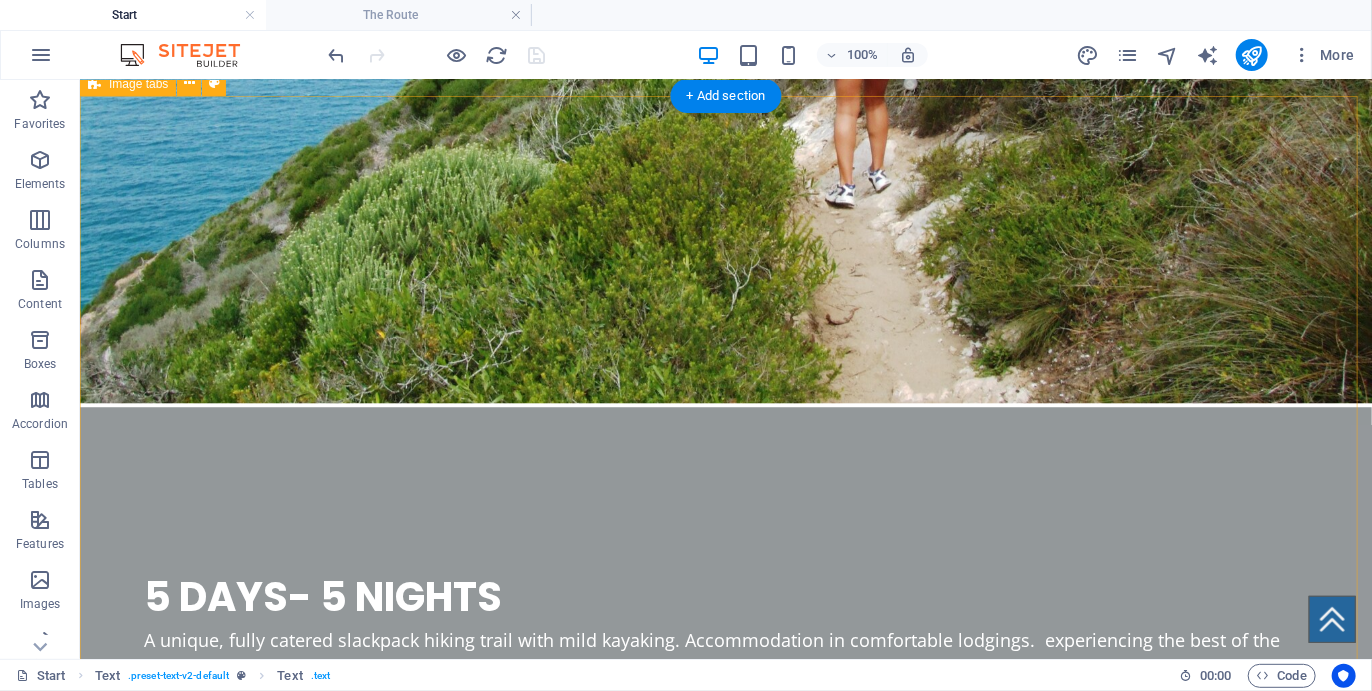 scroll, scrollTop: 2452, scrollLeft: 0, axis: vertical 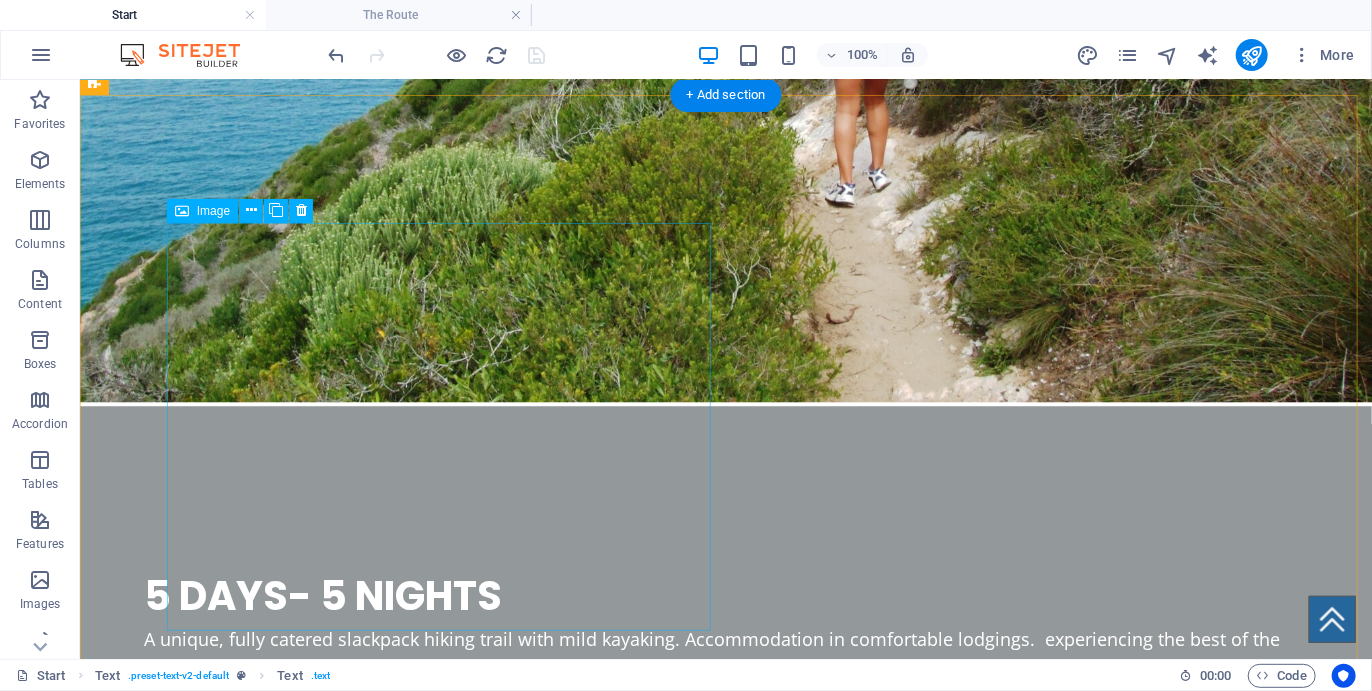 click on "SOUTHERN CROSS 5 DAYS/ 5 NIGHTS" at bounding box center [445, 2848] 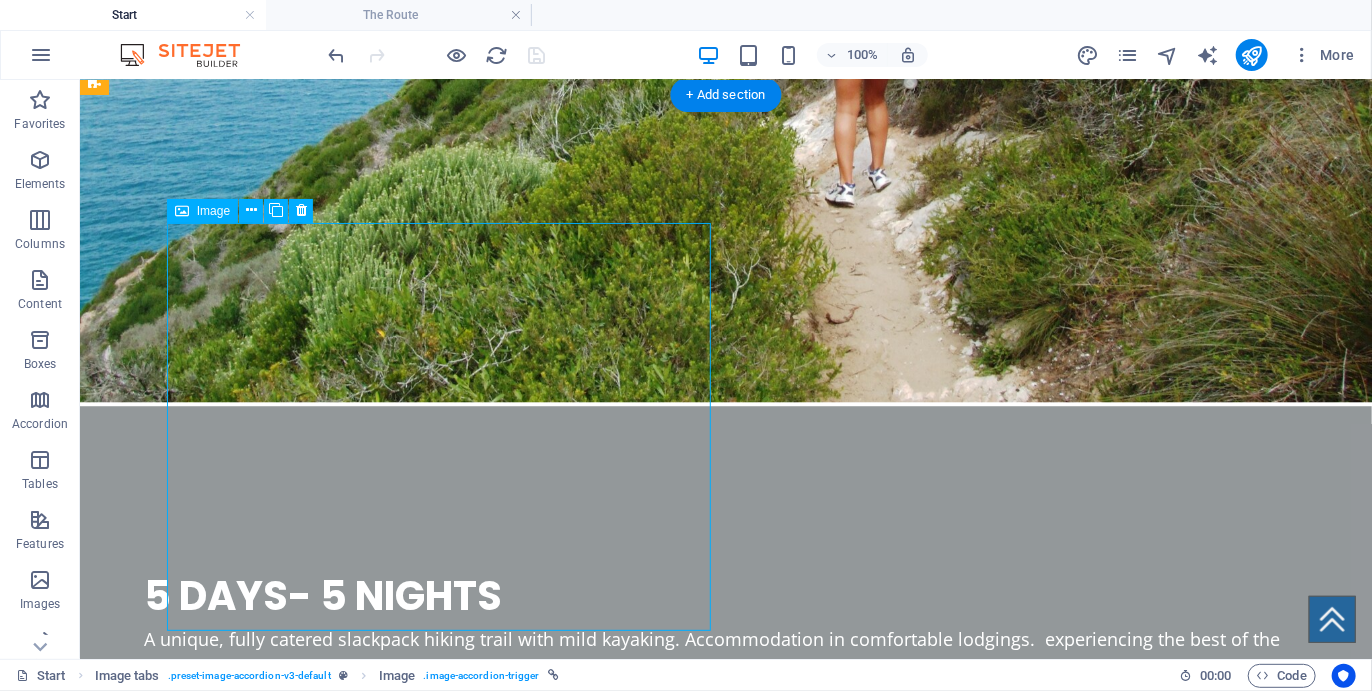 click on "SOUTHERN CROSS 5 DAYS/ 5 NIGHTS" at bounding box center (445, 2848) 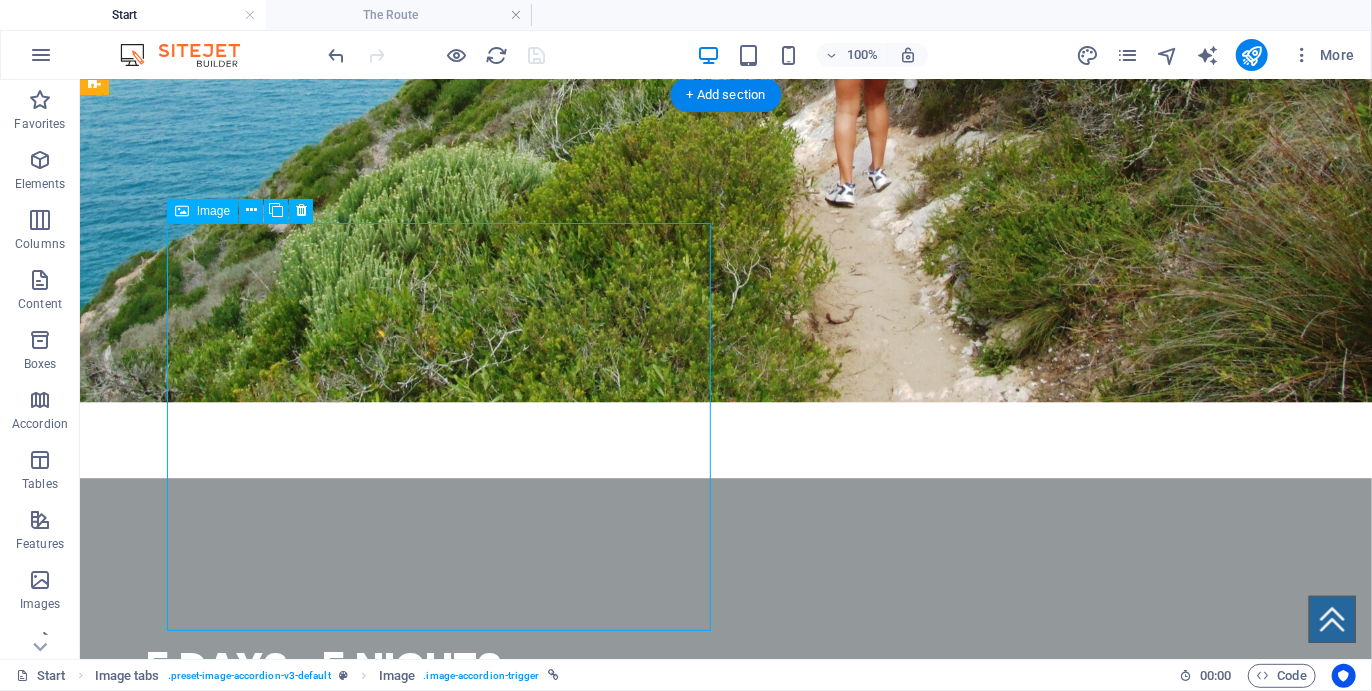 scroll, scrollTop: 2614, scrollLeft: 0, axis: vertical 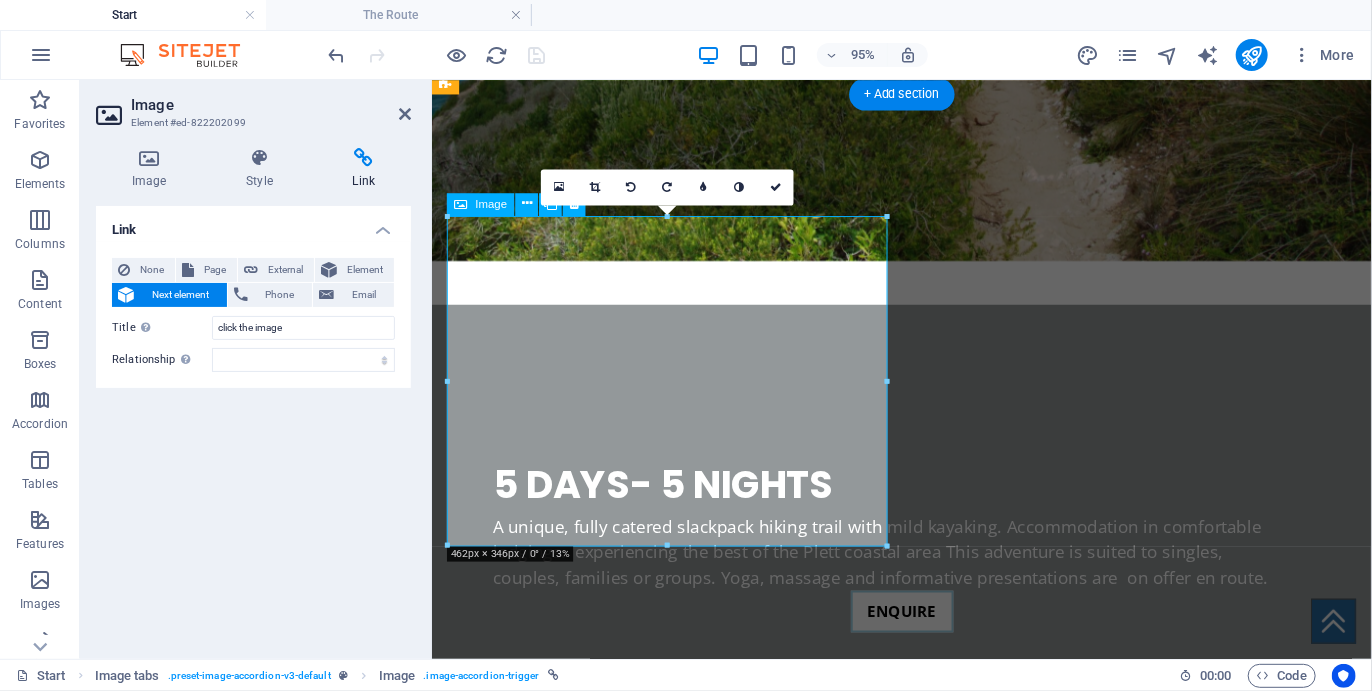 click on "SOUTHERN CROSS 5 DAYS/ 5 NIGHTS" at bounding box center [682, 2874] 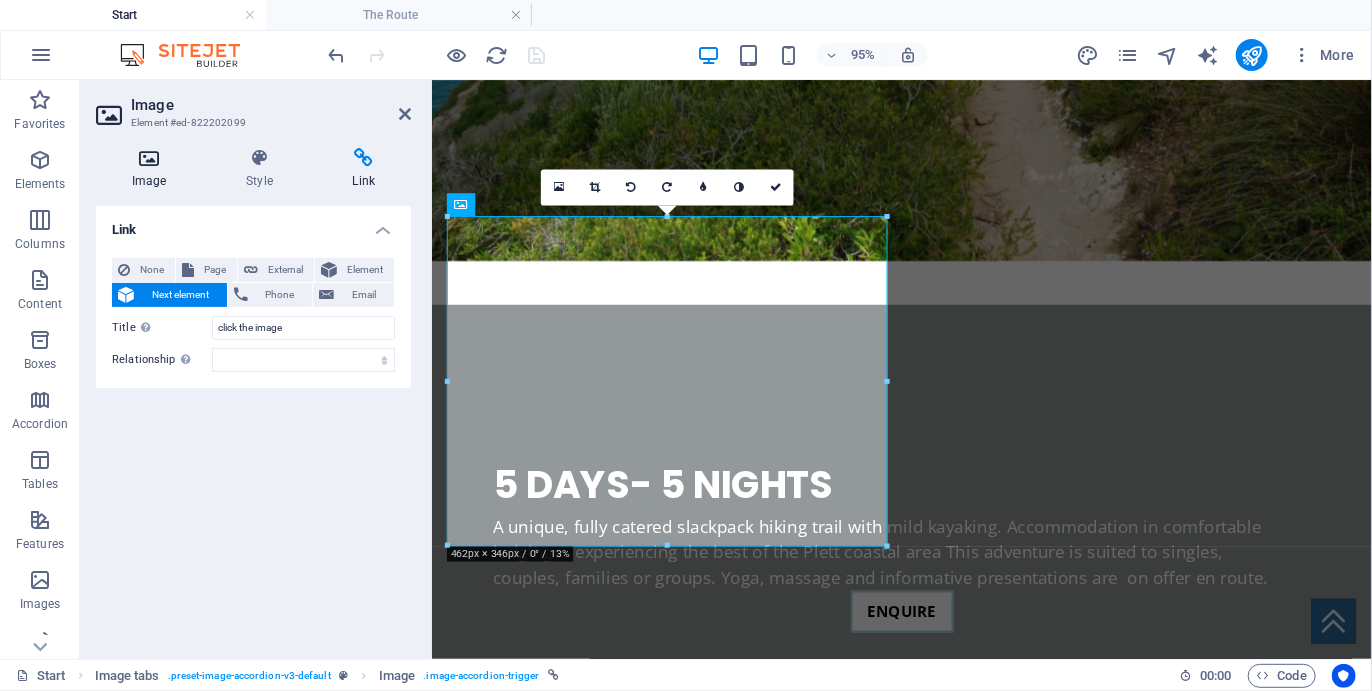 click at bounding box center [149, 158] 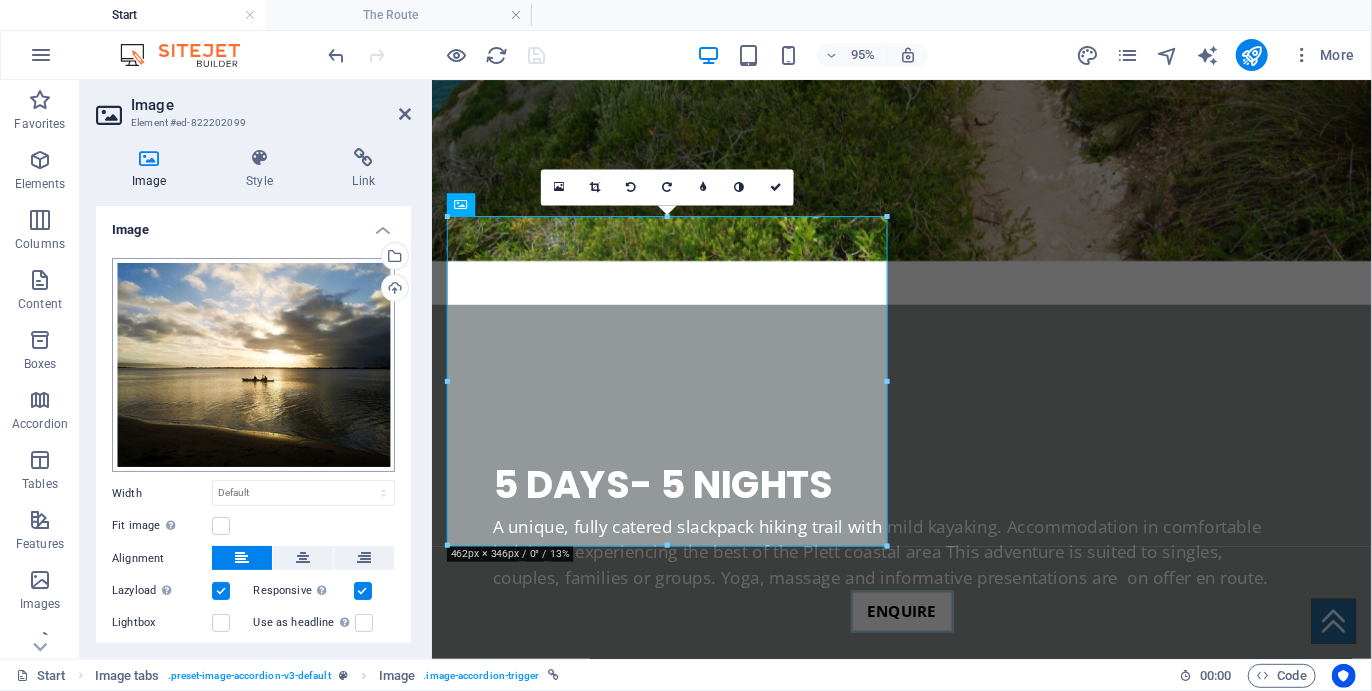 scroll, scrollTop: 84, scrollLeft: 0, axis: vertical 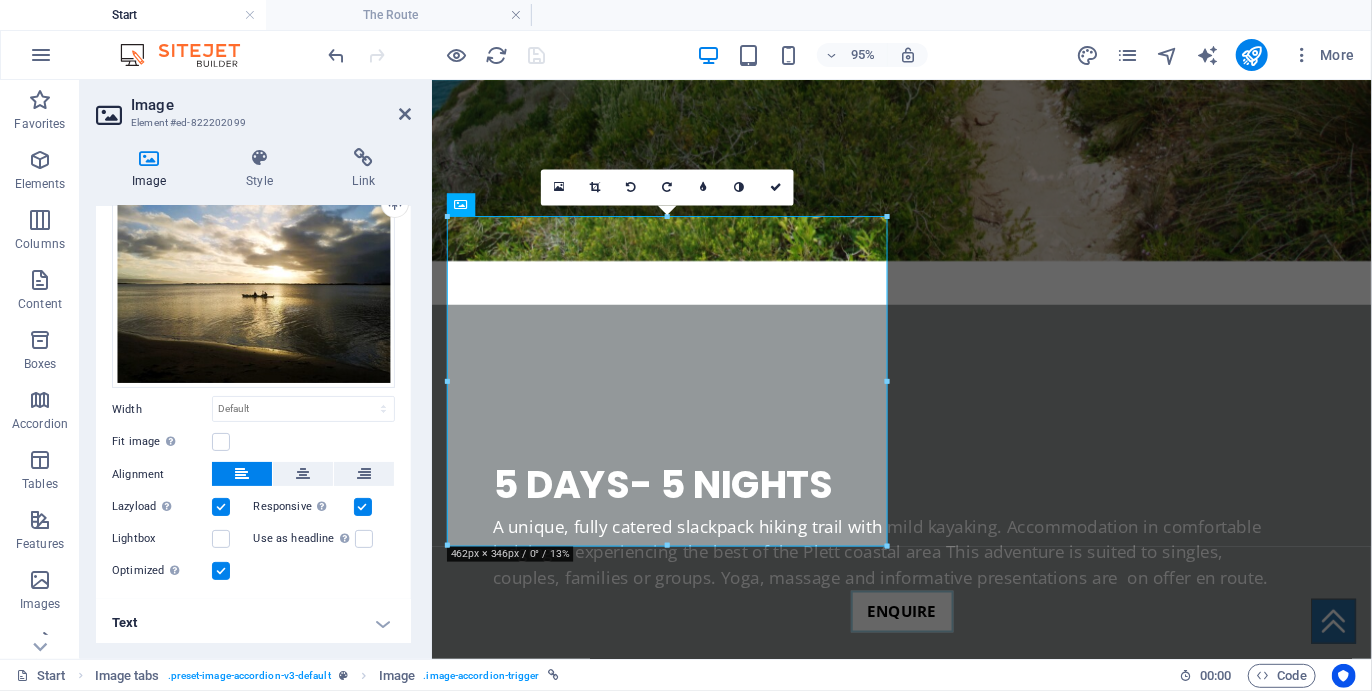 click on "Text" at bounding box center (253, 623) 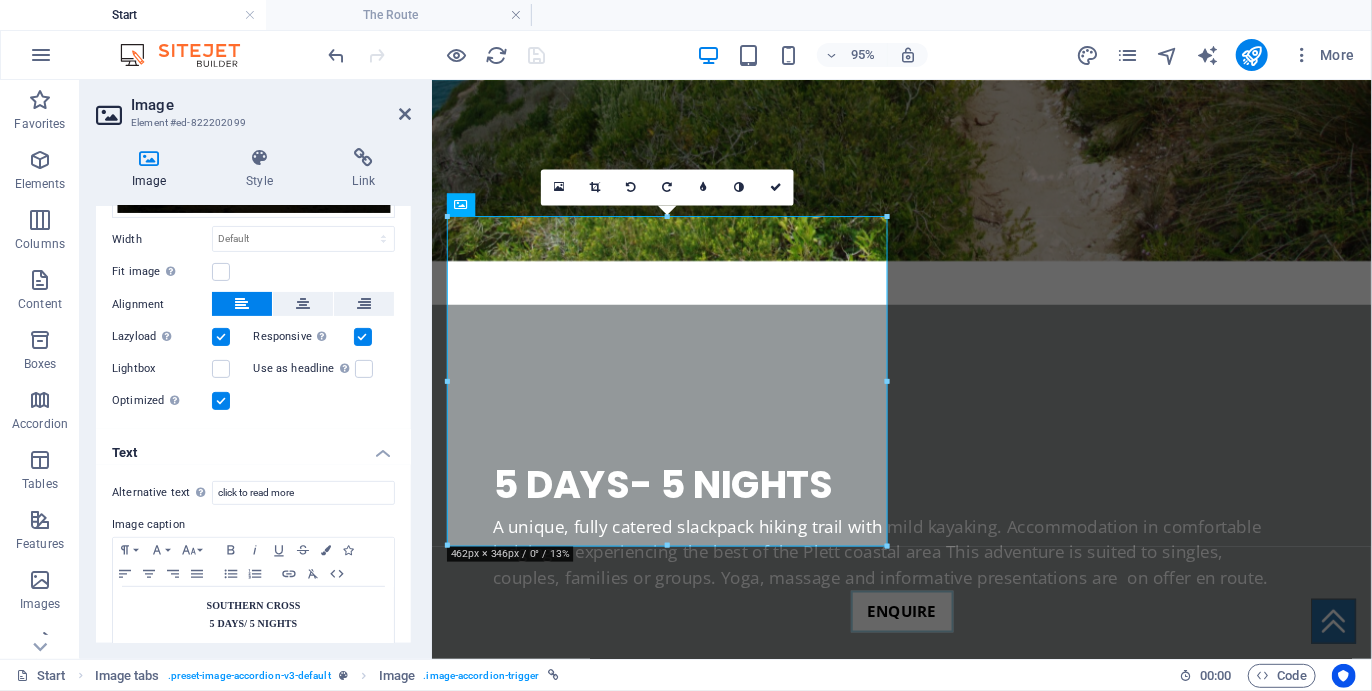 scroll, scrollTop: 272, scrollLeft: 0, axis: vertical 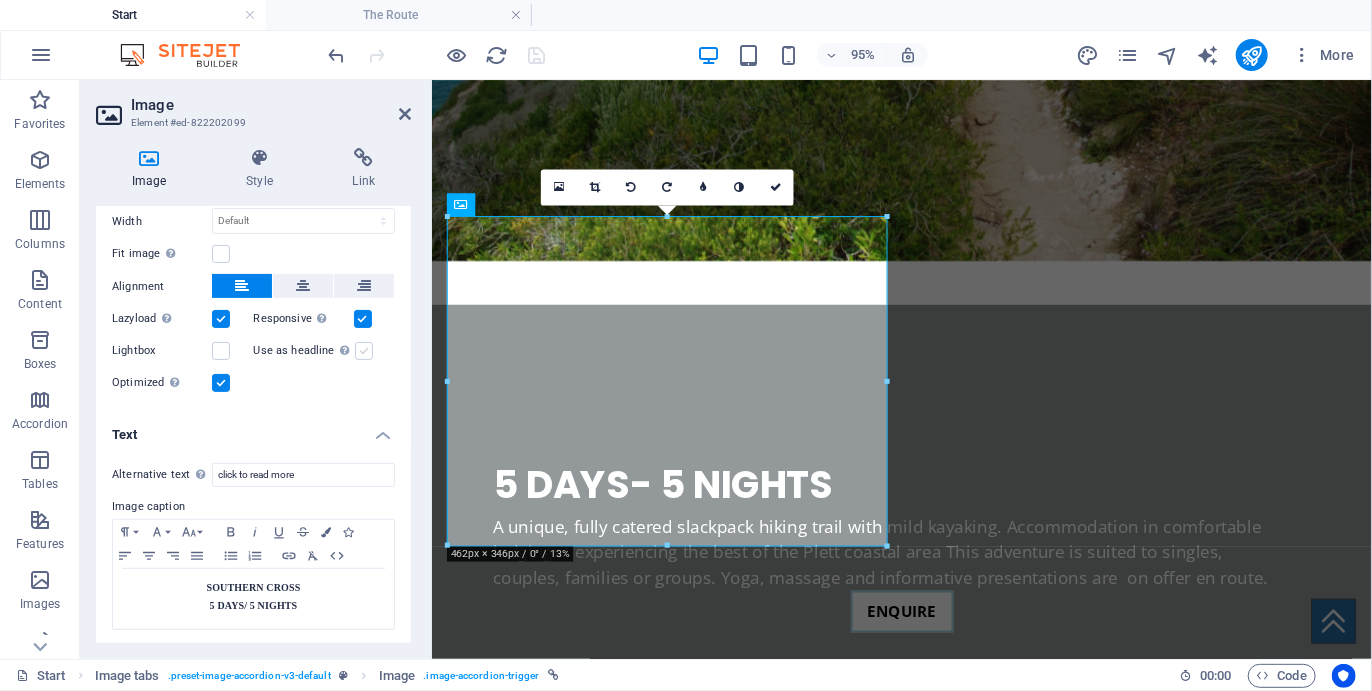 click at bounding box center (364, 351) 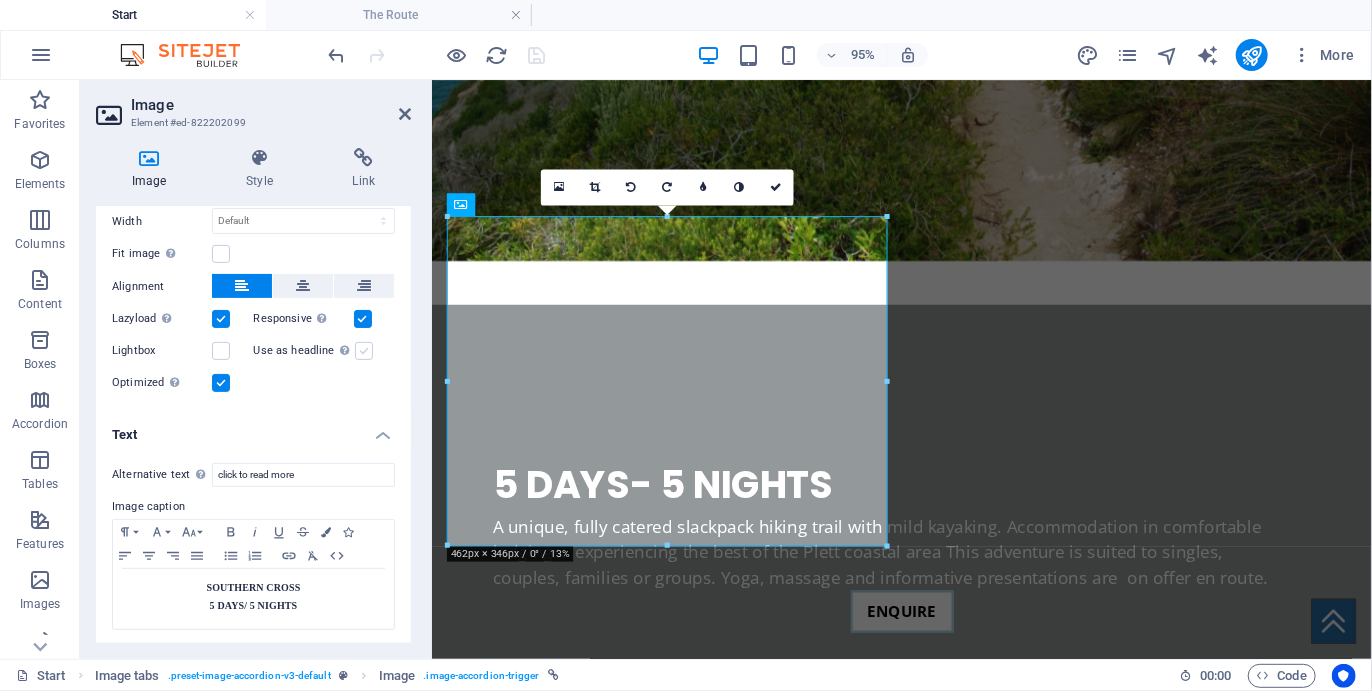 click on "Use as headline The image will be wrapped in an H1 headline tag. Useful for giving alternative text the weight of an H1 headline, e.g. for the logo. Leave unchecked if uncertain." at bounding box center (0, 0) 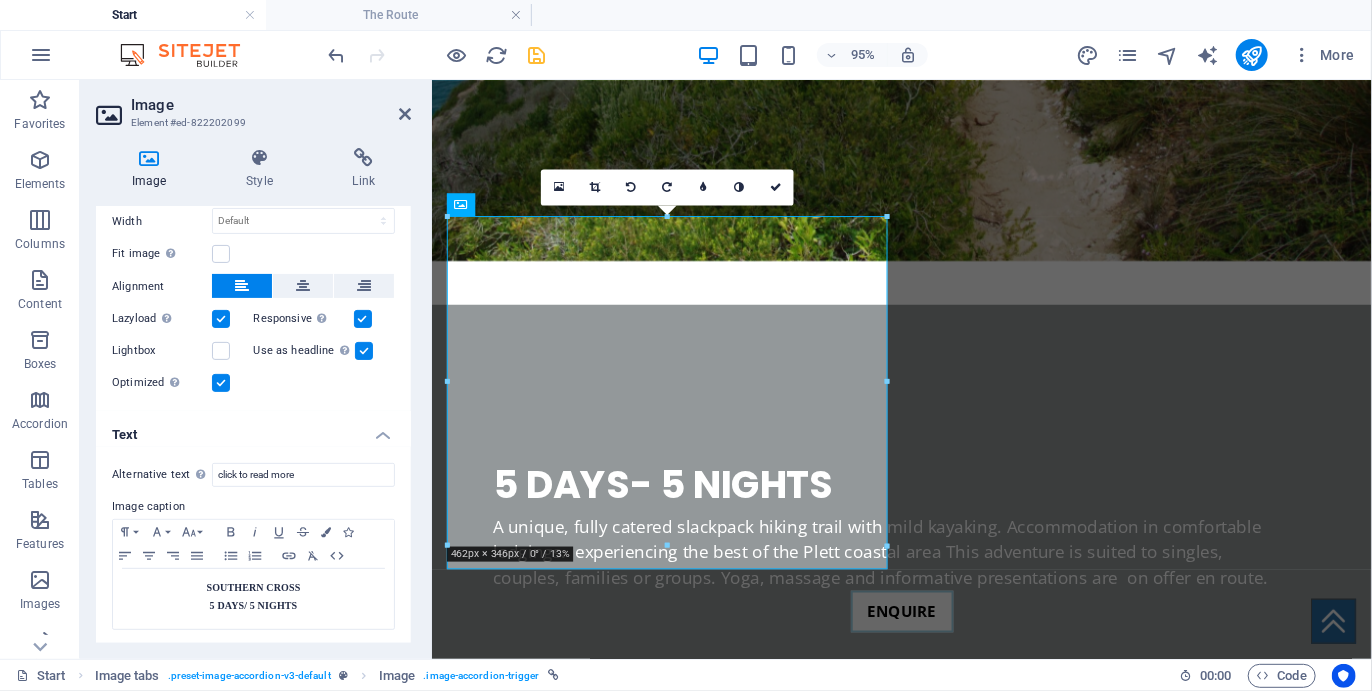 click at bounding box center (364, 351) 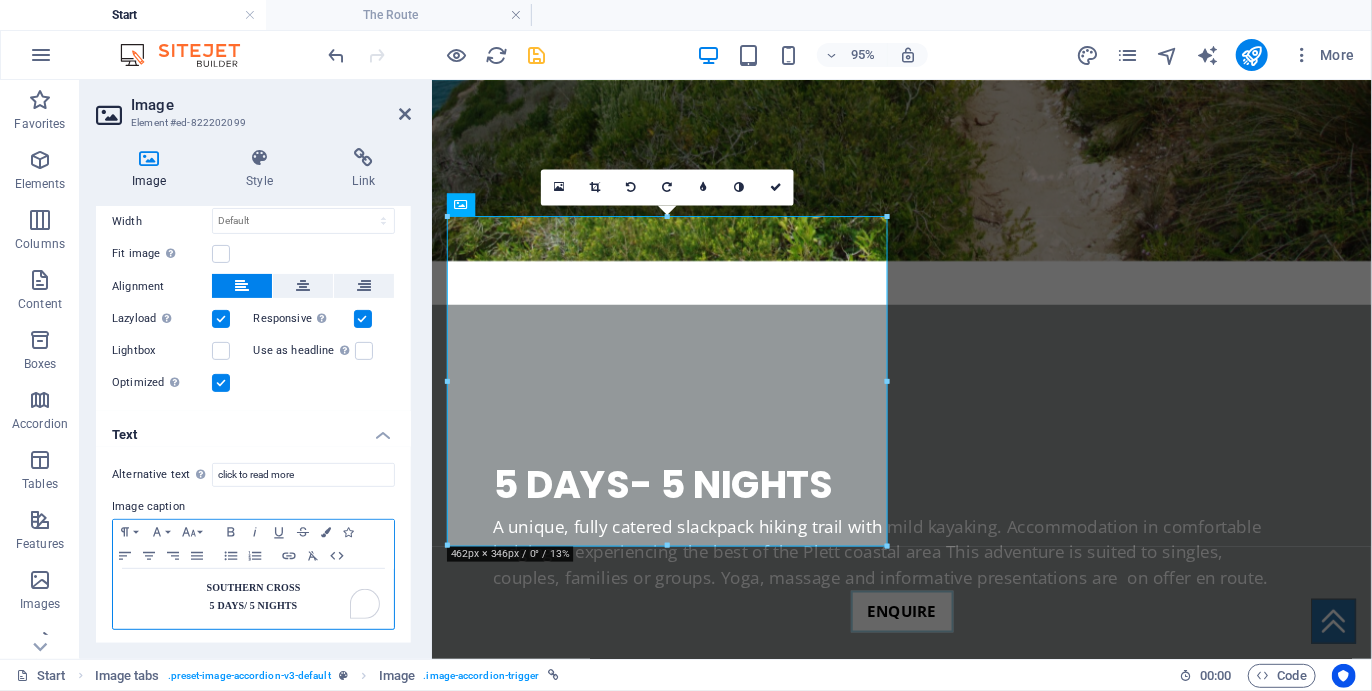 click on "SOUTHERN CROSS 5 DAYS/ 5 NIGHTS" at bounding box center [253, 599] 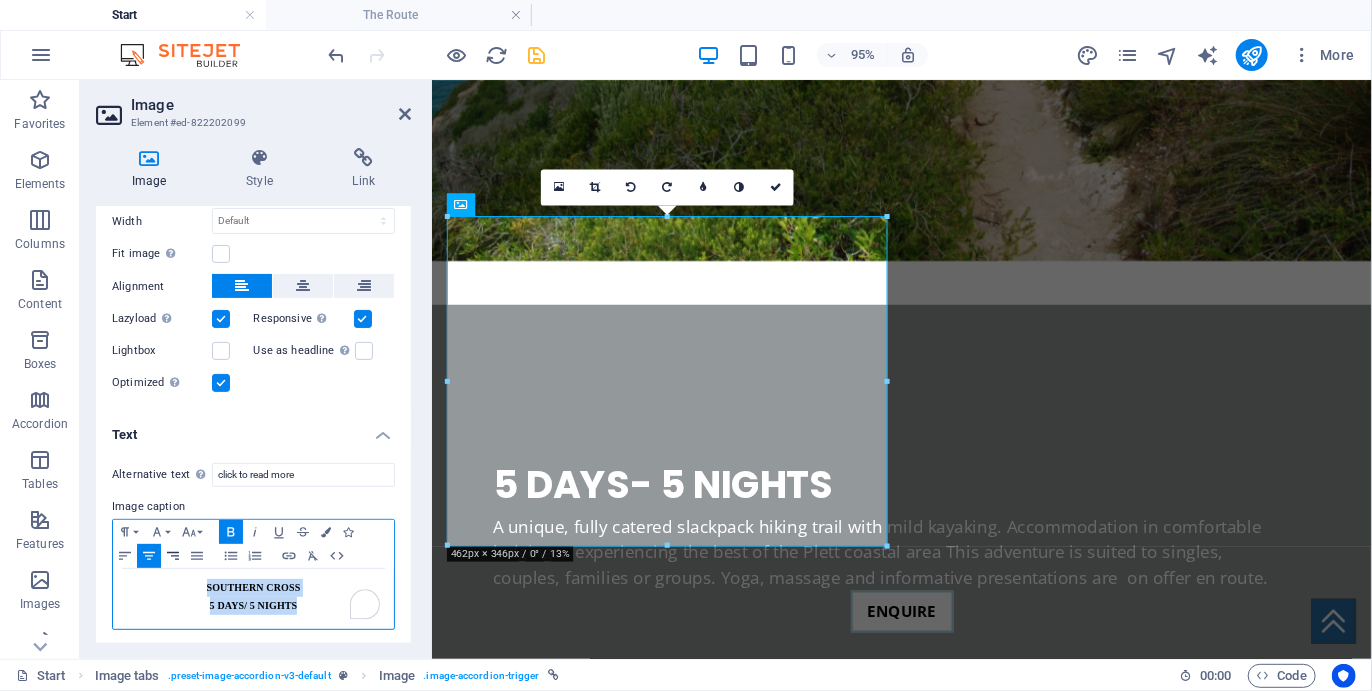 drag, startPoint x: 315, startPoint y: 601, endPoint x: 177, endPoint y: 548, distance: 147.8276 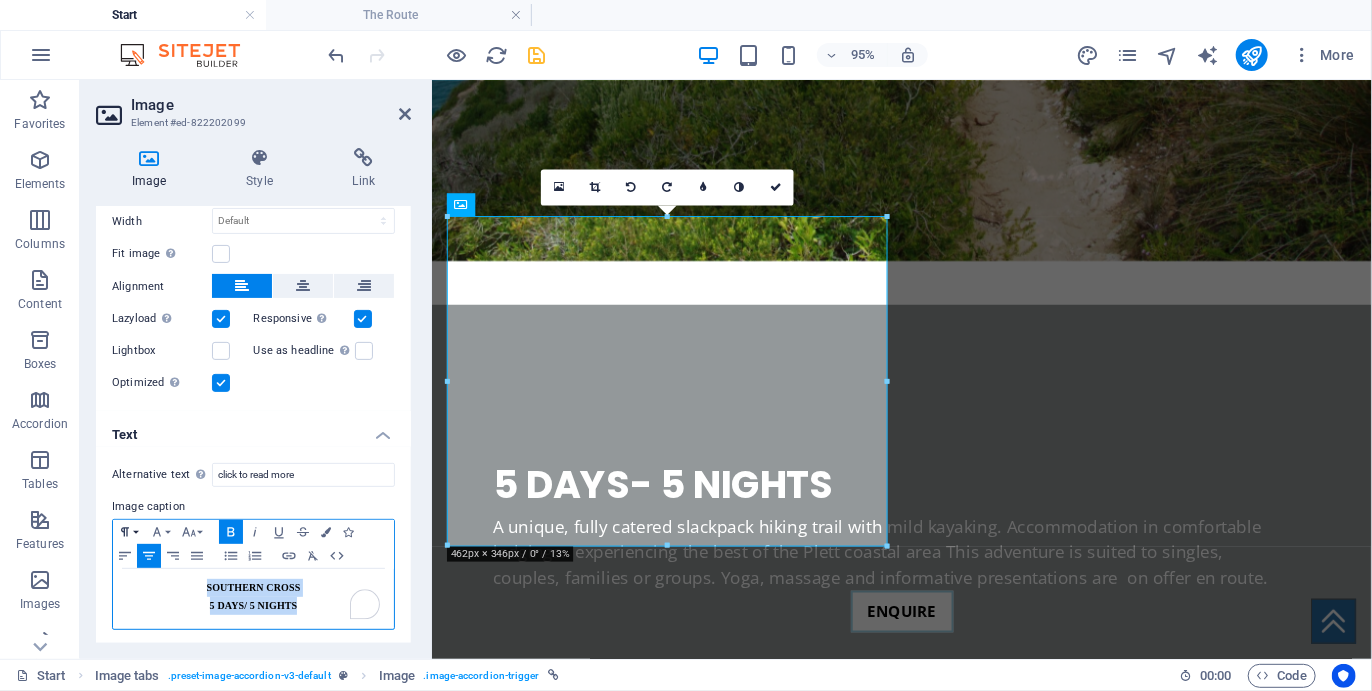 click 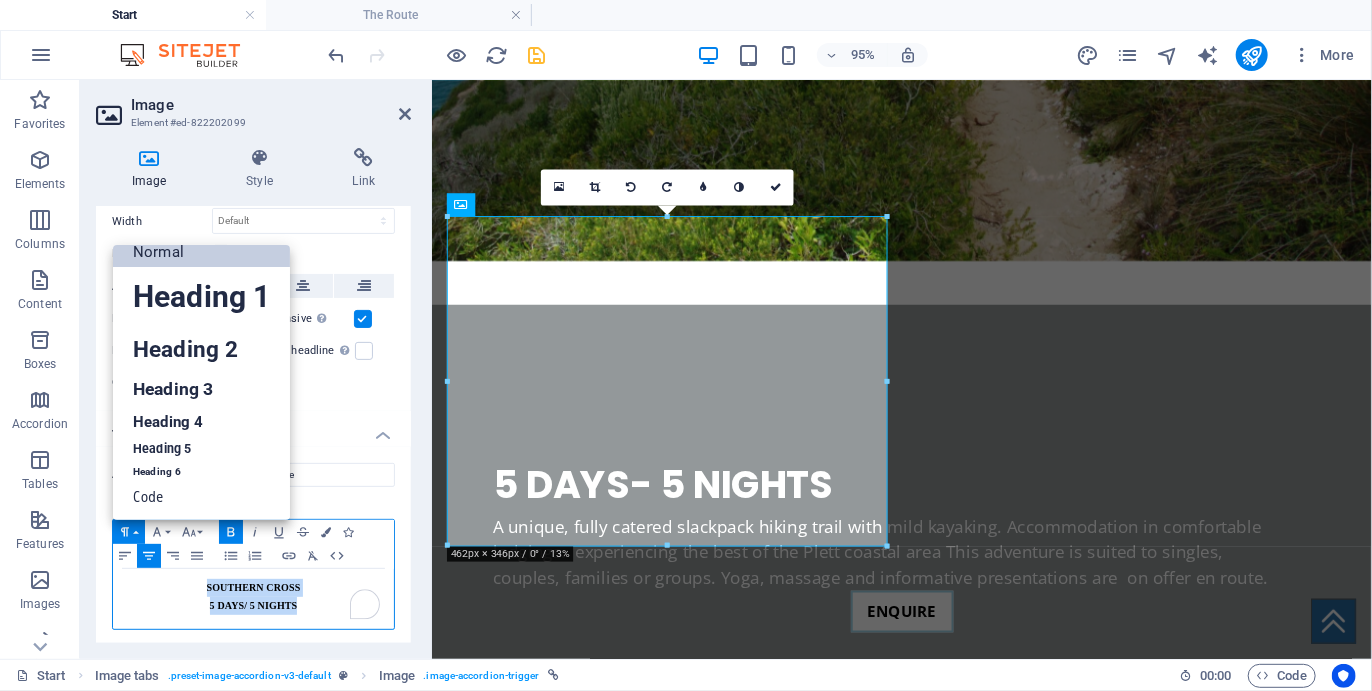 scroll, scrollTop: 15, scrollLeft: 0, axis: vertical 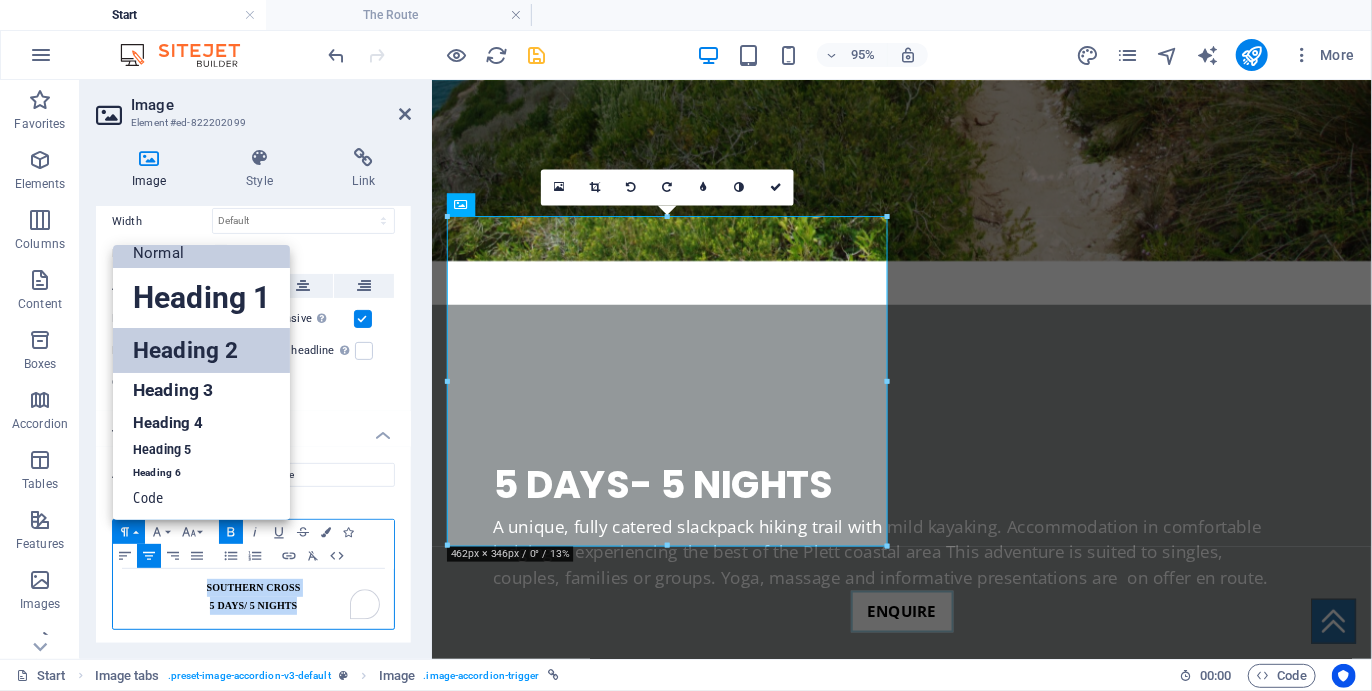 click on "Heading 2" at bounding box center (201, 350) 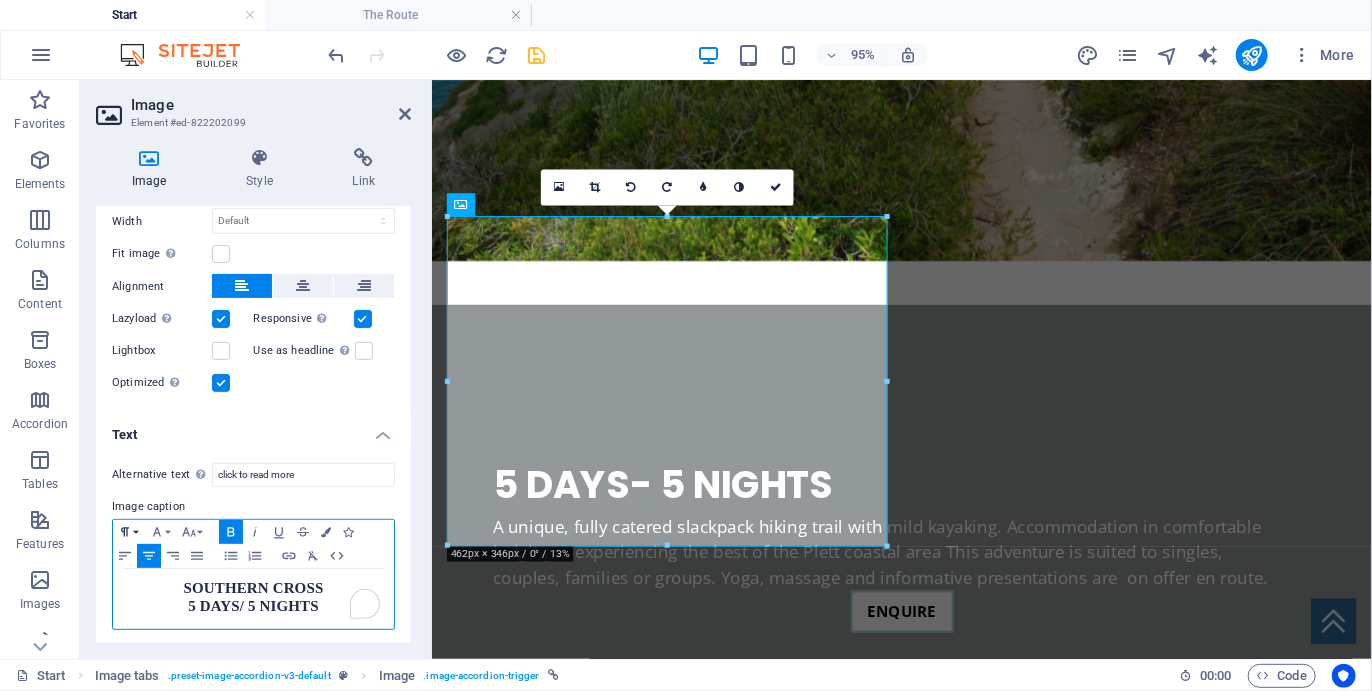 click 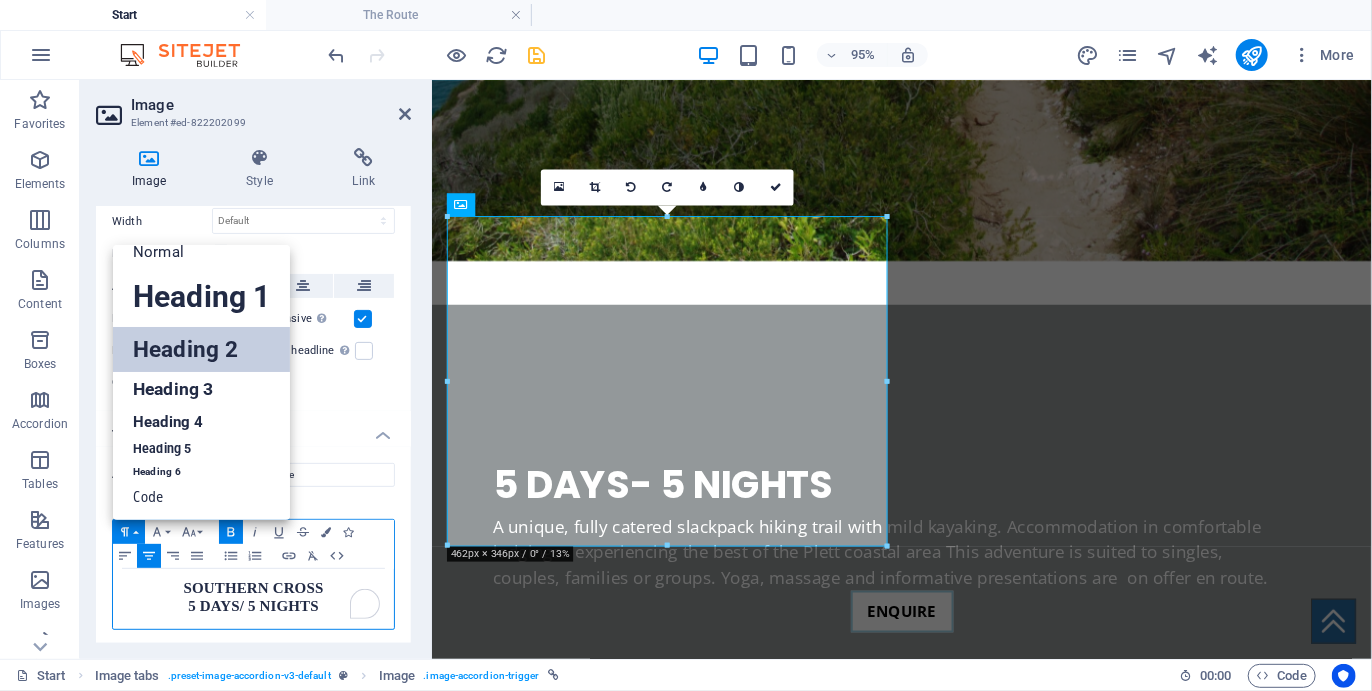 scroll, scrollTop: 15, scrollLeft: 0, axis: vertical 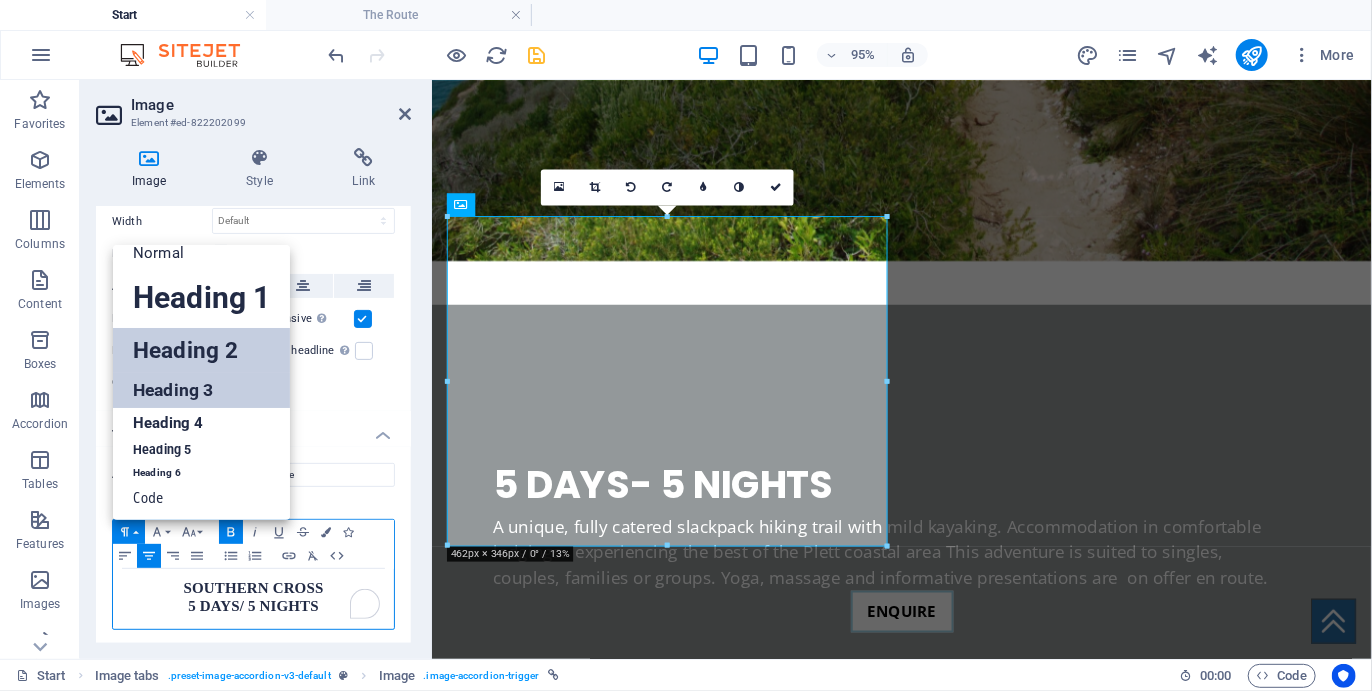 click on "Heading 3" at bounding box center (201, 390) 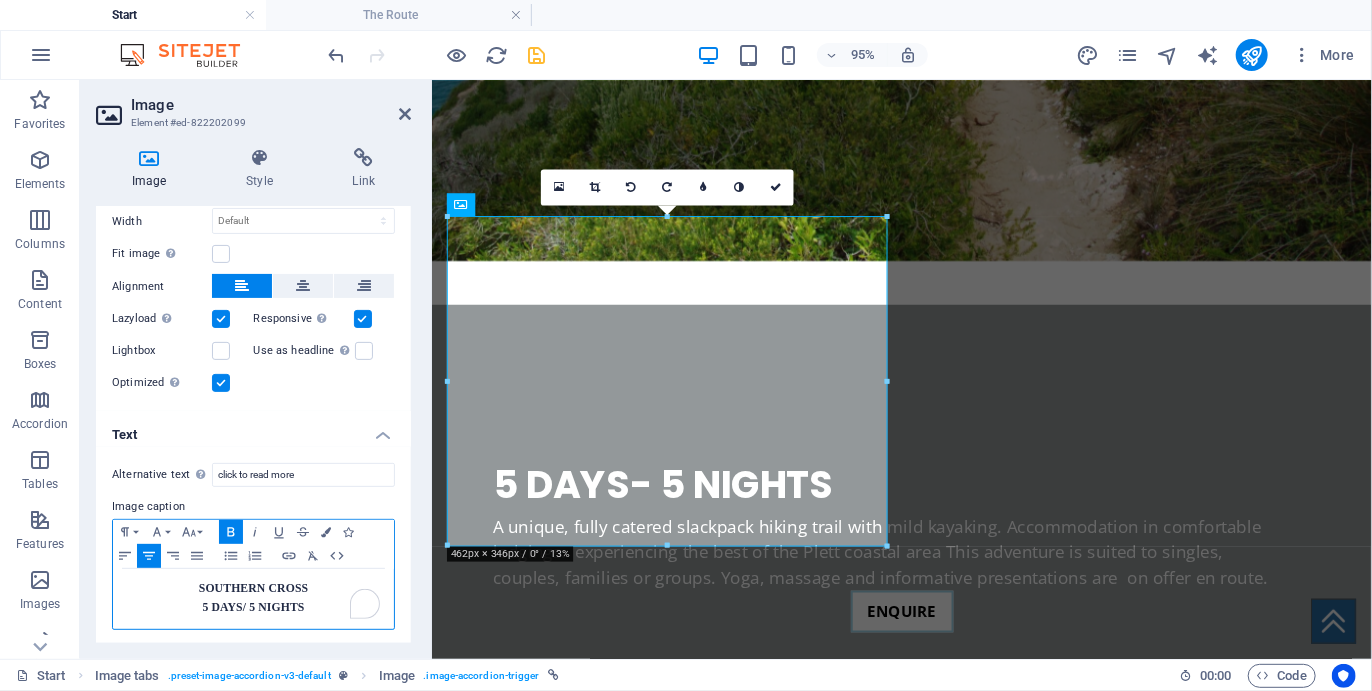 click on "SOUTHERN CROSS 5 DAYS/ 5 NIGHTS" at bounding box center (253, 599) 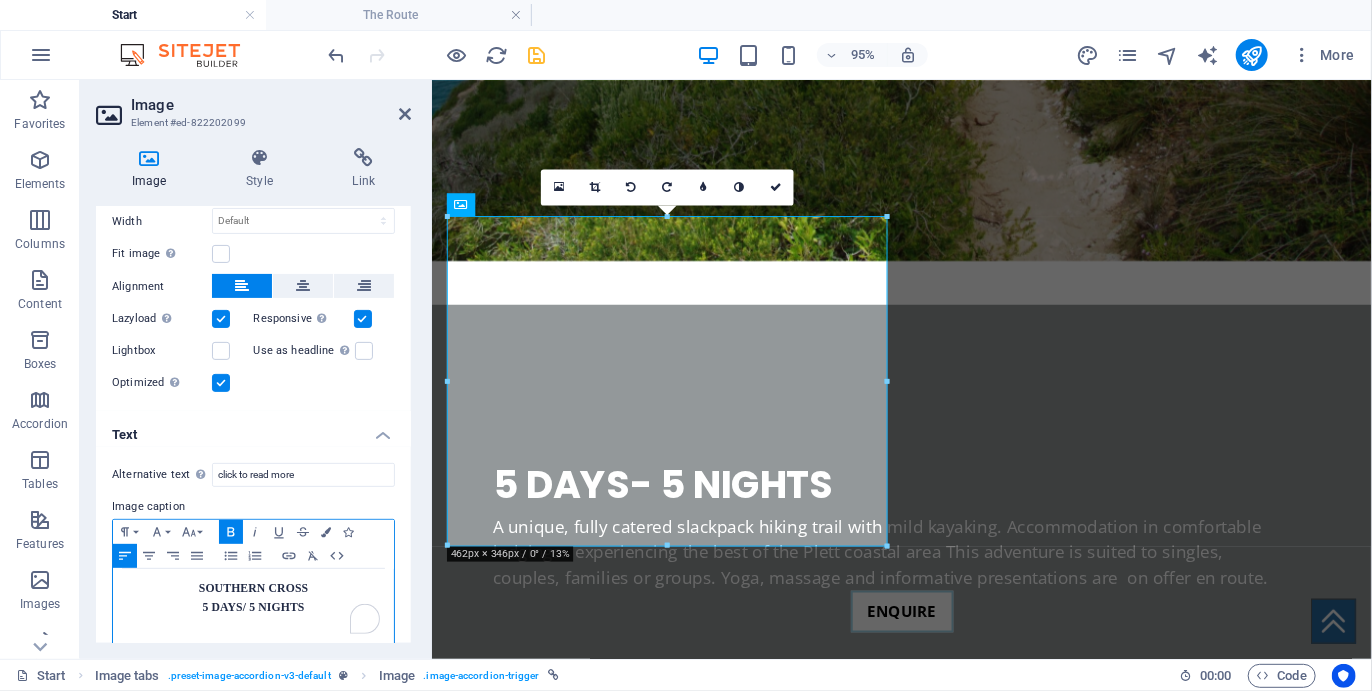 type 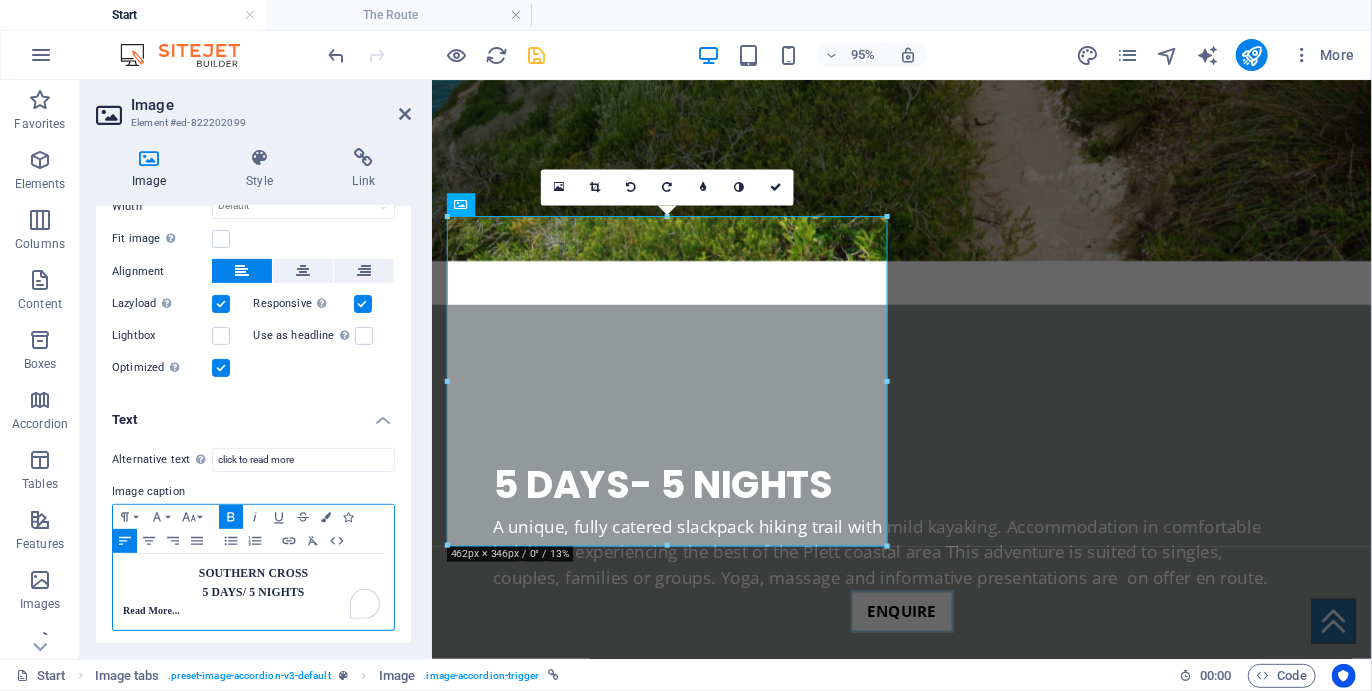 scroll, scrollTop: 0, scrollLeft: 0, axis: both 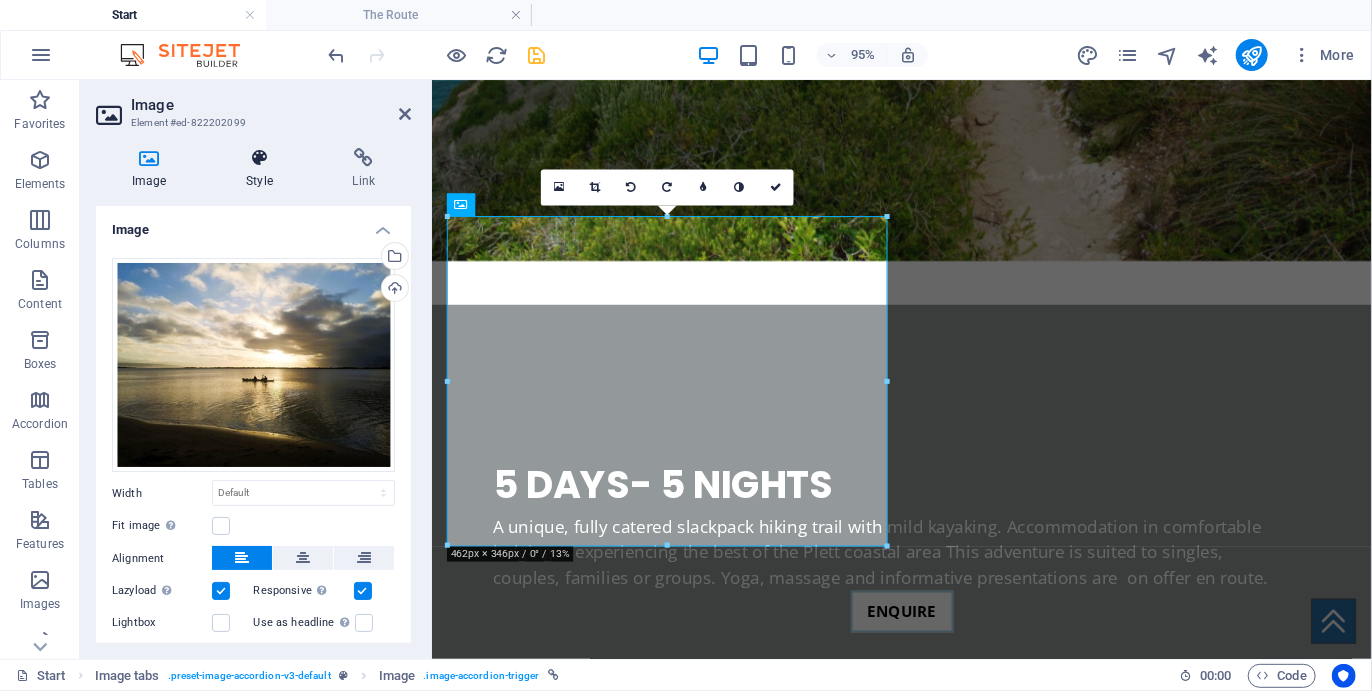click on "Style" at bounding box center (263, 169) 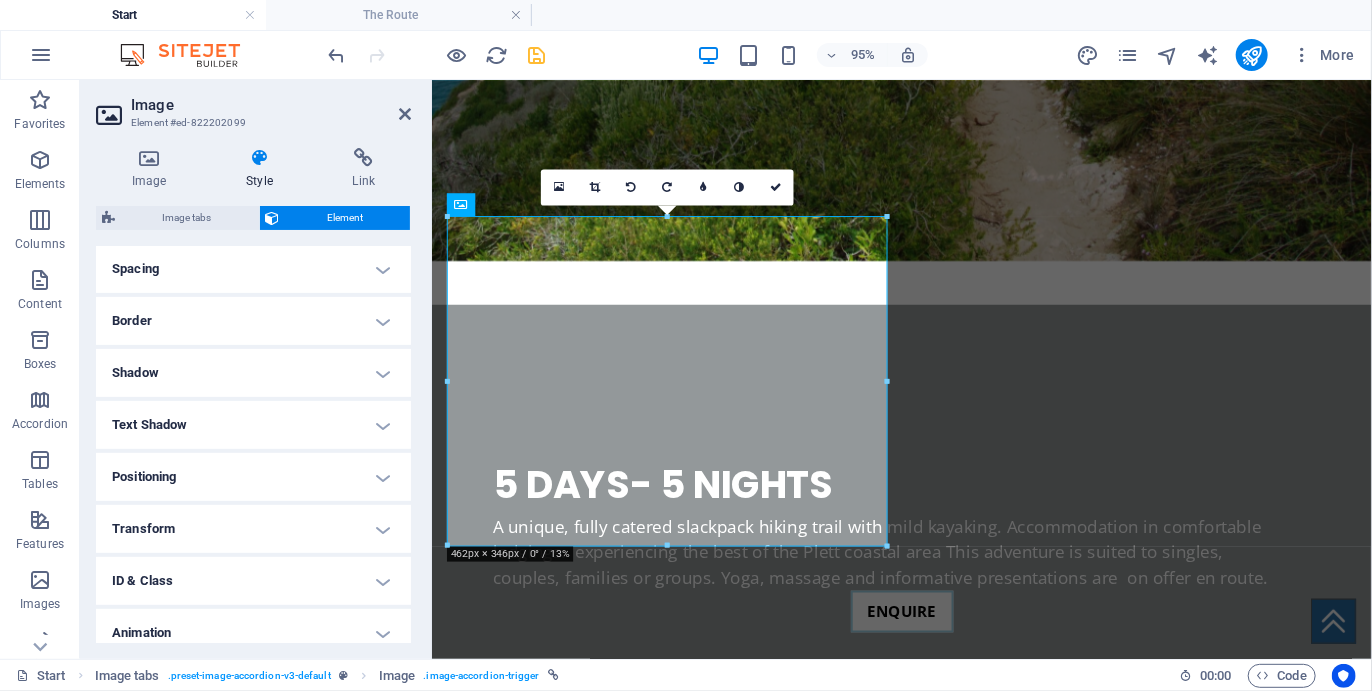 scroll, scrollTop: 448, scrollLeft: 0, axis: vertical 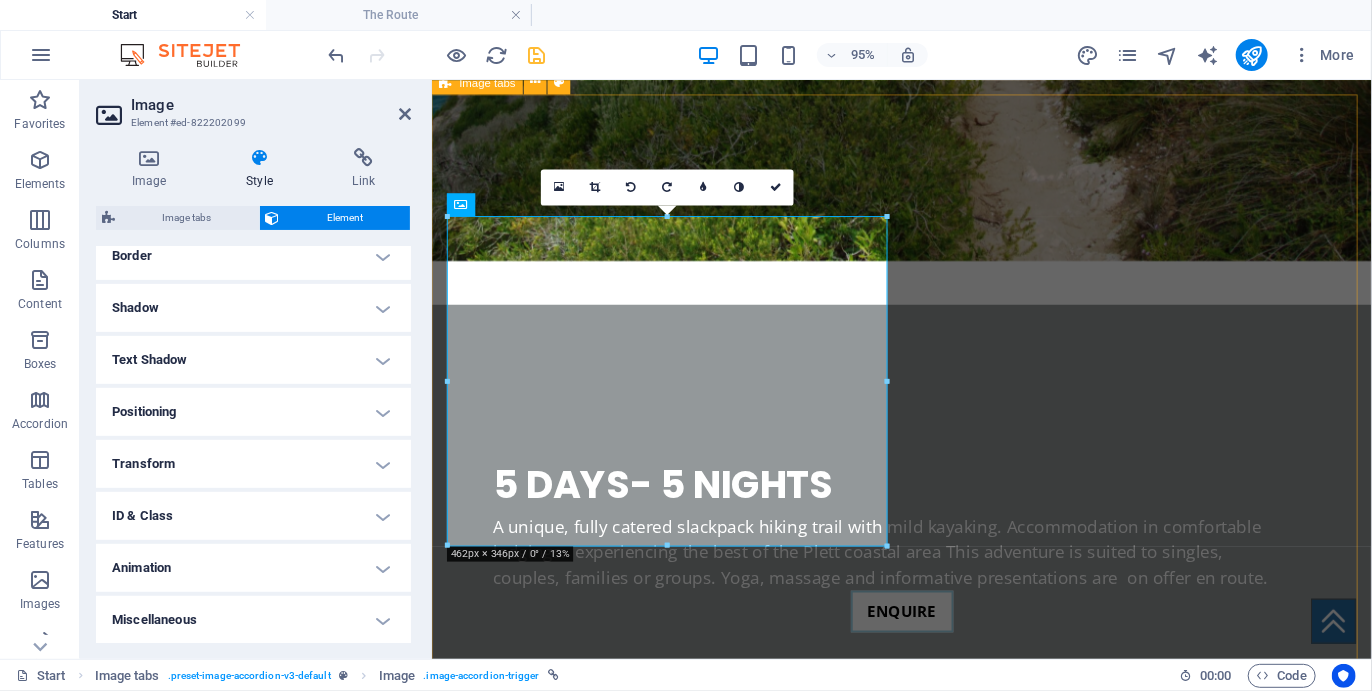 click on "SOUTHERN CROSS 5 DAYS/ 5 NIGHTS Read More... SOUTHERN CROSS This is the full experience of the Camino! Hiking and kayaking through Plett towards the indigenious forest and coast. Arrive the night before the Start of the Camino, and add a night after and add one day of activities either before or the day after. Full Camino Includes a night before the start The hike includes all routes: Robberg Nature Reserve, Plett beaches, Lagoon Mouth, Keurboomsstrand beach/ forest hike, Nature's Valley and Kalander Hike: 50 km, Kayak: 20km R13900  Chat with us FORMOSA 4 DAYS/ 4 NIGHTS FORMOSA Arrive in the morning of the start. Sleep a night after the End; the day after this last night is not counted. Meals included — No night before the Start Hike includes Robberg Nature Reserve, Plett beaches, Lagoon Mouth, Keurboomsstrand beach/ forest hike and Nature's Valley — Does not include Kalander hike  Hike: 40 km, Kayak: 20km R9900 Chat with us" at bounding box center (925, 3527) 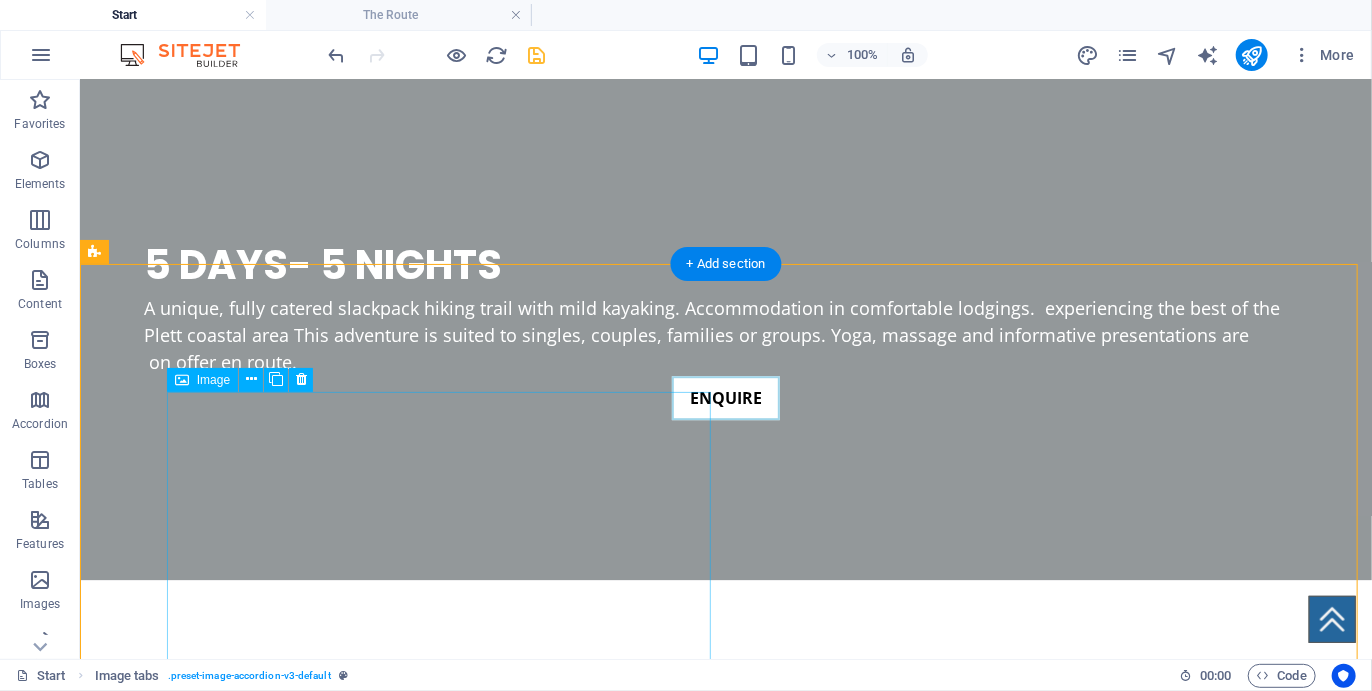 scroll, scrollTop: 2452, scrollLeft: 0, axis: vertical 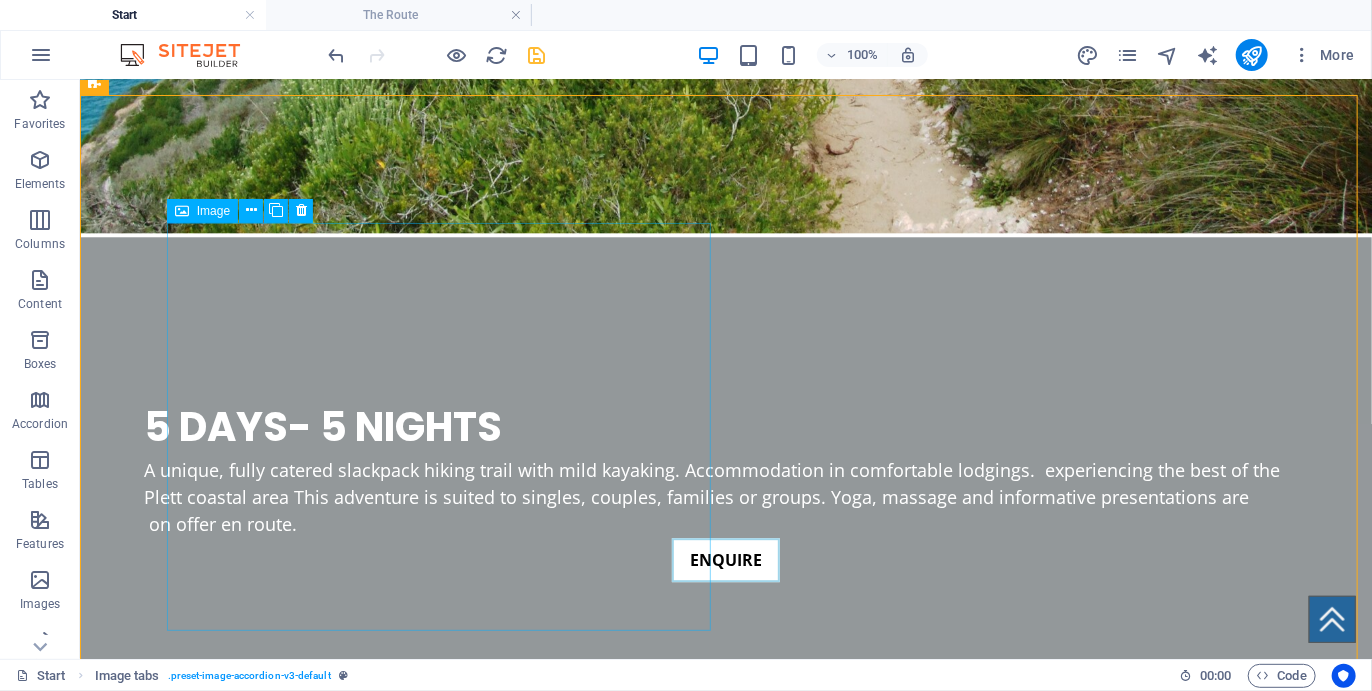 click on "Image" at bounding box center (213, 211) 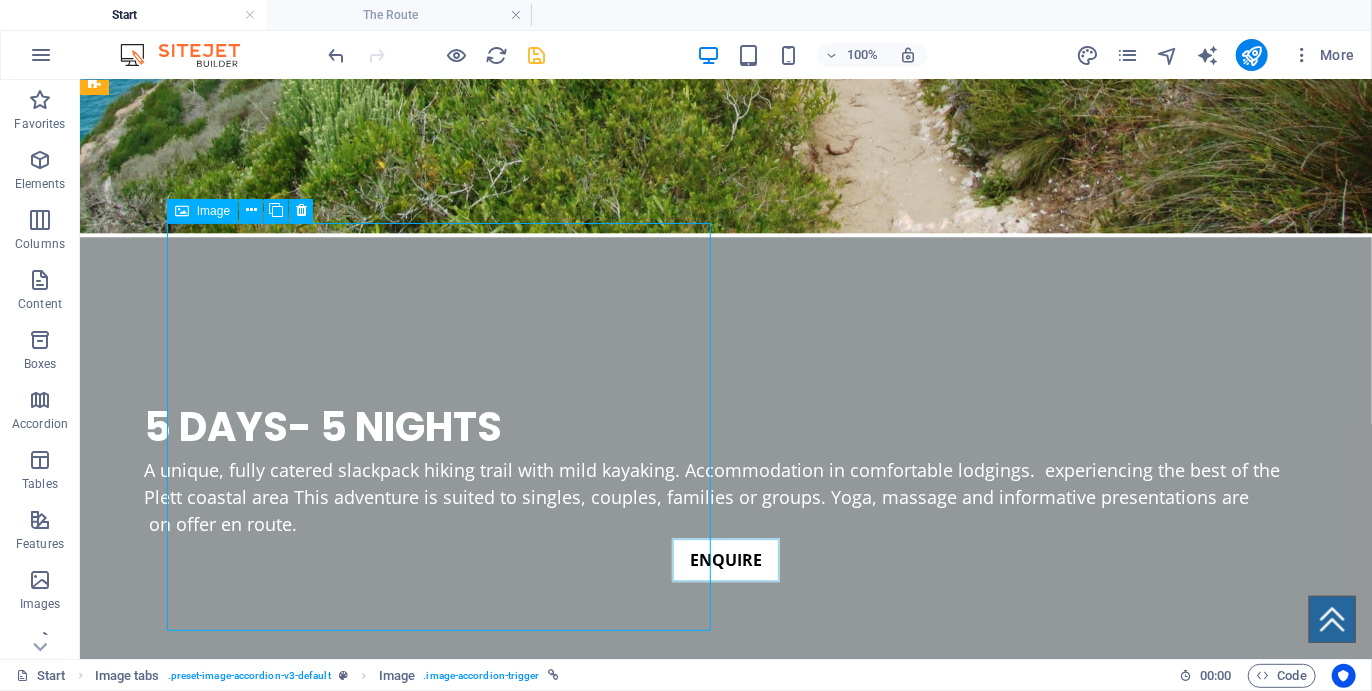 click on "Image" at bounding box center (213, 211) 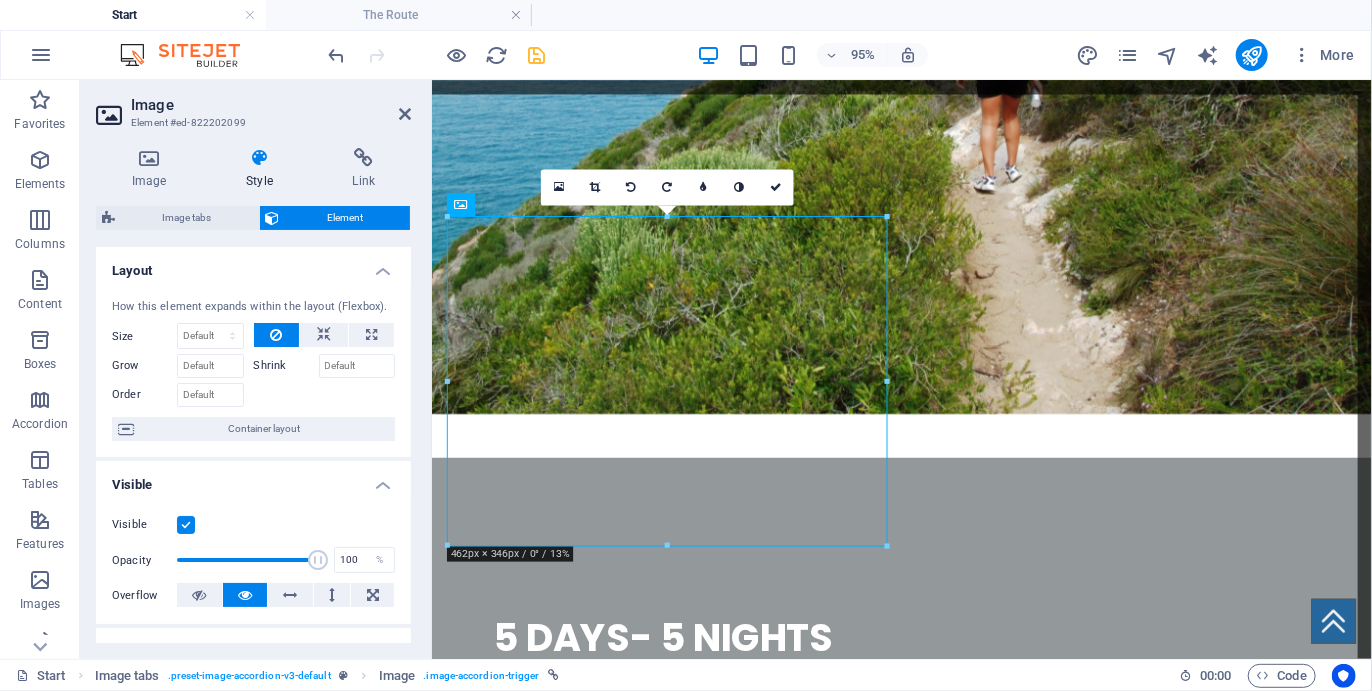 scroll, scrollTop: 2614, scrollLeft: 0, axis: vertical 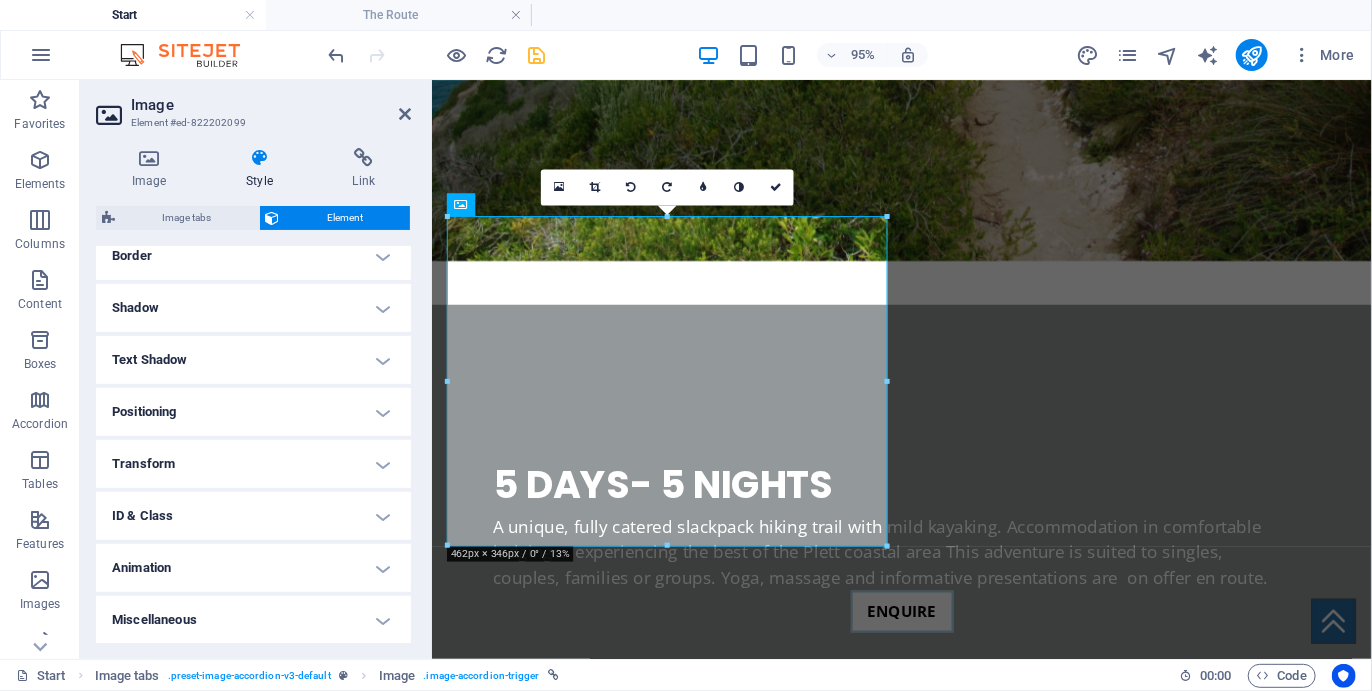 click on "ID & Class" at bounding box center [253, 516] 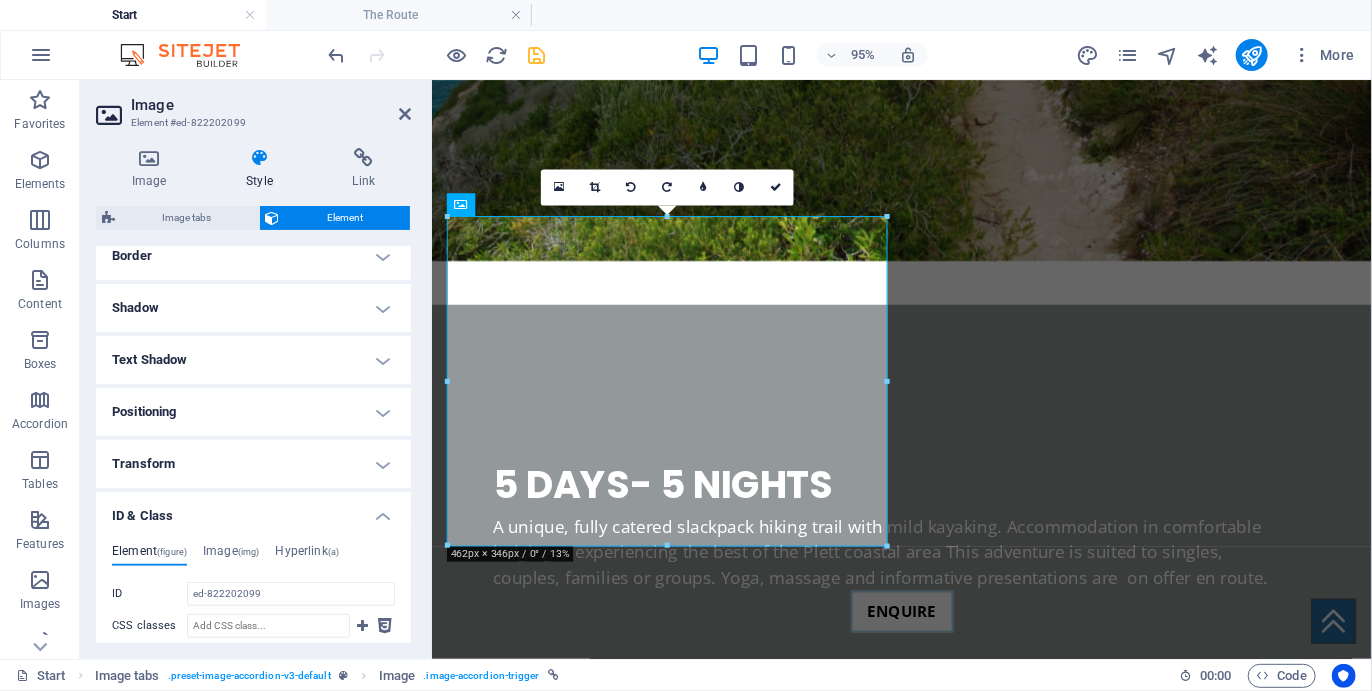click on "ID & Class" at bounding box center (253, 510) 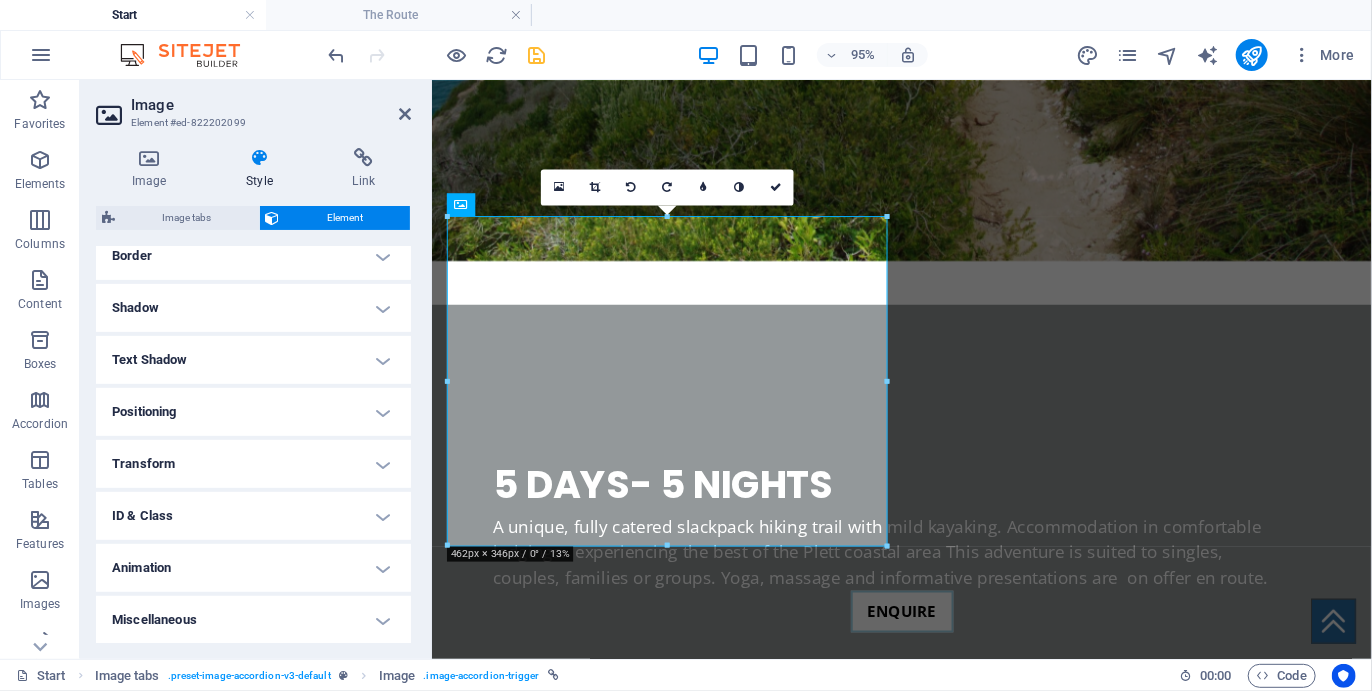 click on "ID & Class" at bounding box center (253, 516) 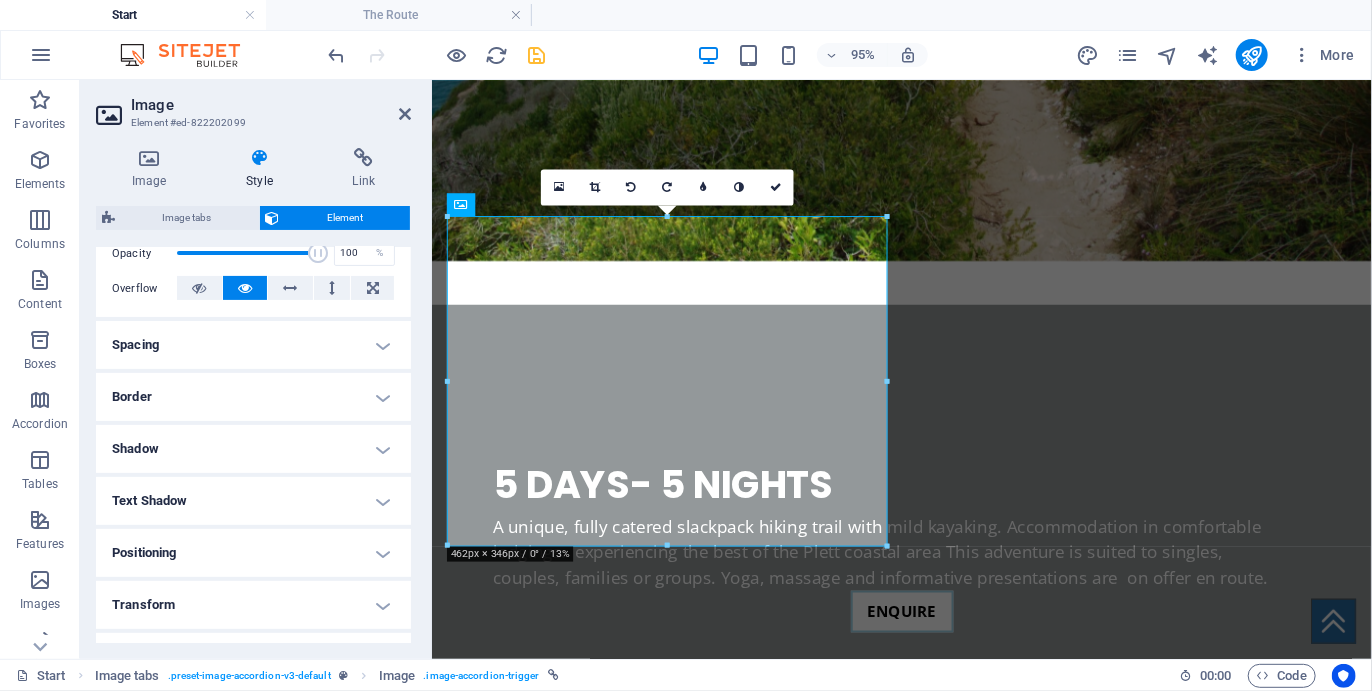 scroll, scrollTop: 0, scrollLeft: 0, axis: both 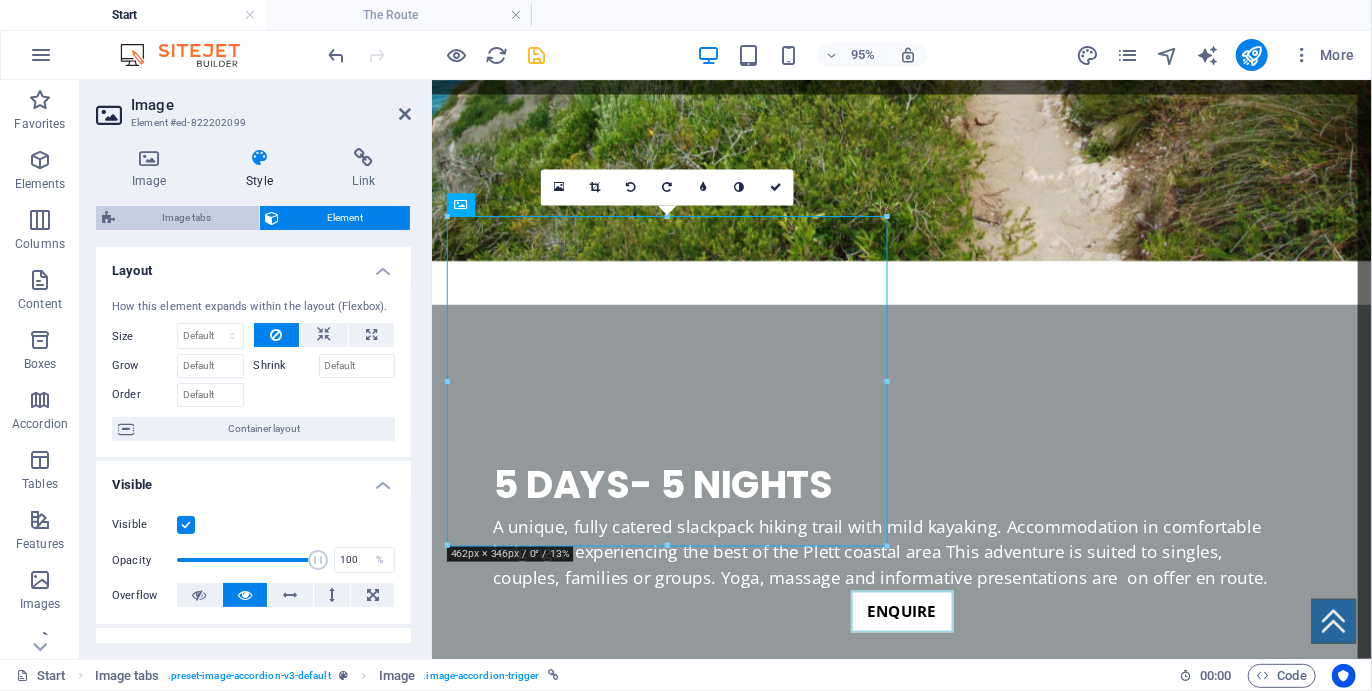 click on "Image tabs" at bounding box center (177, 218) 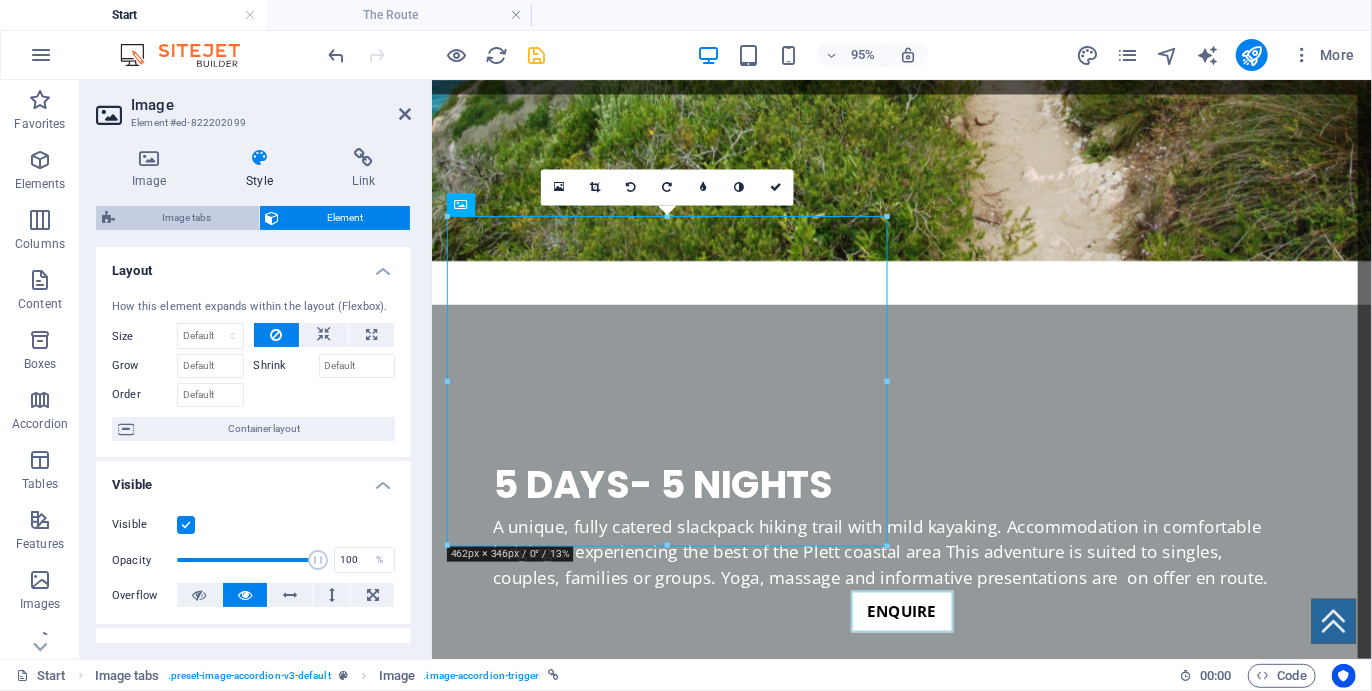 select on "rem" 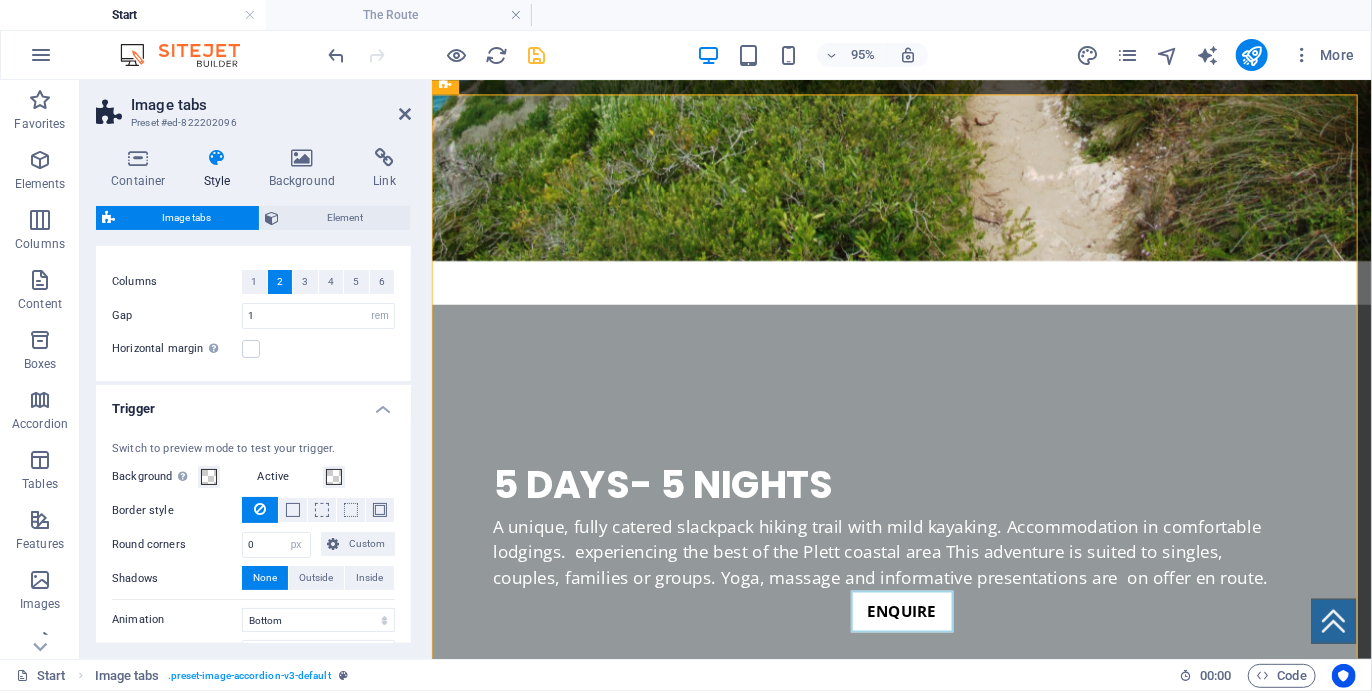 scroll, scrollTop: 0, scrollLeft: 0, axis: both 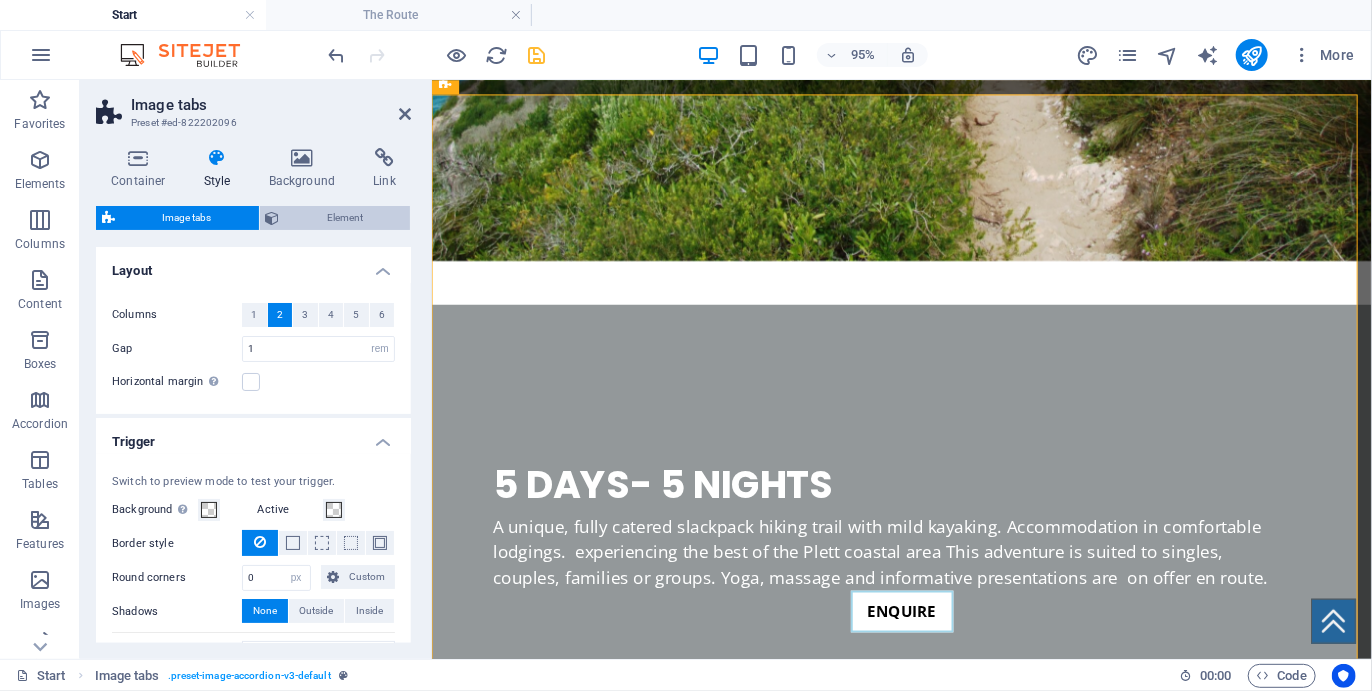 click on "Element" at bounding box center (345, 218) 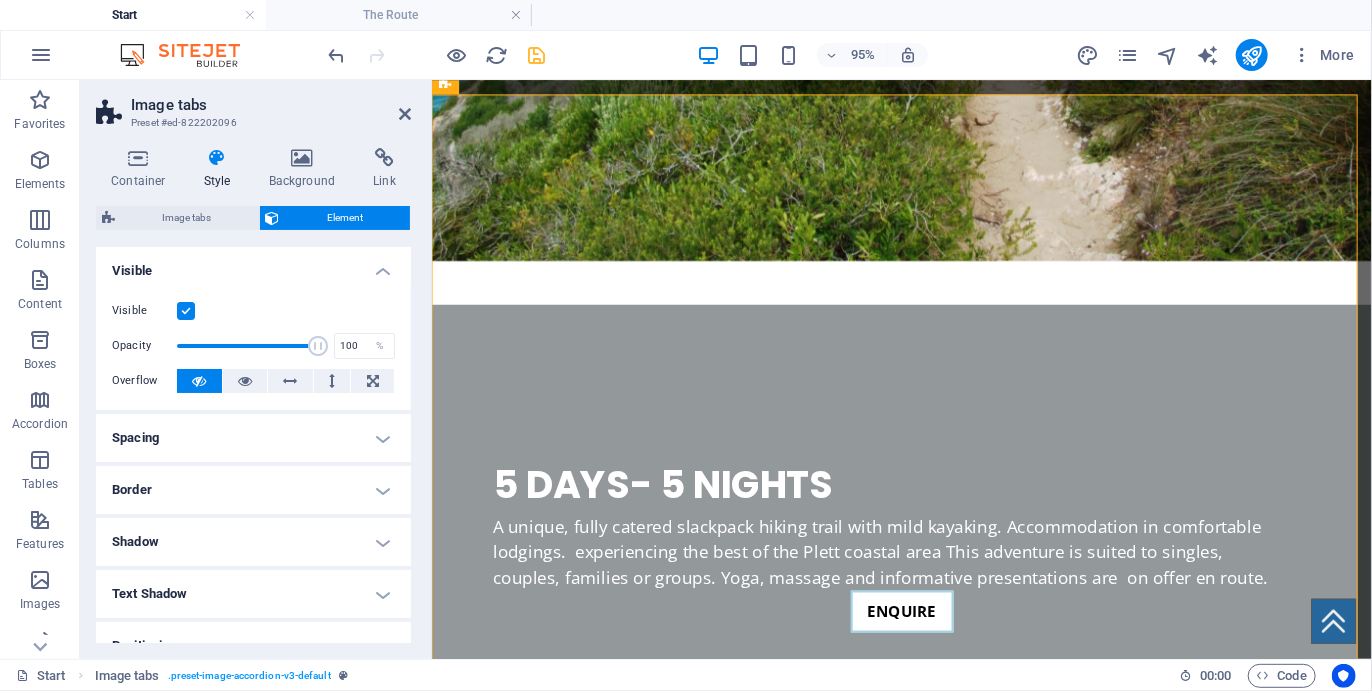scroll, scrollTop: 234, scrollLeft: 0, axis: vertical 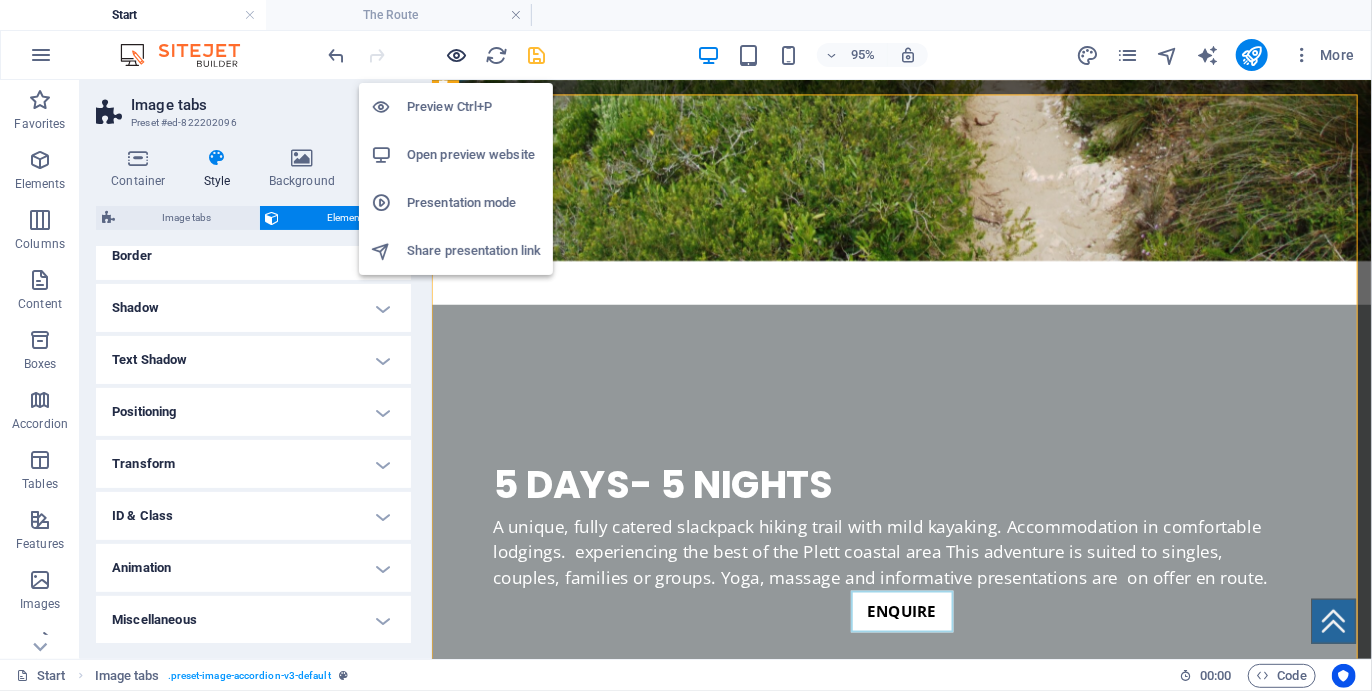 click at bounding box center (457, 55) 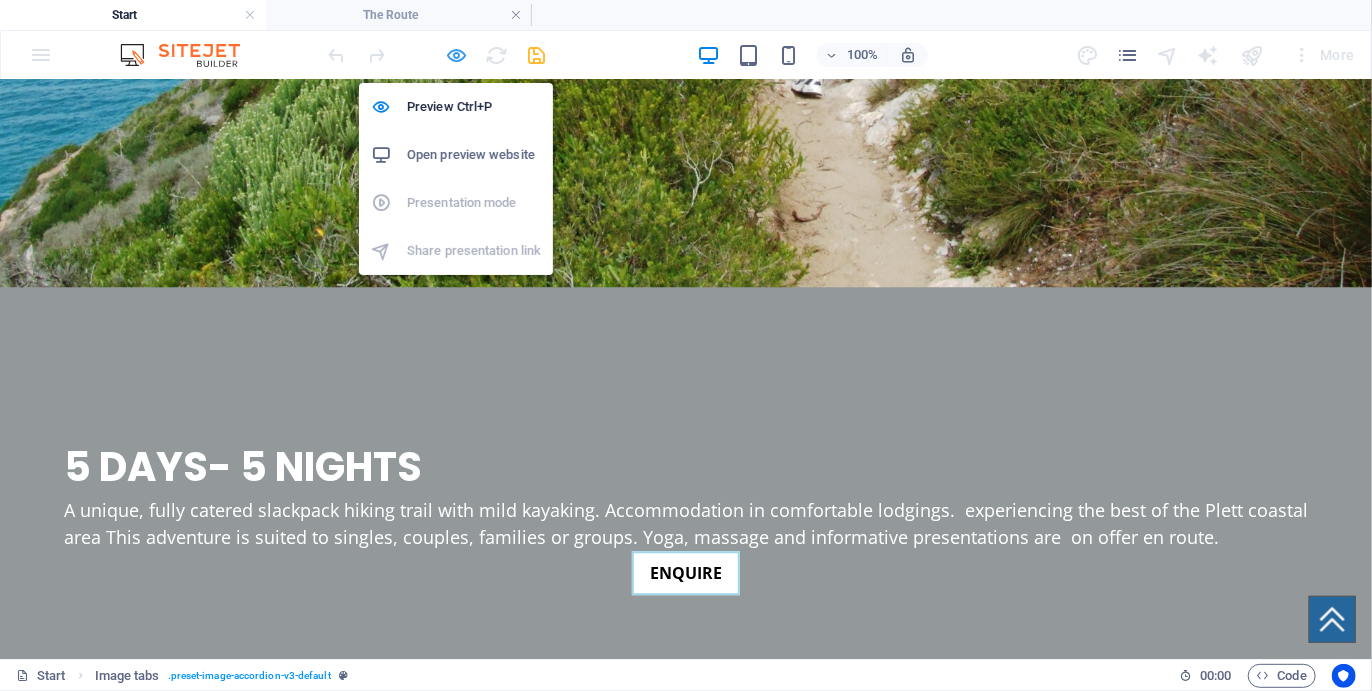 click at bounding box center (457, 55) 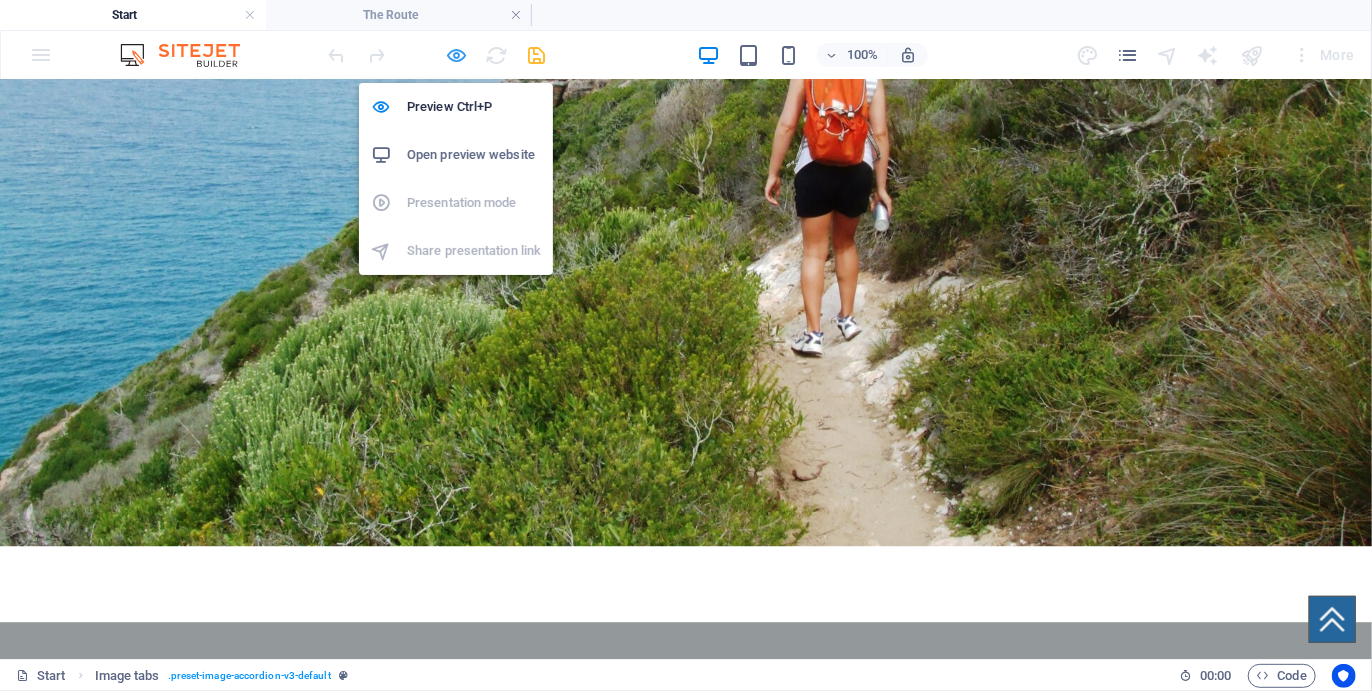 select on "rem" 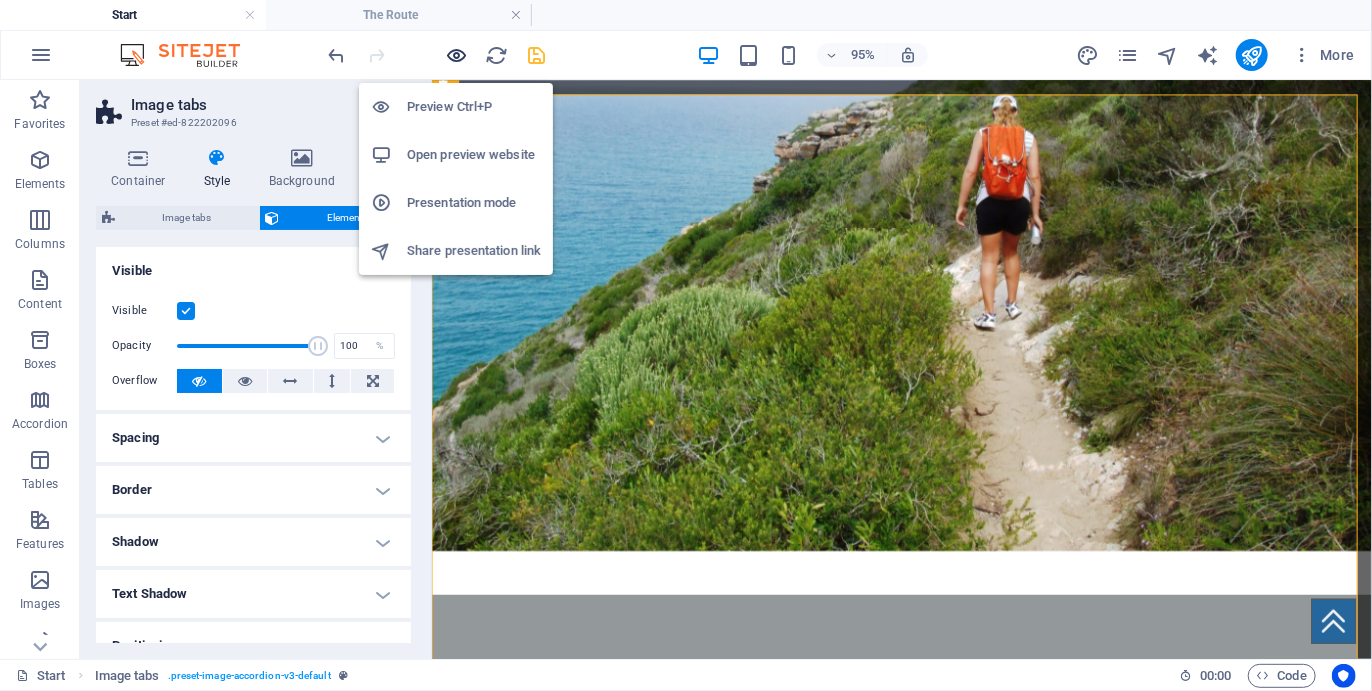 scroll, scrollTop: 2614, scrollLeft: 0, axis: vertical 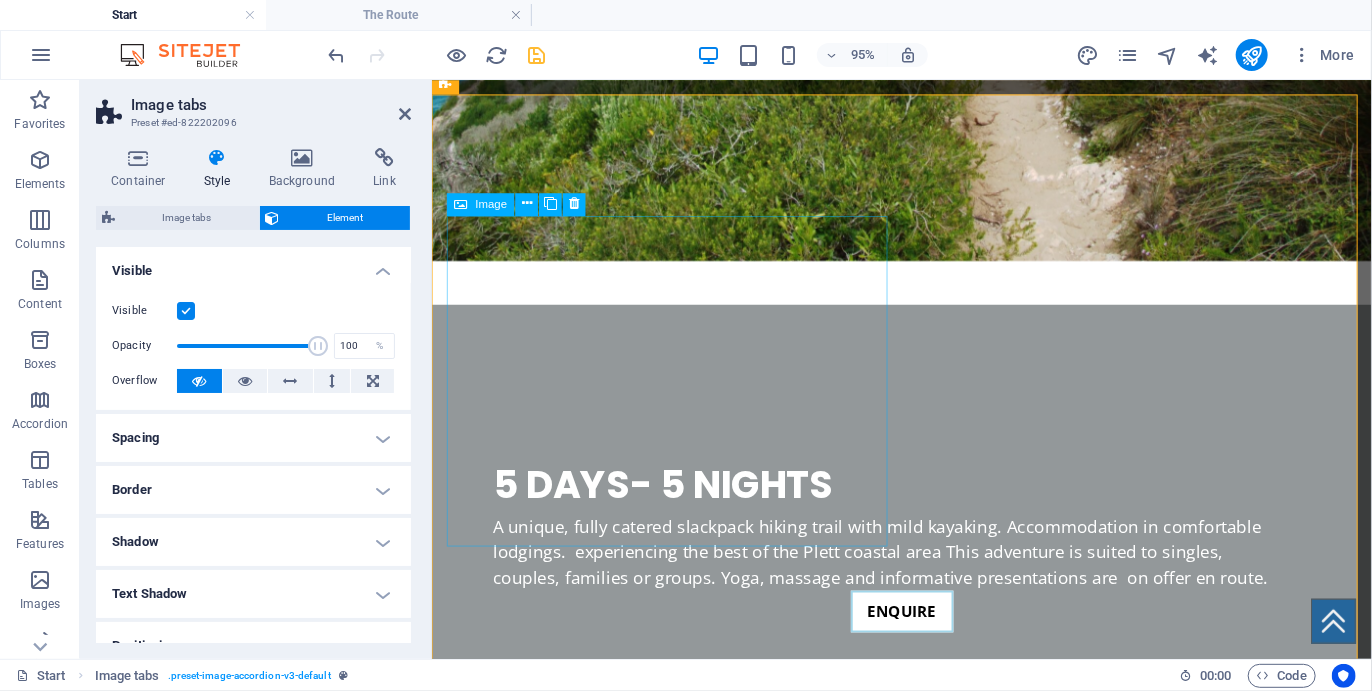 click on "SOUTHERN CROSS 5 DAYS/ 5 NIGHTS Read More..." at bounding box center (682, 2874) 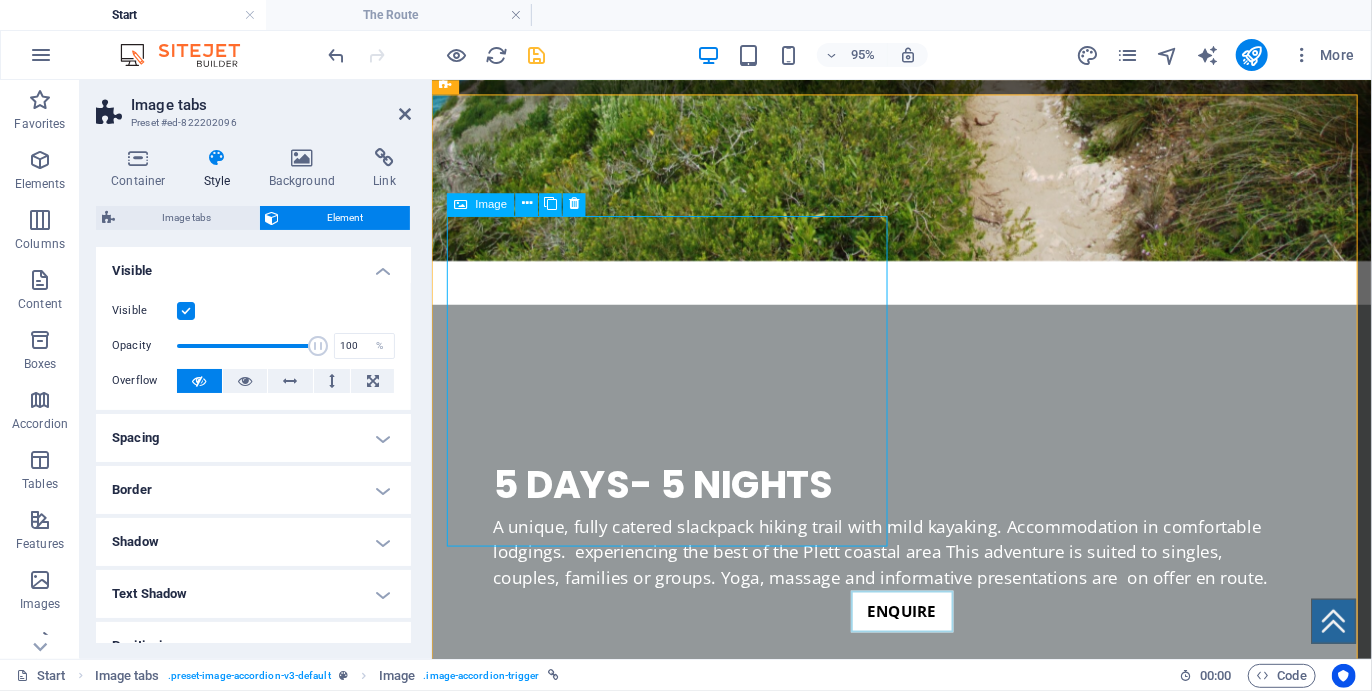click on "SOUTHERN CROSS 5 DAYS/ 5 NIGHTS Read More..." at bounding box center (682, 2874) 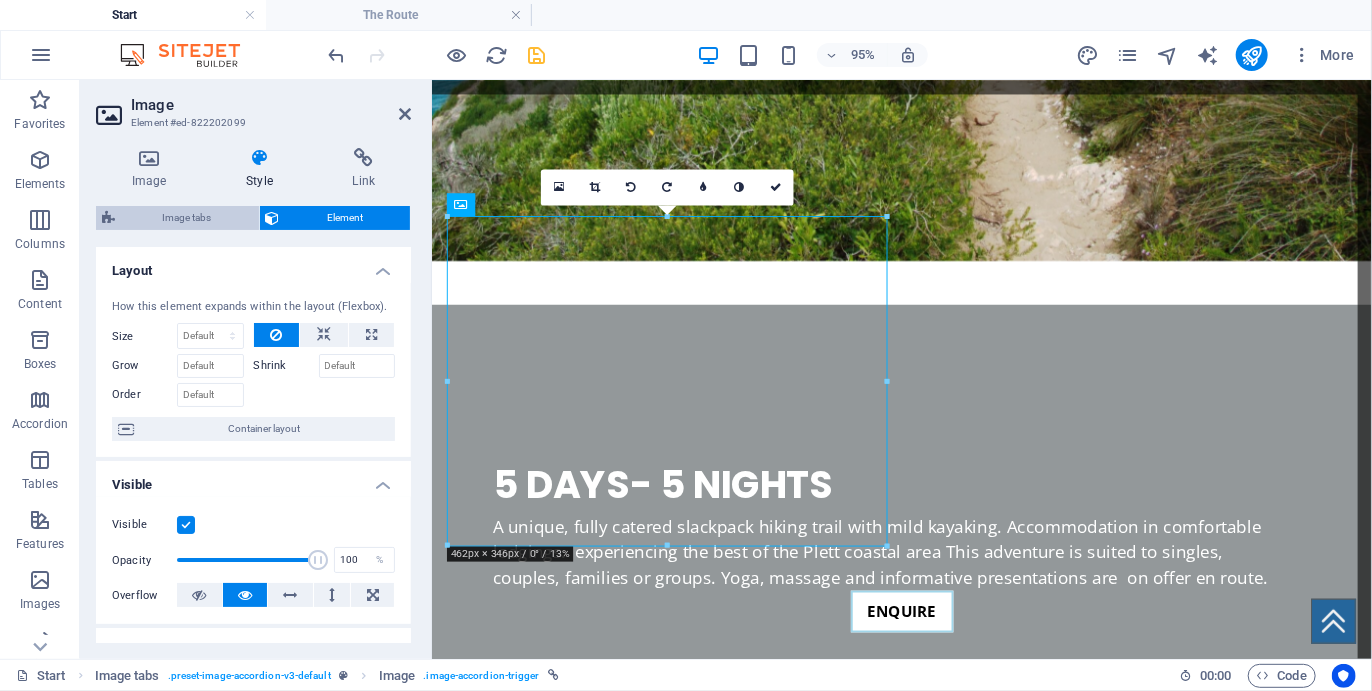 click on "Image tabs" at bounding box center (187, 218) 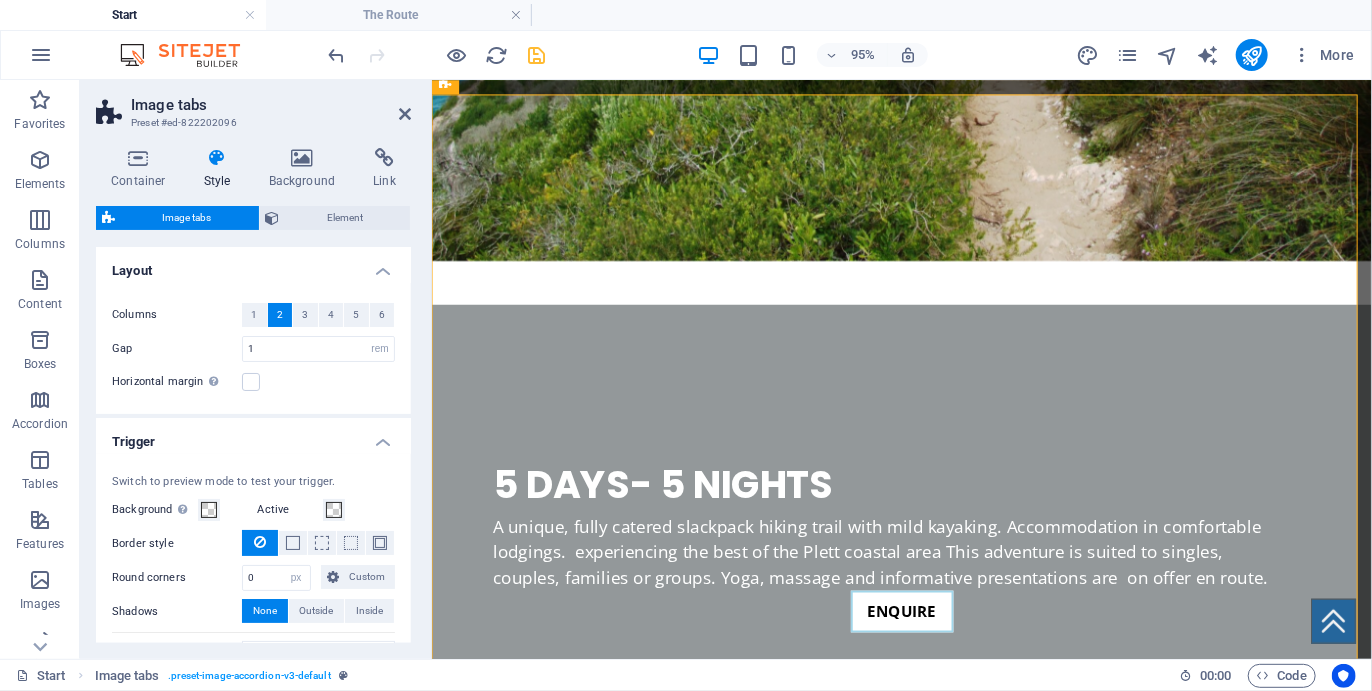 scroll, scrollTop: 460, scrollLeft: 0, axis: vertical 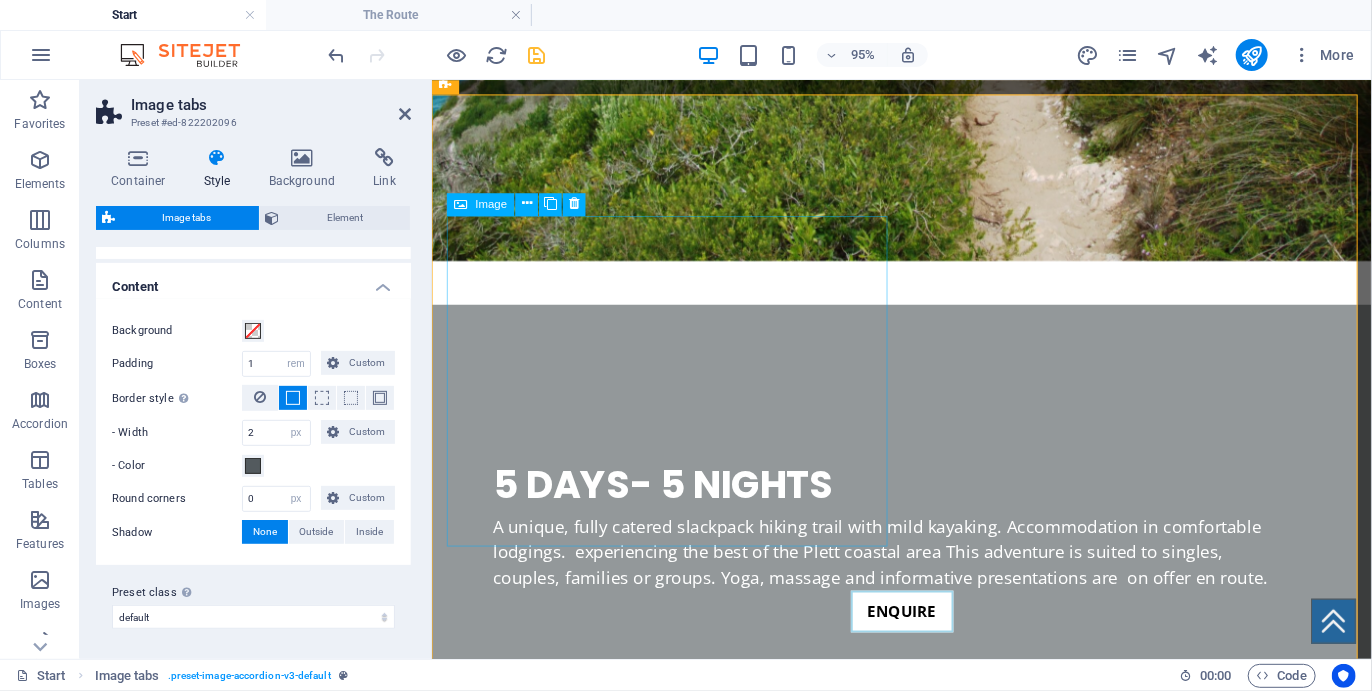 click on "SOUTHERN CROSS 5 DAYS/ 5 NIGHTS Read More..." at bounding box center [682, 2874] 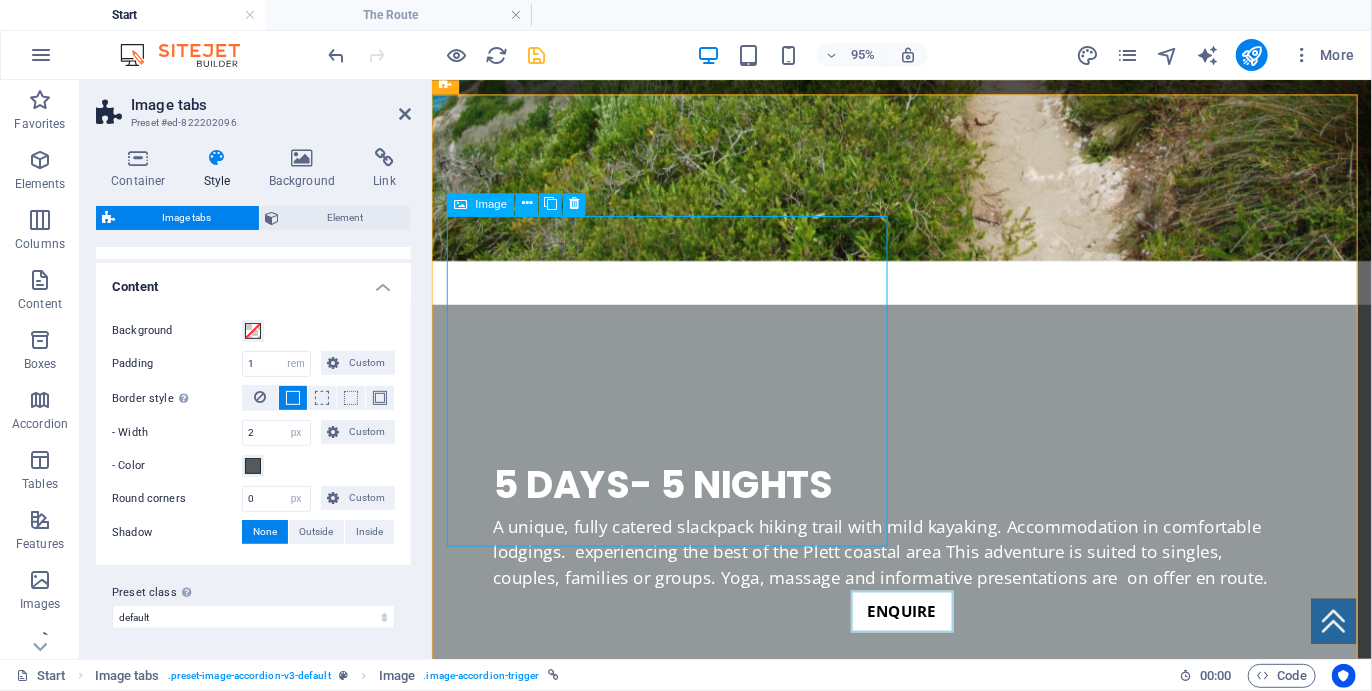click on "SOUTHERN CROSS 5 DAYS/ 5 NIGHTS Read More..." at bounding box center [682, 2874] 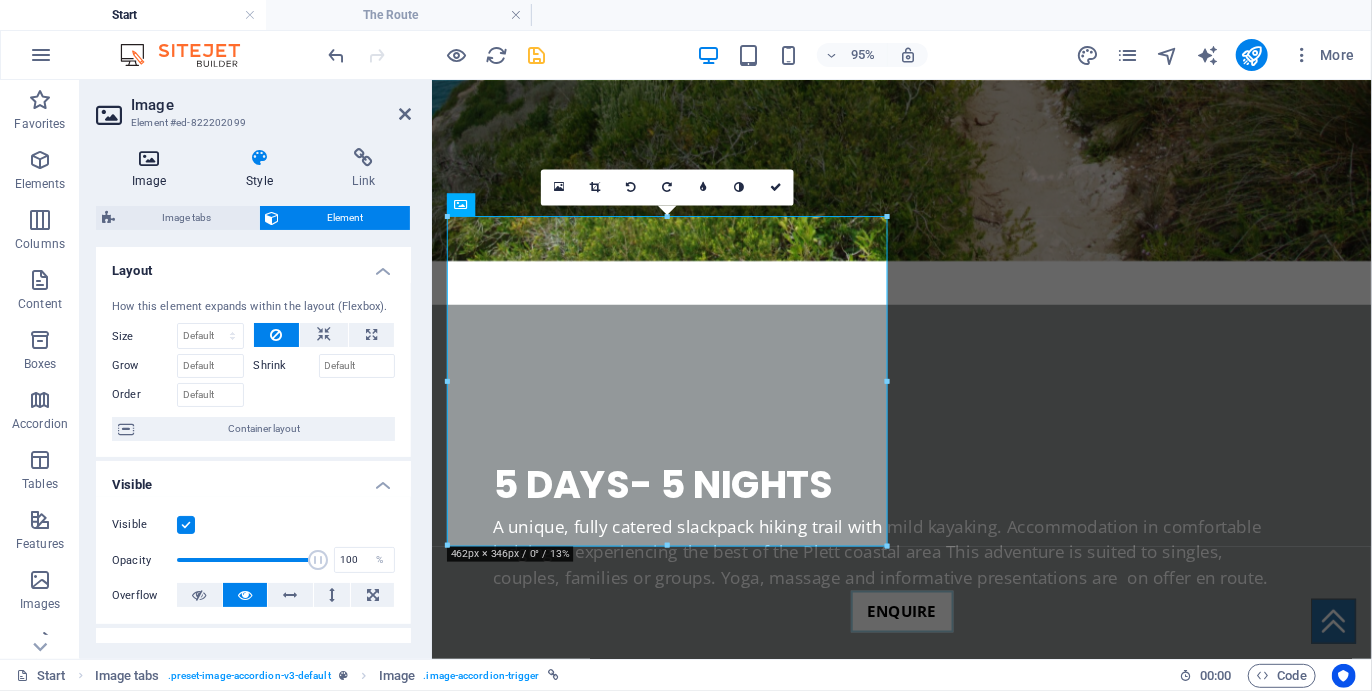 click on "Image" at bounding box center (153, 169) 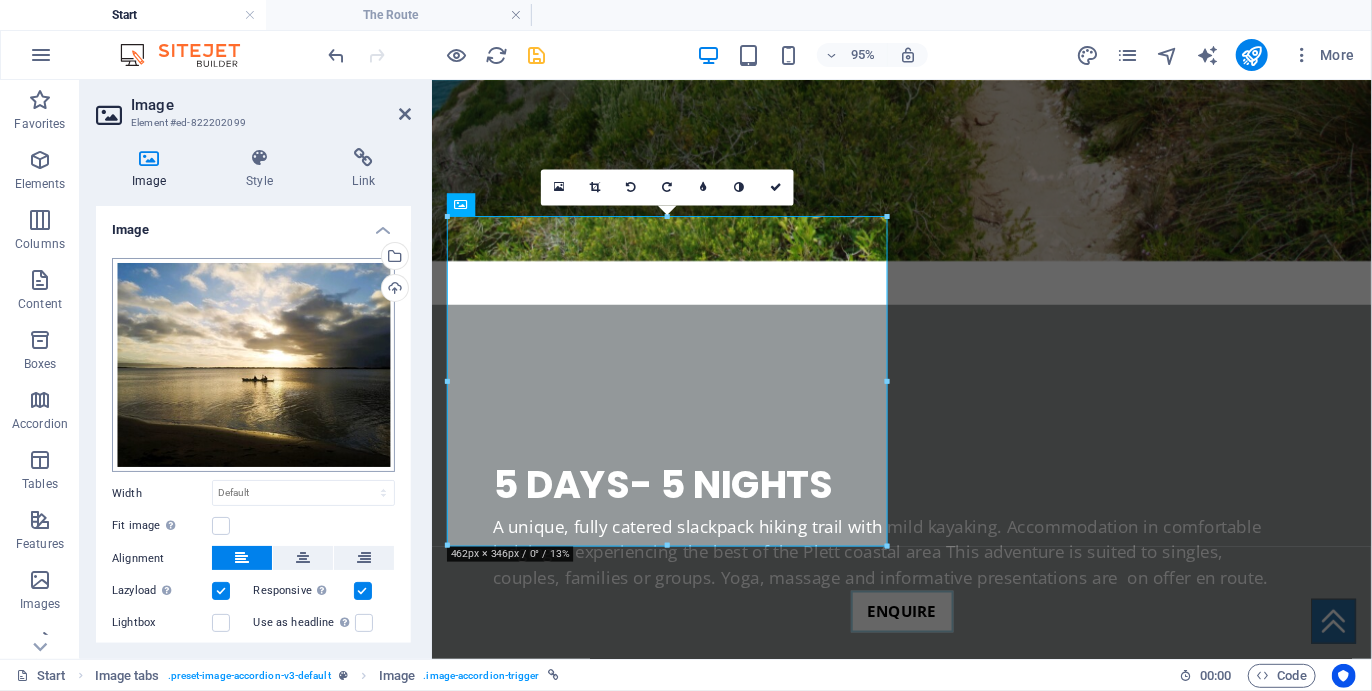 scroll, scrollTop: 287, scrollLeft: 0, axis: vertical 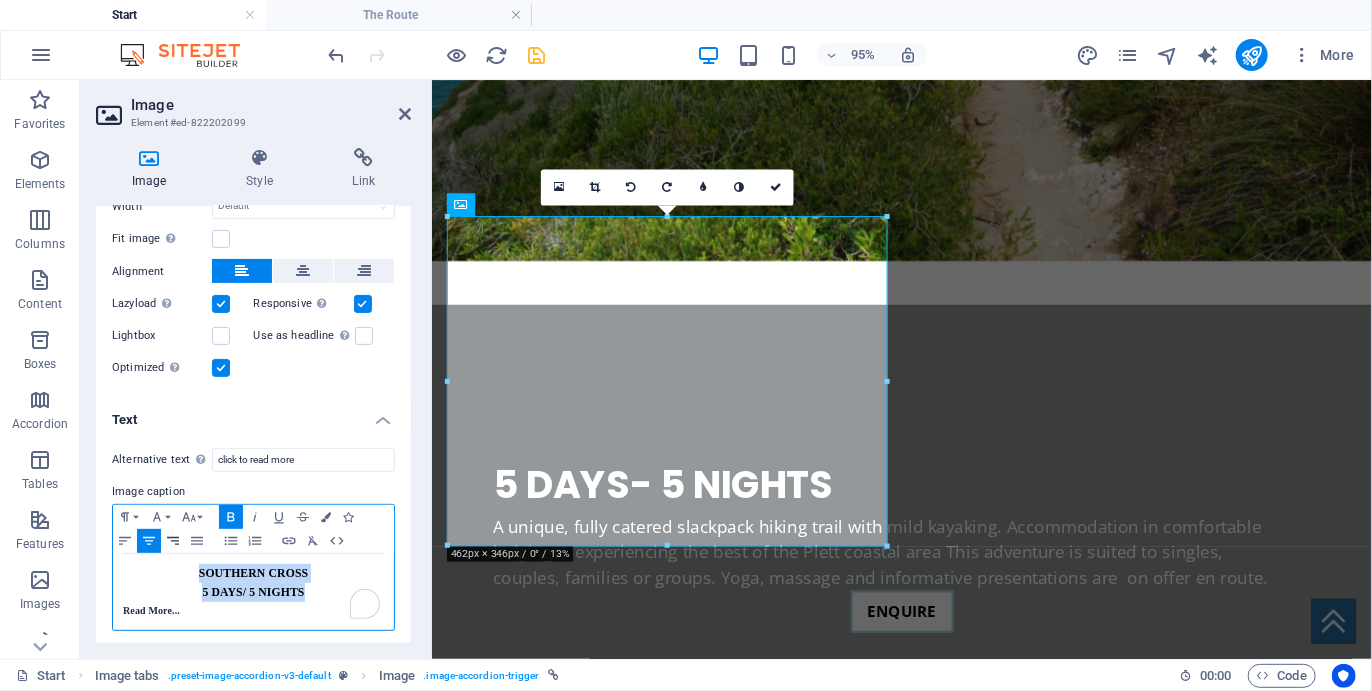 drag, startPoint x: 312, startPoint y: 587, endPoint x: 180, endPoint y: 536, distance: 141.50972 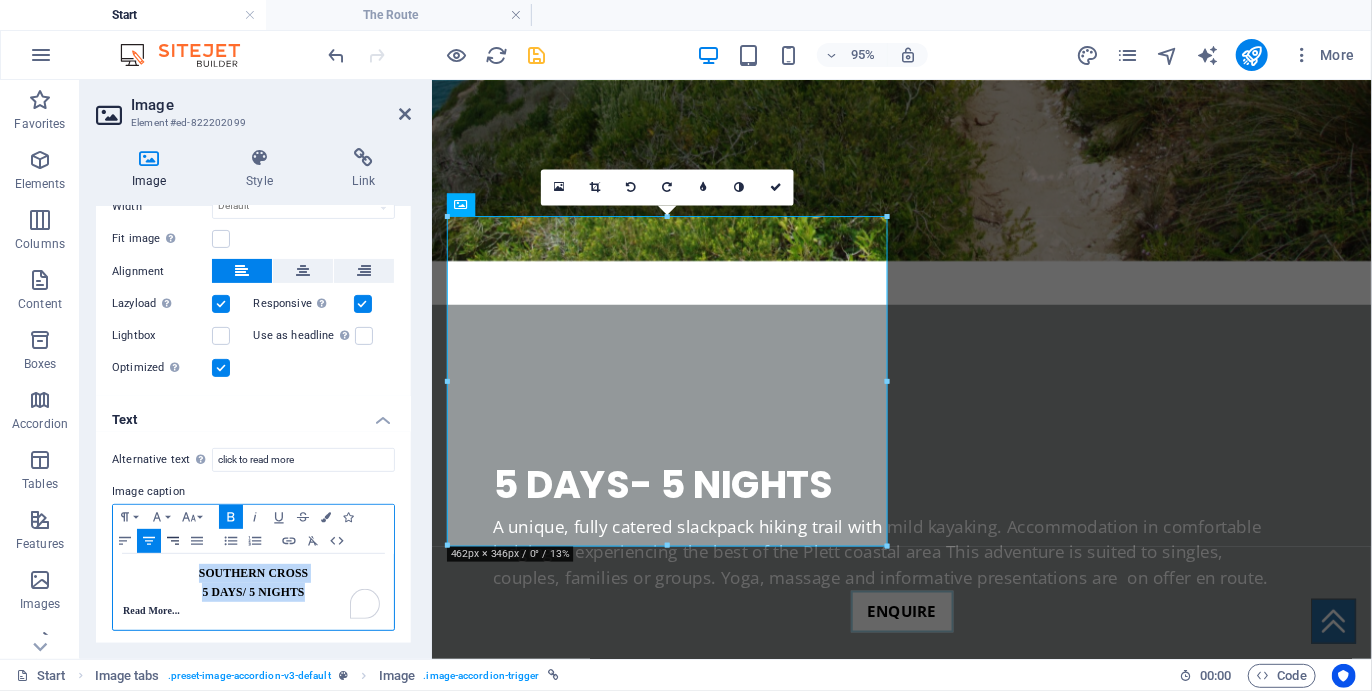 click on "Paragraph Format Normal Heading 1 Heading 2 Heading 3 Heading 4 Heading 5 Heading 6 Code Font Family Arial Georgia Impact Tahoma Times New Roman Verdana Open Sans Poppins Font Size 8 9 10 11 12 14 18 24 30 36 48 60 72 96 Bold Italic Underline Strikethrough Colors Icons Align Left Align Center Align Right Align Justify Unordered List Ordered List Insert Link Clear Formatting HTML SOUTHERN CROSS 5 DAYS/ 5 NIGHTS Read More..." at bounding box center [253, 567] 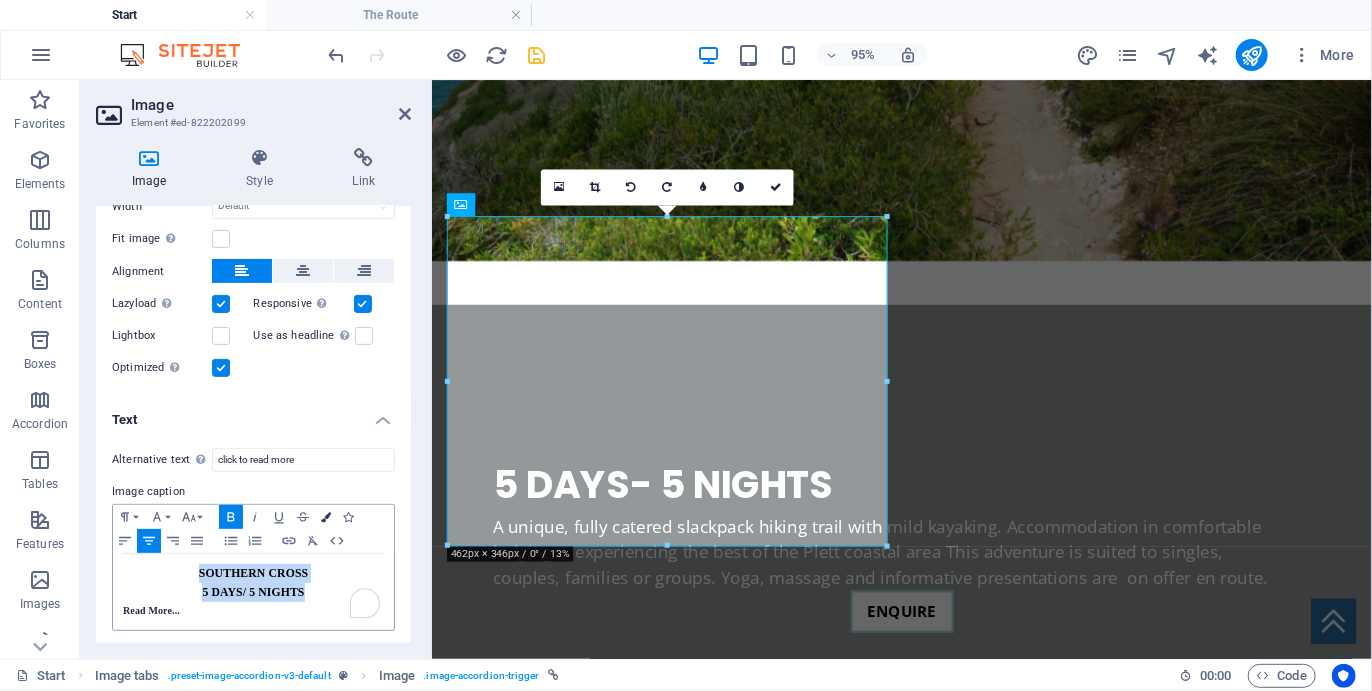 click on "Colors" at bounding box center [326, 517] 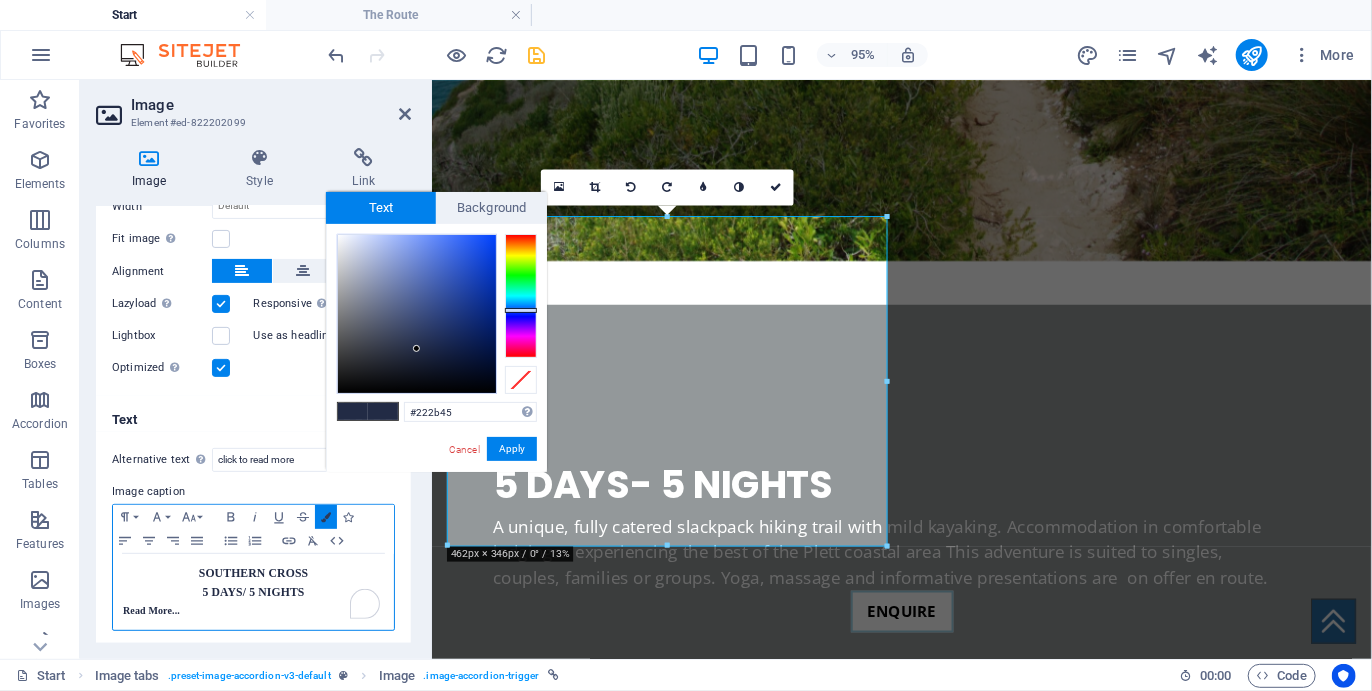 click at bounding box center (326, 517) 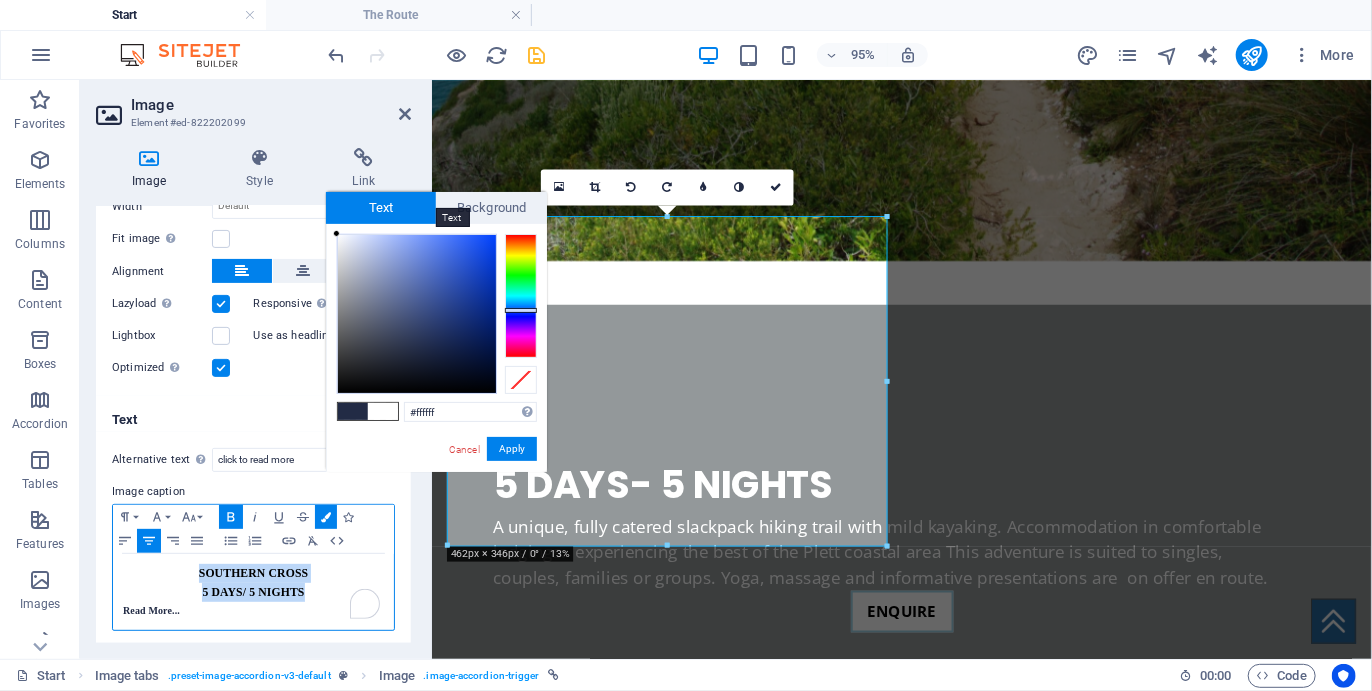 drag, startPoint x: 420, startPoint y: 350, endPoint x: 330, endPoint y: 213, distance: 163.91766 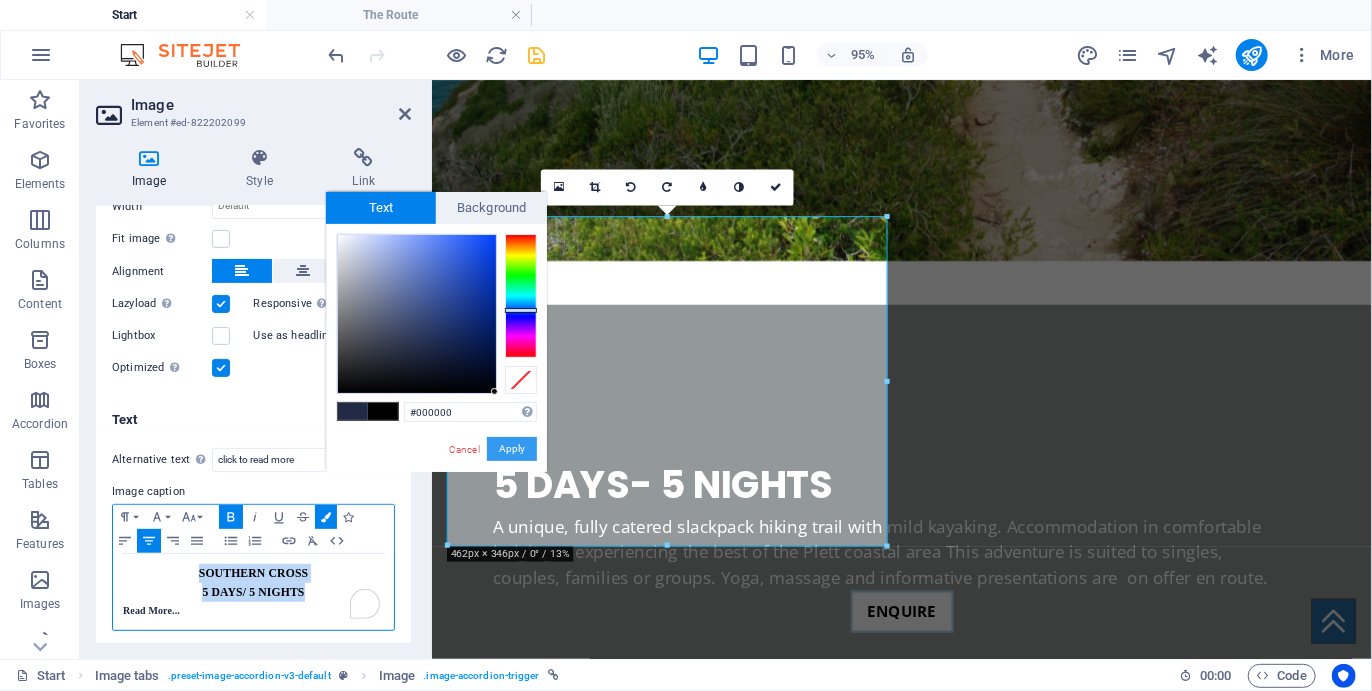 click on "Apply" at bounding box center [512, 449] 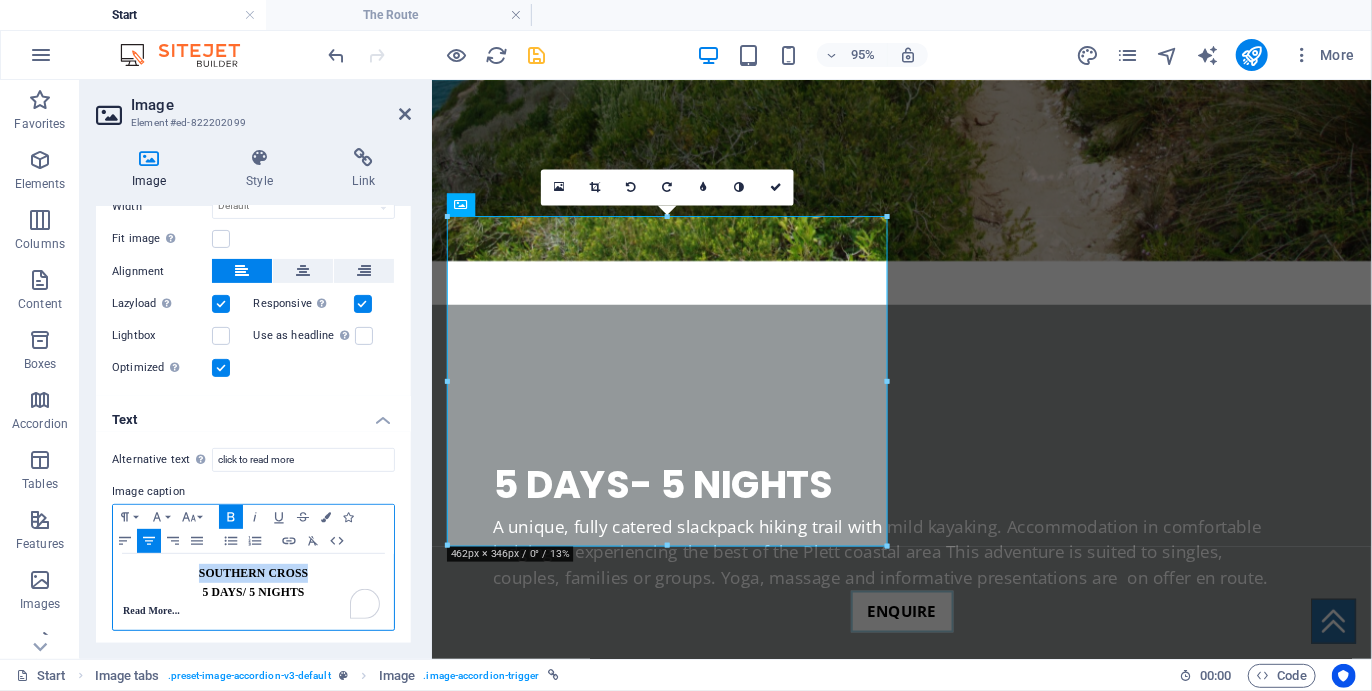 click on "SOUTHERN CROSS" at bounding box center (253, 573) 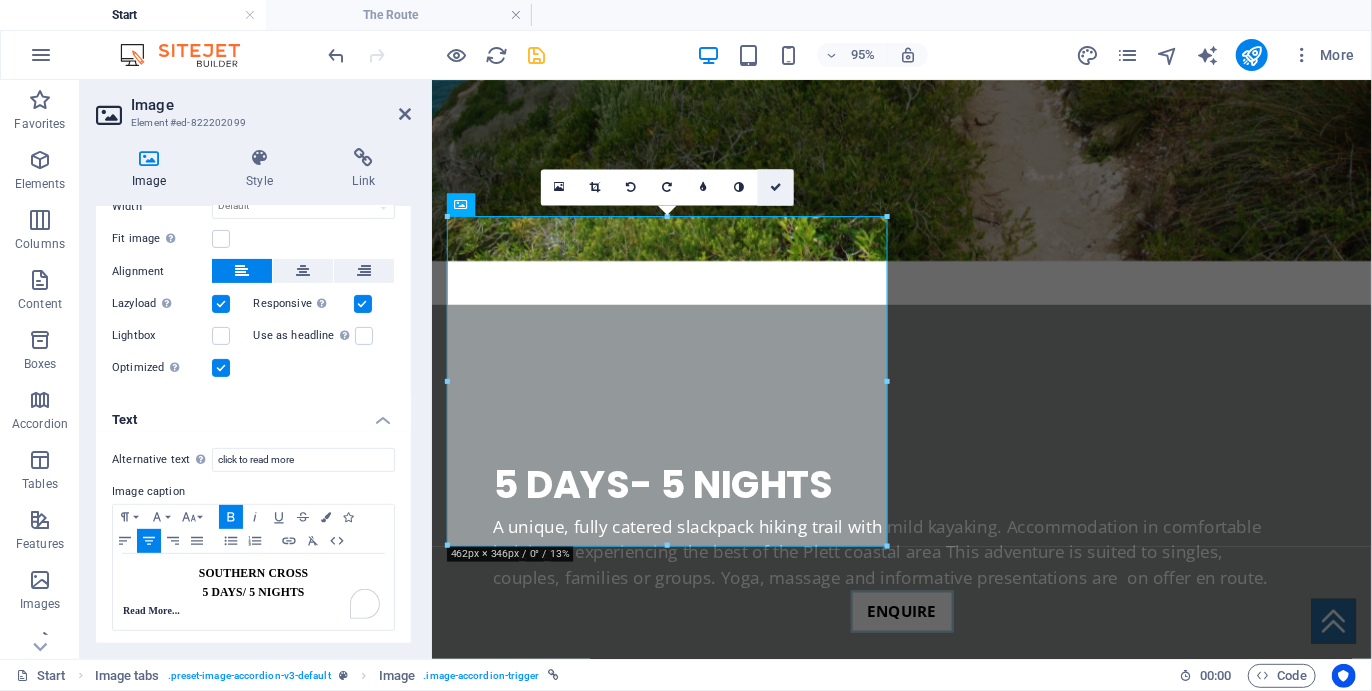 click at bounding box center (776, 186) 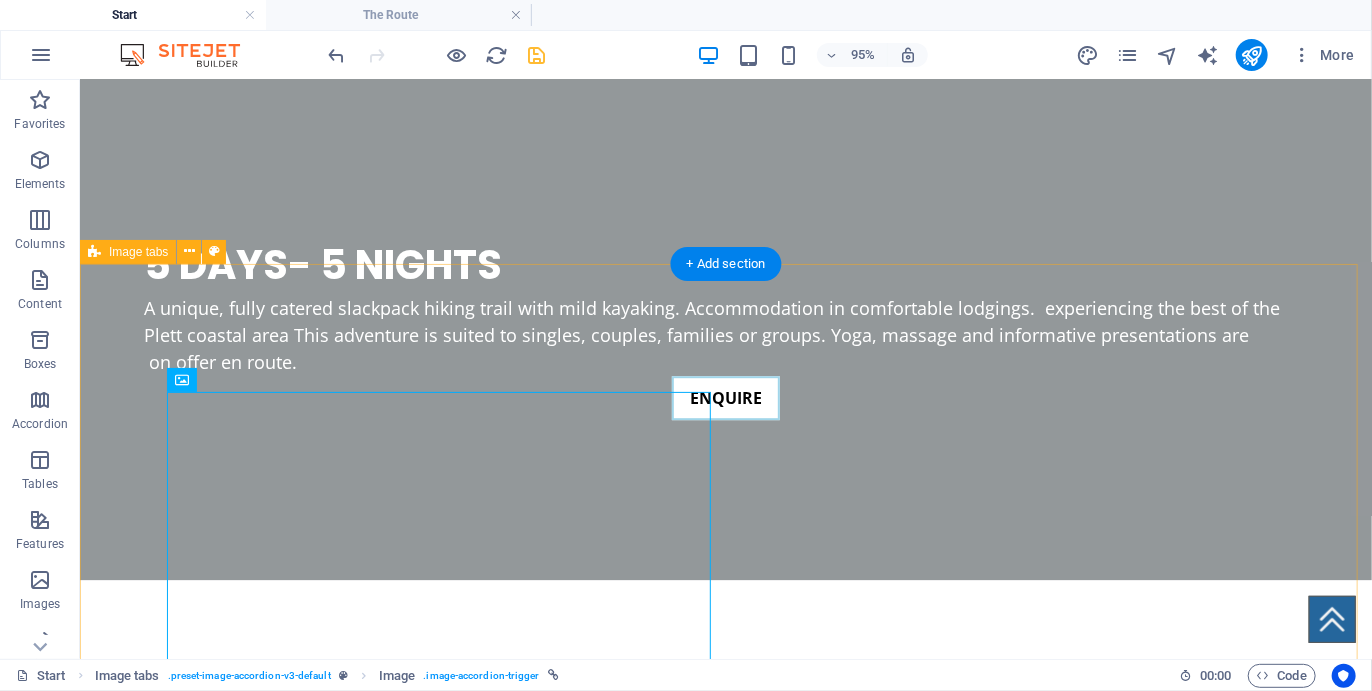 scroll, scrollTop: 2452, scrollLeft: 0, axis: vertical 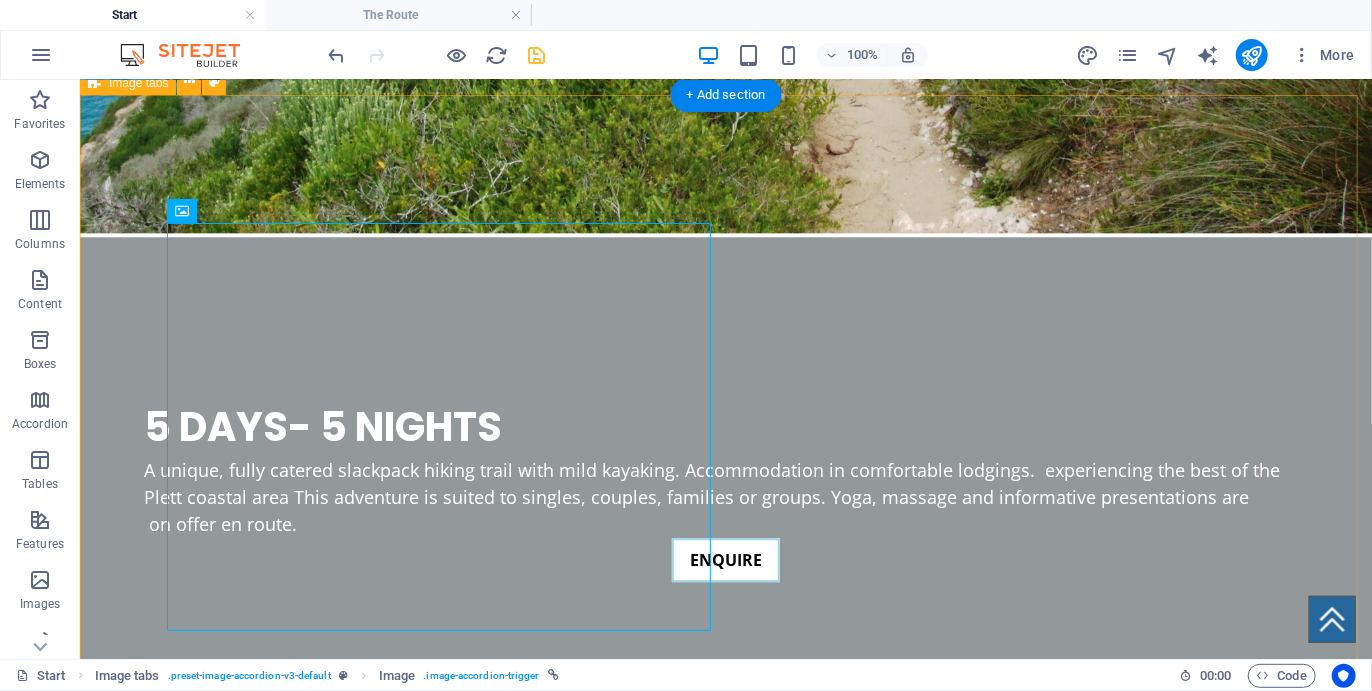click on "SOUTHERN CROSS 5 DAYS/ 5 NIGHTS Read More... SOUTHERN CROSS This is the full experience of the Camino! Hiking and kayaking through Plett towards the indigenious forest and coast. Arrive the night before the Start of the Camino, and add a night after and add one day of activities either before or the day after. Full Camino Includes a night before the start The hike includes all routes: Robberg Nature Reserve, Plett beaches, Lagoon Mouth, Keurboomsstrand beach/ forest hike, Nature's Valley and Kalander Hike: 50 km, Kayak: 20km R13900  Chat with us FORMOSA 4 DAYS/ 4 NIGHTS FORMOSA Arrive in the morning of the start. Sleep a night after the End; the day after this last night is not counted. Meals included — No night before the Start Hike includes Robberg Nature Reserve, Plett beaches, Lagoon Mouth, Keurboomsstrand beach/ forest hike and Nature's Valley — Does not include Kalander hike  Hike: 40 km, Kayak: 20km R9900 Chat with us" at bounding box center (725, 3346) 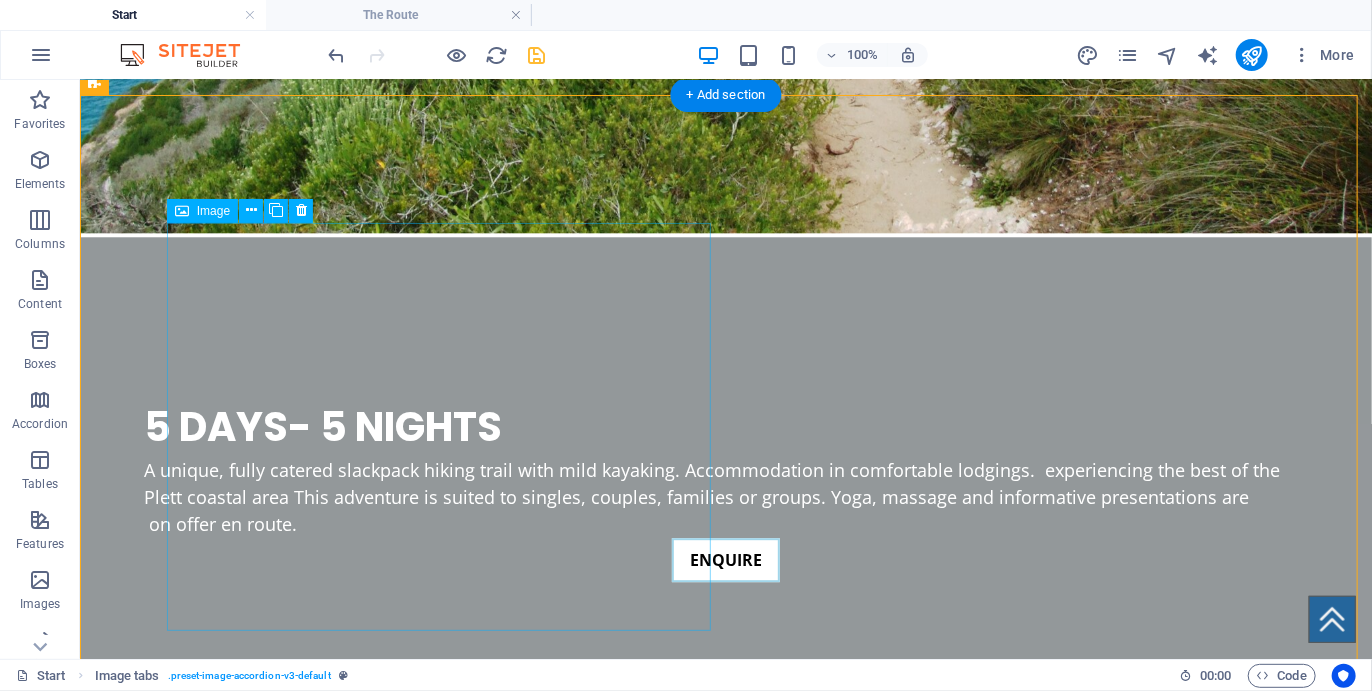 click on "SOUTHERN CROSS 5 DAYS/ 5 NIGHTS Read More..." at bounding box center [445, 2679] 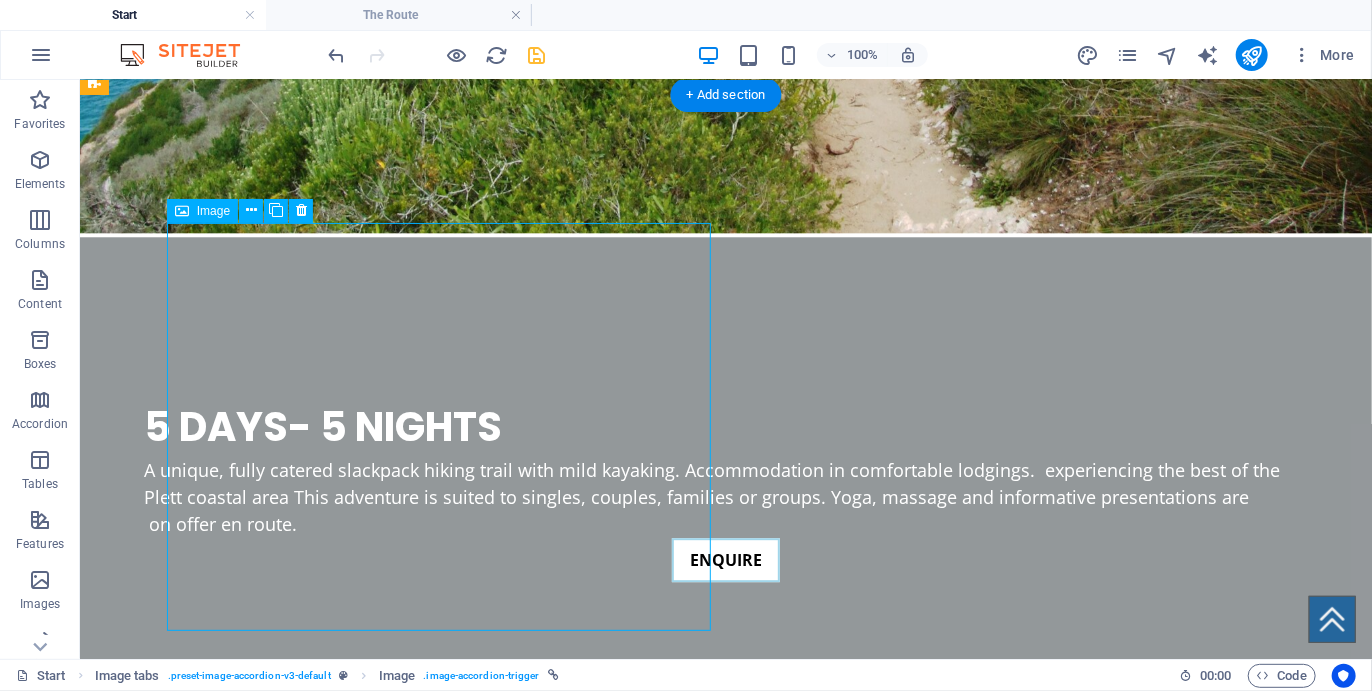 click on "SOUTHERN CROSS 5 DAYS/ 5 NIGHTS Read More..." at bounding box center (445, 2679) 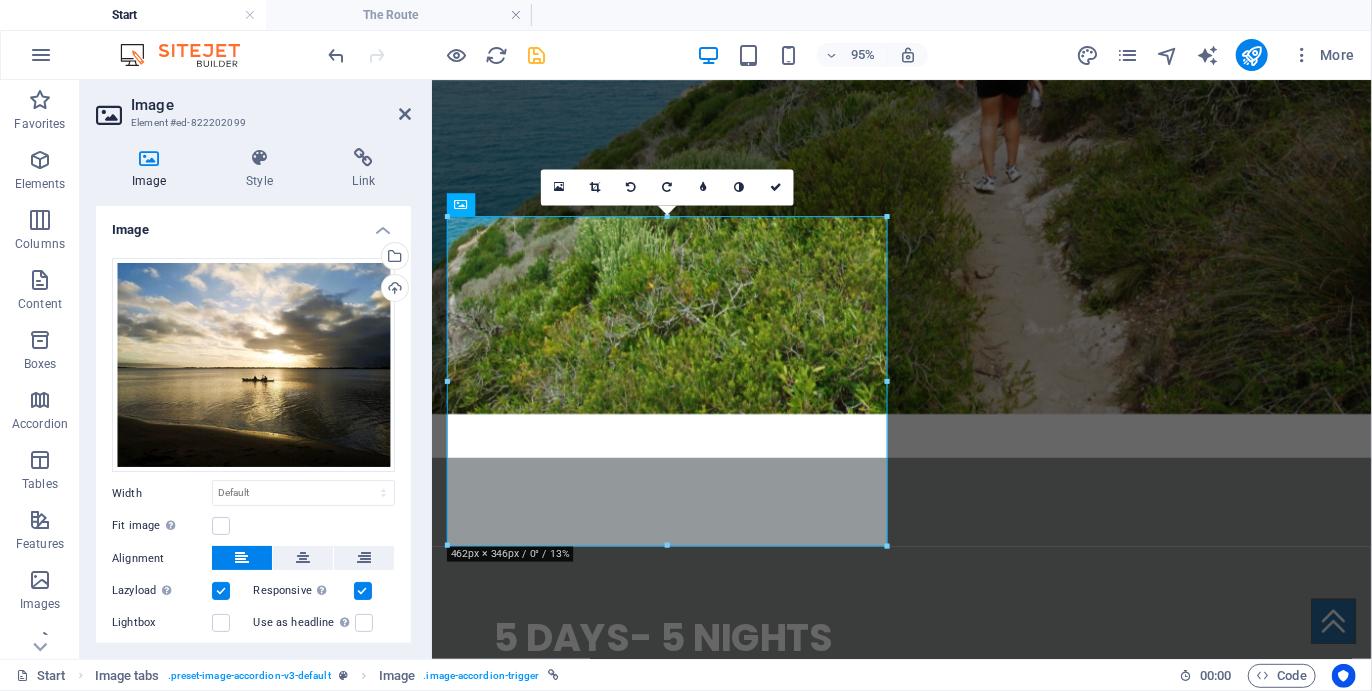 scroll, scrollTop: 2614, scrollLeft: 0, axis: vertical 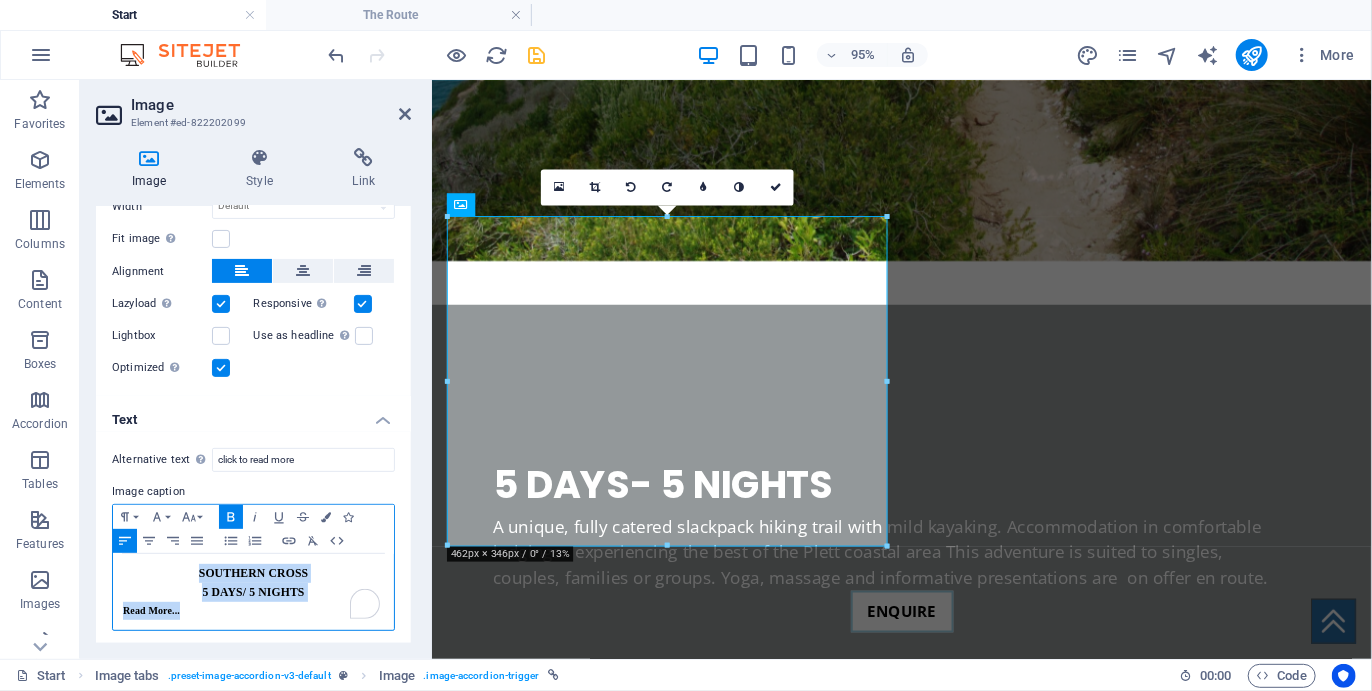 drag, startPoint x: 183, startPoint y: 612, endPoint x: 120, endPoint y: 568, distance: 76.843994 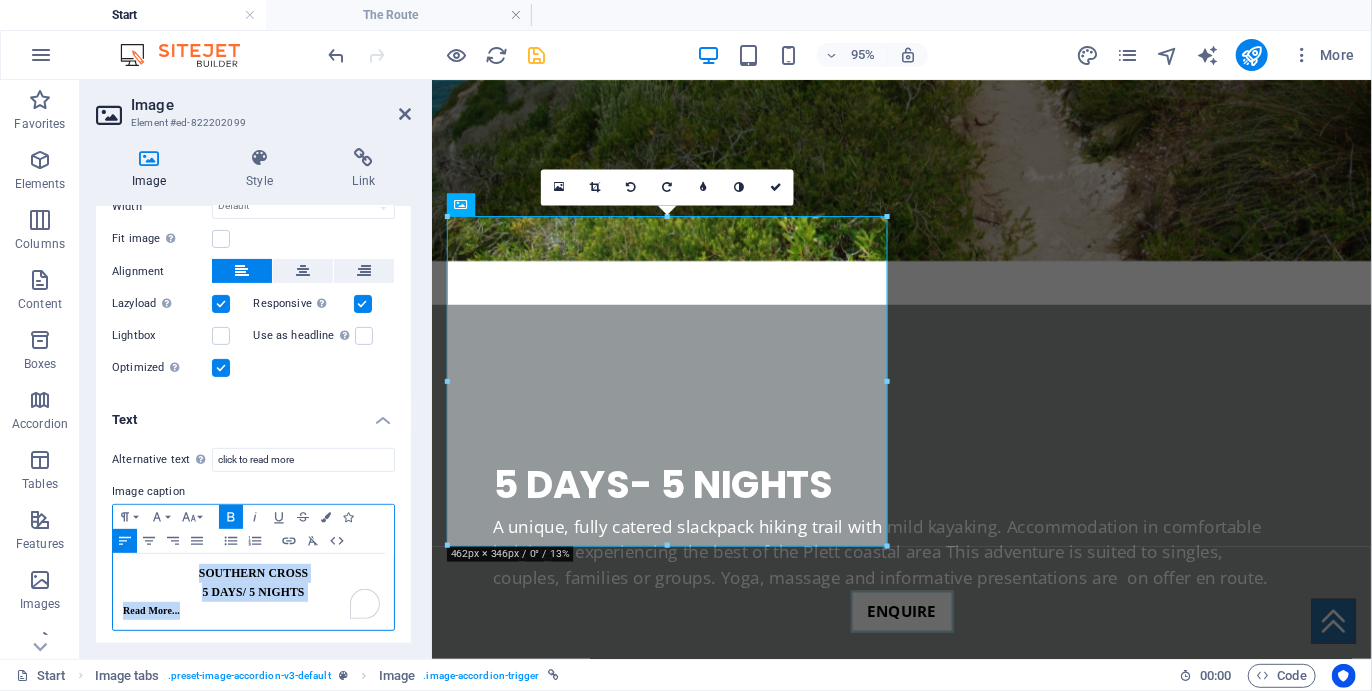 click on "SOUTHERN CROSS 5 DAYS/ 5 NIGHTS Read More..." at bounding box center [253, 592] 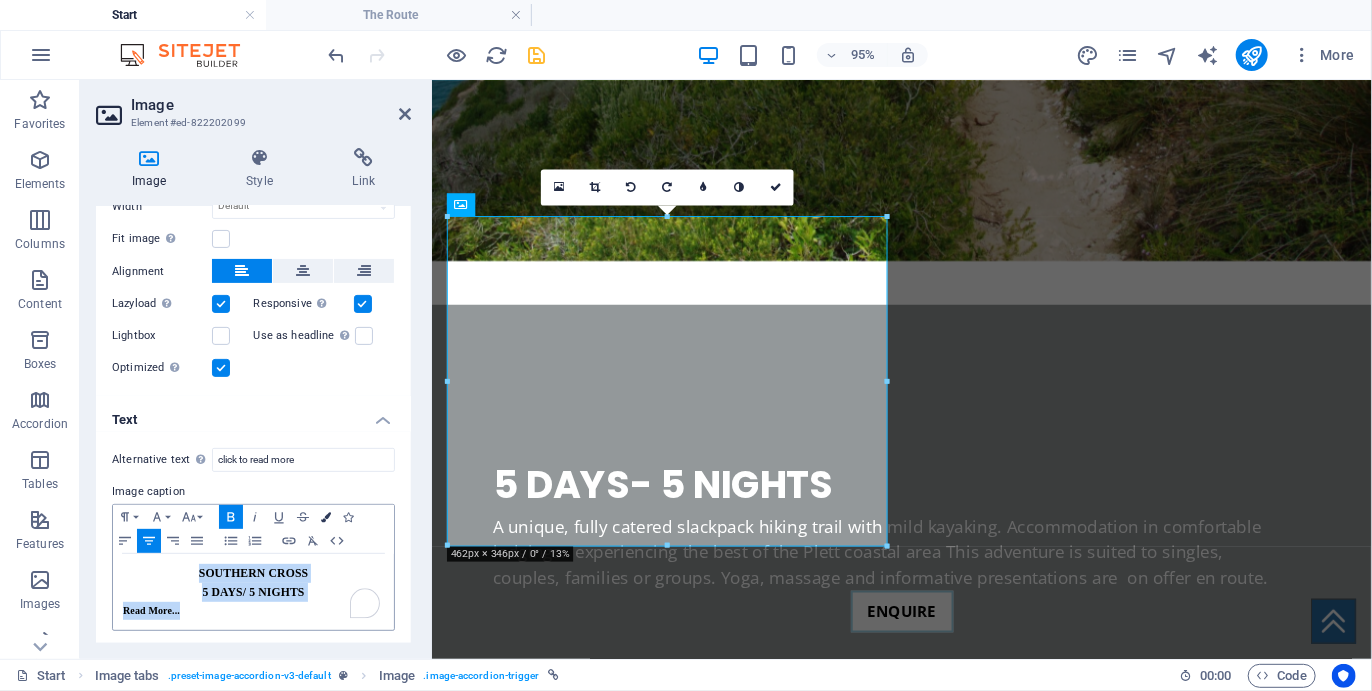 click at bounding box center [326, 517] 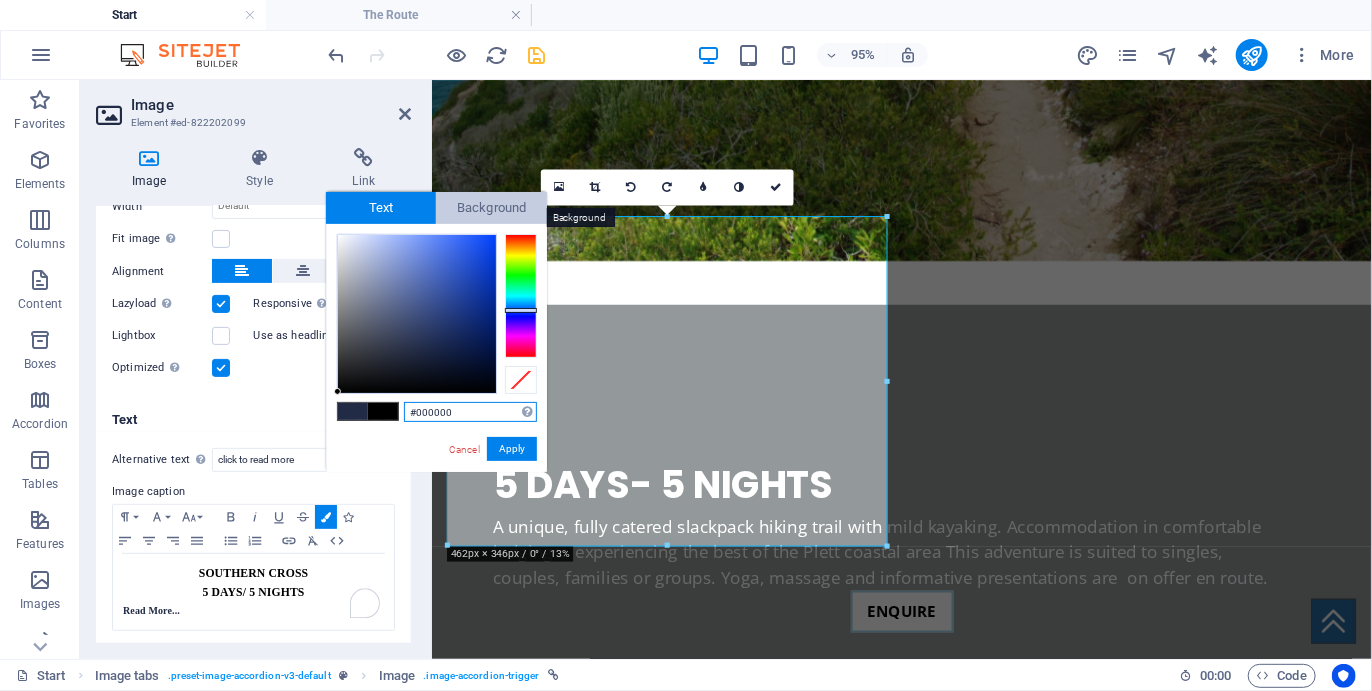 click on "Background" at bounding box center (491, 208) 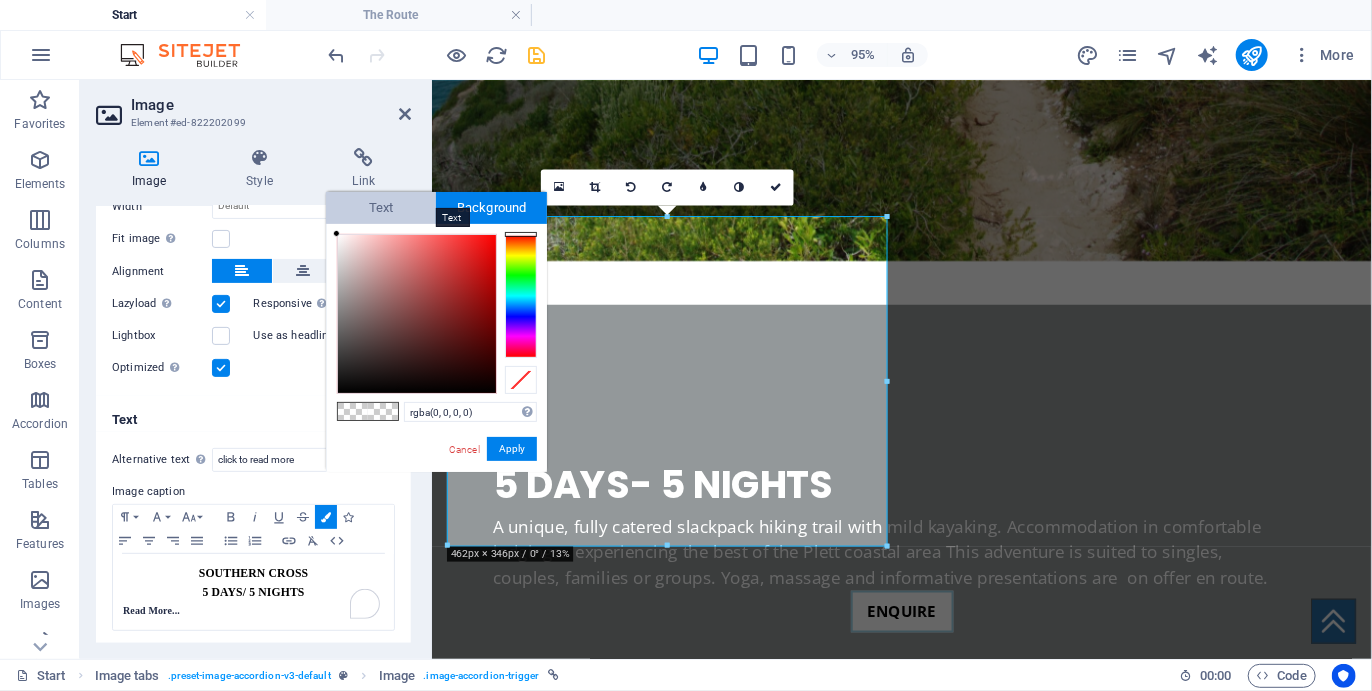 click on "Text" at bounding box center [381, 208] 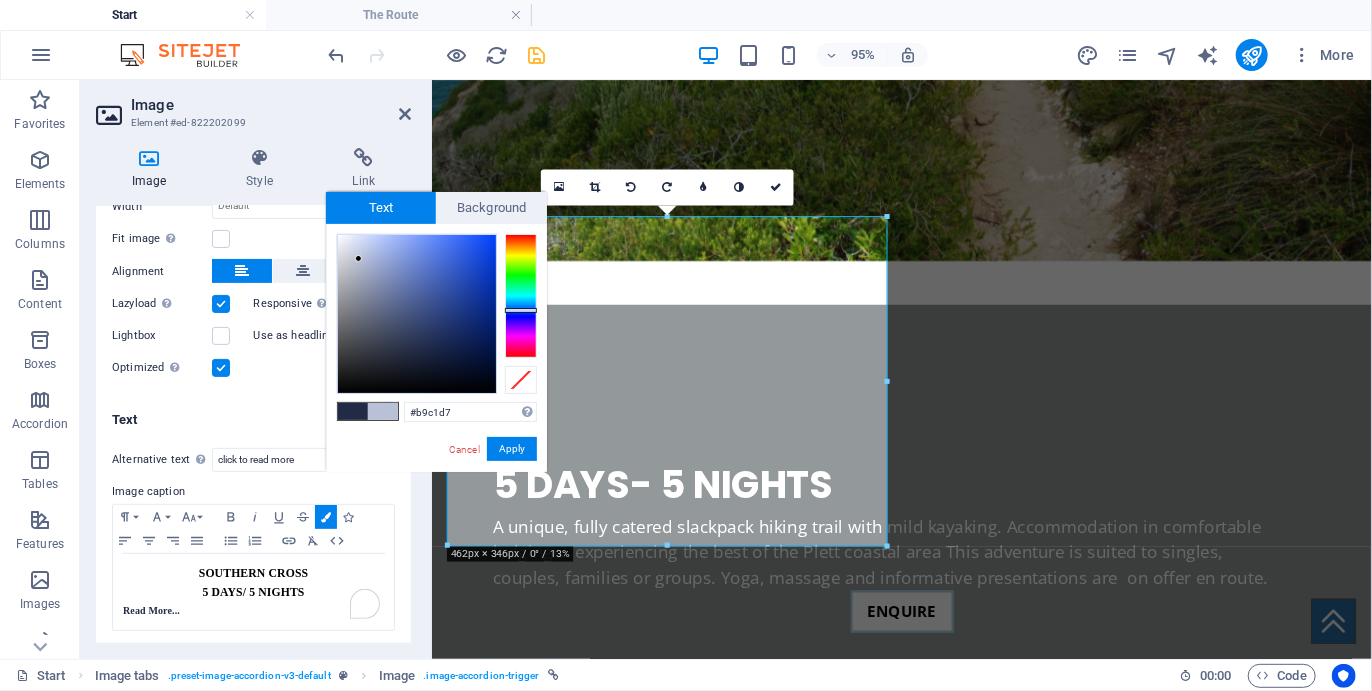 click at bounding box center [417, 314] 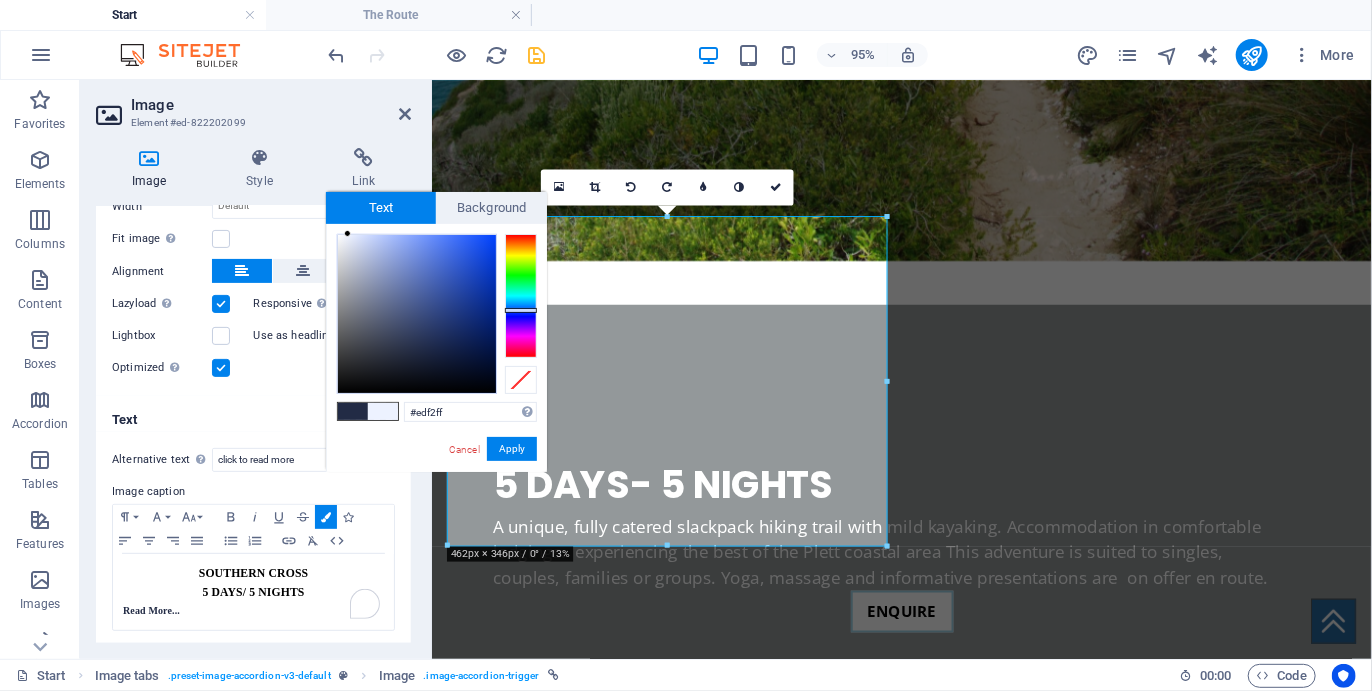 drag, startPoint x: 359, startPoint y: 259, endPoint x: 348, endPoint y: 224, distance: 36.687874 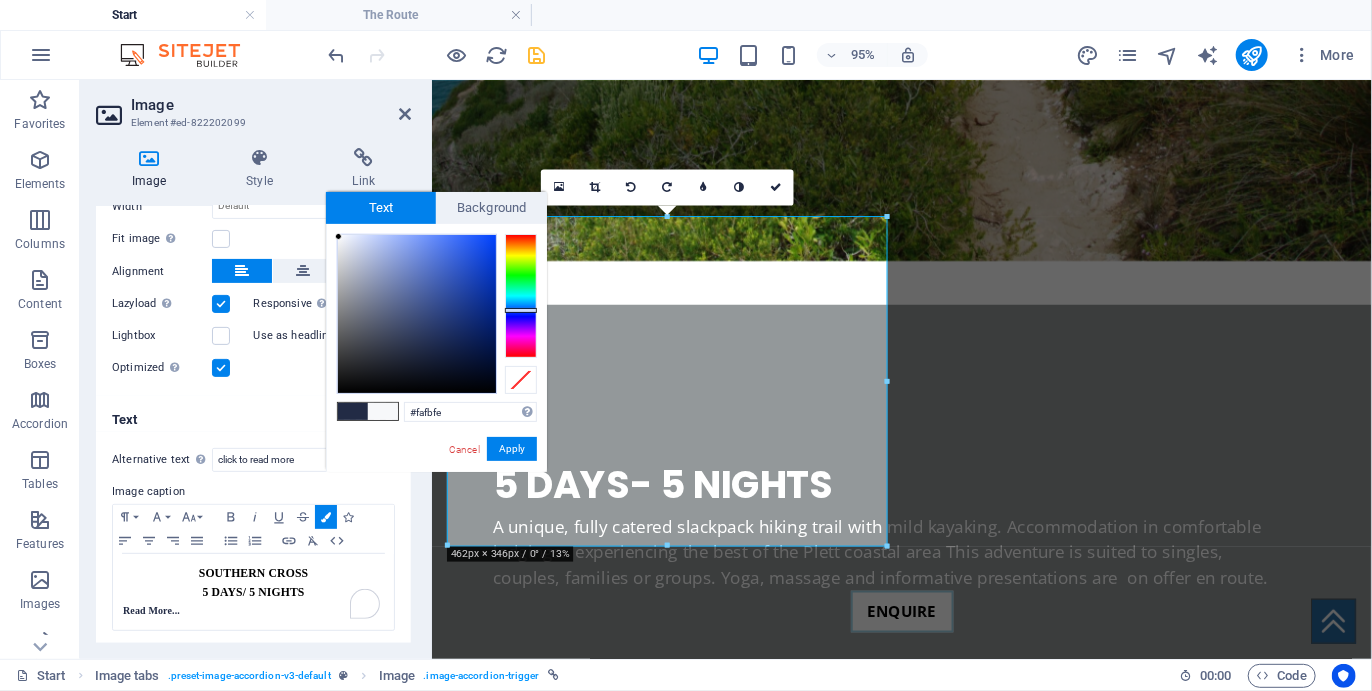 type on "#fdfeff" 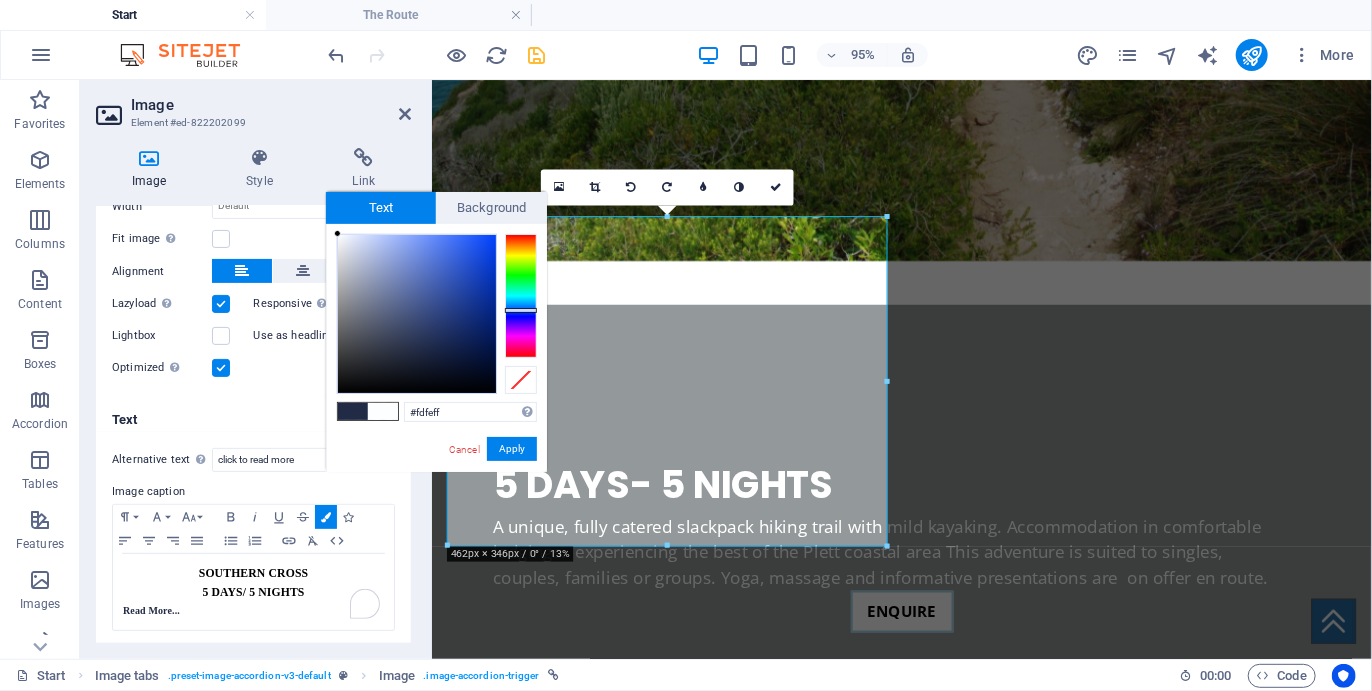 click at bounding box center (337, 233) 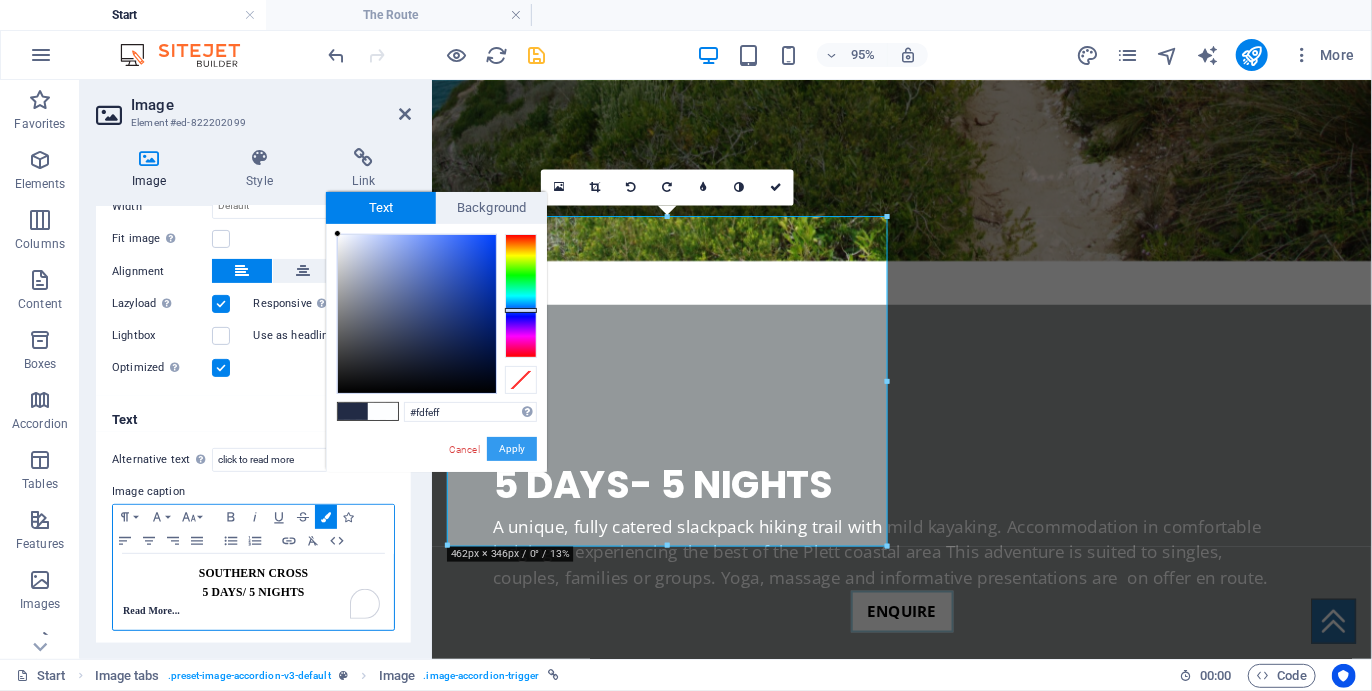 click on "Apply" at bounding box center (512, 449) 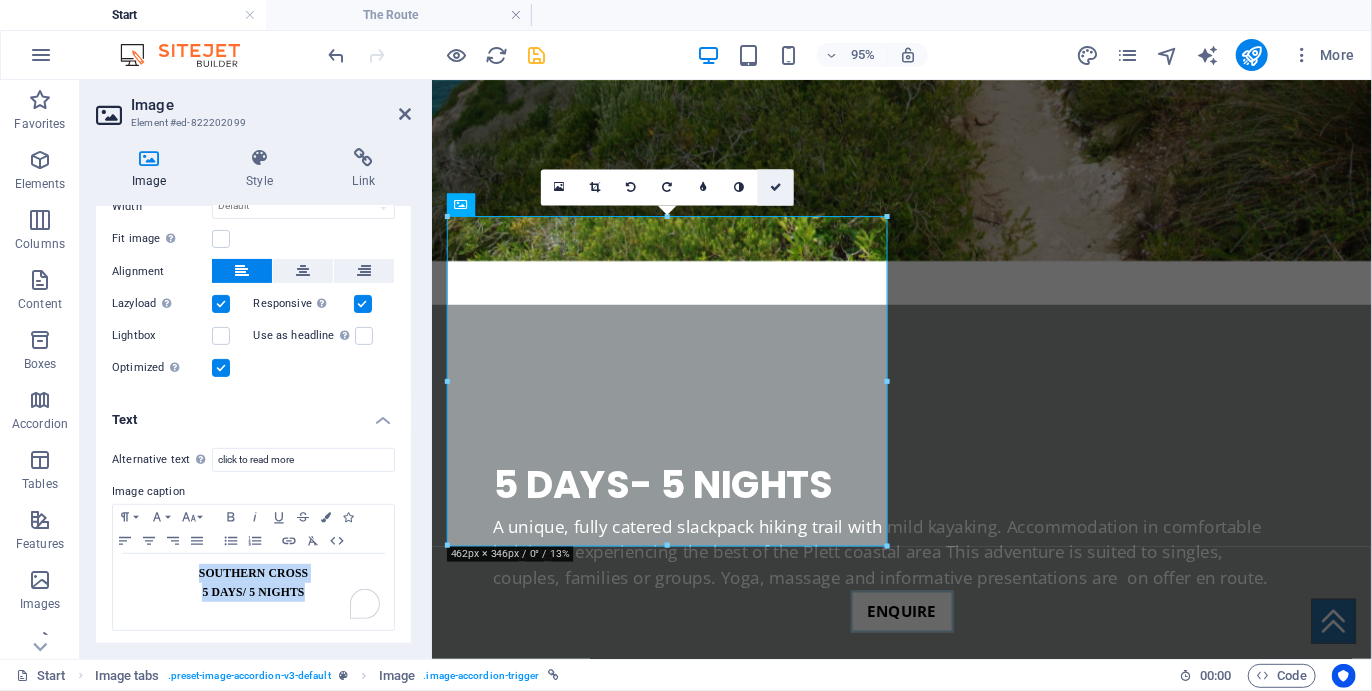 click at bounding box center [776, 186] 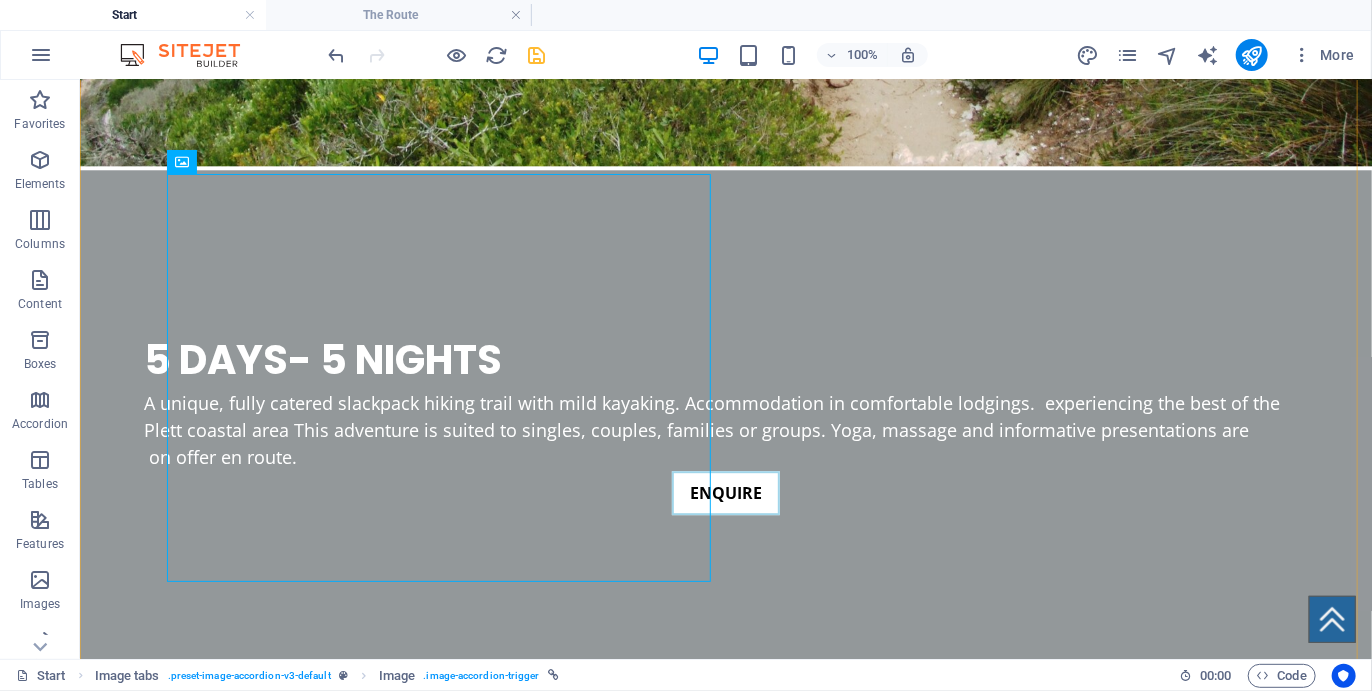 scroll, scrollTop: 2525, scrollLeft: 0, axis: vertical 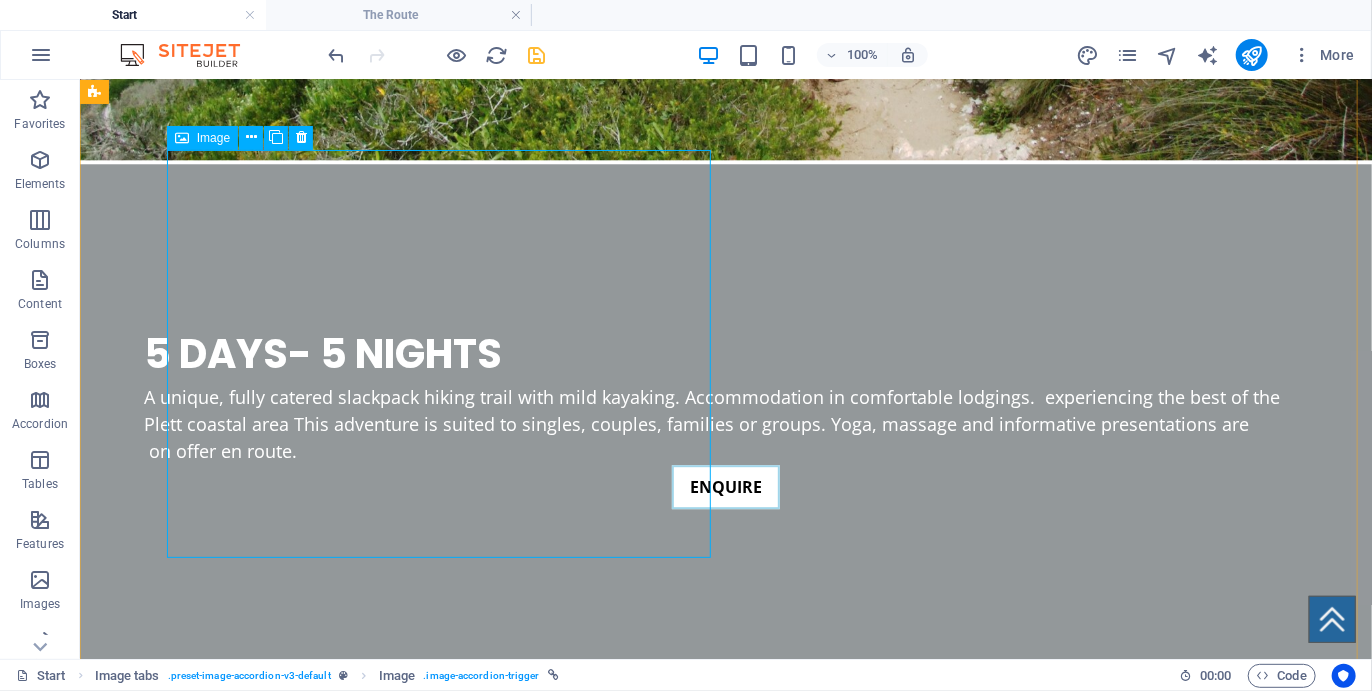 click on "SOUTHERN CROSS 5 DAYS/ 5 NIGHTS Read More..." at bounding box center [445, 2606] 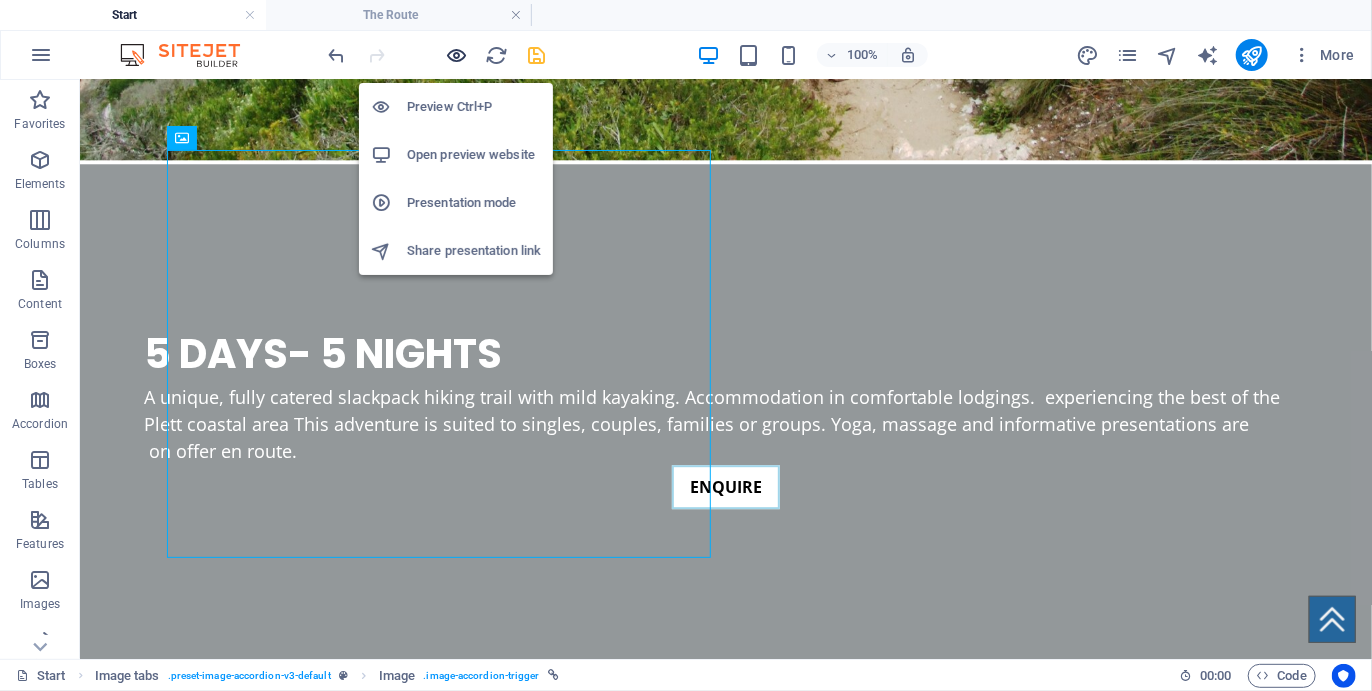 click at bounding box center (457, 55) 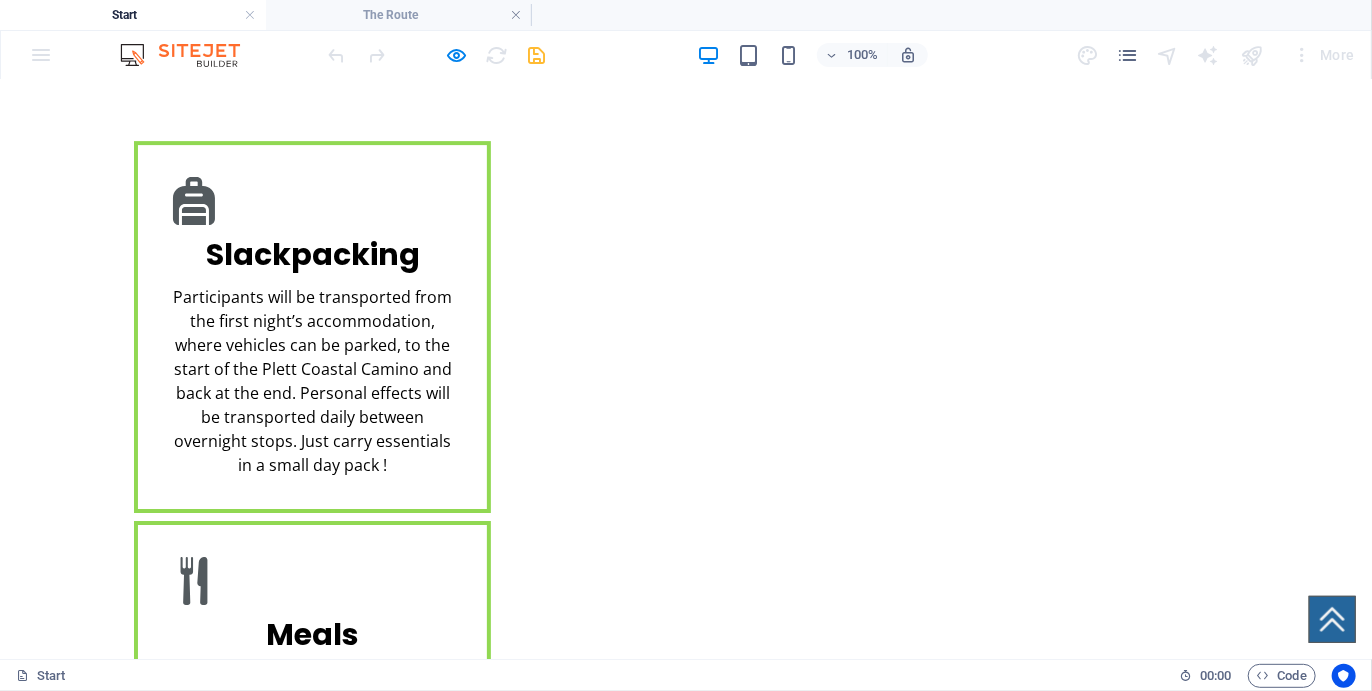 scroll, scrollTop: 3162, scrollLeft: 0, axis: vertical 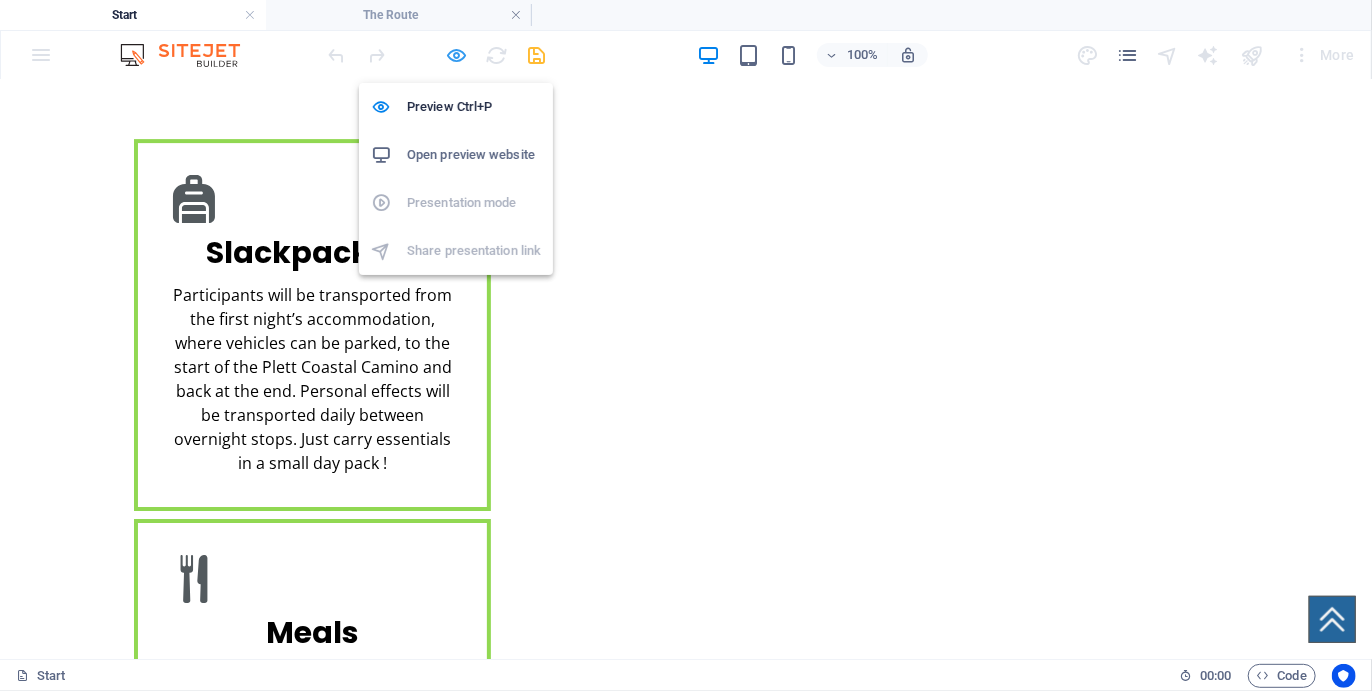 click at bounding box center (457, 55) 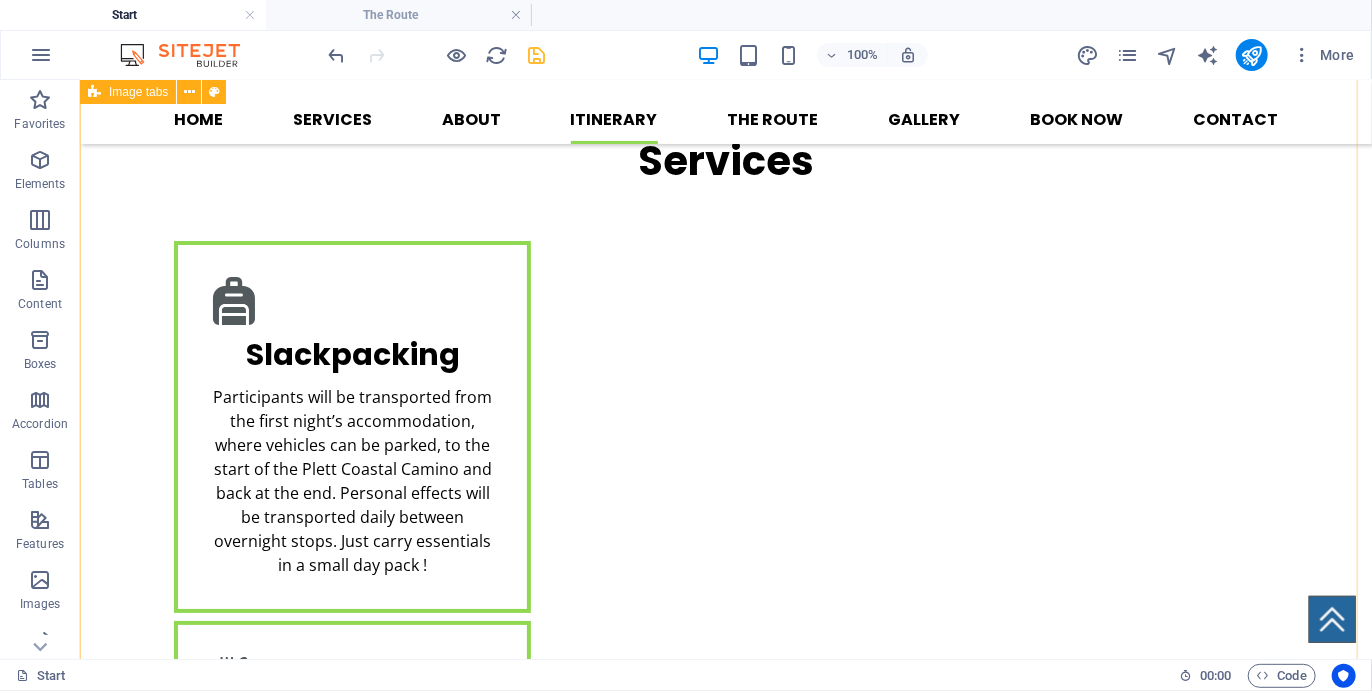 scroll, scrollTop: 3333, scrollLeft: 0, axis: vertical 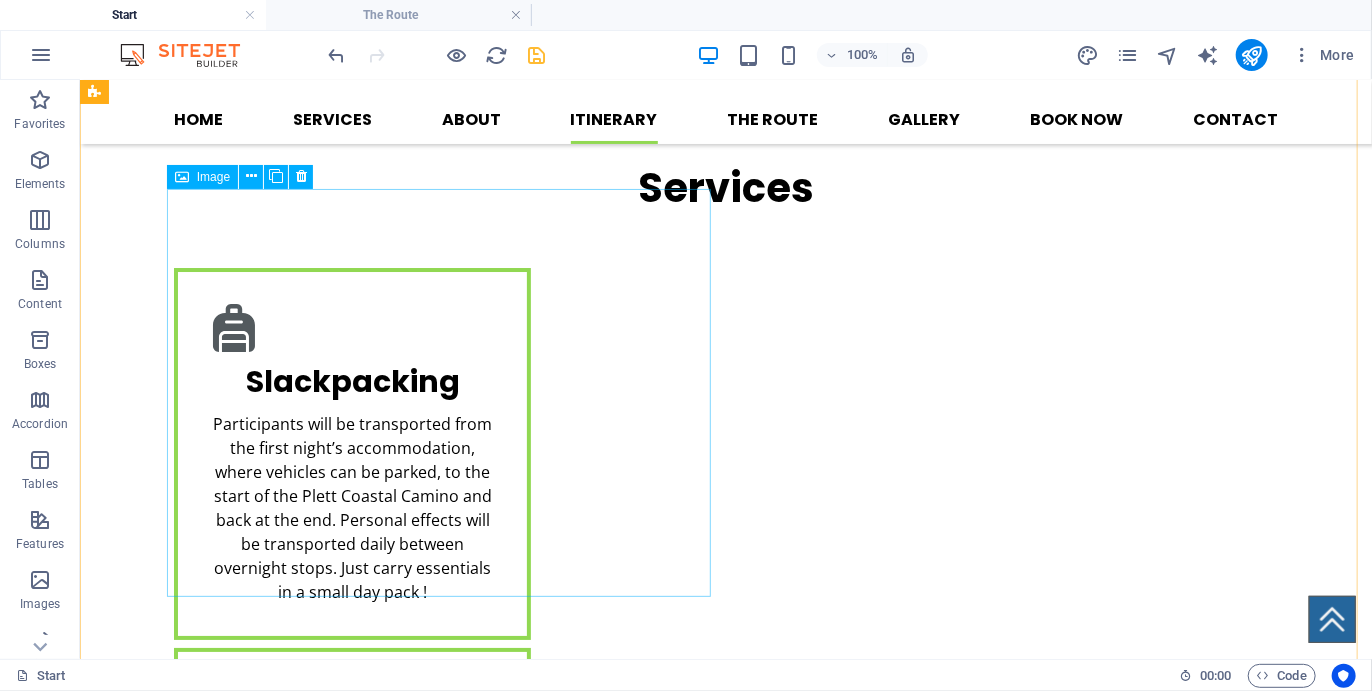click on "FORMOSA 4 DAYS/ 4 NIGHTS" at bounding box center (445, 2817) 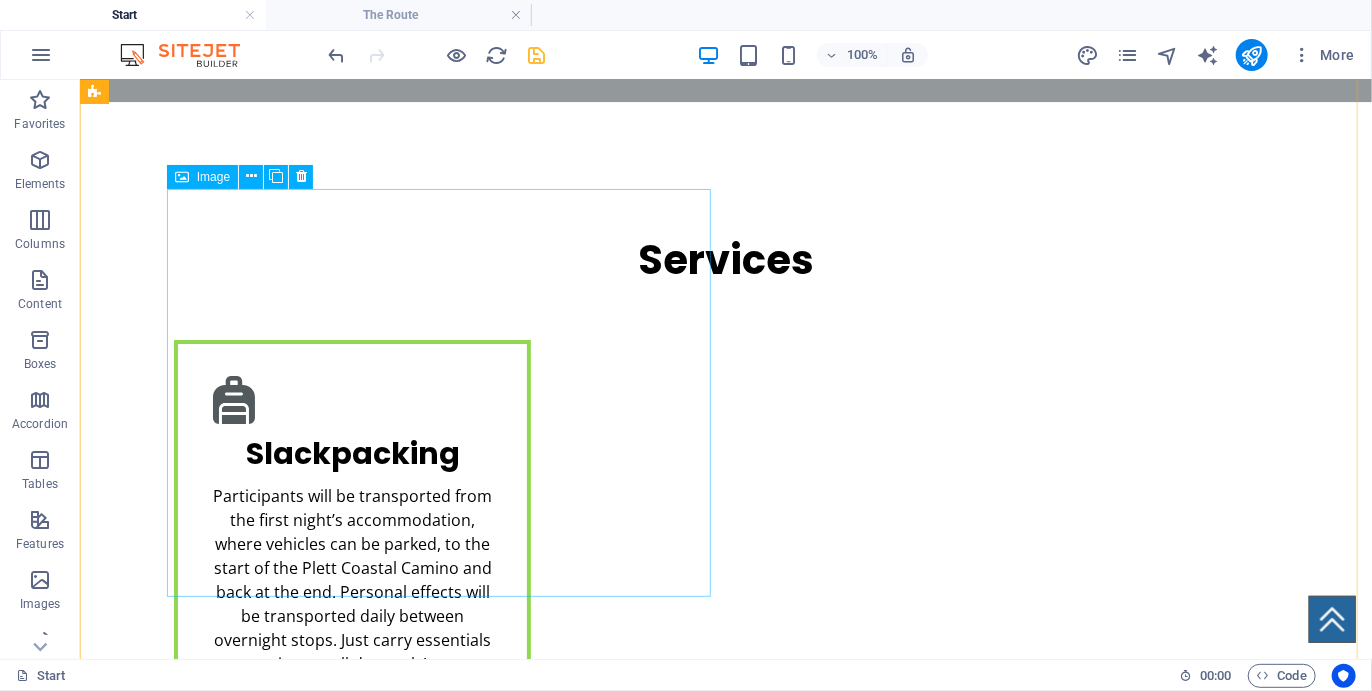 scroll, scrollTop: 3462, scrollLeft: 0, axis: vertical 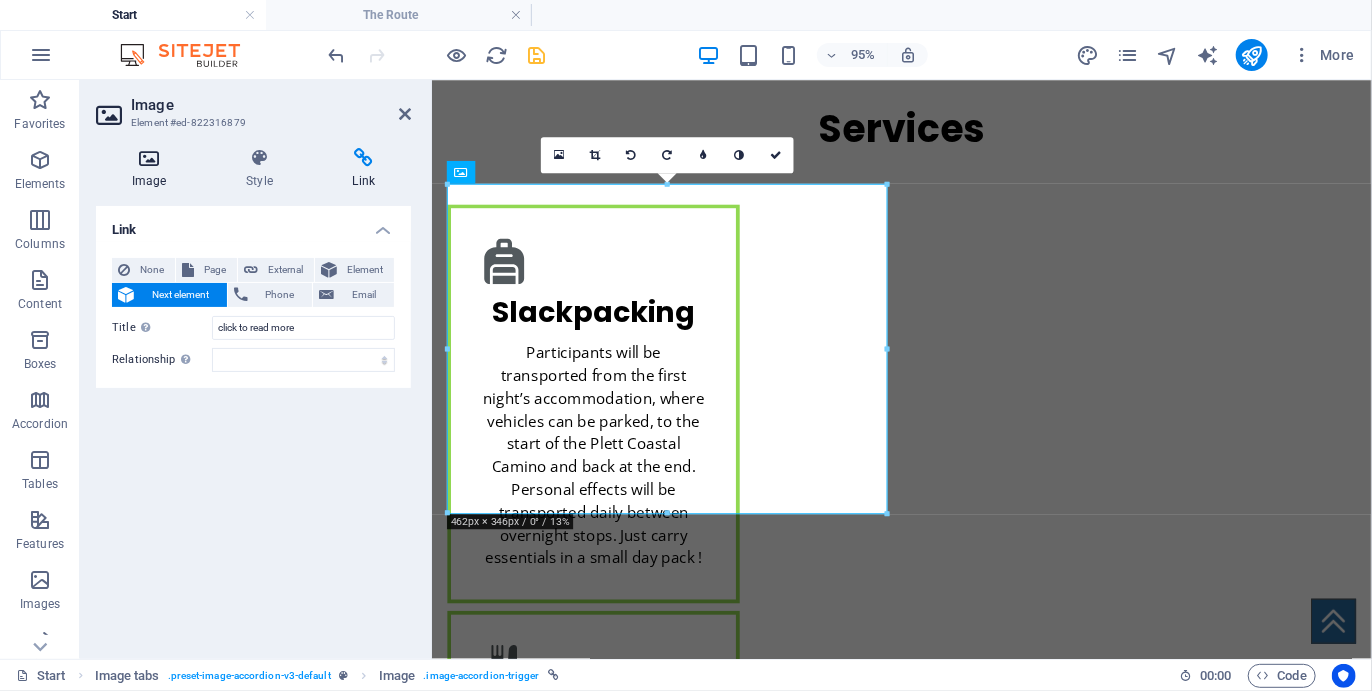 click on "Image" at bounding box center [153, 169] 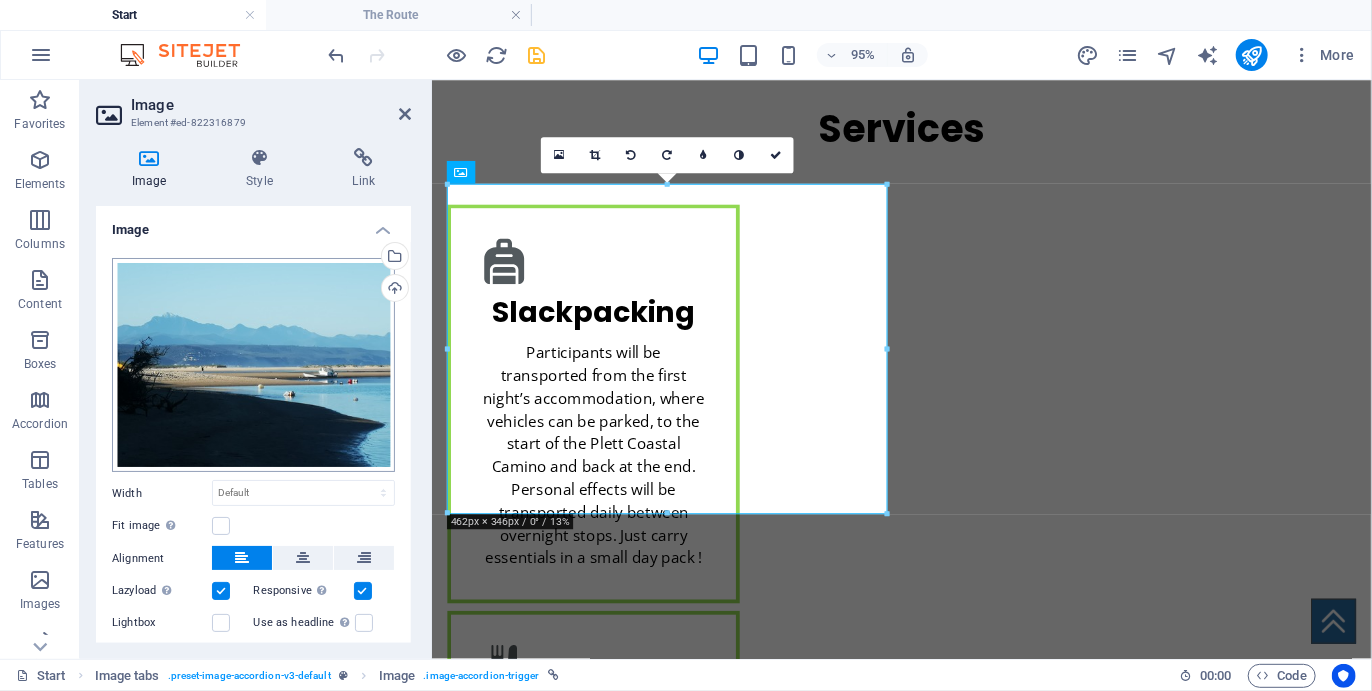 scroll, scrollTop: 272, scrollLeft: 0, axis: vertical 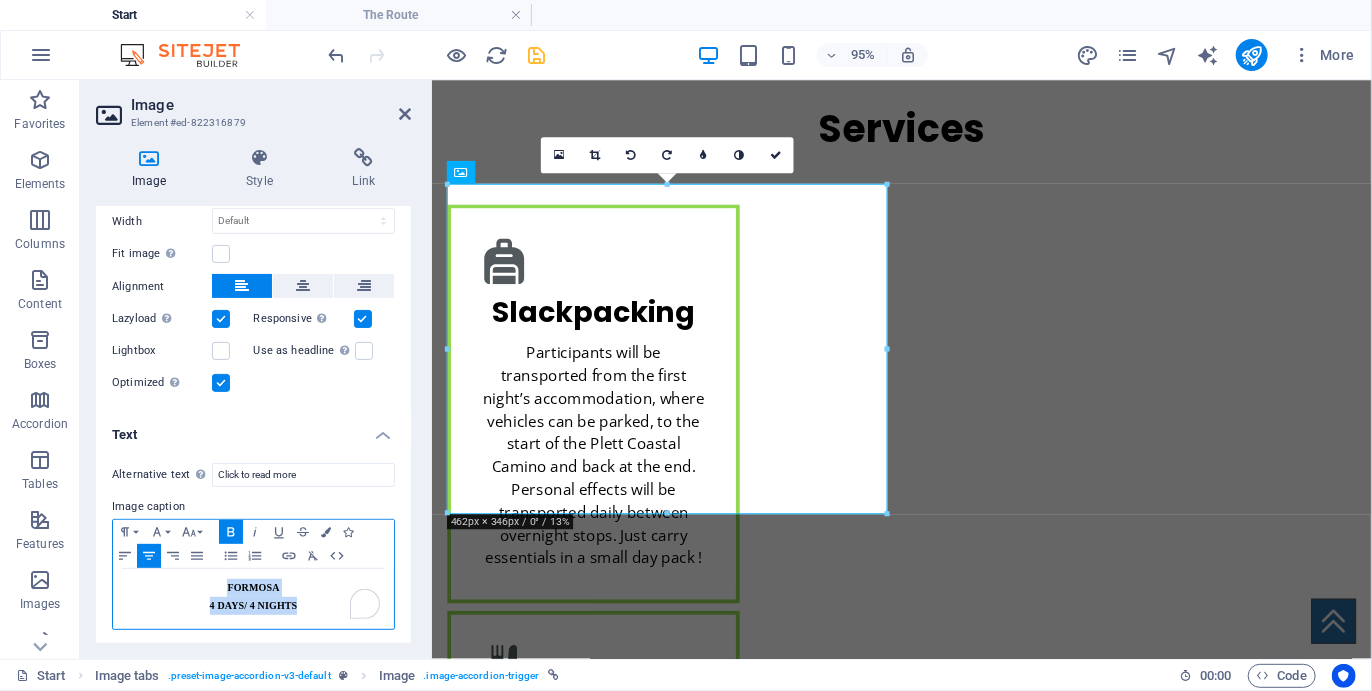 drag, startPoint x: 221, startPoint y: 579, endPoint x: 317, endPoint y: 616, distance: 102.88343 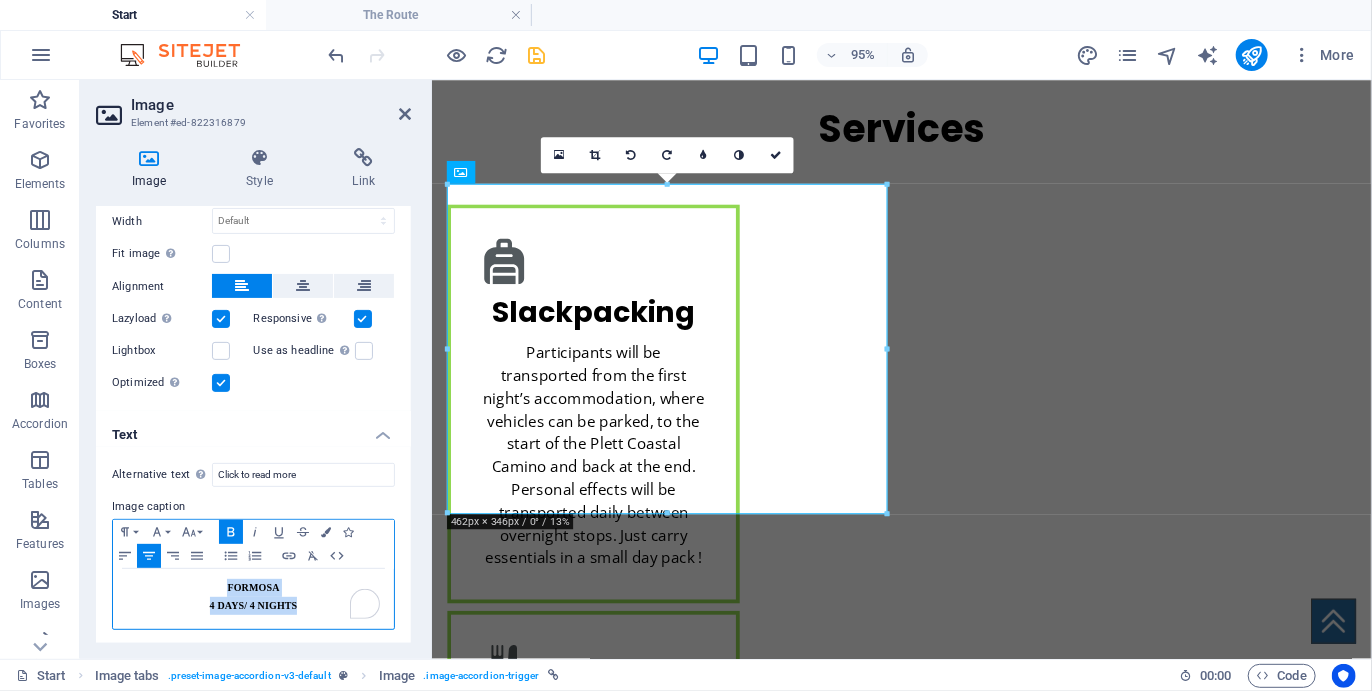 click on "FORMOSA 4 DAYS/ 4 NIGHTS" at bounding box center (253, 599) 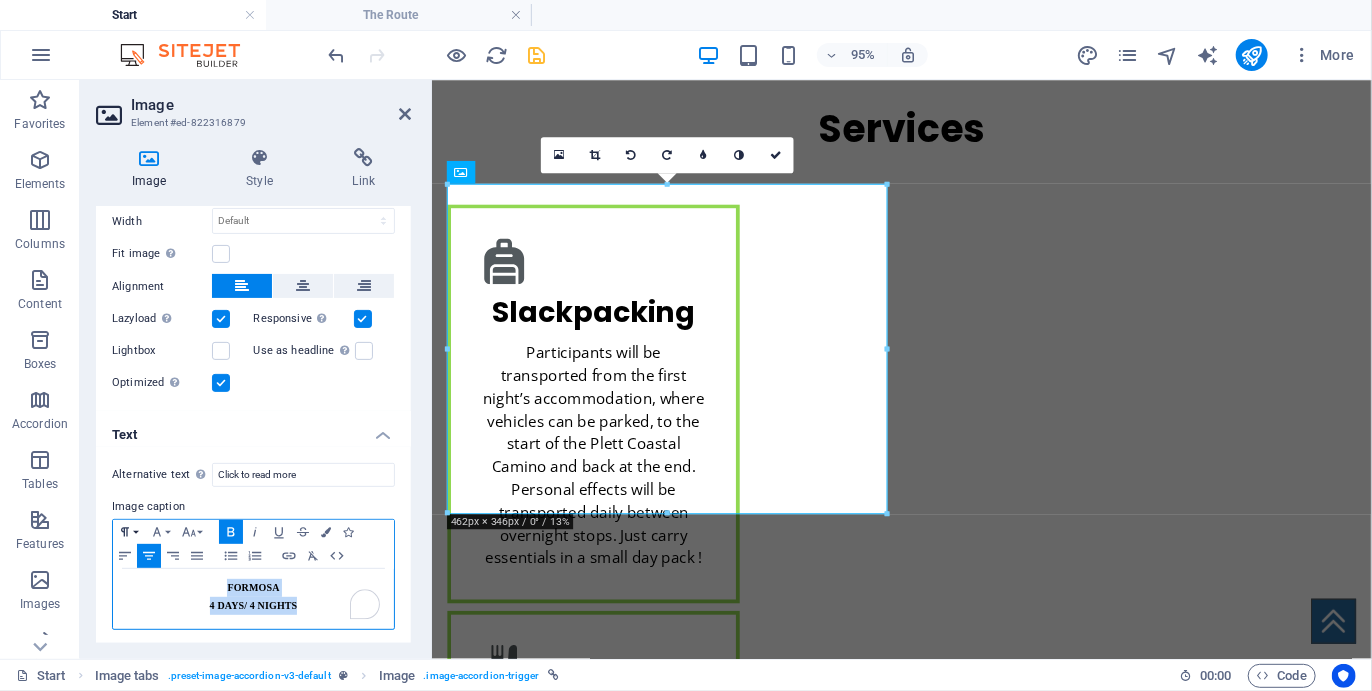 click 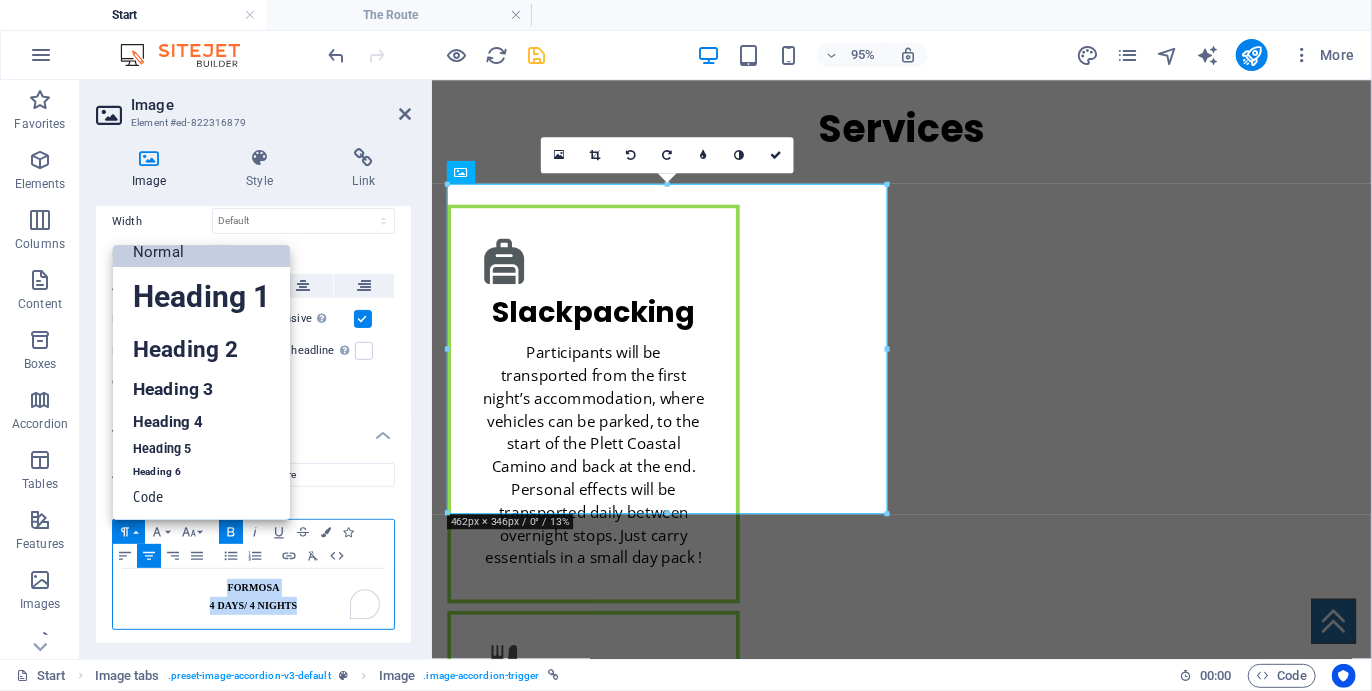scroll, scrollTop: 15, scrollLeft: 0, axis: vertical 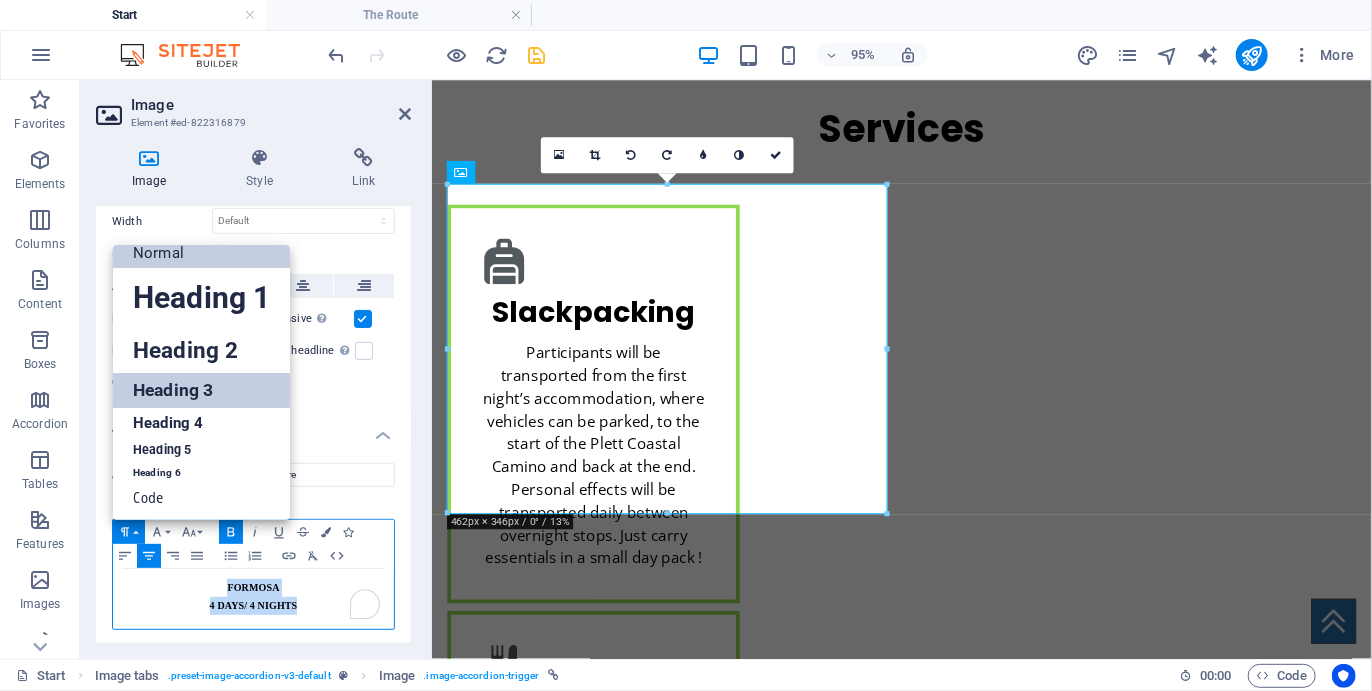 click on "Heading 3" at bounding box center (201, 390) 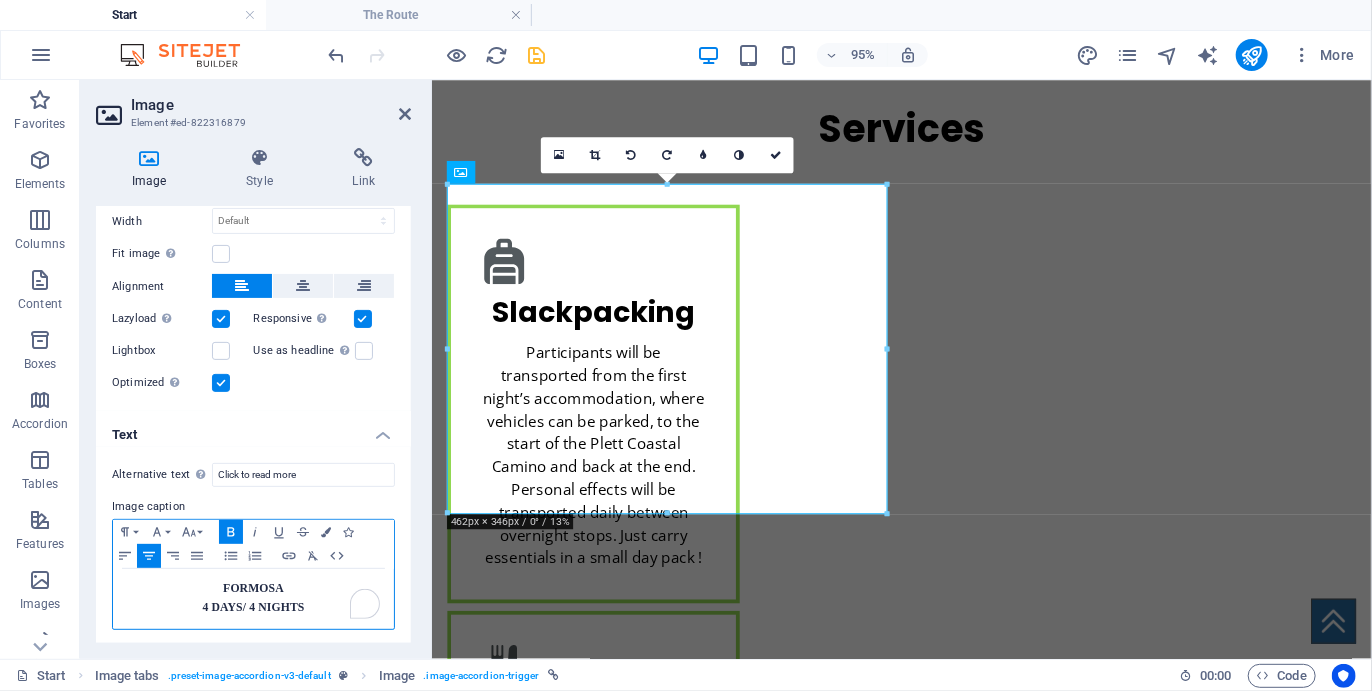 click on "FORMOSA" at bounding box center (253, 588) 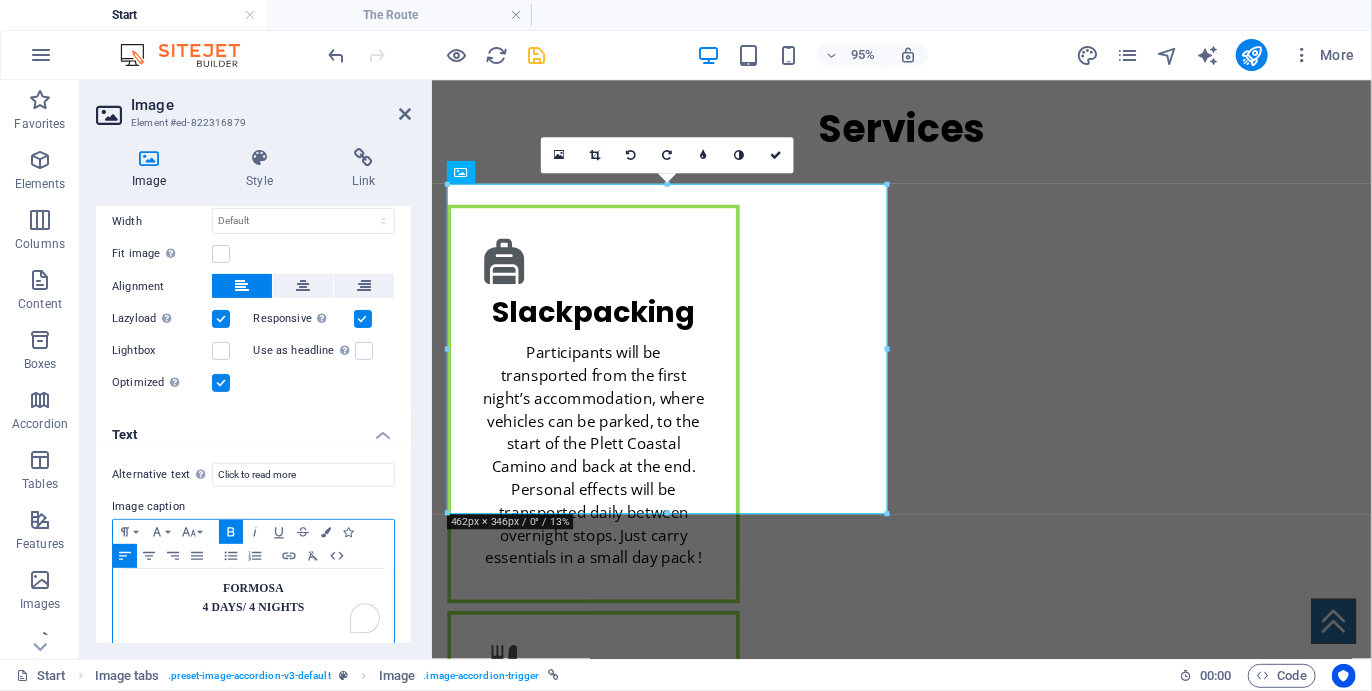 type 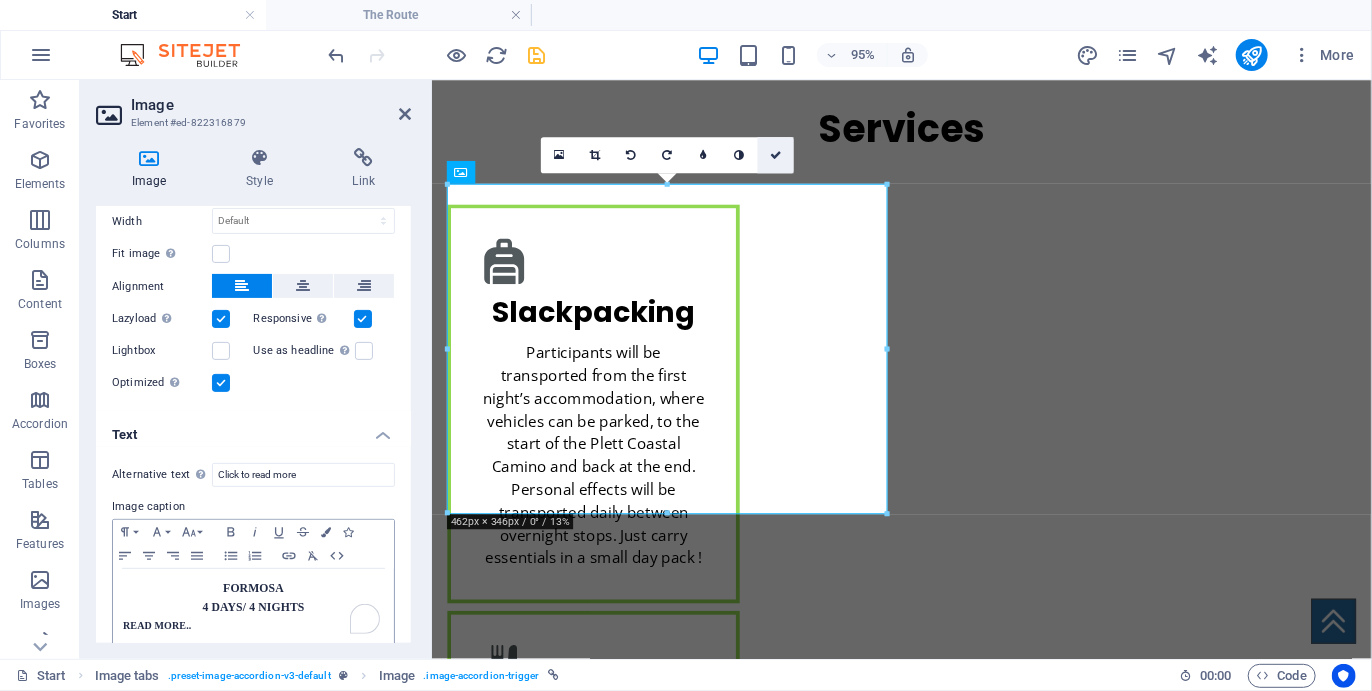 click at bounding box center [776, 154] 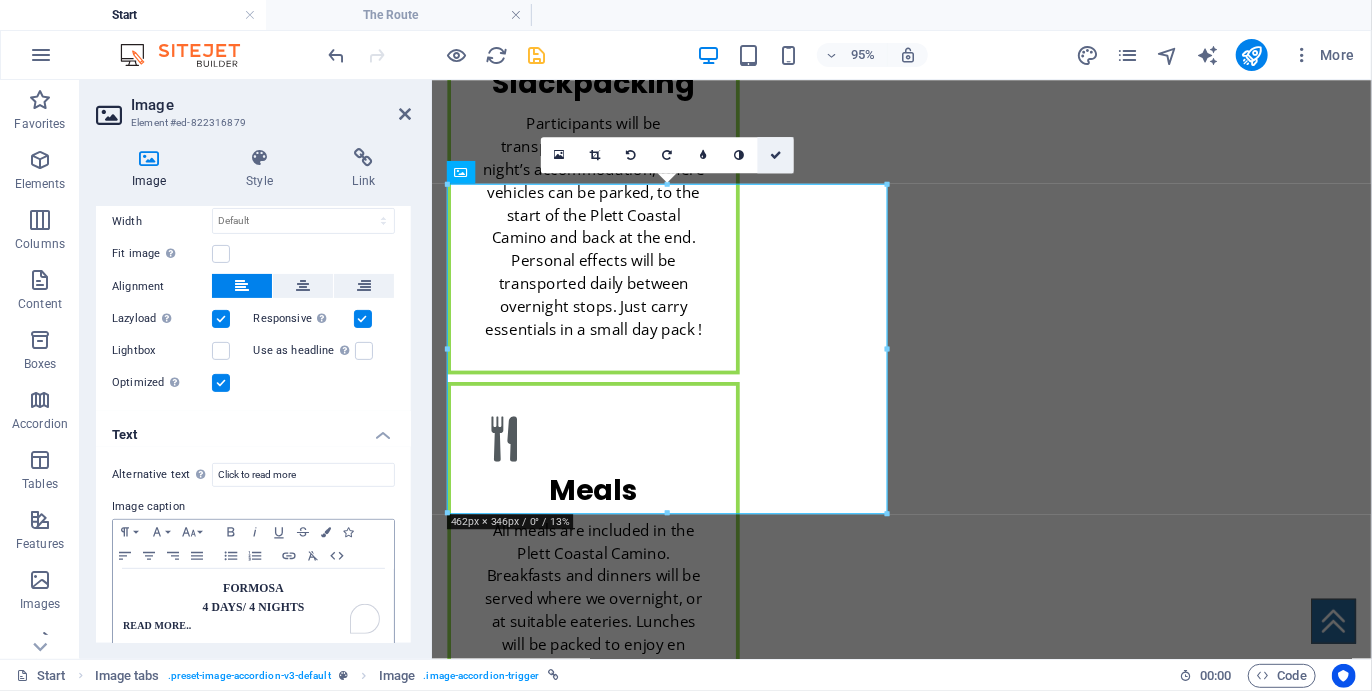 scroll, scrollTop: 3333, scrollLeft: 0, axis: vertical 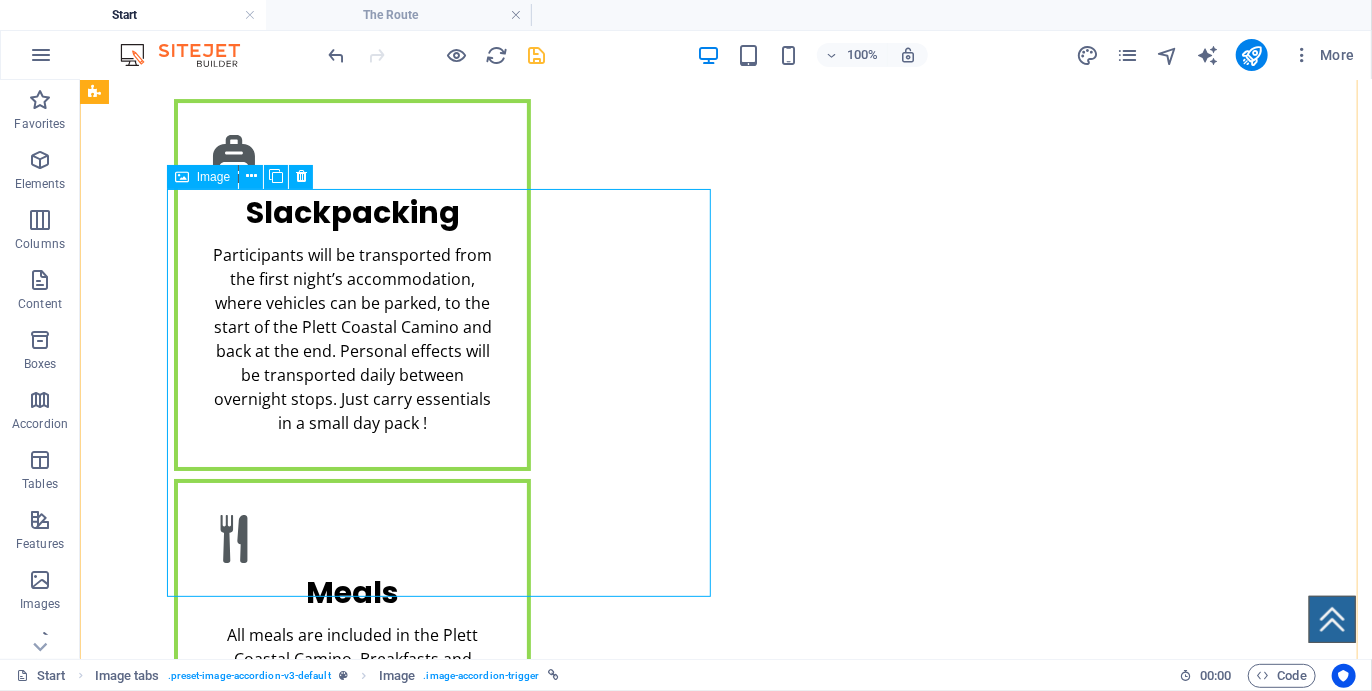 click on "FORMOSA 4 DAYS/ 4 NIGHTS READ MORE.." at bounding box center (445, 2648) 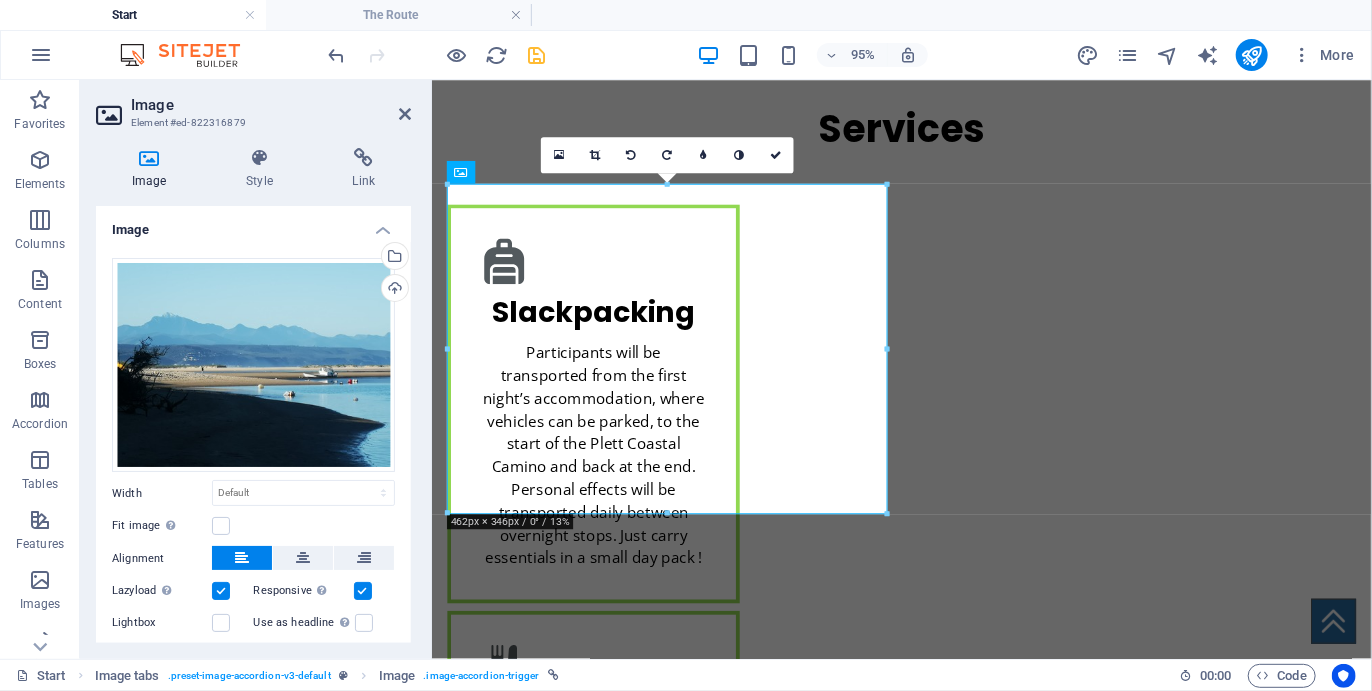 scroll, scrollTop: 287, scrollLeft: 0, axis: vertical 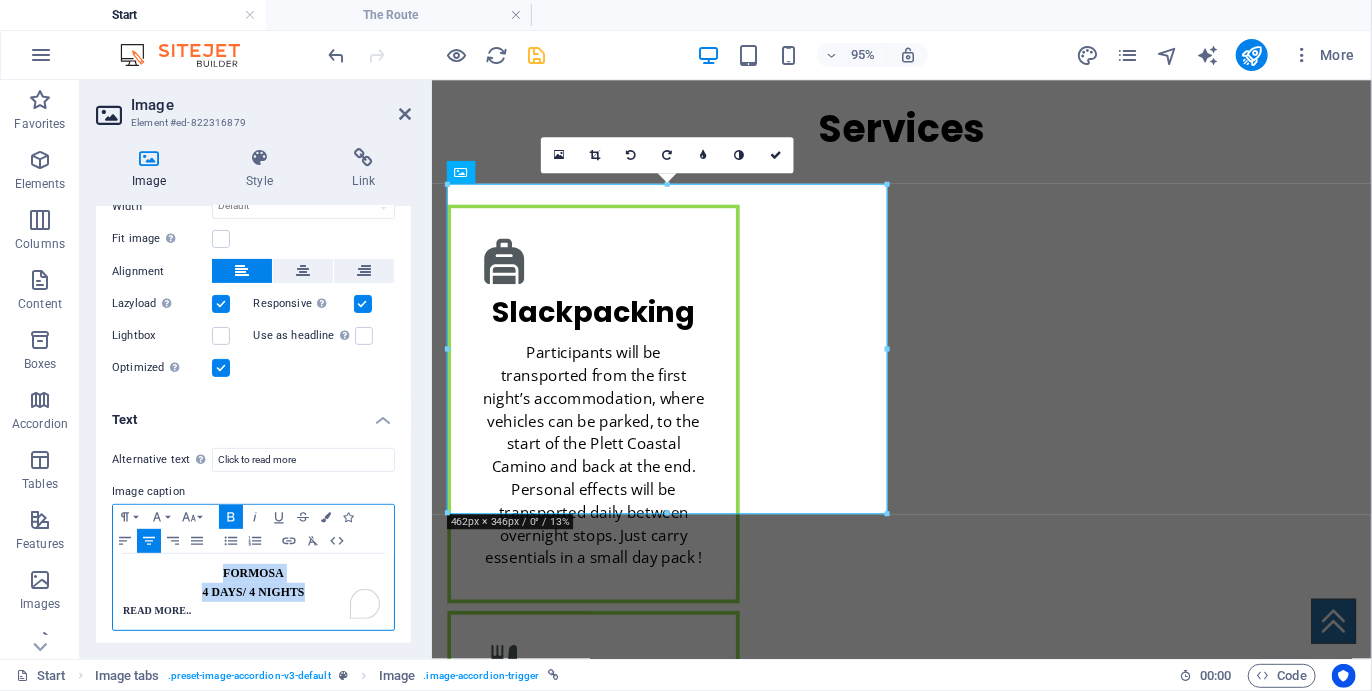 drag, startPoint x: 214, startPoint y: 568, endPoint x: 302, endPoint y: 591, distance: 90.95603 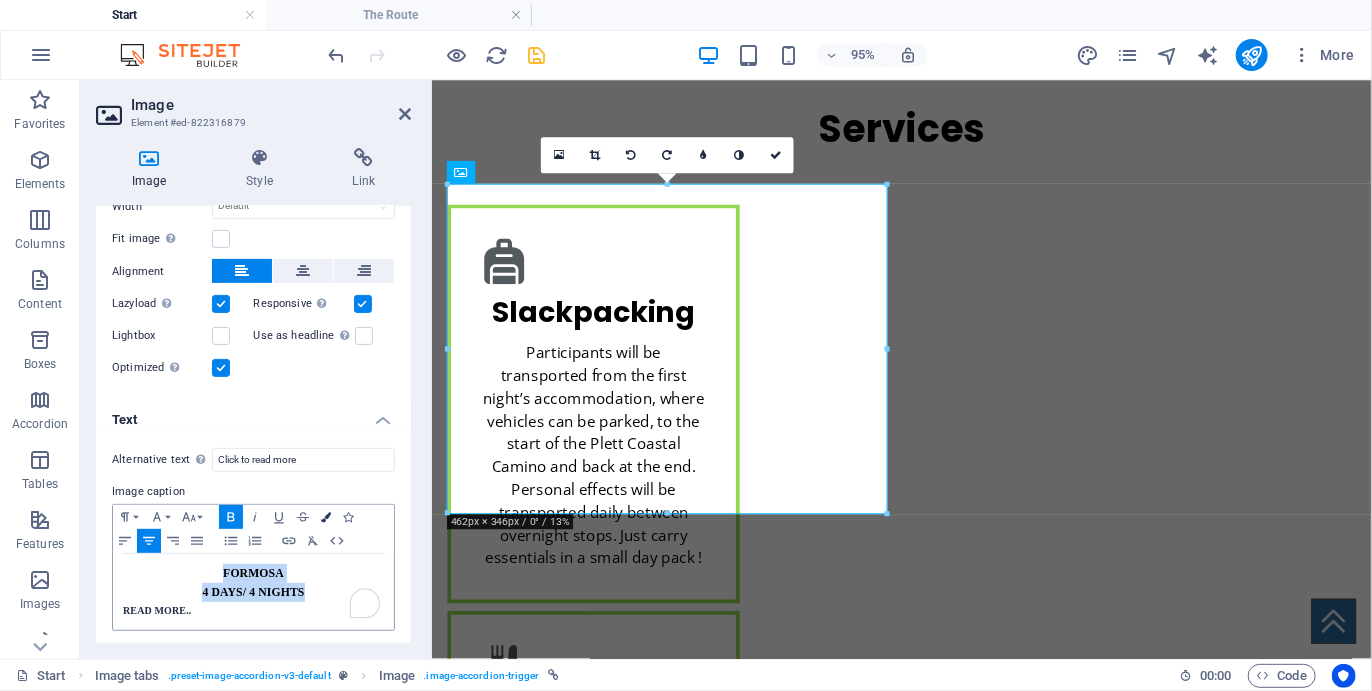 click at bounding box center [326, 517] 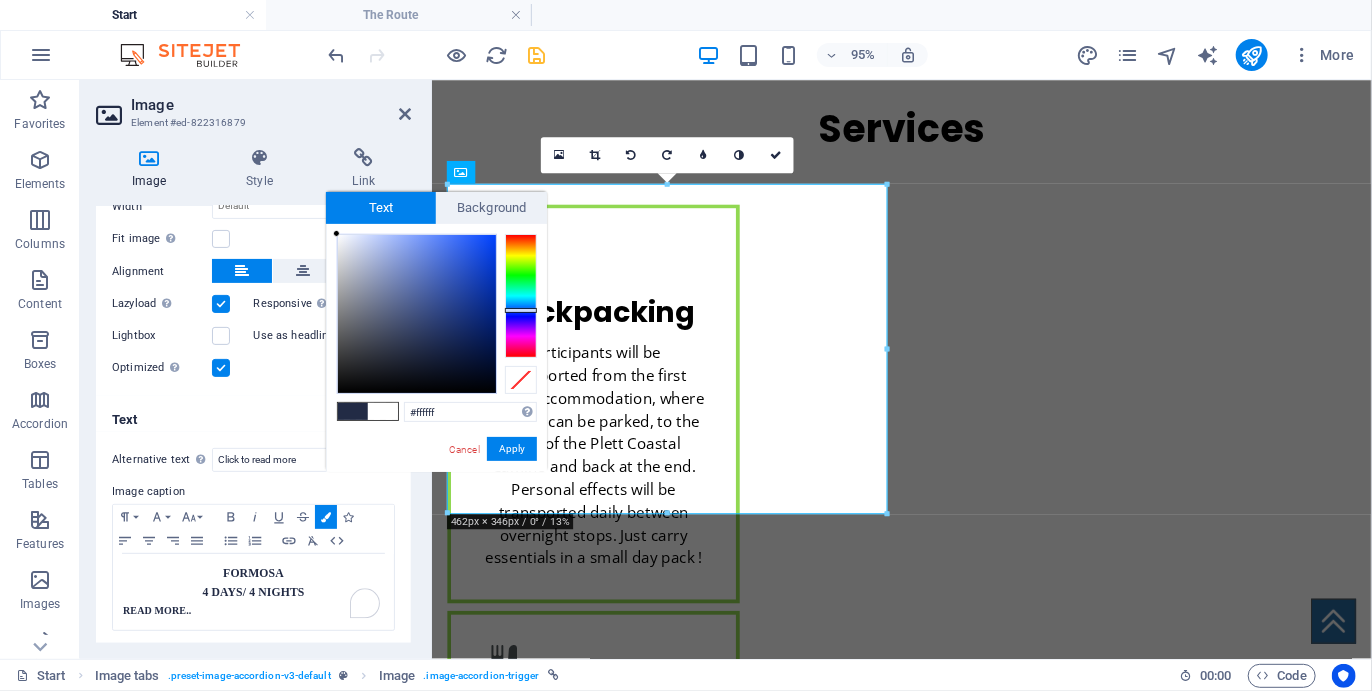 drag, startPoint x: 416, startPoint y: 348, endPoint x: 327, endPoint y: 212, distance: 162.53308 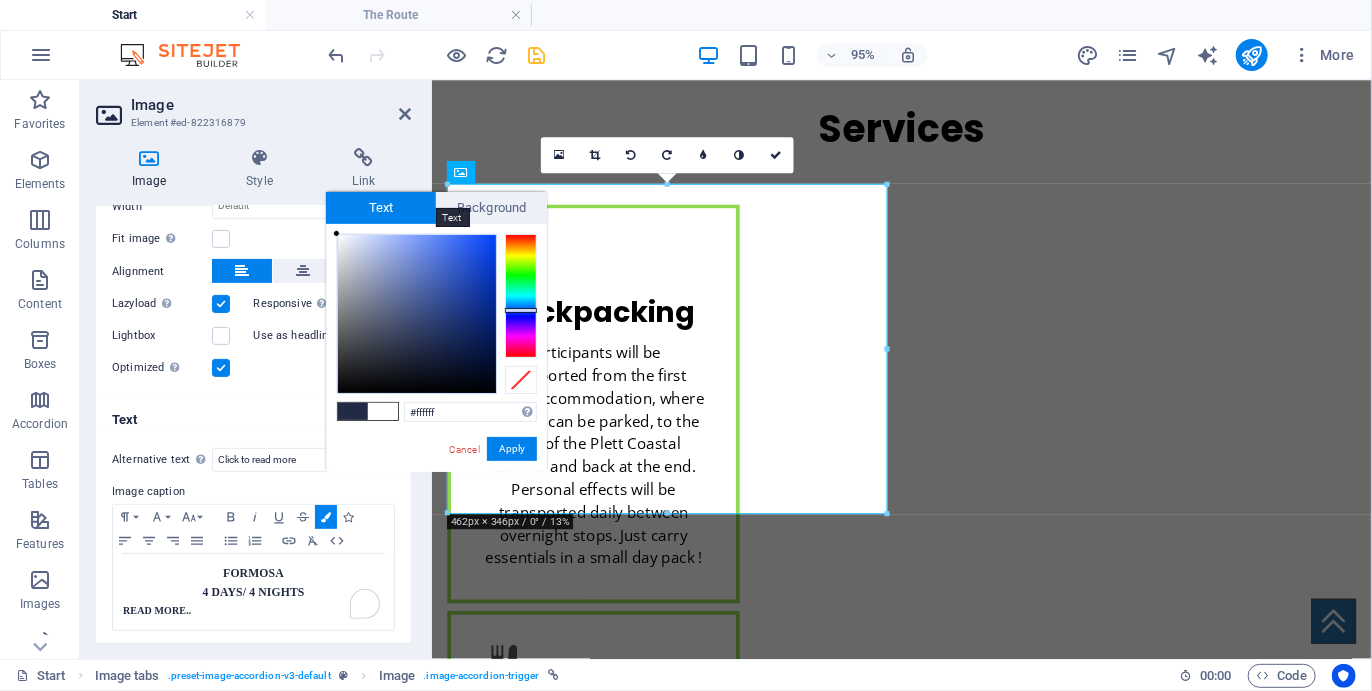 click on "Text" at bounding box center (381, 208) 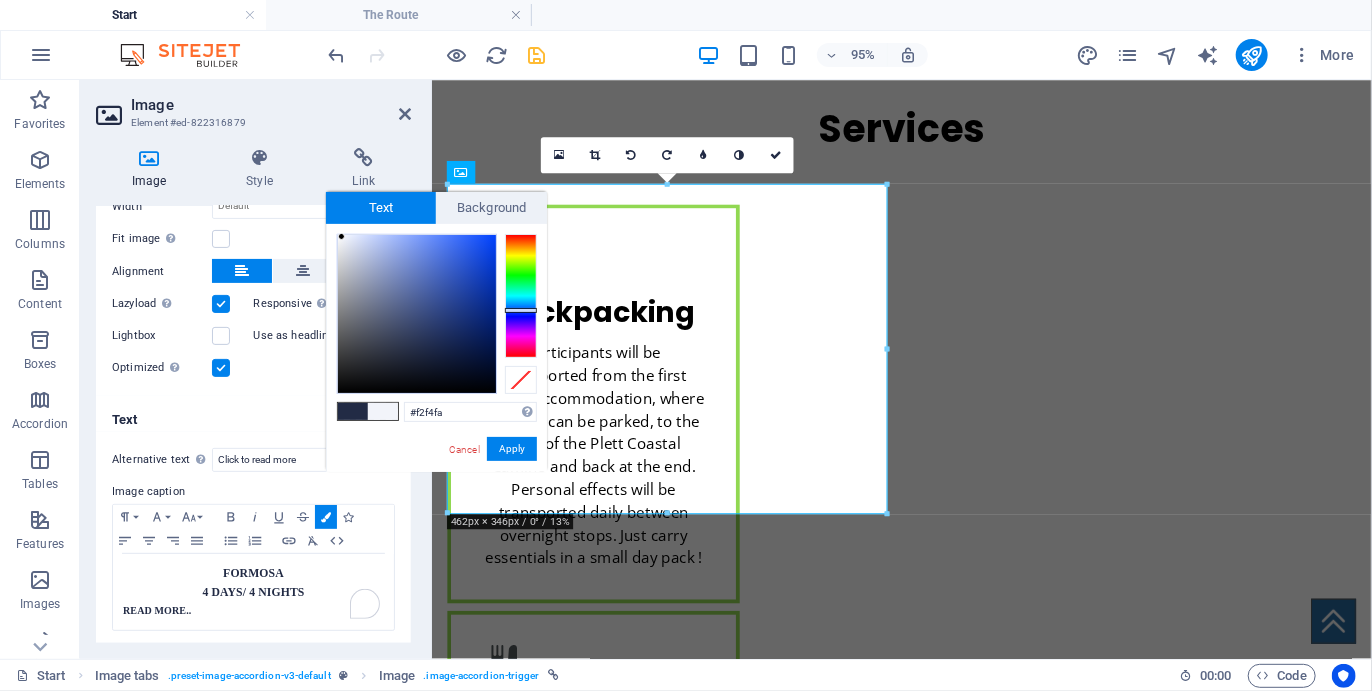 click at bounding box center [341, 236] 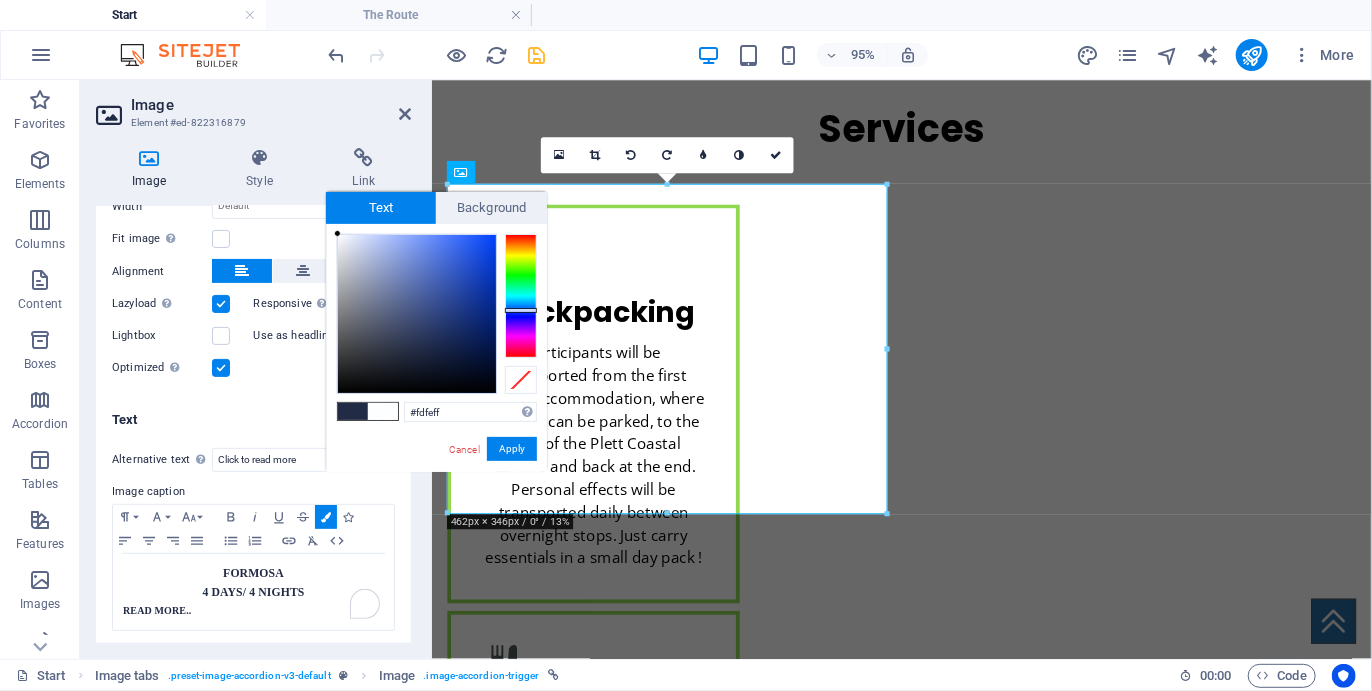 drag, startPoint x: 341, startPoint y: 235, endPoint x: 338, endPoint y: 219, distance: 16.27882 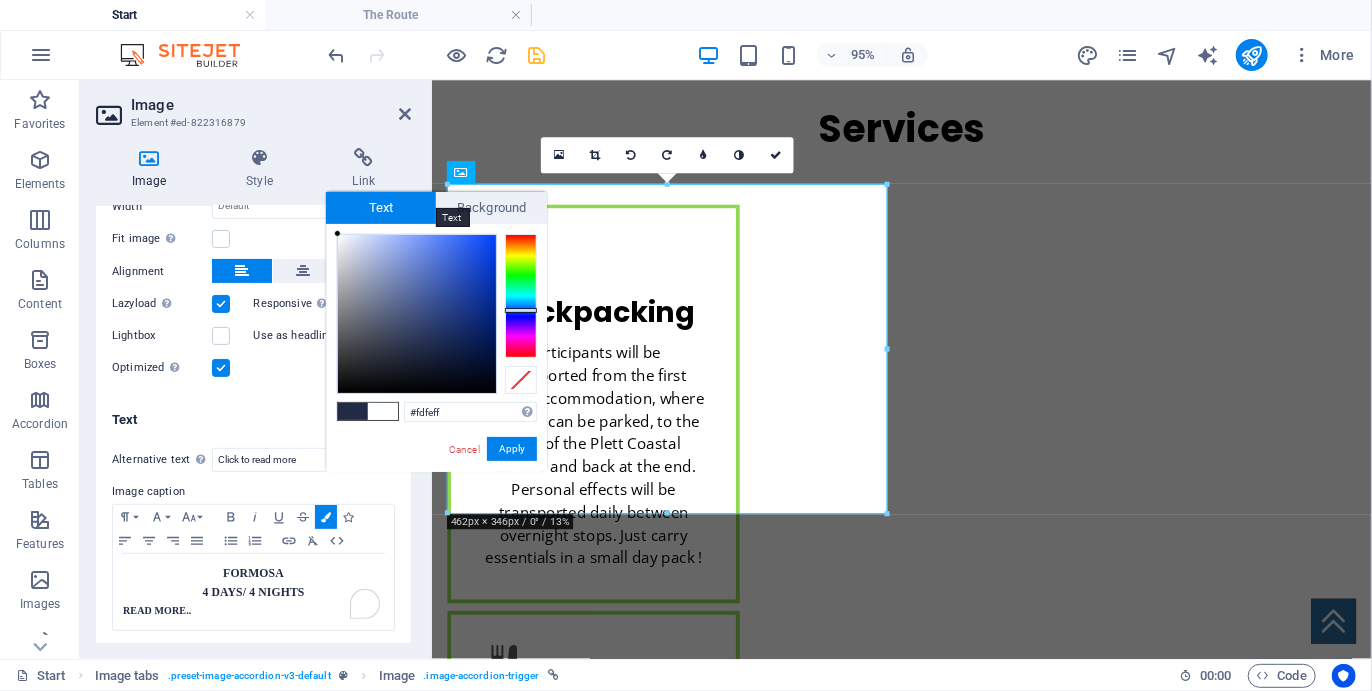 click on "Text" at bounding box center (381, 208) 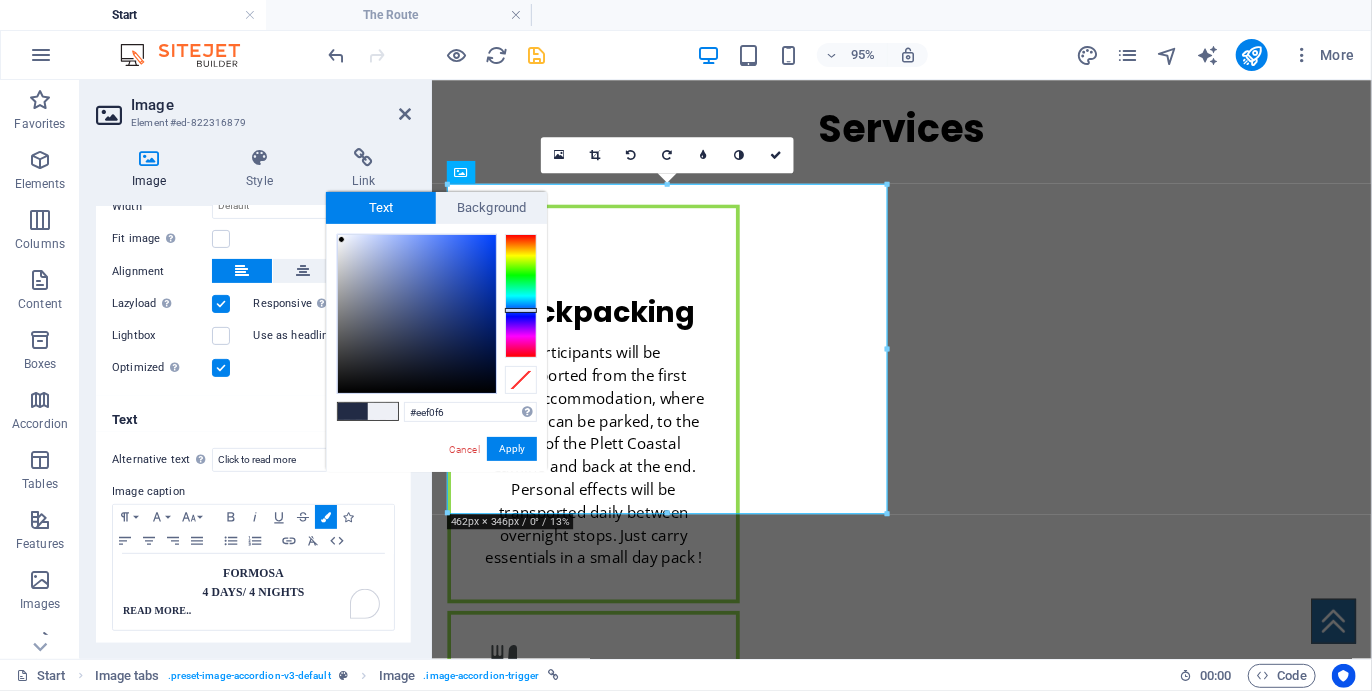 type on "#eff1f7" 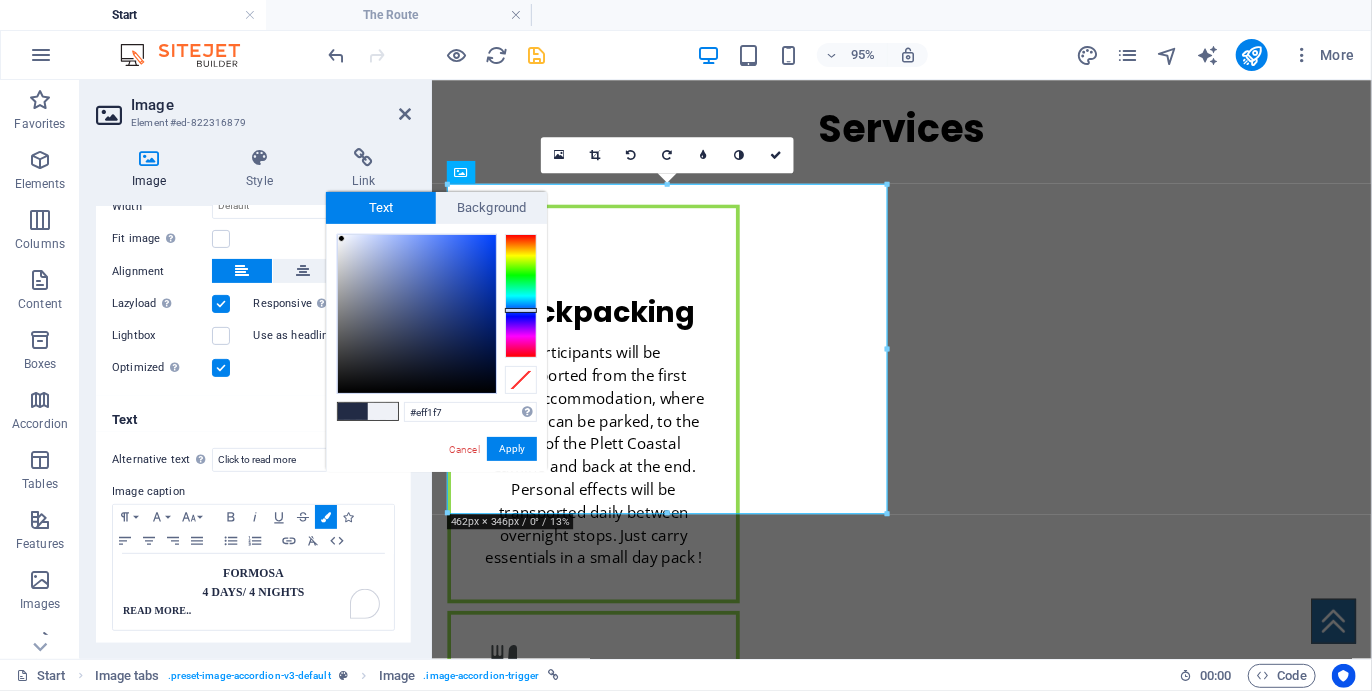 click at bounding box center [341, 238] 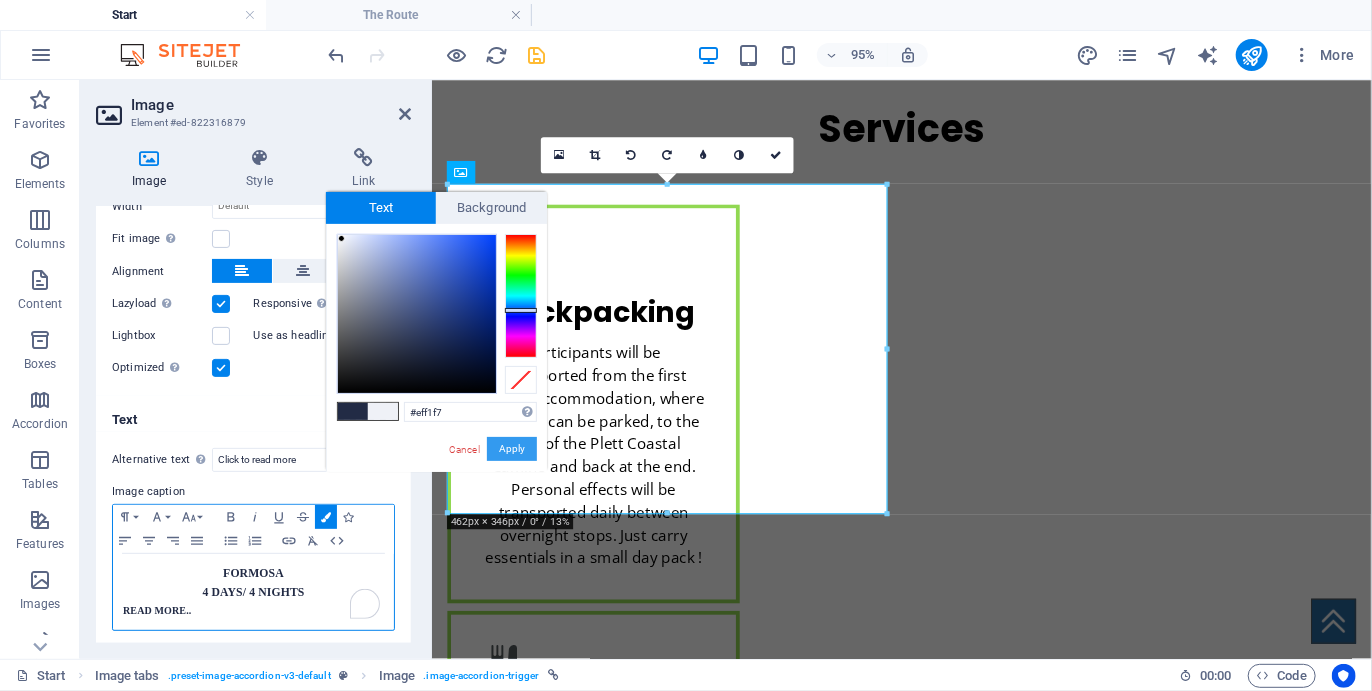 click on "Apply" at bounding box center (512, 449) 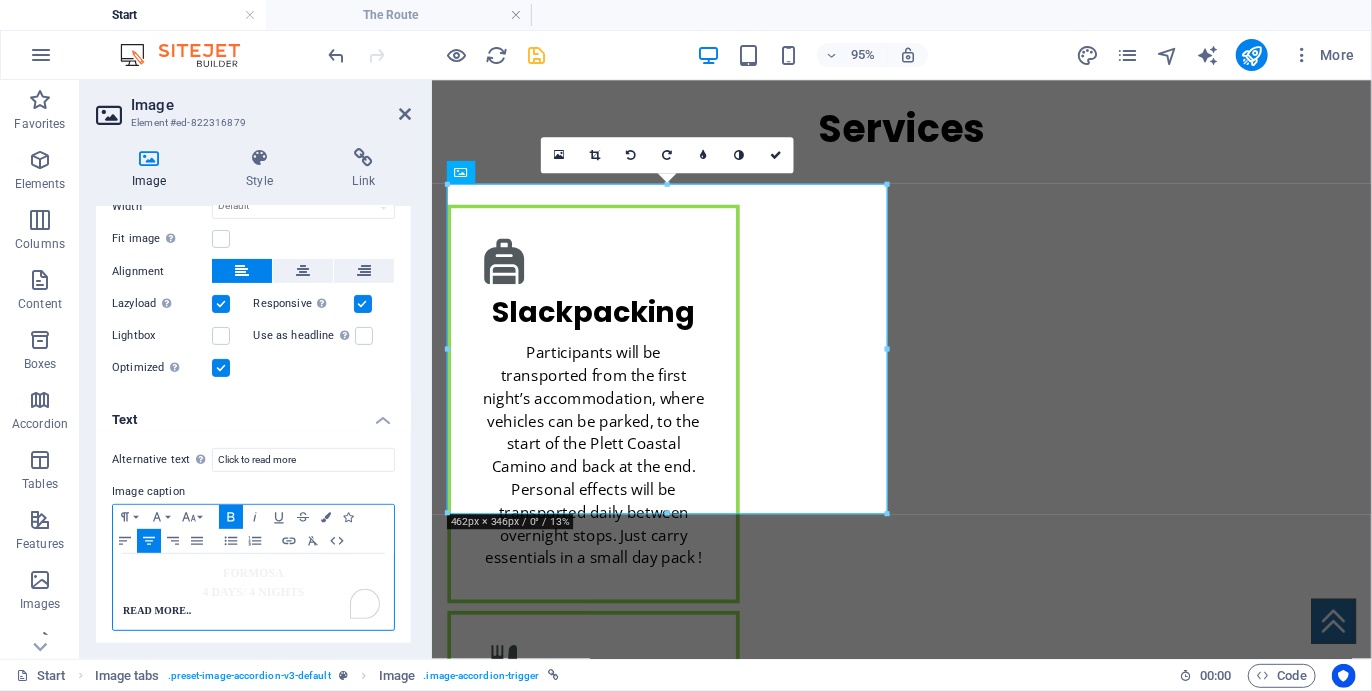 click on "READ MORE.." at bounding box center [157, 610] 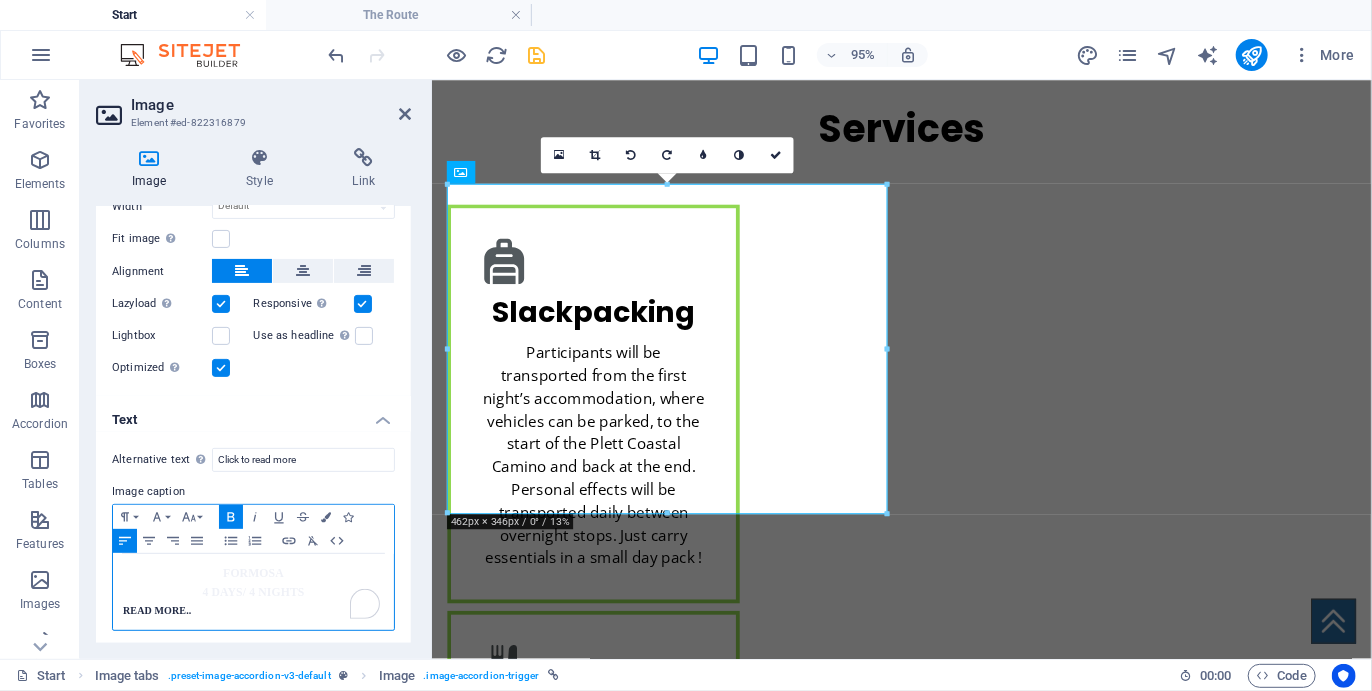 click on "READ MORE.." at bounding box center (157, 610) 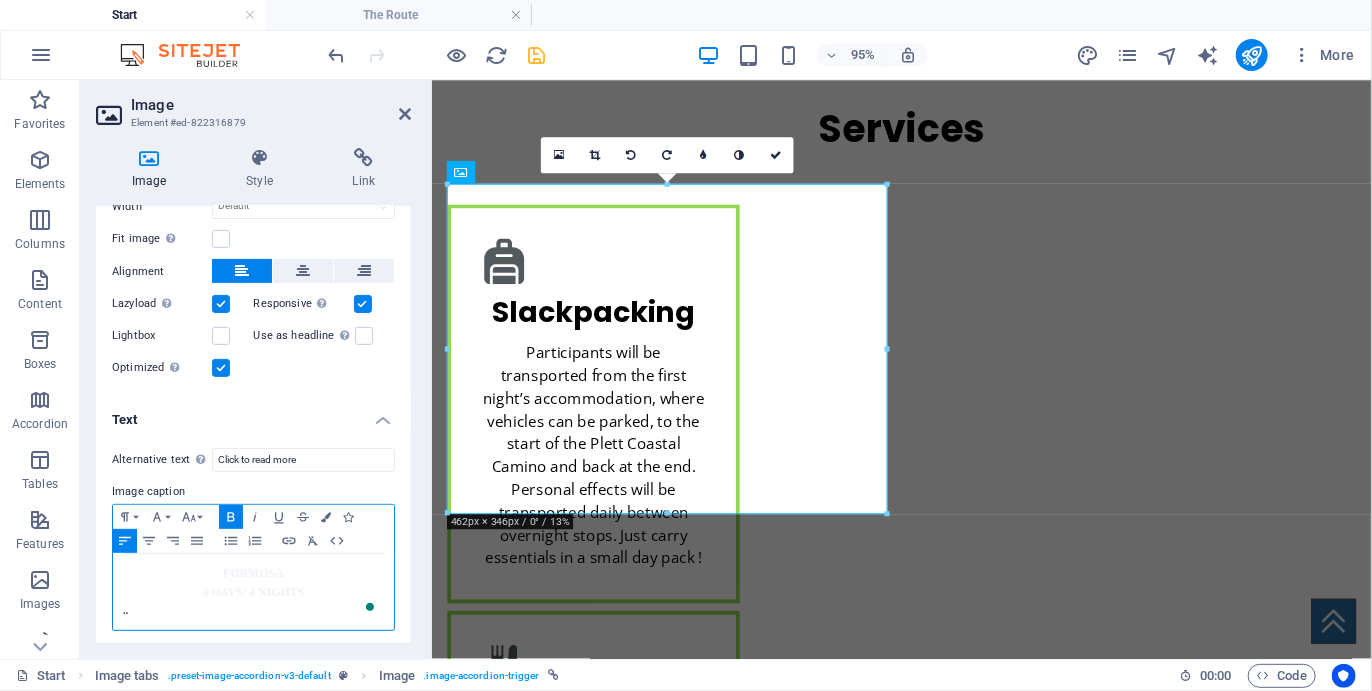 type 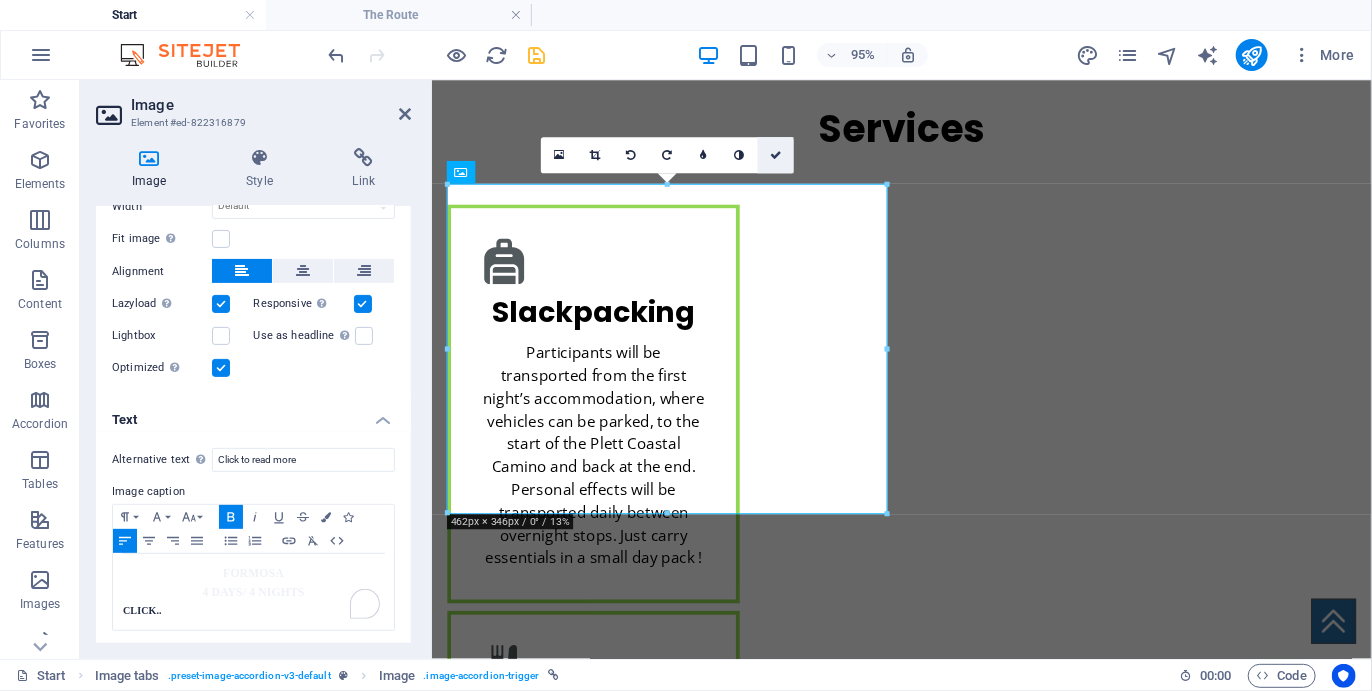 click at bounding box center [776, 154] 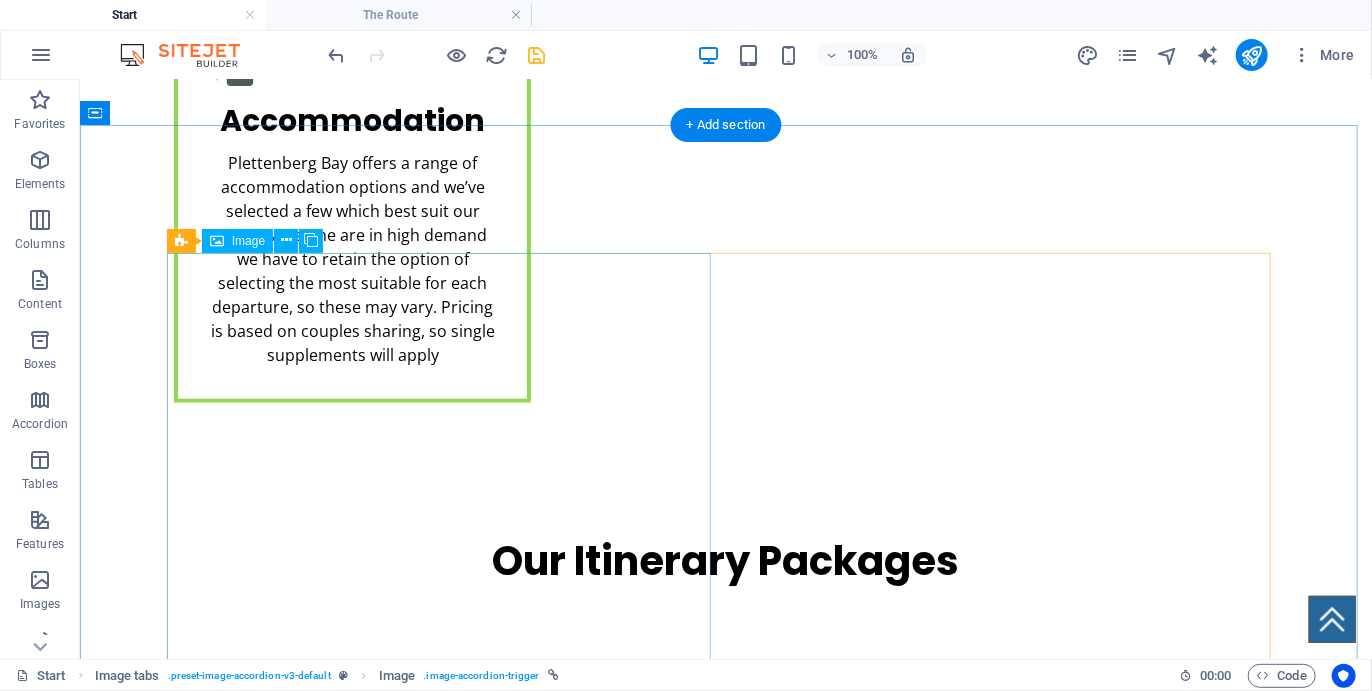 scroll, scrollTop: 4417, scrollLeft: 0, axis: vertical 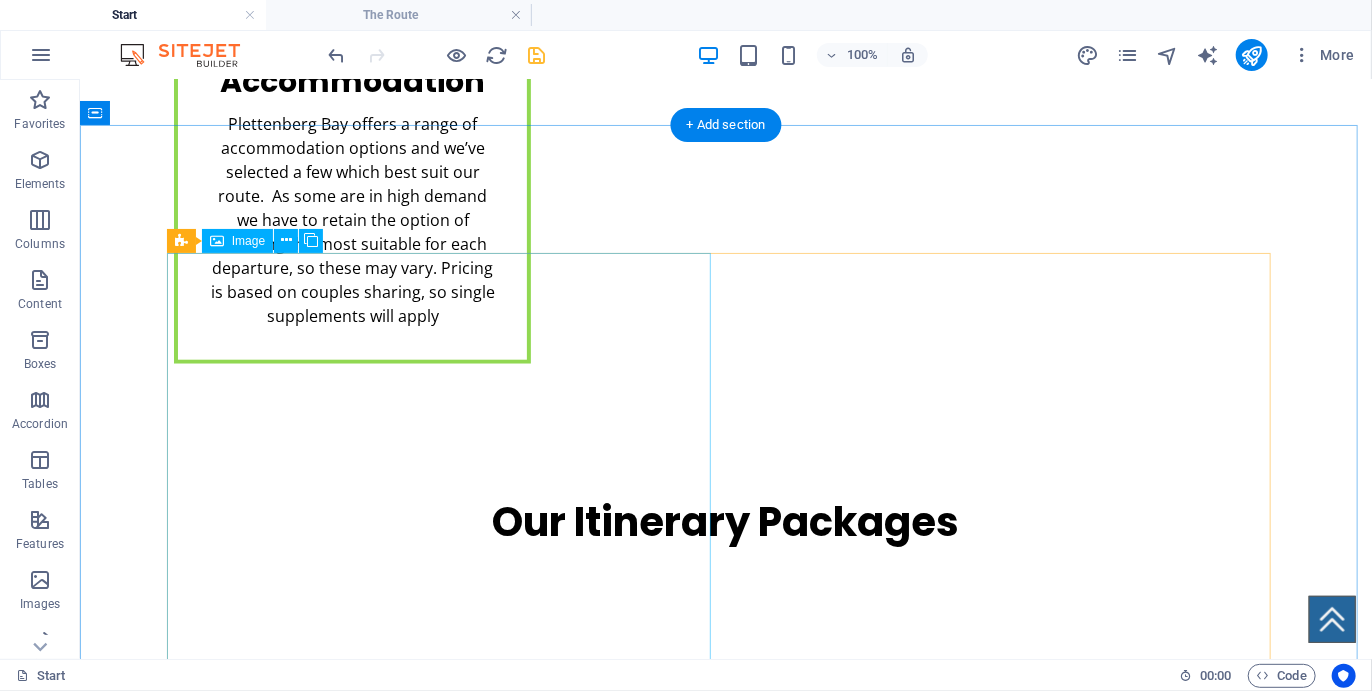 click on "OYSTER 4 DAYS/ 3 NIGHTS" at bounding box center (686, 3062) 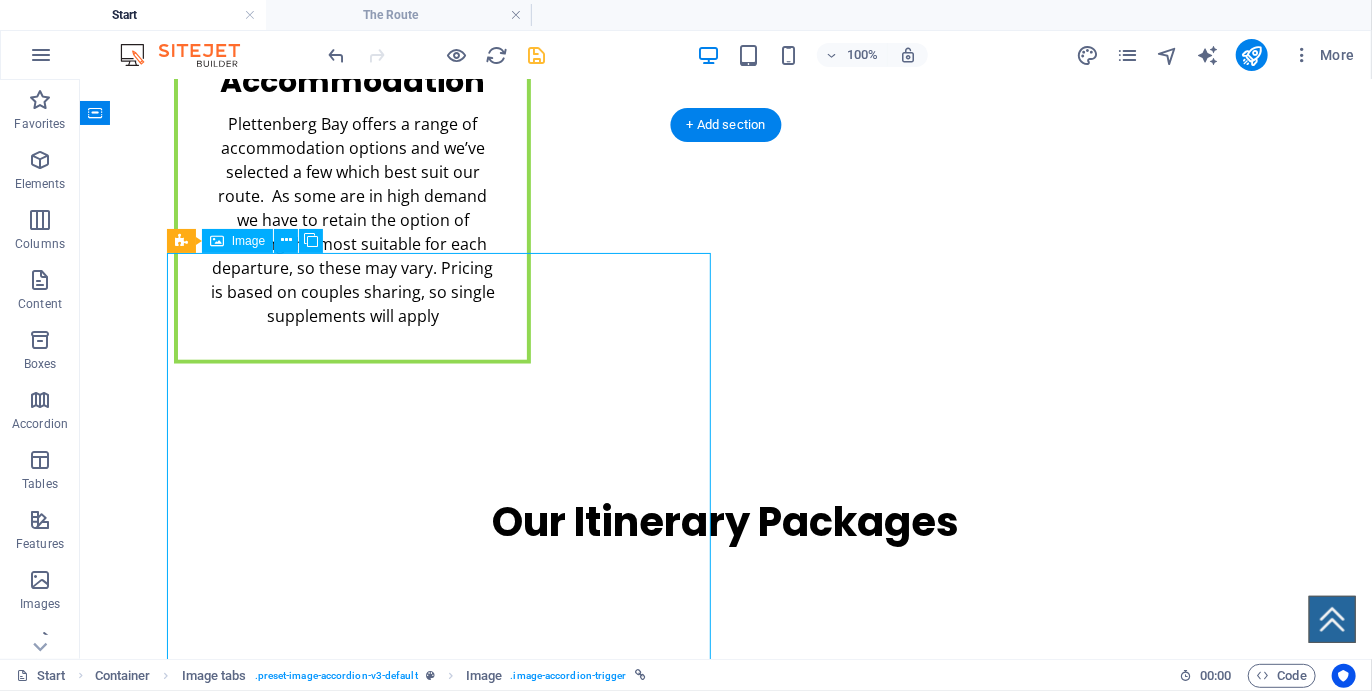 click on "OYSTER 4 DAYS/ 3 NIGHTS" at bounding box center [686, 3062] 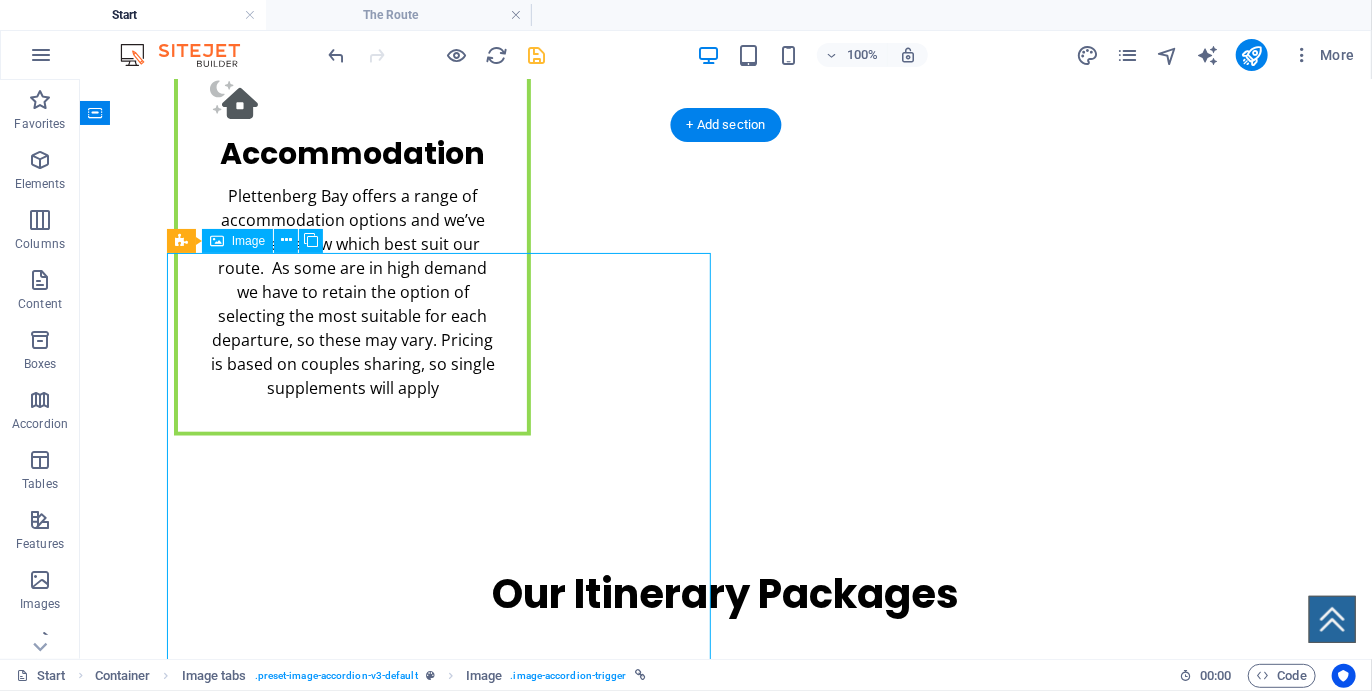 scroll, scrollTop: 4579, scrollLeft: 0, axis: vertical 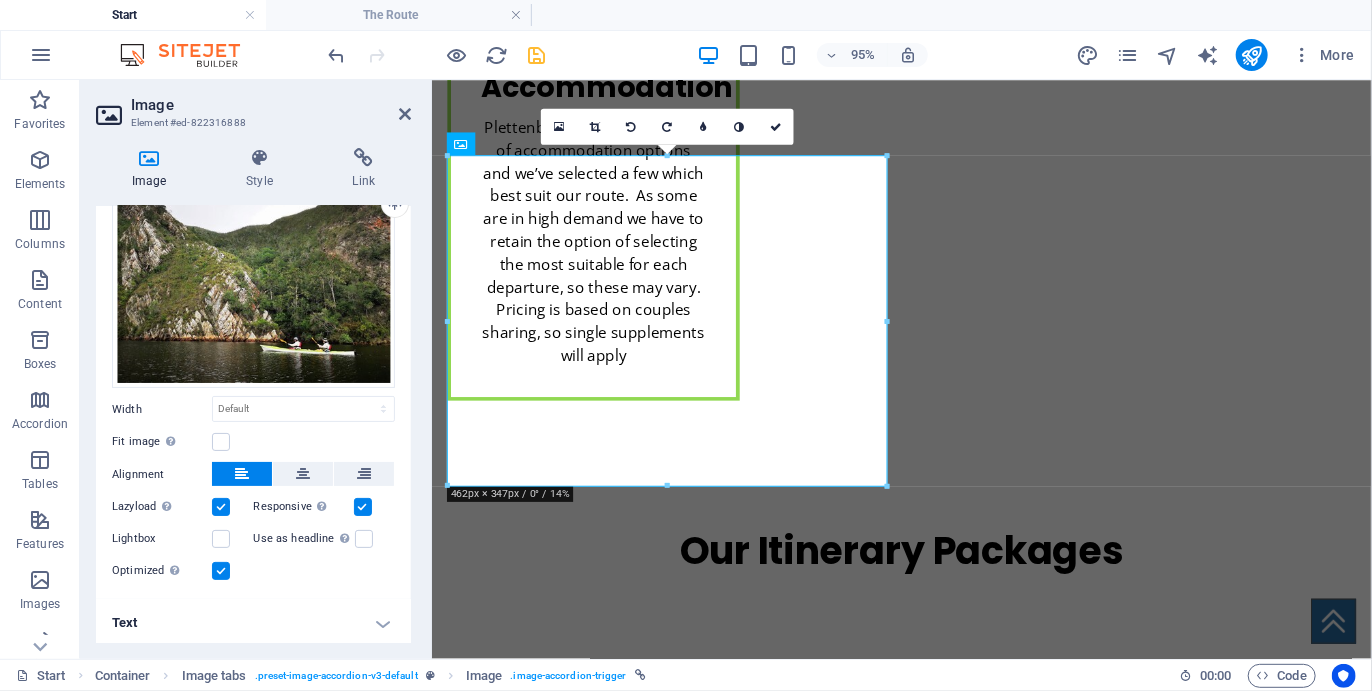 click on "Text" at bounding box center [253, 623] 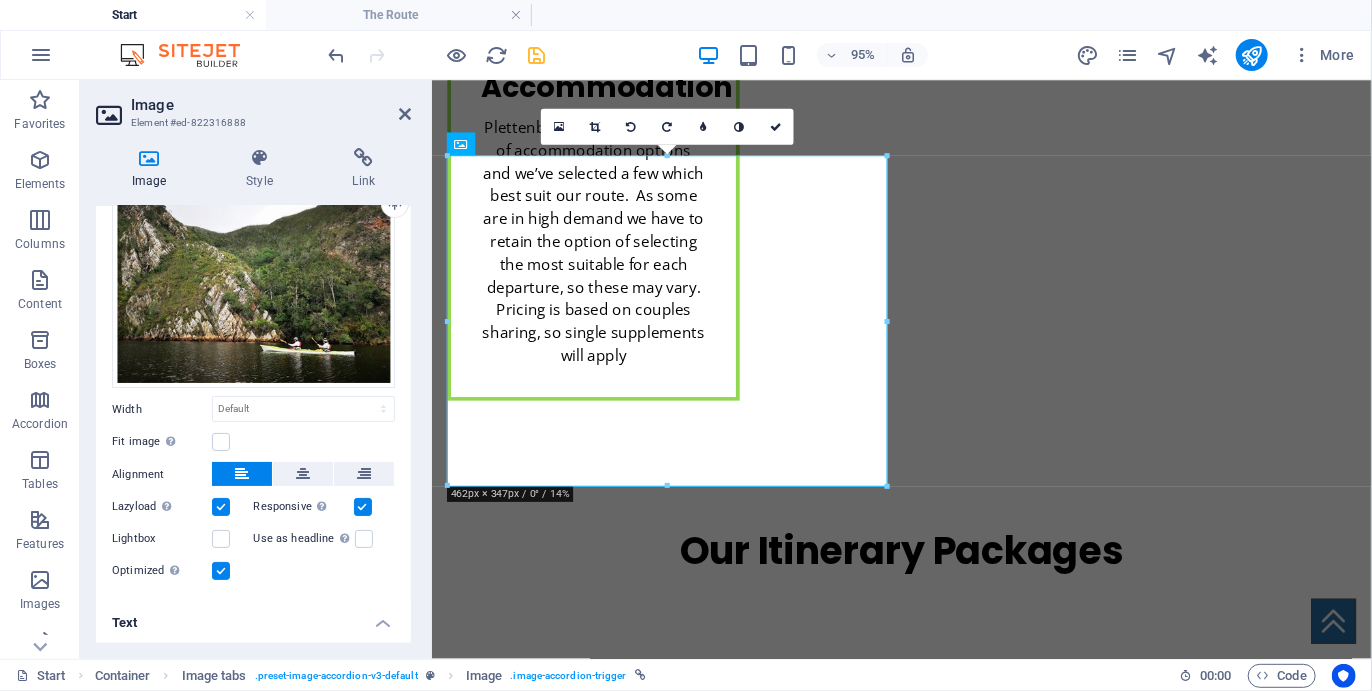 scroll, scrollTop: 272, scrollLeft: 0, axis: vertical 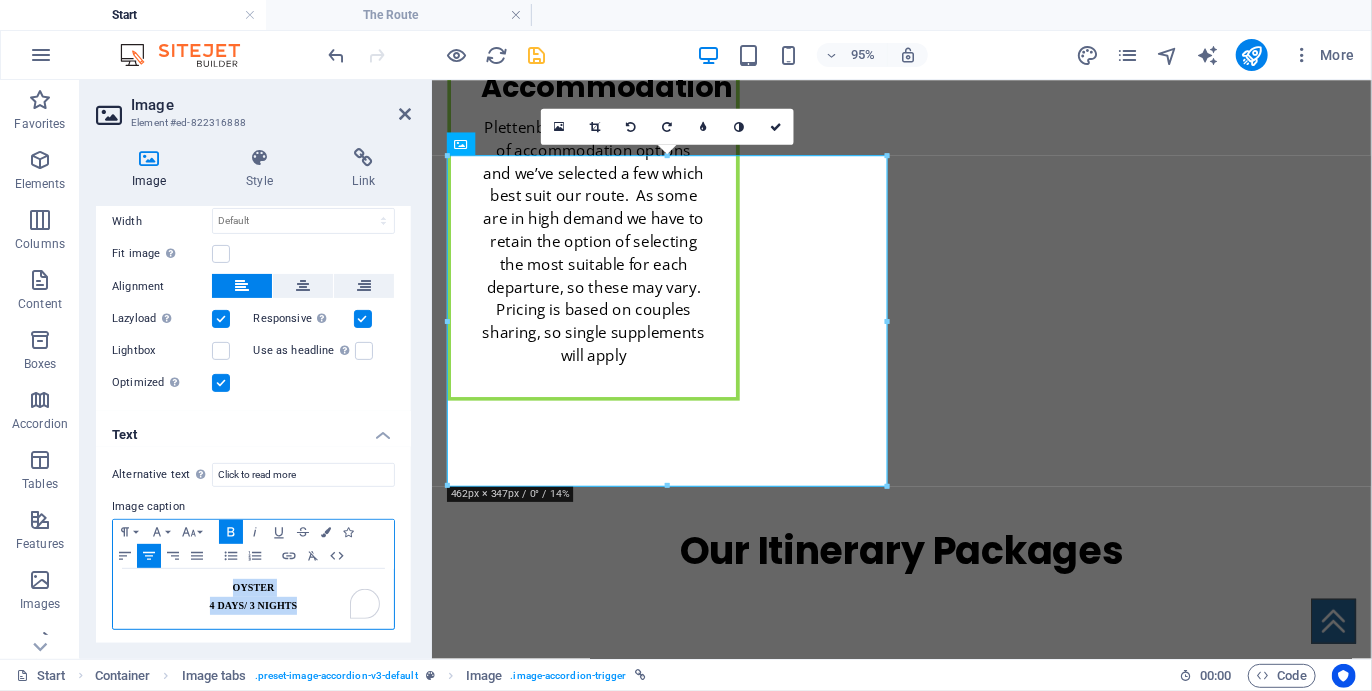 drag, startPoint x: 227, startPoint y: 578, endPoint x: 311, endPoint y: 620, distance: 93.914856 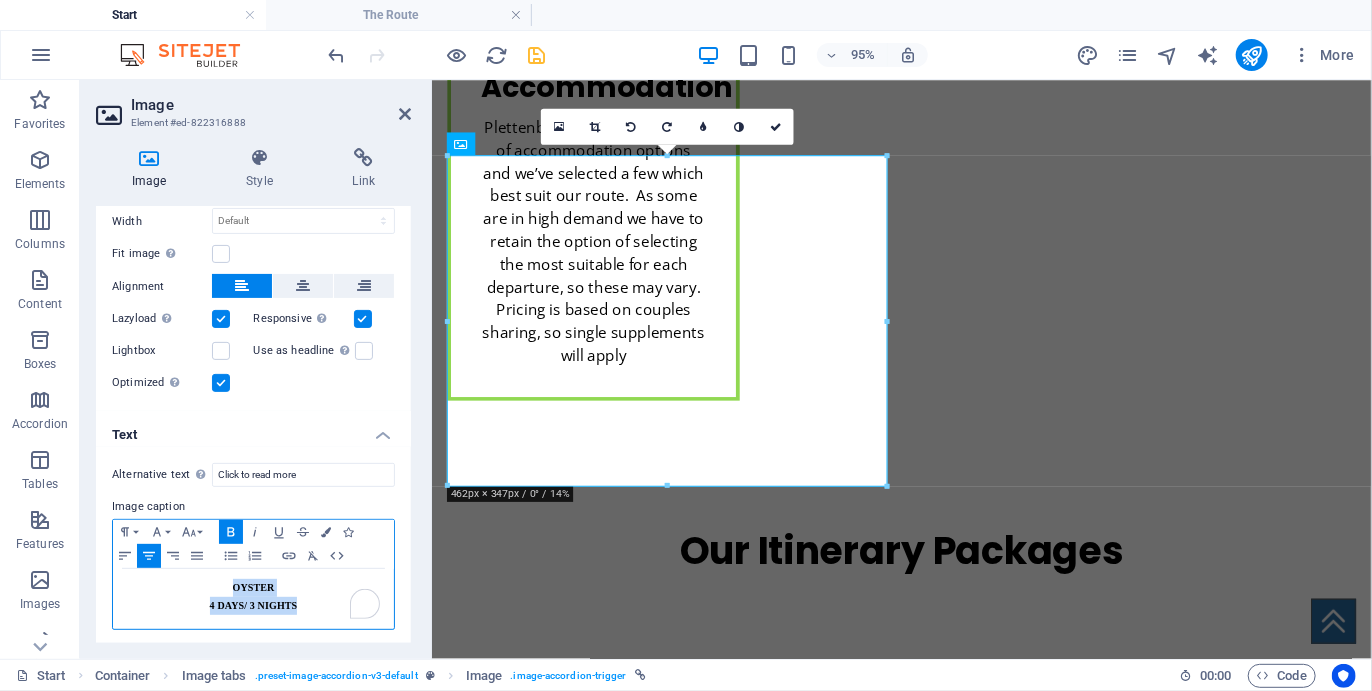 click on "OYSTER 4 DAYS/ 3 NIGHTS" at bounding box center (253, 599) 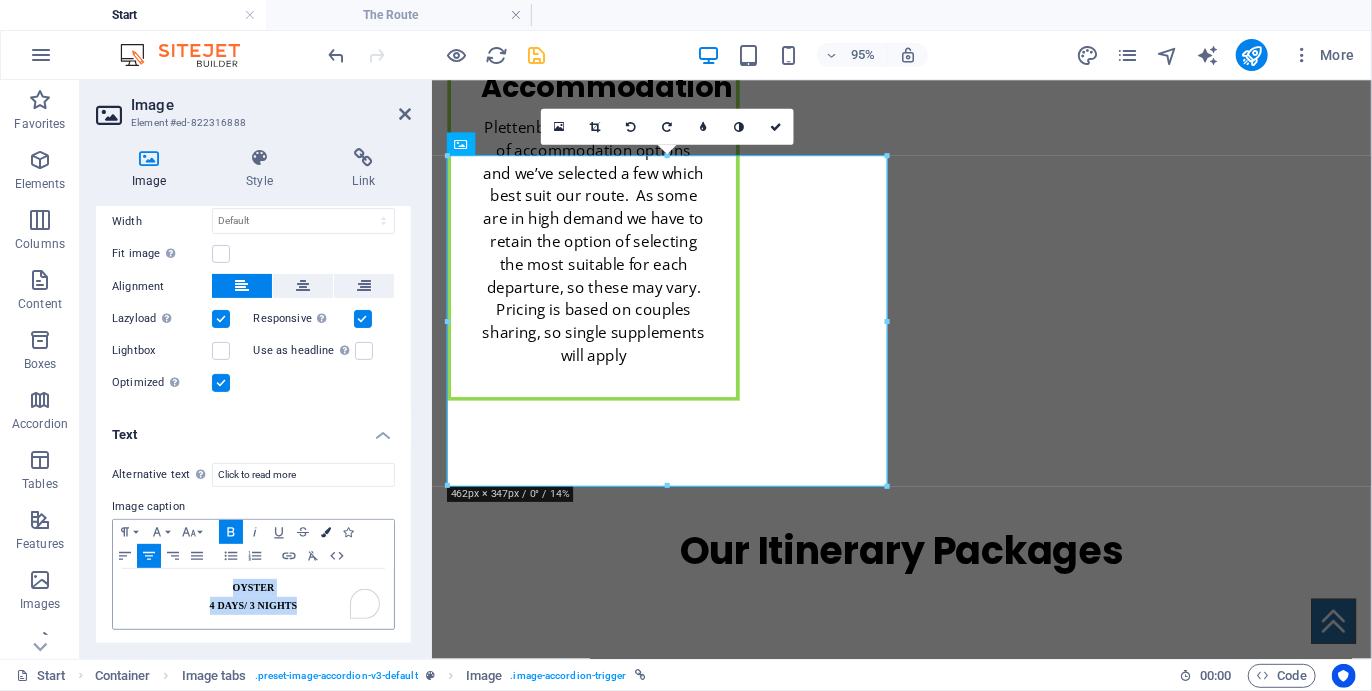 click at bounding box center (326, 532) 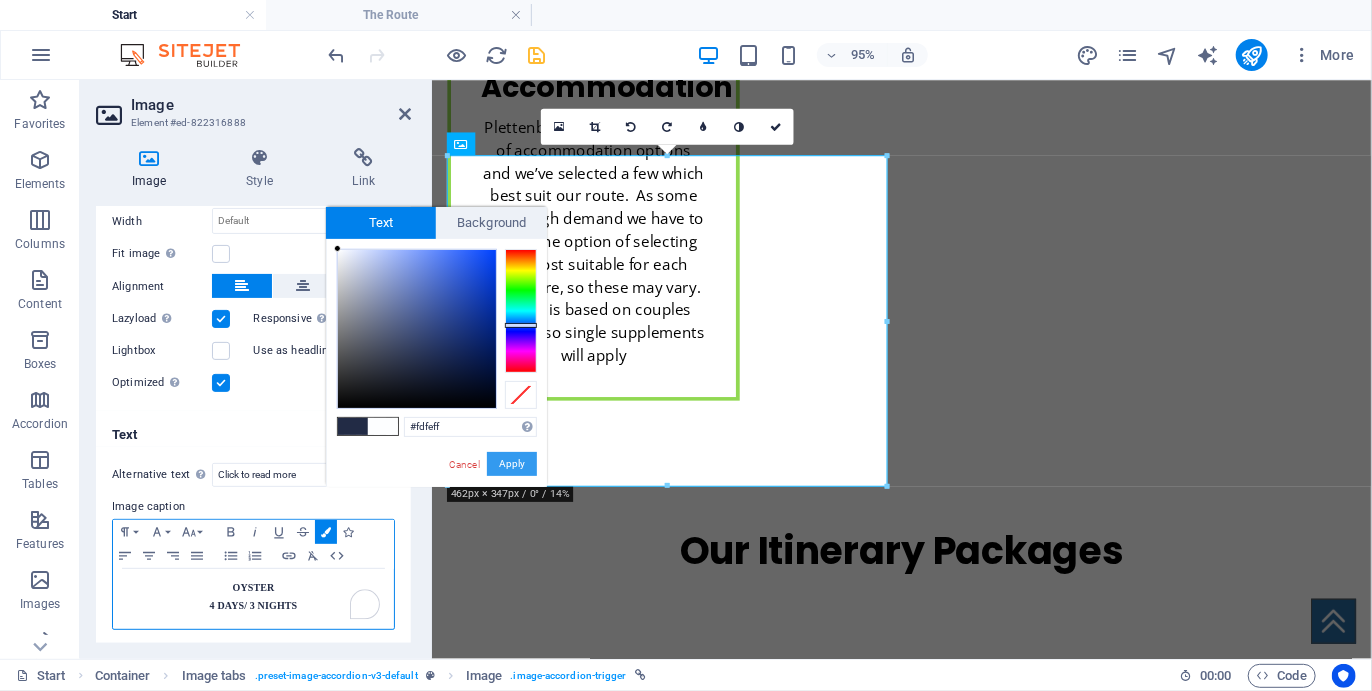 click on "Apply" at bounding box center [512, 464] 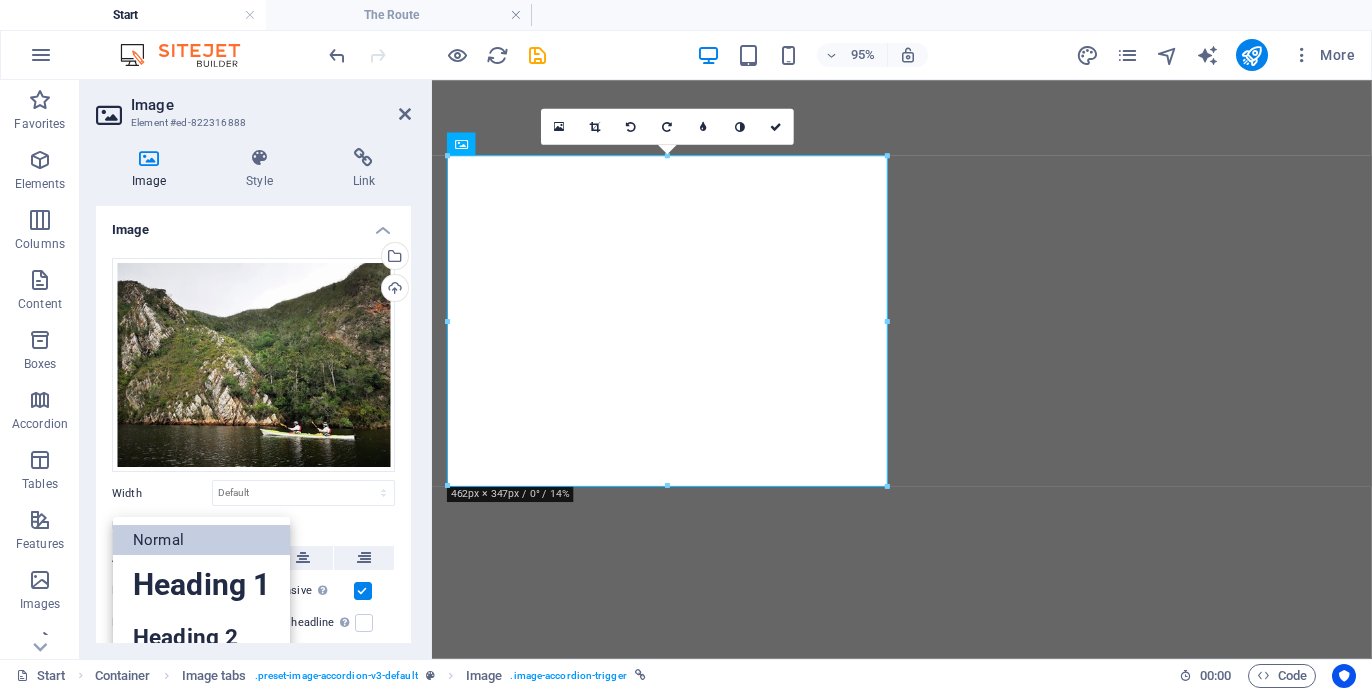 click on "Heading 3" at bounding box center [201, 677] 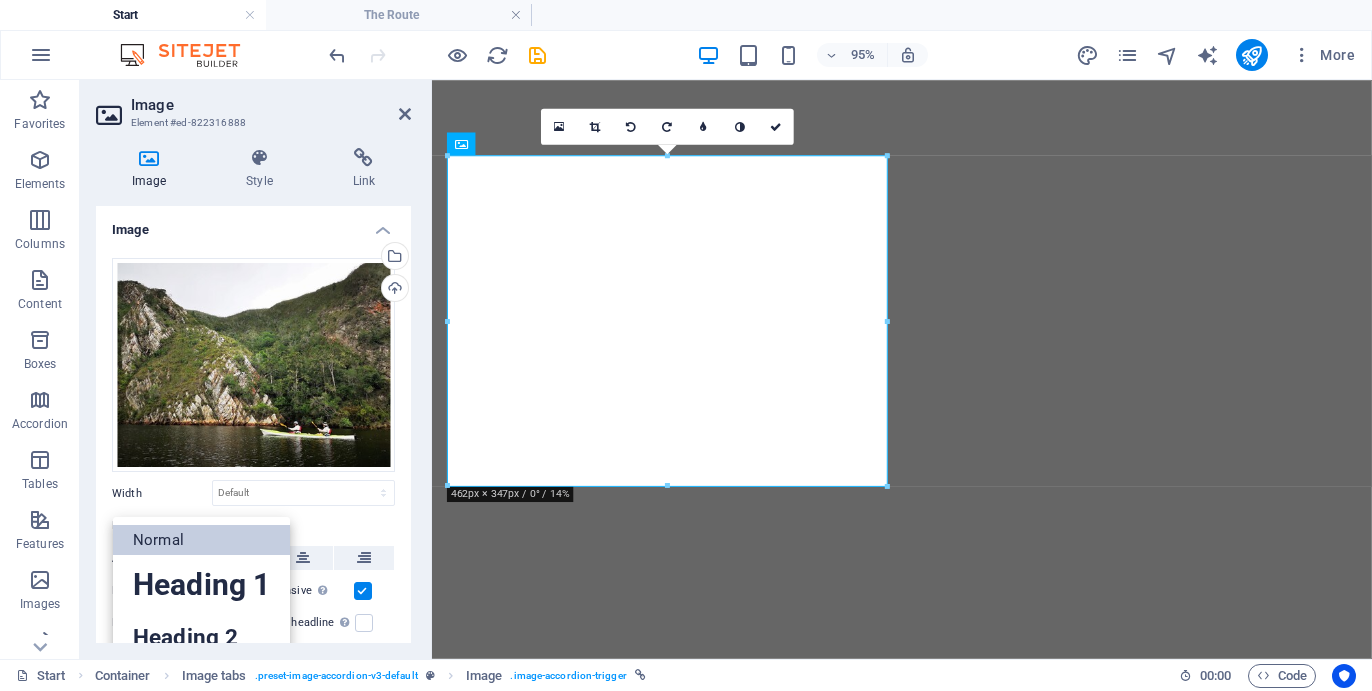 scroll, scrollTop: 0, scrollLeft: 0, axis: both 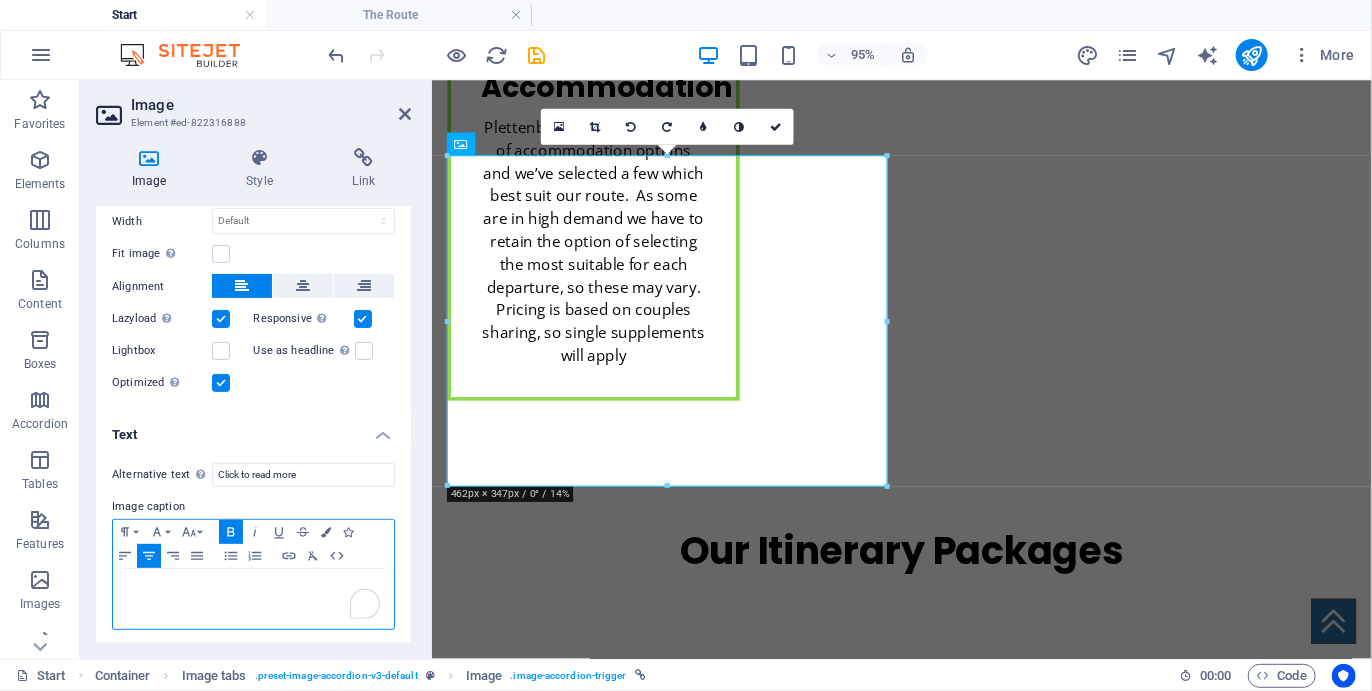 click on "4 DAYS/ 3 NIGHTS" at bounding box center (253, 607) 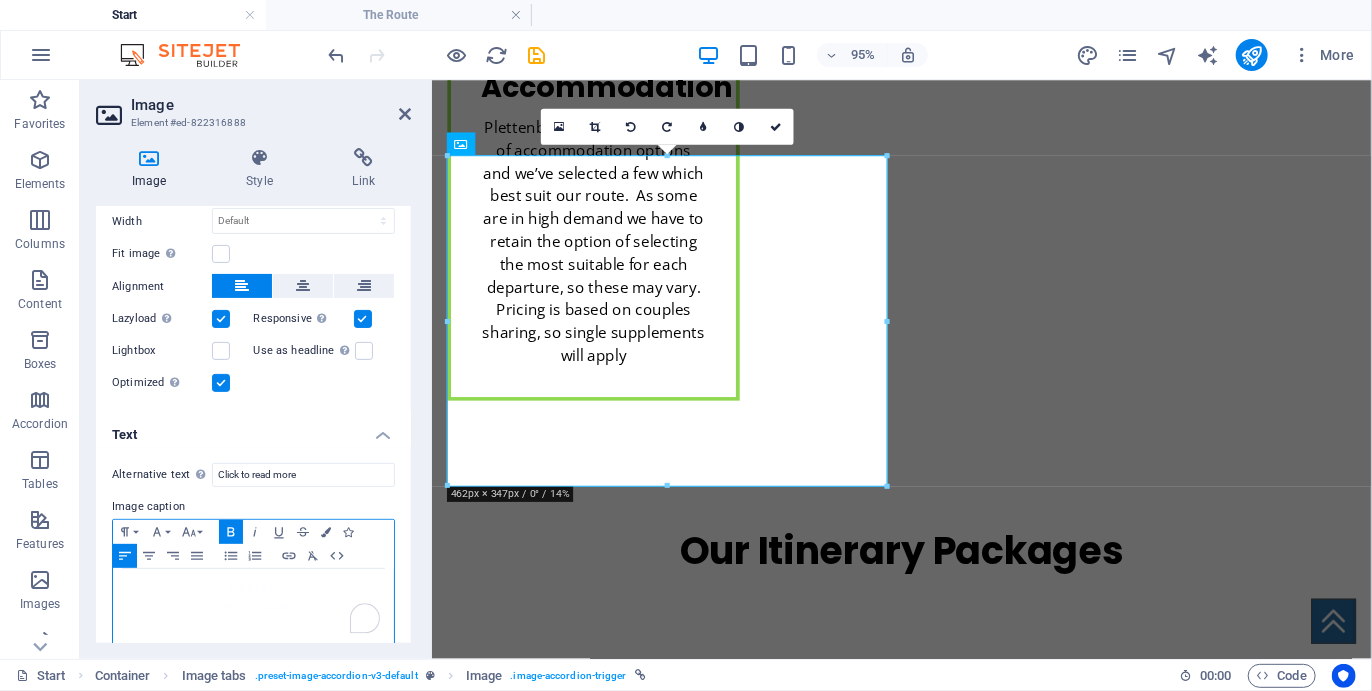 type 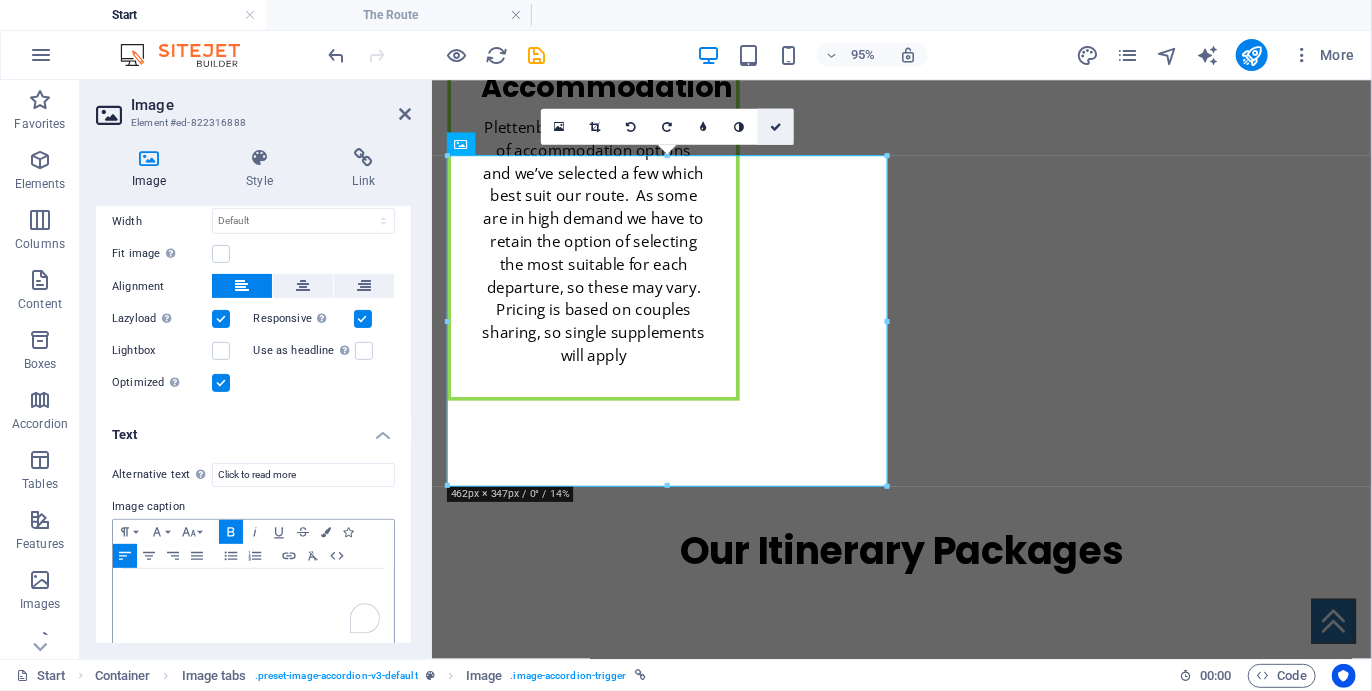 click at bounding box center (776, 126) 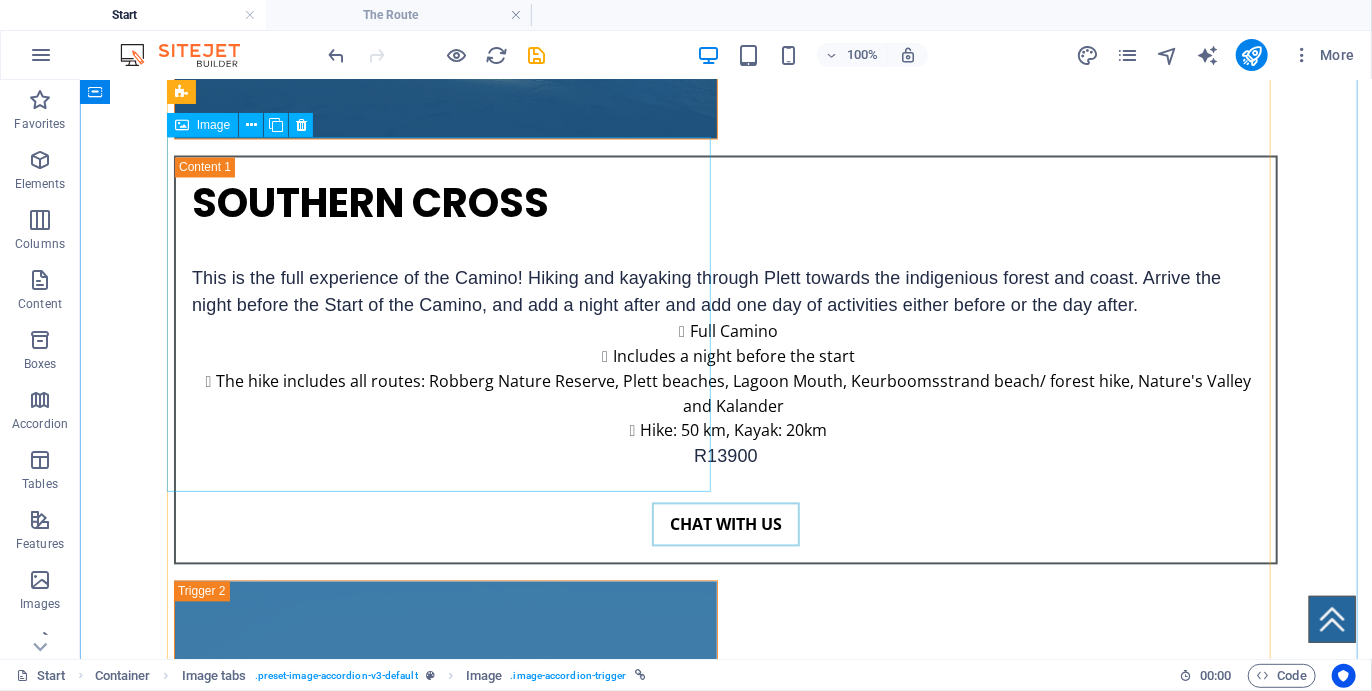 scroll, scrollTop: 5367, scrollLeft: 0, axis: vertical 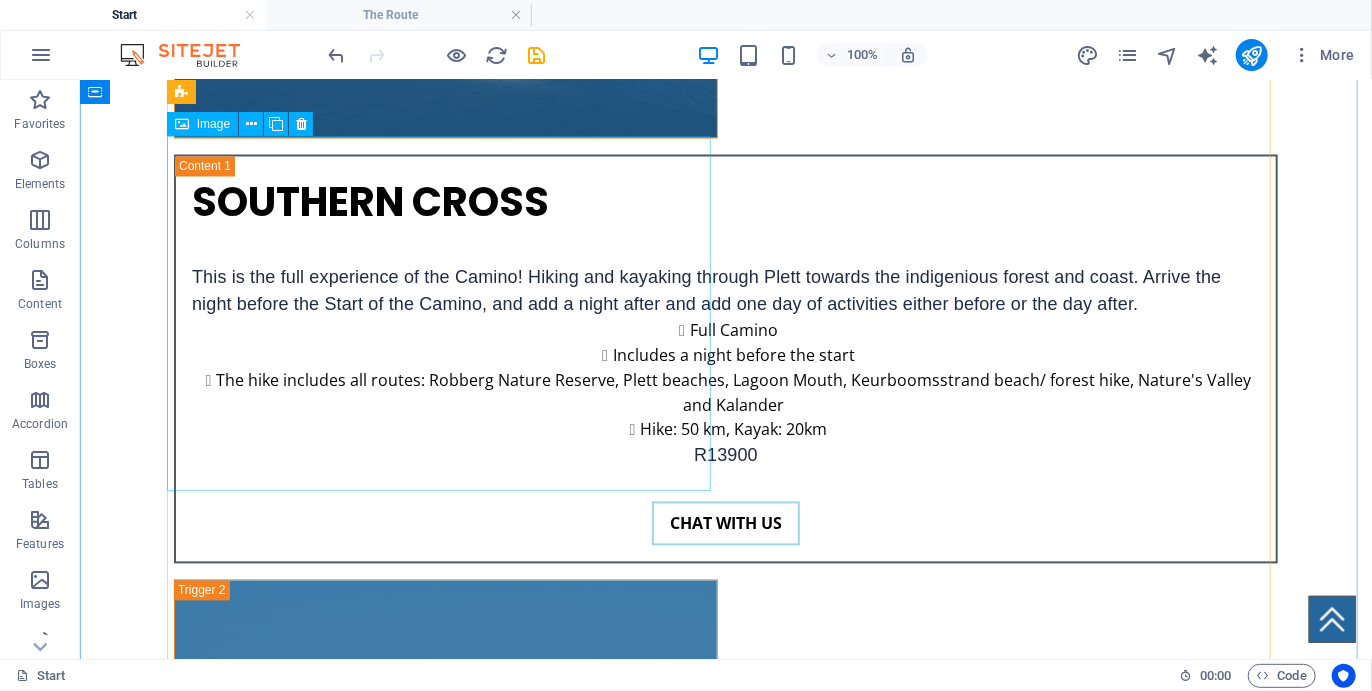 click on "PERIWINKLE 2 DAYS/ 2 DAYS" at bounding box center (686, 3257) 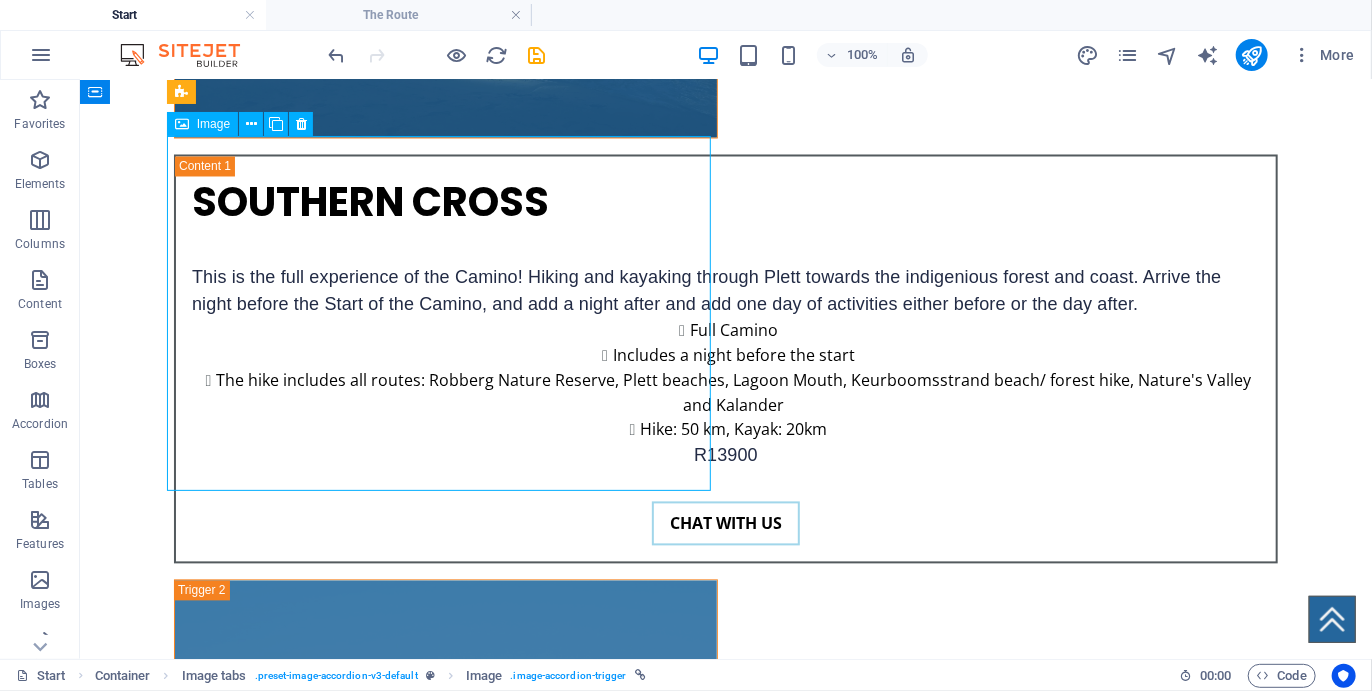 click on "PERIWINKLE 2 DAYS/ 2 DAYS" at bounding box center [686, 3257] 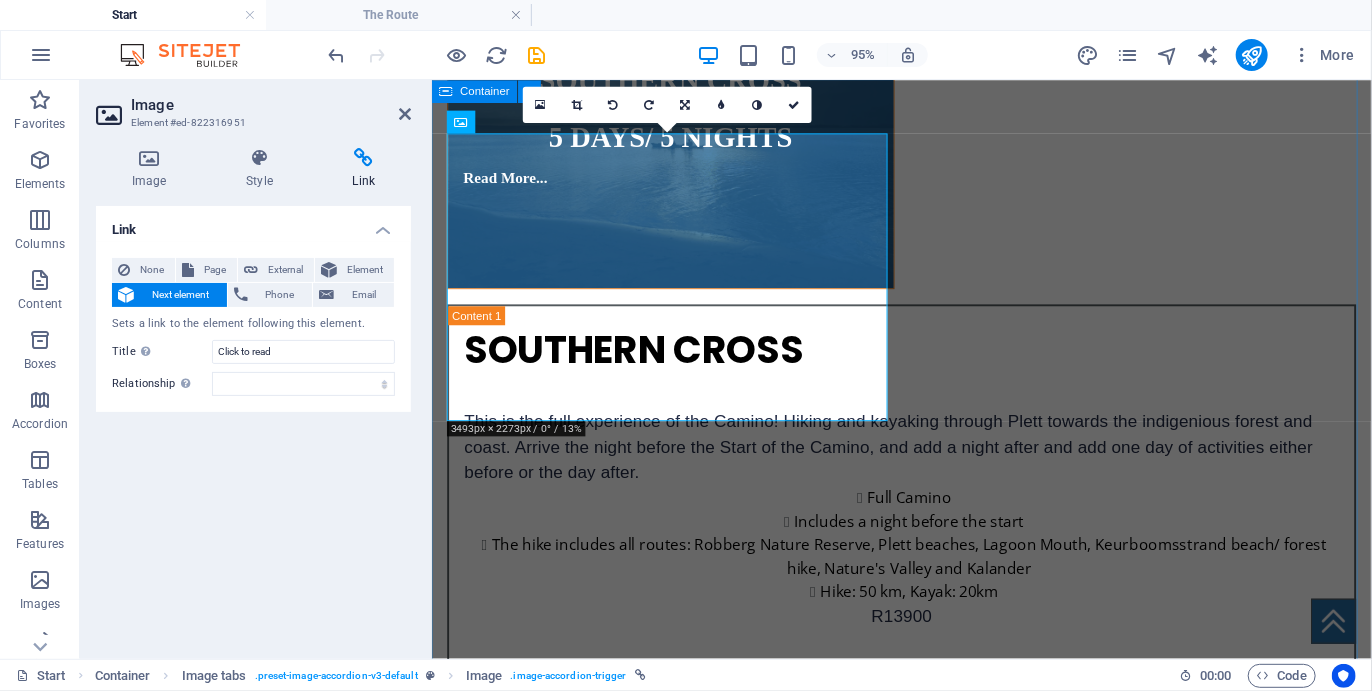 scroll, scrollTop: 5375, scrollLeft: 0, axis: vertical 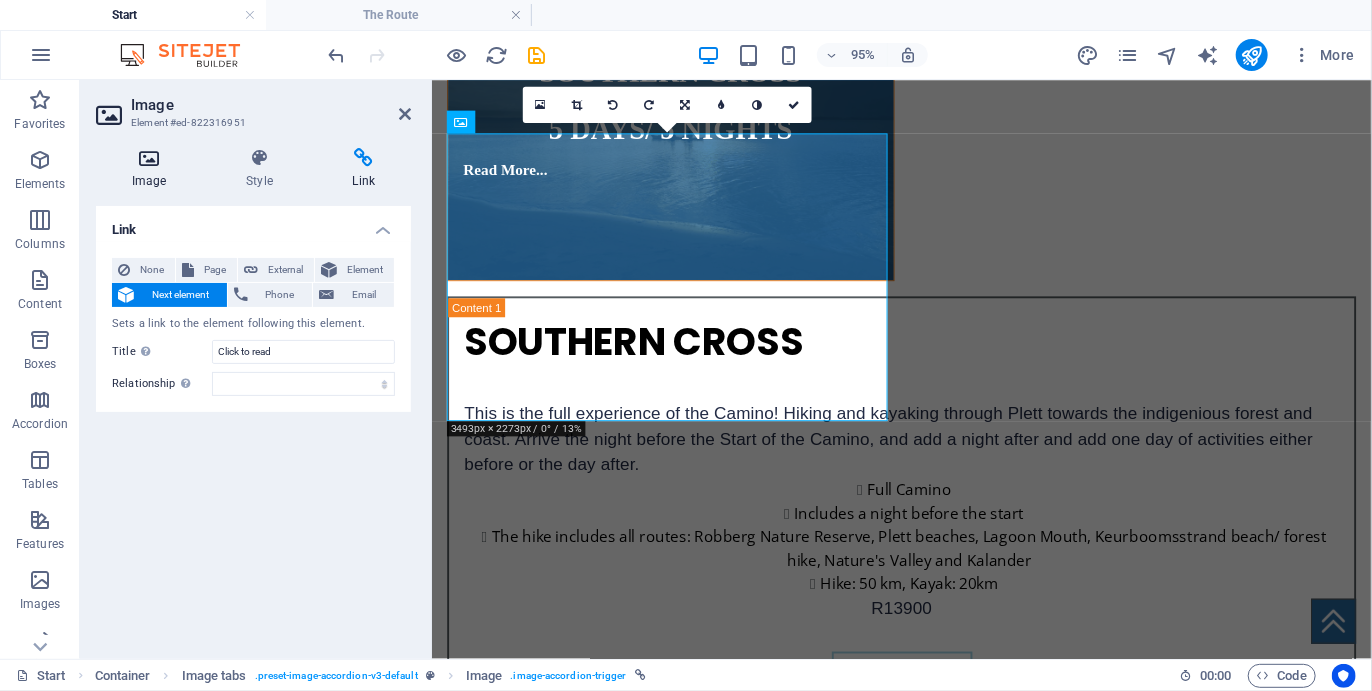 click at bounding box center (149, 158) 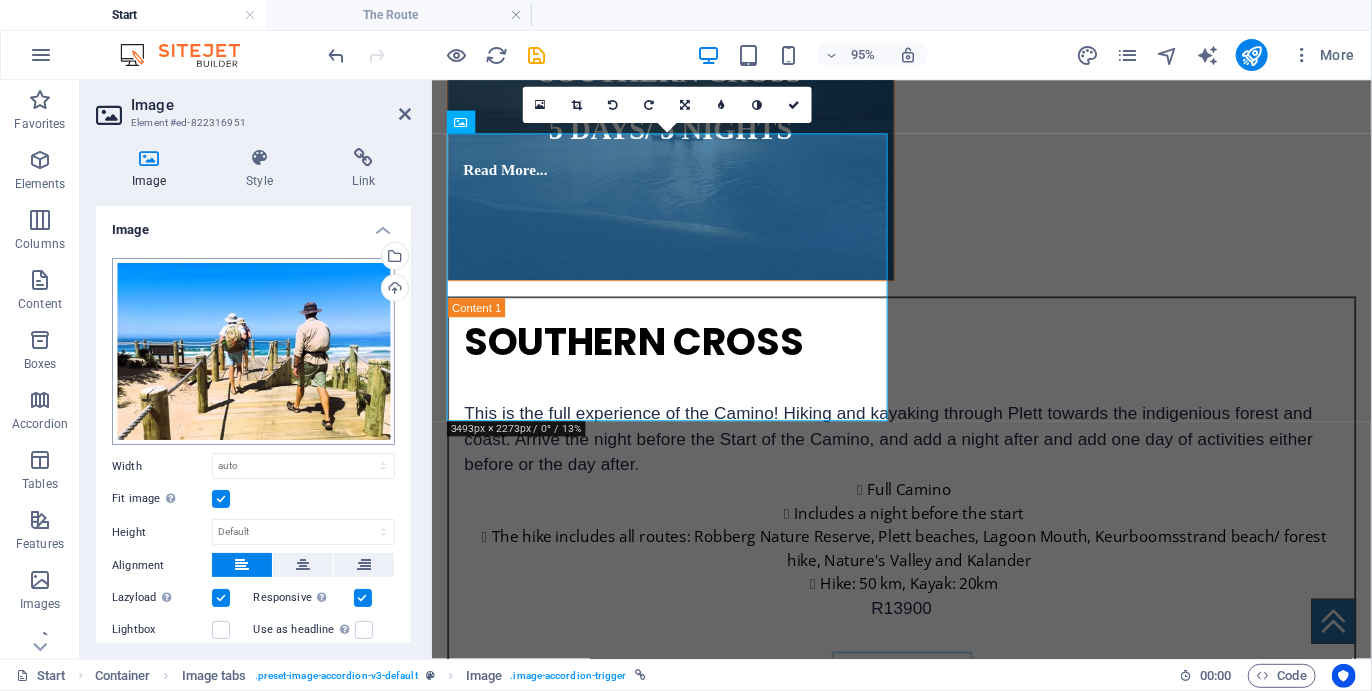 scroll, scrollTop: 395, scrollLeft: 0, axis: vertical 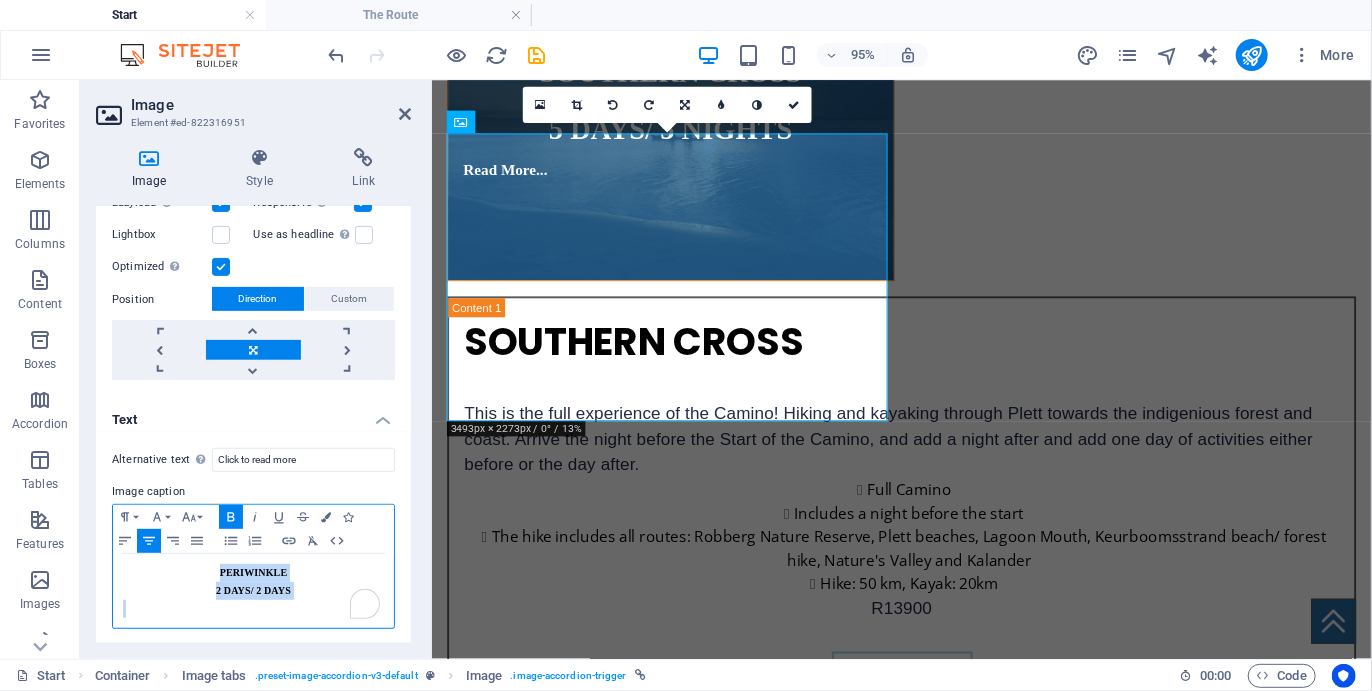drag, startPoint x: 214, startPoint y: 571, endPoint x: 287, endPoint y: 598, distance: 77.83315 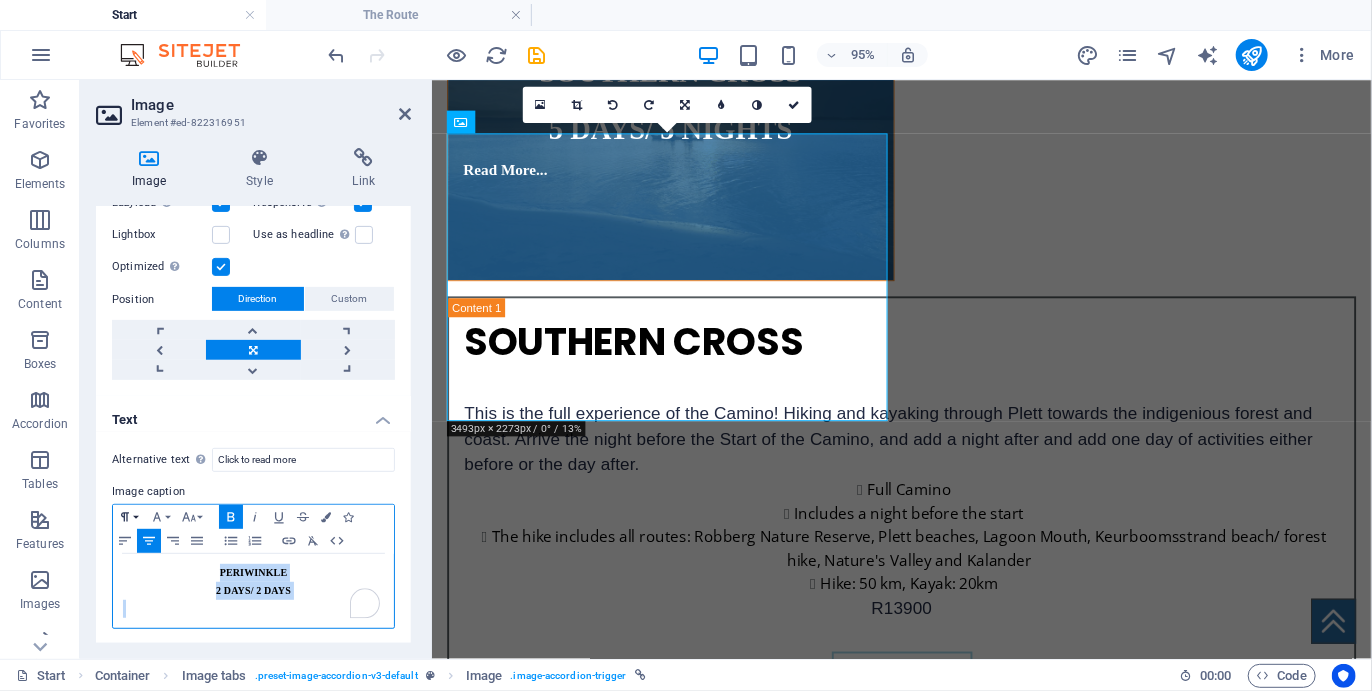 click 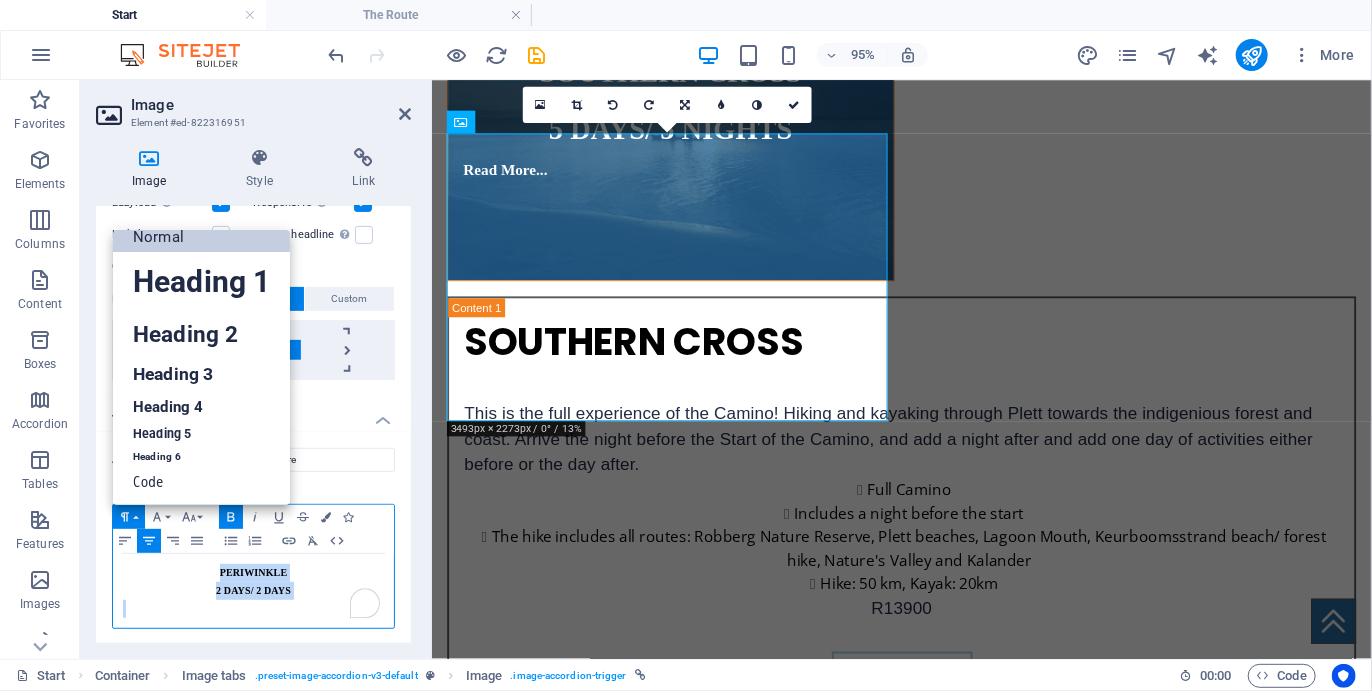 scroll, scrollTop: 15, scrollLeft: 0, axis: vertical 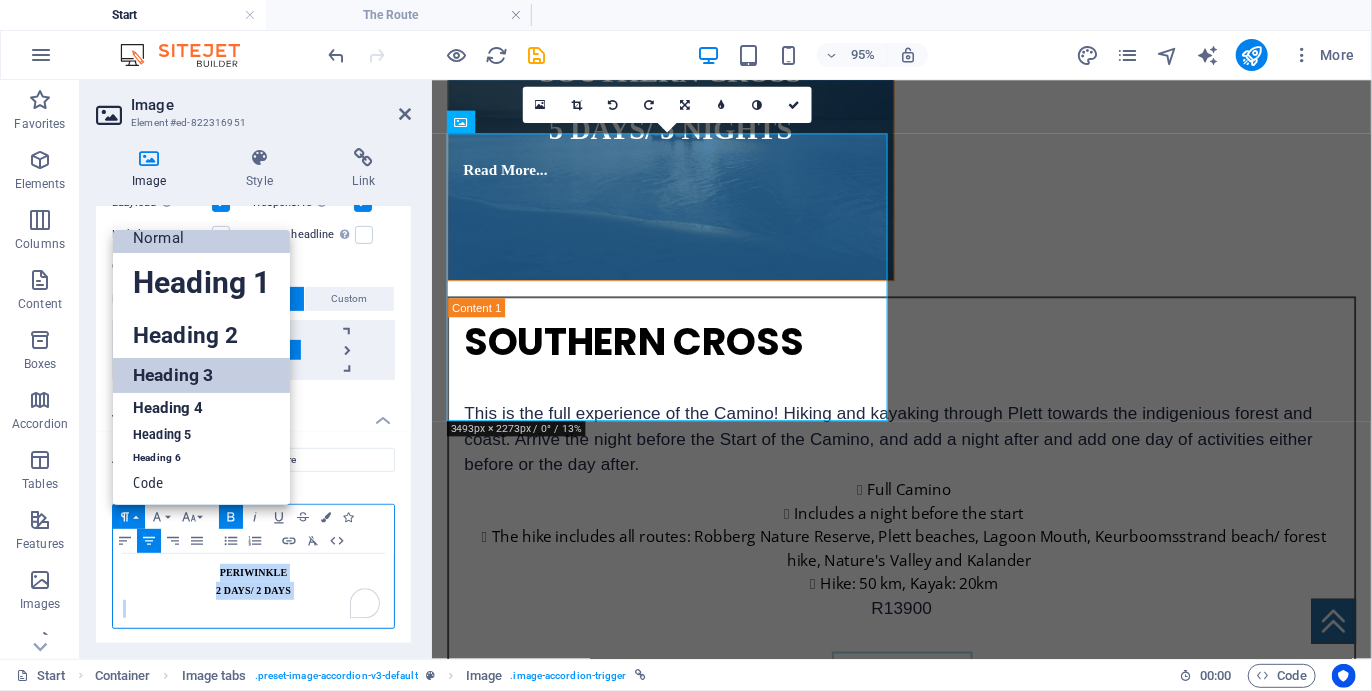 click on "Heading 3" at bounding box center [201, 375] 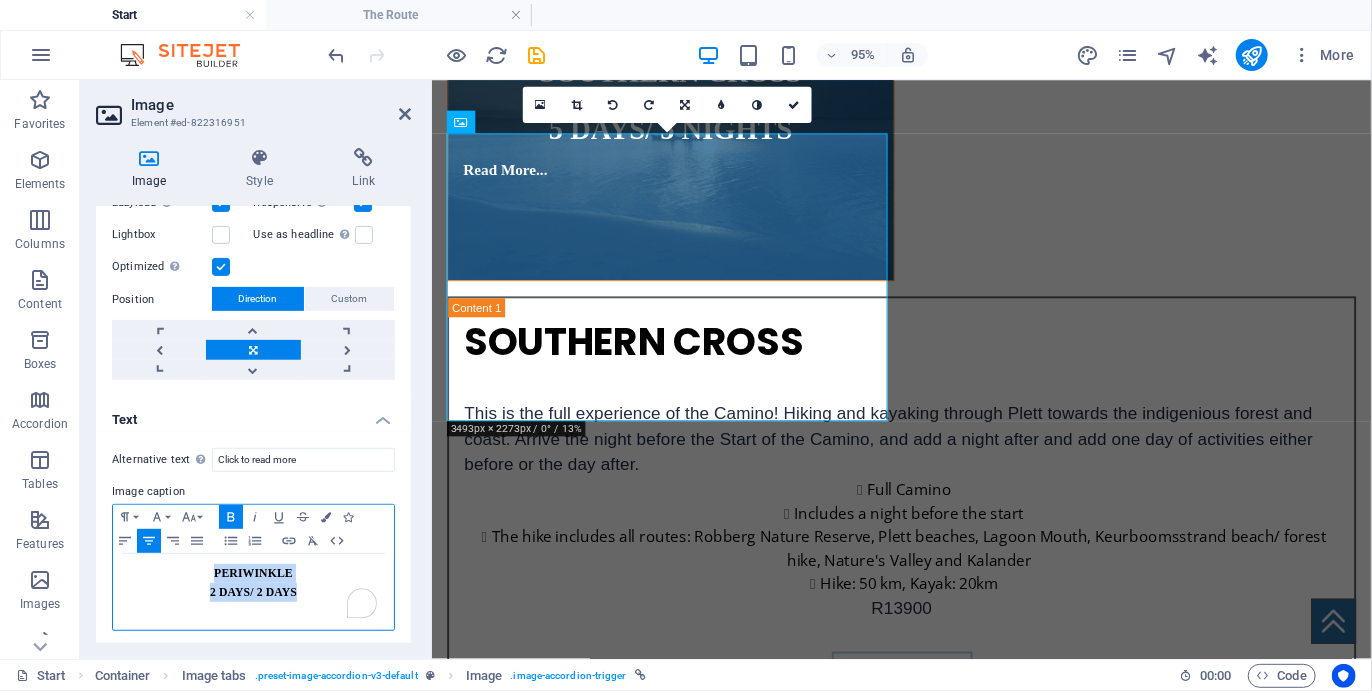 scroll, scrollTop: 394, scrollLeft: 0, axis: vertical 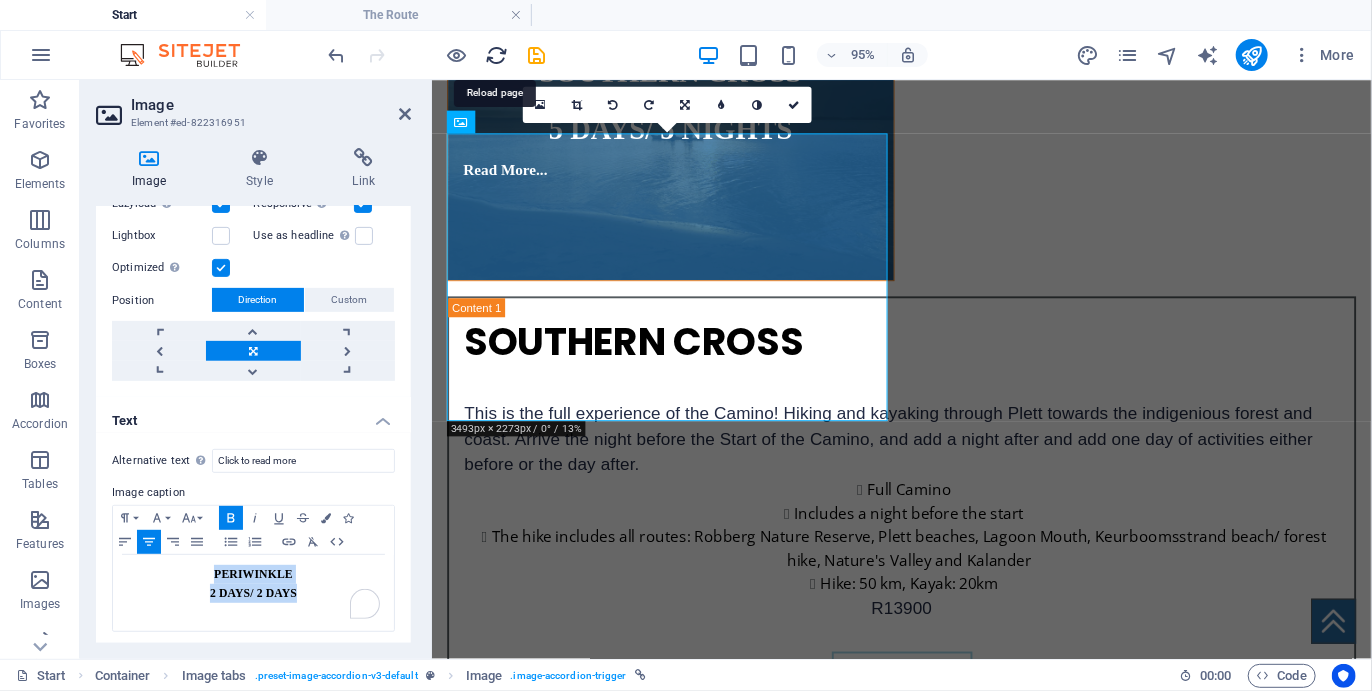 click at bounding box center (497, 55) 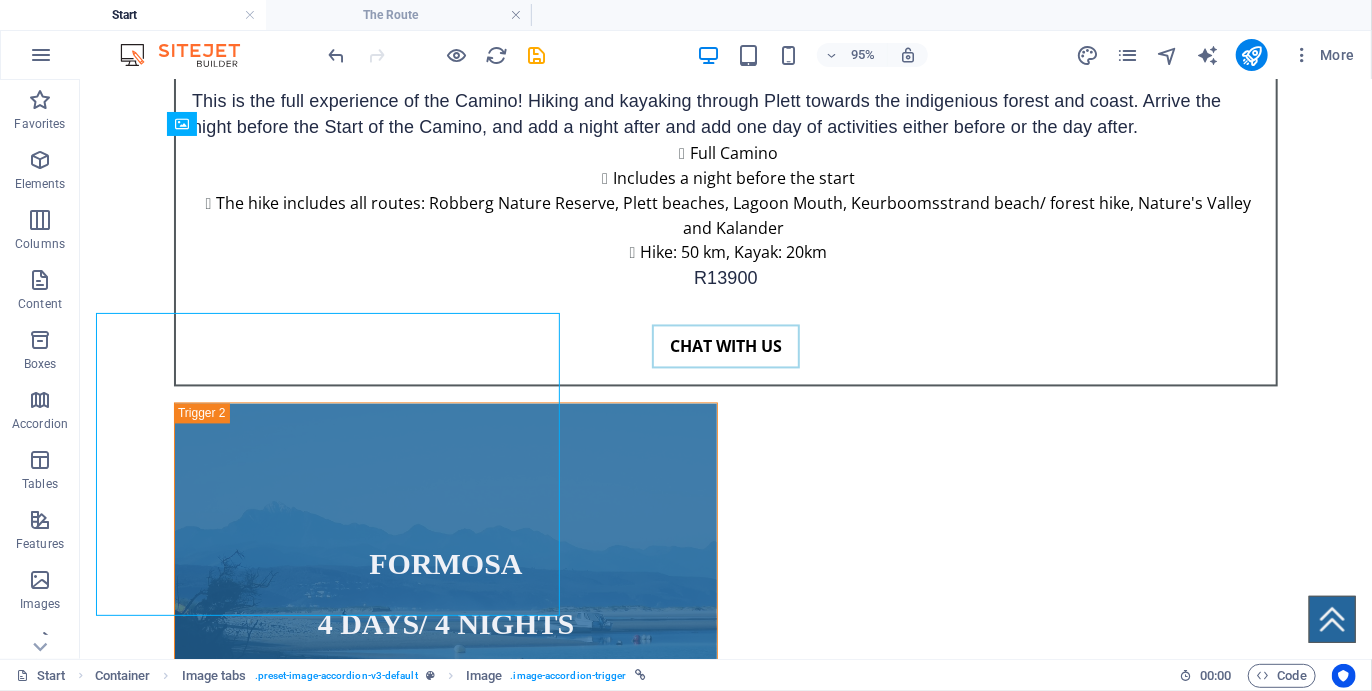 scroll, scrollTop: 5367, scrollLeft: 0, axis: vertical 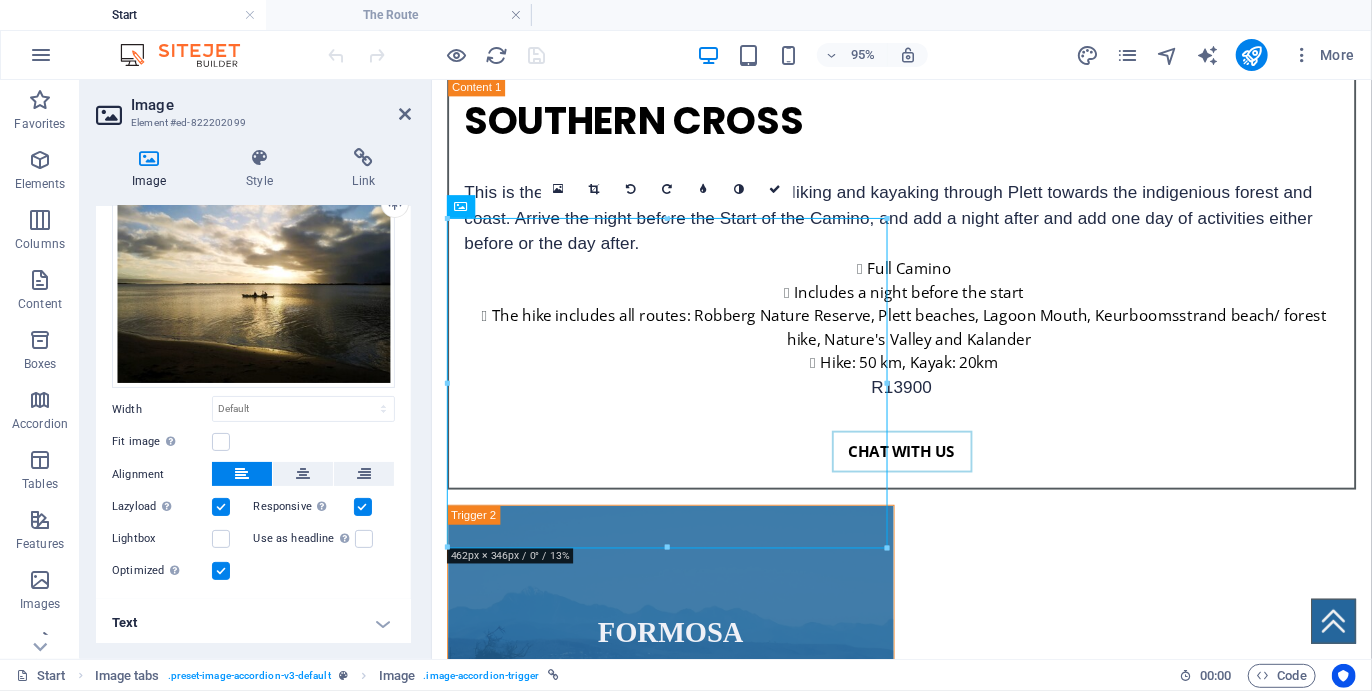 click on "Text" at bounding box center (253, 623) 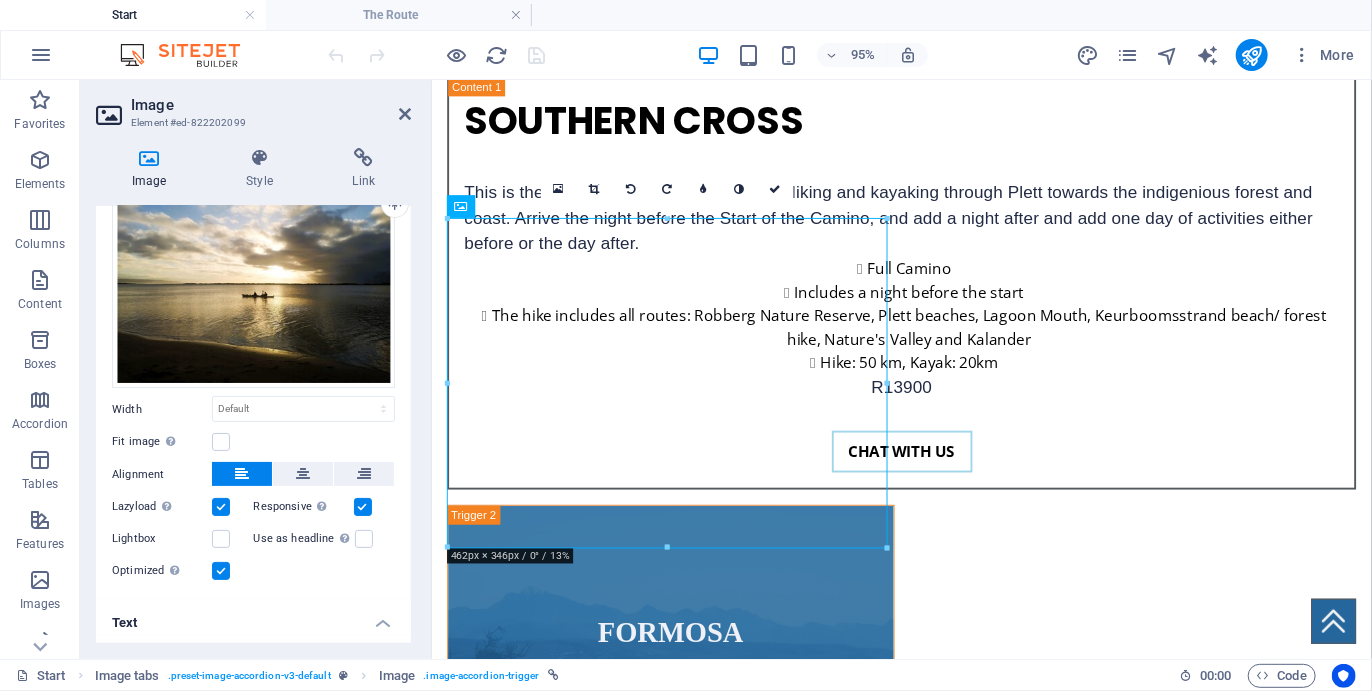 scroll, scrollTop: 272, scrollLeft: 0, axis: vertical 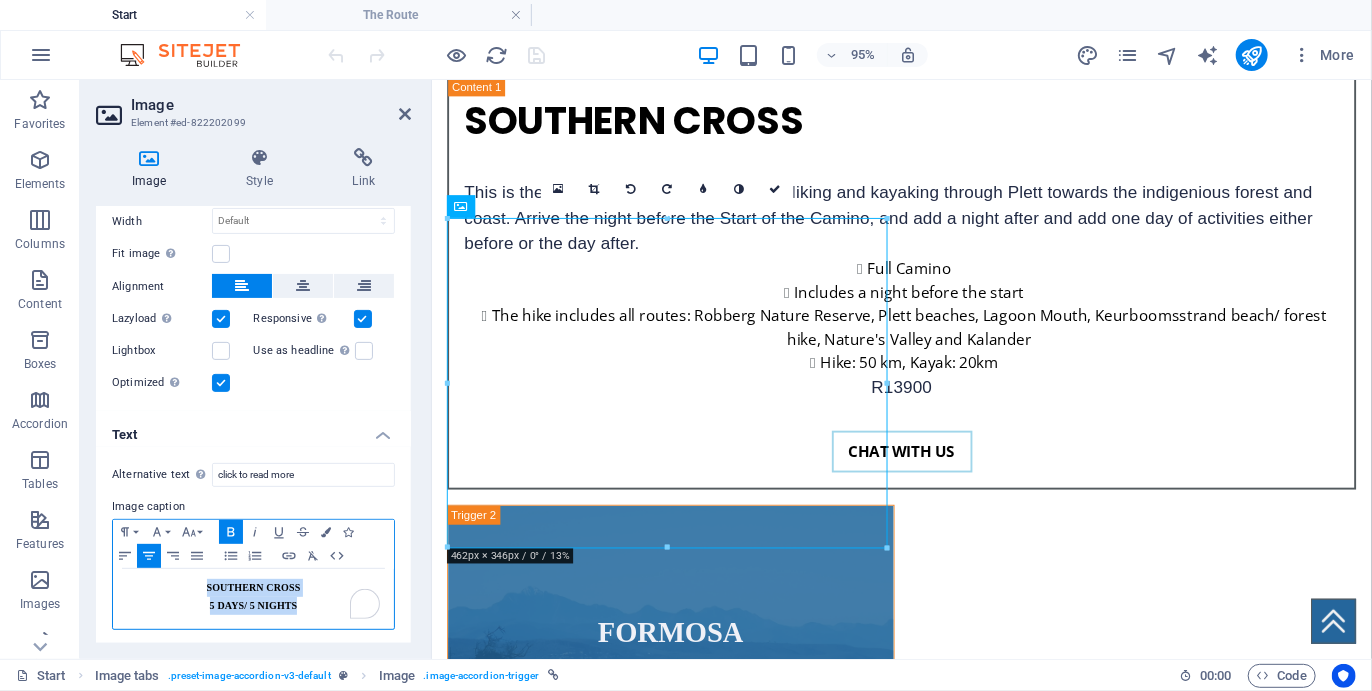 drag, startPoint x: 205, startPoint y: 579, endPoint x: 297, endPoint y: 608, distance: 96.462425 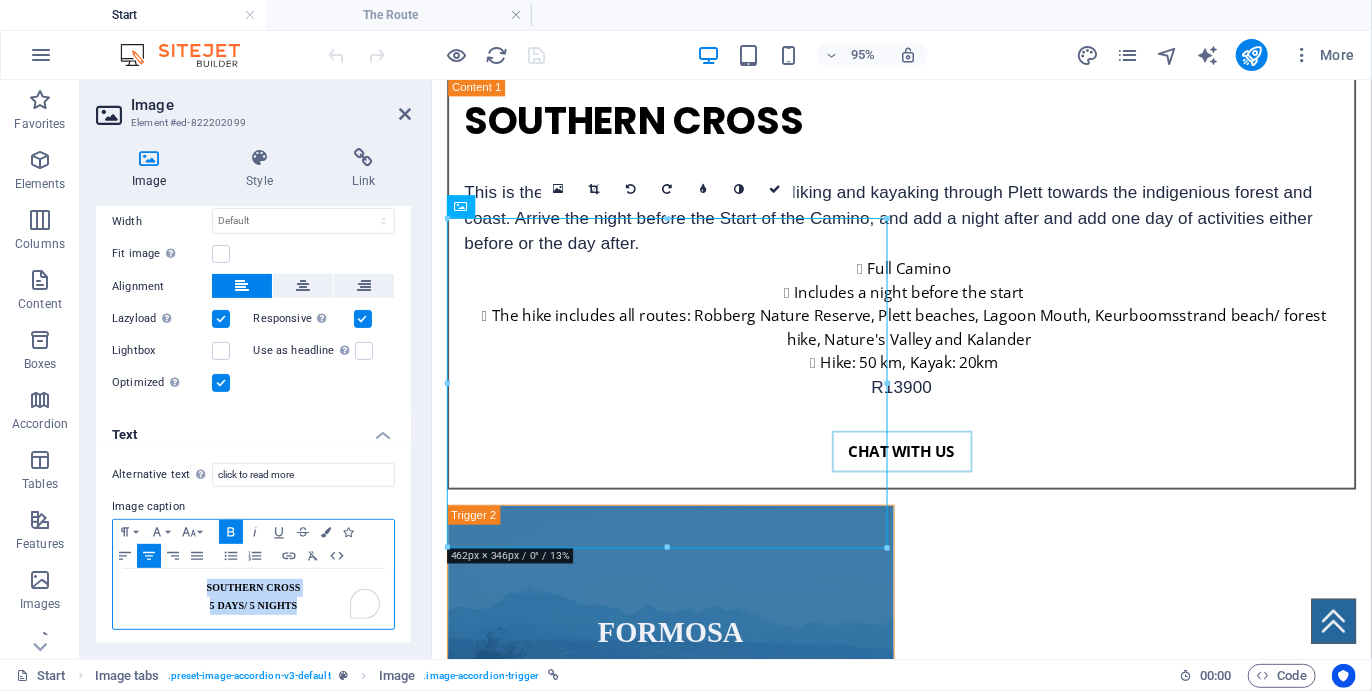 click on "SOUTHERN CROSS 5 DAYS/ 5 NIGHTS" at bounding box center [253, 599] 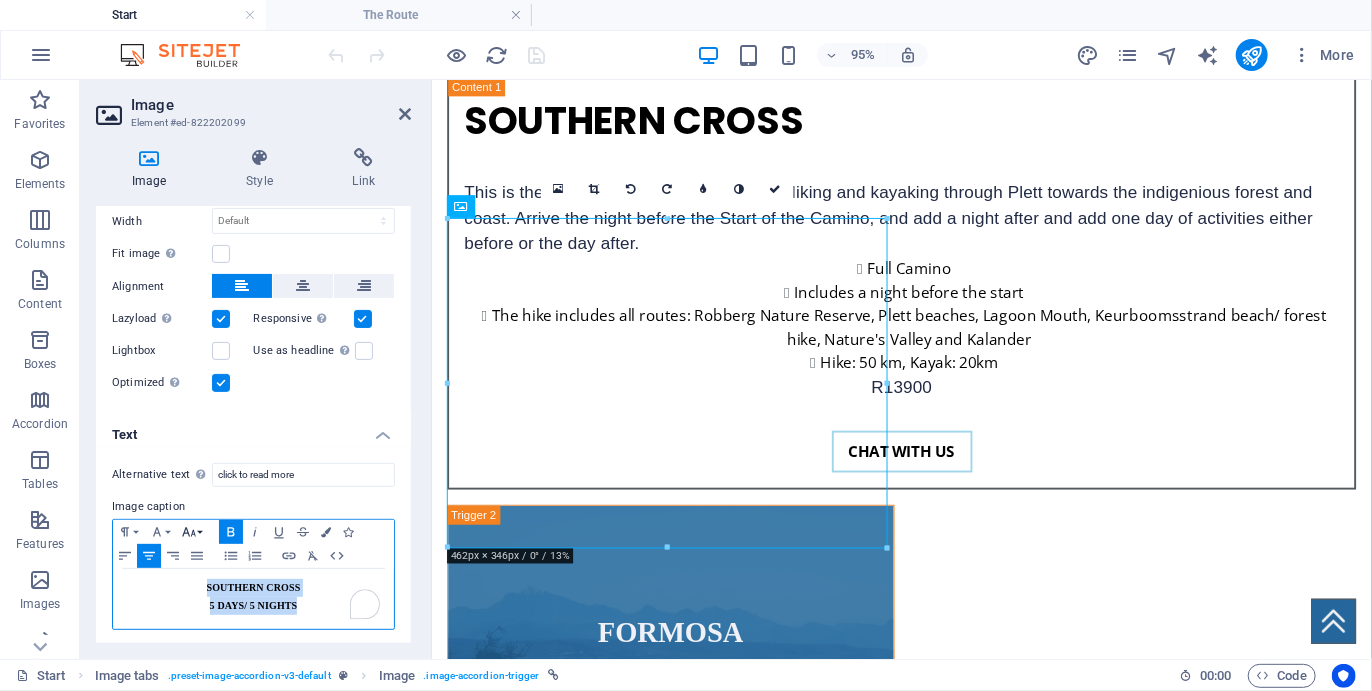 click 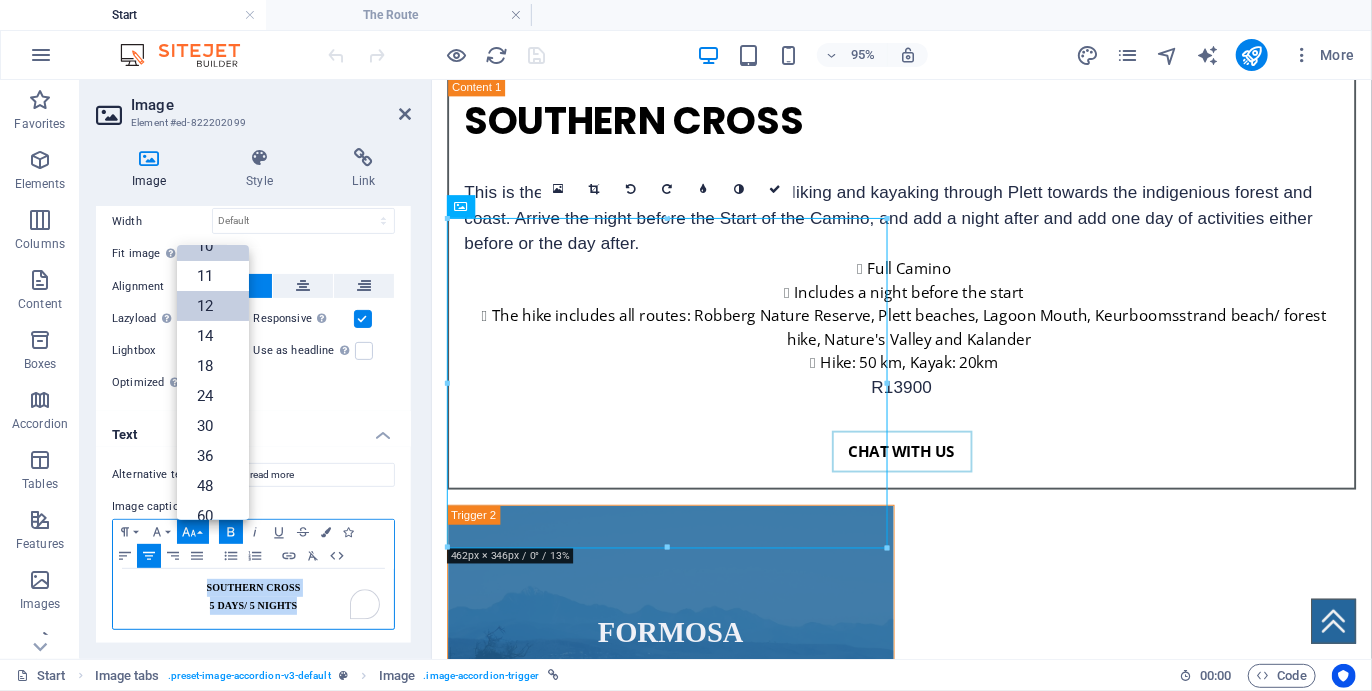 click on "12" at bounding box center (213, 306) 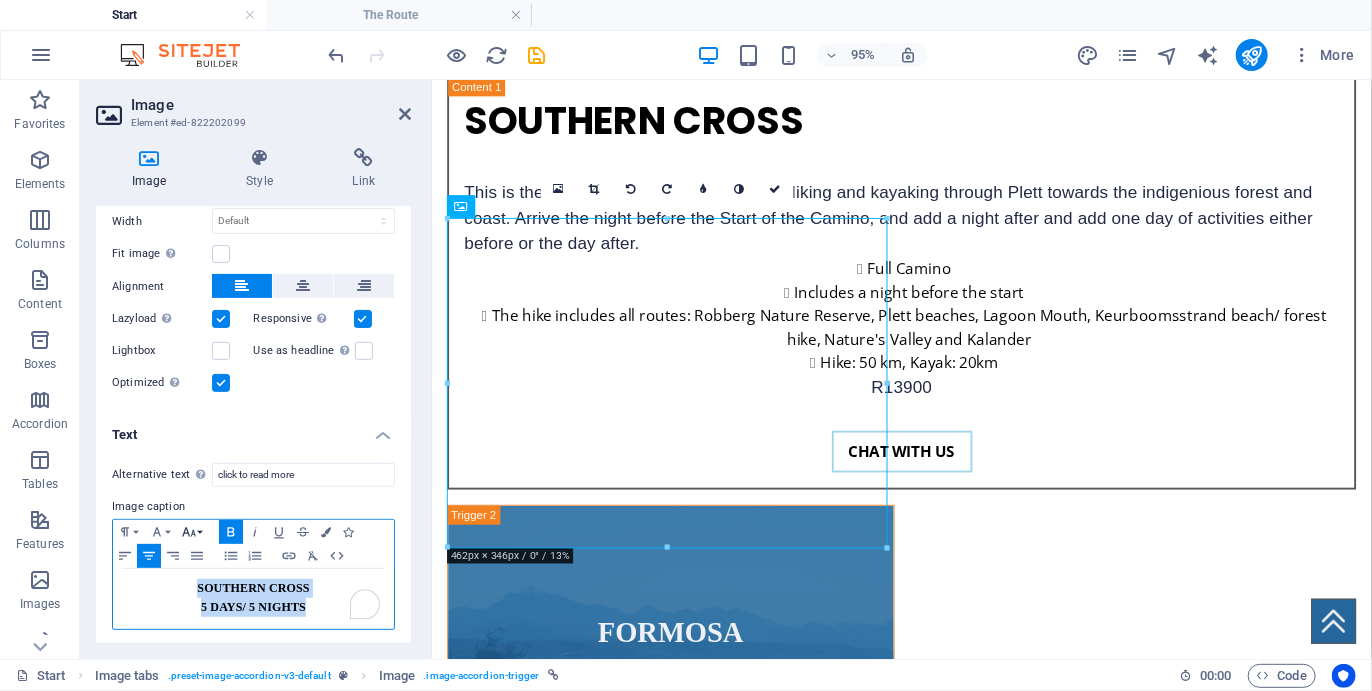 click 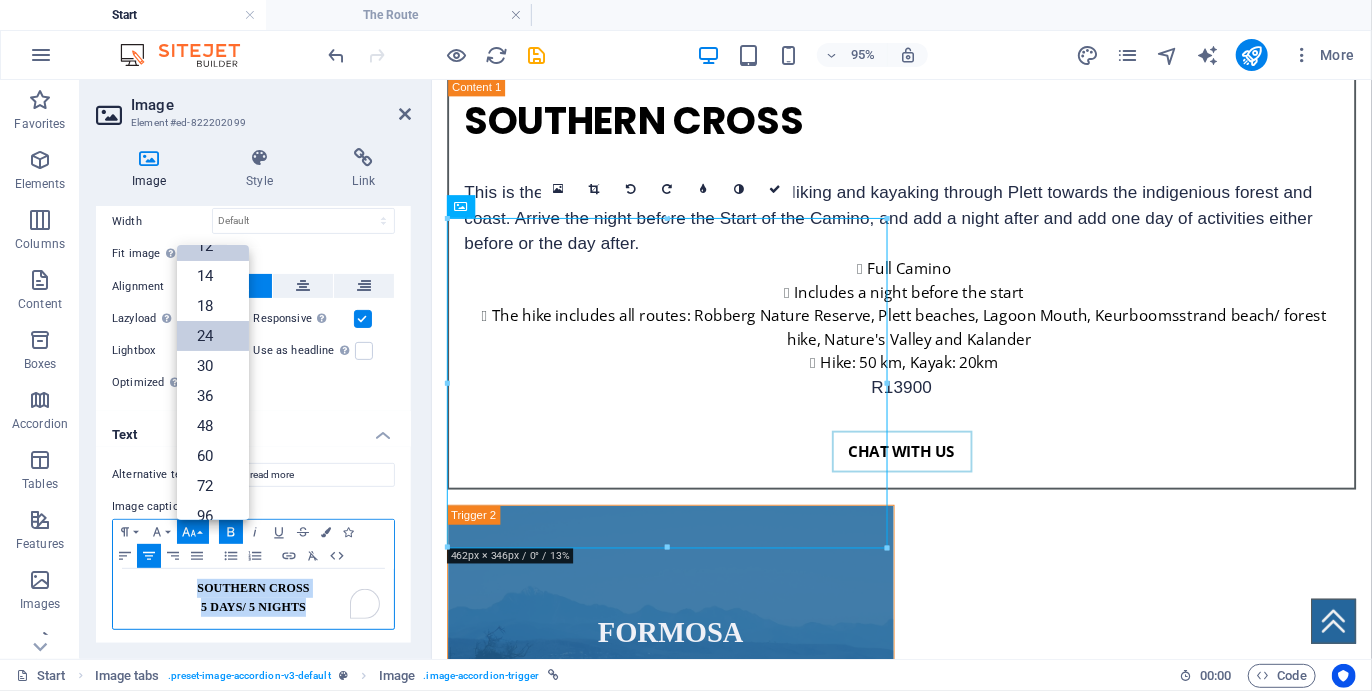 click on "24" at bounding box center (213, 336) 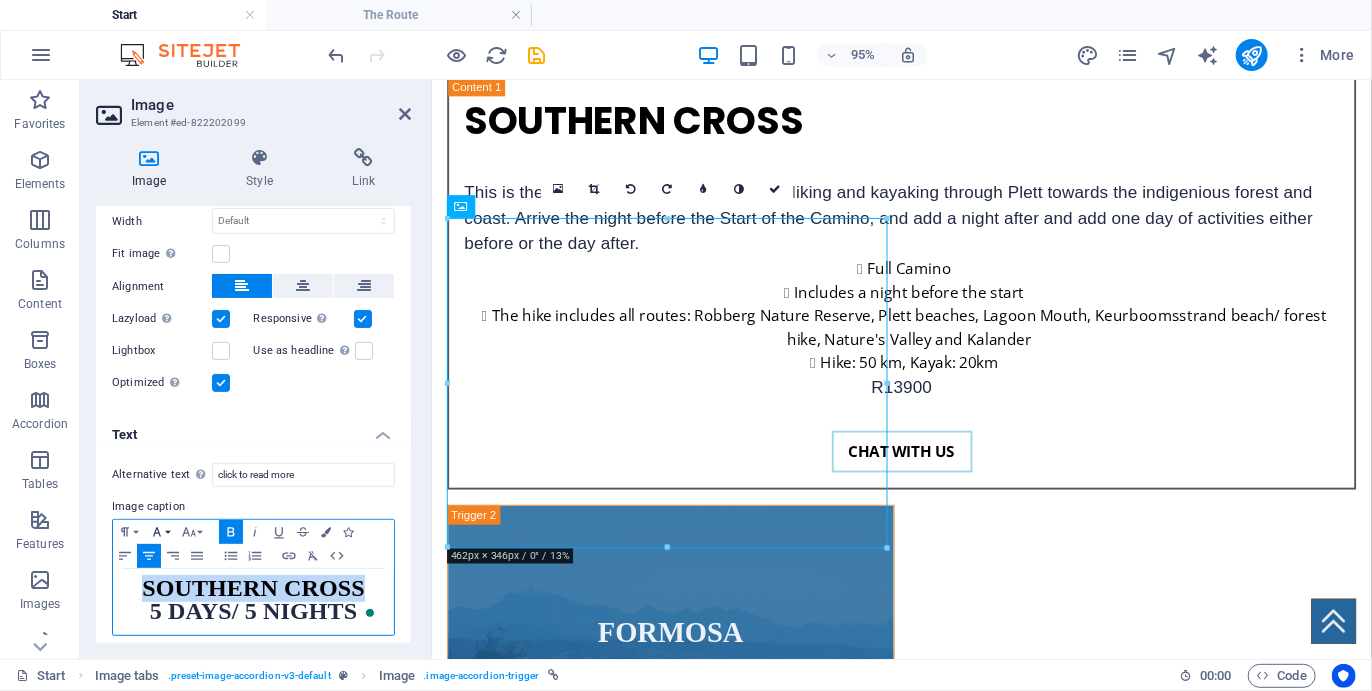 click 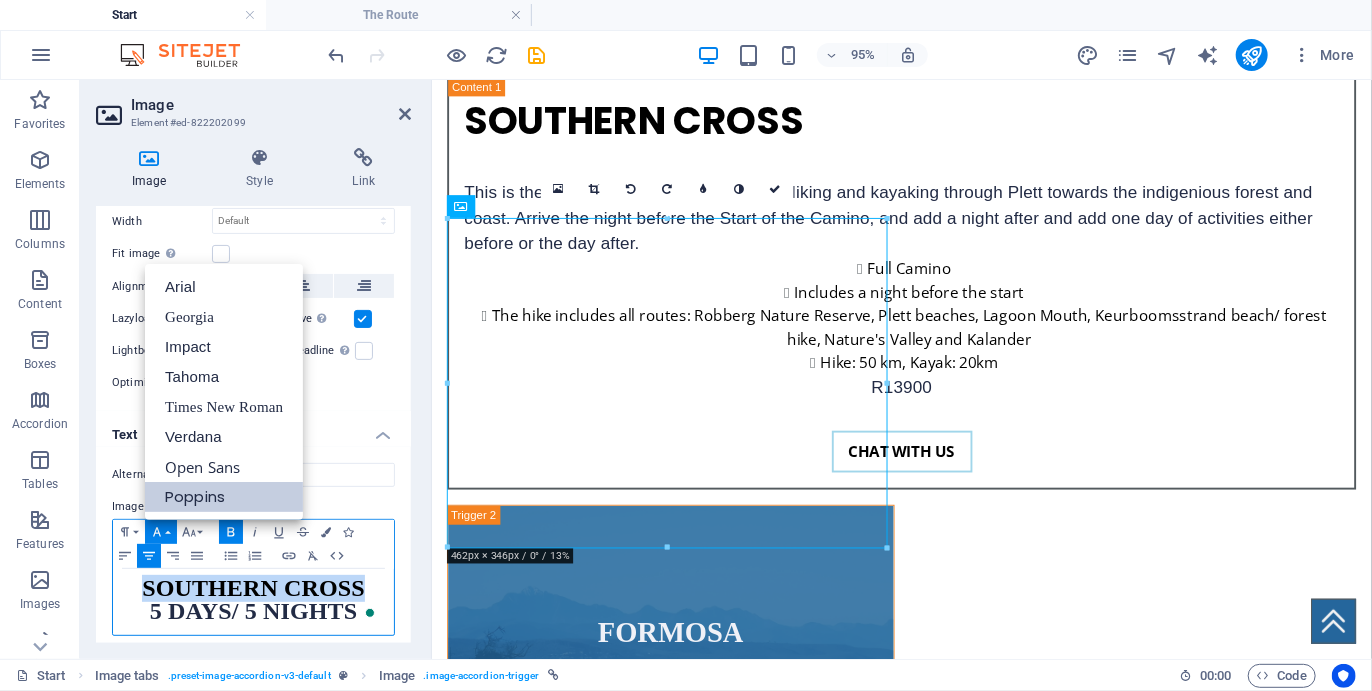 click on "Poppins" at bounding box center (224, 497) 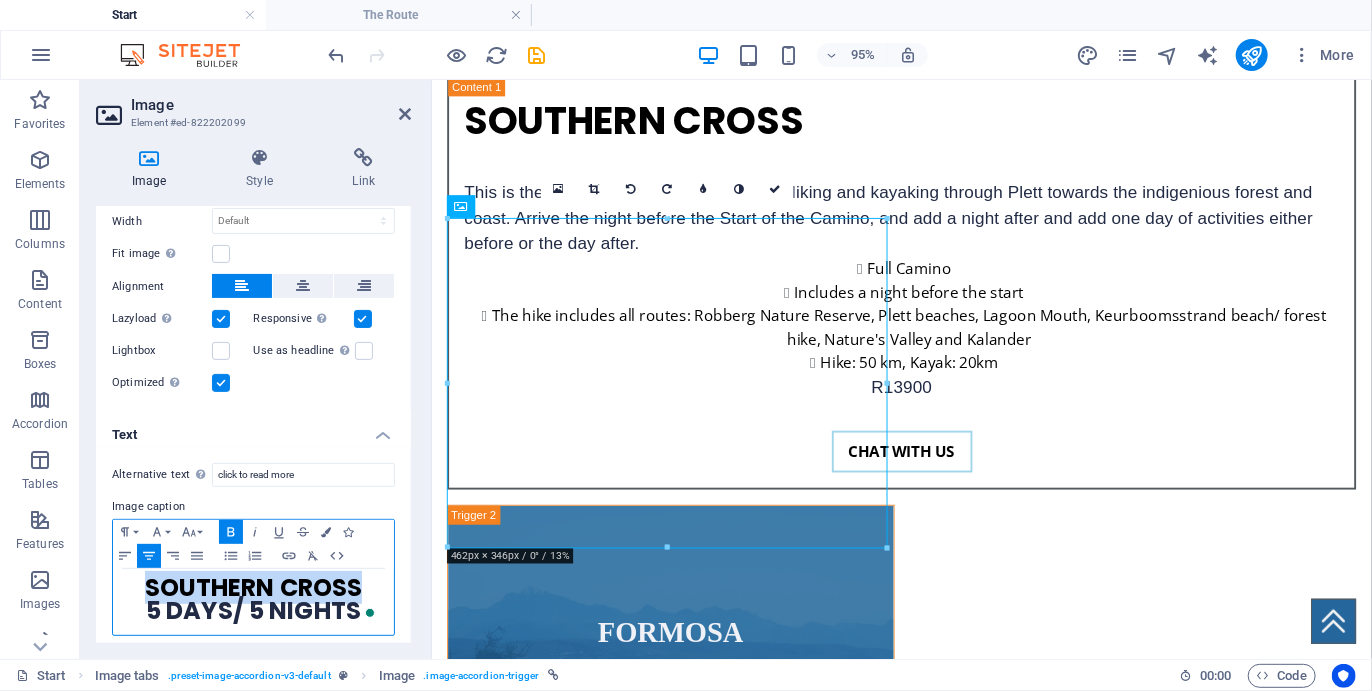 click on "SOUTHERN CROSS 5 DAYS/ 5 NIGHTS" at bounding box center [253, 602] 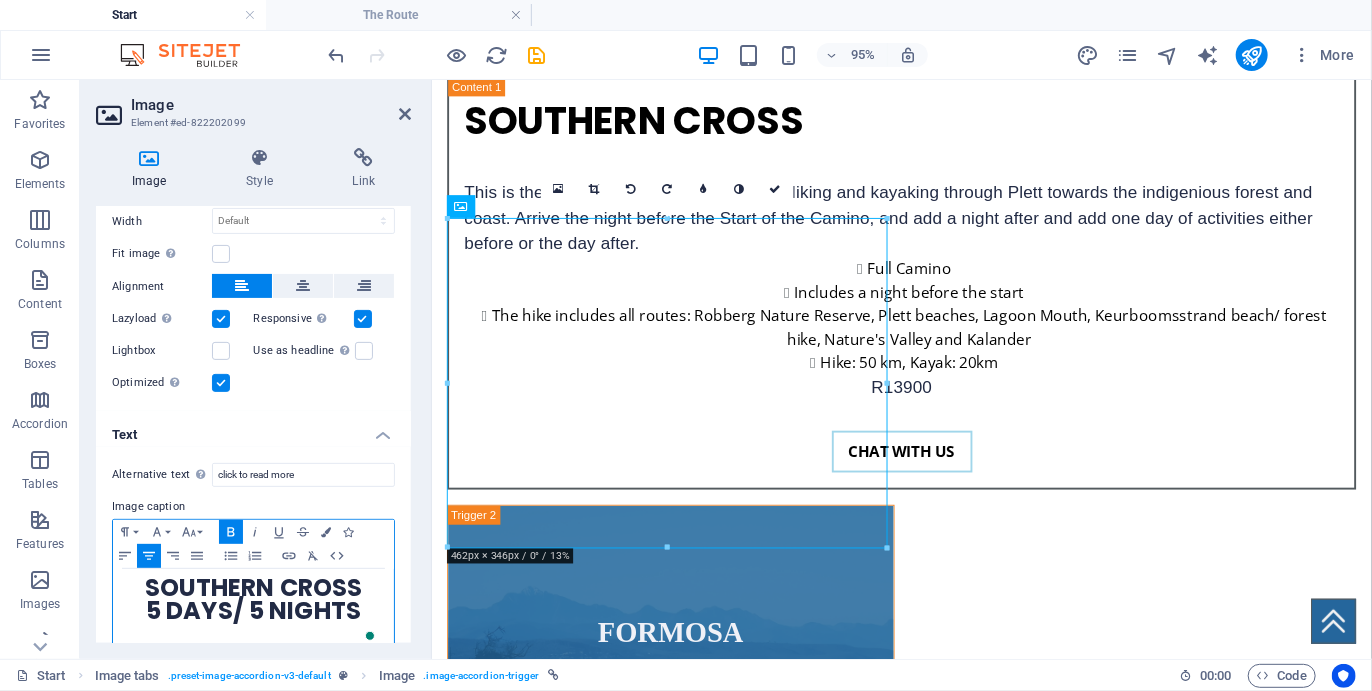 type 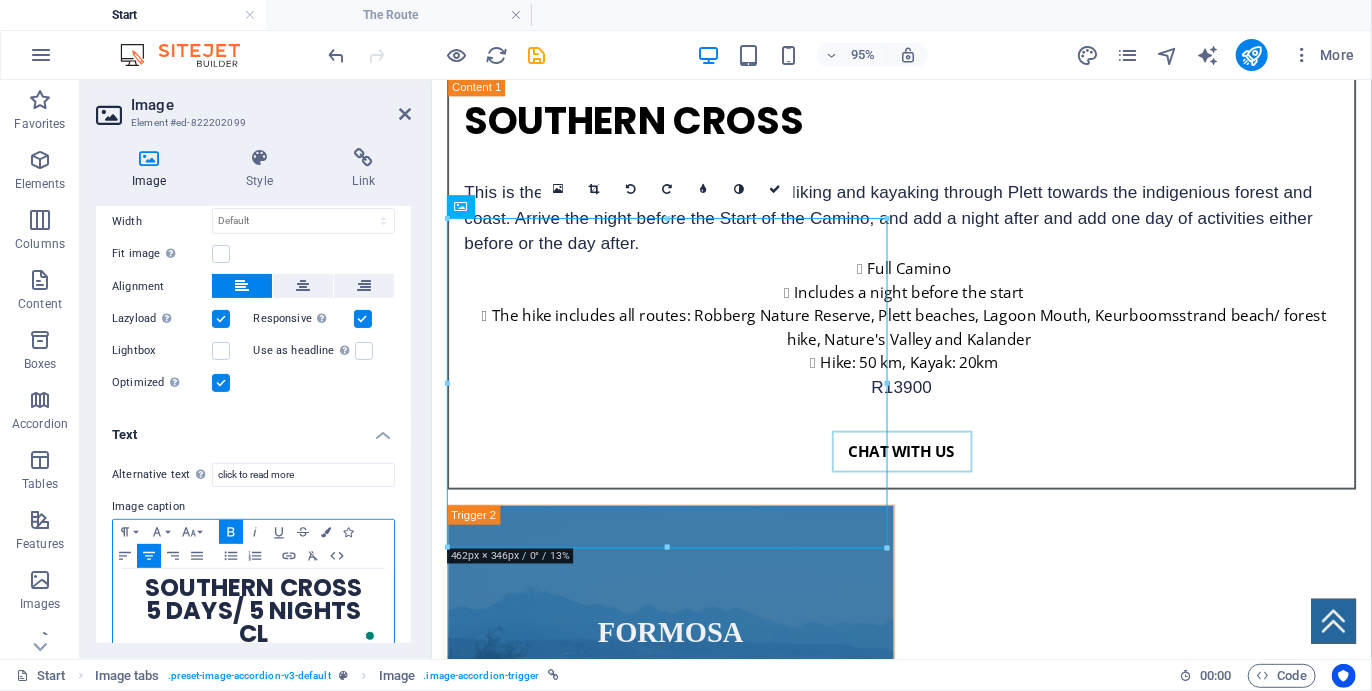 scroll, scrollTop: 276, scrollLeft: 0, axis: vertical 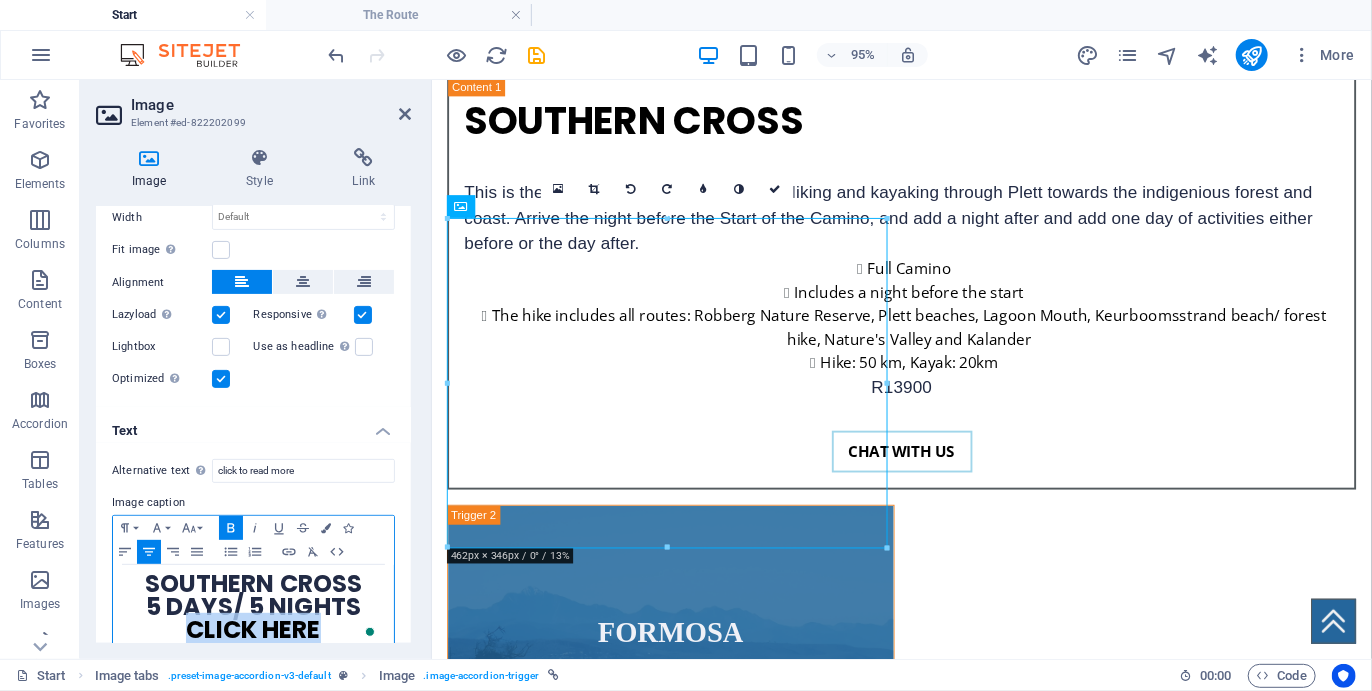 drag, startPoint x: 334, startPoint y: 630, endPoint x: 182, endPoint y: 620, distance: 152.3286 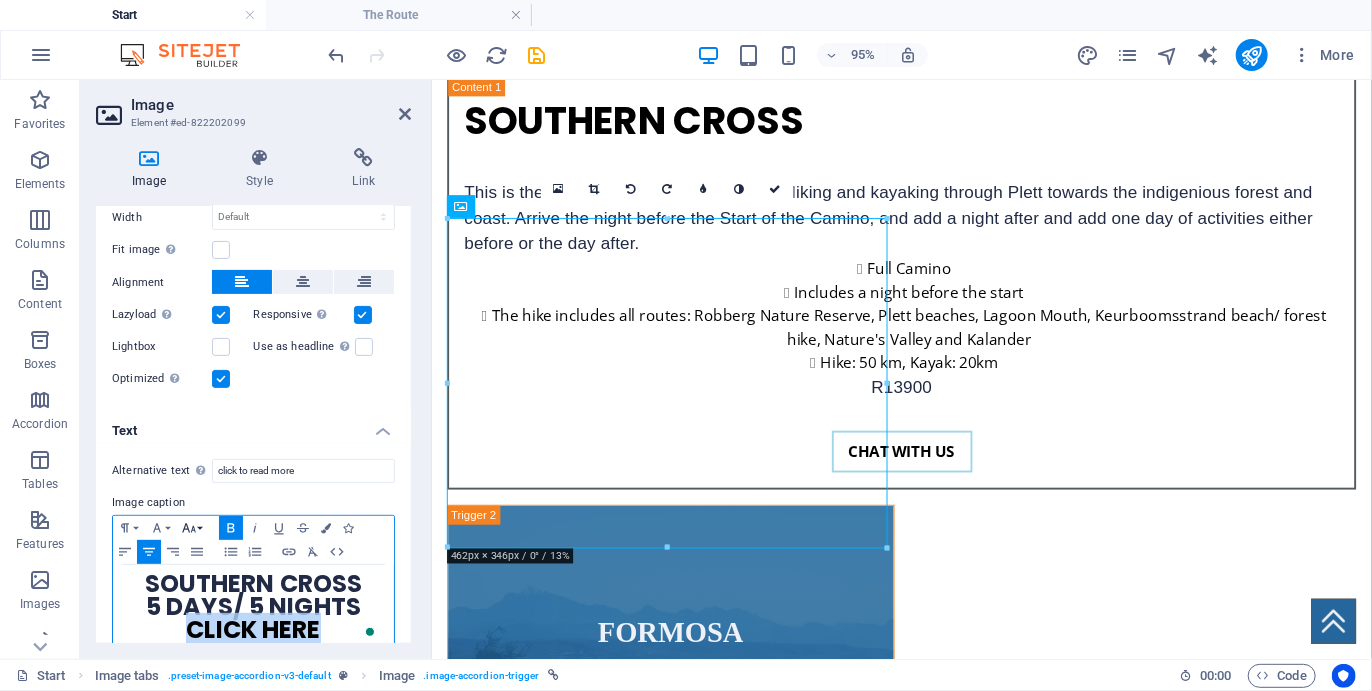 click 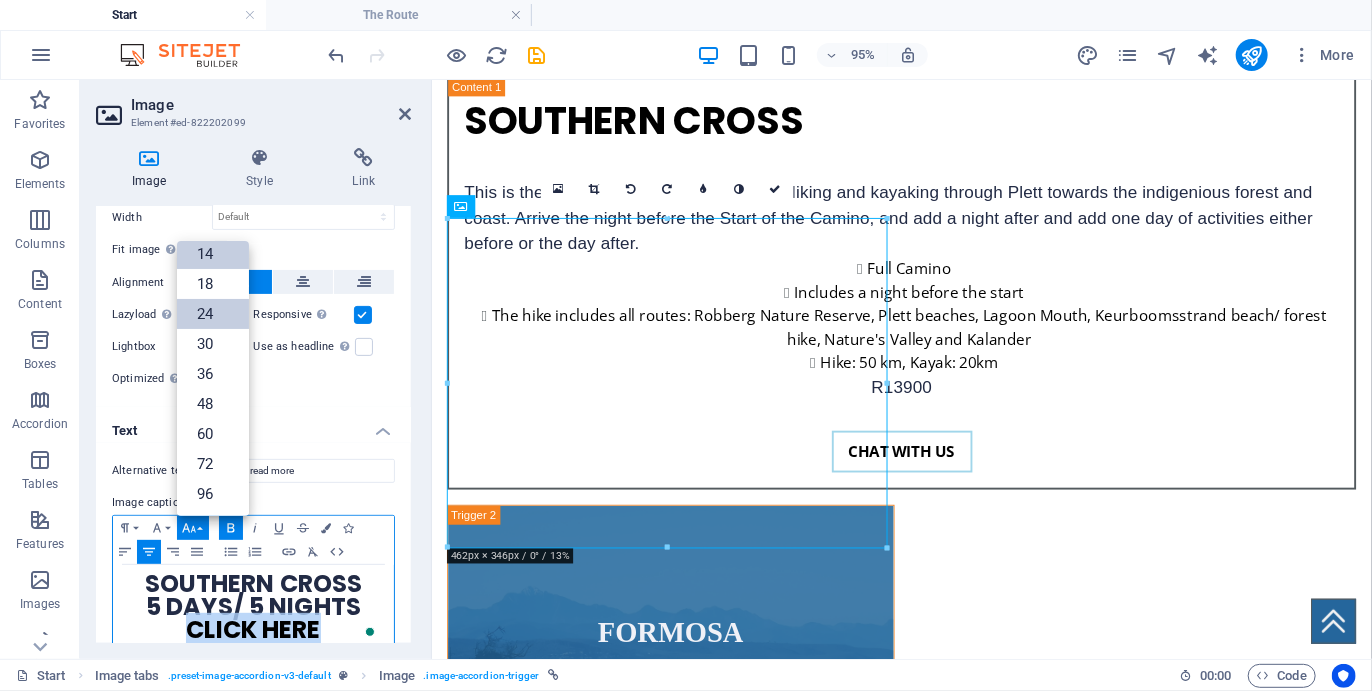 scroll, scrollTop: 0, scrollLeft: 0, axis: both 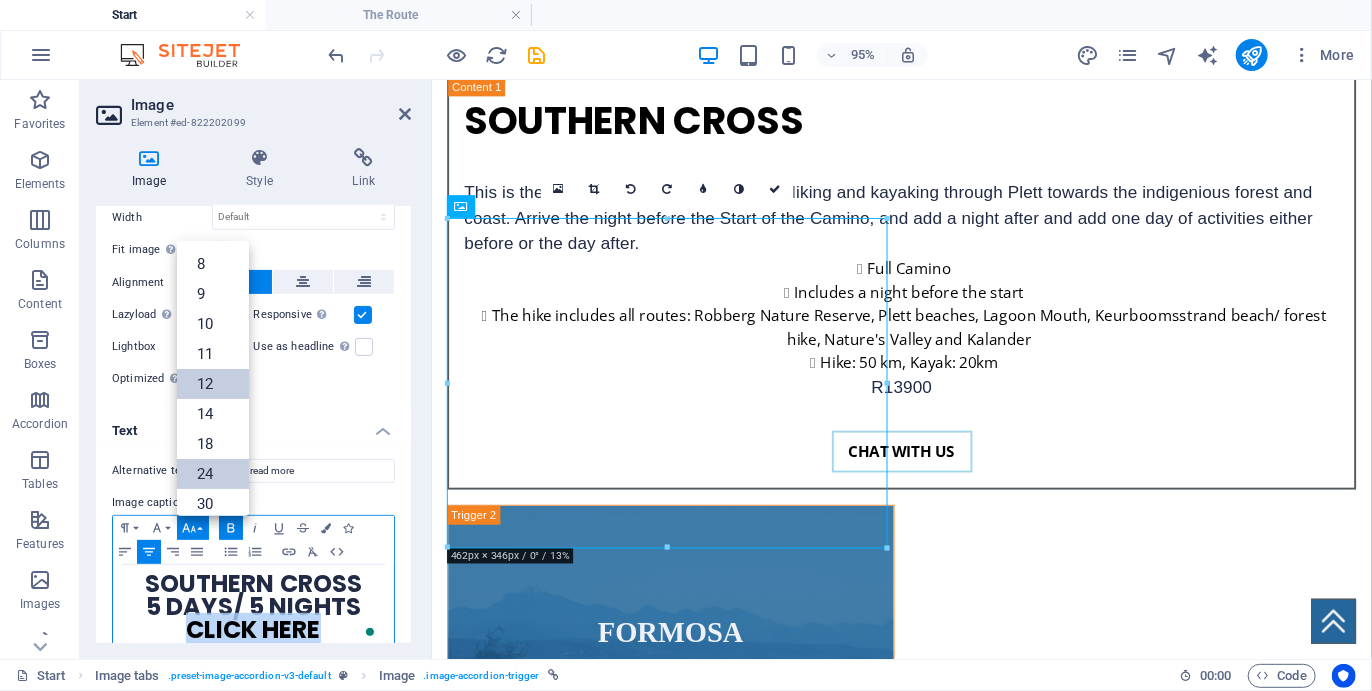 click on "12" at bounding box center (213, 384) 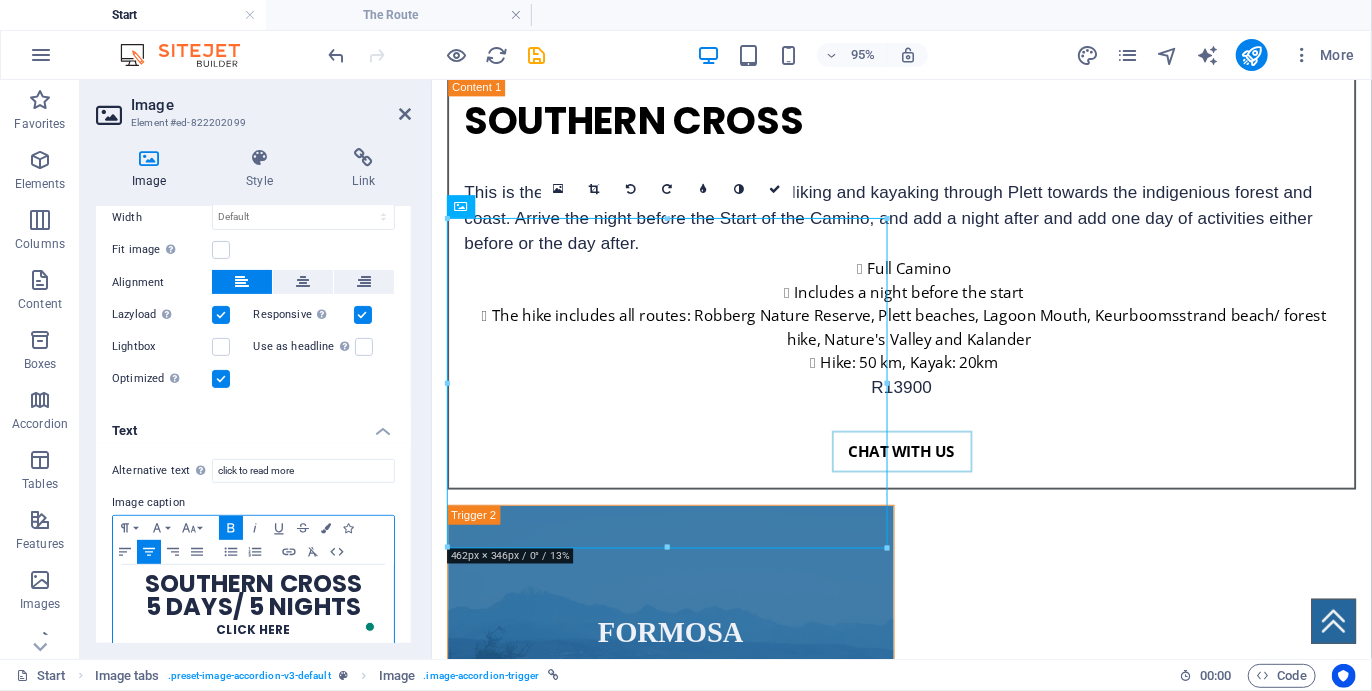 click on "CLICK HERE" at bounding box center [253, 630] 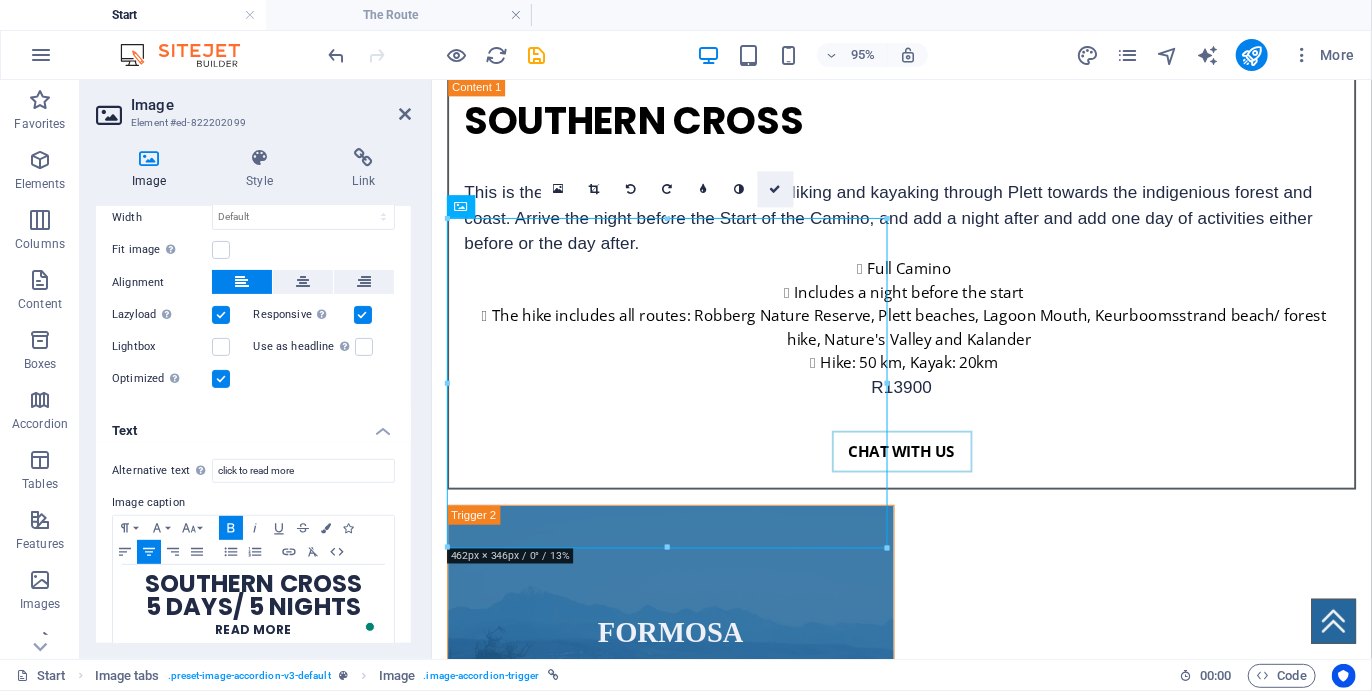 click at bounding box center [776, 188] 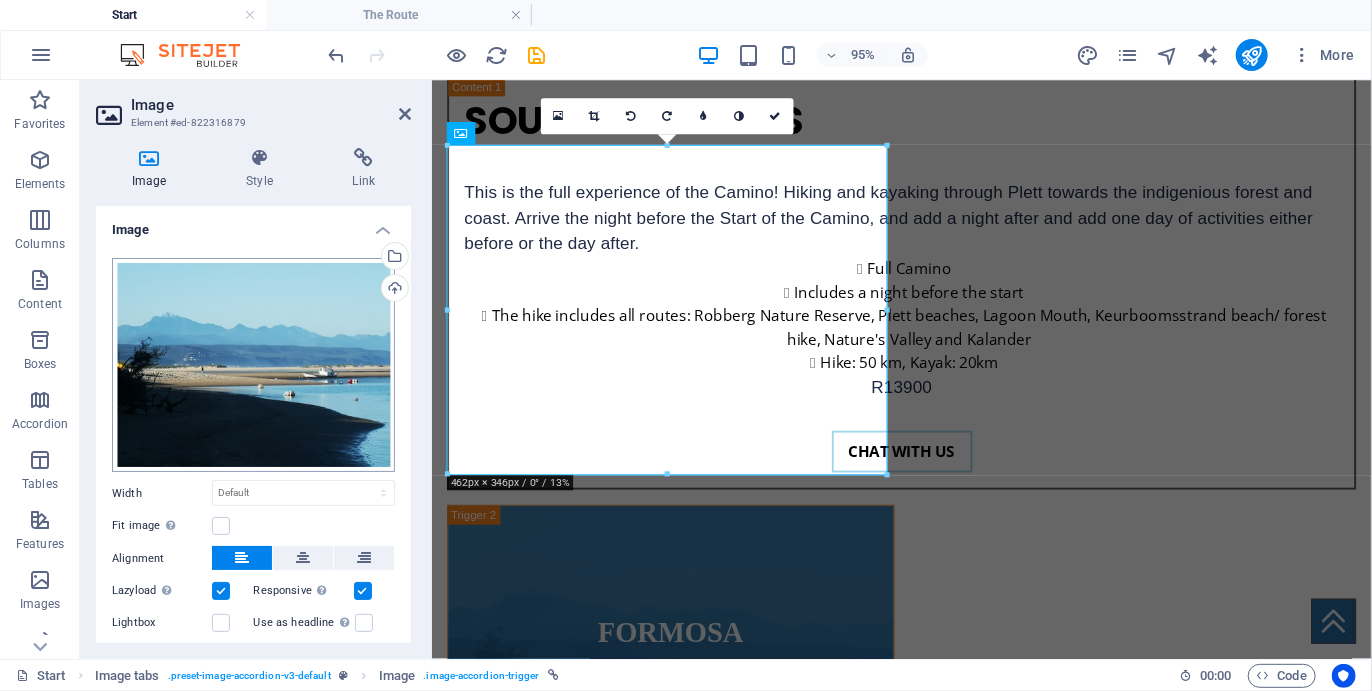 scroll, scrollTop: 84, scrollLeft: 0, axis: vertical 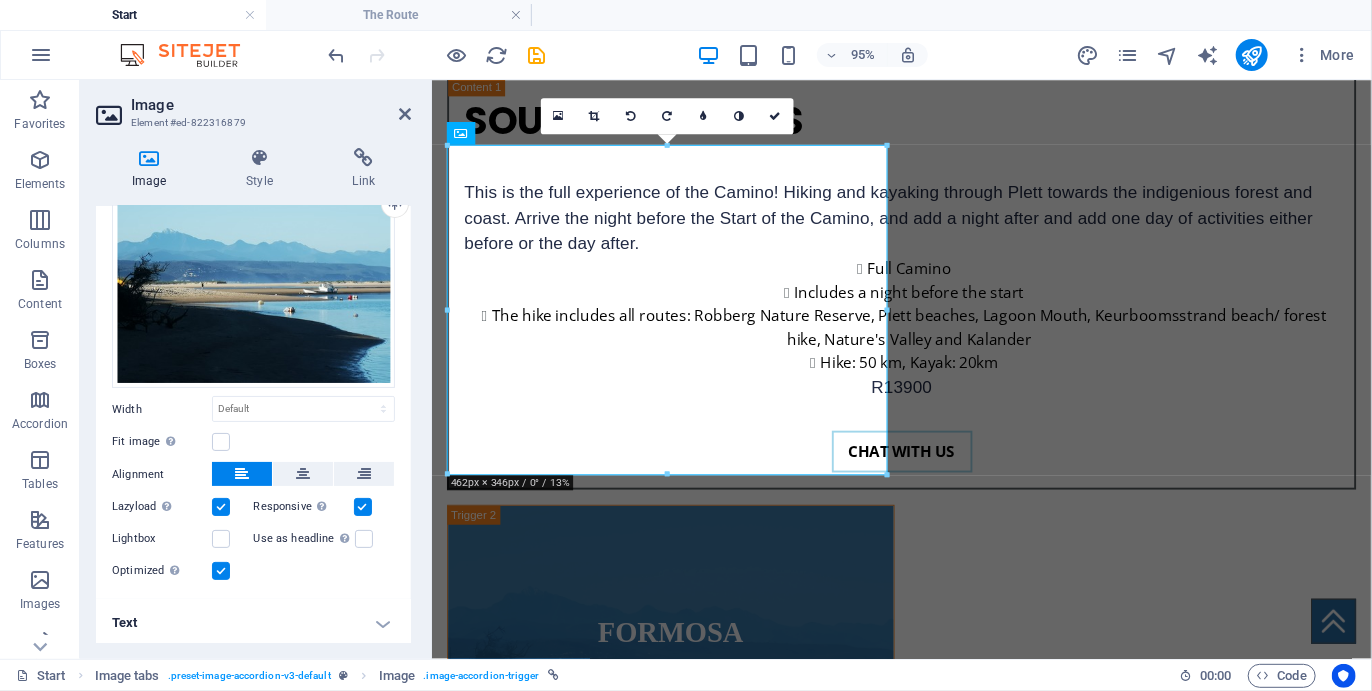 click on "Text" at bounding box center (253, 623) 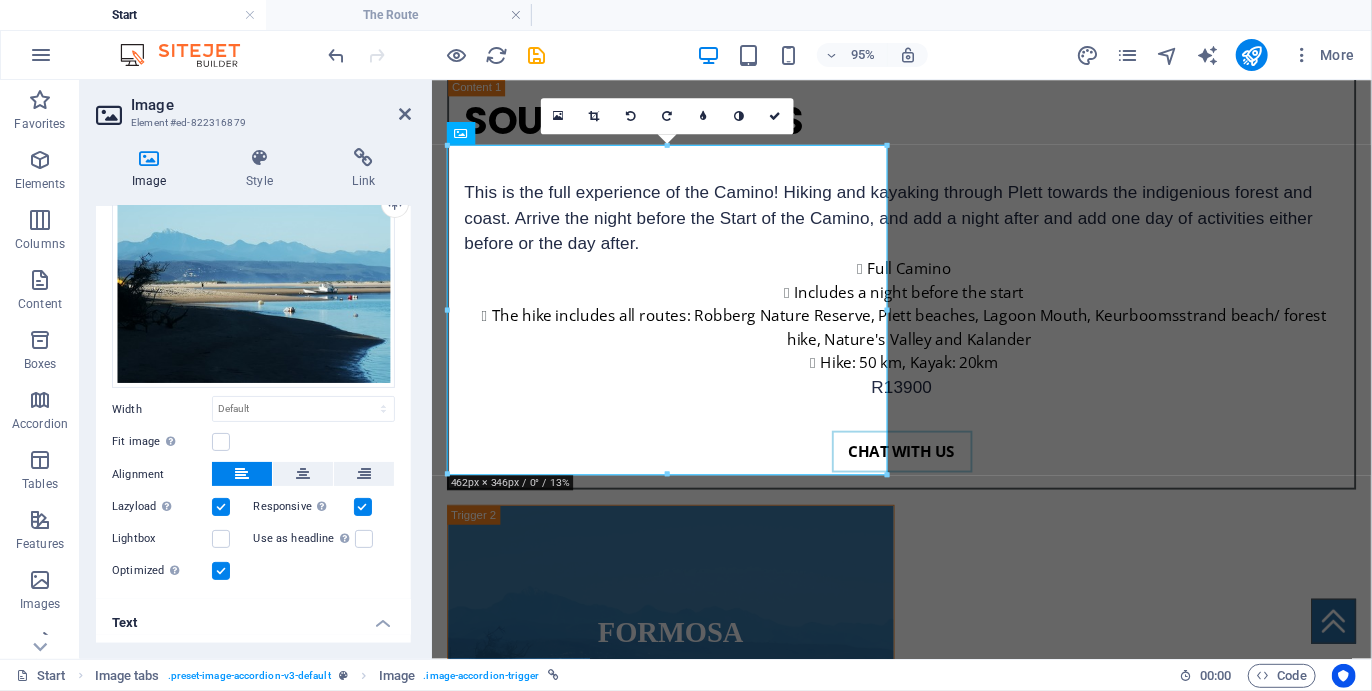 scroll, scrollTop: 272, scrollLeft: 0, axis: vertical 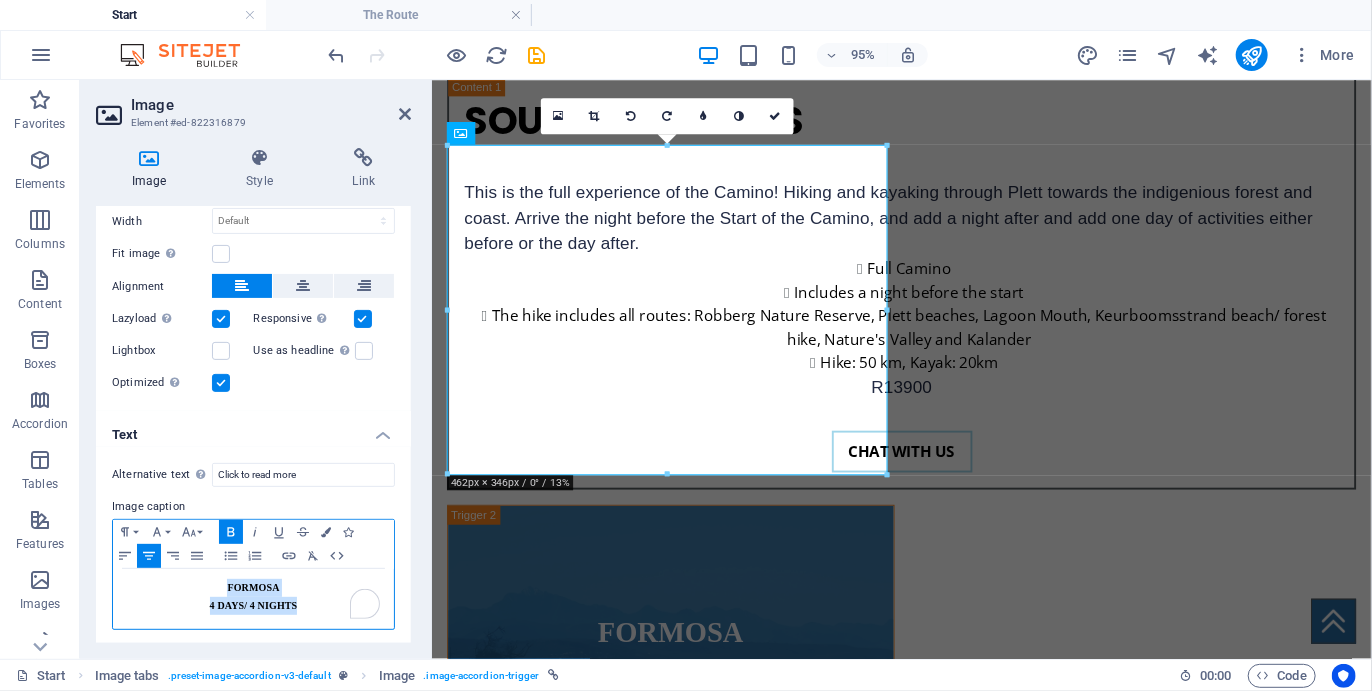 drag, startPoint x: 225, startPoint y: 581, endPoint x: 303, endPoint y: 602, distance: 80.77747 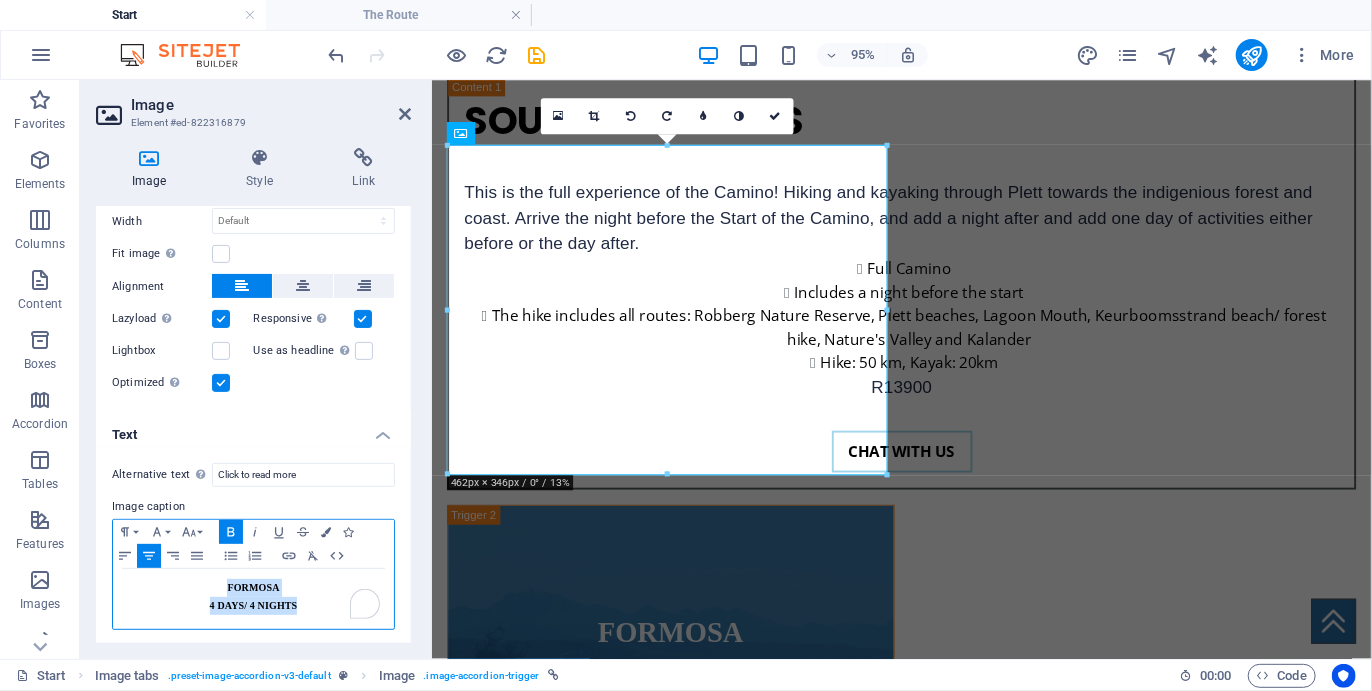 click on "FORMOSA 4 DAYS/ 4 NIGHTS" at bounding box center [253, 599] 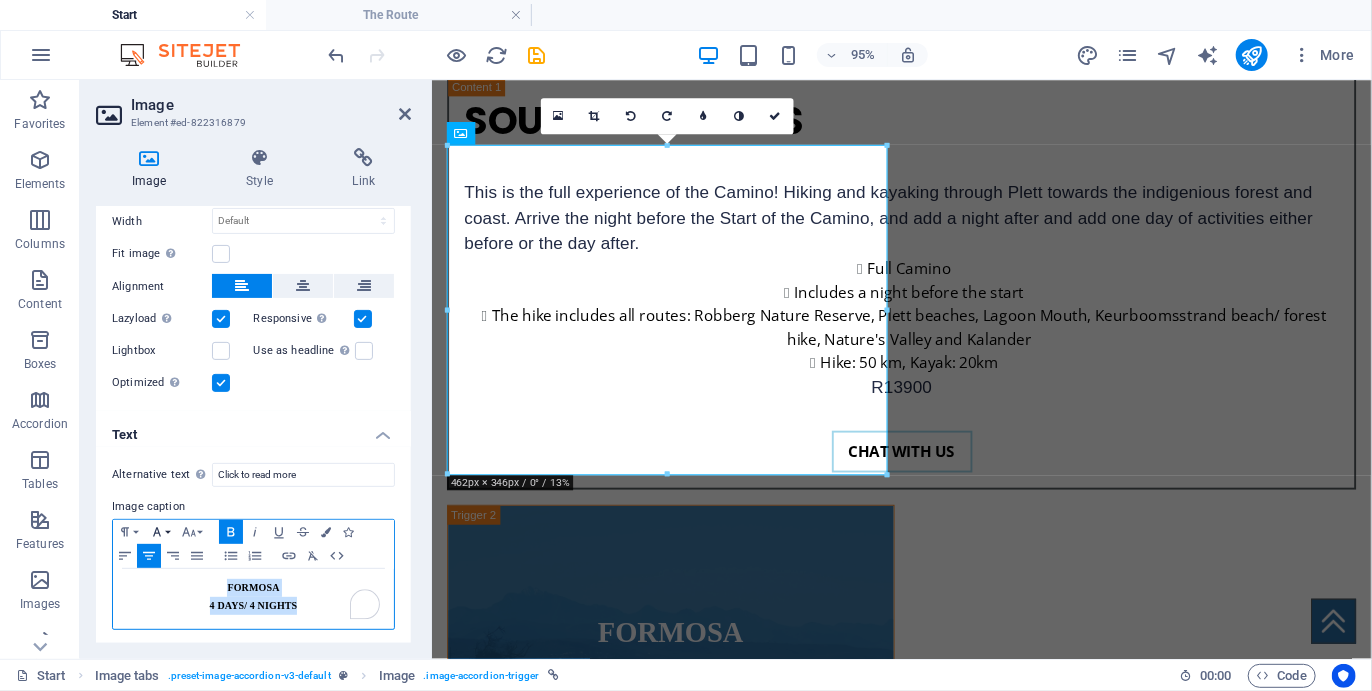 click 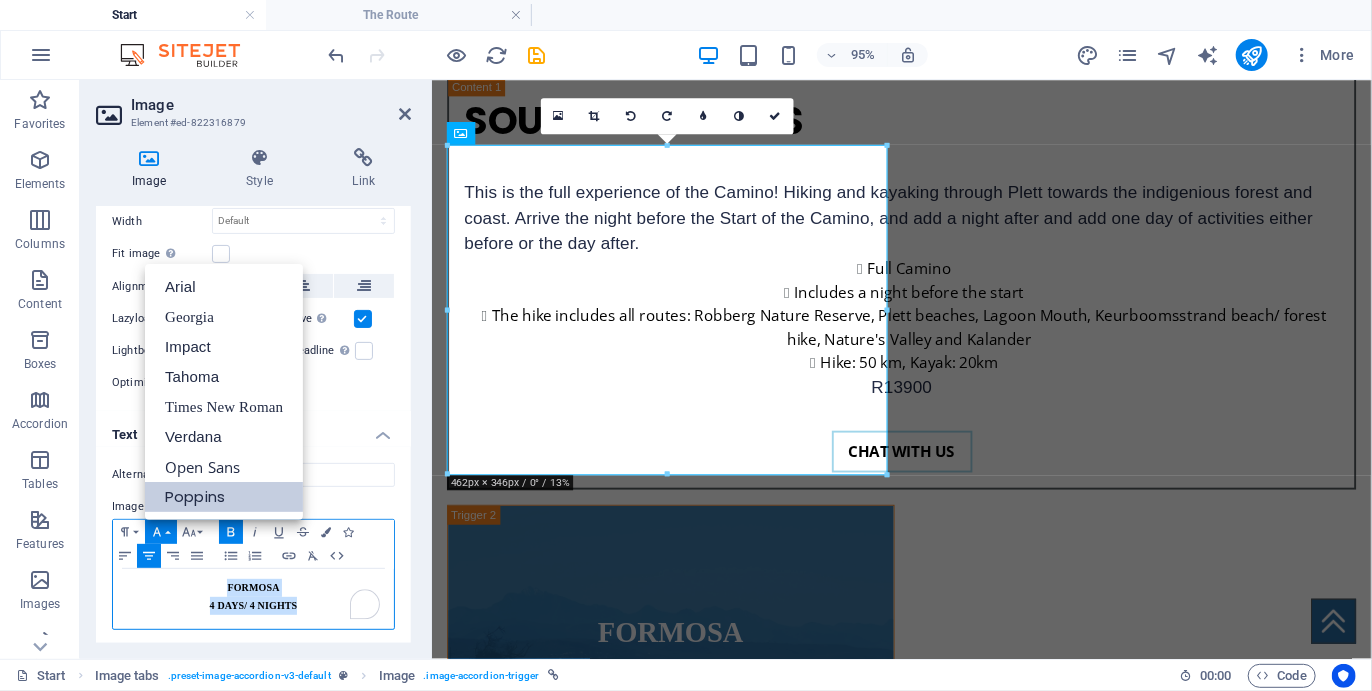 click on "Poppins" at bounding box center (224, 497) 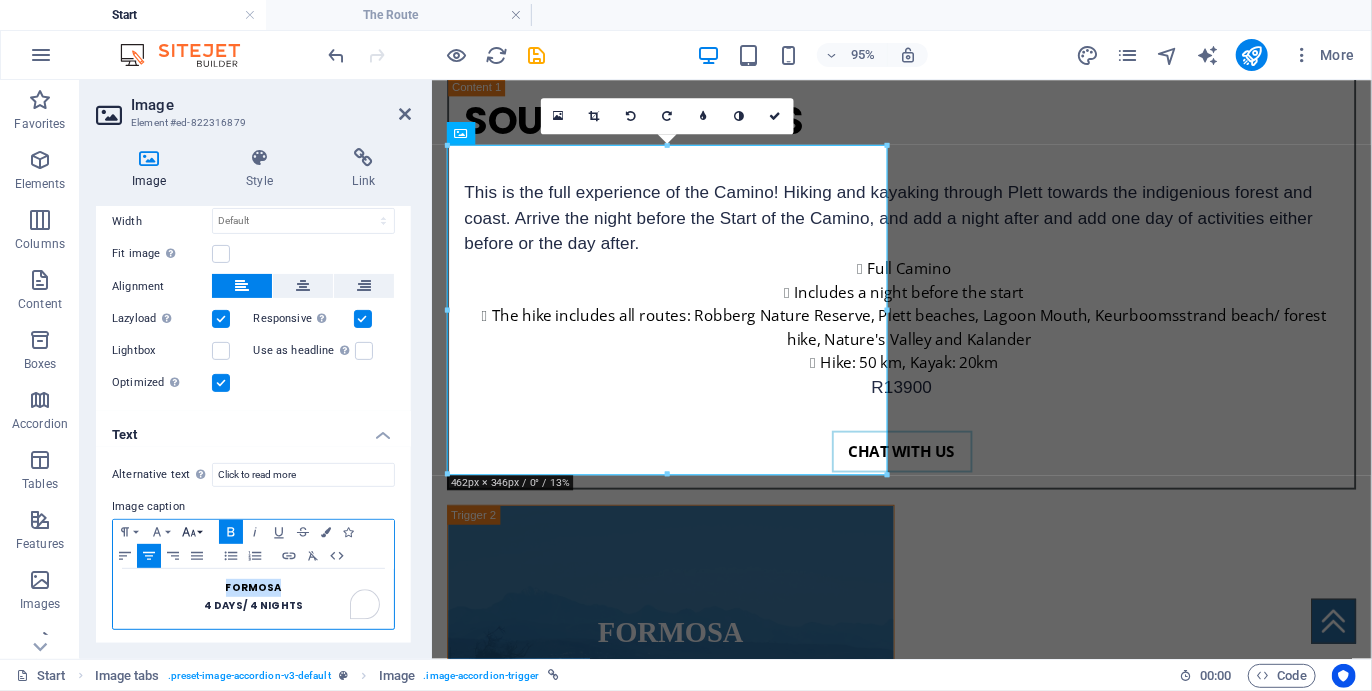 click 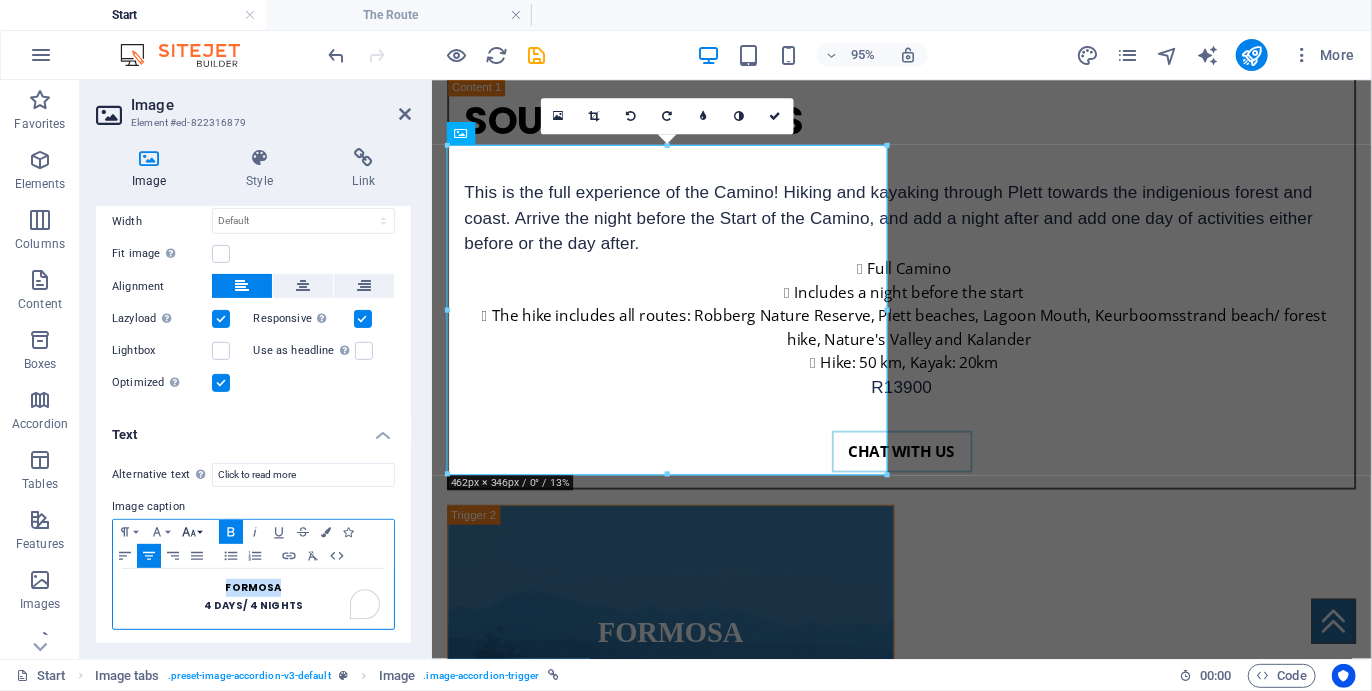 scroll, scrollTop: 82, scrollLeft: 0, axis: vertical 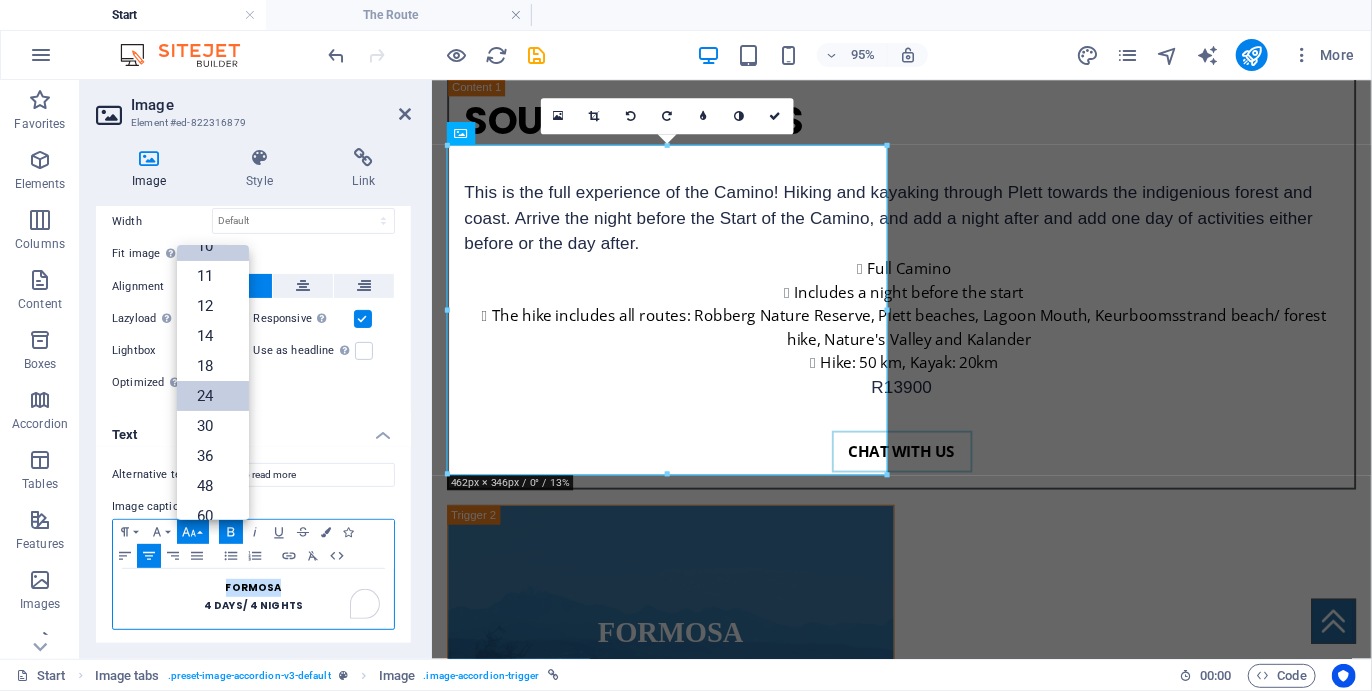 click on "24" at bounding box center [213, 396] 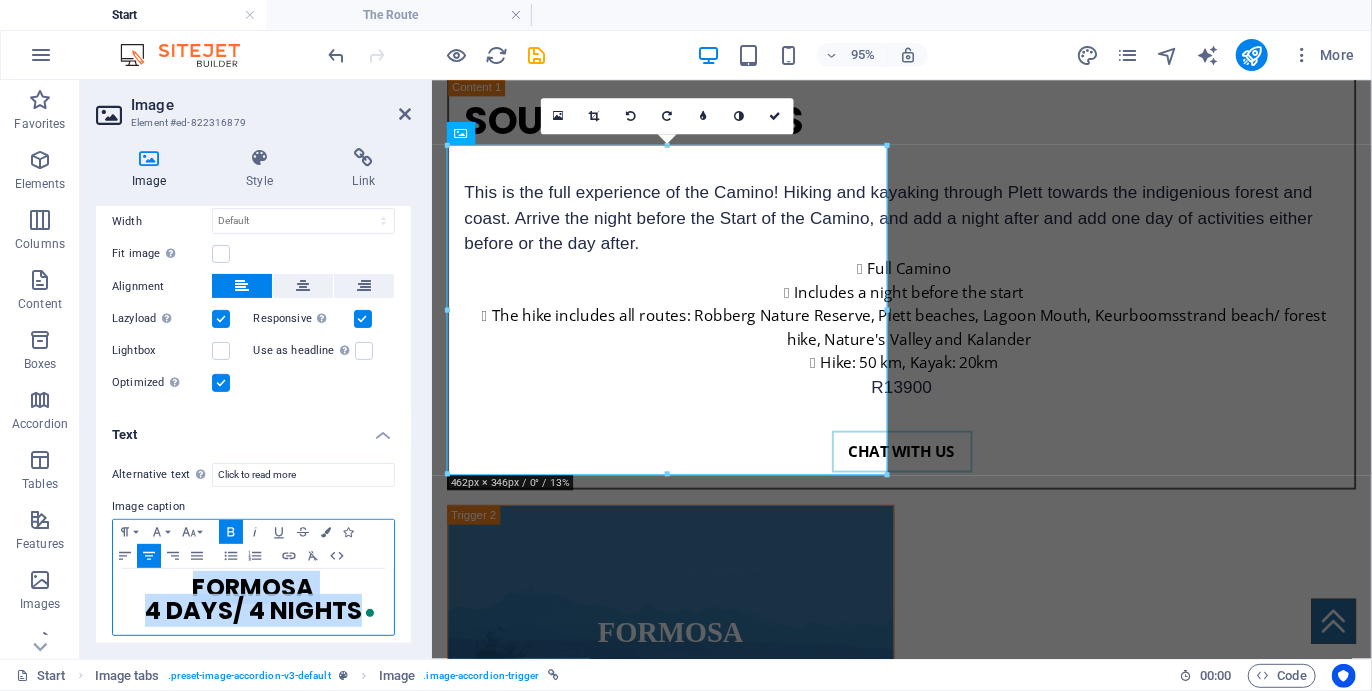 click on "4 DAYS/ 4 NIGHTS" at bounding box center [253, 610] 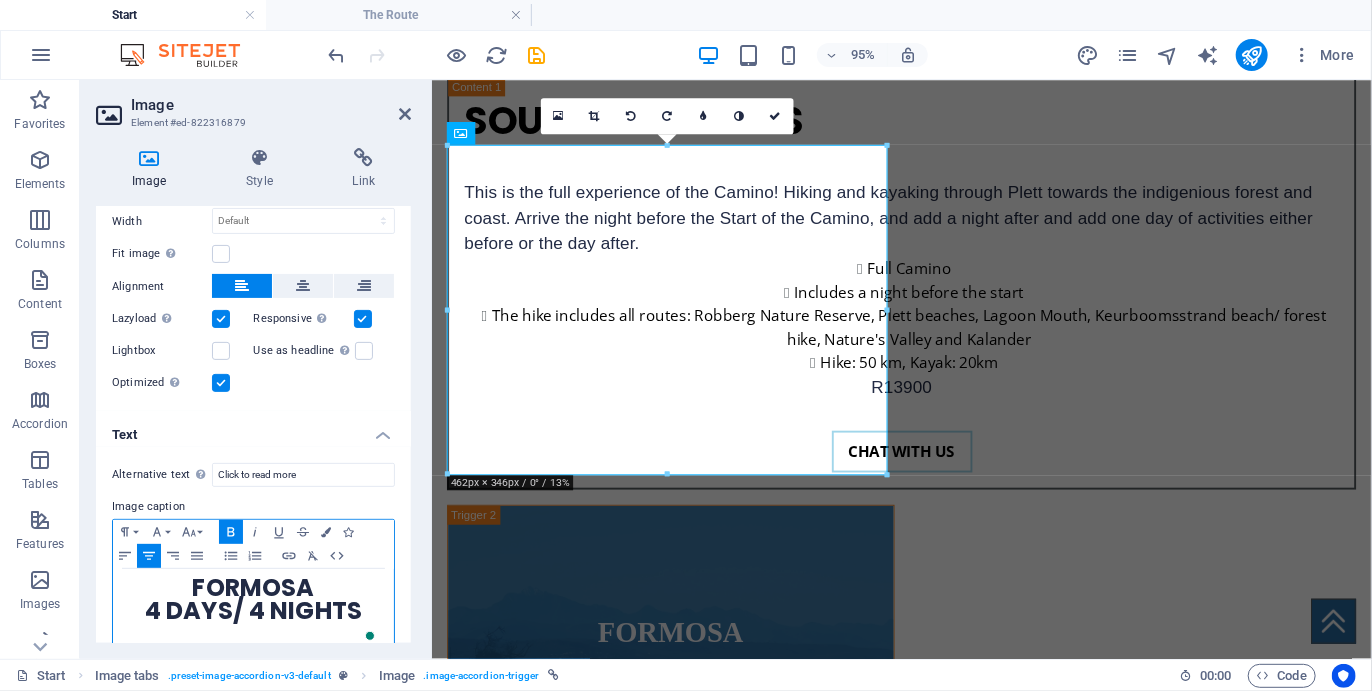 type 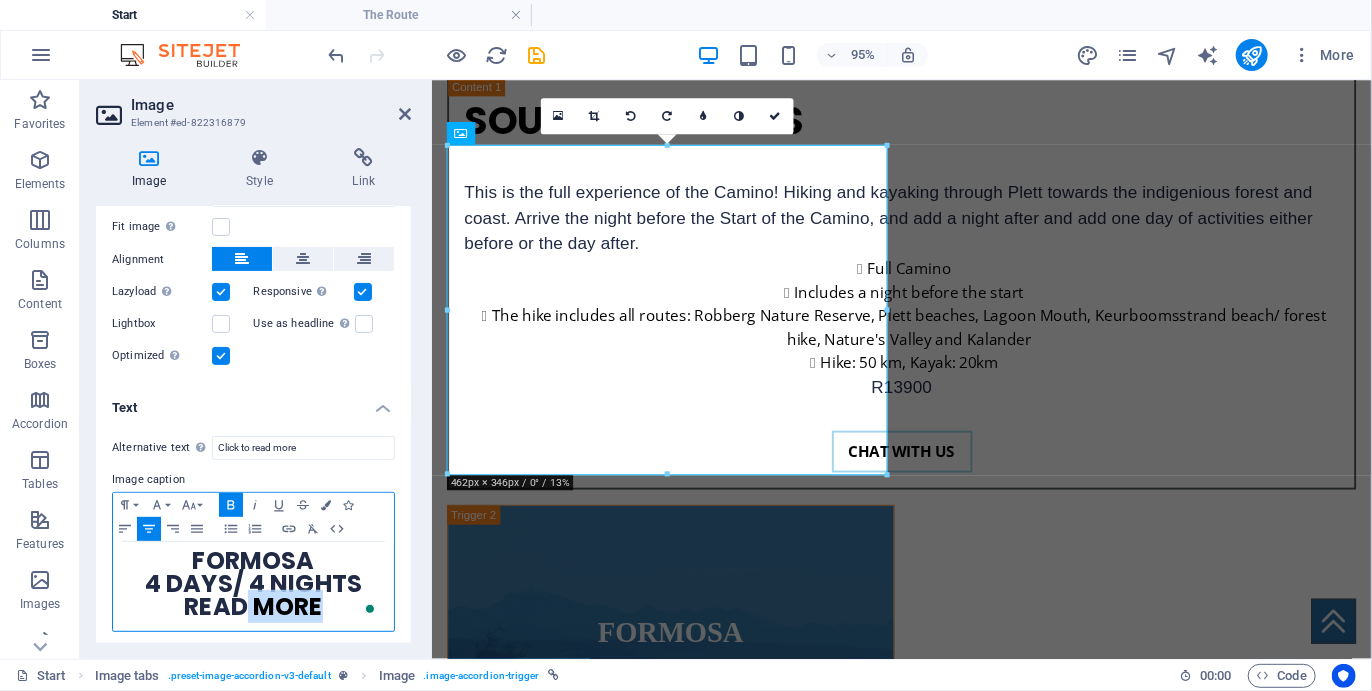 scroll, scrollTop: 300, scrollLeft: 0, axis: vertical 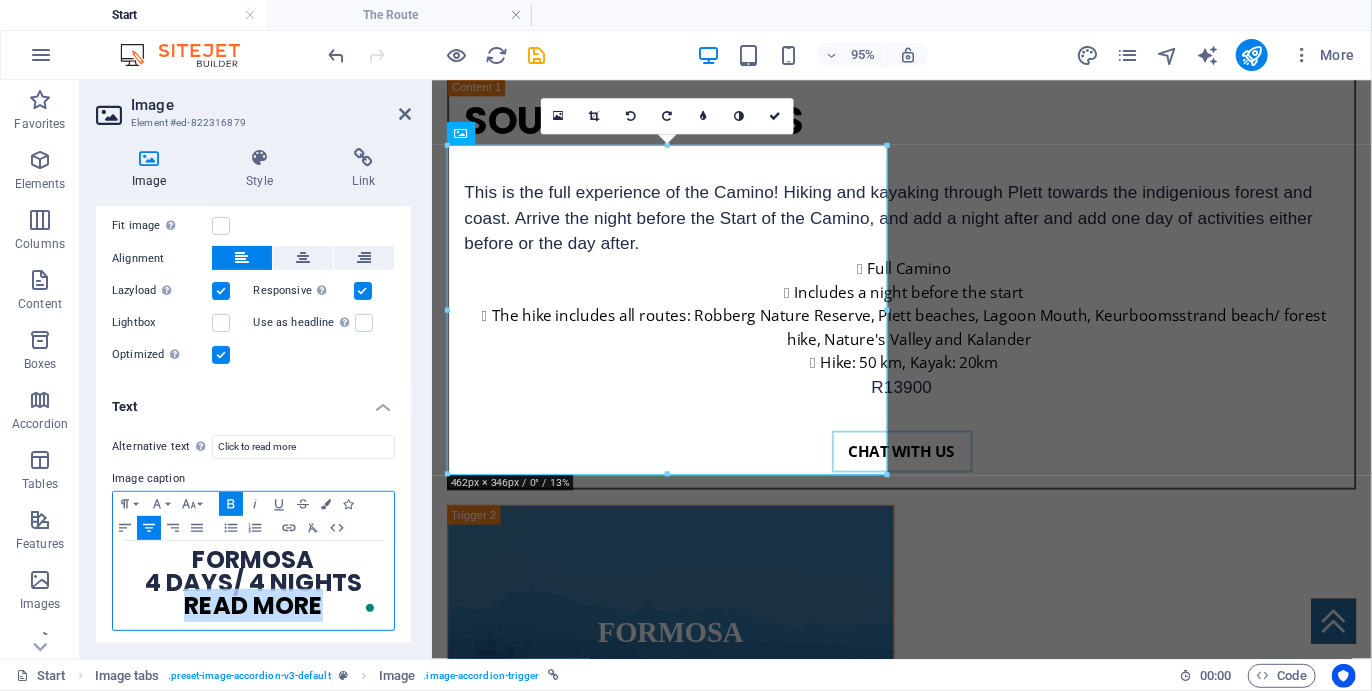 drag, startPoint x: 327, startPoint y: 632, endPoint x: 179, endPoint y: 613, distance: 149.21461 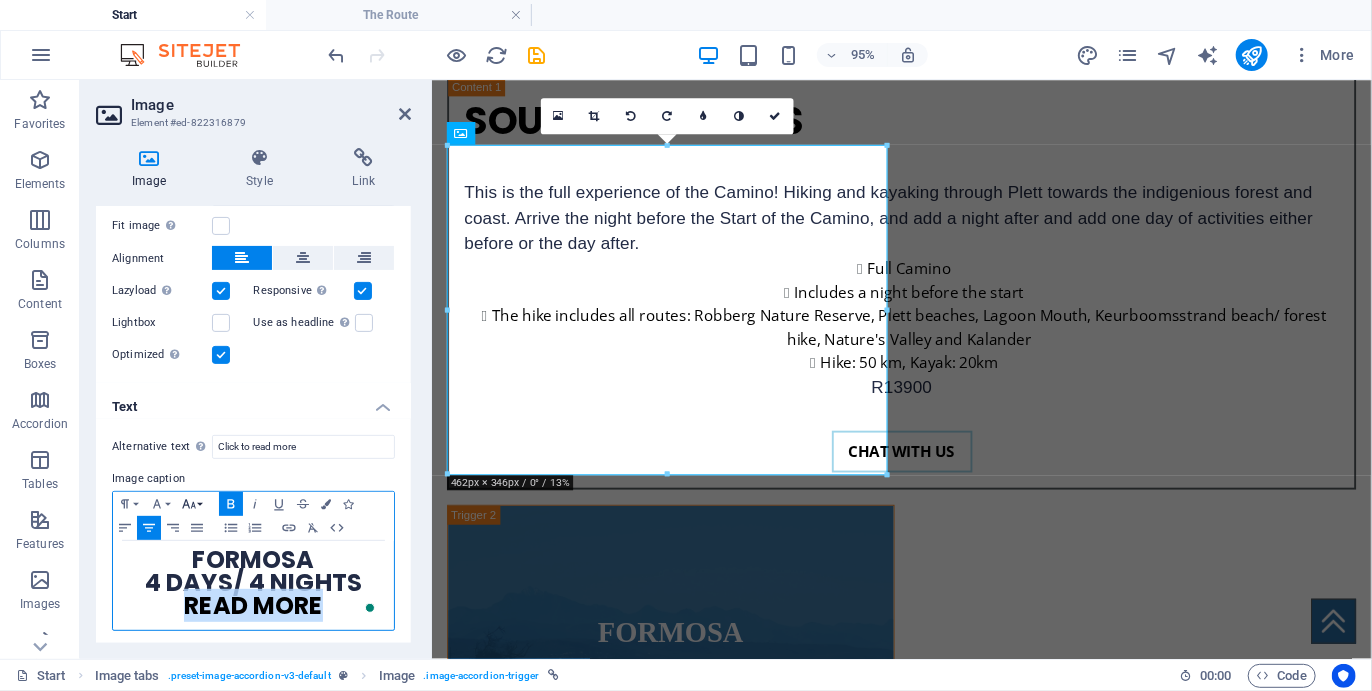 click 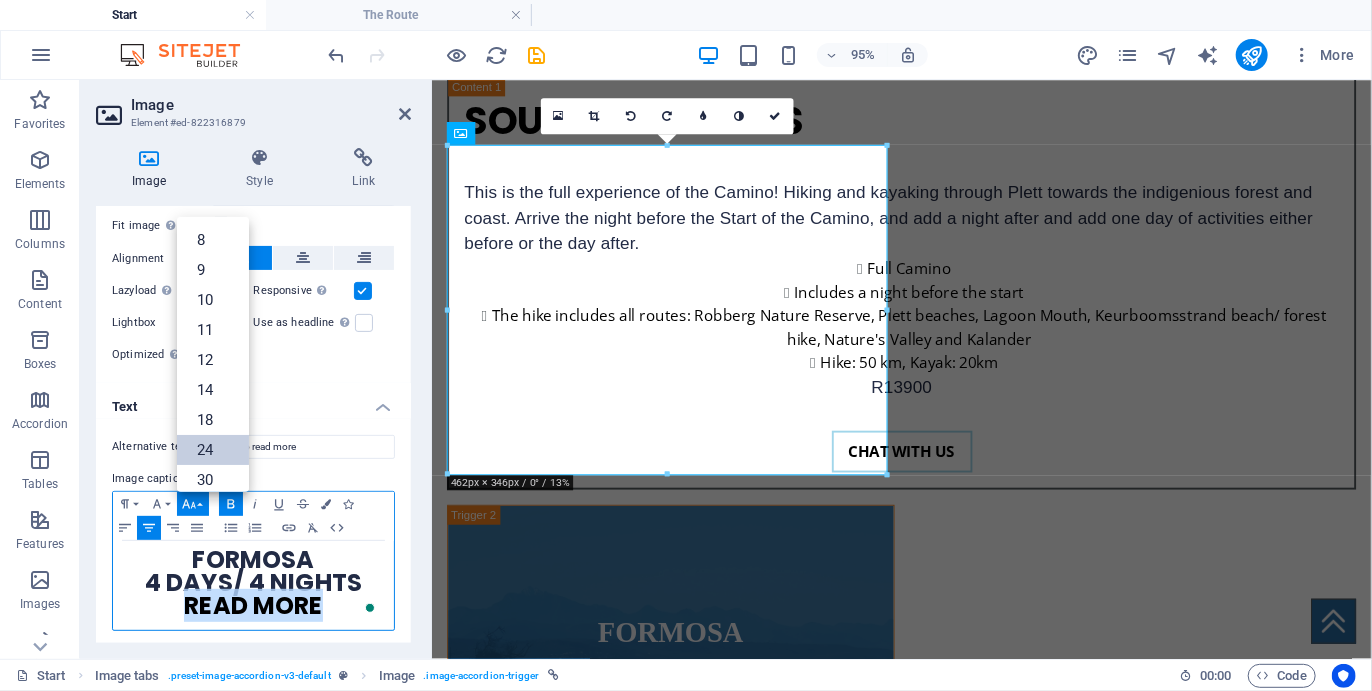 scroll, scrollTop: 0, scrollLeft: 0, axis: both 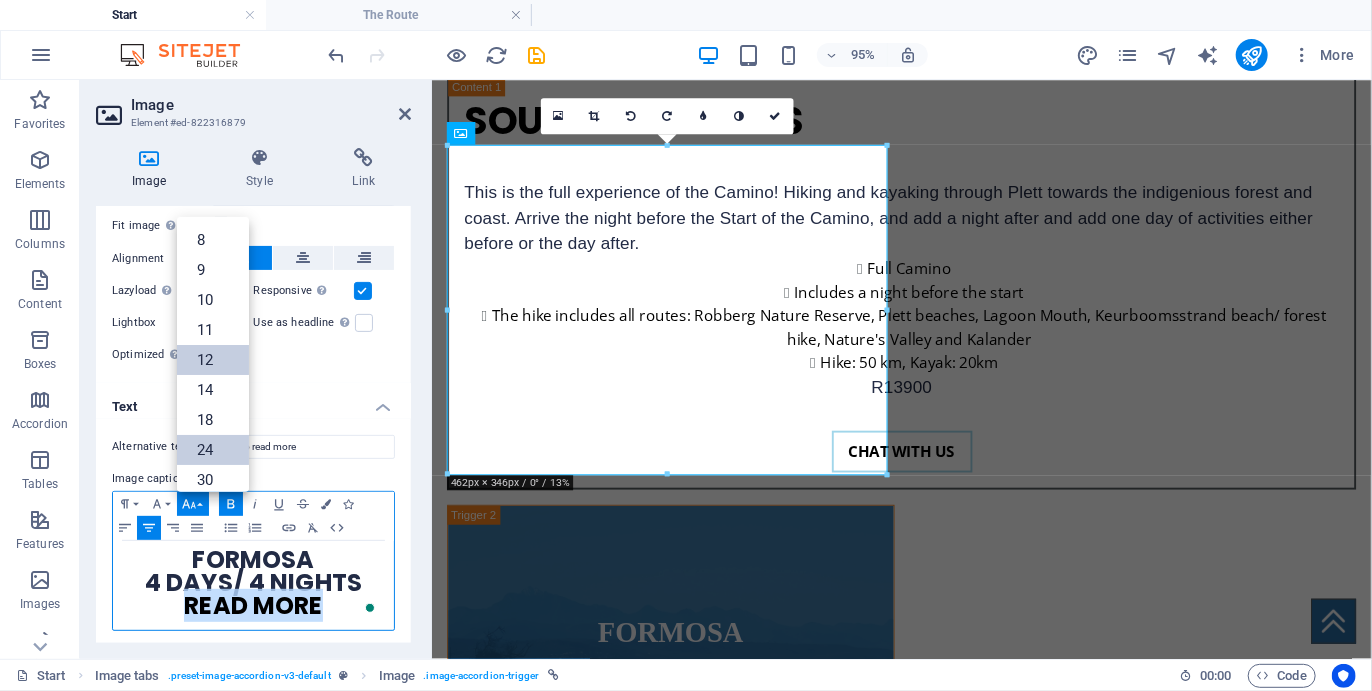 click on "12" at bounding box center [213, 360] 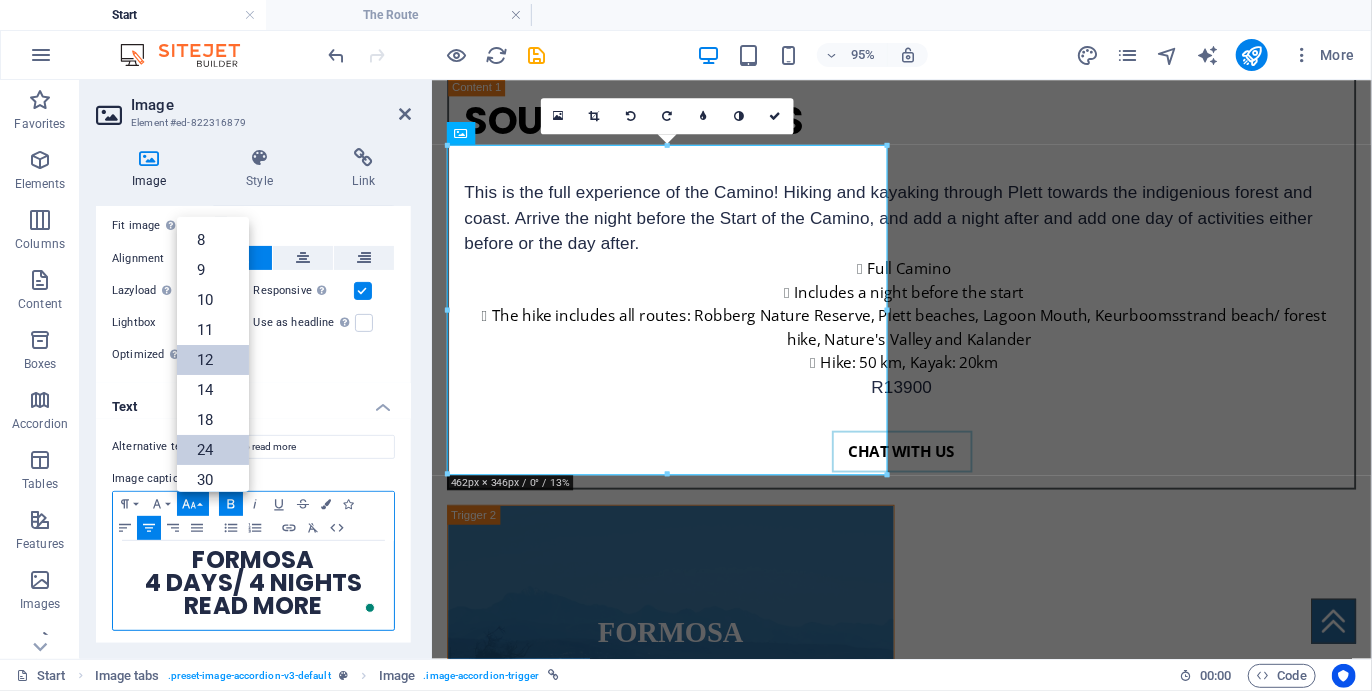 scroll, scrollTop: 296, scrollLeft: 0, axis: vertical 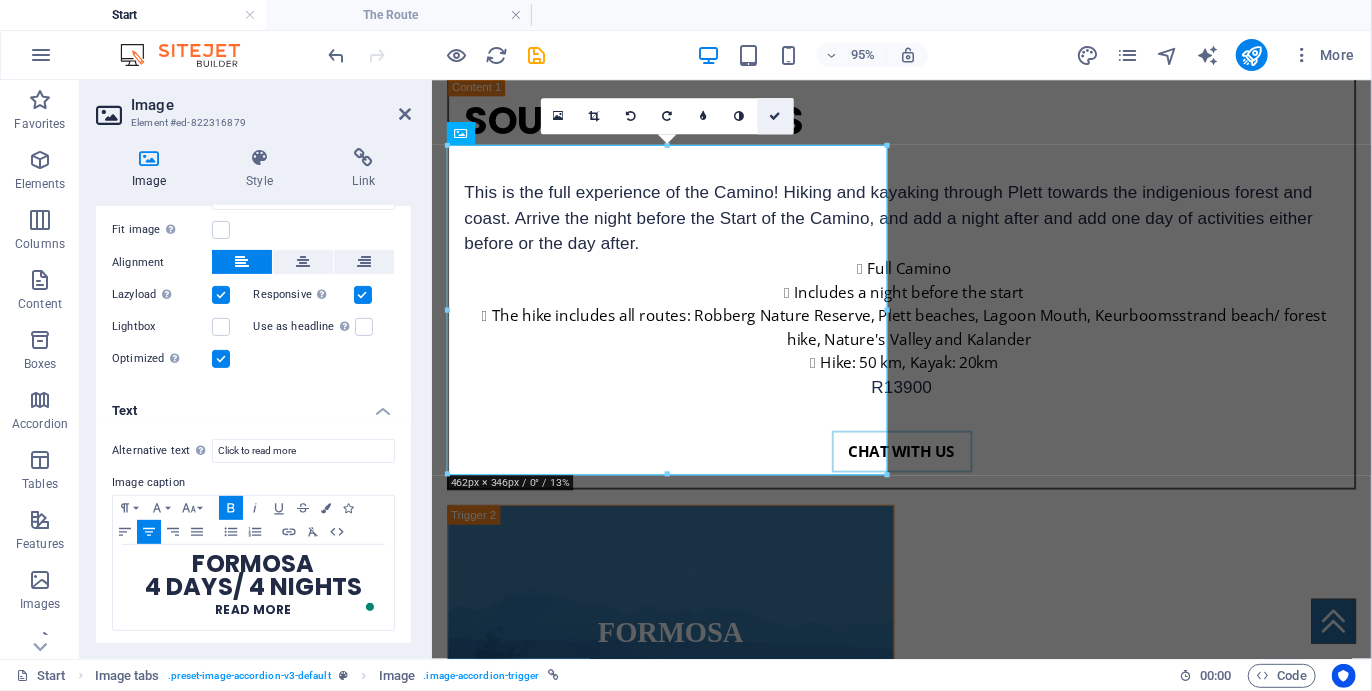 click at bounding box center (776, 115) 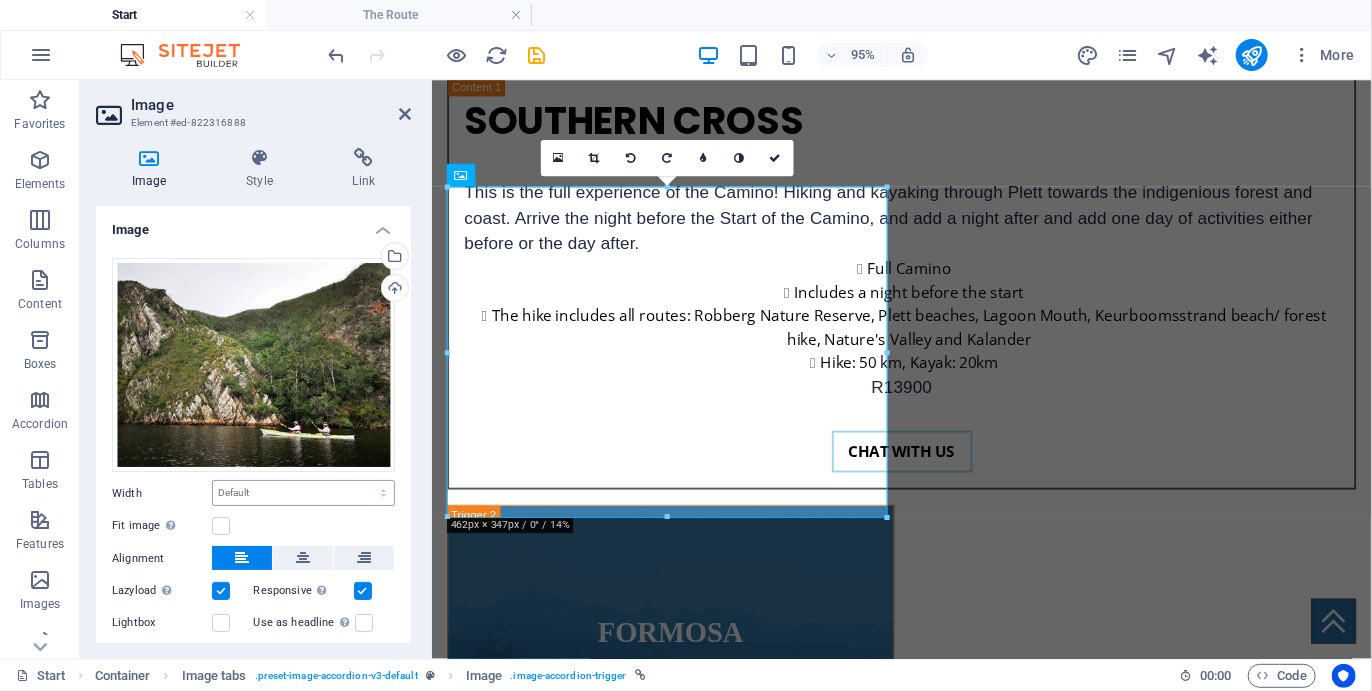 scroll, scrollTop: 84, scrollLeft: 0, axis: vertical 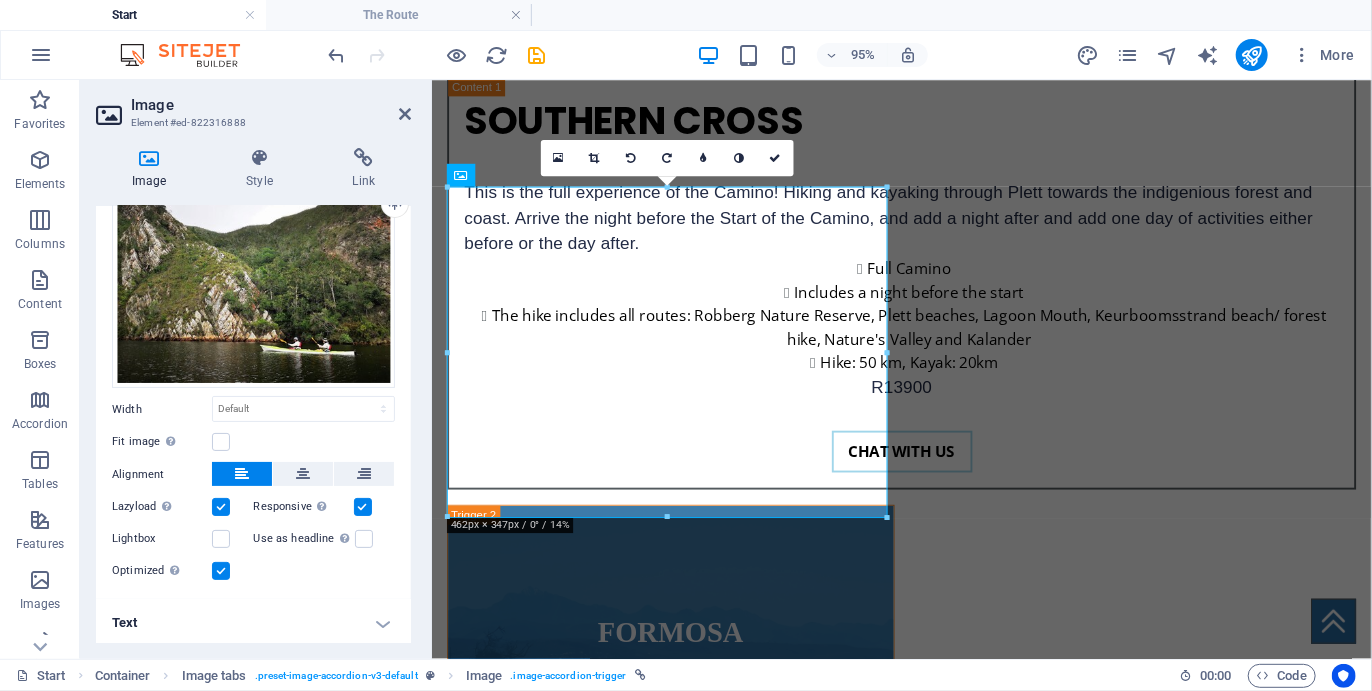click on "Text" at bounding box center (253, 623) 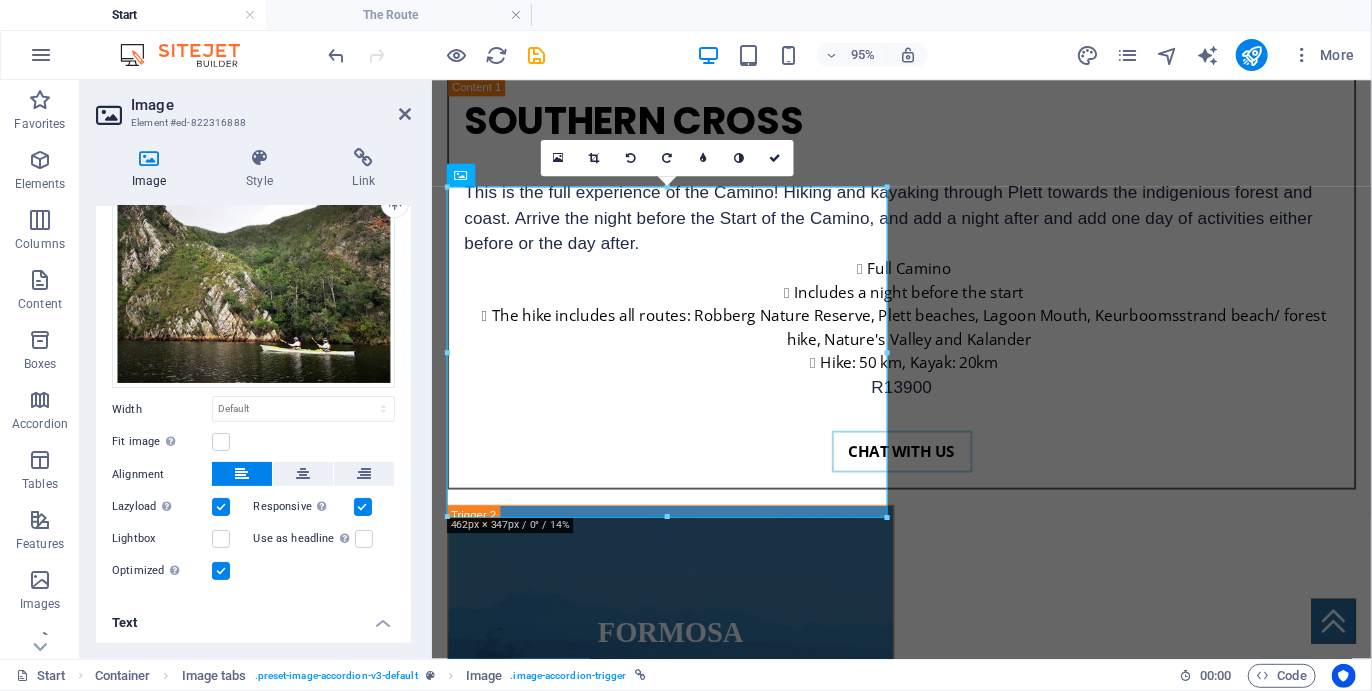scroll, scrollTop: 272, scrollLeft: 0, axis: vertical 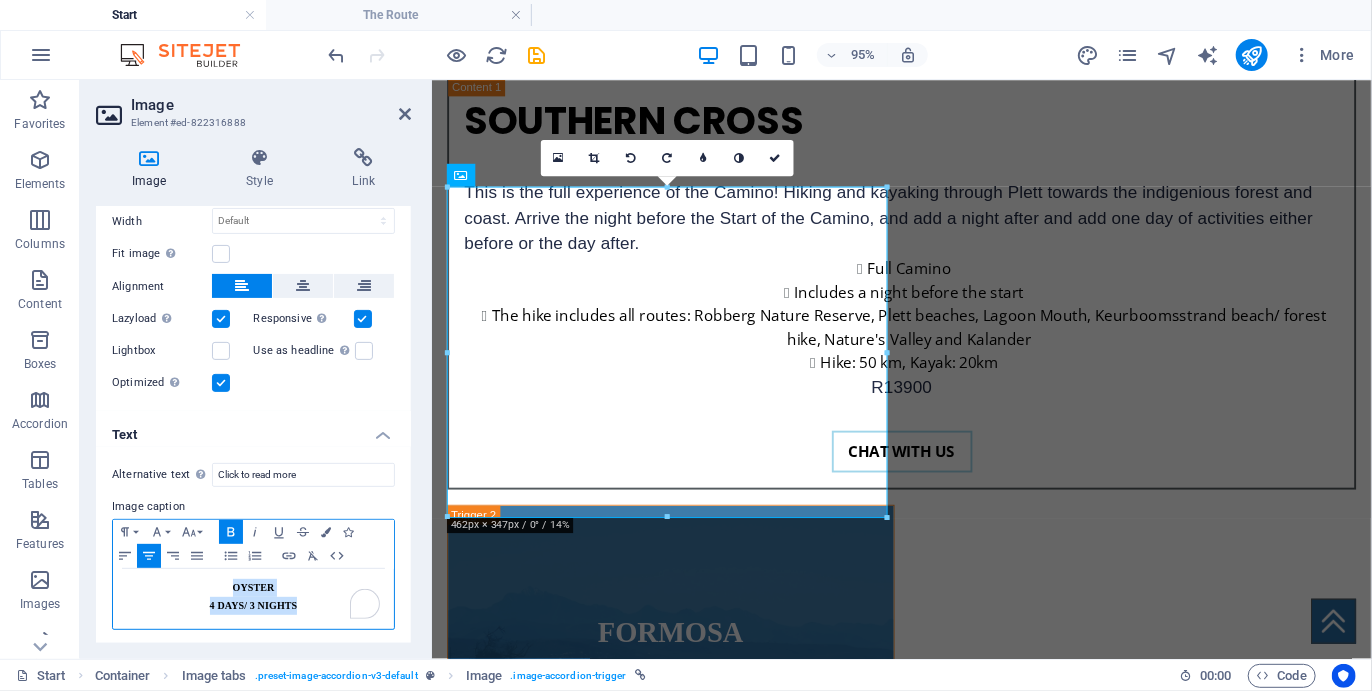 drag, startPoint x: 228, startPoint y: 584, endPoint x: 303, endPoint y: 604, distance: 77.62087 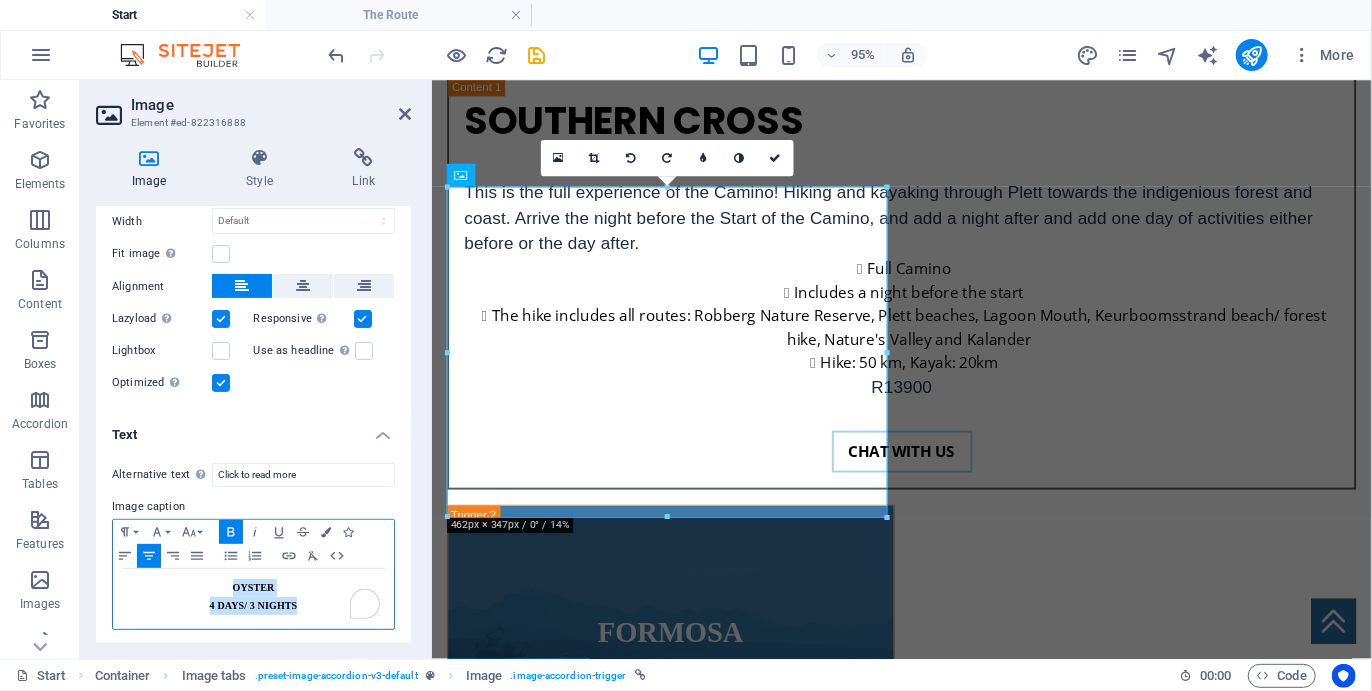 click on "OYSTER 4 DAYS/ 3 NIGHTS" at bounding box center (253, 599) 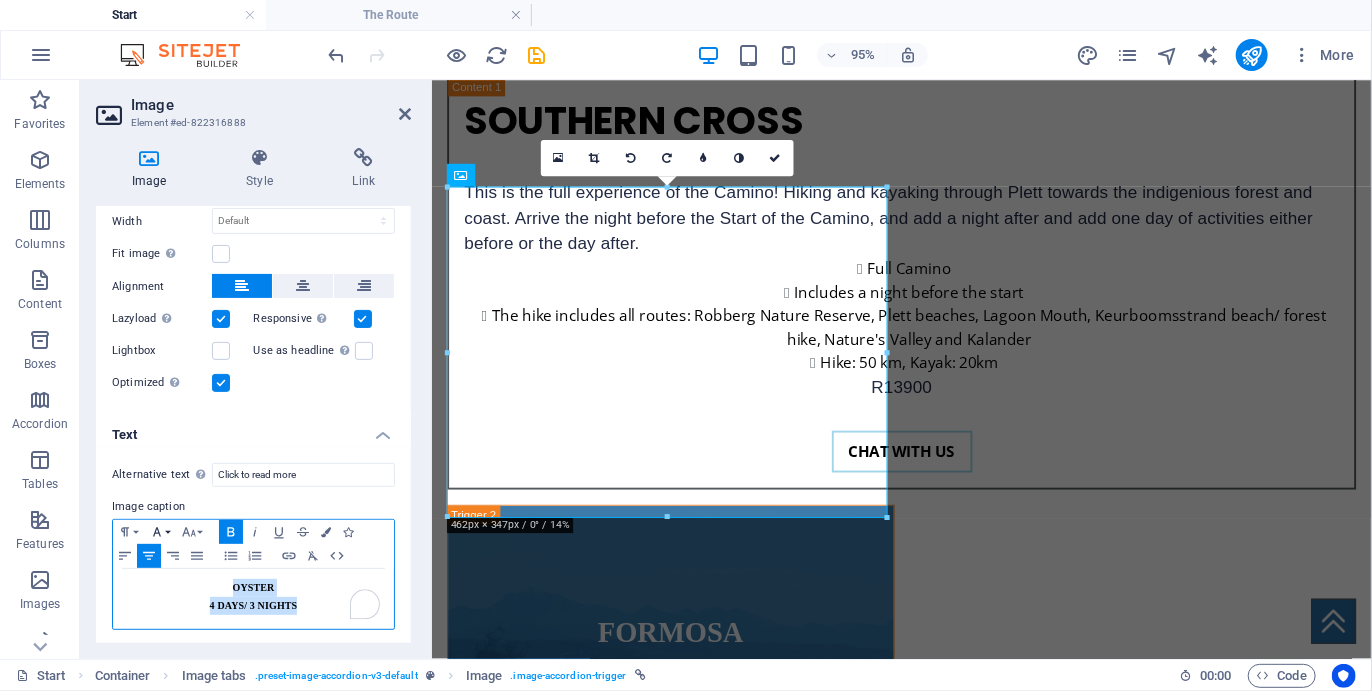 click 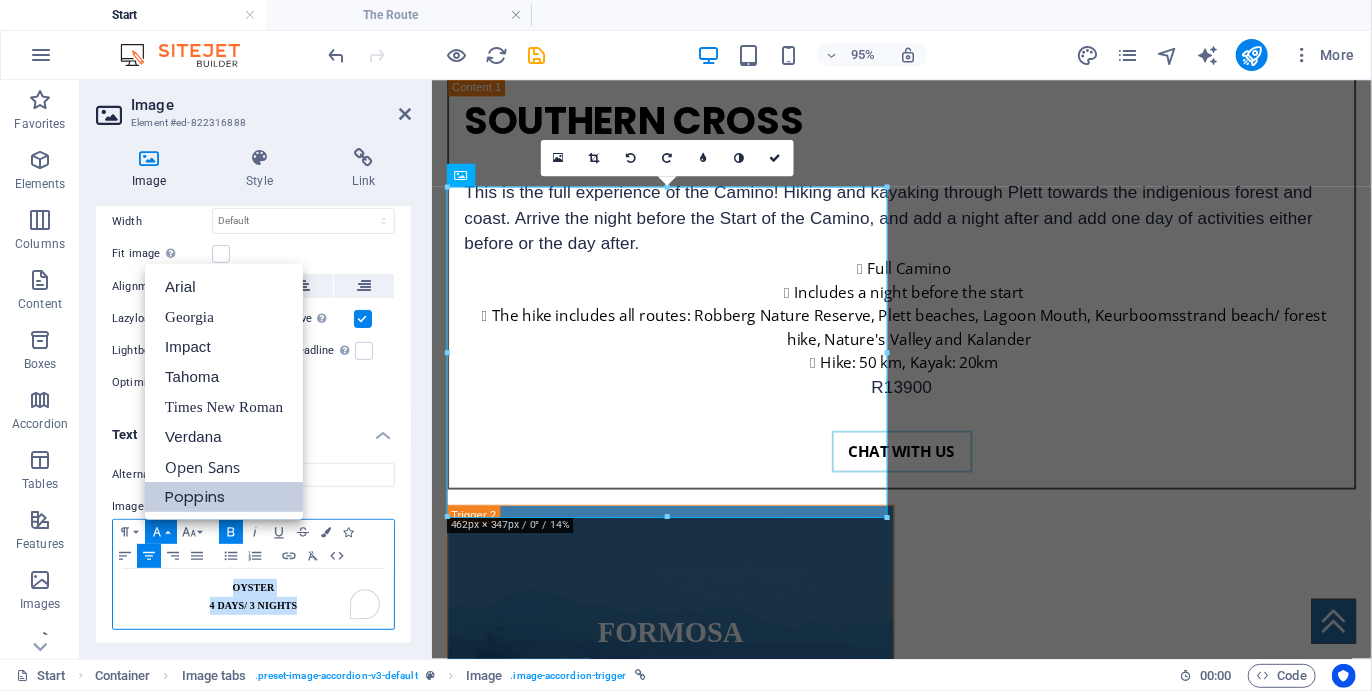 click on "Poppins" at bounding box center [224, 497] 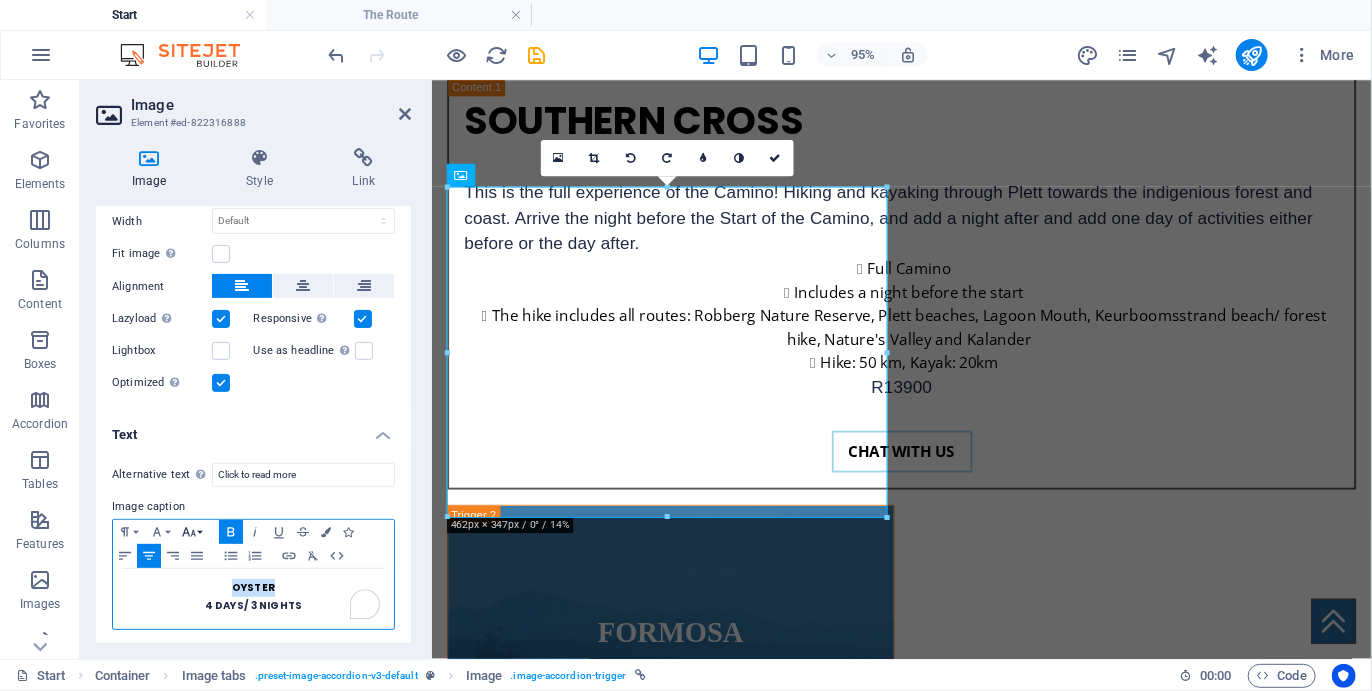 click 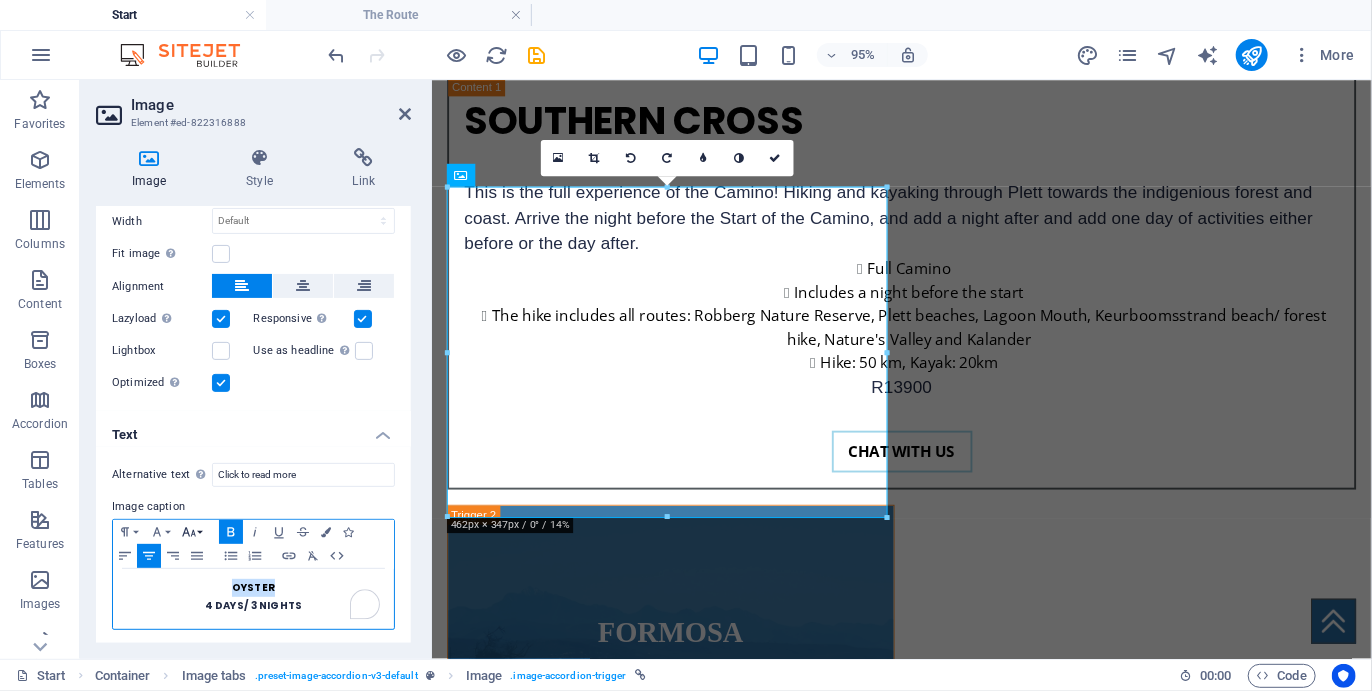 scroll, scrollTop: 82, scrollLeft: 0, axis: vertical 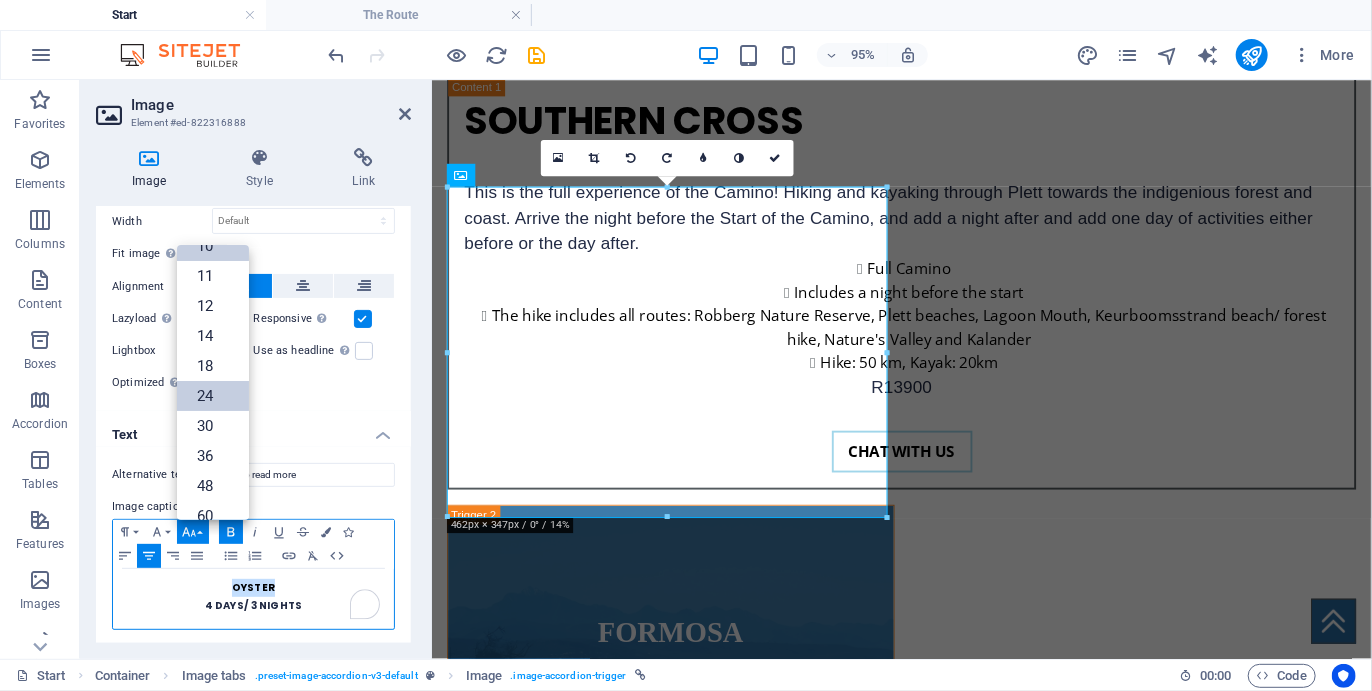 click on "24" at bounding box center [213, 396] 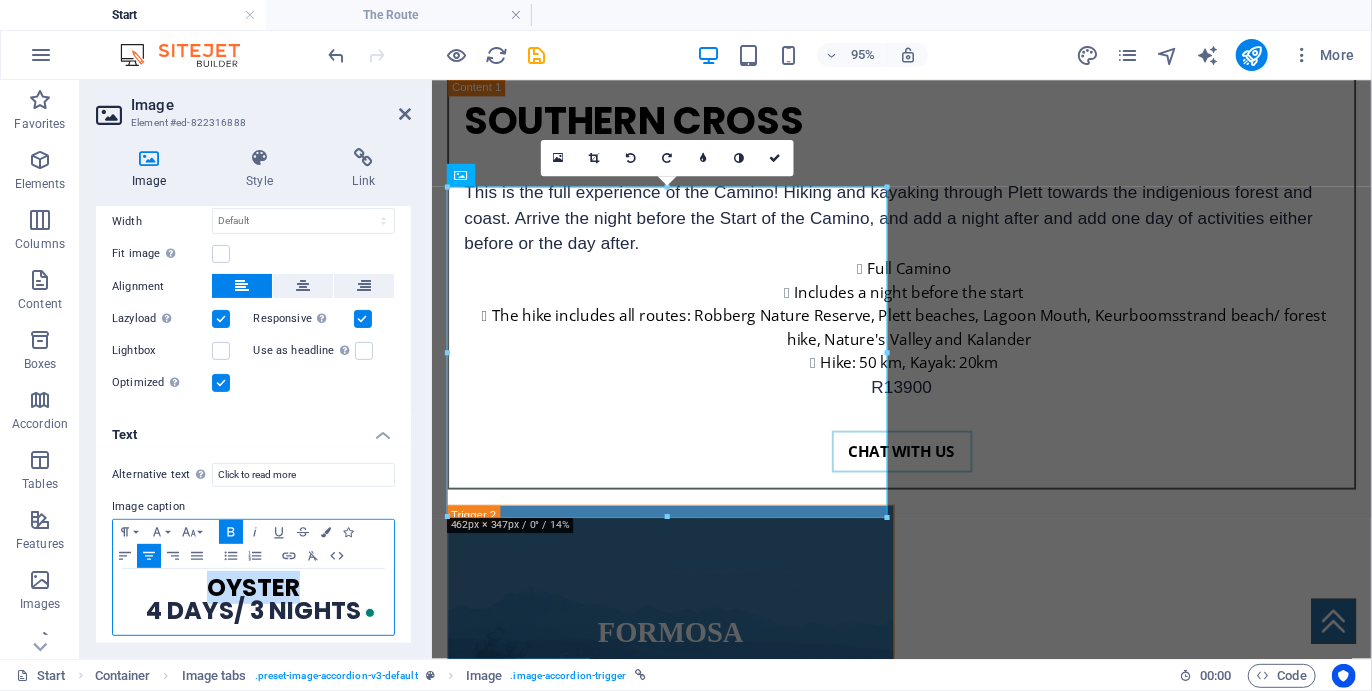 click on "4 DAYS/ 3 NIGHTS" at bounding box center [253, 610] 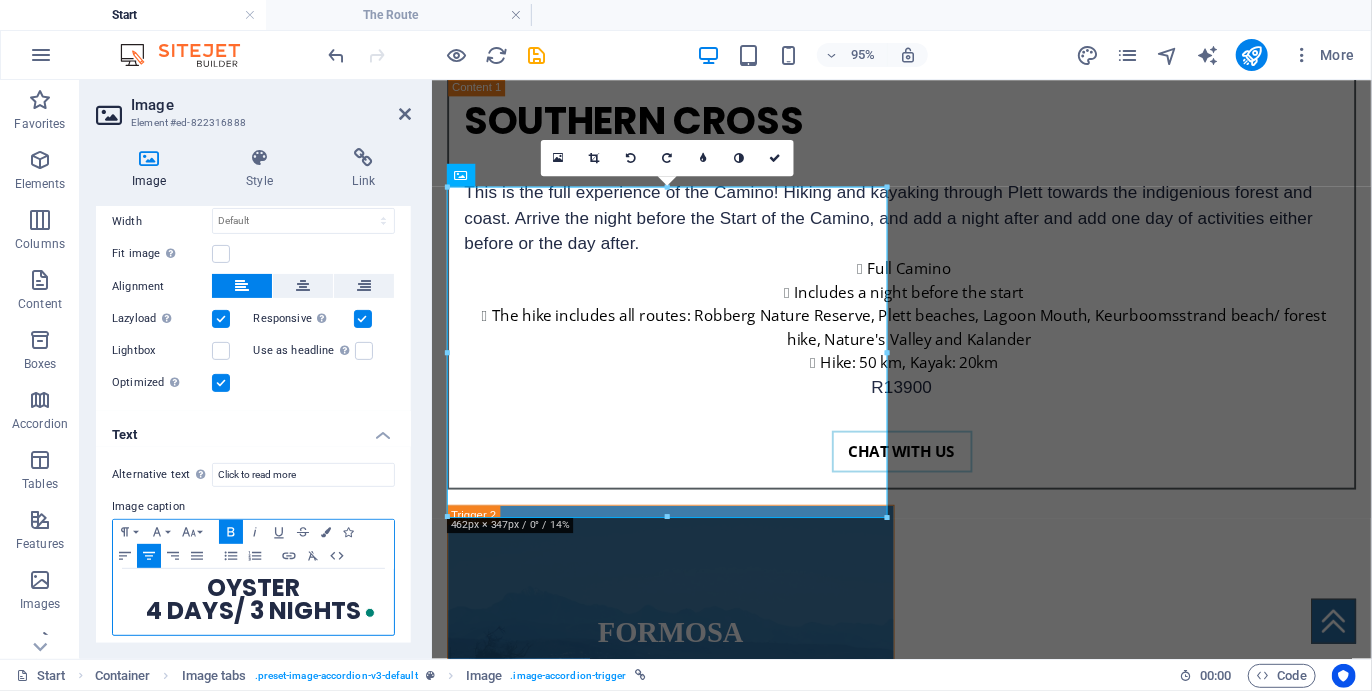 click on "4 DAYS/ 3 NIGHTS" at bounding box center (253, 610) 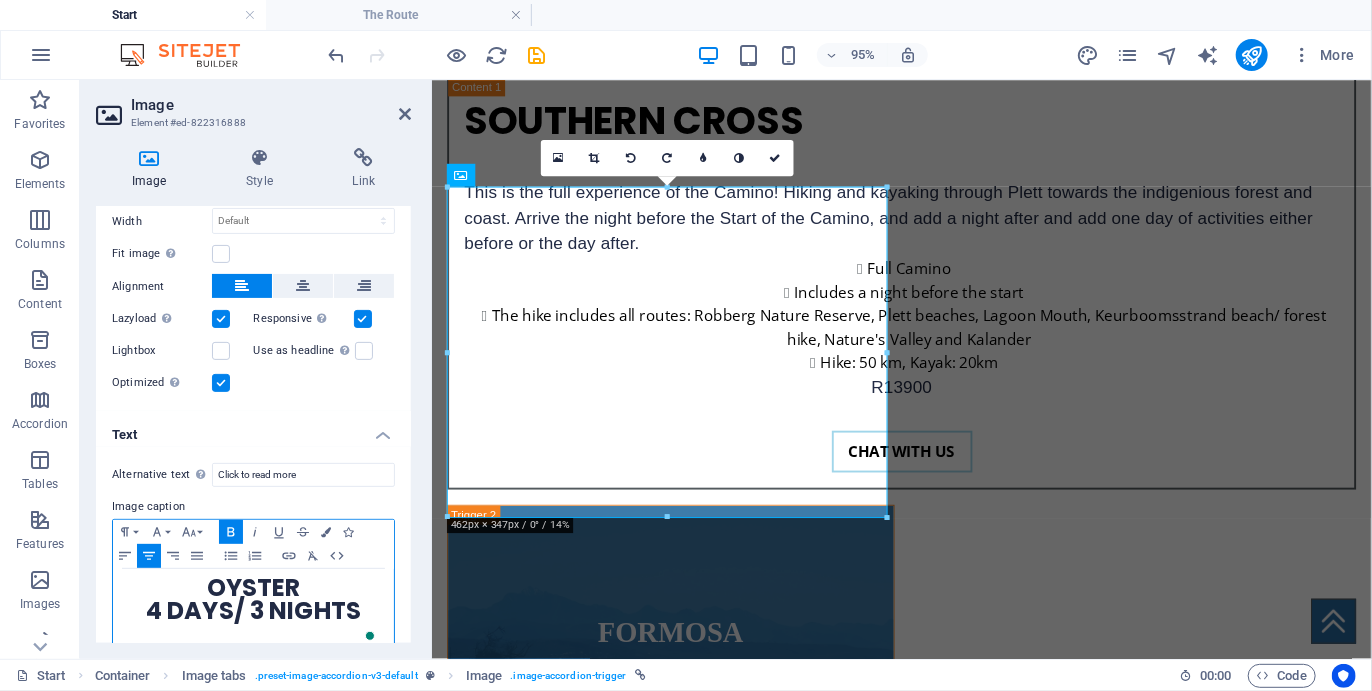 type 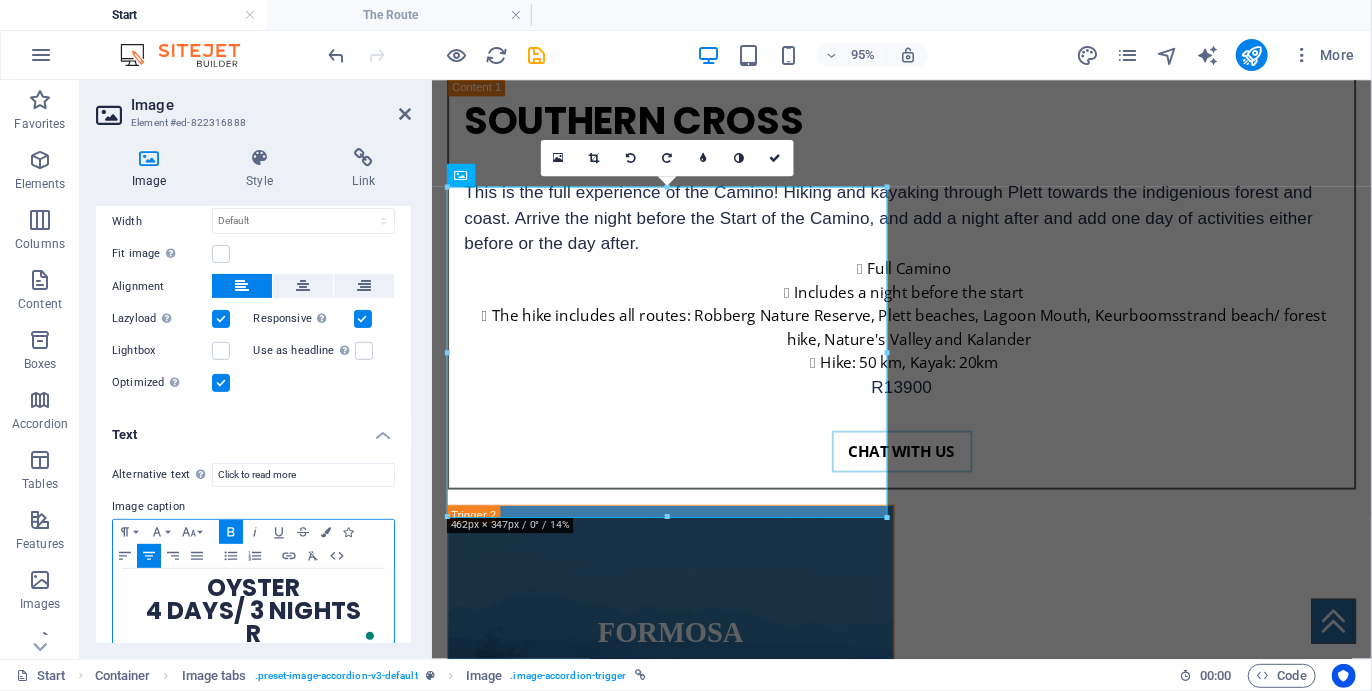 scroll, scrollTop: 276, scrollLeft: 0, axis: vertical 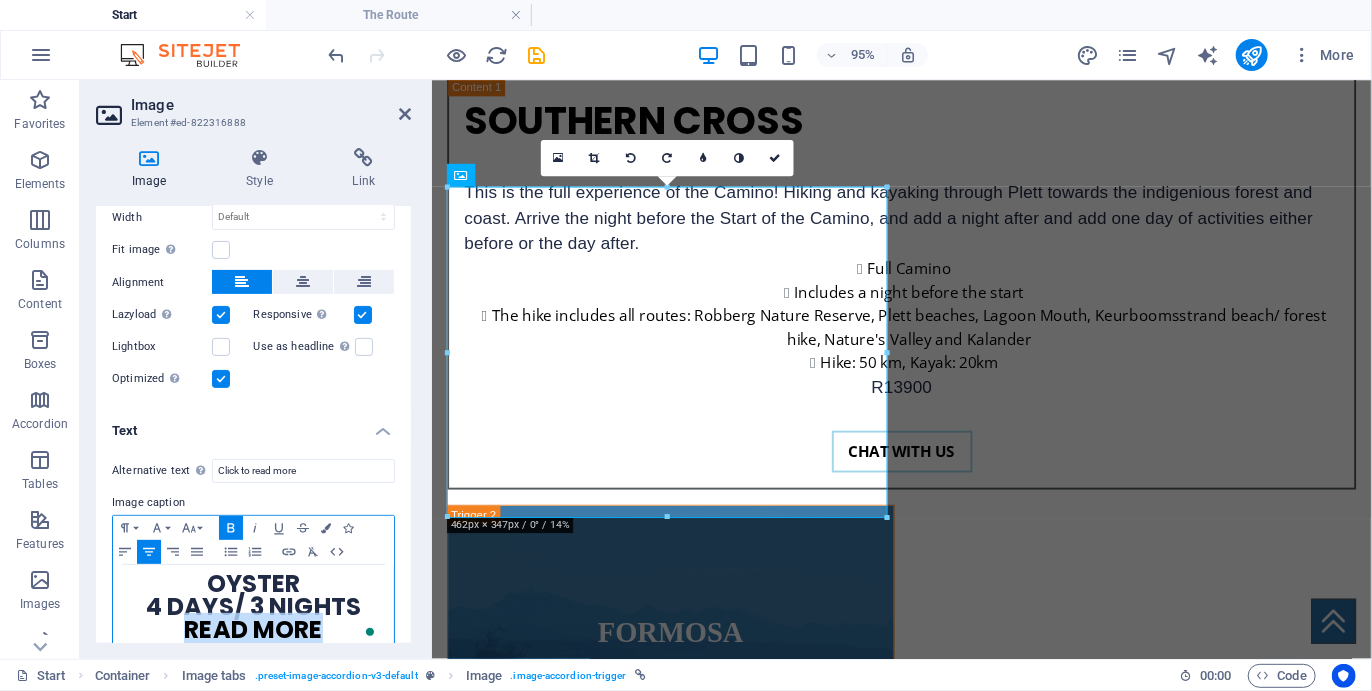 drag, startPoint x: 325, startPoint y: 629, endPoint x: 185, endPoint y: 630, distance: 140.00357 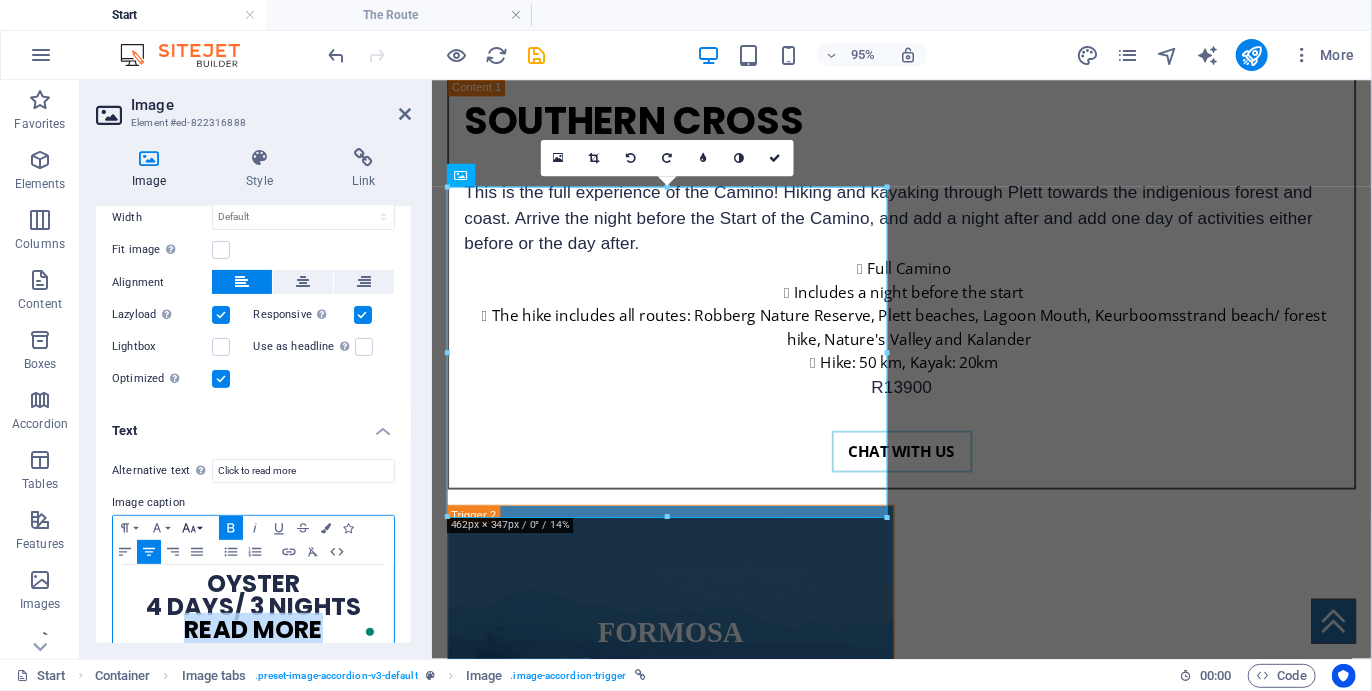 click 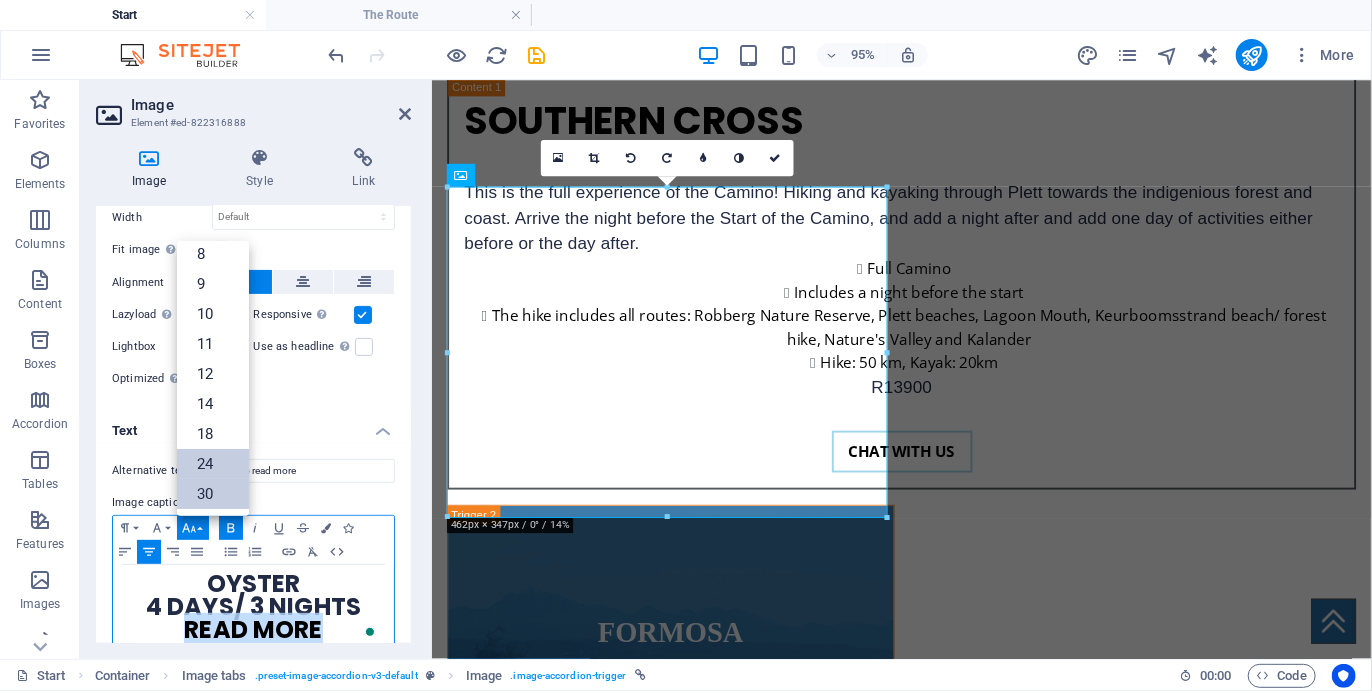 scroll, scrollTop: 0, scrollLeft: 0, axis: both 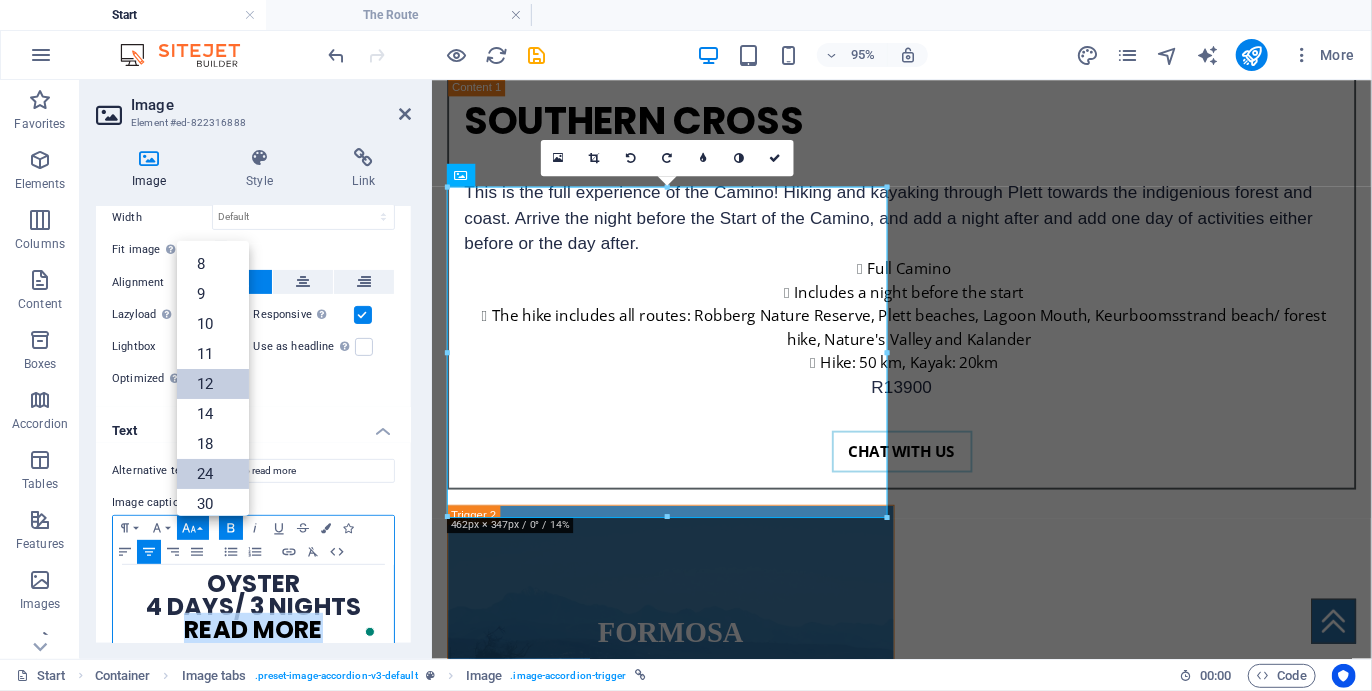 click on "12" at bounding box center (213, 384) 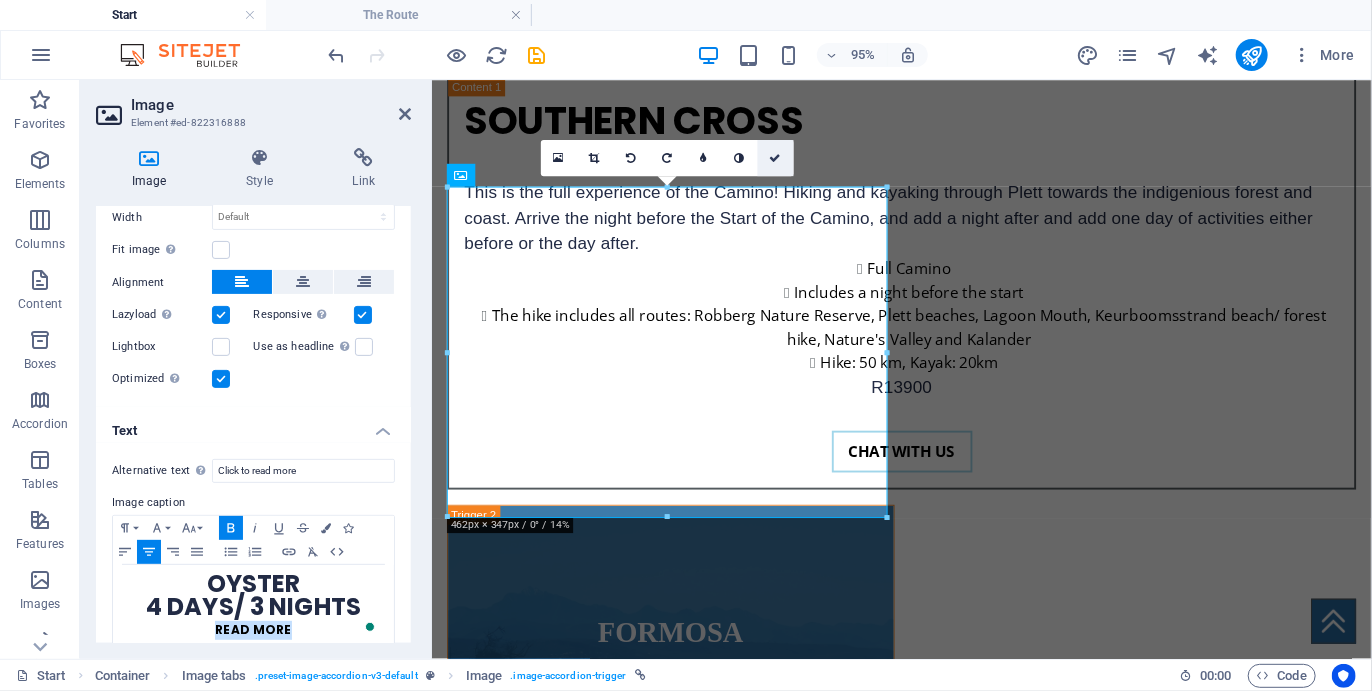click at bounding box center [776, 157] 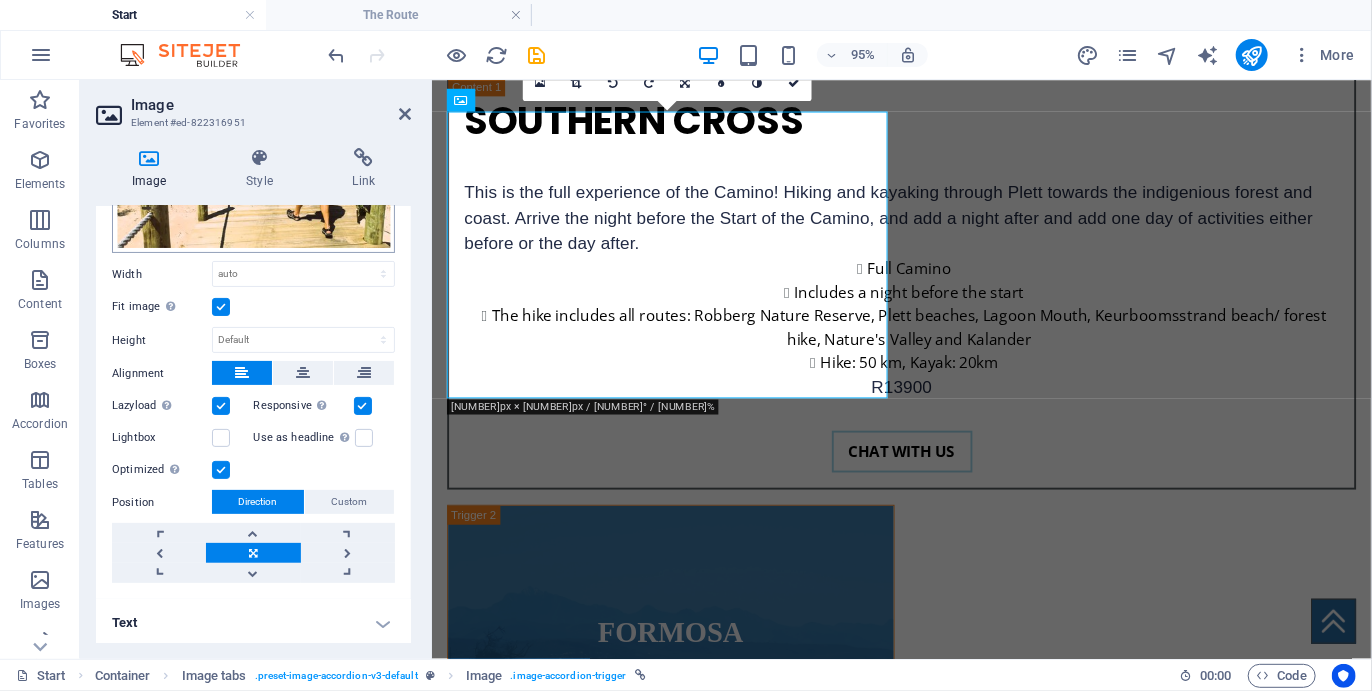 scroll, scrollTop: 0, scrollLeft: 0, axis: both 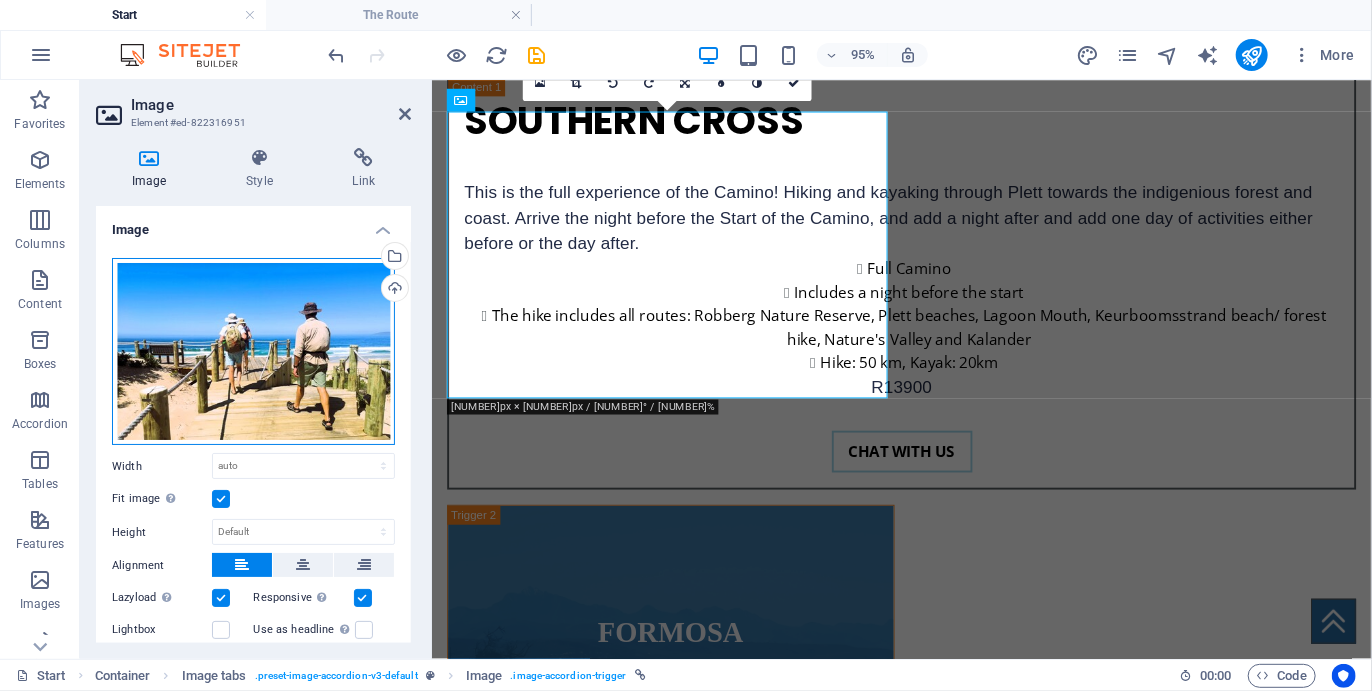 click on "Drag files here, click to choose files or select files from Files or our free stock photos & videos" at bounding box center (253, 351) 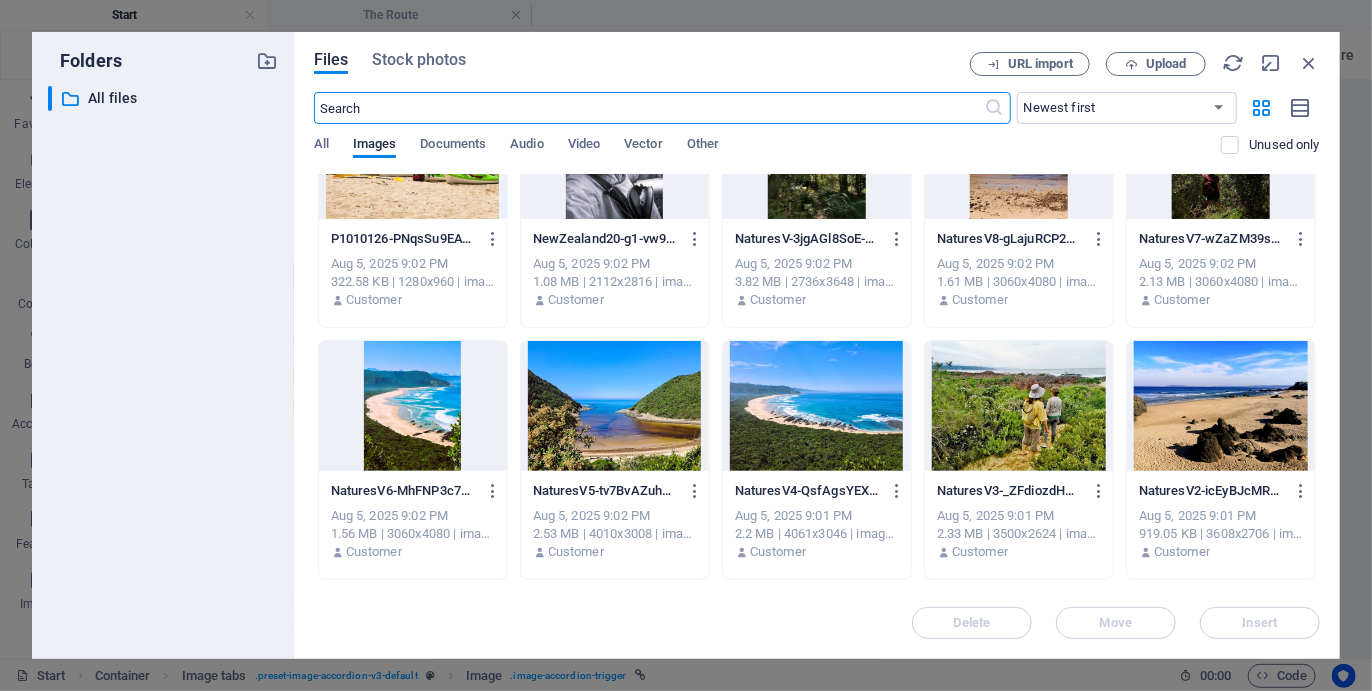 scroll, scrollTop: 341, scrollLeft: 0, axis: vertical 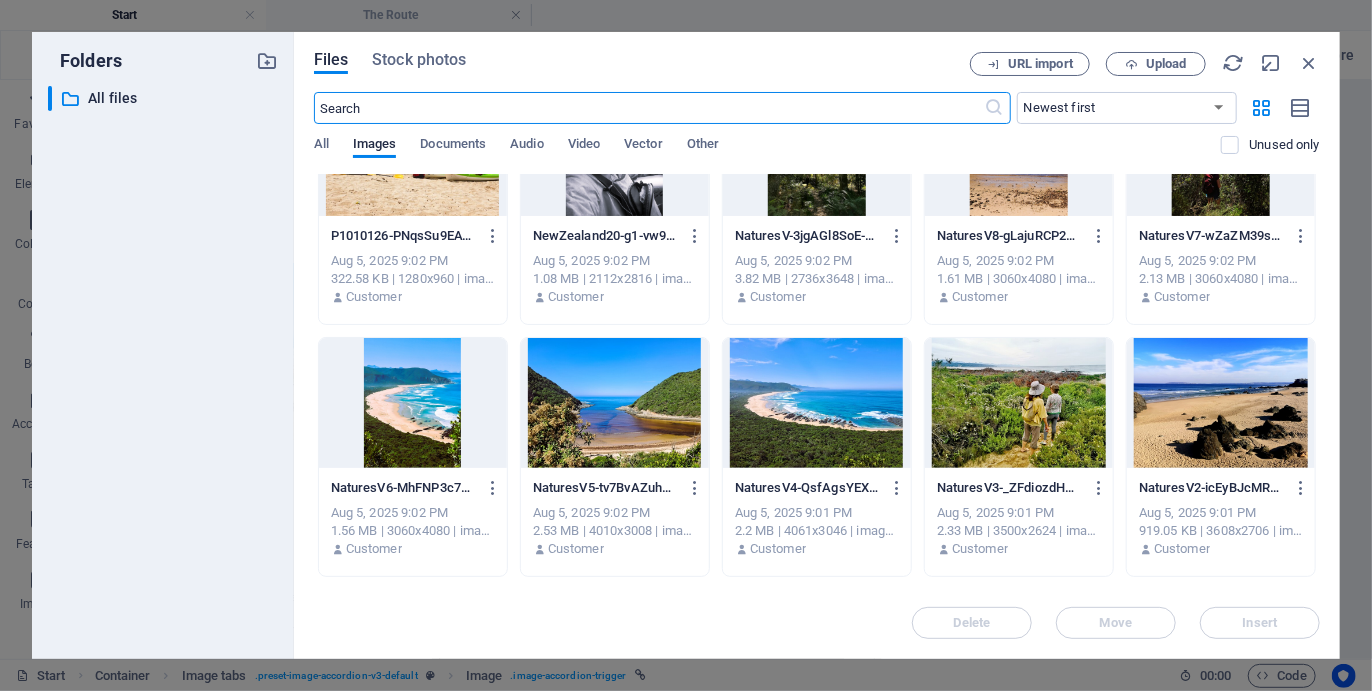 click at bounding box center [615, 403] 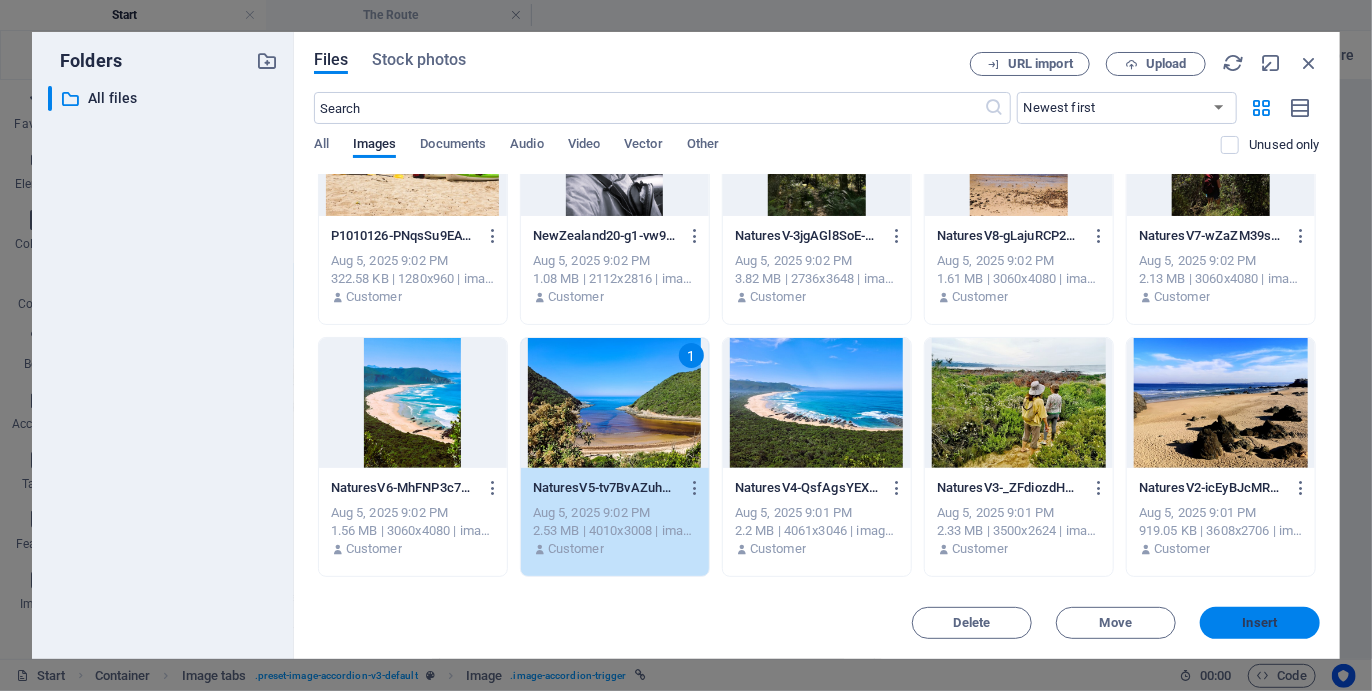 click on "Insert" at bounding box center [1260, 623] 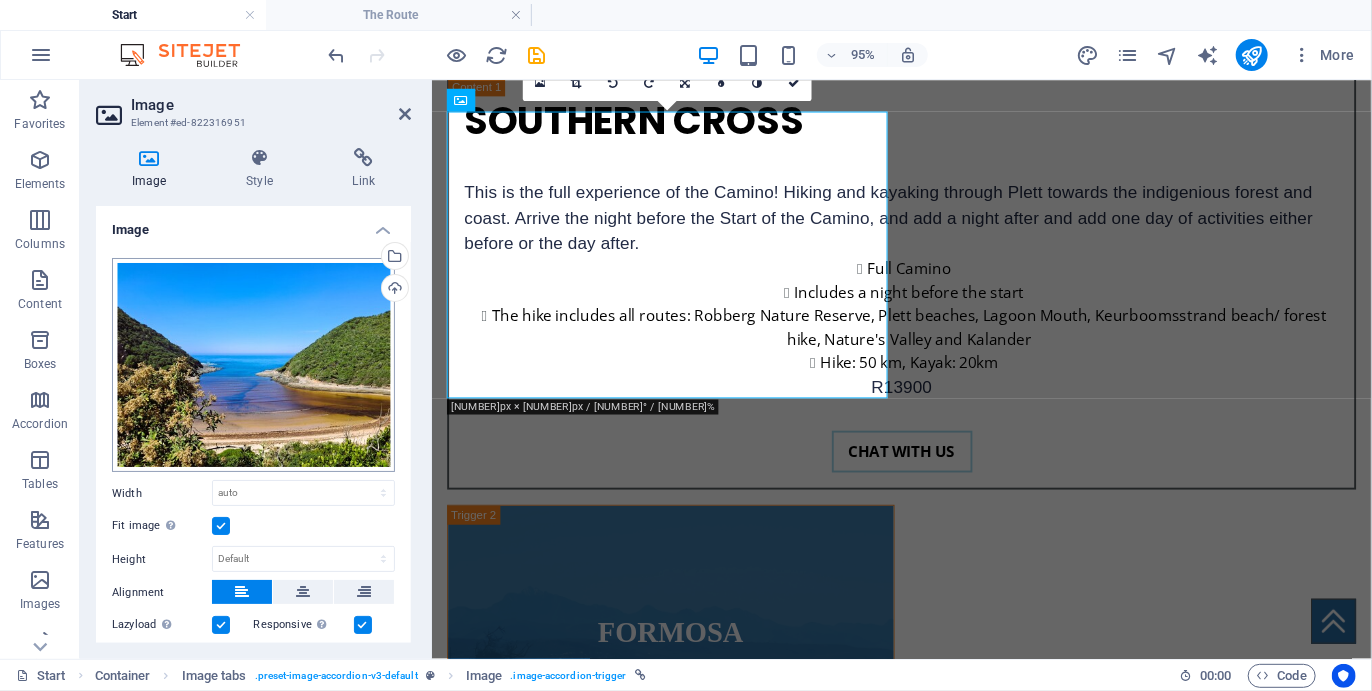 scroll, scrollTop: 219, scrollLeft: 0, axis: vertical 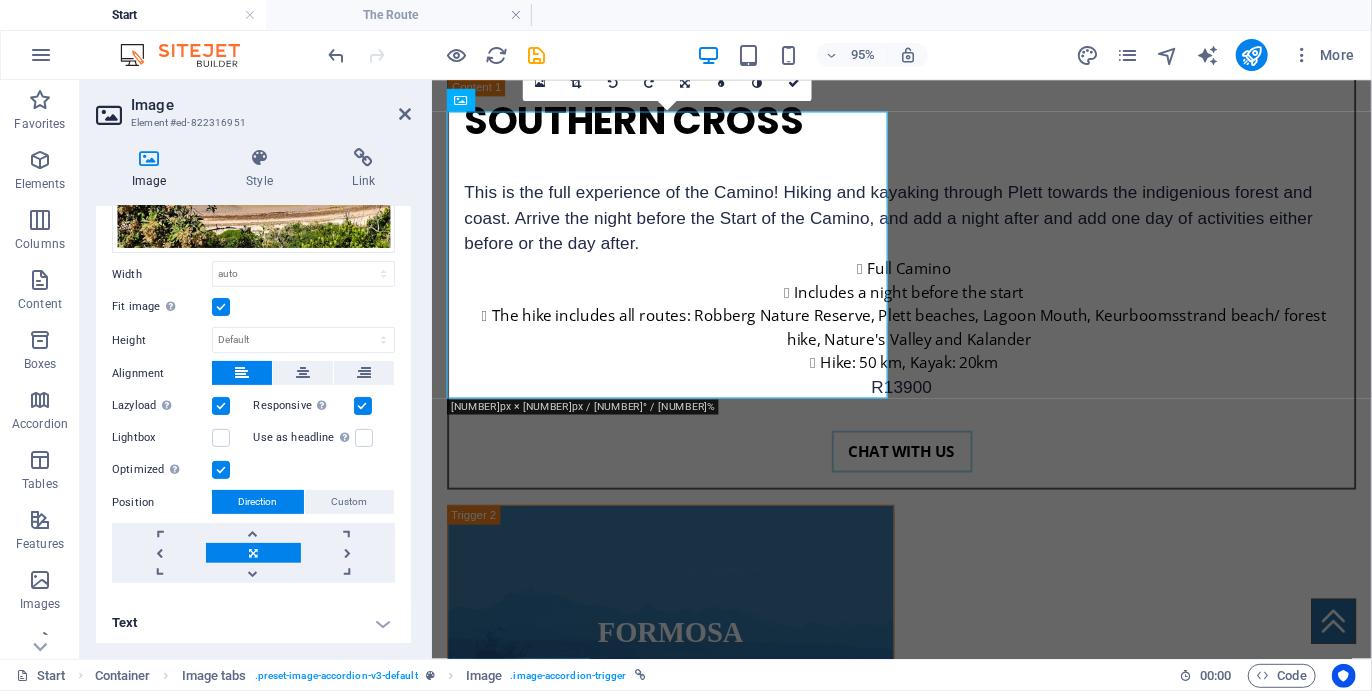 click on "Text" at bounding box center (253, 623) 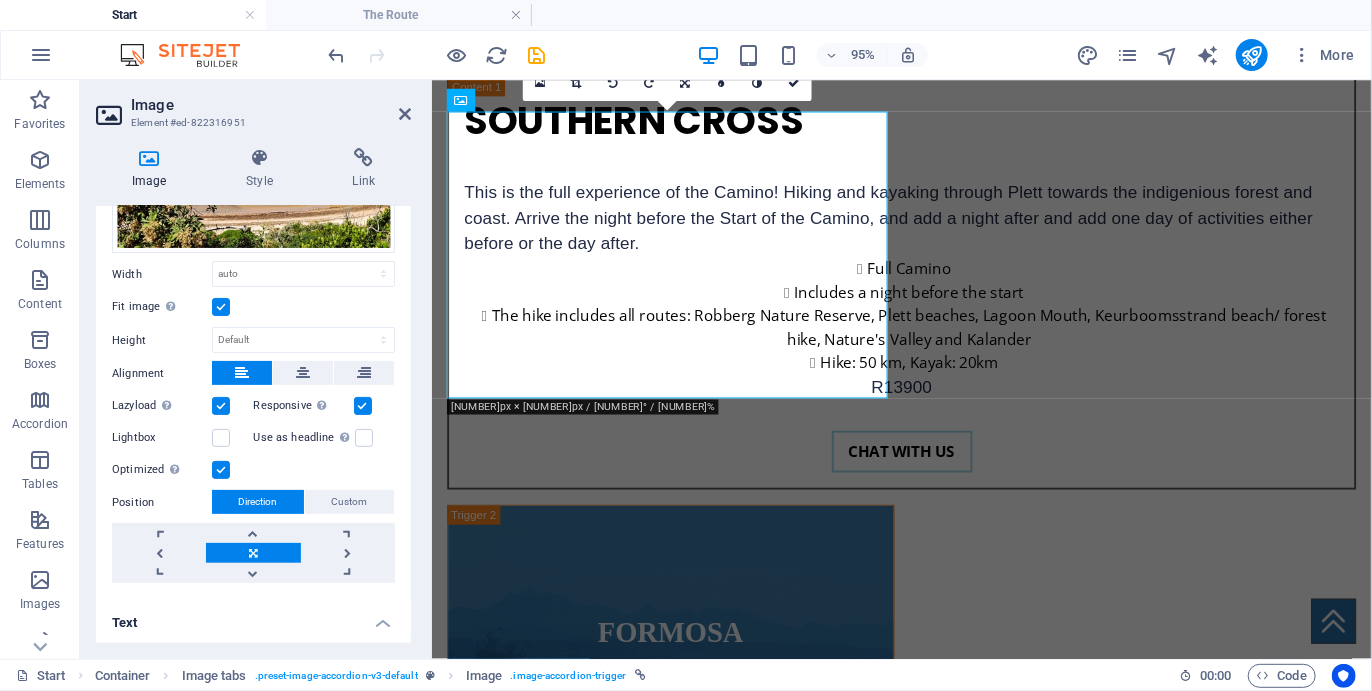 scroll, scrollTop: 422, scrollLeft: 0, axis: vertical 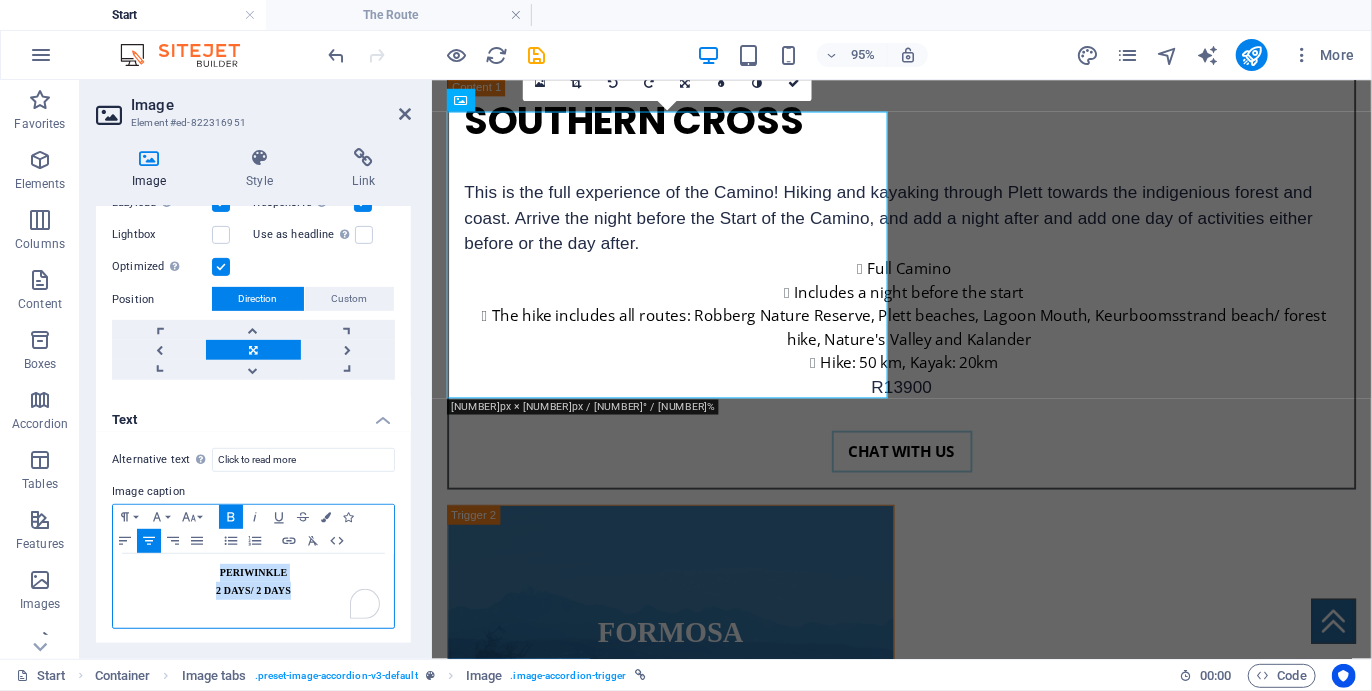 drag, startPoint x: 212, startPoint y: 564, endPoint x: 288, endPoint y: 590, distance: 80.32434 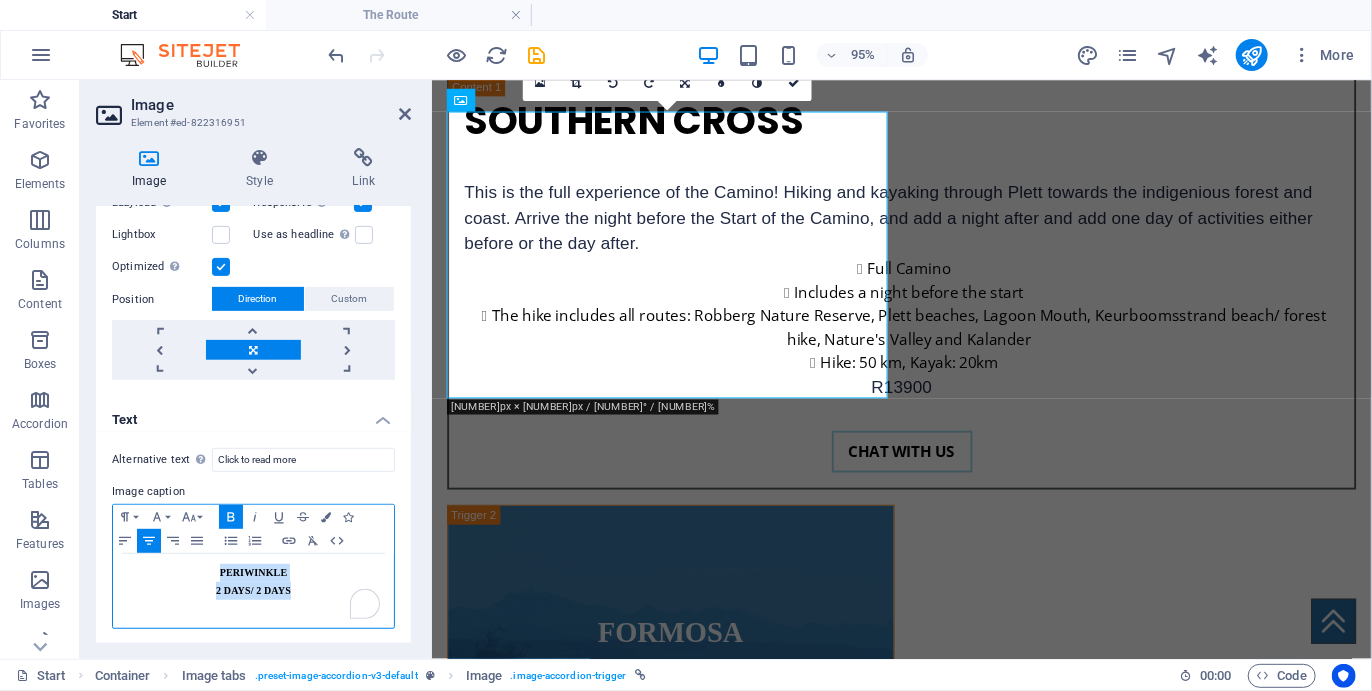 click on "PERIWINKLE 2 DAYS/ 2 DAYS" at bounding box center [253, 591] 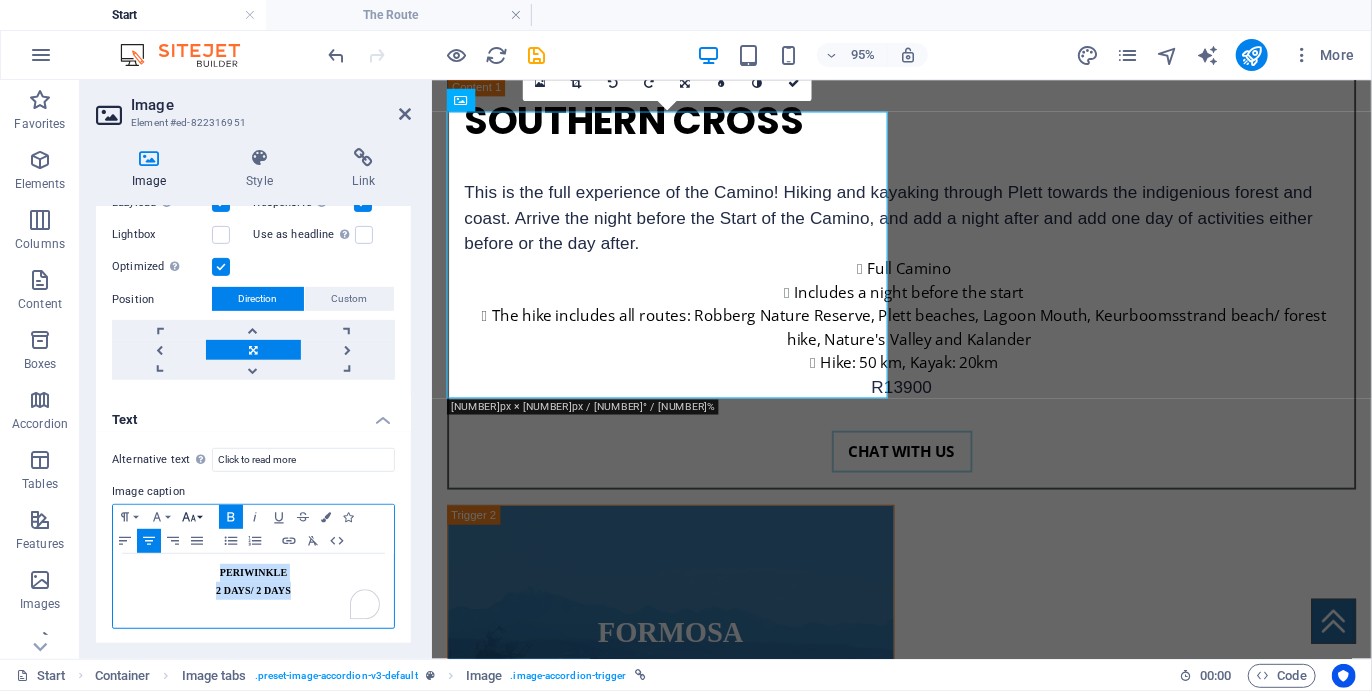 click 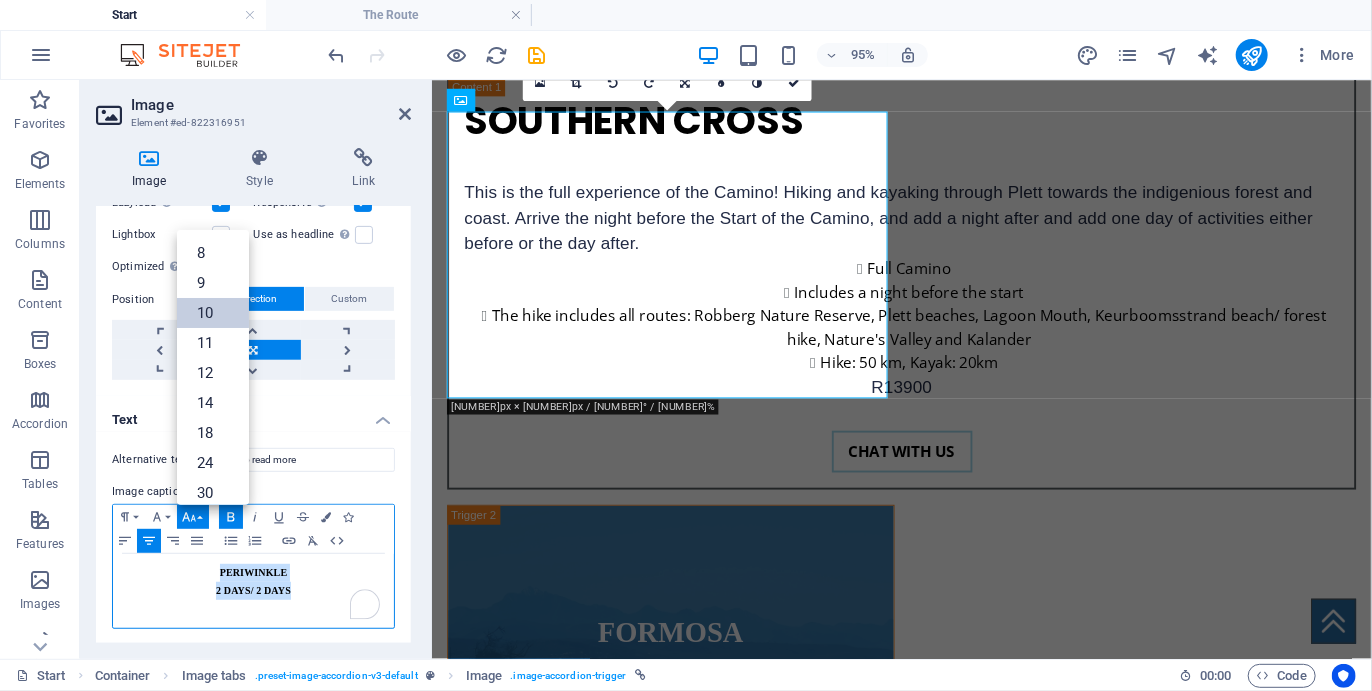scroll, scrollTop: 82, scrollLeft: 0, axis: vertical 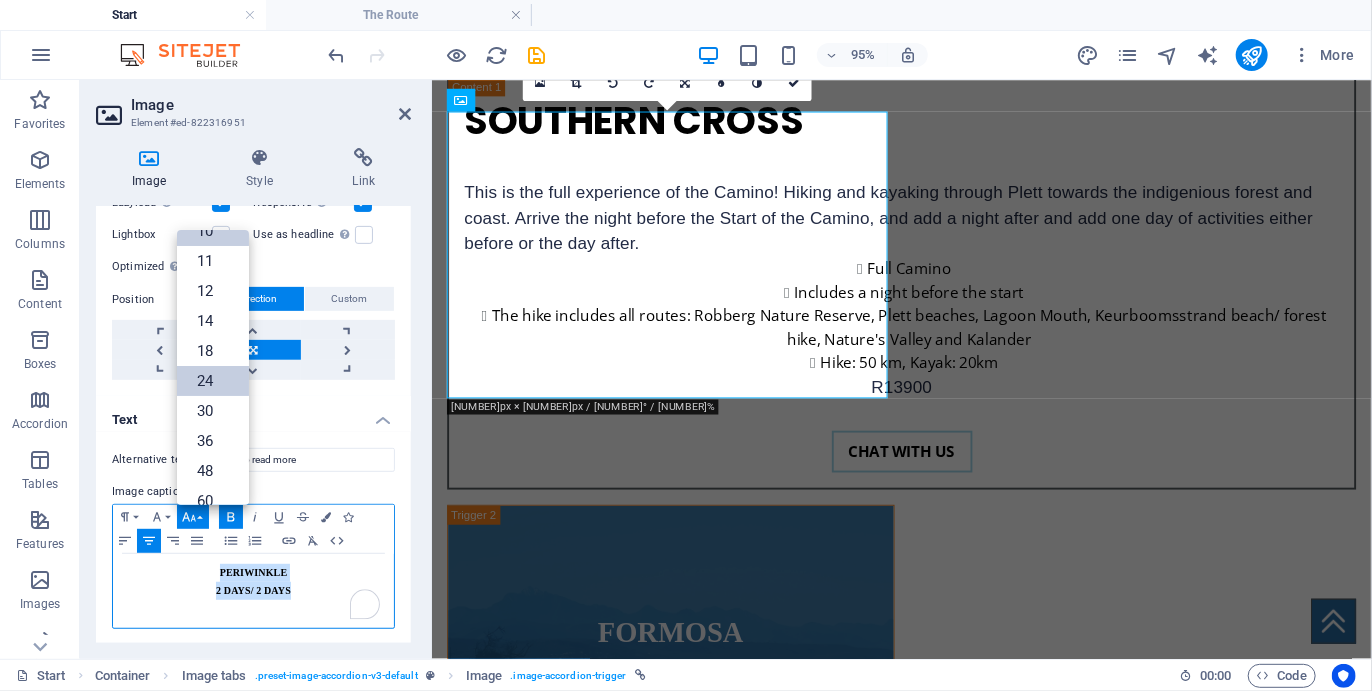 click on "24" at bounding box center [213, 381] 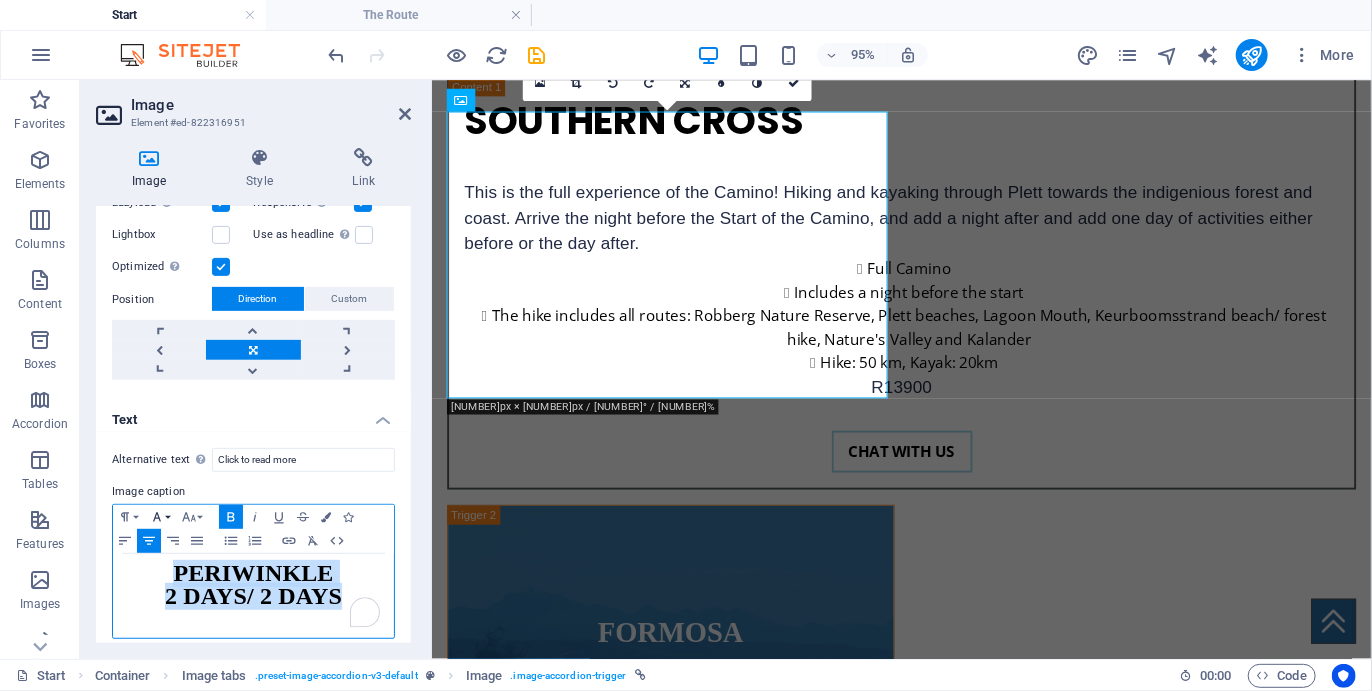 click 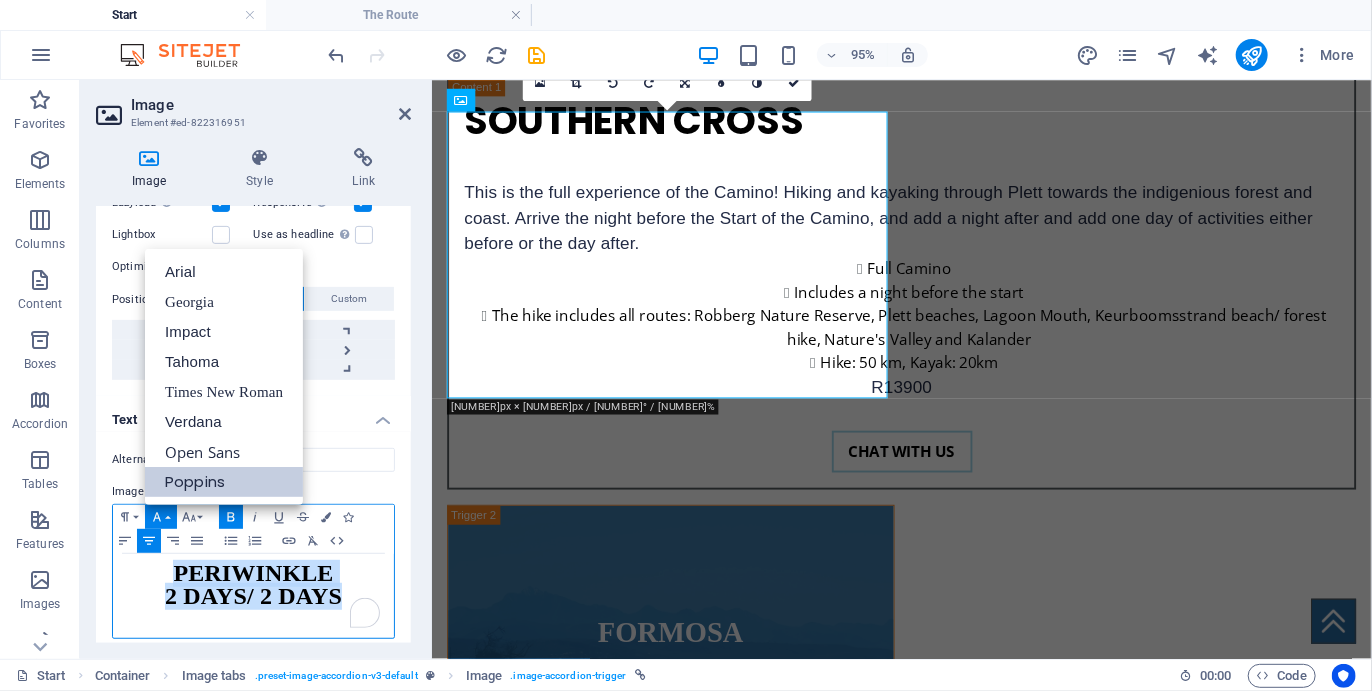 click on "Poppins" at bounding box center (224, 482) 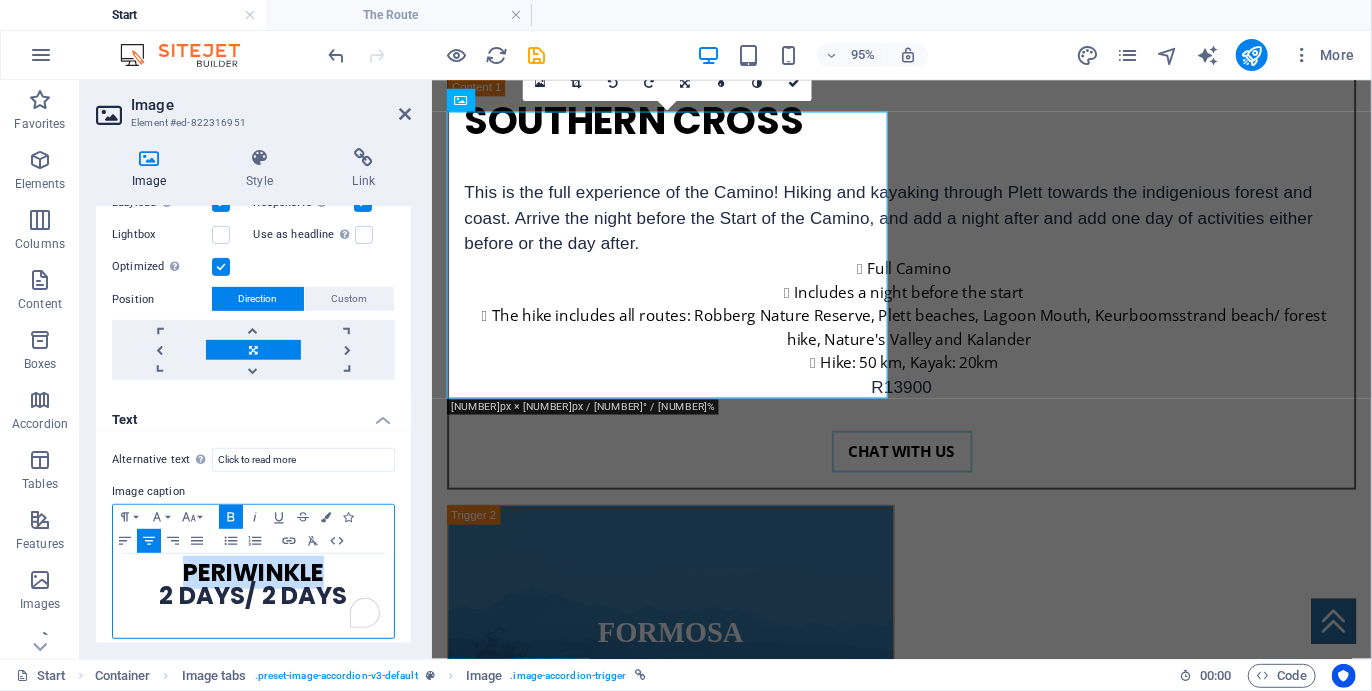 click on "2 DAYS/ 2 DAYS" at bounding box center (254, 595) 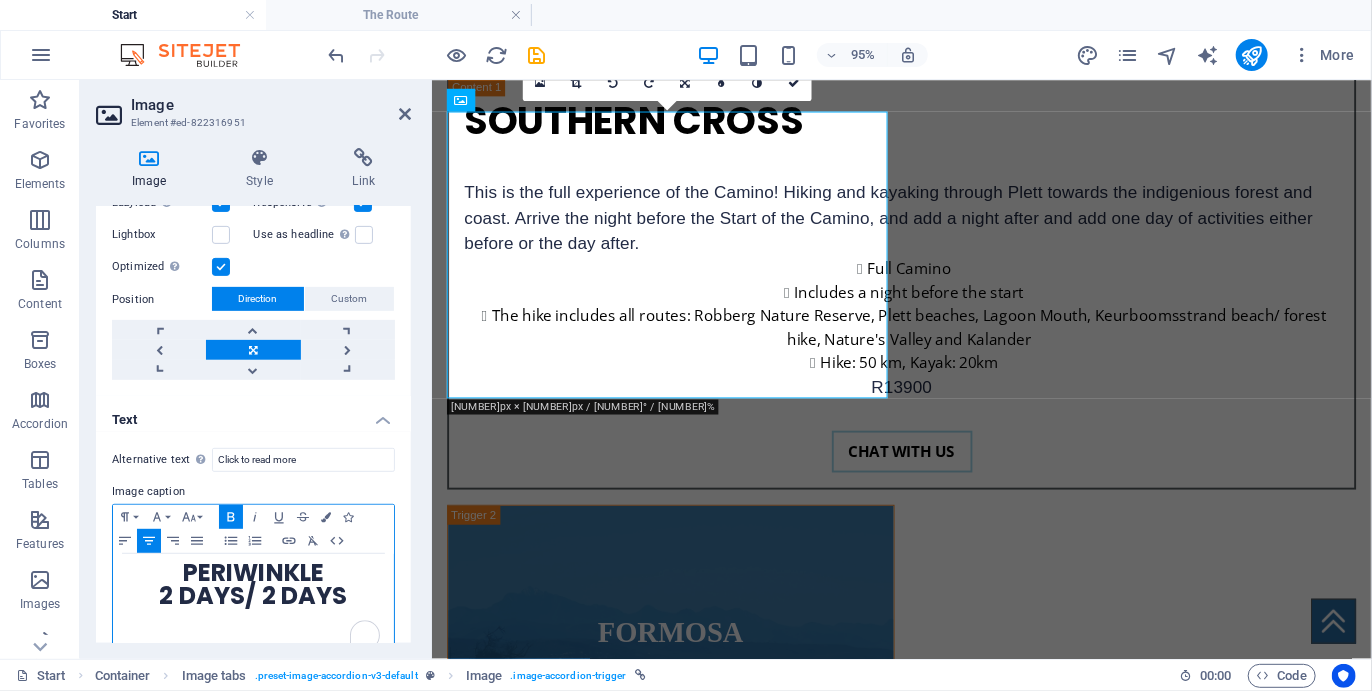 type 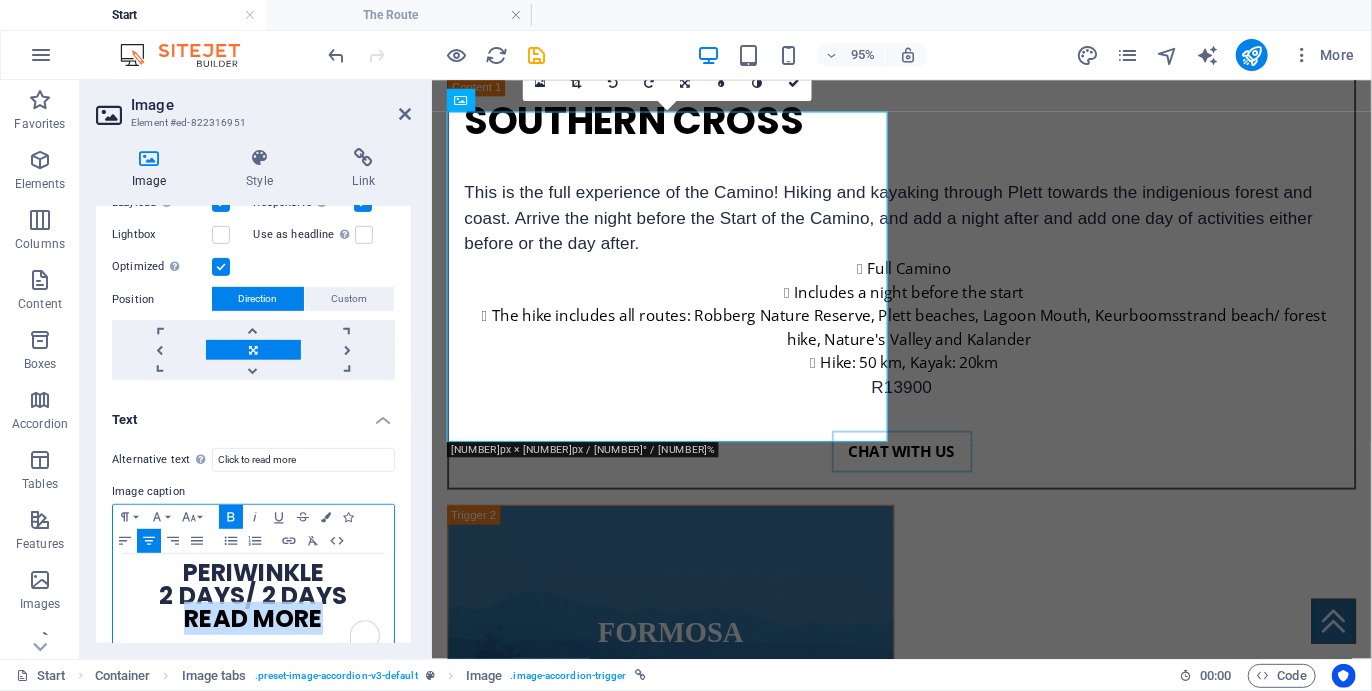 drag, startPoint x: 318, startPoint y: 620, endPoint x: 162, endPoint y: 624, distance: 156.05127 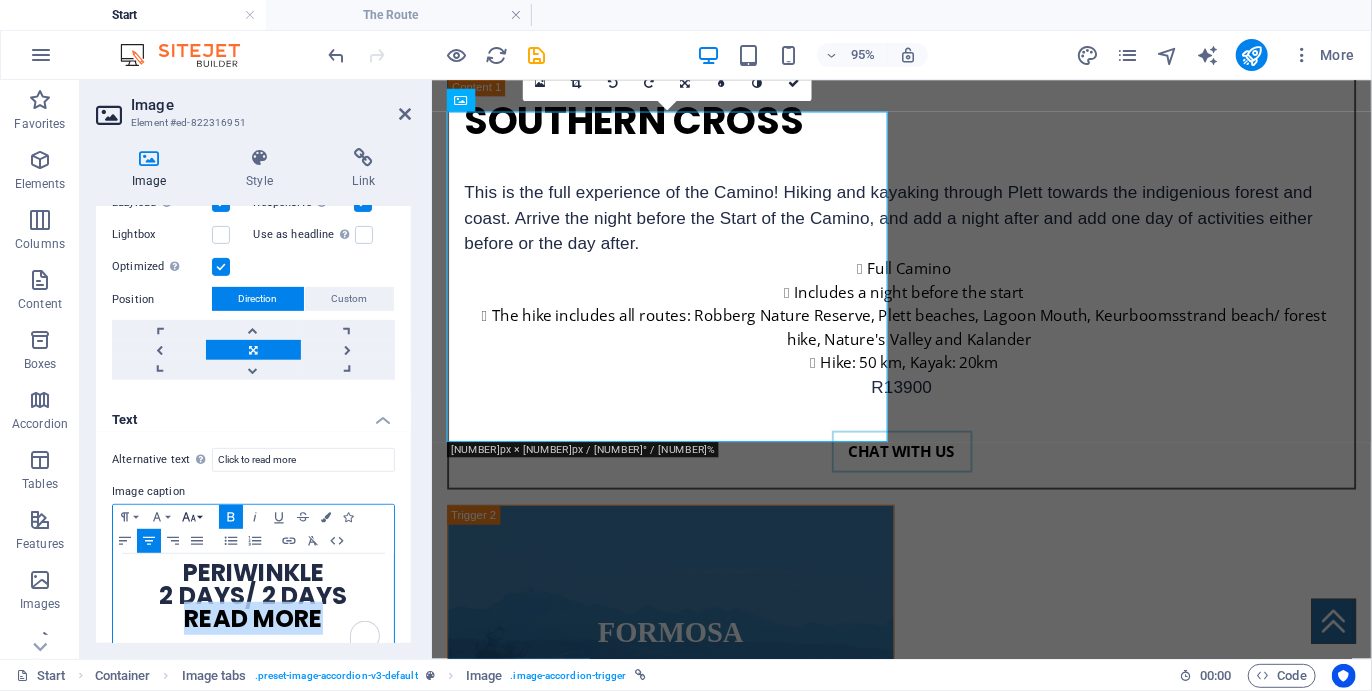 click 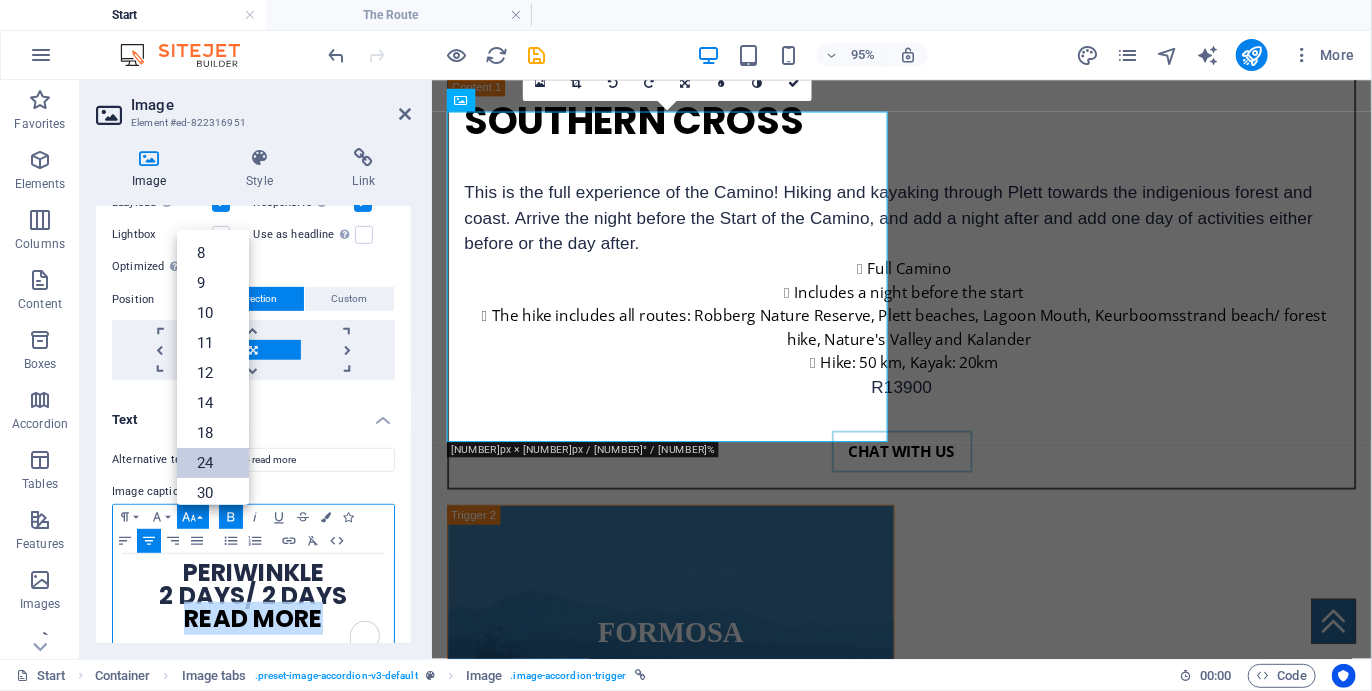 scroll, scrollTop: 0, scrollLeft: 0, axis: both 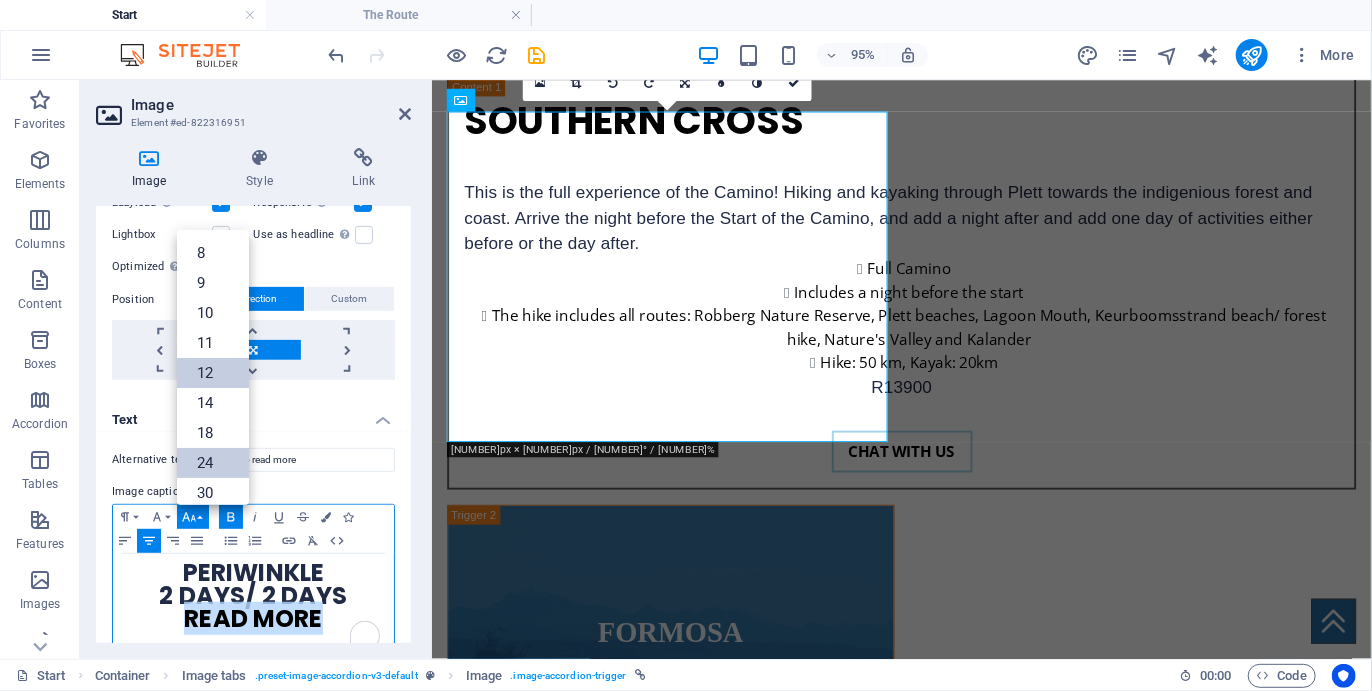 click on "12" at bounding box center [213, 373] 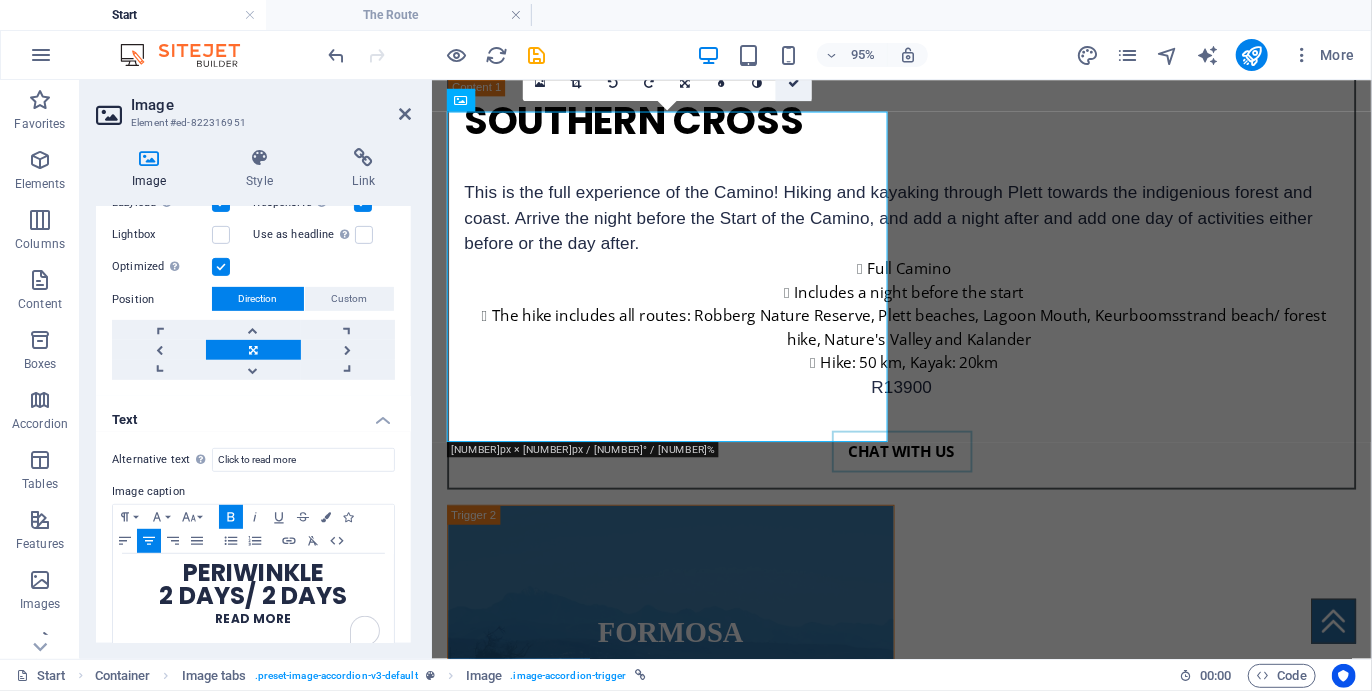 click at bounding box center [794, 82] 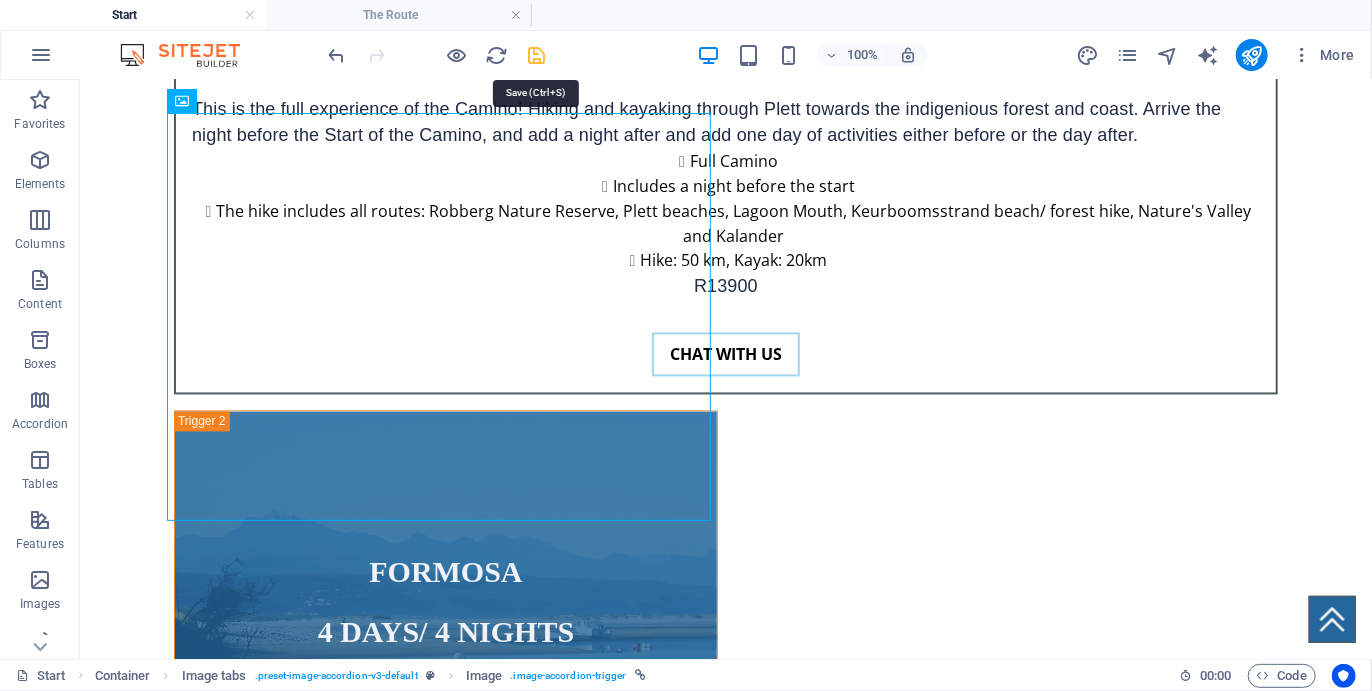 click at bounding box center (537, 55) 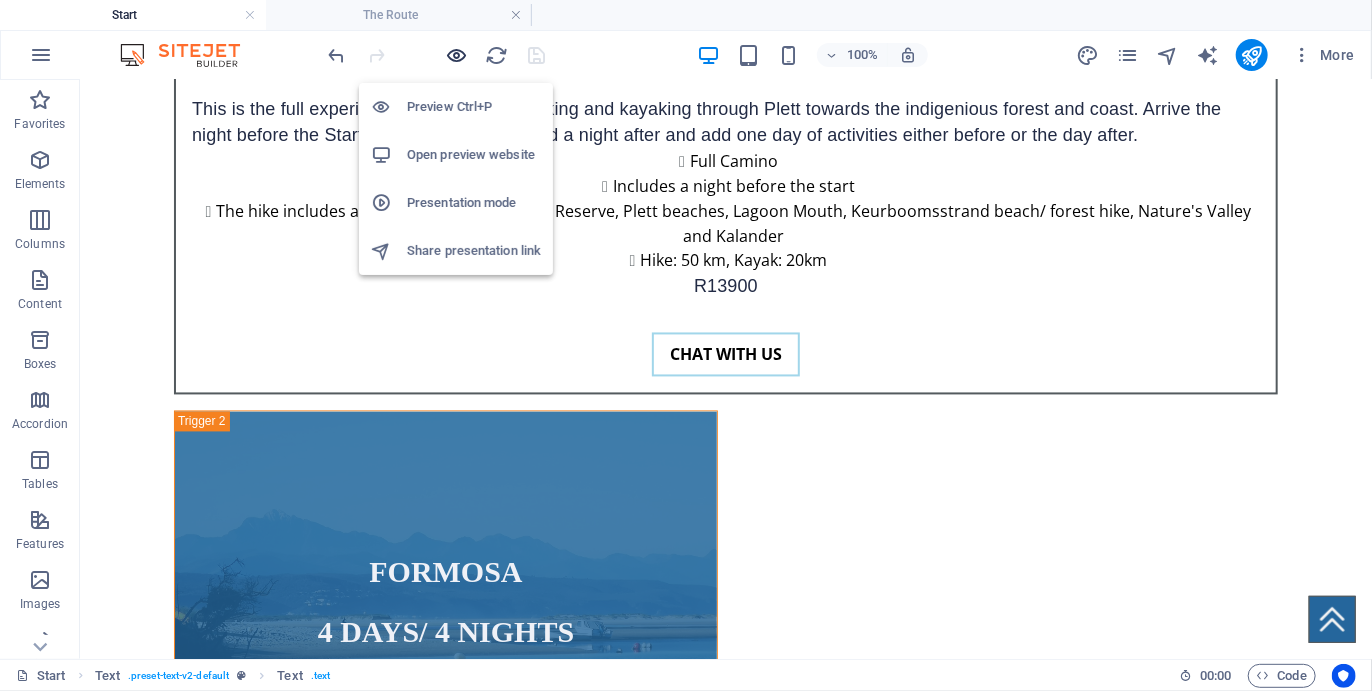click at bounding box center [457, 55] 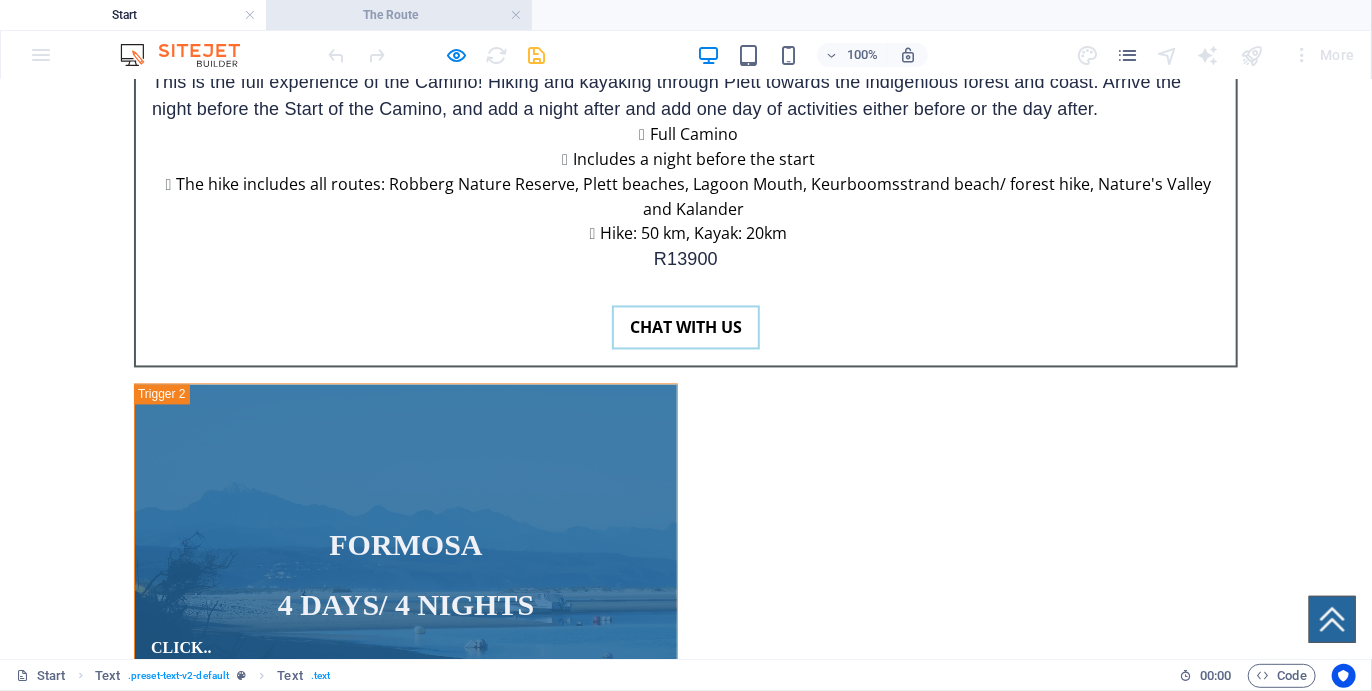click on "The Route" at bounding box center [399, 15] 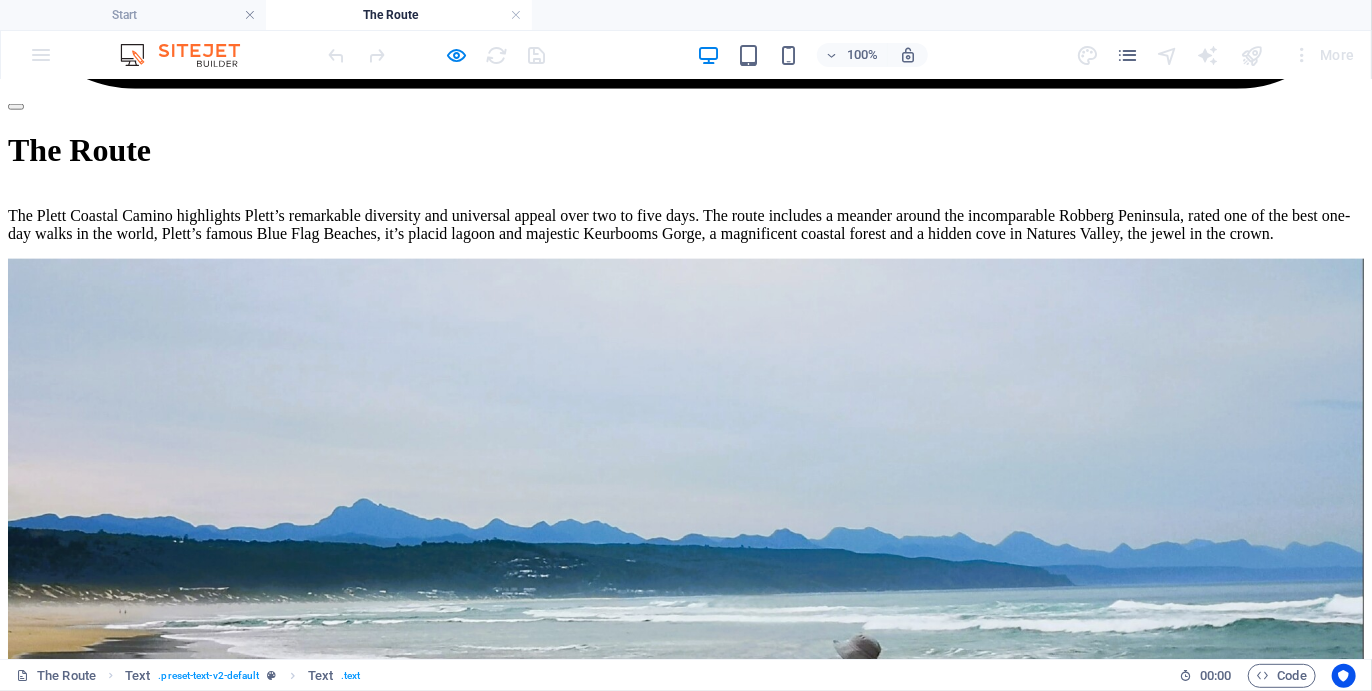 scroll, scrollTop: 4758, scrollLeft: 0, axis: vertical 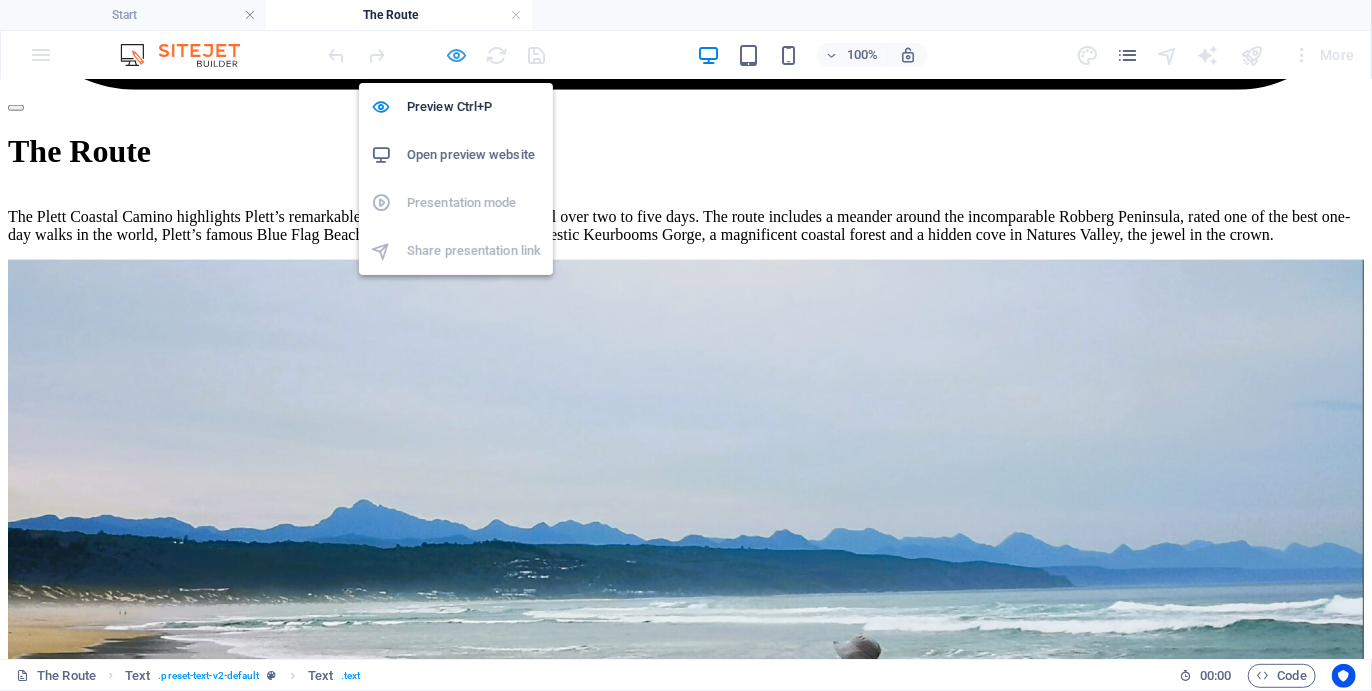 click at bounding box center [457, 55] 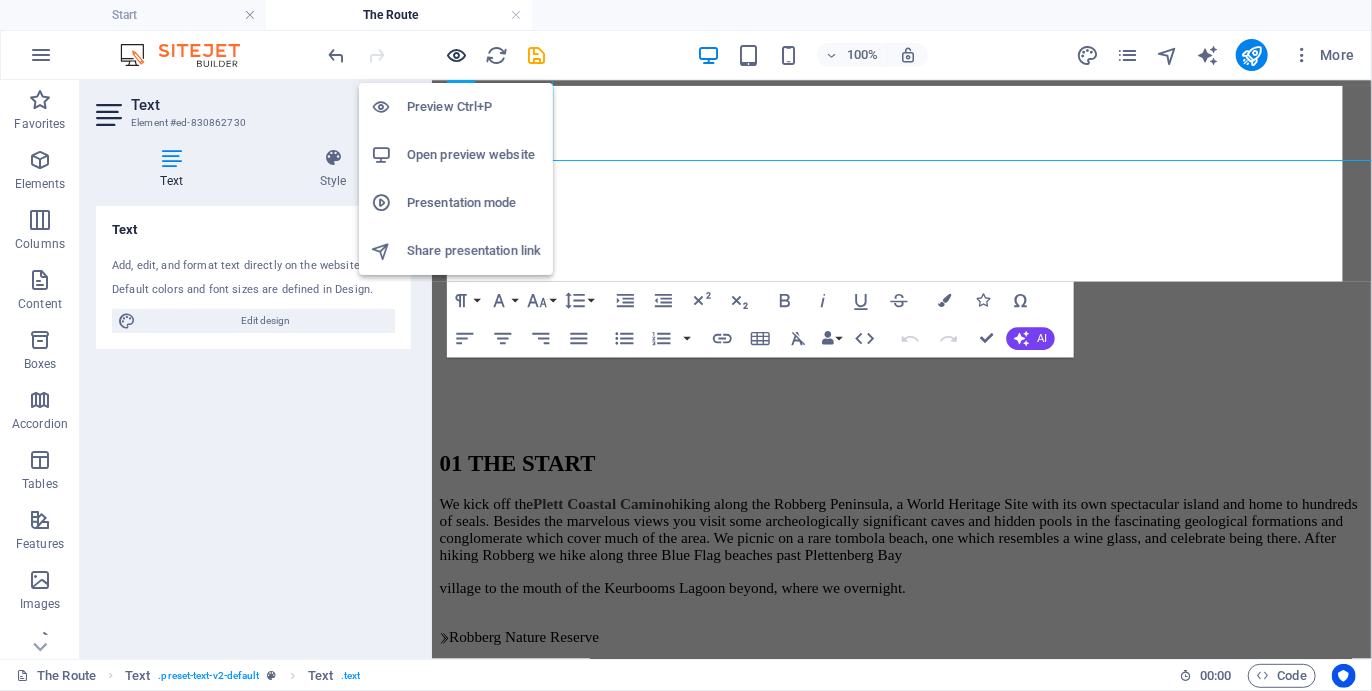 scroll, scrollTop: 4885, scrollLeft: 0, axis: vertical 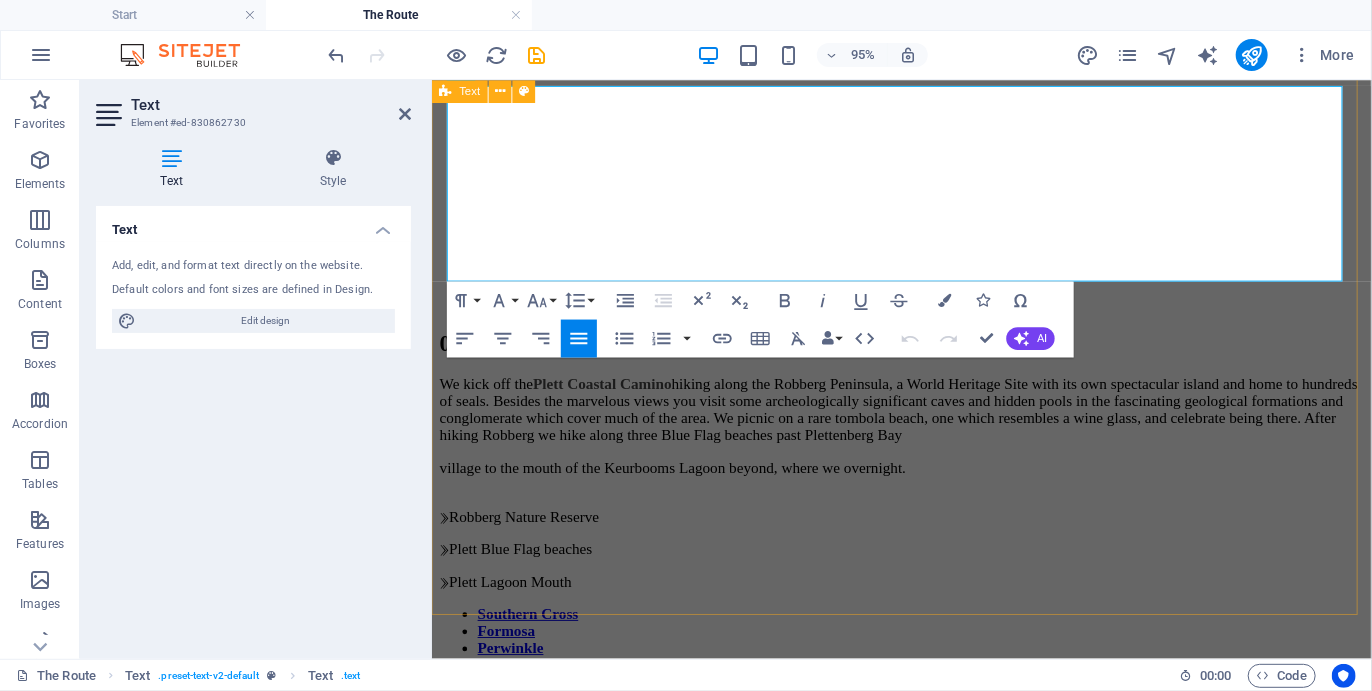click on "Our itinerary packages Because of our experience at Real Cape Adventures and understanding of travel needs, the Plett Coastal Camino has been designed to accommodate different travel itineraries, so the options vary in duration from [NUMBER] to [NUMBER] days. Departures are on [DAY] mornings, finishing on Fridays. This bookends the Plett Coastal Camino with weekends, allowing time to travel and additional days and activities. For your convenience and ease of booking, the most popular permutations are  Southern Cross  ([NUMBER] days/[NUMBER]nights) Formosa  ([NUMBER] days/ [NUMBER] nights) Oyster  ([NUMBER] days/ [NUMBER] nights) Periwinkle   ([NUMBER] days/ [NUMBER] nights) Weekly departures are set for every [DAY] morning at [TIME] from [MONTH] to [MONTH]. This allows for weekend travel before and after the Camino, as well as arriving a night before the Camino. Where participants are doing less than the full [NUMBER] days, they will join and leave the regular departure groups on days coinciding with their itineraries." at bounding box center [925, 3578] 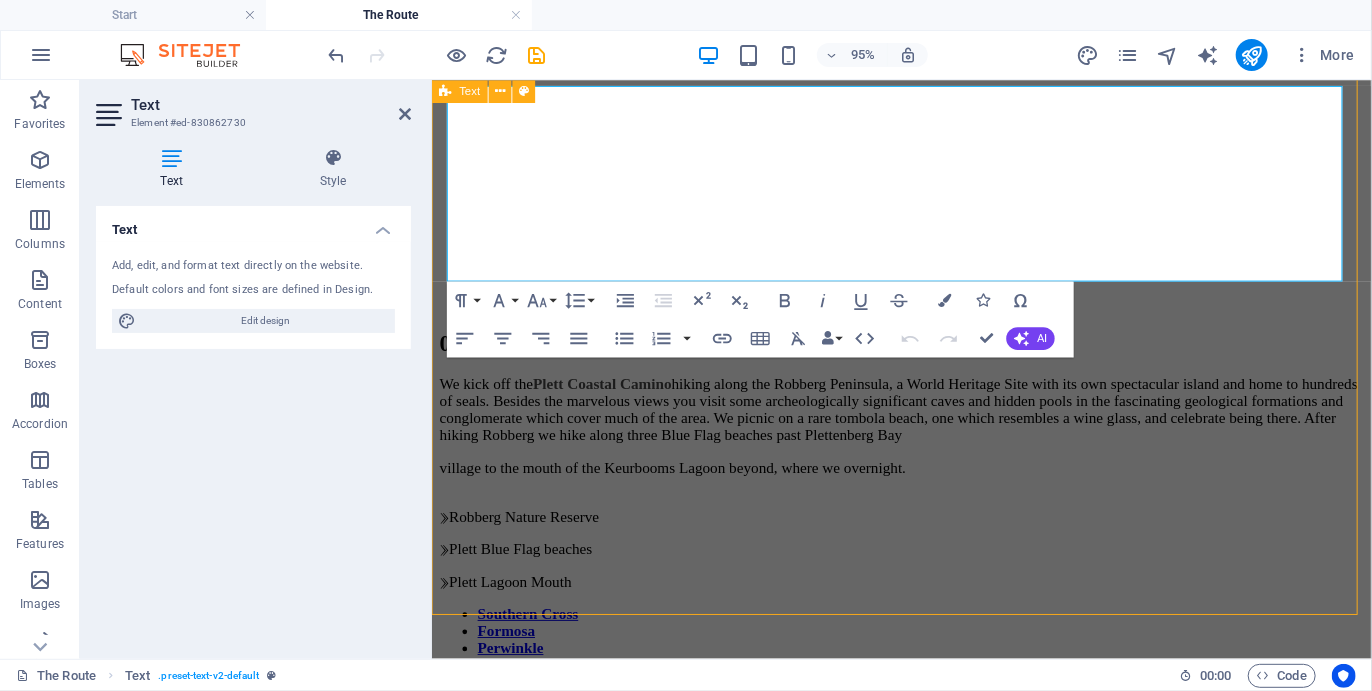 scroll, scrollTop: 4760, scrollLeft: 0, axis: vertical 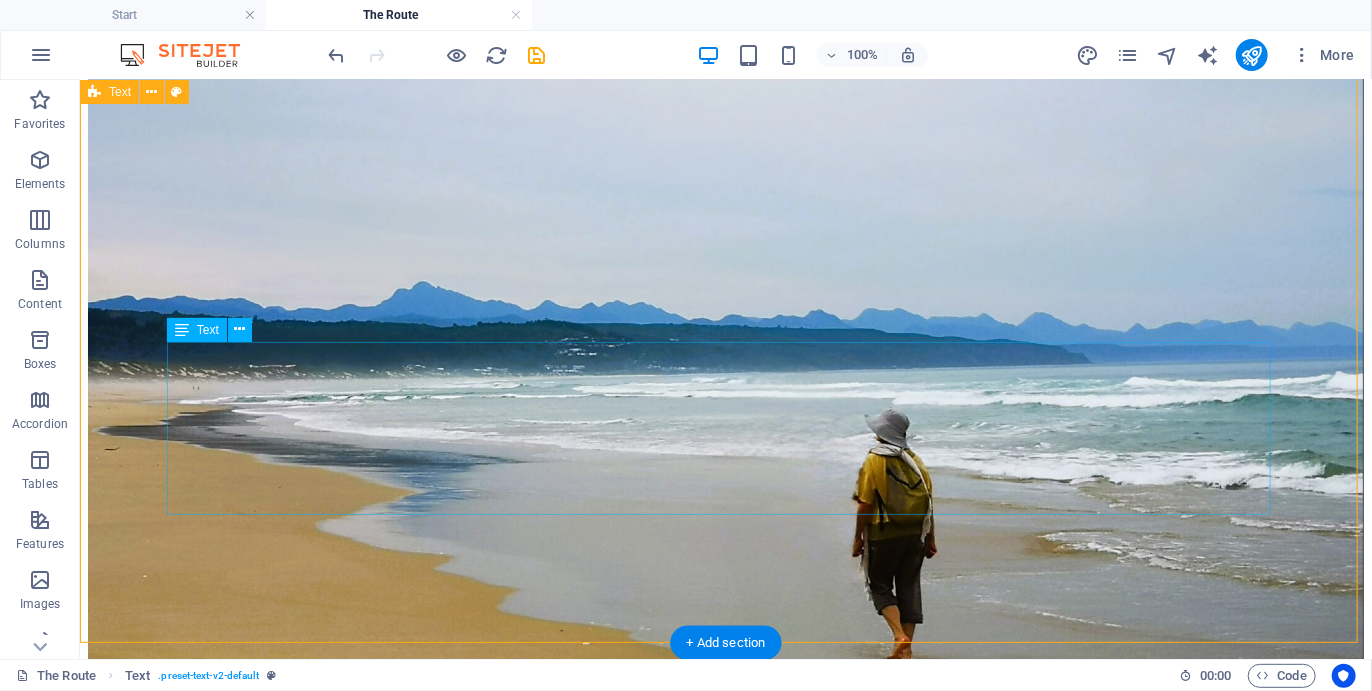 click on "Weekly departures are set for every Monday morning at 8h00 from February to November. This allows for weekend travel before and after the Camino, as well as arriving a night before the Camino. Where participants are doing less than the full five days, they will join and leave the regular departure groups on days coinciding with their itineraries. Regular weekly departures are set for every Monday morning at 8h00 for the basic Four Day/Three Night Camino Option  This allows time for adding additional activity days before and after, arriving a day before, or staying an additional night. It also avoids weekend crowds and facilitates traveling over weekends before the start and after. Where groups are doing less than four days, they will join and leave the regular departure groups on days coinciding with their itineraries." at bounding box center (725, 4902) 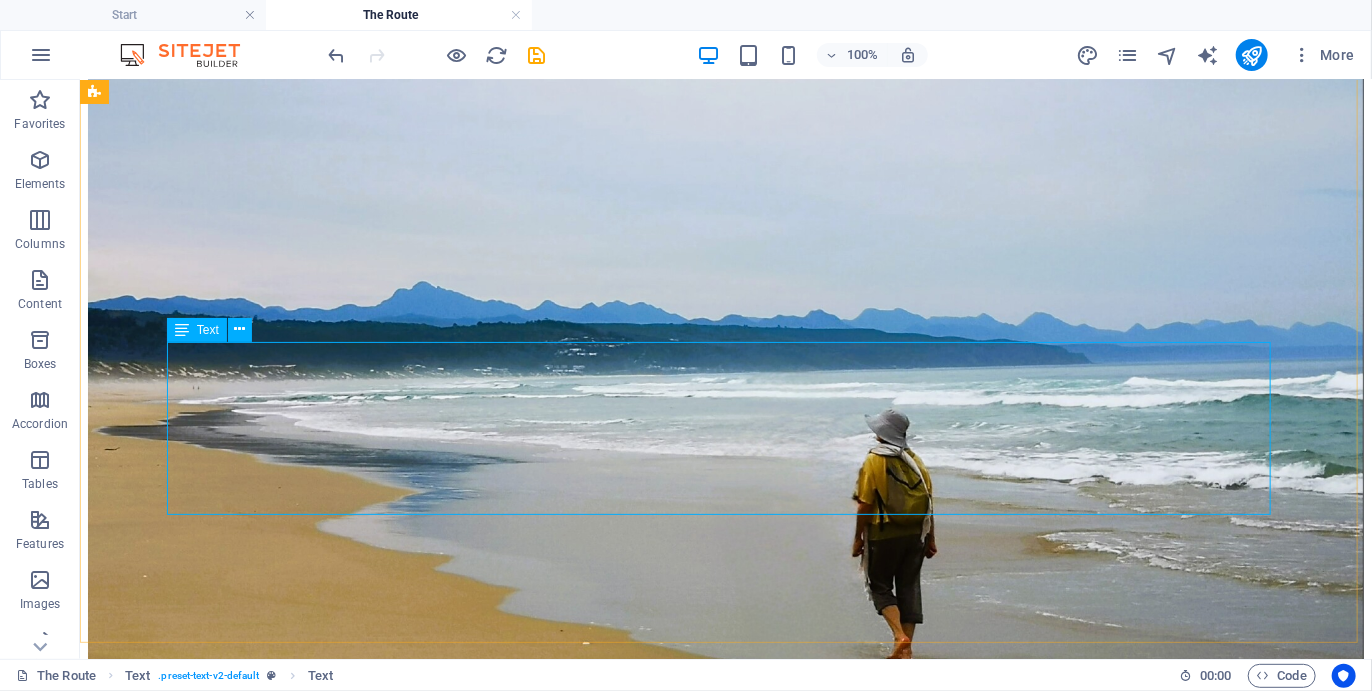 click on "Text" at bounding box center (208, 330) 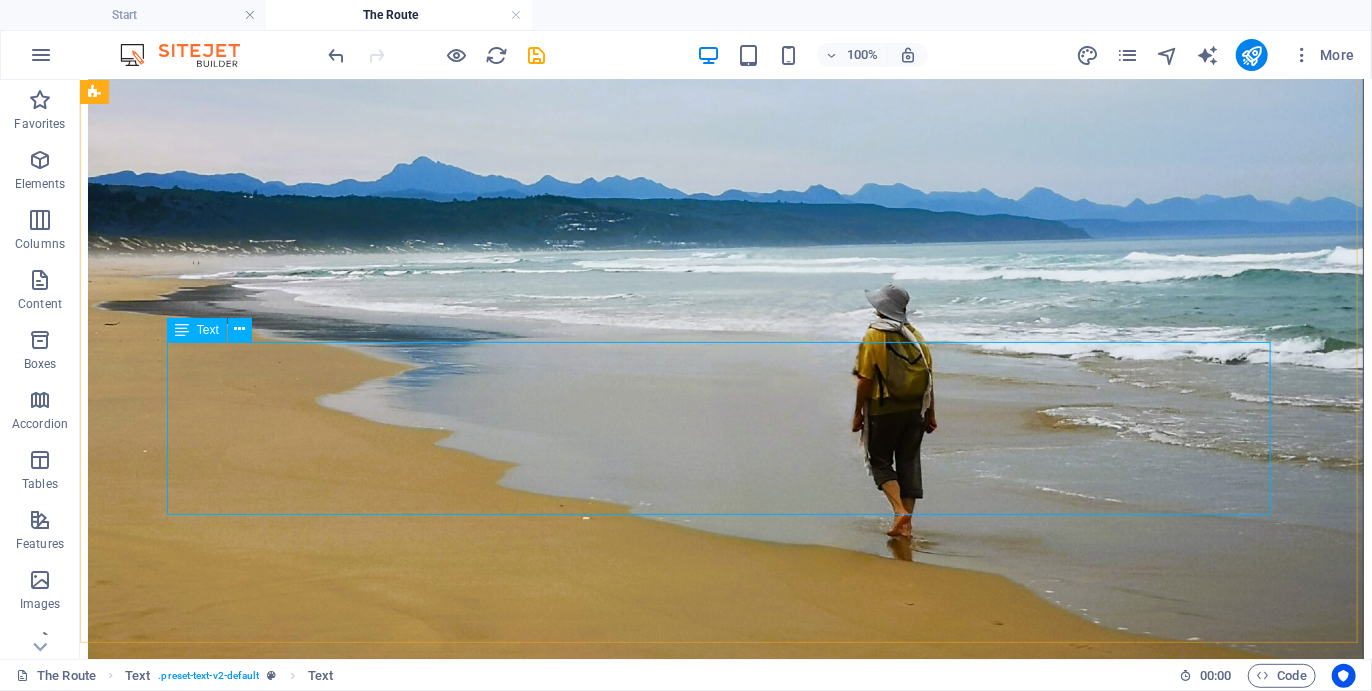 select on "px" 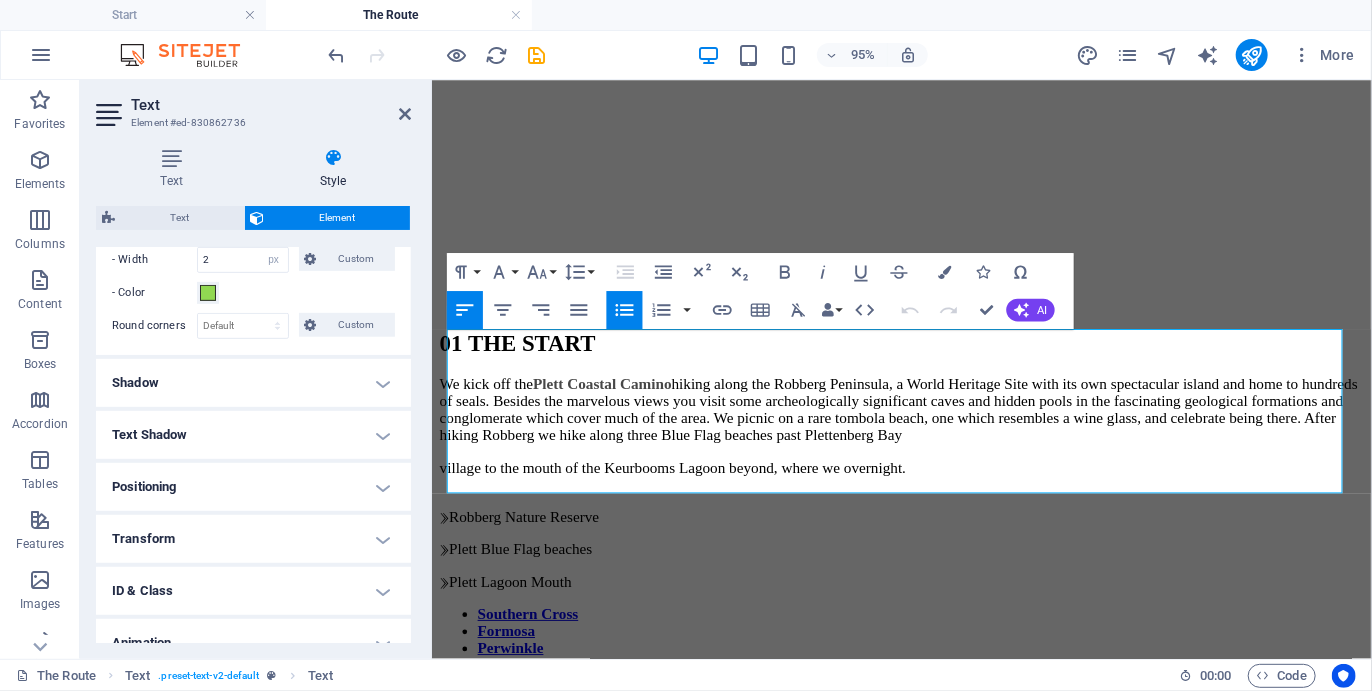 scroll, scrollTop: 594, scrollLeft: 0, axis: vertical 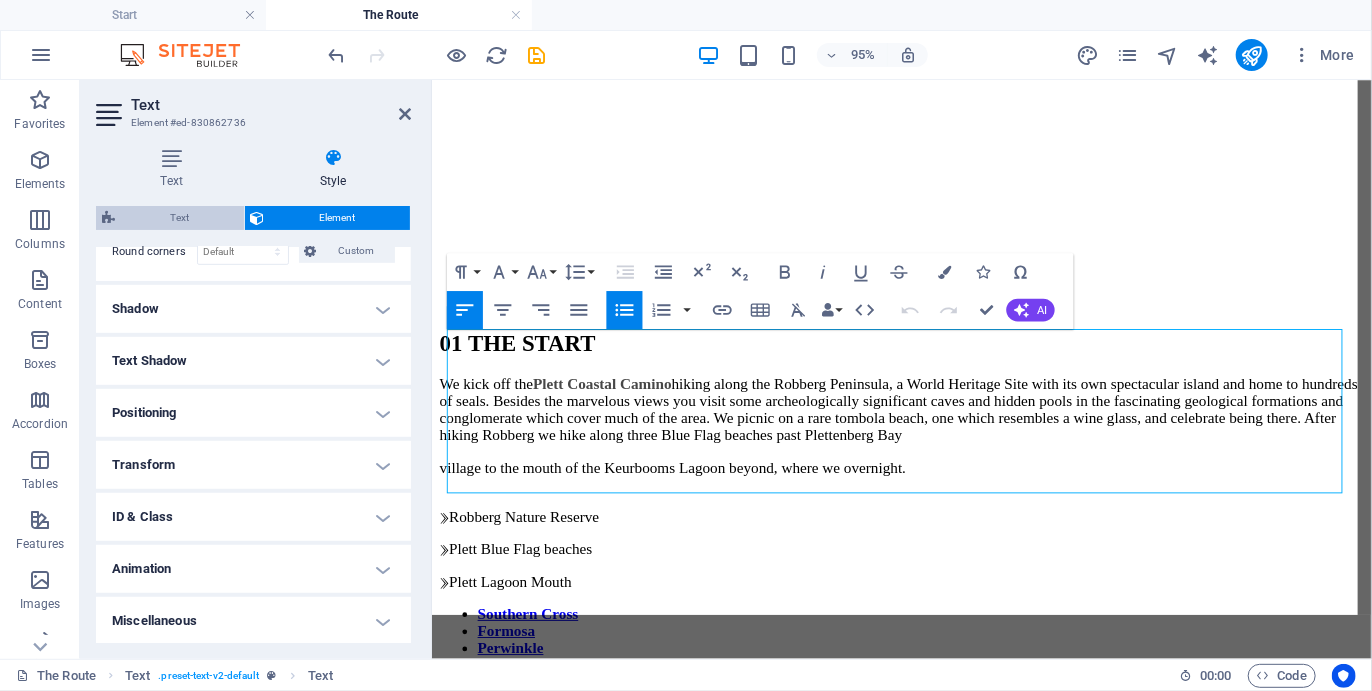 click on "Text" at bounding box center [179, 218] 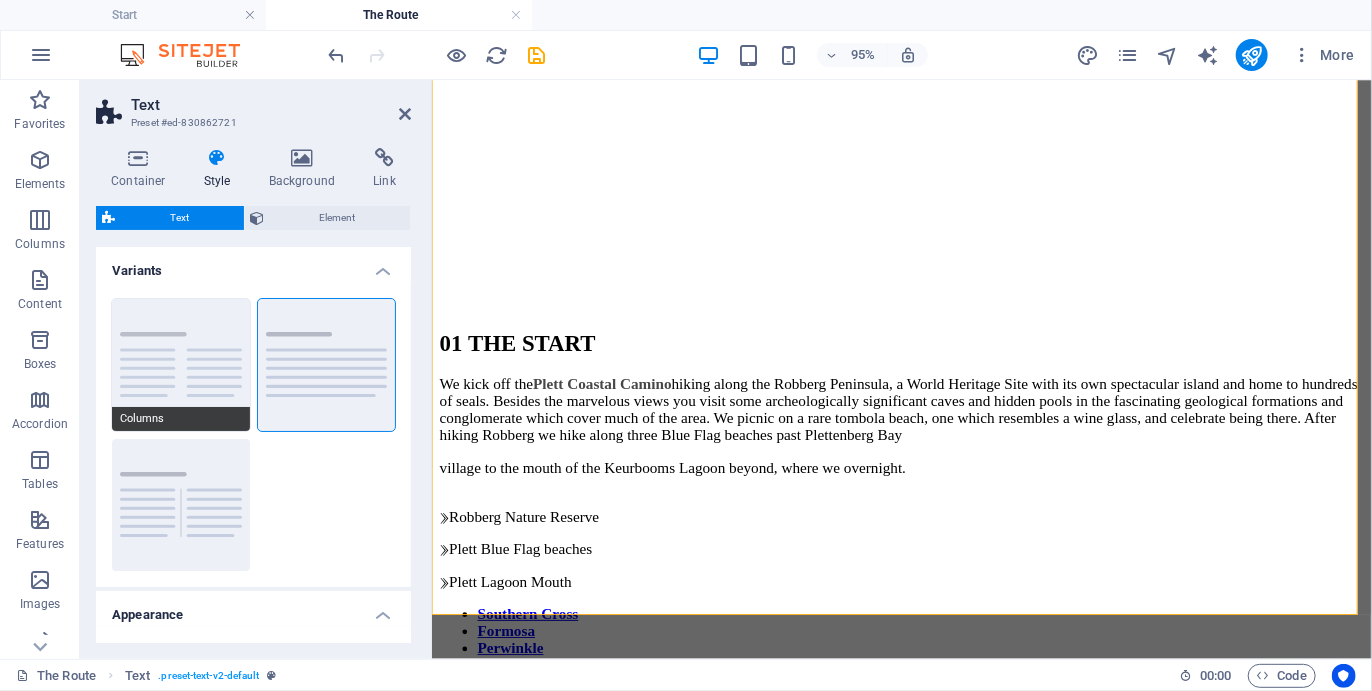 scroll, scrollTop: 128, scrollLeft: 0, axis: vertical 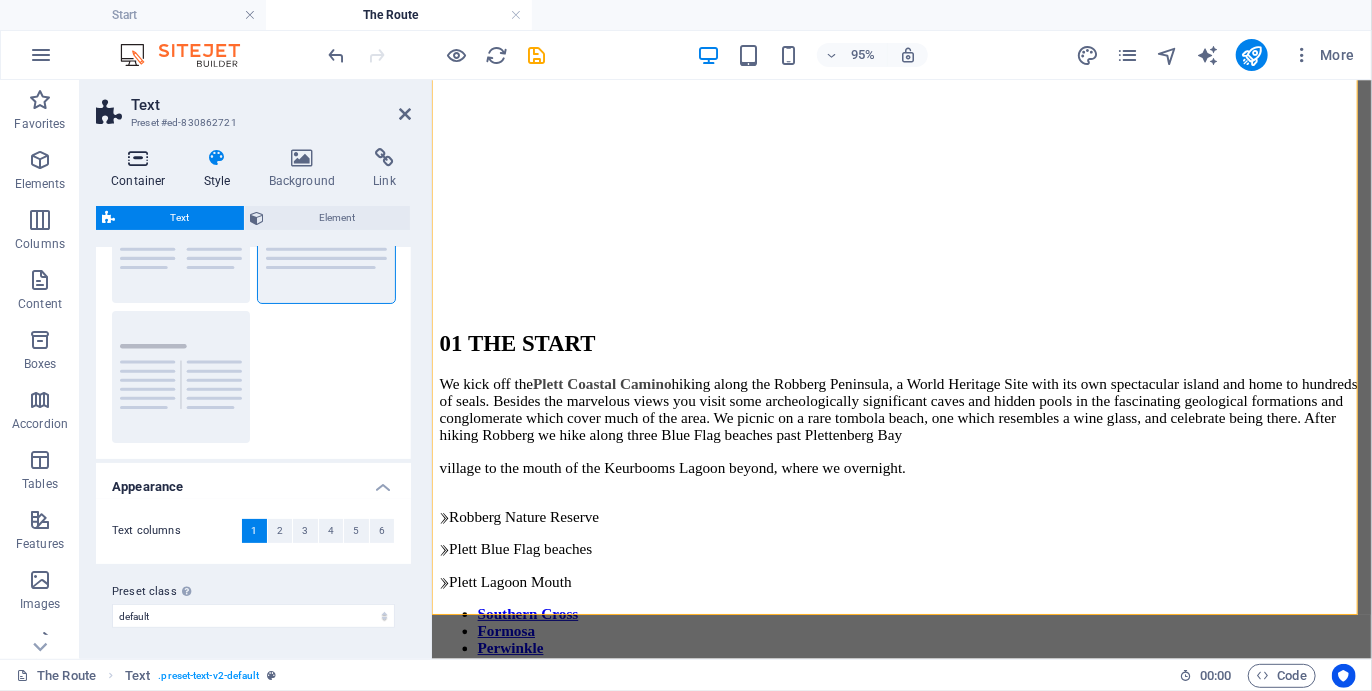 click at bounding box center (138, 158) 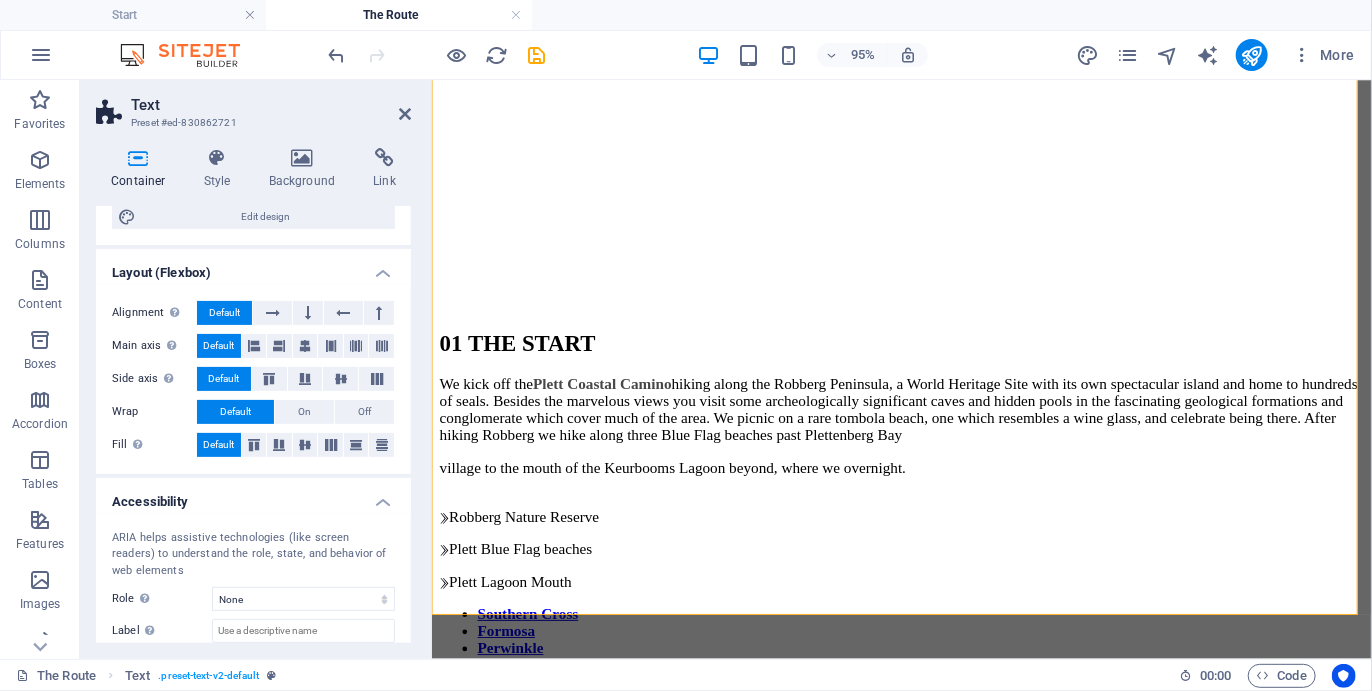 scroll, scrollTop: 251, scrollLeft: 0, axis: vertical 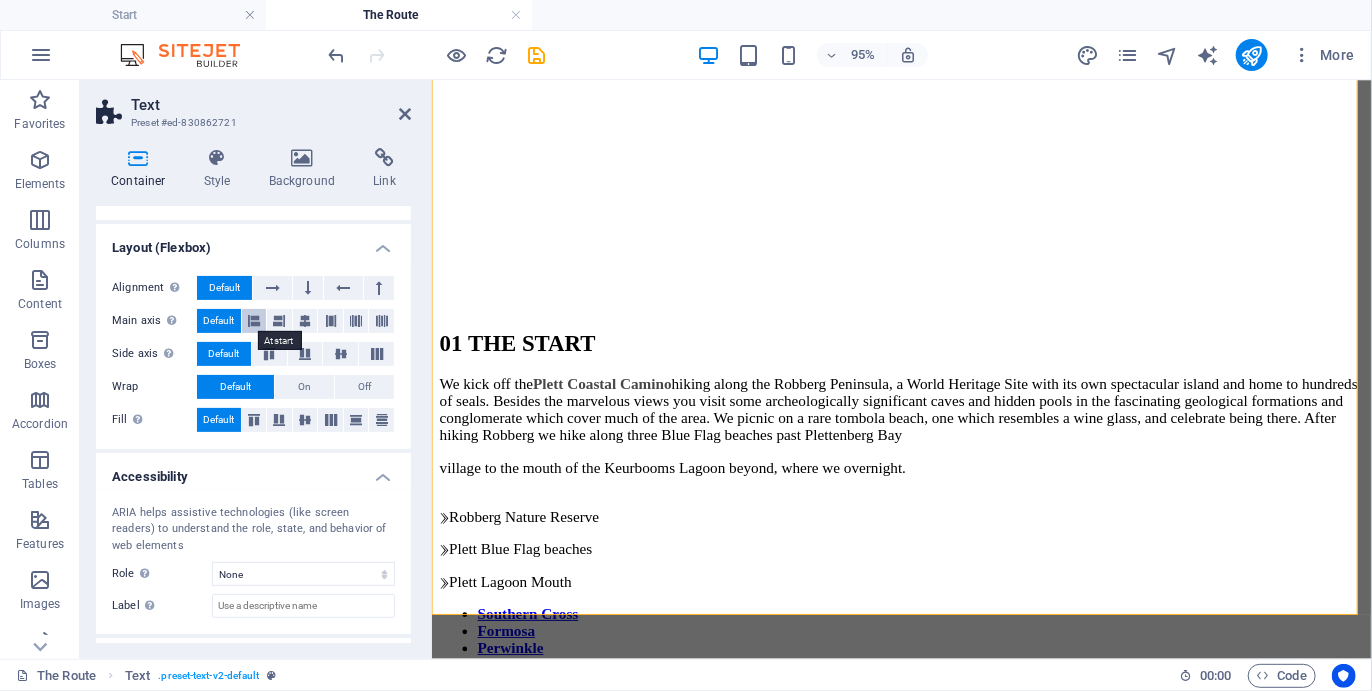 click at bounding box center [254, 321] 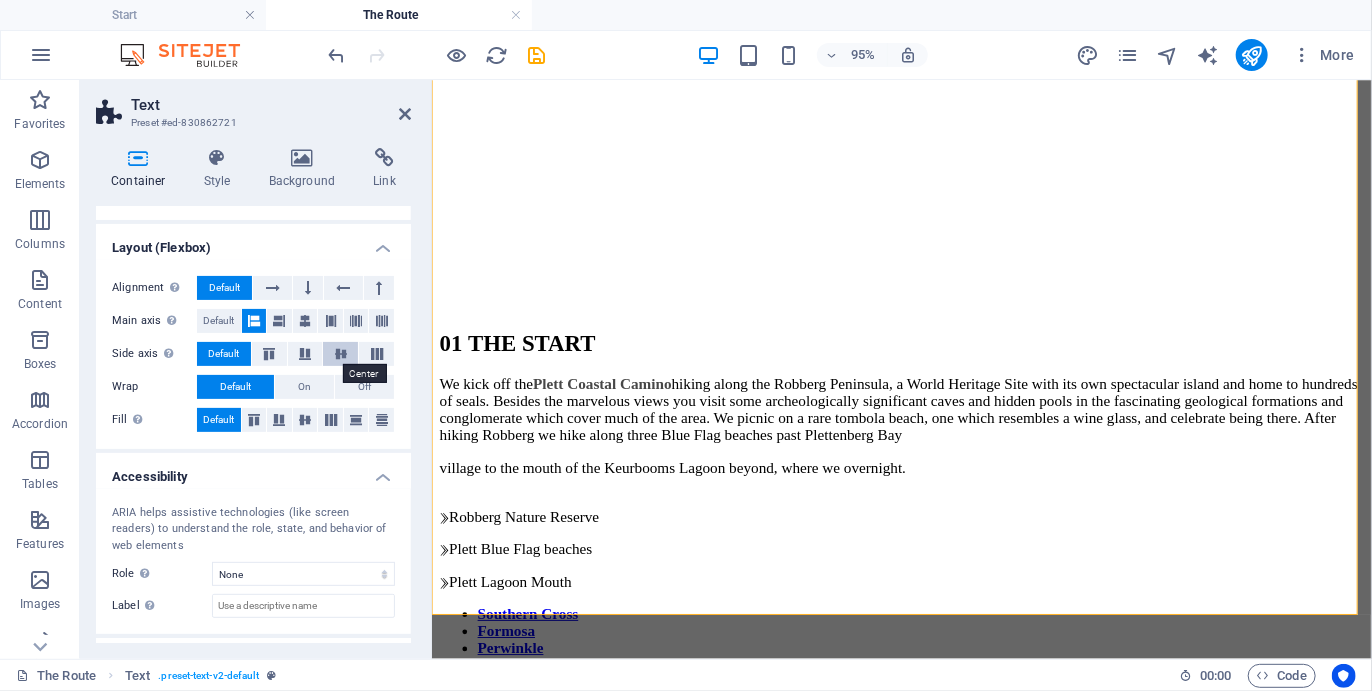 click at bounding box center [341, 354] 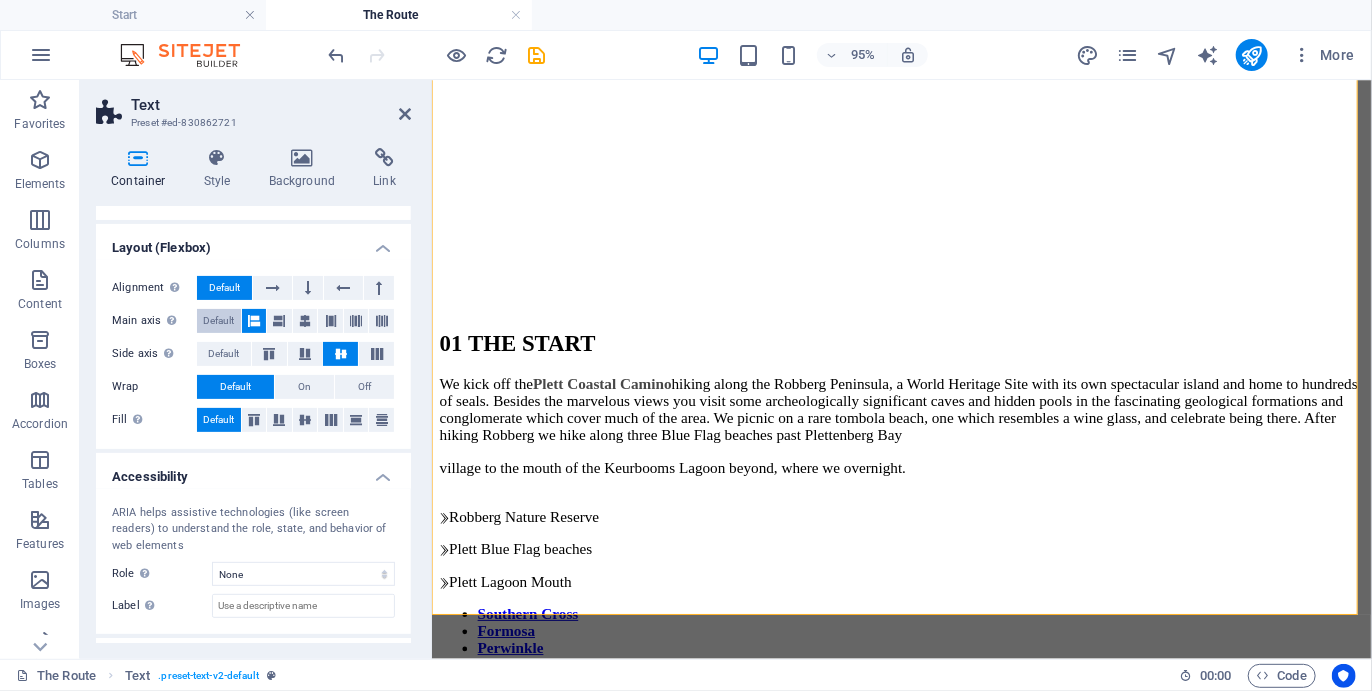 click on "Default" at bounding box center [218, 321] 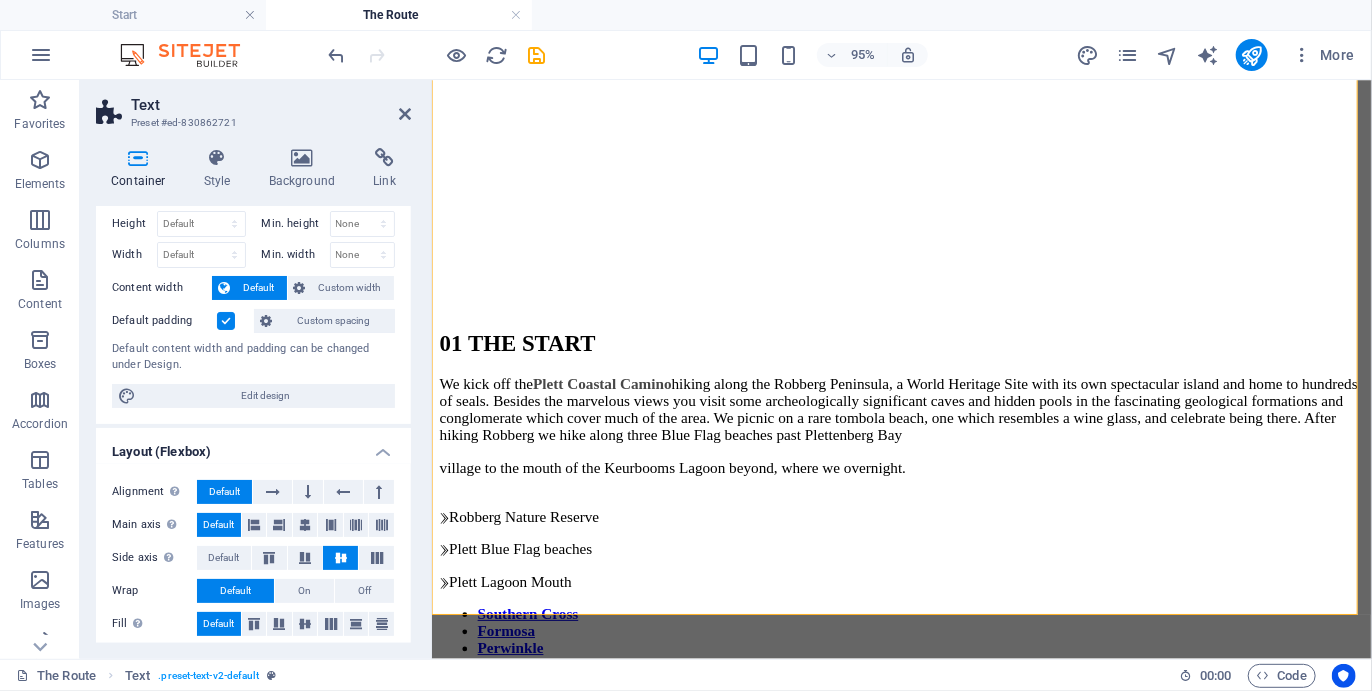 scroll, scrollTop: 0, scrollLeft: 0, axis: both 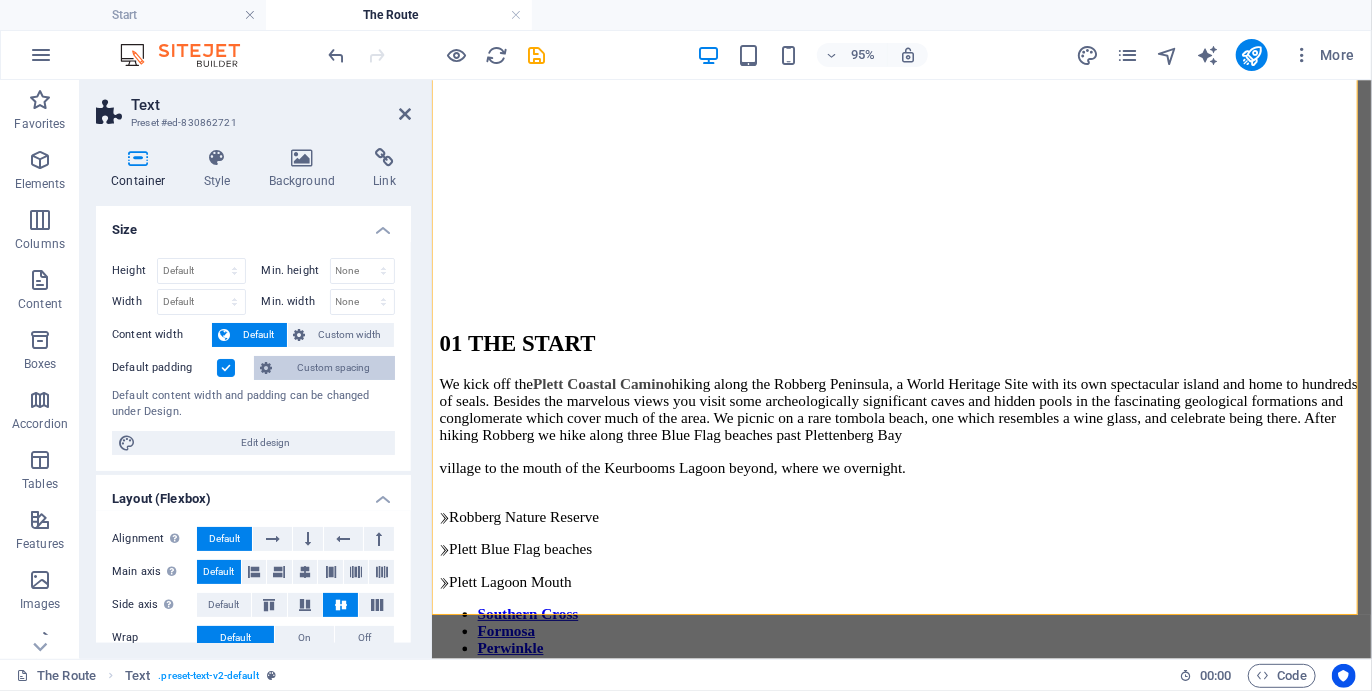 click on "Custom spacing" at bounding box center [333, 368] 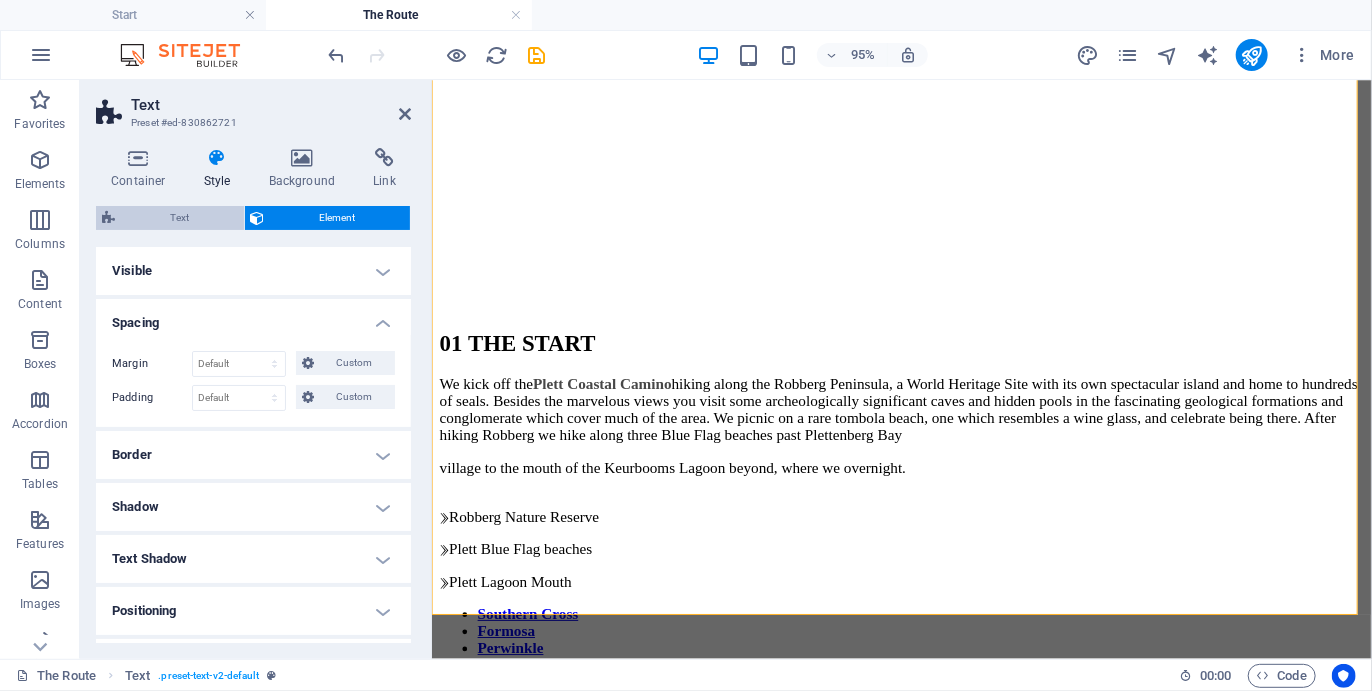 click on "Text" at bounding box center [179, 218] 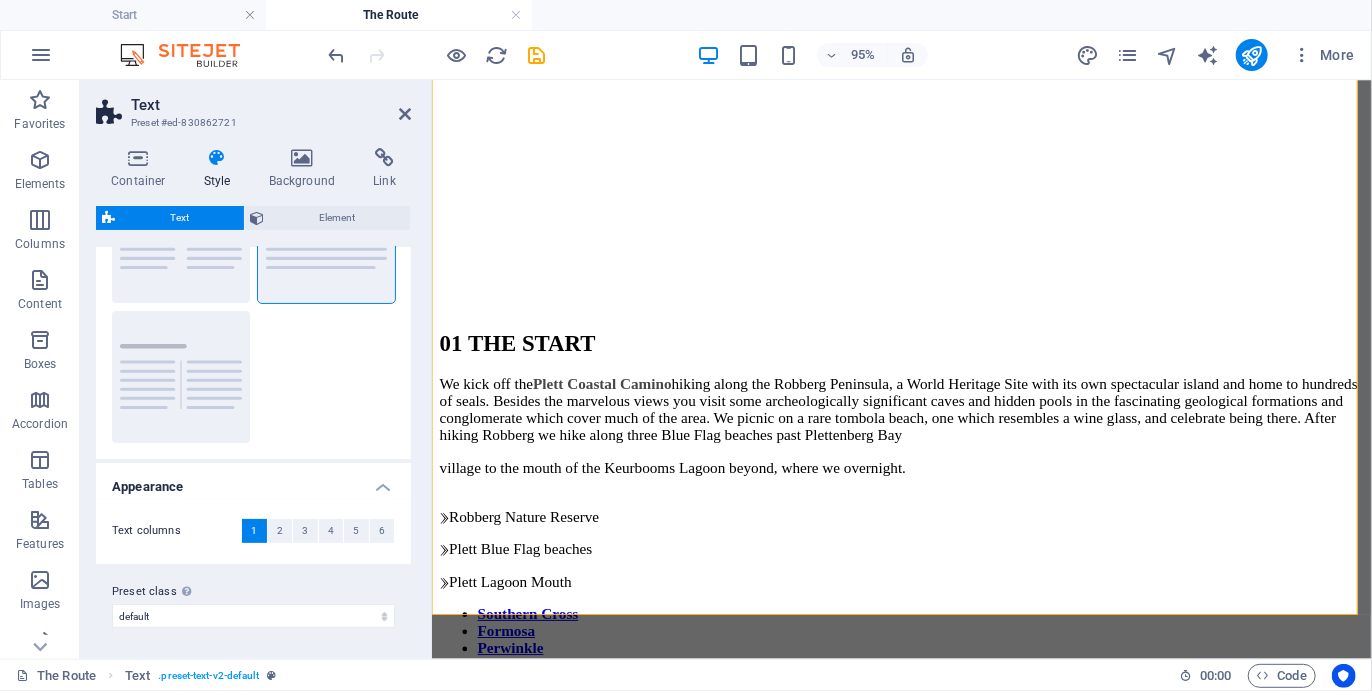 scroll, scrollTop: 0, scrollLeft: 0, axis: both 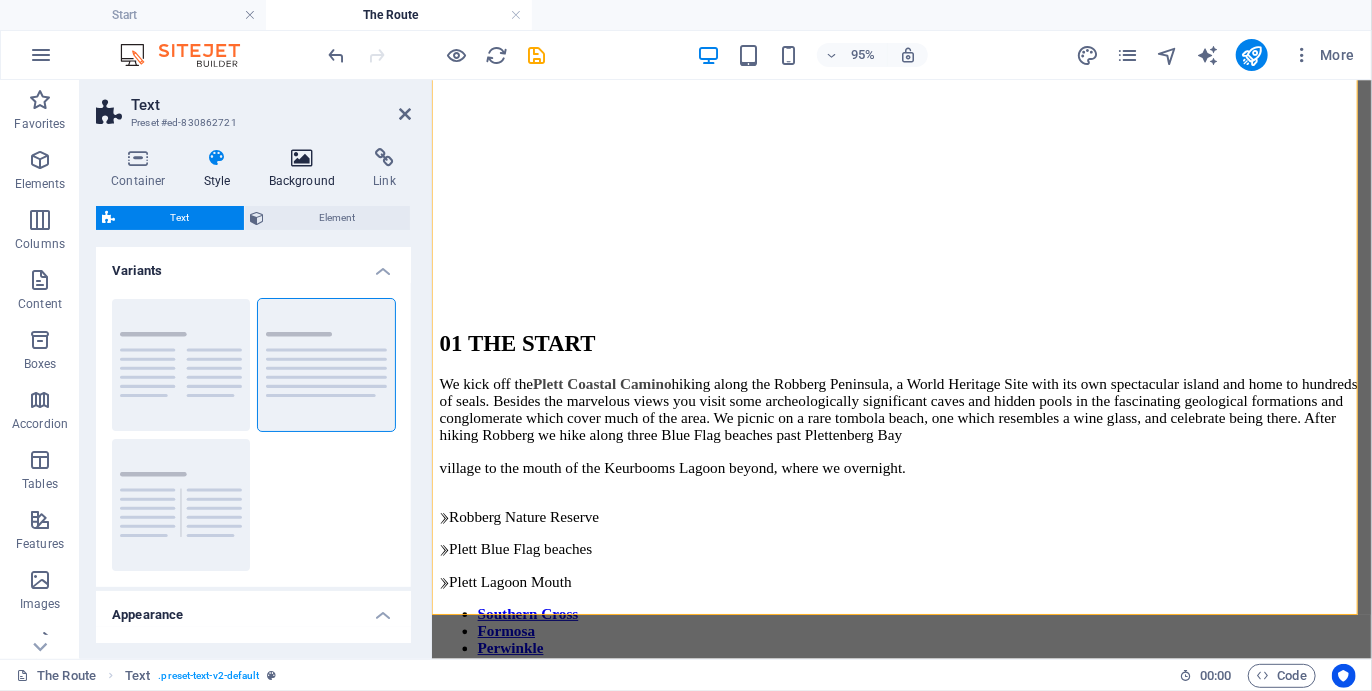 click on "Background" at bounding box center (306, 169) 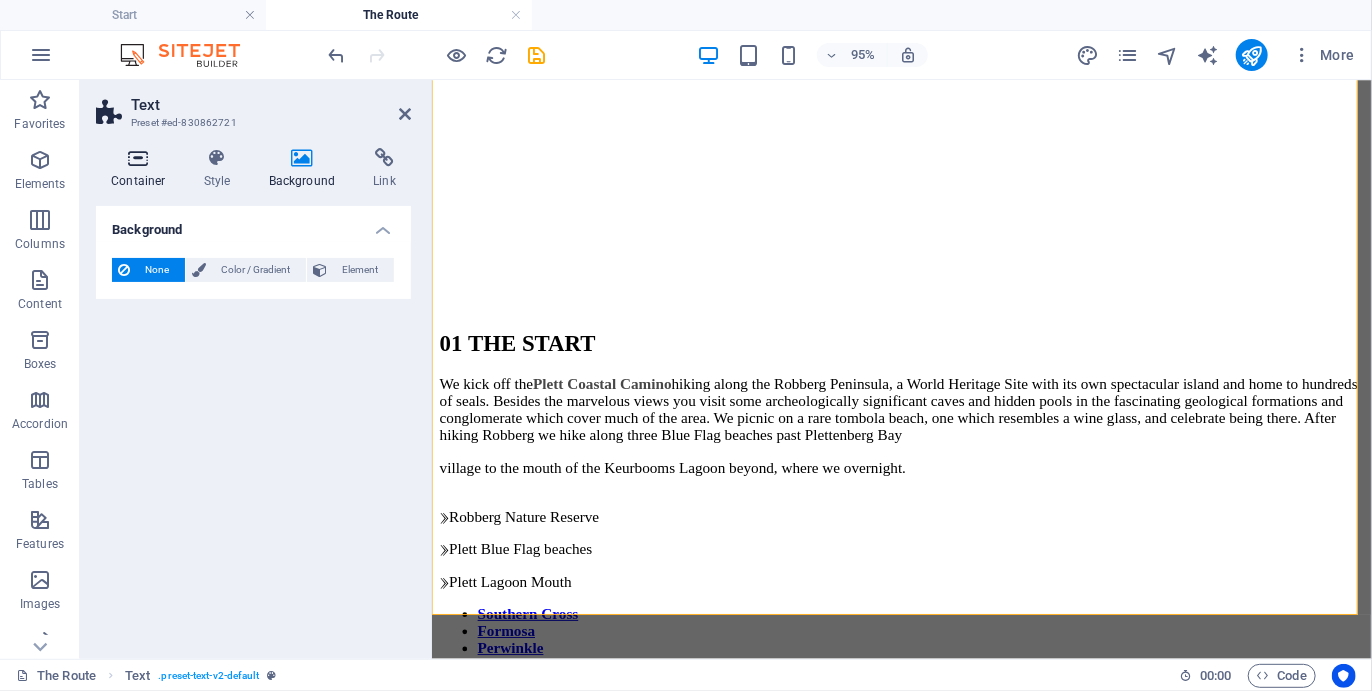 click on "Container" at bounding box center (142, 169) 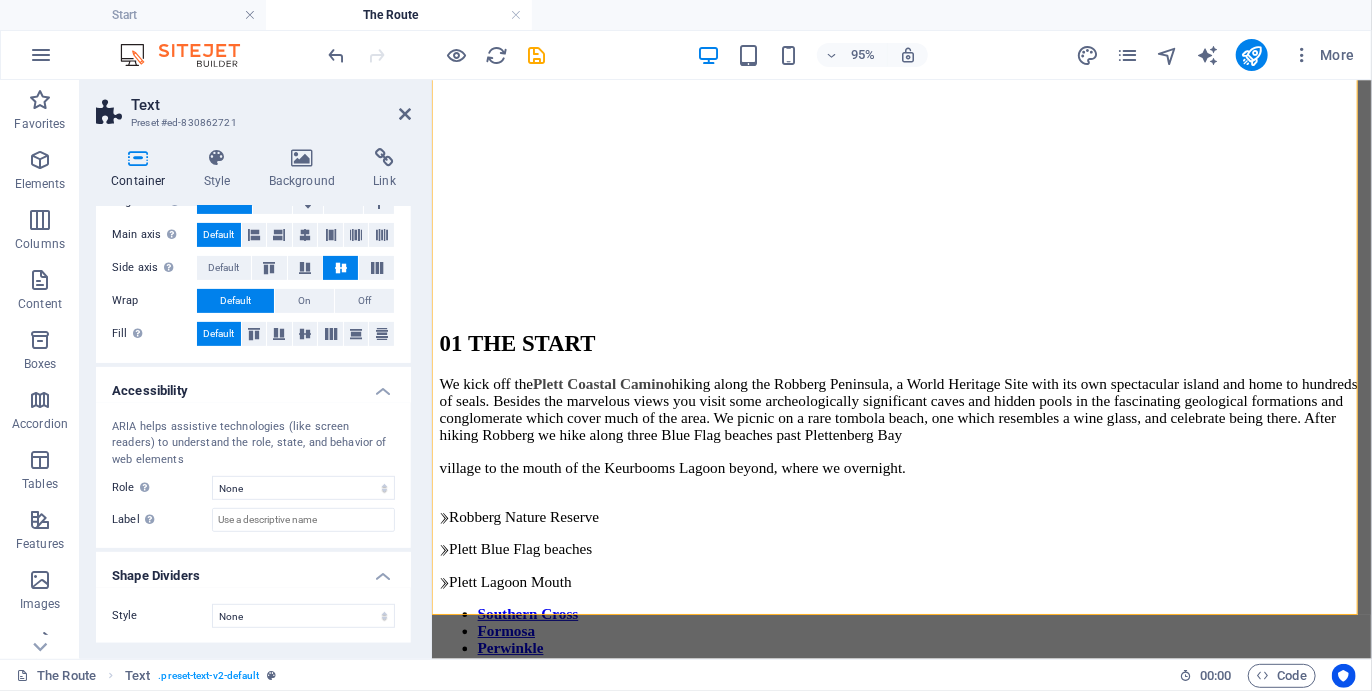 scroll, scrollTop: 0, scrollLeft: 0, axis: both 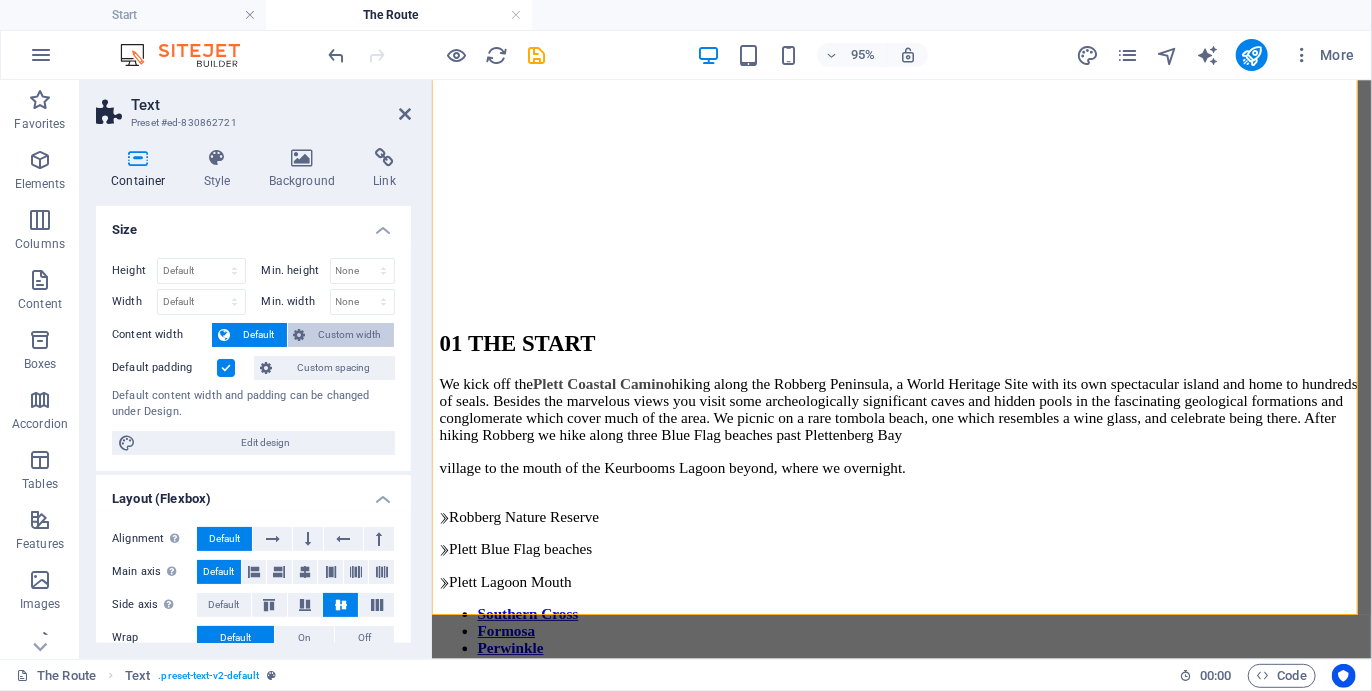click on "Custom width" at bounding box center (350, 335) 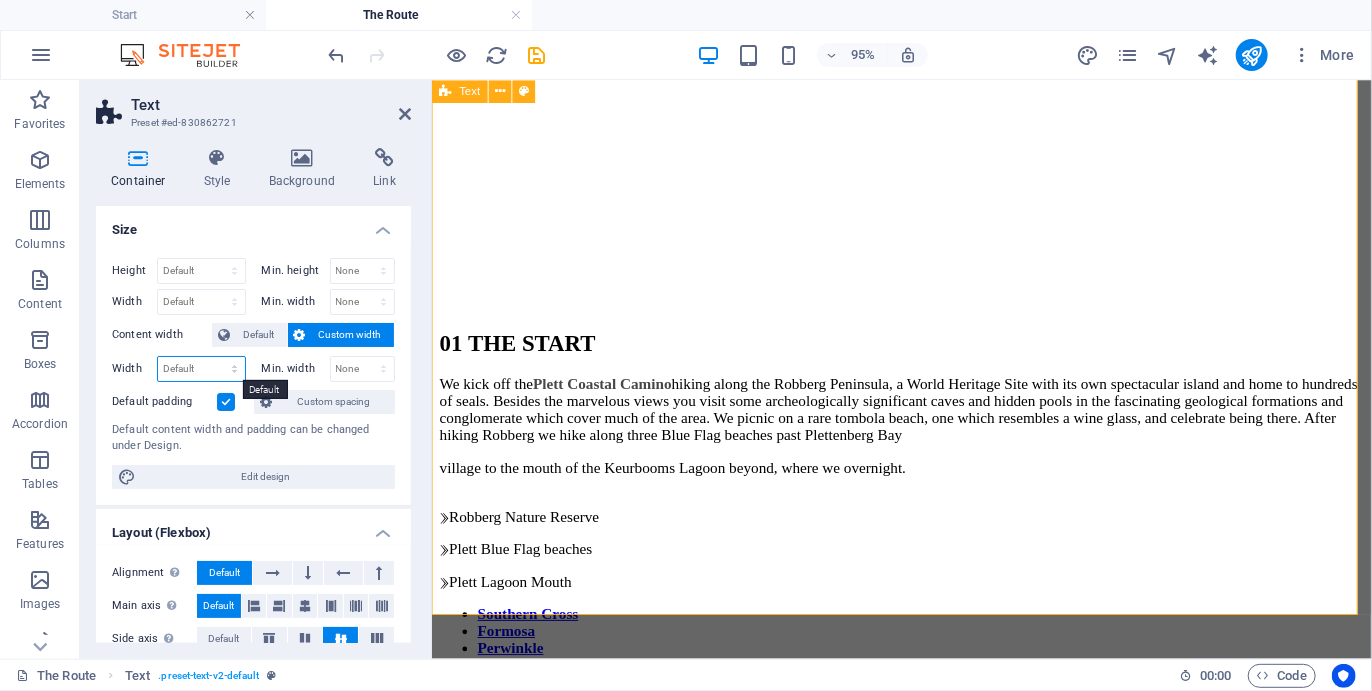 click on "Default px rem % em vh vw" at bounding box center [201, 369] 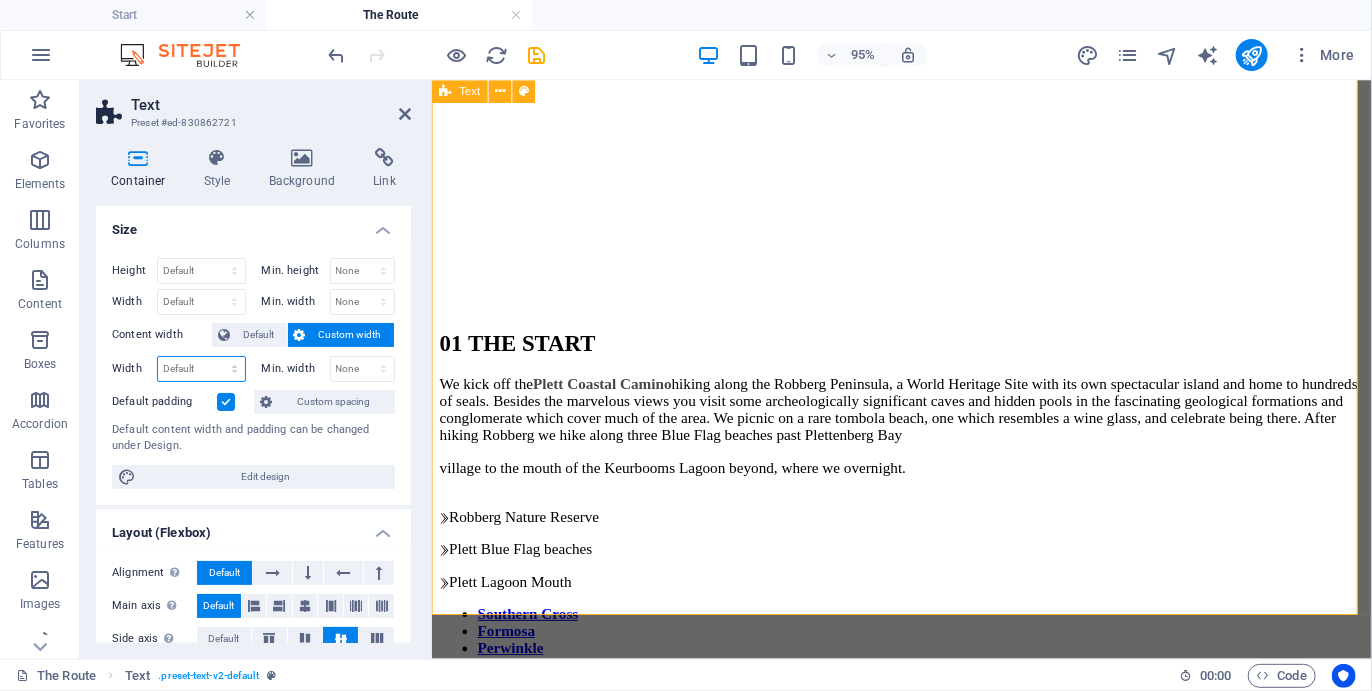 select on "px" 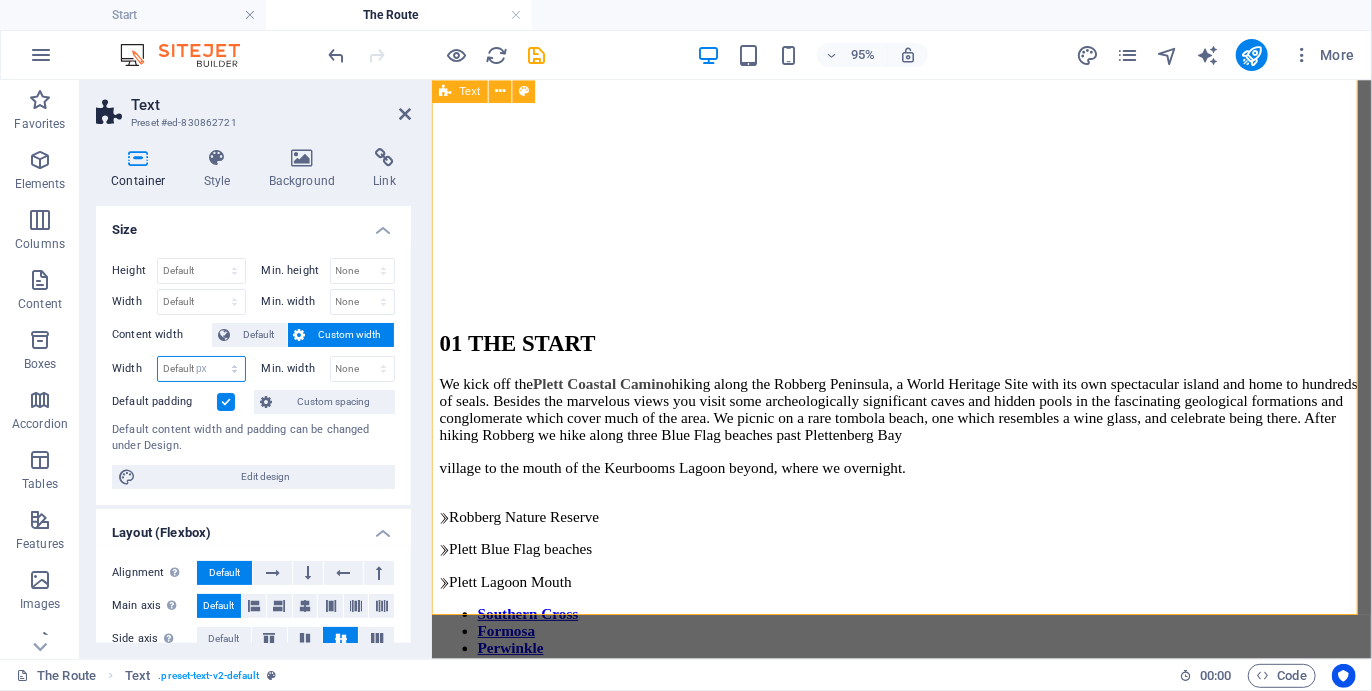 click on "Default px rem % em vh vw" at bounding box center [201, 369] 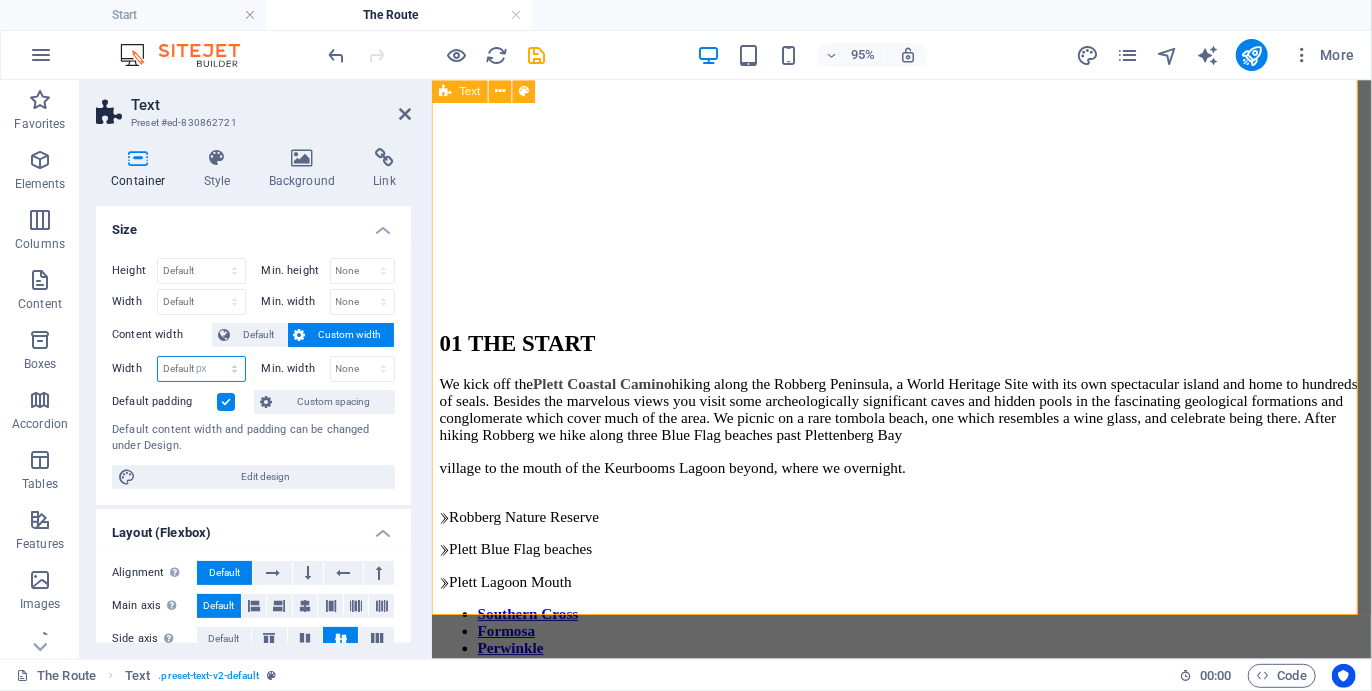 type on "975" 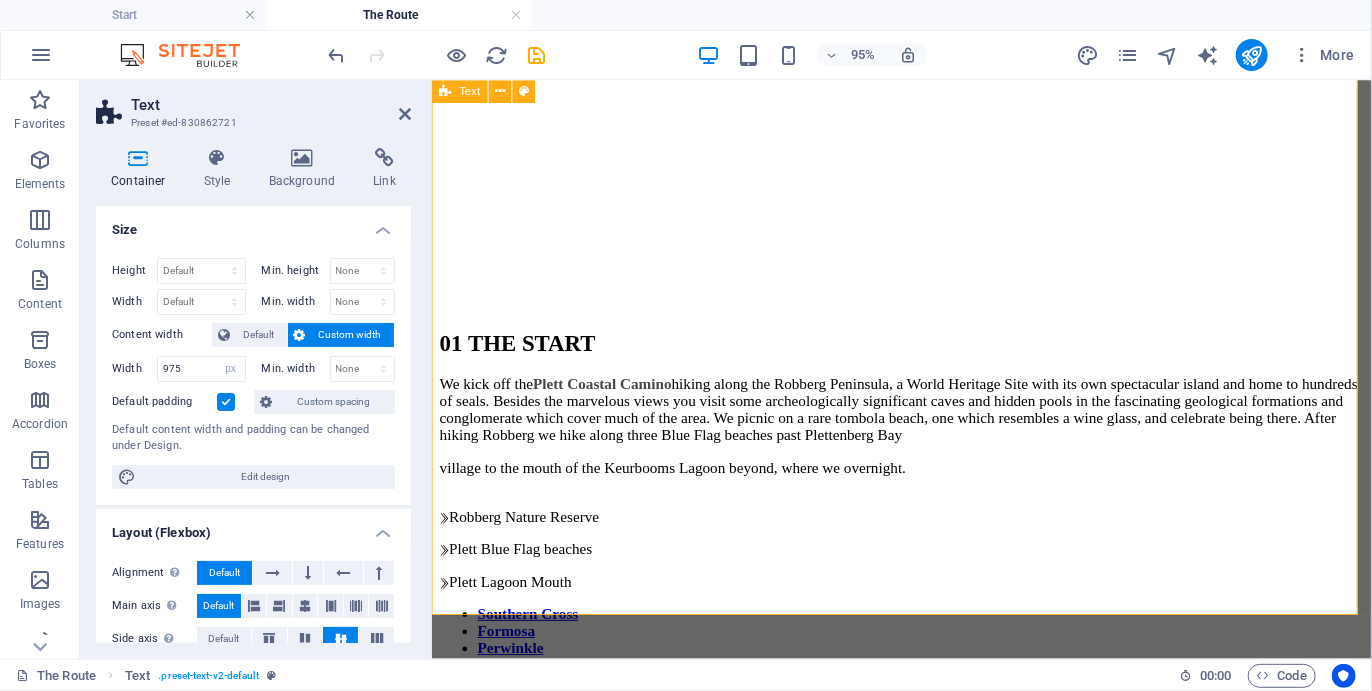 click at bounding box center [226, 402] 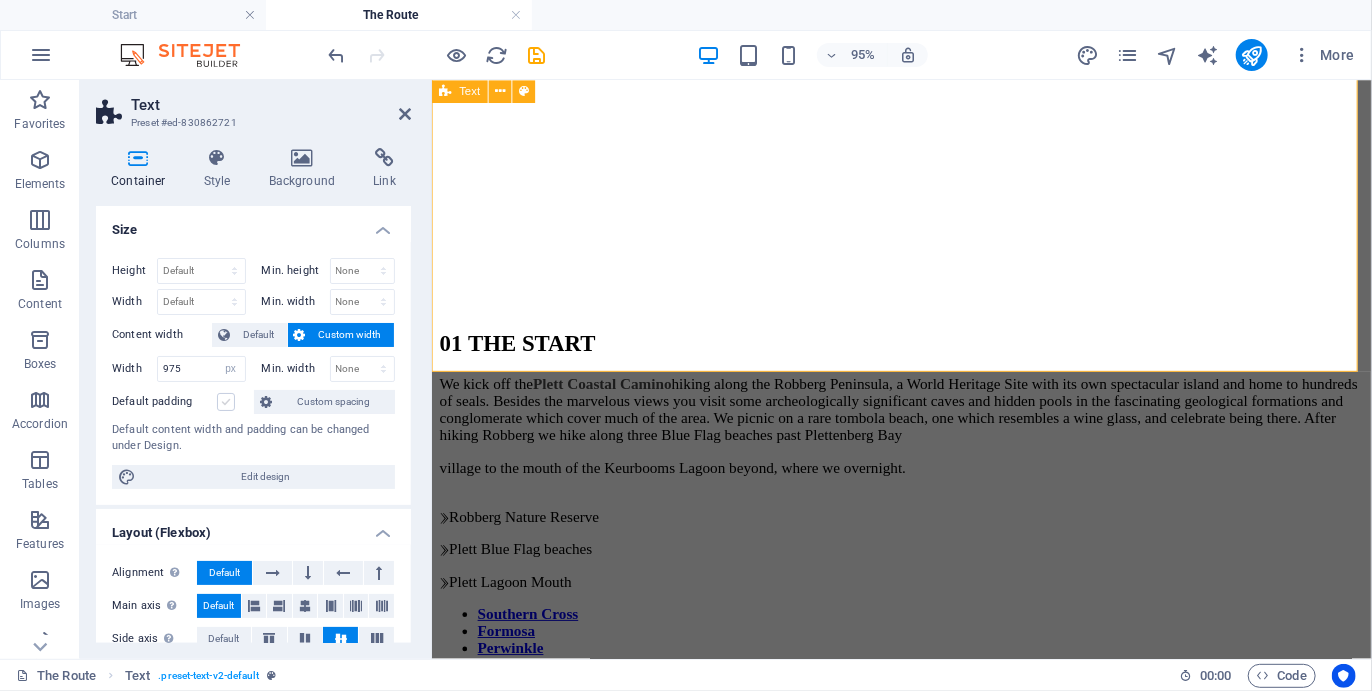 click at bounding box center [226, 402] 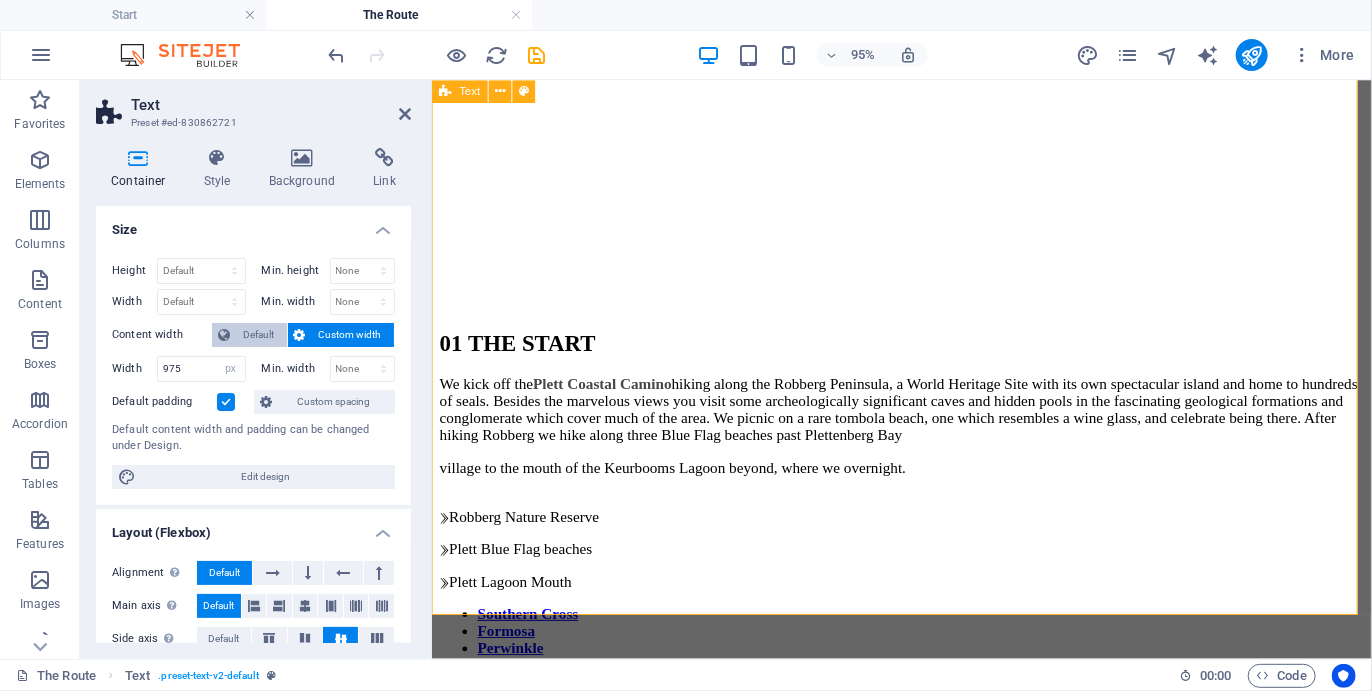click on "Default" at bounding box center (258, 335) 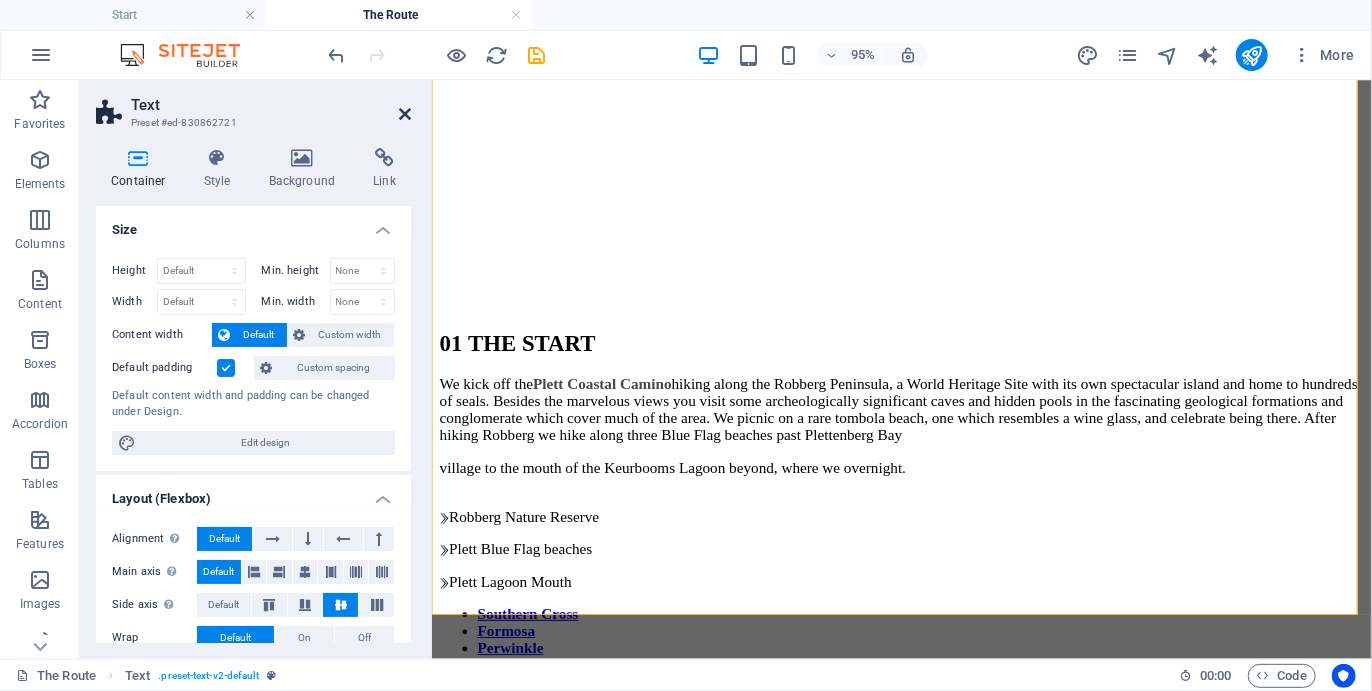 click at bounding box center (405, 114) 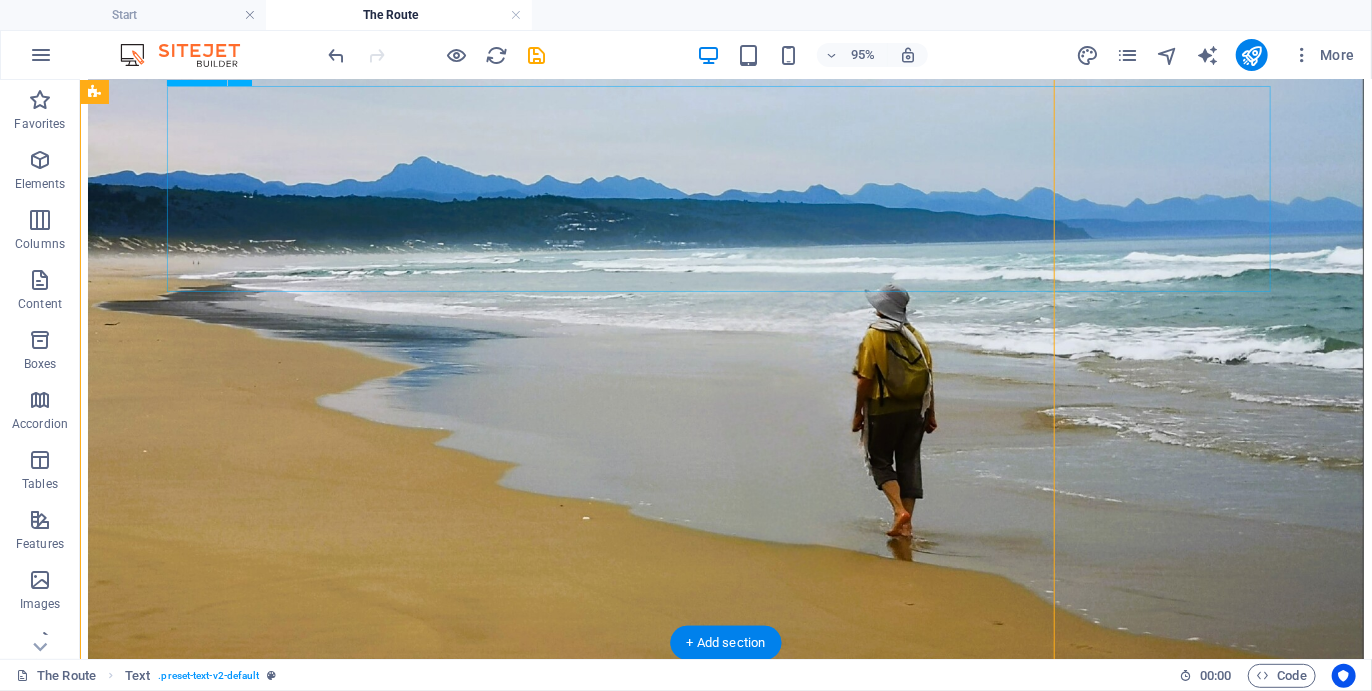 scroll, scrollTop: 4760, scrollLeft: 0, axis: vertical 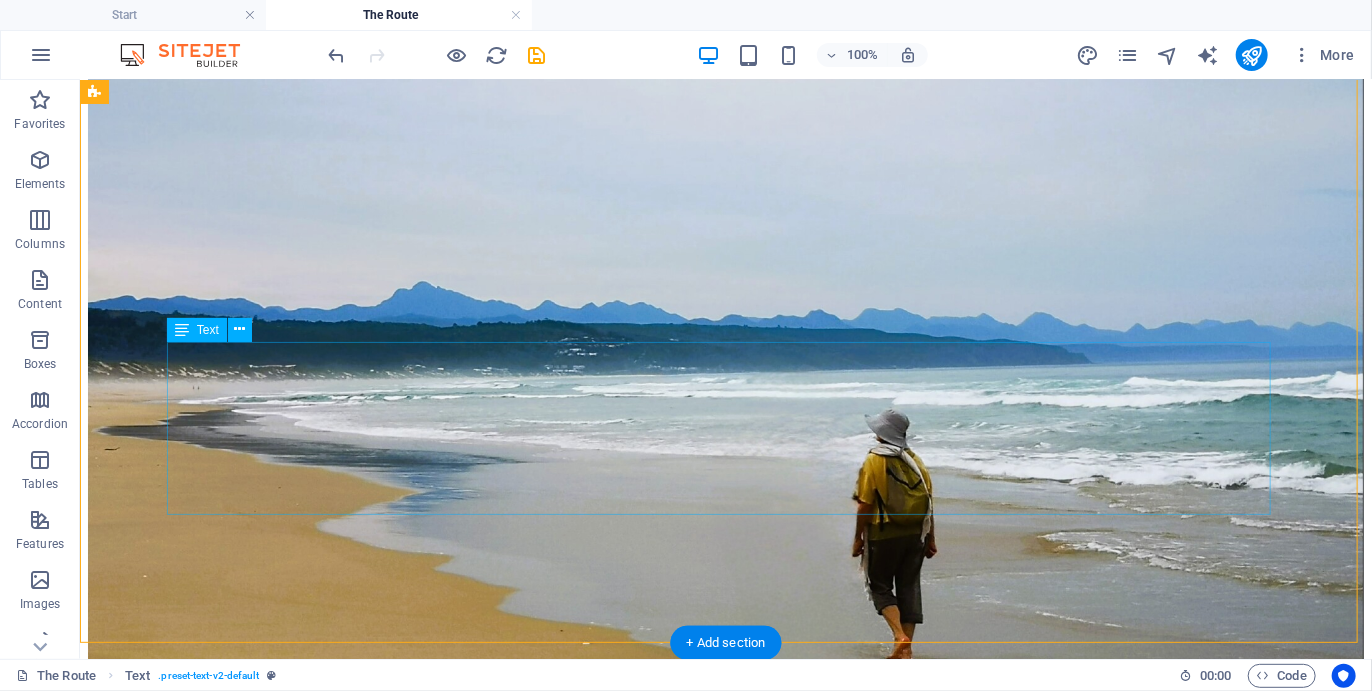 click on "Weekly departures are set for every Monday morning at 8h00 from February to November. This allows for weekend travel before and after the Camino, as well as arriving a night before the Camino. Where participants are doing less than the full five days, they will join and leave the regular departure groups on days coinciding with their itineraries. Regular weekly departures are set for every Monday morning at 8h00 for the basic Four Day/Three Night Camino Option  This allows time for adding additional activity days before and after, arriving a day before, or staying an additional night. It also avoids weekend crowds and facilitates traveling over weekends before the start and after. Where groups are doing less than four days, they will join and leave the regular departure groups on days coinciding with their itineraries." at bounding box center (725, 4902) 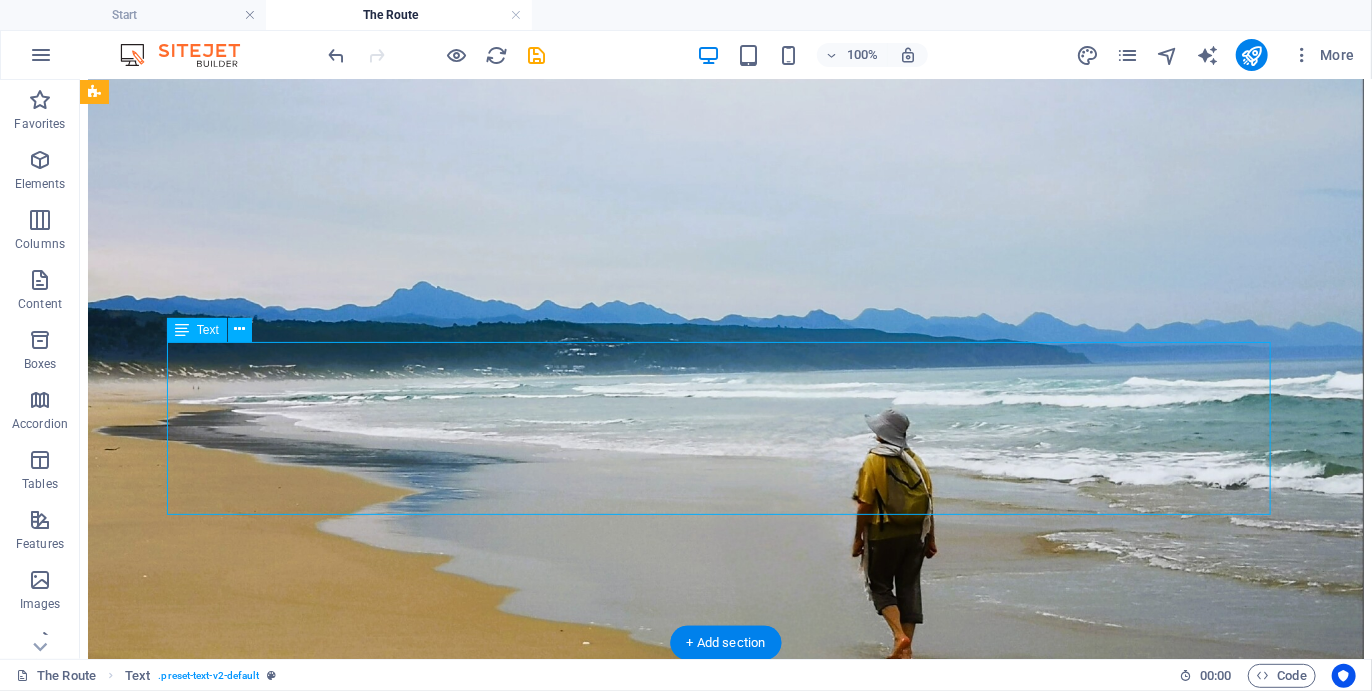 click on "Weekly departures are set for every Monday morning at 8h00 from February to November. This allows for weekend travel before and after the Camino, as well as arriving a night before the Camino. Where participants are doing less than the full five days, they will join and leave the regular departure groups on days coinciding with their itineraries. Regular weekly departures are set for every Monday morning at 8h00 for the basic Four Day/Three Night Camino Option  This allows time for adding additional activity days before and after, arriving a day before, or staying an additional night. It also avoids weekend crowds and facilitates traveling over weekends before the start and after. Where groups are doing less than four days, they will join and leave the regular departure groups on days coinciding with their itineraries." at bounding box center [725, 4902] 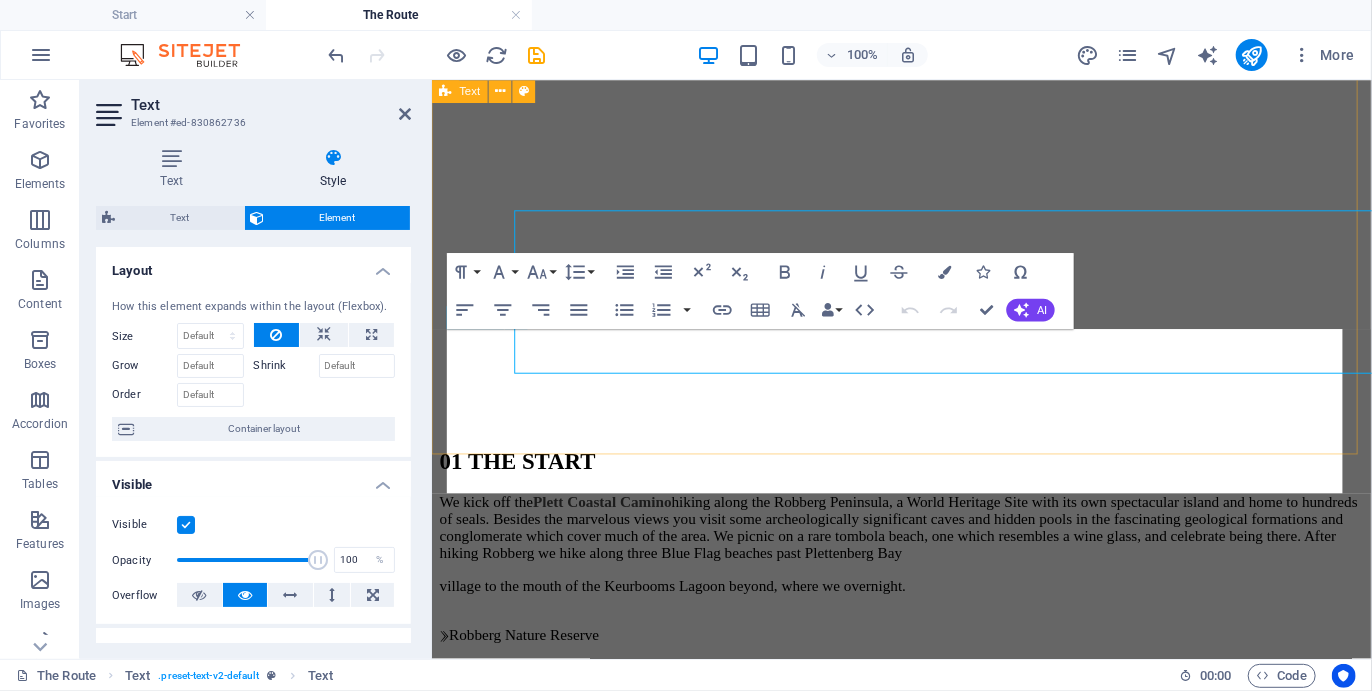 scroll, scrollTop: 4885, scrollLeft: 0, axis: vertical 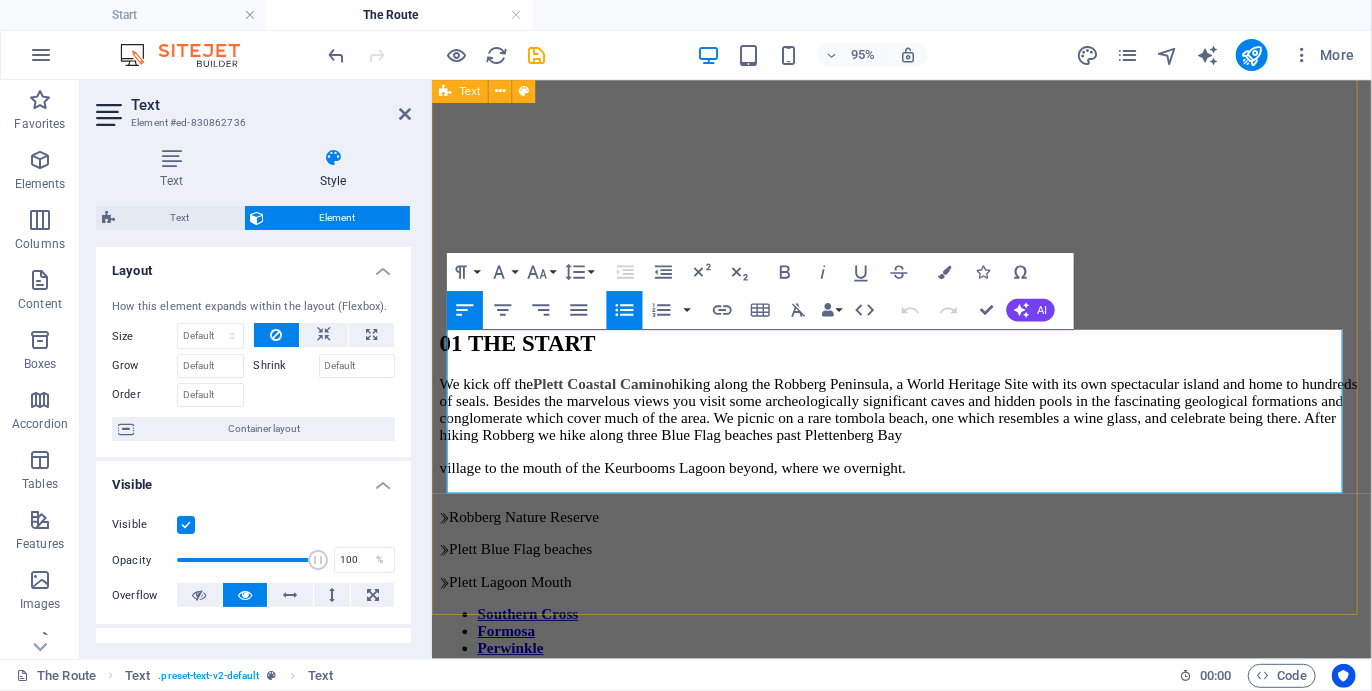 drag, startPoint x: 464, startPoint y: 356, endPoint x: 1288, endPoint y: 525, distance: 841.15216 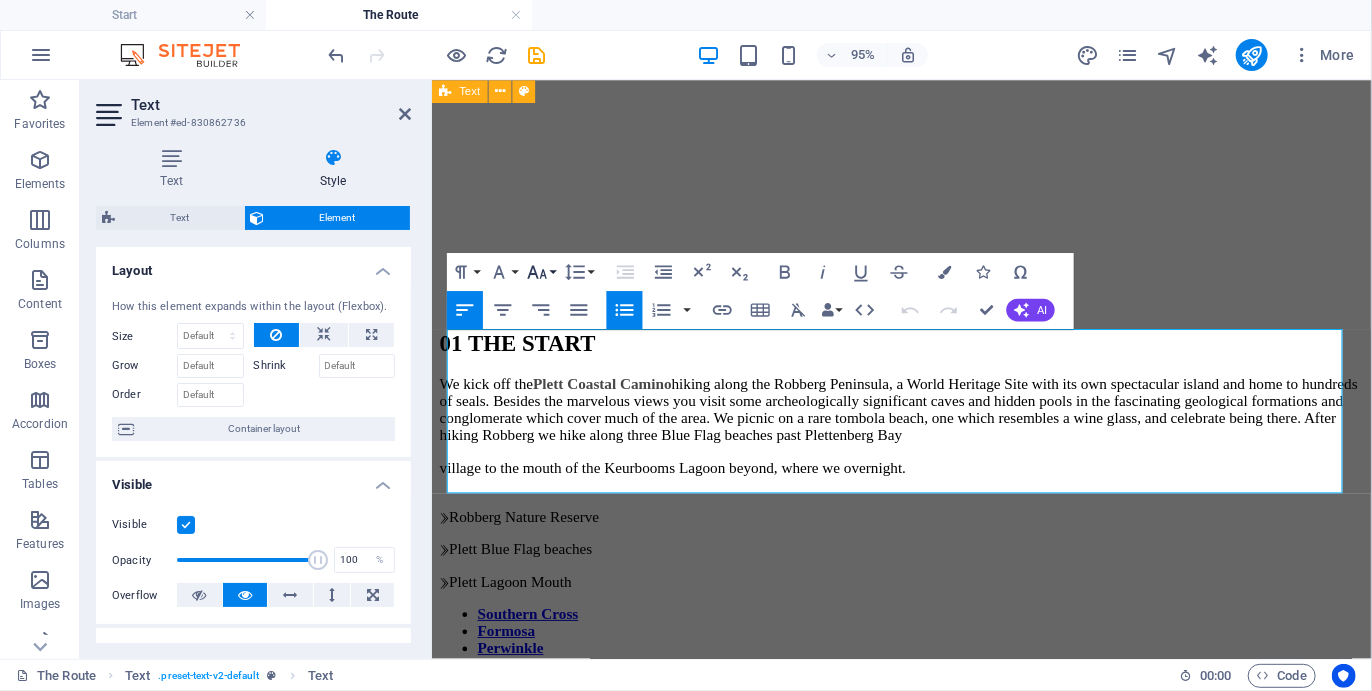 click 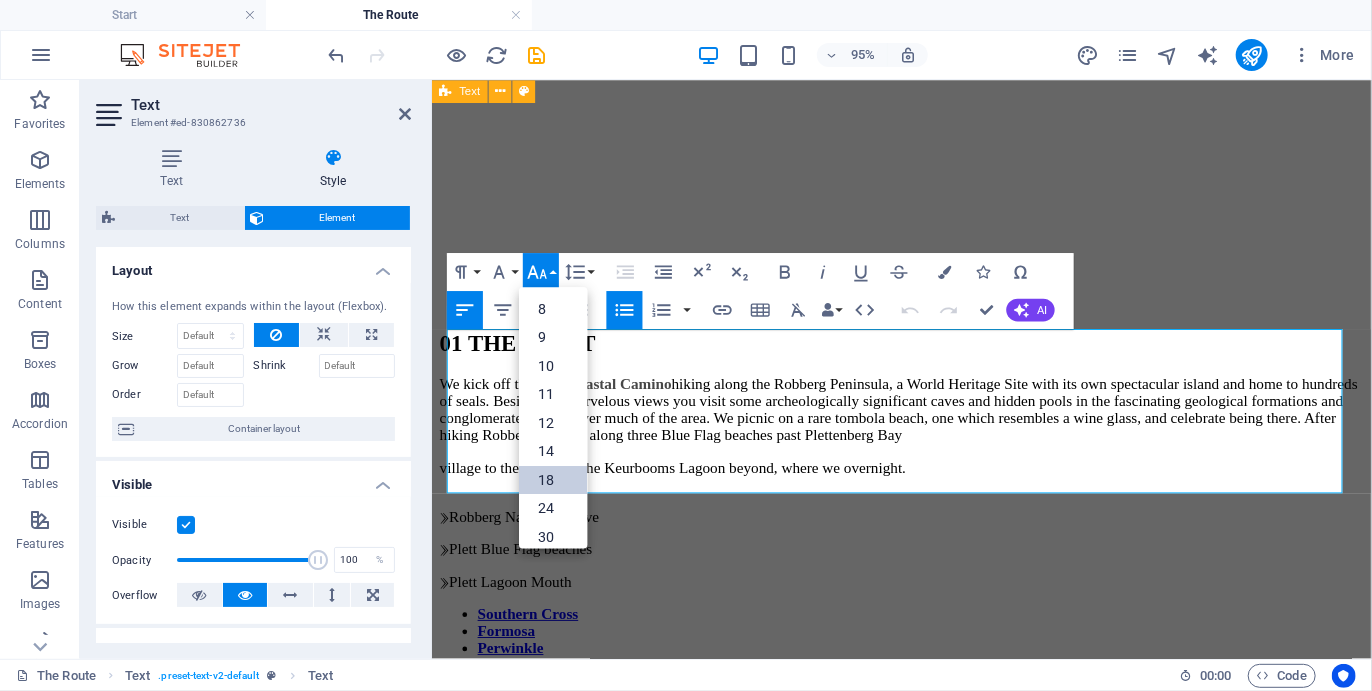 click on "18" at bounding box center (553, 480) 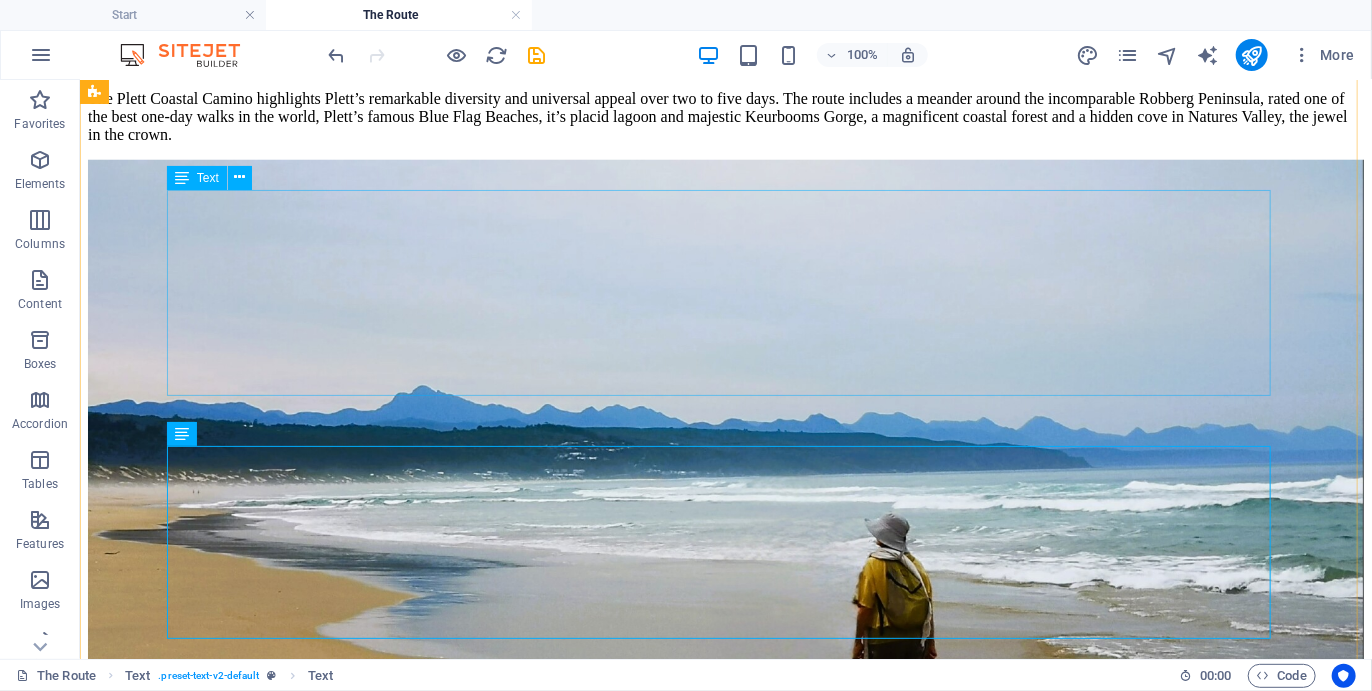 scroll, scrollTop: 4380, scrollLeft: 0, axis: vertical 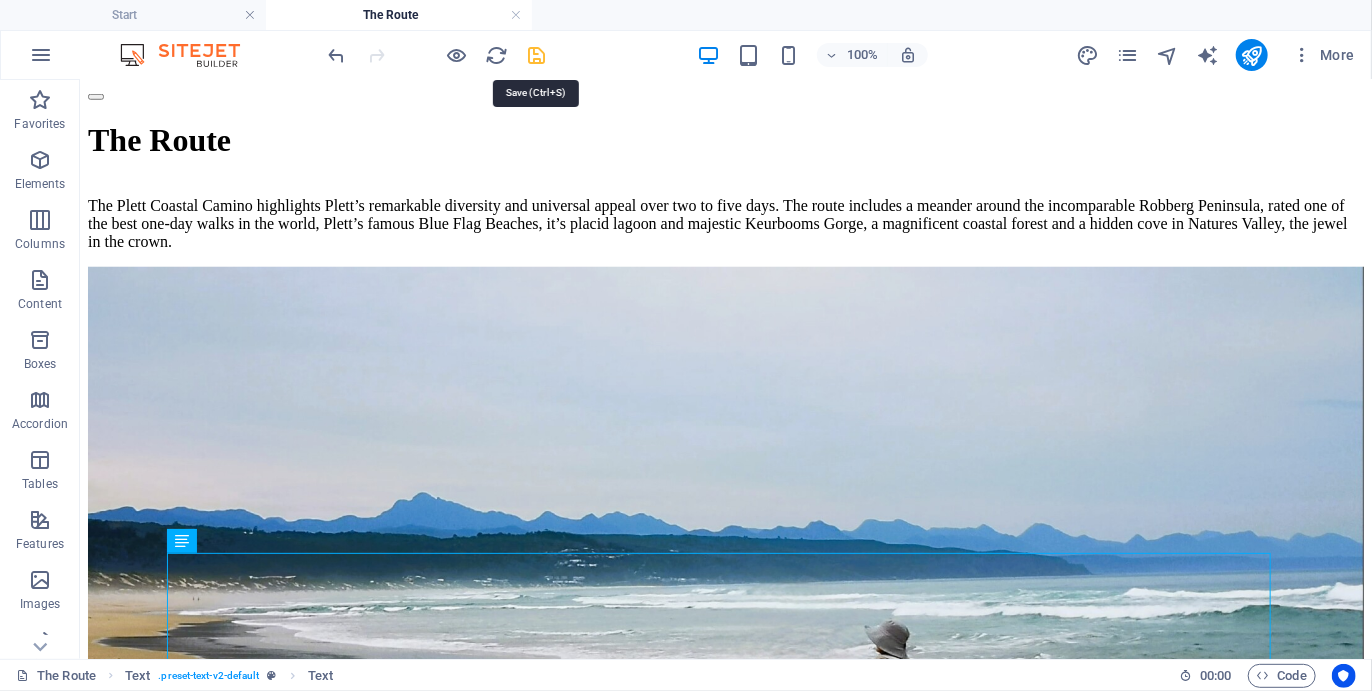 click at bounding box center [537, 55] 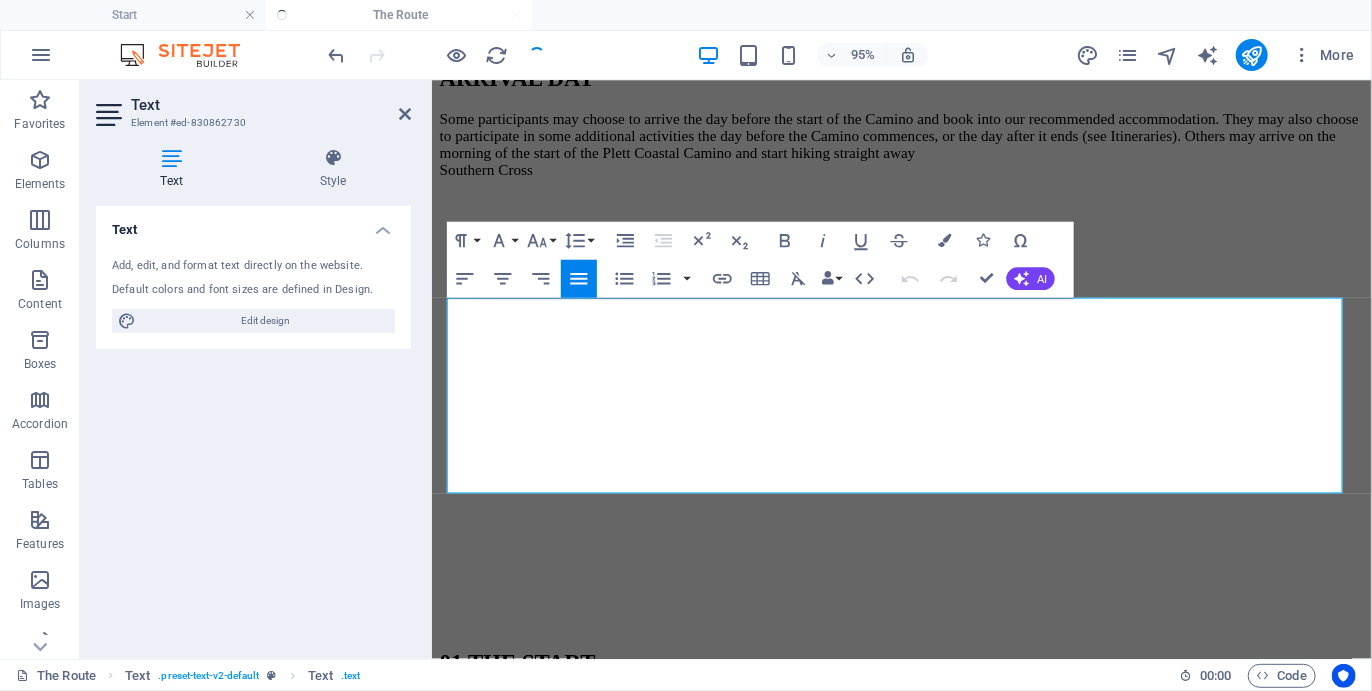 scroll, scrollTop: 4662, scrollLeft: 0, axis: vertical 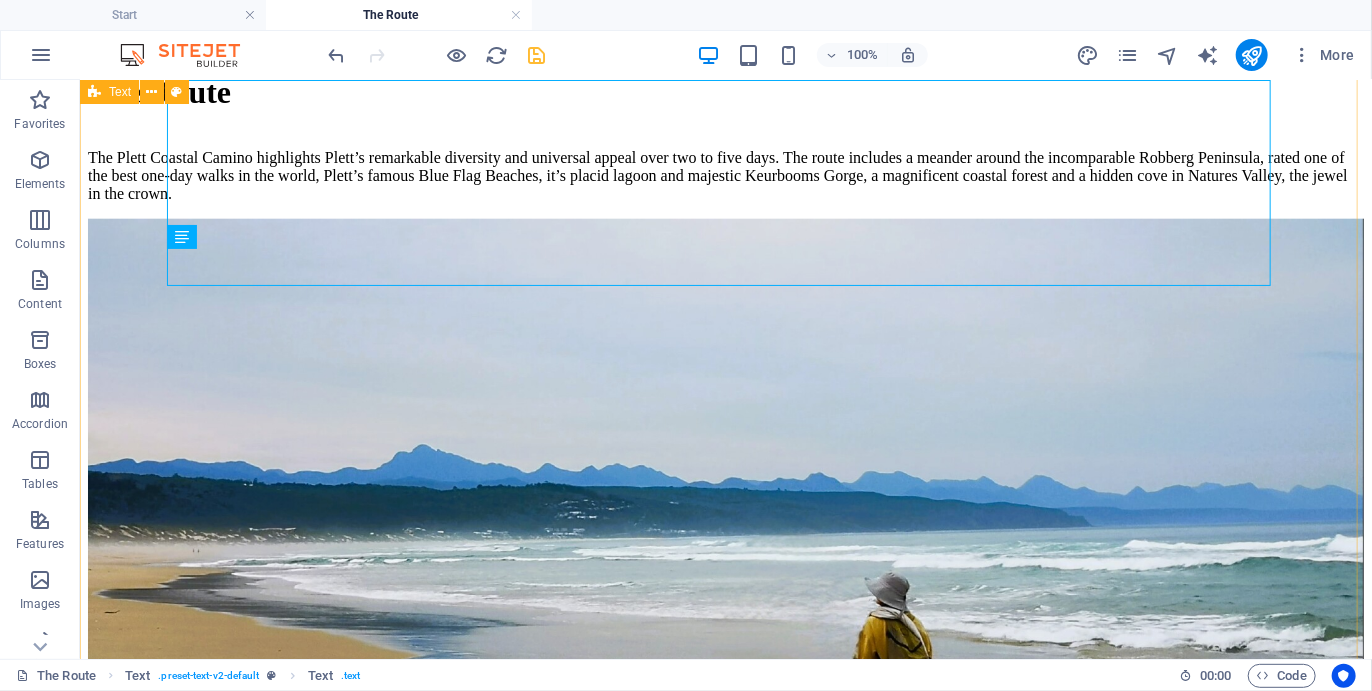 click on "Our itinerary packages Because of our experience at Real Cape Adventures and understanding of travel needs, the Plett Coastal Camino has been designed to accommodate different travel itineraries, so the options vary in duration from [NUMBER] to [NUMBER] days. Departures are on [DAY] mornings, finishing on Fridays. This bookends the Plett Coastal Camino with weekends, allowing time to travel and additional days and activities. For your convenience and ease of booking, the most popular permutations are  Southern Cross  ([NUMBER] days/[NUMBER]nights) Formosa  ([NUMBER] days/ [NUMBER] nights) Oyster  ([NUMBER] days/ [NUMBER] nights) Periwinkle   ([NUMBER] days/ [NUMBER] nights) Weekly departures are set for every [DAY] morning at [TIME] from [MONTH] to [MONTH]. This allows for weekend travel before and after the Camino, as well as arriving a night before the Camino. Where participants are doing less than the full [NUMBER] days, they will join and leave the regular departure groups on days coinciding with their itineraries." at bounding box center (725, 4933) 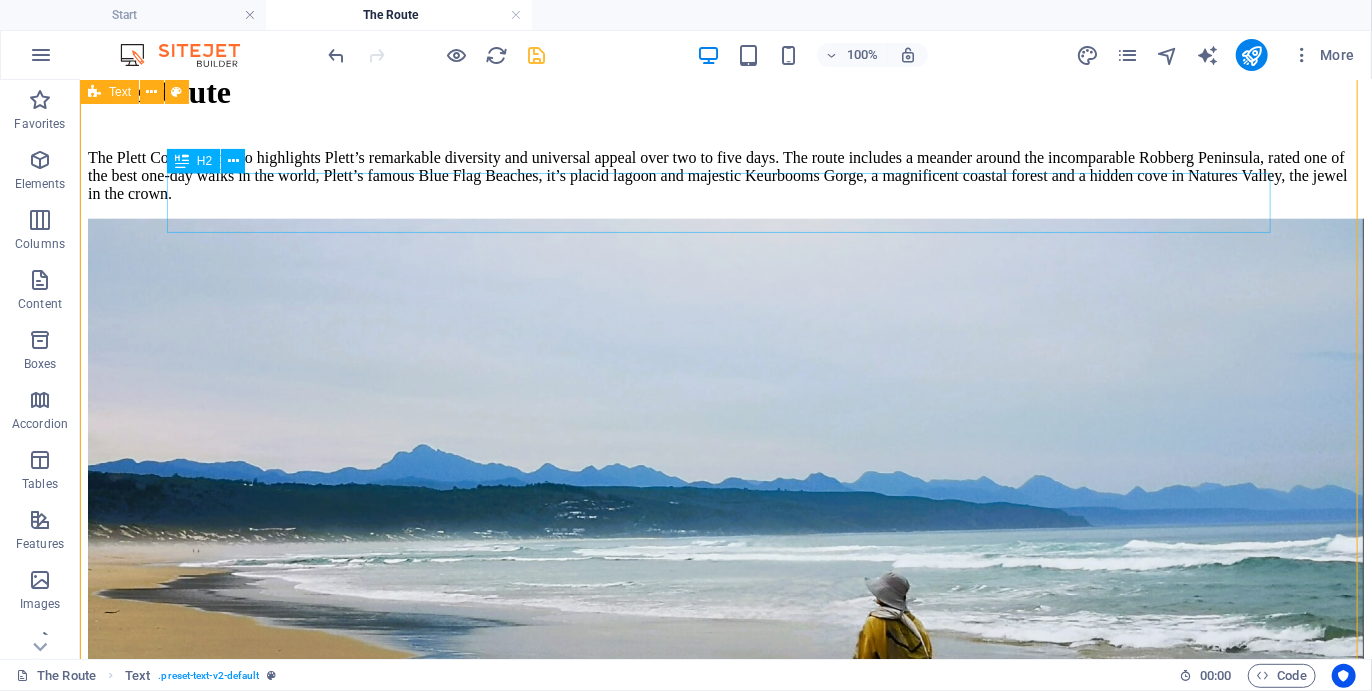 click on "Our itinerary packages" at bounding box center (725, 4708) 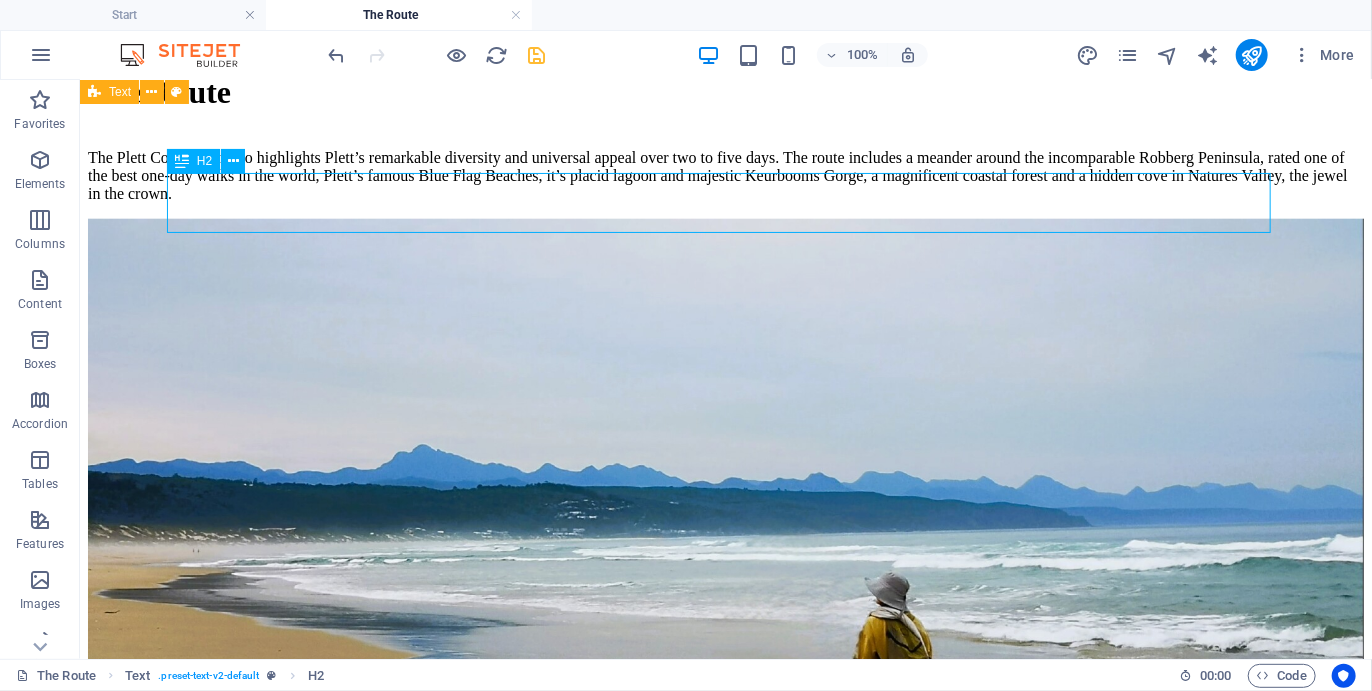 click on "Our itinerary packages" at bounding box center [725, 4708] 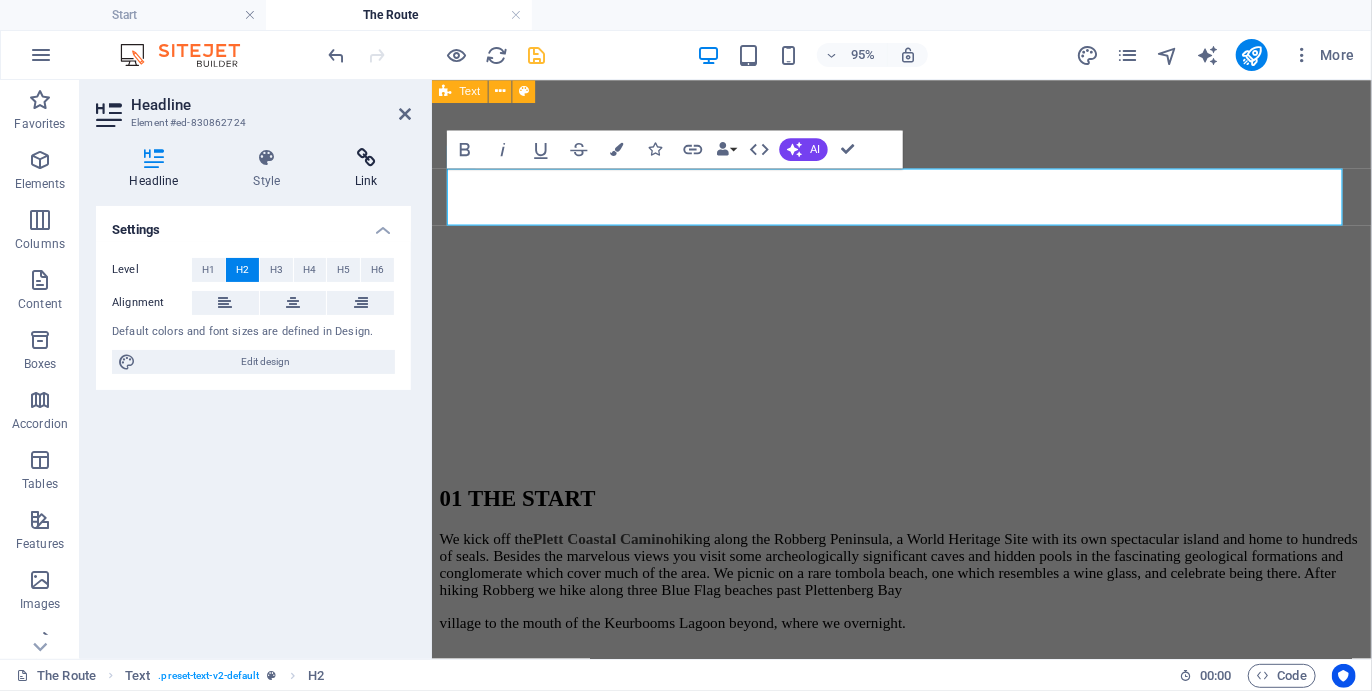 click at bounding box center [366, 158] 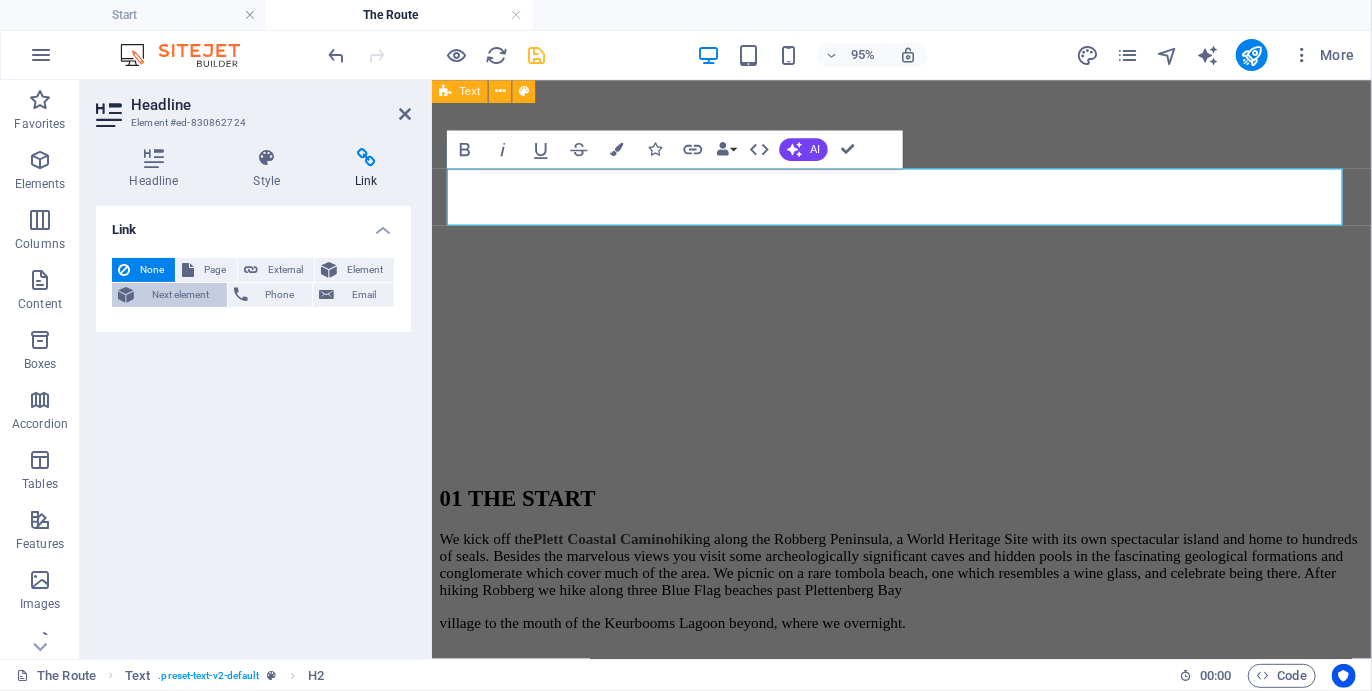 click on "Next element" at bounding box center [180, 295] 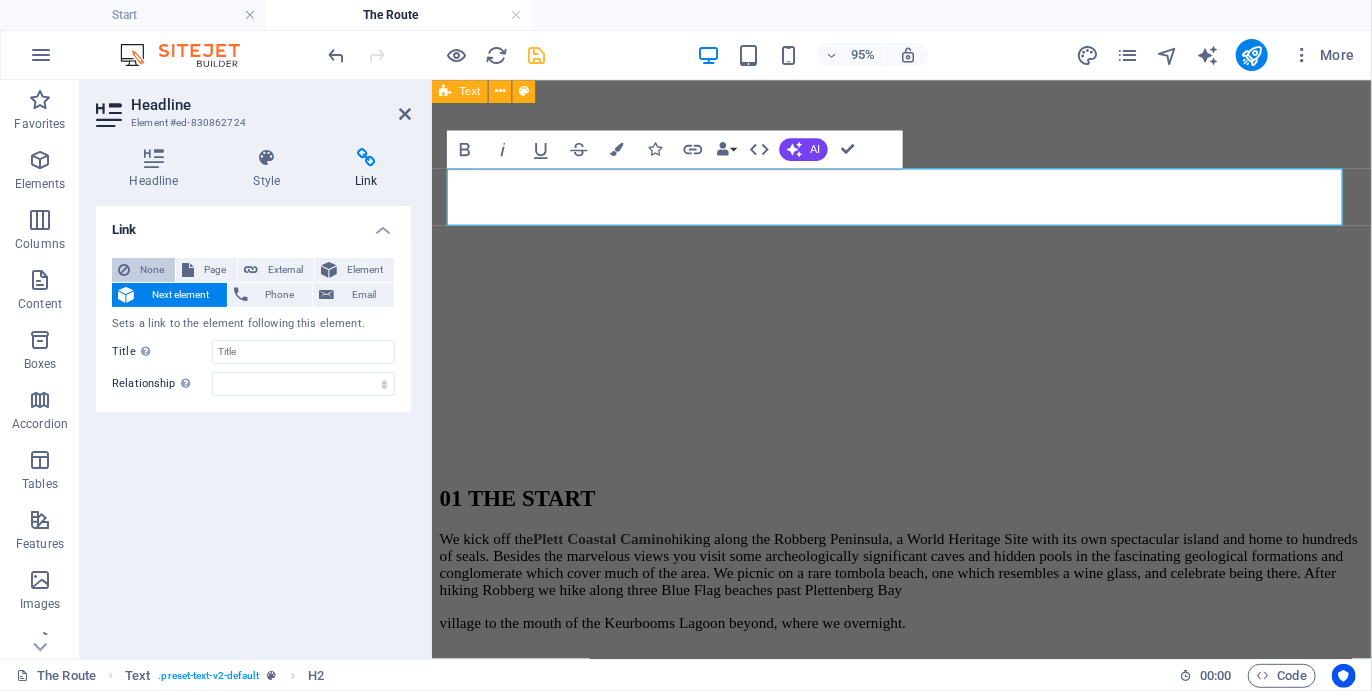 click on "None" at bounding box center (152, 270) 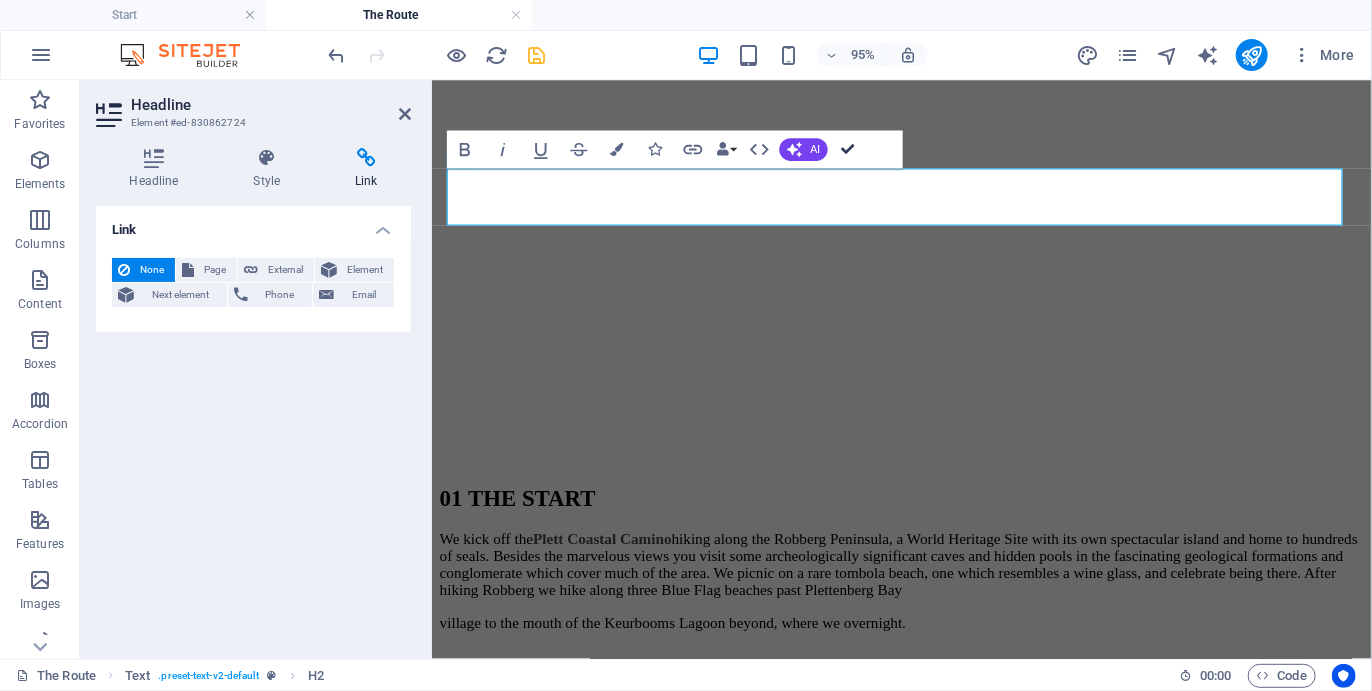scroll, scrollTop: 4597, scrollLeft: 0, axis: vertical 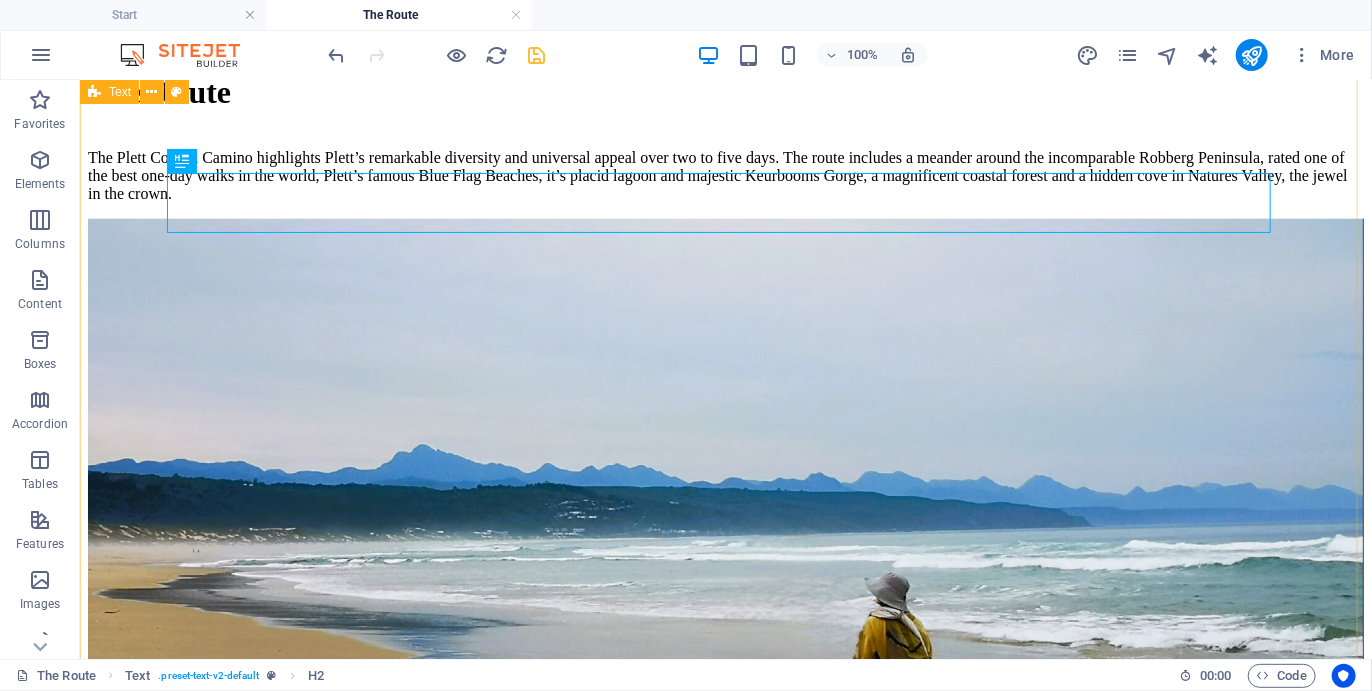 click at bounding box center [94, 92] 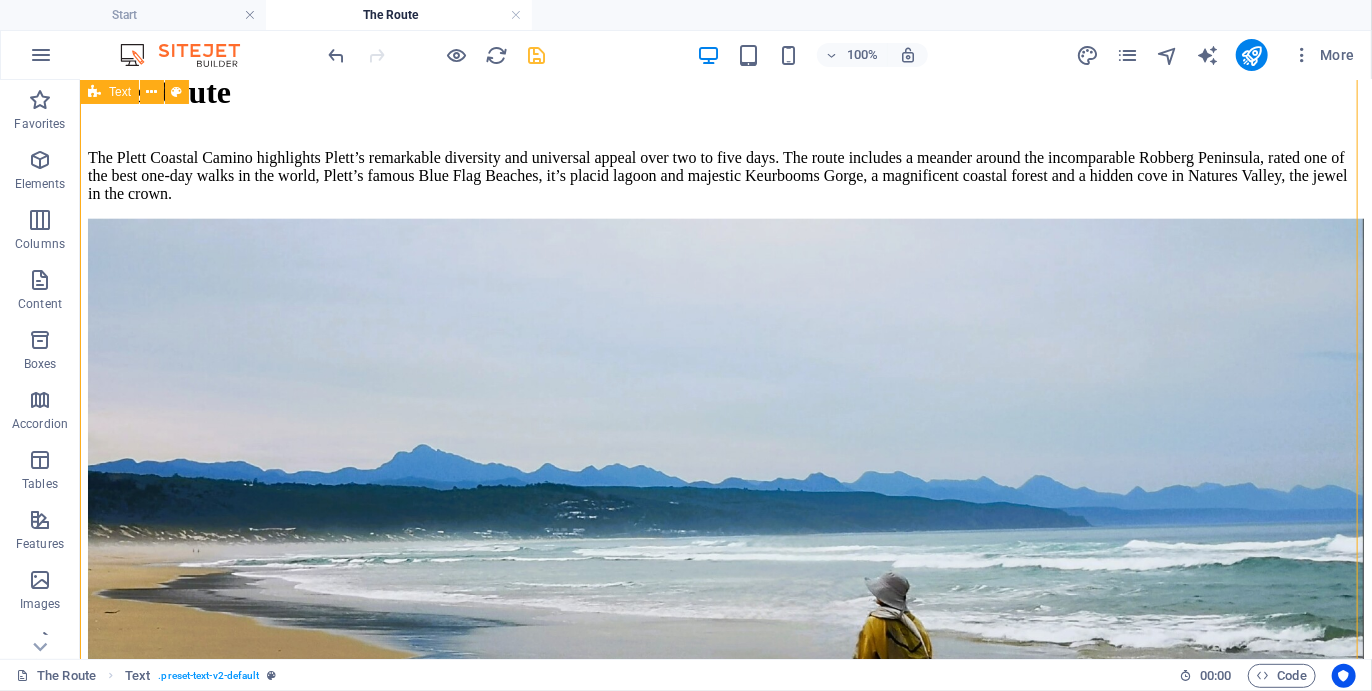 click at bounding box center [94, 92] 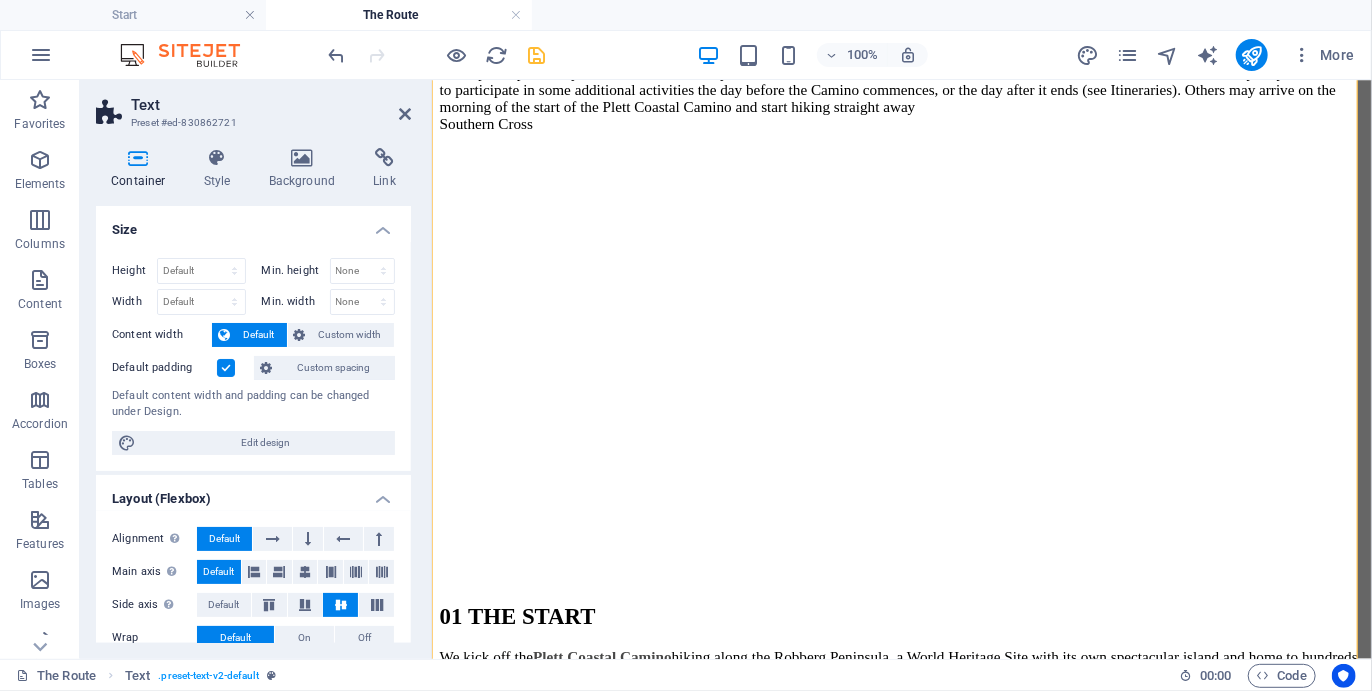 scroll, scrollTop: 4722, scrollLeft: 0, axis: vertical 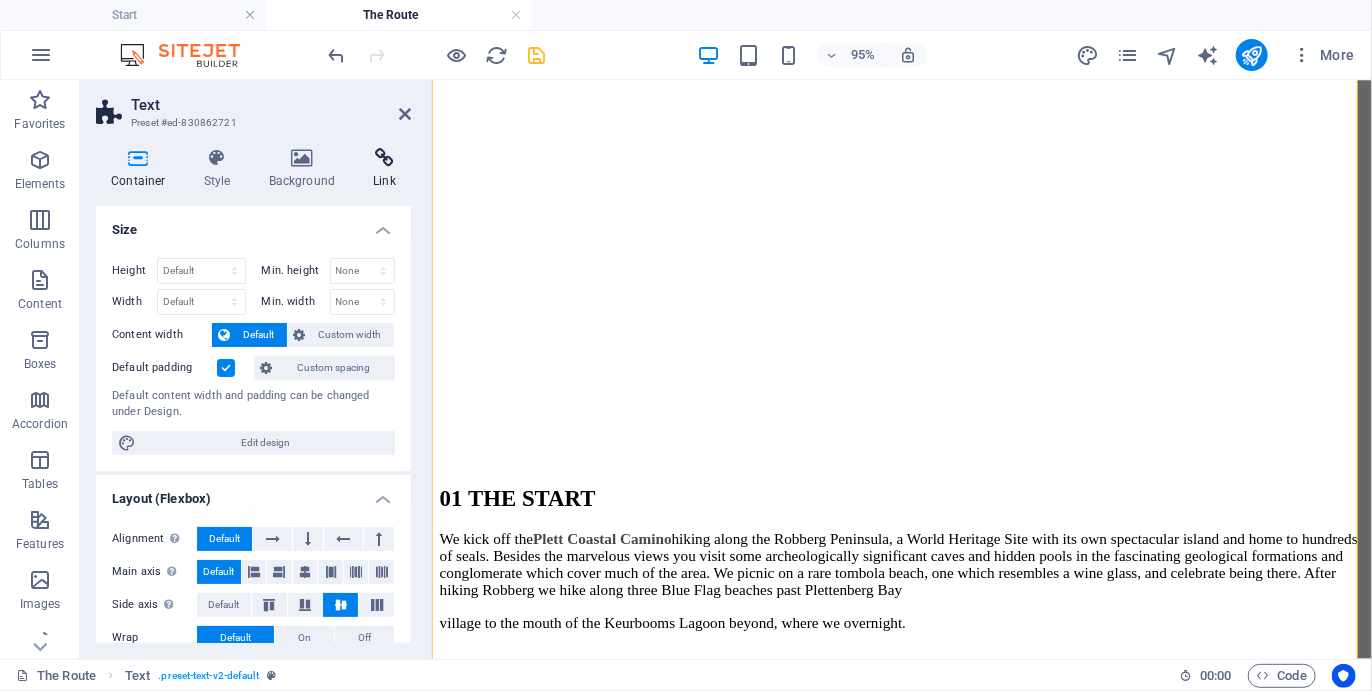 click on "Link" at bounding box center (384, 169) 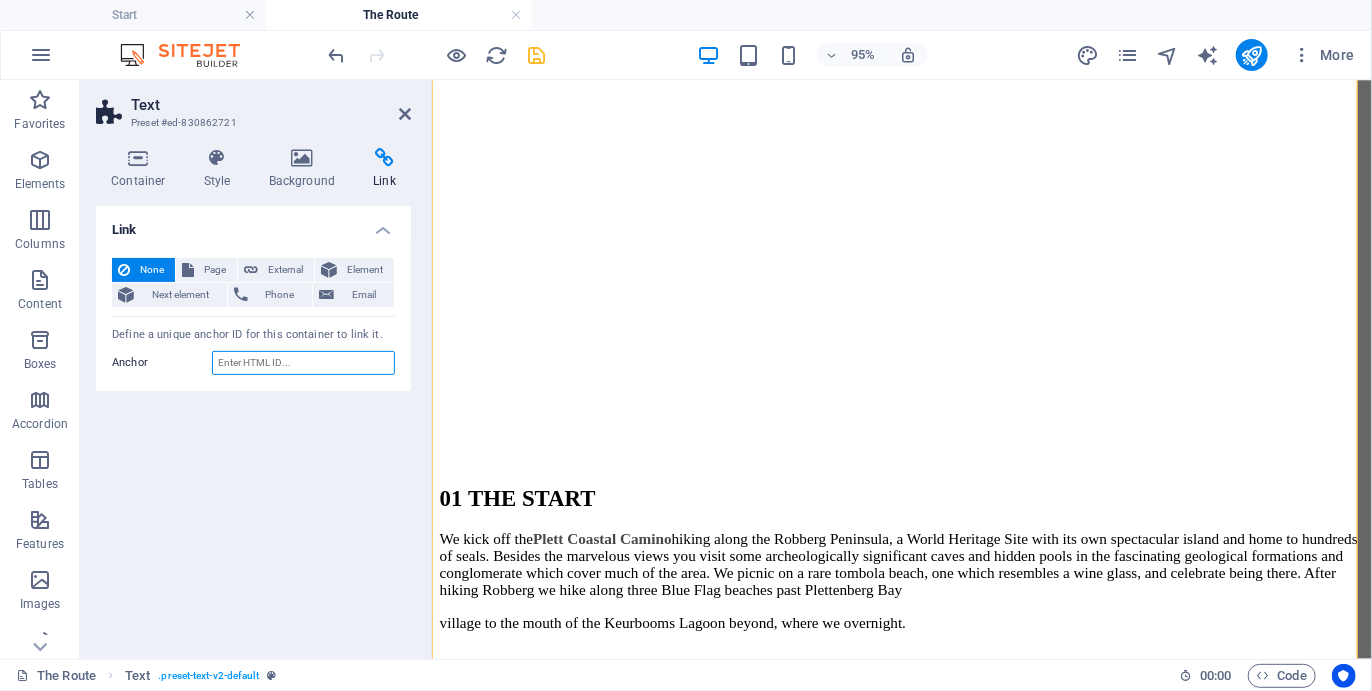 click on "Anchor" at bounding box center (303, 363) 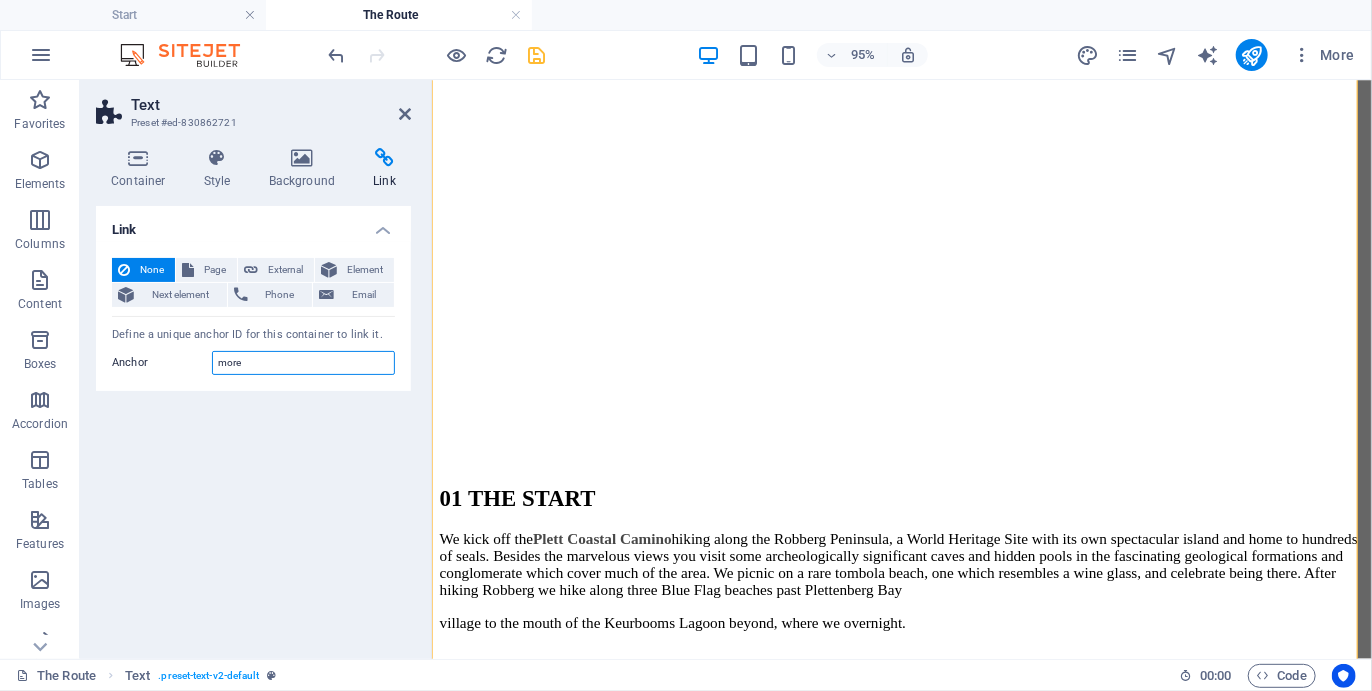 type on "more" 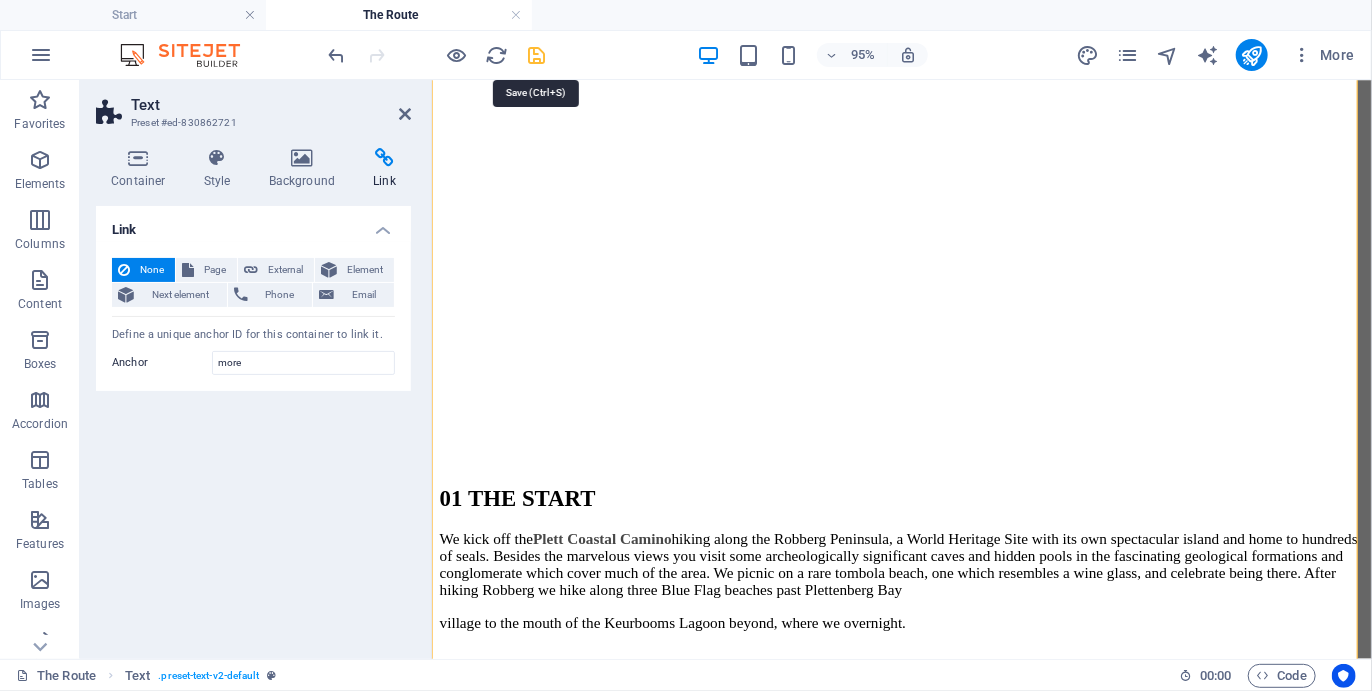 click at bounding box center (537, 55) 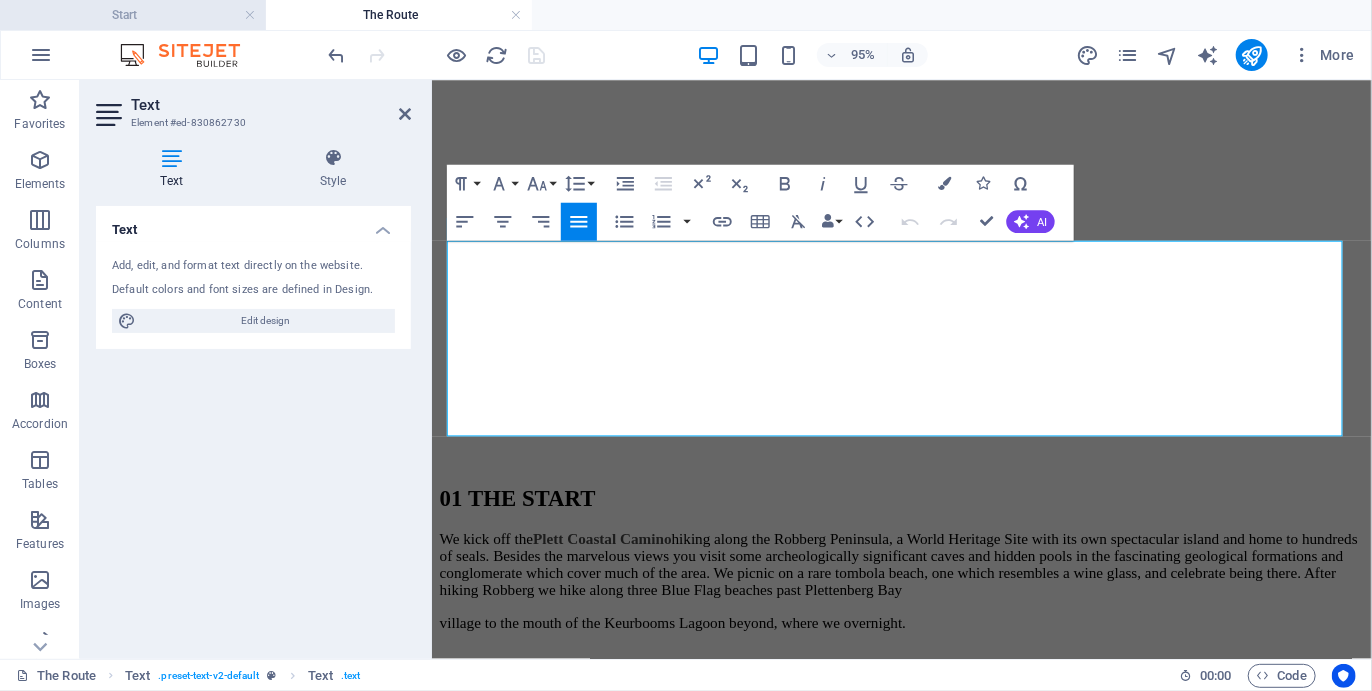click on "Start" at bounding box center [133, 15] 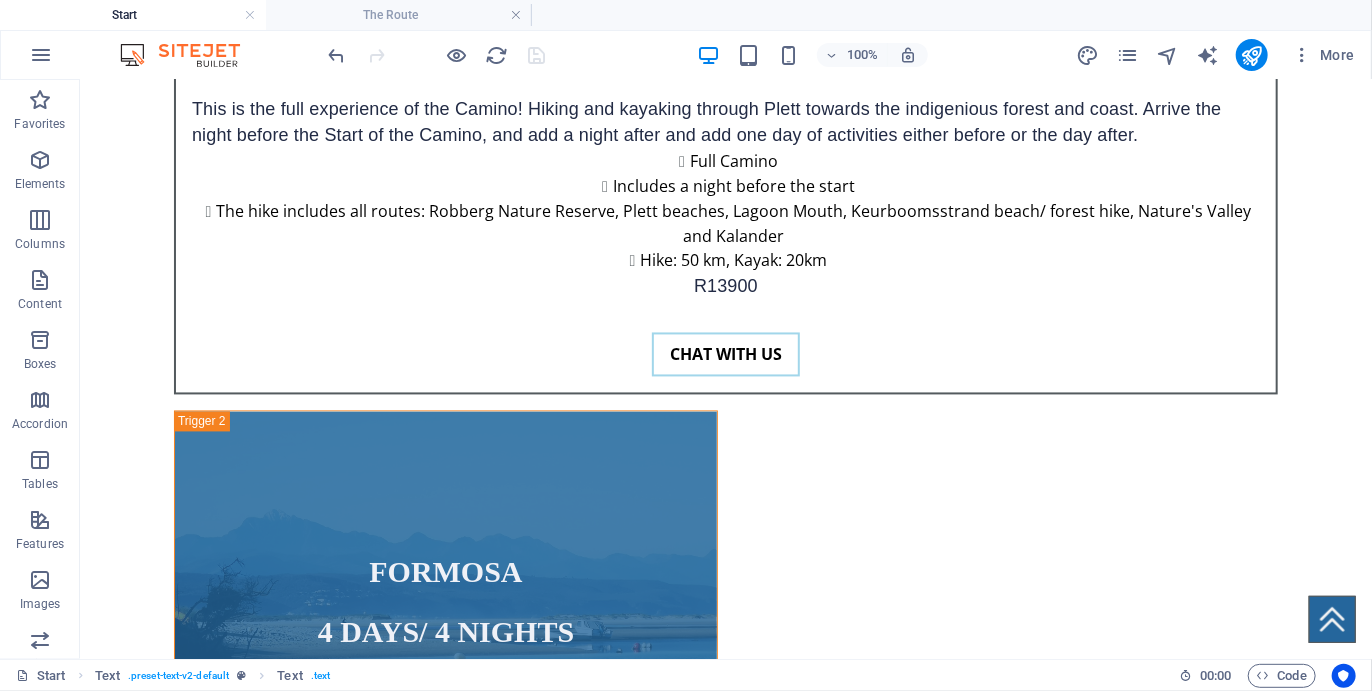 scroll, scrollTop: 0, scrollLeft: 0, axis: both 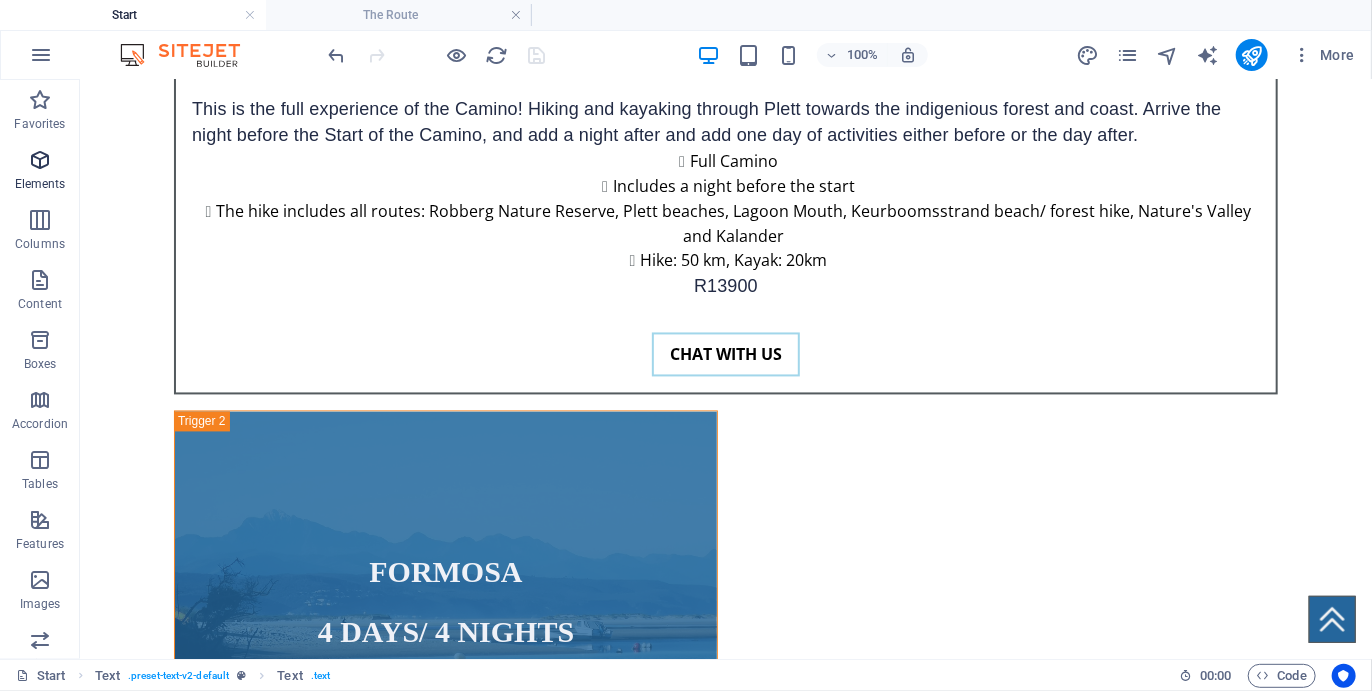 click on "Elements" at bounding box center (40, 172) 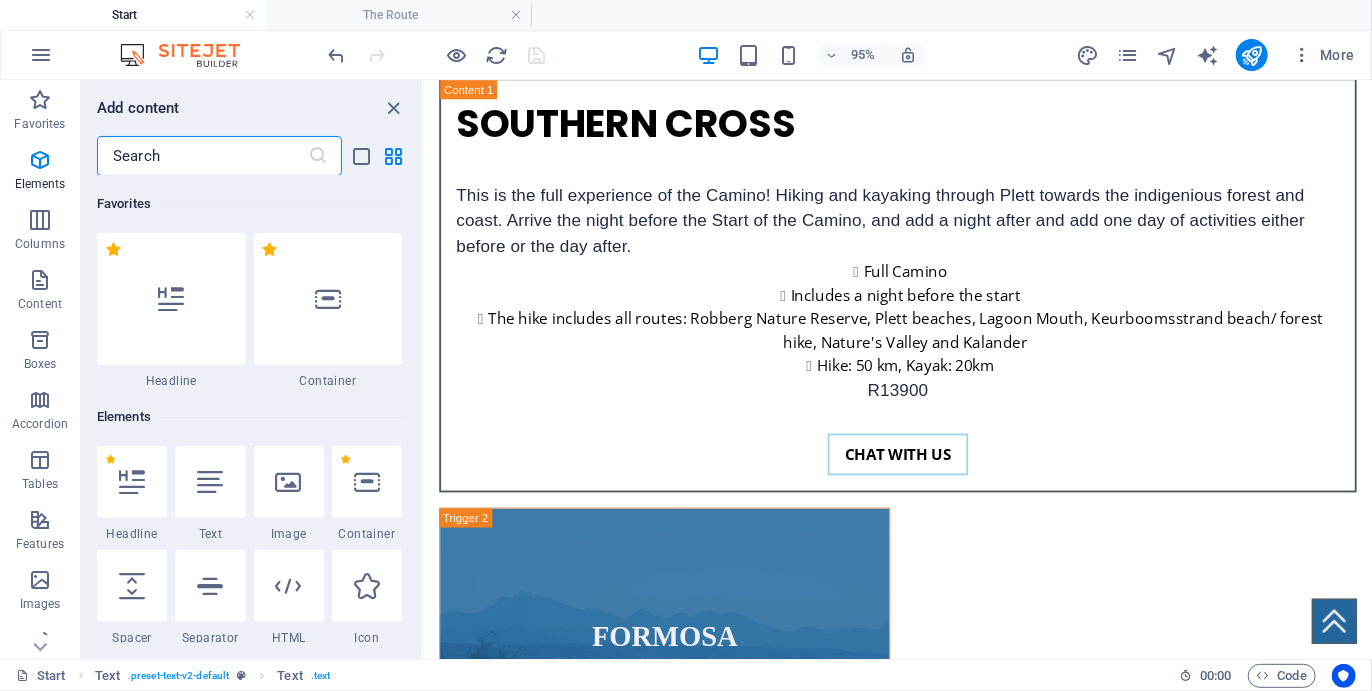 scroll, scrollTop: 212, scrollLeft: 0, axis: vertical 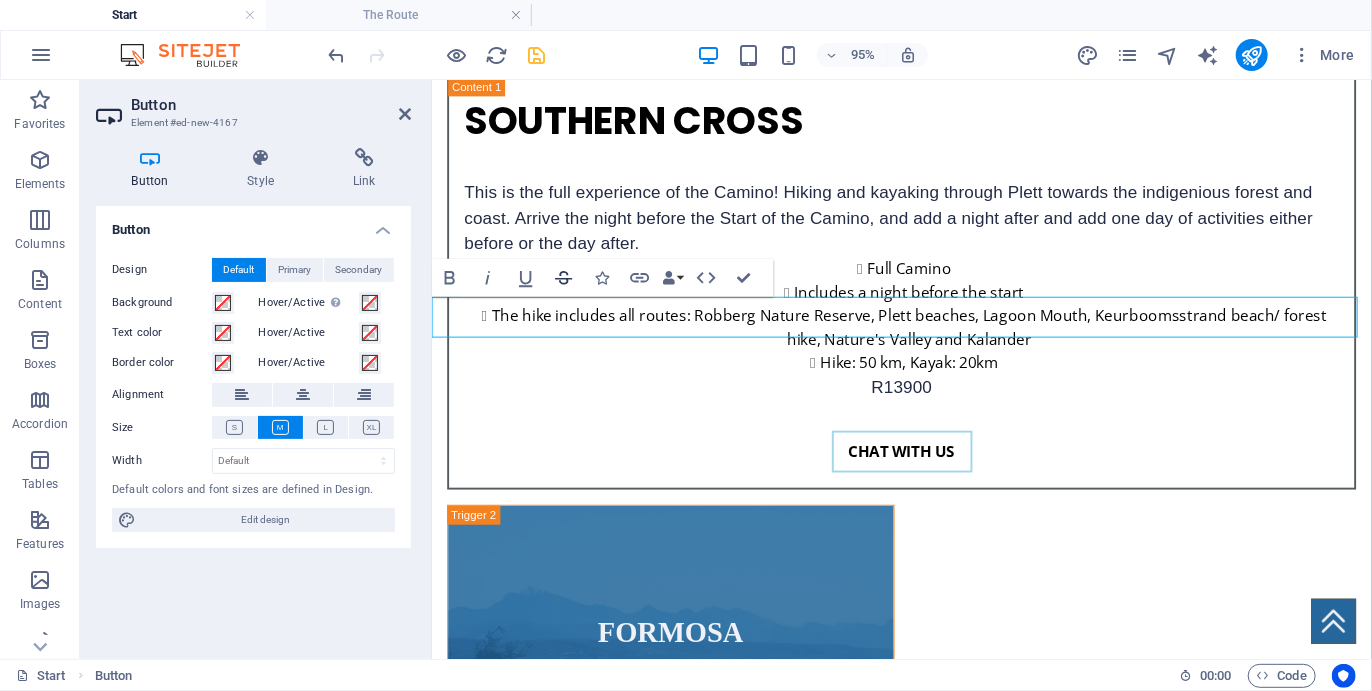 click 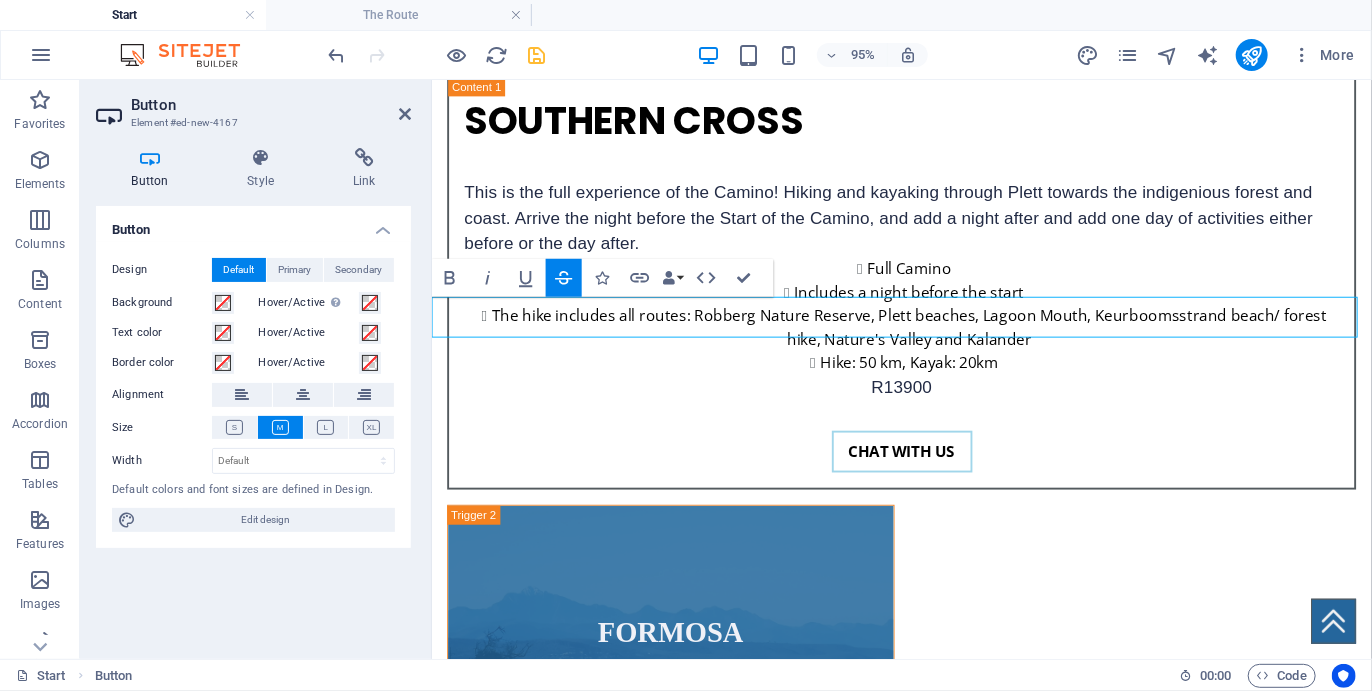 click 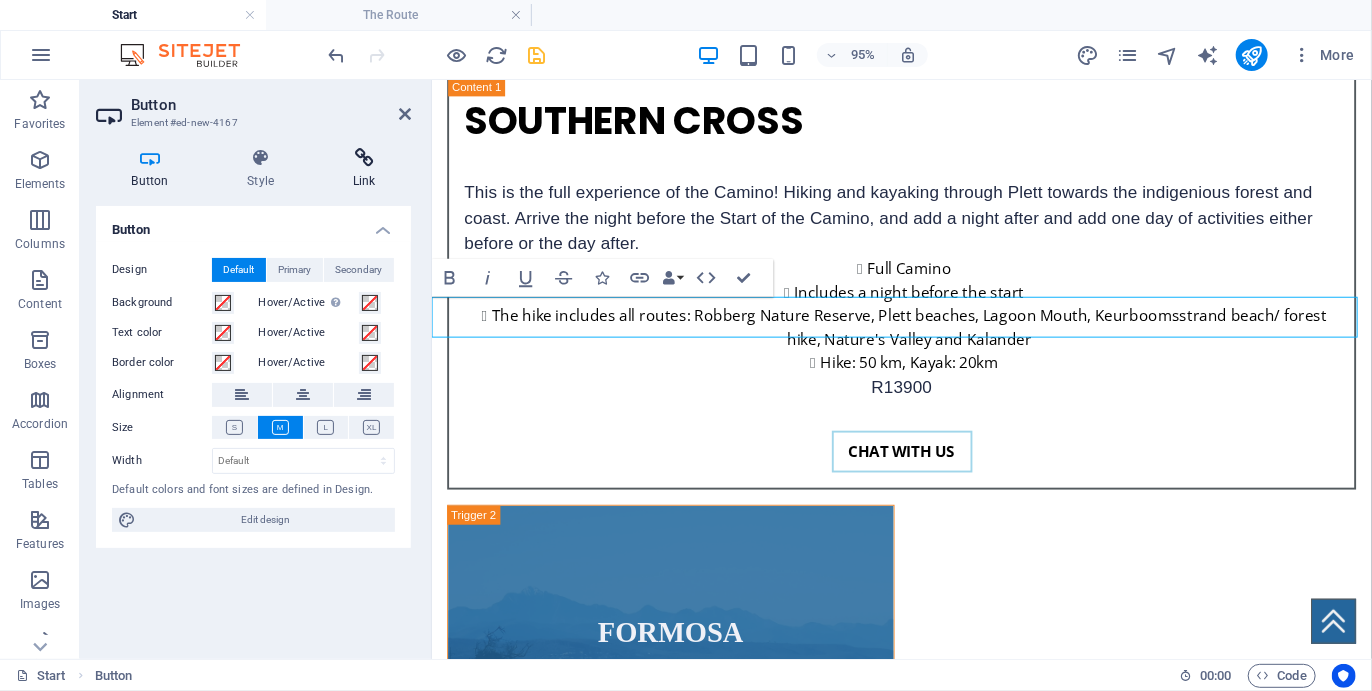 click on "Link" at bounding box center (364, 169) 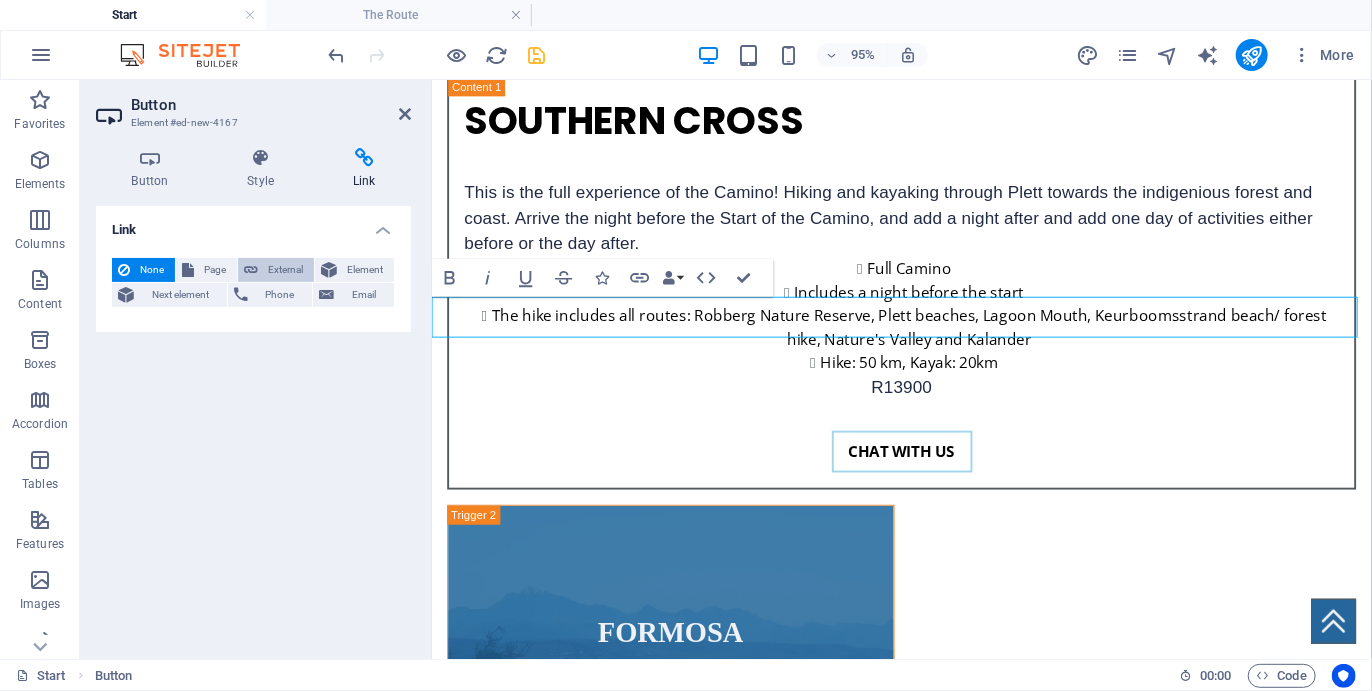 click on "External" at bounding box center [286, 270] 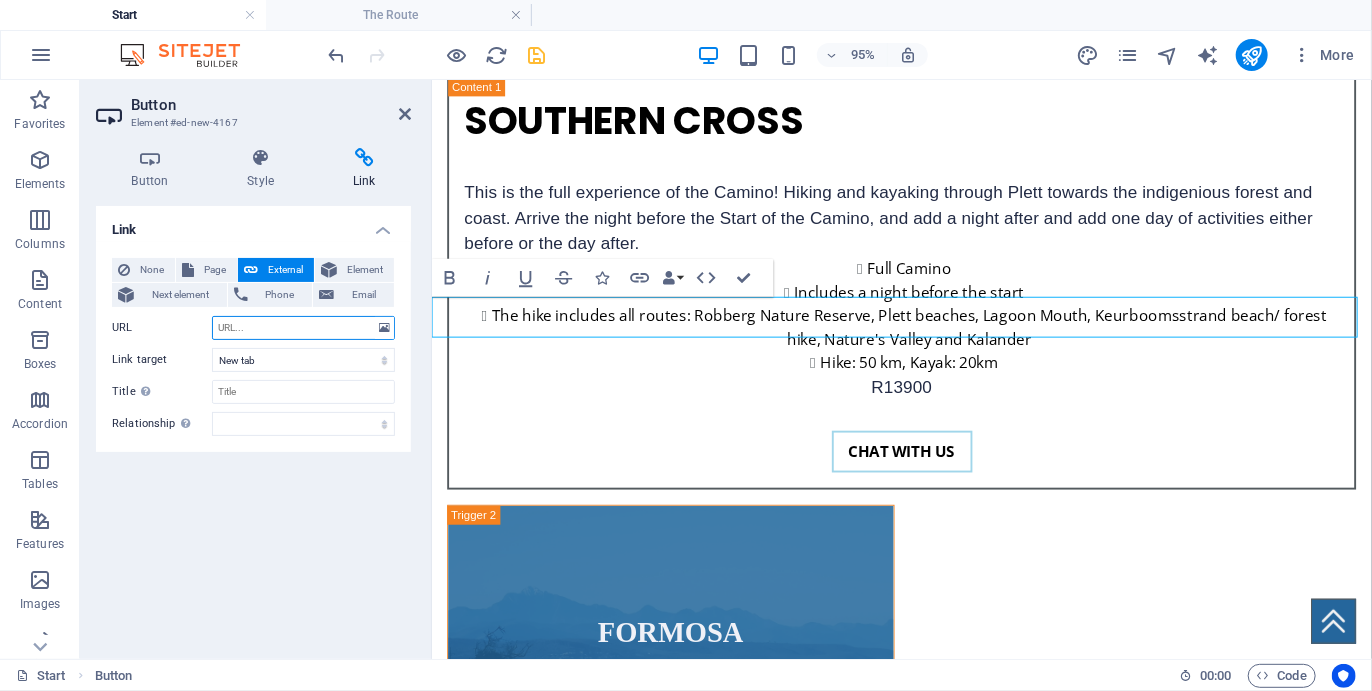 click on "URL" at bounding box center [303, 328] 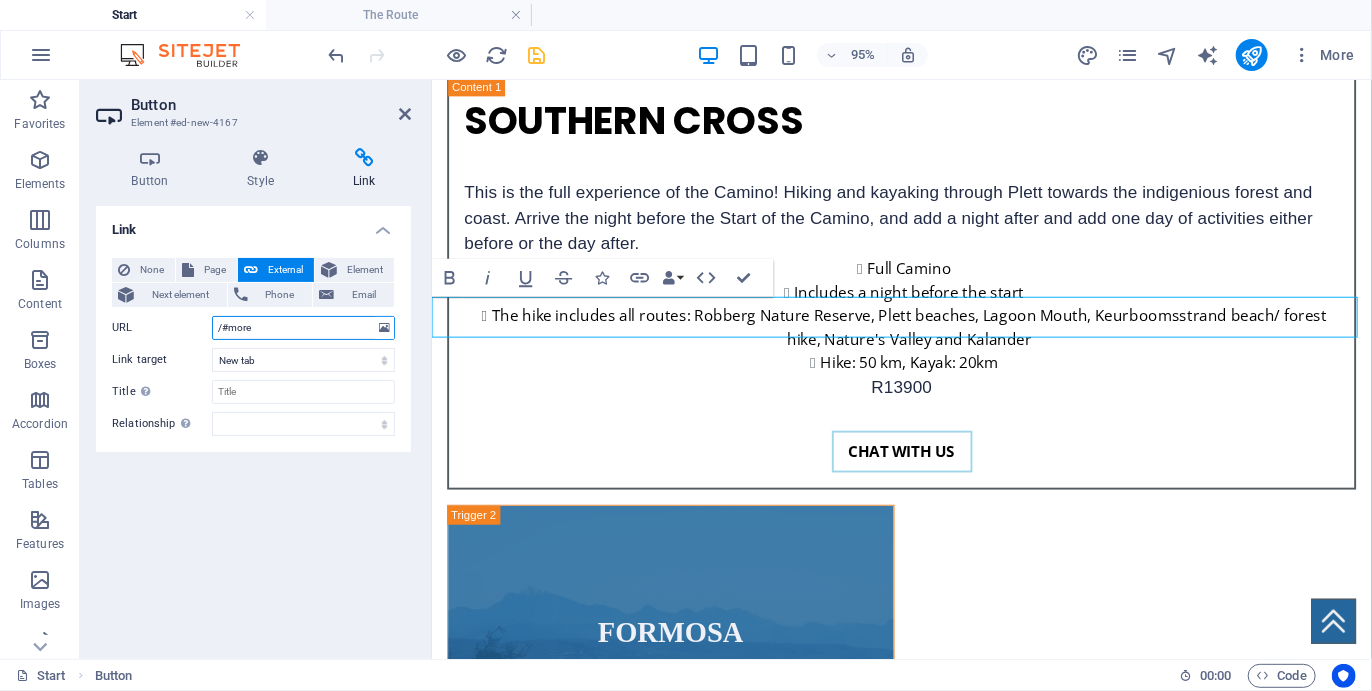 type on "/#more" 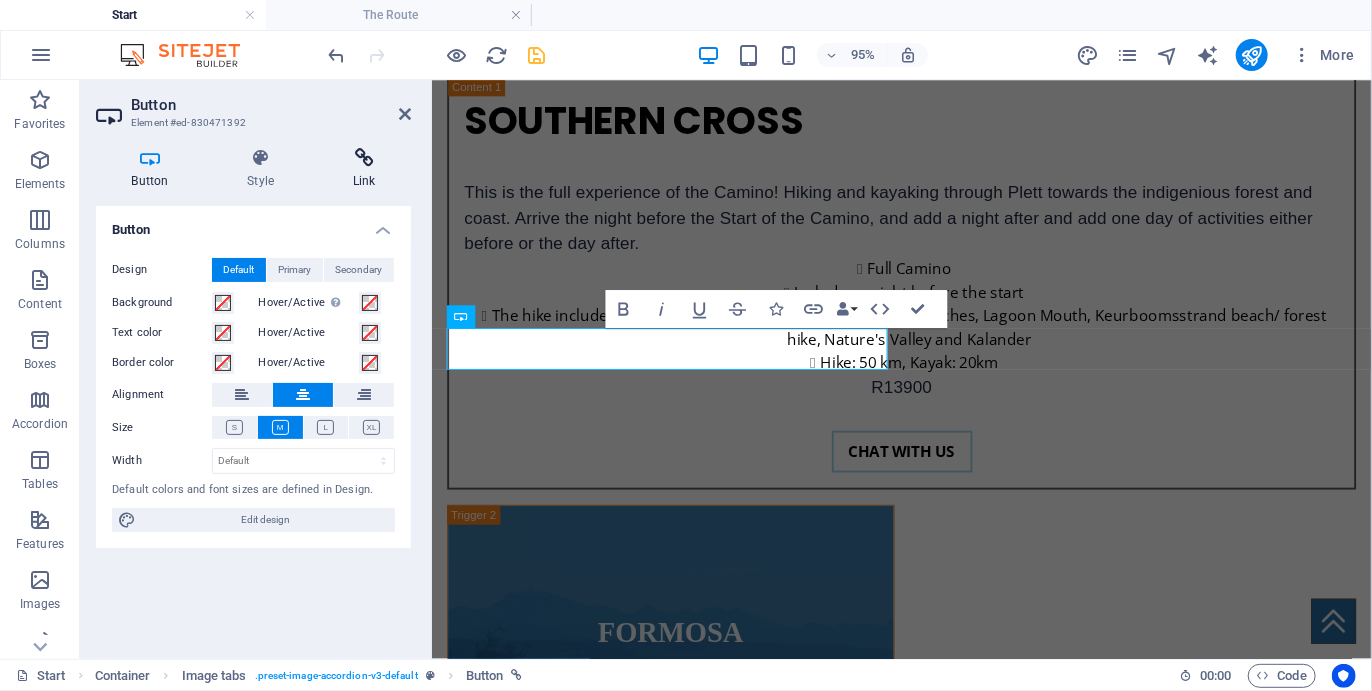click on "Link" at bounding box center [364, 169] 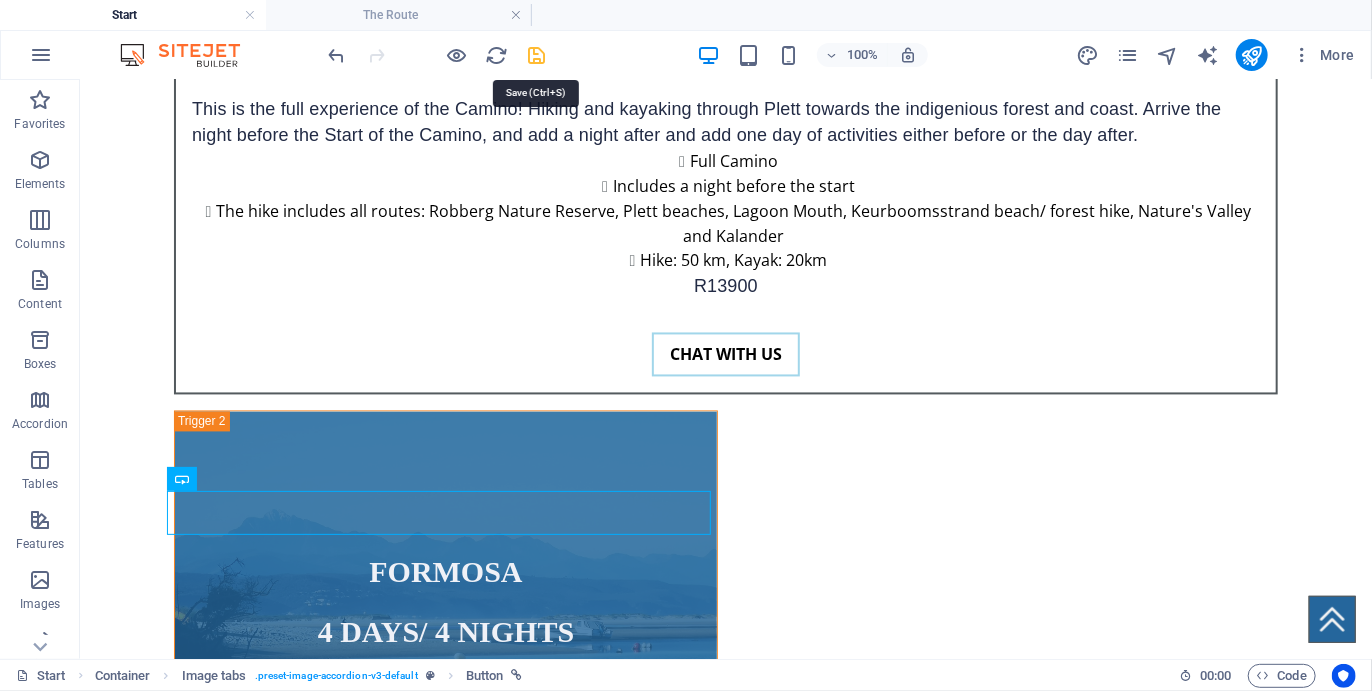 click at bounding box center (537, 55) 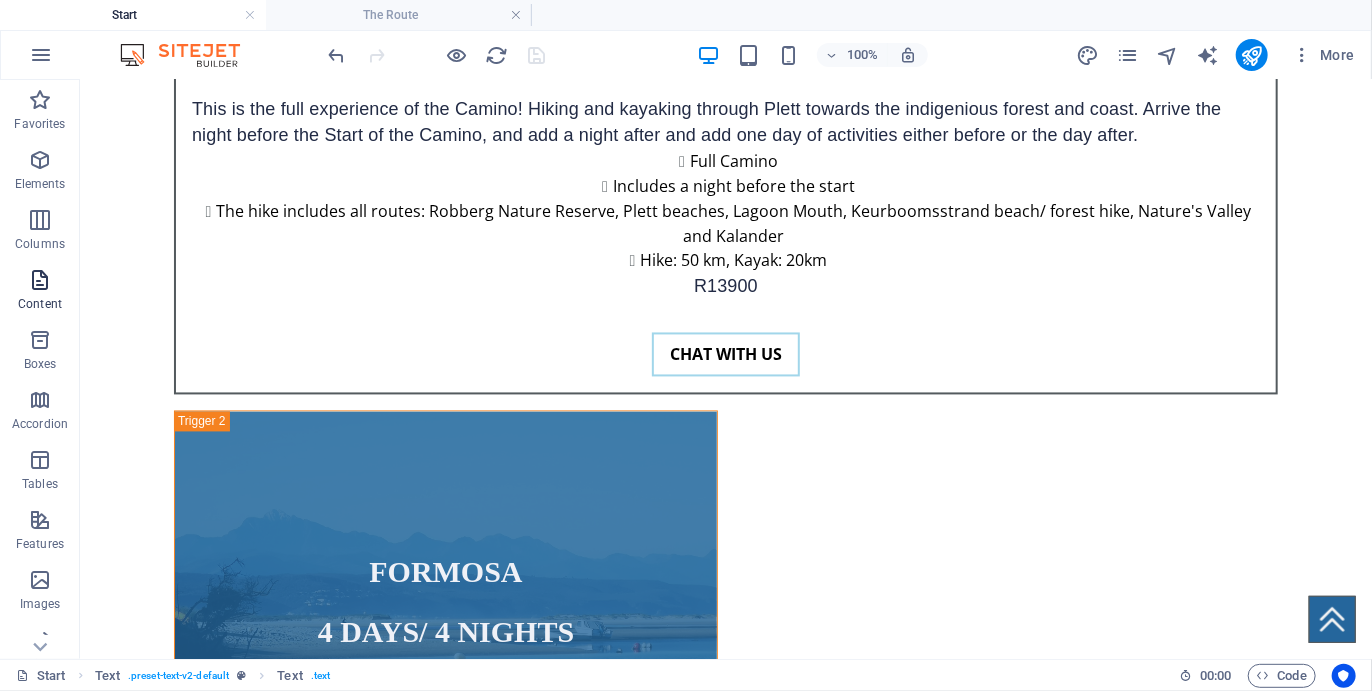 click on "Content" at bounding box center [40, 304] 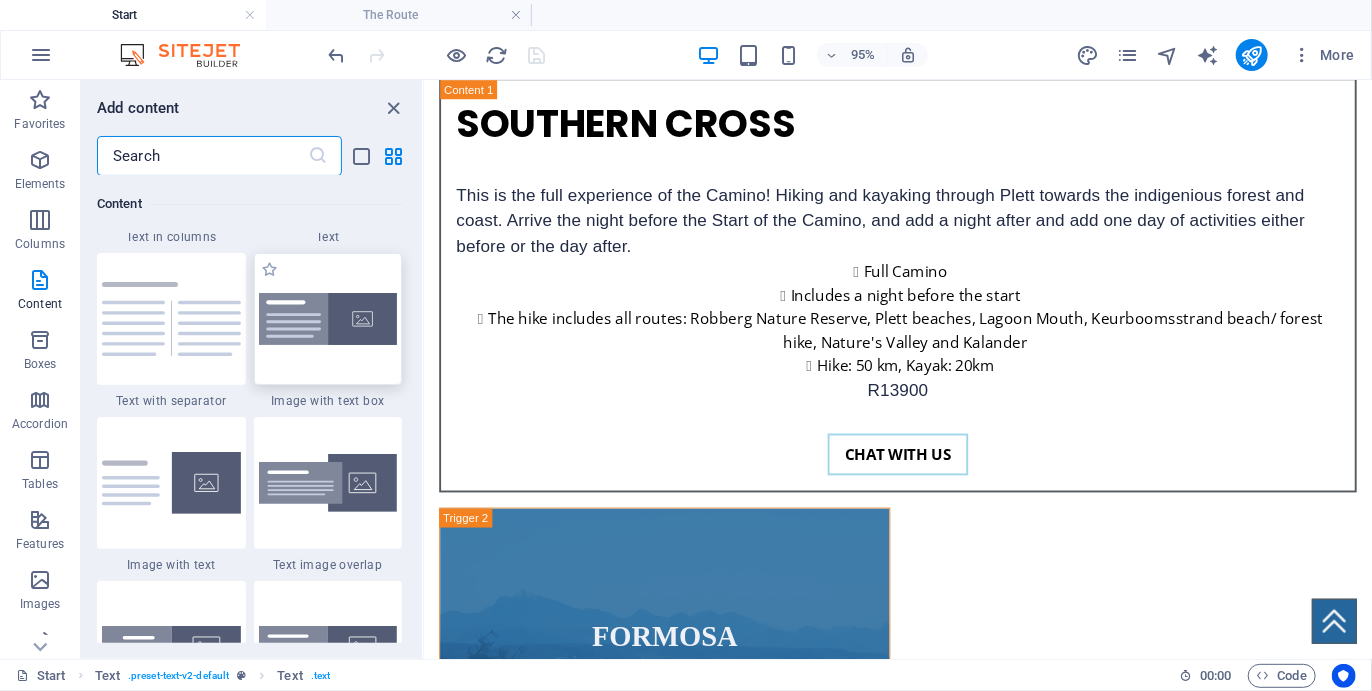 scroll, scrollTop: 3615, scrollLeft: 0, axis: vertical 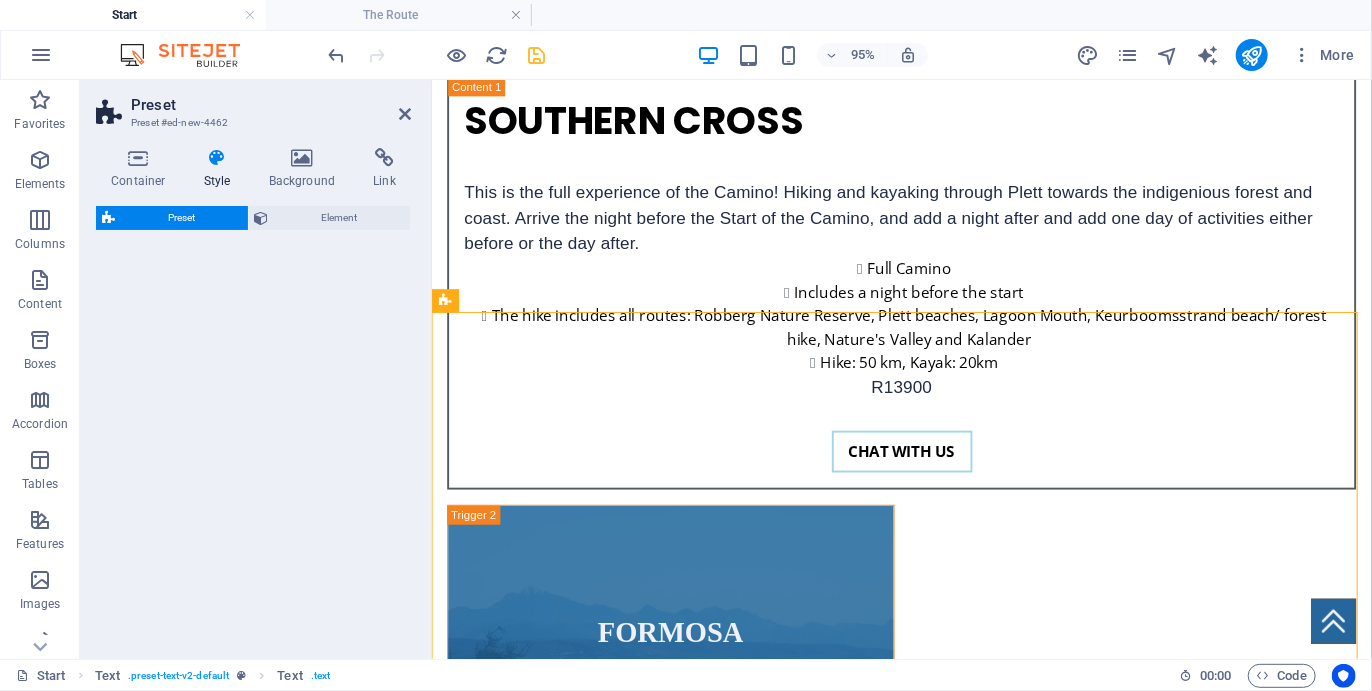 select on "rem" 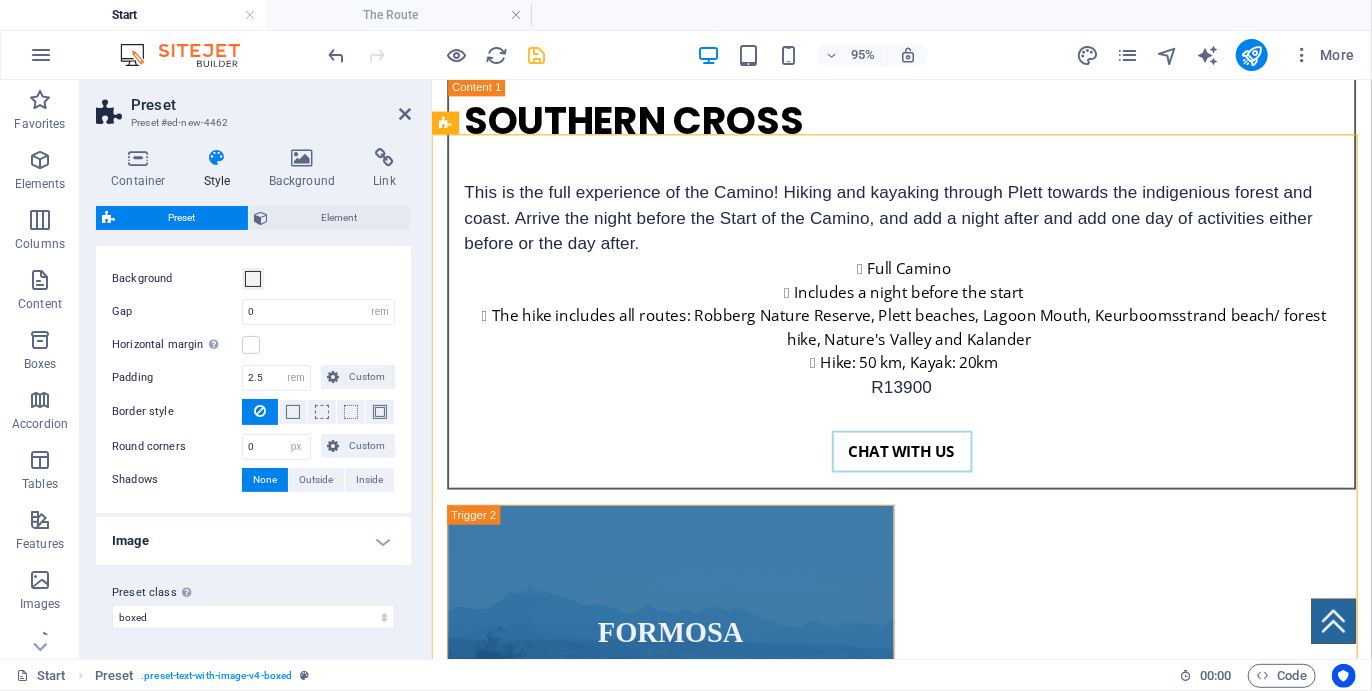 scroll, scrollTop: 143, scrollLeft: 0, axis: vertical 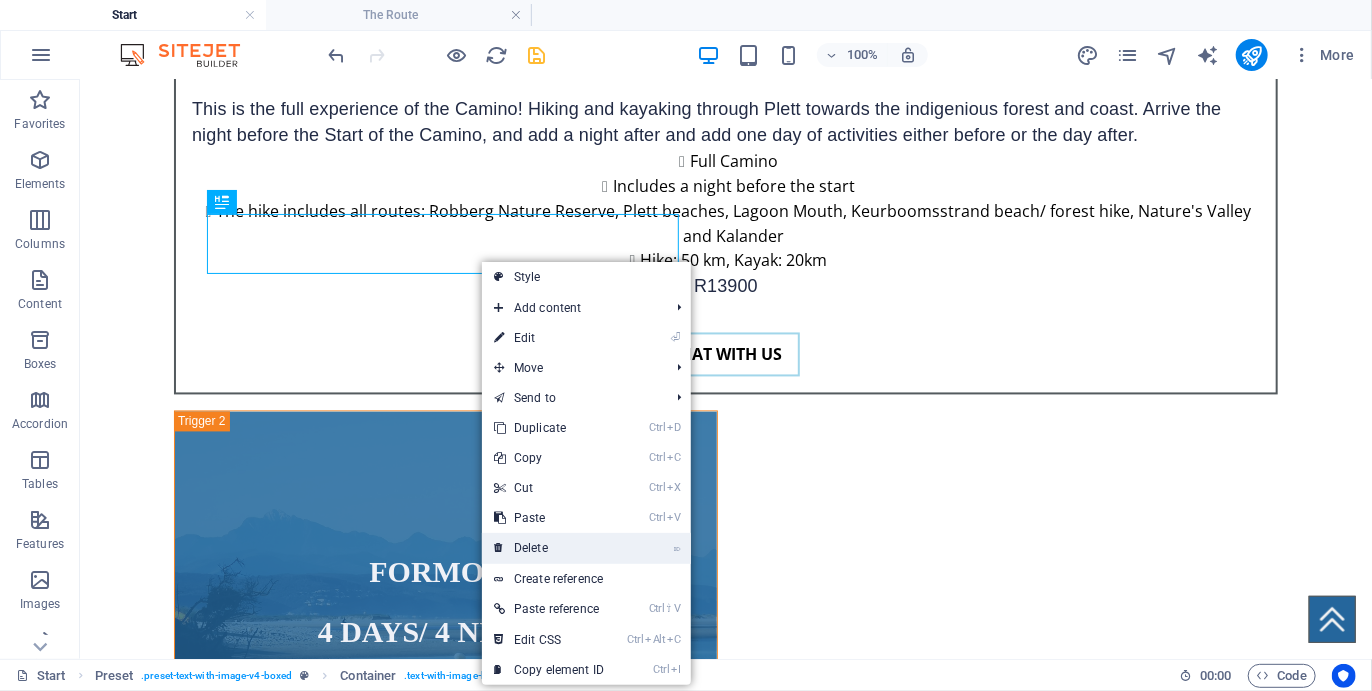 click on "⌦  Delete" at bounding box center [549, 548] 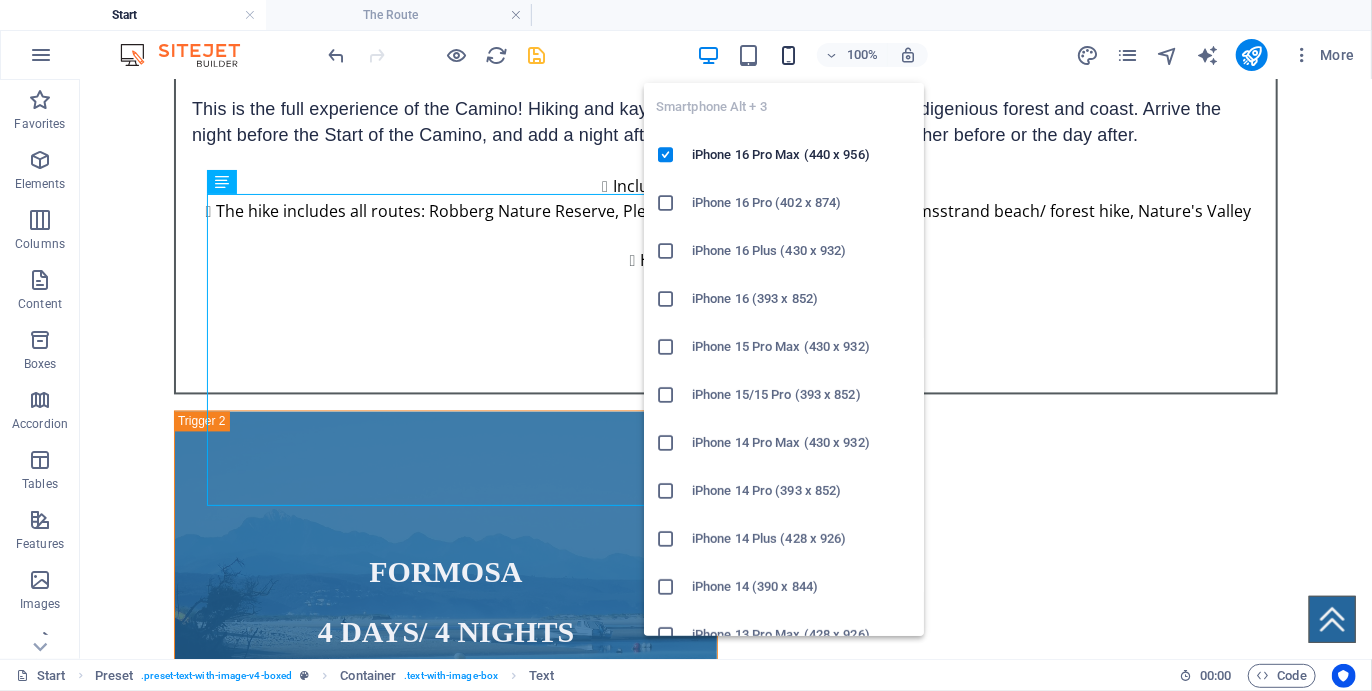 click at bounding box center (788, 55) 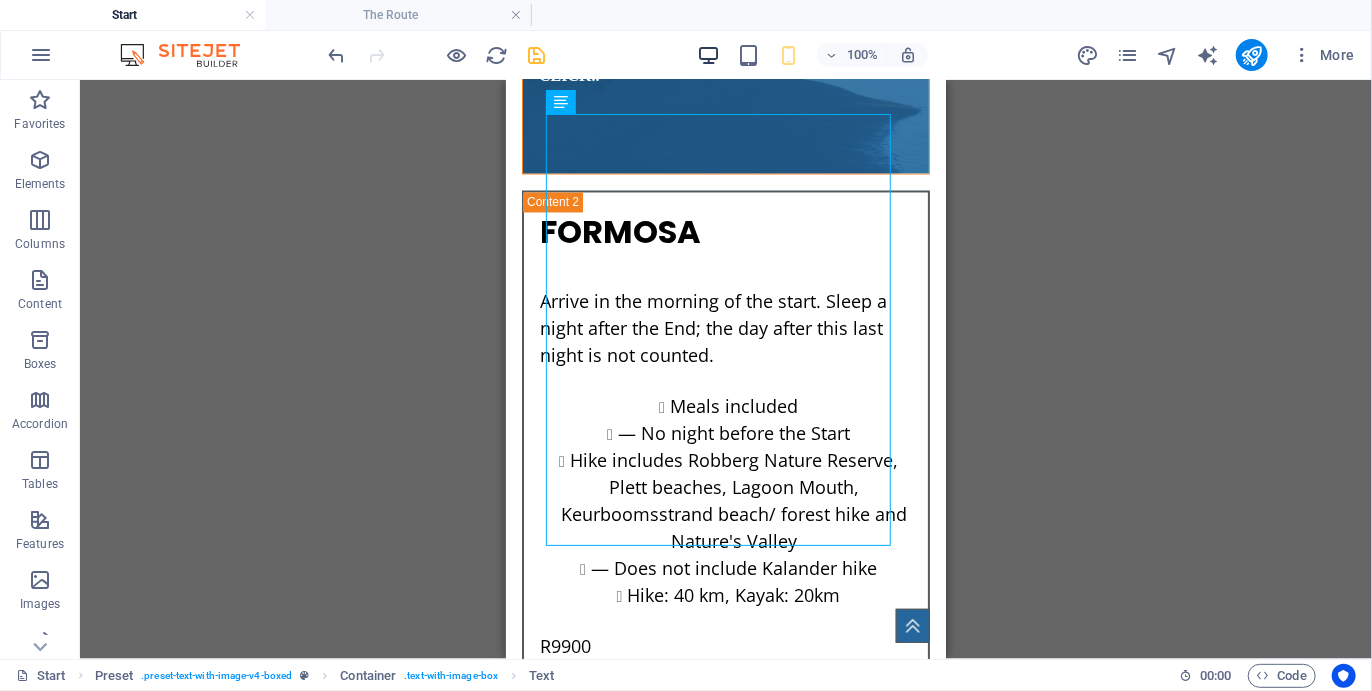 click at bounding box center [708, 55] 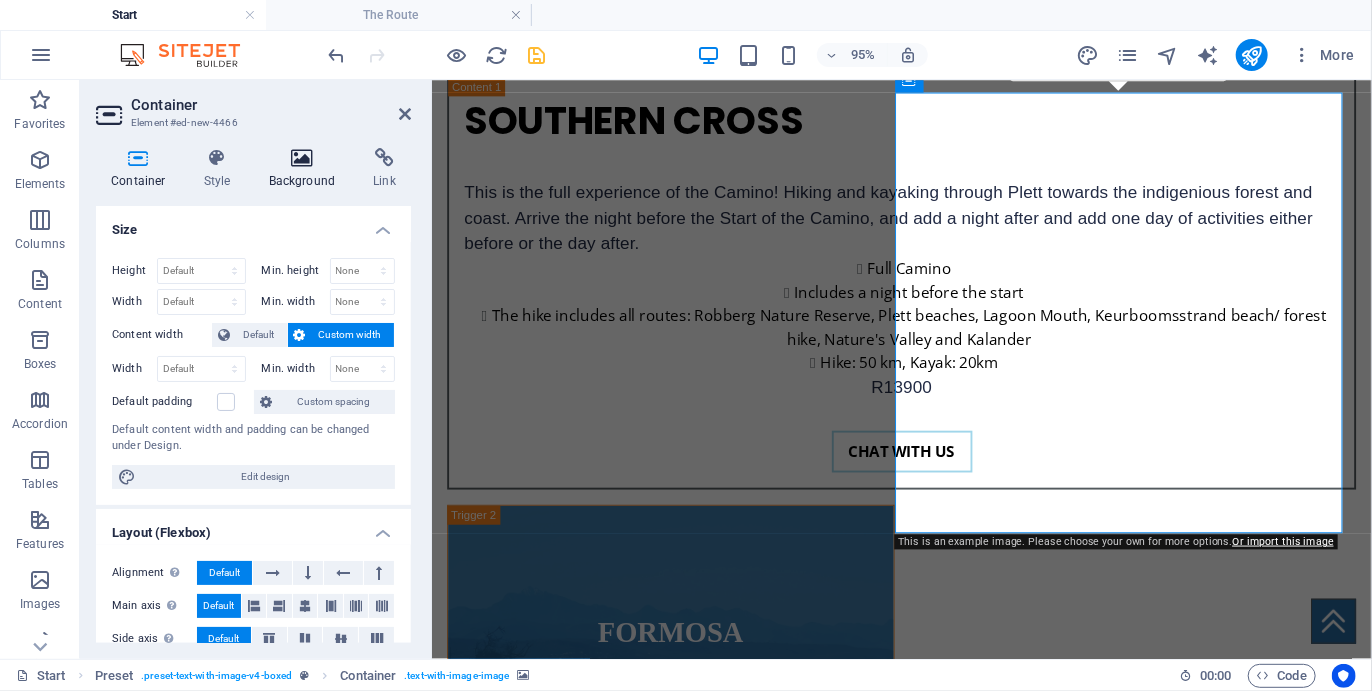 click on "Background" at bounding box center [306, 169] 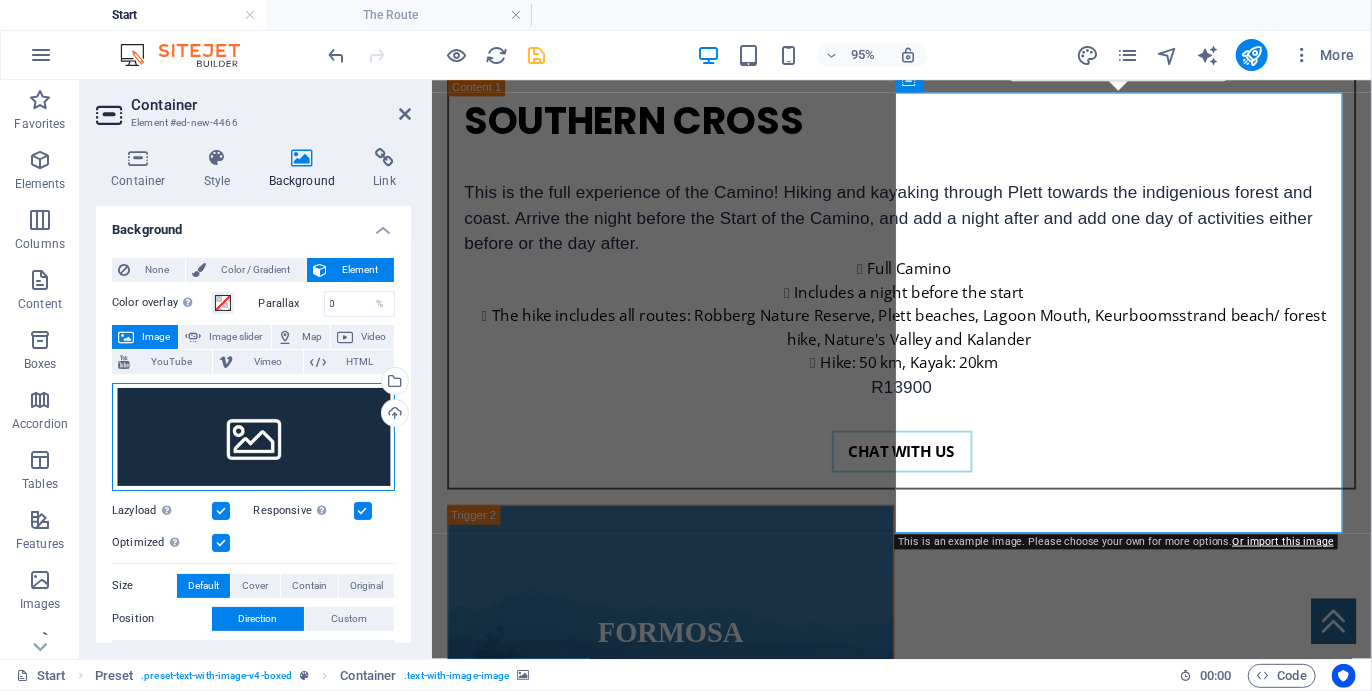 click on "Drag files here, click to choose files or select files from Files or our free stock photos & videos" at bounding box center (253, 437) 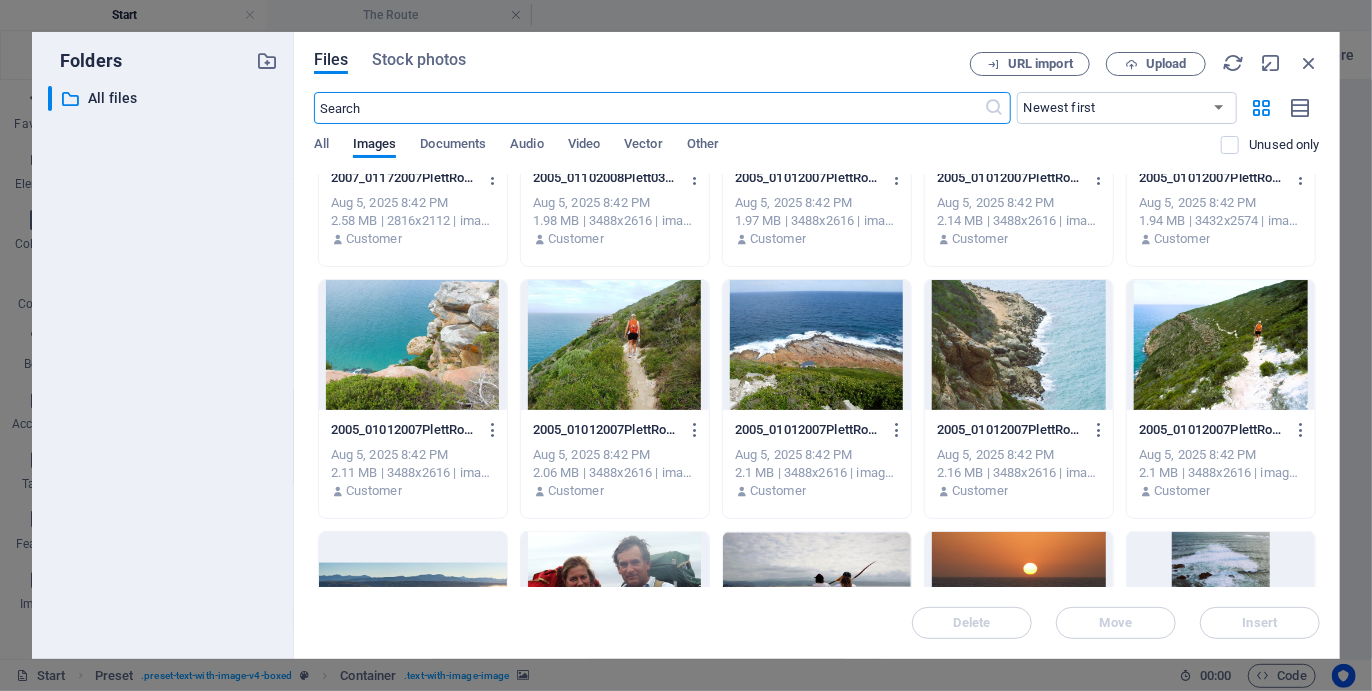 scroll, scrollTop: 4682, scrollLeft: 0, axis: vertical 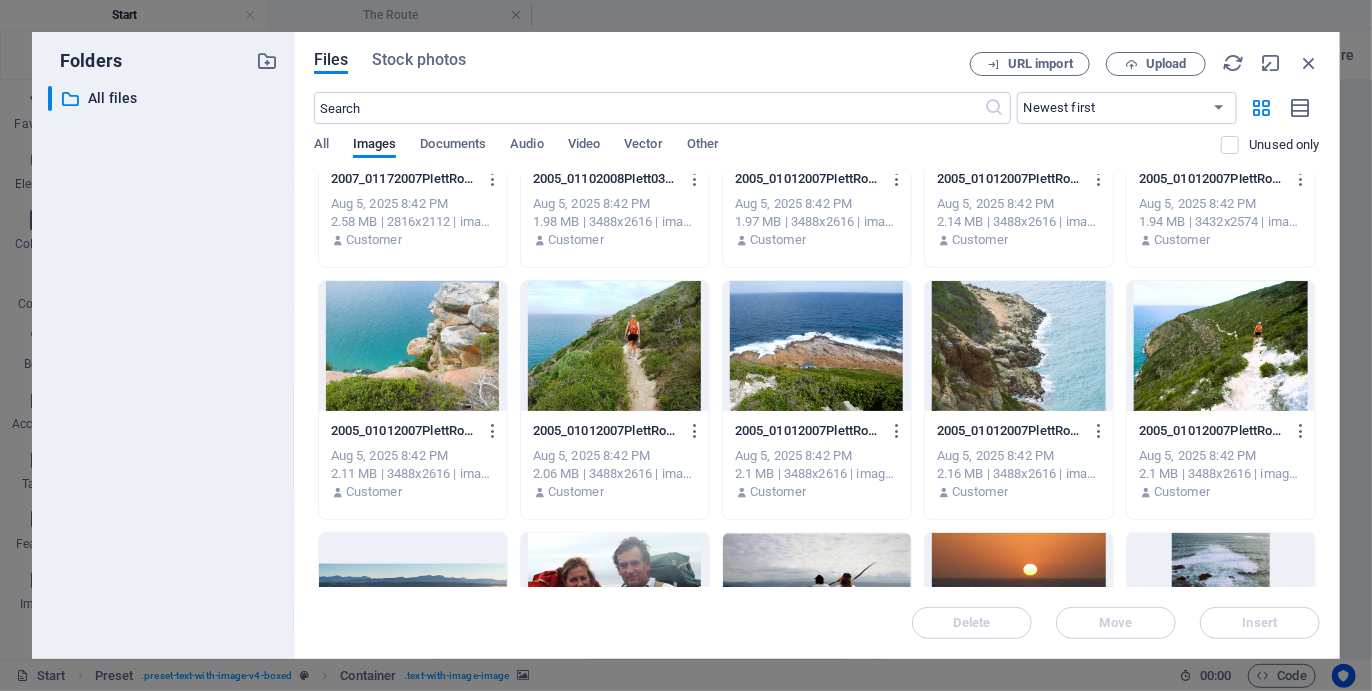 click at bounding box center [1221, 346] 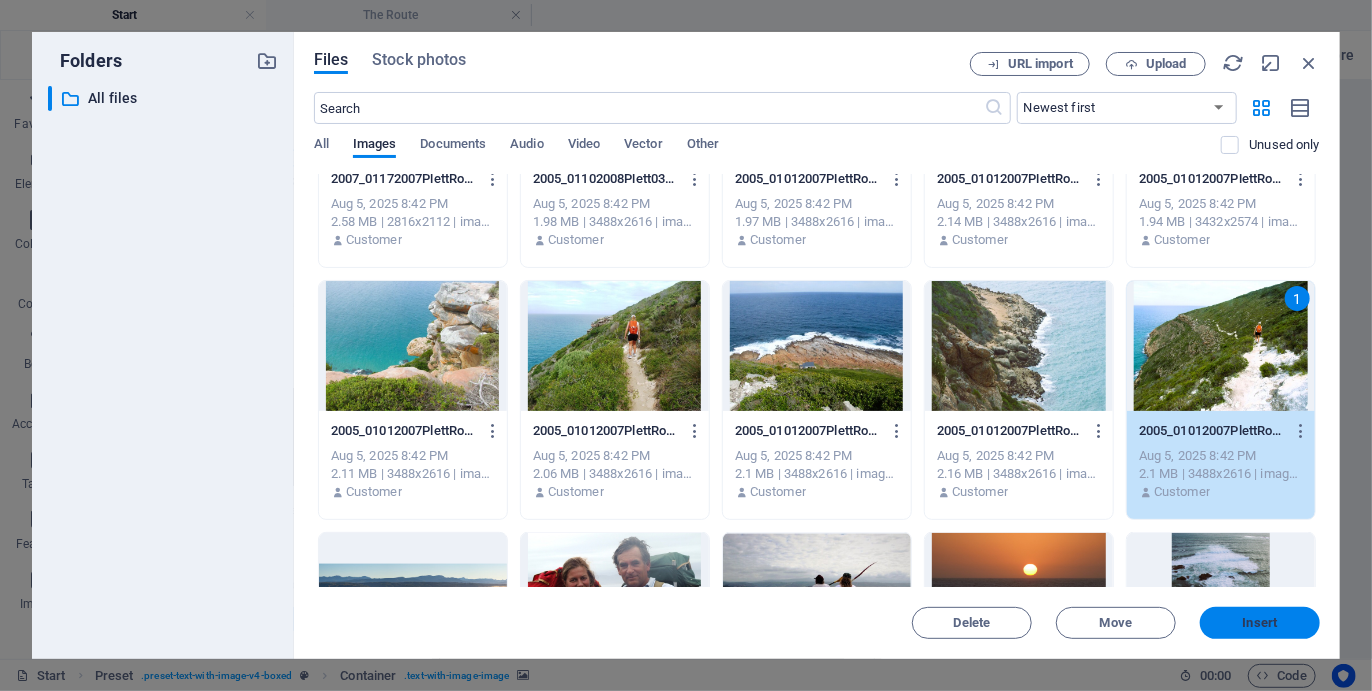 click on "Insert" at bounding box center [1260, 623] 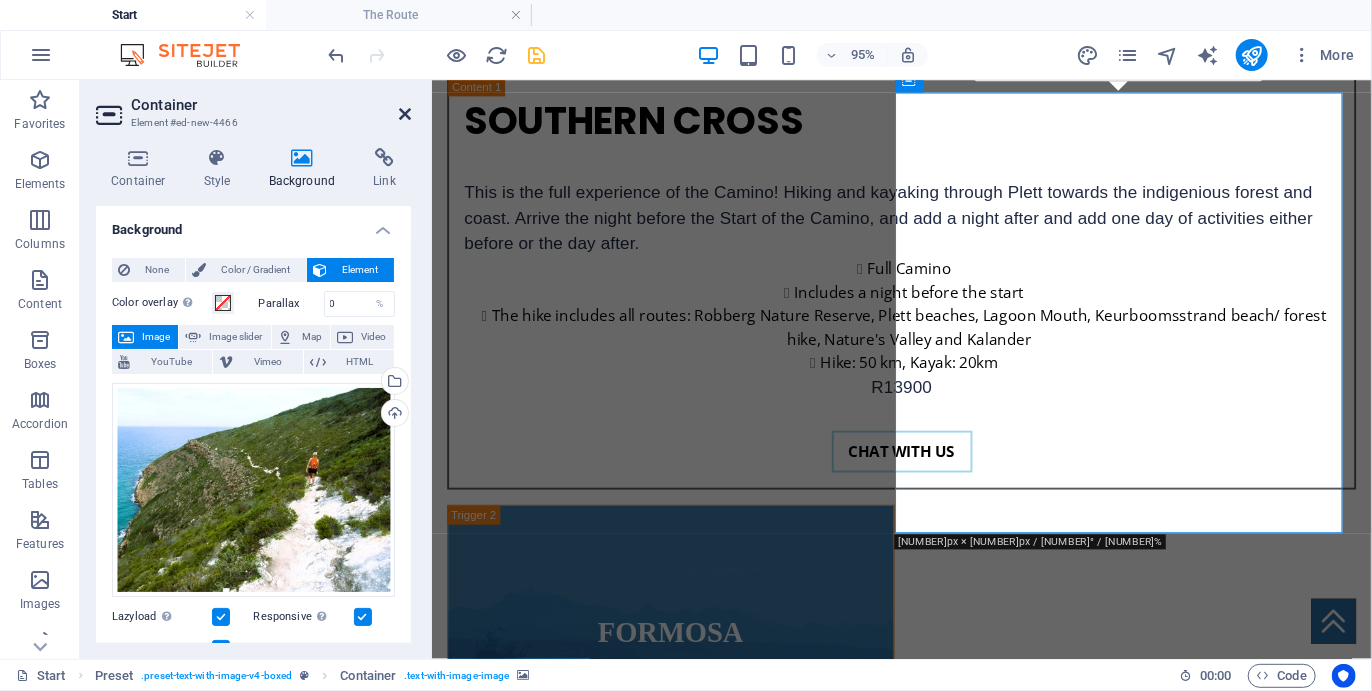 click at bounding box center [405, 114] 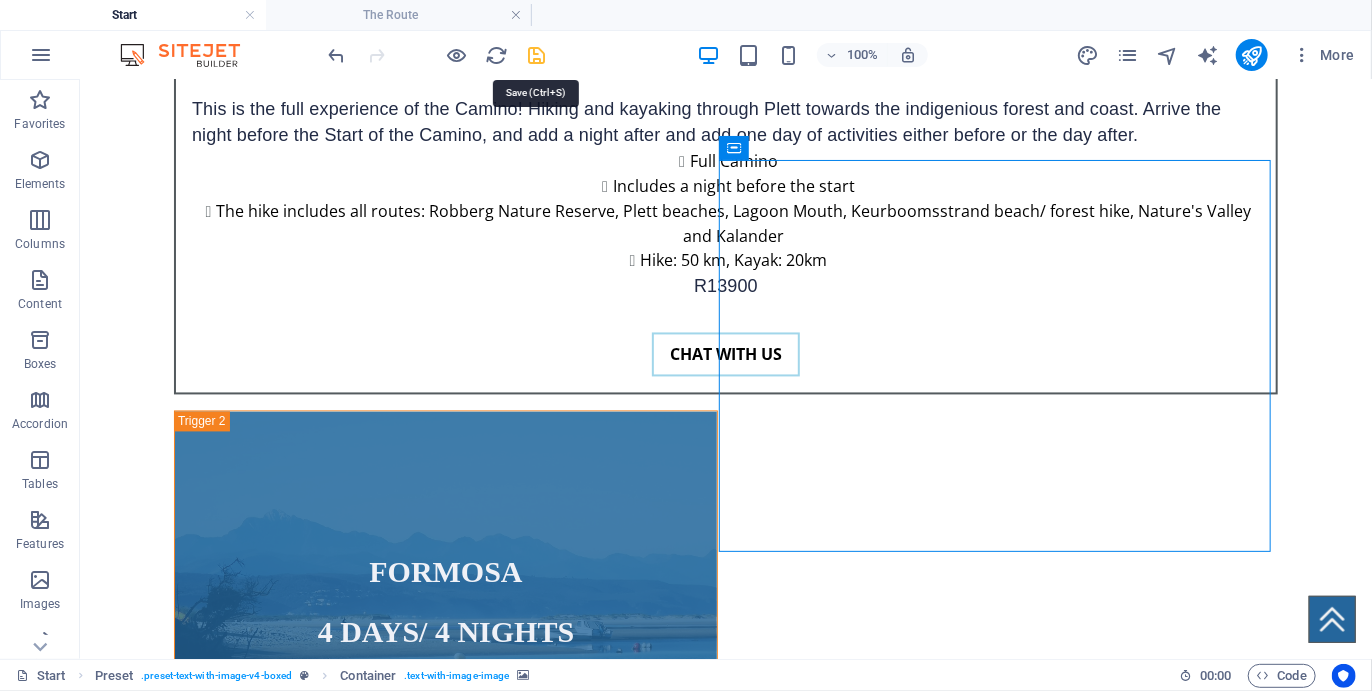 click at bounding box center [537, 55] 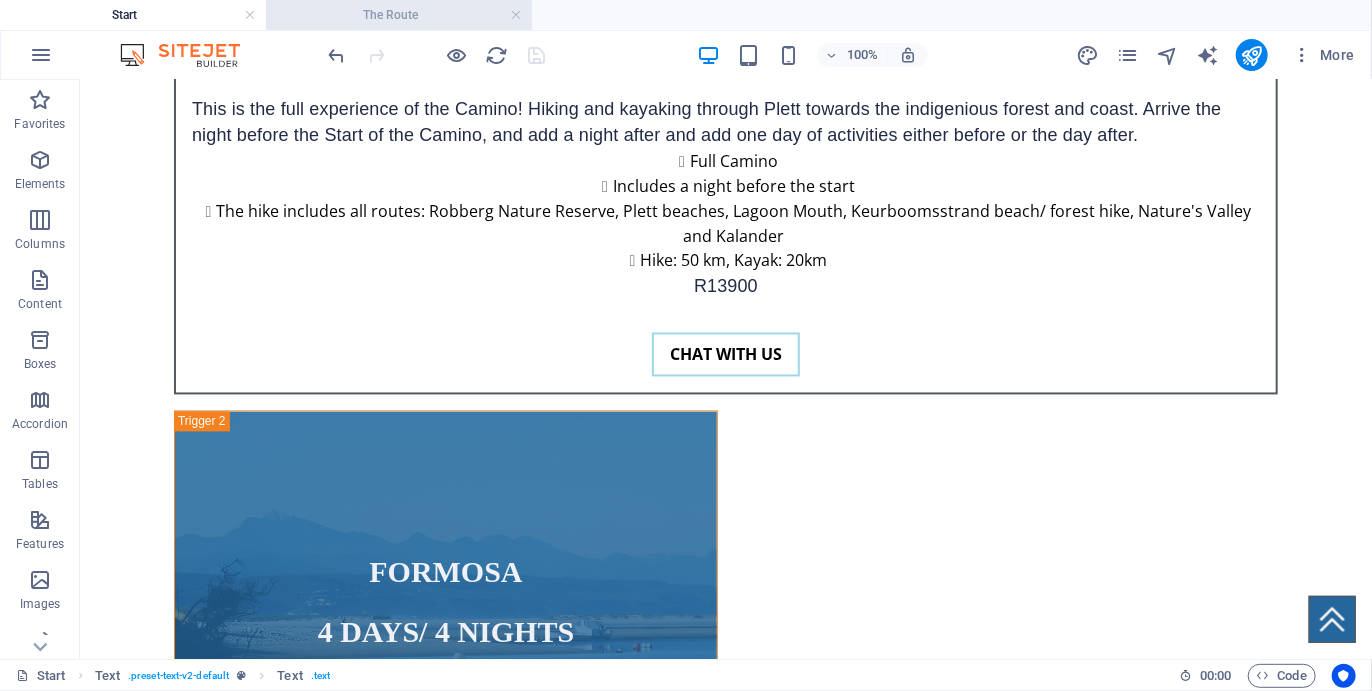 click on "The Route" at bounding box center (399, 15) 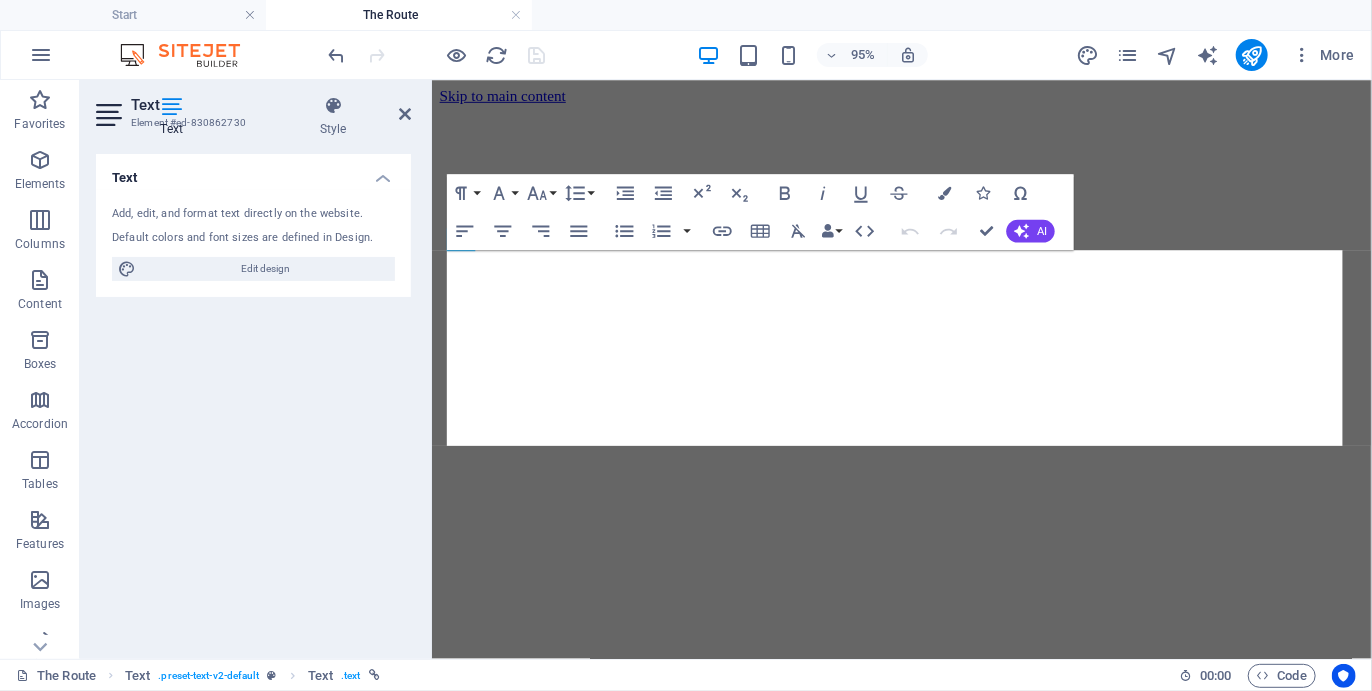 scroll, scrollTop: 4712, scrollLeft: 0, axis: vertical 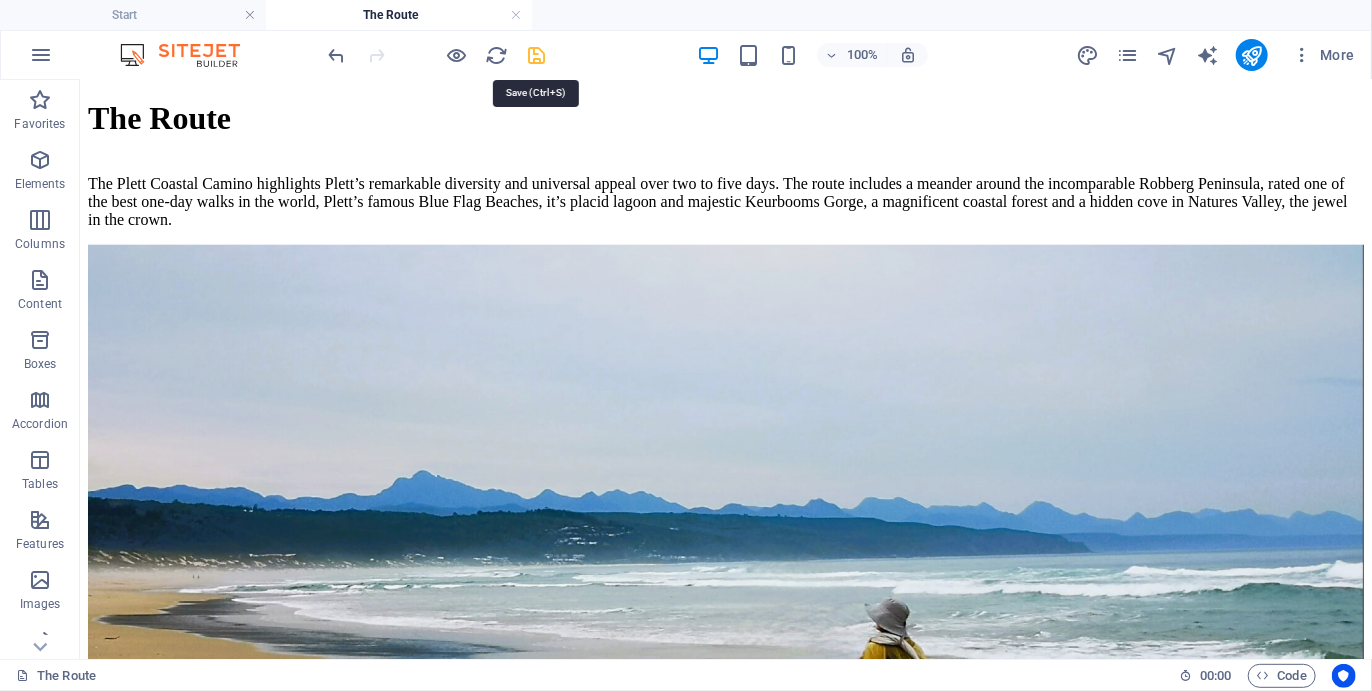 click at bounding box center (537, 55) 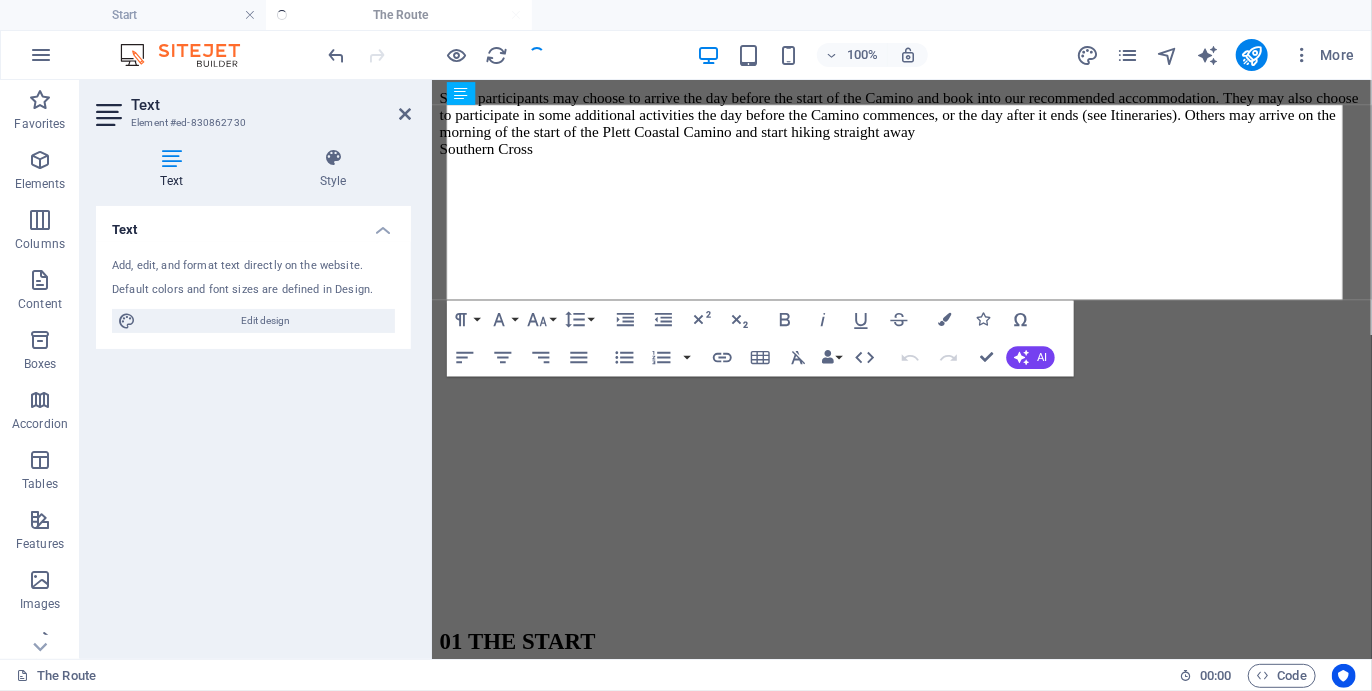 scroll, scrollTop: 4866, scrollLeft: 0, axis: vertical 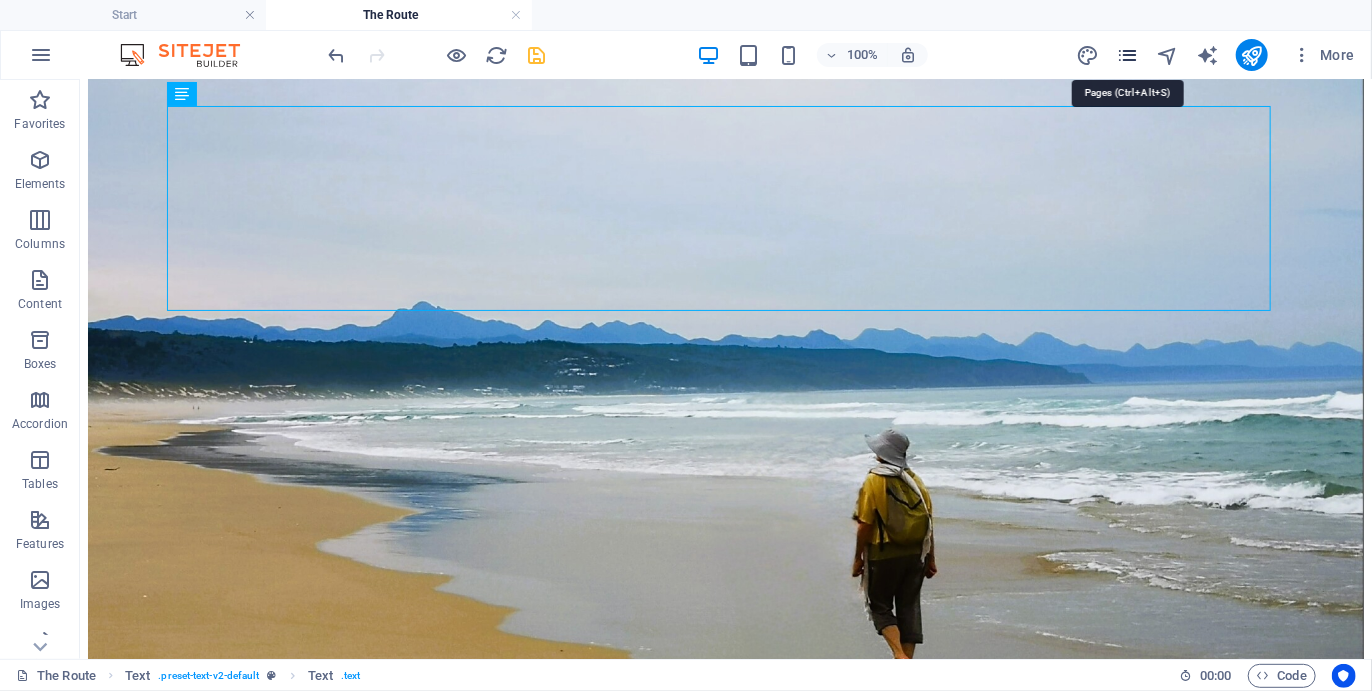 click at bounding box center [1127, 55] 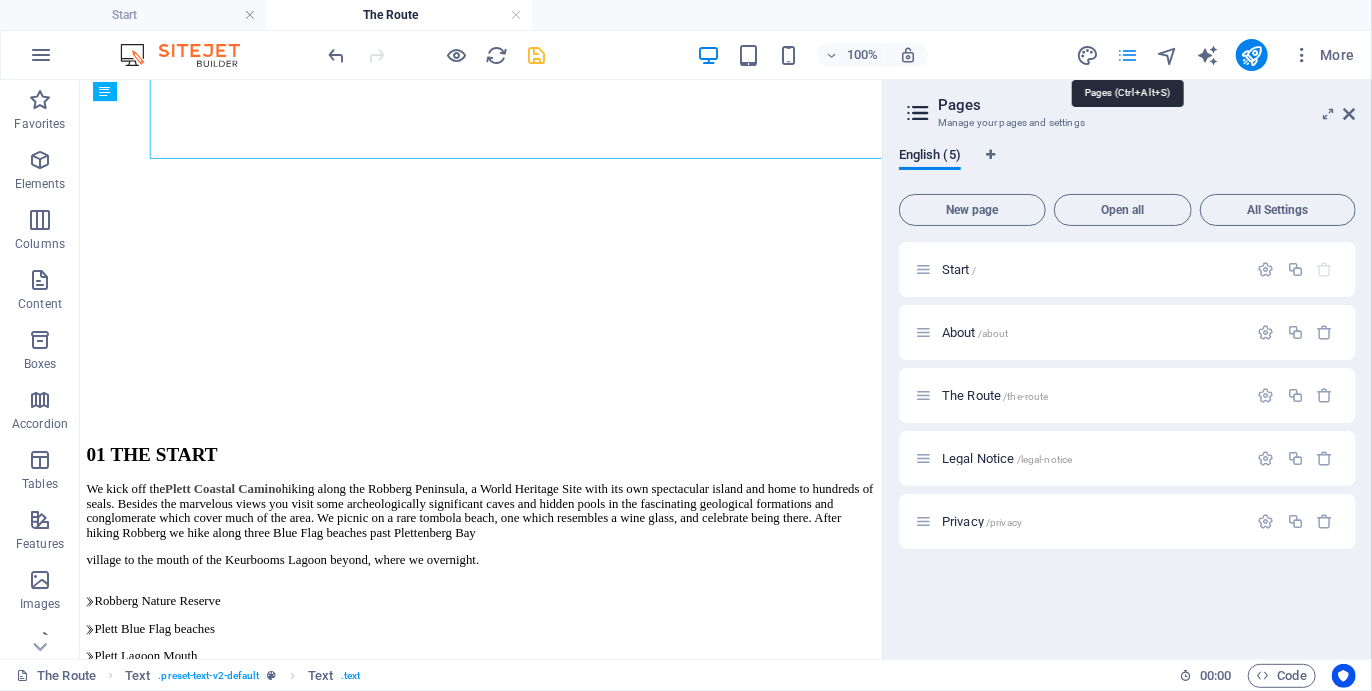 scroll, scrollTop: 4874, scrollLeft: 0, axis: vertical 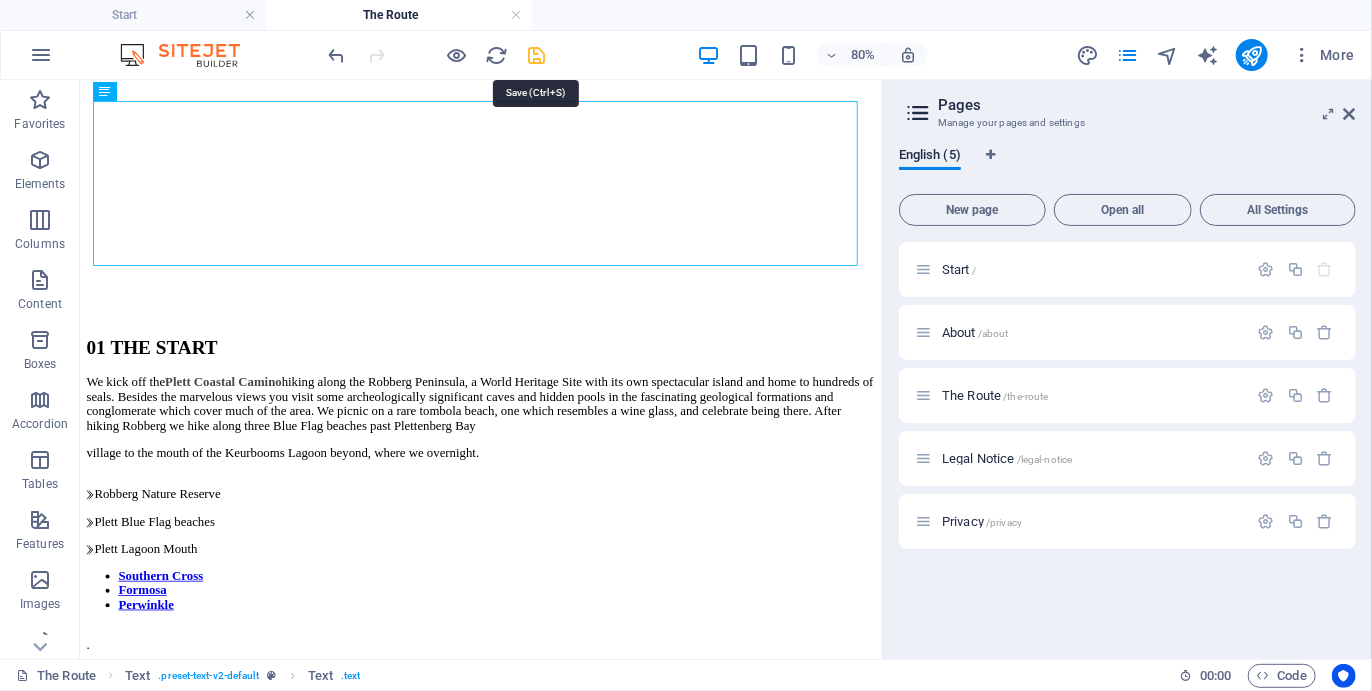 click at bounding box center [537, 55] 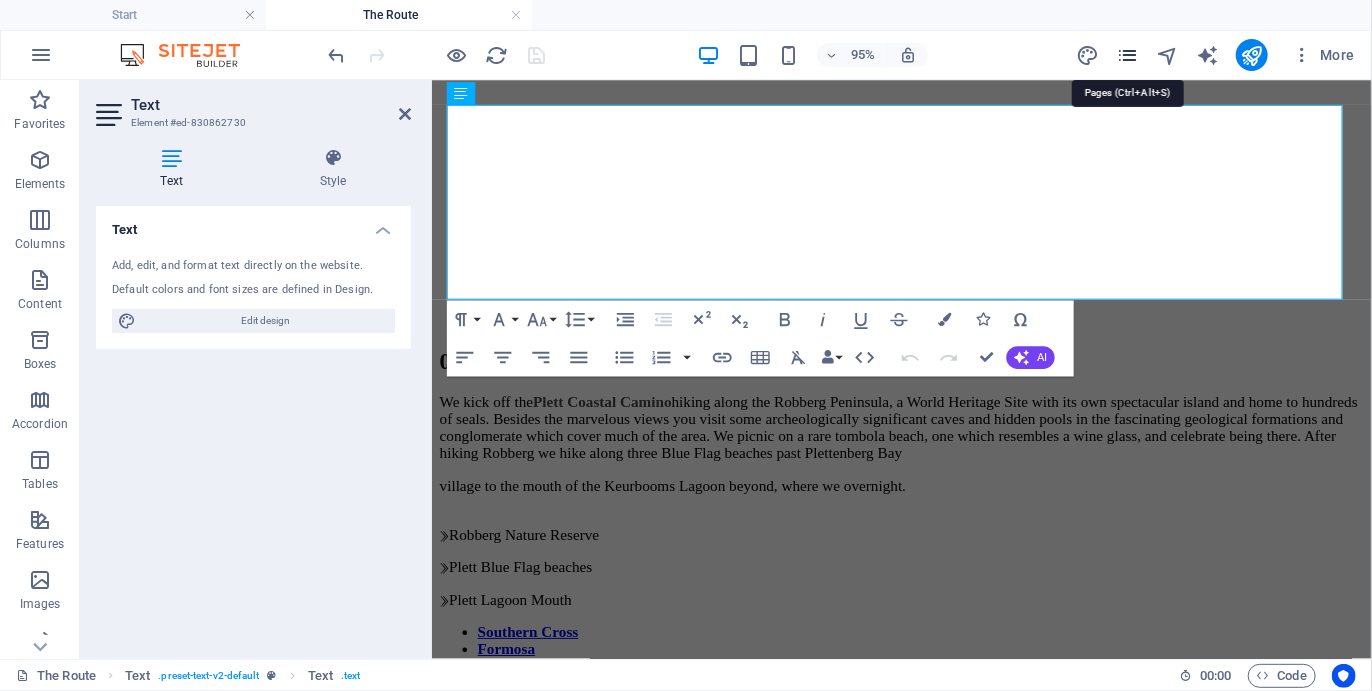 click at bounding box center [1127, 55] 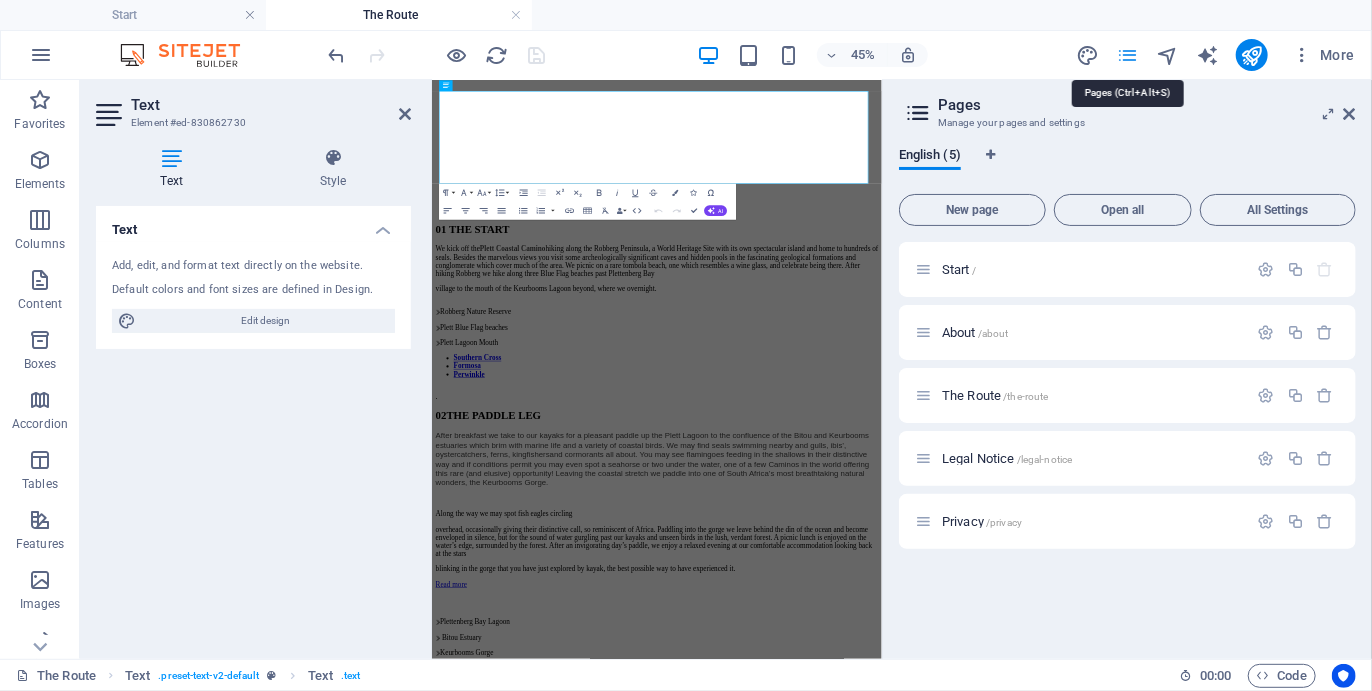 scroll, scrollTop: 4873, scrollLeft: 0, axis: vertical 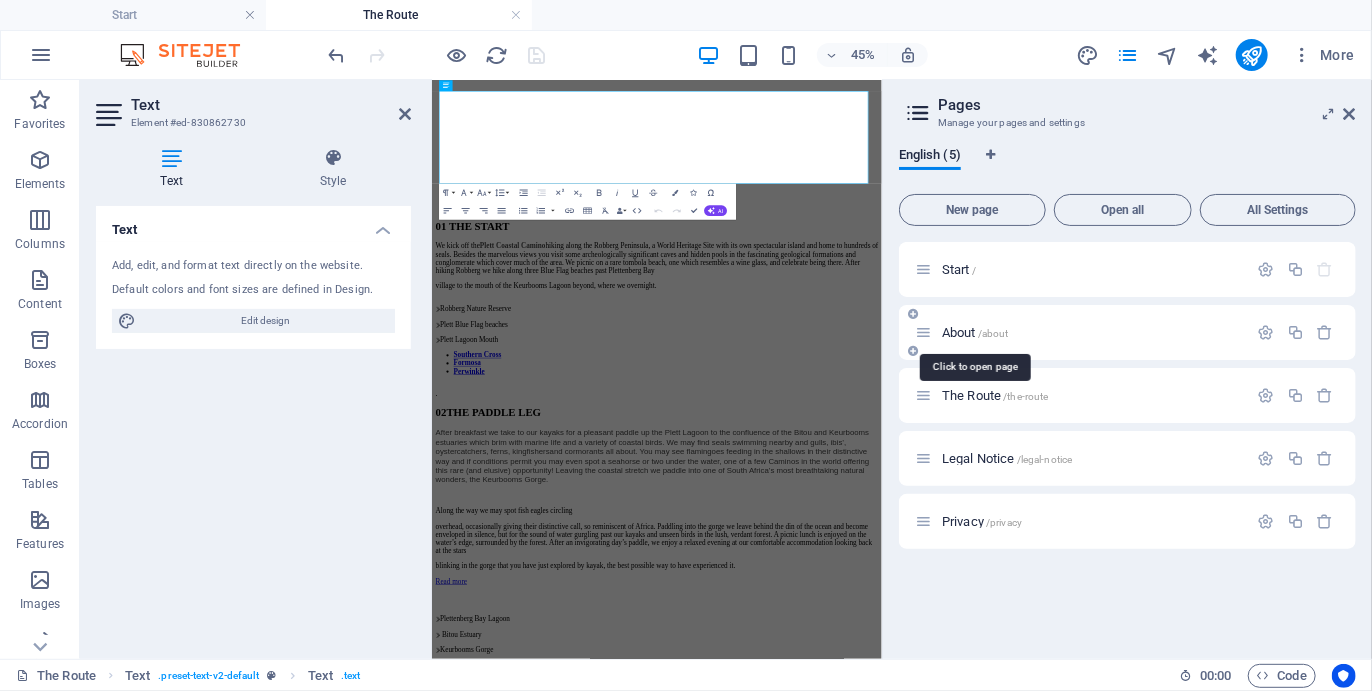 click on "About /about" at bounding box center (975, 332) 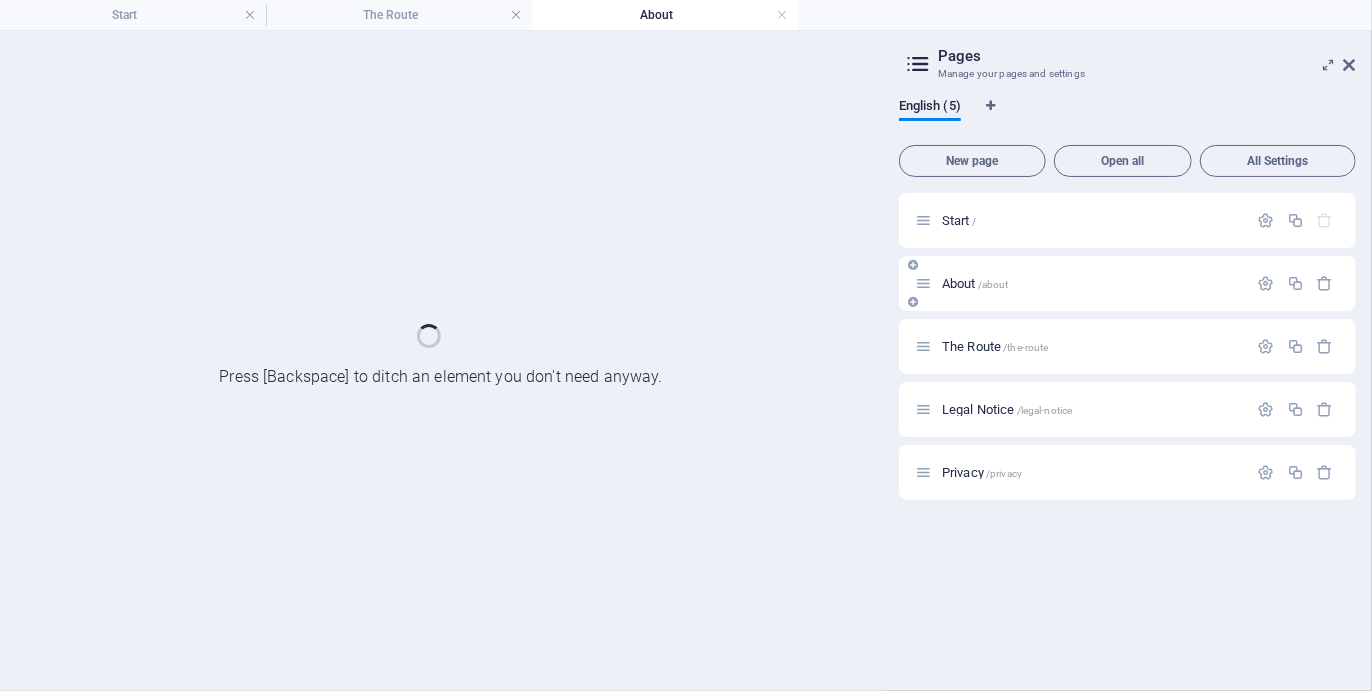 scroll, scrollTop: 0, scrollLeft: 0, axis: both 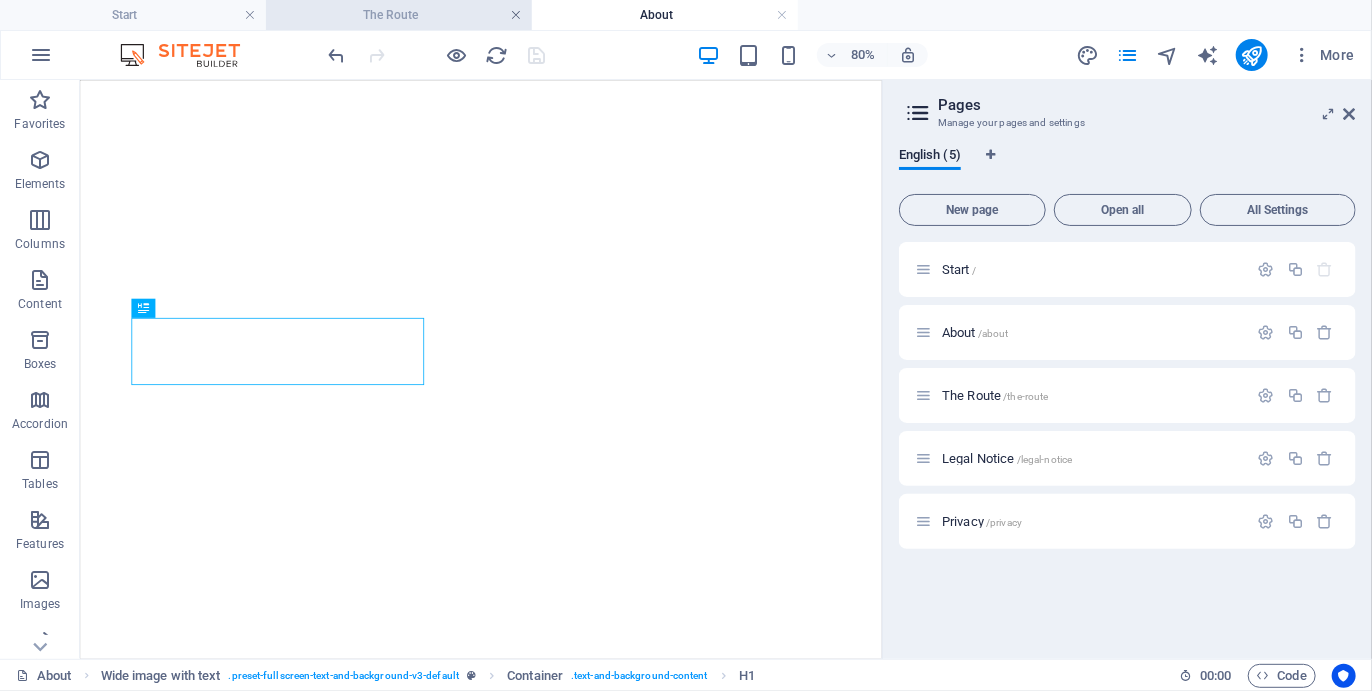click at bounding box center [516, 15] 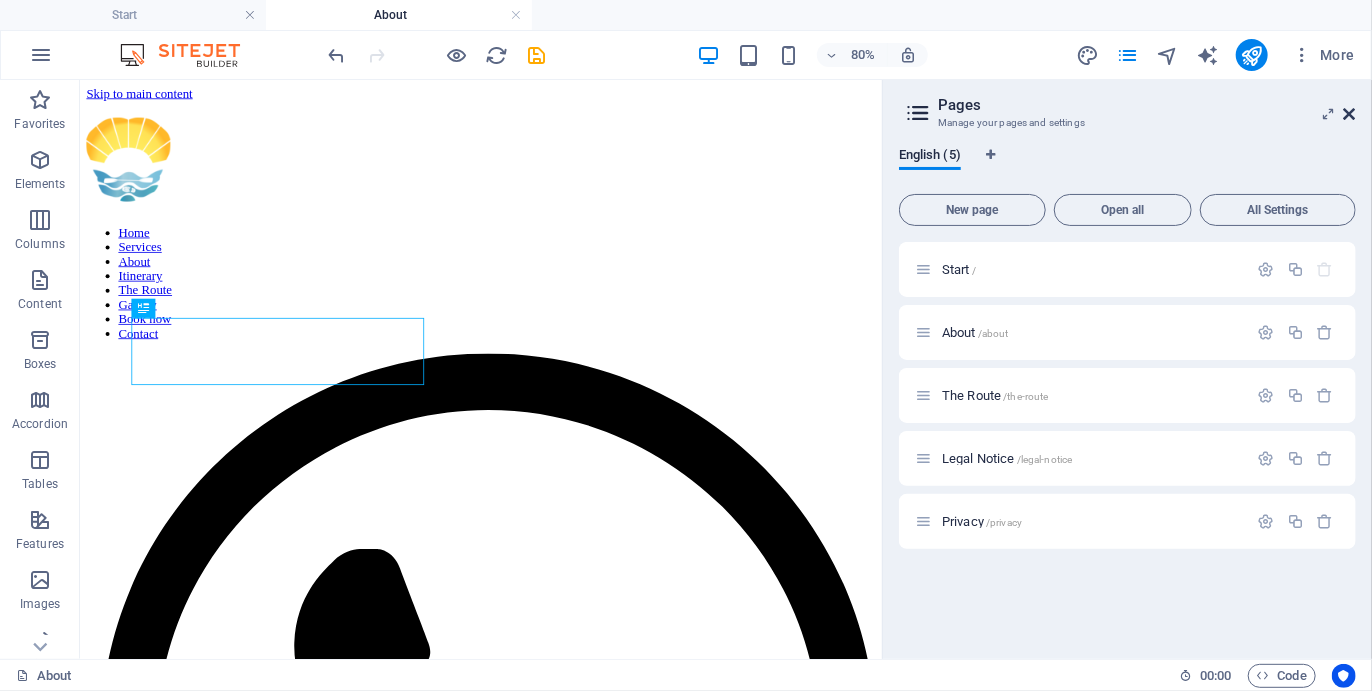 scroll, scrollTop: 0, scrollLeft: 0, axis: both 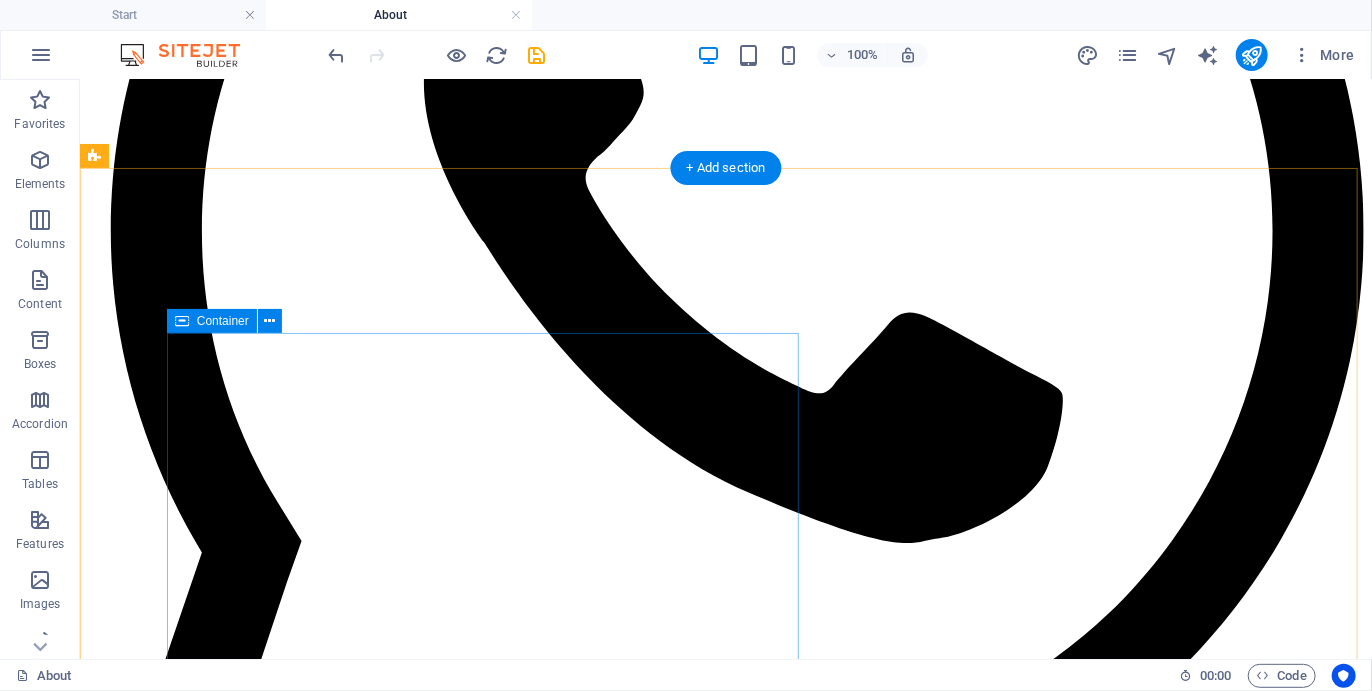 click on "WHY PLETTENBERG BAY? Plett is all about beaches, the rugged and beautiful coastline, marine life, coastal forest, the environs and the thriving, albeit laid-back, beach culture, all abutted by the magnificent Tsitsikamma Mountains, the “place of many waters” of the Garden Route. The Plett Coastal Camino has been designed to let participants enjoy and discover the “Real” Plett and just why it is rated one of Africa and the World’s prime beach destinations. Besides hiking, the new tour includes at least one day’s lagoon side kayaking (or more) so you don’t miss out on one of the best ways of experiencing the diversity of the ancient sailors’ “Baya Formosa”, the most beautiful bay." at bounding box center [725, 3058] 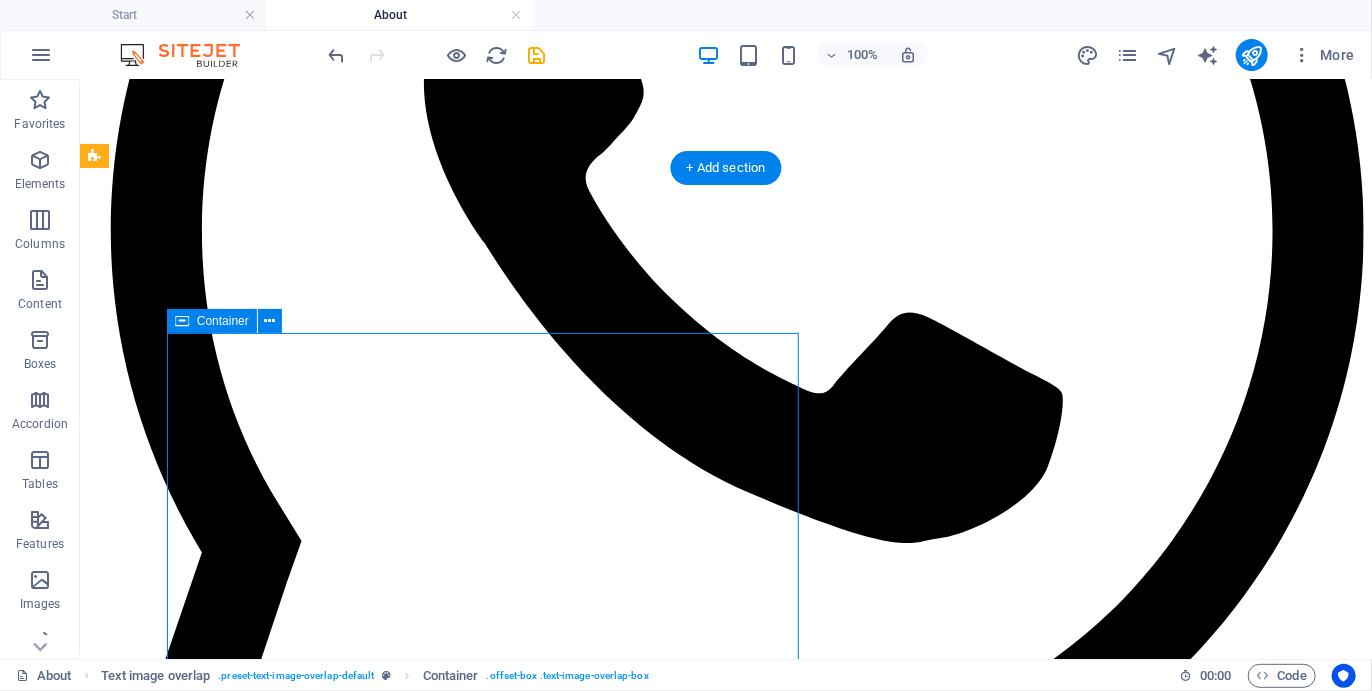 click on "WHY PLETTENBERG BAY? Plett is all about beaches, the rugged and beautiful coastline, marine life, coastal forest, the environs and the thriving, albeit laid-back, beach culture, all abutted by the magnificent Tsitsikamma Mountains, the “place of many waters” of the Garden Route. The Plett Coastal Camino has been designed to let participants enjoy and discover the “Real” Plett and just why it is rated one of Africa and the World’s prime beach destinations. Besides hiking, the new tour includes at least one day’s lagoon side kayaking (or more) so you don’t miss out on one of the best ways of experiencing the diversity of the ancient sailors’ “Baya Formosa”, the most beautiful bay." at bounding box center (725, 3058) 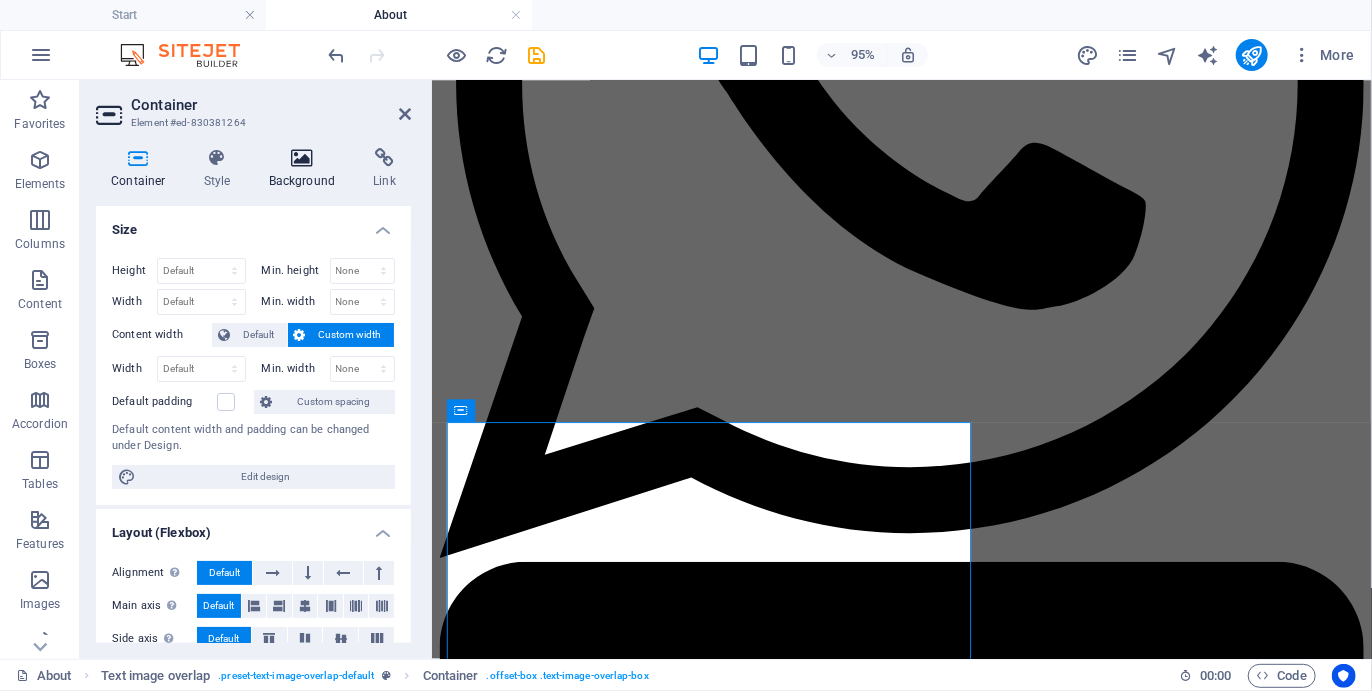 click at bounding box center [302, 158] 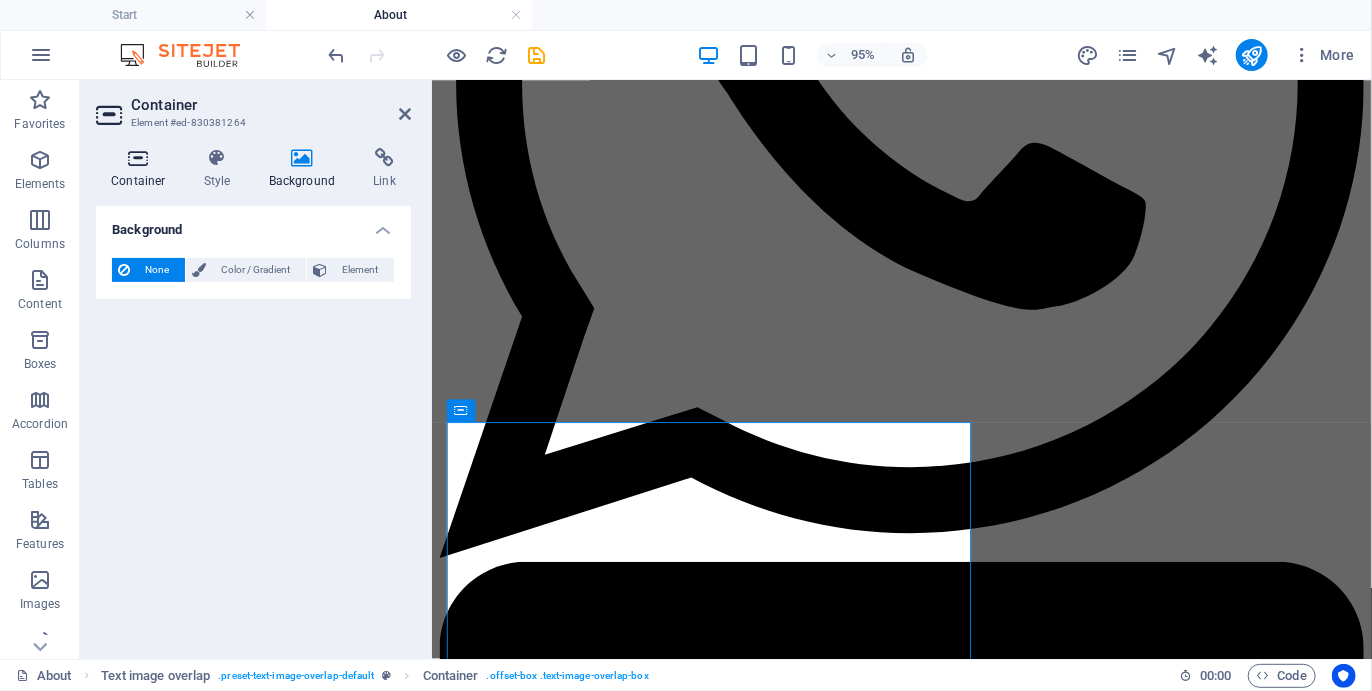 click at bounding box center (138, 158) 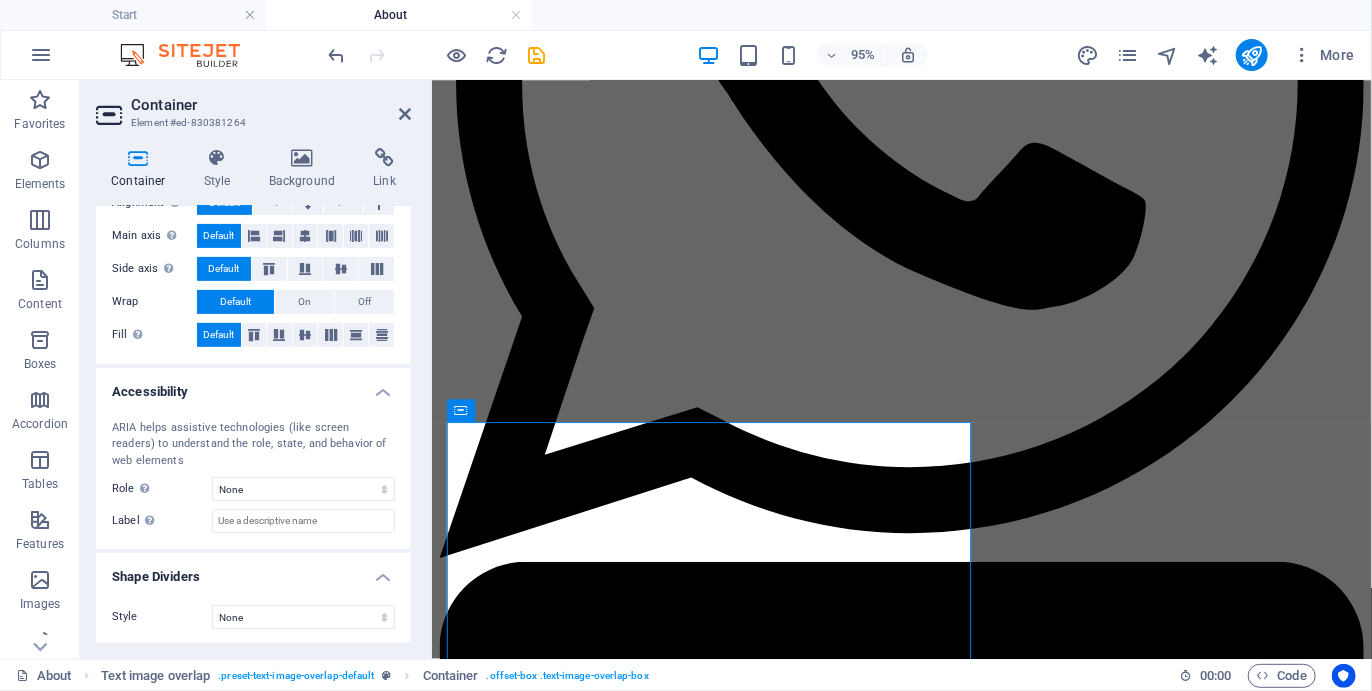 scroll, scrollTop: 0, scrollLeft: 0, axis: both 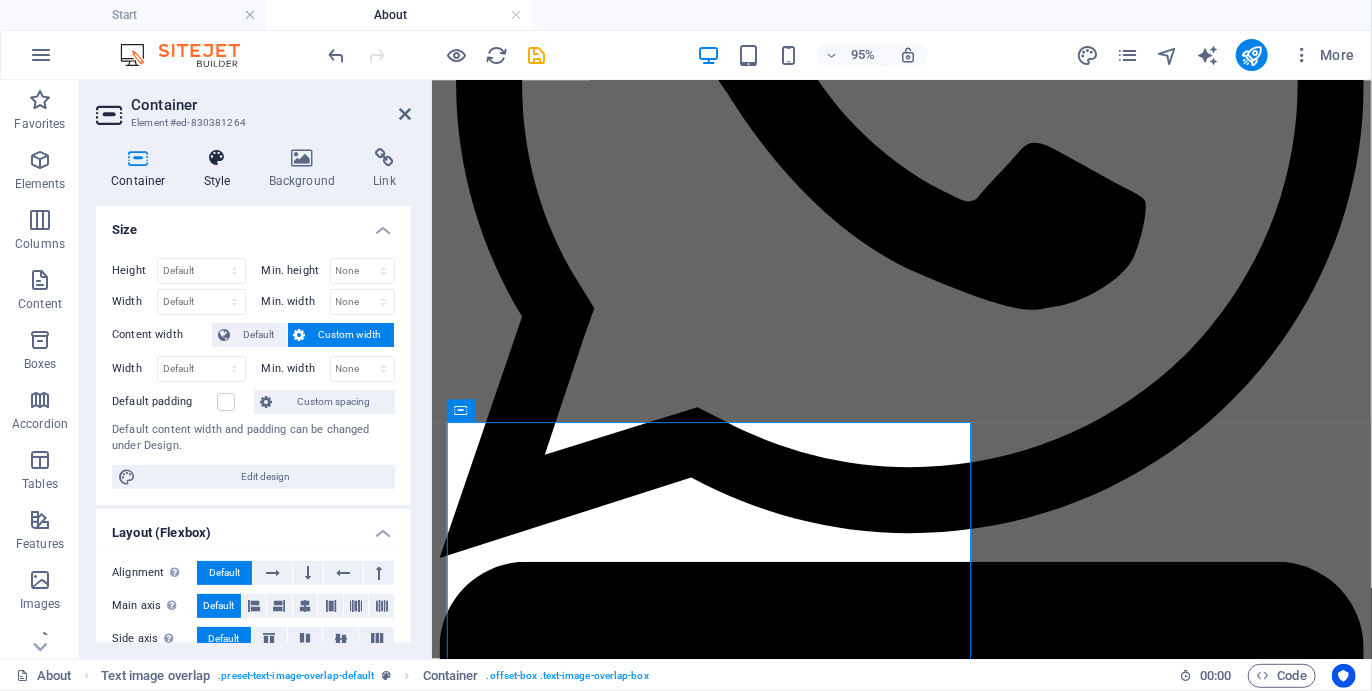 click at bounding box center (217, 158) 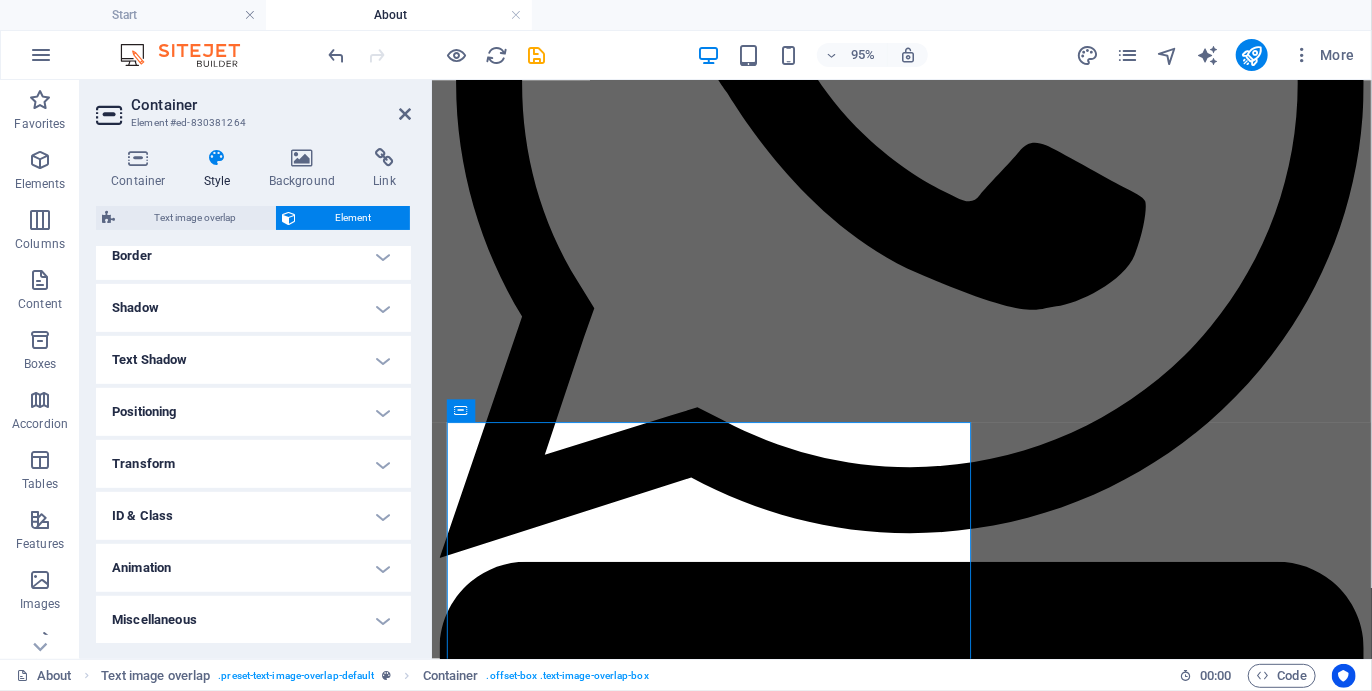 scroll, scrollTop: 0, scrollLeft: 0, axis: both 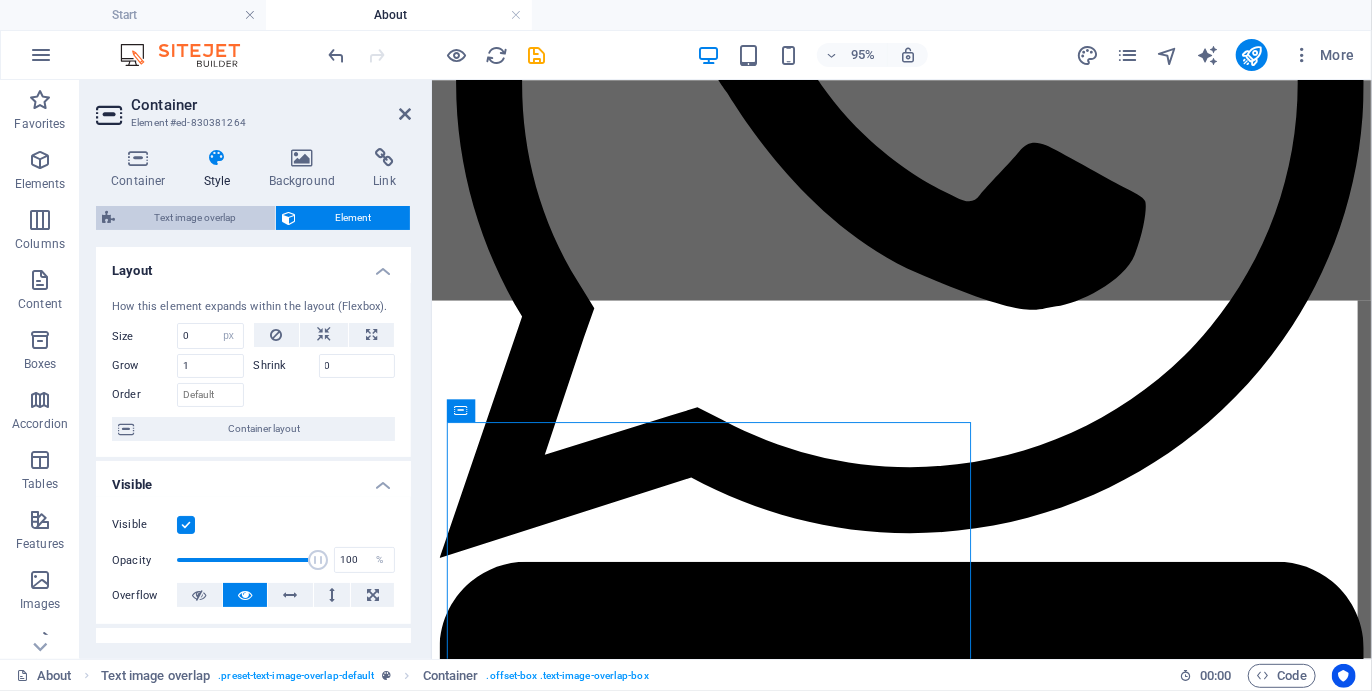 click on "Text image overlap" at bounding box center (195, 218) 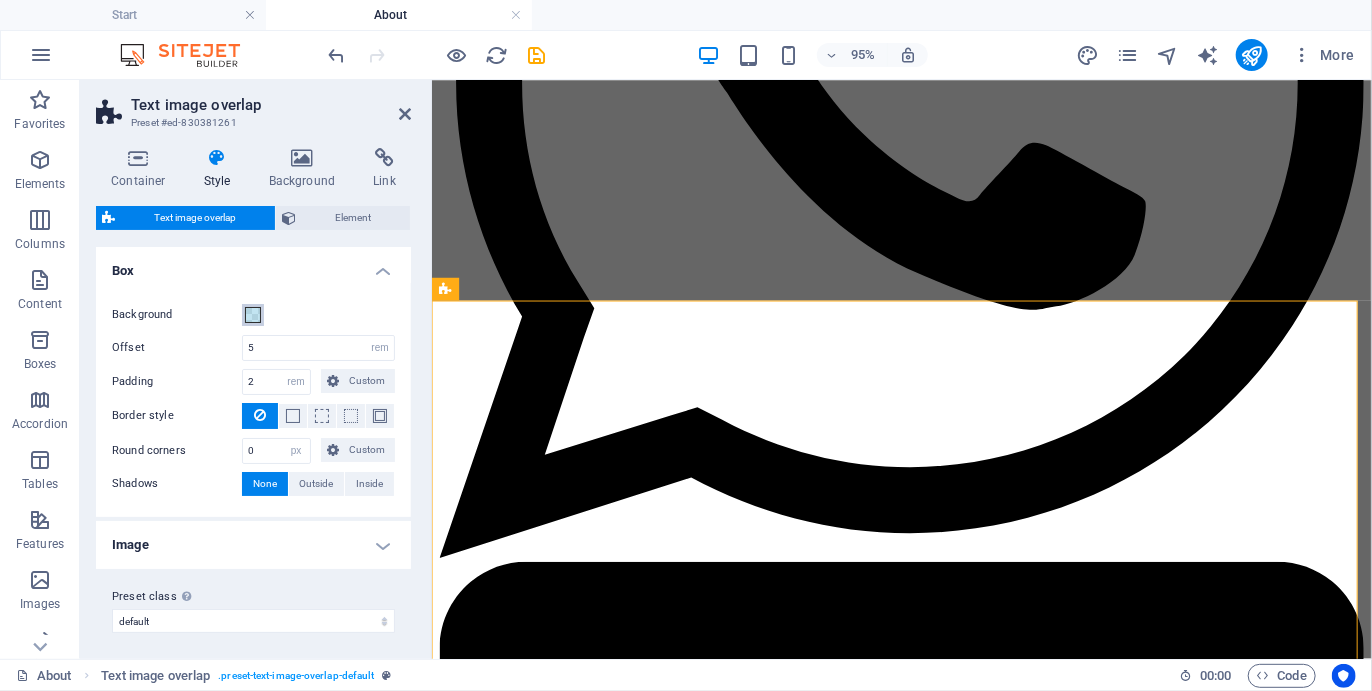 click at bounding box center (253, 315) 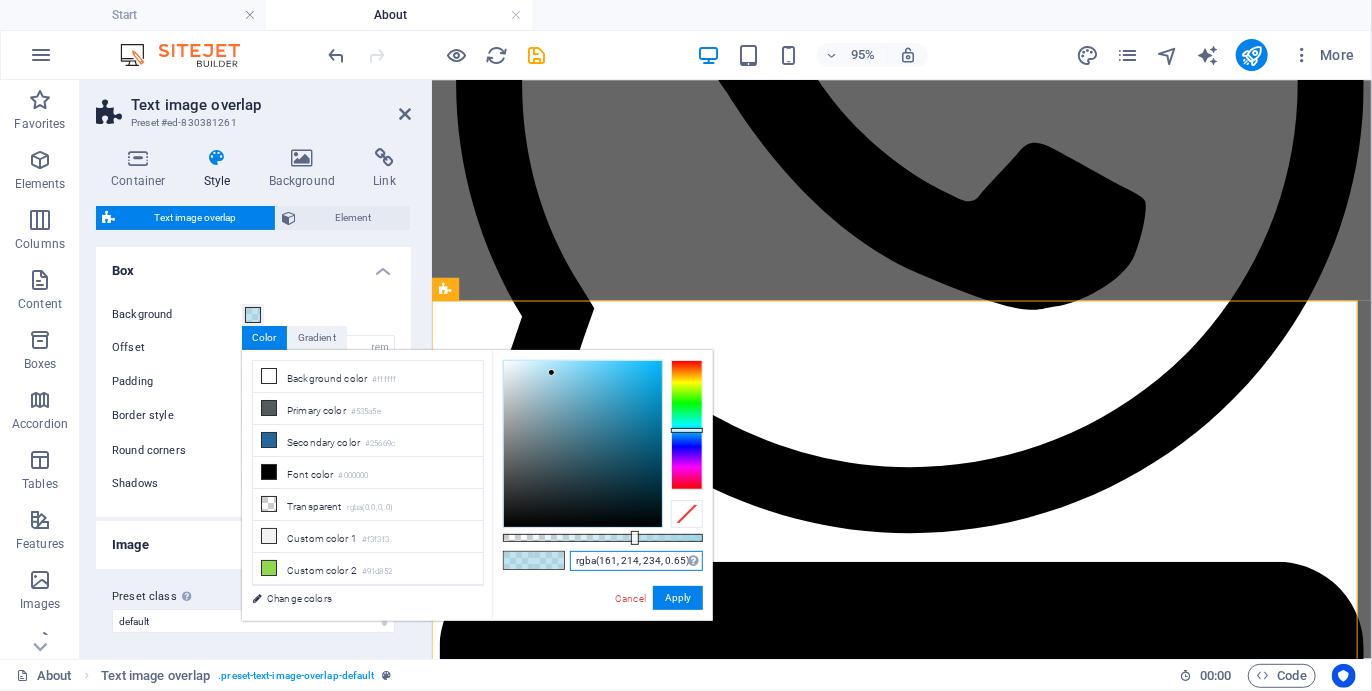 drag, startPoint x: 684, startPoint y: 564, endPoint x: 568, endPoint y: 562, distance: 116.01724 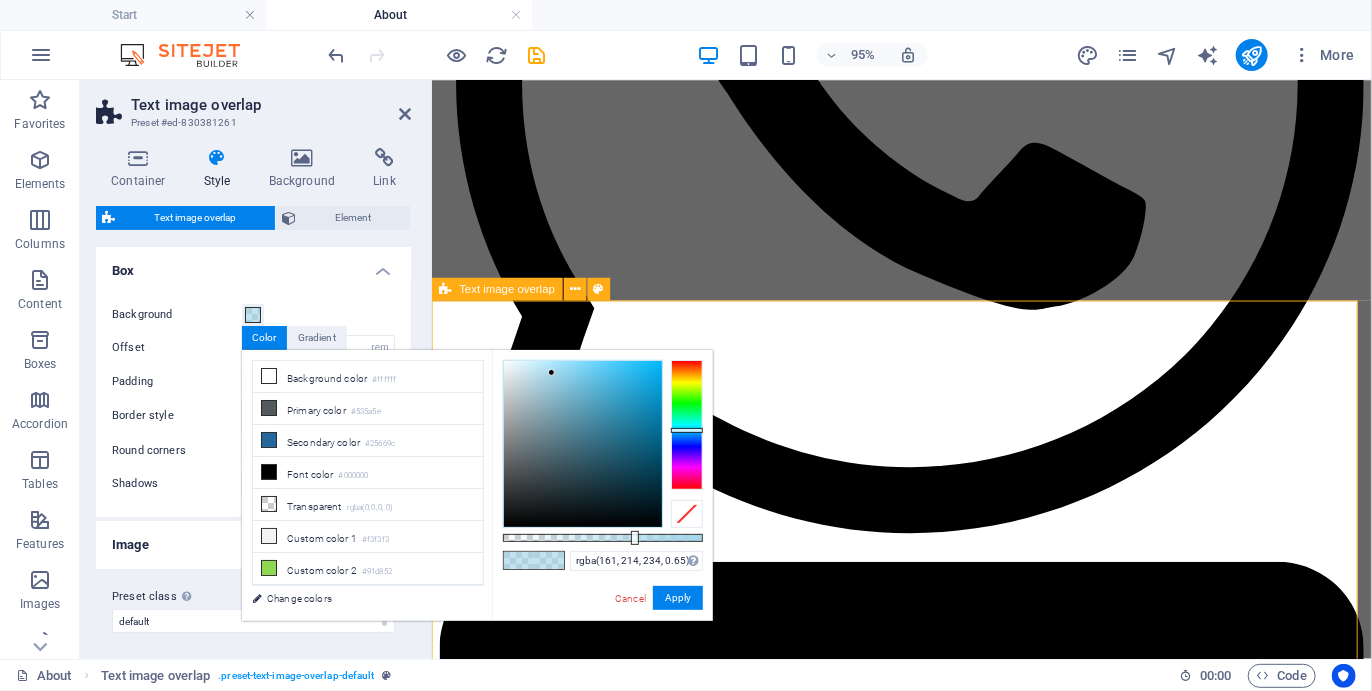 click on "WHY PLETTENBERG BAY? Plett is all about beaches, the rugged and beautiful coastline, marine life, coastal forest, the environs and the thriving, albeit laid-back, beach culture, all abutted by the magnificent Tsitsikamma Mountains, the “place of many waters” of the Garden Route. The Plett Coastal Camino has been designed to let participants enjoy and discover the “Real” Plett and just why it is rated one of Africa and the World’s prime beach destinations. Besides hiking, the new tour includes at least one day’s lagoon side kayaking (or more) so you don’t miss out on one of the best ways of experiencing the diversity of the ancient sailors’ “Baya Formosa”, the most beautiful bay." at bounding box center [925, 2919] 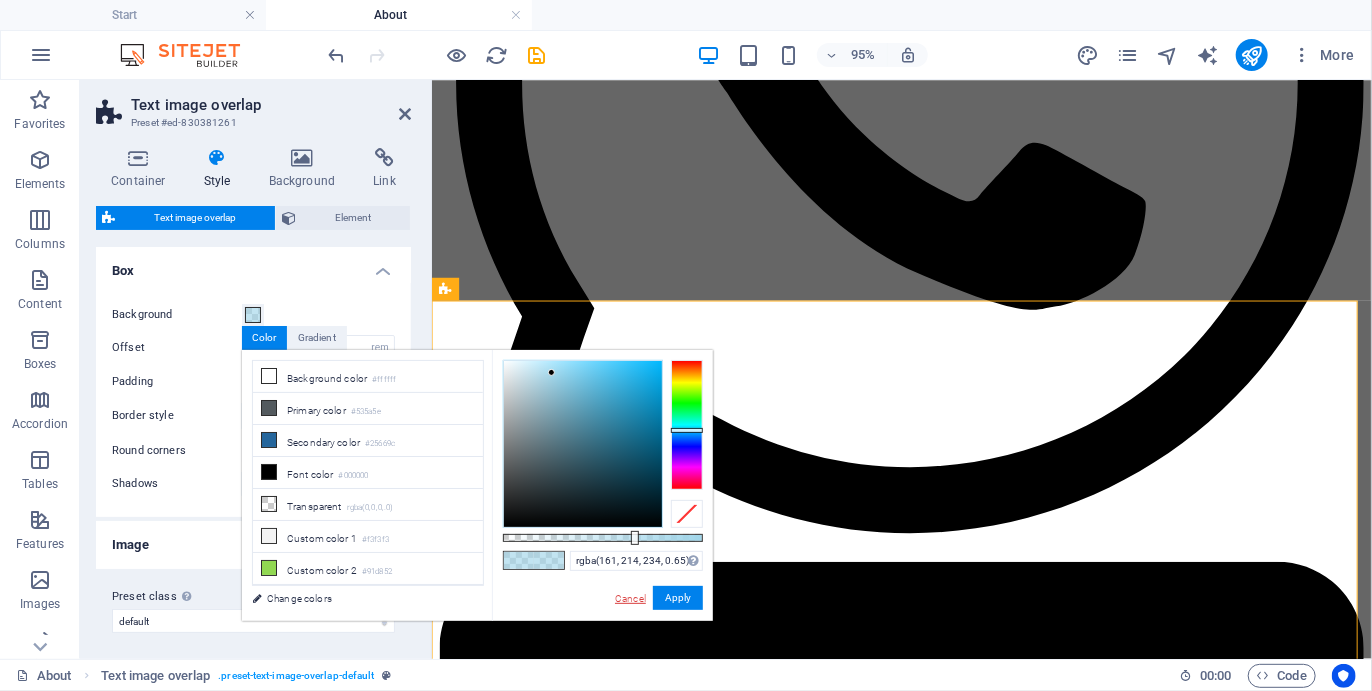 click on "Cancel" at bounding box center (630, 598) 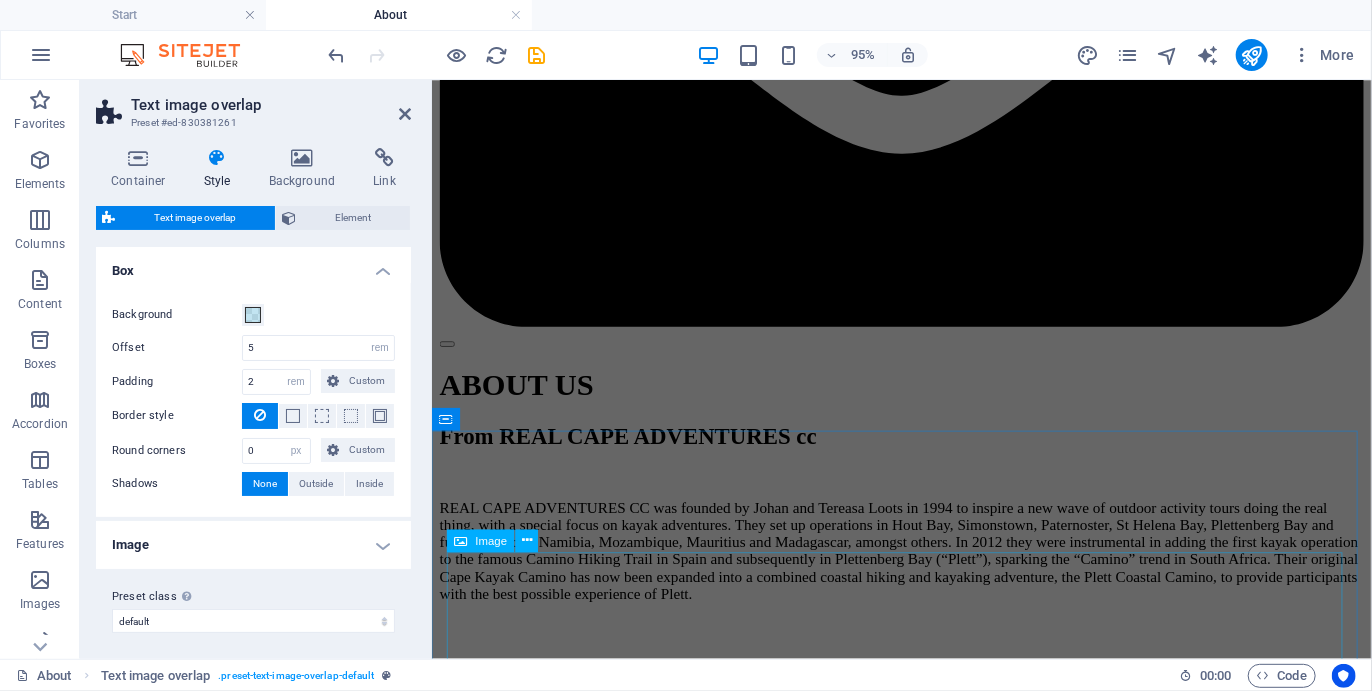 scroll, scrollTop: 1746, scrollLeft: 0, axis: vertical 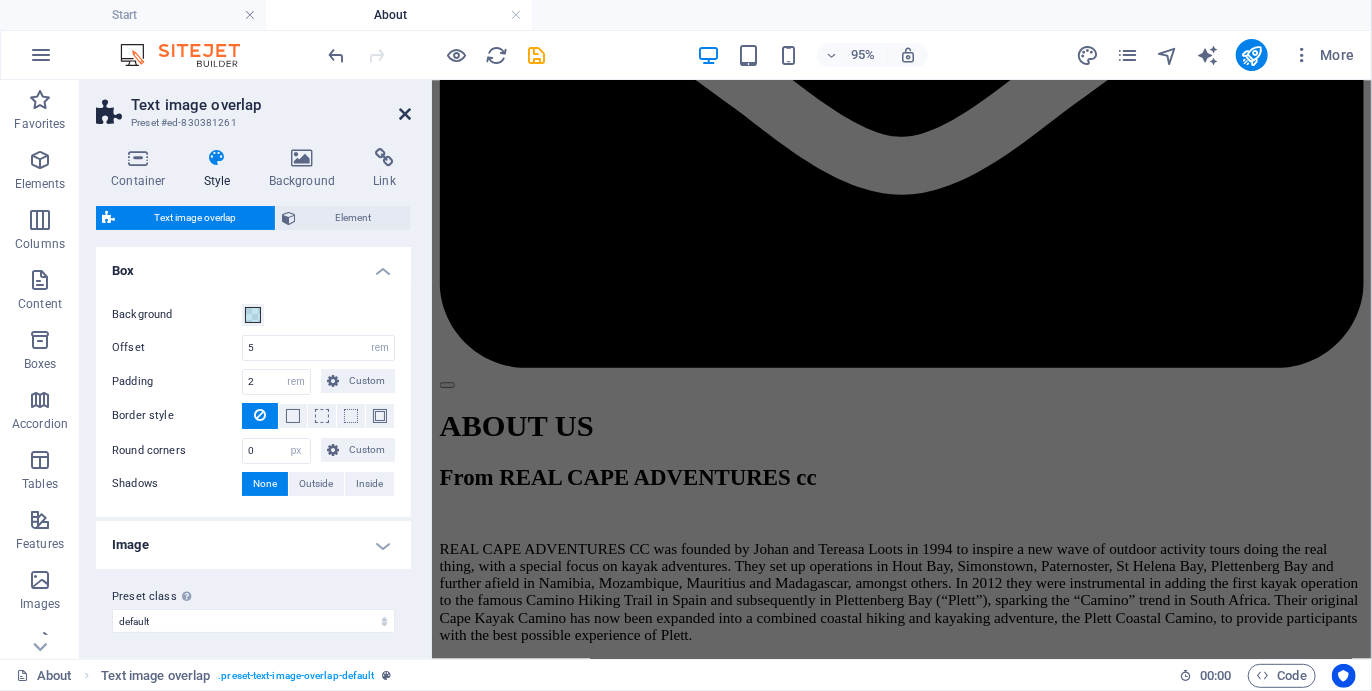 click at bounding box center [405, 114] 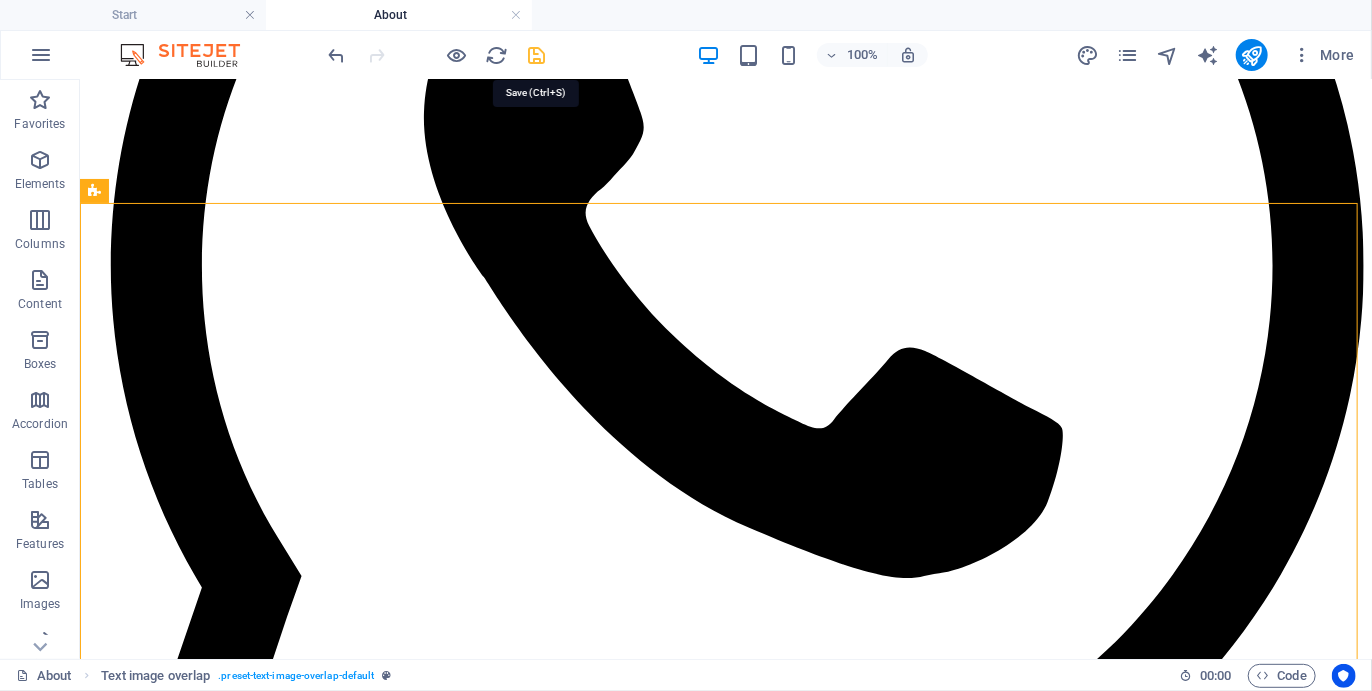 click at bounding box center [537, 55] 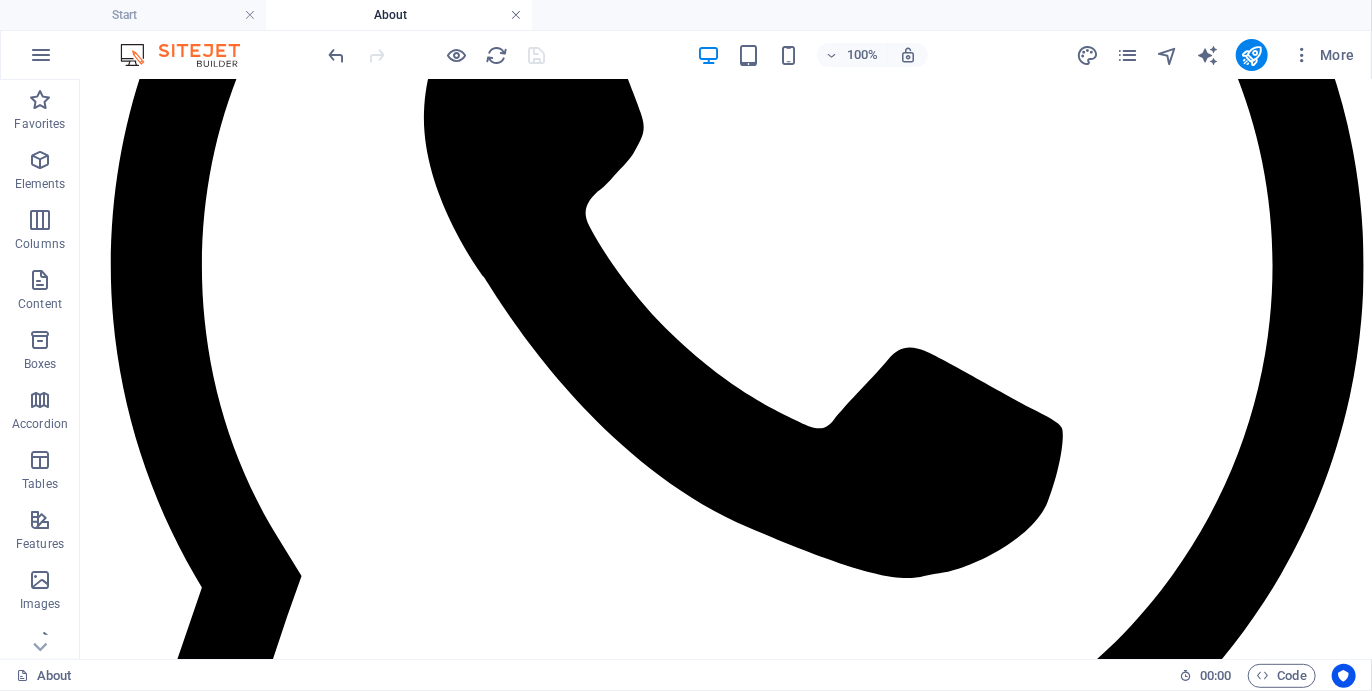 click at bounding box center [516, 15] 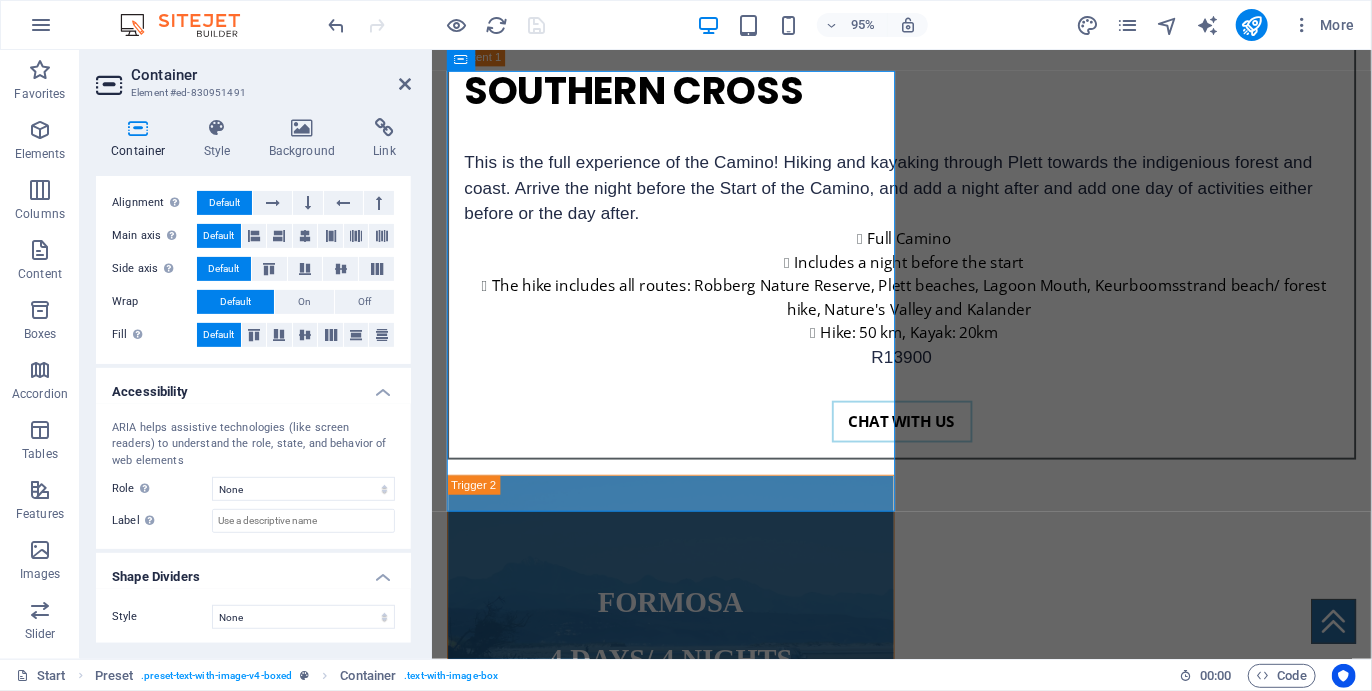 scroll, scrollTop: 0, scrollLeft: 0, axis: both 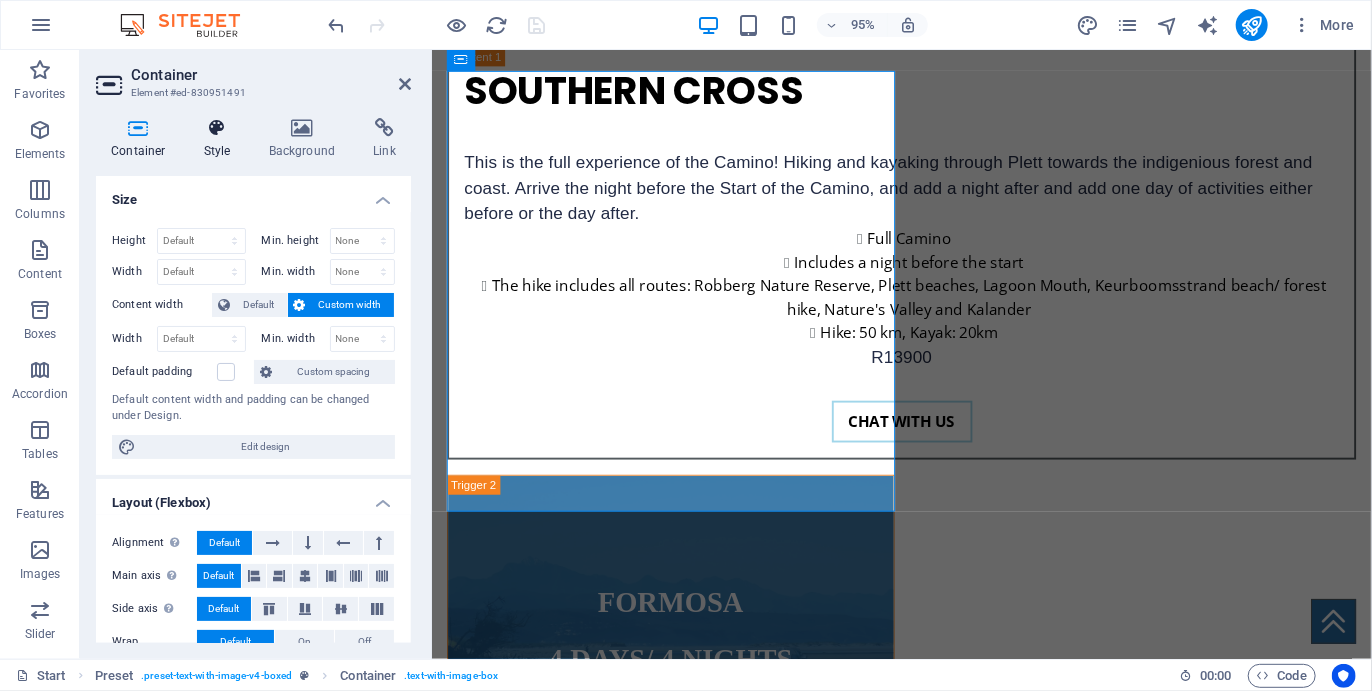 click at bounding box center [217, 128] 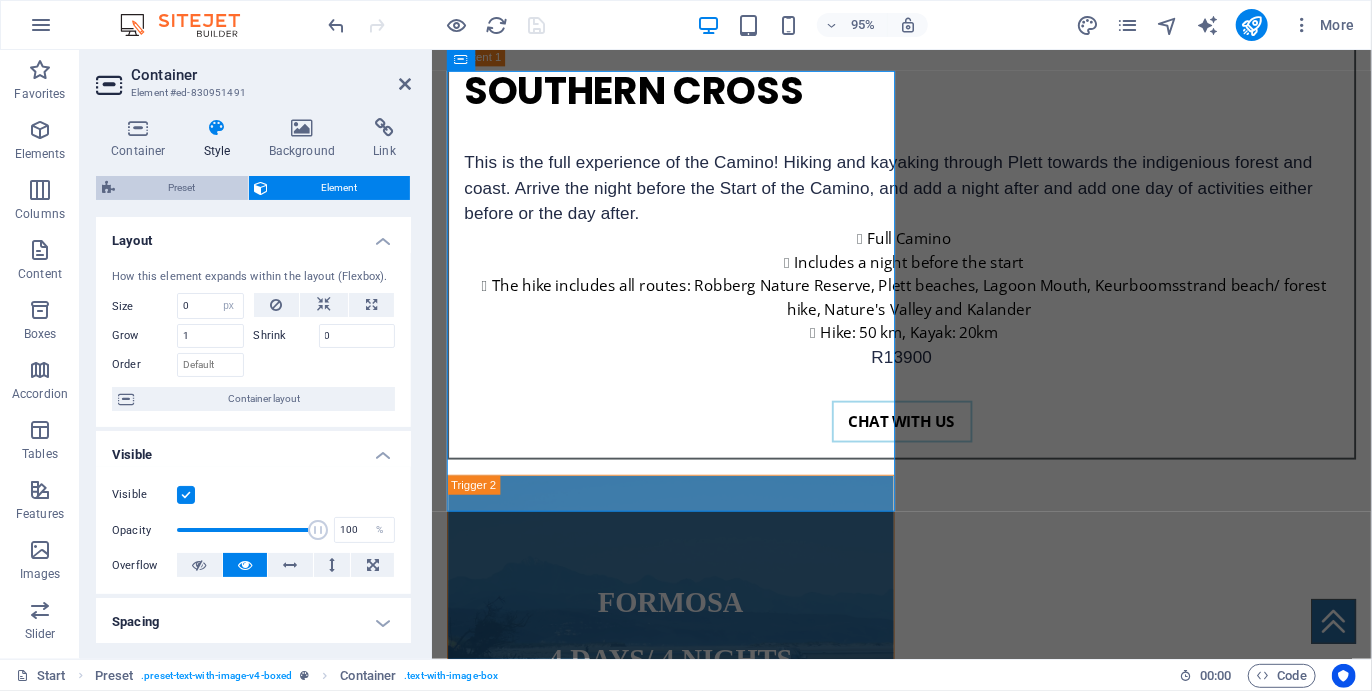click on "Preset" at bounding box center (181, 188) 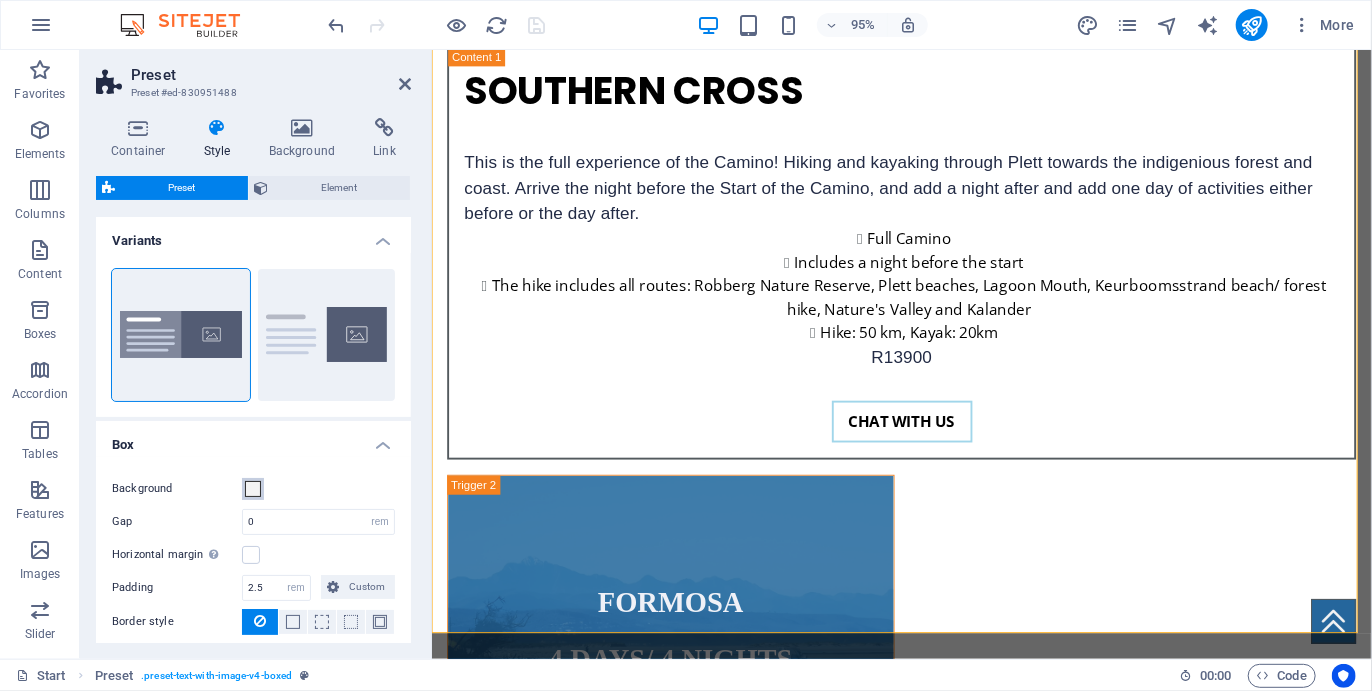 click at bounding box center (253, 489) 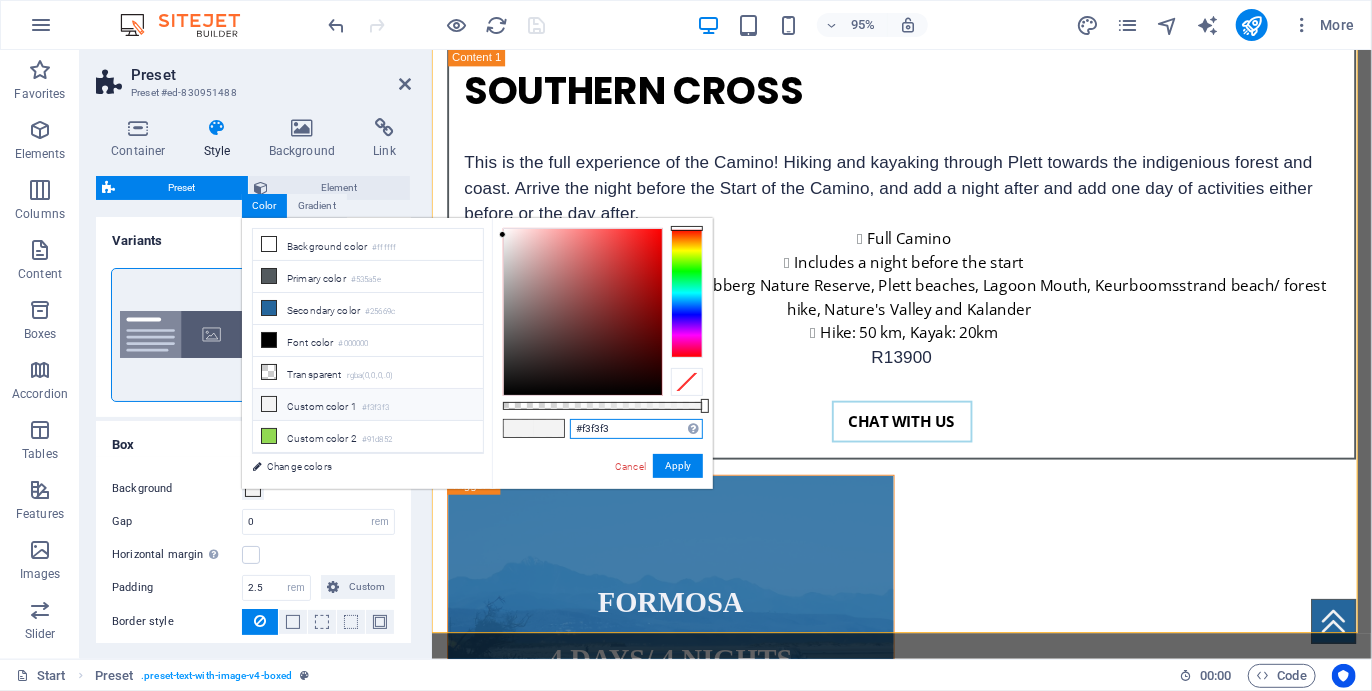click on "#f3f3f3" at bounding box center [636, 429] 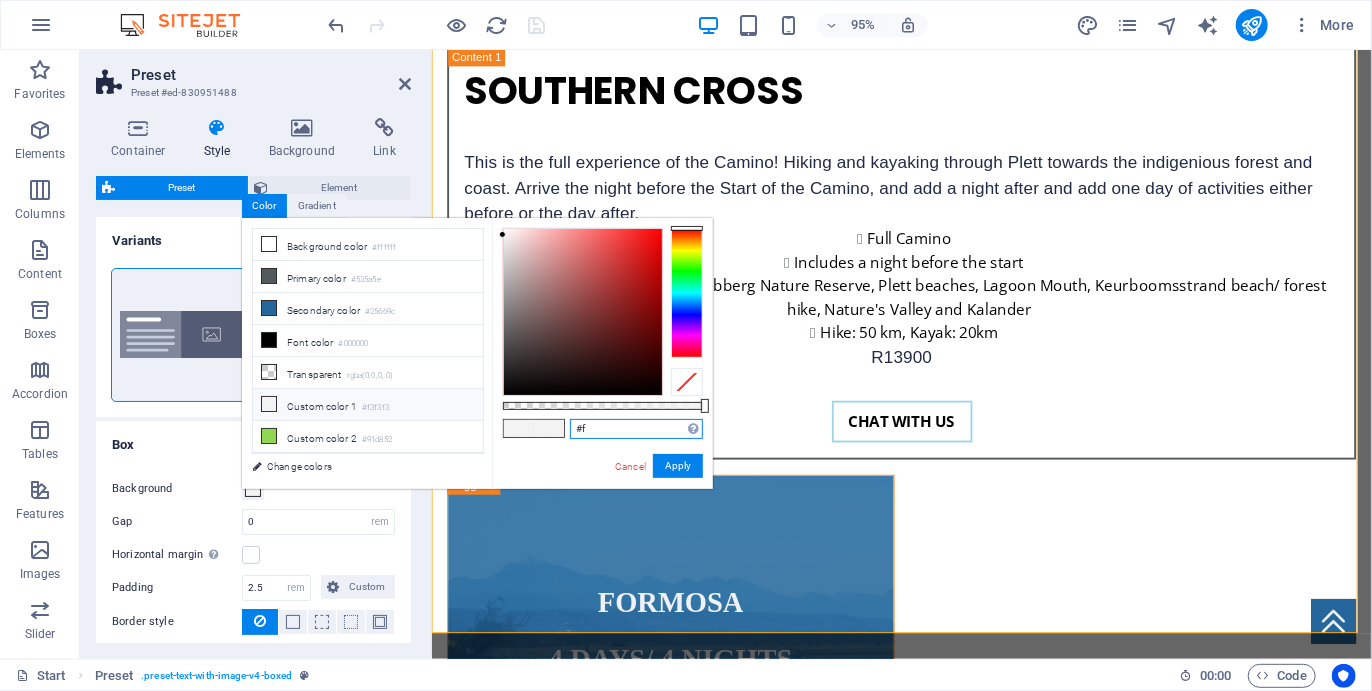 type on "#" 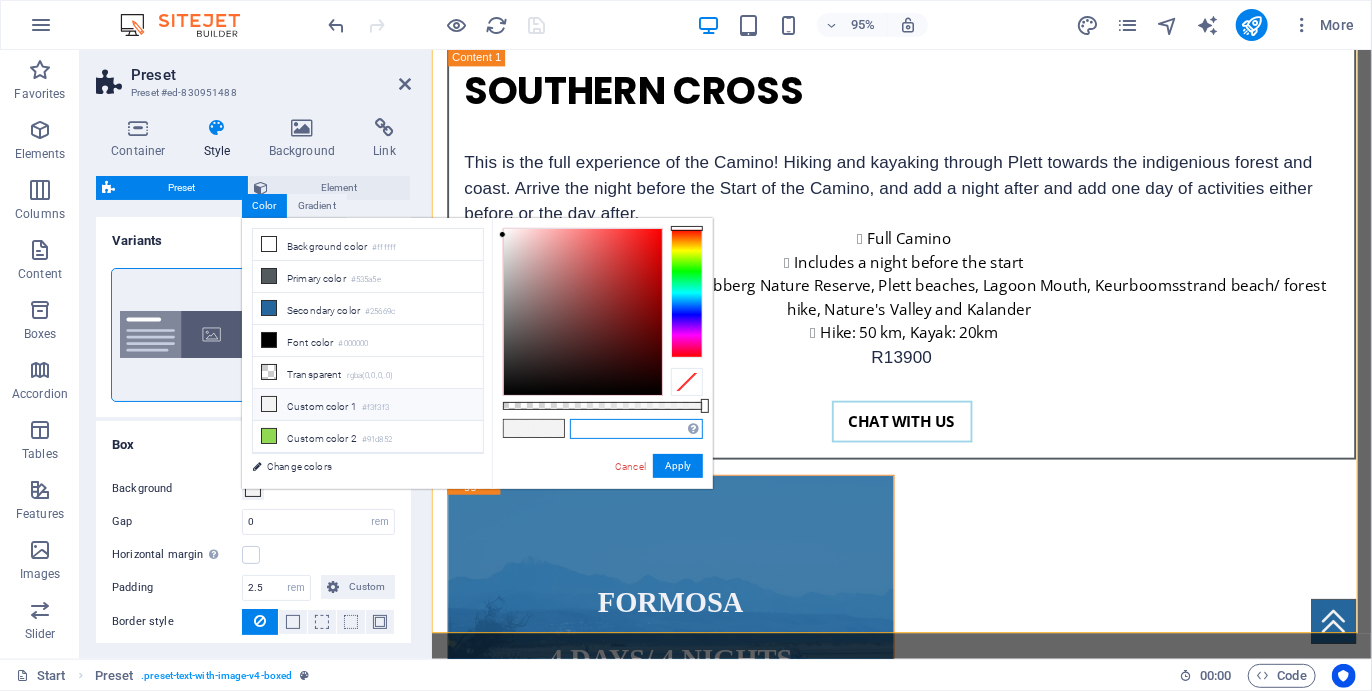 paste on "rgba(161, 214, 234, 0.65)" 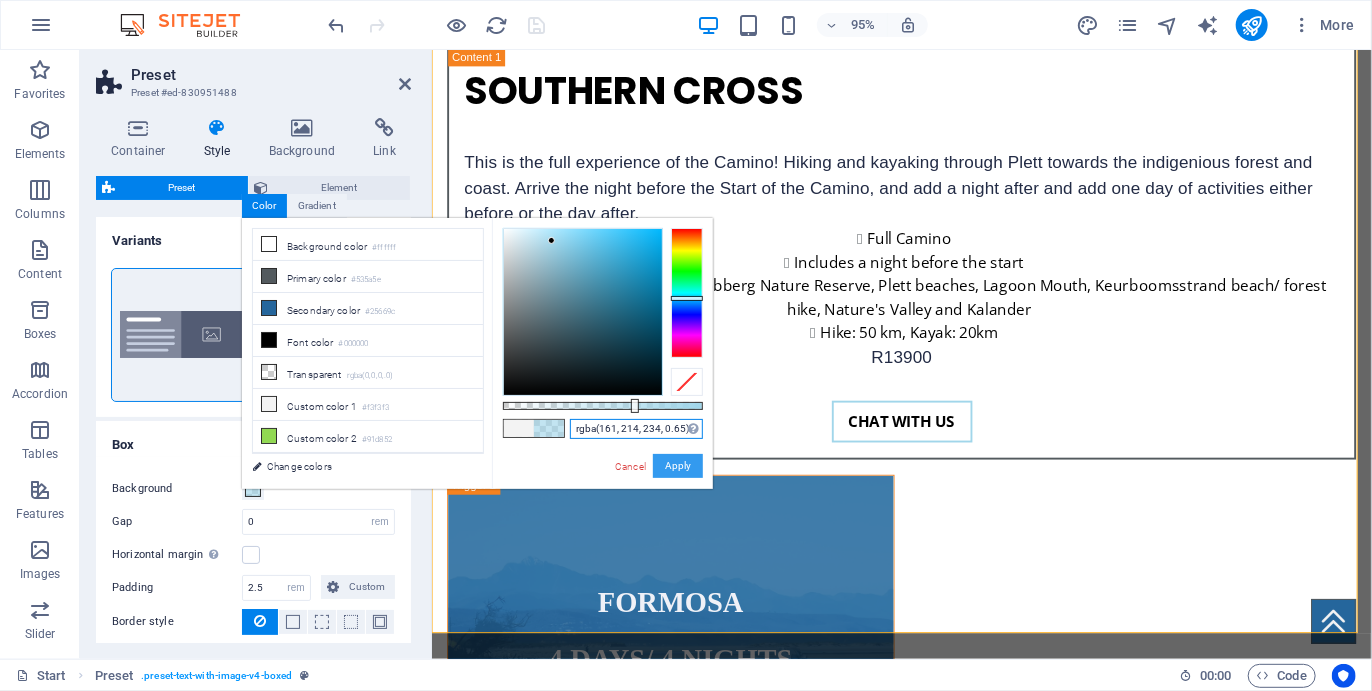 type on "rgba(161, 214, 234, 0.65)" 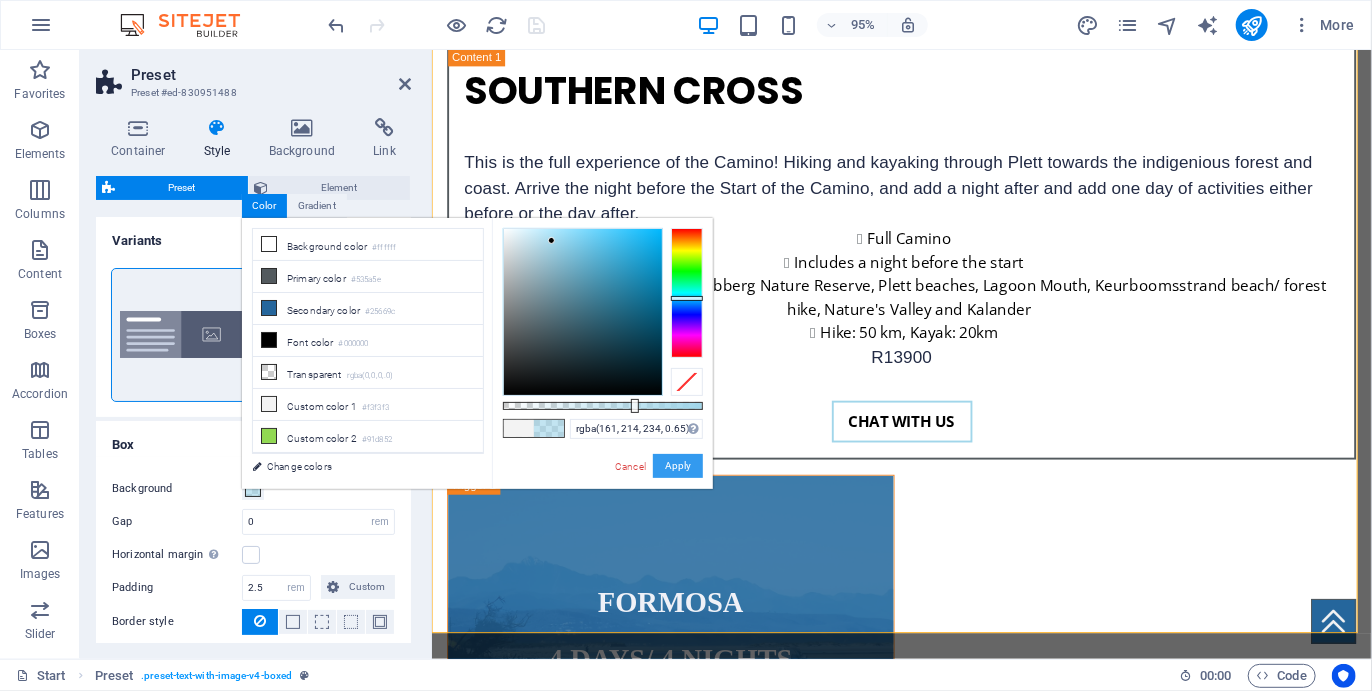 click on "Apply" at bounding box center (678, 466) 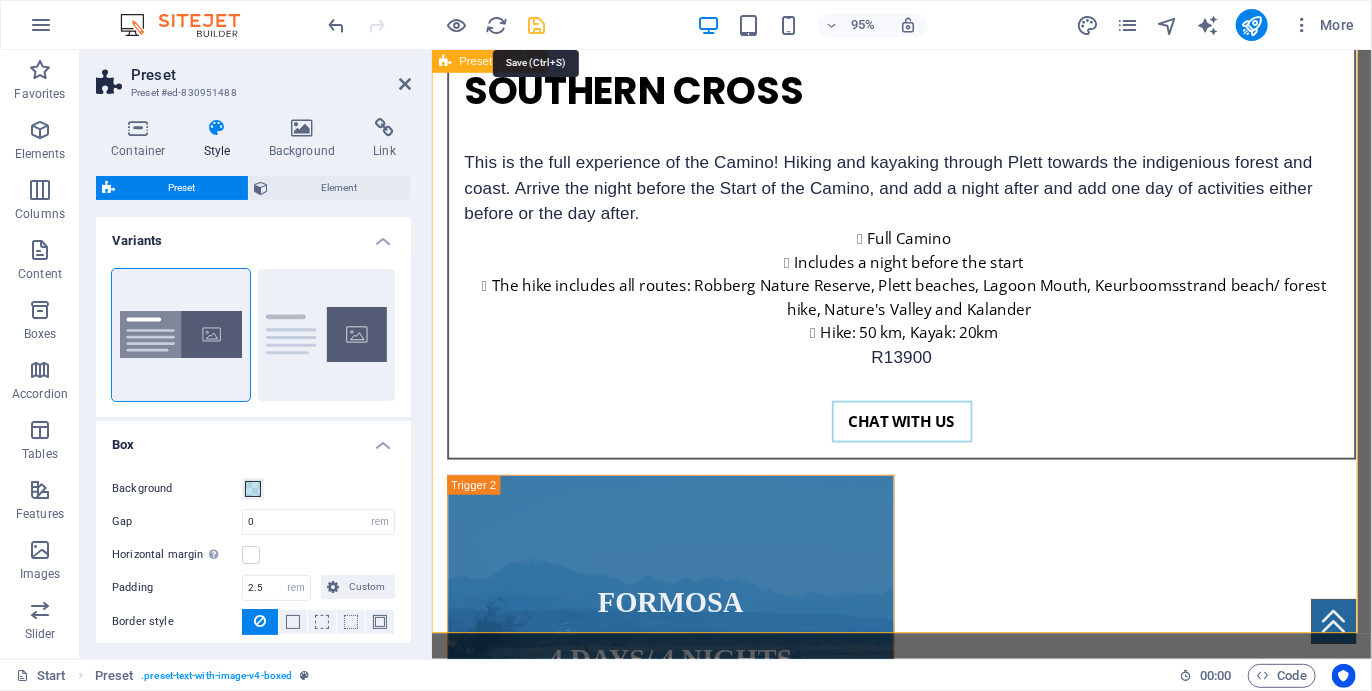 click at bounding box center [537, 25] 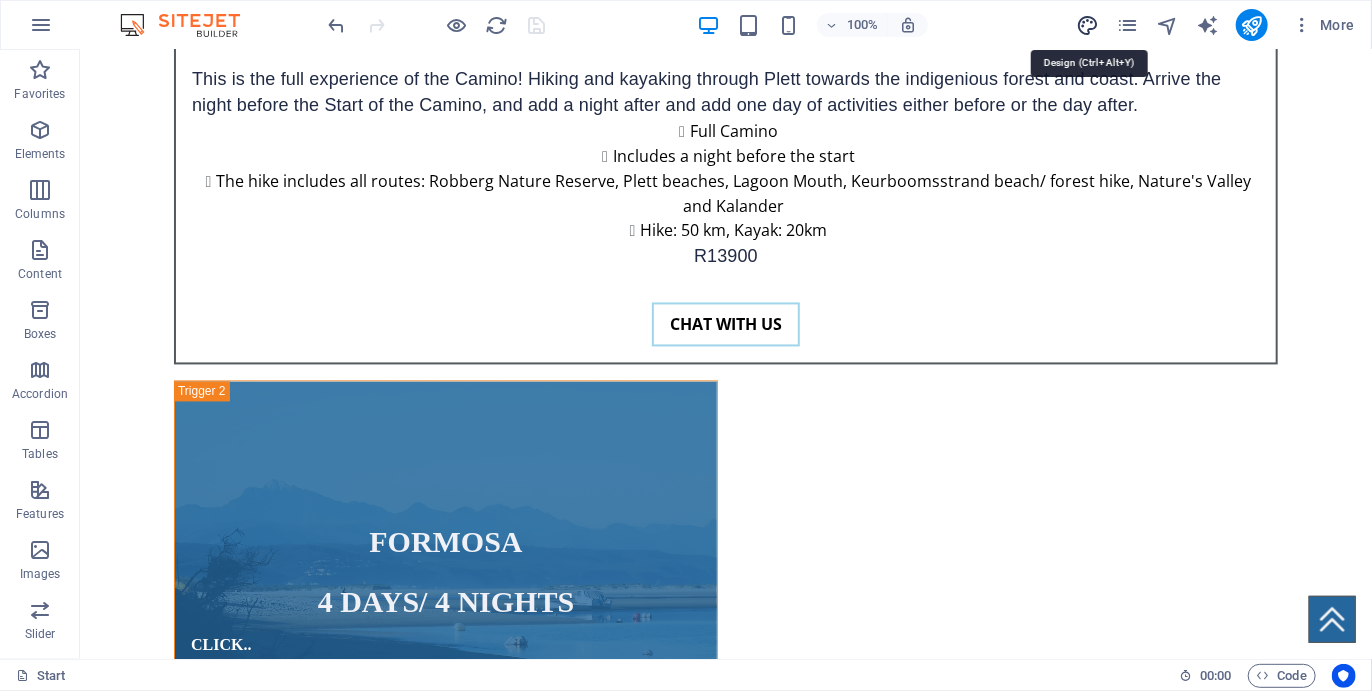 click at bounding box center (1087, 25) 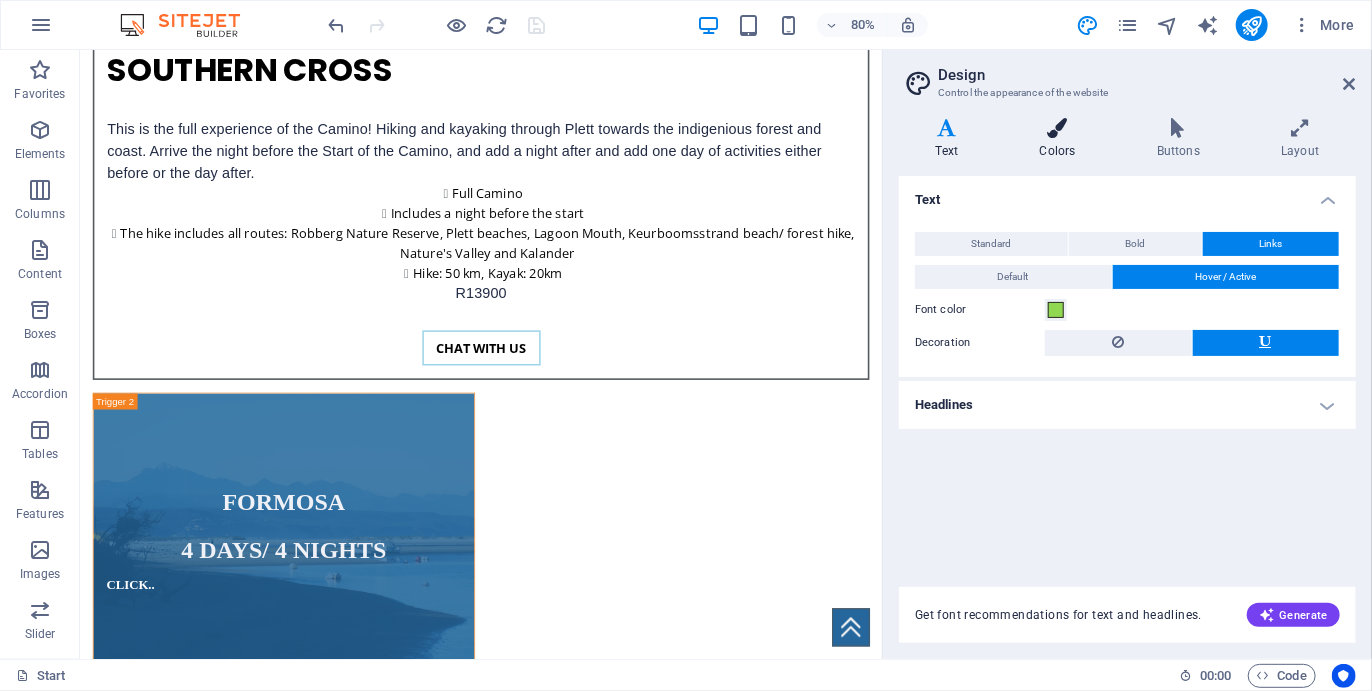 click on "Colors" at bounding box center (1061, 139) 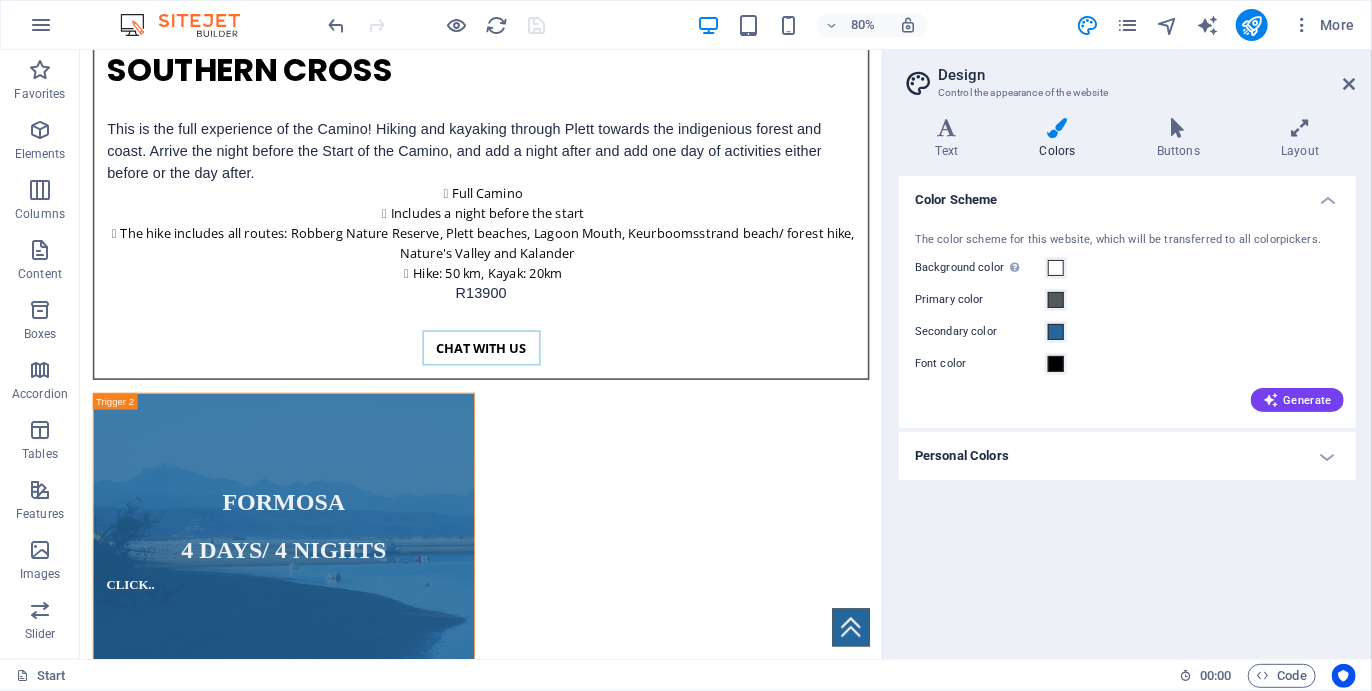 click on "Personal Colors" at bounding box center [1127, 456] 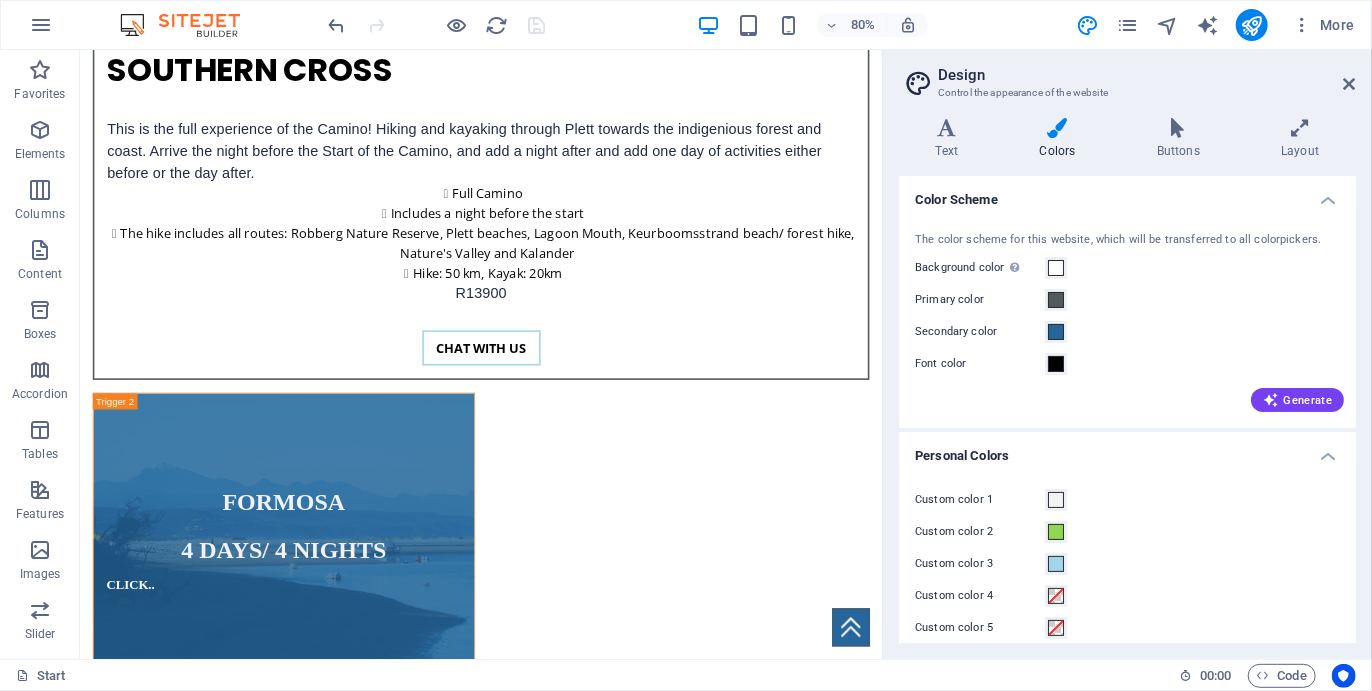 scroll, scrollTop: 16, scrollLeft: 0, axis: vertical 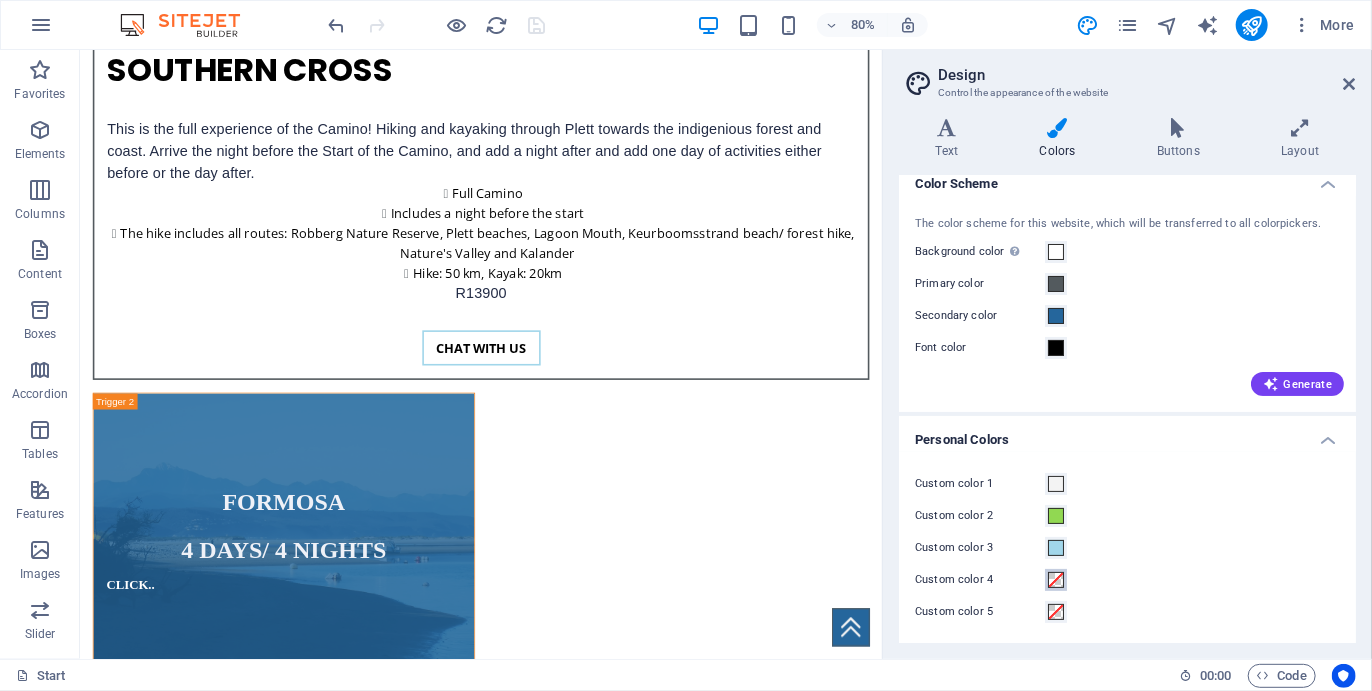 click at bounding box center [1056, 580] 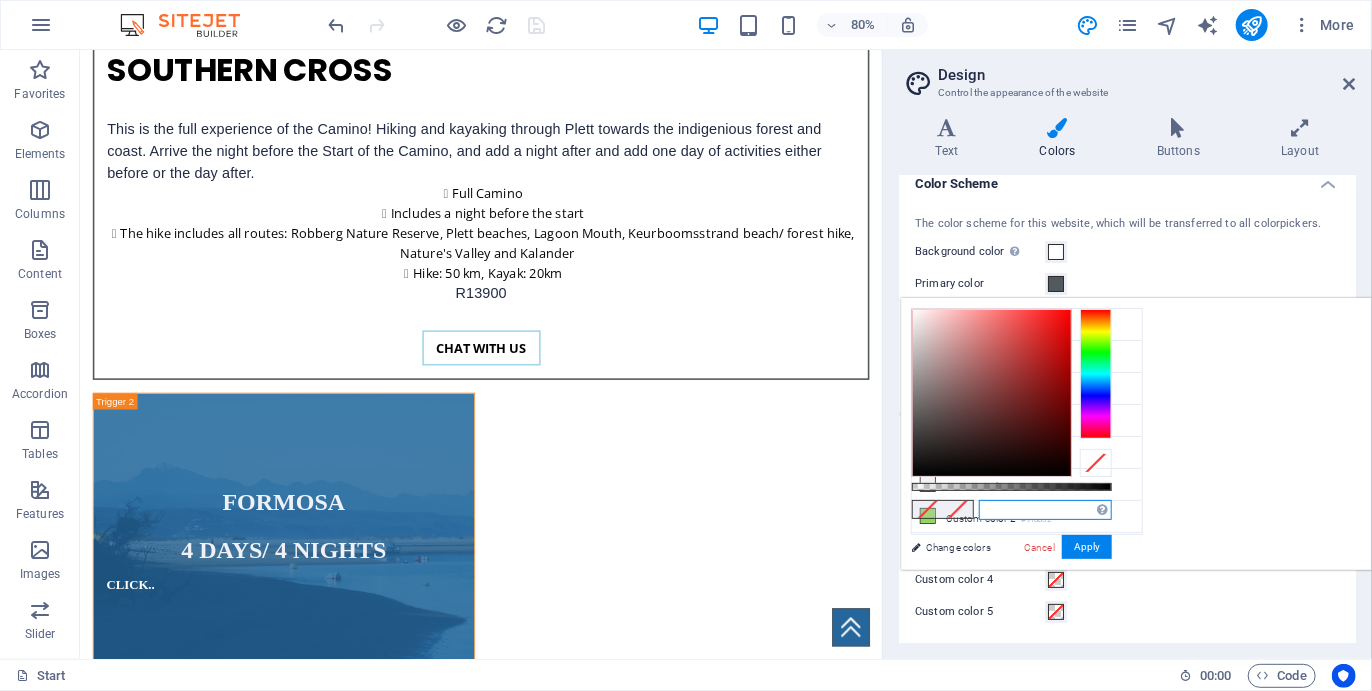 click at bounding box center (1045, 510) 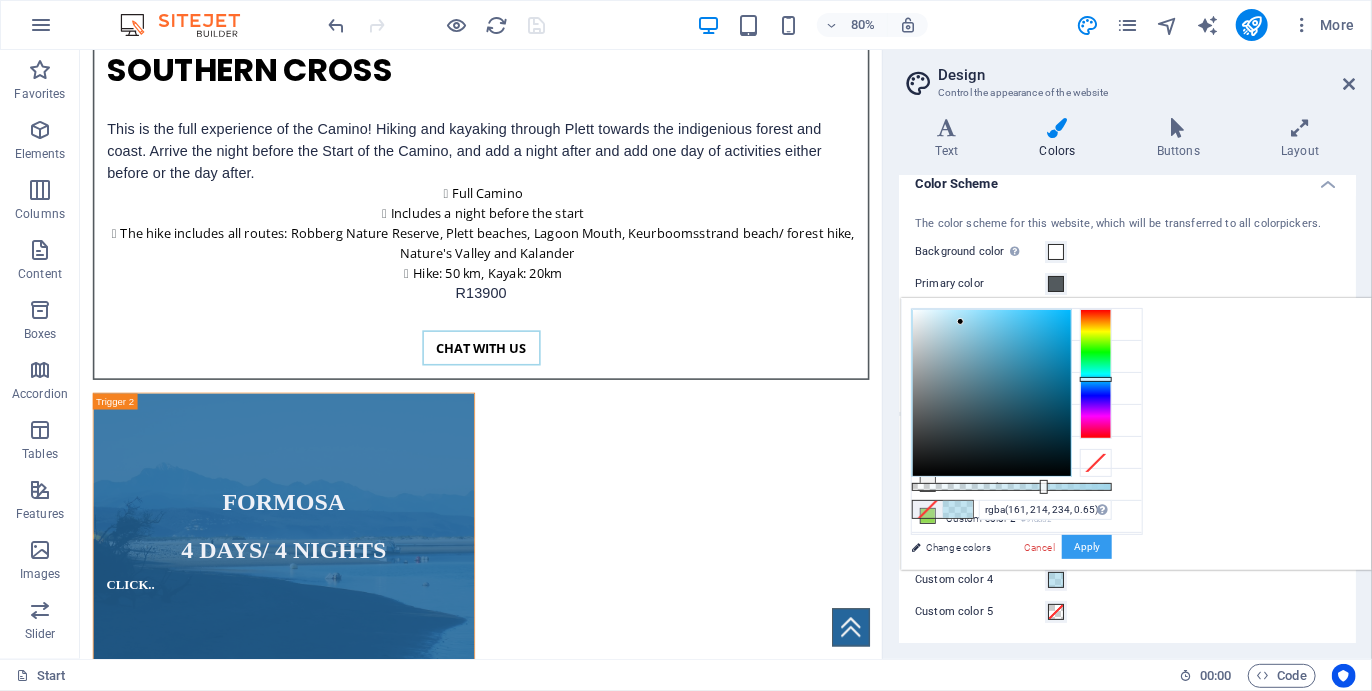 click on "Apply" at bounding box center (1087, 547) 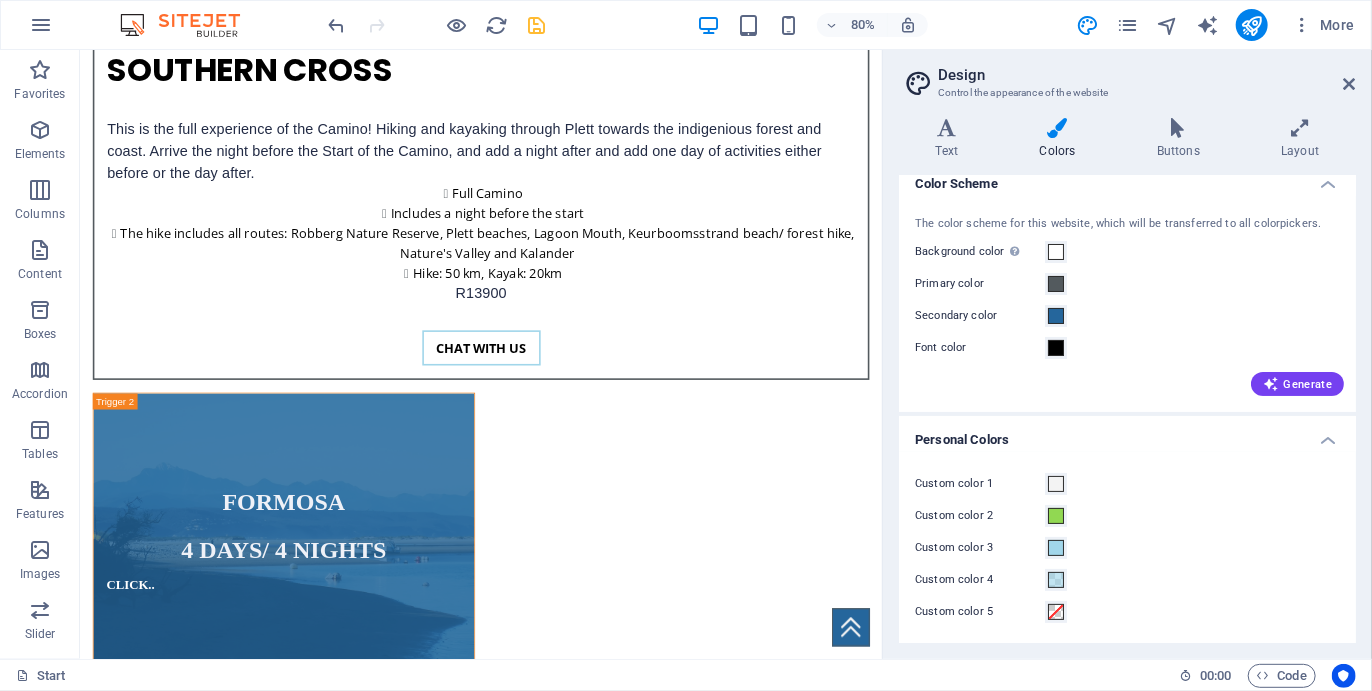 scroll, scrollTop: 0, scrollLeft: 0, axis: both 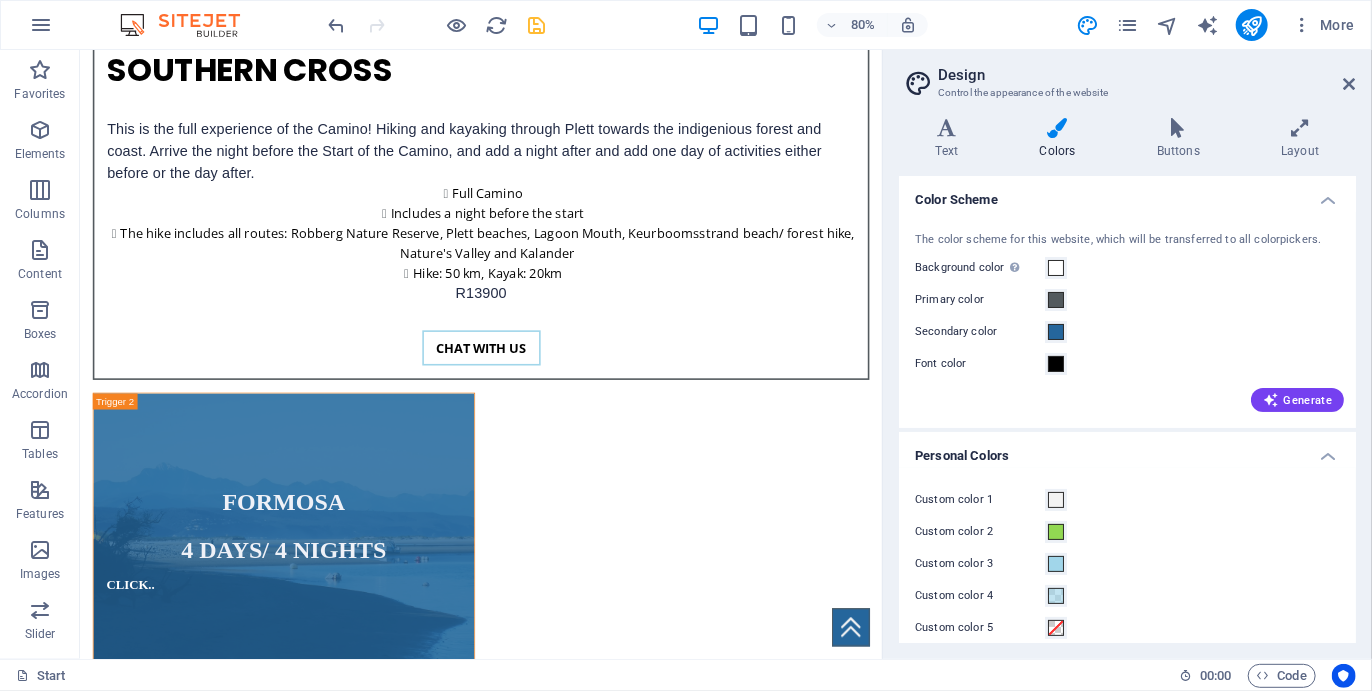 click on "Personal Colors" at bounding box center [1127, 450] 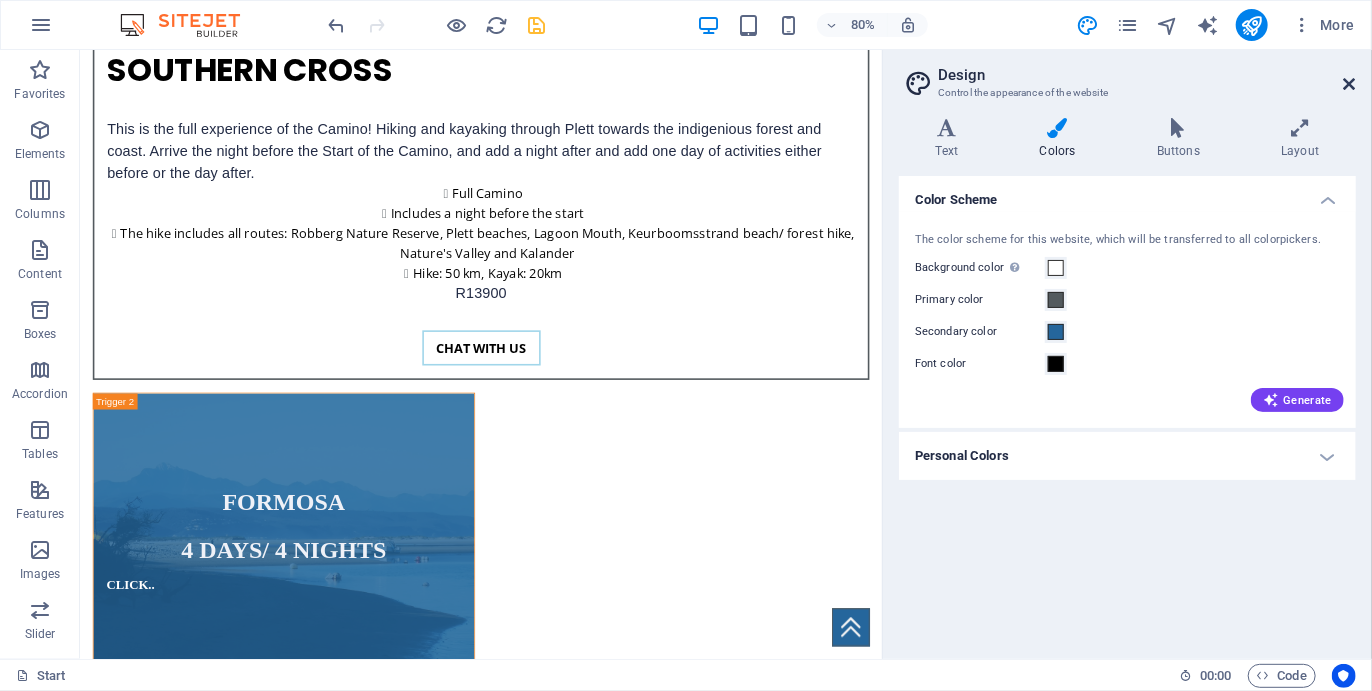 click at bounding box center [1350, 84] 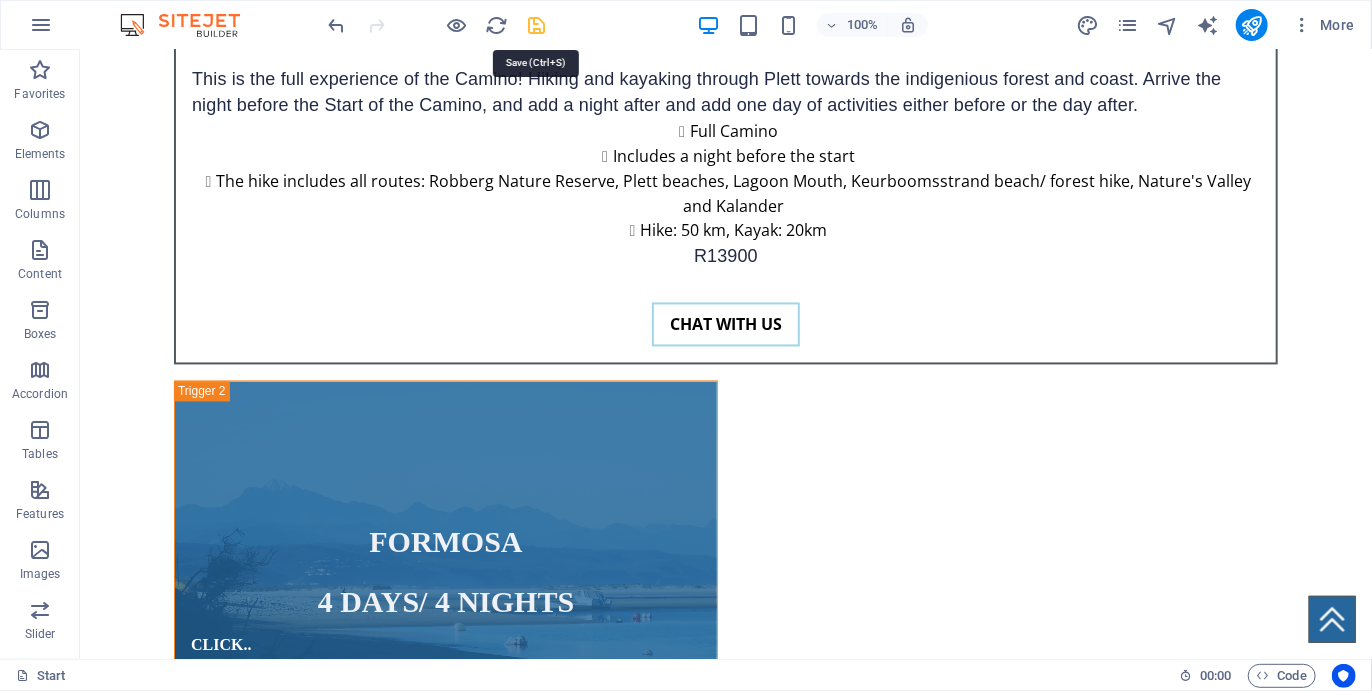 click at bounding box center [537, 25] 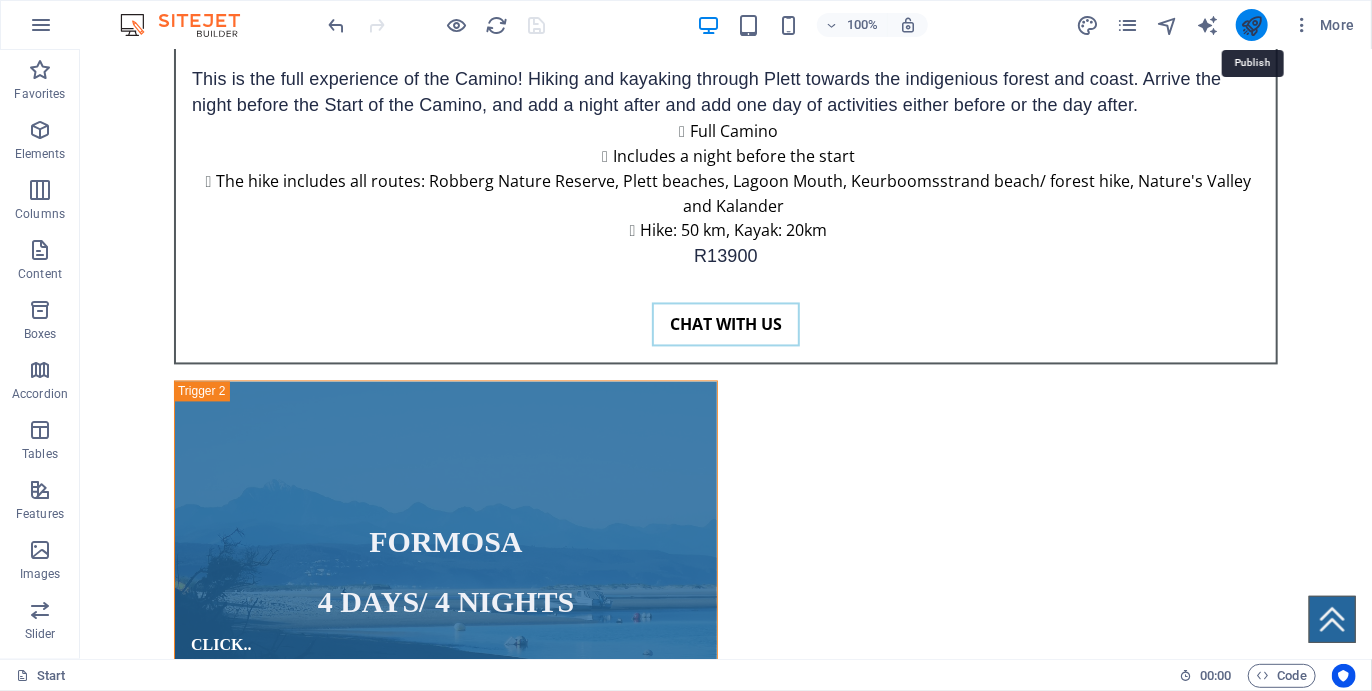 click at bounding box center [1251, 25] 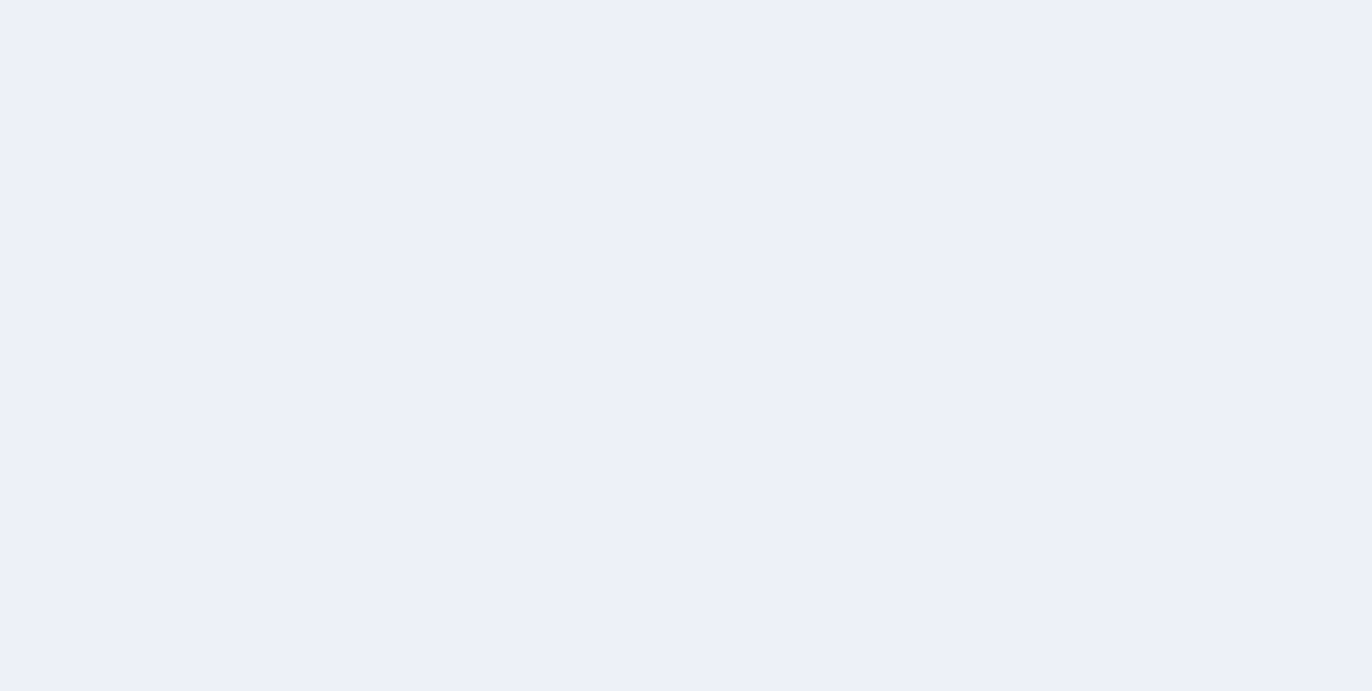 scroll, scrollTop: 0, scrollLeft: 0, axis: both 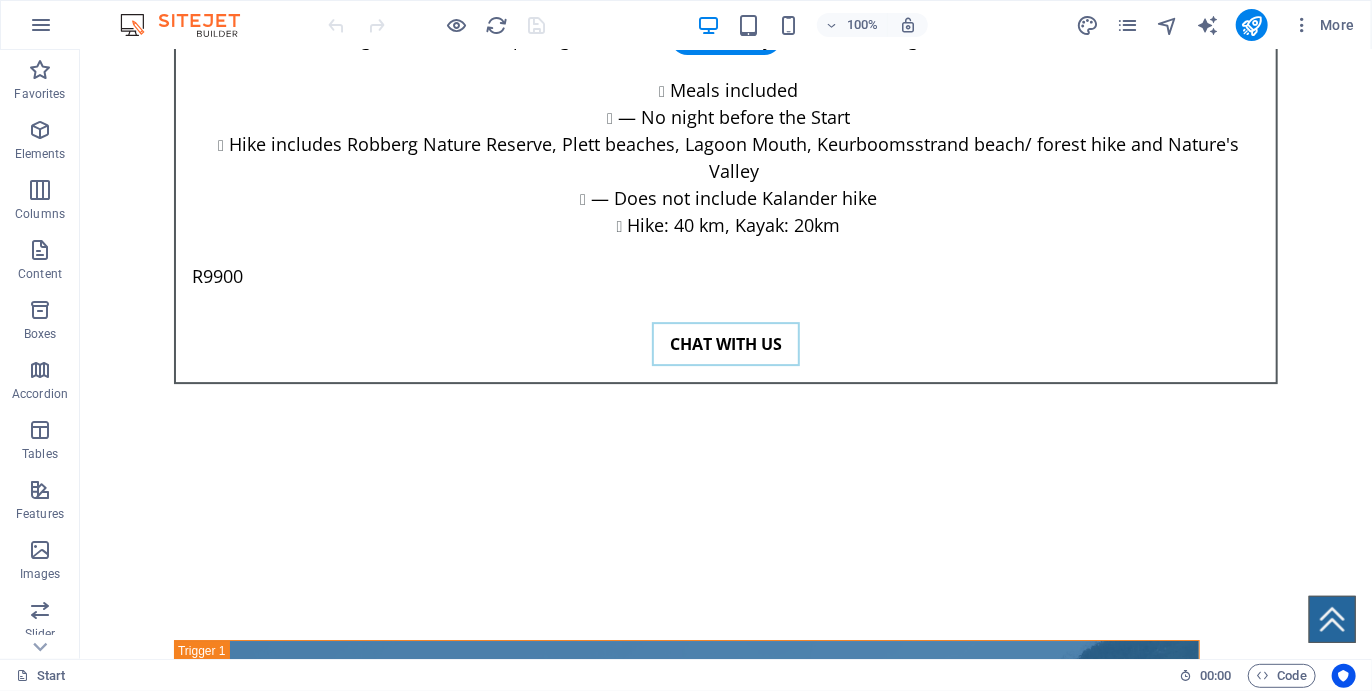 click at bounding box center [647, 3750] 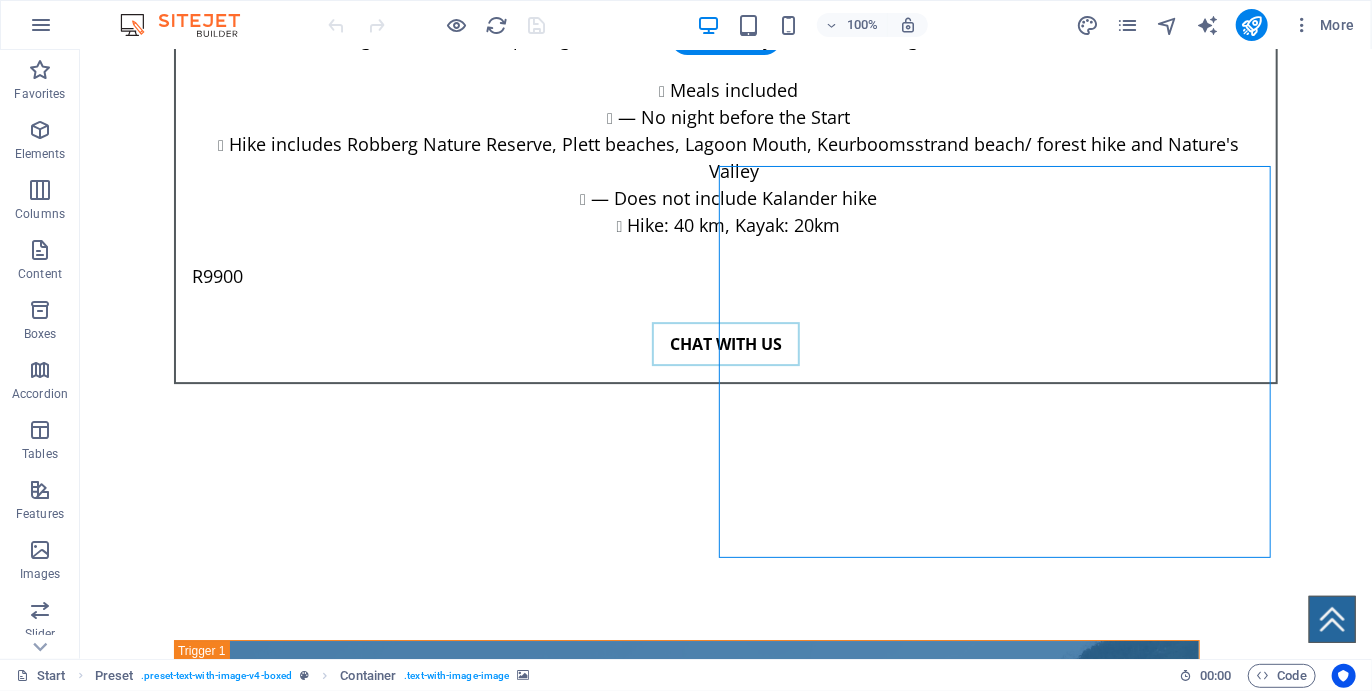 click at bounding box center [647, 3750] 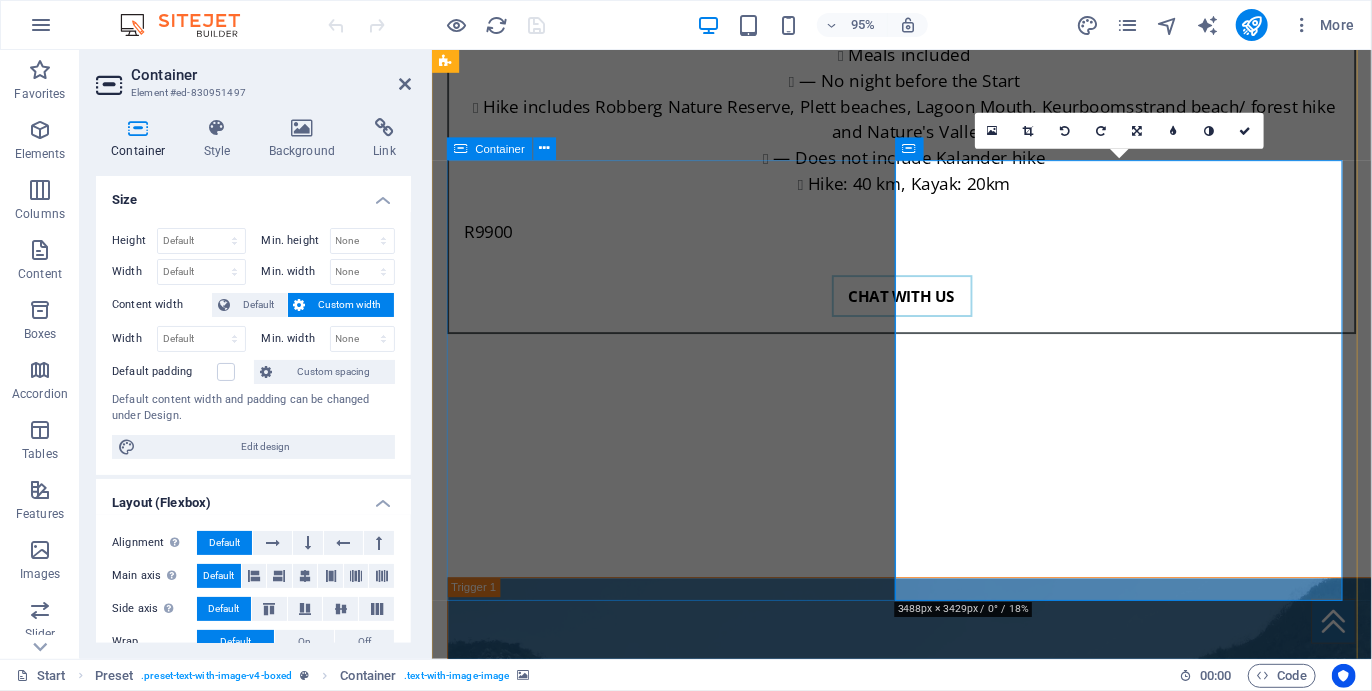 scroll, scrollTop: 6432, scrollLeft: 0, axis: vertical 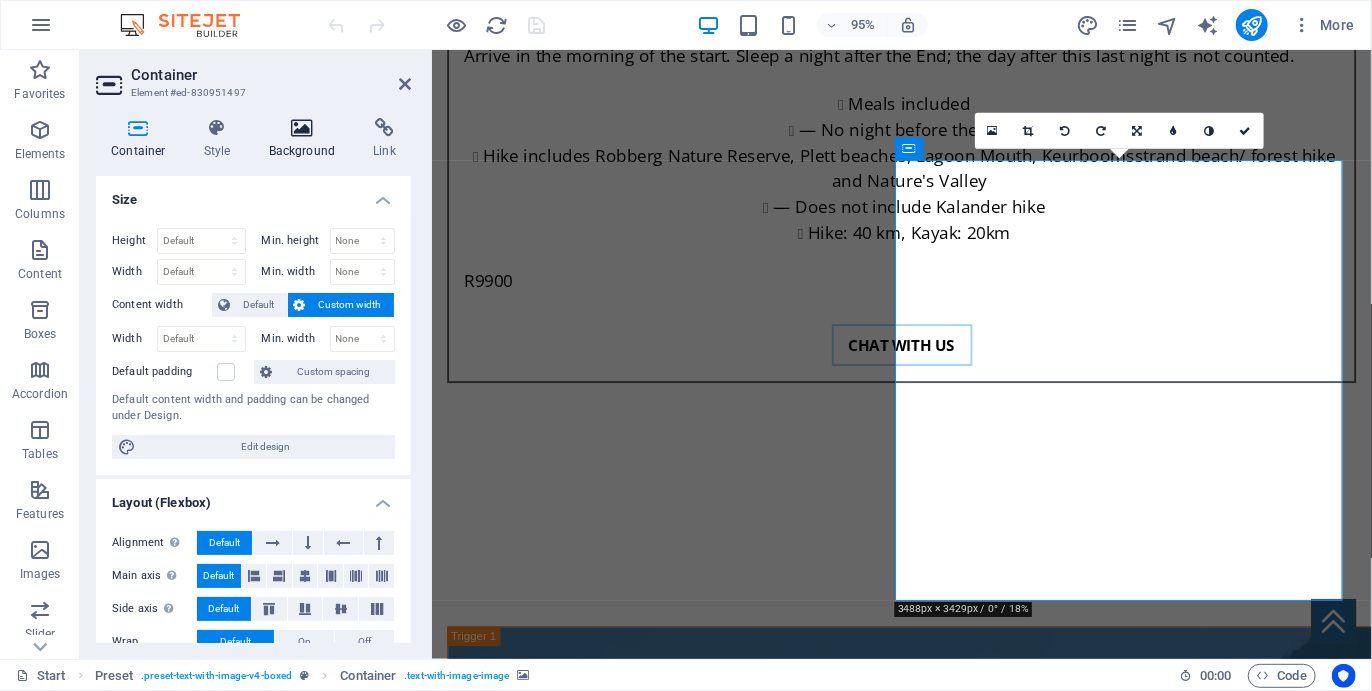click on "Background" at bounding box center [306, 139] 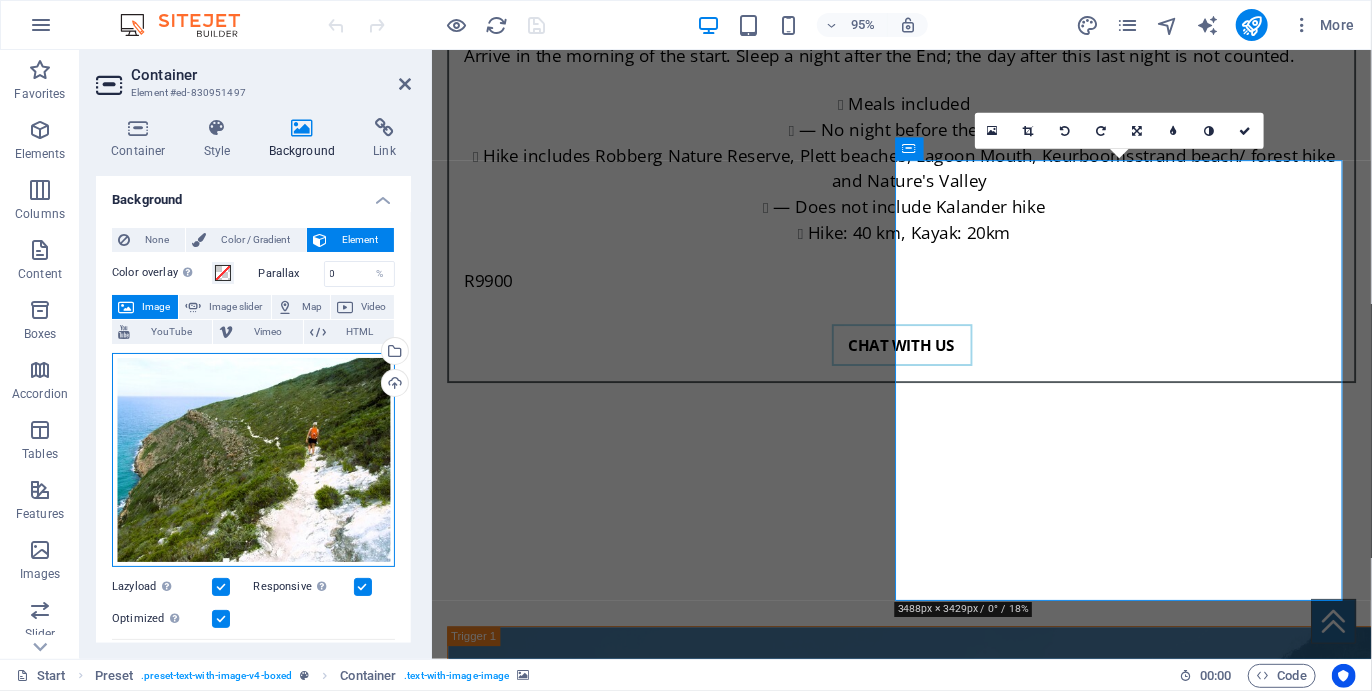 click on "Drag files here, click to choose files or select files from Files or our free stock photos & videos" at bounding box center [253, 460] 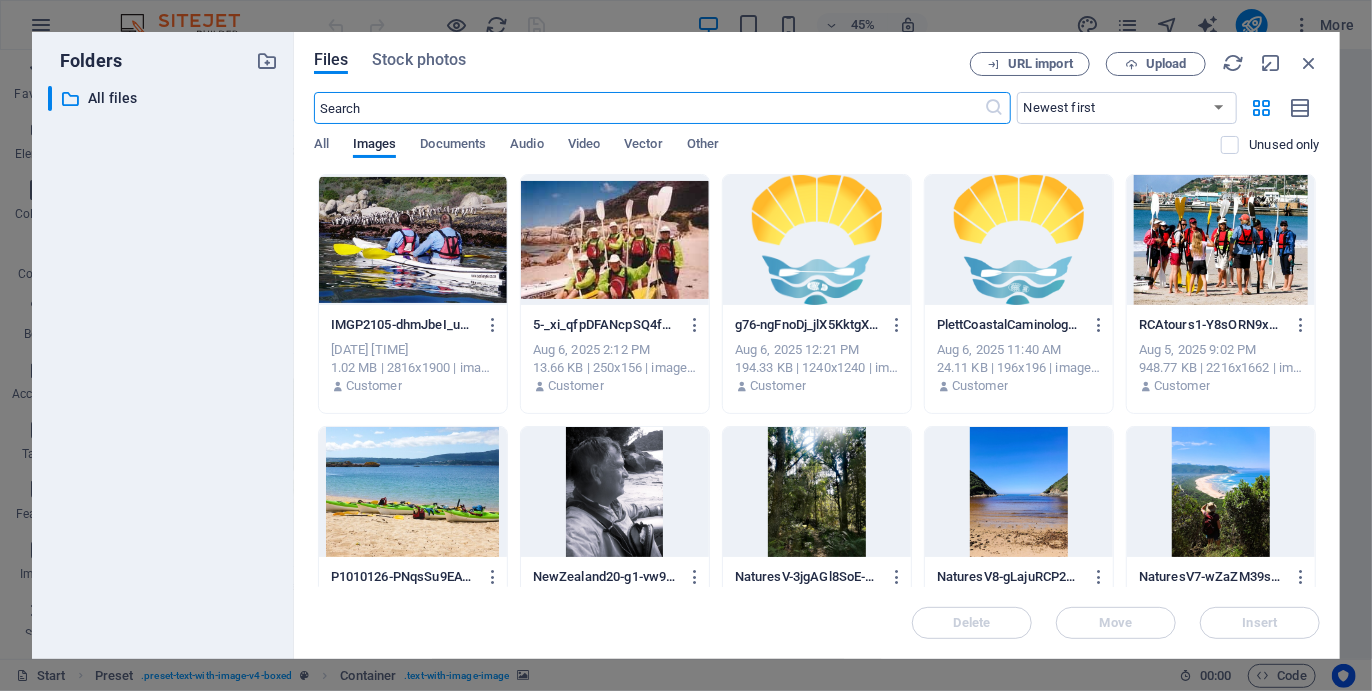 scroll, scrollTop: 6682, scrollLeft: 0, axis: vertical 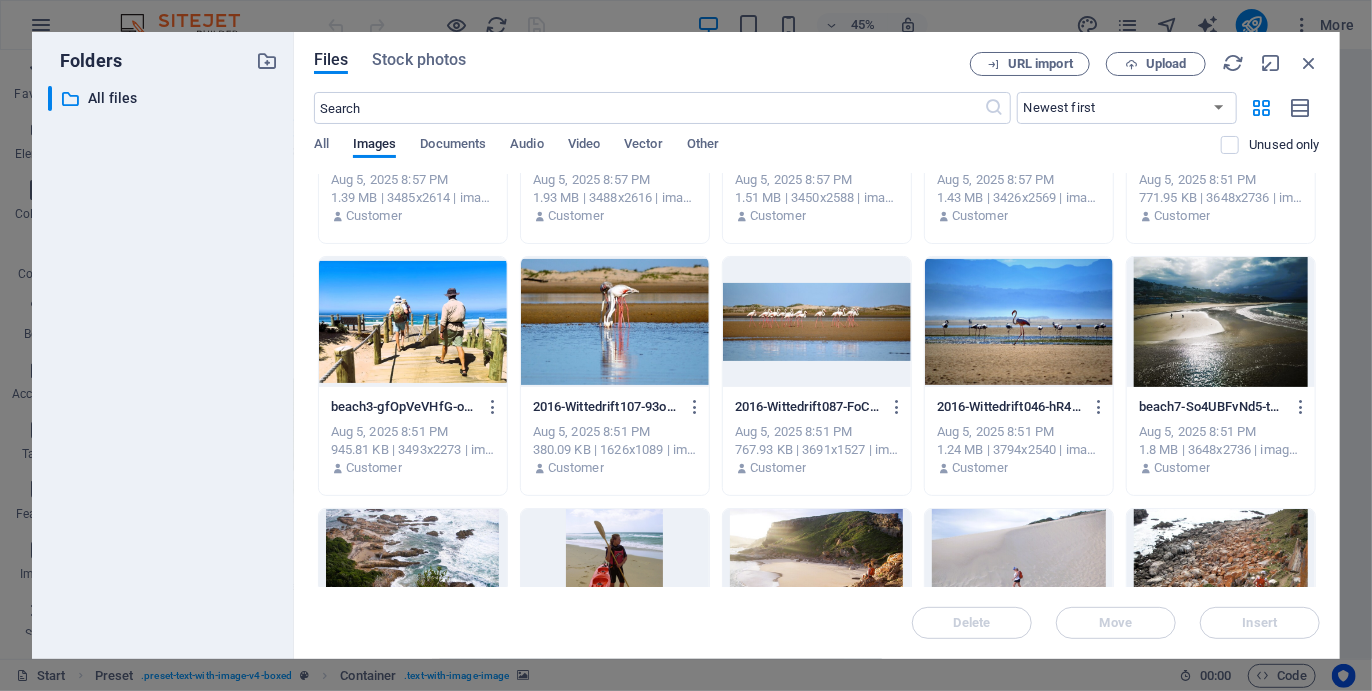 click at bounding box center (1019, 322) 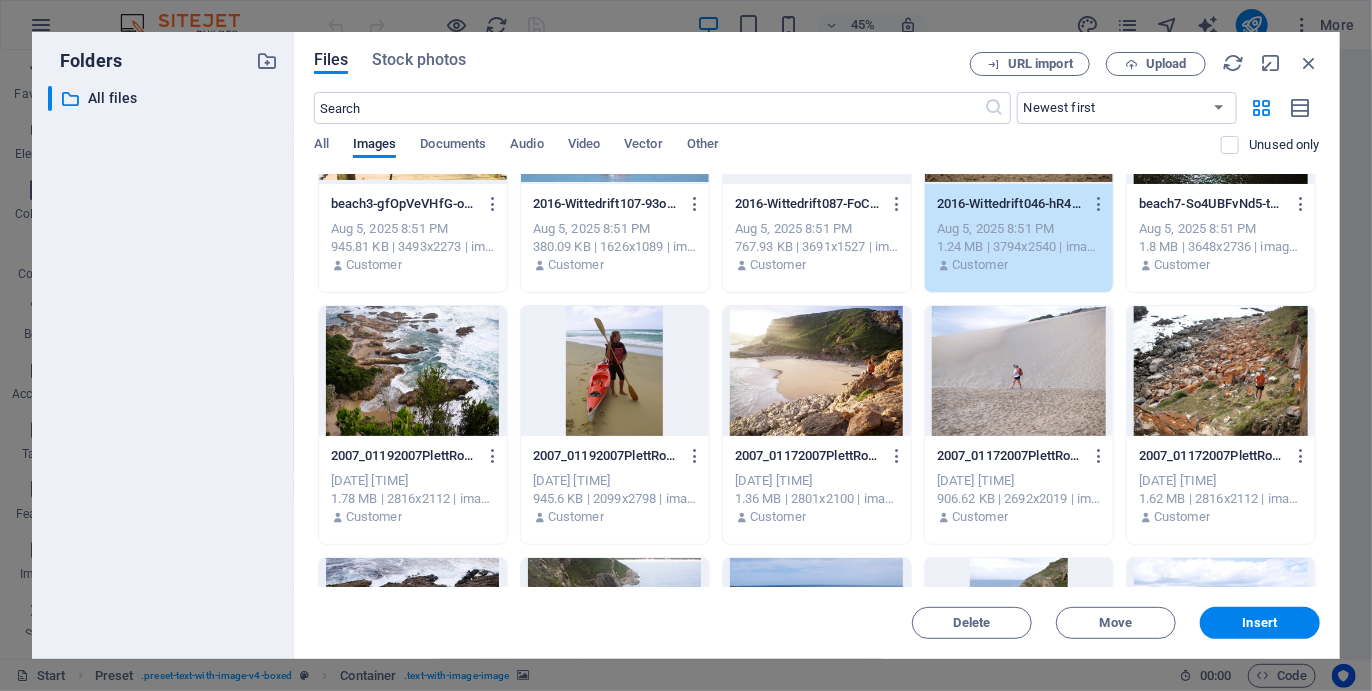 scroll, scrollTop: 3921, scrollLeft: 0, axis: vertical 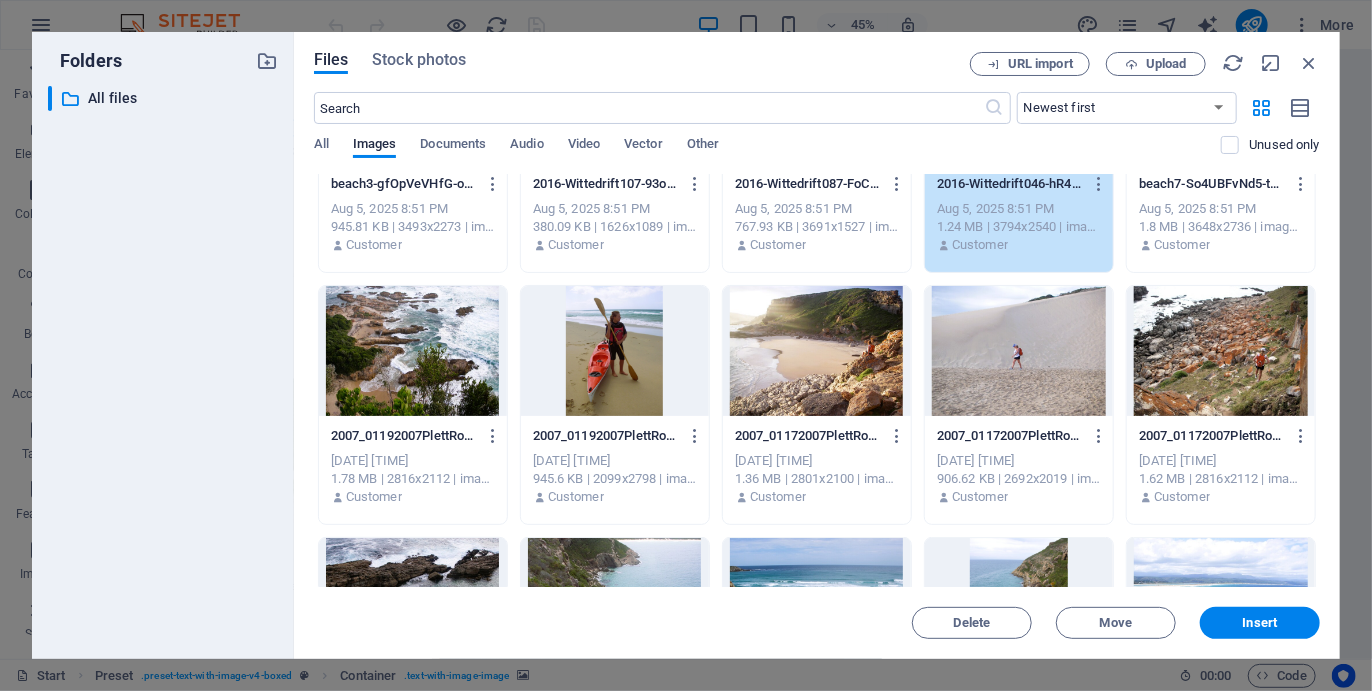 click at bounding box center (817, 351) 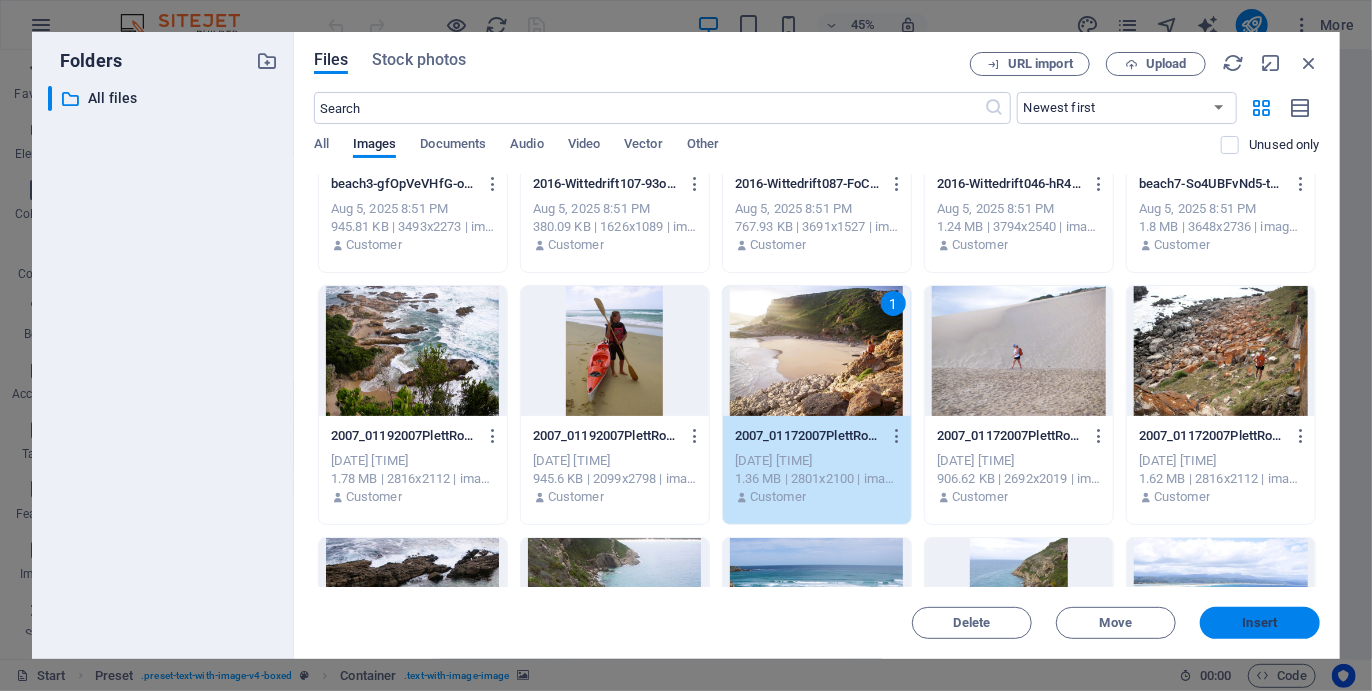click on "Insert" at bounding box center [1260, 623] 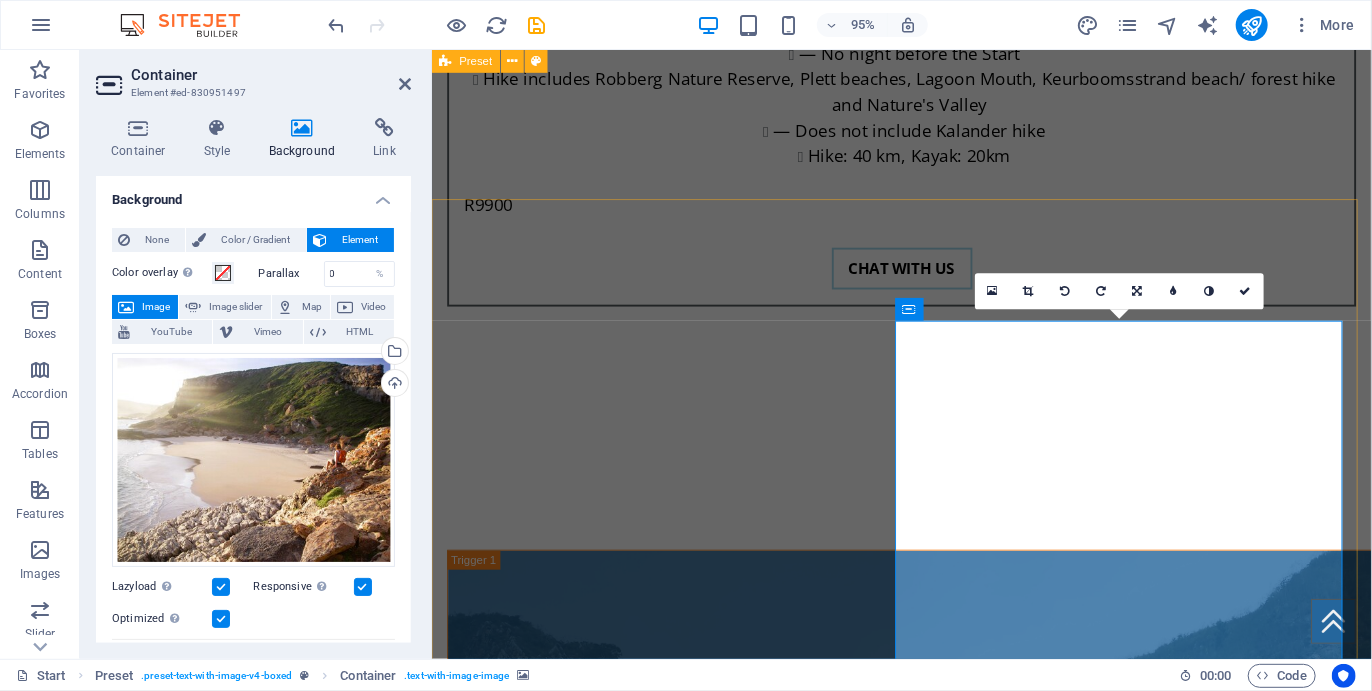 scroll, scrollTop: 6432, scrollLeft: 0, axis: vertical 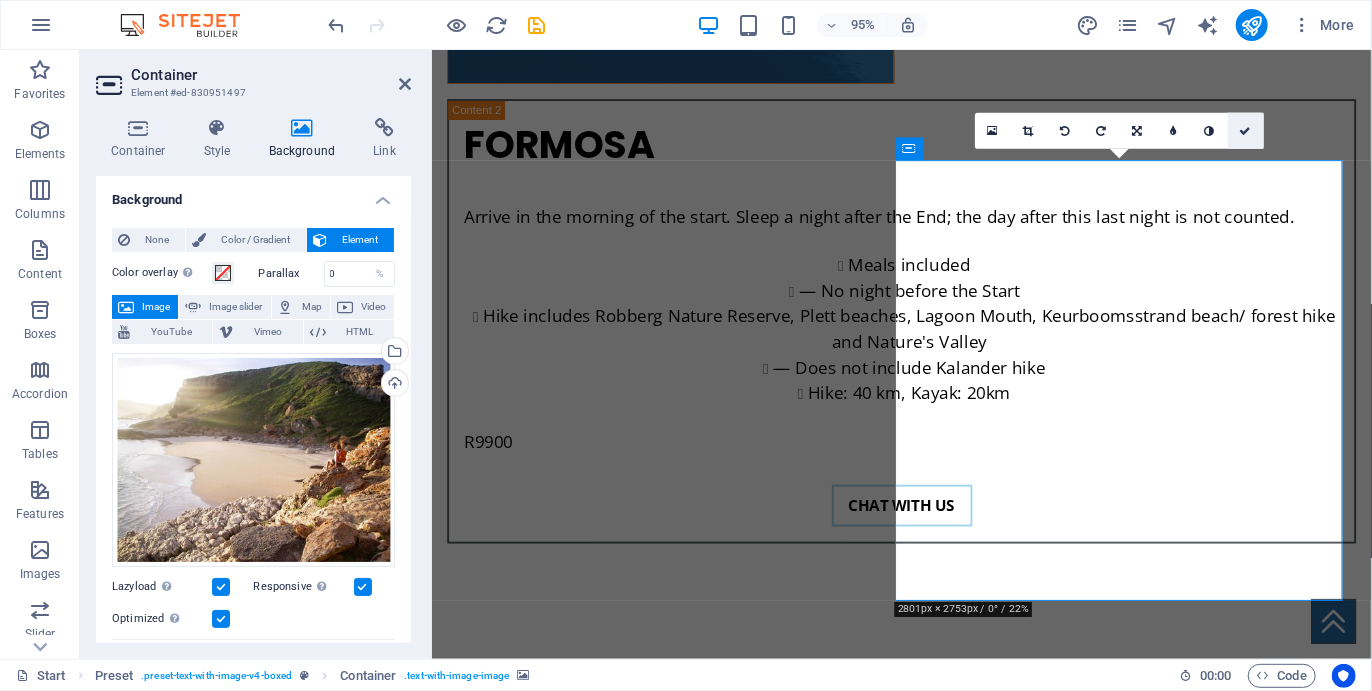 click at bounding box center [1246, 130] 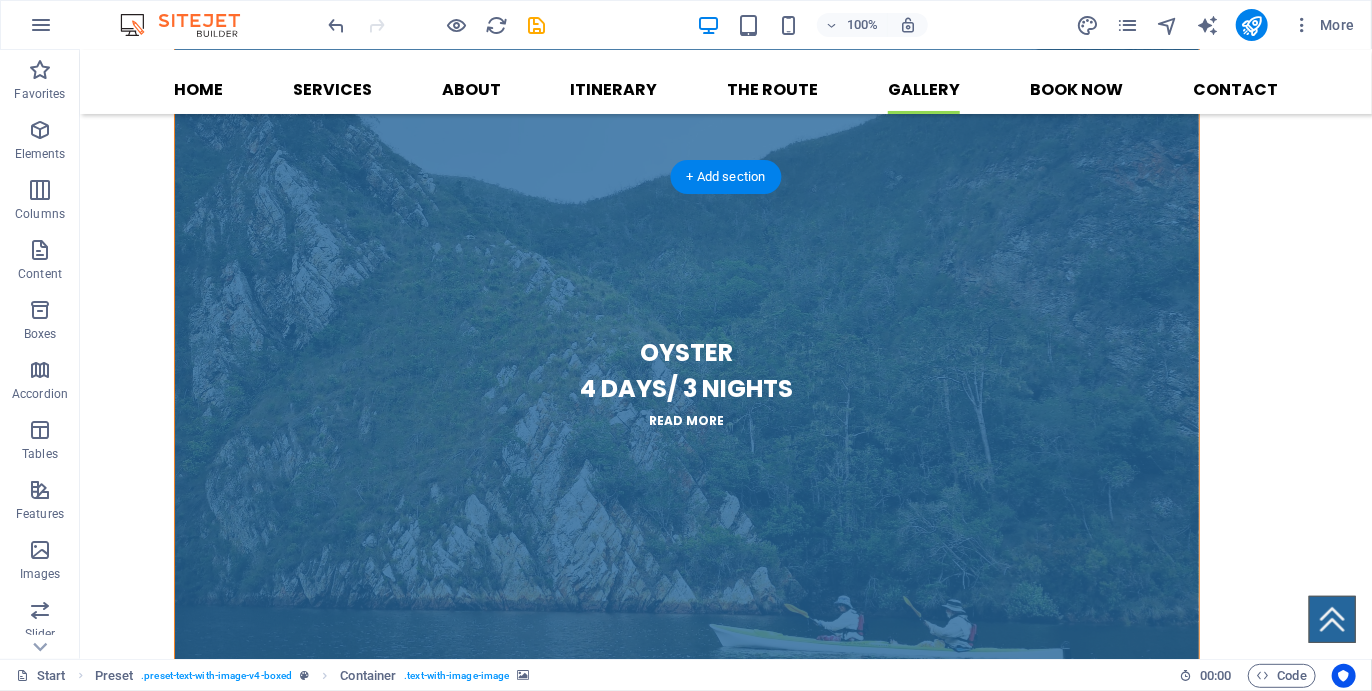 scroll, scrollTop: 7076, scrollLeft: 0, axis: vertical 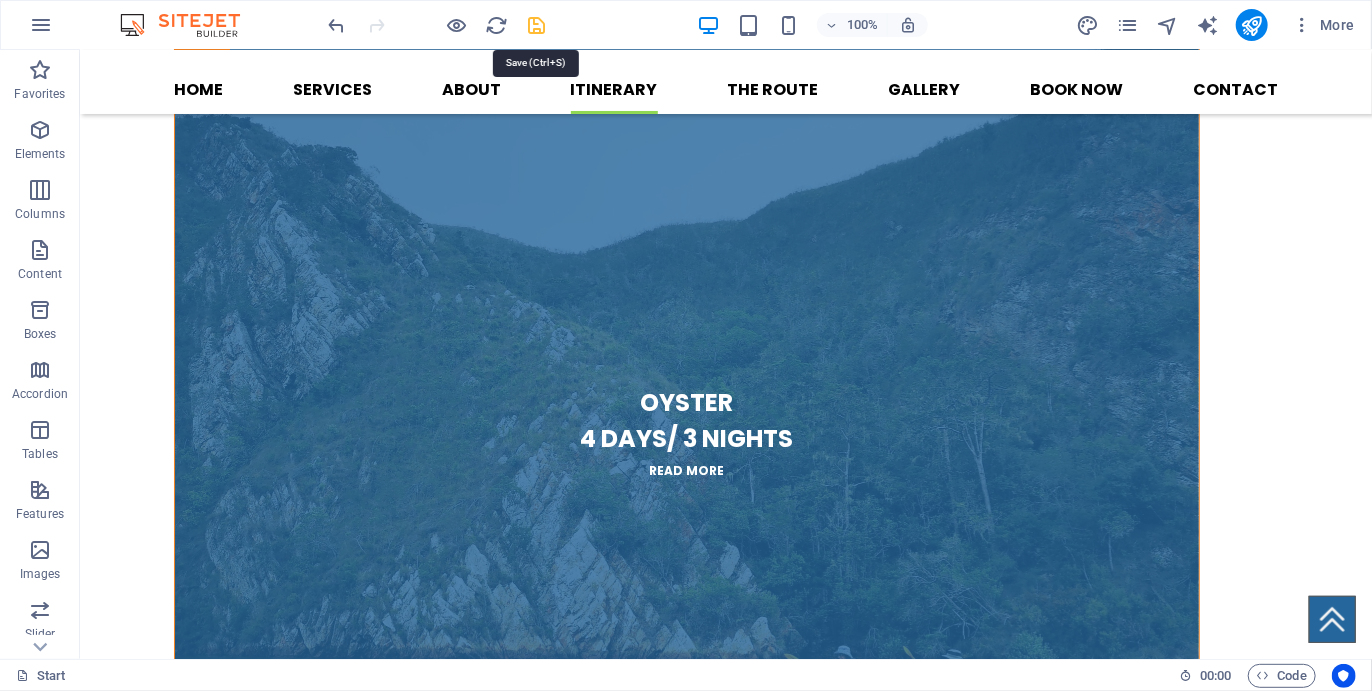 click at bounding box center (537, 25) 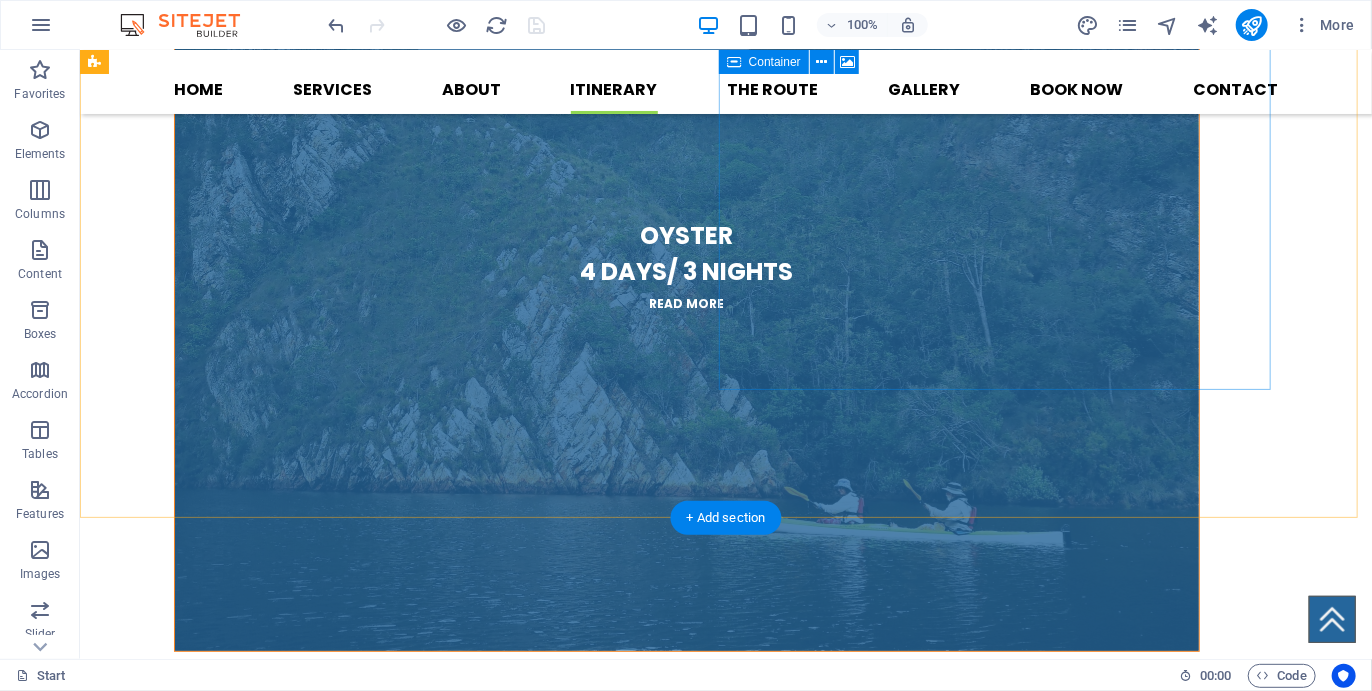 scroll, scrollTop: 6286, scrollLeft: 0, axis: vertical 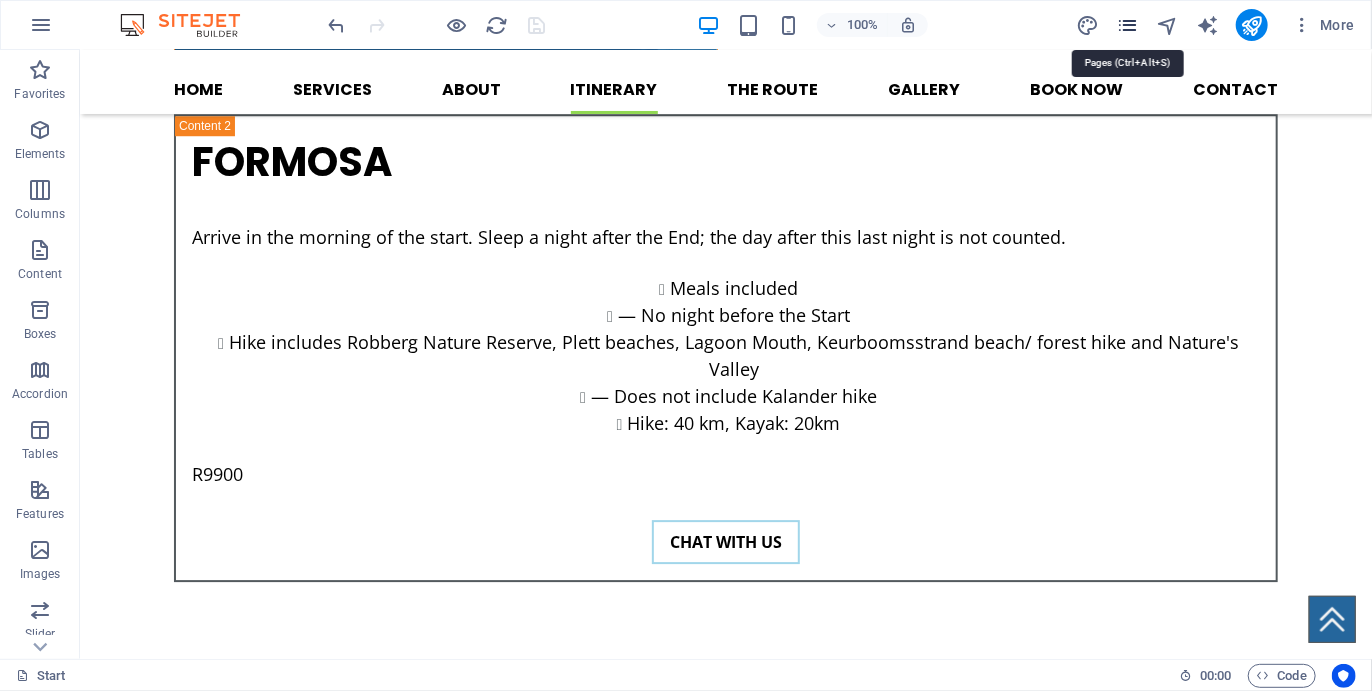 click at bounding box center [1127, 25] 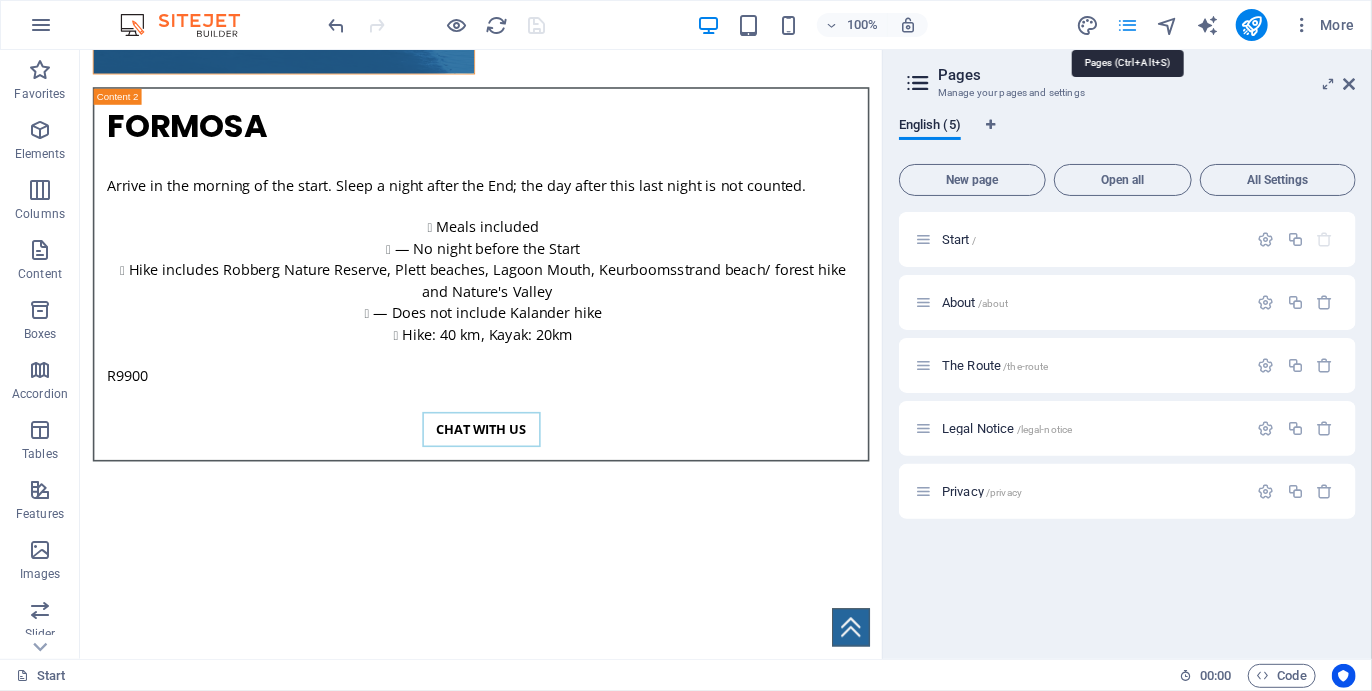 scroll, scrollTop: 6193, scrollLeft: 0, axis: vertical 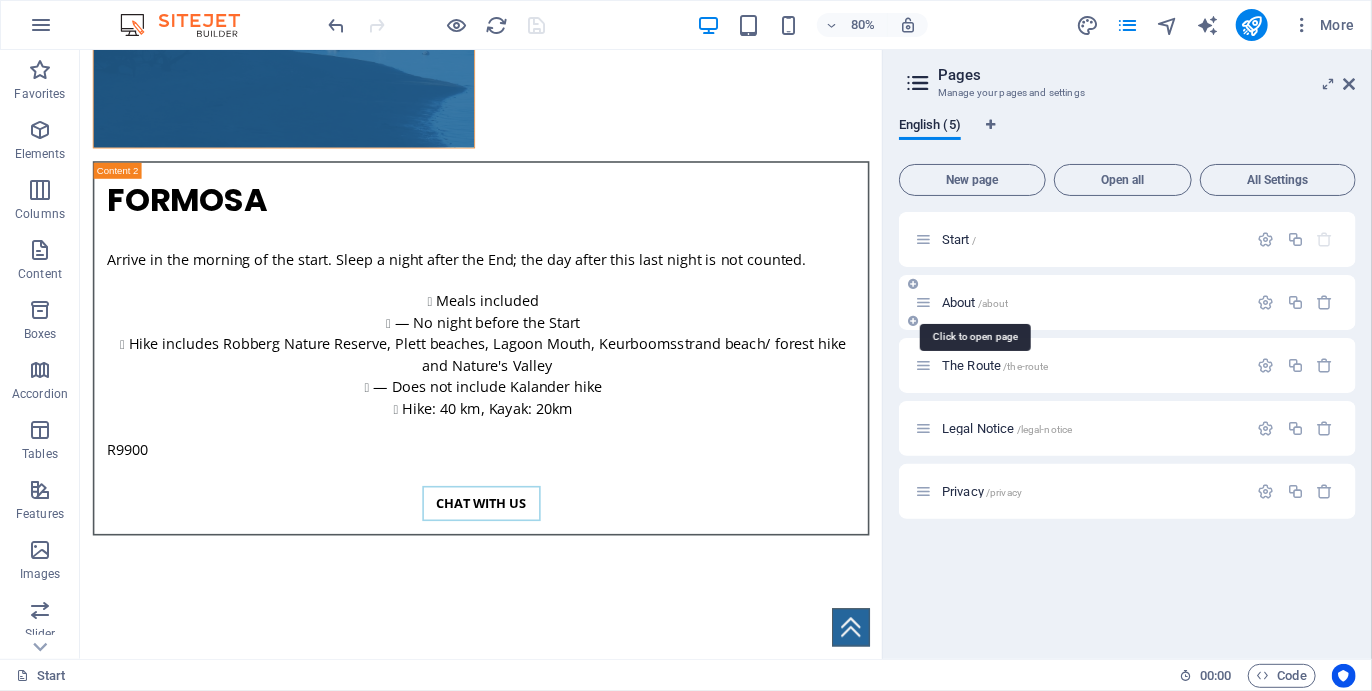 click on "About /about" at bounding box center [975, 302] 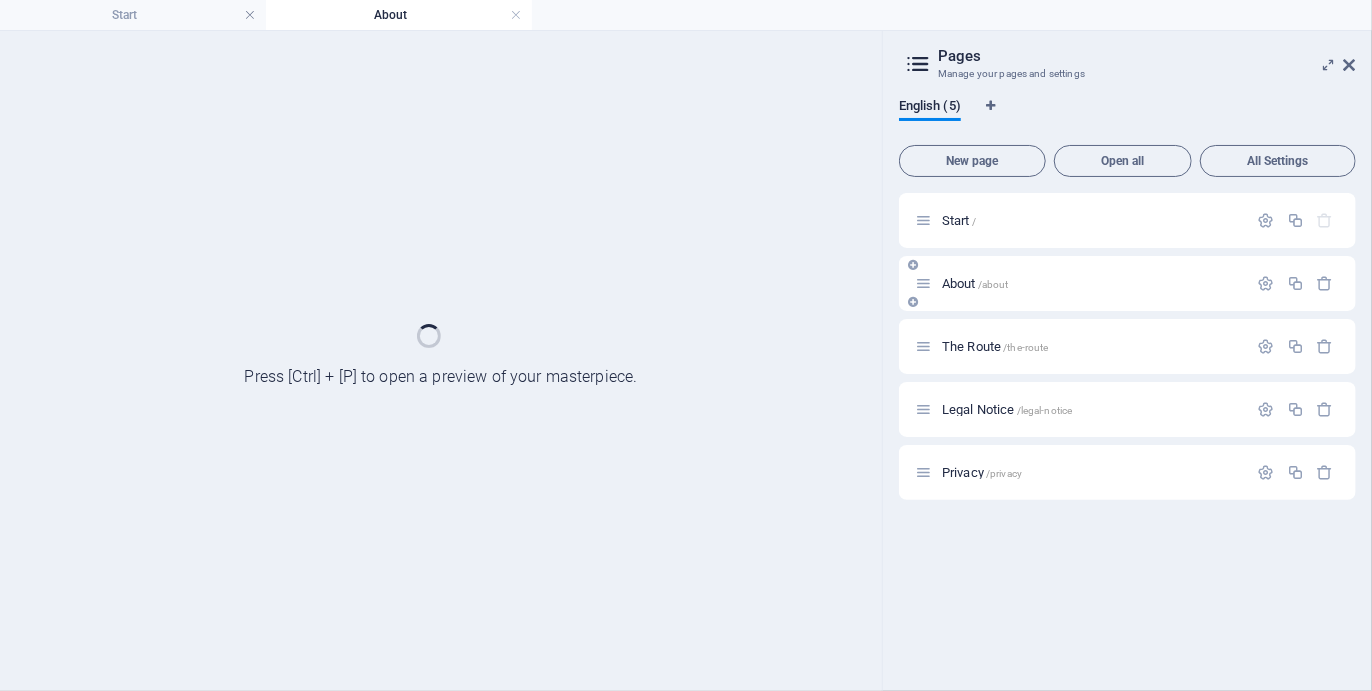 scroll, scrollTop: 0, scrollLeft: 0, axis: both 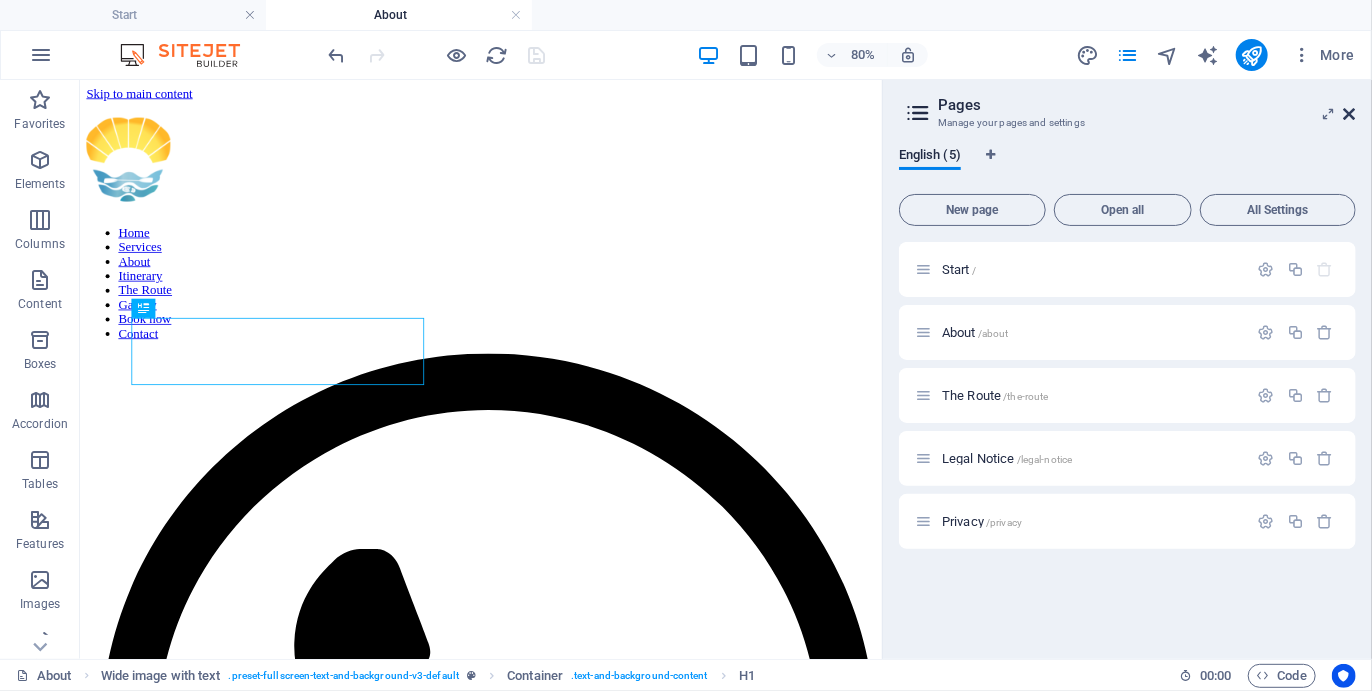 click at bounding box center [1350, 114] 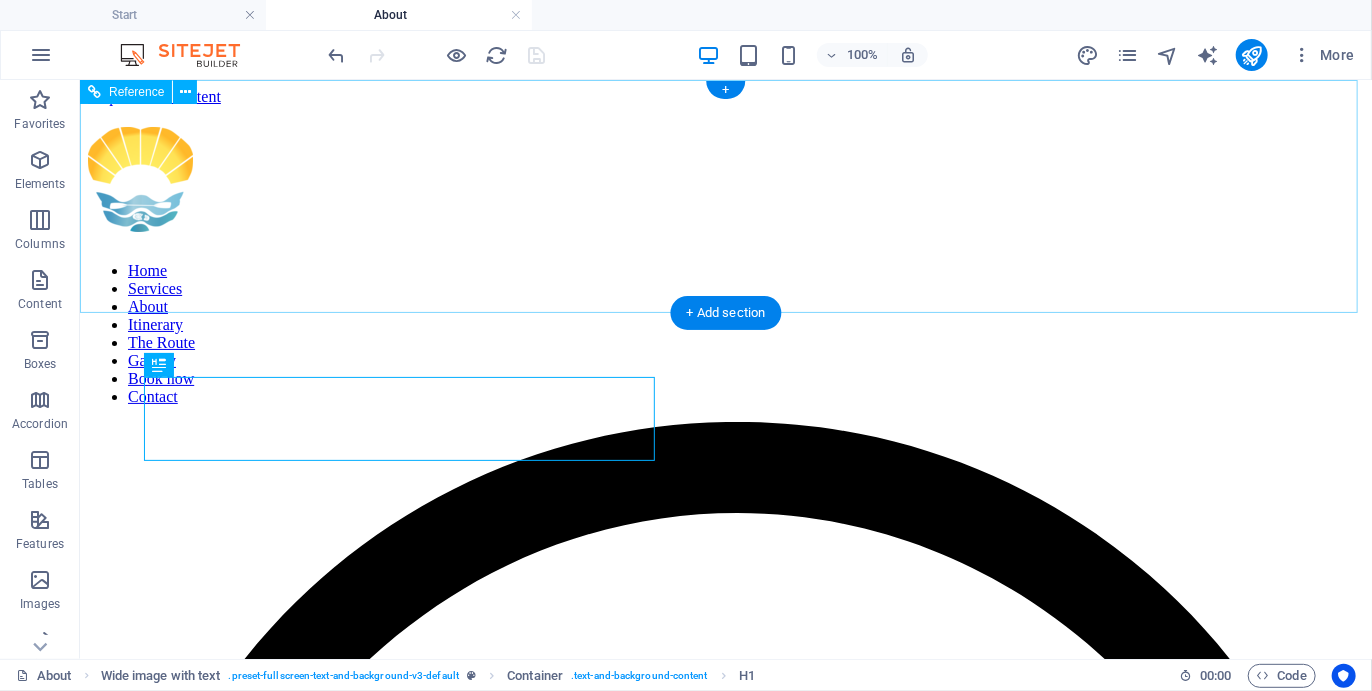 click at bounding box center (725, 182) 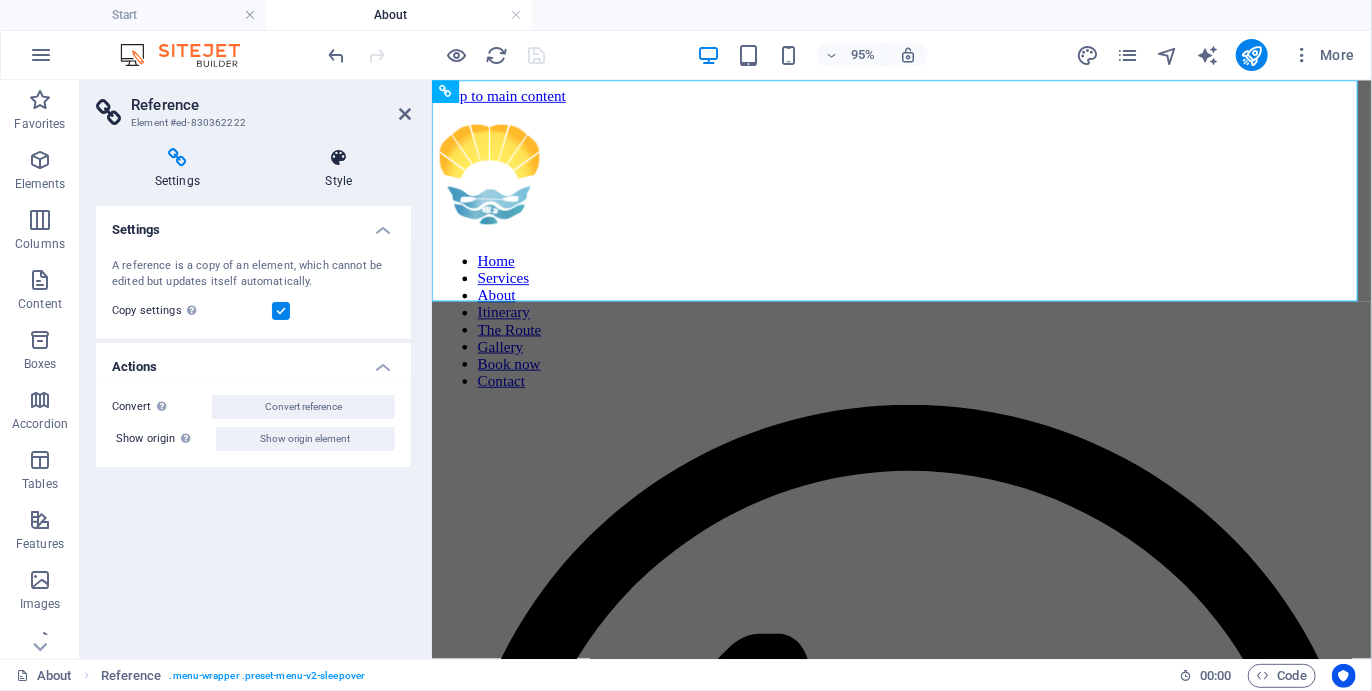 click at bounding box center [339, 158] 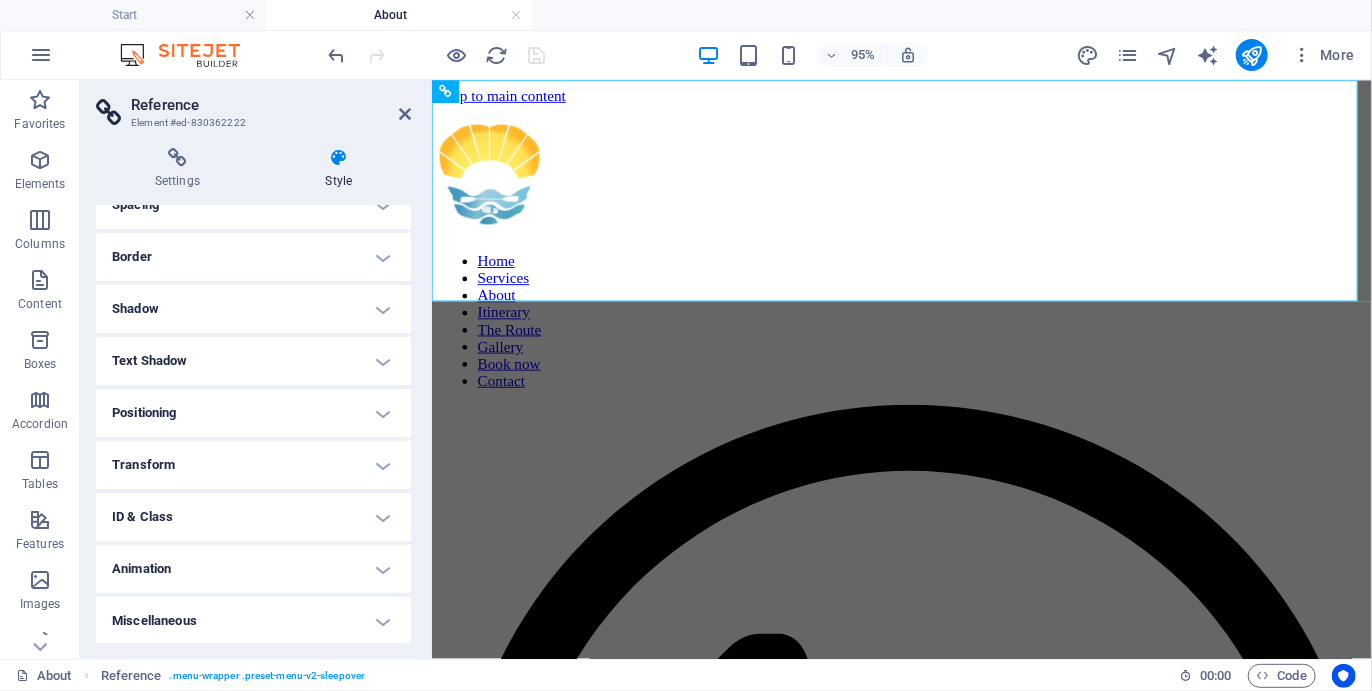 scroll, scrollTop: 0, scrollLeft: 0, axis: both 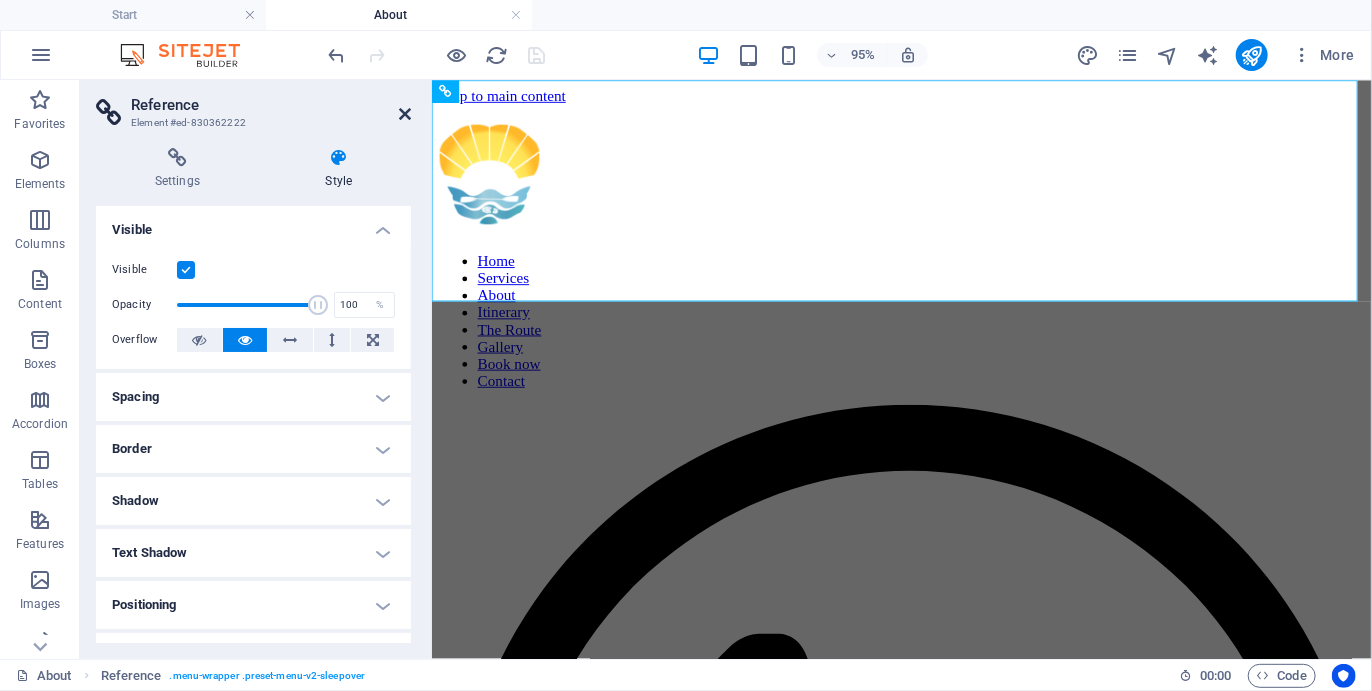 click at bounding box center [405, 114] 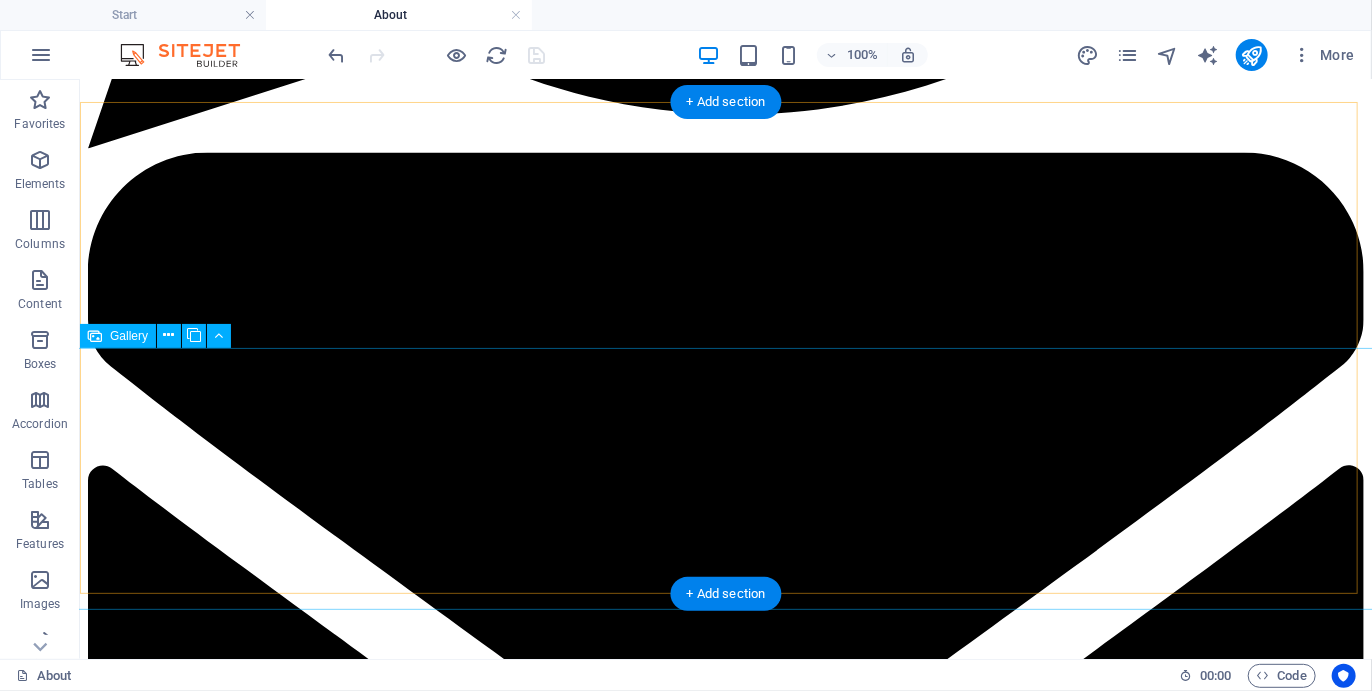 scroll, scrollTop: 1621, scrollLeft: 0, axis: vertical 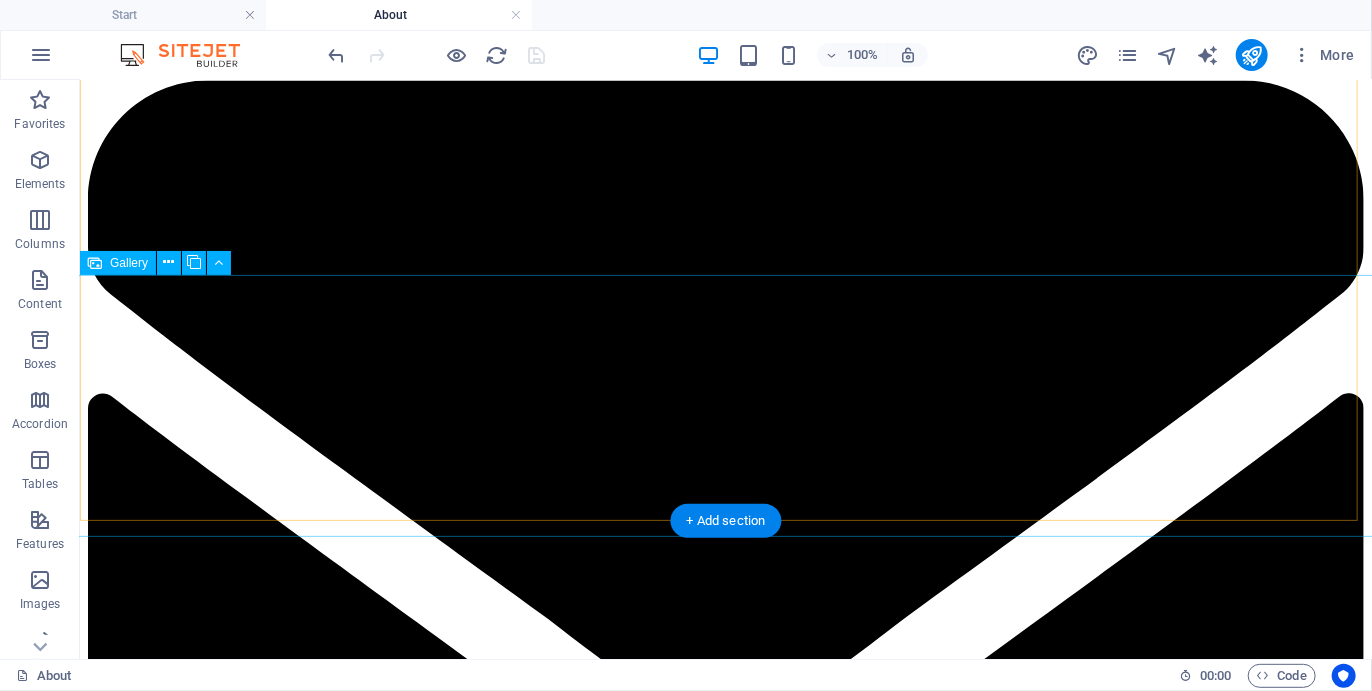 click at bounding box center (527, 11567) 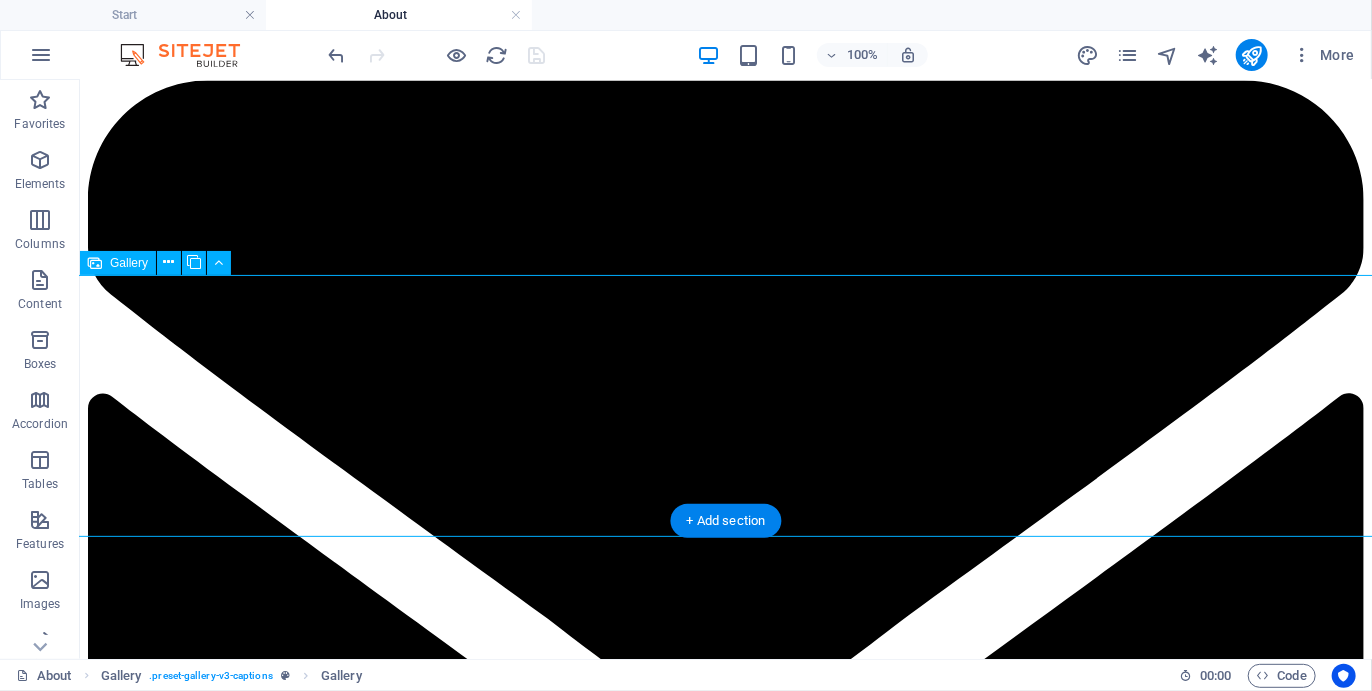 click at bounding box center (527, 11567) 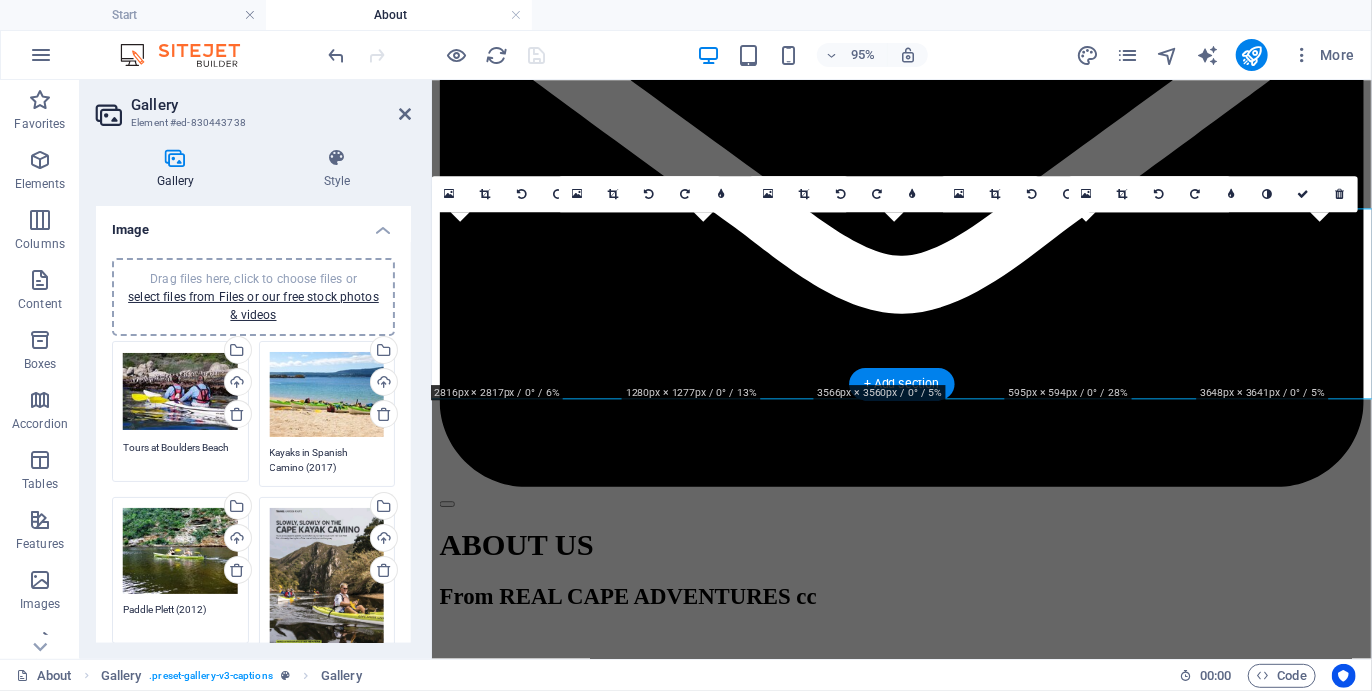 scroll, scrollTop: 1799, scrollLeft: 0, axis: vertical 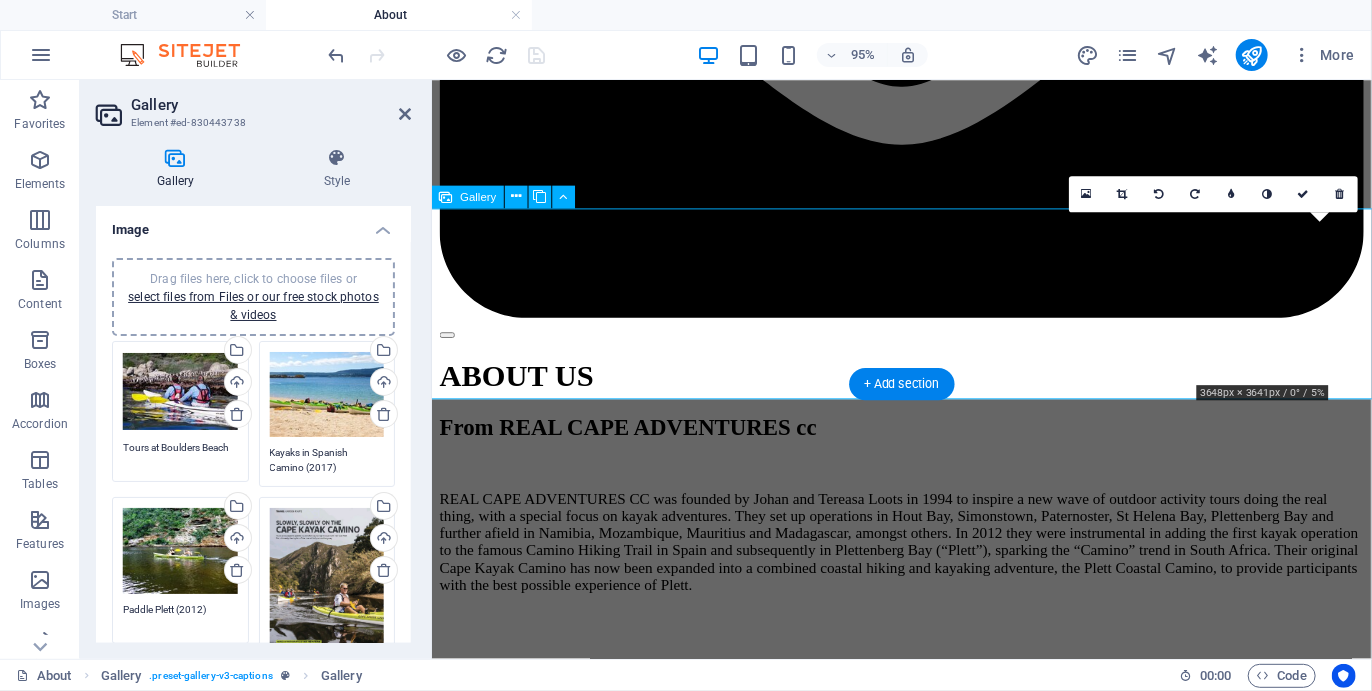 click at bounding box center [879, 9946] 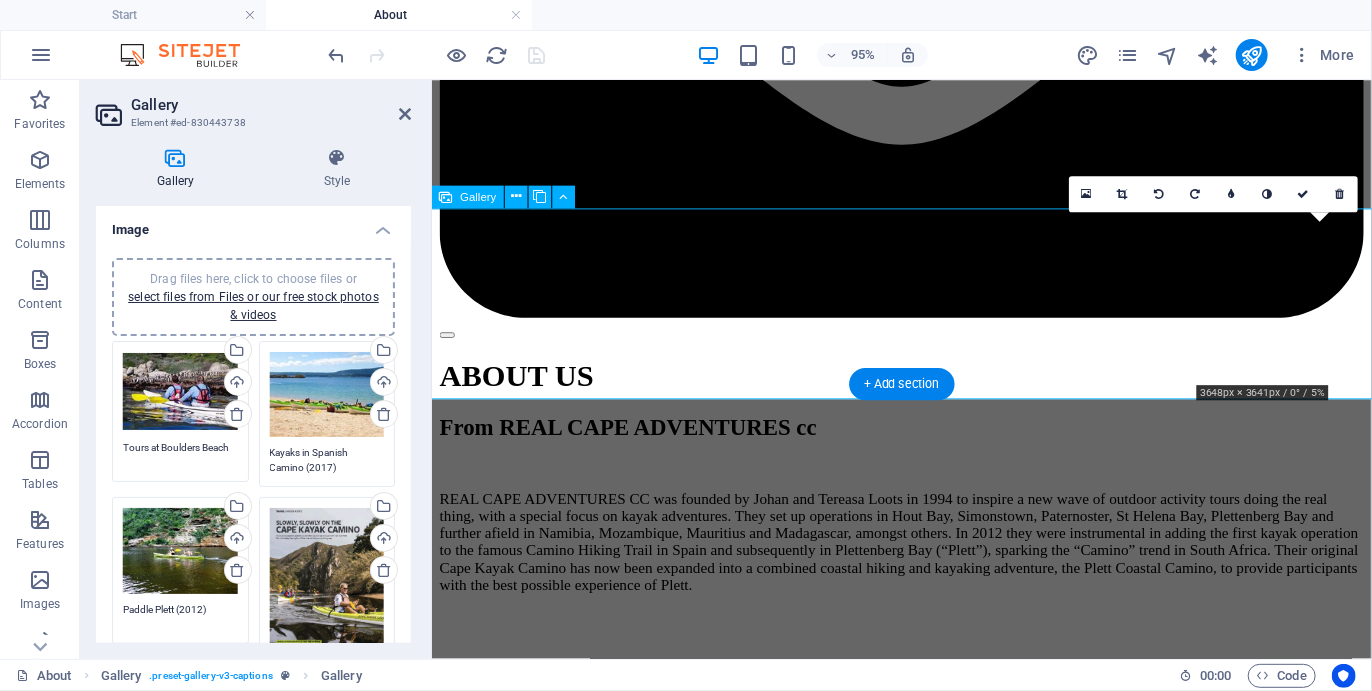 drag, startPoint x: 1283, startPoint y: 312, endPoint x: 1302, endPoint y: 309, distance: 19.235384 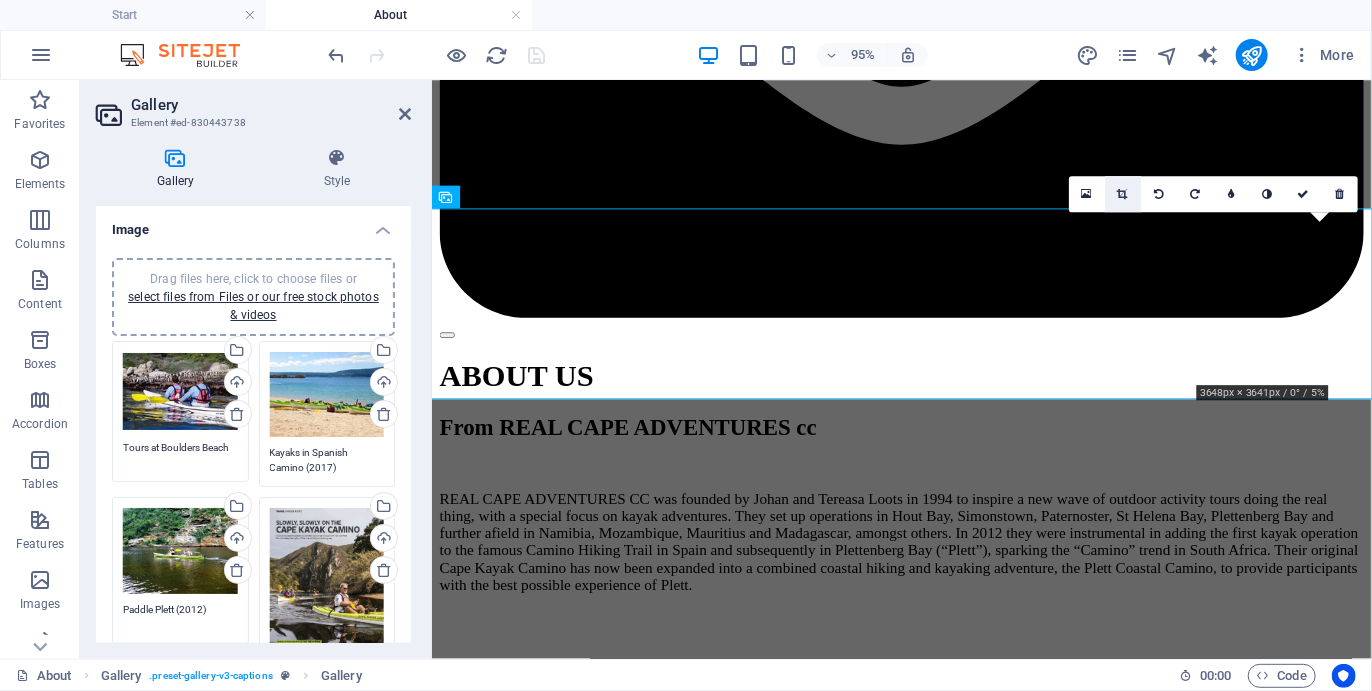 click at bounding box center [1123, 193] 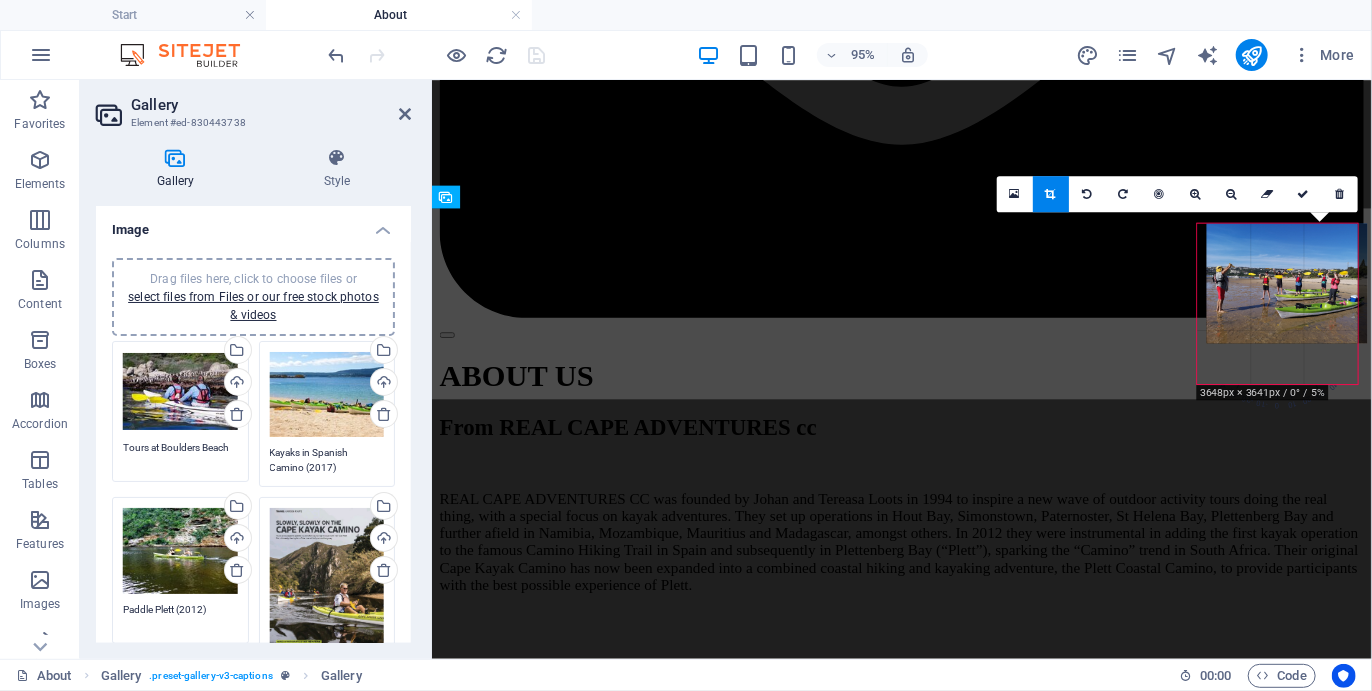 click at bounding box center [1287, 283] 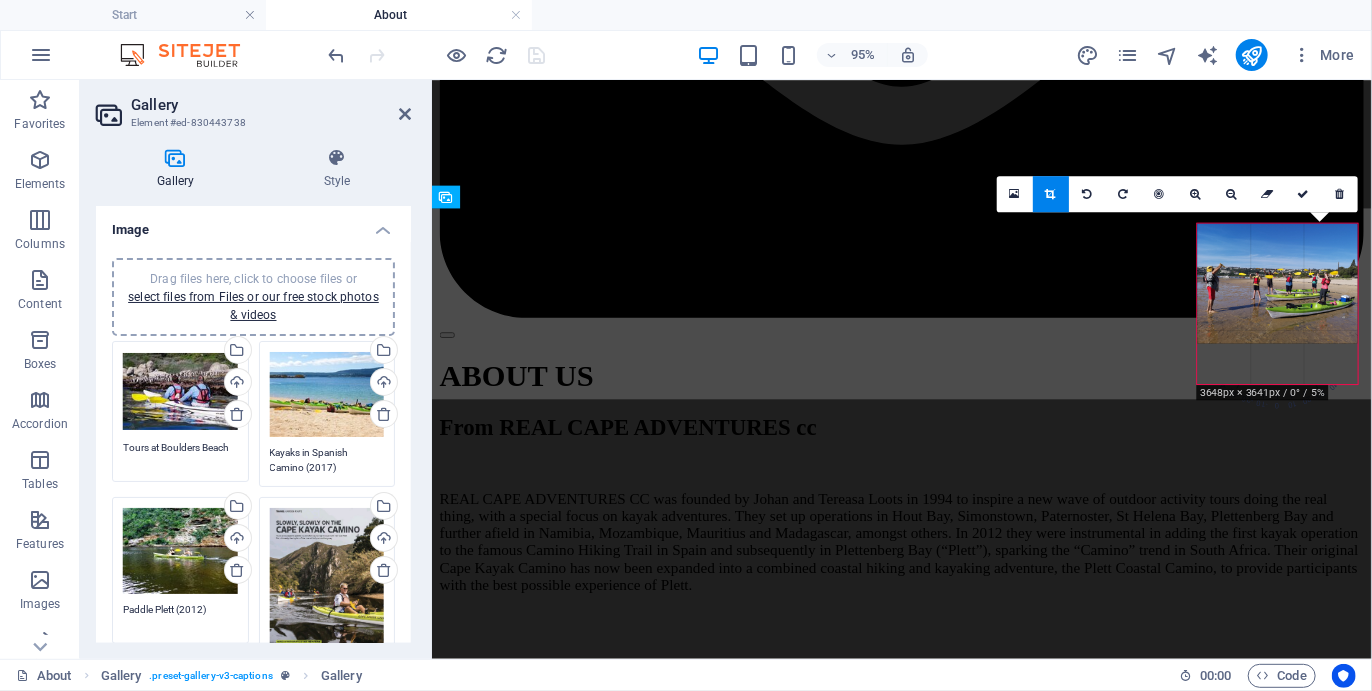 drag, startPoint x: 1237, startPoint y: 332, endPoint x: 1235, endPoint y: 294, distance: 38.052597 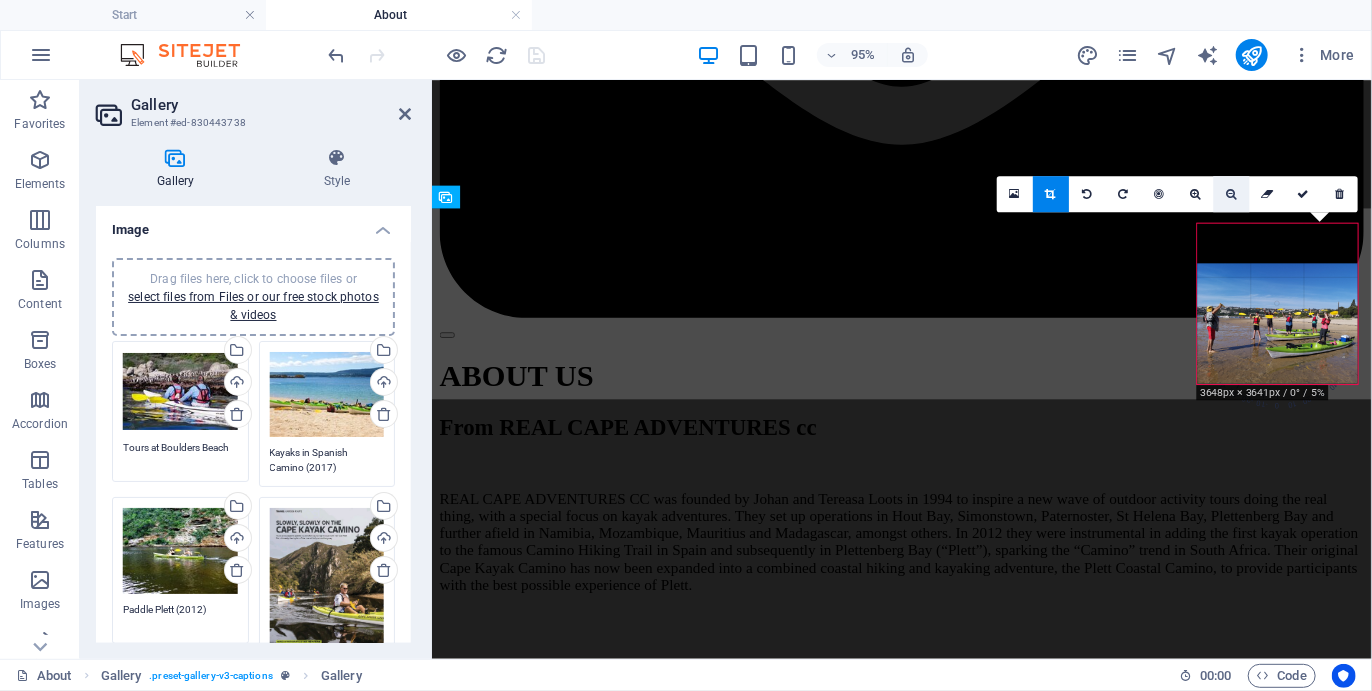 click at bounding box center [1231, 193] 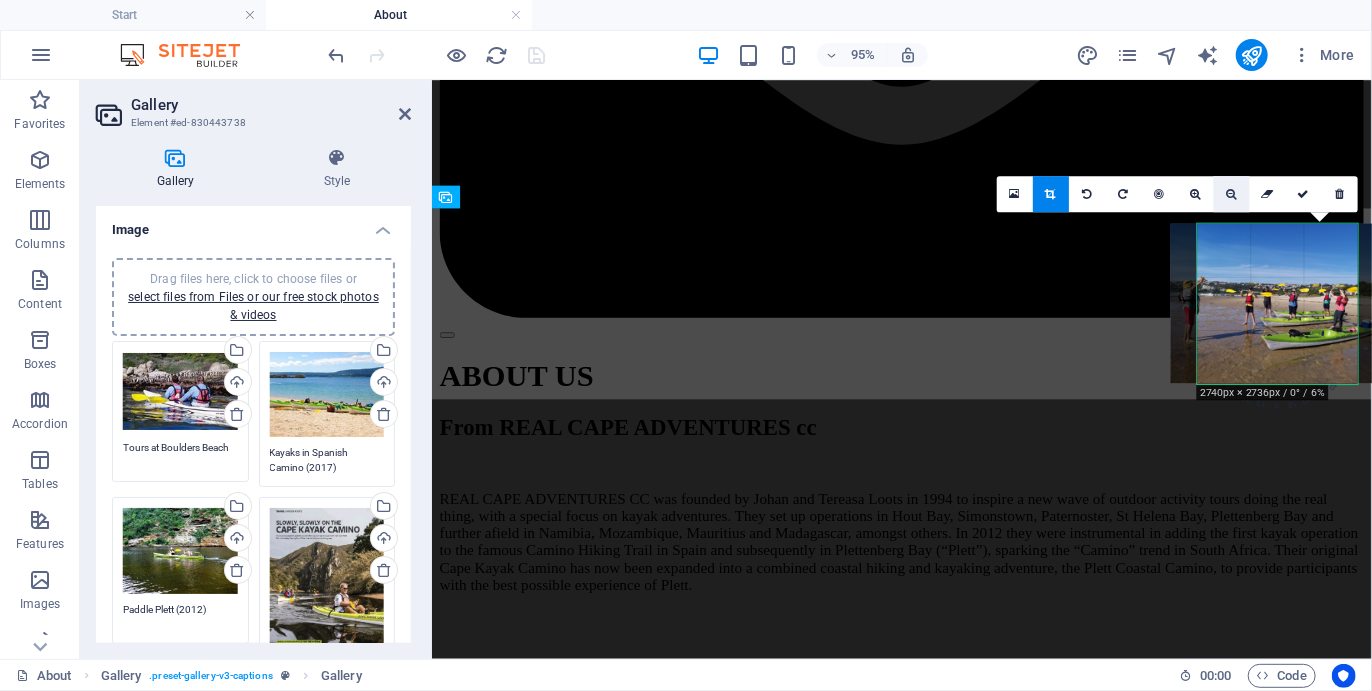 click at bounding box center (1231, 193) 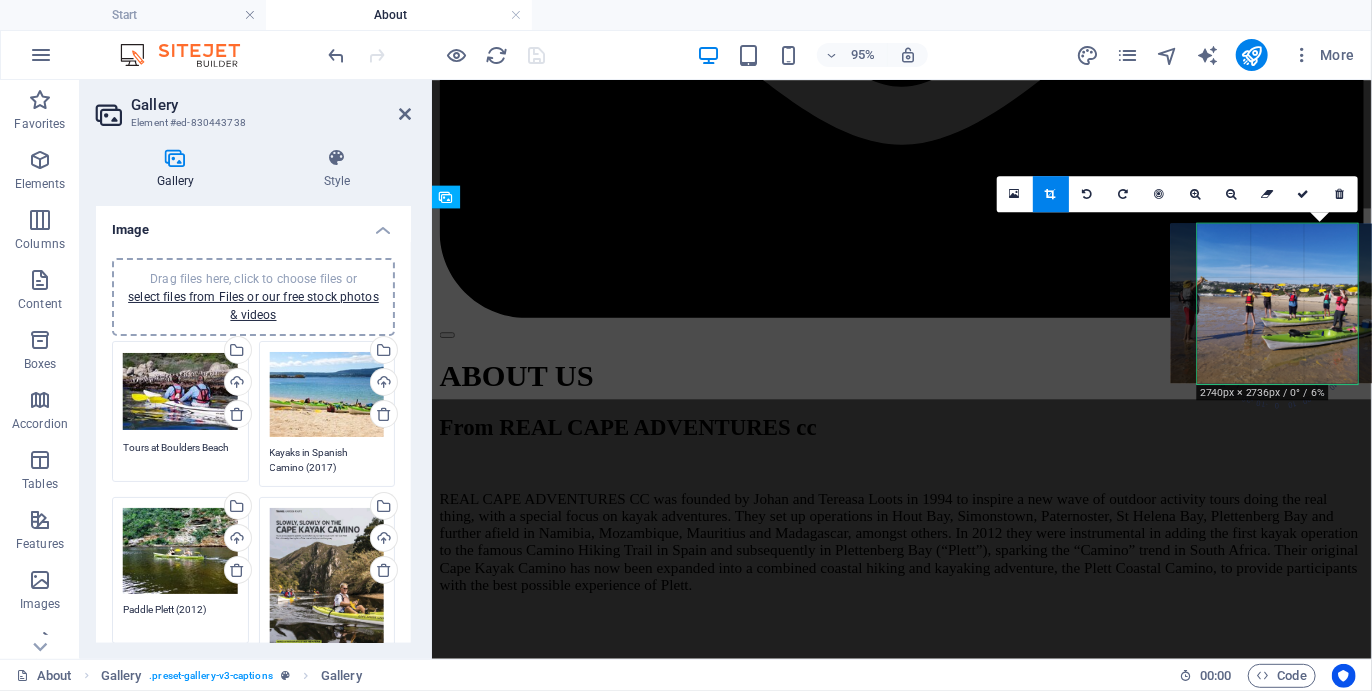 click at bounding box center [1278, 303] 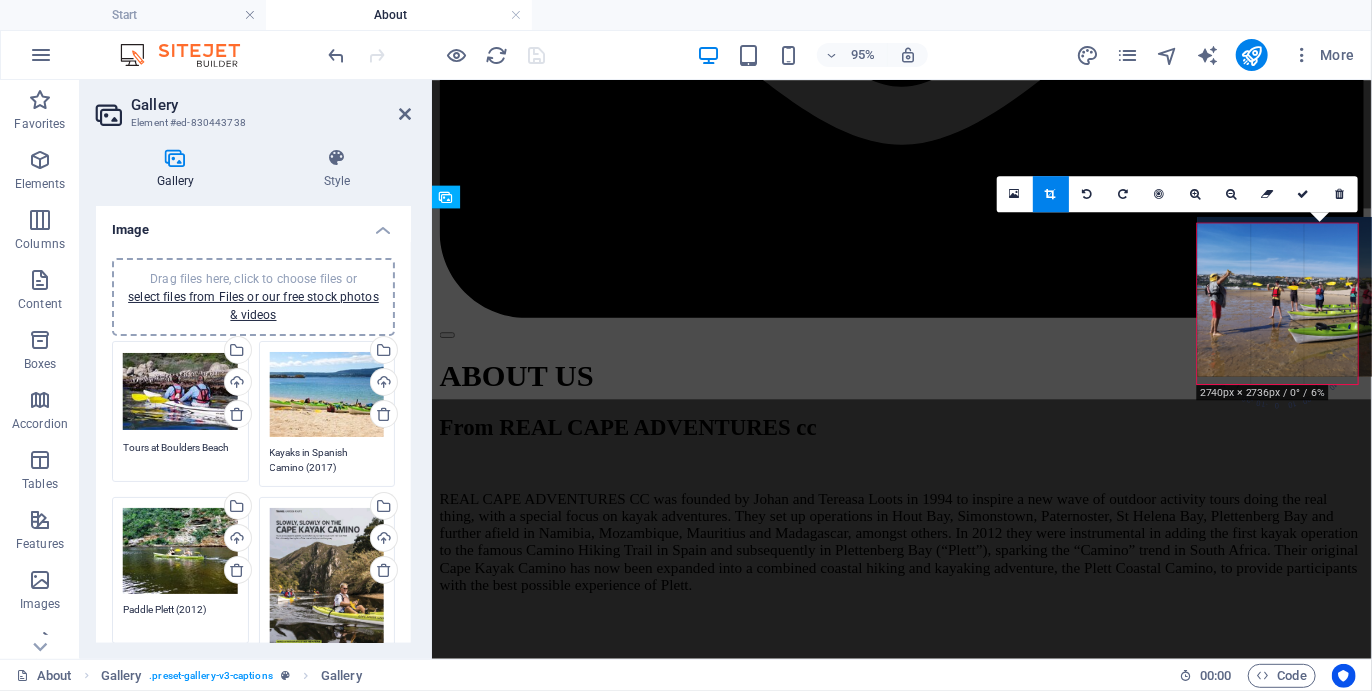 drag, startPoint x: 1308, startPoint y: 303, endPoint x: 1339, endPoint y: 296, distance: 31.780497 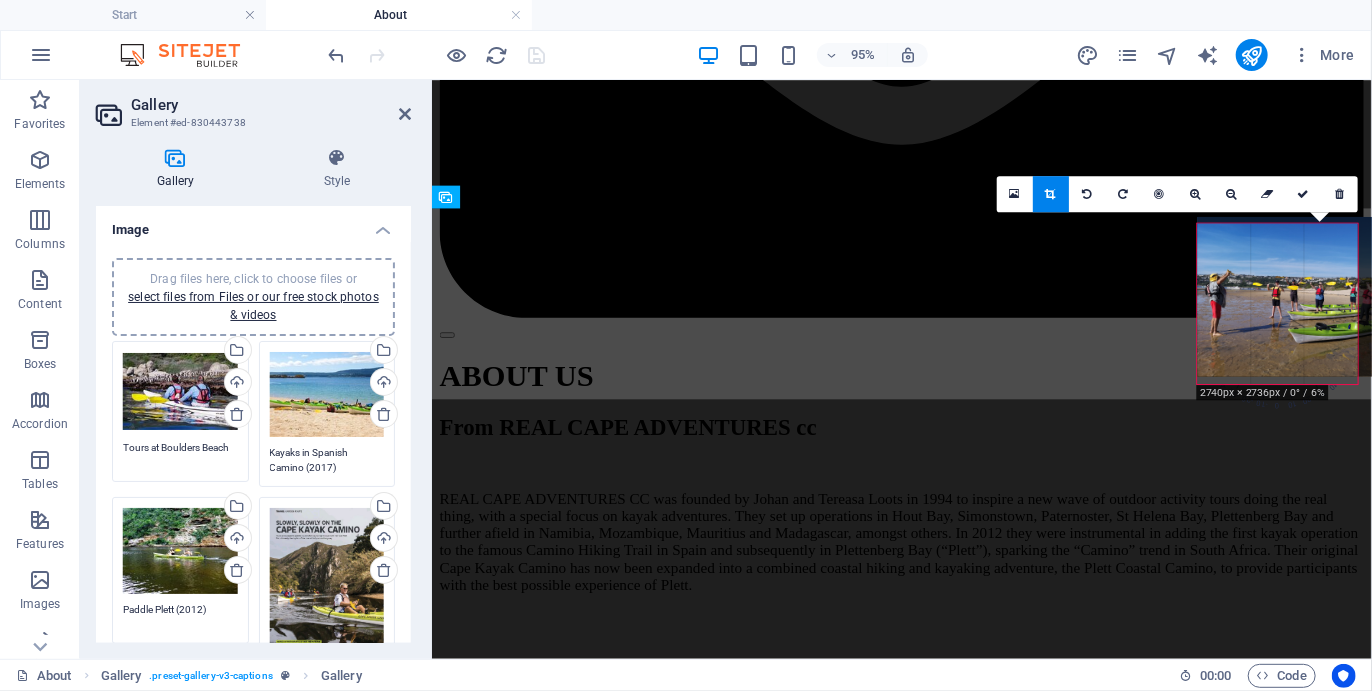 click at bounding box center [1304, 297] 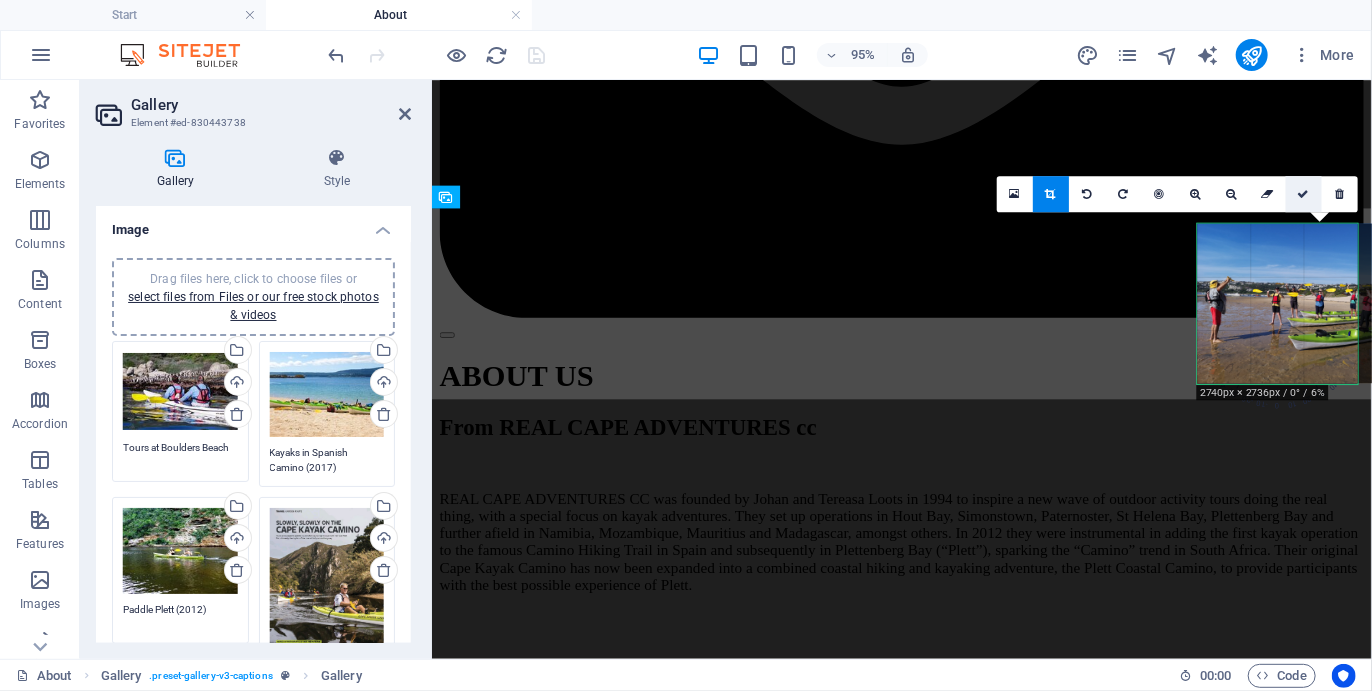 click at bounding box center (1304, 193) 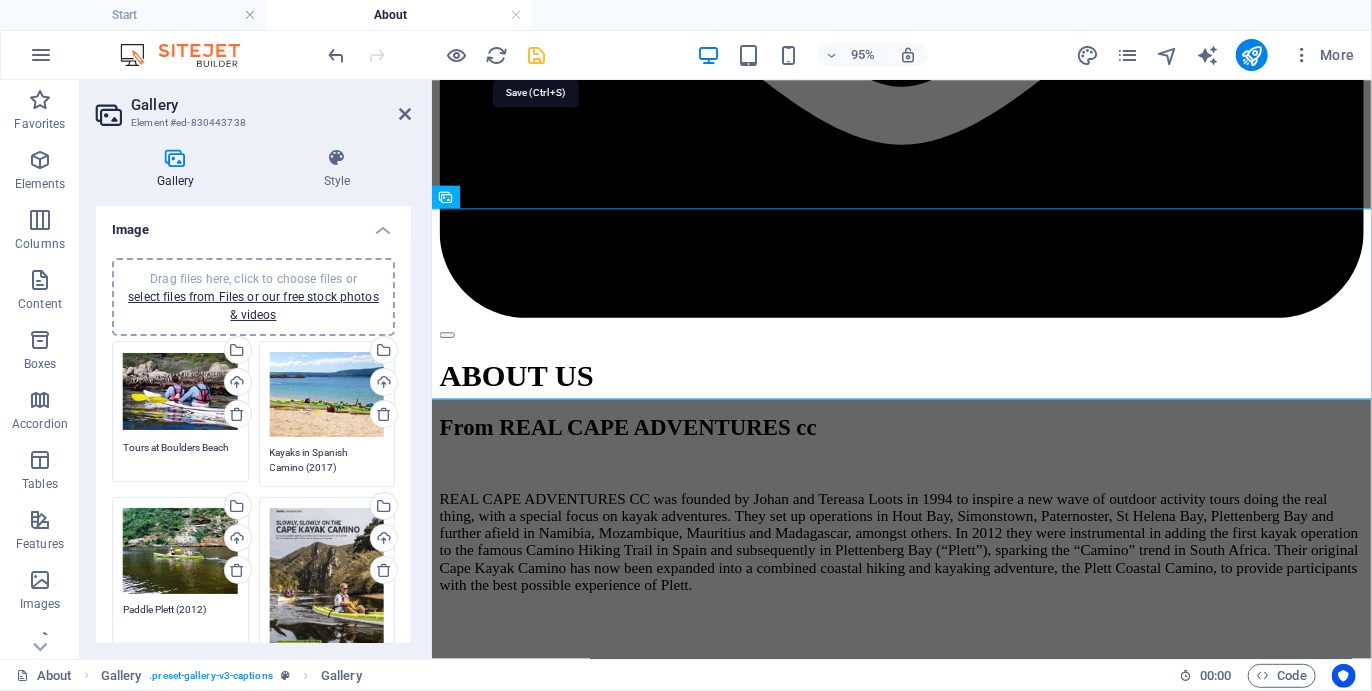 click at bounding box center (537, 55) 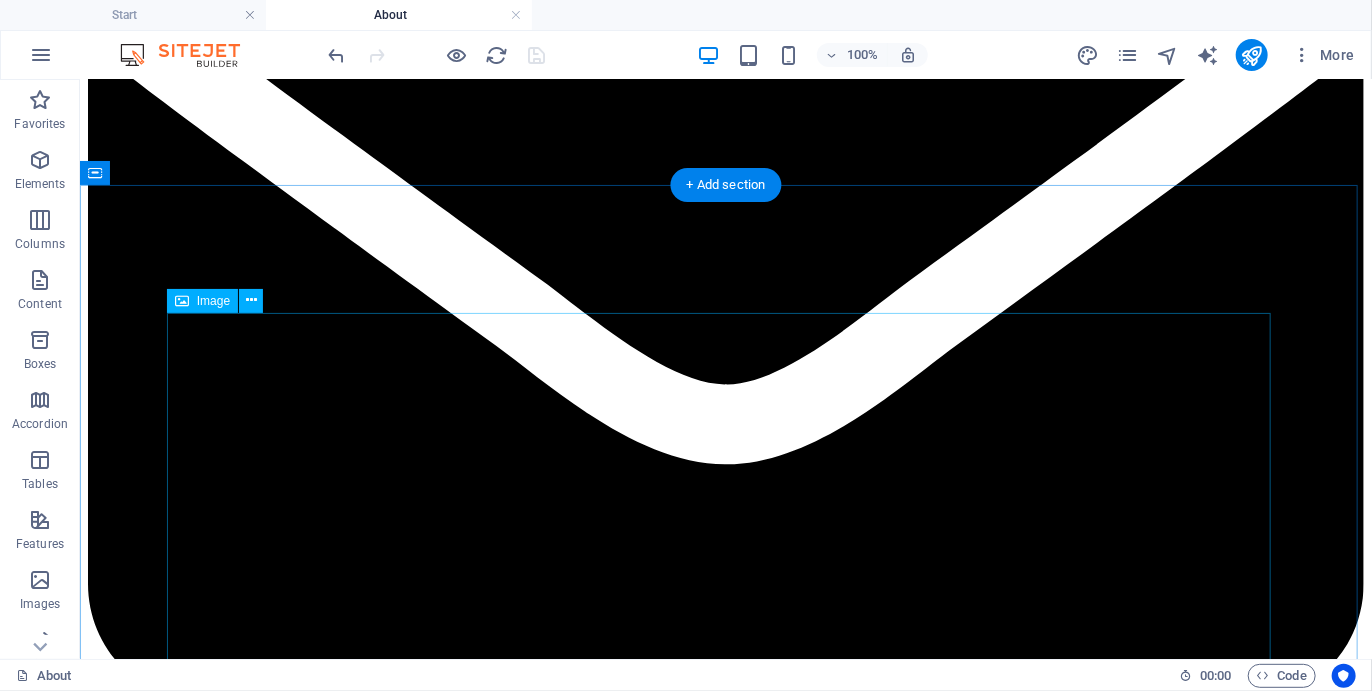 scroll, scrollTop: 1958, scrollLeft: 0, axis: vertical 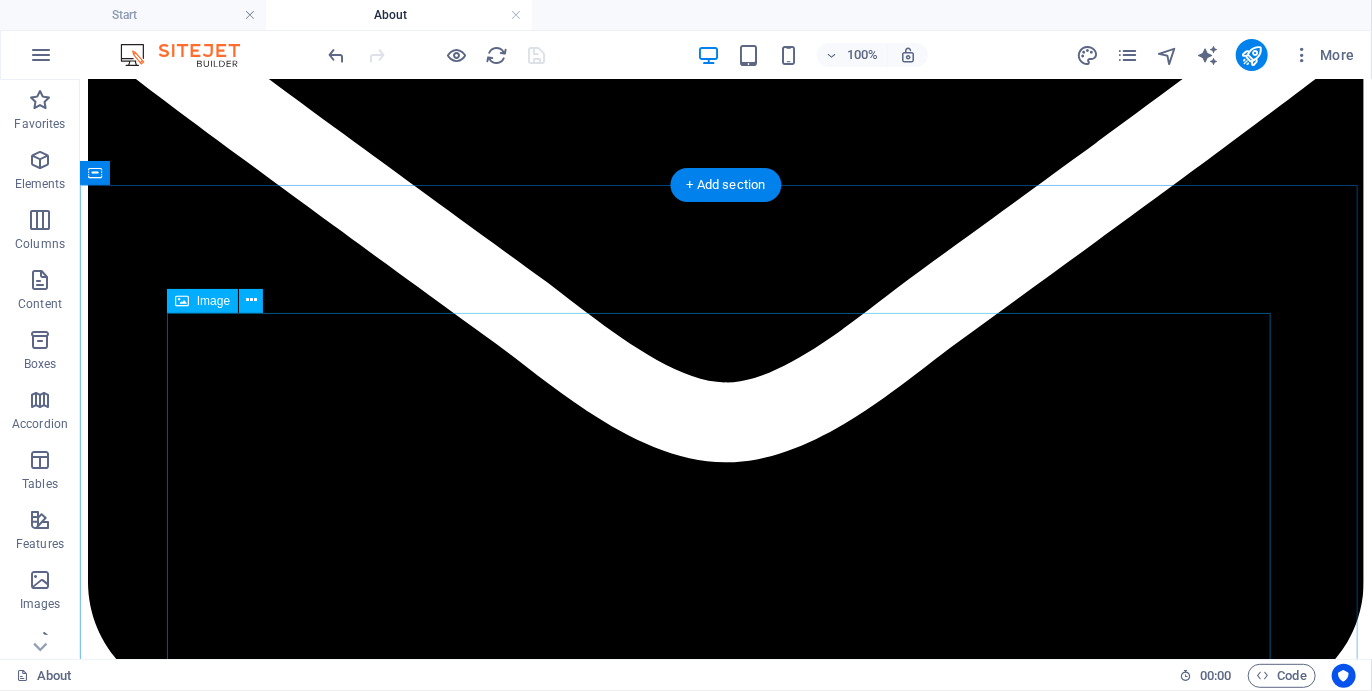 click at bounding box center (725, 11879) 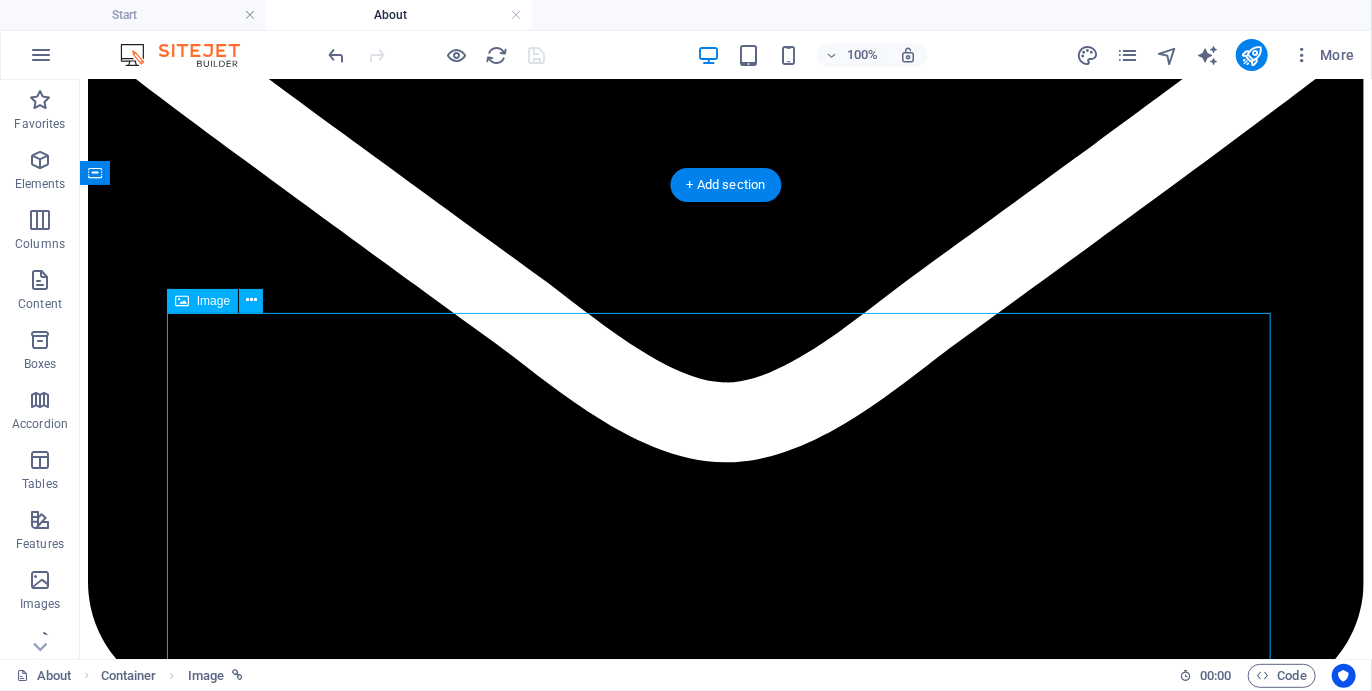 click at bounding box center [725, 11879] 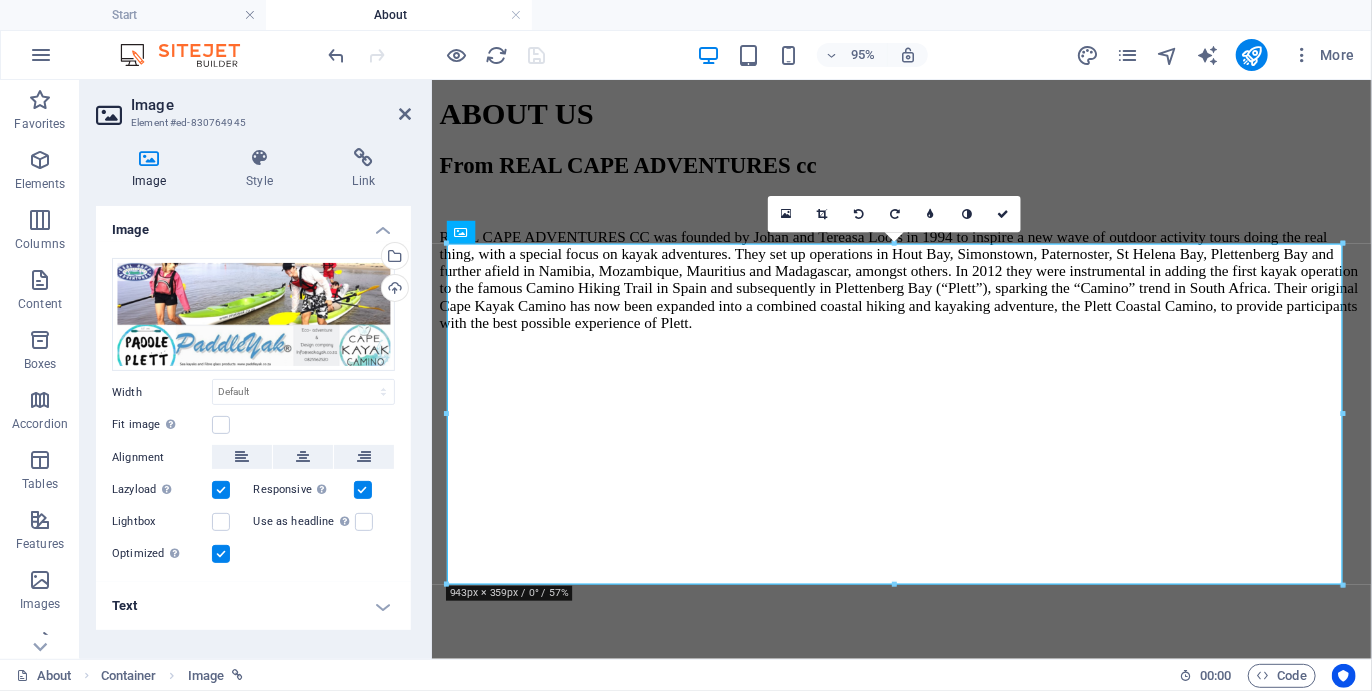 click on "Text" at bounding box center (253, 606) 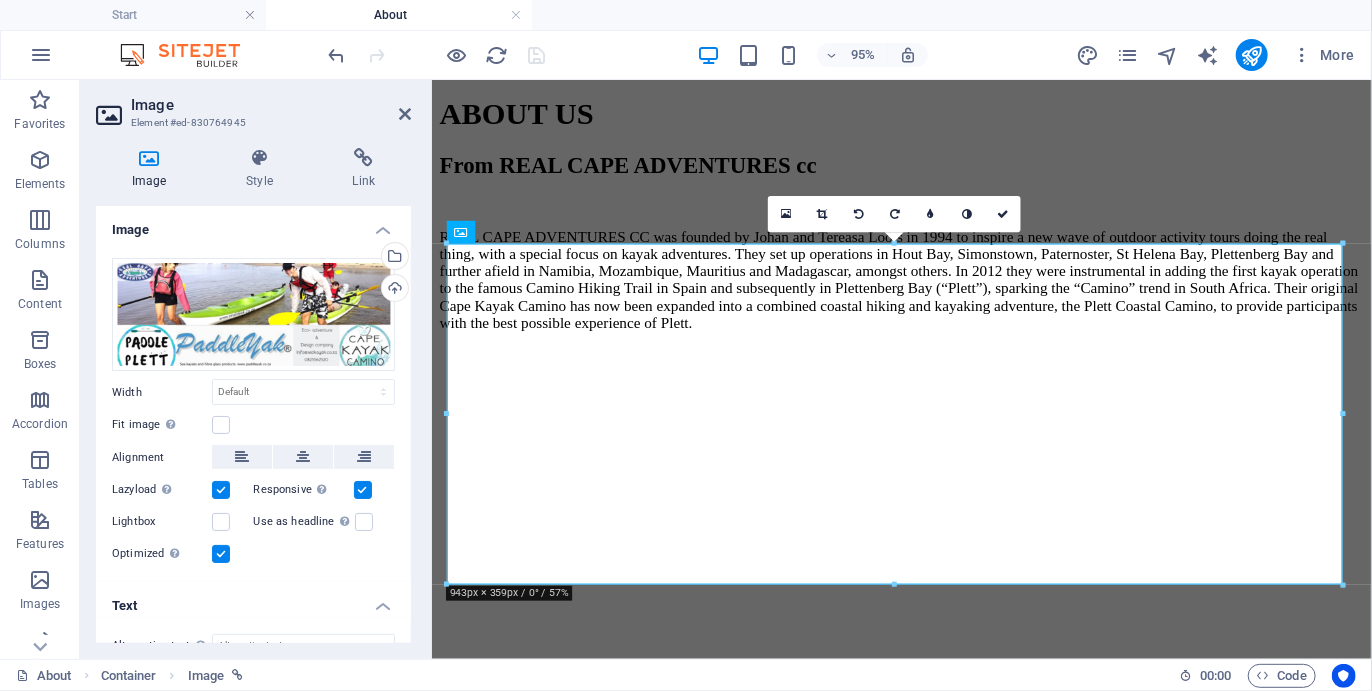 scroll, scrollTop: 172, scrollLeft: 0, axis: vertical 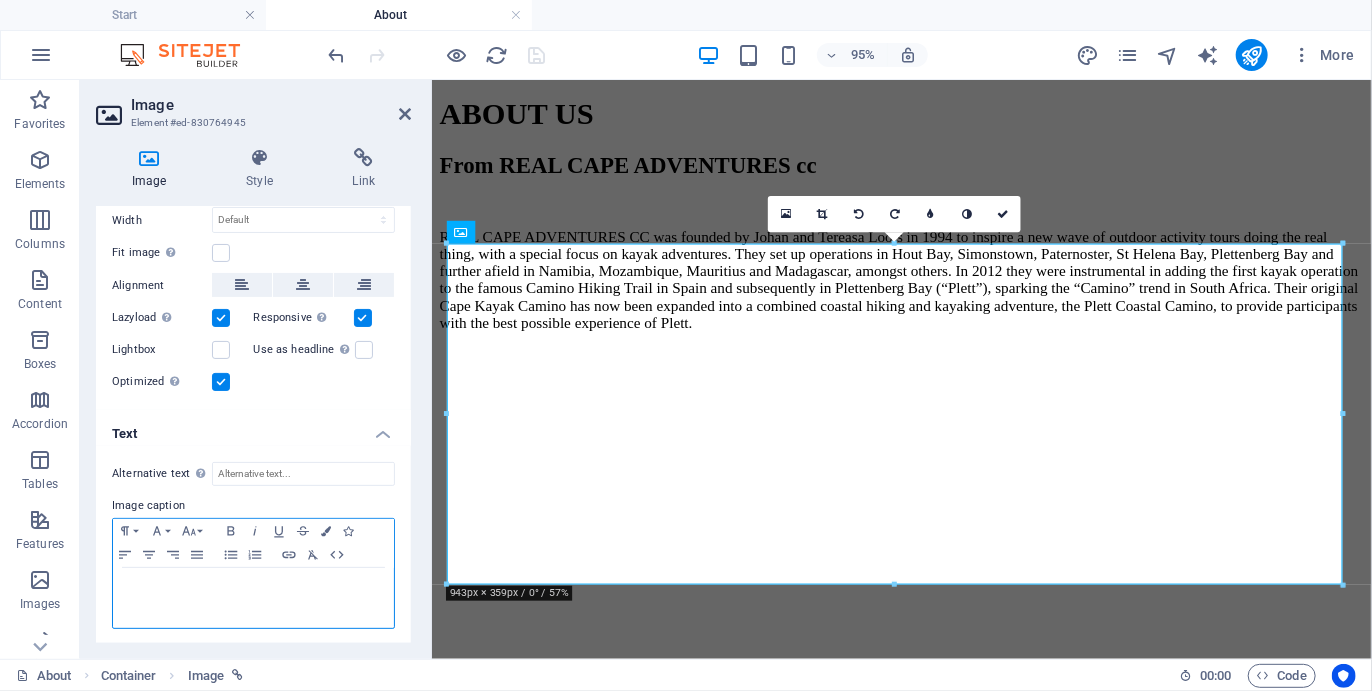 click at bounding box center (253, 587) 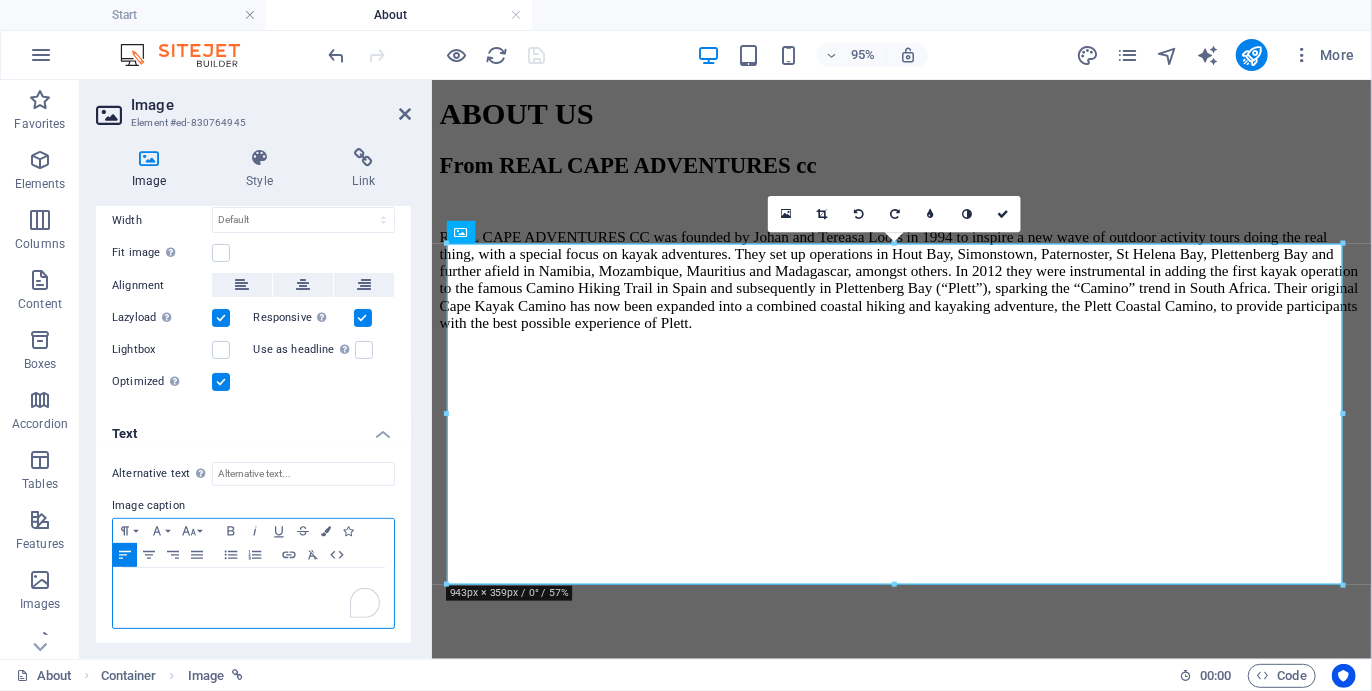type 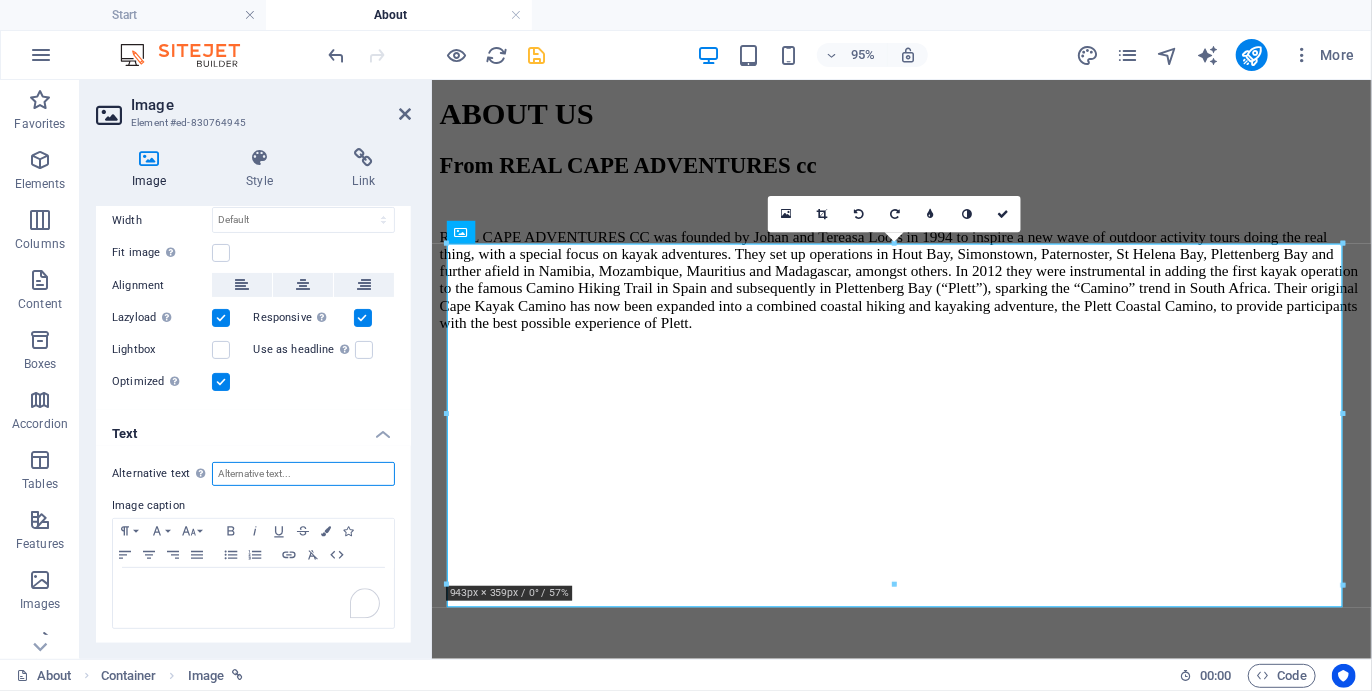 click on "Alternative text The alternative text is used by devices that cannot display images (e.g. image search engines) and should be added to every image to improve website accessibility." at bounding box center (303, 474) 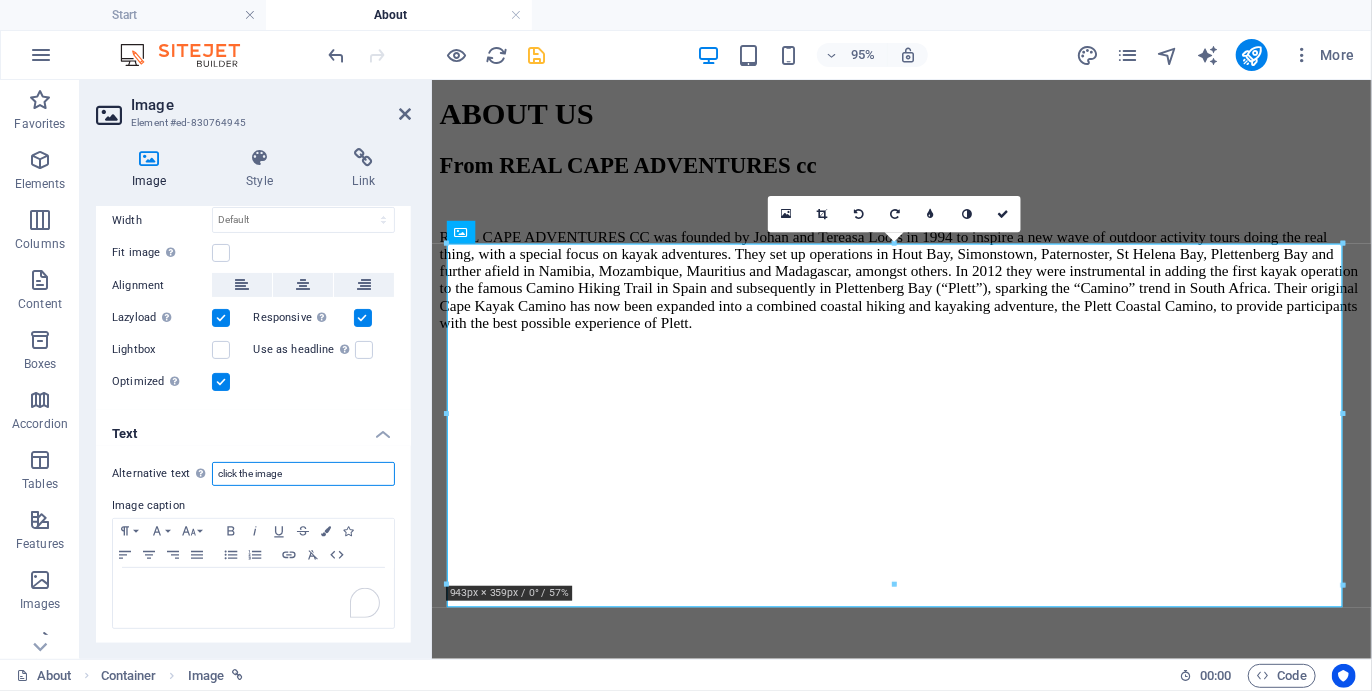 type on "click the image" 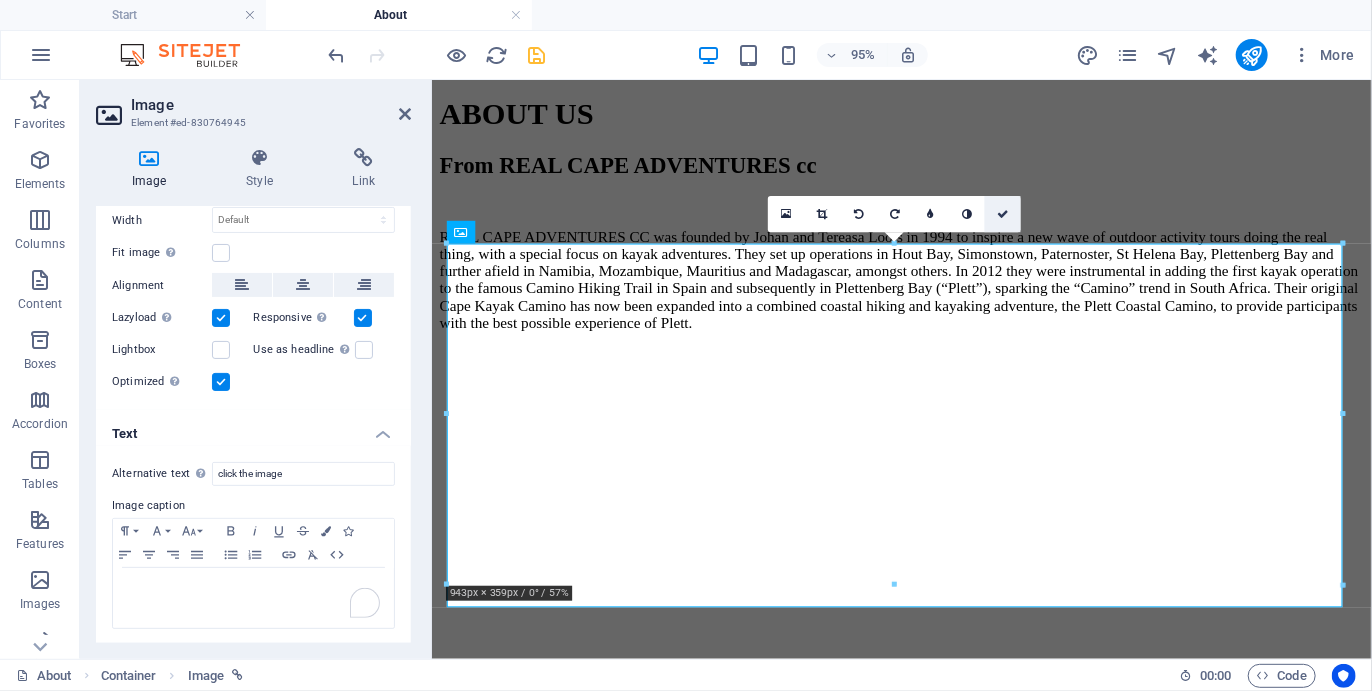 click at bounding box center [1004, 213] 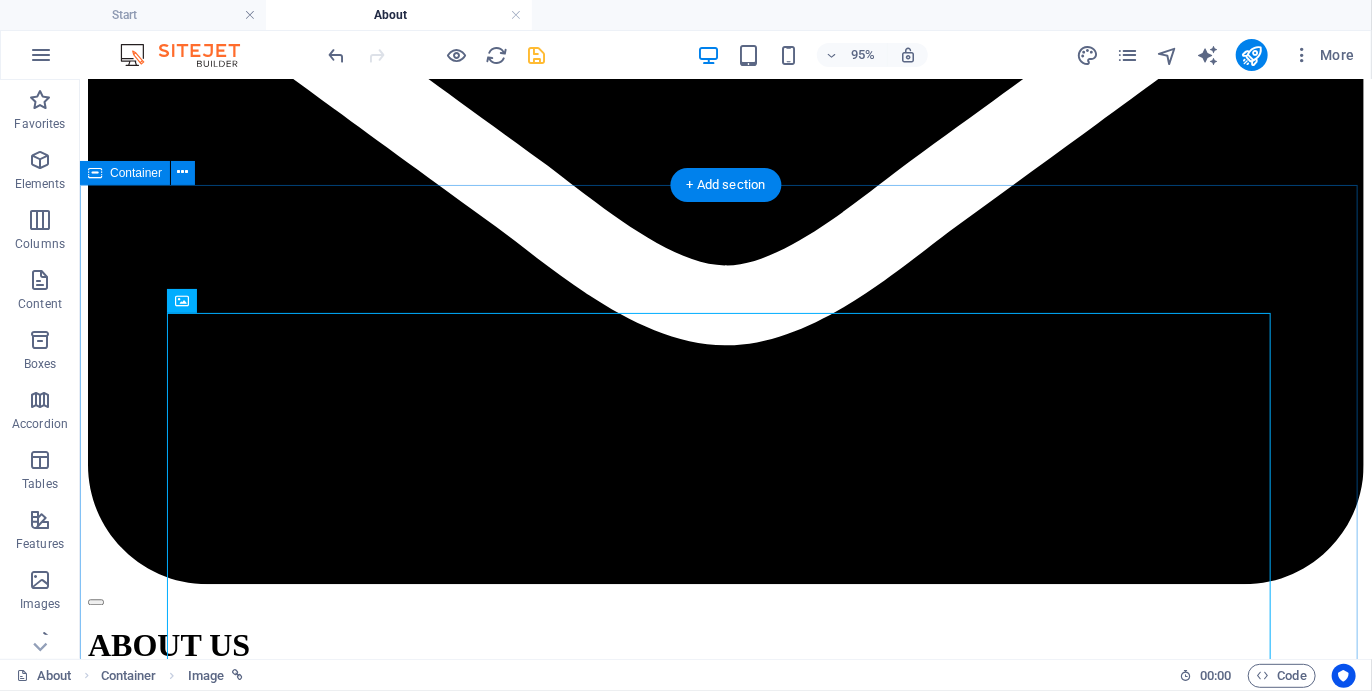 scroll, scrollTop: 1958, scrollLeft: 0, axis: vertical 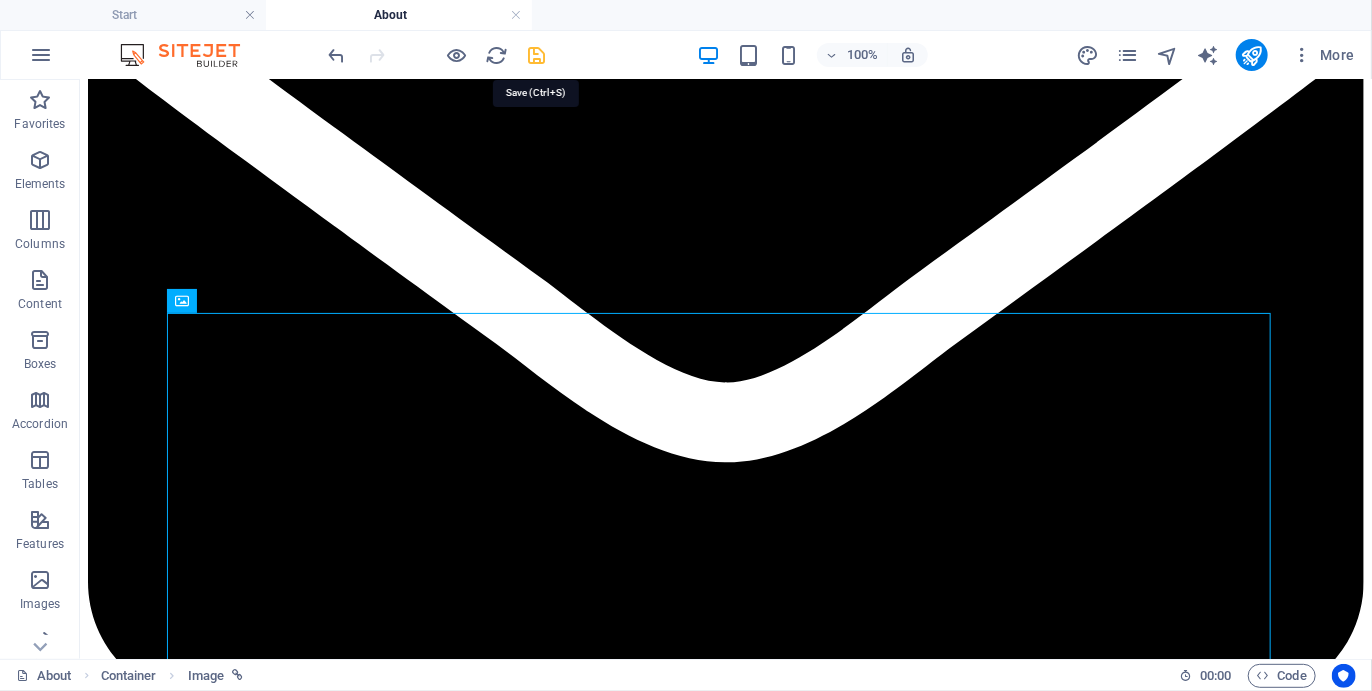 click at bounding box center (537, 55) 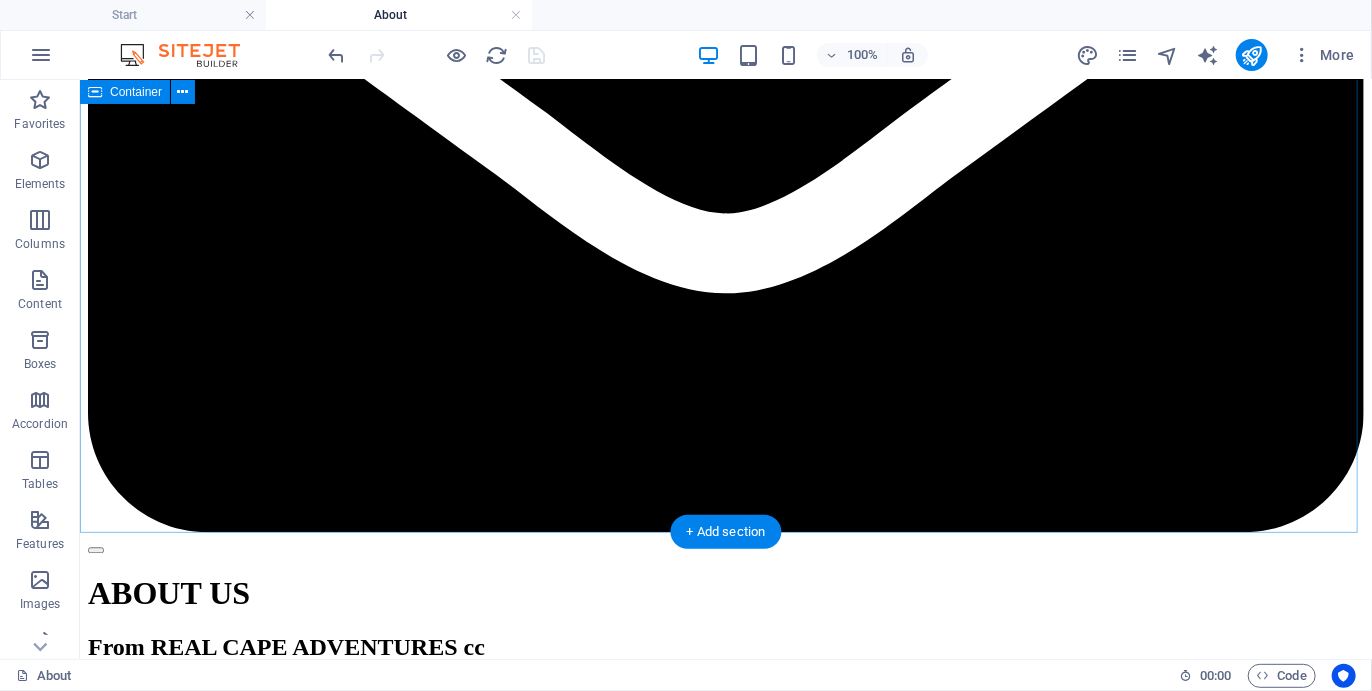 scroll, scrollTop: 2126, scrollLeft: 0, axis: vertical 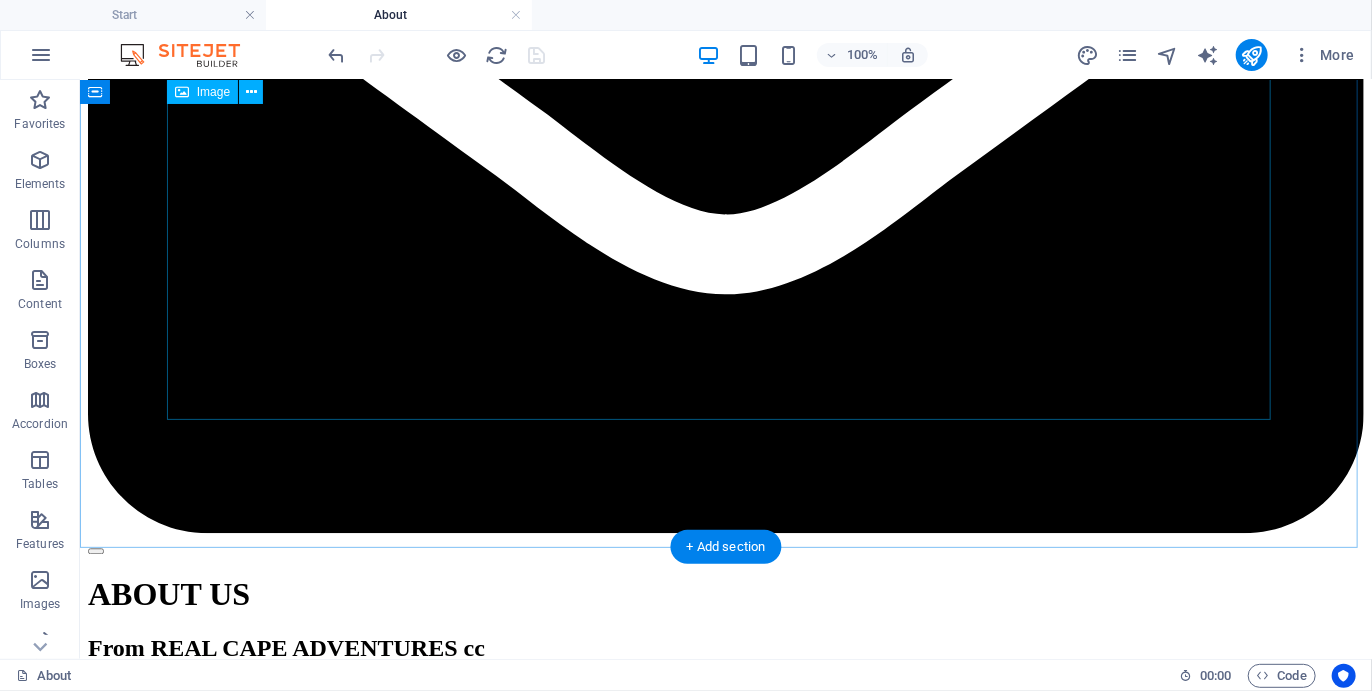 click on "pad" at bounding box center (725, 11728) 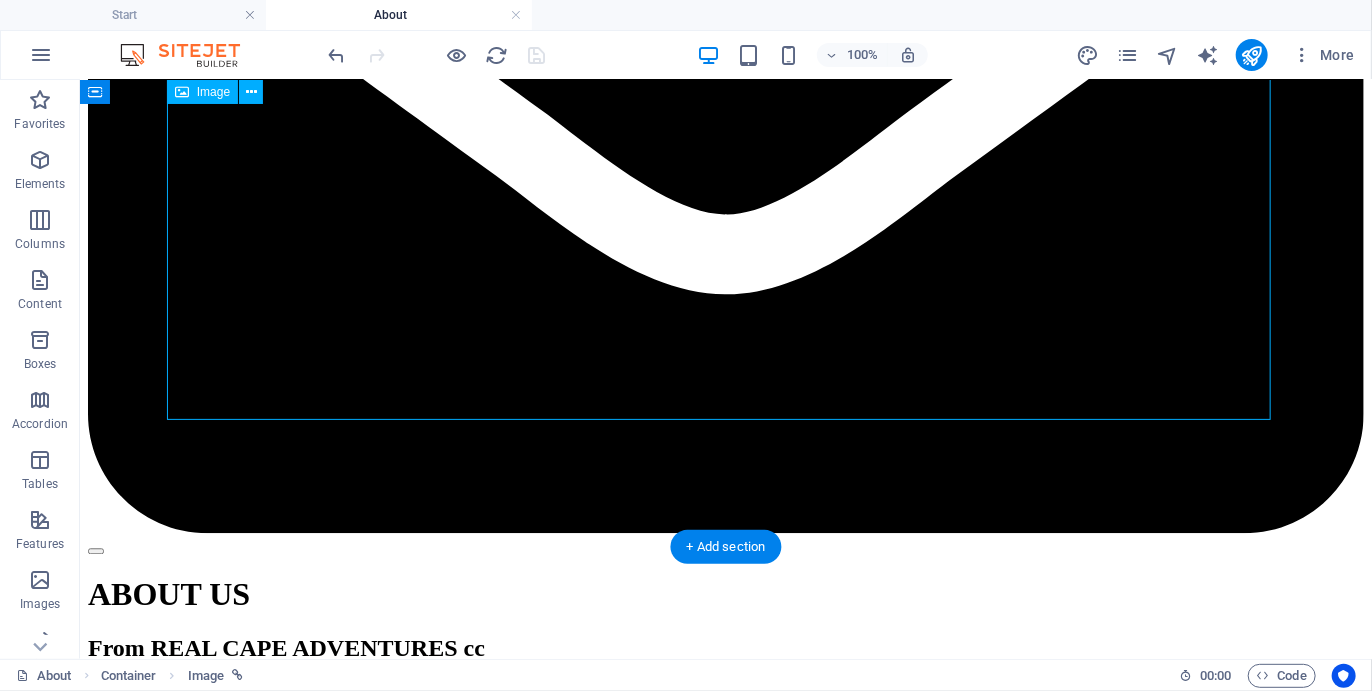 click on "pad" at bounding box center [725, 11728] 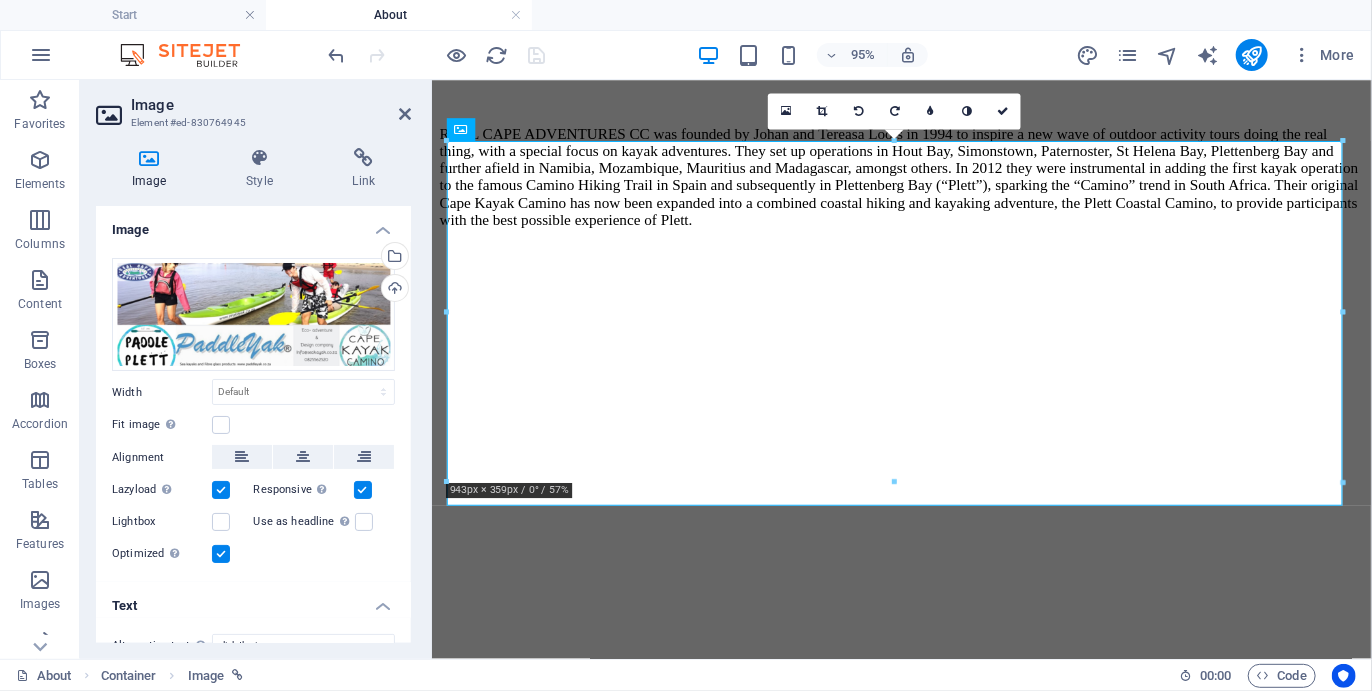 scroll, scrollTop: 172, scrollLeft: 0, axis: vertical 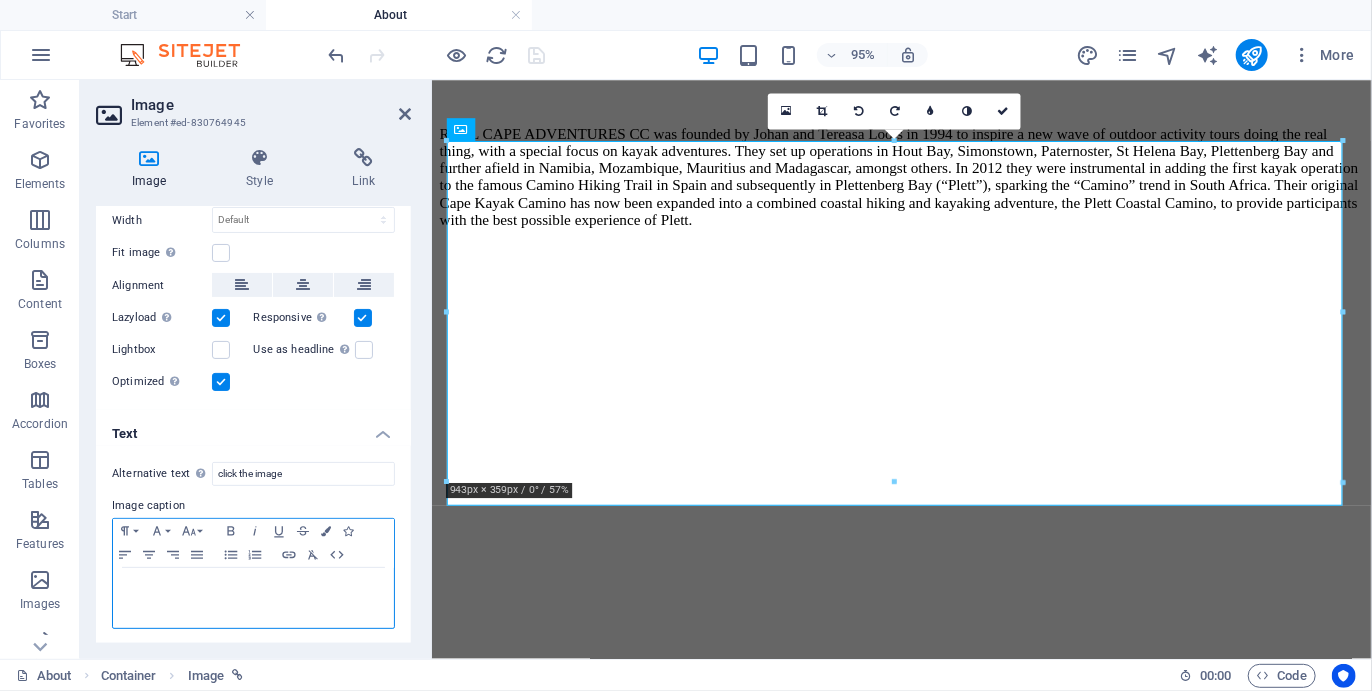click on "​" at bounding box center [253, 587] 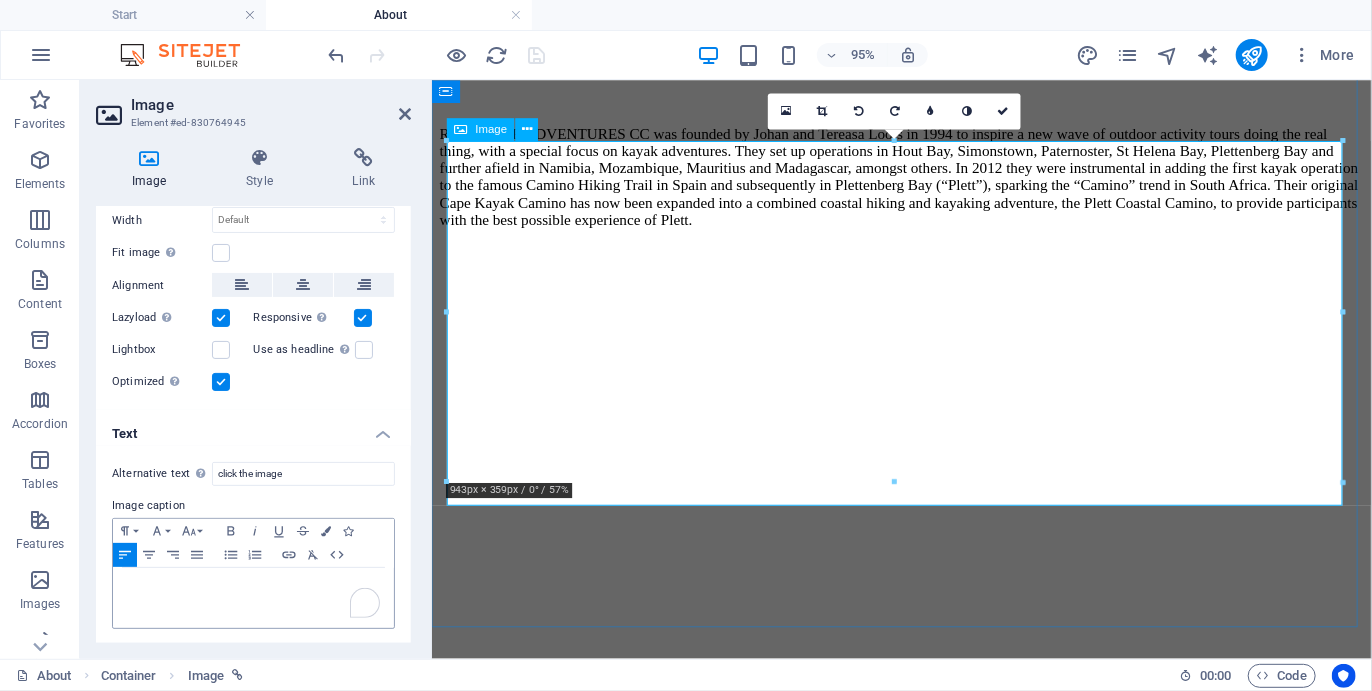 click on "pad" at bounding box center [925, 10170] 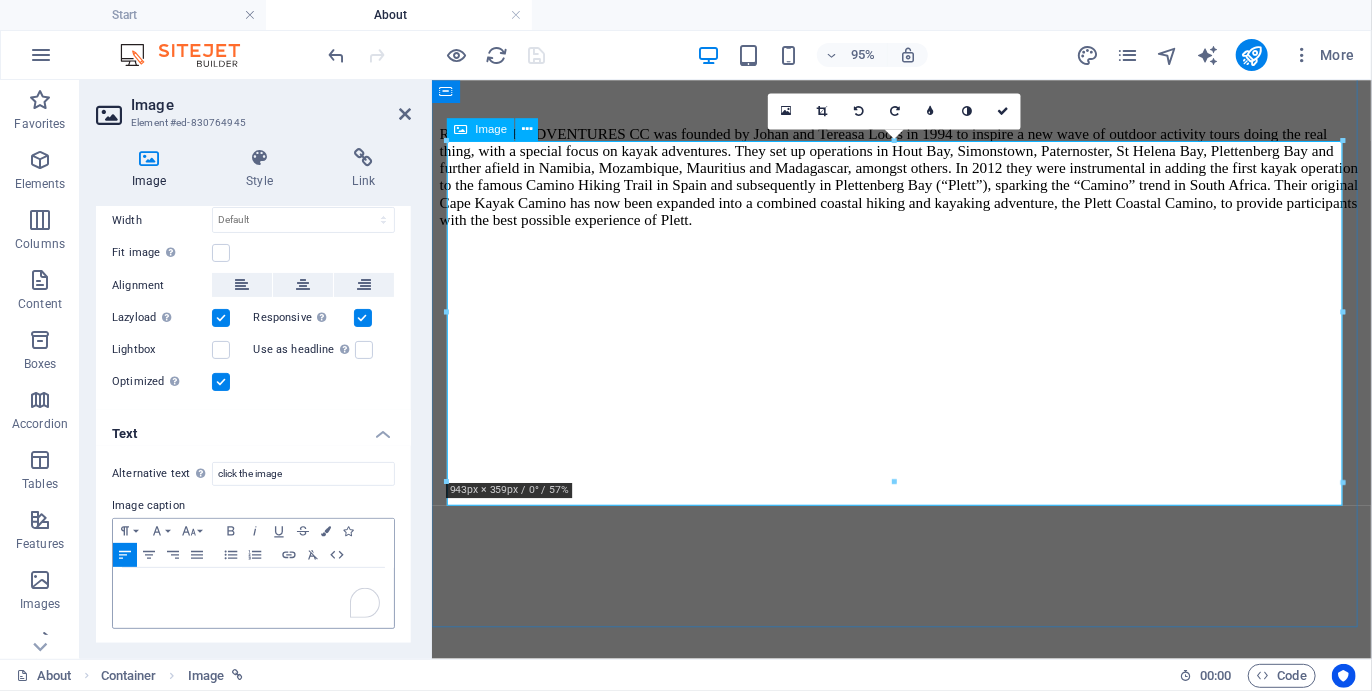 click on "pad" at bounding box center (925, 10170) 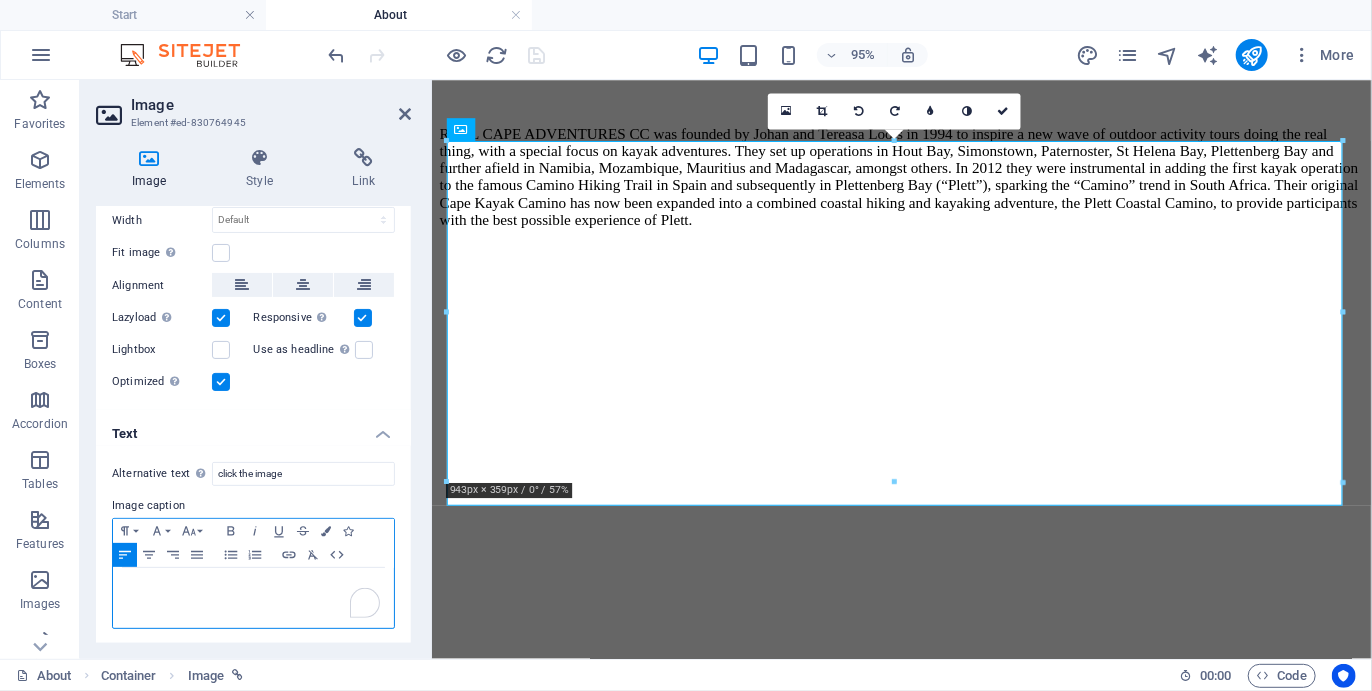click at bounding box center [253, 598] 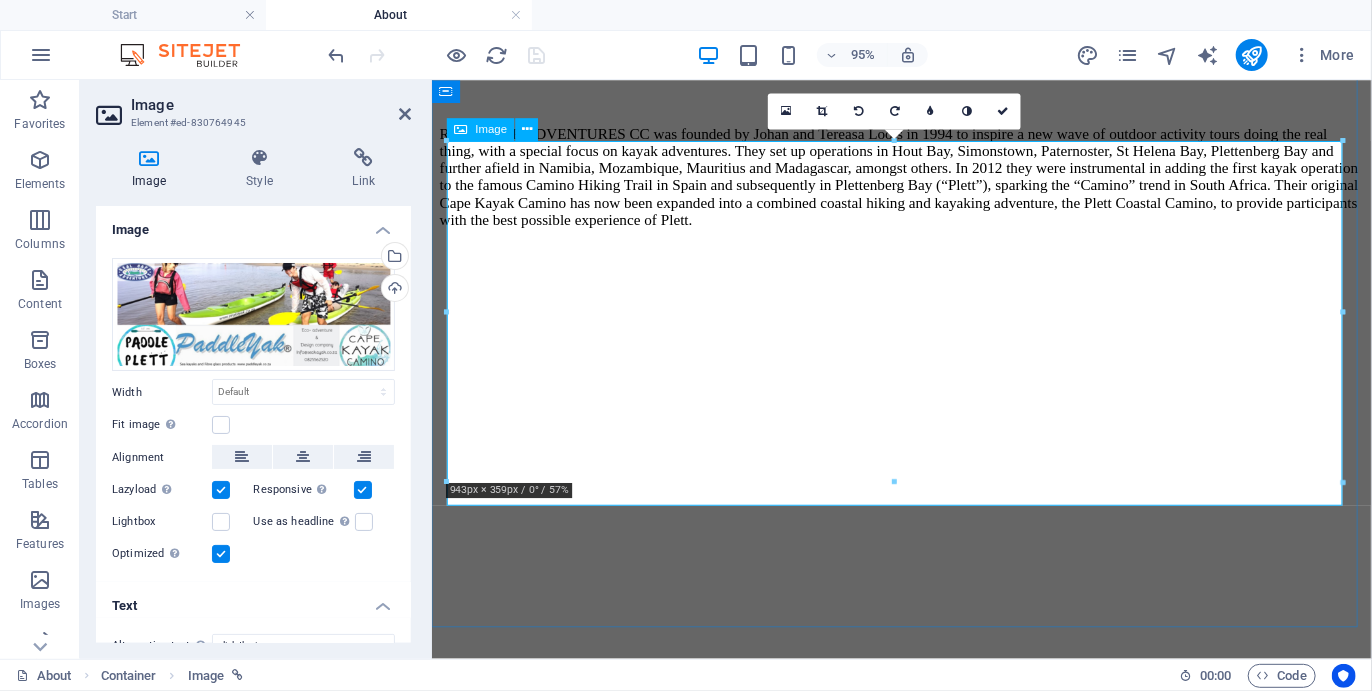 click on "pad" at bounding box center (925, 10170) 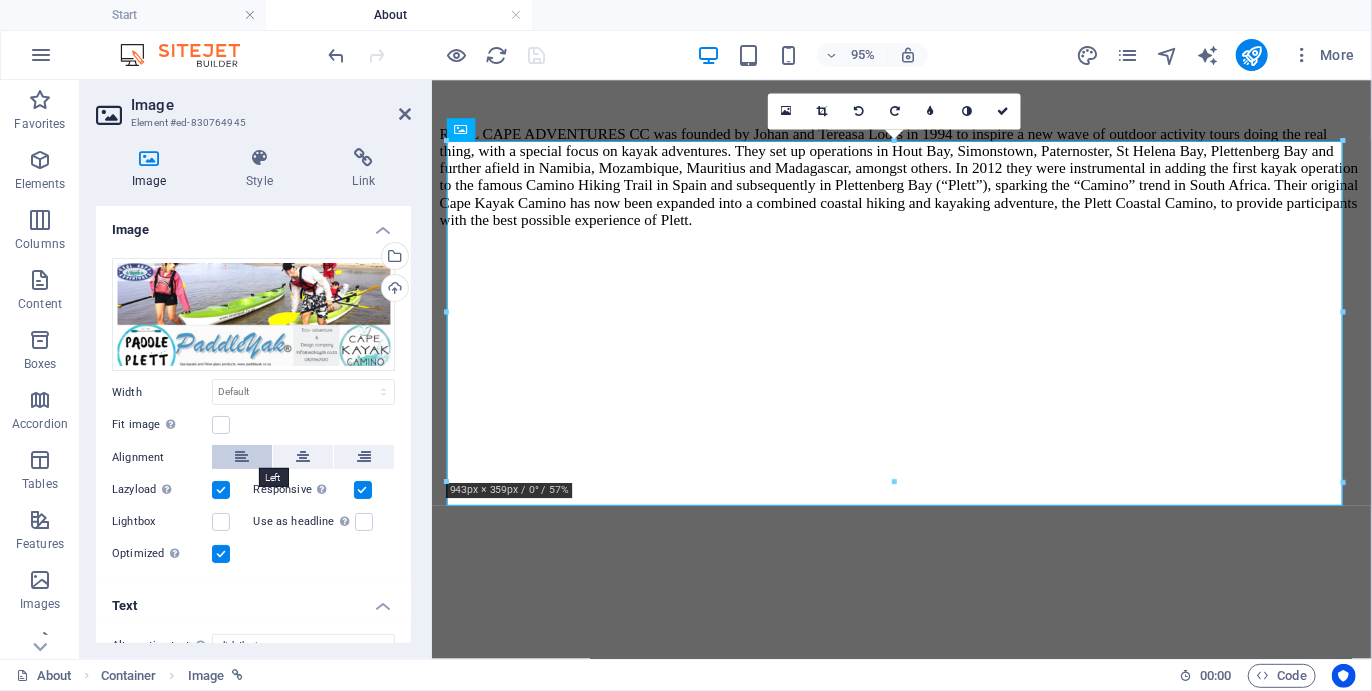 scroll, scrollTop: 172, scrollLeft: 0, axis: vertical 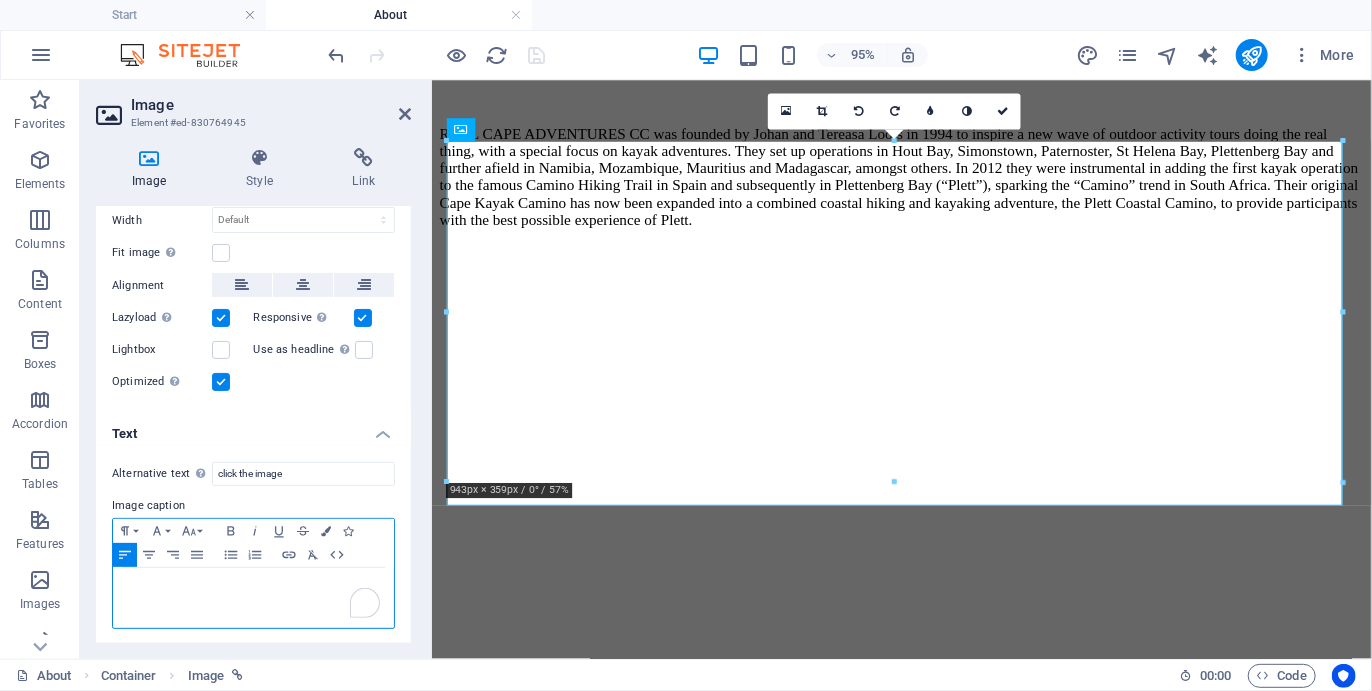 click at bounding box center [253, 587] 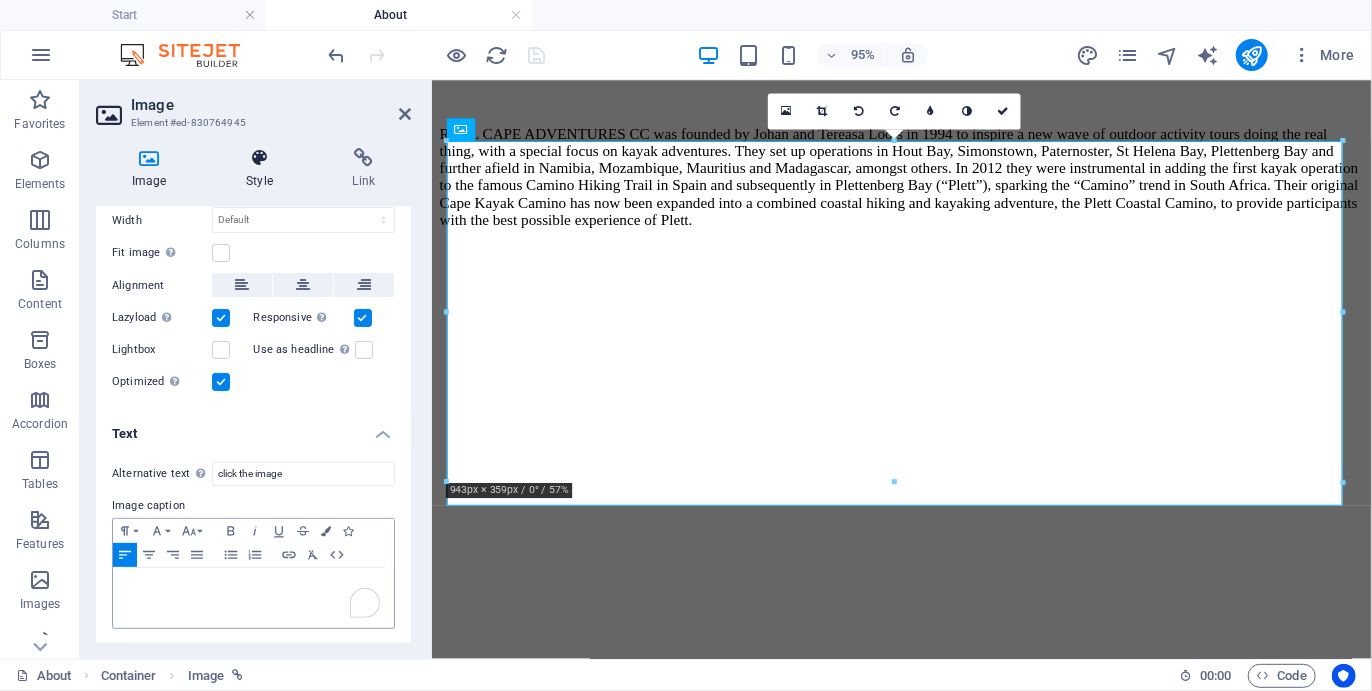 click on "Style" at bounding box center (263, 169) 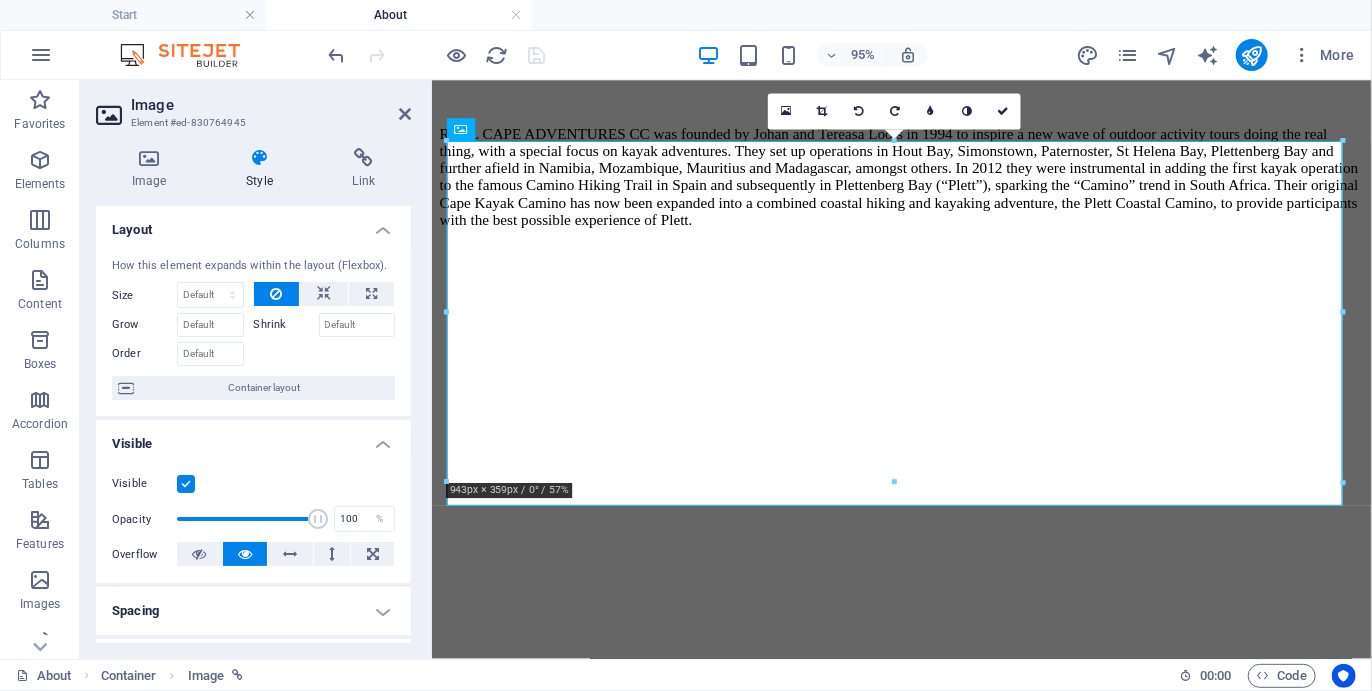 scroll, scrollTop: 407, scrollLeft: 0, axis: vertical 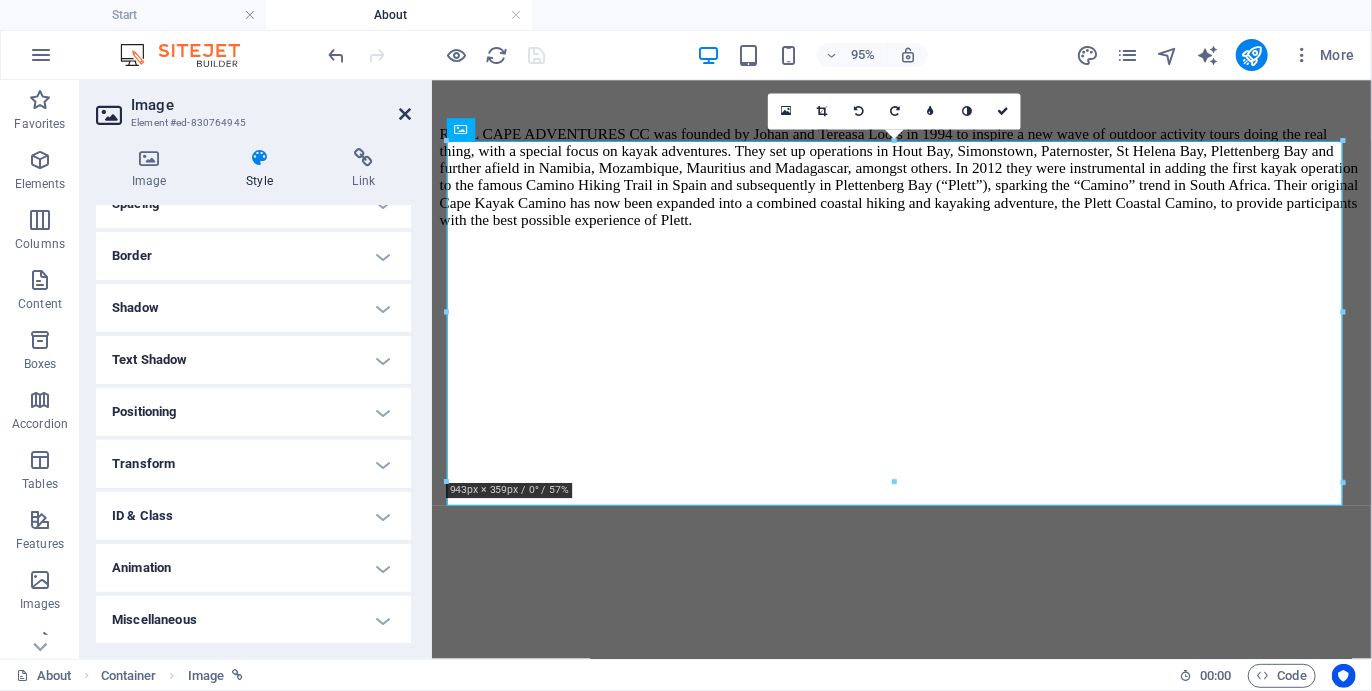 click at bounding box center [405, 114] 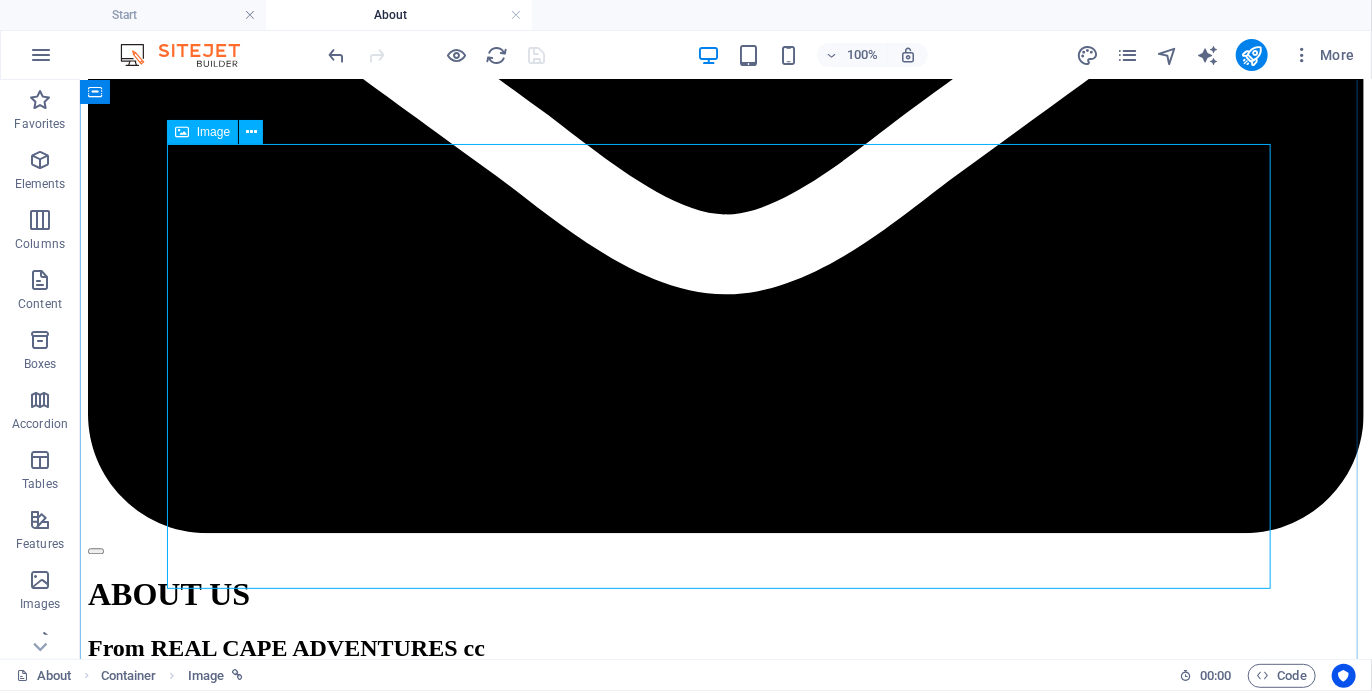 click on "pad" at bounding box center (725, 11728) 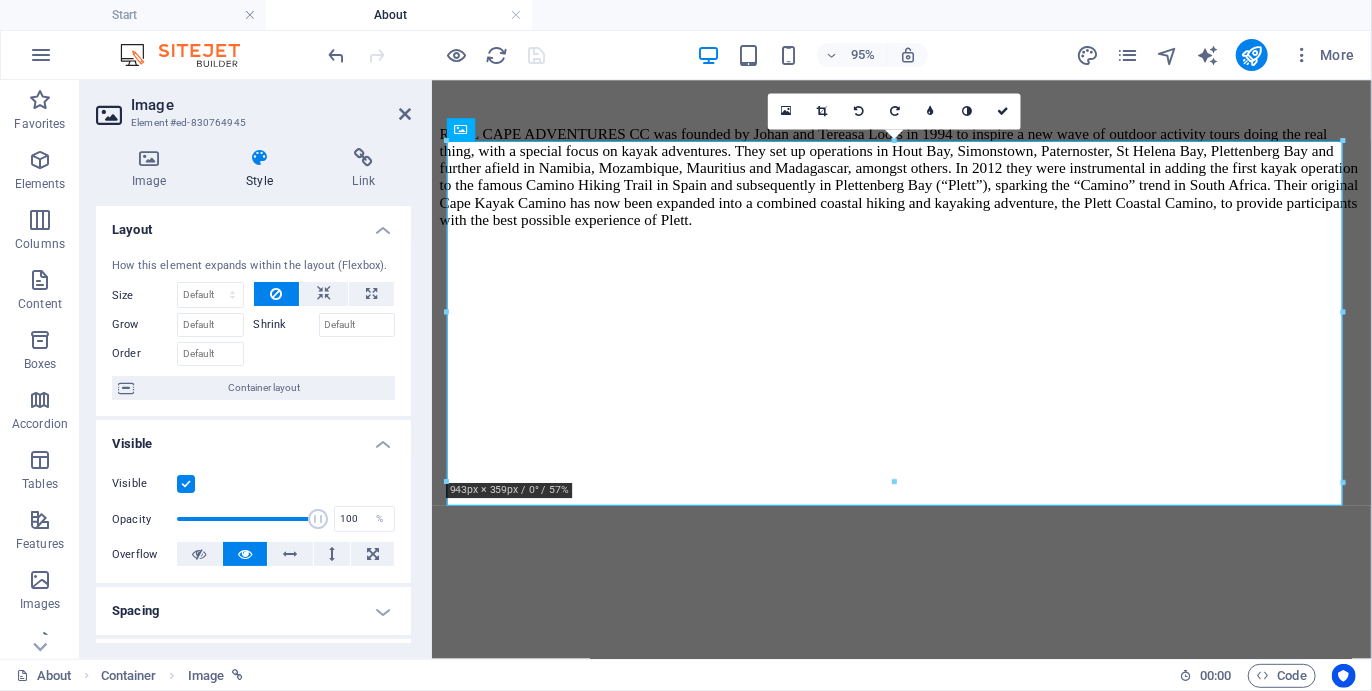 scroll, scrollTop: 407, scrollLeft: 0, axis: vertical 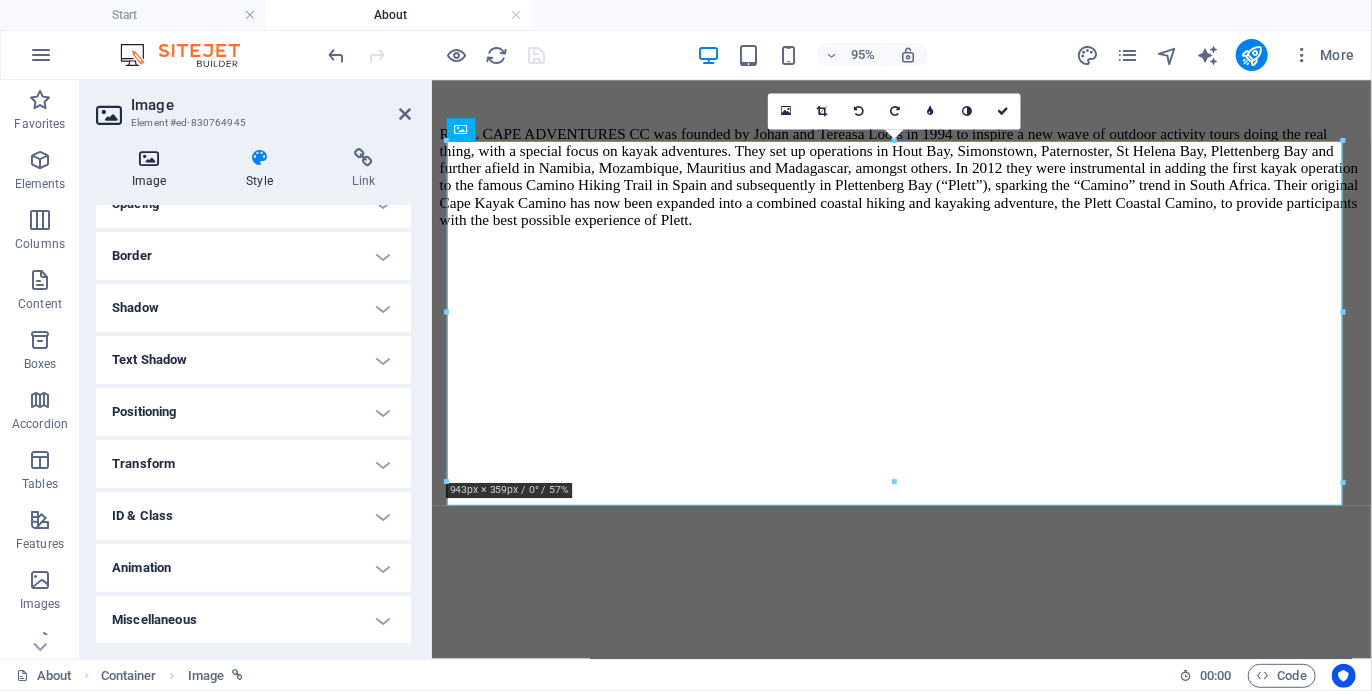 click at bounding box center (149, 158) 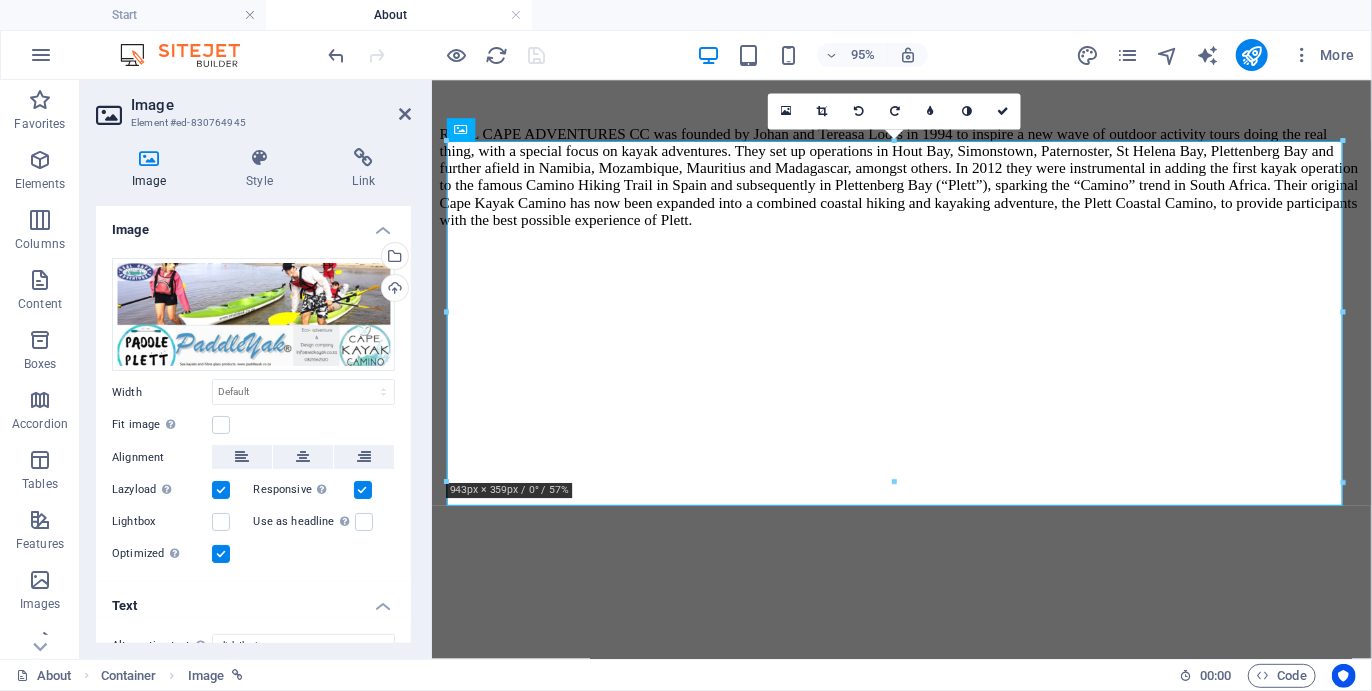 scroll, scrollTop: 172, scrollLeft: 0, axis: vertical 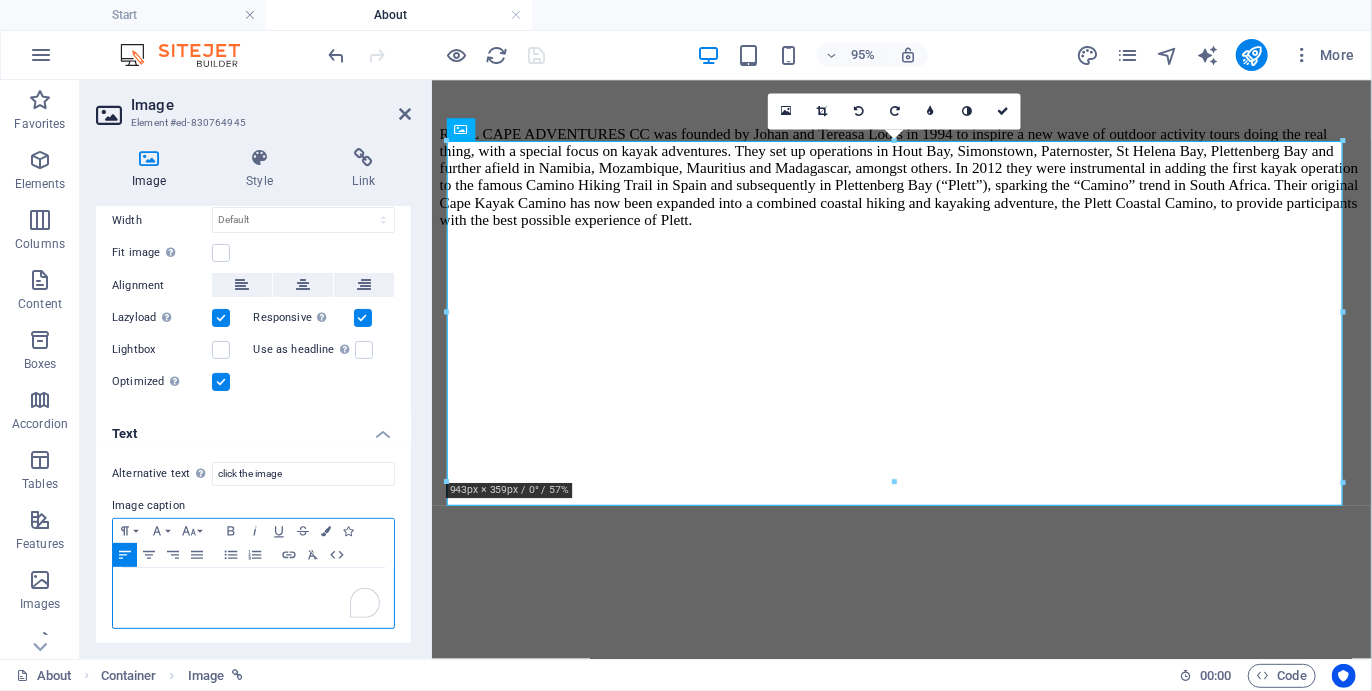 click at bounding box center (253, 587) 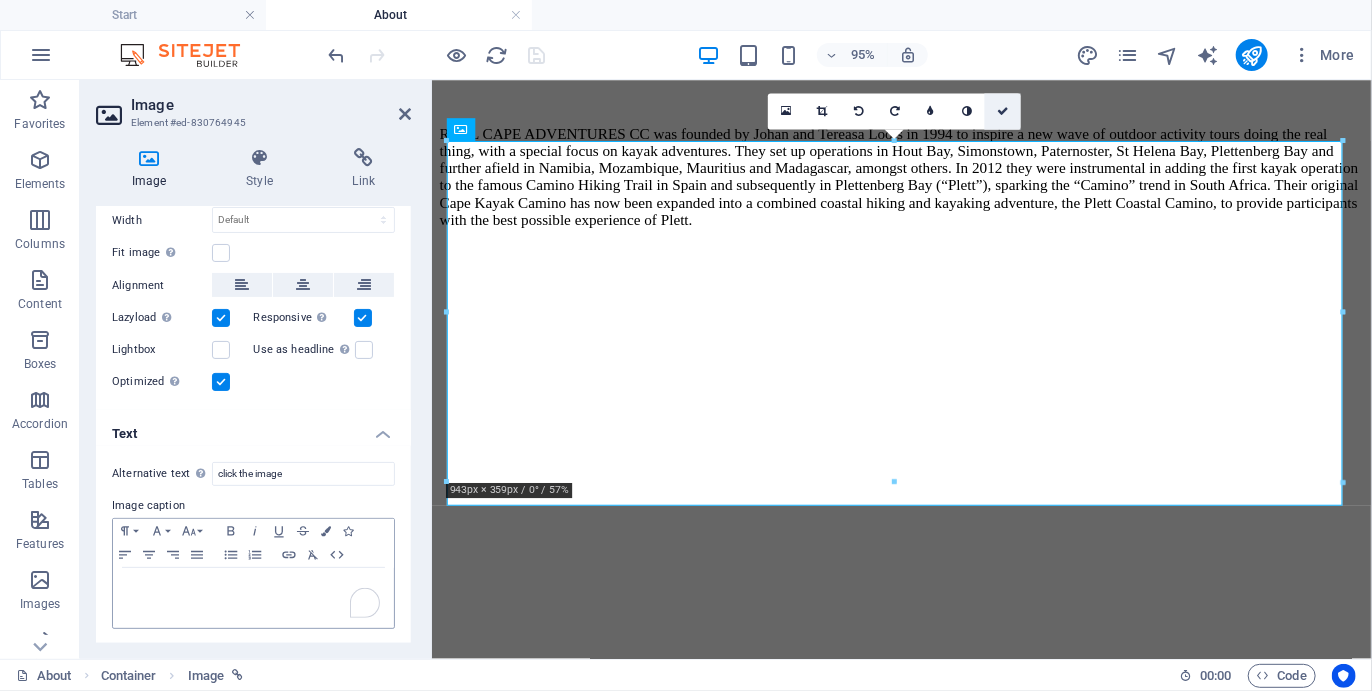 click at bounding box center (1004, 111) 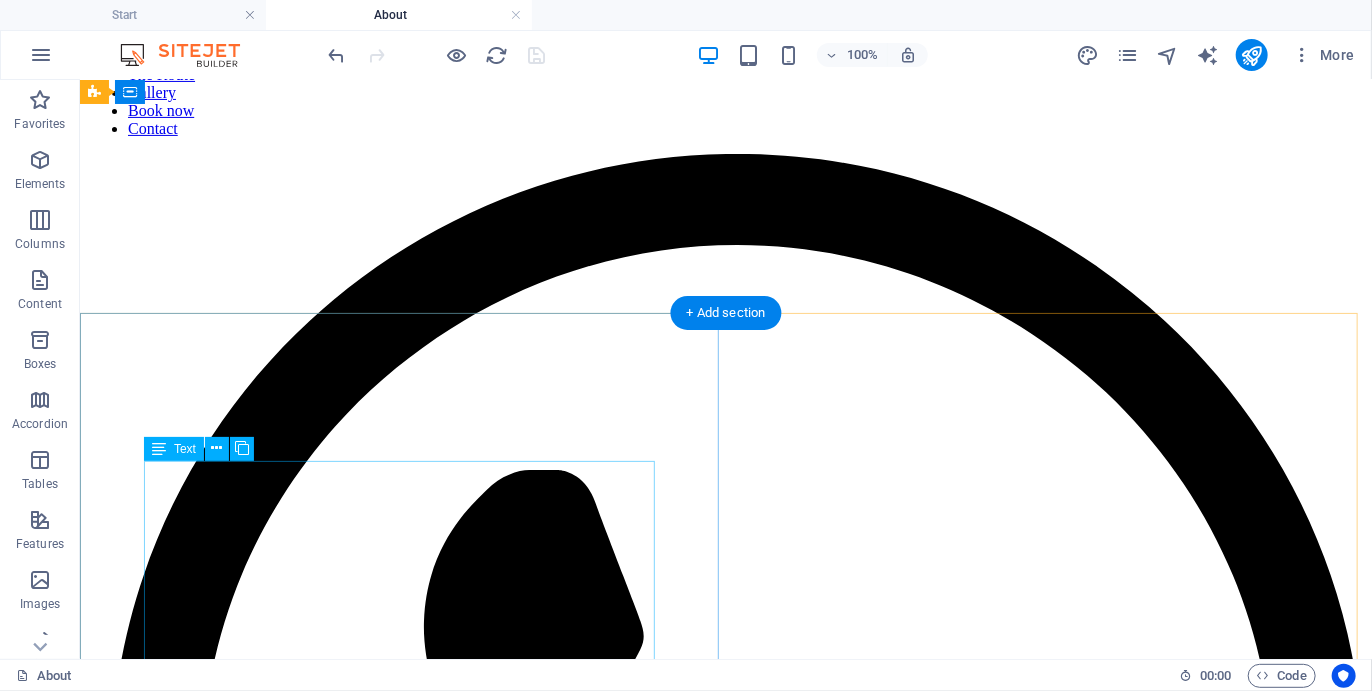 scroll, scrollTop: 0, scrollLeft: 0, axis: both 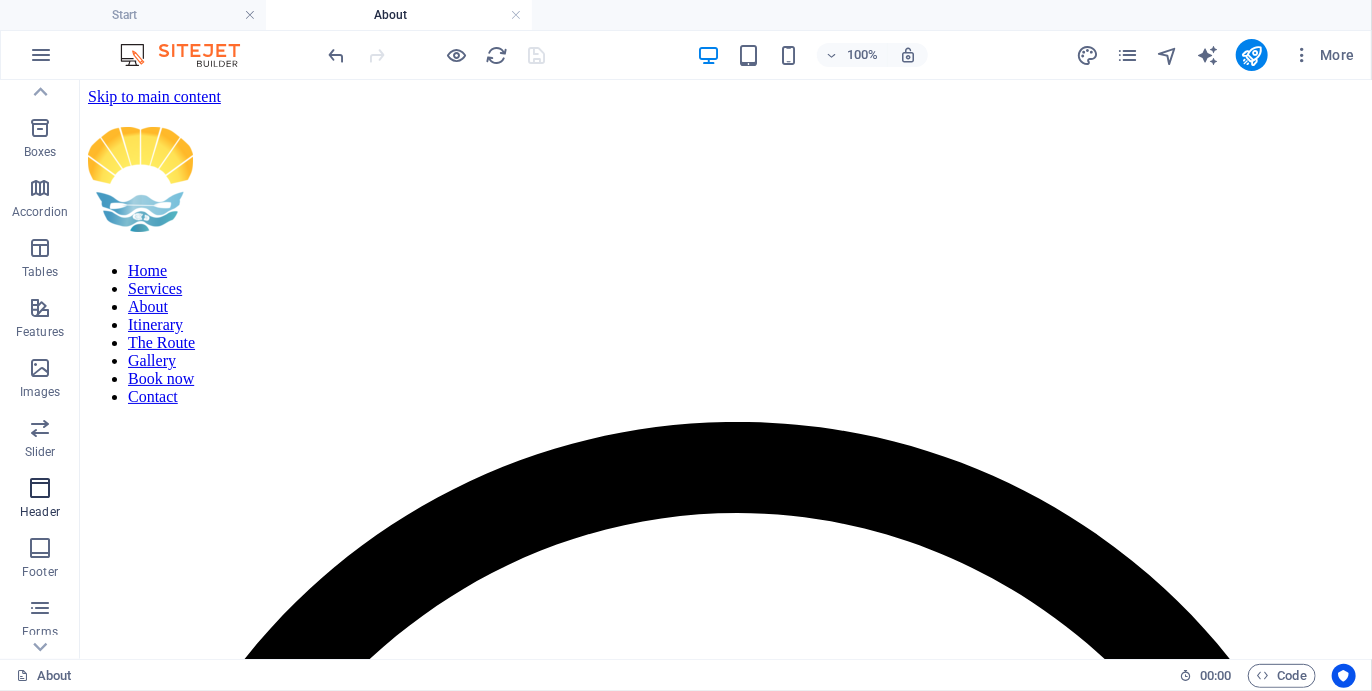 click at bounding box center [40, 488] 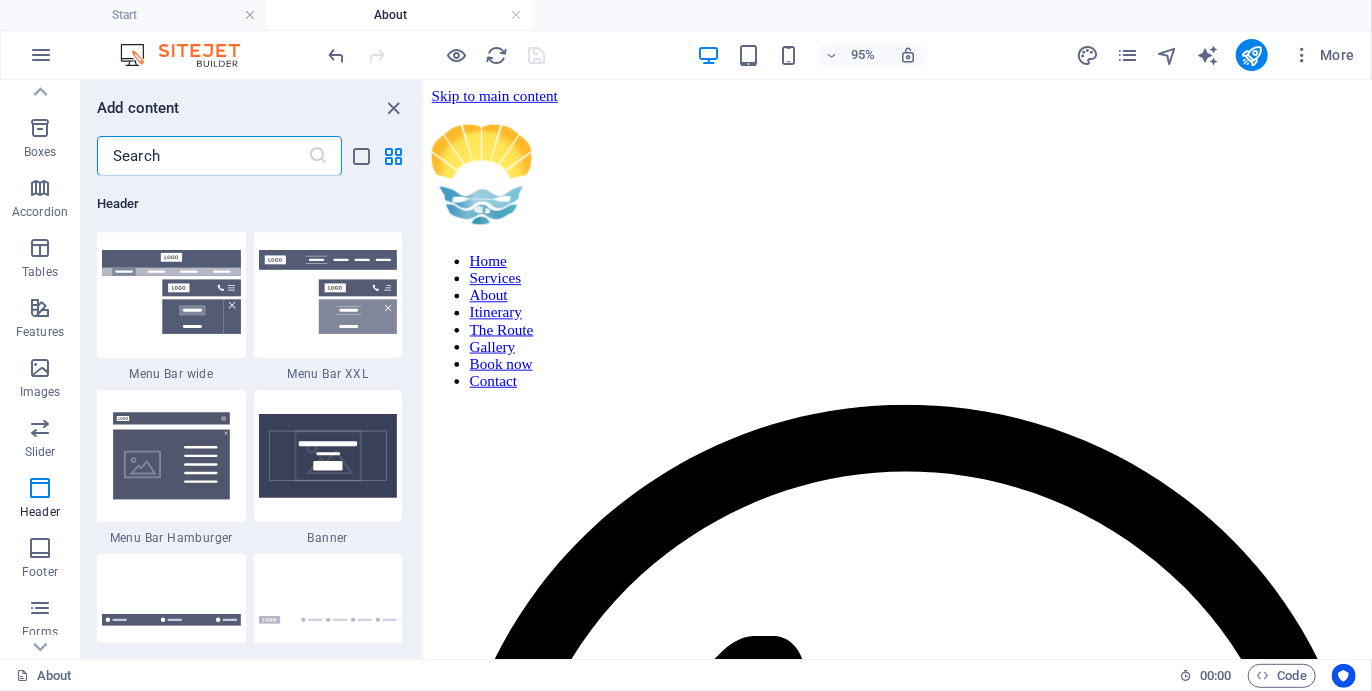 scroll, scrollTop: 12688, scrollLeft: 0, axis: vertical 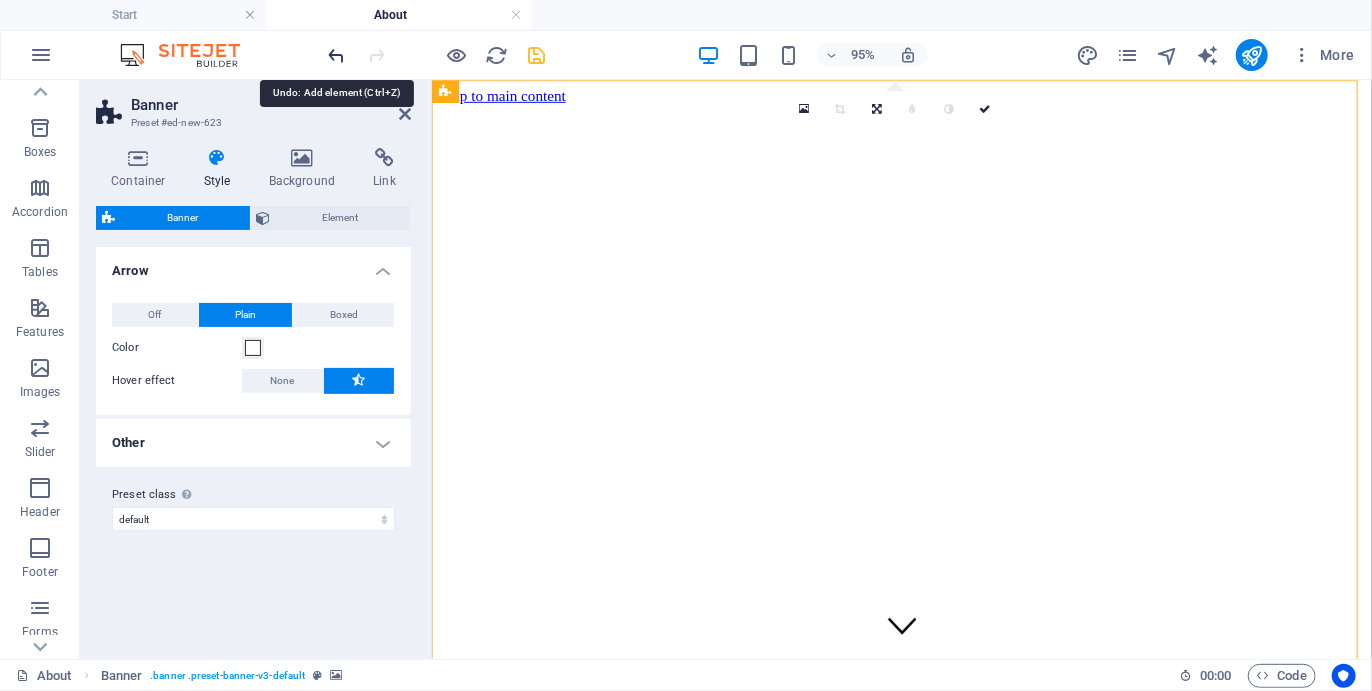 click at bounding box center [337, 55] 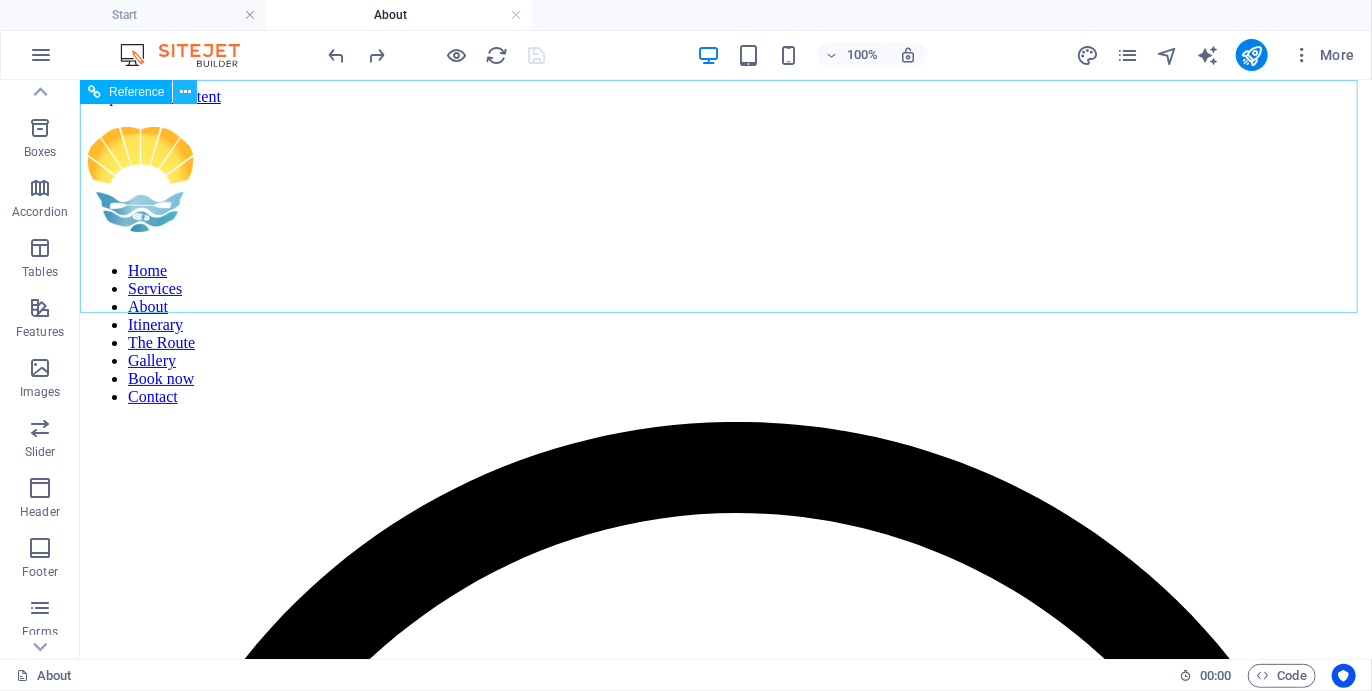 click at bounding box center [185, 92] 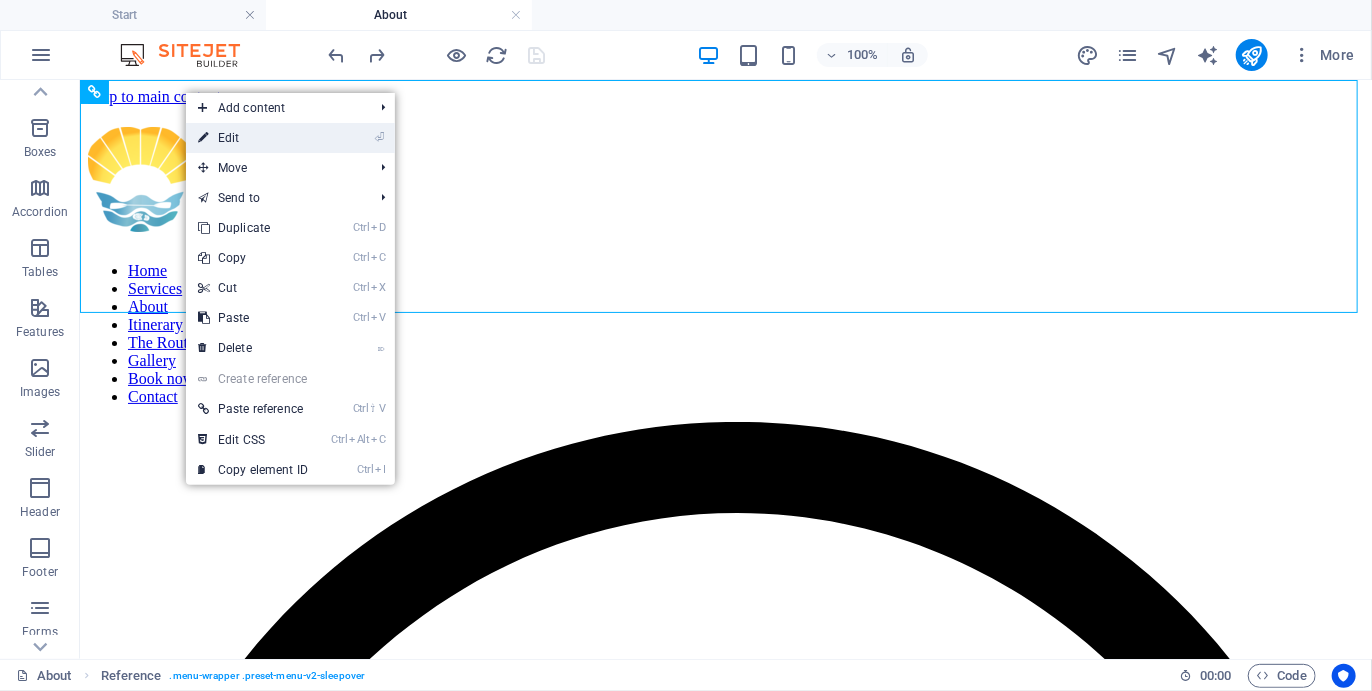 click on "⏎  Edit" at bounding box center (253, 138) 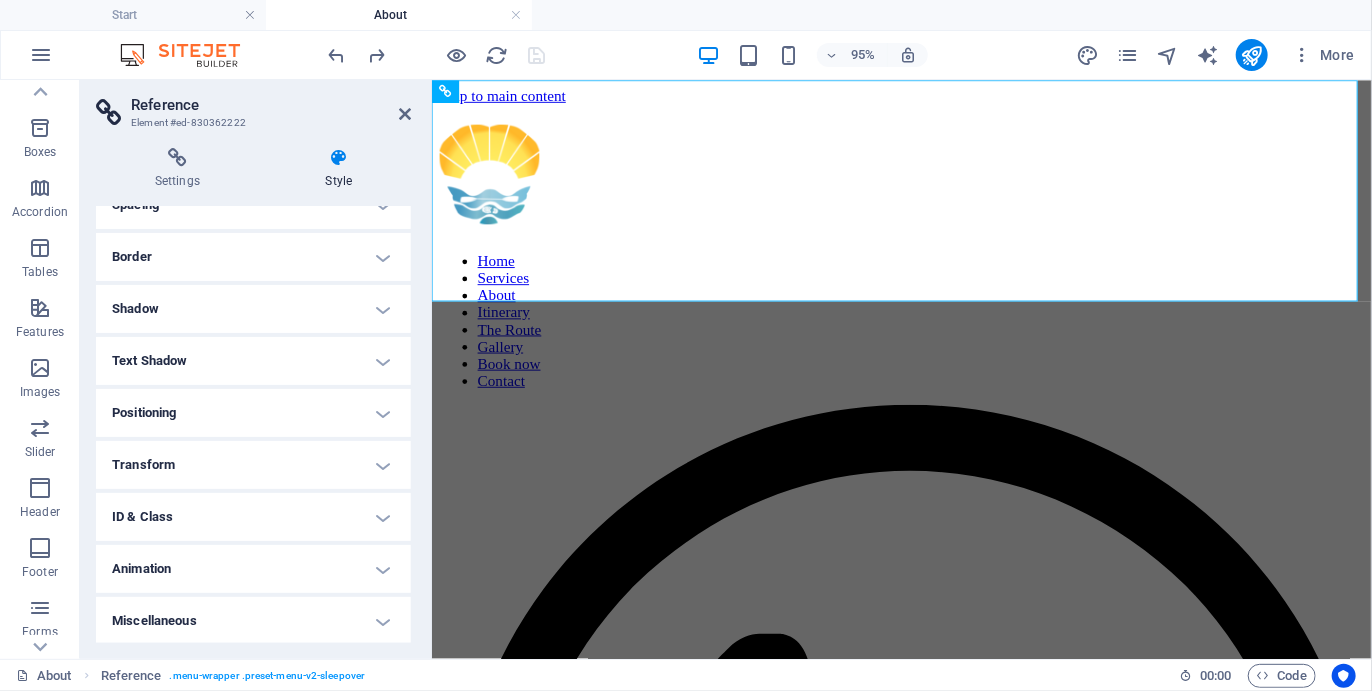 scroll, scrollTop: 0, scrollLeft: 0, axis: both 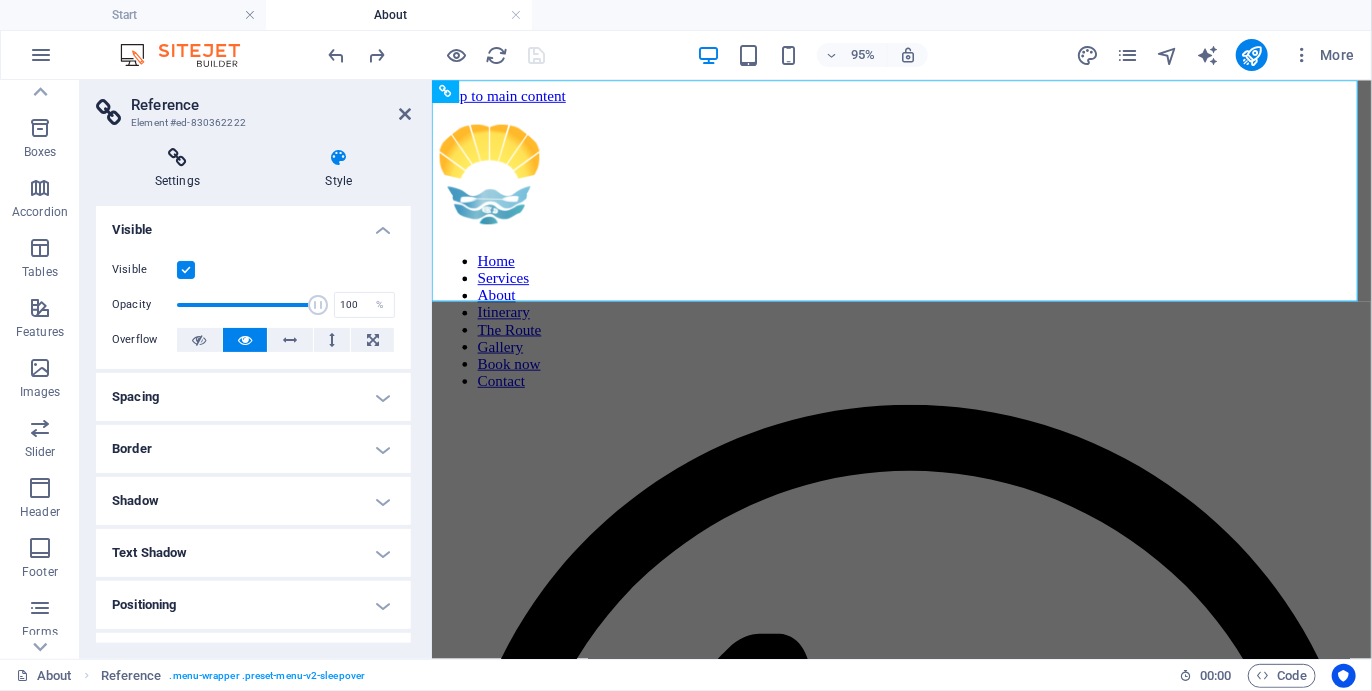 click on "Settings" at bounding box center [181, 169] 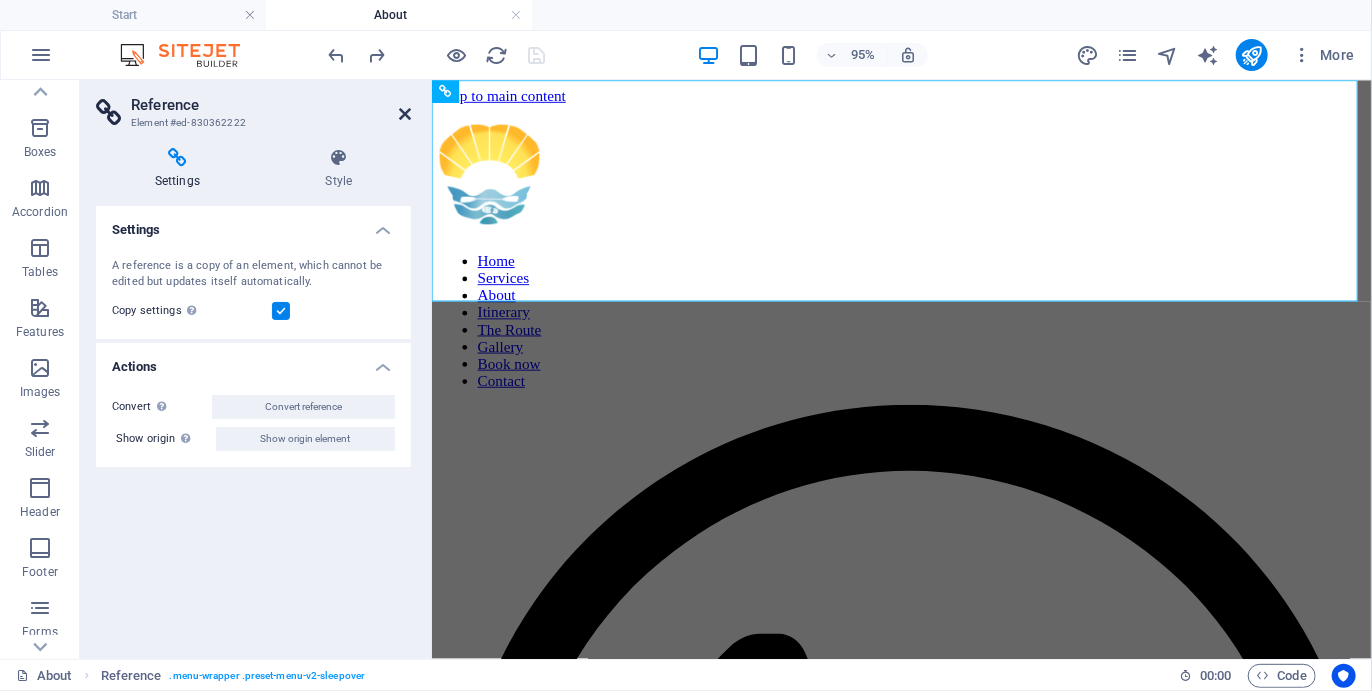 click at bounding box center (405, 114) 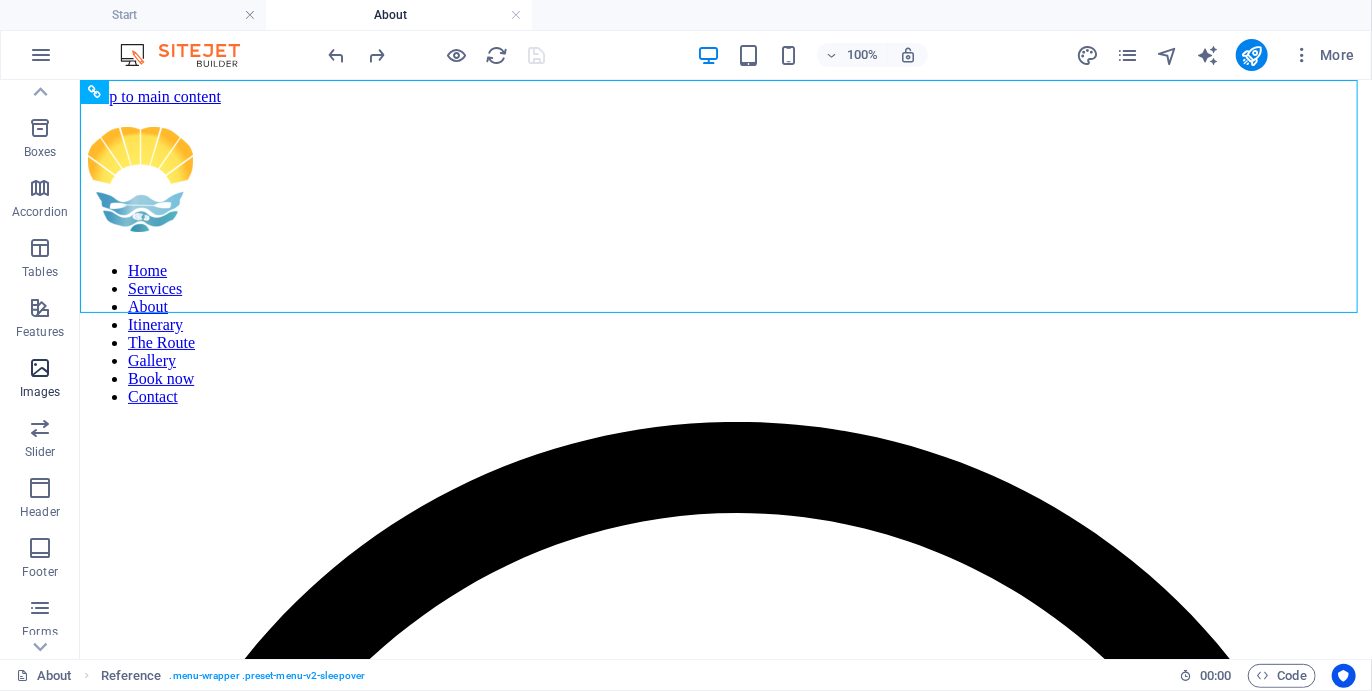 click on "Images" at bounding box center [40, 380] 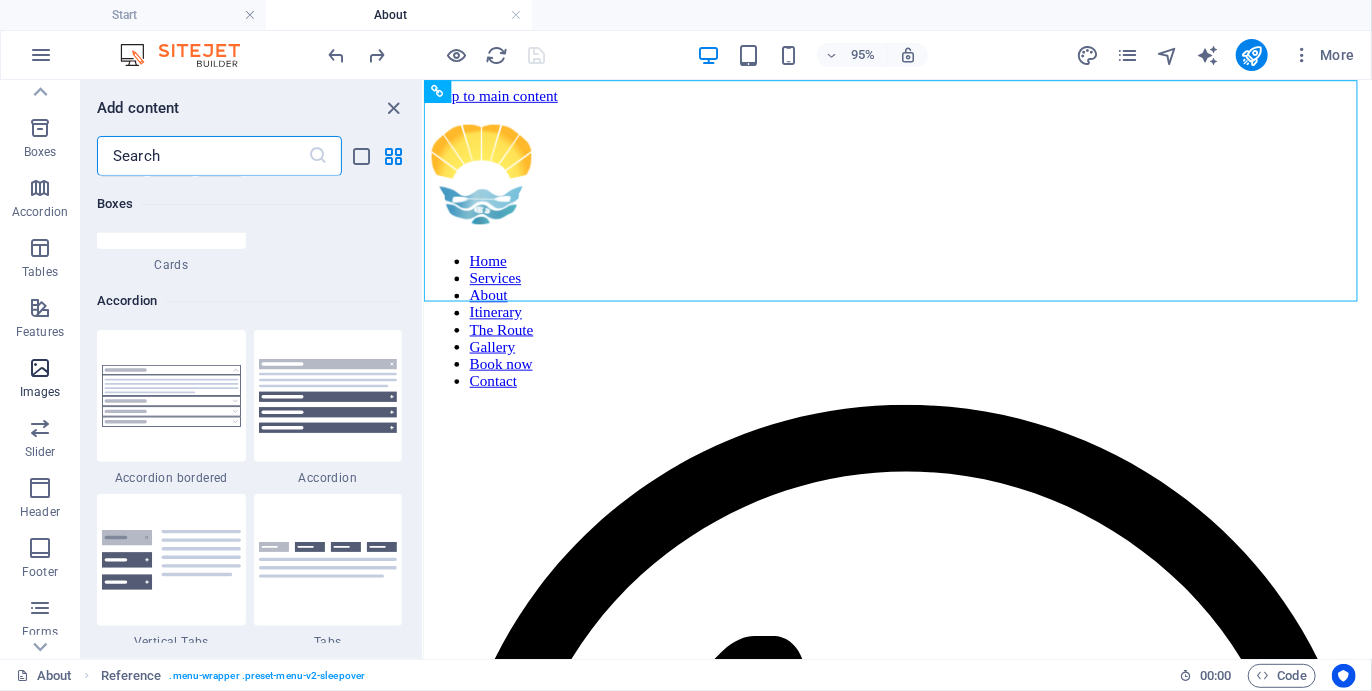 scroll, scrollTop: 10139, scrollLeft: 0, axis: vertical 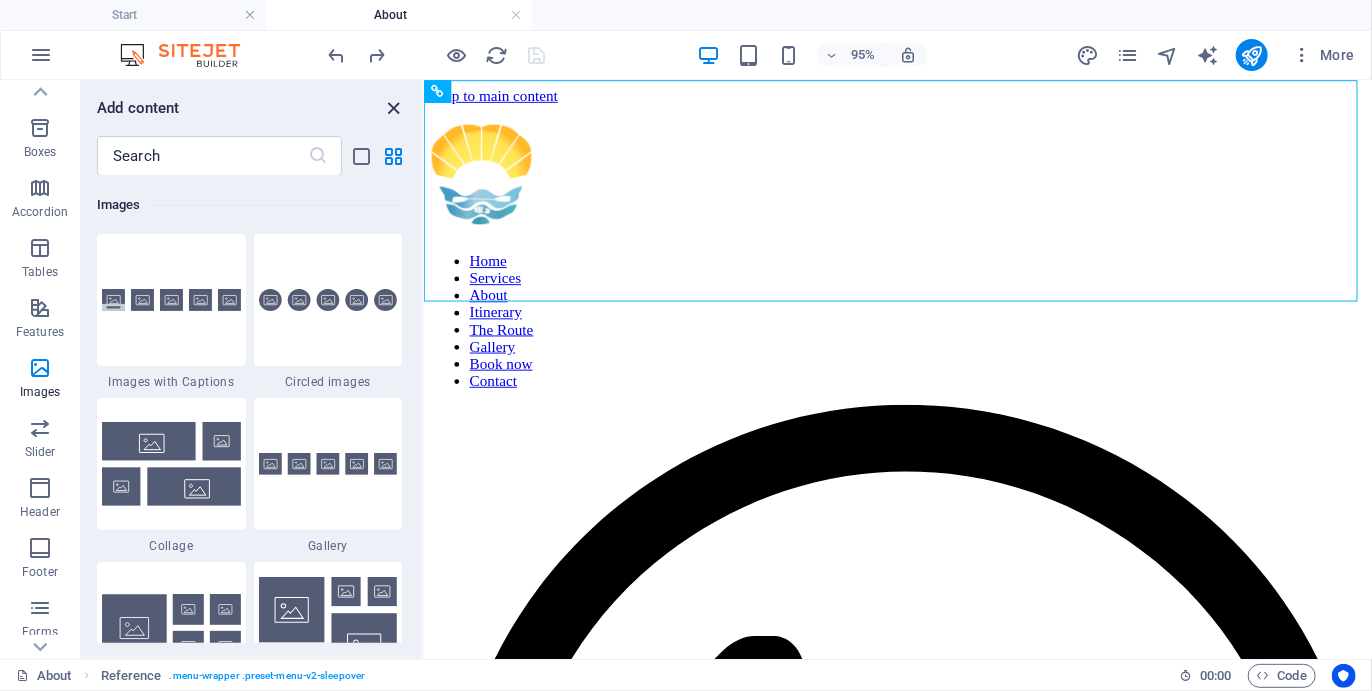 click at bounding box center (394, 108) 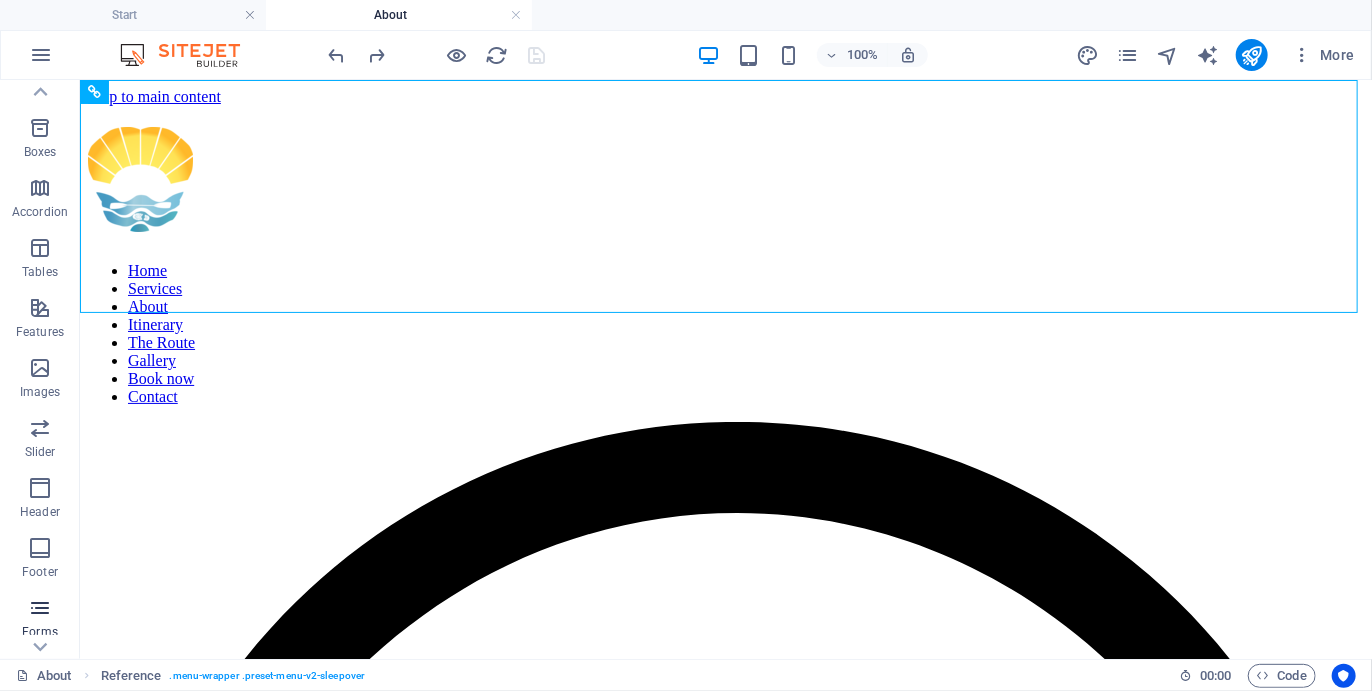 scroll, scrollTop: 267, scrollLeft: 0, axis: vertical 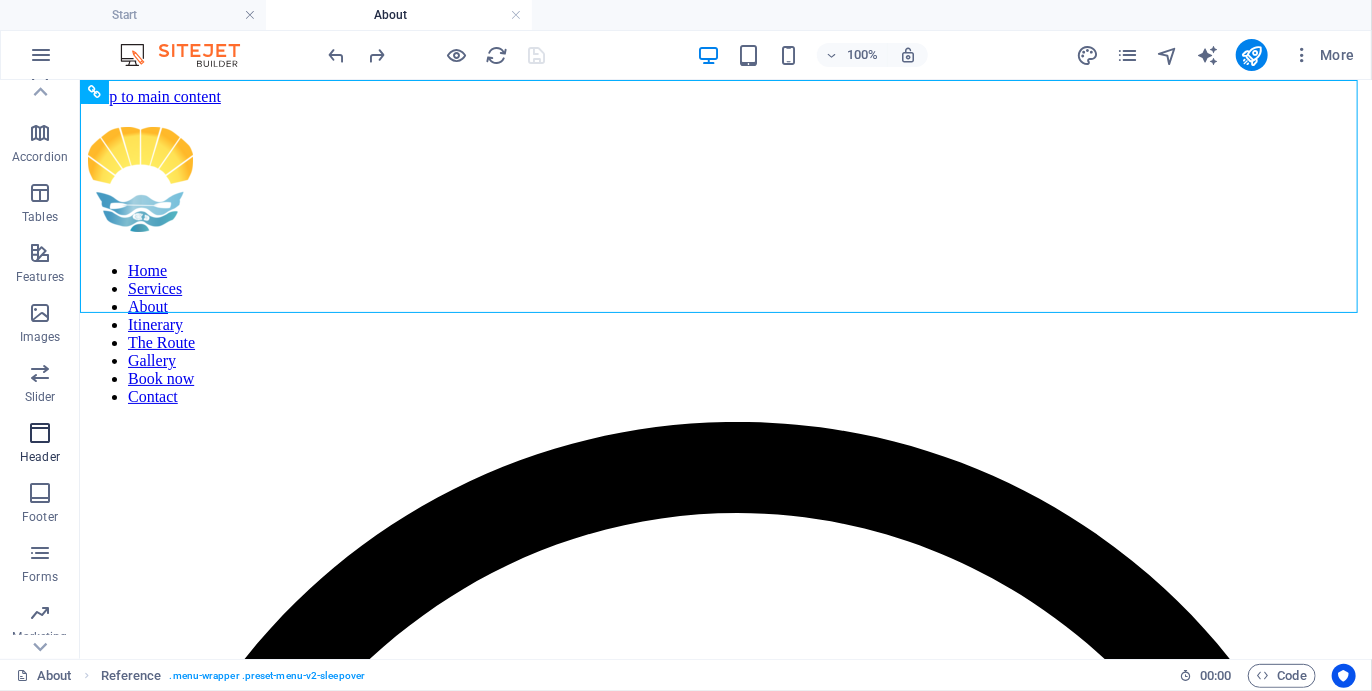 click on "Header" at bounding box center (40, 457) 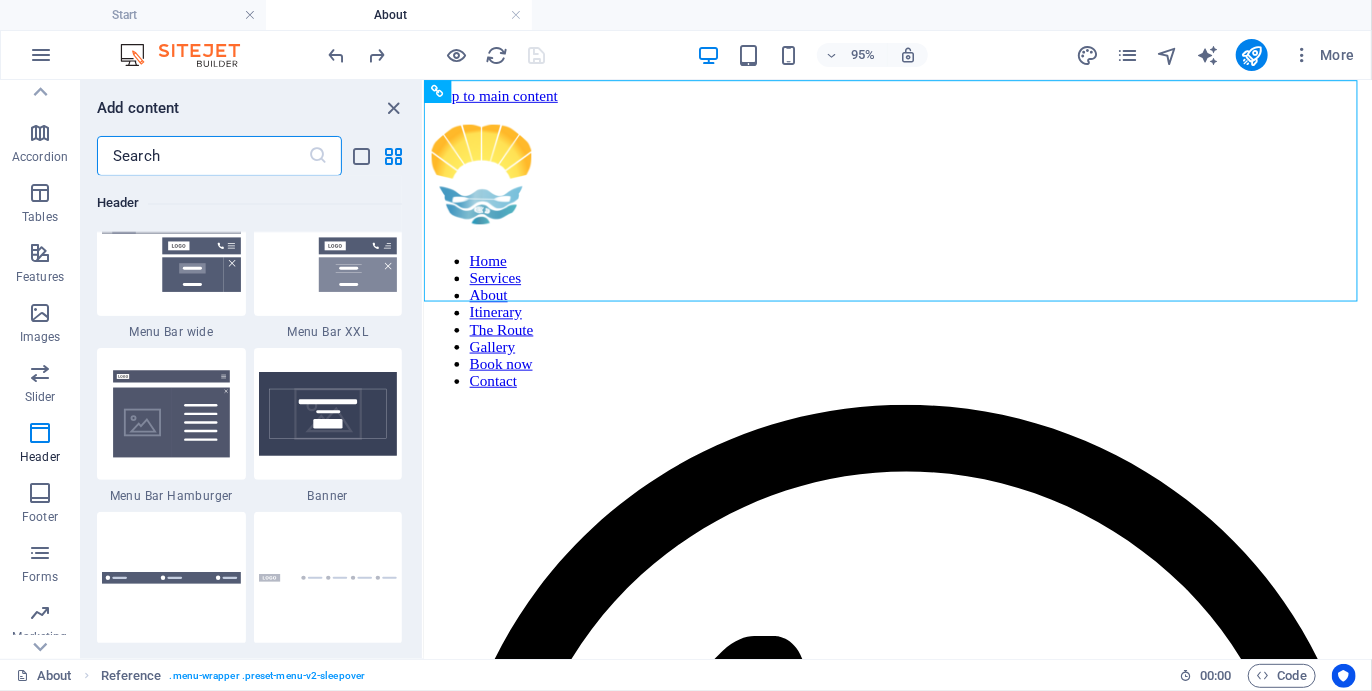 scroll, scrollTop: 12584, scrollLeft: 0, axis: vertical 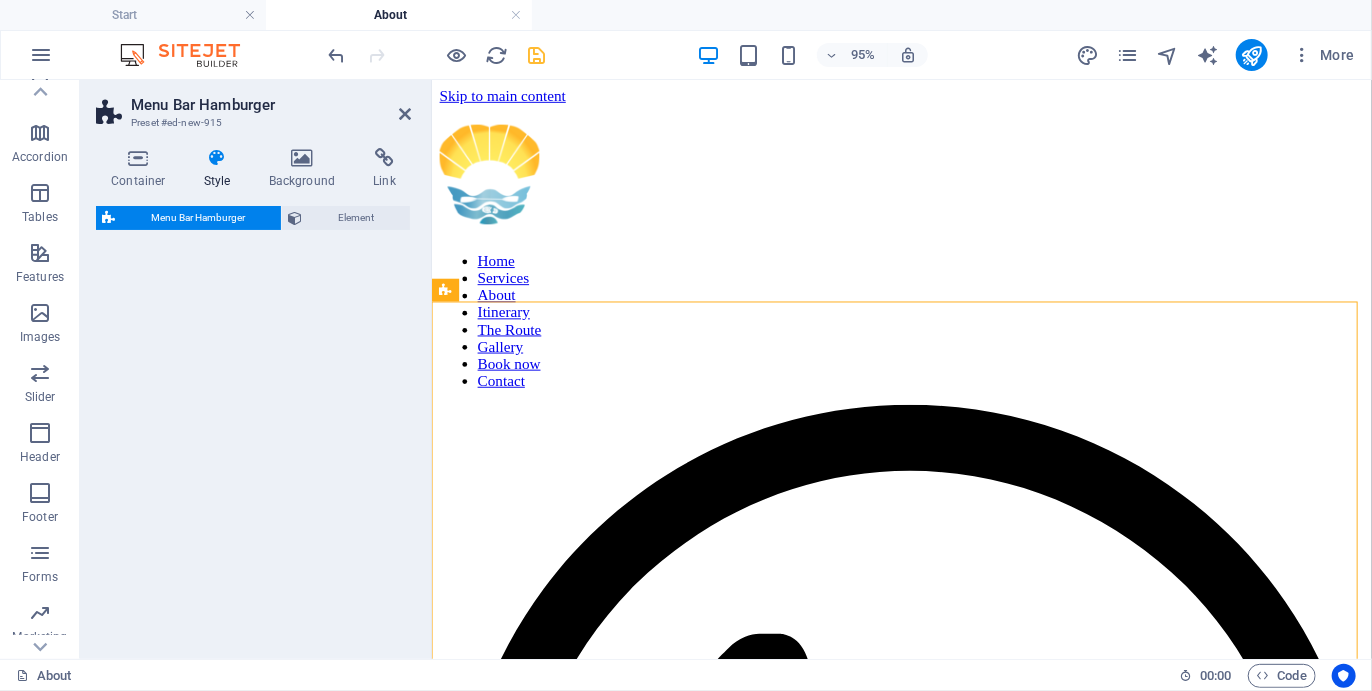 select on "rem" 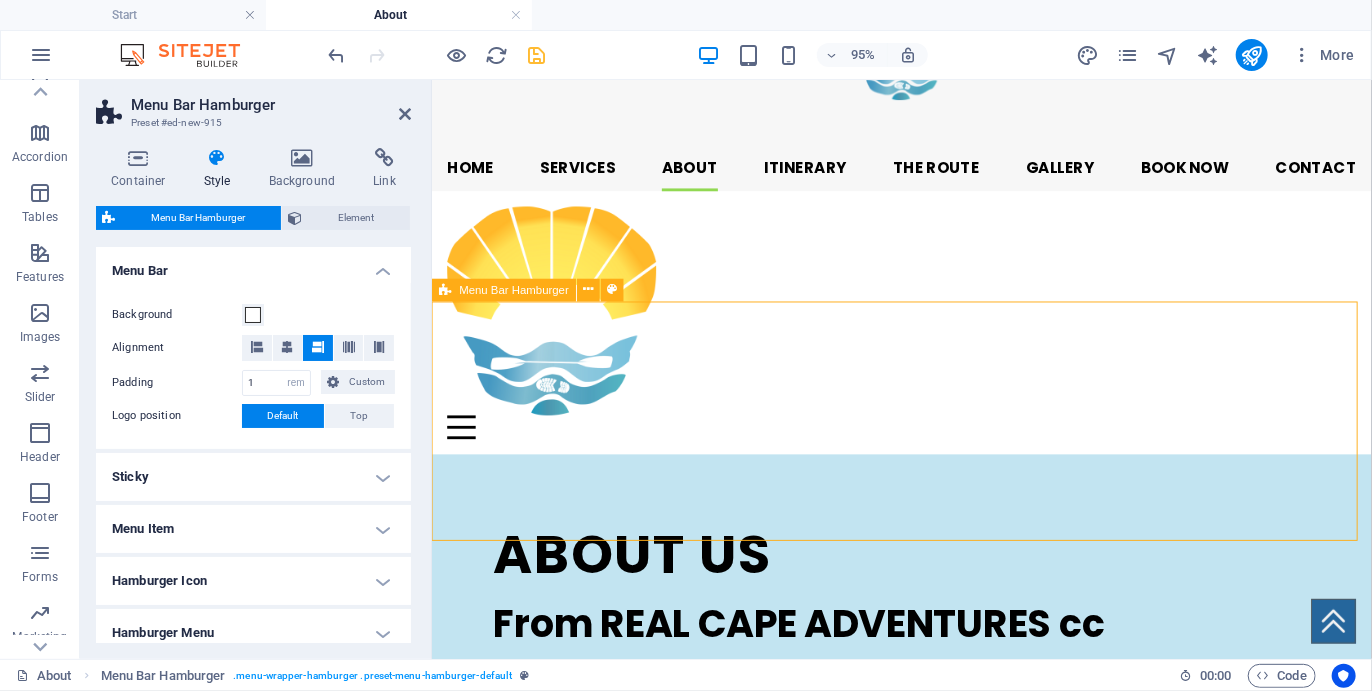 scroll, scrollTop: 0, scrollLeft: 0, axis: both 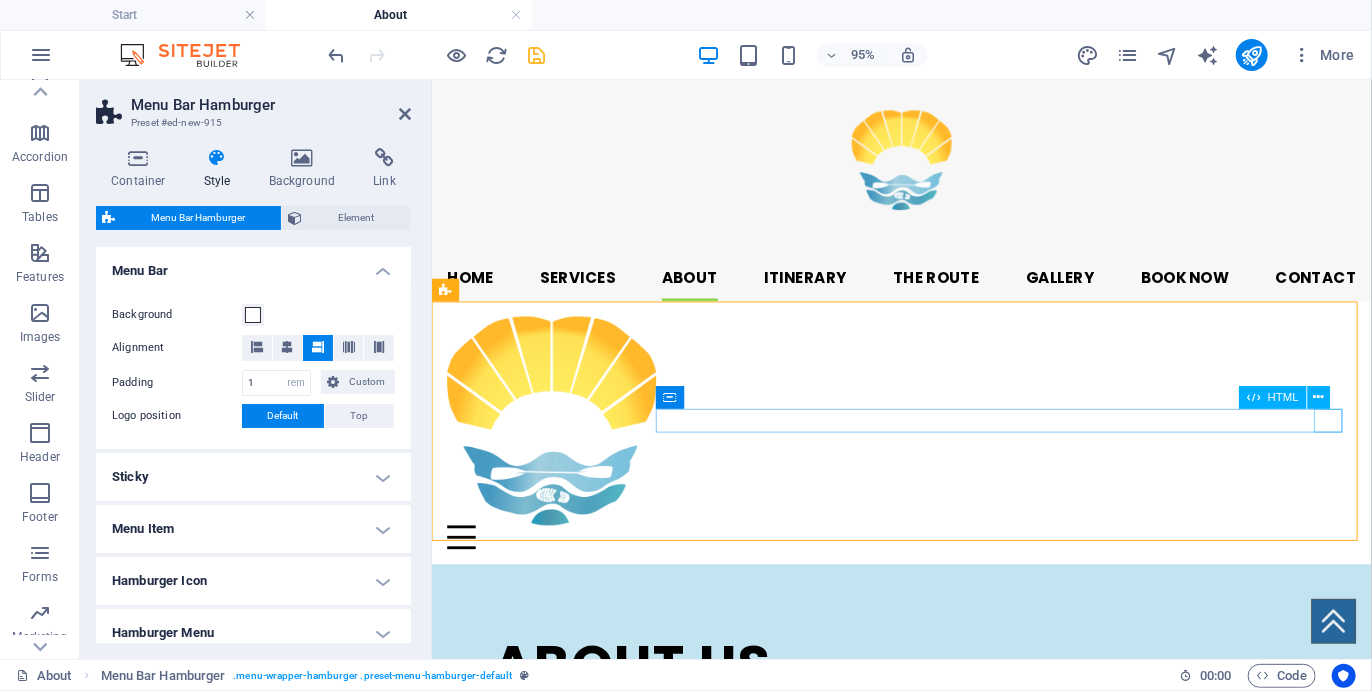 click on "Menu" at bounding box center [925, 560] 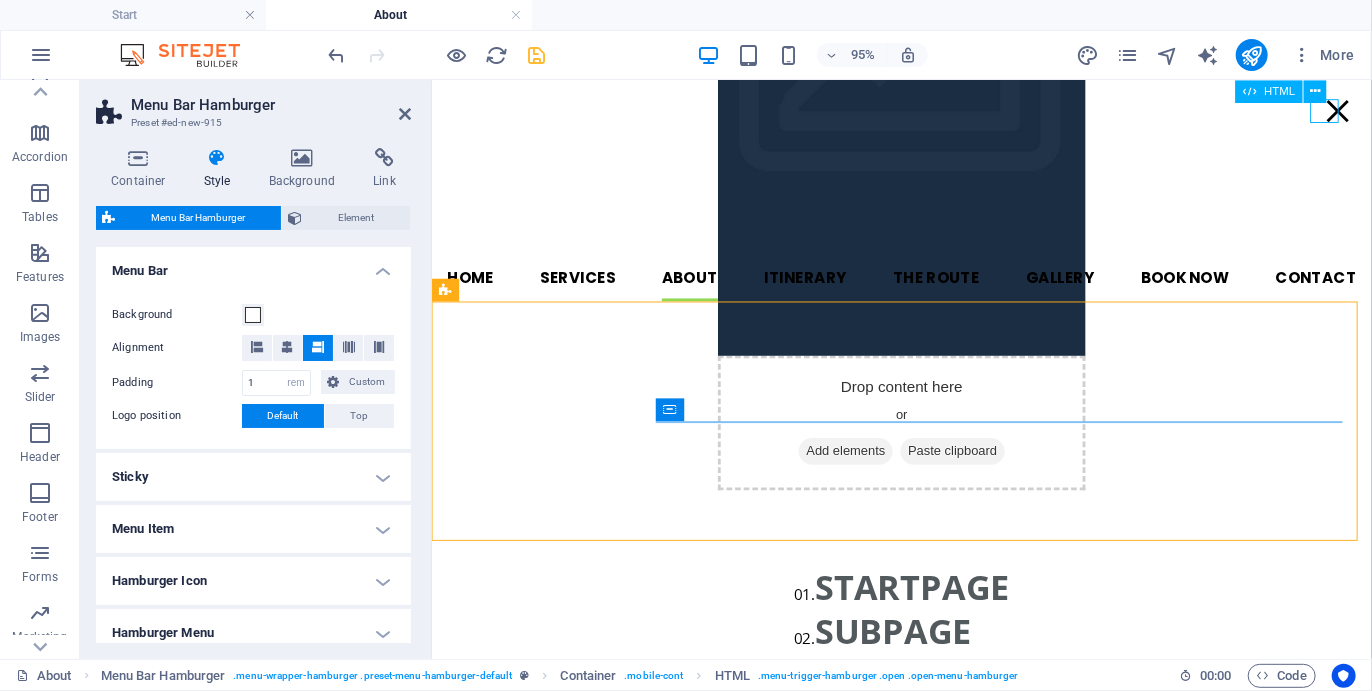 click on "Menu" at bounding box center (1385, 111) 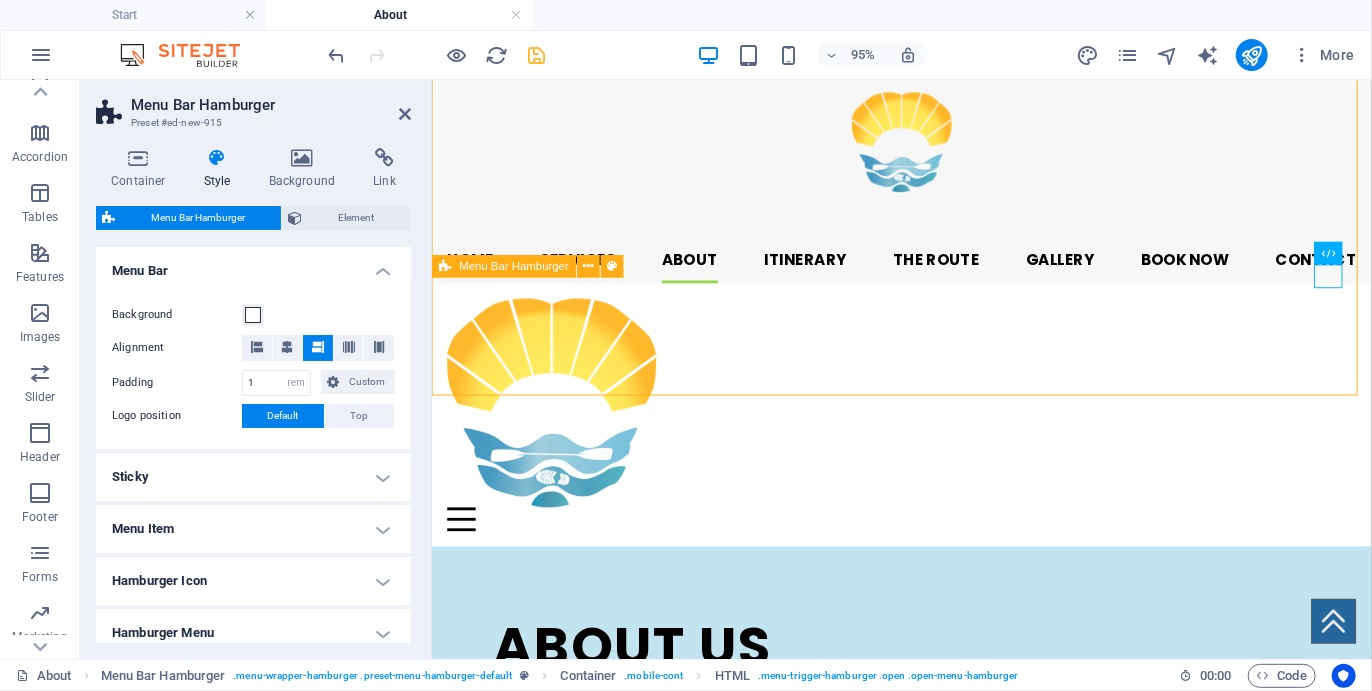 scroll, scrollTop: 17, scrollLeft: 0, axis: vertical 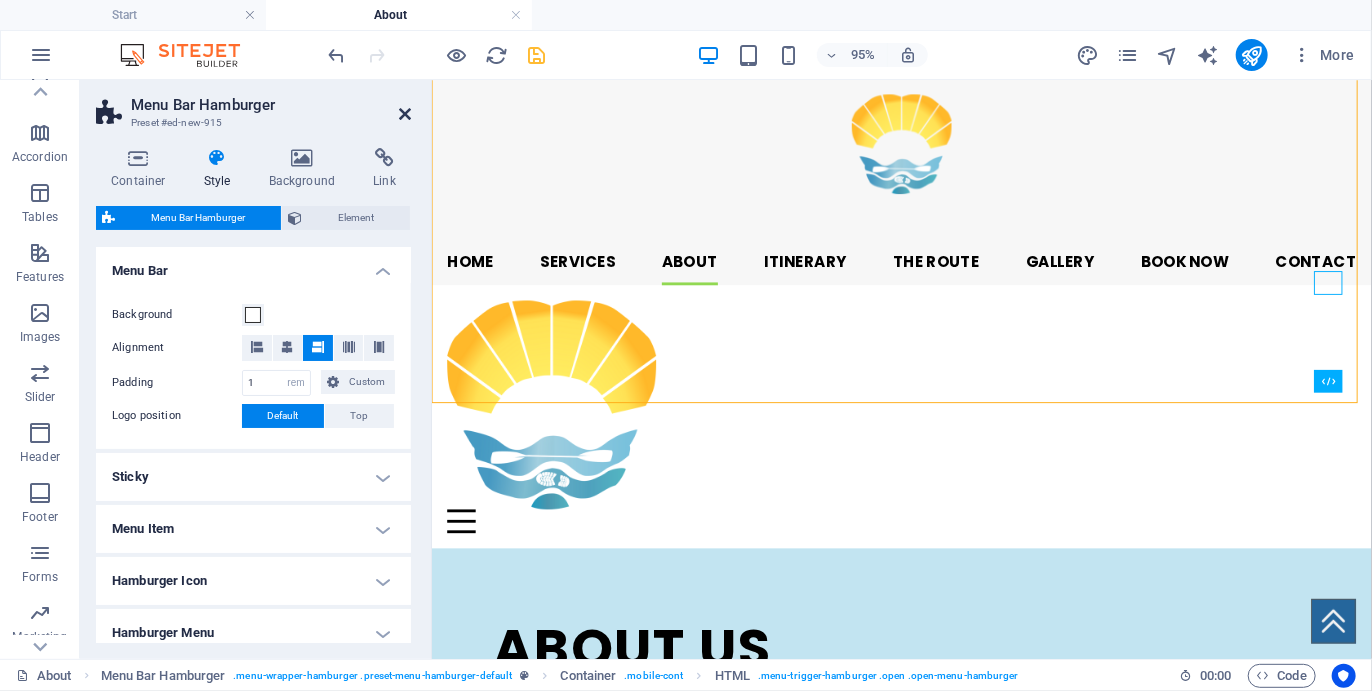 click at bounding box center [405, 114] 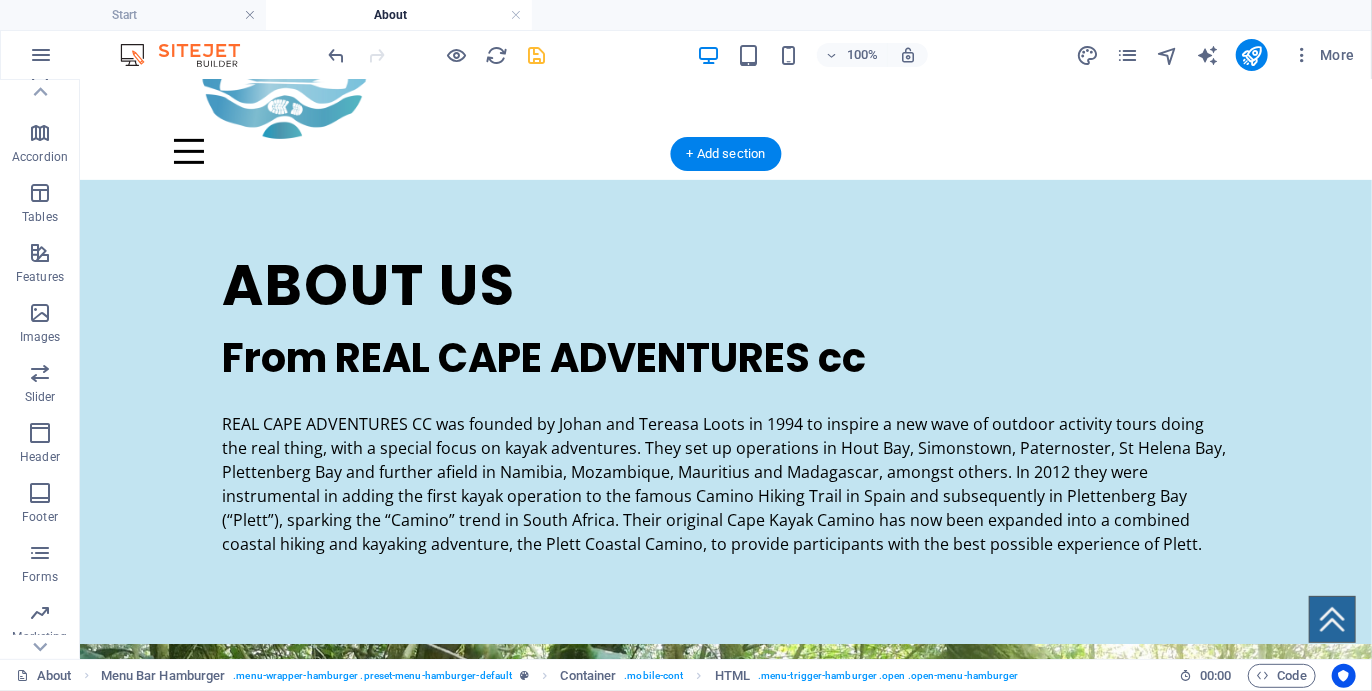 scroll, scrollTop: 0, scrollLeft: 0, axis: both 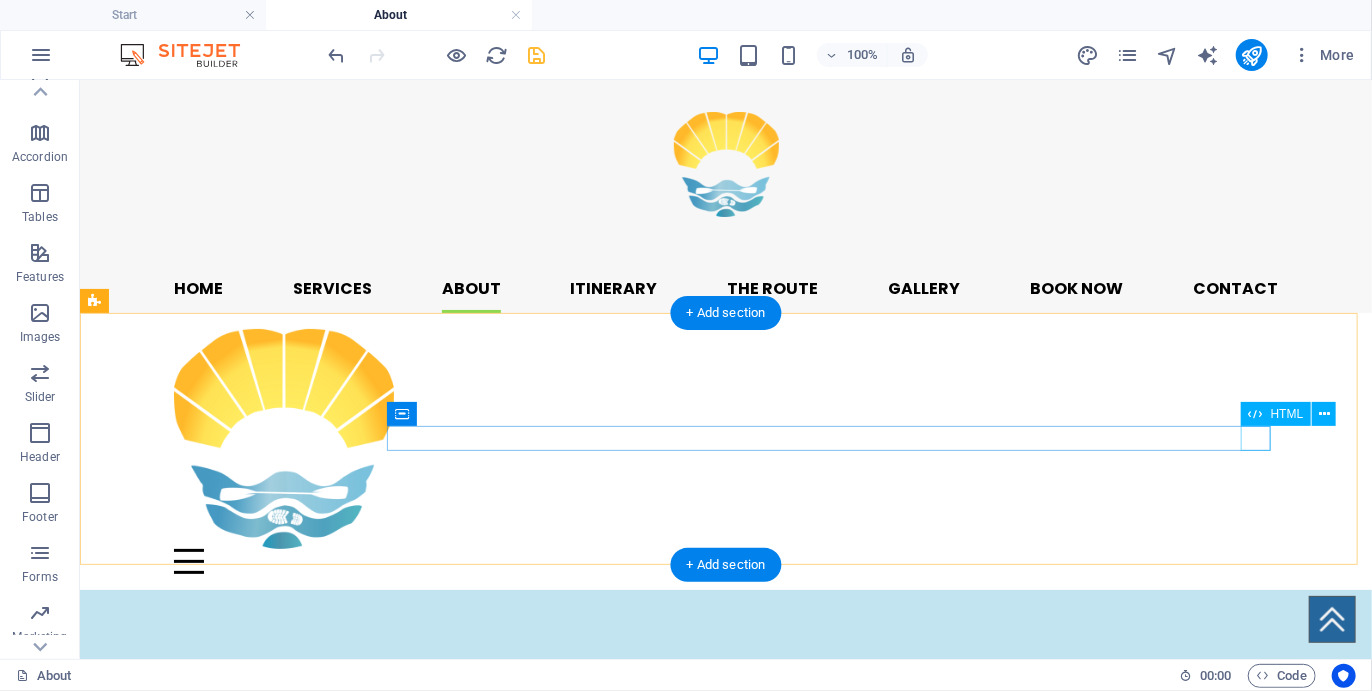 click on "Menu" at bounding box center [725, 560] 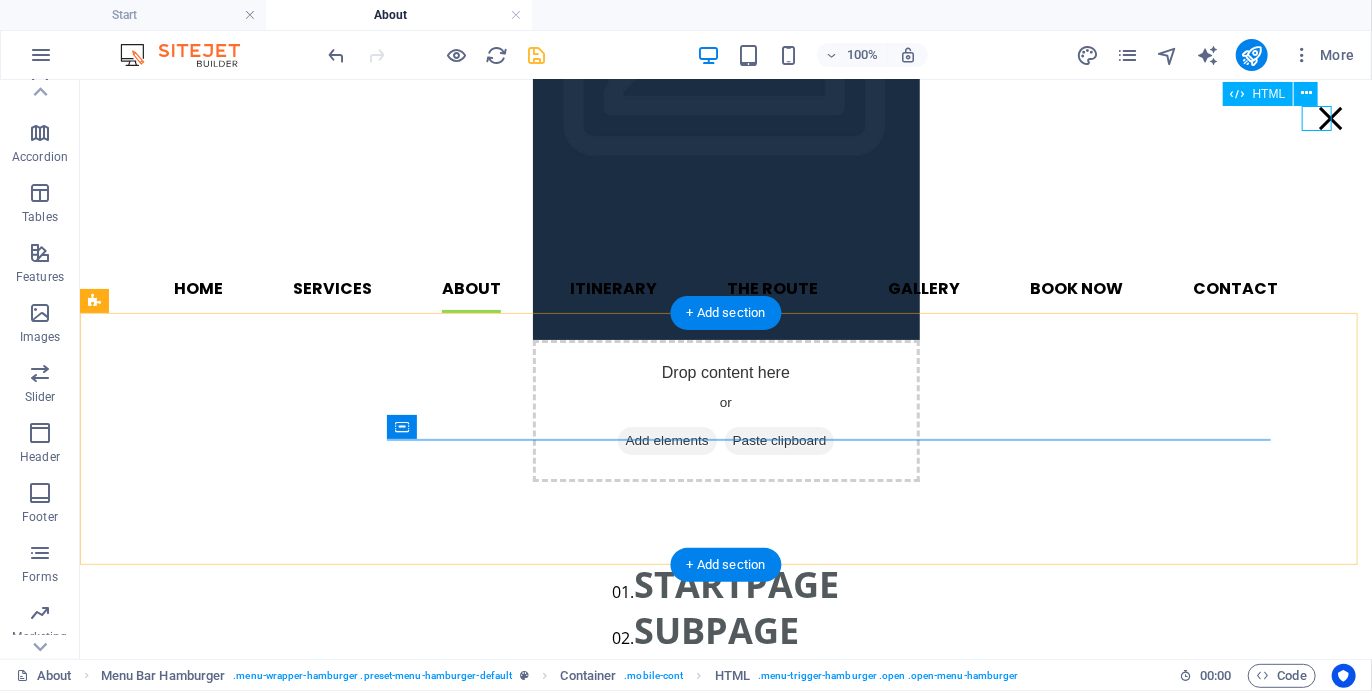 click on "Menu" at bounding box center [1330, 117] 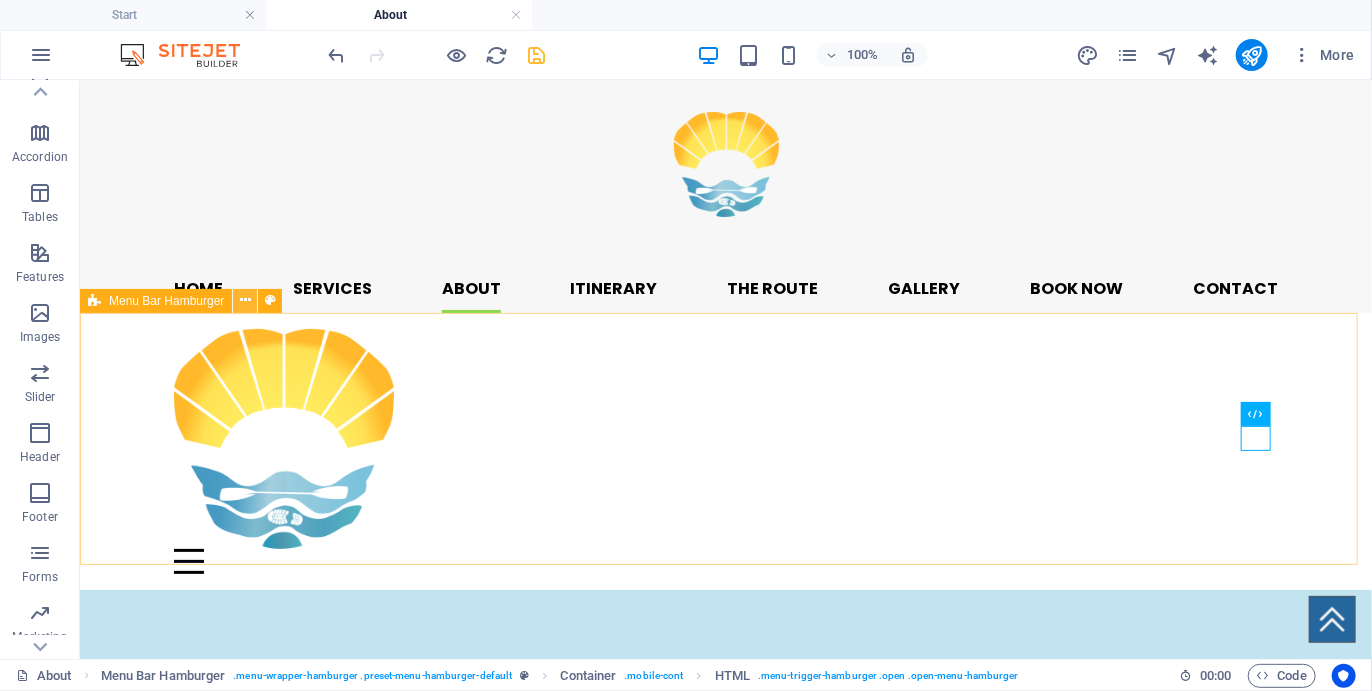 click at bounding box center (245, 300) 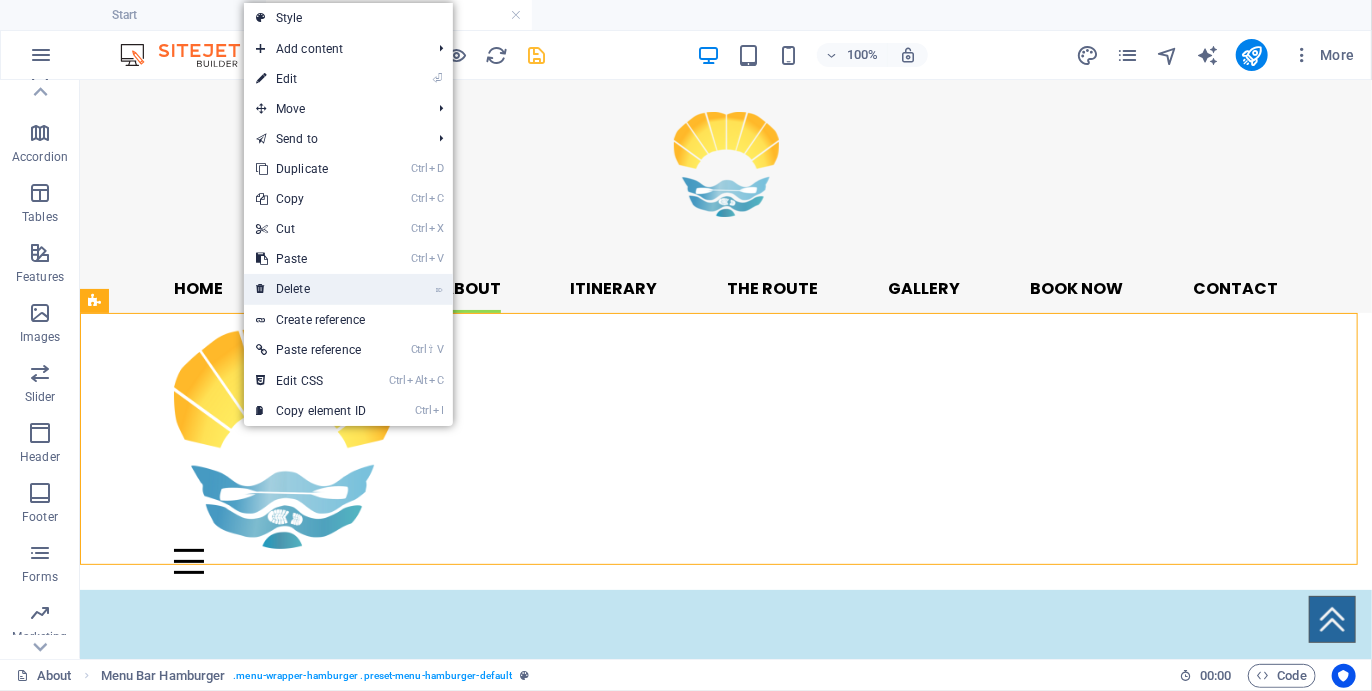 click on "⌦  Delete" at bounding box center [311, 289] 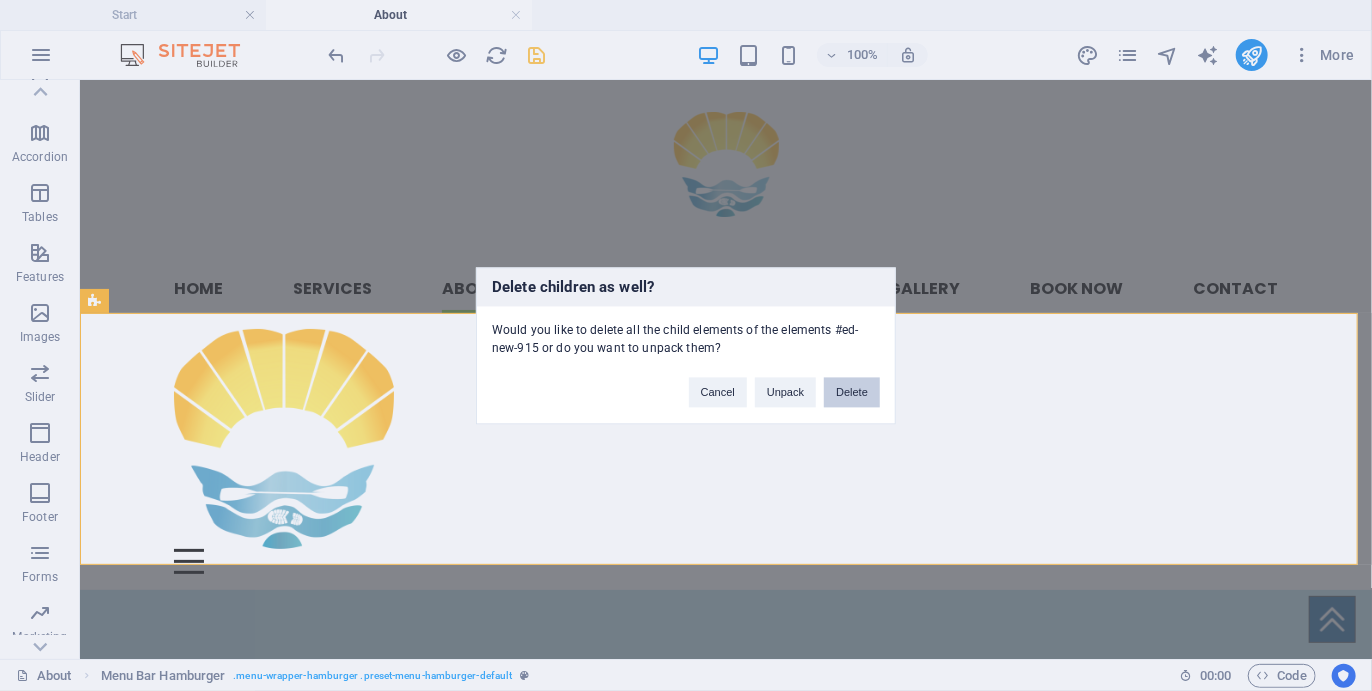 click on "Delete" at bounding box center [852, 392] 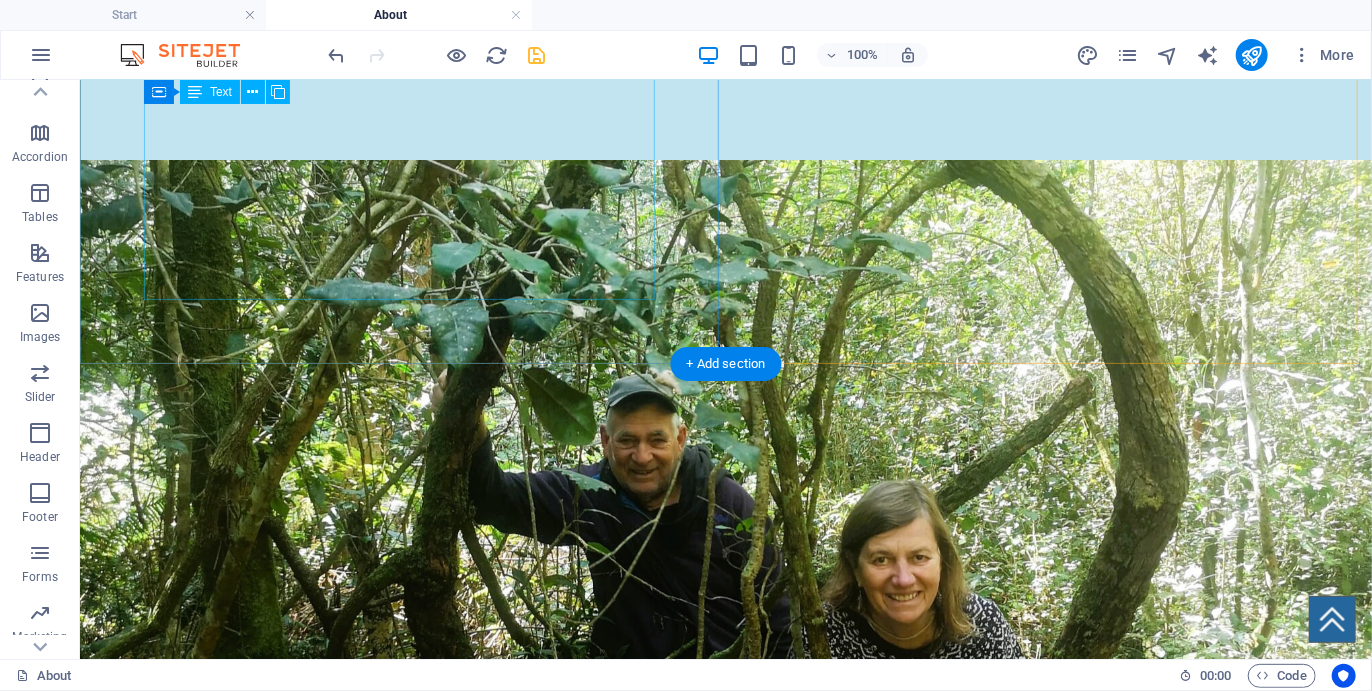 scroll, scrollTop: 740, scrollLeft: 0, axis: vertical 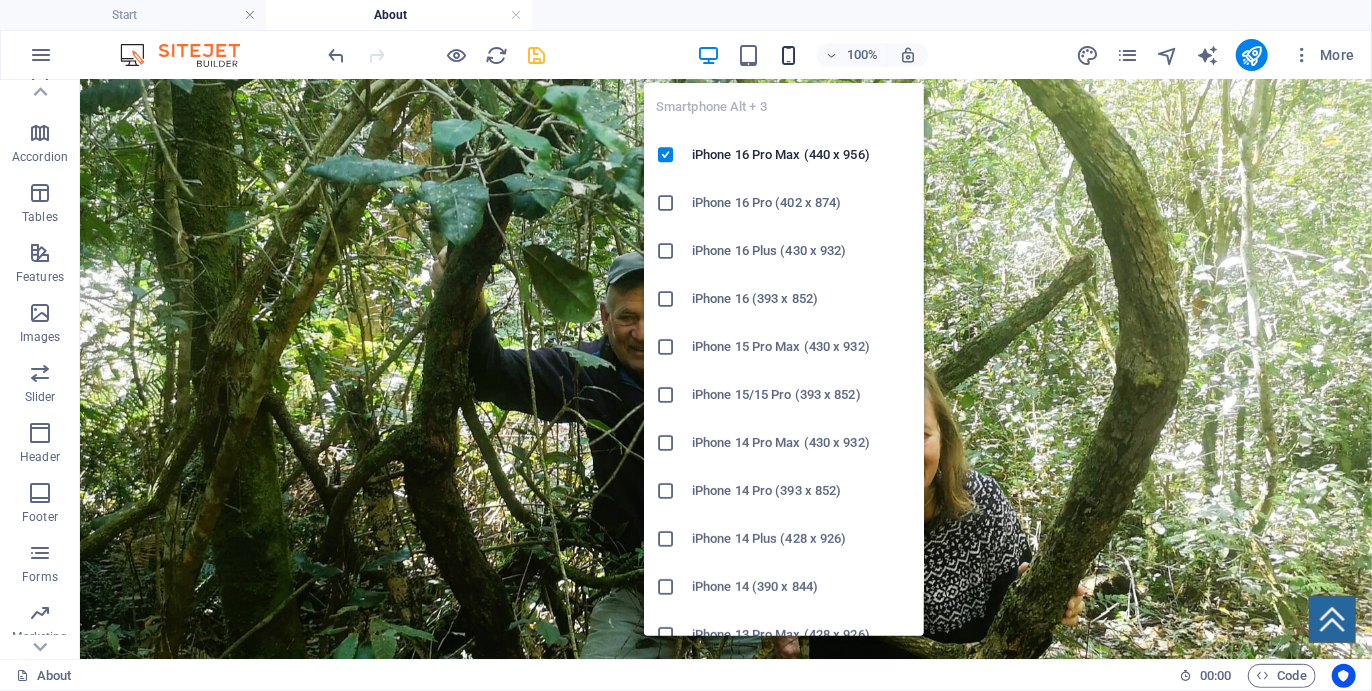 click at bounding box center [788, 55] 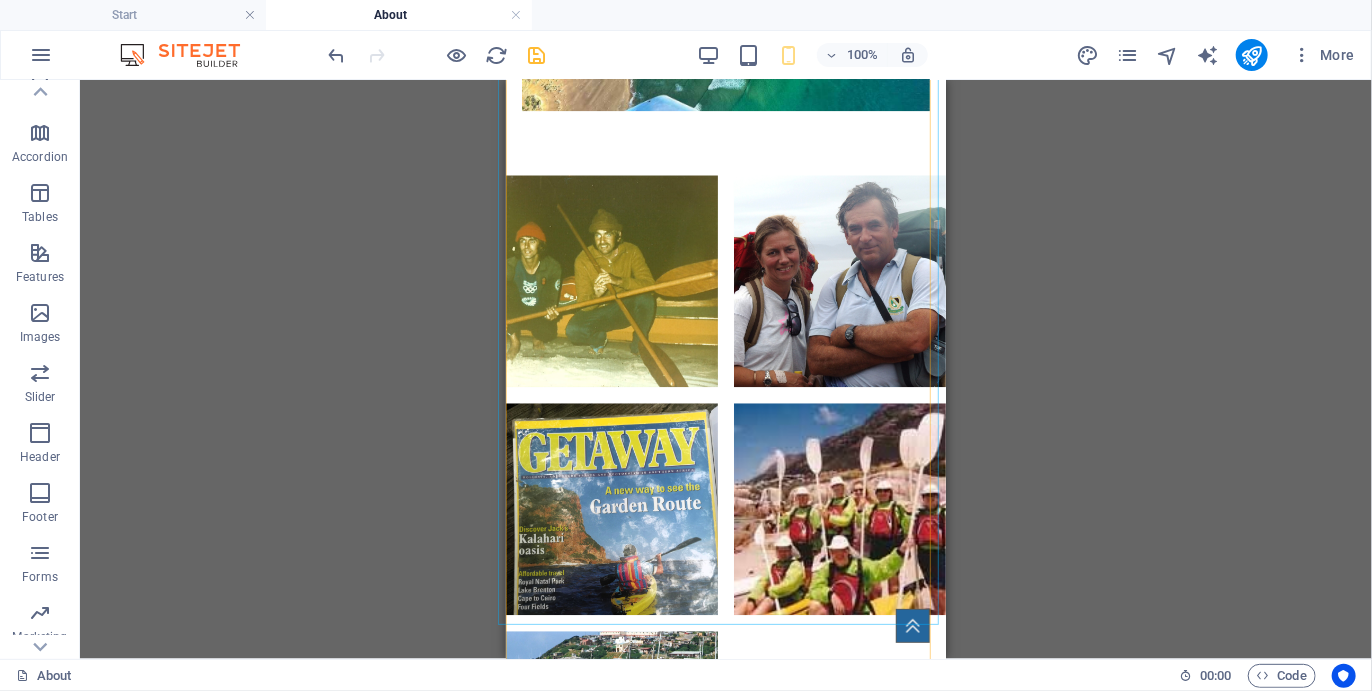 scroll, scrollTop: 2228, scrollLeft: 0, axis: vertical 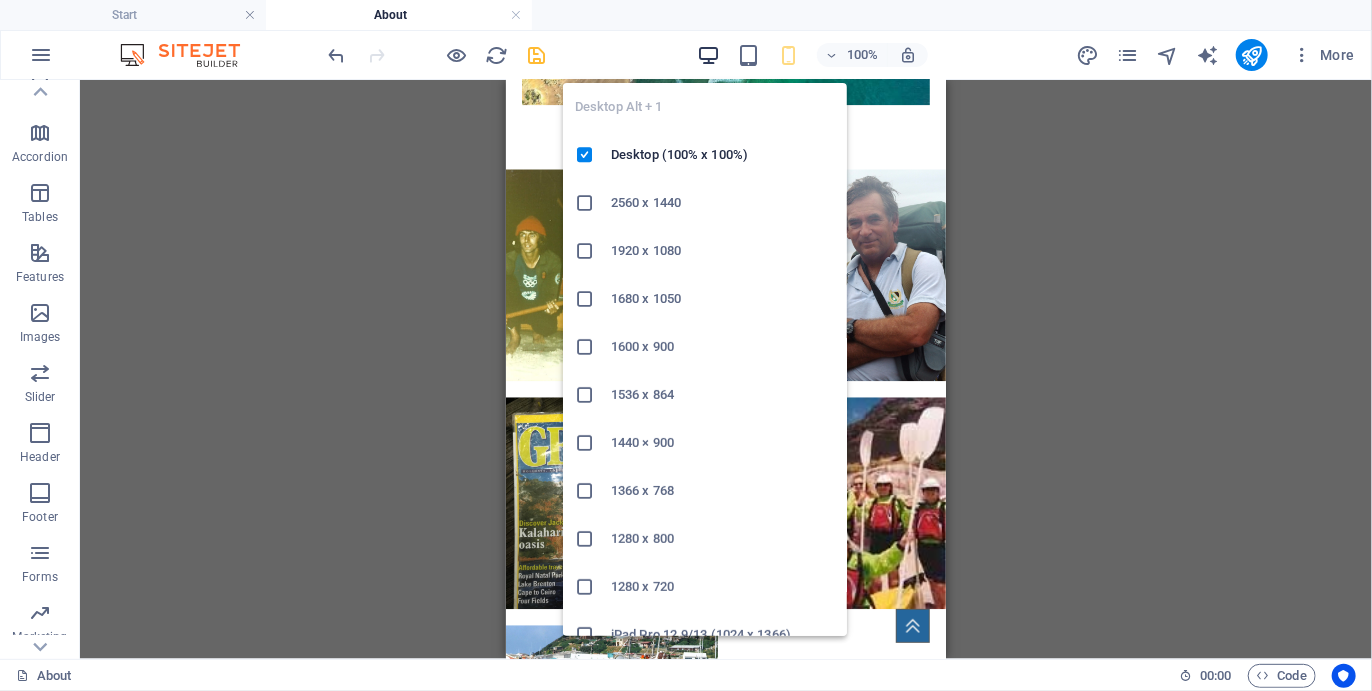 click at bounding box center (708, 55) 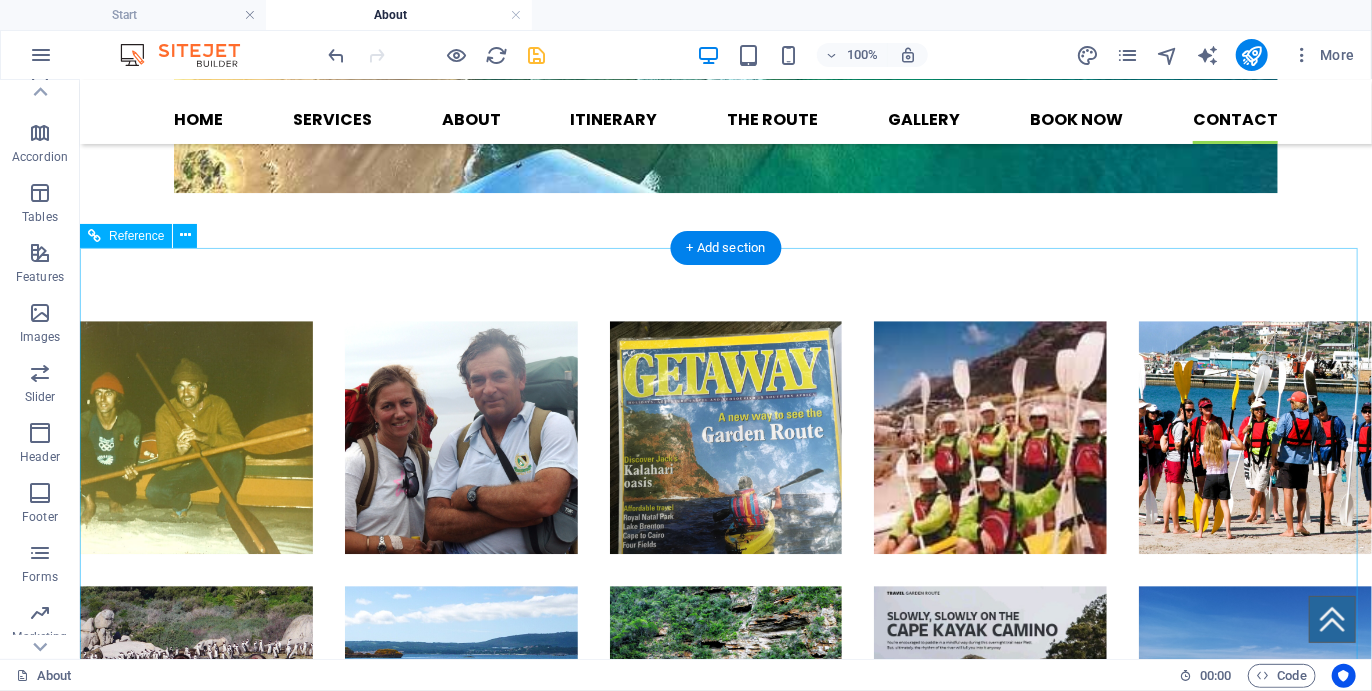 scroll, scrollTop: 2593, scrollLeft: 0, axis: vertical 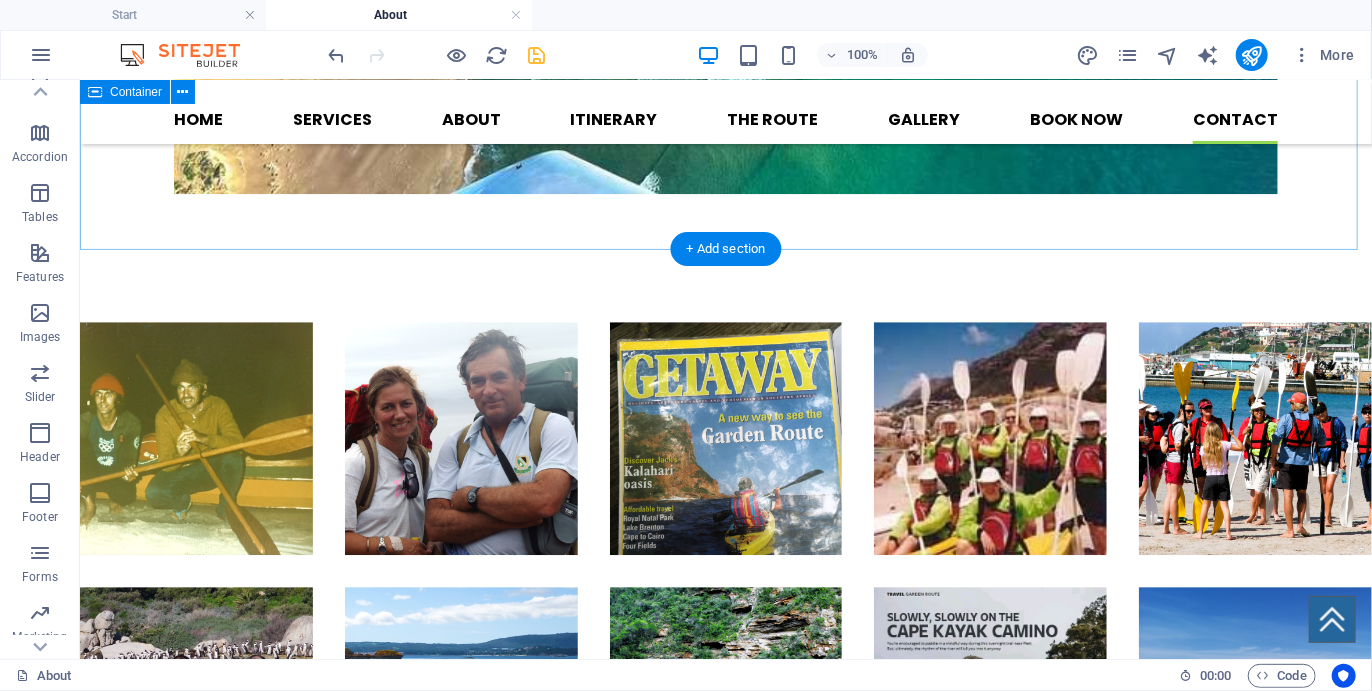 click on "pad" at bounding box center [725, 1205] 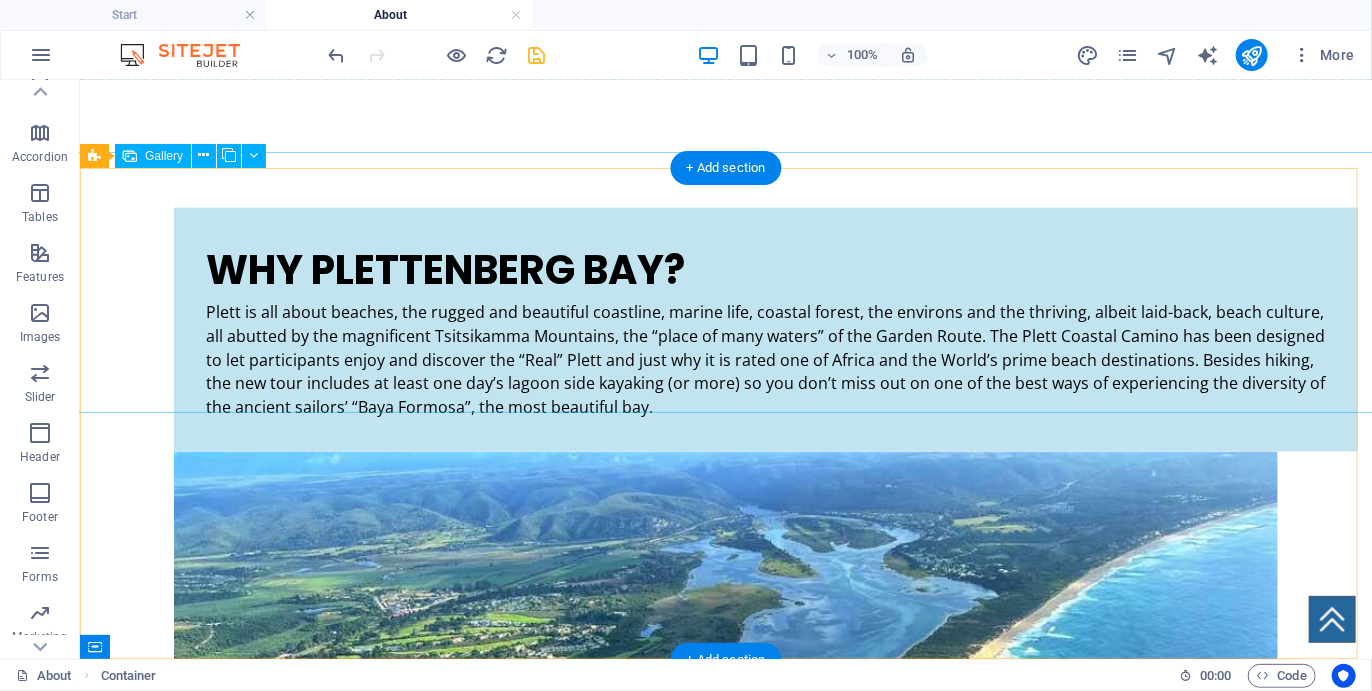 scroll, scrollTop: 1515, scrollLeft: 0, axis: vertical 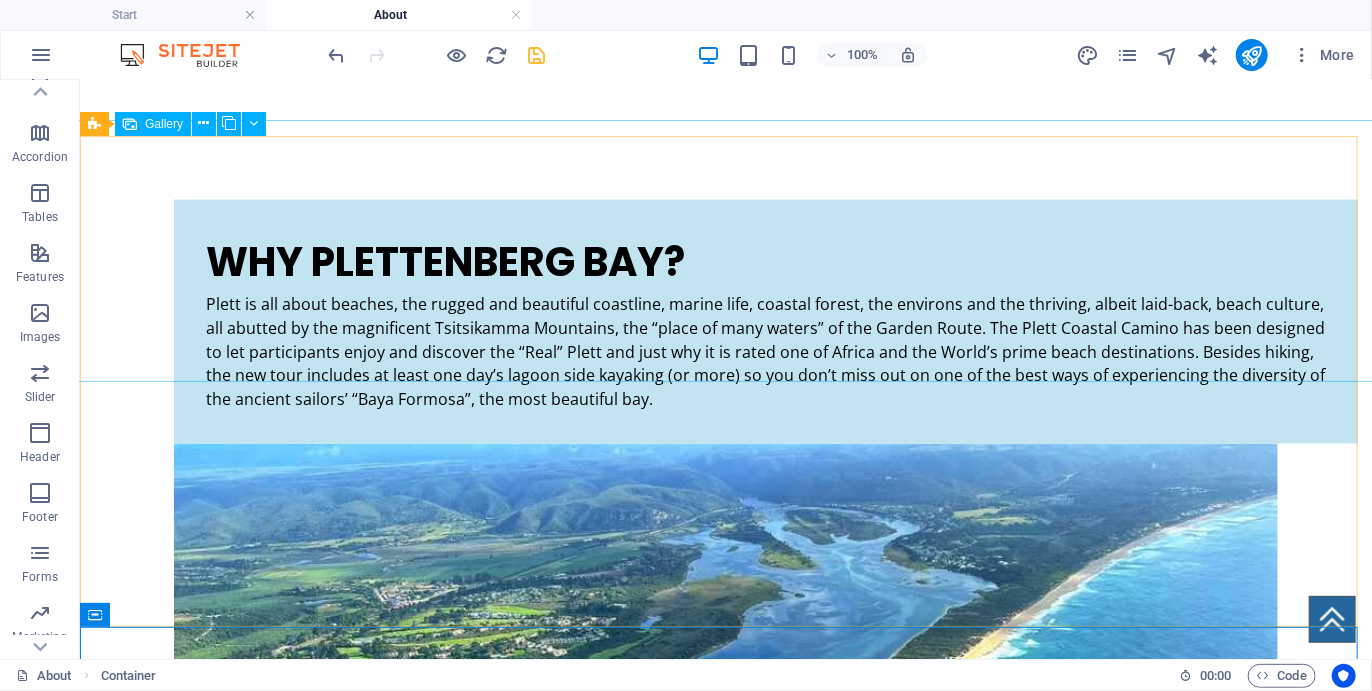 click on "Gallery" at bounding box center (164, 124) 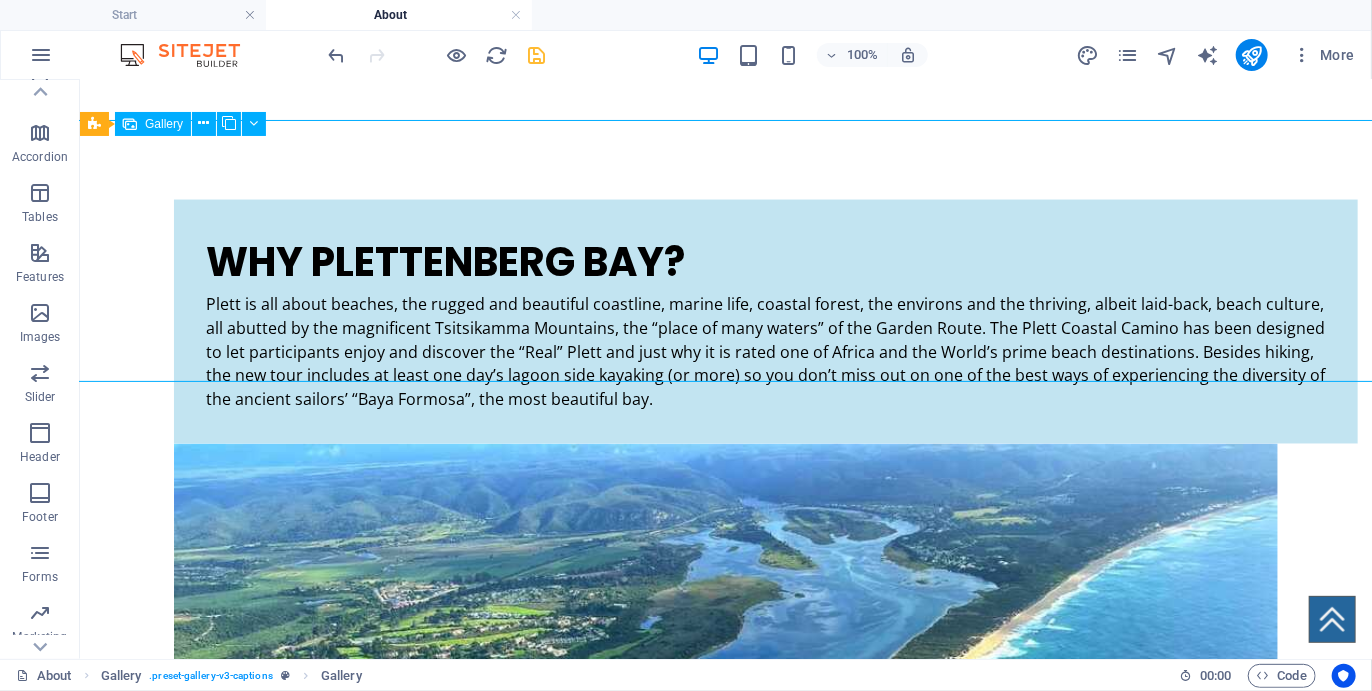 click on "Gallery" at bounding box center [164, 124] 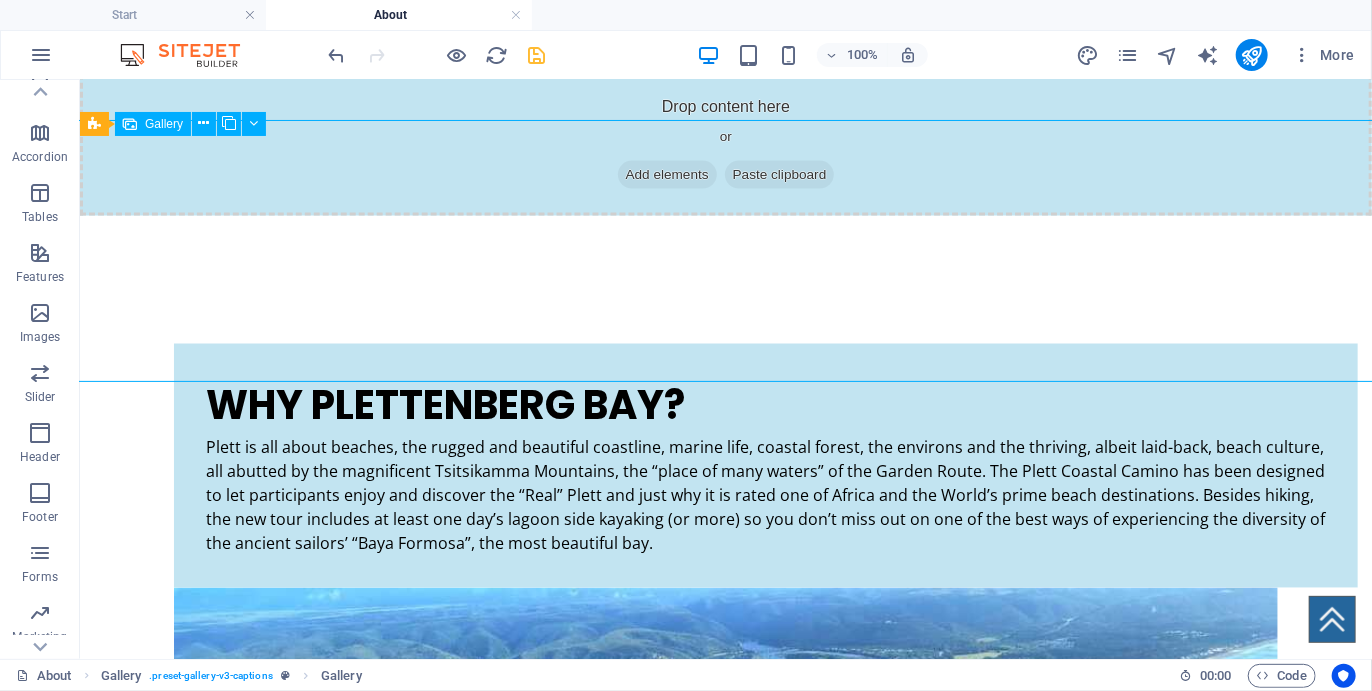 select on "4" 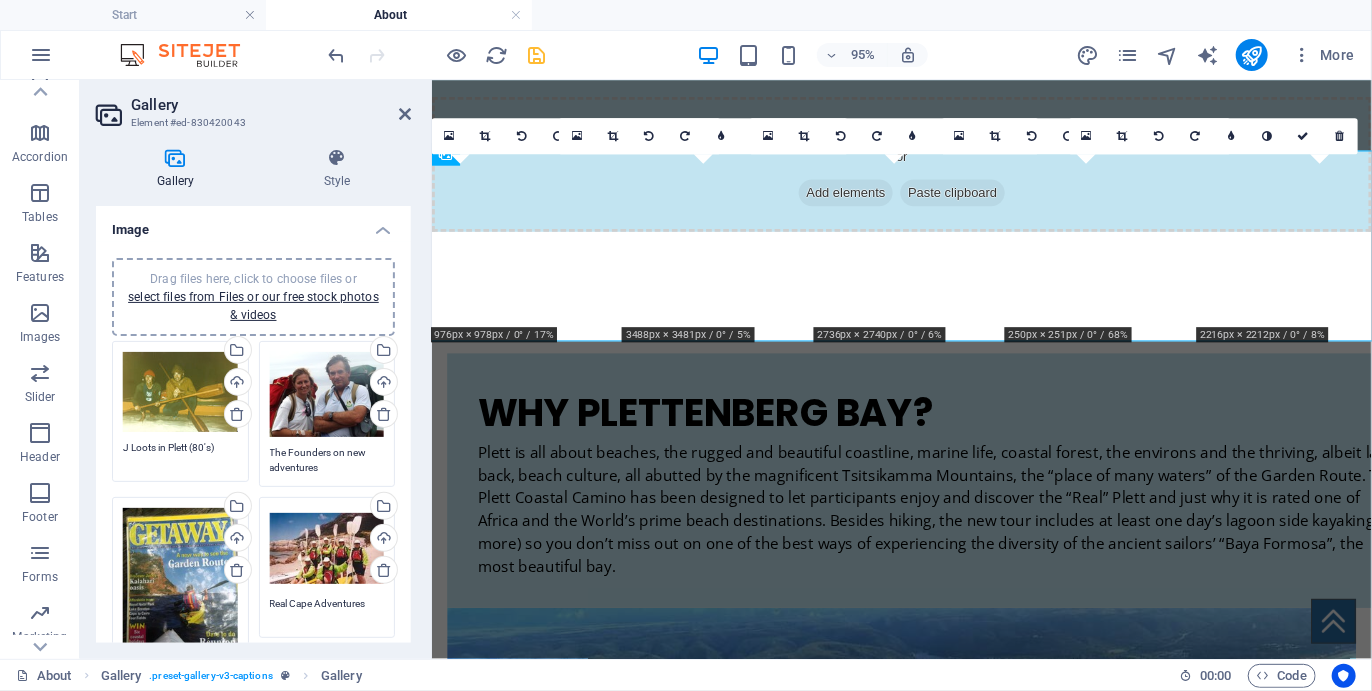 scroll, scrollTop: 1659, scrollLeft: 0, axis: vertical 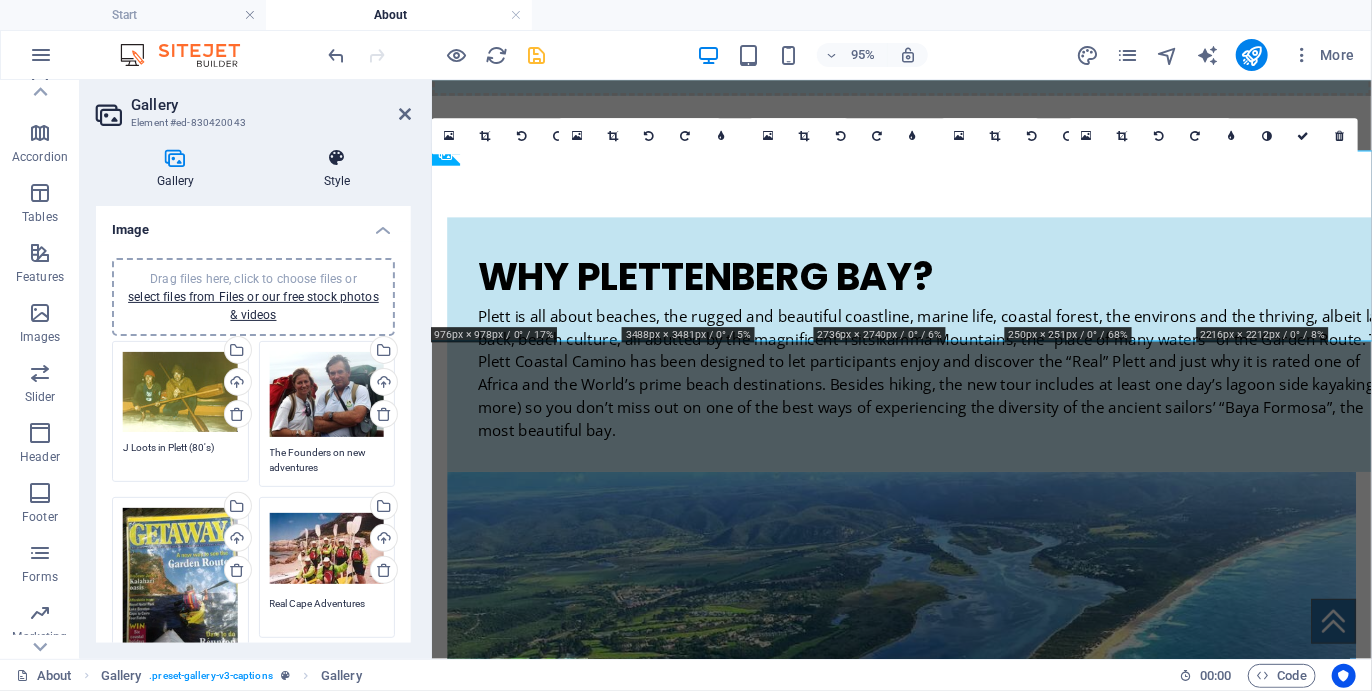 click on "Style" at bounding box center [337, 169] 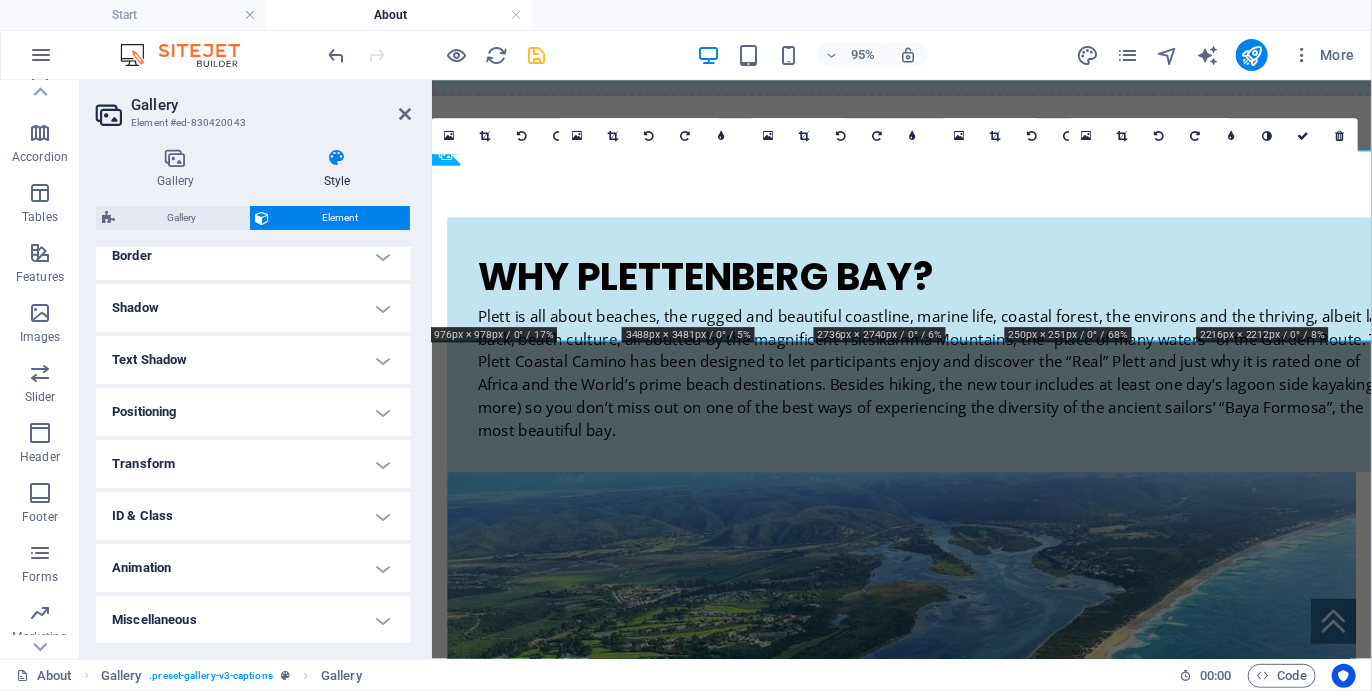 scroll, scrollTop: 0, scrollLeft: 0, axis: both 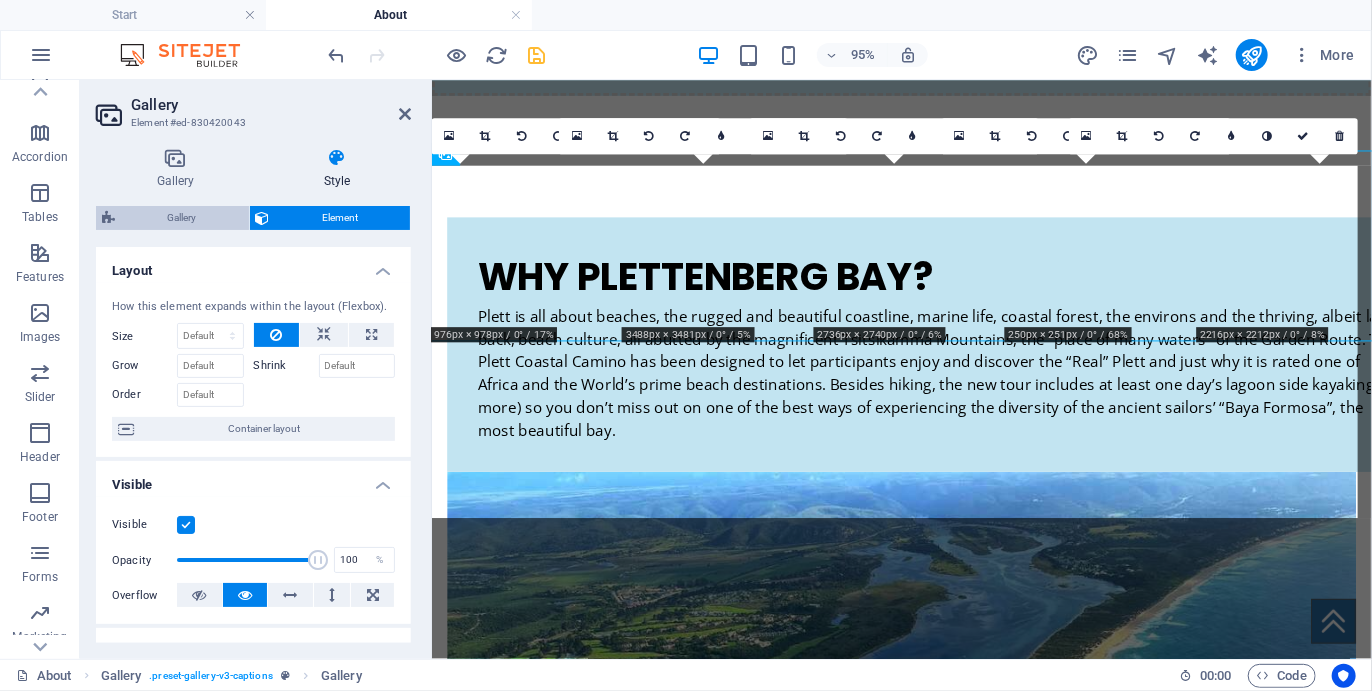 click on "Gallery" at bounding box center (182, 218) 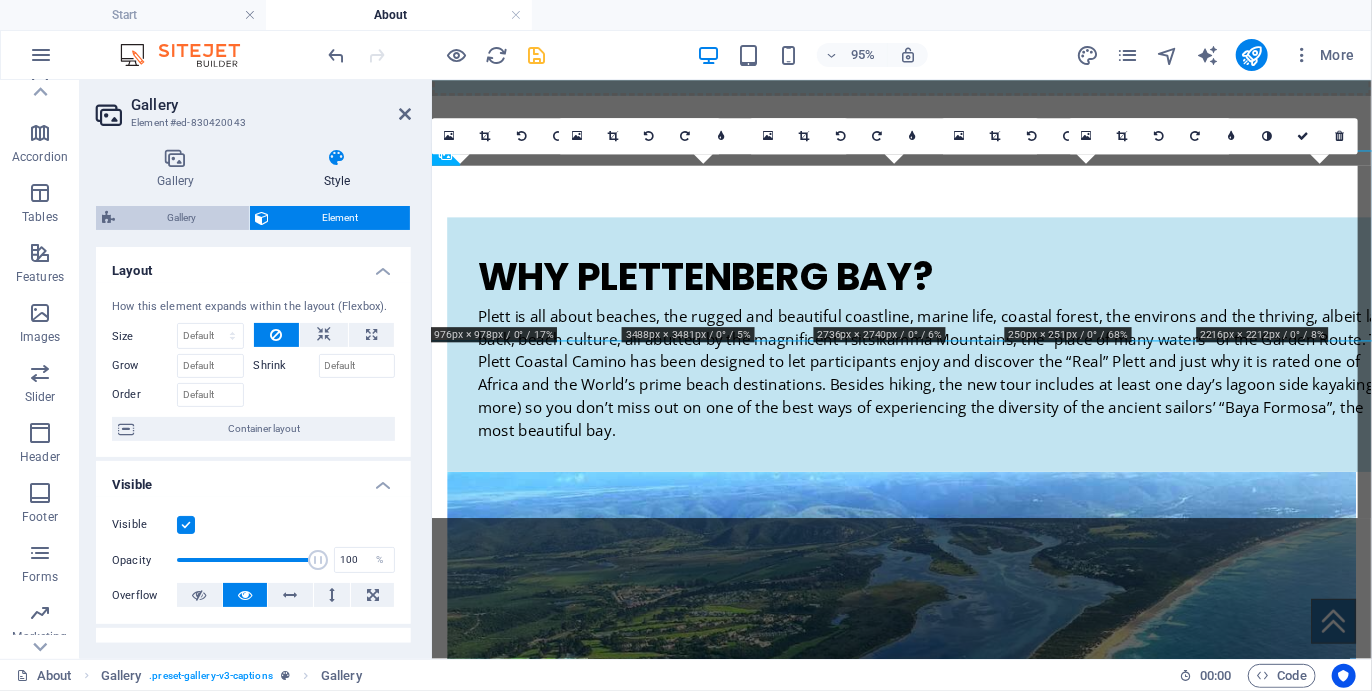 select on "preset-gallery-v3-captions" 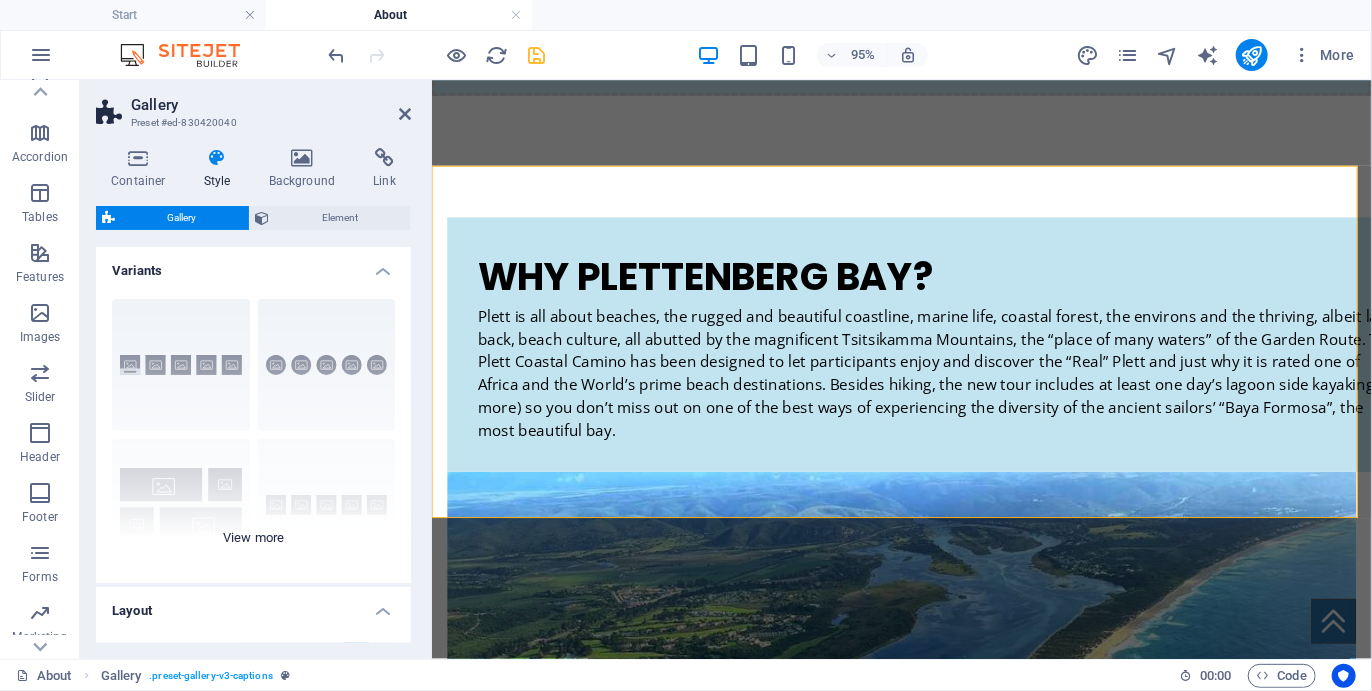 scroll, scrollTop: 360, scrollLeft: 0, axis: vertical 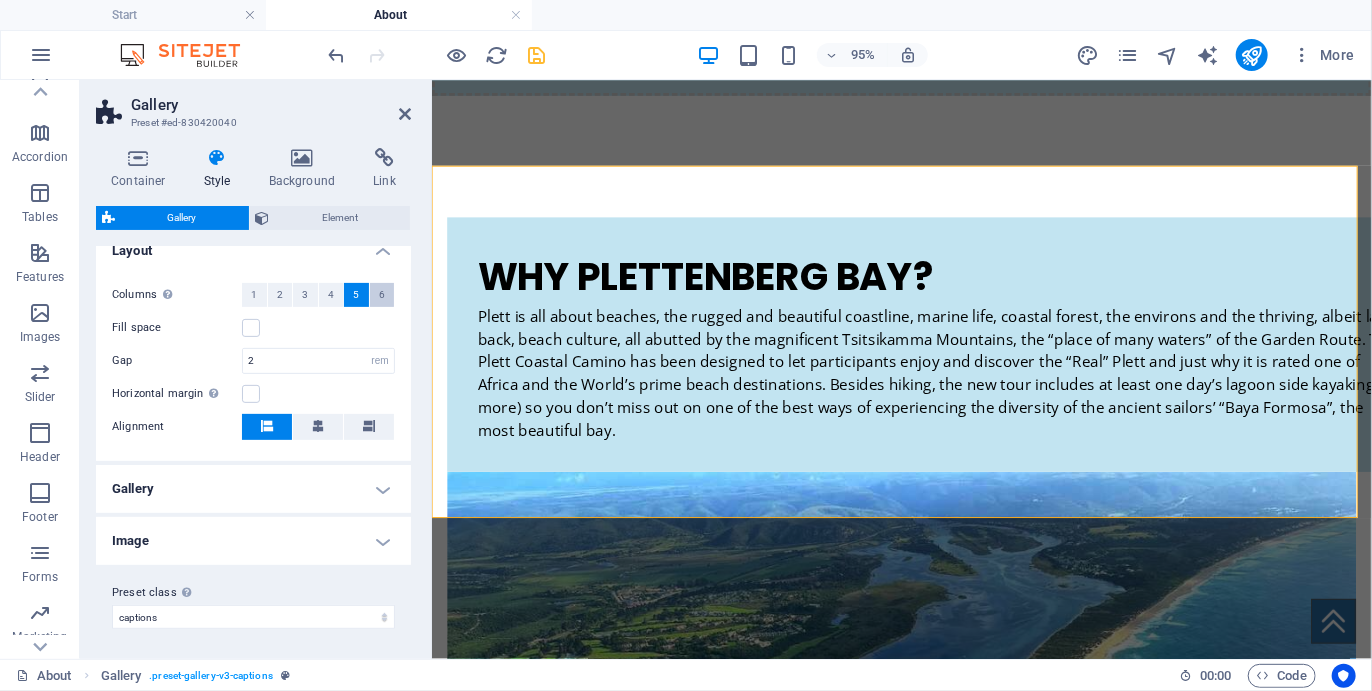 click on "6" at bounding box center [382, 295] 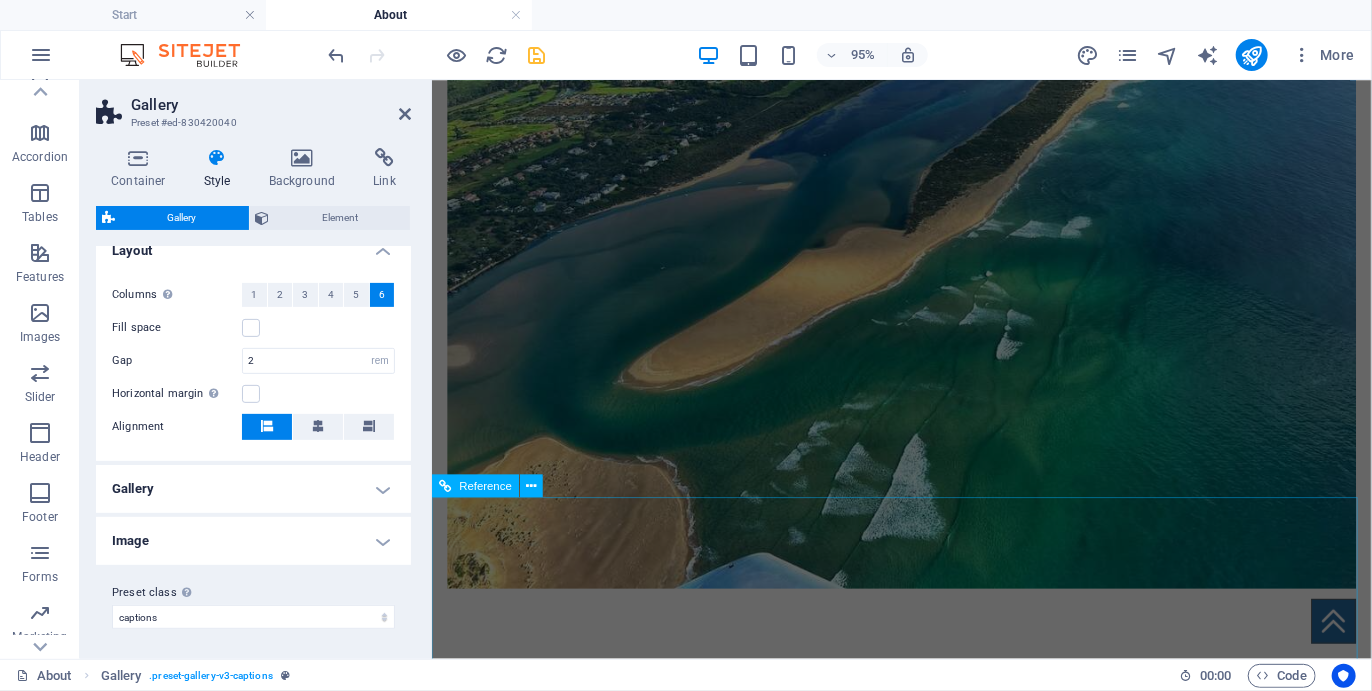 scroll, scrollTop: 2252, scrollLeft: 0, axis: vertical 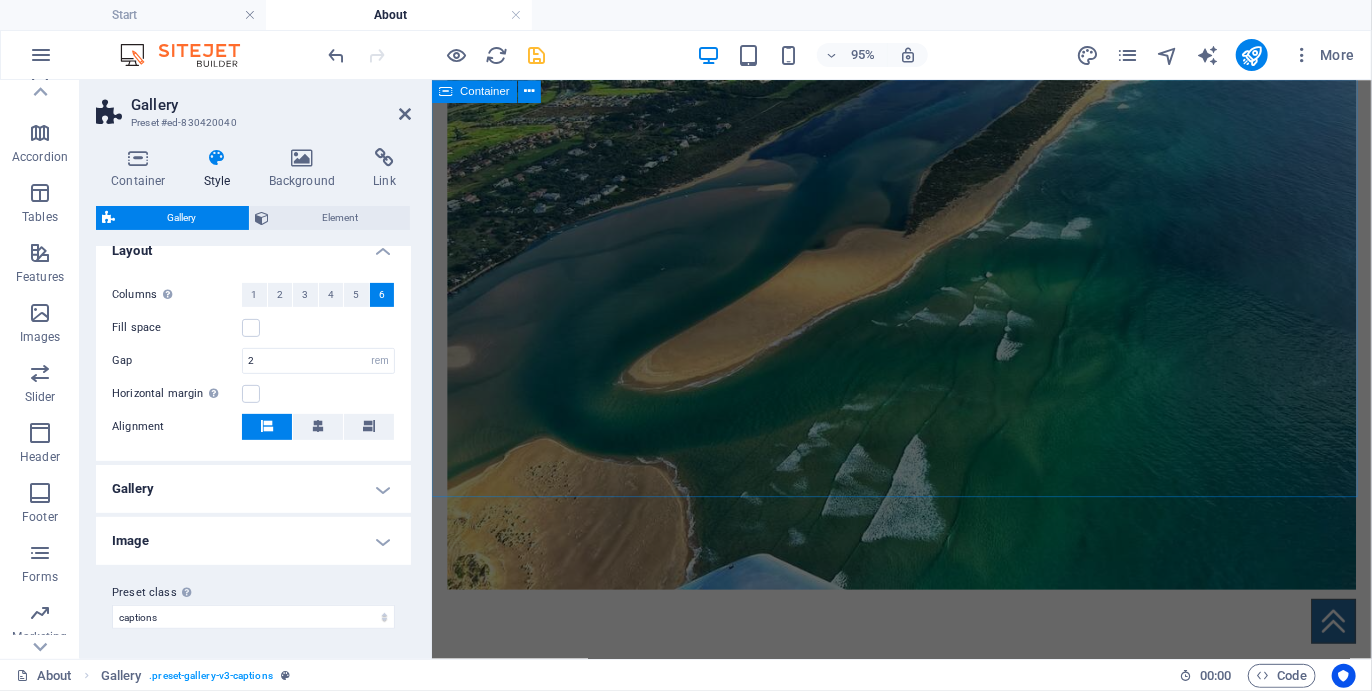 click on "pad" at bounding box center [925, 1380] 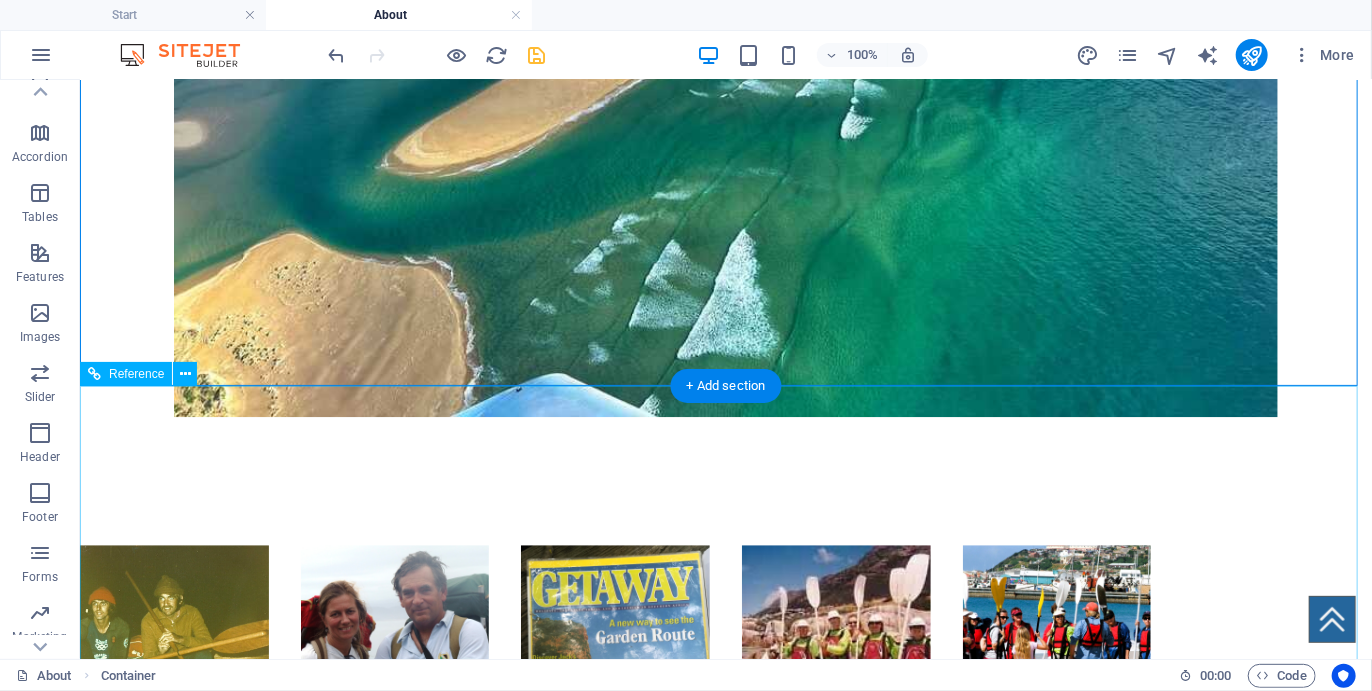 scroll, scrollTop: 2369, scrollLeft: 0, axis: vertical 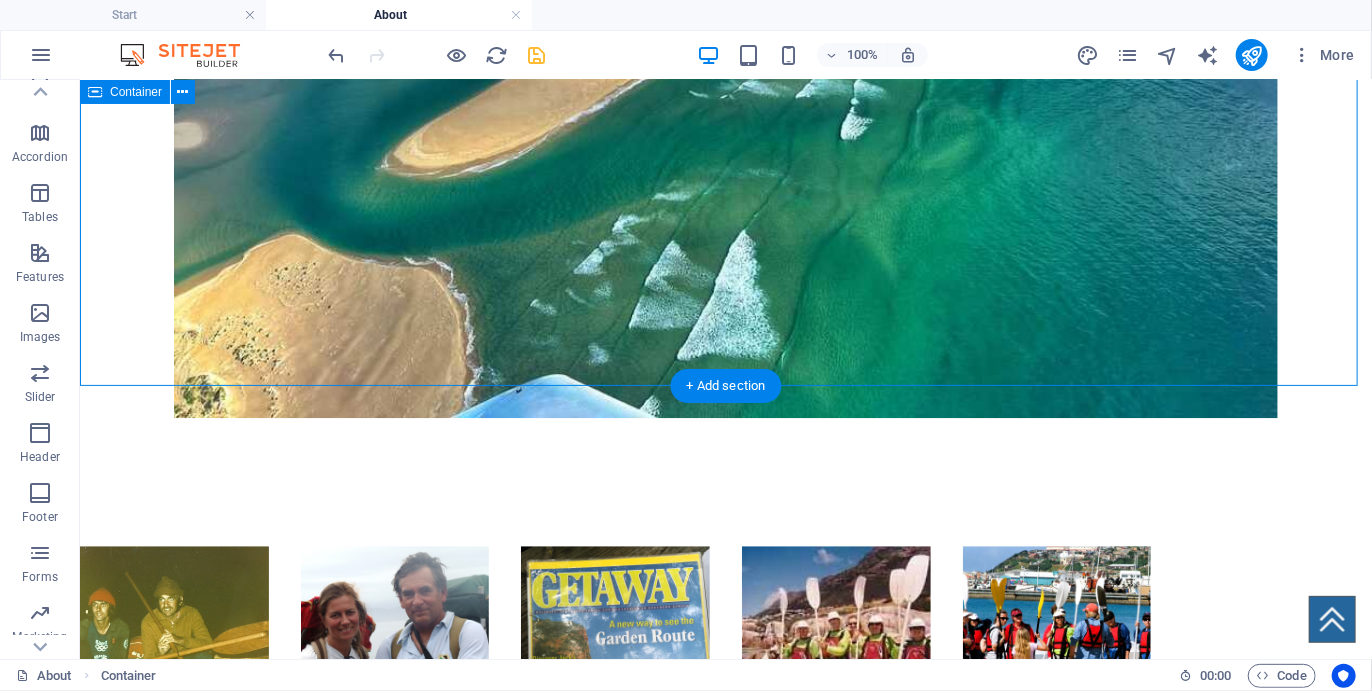 click on "pad" at bounding box center [725, 1340] 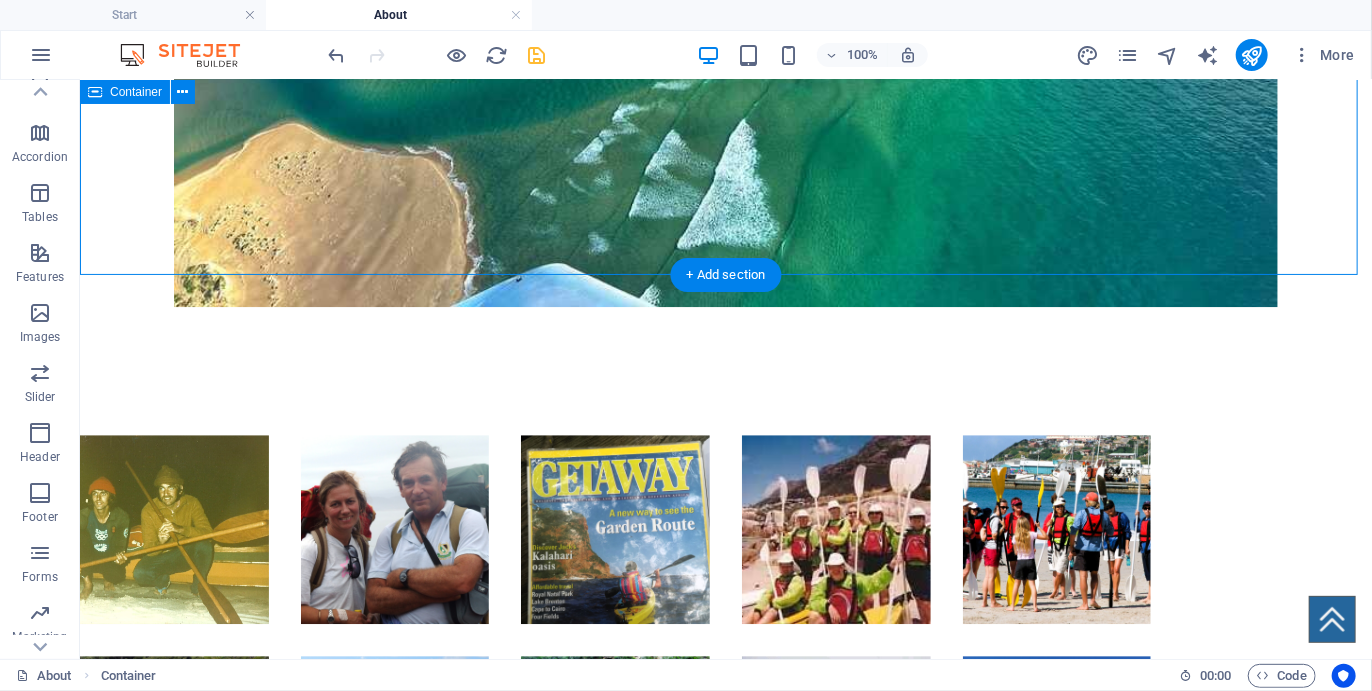 scroll, scrollTop: 2470, scrollLeft: 0, axis: vertical 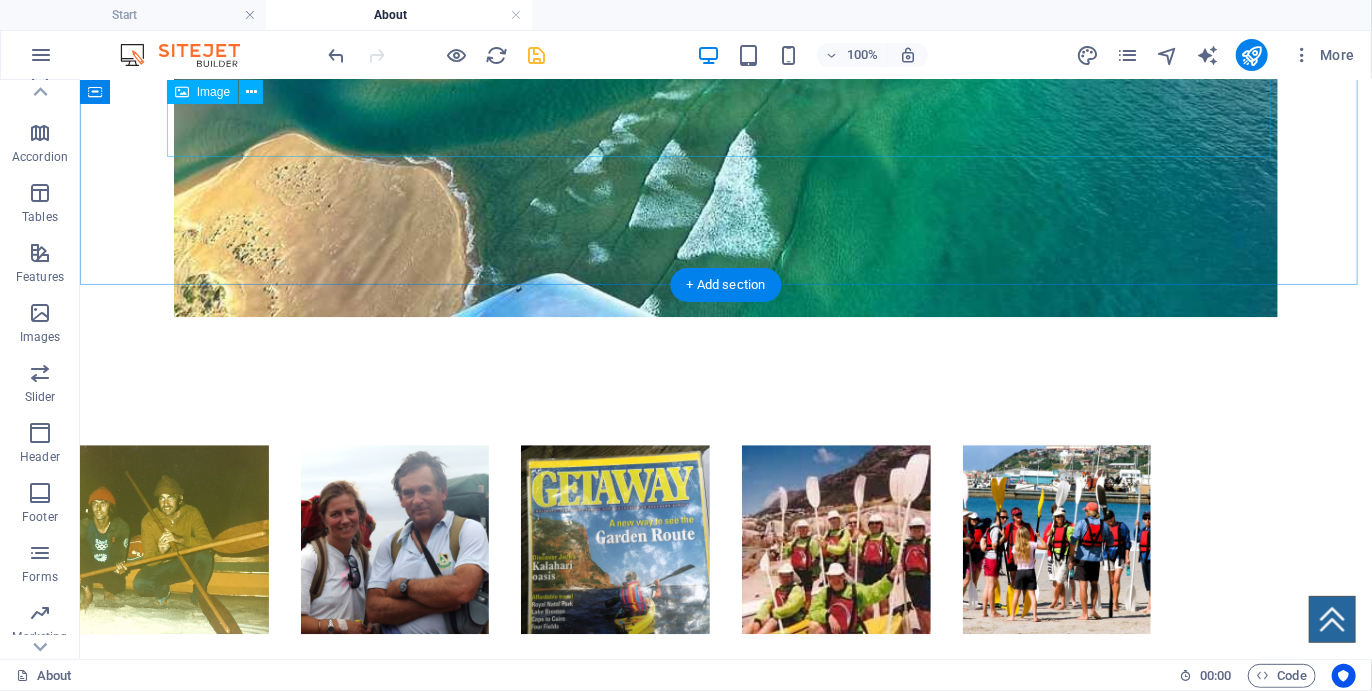 click on "pad" at bounding box center (725, 1239) 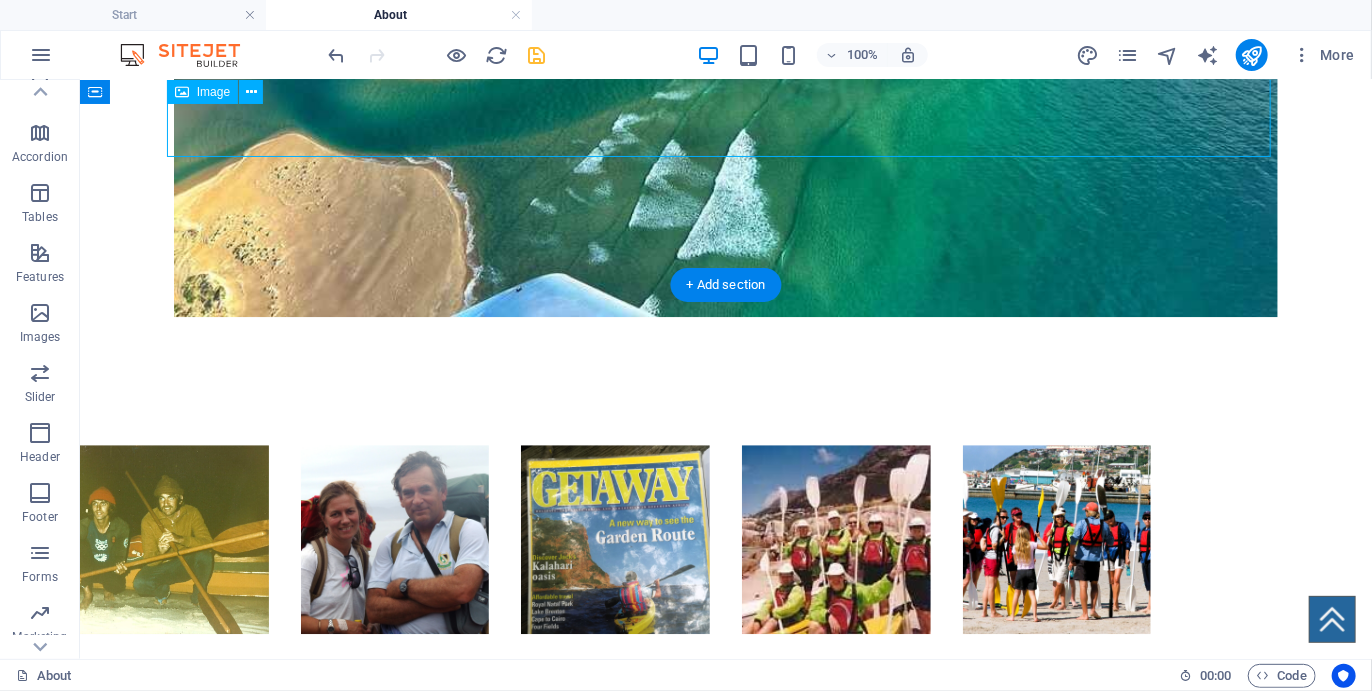 click on "pad" at bounding box center [725, 1239] 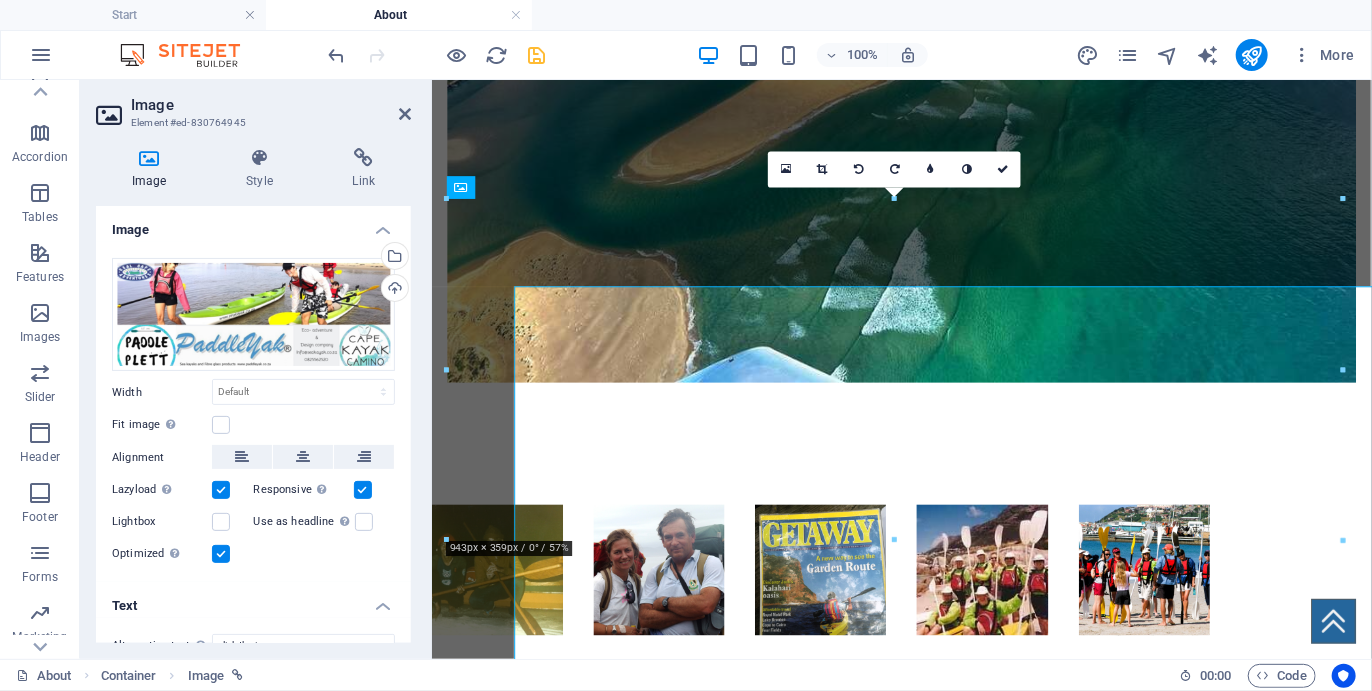 scroll, scrollTop: 2055, scrollLeft: 0, axis: vertical 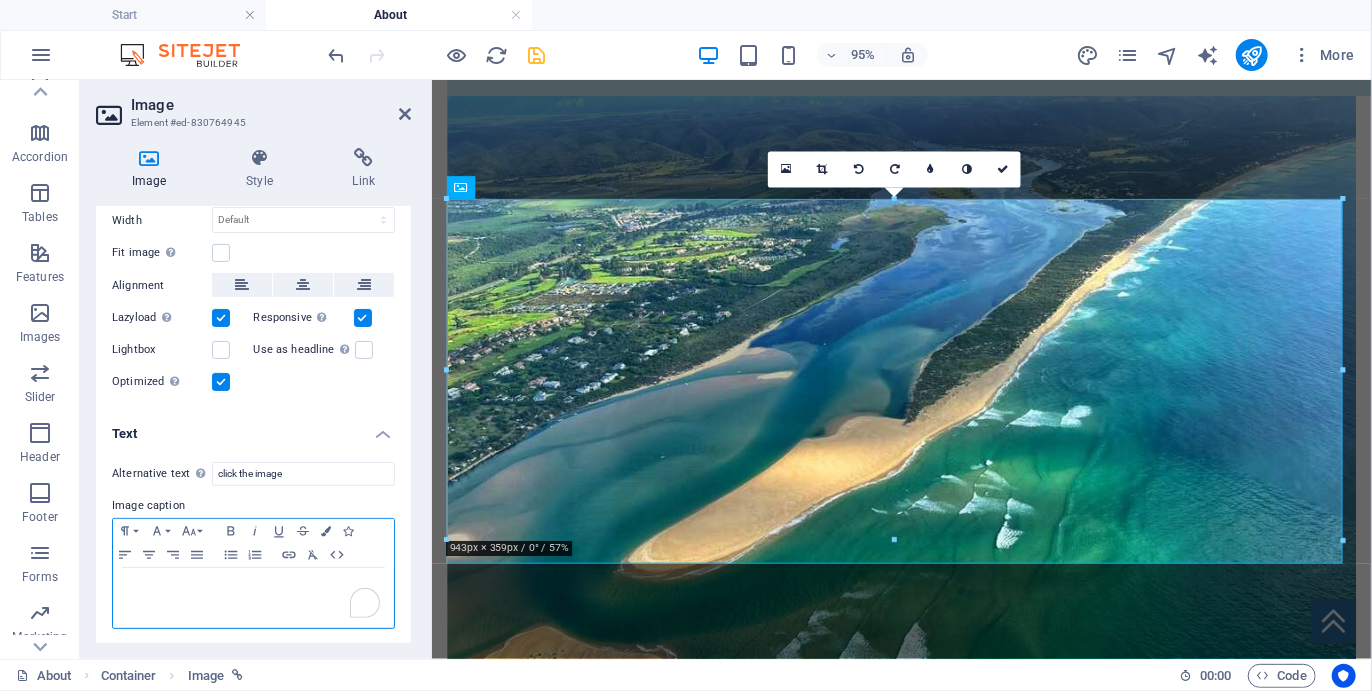 click at bounding box center [253, 587] 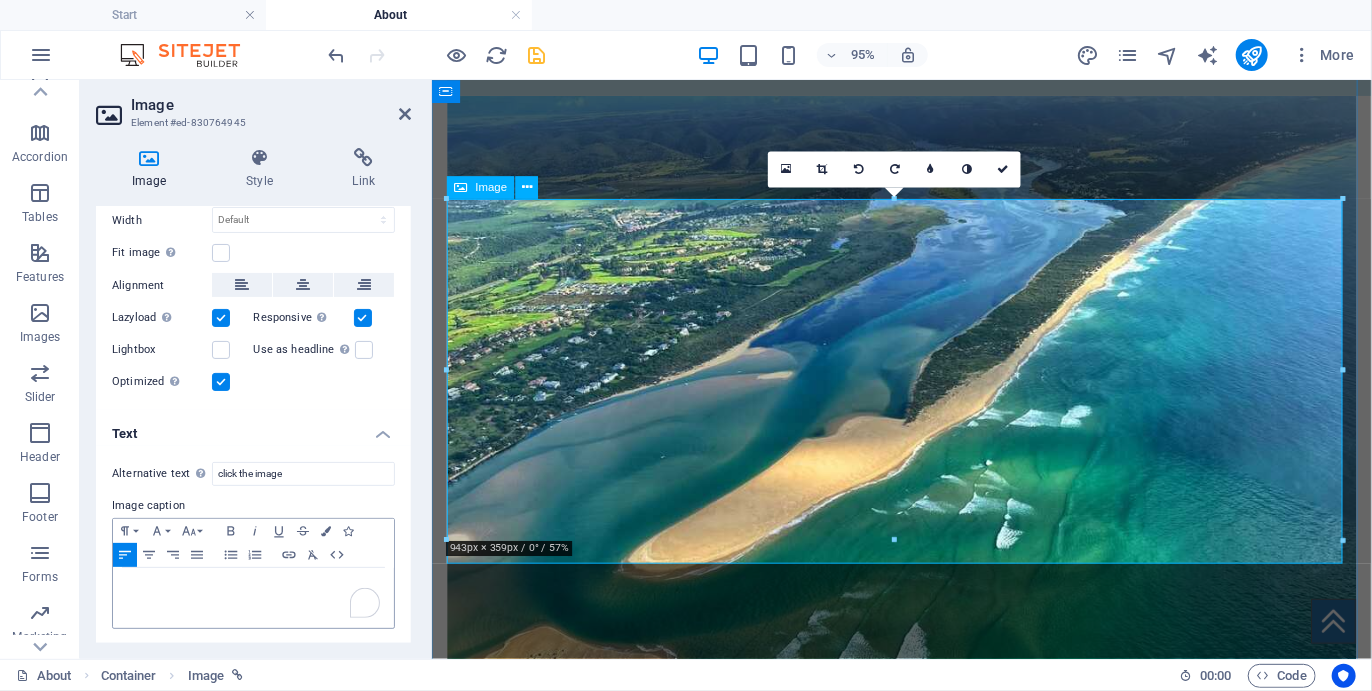 click on "pad" at bounding box center (925, 1577) 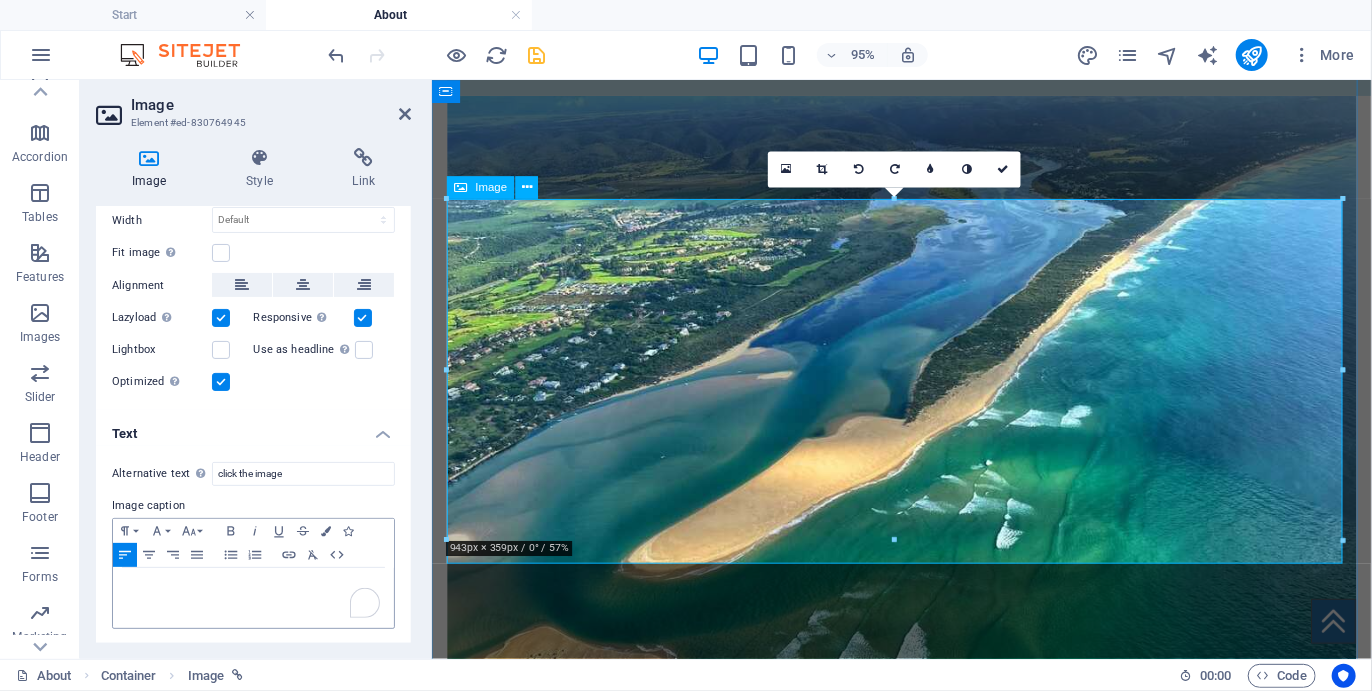 click on "pad" at bounding box center (925, 1577) 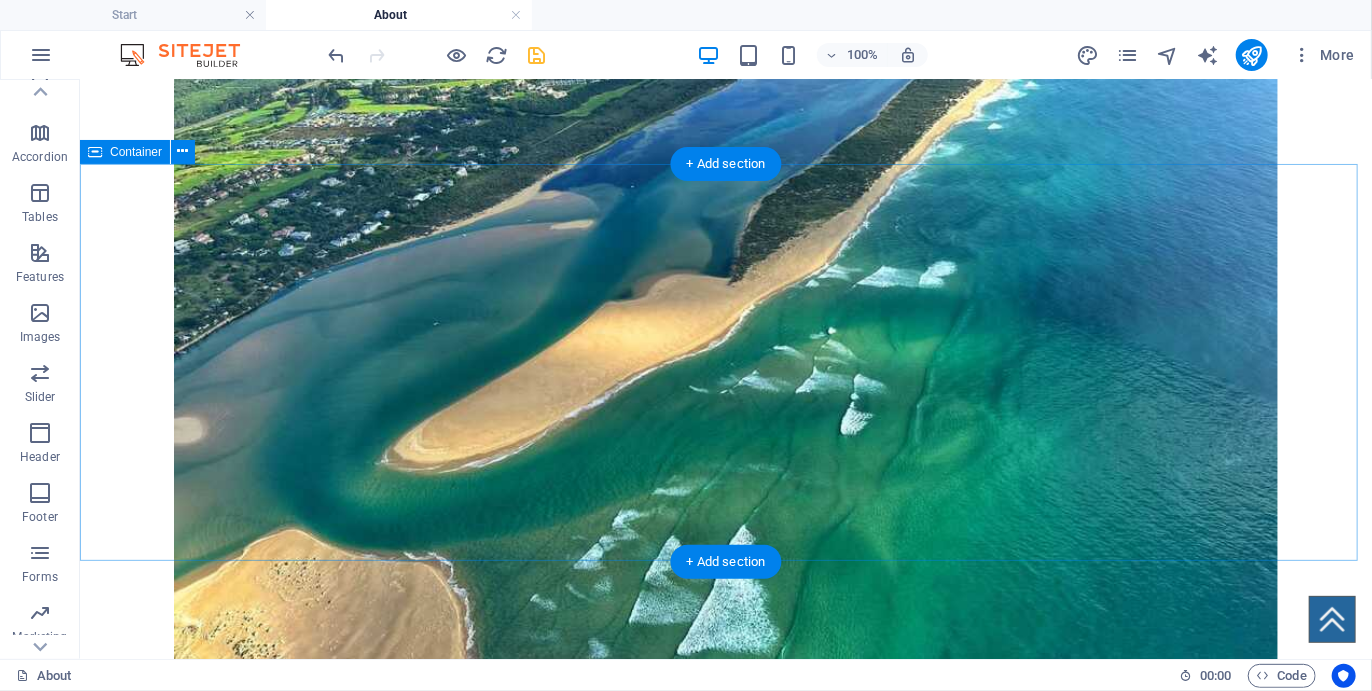 scroll, scrollTop: 2037, scrollLeft: 0, axis: vertical 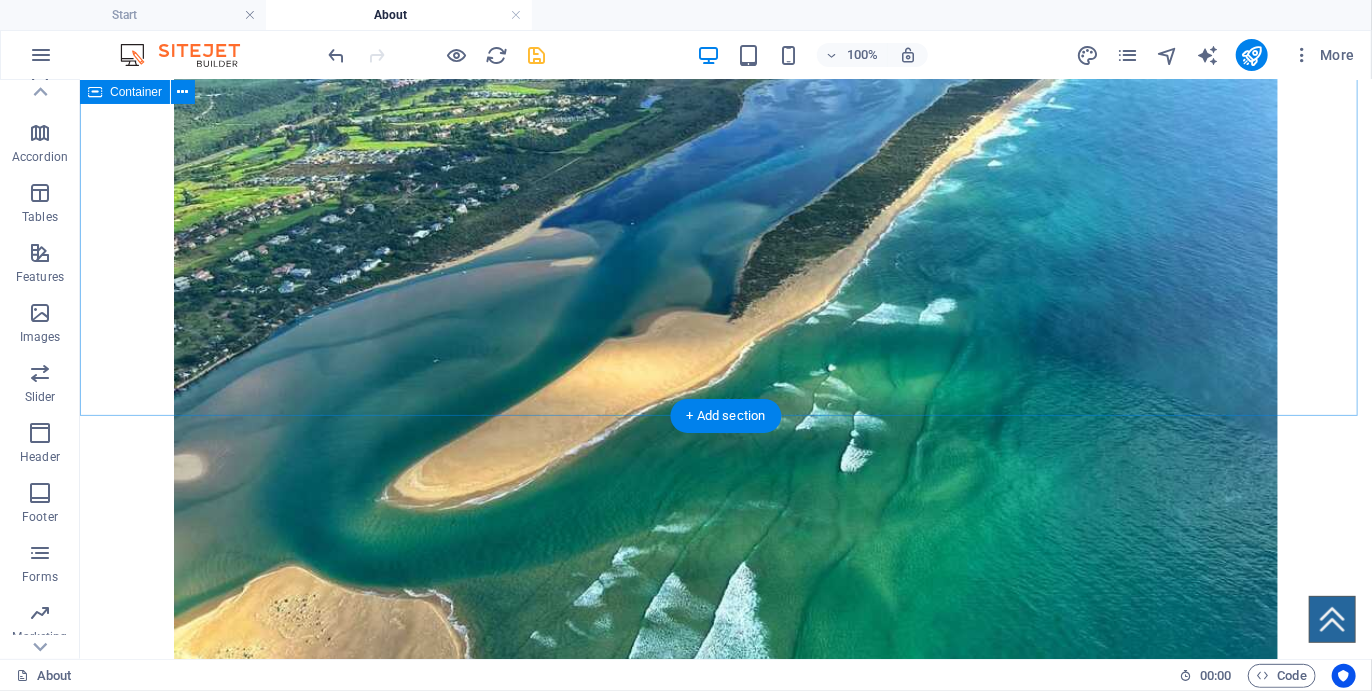 click on "Drop content here or  Add elements  Paste clipboard" at bounding box center (725, 1485) 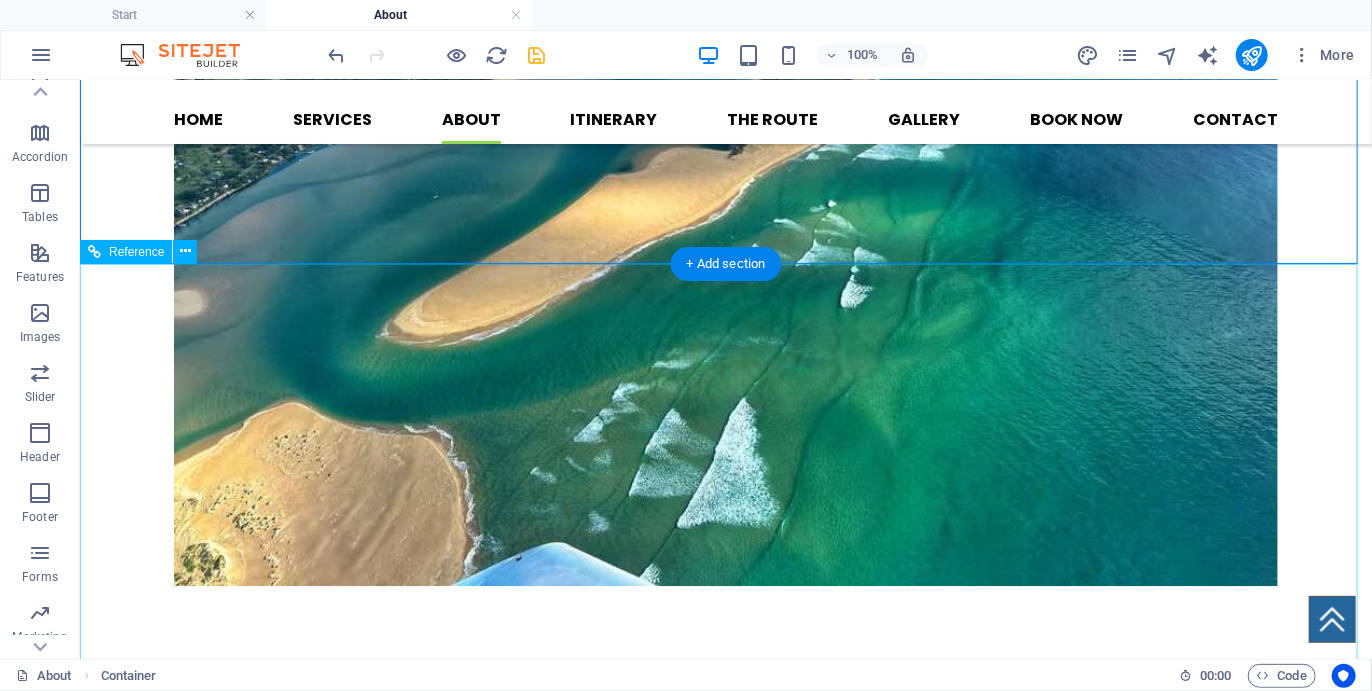 scroll, scrollTop: 2188, scrollLeft: 0, axis: vertical 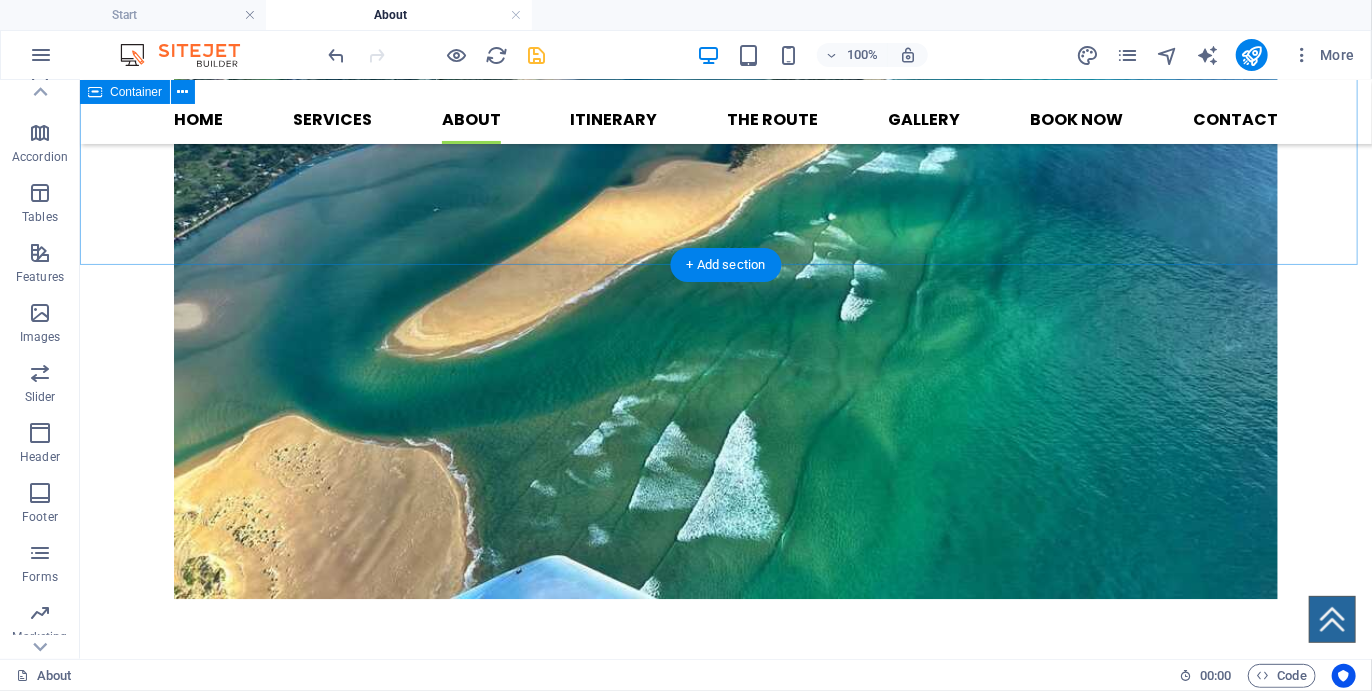 click on "Drop content here or  Add elements  Paste clipboard" at bounding box center (725, 1334) 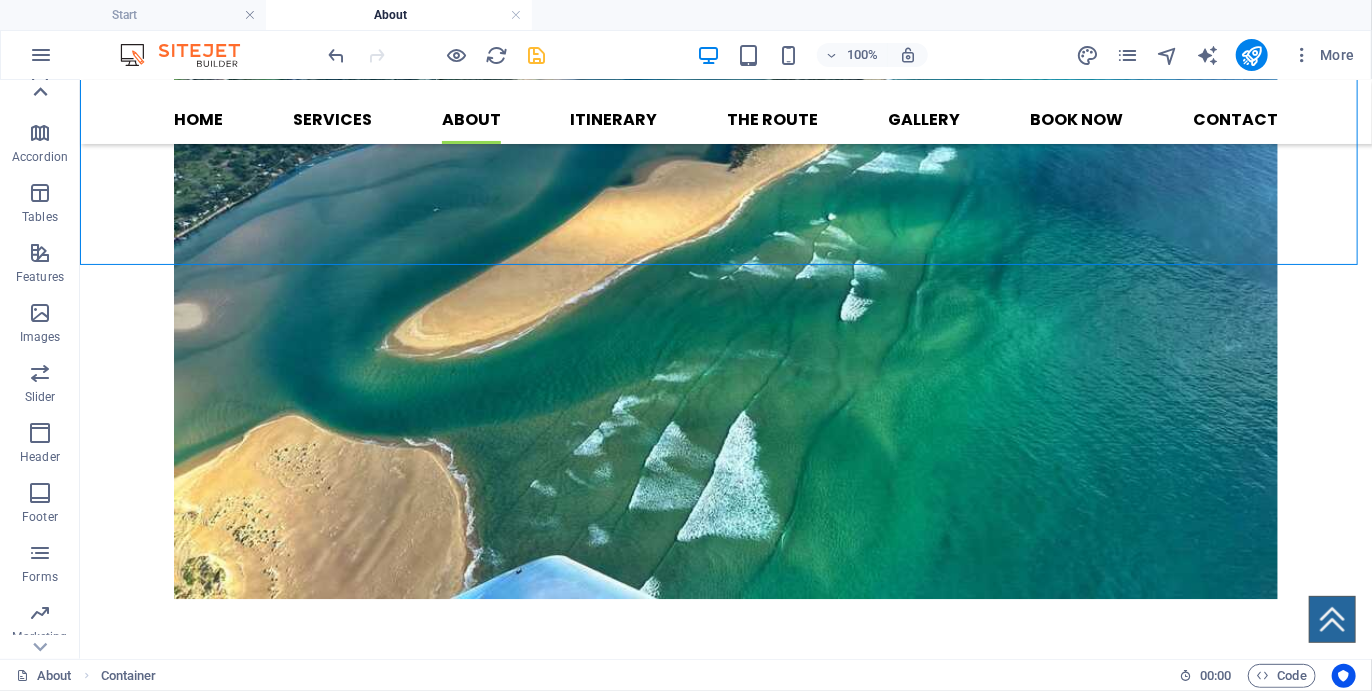 click 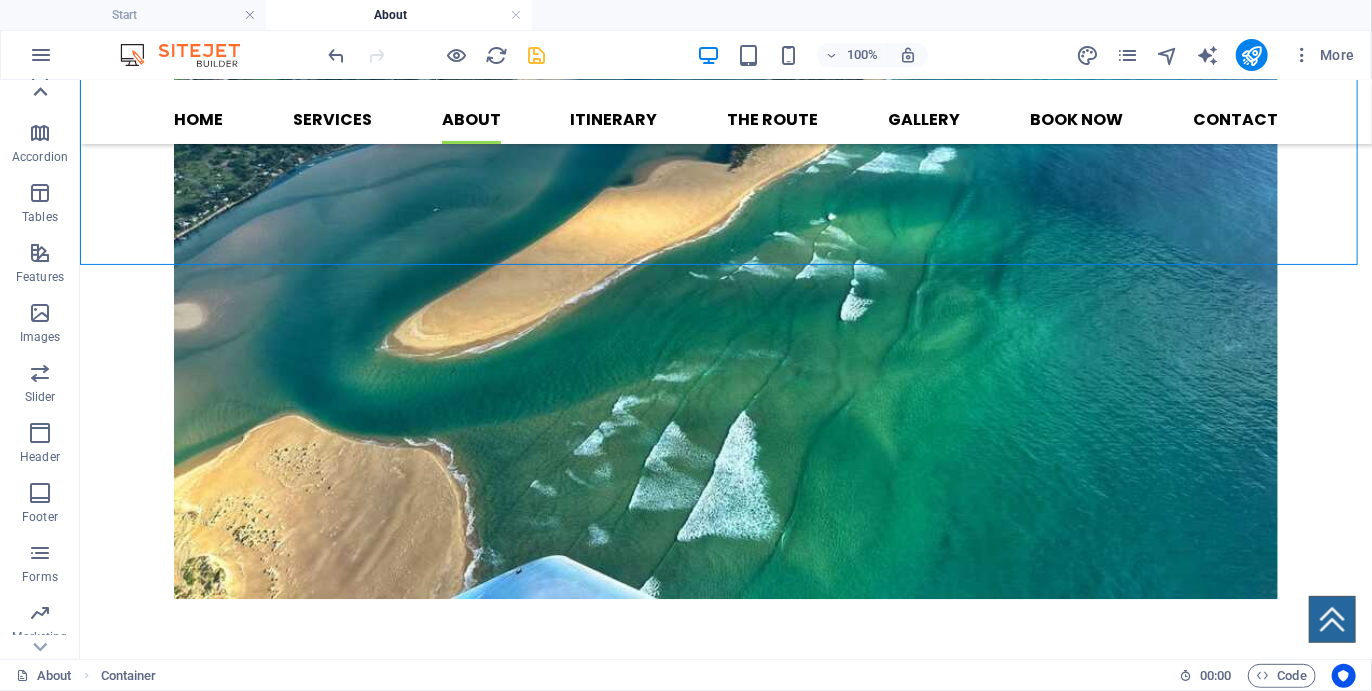 scroll, scrollTop: 0, scrollLeft: 0, axis: both 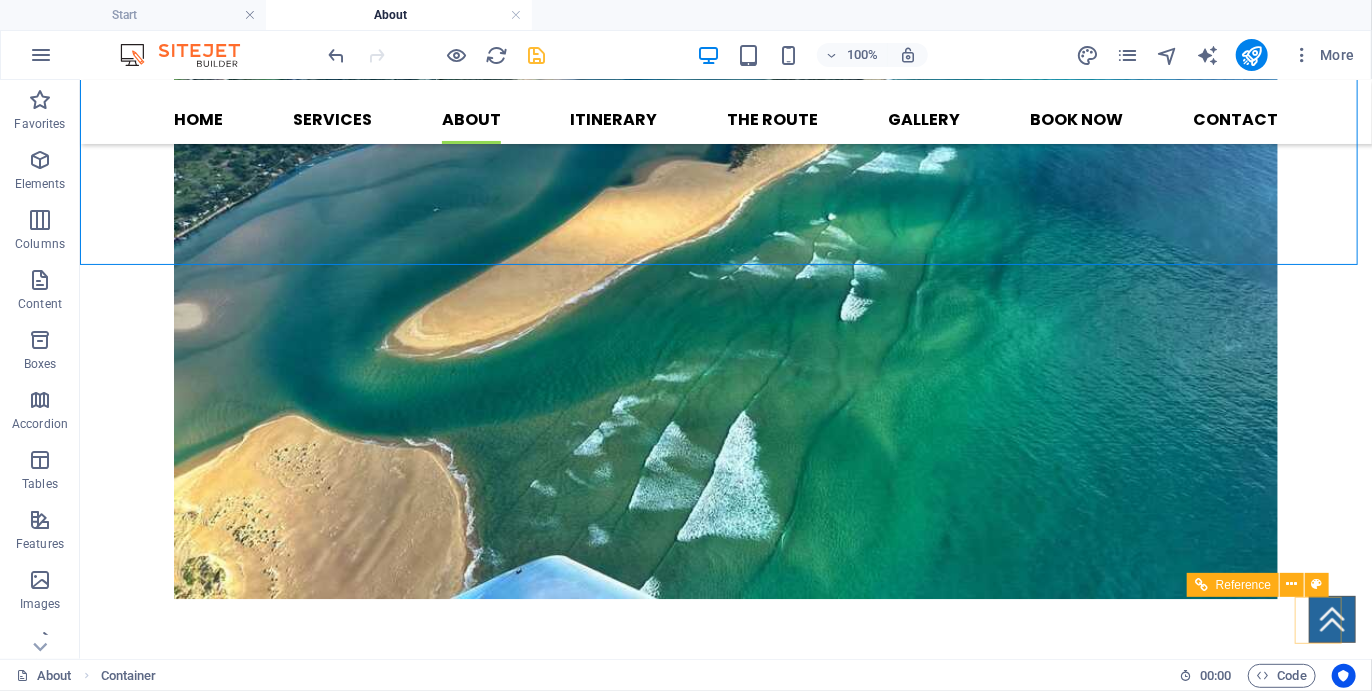 click at bounding box center [1331, 618] 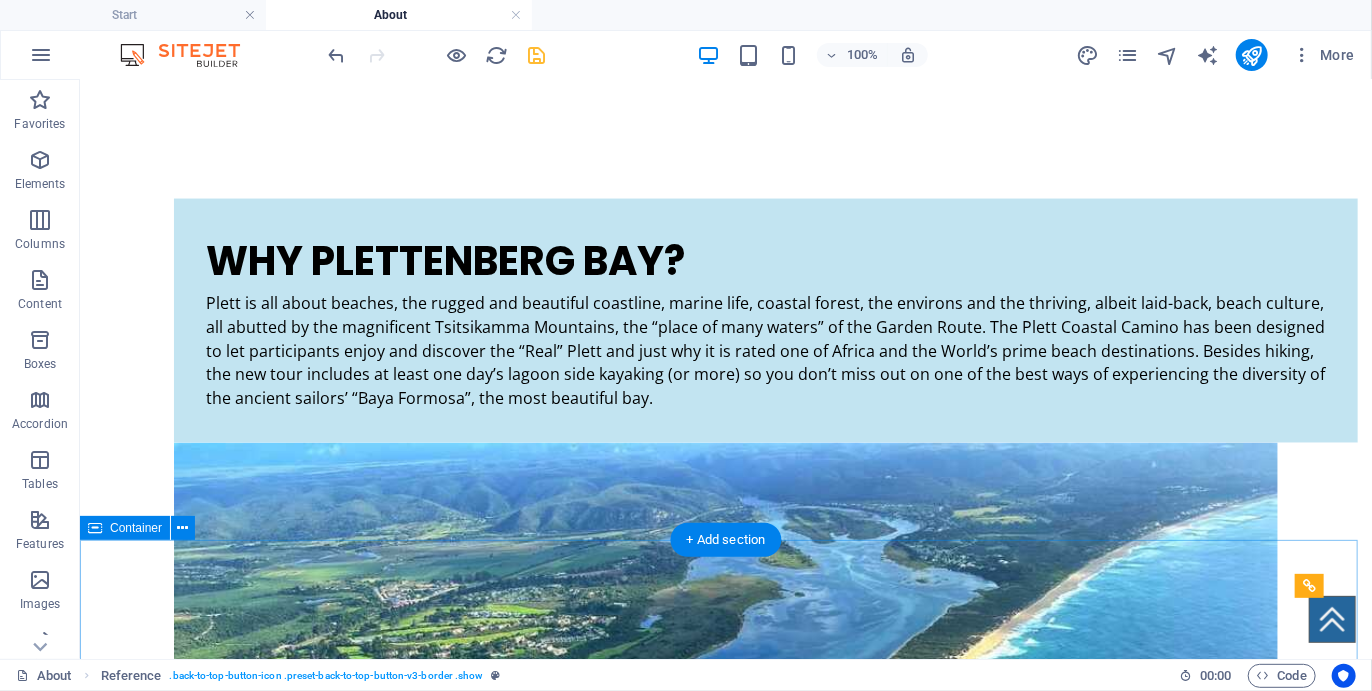 scroll, scrollTop: 1515, scrollLeft: 0, axis: vertical 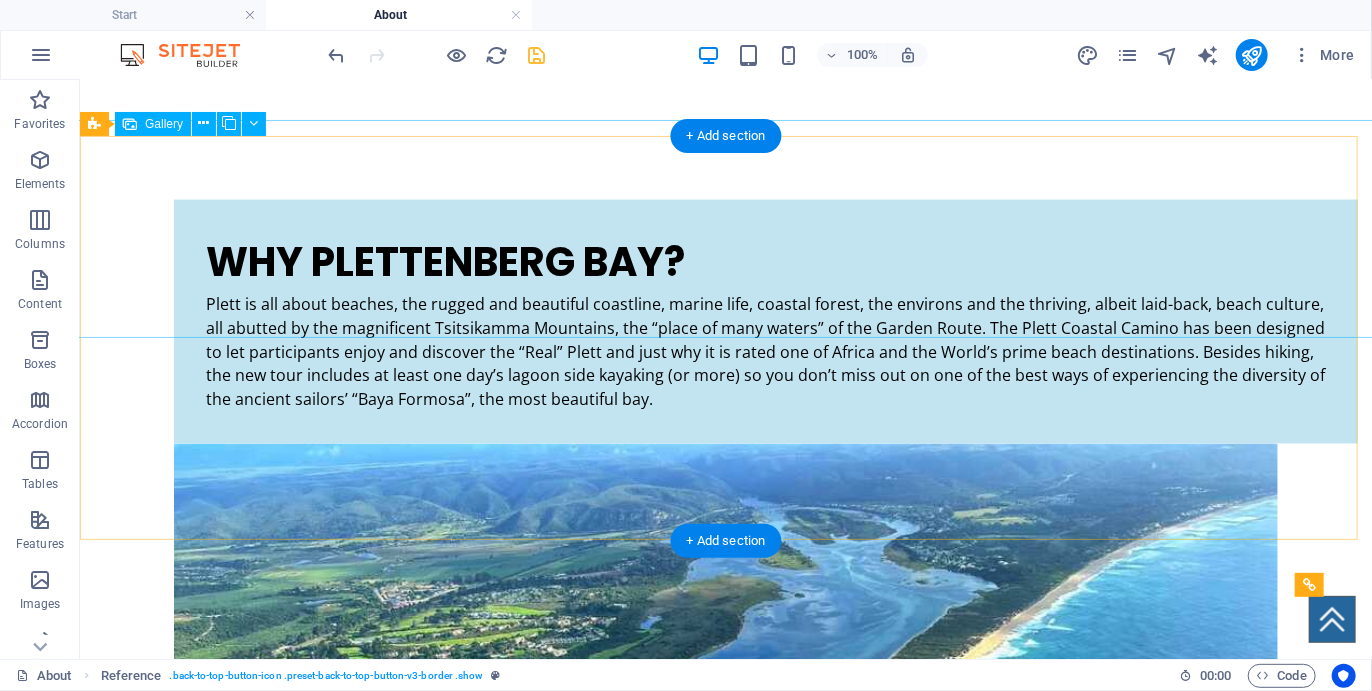 click at bounding box center [725, 1493] 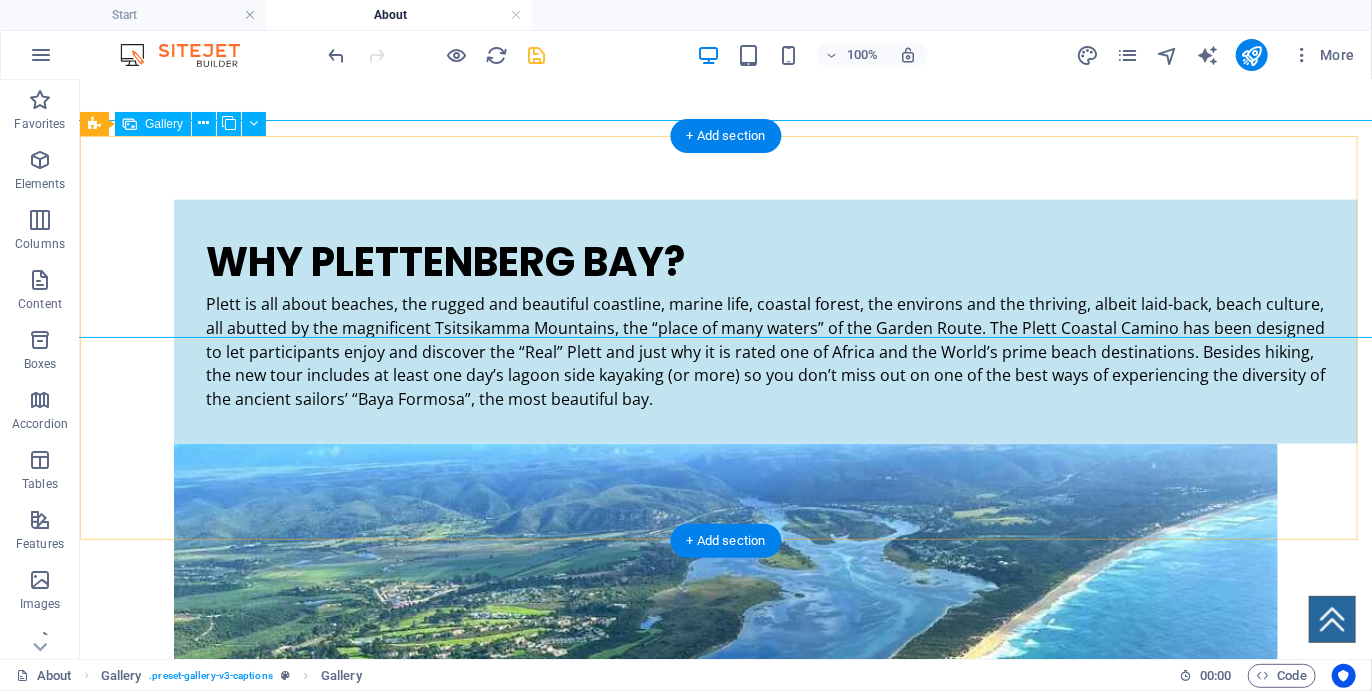 click at bounding box center [725, 1493] 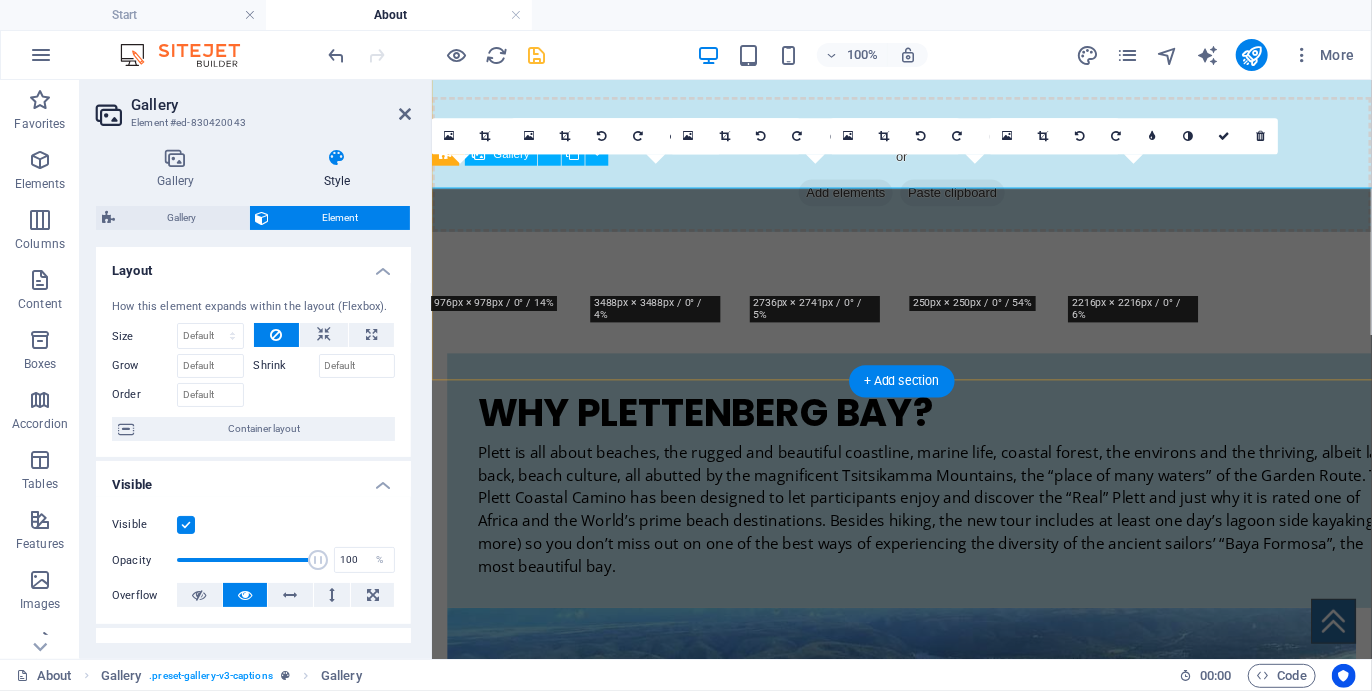 scroll, scrollTop: 1659, scrollLeft: 0, axis: vertical 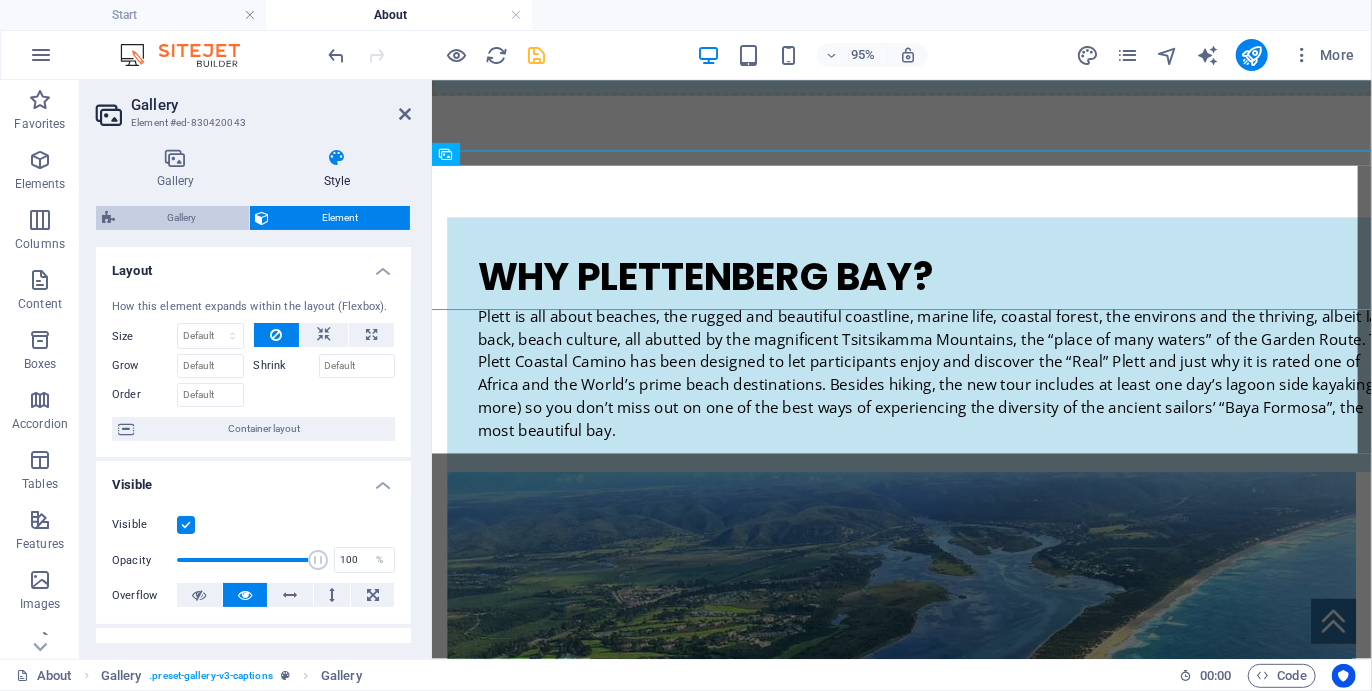 click on "Gallery" at bounding box center [182, 218] 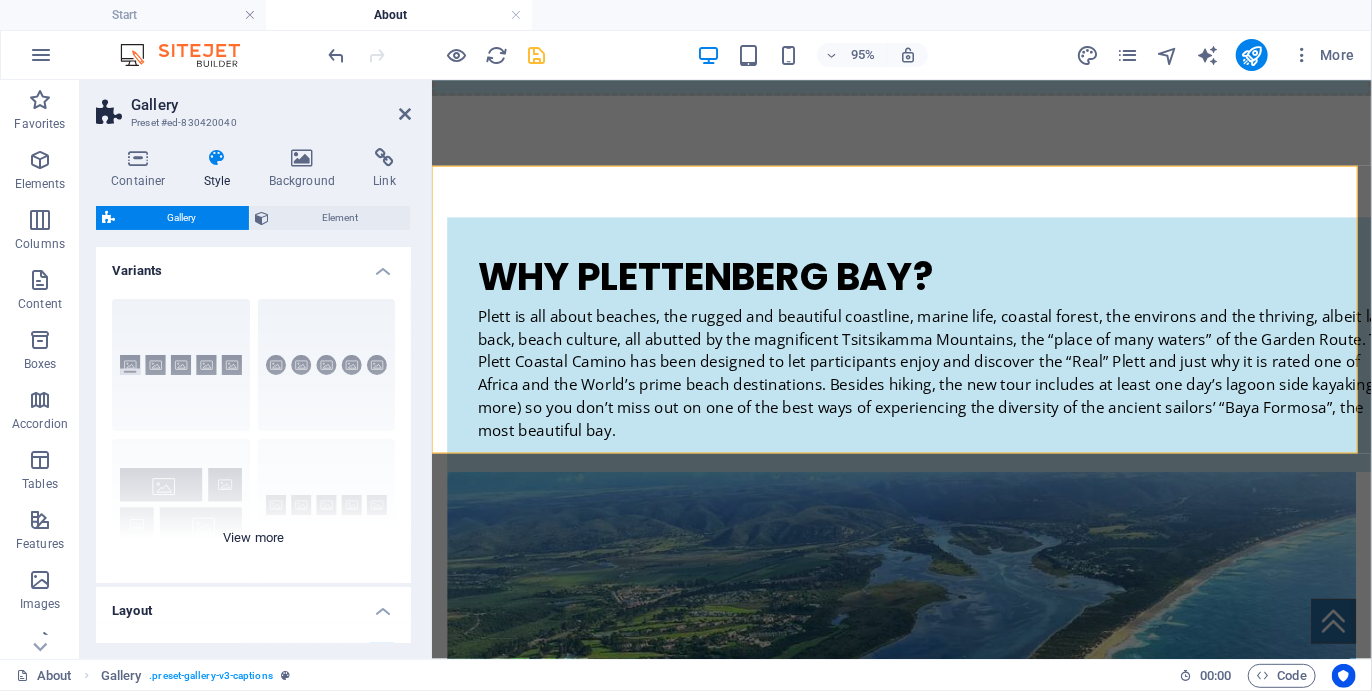 scroll, scrollTop: 360, scrollLeft: 0, axis: vertical 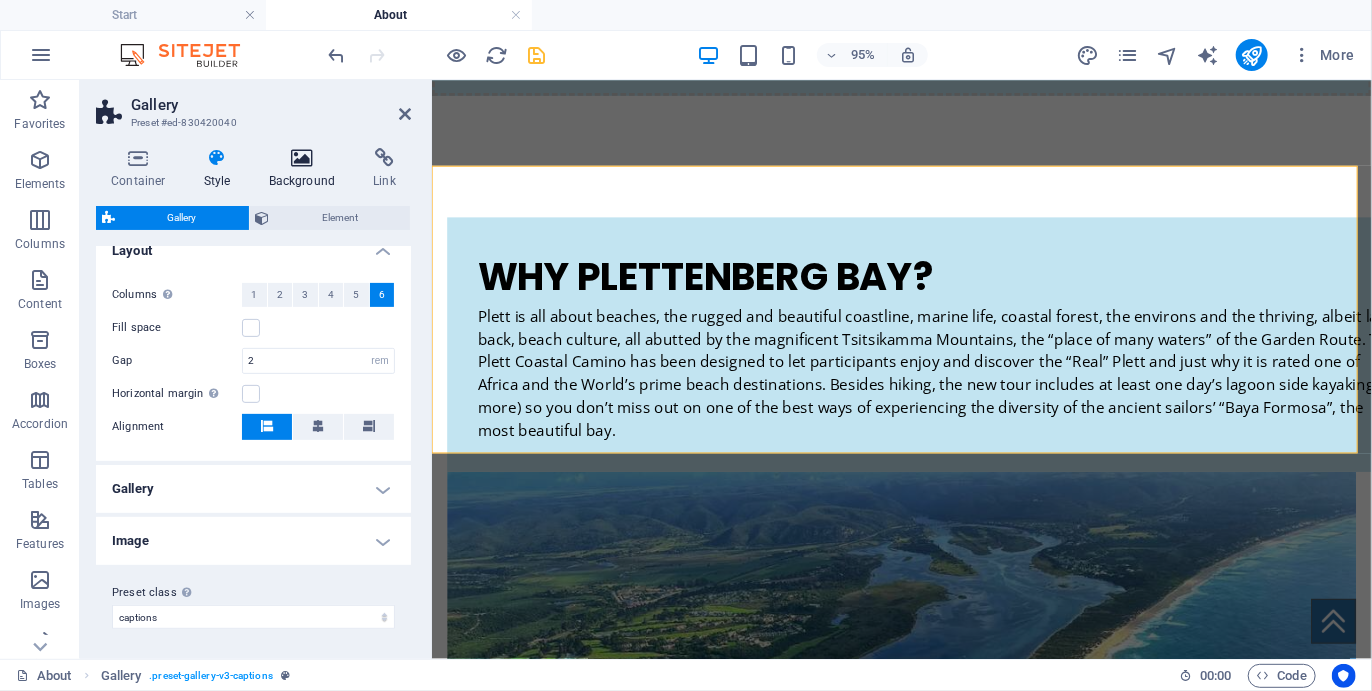 click at bounding box center (302, 158) 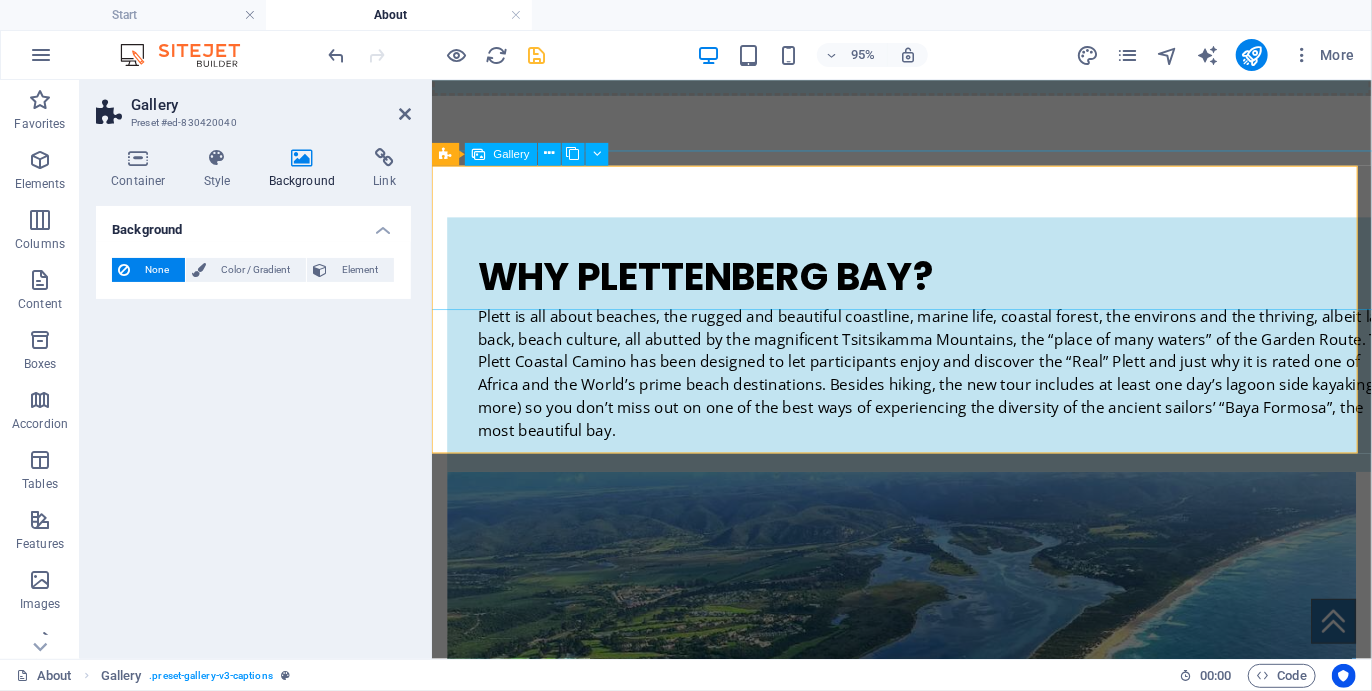 click at bounding box center (925, 1406) 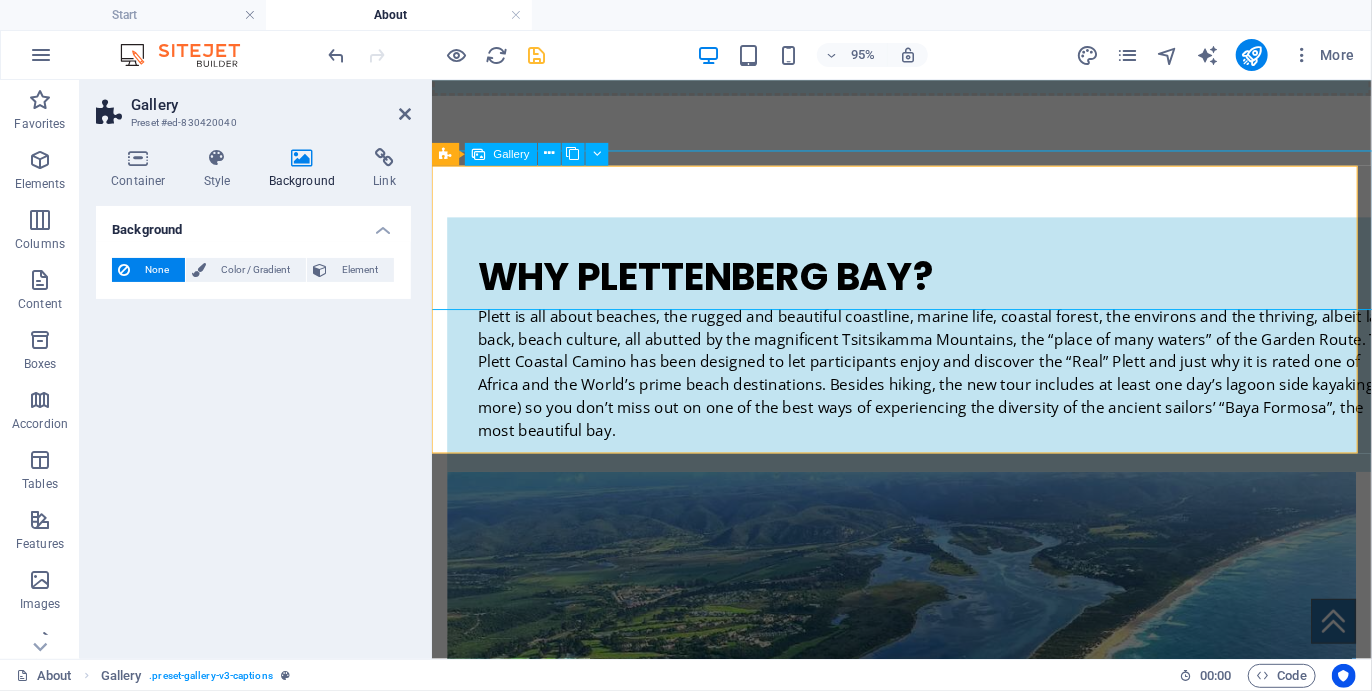 click at bounding box center [925, 1406] 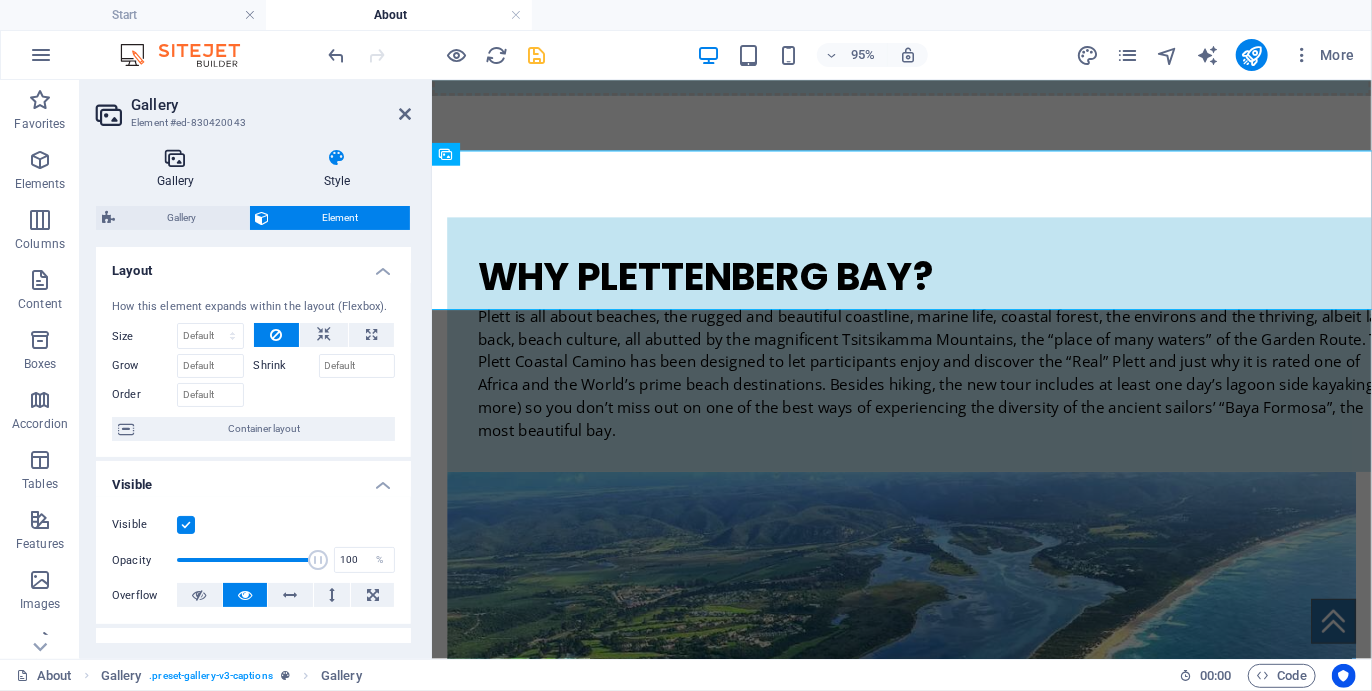 click at bounding box center [175, 158] 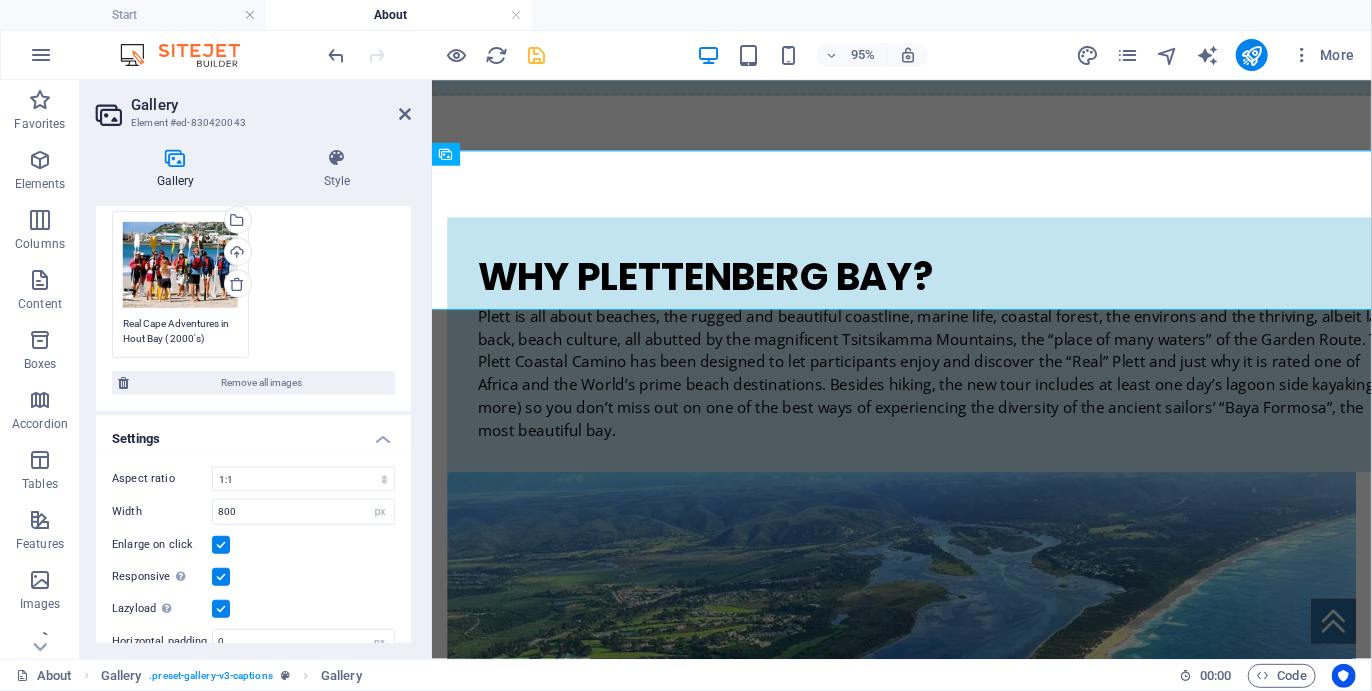scroll, scrollTop: 382, scrollLeft: 0, axis: vertical 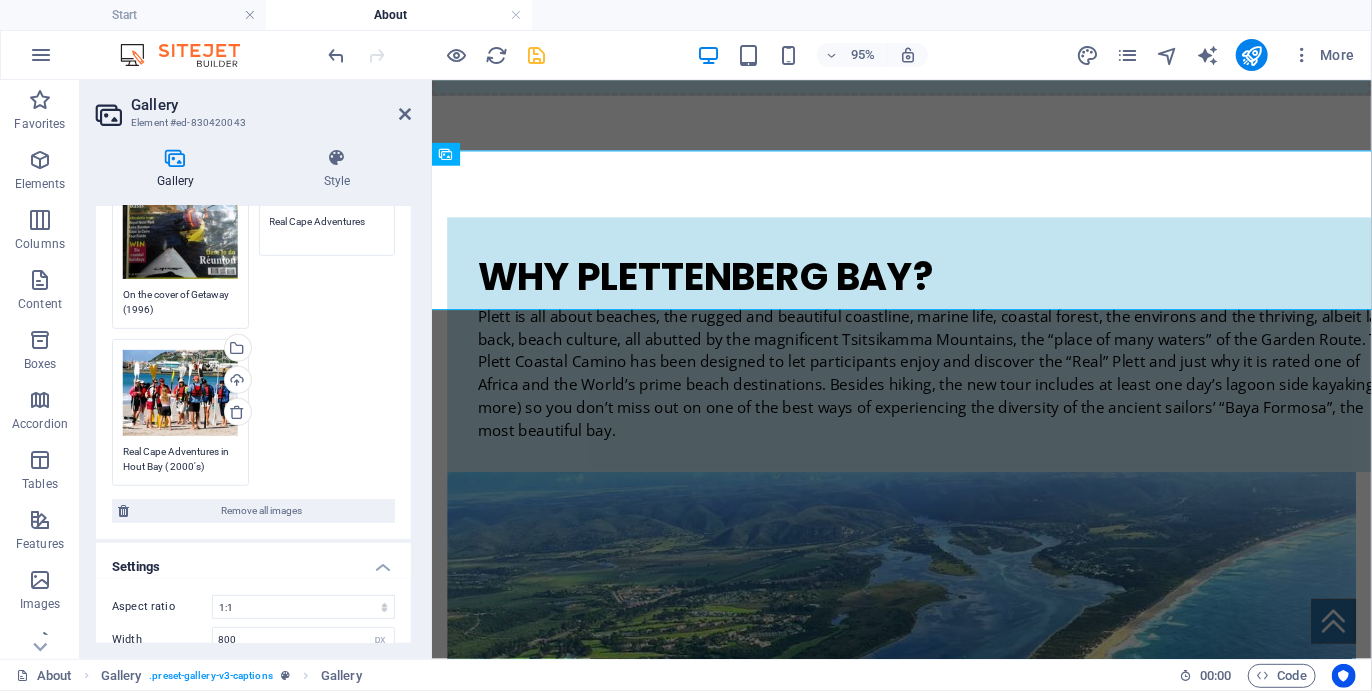 click on "Drag files here, click to choose files or select files from Files or our free stock photos & videos Select files from the file manager, stock photos, or upload file(s) Upload J Loots in Plett (80's) Drag files here, click to choose files or select files from Files or our free stock photos & videos Select files from the file manager, stock photos, or upload file(s) Upload The Founders on new adventures Drag files here, click to choose files or select files from Files or our free stock photos & videos Select files from the file manager, stock photos, or upload file(s) Upload On the cover of Getaway (1996) Drag files here, click to choose files or select files from Files or our free stock photos & videos Select files from the file manager, stock photos, or upload file(s) Upload Real Cape Adventures Drag files here, click to choose files or select files from Files or our free stock photos & videos Select files from the file manager, stock photos, or upload file(s) Upload Real Cape Adventures in Hout Bay ( 2000's)" at bounding box center [253, 222] 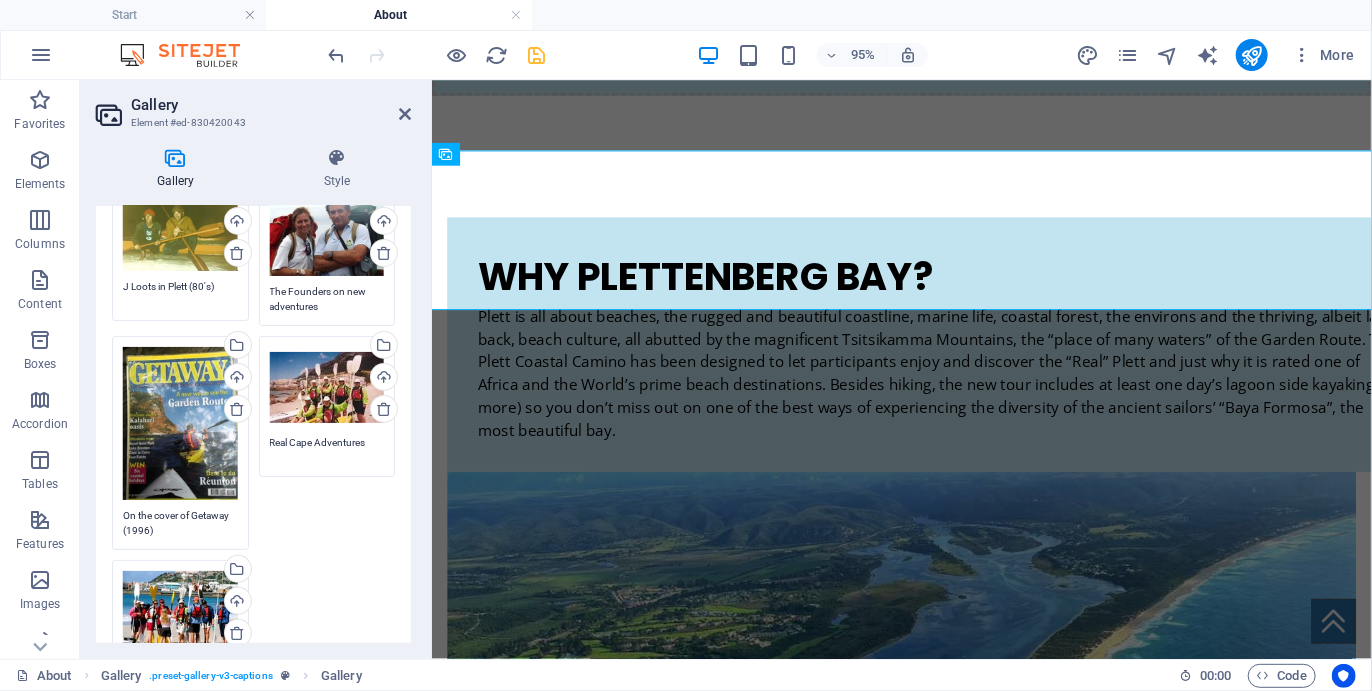 scroll, scrollTop: 0, scrollLeft: 0, axis: both 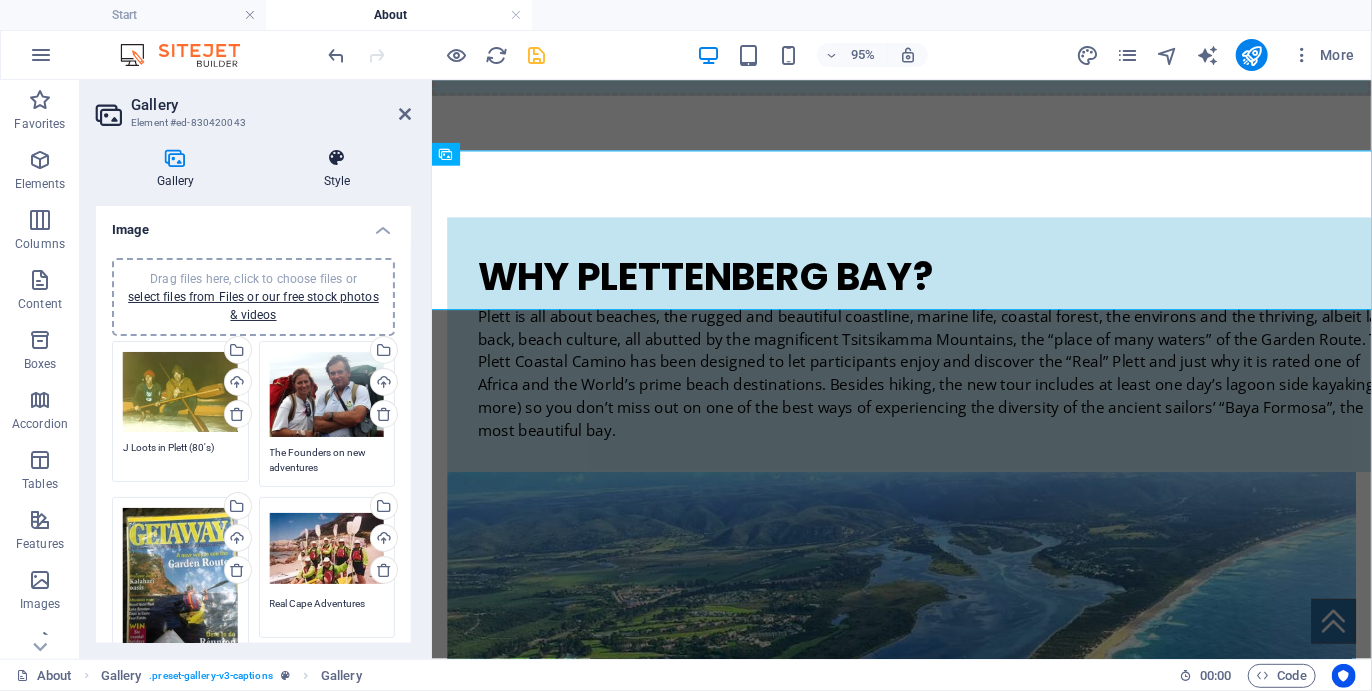 click at bounding box center (337, 158) 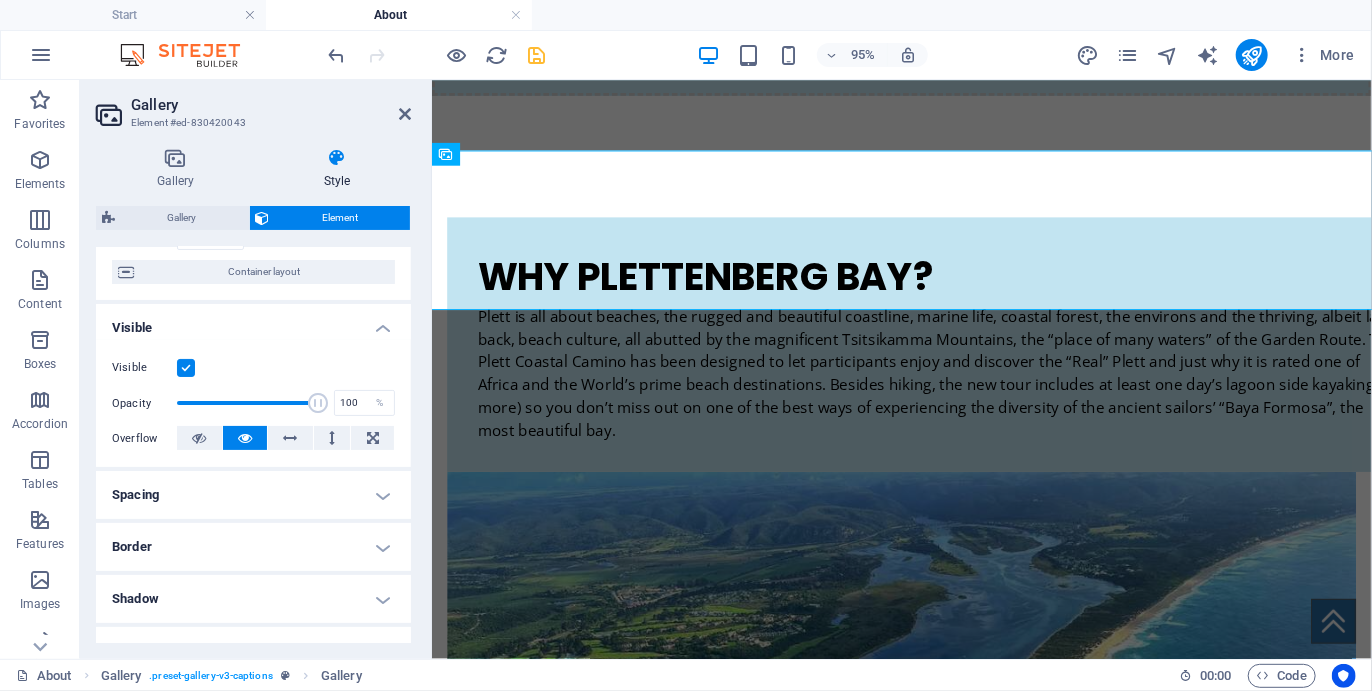 scroll, scrollTop: 0, scrollLeft: 0, axis: both 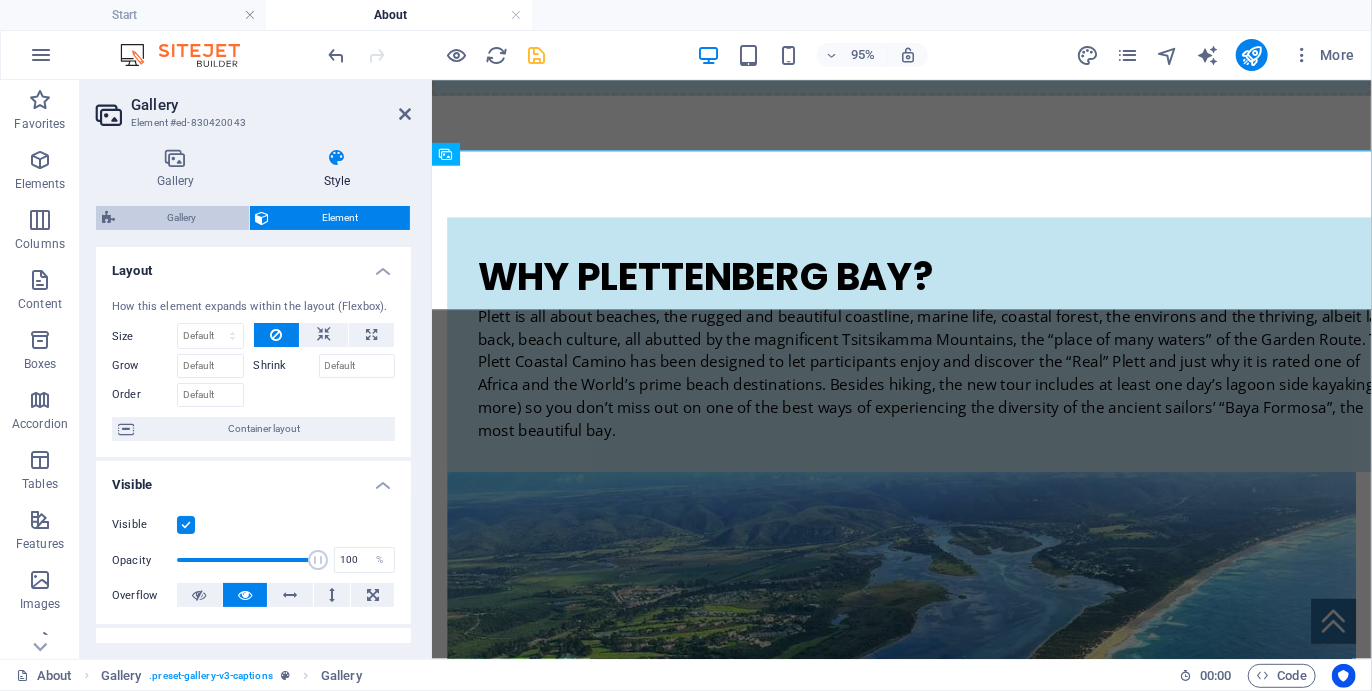 click on "Gallery" at bounding box center (182, 218) 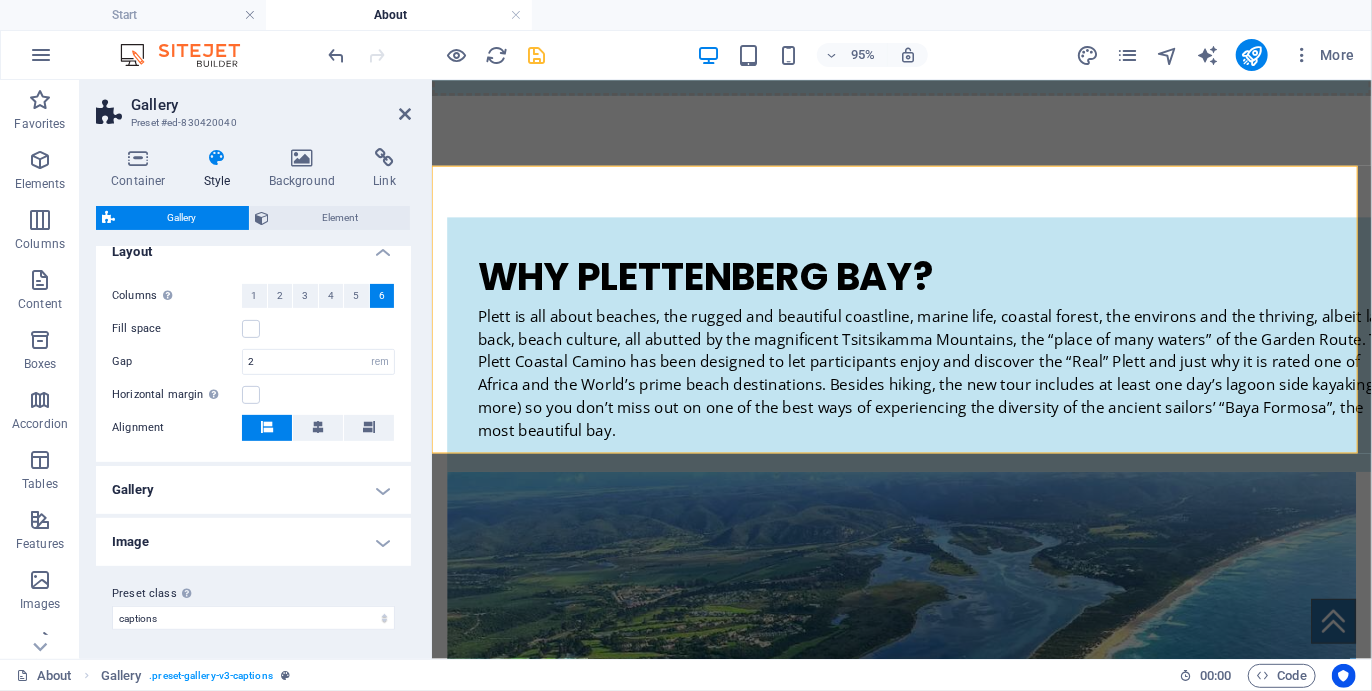 scroll, scrollTop: 360, scrollLeft: 0, axis: vertical 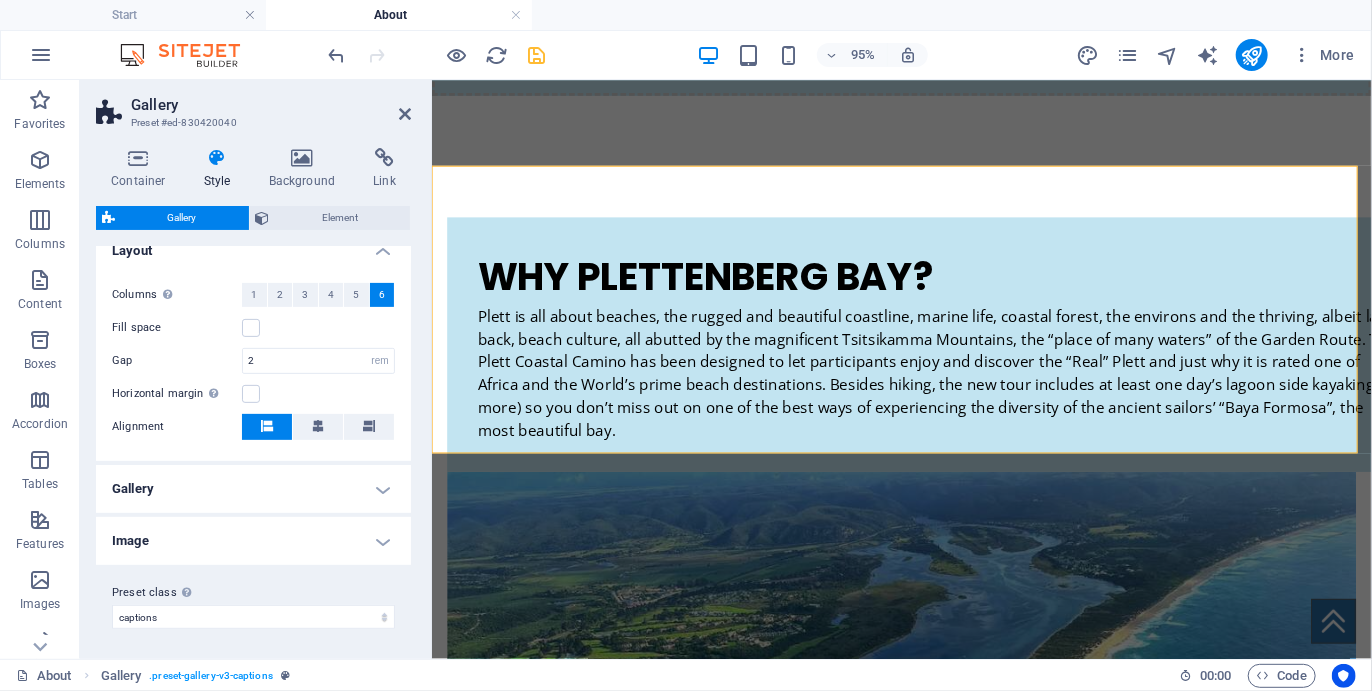 click on "Image" at bounding box center [253, 541] 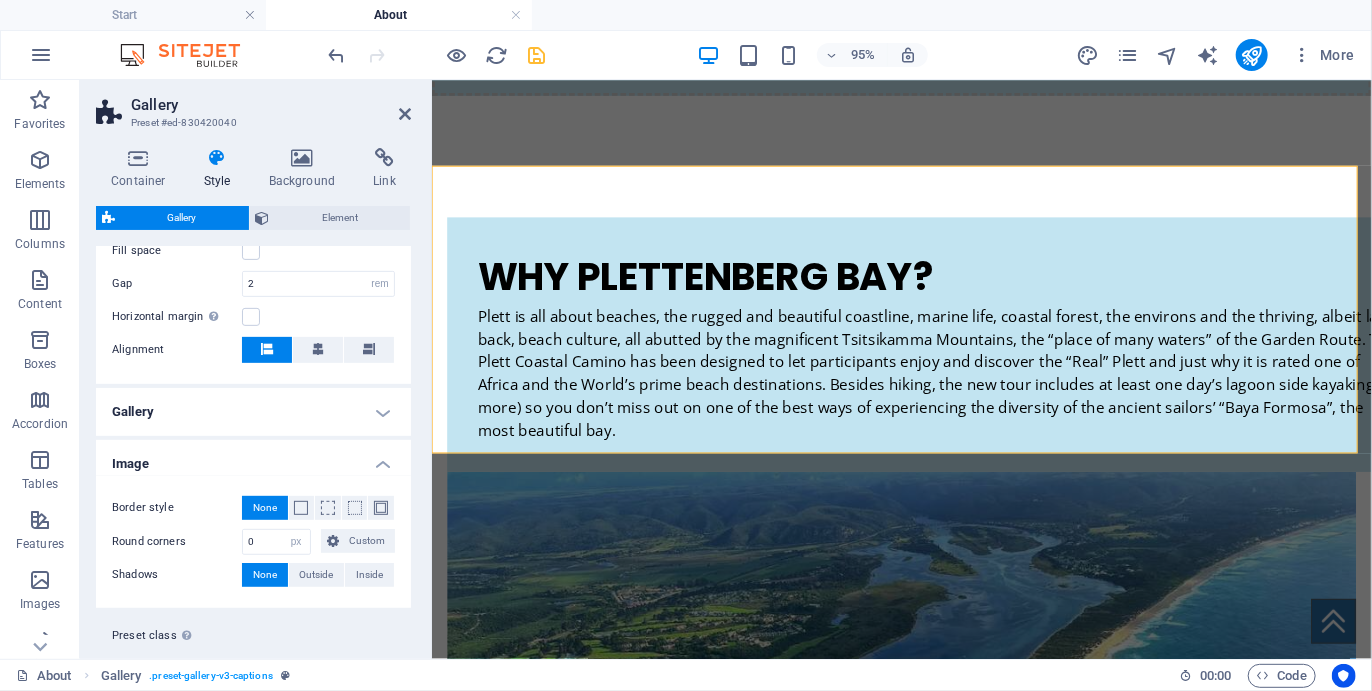 scroll, scrollTop: 436, scrollLeft: 0, axis: vertical 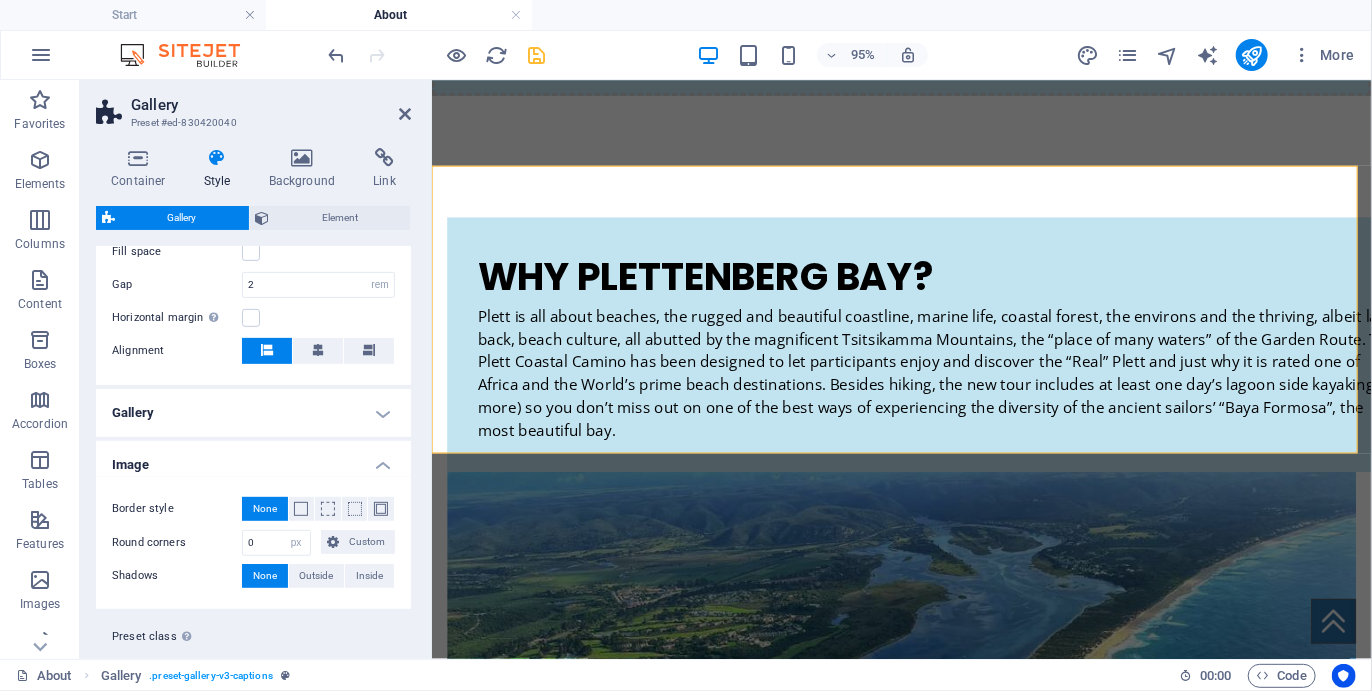 click on "Gallery" at bounding box center [253, 413] 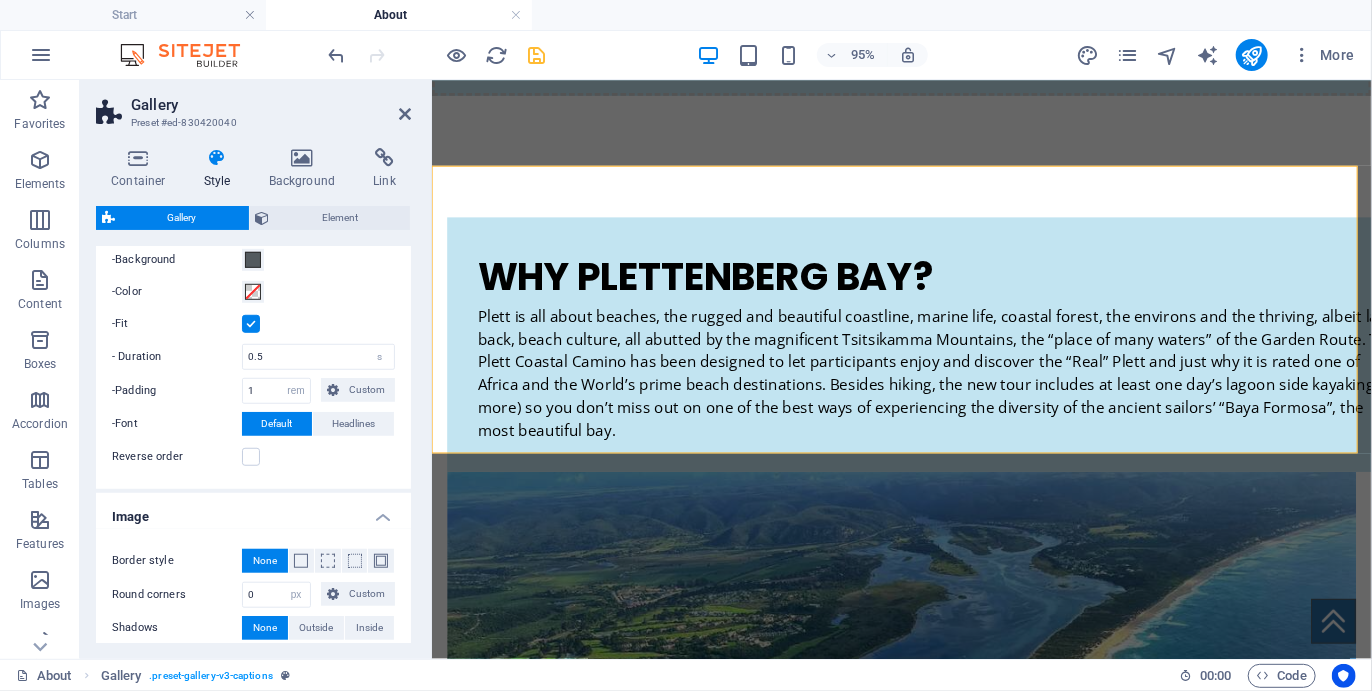scroll, scrollTop: 793, scrollLeft: 0, axis: vertical 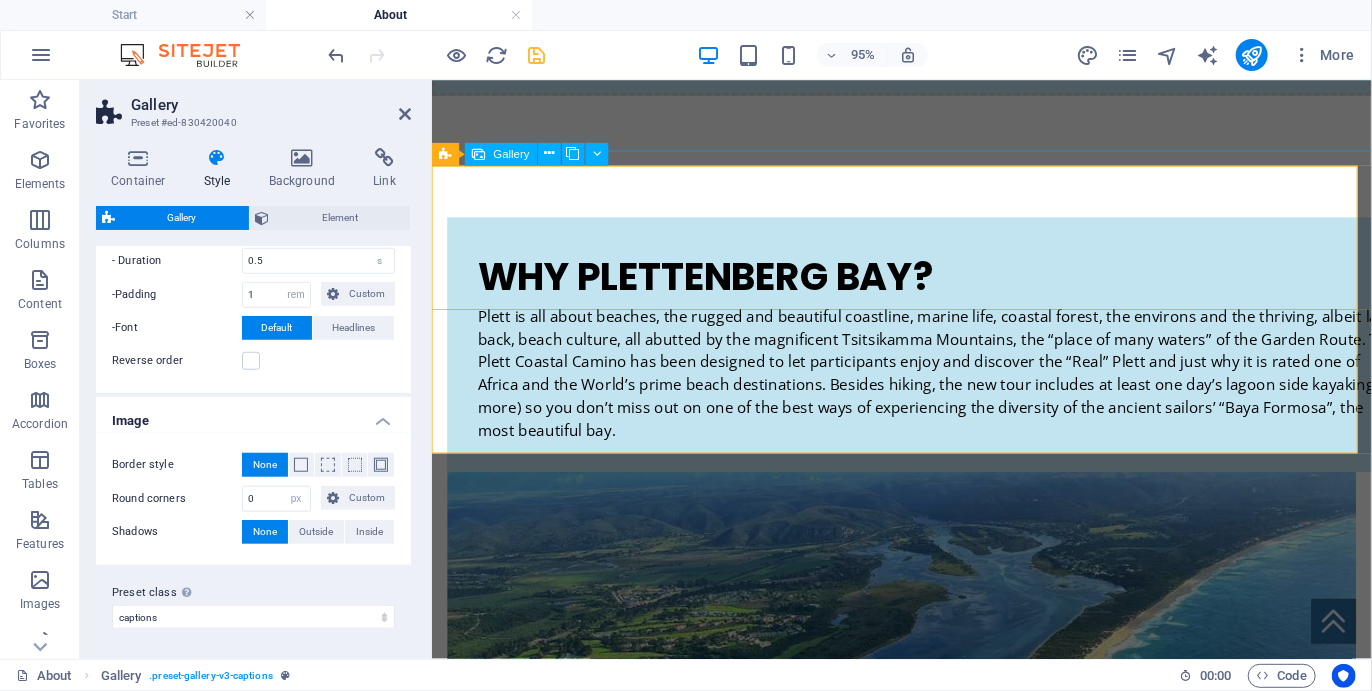 click at bounding box center [1181, 1406] 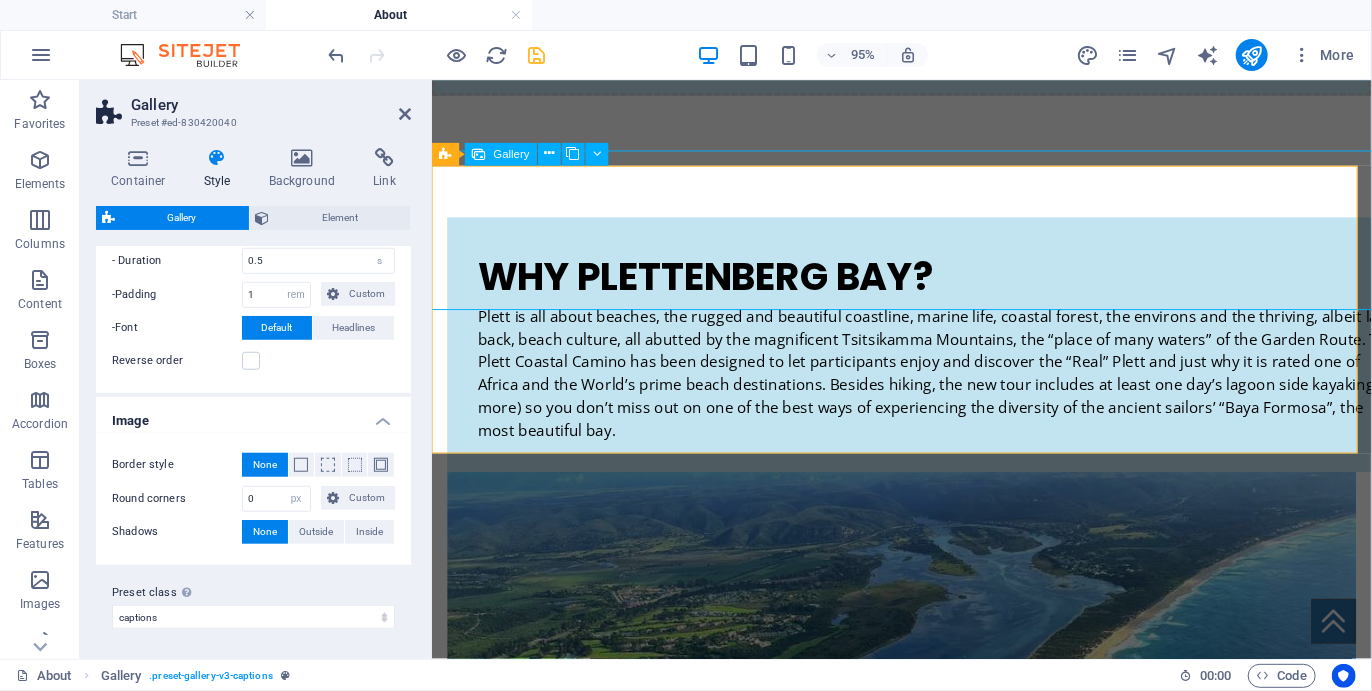 click at bounding box center [1181, 1406] 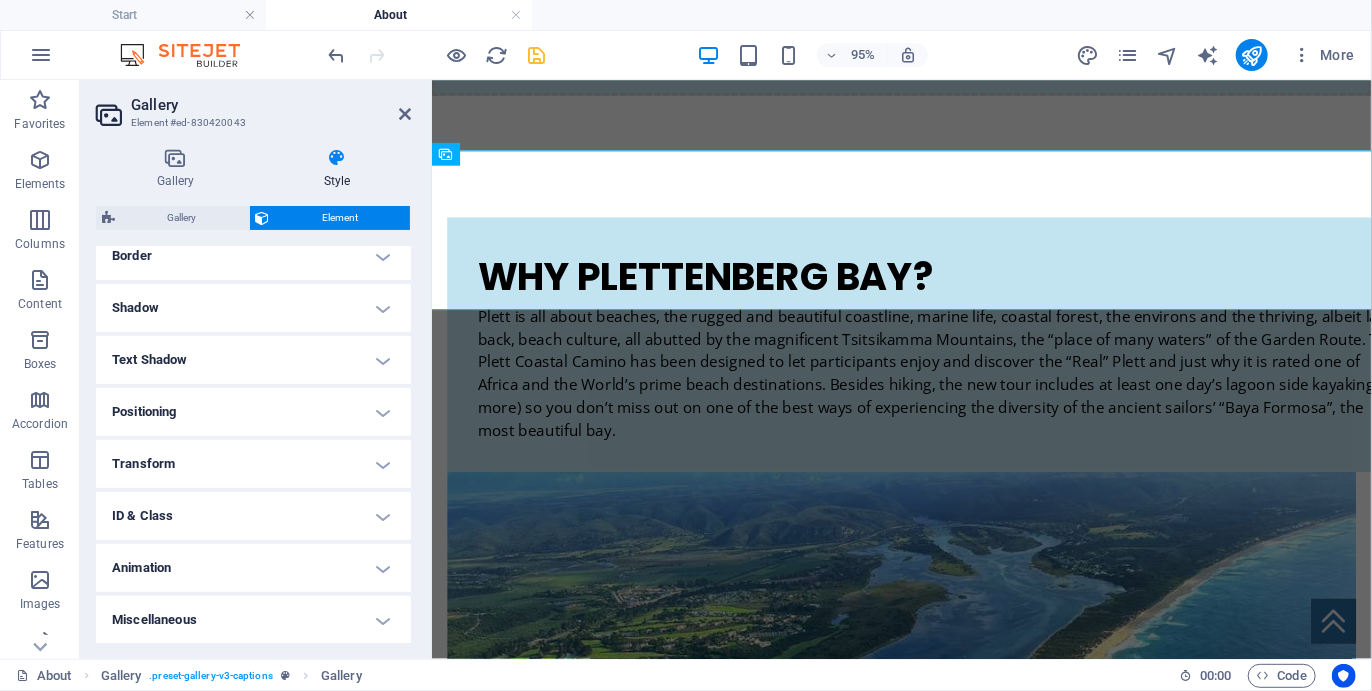 scroll, scrollTop: 0, scrollLeft: 0, axis: both 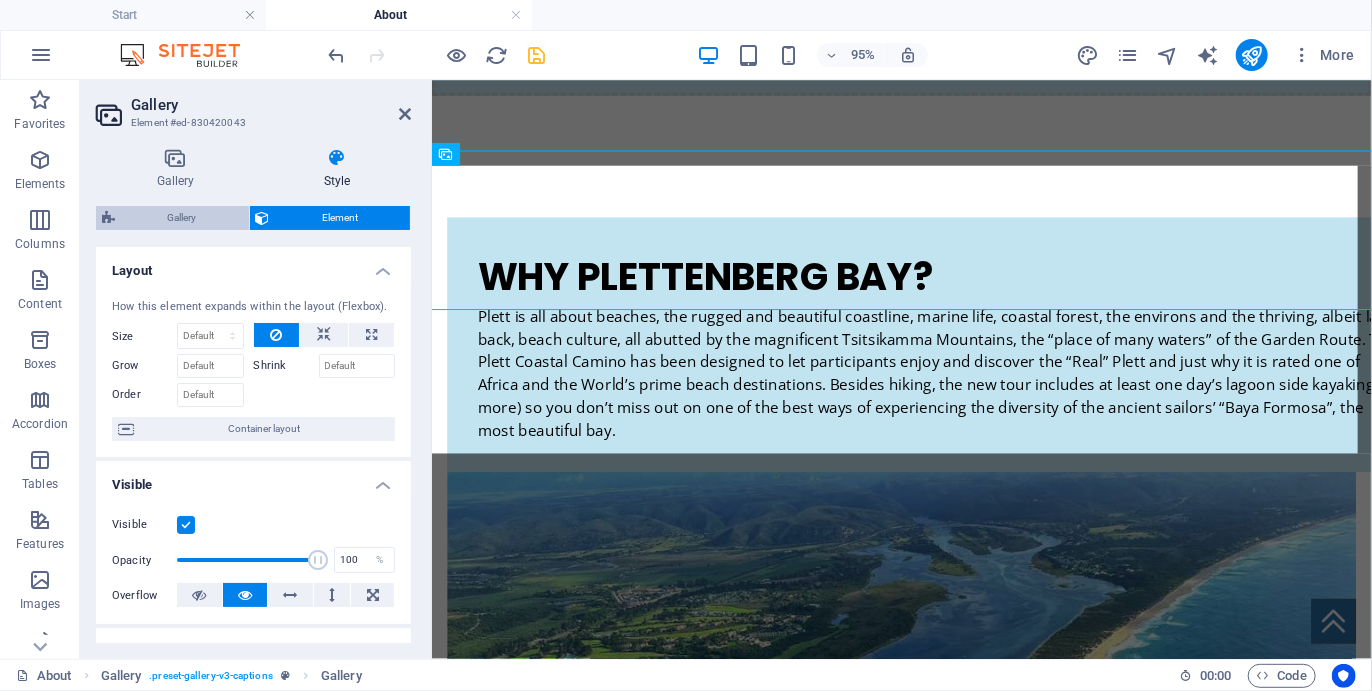 click on "Gallery" at bounding box center [182, 218] 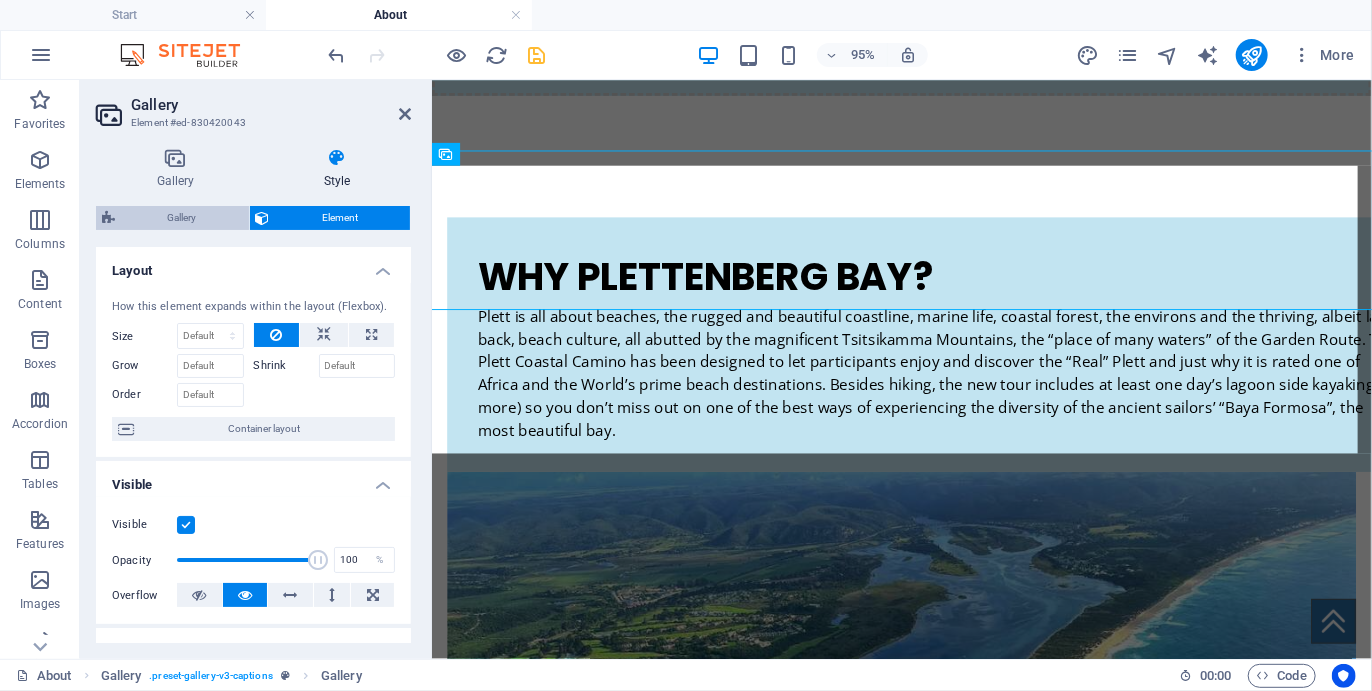 select on "rem" 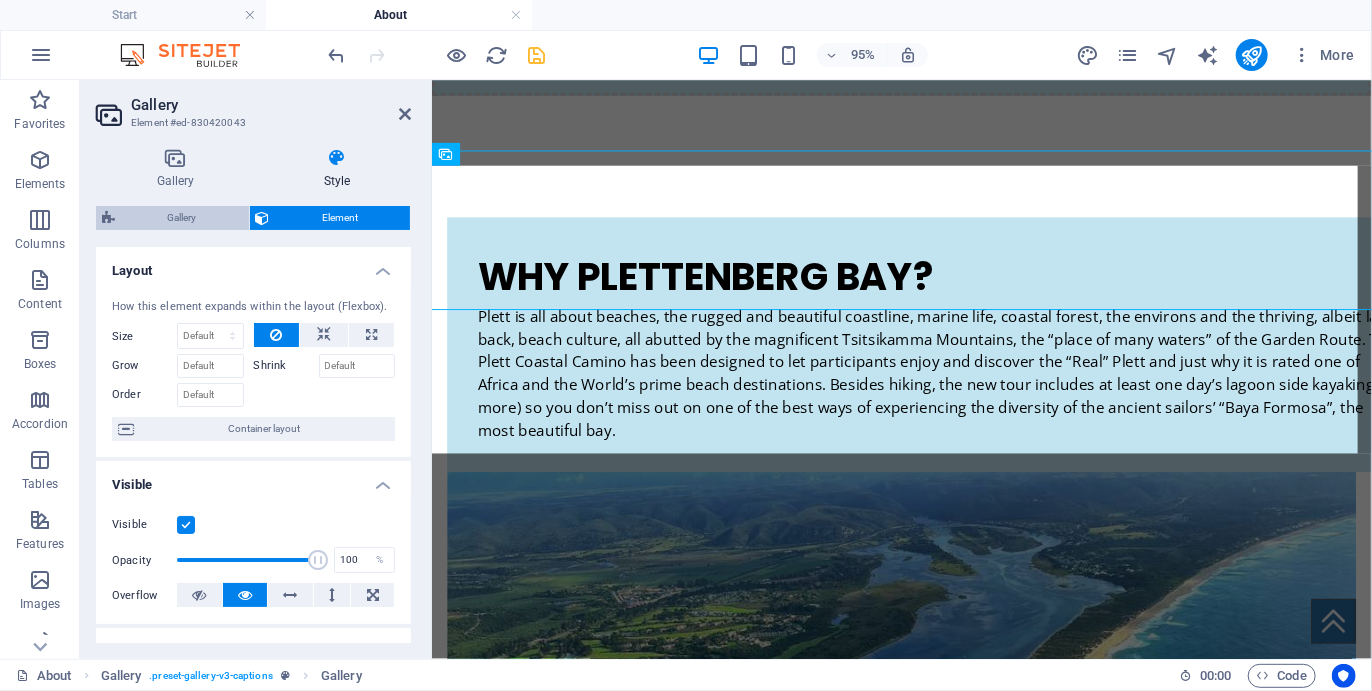 select on "px" 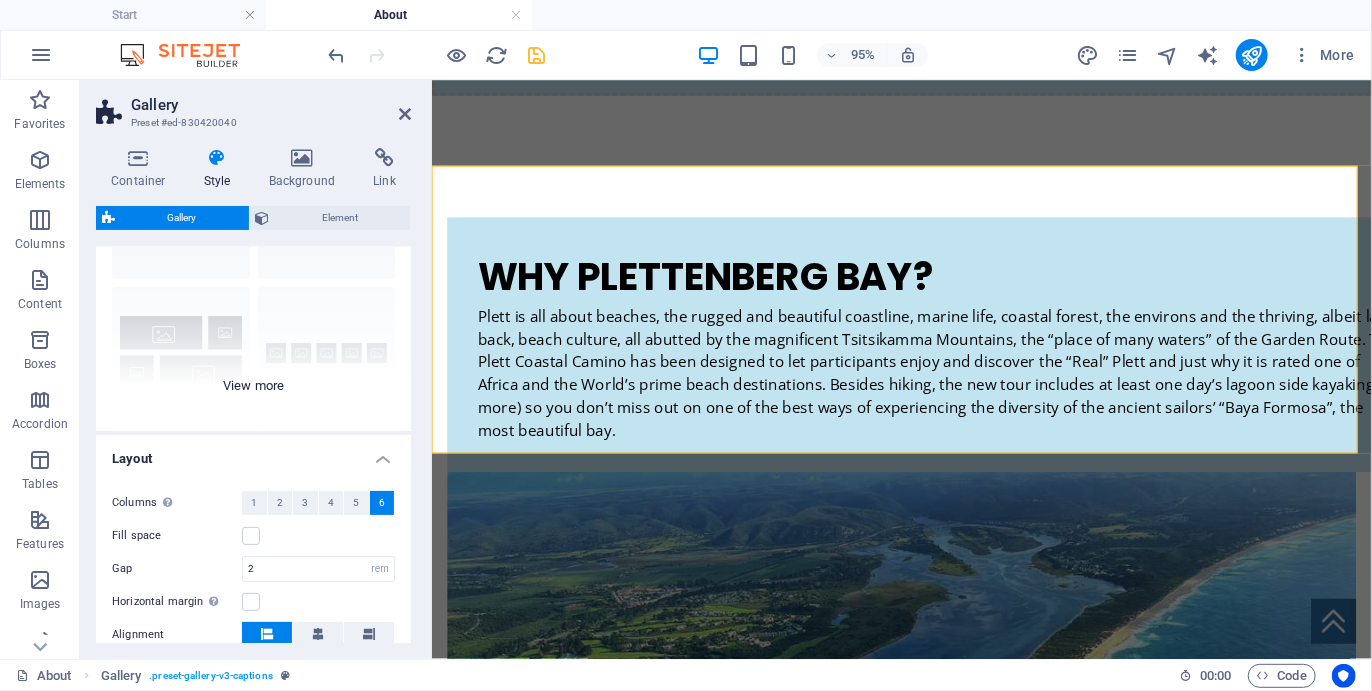 scroll, scrollTop: 168, scrollLeft: 0, axis: vertical 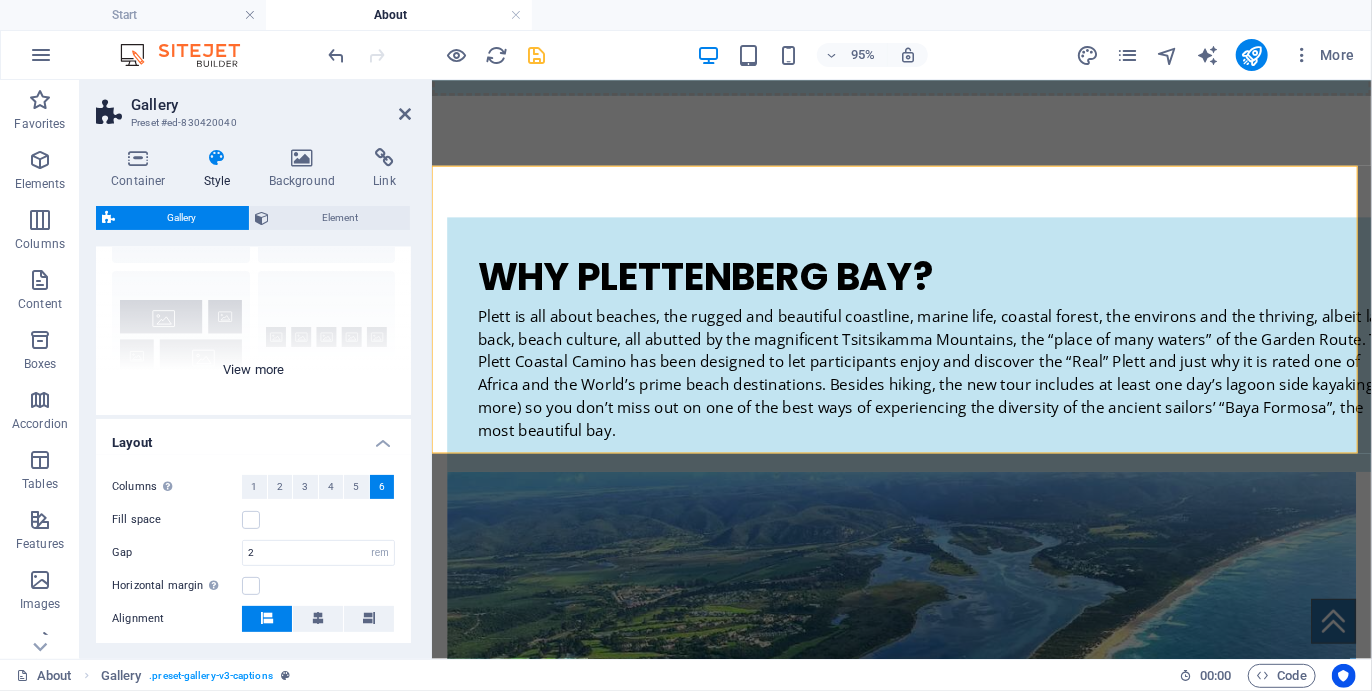 click on "Captions Circle Collage Default Grid Grid shifted" at bounding box center (253, 265) 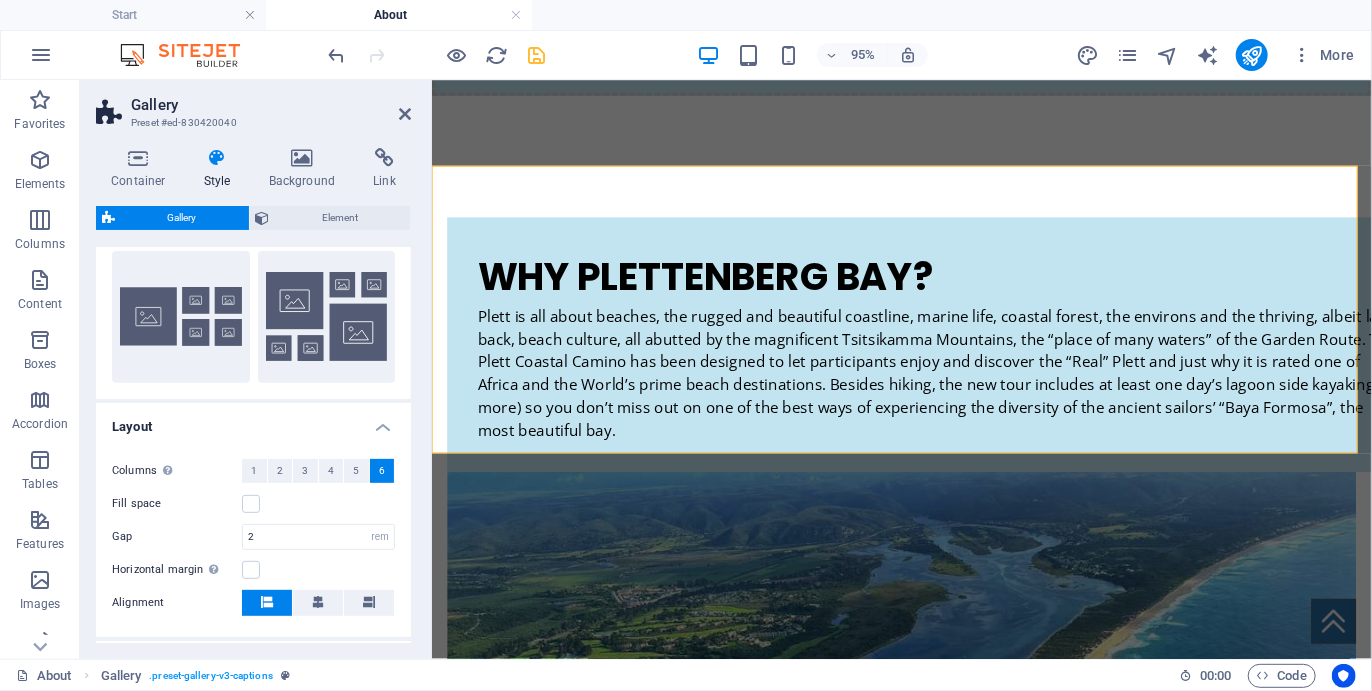 scroll, scrollTop: 0, scrollLeft: 0, axis: both 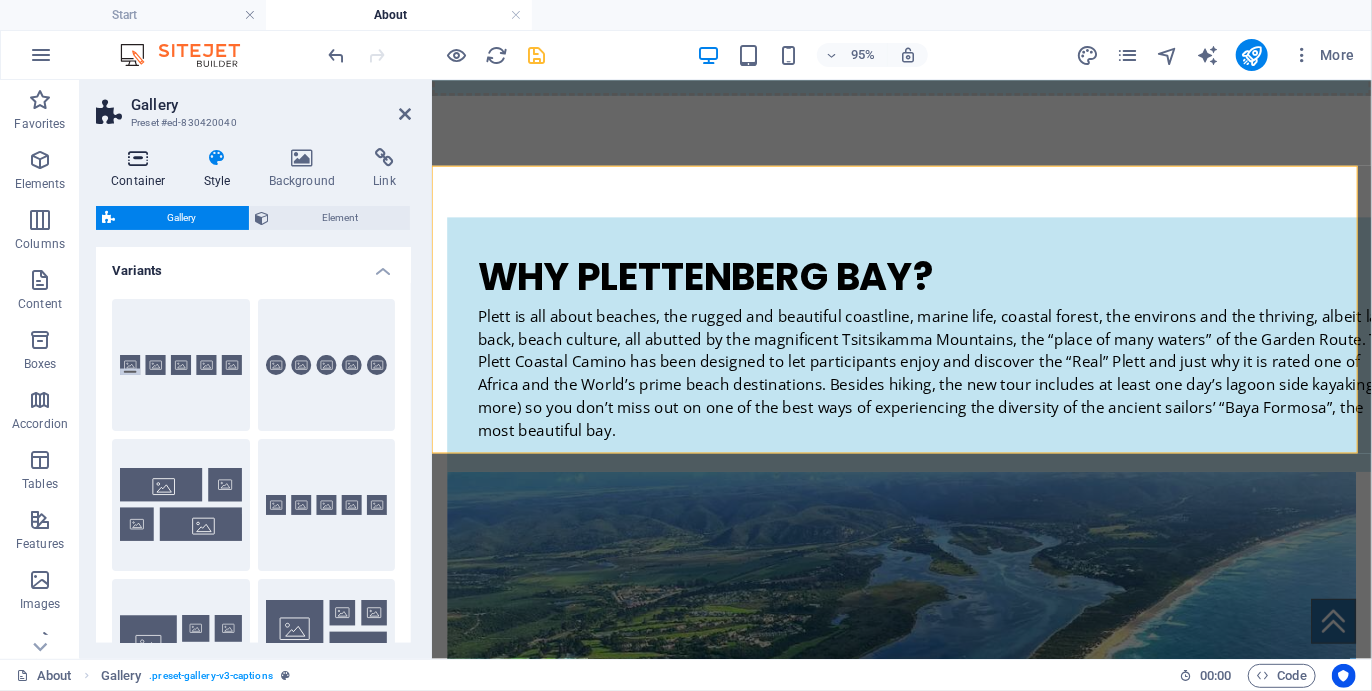 click on "Container" at bounding box center [142, 169] 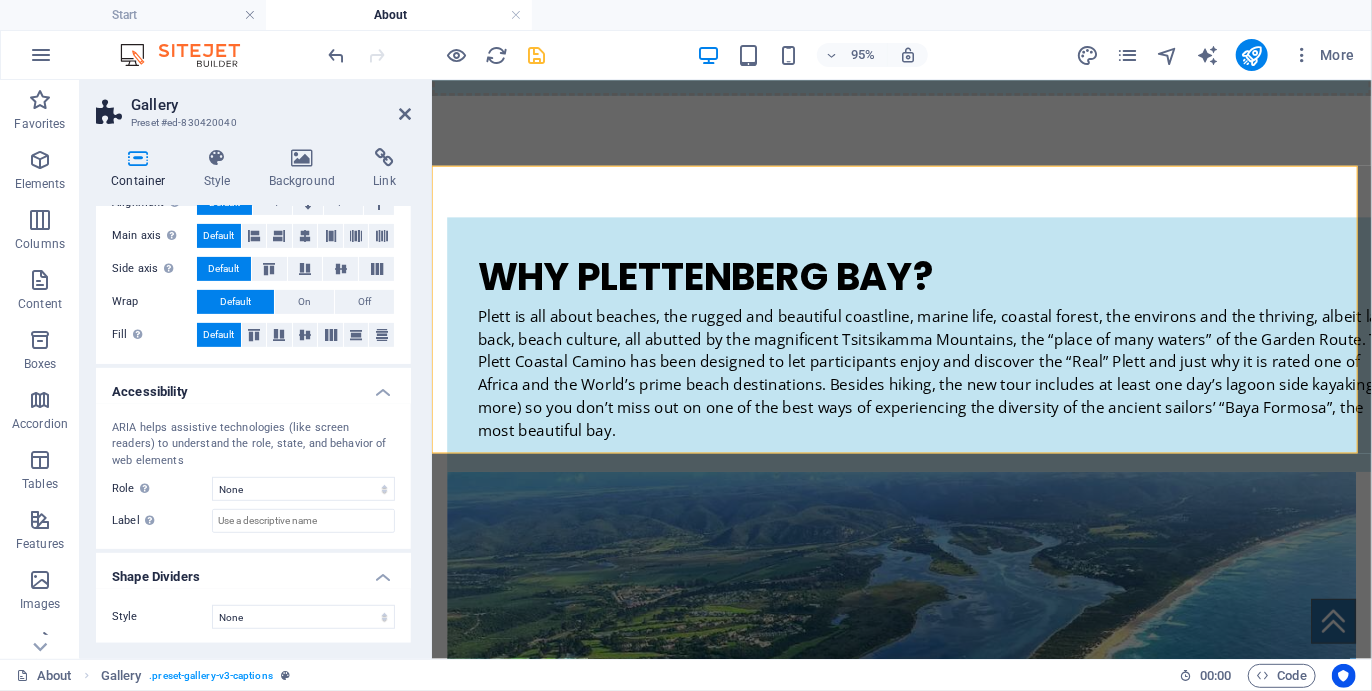 scroll, scrollTop: 0, scrollLeft: 0, axis: both 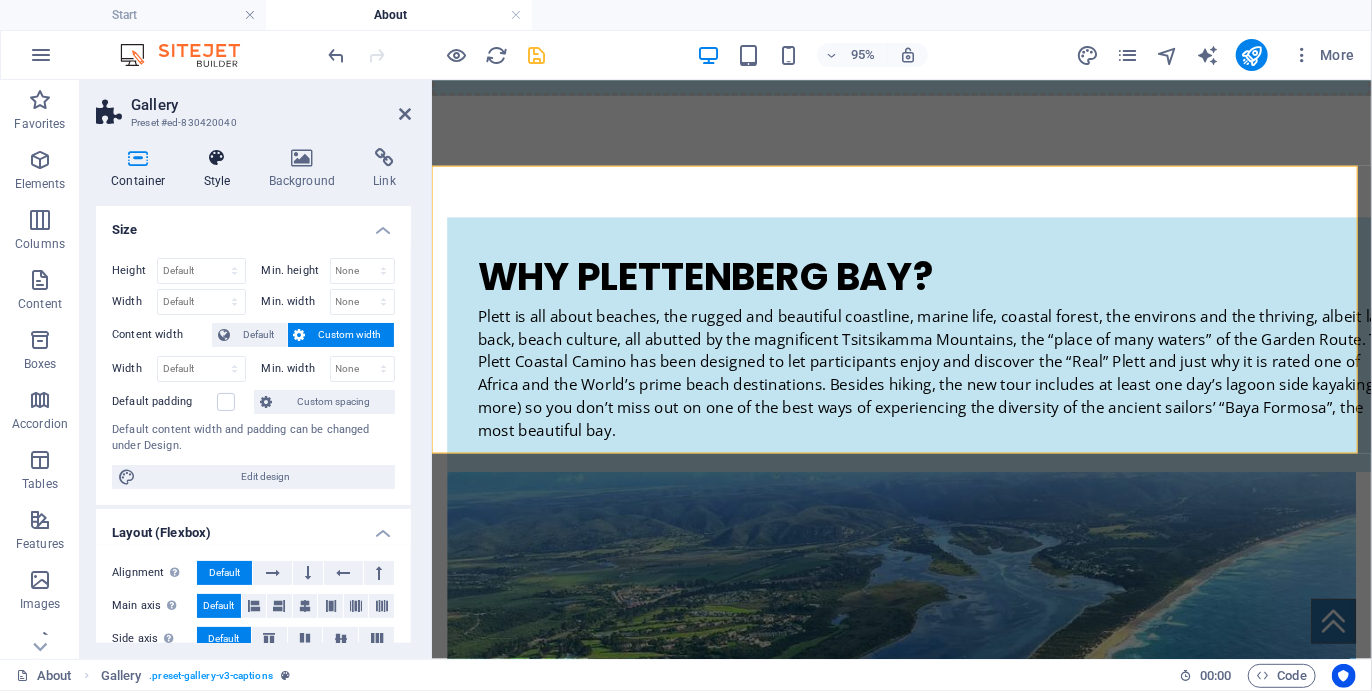 click at bounding box center [217, 158] 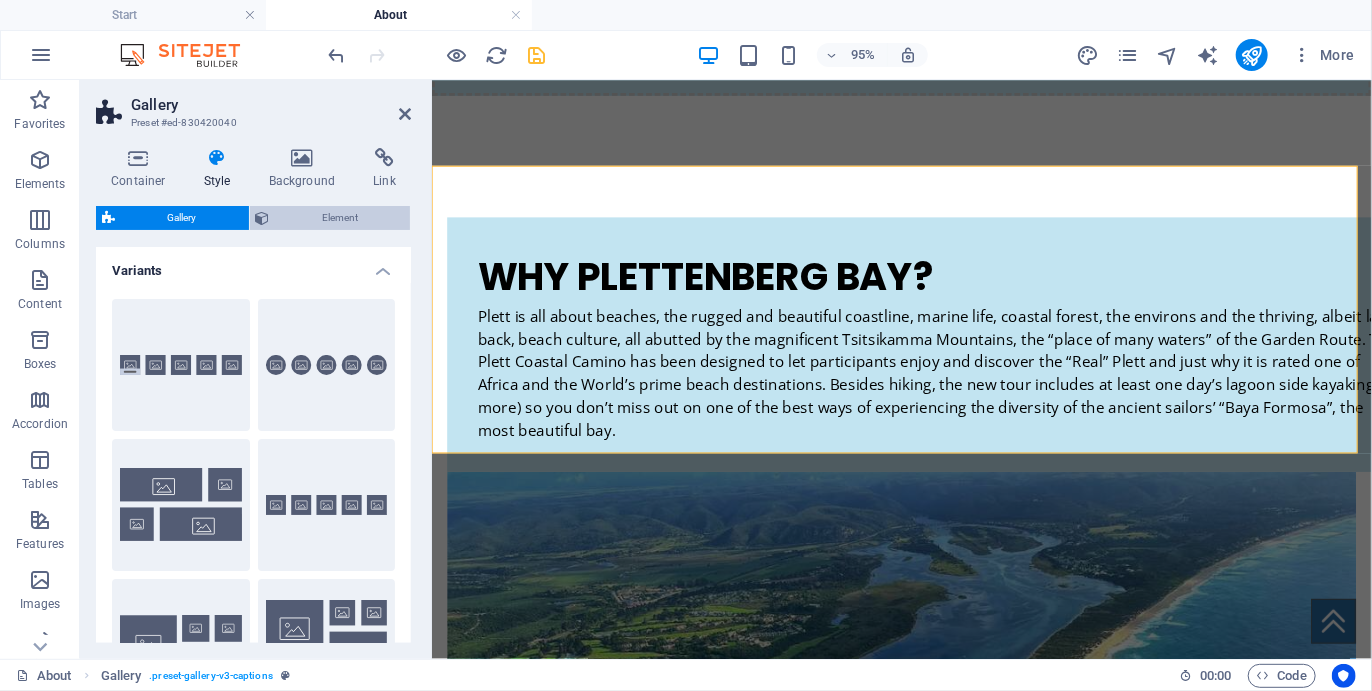 click on "Element" at bounding box center (340, 218) 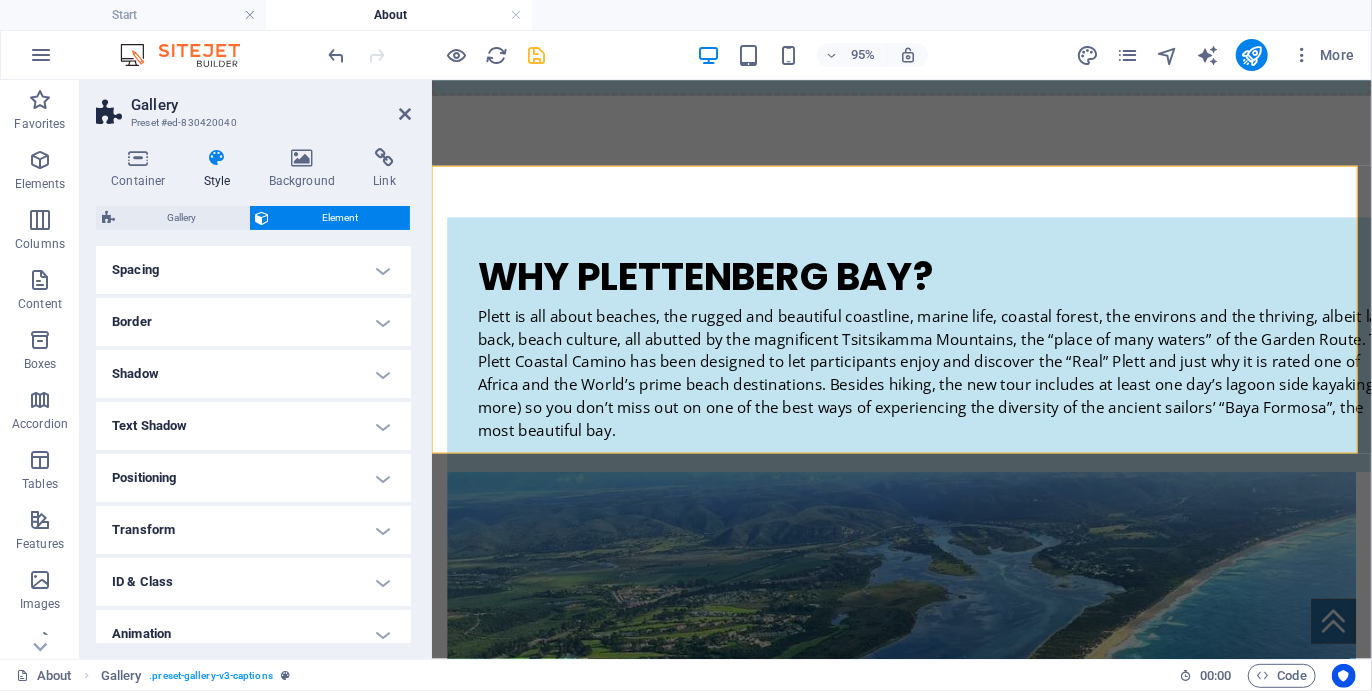 scroll, scrollTop: 234, scrollLeft: 0, axis: vertical 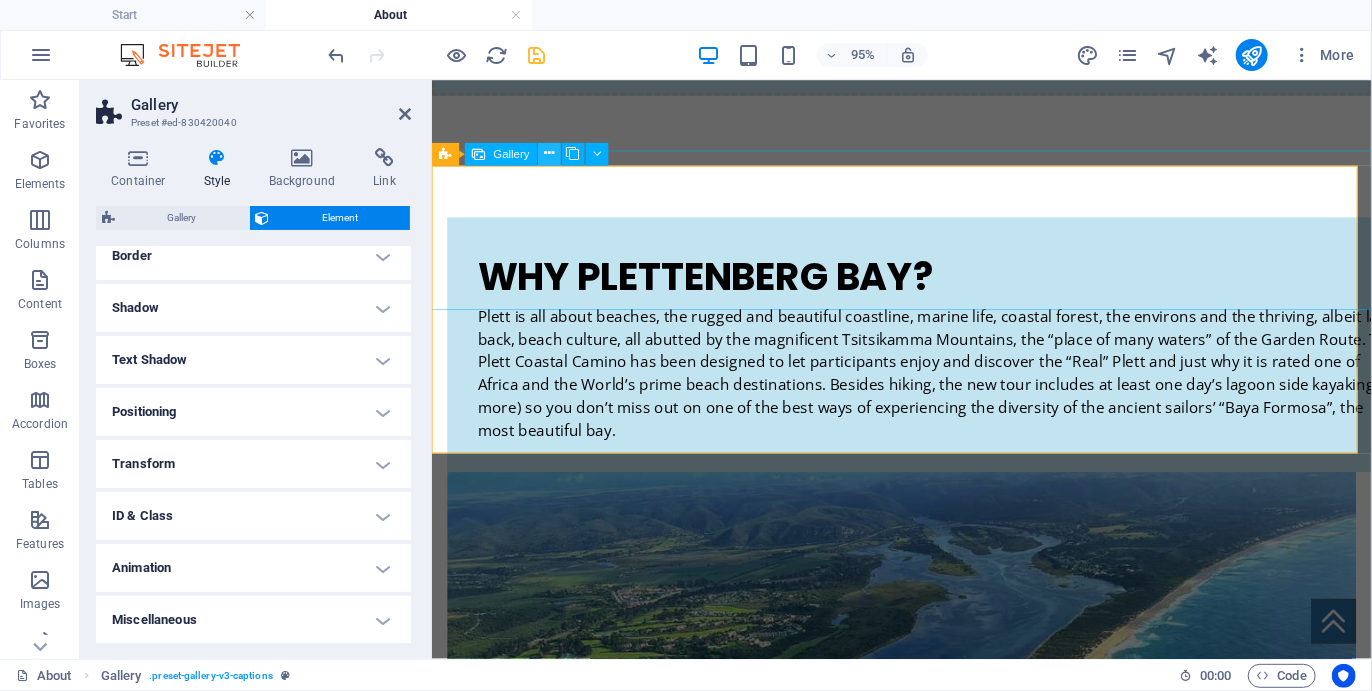 click at bounding box center [550, 154] 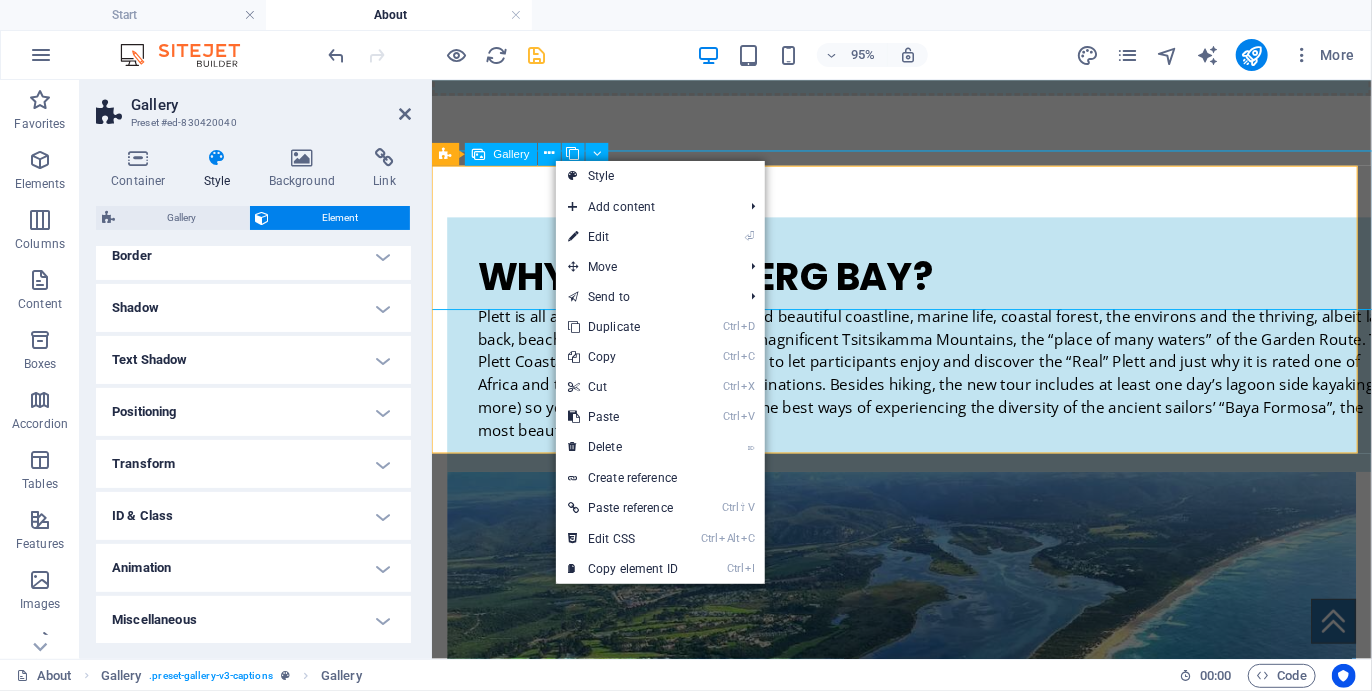click on "Gallery" at bounding box center (512, 153) 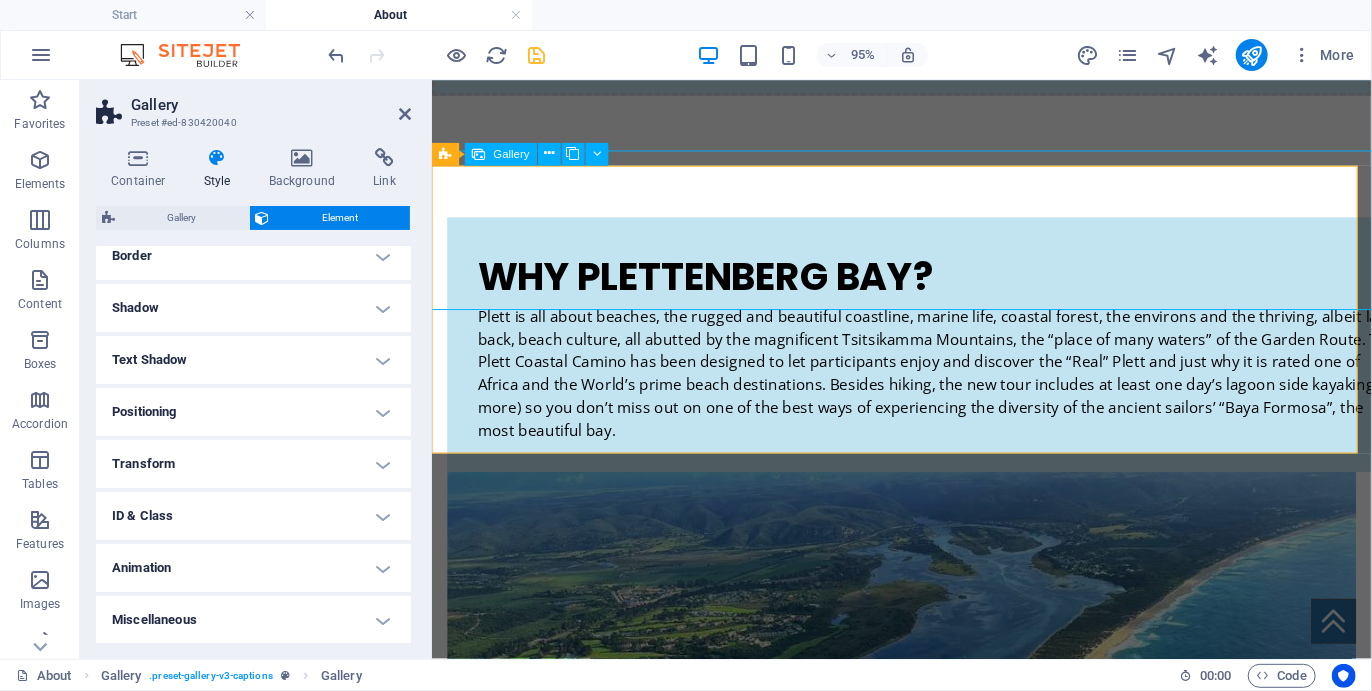 click on "Gallery" at bounding box center (512, 153) 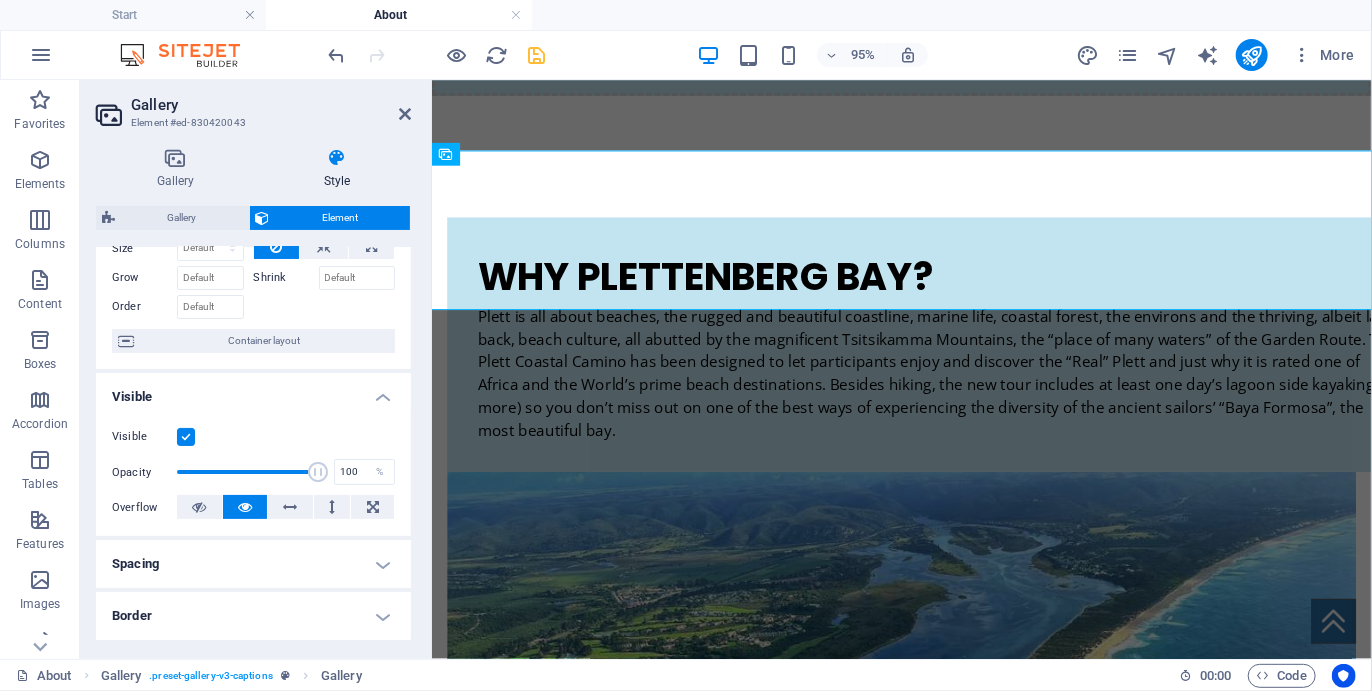 scroll, scrollTop: 0, scrollLeft: 0, axis: both 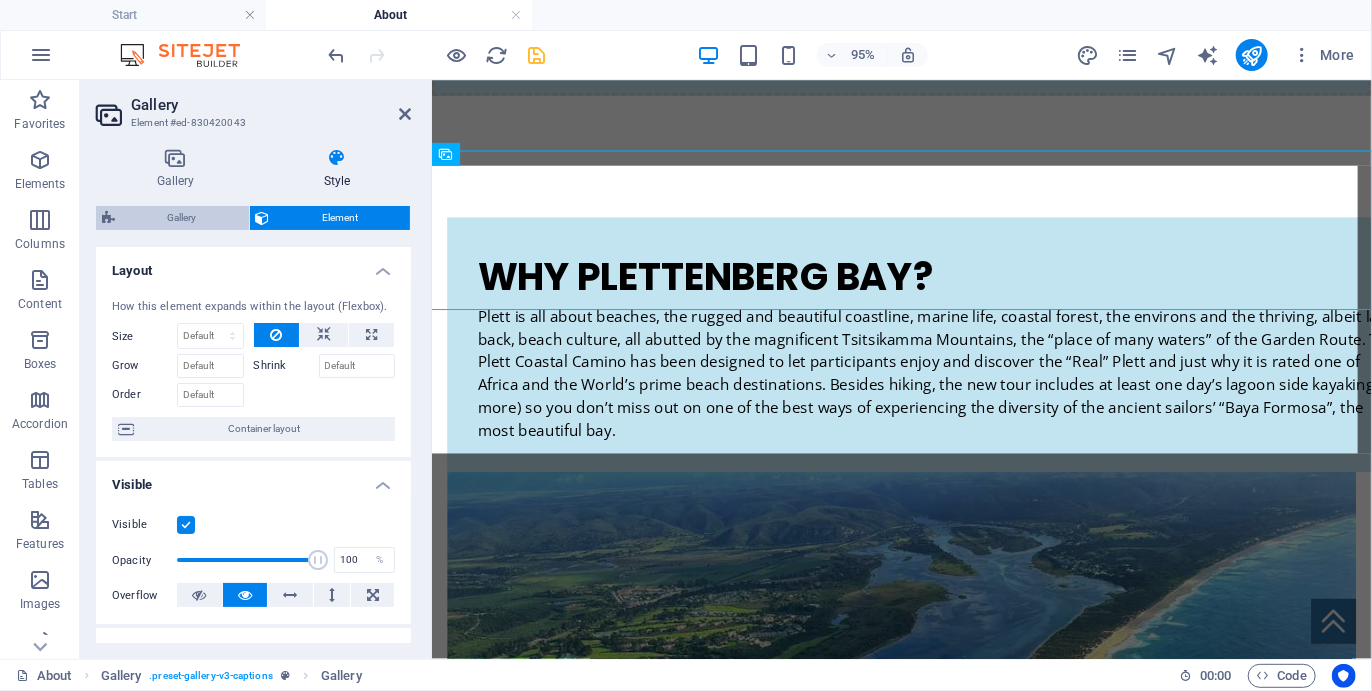 click on "Gallery" at bounding box center (182, 218) 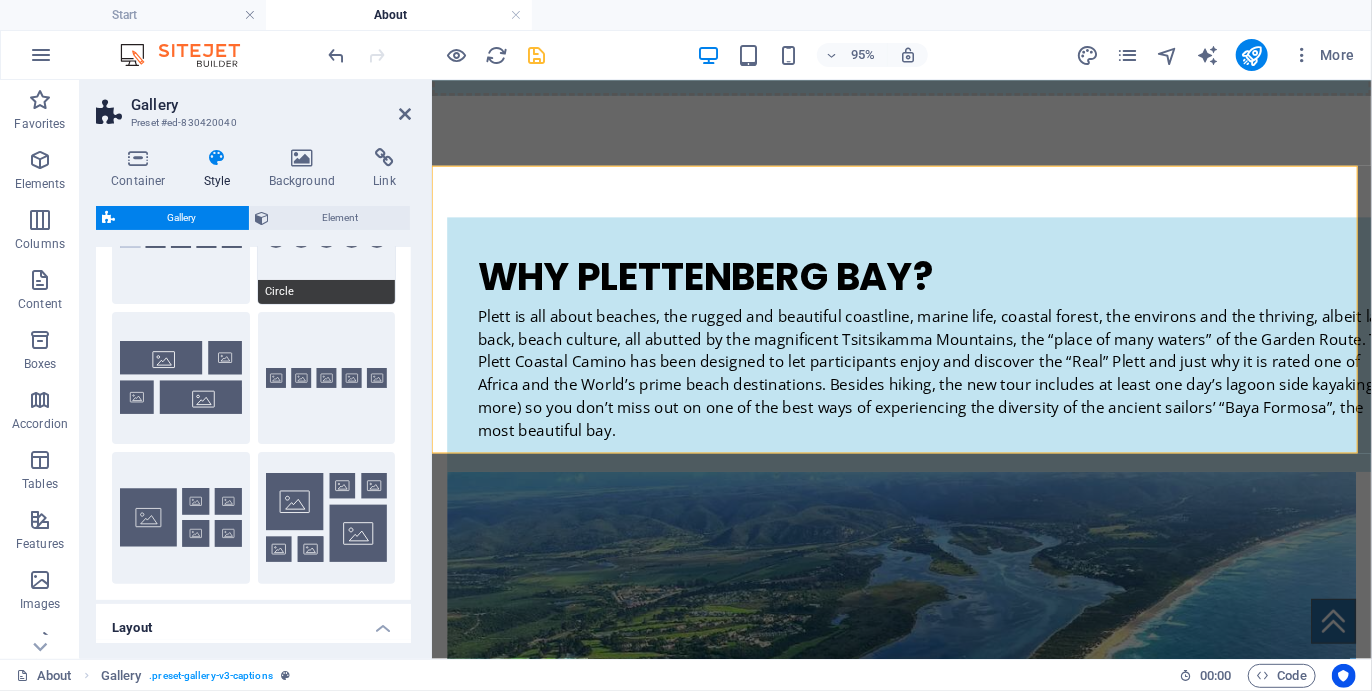 scroll, scrollTop: 97, scrollLeft: 0, axis: vertical 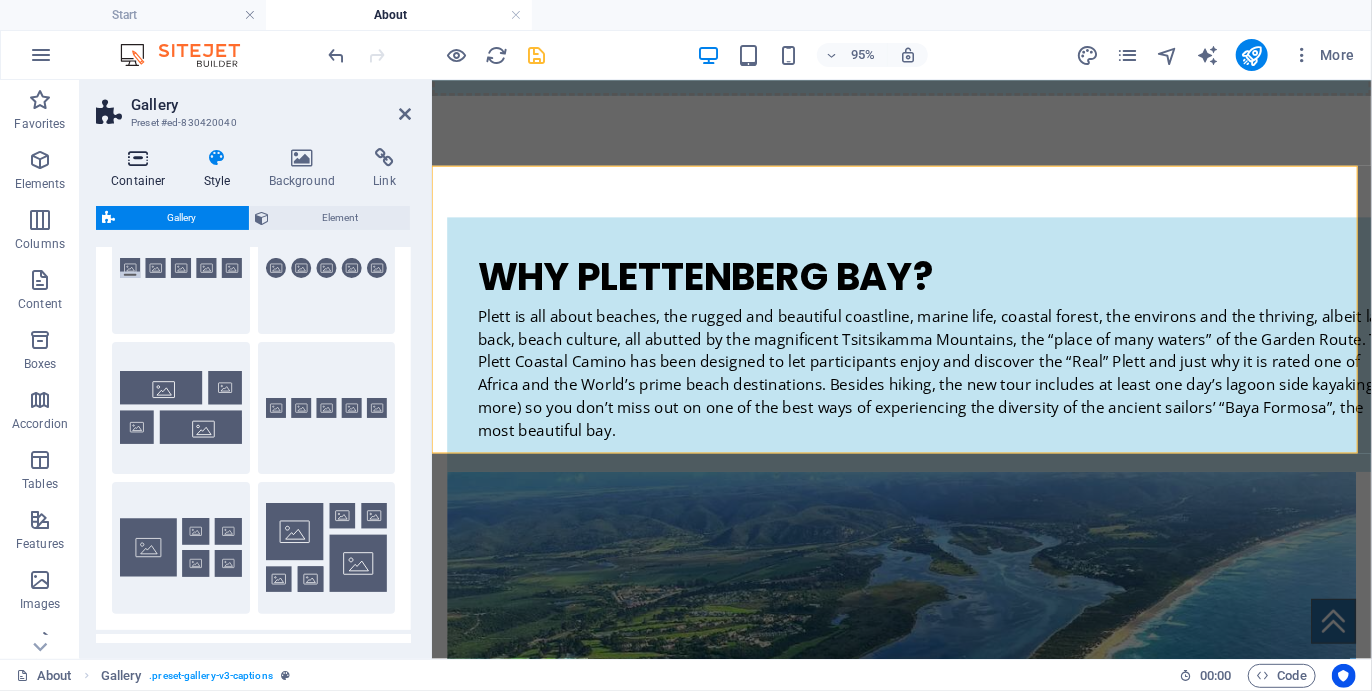 click at bounding box center [138, 158] 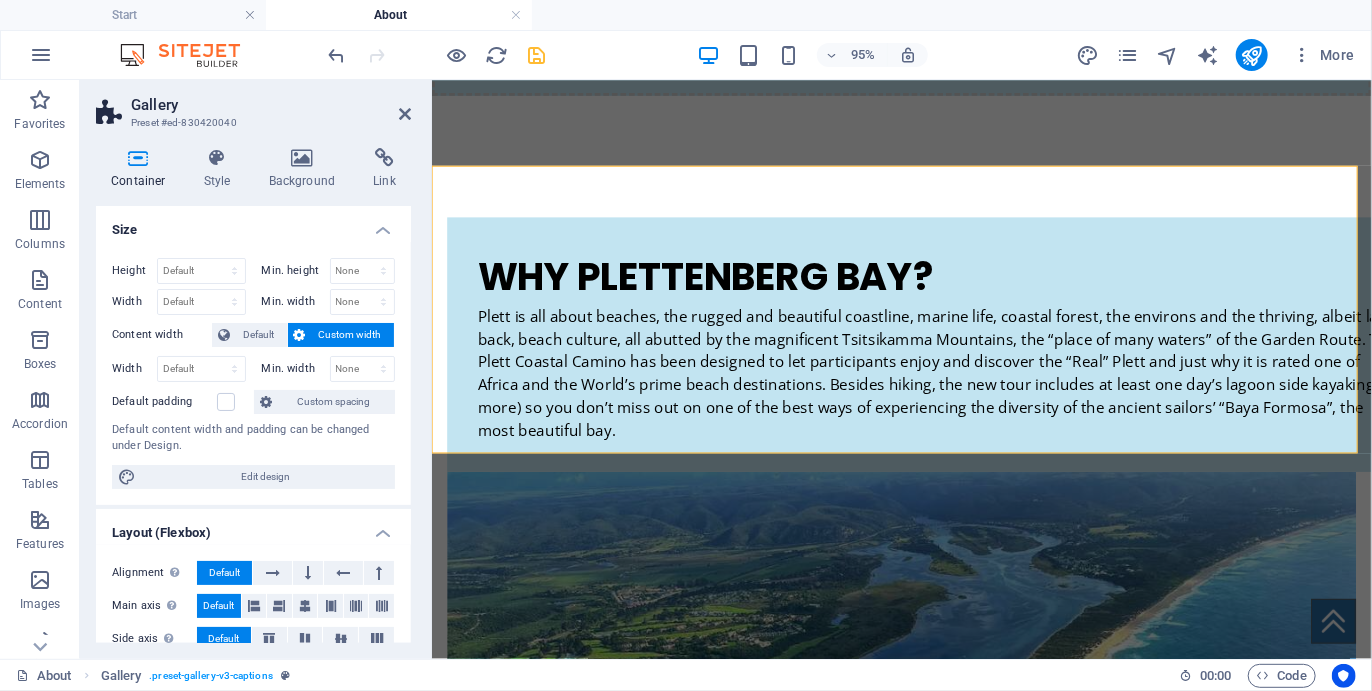 scroll, scrollTop: 370, scrollLeft: 0, axis: vertical 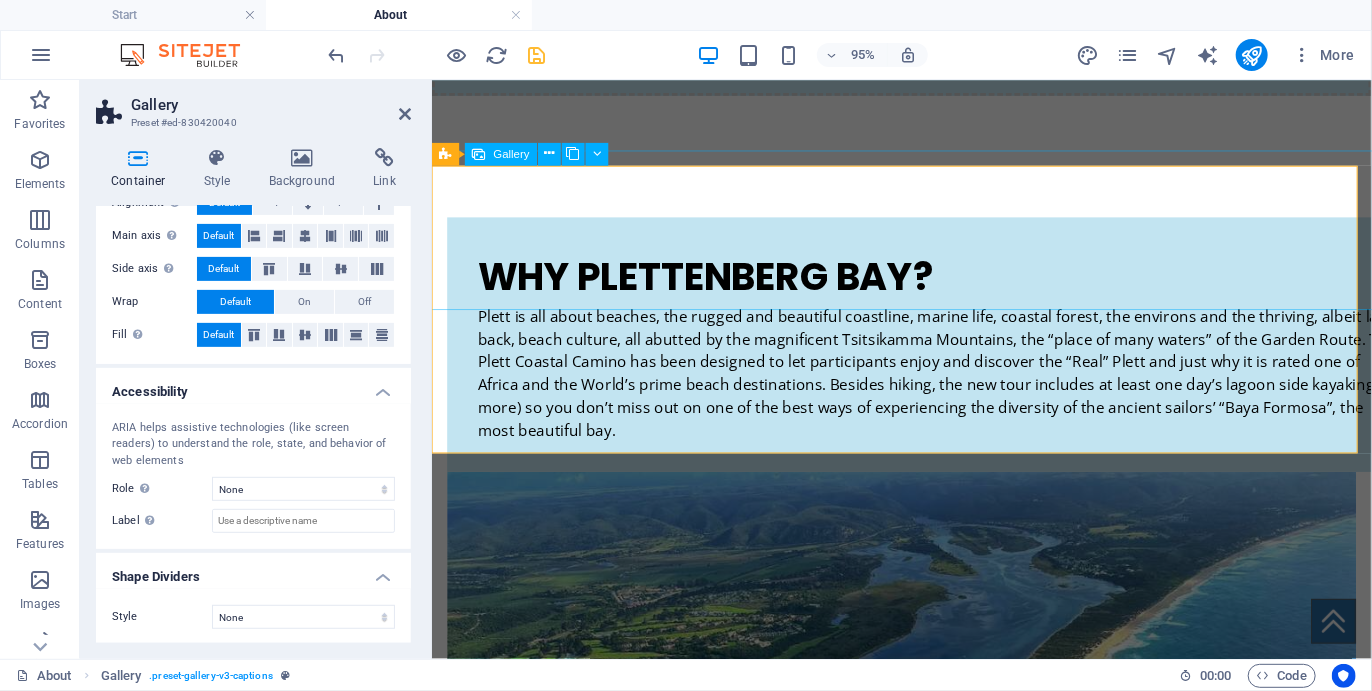 click at bounding box center (925, 1406) 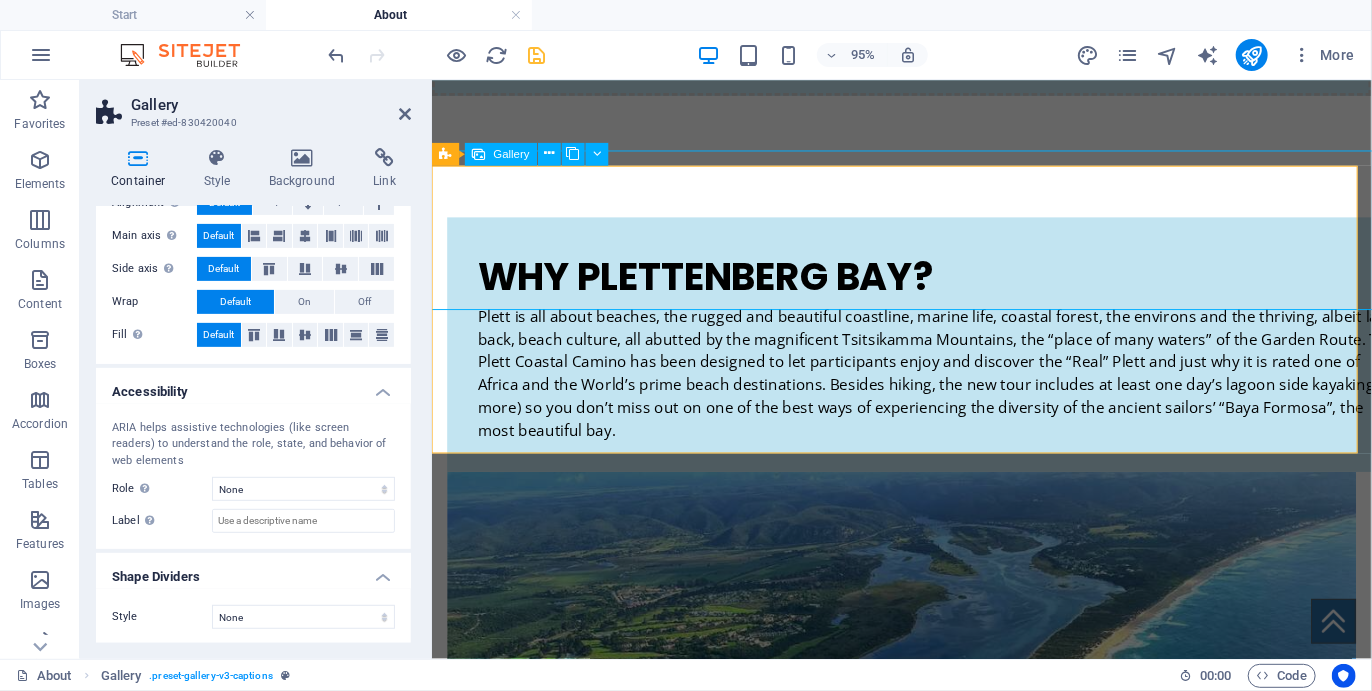 click at bounding box center [925, 1406] 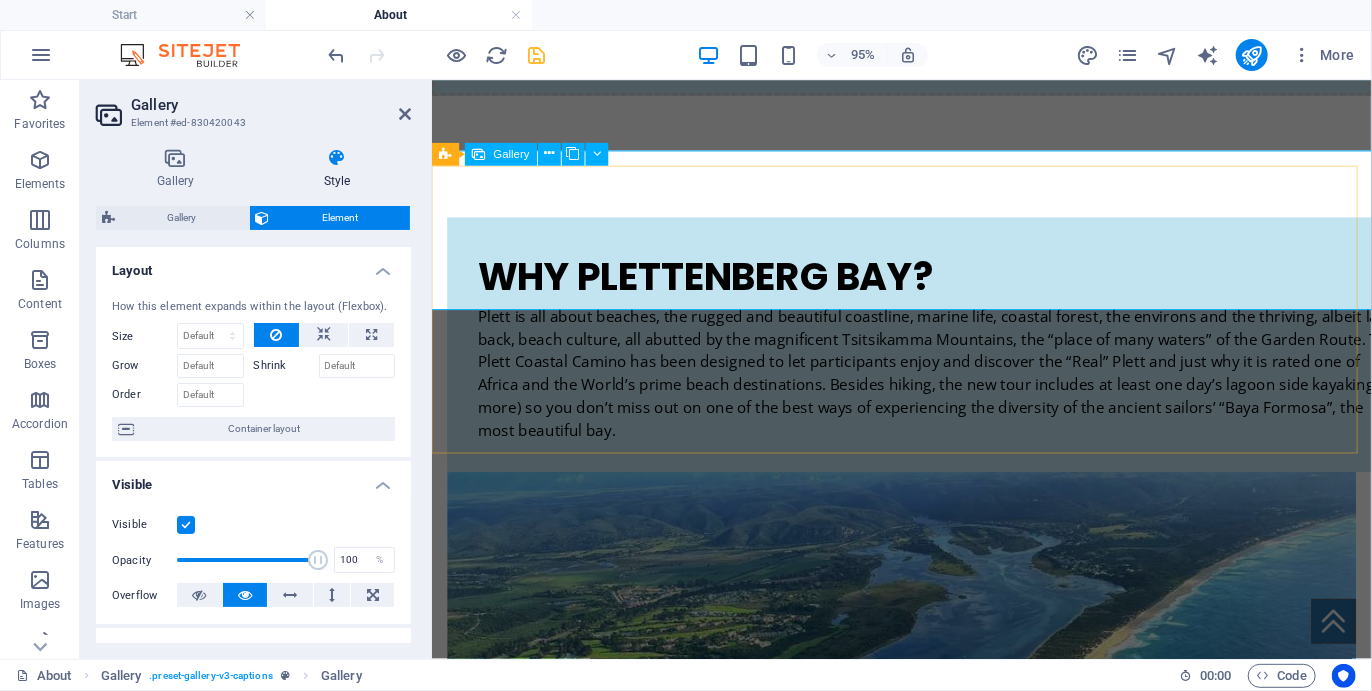 click at bounding box center (925, 1406) 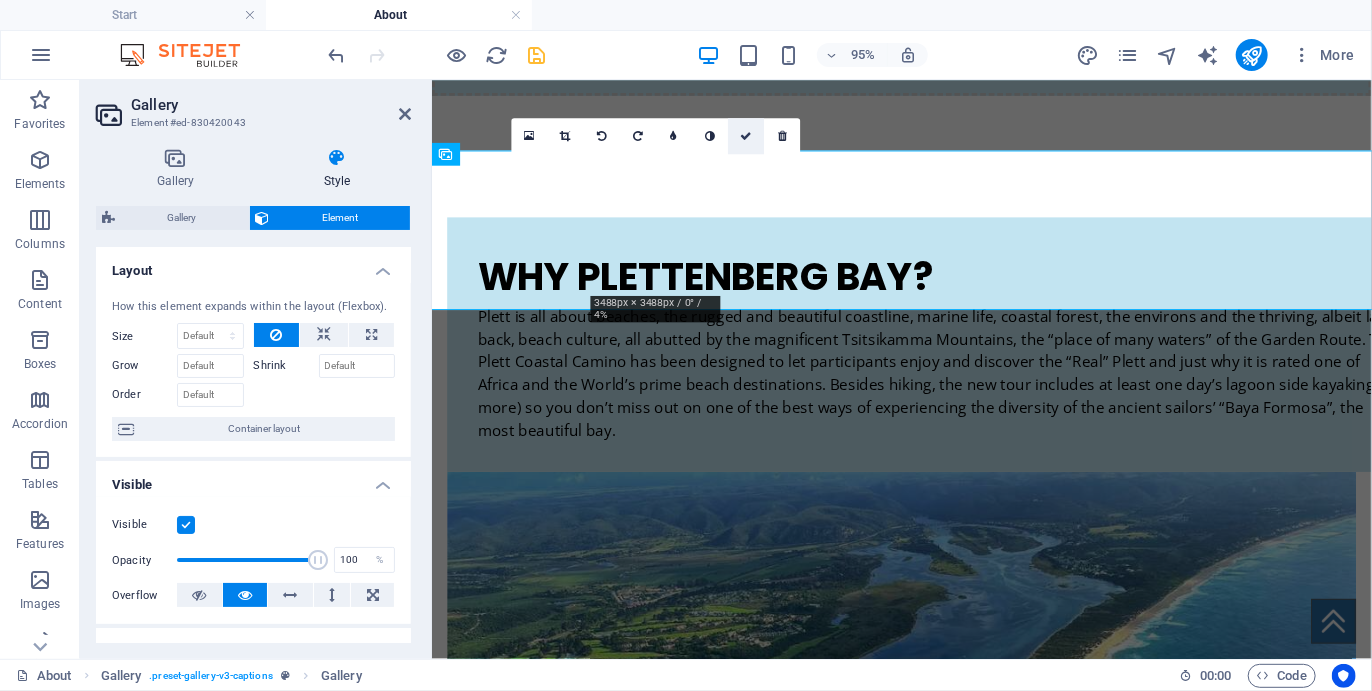click at bounding box center (747, 135) 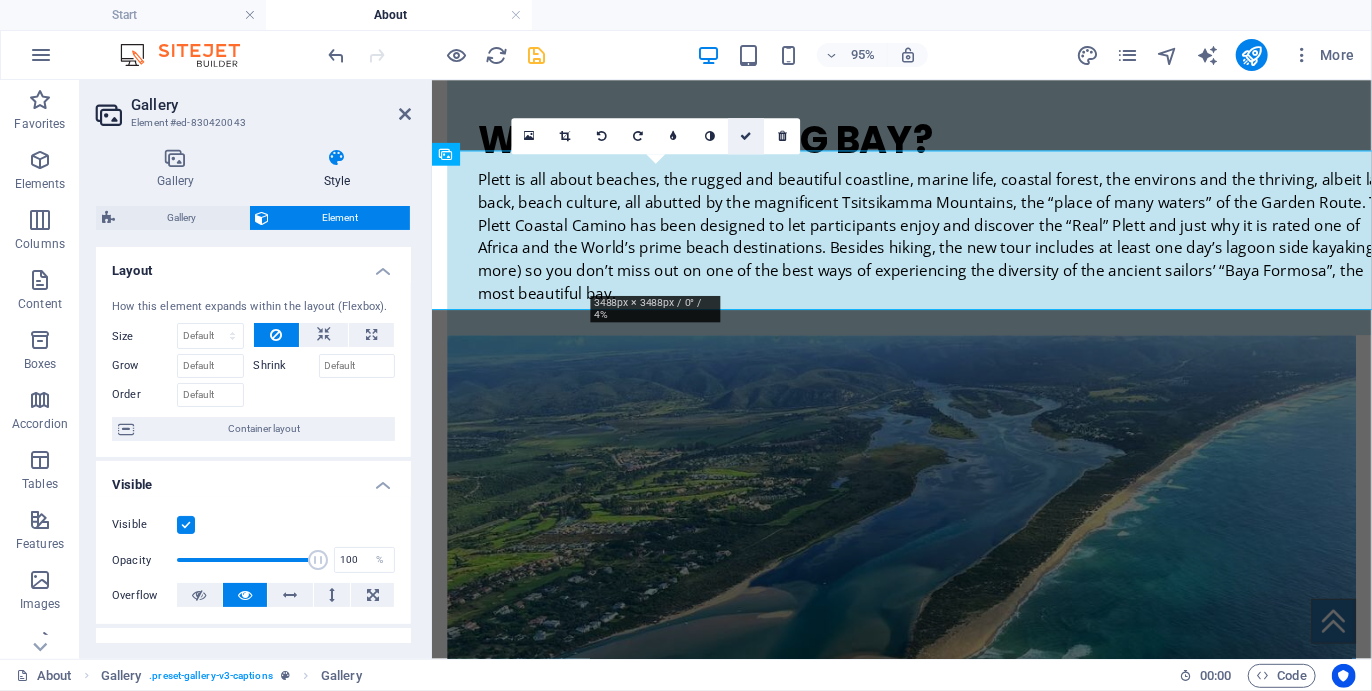 scroll, scrollTop: 1515, scrollLeft: 0, axis: vertical 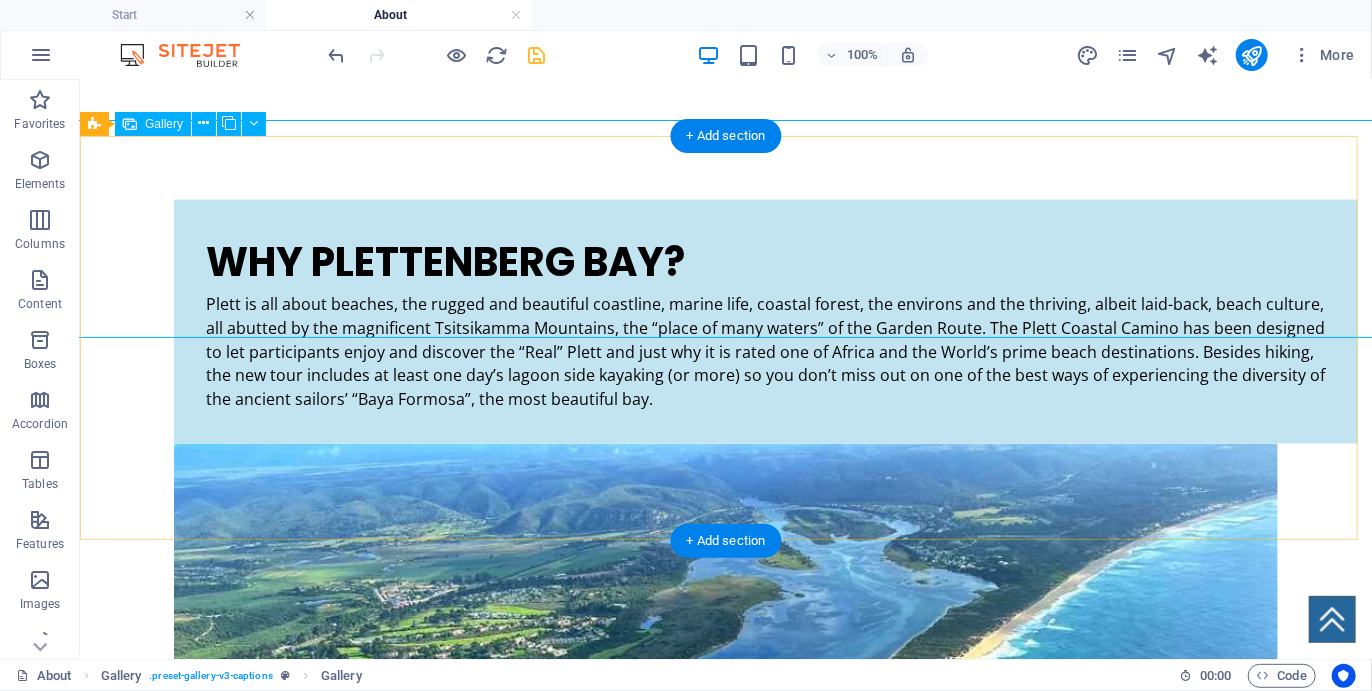 click at bounding box center (725, 1493) 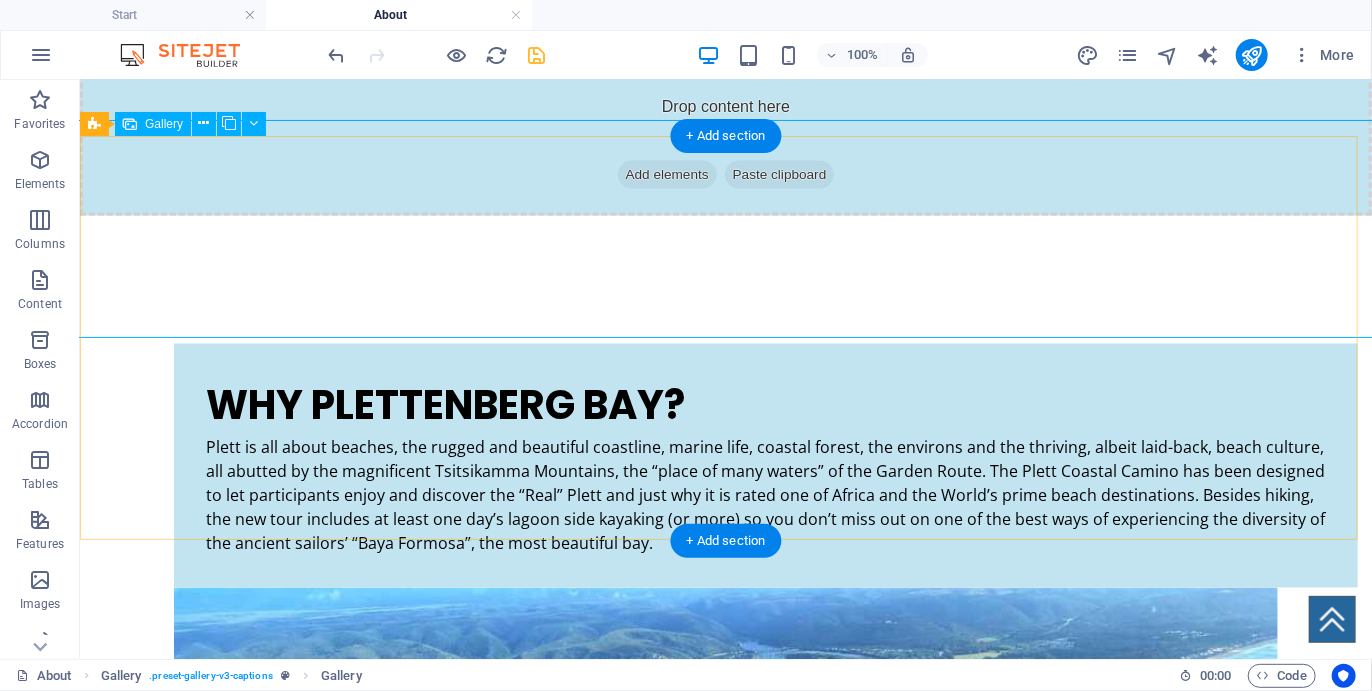 scroll, scrollTop: 1659, scrollLeft: 0, axis: vertical 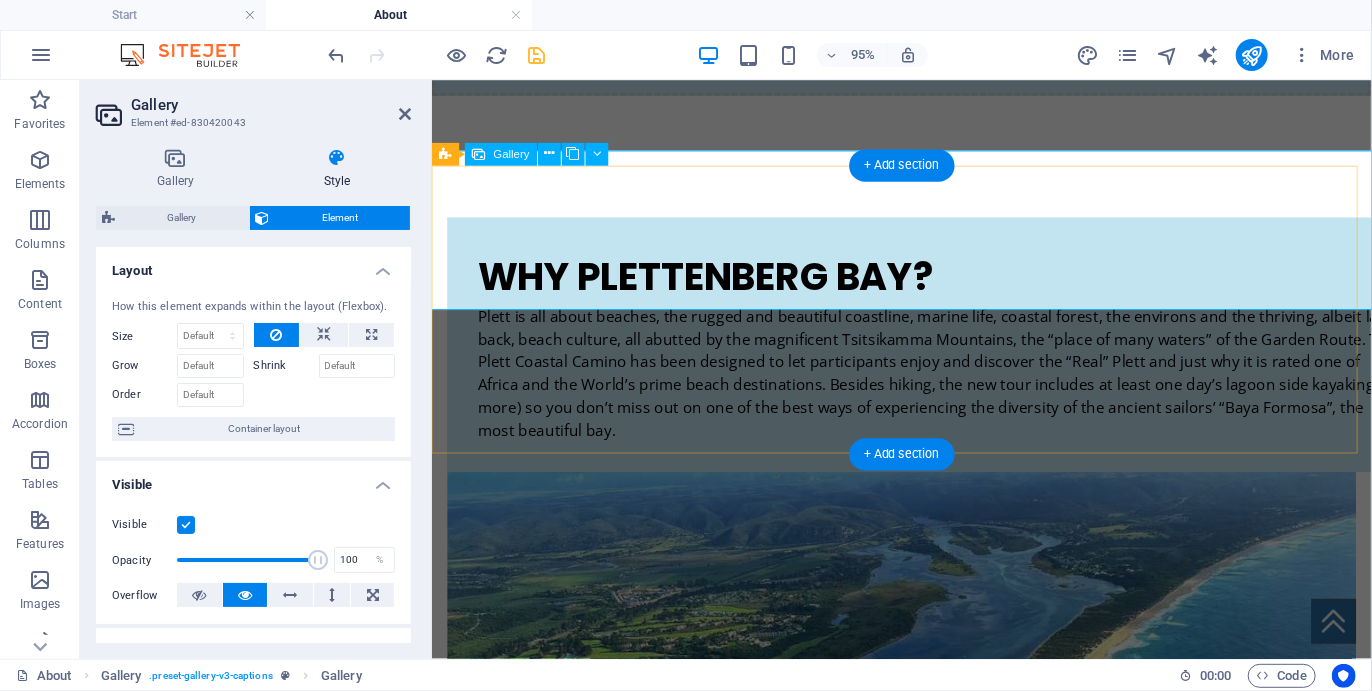click at bounding box center [925, 1406] 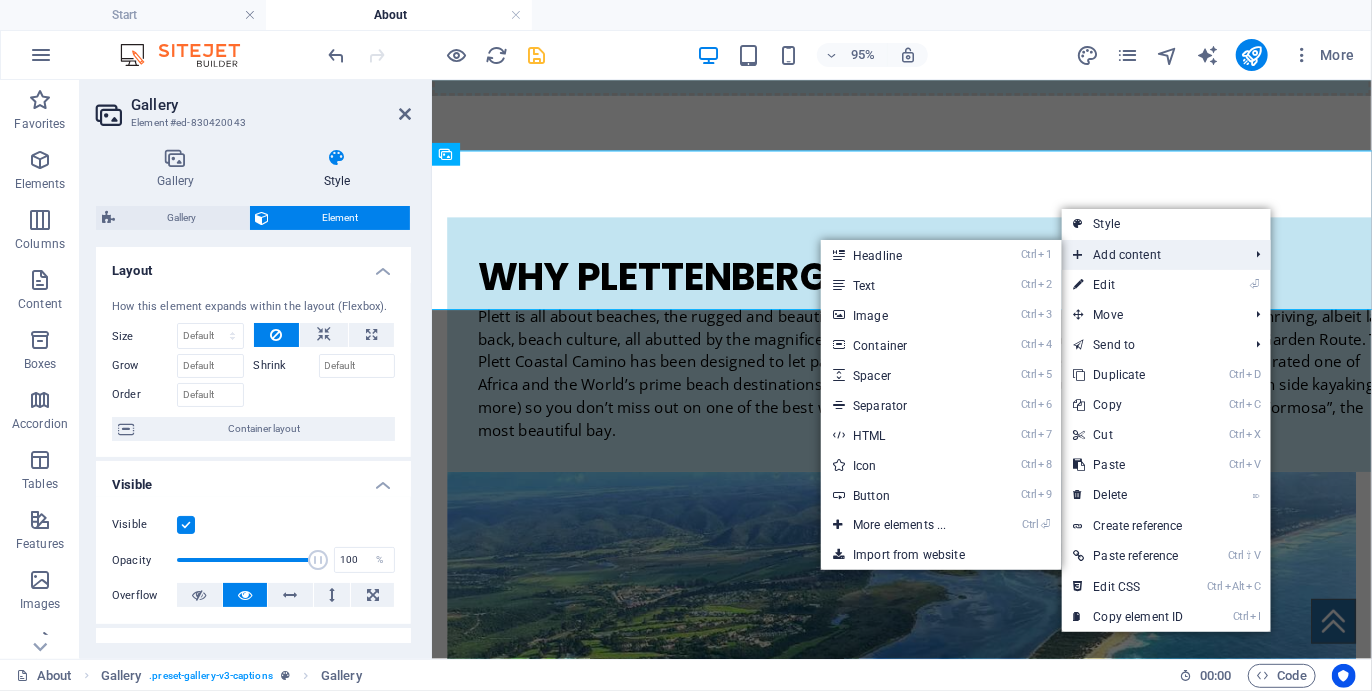 click on "Add content" at bounding box center [1151, 255] 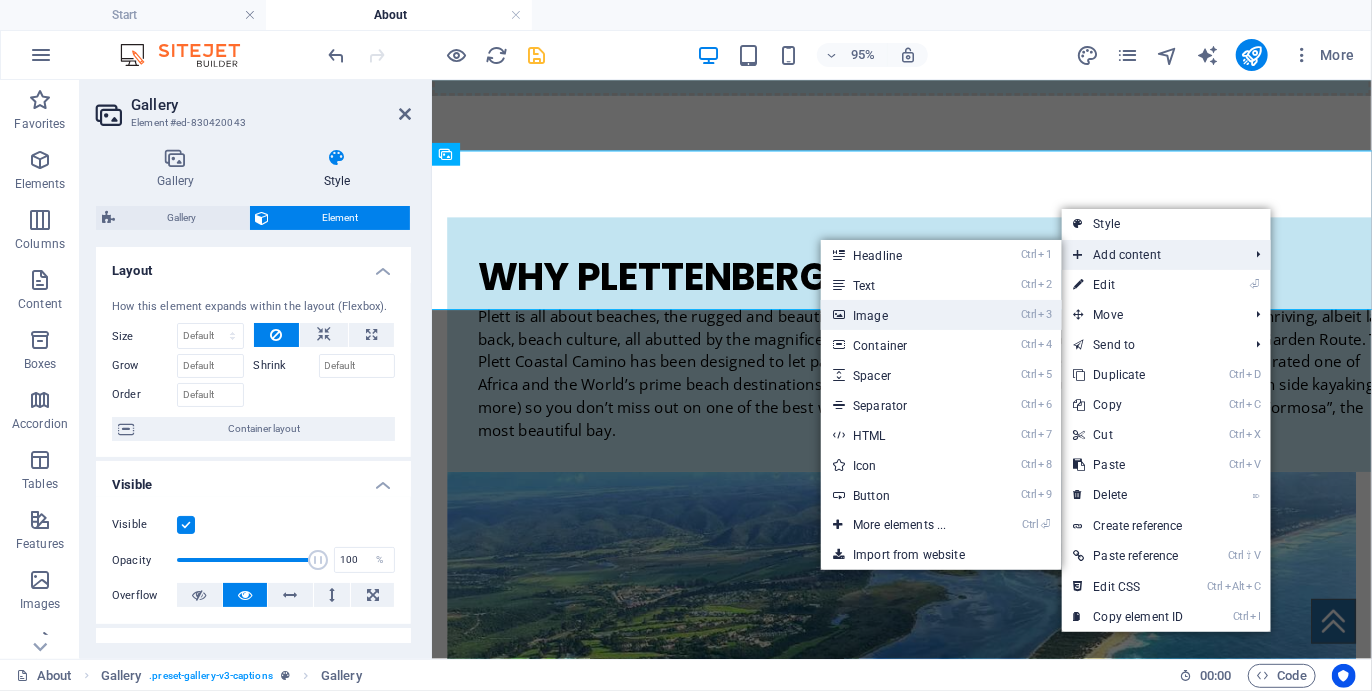 click on "Ctrl 3  Image" at bounding box center [941, 315] 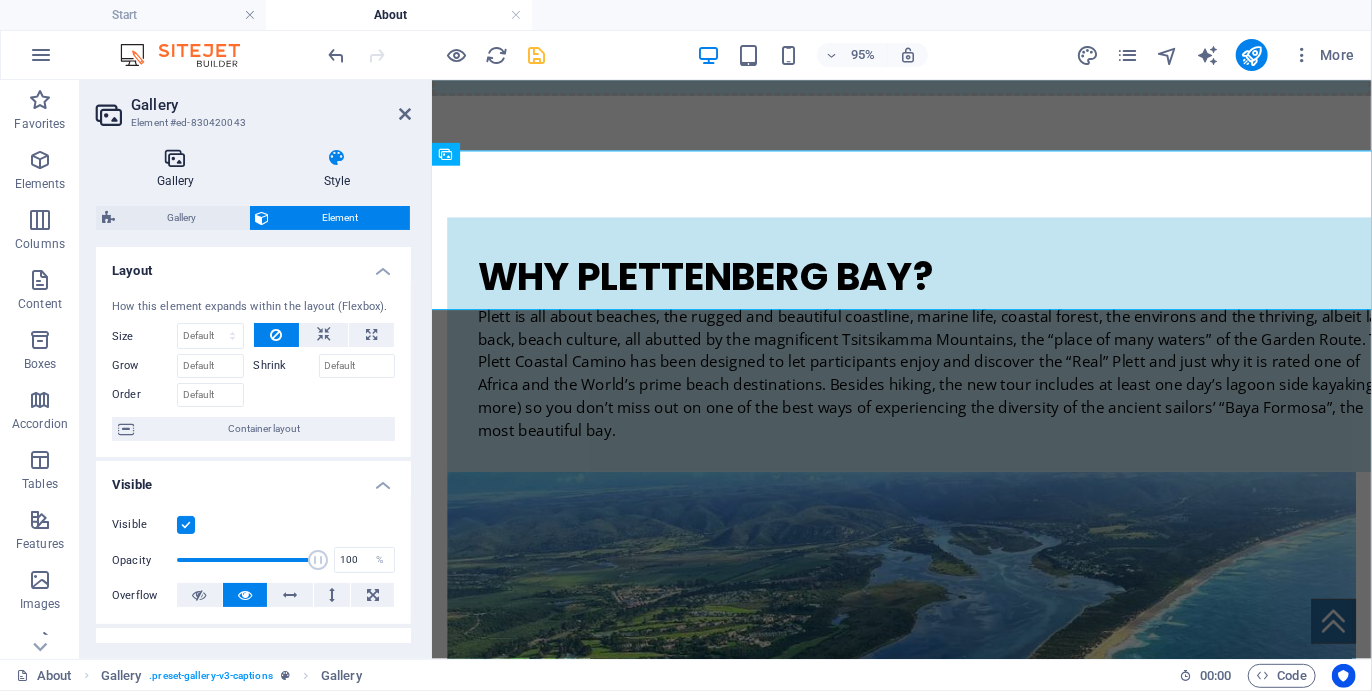 click on "Gallery" at bounding box center (179, 169) 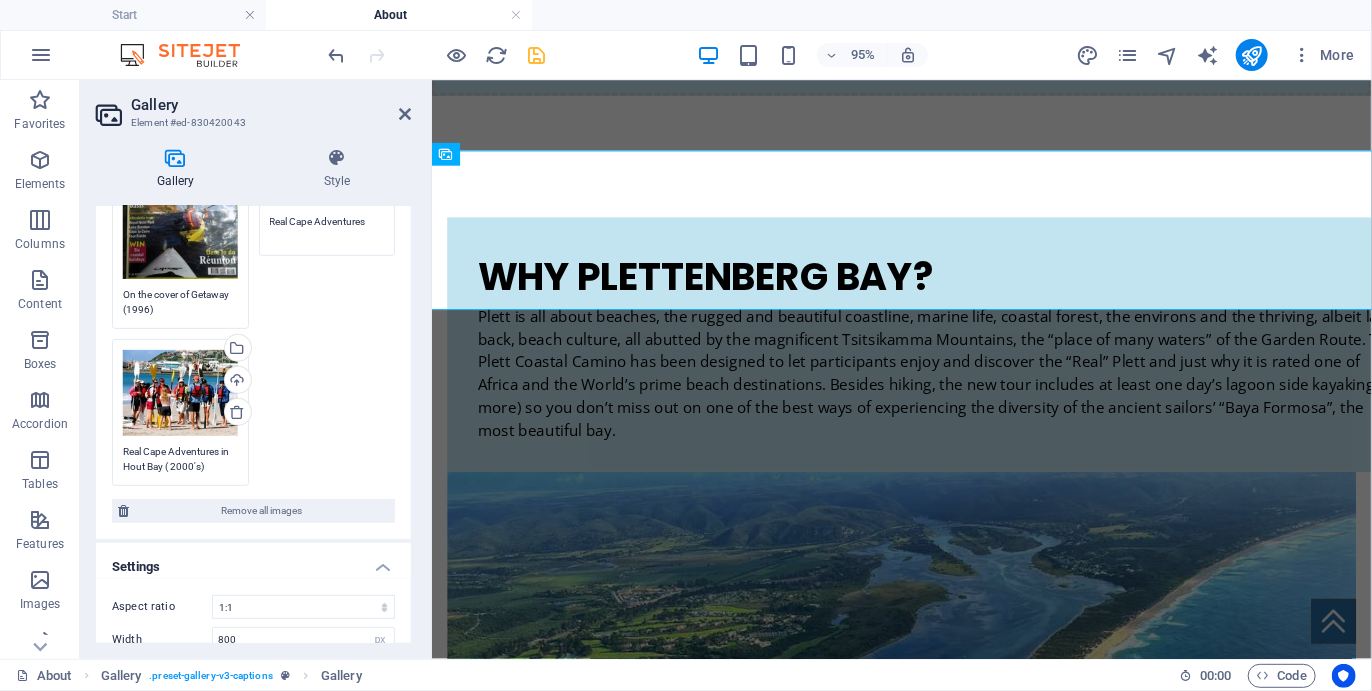 scroll, scrollTop: 0, scrollLeft: 0, axis: both 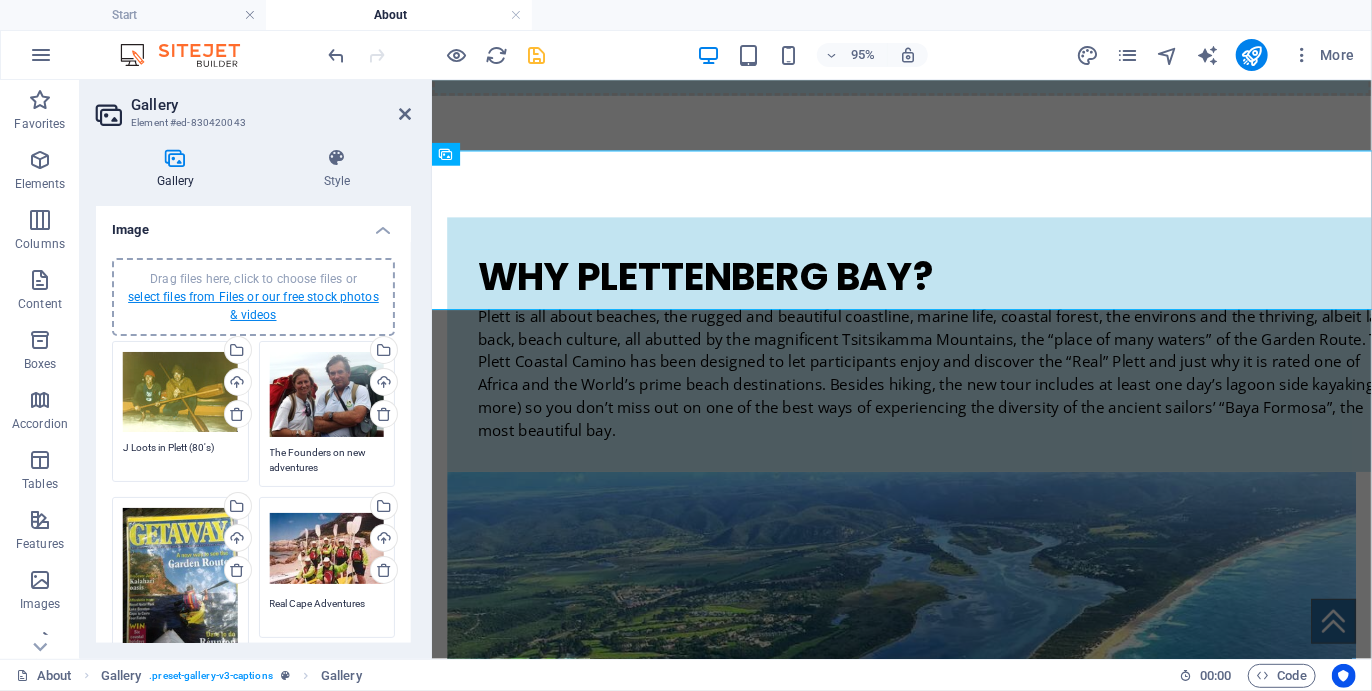 click on "select files from Files or our free stock photos & videos" at bounding box center (253, 306) 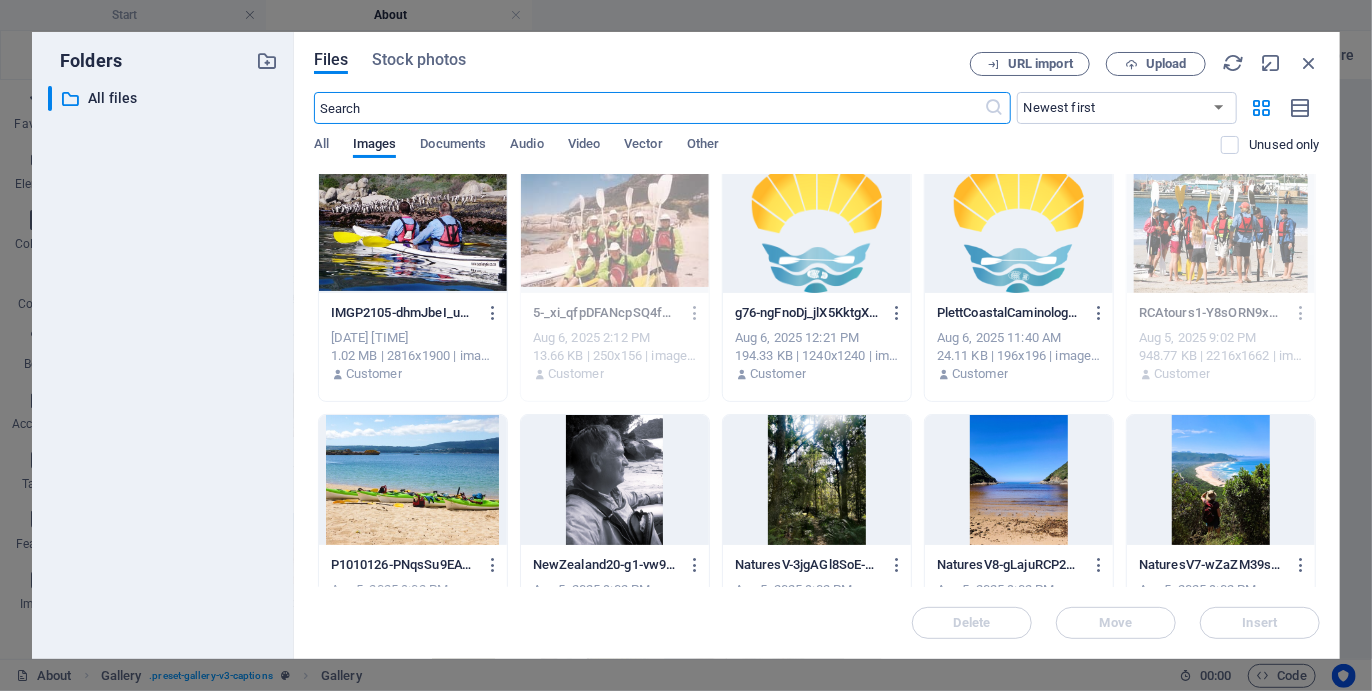 scroll, scrollTop: 7, scrollLeft: 0, axis: vertical 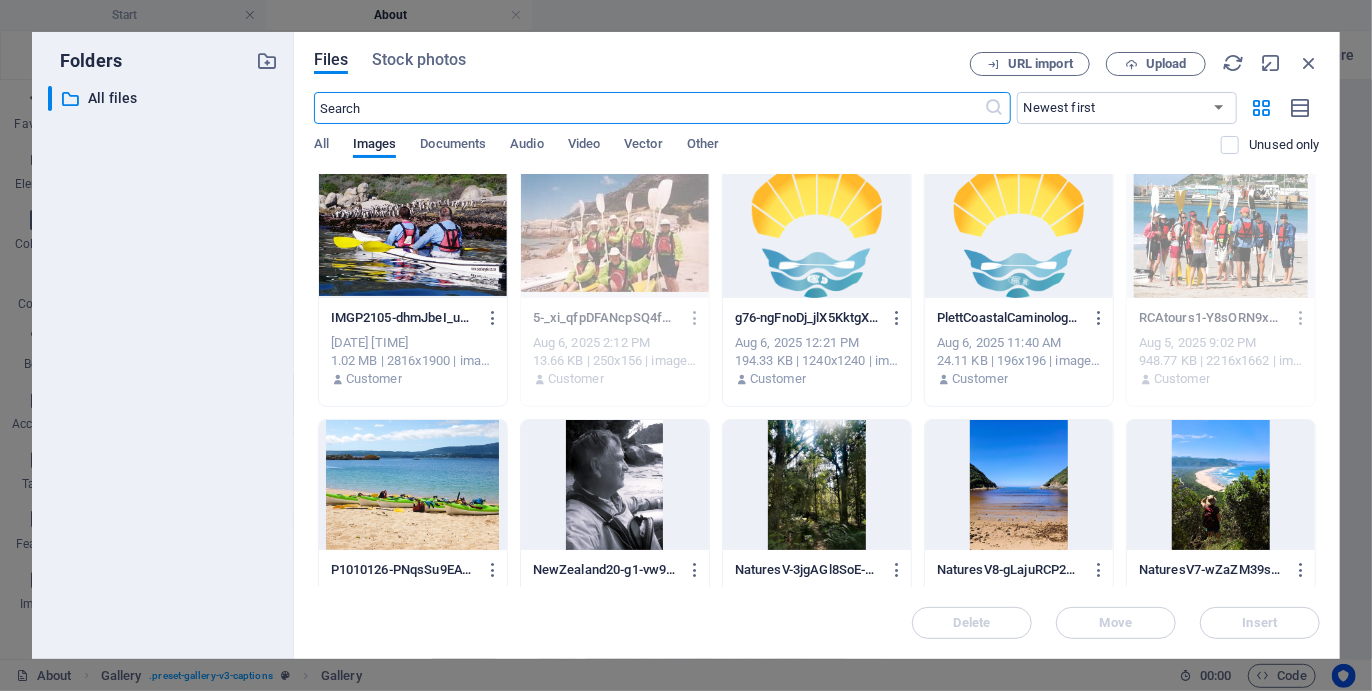 click at bounding box center [413, 233] 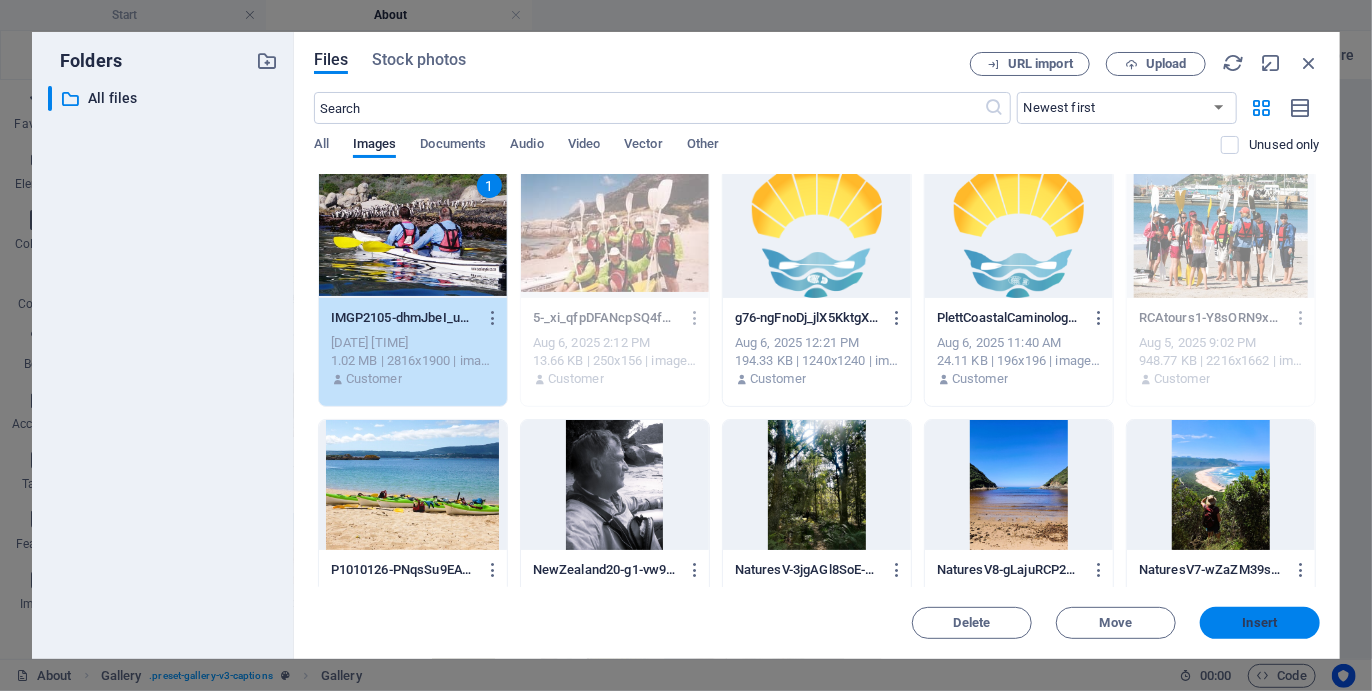 click on "Insert" at bounding box center [1260, 623] 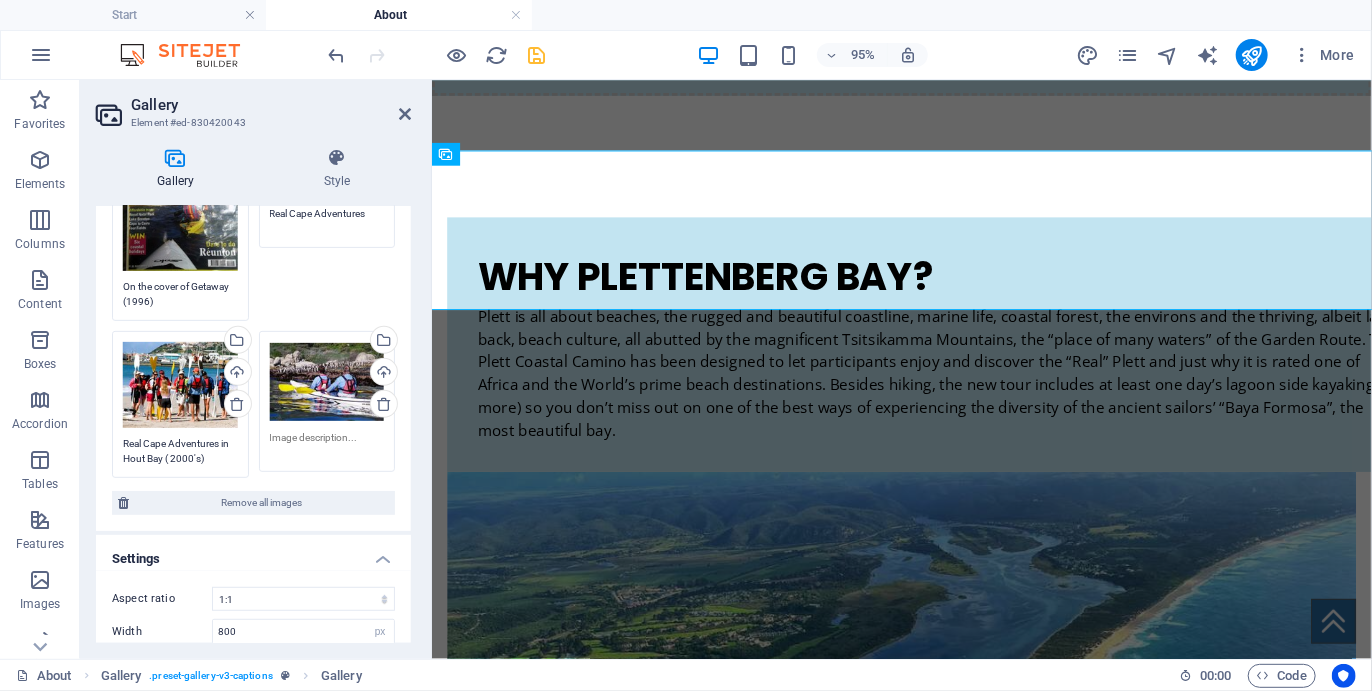 scroll, scrollTop: 412, scrollLeft: 0, axis: vertical 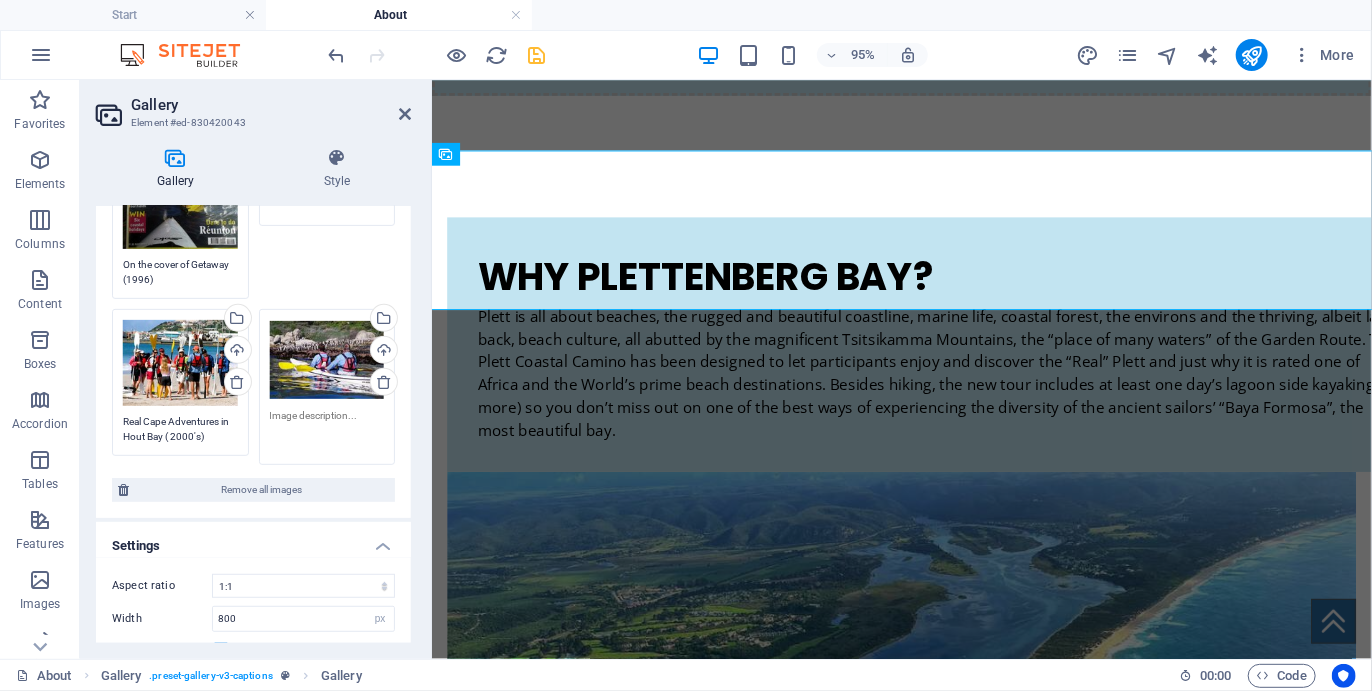 click at bounding box center [327, 430] 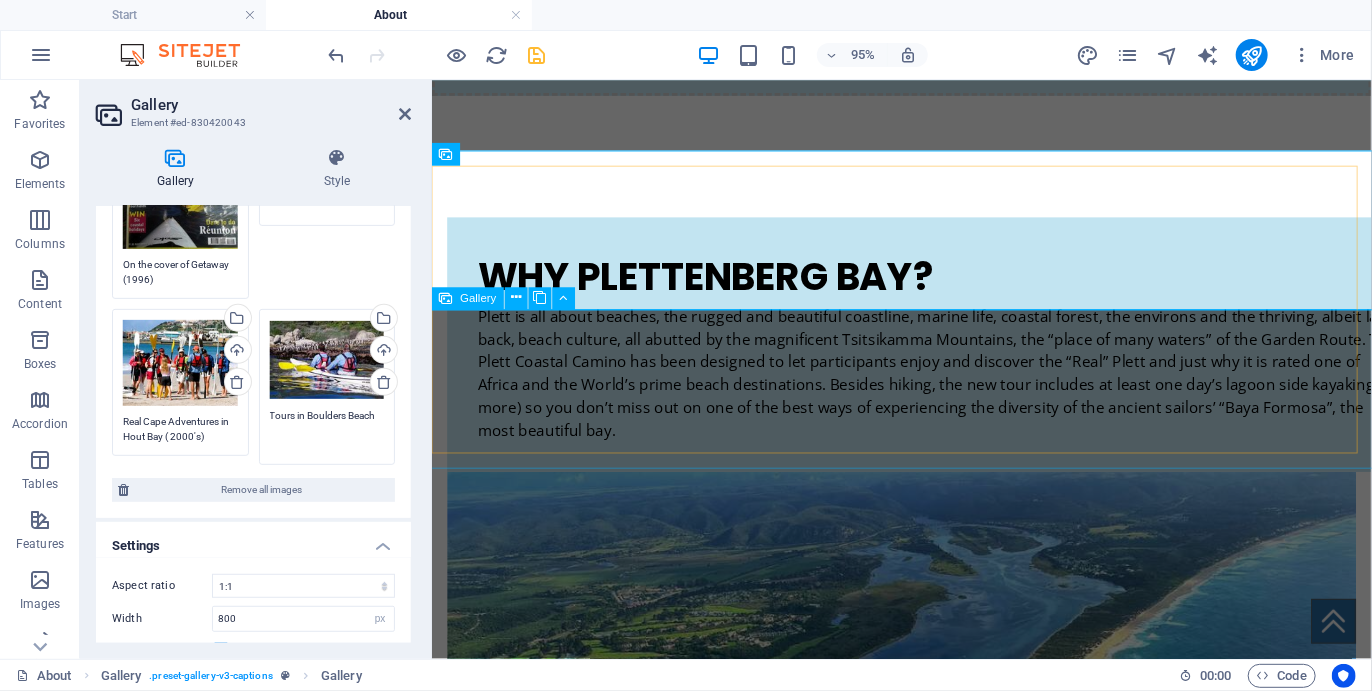 type on "Tours in Boulders Beach" 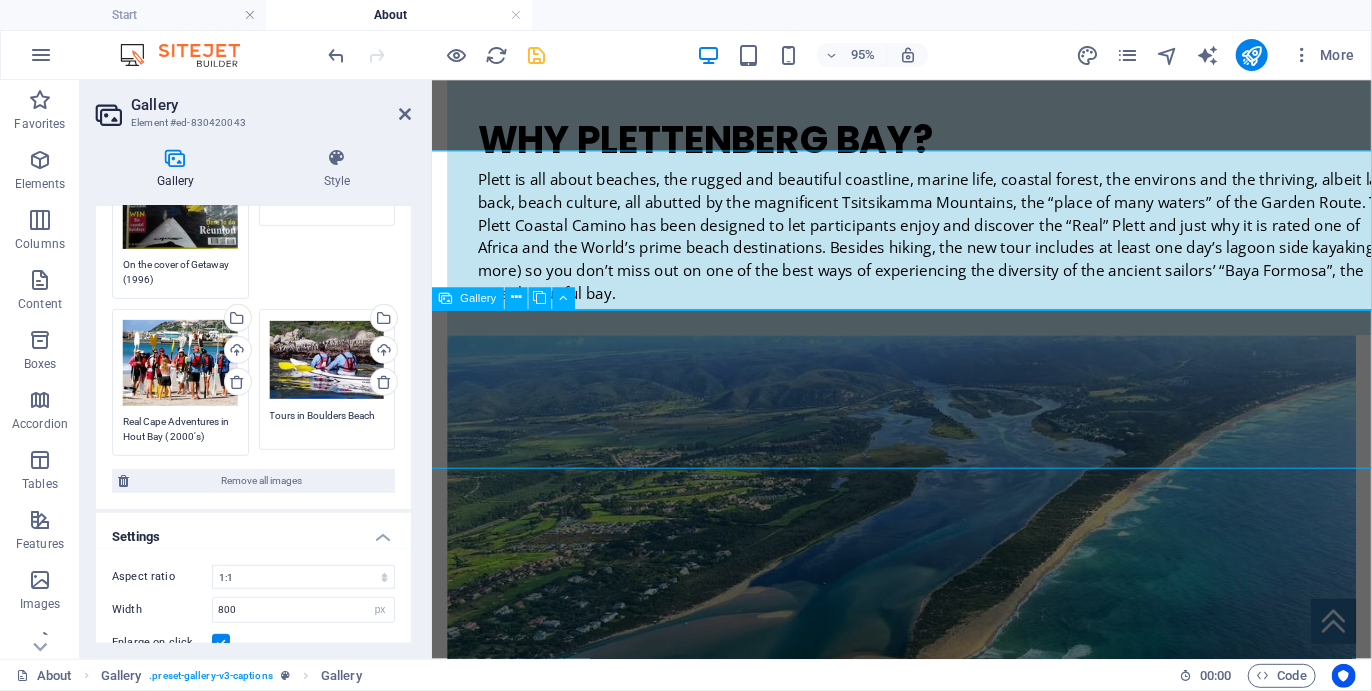 scroll, scrollTop: 1515, scrollLeft: 0, axis: vertical 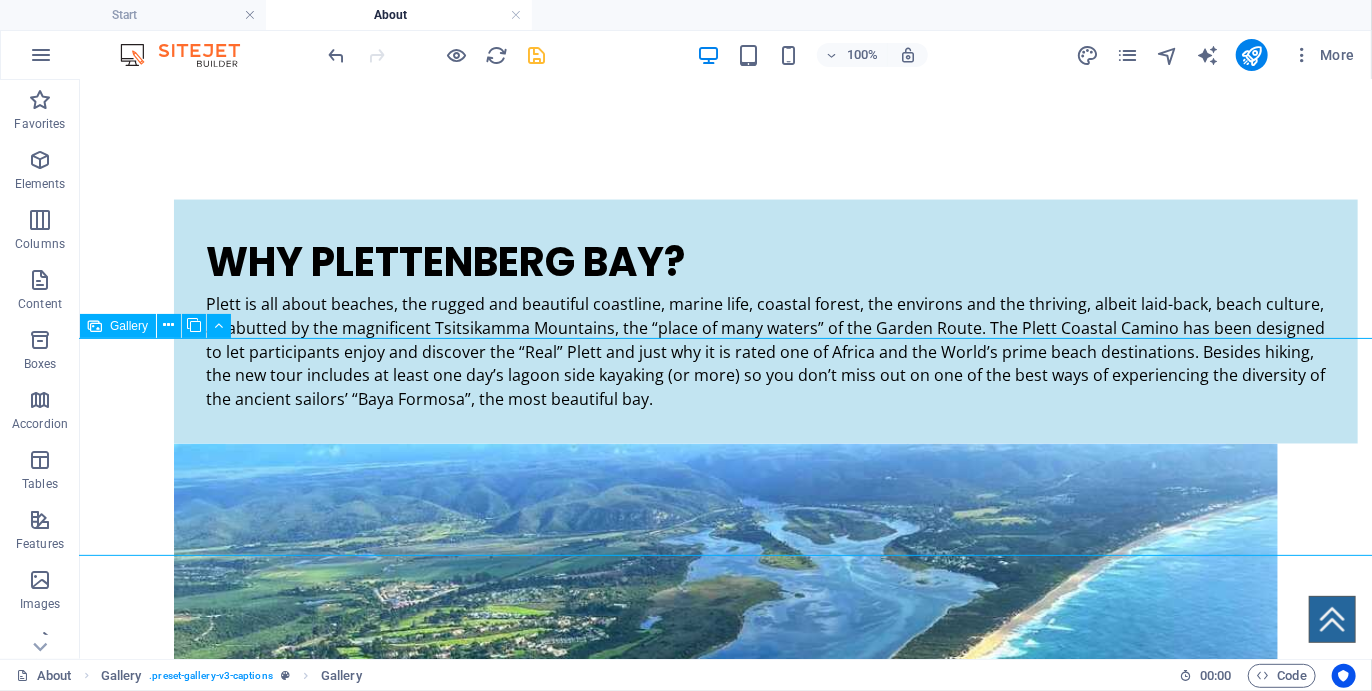 click at bounding box center [173, 1714] 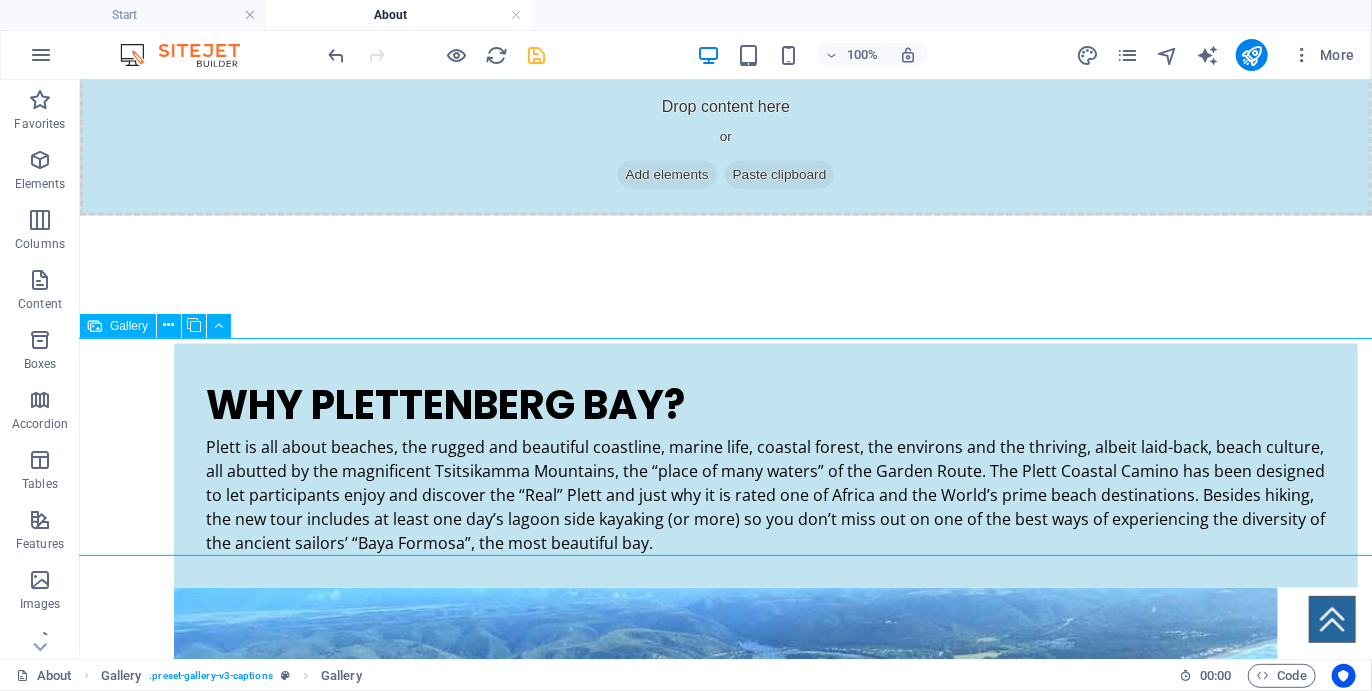 scroll, scrollTop: 1659, scrollLeft: 0, axis: vertical 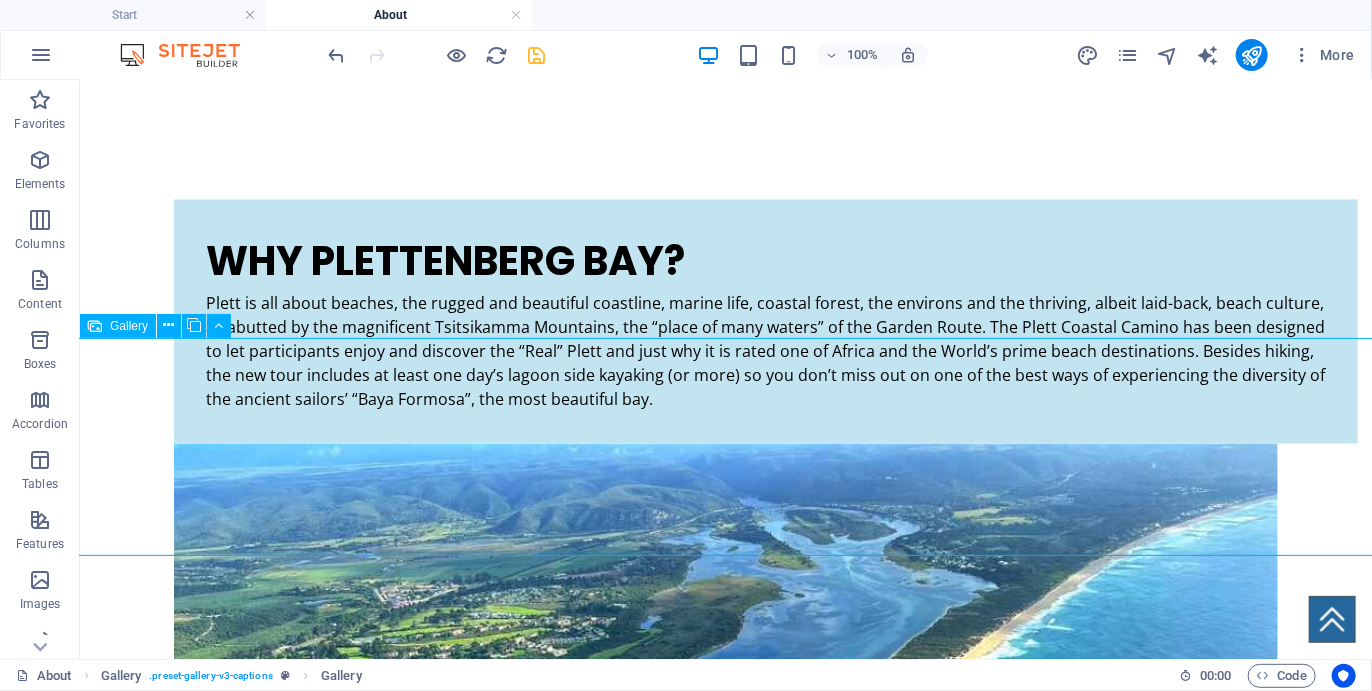 select on "4" 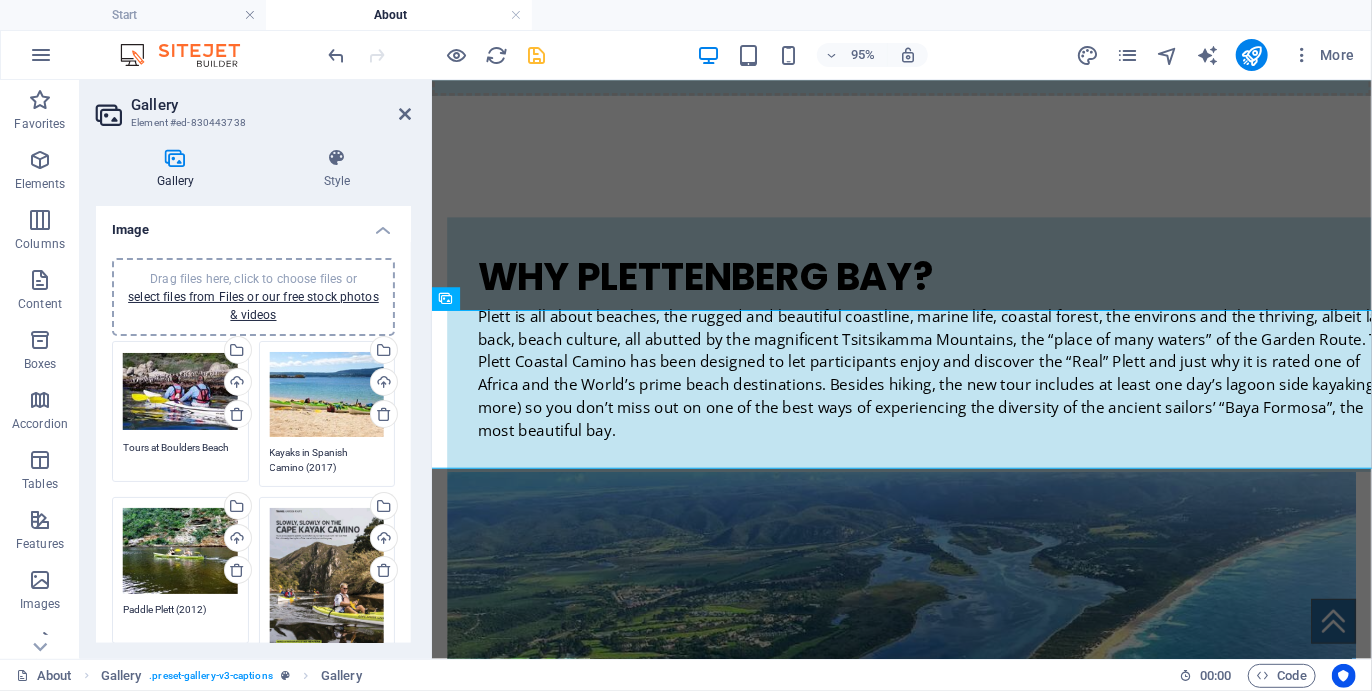 scroll, scrollTop: 61, scrollLeft: 0, axis: vertical 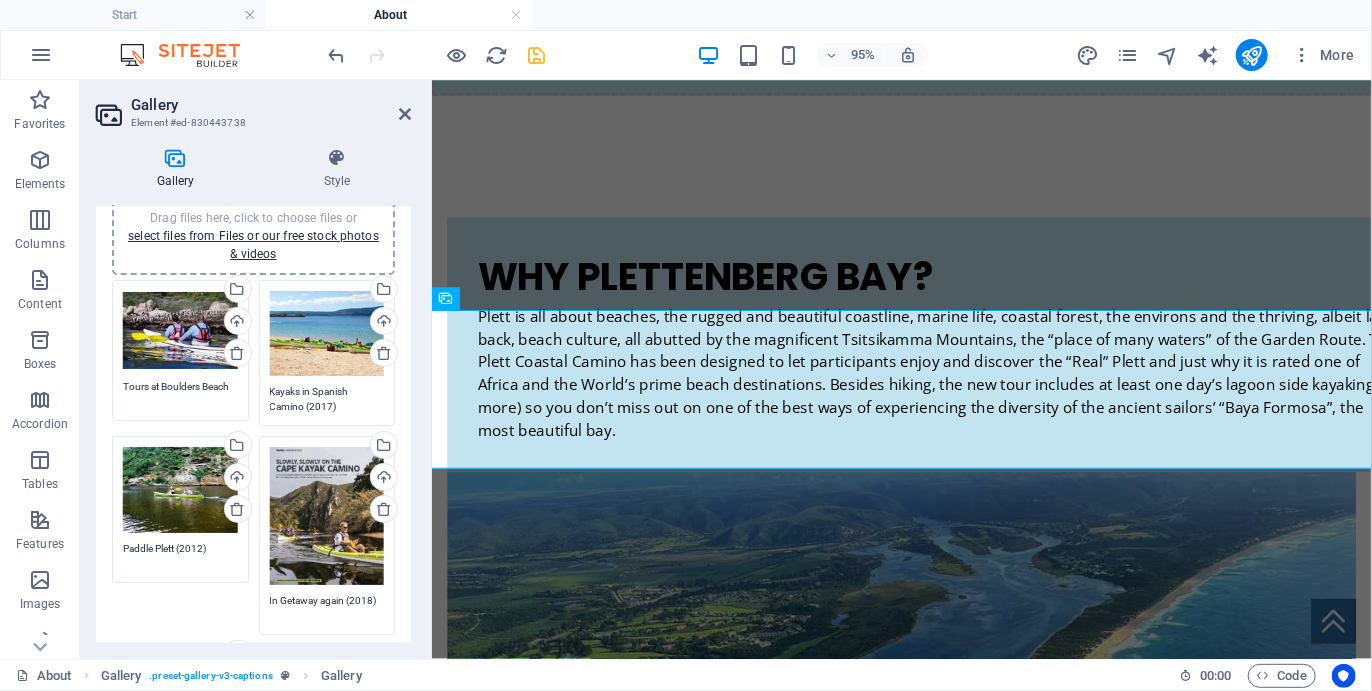 click on "Drag files here, click to choose files or select files from Files or our free stock photos & videos" at bounding box center [180, 331] 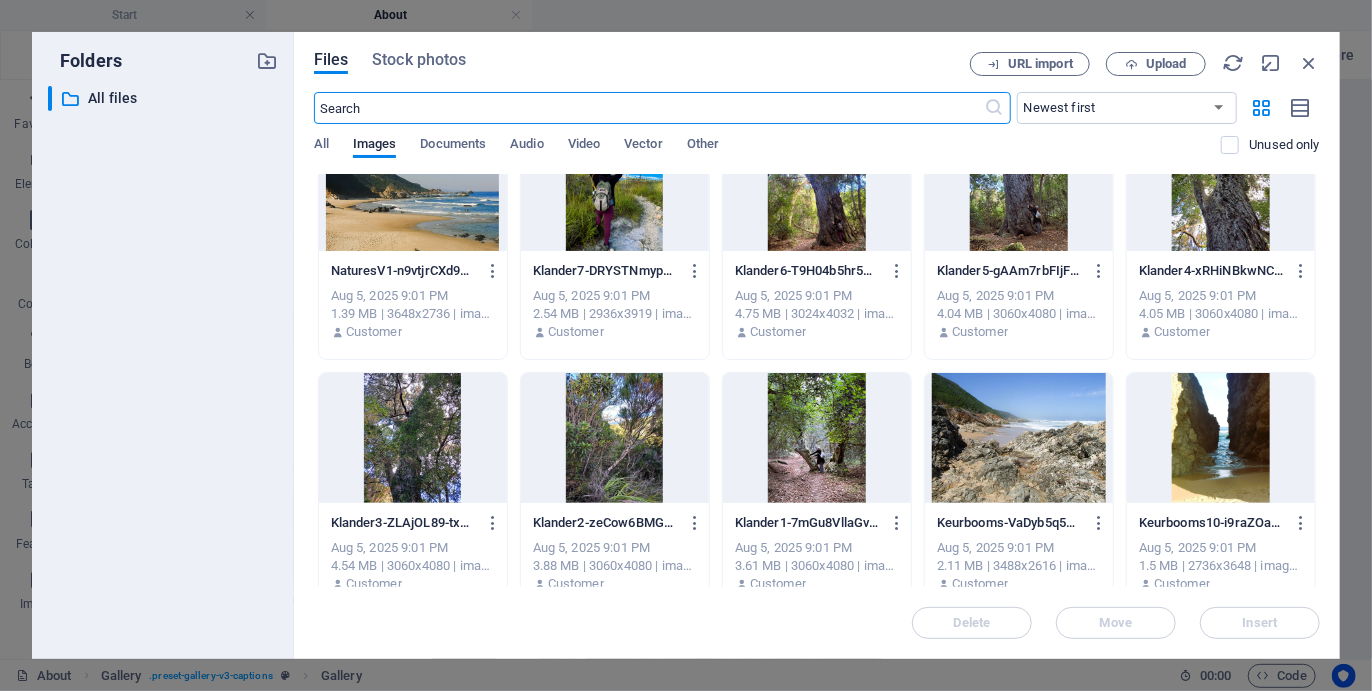 scroll, scrollTop: 814, scrollLeft: 0, axis: vertical 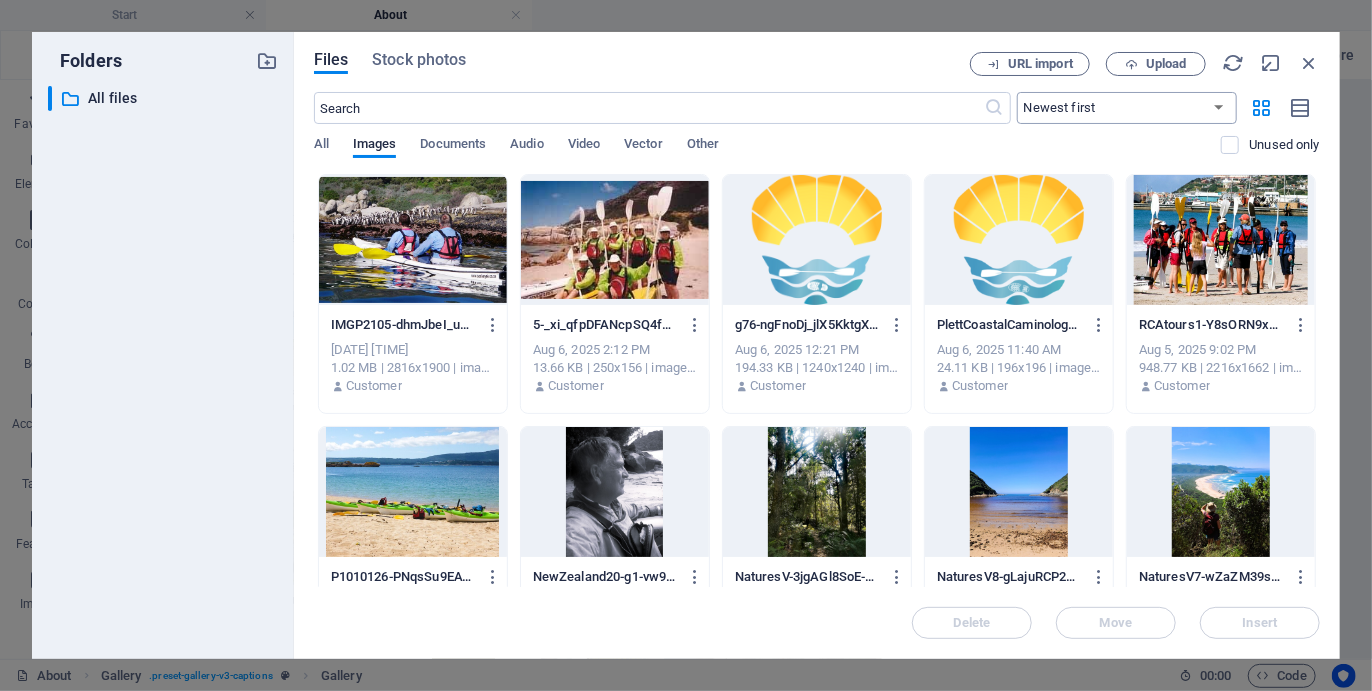 click on "Newest first Oldest first Name (A-Z) Name (Z-A) Size (0-9) Size (9-0) Resolution (0-9) Resolution (9-0)" at bounding box center (1127, 108) 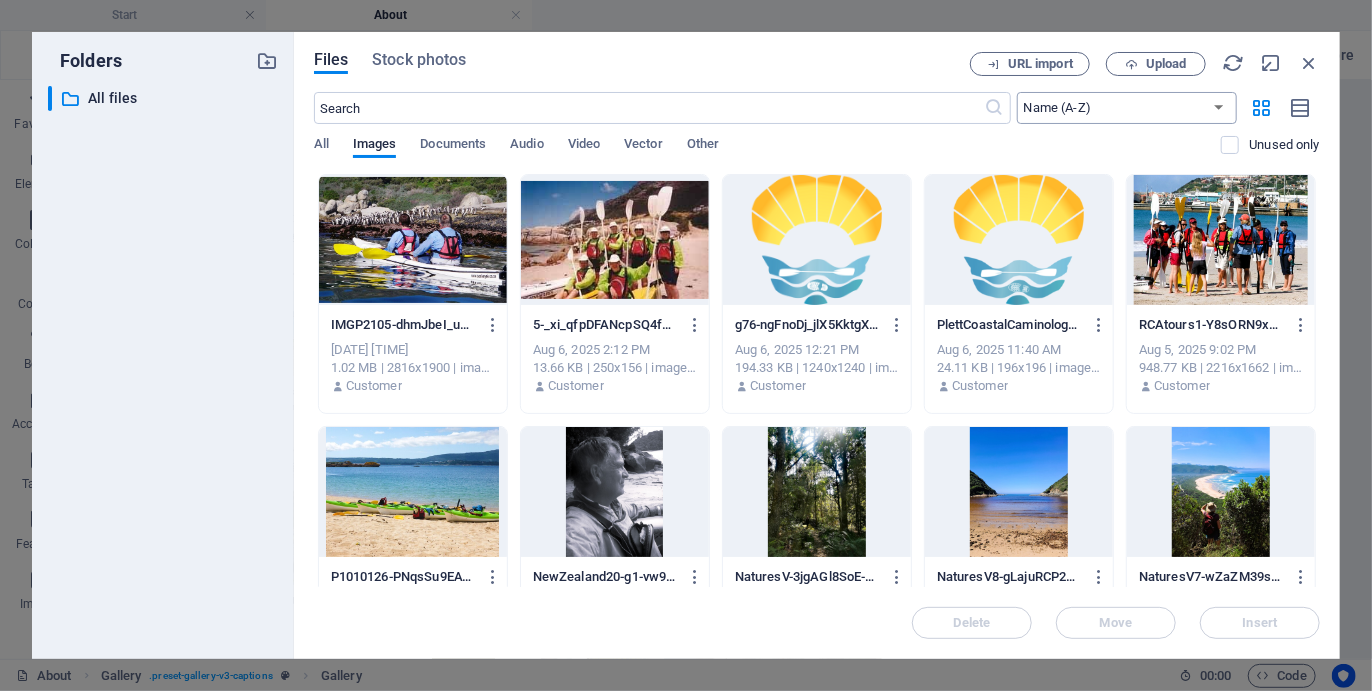 click on "Newest first Oldest first Name (A-Z) Name (Z-A) Size (0-9) Size (9-0) Resolution (0-9) Resolution (9-0)" at bounding box center (1127, 108) 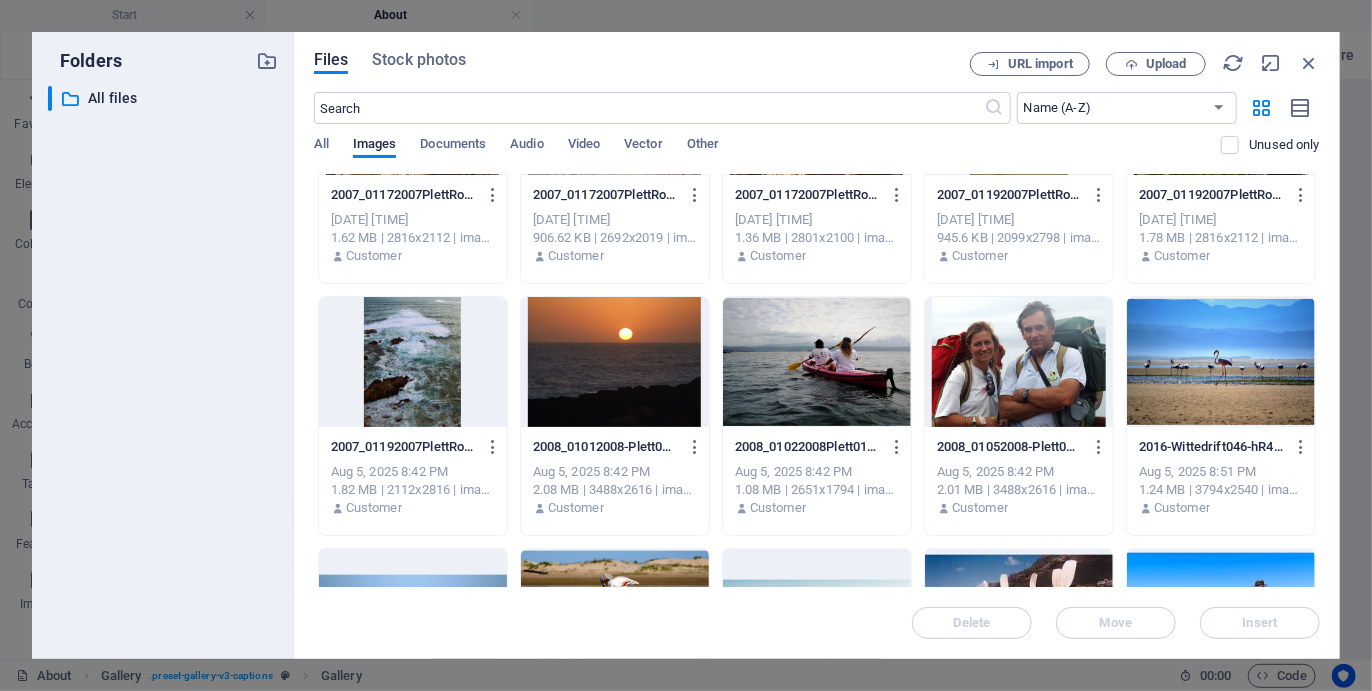 scroll, scrollTop: 1148, scrollLeft: 0, axis: vertical 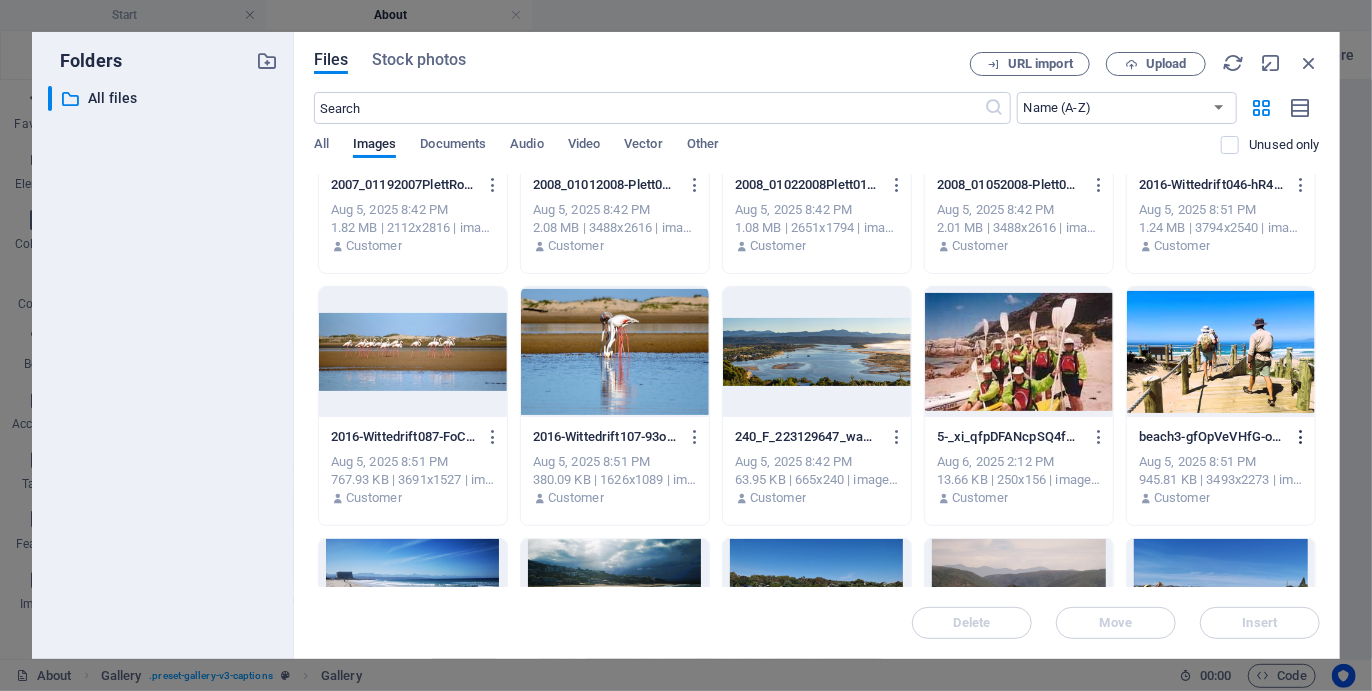 click at bounding box center [1301, 437] 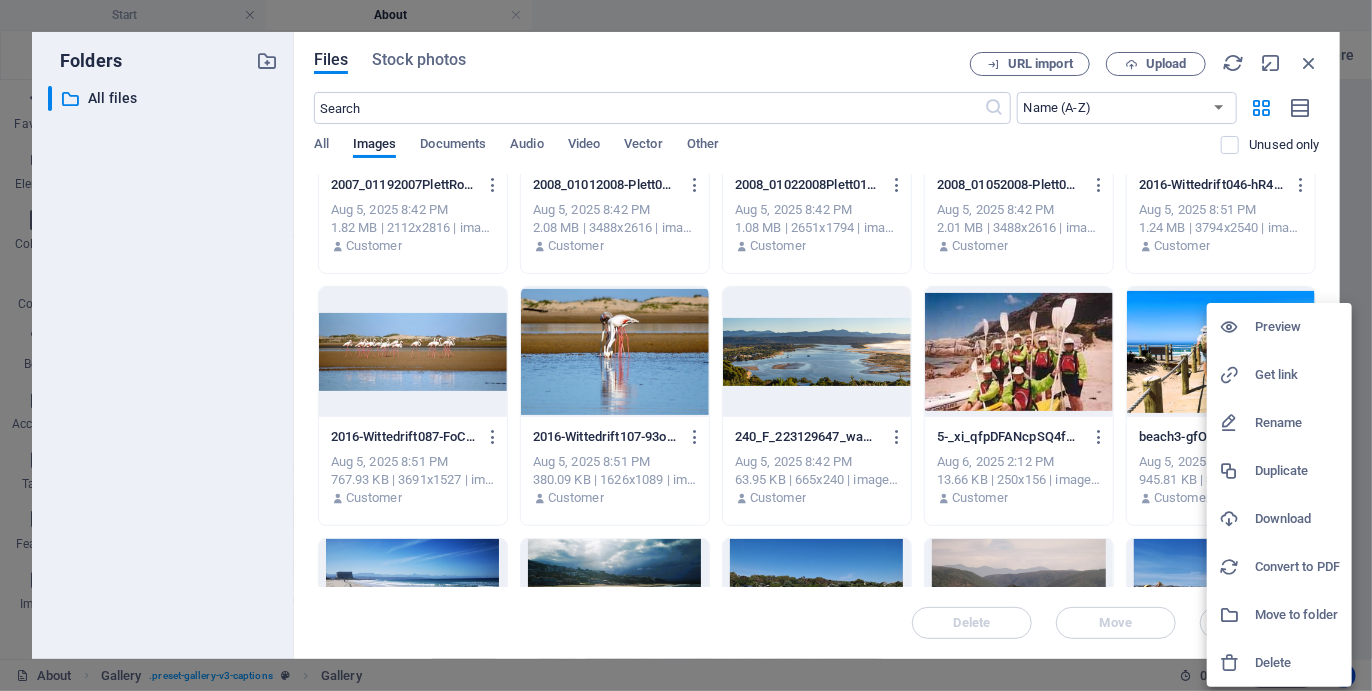 click at bounding box center [686, 345] 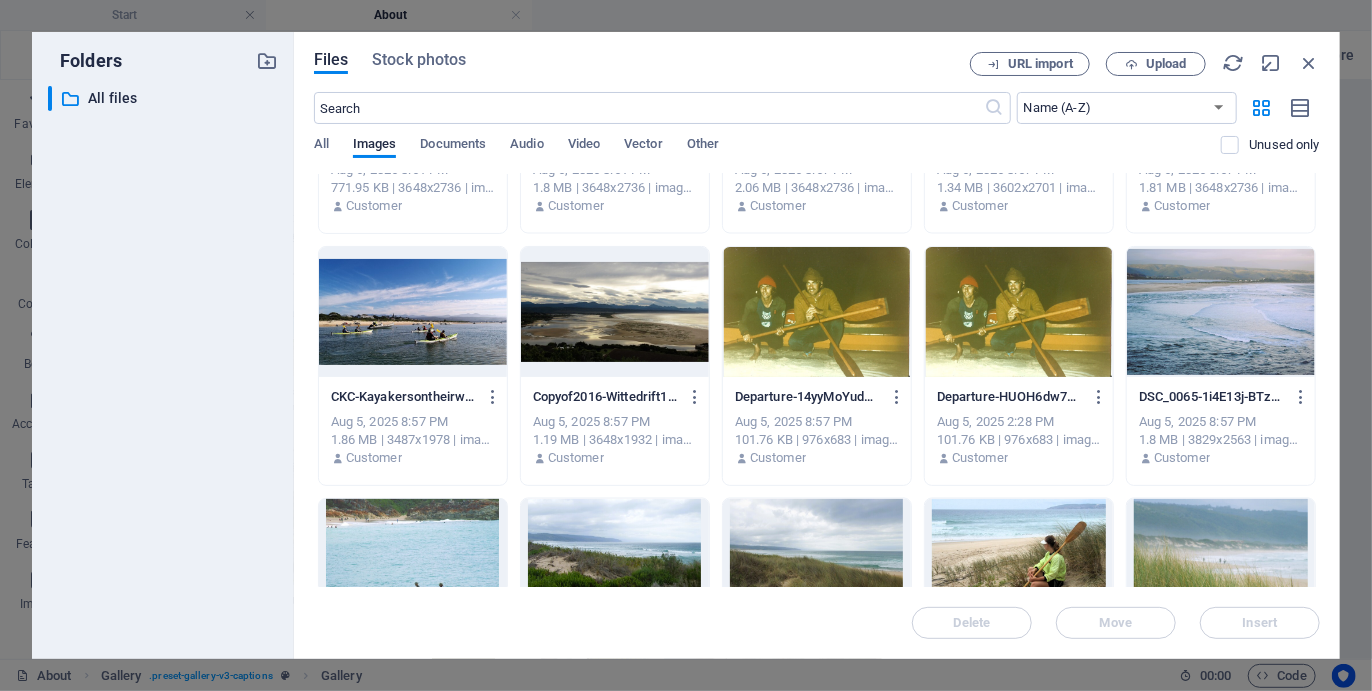 scroll, scrollTop: 1683, scrollLeft: 0, axis: vertical 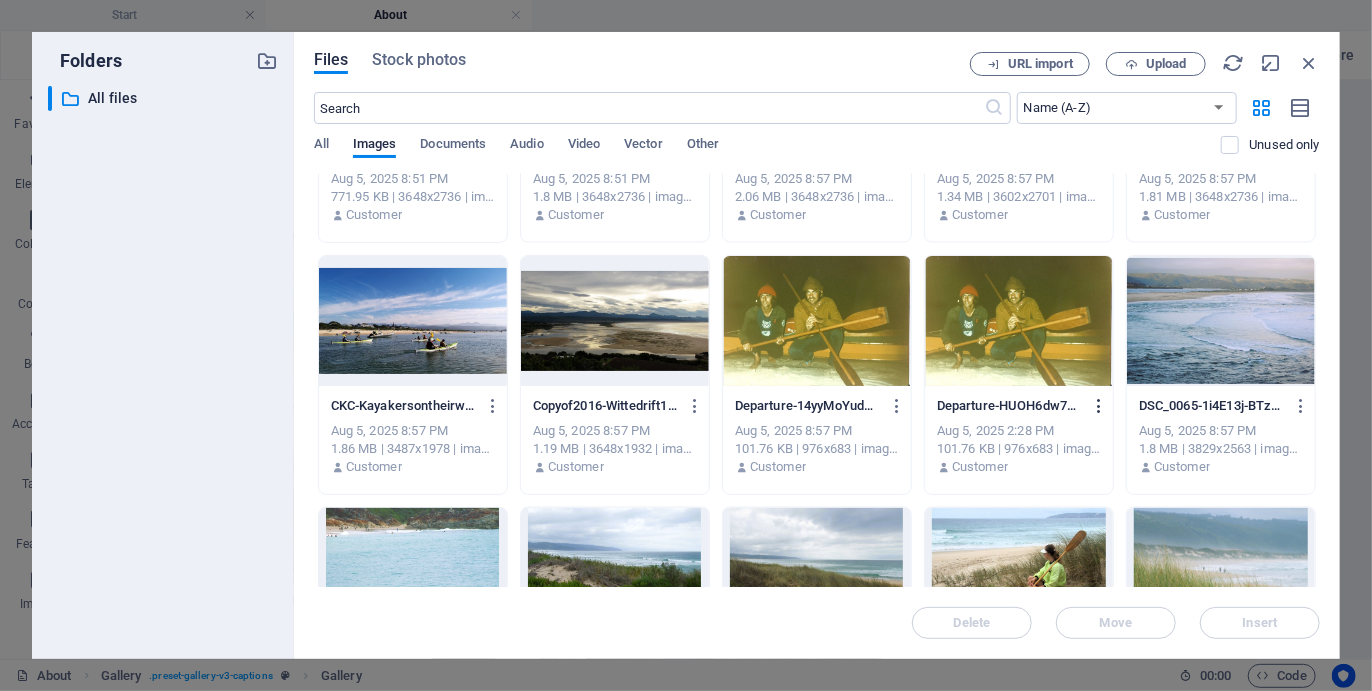 click at bounding box center (1099, 406) 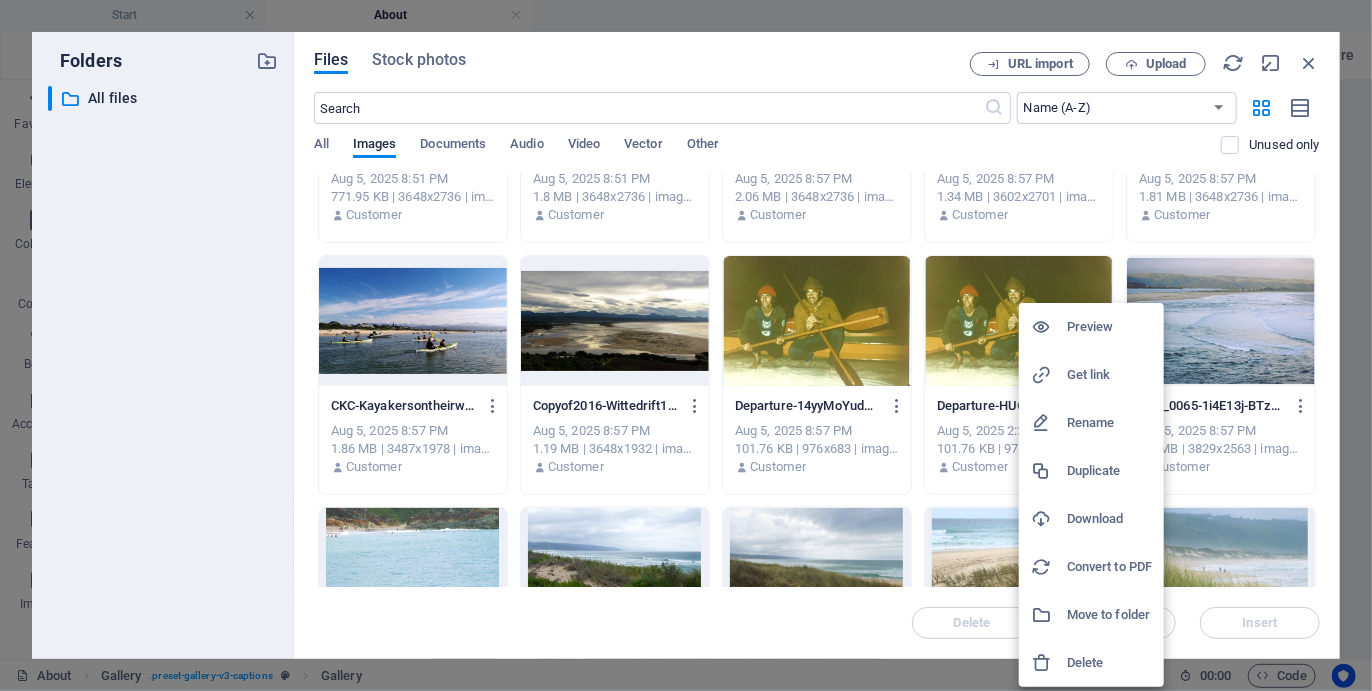 click at bounding box center [1049, 663] 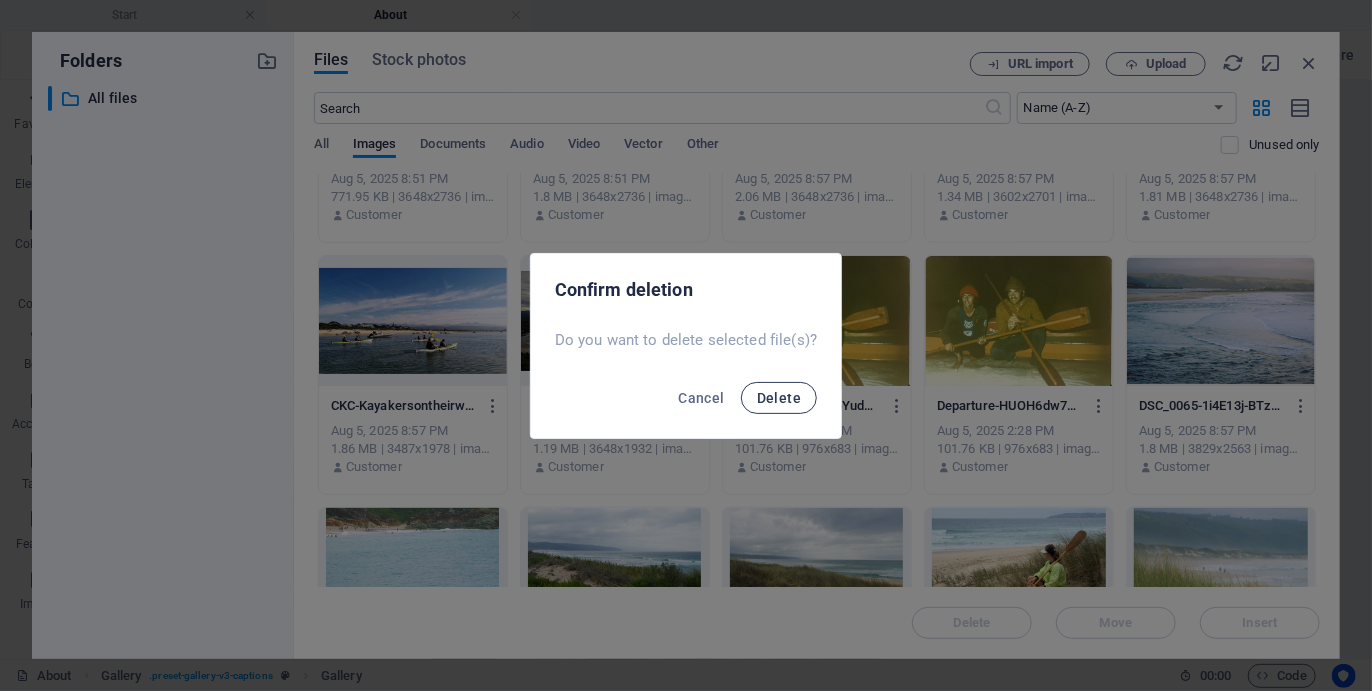 click on "Delete" at bounding box center [779, 398] 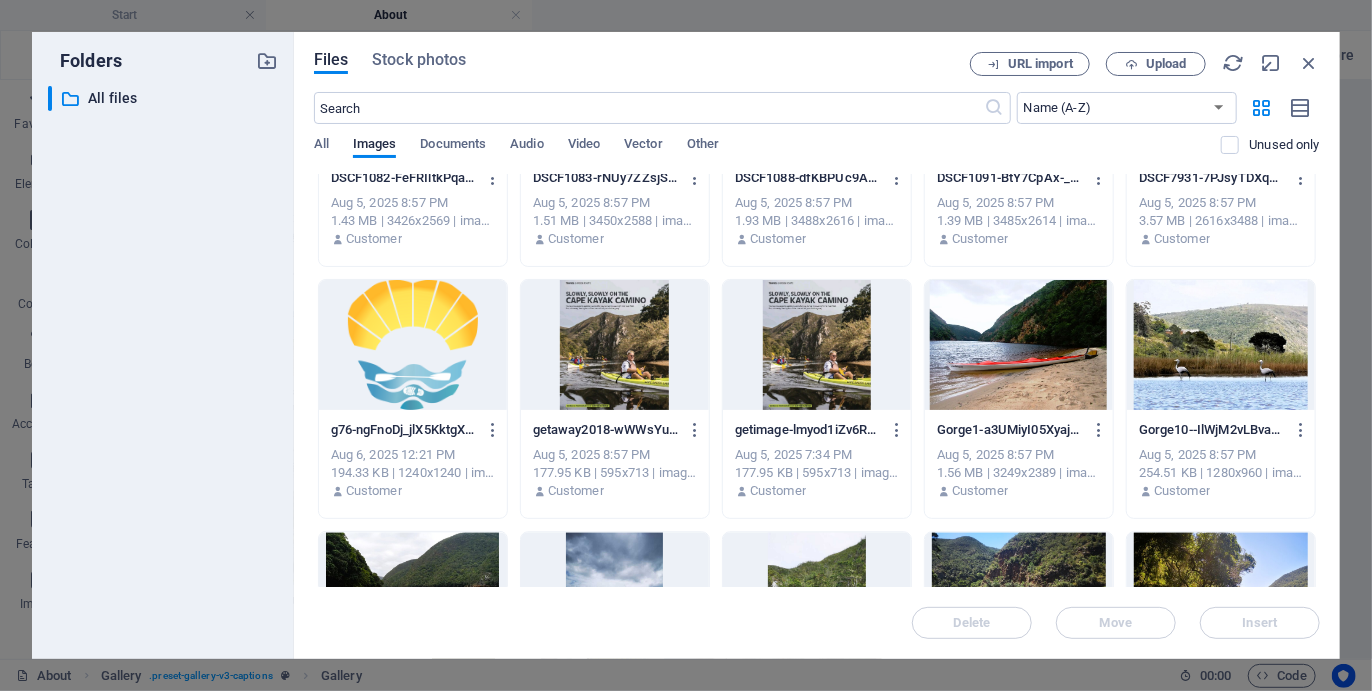 scroll, scrollTop: 2172, scrollLeft: 0, axis: vertical 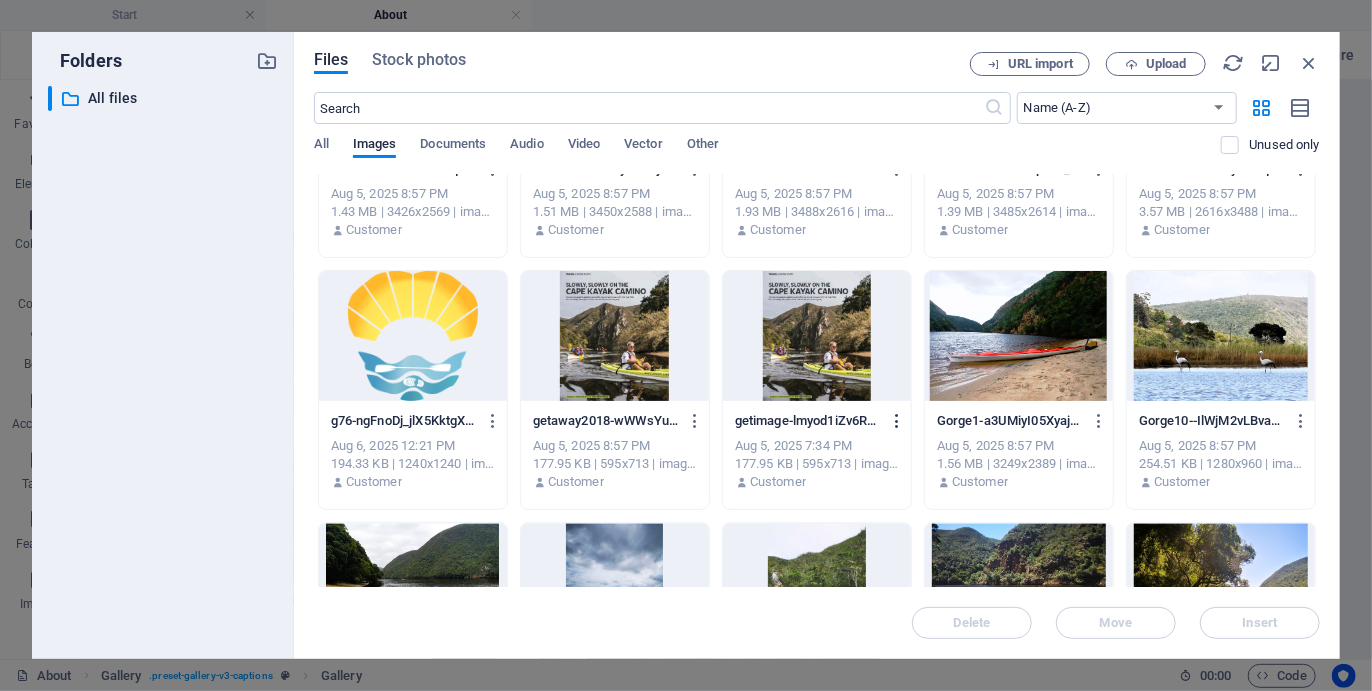 click at bounding box center (897, 421) 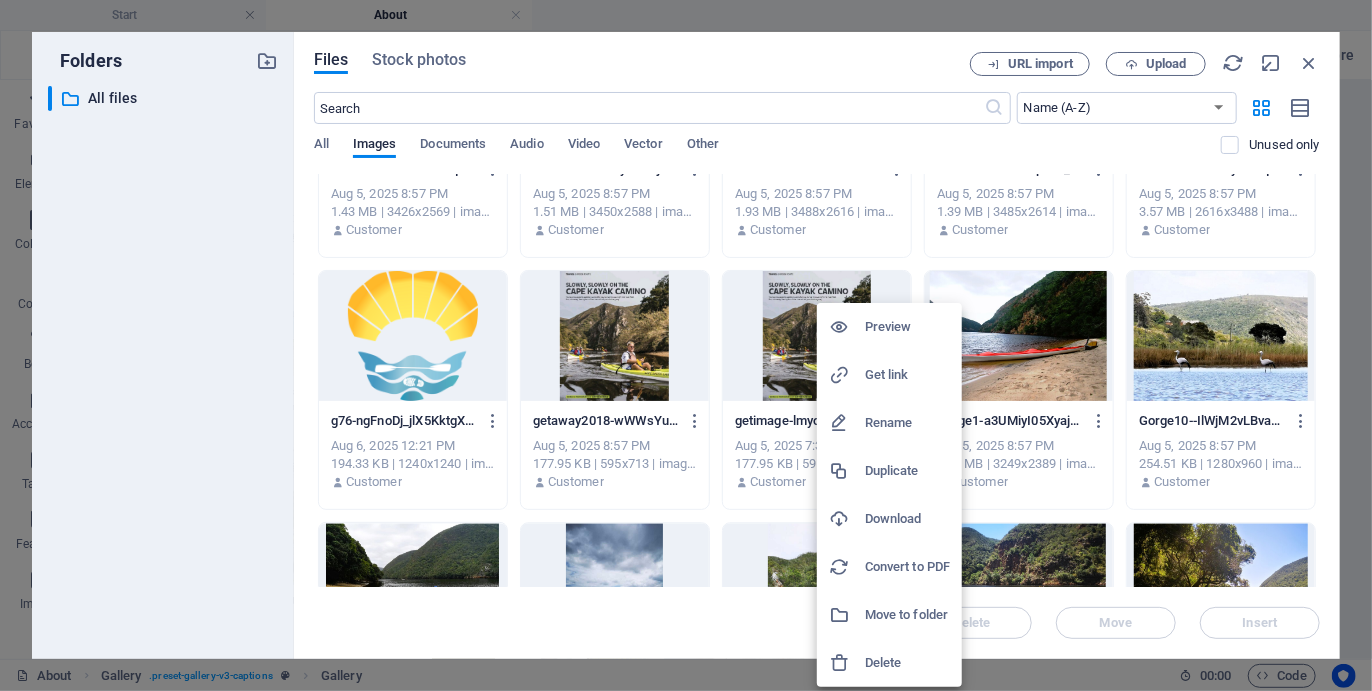 click on "Delete" at bounding box center (907, 663) 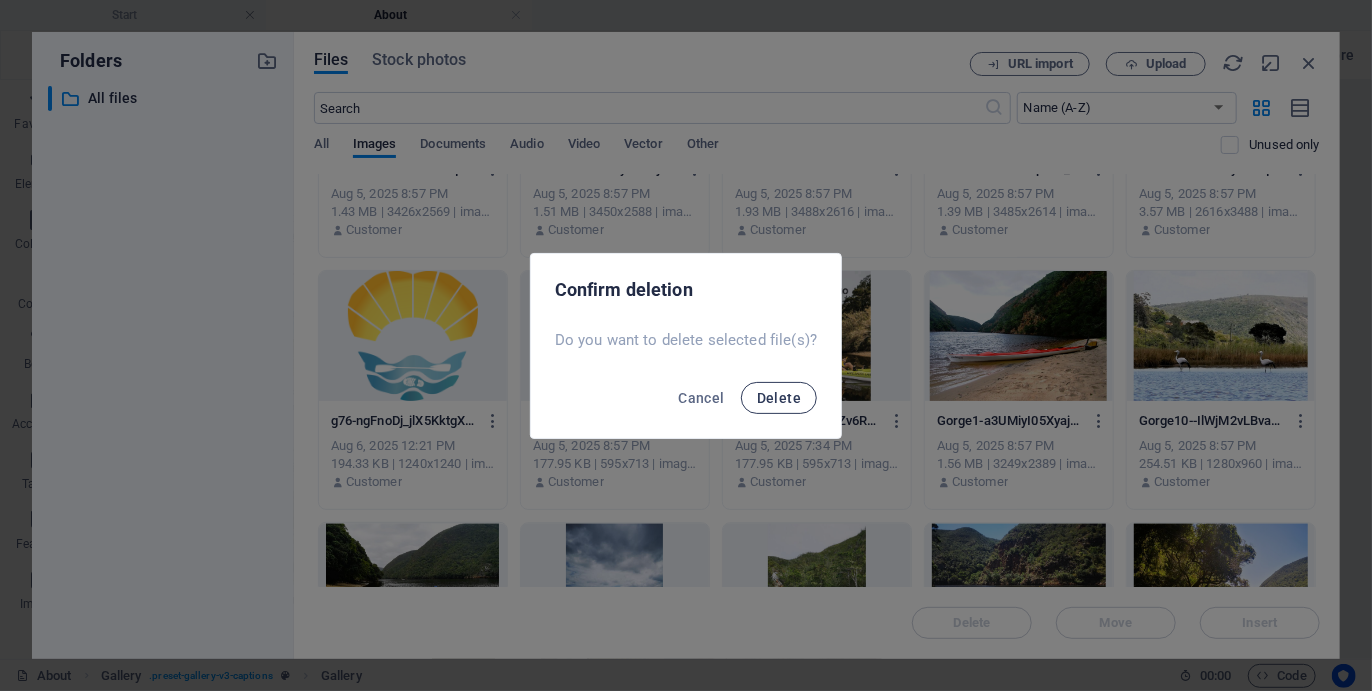 click on "Delete" at bounding box center [779, 398] 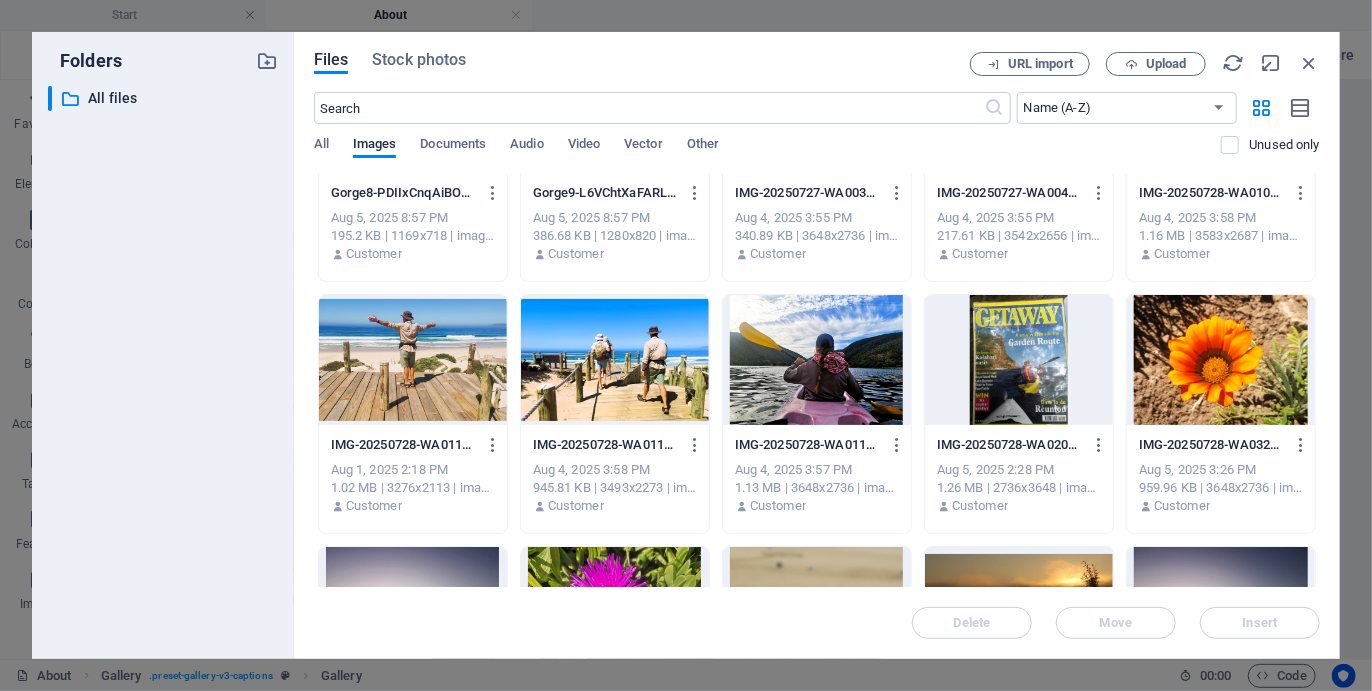 scroll, scrollTop: 3415, scrollLeft: 0, axis: vertical 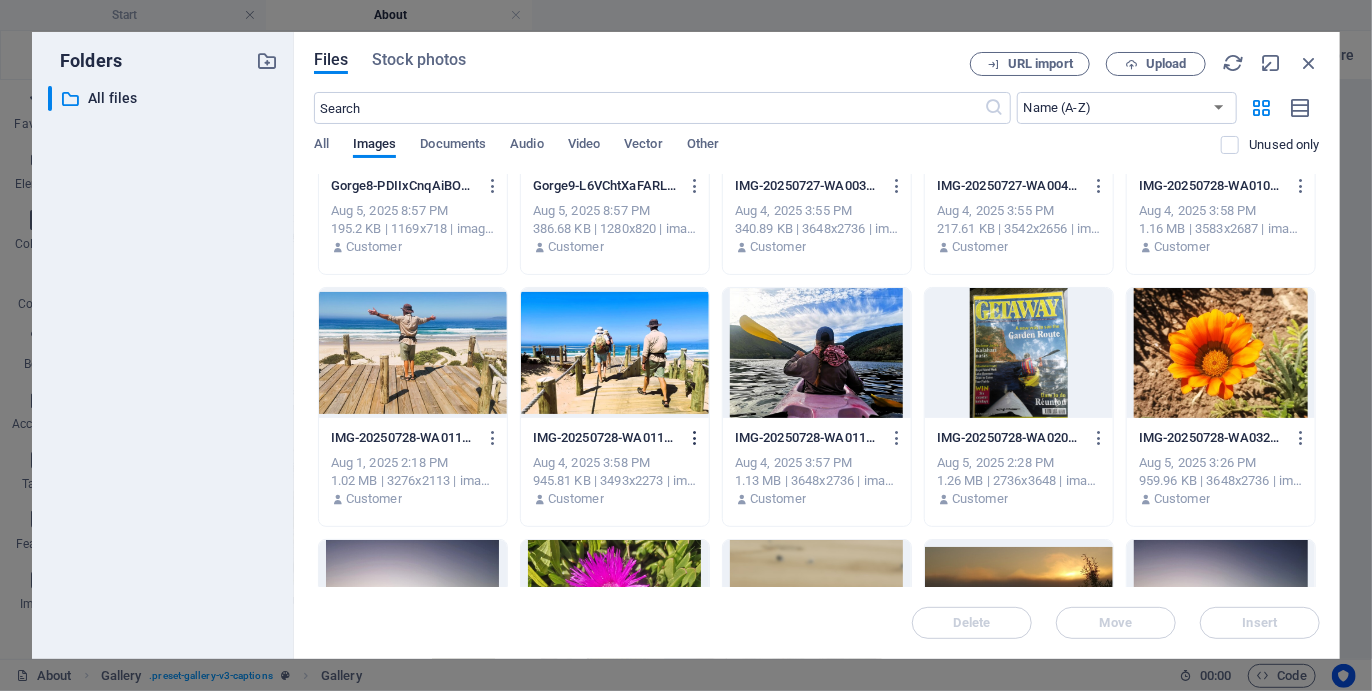 click at bounding box center [695, 438] 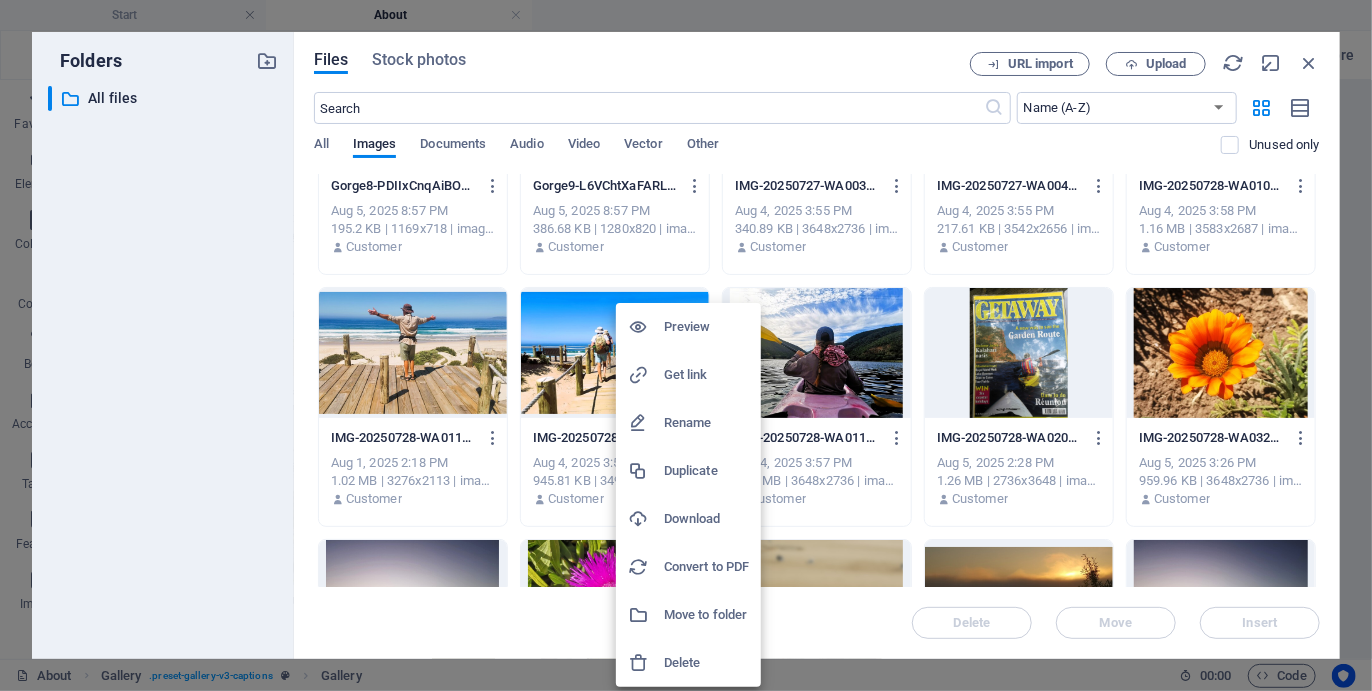 click on "Delete" at bounding box center (706, 663) 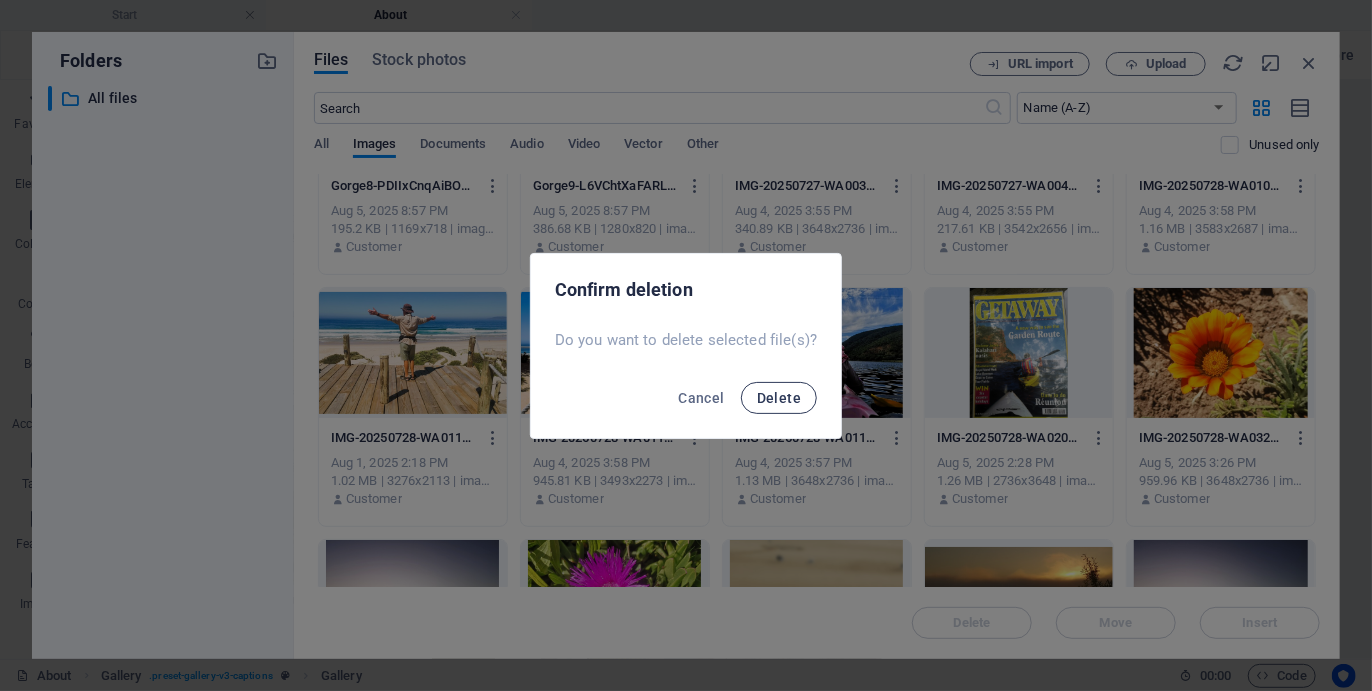 click on "Delete" at bounding box center [779, 398] 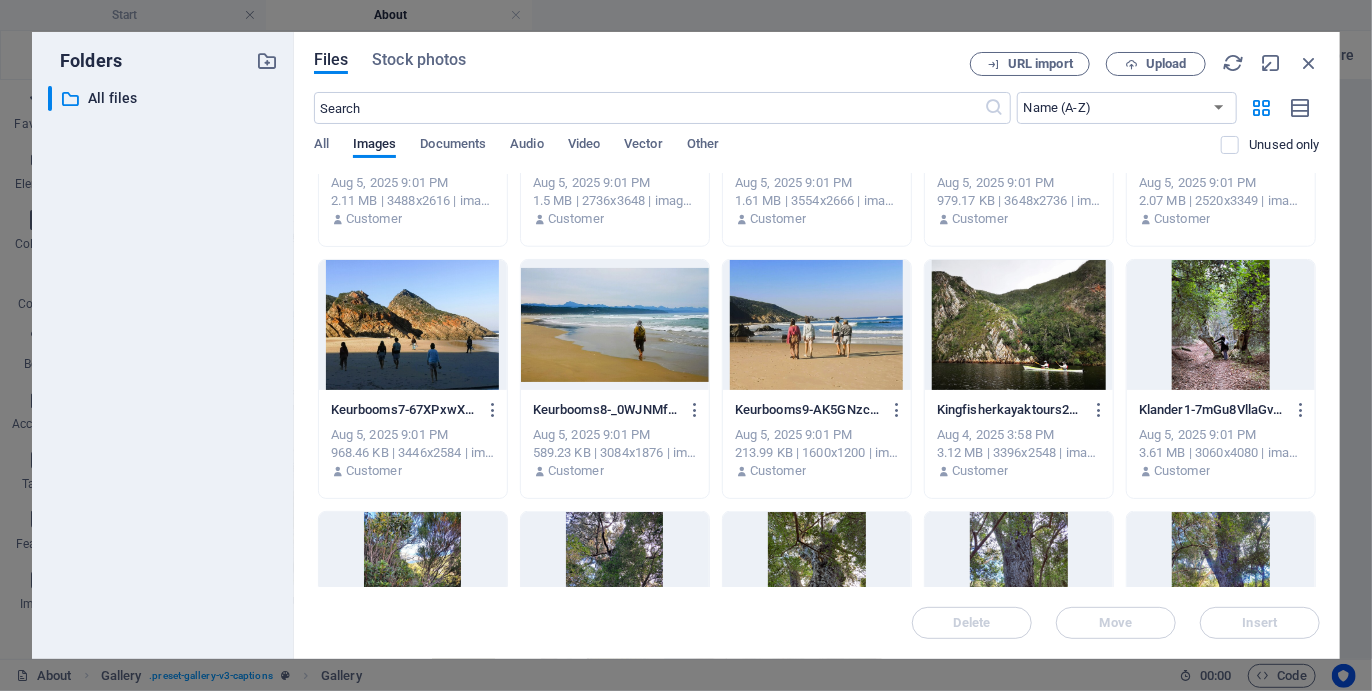 scroll, scrollTop: 4474, scrollLeft: 0, axis: vertical 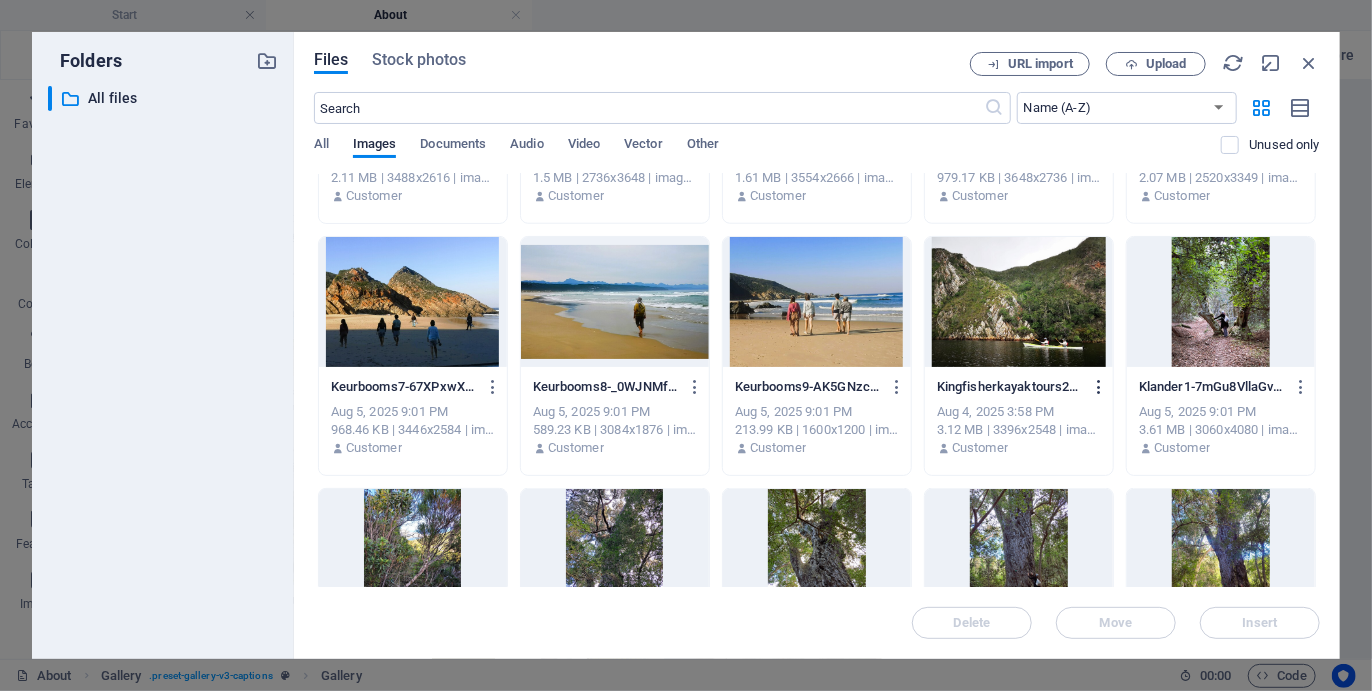 click at bounding box center (1099, 387) 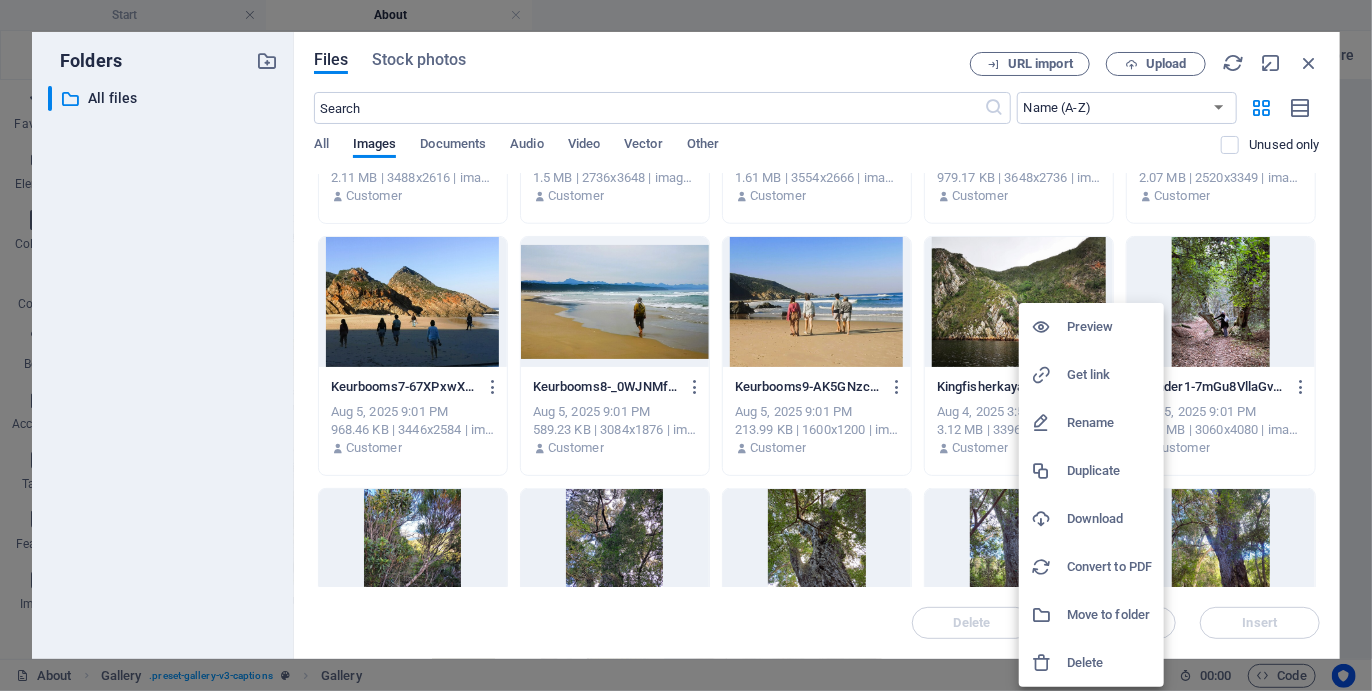 click at bounding box center [1049, 663] 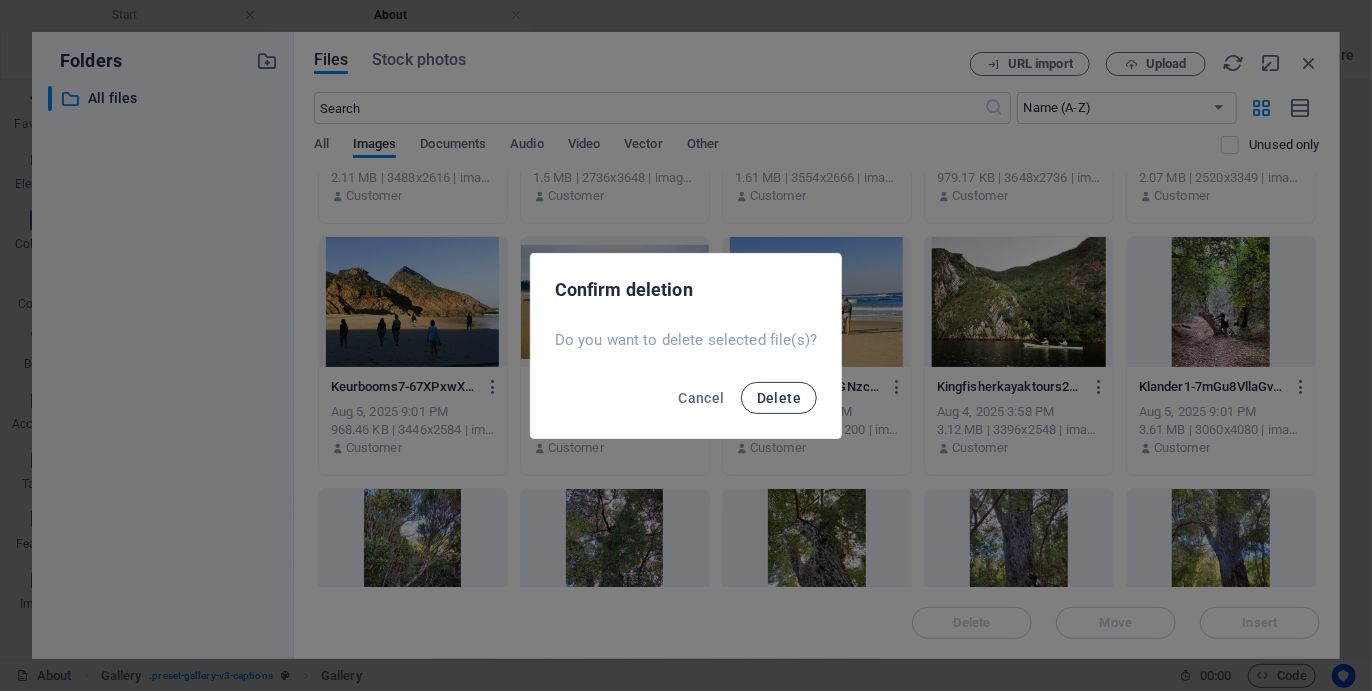 click on "Delete" at bounding box center [779, 398] 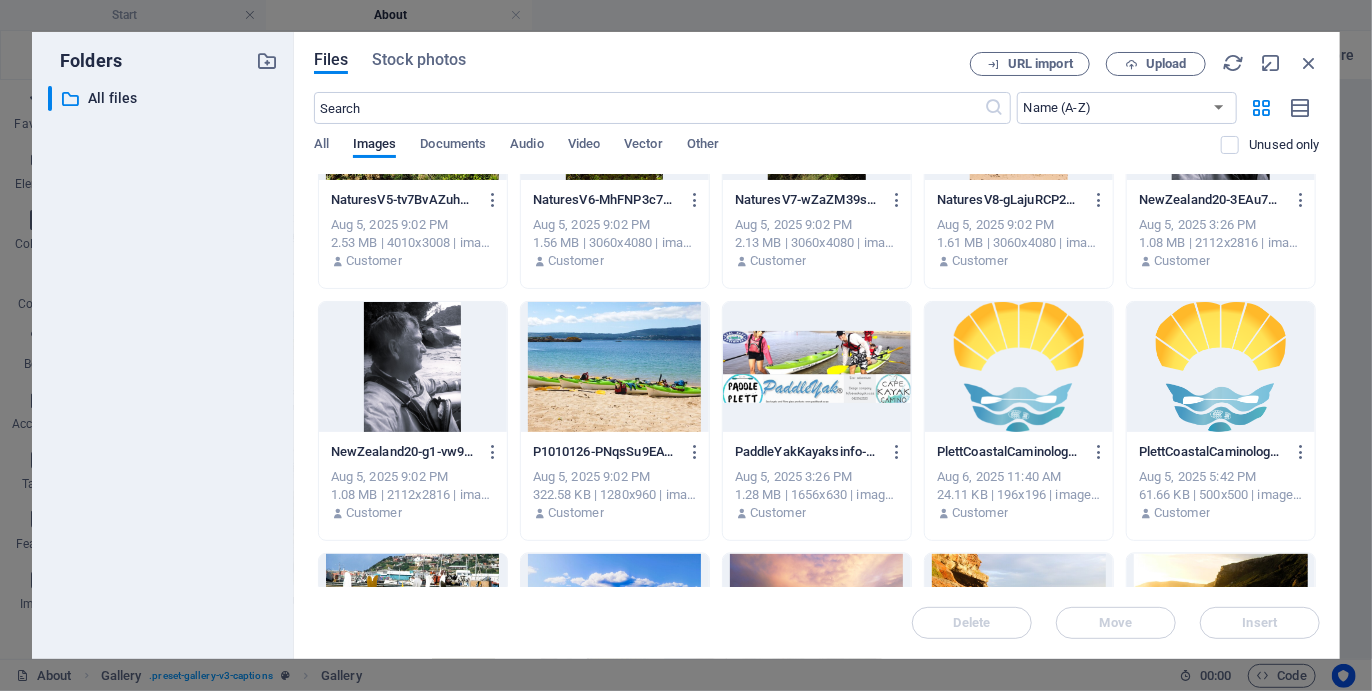 scroll, scrollTop: 5452, scrollLeft: 0, axis: vertical 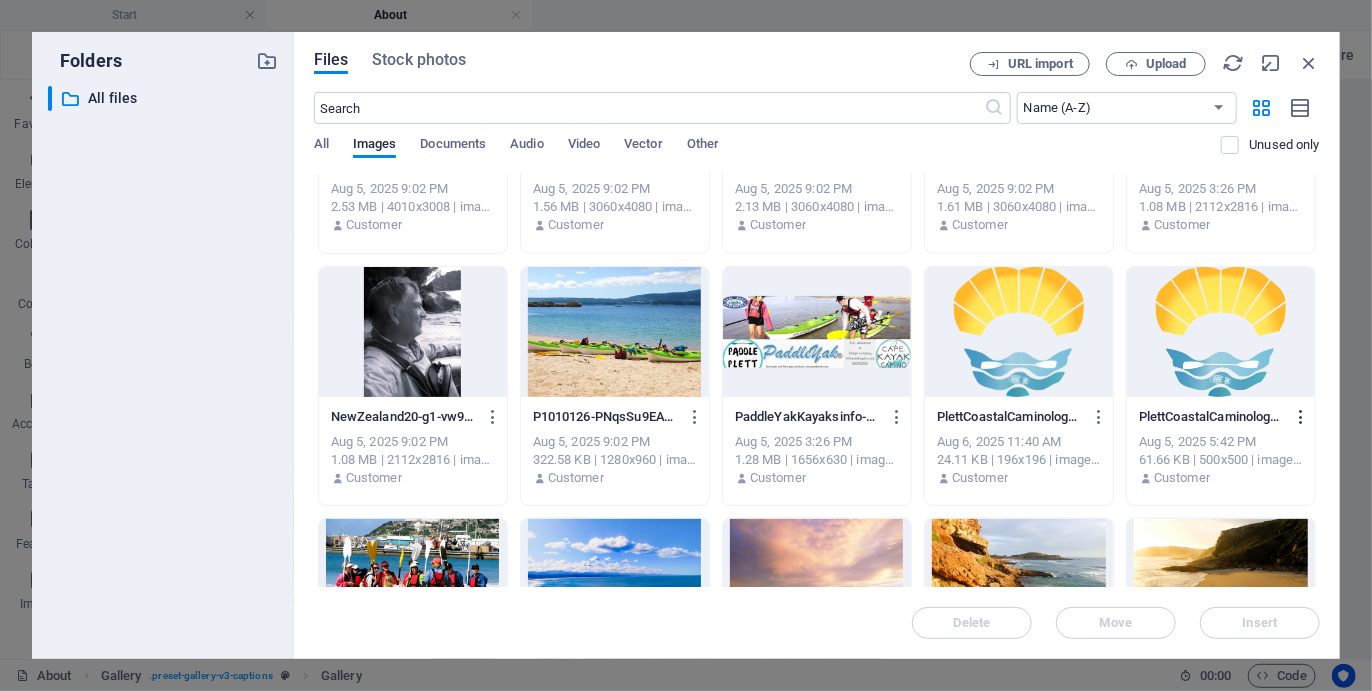 click at bounding box center [1301, 417] 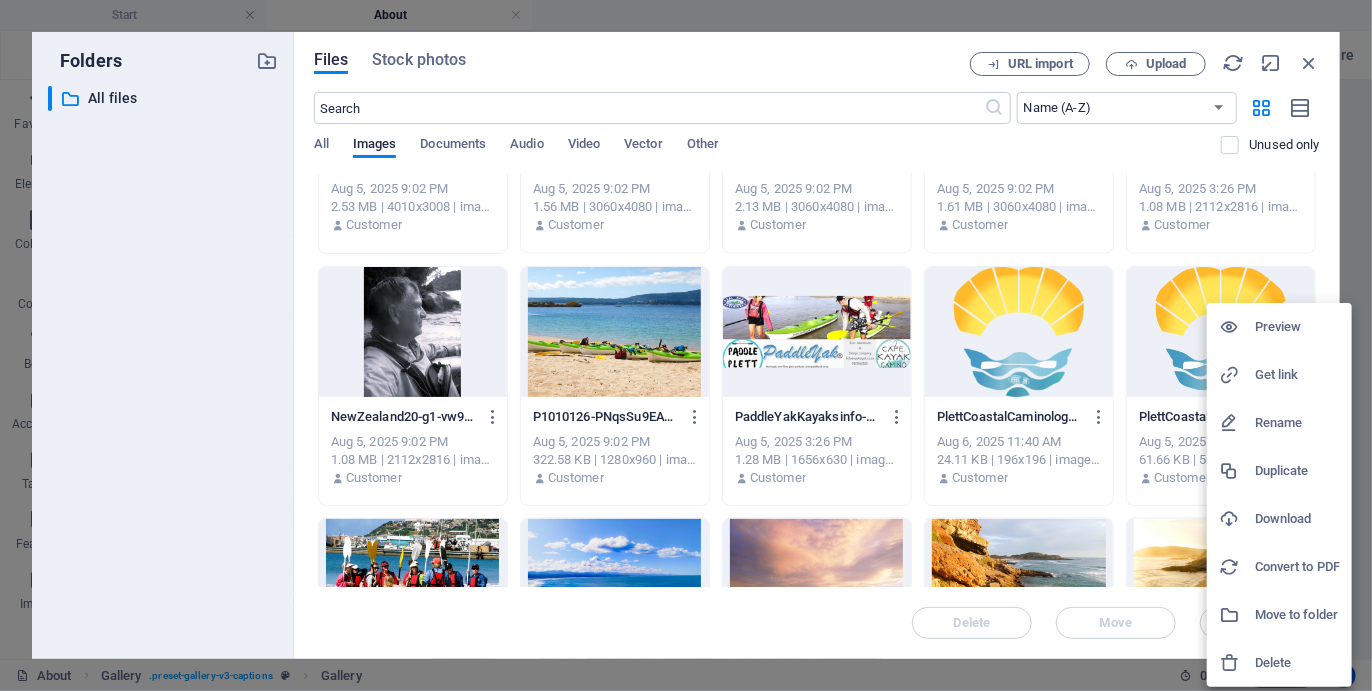 click at bounding box center (1237, 663) 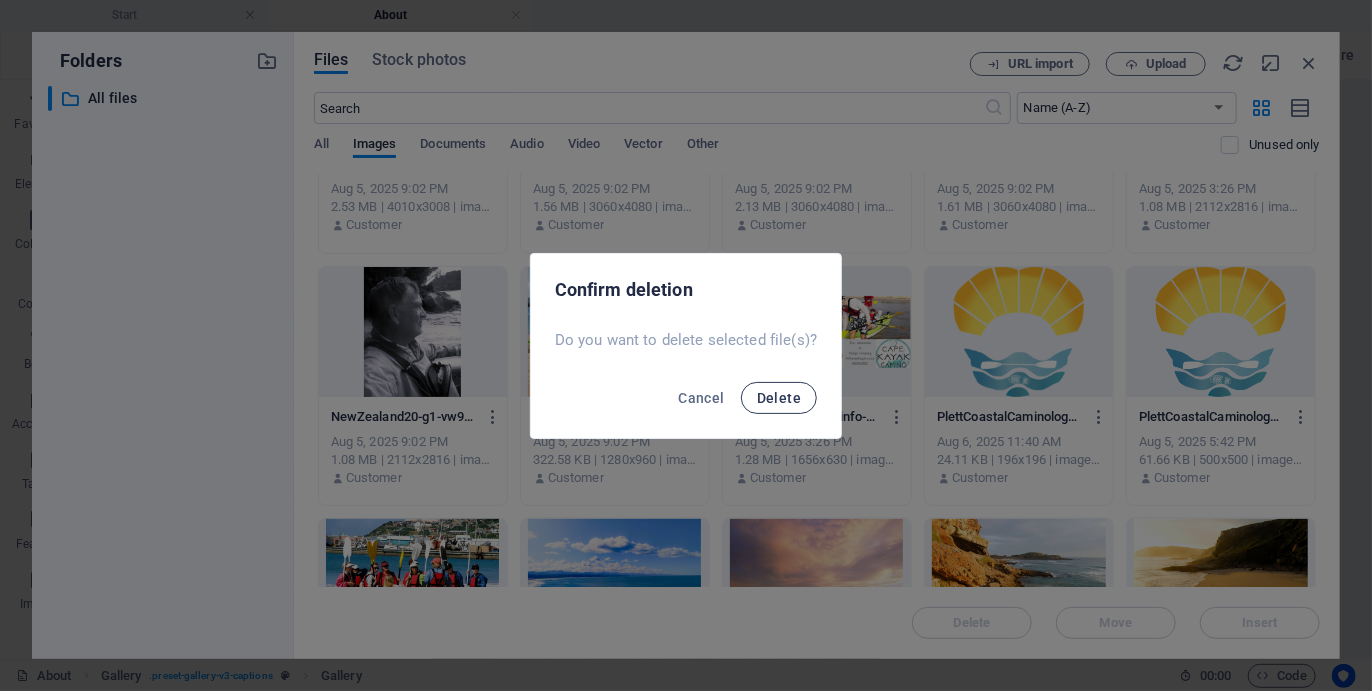 click on "Delete" at bounding box center (779, 398) 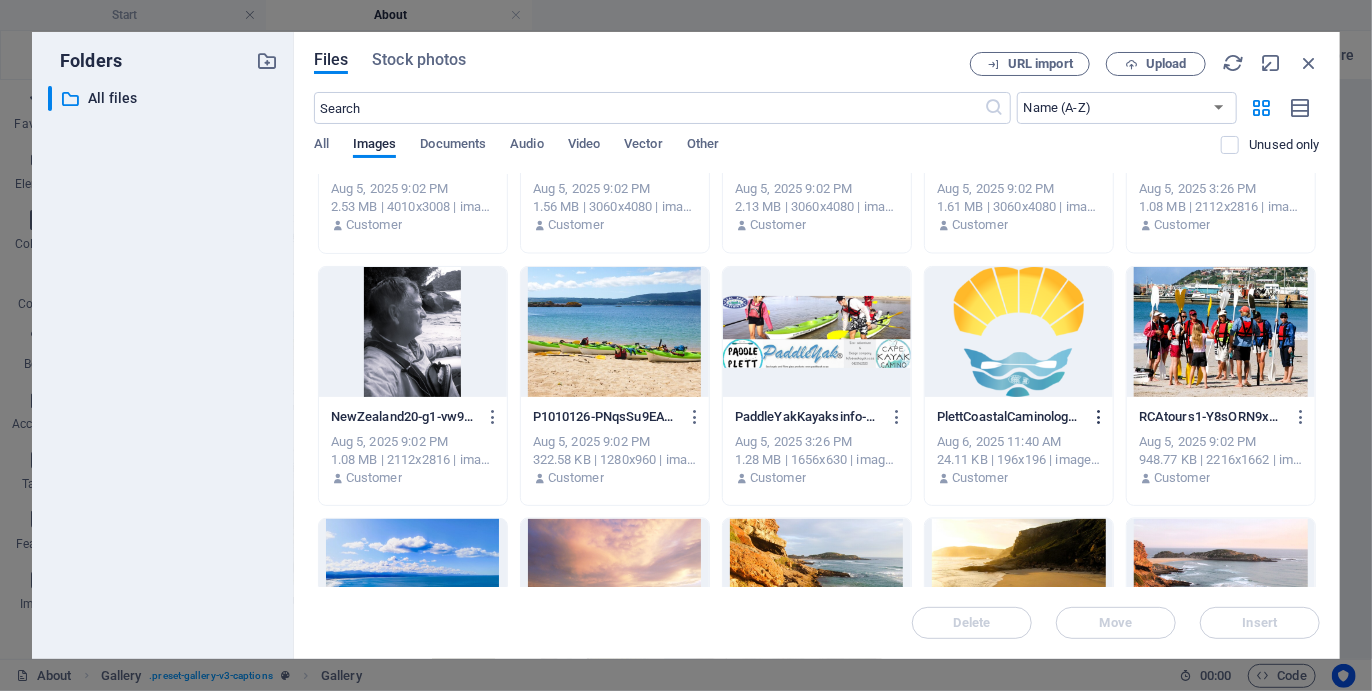 click at bounding box center (1099, 417) 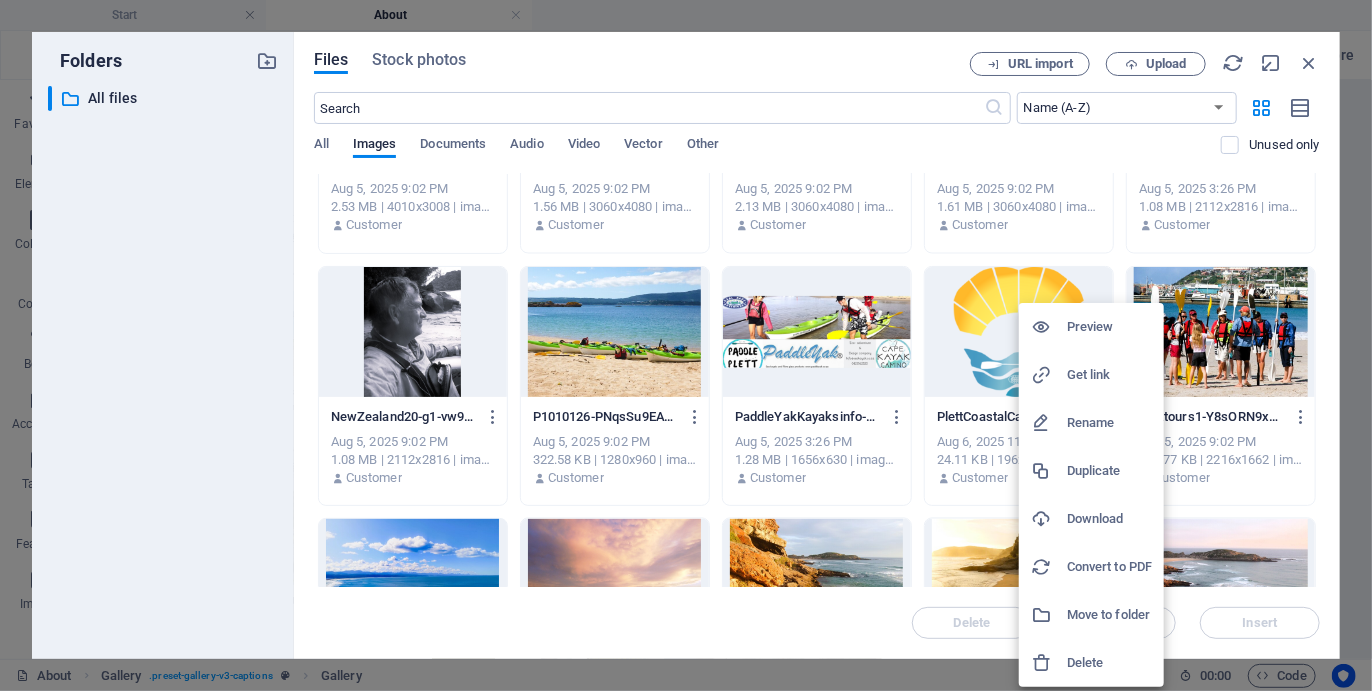 click on "Delete" at bounding box center (1109, 663) 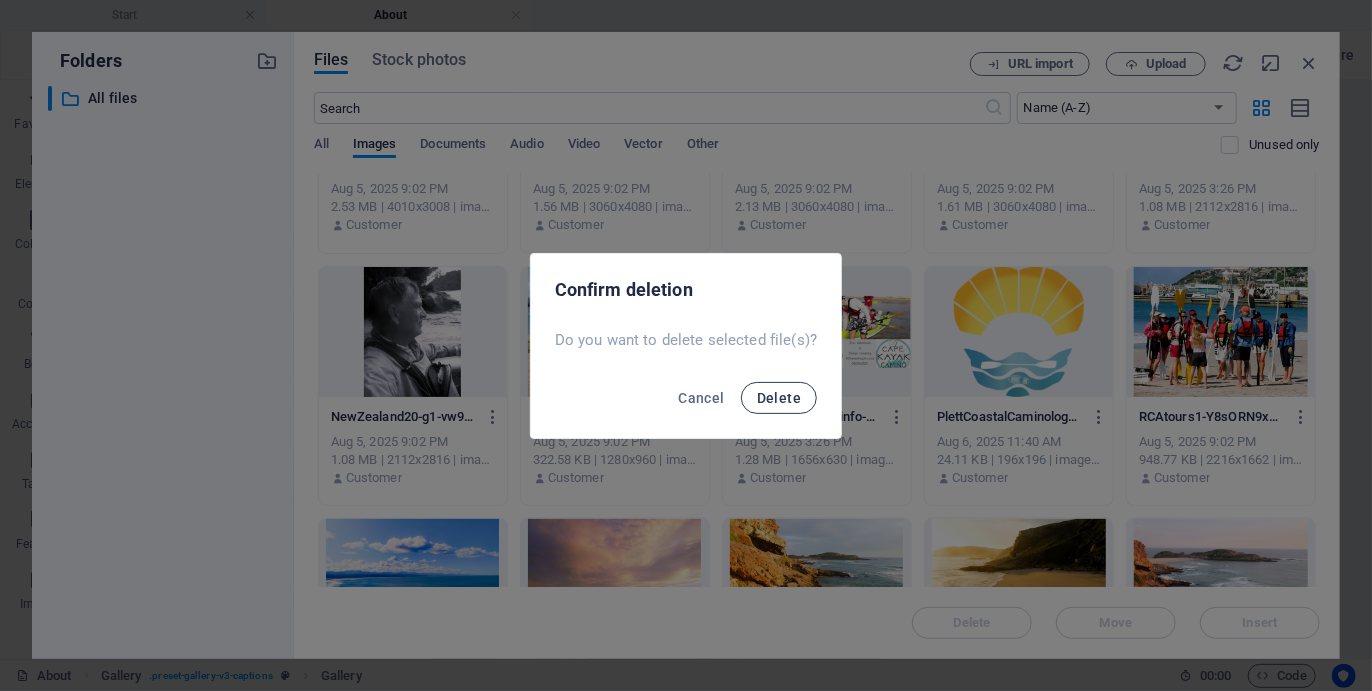 click on "Delete" at bounding box center (779, 398) 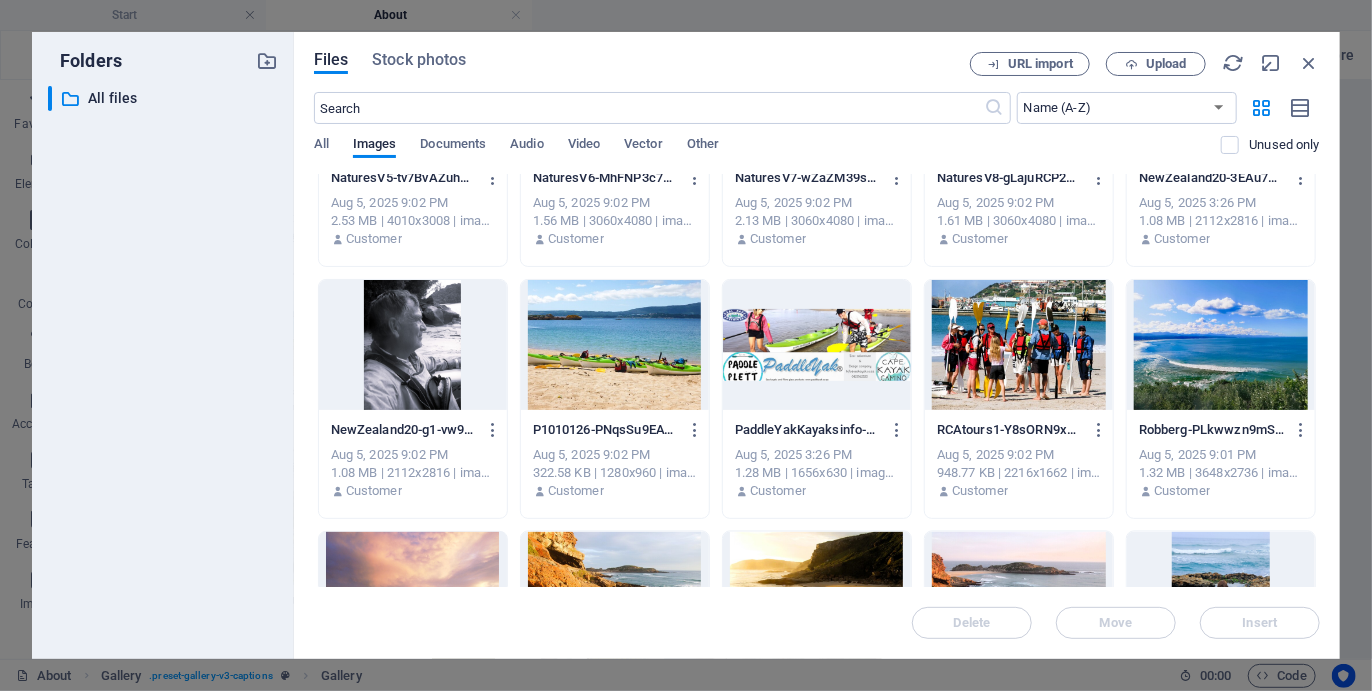 scroll, scrollTop: 5442, scrollLeft: 0, axis: vertical 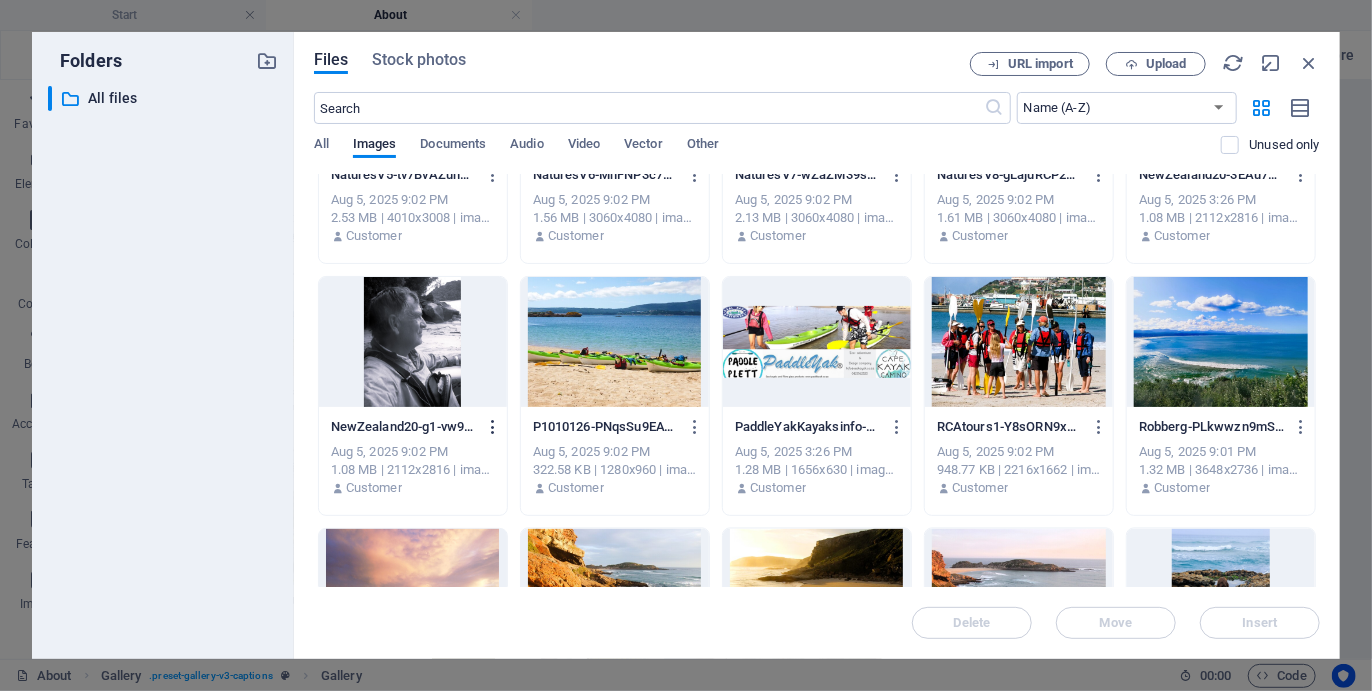 click at bounding box center [493, 427] 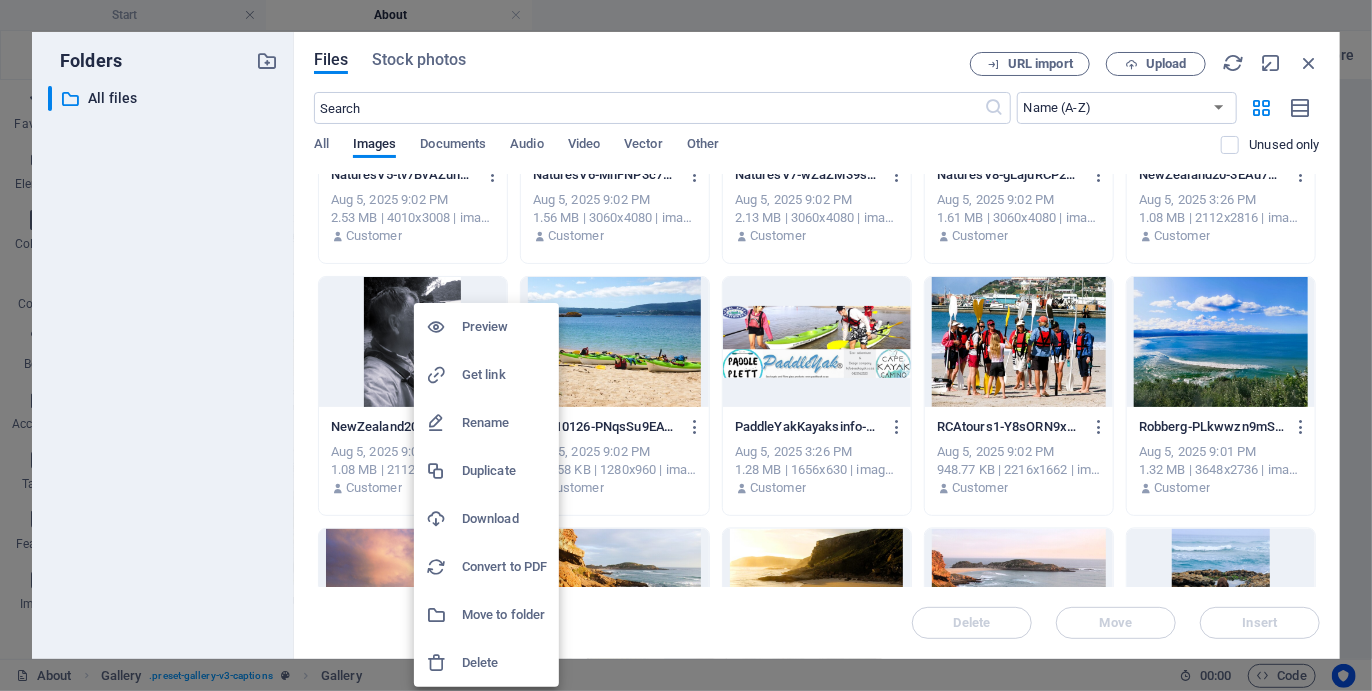 click on "Delete" at bounding box center (504, 663) 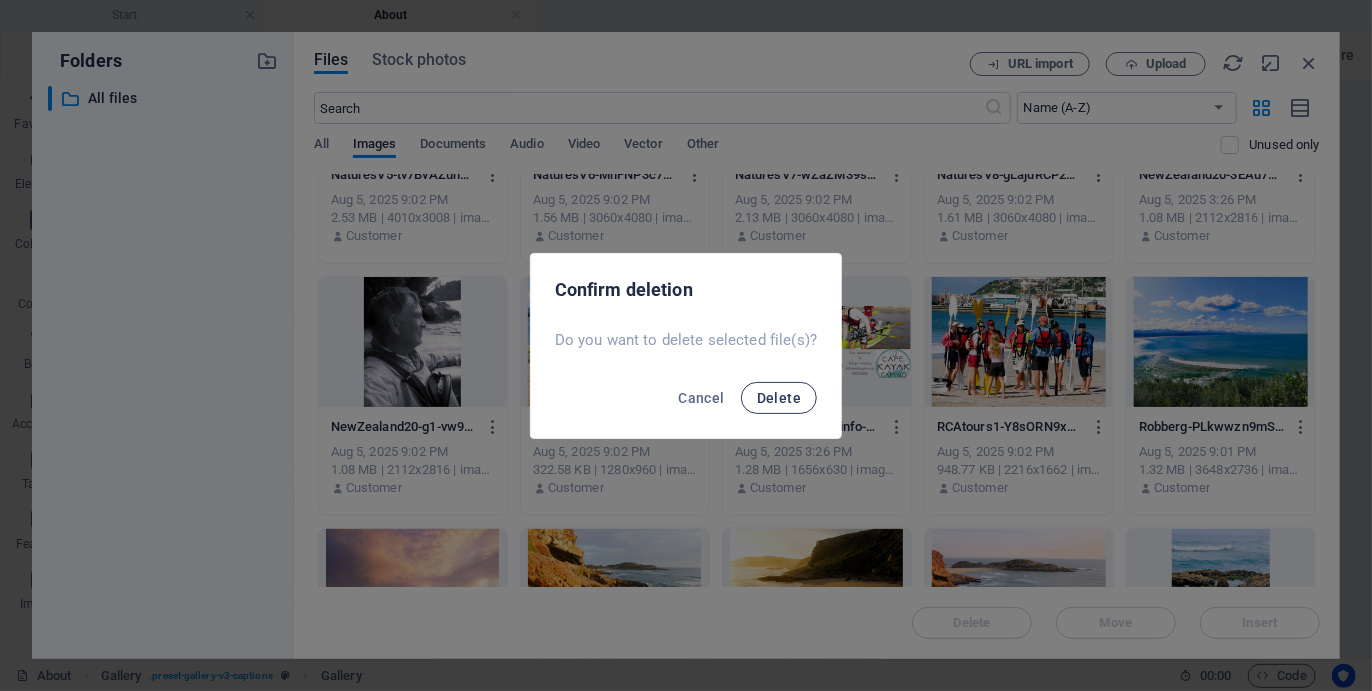 click on "Delete" at bounding box center [779, 398] 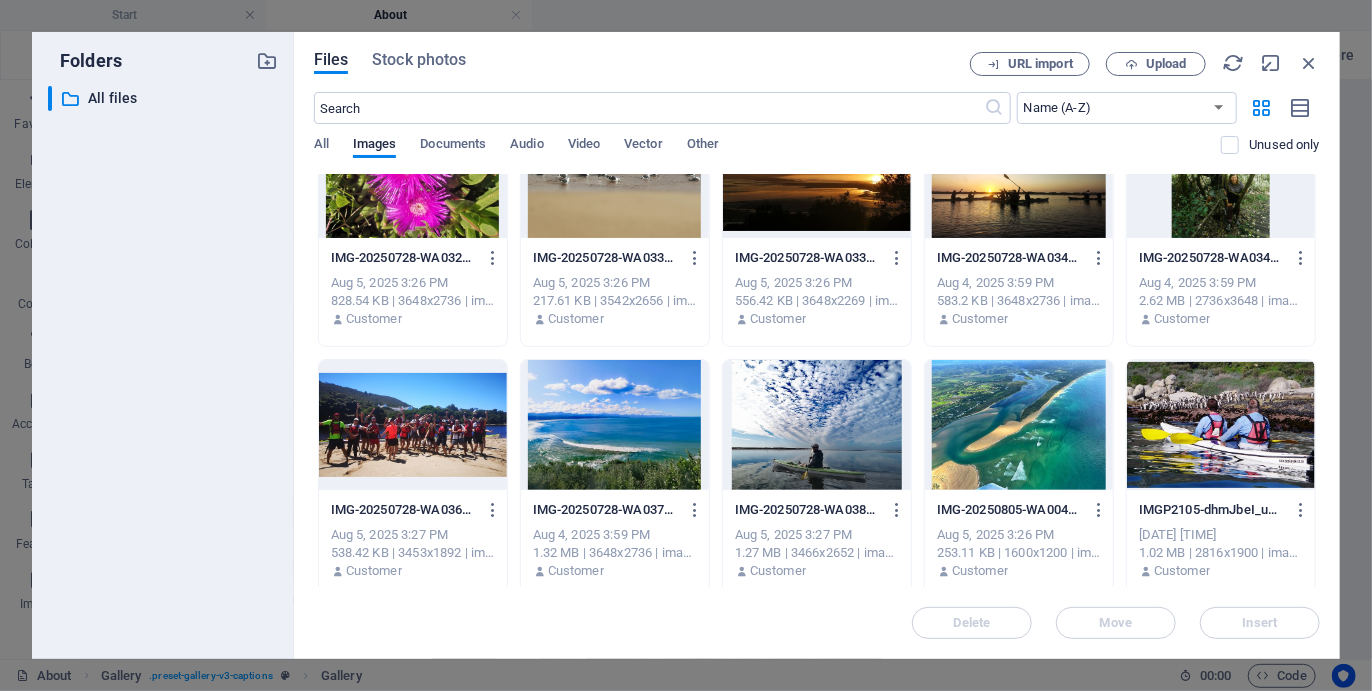 scroll, scrollTop: 3849, scrollLeft: 0, axis: vertical 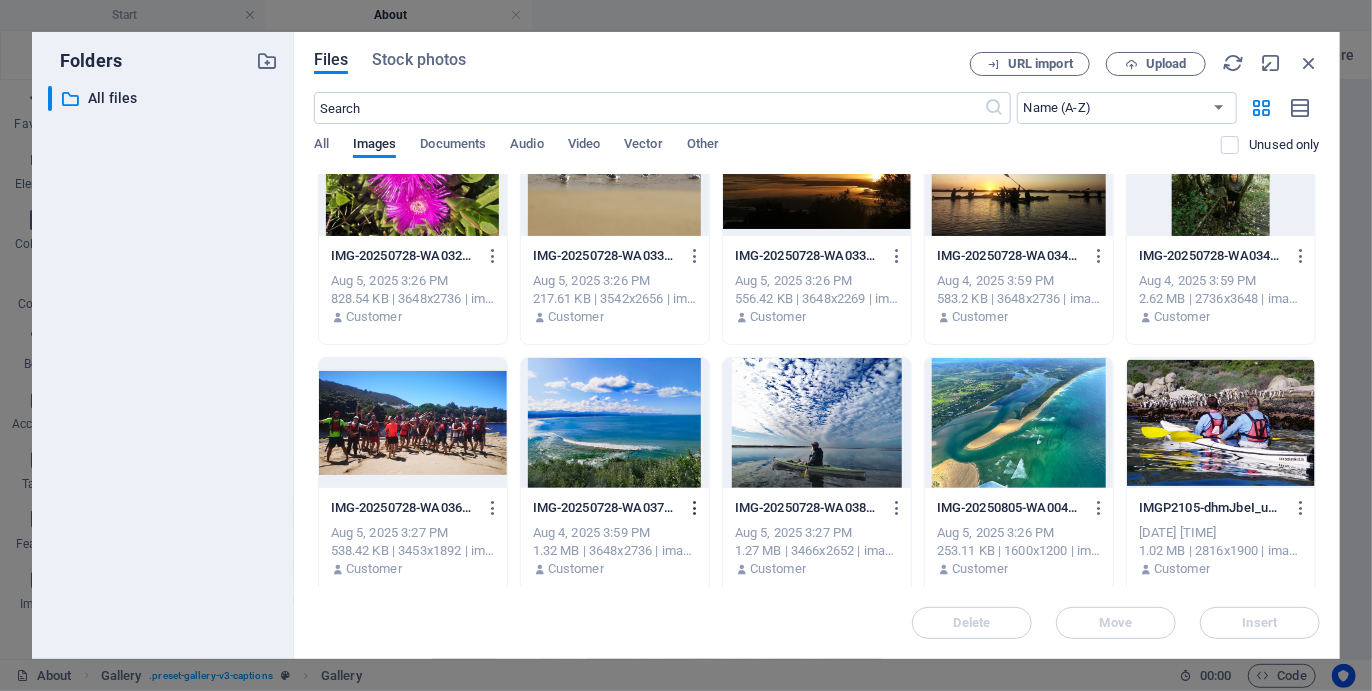 click at bounding box center [695, 508] 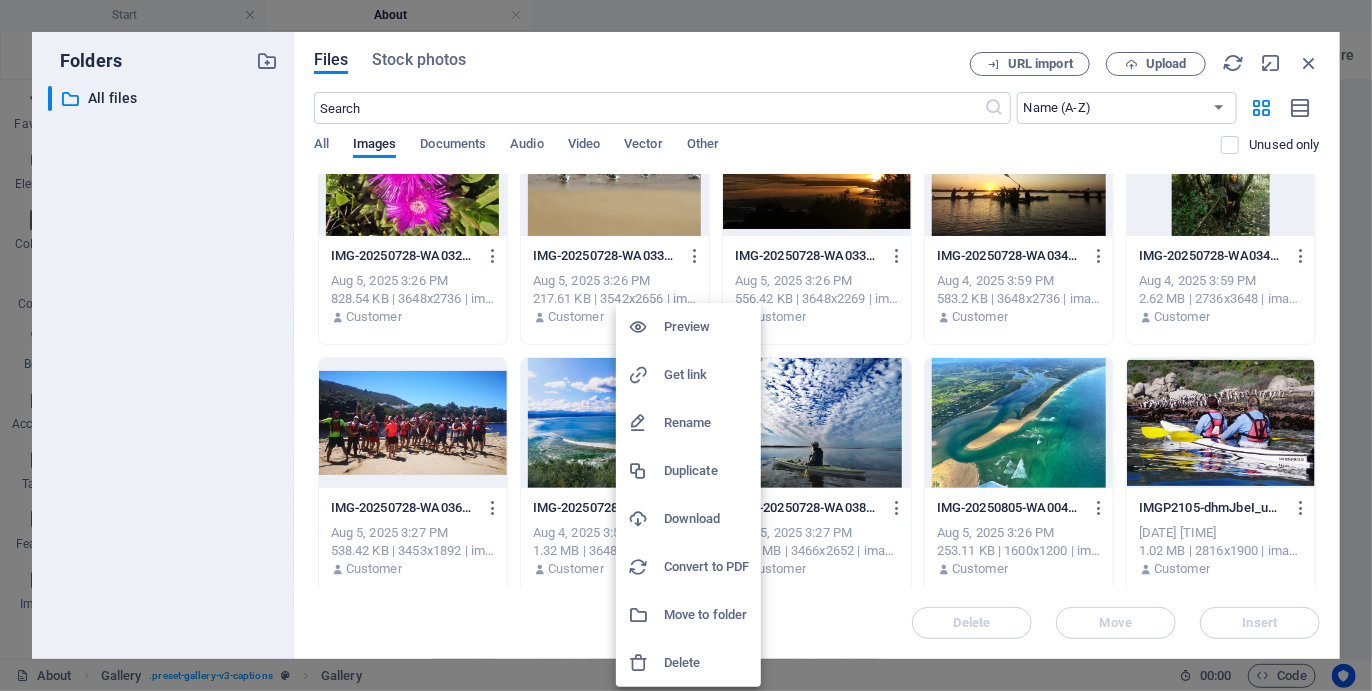 click on "Delete" at bounding box center [706, 663] 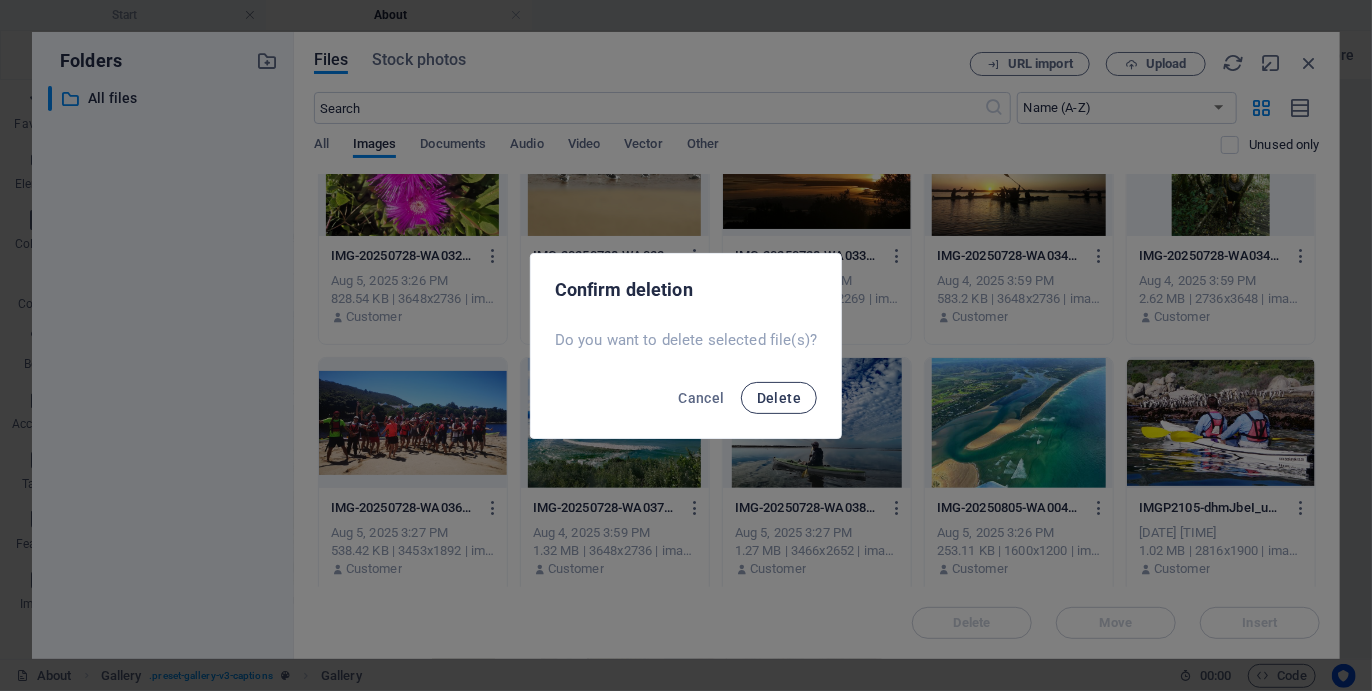 click on "Delete" at bounding box center [779, 398] 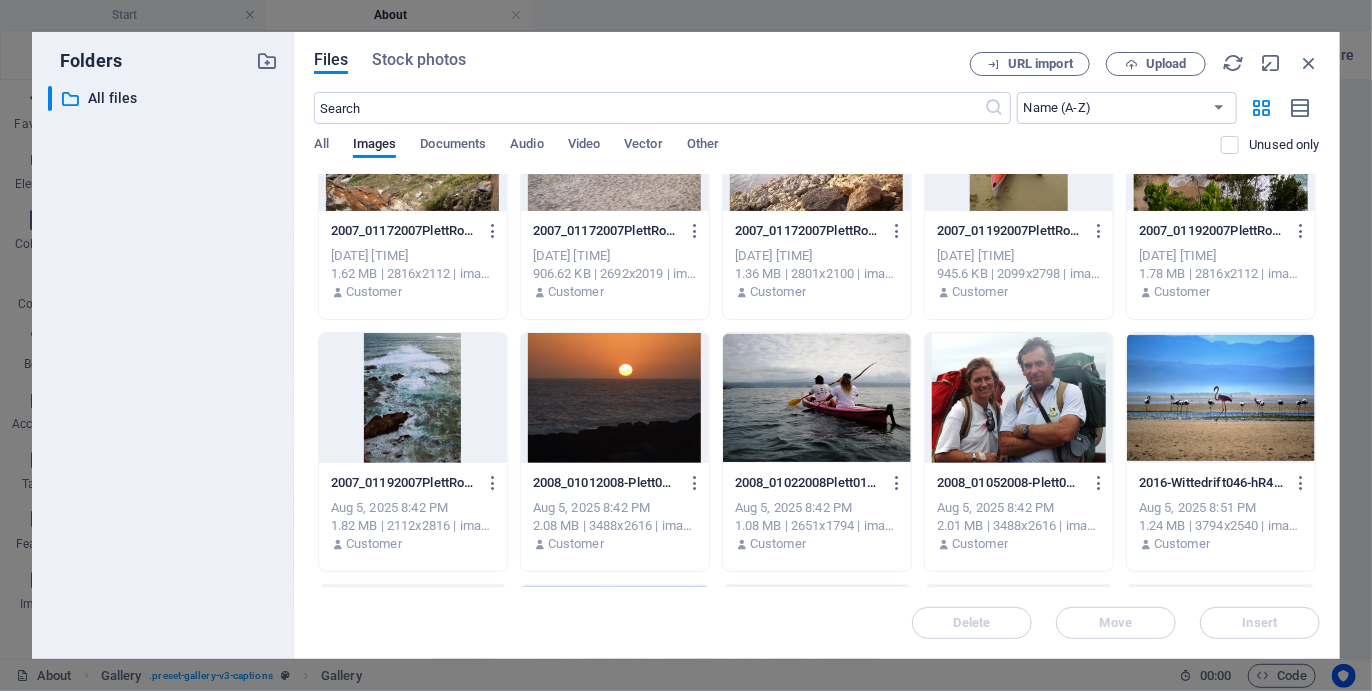scroll, scrollTop: 841, scrollLeft: 0, axis: vertical 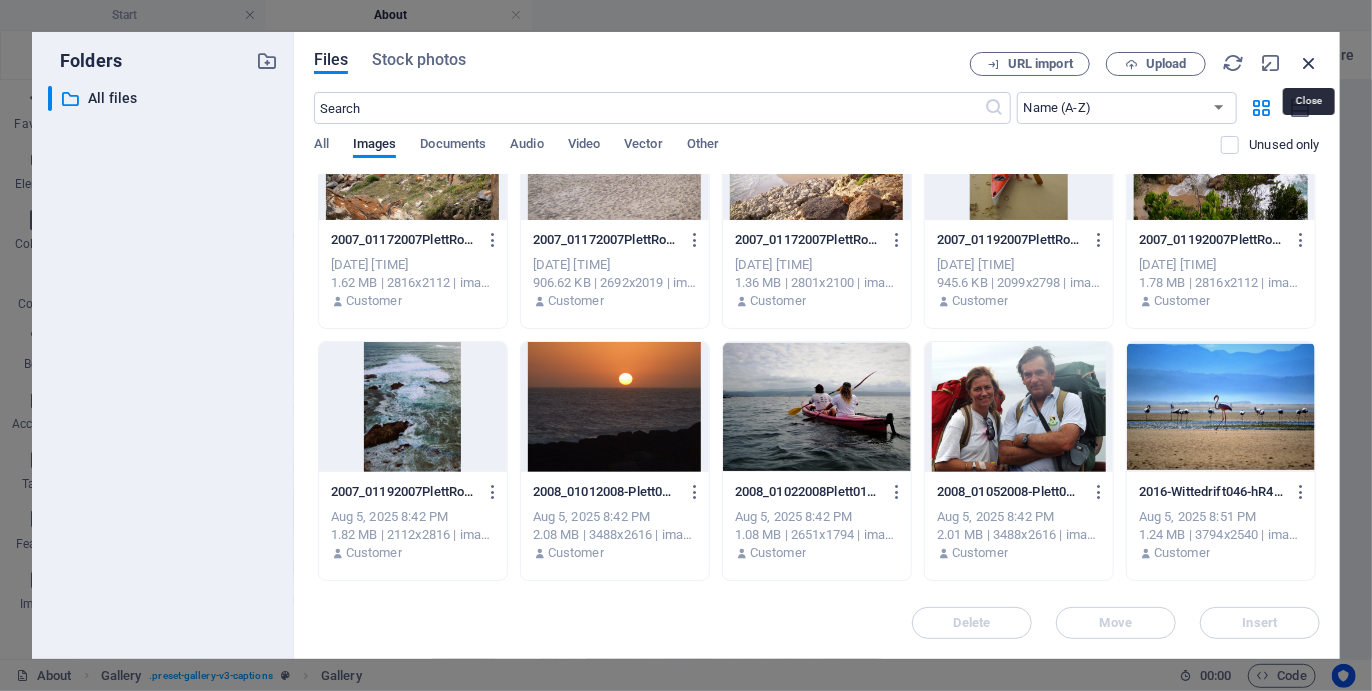 click at bounding box center (1309, 63) 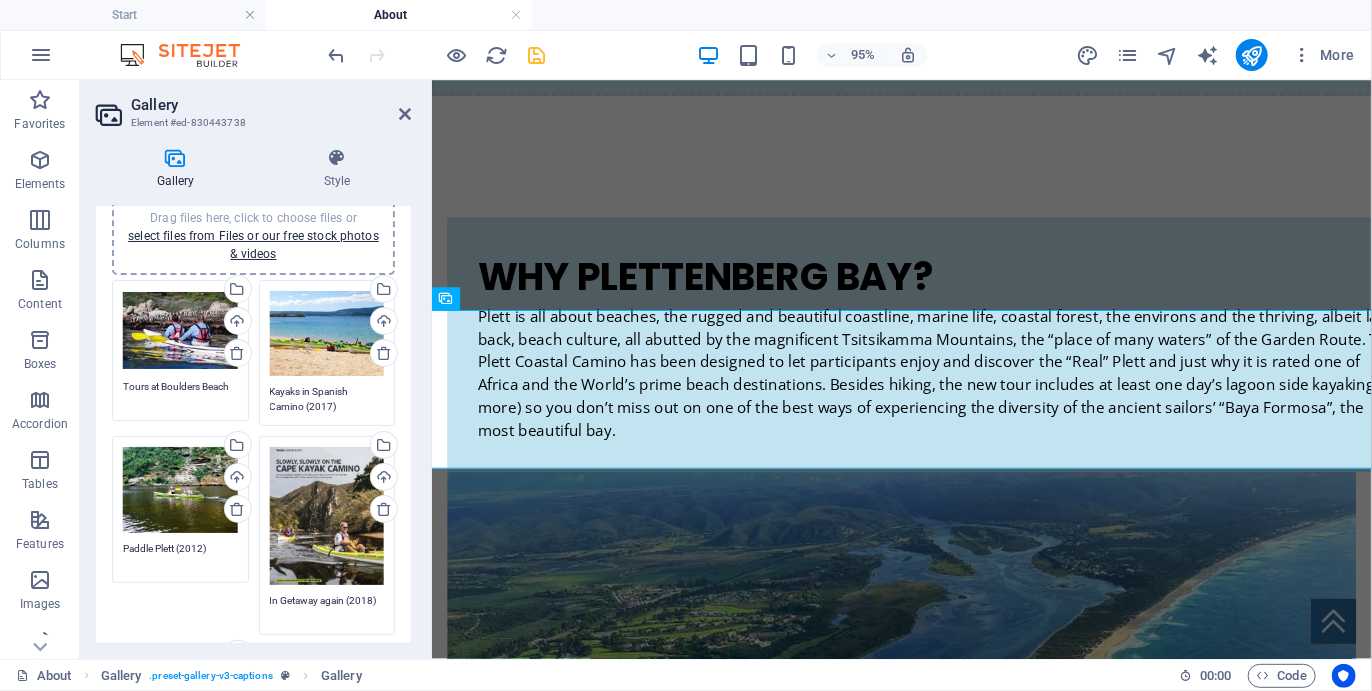 click on "Drag files here, click to choose files or select files from Files or our free stock photos & videos" at bounding box center [180, 331] 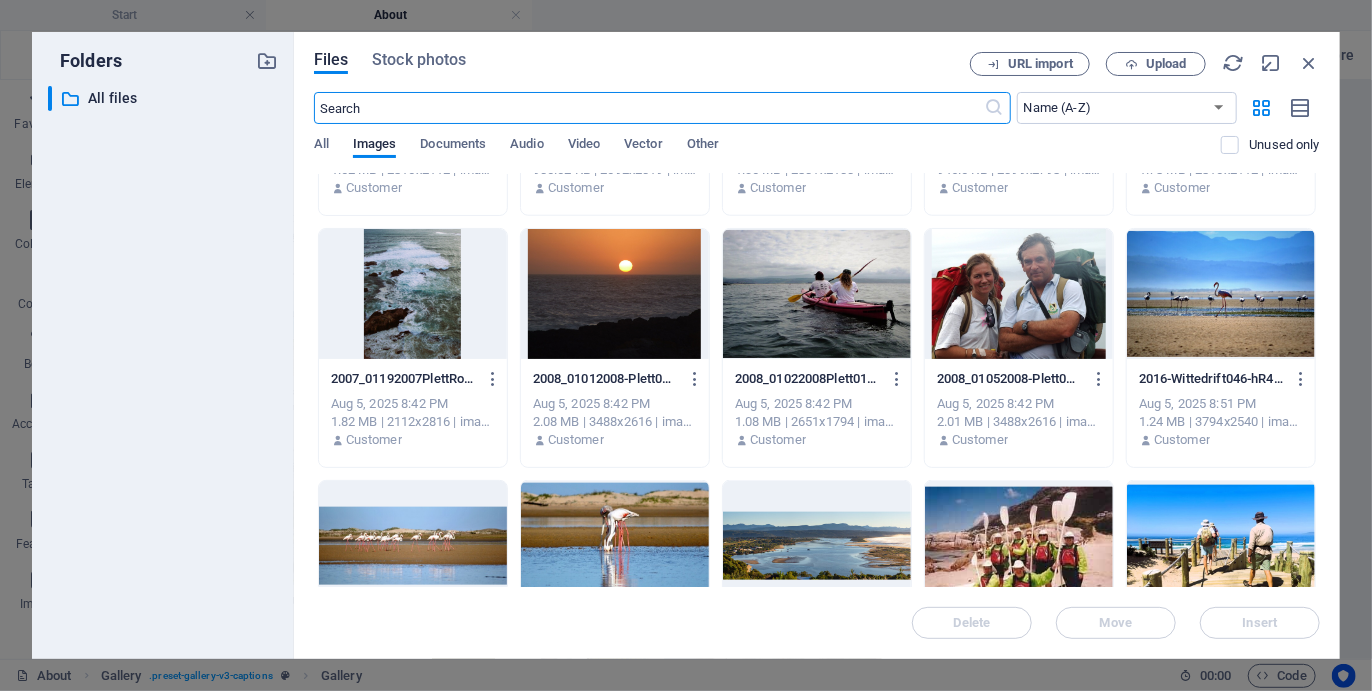 scroll, scrollTop: 956, scrollLeft: 0, axis: vertical 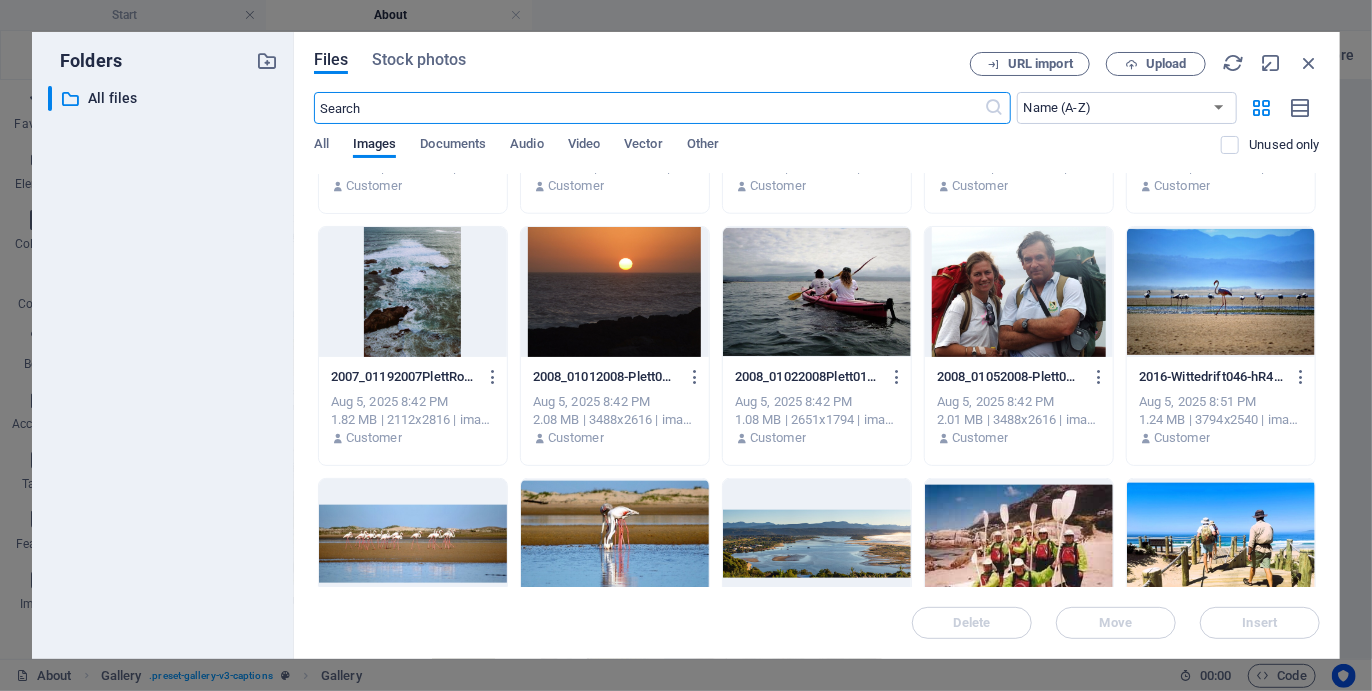 click at bounding box center (817, 292) 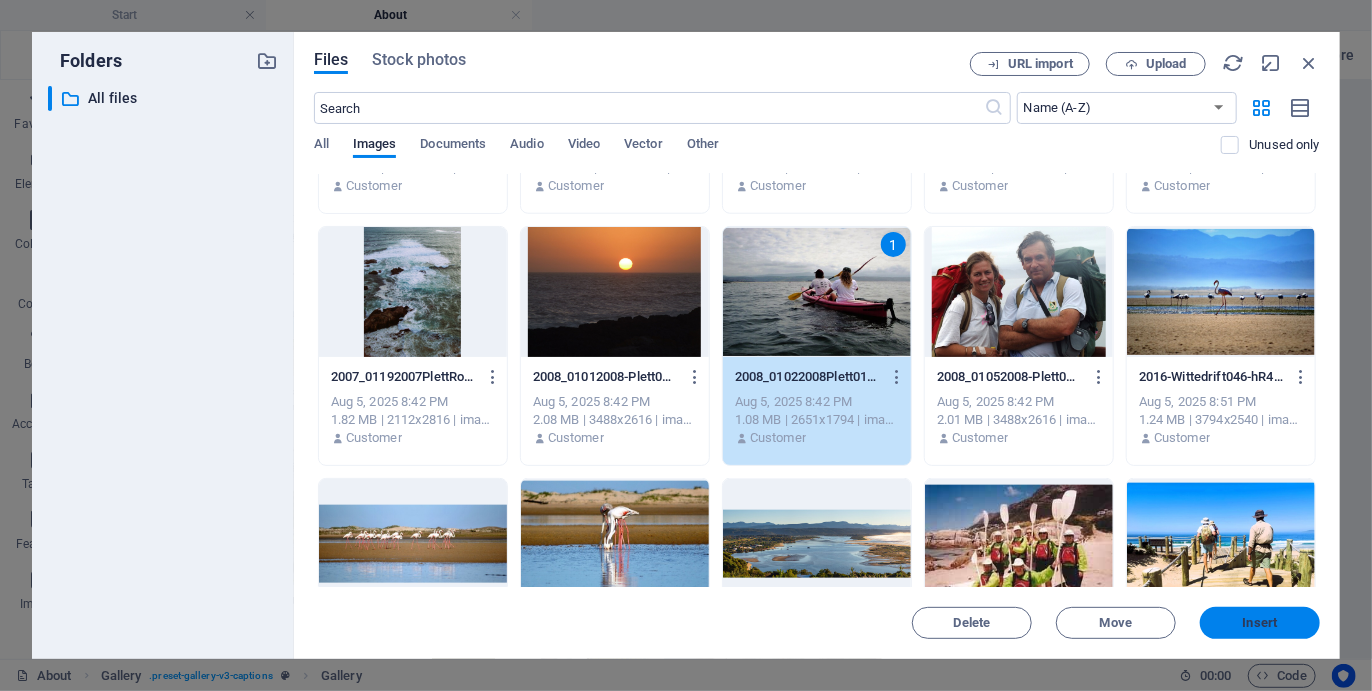 click on "Insert" at bounding box center [1260, 623] 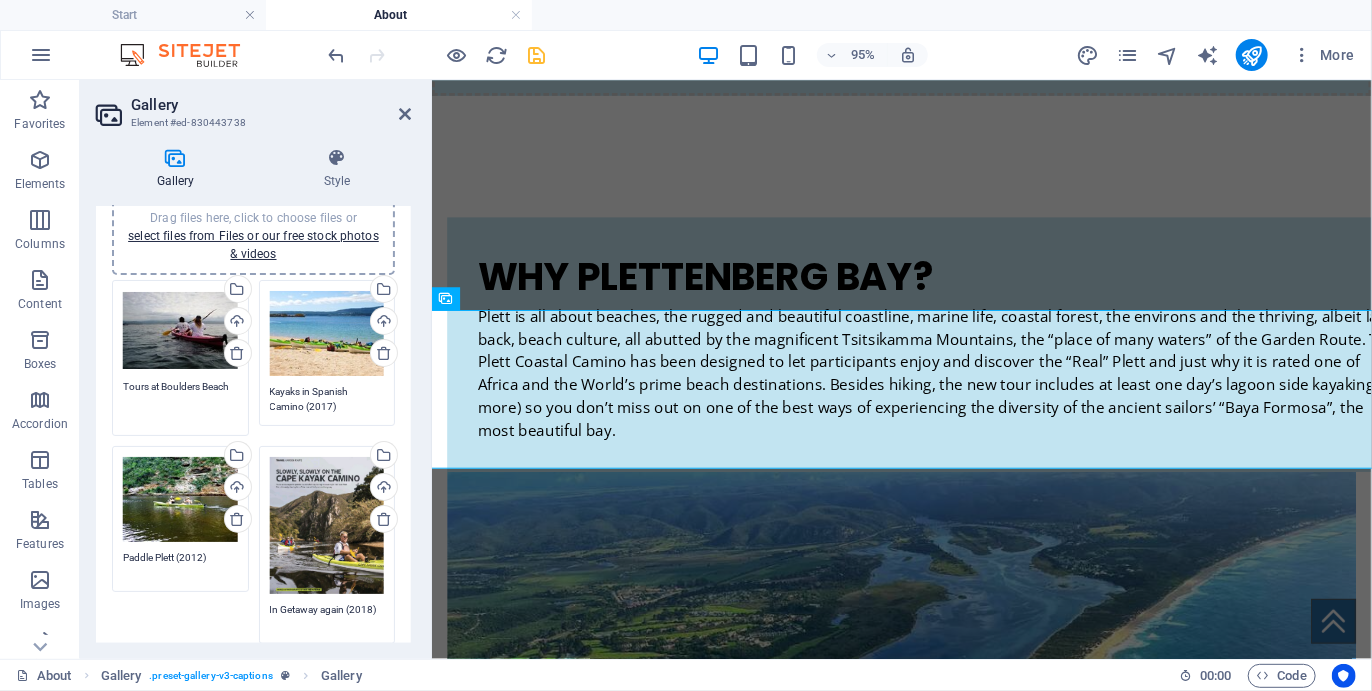 click on "Tours at Boulders Beach" at bounding box center (180, 401) 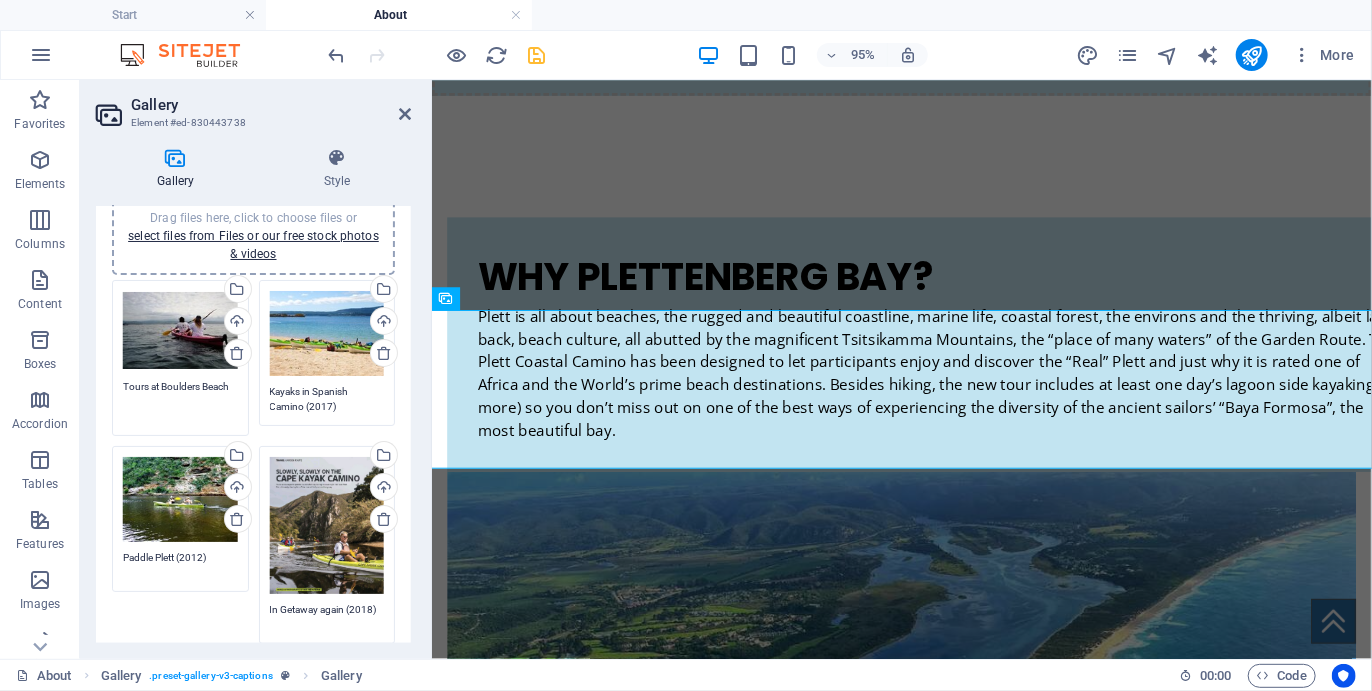 click on "Tours at Boulders Beach" at bounding box center [180, 401] 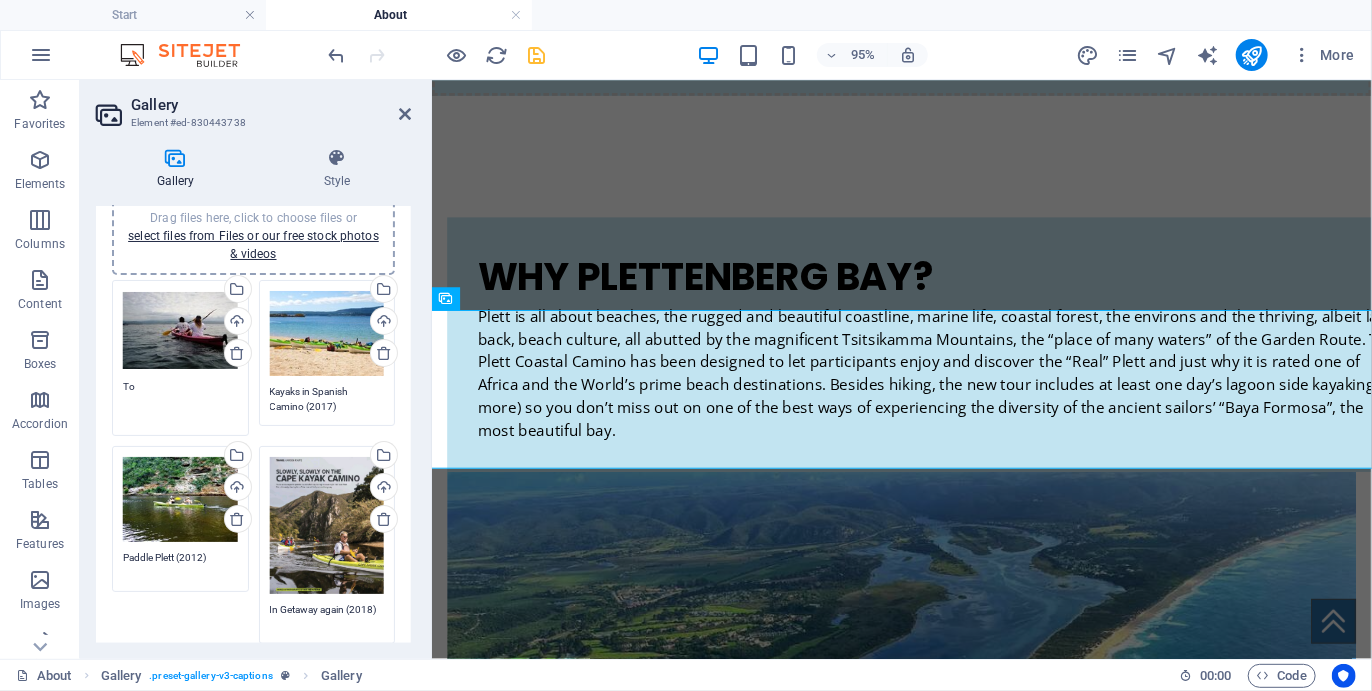 type on "T" 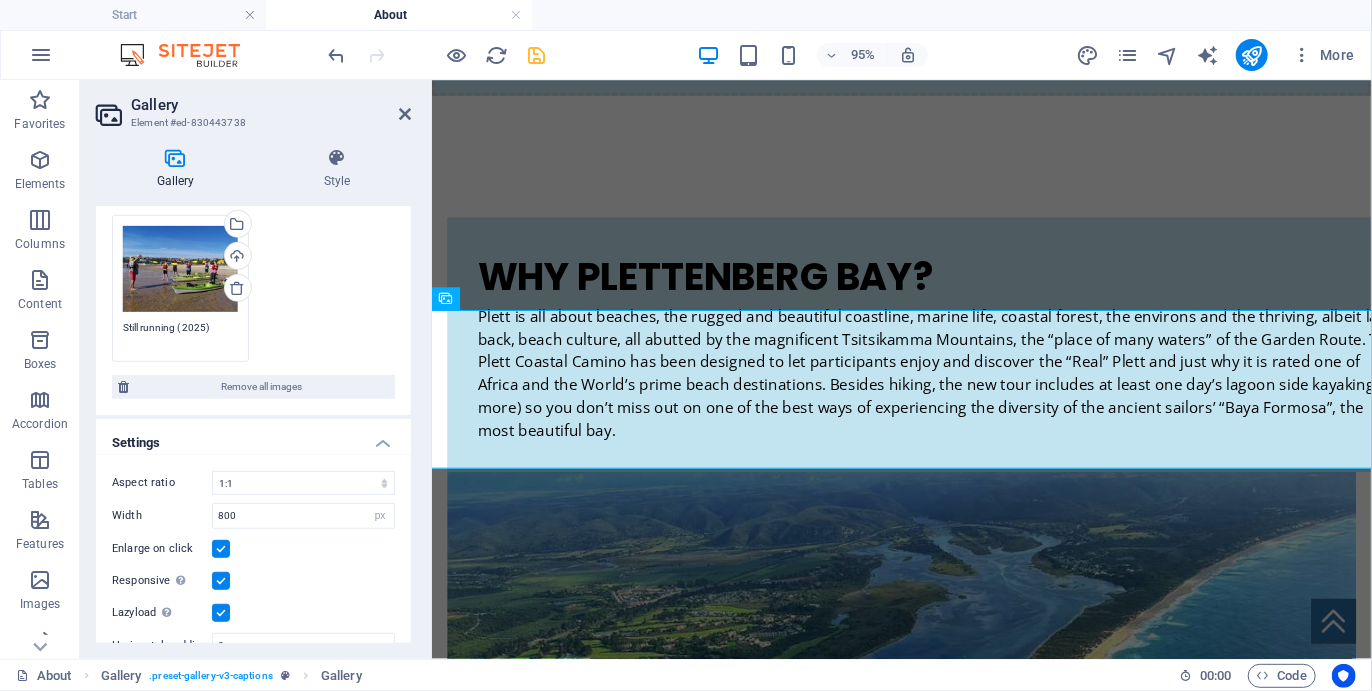 scroll, scrollTop: 0, scrollLeft: 0, axis: both 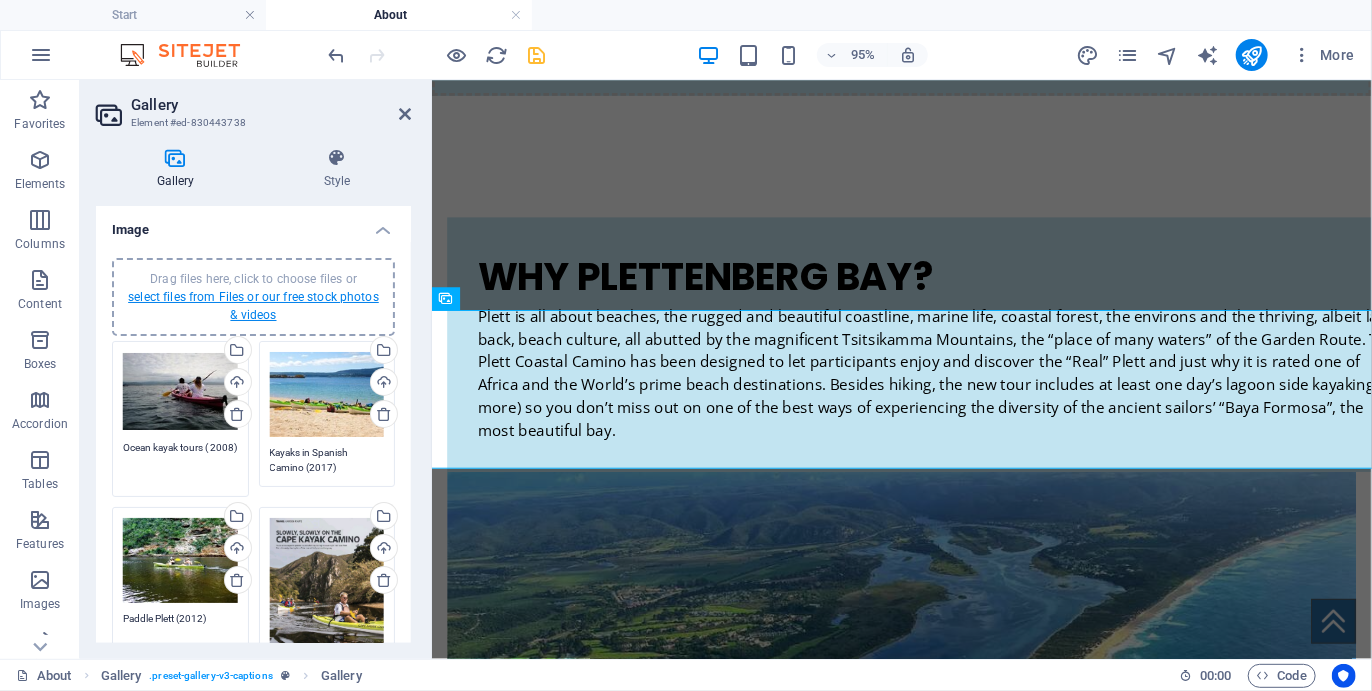 type on "Ocean kayak tours ( 2008)" 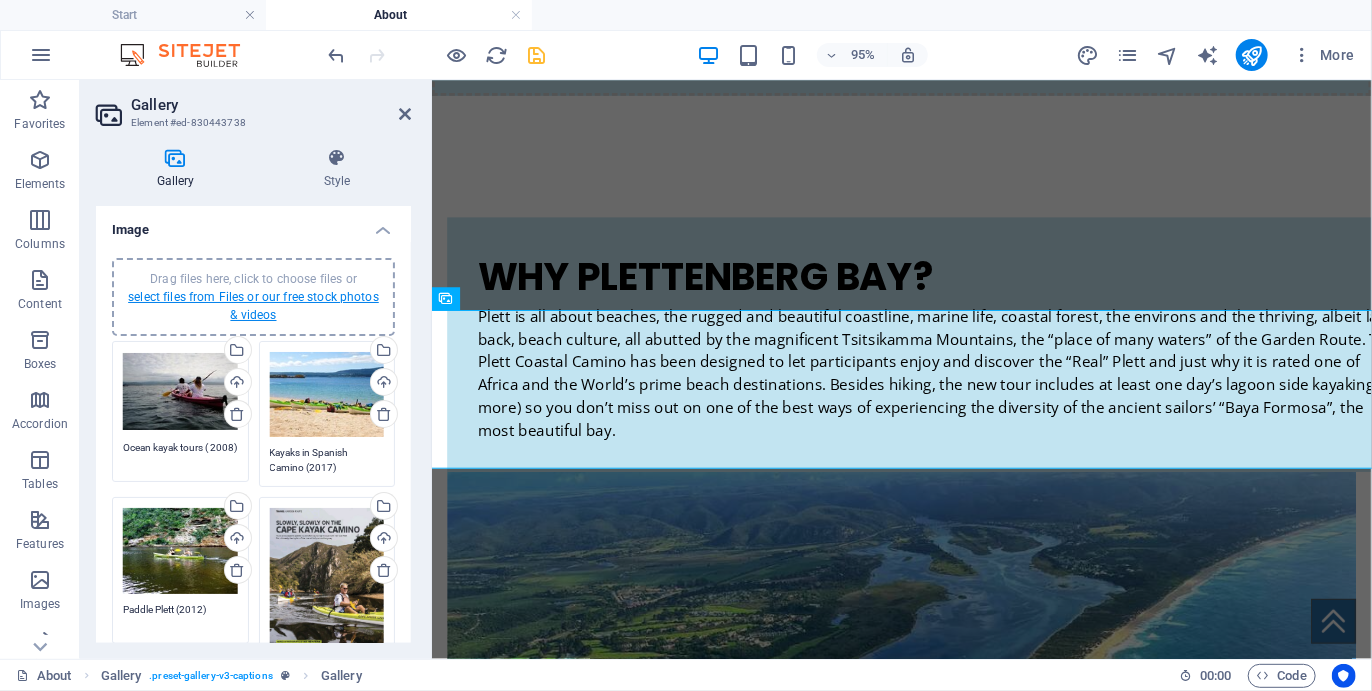 click on "select files from Files or our free stock photos & videos" at bounding box center [253, 306] 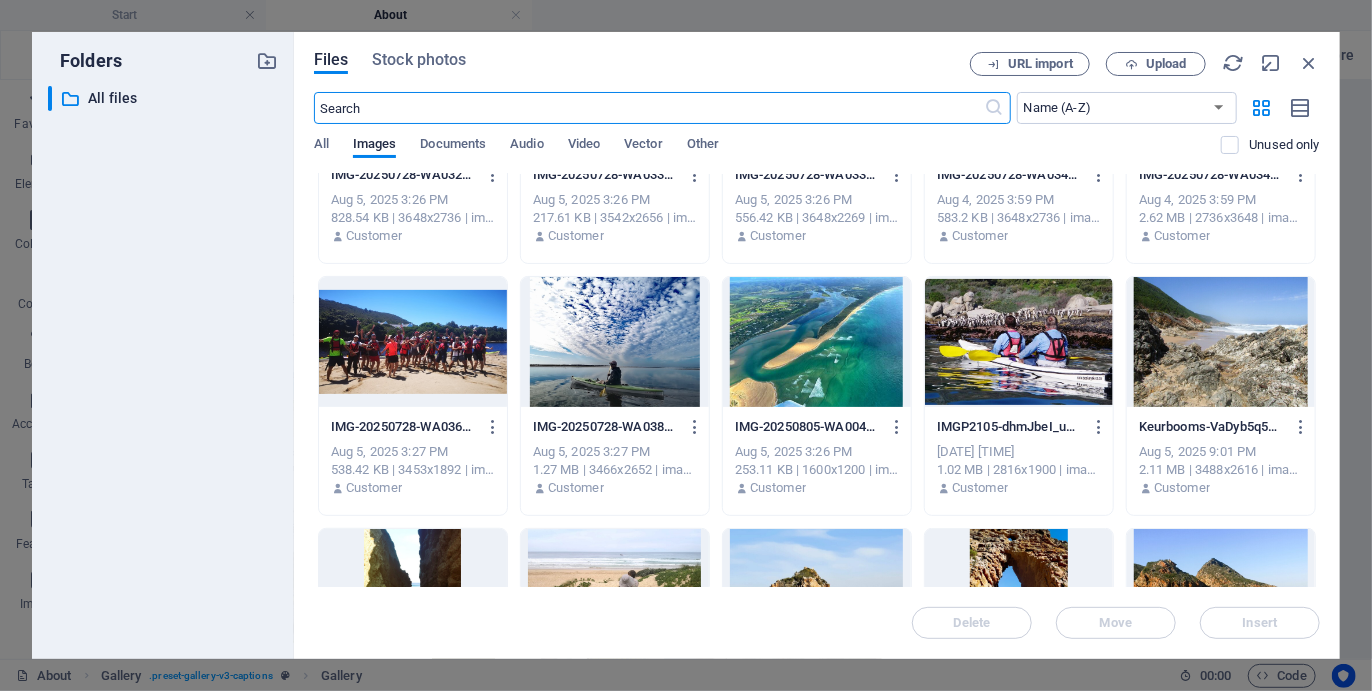 scroll, scrollTop: 3952, scrollLeft: 0, axis: vertical 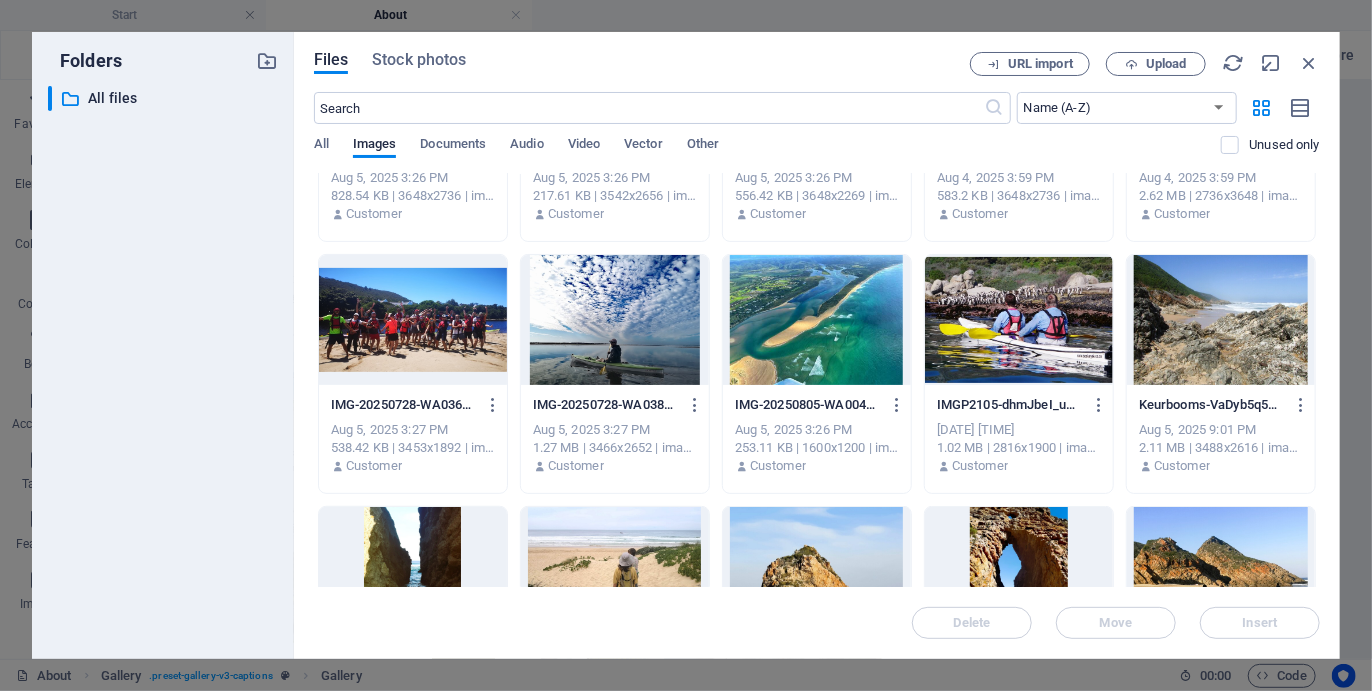 click at bounding box center (413, 320) 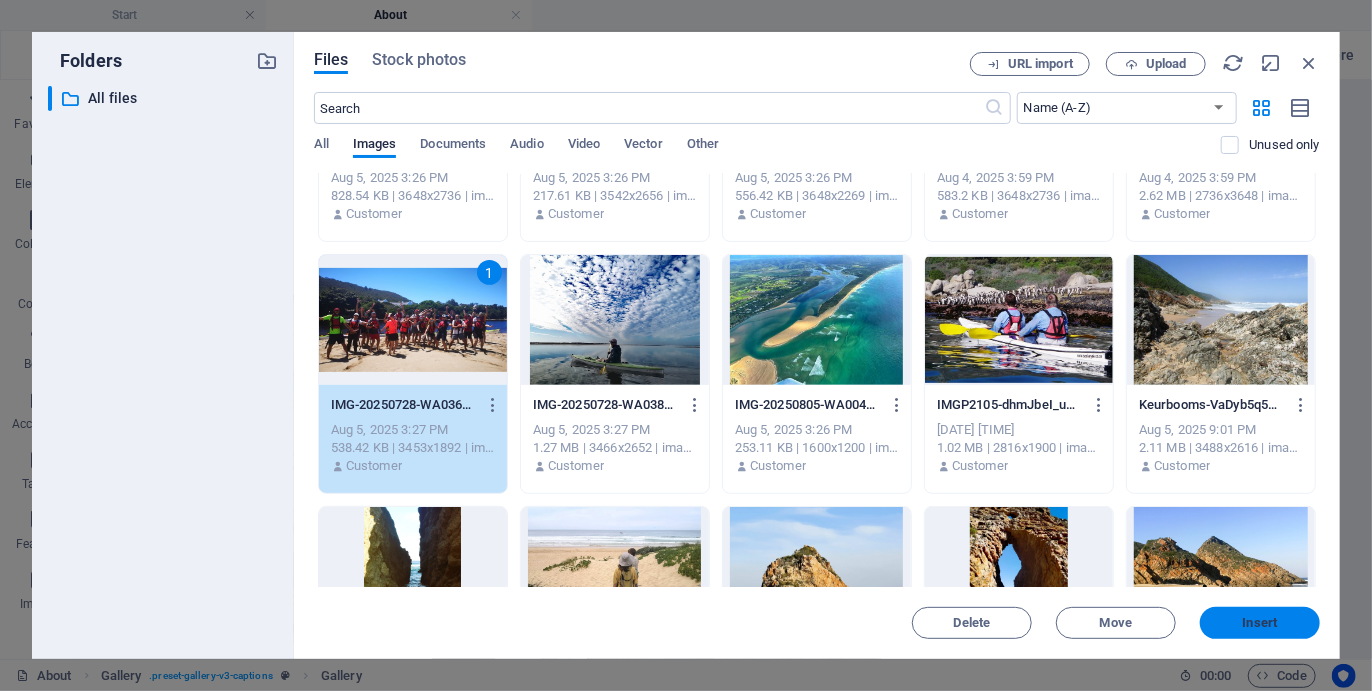 click on "Insert" at bounding box center [1260, 623] 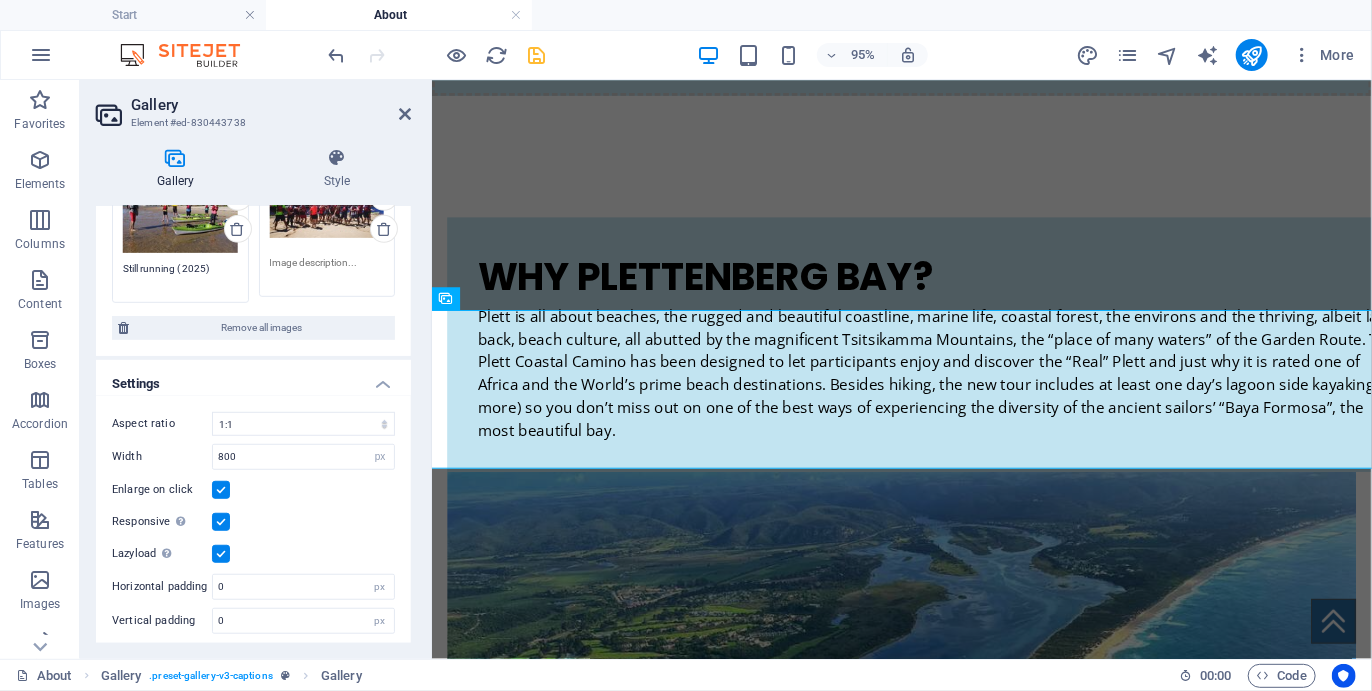 scroll, scrollTop: 418, scrollLeft: 0, axis: vertical 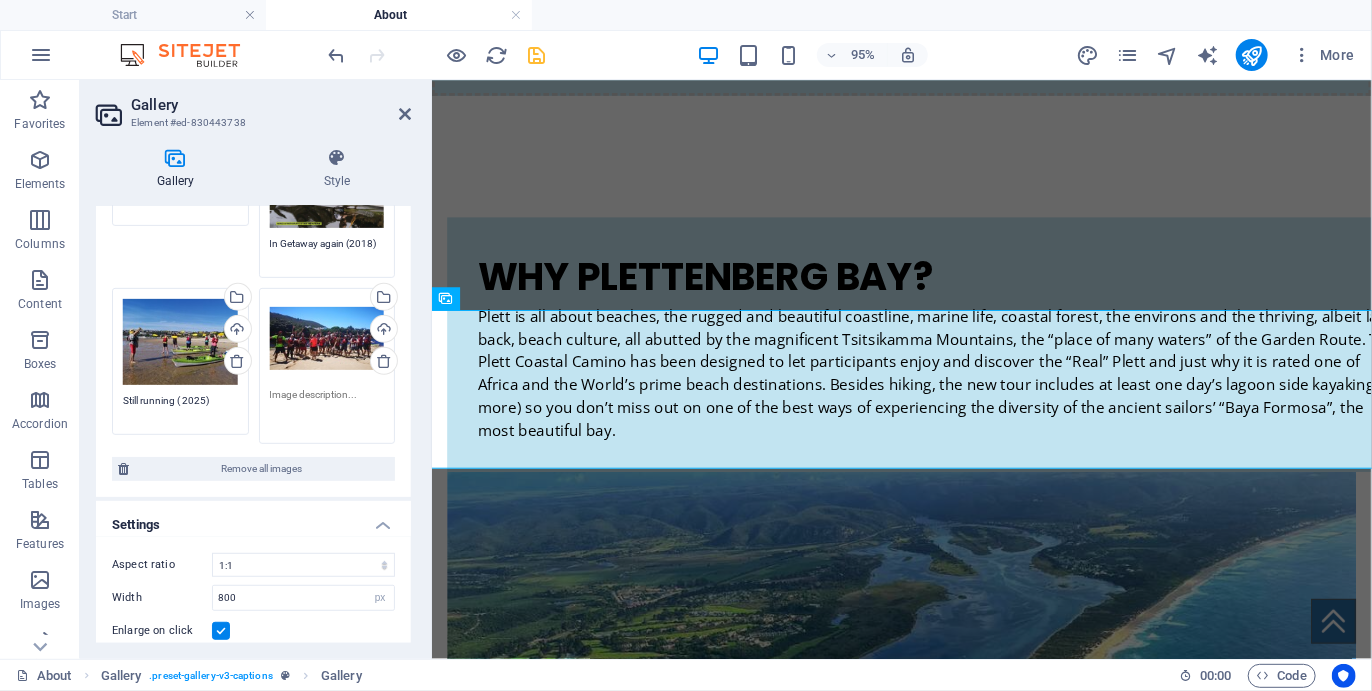 click at bounding box center (327, 409) 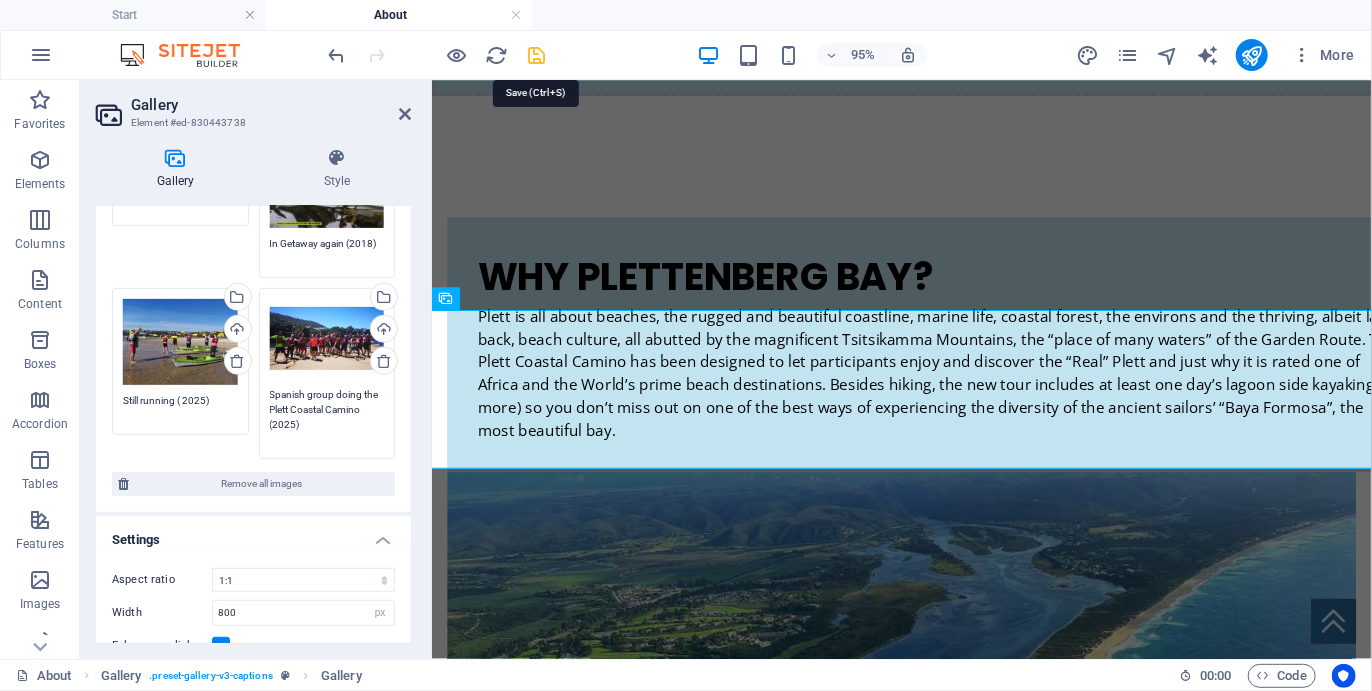 type on "Spanish group doing the Plett Coastal Camino (2025)" 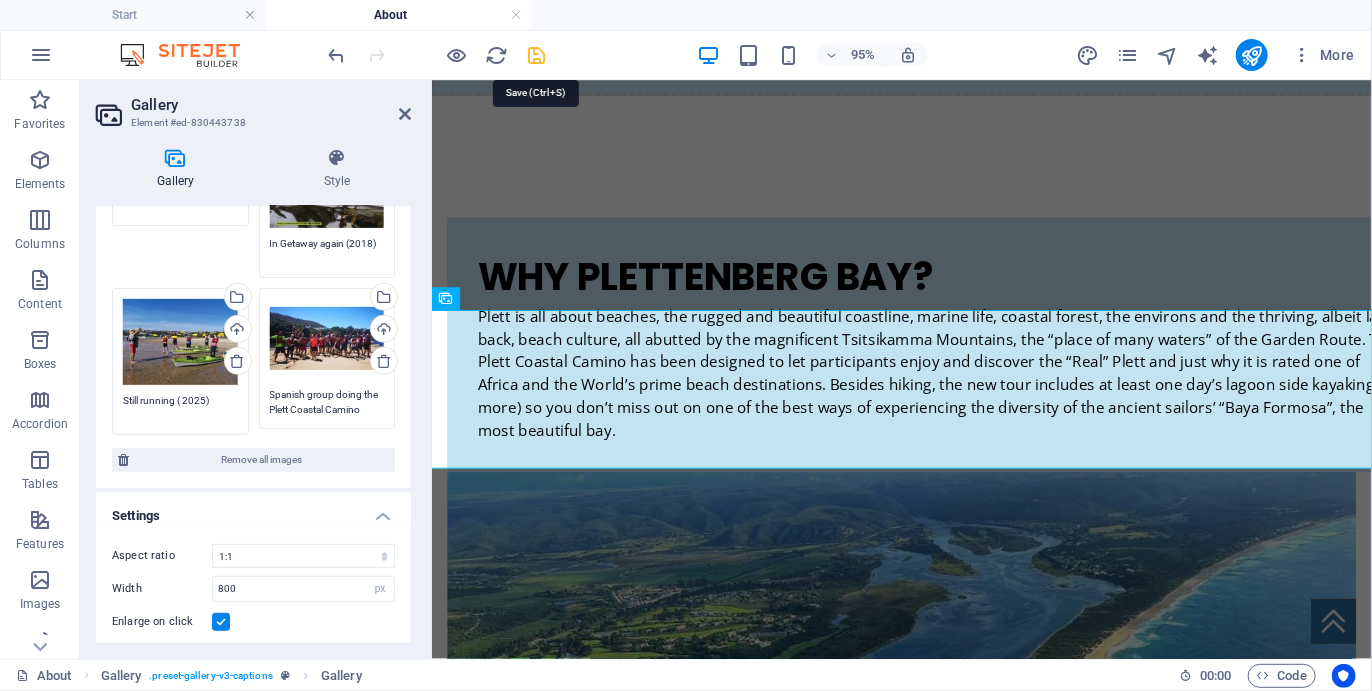 click at bounding box center [537, 55] 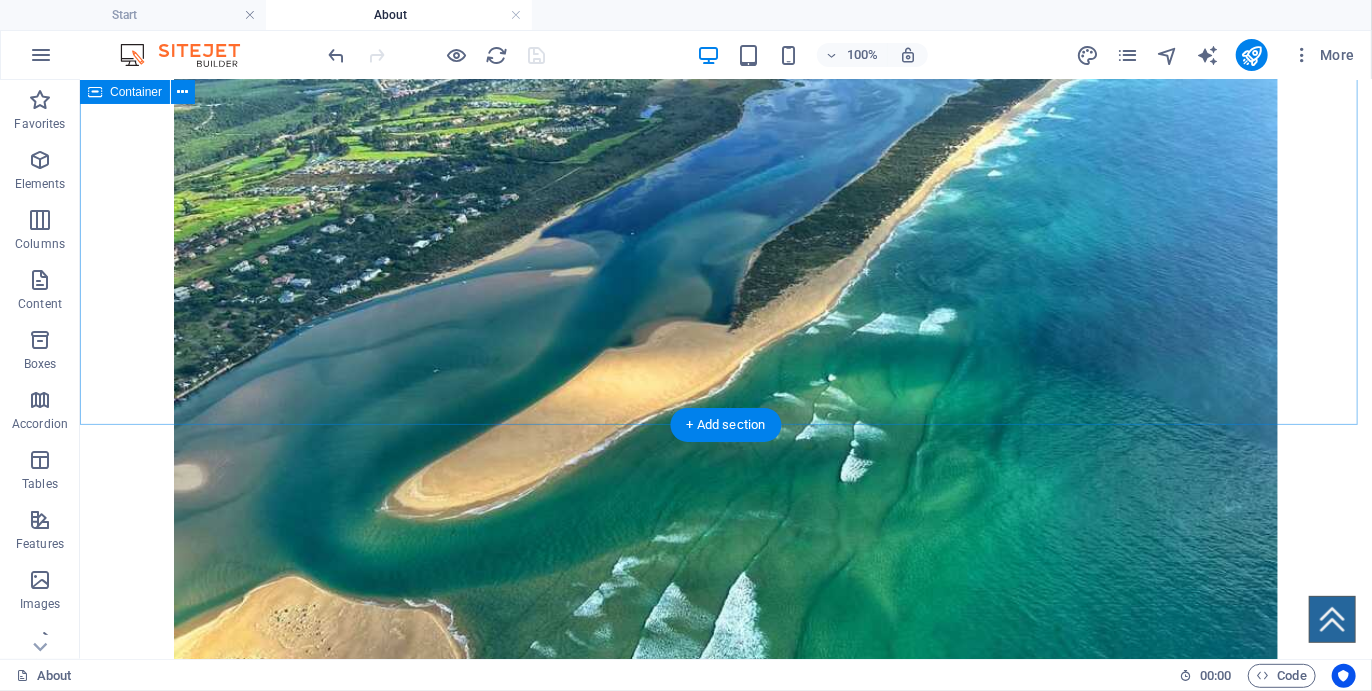 scroll, scrollTop: 2028, scrollLeft: 0, axis: vertical 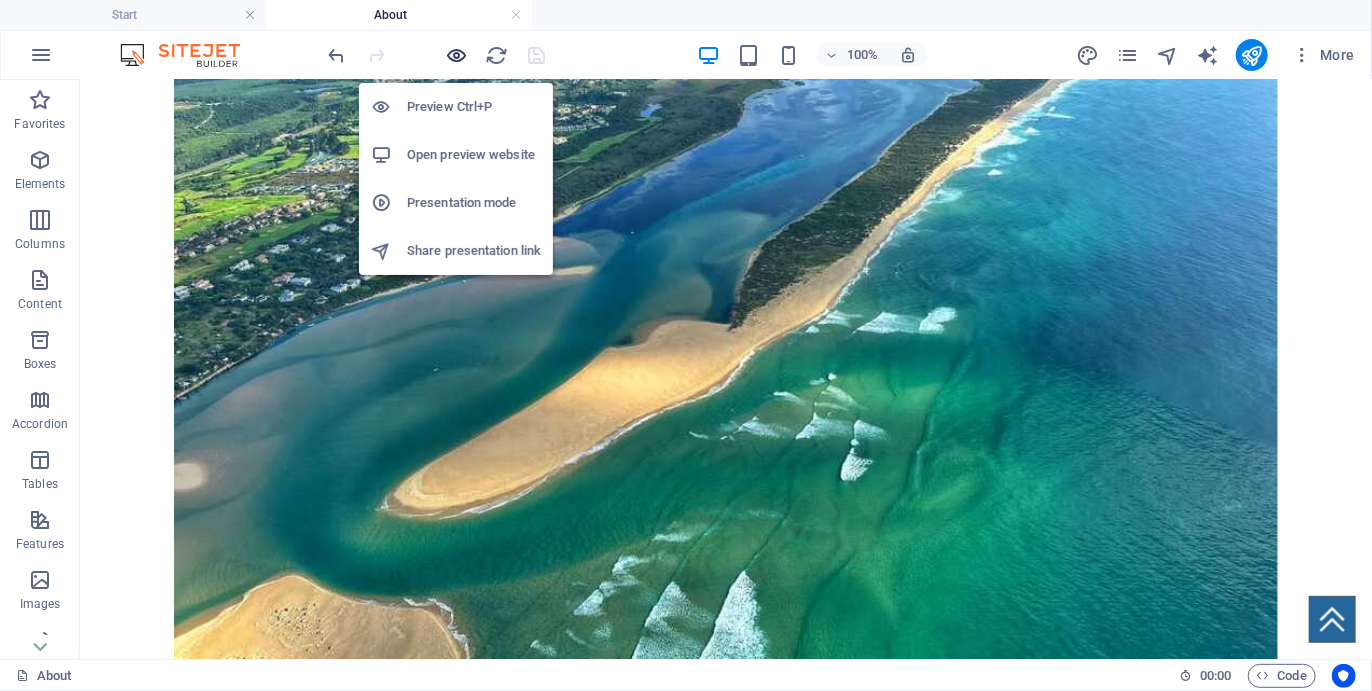 click at bounding box center [457, 55] 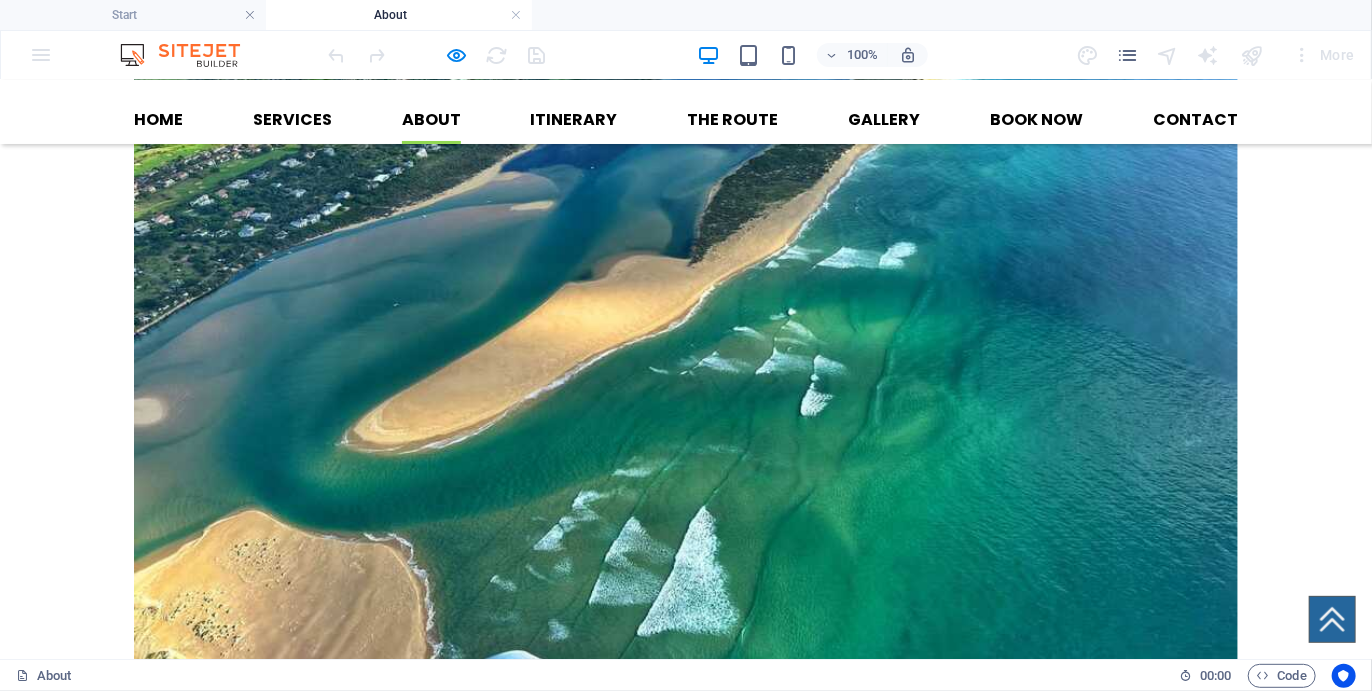 scroll, scrollTop: 1926, scrollLeft: 0, axis: vertical 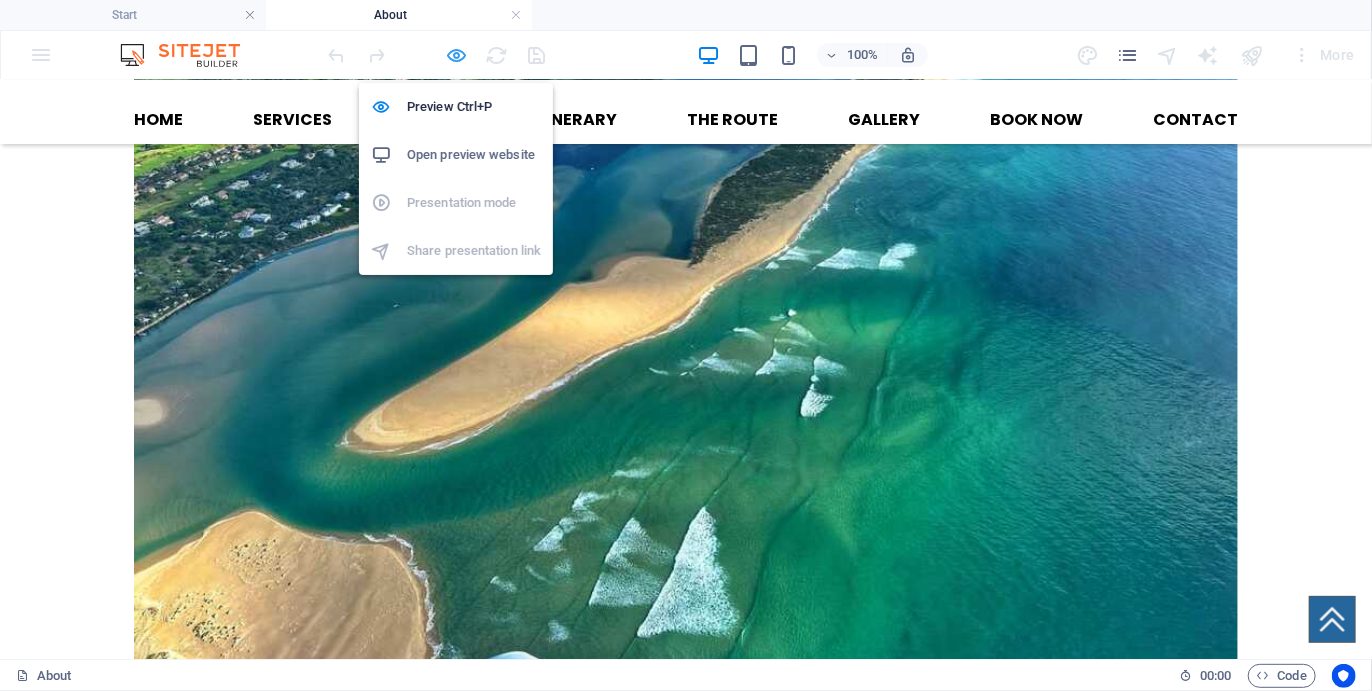 click at bounding box center (457, 55) 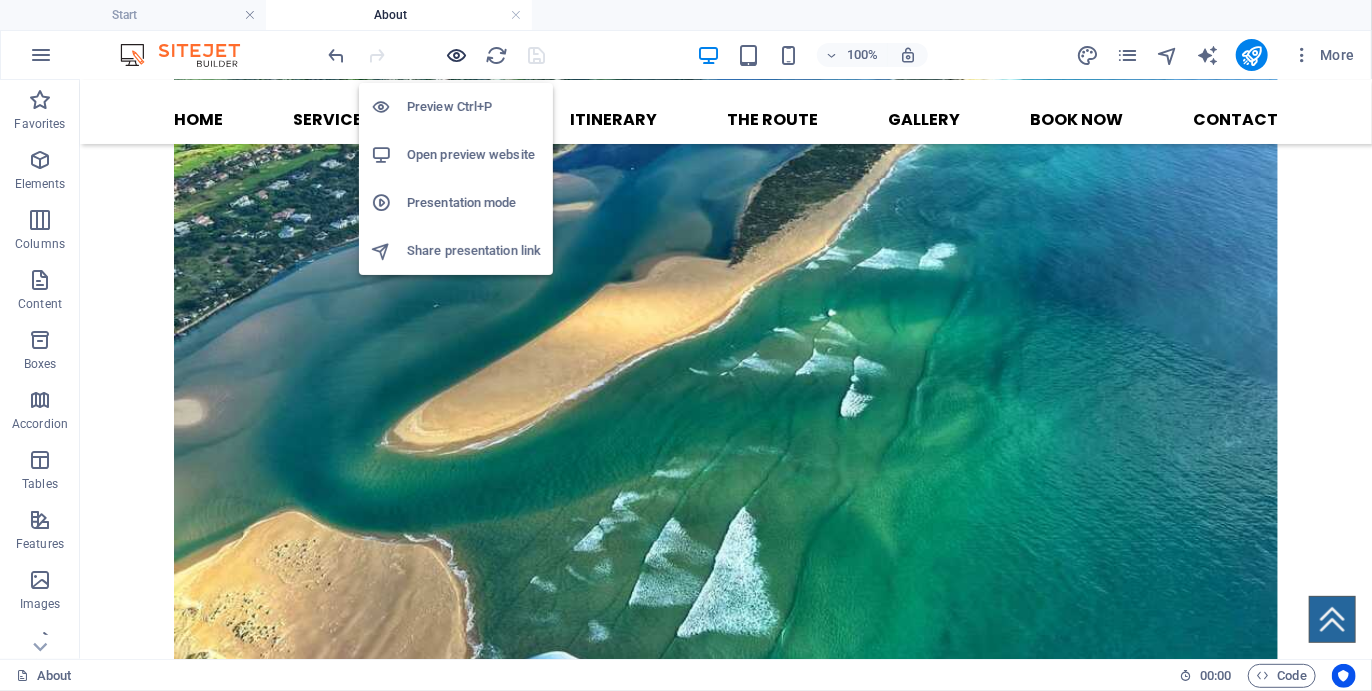scroll, scrollTop: 1936, scrollLeft: 0, axis: vertical 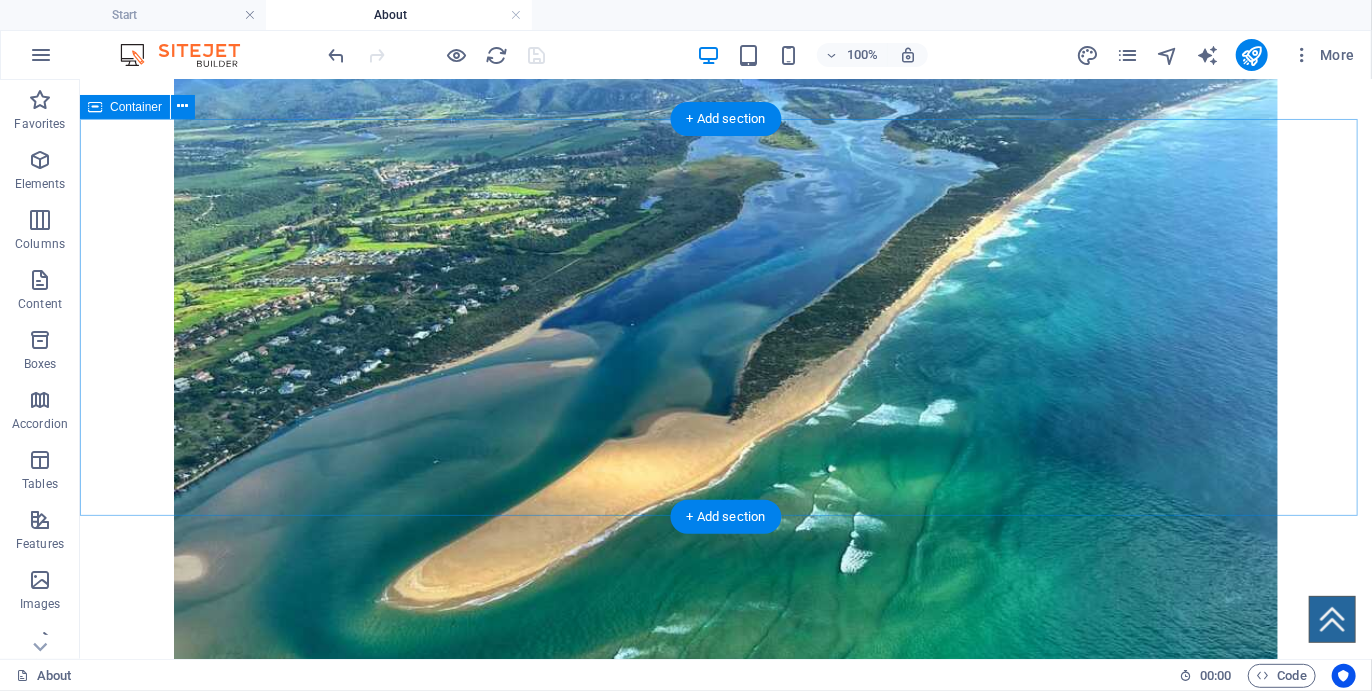 click on "Drop content here or  Add elements  Paste clipboard" at bounding box center (725, 1586) 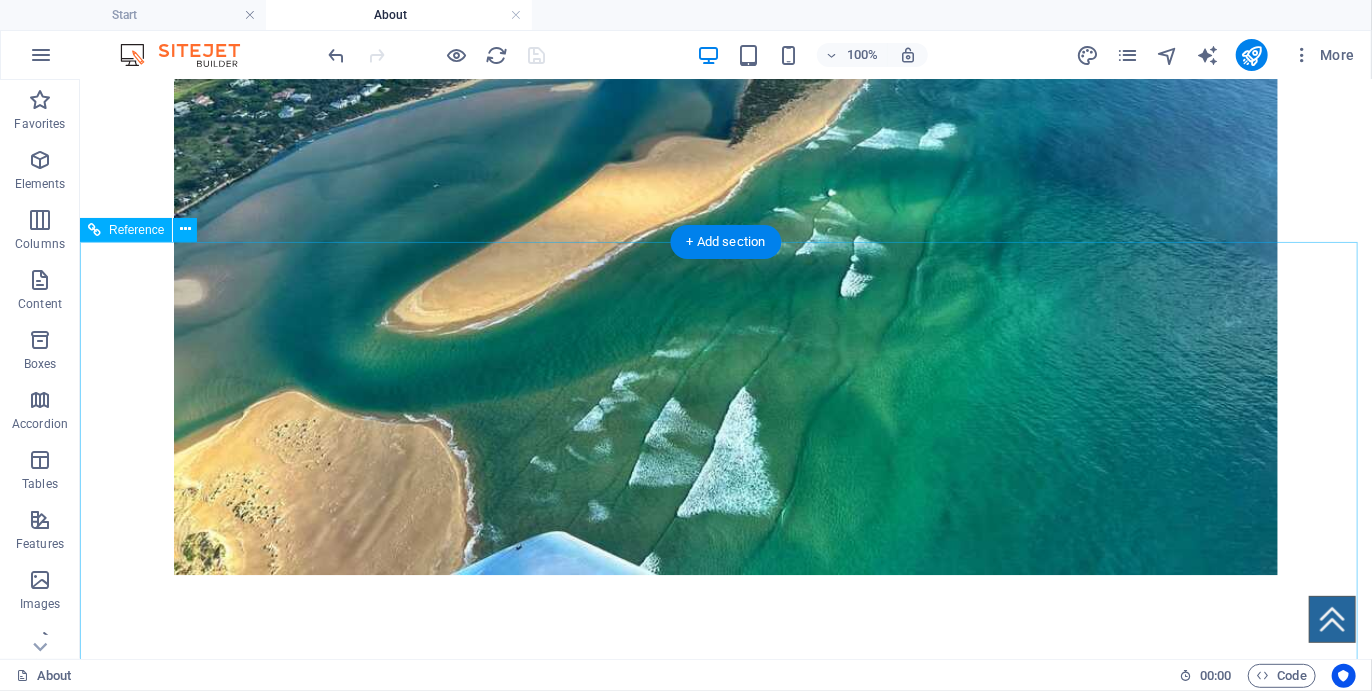 scroll, scrollTop: 2210, scrollLeft: 0, axis: vertical 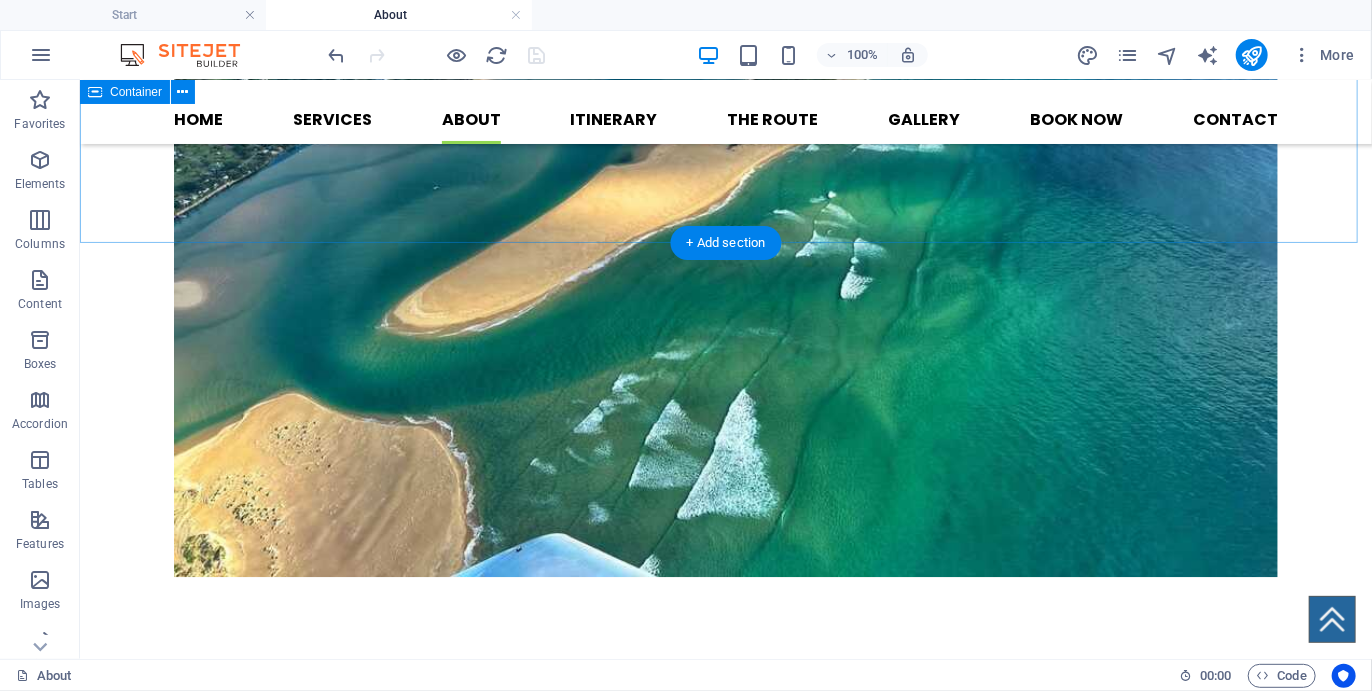 click on "Drop content here or  Add elements  Paste clipboard" at bounding box center (725, 1312) 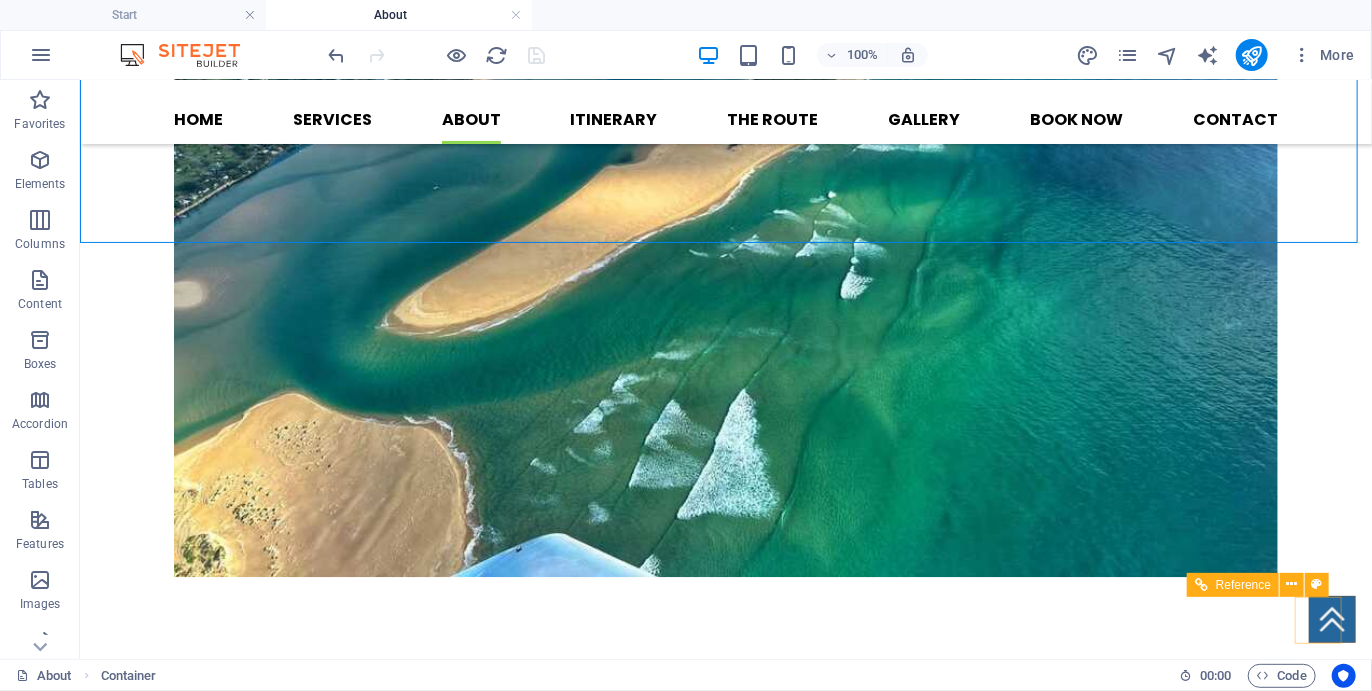 click at bounding box center [1331, 618] 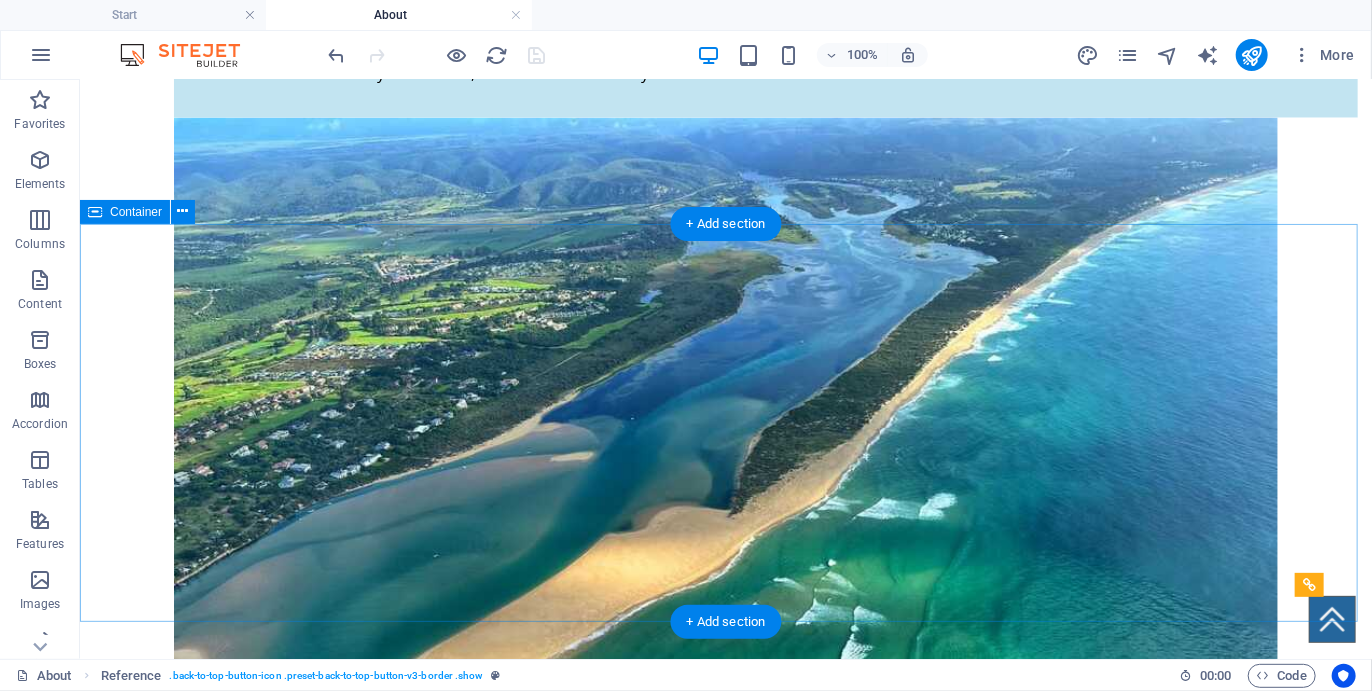 scroll, scrollTop: 1840, scrollLeft: 0, axis: vertical 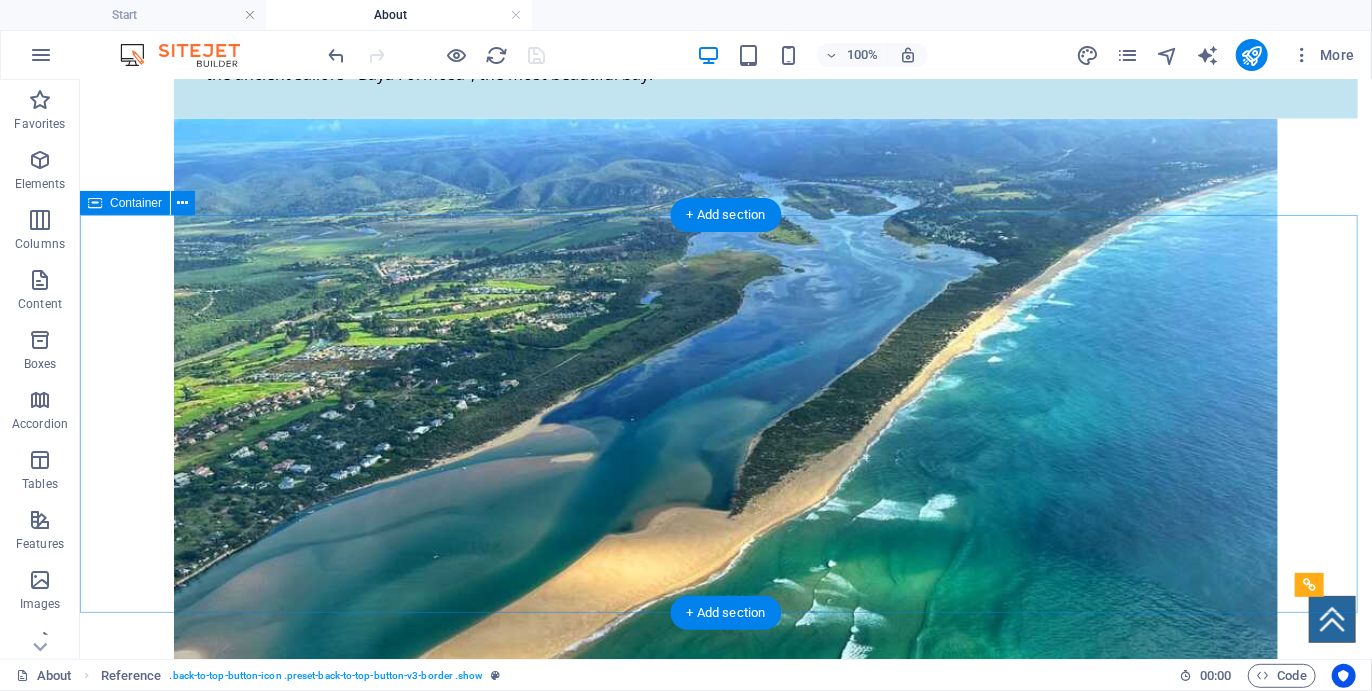 click on "Drop content here or  Add elements  Paste clipboard" at bounding box center (725, 1682) 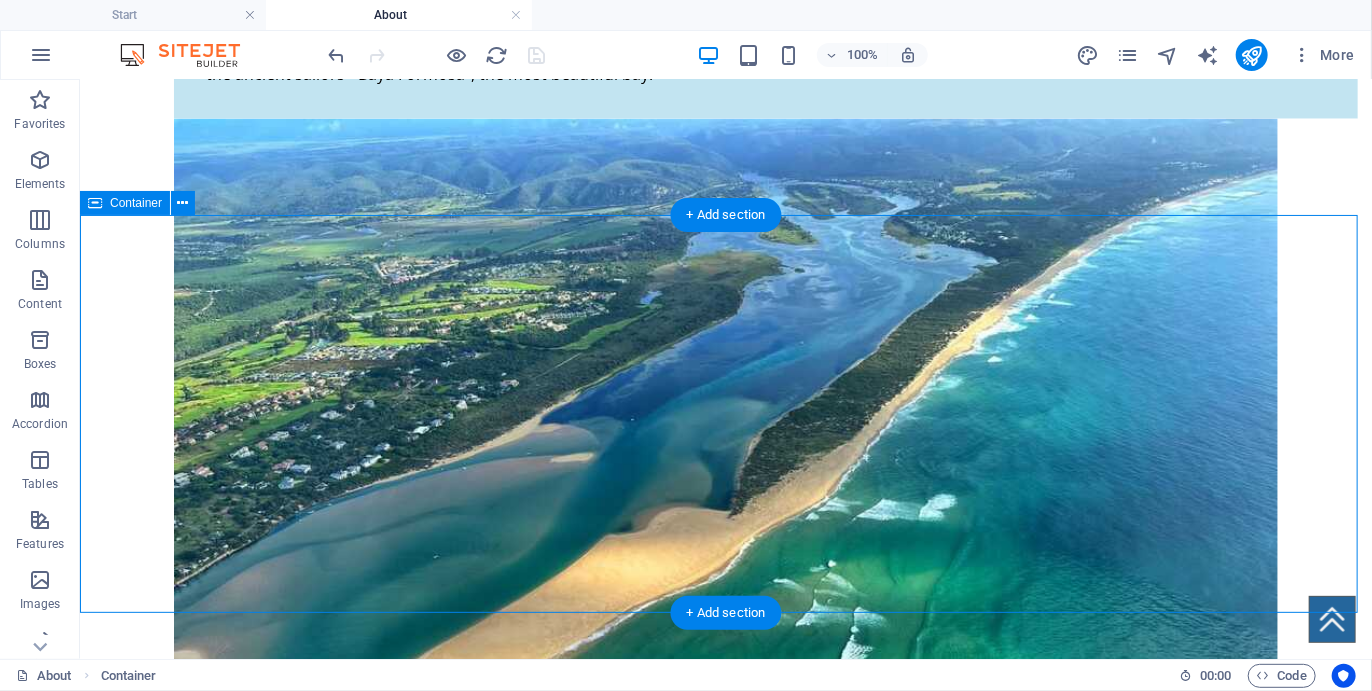 click on "Add elements" at bounding box center (666, 1712) 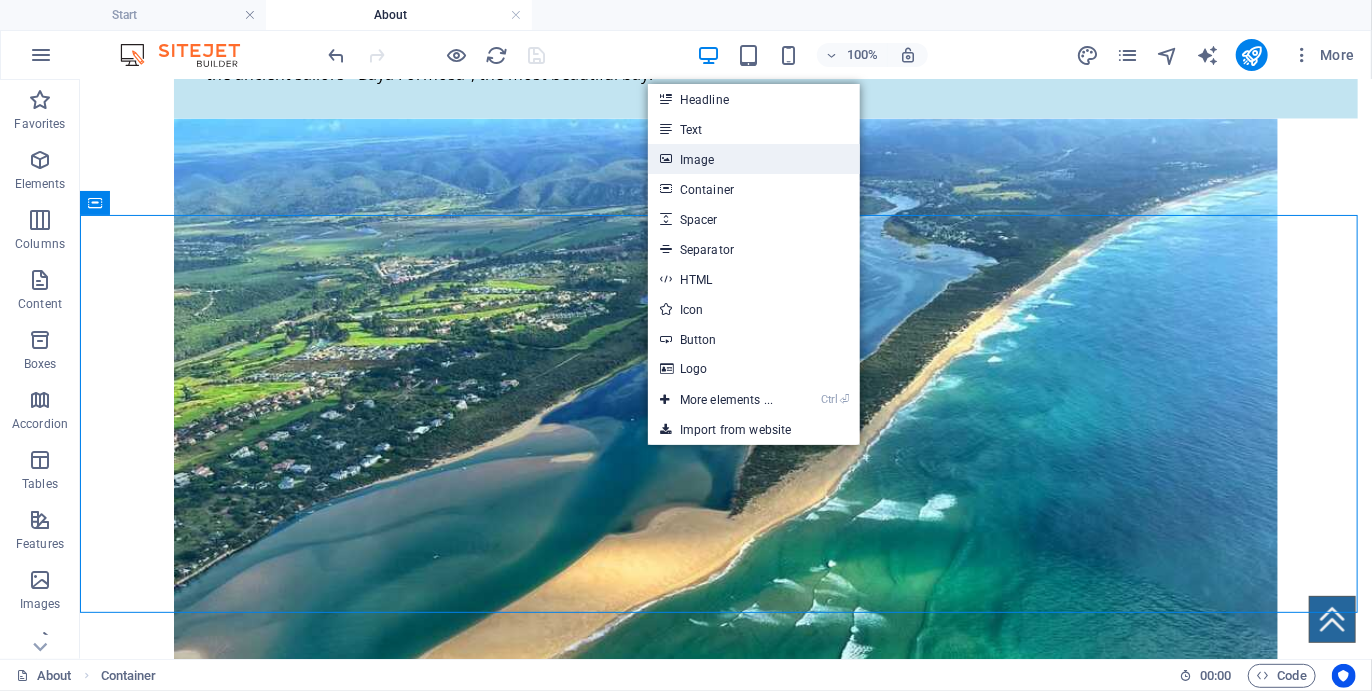 click on "Image" at bounding box center (754, 159) 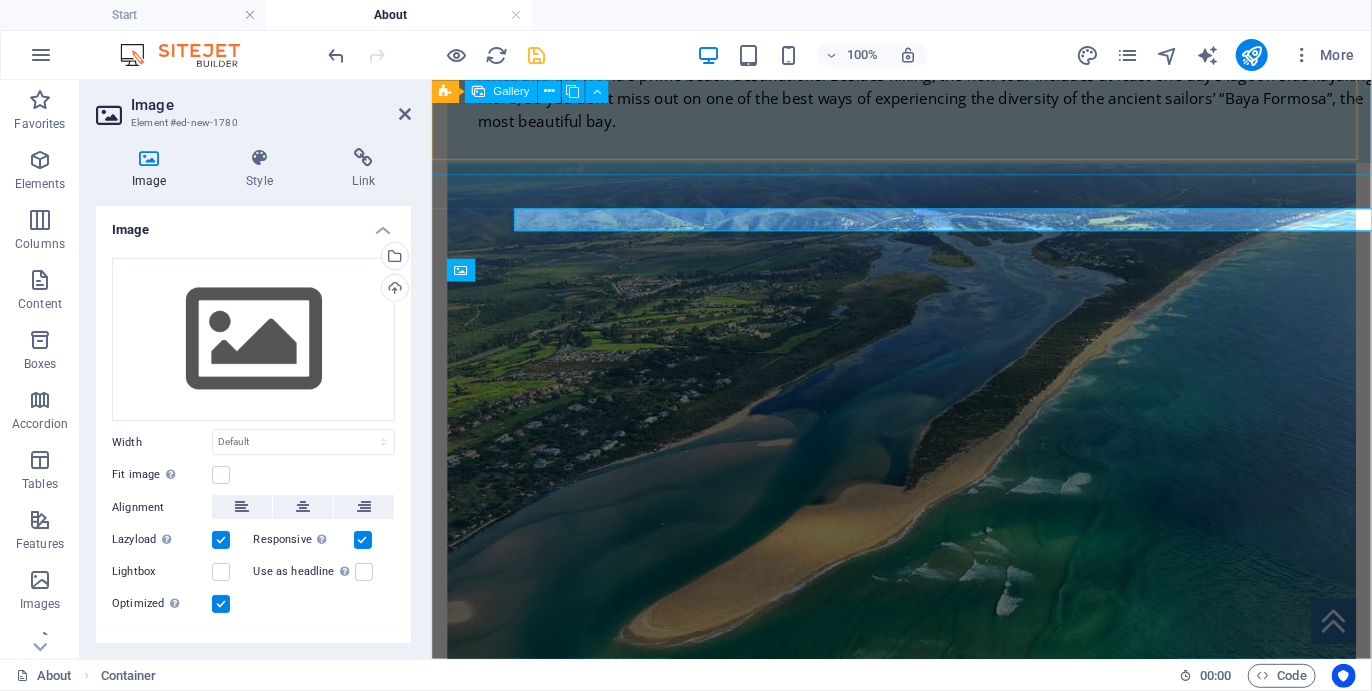 scroll, scrollTop: 1968, scrollLeft: 0, axis: vertical 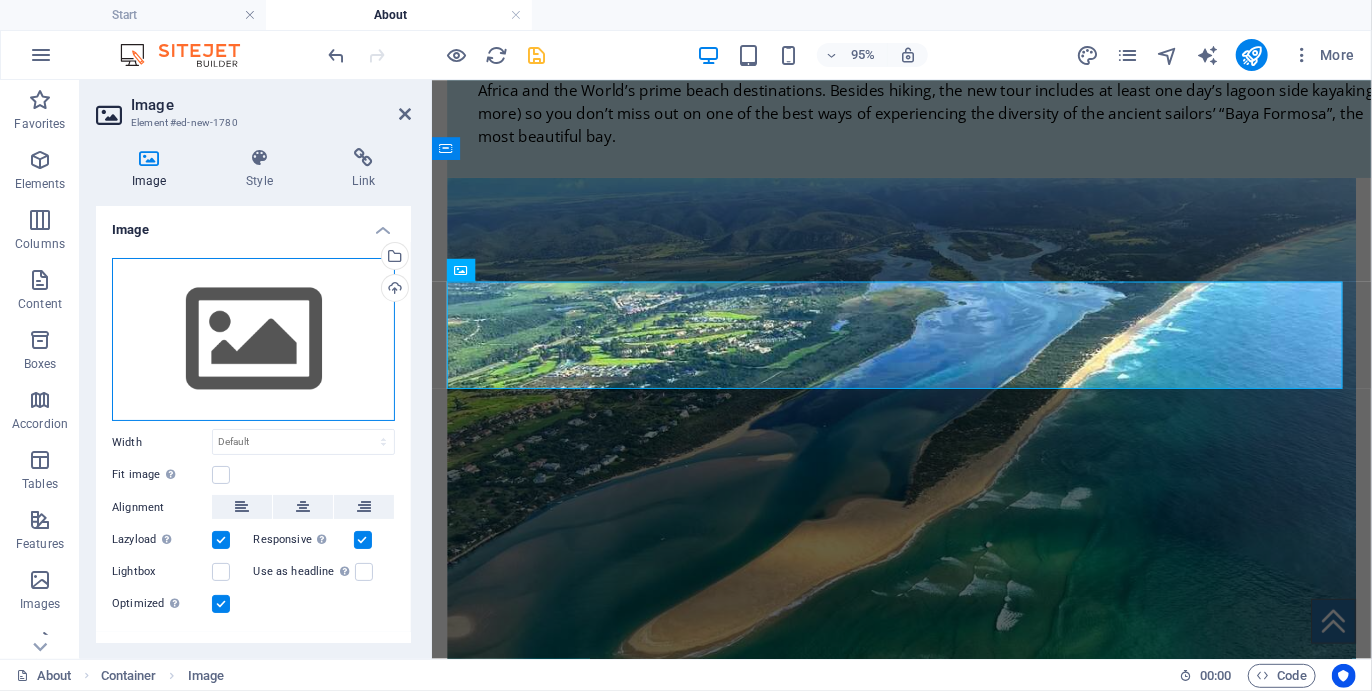click on "Drag files here, click to choose files or select files from Files or our free stock photos & videos" at bounding box center [253, 340] 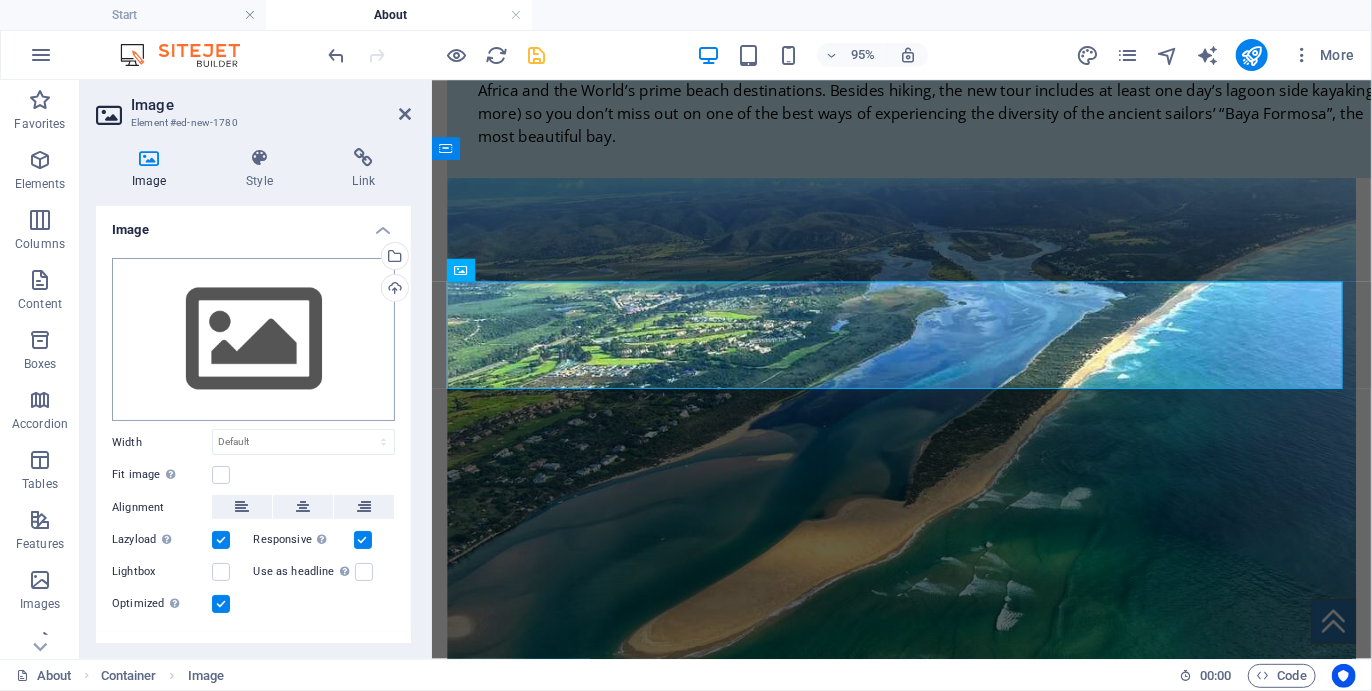 select on "name_asc" 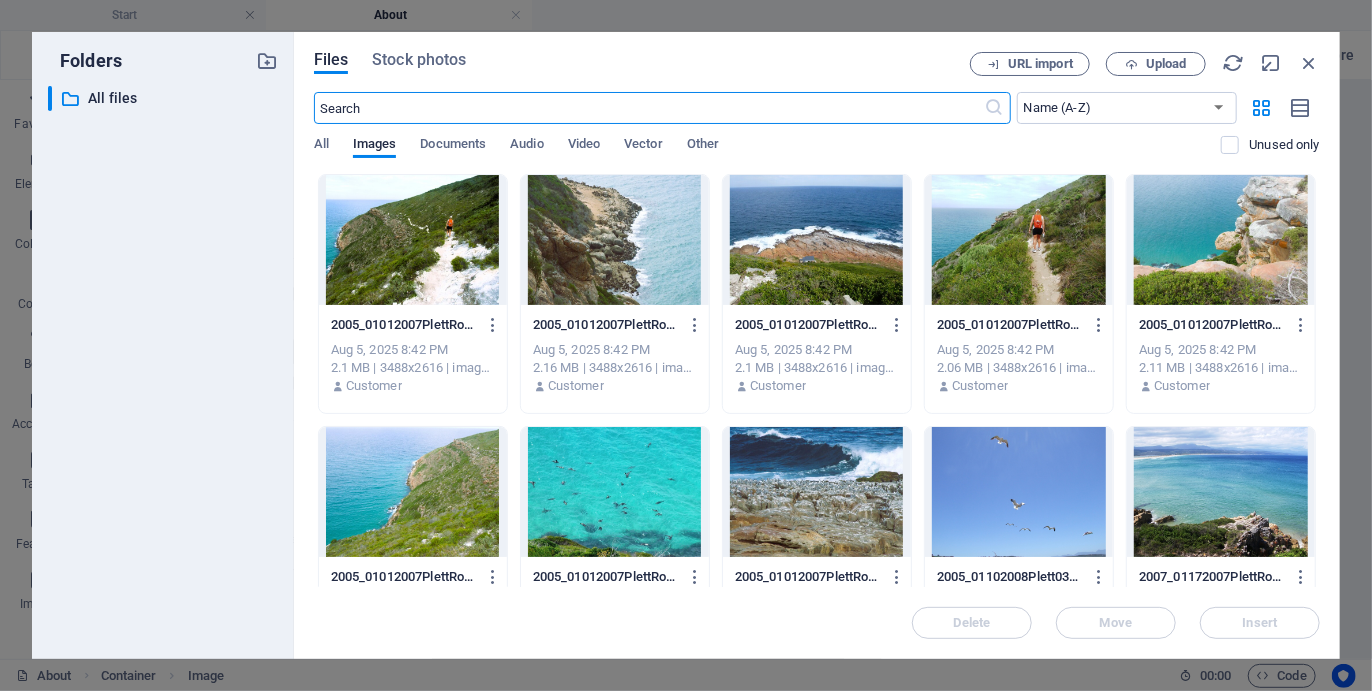 scroll, scrollTop: 1678, scrollLeft: 0, axis: vertical 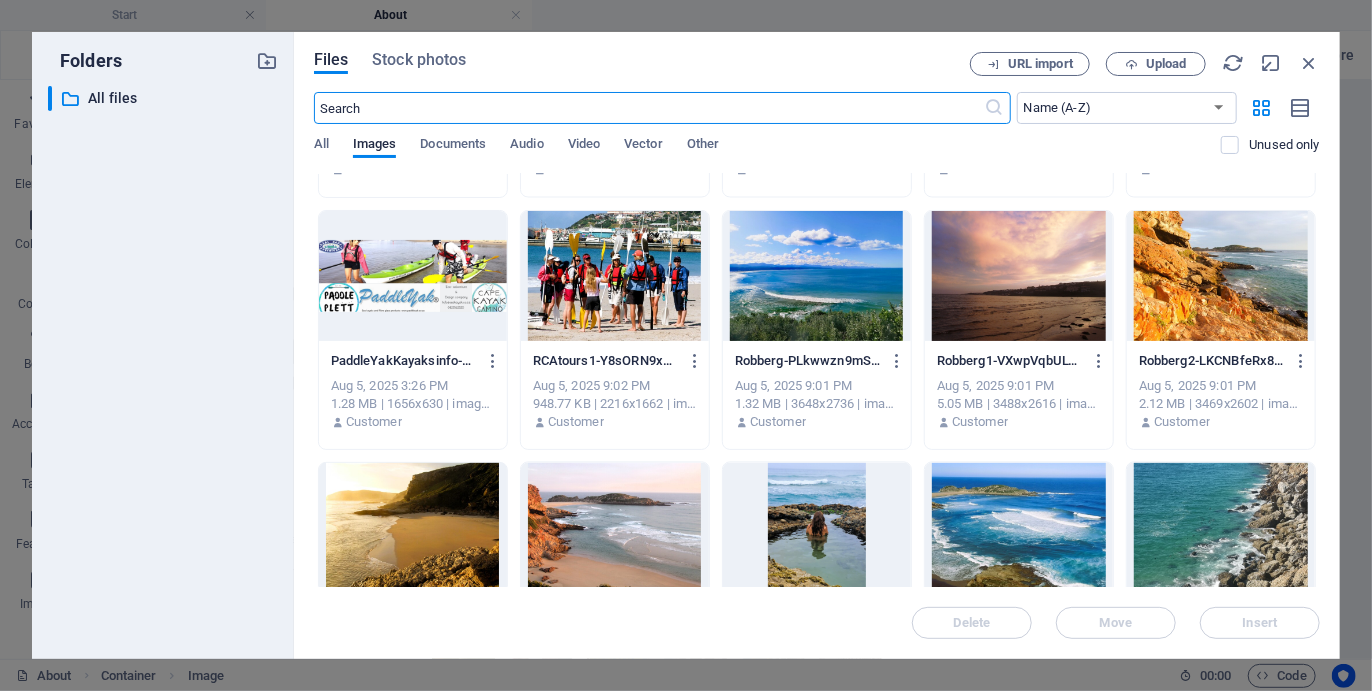 click at bounding box center (413, 276) 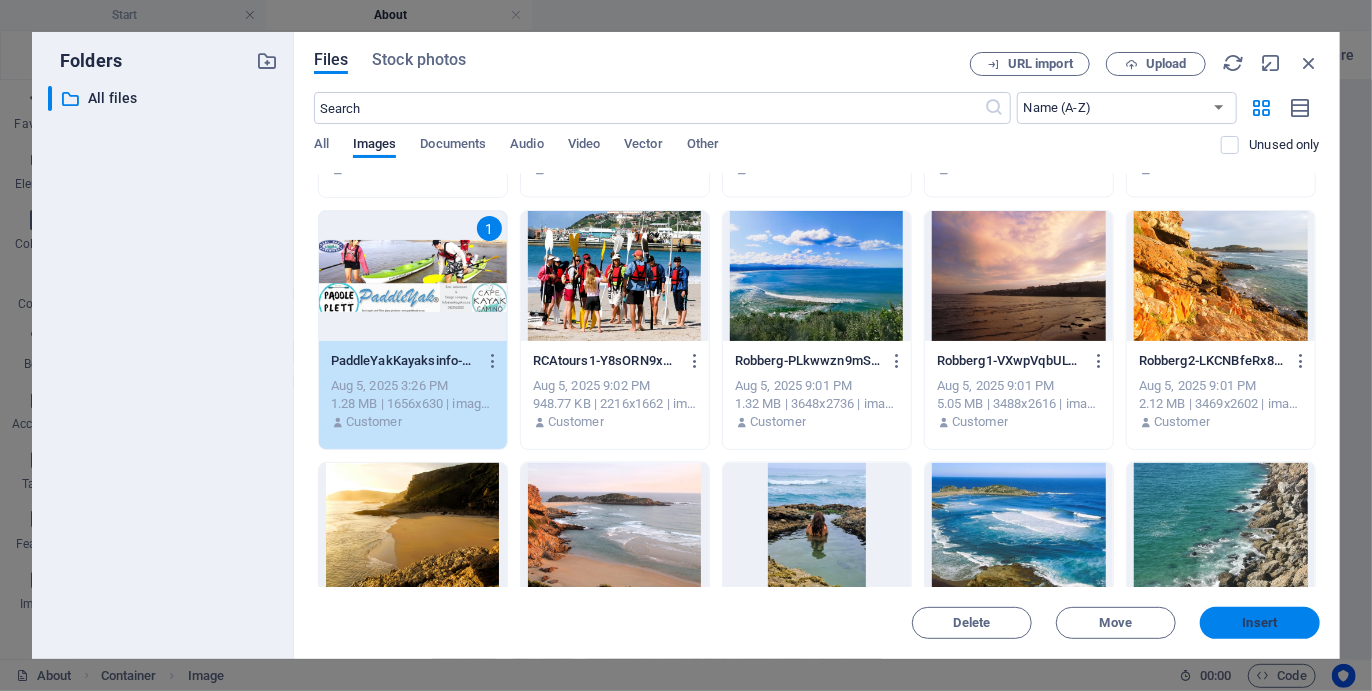 click on "Insert" at bounding box center (1260, 623) 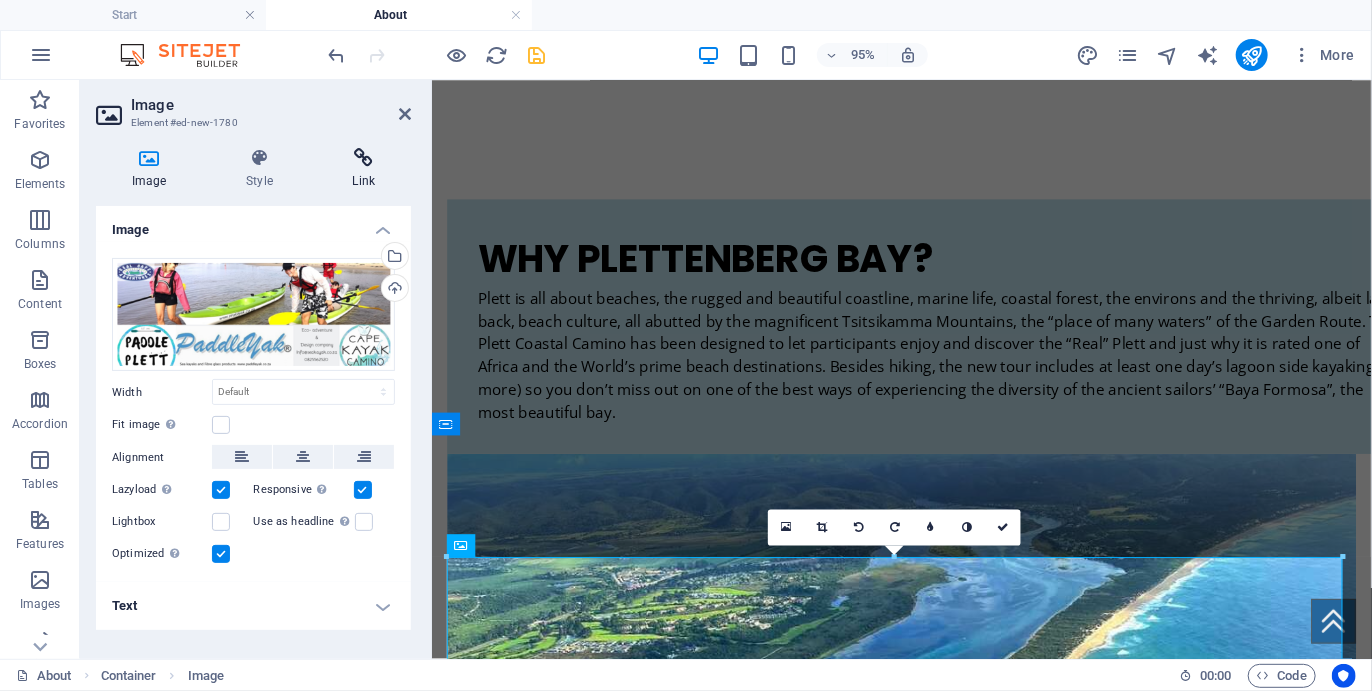 click on "Link" at bounding box center [364, 169] 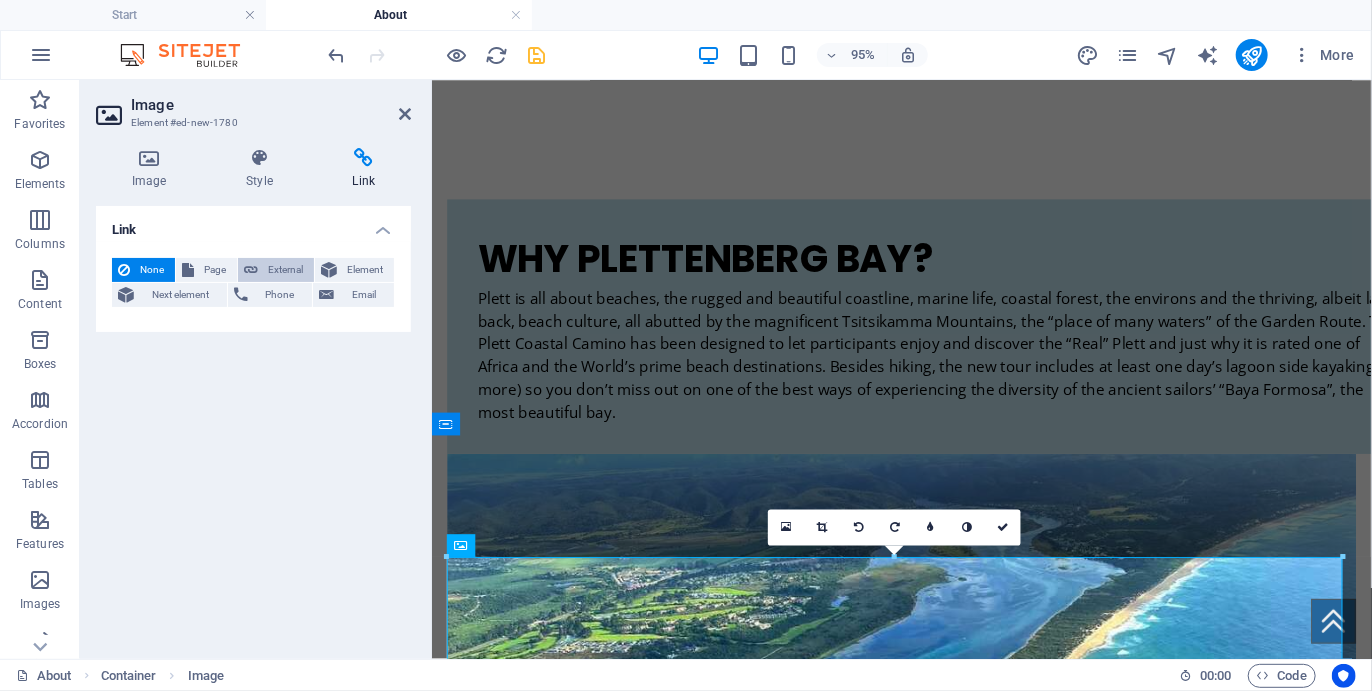 click on "External" at bounding box center [286, 270] 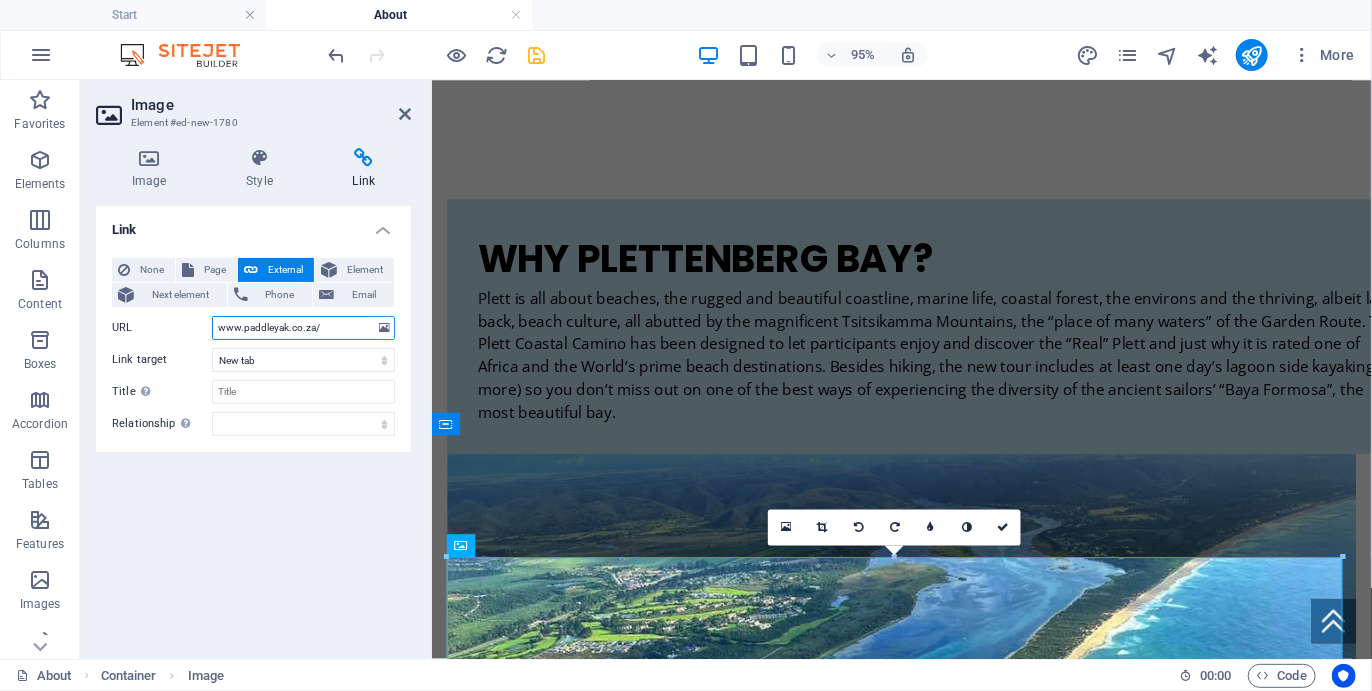 type on "www.paddleyak.co.za/" 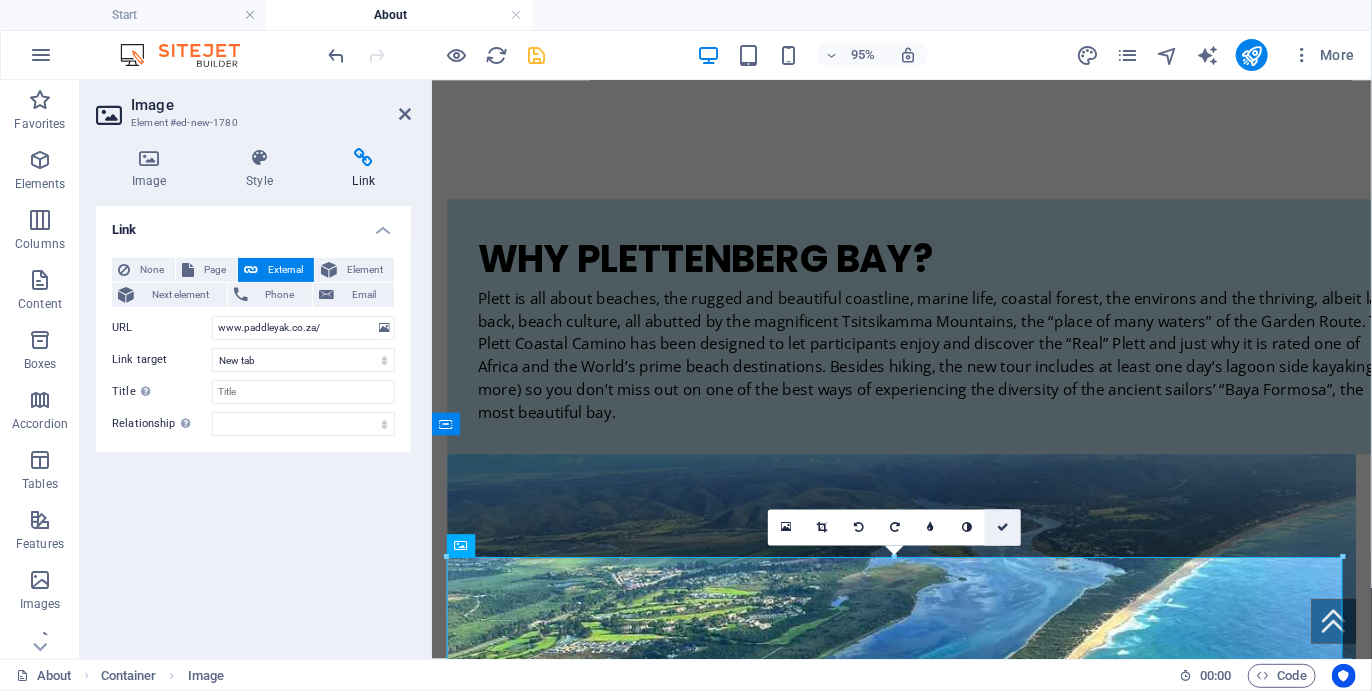 click at bounding box center (1004, 527) 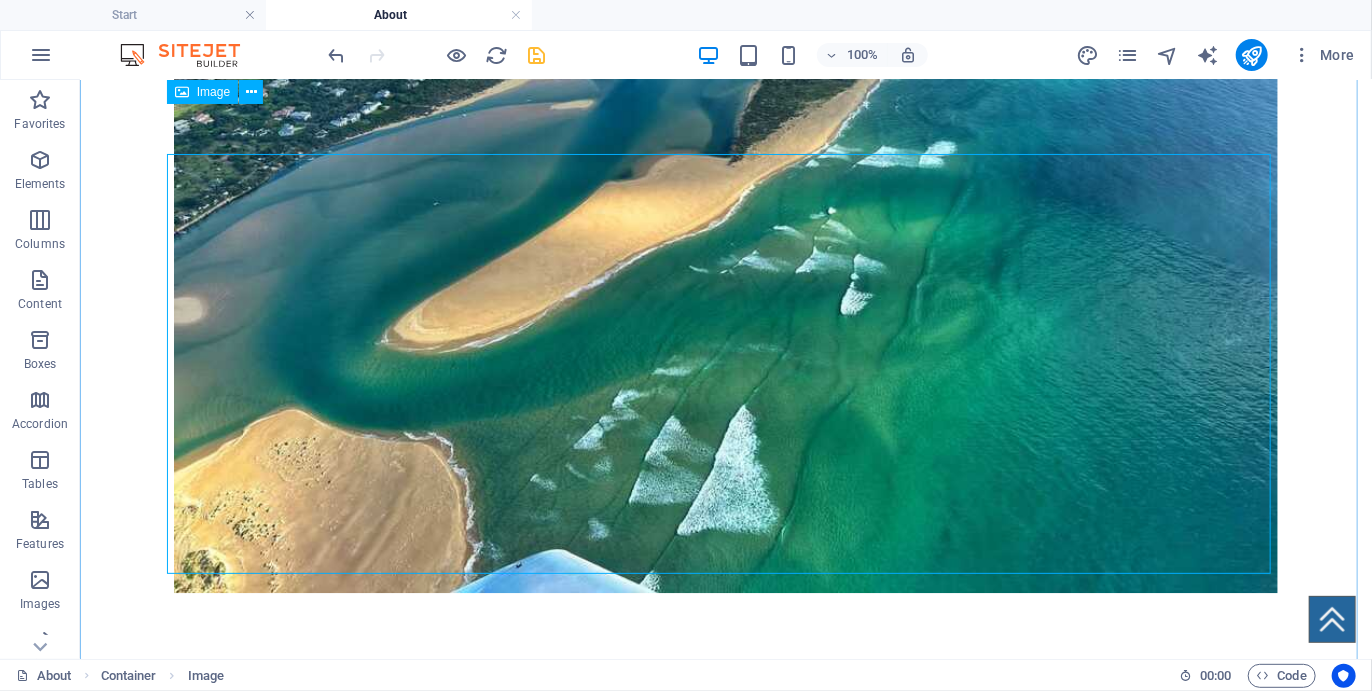 scroll, scrollTop: 2259, scrollLeft: 0, axis: vertical 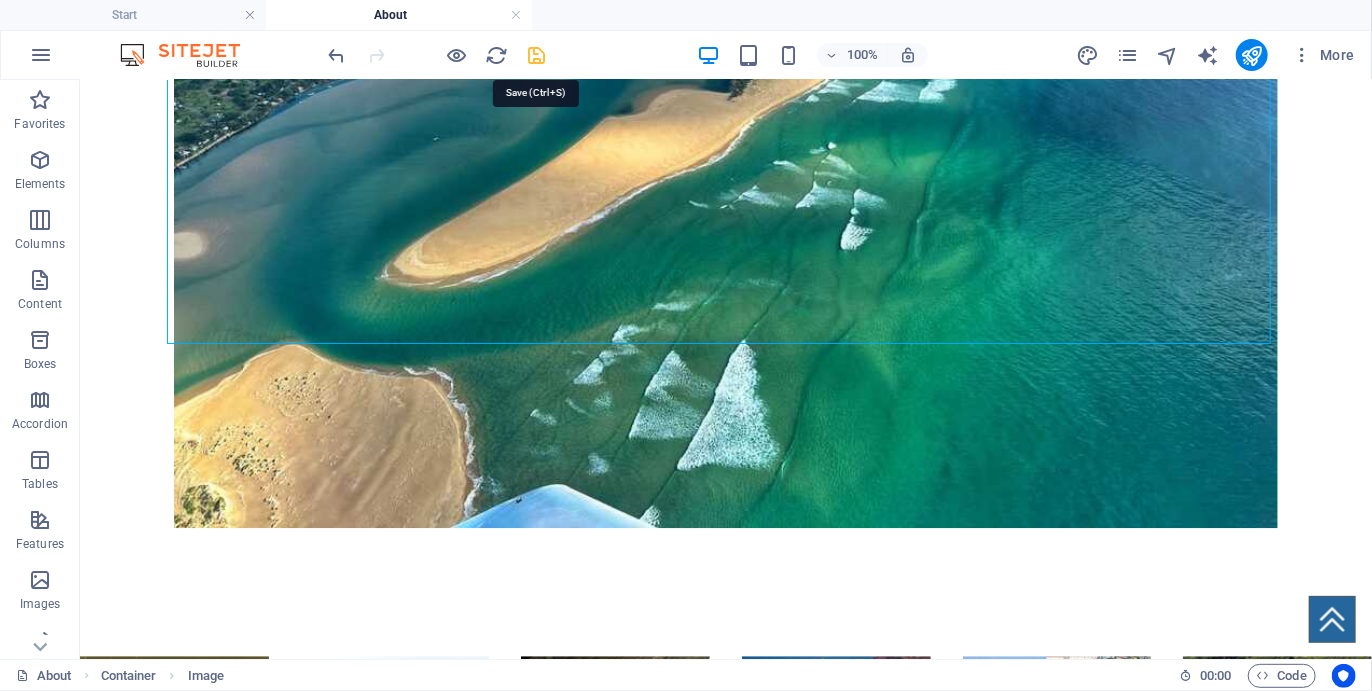click at bounding box center (537, 55) 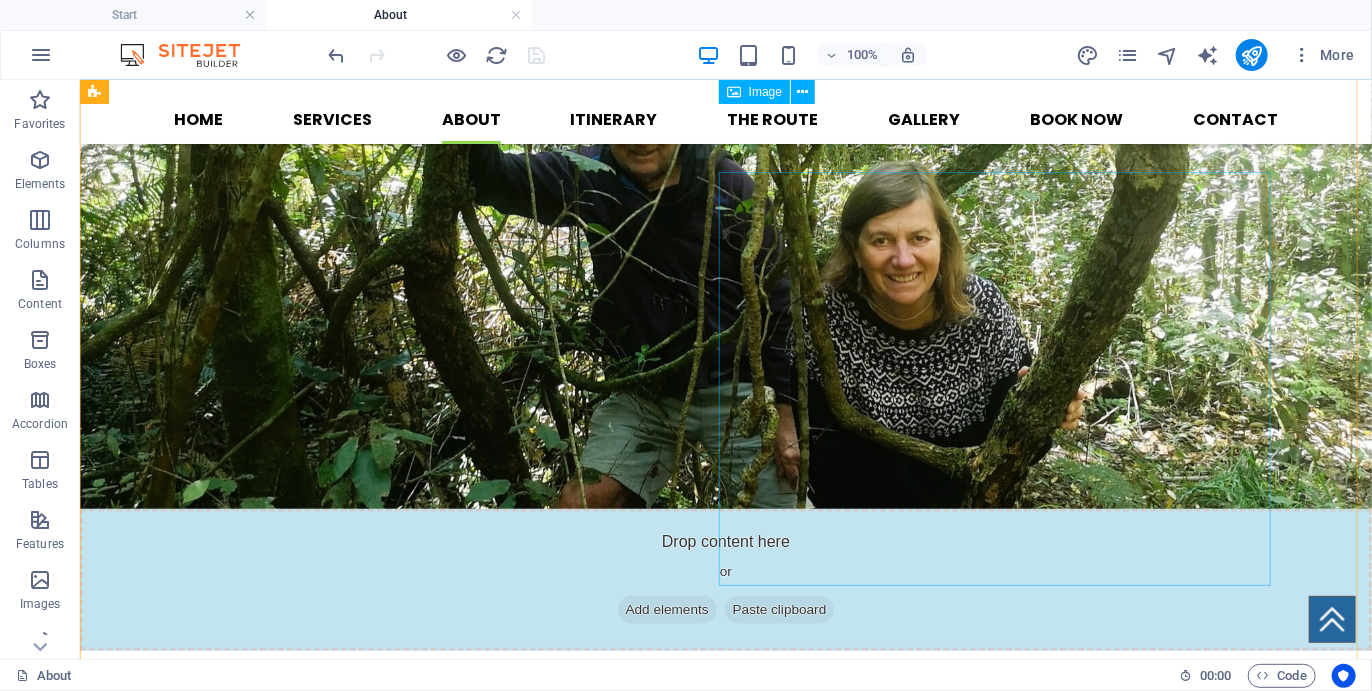 scroll, scrollTop: 0, scrollLeft: 0, axis: both 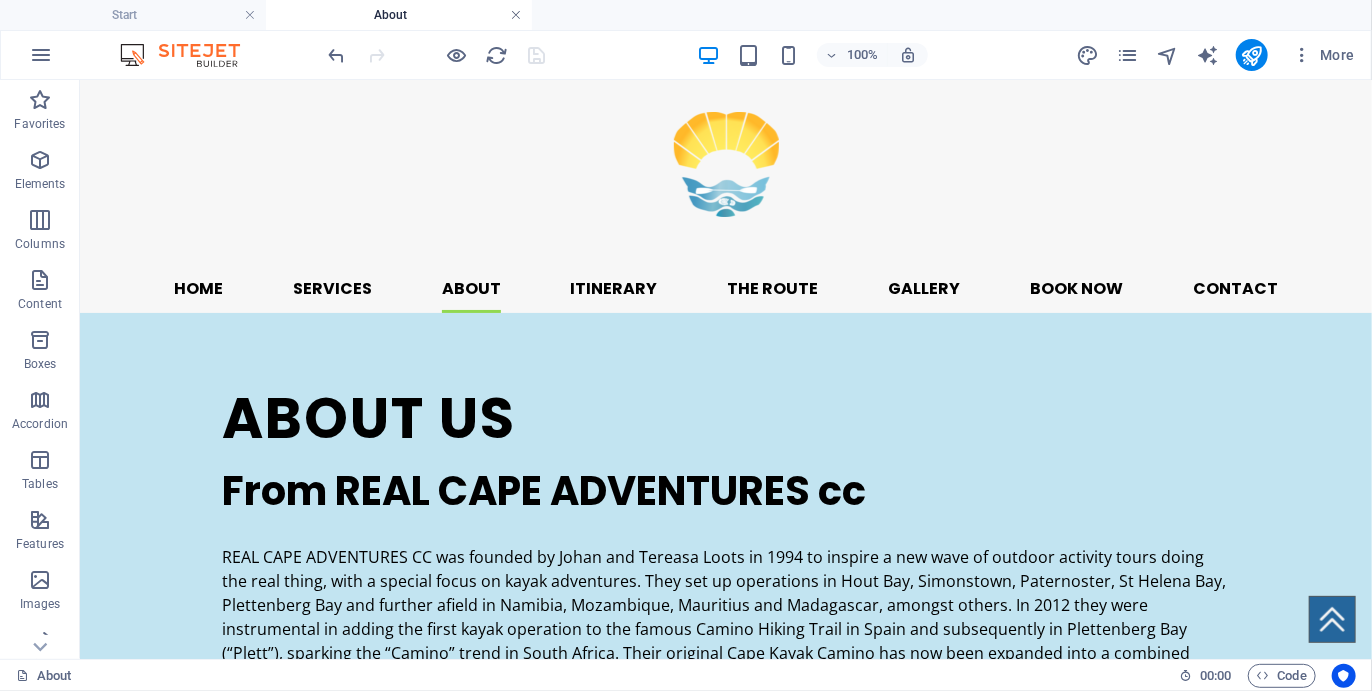 click at bounding box center (516, 15) 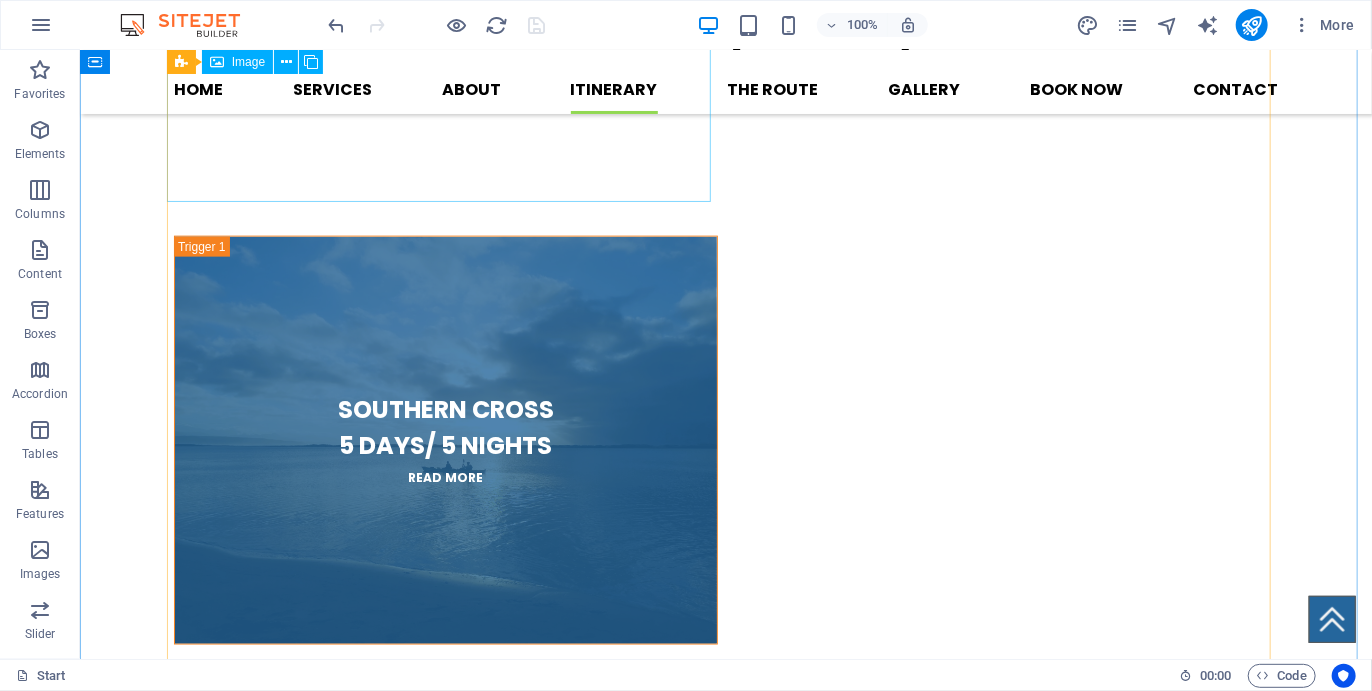 scroll, scrollTop: 4873, scrollLeft: 0, axis: vertical 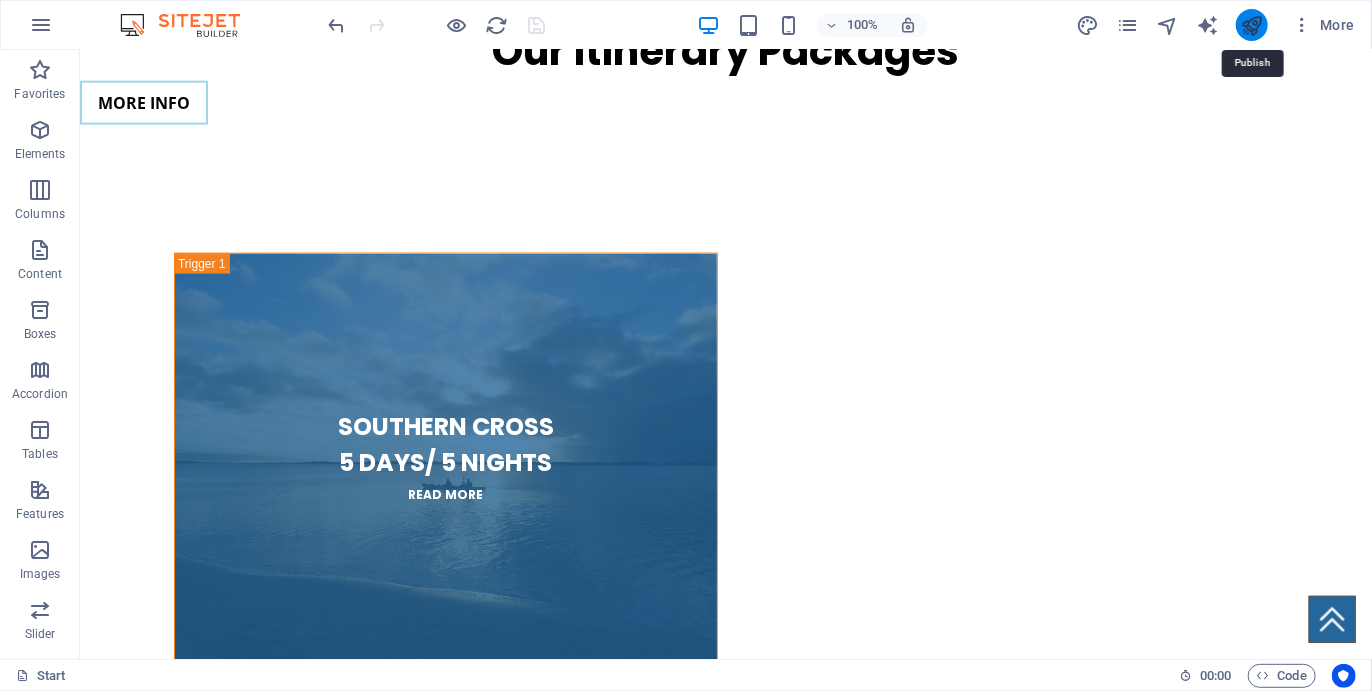 click at bounding box center (1251, 25) 